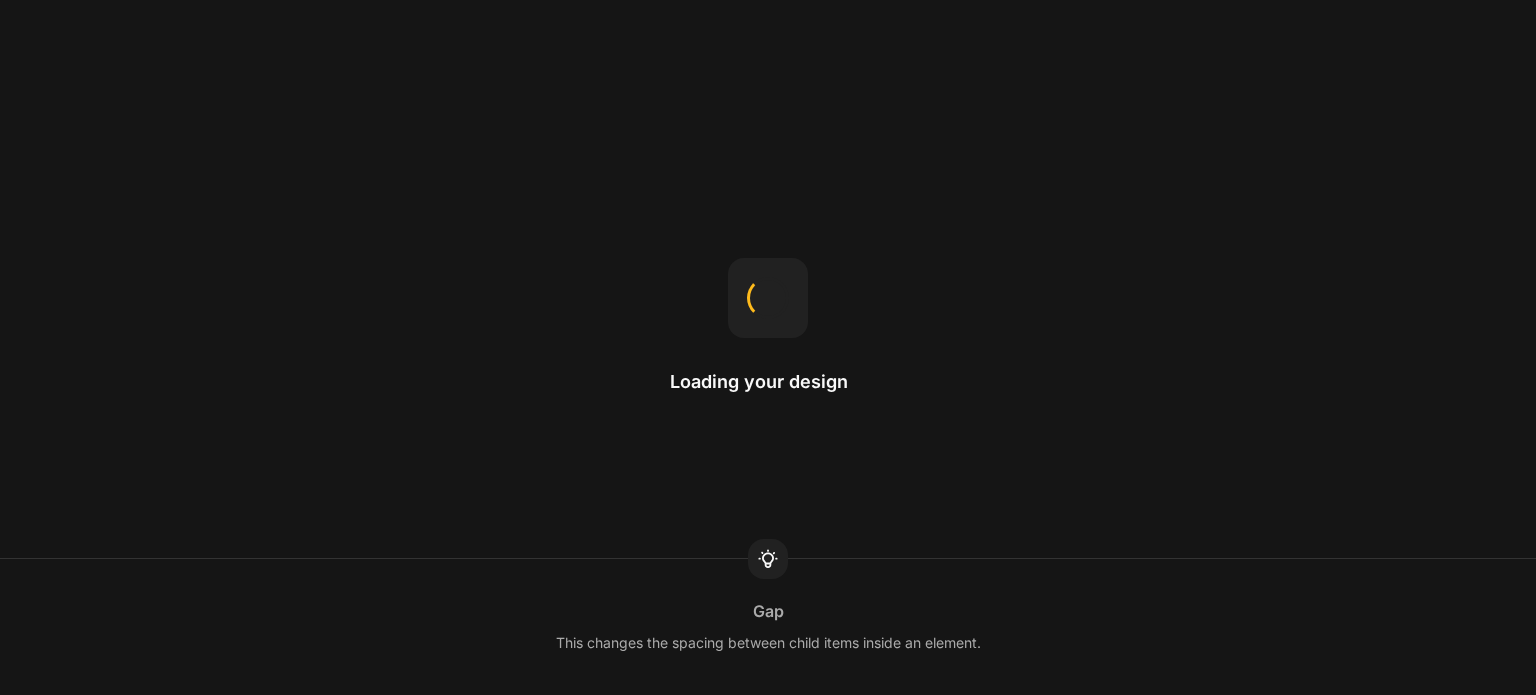 scroll, scrollTop: 0, scrollLeft: 0, axis: both 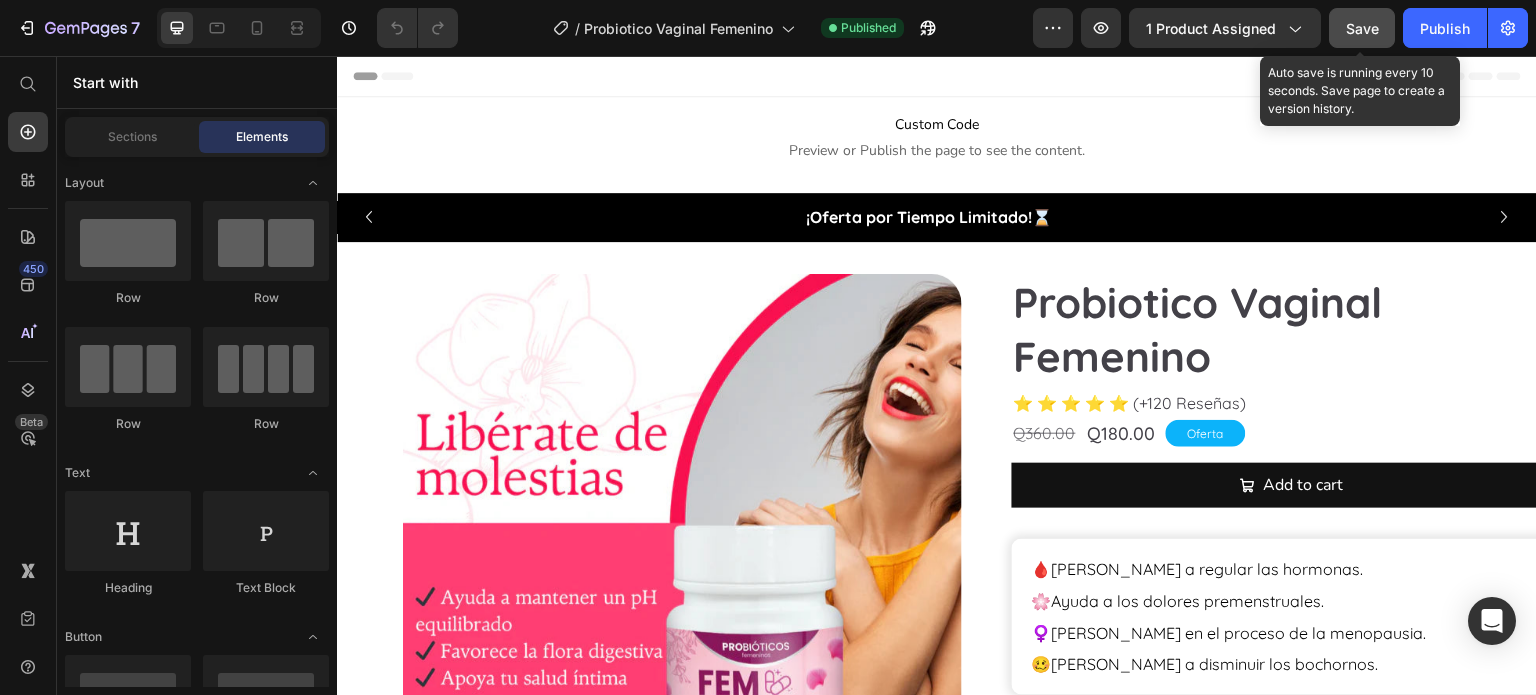 click on "Save" 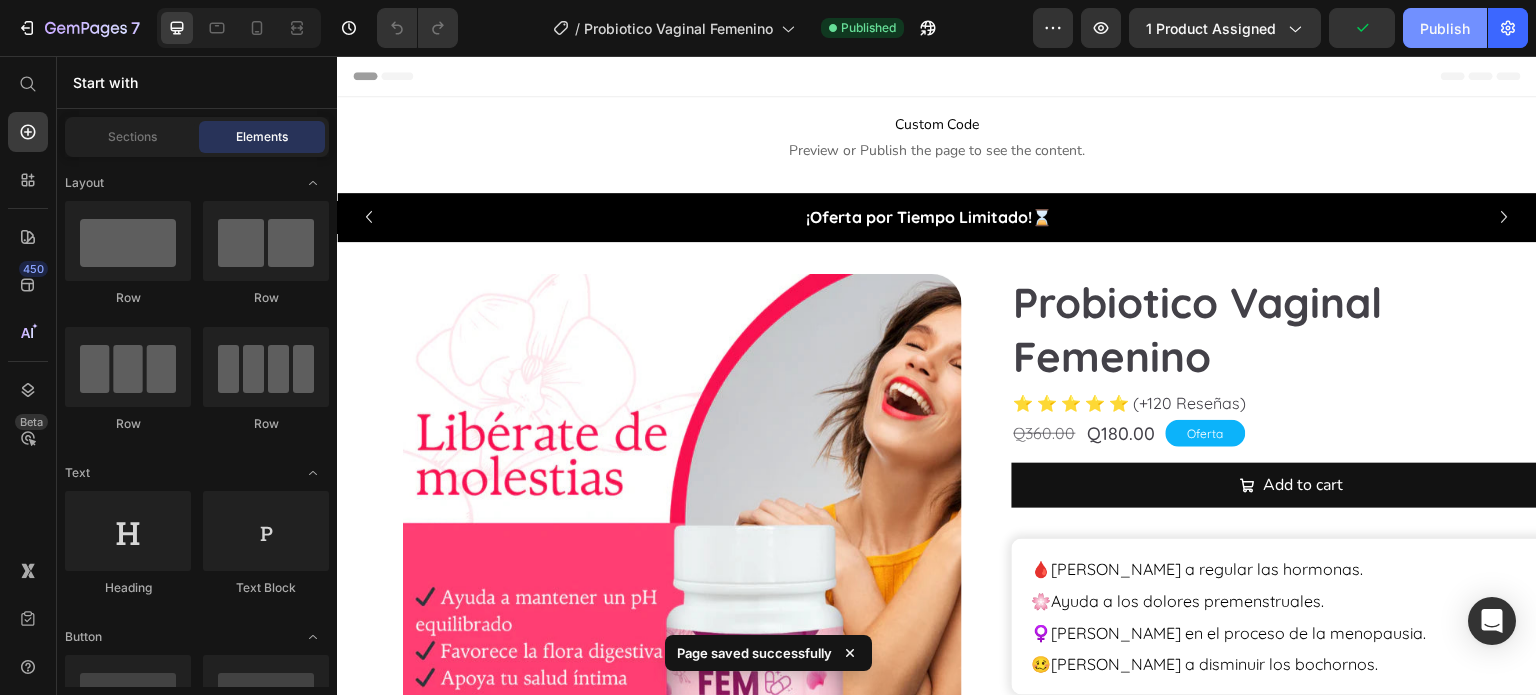 click on "Publish" at bounding box center [1445, 28] 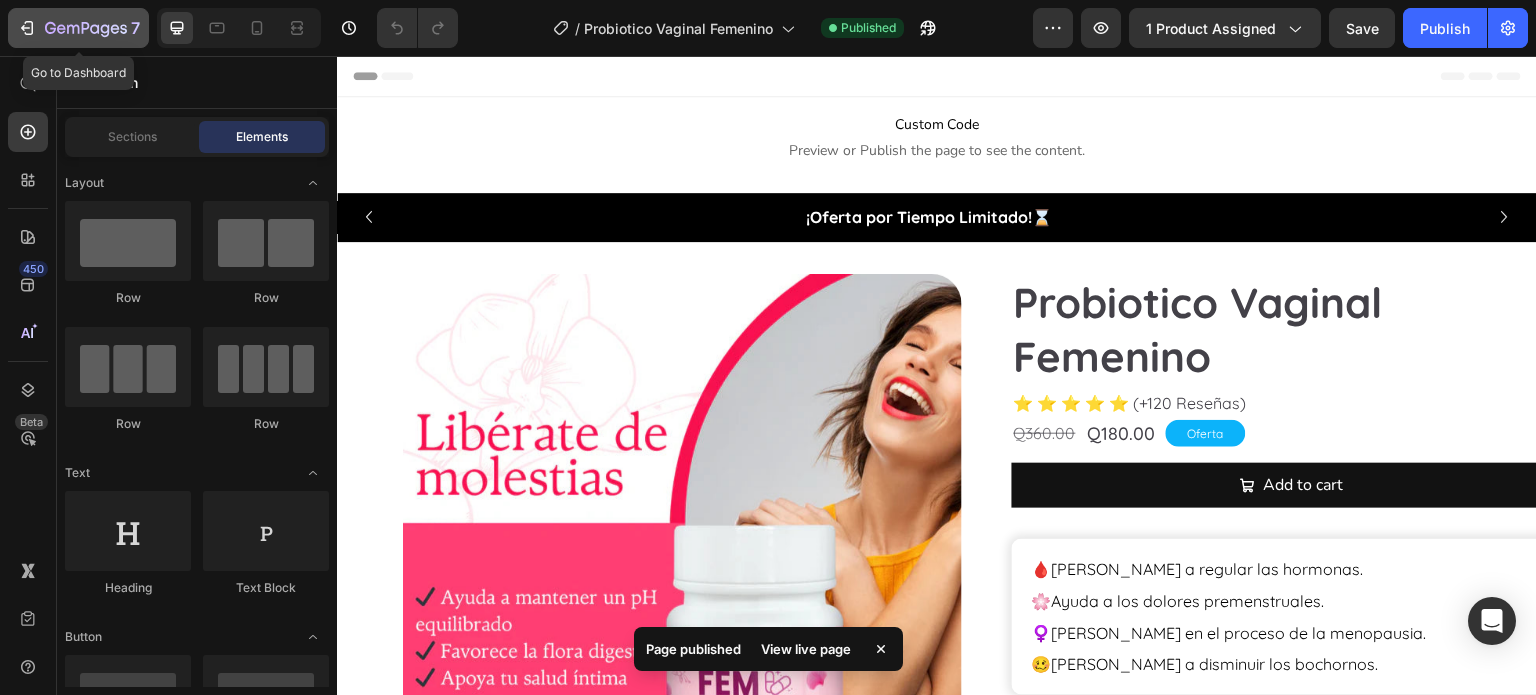 click 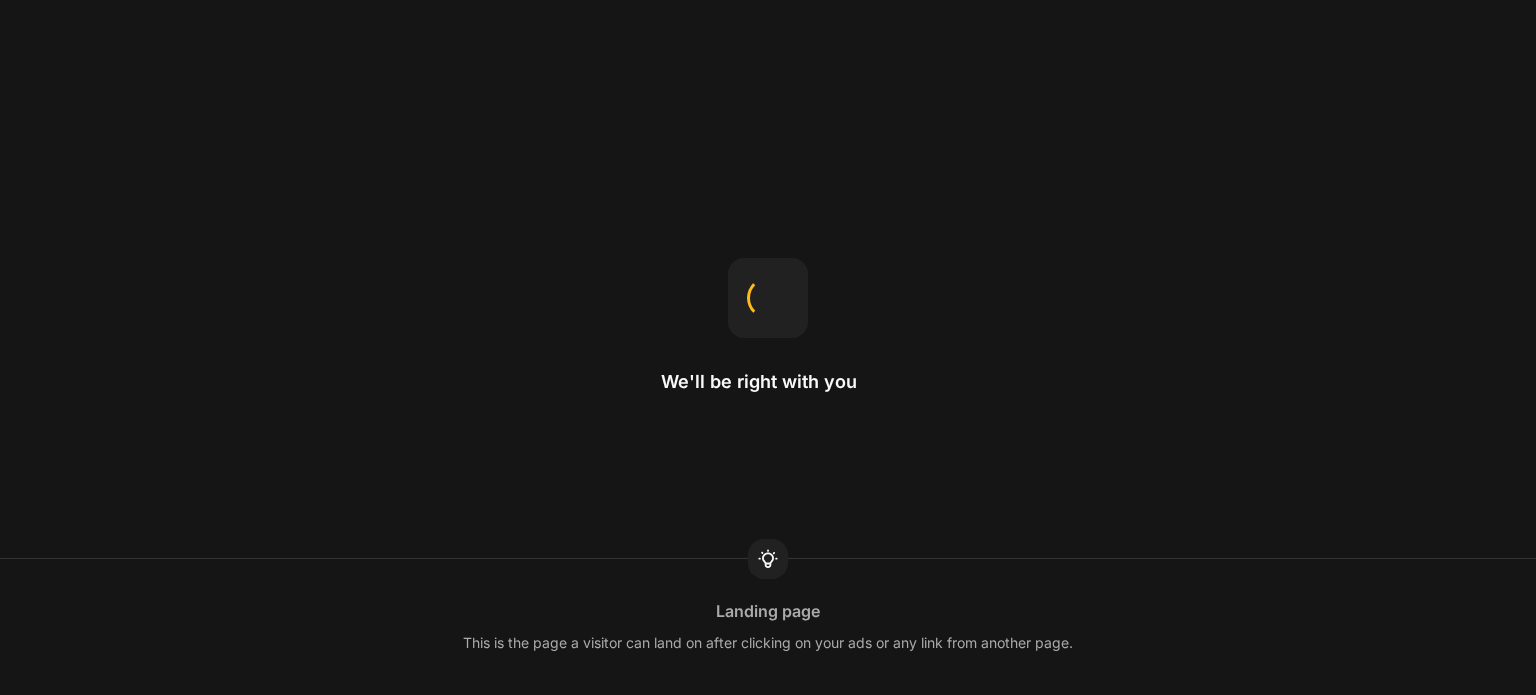 scroll, scrollTop: 0, scrollLeft: 0, axis: both 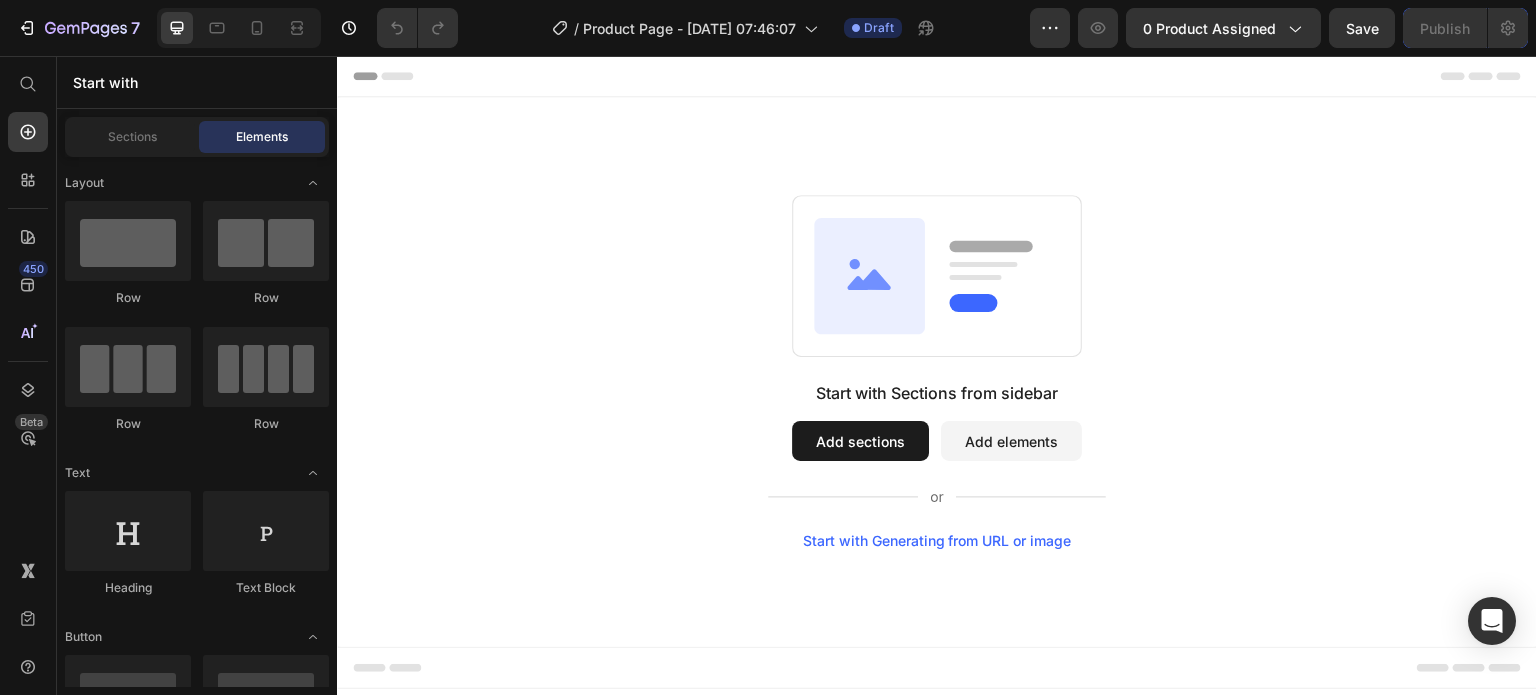 click on "Add sections" at bounding box center [860, 441] 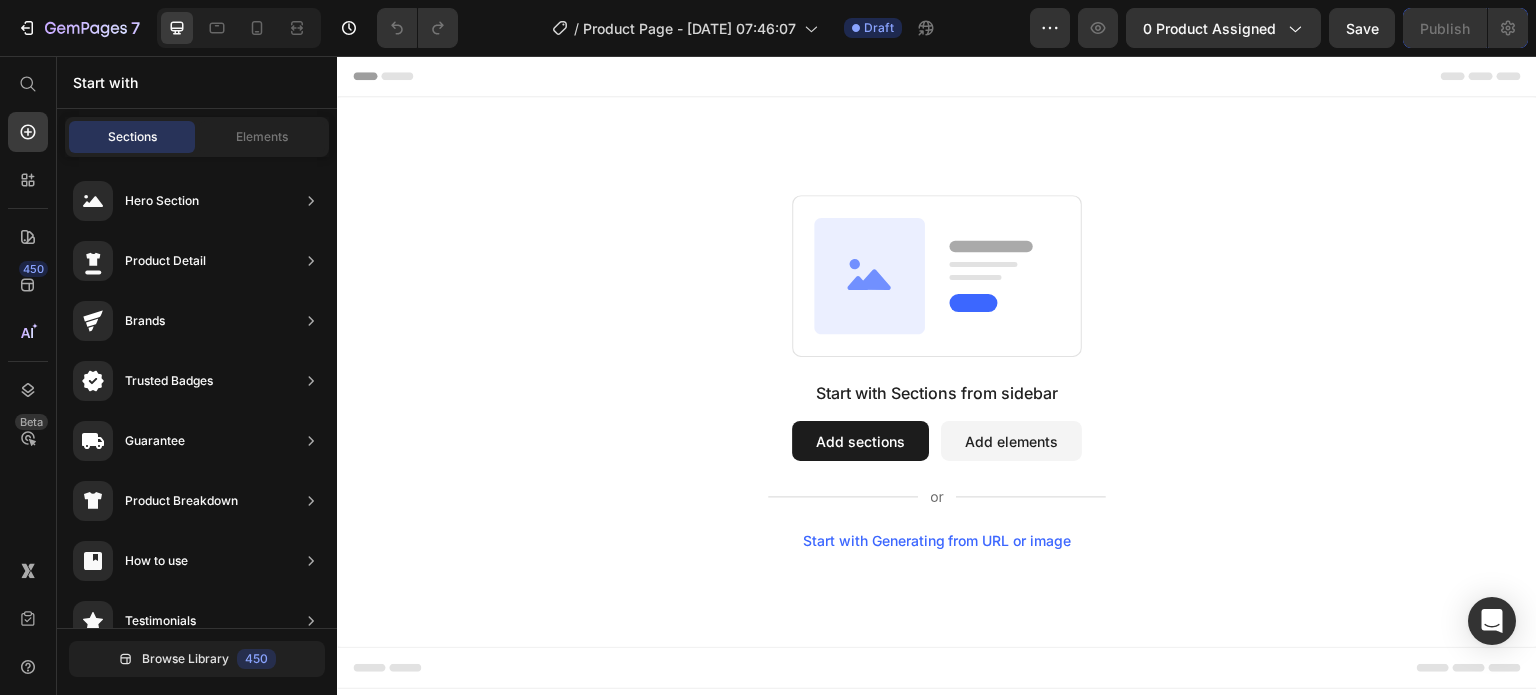 click on "Add elements" at bounding box center [1011, 441] 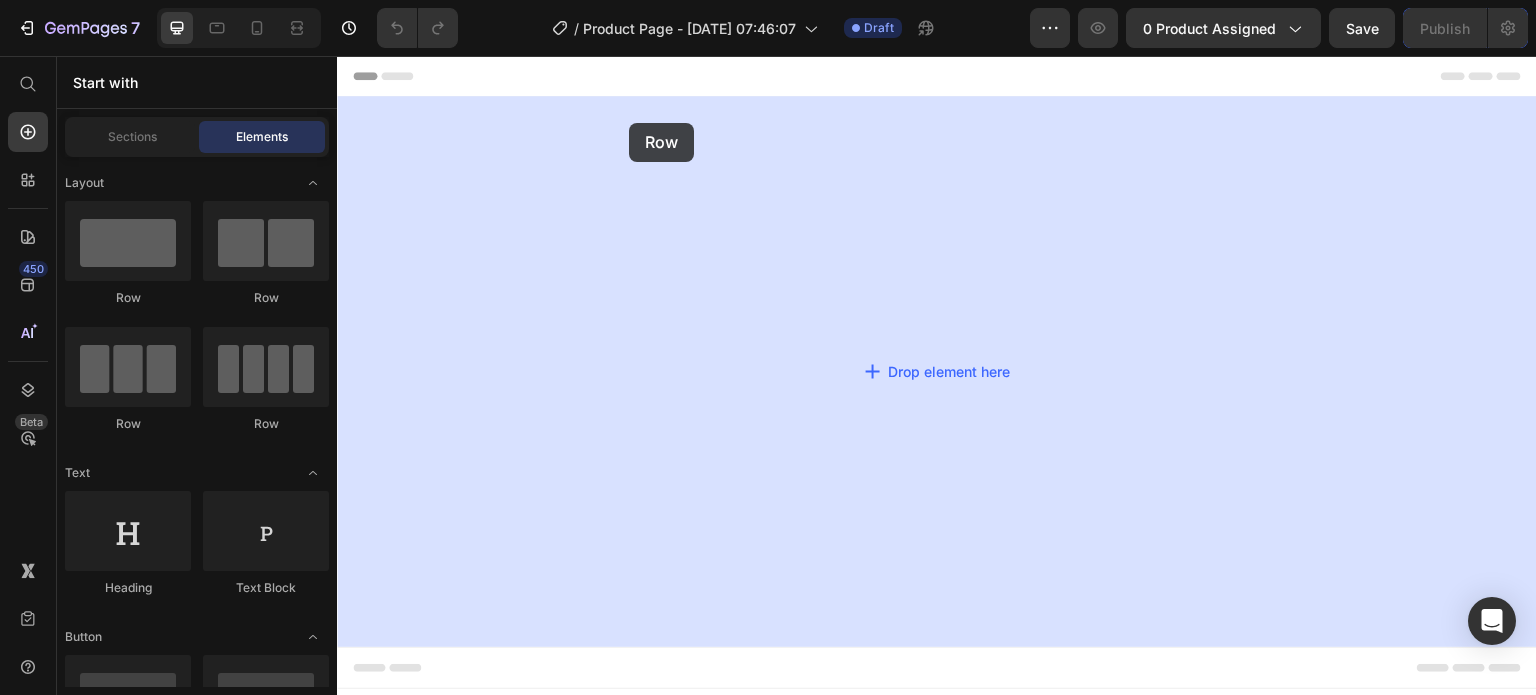 drag, startPoint x: 475, startPoint y: 310, endPoint x: 629, endPoint y: 123, distance: 242.24988 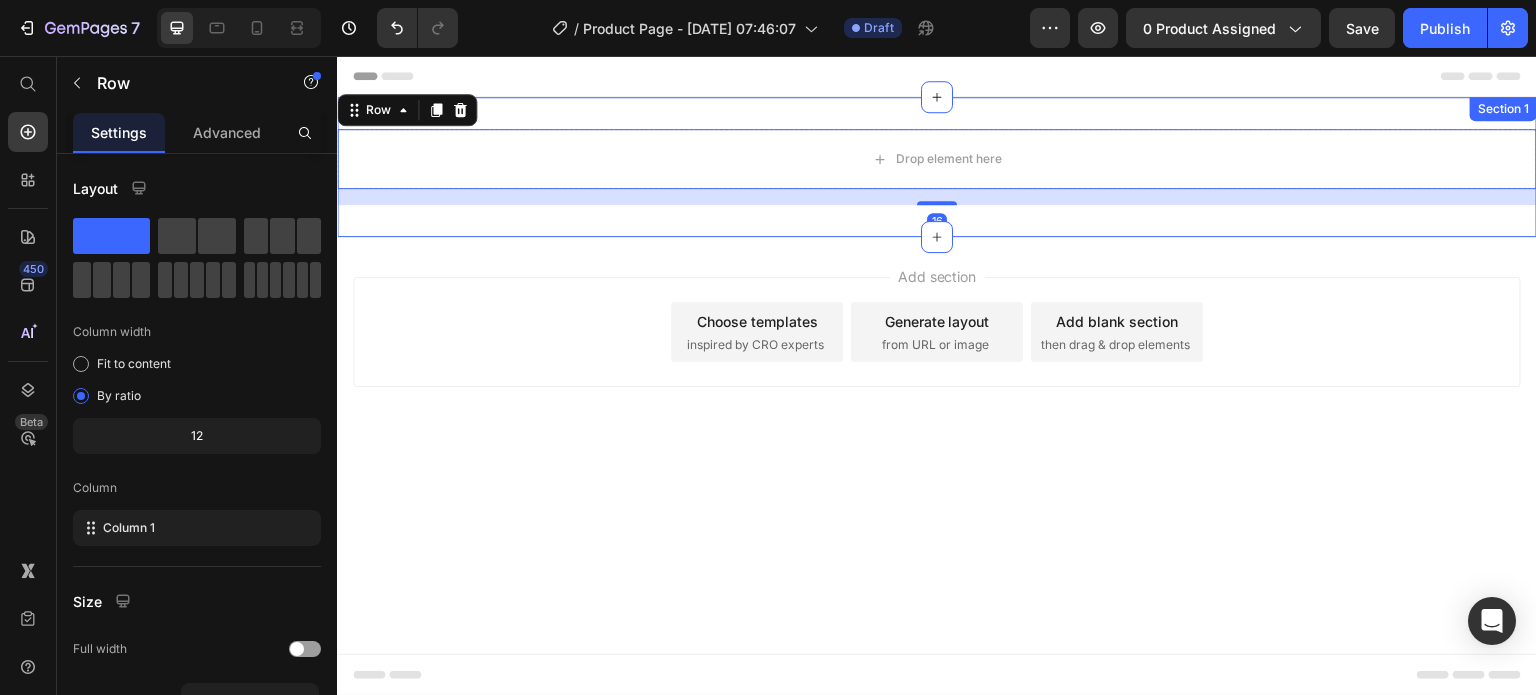 click on "Drop element here Row   16 Section 1" at bounding box center [937, 167] 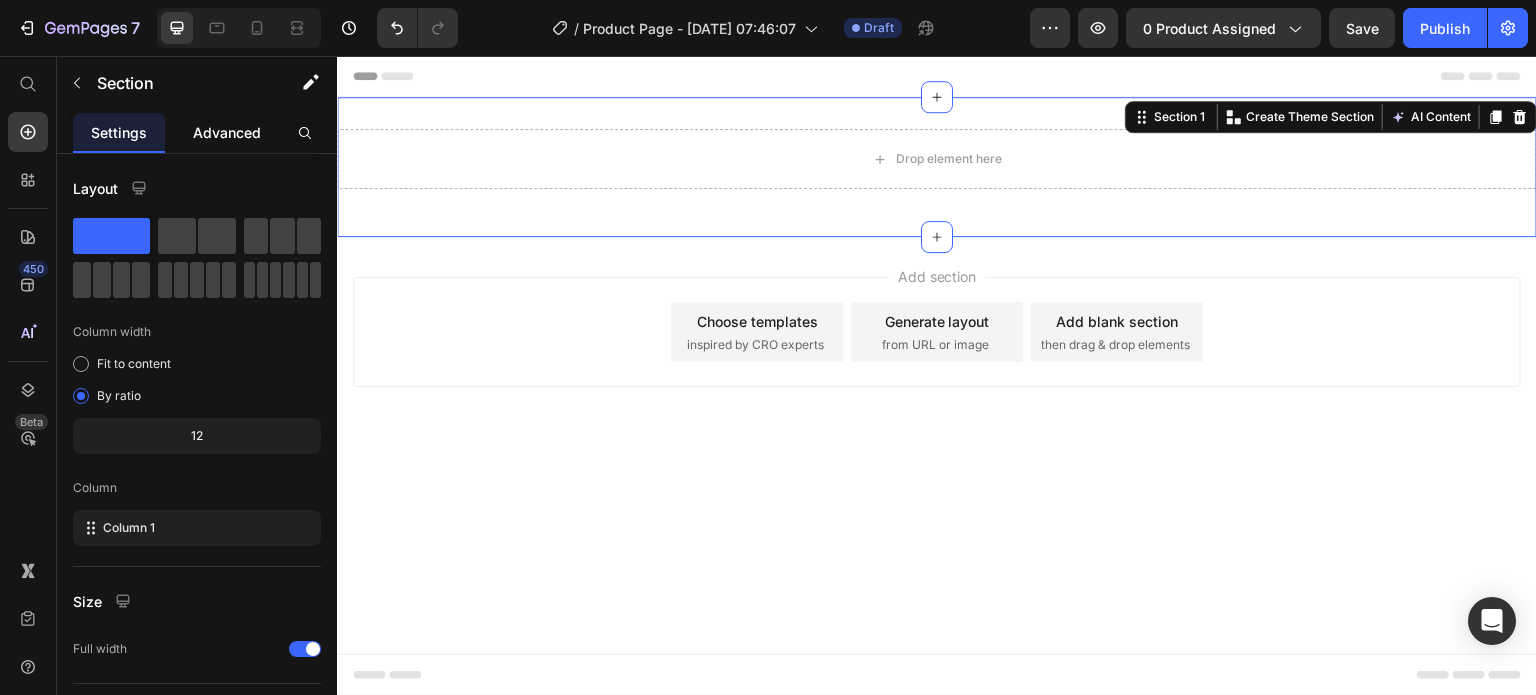 click on "Advanced" at bounding box center [227, 132] 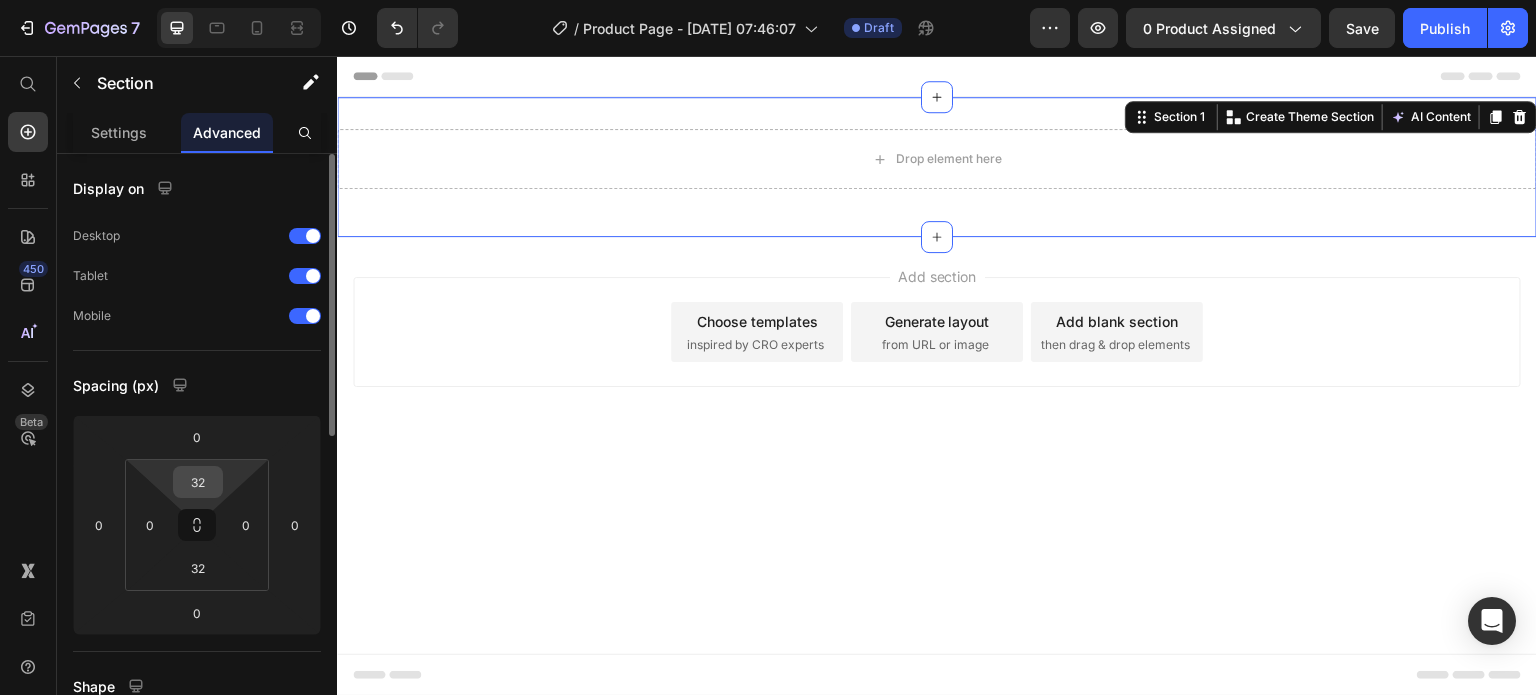 click on "32" at bounding box center [198, 482] 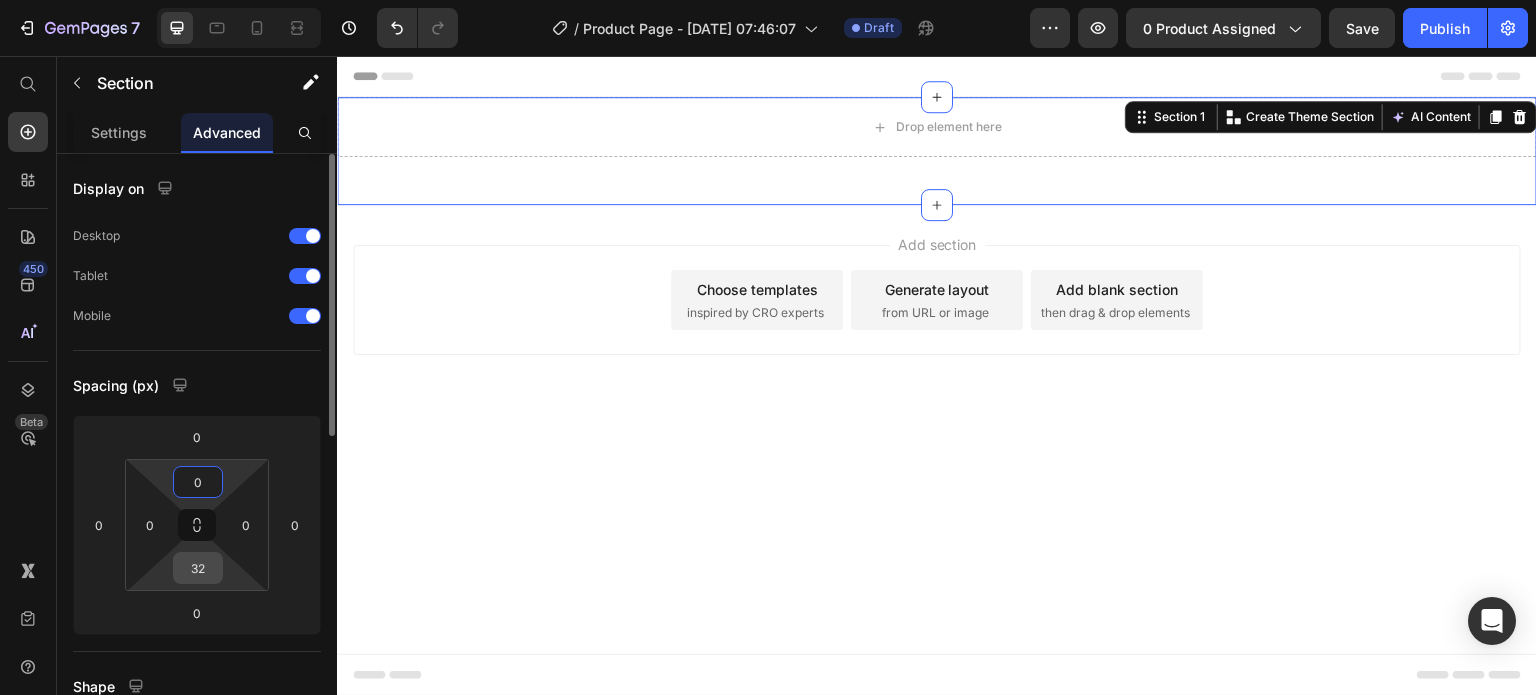 type on "0" 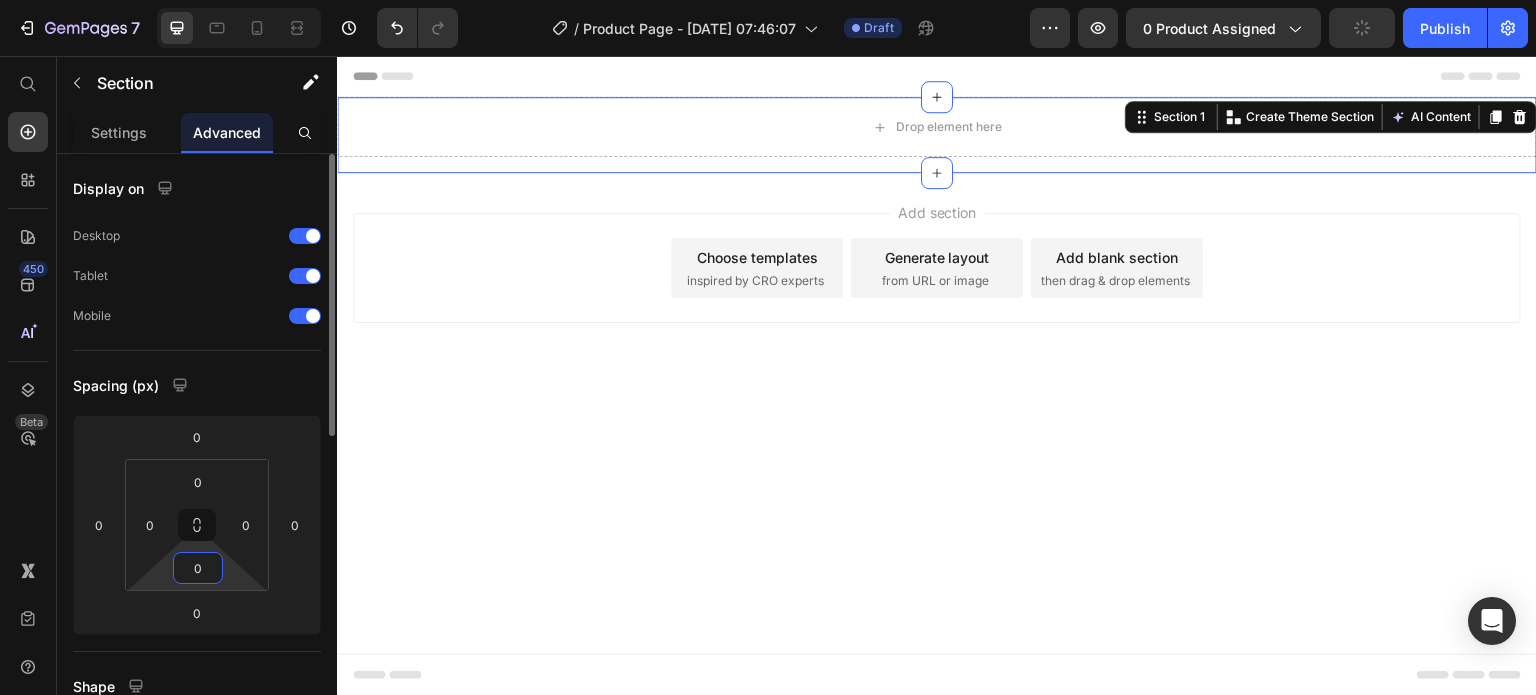 type on "0" 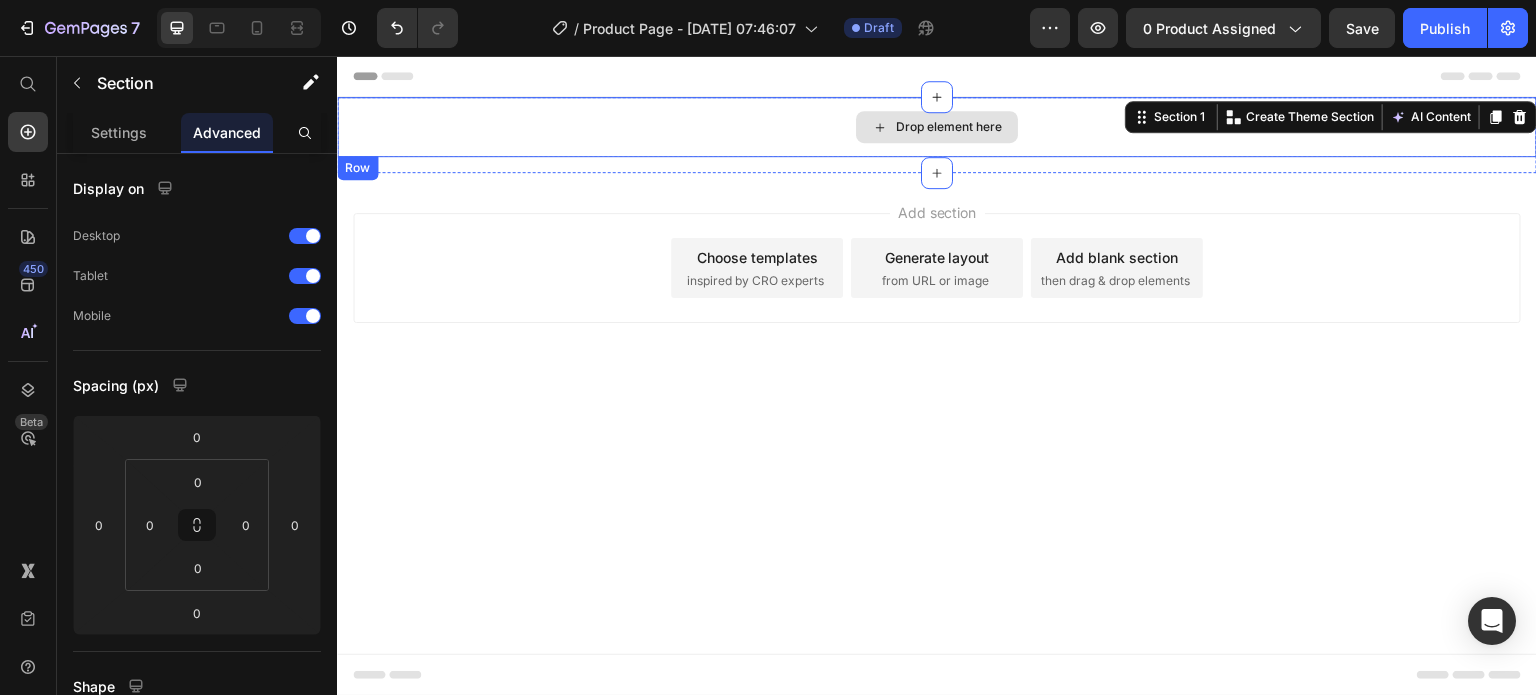click on "Drop element here" at bounding box center [949, 127] 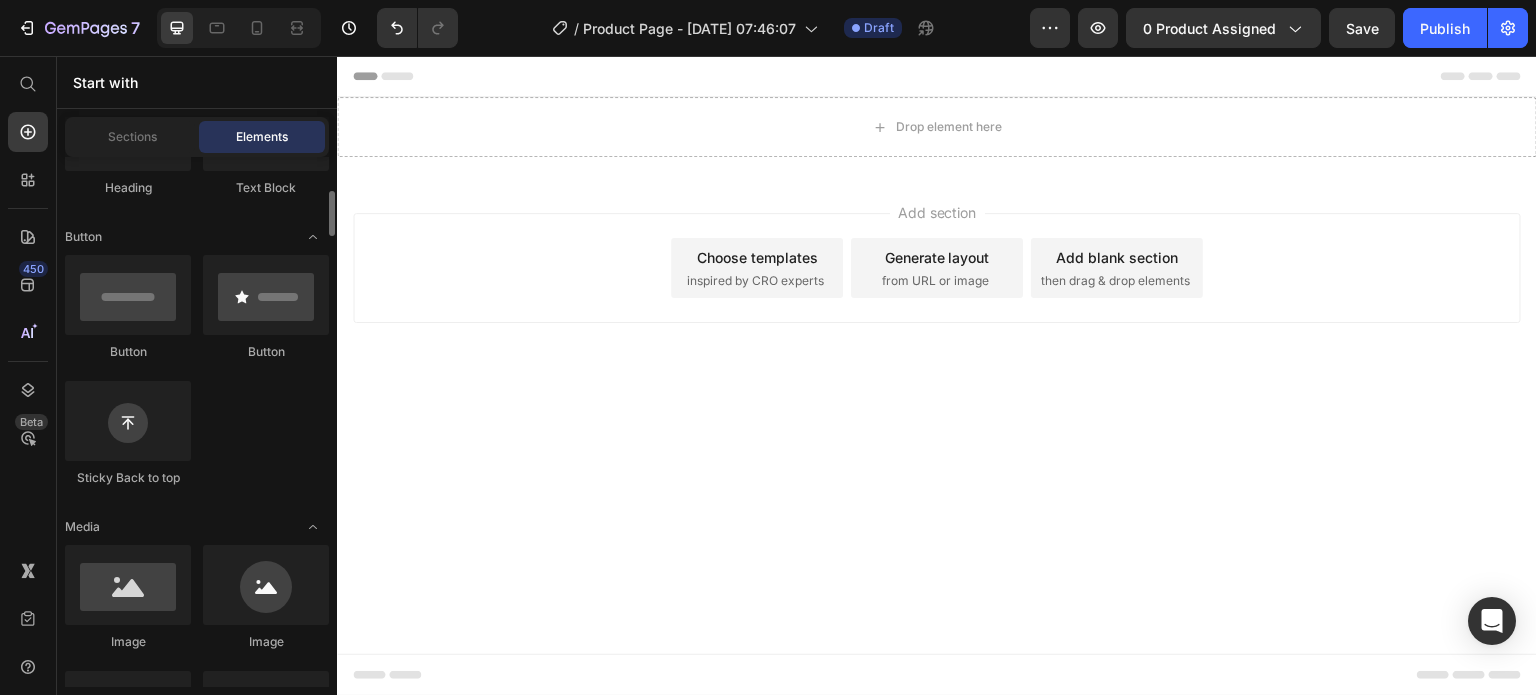 scroll, scrollTop: 900, scrollLeft: 0, axis: vertical 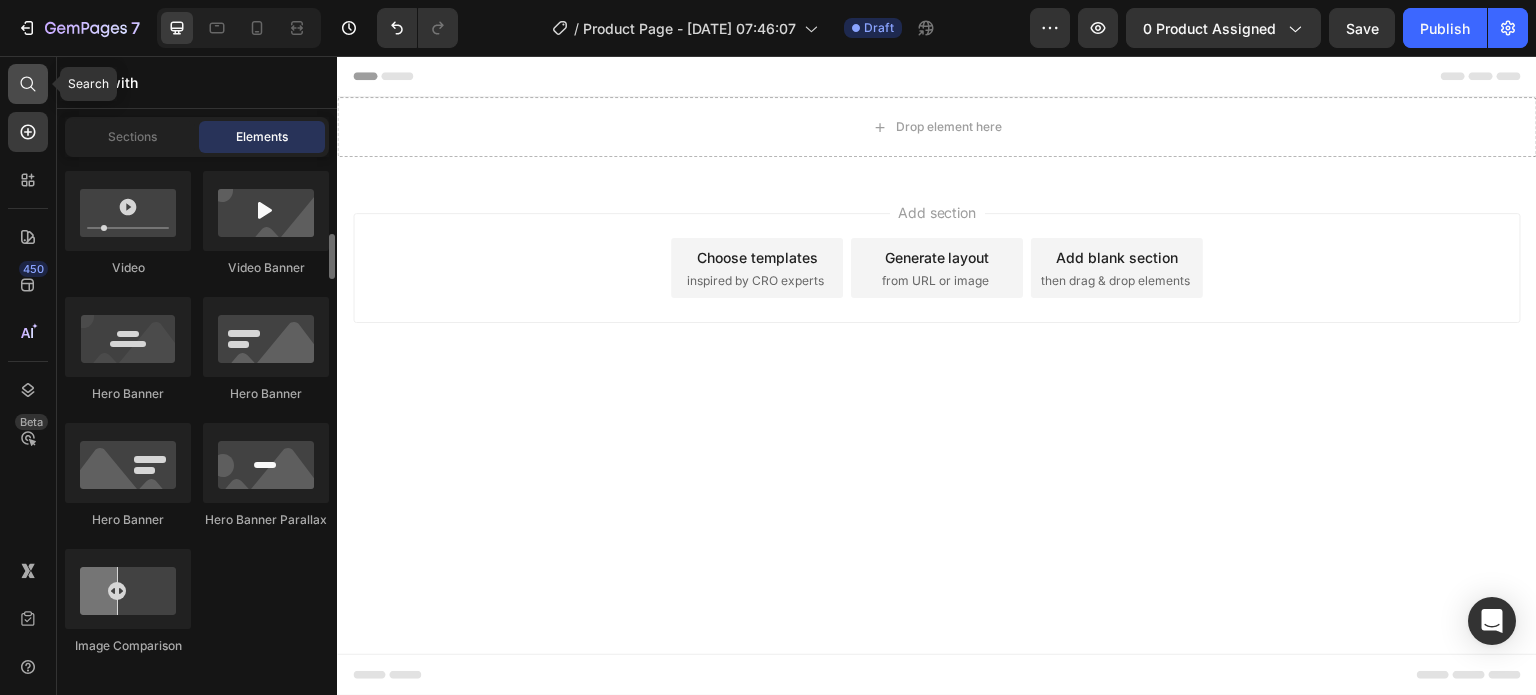 click 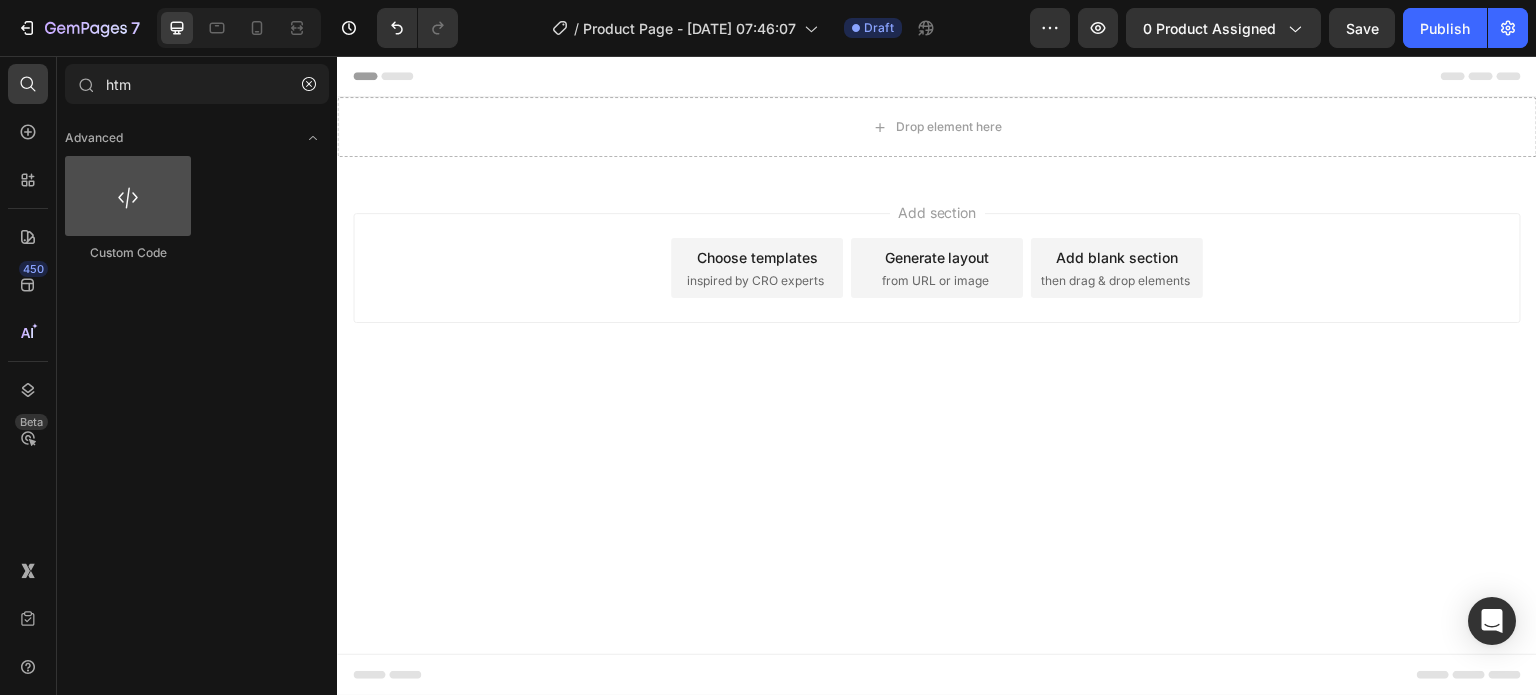 type on "htm" 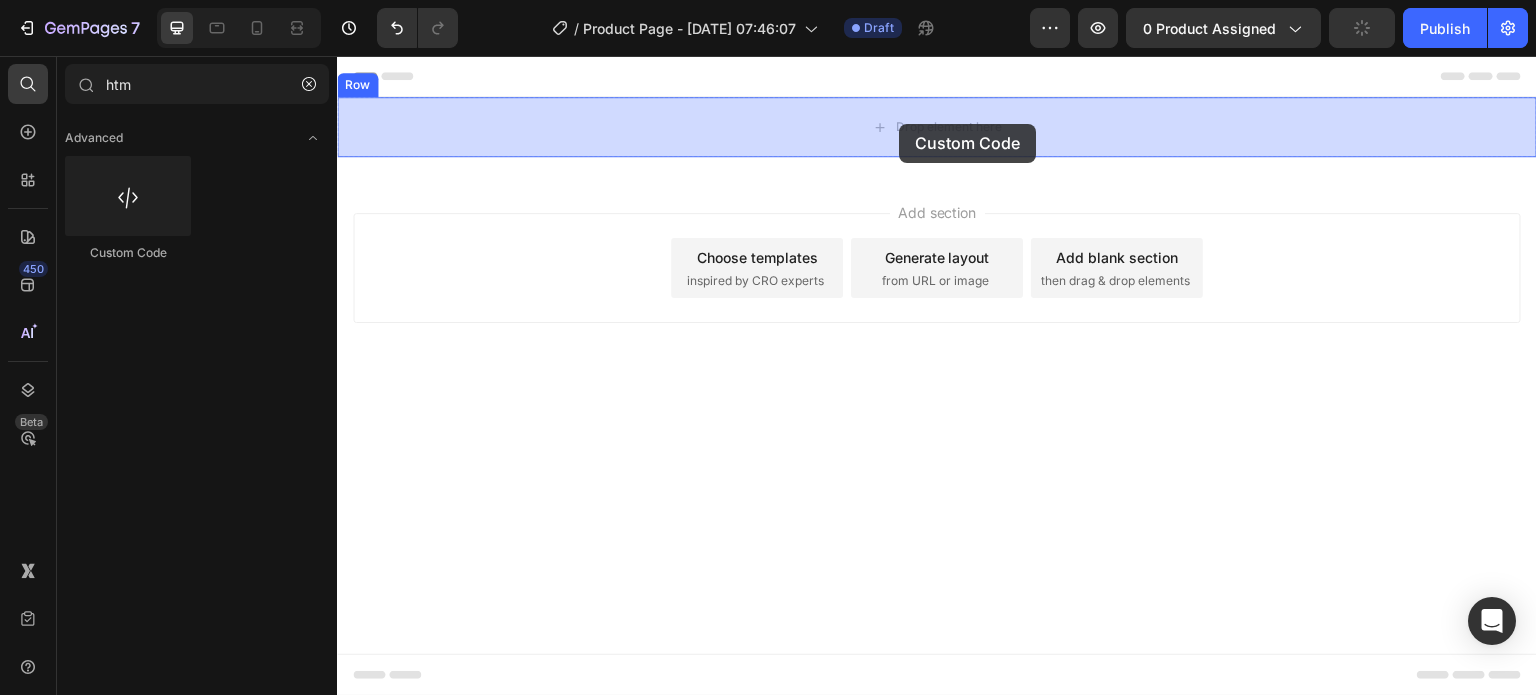 drag, startPoint x: 466, startPoint y: 252, endPoint x: 899, endPoint y: 124, distance: 451.52298 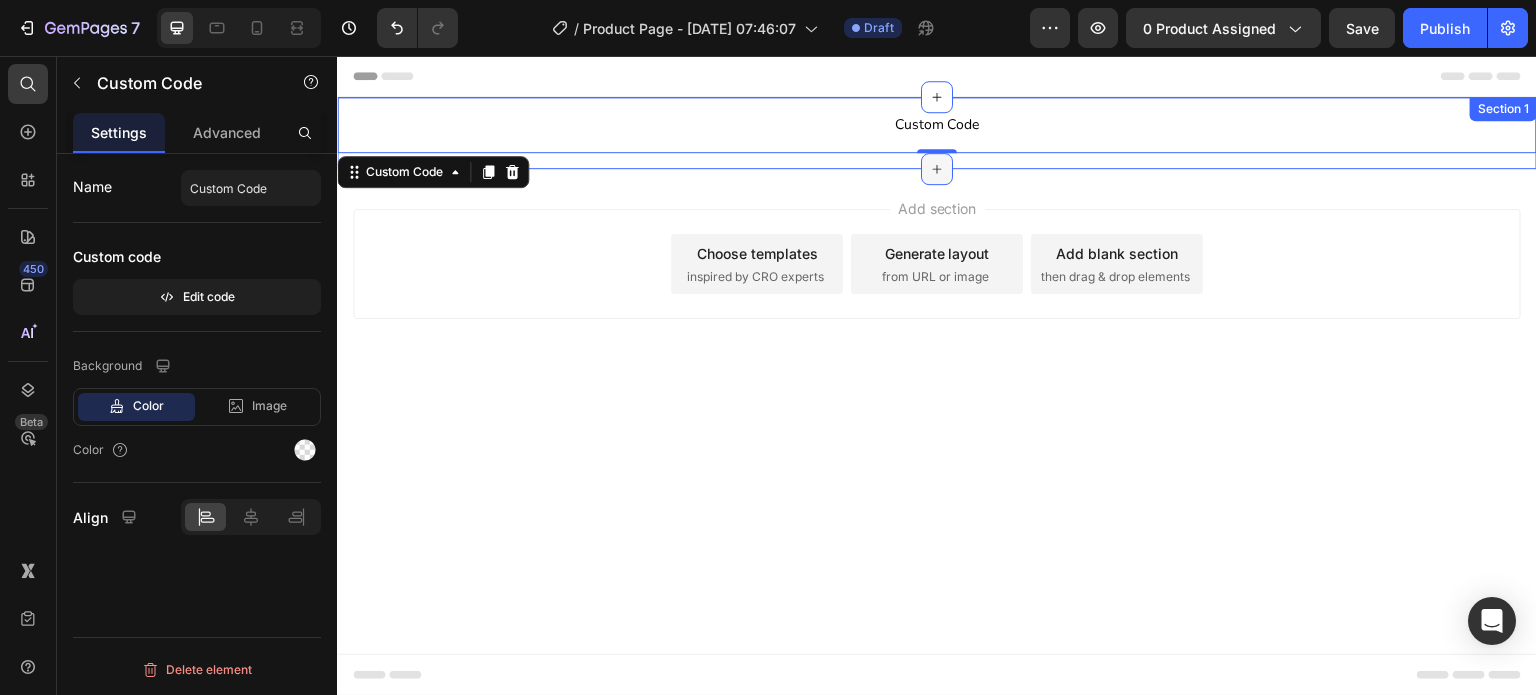 click 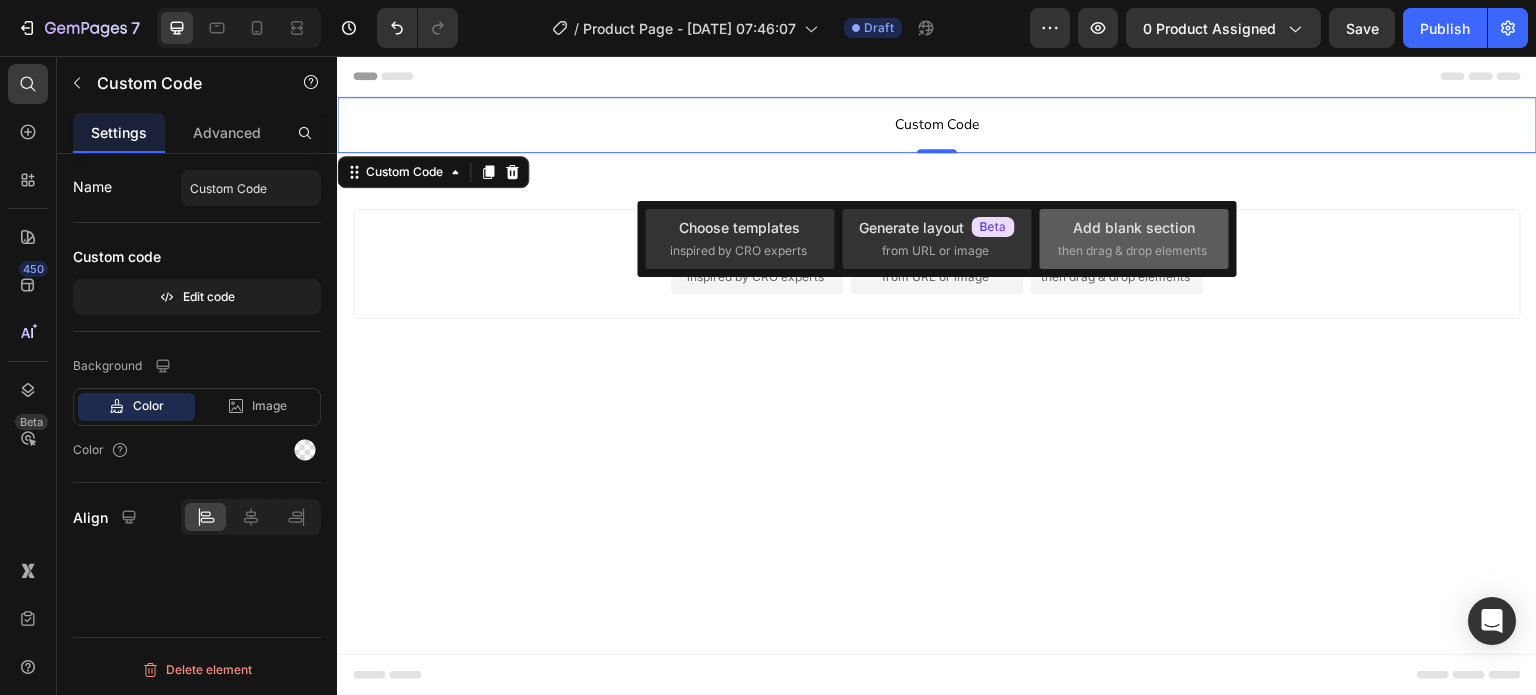 click on "Add blank section" at bounding box center (1134, 227) 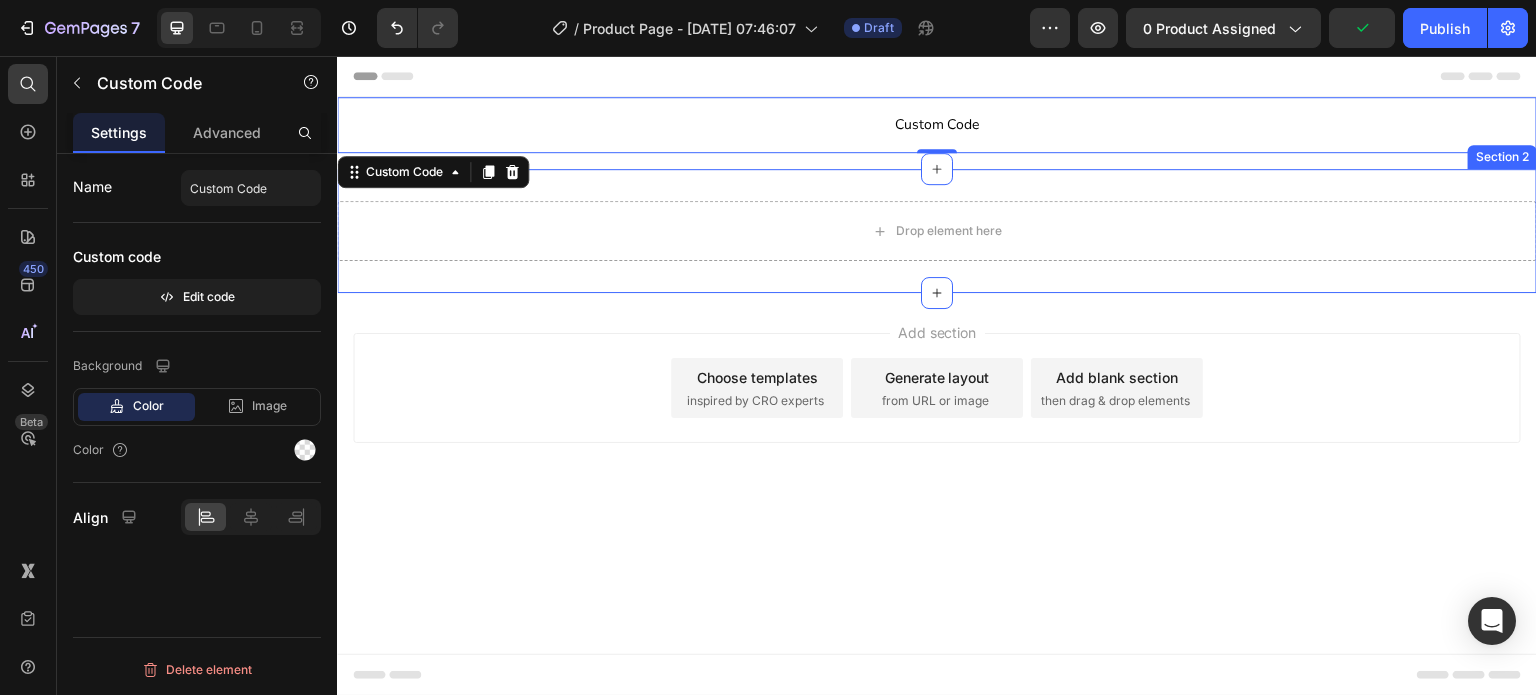 click on "Drop element here Section 2" at bounding box center (937, 231) 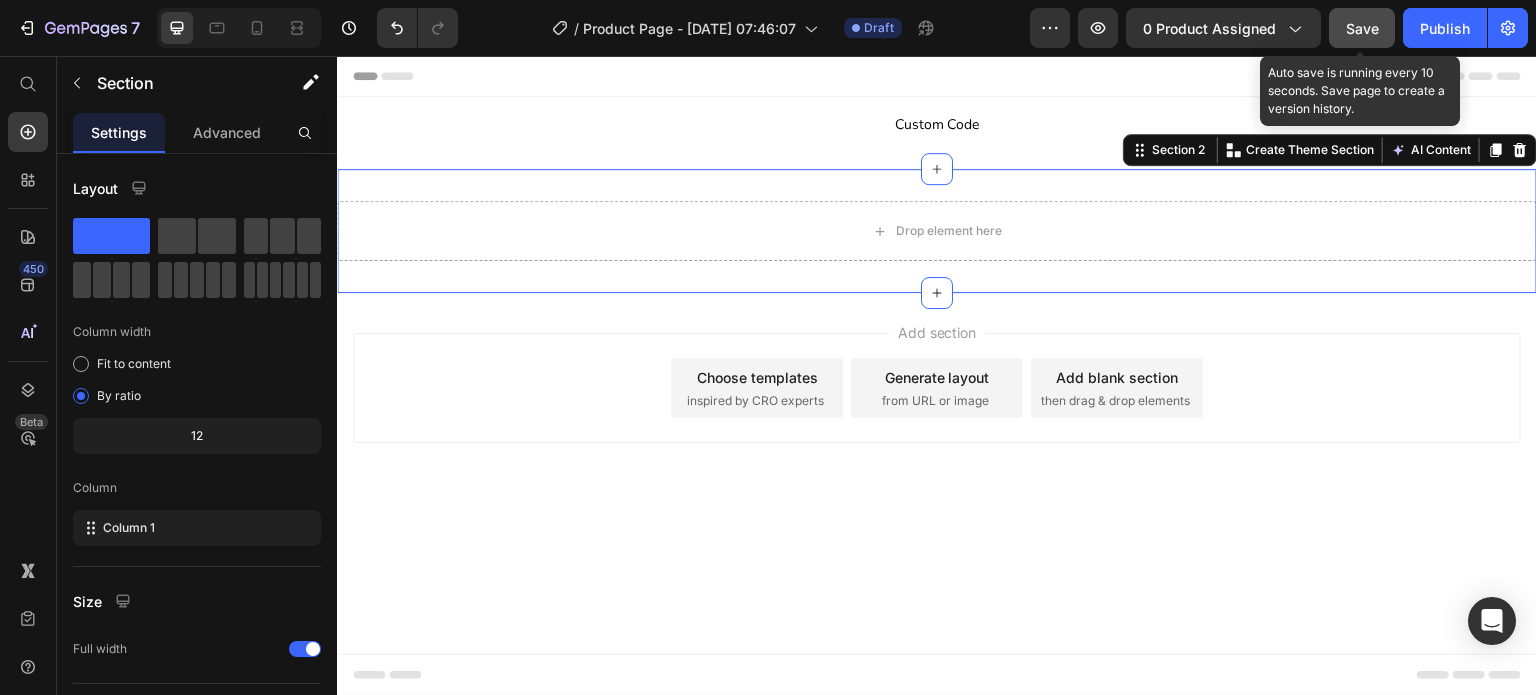 click on "Save" at bounding box center [1362, 28] 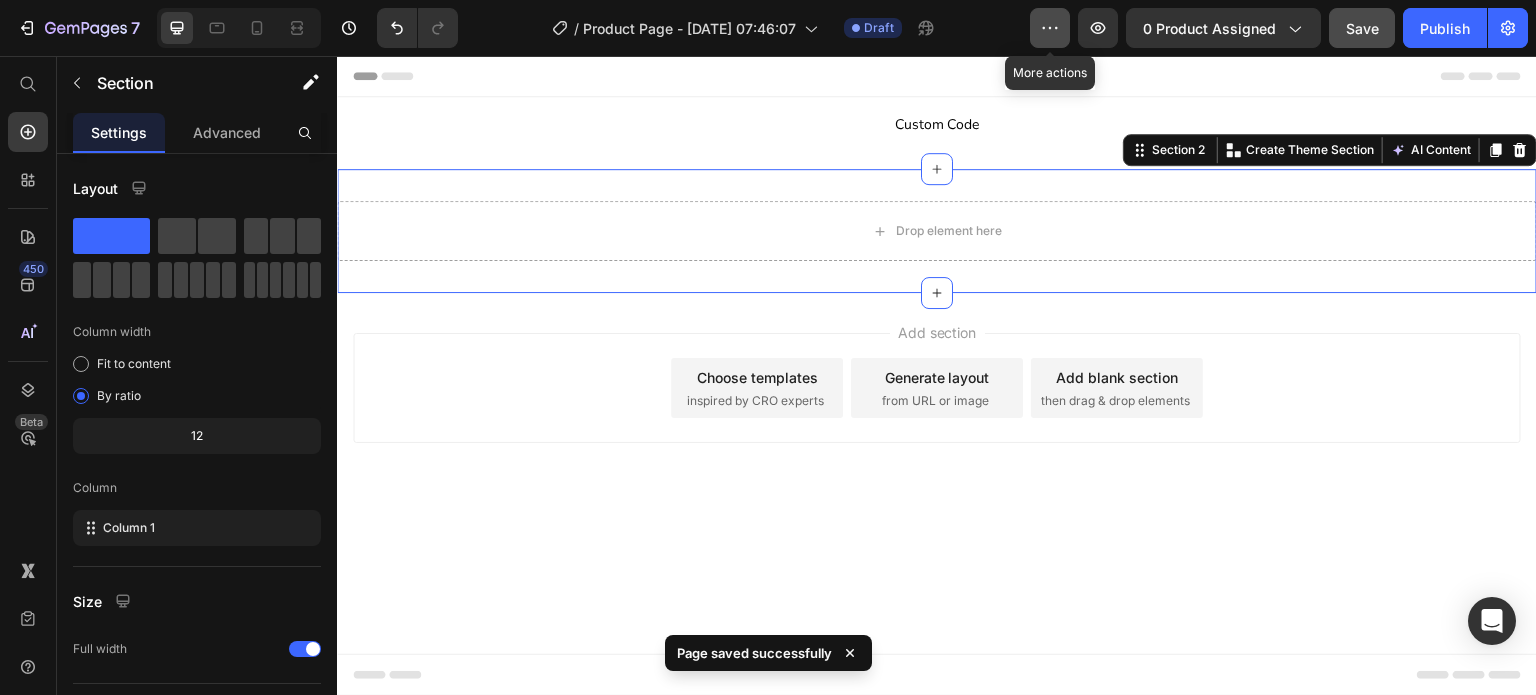 click 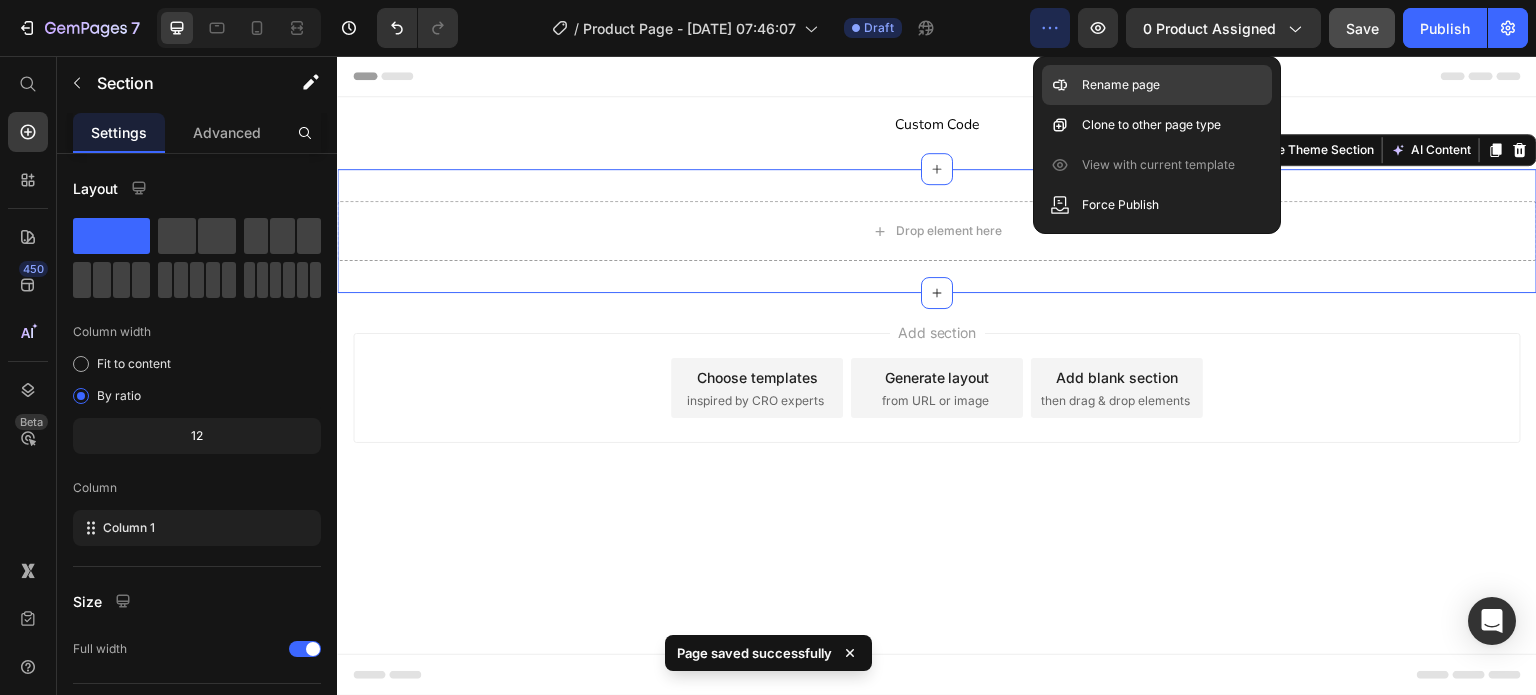 click on "Rename page" 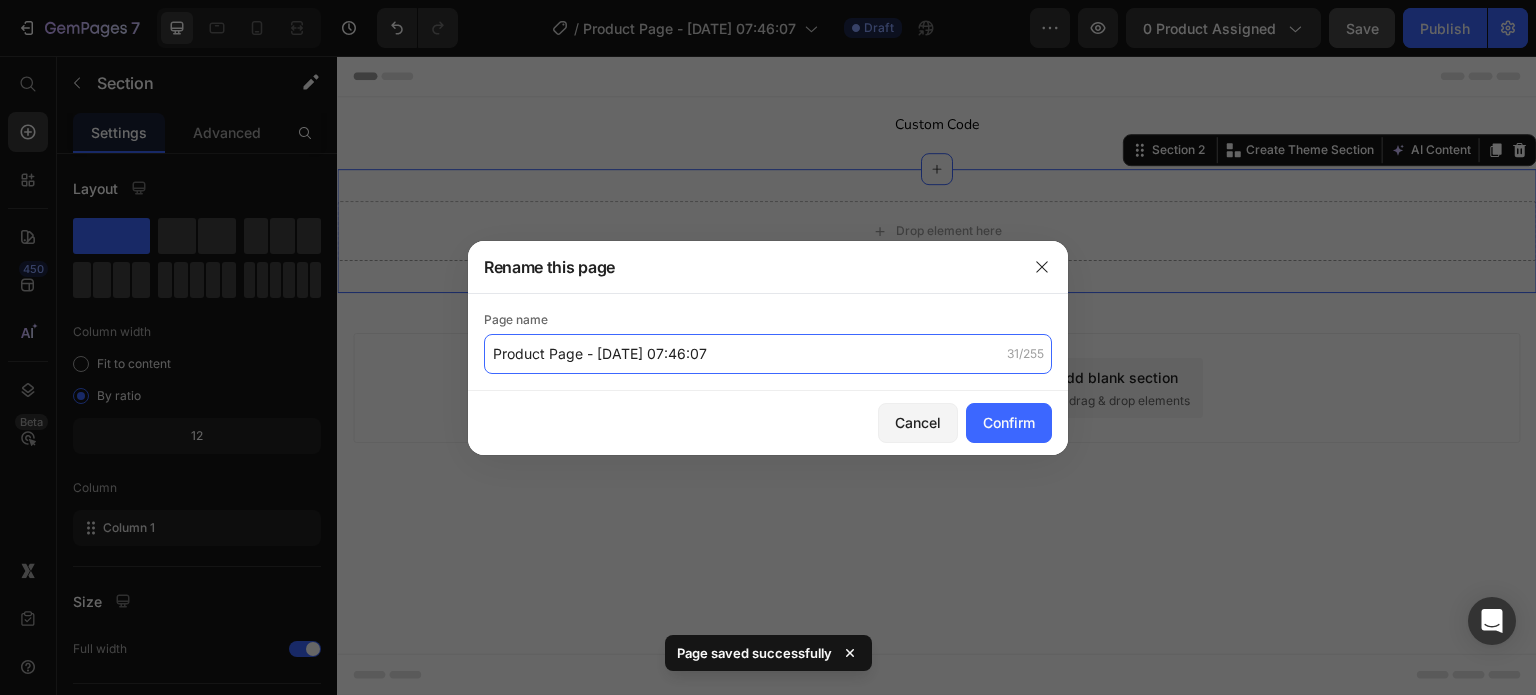 click on "Product Page - Jul 10, 07:46:07" 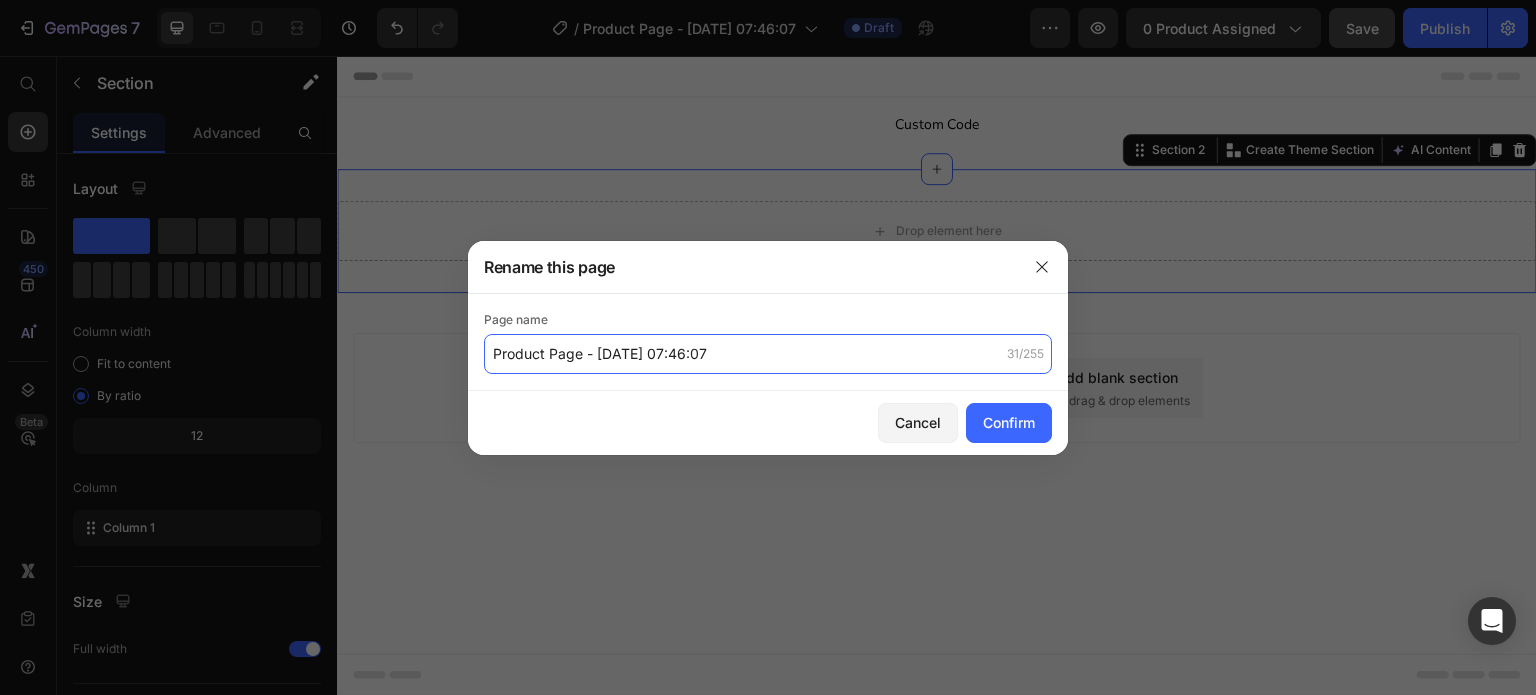 paste on "deos-desodorante" 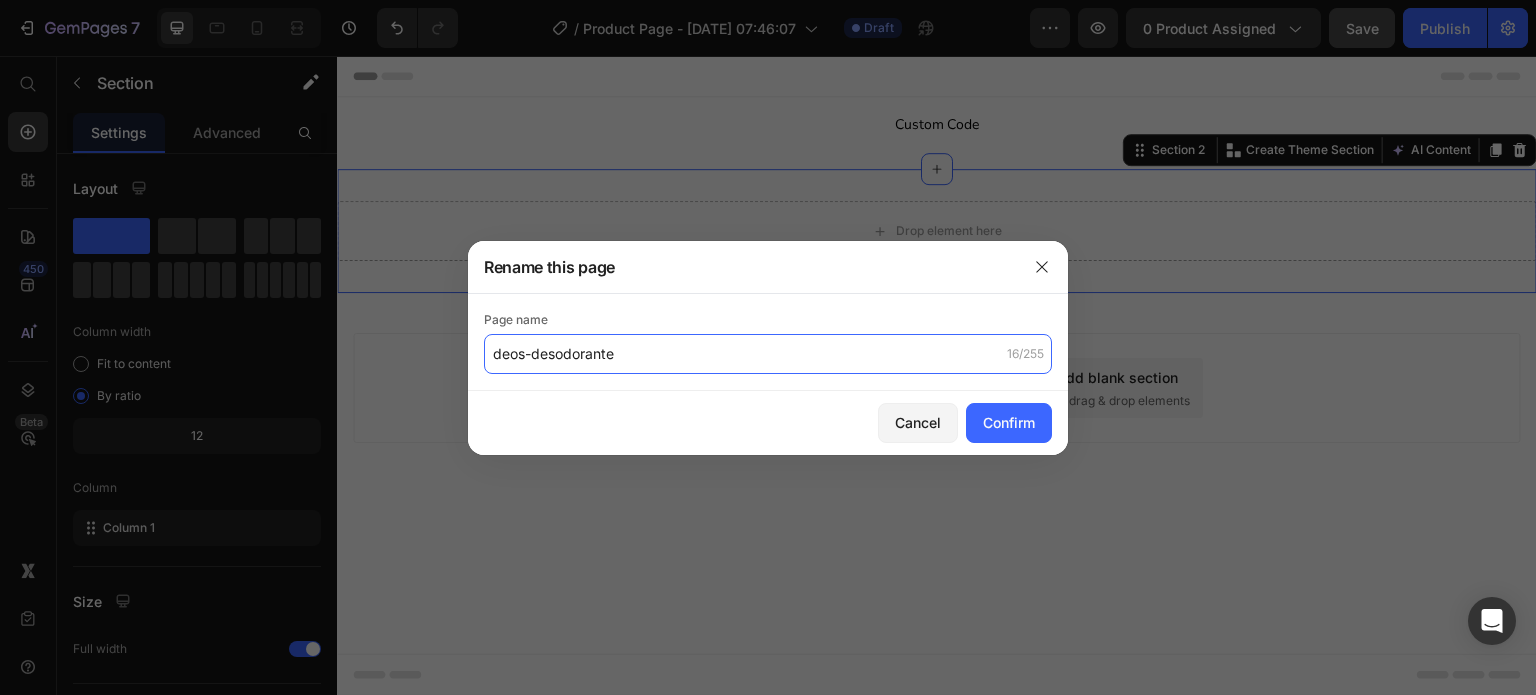 click on "deos-desodorante" 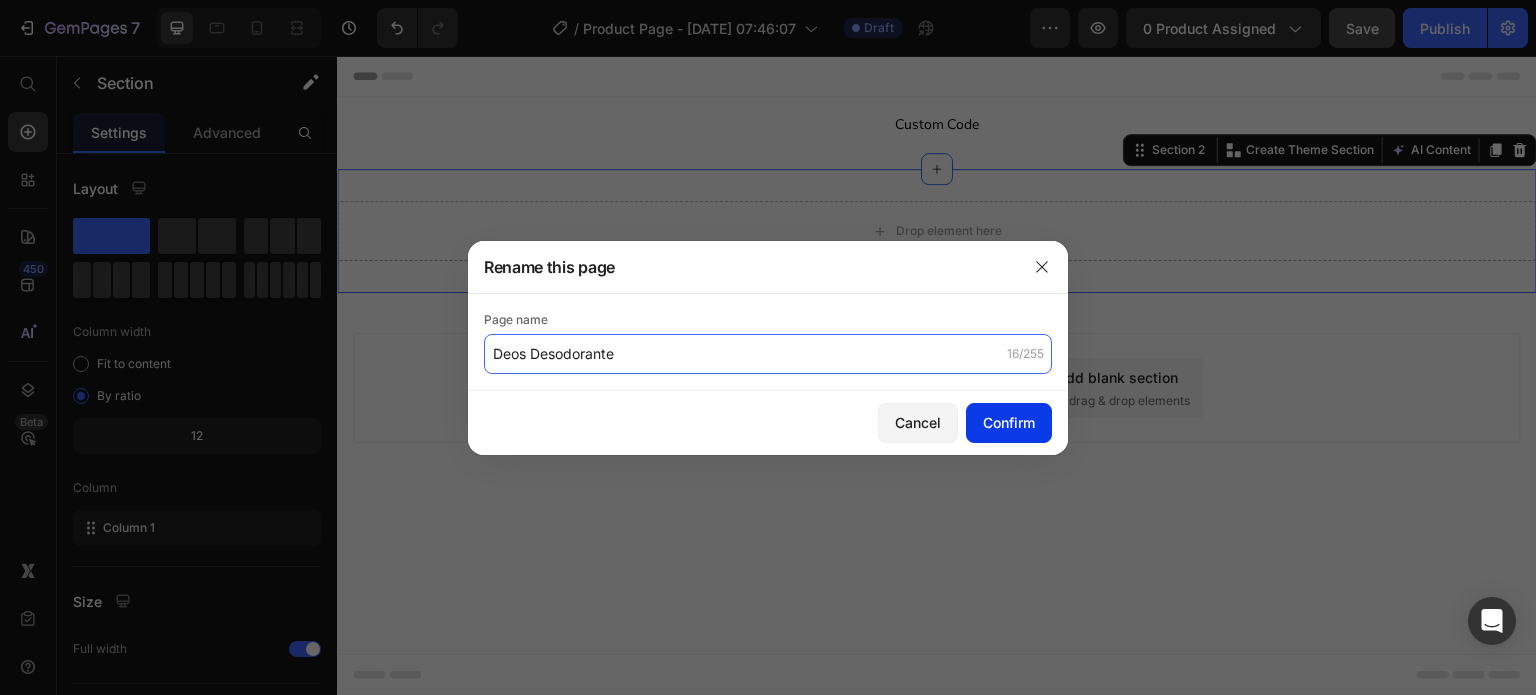 type on "Deos Desodorante" 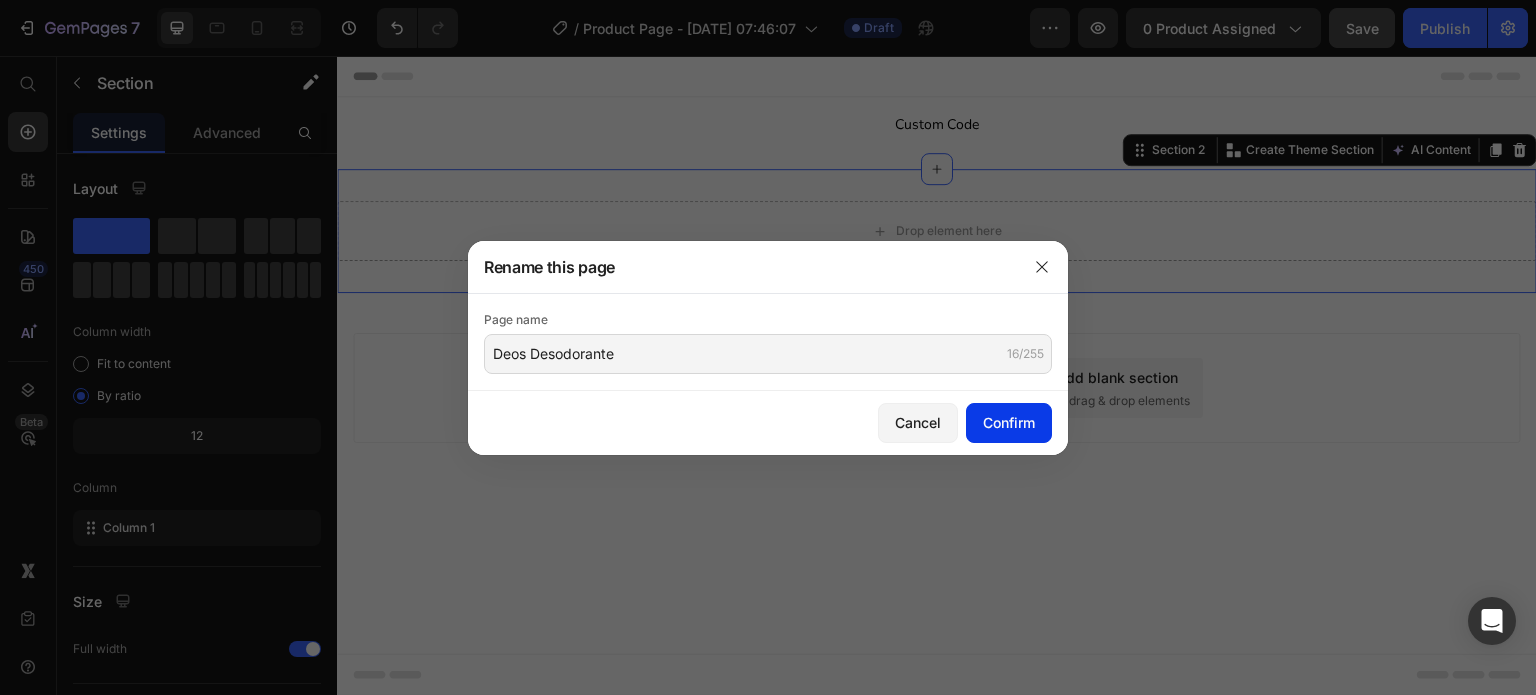click on "Confirm" 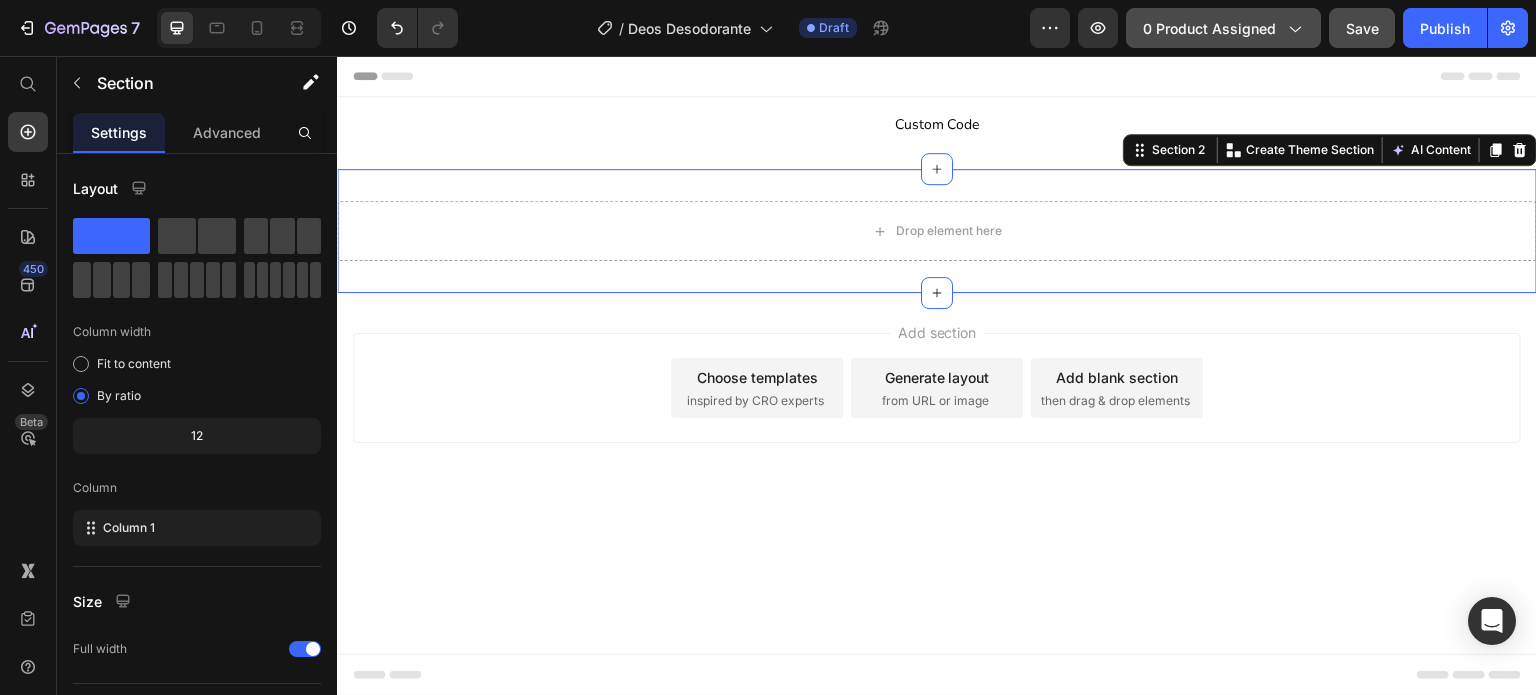 click on "0 product assigned" 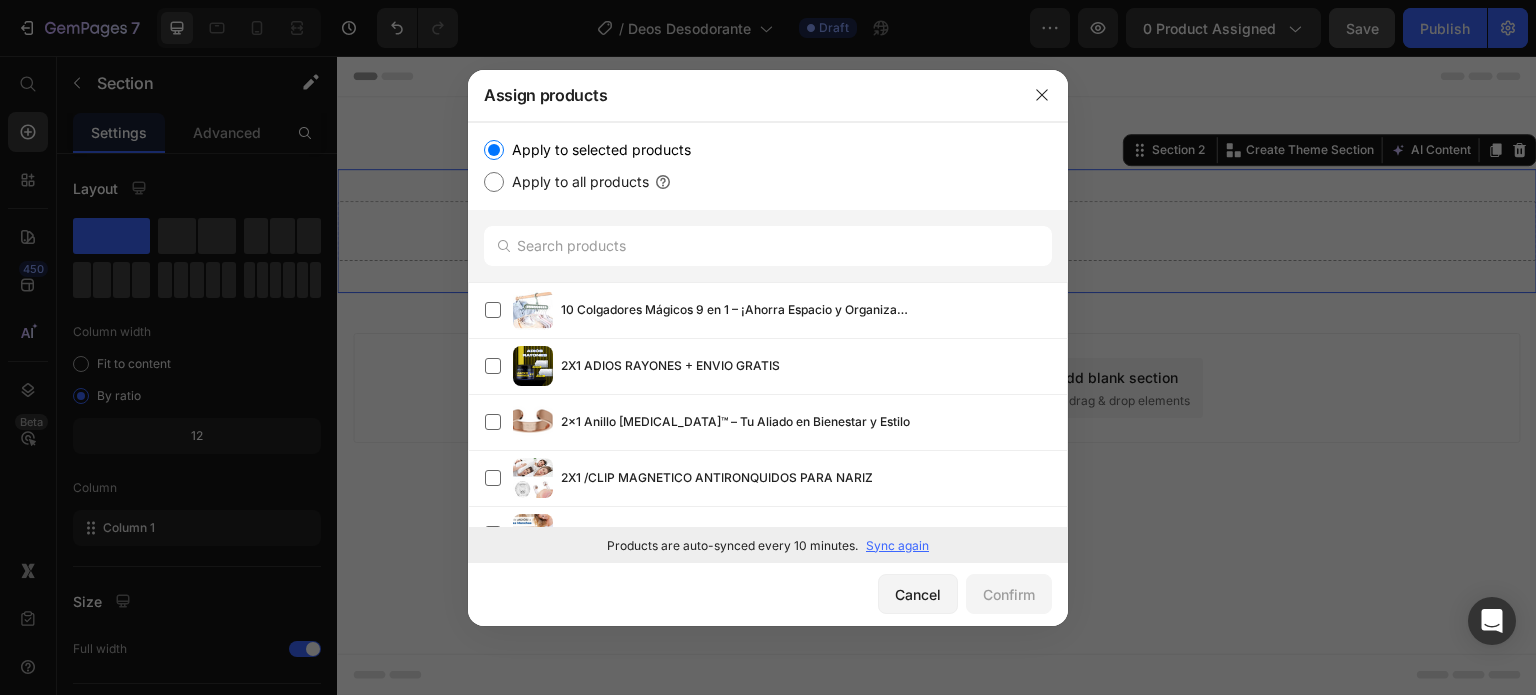 click on "Sync again" at bounding box center (897, 546) 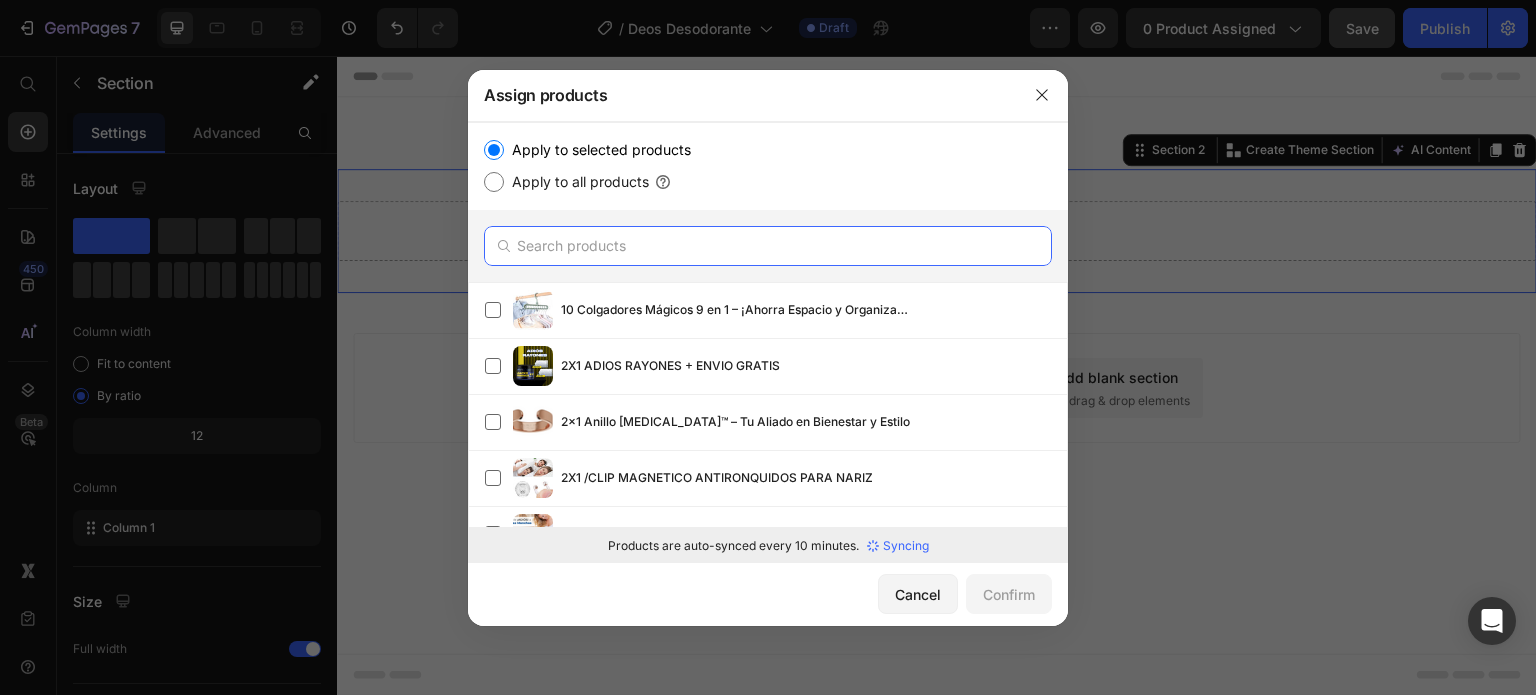 click at bounding box center (768, 246) 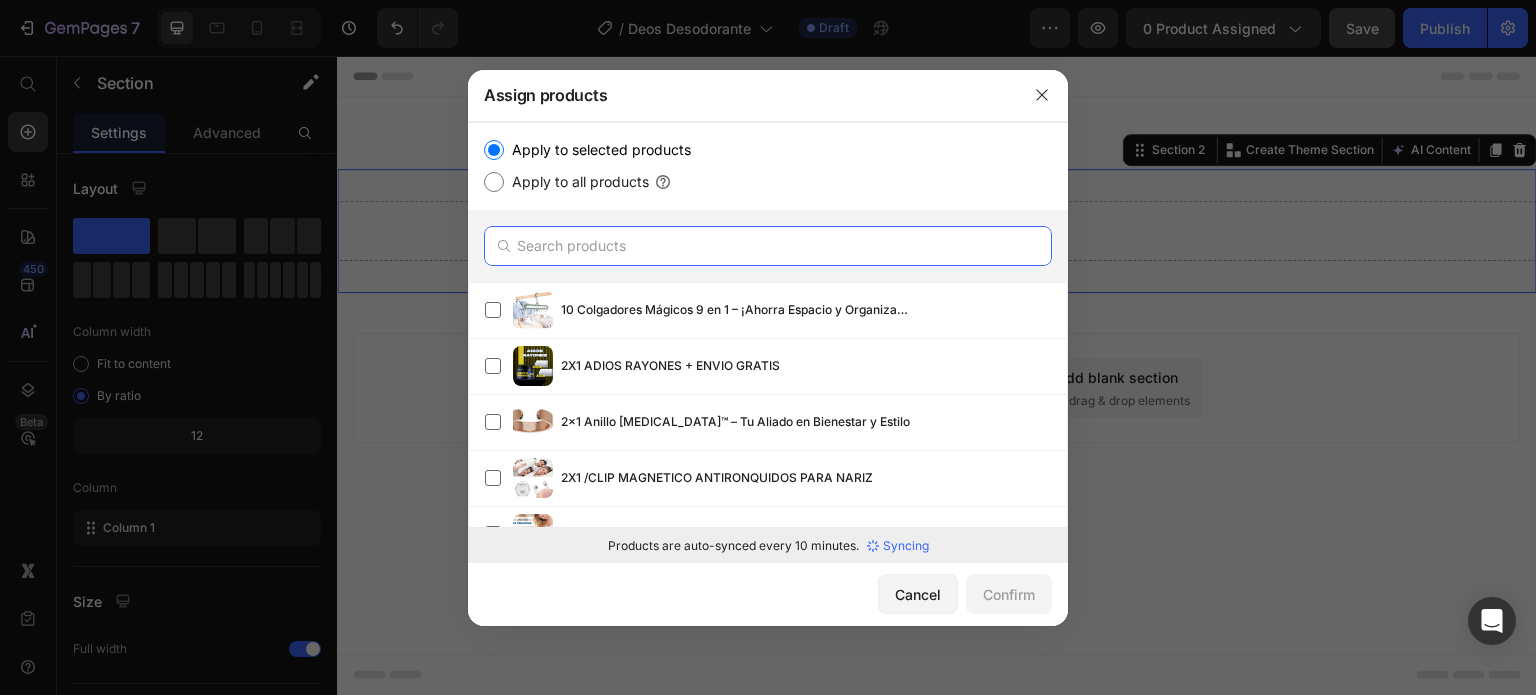 paste on "deos-desodorante" 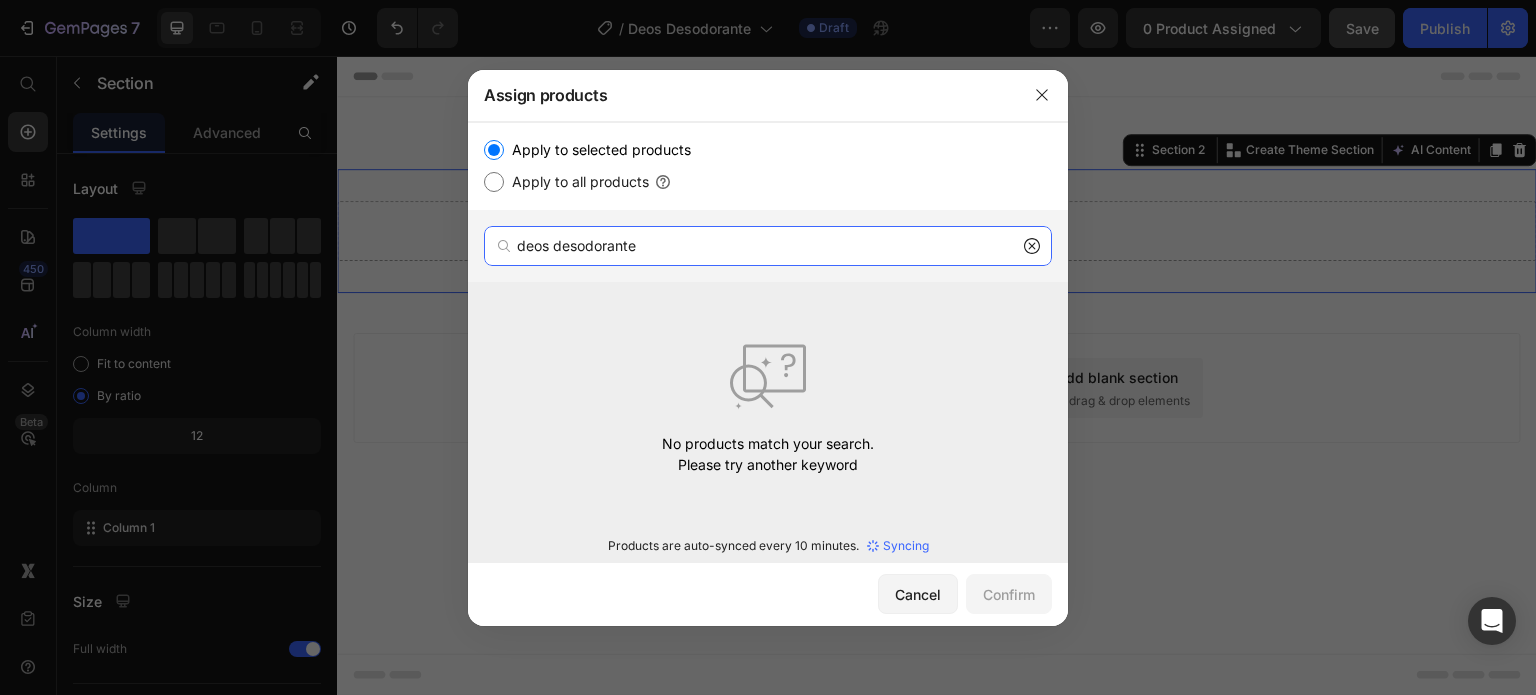 type on "deos desodorante" 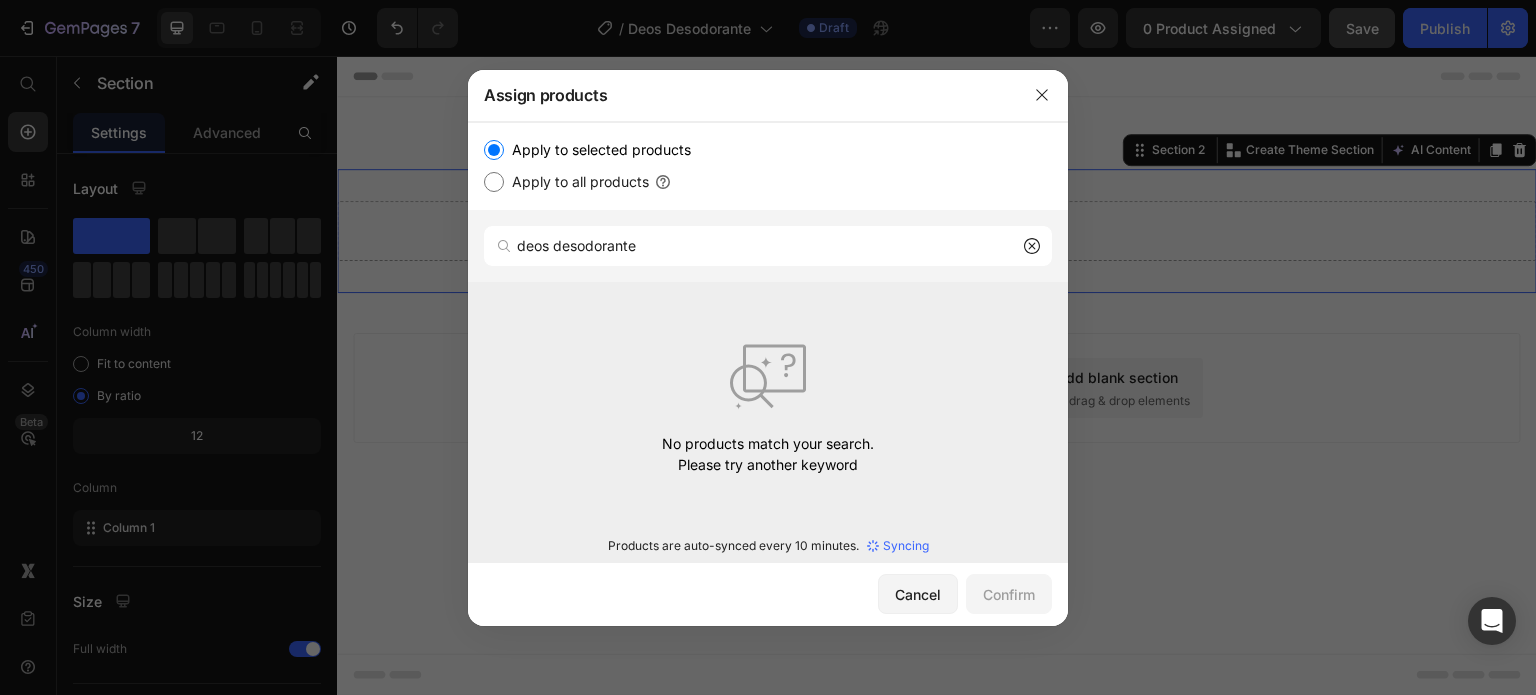 click 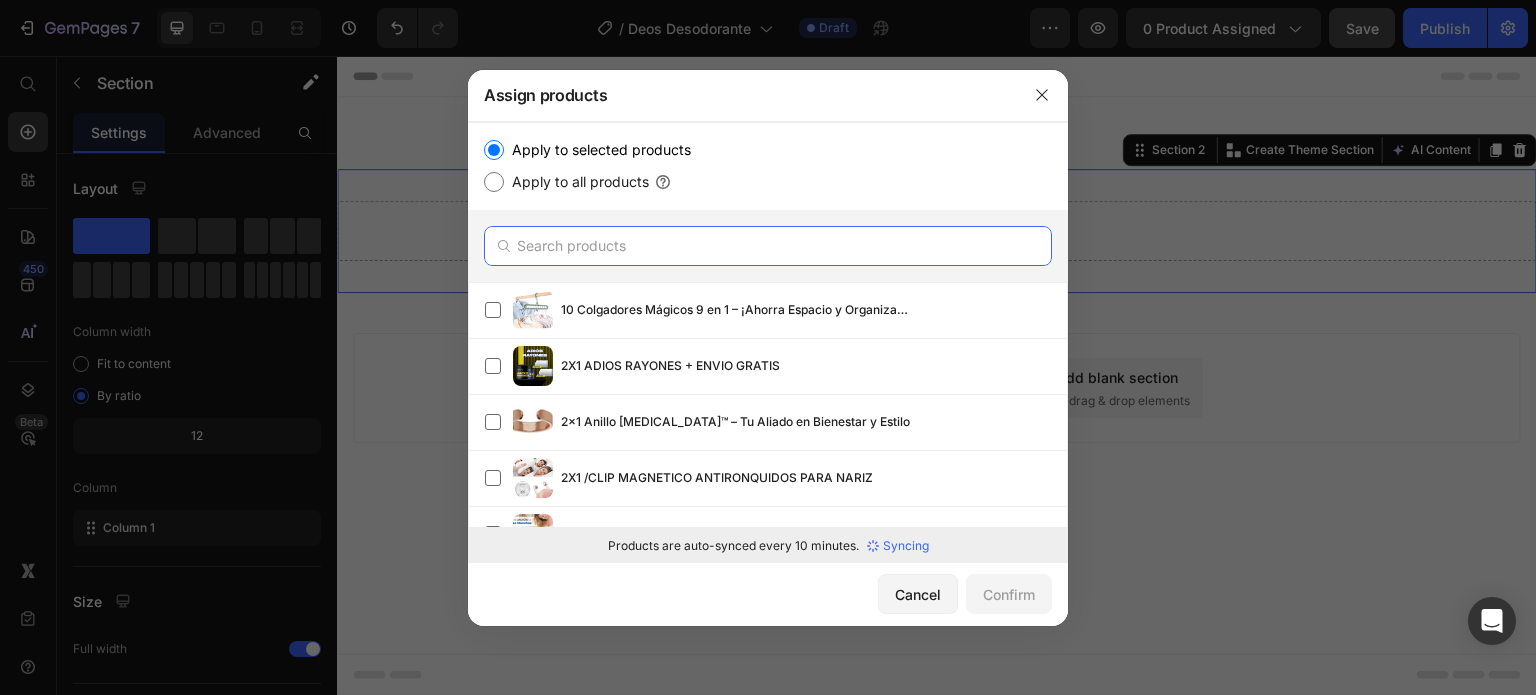 click at bounding box center (768, 246) 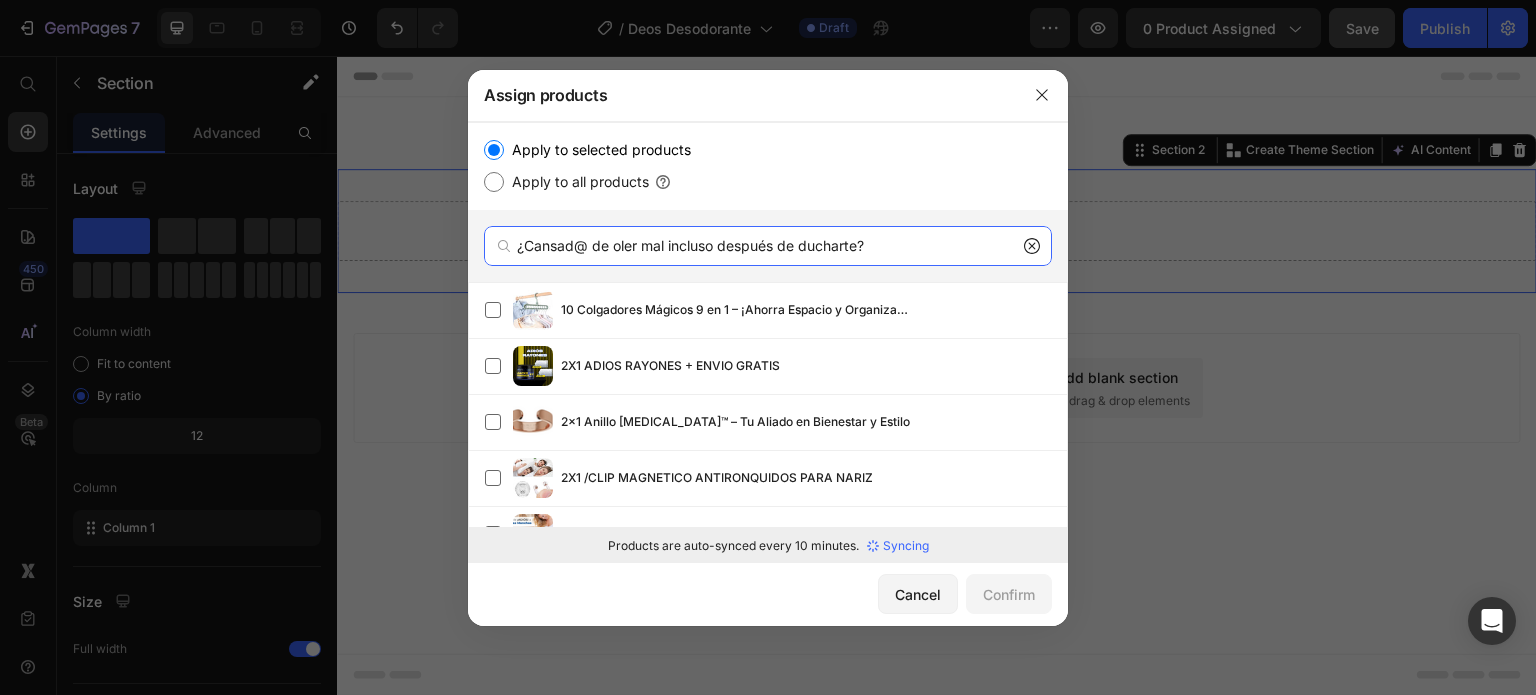 type 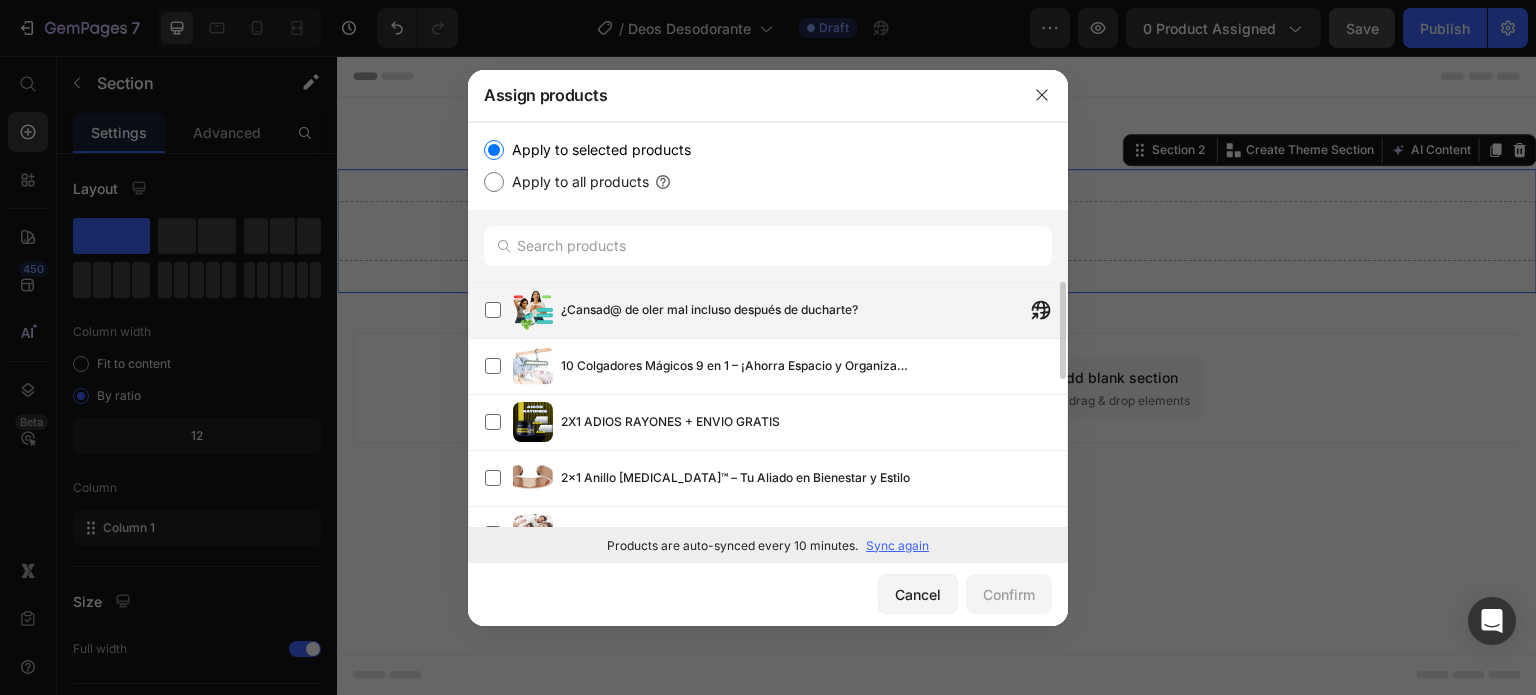 click on "¿Cansad@ de oler mal incluso después de ducharte?" at bounding box center (709, 310) 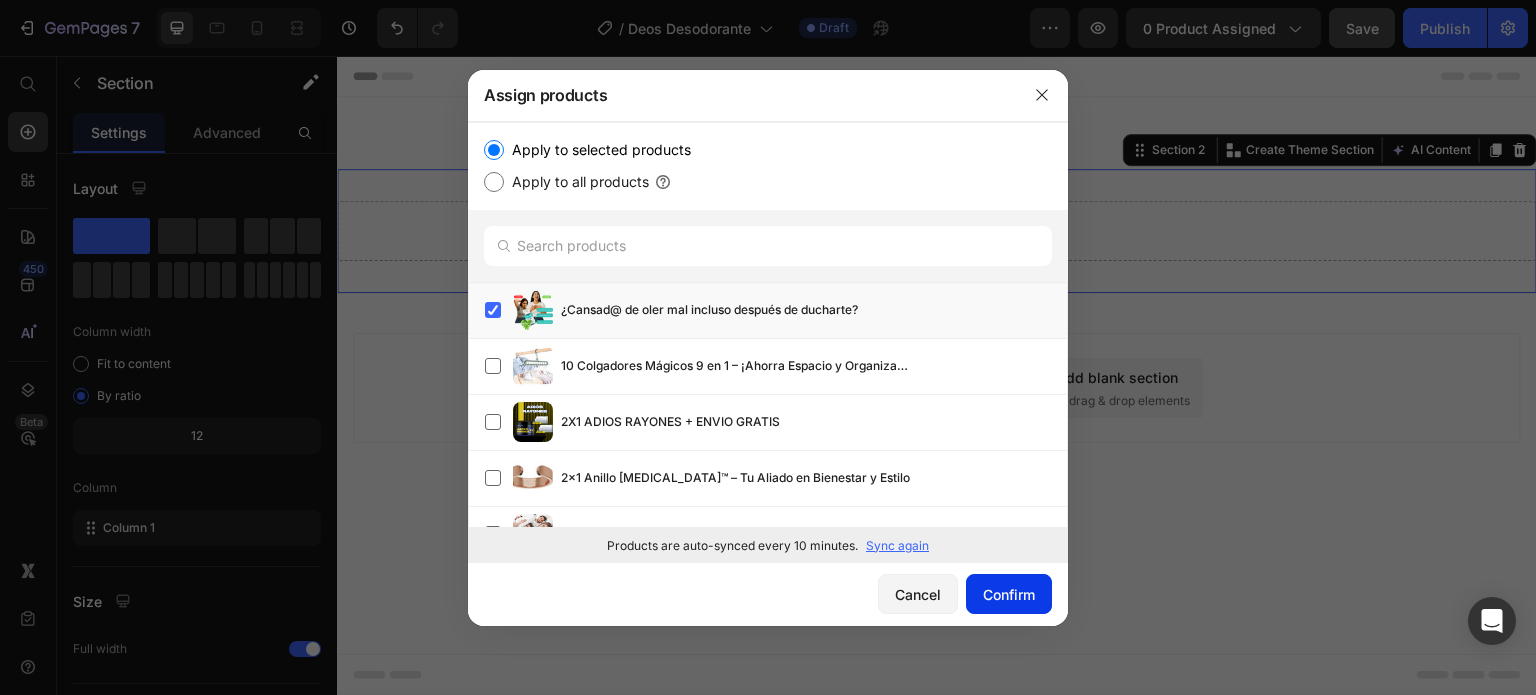 click on "Confirm" at bounding box center (1009, 594) 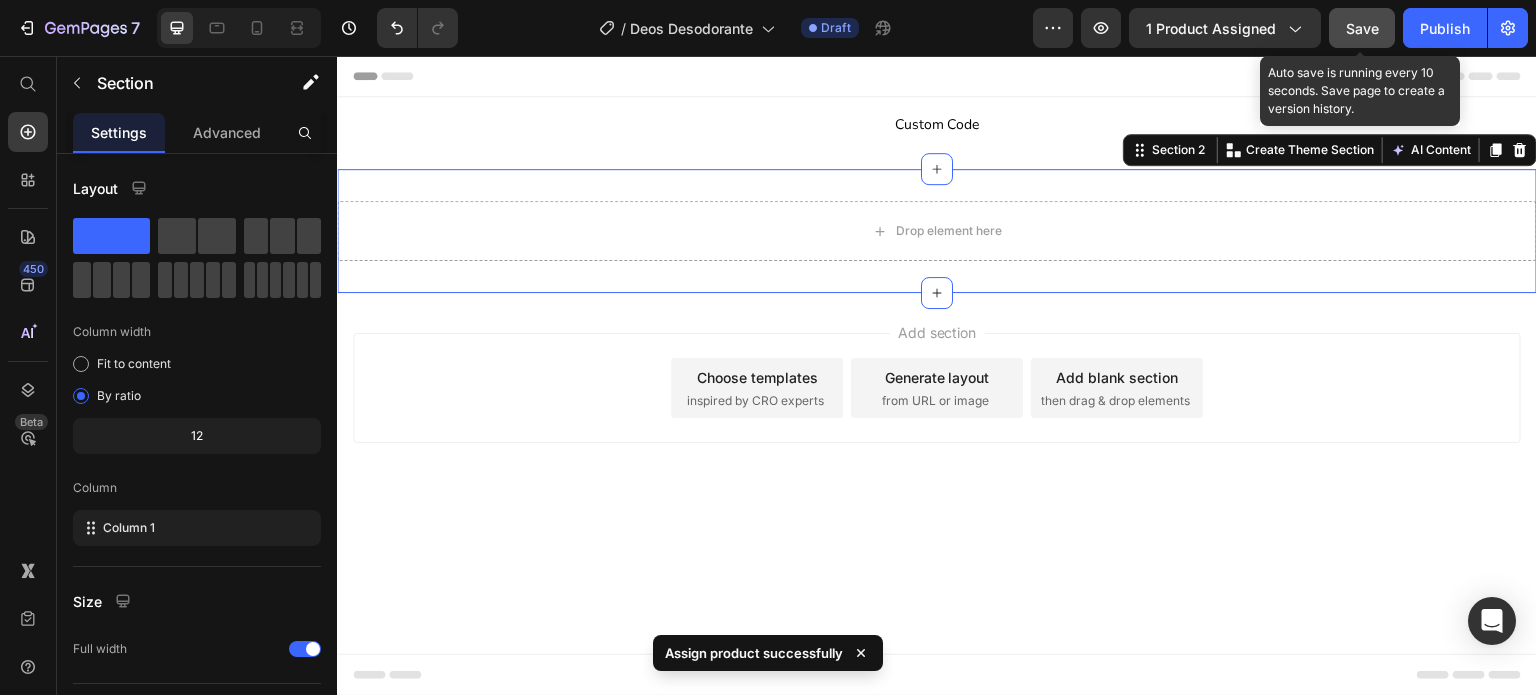 click on "Save" at bounding box center [1362, 28] 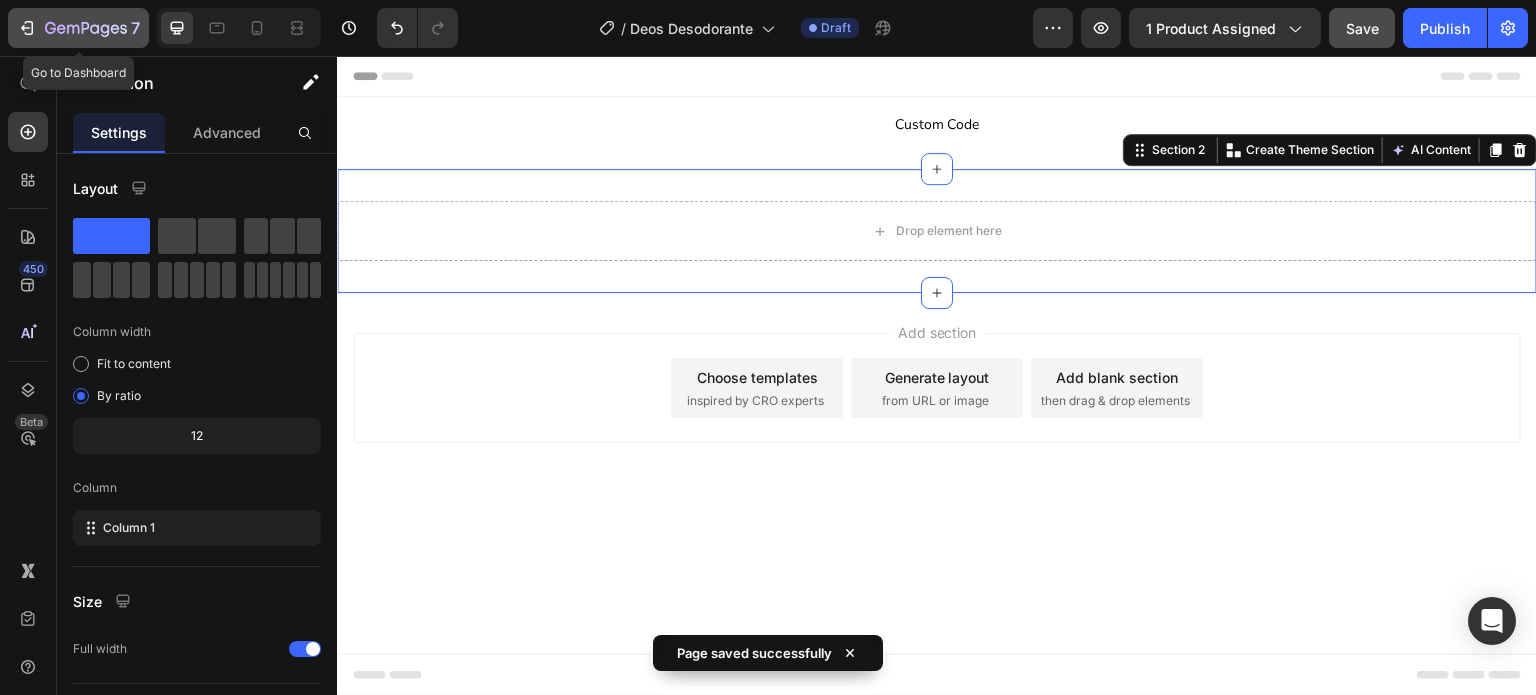 click 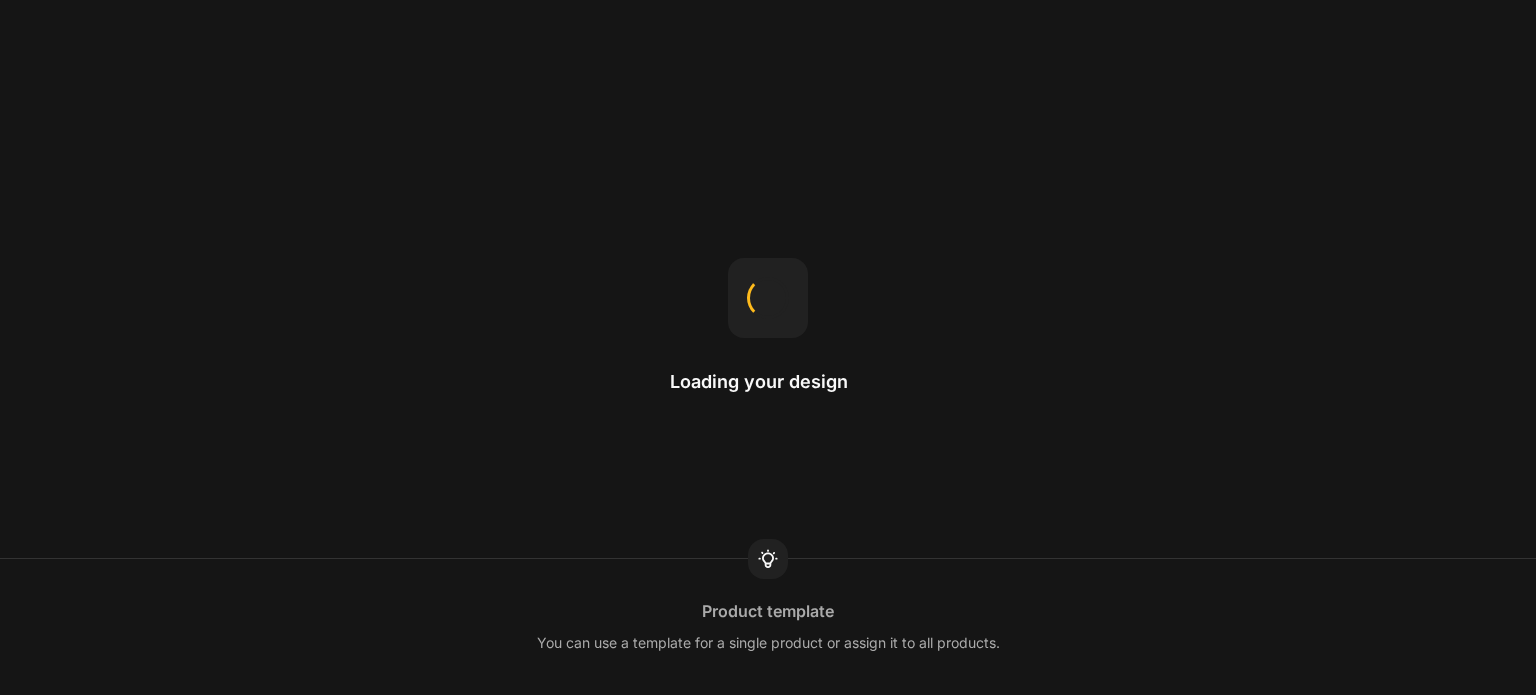 scroll, scrollTop: 0, scrollLeft: 0, axis: both 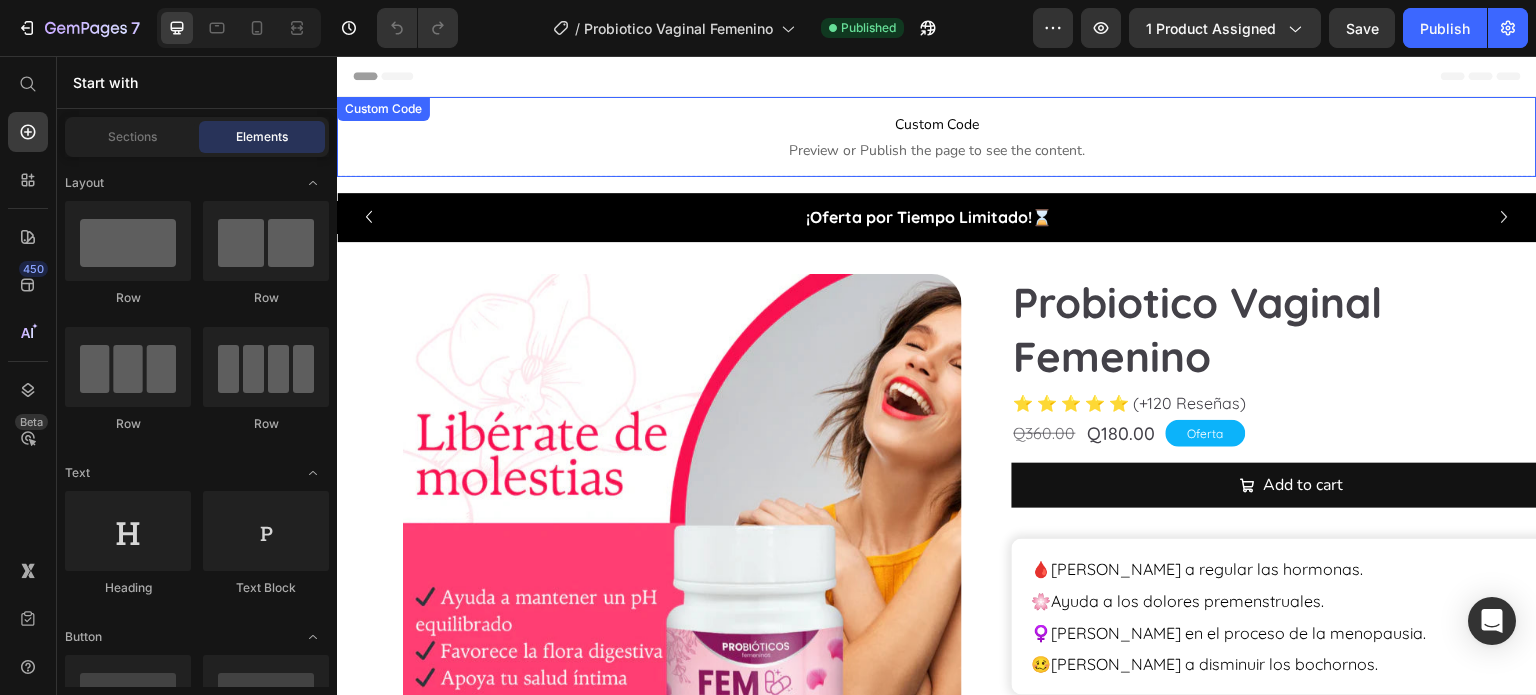 click on "Custom Code" at bounding box center [937, 125] 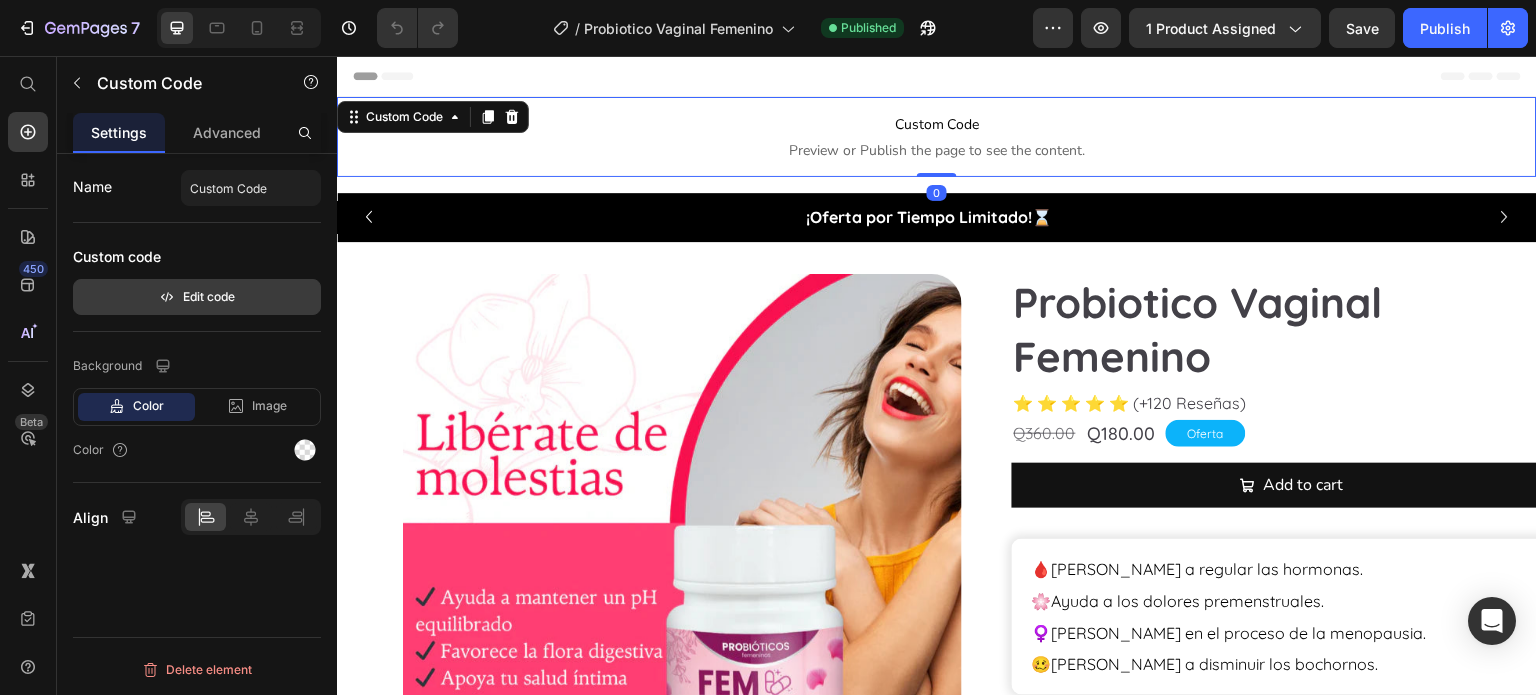 click on "Edit code" at bounding box center (197, 297) 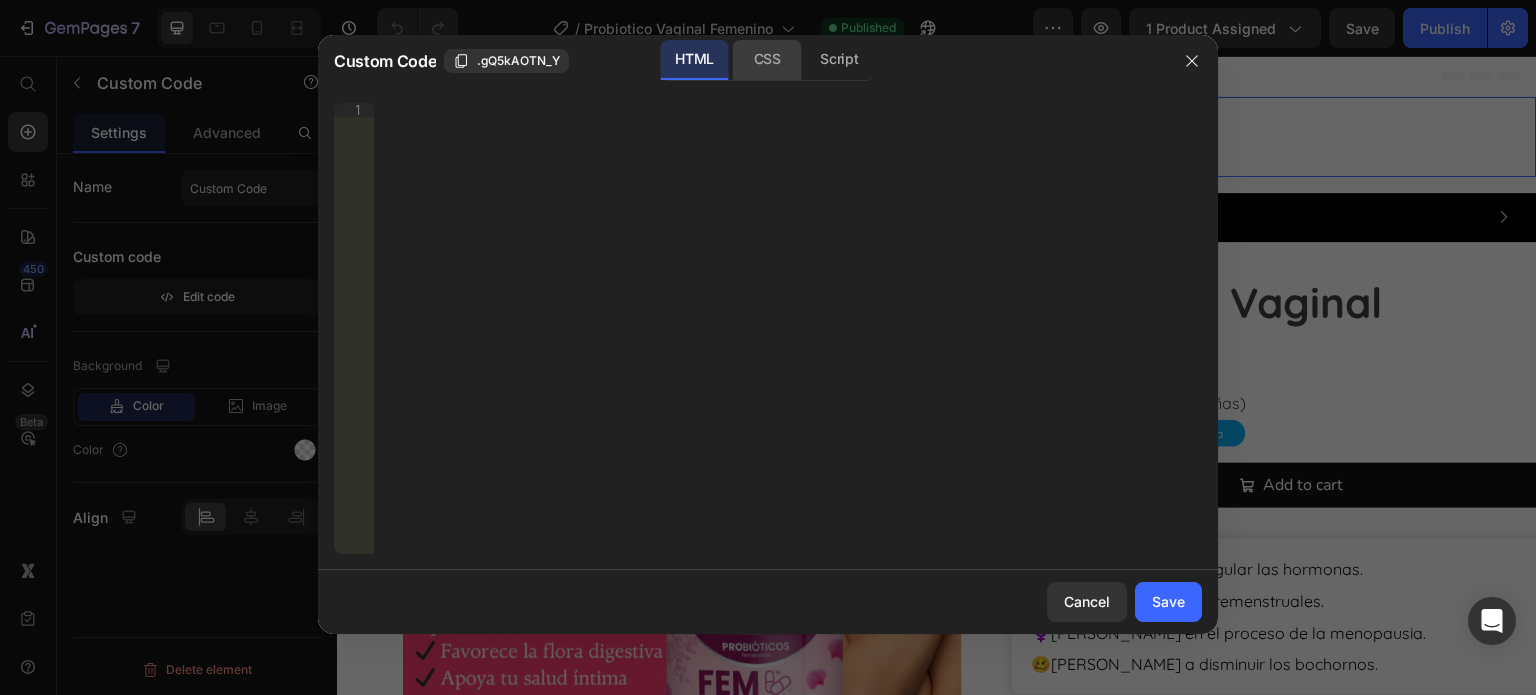 click on "CSS" 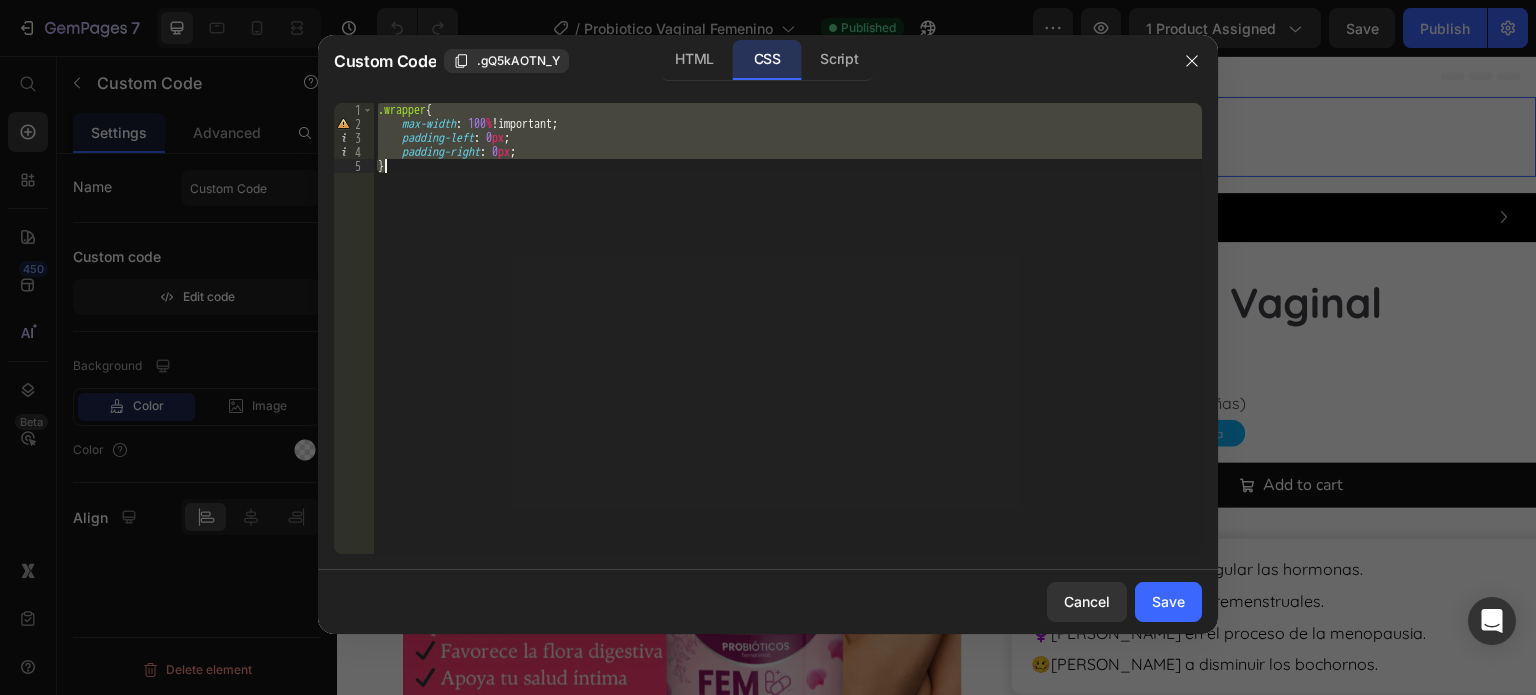 click on ".wrapper {      max-width :   100 %  !important ;      padding-left :   0 px ;      padding-right :   0 px ; }" at bounding box center (788, 328) 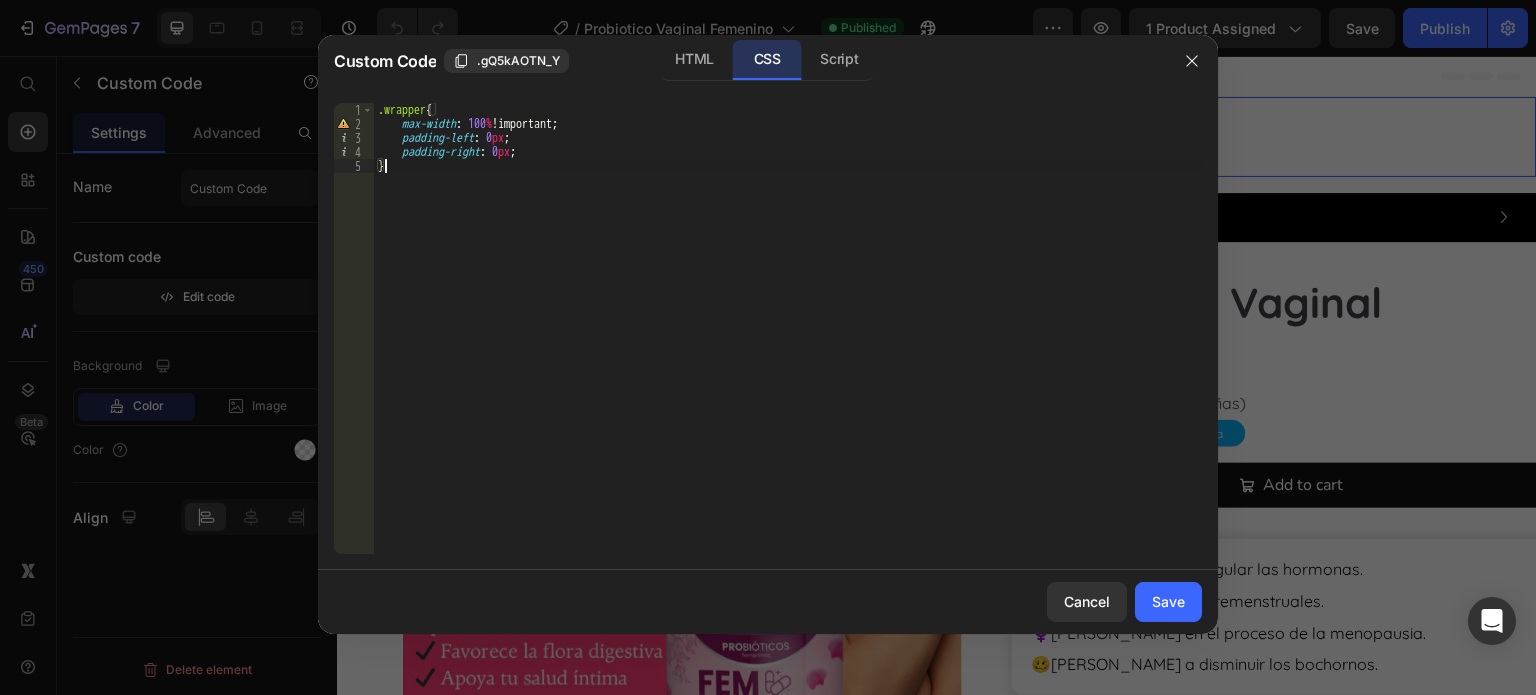 type on "padding-right: 0px;
}" 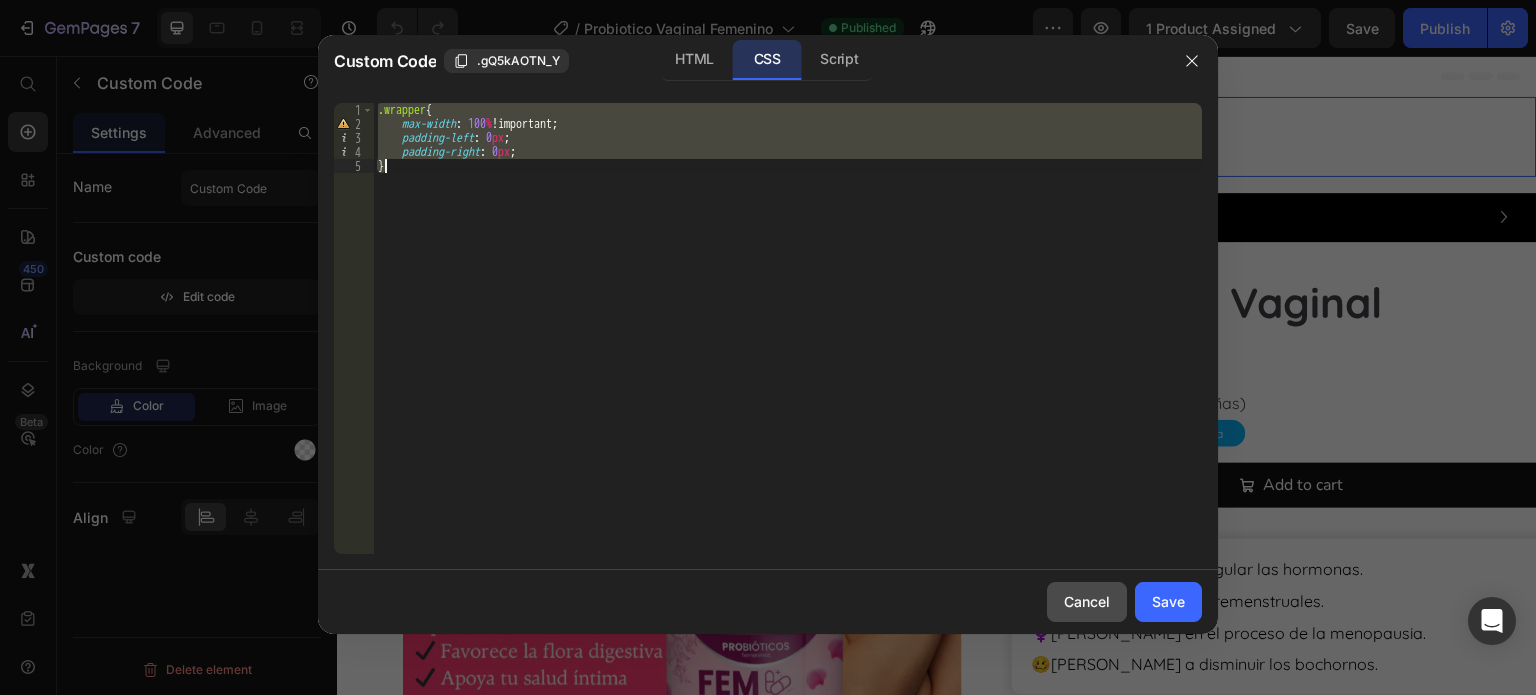 click on "Cancel" at bounding box center (1087, 601) 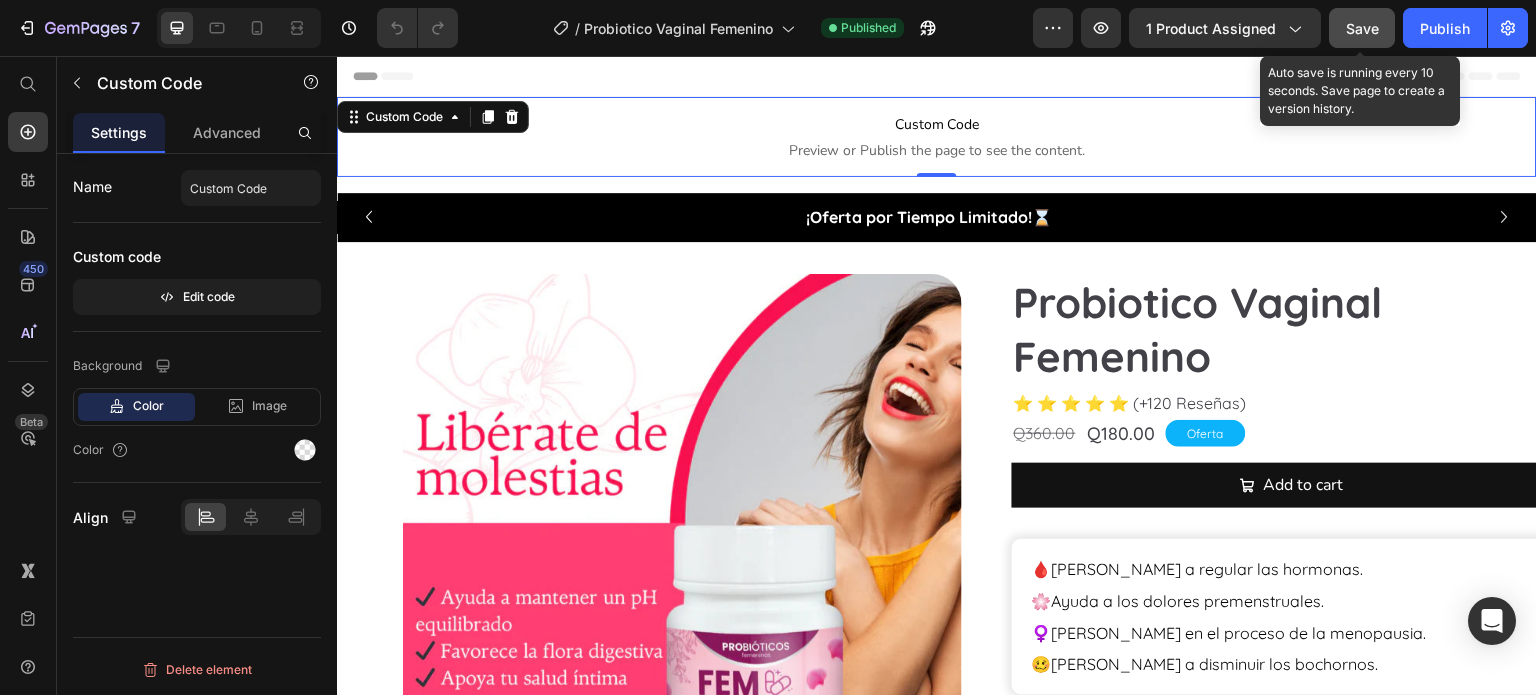 click on "Save" 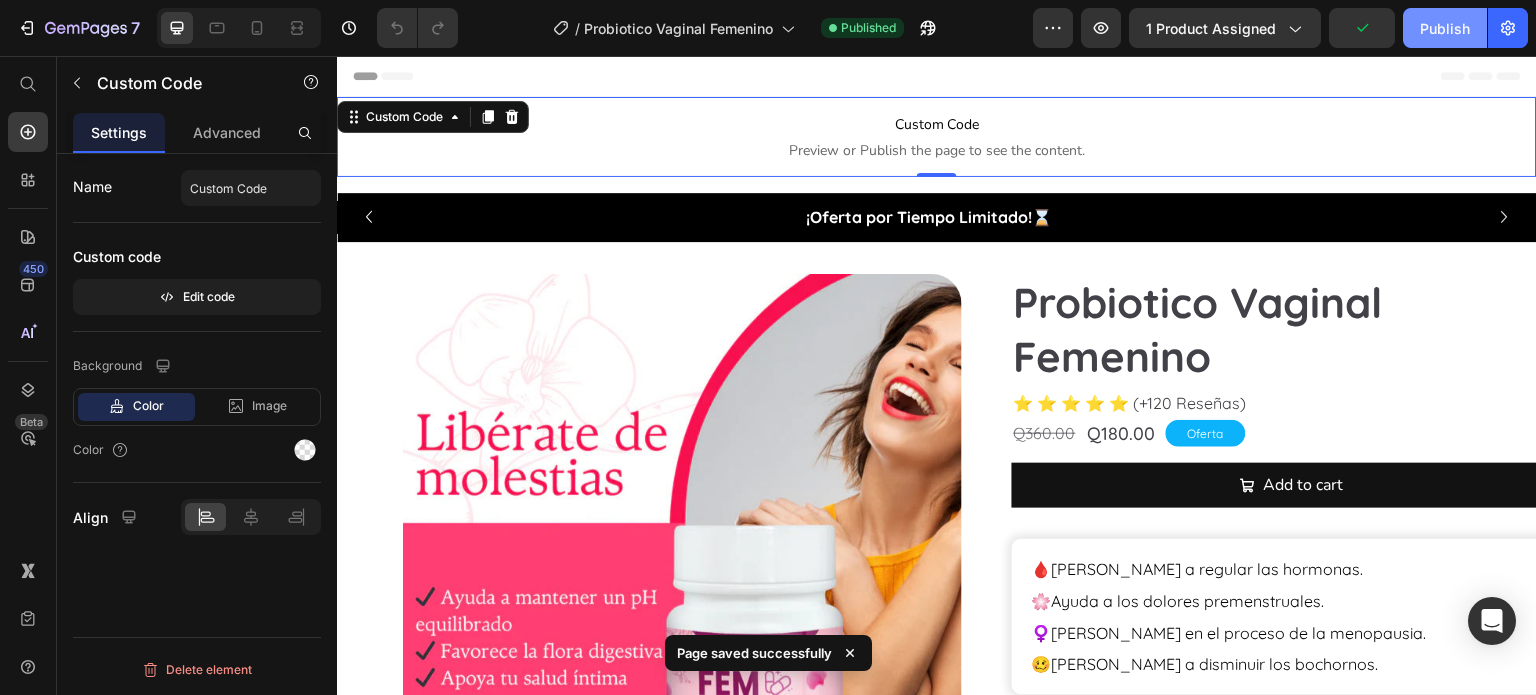 click on "Publish" at bounding box center (1445, 28) 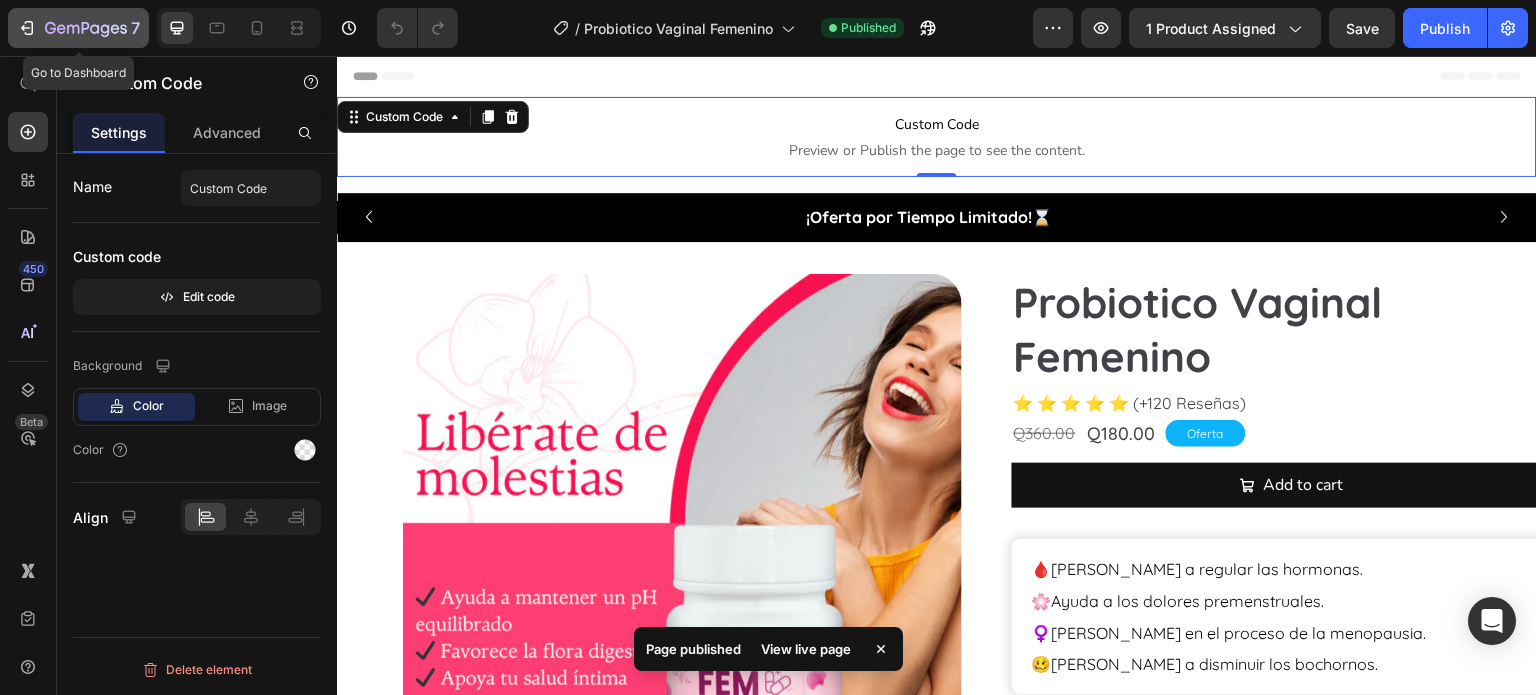 click 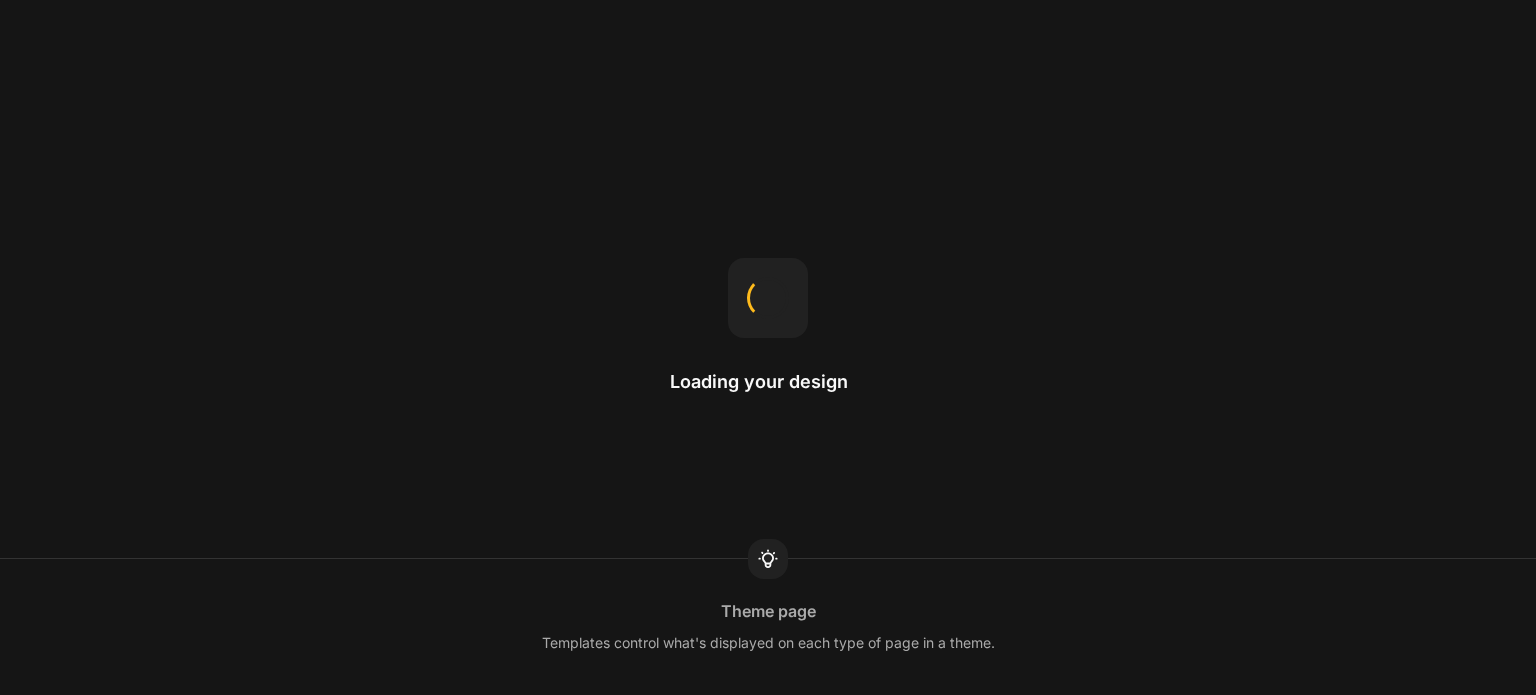 scroll, scrollTop: 0, scrollLeft: 0, axis: both 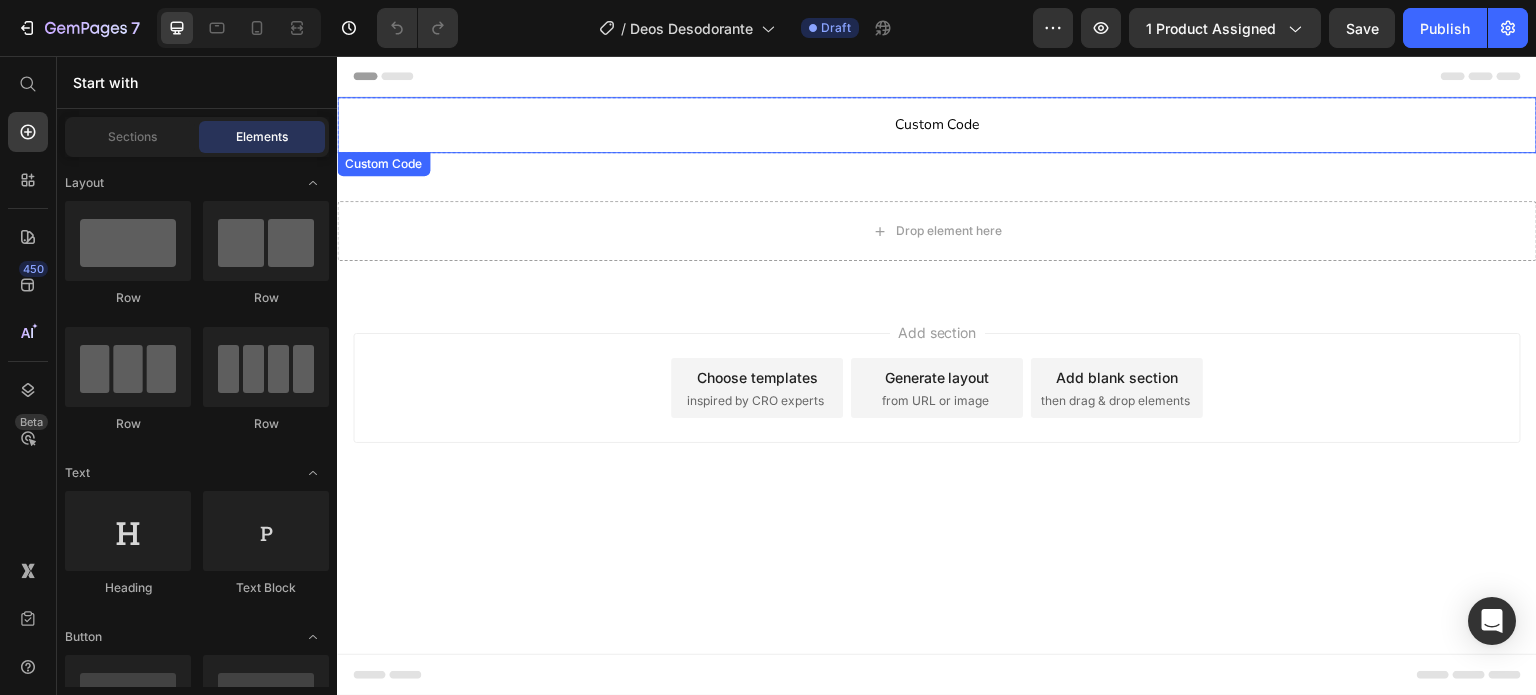 click on "Custom Code" at bounding box center [937, 125] 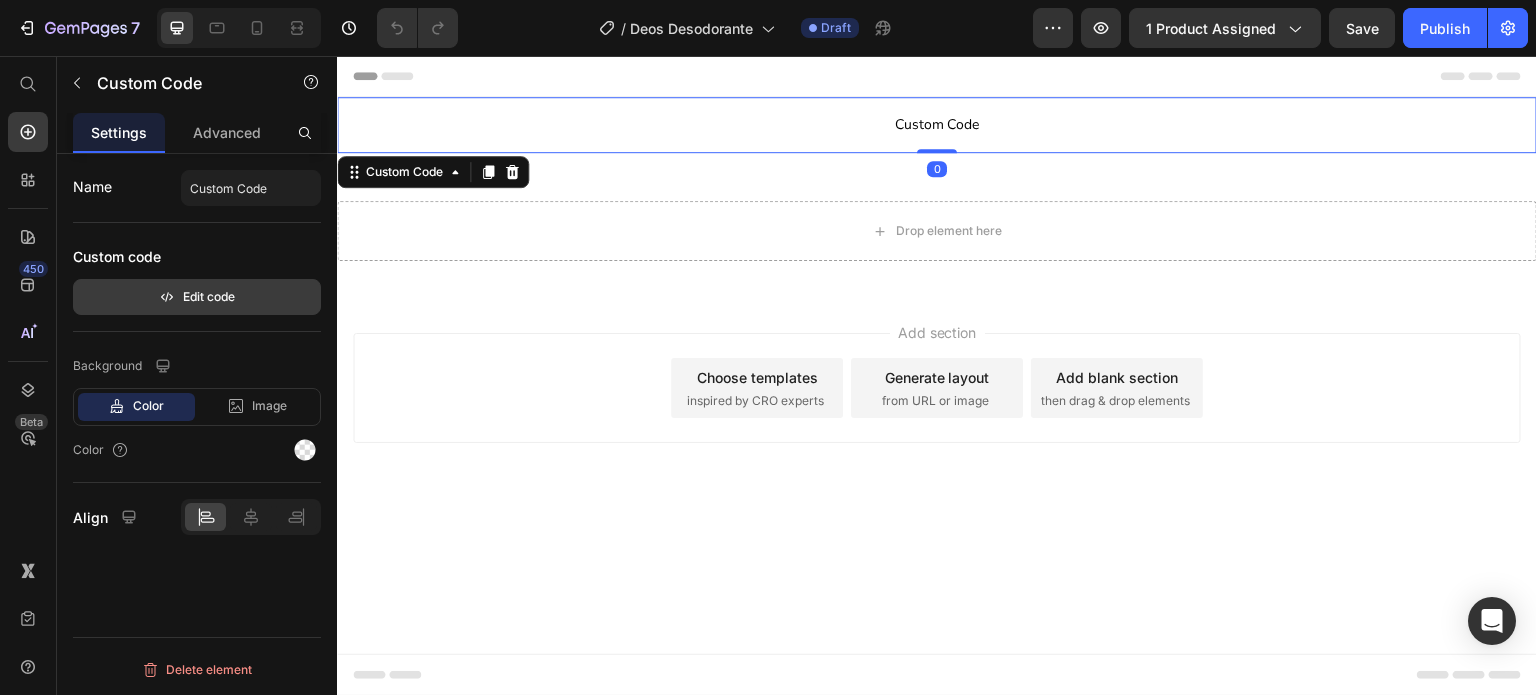 click on "Edit code" at bounding box center (197, 297) 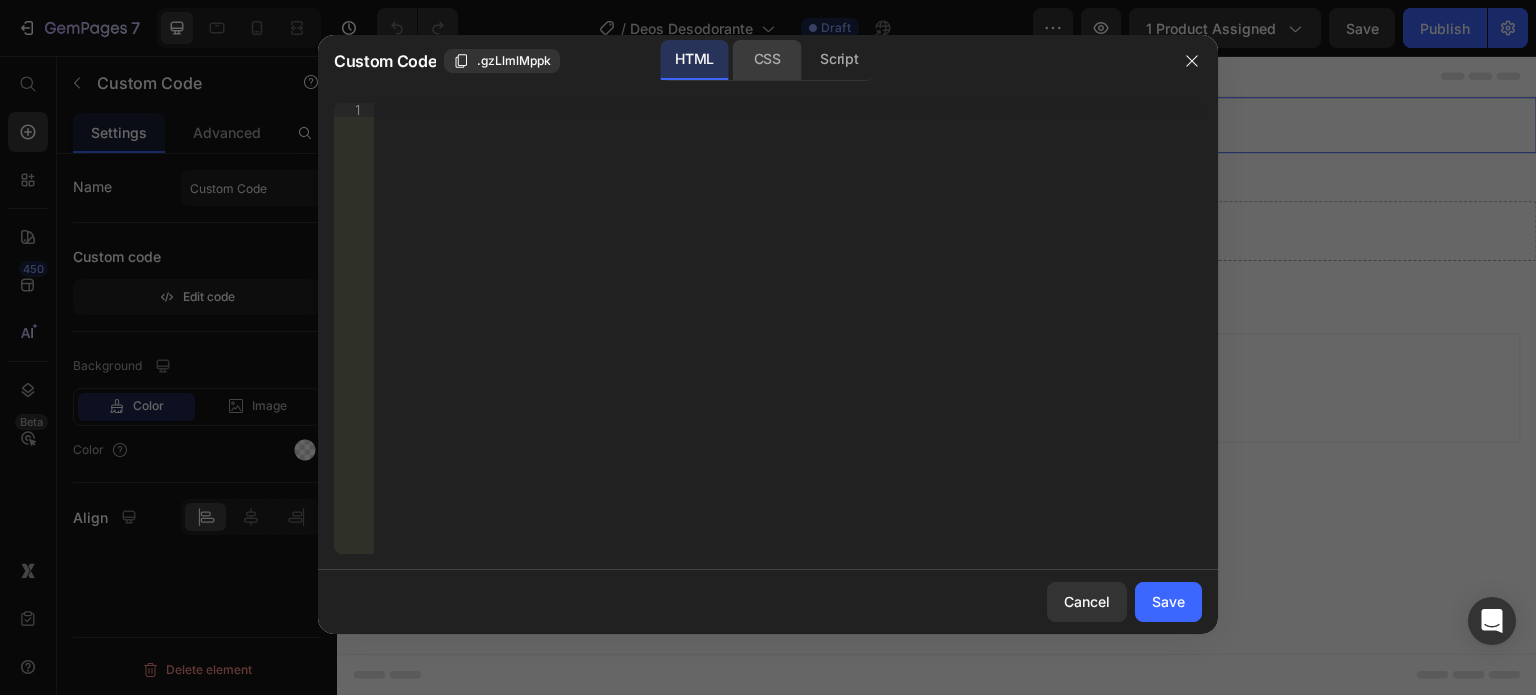 click on "CSS" 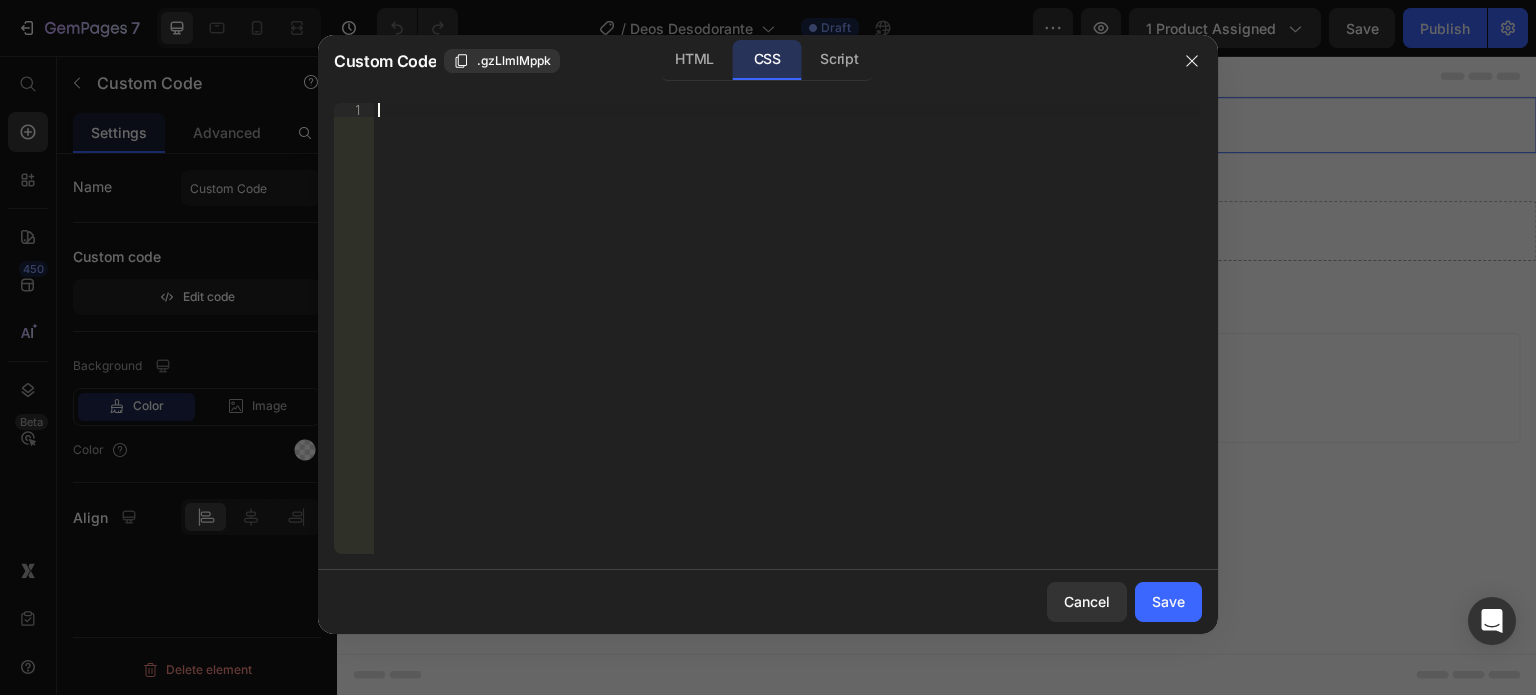 click on "Insert the CSS code to style your content right here." at bounding box center (748, 109) 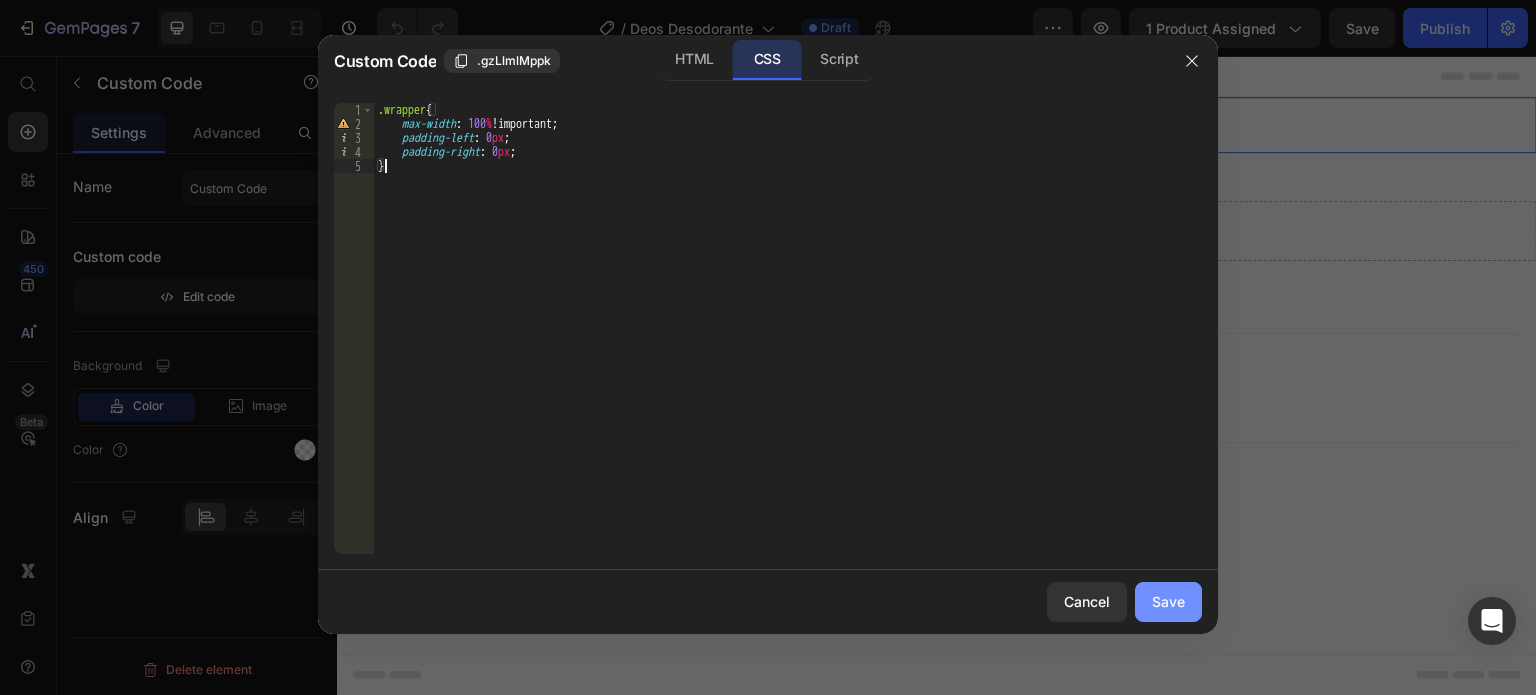click on "Save" at bounding box center (1168, 601) 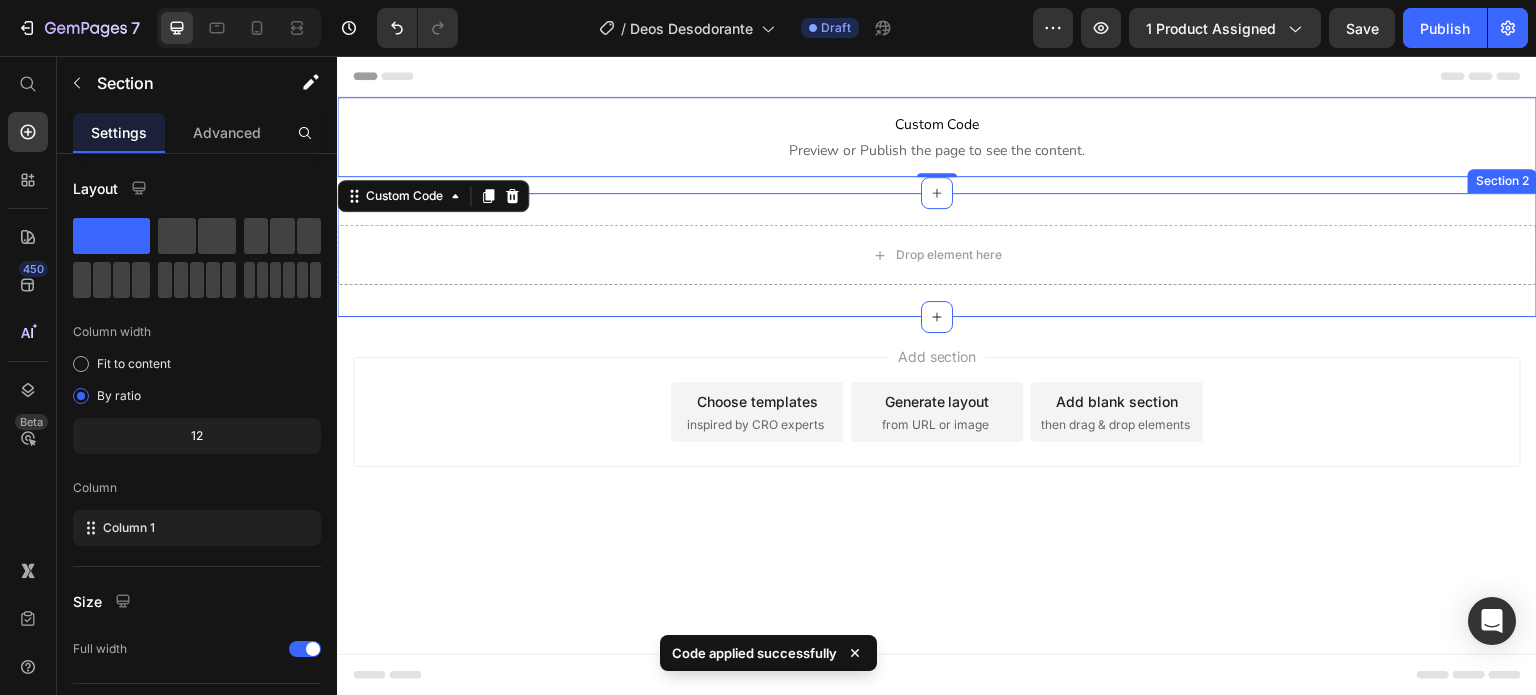click on "Drop element here Section 2" at bounding box center (937, 255) 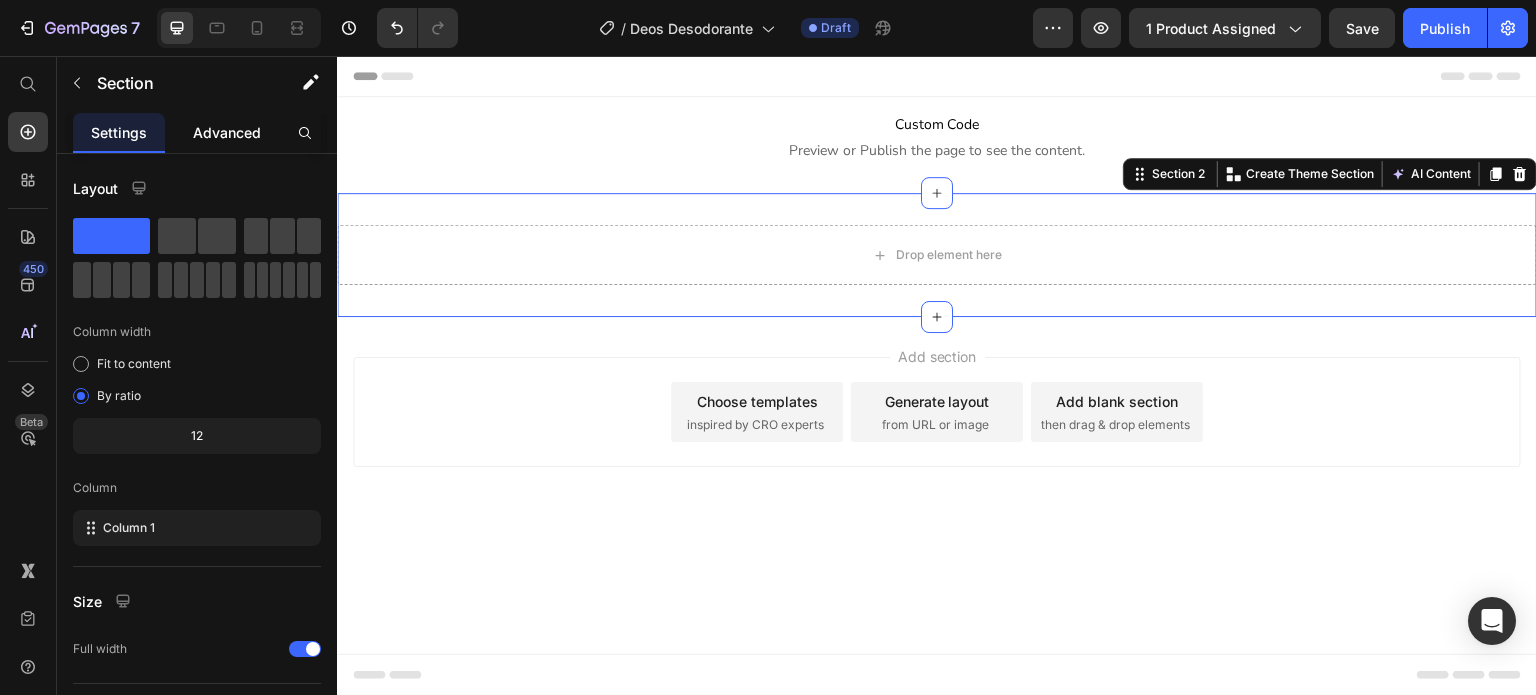 click on "Advanced" 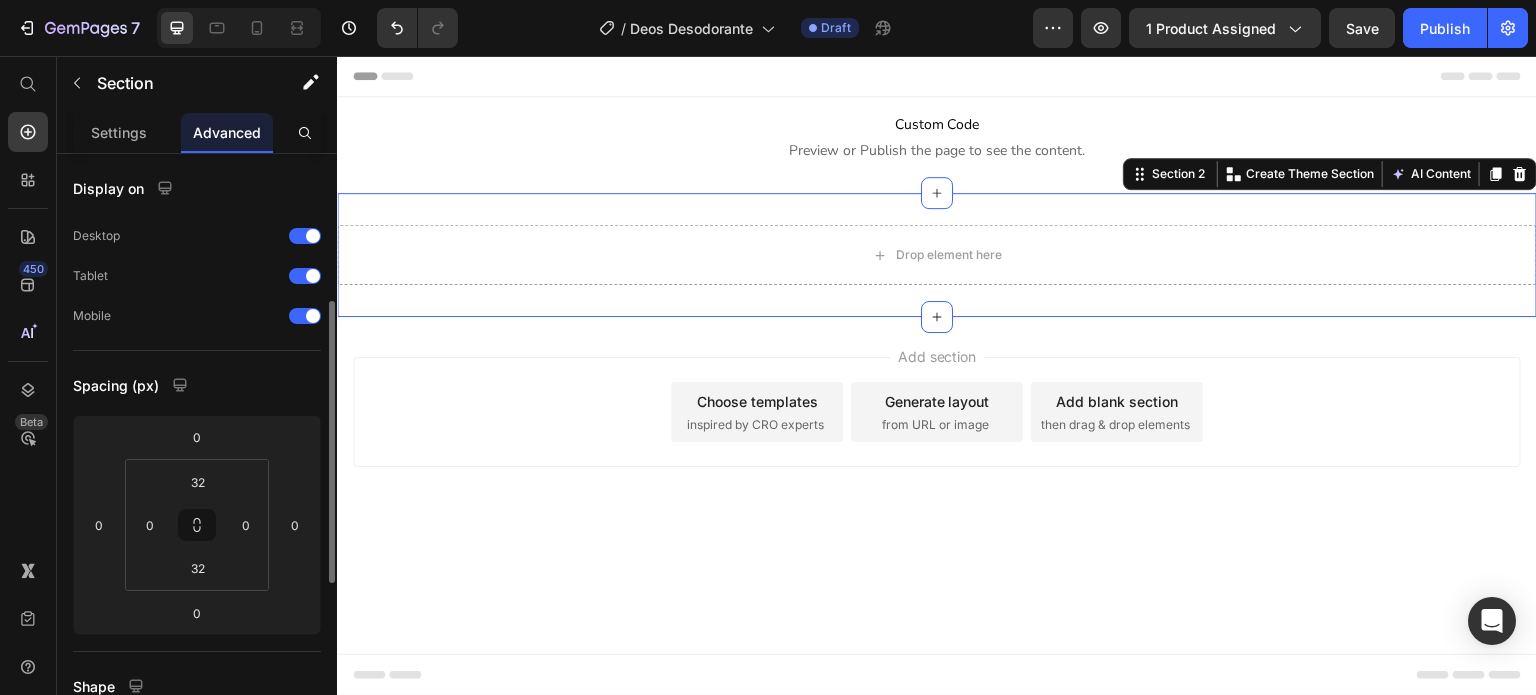 scroll, scrollTop: 100, scrollLeft: 0, axis: vertical 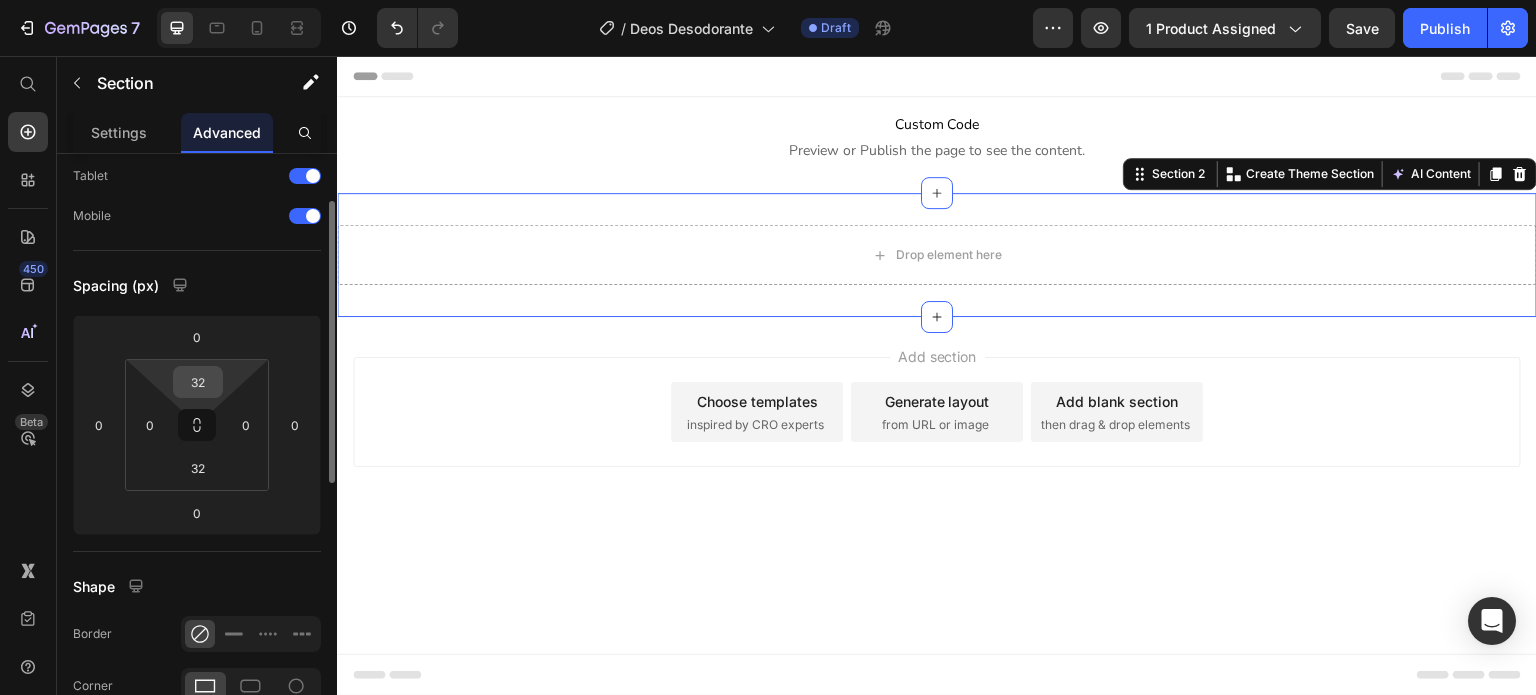 click on "32" at bounding box center [198, 382] 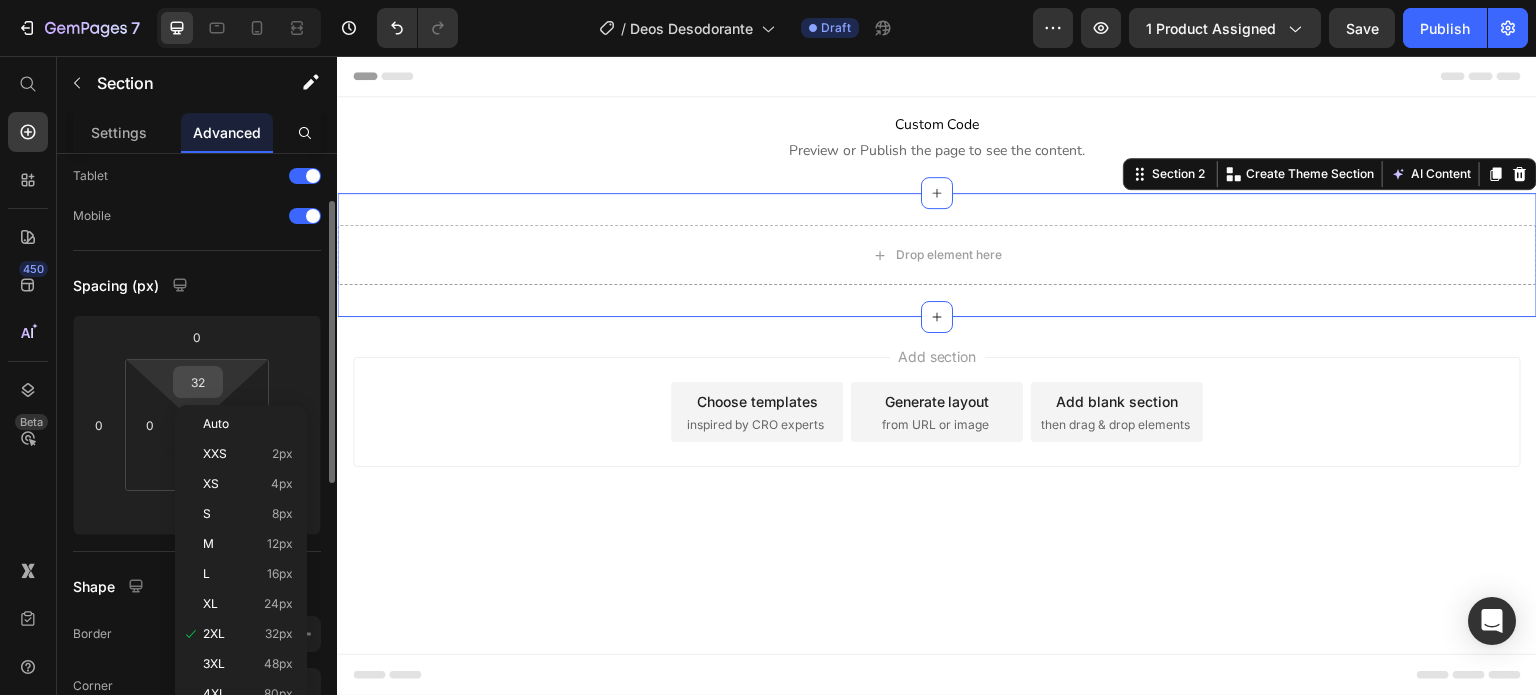 click on "32" at bounding box center (198, 382) 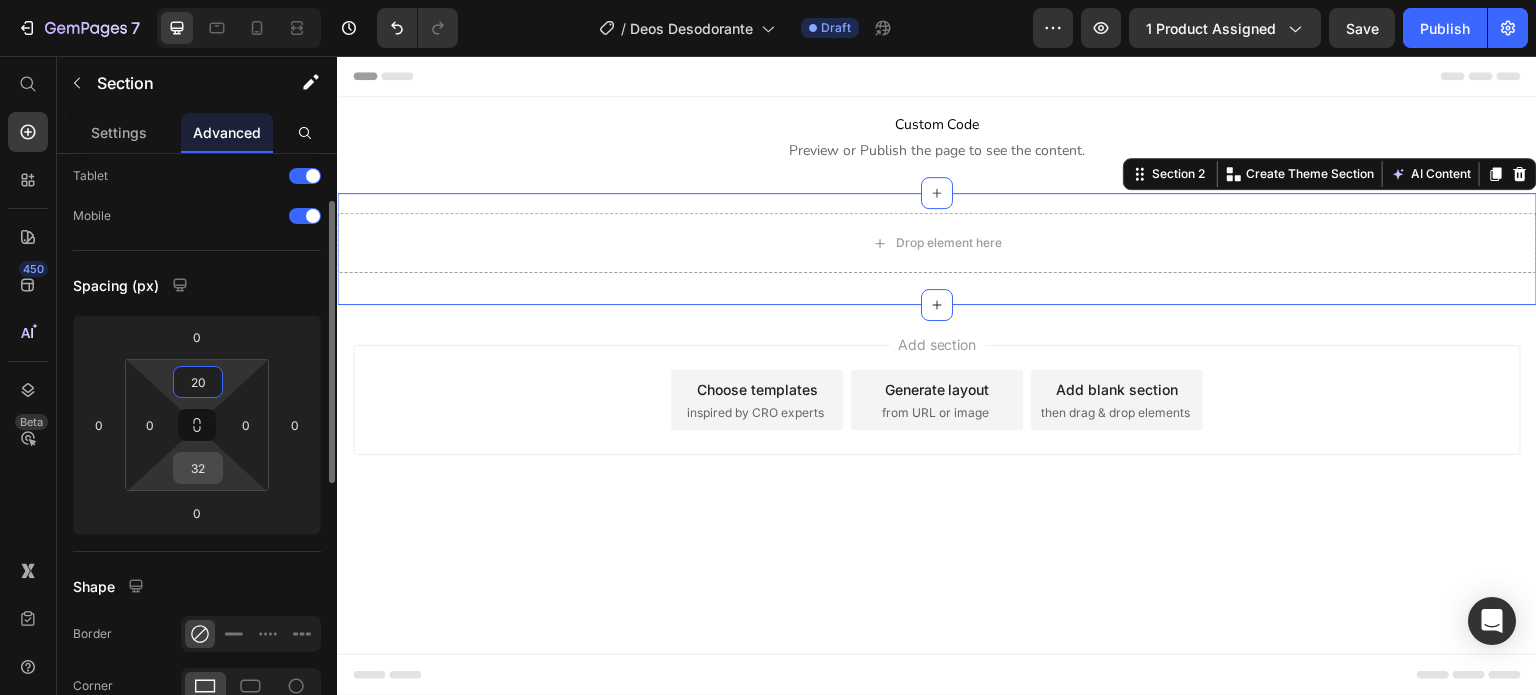 type on "20" 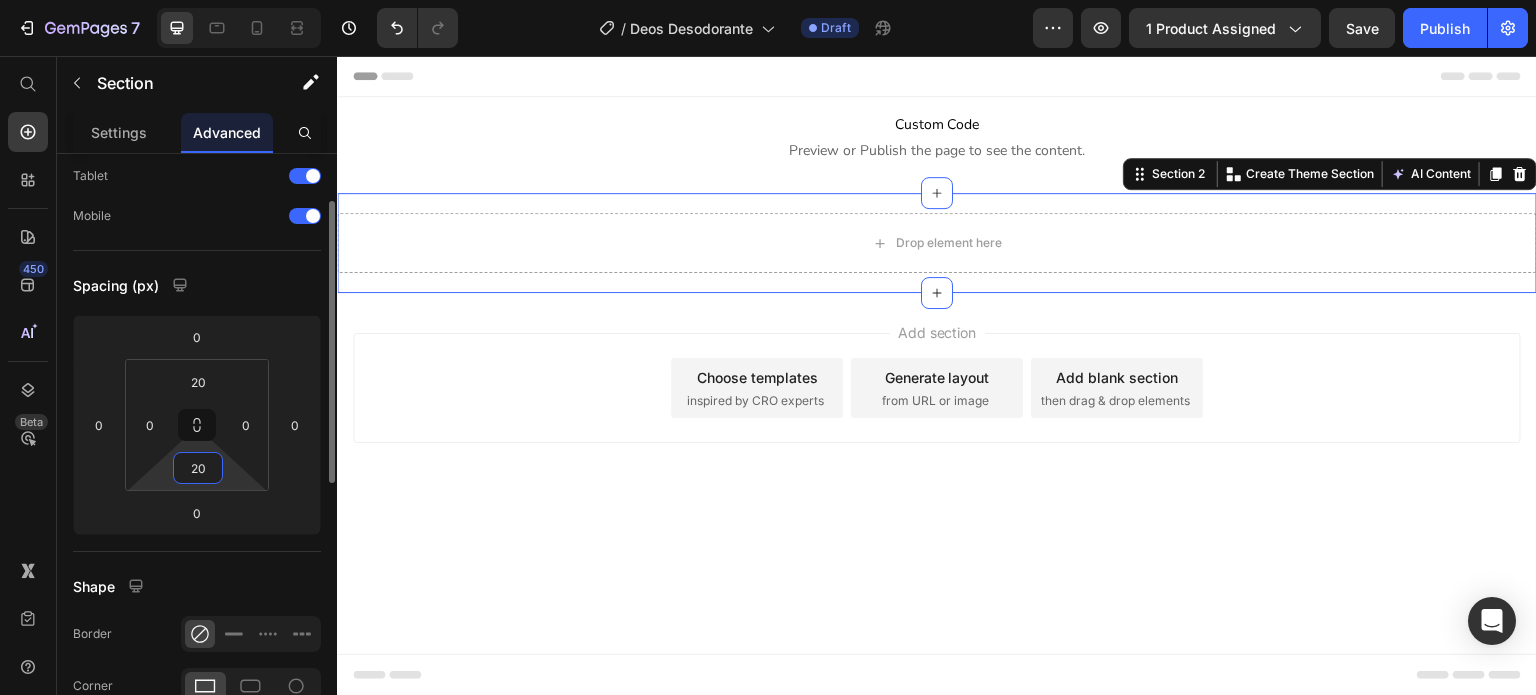 type on "20" 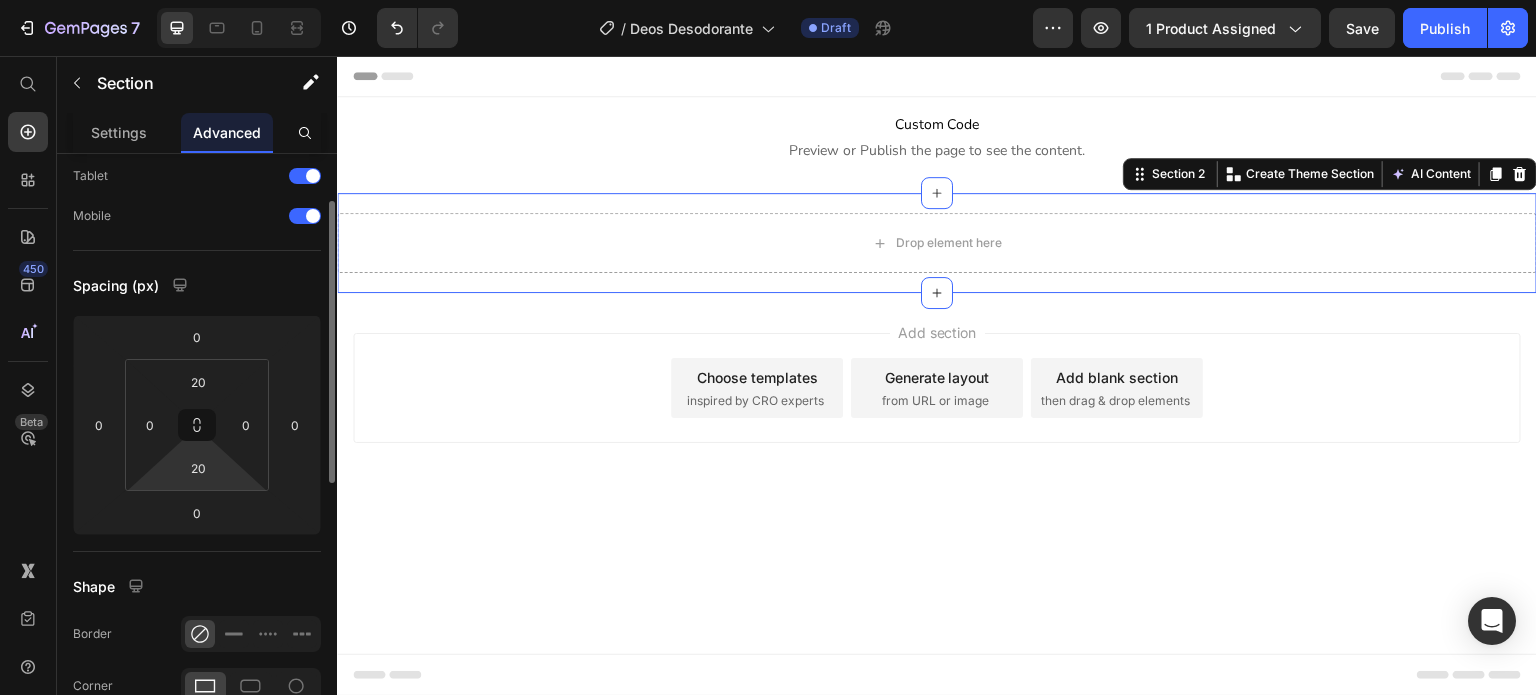click on "Spacing (px)" at bounding box center [197, 285] 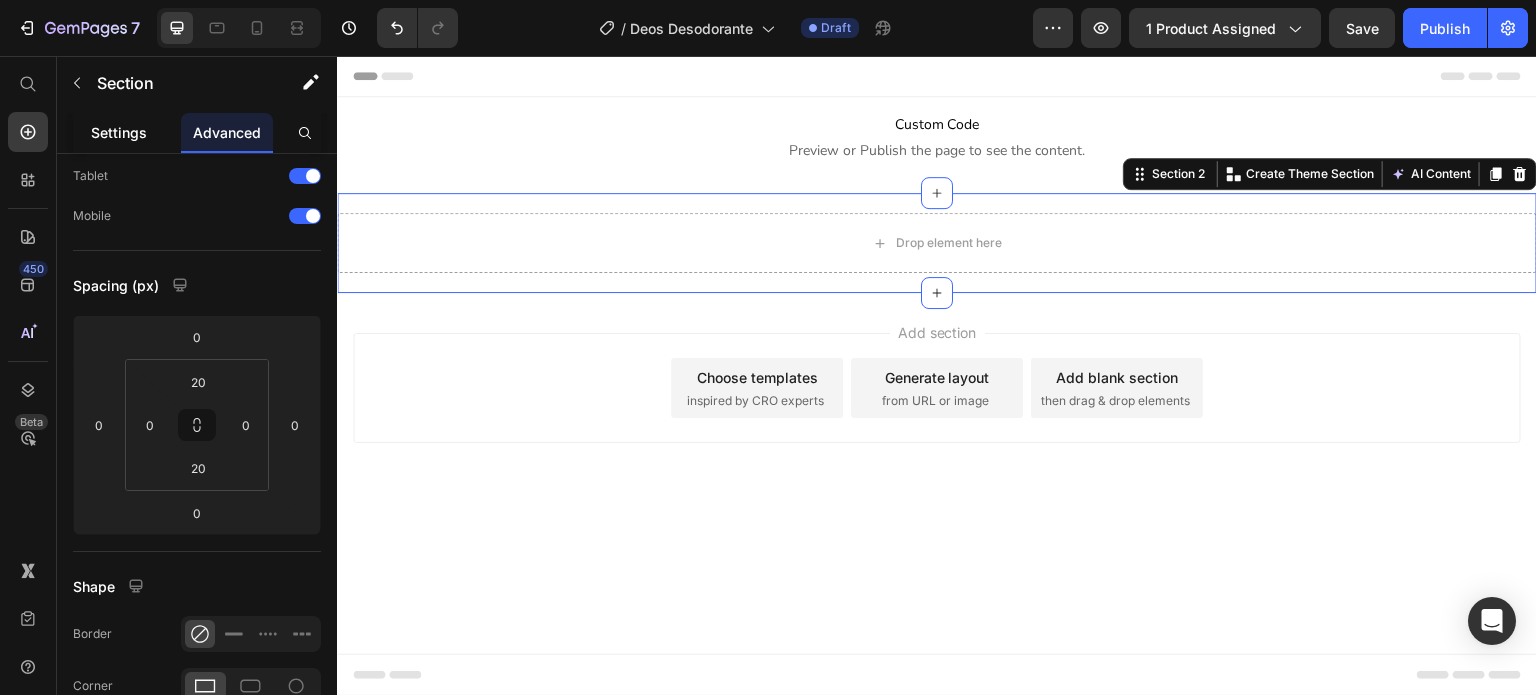 click on "Settings" at bounding box center [119, 132] 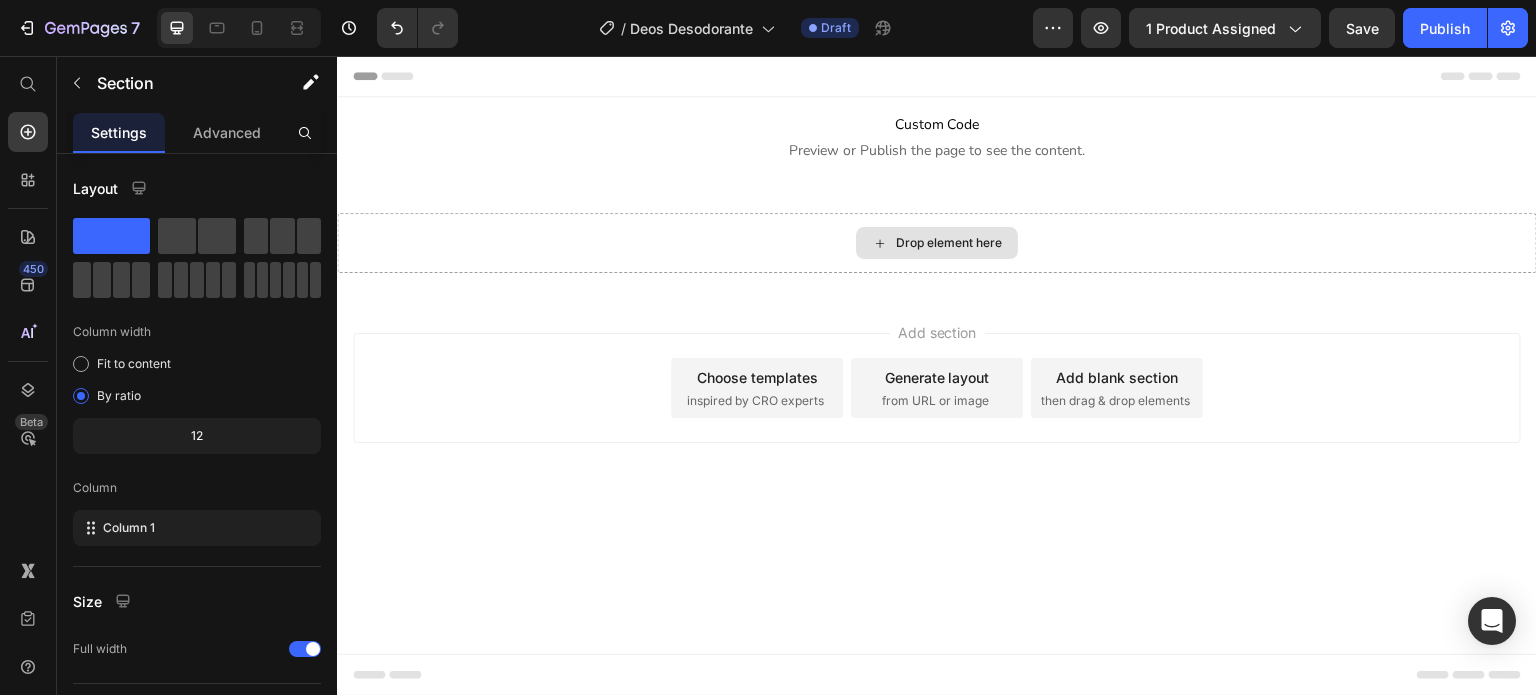 click on "Drop element here" at bounding box center [949, 243] 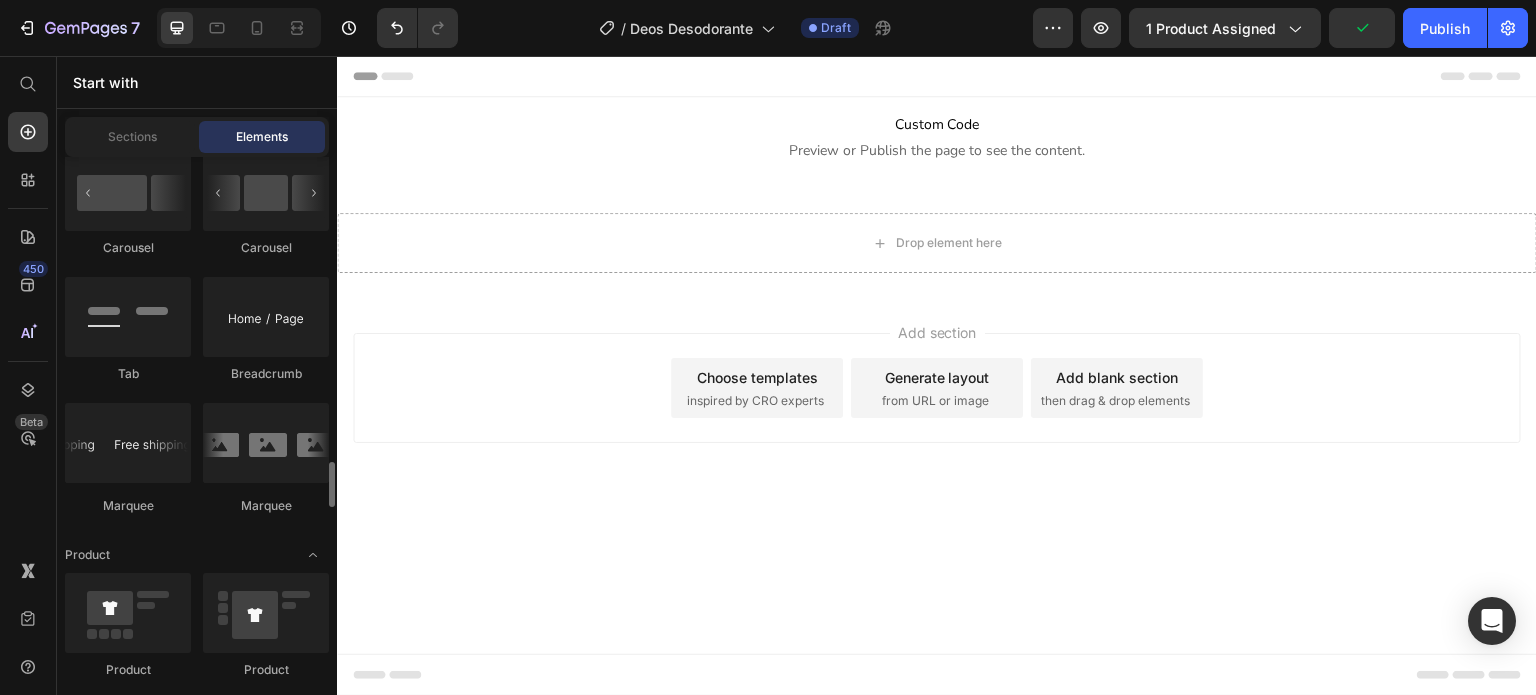 scroll, scrollTop: 2400, scrollLeft: 0, axis: vertical 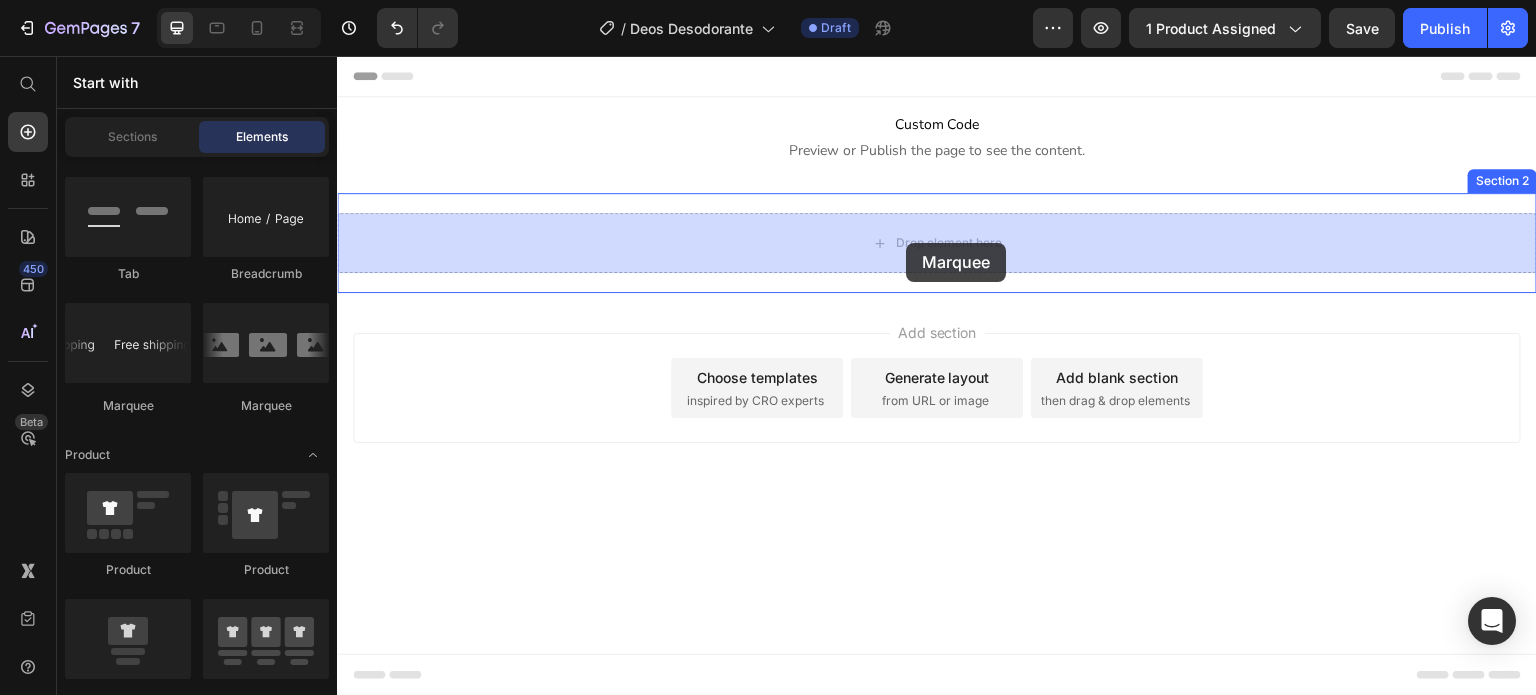 drag, startPoint x: 464, startPoint y: 403, endPoint x: 906, endPoint y: 243, distance: 470.06808 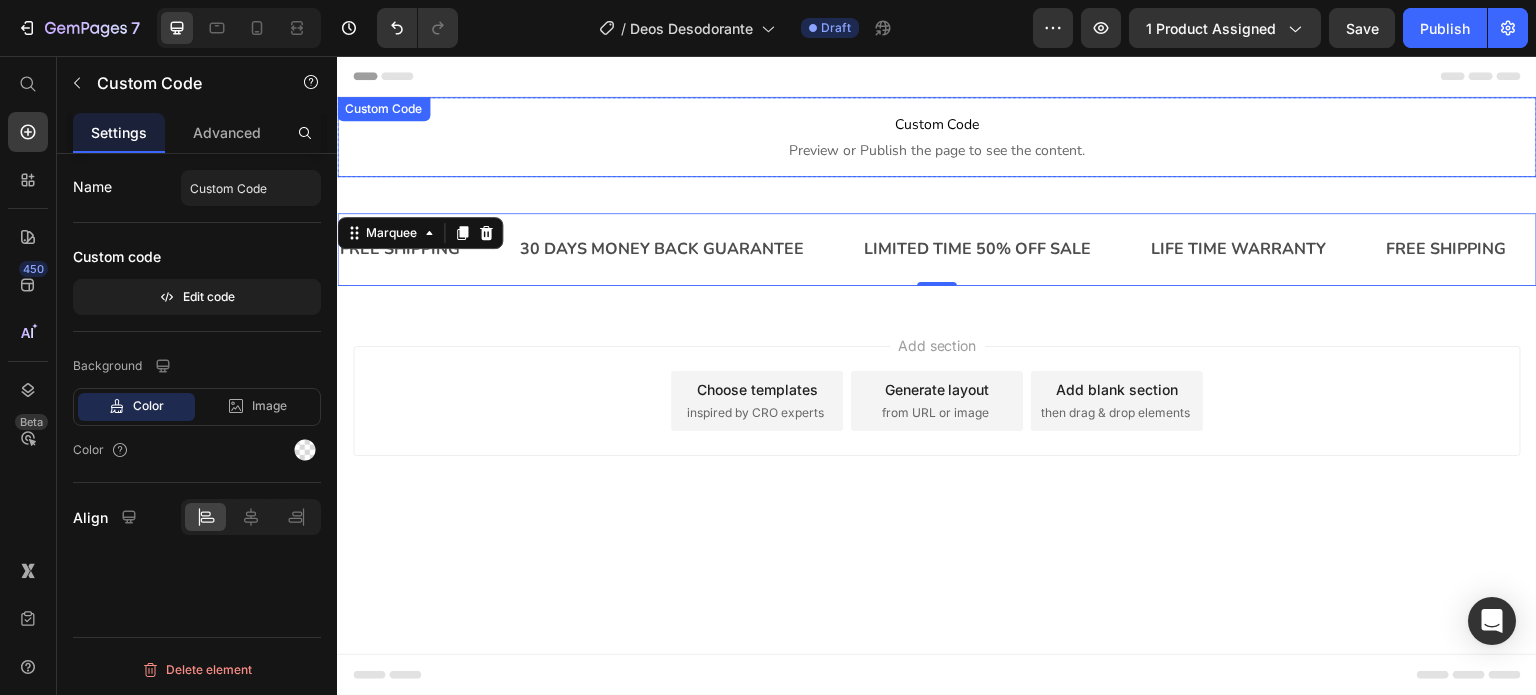 click on "Preview or Publish the page to see the content." at bounding box center [937, 151] 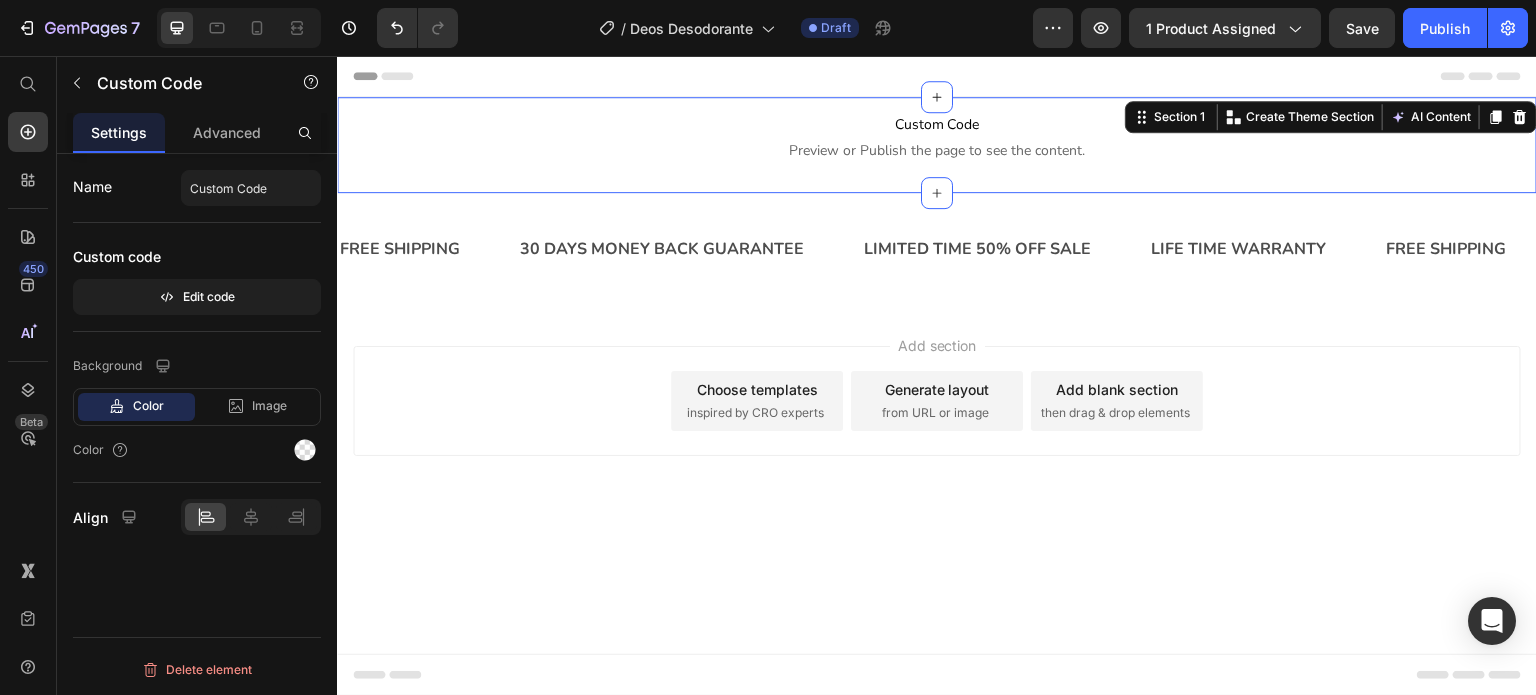 click on "Custom Code
Preview or Publish the page to see the content. Custom Code Row" at bounding box center (937, 145) 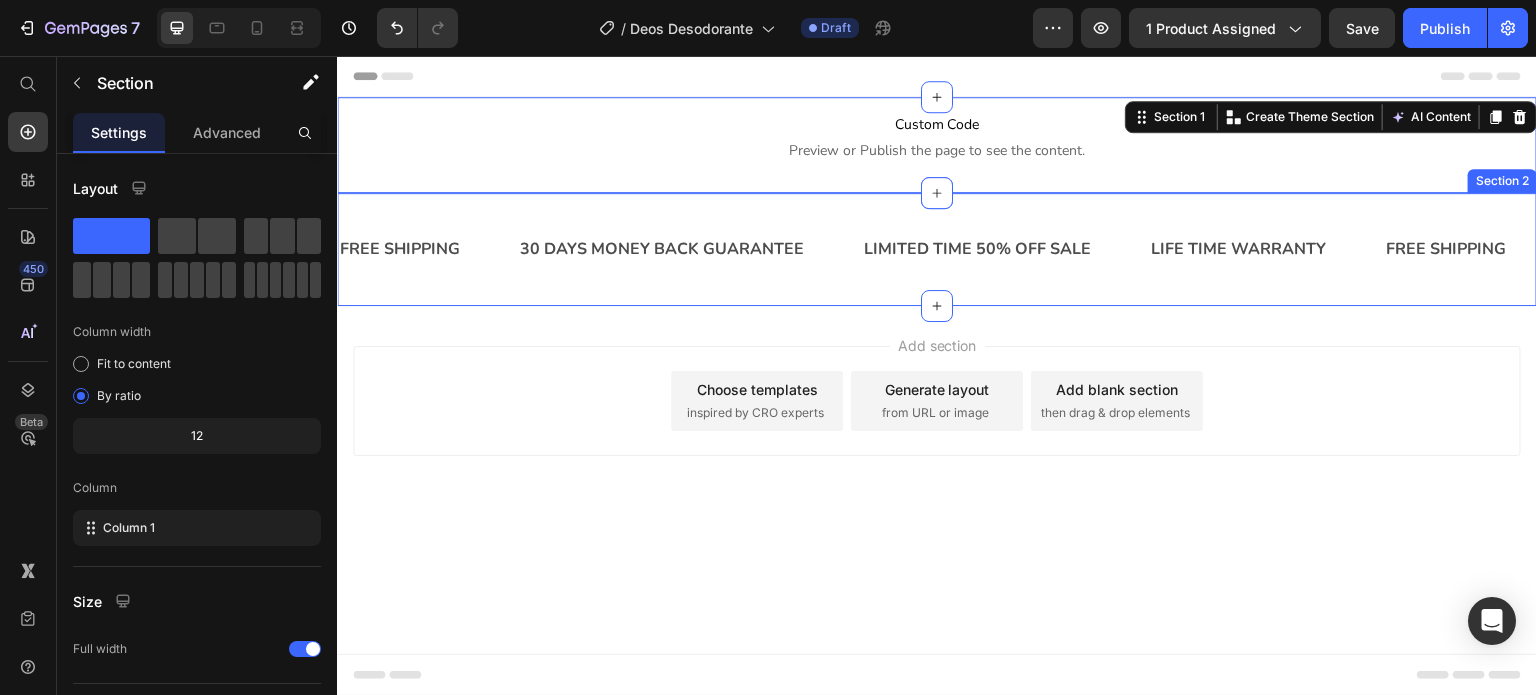click on "FREE SHIPPING Text 30 DAYS MONEY BACK GUARANTEE Text LIMITED TIME 50% OFF SALE Text LIFE TIME WARRANTY Text FREE SHIPPING Text 30 DAYS MONEY BACK GUARANTEE Text LIMITED TIME 50% OFF SALE Text LIFE TIME WARRANTY Text FREE SHIPPING Text 30 DAYS MONEY BACK GUARANTEE Text LIMITED TIME 50% OFF SALE Text LIFE TIME WARRANTY Text FREE SHIPPING Text 30 DAYS MONEY BACK GUARANTEE Text LIMITED TIME 50% OFF SALE Text LIFE TIME WARRANTY Text FREE SHIPPING Text 30 DAYS MONEY BACK GUARANTEE Text LIMITED TIME 50% OFF SALE Text LIFE TIME WARRANTY Text FREE SHIPPING Text 30 DAYS MONEY BACK GUARANTEE Text LIMITED TIME 50% OFF SALE Text LIFE TIME WARRANTY Text Marquee Section 2" at bounding box center [937, 249] 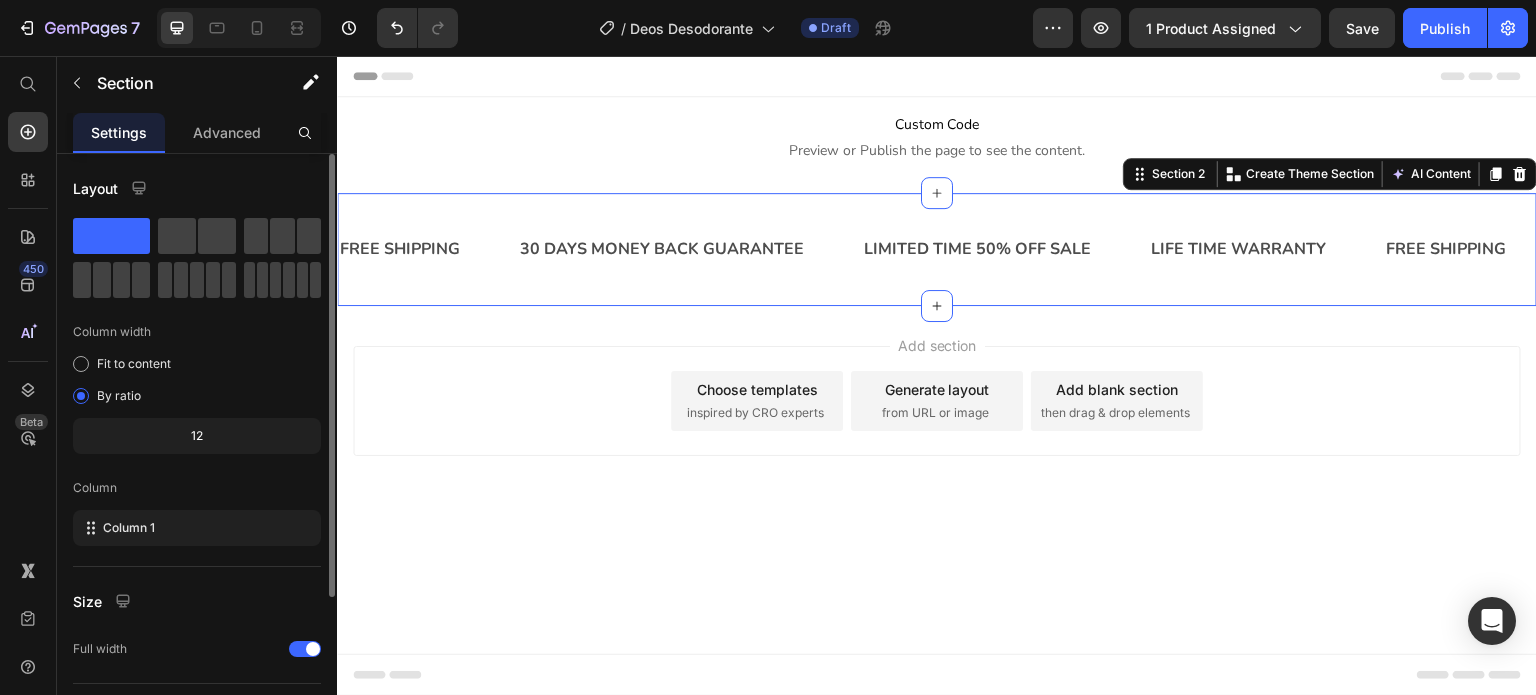 scroll, scrollTop: 208, scrollLeft: 0, axis: vertical 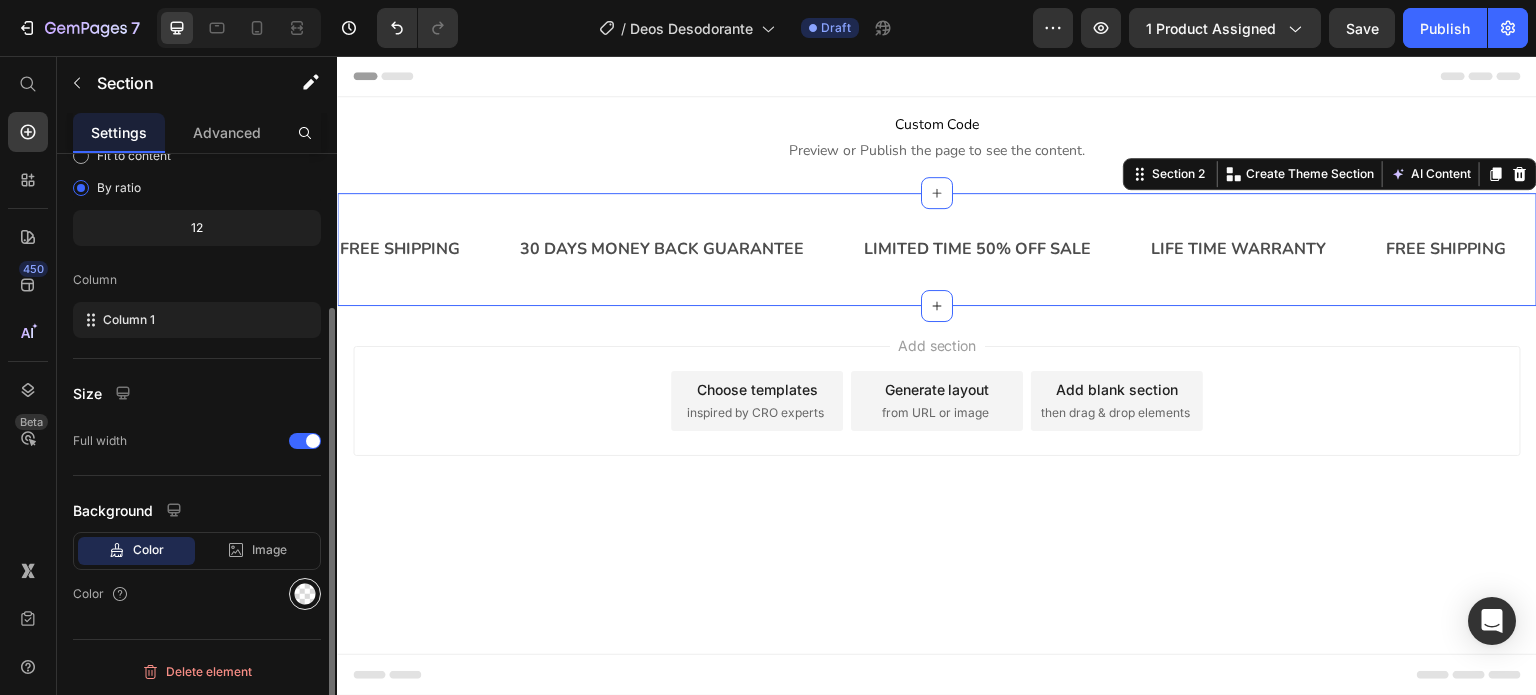 click at bounding box center (305, 594) 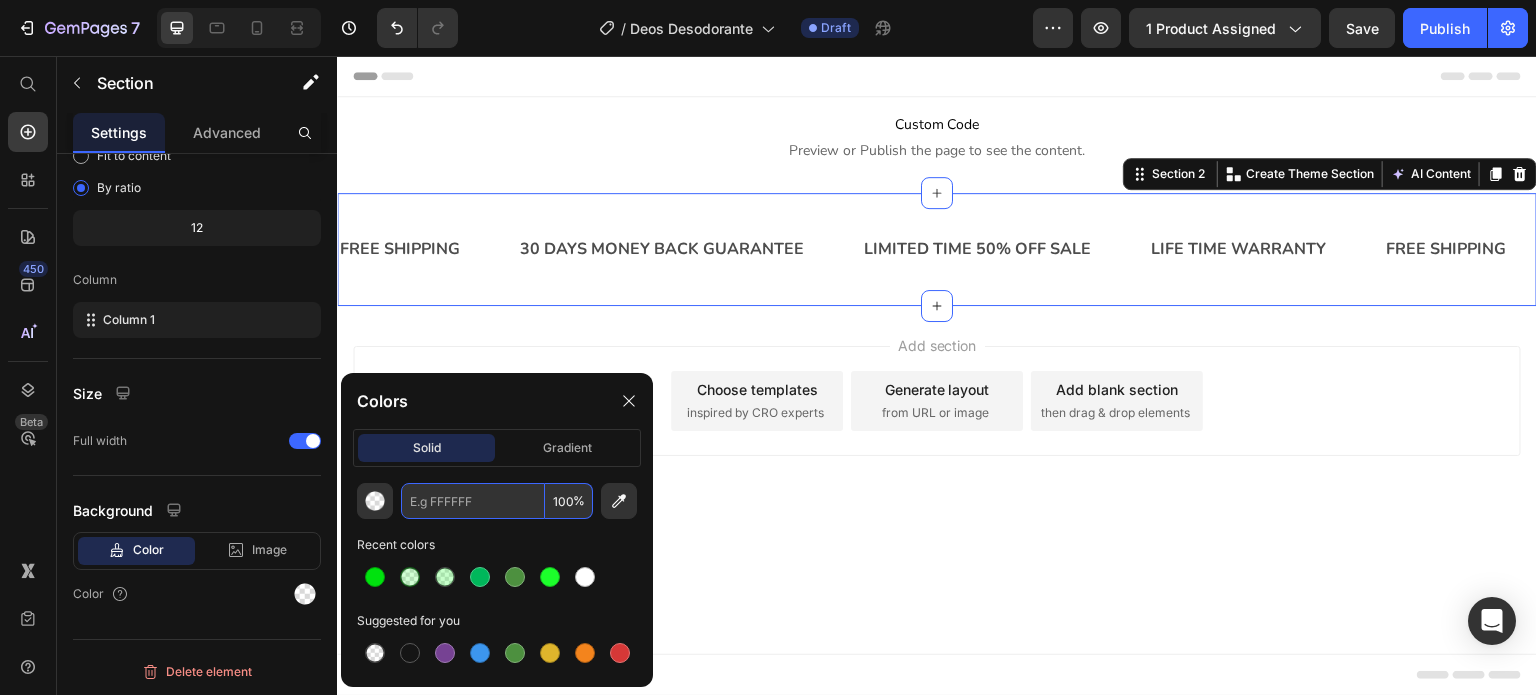 click at bounding box center [473, 501] 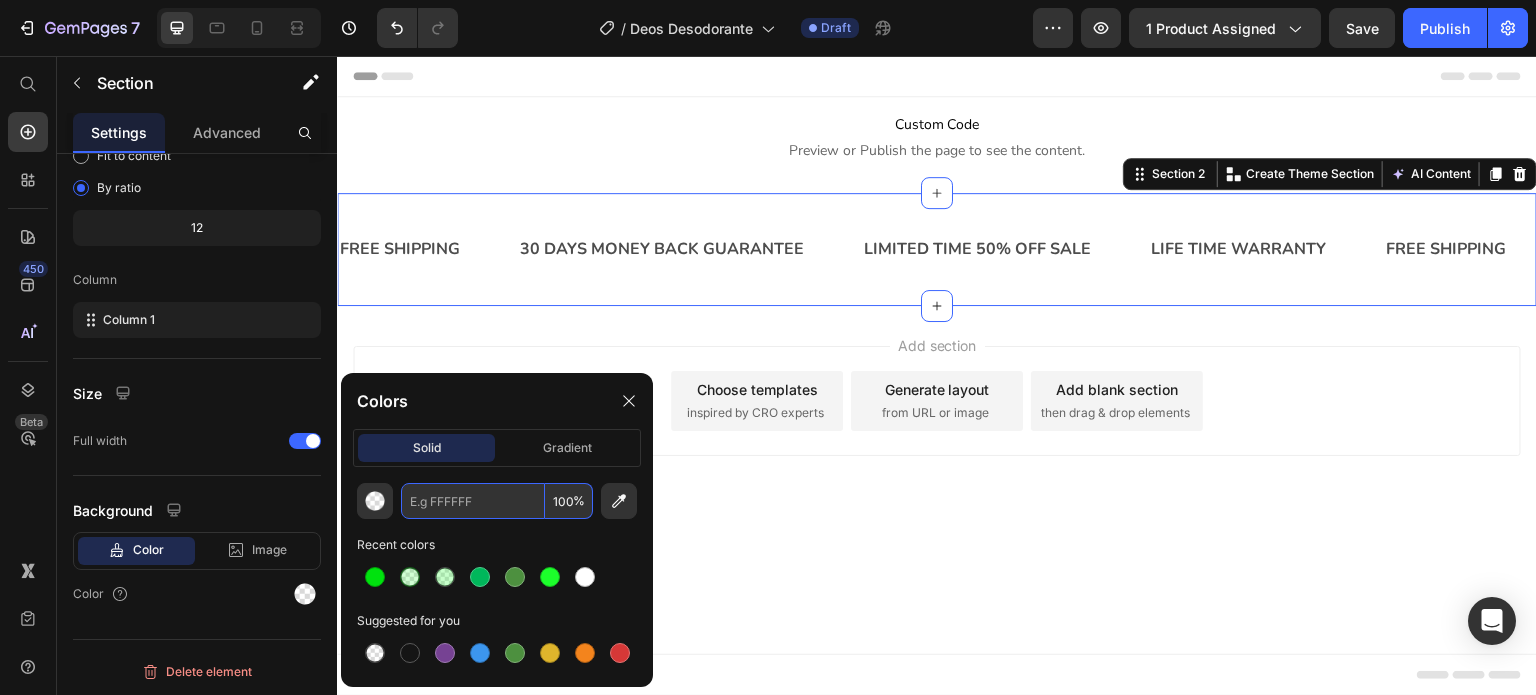 paste on "#01BFB3" 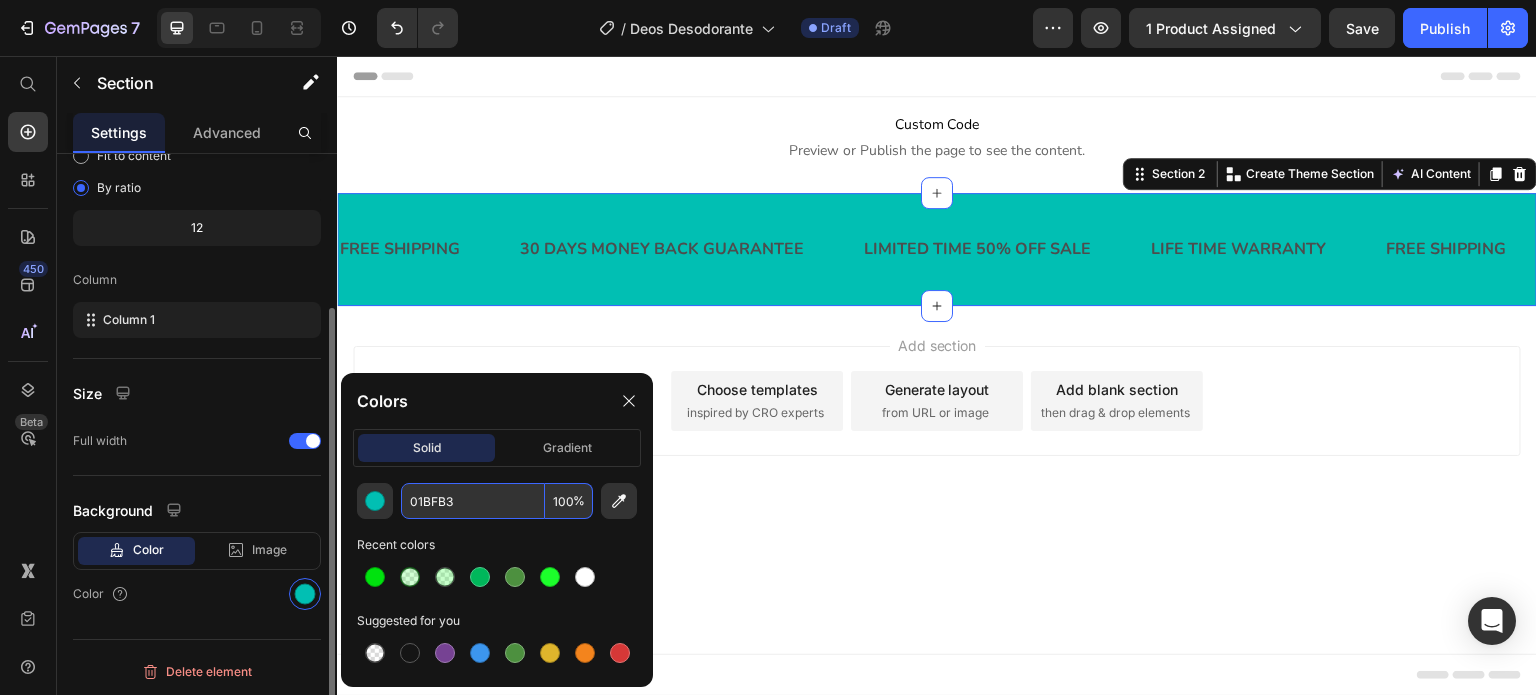 type on "01BFB3" 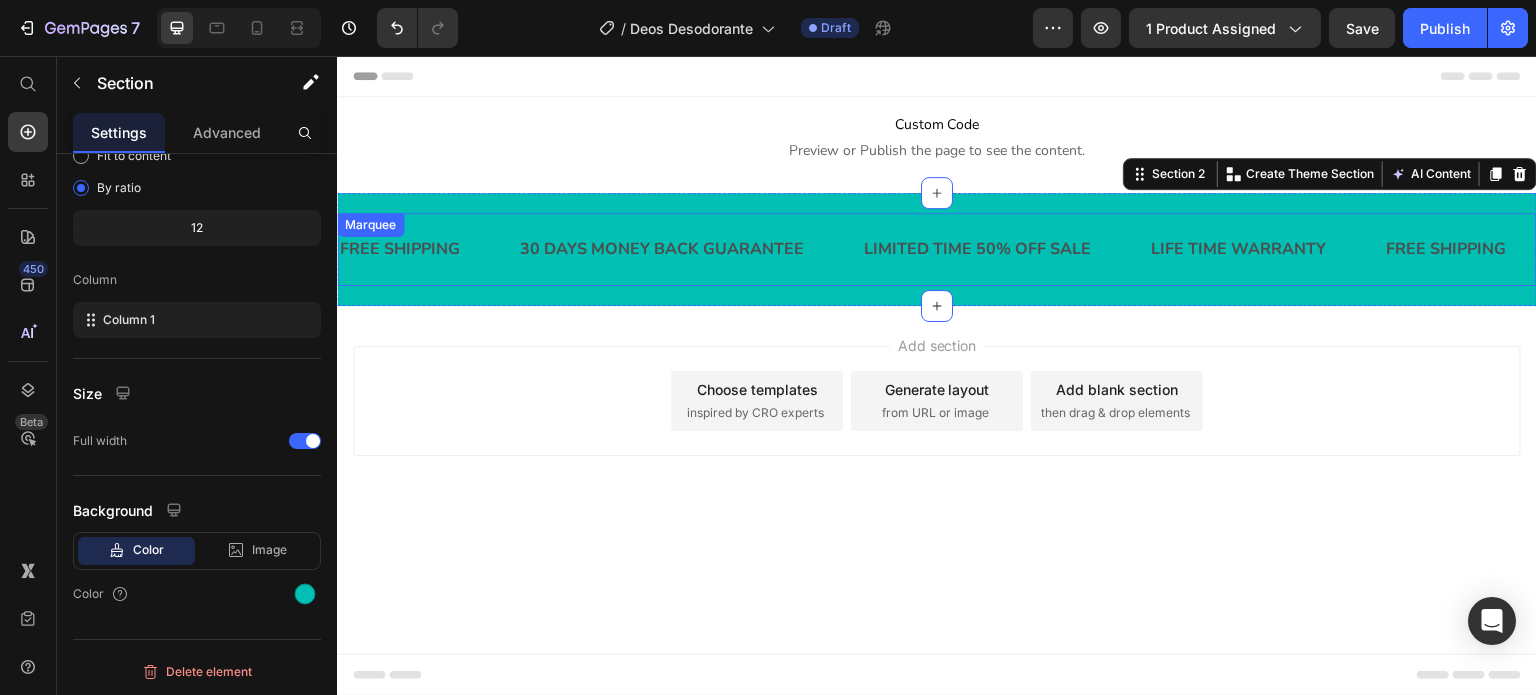 click on "FREE SHIPPING Text" at bounding box center [428, 249] 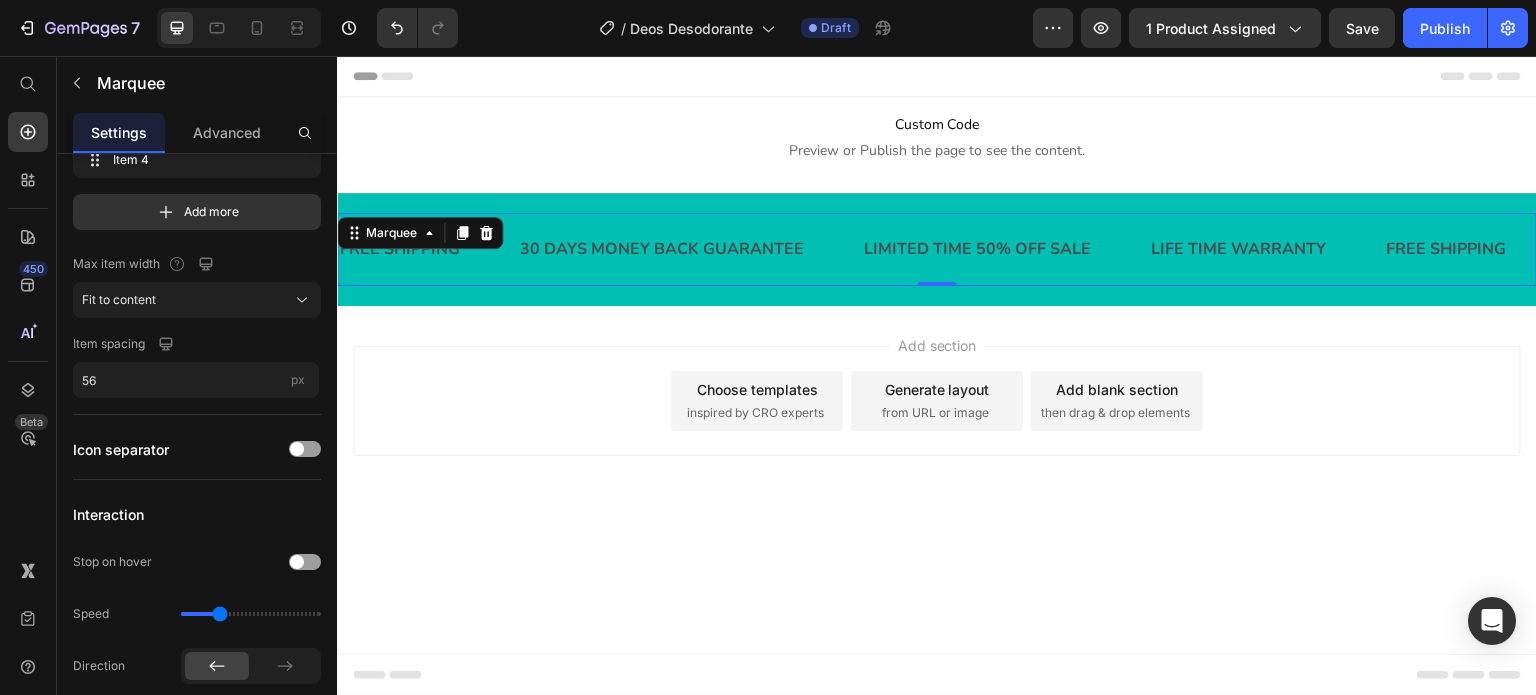 scroll, scrollTop: 0, scrollLeft: 0, axis: both 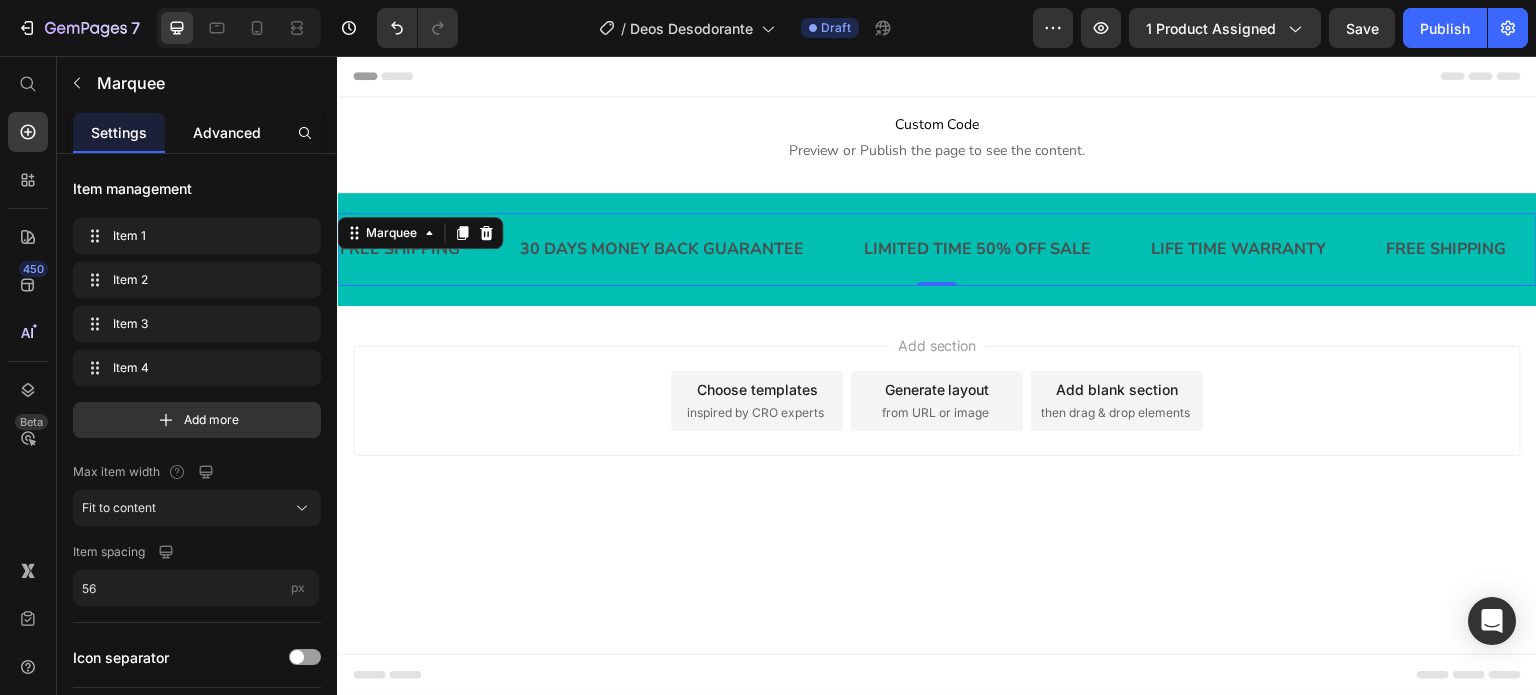 click on "Advanced" at bounding box center [227, 132] 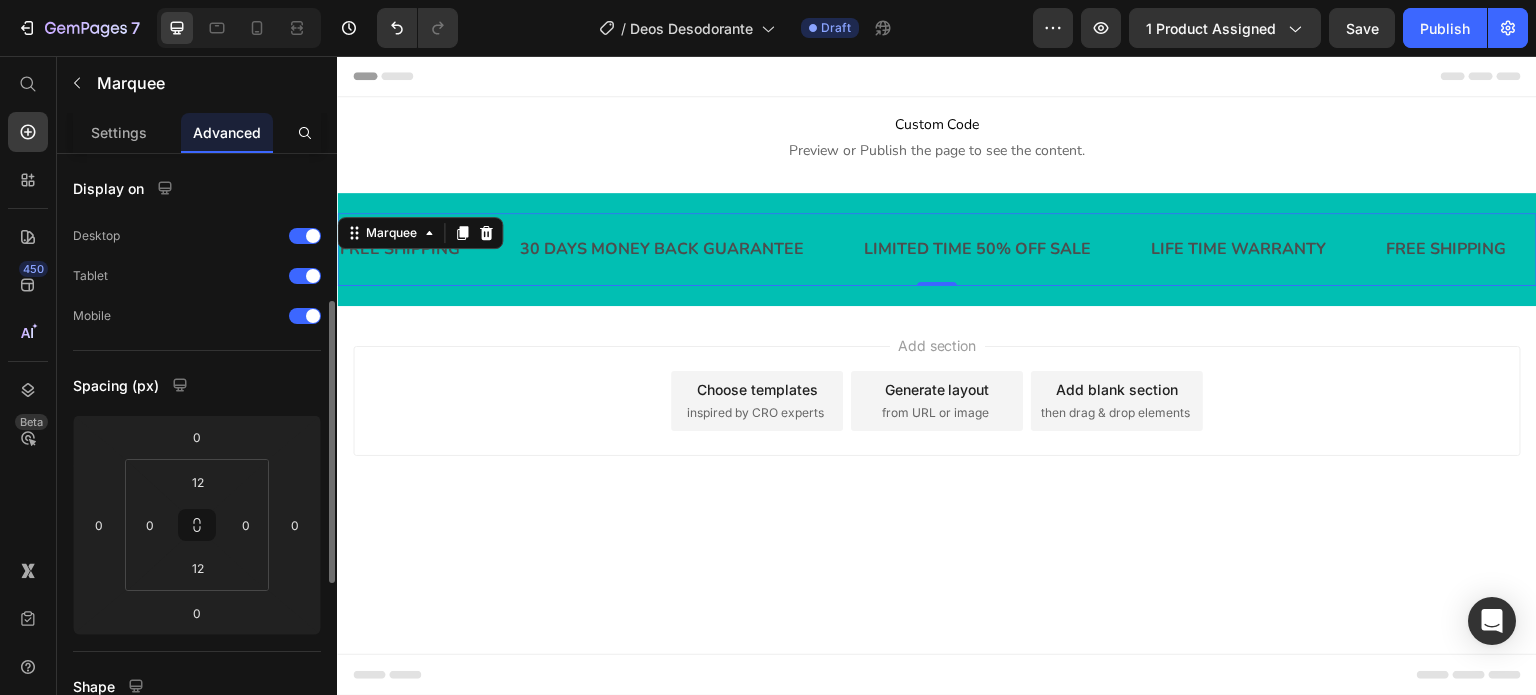 scroll, scrollTop: 200, scrollLeft: 0, axis: vertical 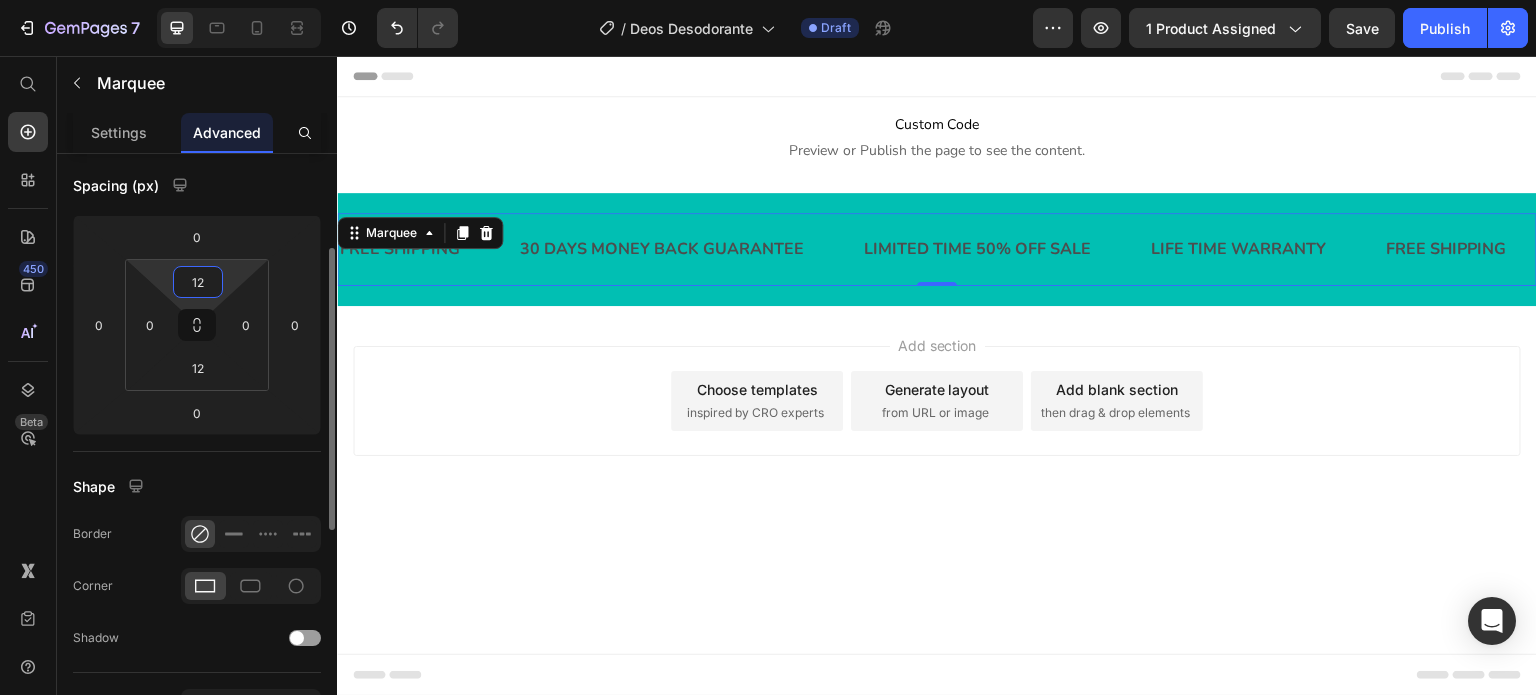 click on "12" at bounding box center [198, 282] 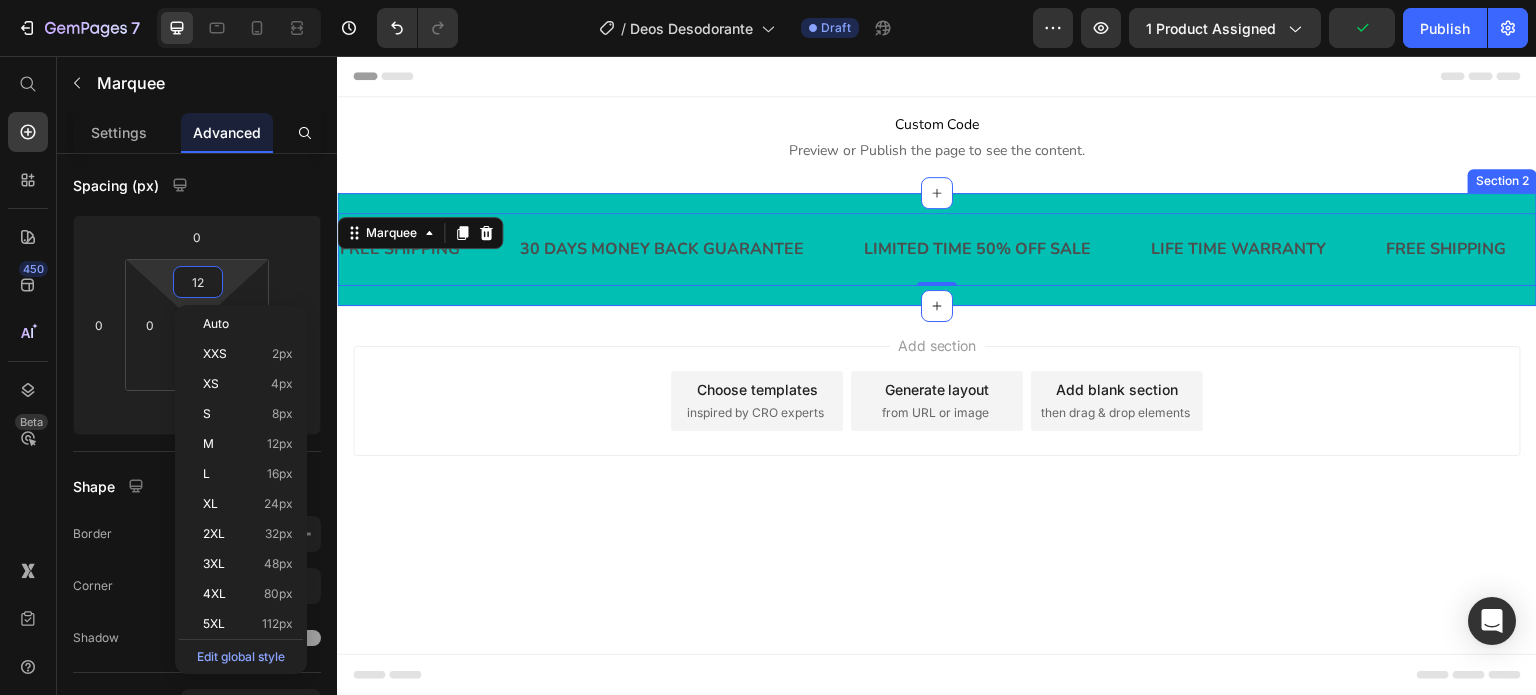 click on "FREE SHIPPING Text 30 DAYS MONEY BACK GUARANTEE Text LIMITED TIME 50% OFF SALE Text LIFE TIME WARRANTY Text FREE SHIPPING Text 30 DAYS MONEY BACK GUARANTEE Text LIMITED TIME 50% OFF SALE Text LIFE TIME WARRANTY Text FREE SHIPPING Text 30 DAYS MONEY BACK GUARANTEE Text LIMITED TIME 50% OFF SALE Text LIFE TIME WARRANTY Text FREE SHIPPING Text 30 DAYS MONEY BACK GUARANTEE Text LIMITED TIME 50% OFF SALE Text LIFE TIME WARRANTY Text FREE SHIPPING Text 30 DAYS MONEY BACK GUARANTEE Text LIMITED TIME 50% OFF SALE Text LIFE TIME WARRANTY Text FREE SHIPPING Text 30 DAYS MONEY BACK GUARANTEE Text LIMITED TIME 50% OFF SALE Text LIFE TIME WARRANTY Text Marquee   0 Section 2" at bounding box center [937, 249] 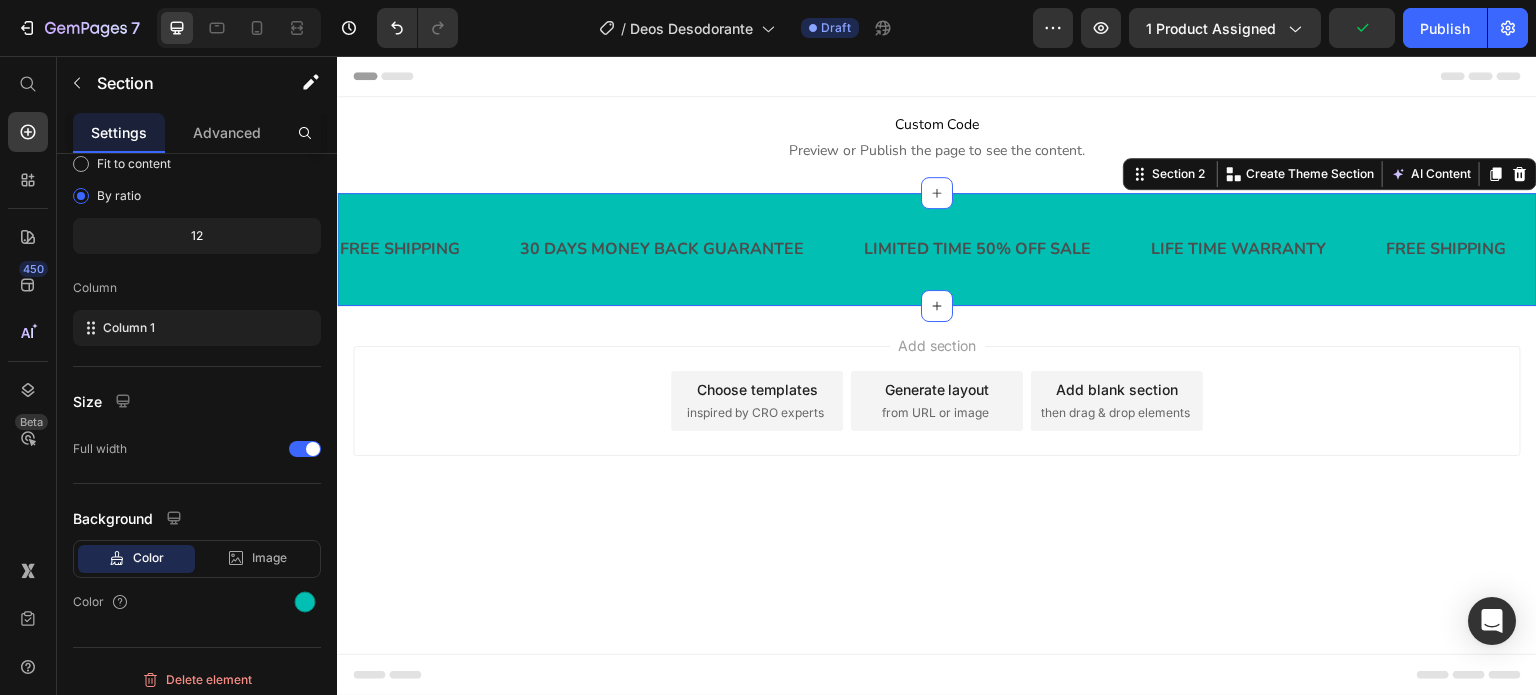 scroll, scrollTop: 0, scrollLeft: 0, axis: both 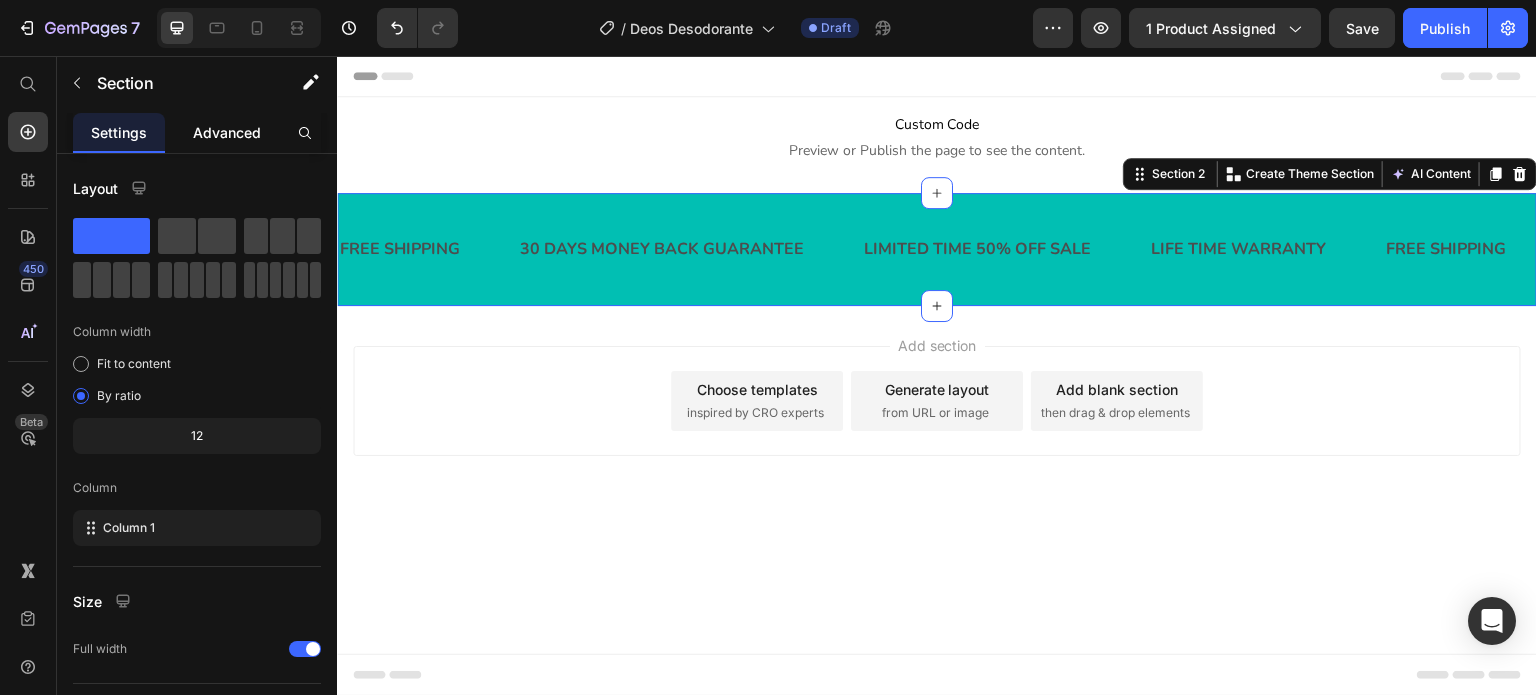 click on "Advanced" at bounding box center [227, 132] 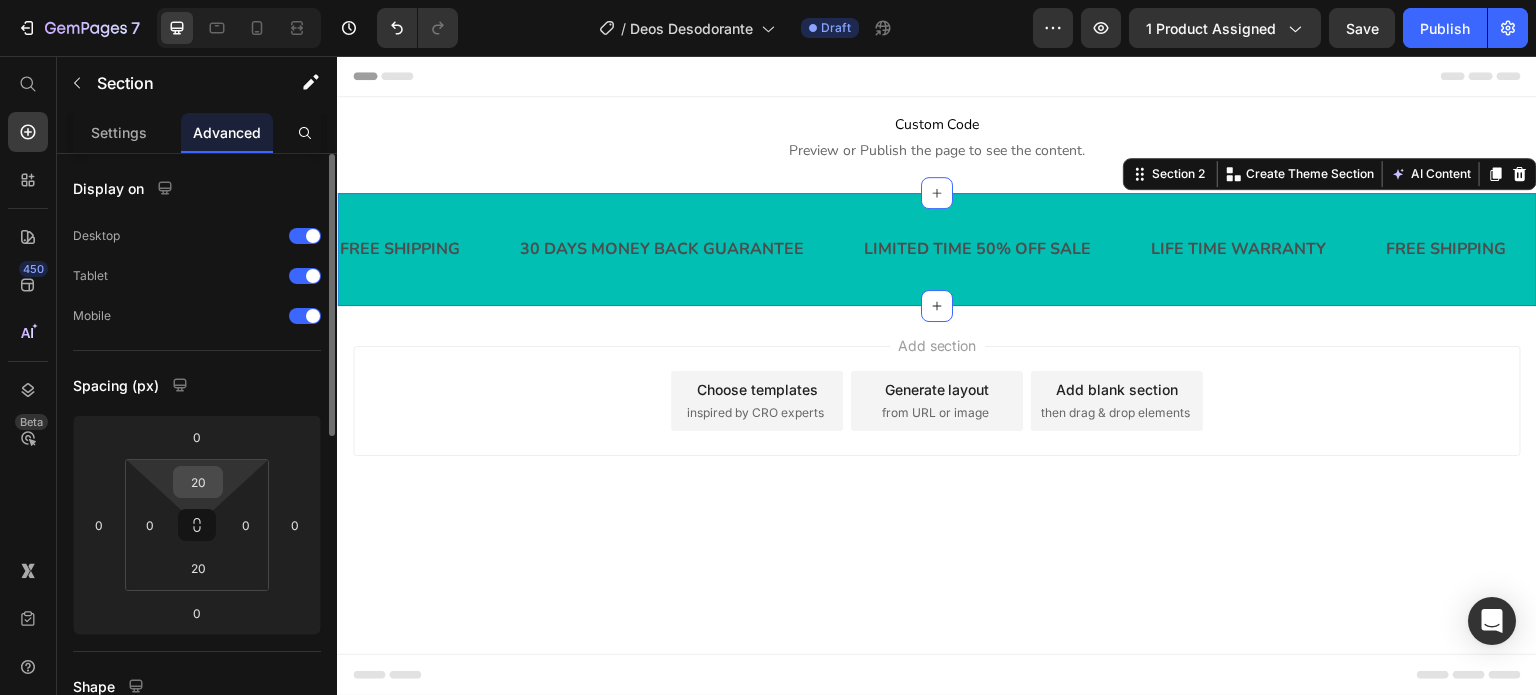 click on "20" at bounding box center (198, 482) 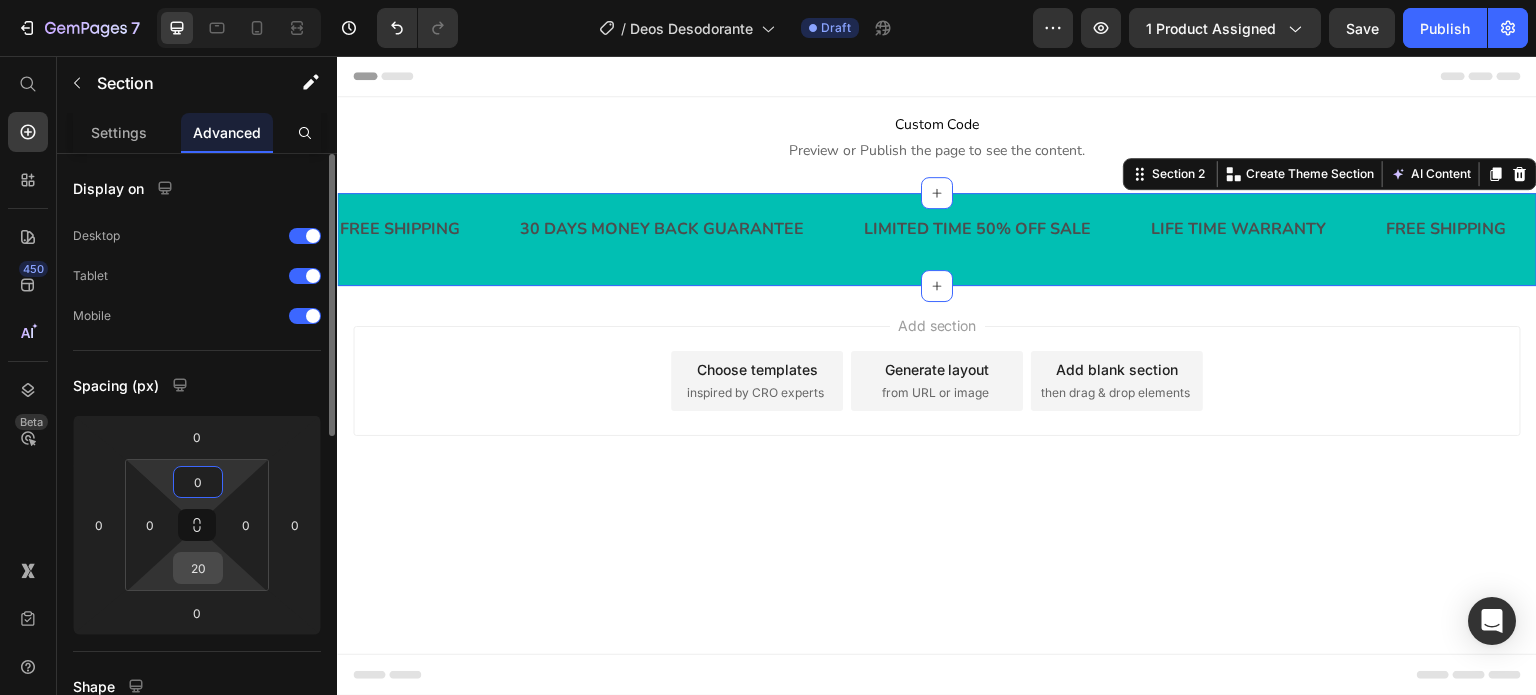 type on "0" 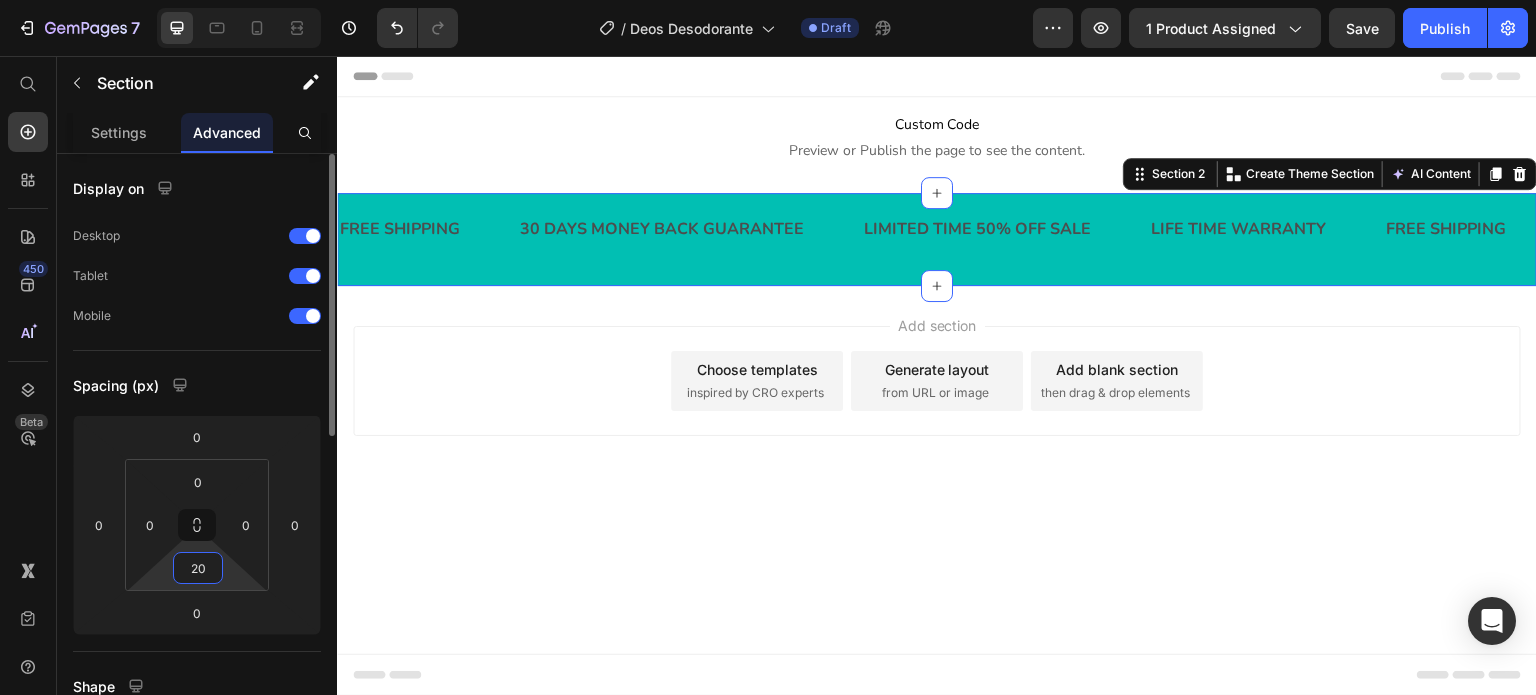 click on "20" at bounding box center (198, 568) 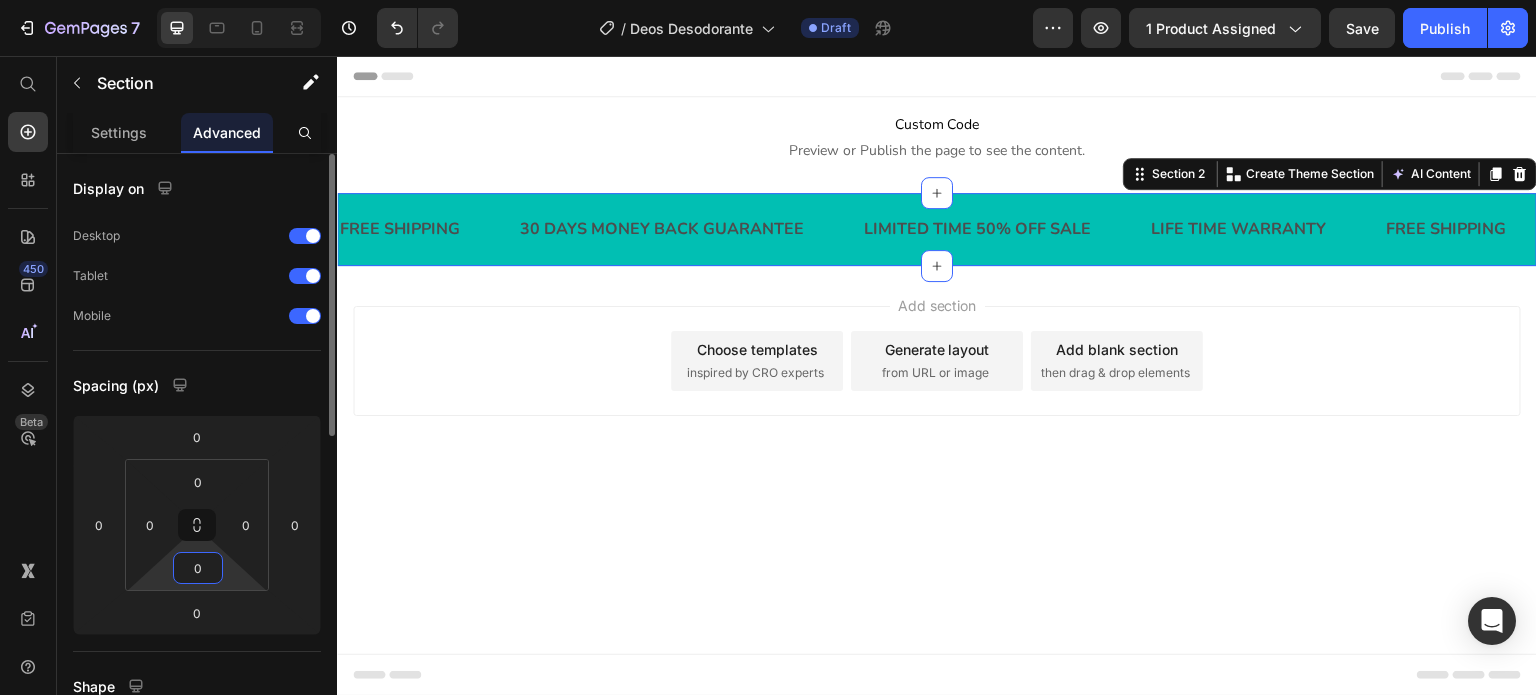 type on "0" 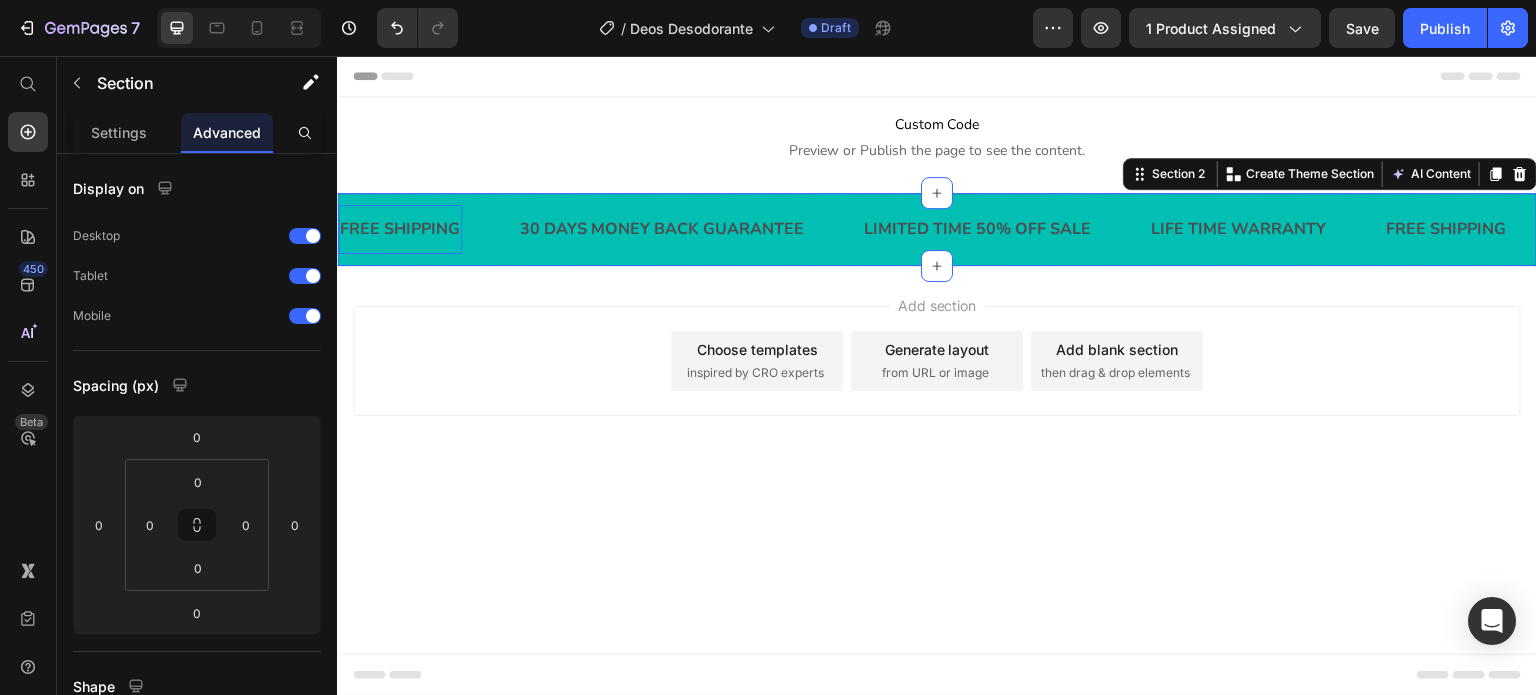 click on "FREE SHIPPING" at bounding box center [400, 229] 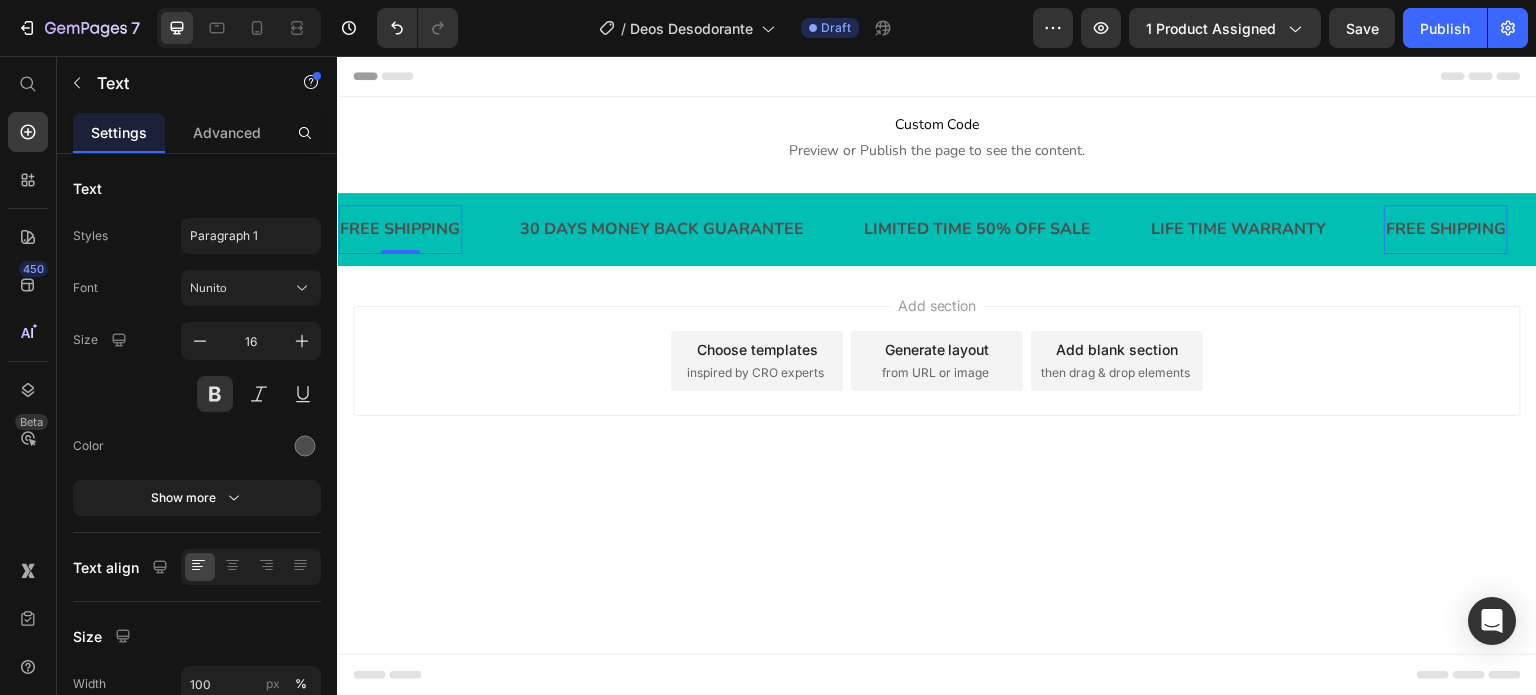 click on "FREE SHIPPING" at bounding box center (400, 229) 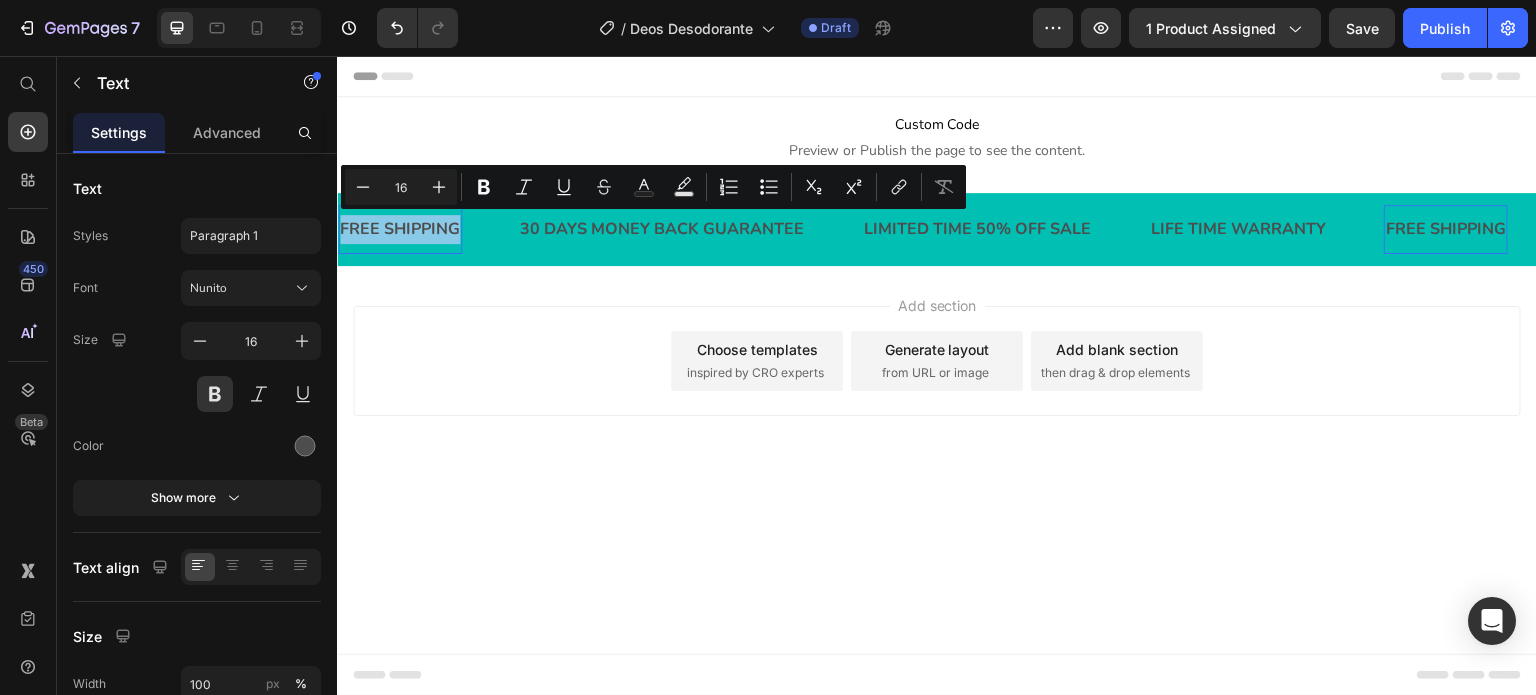 drag, startPoint x: 436, startPoint y: 226, endPoint x: 547, endPoint y: 328, distance: 150.74814 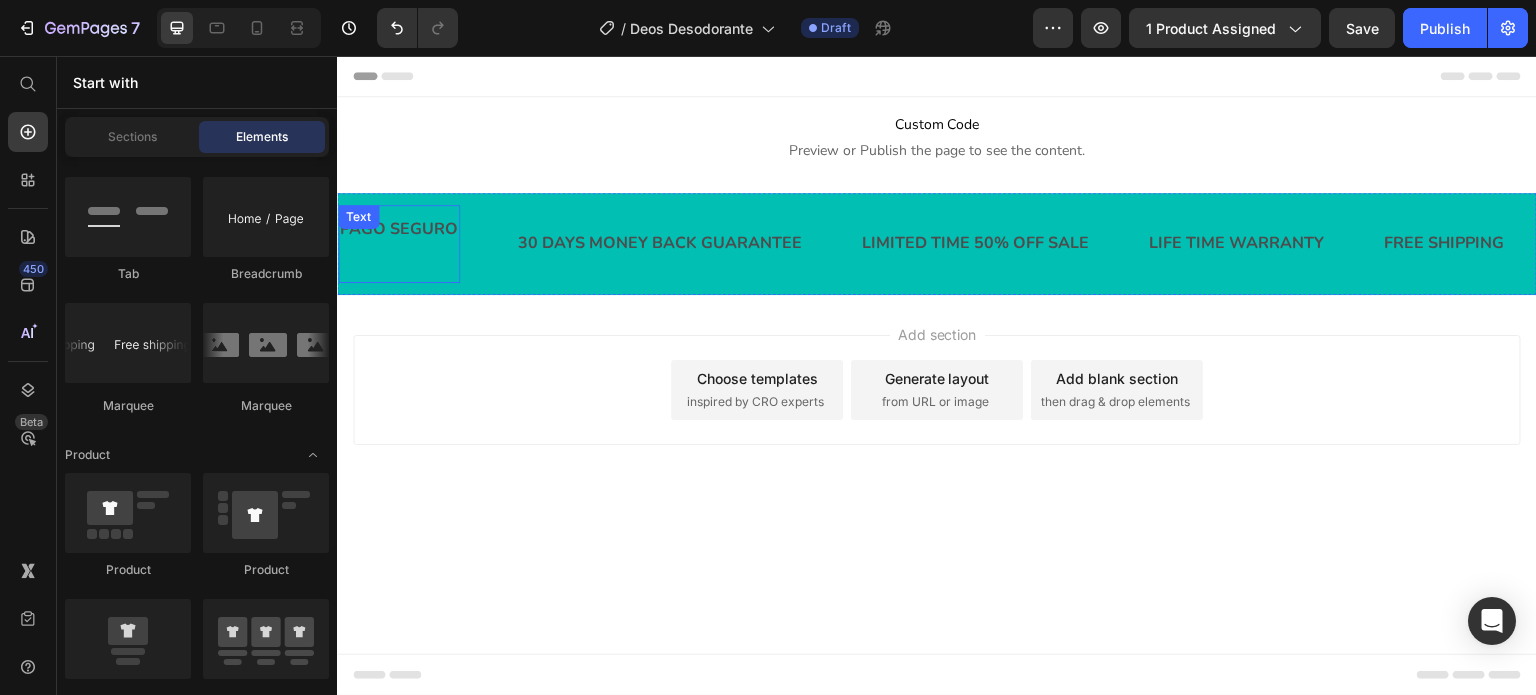 click on "PAGO SEGURO Text" at bounding box center (399, 244) 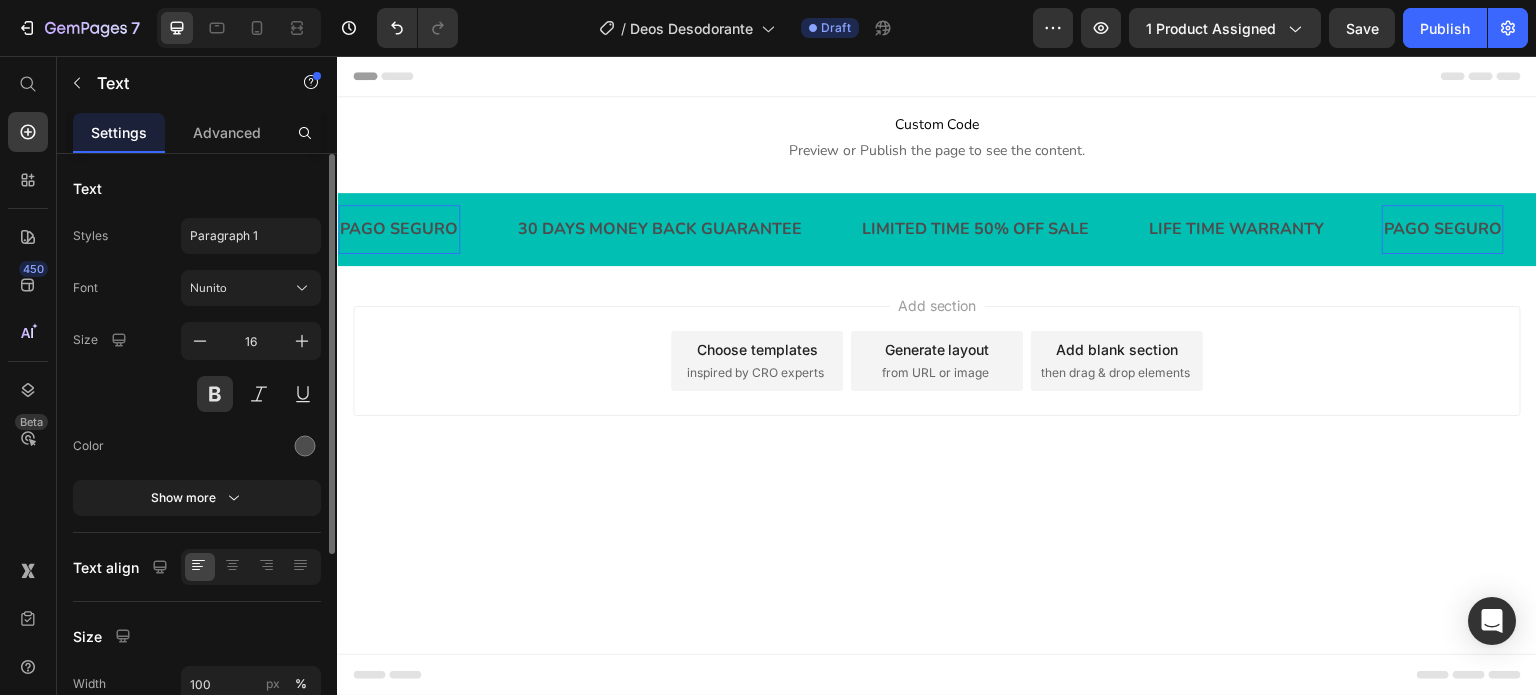 click at bounding box center [251, 446] 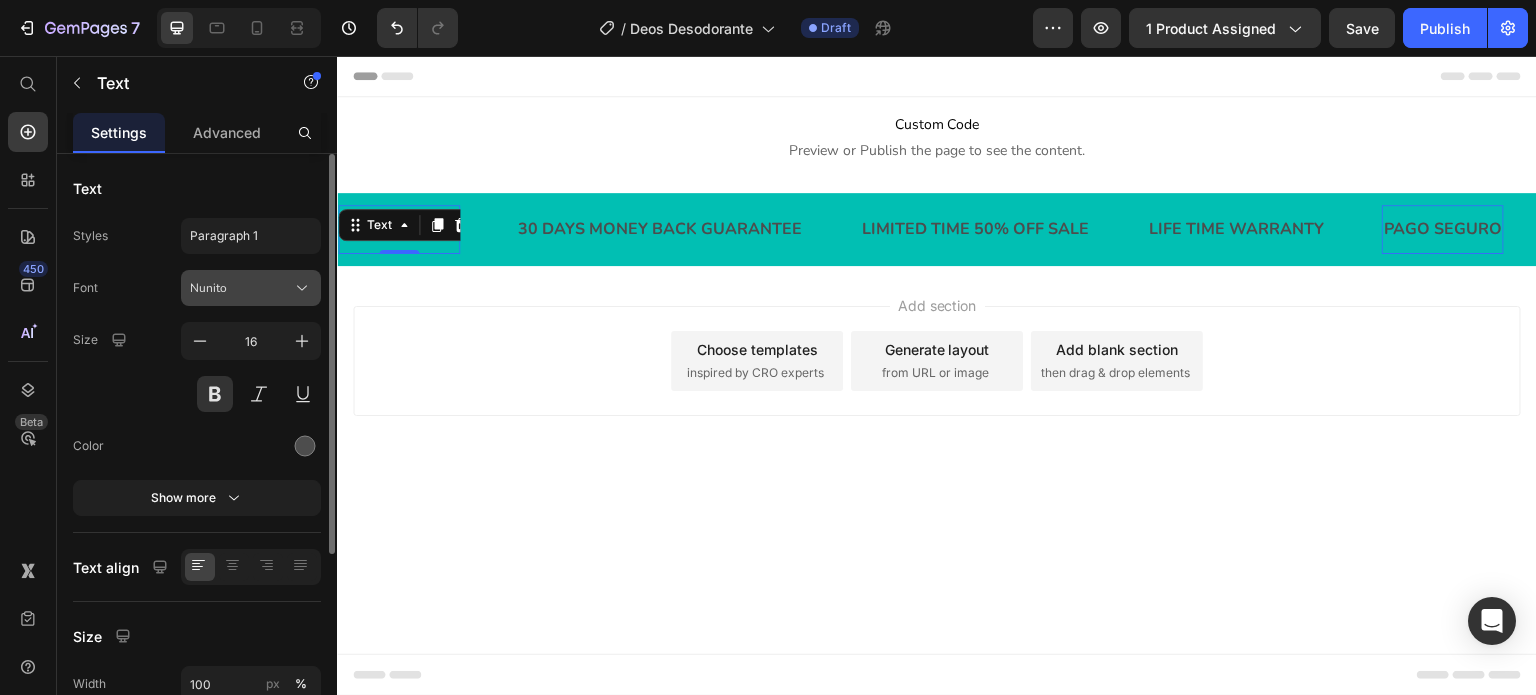 click on "Nunito" at bounding box center [251, 288] 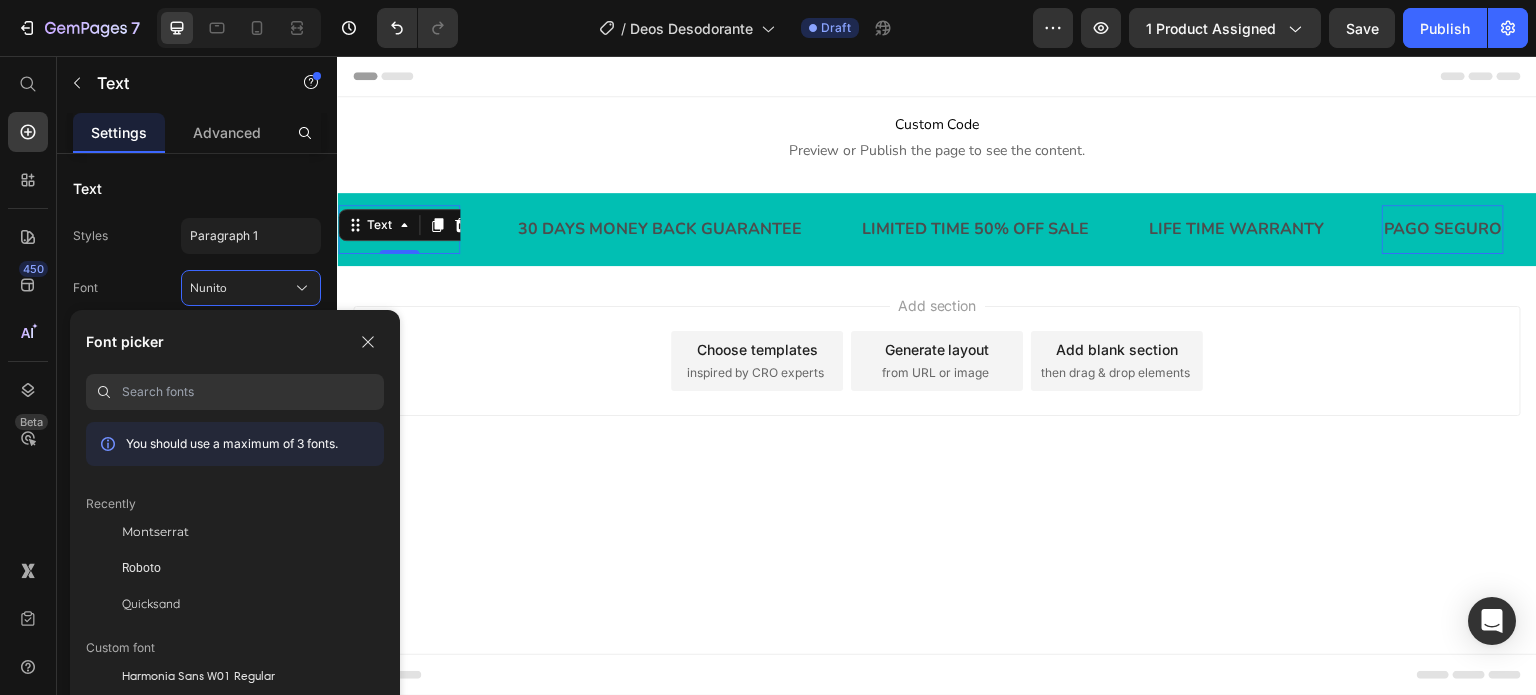 click at bounding box center [253, 392] 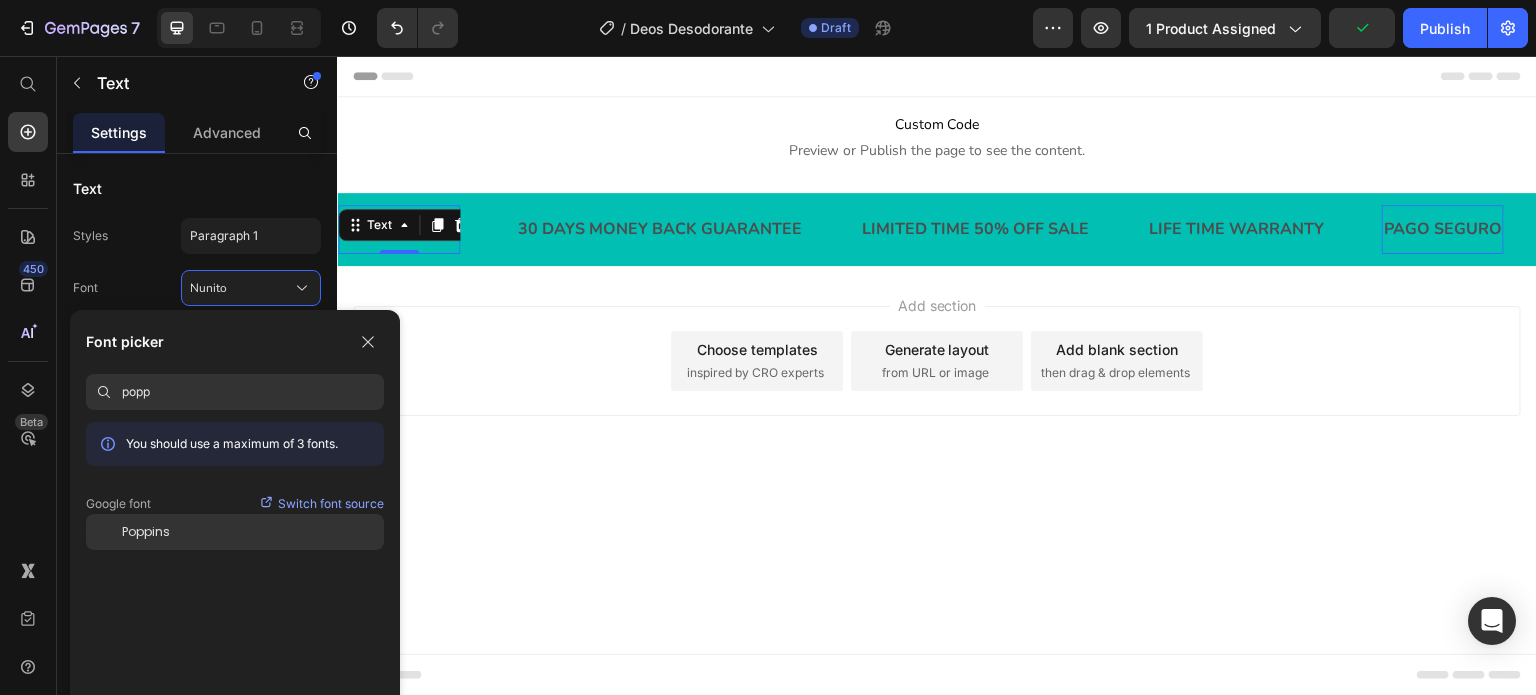 type on "popp" 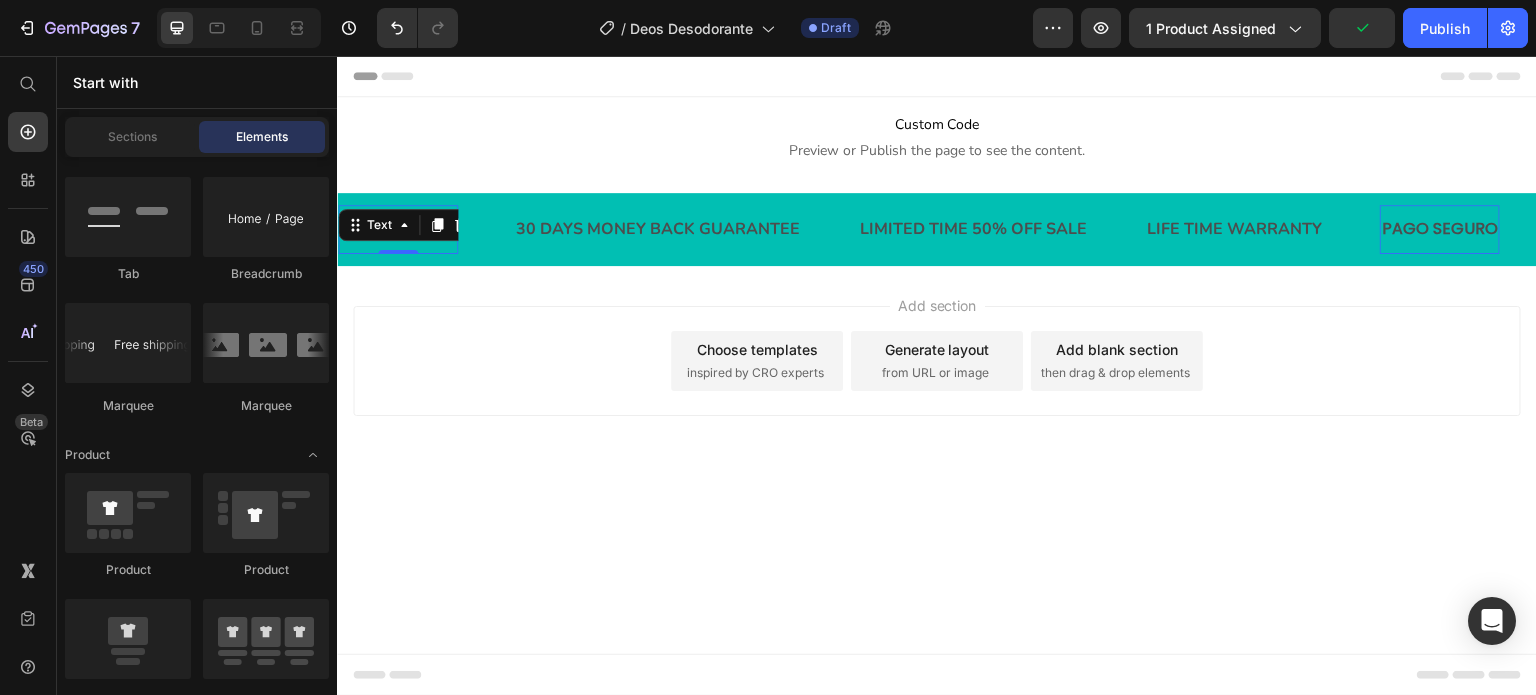 click on "Add section Choose templates inspired by CRO experts Generate layout from URL or image Add blank section then drag & drop elements" at bounding box center [937, 389] 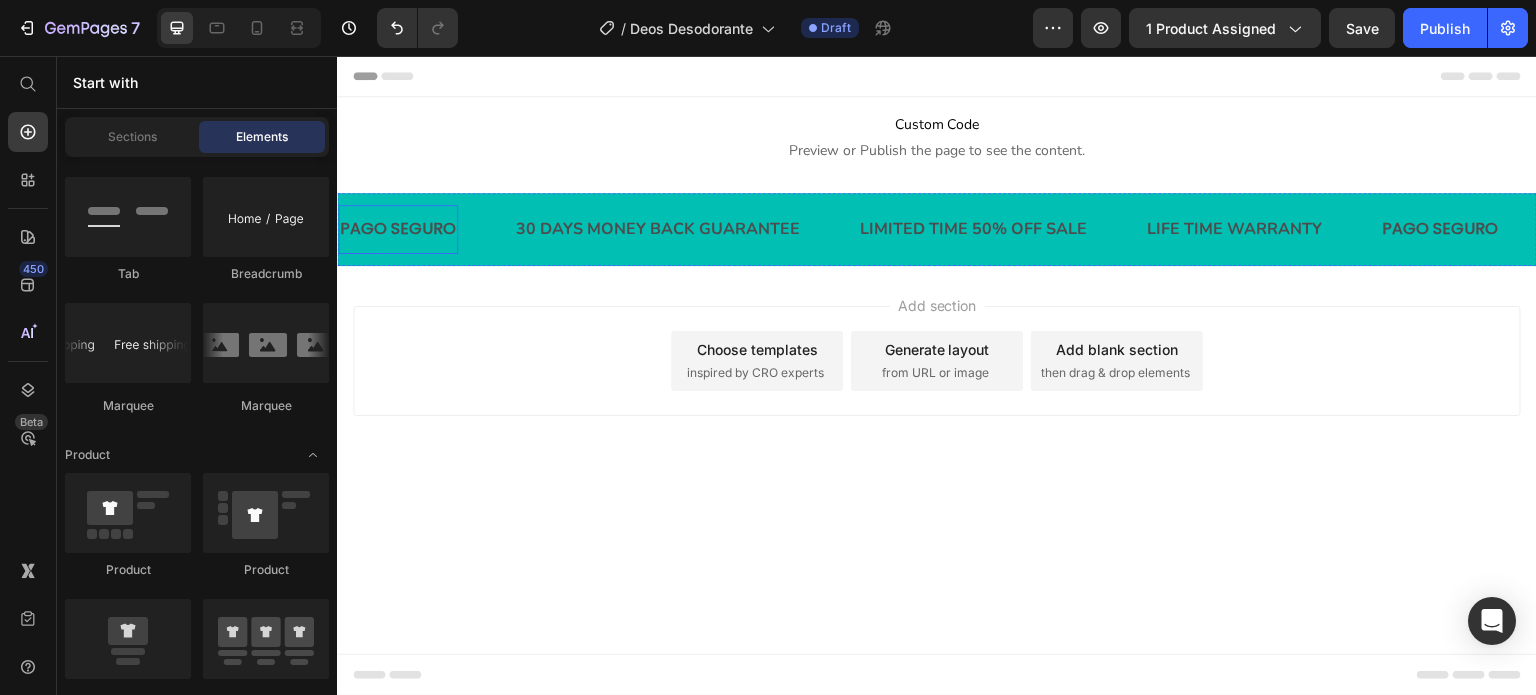 click on "PAGO SEGURO" at bounding box center (398, 229) 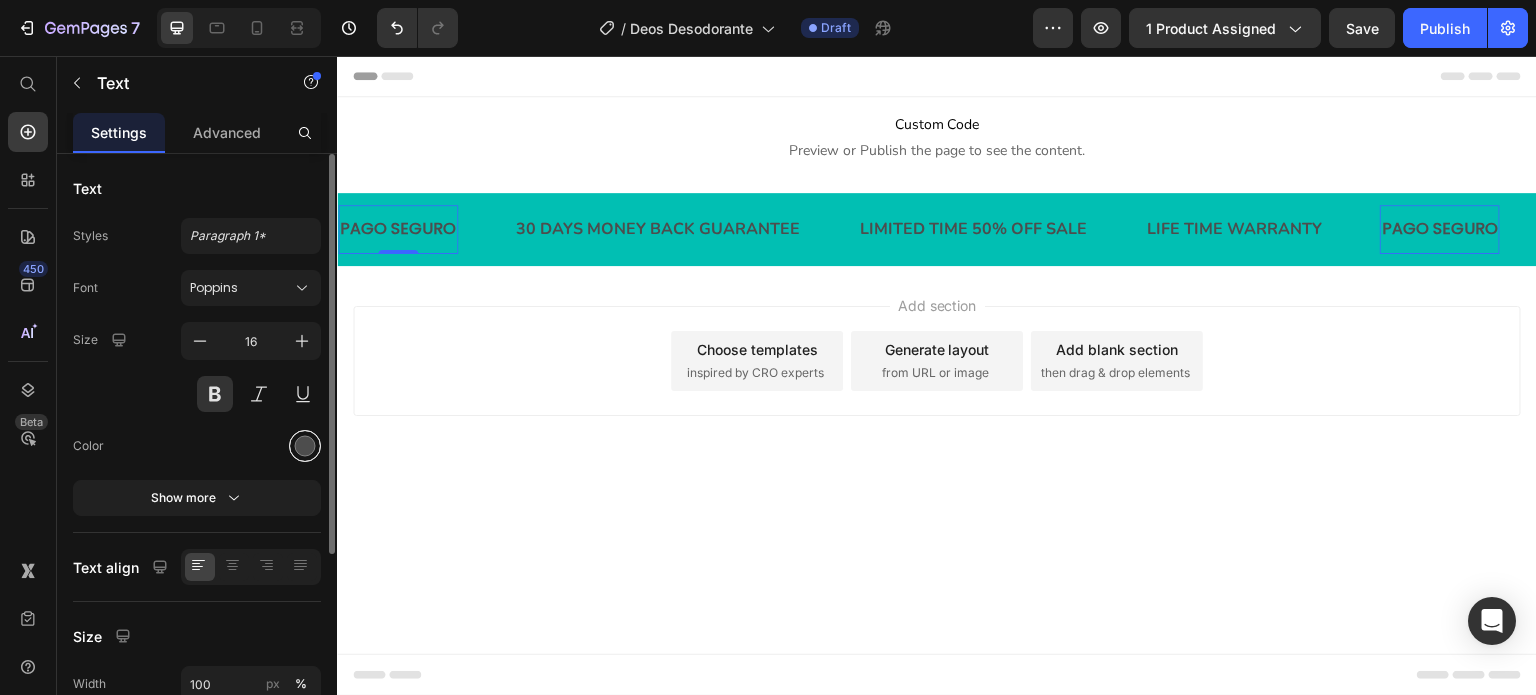 click at bounding box center [305, 446] 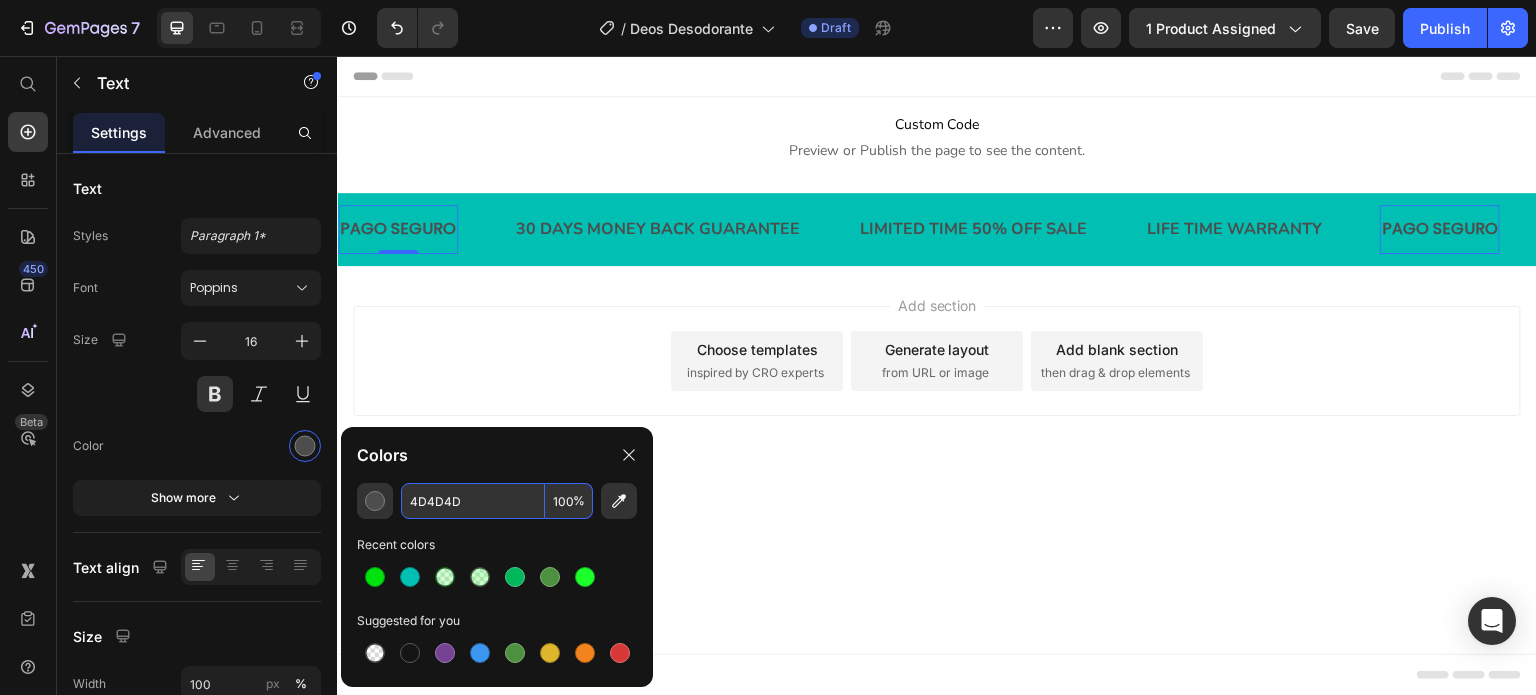 click on "4D4D4D" at bounding box center (473, 501) 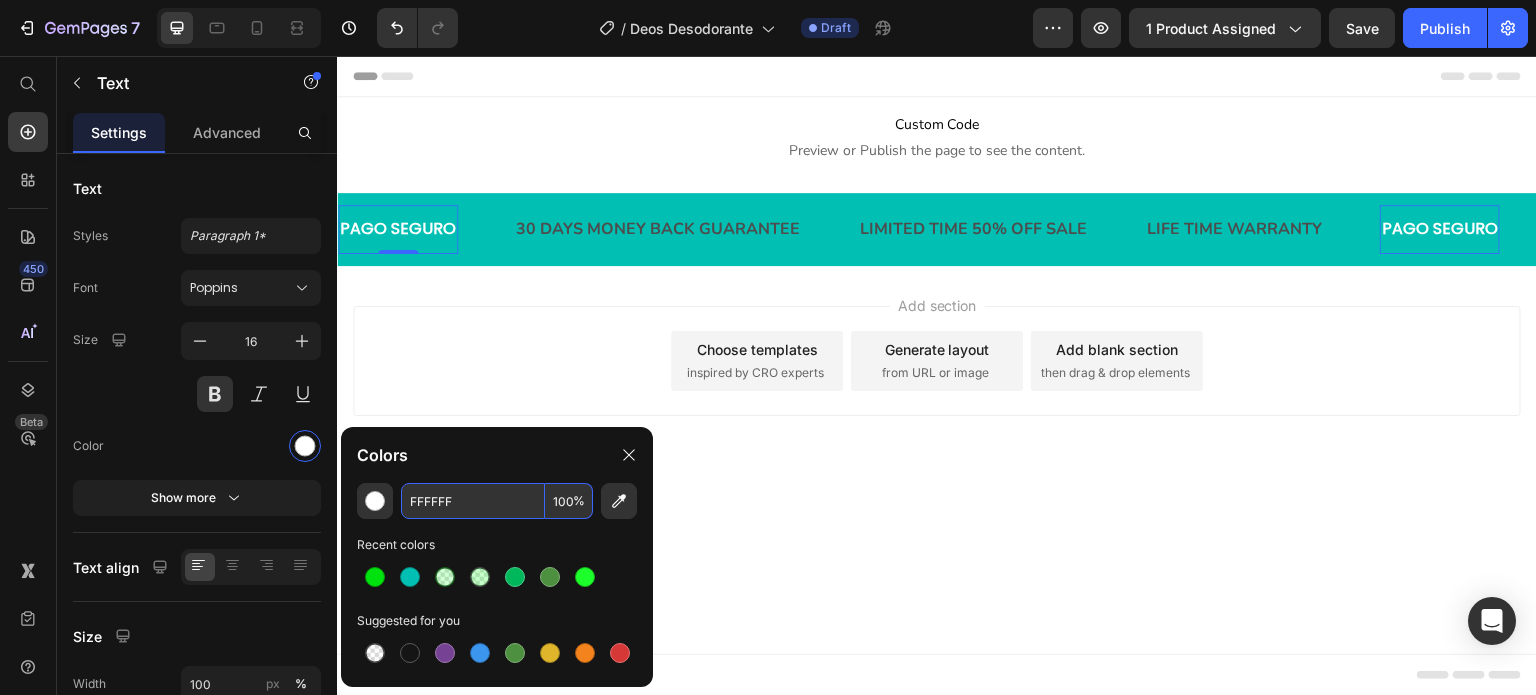 drag, startPoint x: 452, startPoint y: 499, endPoint x: 400, endPoint y: 495, distance: 52.153618 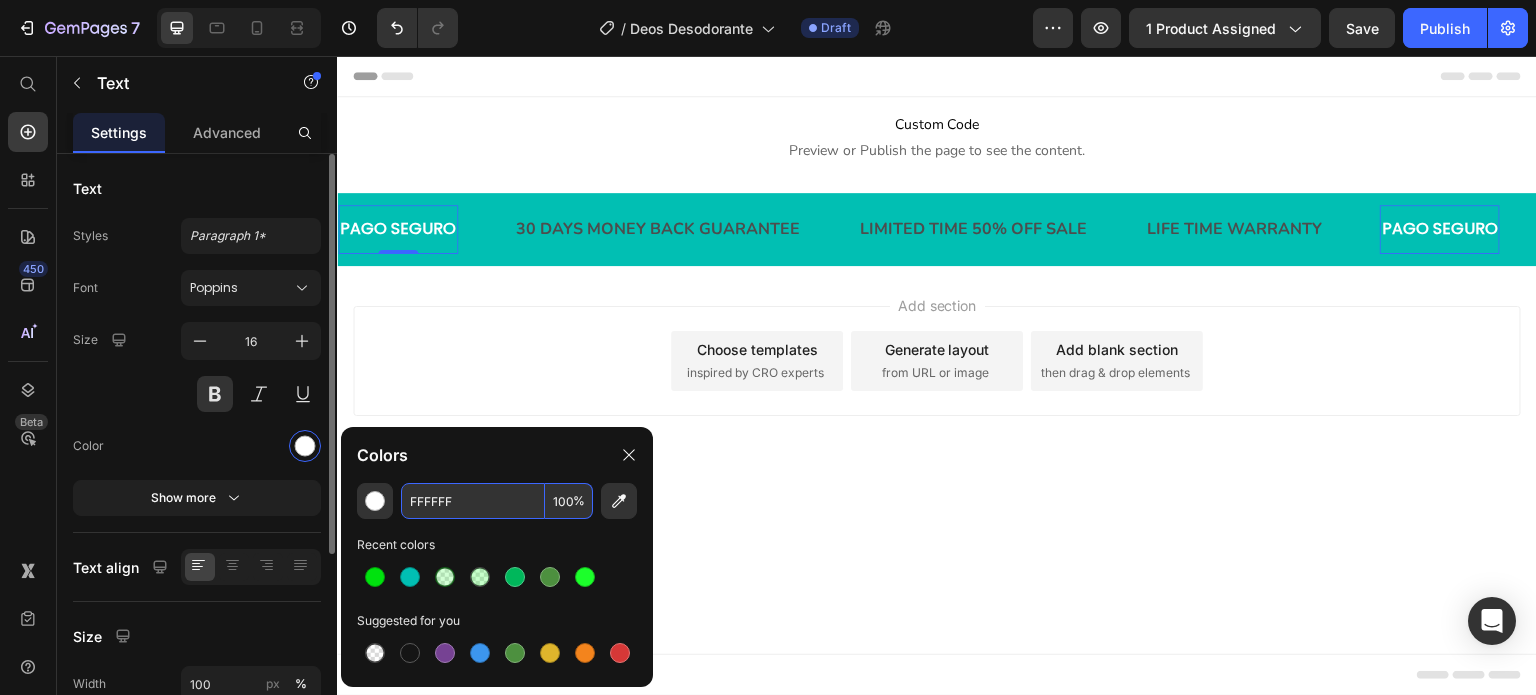 type on "FFFFFF" 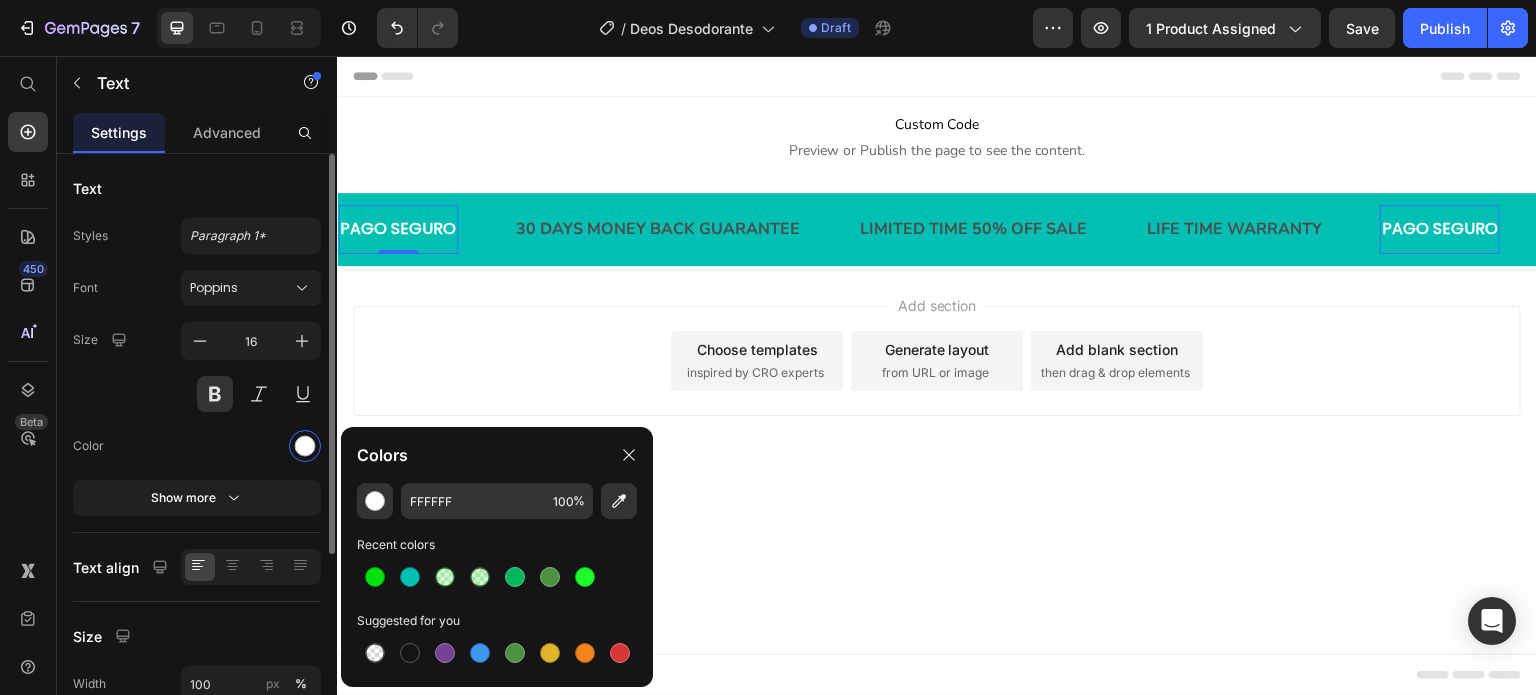 click at bounding box center [251, 446] 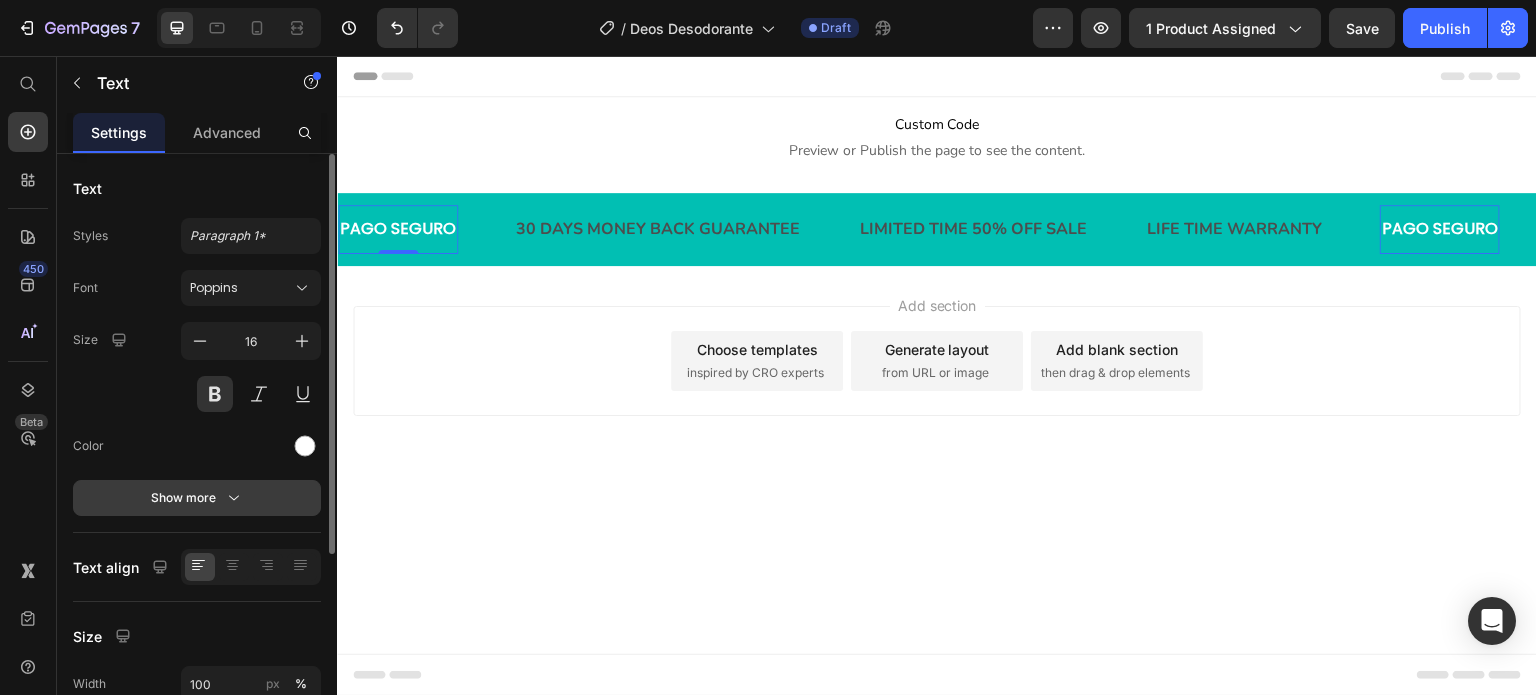 click on "Show more" at bounding box center [197, 498] 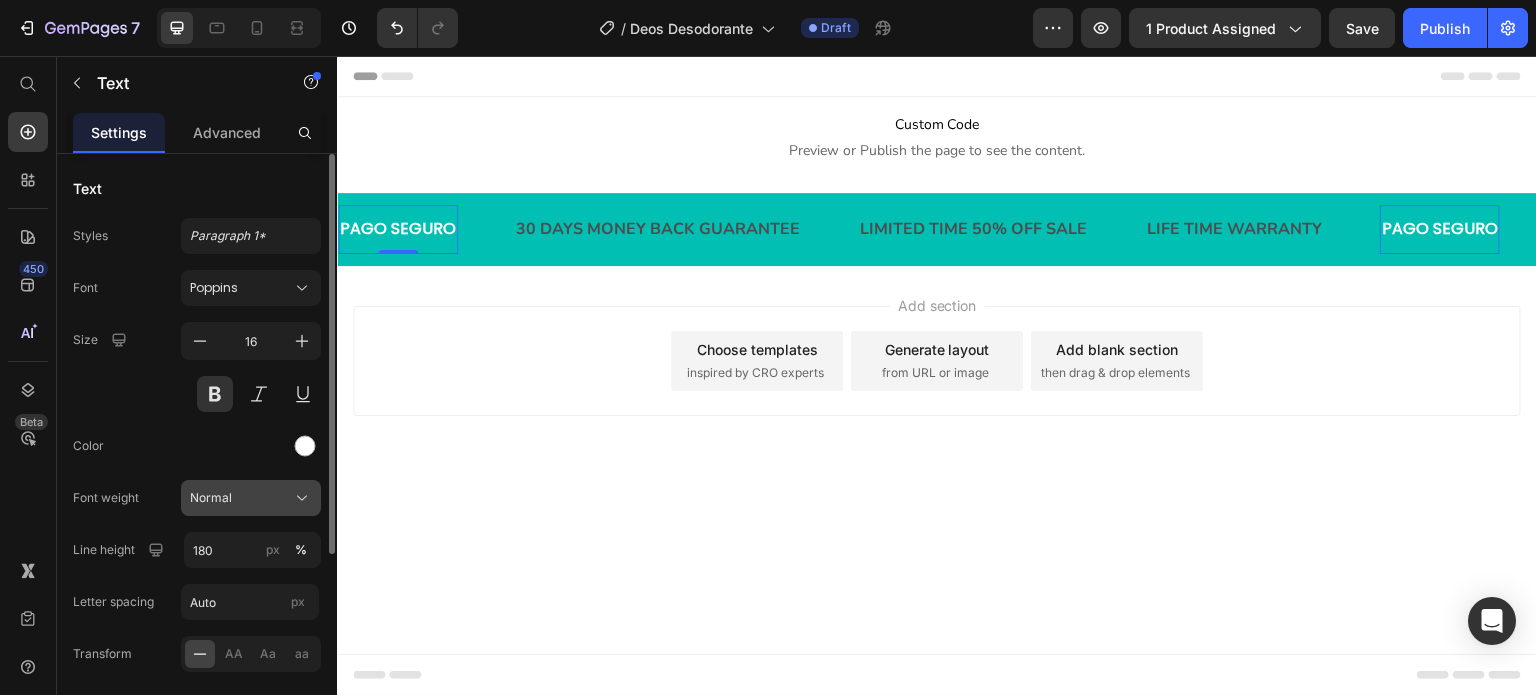 click on "Normal" 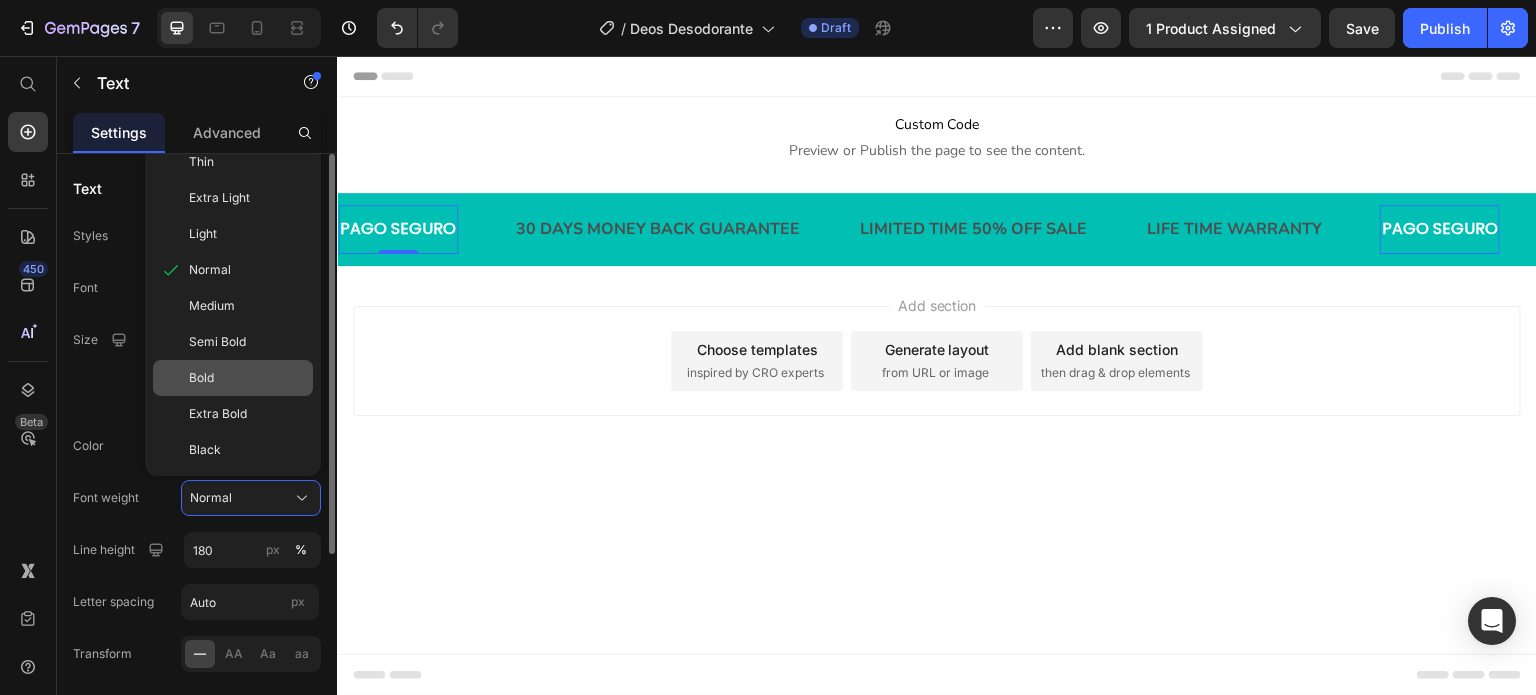 click on "Bold" 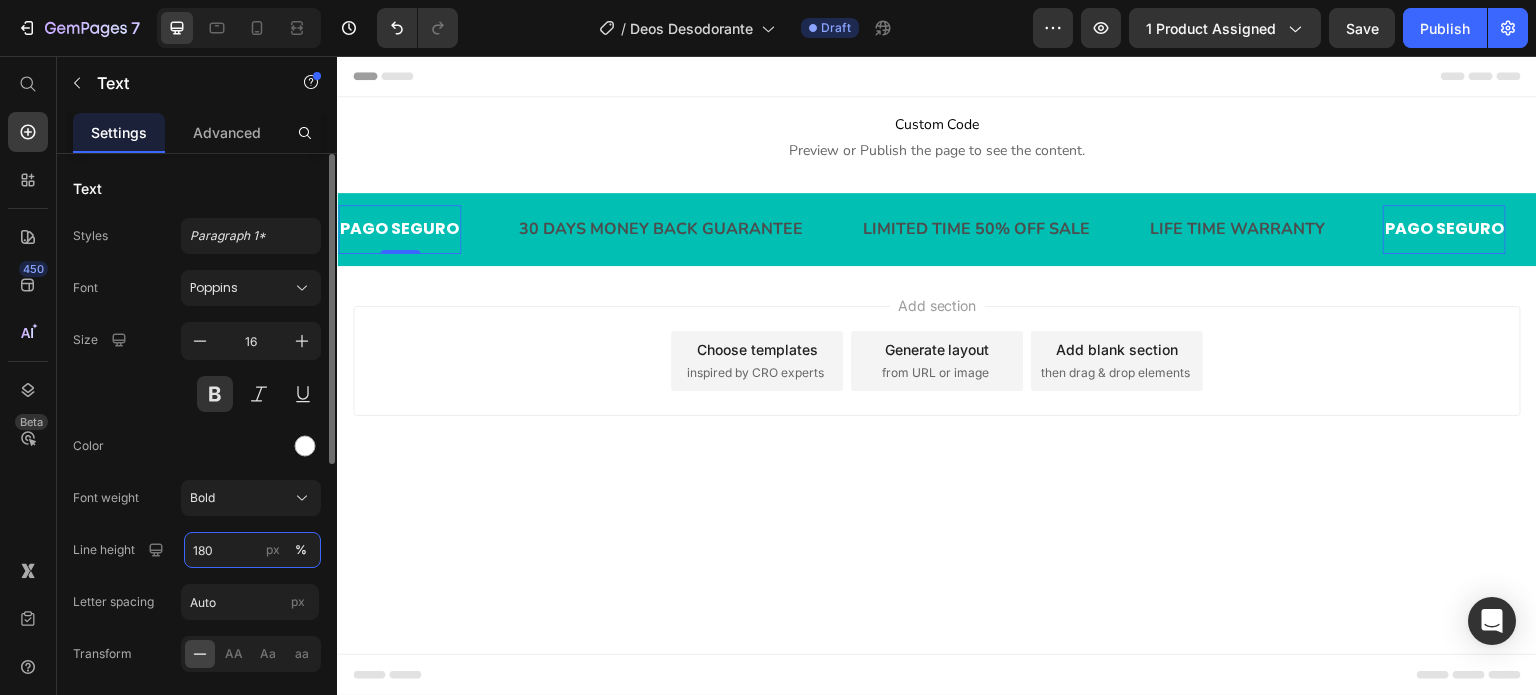 click on "180" at bounding box center (252, 550) 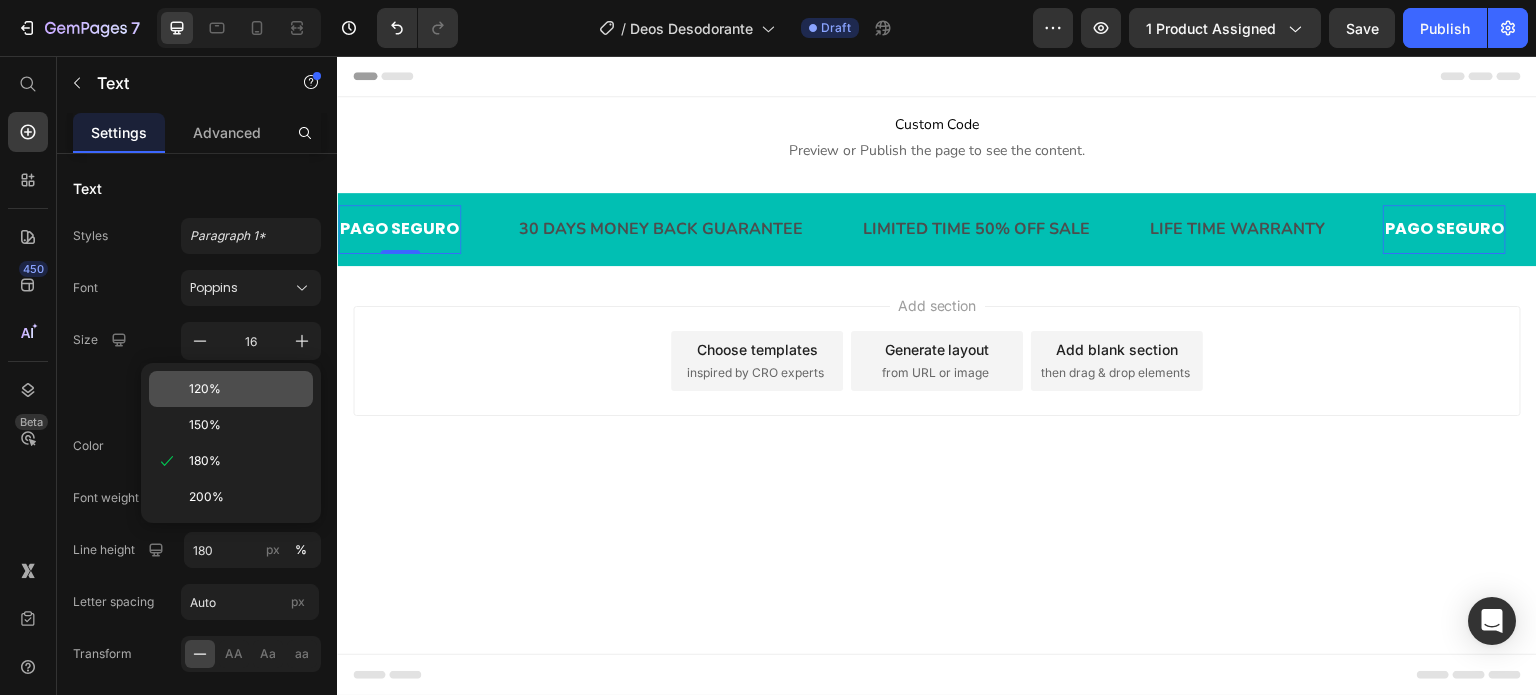 click on "120%" at bounding box center (247, 389) 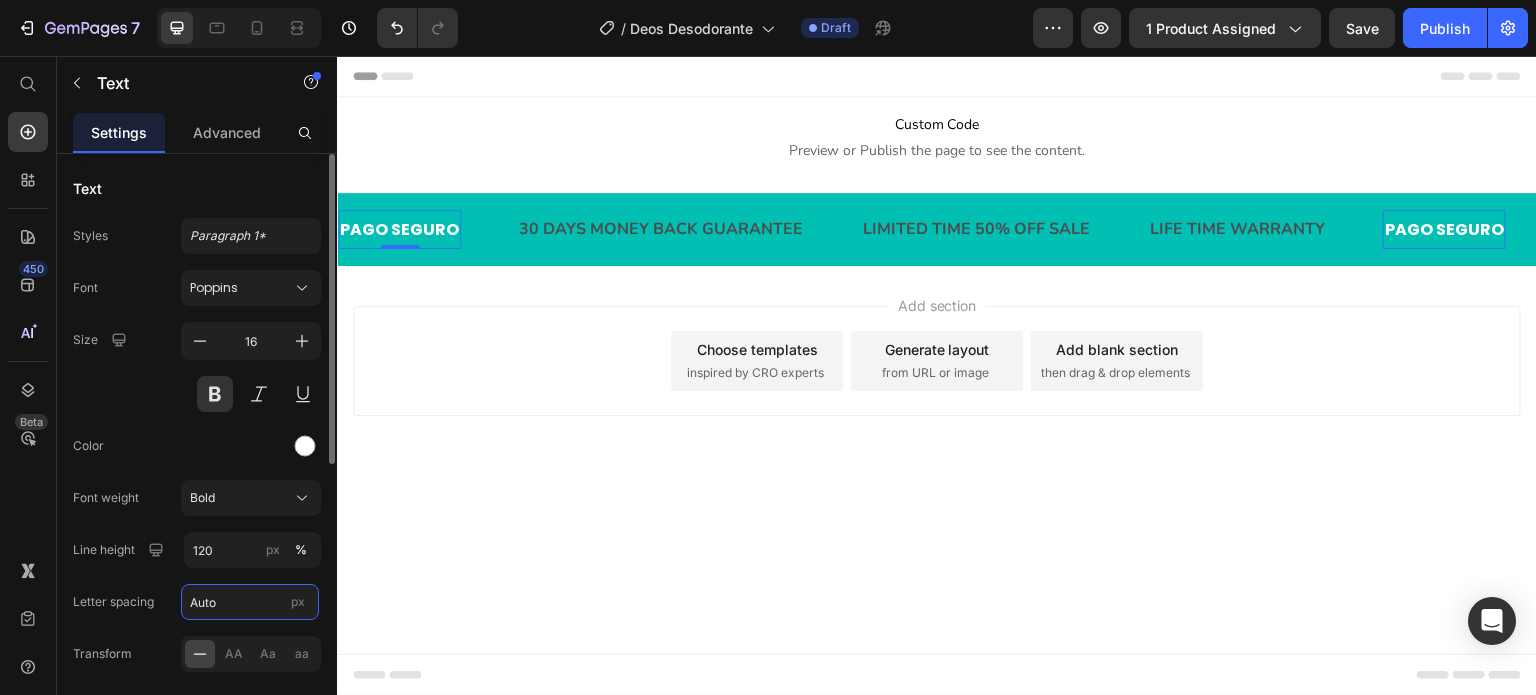 click on "Auto" at bounding box center (250, 602) 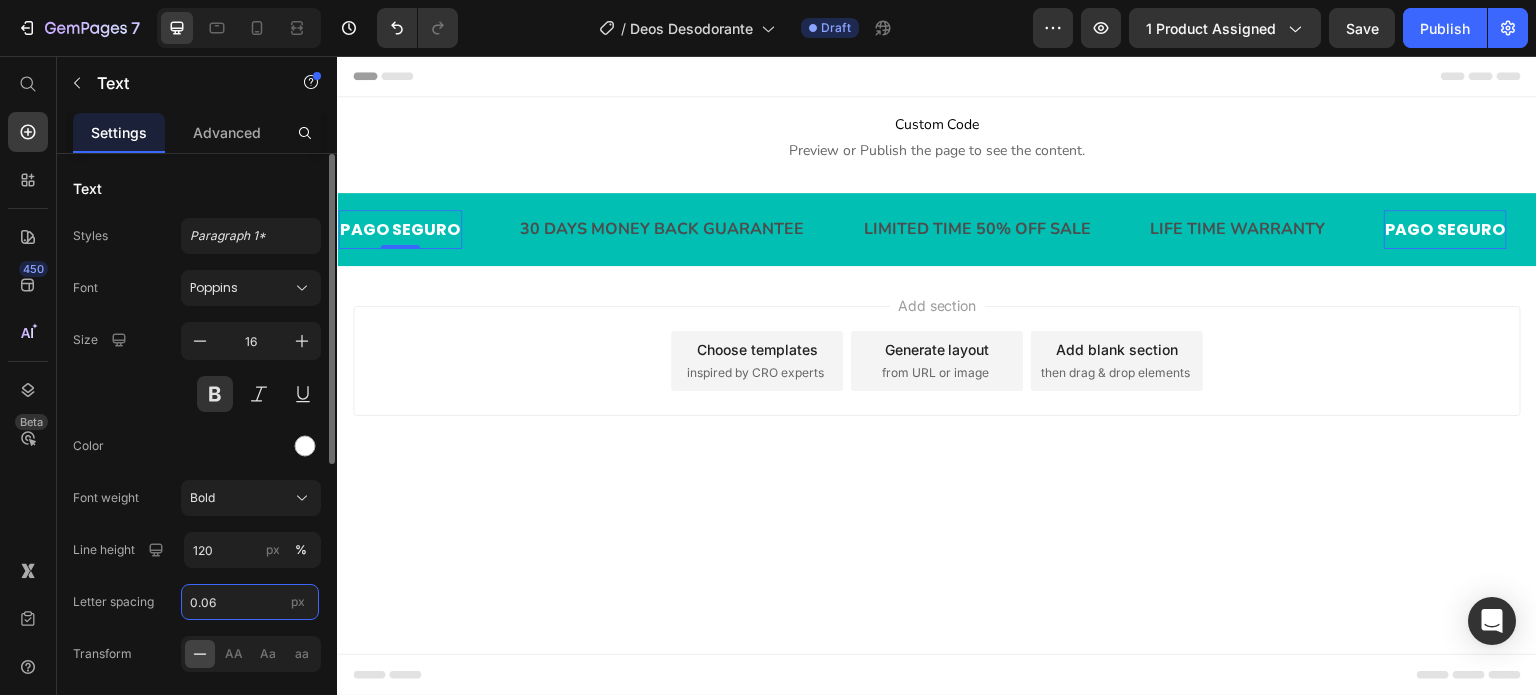 type on "0.06" 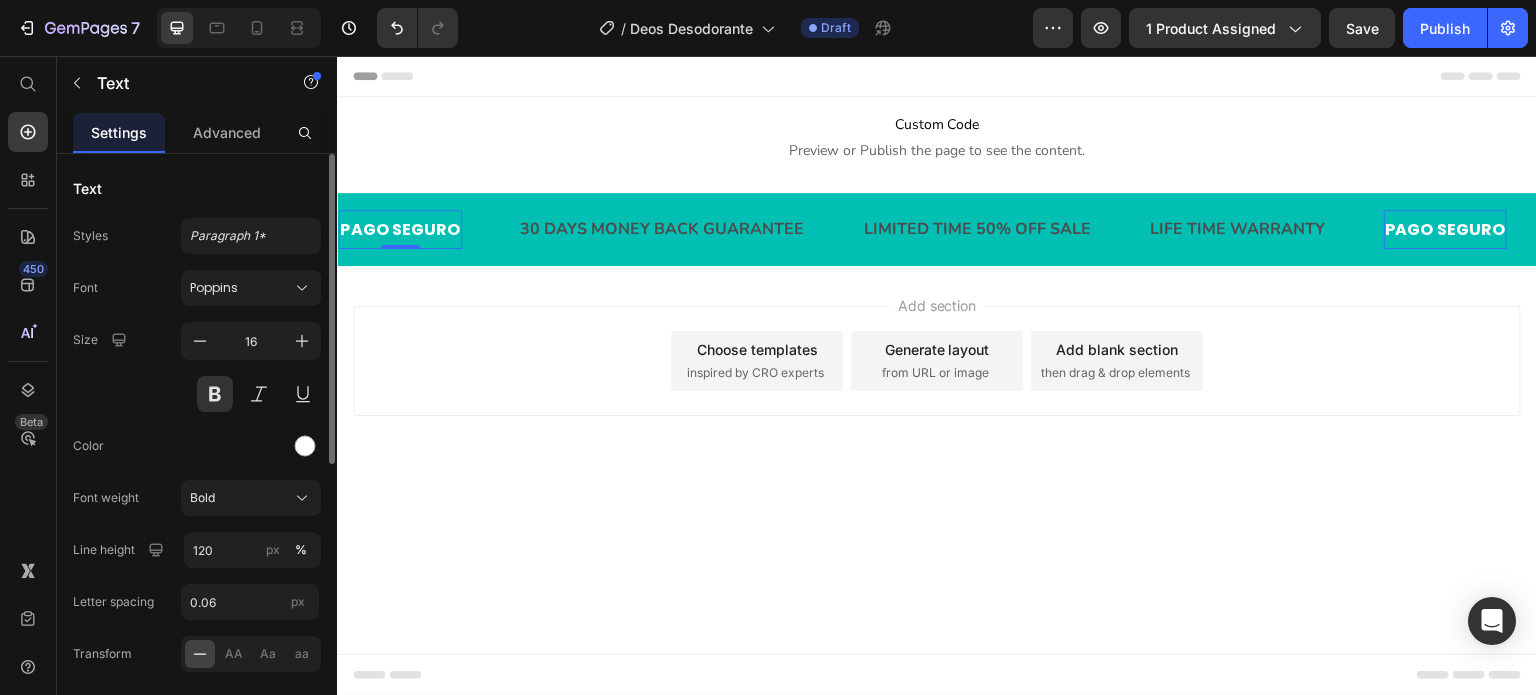 click on "Font Poppins Size 16 Color Font weight Bold Line height 120 px % Letter spacing 0.06 px Transform
AA Aa aa Shadow Show less" at bounding box center [197, 523] 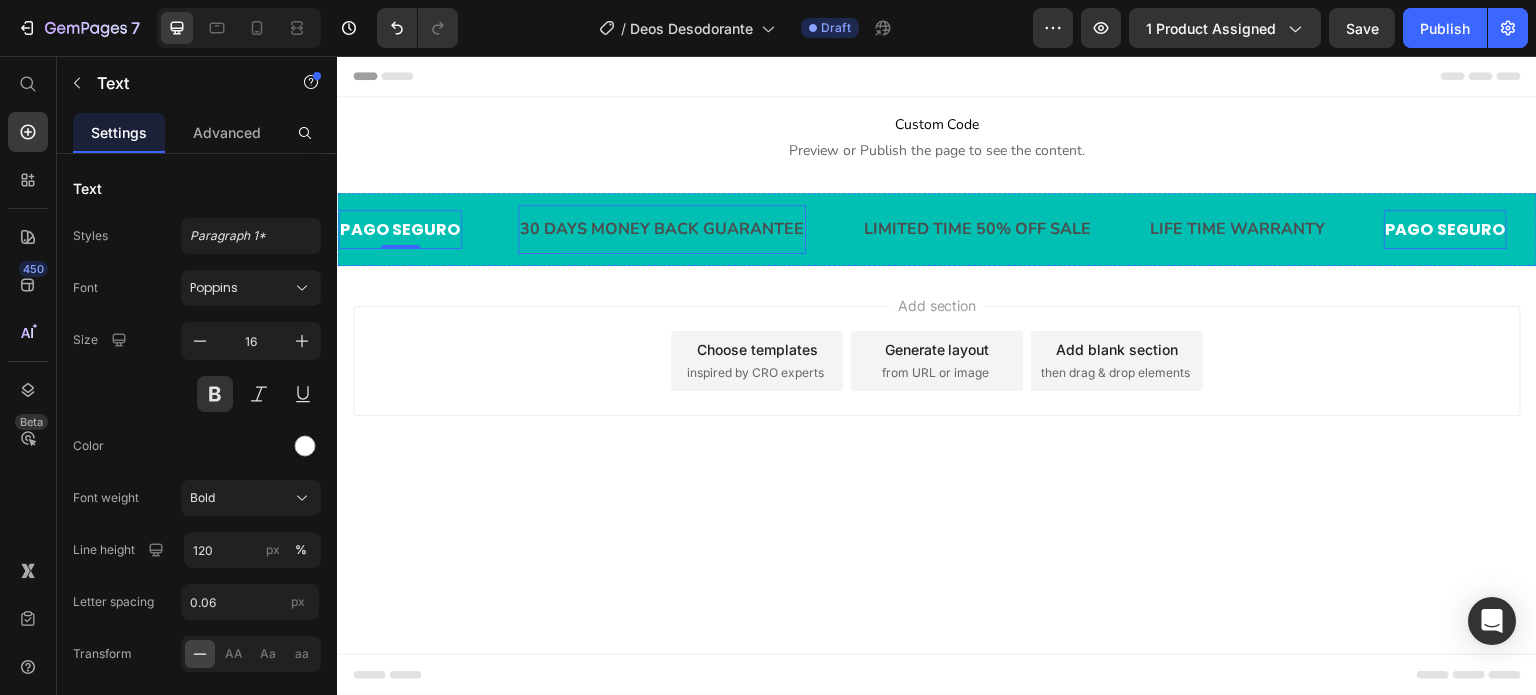click on "30 DAYS MONEY BACK GUARANTEE" at bounding box center (662, 229) 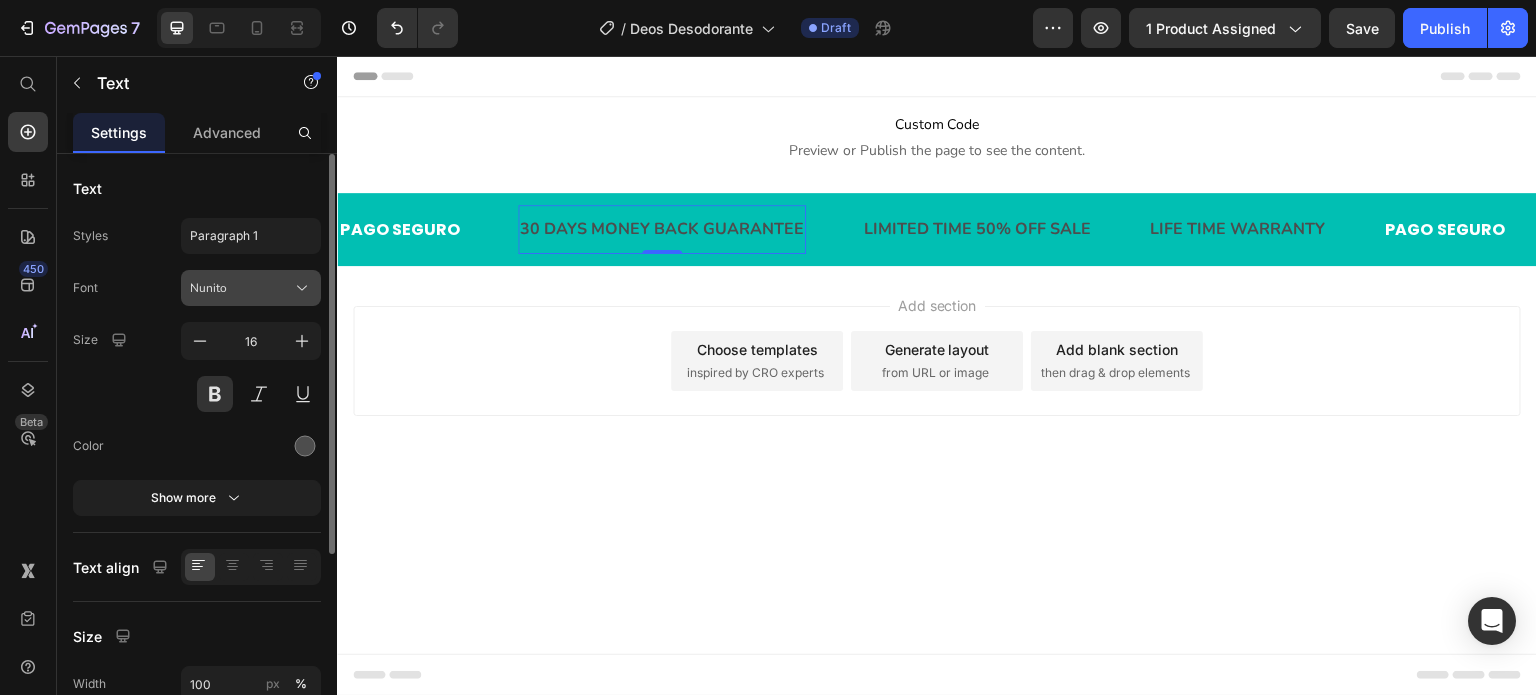 click on "Nunito" at bounding box center (251, 288) 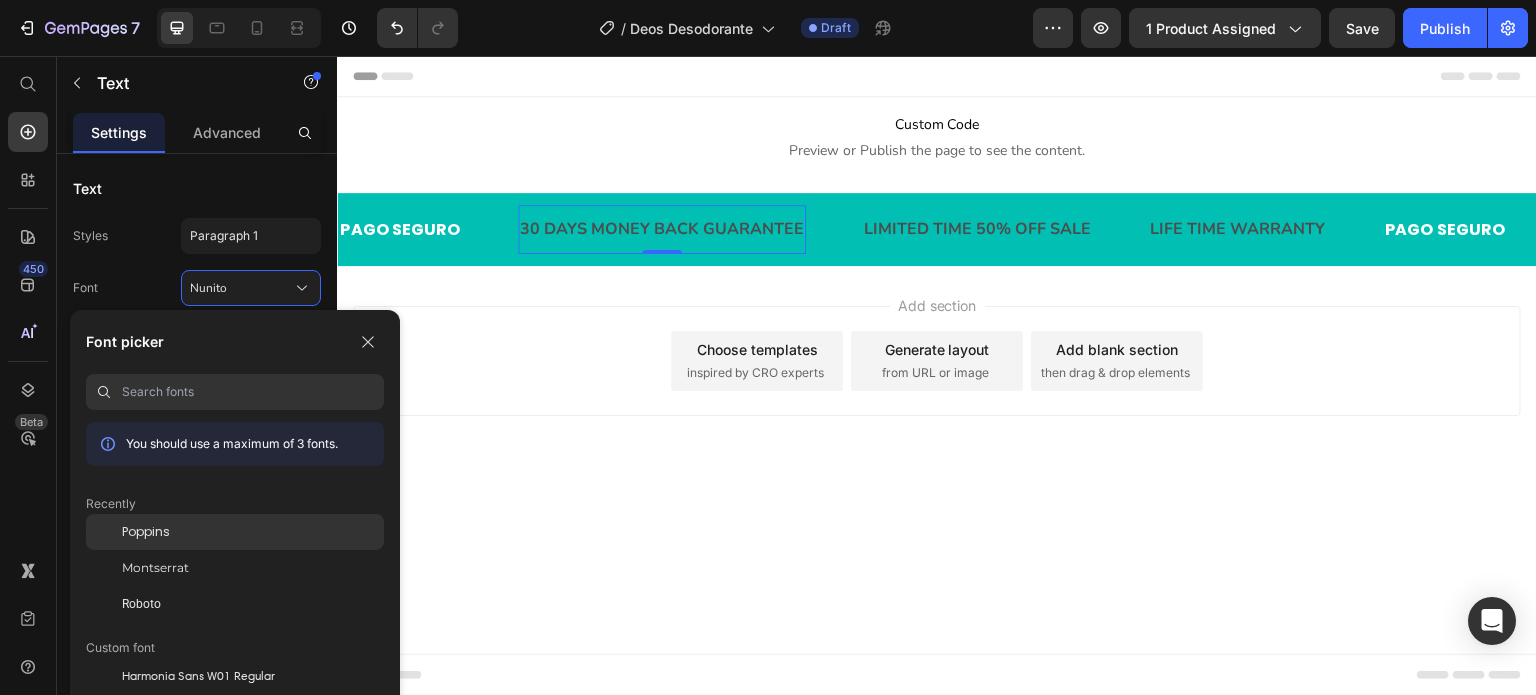 click on "Poppins" 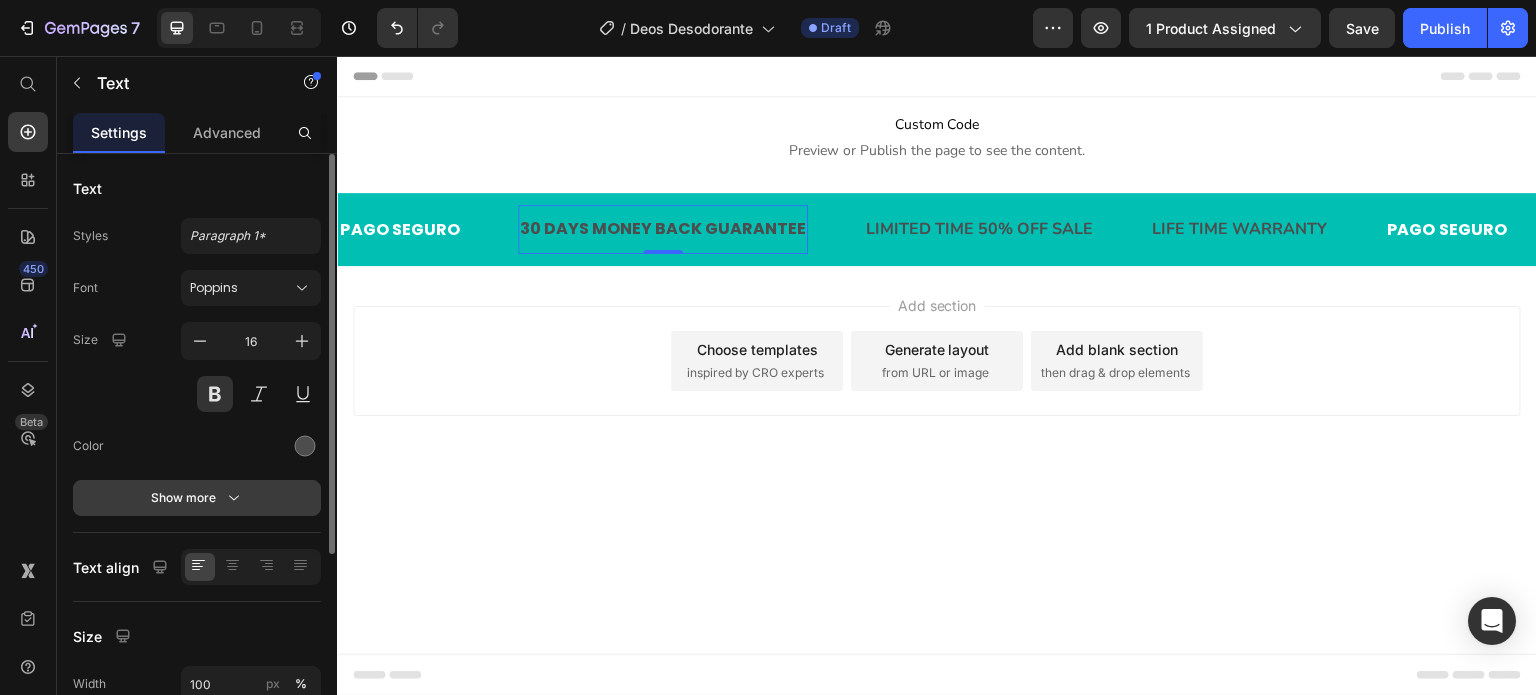 click on "Show more" at bounding box center (197, 498) 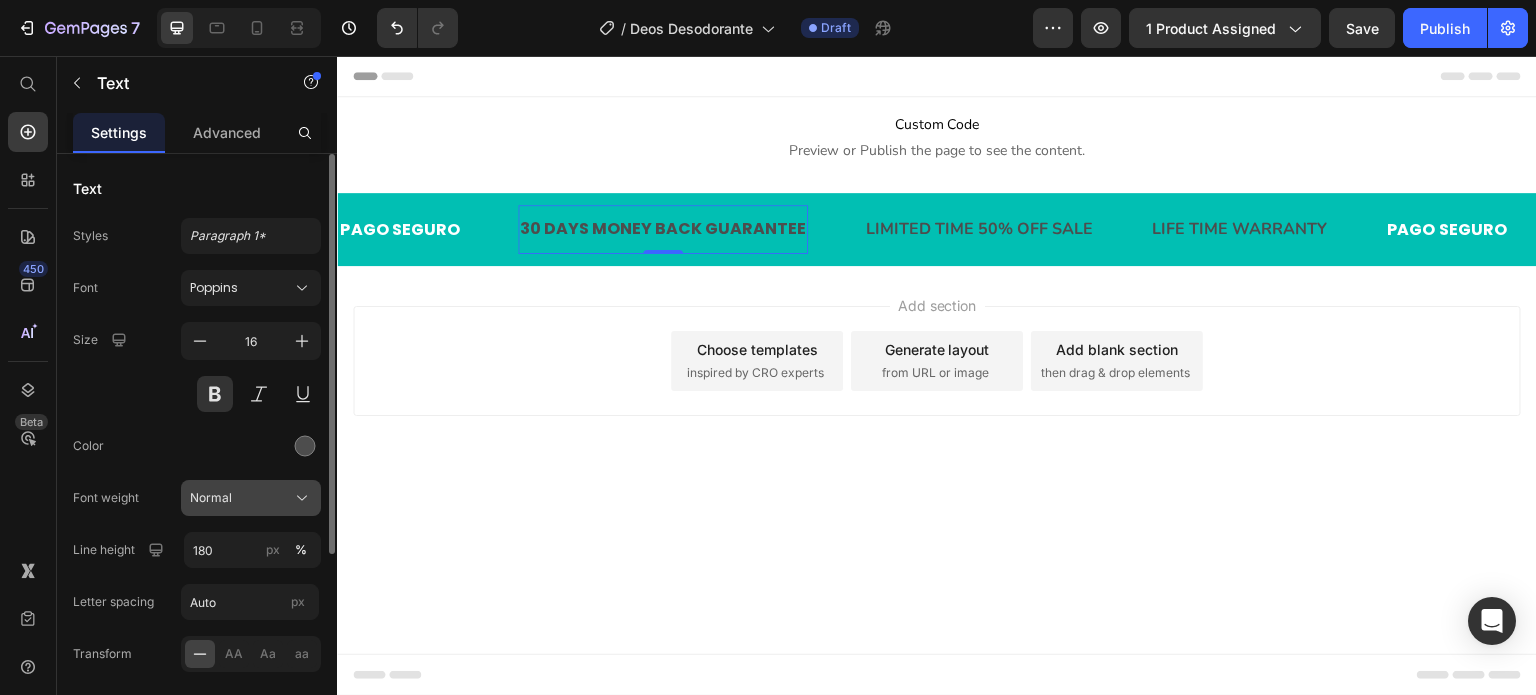 click on "Normal" 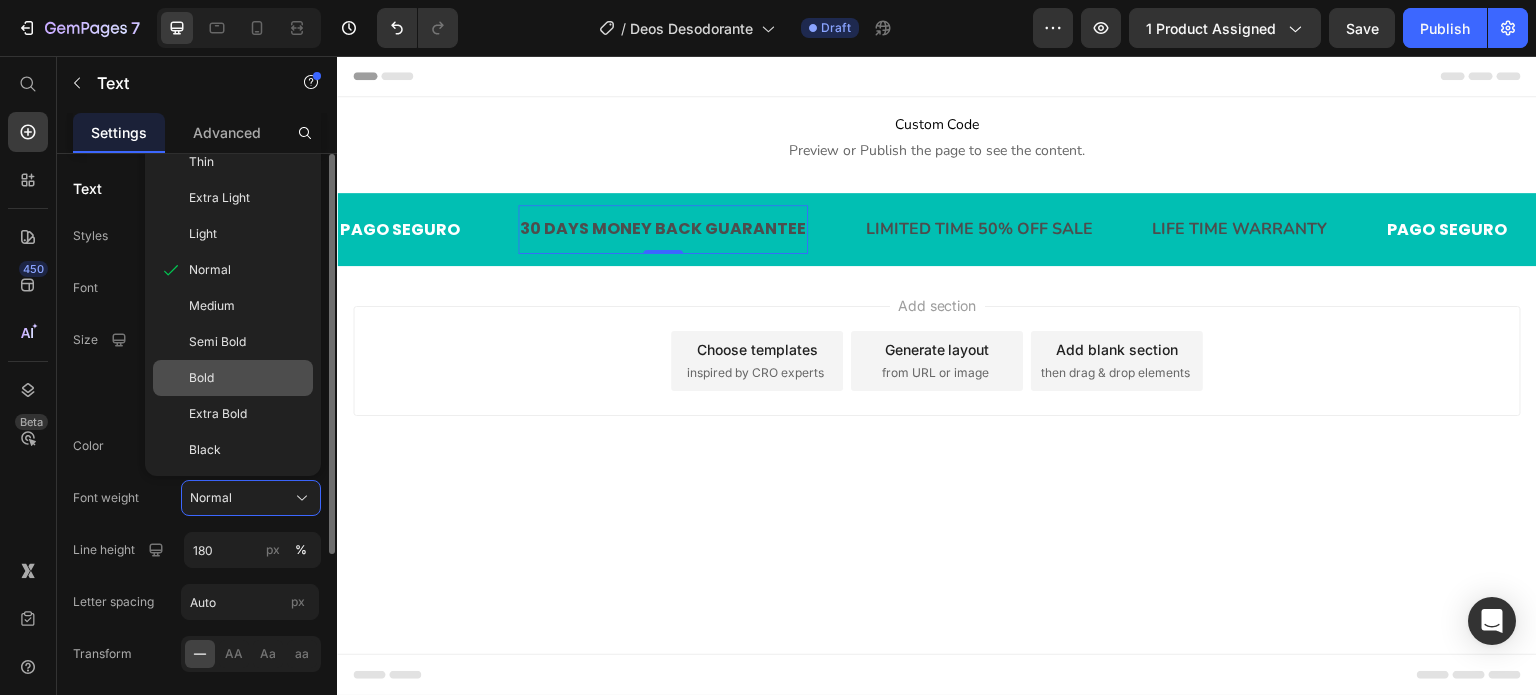 click on "Bold" 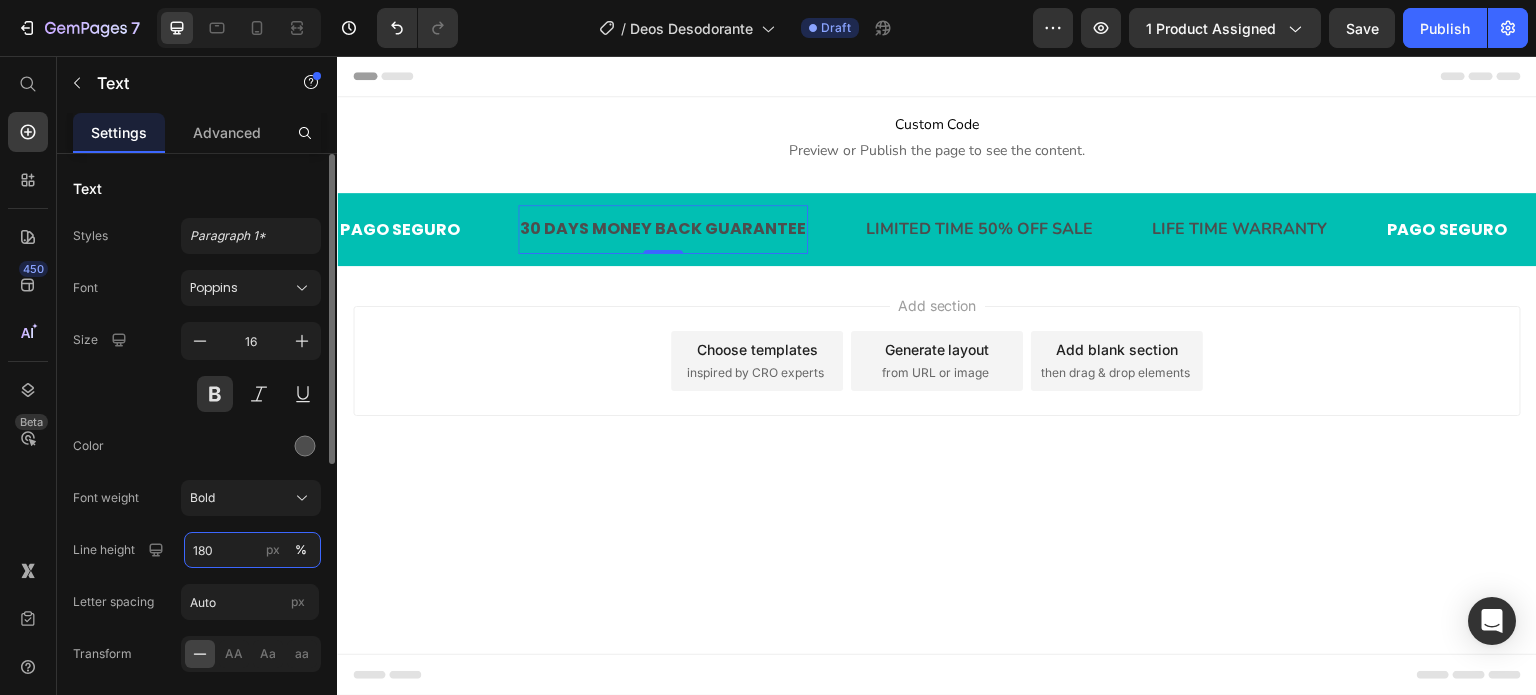 click on "180" at bounding box center (252, 550) 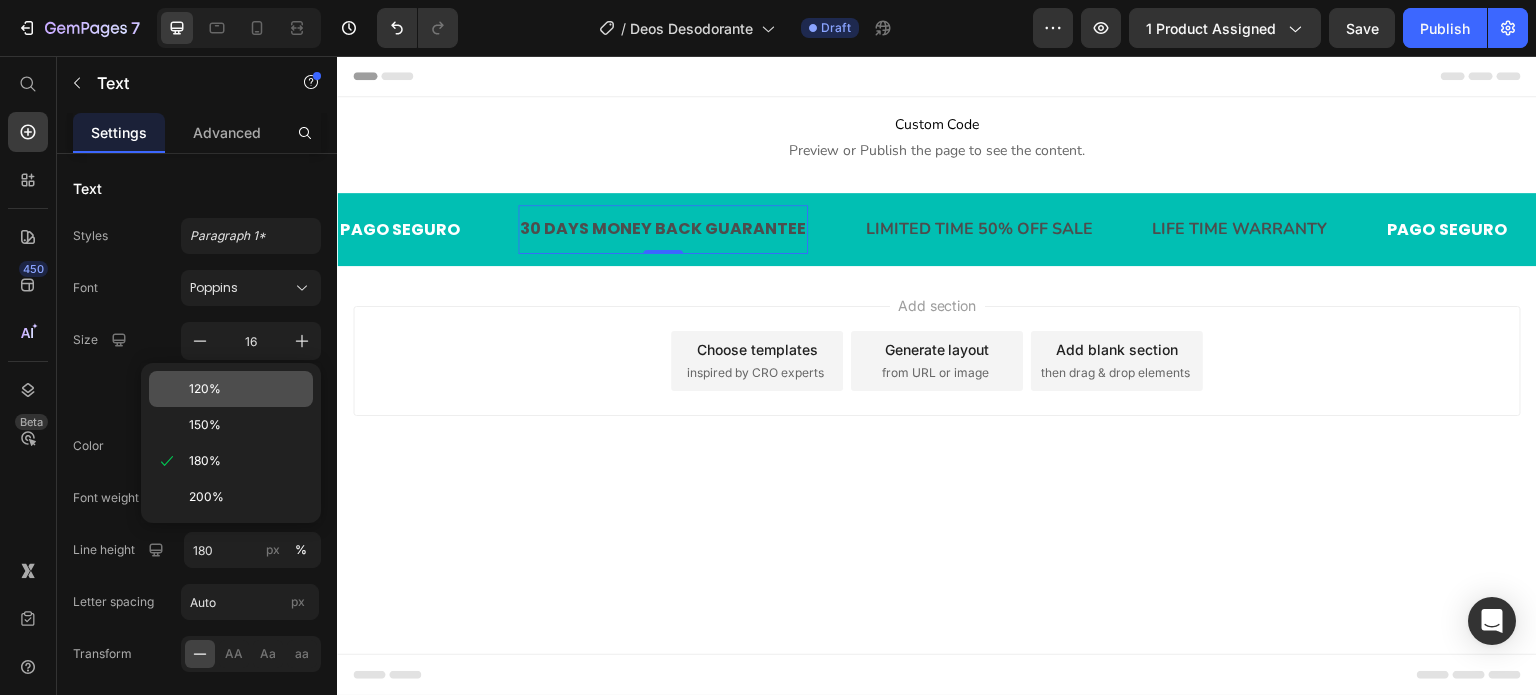 click on "120%" at bounding box center [247, 389] 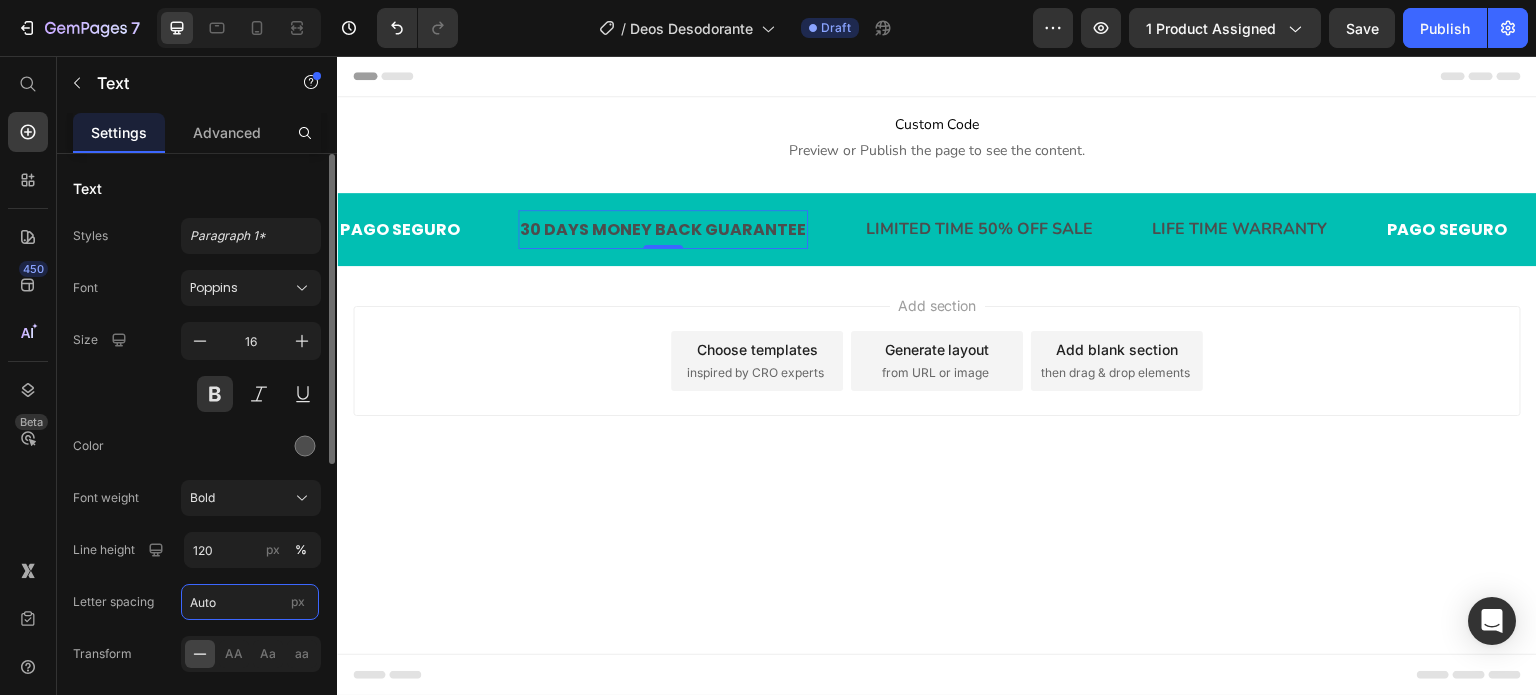click on "Auto" at bounding box center [250, 602] 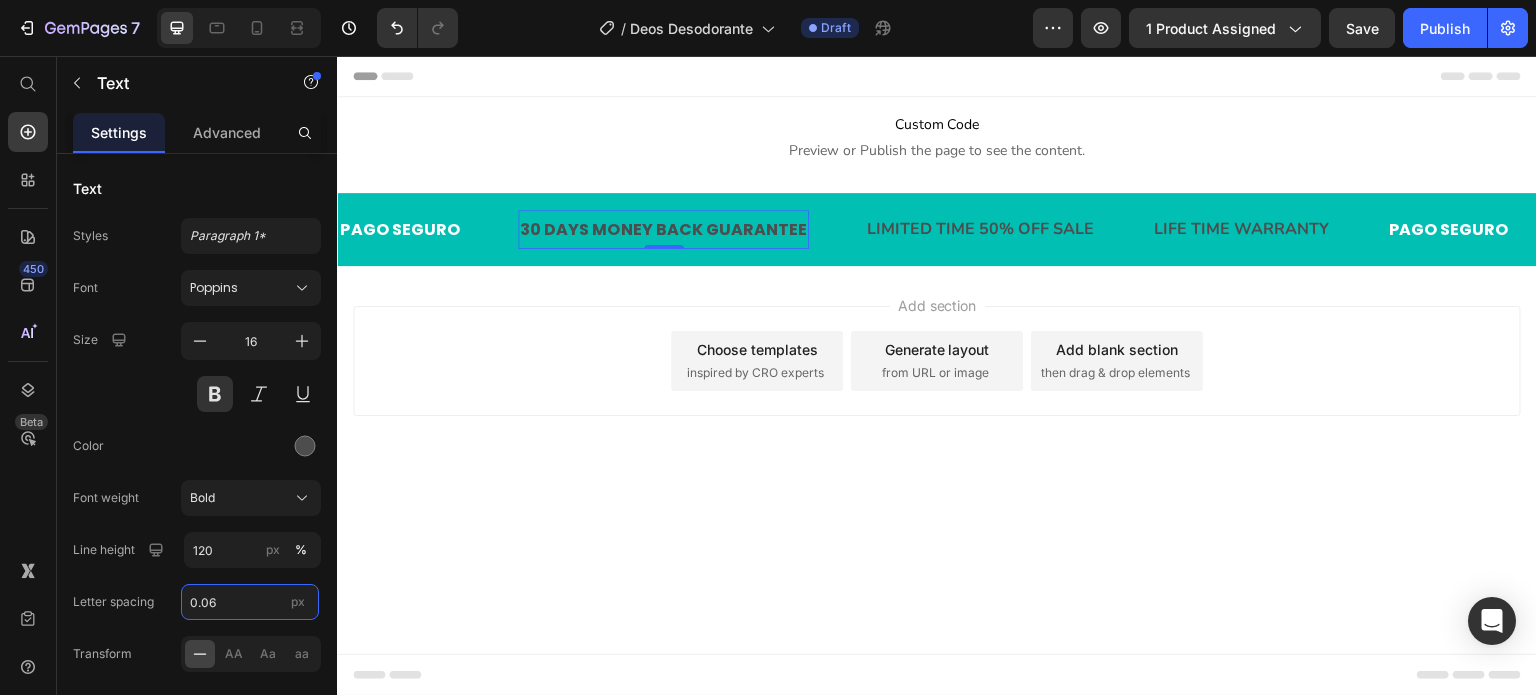 type on "0.06" 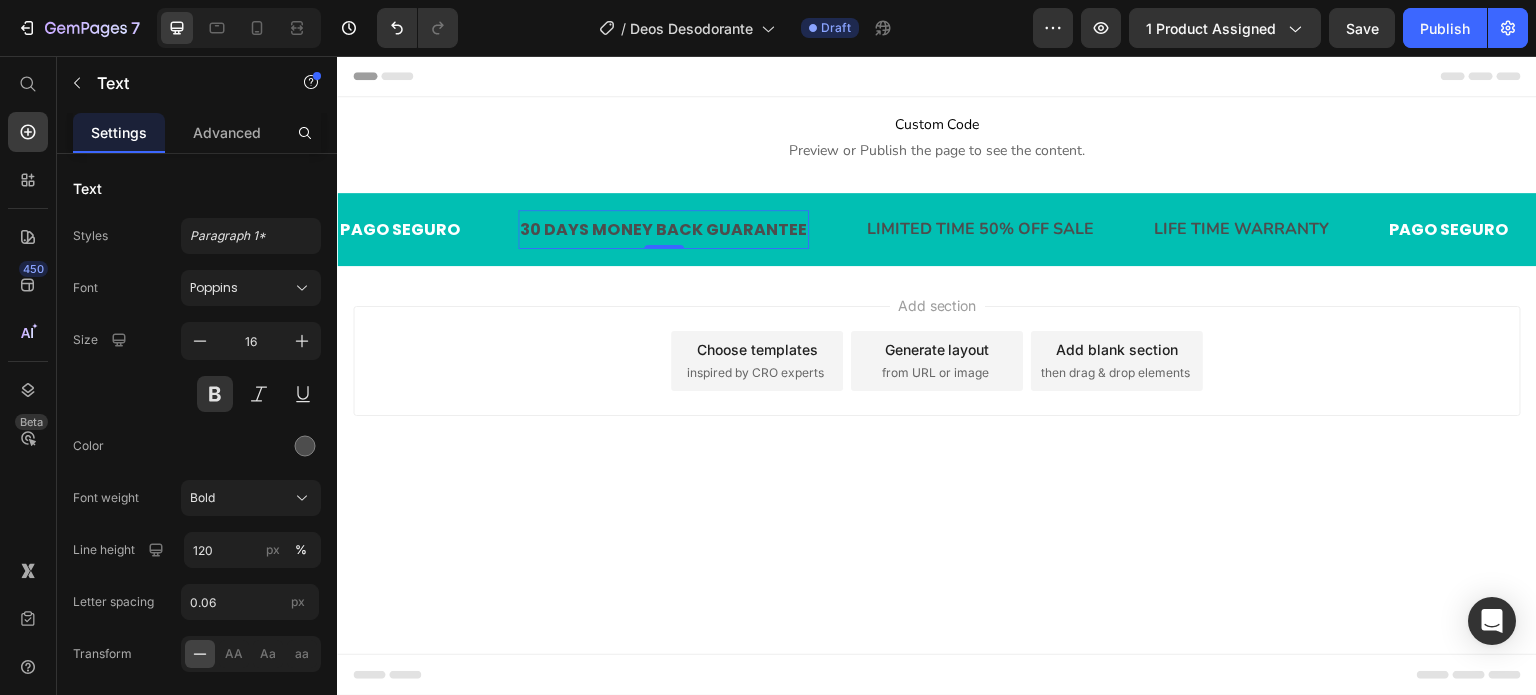 click on "Font weight" at bounding box center [106, 498] 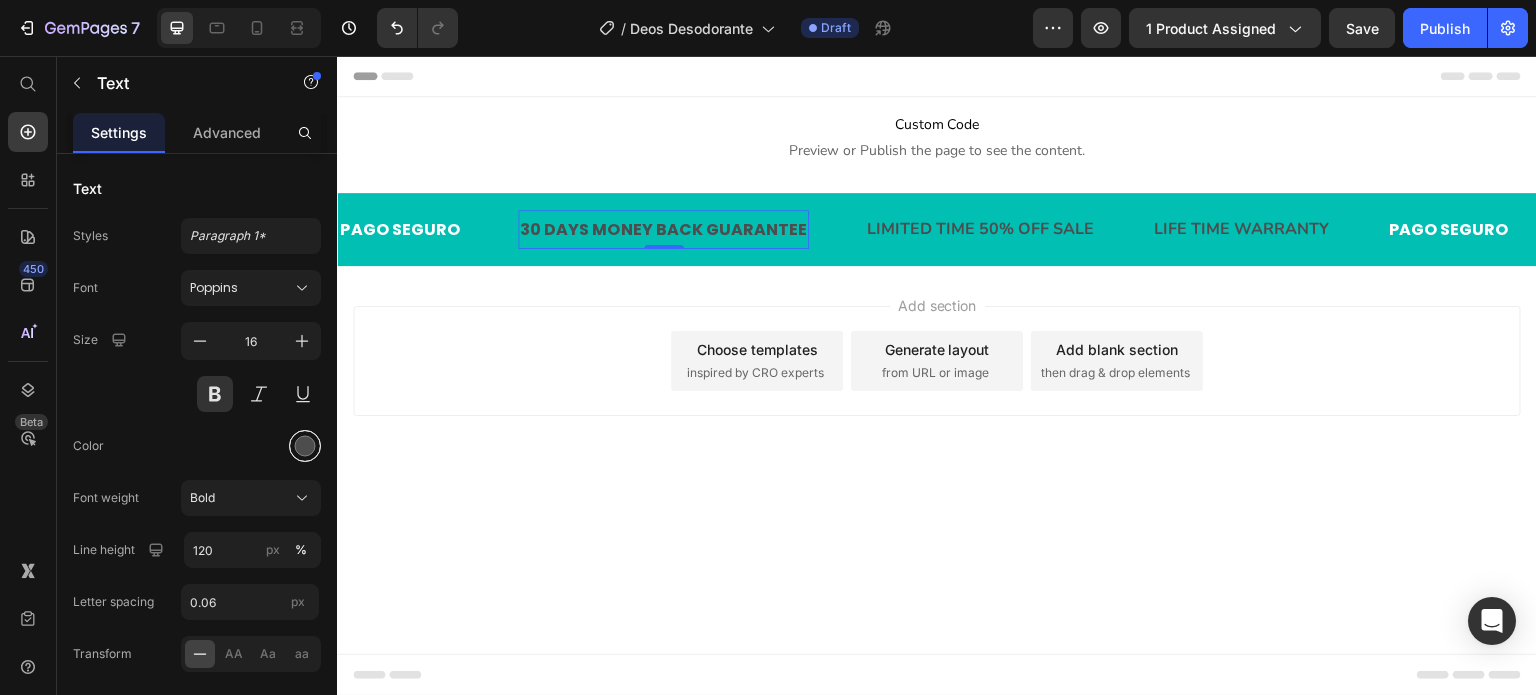 click at bounding box center (305, 446) 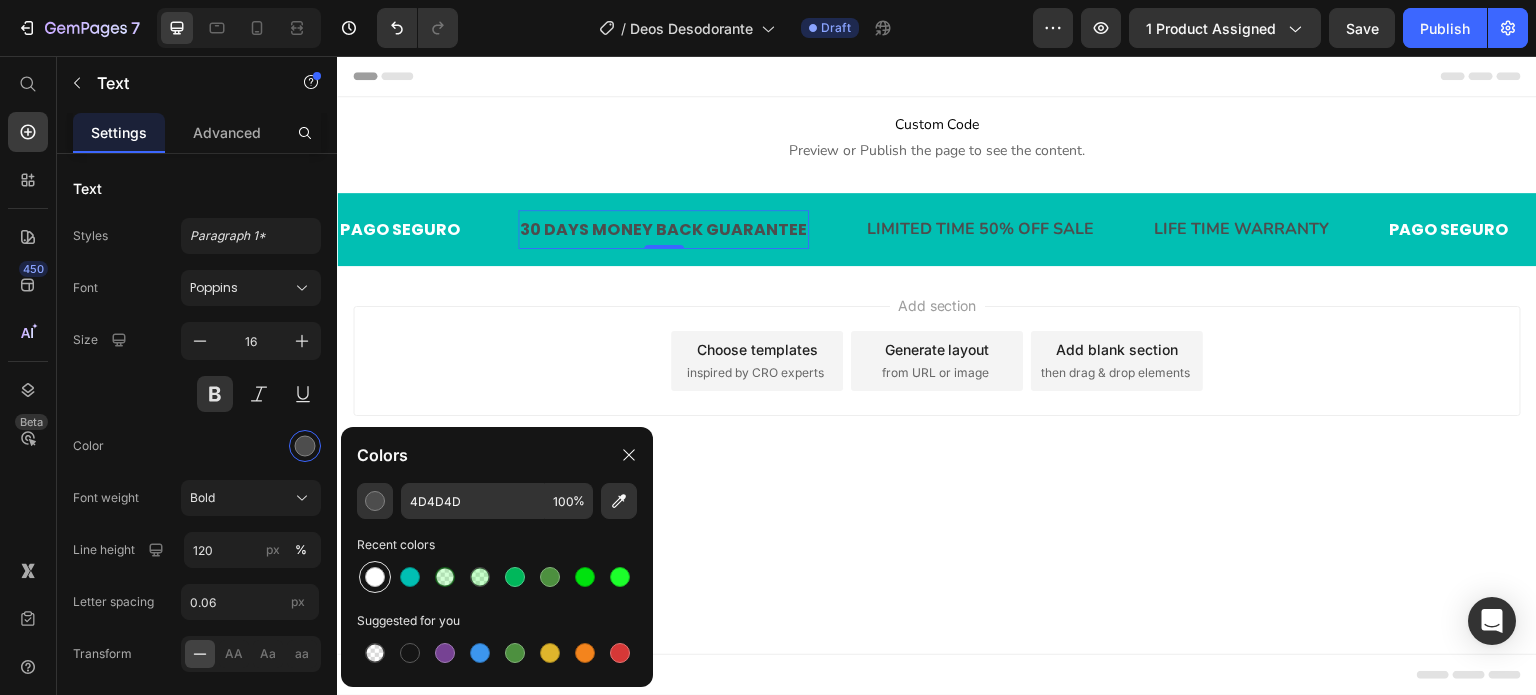 click at bounding box center (375, 577) 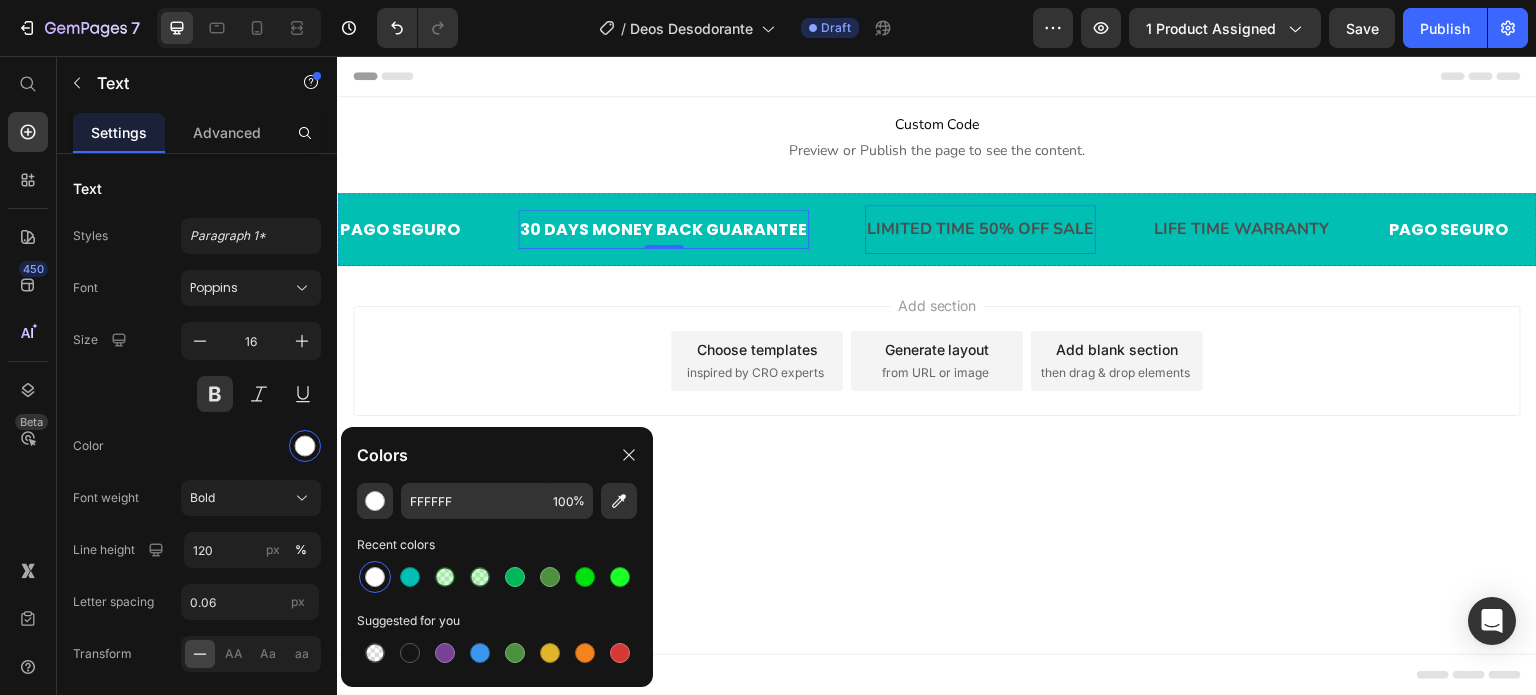 click on "LIMITED TIME 50% OFF SALE" at bounding box center [980, 229] 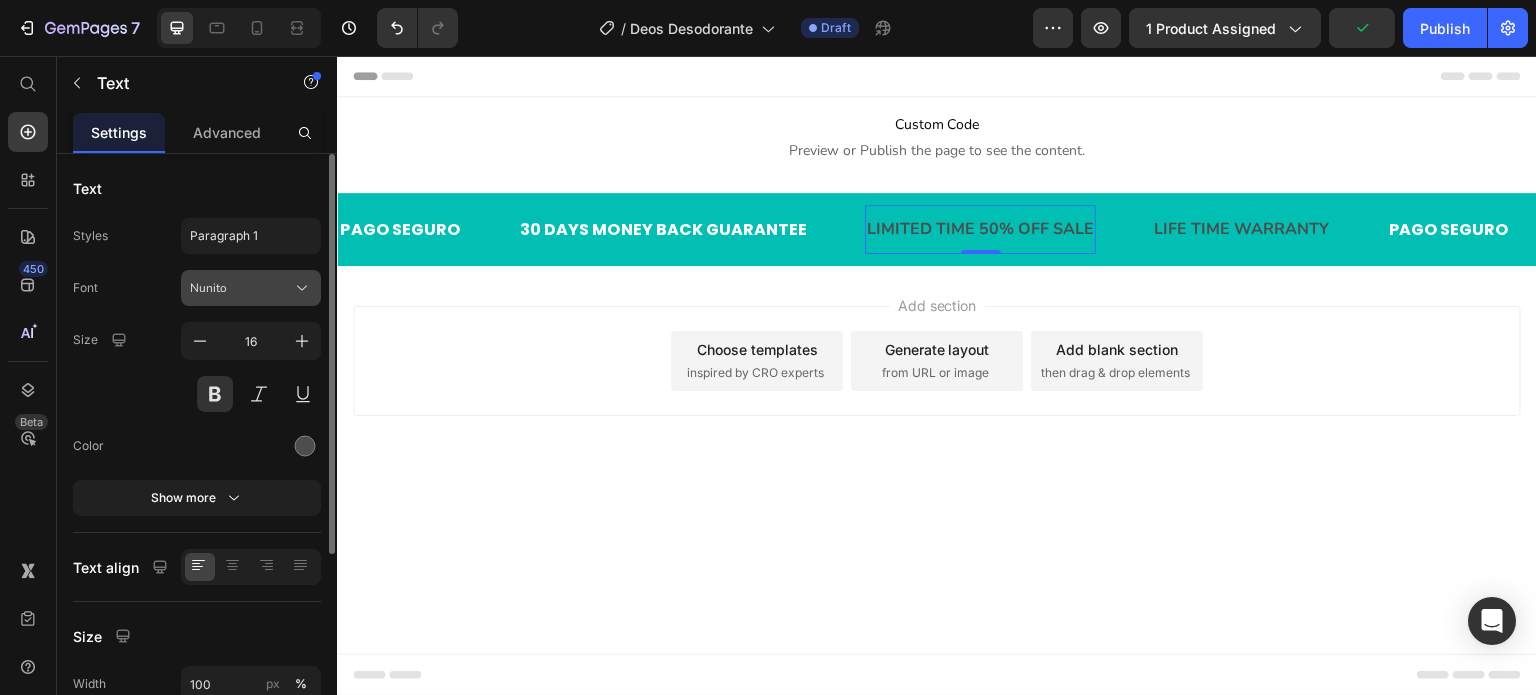 click on "Nunito" at bounding box center [241, 288] 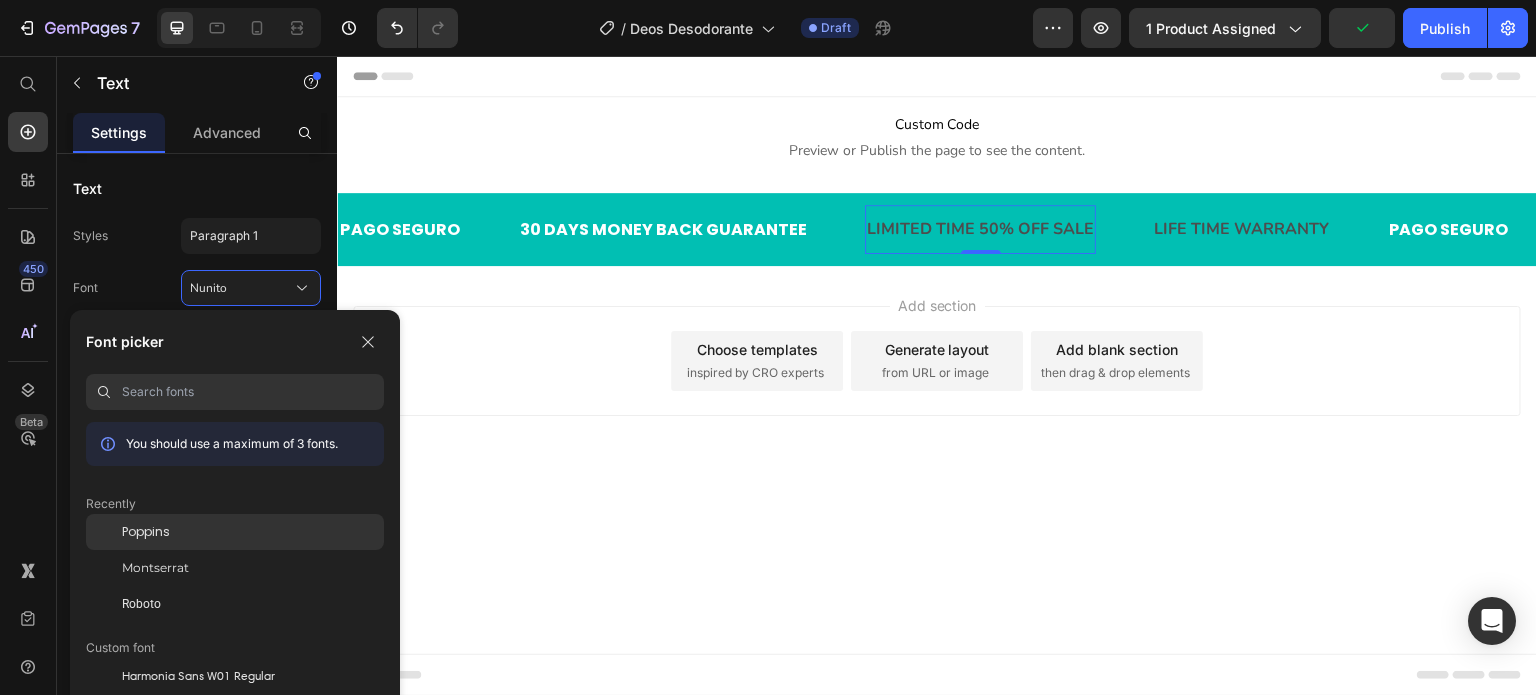 click on "Poppins" 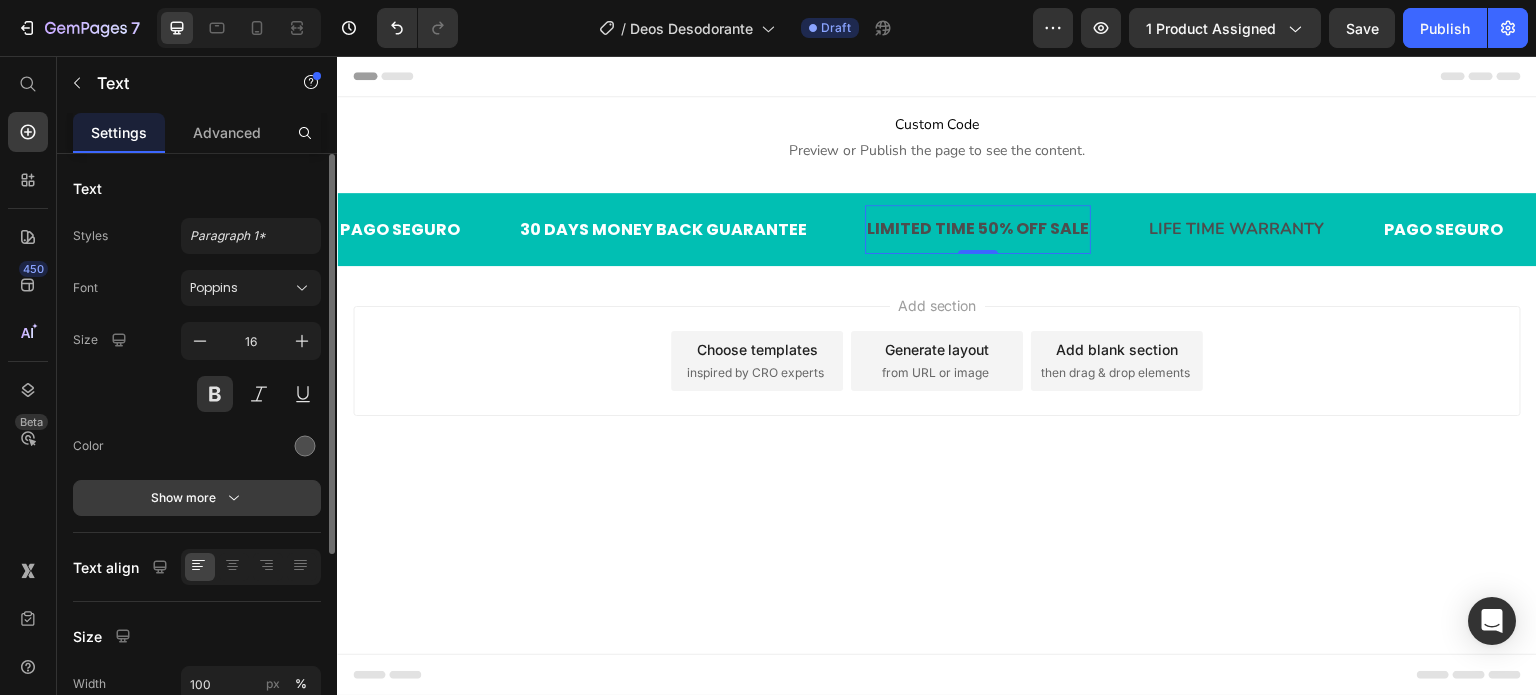 click 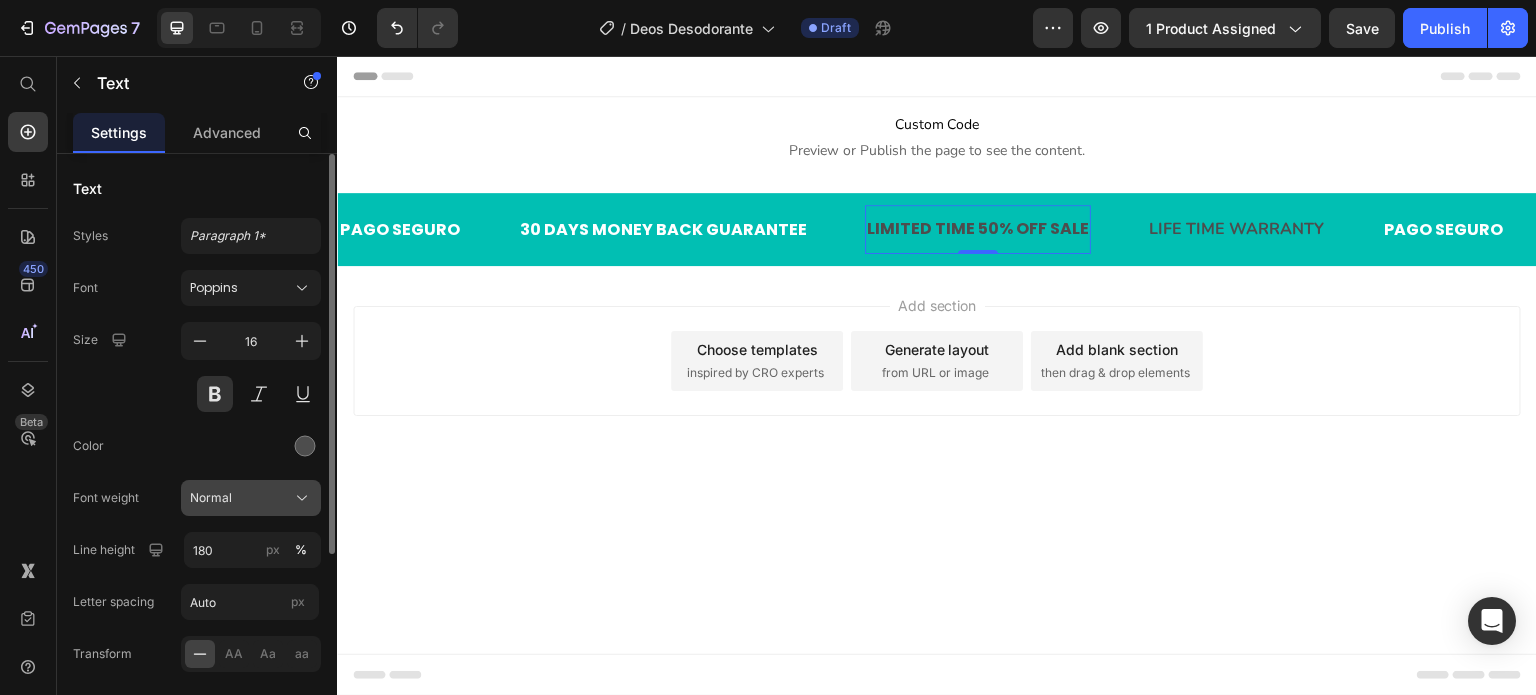 click on "Normal" 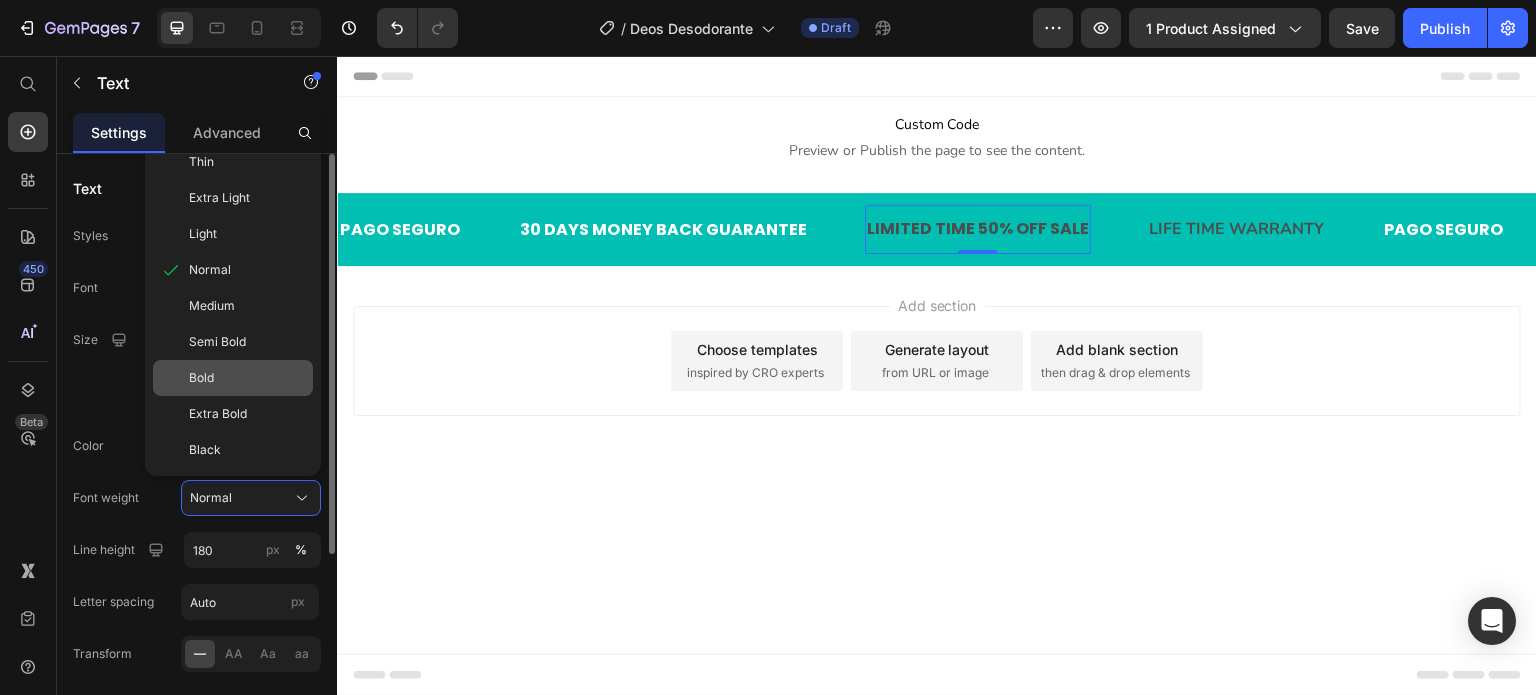 click on "Bold" 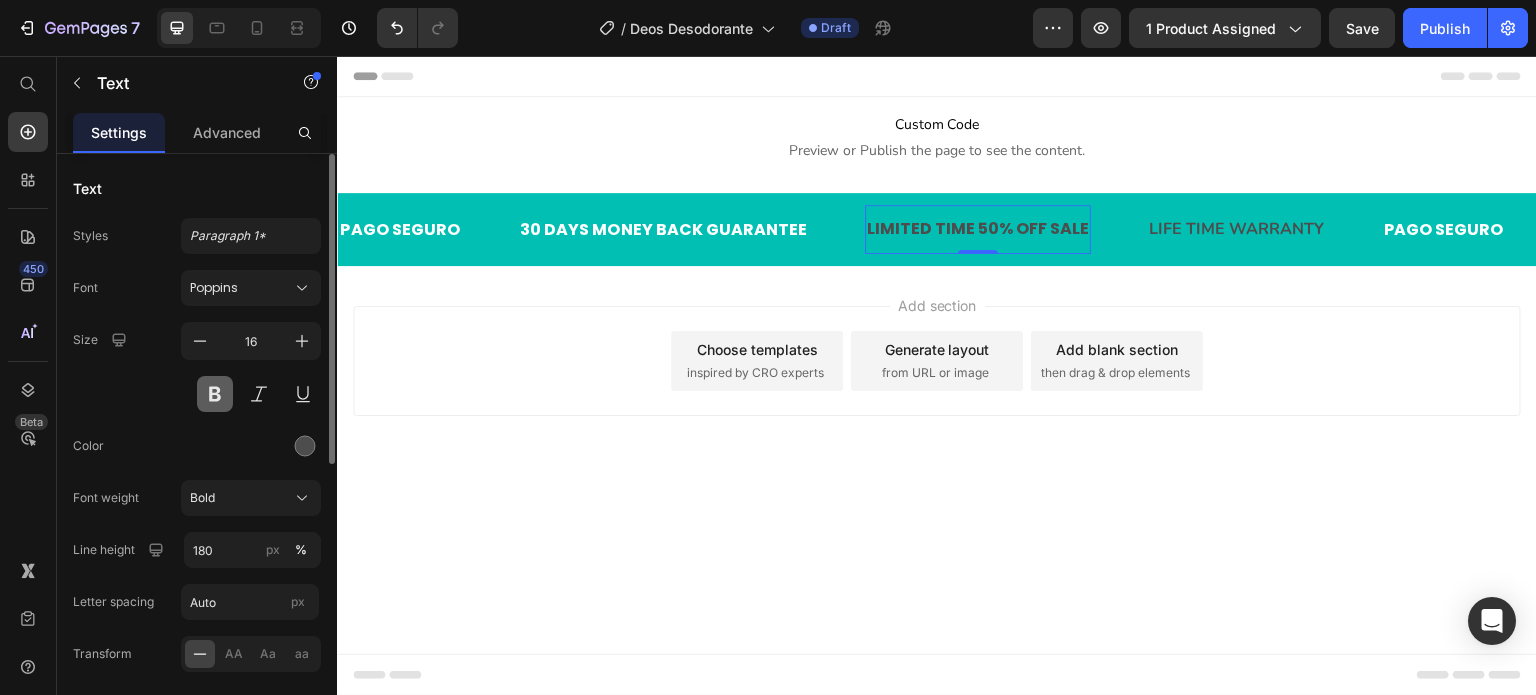 click at bounding box center (215, 394) 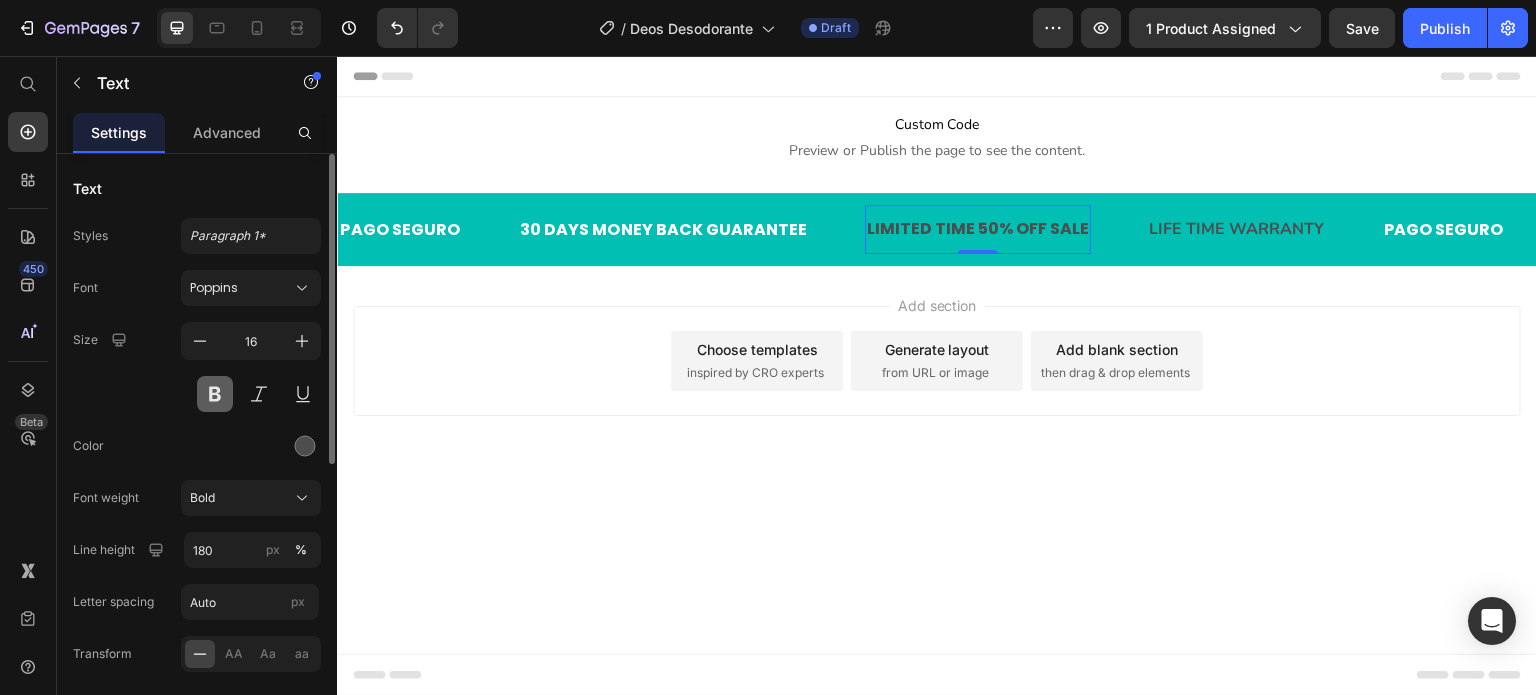 click at bounding box center (215, 394) 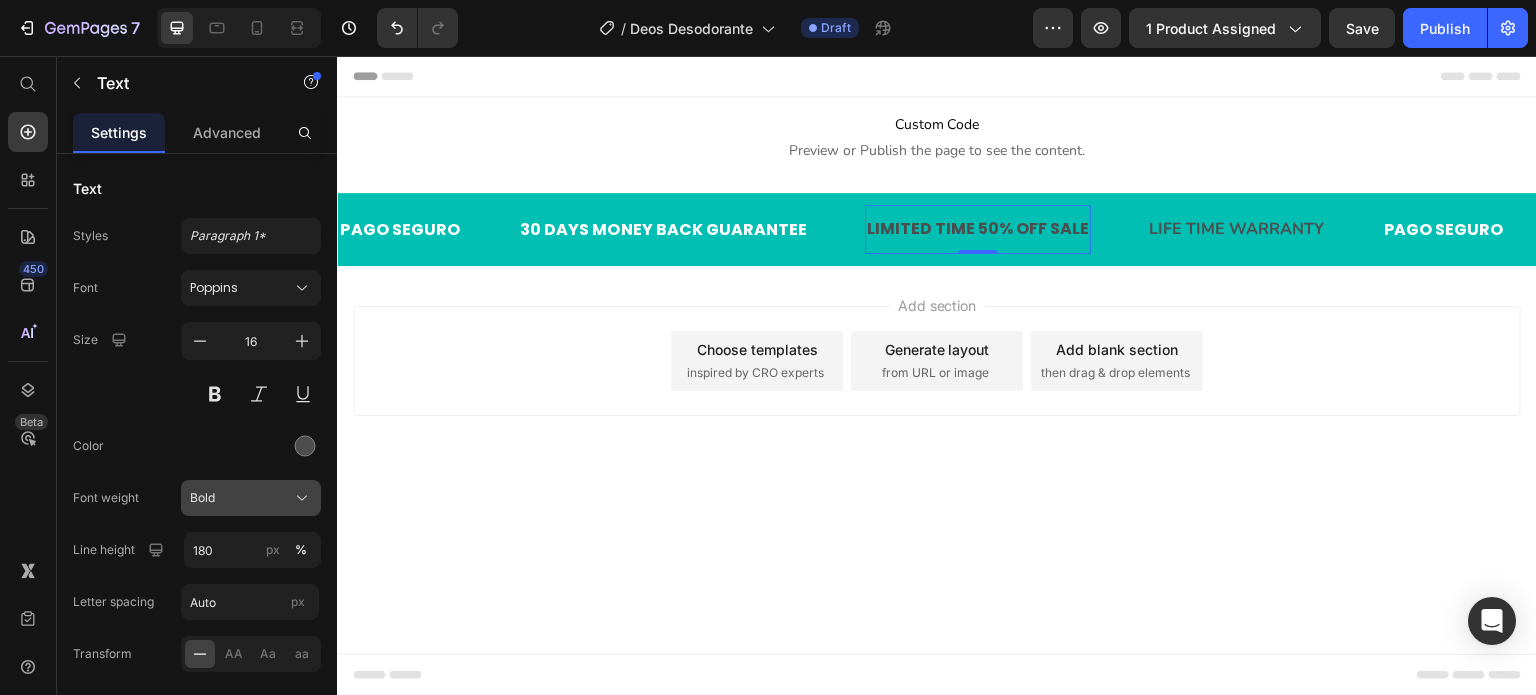 click on "Bold" at bounding box center (251, 498) 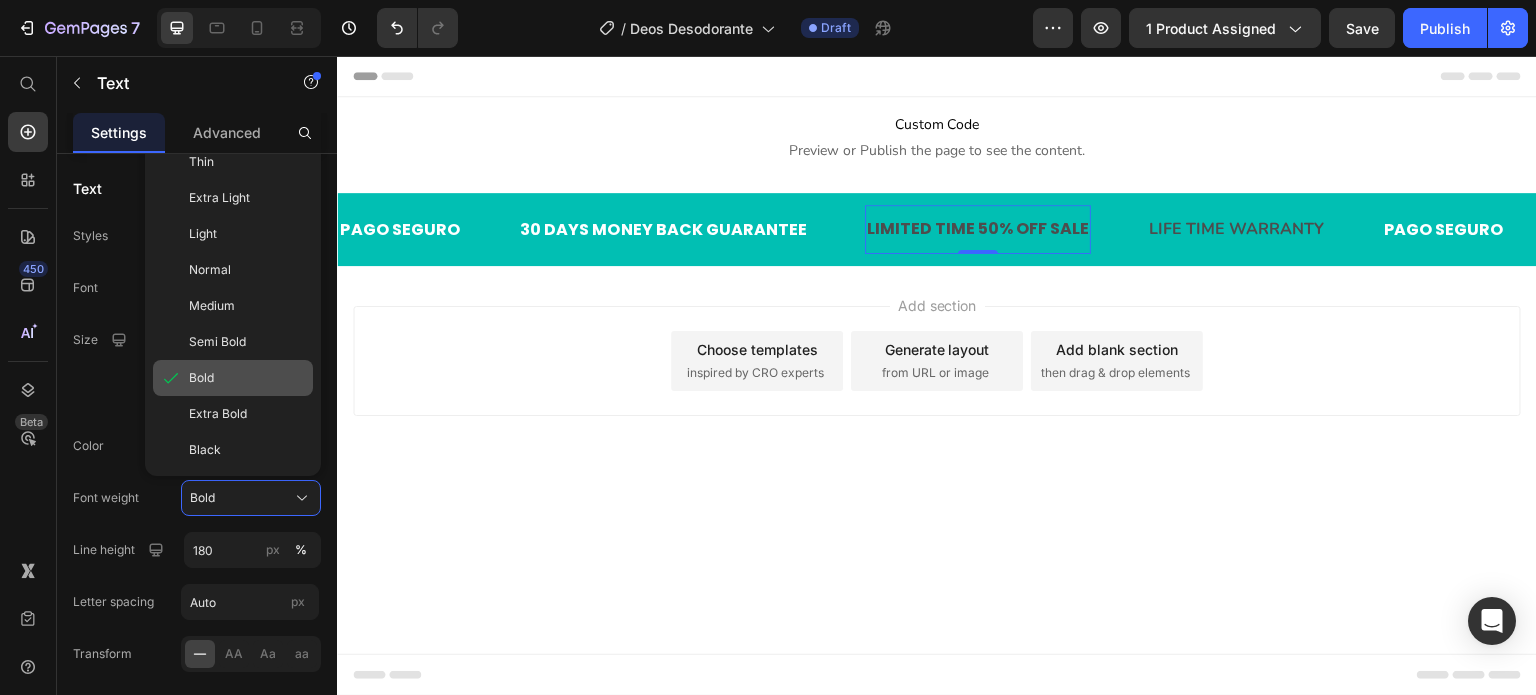click on "Bold" at bounding box center (201, 378) 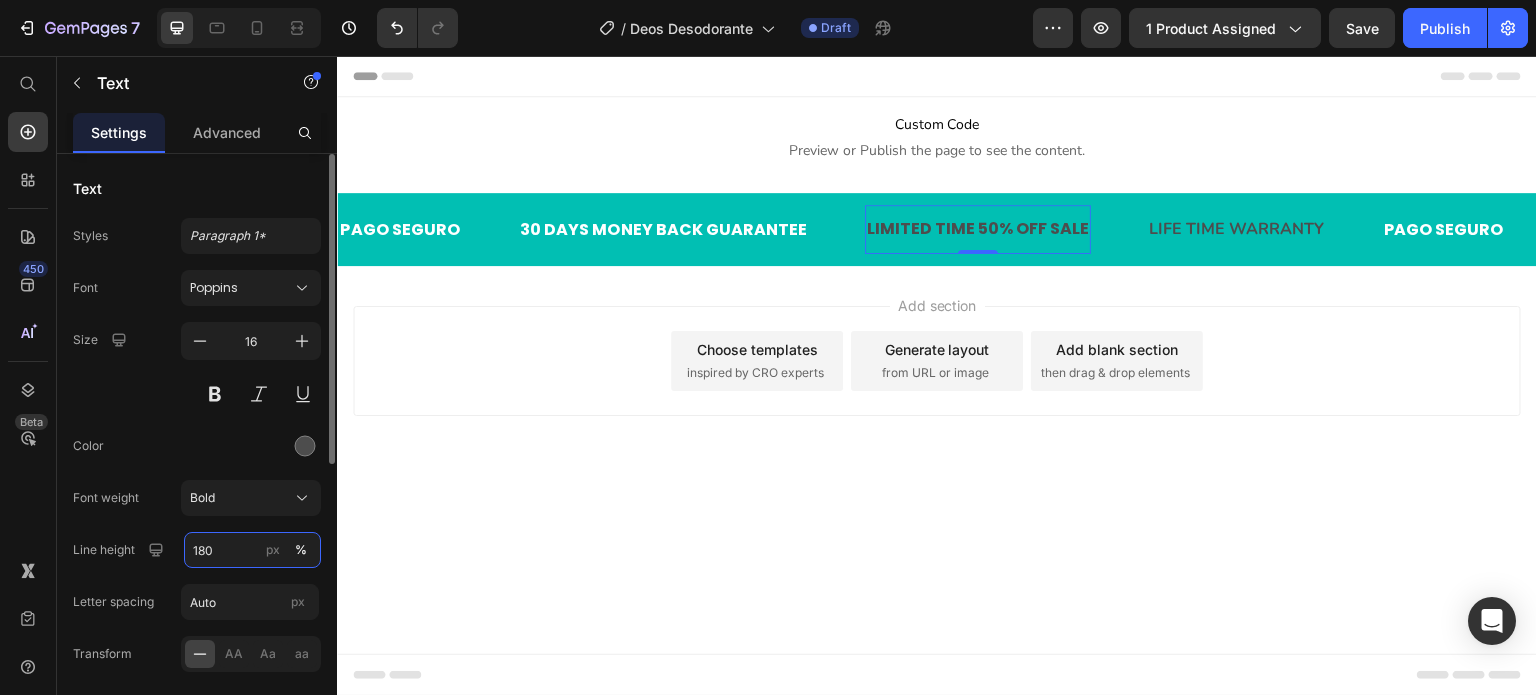 click on "180" at bounding box center (252, 550) 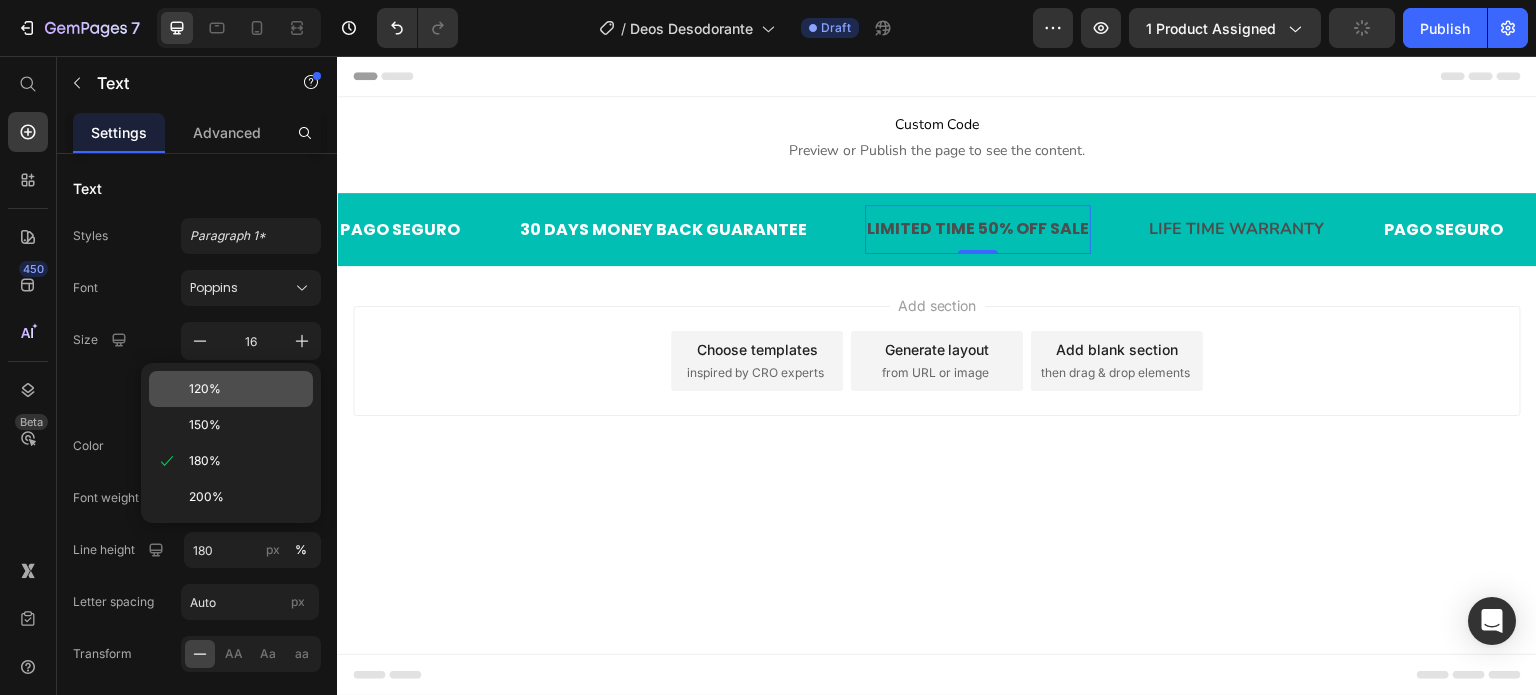 click on "120%" at bounding box center [247, 389] 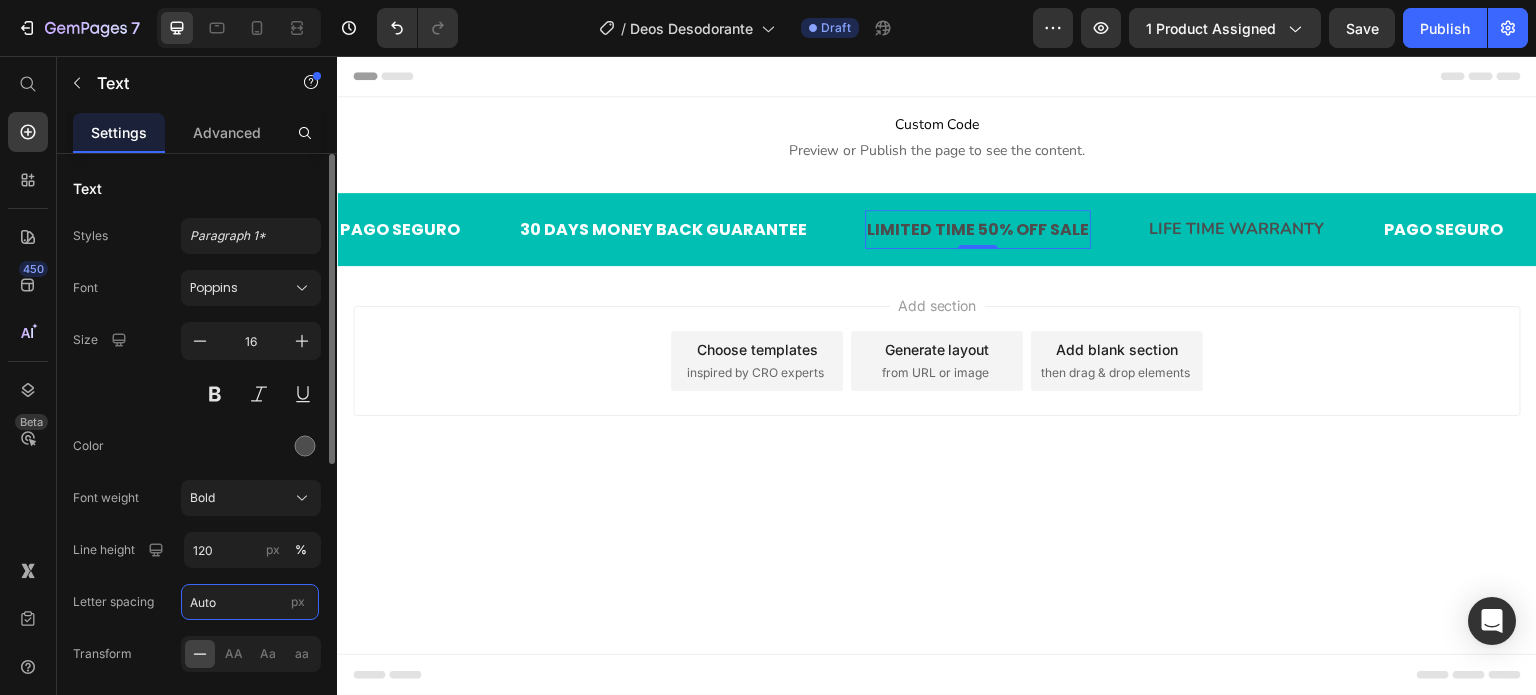 click on "Auto" at bounding box center (250, 602) 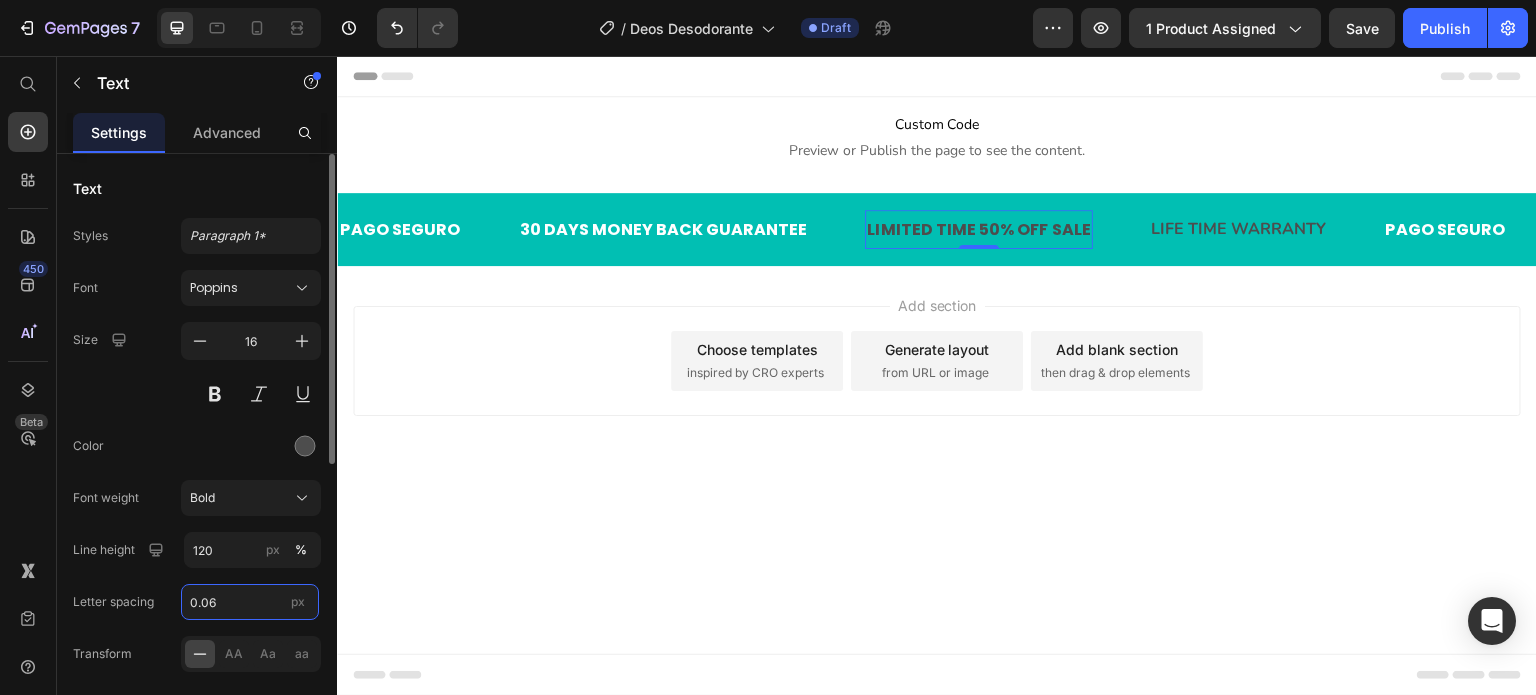 type on "0.06" 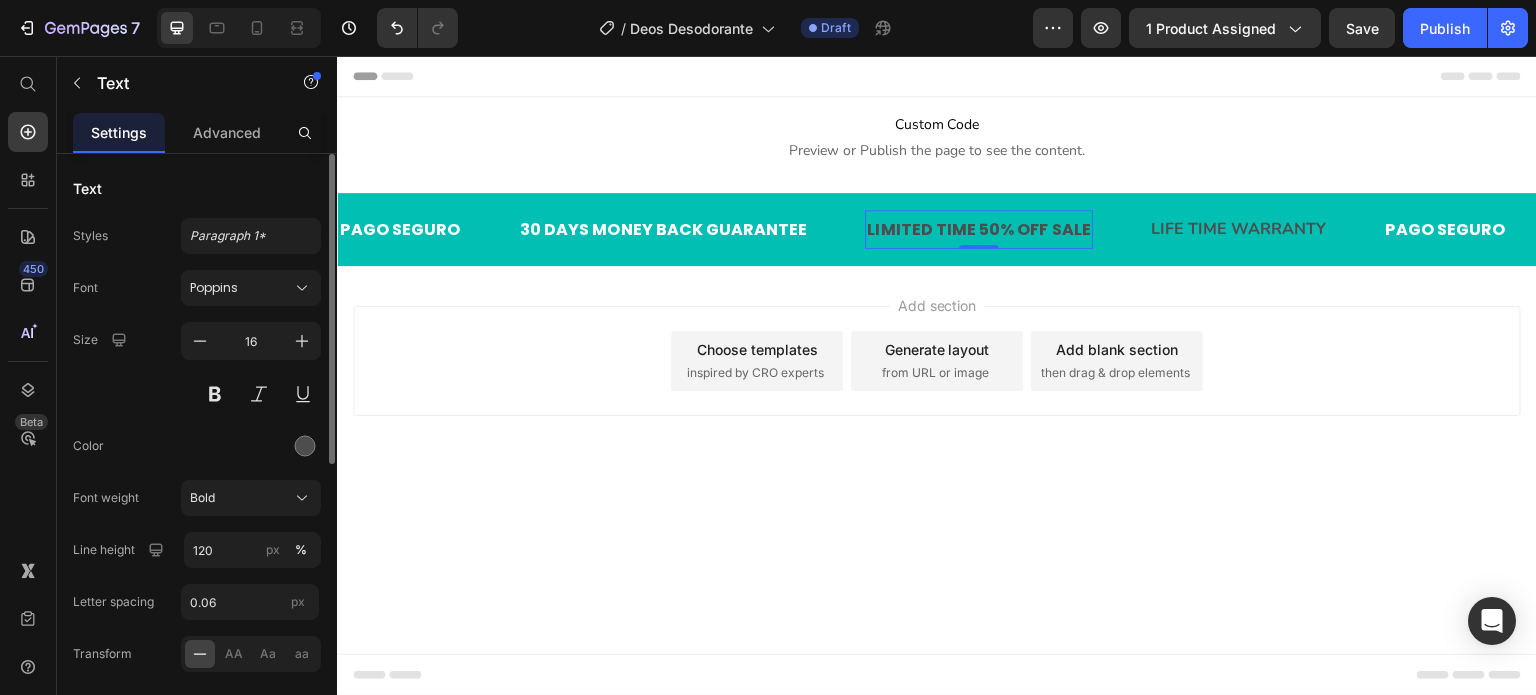 click on "Font Poppins Size 16 Color Font weight Bold Line height 120 px % Letter spacing 0.06 px Transform
AA Aa aa Shadow Show less" at bounding box center [197, 523] 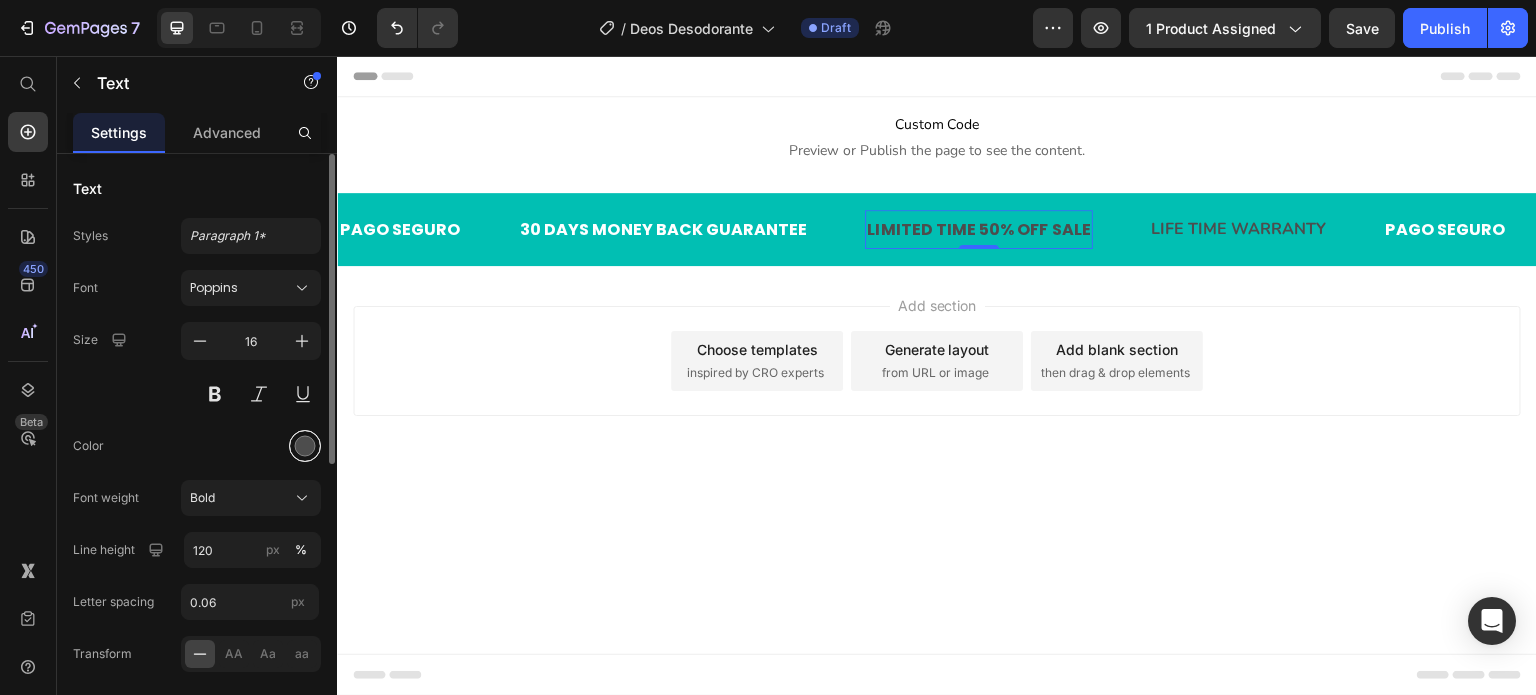 click at bounding box center (305, 446) 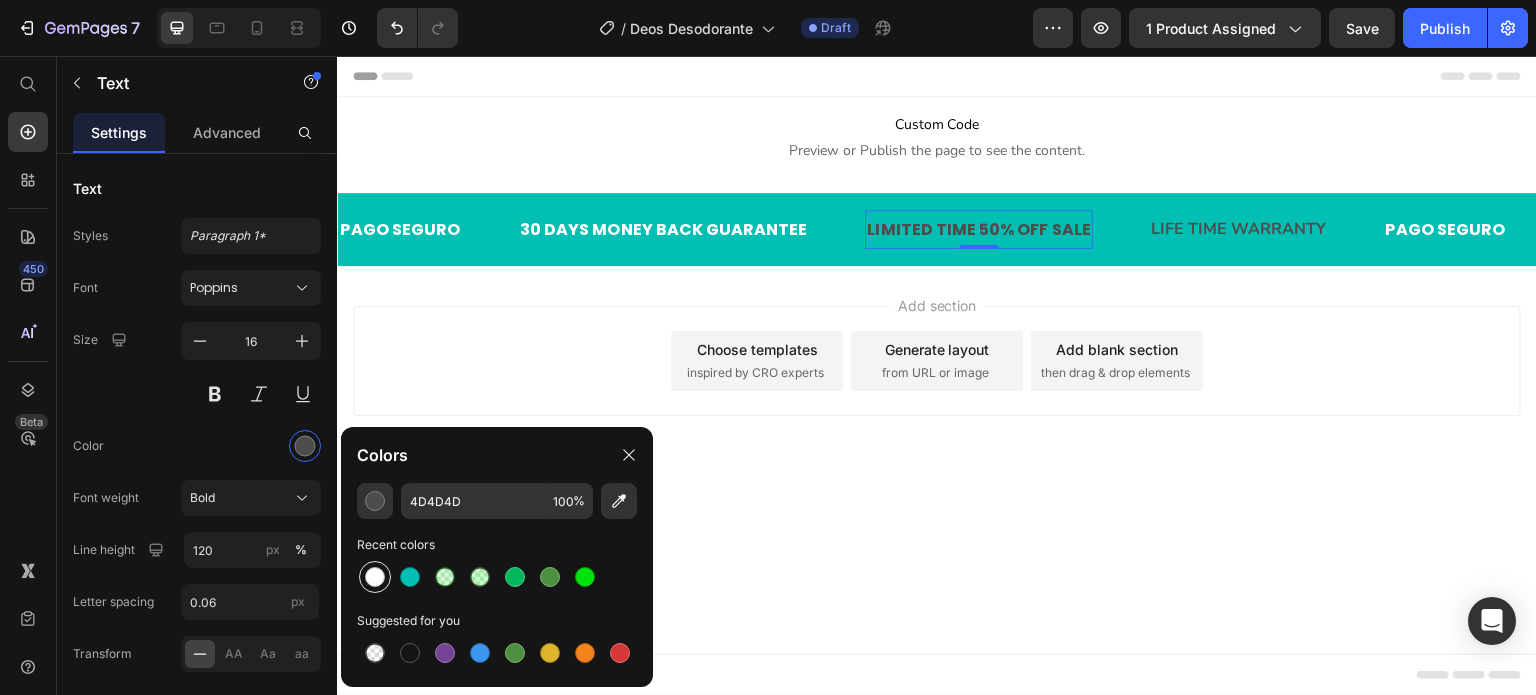 click at bounding box center (375, 577) 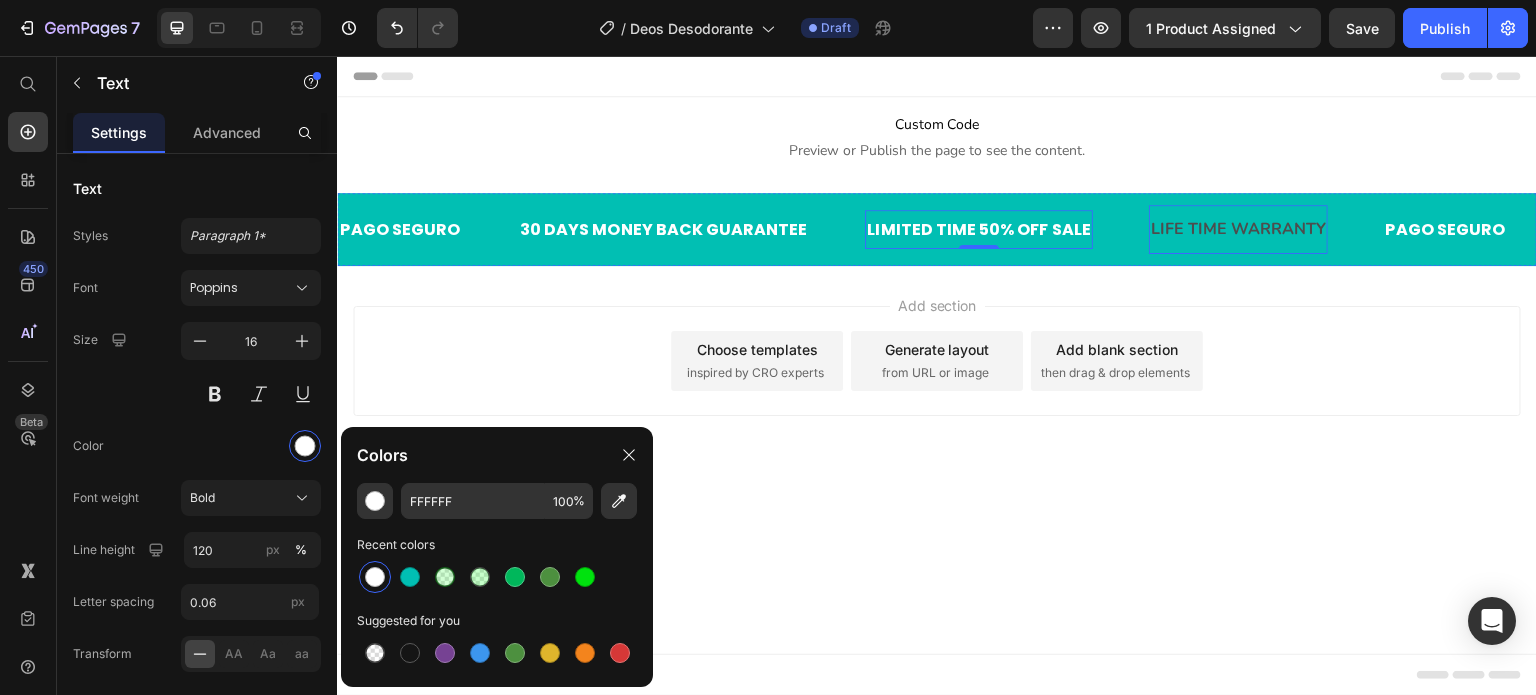 click on "LIFE TIME WARRANTY" at bounding box center (1238, 229) 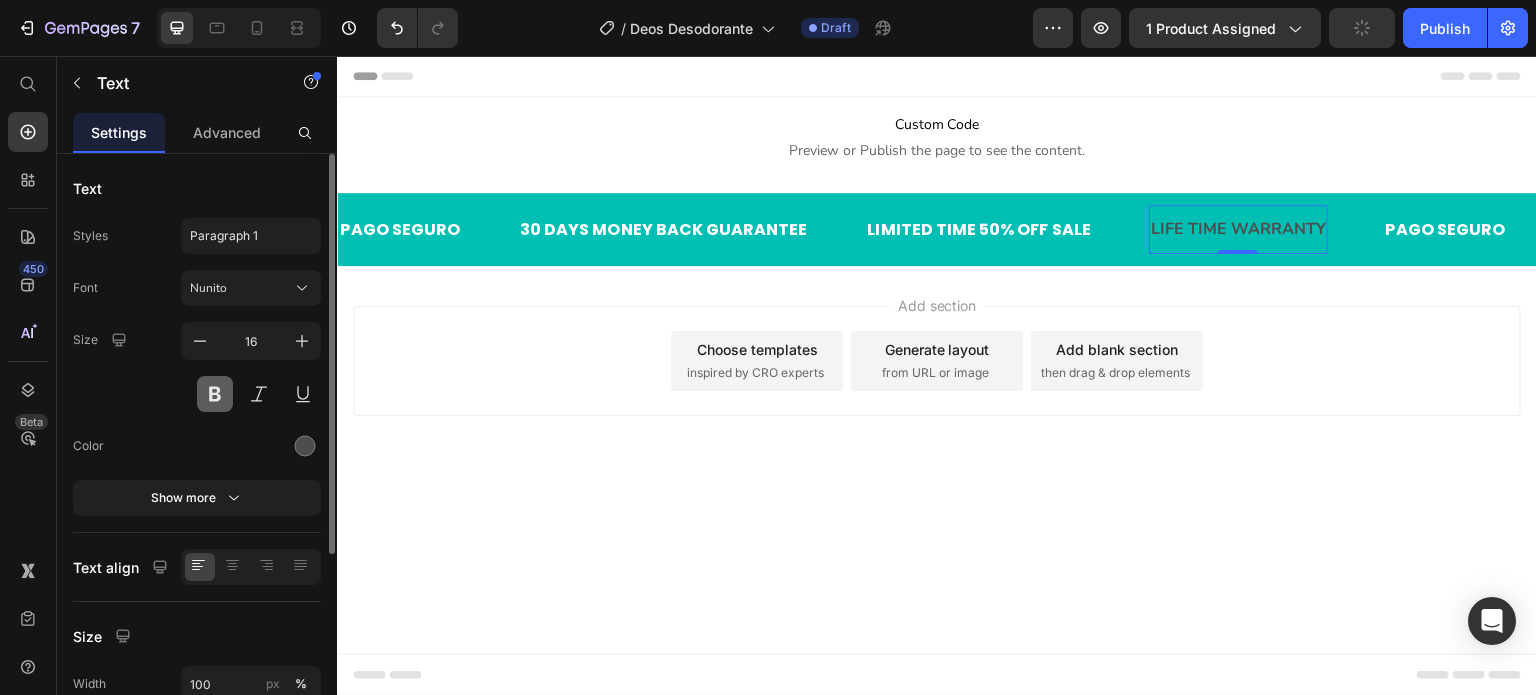 click at bounding box center (215, 394) 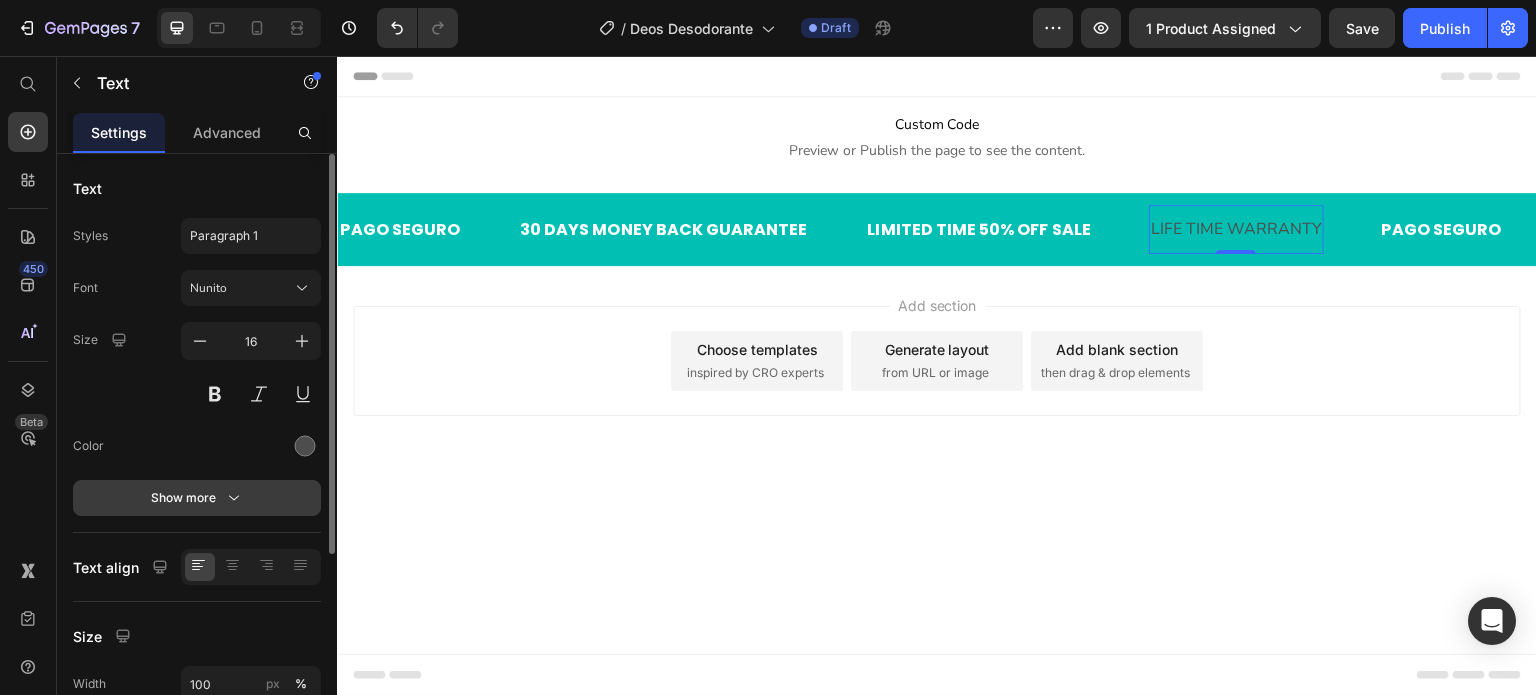 click on "Show more" at bounding box center [197, 498] 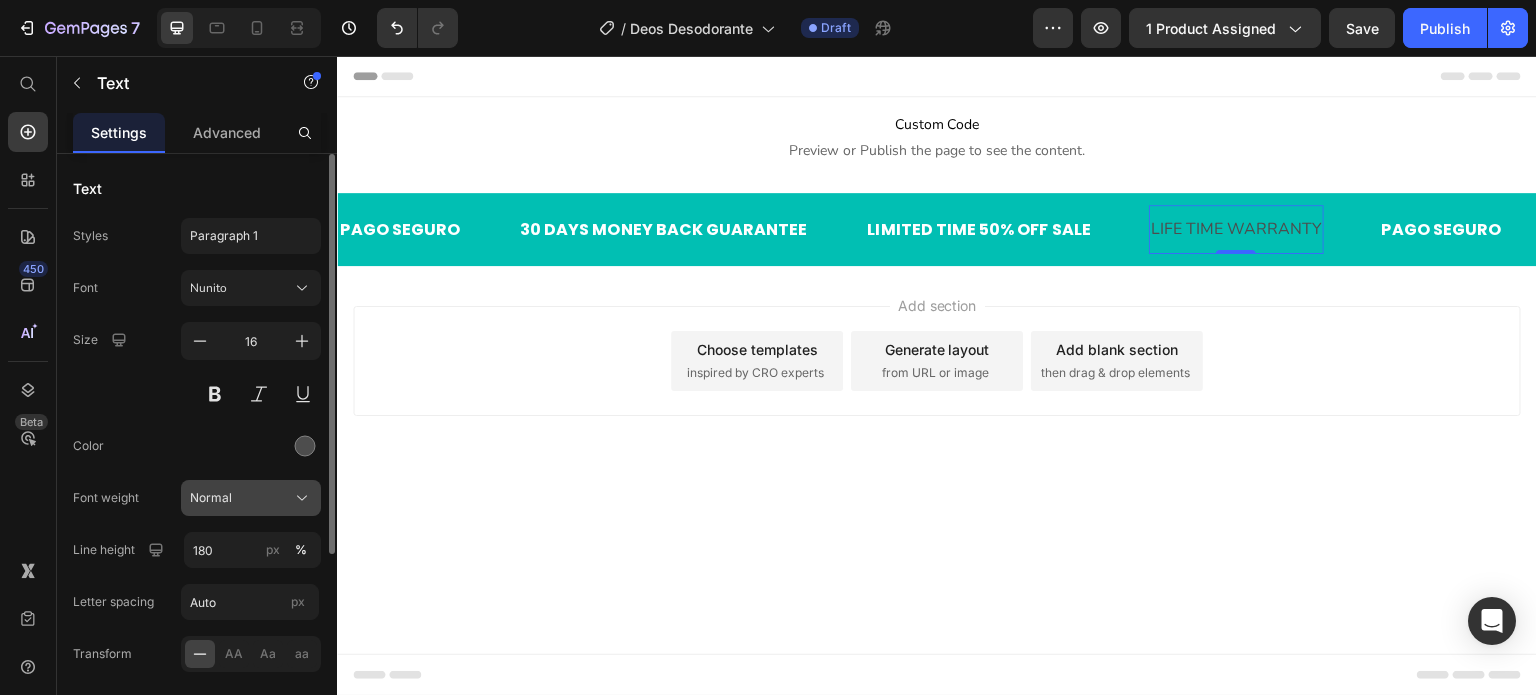 click on "Normal" at bounding box center [211, 498] 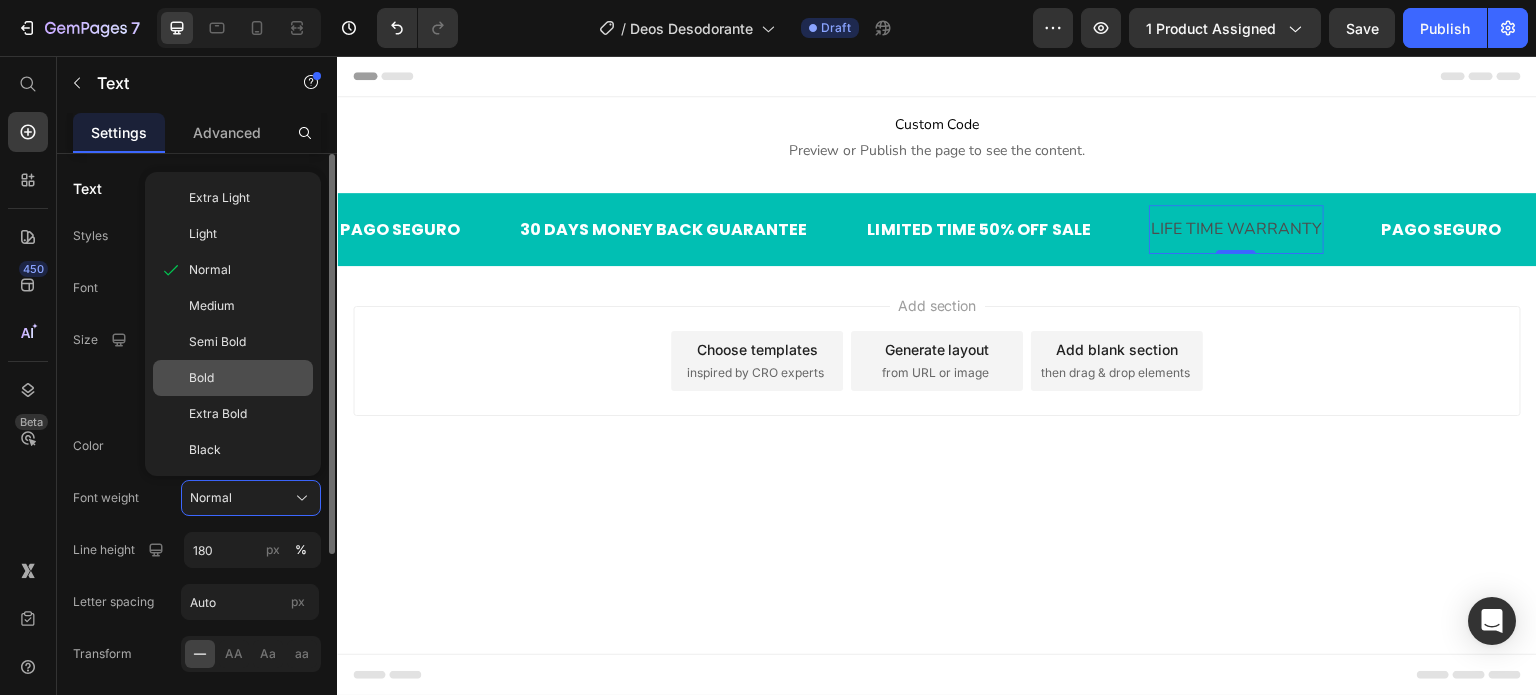 click on "Bold" at bounding box center (247, 378) 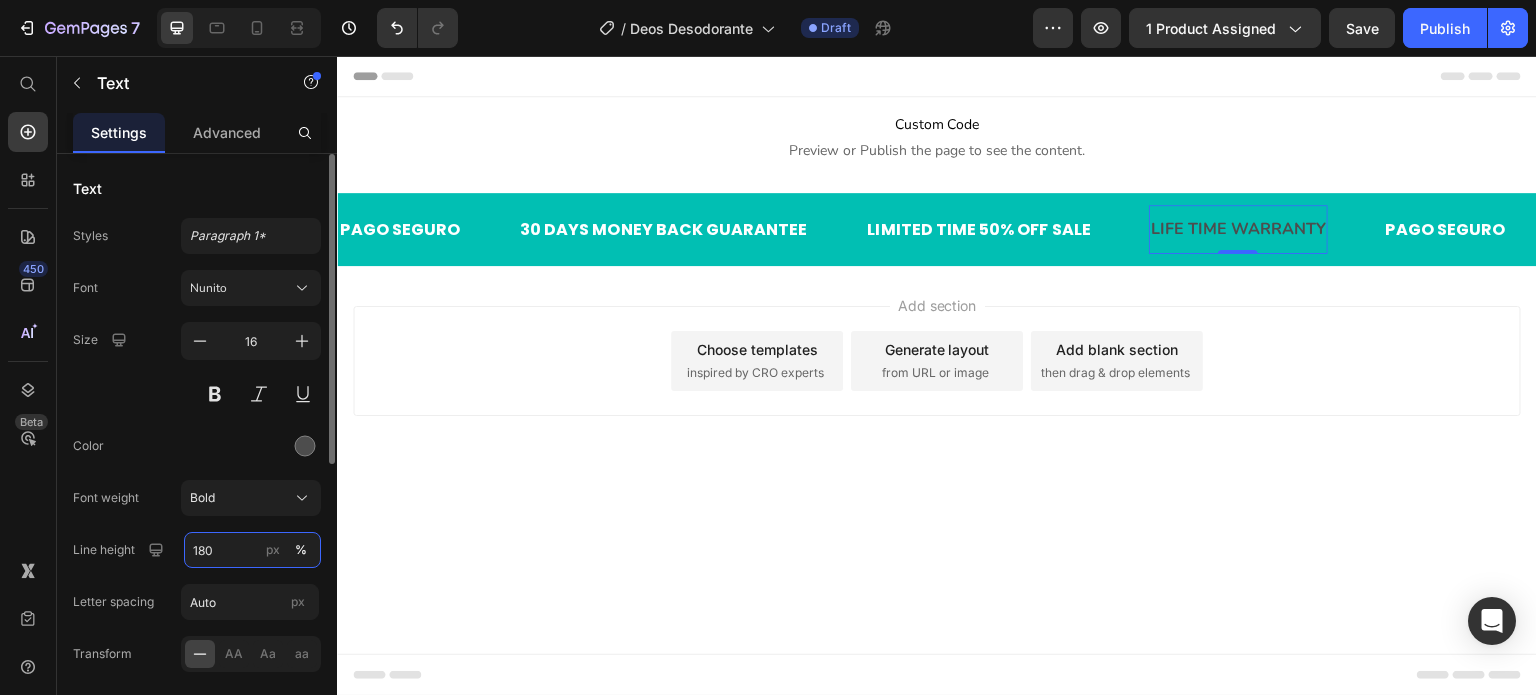 click on "180" at bounding box center (252, 550) 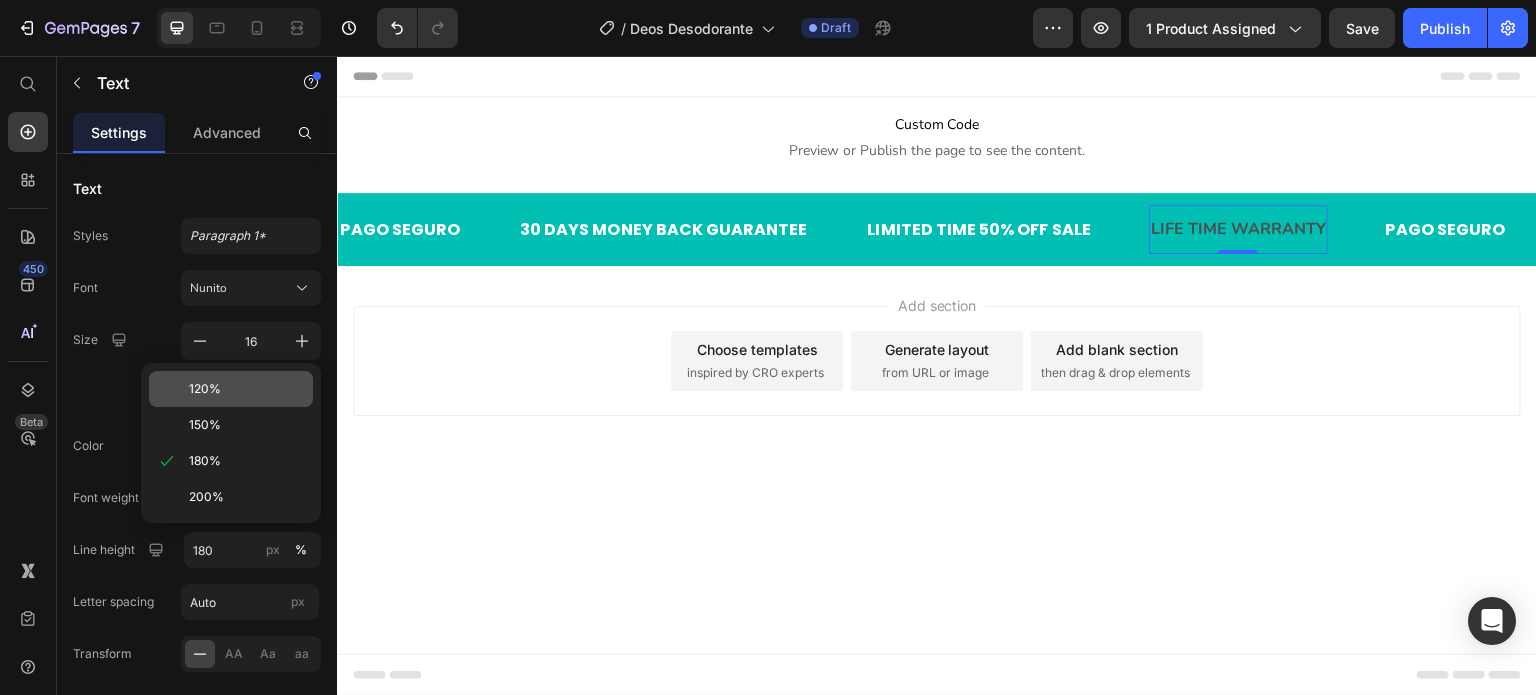 click on "120%" at bounding box center (247, 389) 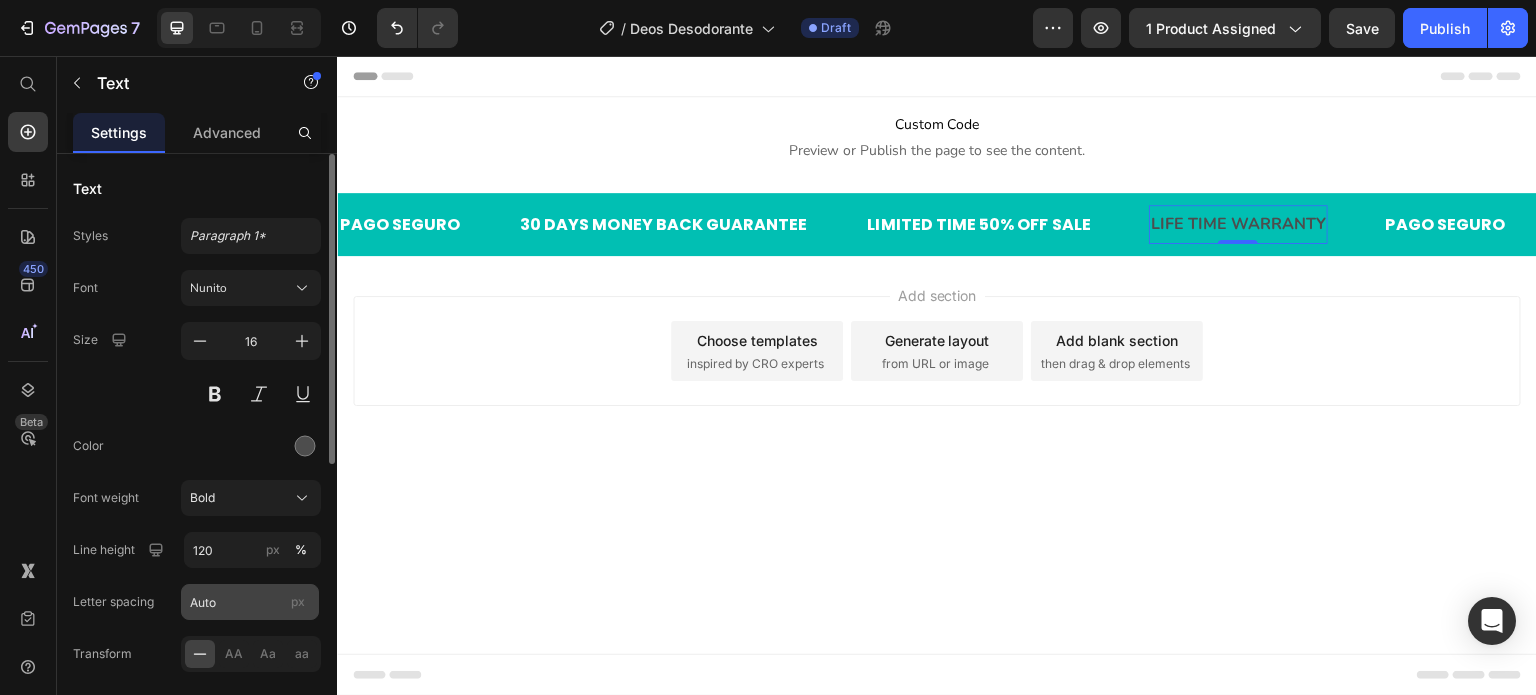 click on "Font Nunito Size 16 Color Font weight Bold Line height 120 px % Letter spacing Auto px Transform
AA Aa aa Shadow Show less" at bounding box center [197, 523] 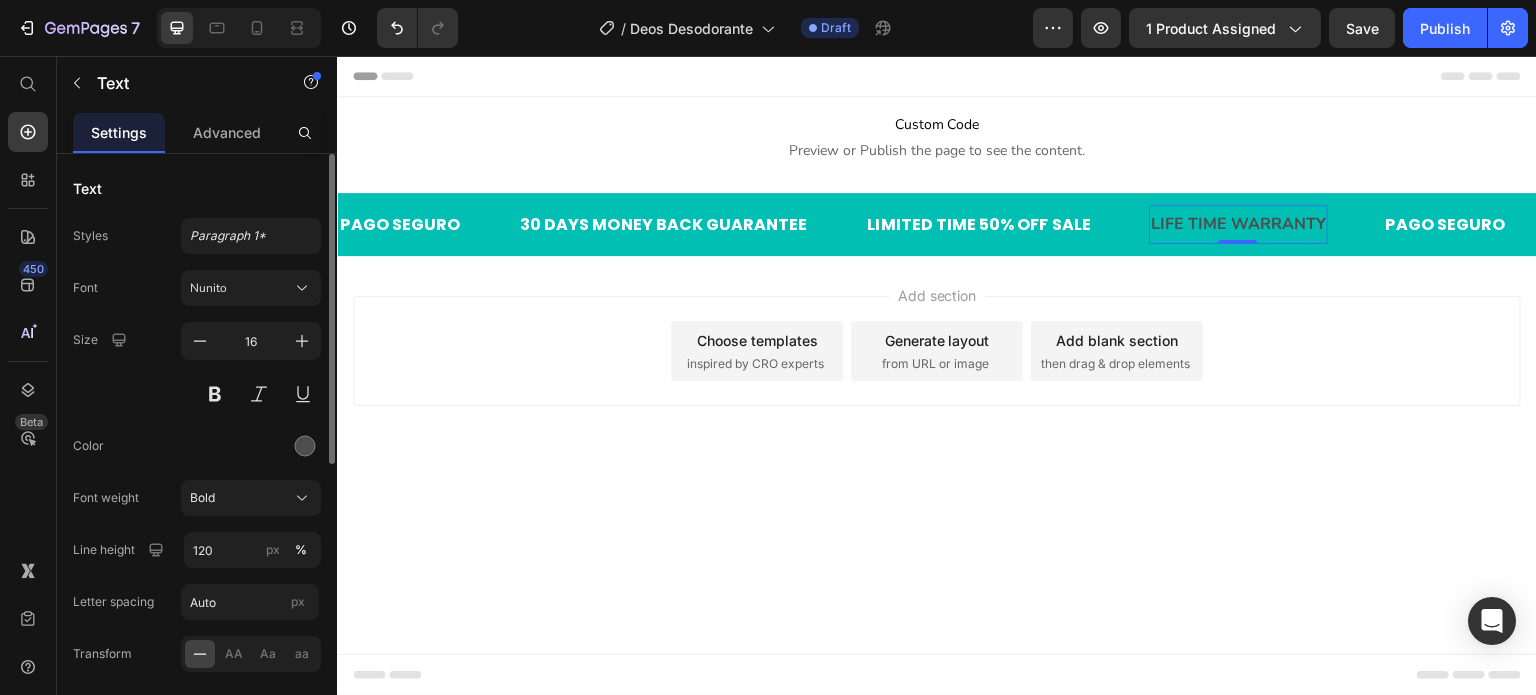 click on "7  Version history  /  Deos Desodorante Draft Preview 1 product assigned  Save   Publish  450 Beta Start with Sections Elements Hero Section Product Detail Brands Trusted Badges Guarantee Product Breakdown How to use Testimonials Compare Bundle FAQs Social Proof Brand Story Product List Collection Blog List Contact Sticky Add to Cart Custom Footer Browse Library 450 Layout
Row
Row
Row
Row Text
Heading
Text Block Button
Button
Button
Sticky Back to top Media
Image Image" at bounding box center (768, 0) 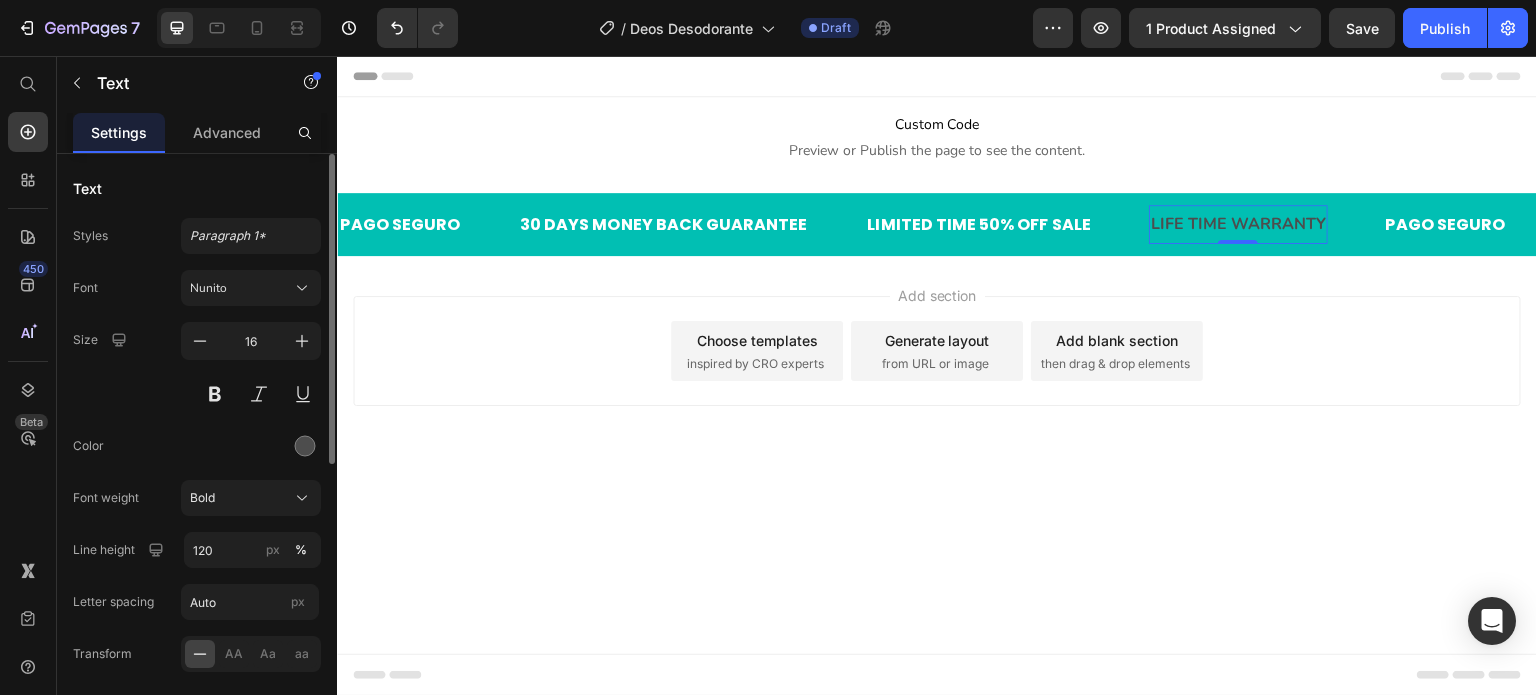 click at bounding box center (251, 446) 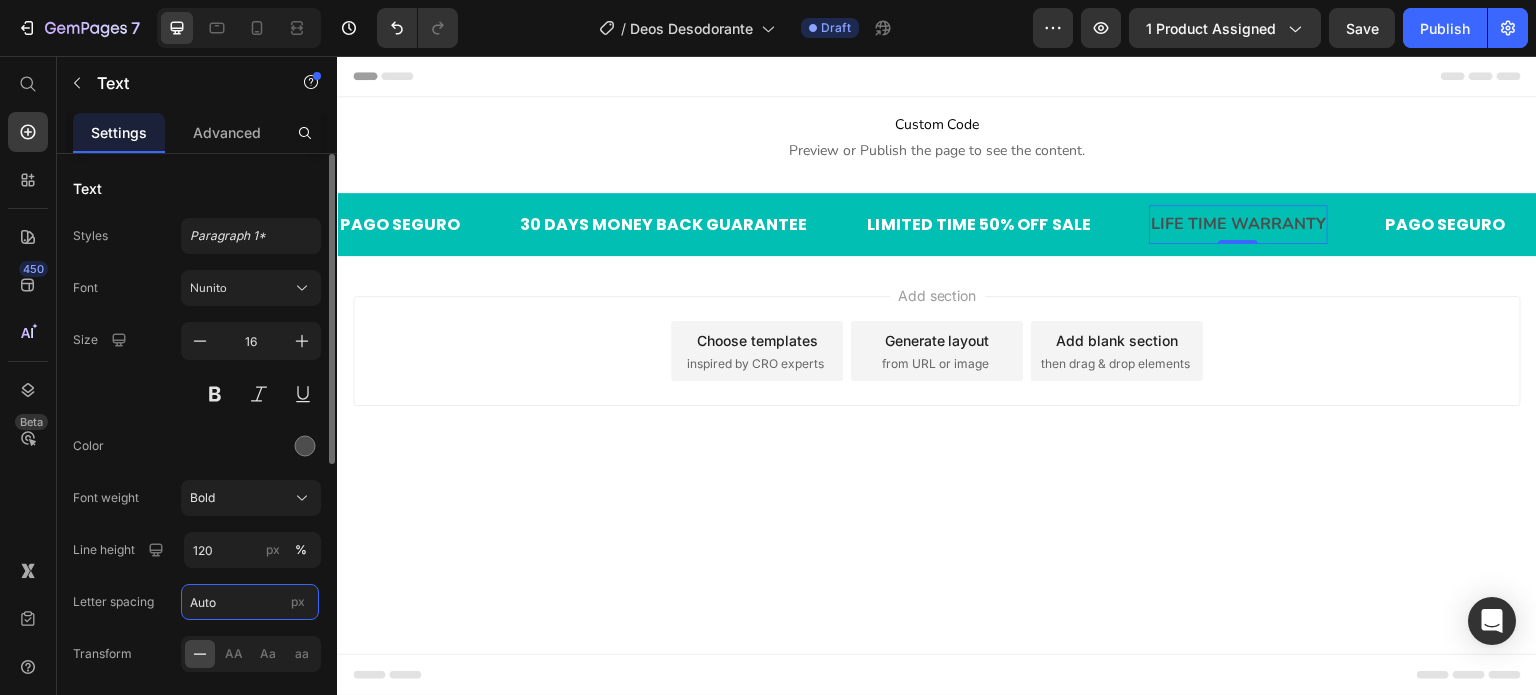 click on "Auto" at bounding box center [250, 602] 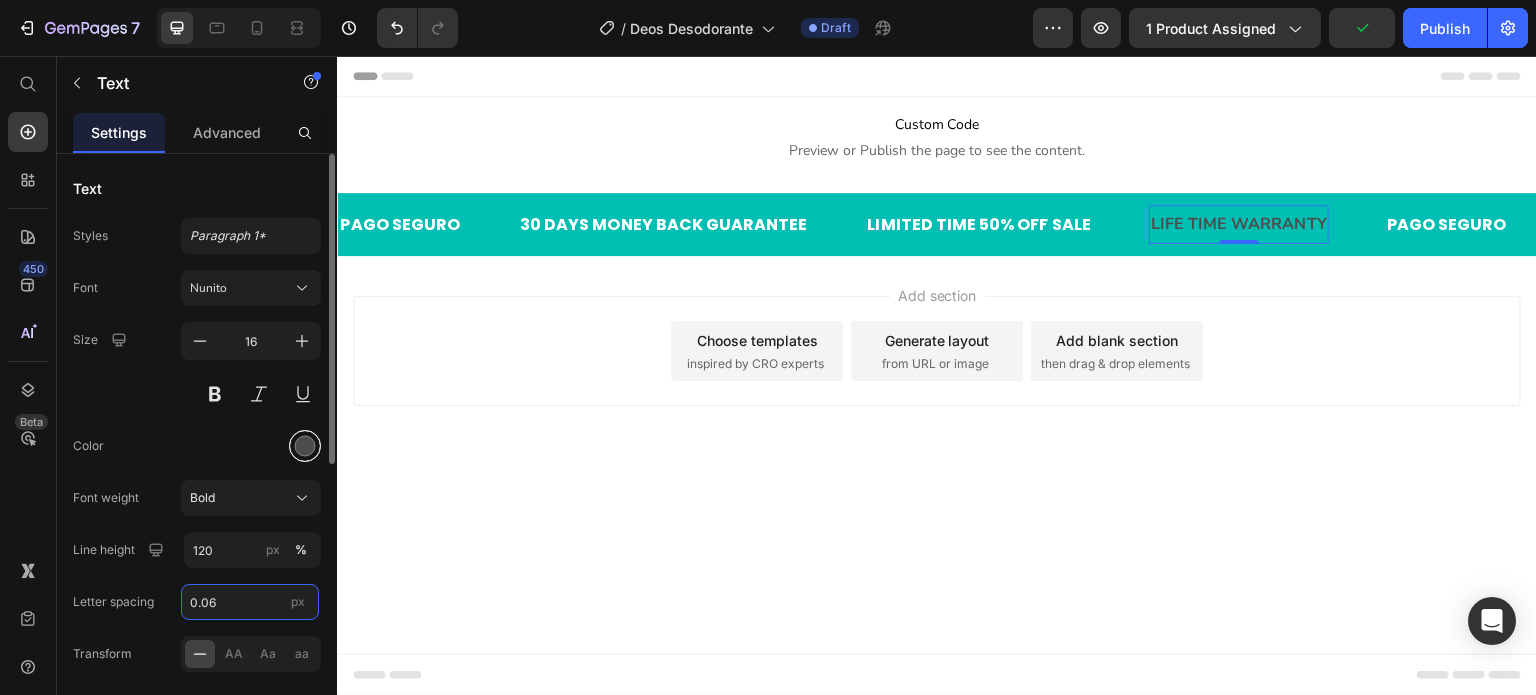type on "0.06" 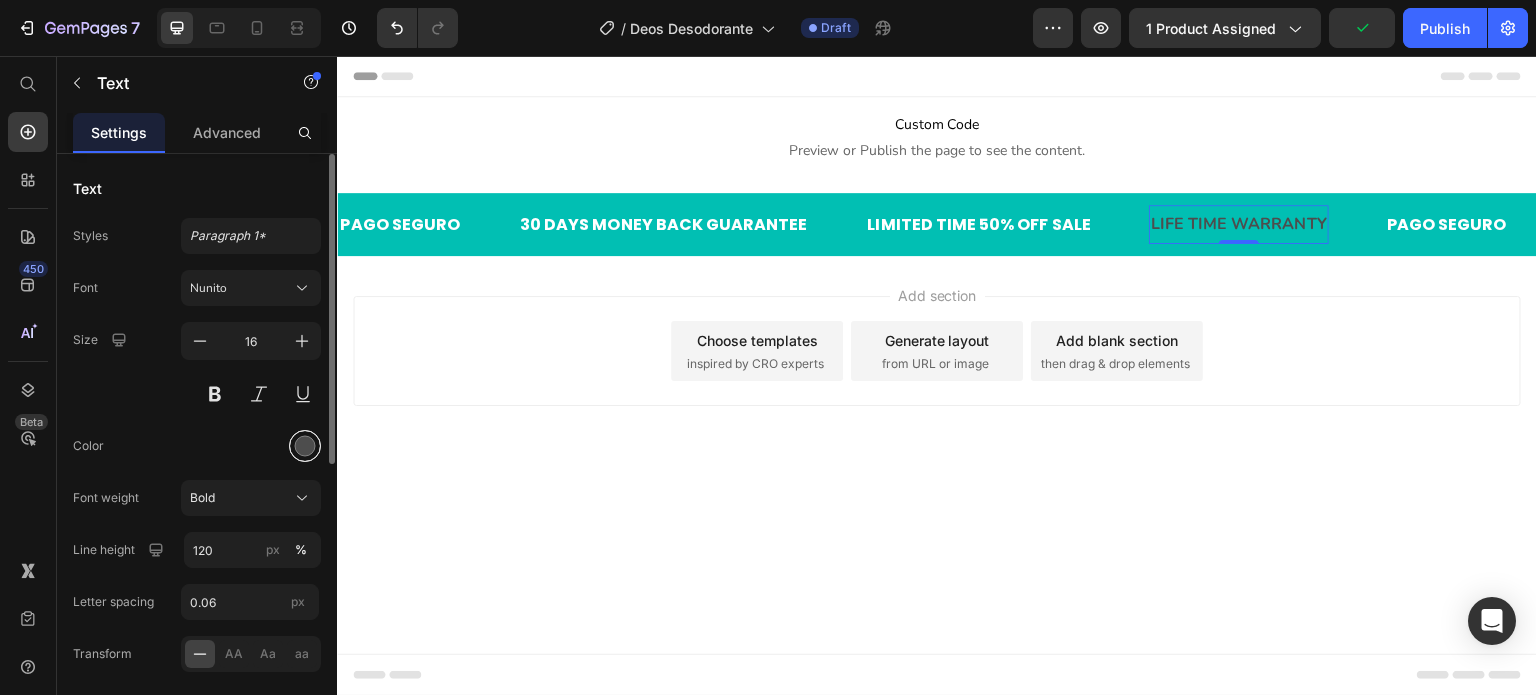 click at bounding box center (305, 446) 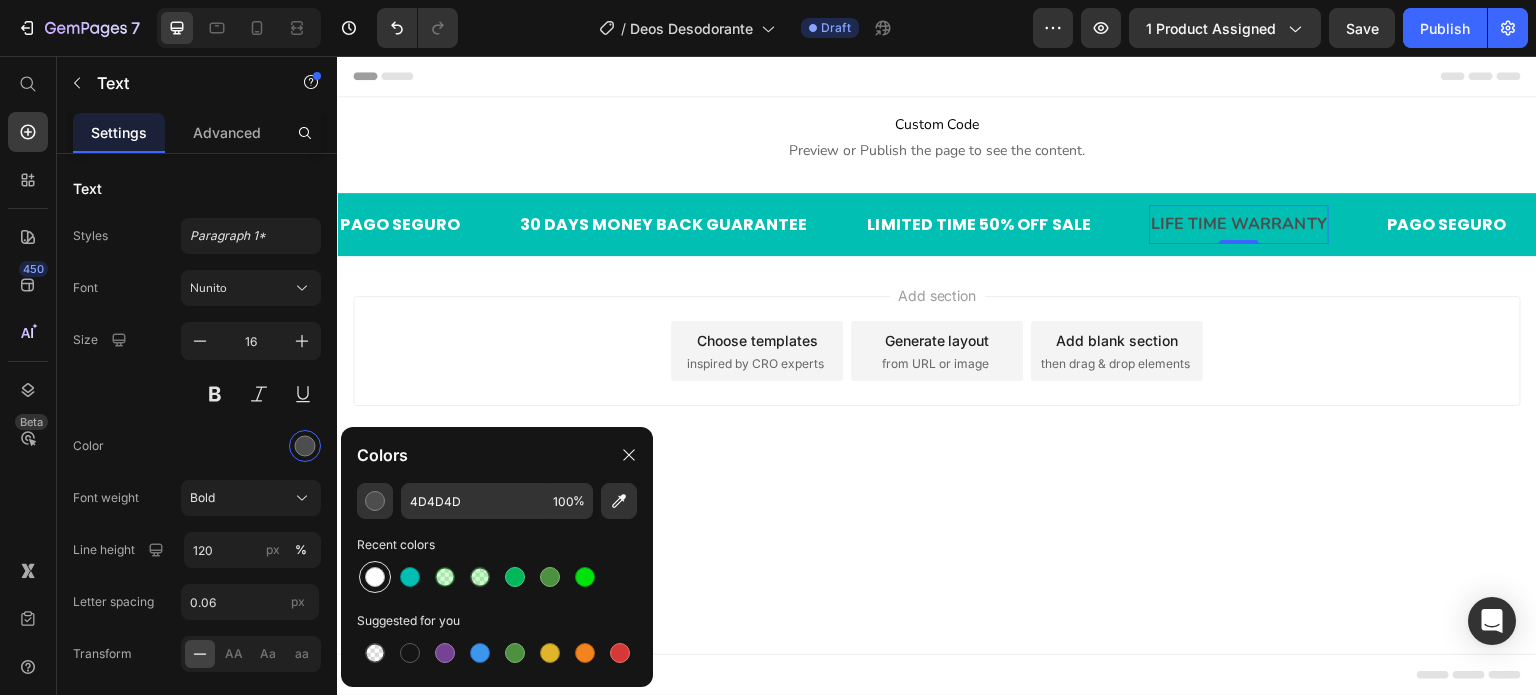 click at bounding box center [375, 577] 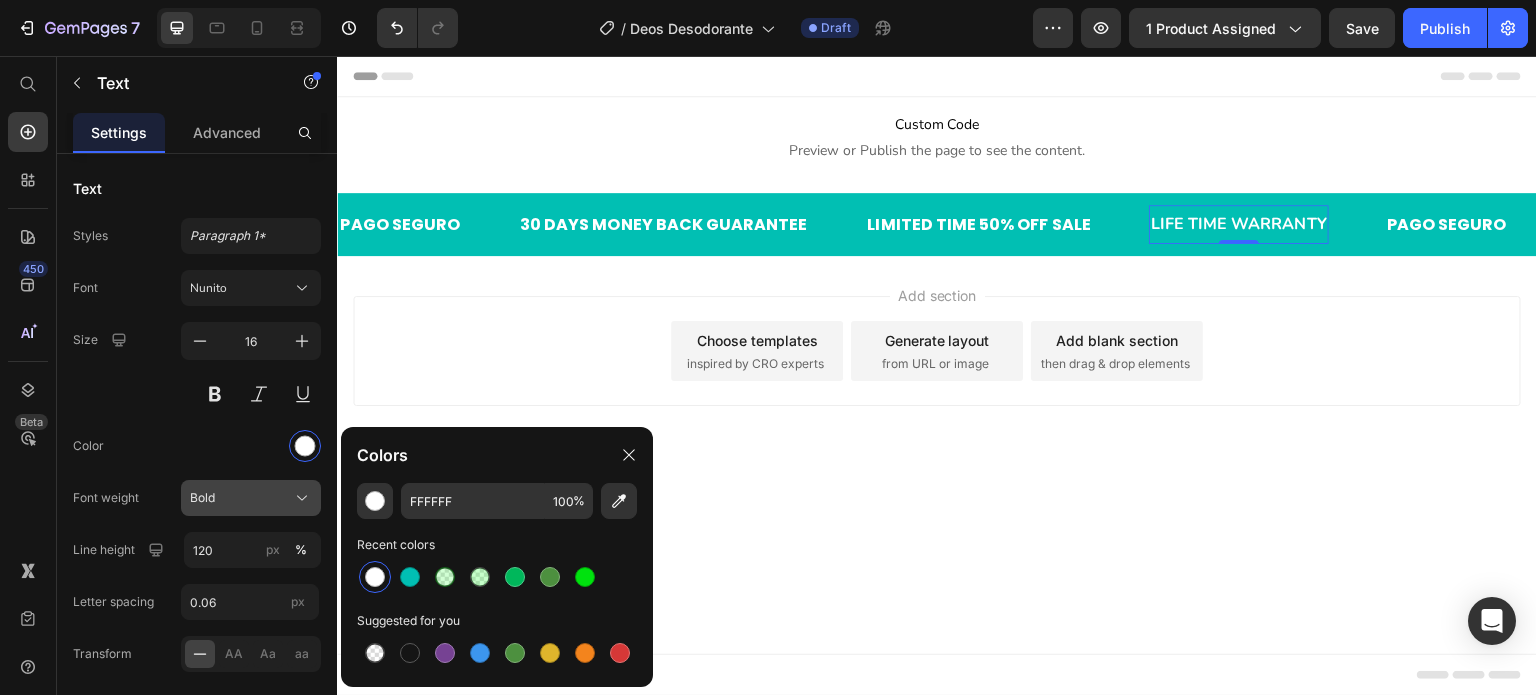 click on "Bold" at bounding box center (251, 498) 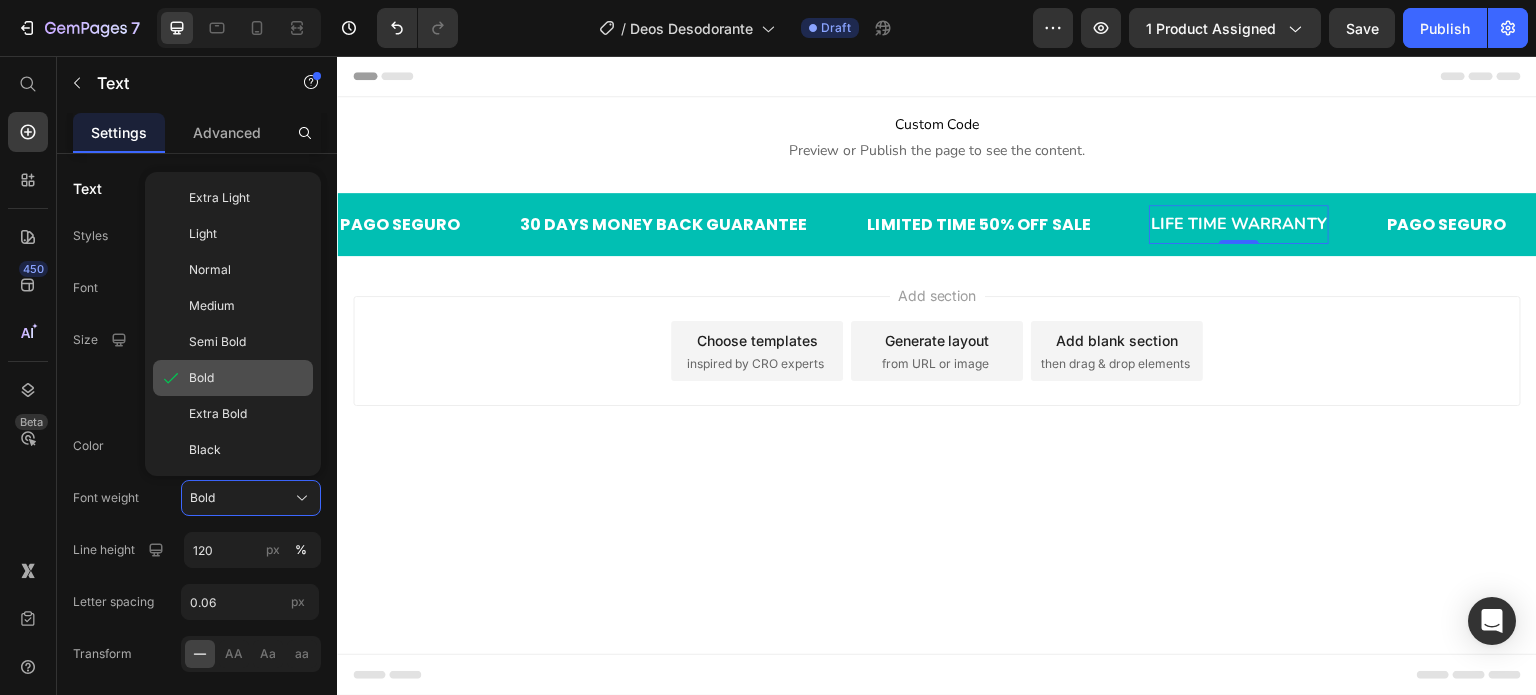 click on "Bold" at bounding box center [247, 378] 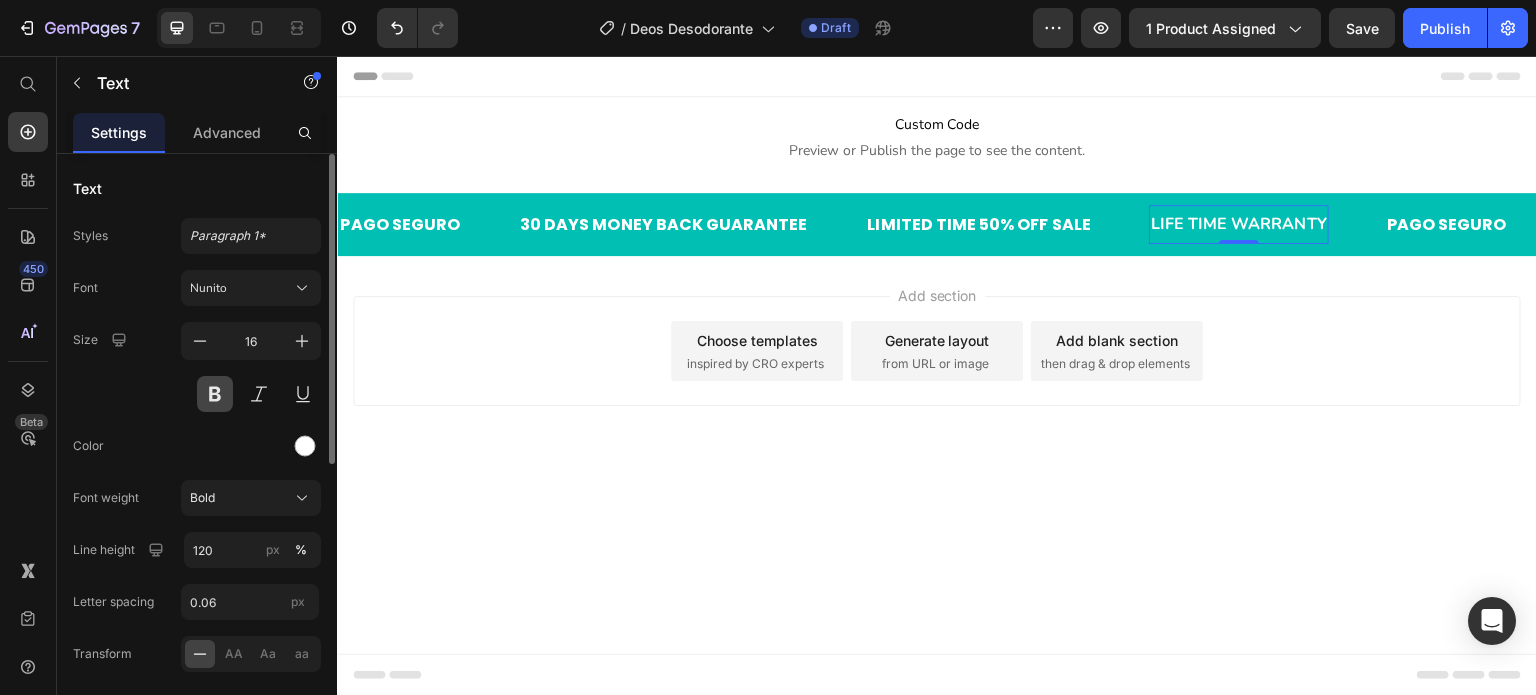 click at bounding box center [215, 394] 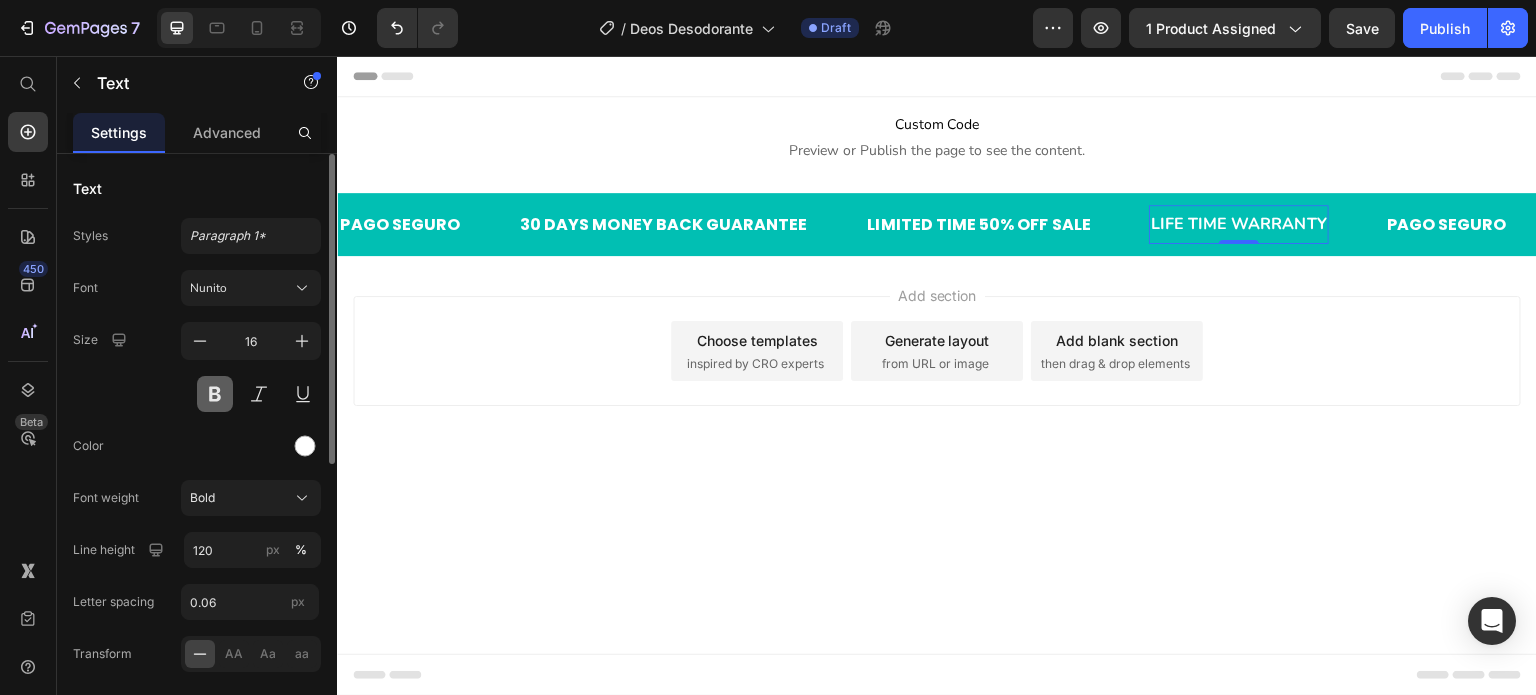 click at bounding box center (215, 394) 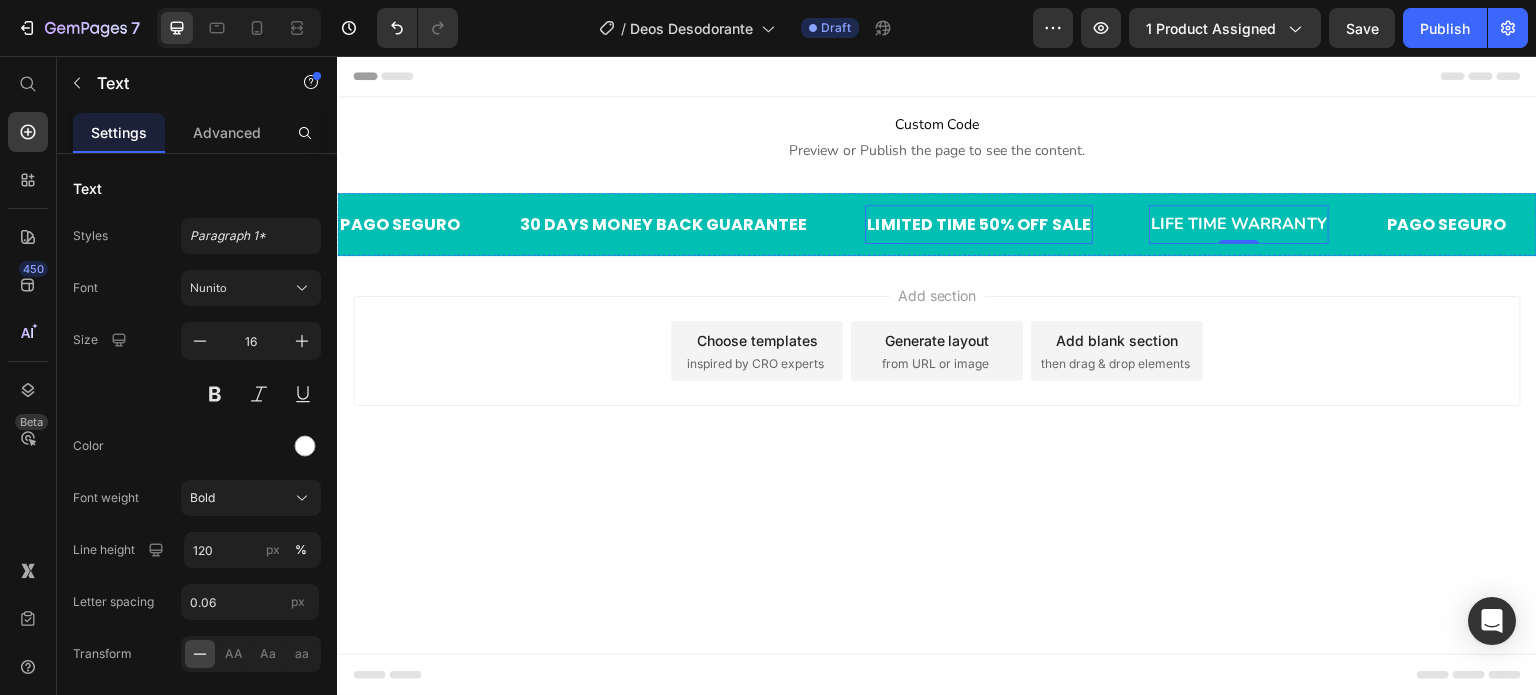 click on "LIMITED TIME 50% OFF SALE" at bounding box center (979, 224) 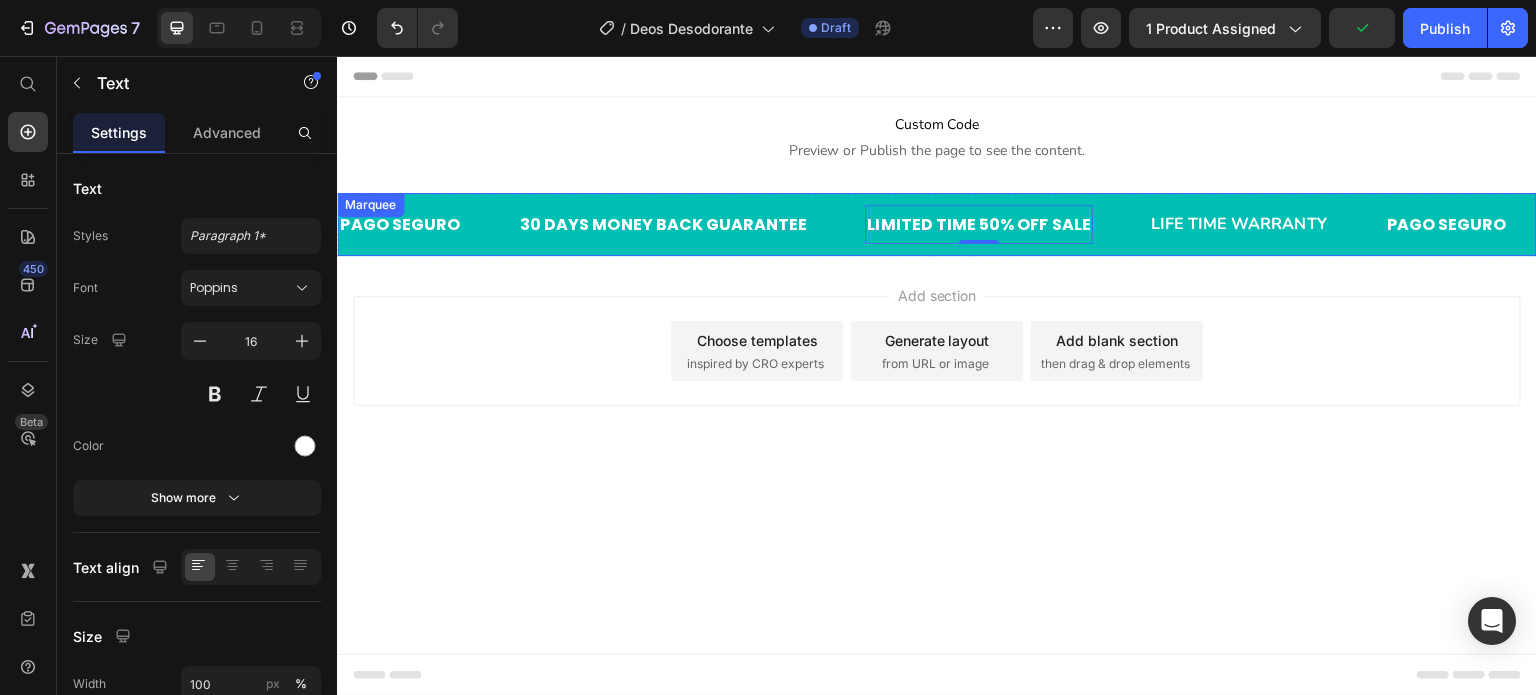 click on "LIMITED TIME 50% OFF SALE Text   0" at bounding box center (1007, 224) 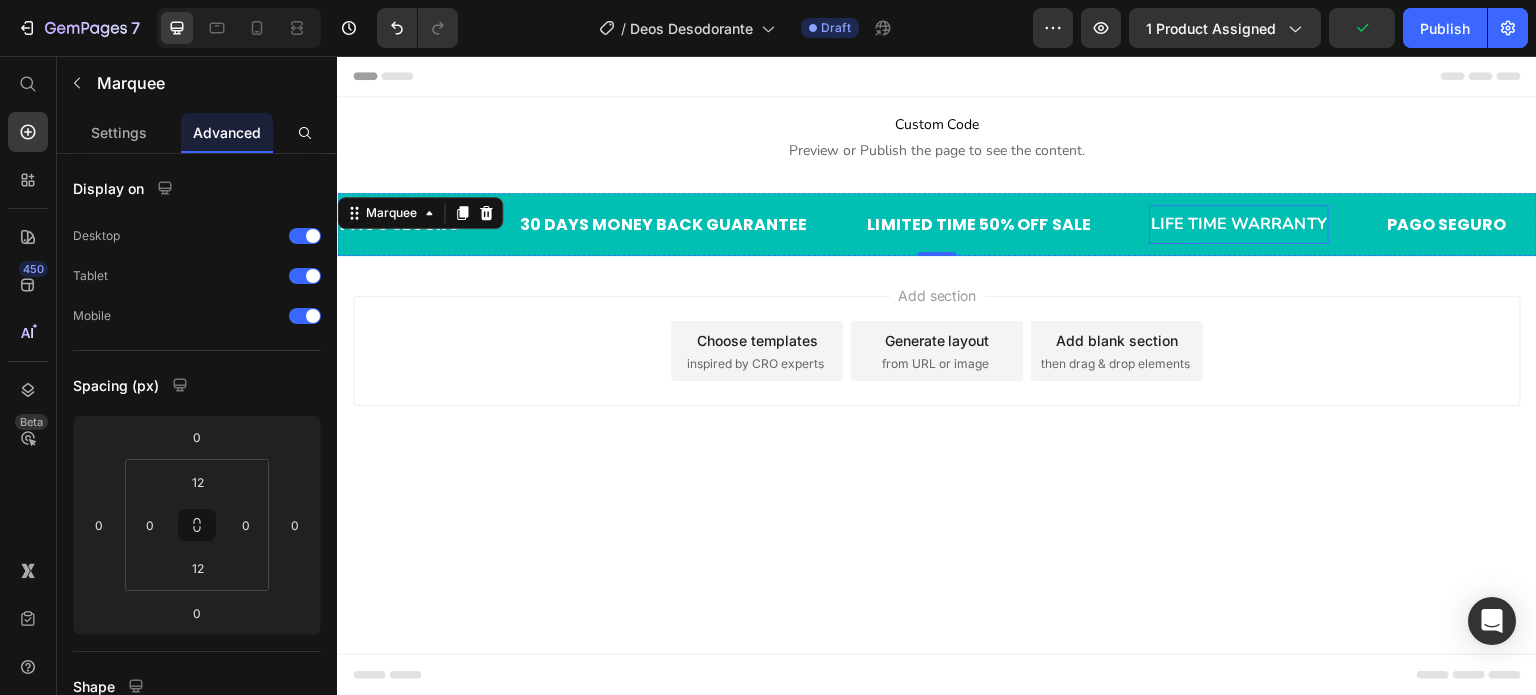 click on "LIFE TIME WARRANTY" at bounding box center (1239, 224) 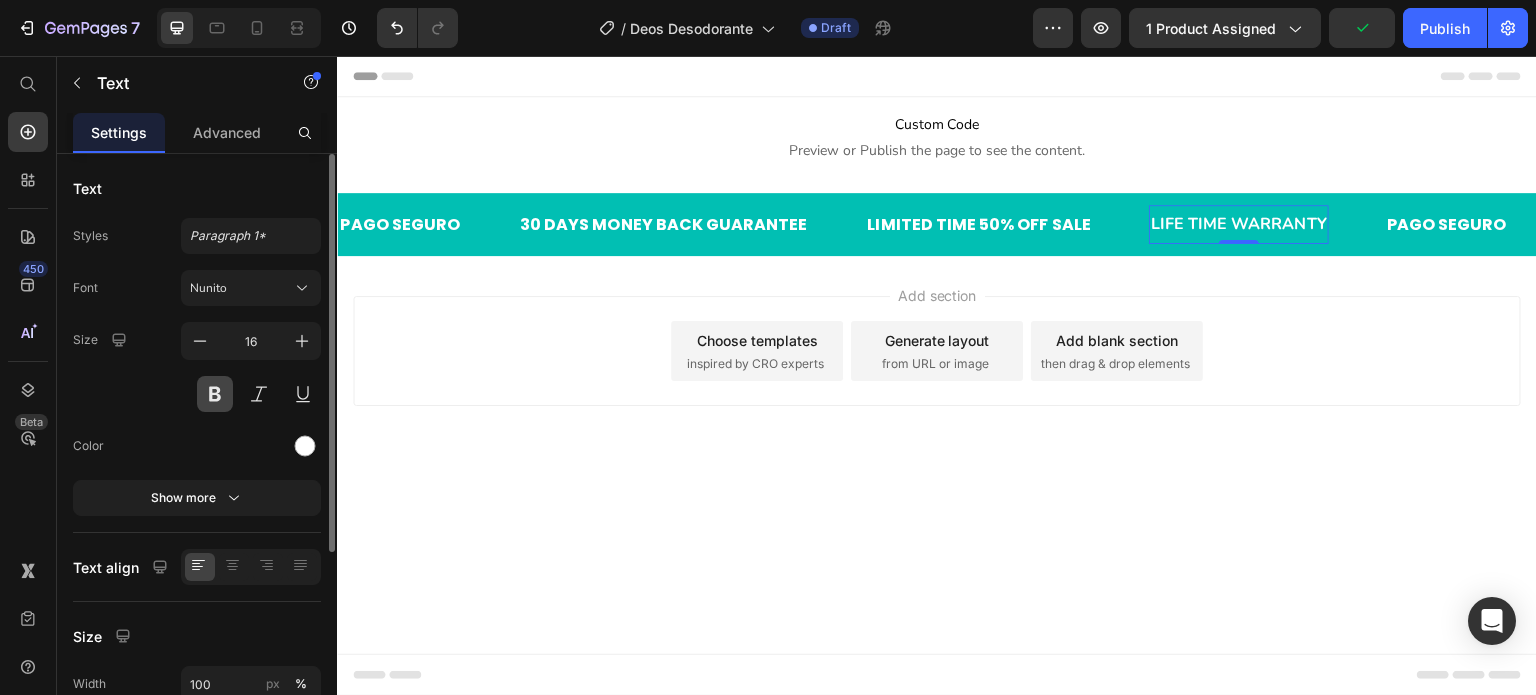 click at bounding box center (215, 394) 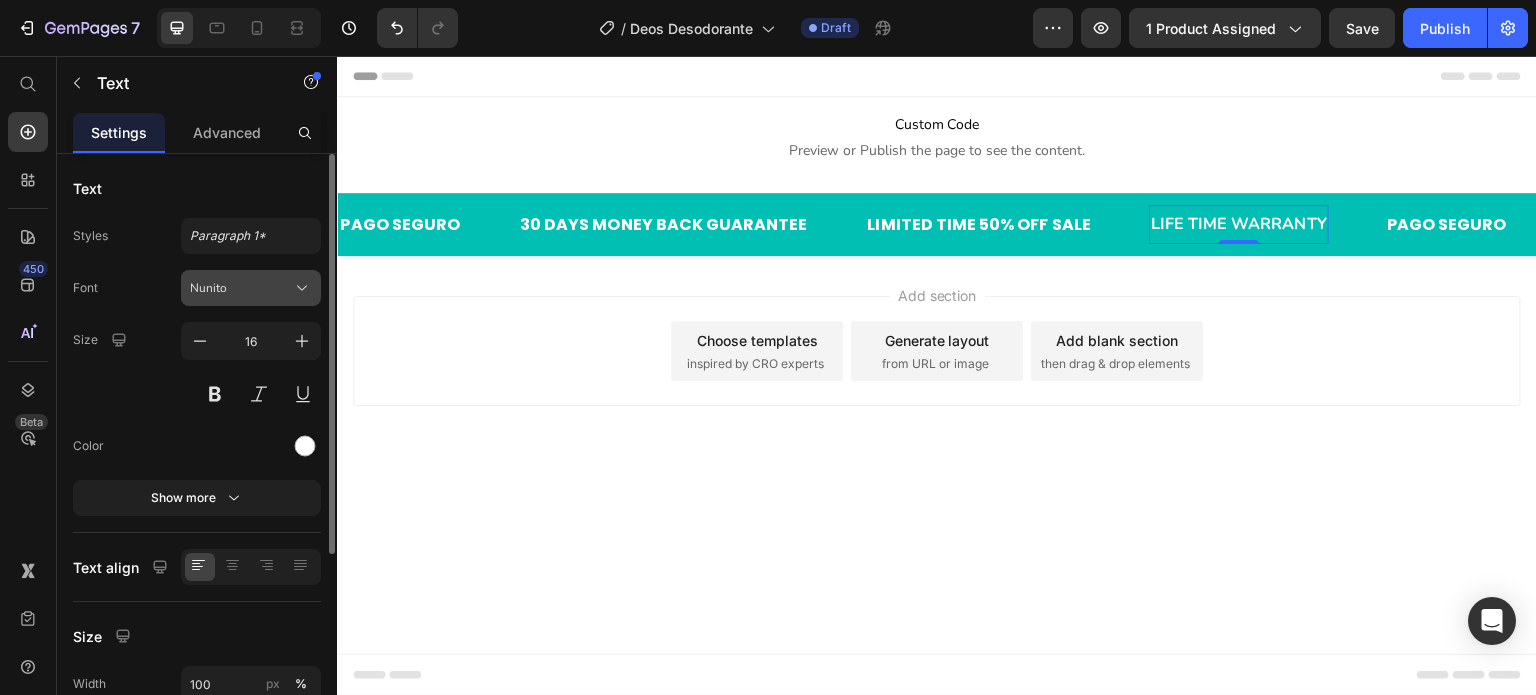 click on "Nunito" at bounding box center [241, 288] 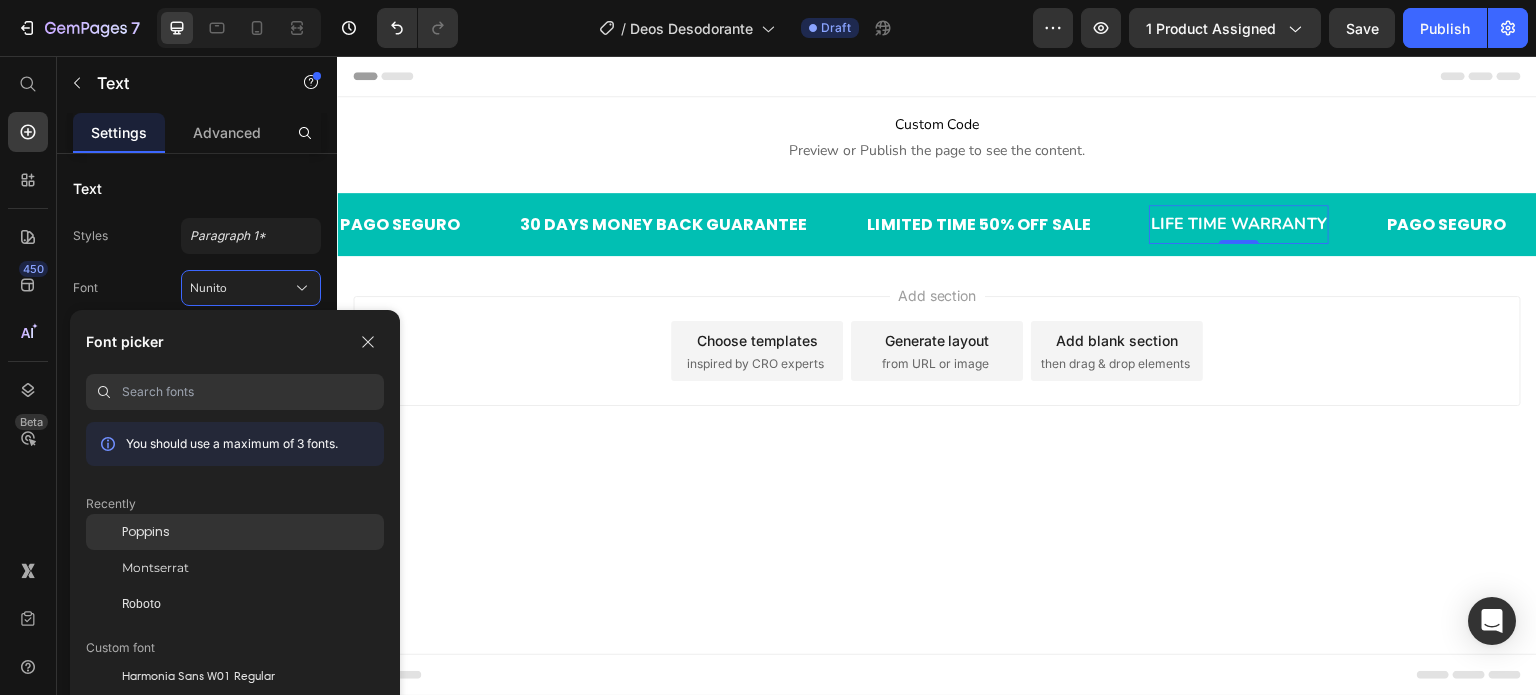 click on "Poppins" at bounding box center [146, 532] 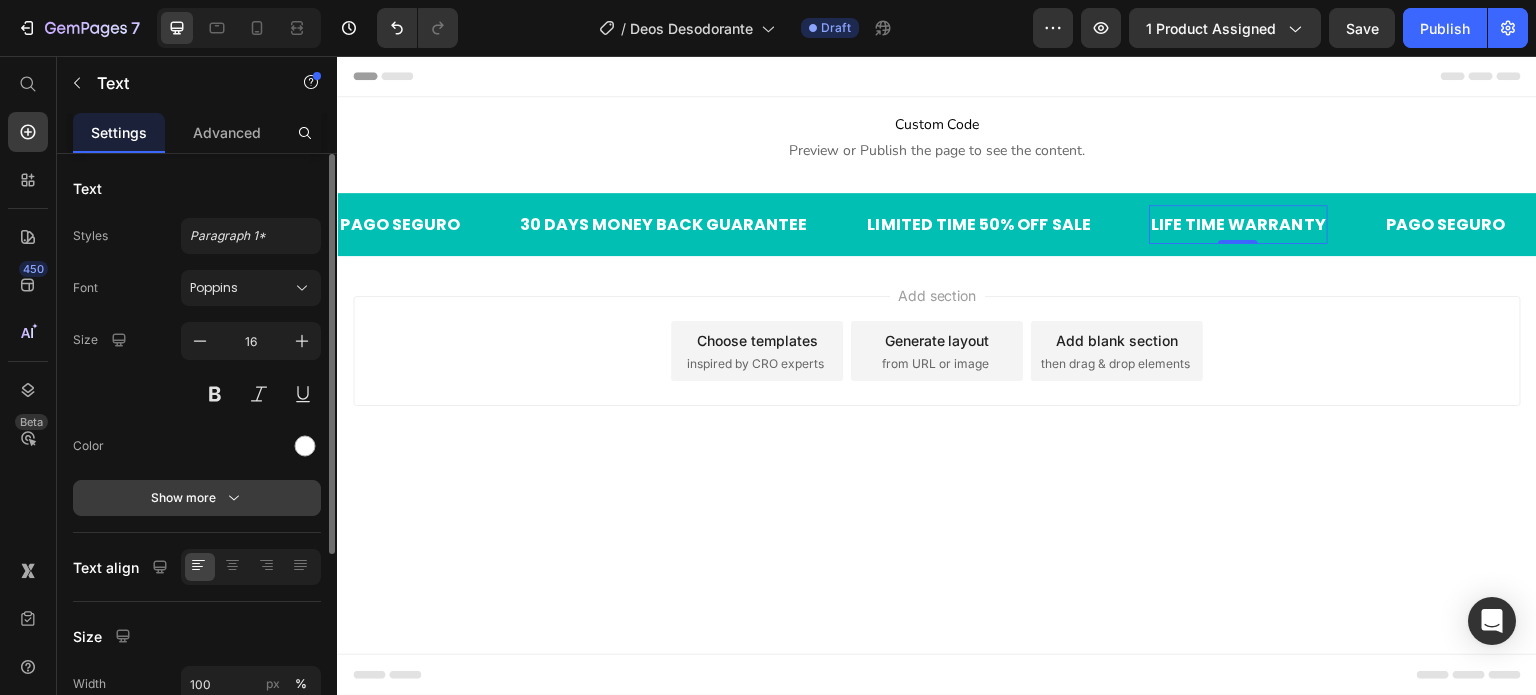 click on "Show more" at bounding box center (197, 498) 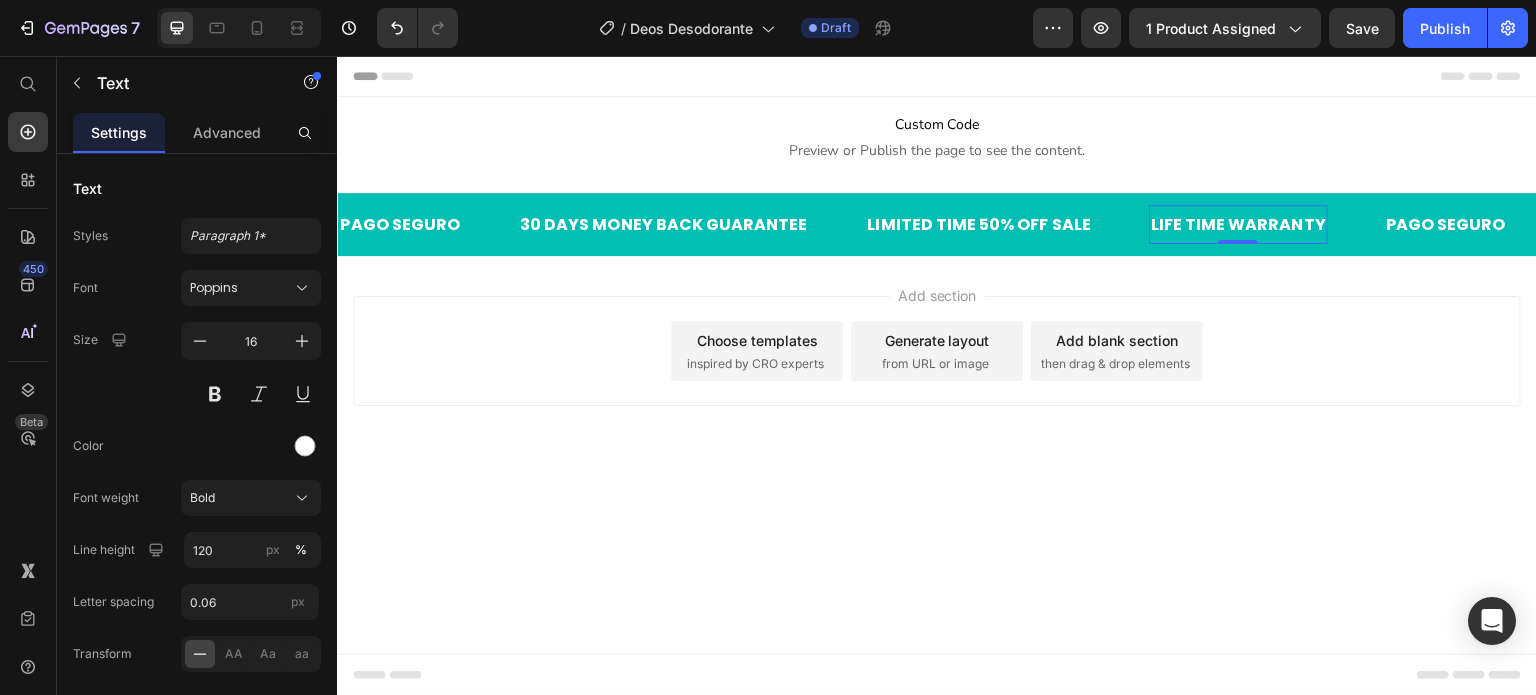 click on "Add section Choose templates inspired by CRO experts Generate layout from URL or image Add blank section then drag & drop elements" at bounding box center (937, 379) 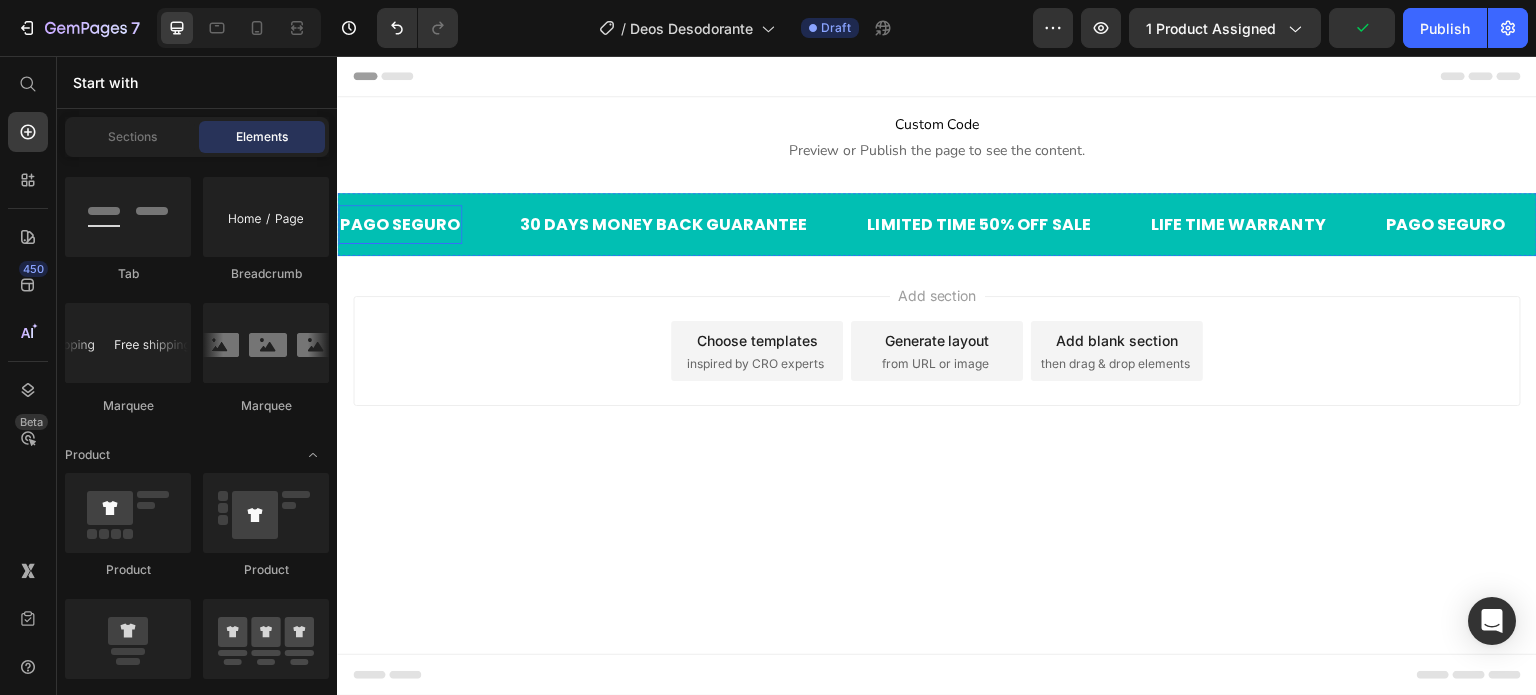 click on "PAGO SEGURO" at bounding box center (400, 224) 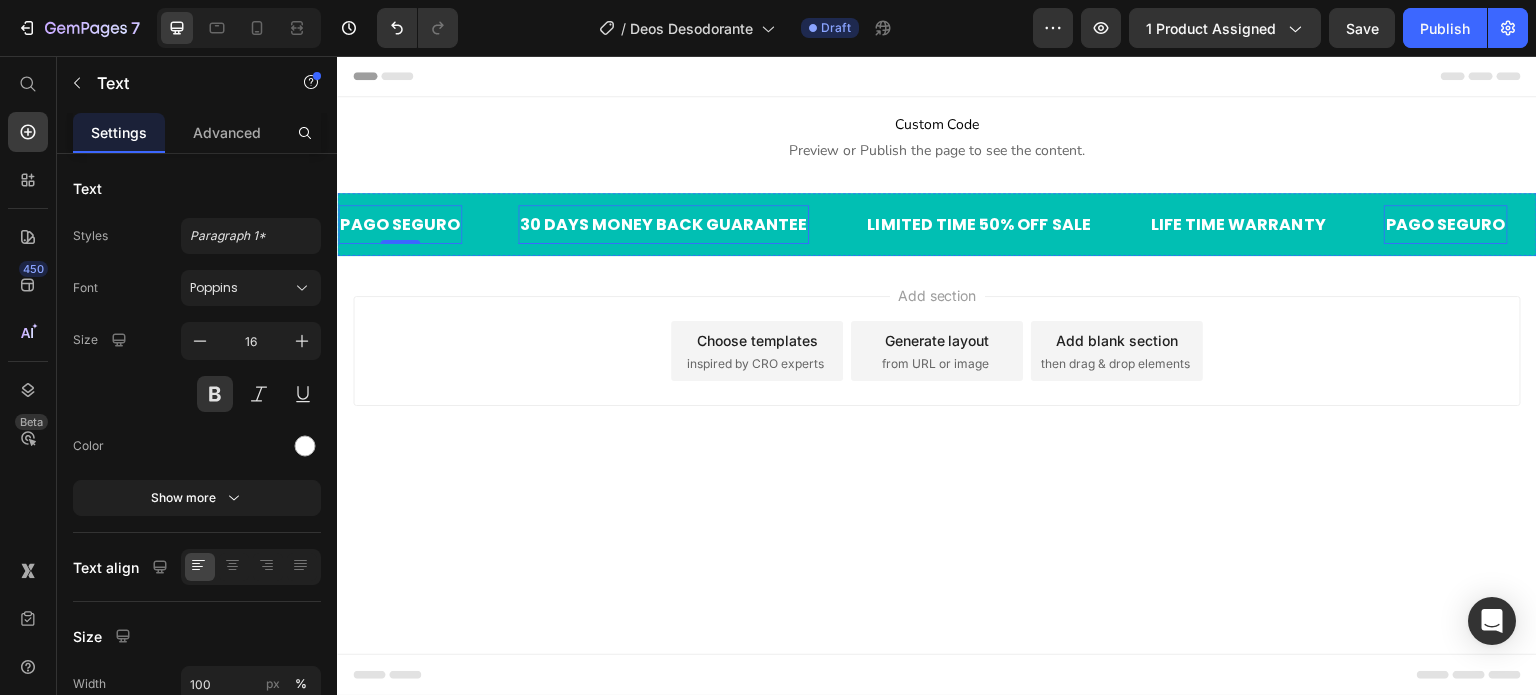 click on "30 DAYS MONEY BACK GUARANTEE" at bounding box center [664, 224] 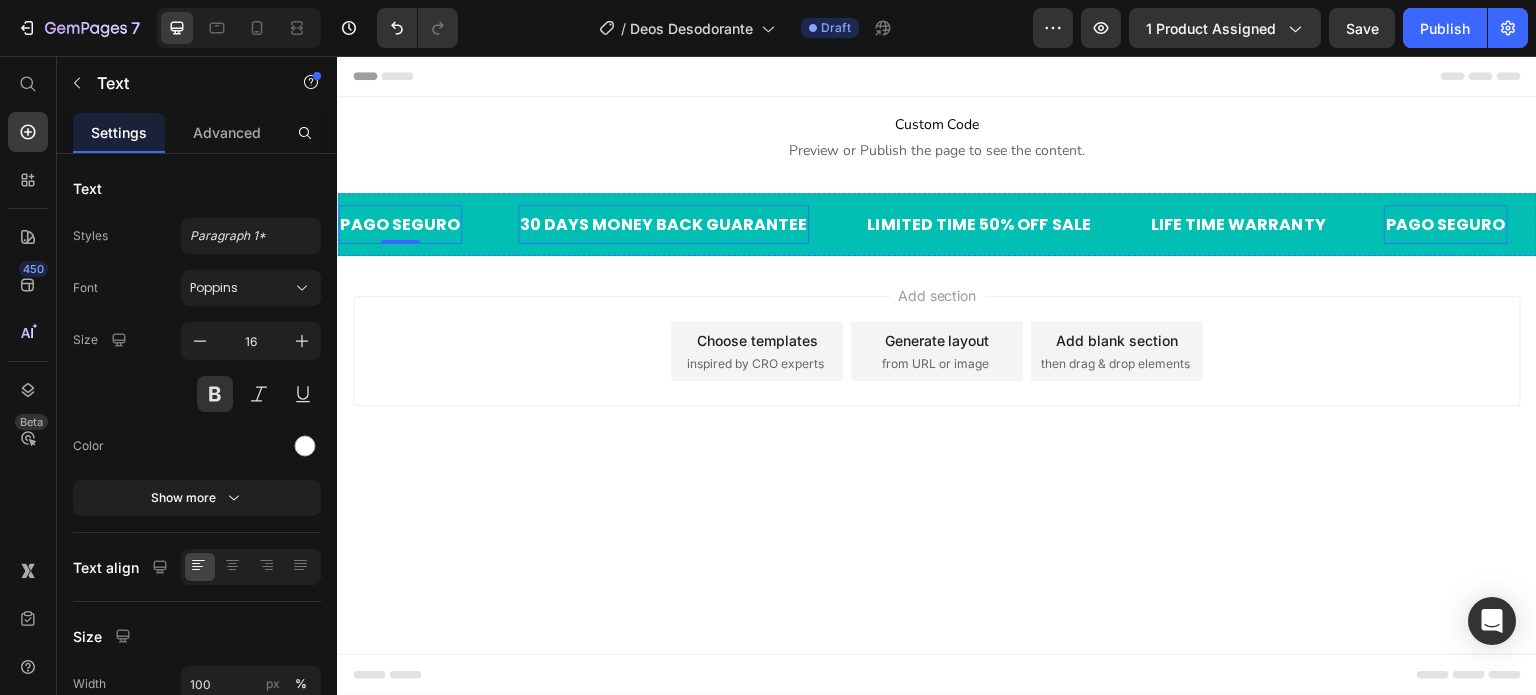 click on "30 DAYS MONEY BACK GUARANTEE" at bounding box center [664, 224] 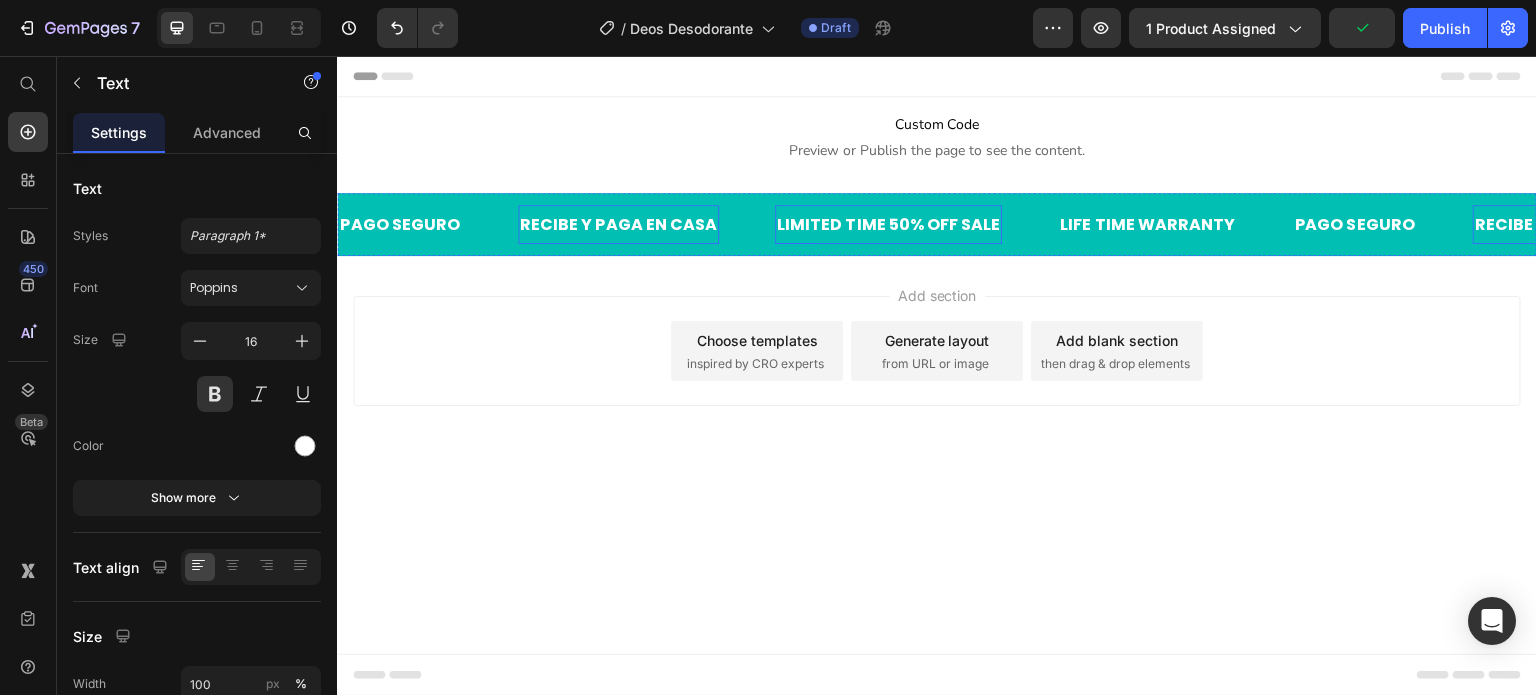 click on "LIMITED TIME 50% OFF SALE" at bounding box center (889, 224) 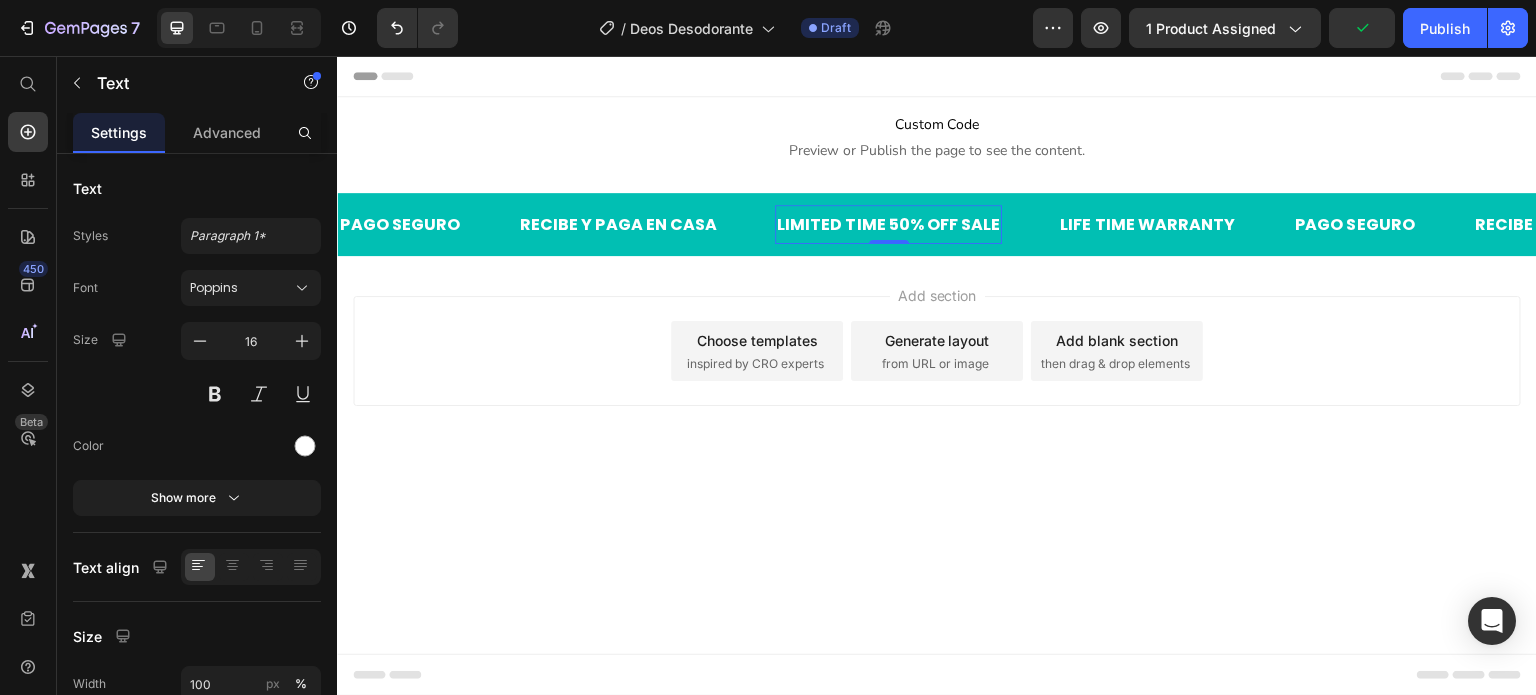 click on "LIMITED TIME 50% OFF SALE" at bounding box center (889, 224) 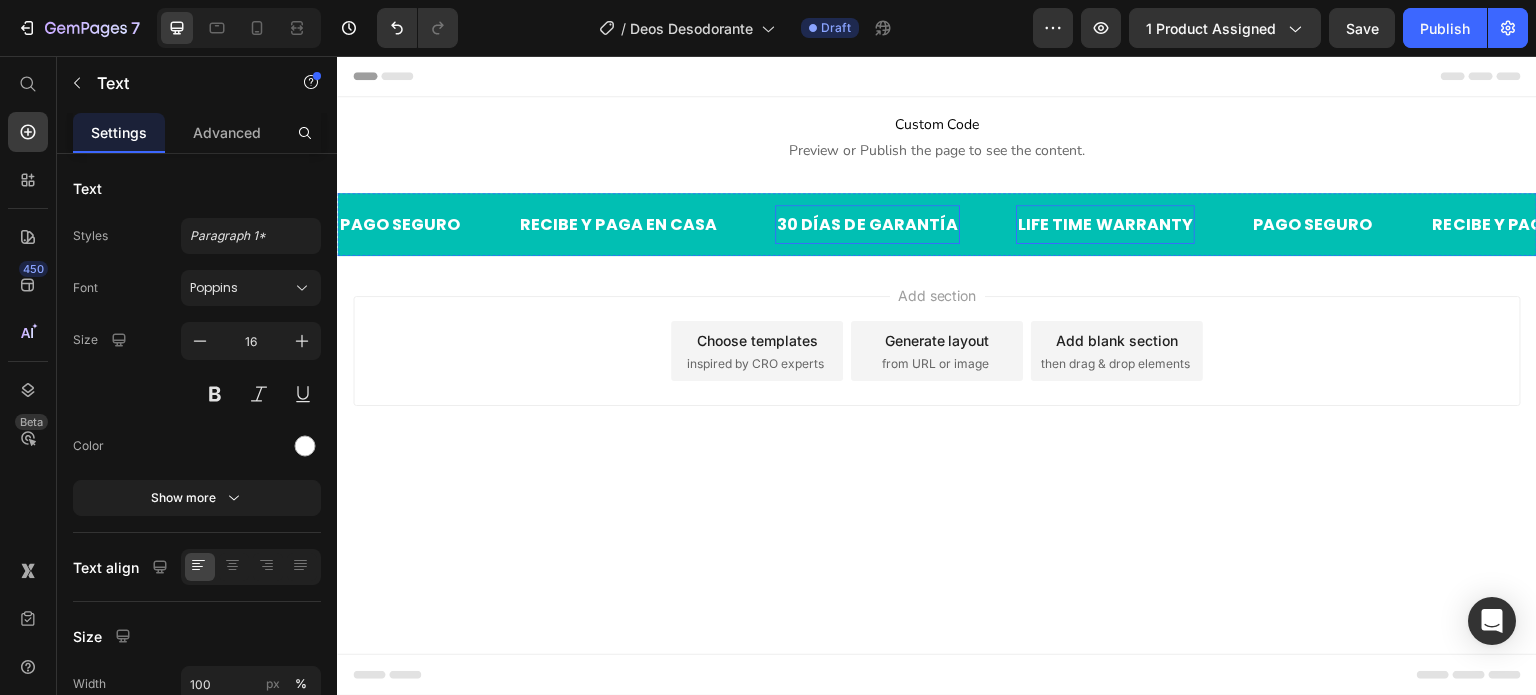 click on "LIFE TIME WARRANTY" at bounding box center (1105, 224) 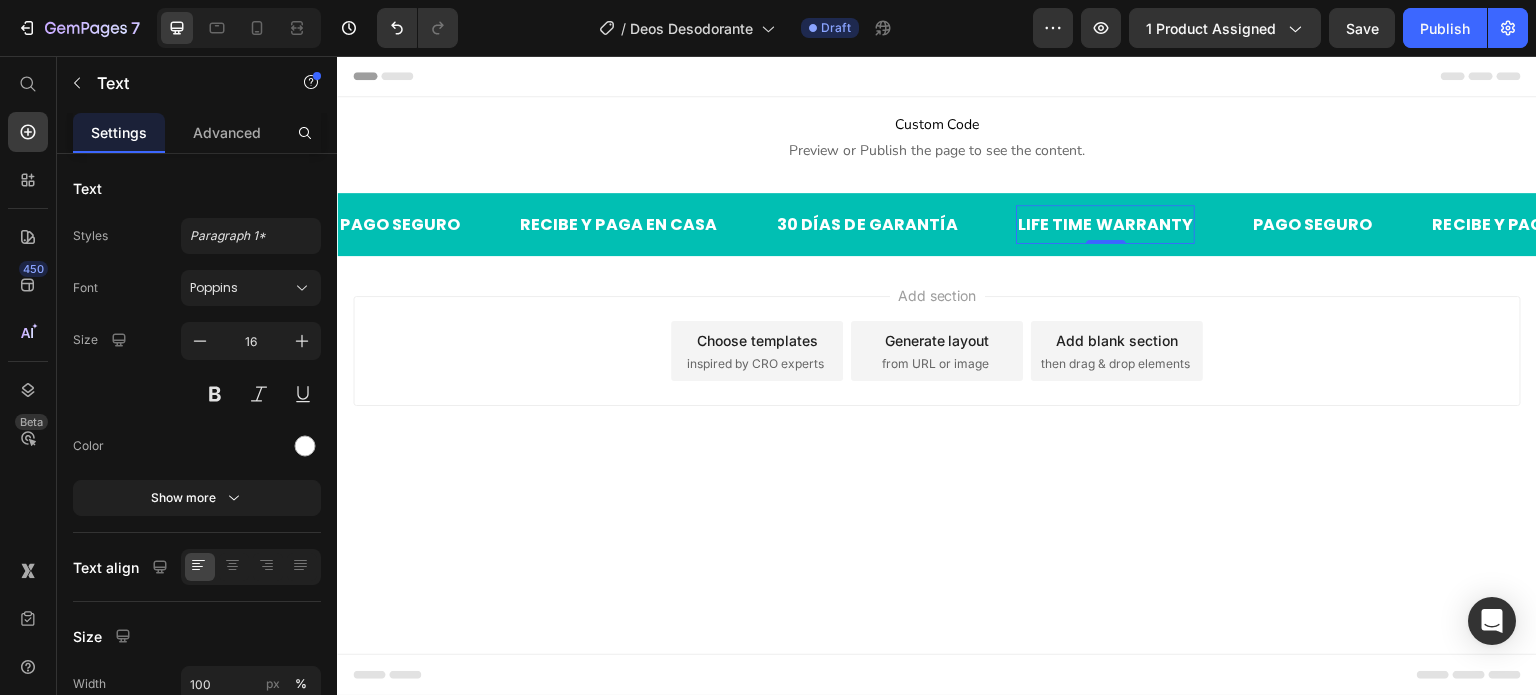 click on "LIFE TIME WARRANTY" at bounding box center [1105, 224] 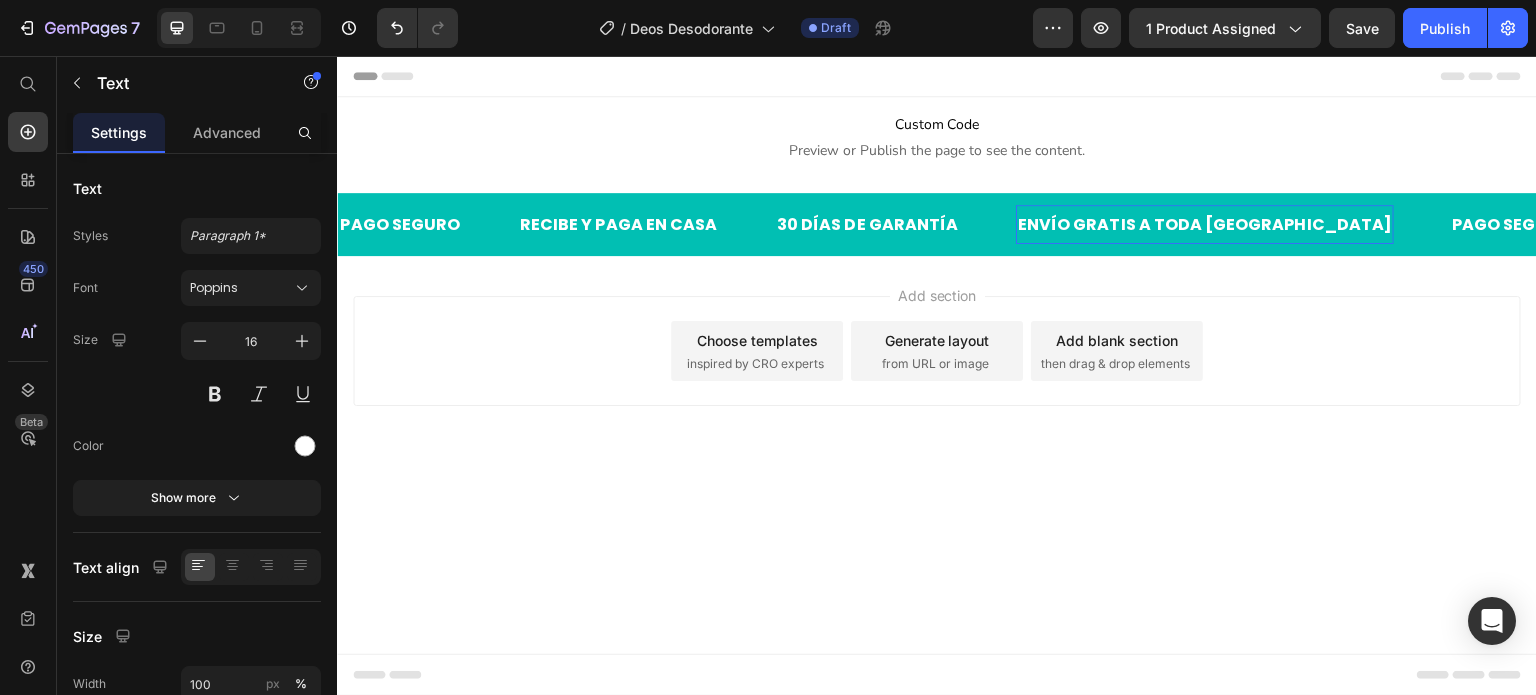click on "ENVÍO GRATIS A TODA guatemala" at bounding box center (1205, 224) 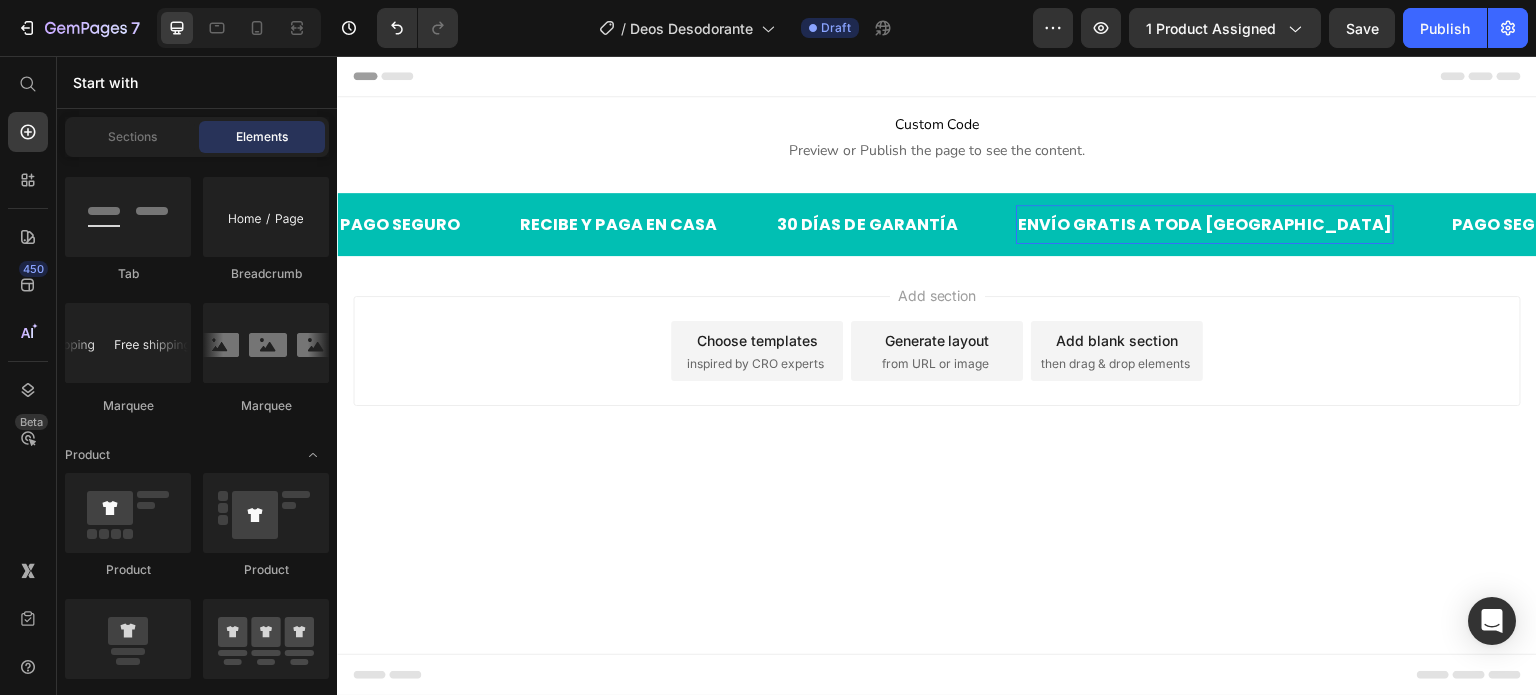 click on "Add section Choose templates inspired by CRO experts Generate layout from URL or image Add blank section then drag & drop elements" at bounding box center (937, 379) 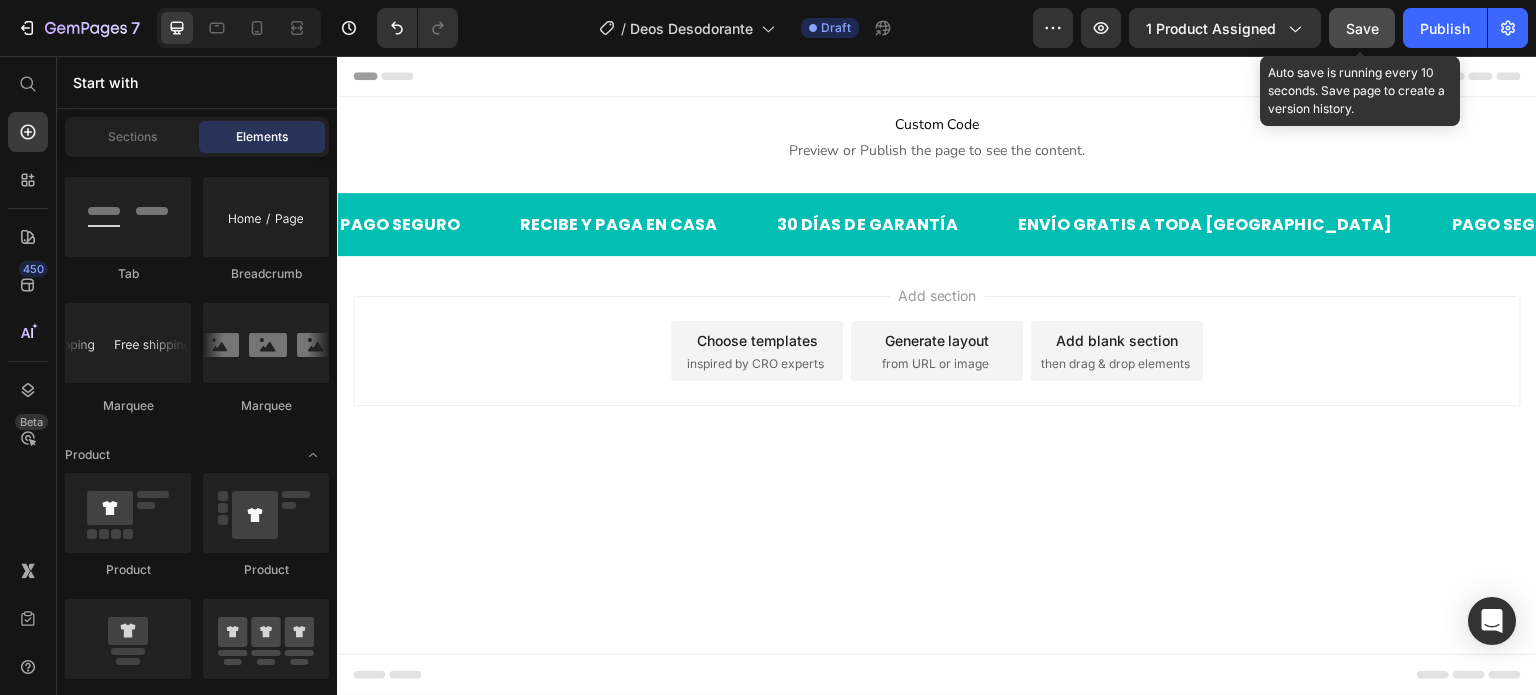 click on "Save" 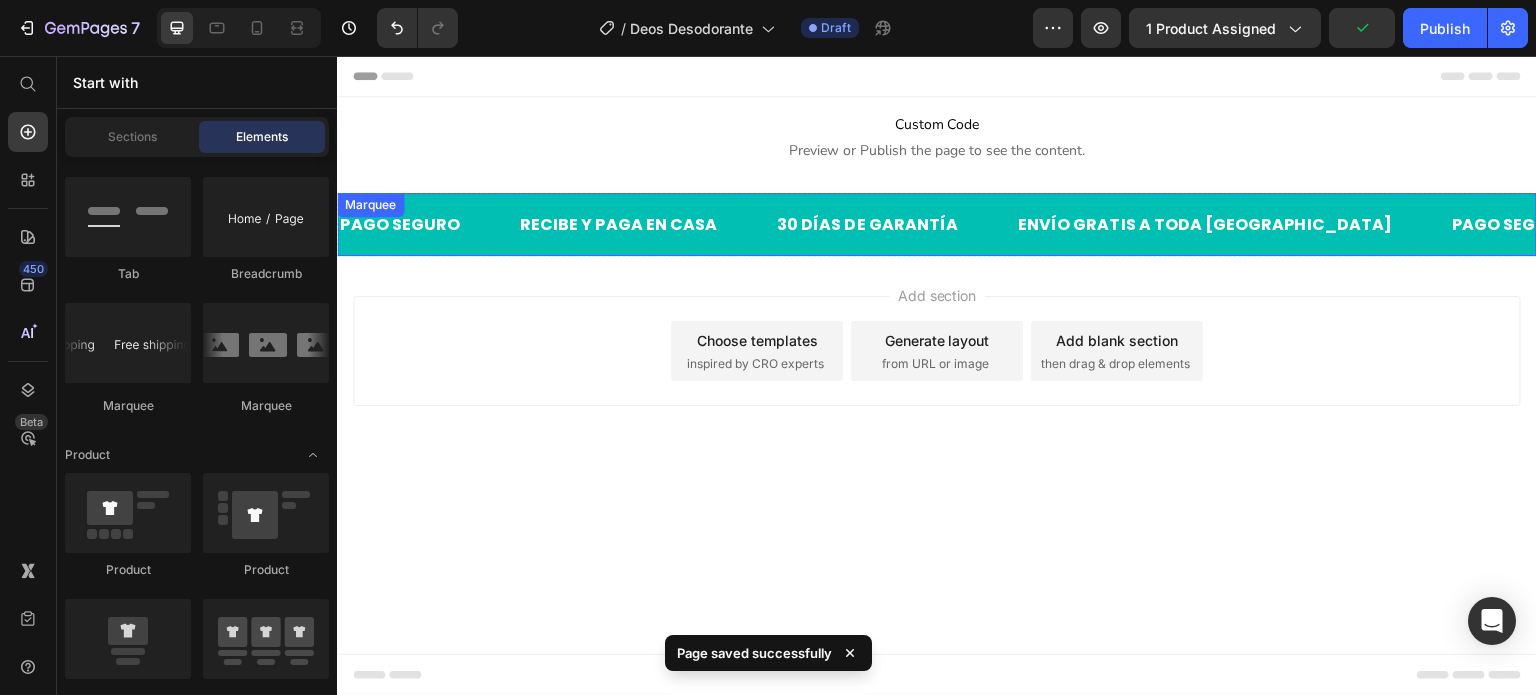 click on "30 DÍAS DE GARANTÍA Text" at bounding box center (895, 224) 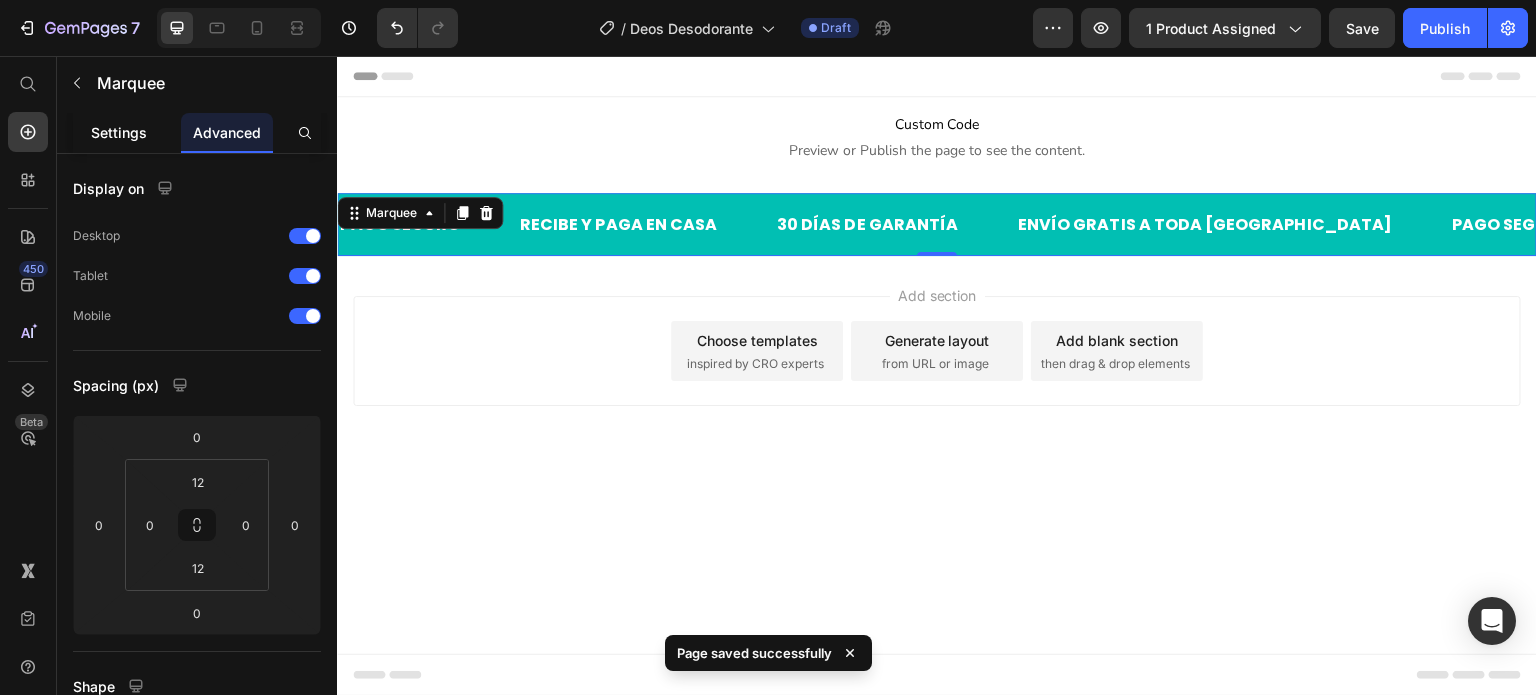 click on "Settings" at bounding box center (119, 132) 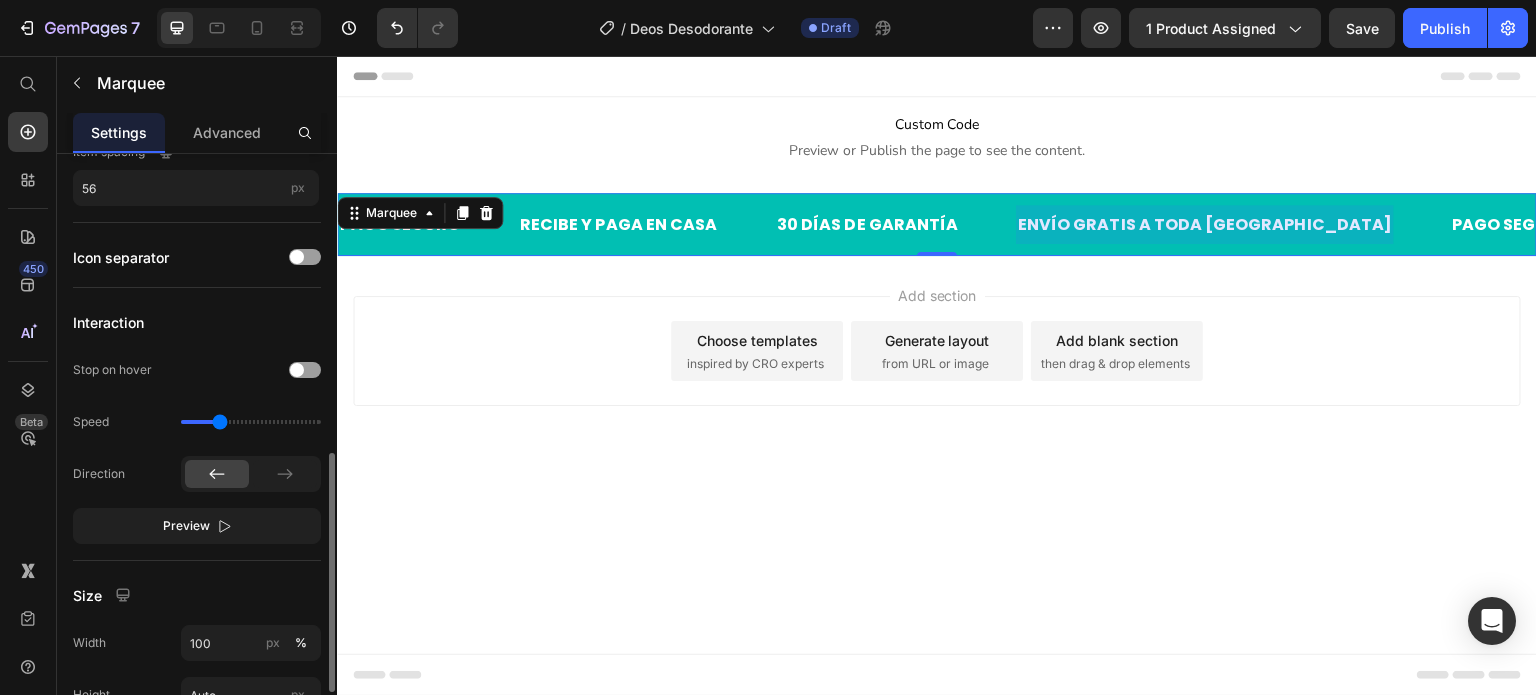 scroll, scrollTop: 500, scrollLeft: 0, axis: vertical 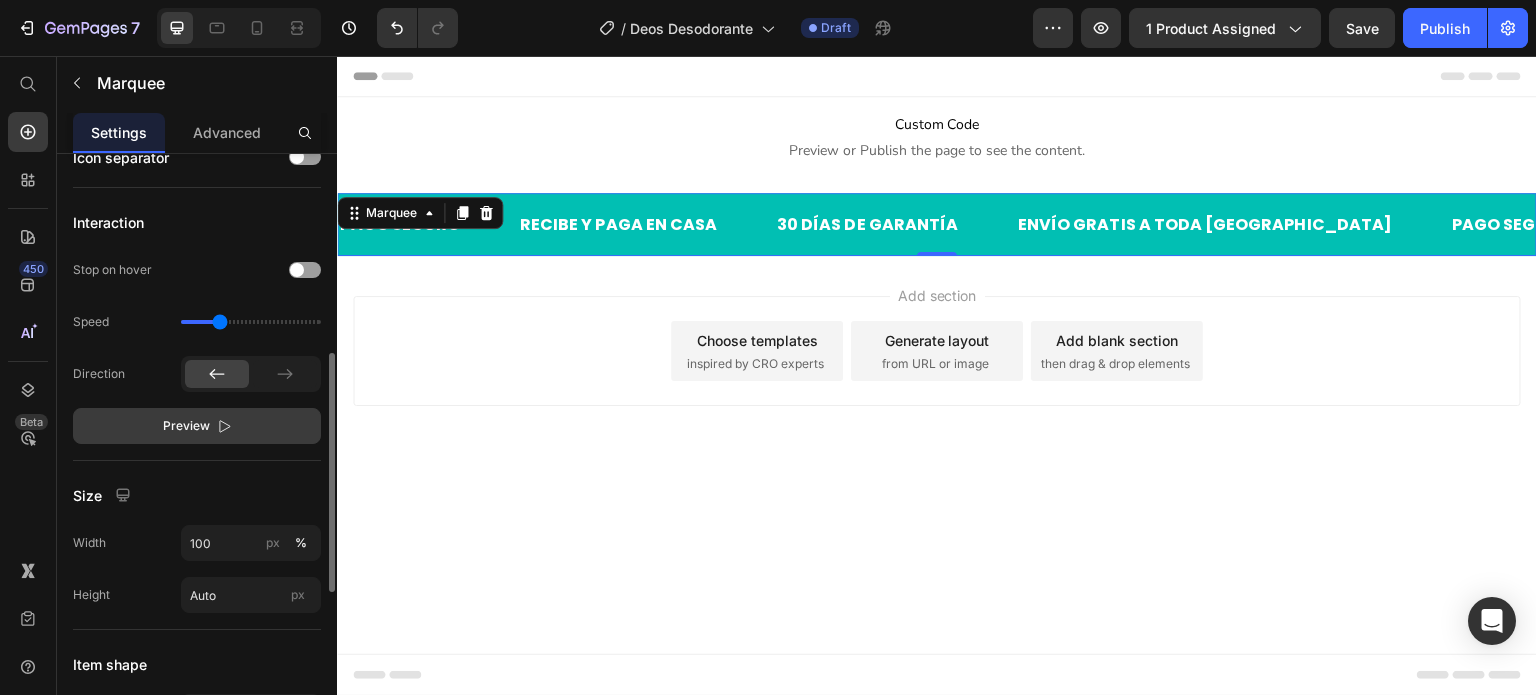 click on "Preview" 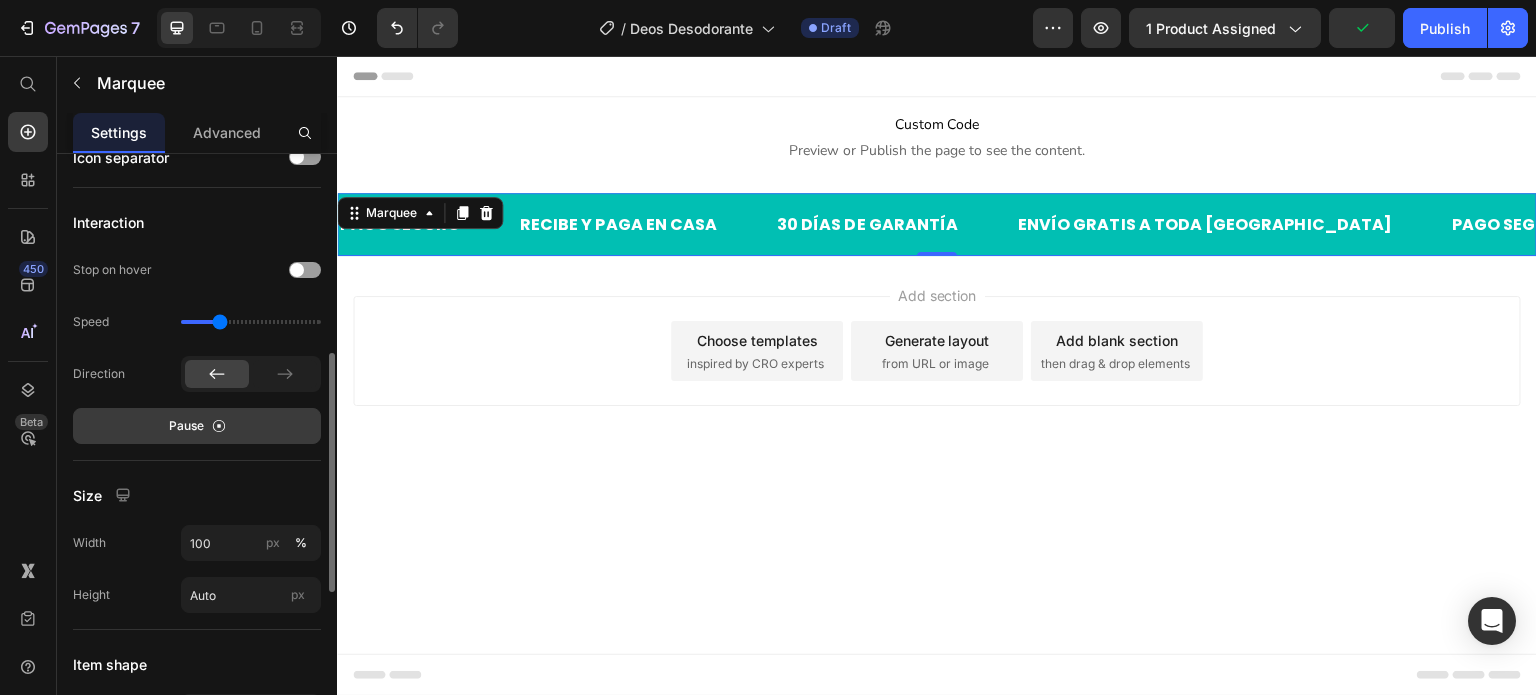 click on "Pause" at bounding box center (197, 426) 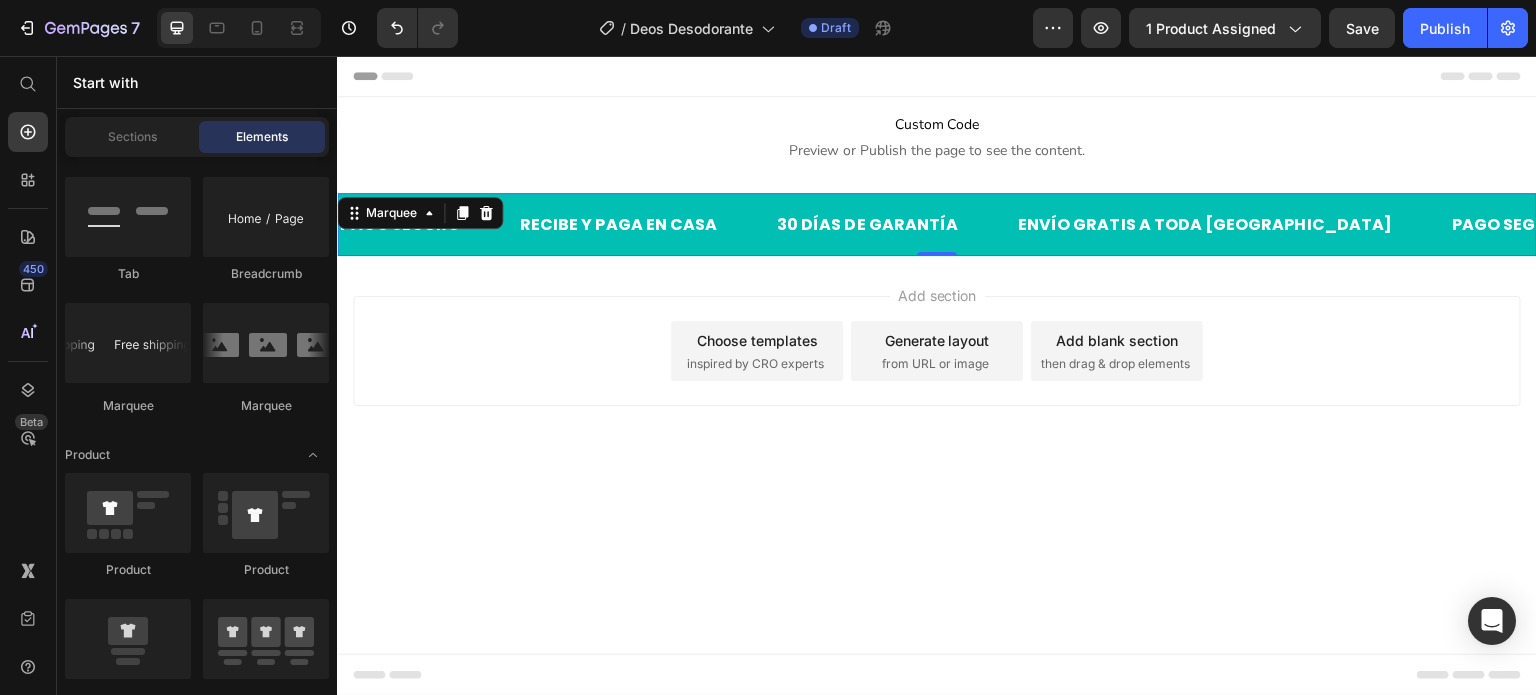 click on "Add section Choose templates inspired by CRO experts Generate layout from URL or image Add blank section then drag & drop elements" at bounding box center (937, 351) 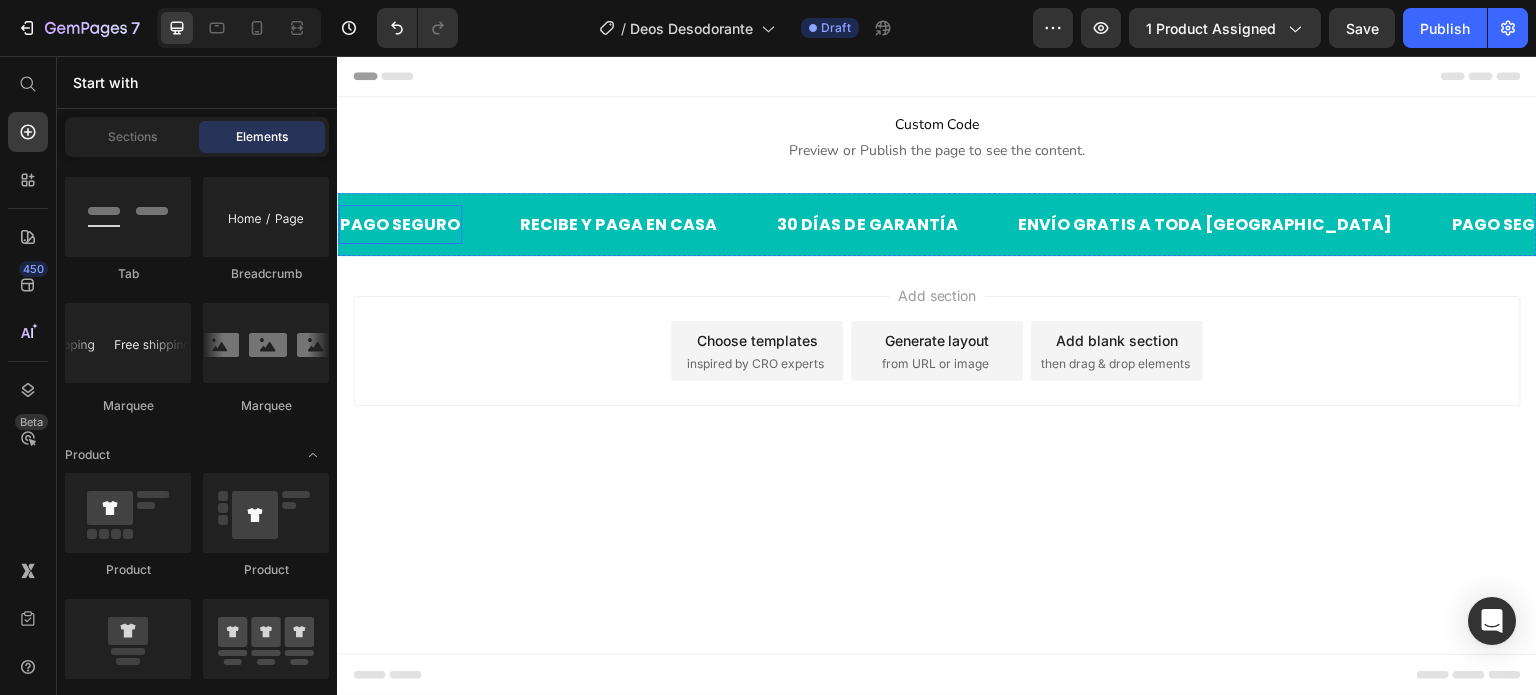 click on "PAGO SEGURO" at bounding box center (400, 224) 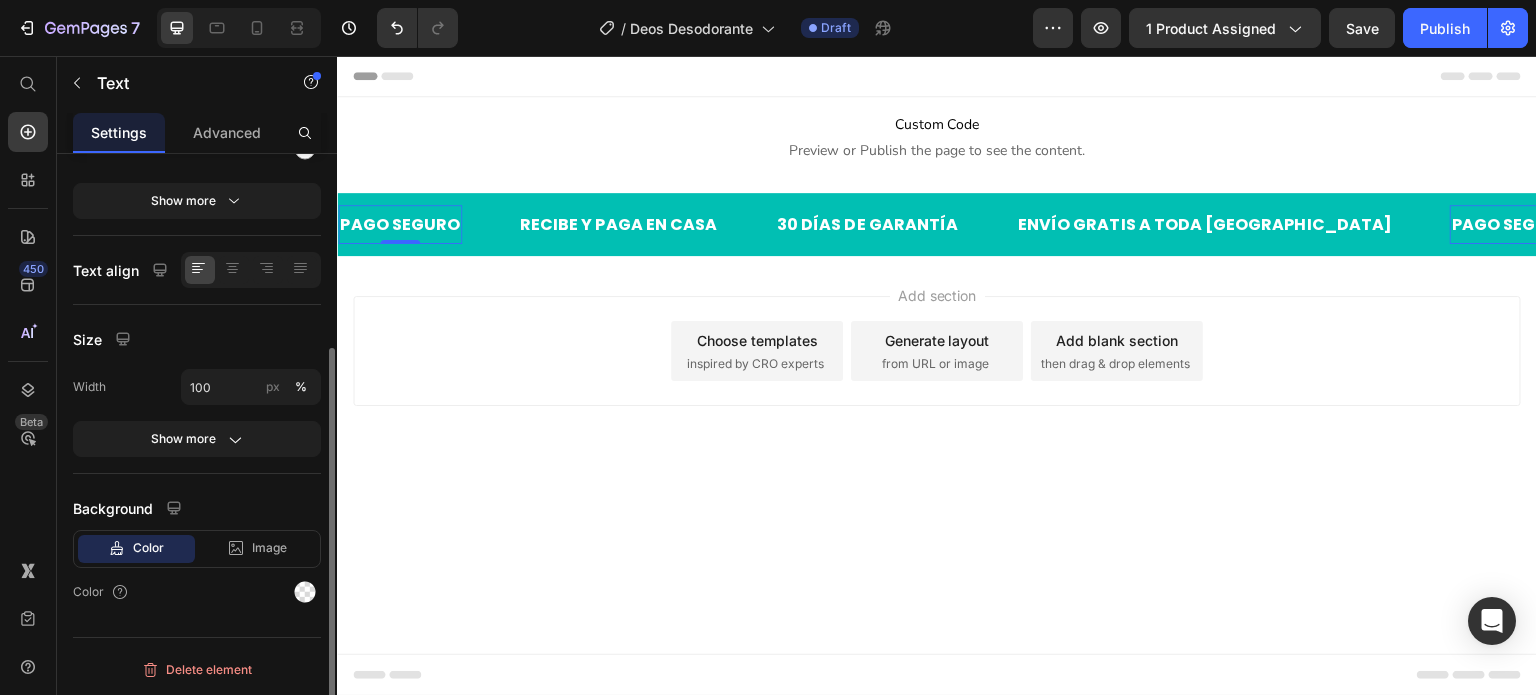 scroll, scrollTop: 0, scrollLeft: 0, axis: both 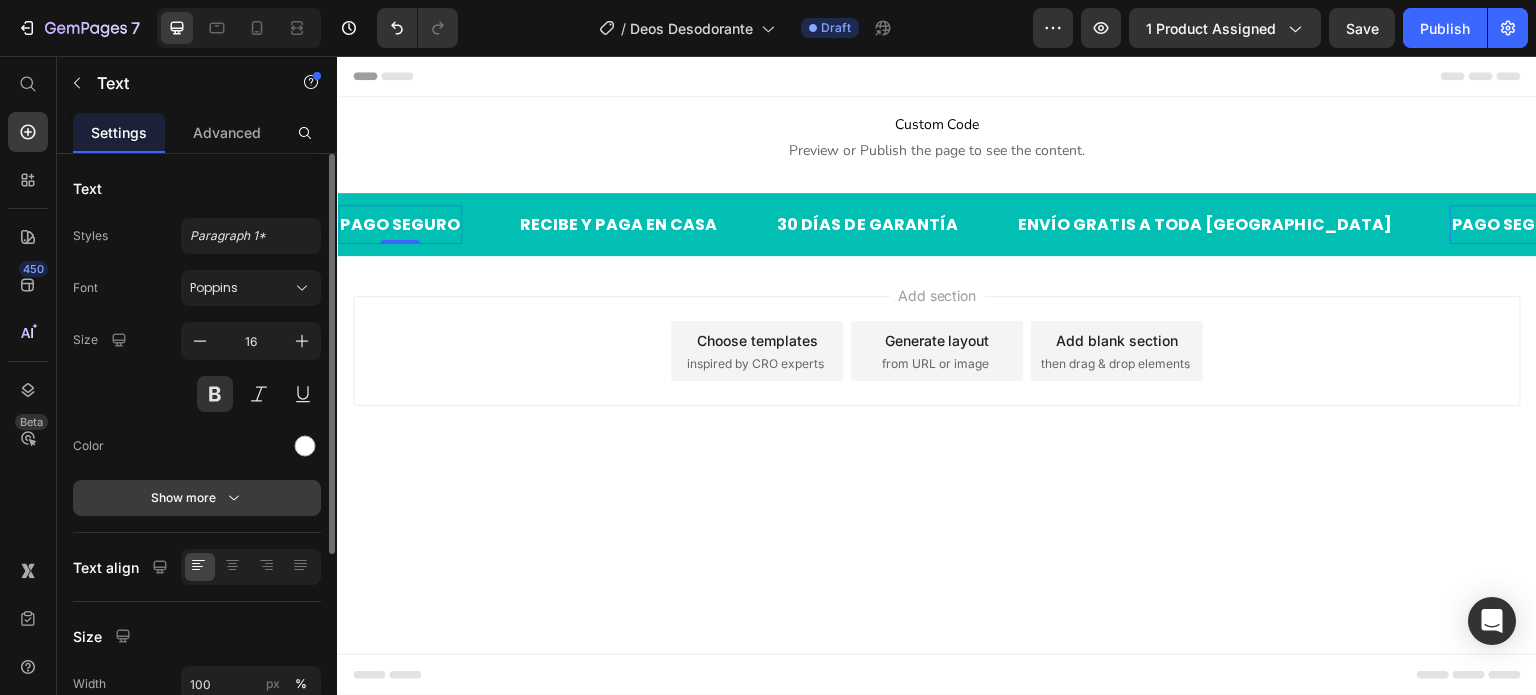 click on "Show more" at bounding box center [197, 498] 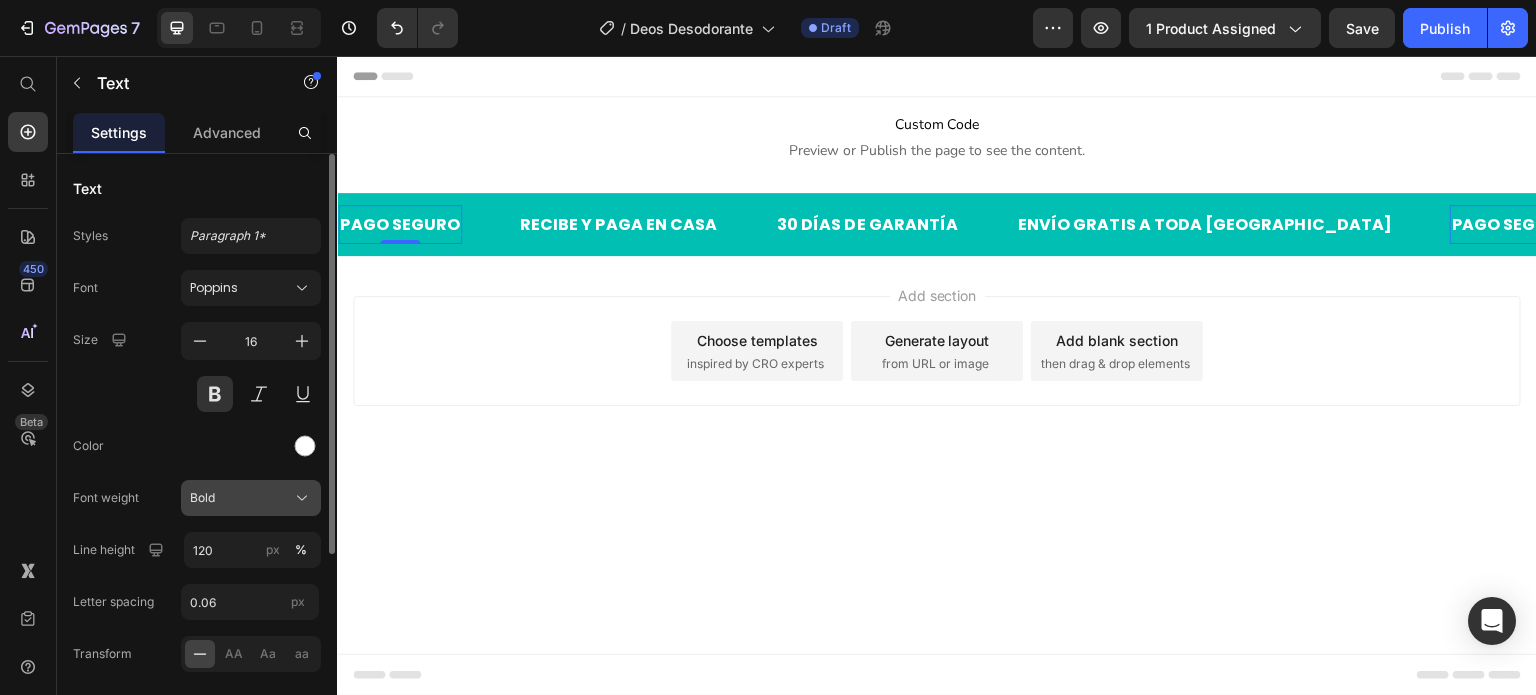 click on "Bold" 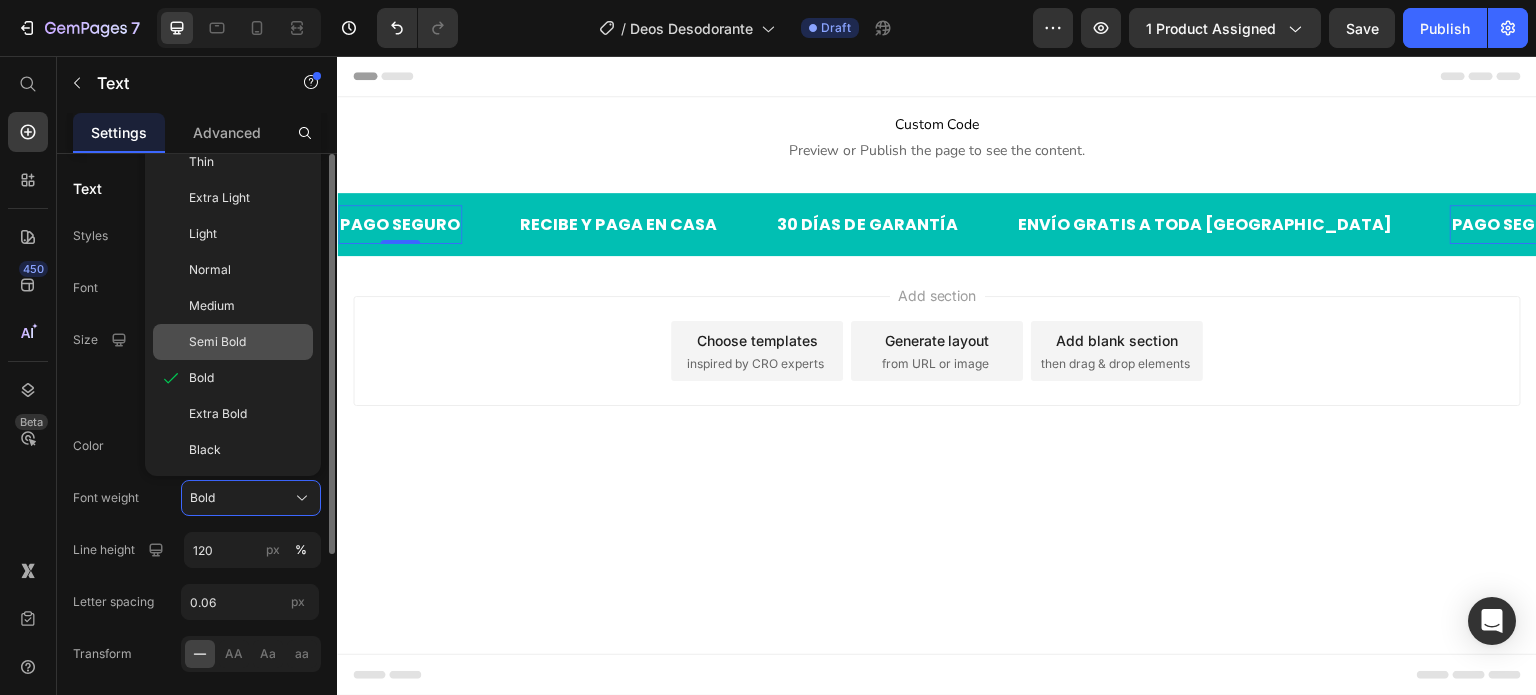 click on "Semi Bold" at bounding box center (247, 342) 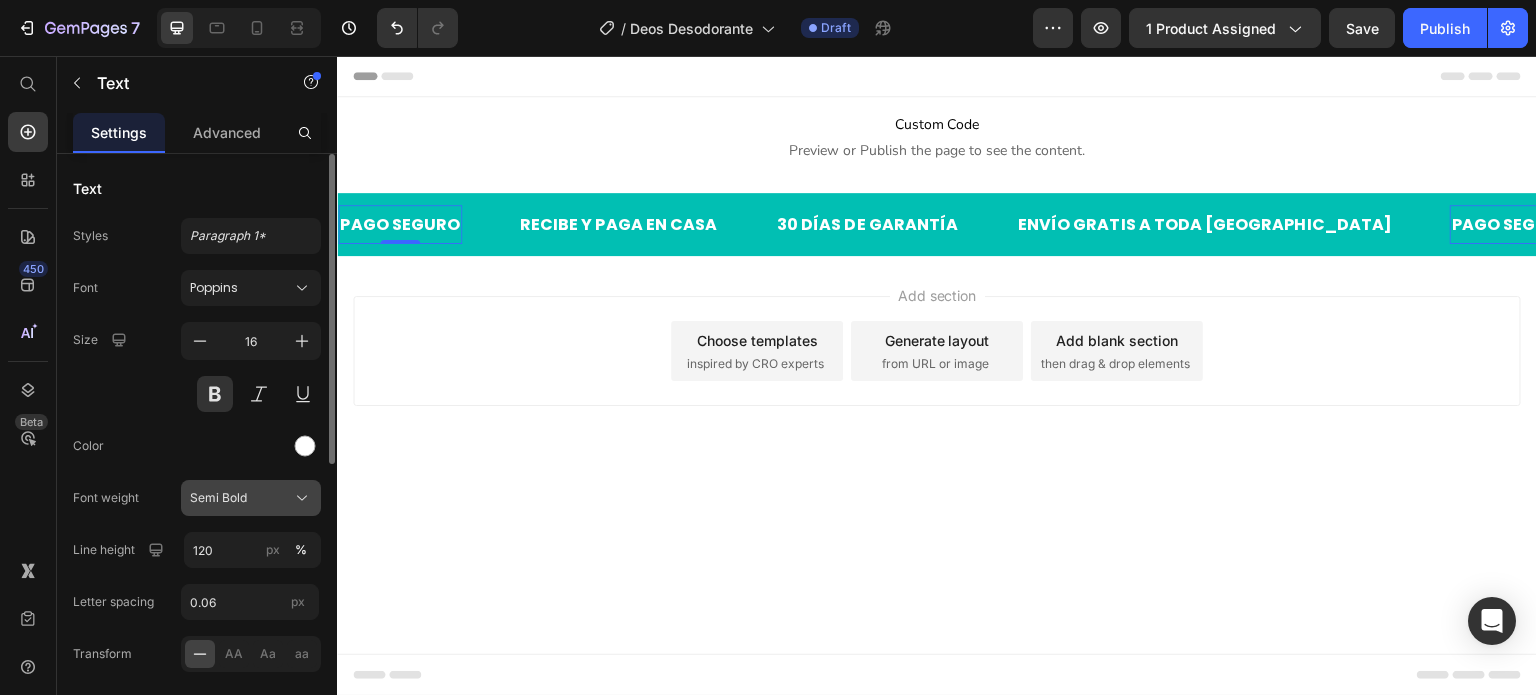 click on "Semi Bold" at bounding box center [251, 498] 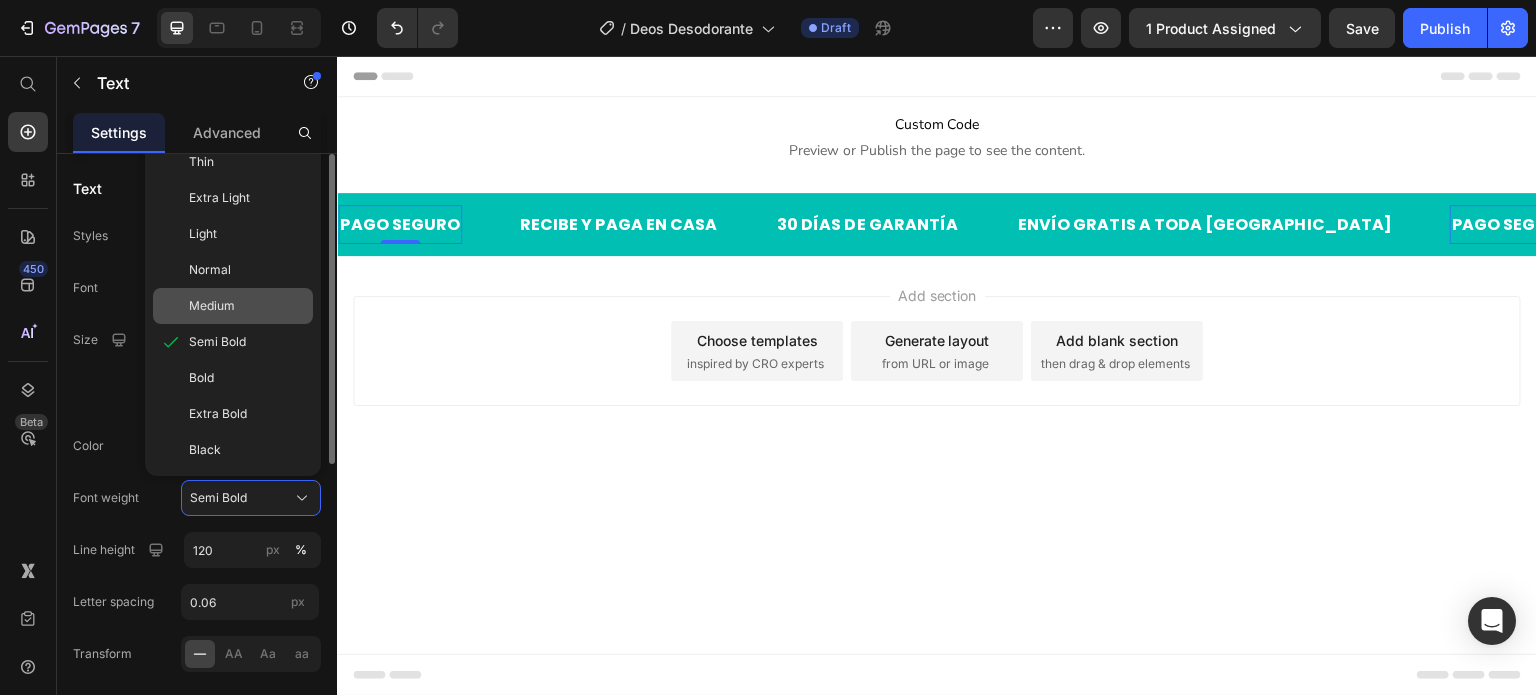 click on "Medium" at bounding box center [212, 306] 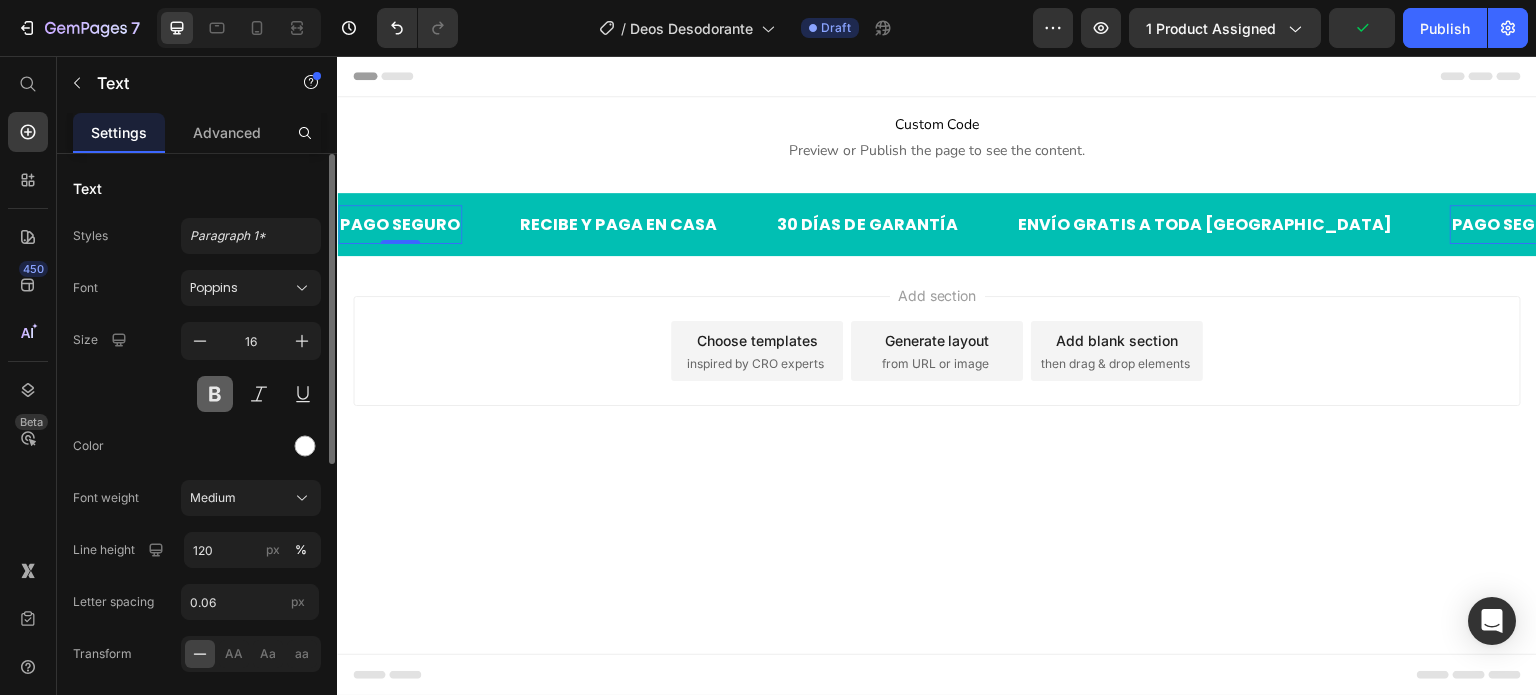 click at bounding box center (215, 394) 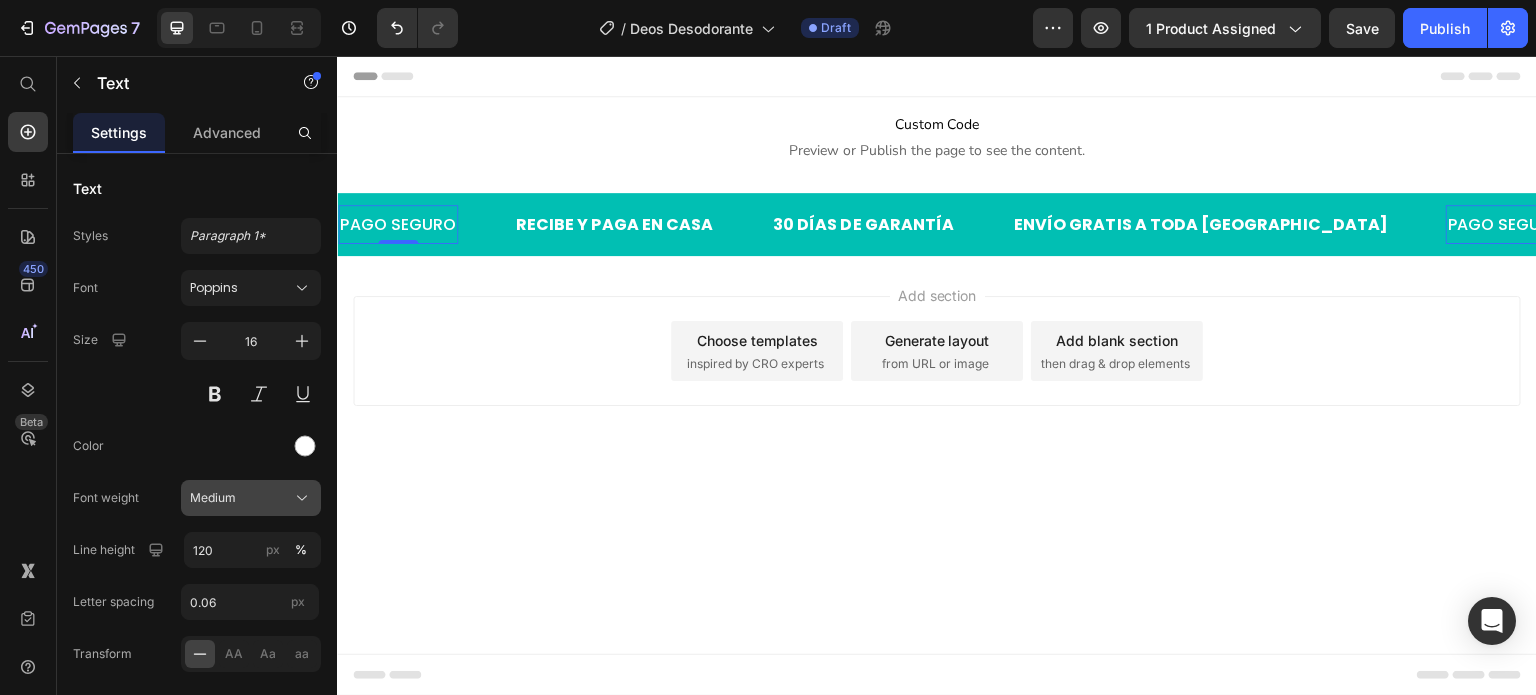 click on "Medium" 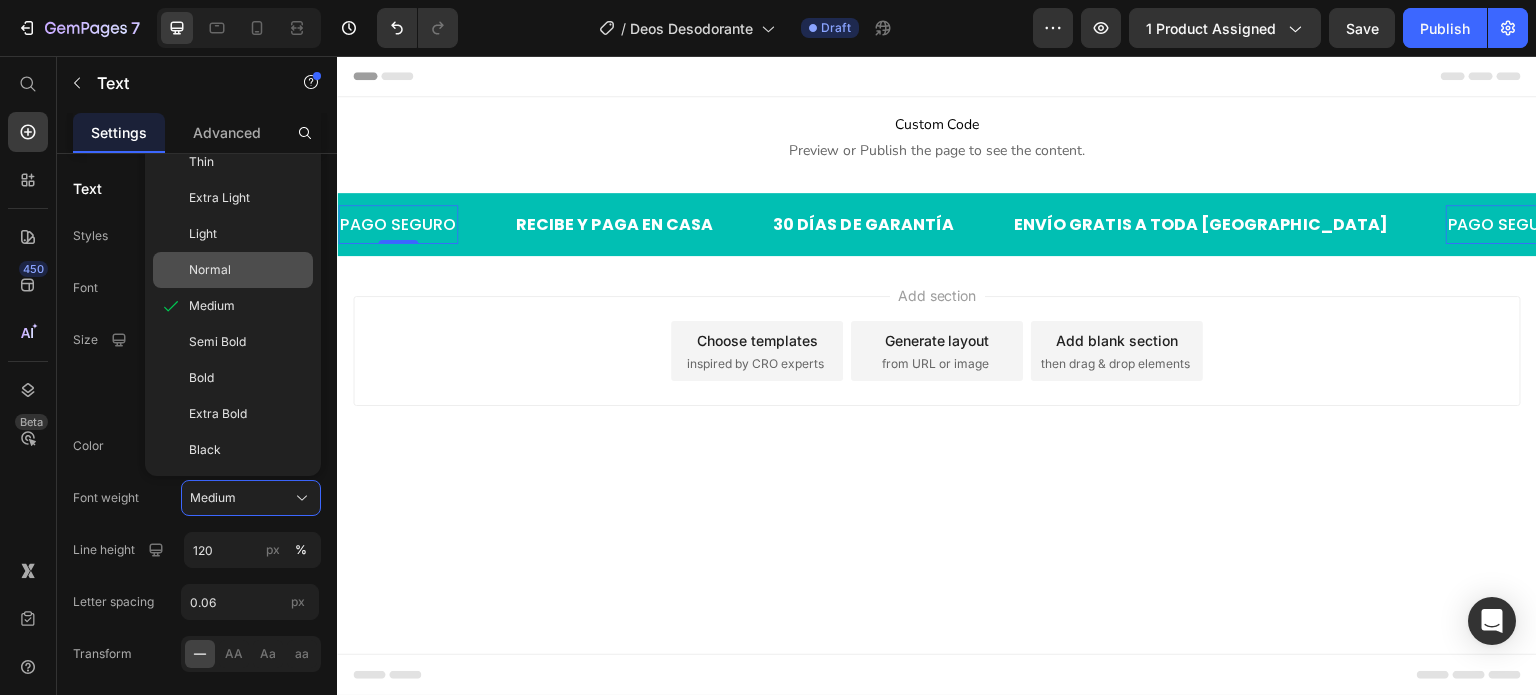 click on "Normal" at bounding box center (210, 270) 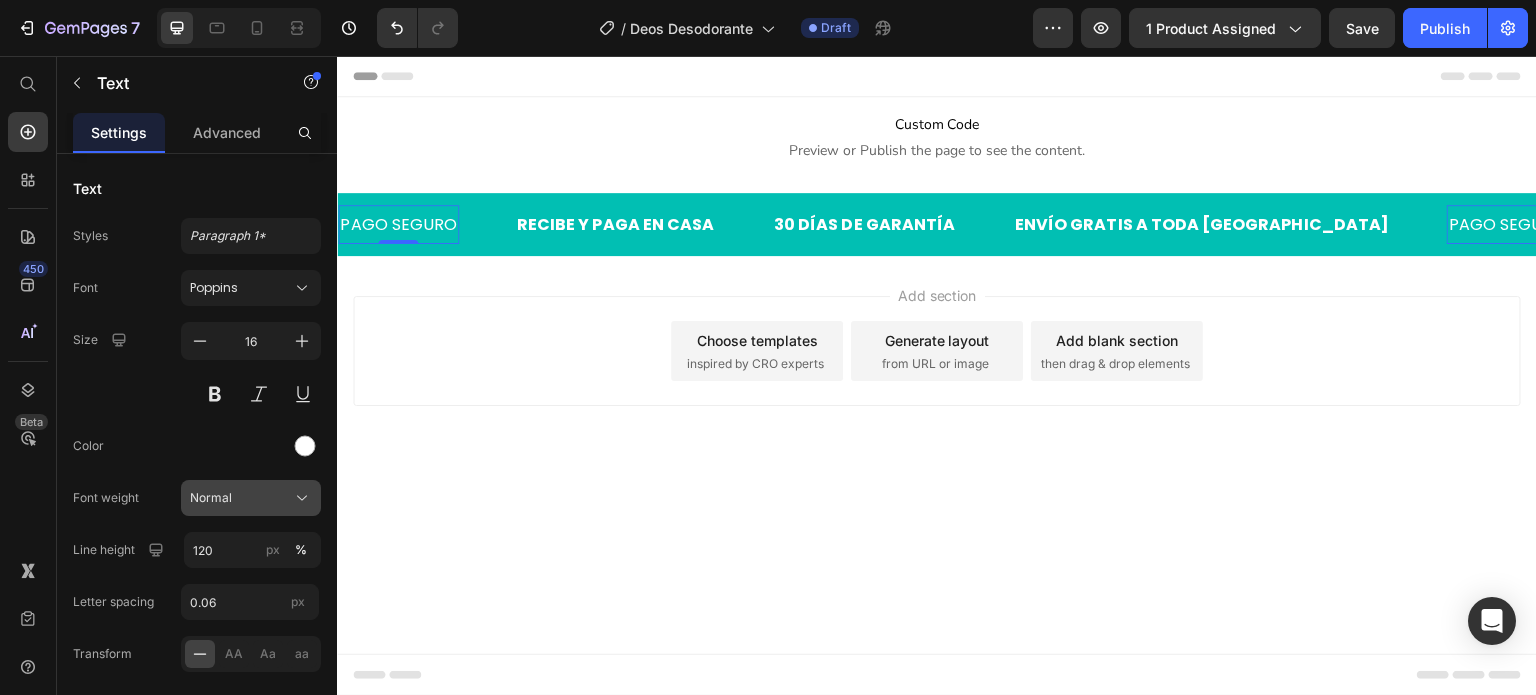 click on "Normal" at bounding box center (211, 498) 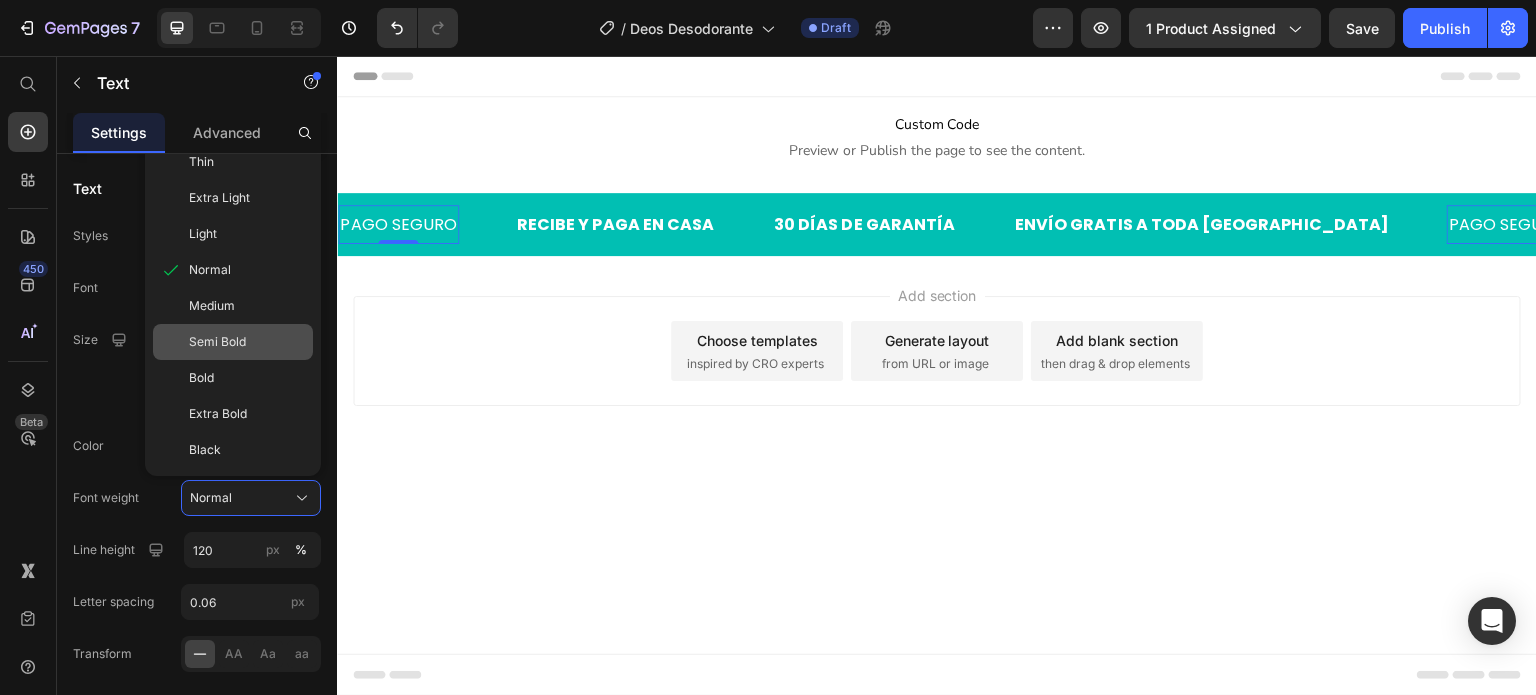 click on "Semi Bold" 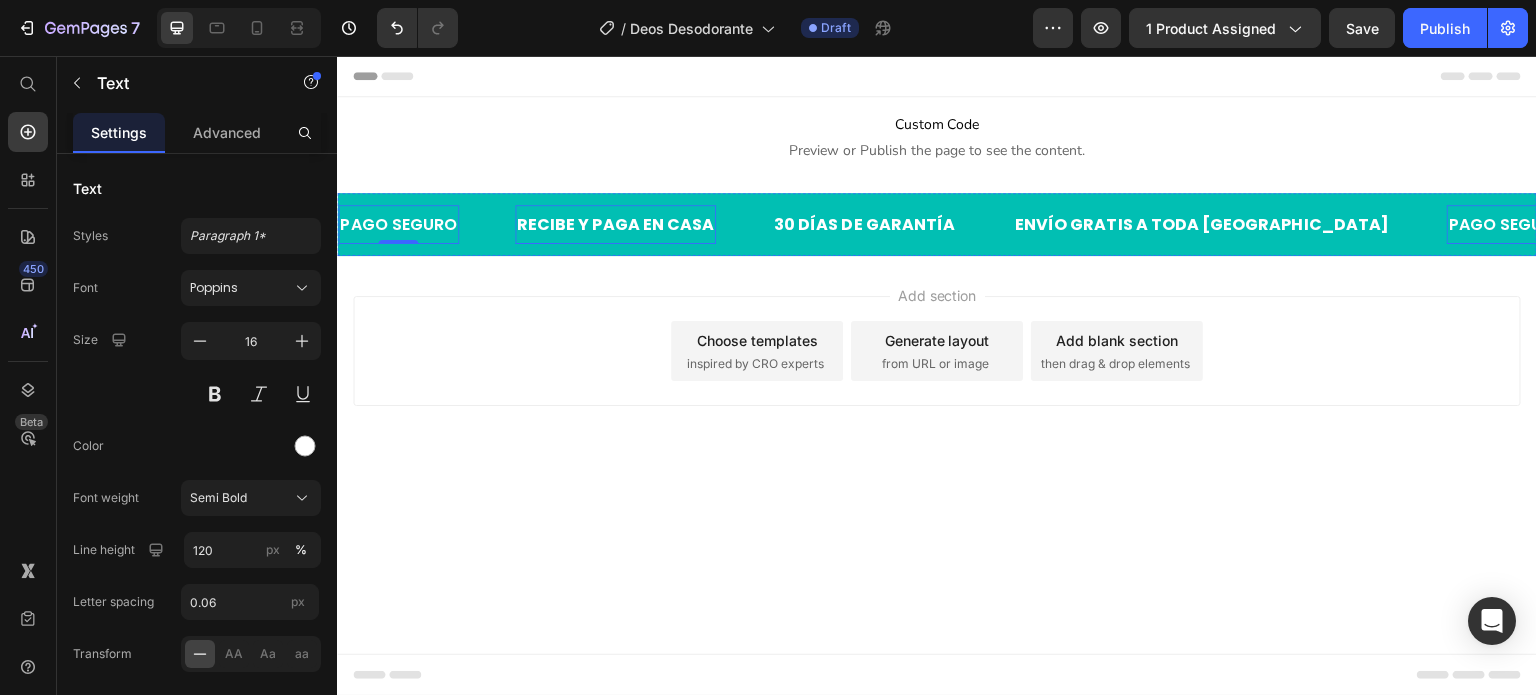 click on "RECIBE Y PAGA EN CASA" at bounding box center (613, 224) 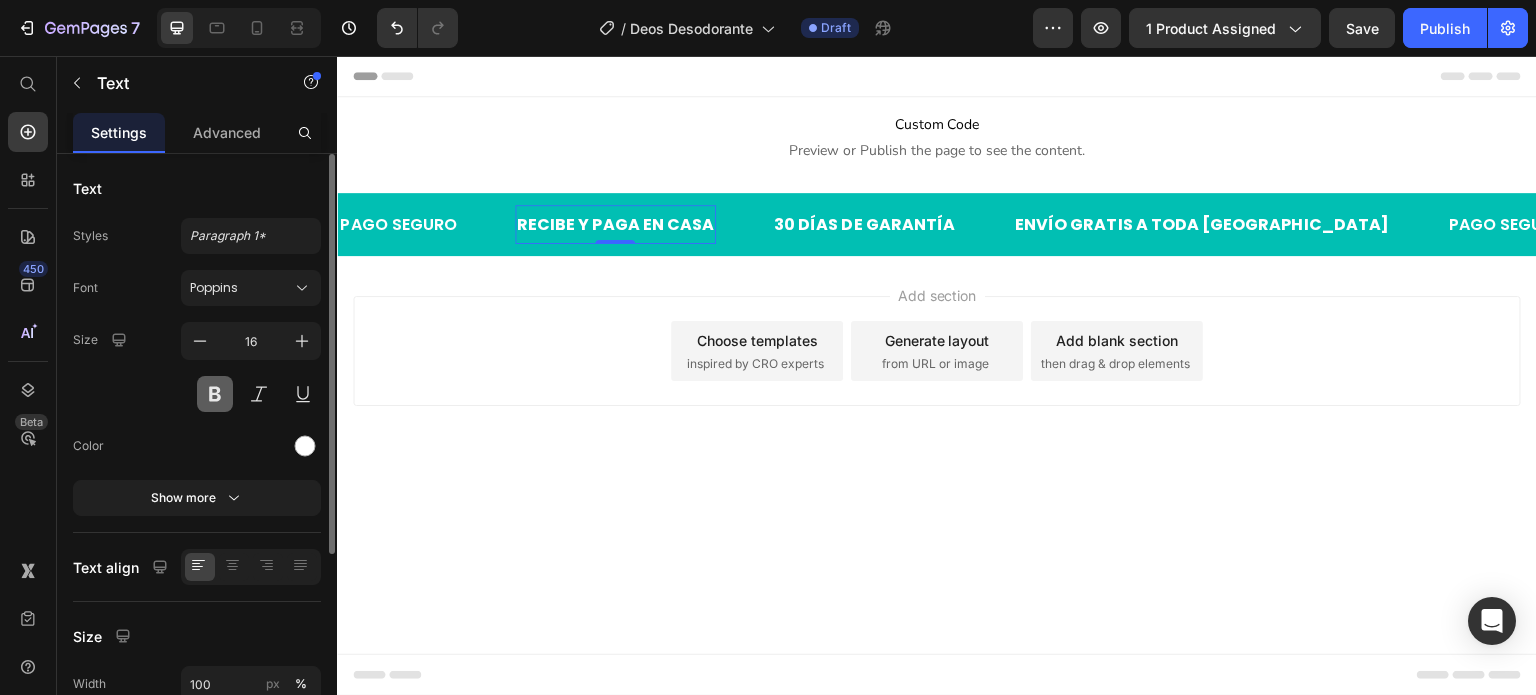 click at bounding box center [215, 394] 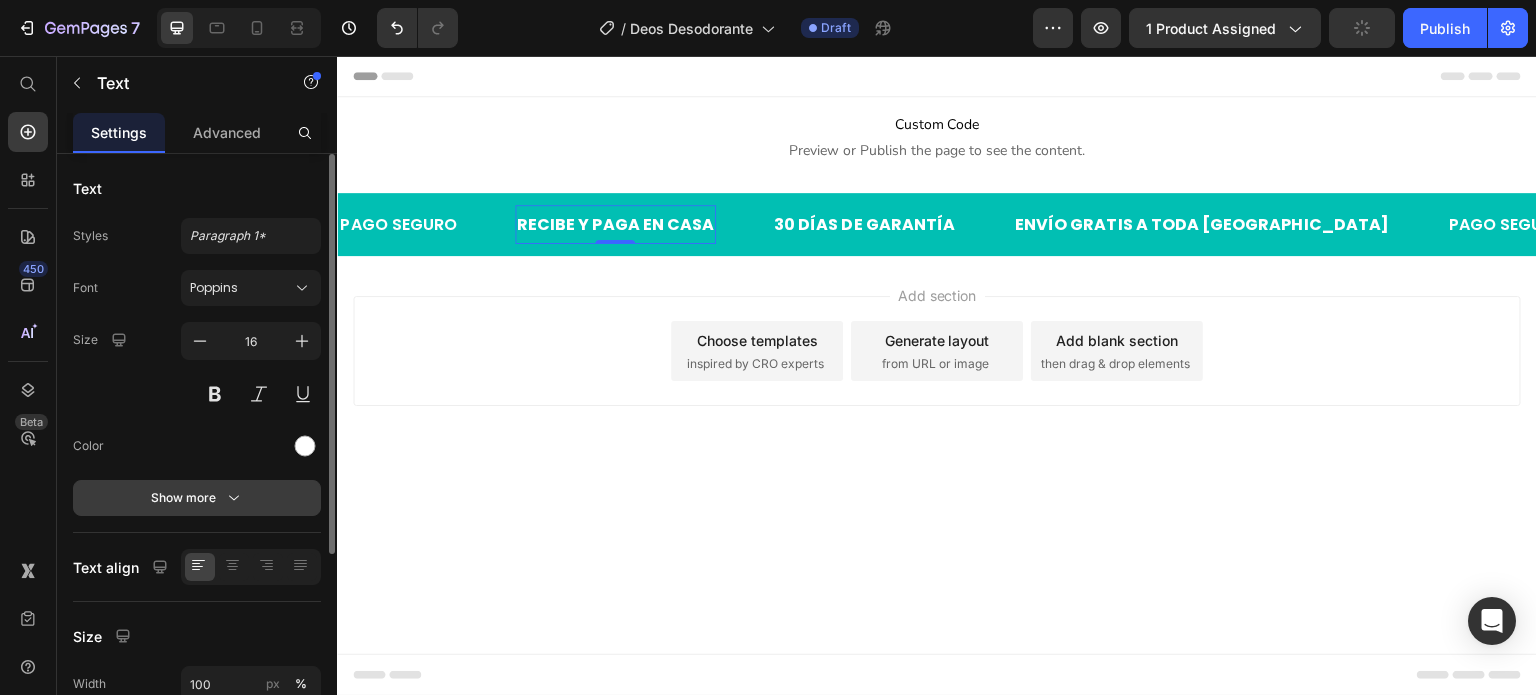 click on "Show more" at bounding box center (197, 498) 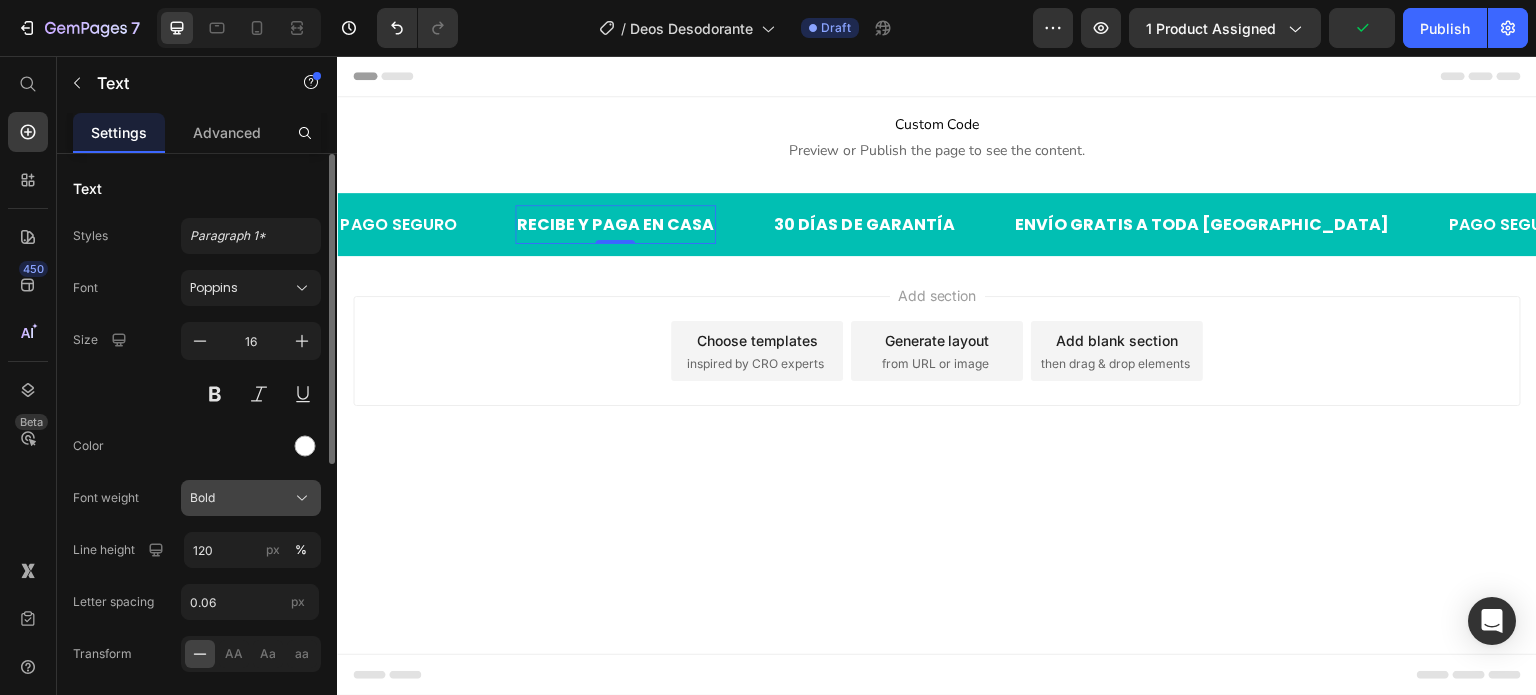 click on "Bold" 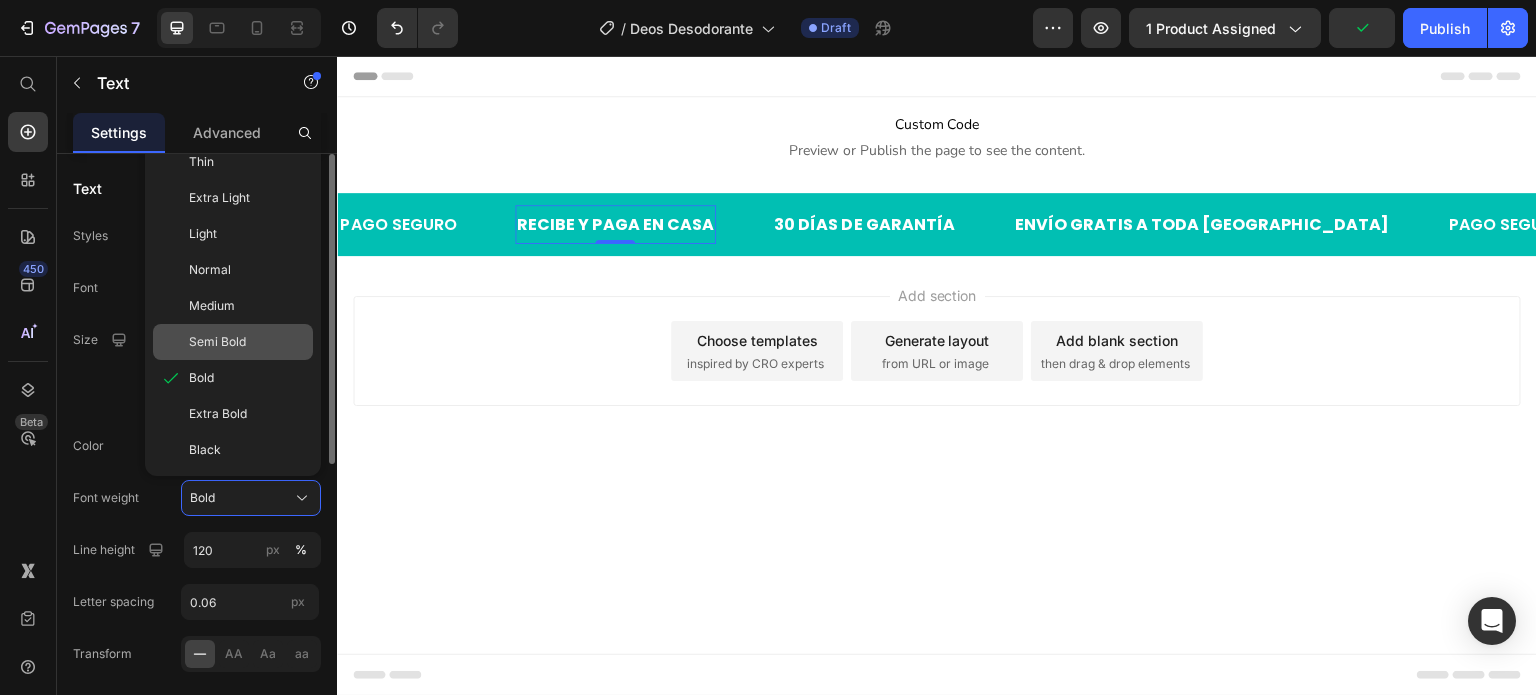 click on "Semi Bold" at bounding box center (217, 342) 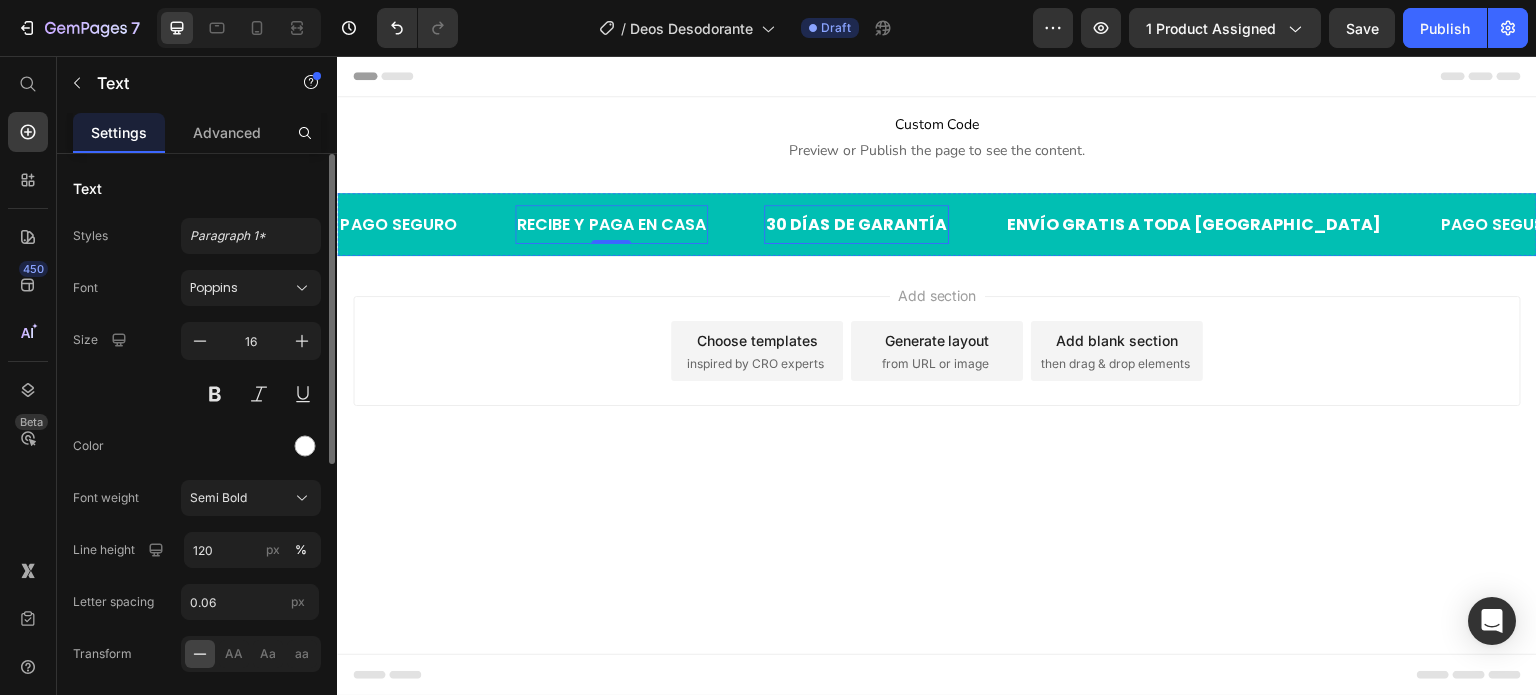click on "30 DÍAS DE GARANTÍA" at bounding box center [856, 224] 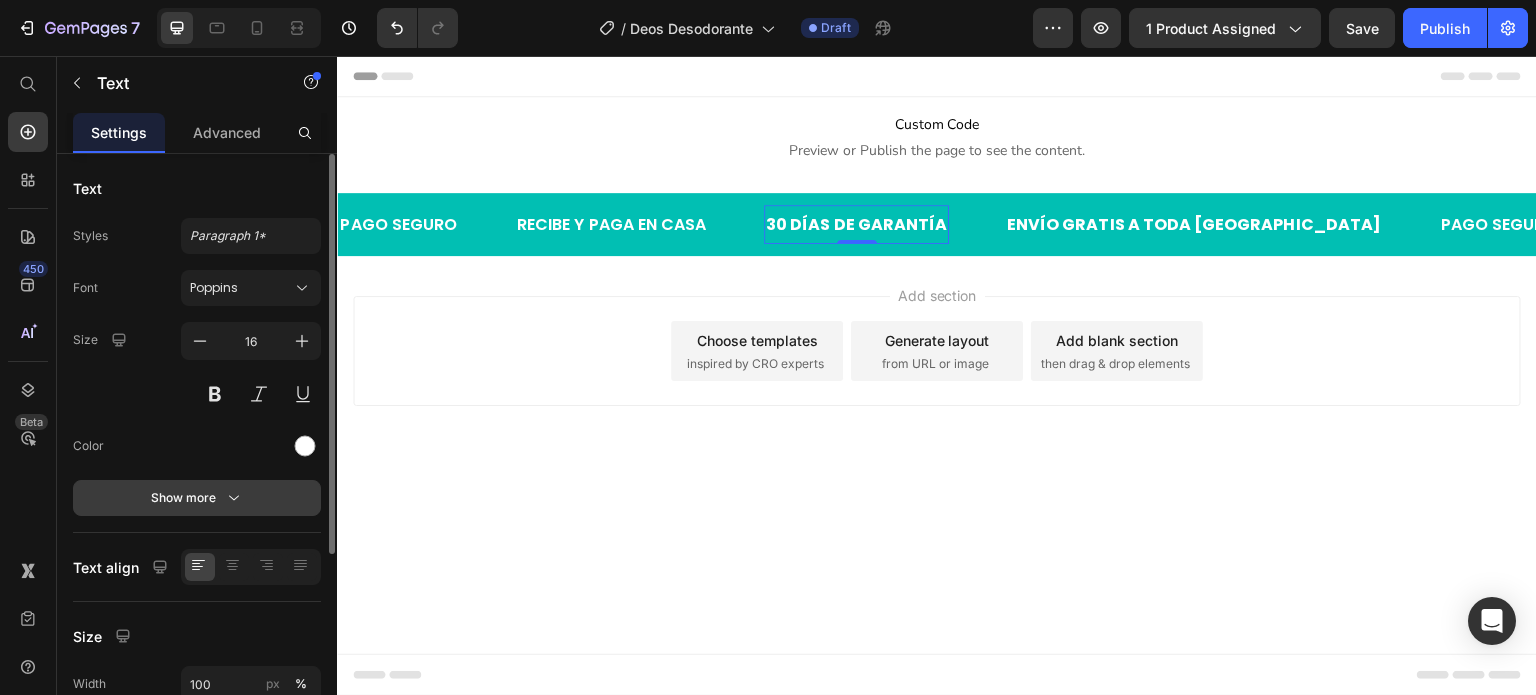 click on "Show more" at bounding box center [197, 498] 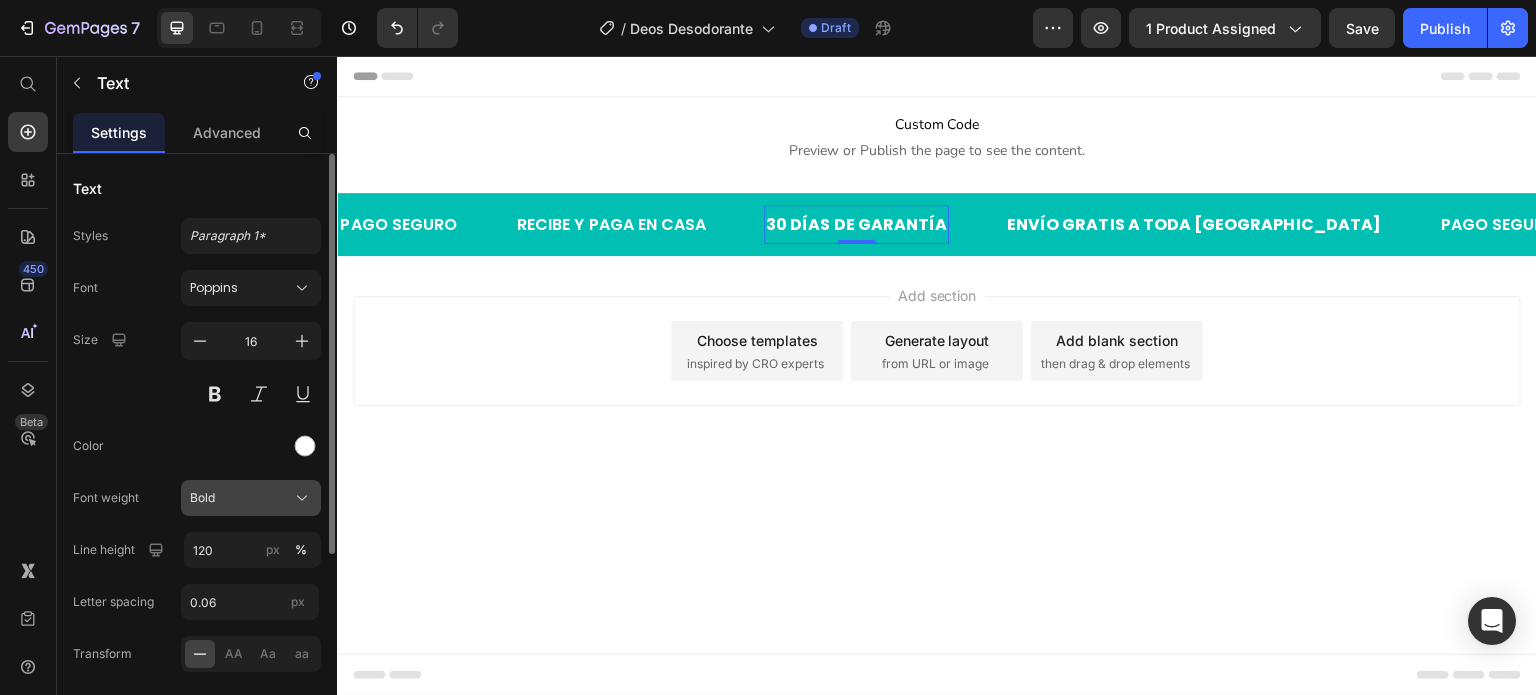click on "Bold" 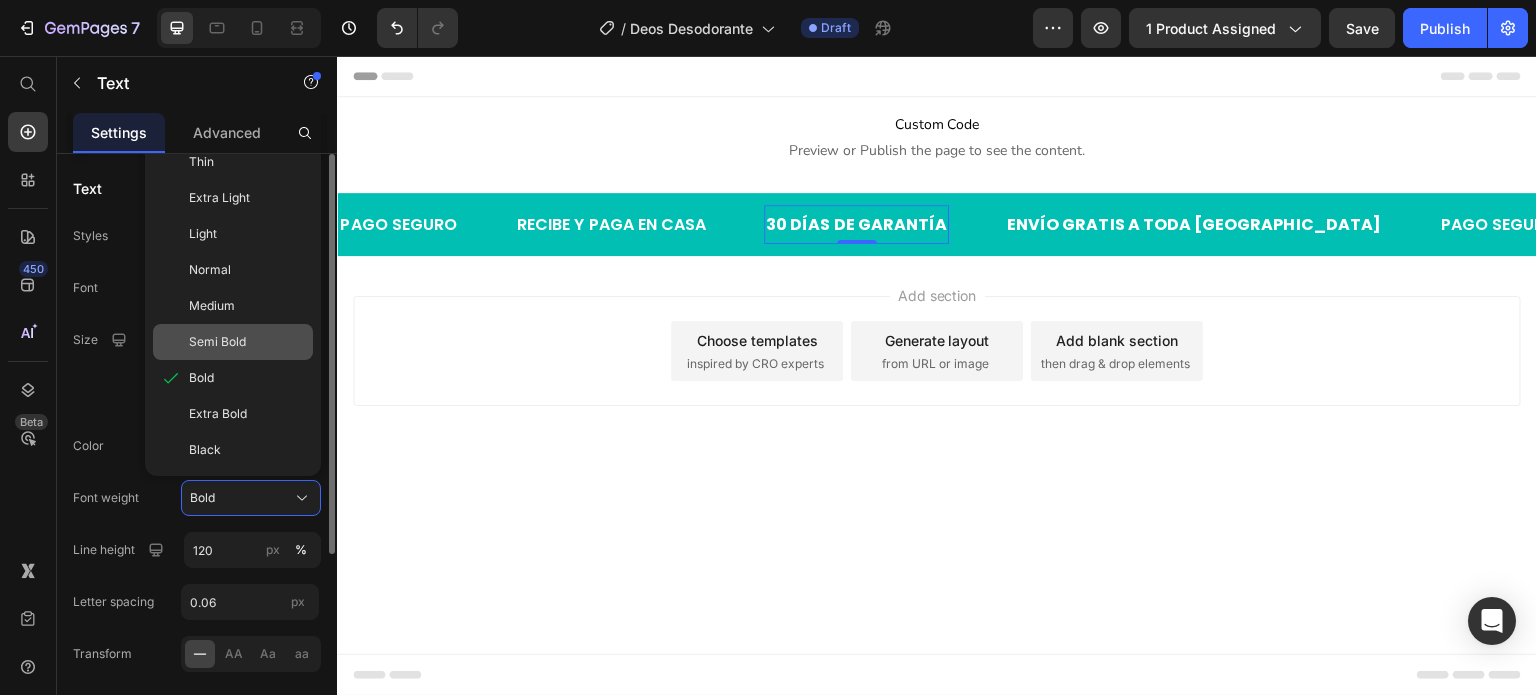 click on "Semi Bold" at bounding box center [217, 342] 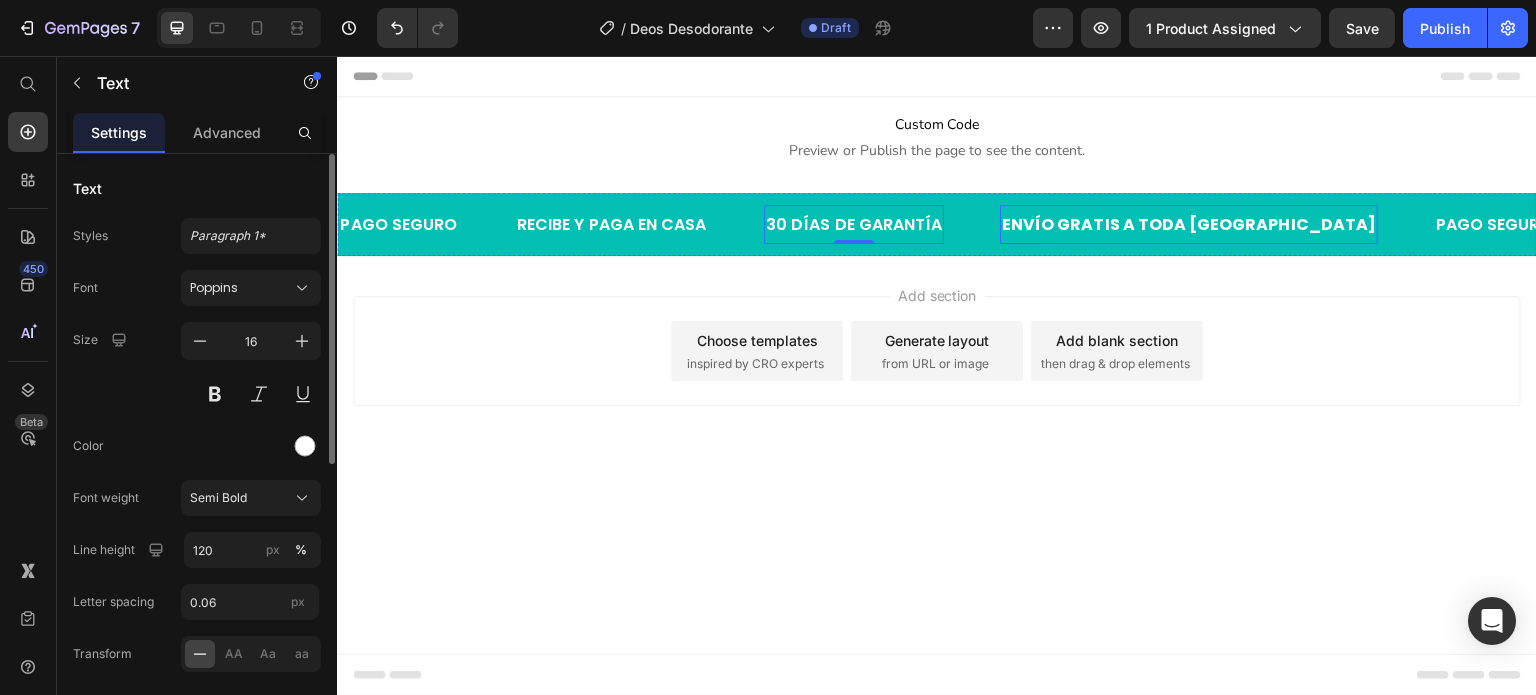click on "ENVÍO GRATIS A TODA [GEOGRAPHIC_DATA]" at bounding box center (1185, 224) 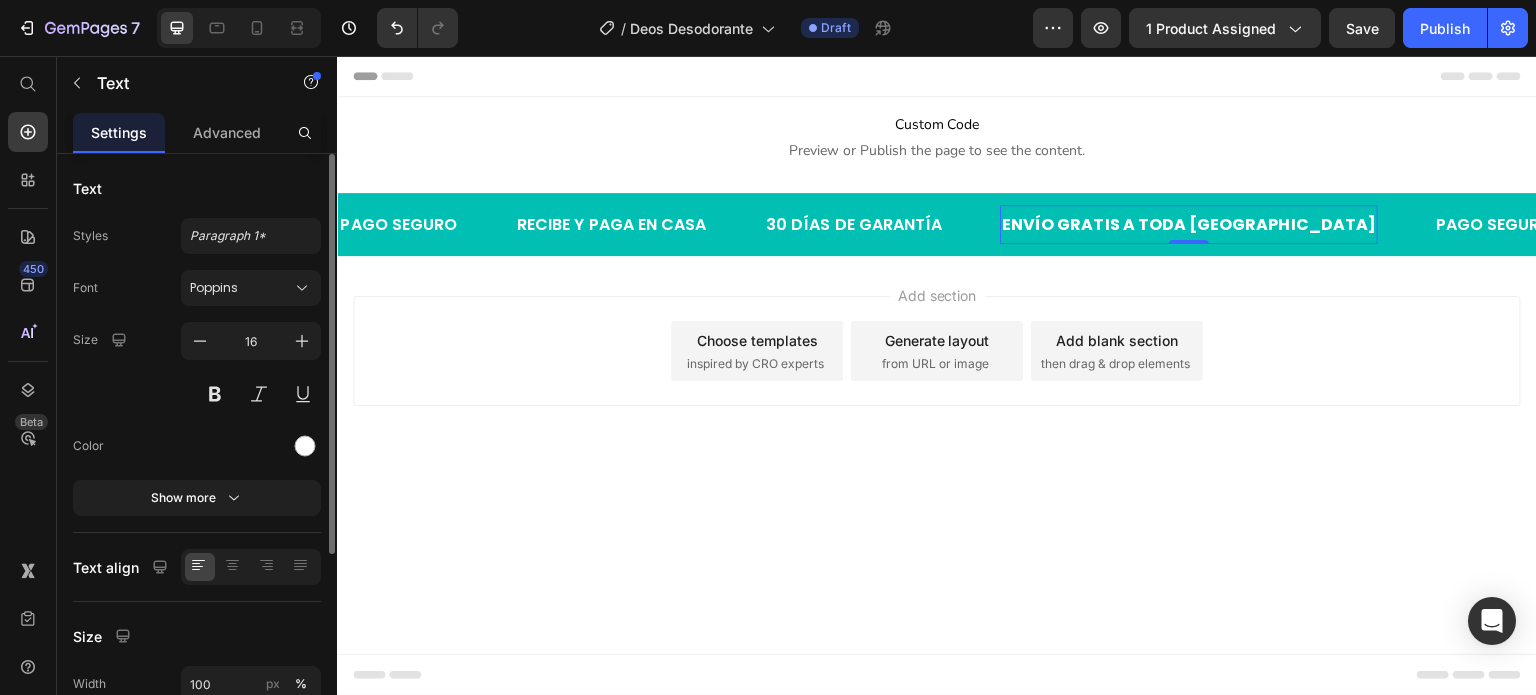 click on "Text Styles Paragraph 1* Font Poppins Size 16 Color Show more" 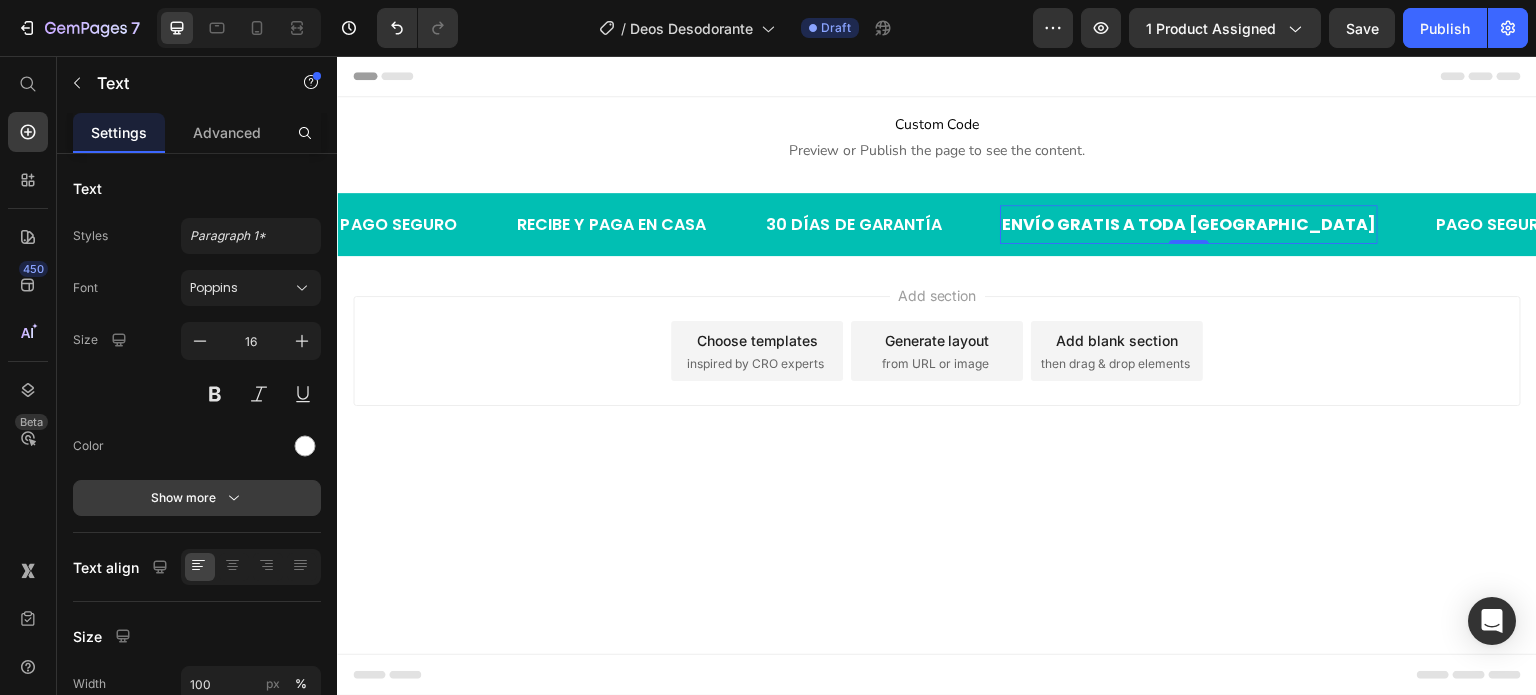 click on "Show more" at bounding box center [197, 498] 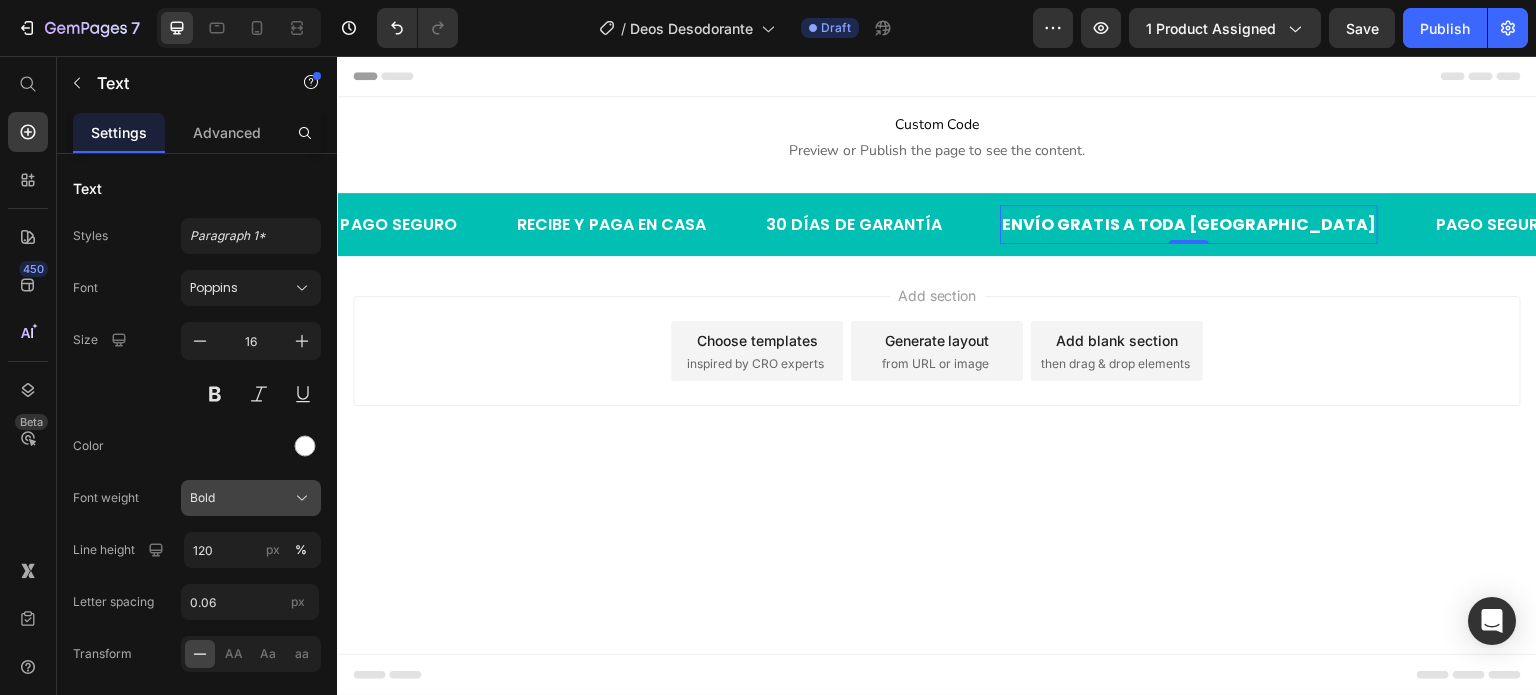 click on "Bold" 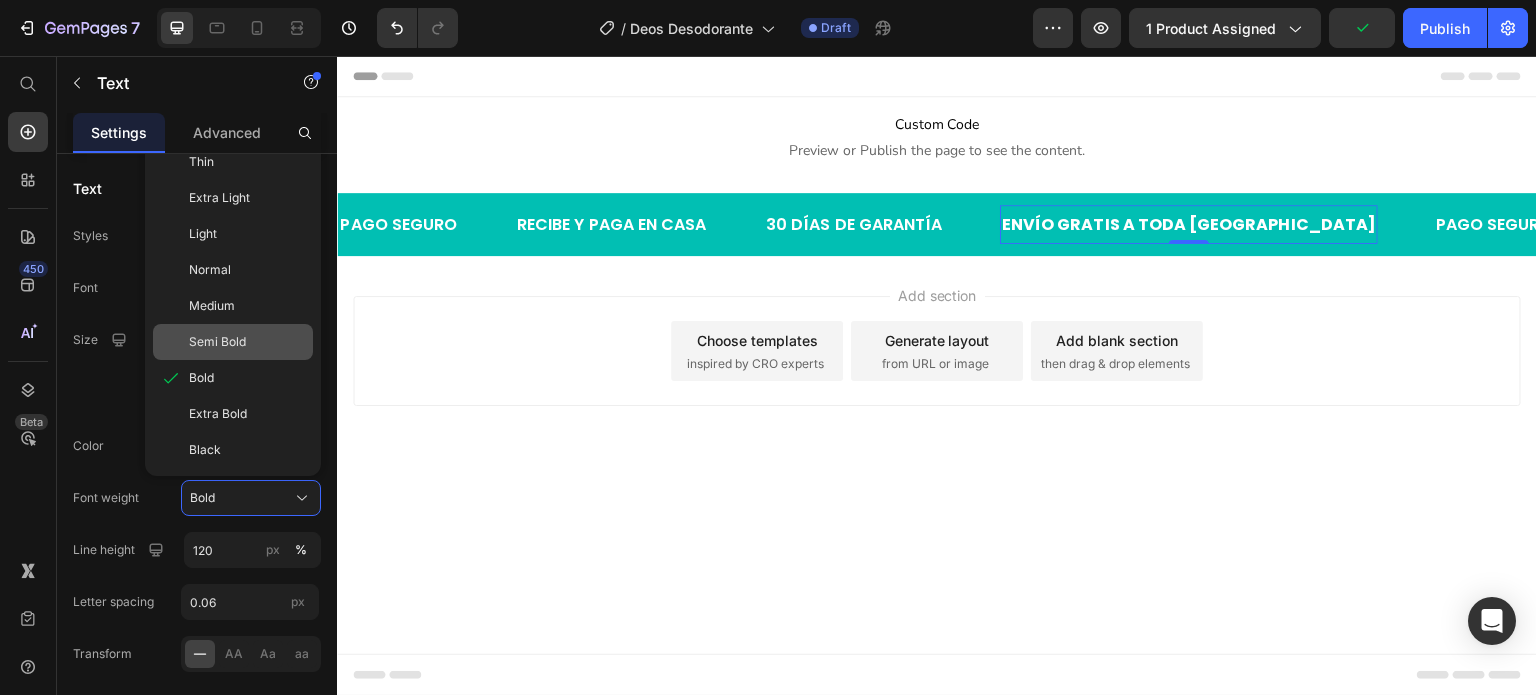 click on "Semi Bold" at bounding box center [217, 342] 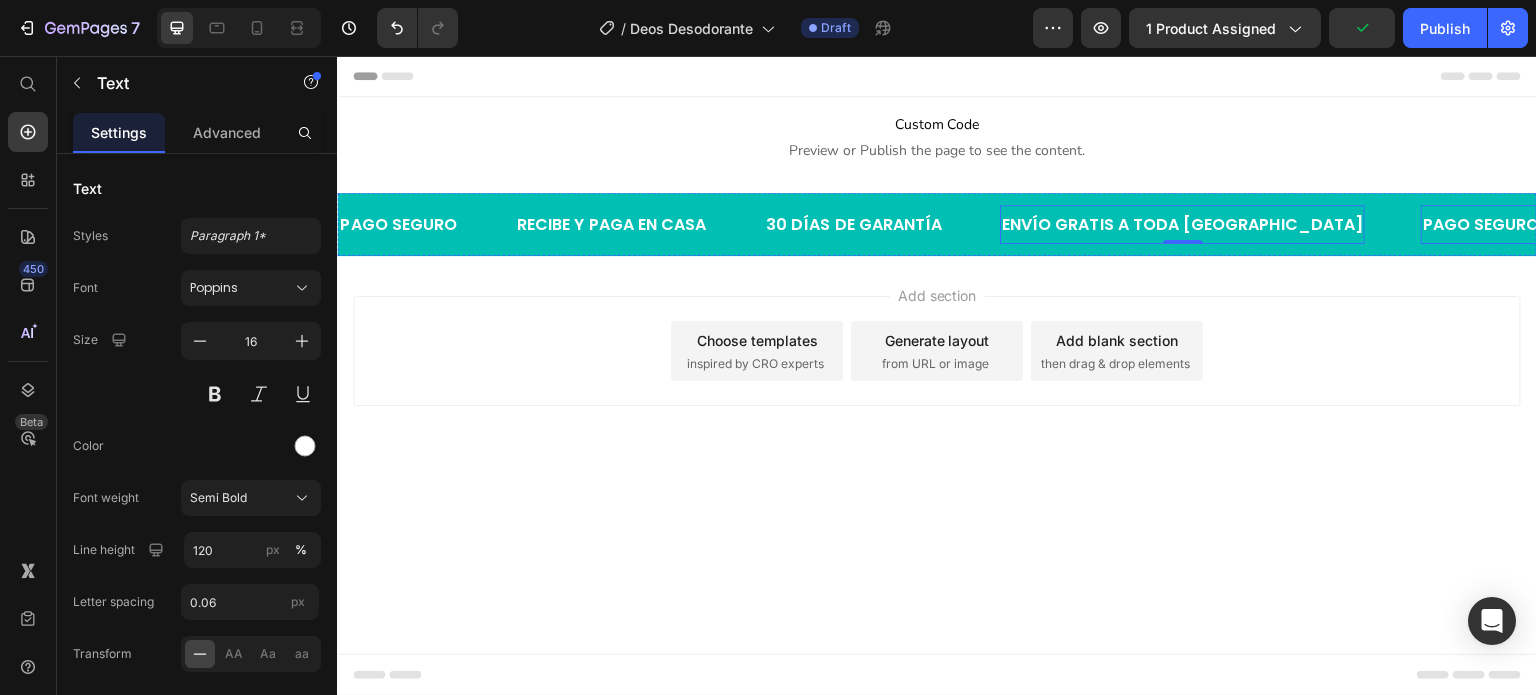 click on "PAGO SEGURO" at bounding box center (1467, 224) 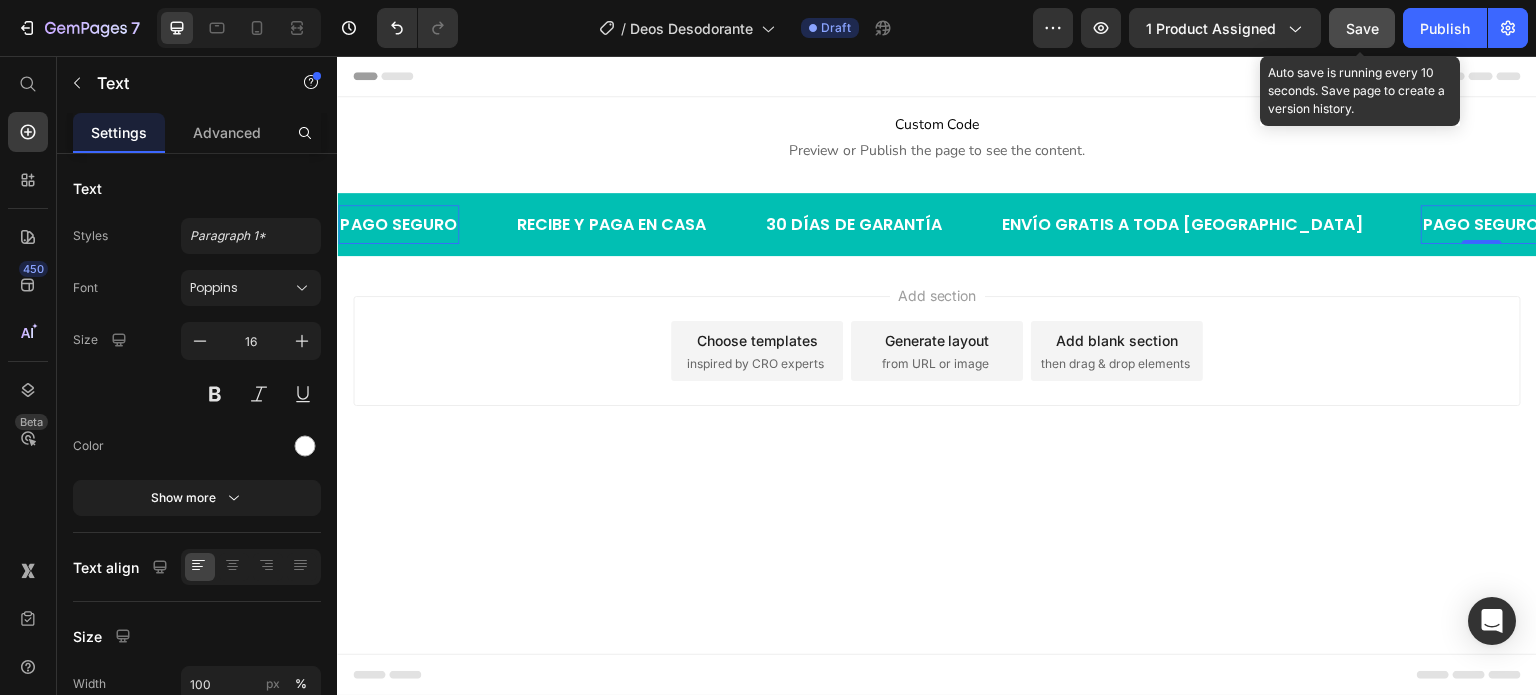 click on "Save" 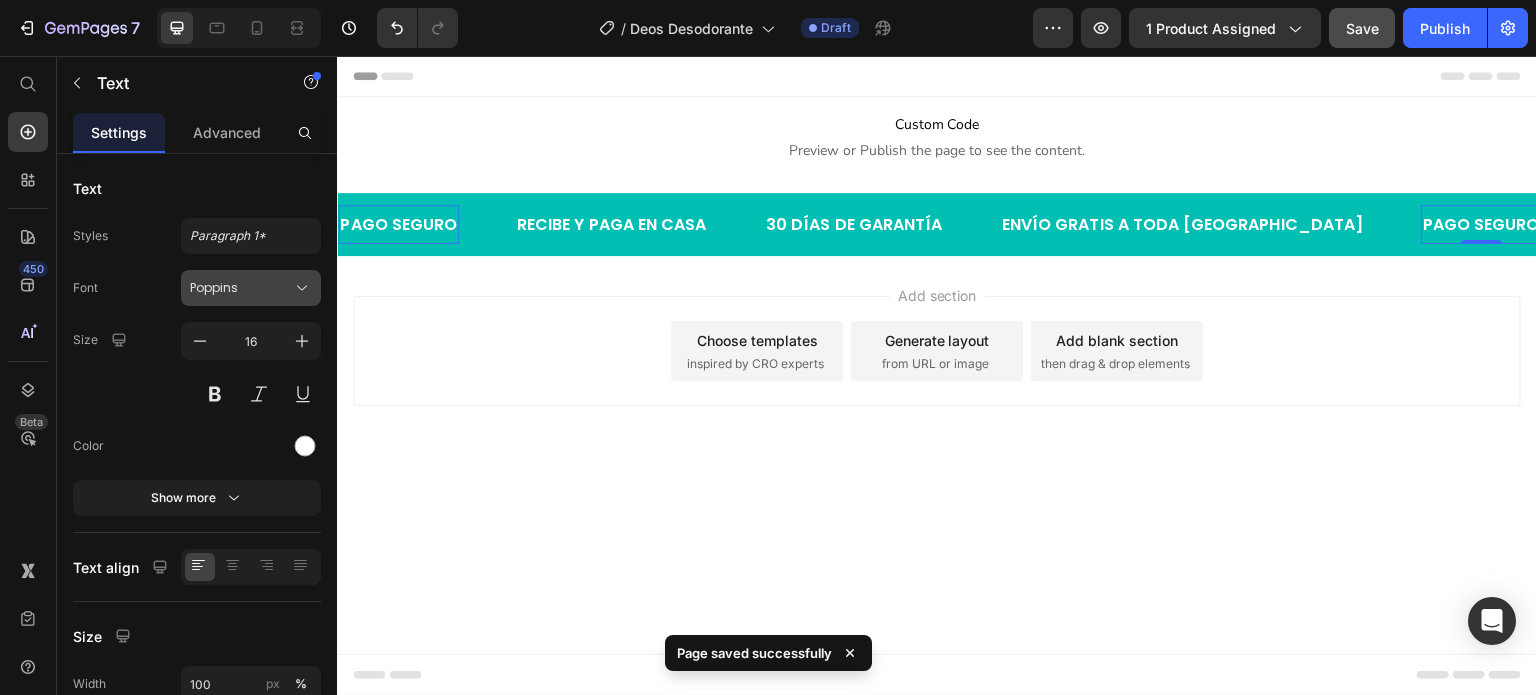 click on "Poppins" at bounding box center [251, 288] 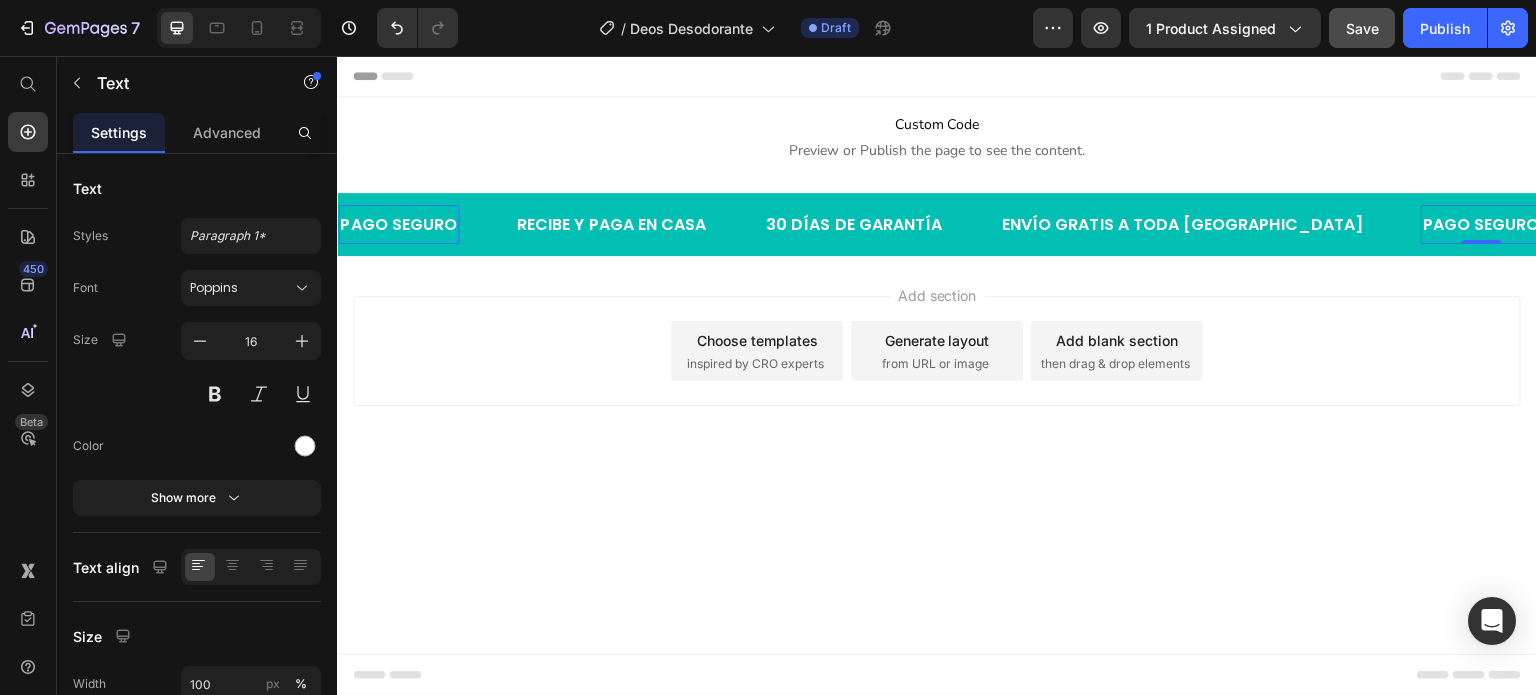 click on "Styles Paragraph 1* Font Poppins Size 16 Color Show more" 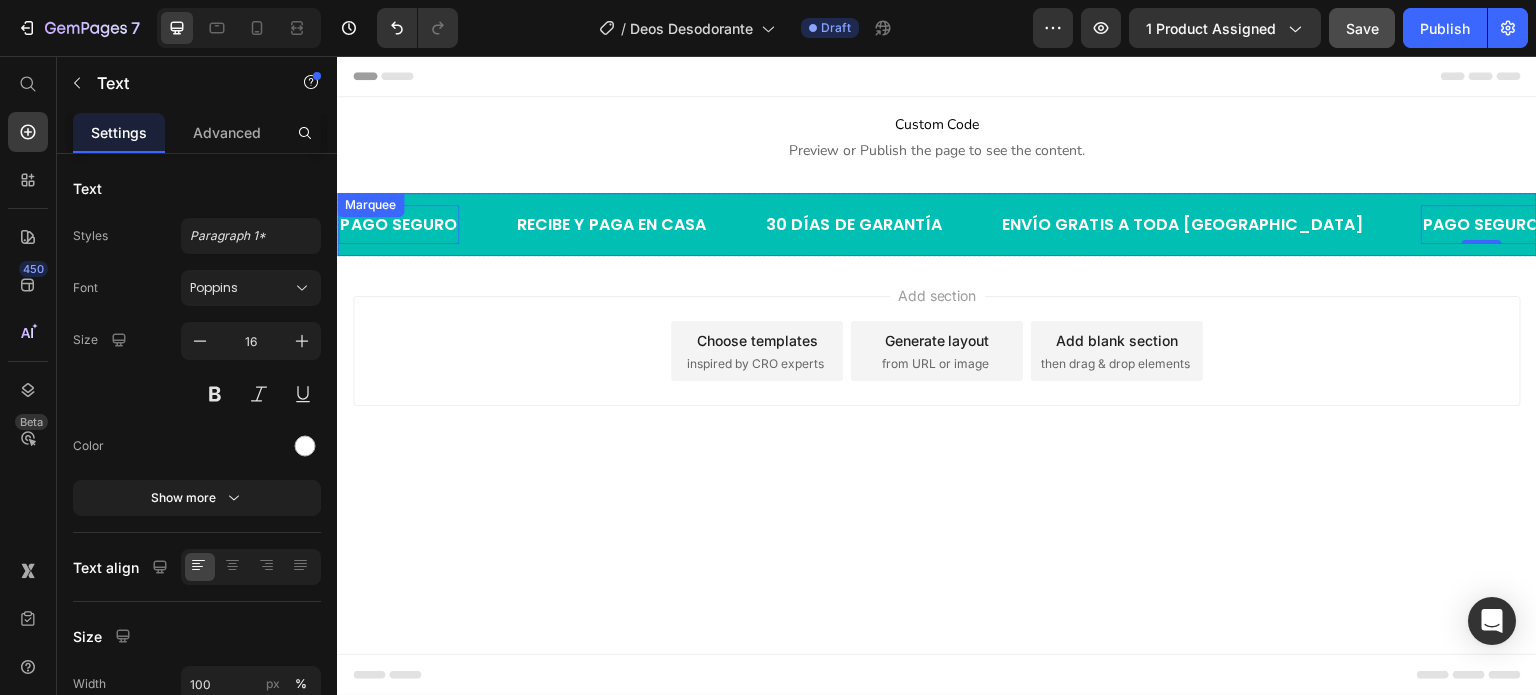 click on "PAGO SEGURO Text   0" at bounding box center [424, 224] 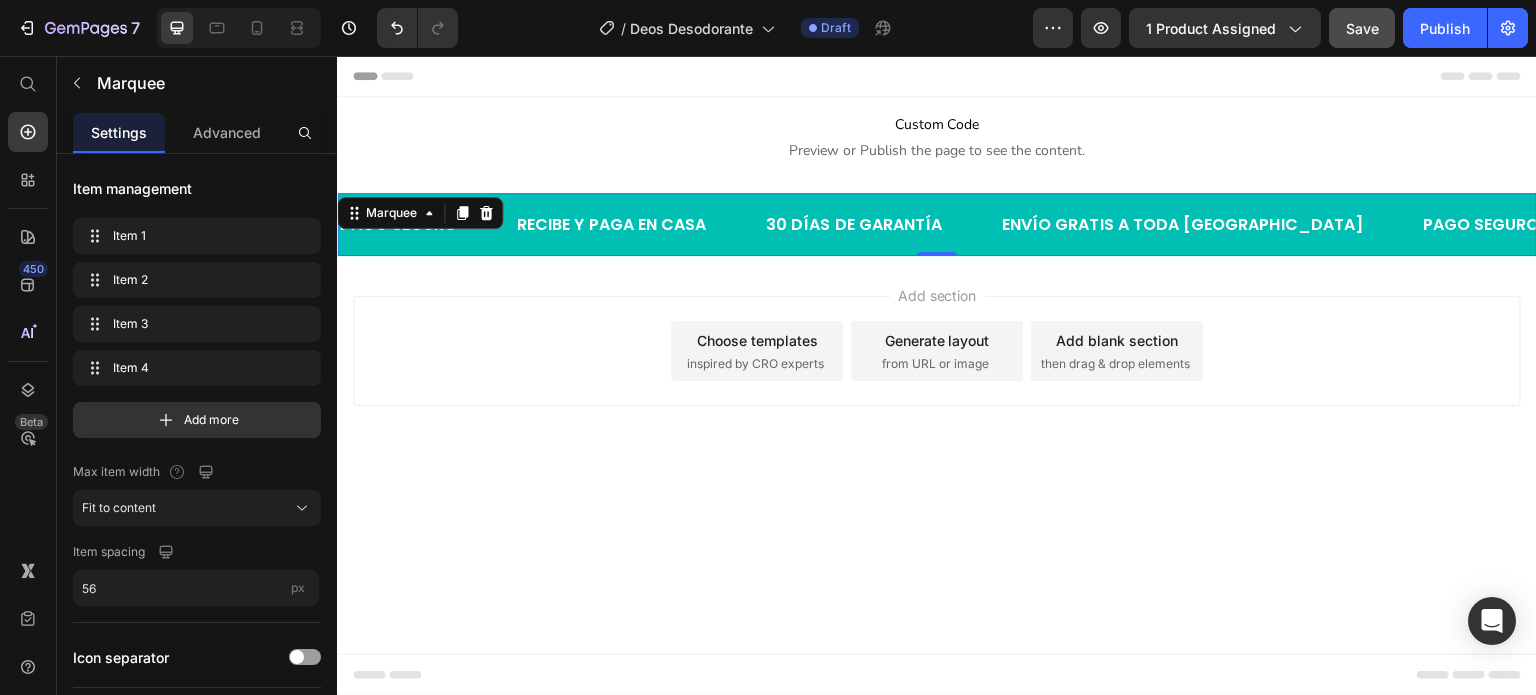 click on "PAGO SEGURO Text" at bounding box center (424, 224) 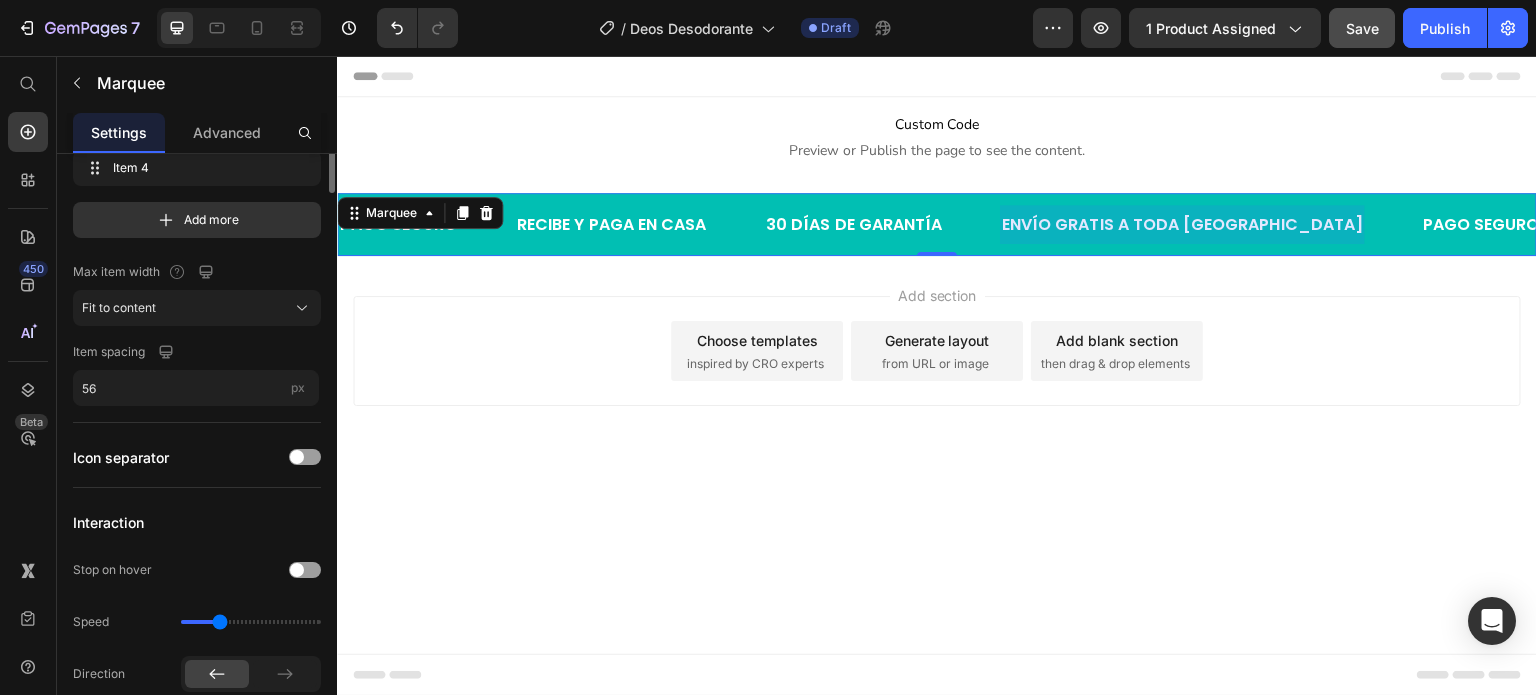 scroll, scrollTop: 0, scrollLeft: 0, axis: both 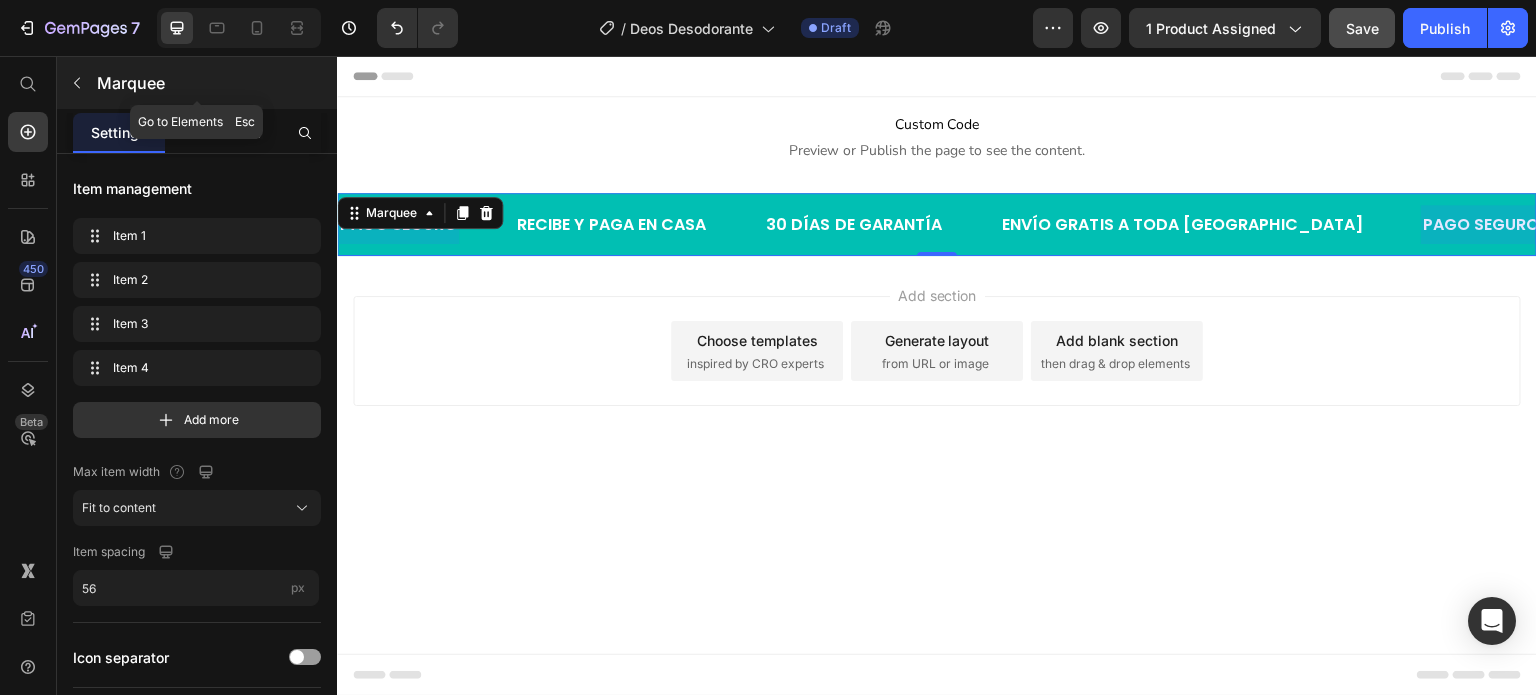 click 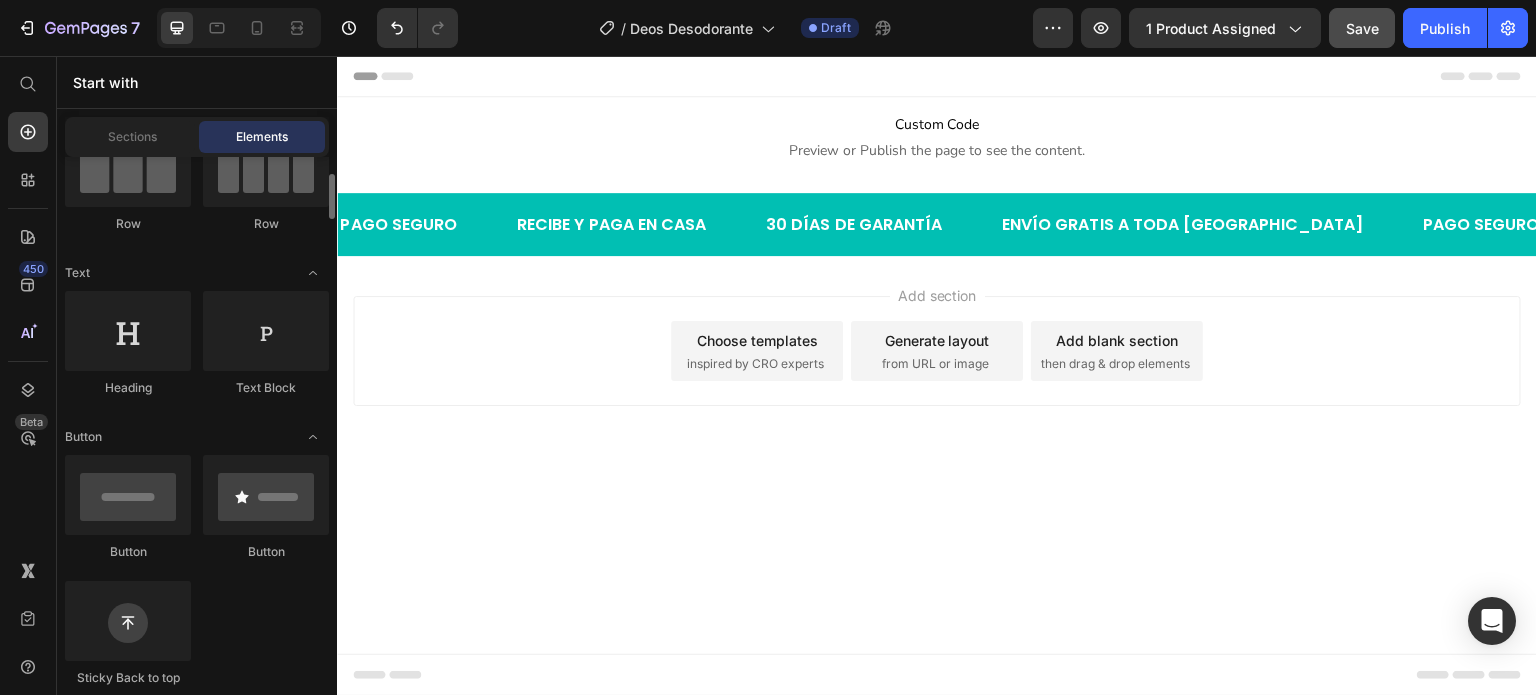 scroll, scrollTop: 500, scrollLeft: 0, axis: vertical 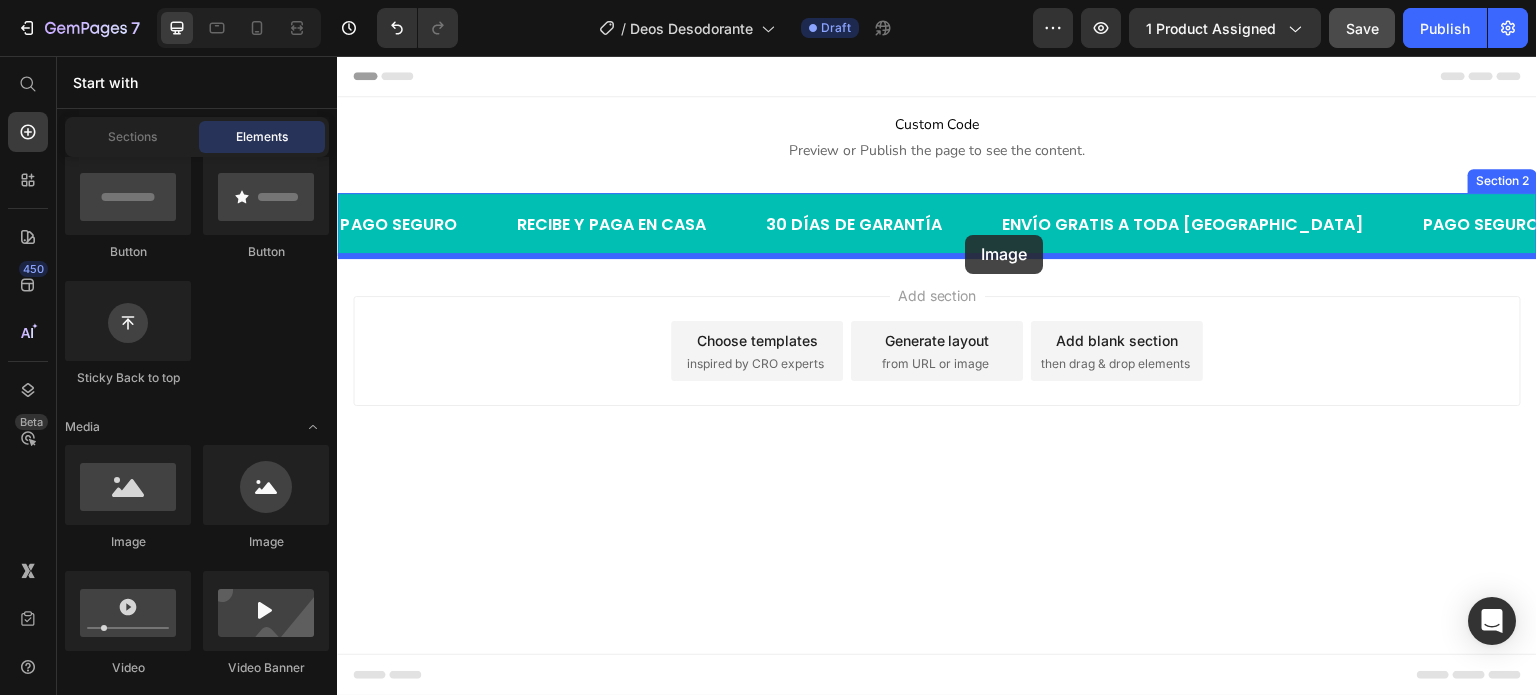 drag, startPoint x: 517, startPoint y: 530, endPoint x: 966, endPoint y: 235, distance: 537.23926 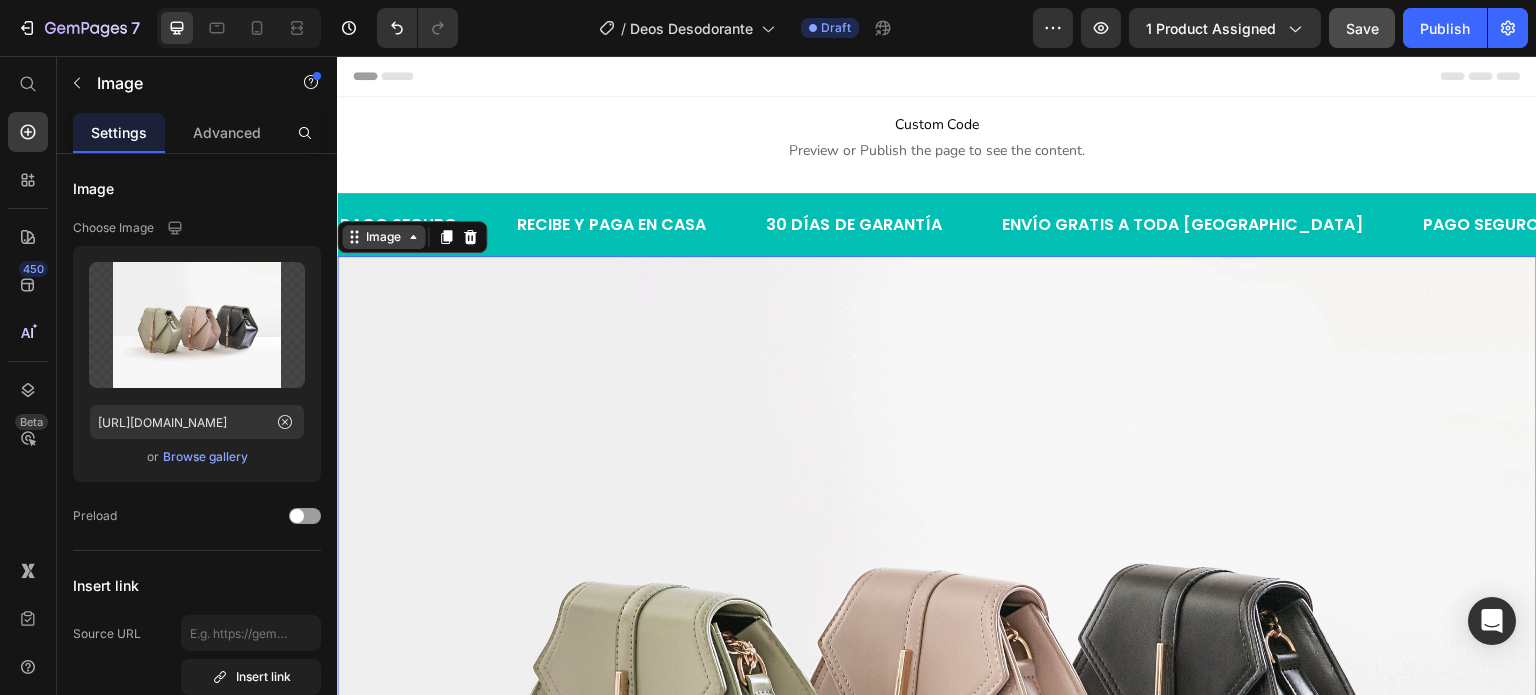 click on "Image" at bounding box center (383, 237) 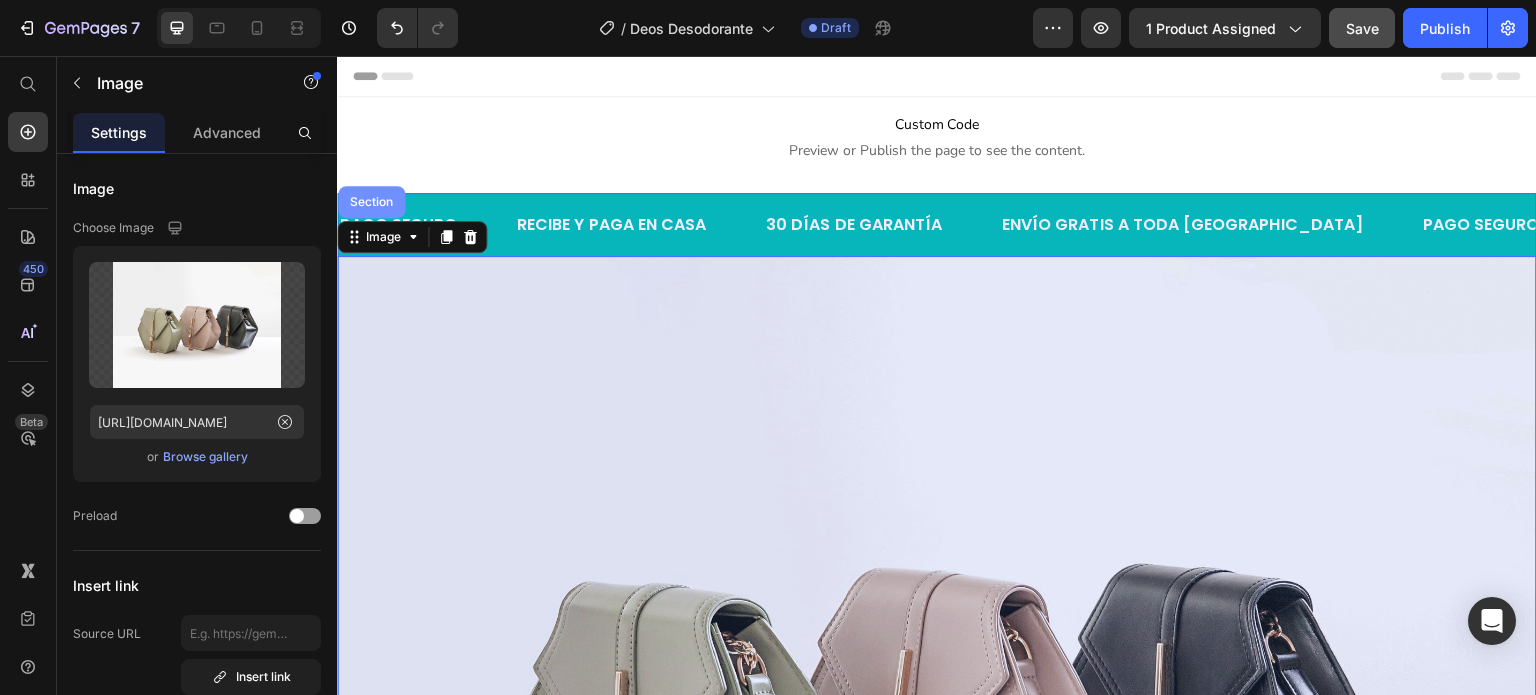 click on "Section" at bounding box center [371, 202] 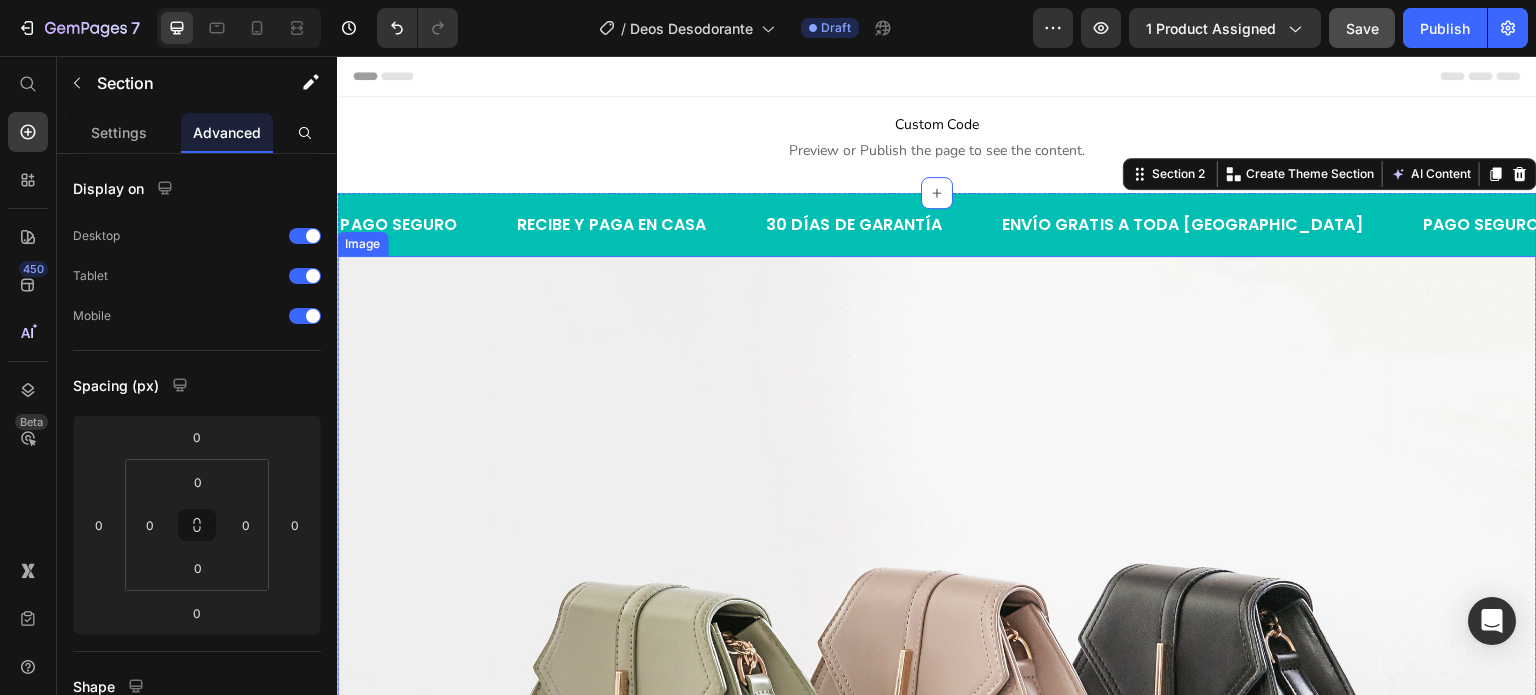 click at bounding box center (937, 706) 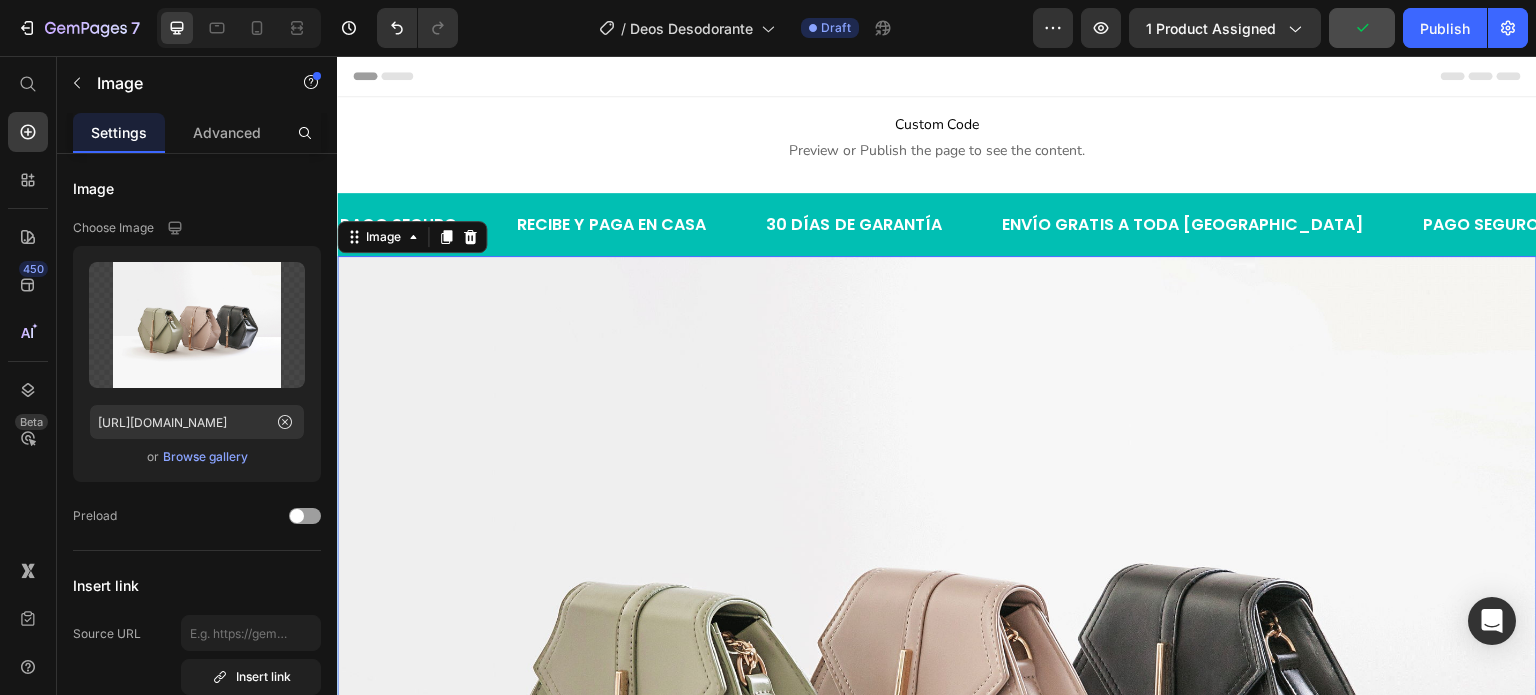 click at bounding box center (937, 706) 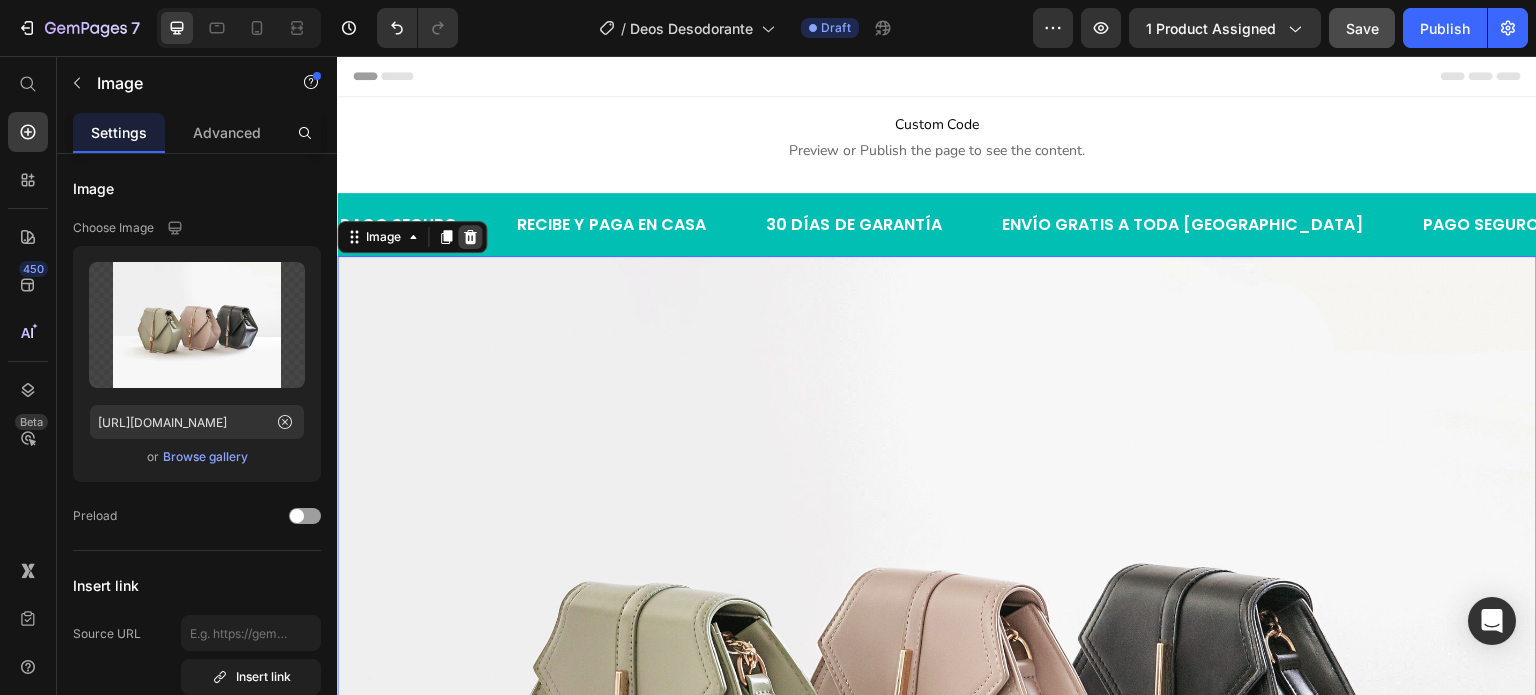 click 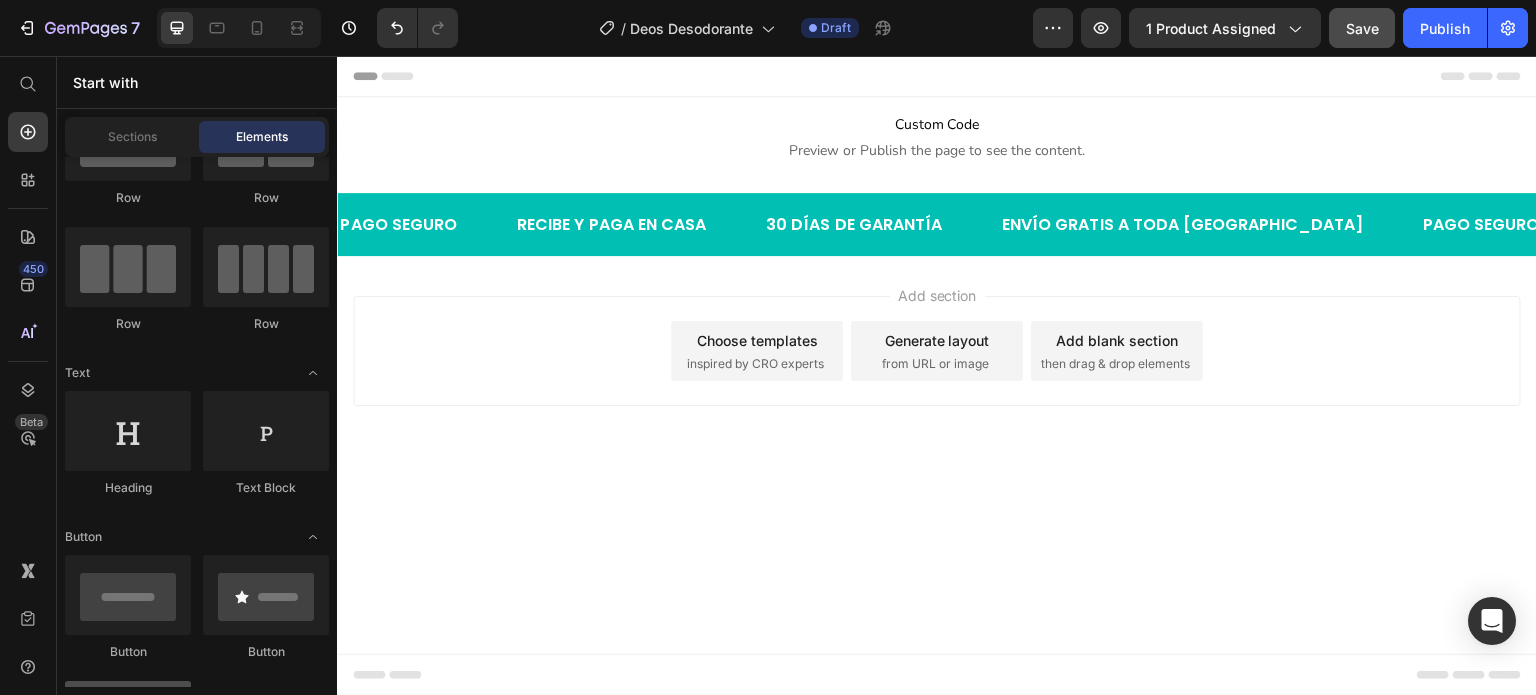 scroll, scrollTop: 0, scrollLeft: 0, axis: both 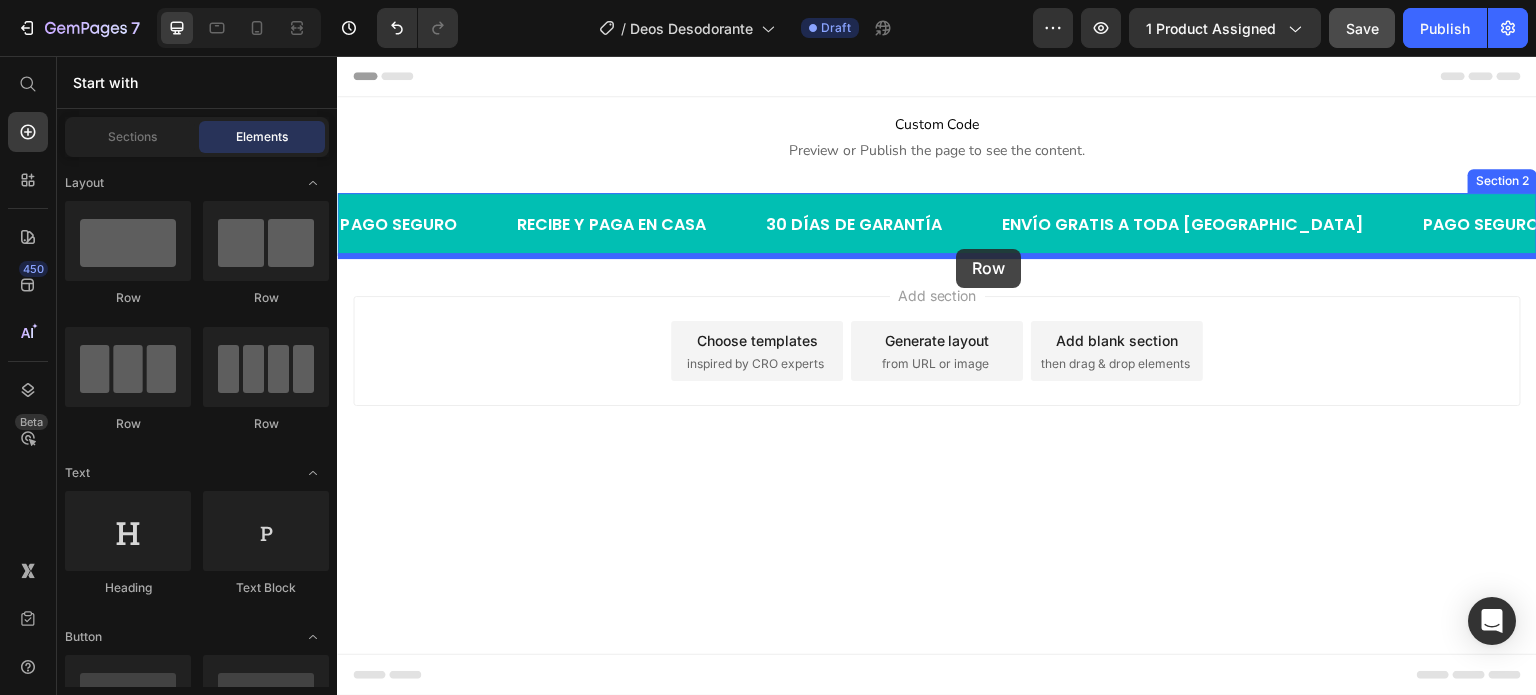 drag, startPoint x: 474, startPoint y: 285, endPoint x: 957, endPoint y: 249, distance: 484.33975 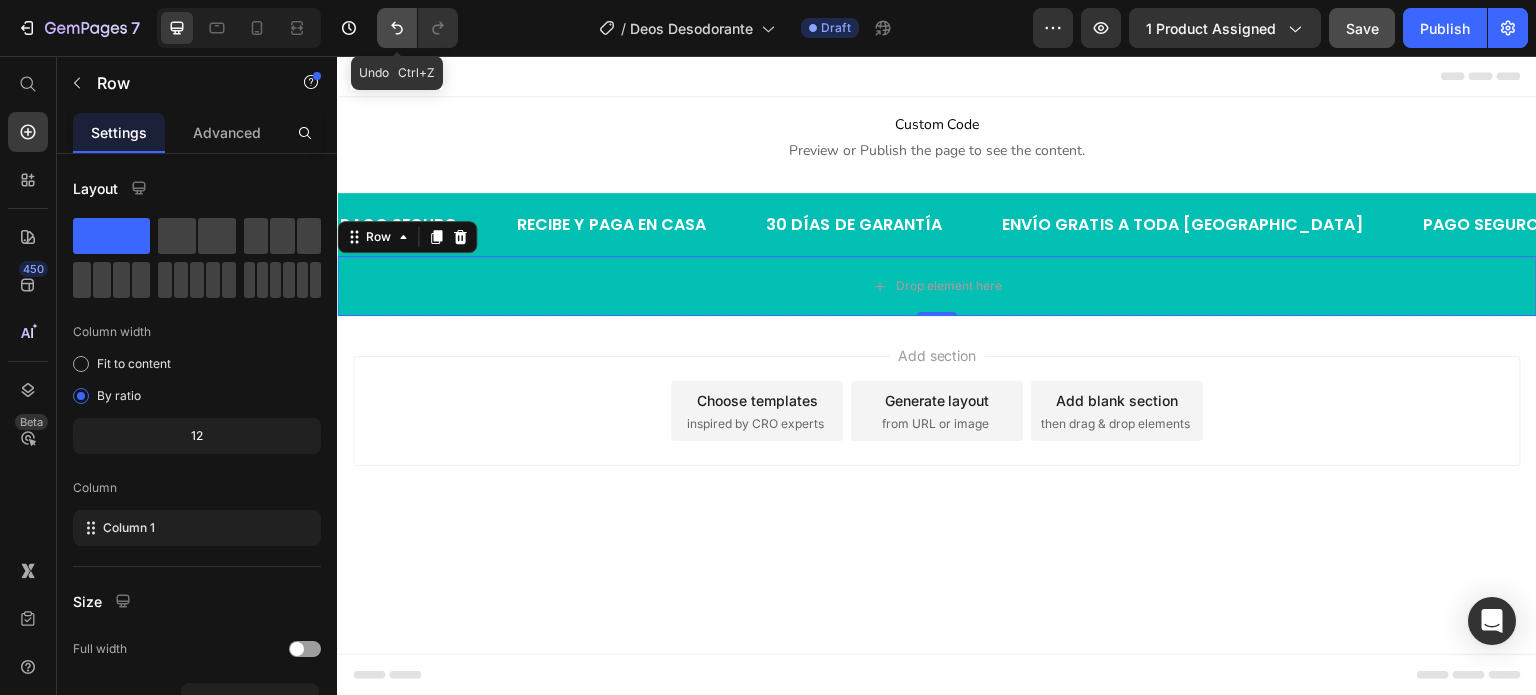 click 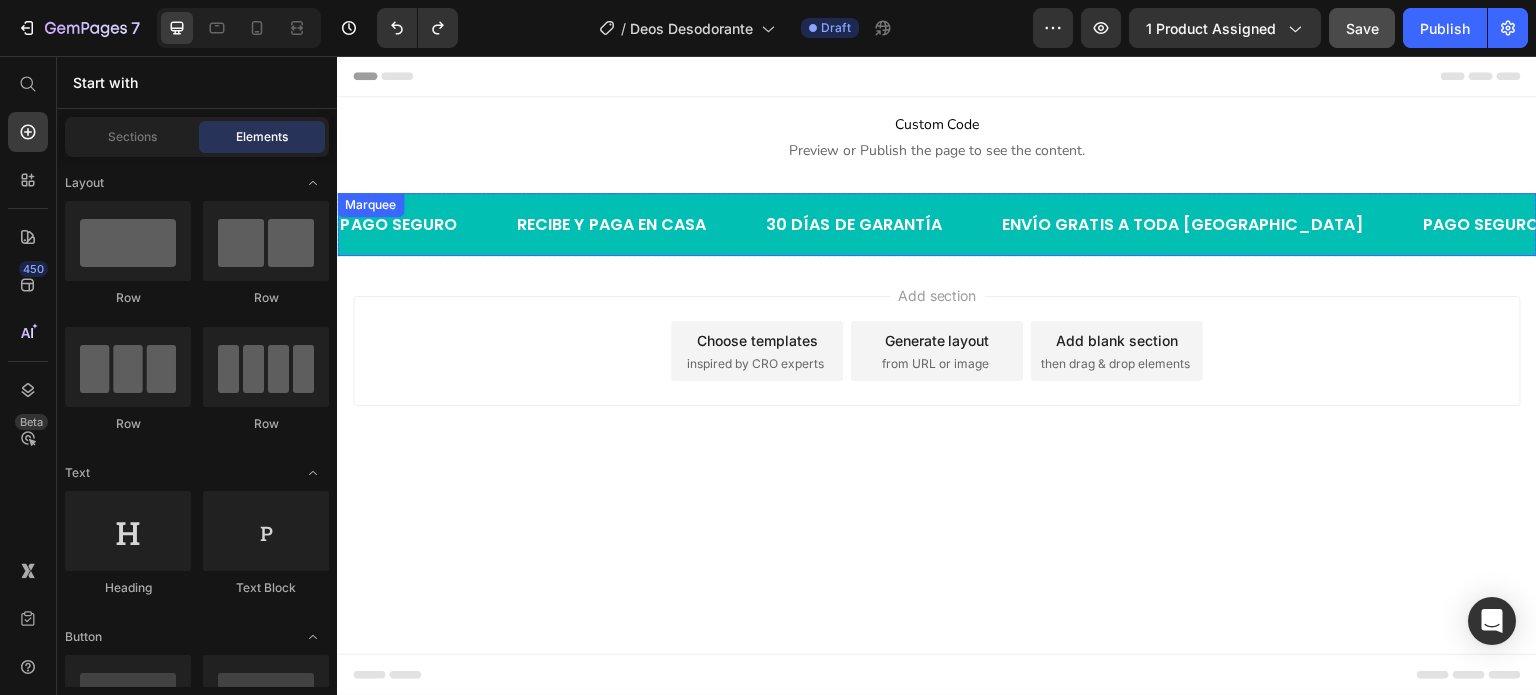click on "RECIBE Y PAGA EN CASA Text" at bounding box center [619, 224] 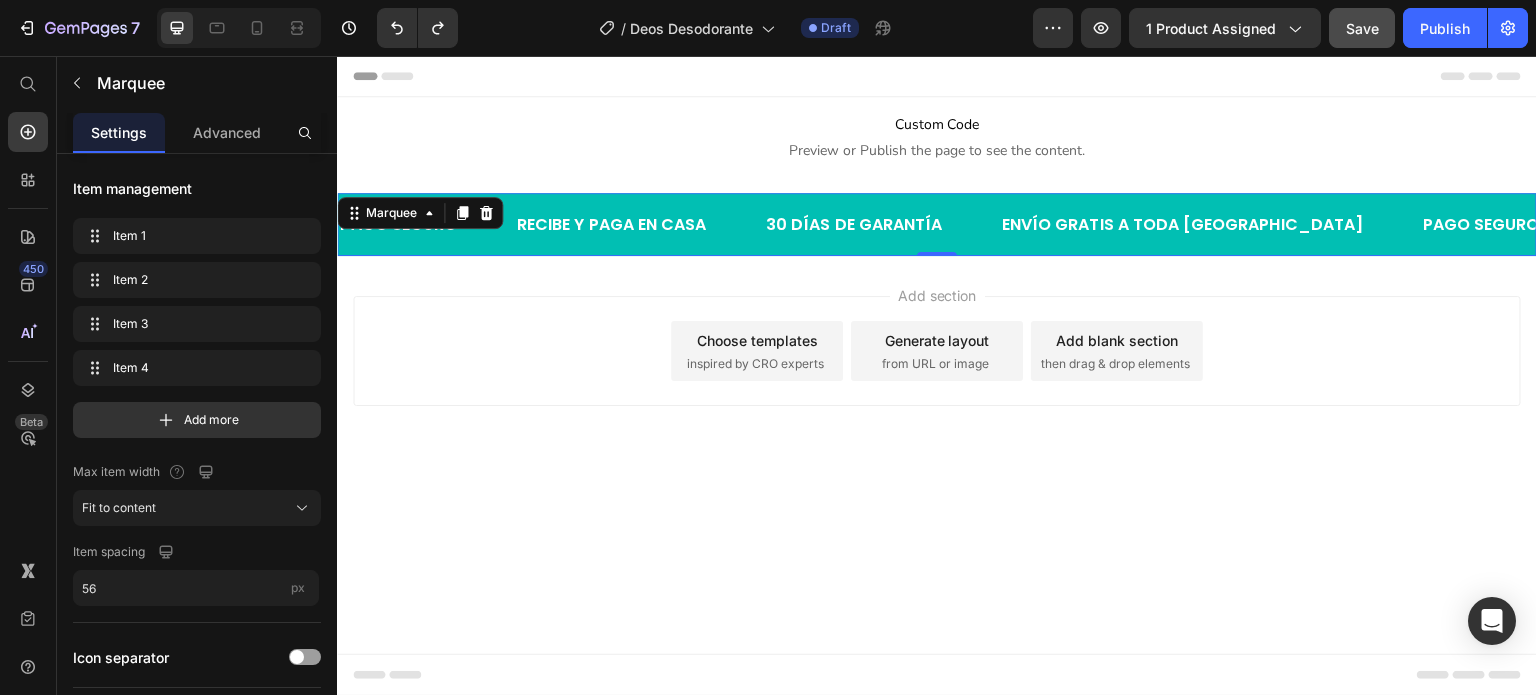 click on "PAGO SEGURO Text RECIBE Y PAGA EN CASA Text 30 DÍAS DE GARANTÍA Text ENVÍO GRATIS A TODA GUATEMALA Text PAGO SEGURO Text RECIBE Y PAGA EN CASA Text 30 DÍAS DE GARANTÍA Text ENVÍO GRATIS A TODA GUATEMALA Text PAGO SEGURO Text RECIBE Y PAGA EN CASA Text 30 DÍAS DE GARANTÍA Text ENVÍO GRATIS A TODA GUATEMALA Text PAGO SEGURO Text RECIBE Y PAGA EN CASA Text 30 DÍAS DE GARANTÍA Text ENVÍO GRATIS A TODA GUATEMALA Text PAGO SEGURO Text RECIBE Y PAGA EN CASA Text 30 DÍAS DE GARANTÍA Text ENVÍO GRATIS A TODA GUATEMALA Text PAGO SEGURO Text RECIBE Y PAGA EN CASA Text 30 DÍAS DE GARANTÍA Text ENVÍO GRATIS A TODA GUATEMALA Text Marquee   0" at bounding box center [937, 224] 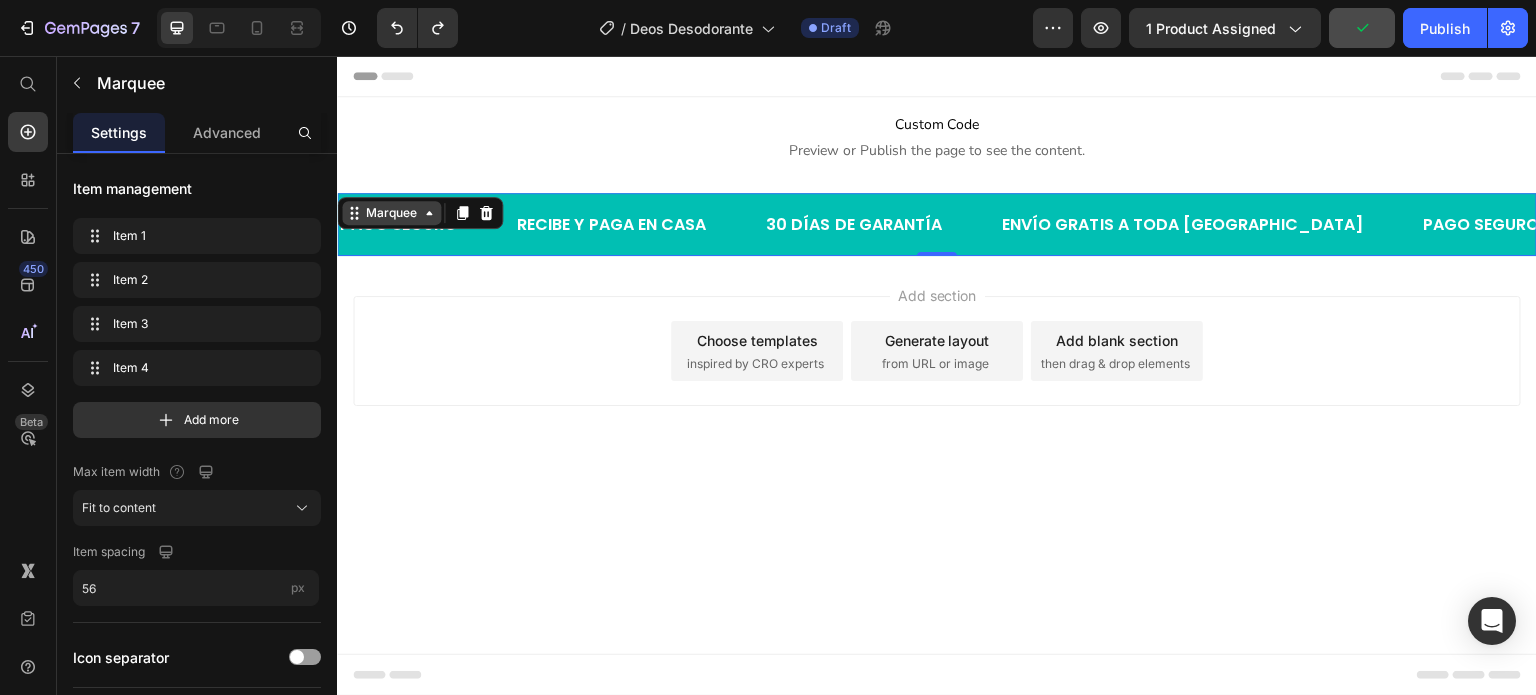click on "Marquee" at bounding box center [391, 213] 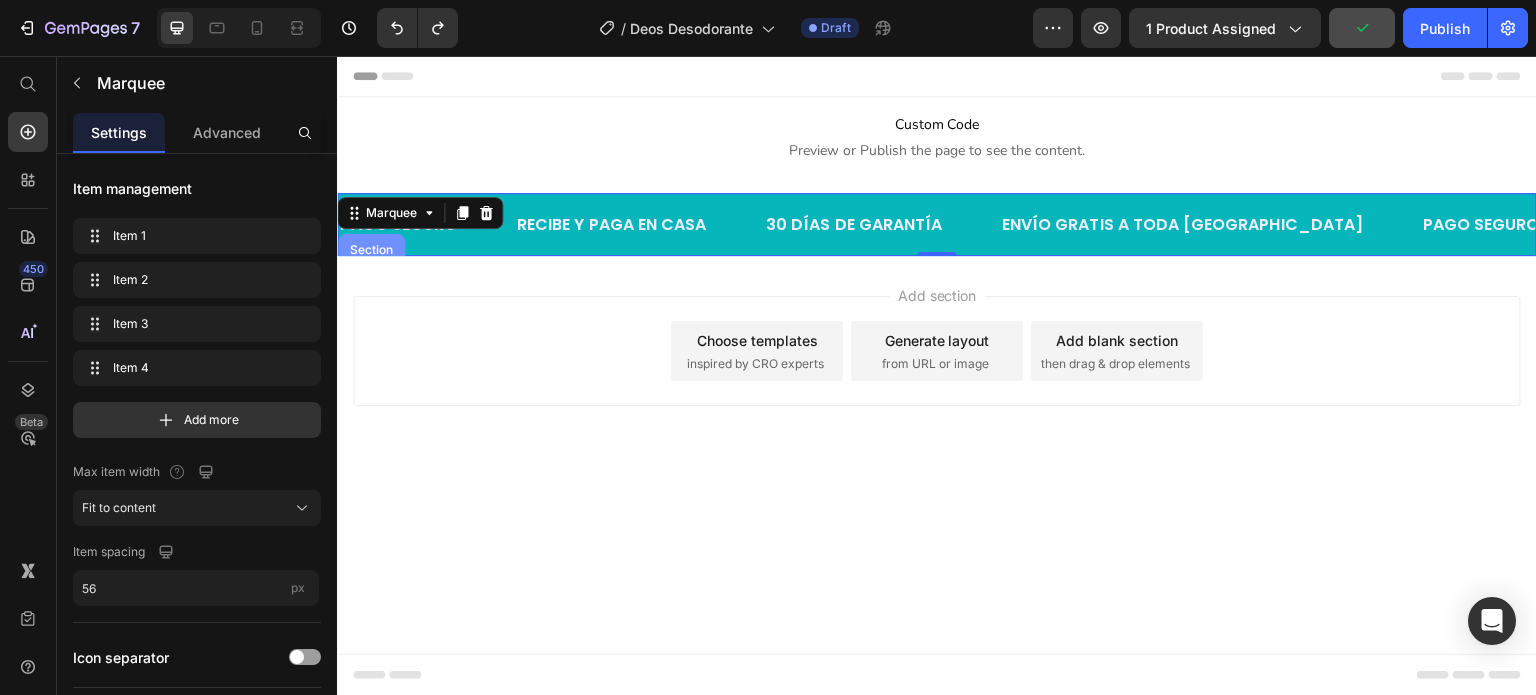 click on "Section" at bounding box center [371, 250] 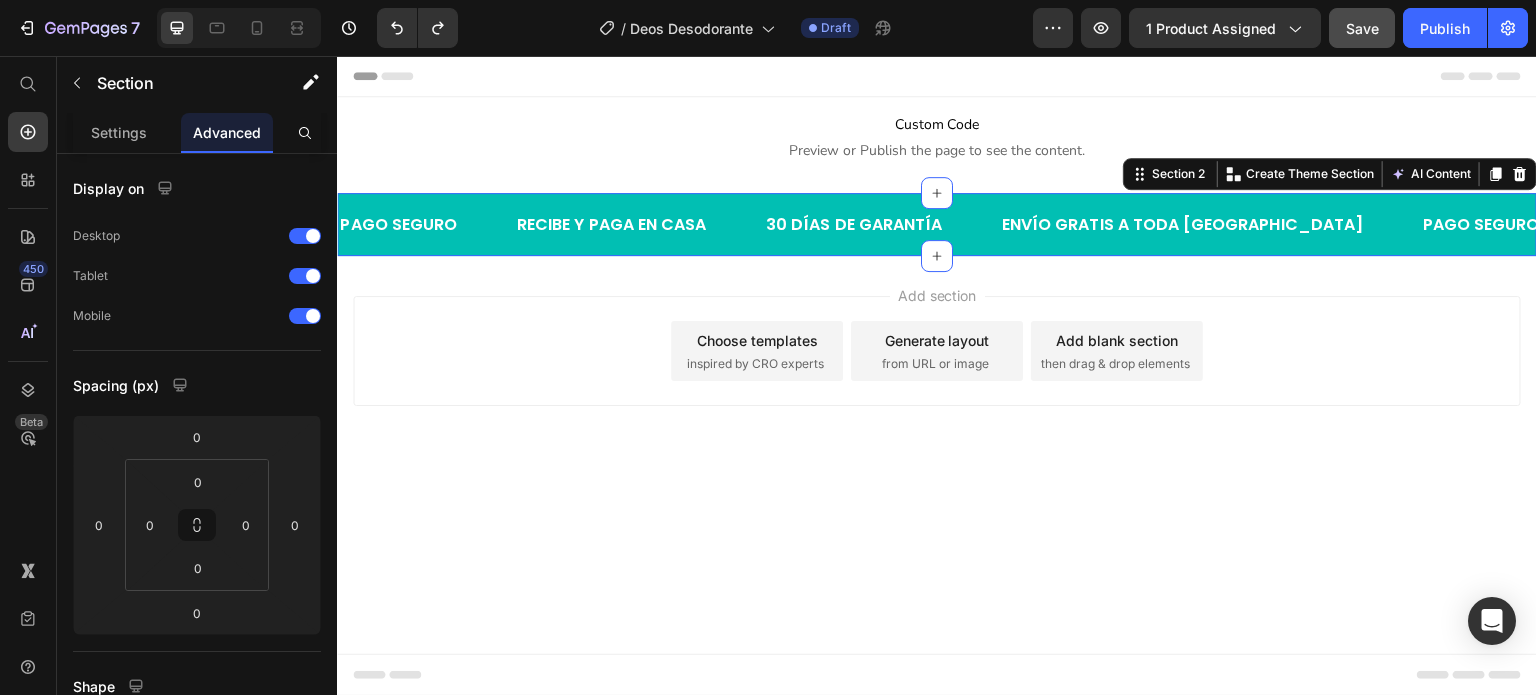 click on "Add section Choose templates inspired by CRO experts Generate layout from URL or image Add blank section then drag & drop elements" at bounding box center (937, 379) 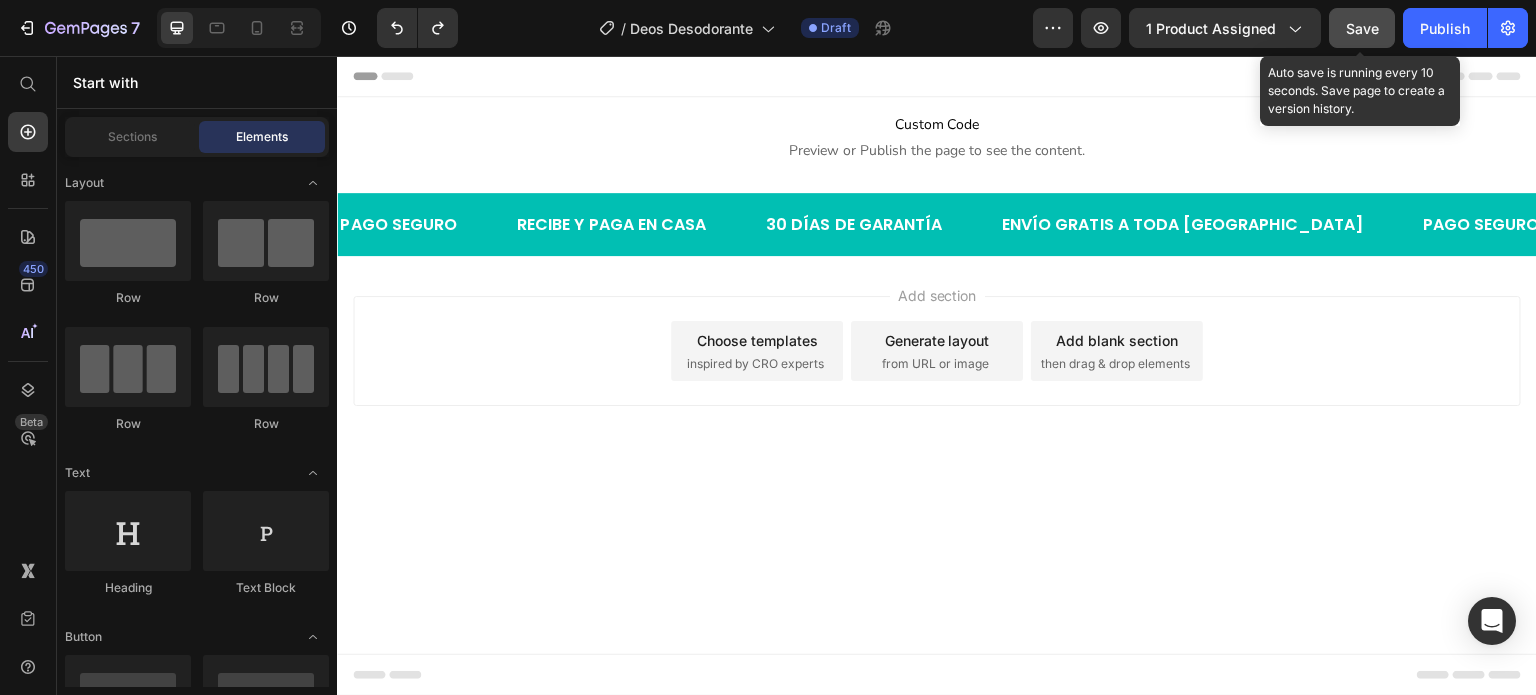 click on "Save" at bounding box center [1362, 28] 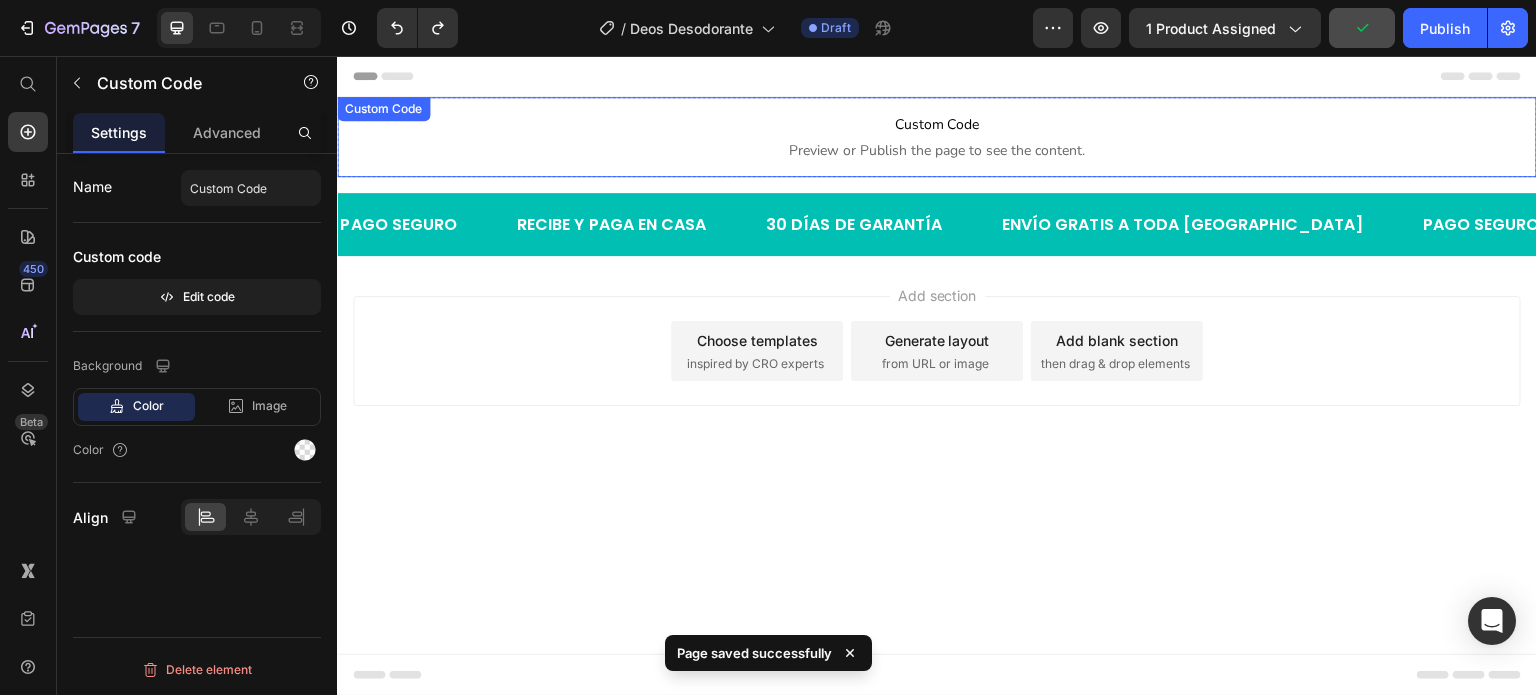 click on "Custom Code" at bounding box center (937, 125) 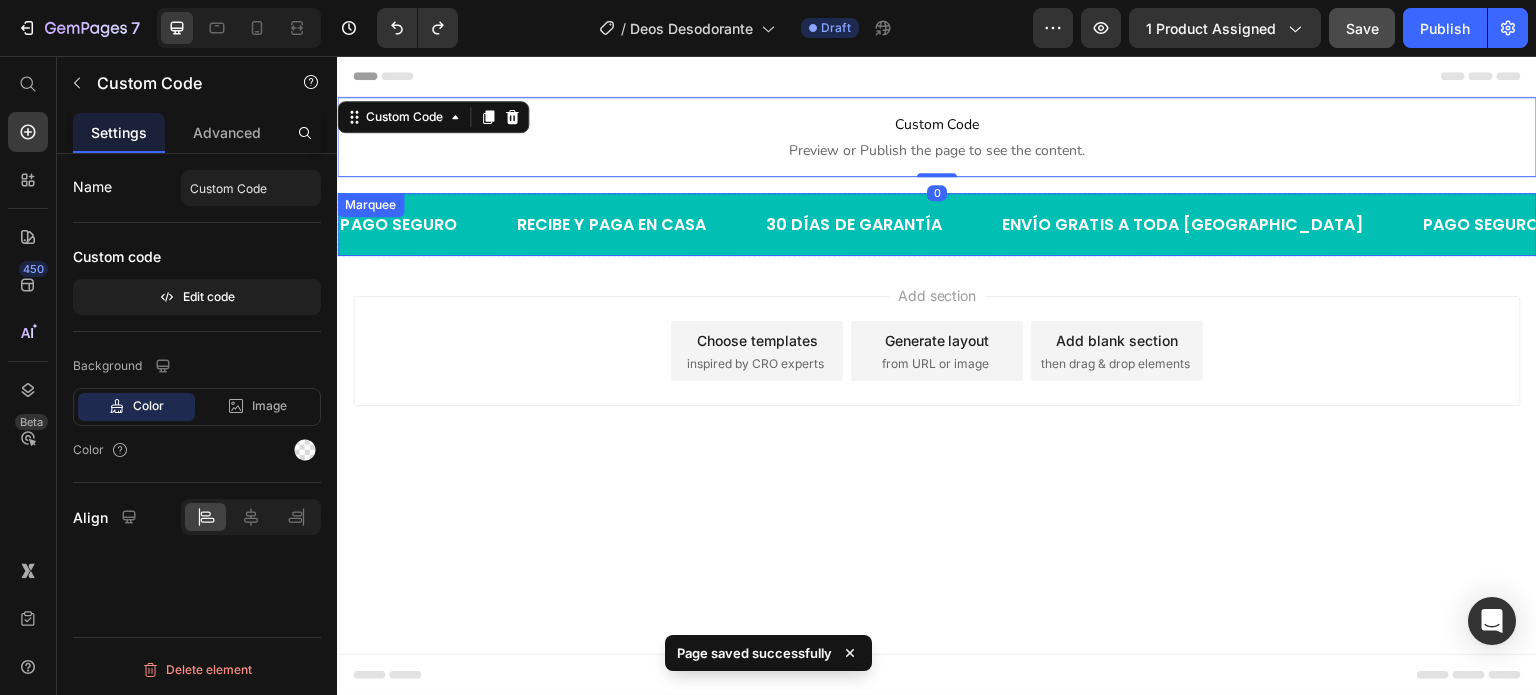 click on "PAGO SEGURO Text RECIBE Y PAGA EN CASA Text 30 DÍAS DE GARANTÍA Text ENVÍO GRATIS A TODA GUATEMALA Text PAGO SEGURO Text RECIBE Y PAGA EN CASA Text 30 DÍAS DE GARANTÍA Text ENVÍO GRATIS A TODA GUATEMALA Text PAGO SEGURO Text RECIBE Y PAGA EN CASA Text 30 DÍAS DE GARANTÍA Text ENVÍO GRATIS A TODA GUATEMALA Text PAGO SEGURO Text RECIBE Y PAGA EN CASA Text 30 DÍAS DE GARANTÍA Text ENVÍO GRATIS A TODA GUATEMALA Text PAGO SEGURO Text RECIBE Y PAGA EN CASA Text 30 DÍAS DE GARANTÍA Text ENVÍO GRATIS A TODA GUATEMALA Text PAGO SEGURO Text RECIBE Y PAGA EN CASA Text 30 DÍAS DE GARANTÍA Text ENVÍO GRATIS A TODA GUATEMALA Text Marquee" at bounding box center [937, 224] 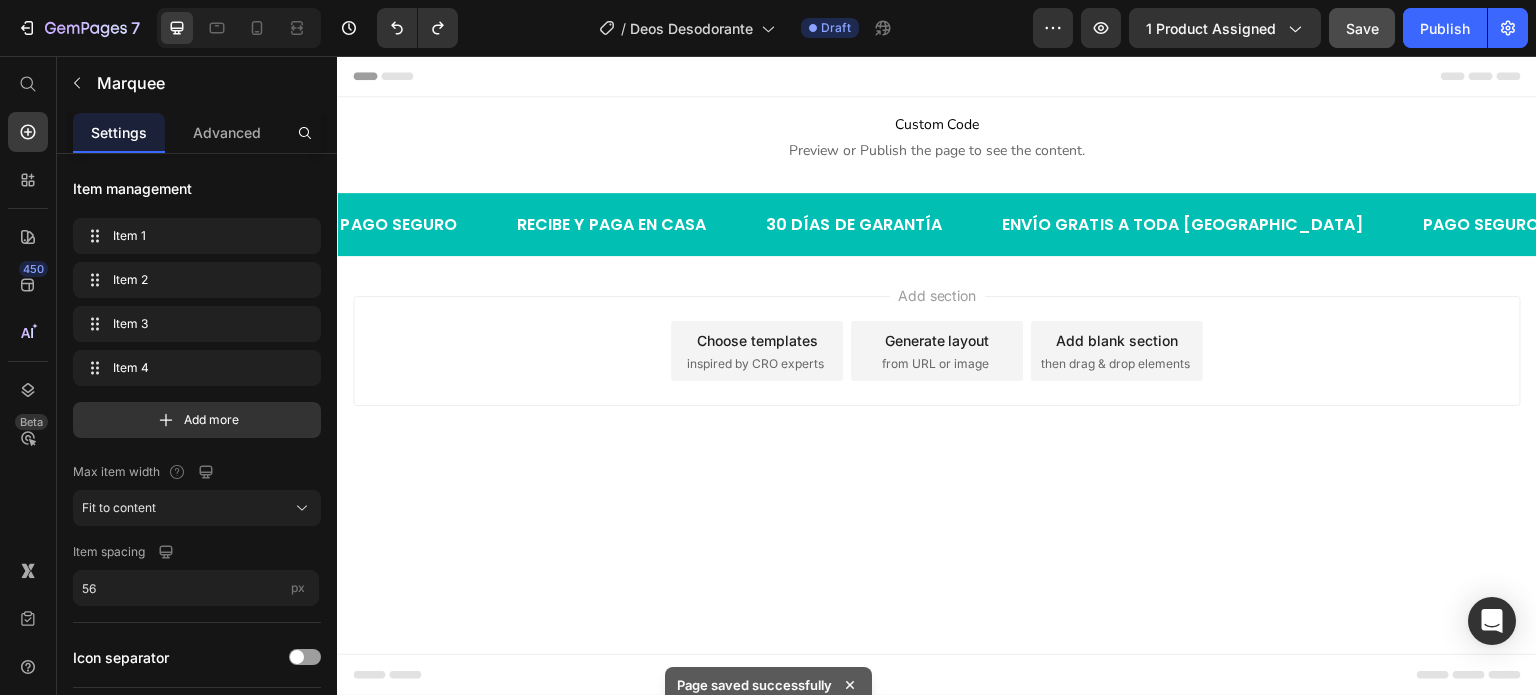 click on "Add section Choose templates inspired by CRO experts Generate layout from URL or image Add blank section then drag & drop elements" at bounding box center [937, 379] 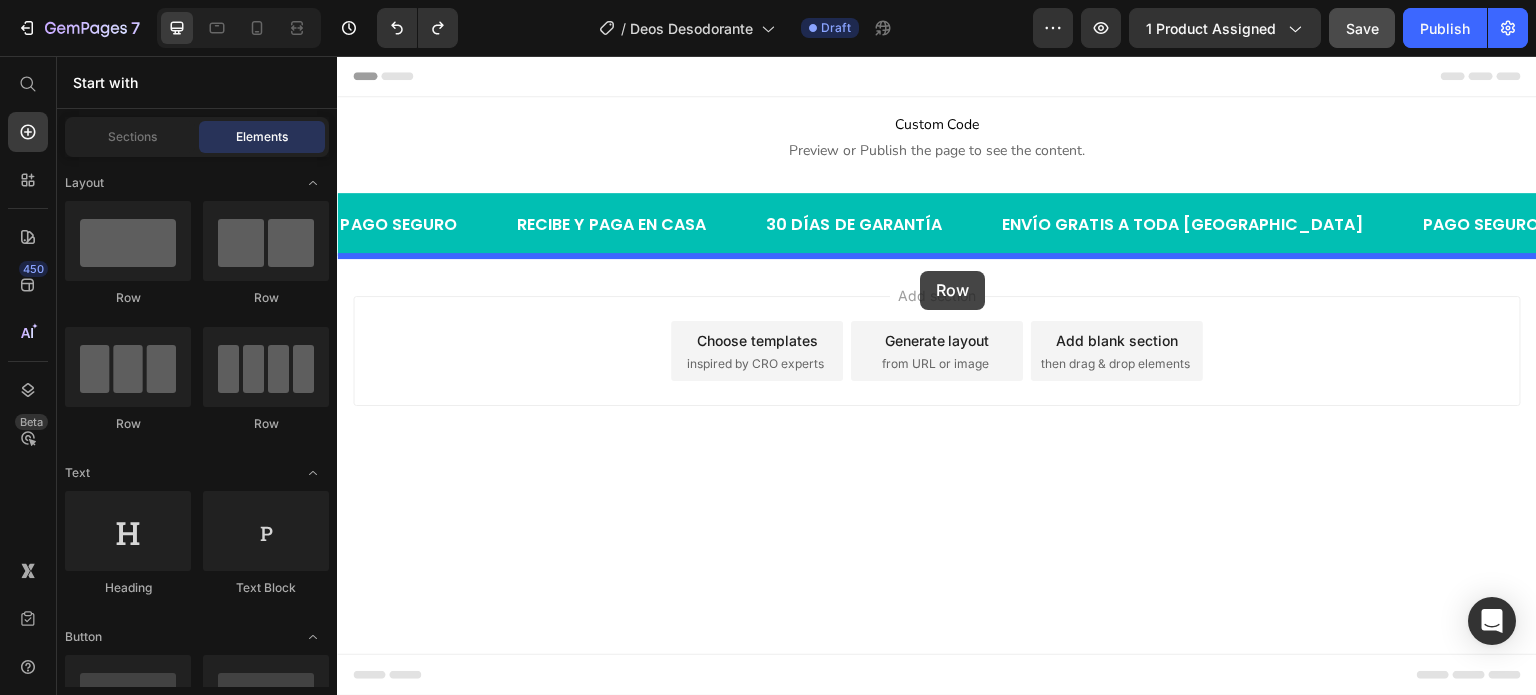 drag, startPoint x: 486, startPoint y: 280, endPoint x: 920, endPoint y: 271, distance: 434.09332 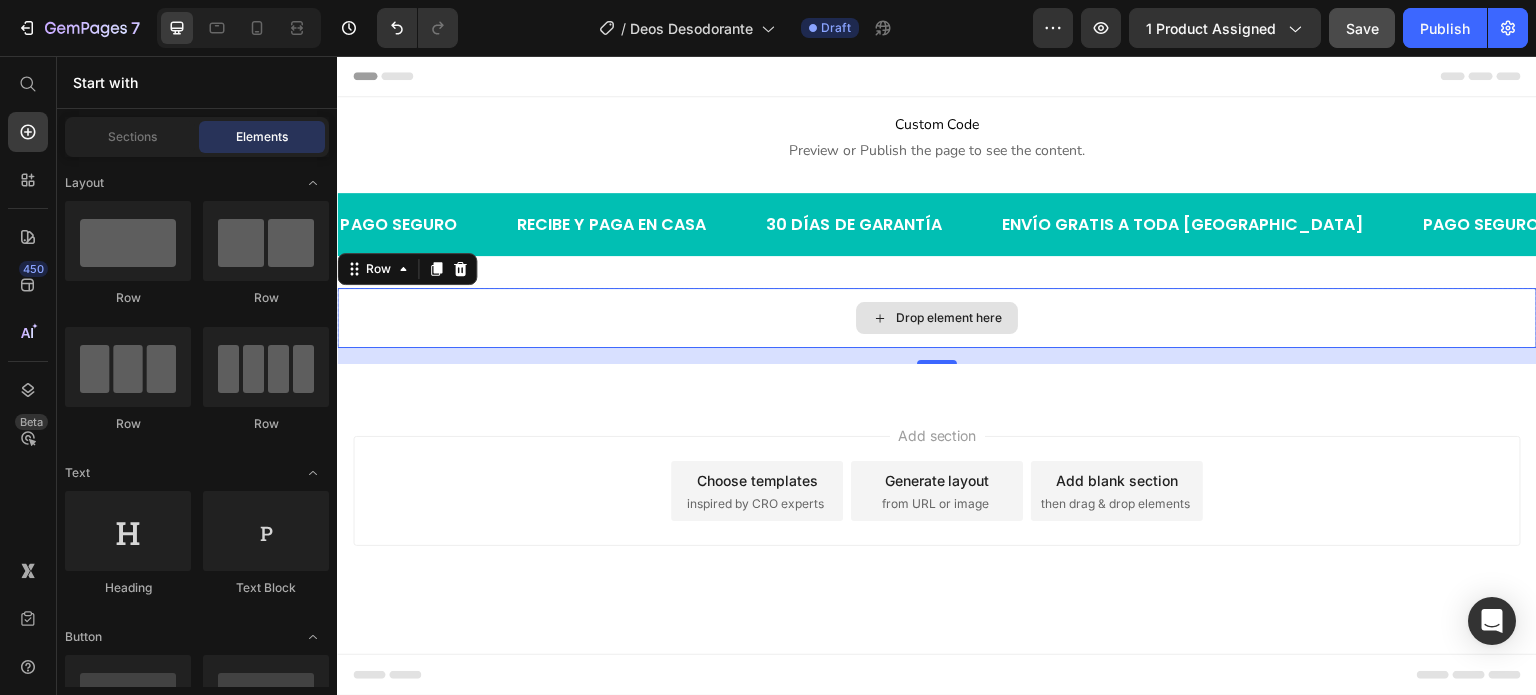 click on "Drop element here" at bounding box center [949, 318] 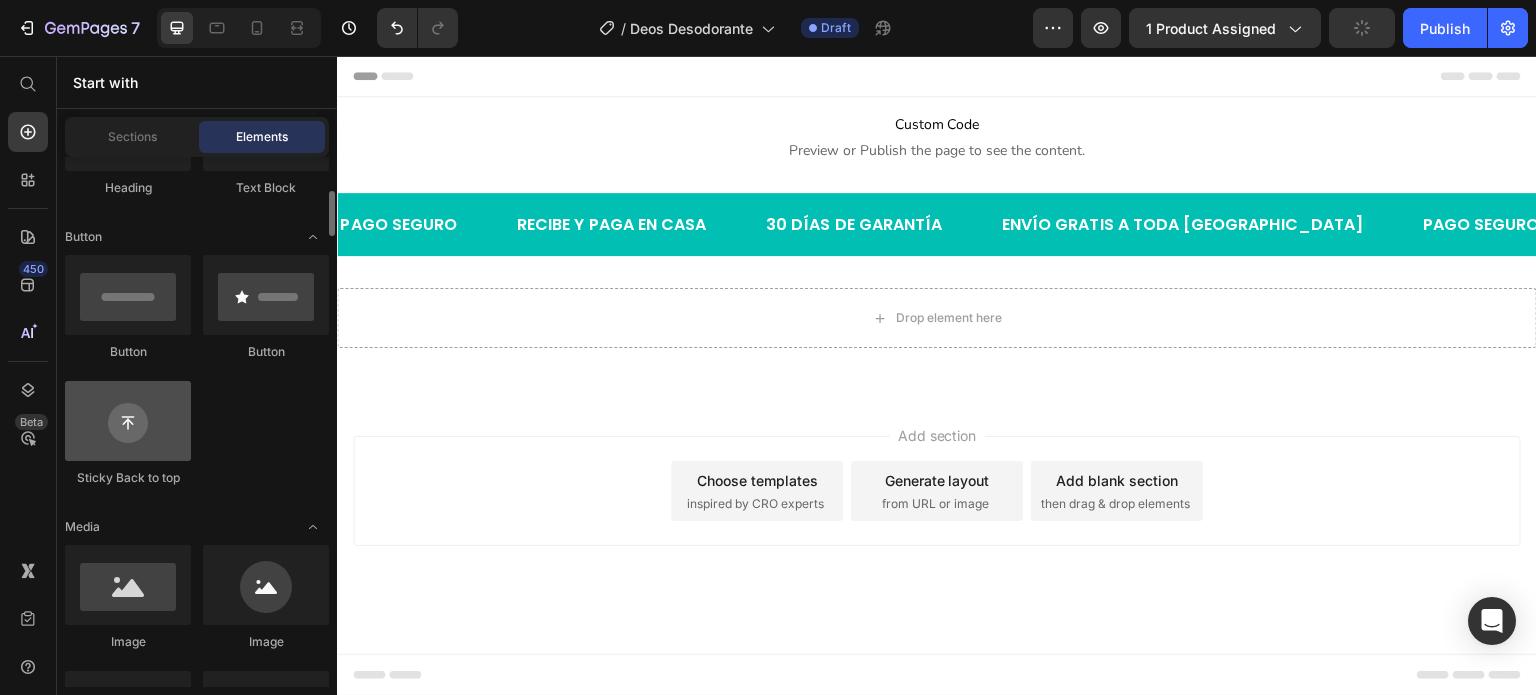 scroll, scrollTop: 500, scrollLeft: 0, axis: vertical 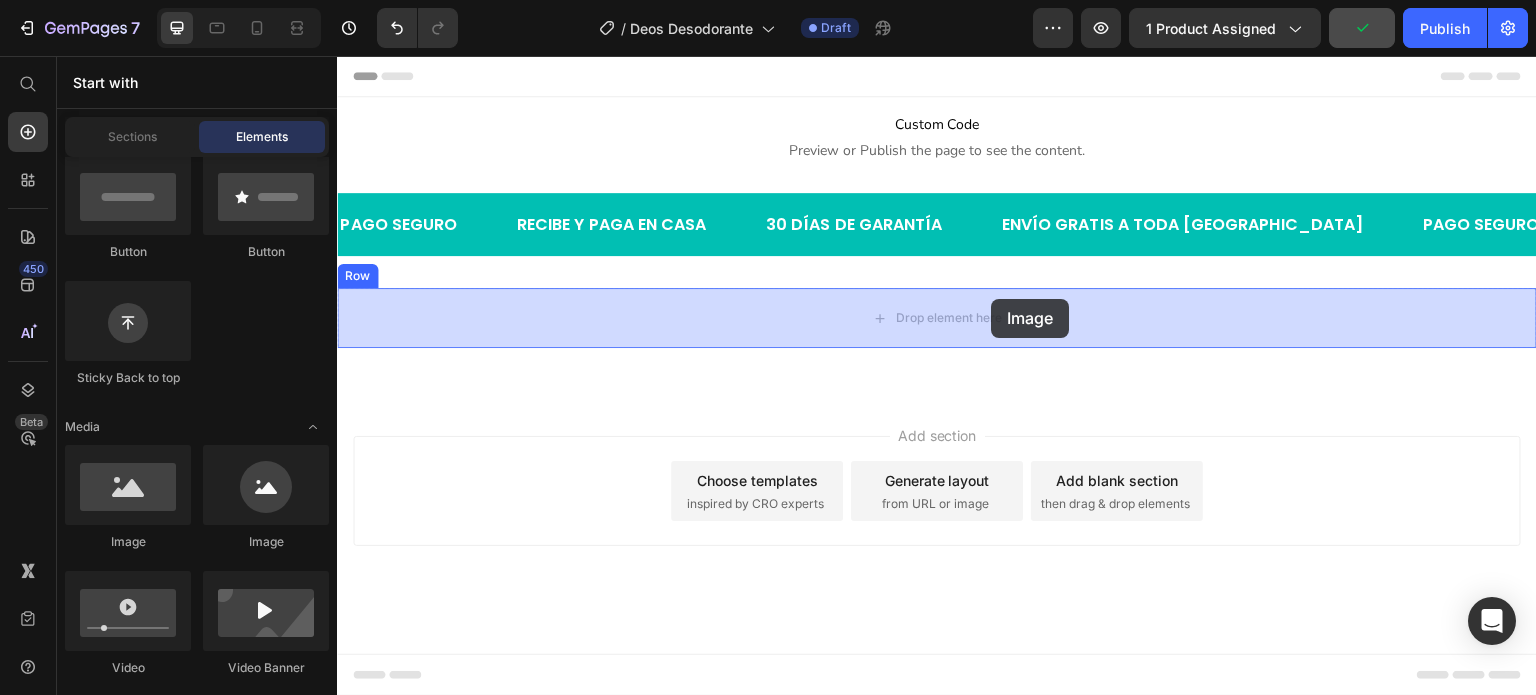 drag, startPoint x: 468, startPoint y: 555, endPoint x: 992, endPoint y: 299, distance: 583.1912 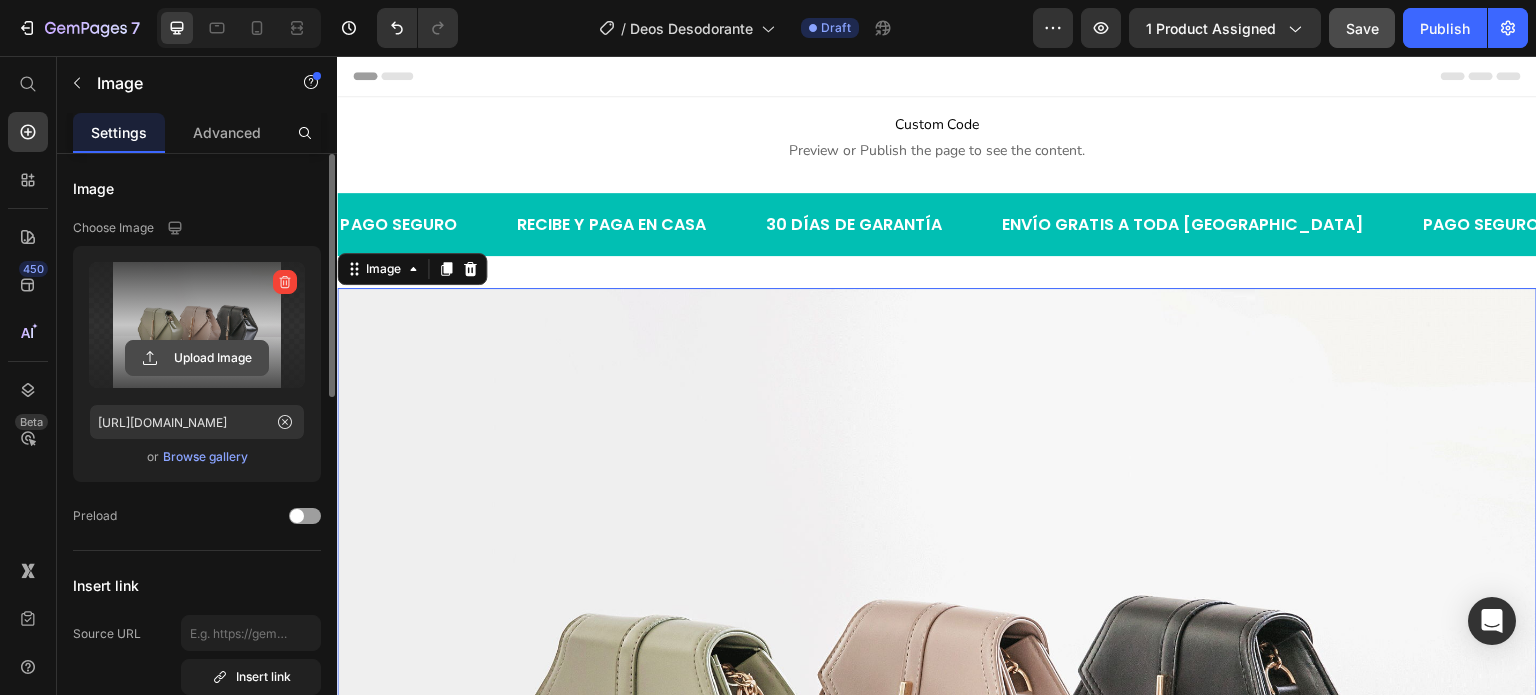 click 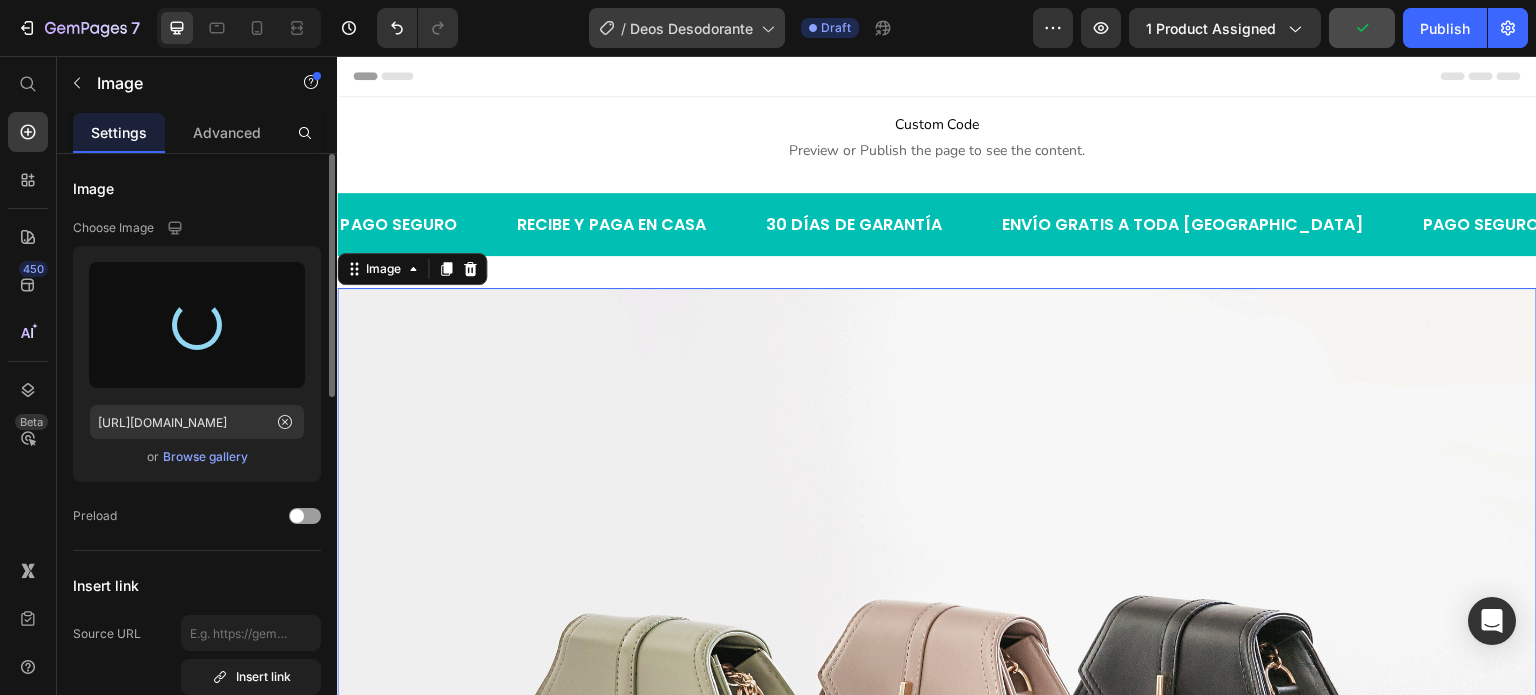 type on "https://cdn.shopify.com/s/files/1/0646/8173/8401/files/gempages_549850503740130115-7107e772-04d7-46f1-9f7a-de5dc17edea0.webp" 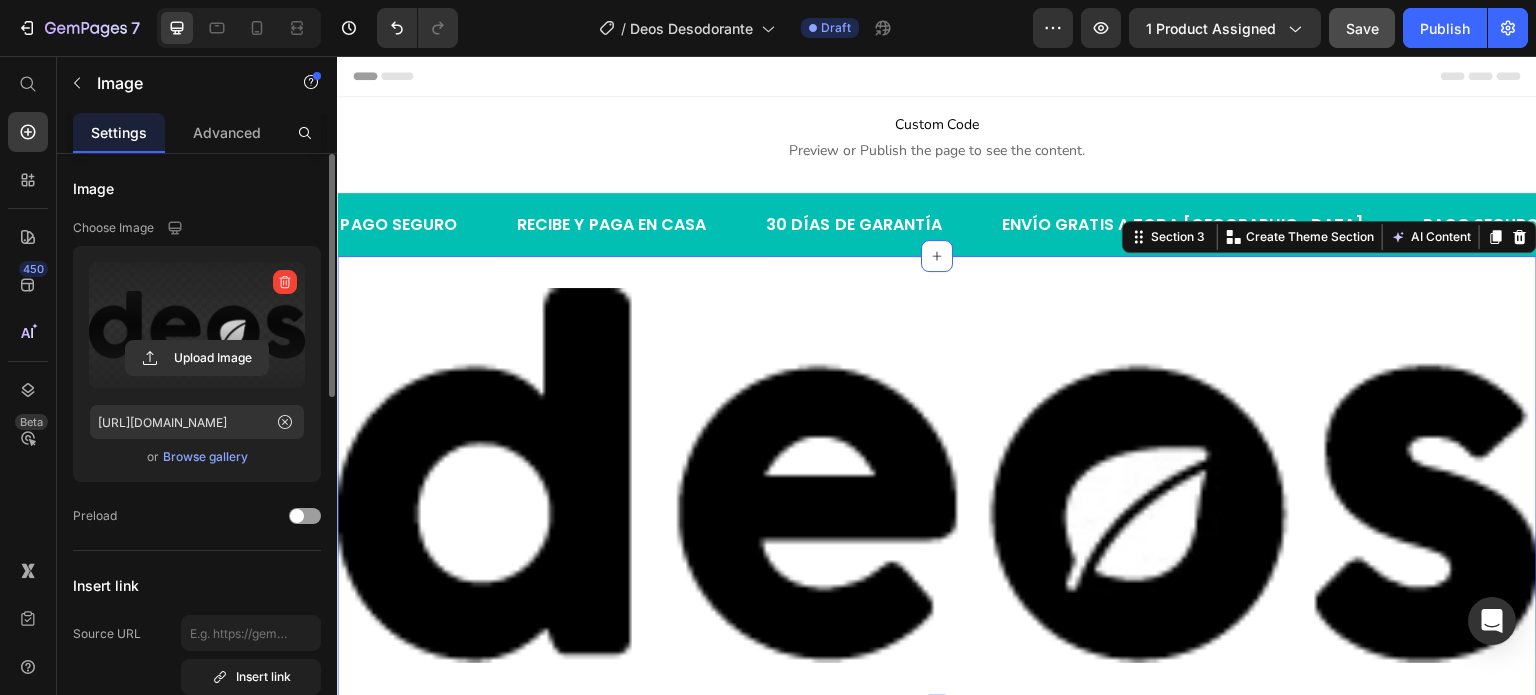 click on "Image Row Section 3   You can create reusable sections Create Theme Section AI Content Write with GemAI What would you like to describe here? Tone and Voice Persuasive Product ¿Cansad@ de oler mal incluso después de ducharte? Show more Generate" at bounding box center [937, 483] 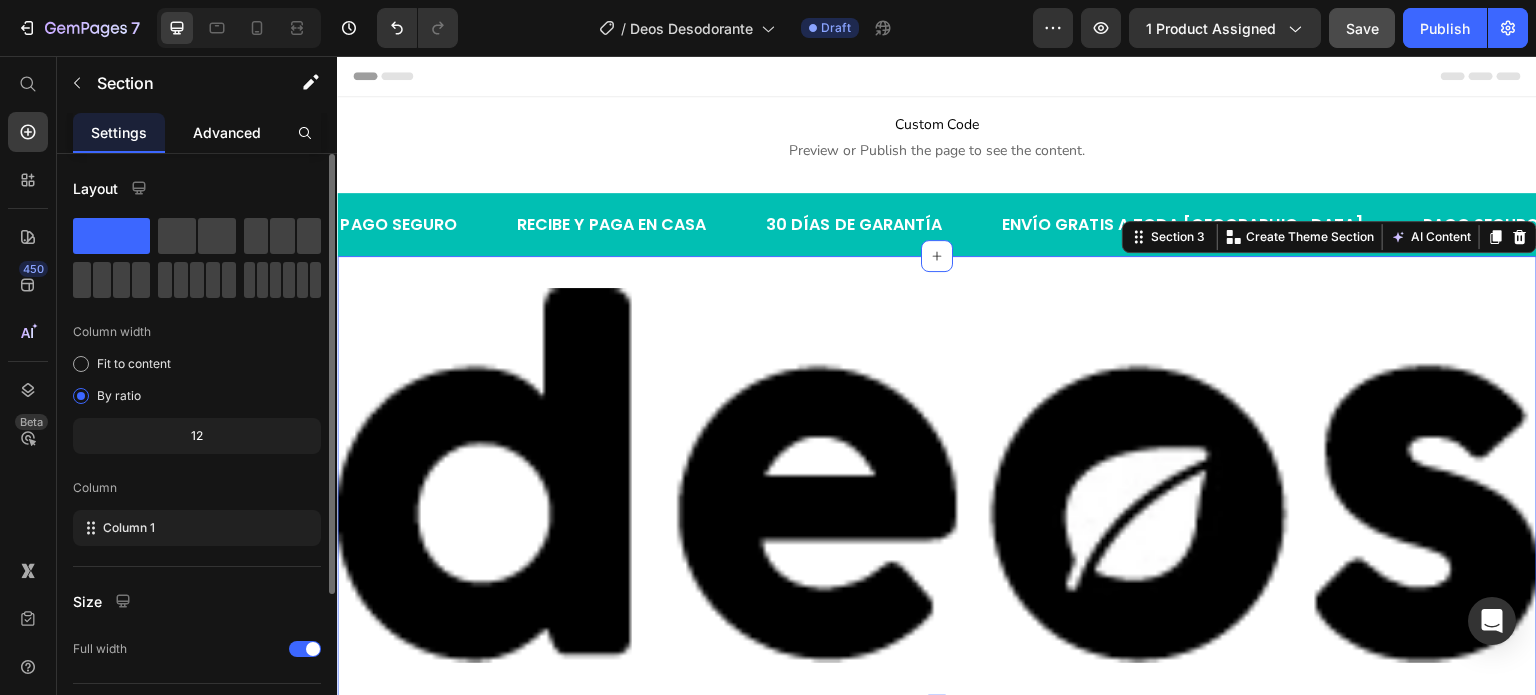 click on "Advanced" at bounding box center (227, 132) 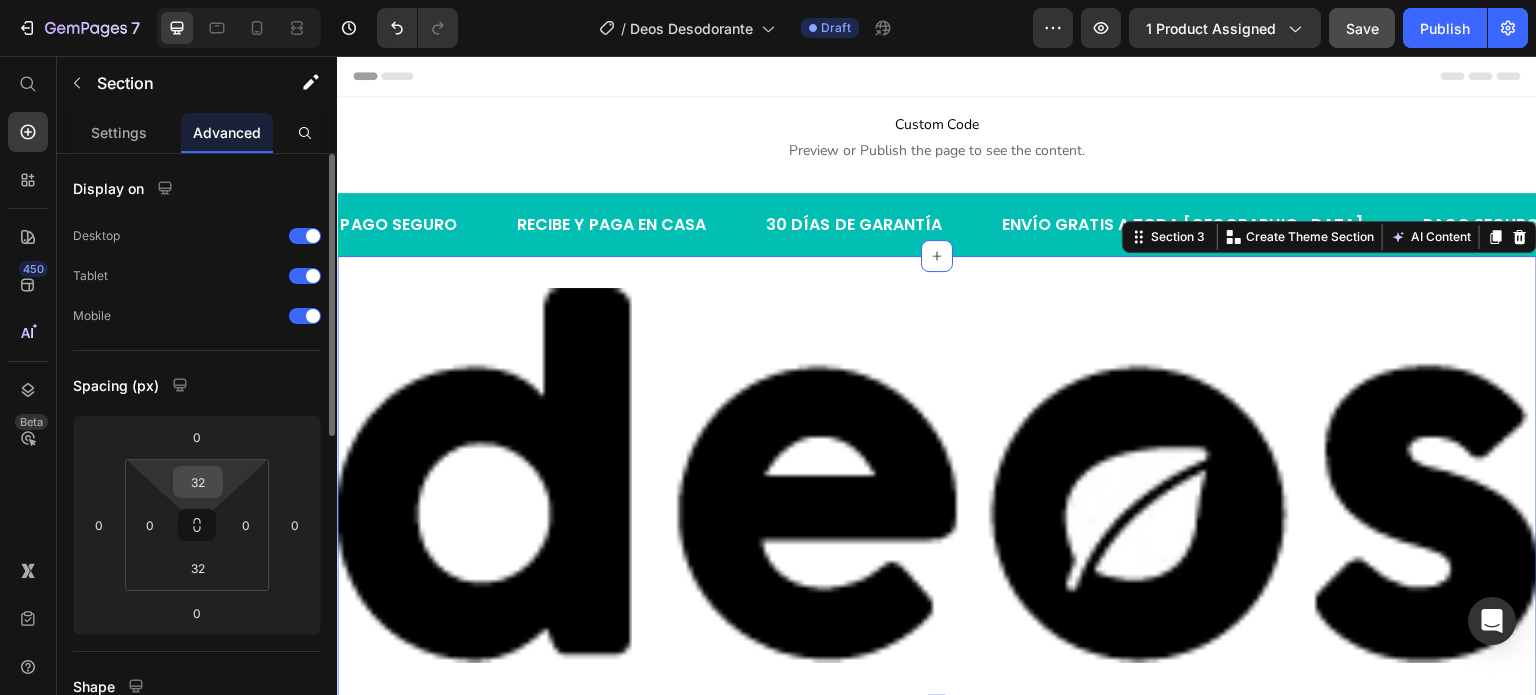 click on "32" at bounding box center (198, 482) 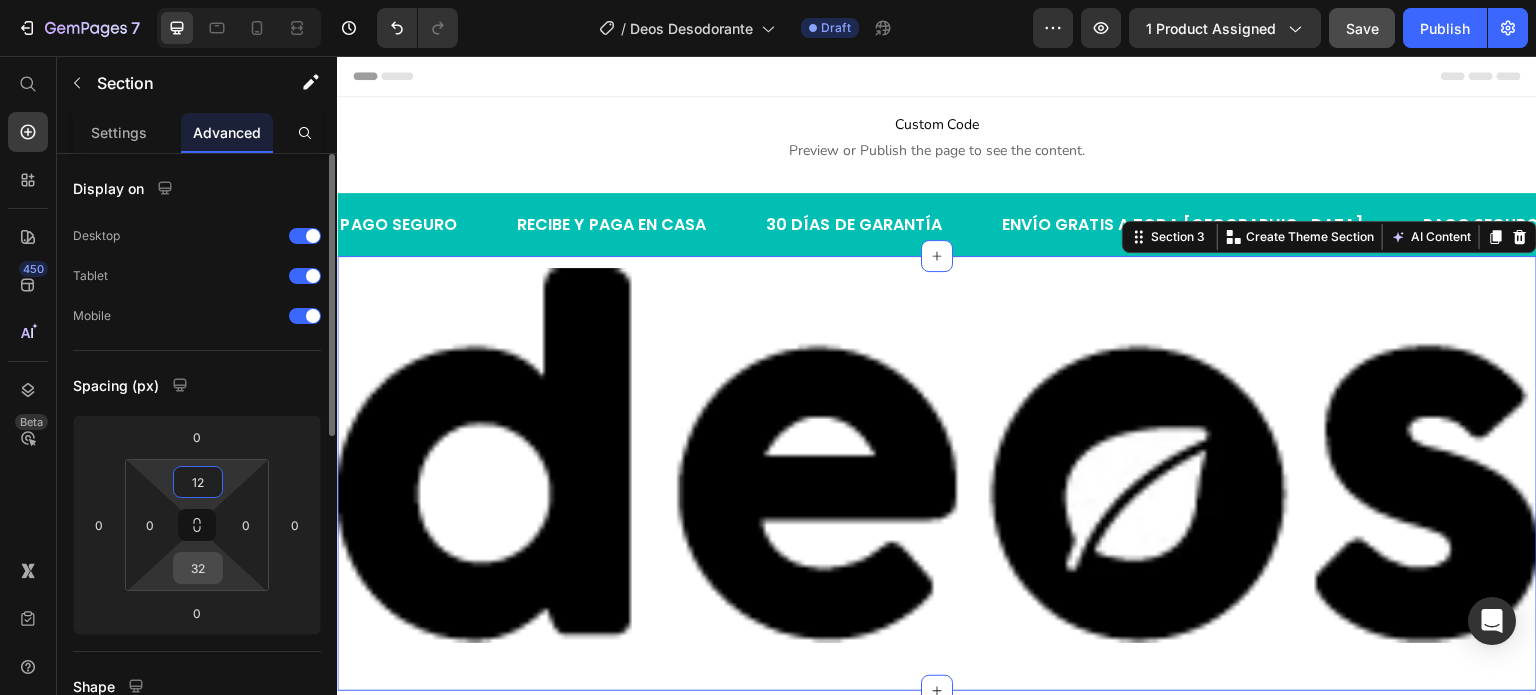 type on "12" 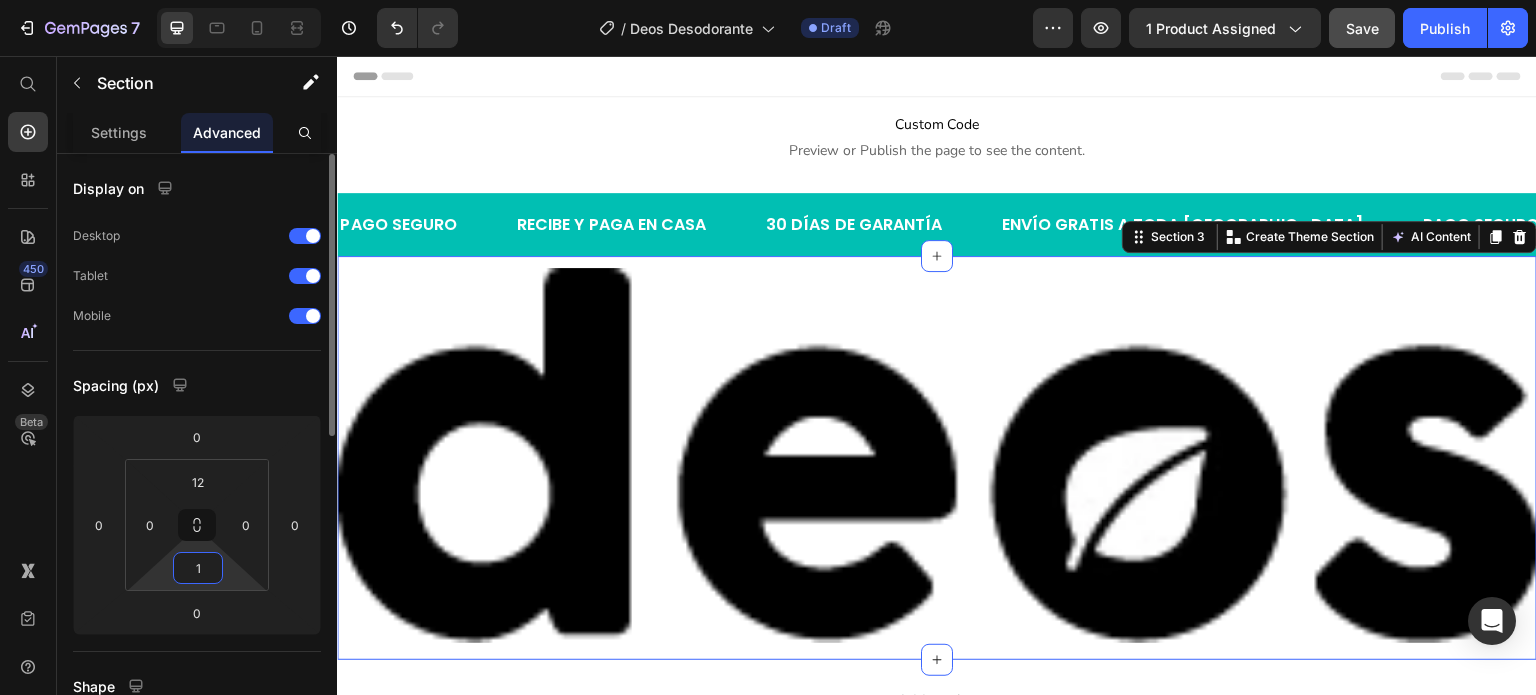 type on "12" 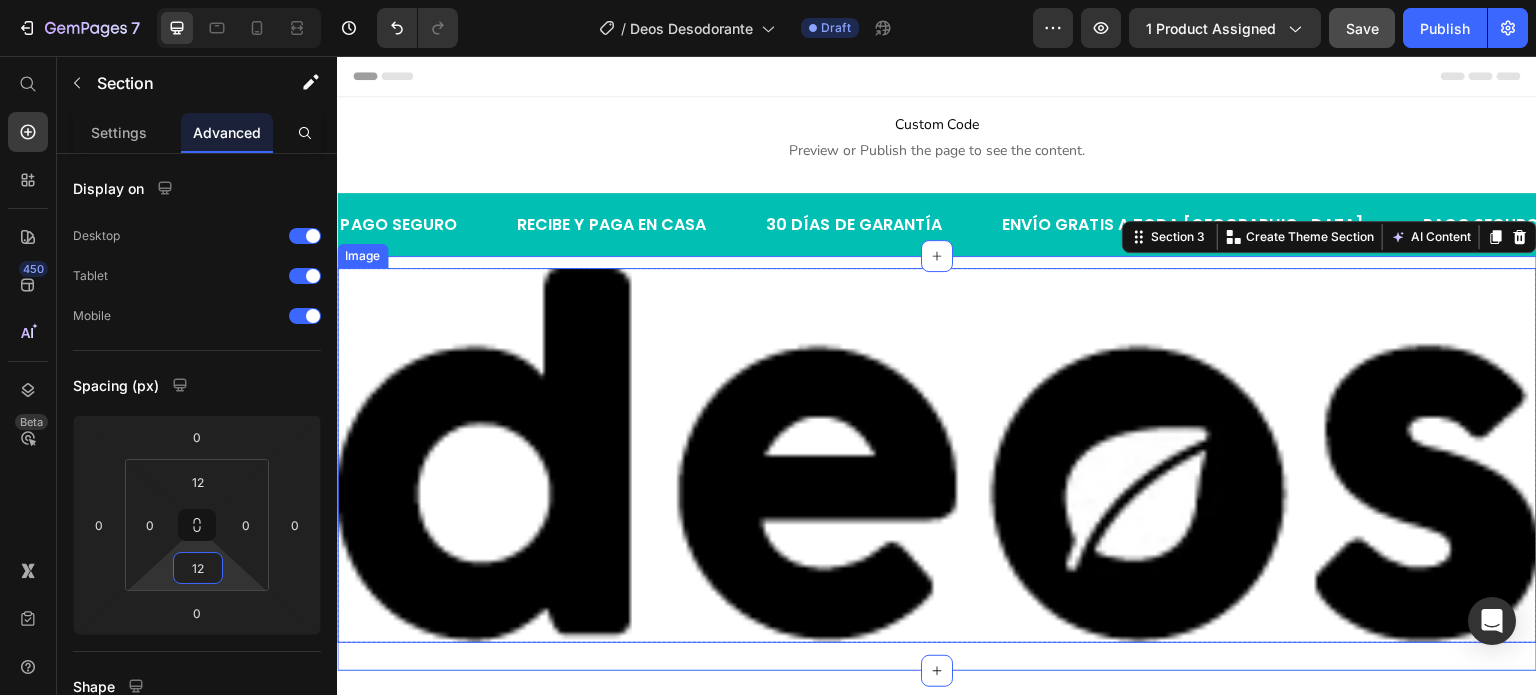 click at bounding box center (937, 455) 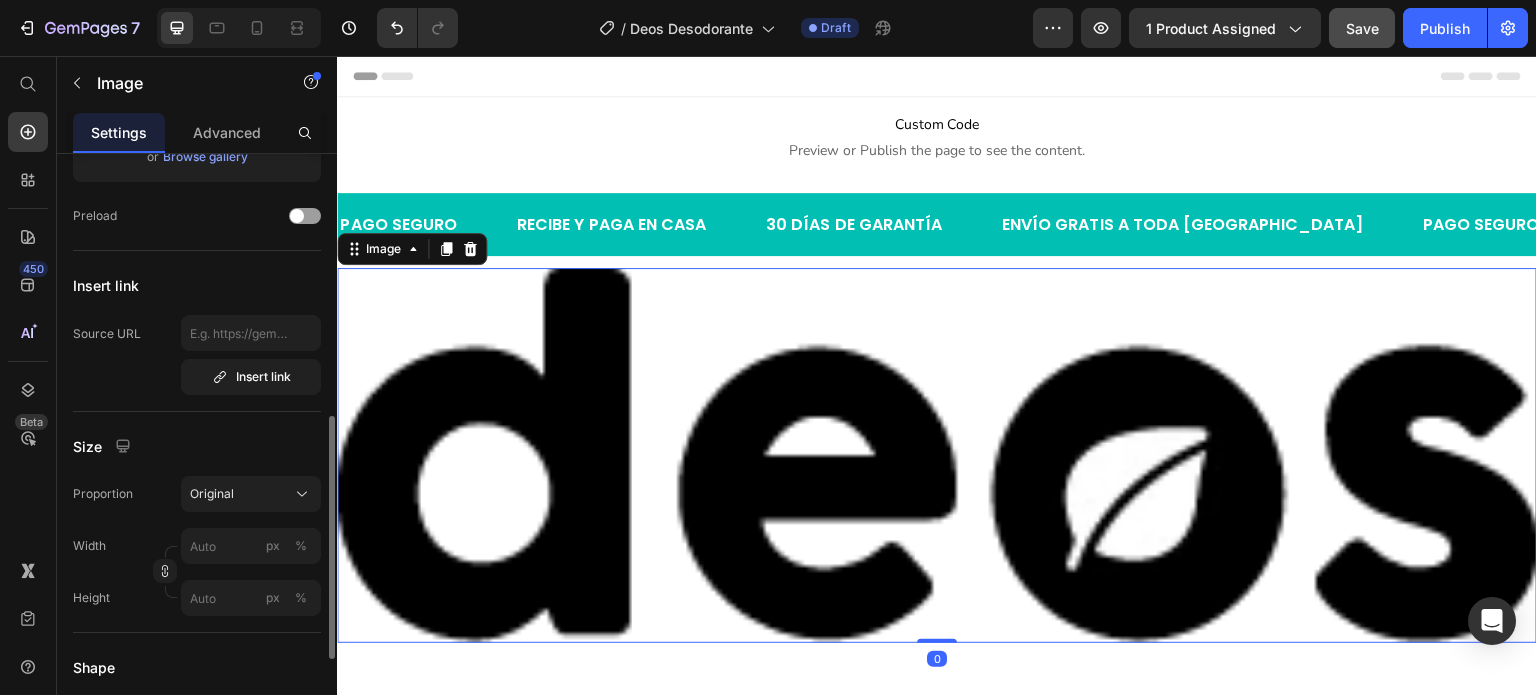 scroll, scrollTop: 400, scrollLeft: 0, axis: vertical 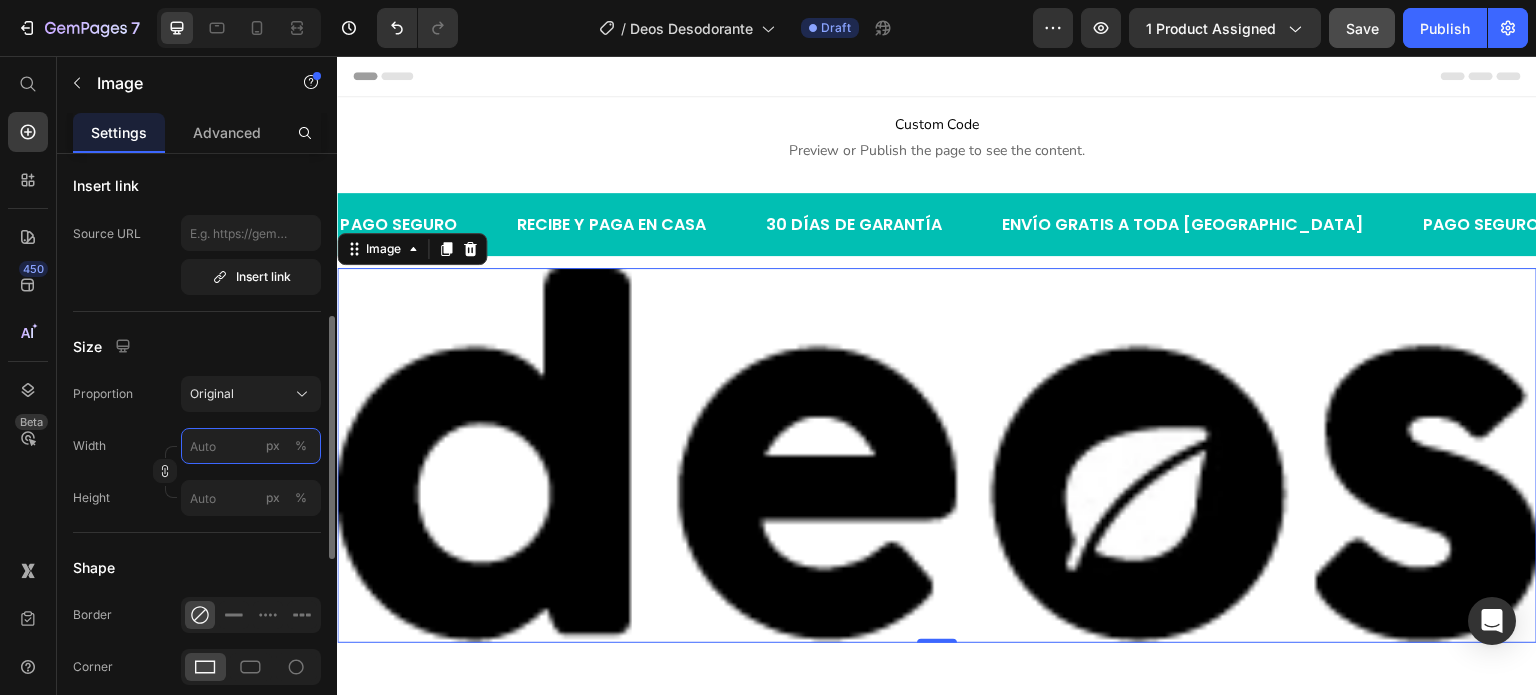 click on "px %" at bounding box center (251, 446) 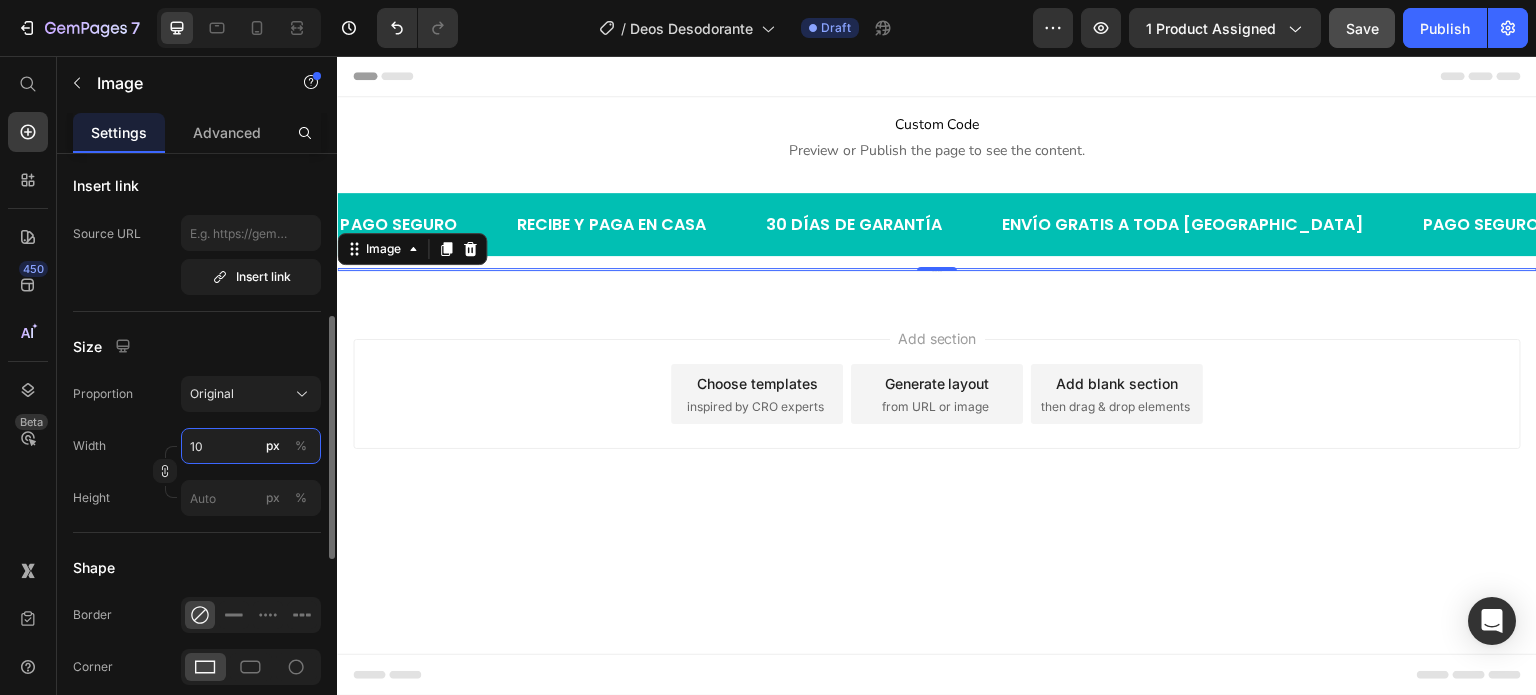 type on "105" 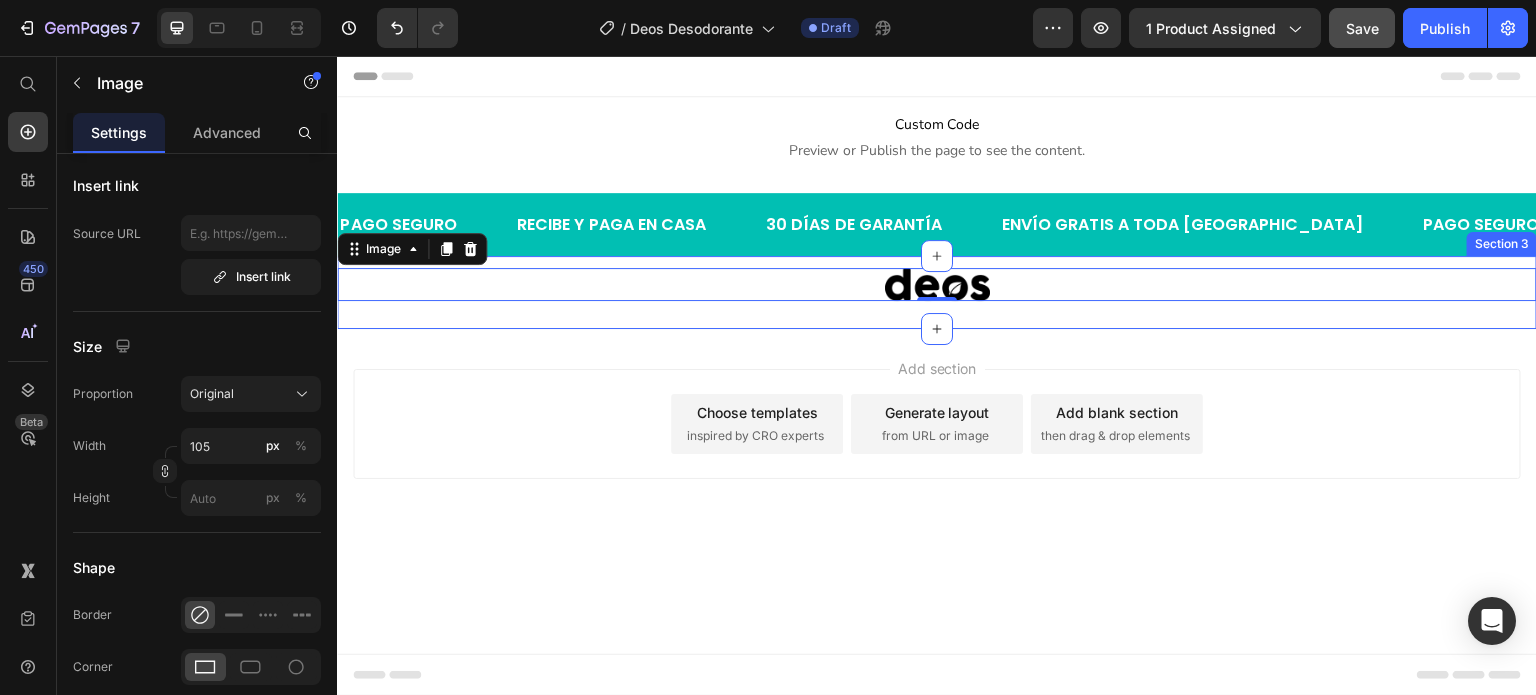 click on "Image   0 Row" at bounding box center [937, 292] 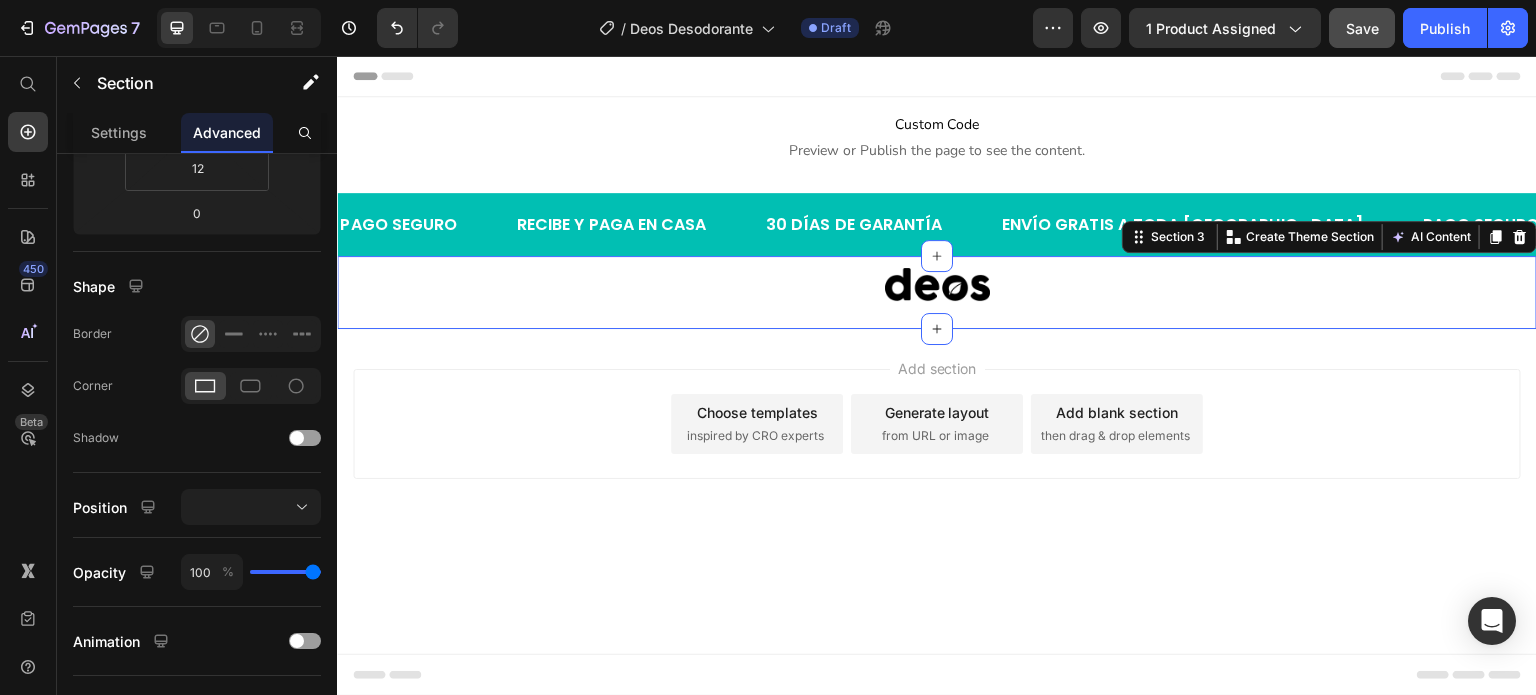 scroll, scrollTop: 0, scrollLeft: 0, axis: both 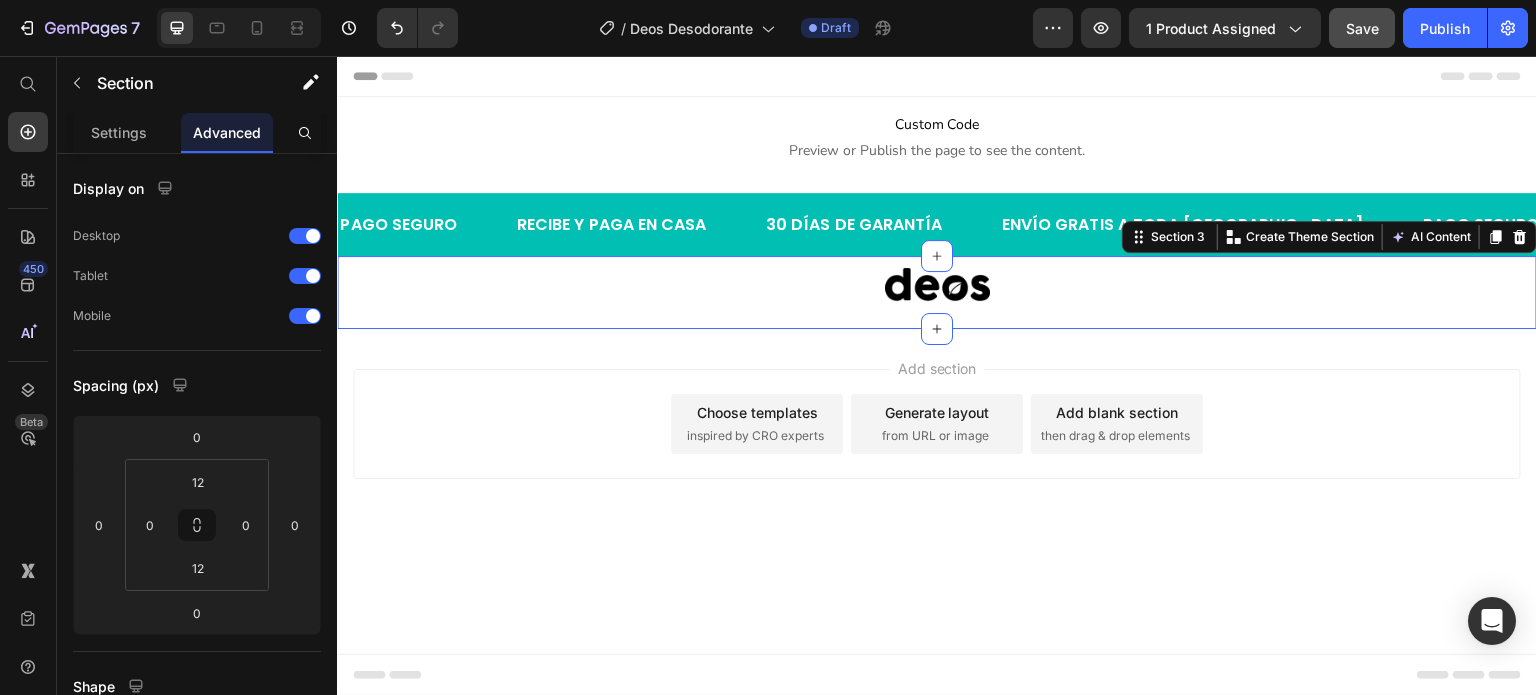 click on "Image Row Section 3   You can create reusable sections Create Theme Section AI Content Write with GemAI What would you like to describe here? Tone and Voice Persuasive Product ¿Cansad@ de oler mal incluso después de ducharte? Show more Generate" at bounding box center (937, 292) 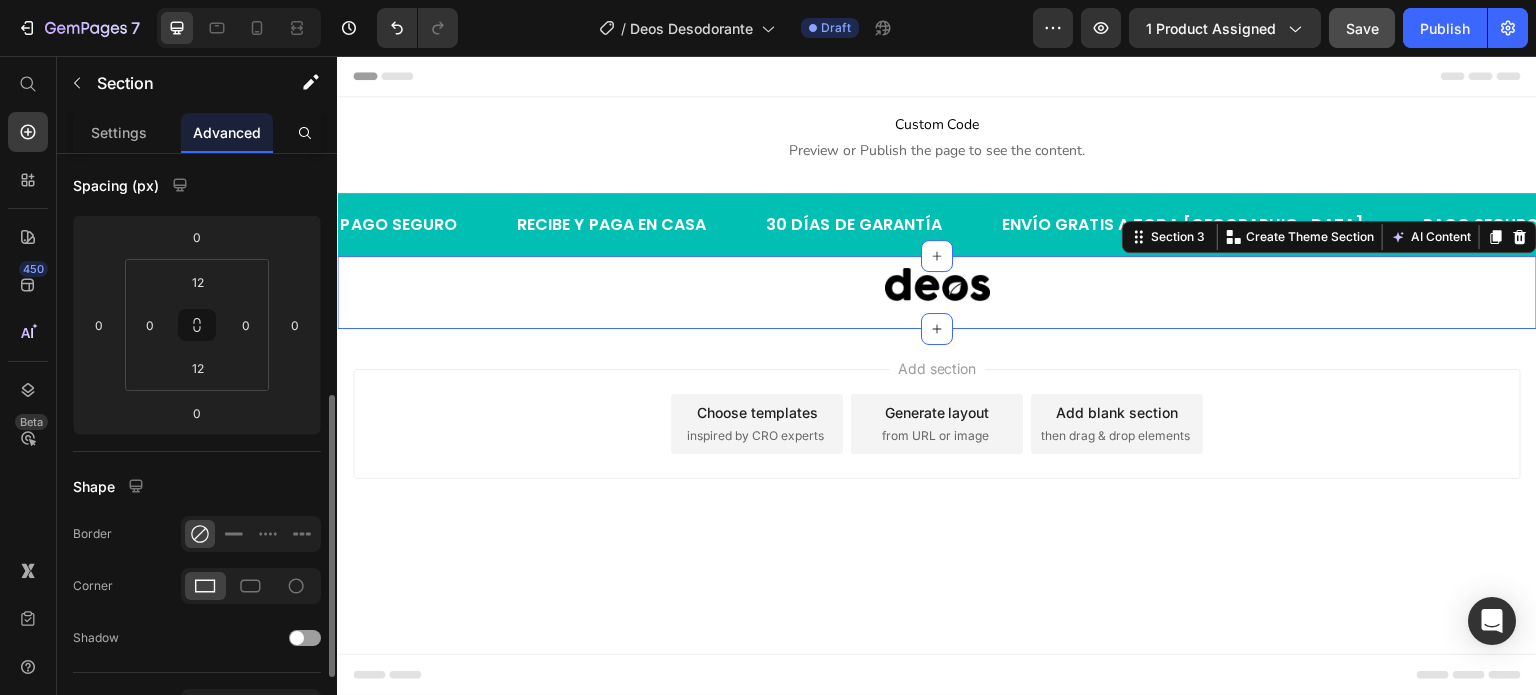 scroll, scrollTop: 300, scrollLeft: 0, axis: vertical 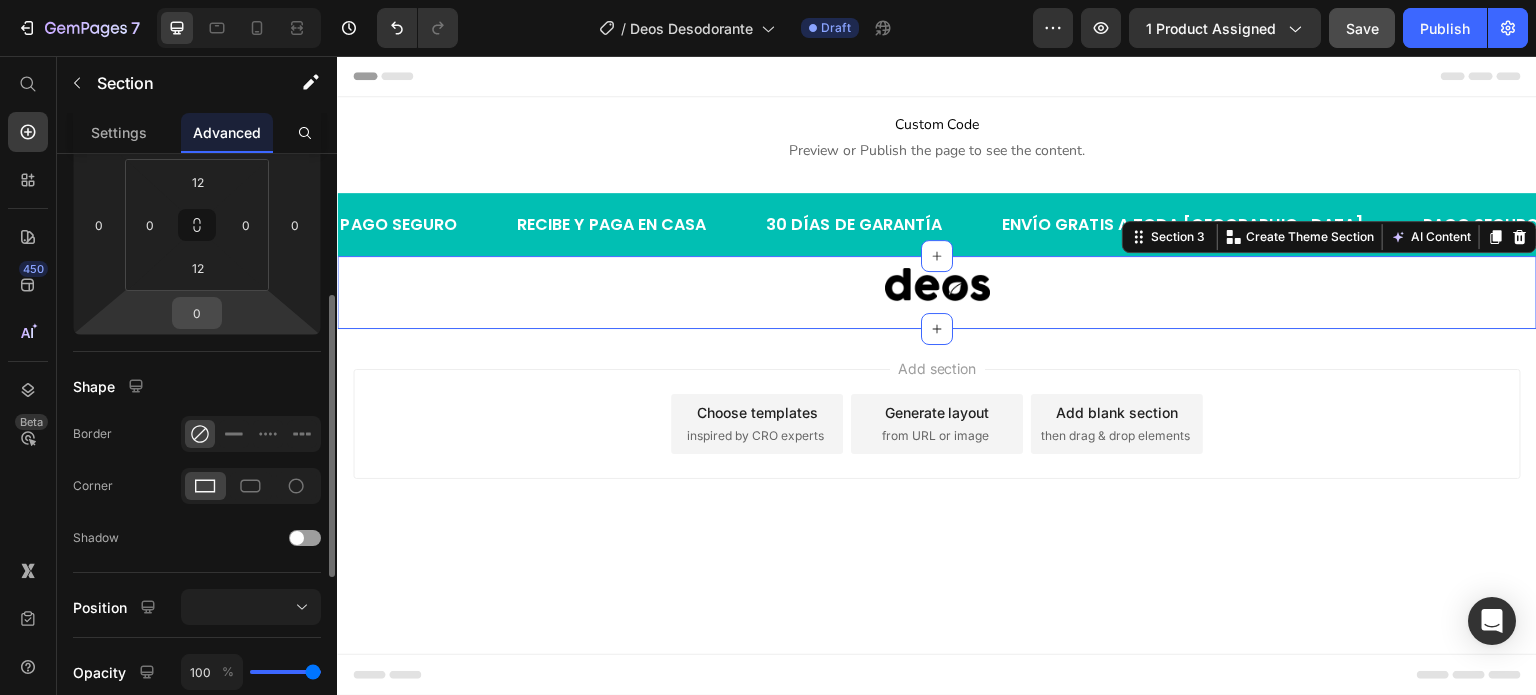 click on "0" at bounding box center [197, 313] 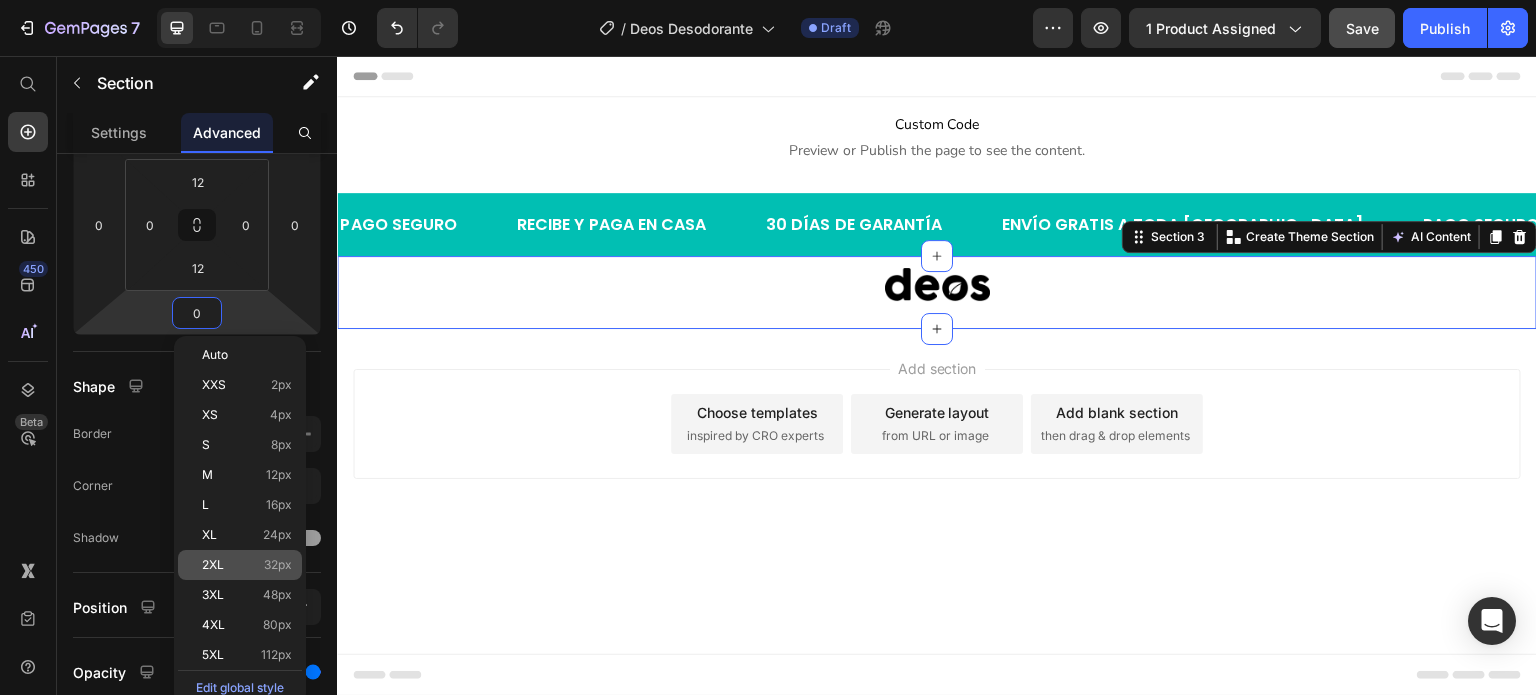 click on "2XL 32px" 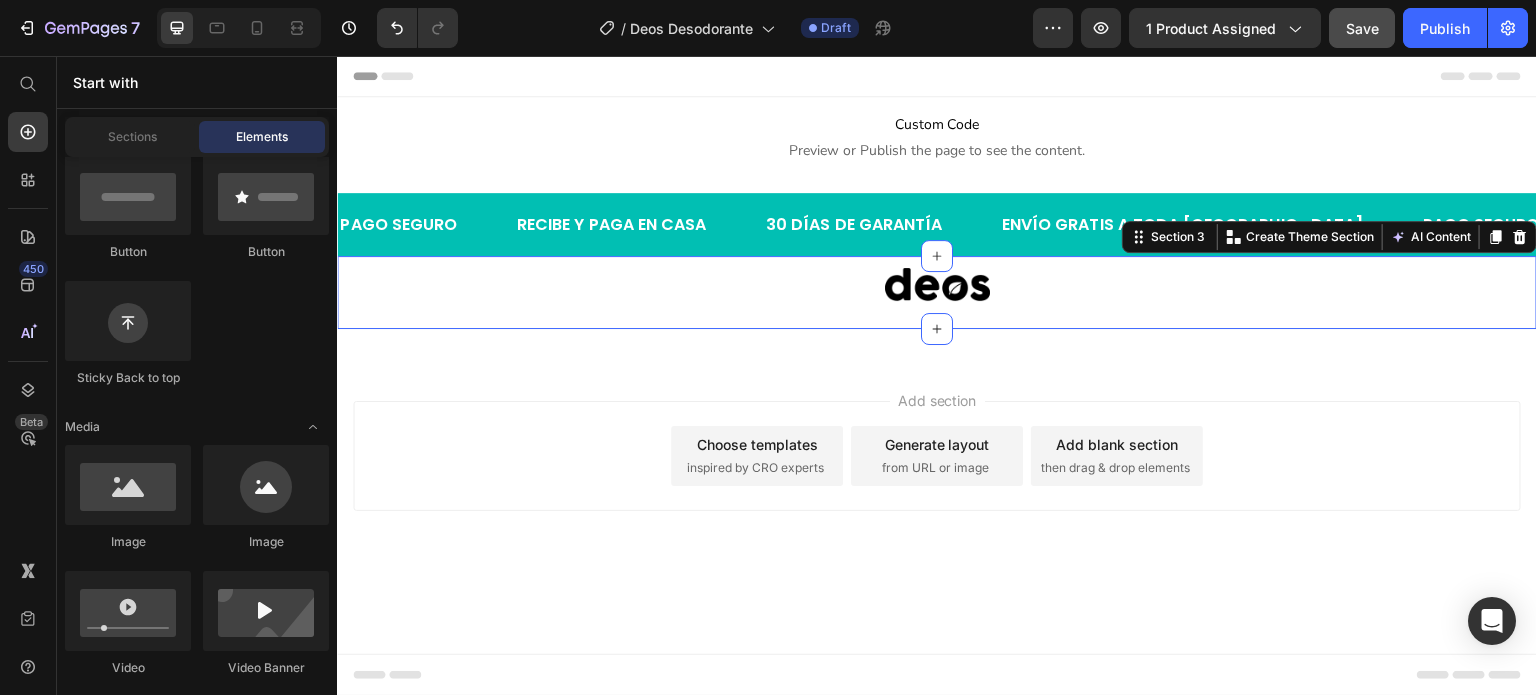 click on "Header
Custom Code
Preview or Publish the page to see the content. Custom Code Row Section 1 PAGO SEGURO Text RECIBE Y PAGA EN CASA Text 30 DÍAS DE GARANTÍA Text ENVÍO GRATIS A TODA GUATEMALA Text PAGO SEGURO Text RECIBE Y PAGA EN CASA Text 30 DÍAS DE GARANTÍA Text ENVÍO GRATIS A TODA GUATEMALA Text PAGO SEGURO Text RECIBE Y PAGA EN CASA Text 30 DÍAS DE GARANTÍA Text ENVÍO GRATIS A TODA GUATEMALA Text PAGO SEGURO Text RECIBE Y PAGA EN CASA Text 30 DÍAS DE GARANTÍA Text ENVÍO GRATIS A TODA GUATEMALA Text PAGO SEGURO Text RECIBE Y PAGA EN CASA Text 30 DÍAS DE GARANTÍA Text ENVÍO GRATIS A TODA GUATEMALA Text PAGO SEGURO Text RECIBE Y PAGA EN CASA Text 30 DÍAS DE GARANTÍA Text ENVÍO GRATIS A TODA GUATEMALA Text Marquee Section 2 Image Row Section 3   You can create reusable sections Create Theme Section AI Content Write with GemAI What would you like to describe here? Tone and Voice Persuasive Product ¿Cansad@ de oler mal incluso después de ducharte? Show more Generate Root Footer" at bounding box center [937, 331] 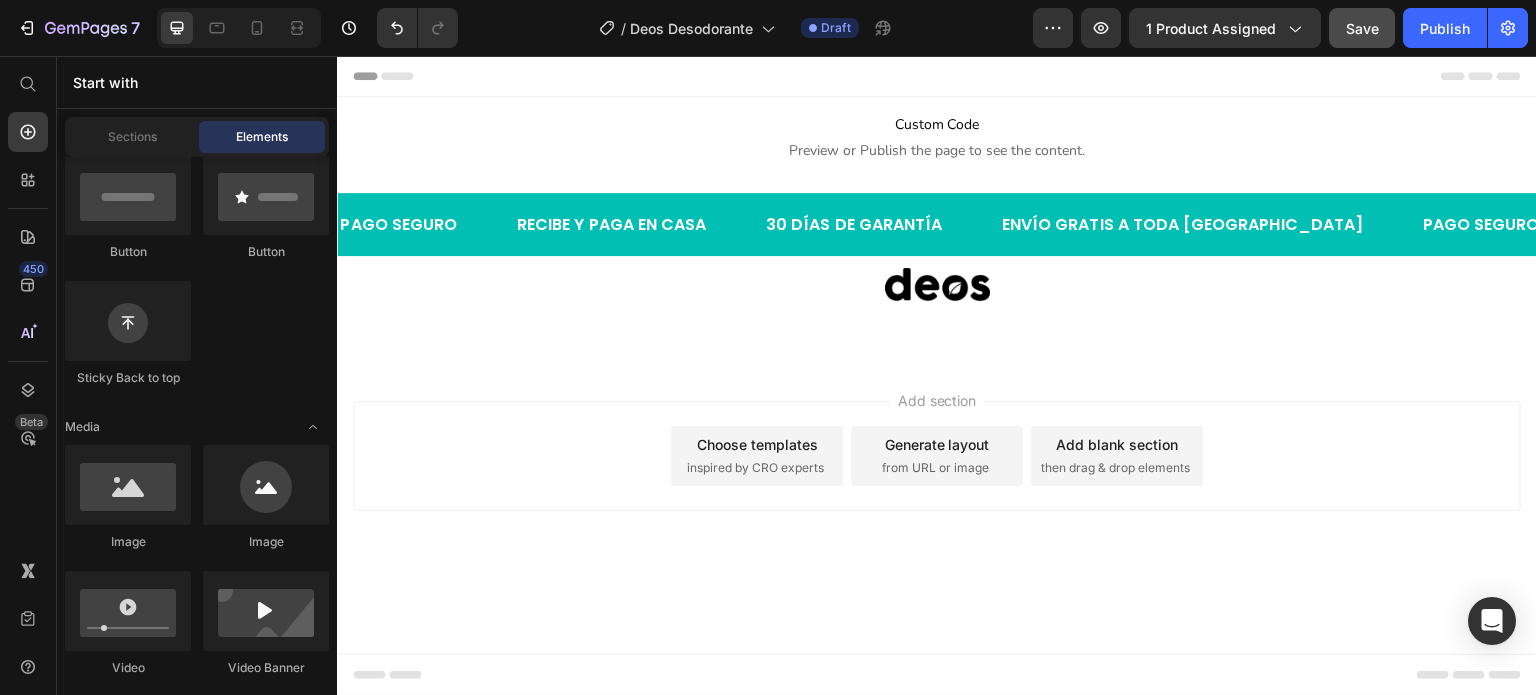 click on "Add blank section" at bounding box center [1117, 444] 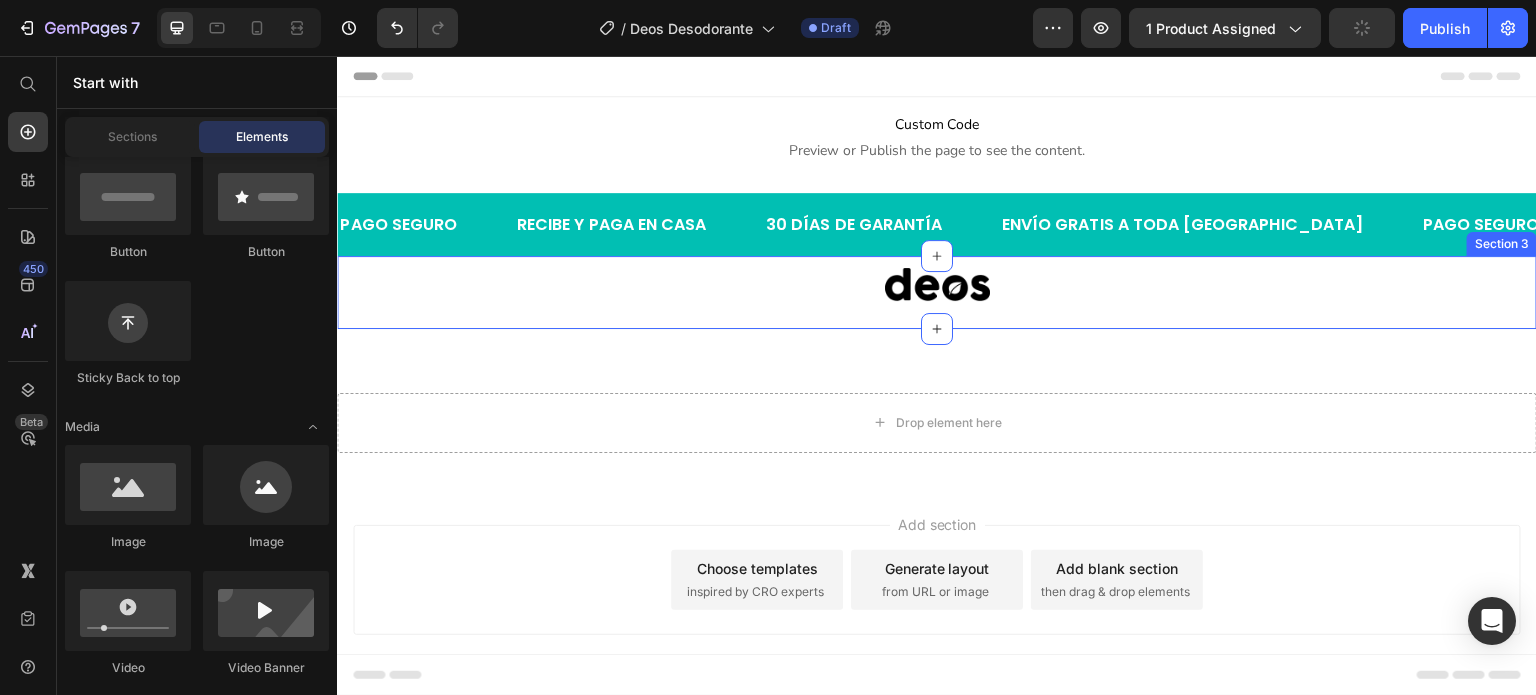 click on "Image Row" at bounding box center (937, 292) 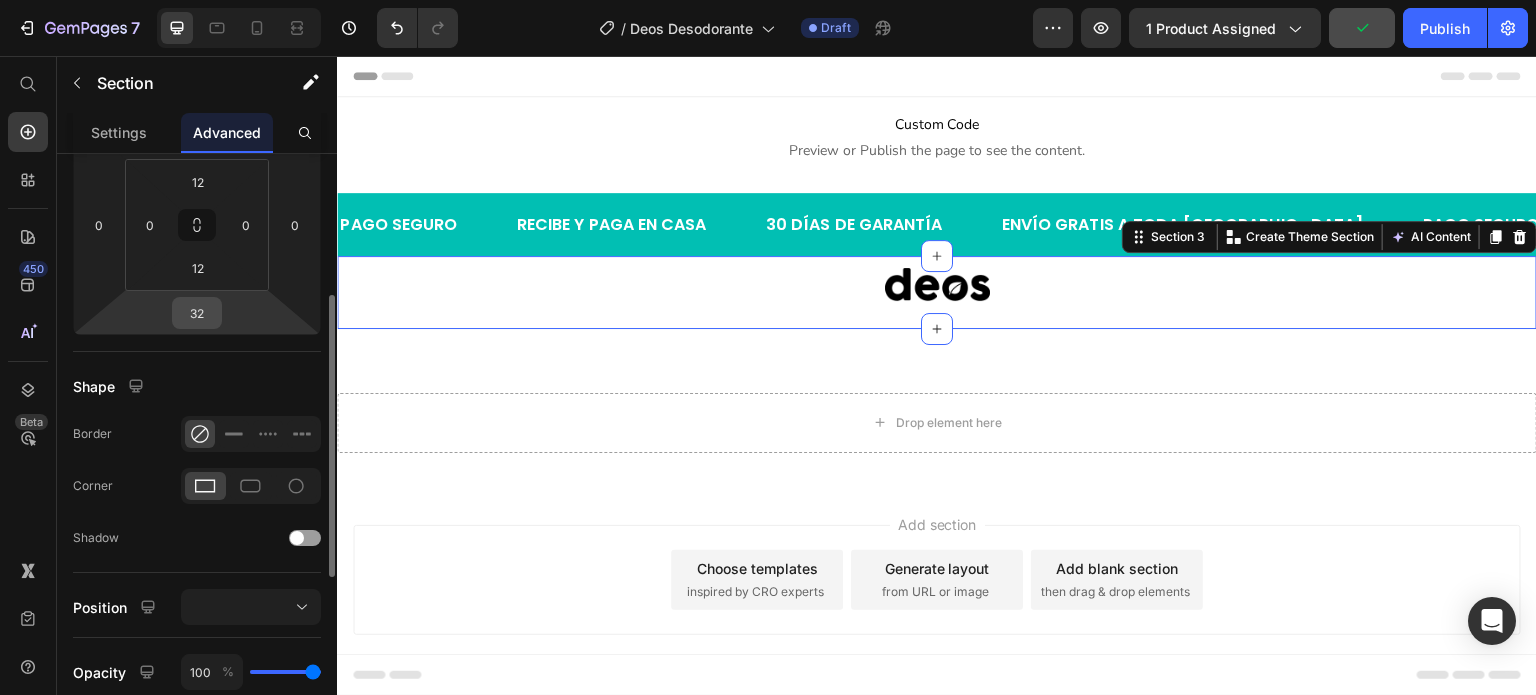 click on "32" at bounding box center [197, 313] 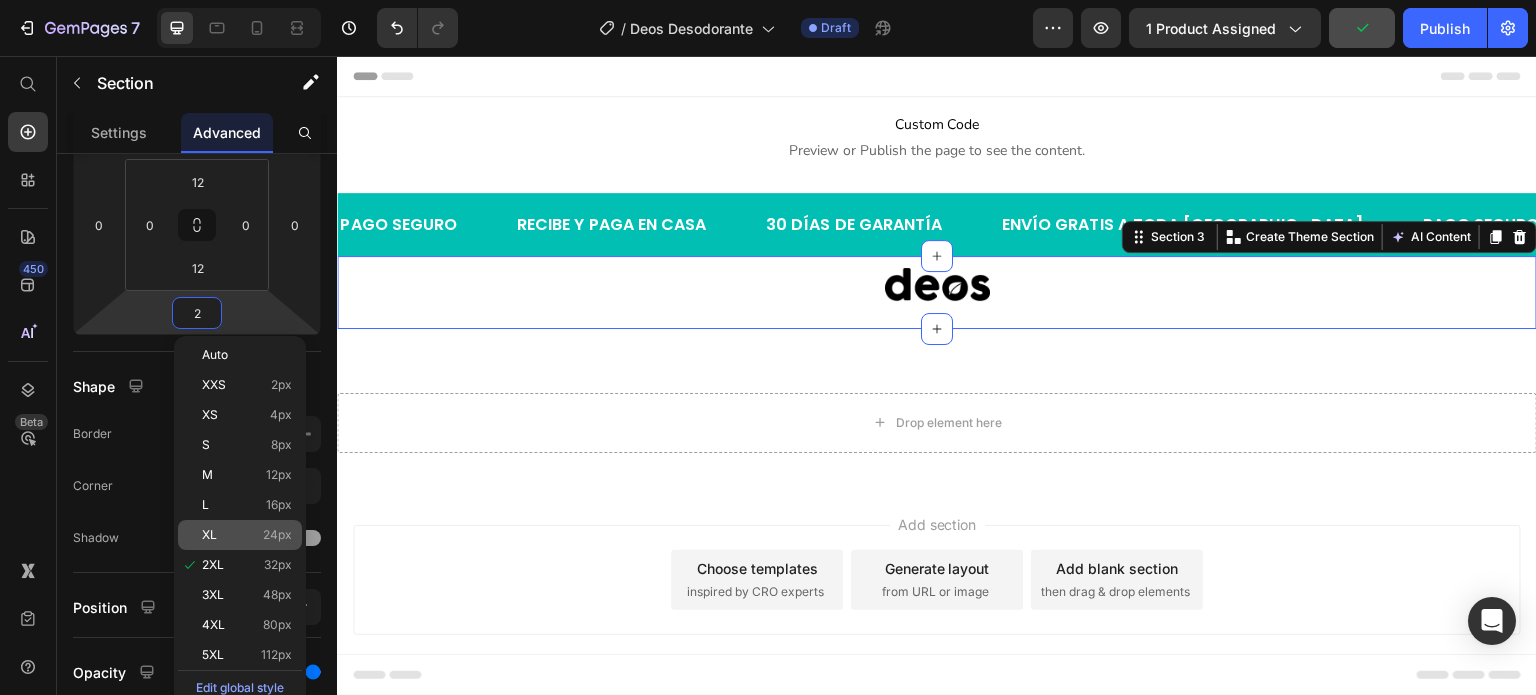 click on "XL 24px" 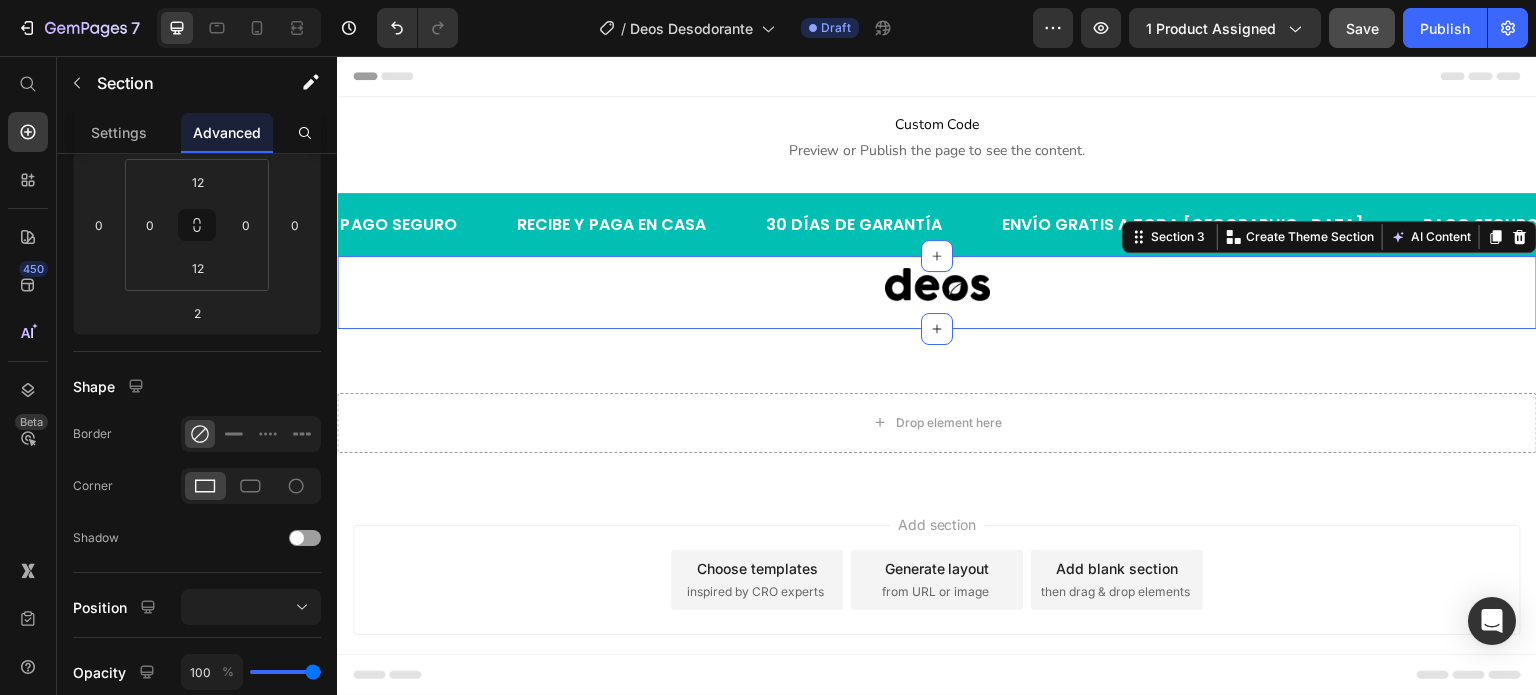 type on "24" 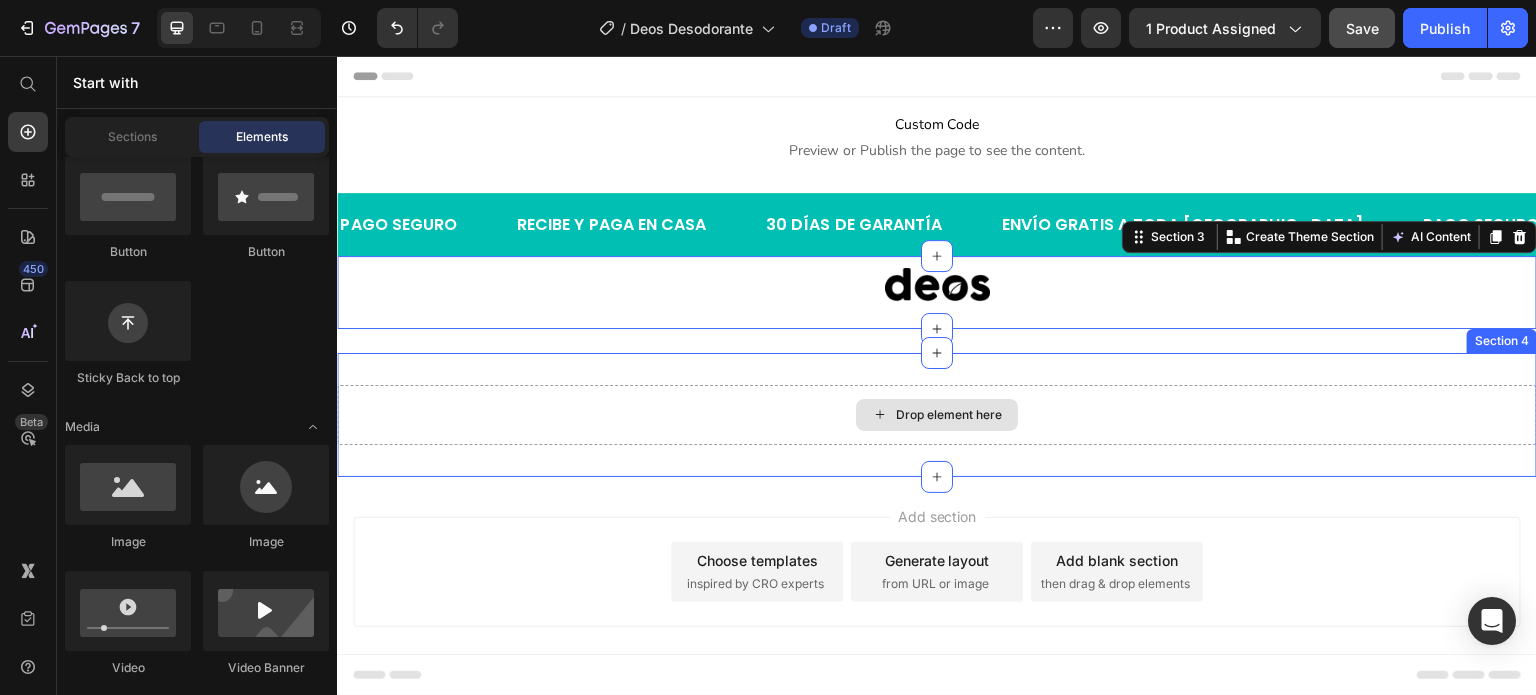 click on "Drop element here" at bounding box center [949, 415] 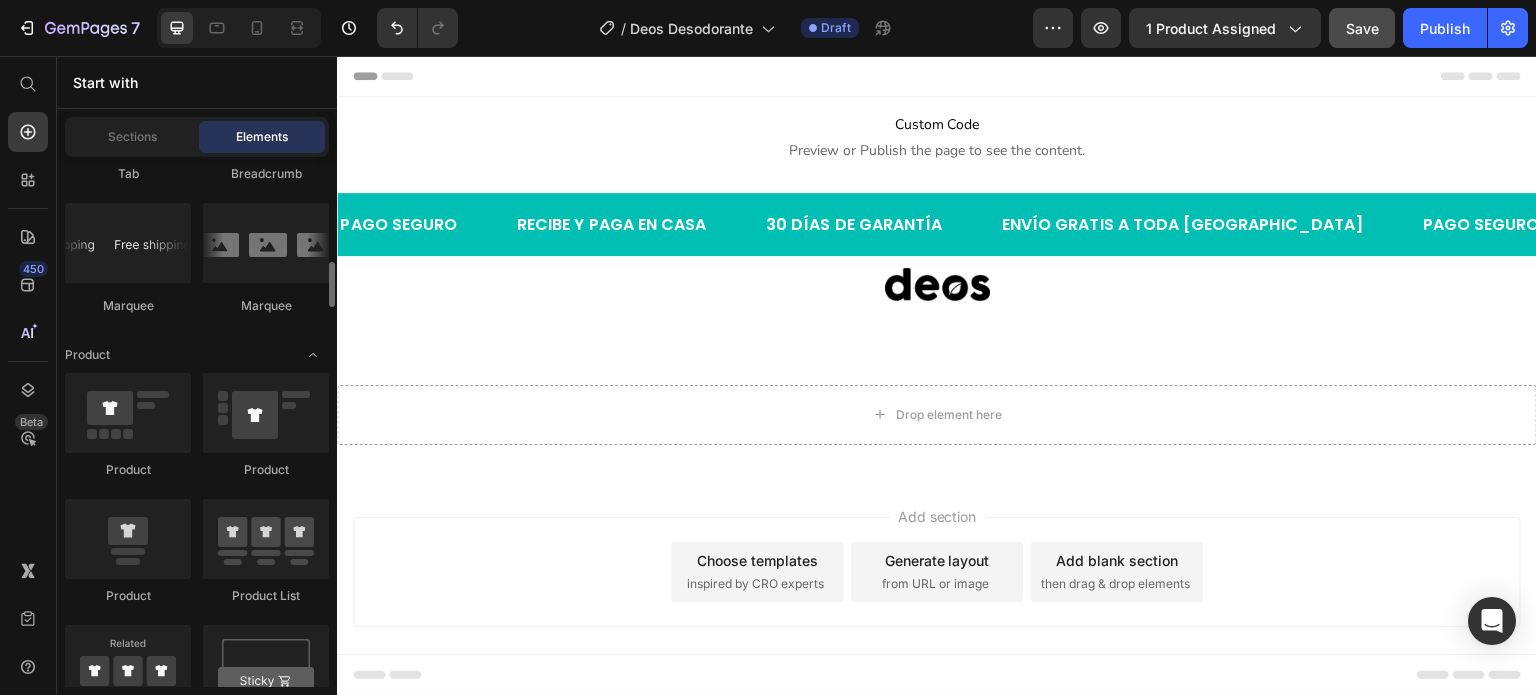 scroll, scrollTop: 2600, scrollLeft: 0, axis: vertical 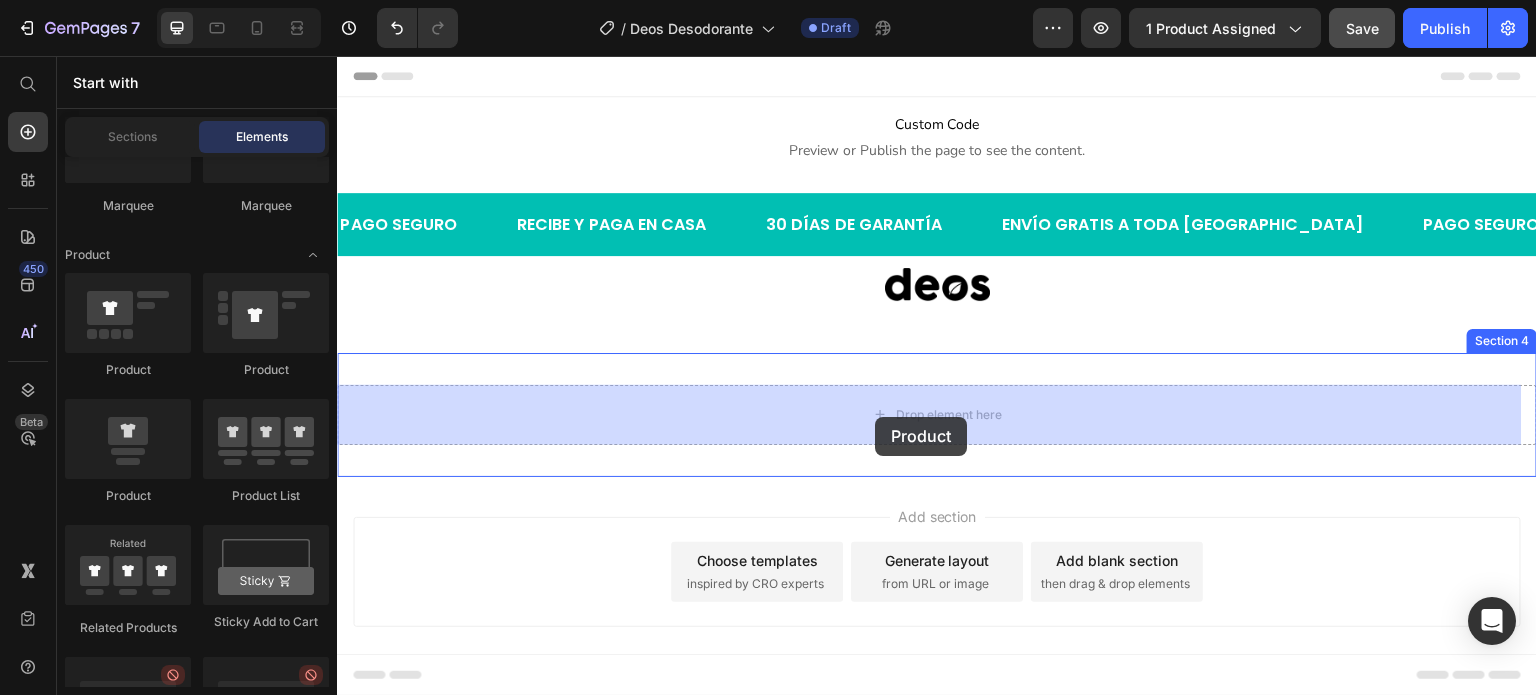 drag, startPoint x: 463, startPoint y: 366, endPoint x: 875, endPoint y: 417, distance: 415.14456 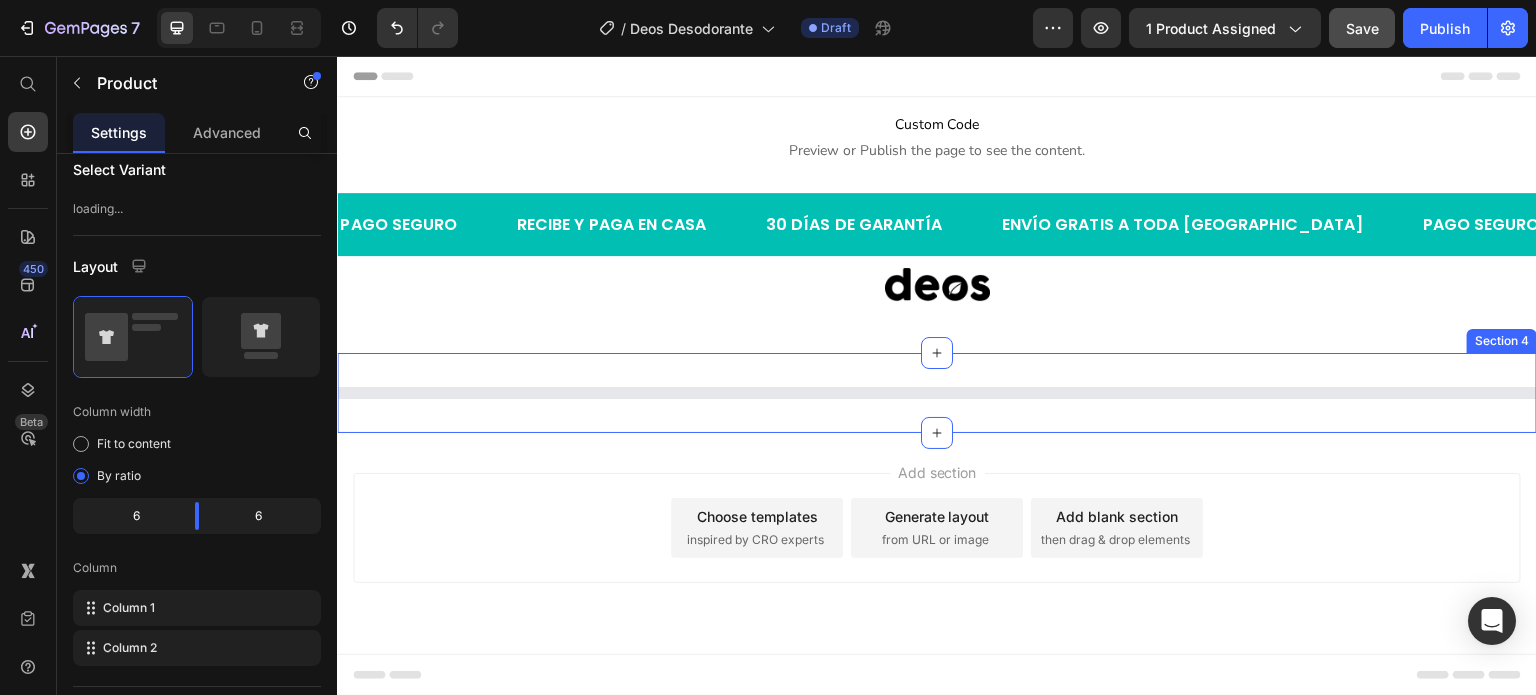 scroll, scrollTop: 0, scrollLeft: 0, axis: both 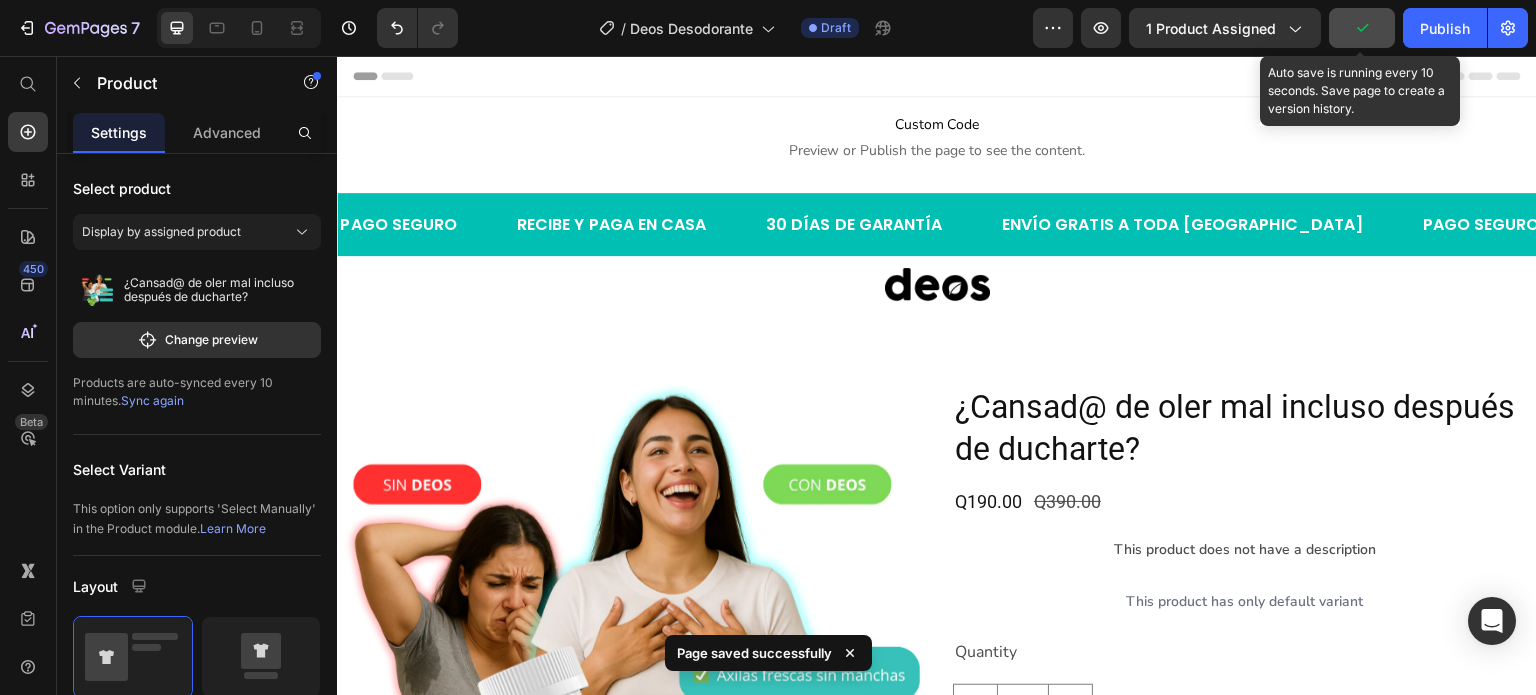 click 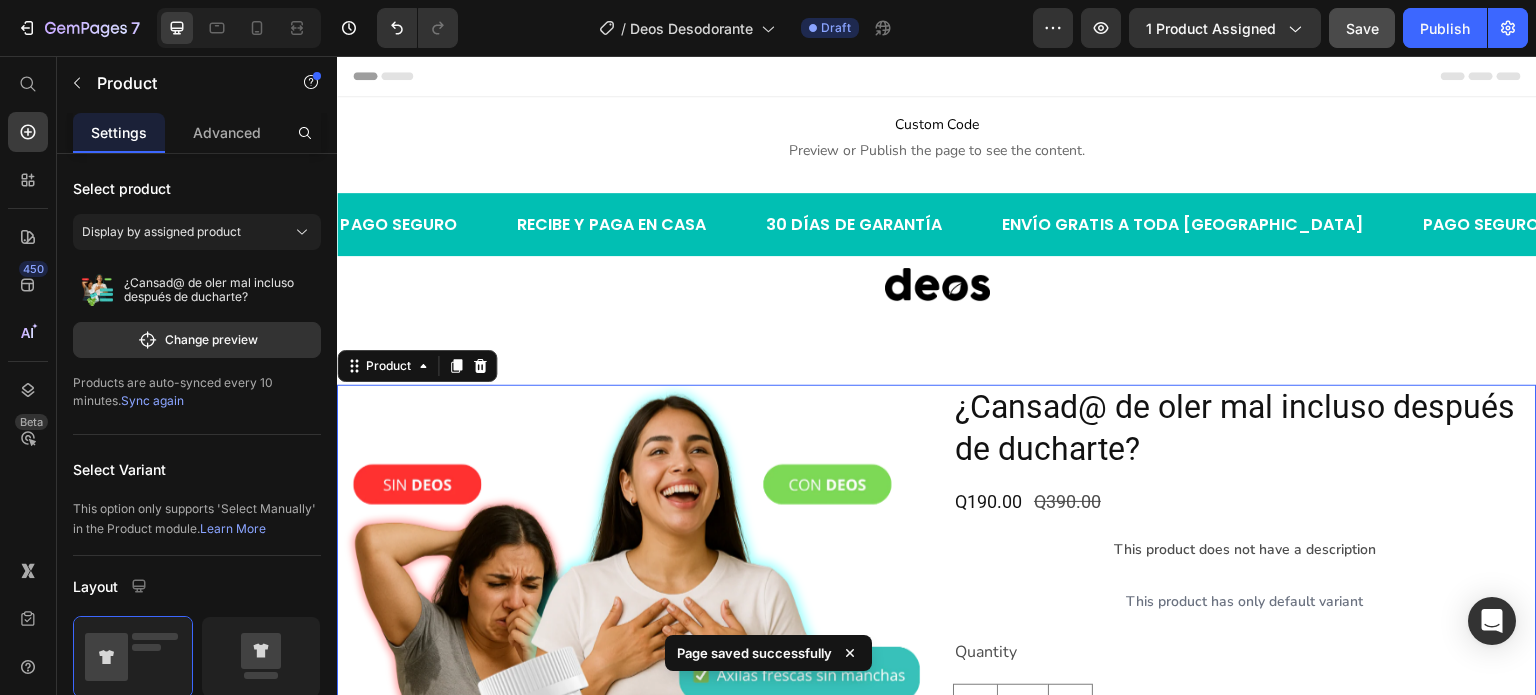 click on "Product Images ¿Cansad@ de oler mal incluso después de ducharte? Product Title Q190.00 Product Price Q390.00 Product Price Row This product does not have a description Product Description This product has only default variant Product Variants & Swatches Quantity Text Block 1 Product Quantity
Add to cart Add to Cart Buy it now Dynamic Checkout Product   0" at bounding box center (937, 685) 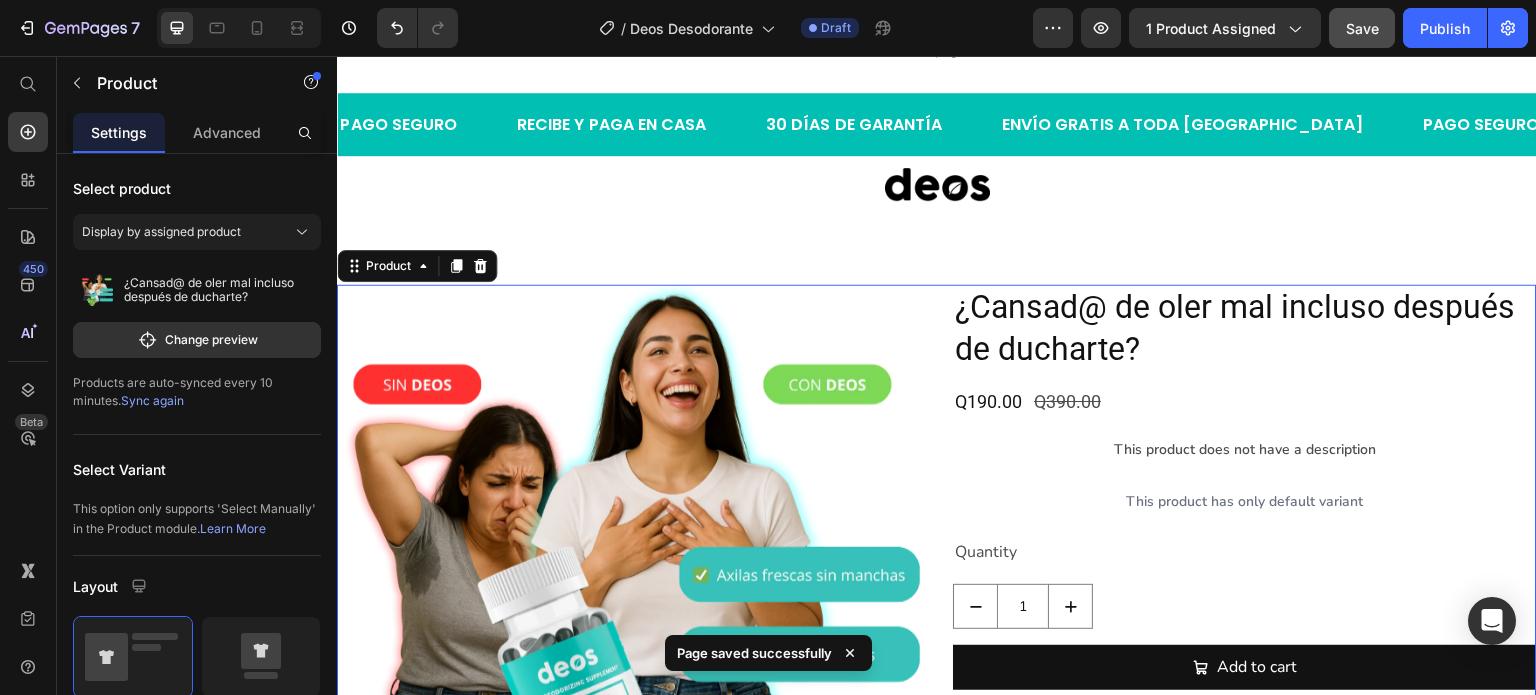 scroll, scrollTop: 300, scrollLeft: 0, axis: vertical 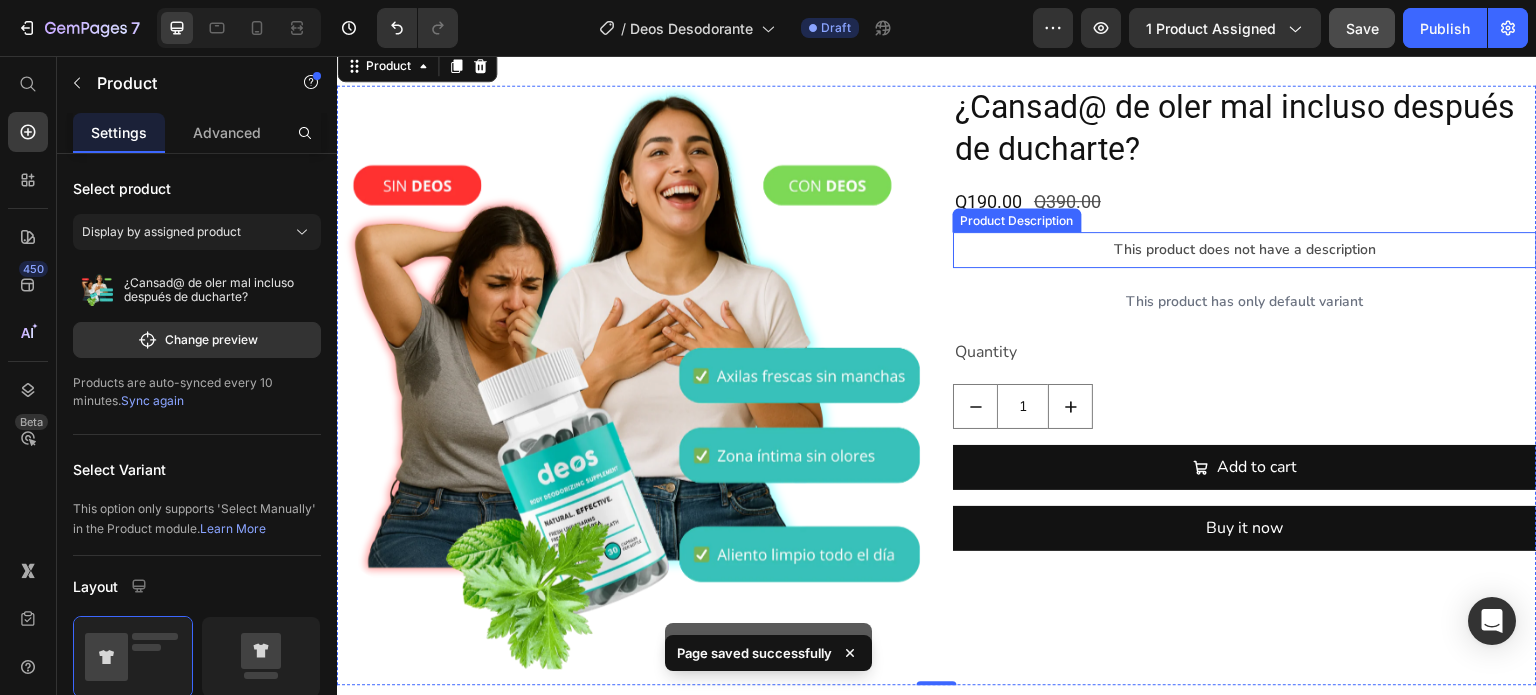 click on "This product does not have a description" at bounding box center [1245, 250] 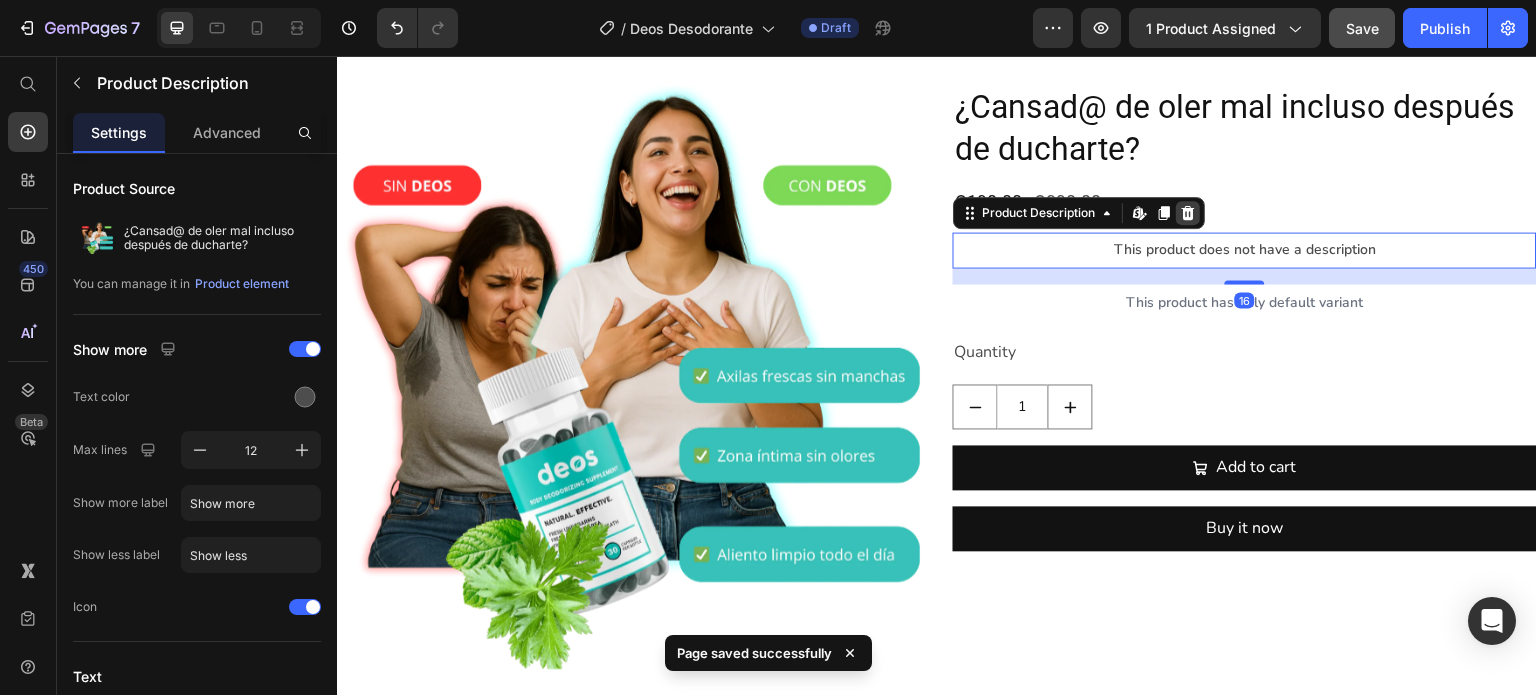 click 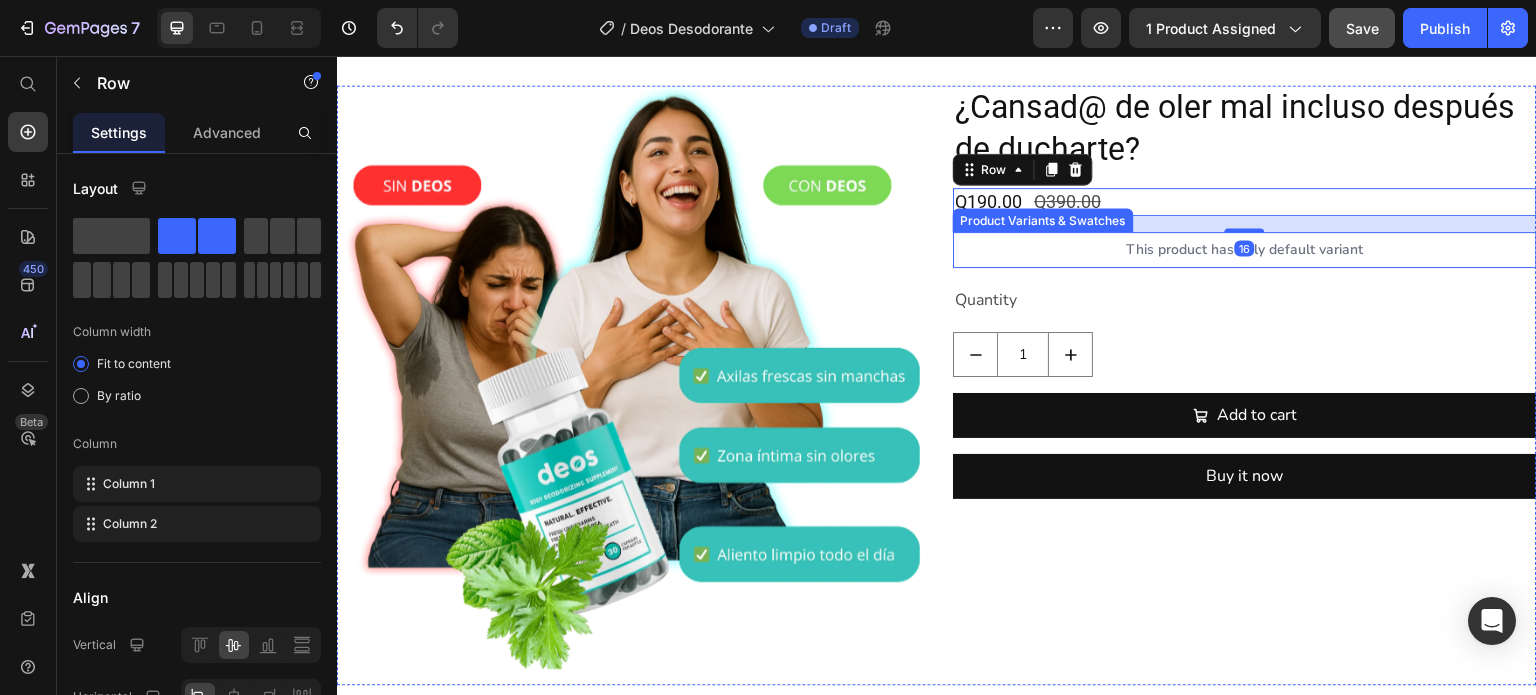 click on "This product has only default variant" at bounding box center (1245, 250) 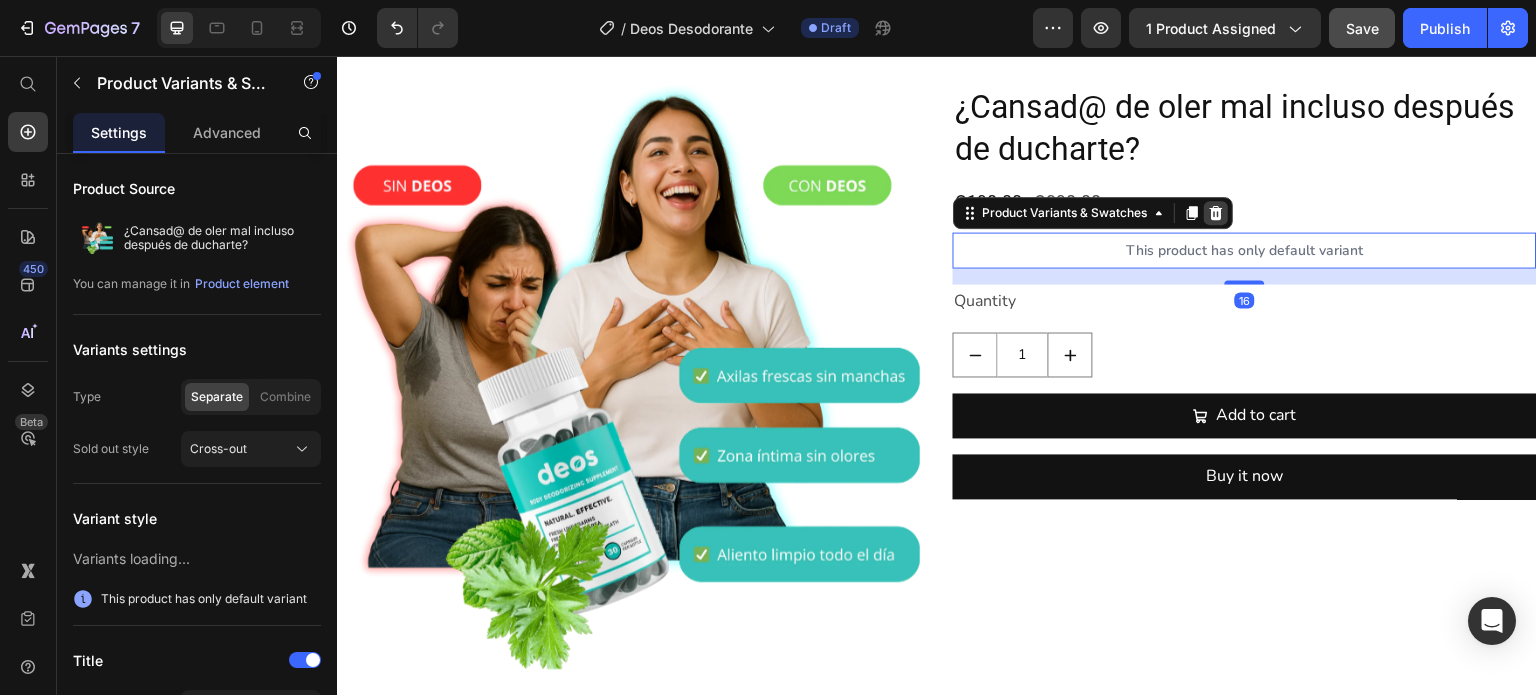 click 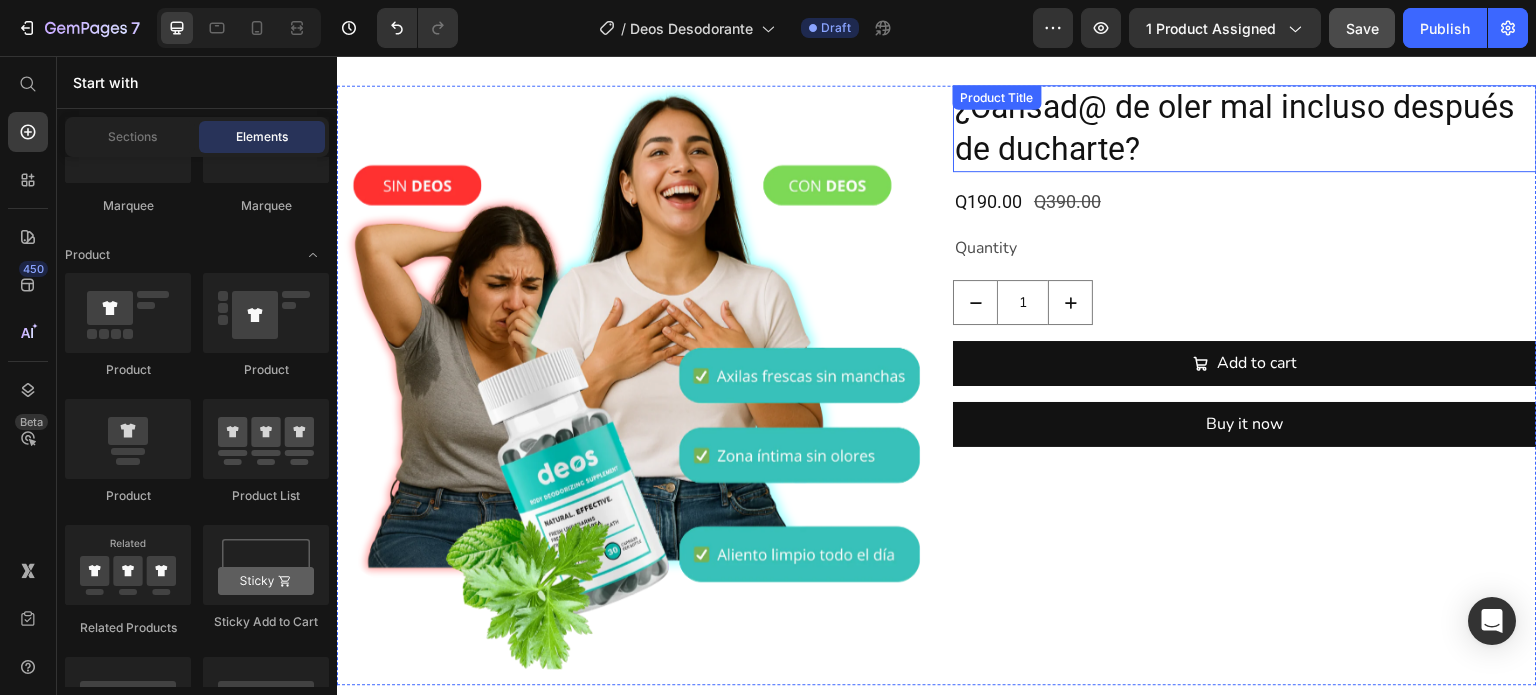 click on "¿Cansad@ de oler mal incluso después de ducharte?" at bounding box center [1245, 128] 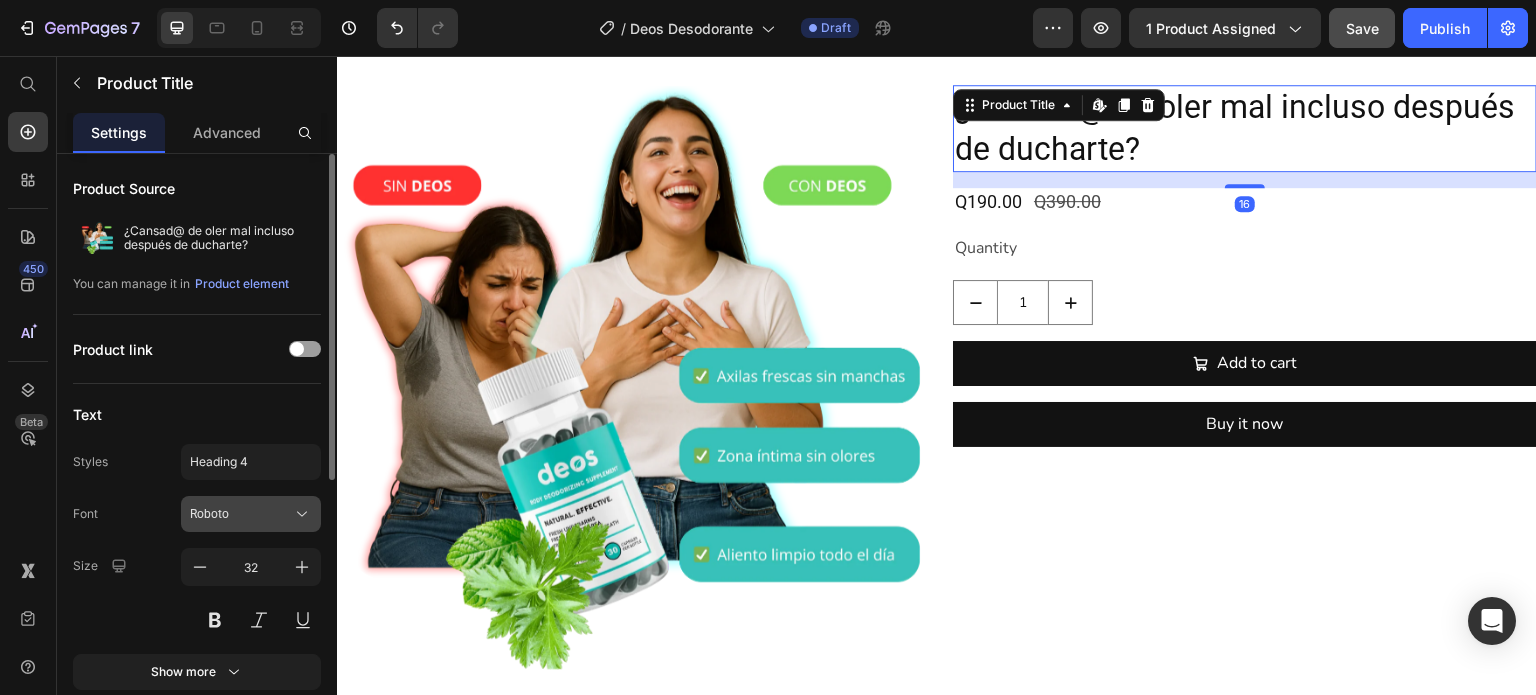 click on "Roboto" at bounding box center [241, 514] 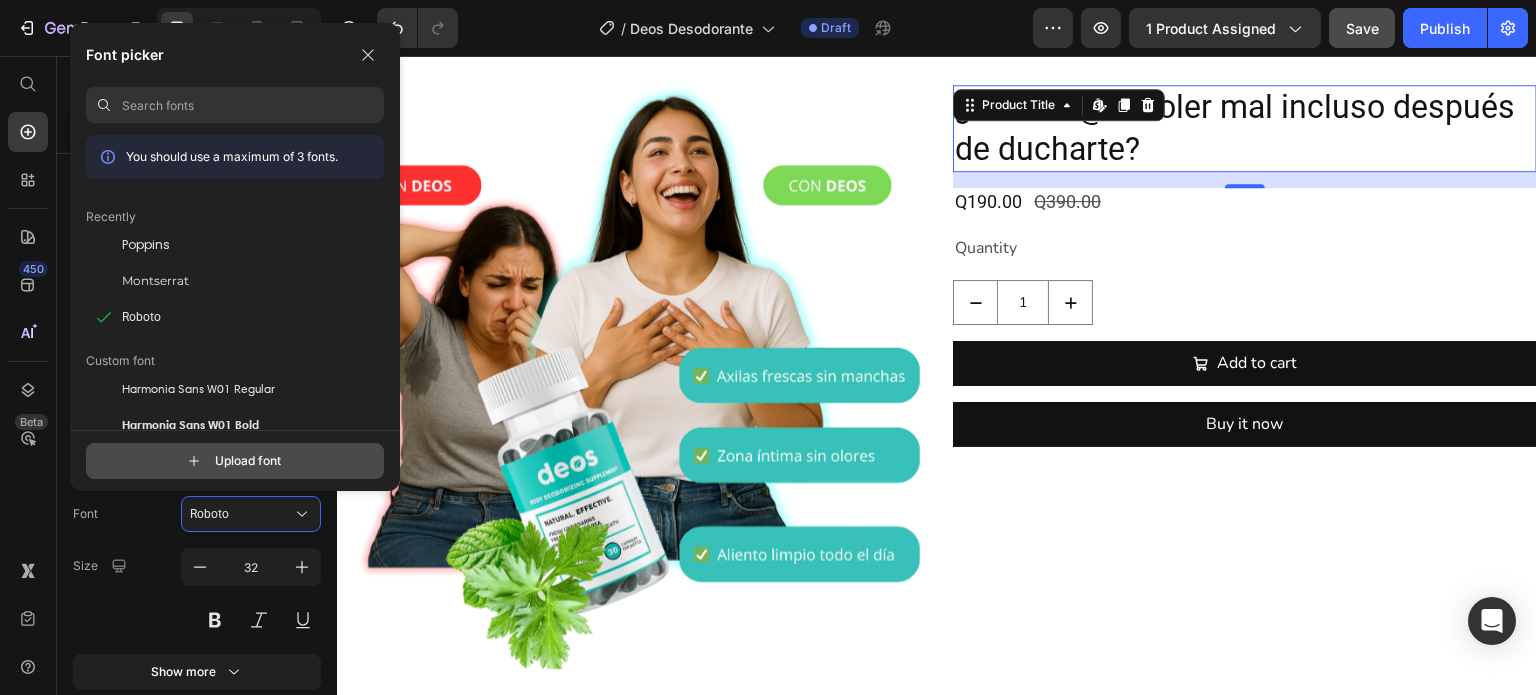 click 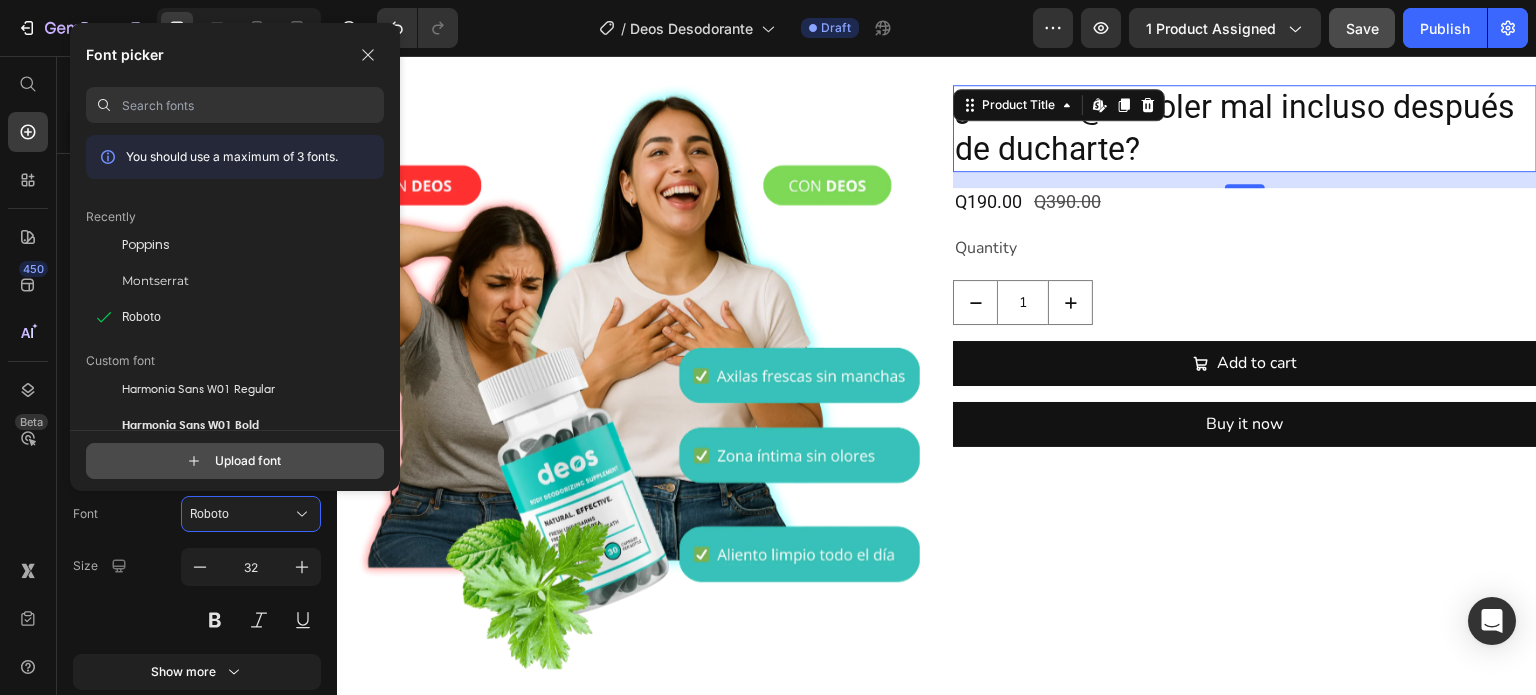 type on "C:\fakepath\Gazpacho Black.ttf" 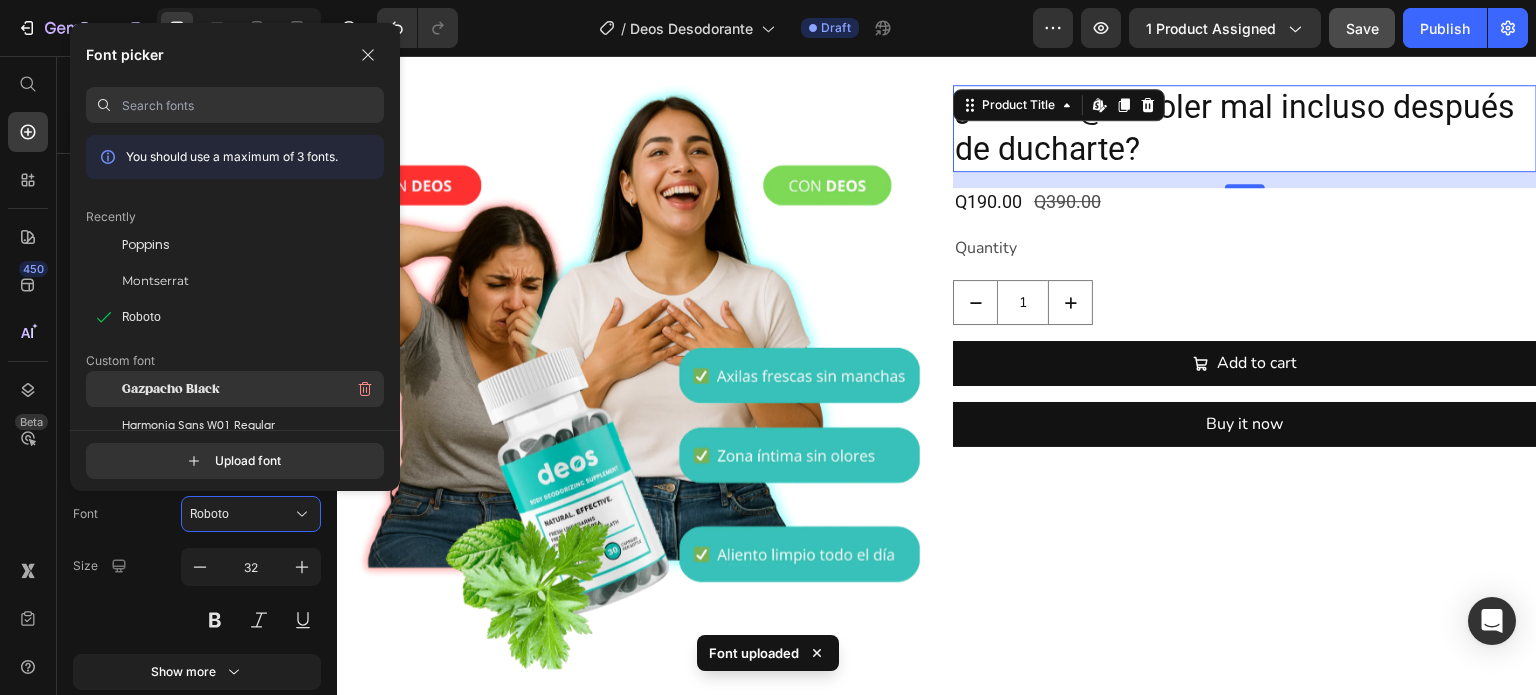 click on "Gazpacho Black" at bounding box center (171, 389) 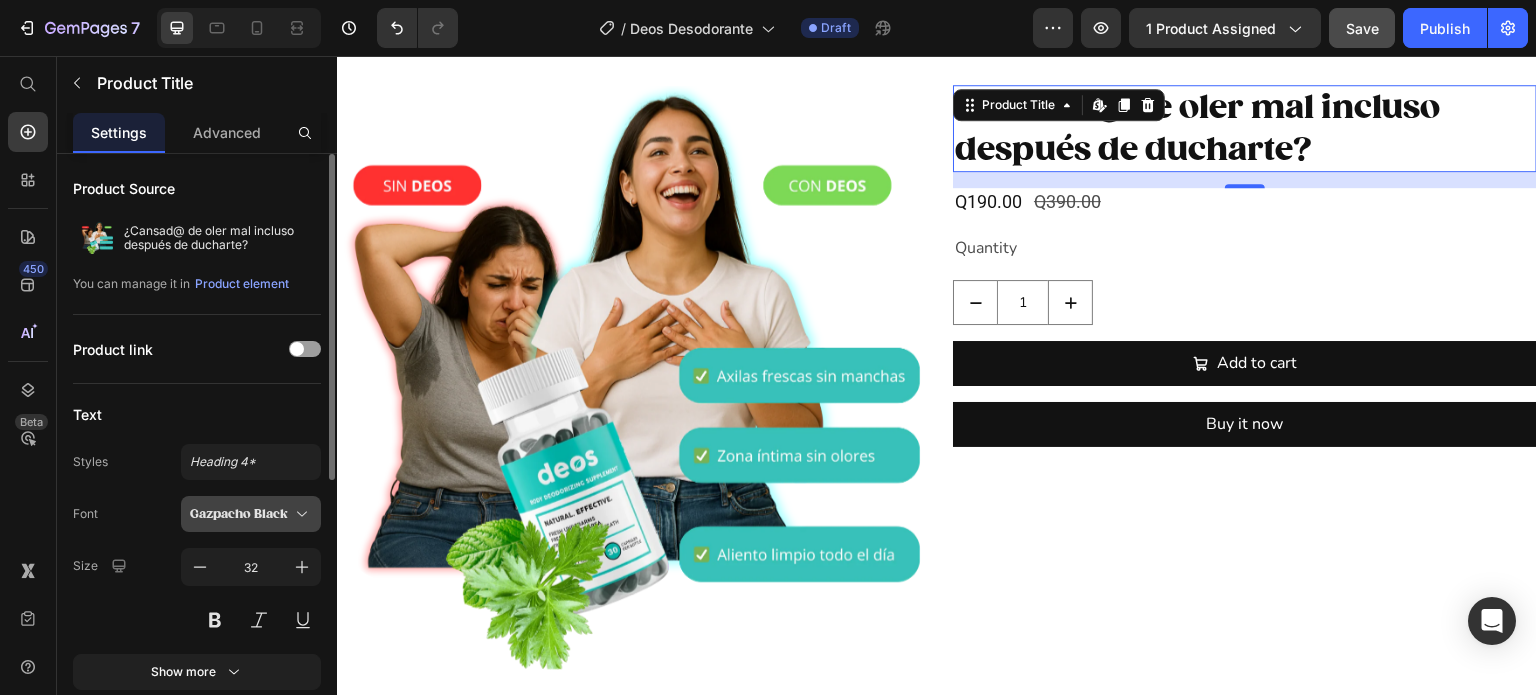 click on "Gazpacho Black" at bounding box center (241, 514) 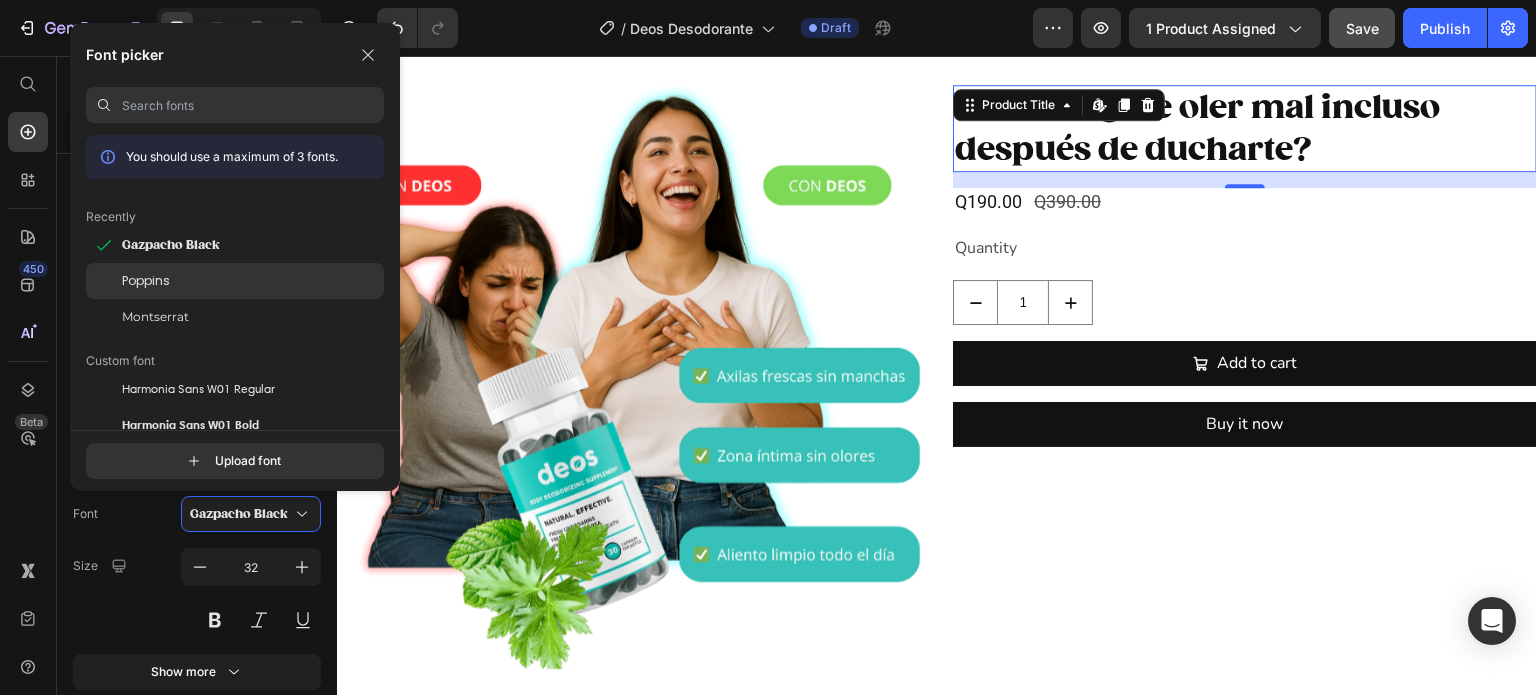 click on "Poppins" 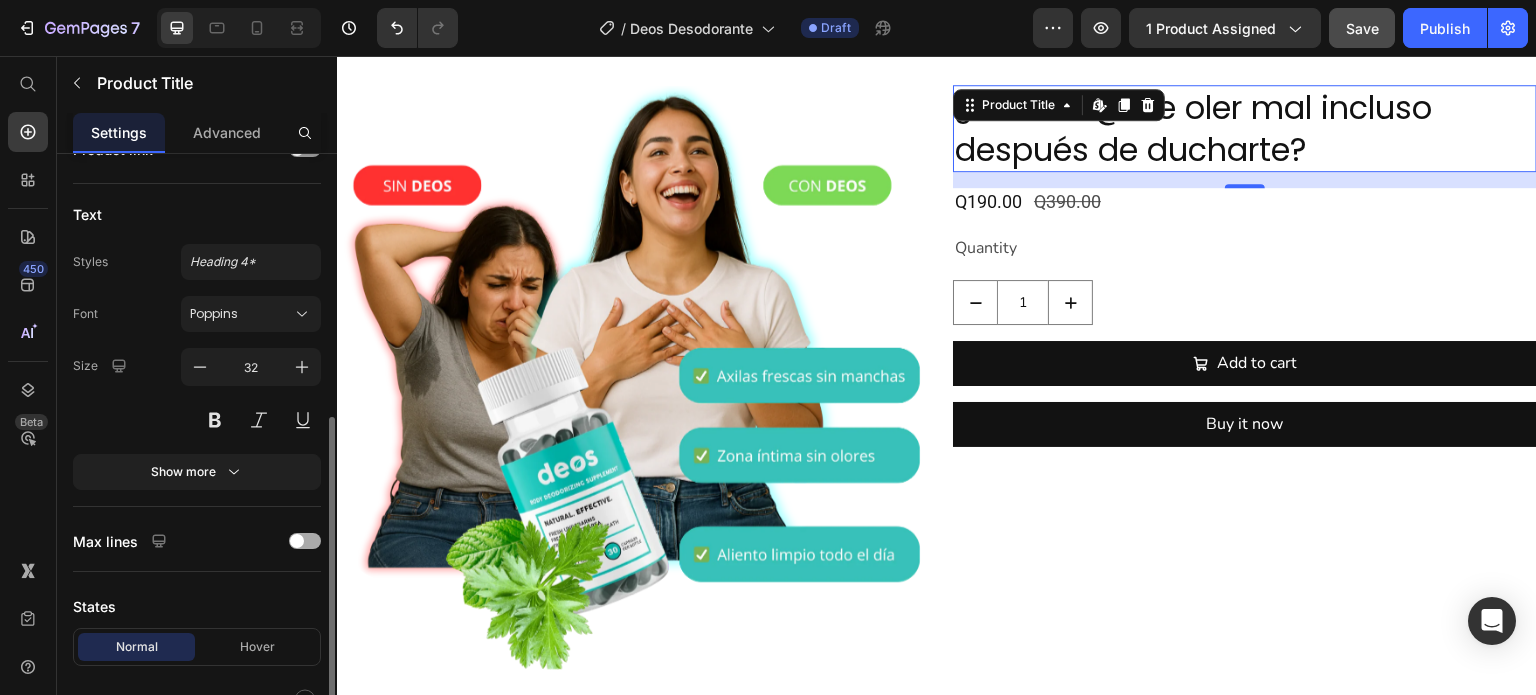 scroll, scrollTop: 400, scrollLeft: 0, axis: vertical 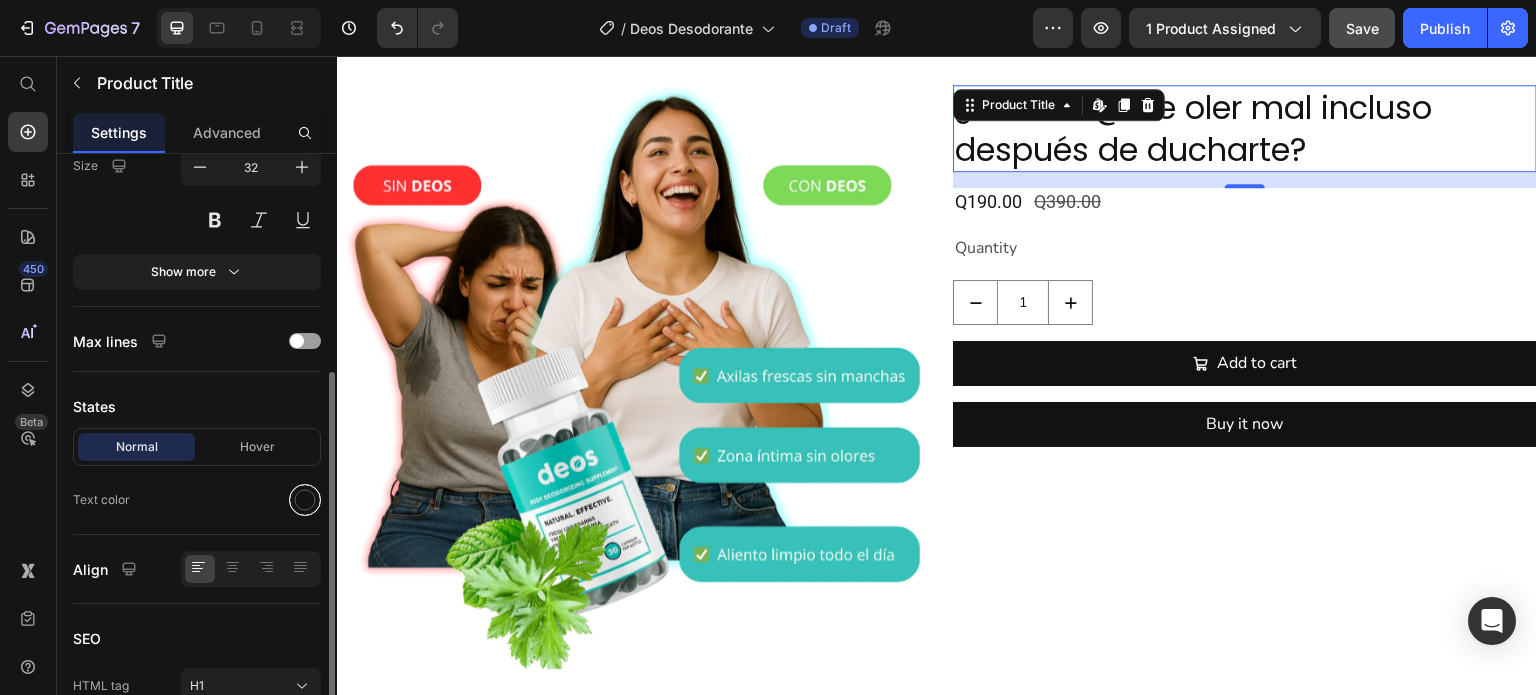 click at bounding box center (305, 500) 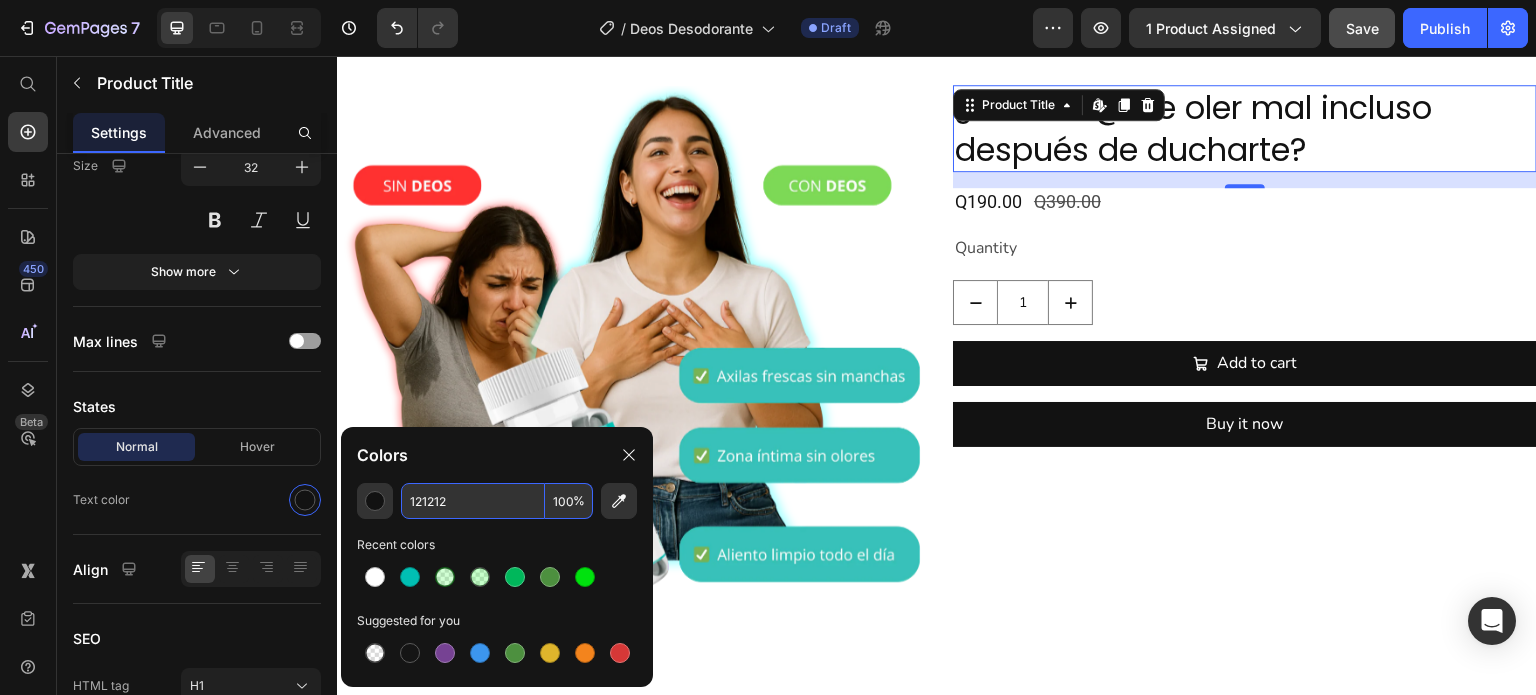 click on "121212" at bounding box center [473, 501] 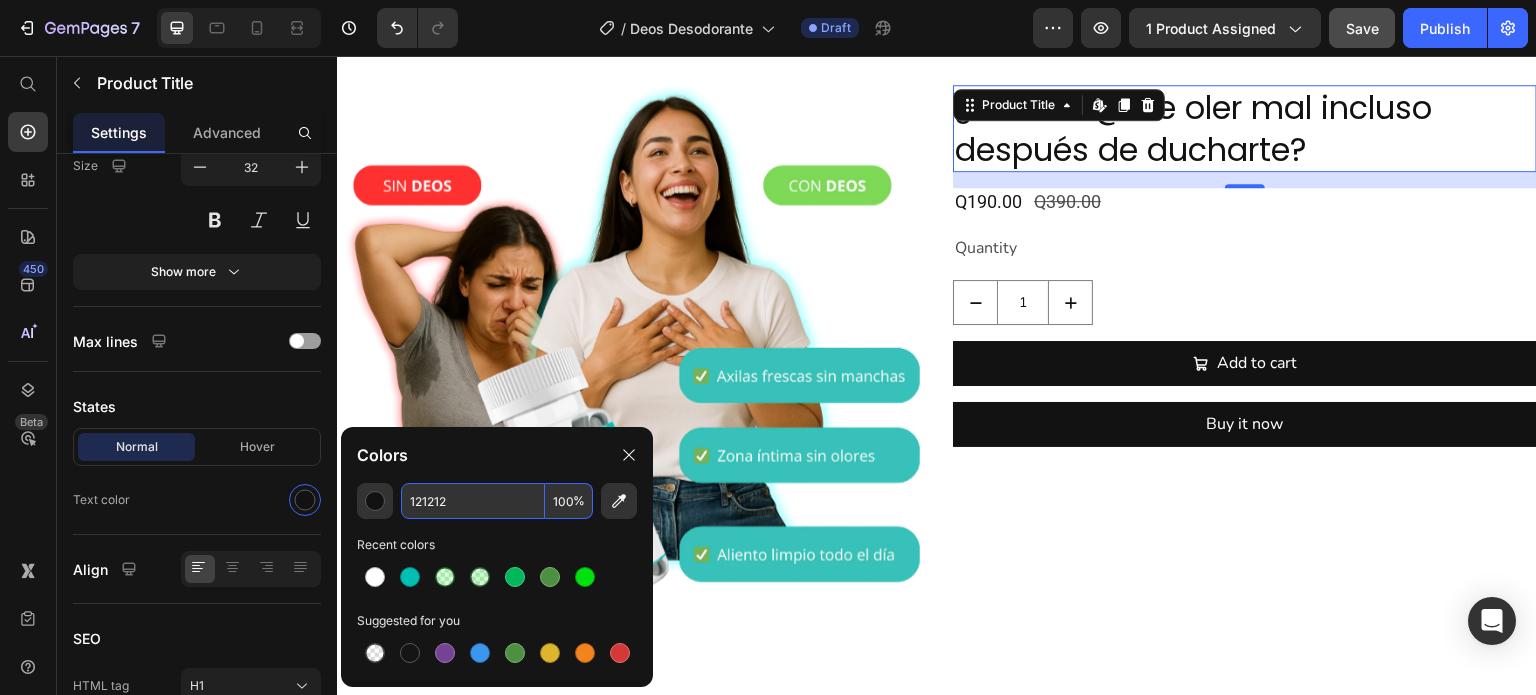 paste on "#070908" 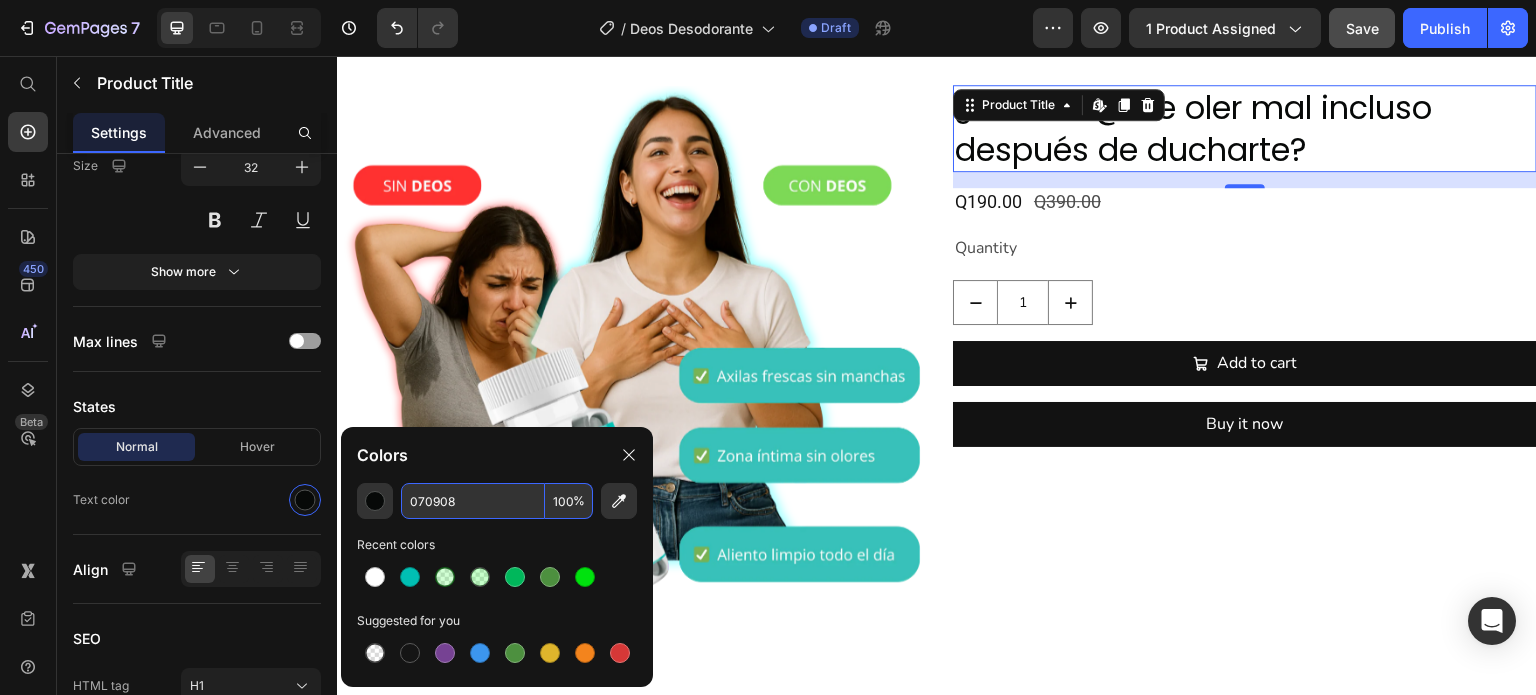 type on "070908" 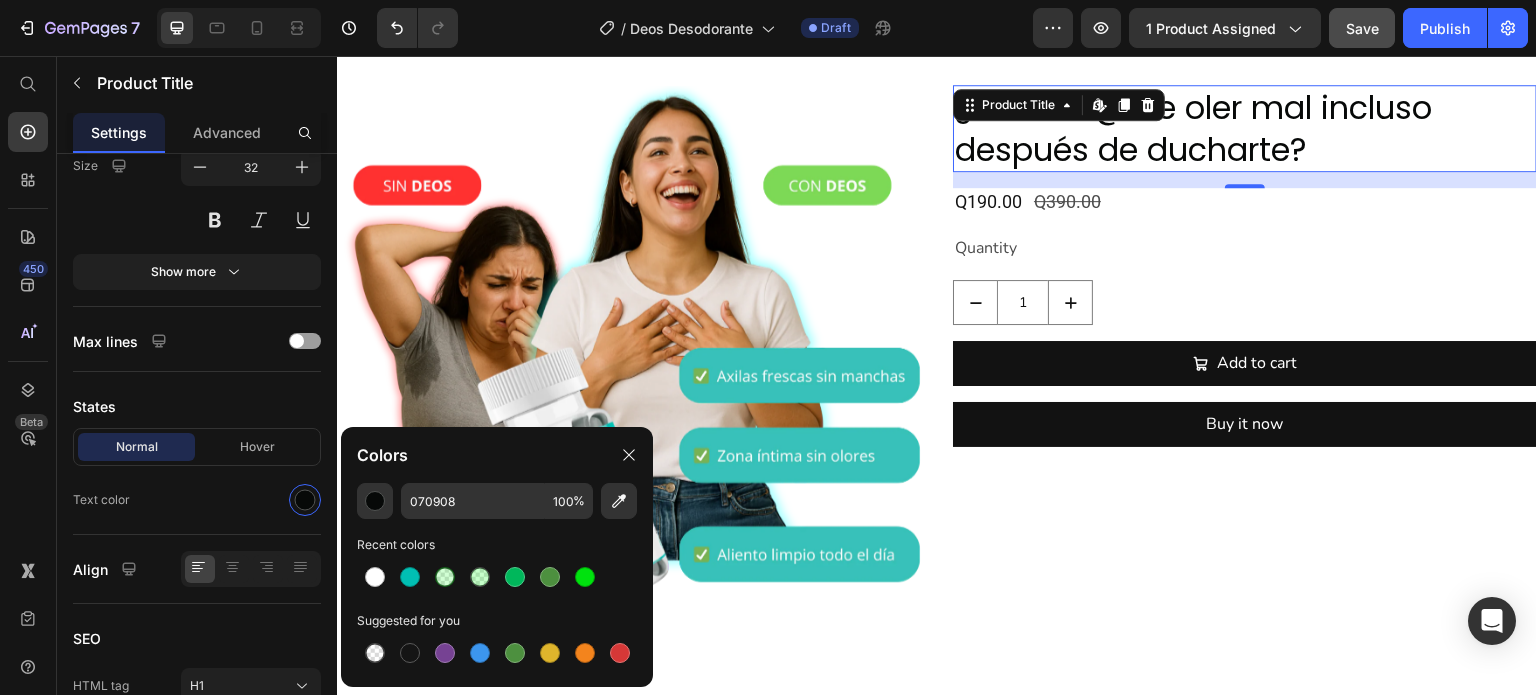 click on "Colors" 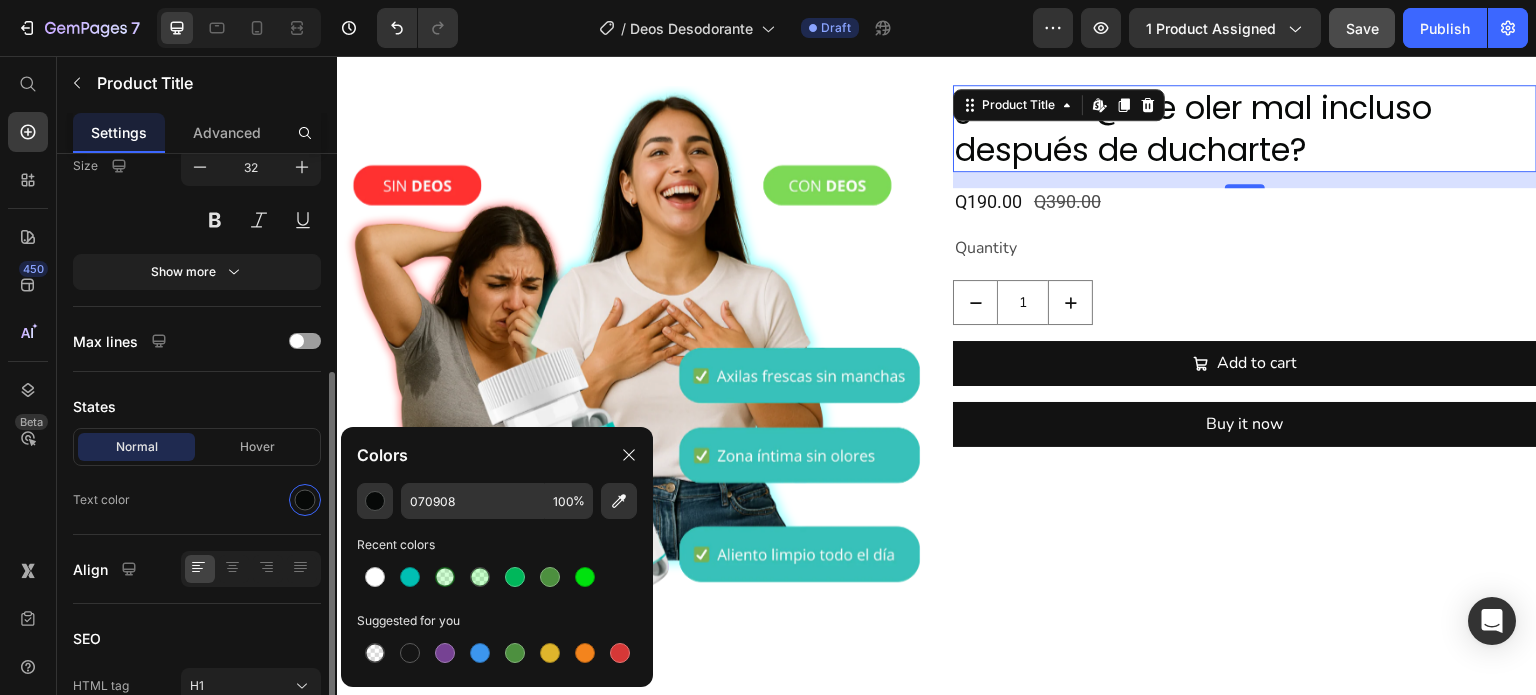 click on "States" at bounding box center (197, 406) 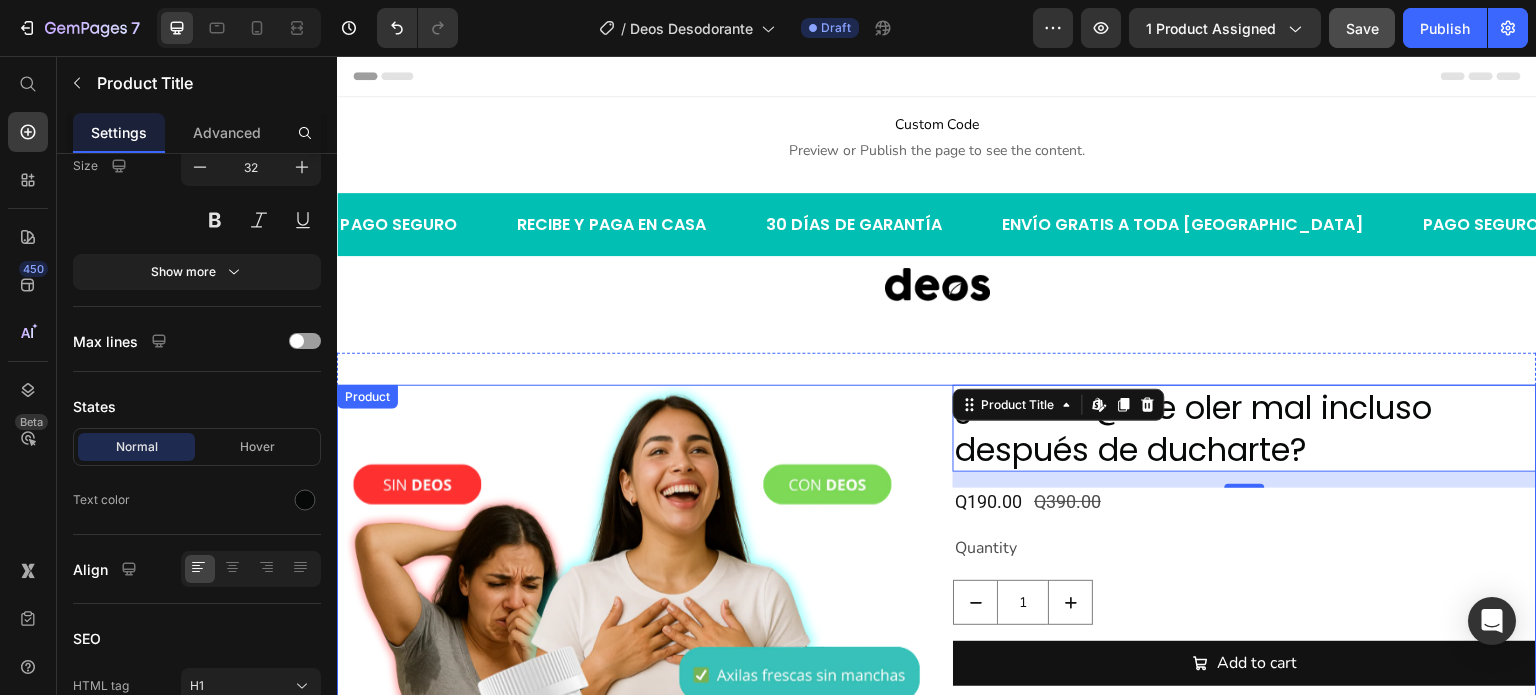 scroll, scrollTop: 100, scrollLeft: 0, axis: vertical 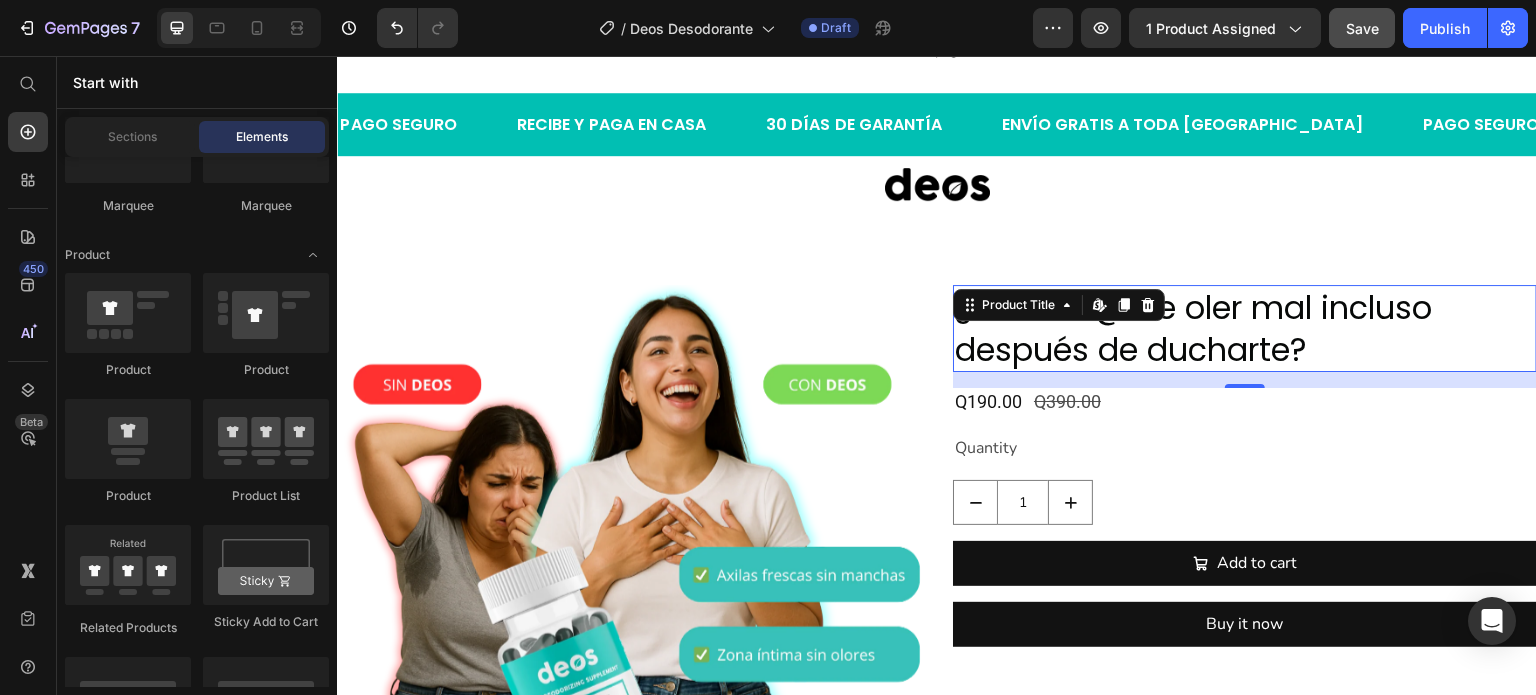 click on "Custom Code
Preview or Publish the page to see the content. Custom Code Row Section 1 PAGO SEGURO Text RECIBE Y PAGA EN CASA Text 30 DÍAS DE GARANTÍA Text ENVÍO GRATIS A TODA GUATEMALA Text PAGO SEGURO Text RECIBE Y PAGA EN CASA Text 30 DÍAS DE GARANTÍA Text ENVÍO GRATIS A TODA GUATEMALA Text PAGO SEGURO Text RECIBE Y PAGA EN CASA Text 30 DÍAS DE GARANTÍA Text ENVÍO GRATIS A TODA GUATEMALA Text PAGO SEGURO Text RECIBE Y PAGA EN CASA Text 30 DÍAS DE GARANTÍA Text ENVÍO GRATIS A TODA GUATEMALA Text PAGO SEGURO Text RECIBE Y PAGA EN CASA Text 30 DÍAS DE GARANTÍA Text ENVÍO GRATIS A TODA GUATEMALA Text PAGO SEGURO Text RECIBE Y PAGA EN CASA Text 30 DÍAS DE GARANTÍA Text ENVÍO GRATIS A TODA GUATEMALA Text Marquee Section 2 Image Row Section 3 Product Images ¿Cansad@ de oler mal incluso después de ducharte? Product Title   Edit content in Shopify 16 Q190.00 Product Price Q390.00 Product Price Row Quantity Text Block 1 Product Quantity
Add to cart Add to Cart Product" at bounding box center [937, 457] 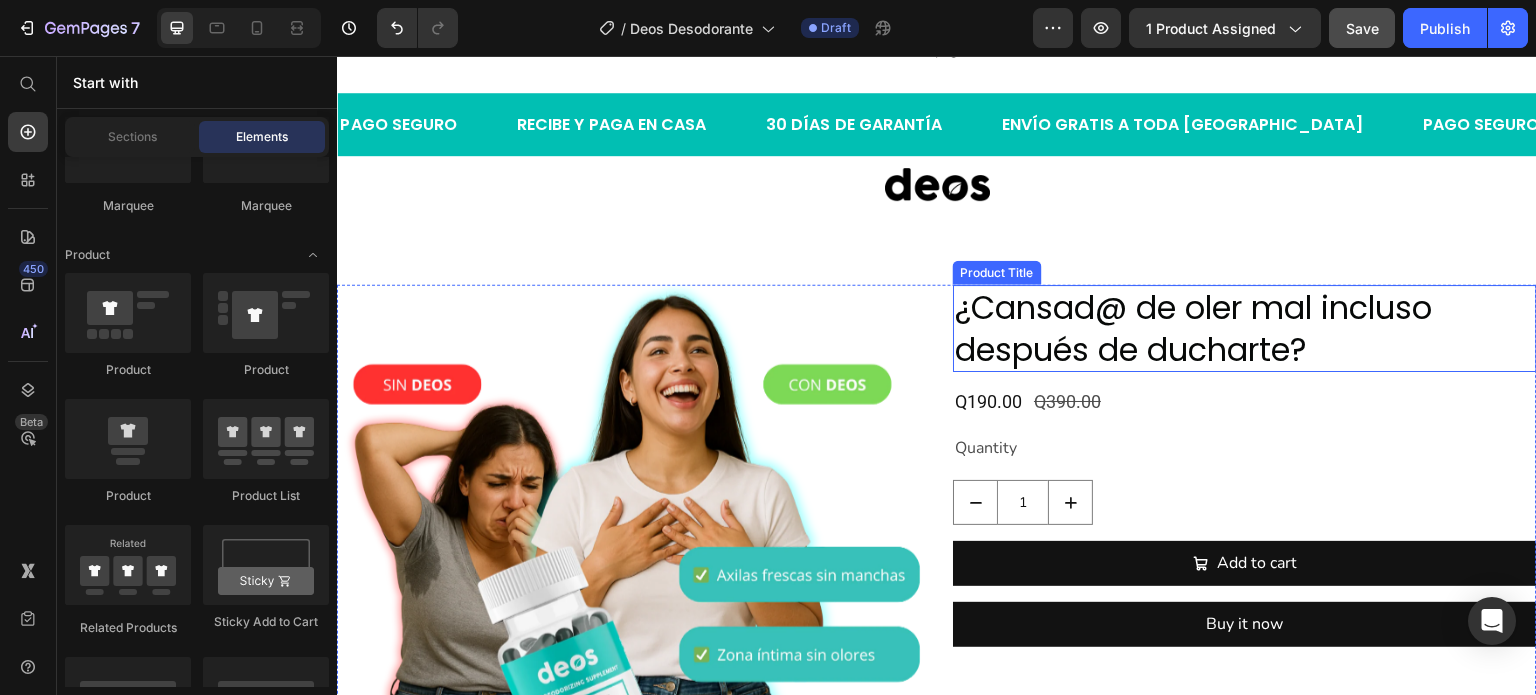scroll, scrollTop: 0, scrollLeft: 0, axis: both 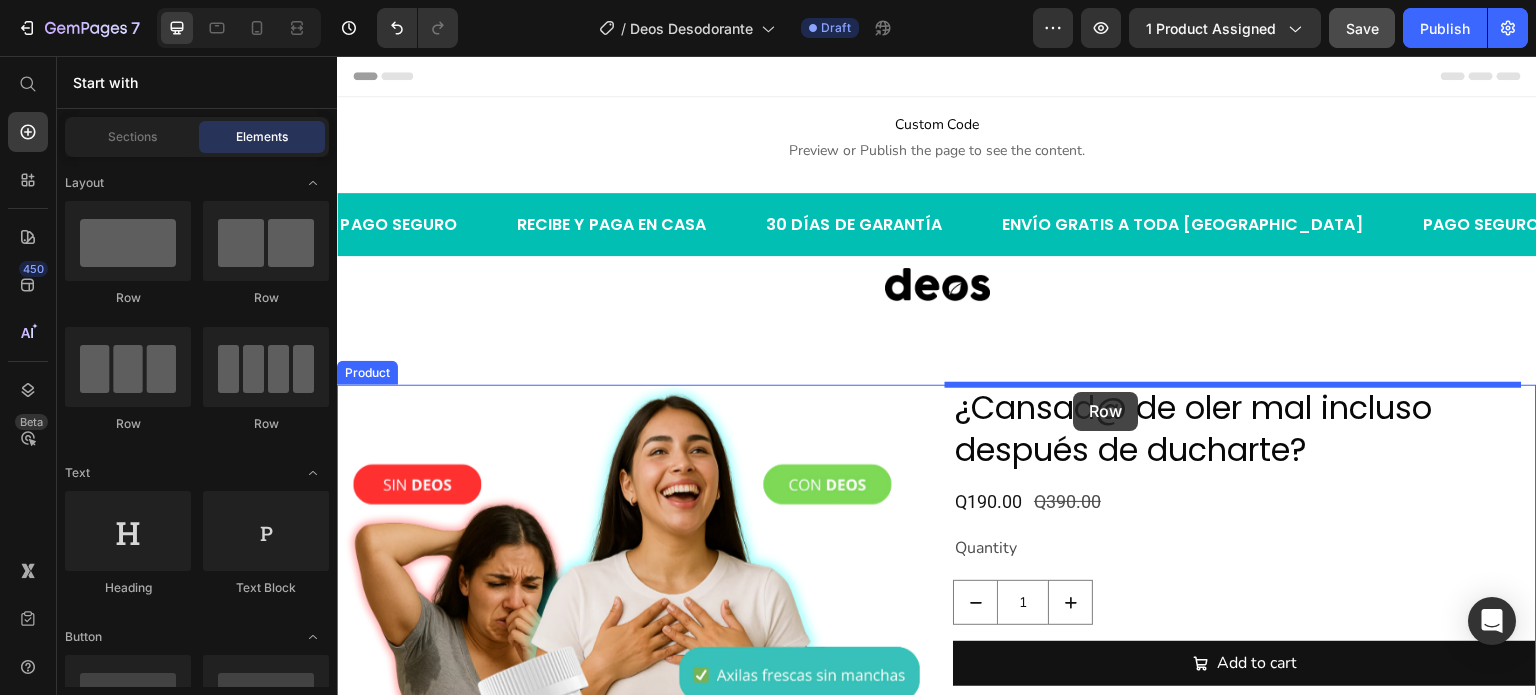 drag, startPoint x: 598, startPoint y: 305, endPoint x: 1074, endPoint y: 392, distance: 483.8853 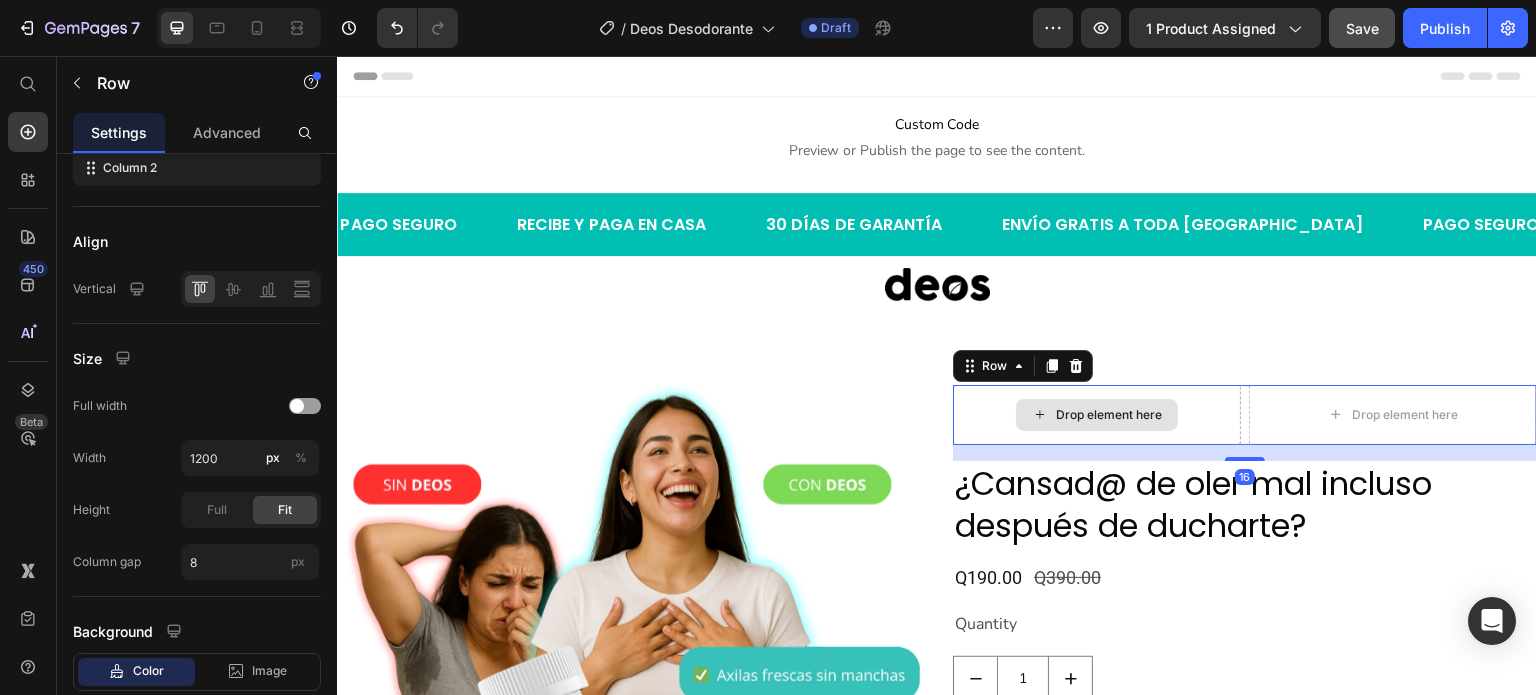 scroll, scrollTop: 0, scrollLeft: 0, axis: both 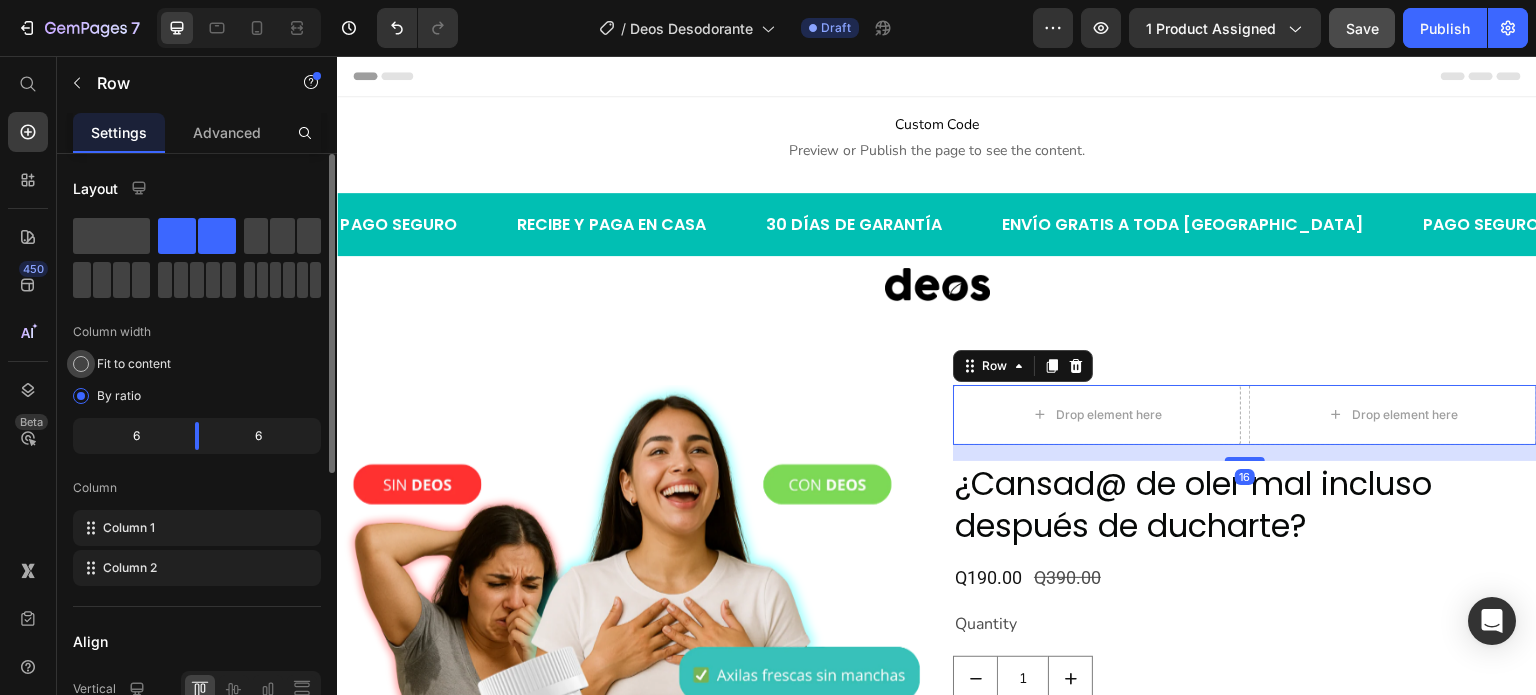 click on "Fit to content" at bounding box center (134, 364) 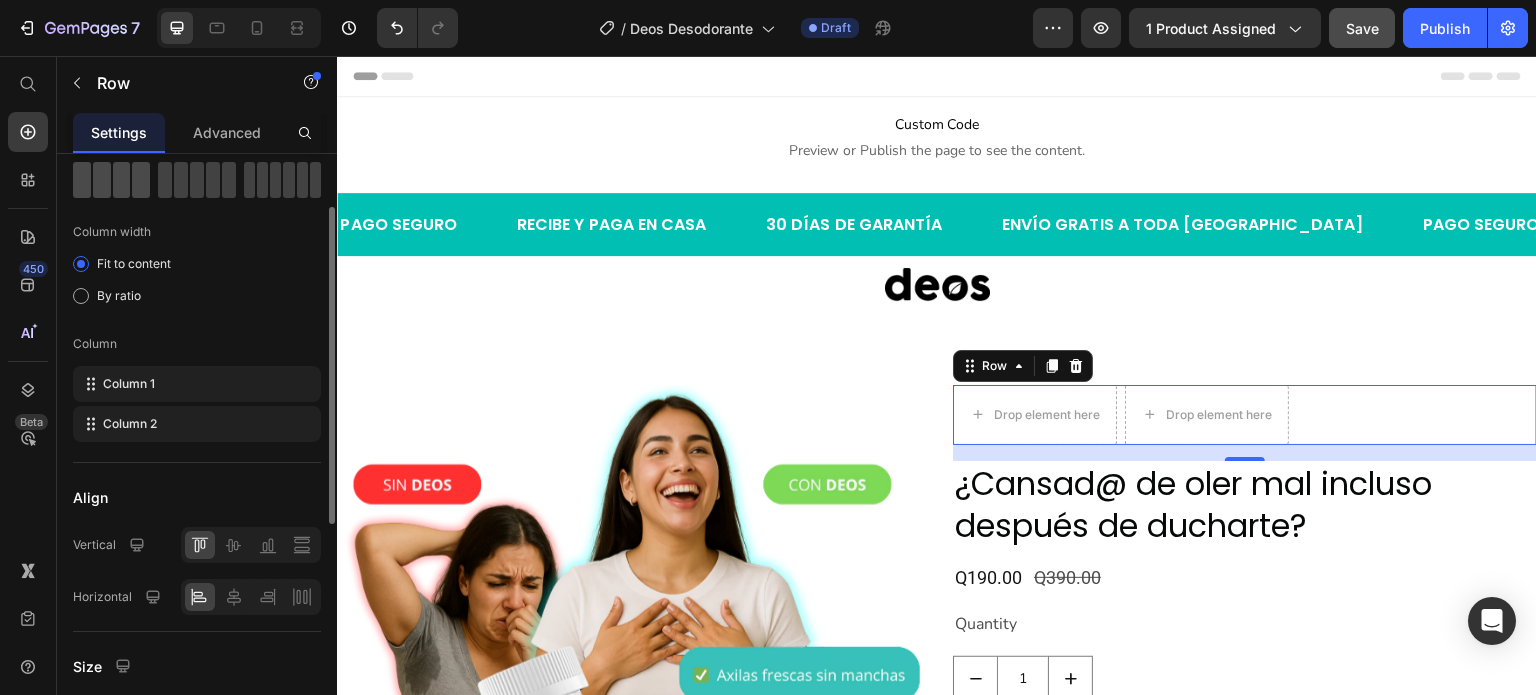 scroll, scrollTop: 0, scrollLeft: 0, axis: both 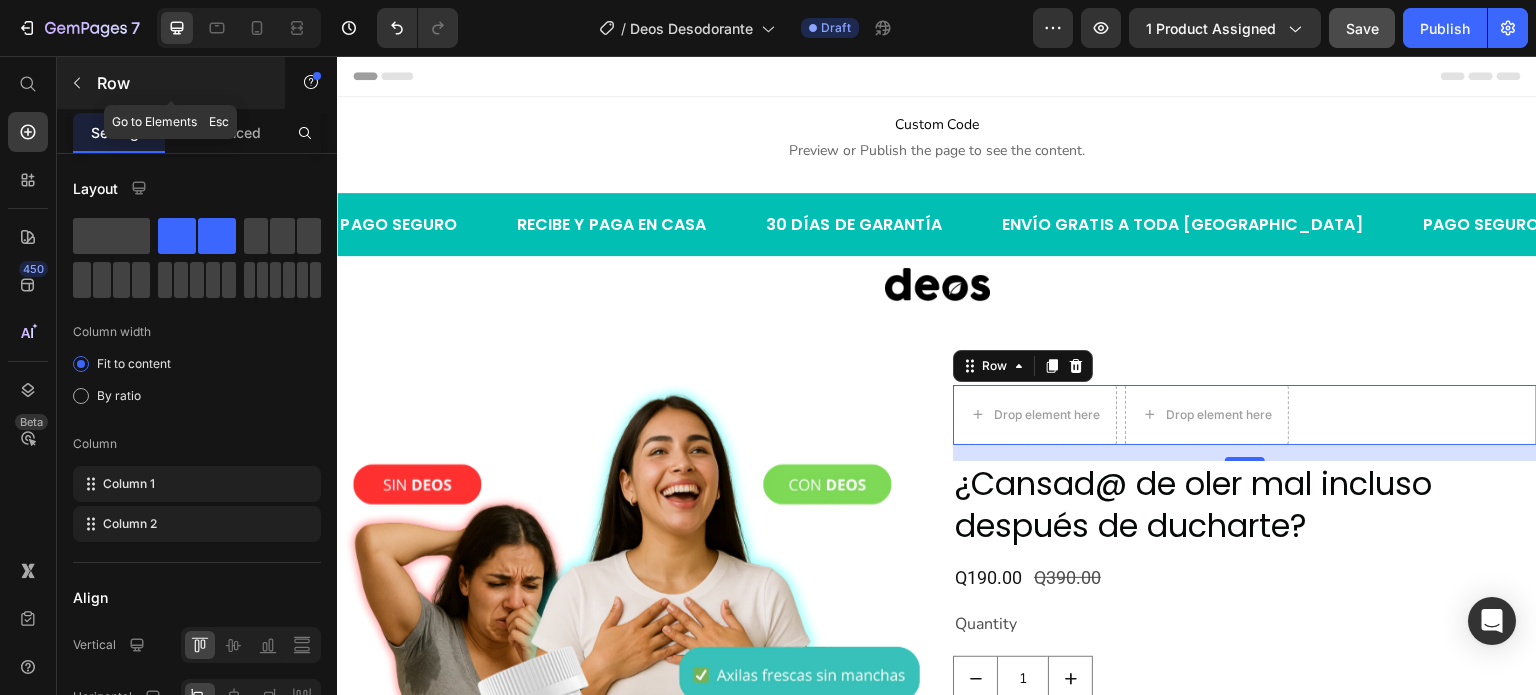 click at bounding box center (77, 83) 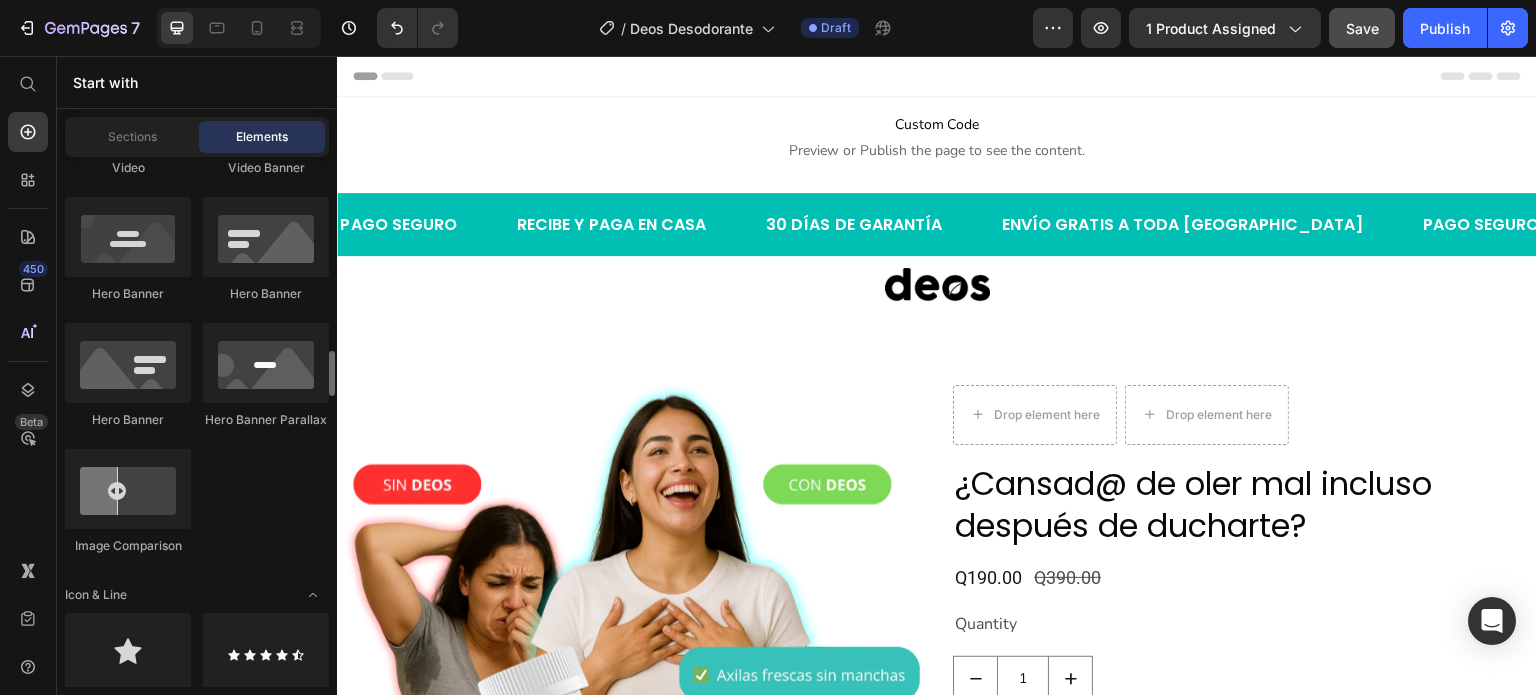 scroll, scrollTop: 1200, scrollLeft: 0, axis: vertical 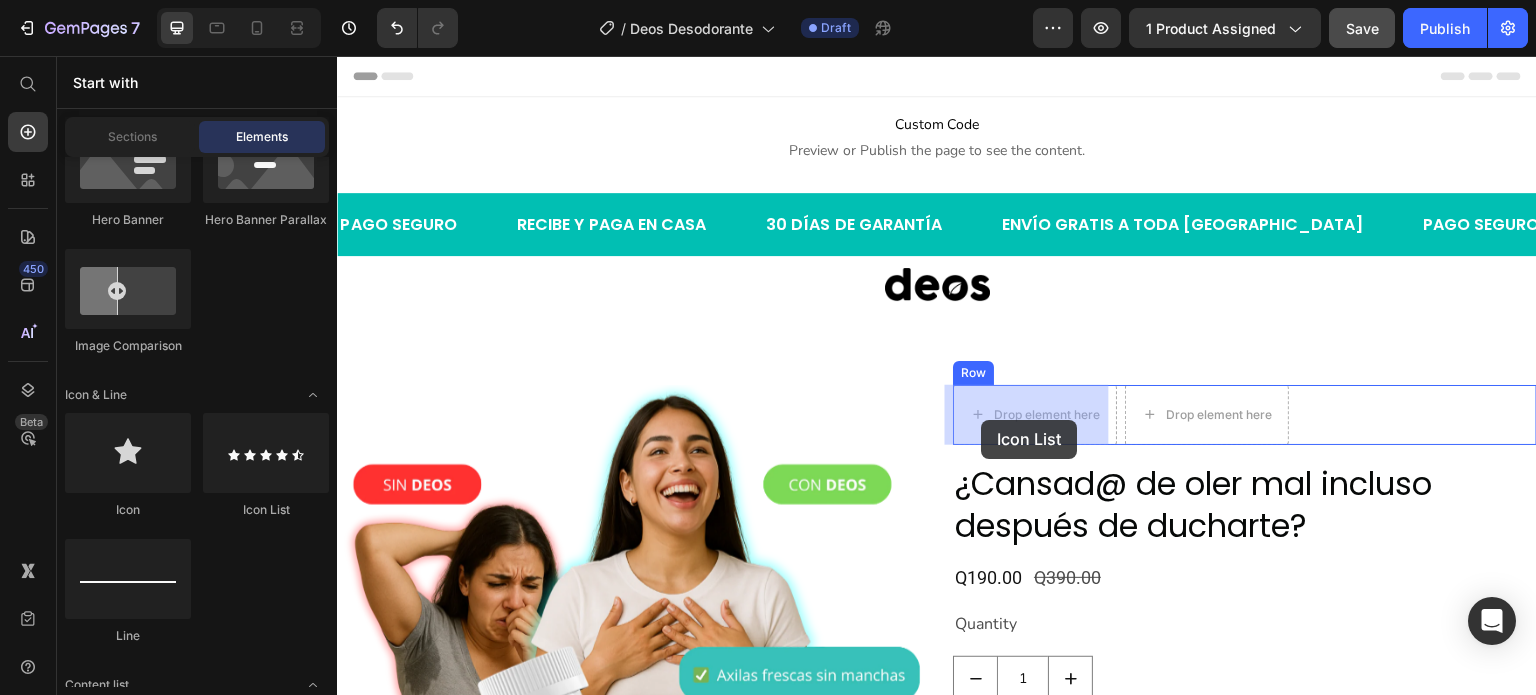 drag, startPoint x: 595, startPoint y: 527, endPoint x: 982, endPoint y: 420, distance: 401.51962 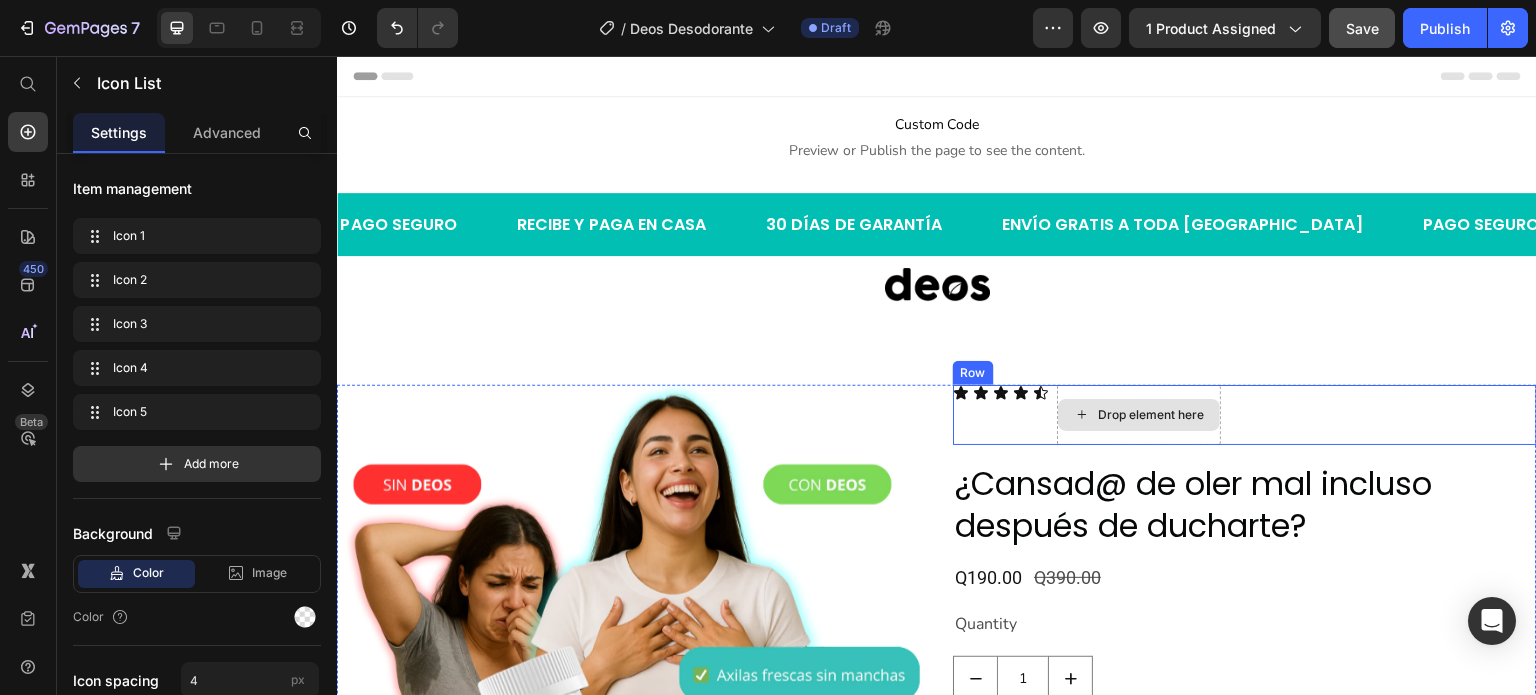 click on "Drop element here" at bounding box center (1151, 415) 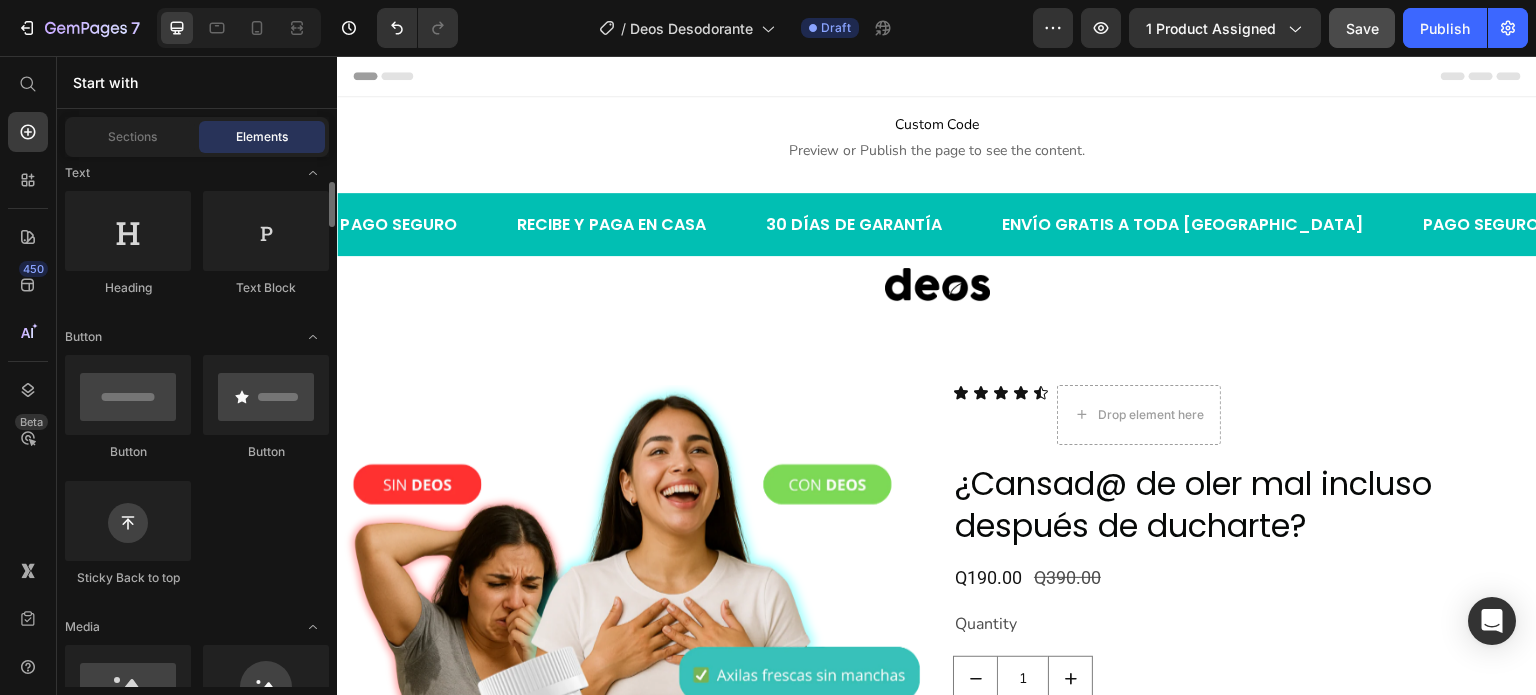 scroll, scrollTop: 200, scrollLeft: 0, axis: vertical 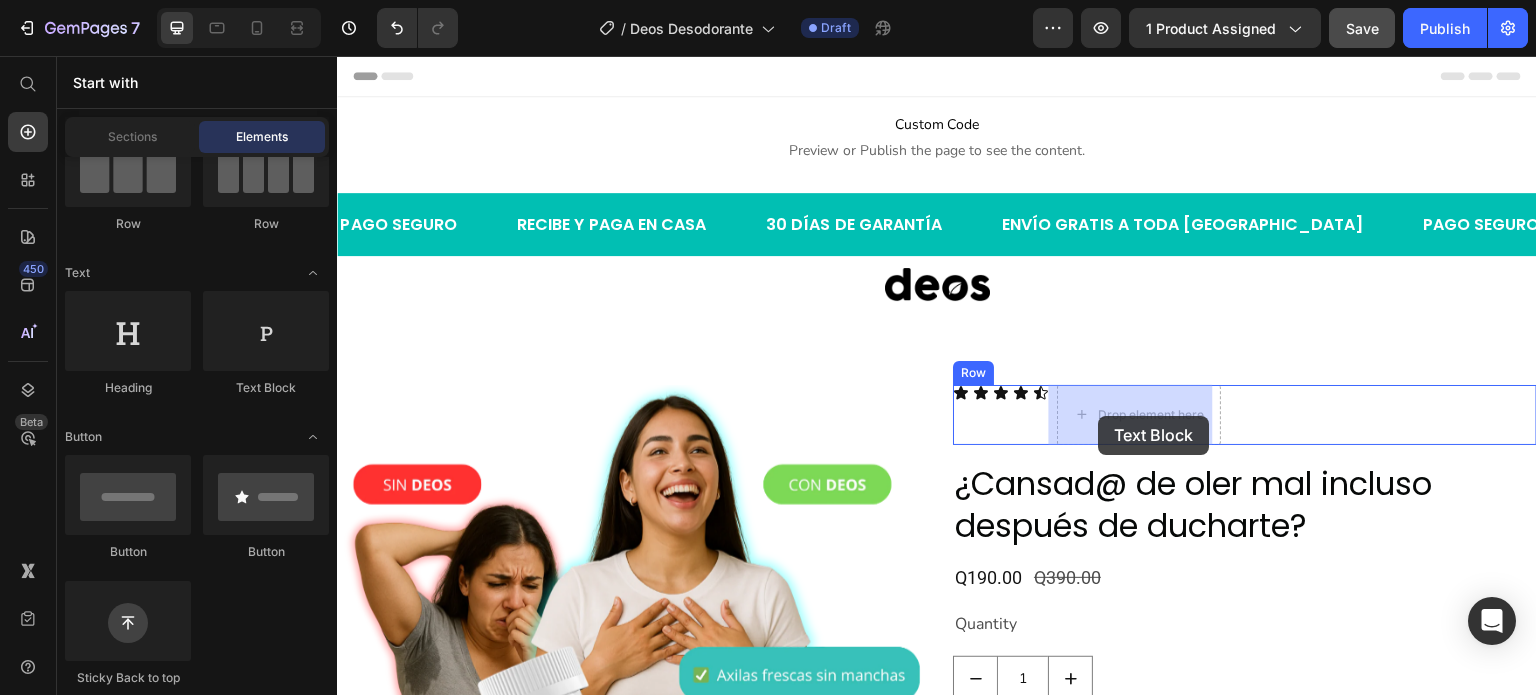 drag, startPoint x: 608, startPoint y: 387, endPoint x: 1099, endPoint y: 416, distance: 491.85568 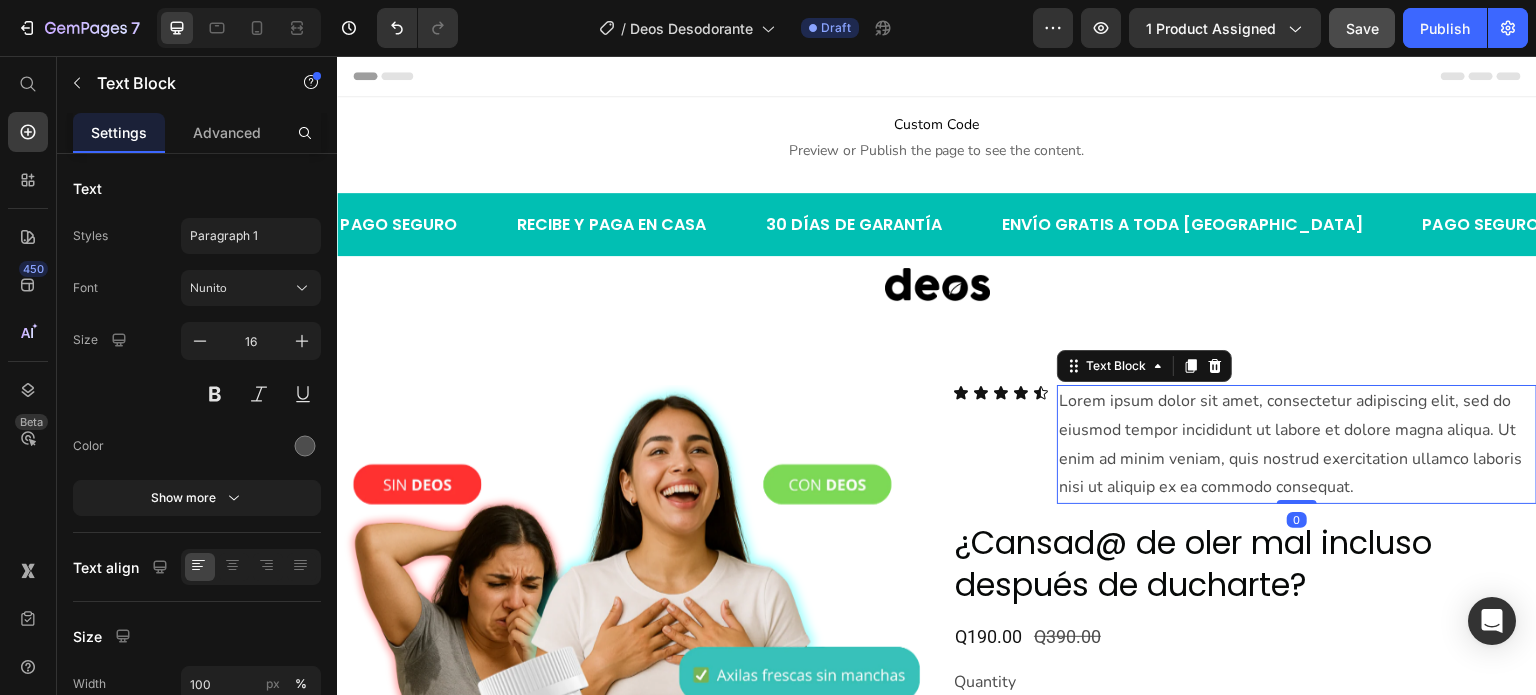 click on "Lorem ipsum dolor sit amet, consectetur adipiscing elit, sed do eiusmod tempor incididunt ut labore et dolore magna aliqua. Ut enim ad minim veniam, quis nostrud exercitation ullamco laboris nisi ut aliquip ex ea commodo consequat." at bounding box center (1297, 444) 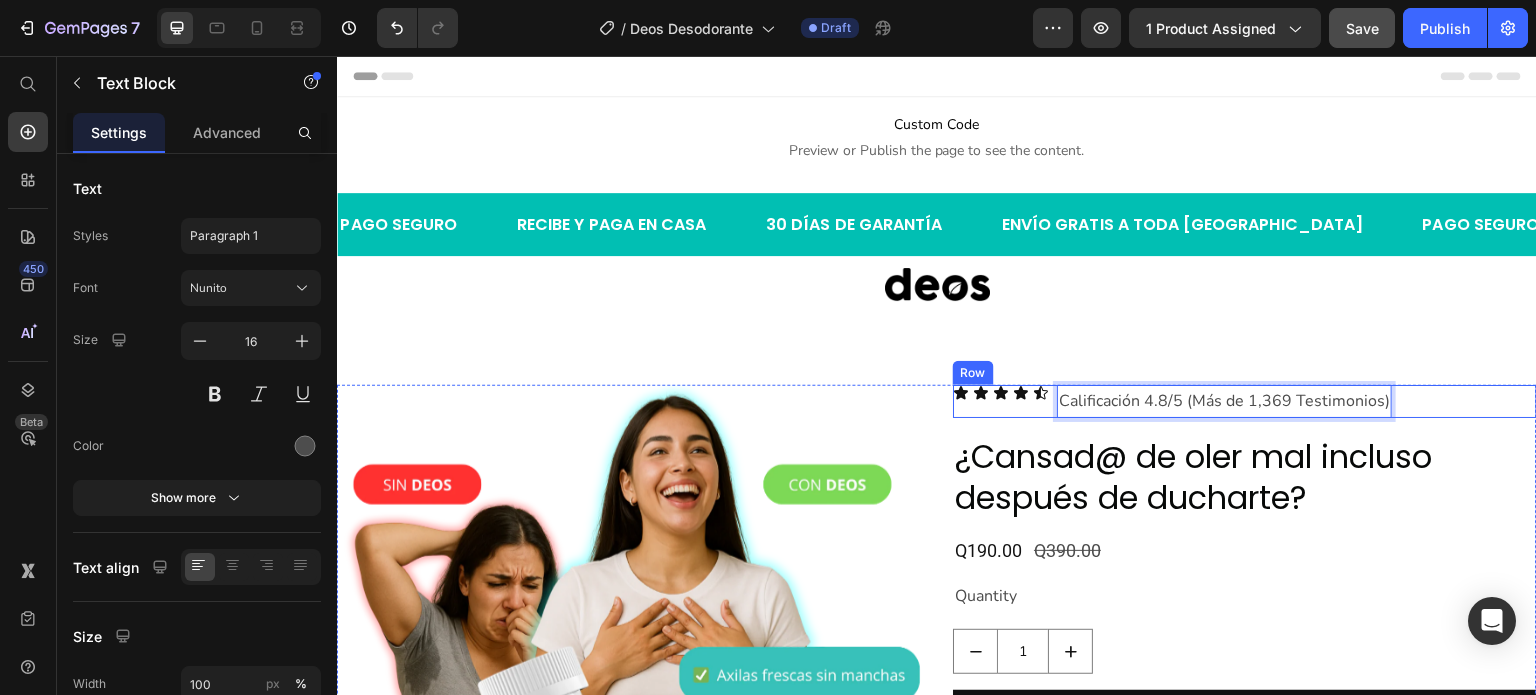 click on "Icon Icon Icon Icon Icon Icon List" at bounding box center (1001, 401) 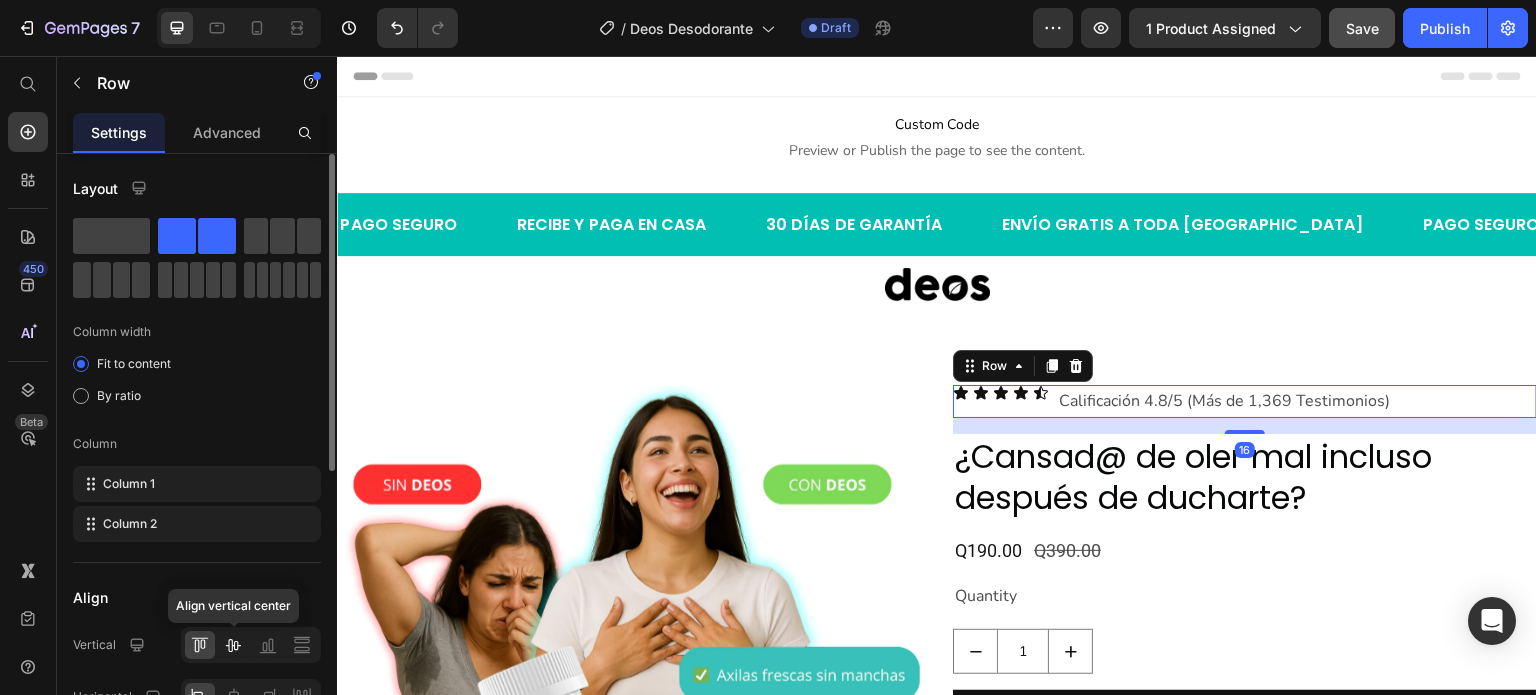 click 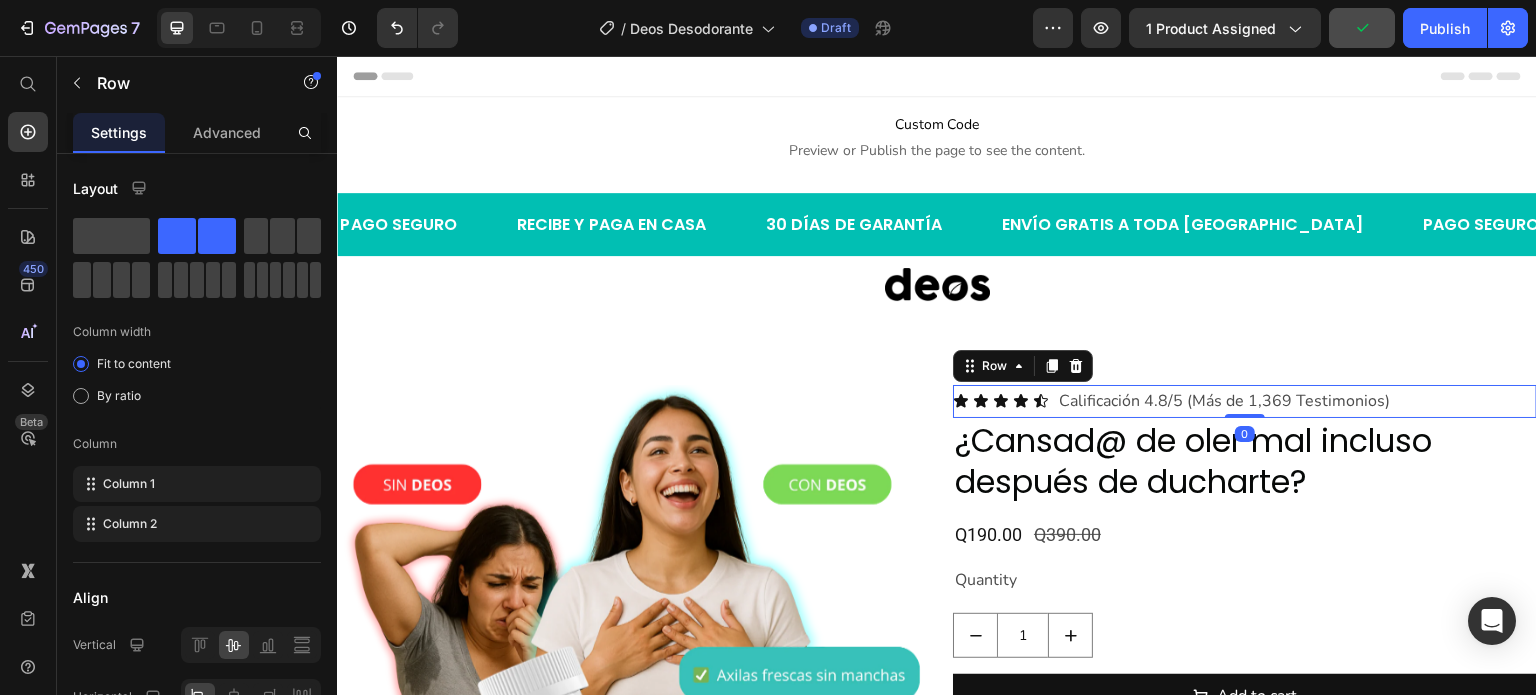 drag, startPoint x: 1225, startPoint y: 428, endPoint x: 1227, endPoint y: 396, distance: 32.06244 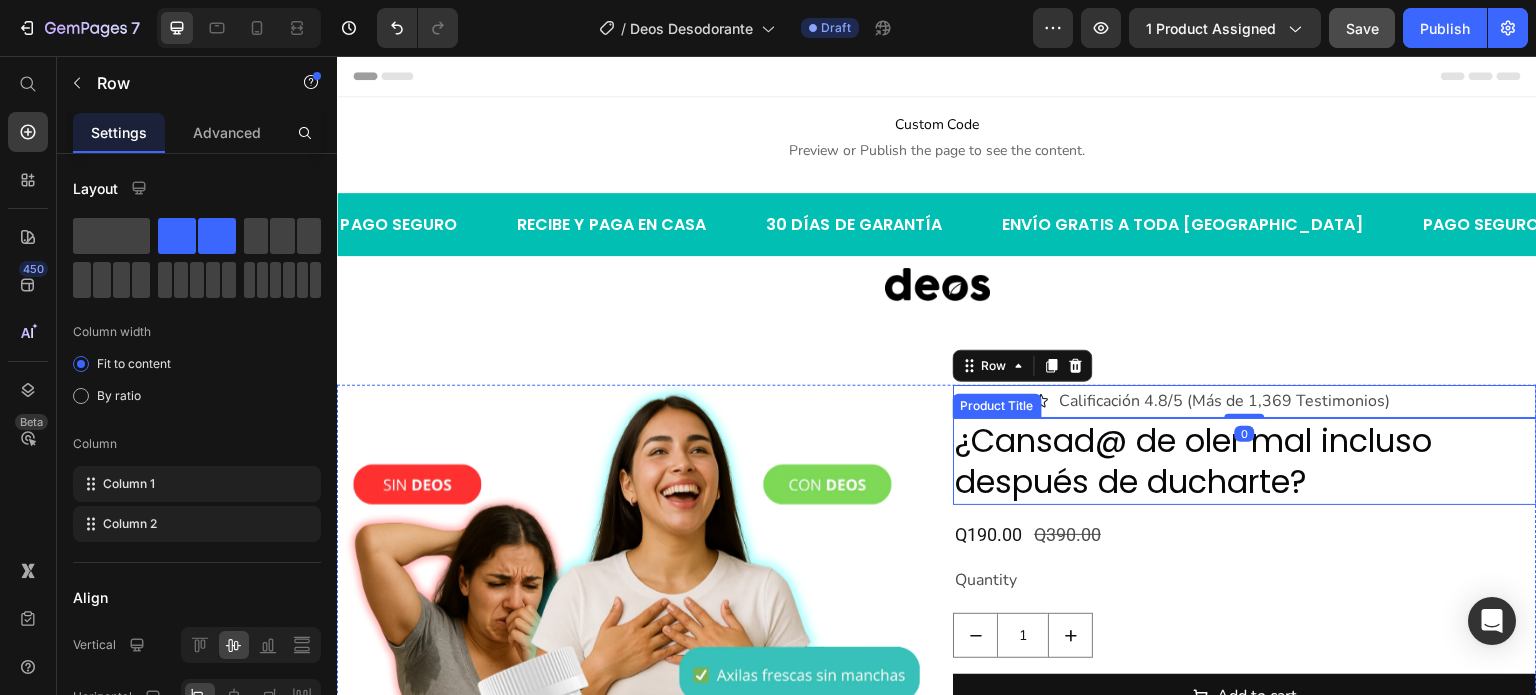 click on "¿Cansad@ de oler mal incluso después de ducharte?" at bounding box center [1245, 461] 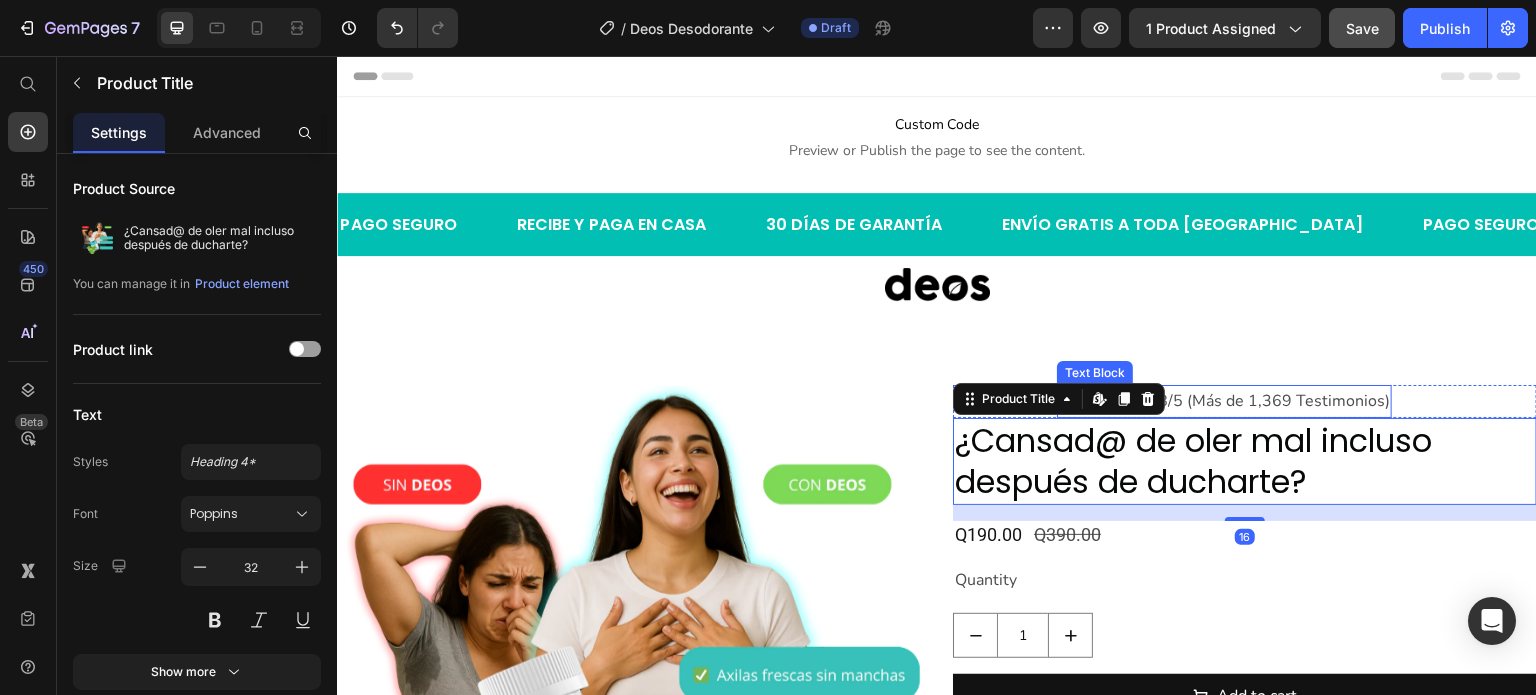 click on "Calificación 4.8/5 (Más de 1,369 Testimonios)" at bounding box center (1224, 401) 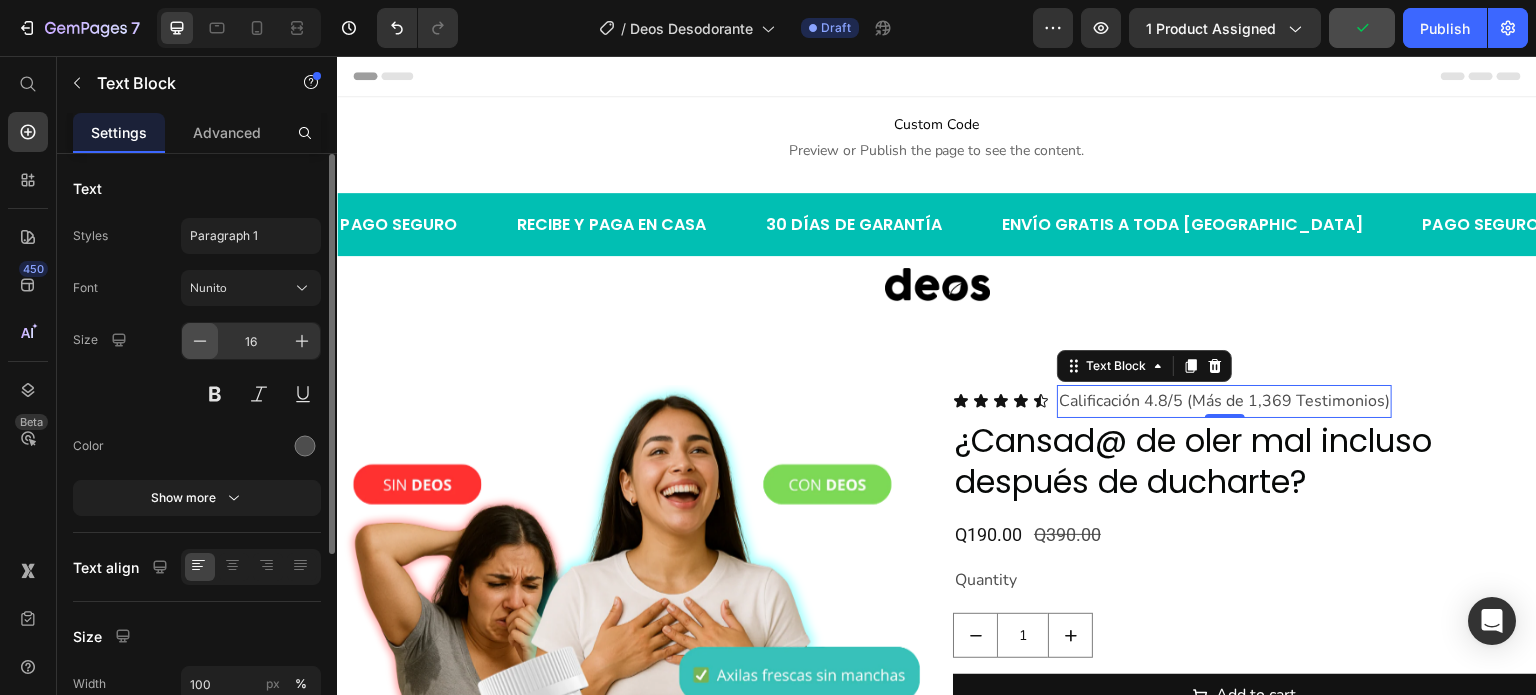 click 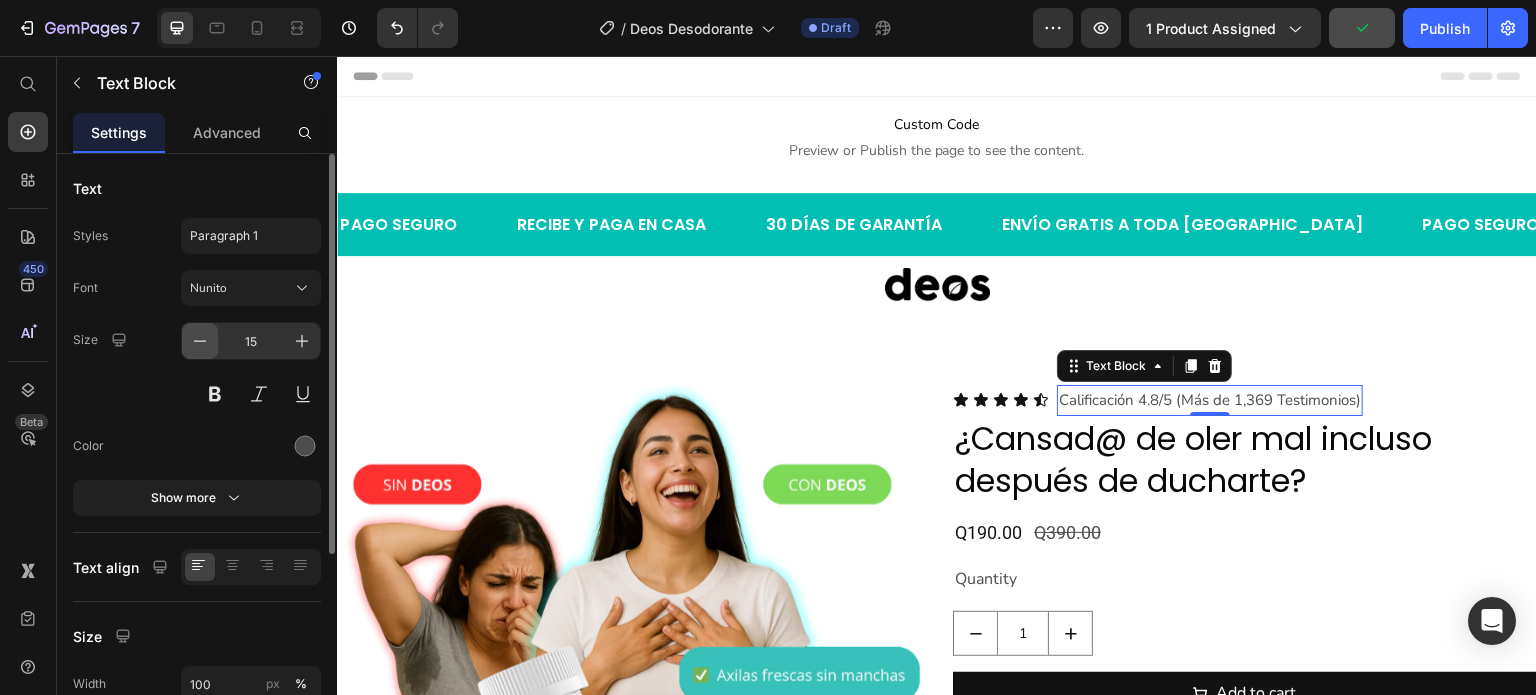 click 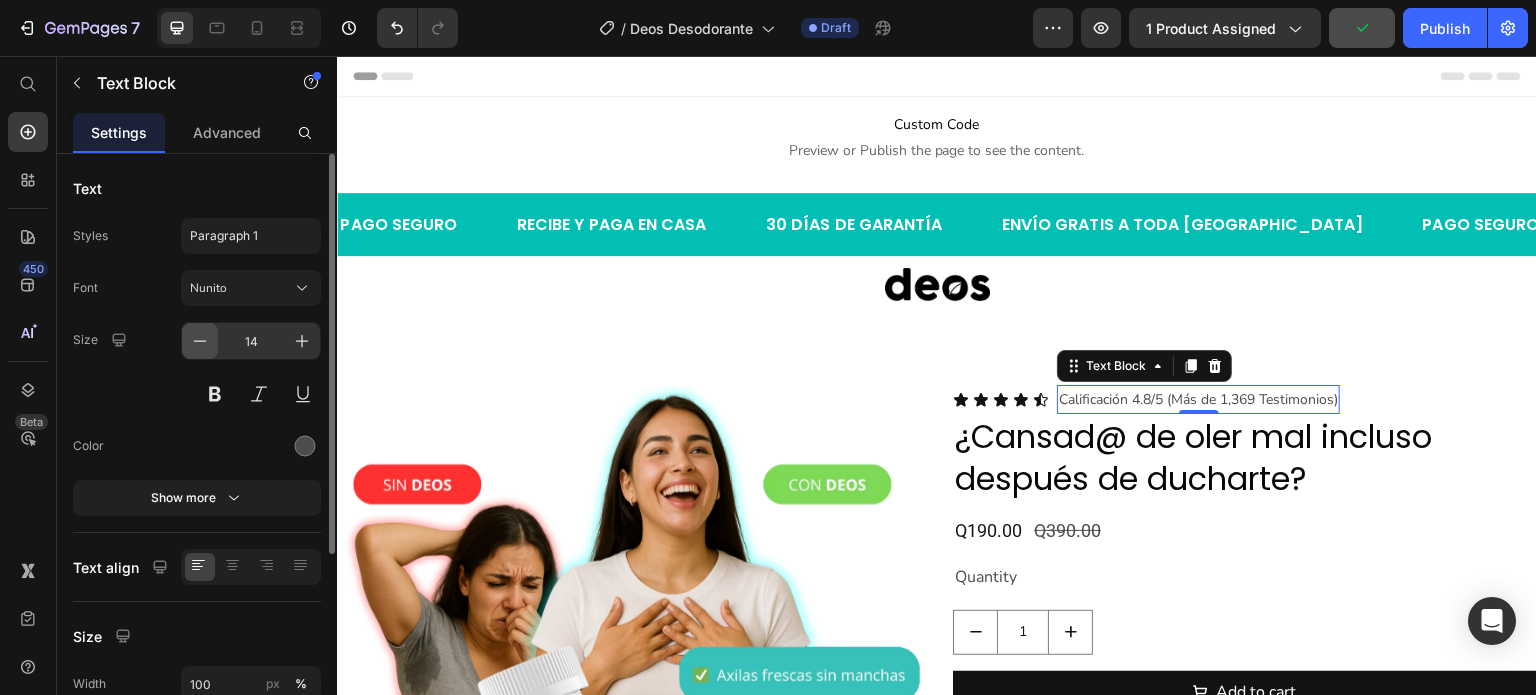 click 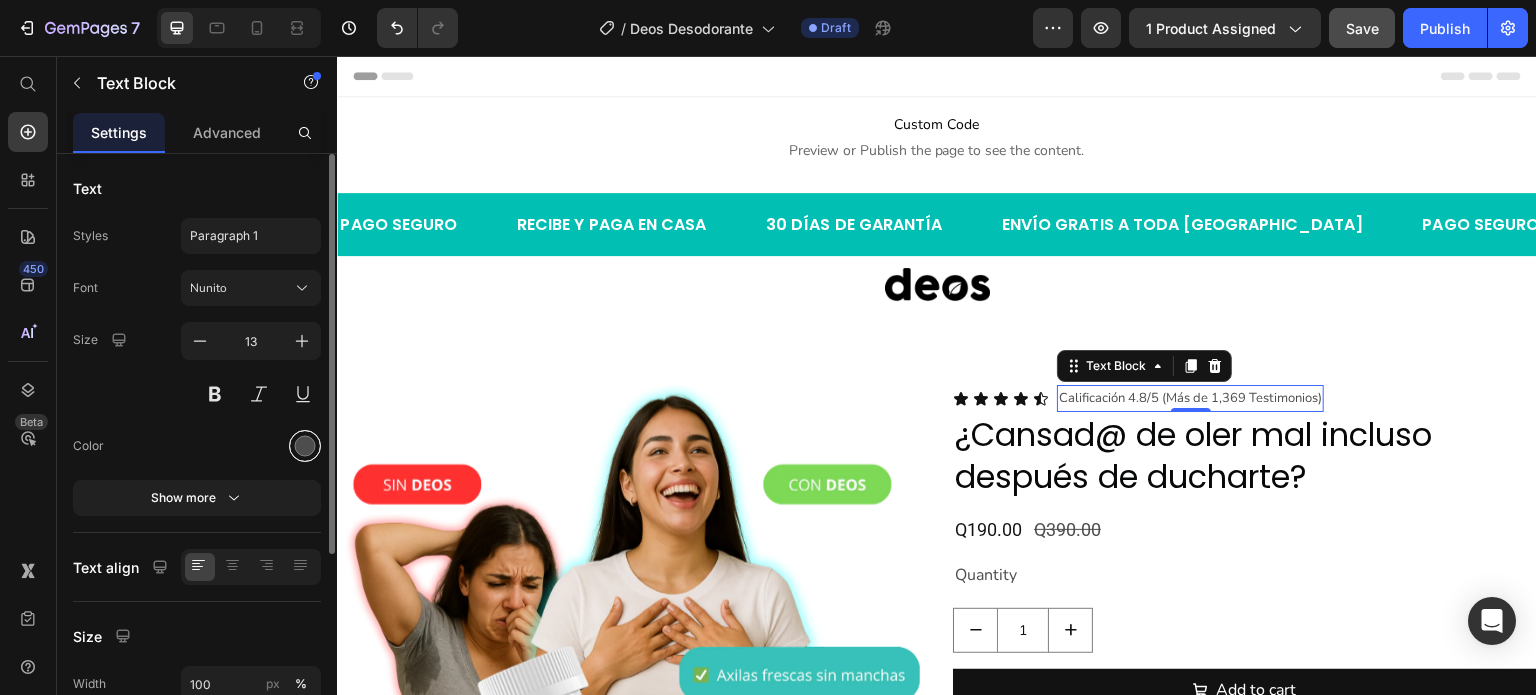 click at bounding box center [305, 446] 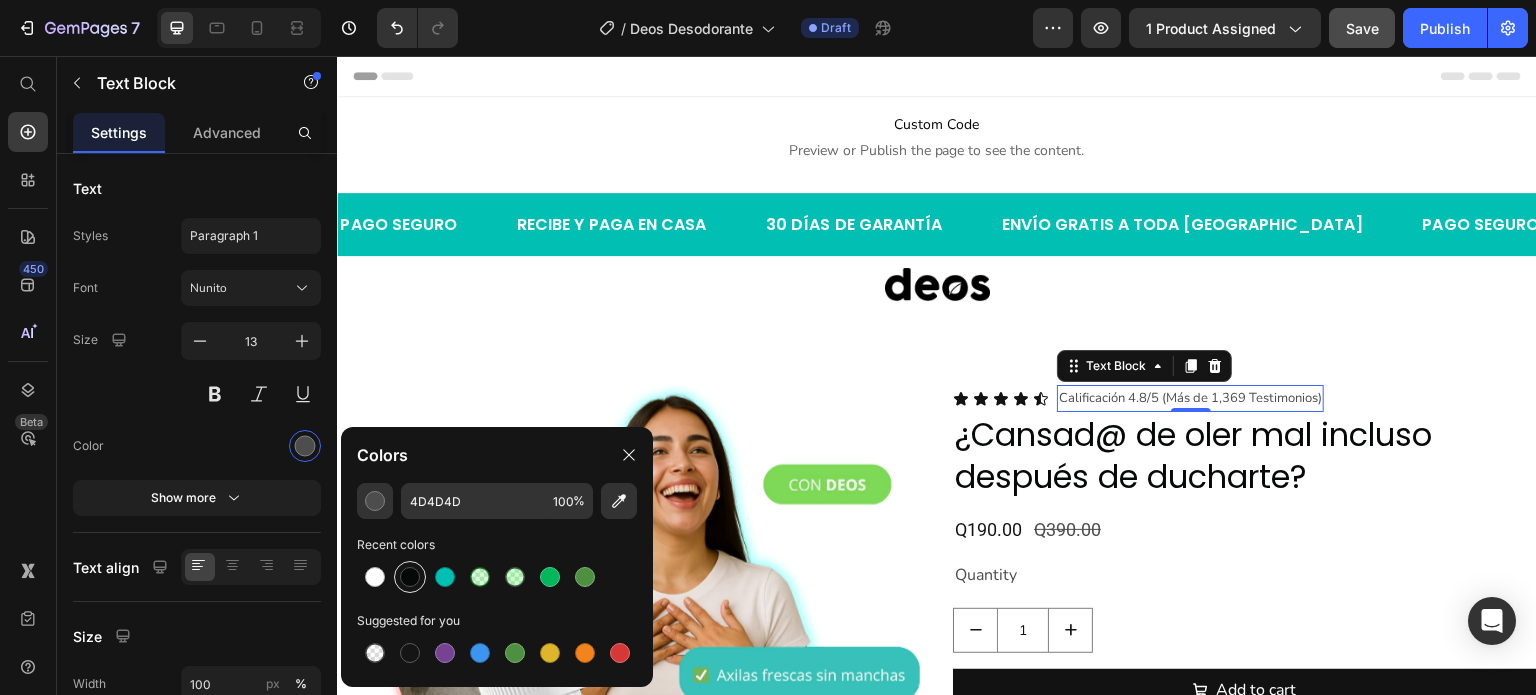 click at bounding box center (410, 577) 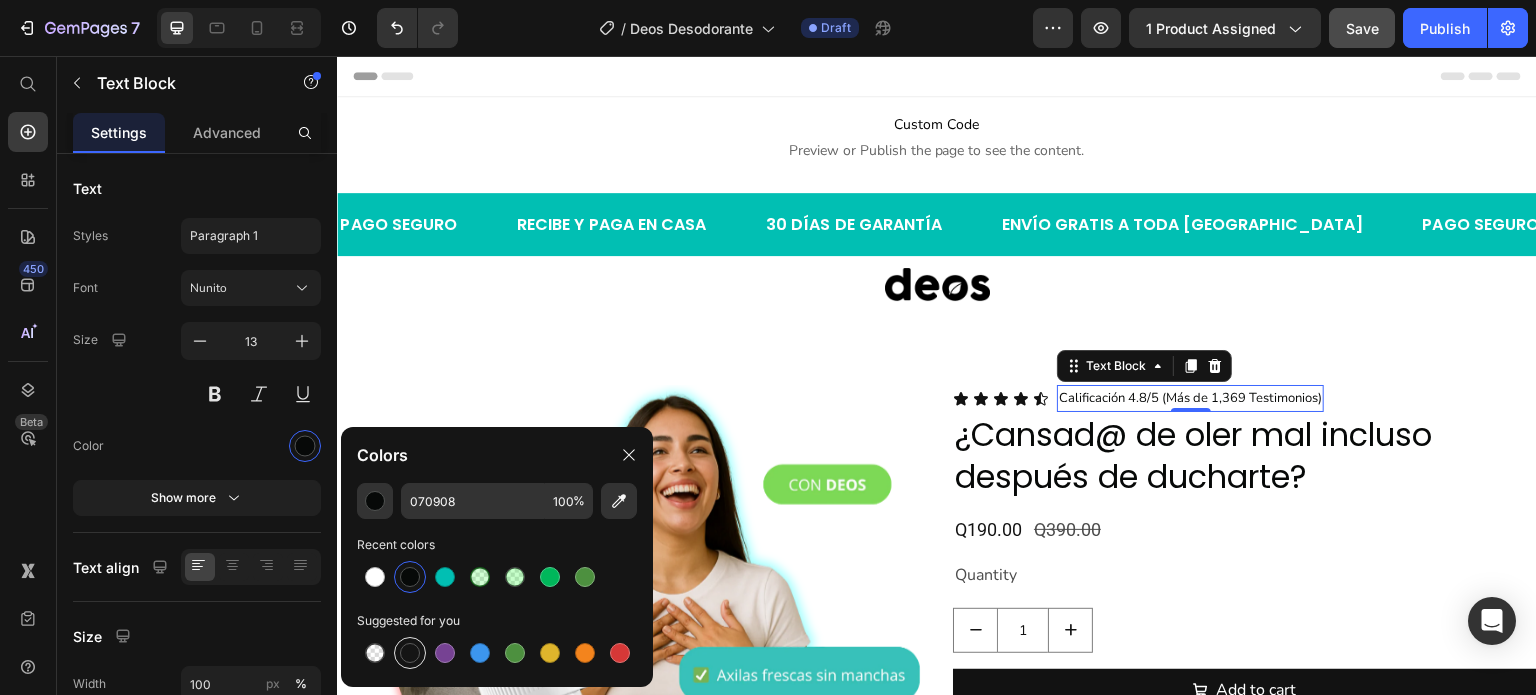 click at bounding box center [410, 653] 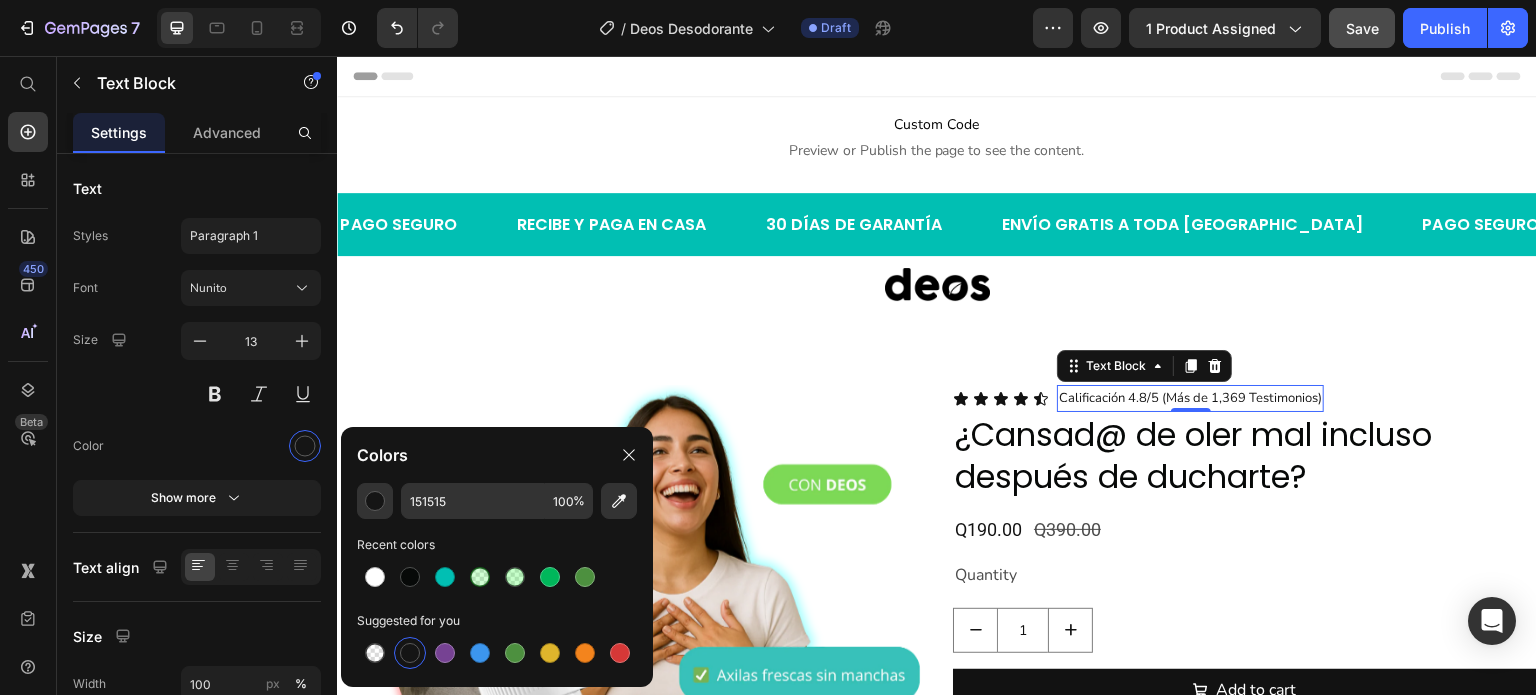 click at bounding box center (497, 577) 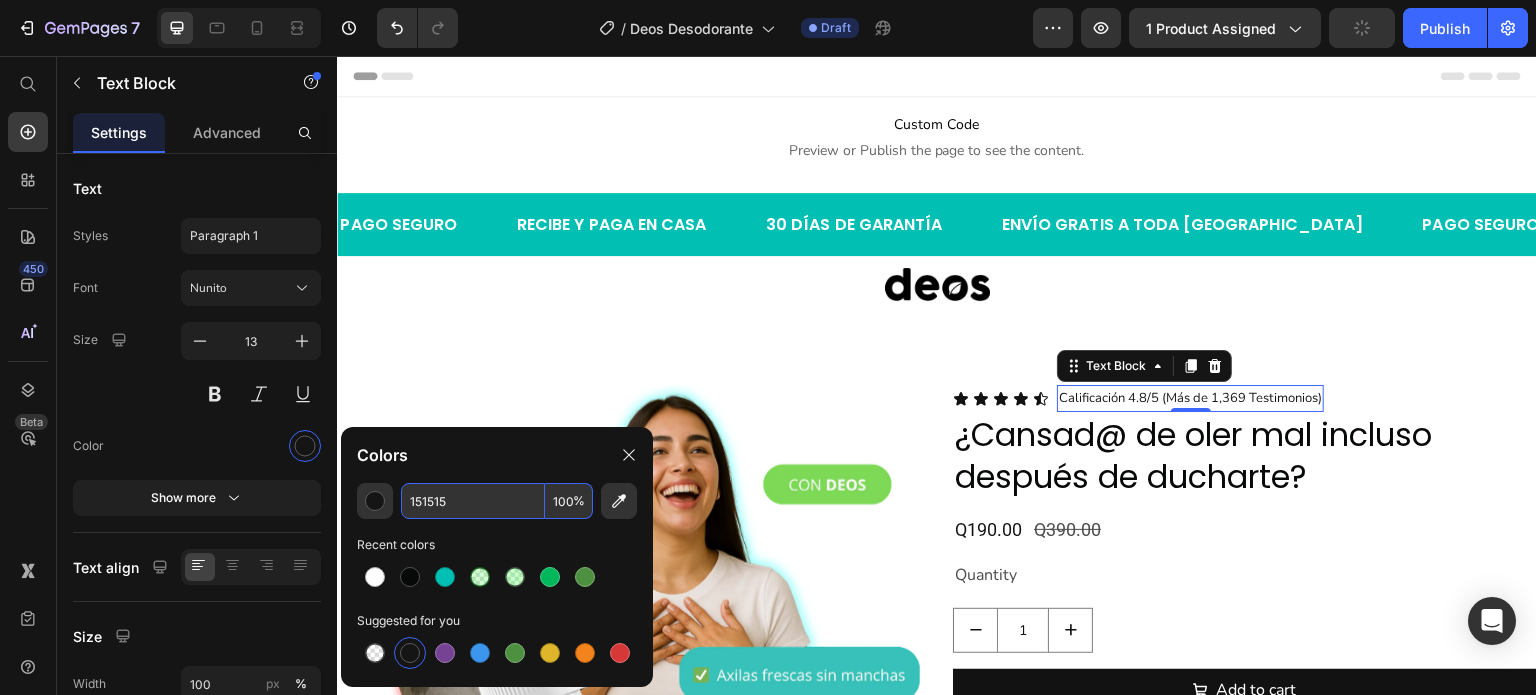 click on "151515" at bounding box center [473, 501] 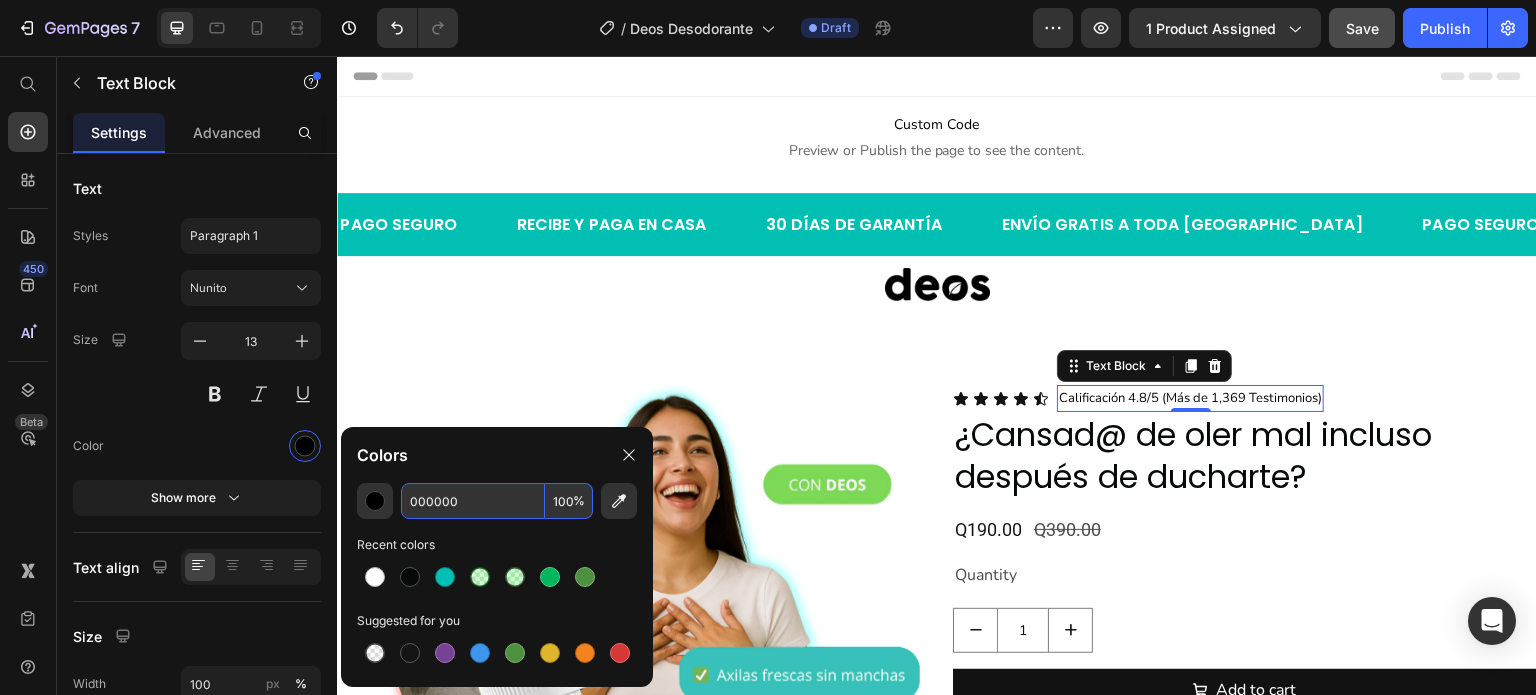 type on "000000" 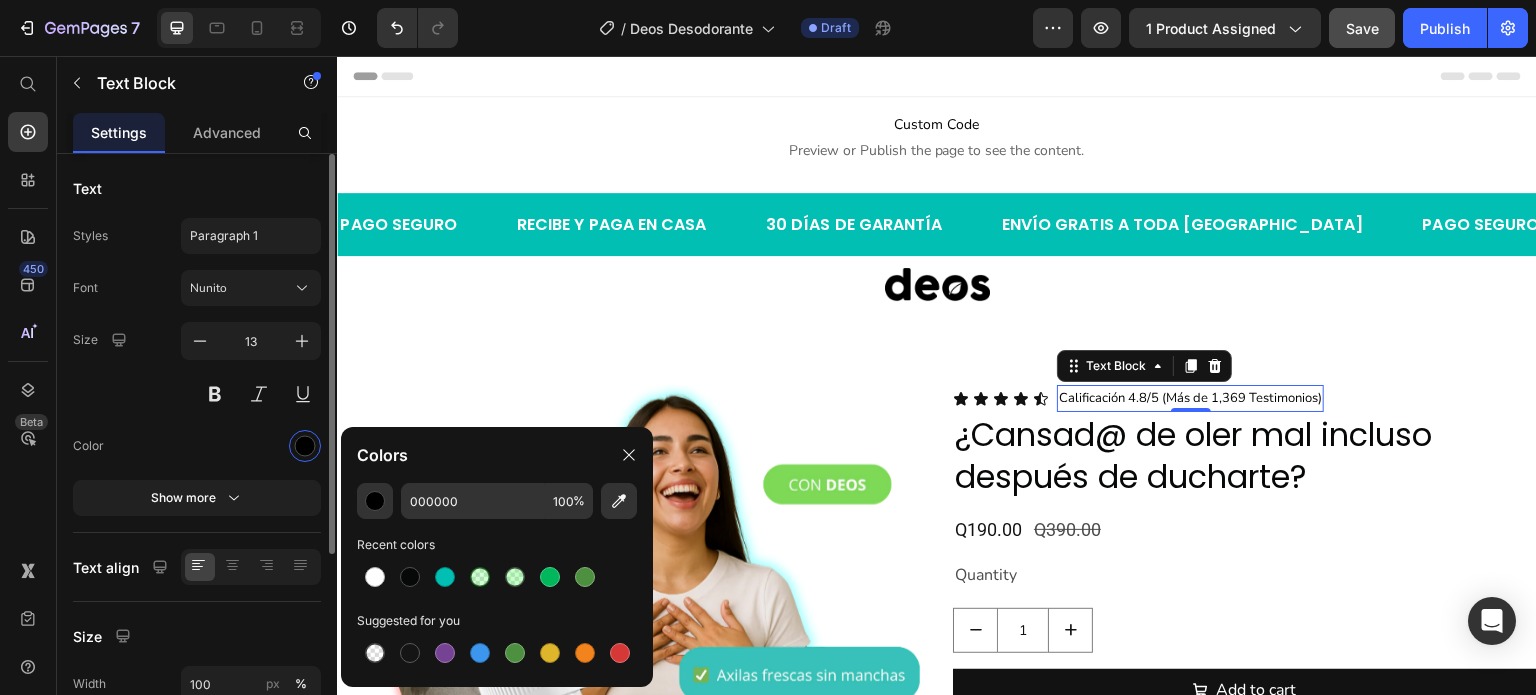 click at bounding box center [251, 446] 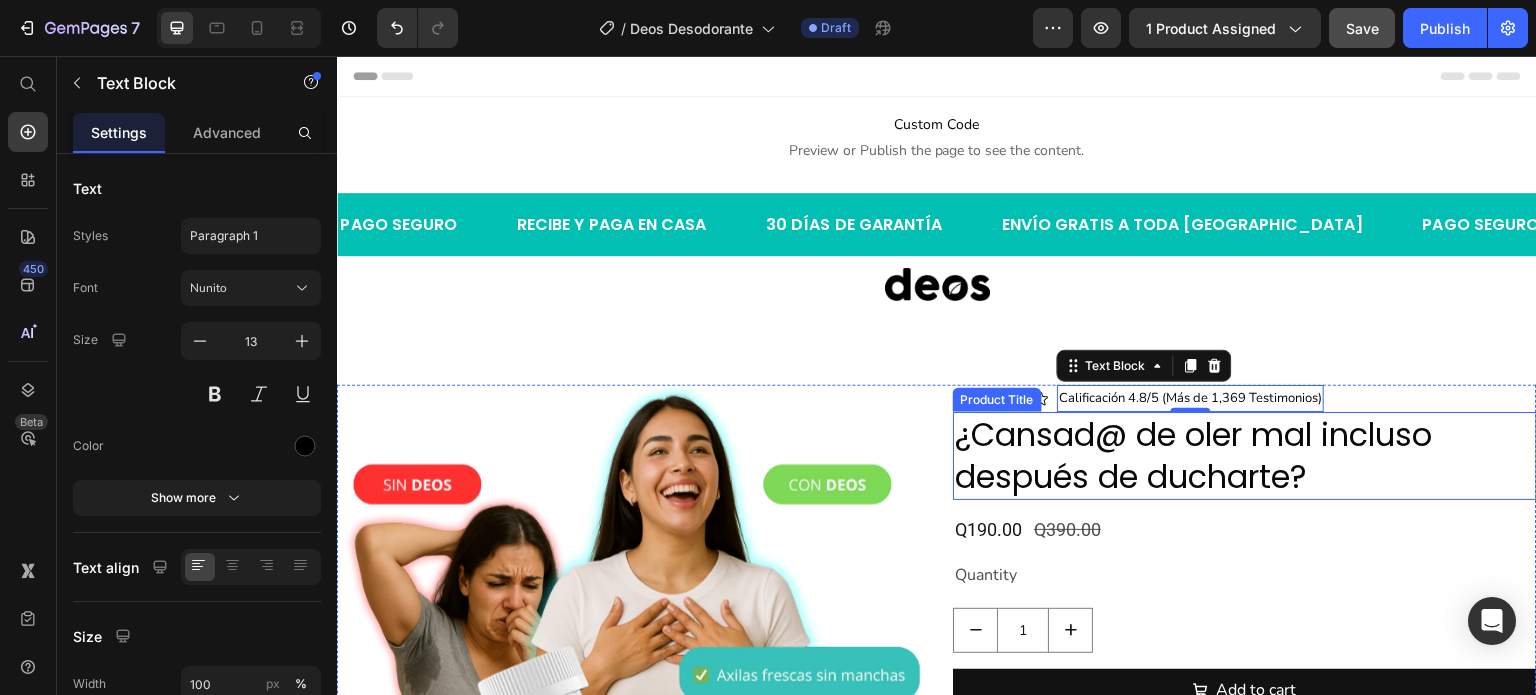 click on "¿Cansad@ de oler mal incluso después de ducharte?" at bounding box center (1245, 455) 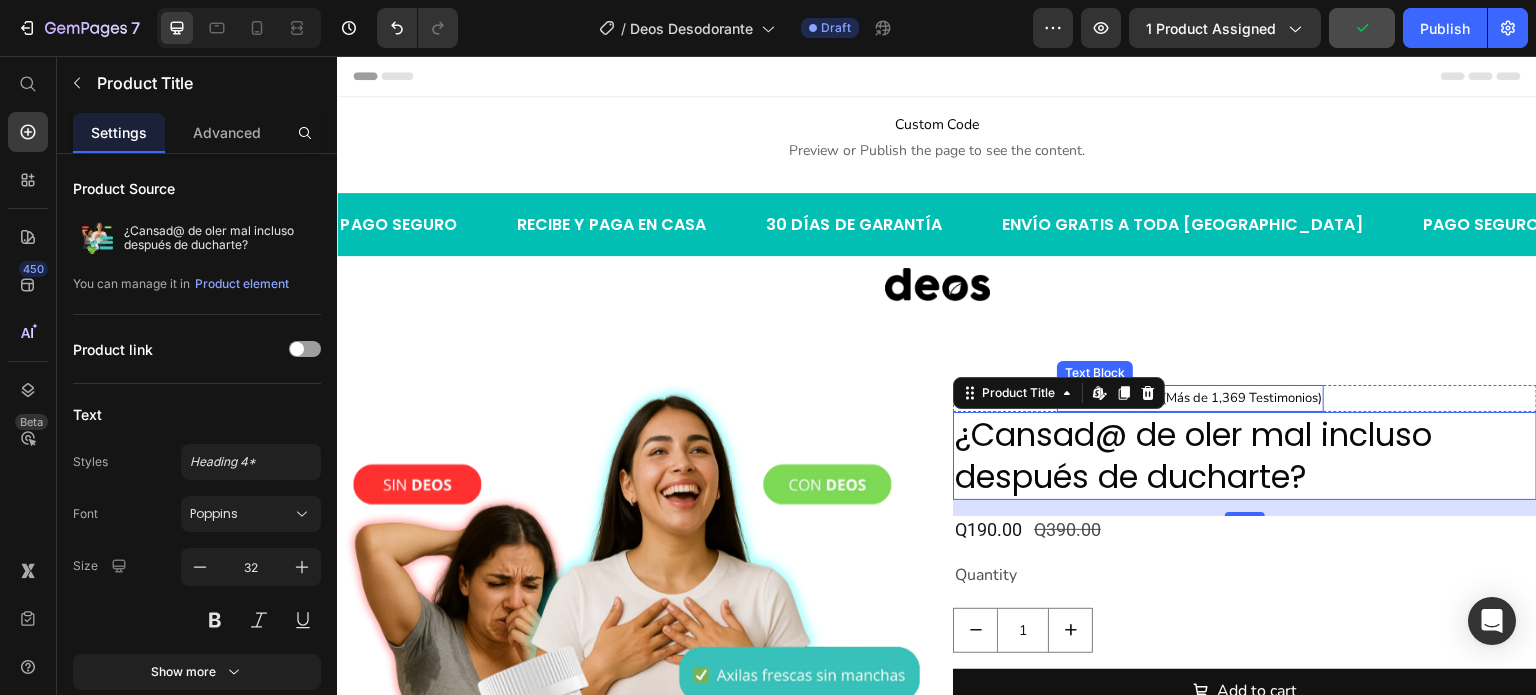click on "Calificación 4.8/5 (Más de 1,369 Testimonios)" at bounding box center (1190, 398) 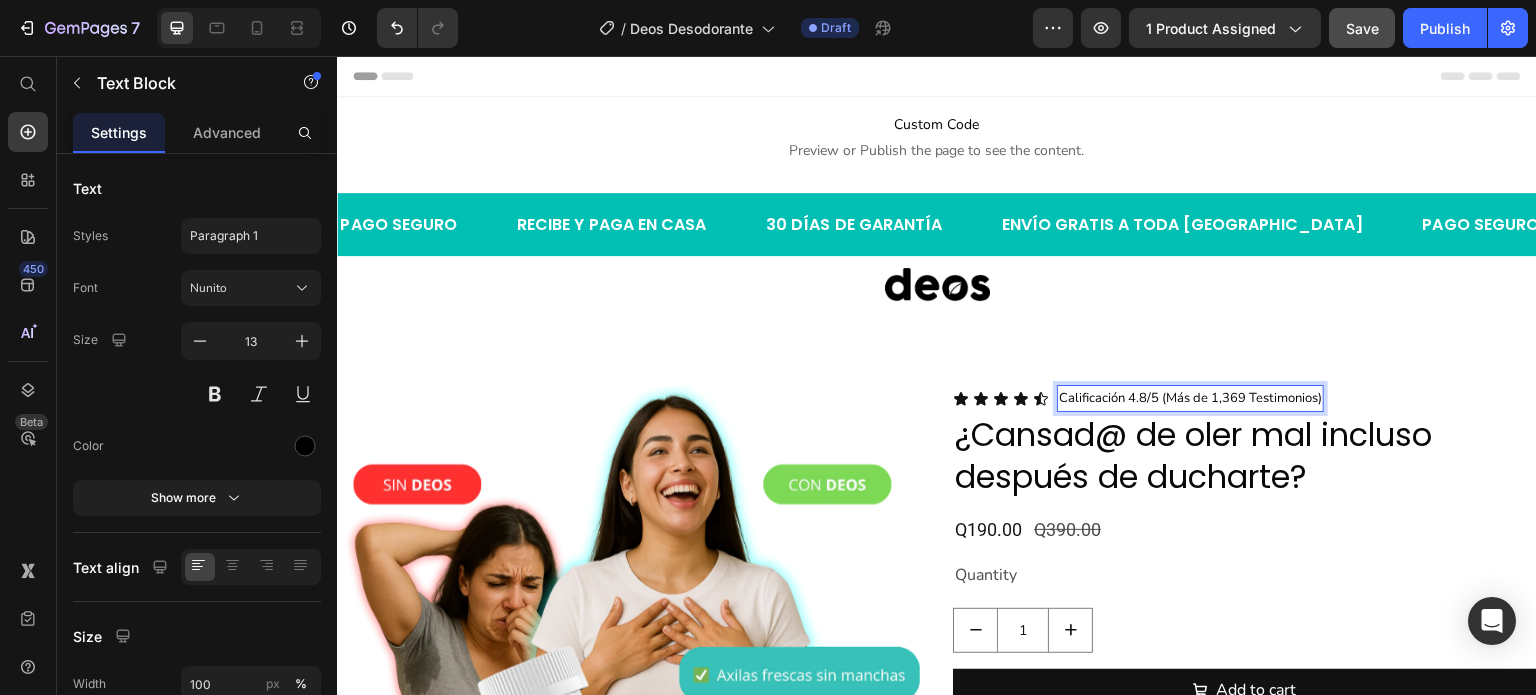 click on "Calificación 4.8/5 (Más de 1,369 Testimonios)" at bounding box center (1190, 398) 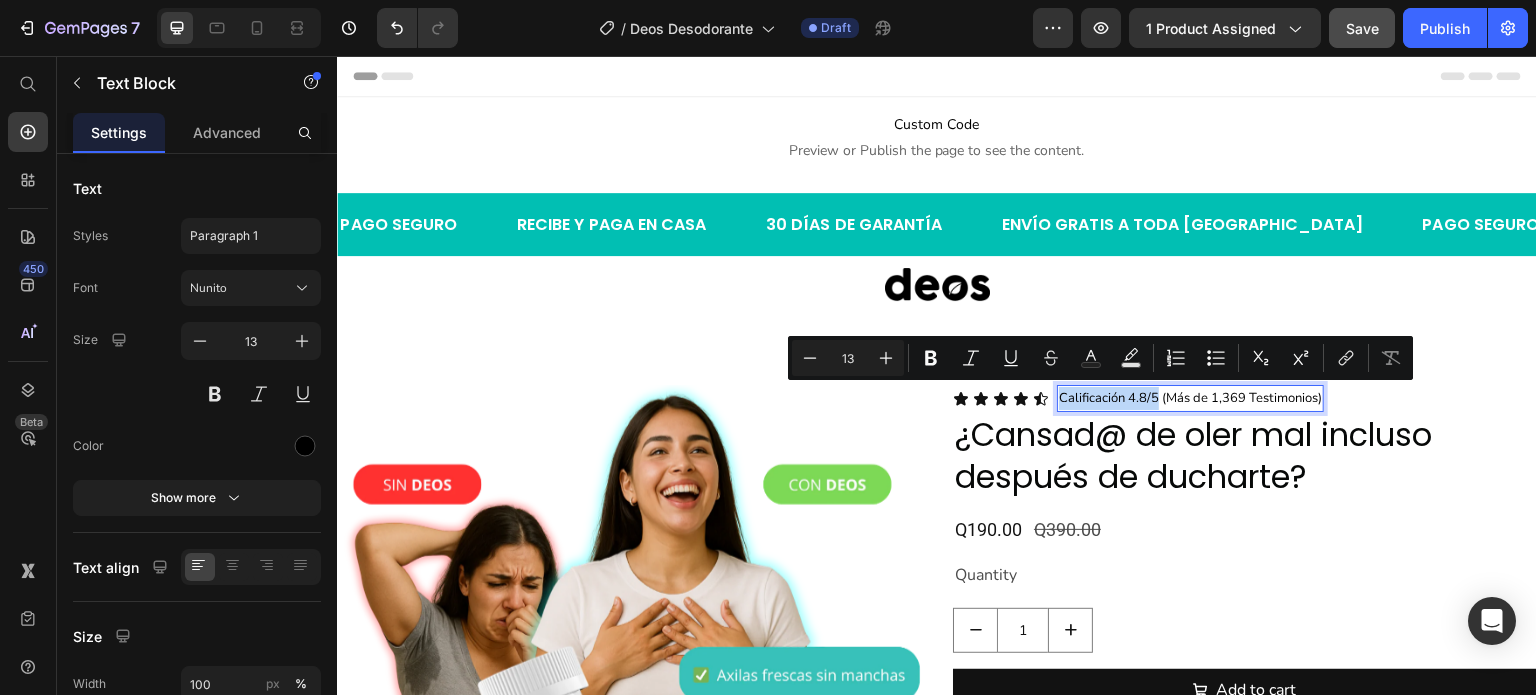 drag, startPoint x: 1150, startPoint y: 395, endPoint x: 1050, endPoint y: 393, distance: 100.02 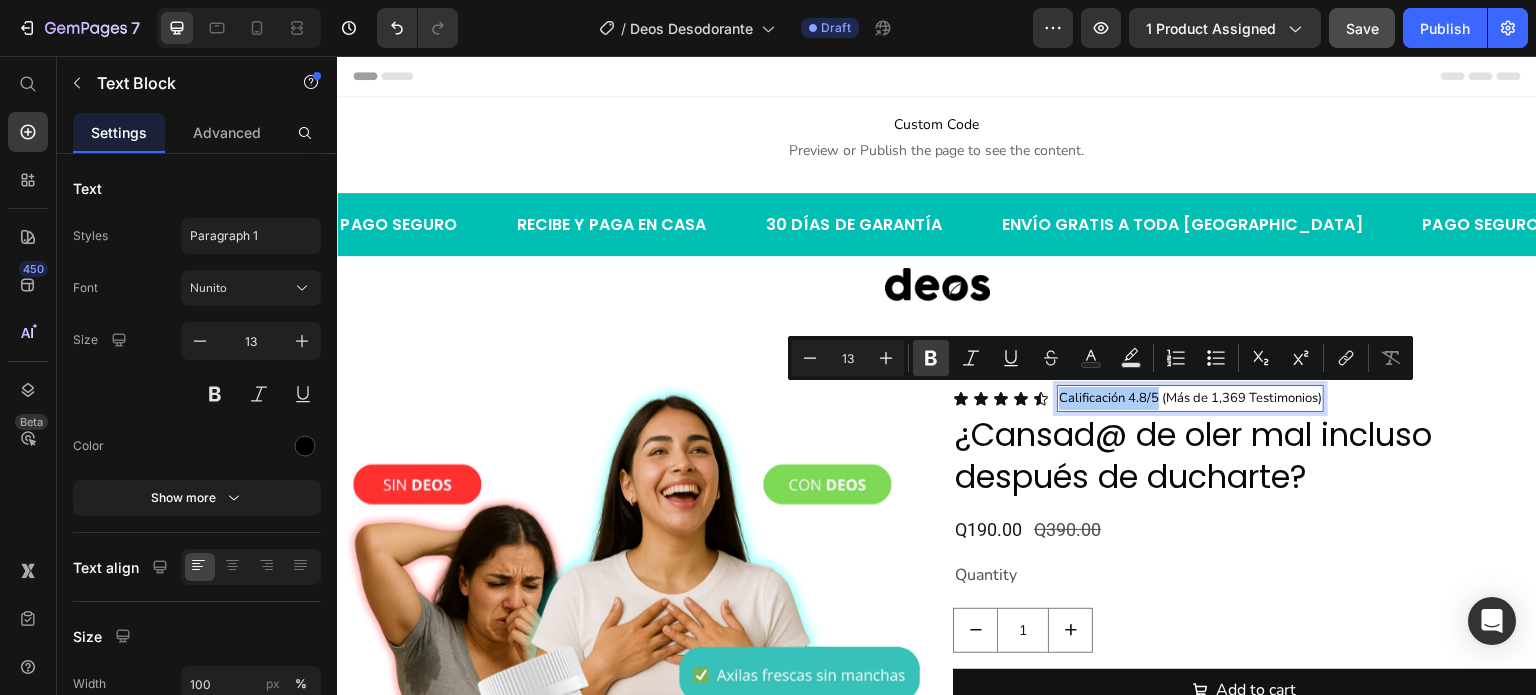 click 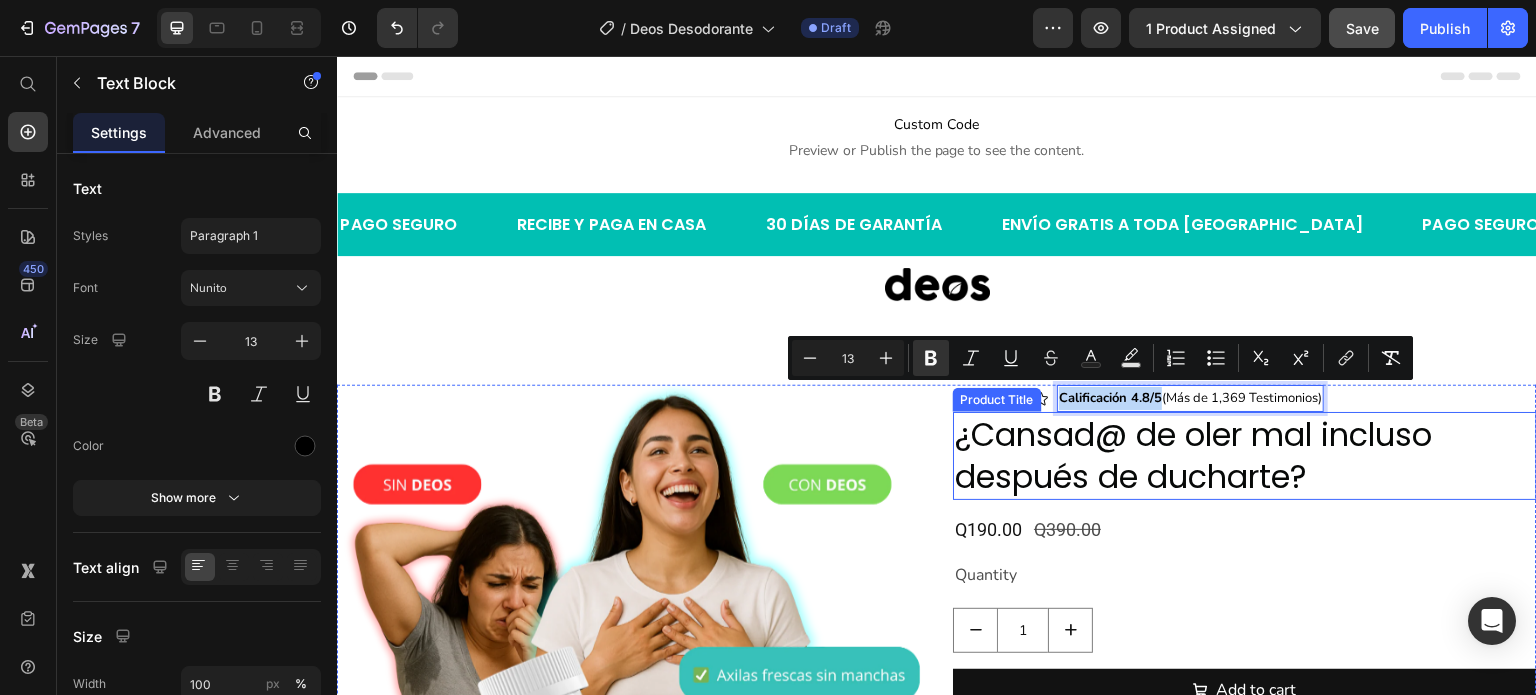 click on "¿Cansad@ de oler mal incluso después de ducharte?" at bounding box center [1245, 455] 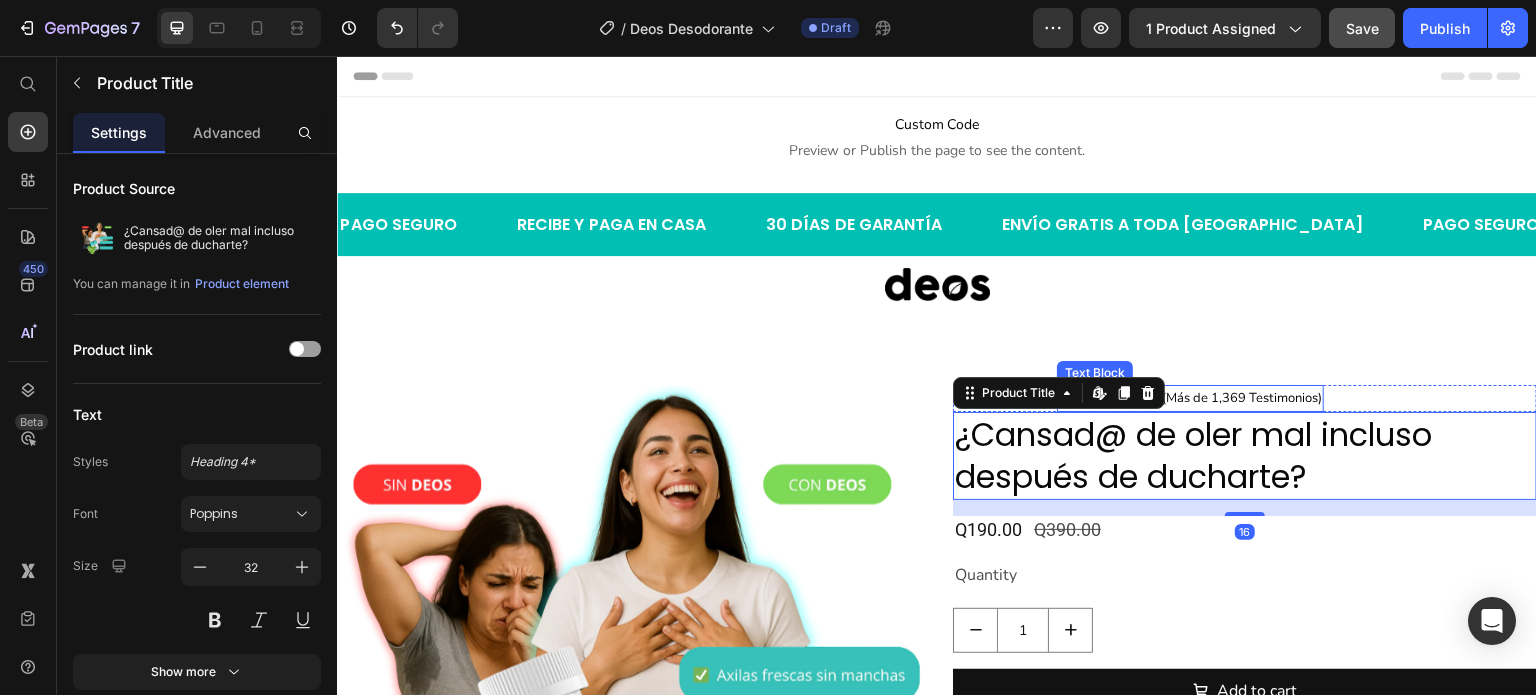 click on "Calificación 4.8/5  (Más de 1,369 Testimonios)" at bounding box center [1190, 398] 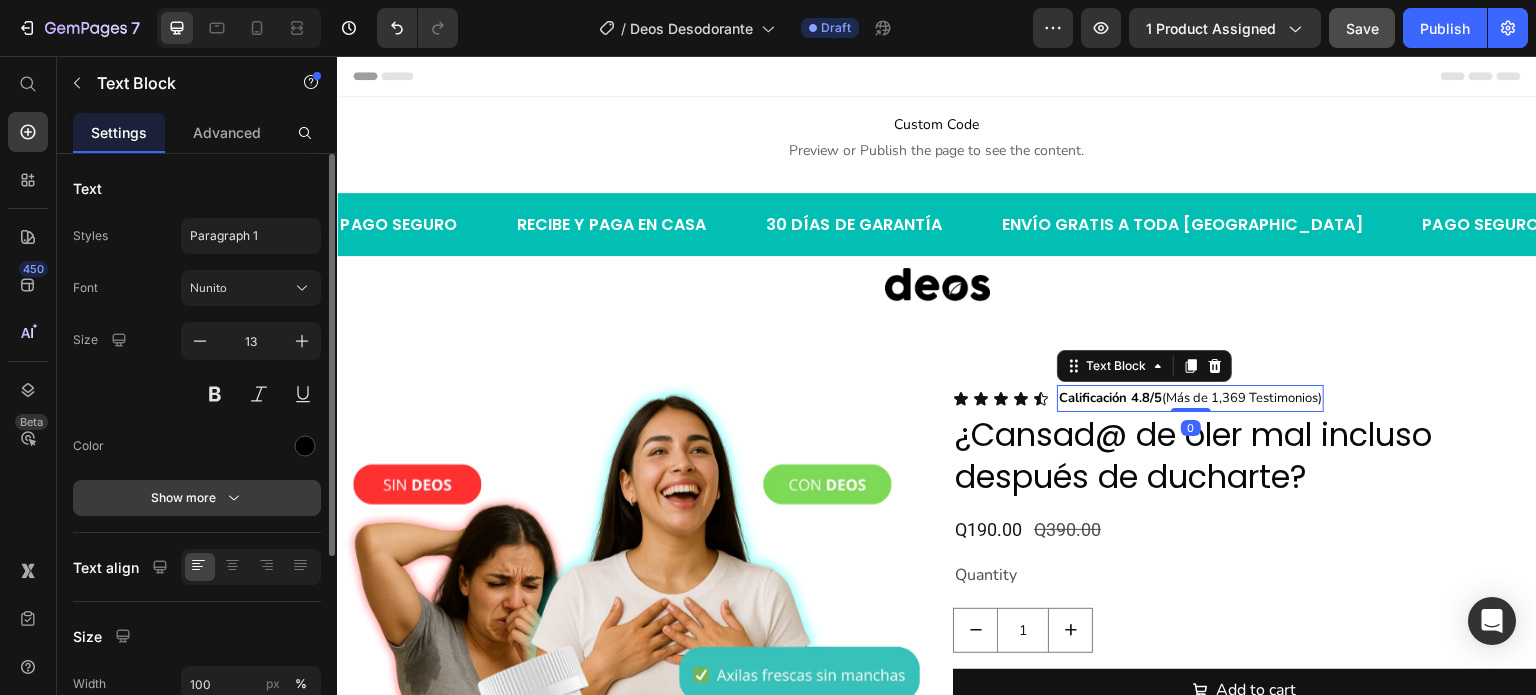 click on "Show more" at bounding box center (197, 498) 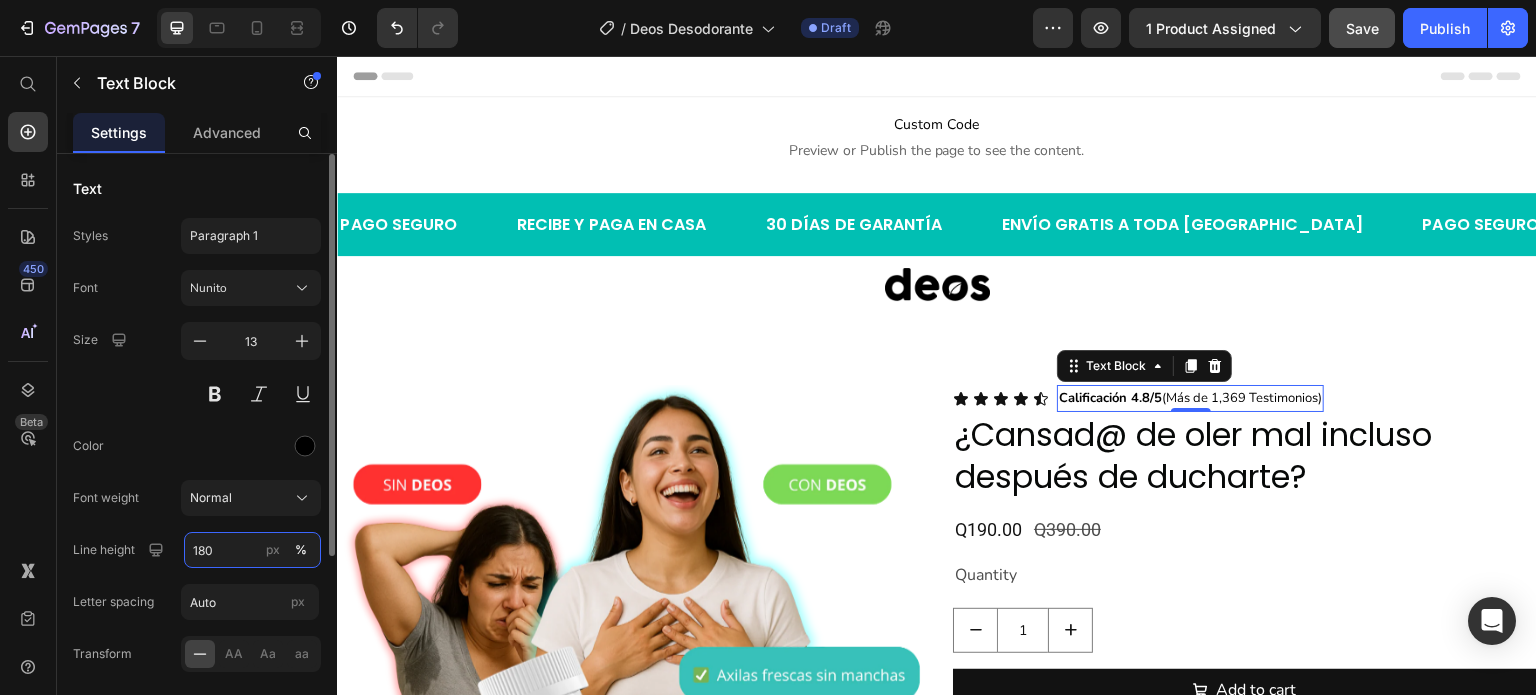 click on "180" at bounding box center [252, 550] 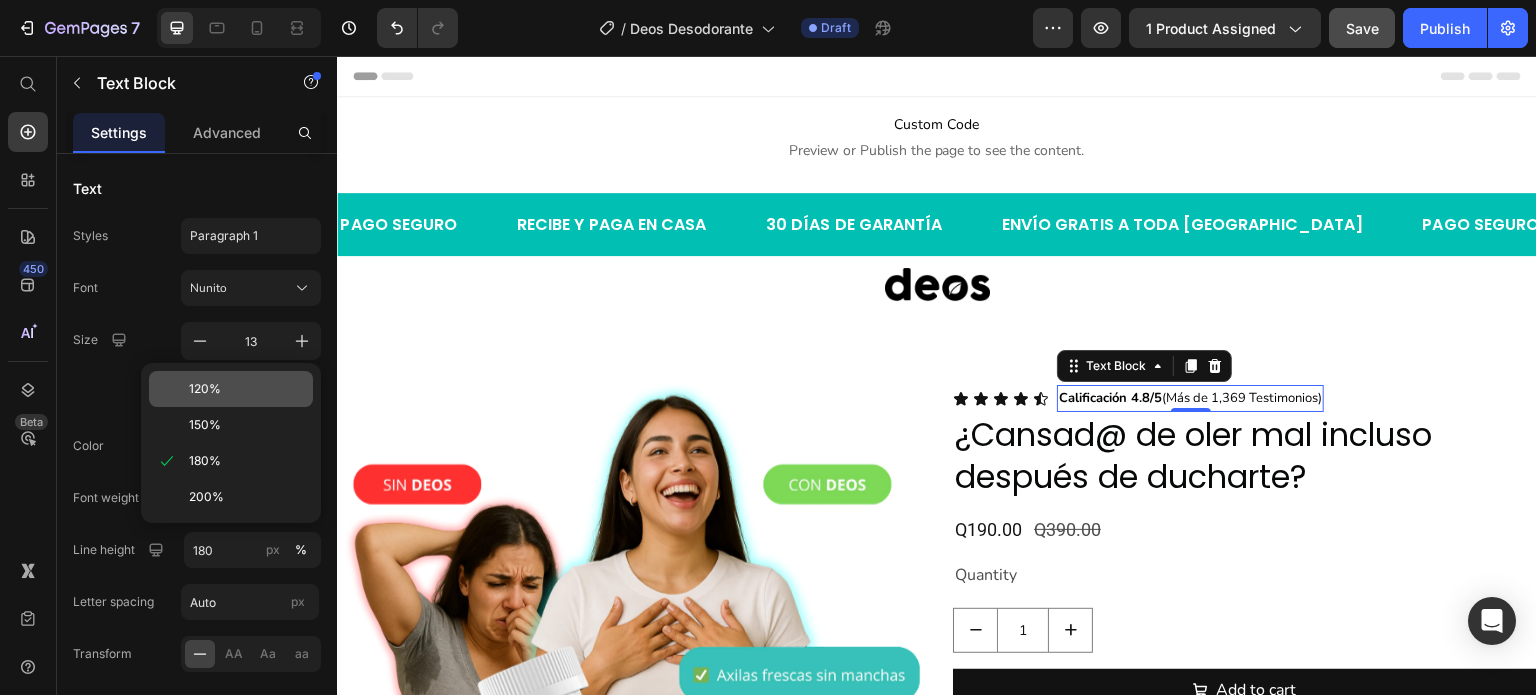 click on "120%" at bounding box center (247, 389) 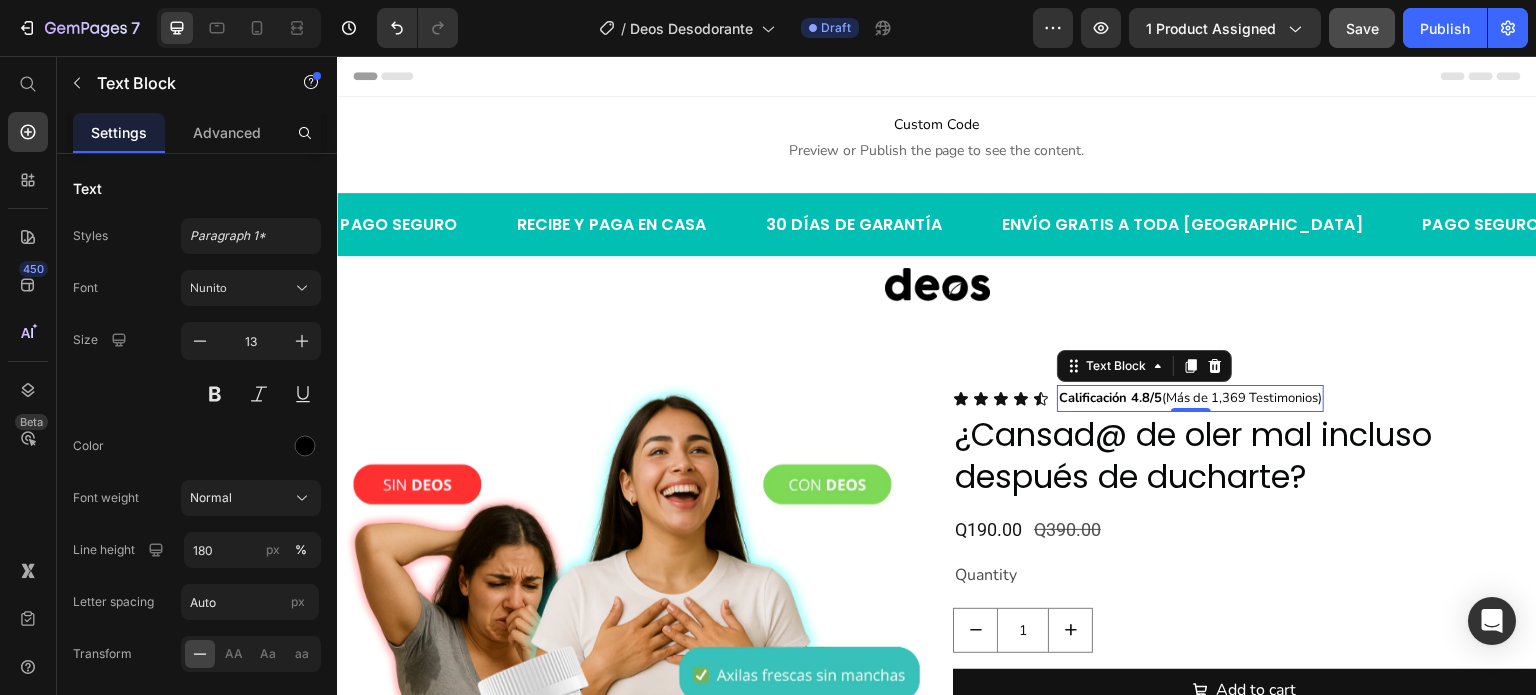 type on "120" 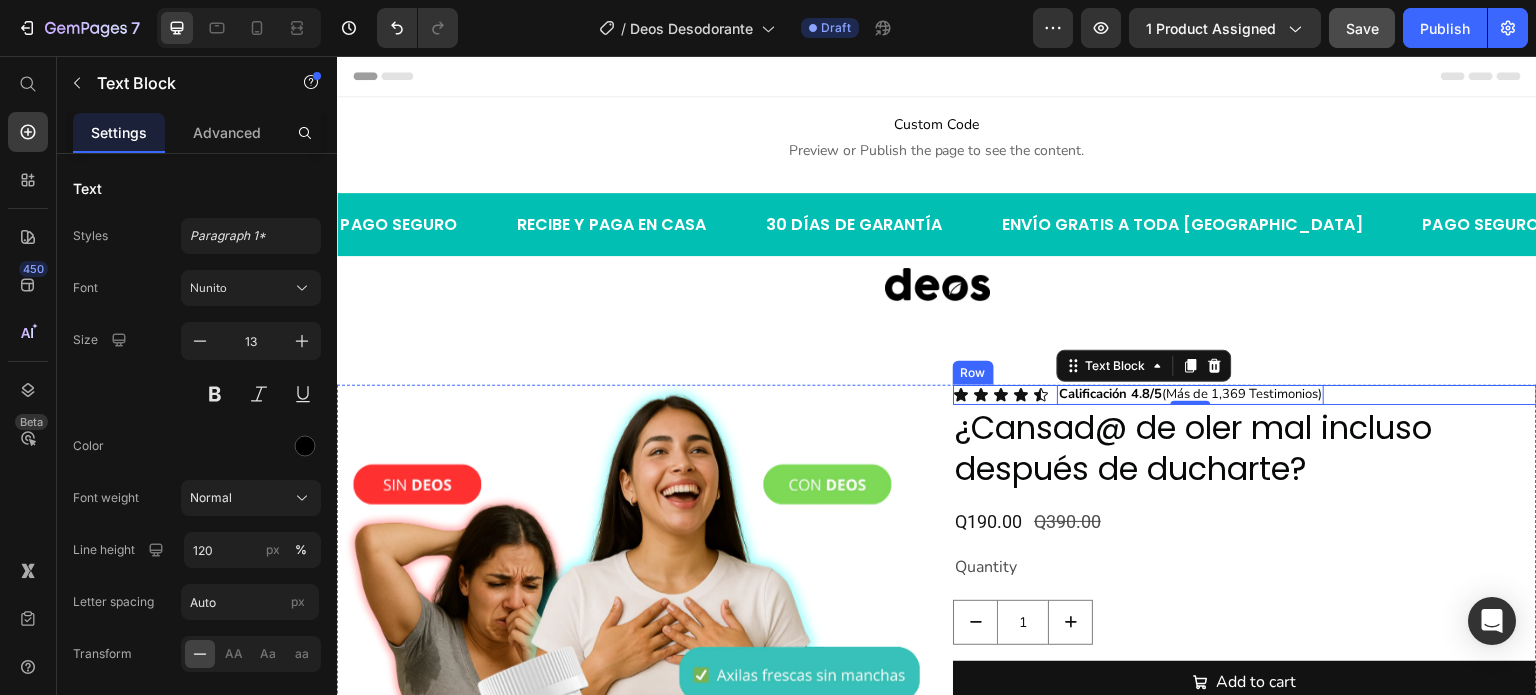 click on "Icon Icon Icon Icon Icon Icon List Calificación 4.8/5  (Más de 1,369 Testimonios) Text Block   0 Row" at bounding box center (1245, 395) 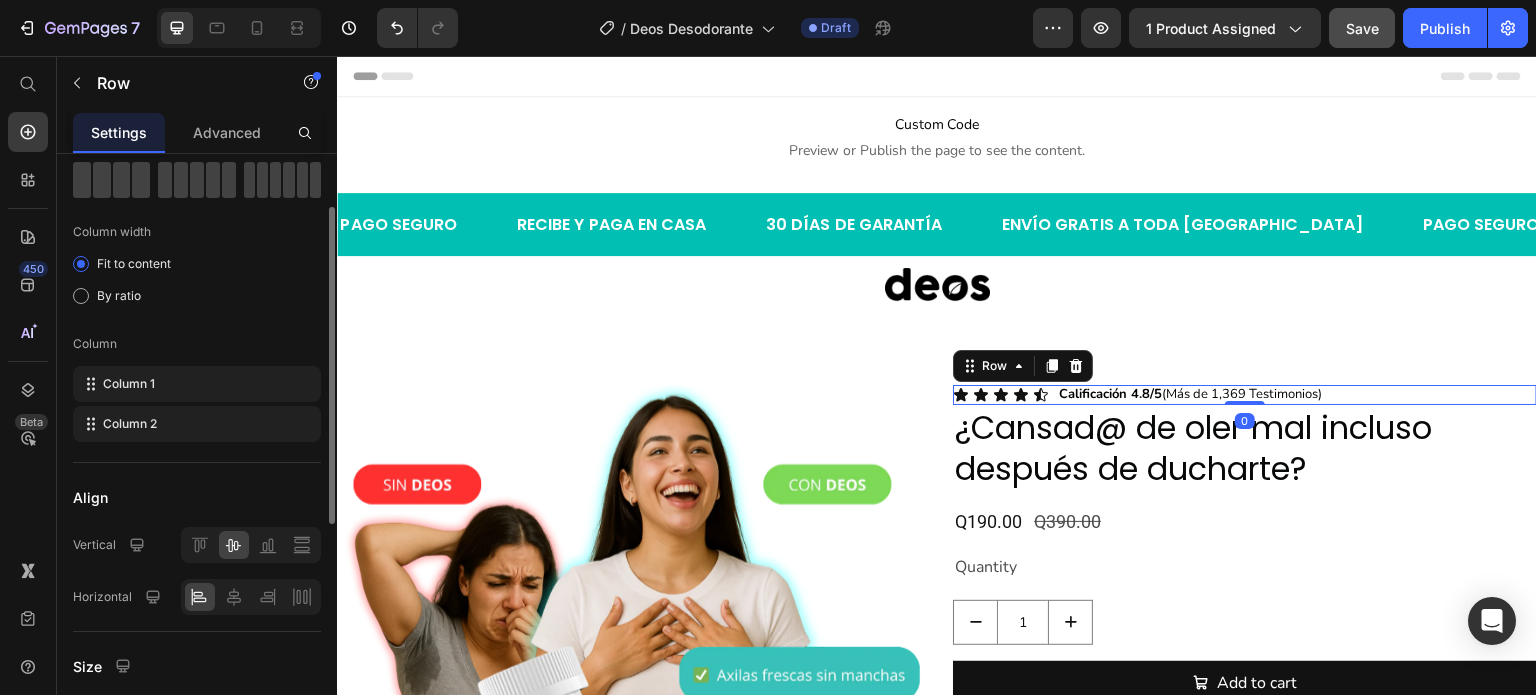 scroll, scrollTop: 200, scrollLeft: 0, axis: vertical 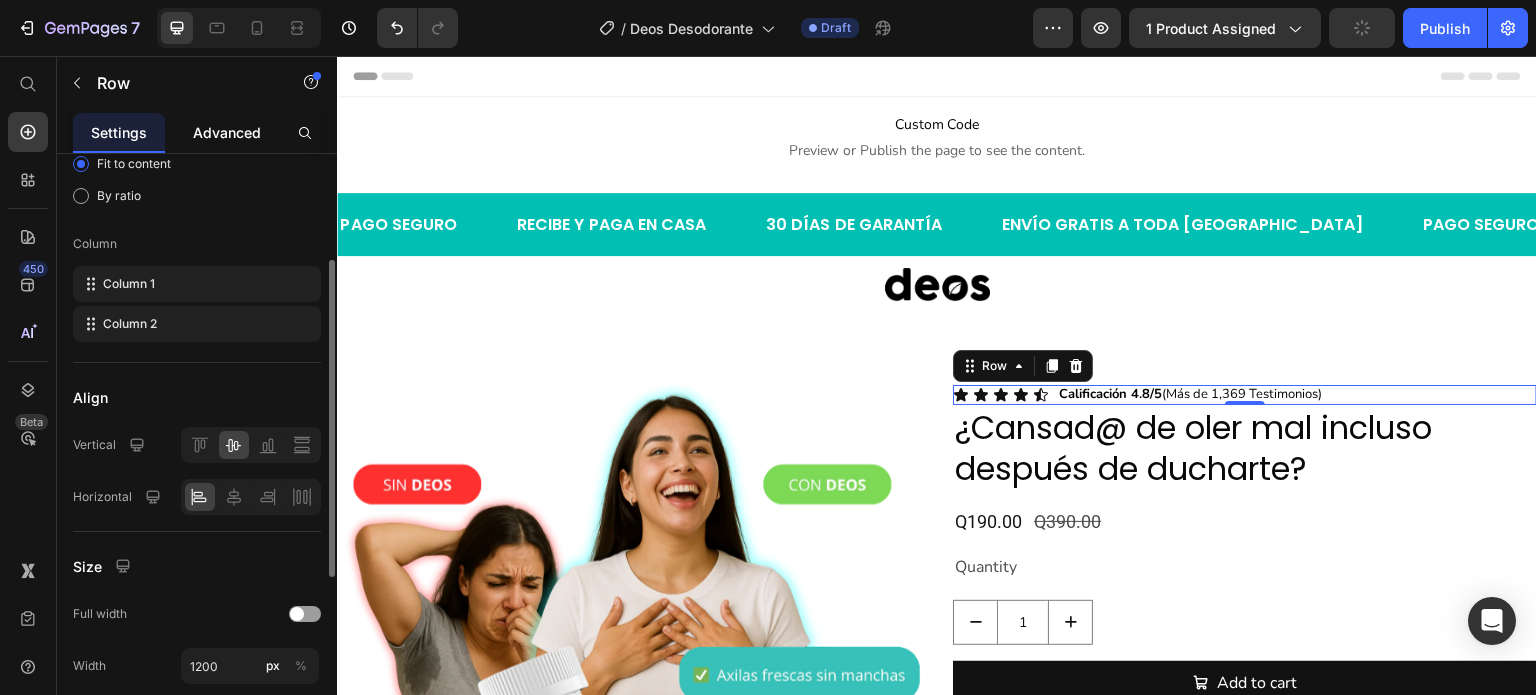 click on "Advanced" at bounding box center [227, 132] 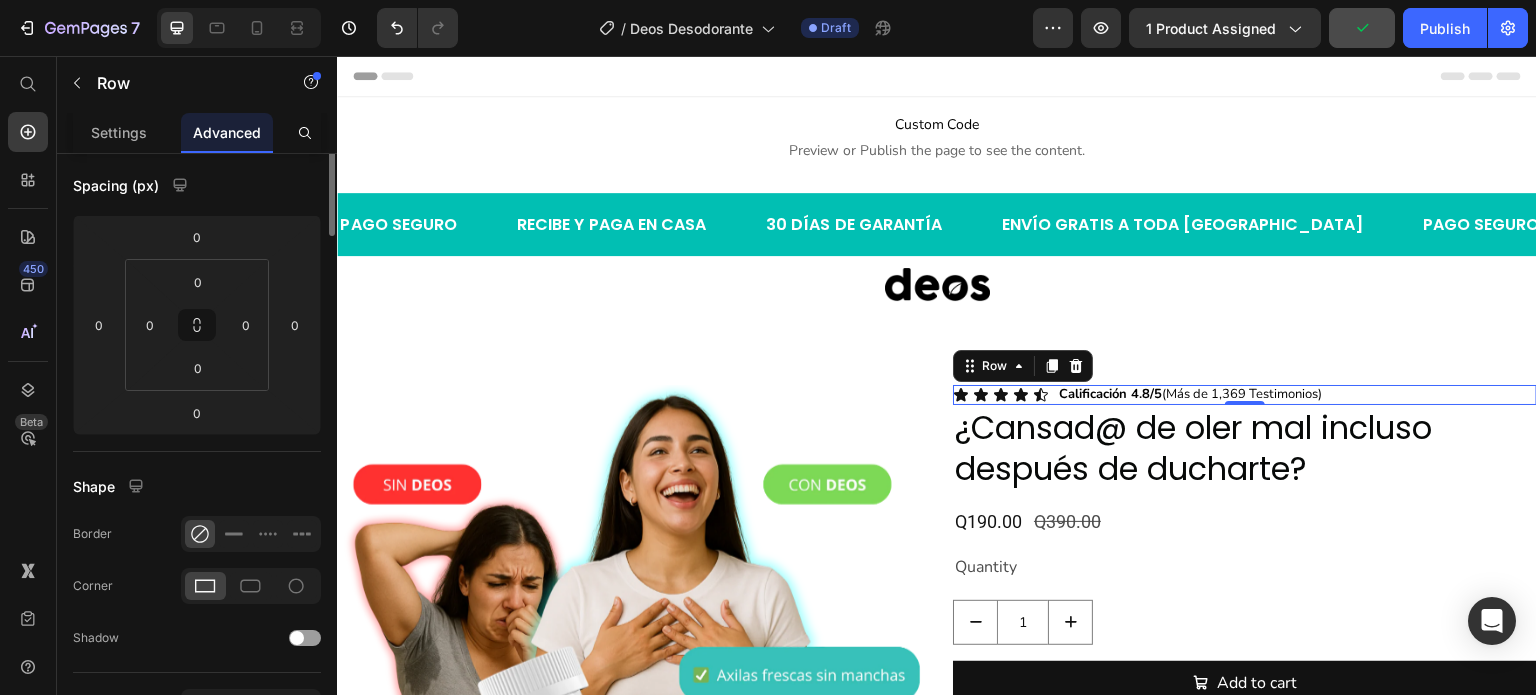 scroll, scrollTop: 0, scrollLeft: 0, axis: both 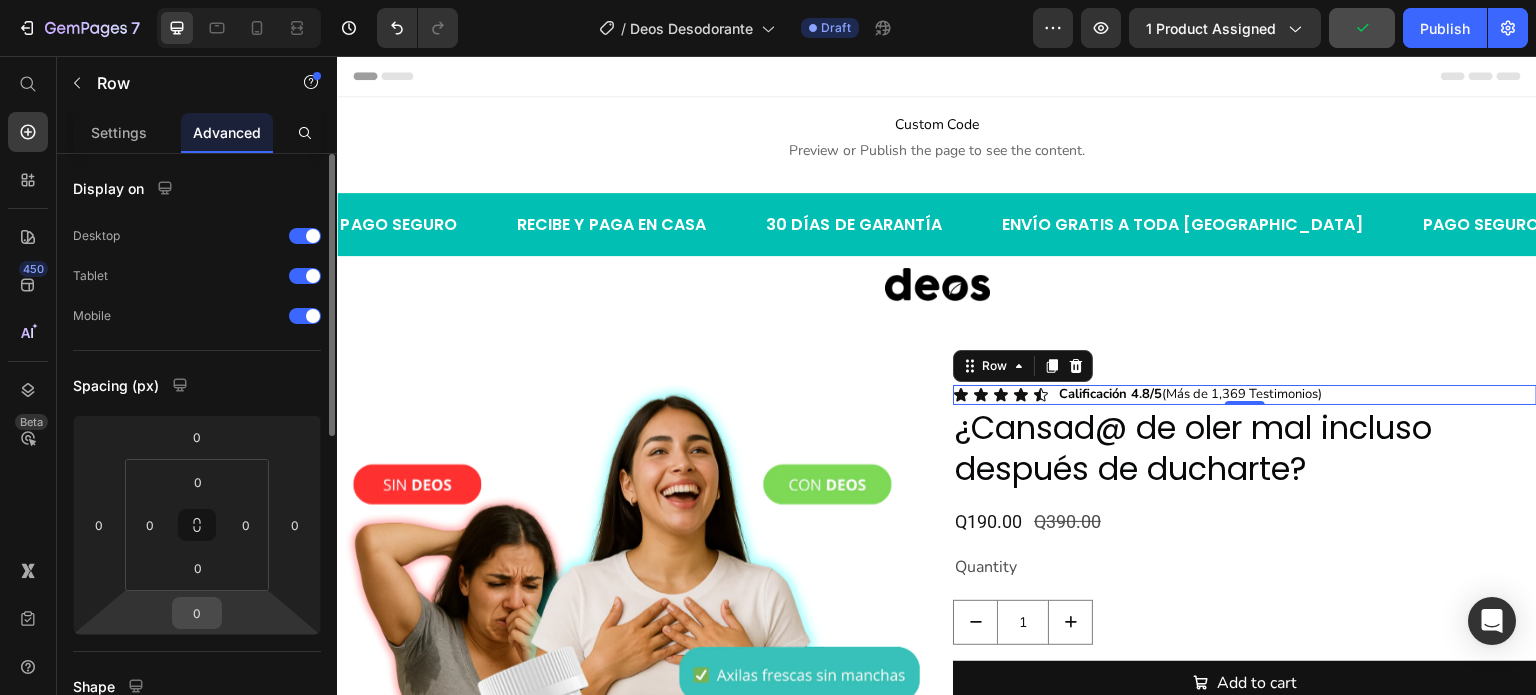 click on "0" at bounding box center (197, 613) 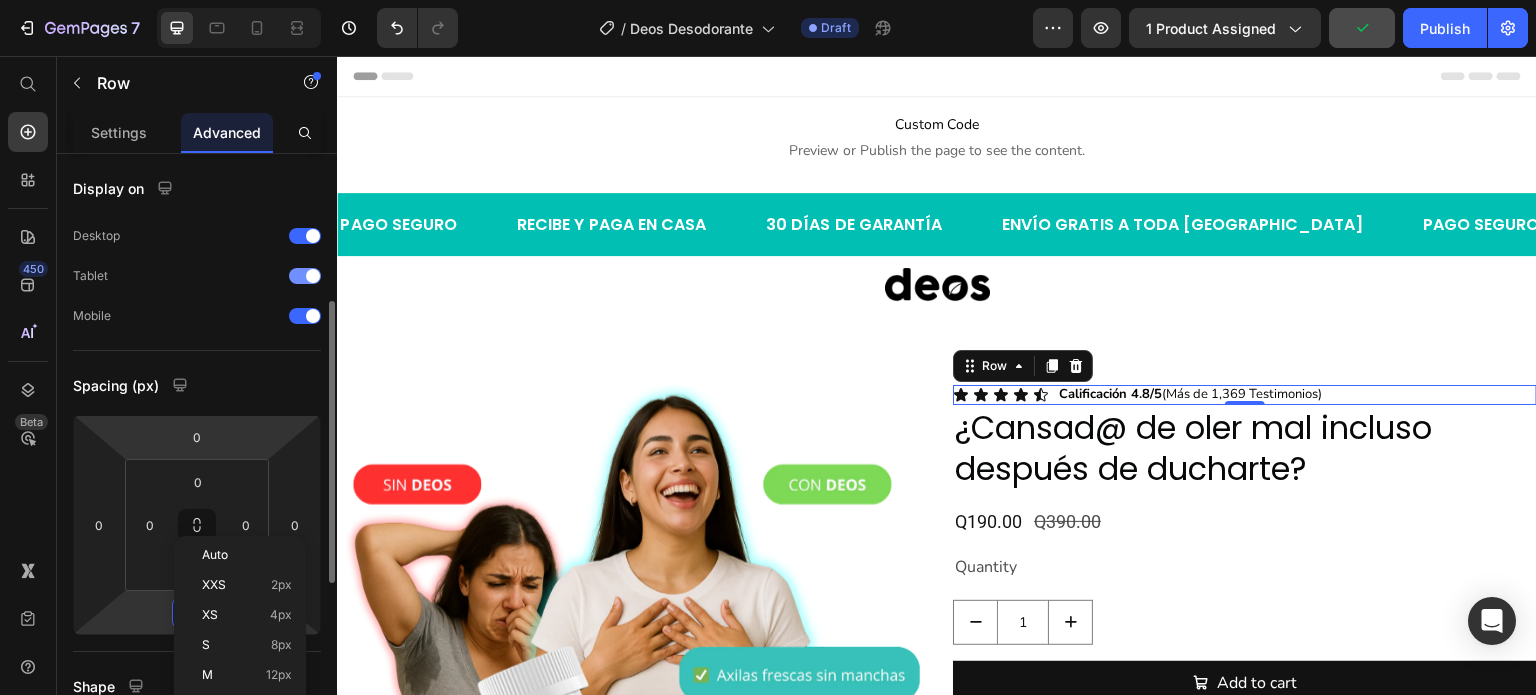 scroll, scrollTop: 200, scrollLeft: 0, axis: vertical 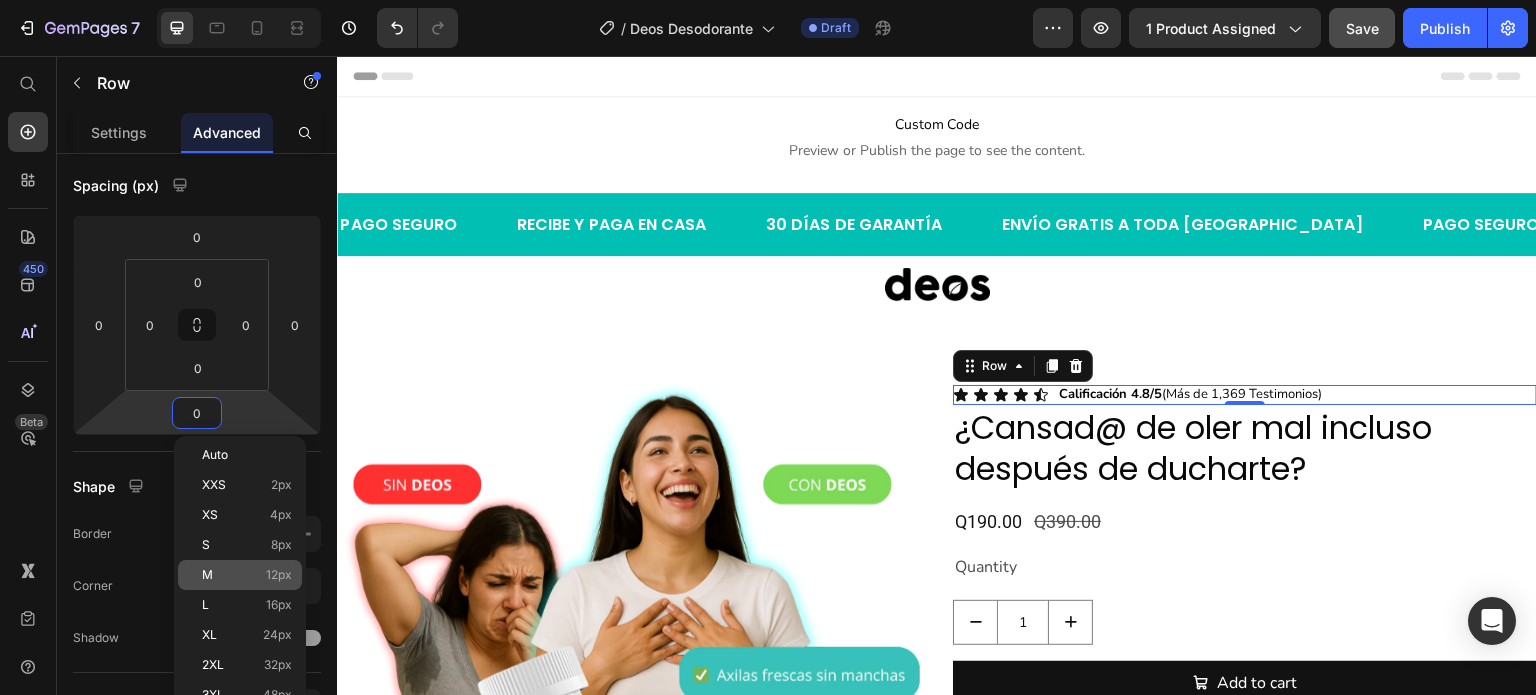 click on "M 12px" at bounding box center (247, 575) 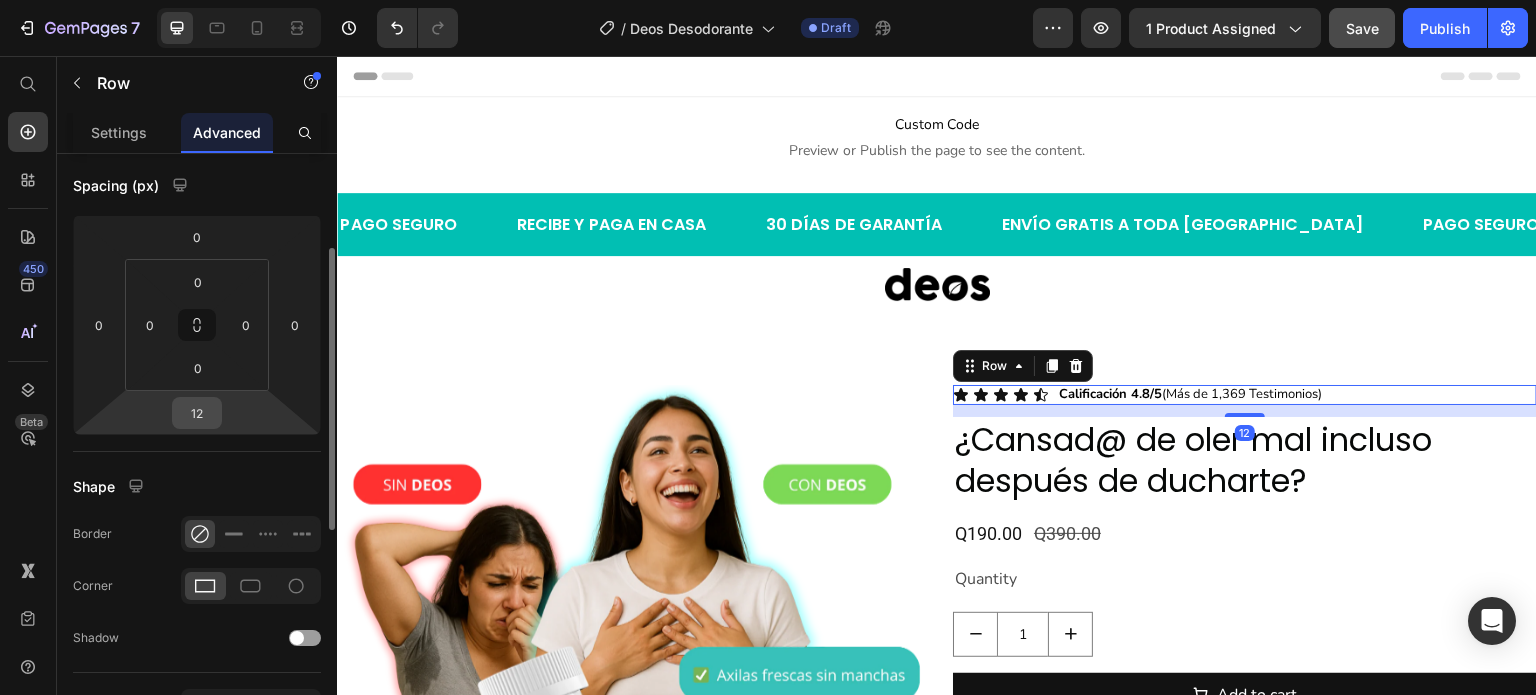click on "12" at bounding box center (197, 413) 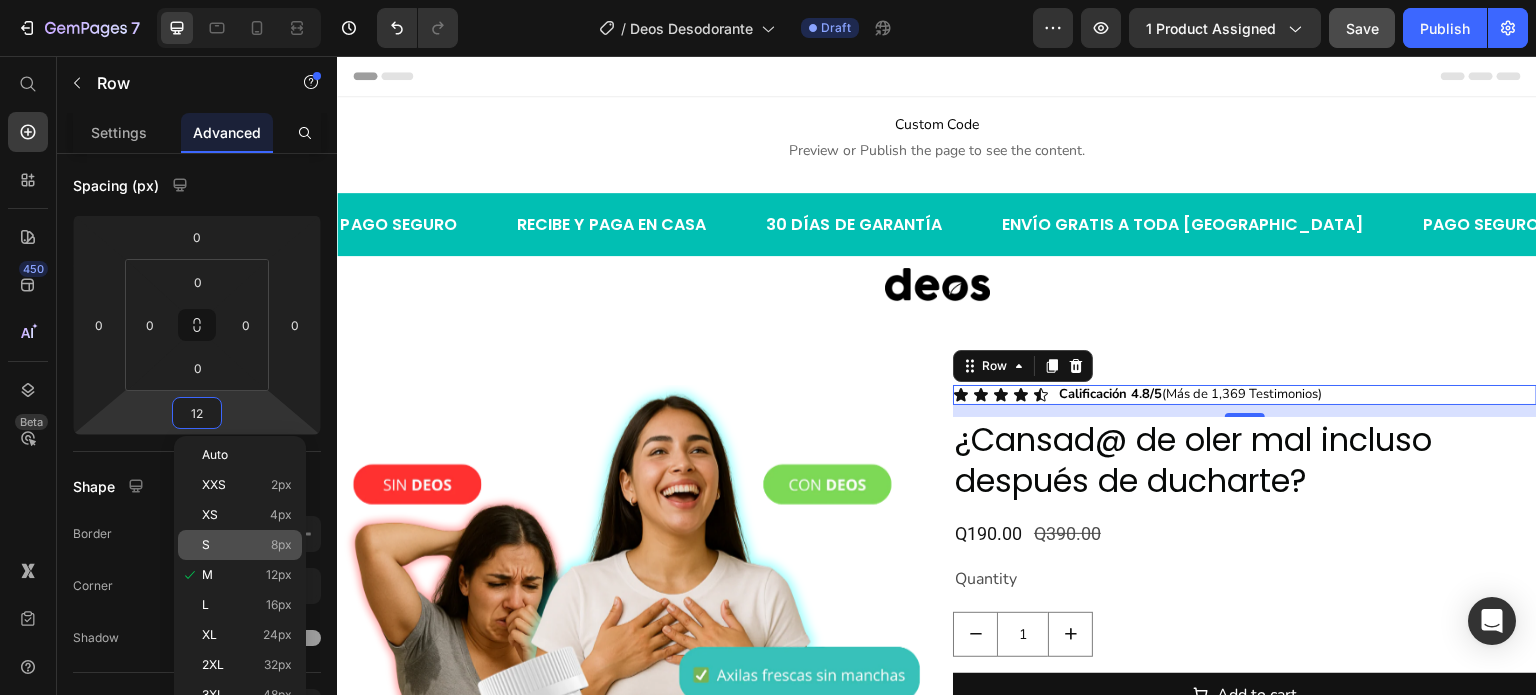 click on "S 8px" 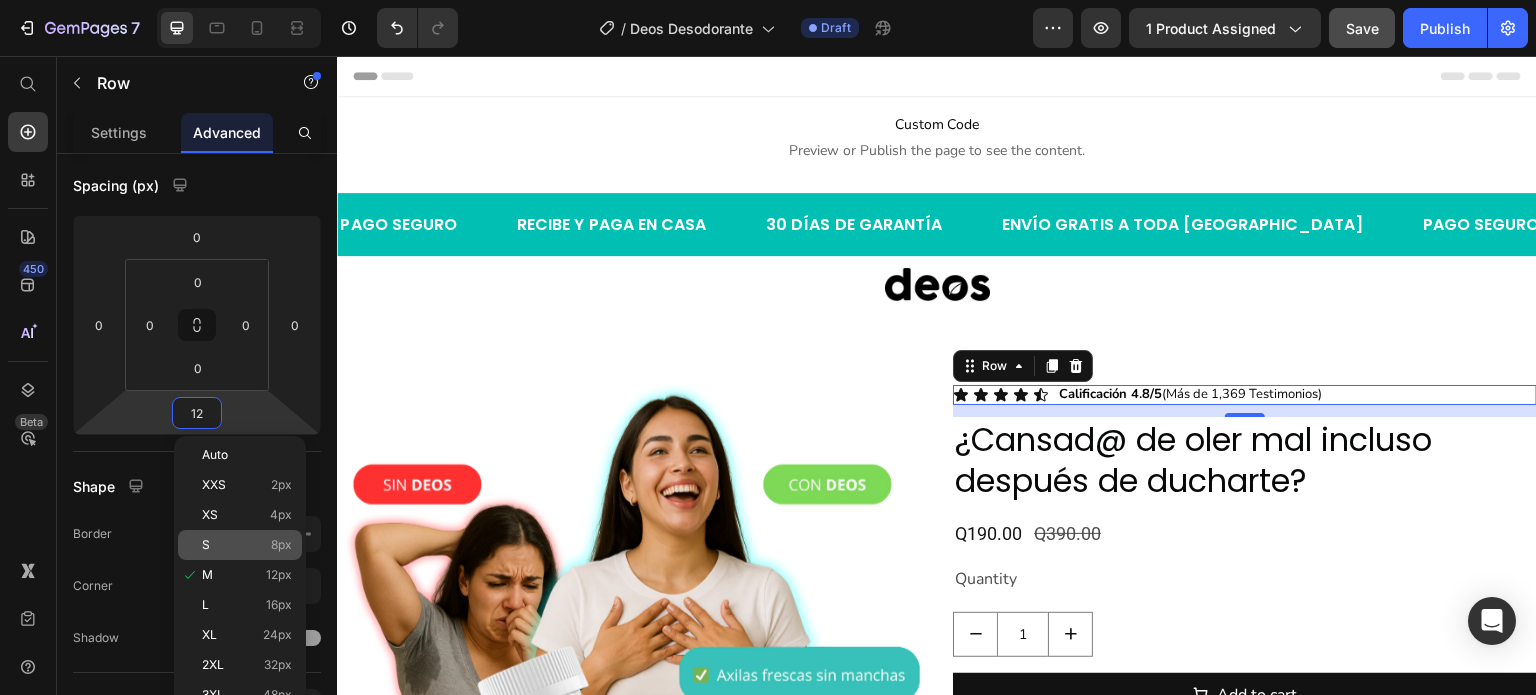 type on "8" 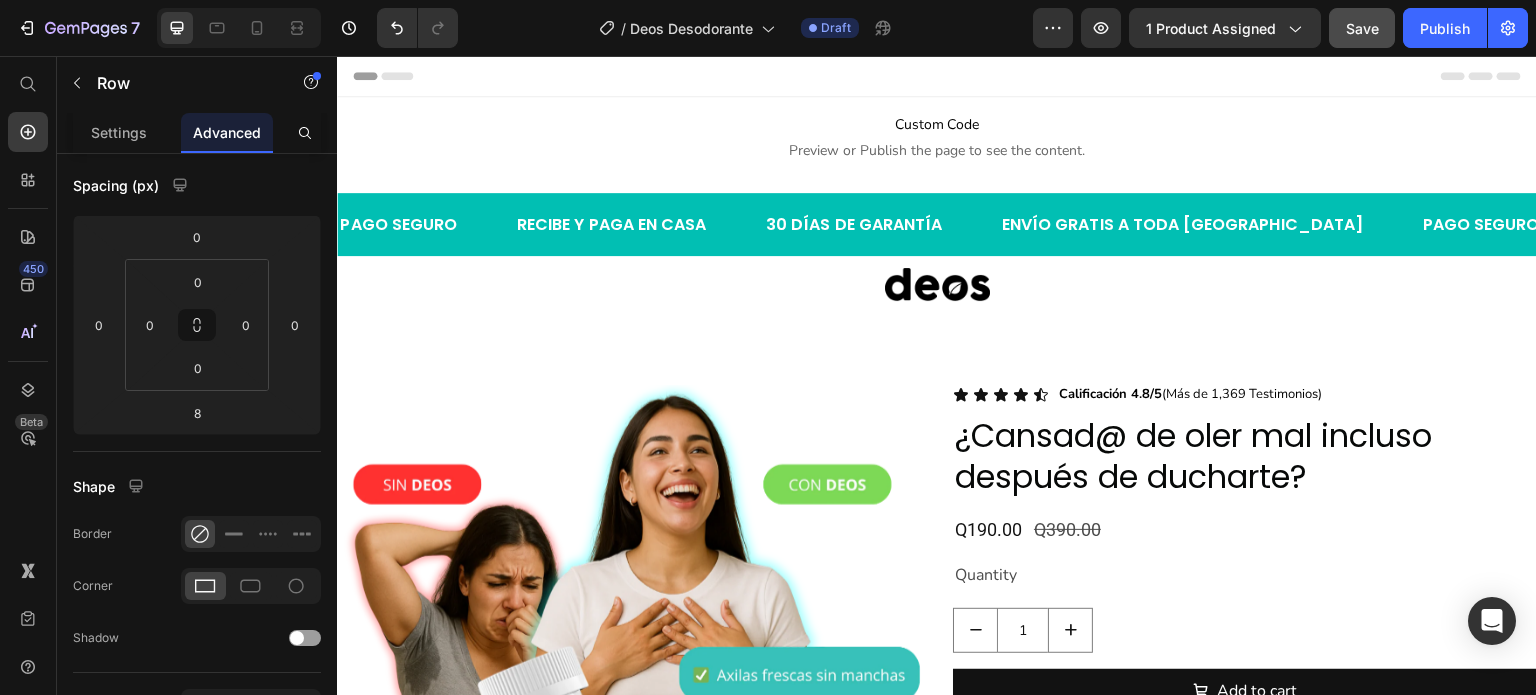 click on "Custom Code
Preview or Publish the page to see the content. Custom Code Row Section 1 PAGO SEGURO Text RECIBE Y PAGA EN CASA Text 30 DÍAS DE GARANTÍA Text ENVÍO GRATIS A TODA GUATEMALA Text PAGO SEGURO Text RECIBE Y PAGA EN CASA Text 30 DÍAS DE GARANTÍA Text ENVÍO GRATIS A TODA GUATEMALA Text PAGO SEGURO Text RECIBE Y PAGA EN CASA Text 30 DÍAS DE GARANTÍA Text ENVÍO GRATIS A TODA GUATEMALA Text PAGO SEGURO Text RECIBE Y PAGA EN CASA Text 30 DÍAS DE GARANTÍA Text ENVÍO GRATIS A TODA GUATEMALA Text PAGO SEGURO Text RECIBE Y PAGA EN CASA Text 30 DÍAS DE GARANTÍA Text ENVÍO GRATIS A TODA GUATEMALA Text PAGO SEGURO Text RECIBE Y PAGA EN CASA Text 30 DÍAS DE GARANTÍA Text ENVÍO GRATIS A TODA GUATEMALA Text Marquee Section 2 Image Row Section 3 Product Images Icon Icon Icon Icon Icon Icon List Calificación 4.8/5  (Más de 1,369 Testimonios) Text Block Row ¿Cansad@ de oler mal incluso después de ducharte? Product Title Q190.00 Product Price Q390.00 Product Price Row Quantity 1 Product" at bounding box center (937, 557) 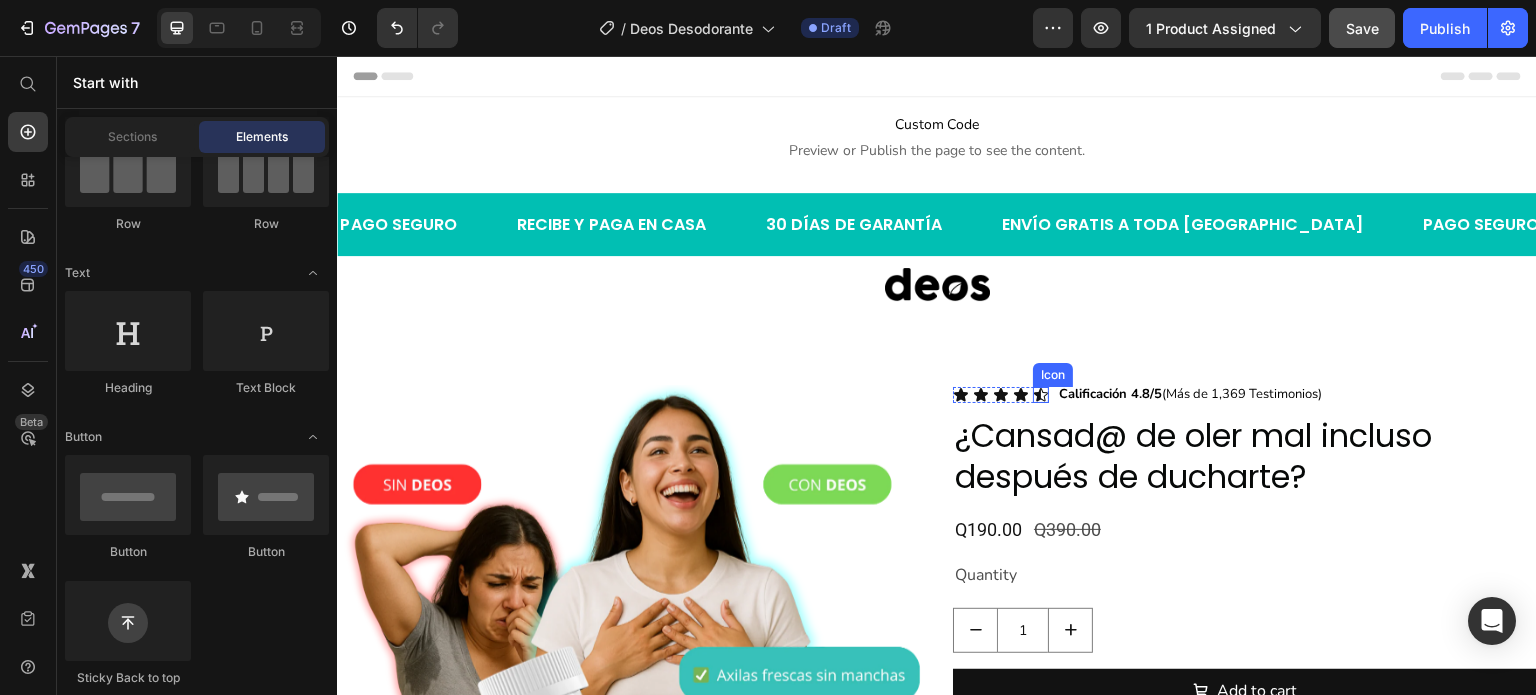 click 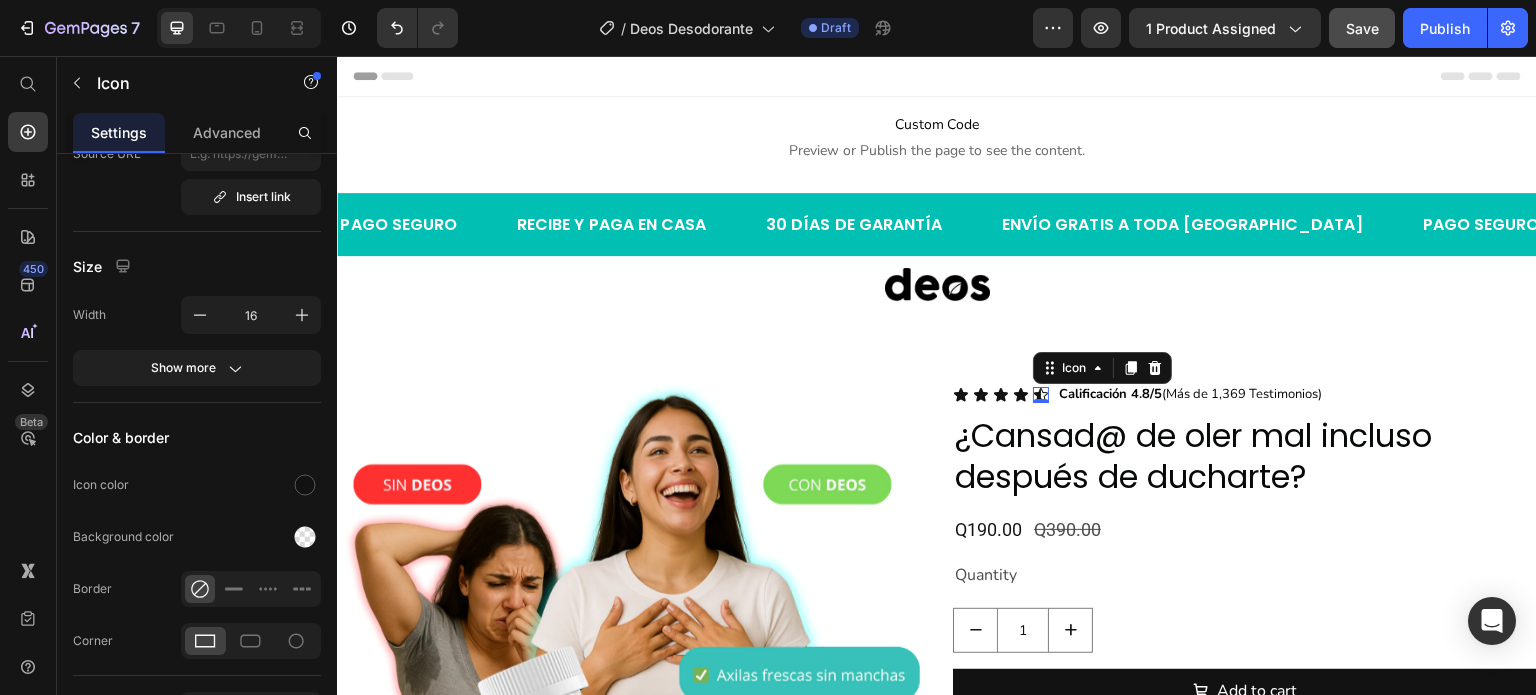 scroll, scrollTop: 0, scrollLeft: 0, axis: both 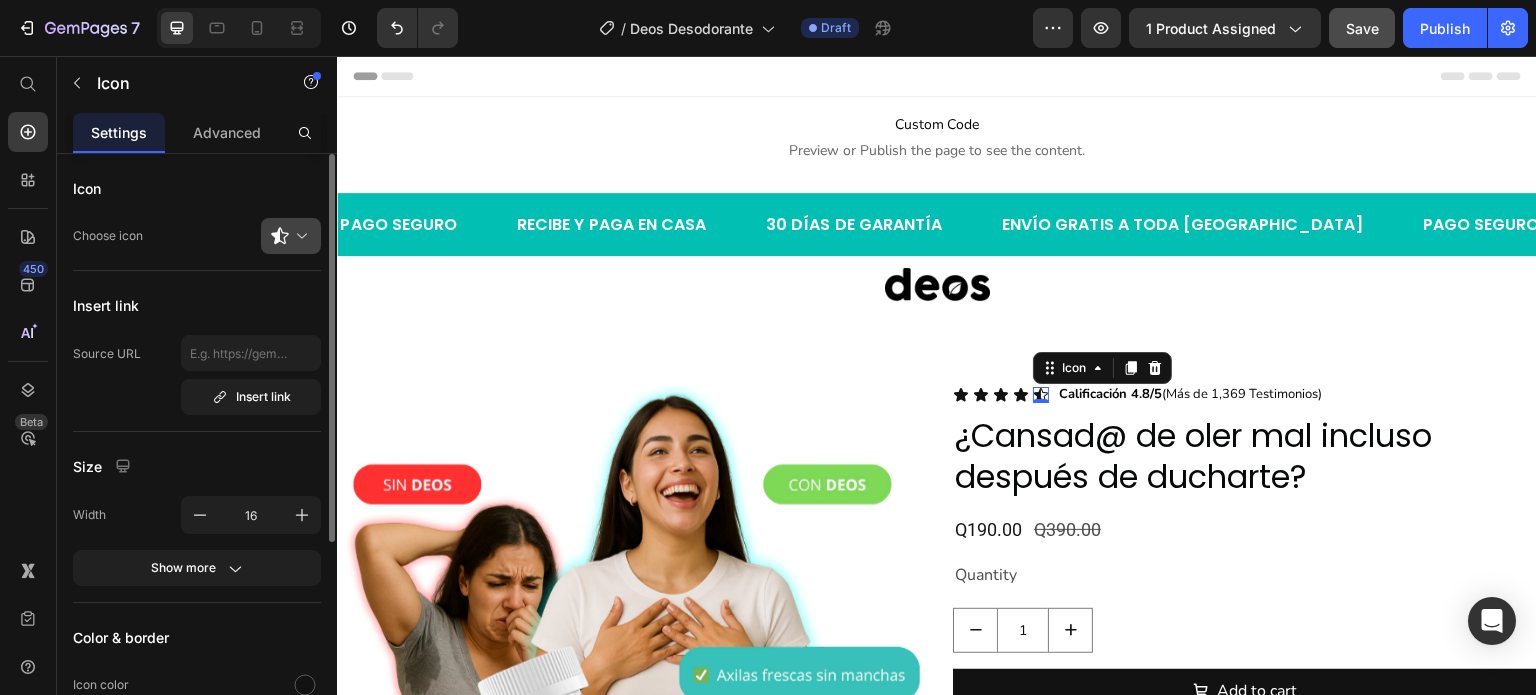click at bounding box center [299, 236] 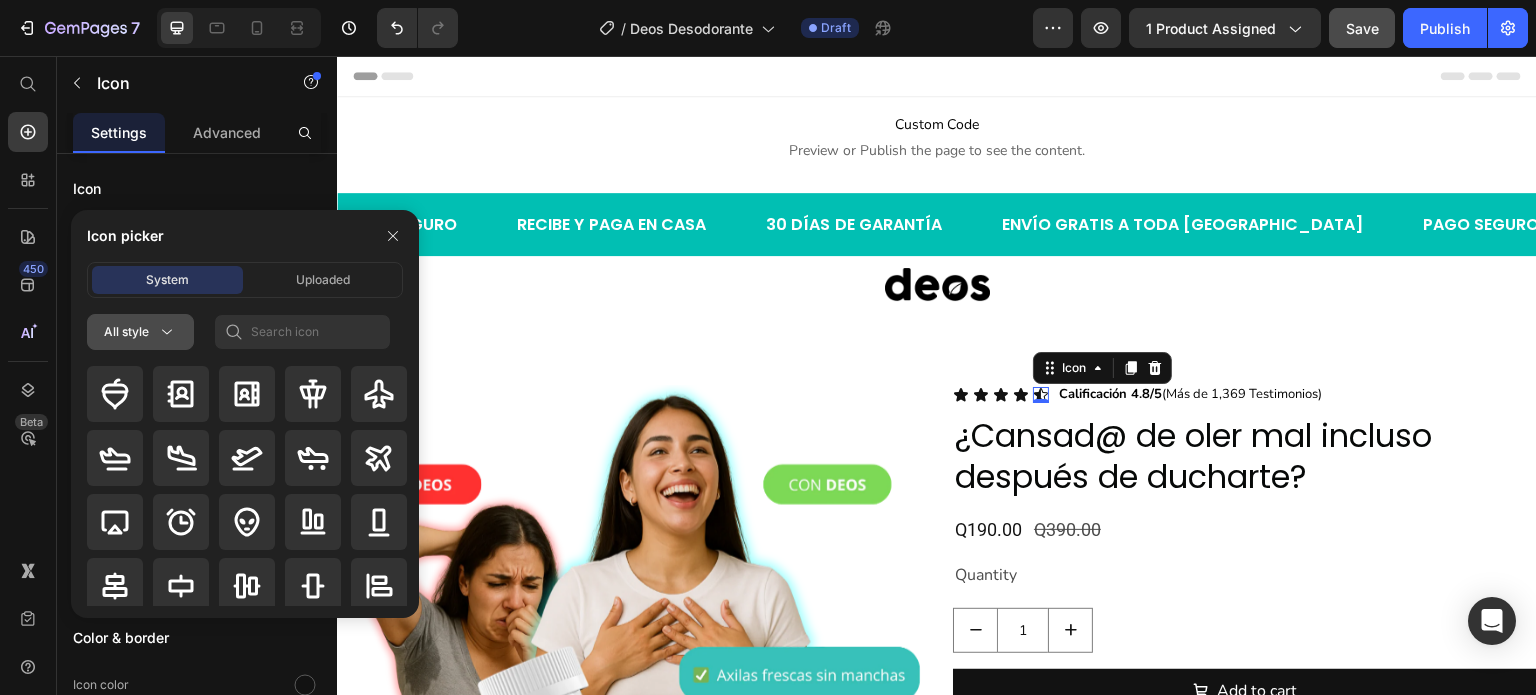 click on "All style" at bounding box center (140, 332) 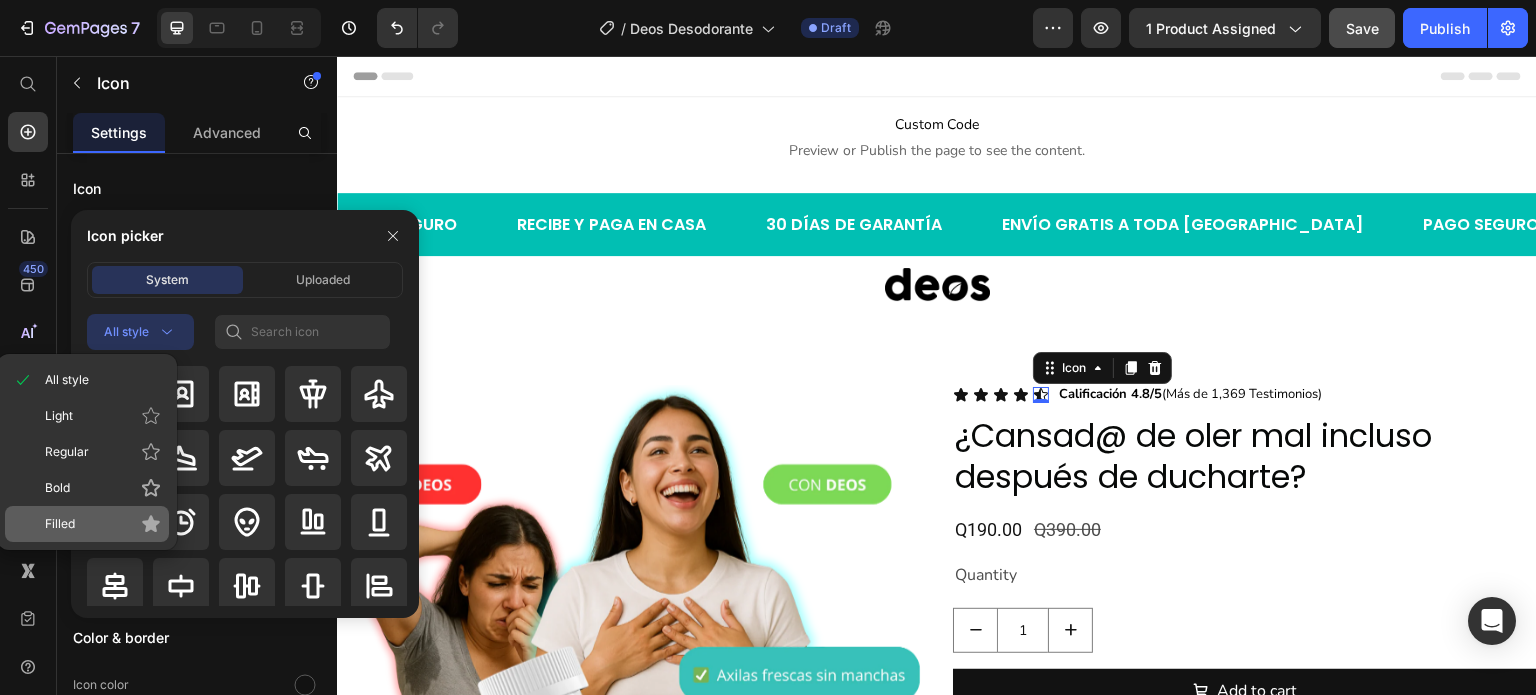 click 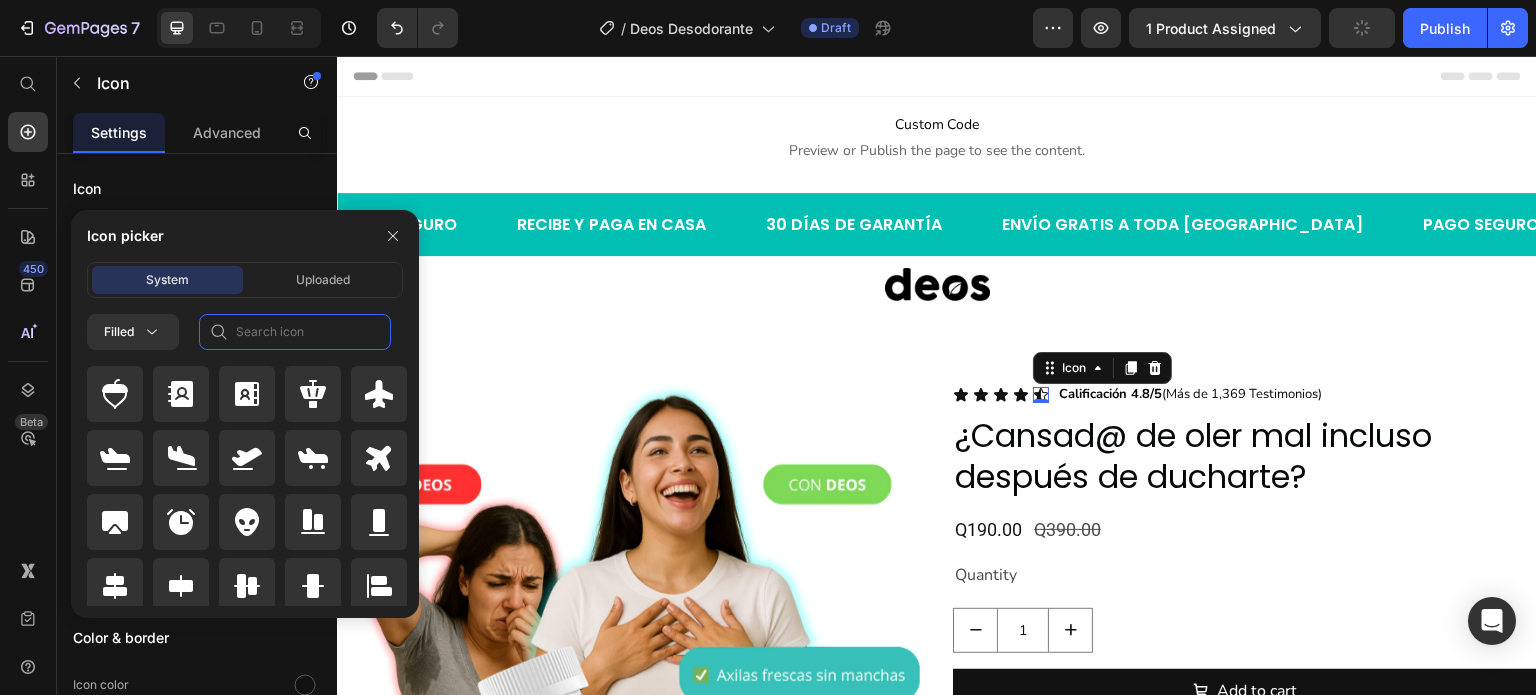 click 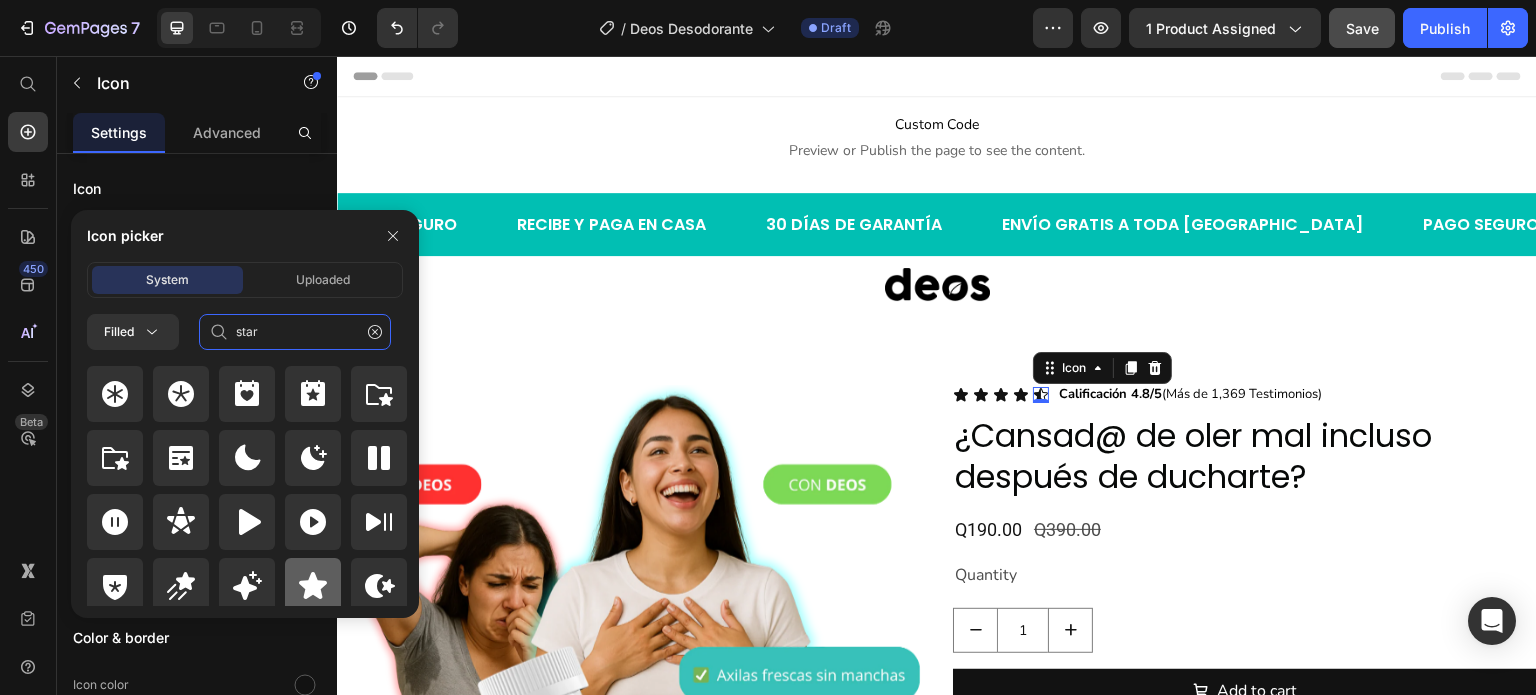 type on "star" 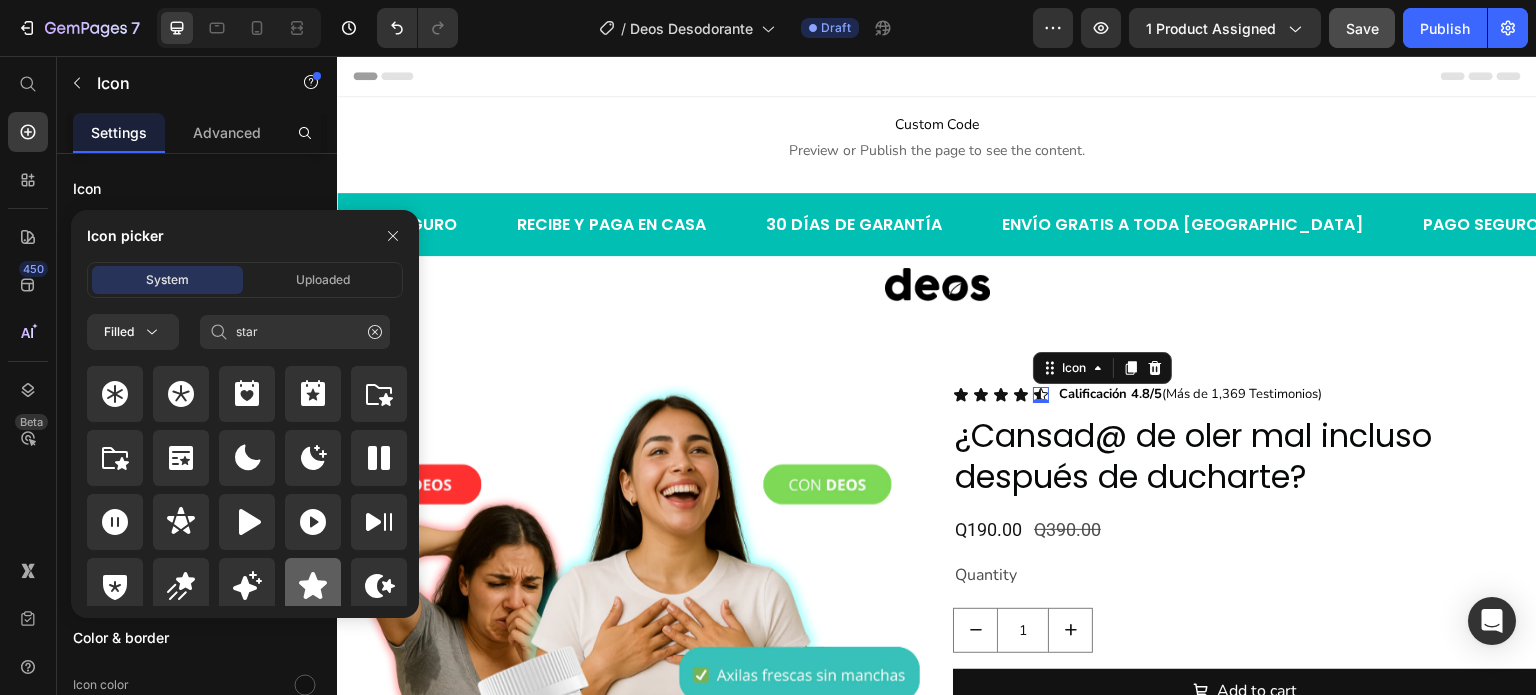 click 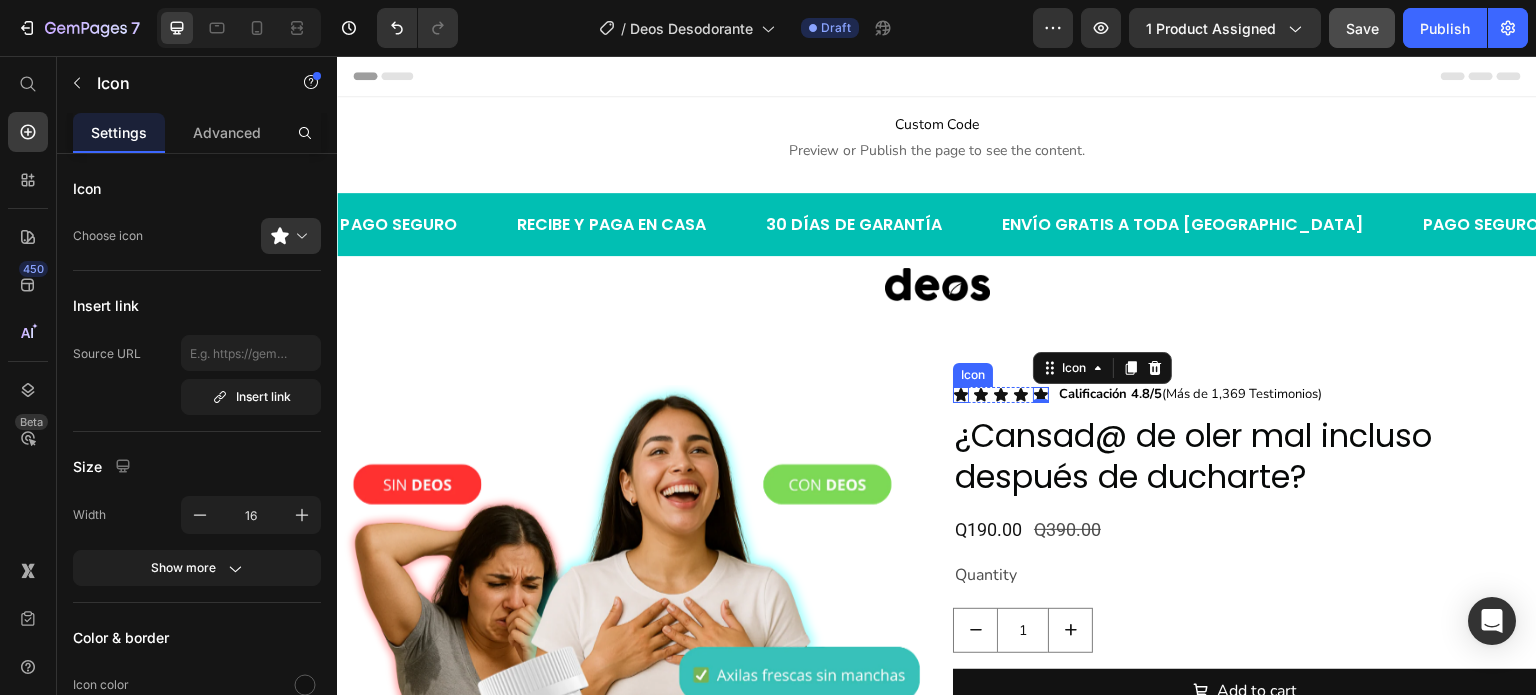 click 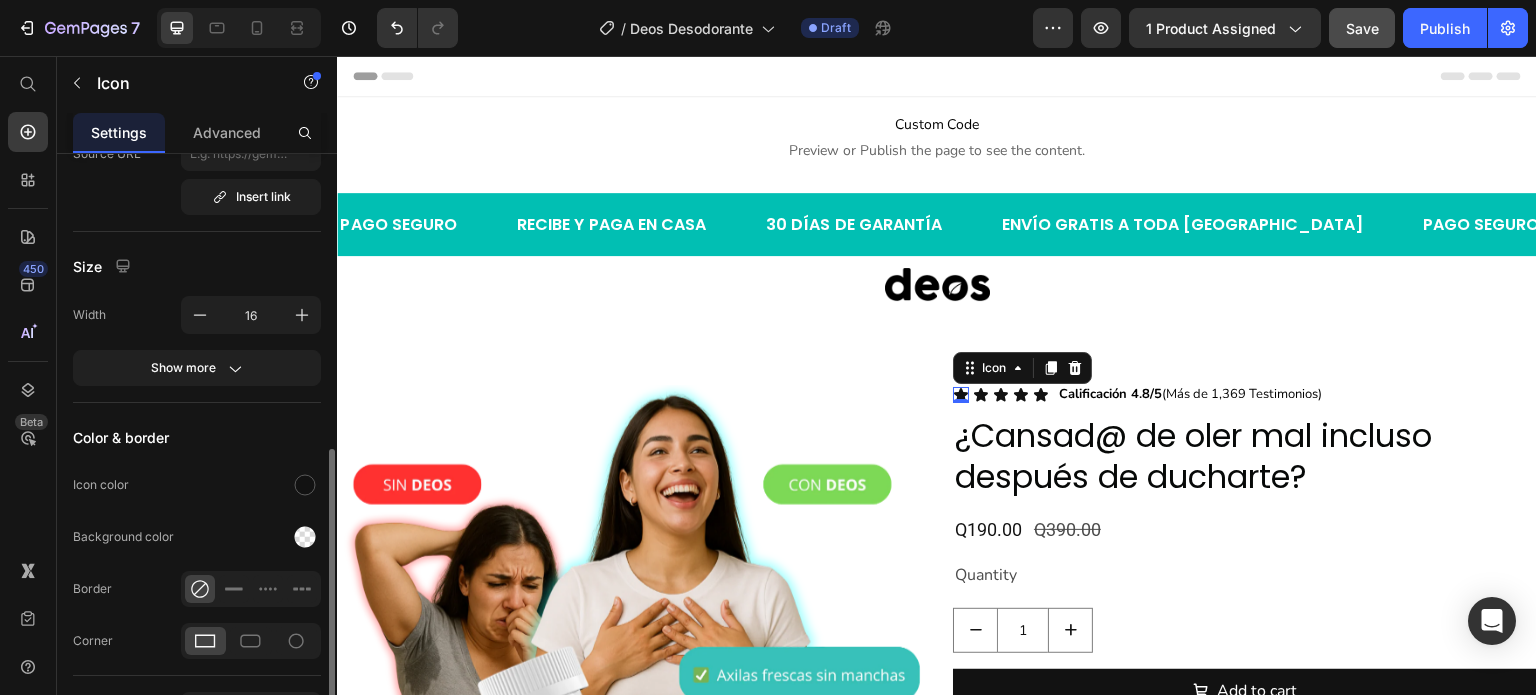 scroll, scrollTop: 322, scrollLeft: 0, axis: vertical 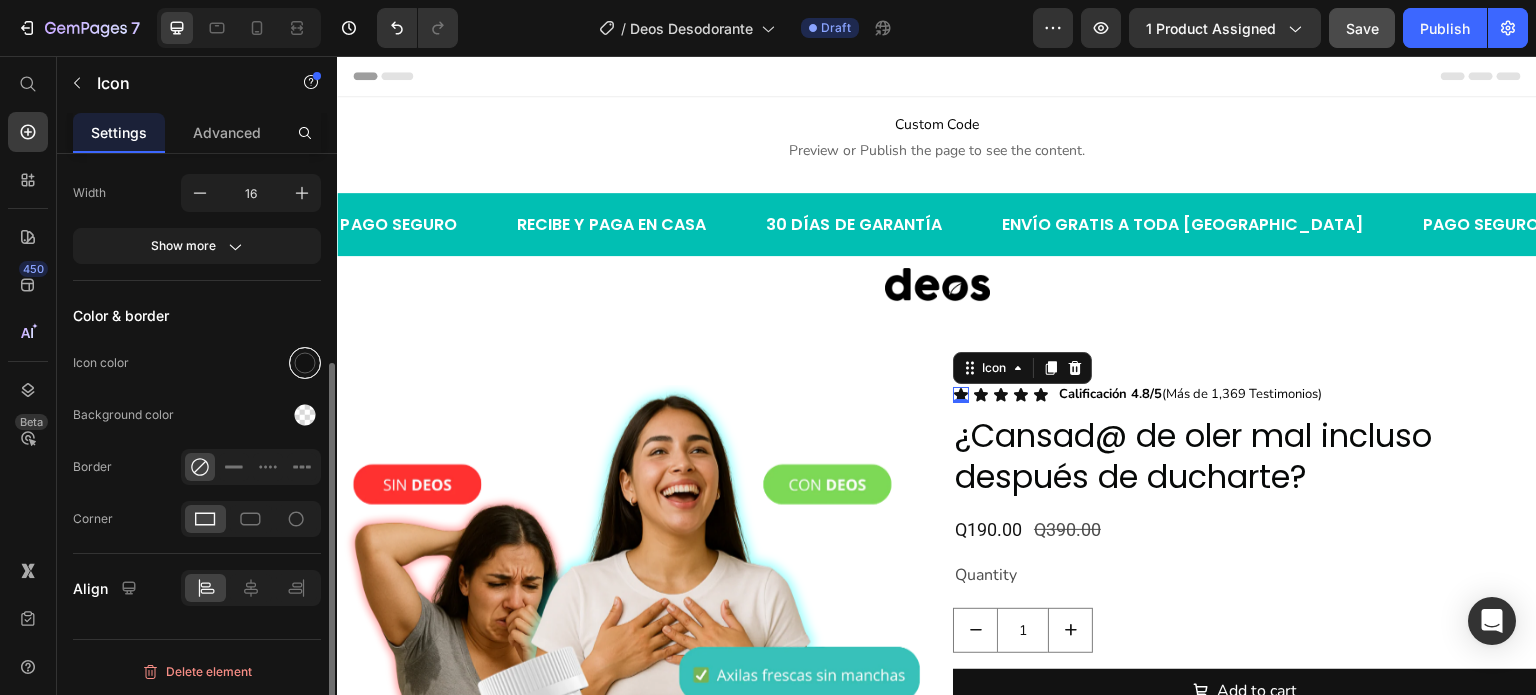 click at bounding box center [305, 363] 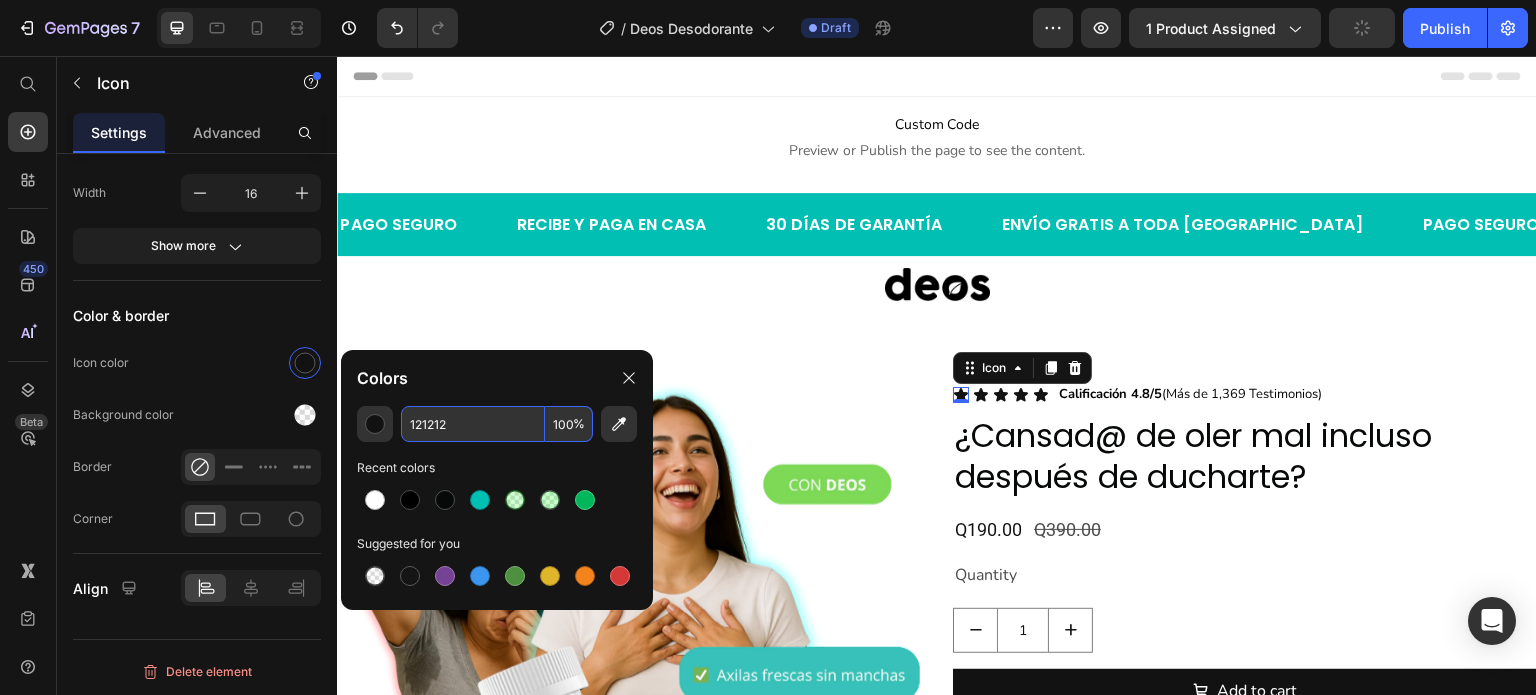 click on "121212" at bounding box center (473, 424) 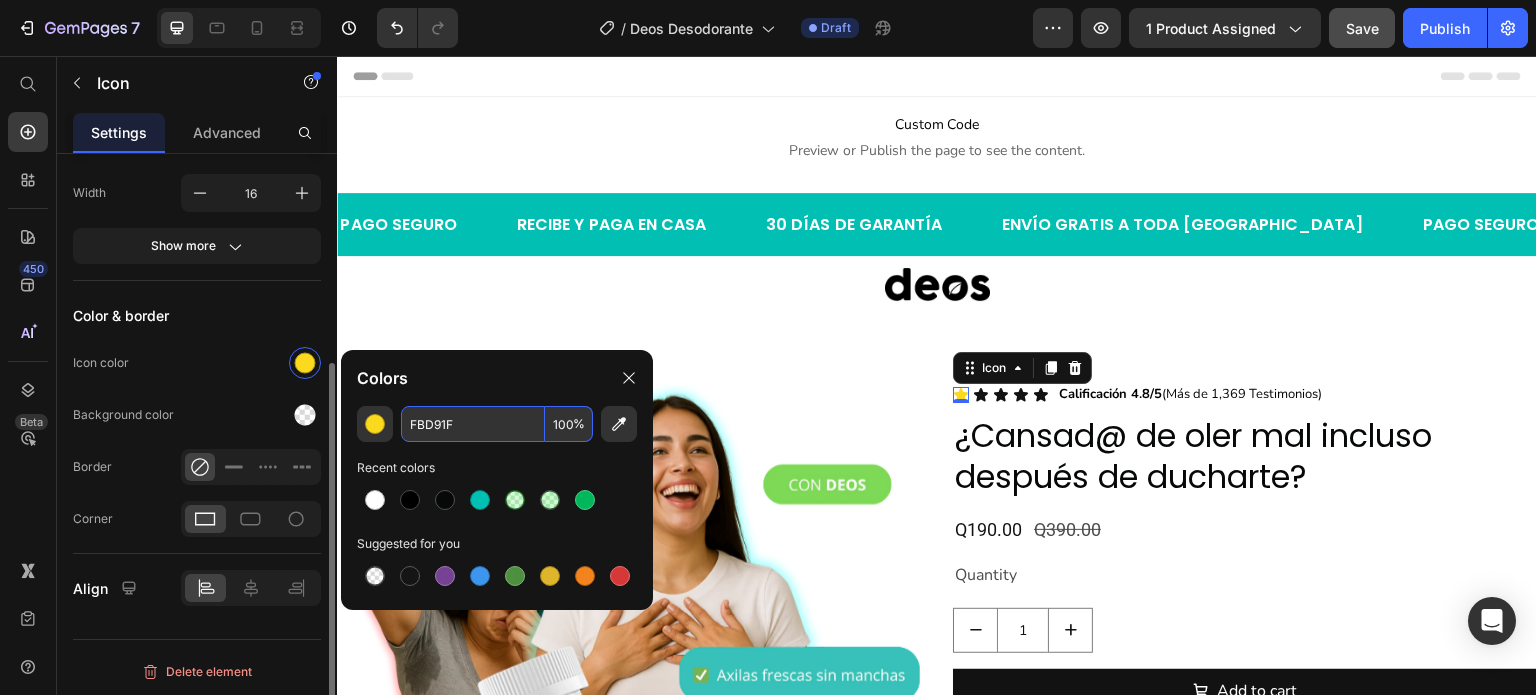 type on "FBD91F" 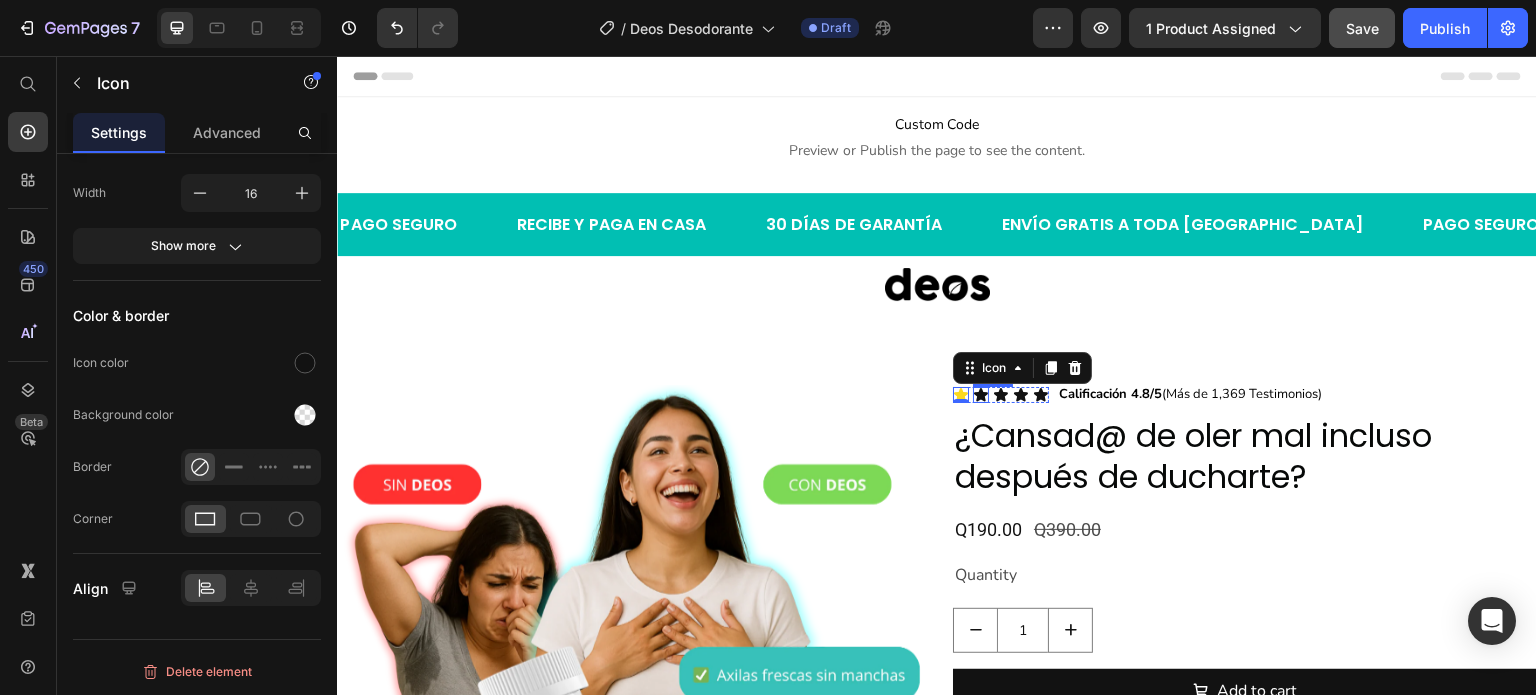 click 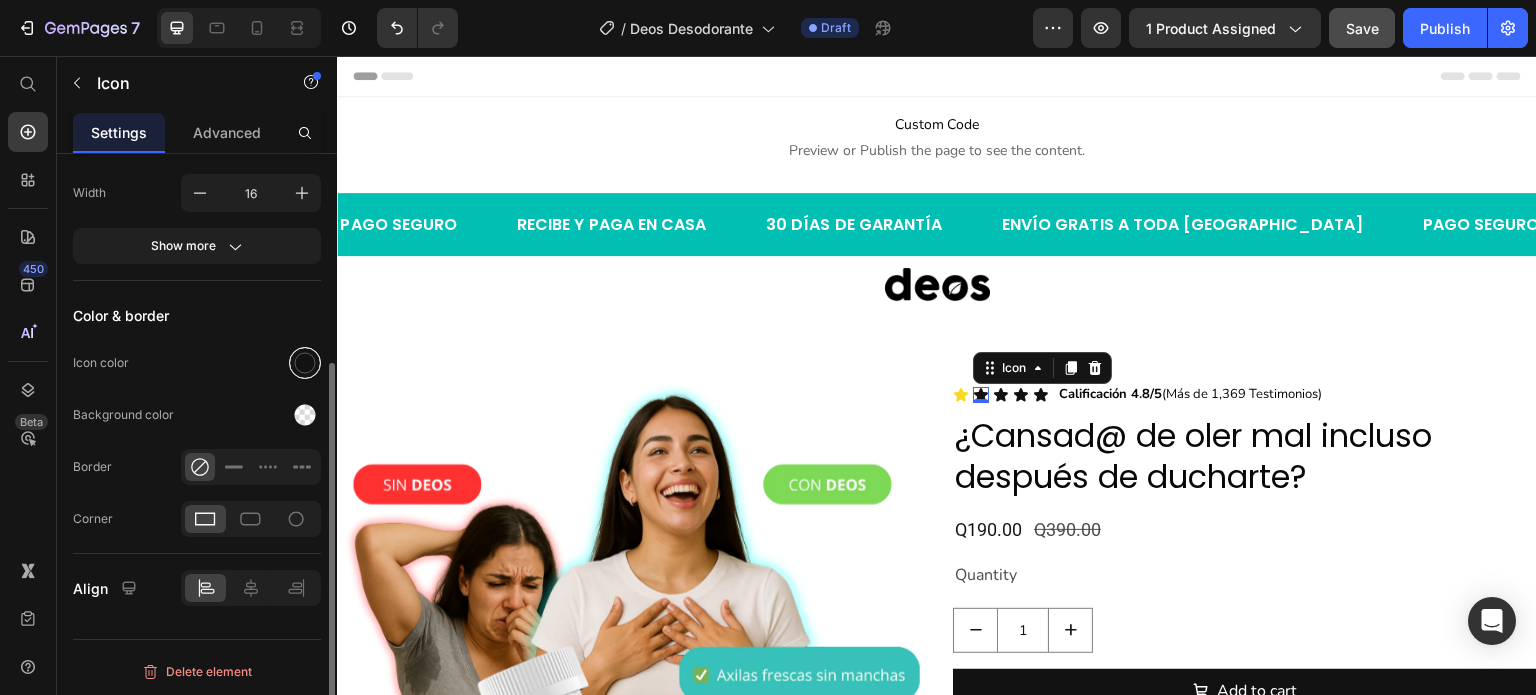 click at bounding box center (305, 363) 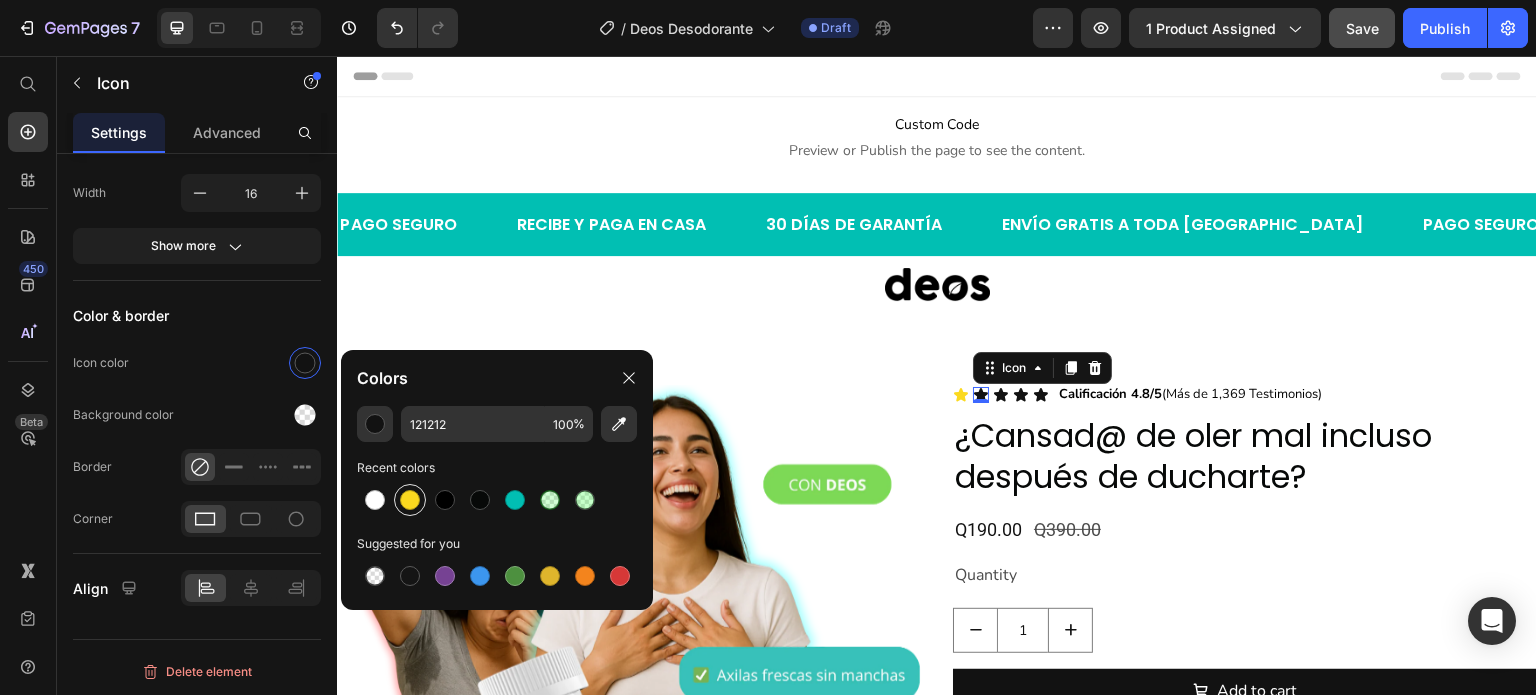click at bounding box center [410, 500] 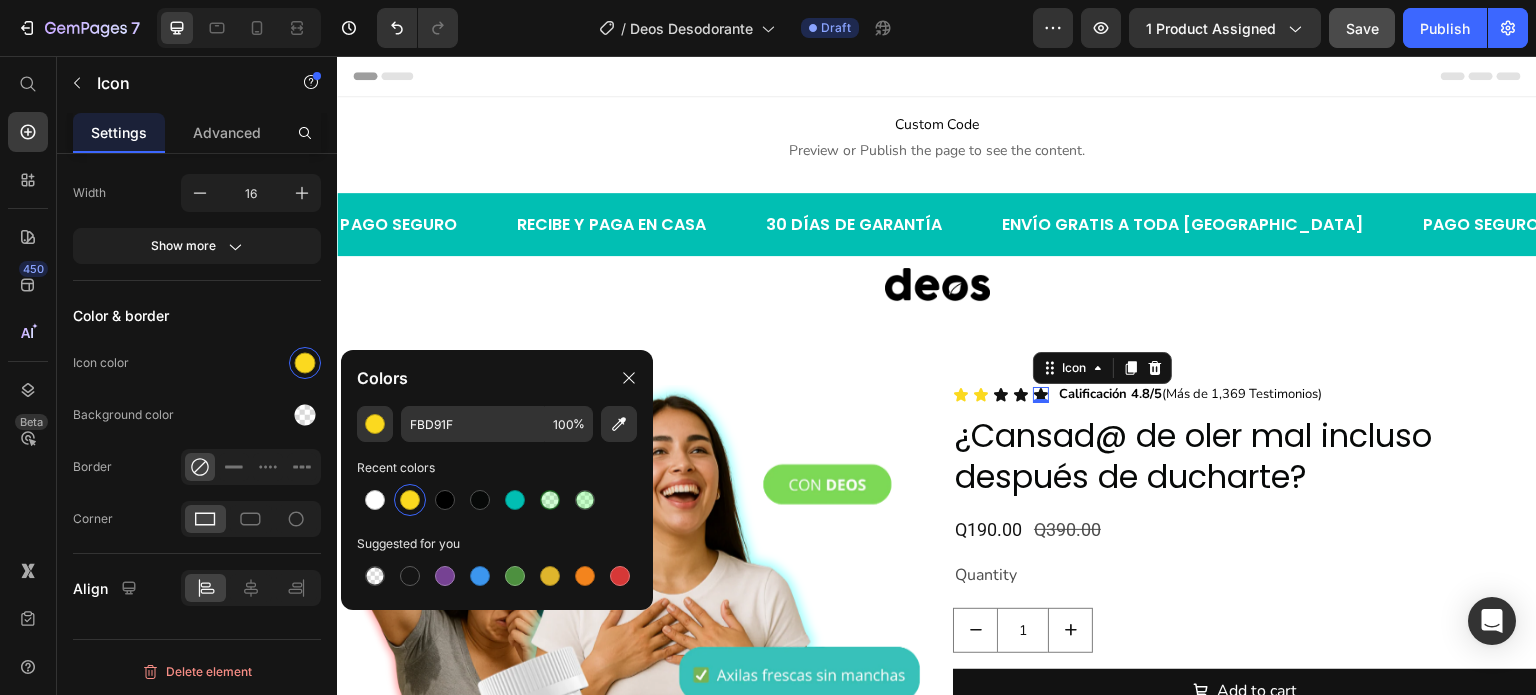 click 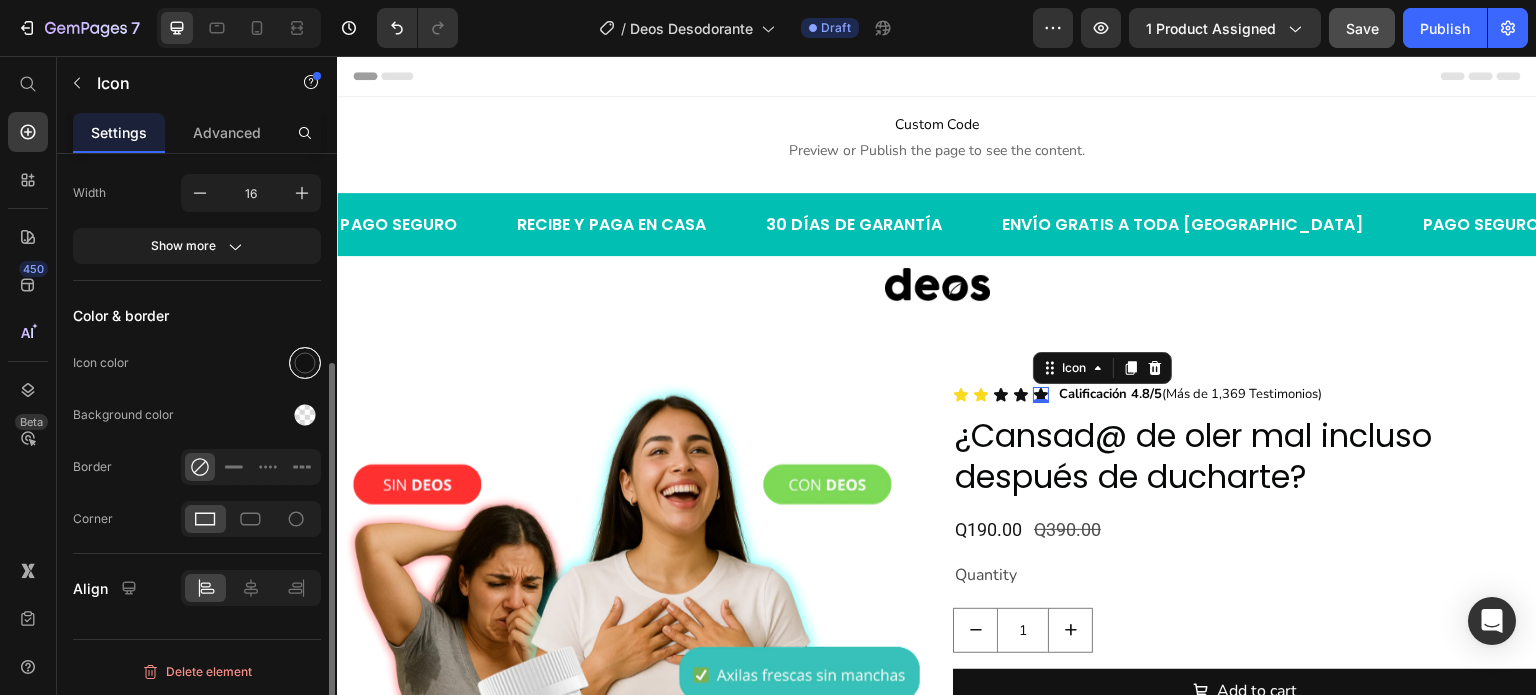 click at bounding box center [305, 363] 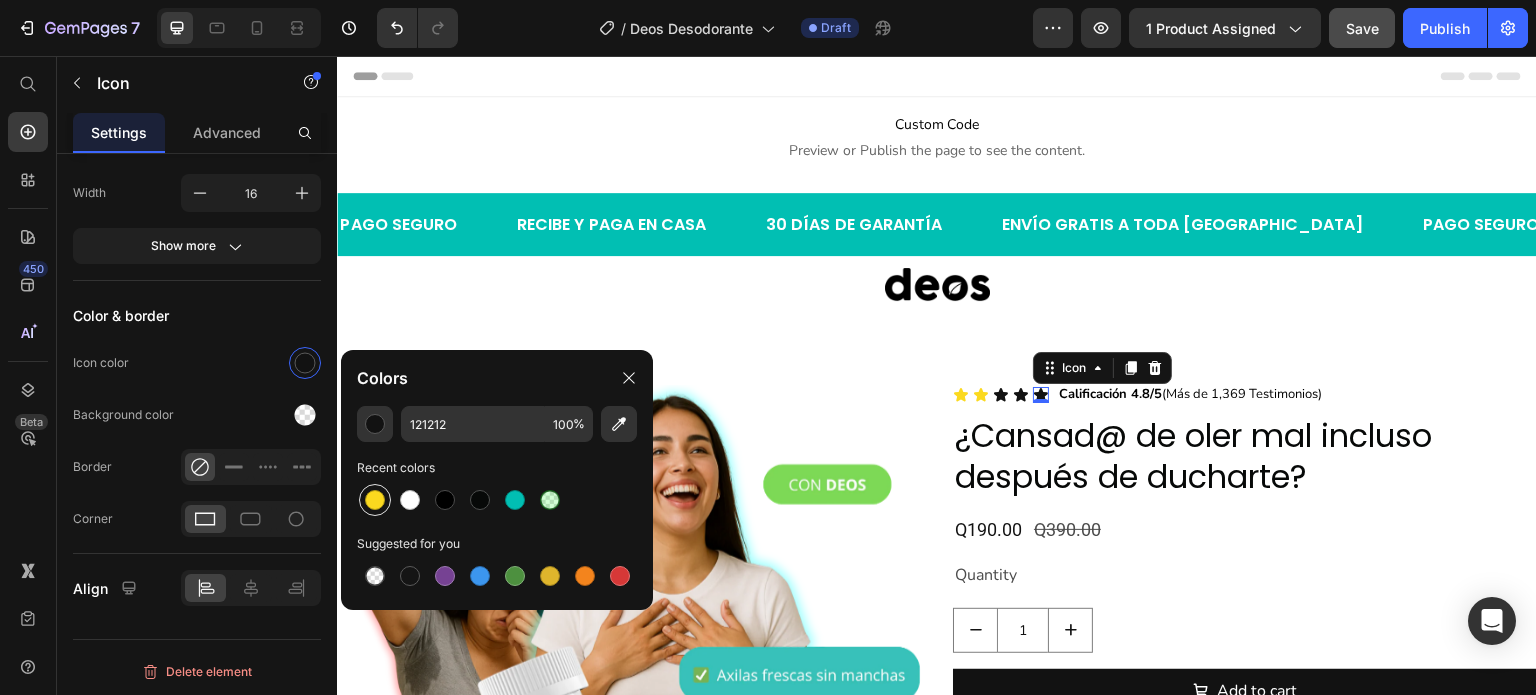 click at bounding box center [375, 500] 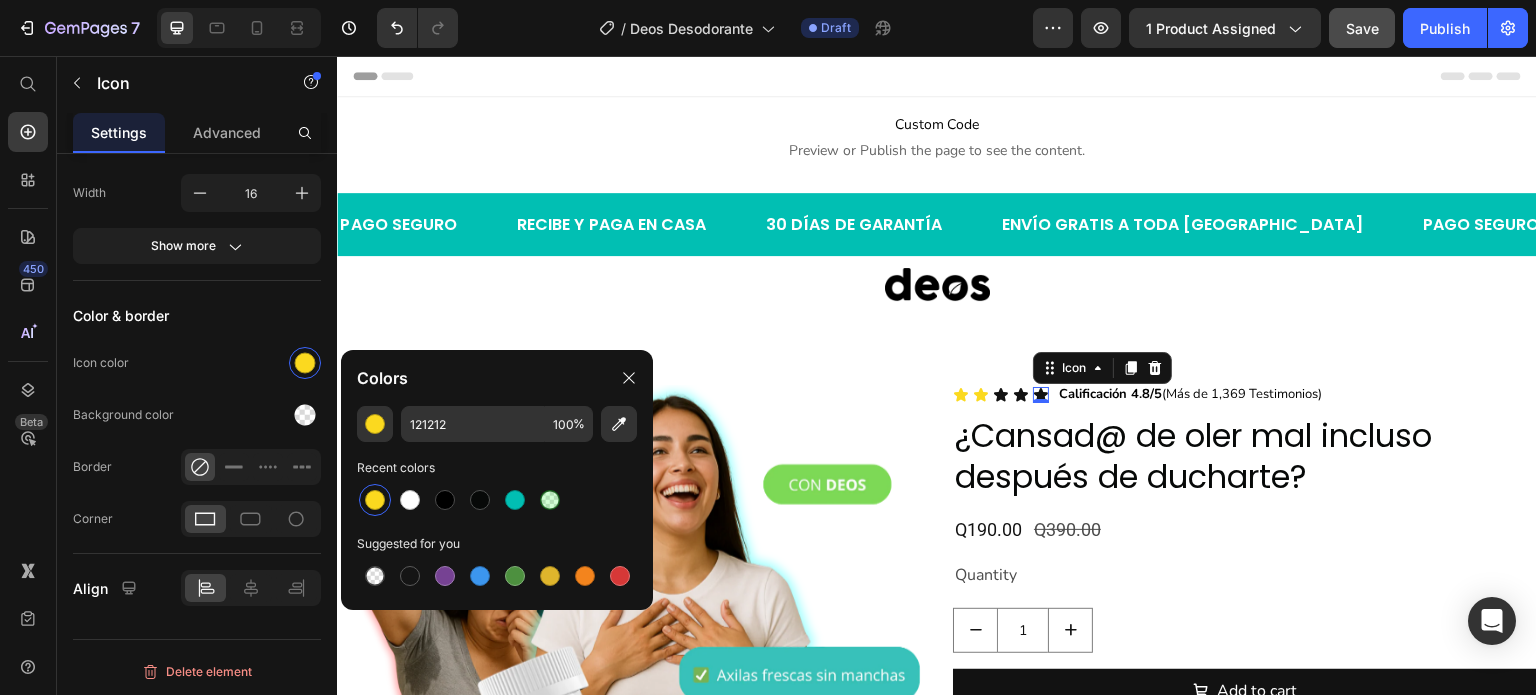 type on "FBD91F" 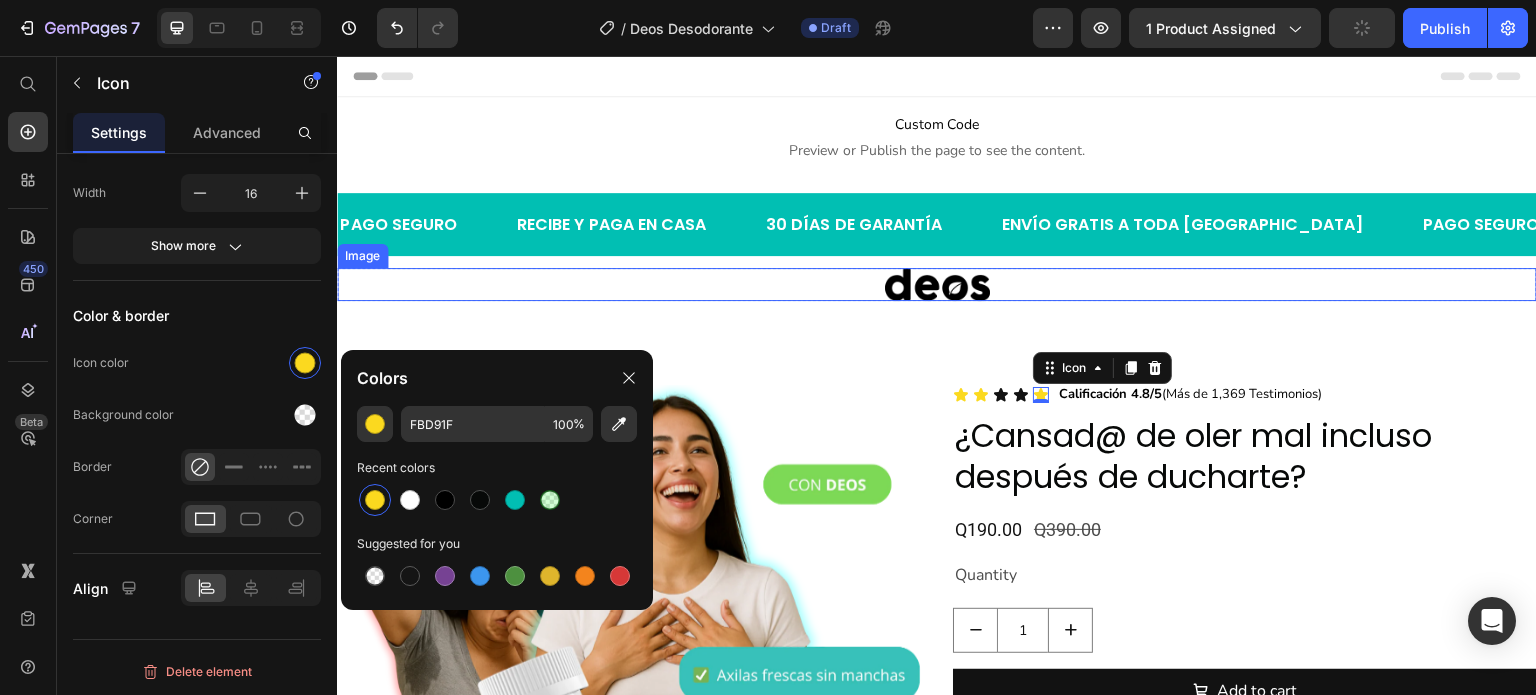 click at bounding box center (937, 284) 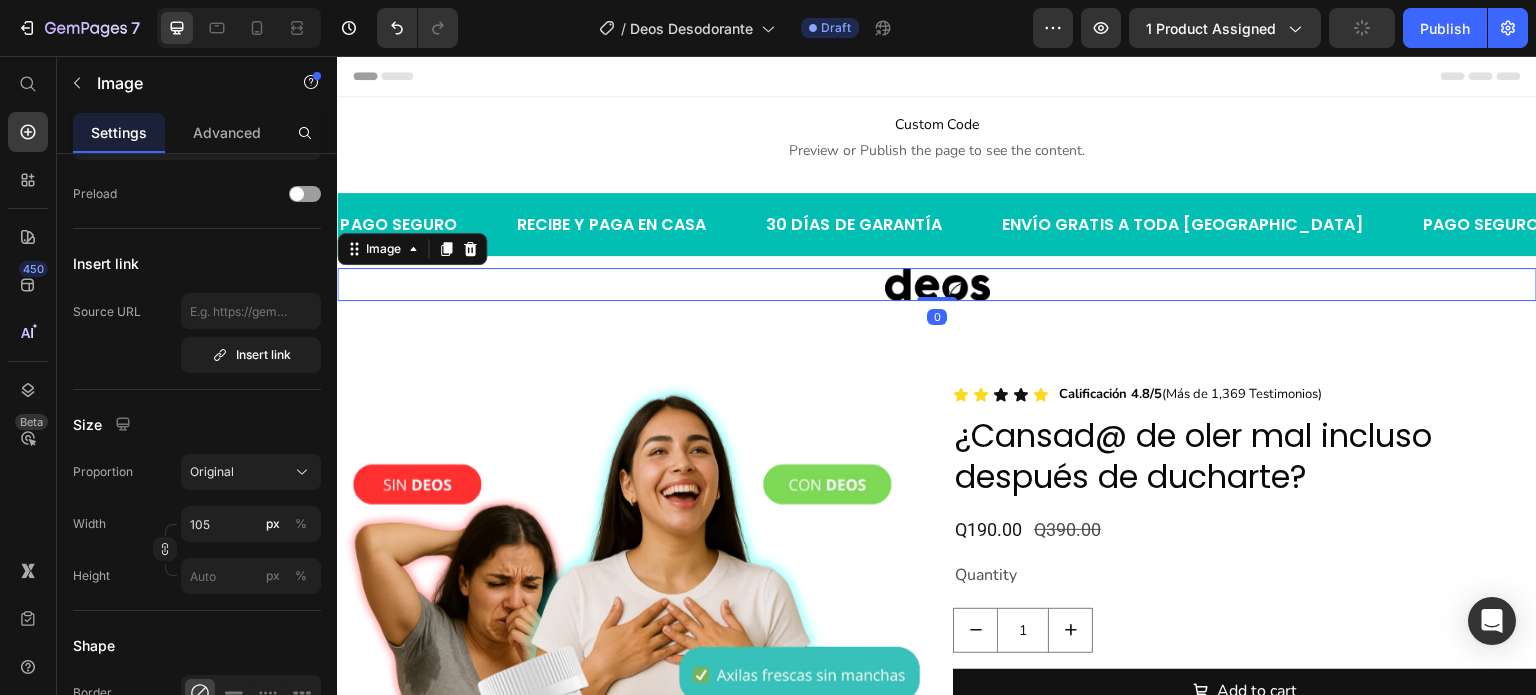 scroll, scrollTop: 0, scrollLeft: 0, axis: both 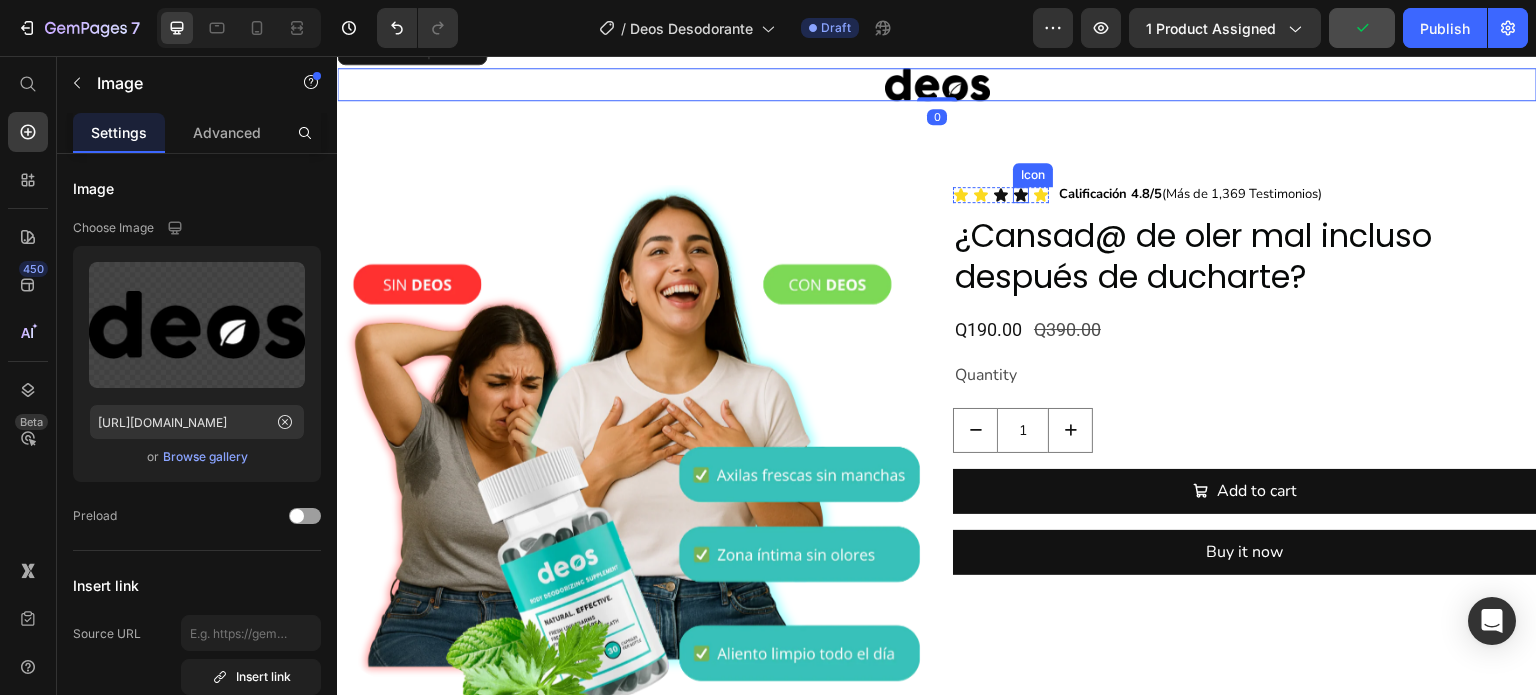 click 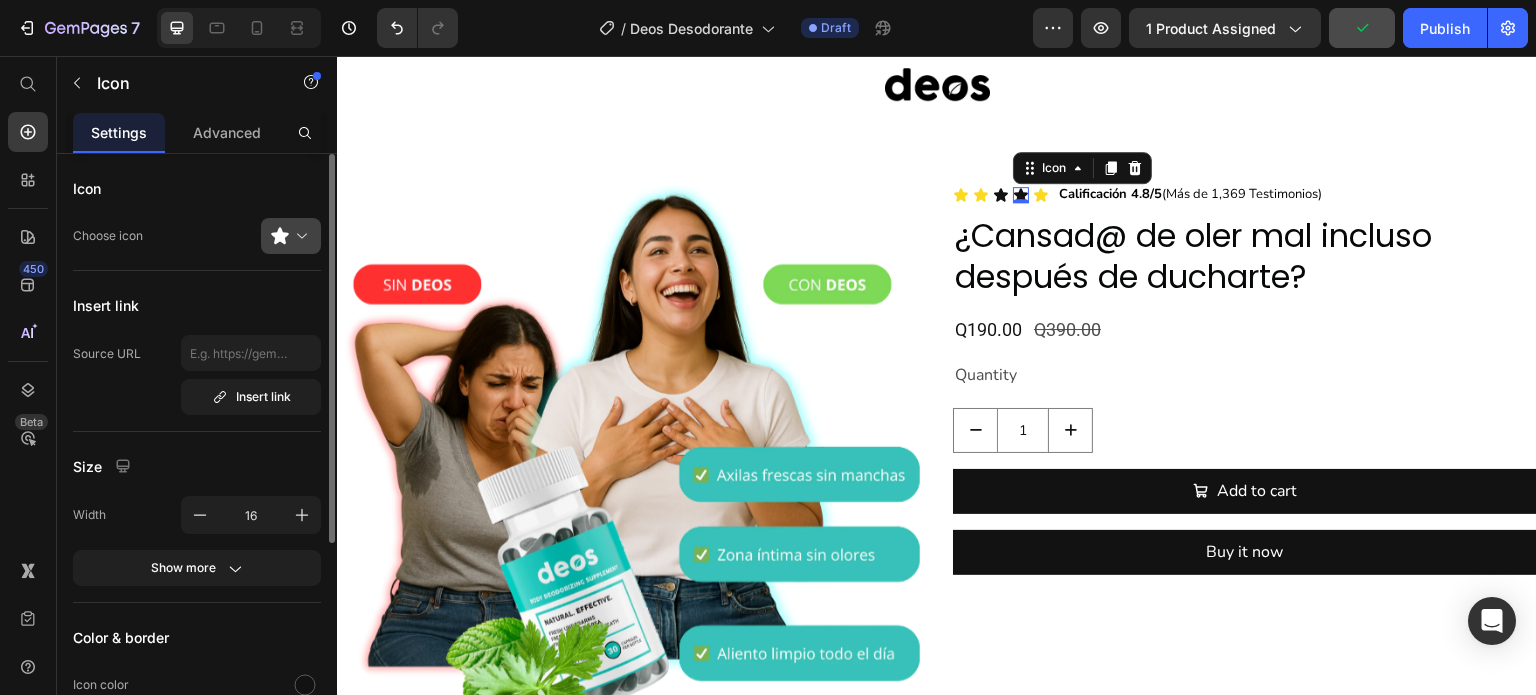 click at bounding box center [299, 236] 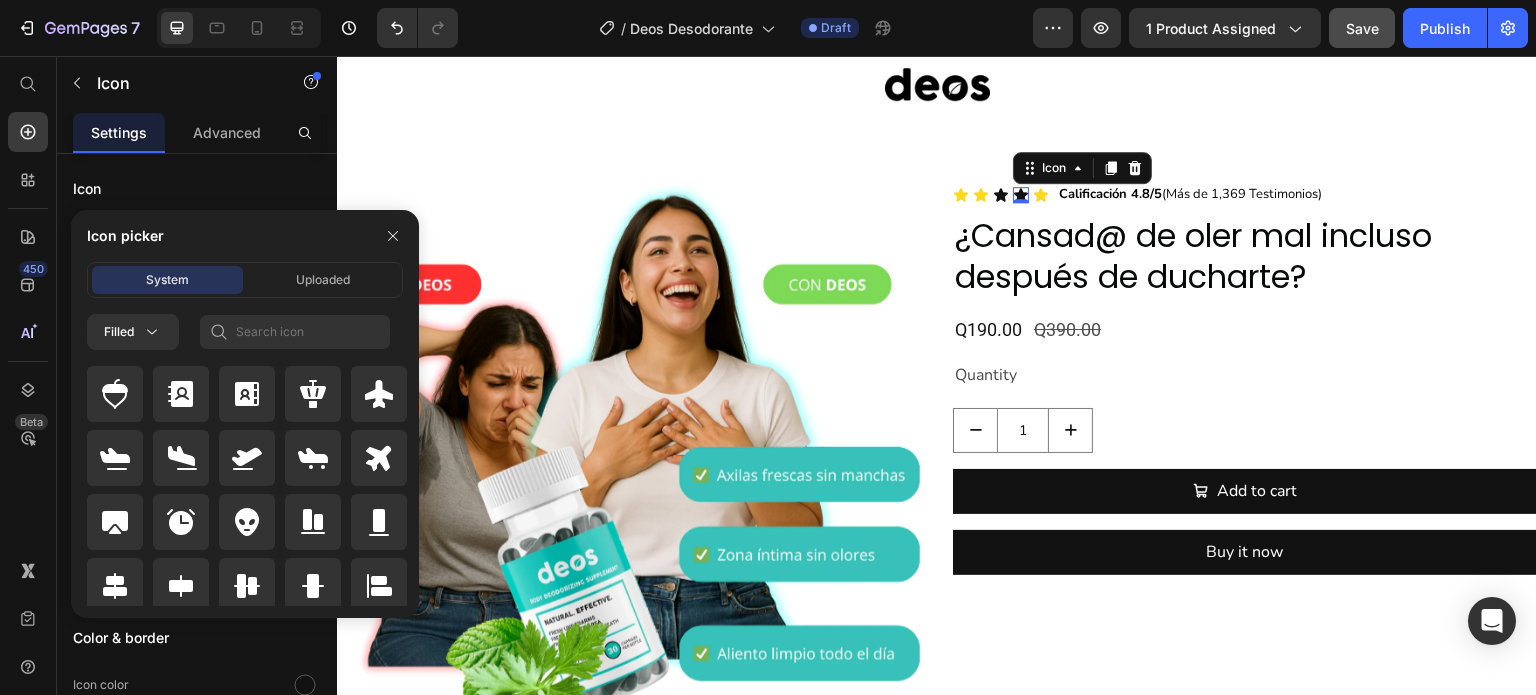 click on "Icon picker" at bounding box center (245, 236) 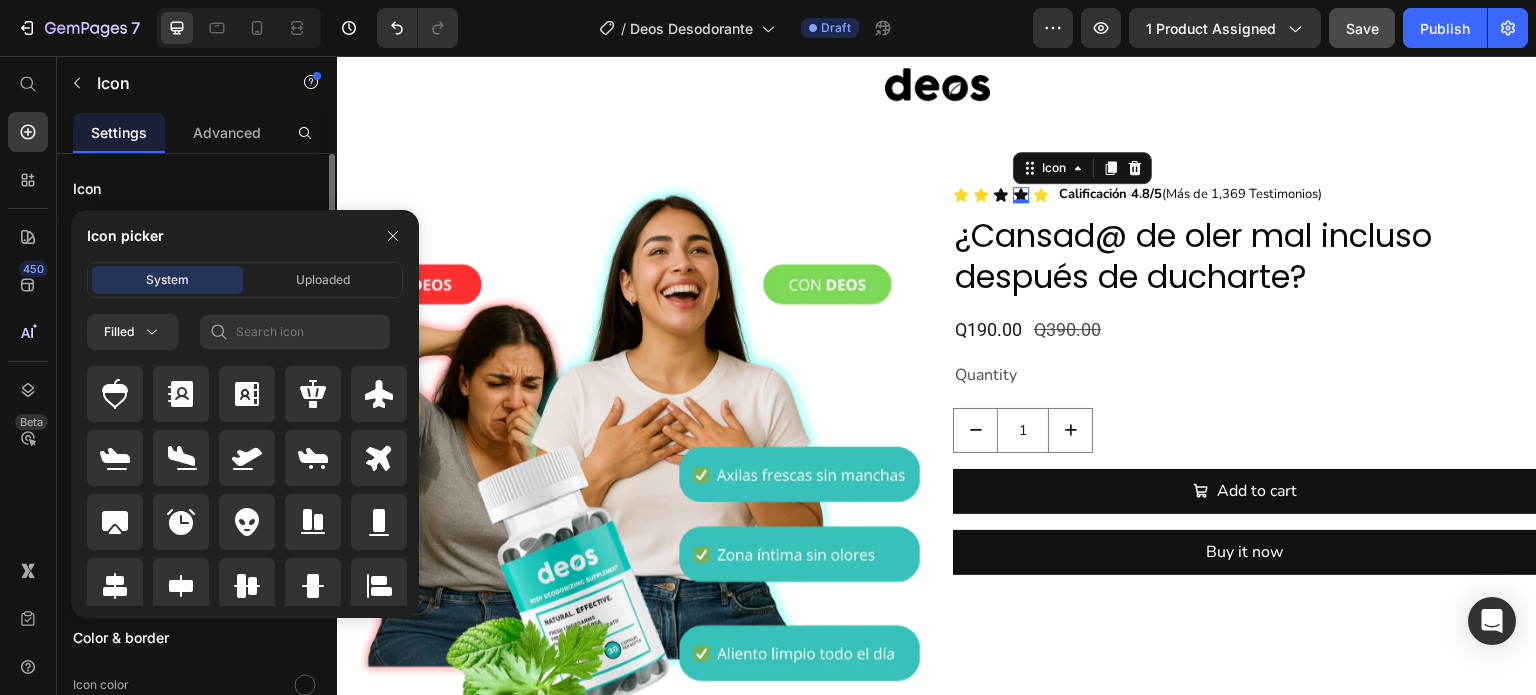 click on "Icon" at bounding box center (197, 188) 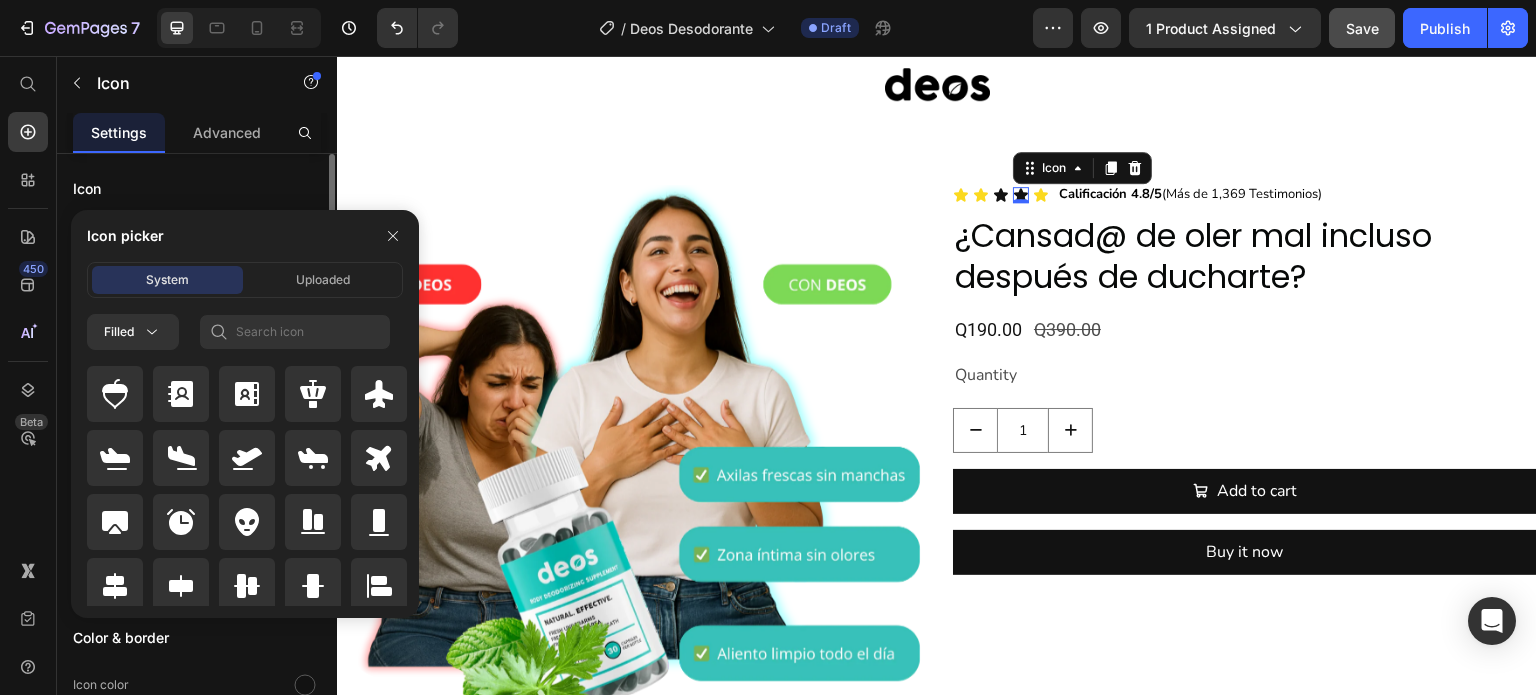 click on "Color & border Icon color Background color Border Corner" 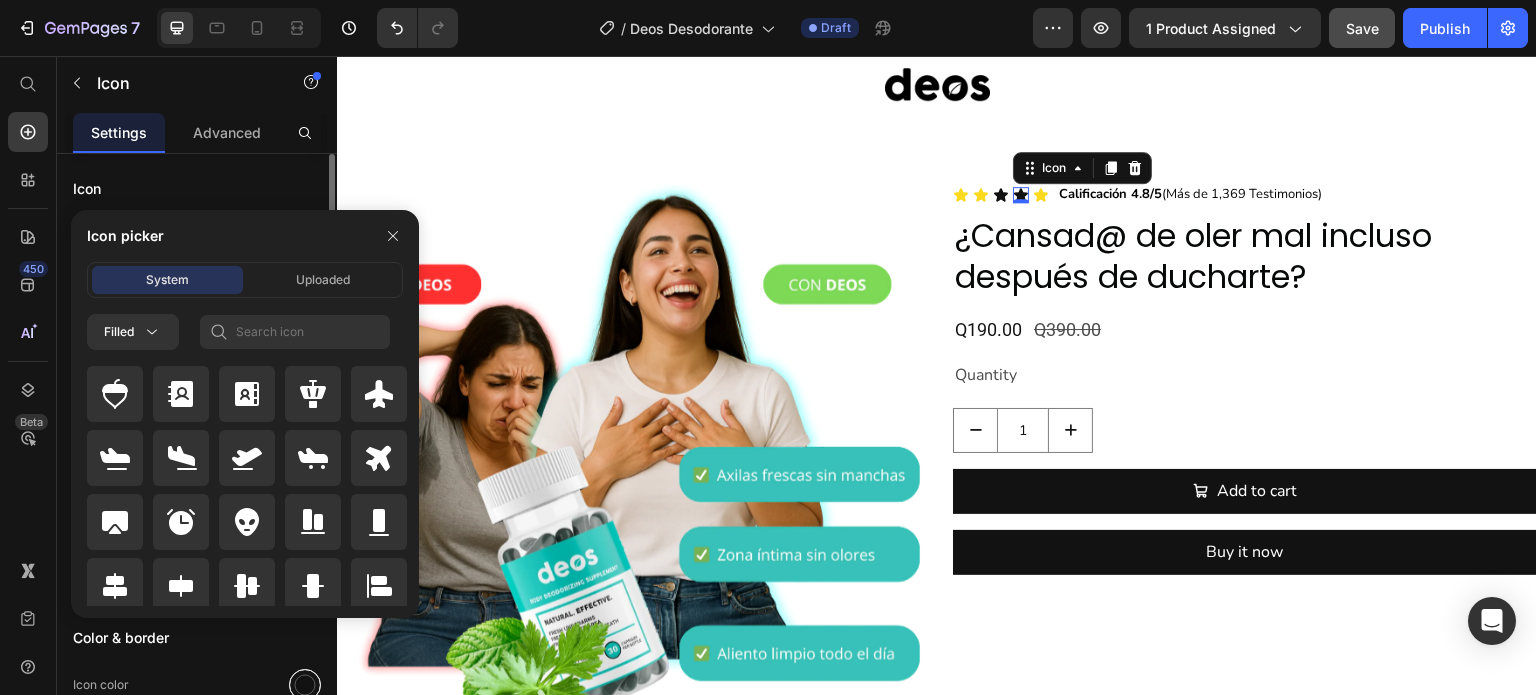 click at bounding box center [305, 685] 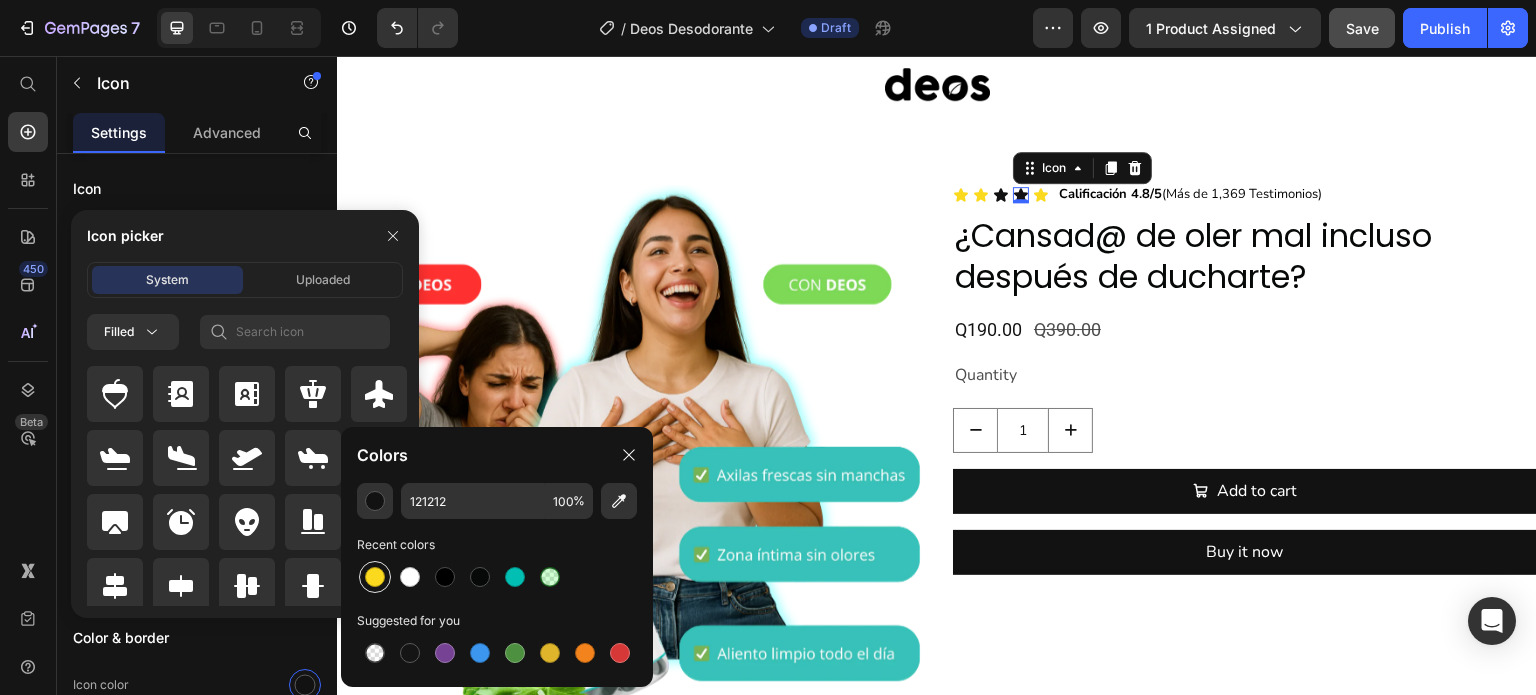 click at bounding box center [375, 577] 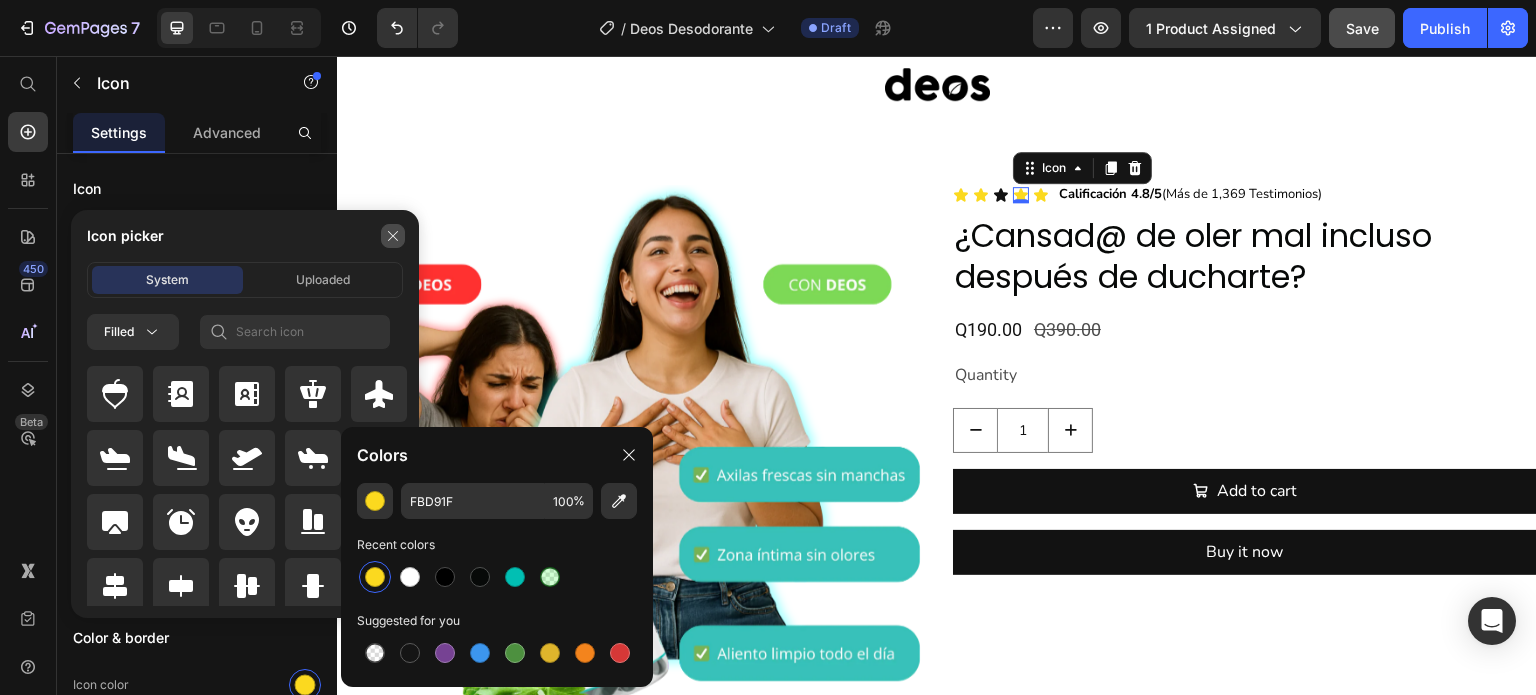 click at bounding box center (393, 236) 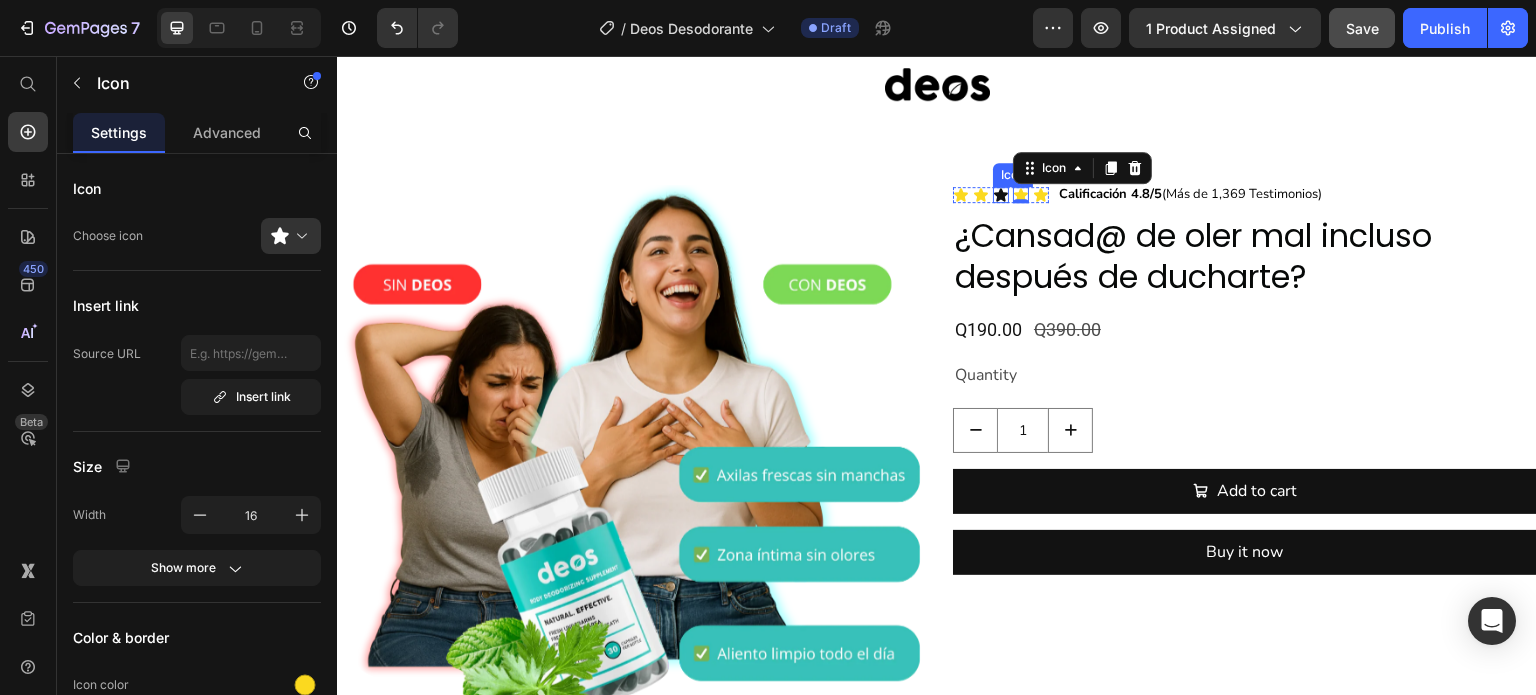 click 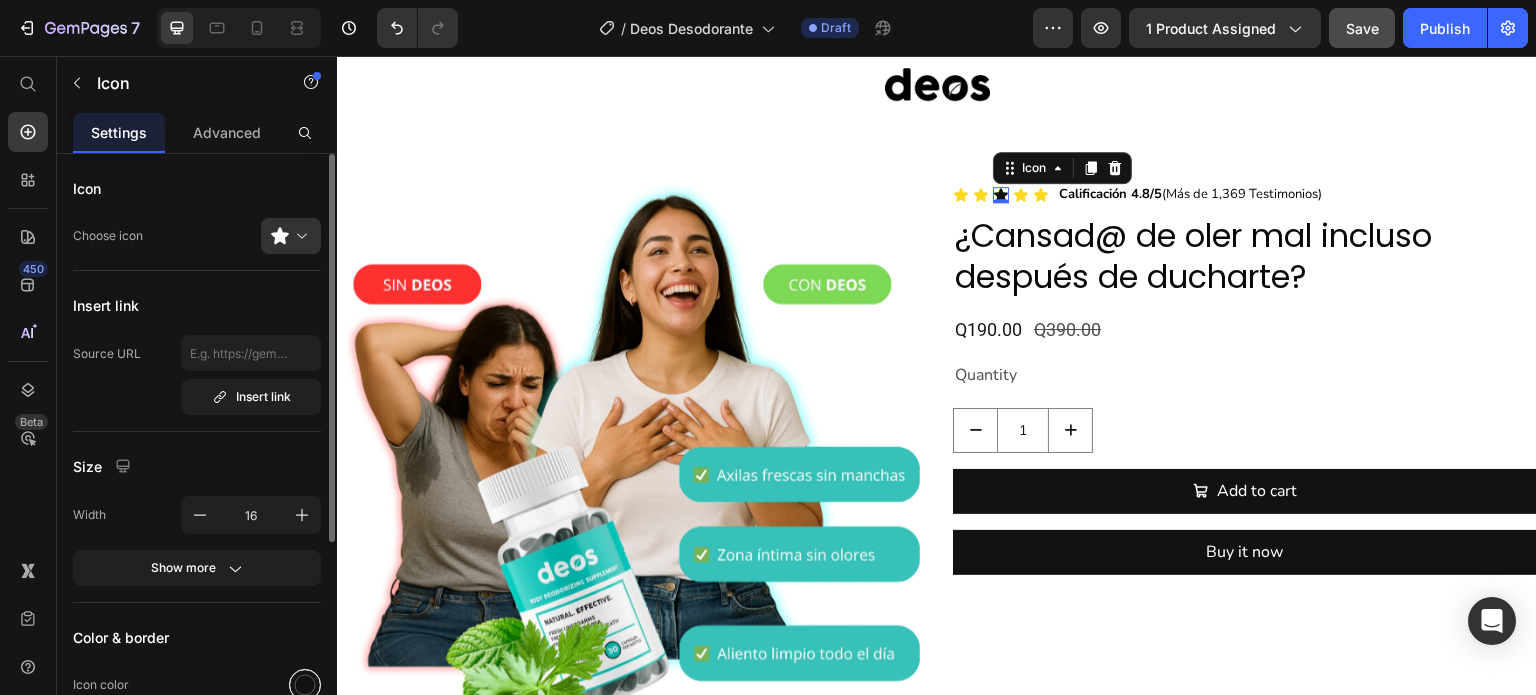 click at bounding box center [305, 685] 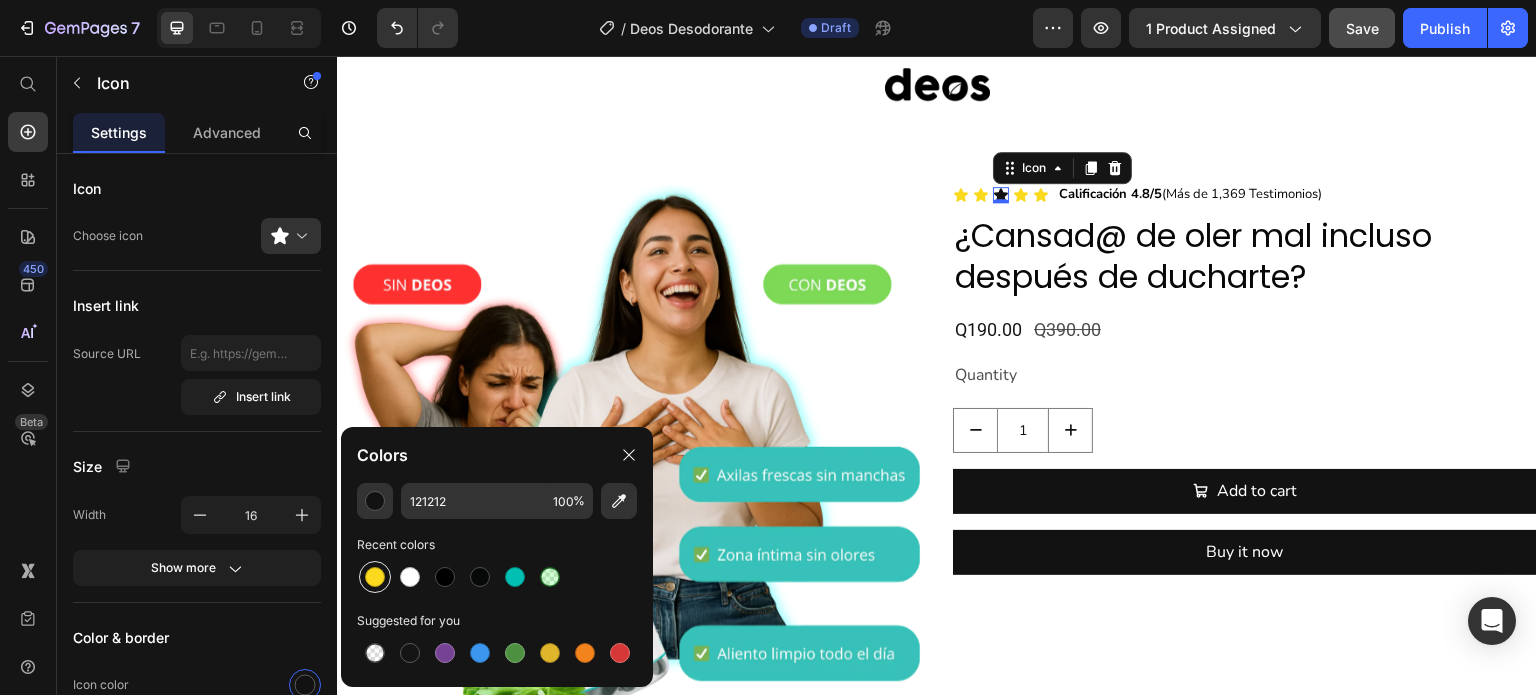 click at bounding box center (375, 577) 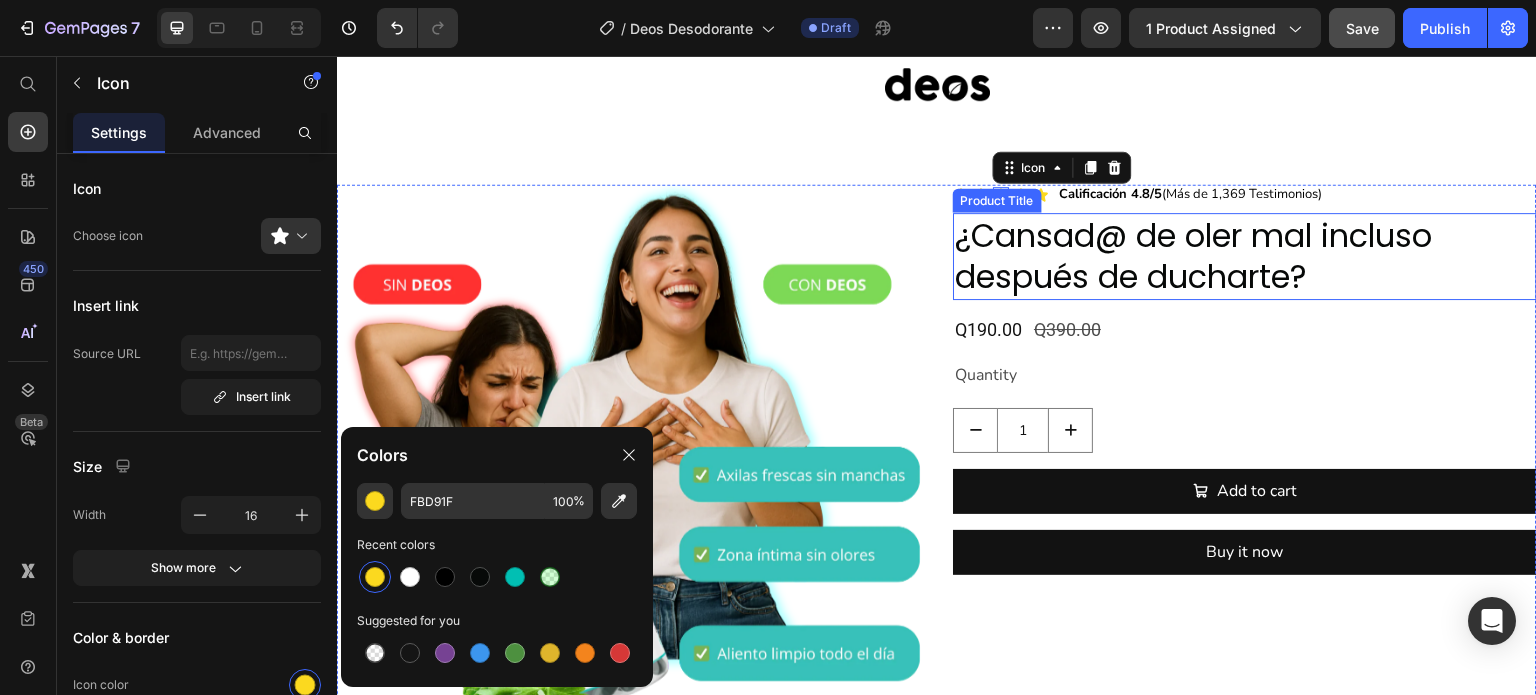 click on "¿Cansad@ de oler mal incluso después de ducharte?" at bounding box center [1245, 256] 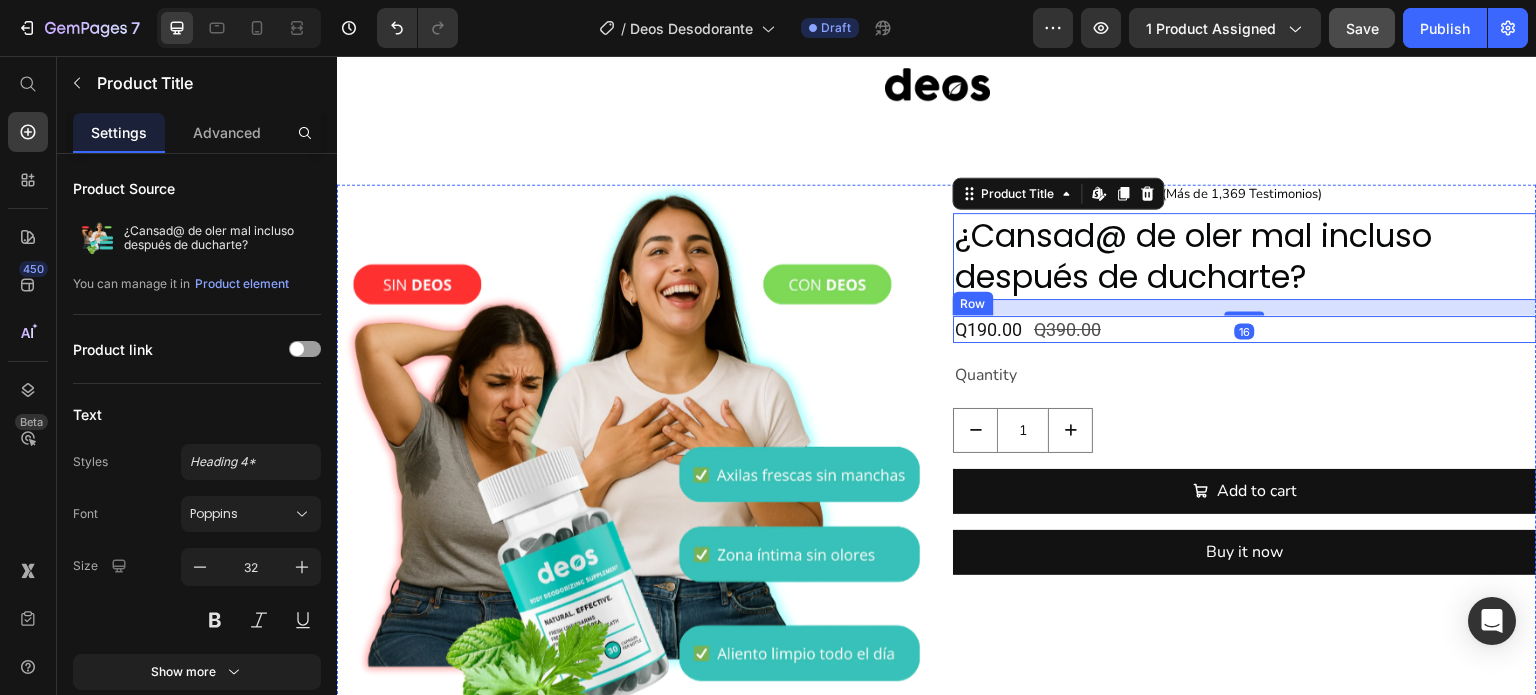 click on "Q190.00 Product Price Q390.00 Product Price Row" at bounding box center [1245, 329] 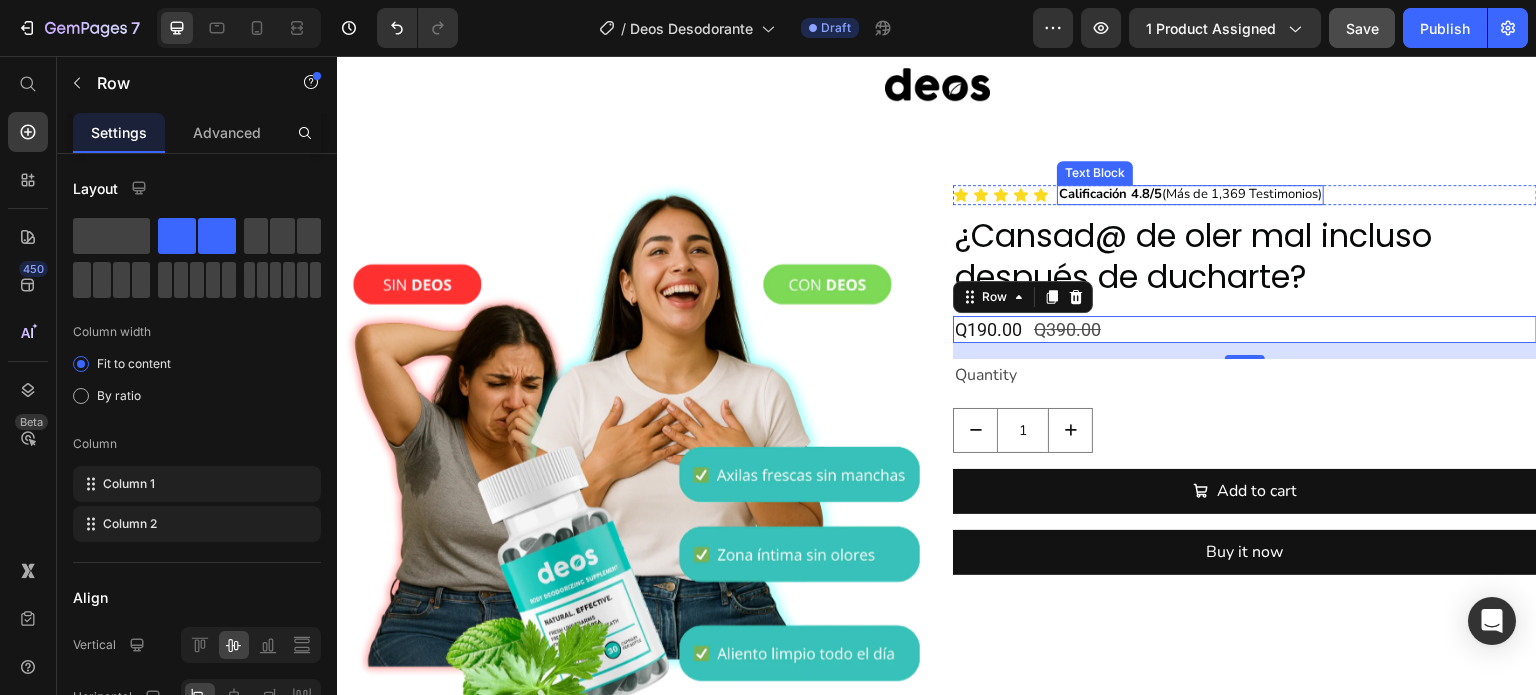 click on "Calificación 4.8/5" at bounding box center [1110, 194] 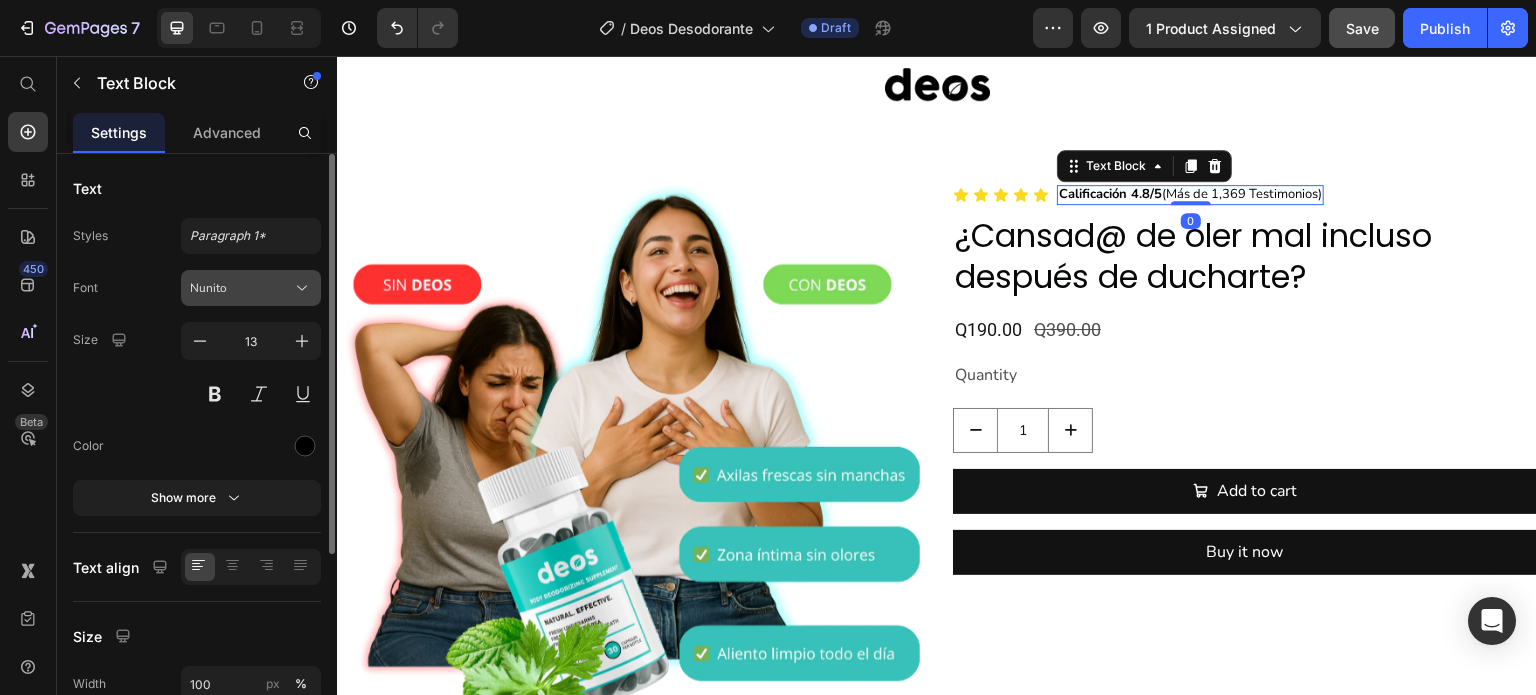 click on "Nunito" at bounding box center (251, 288) 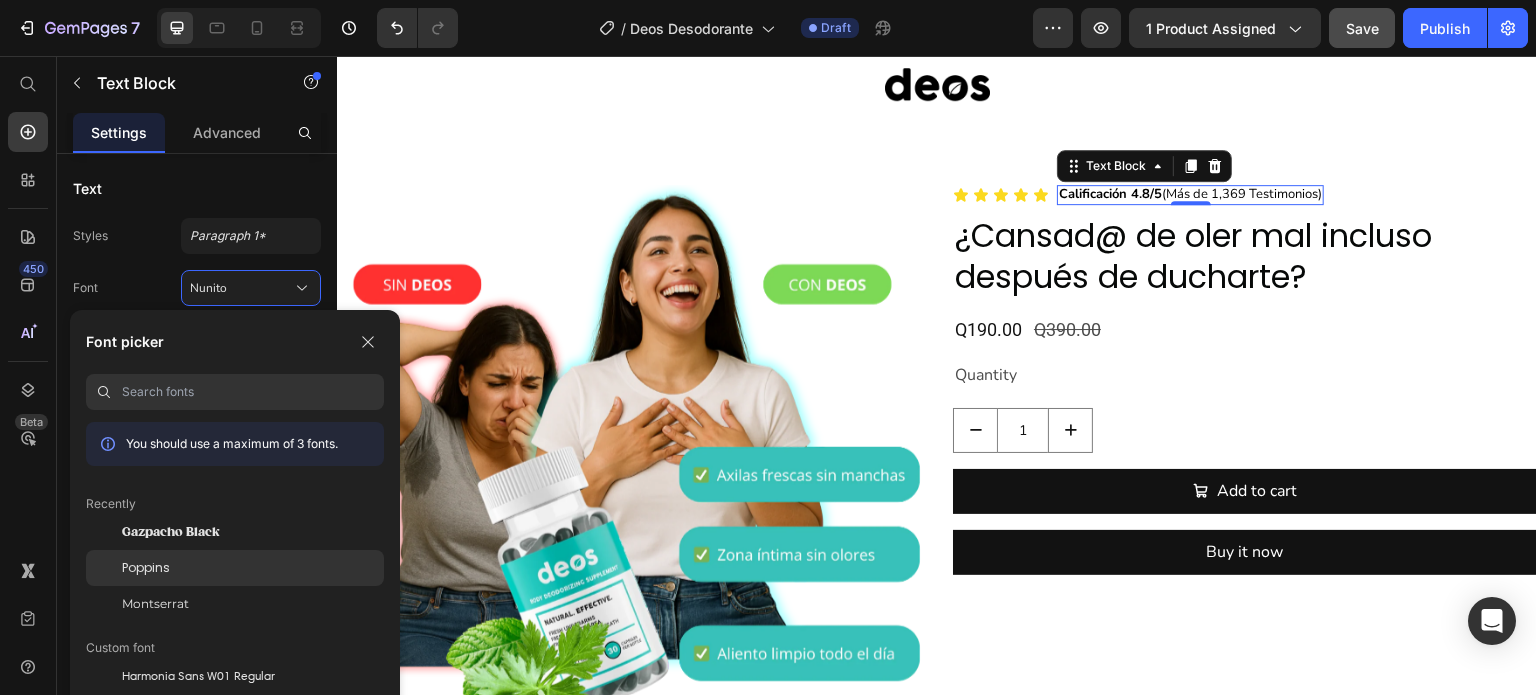 click on "Poppins" 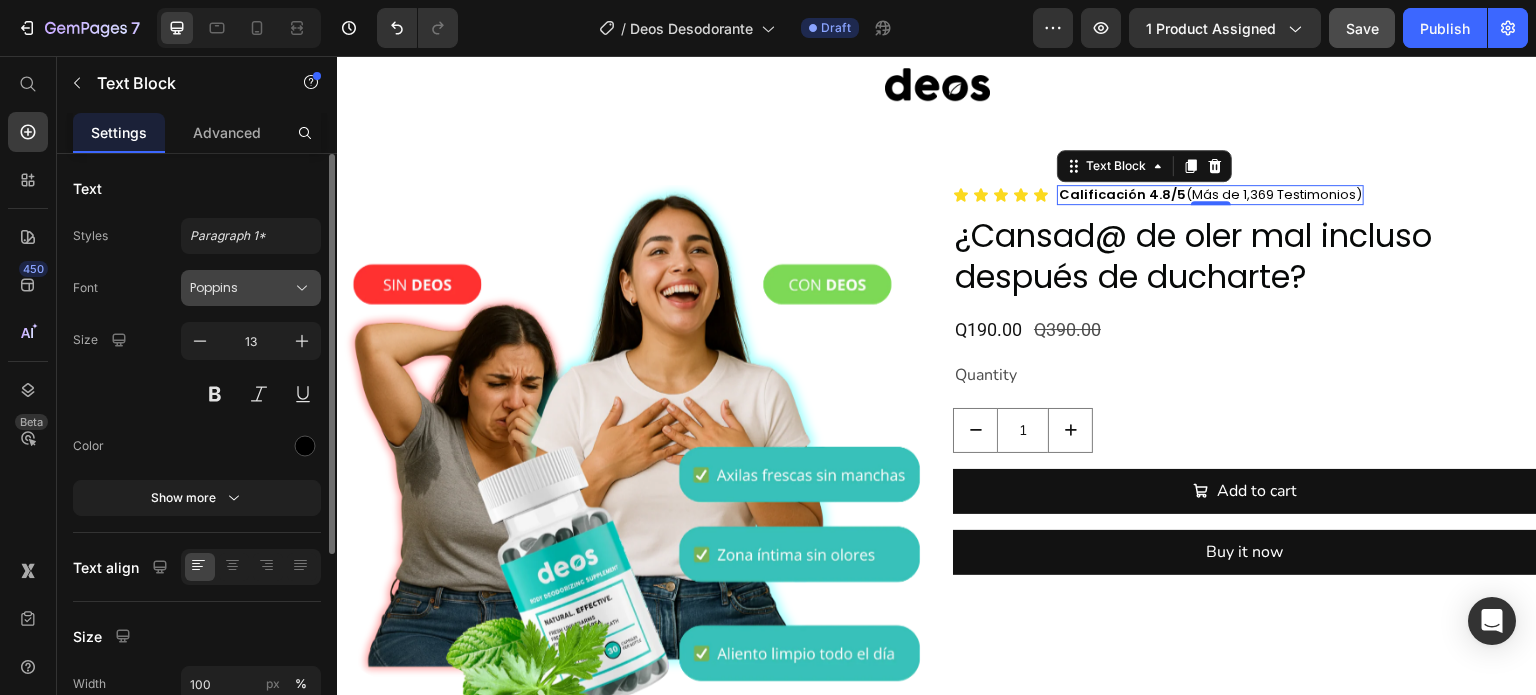 click on "Poppins" at bounding box center (241, 288) 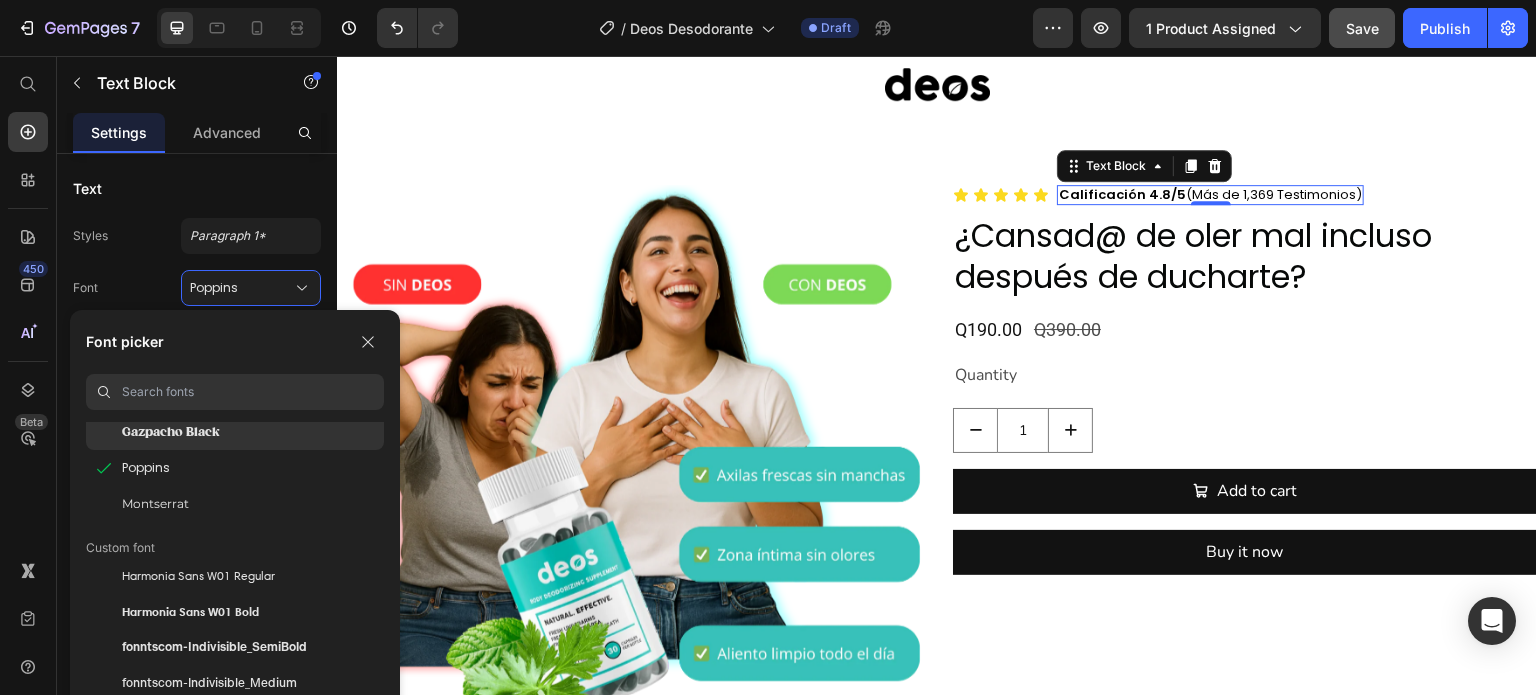 scroll, scrollTop: 0, scrollLeft: 0, axis: both 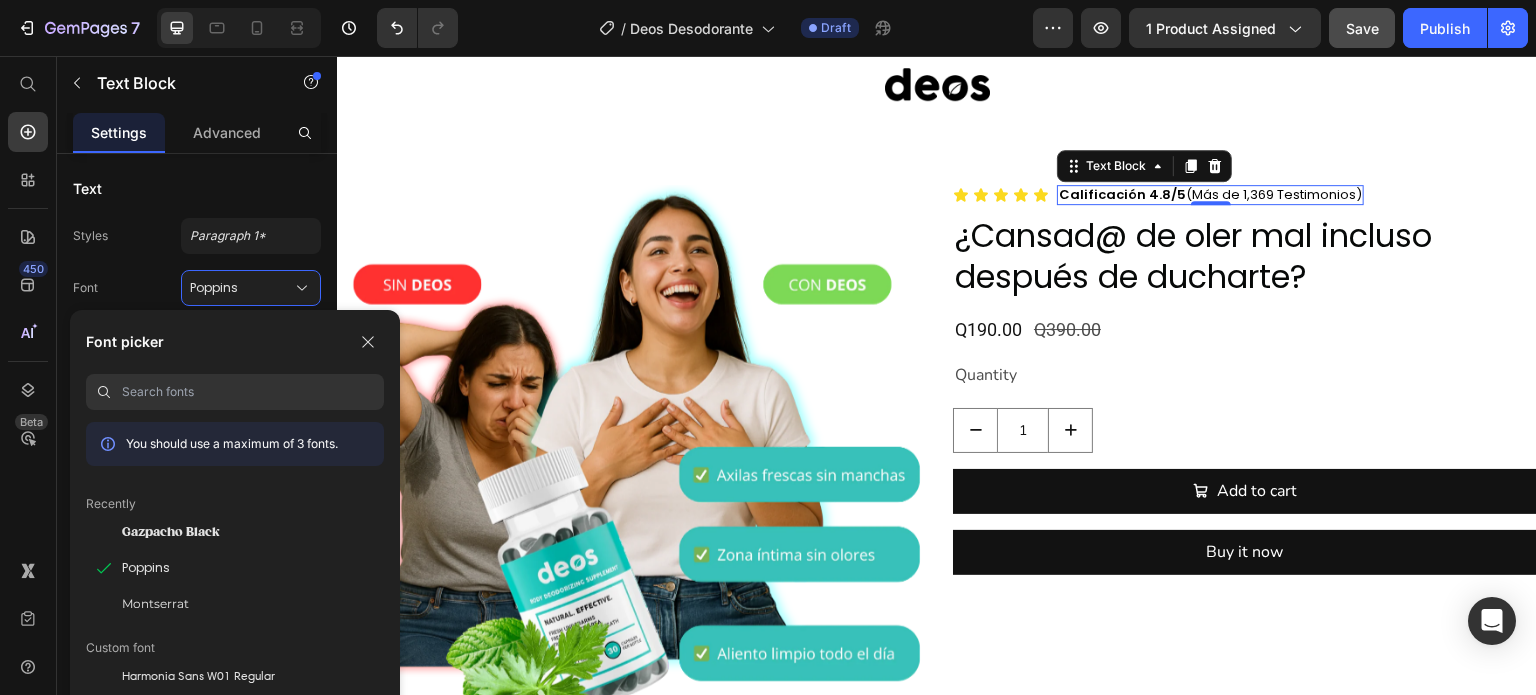 click at bounding box center [253, 392] 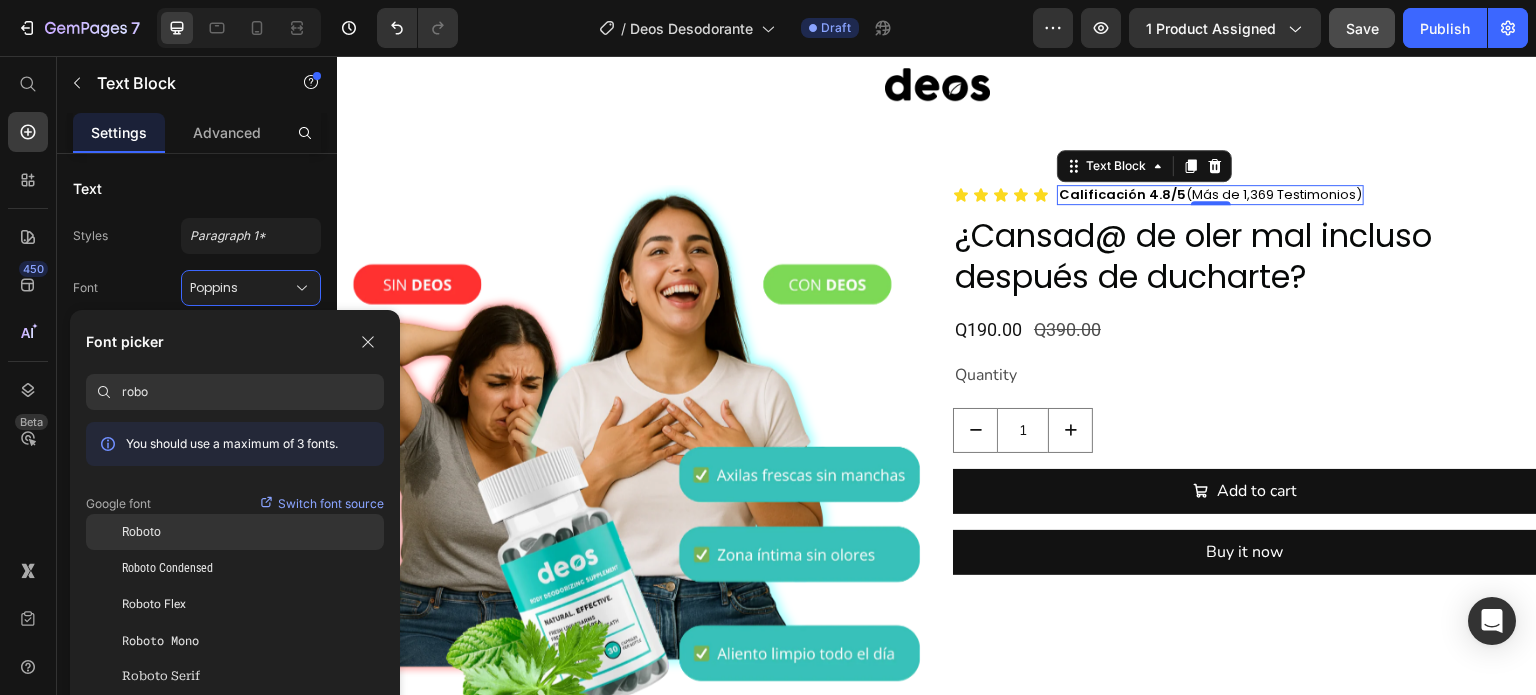type on "robo" 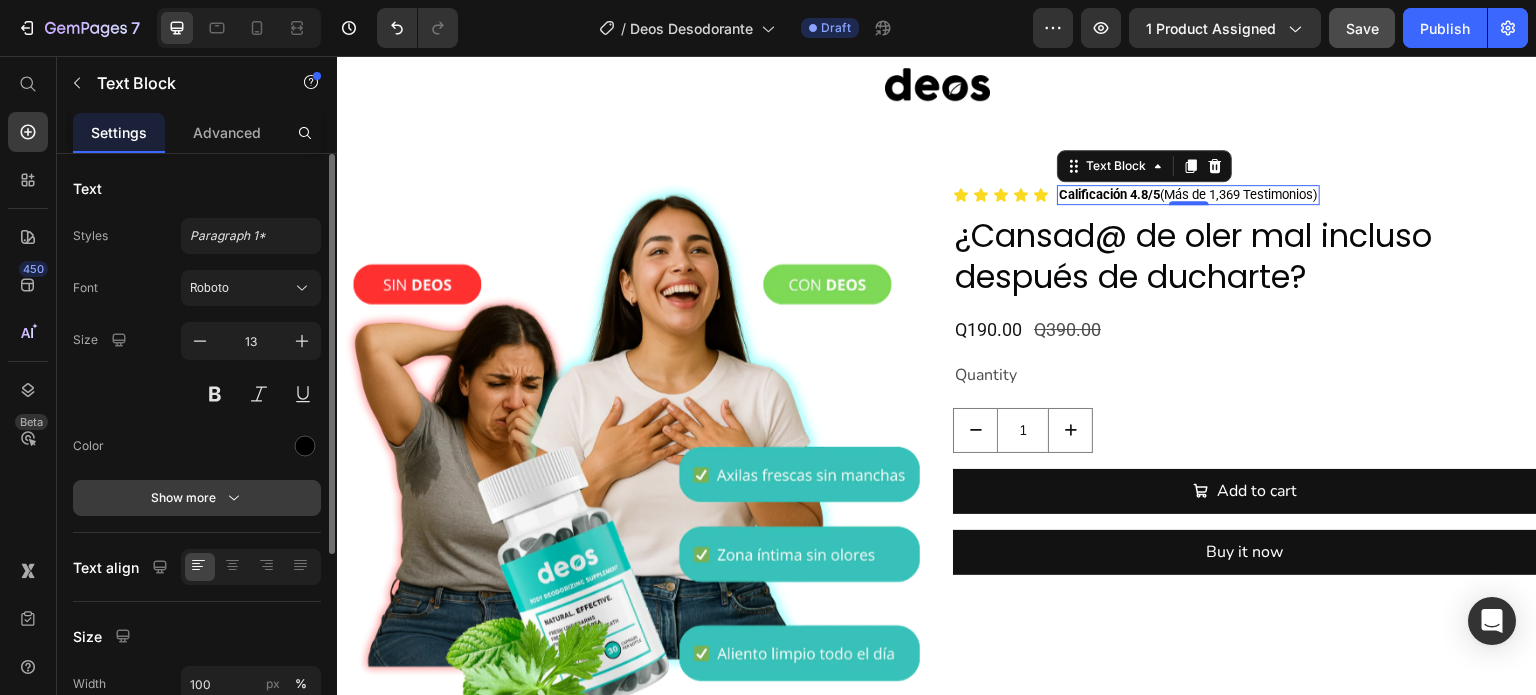 click on "Show more" at bounding box center [197, 498] 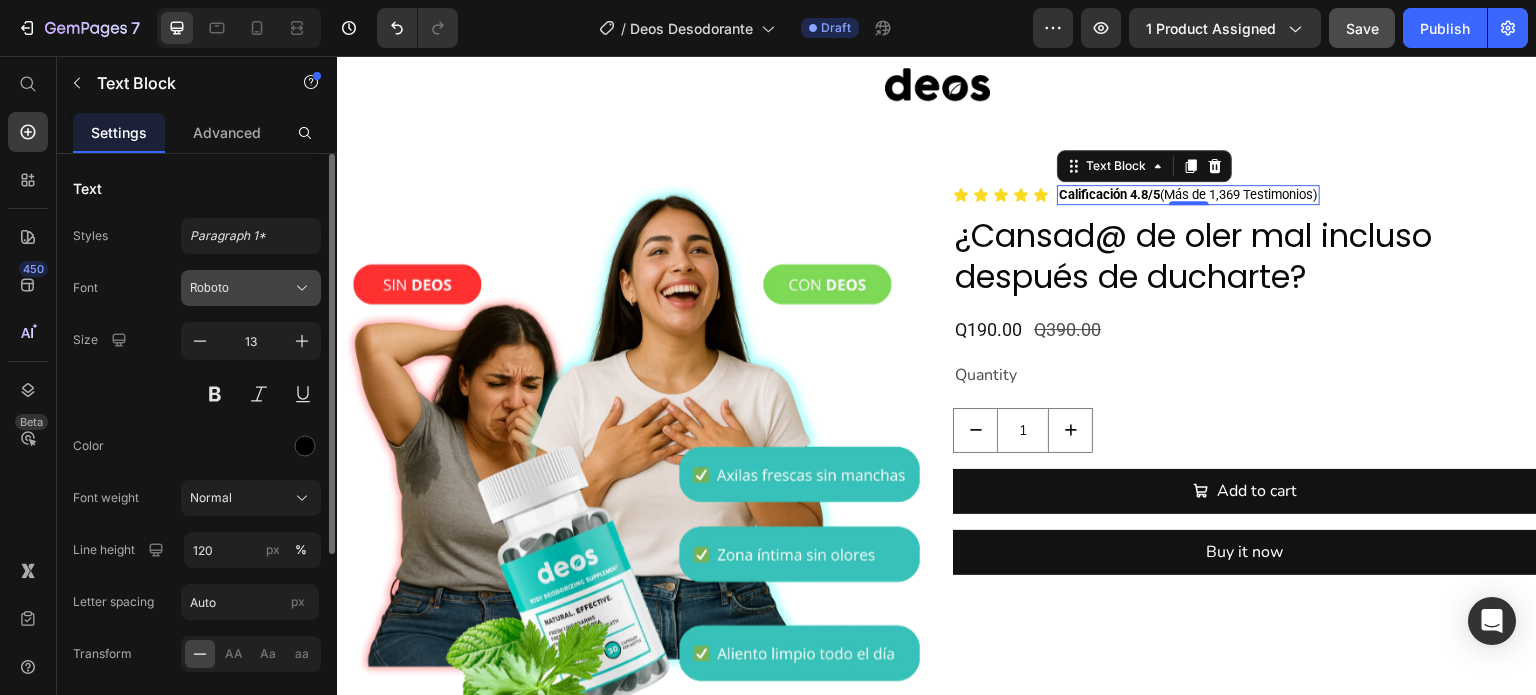 click on "Roboto" at bounding box center [251, 288] 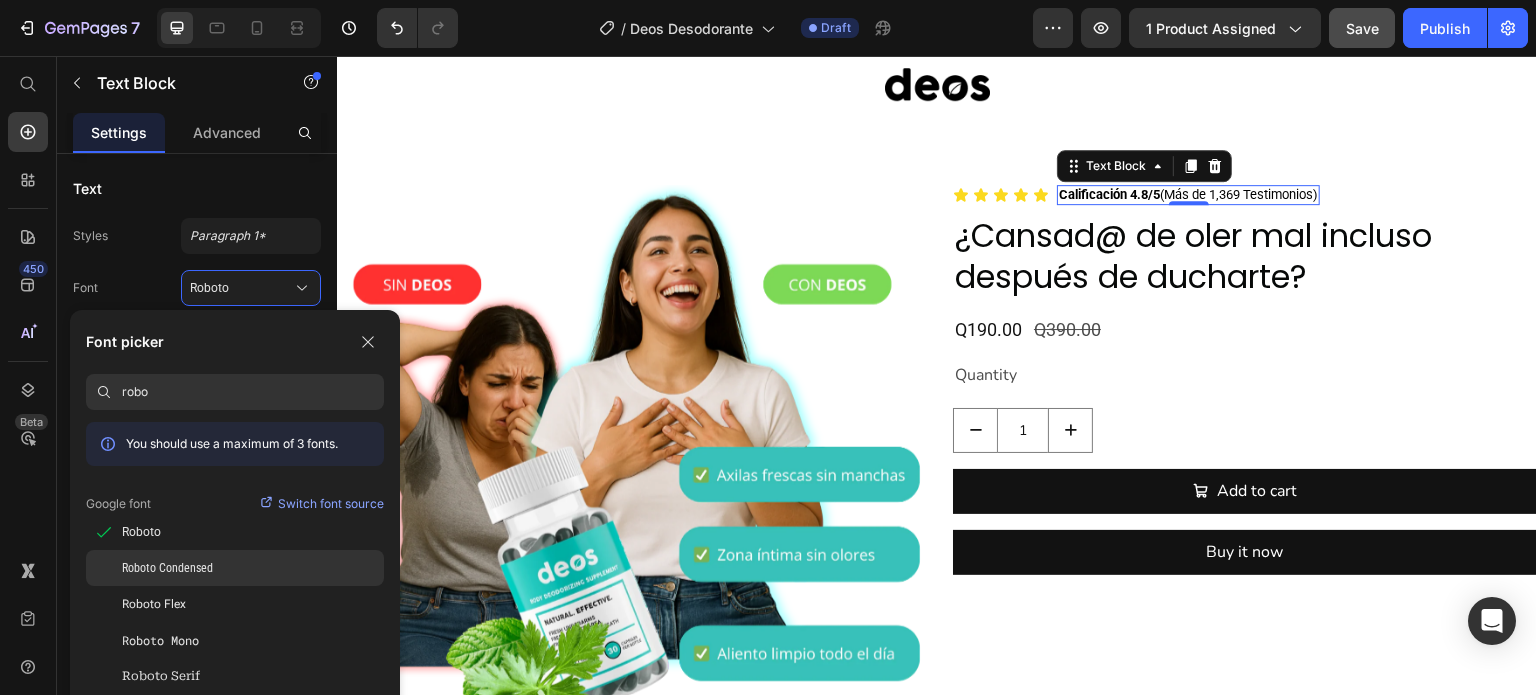 click on "Roboto Condensed" at bounding box center [167, 568] 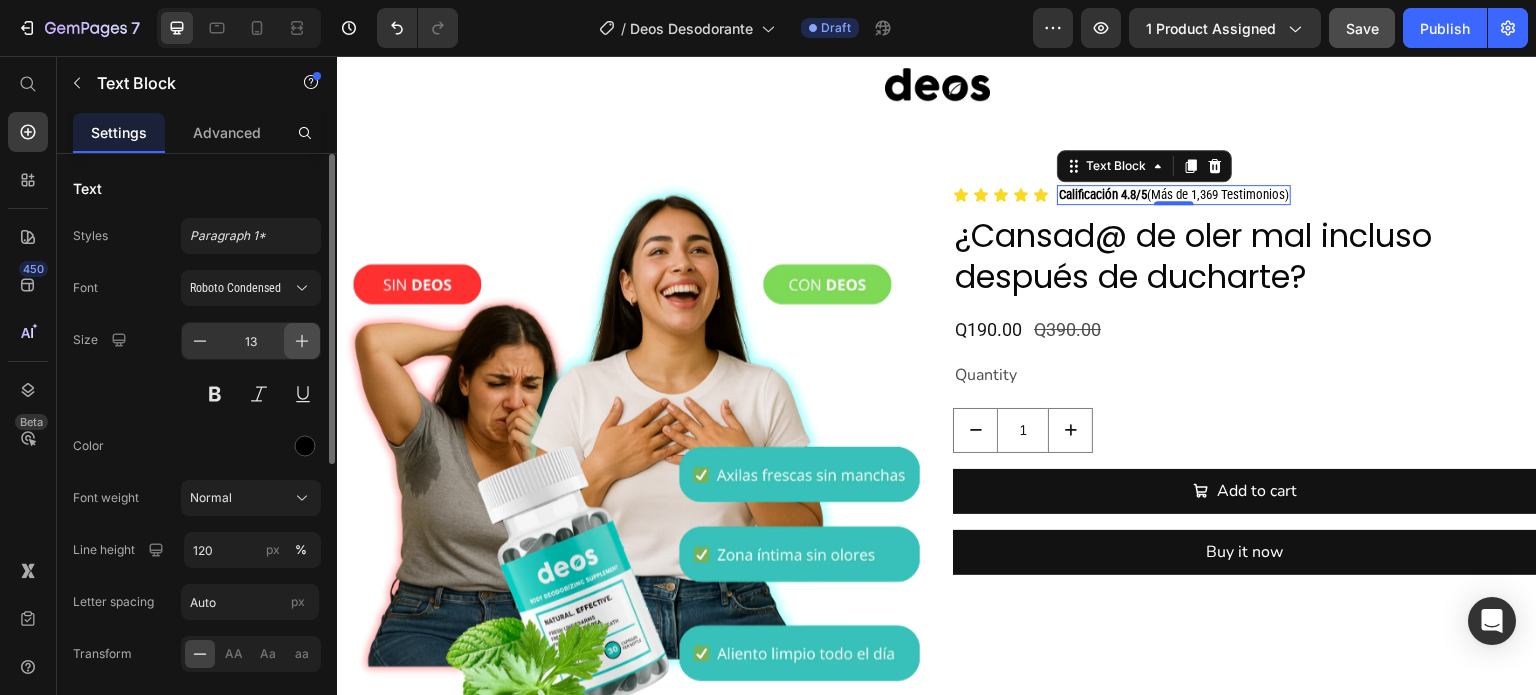 click 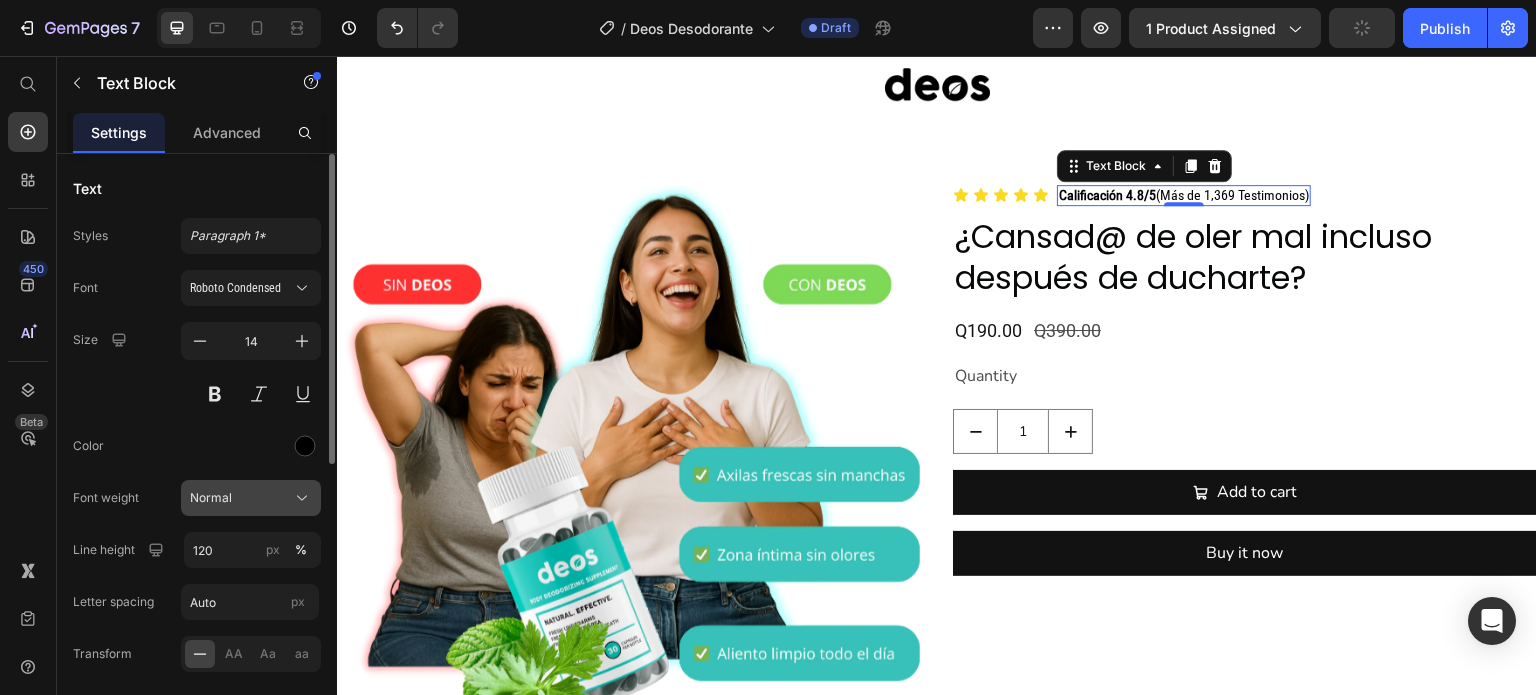 click on "Normal" 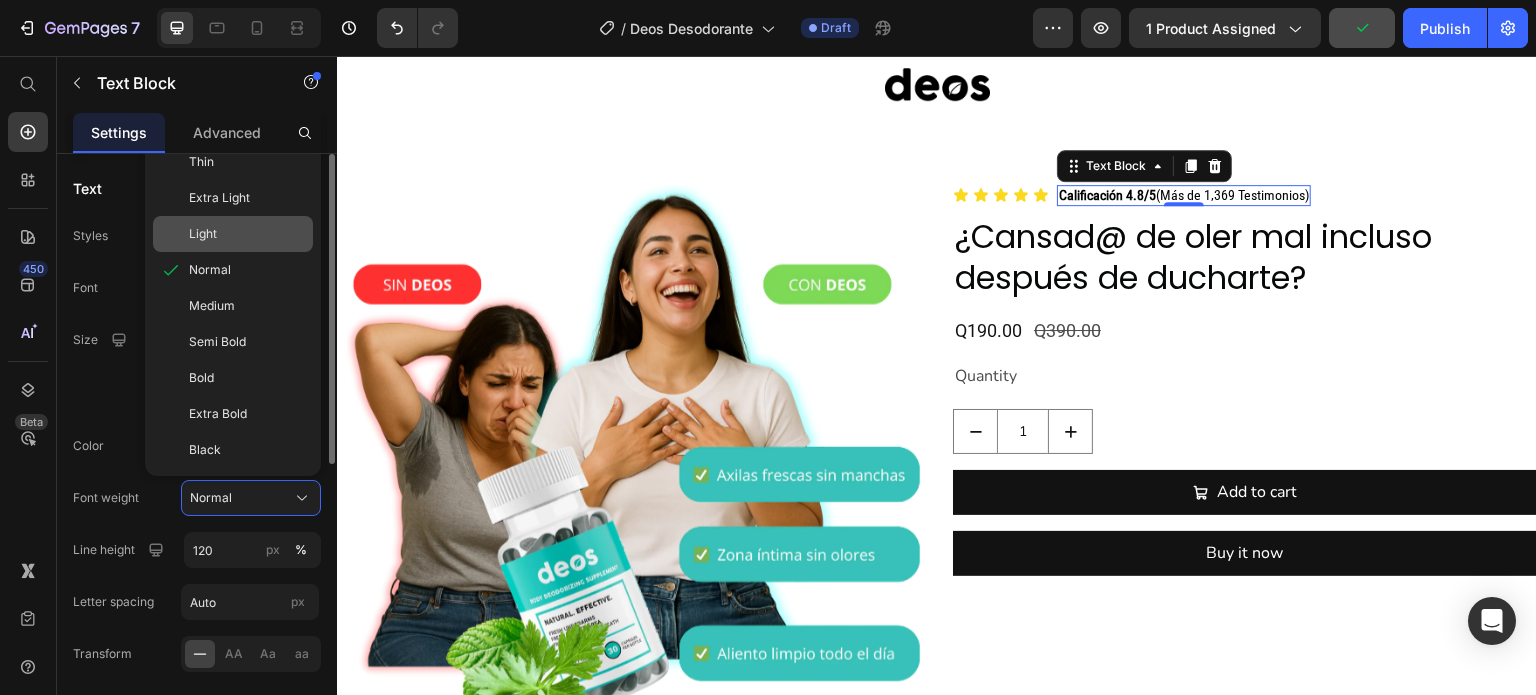 click on "Light" at bounding box center [203, 234] 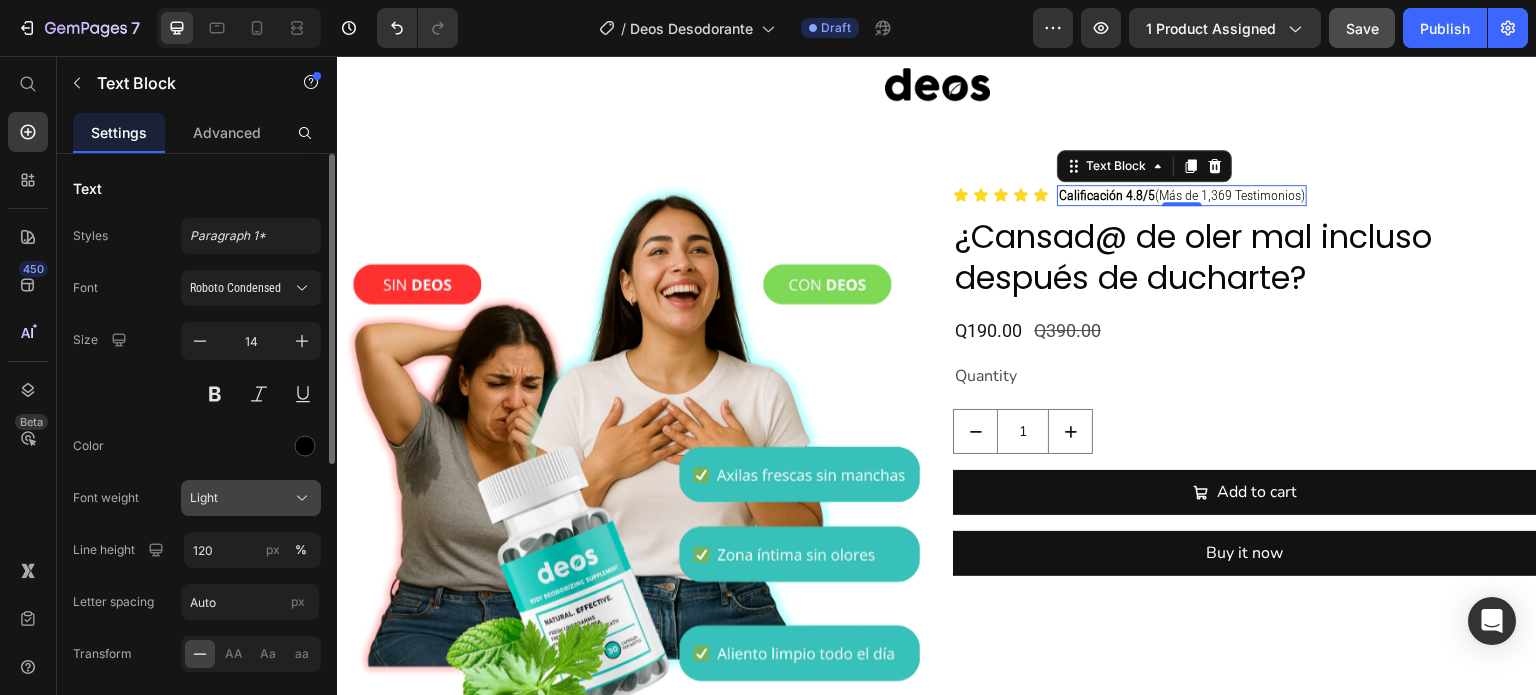 click on "Light" 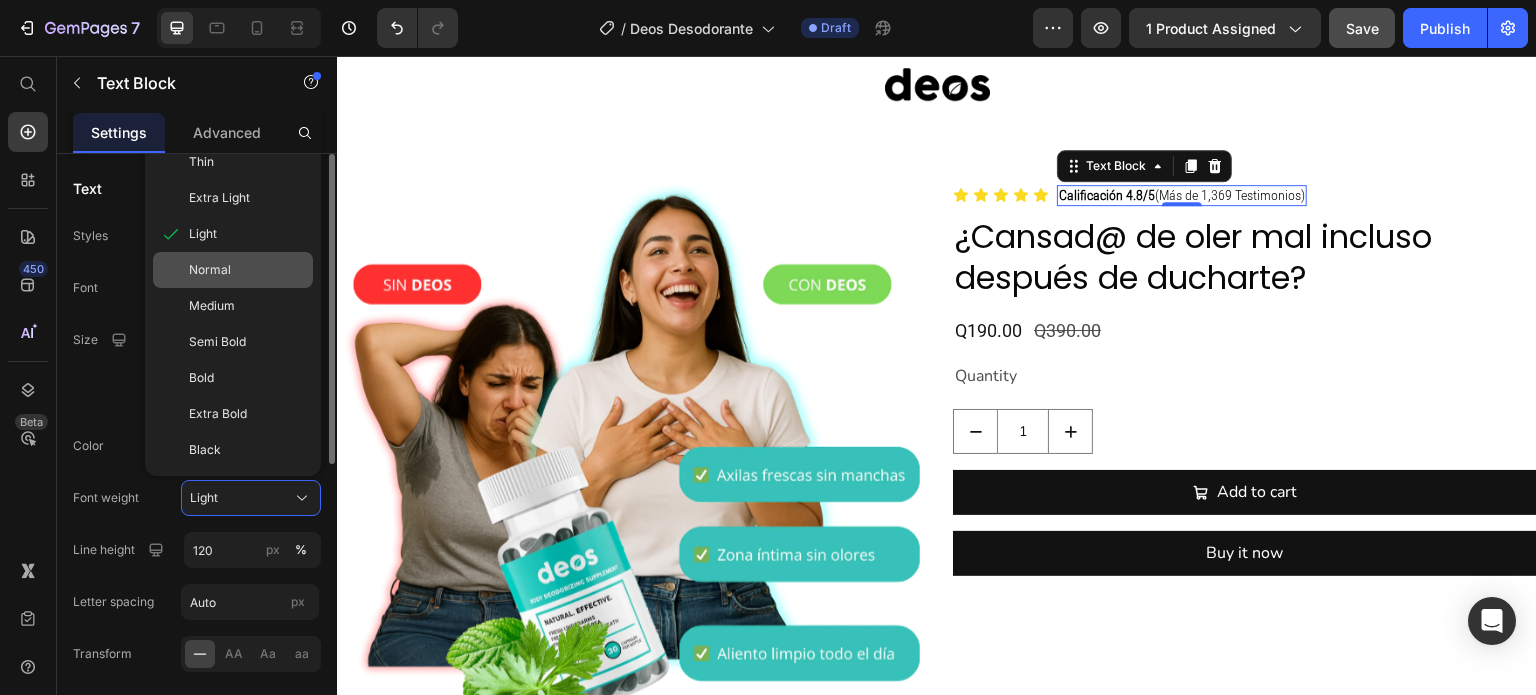 click on "Normal" at bounding box center [247, 270] 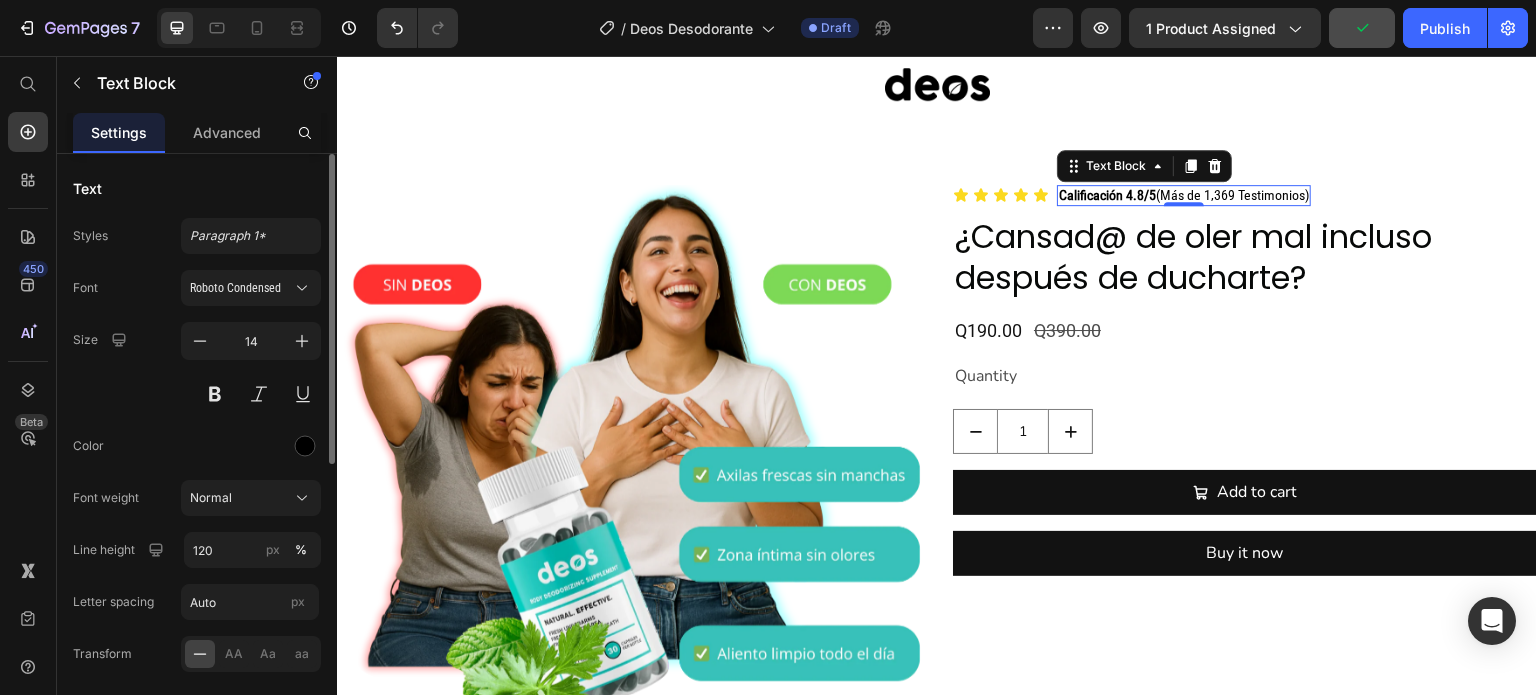 click on "Styles Paragraph 1* Font Roboto Condensed Size 14 Color Font weight Normal Line height 120 px % Letter spacing Auto px Transform
AA Aa aa Shadow Show less" 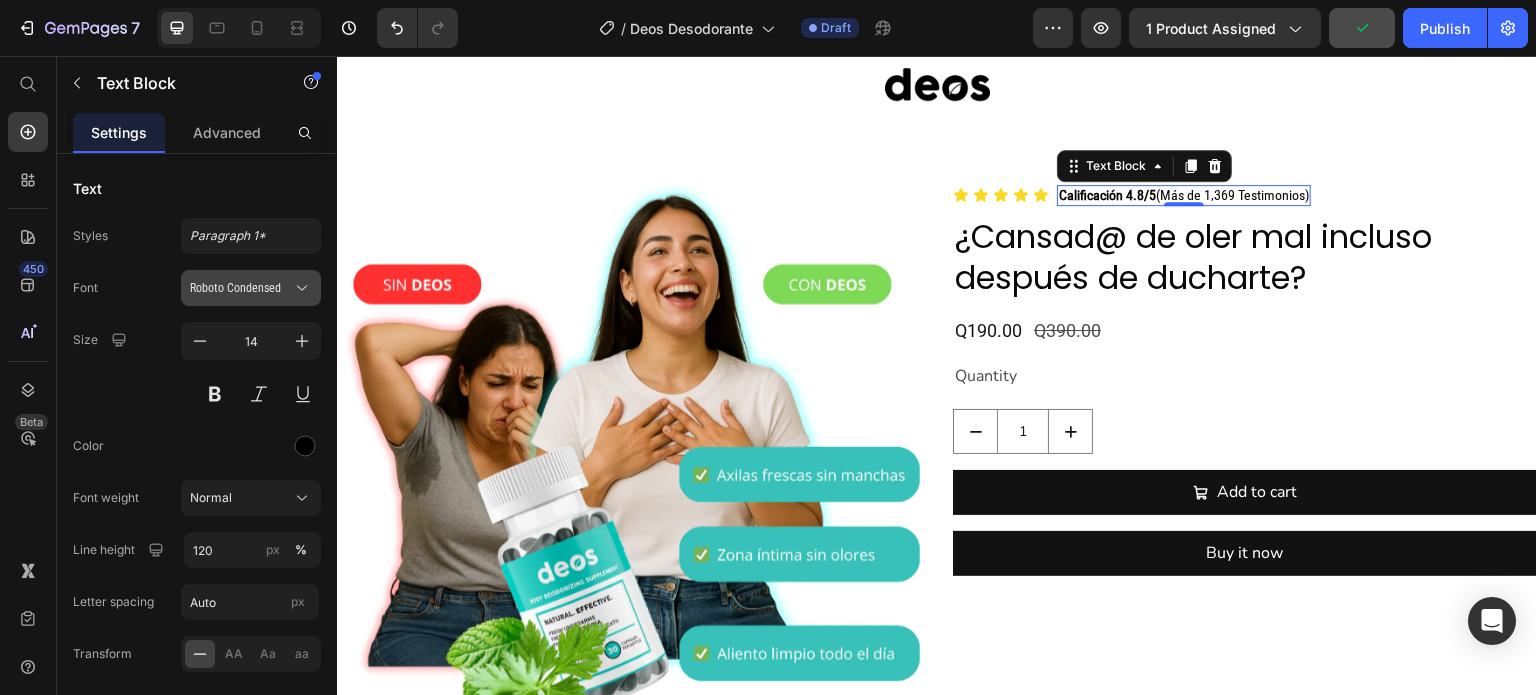 click on "Roboto Condensed" at bounding box center (241, 288) 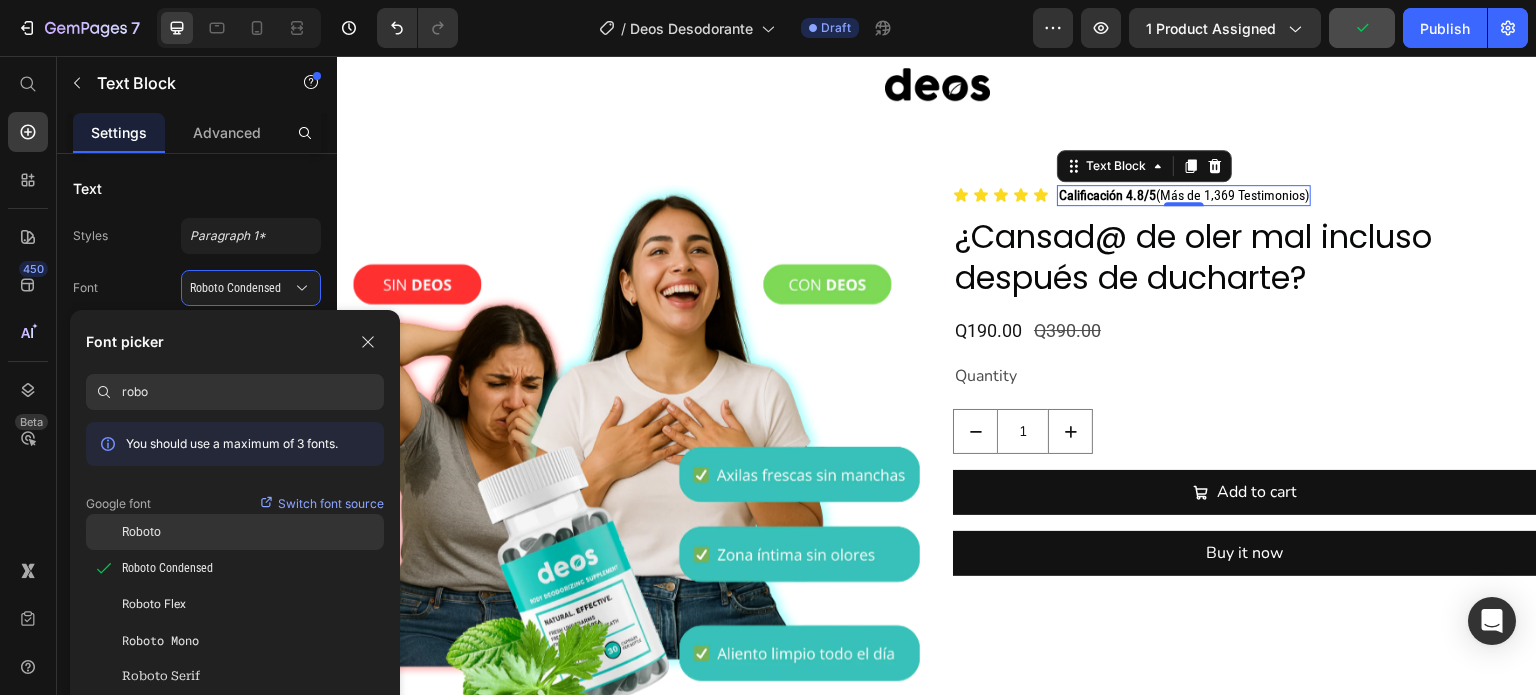 click on "Roboto" 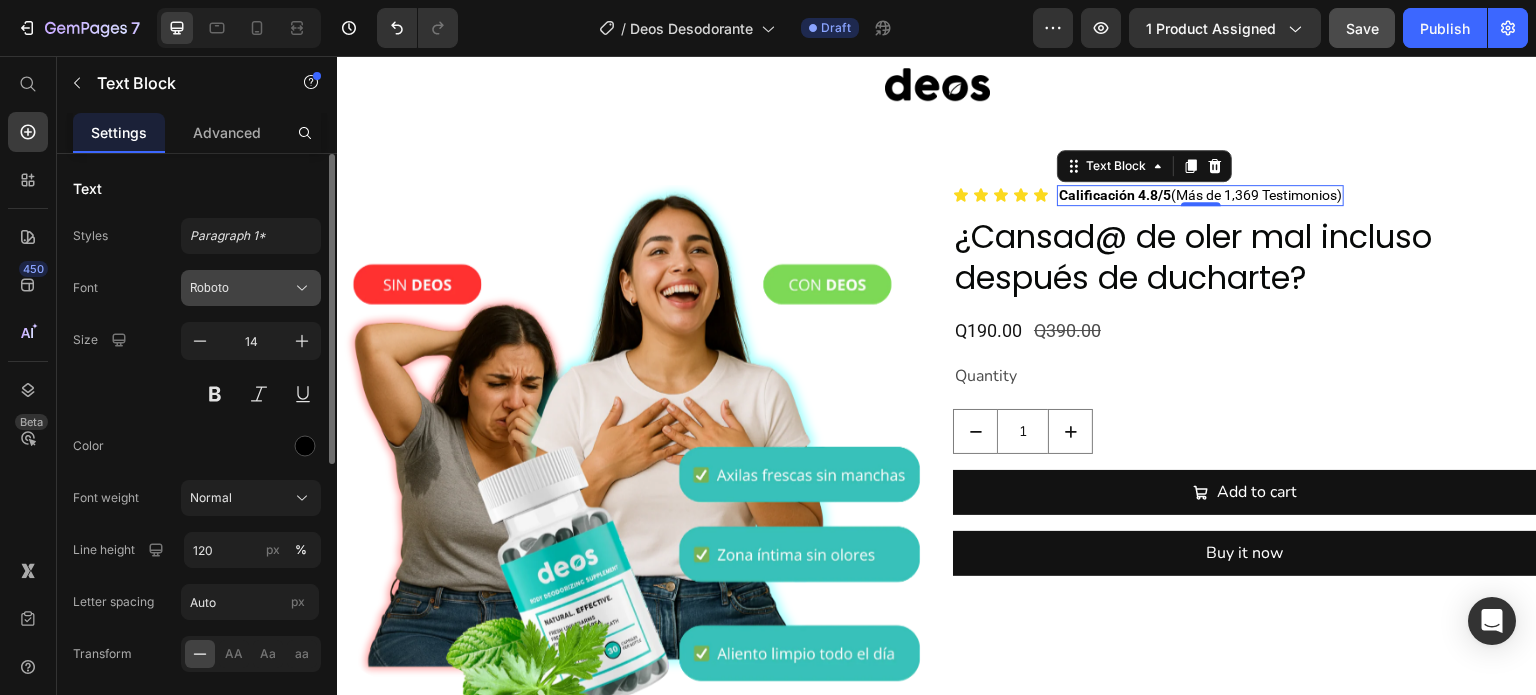 click on "Roboto" at bounding box center [241, 288] 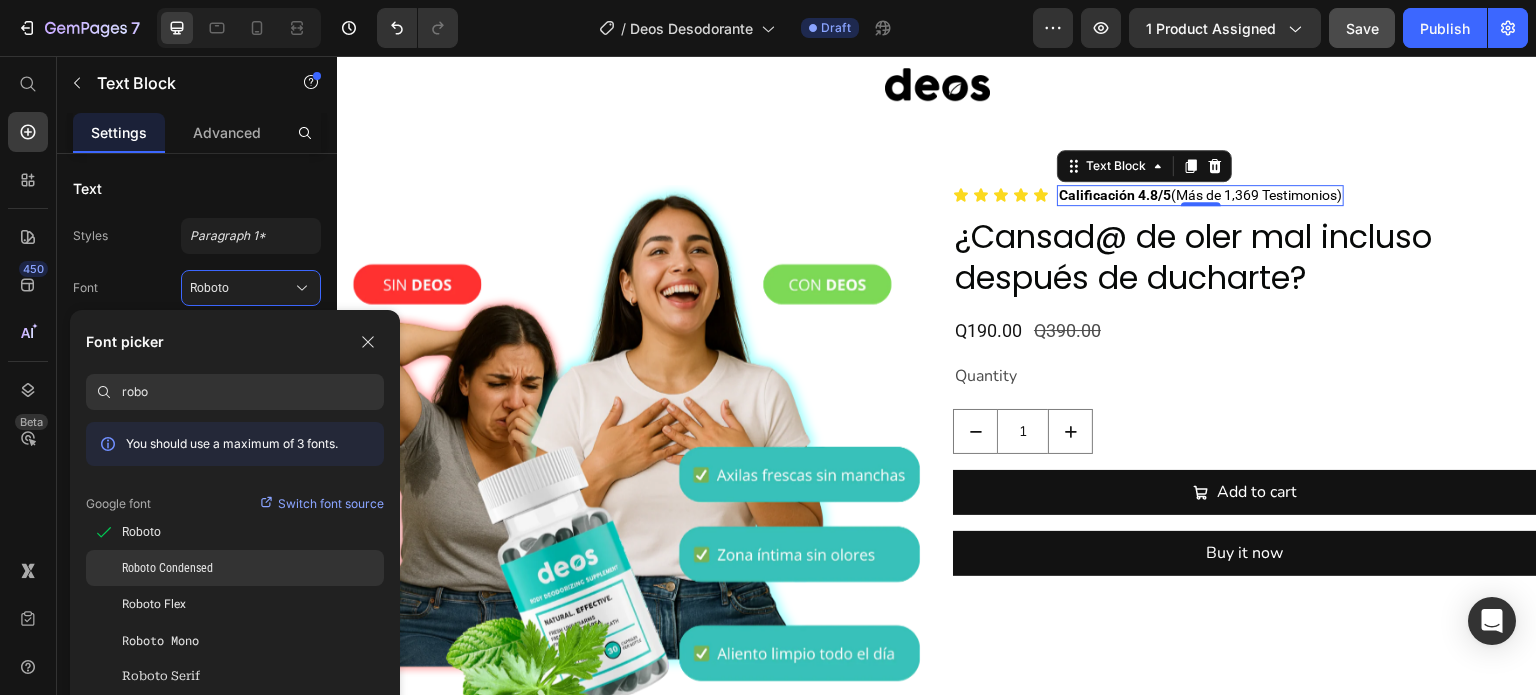 scroll, scrollTop: 12, scrollLeft: 0, axis: vertical 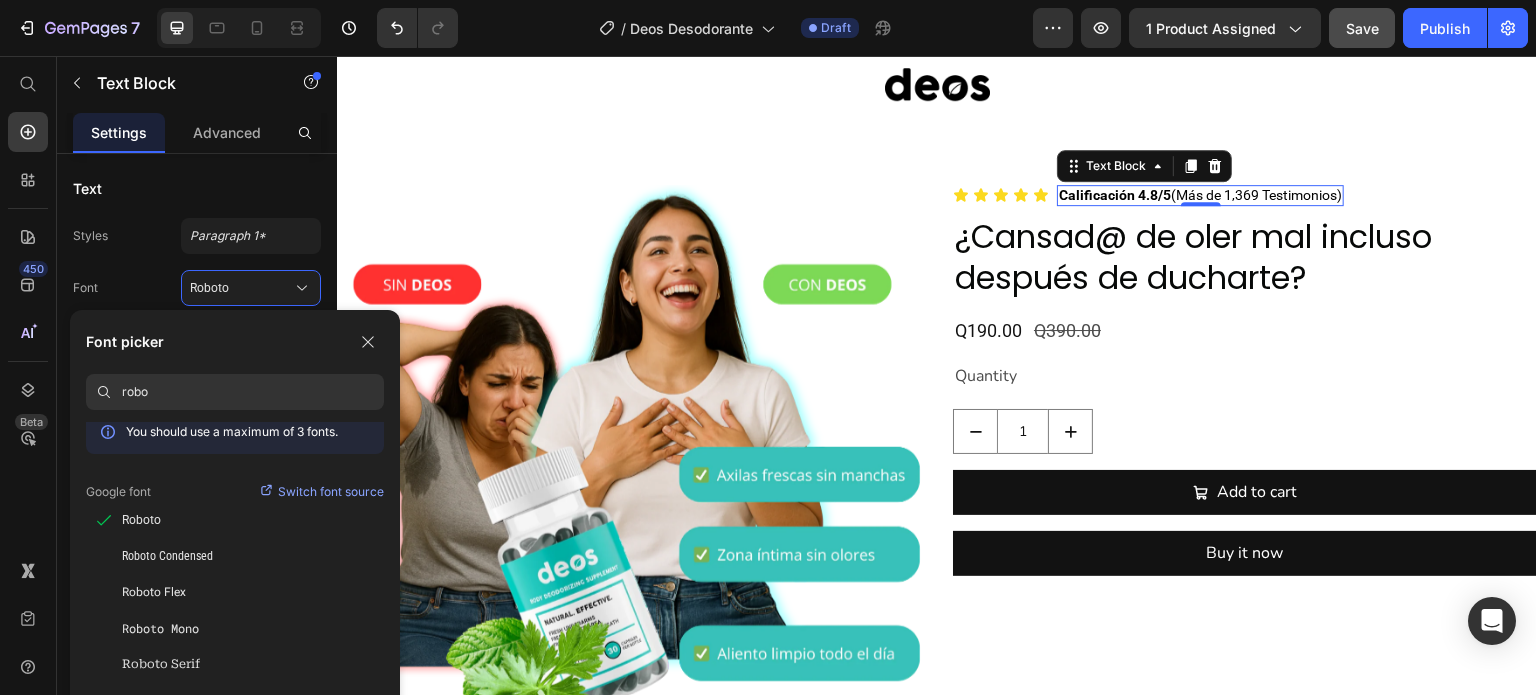 click on "robo" at bounding box center (253, 392) 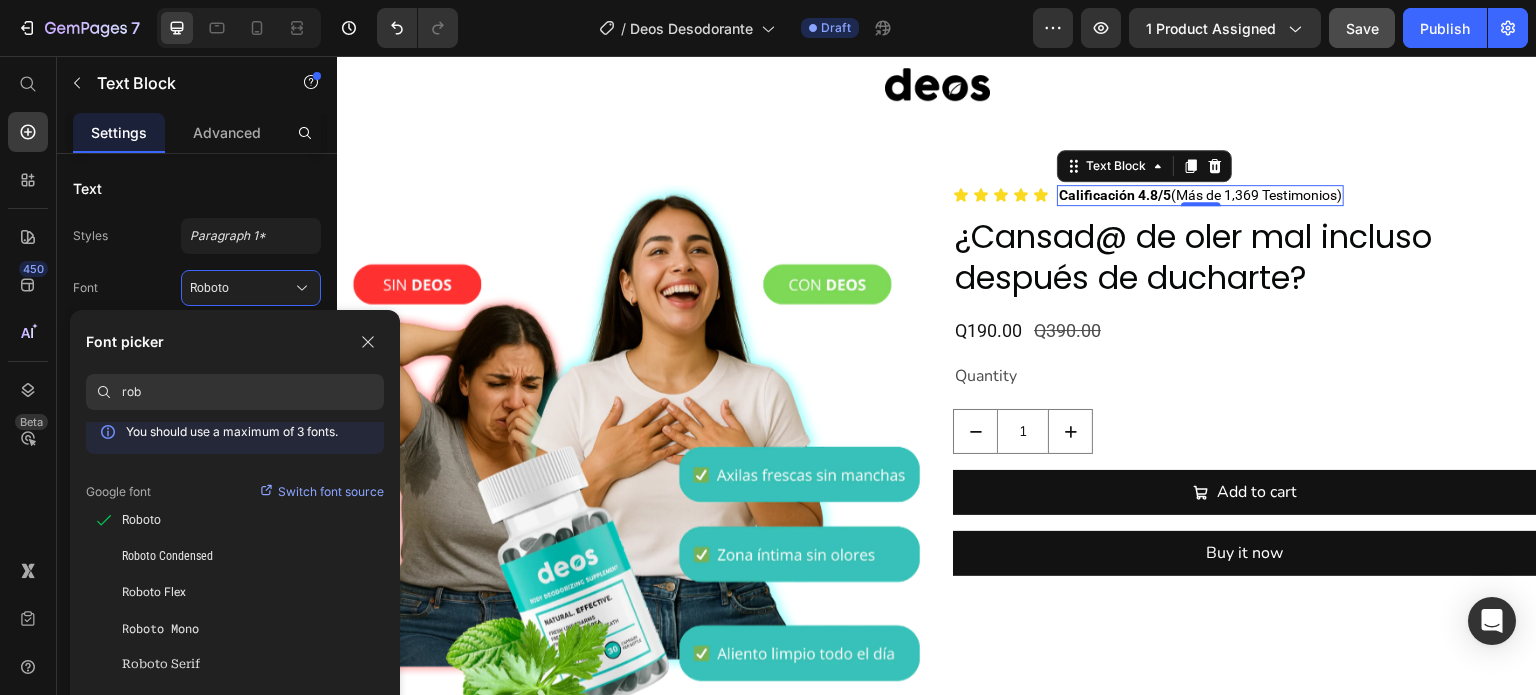 scroll, scrollTop: 0, scrollLeft: 0, axis: both 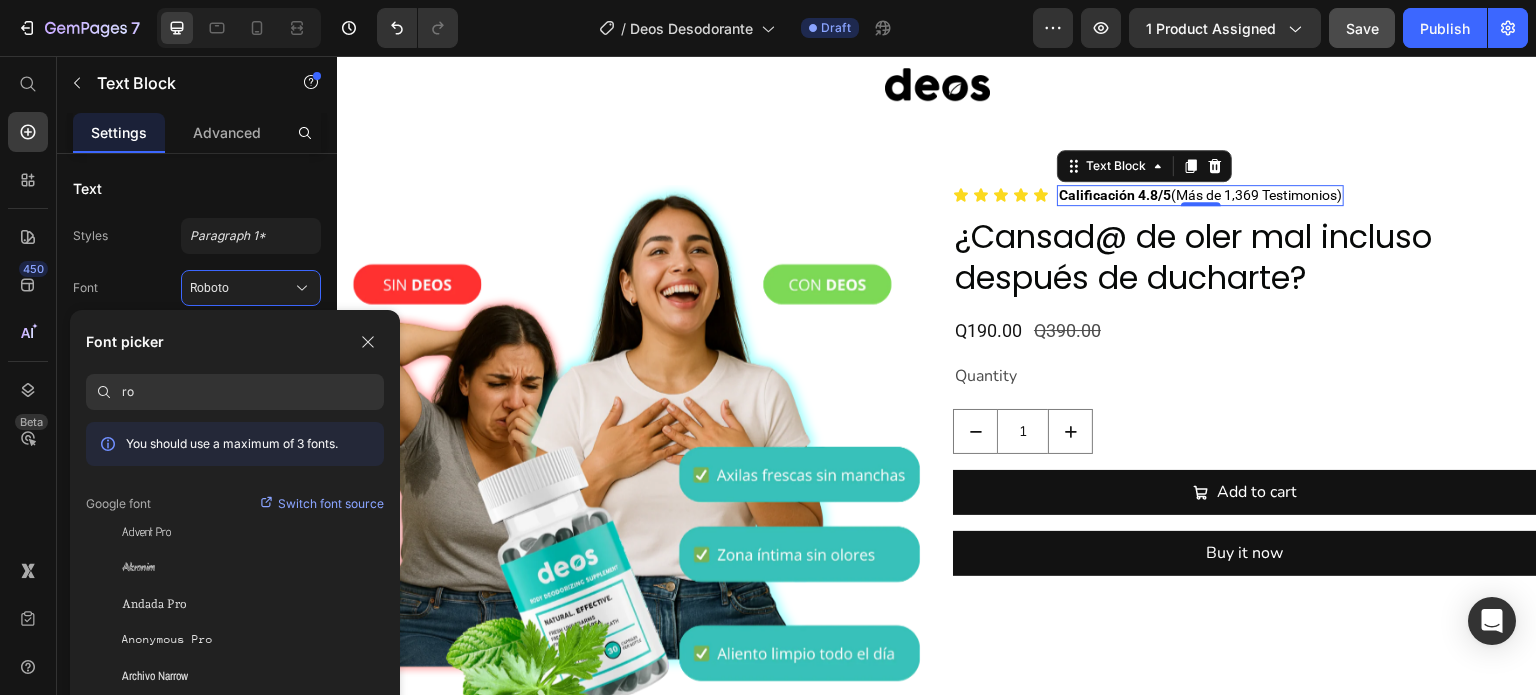 type on "r" 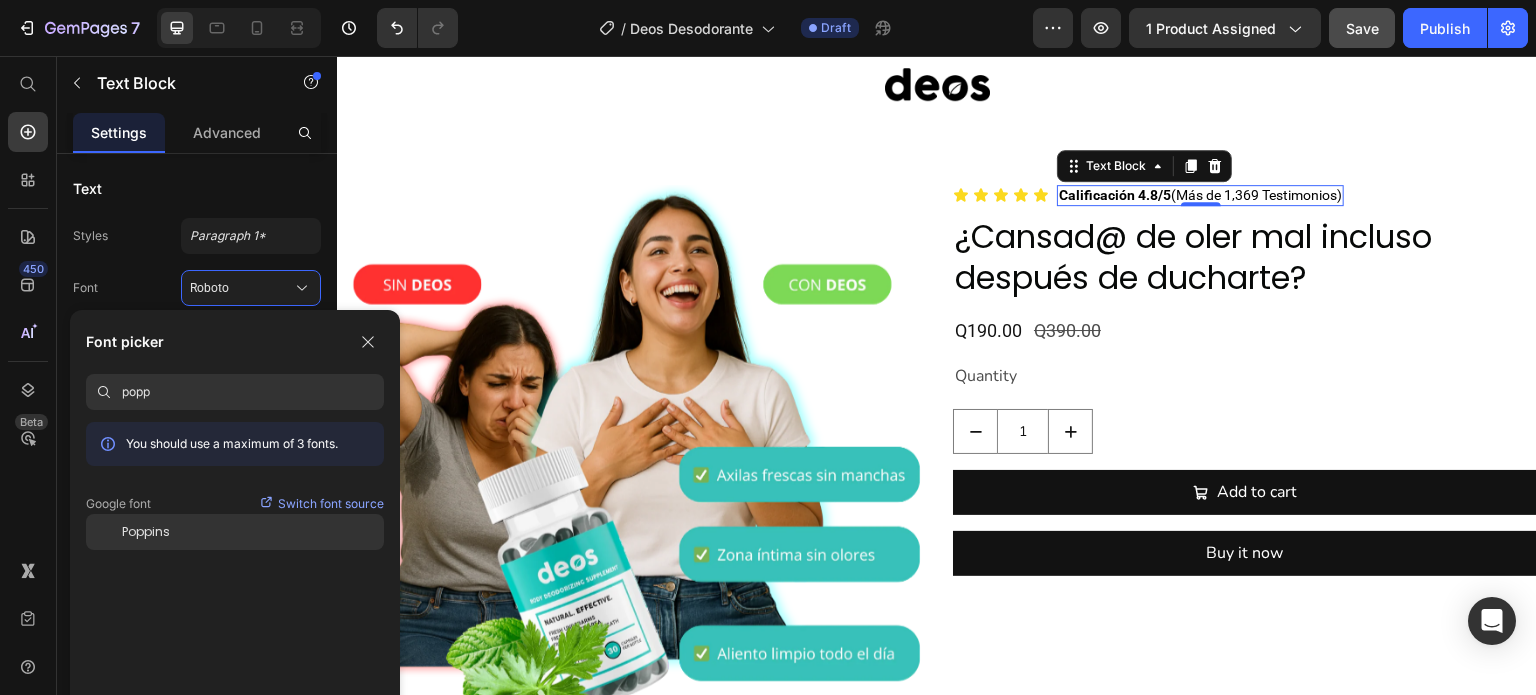 click on "Poppins" 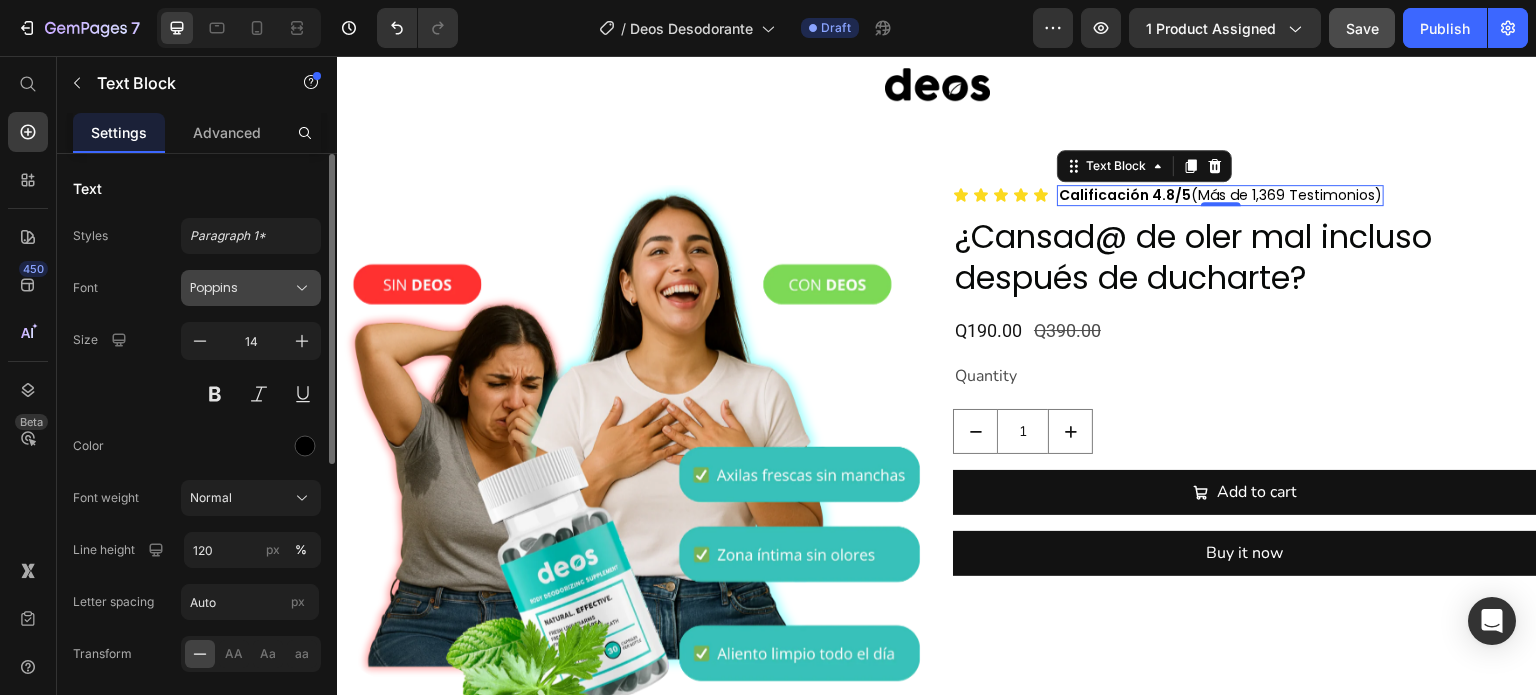 click on "Poppins" at bounding box center [241, 288] 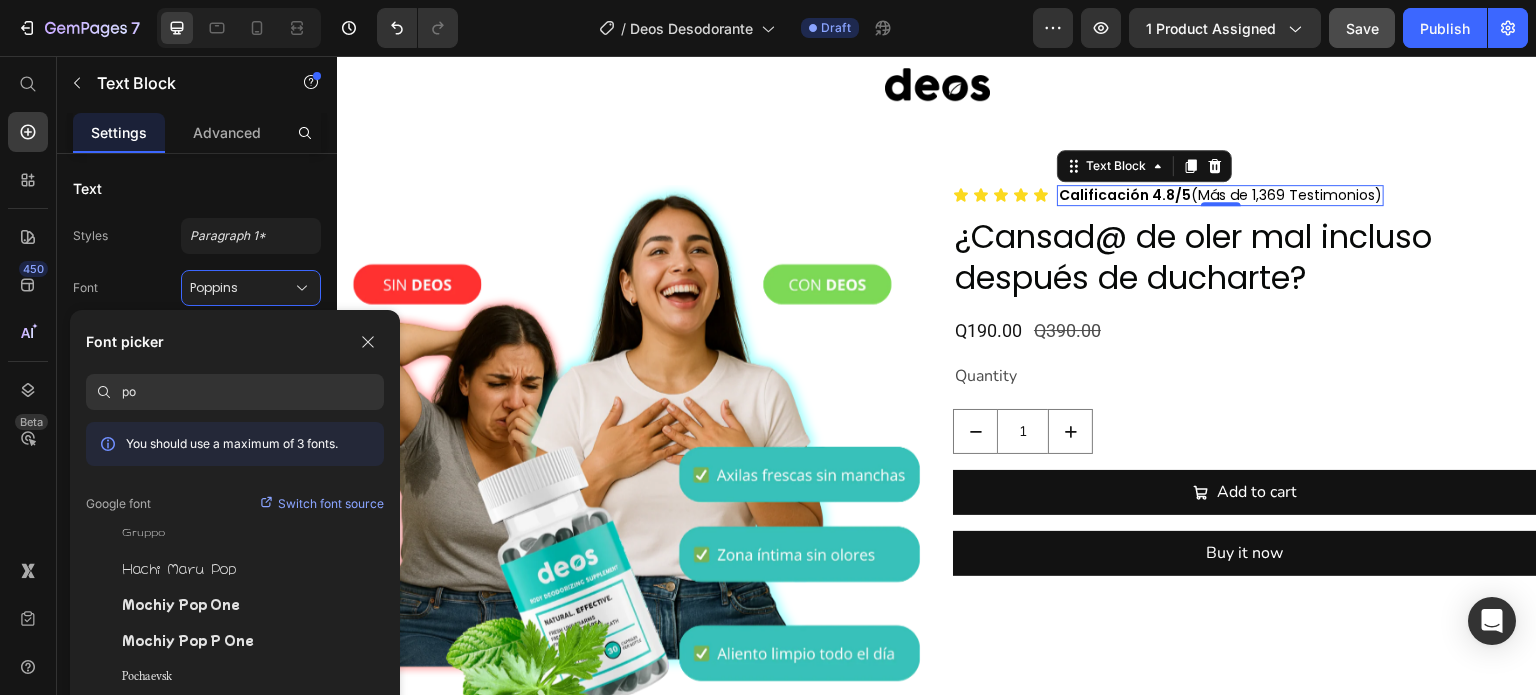 type on "p" 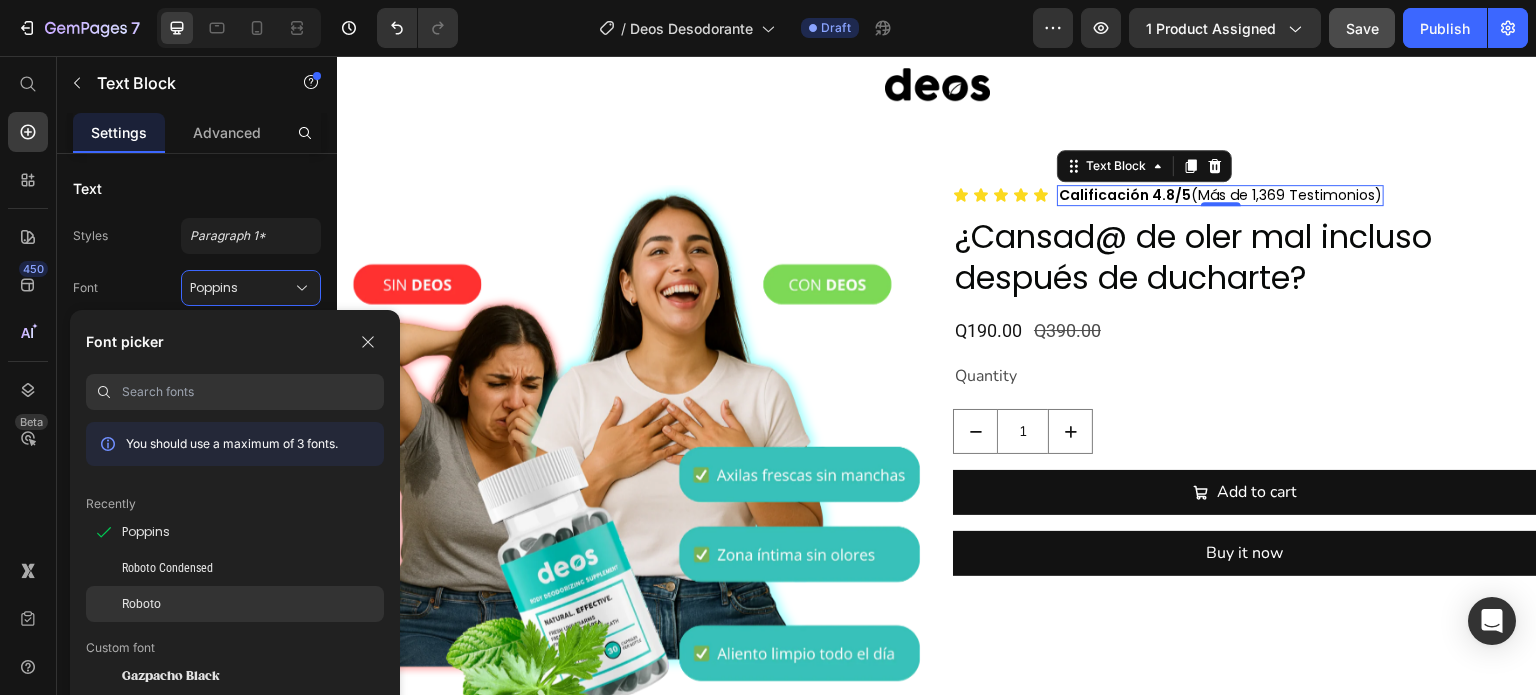 click on "Roboto" 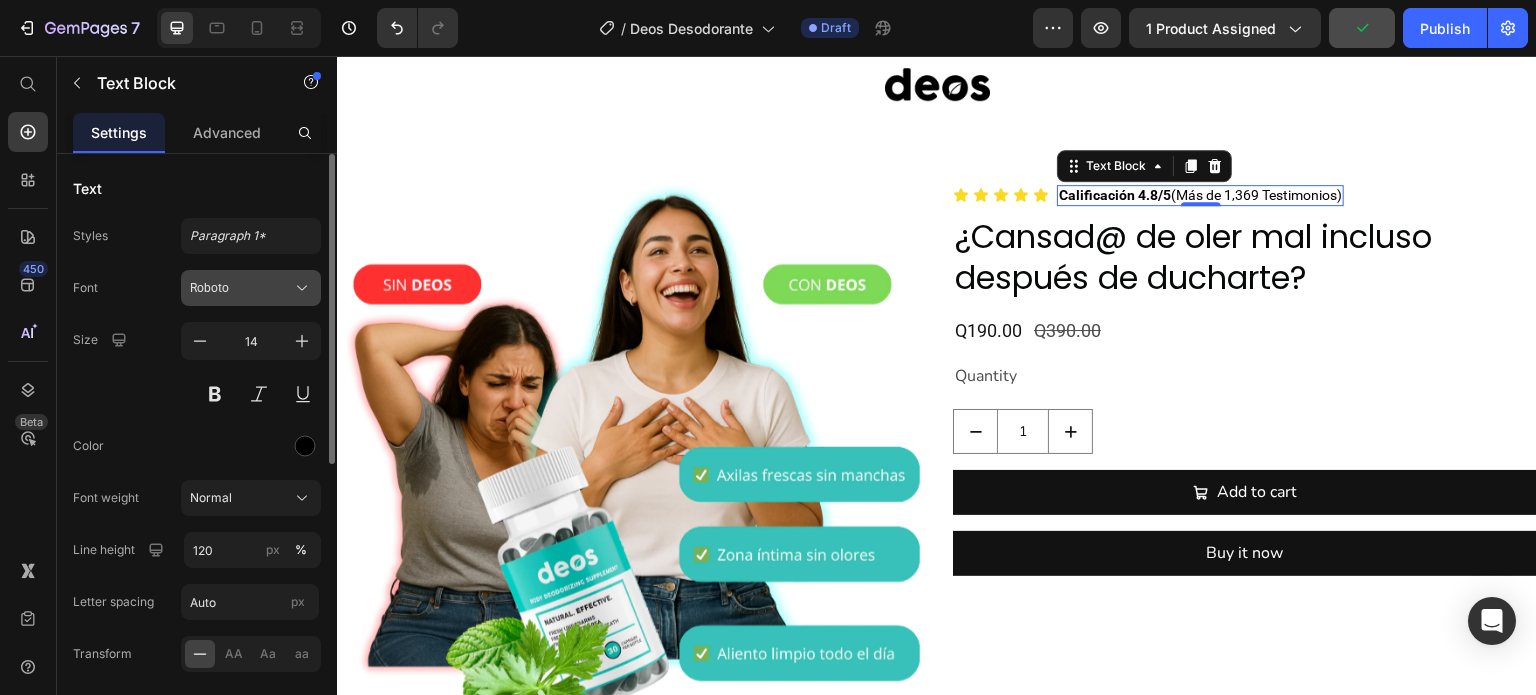 click on "Roboto" at bounding box center [241, 288] 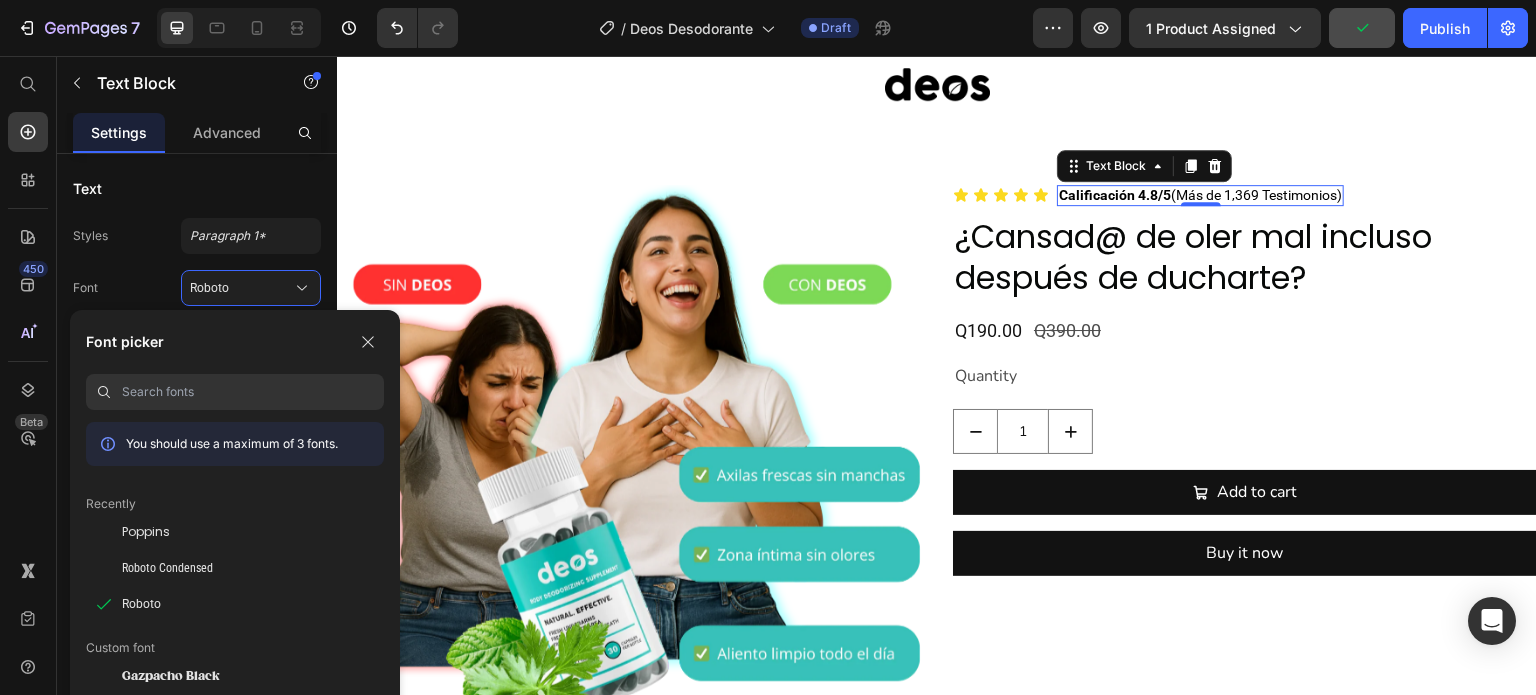 click at bounding box center [253, 392] 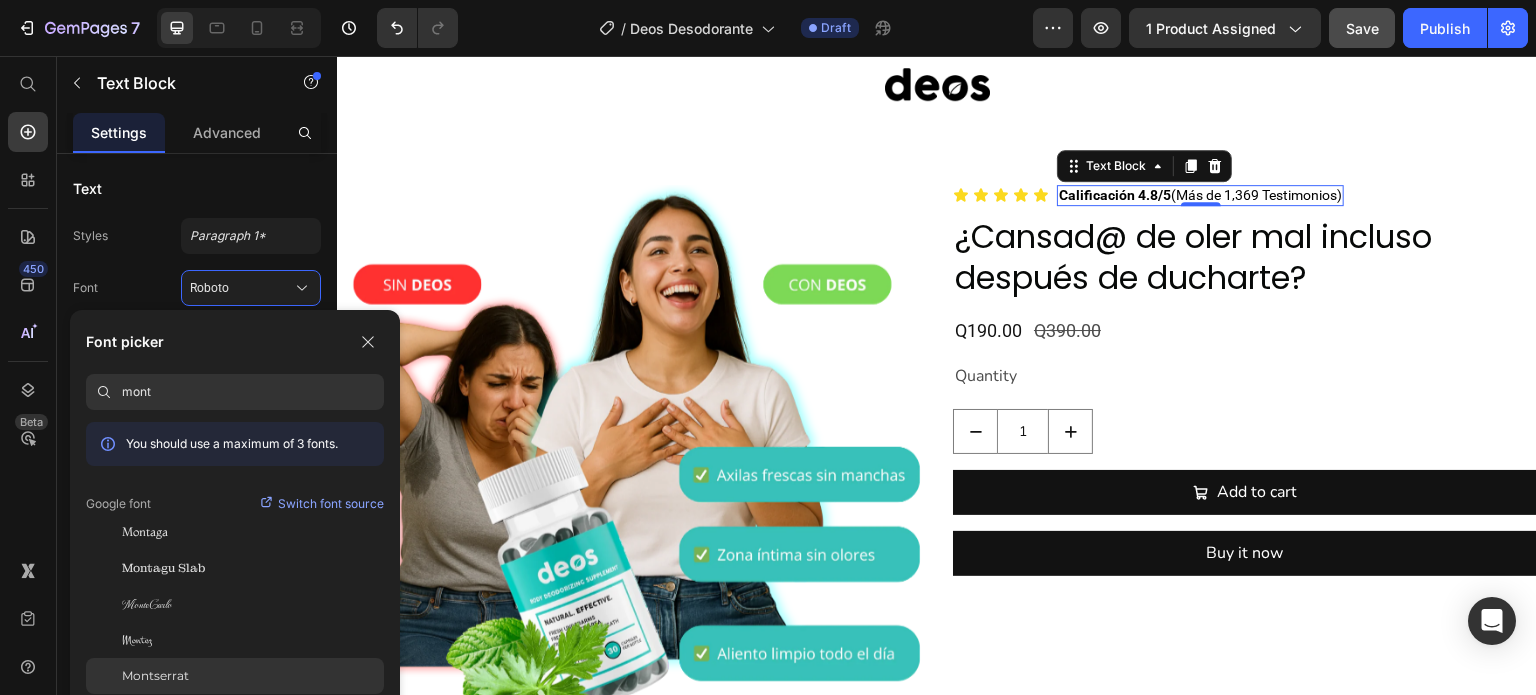 click on "Montserrat" at bounding box center [155, 676] 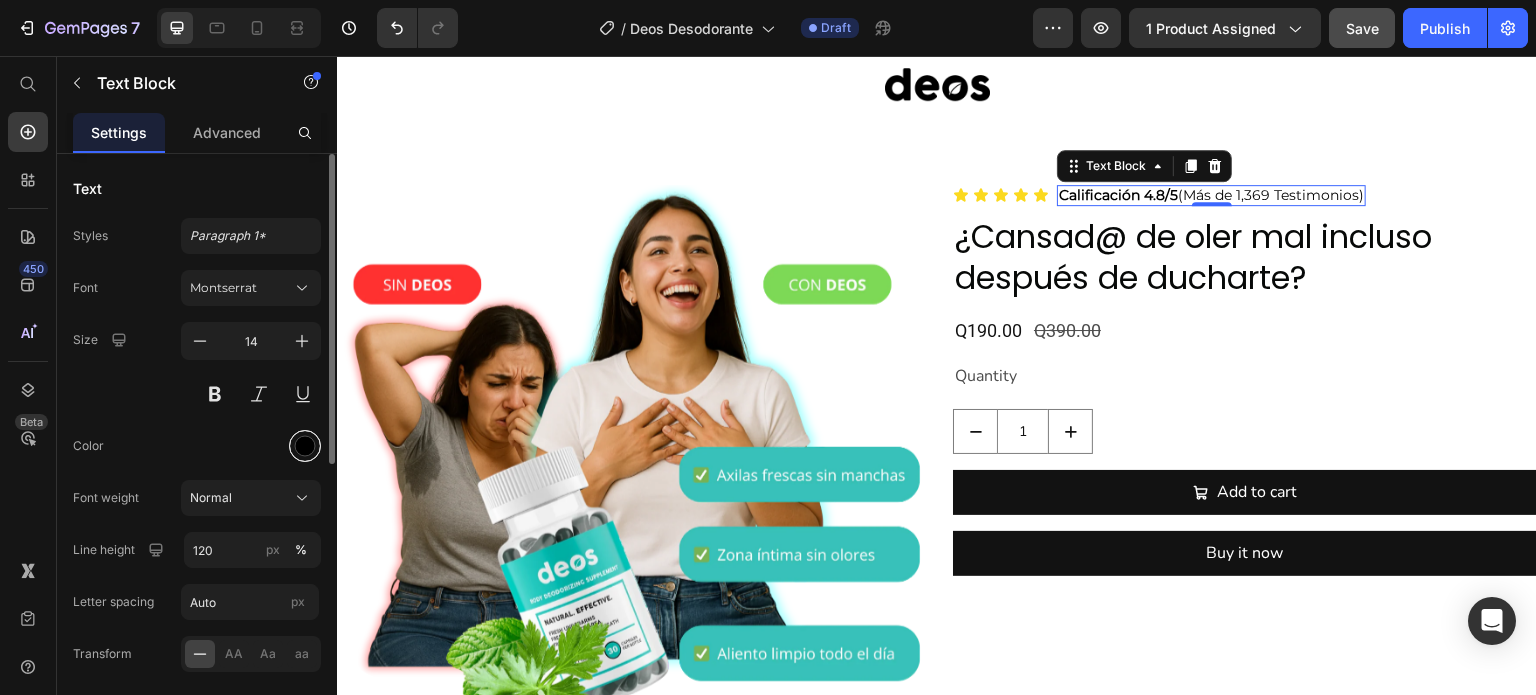 click at bounding box center (305, 446) 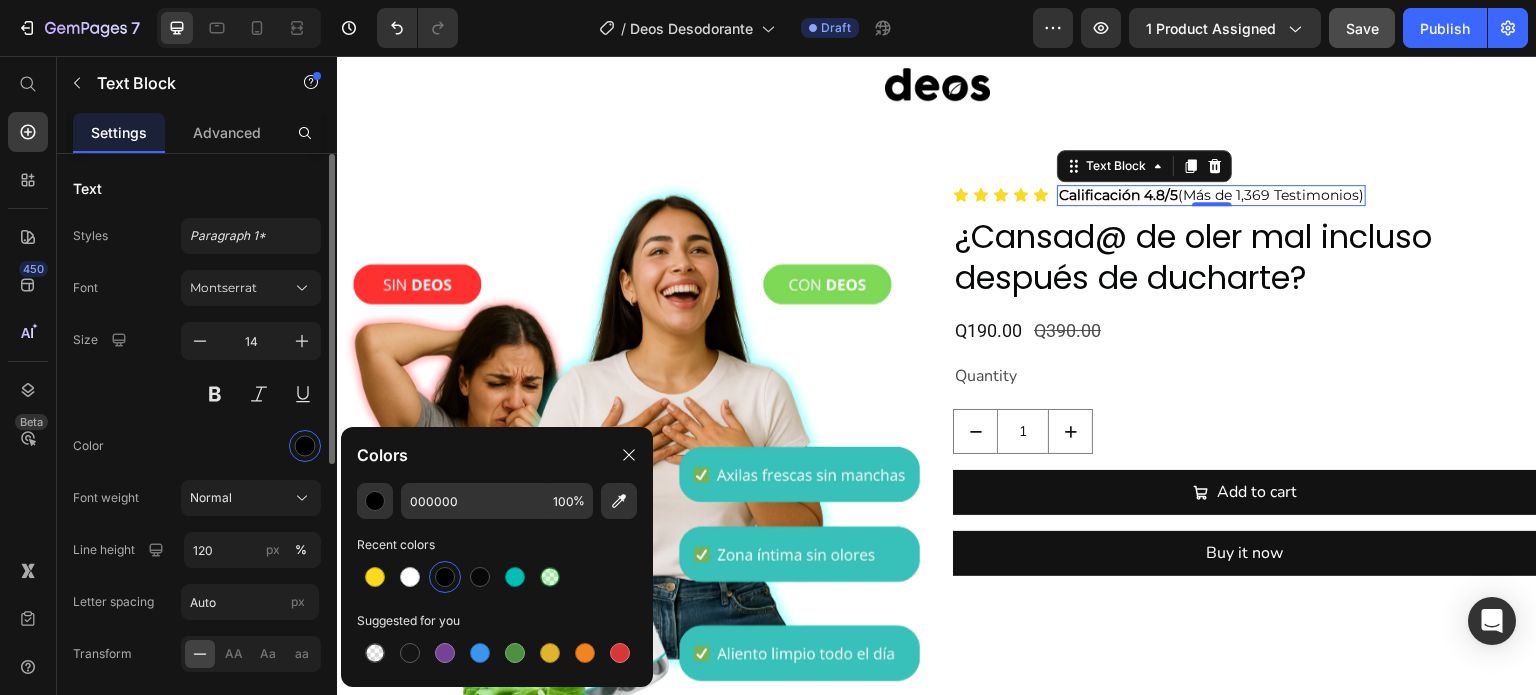 click at bounding box center (251, 446) 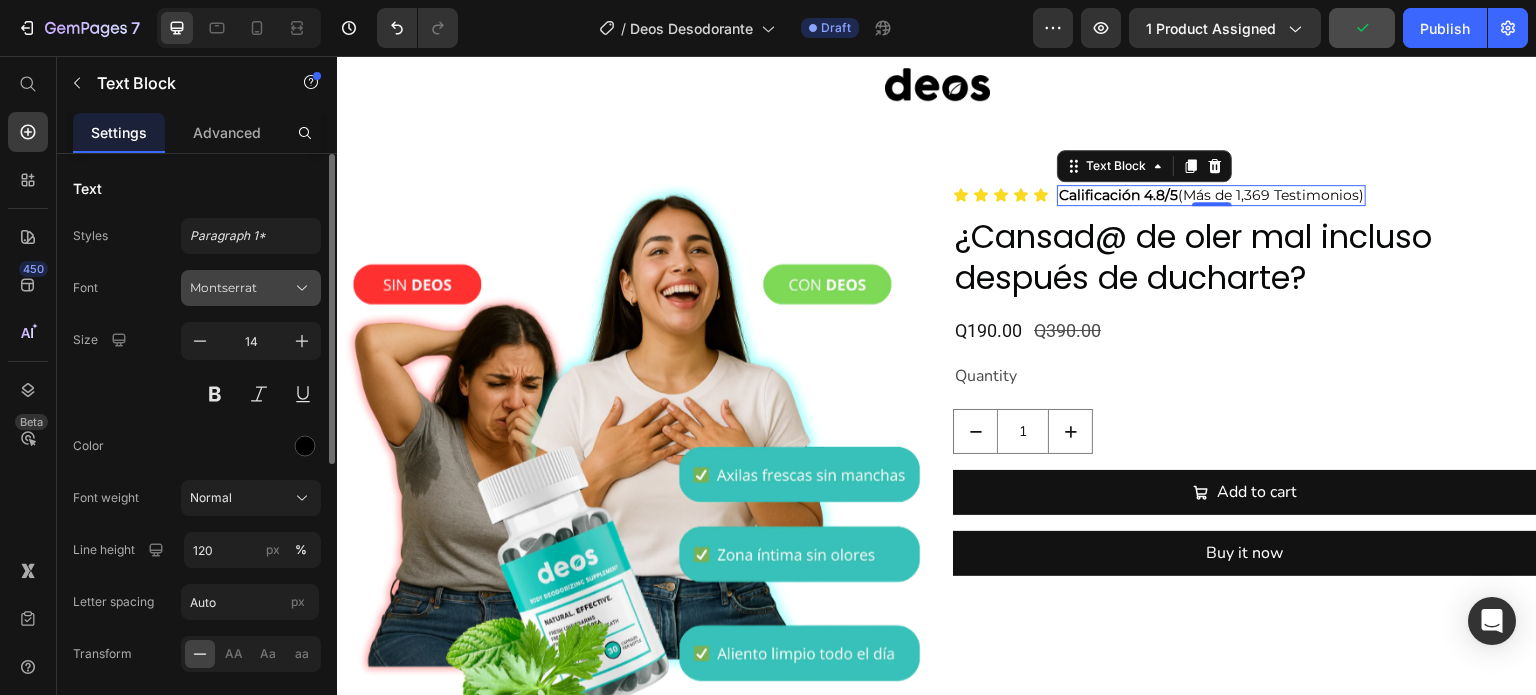 click on "Montserrat" at bounding box center [251, 288] 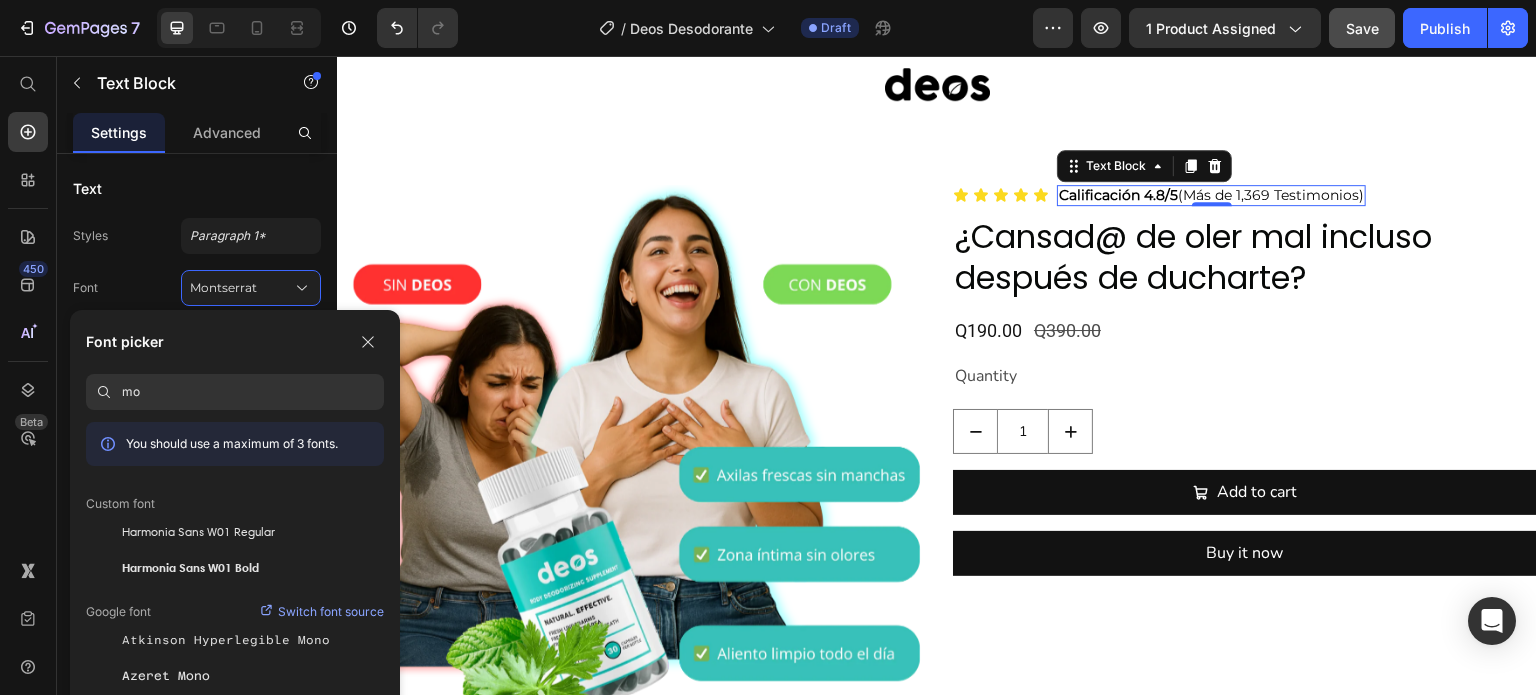 type on "m" 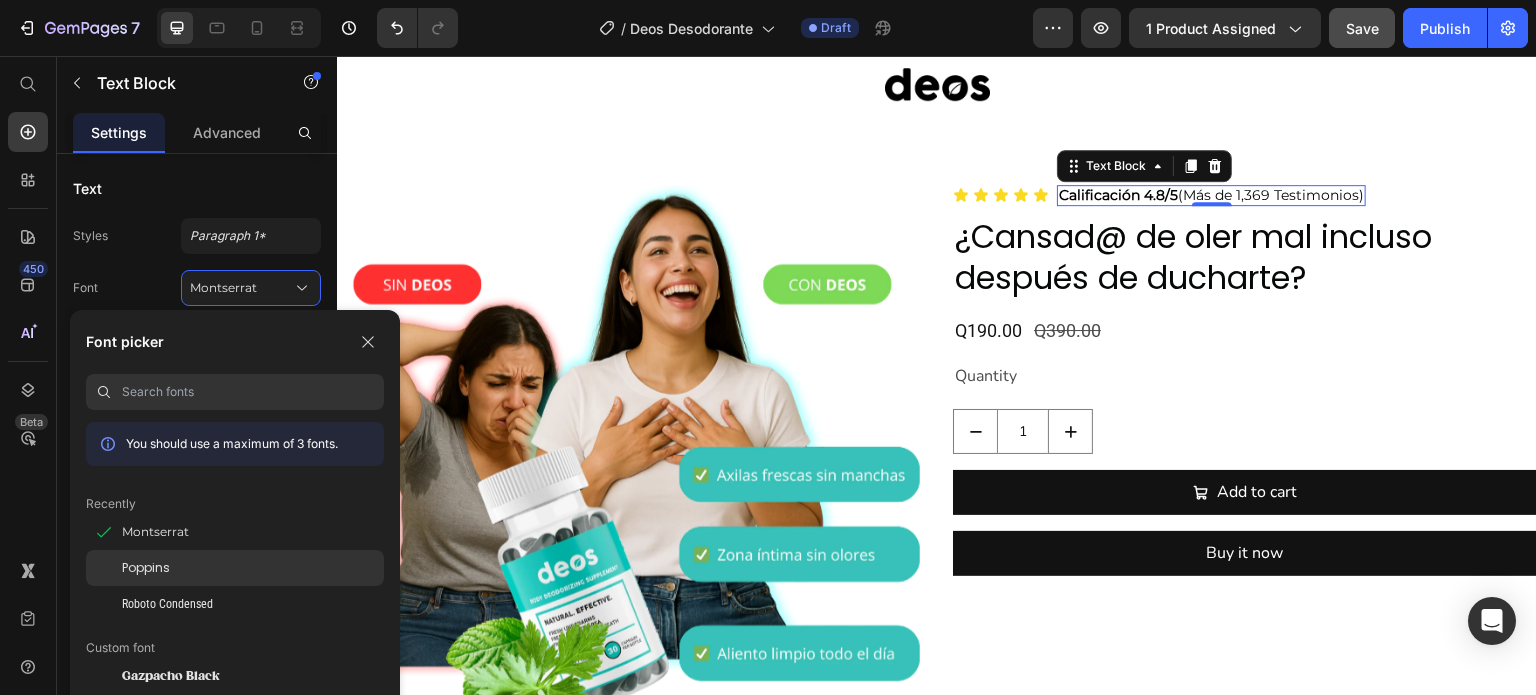 type 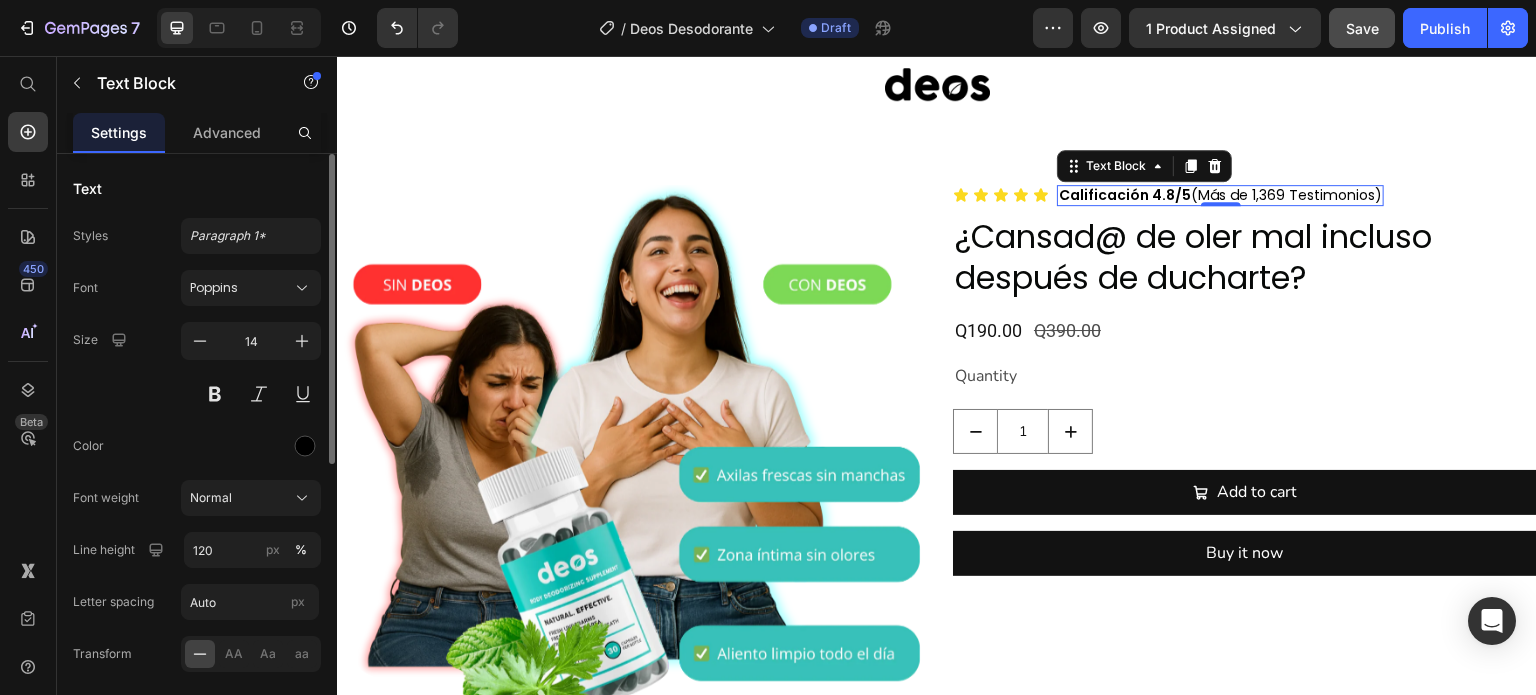 click on "Styles Paragraph 1*" at bounding box center (197, 236) 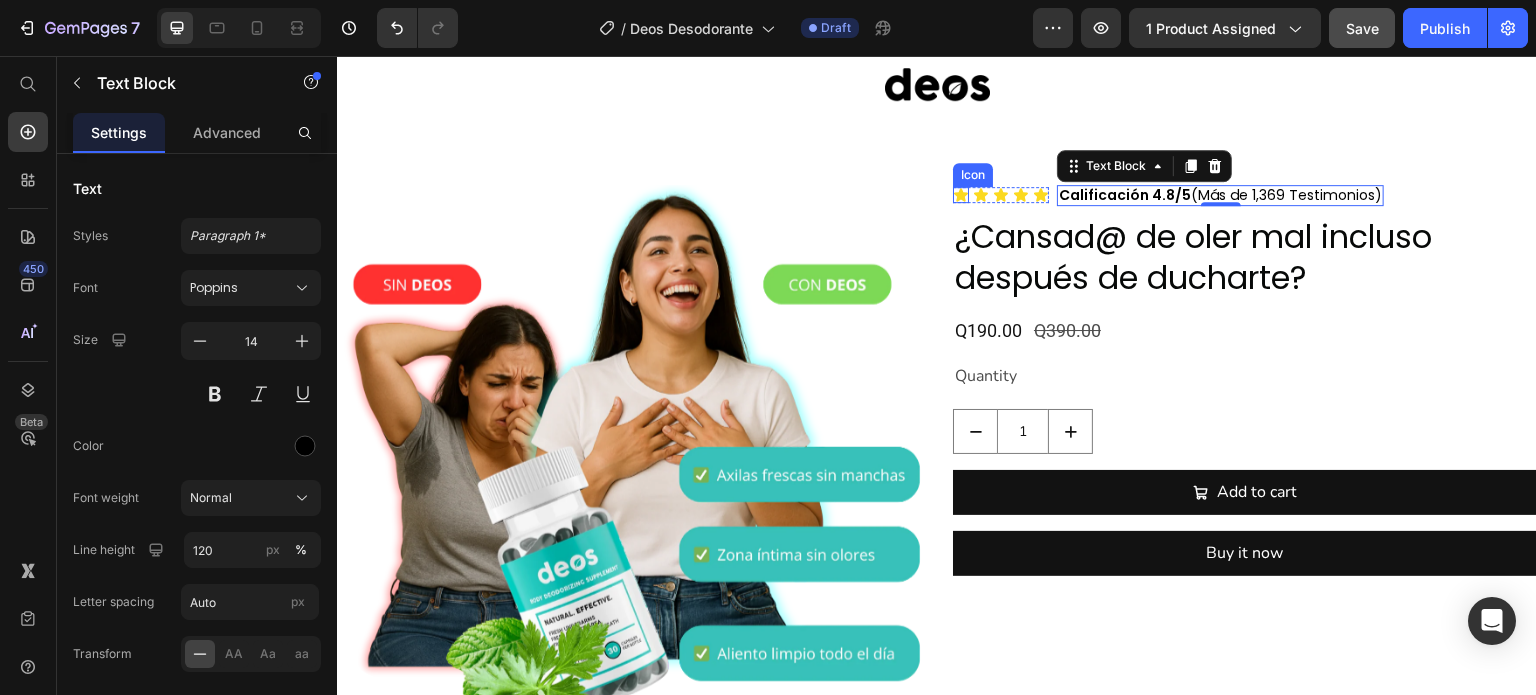 click 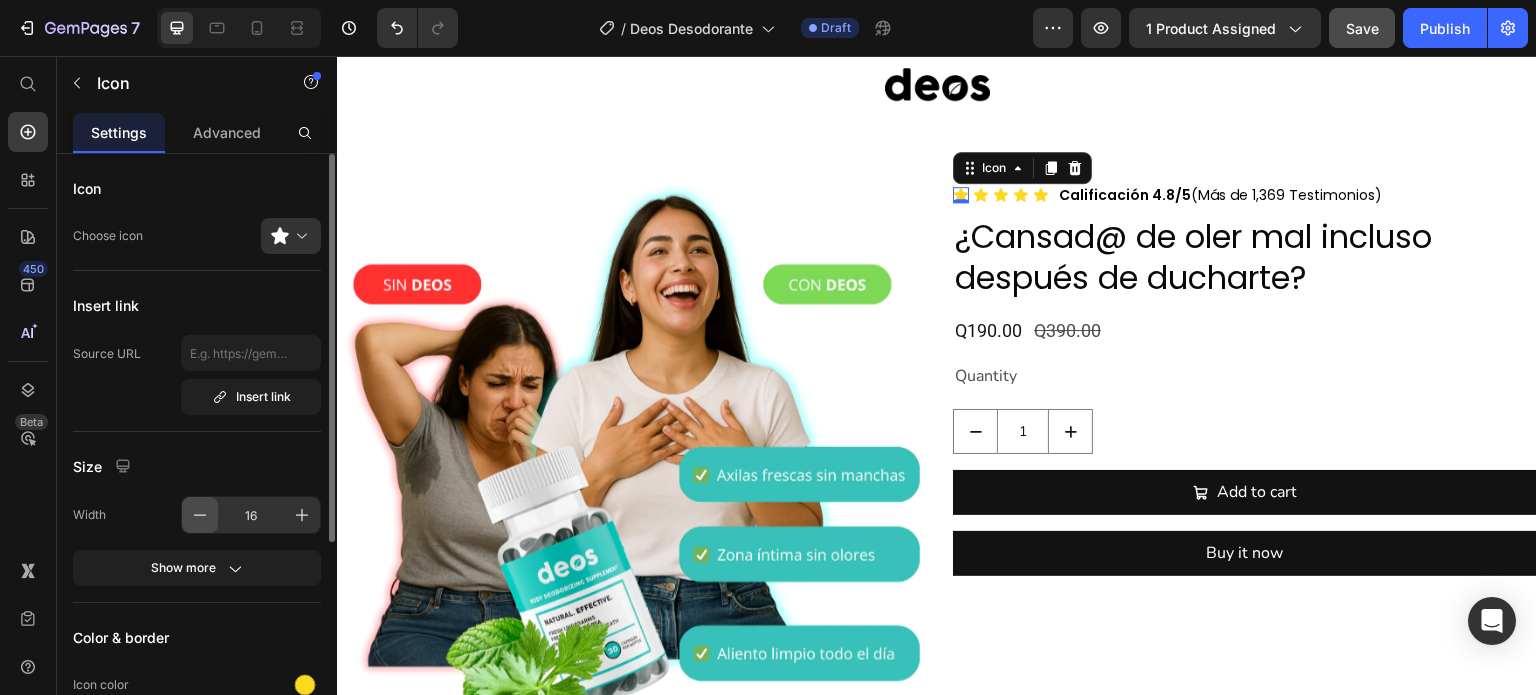 click 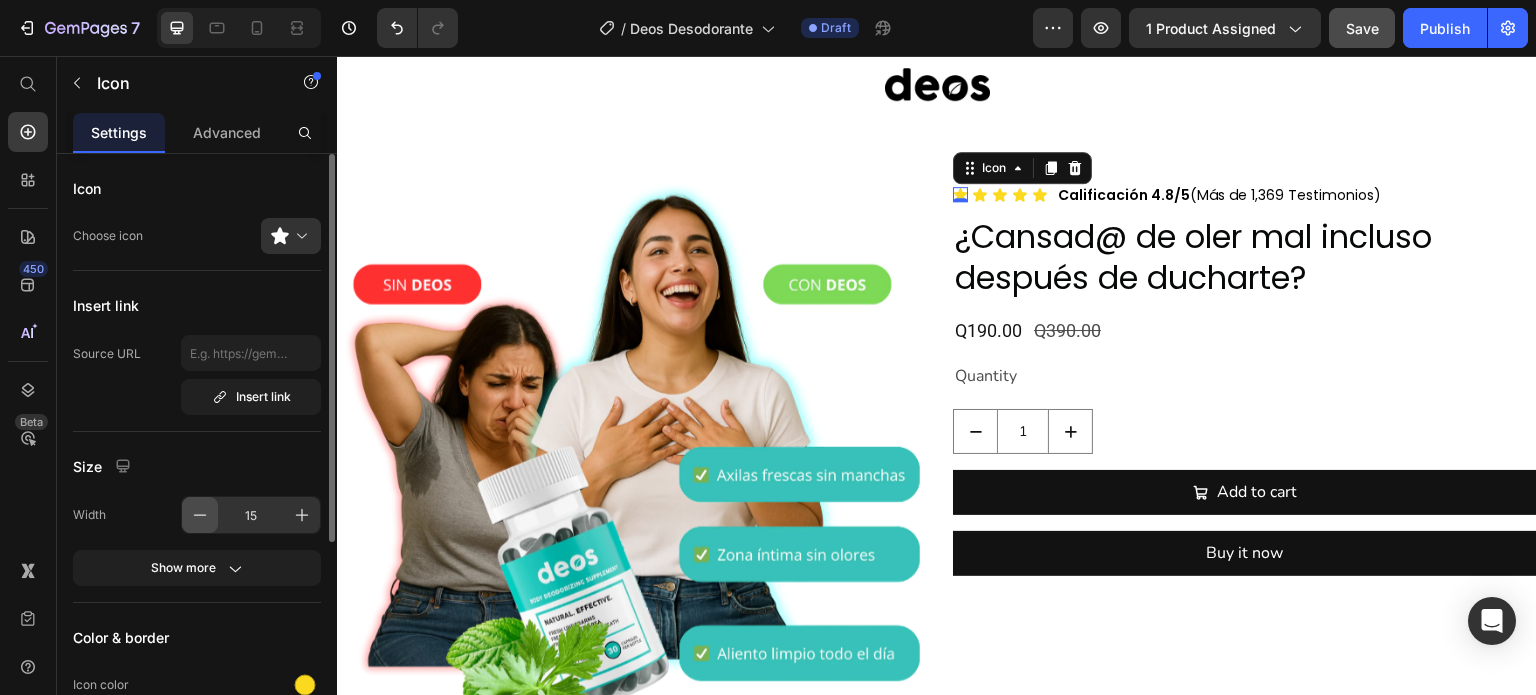 click 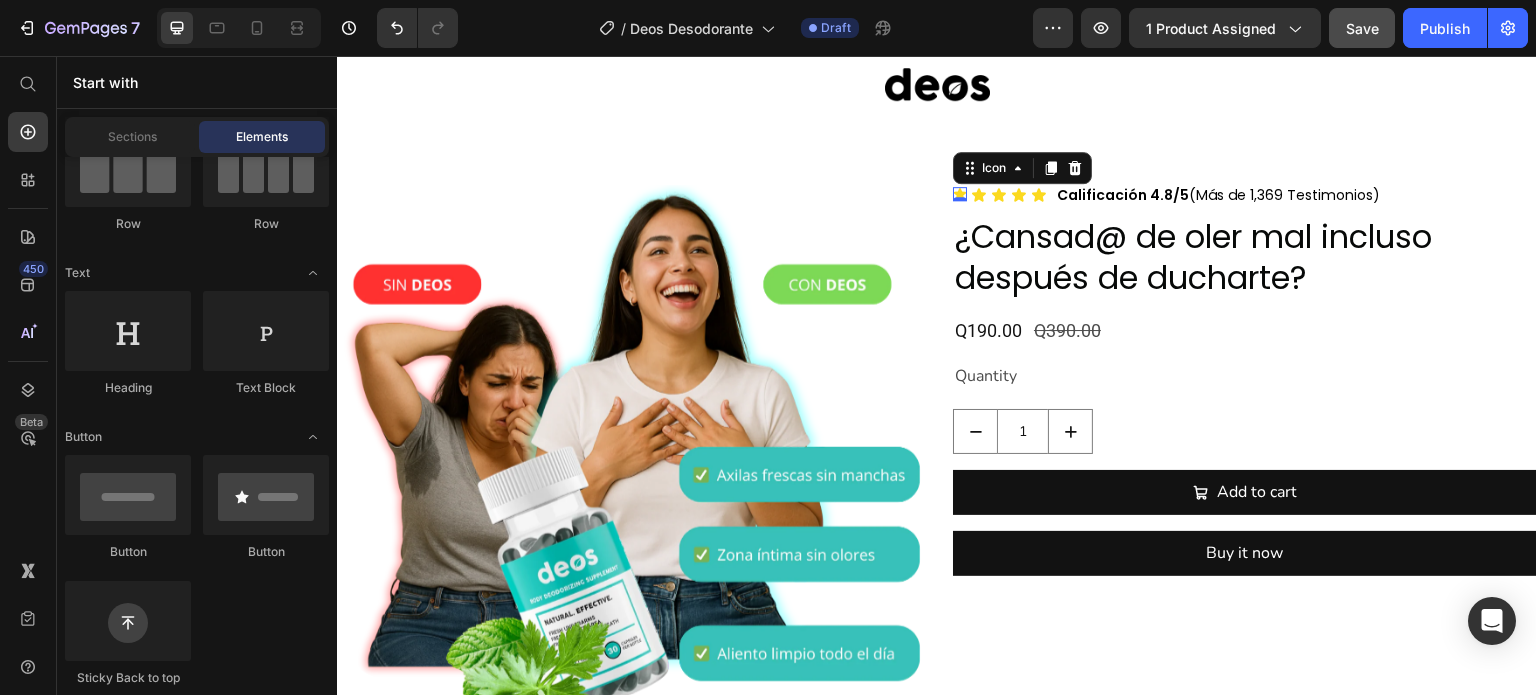 click on "Custom Code
Preview or Publish the page to see the content. Custom Code Row Section 1 PAGO SEGURO Text RECIBE Y PAGA EN CASA Text 30 DÍAS DE GARANTÍA Text ENVÍO GRATIS A TODA GUATEMALA Text PAGO SEGURO Text RECIBE Y PAGA EN CASA Text 30 DÍAS DE GARANTÍA Text ENVÍO GRATIS A TODA GUATEMALA Text PAGO SEGURO Text RECIBE Y PAGA EN CASA Text 30 DÍAS DE GARANTÍA Text ENVÍO GRATIS A TODA GUATEMALA Text PAGO SEGURO Text RECIBE Y PAGA EN CASA Text 30 DÍAS DE GARANTÍA Text ENVÍO GRATIS A TODA GUATEMALA Text PAGO SEGURO Text RECIBE Y PAGA EN CASA Text 30 DÍAS DE GARANTÍA Text ENVÍO GRATIS A TODA GUATEMALA Text PAGO SEGURO Text RECIBE Y PAGA EN CASA Text 30 DÍAS DE GARANTÍA Text ENVÍO GRATIS A TODA GUATEMALA Text Marquee Section 2 Image Row Section 3 Product Images Icon   0 Icon Icon Icon
Icon Icon List Calificación 4.8/5  (Más de 1,369 Testimonios) Text Block Row ¿Cansad@ de oler mal incluso después de ducharte? Product Title Q190.00 Product Price Q390.00 Product Price 1" at bounding box center [937, 357] 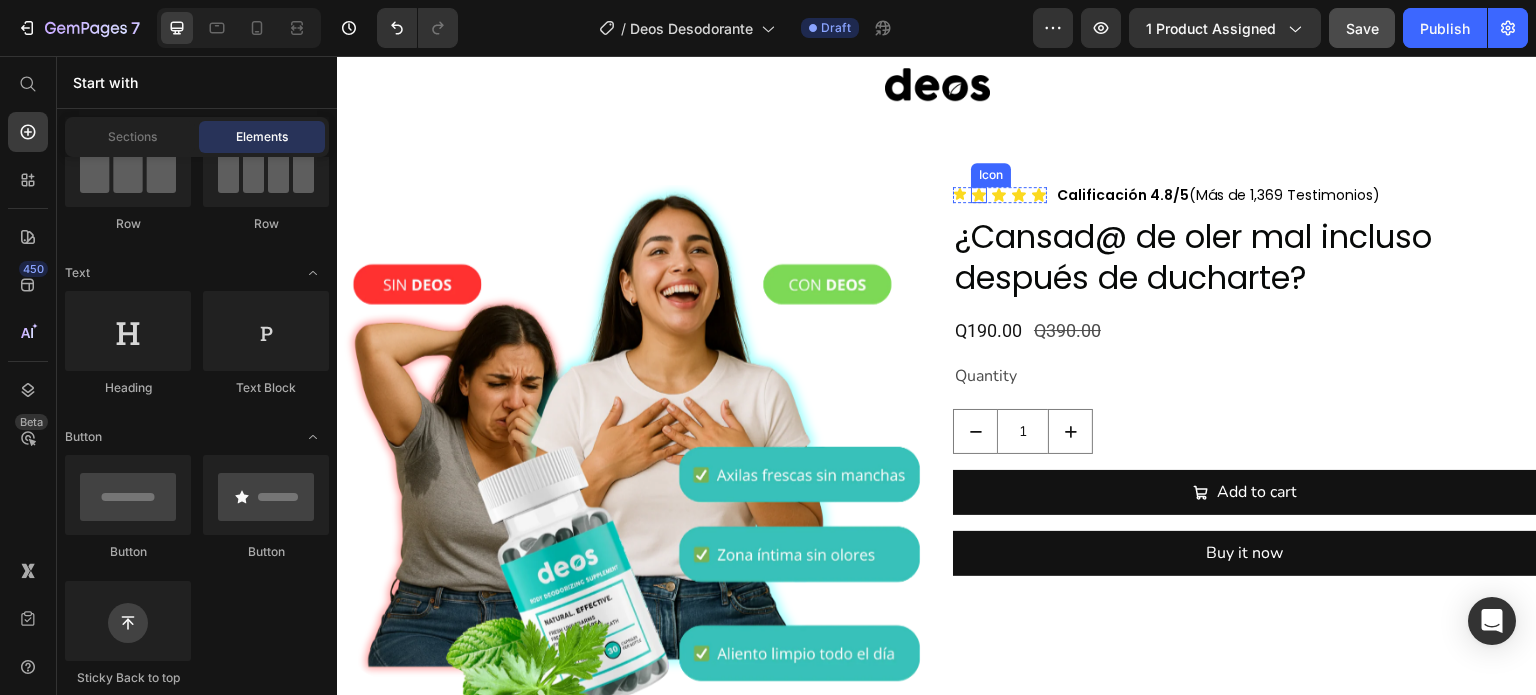click 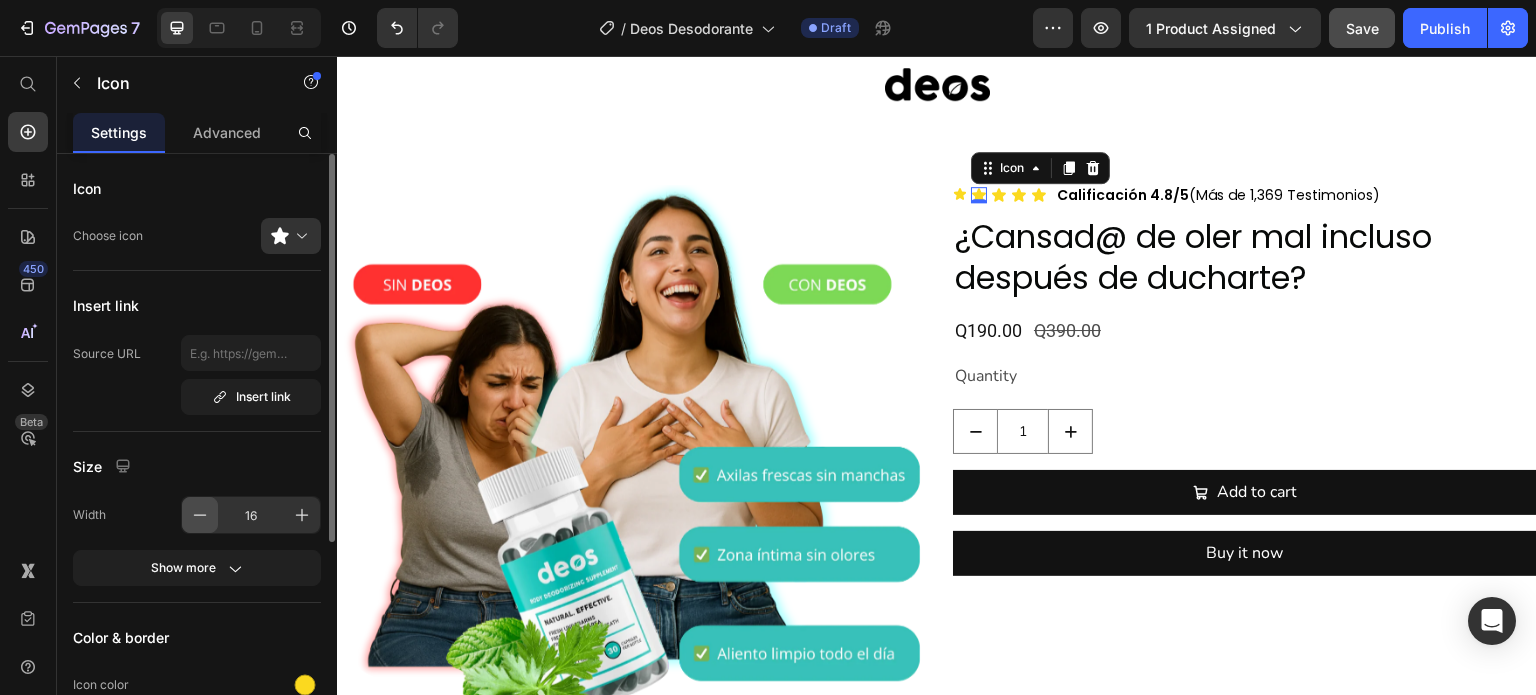 click 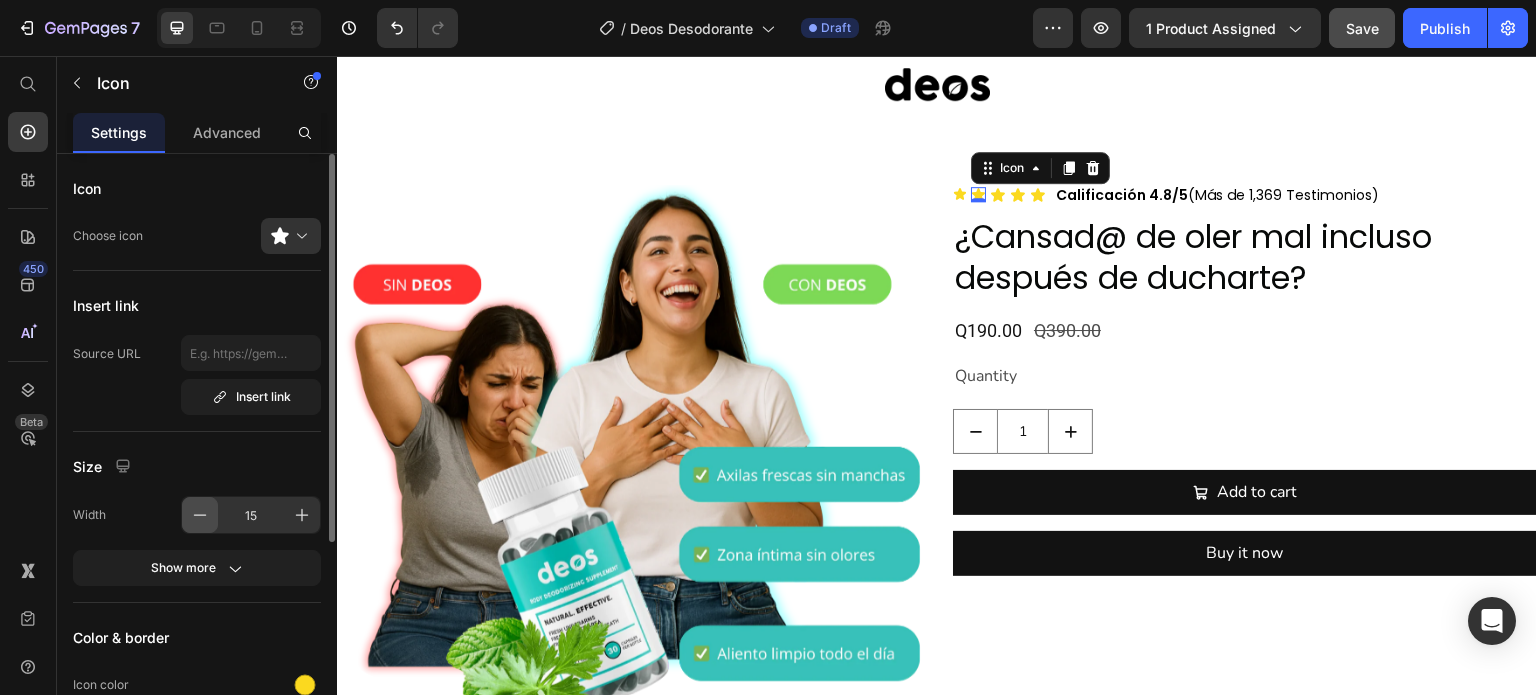 click 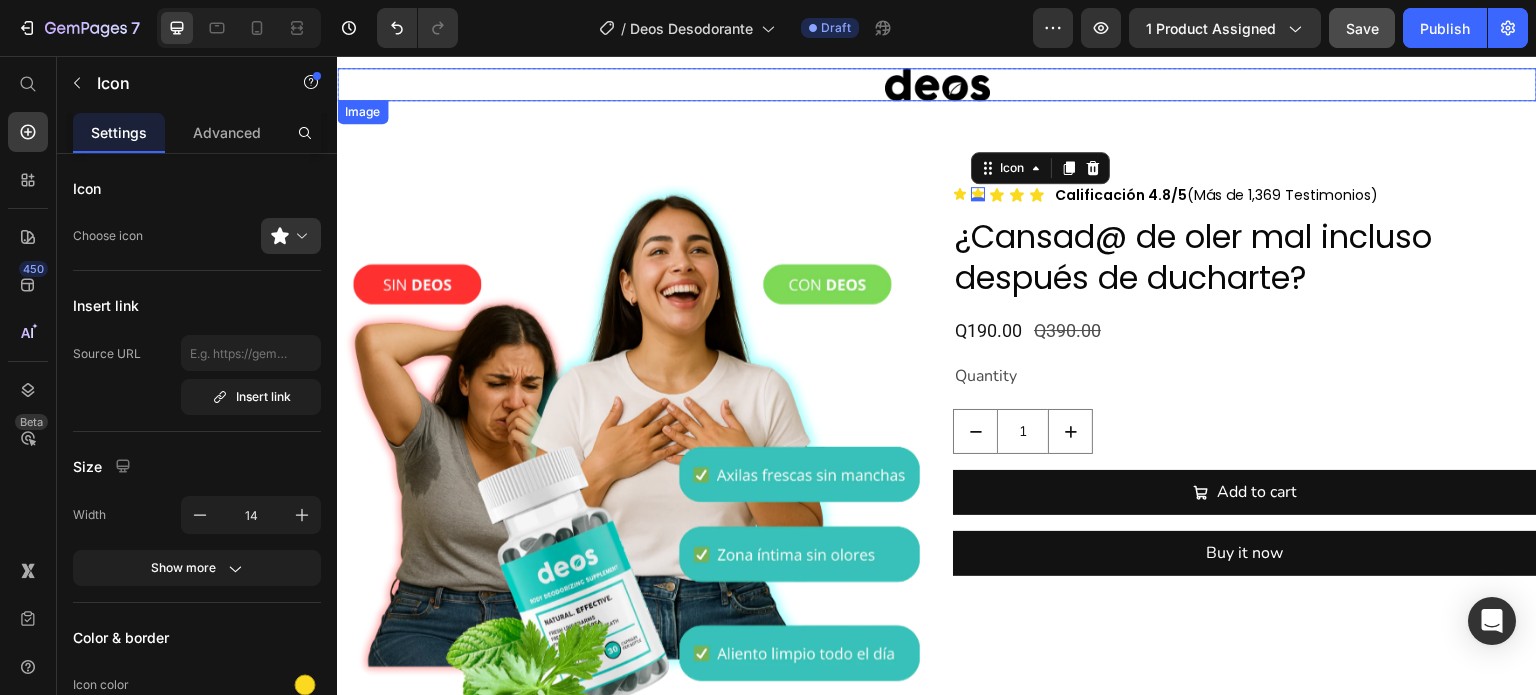 click at bounding box center [937, 84] 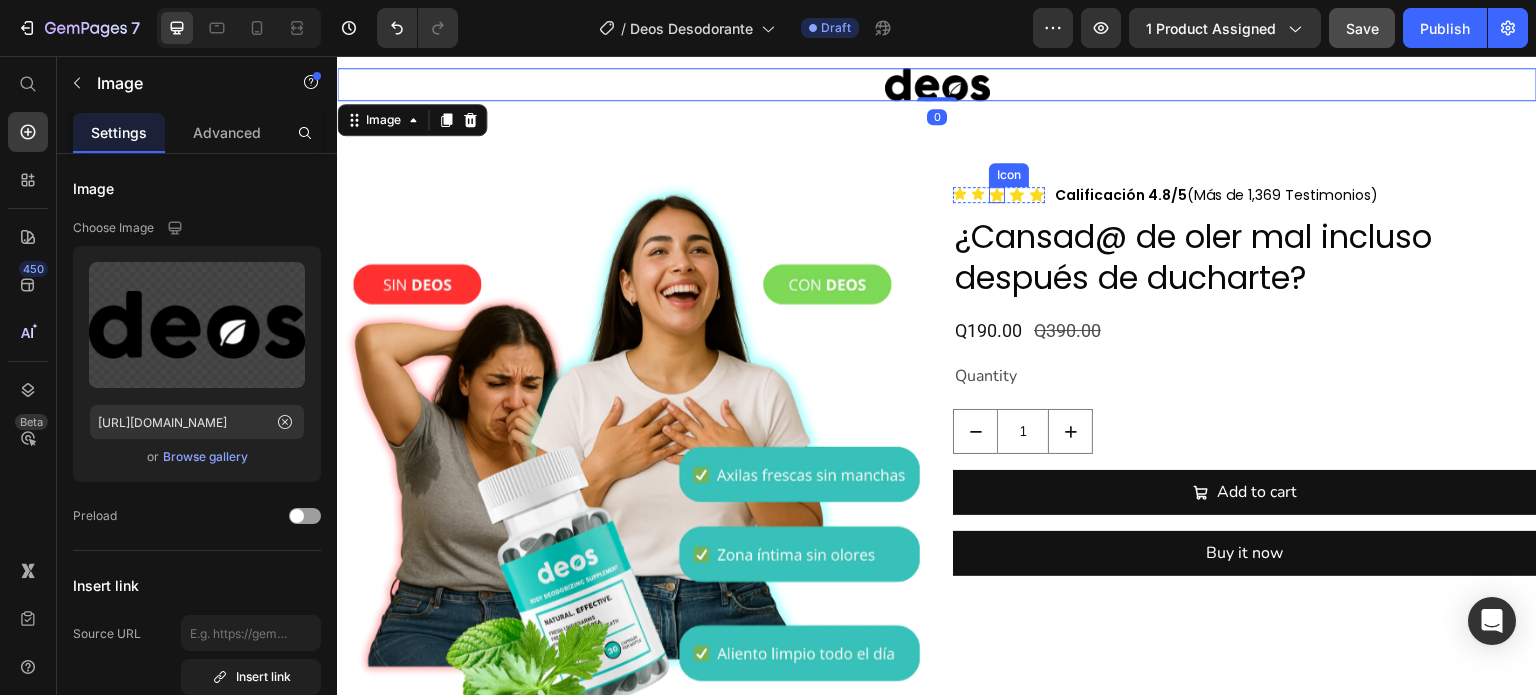 click 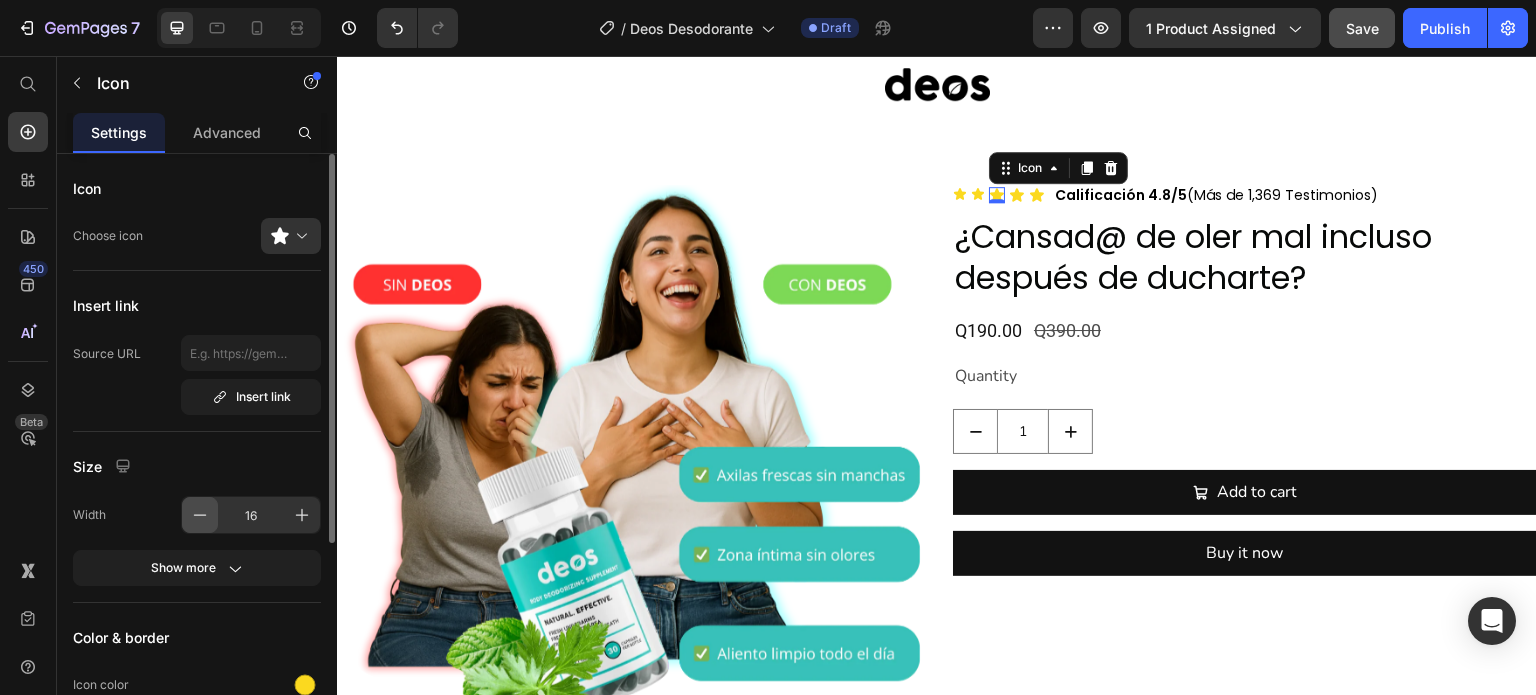 click 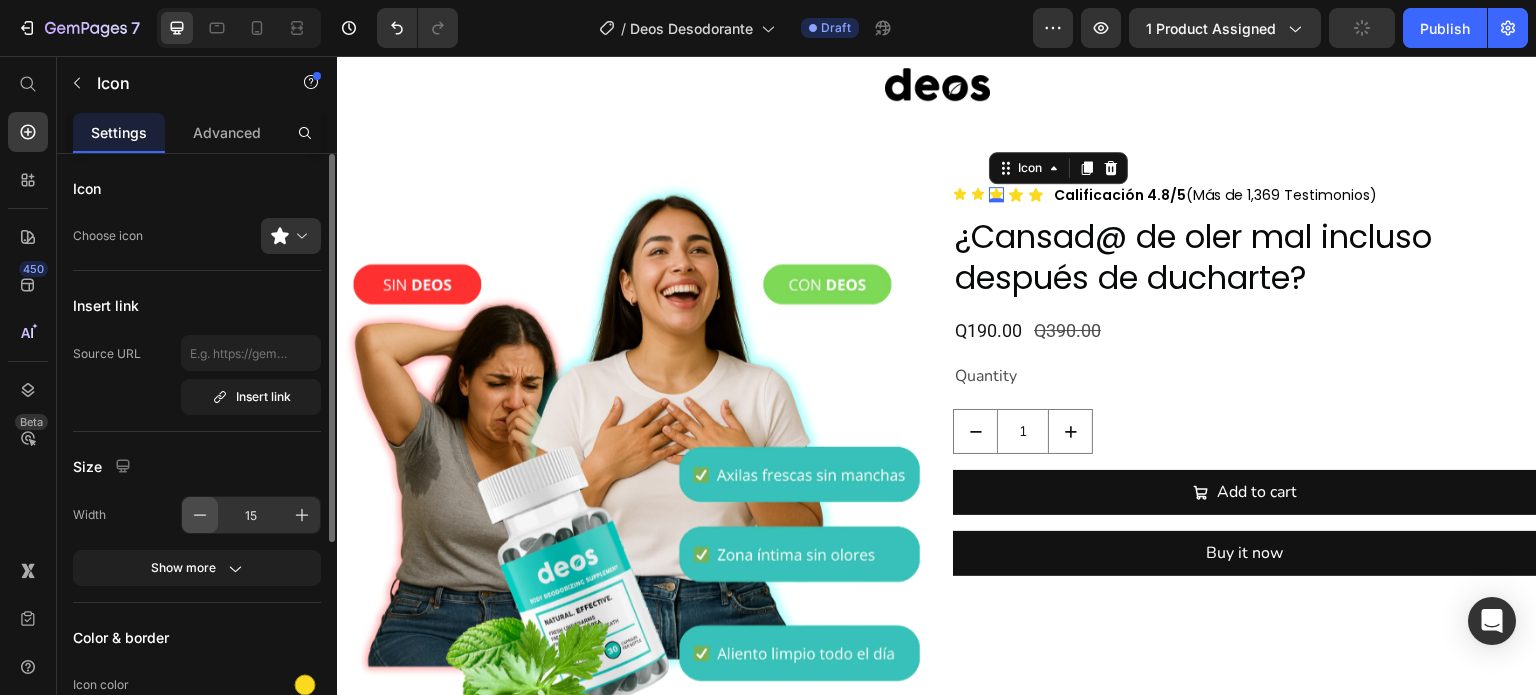 click 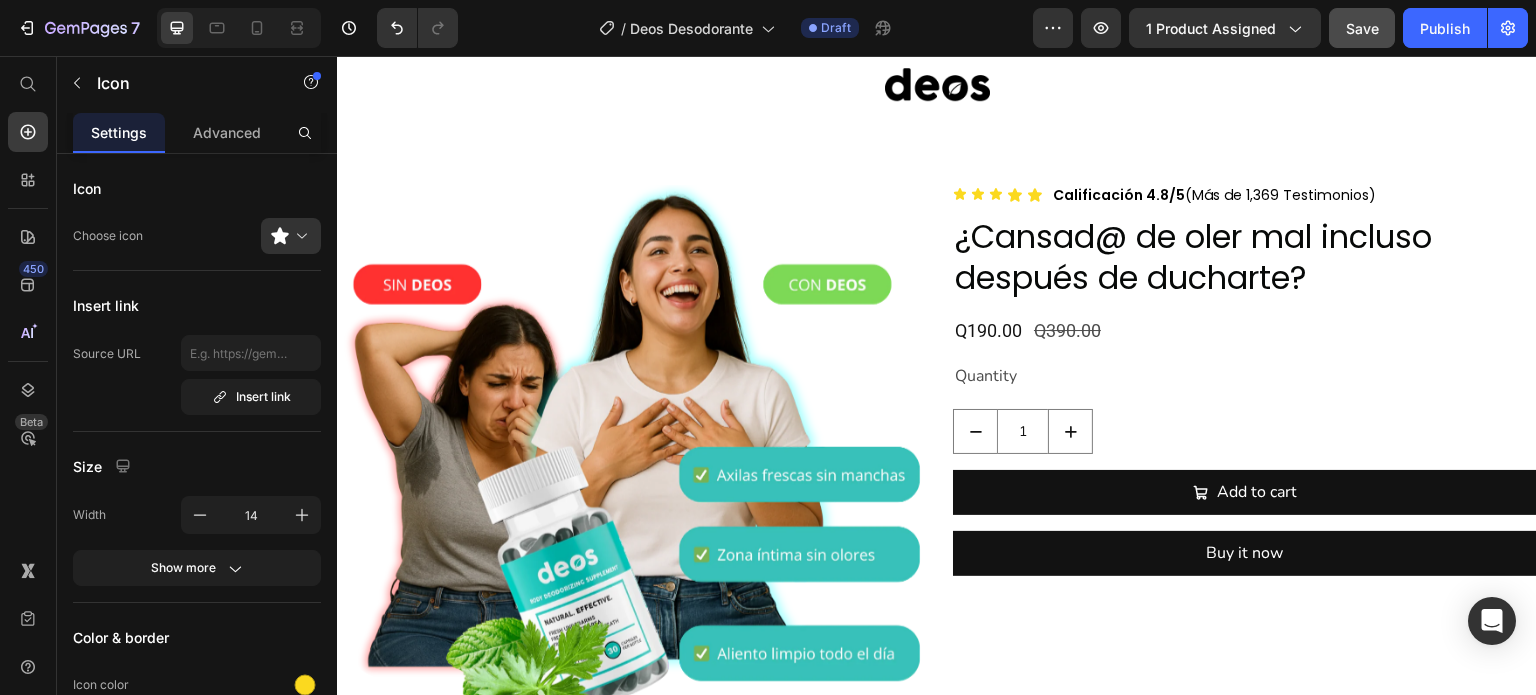 click on "Custom Code
Preview or Publish the page to see the content. Custom Code Row Section 1 PAGO SEGURO Text RECIBE Y PAGA EN CASA Text 30 DÍAS DE GARANTÍA Text ENVÍO GRATIS A TODA GUATEMALA Text PAGO SEGURO Text RECIBE Y PAGA EN CASA Text 30 DÍAS DE GARANTÍA Text ENVÍO GRATIS A TODA GUATEMALA Text PAGO SEGURO Text RECIBE Y PAGA EN CASA Text 30 DÍAS DE GARANTÍA Text ENVÍO GRATIS A TODA GUATEMALA Text PAGO SEGURO Text RECIBE Y PAGA EN CASA Text 30 DÍAS DE GARANTÍA Text ENVÍO GRATIS A TODA GUATEMALA Text PAGO SEGURO Text RECIBE Y PAGA EN CASA Text 30 DÍAS DE GARANTÍA Text ENVÍO GRATIS A TODA GUATEMALA Text PAGO SEGURO Text RECIBE Y PAGA EN CASA Text 30 DÍAS DE GARANTÍA Text ENVÍO GRATIS A TODA GUATEMALA Text Marquee Section 2 Image Row Section 3 Product Images Icon Icon Icon Icon
Icon Icon List Calificación 4.8/5  (Más de 1,369 Testimonios) Text Block Row ¿Cansad@ de oler mal incluso después de ducharte? Product Title Q190.00 Product Price Q390.00 Product Price Row 1" at bounding box center [937, 357] 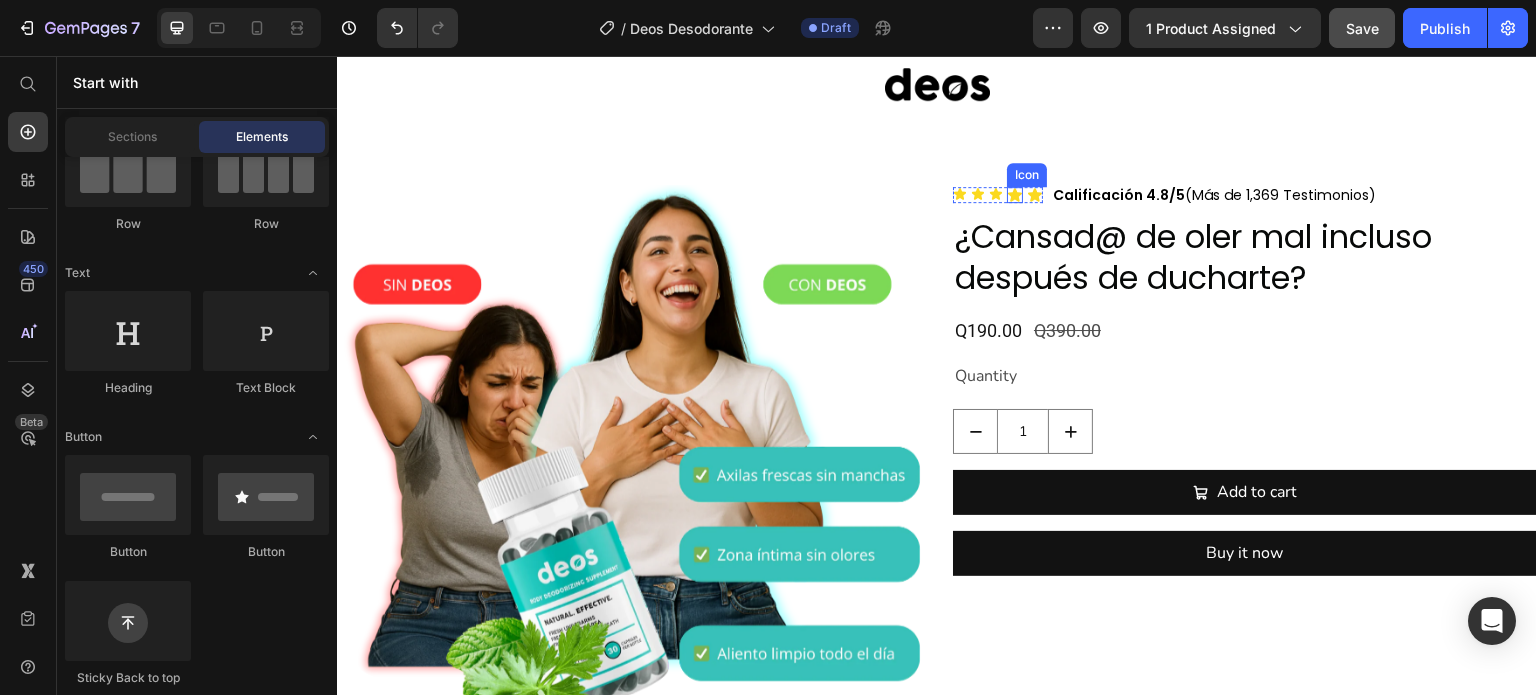 click on "Icon" at bounding box center (1015, 195) 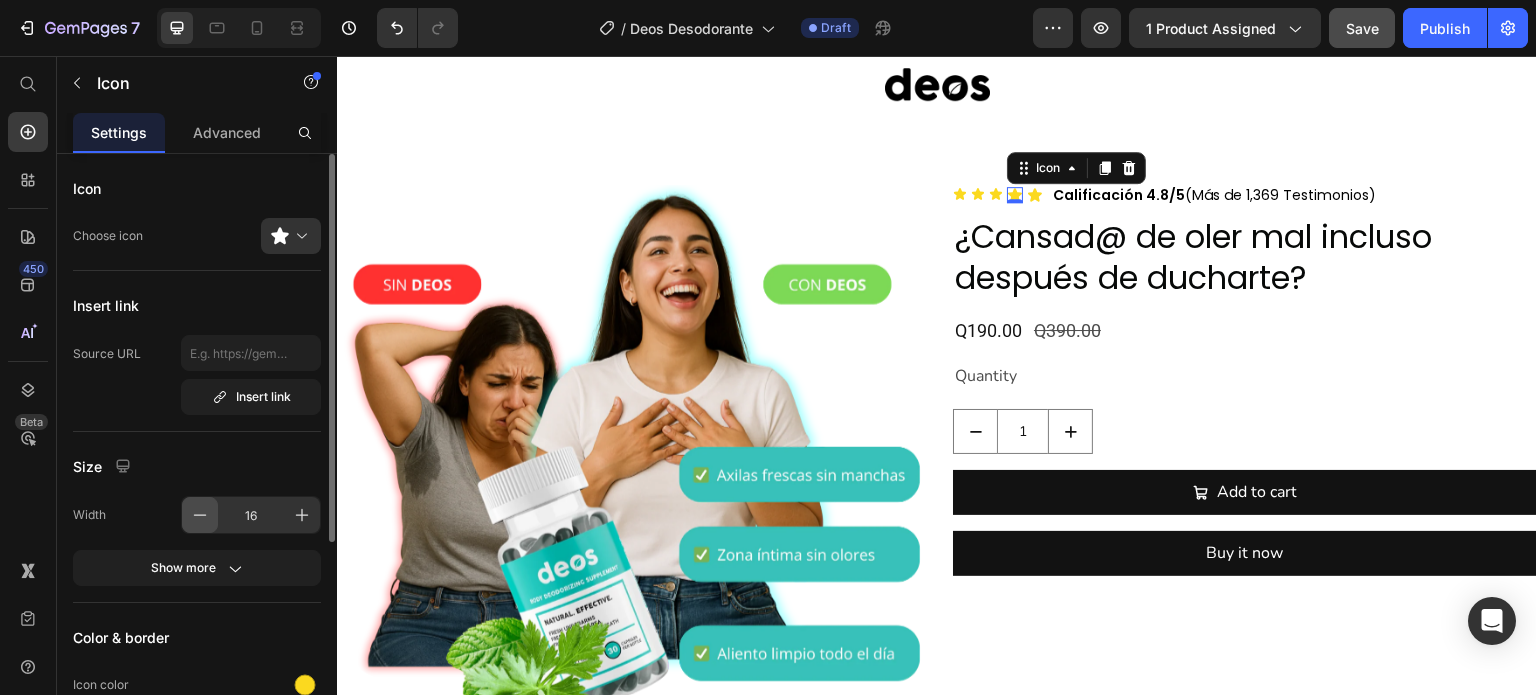 click 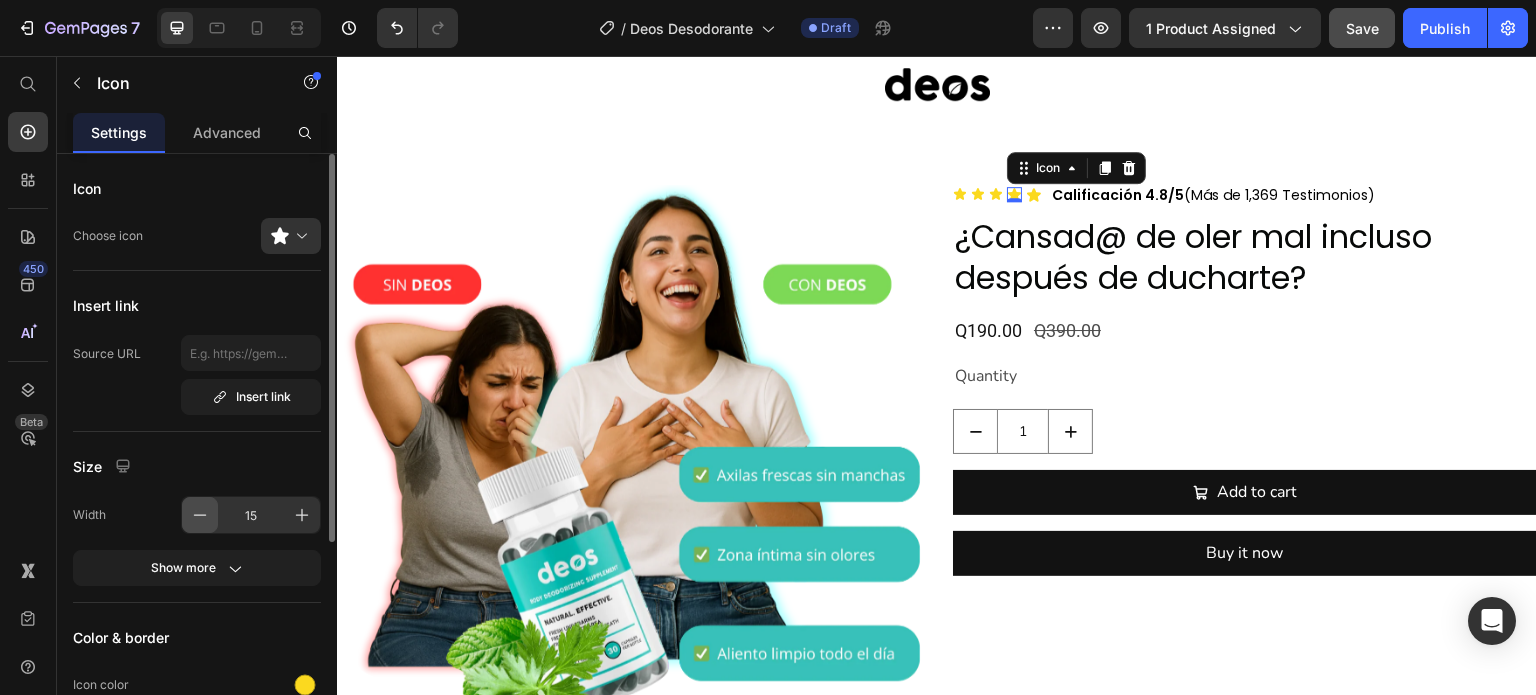click 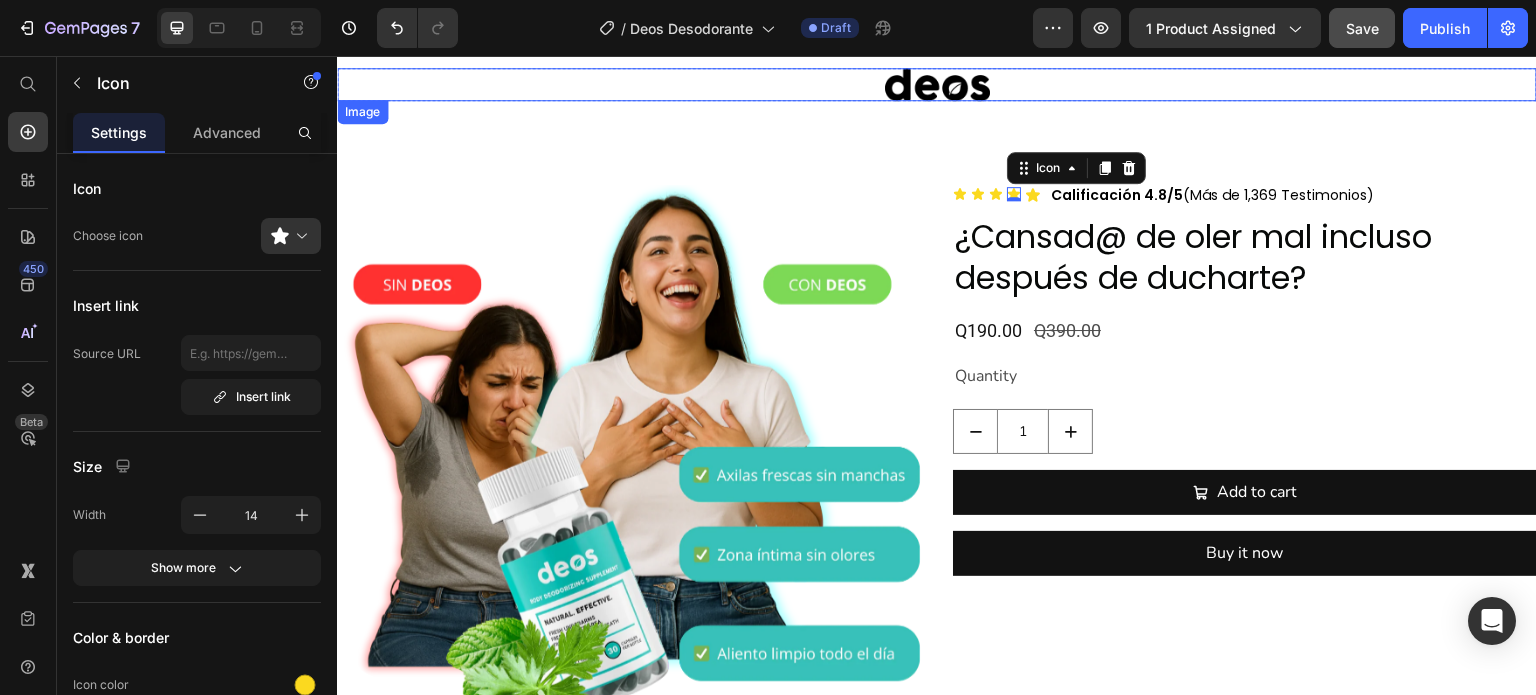 click at bounding box center (937, 84) 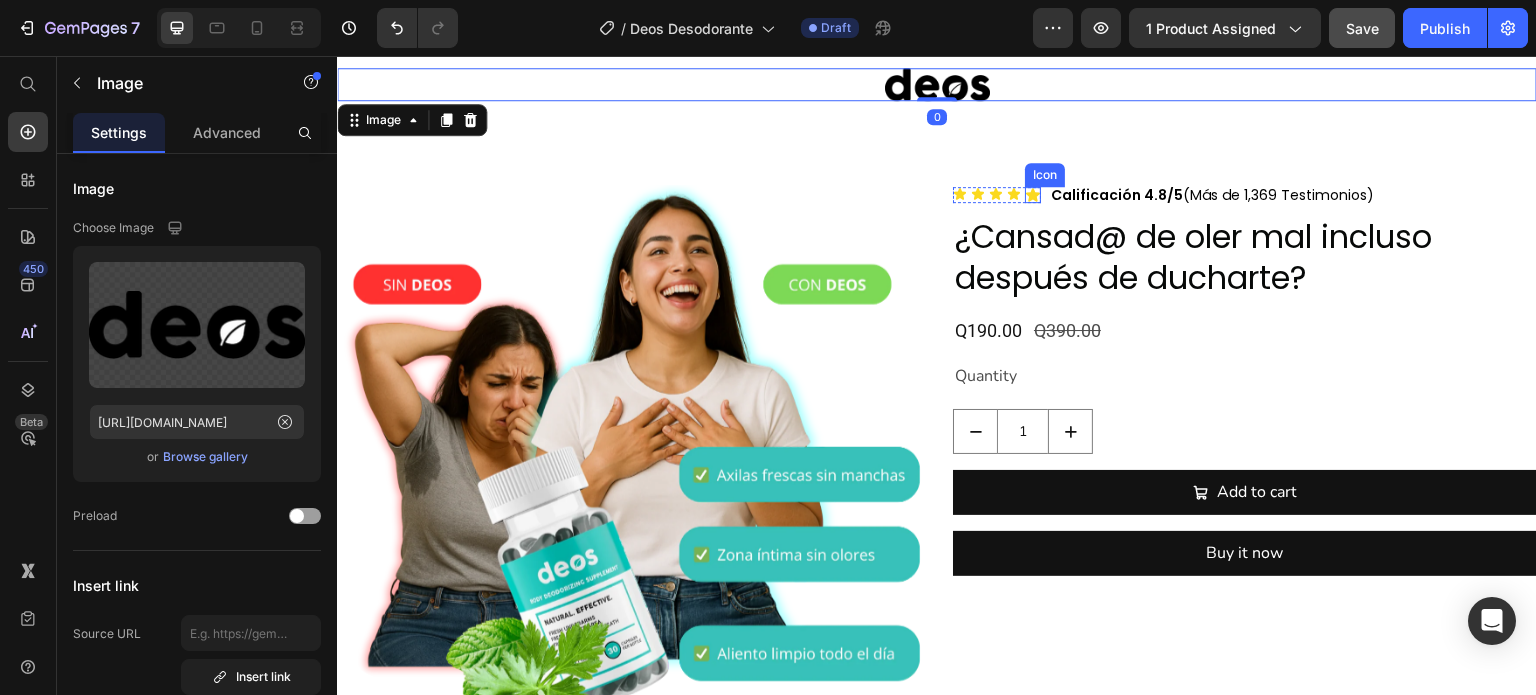 click on "Icon" at bounding box center [1033, 195] 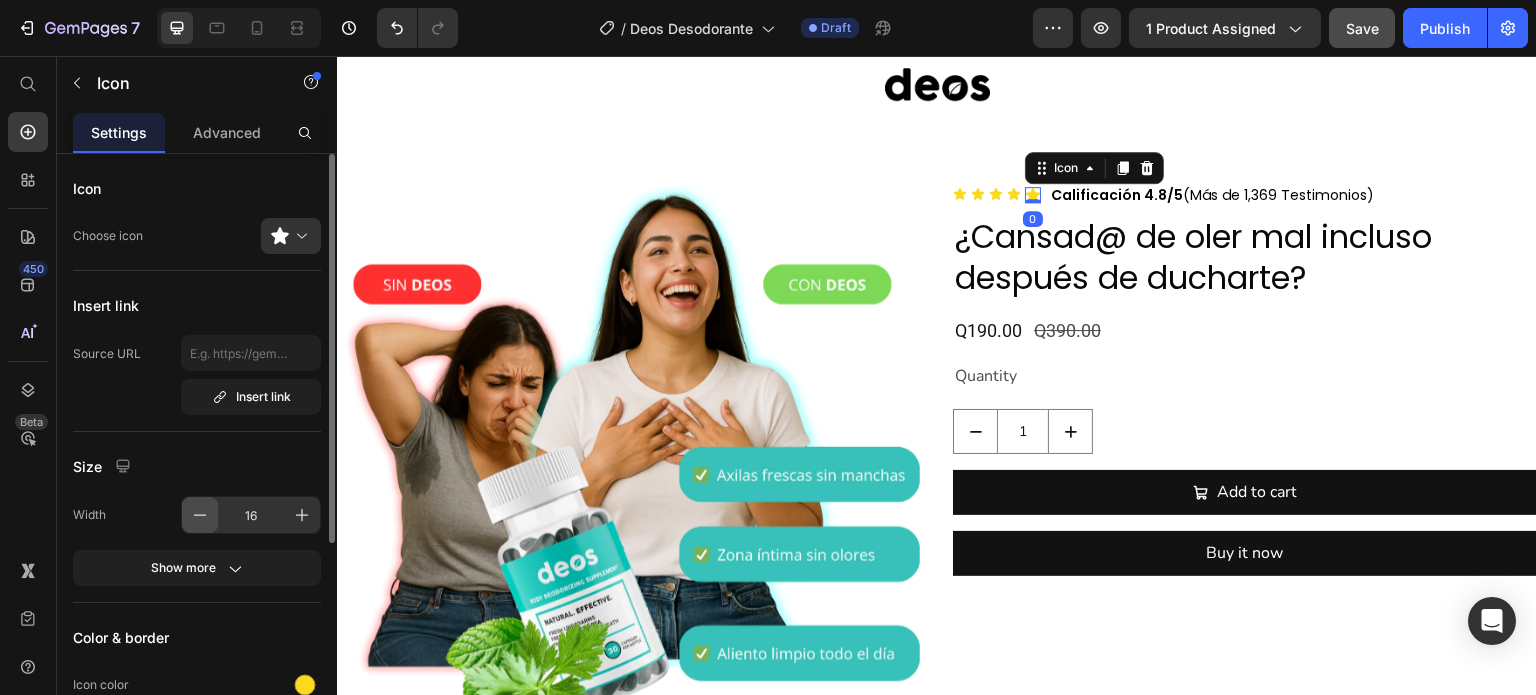click 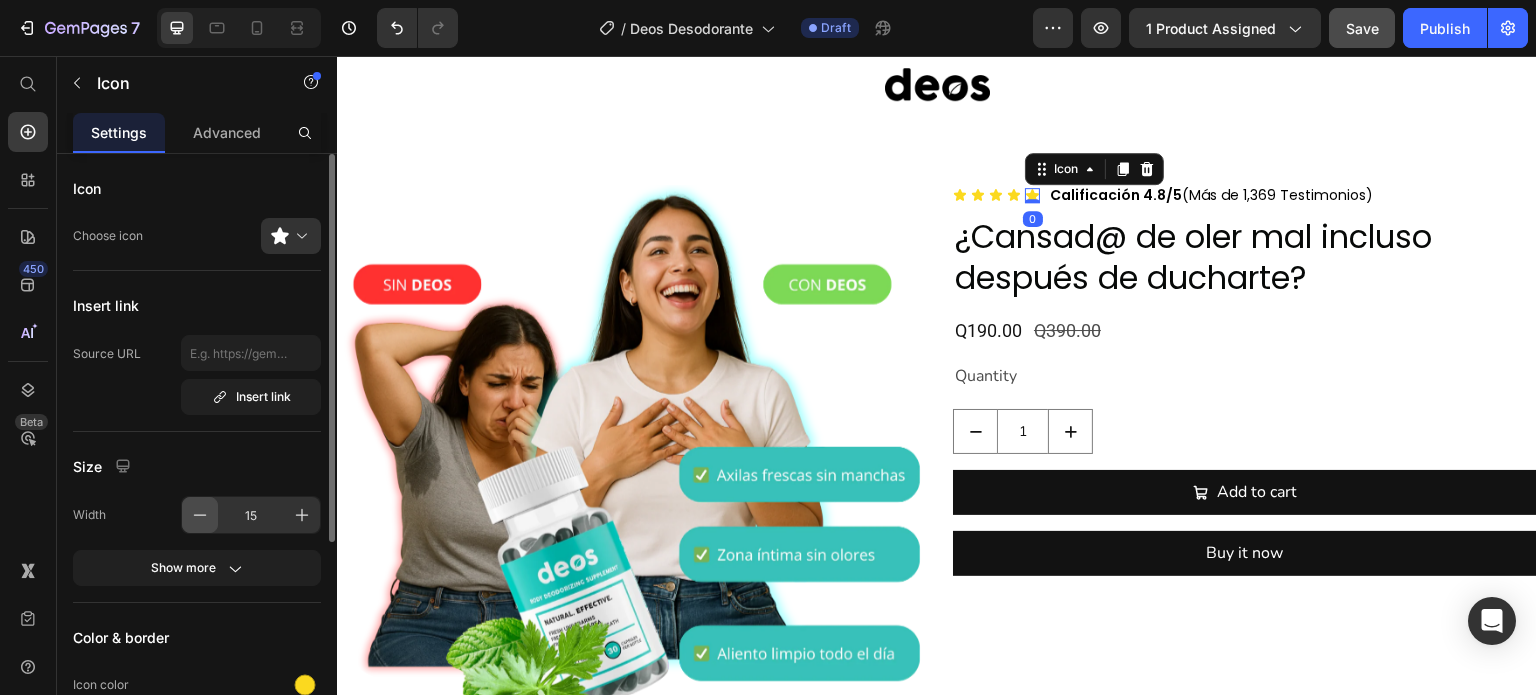 click 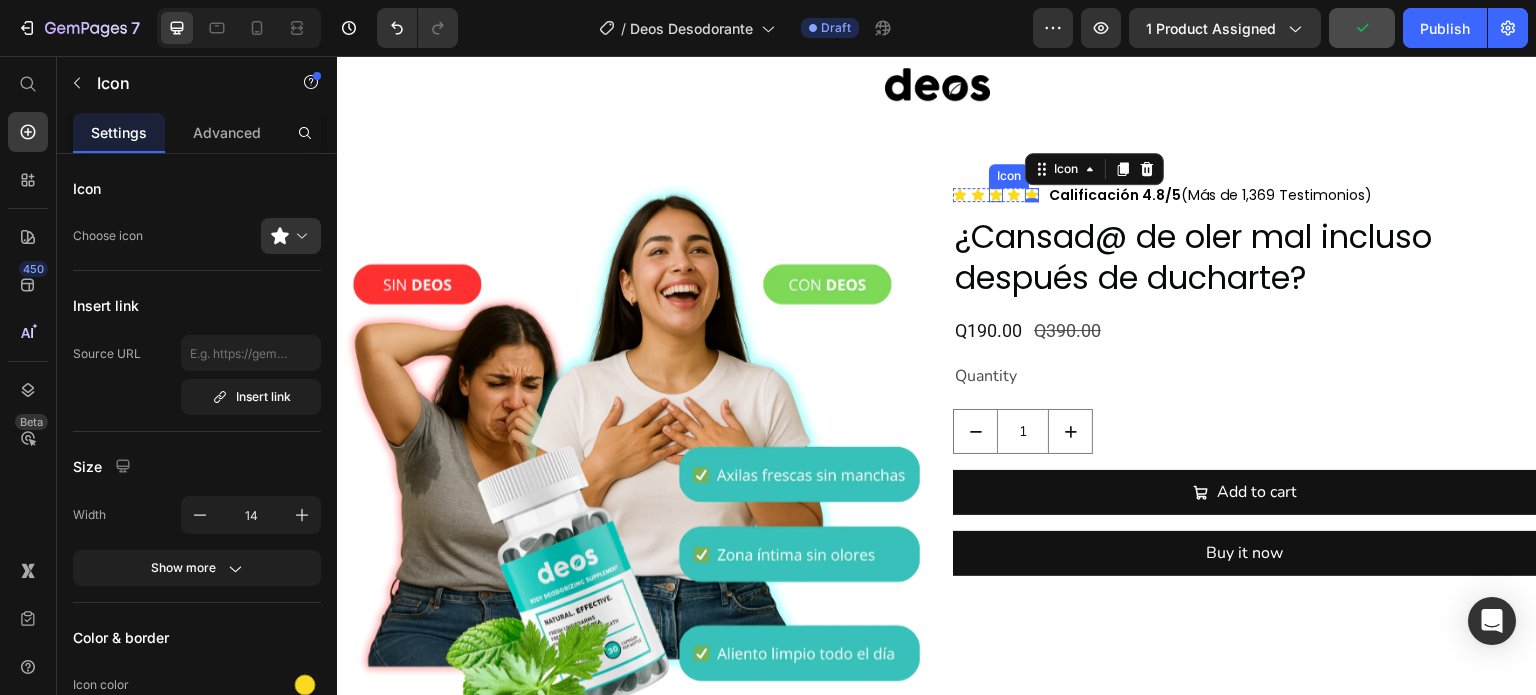 click on "Icon" at bounding box center [996, 195] 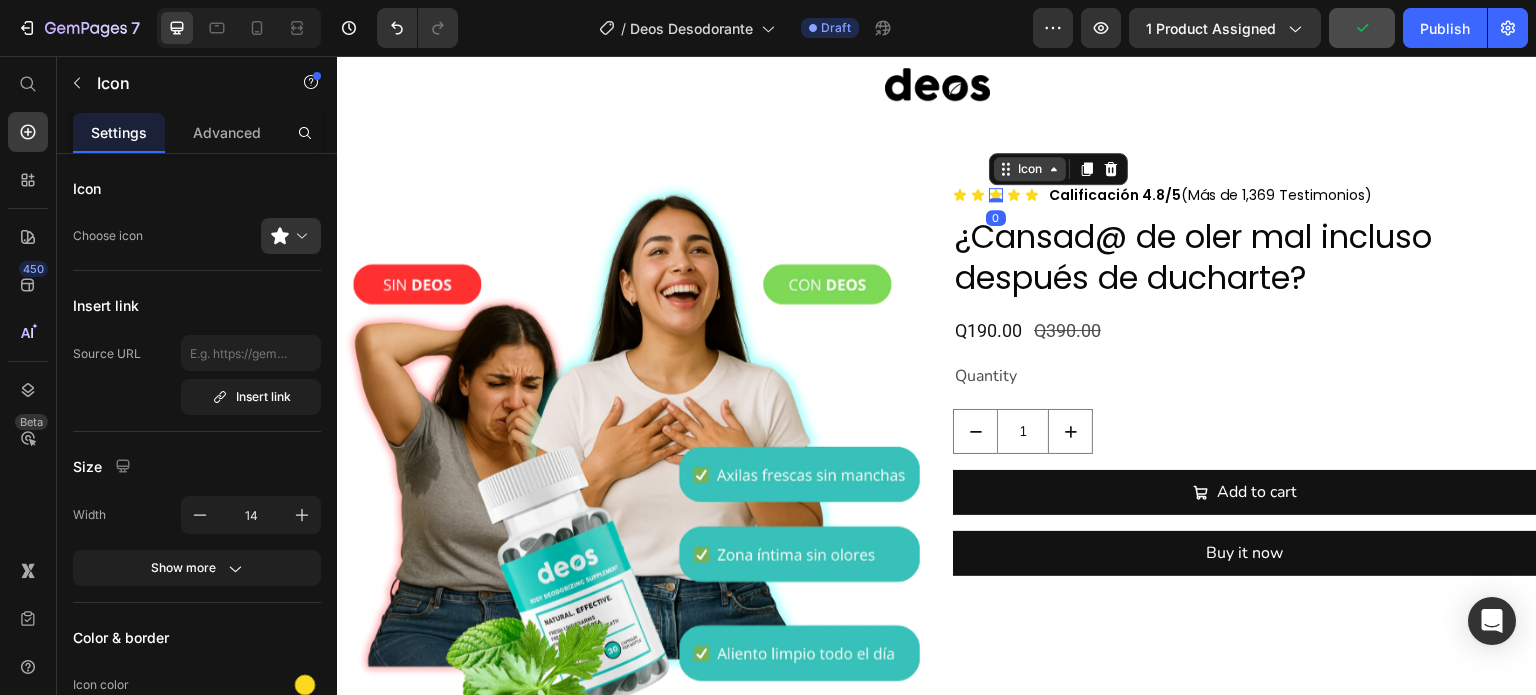 click on "Icon" at bounding box center [1030, 169] 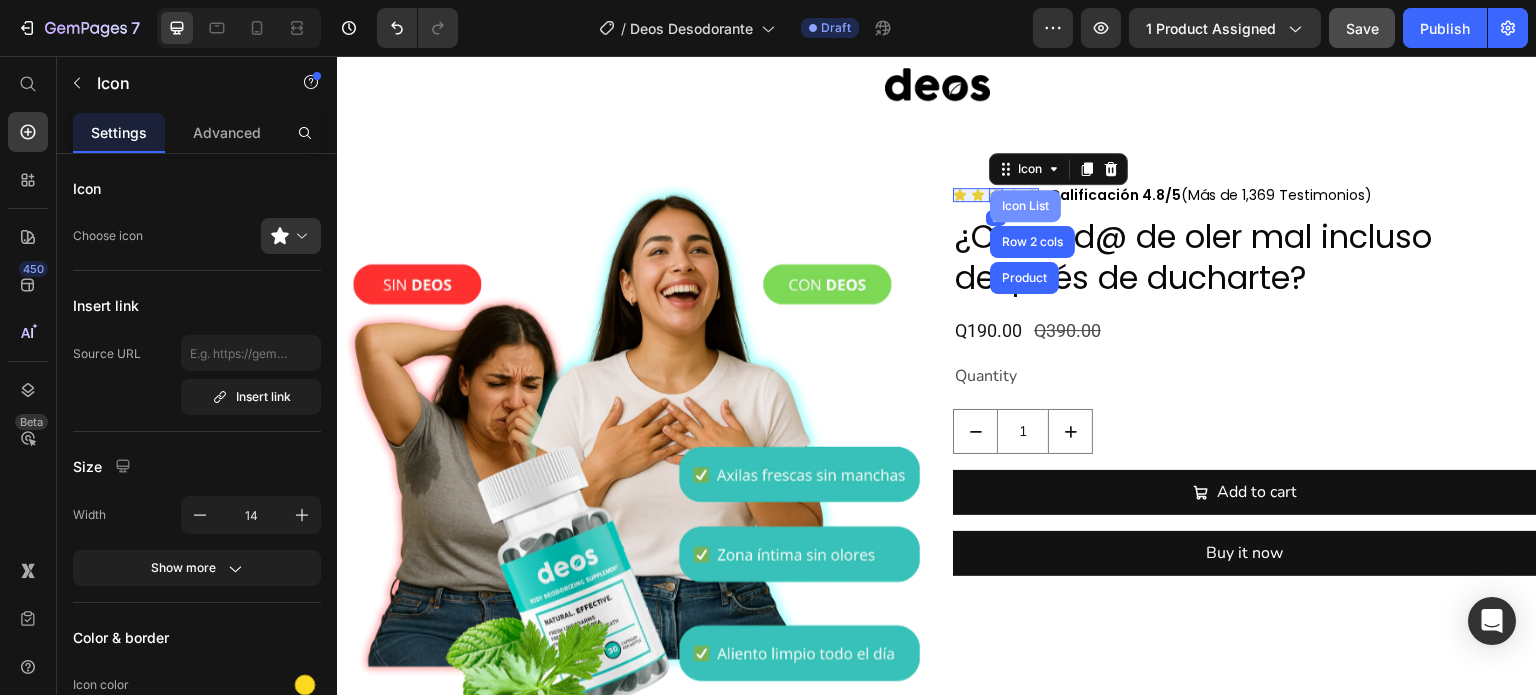 click on "Icon List" at bounding box center (1025, 206) 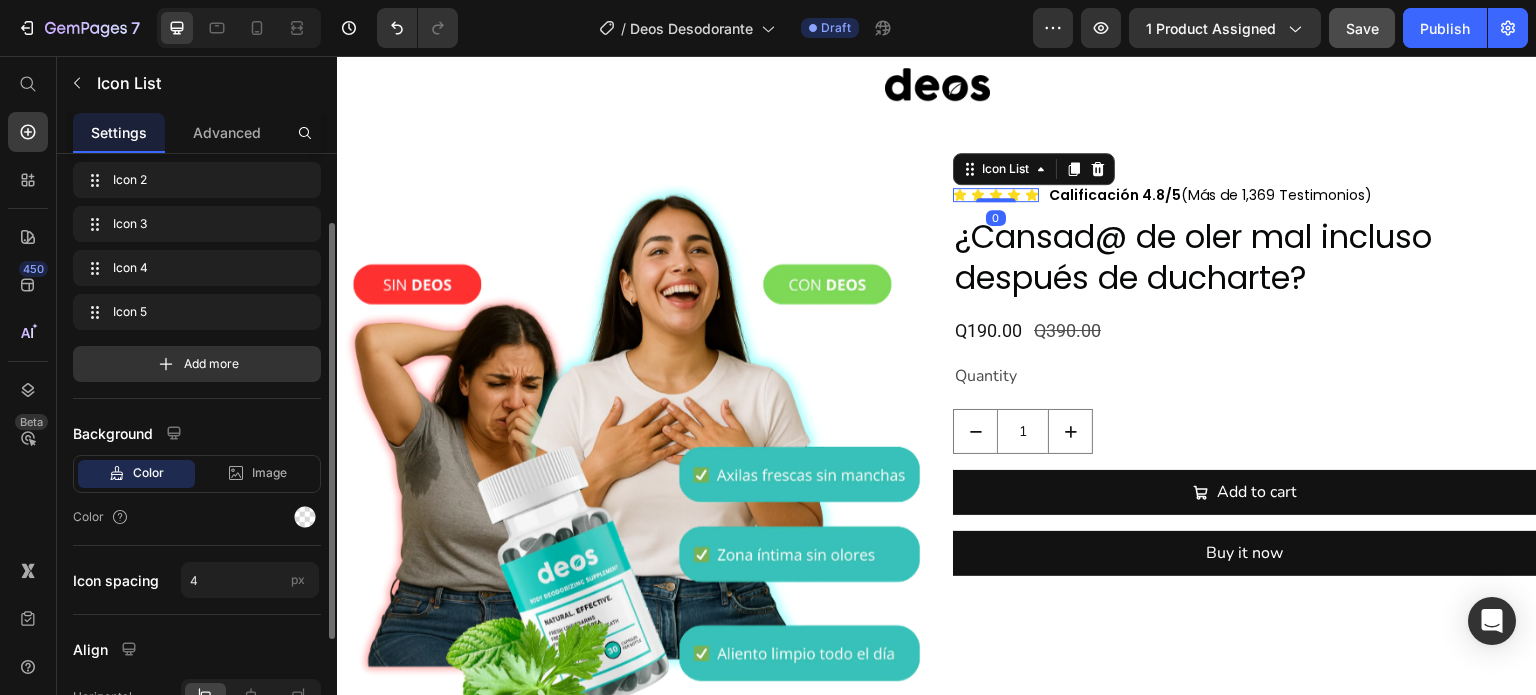 scroll, scrollTop: 260, scrollLeft: 0, axis: vertical 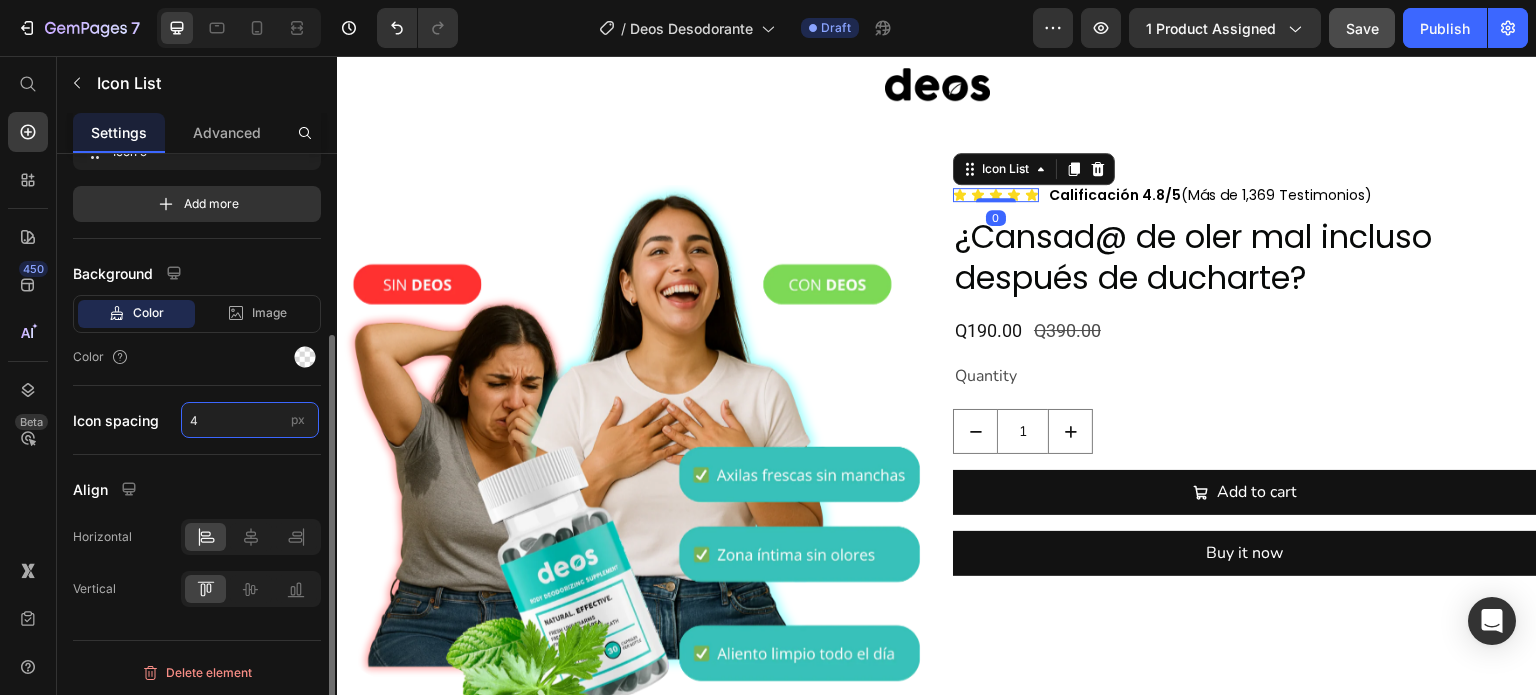 click on "4" at bounding box center (250, 420) 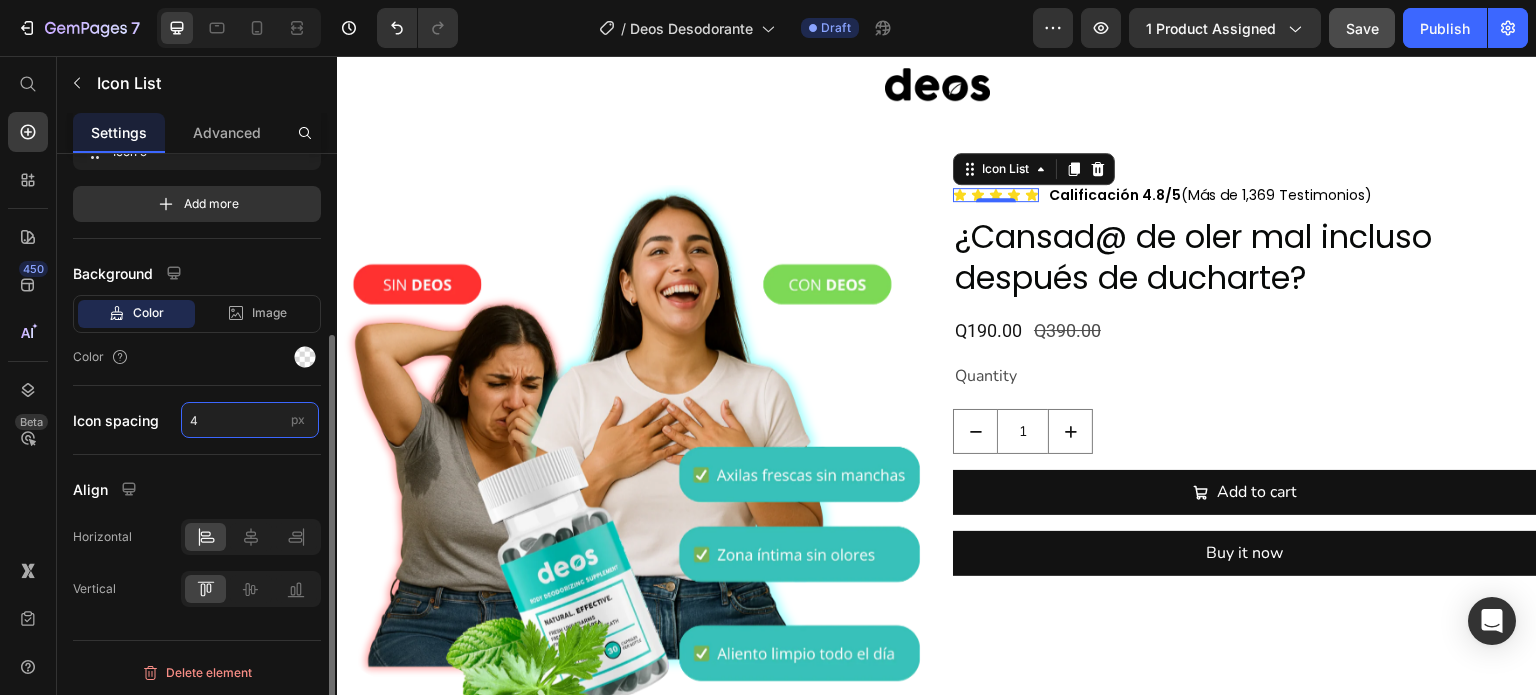 type on "2" 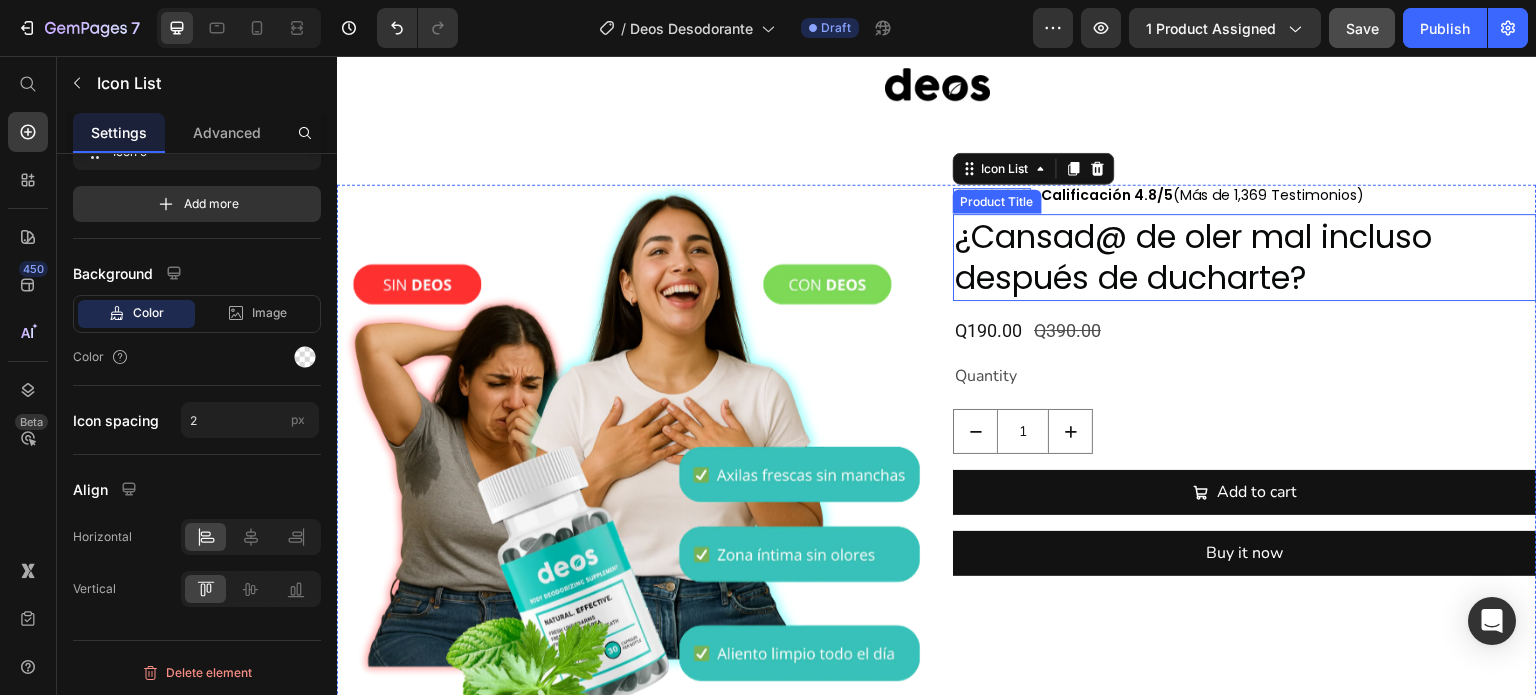 click on "¿Cansad@ de oler mal incluso después de ducharte?" at bounding box center (1245, 257) 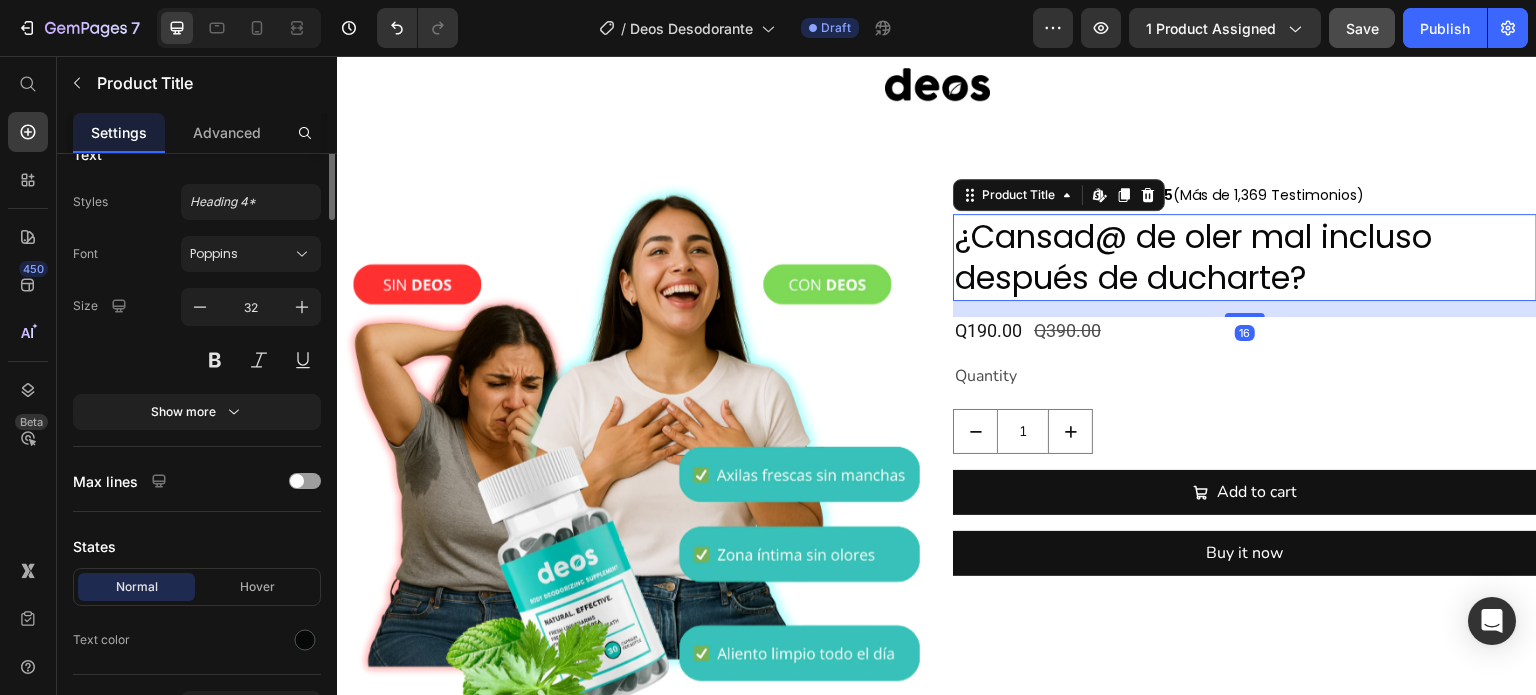 scroll, scrollTop: 0, scrollLeft: 0, axis: both 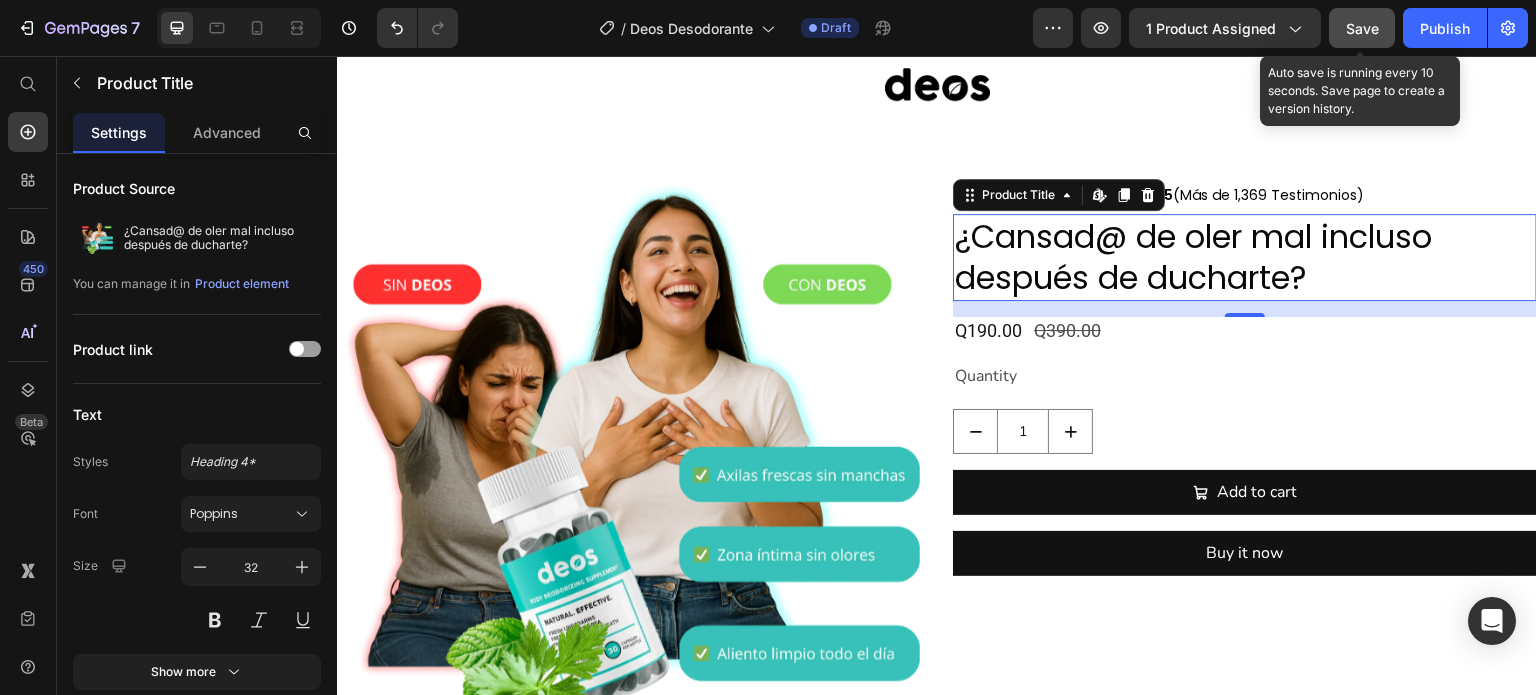 click on "Save" at bounding box center (1362, 28) 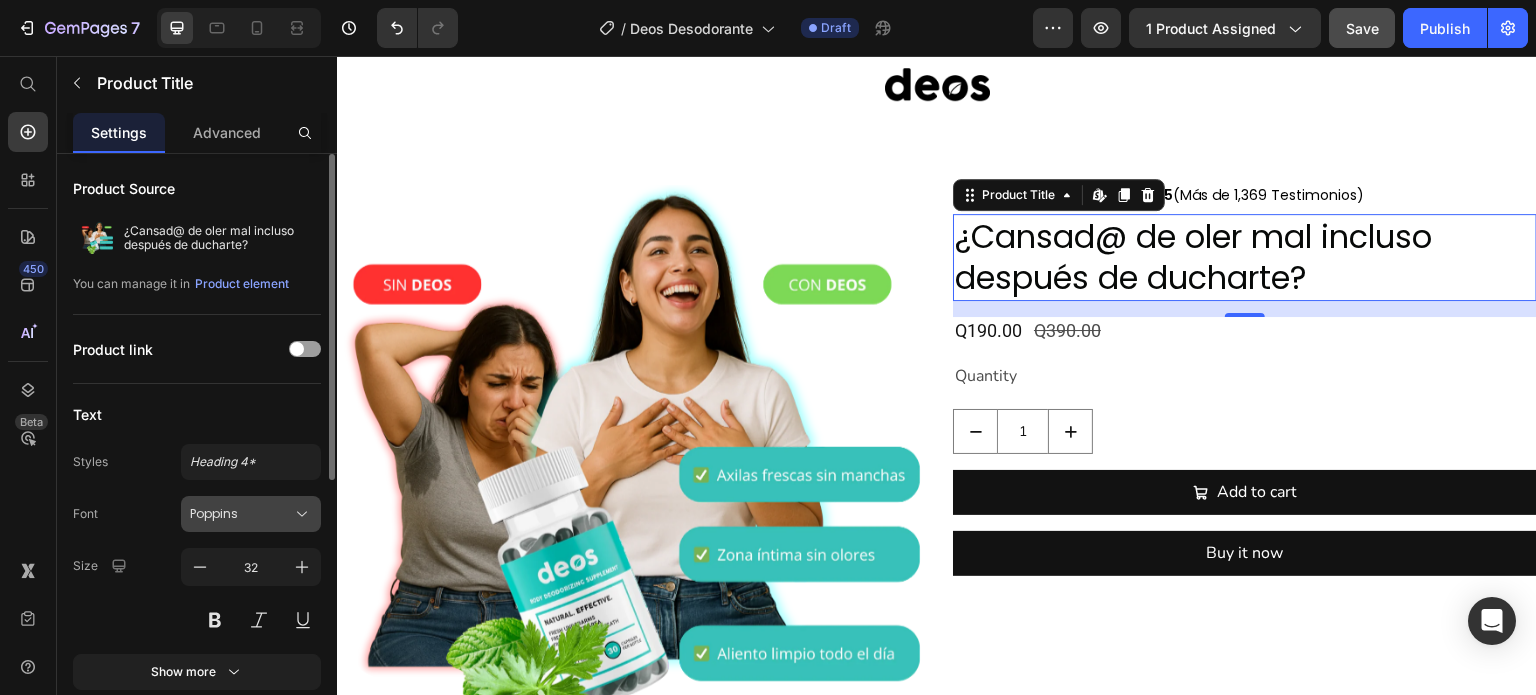 click on "Poppins" at bounding box center [241, 514] 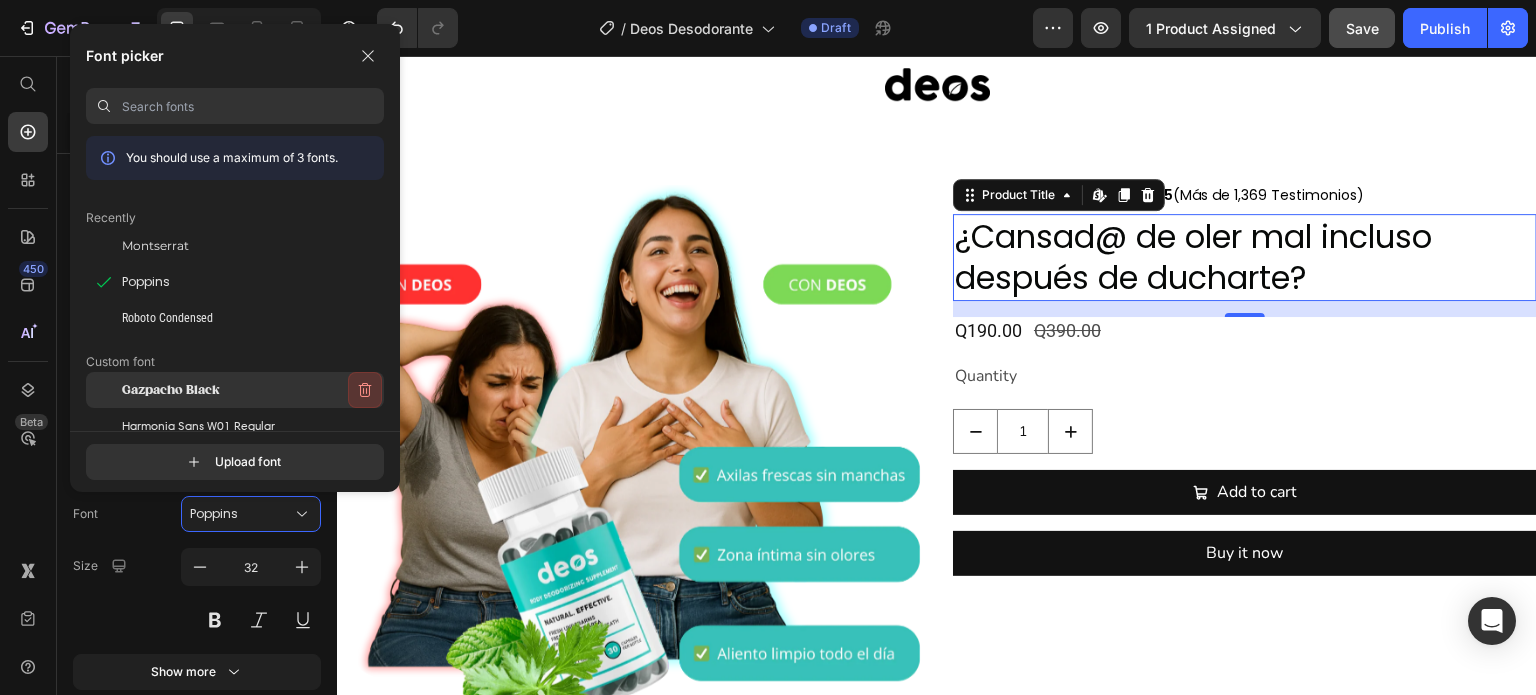 click 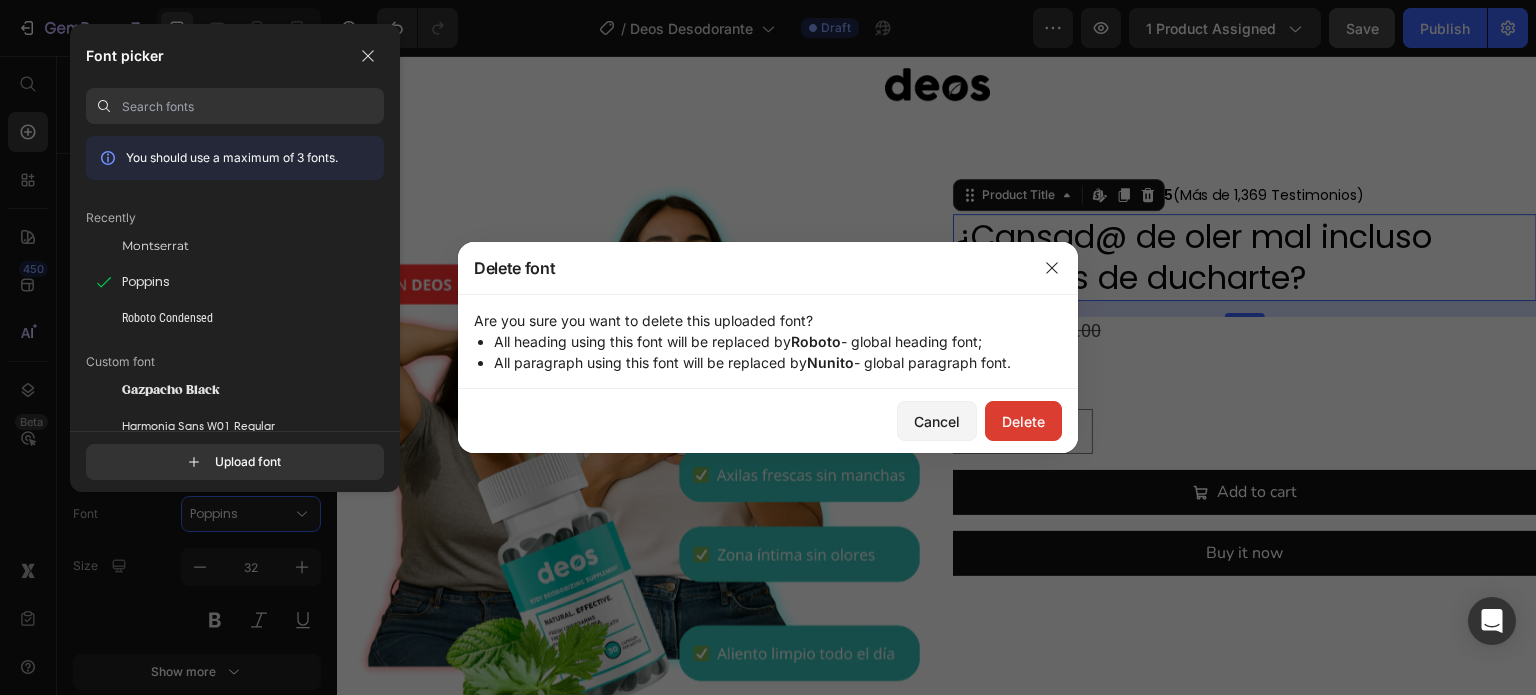 click on "Delete" at bounding box center (1023, 421) 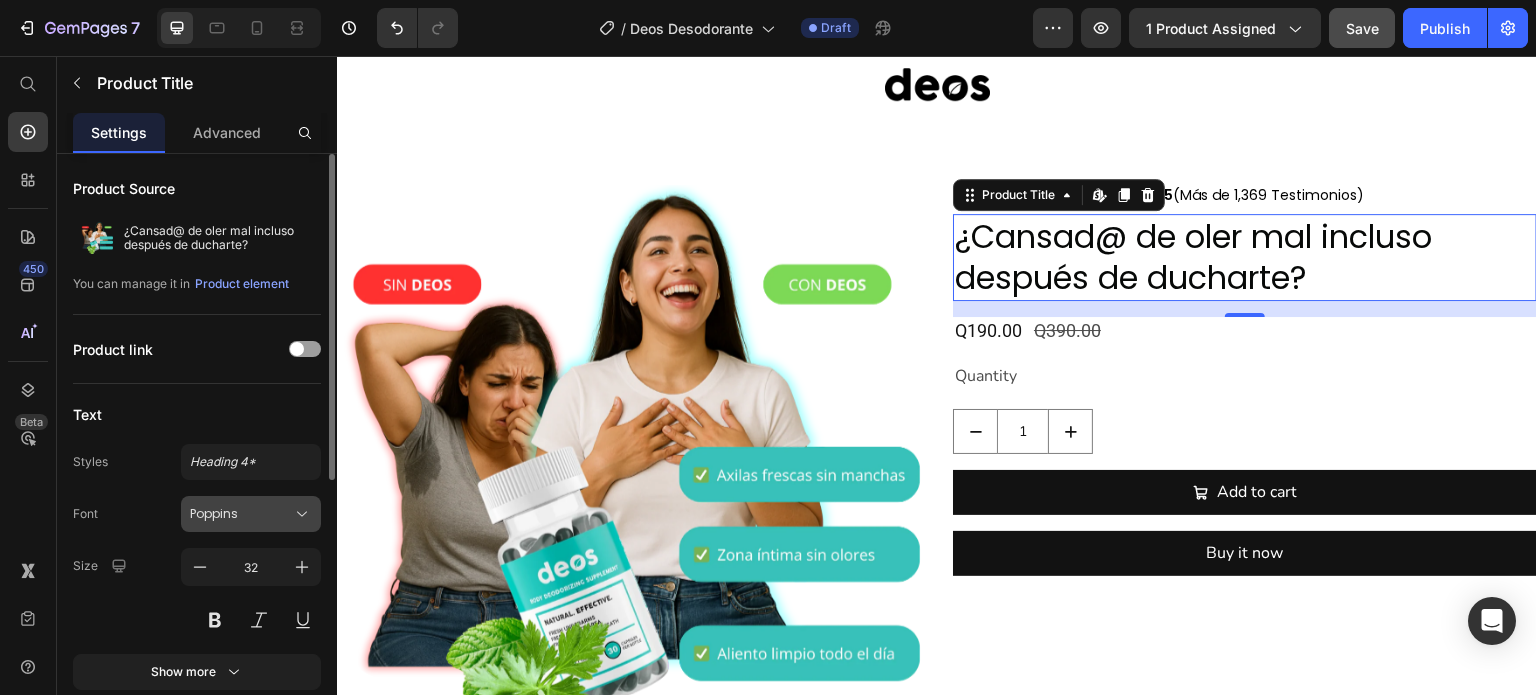 click on "Poppins" at bounding box center (241, 514) 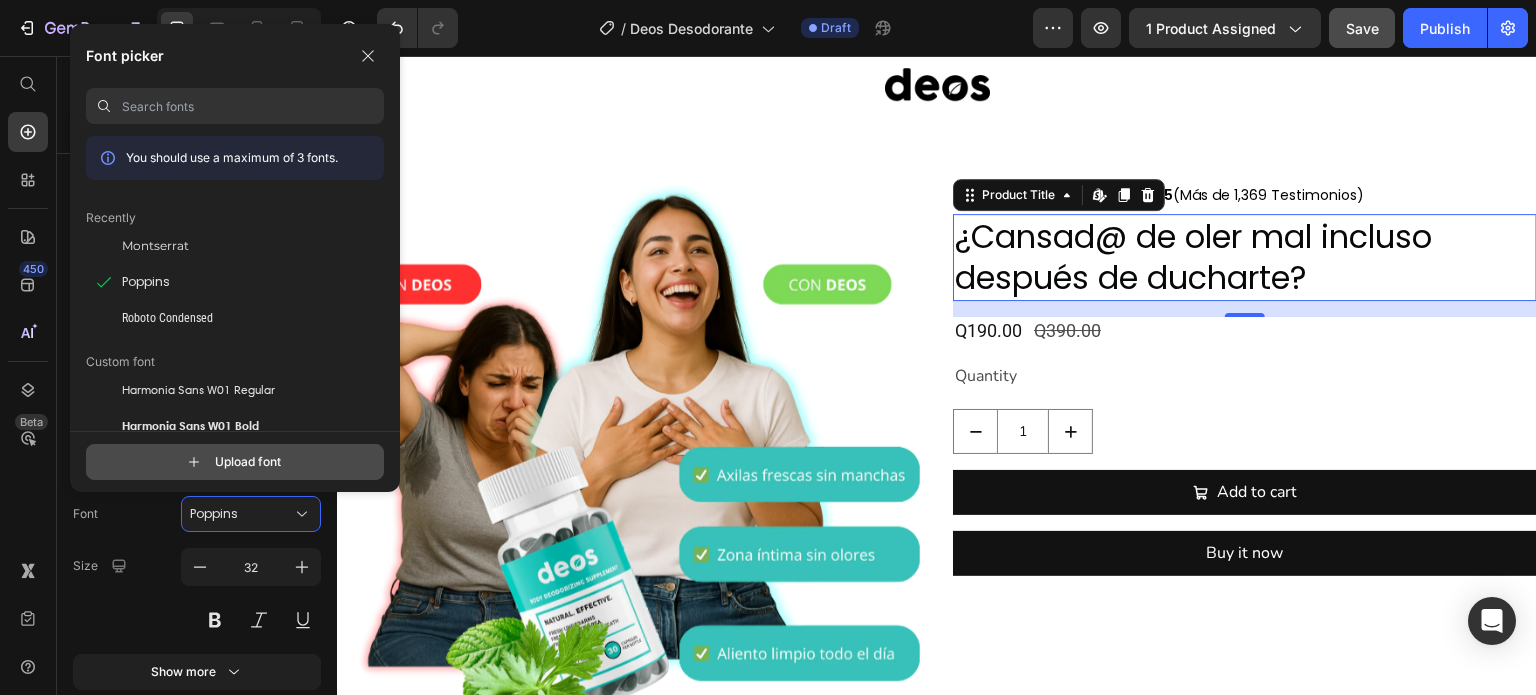 click 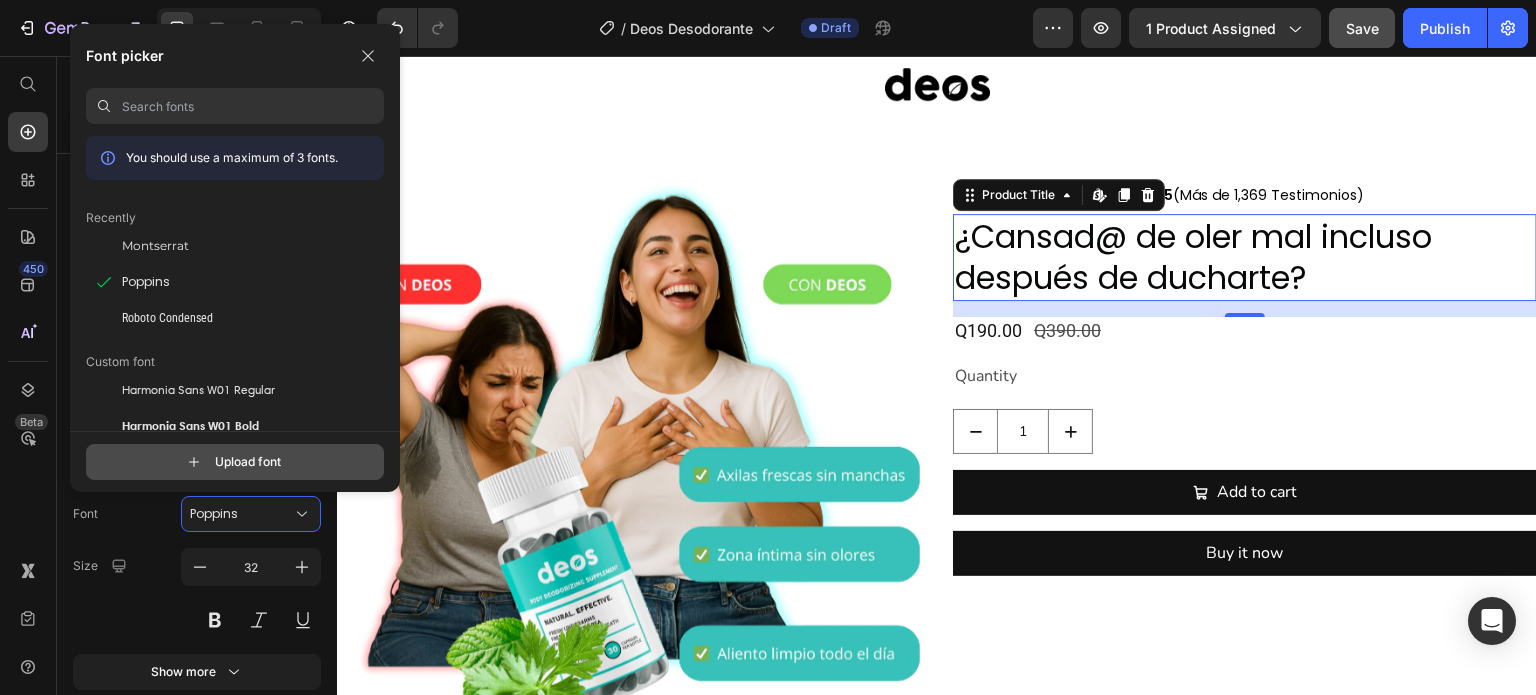 type on "C:\fakepath\Timesquare.ttf" 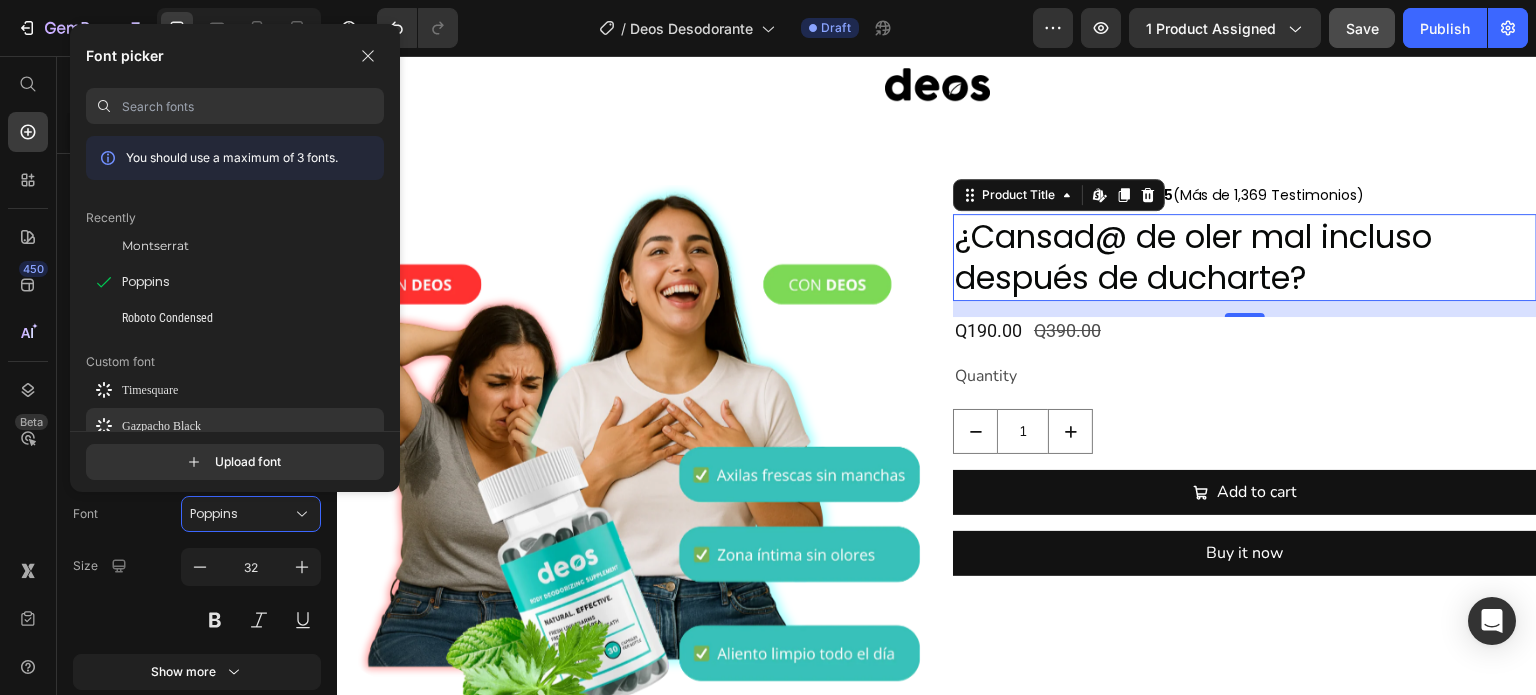 scroll, scrollTop: 100, scrollLeft: 0, axis: vertical 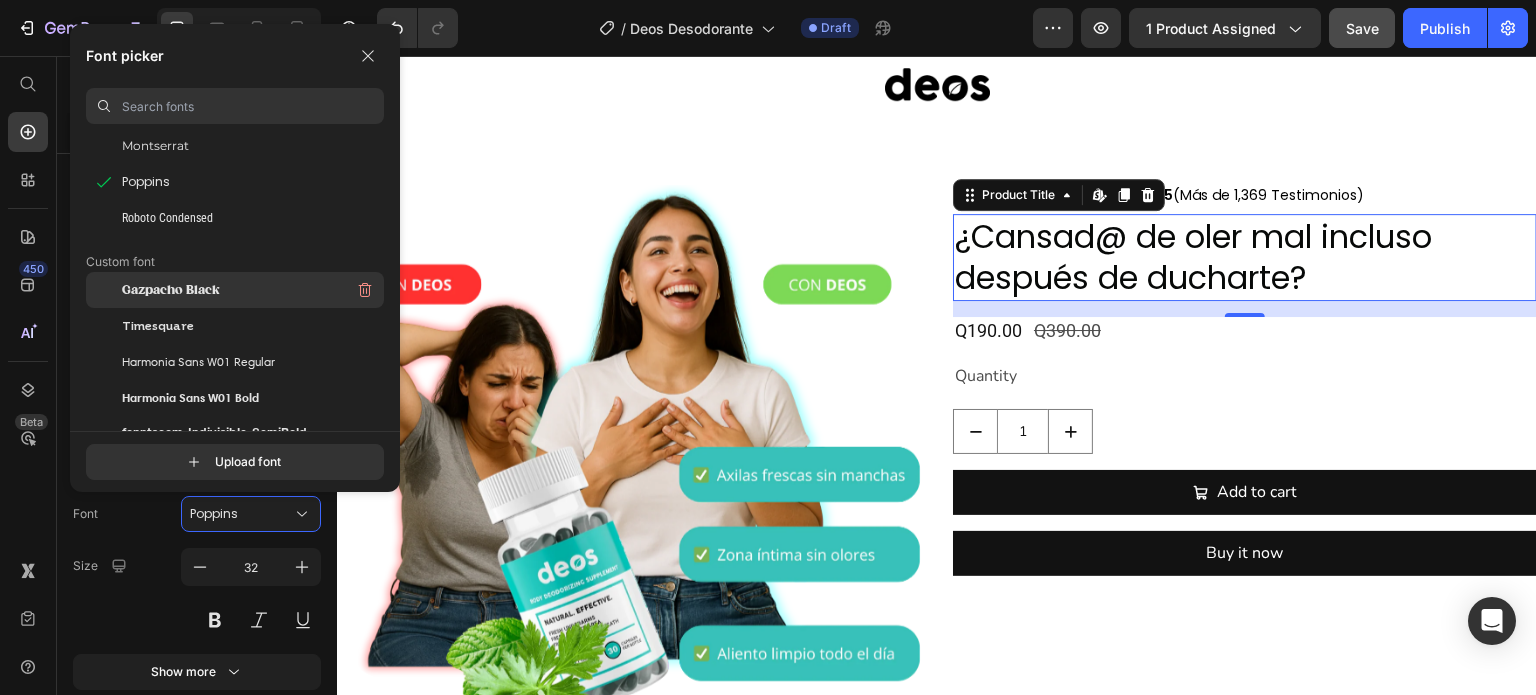 click on "Gazpacho Black" 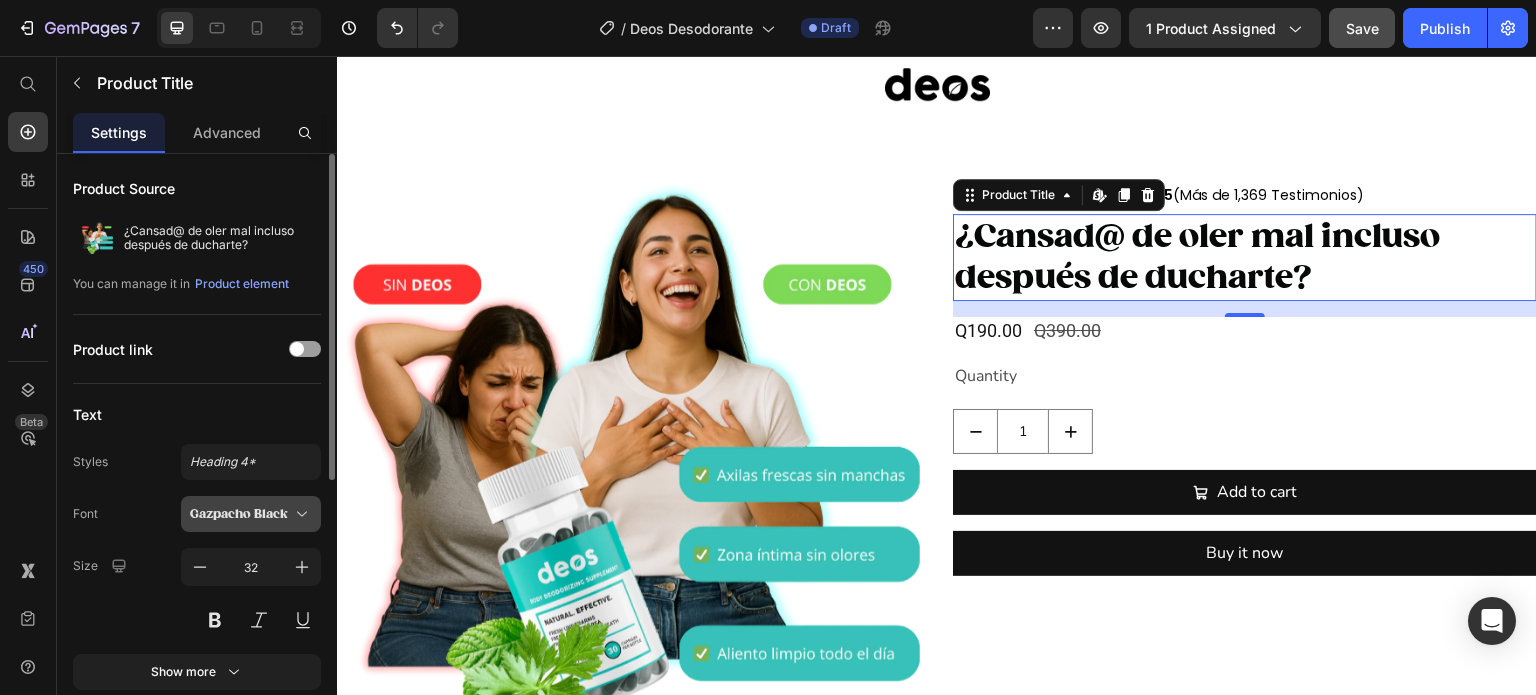 click on "Gazpacho Black" at bounding box center (241, 514) 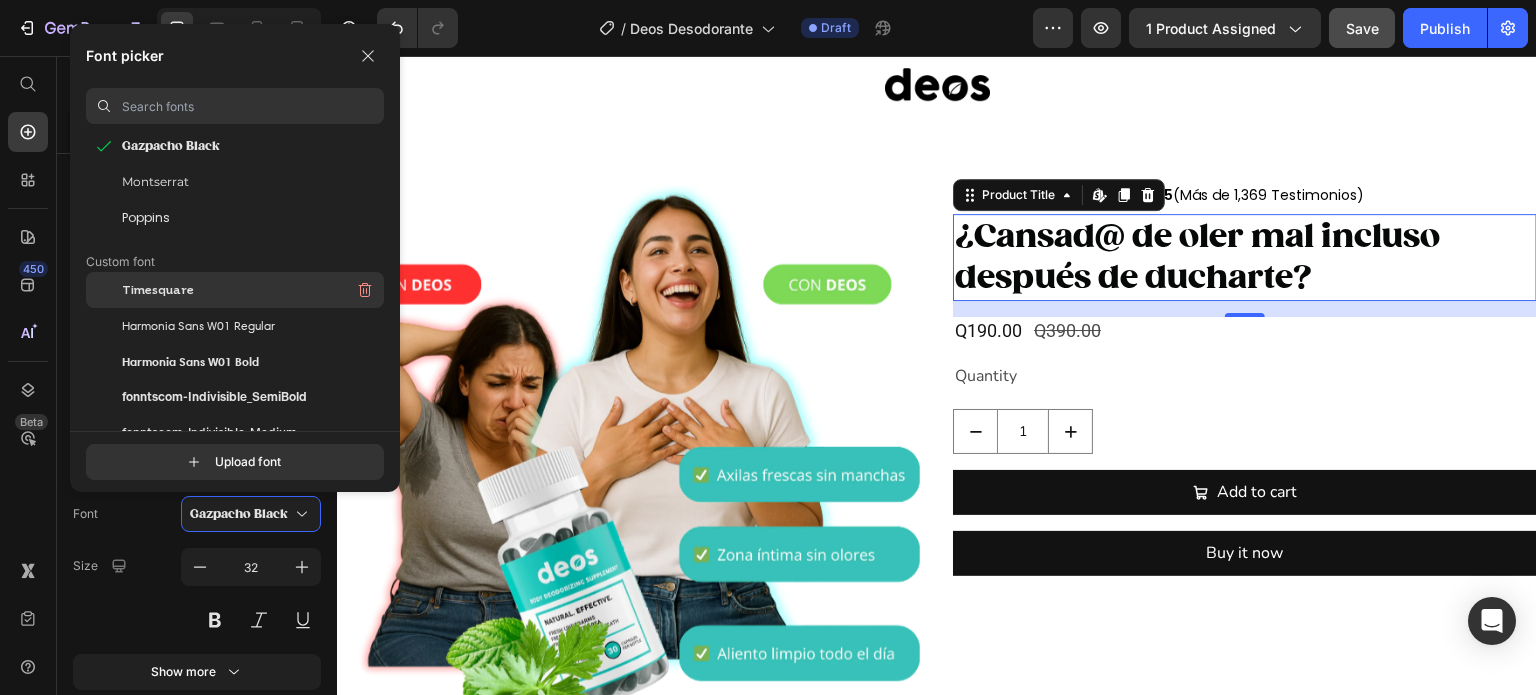 click on "Timesquare" 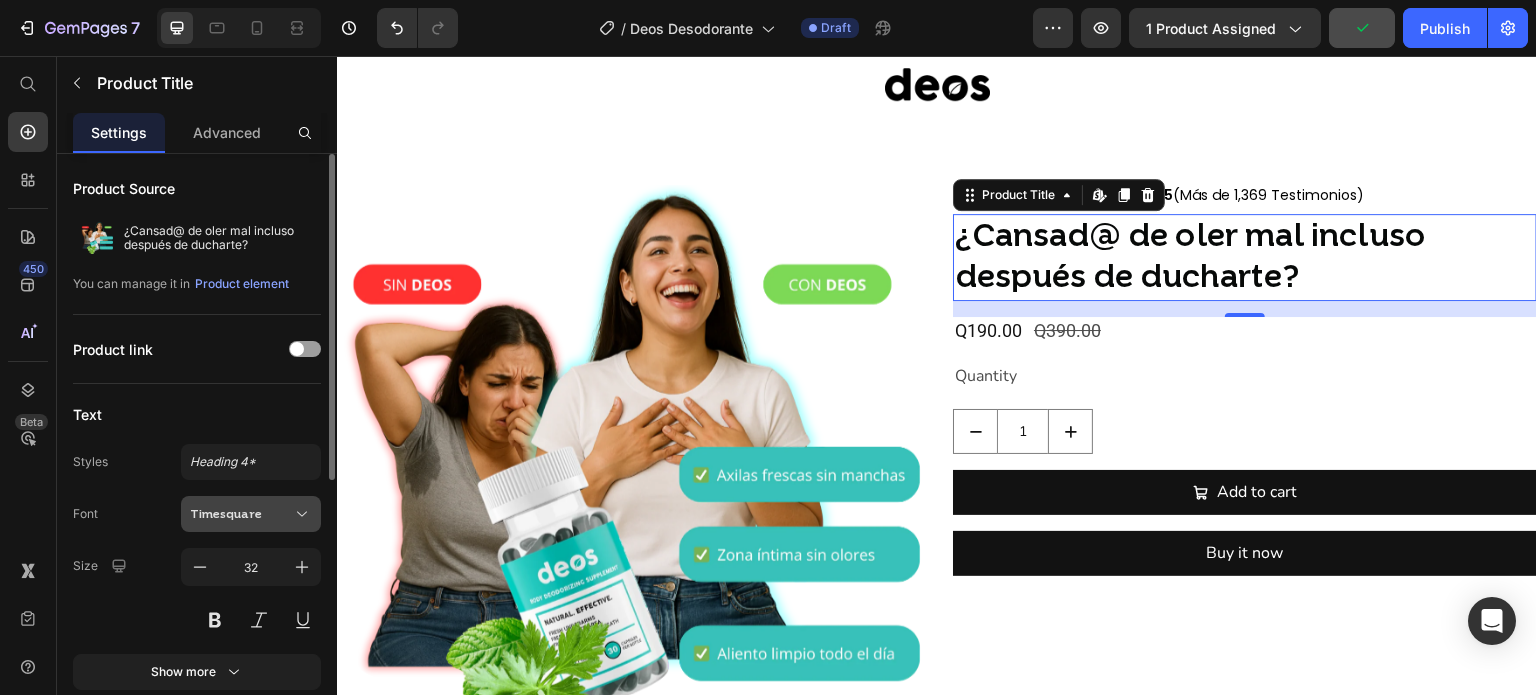 click on "Timesquare" at bounding box center [251, 514] 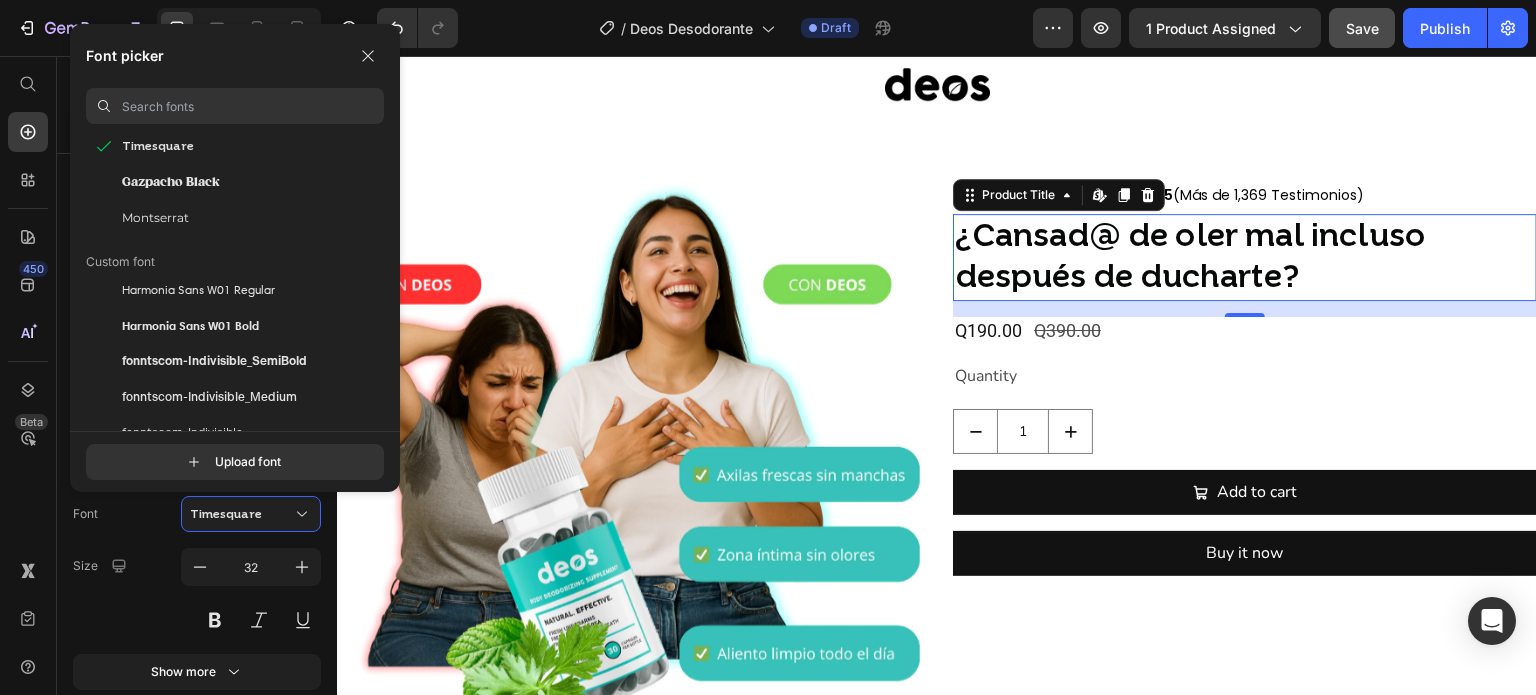click at bounding box center (253, 106) 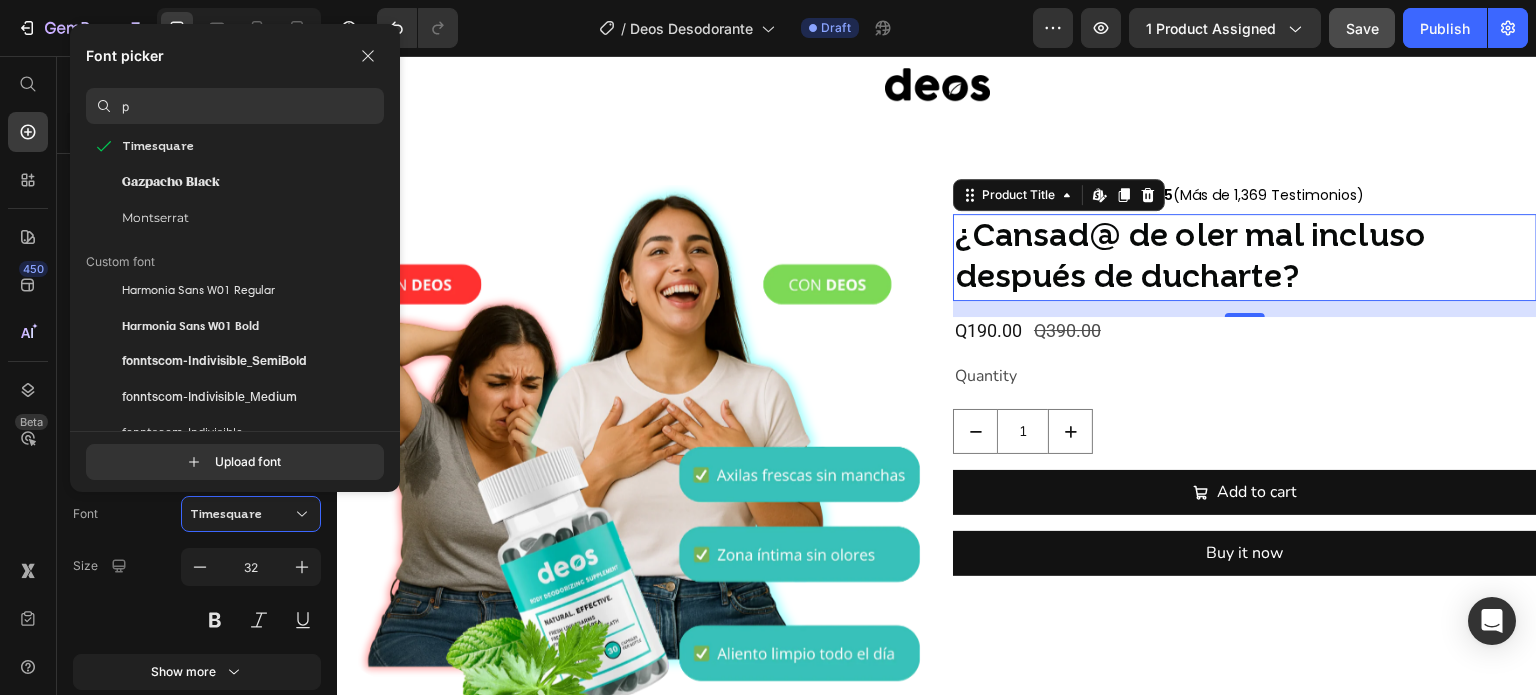 scroll, scrollTop: 0, scrollLeft: 0, axis: both 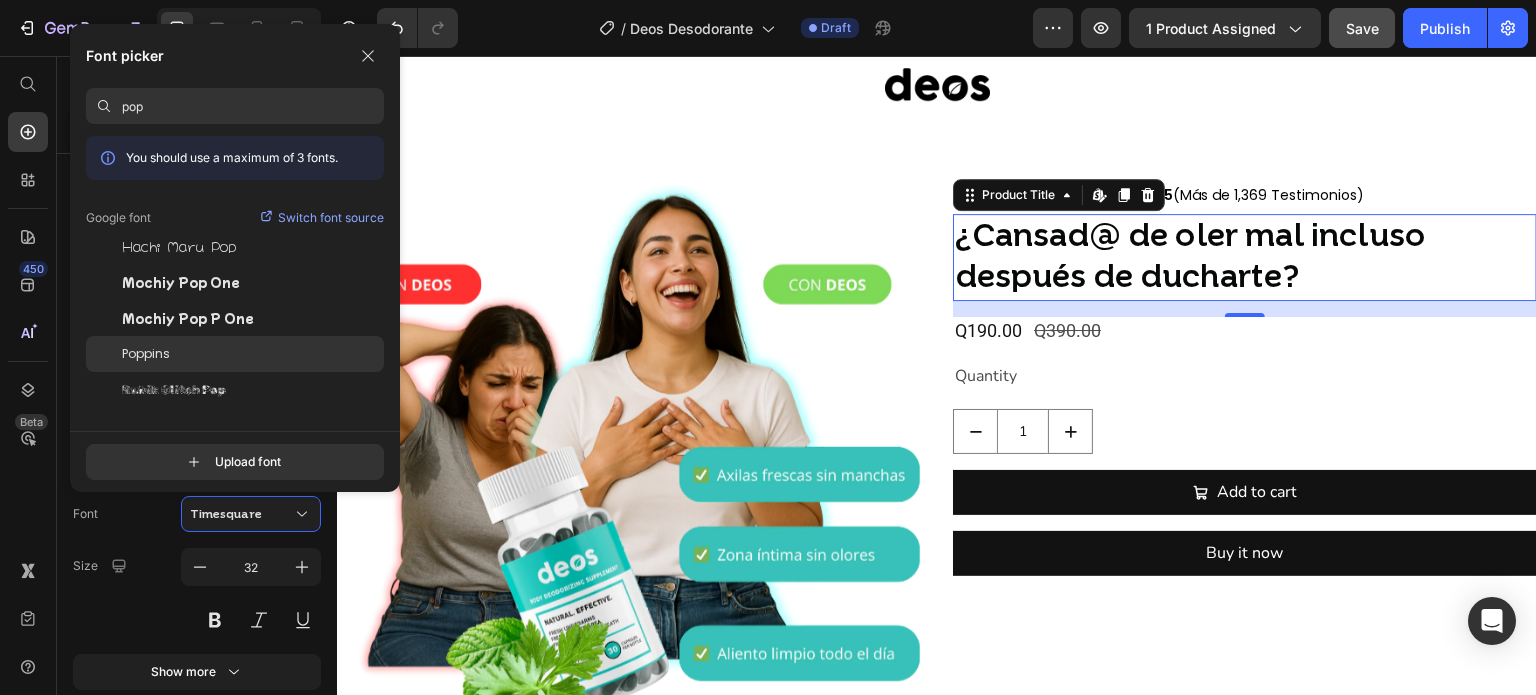 click on "Poppins" 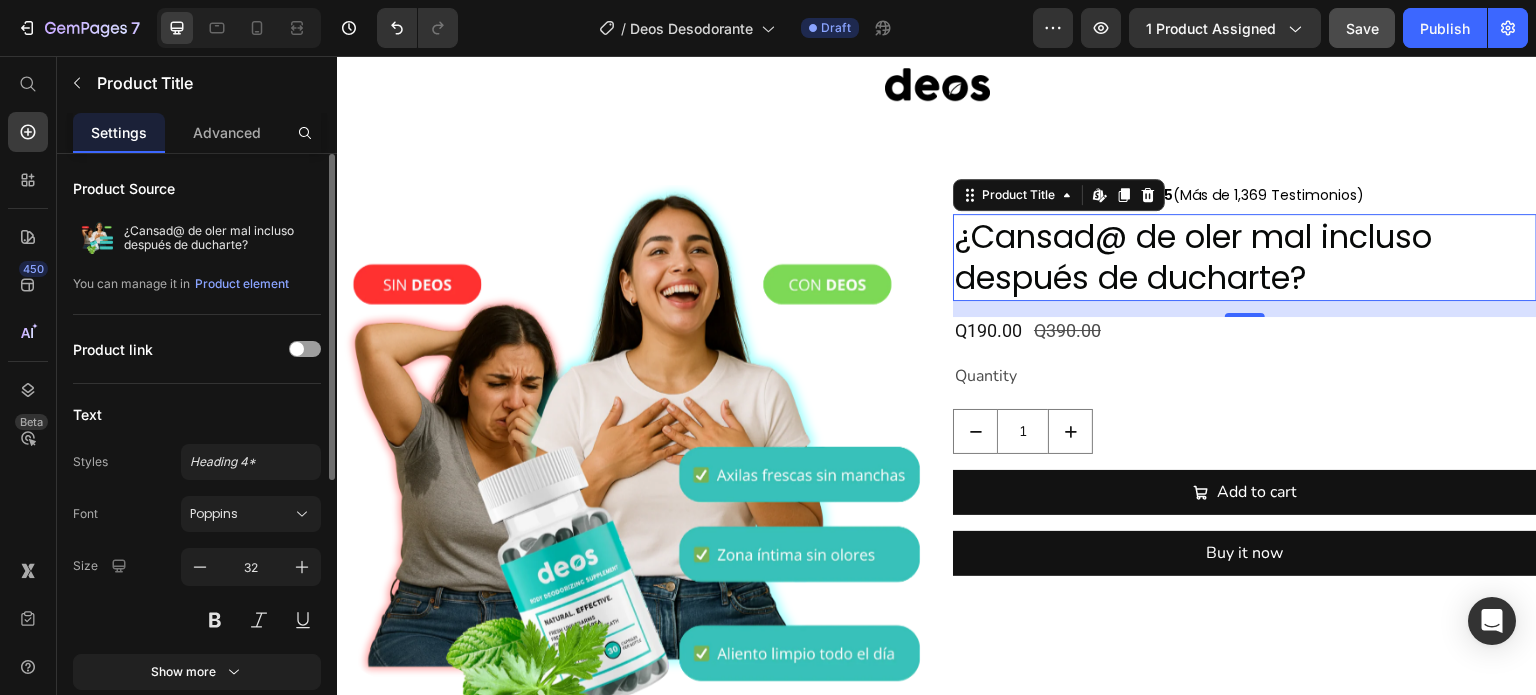click on "Text" at bounding box center [197, 414] 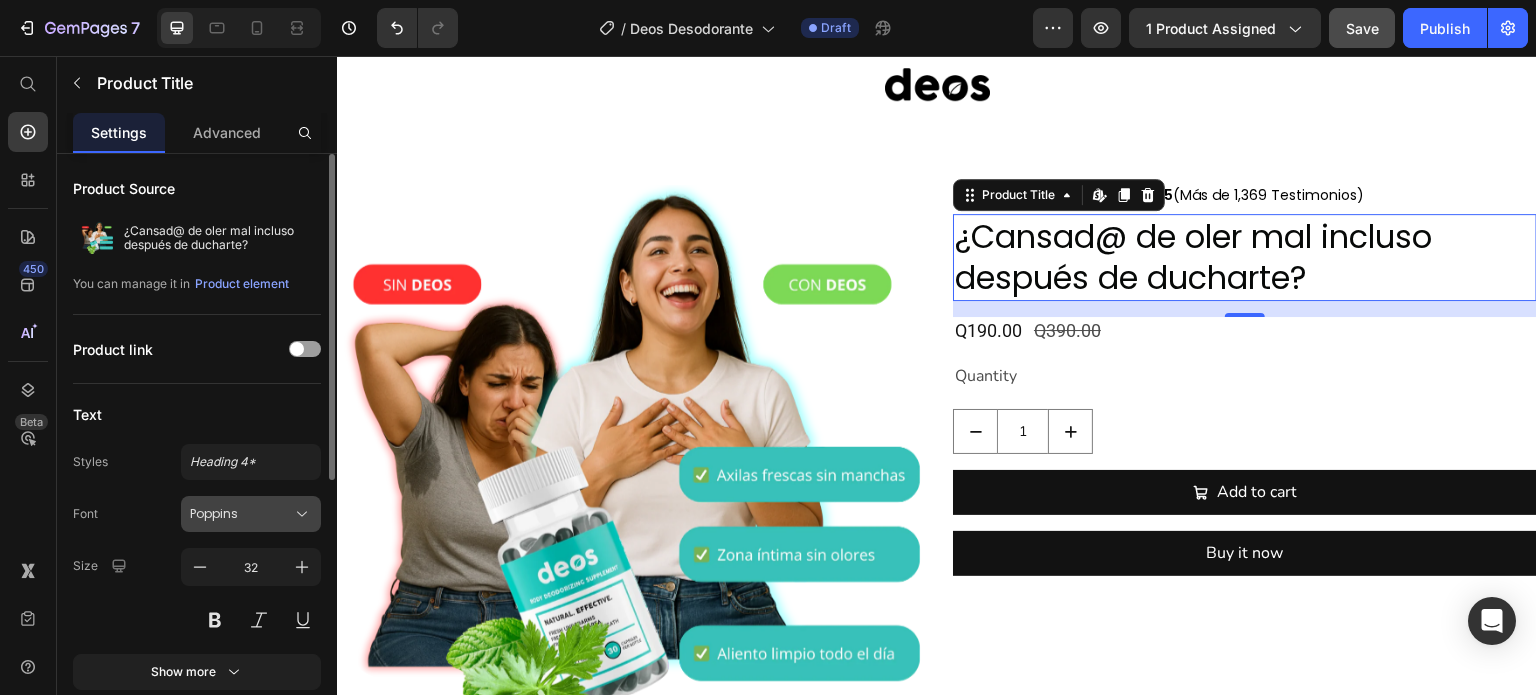 click on "Poppins" at bounding box center (241, 514) 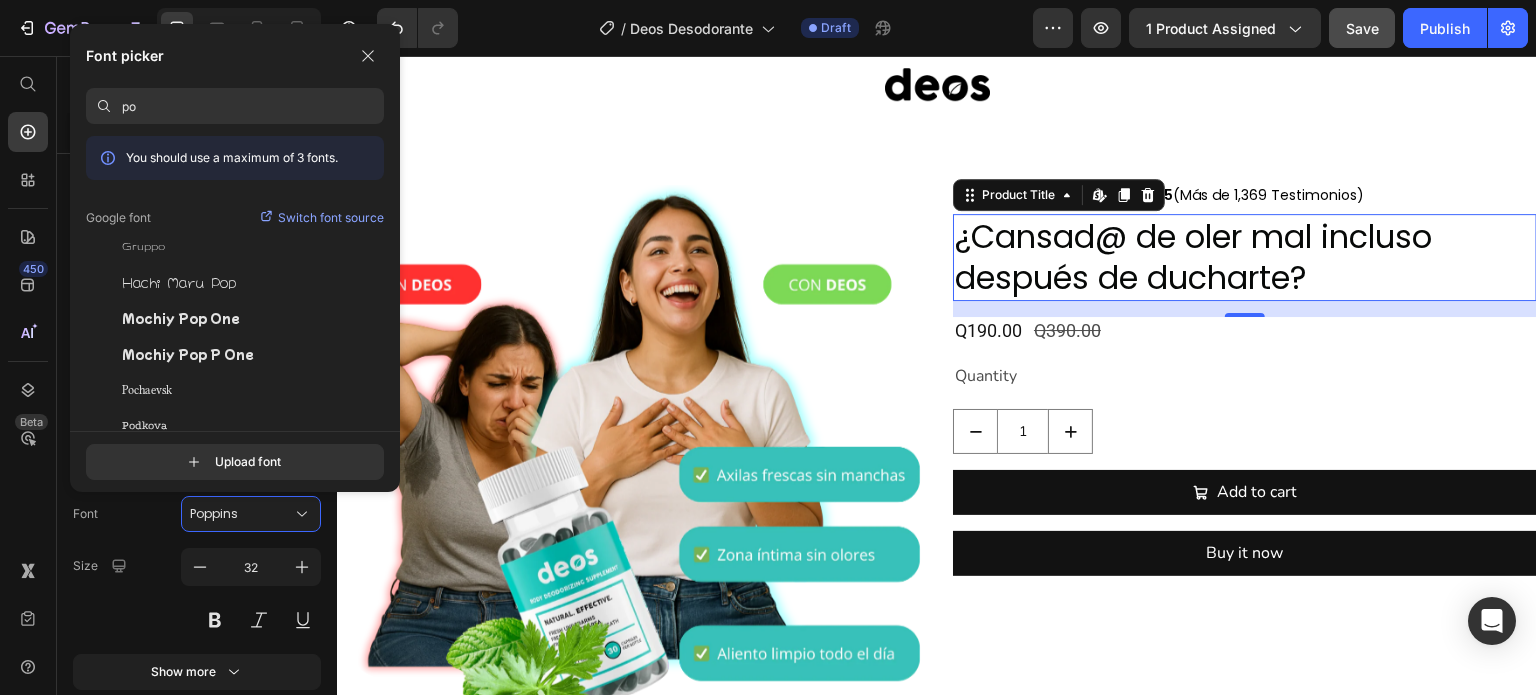 type on "p" 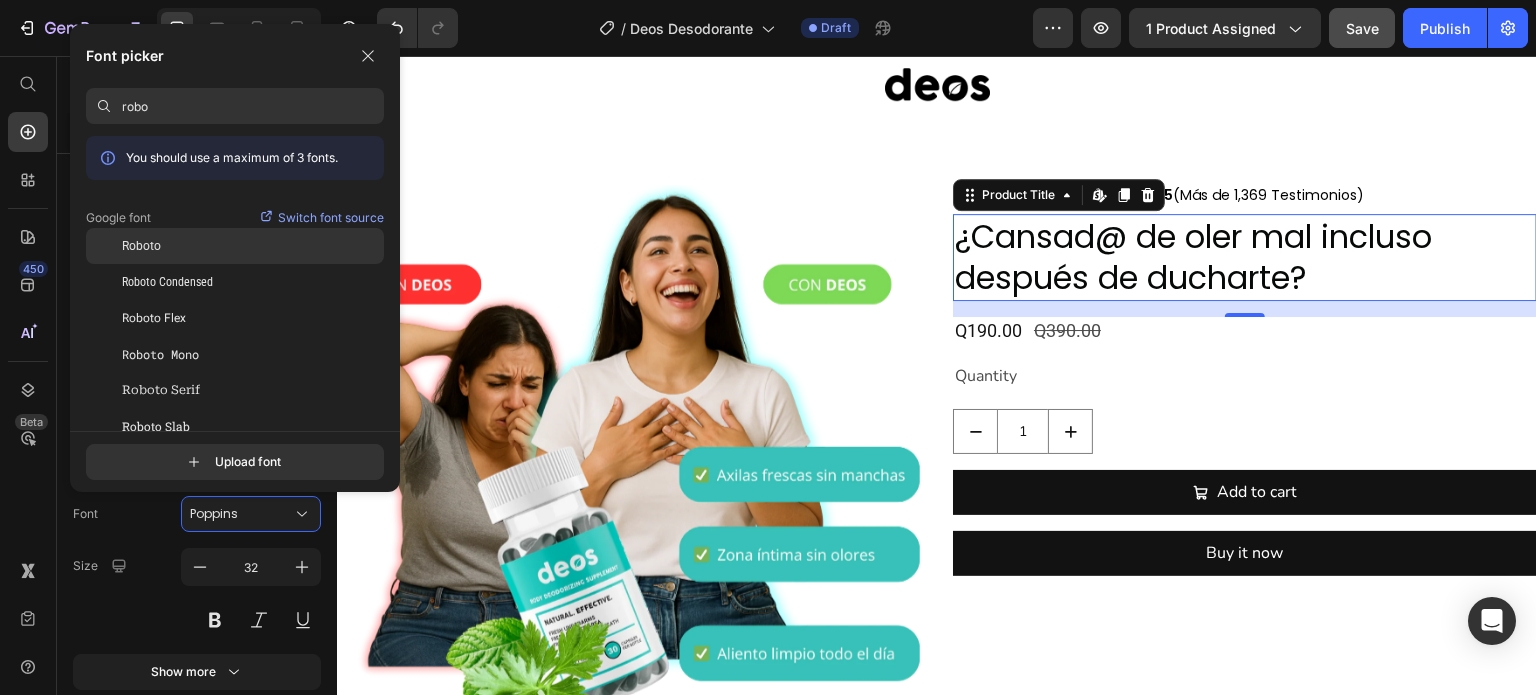 click on "Roboto" 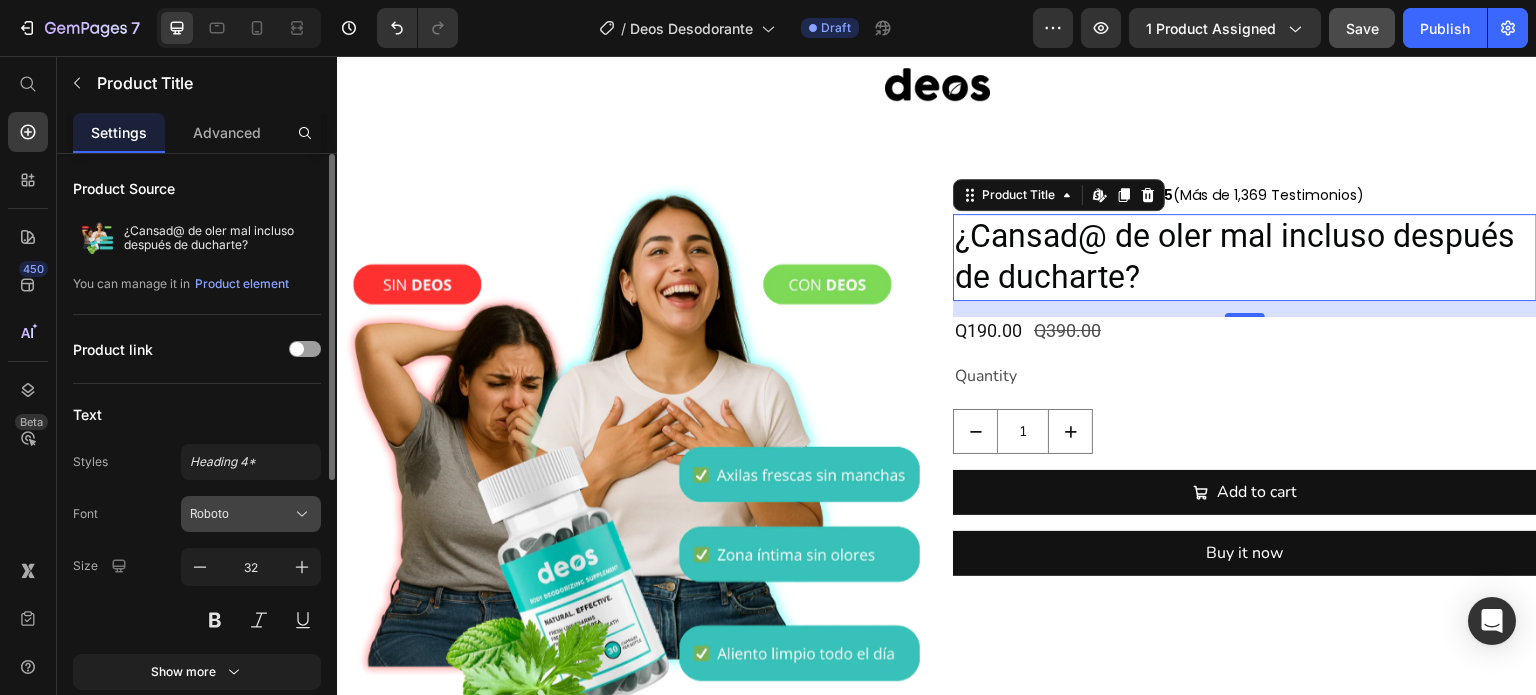click on "Roboto" at bounding box center (241, 514) 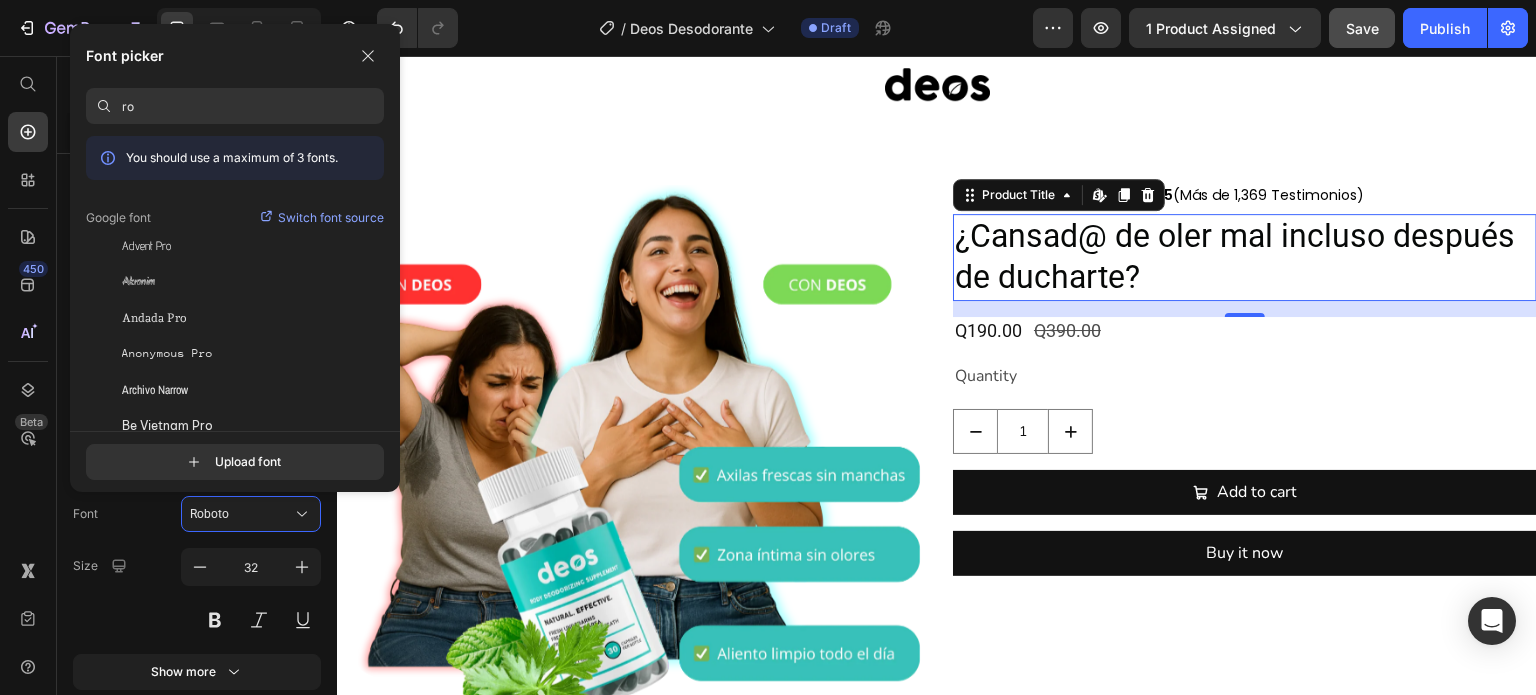 type on "r" 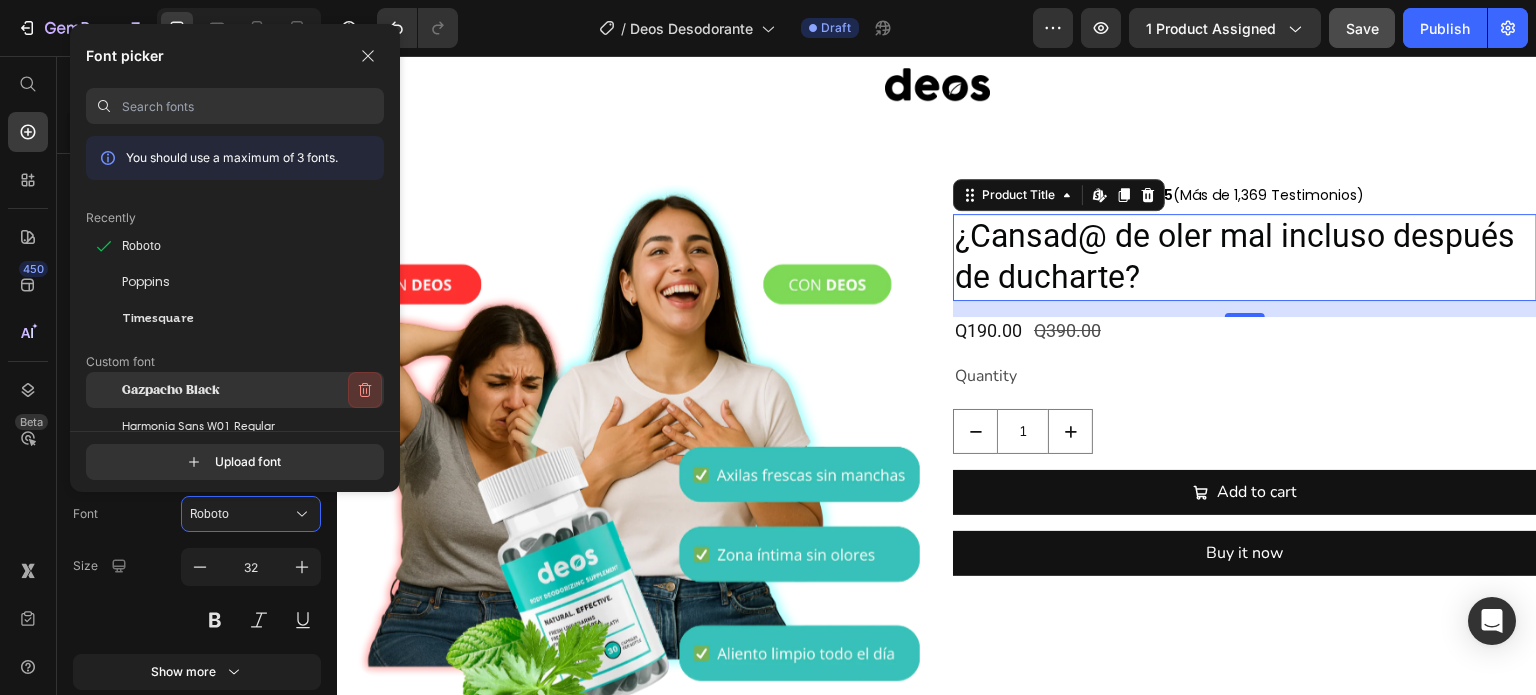 type 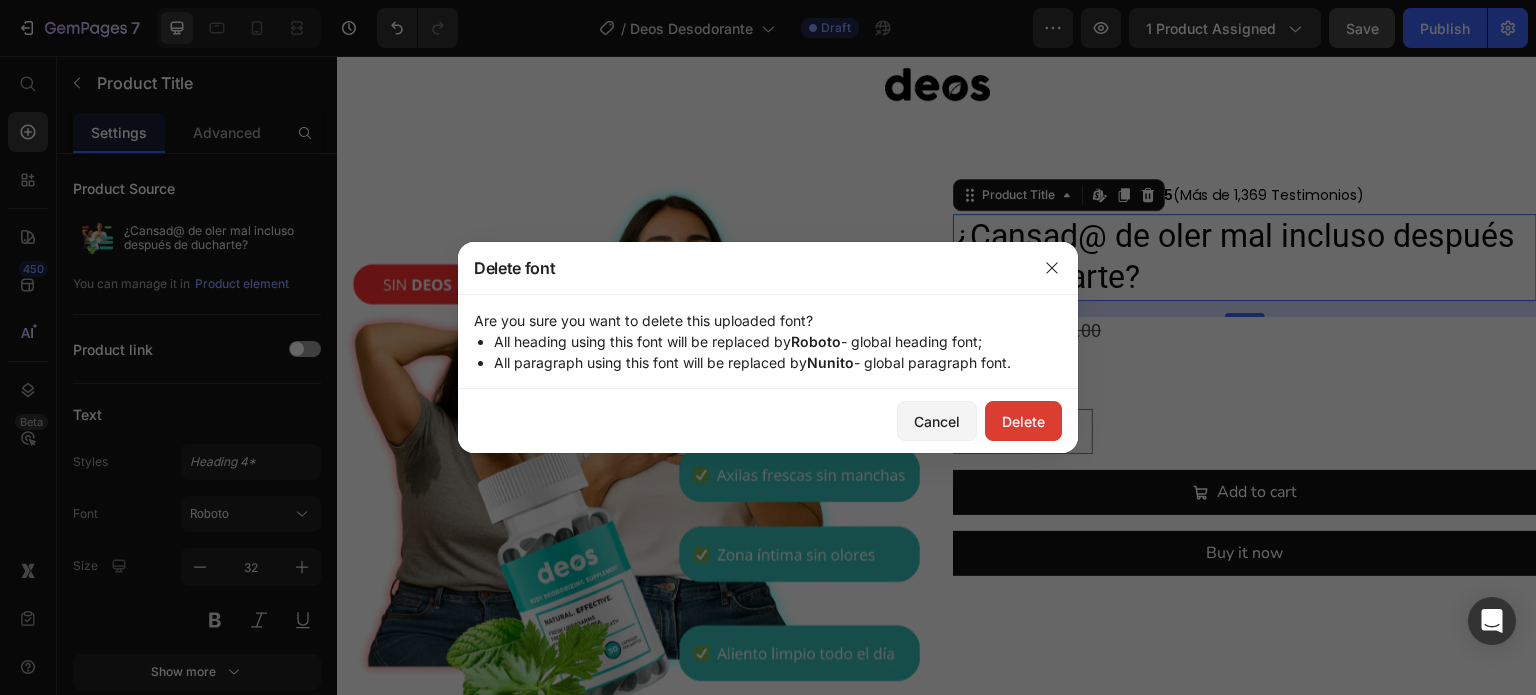 click on "Delete" at bounding box center [1023, 421] 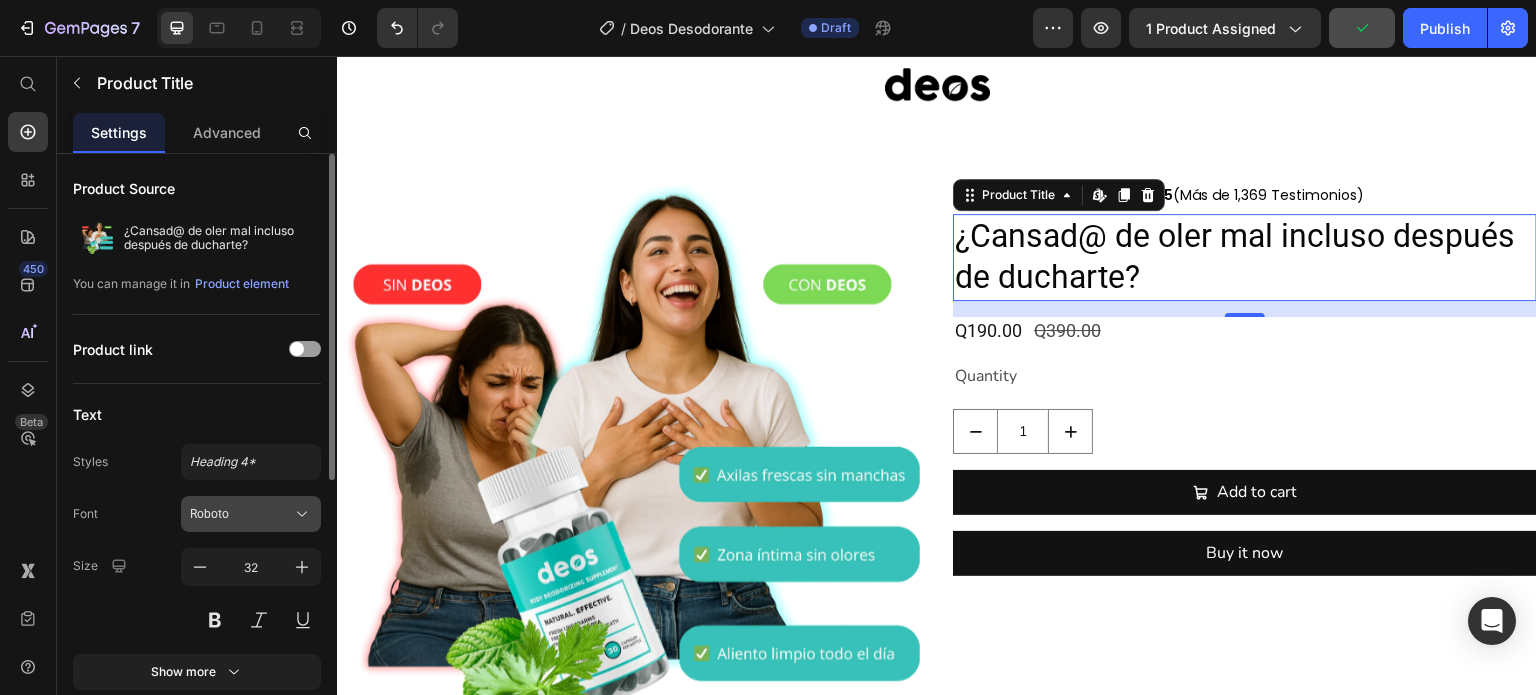 click on "Roboto" at bounding box center [251, 514] 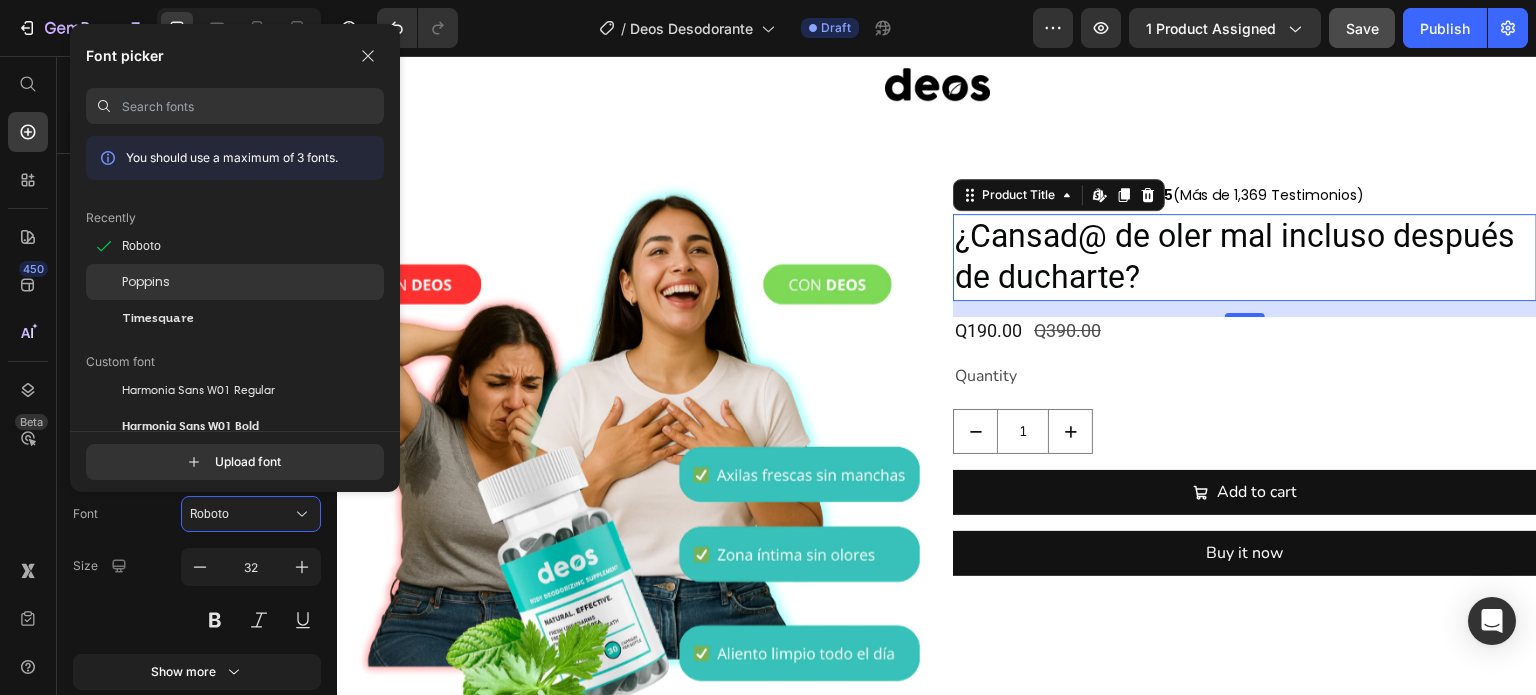 click on "Poppins" 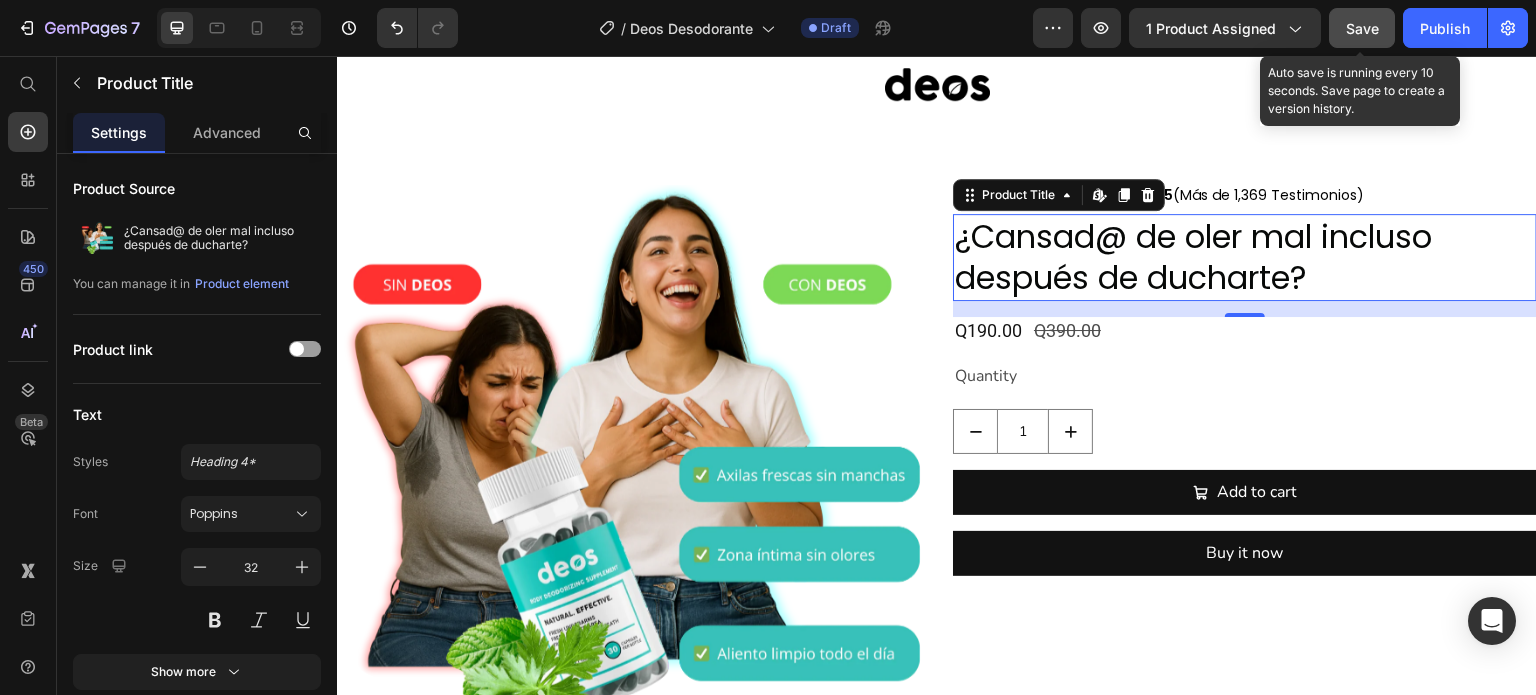 click on "Save" at bounding box center (1362, 28) 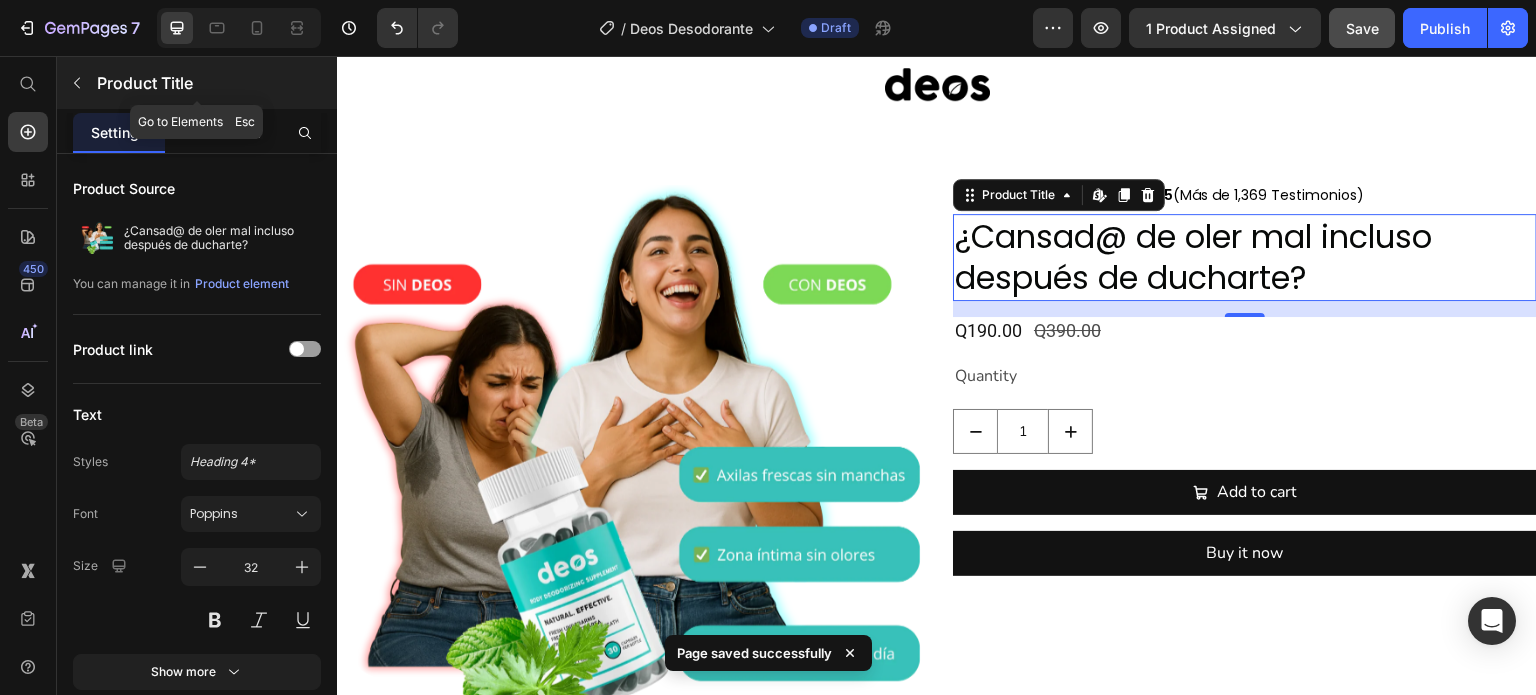 click at bounding box center (77, 83) 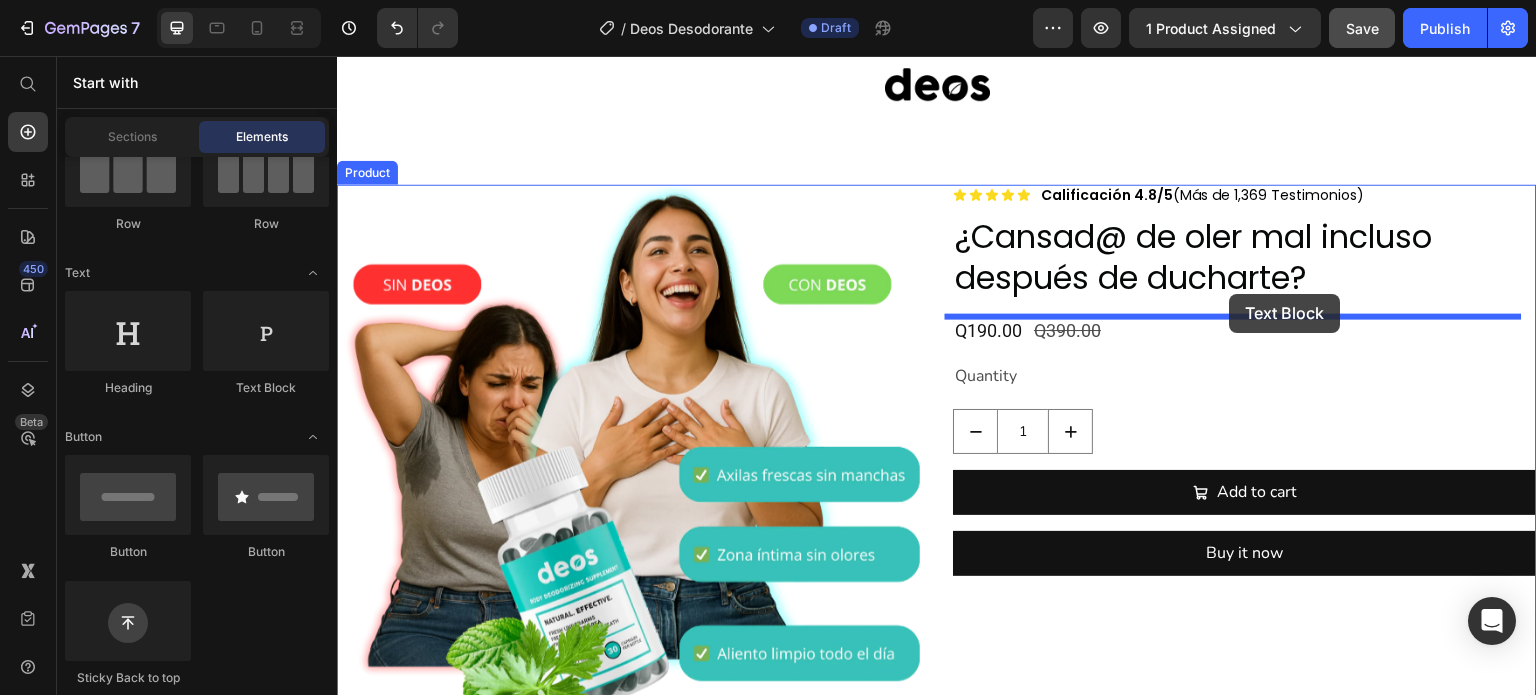 drag, startPoint x: 570, startPoint y: 399, endPoint x: 1230, endPoint y: 294, distance: 668.3001 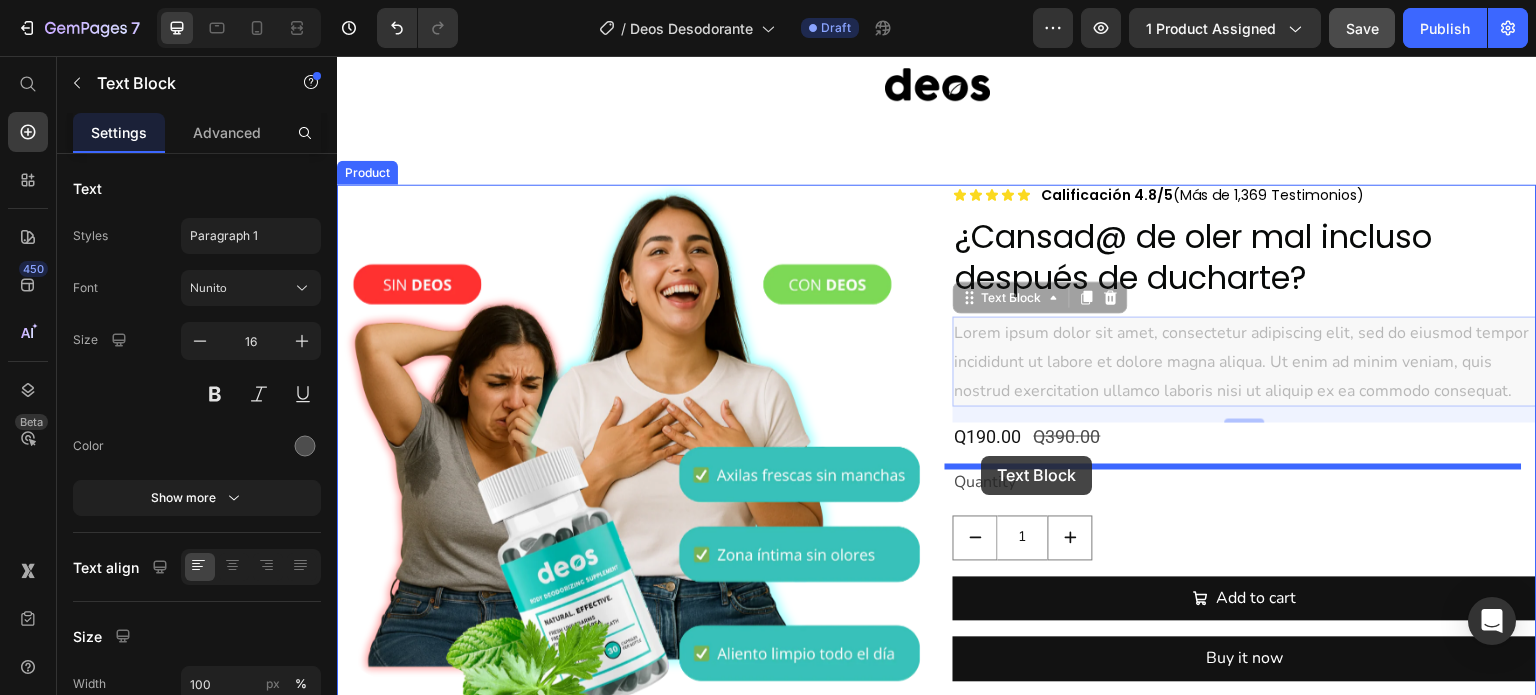 drag, startPoint x: 963, startPoint y: 299, endPoint x: 982, endPoint y: 456, distance: 158.14551 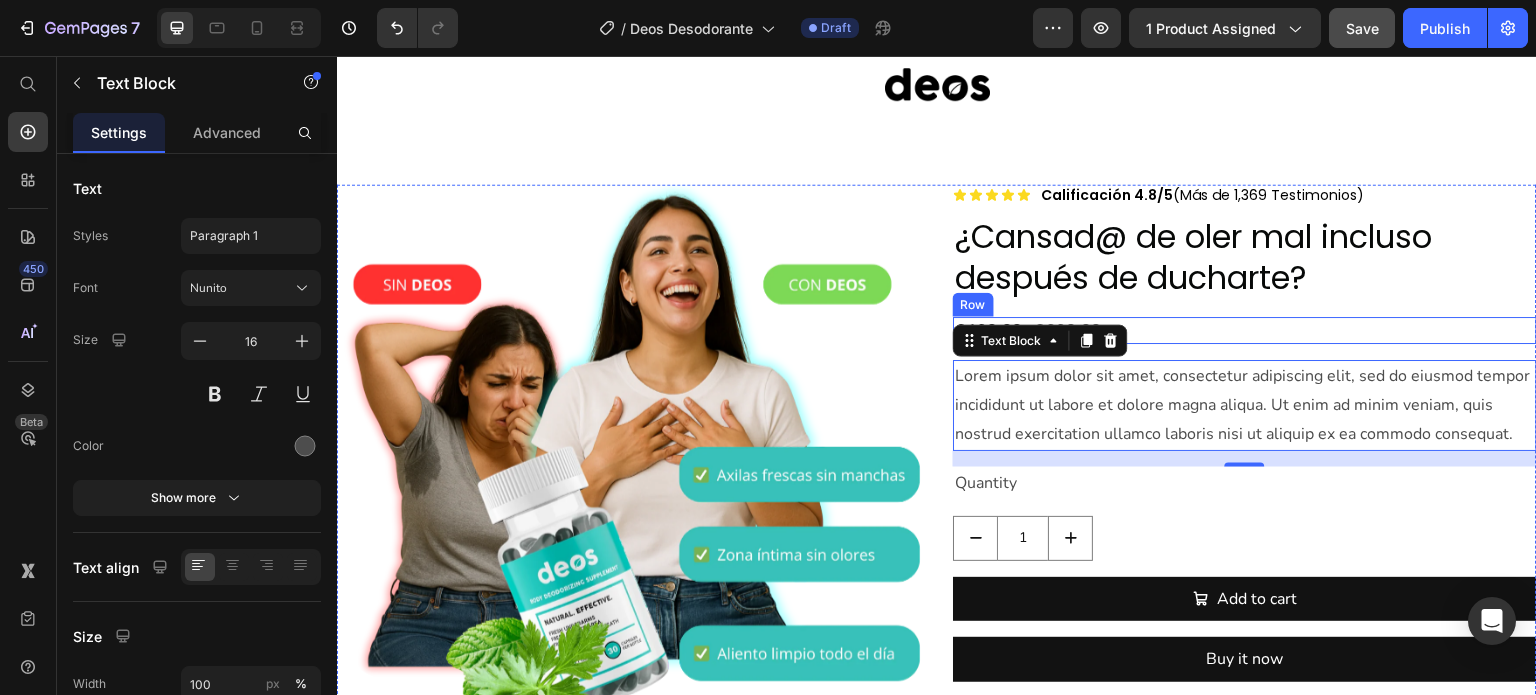 click on "Q190.00 Product Price Q390.00 Product Price Row" at bounding box center [1245, 330] 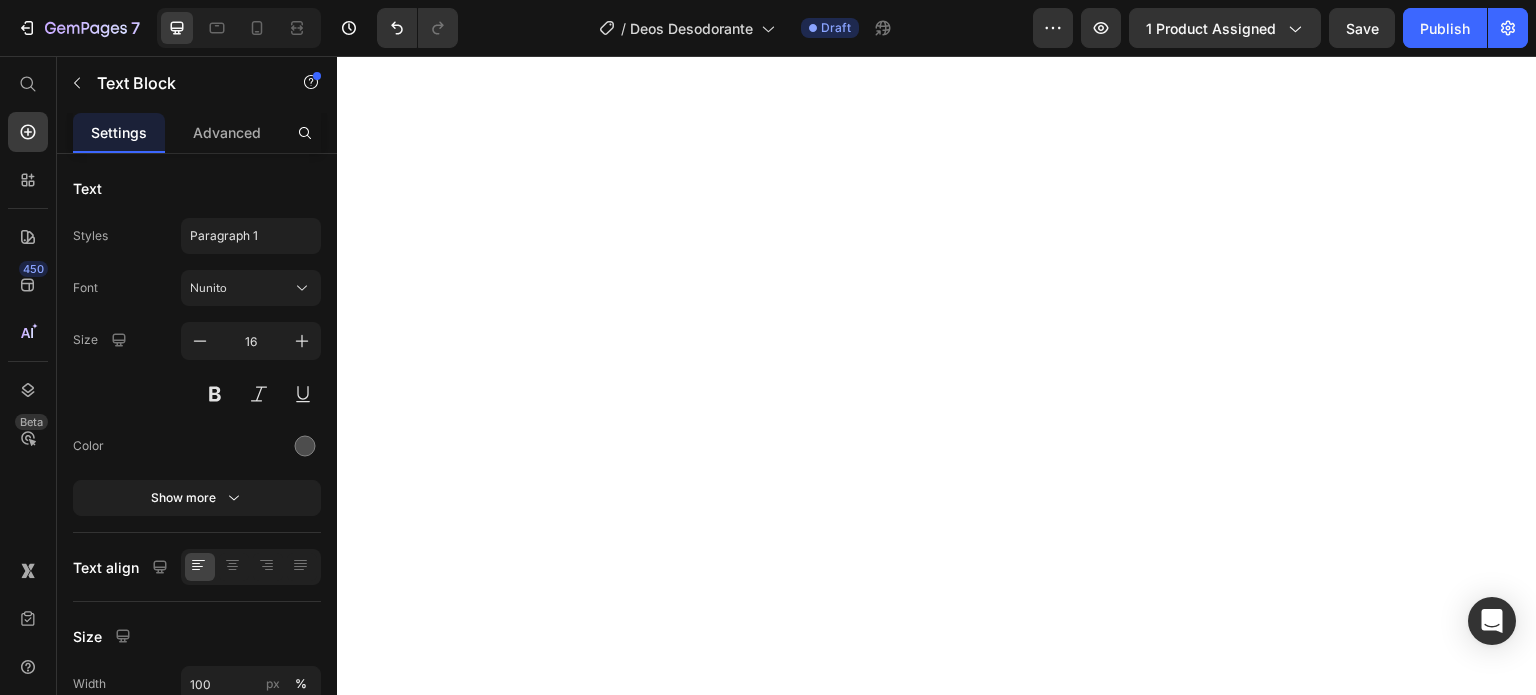 scroll, scrollTop: 0, scrollLeft: 0, axis: both 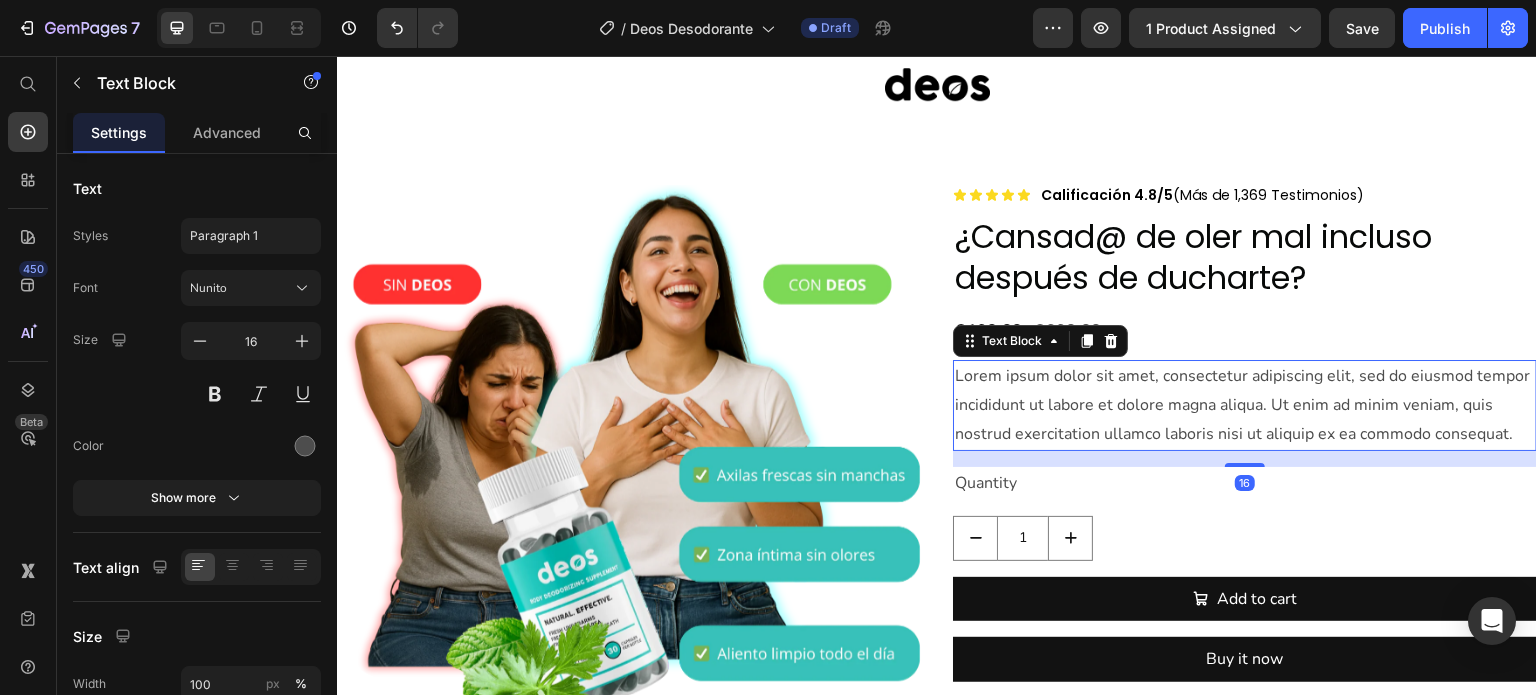 click on "Lorem ipsum dolor sit amet, consectetur adipiscing elit, sed do eiusmod tempor incididunt ut labore et dolore magna aliqua. Ut enim ad minim veniam, quis nostrud exercitation ullamco laboris nisi ut aliquip ex ea commodo consequat." at bounding box center (1245, 405) 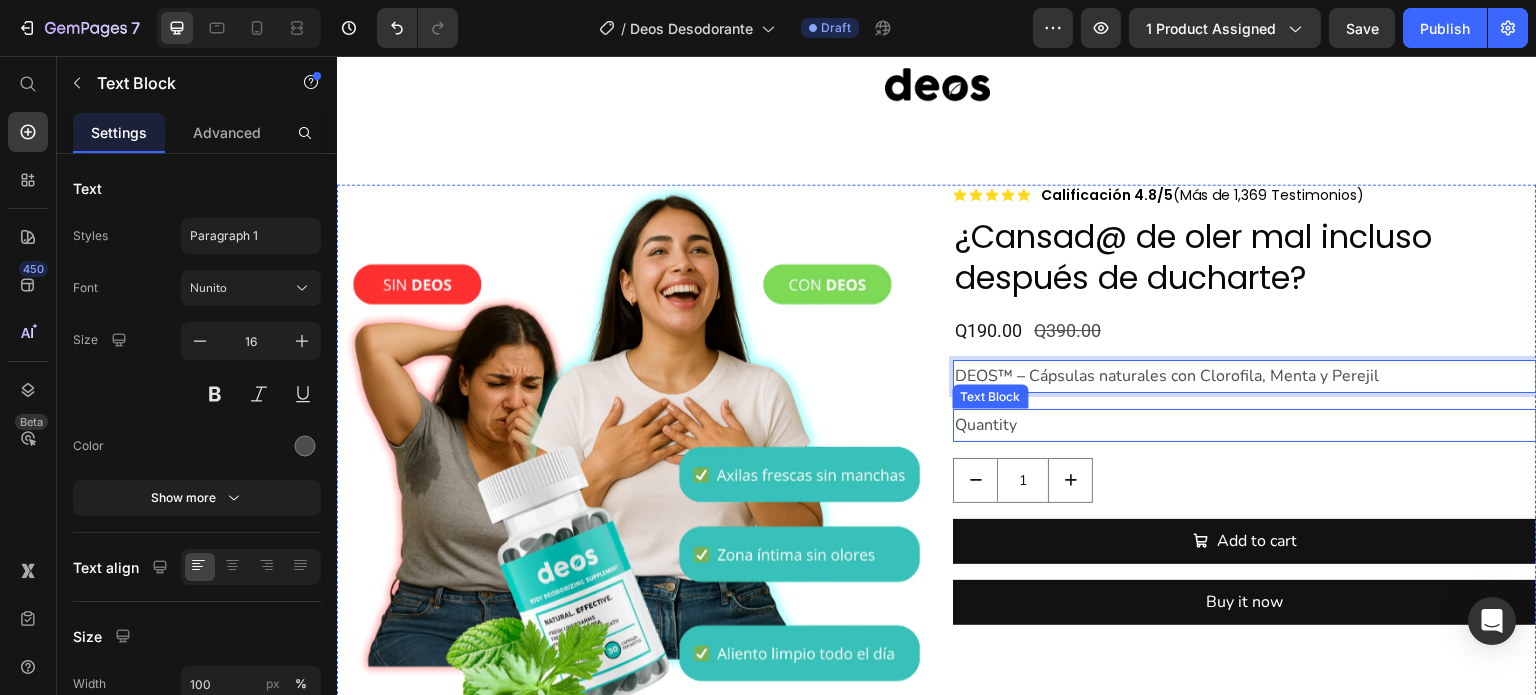 click on "Quantity" at bounding box center (1245, 425) 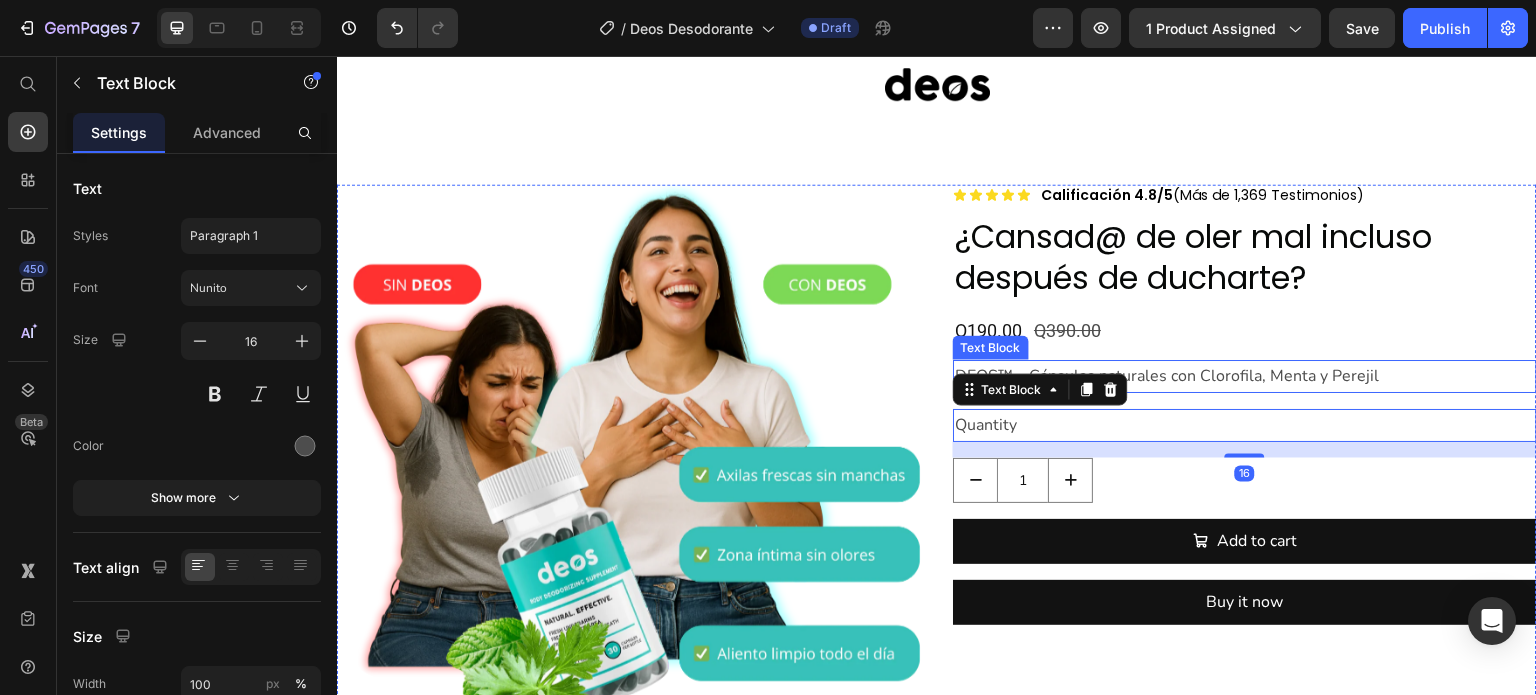 click on "DEOS™ – Cápsulas naturales con Clorofila, Menta y Perejil" at bounding box center (1245, 376) 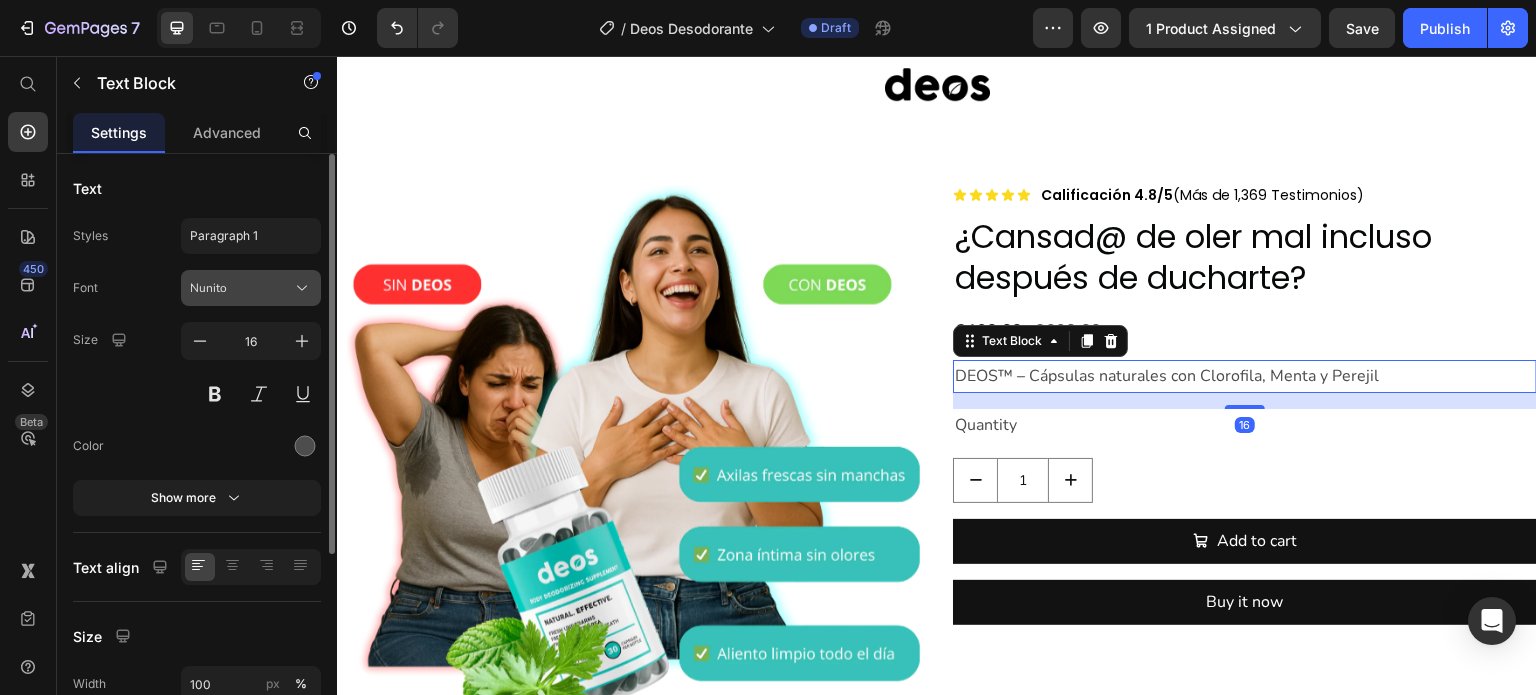 click on "Nunito" at bounding box center [241, 288] 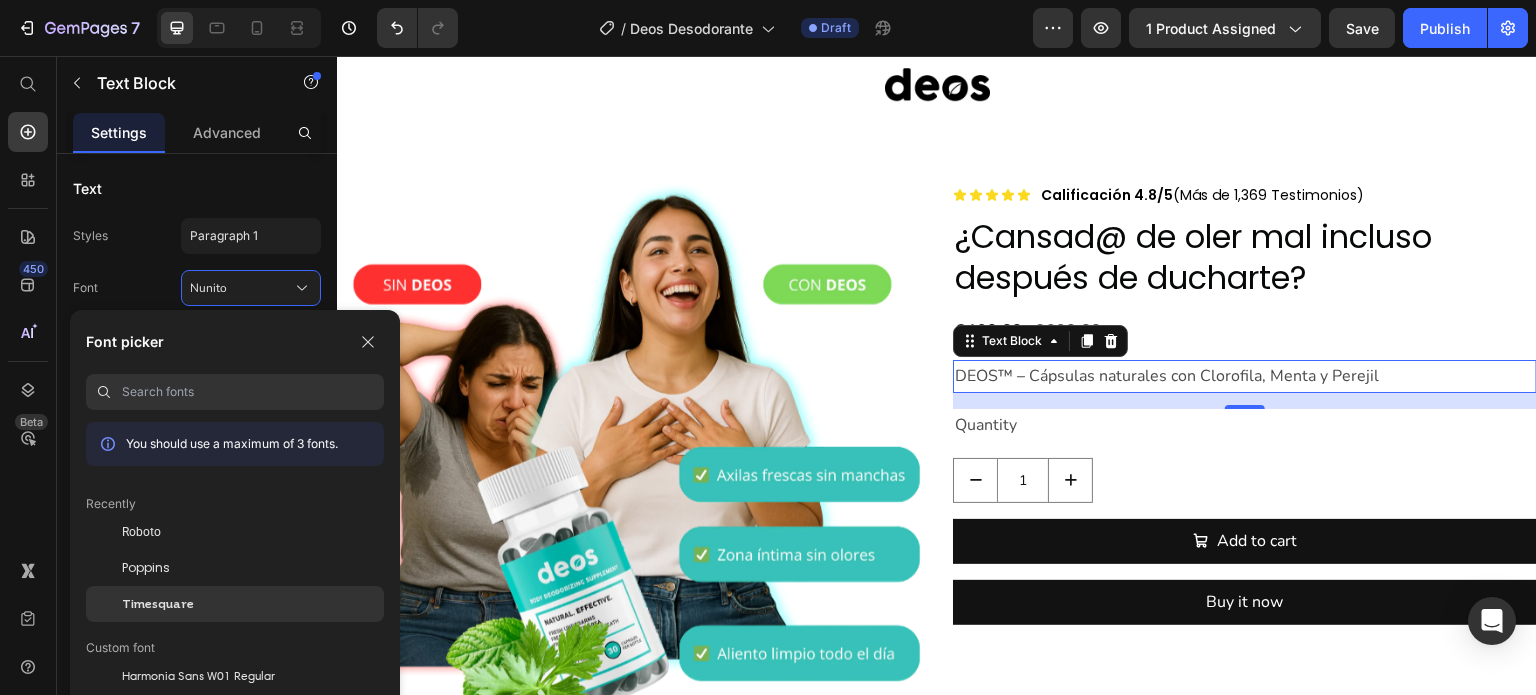 click on "Timesquare" at bounding box center [158, 604] 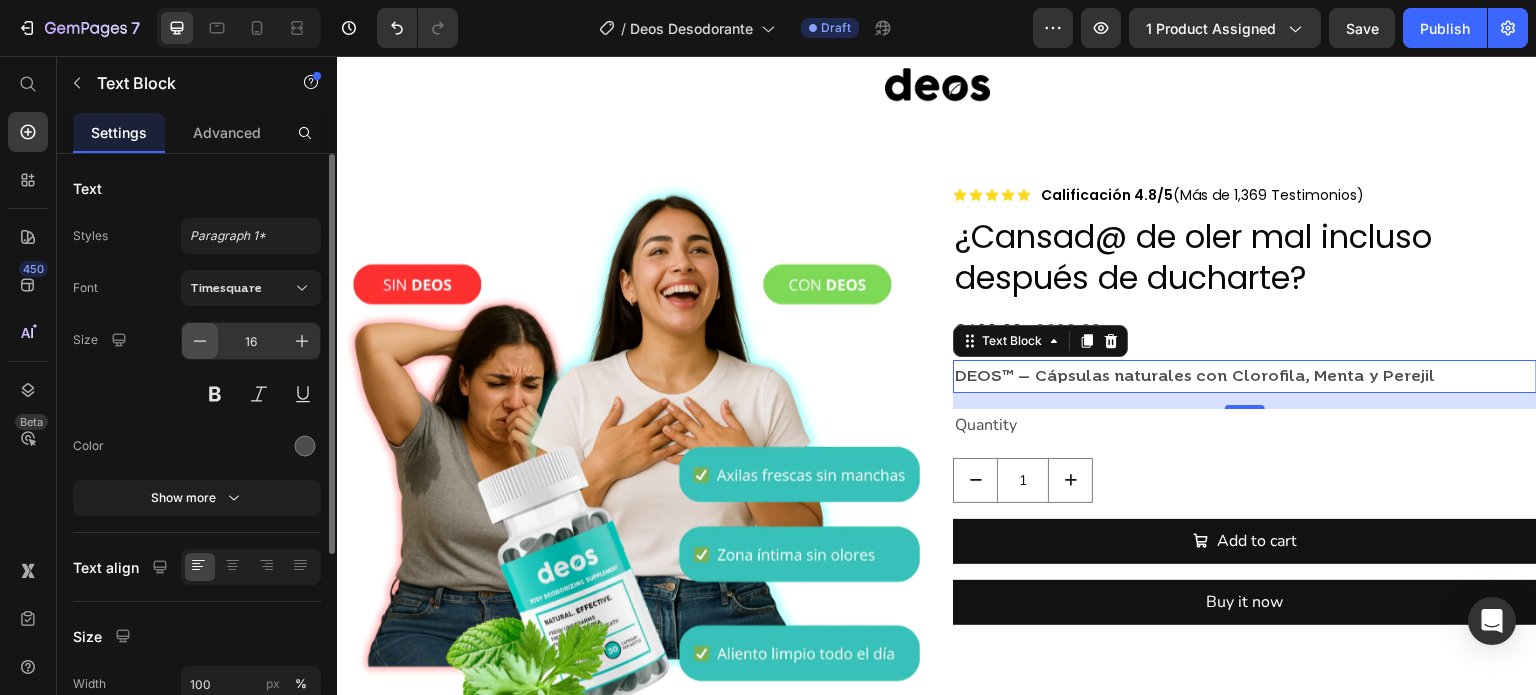 click 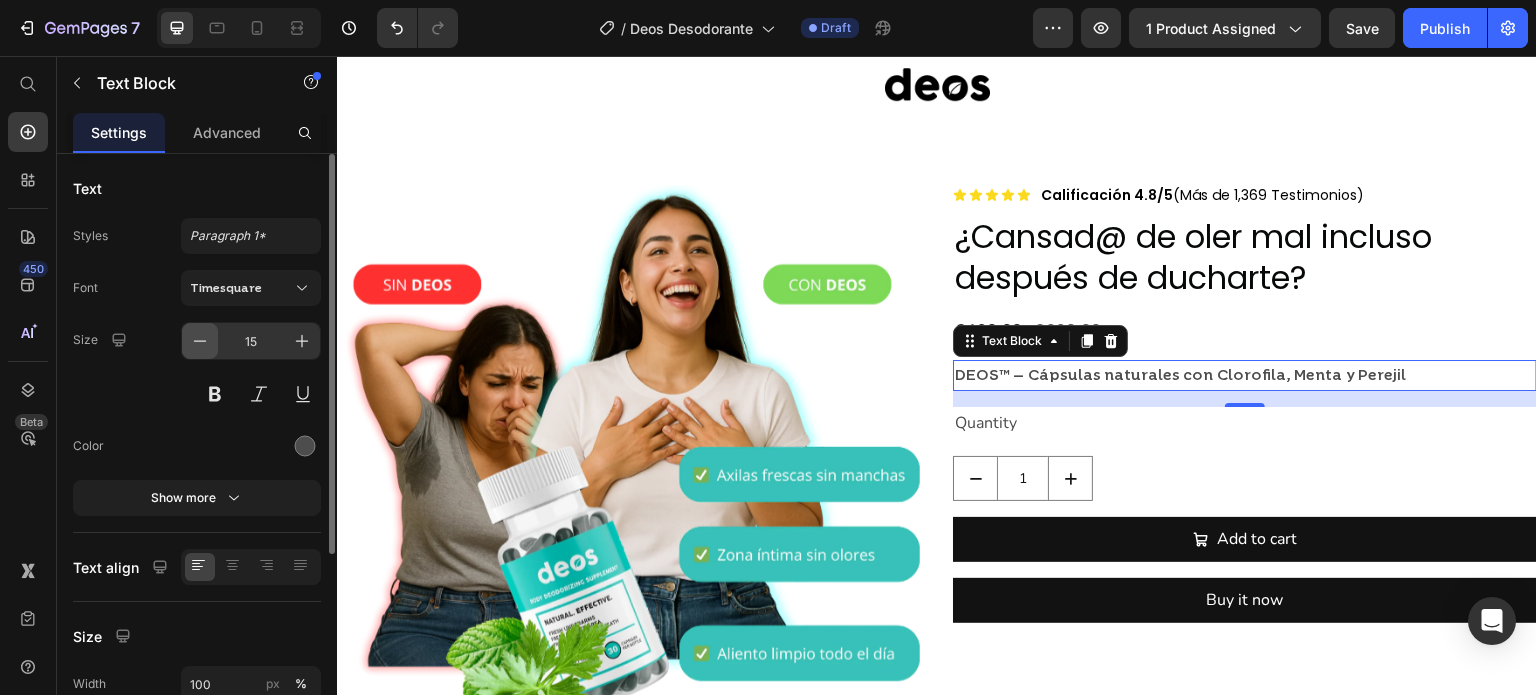 click 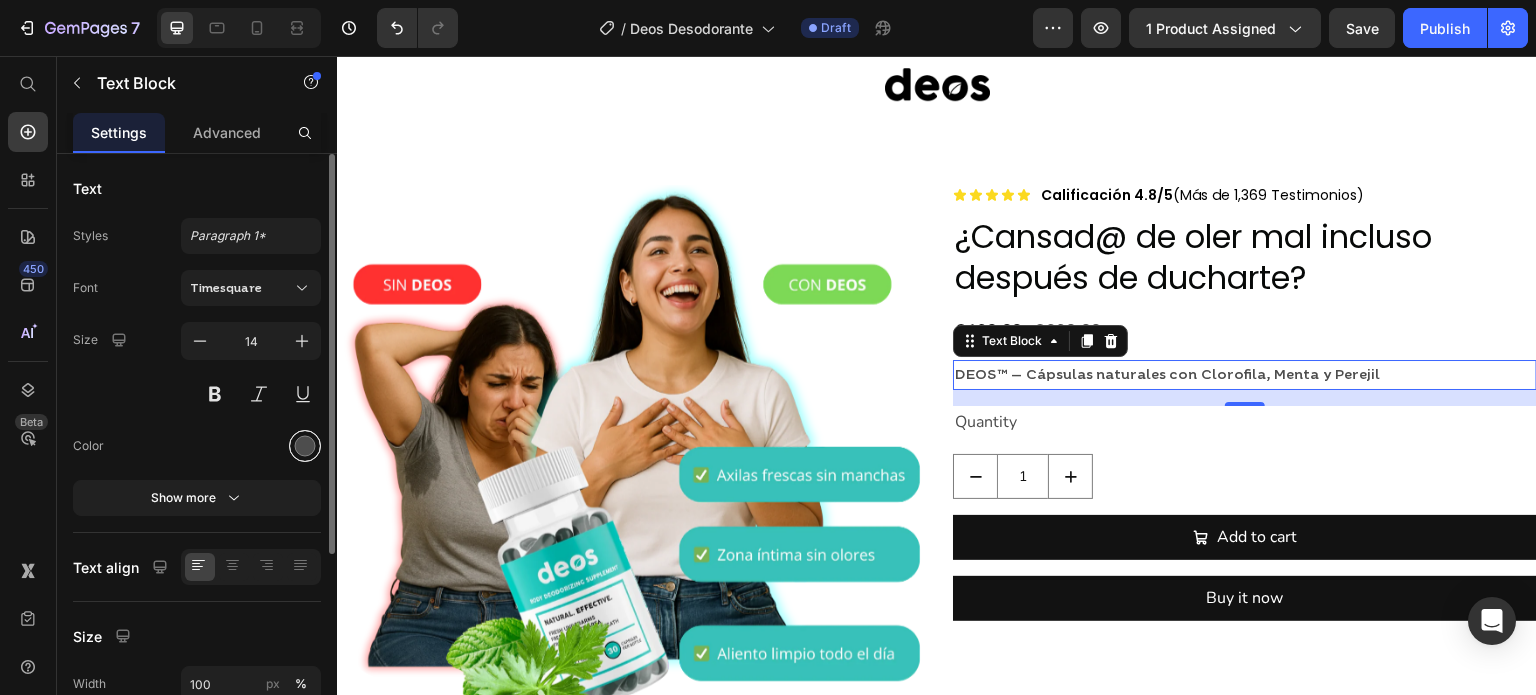 click at bounding box center (305, 446) 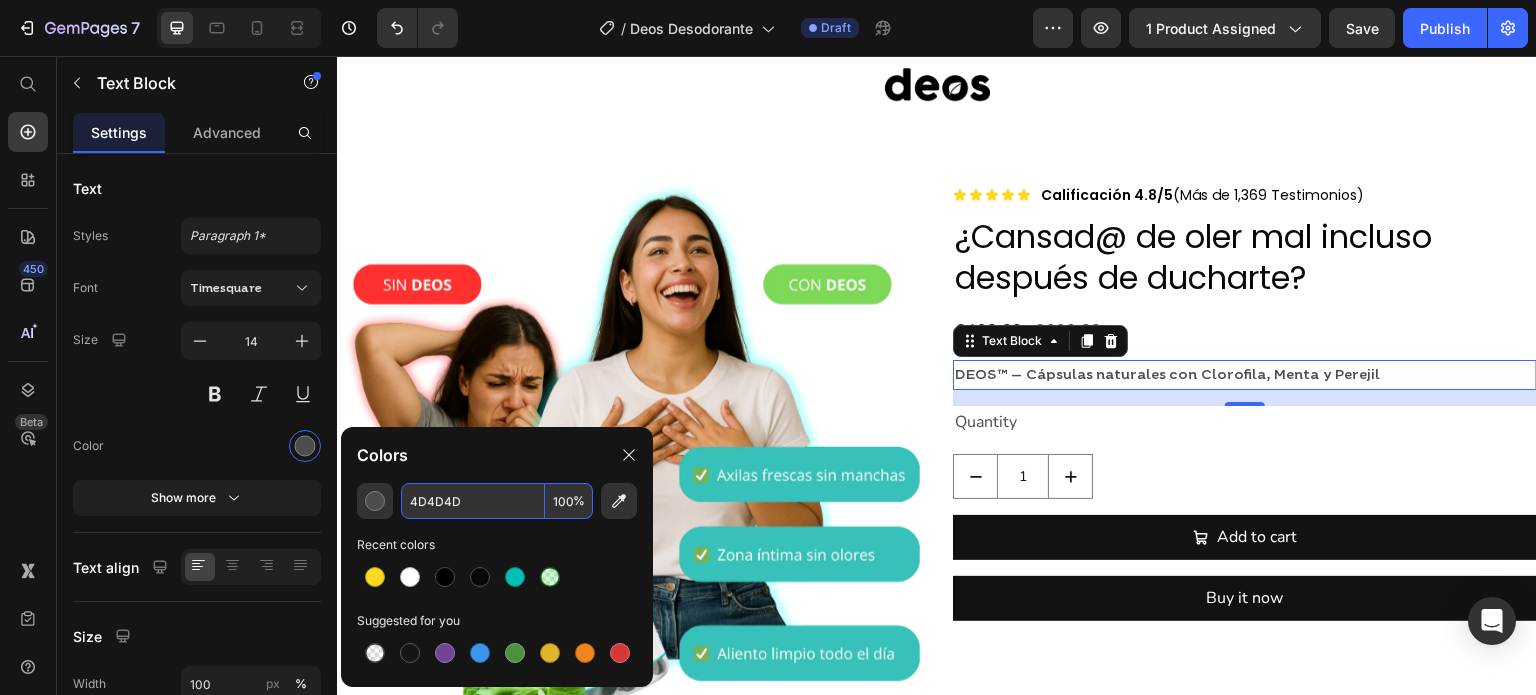 click on "4D4D4D" at bounding box center (473, 501) 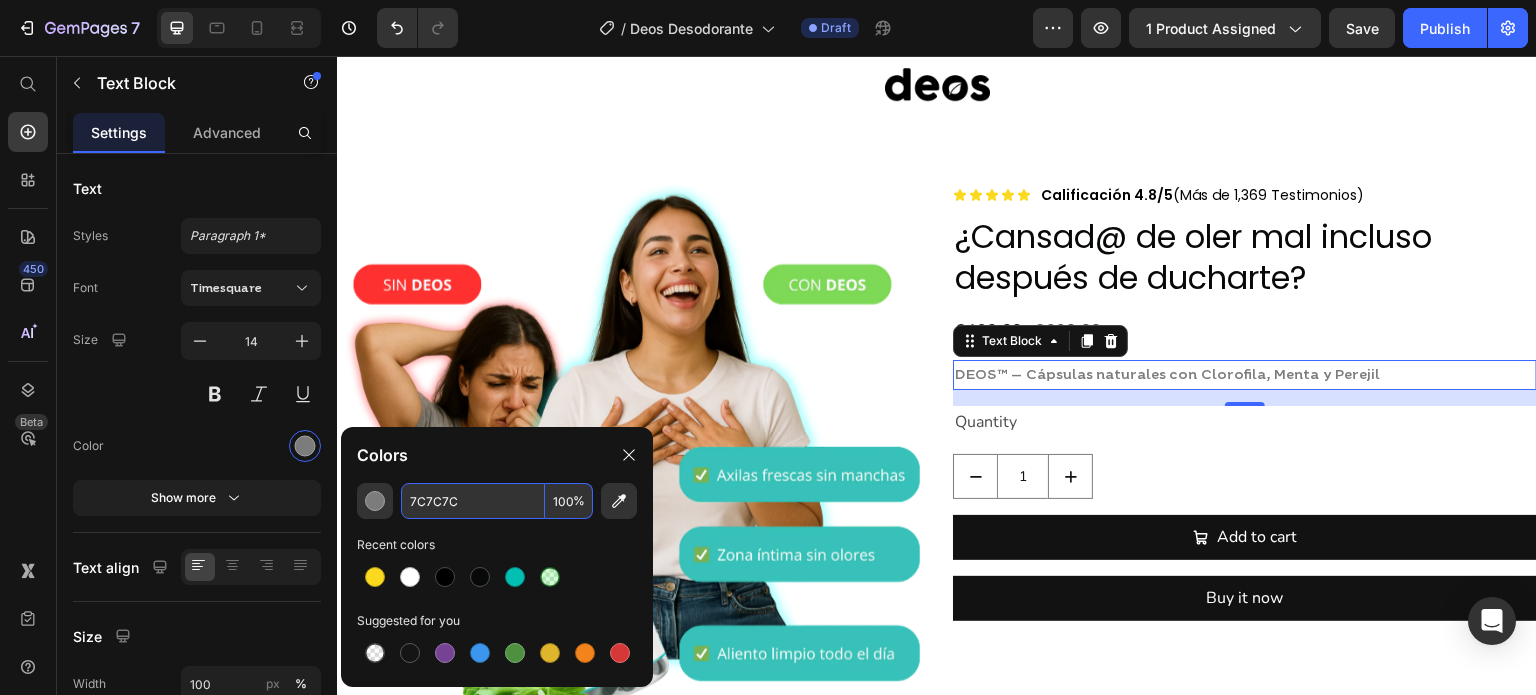 type on "7C7C7C" 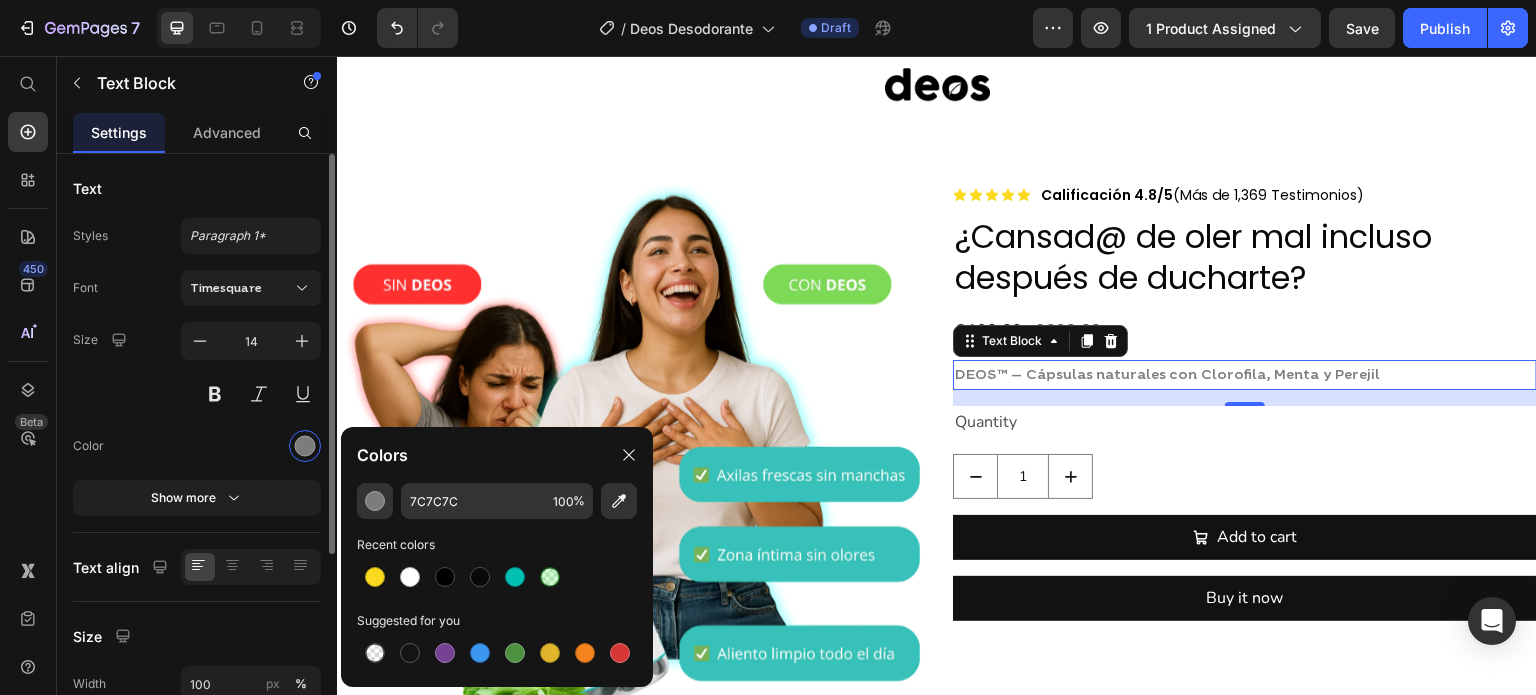 click at bounding box center [251, 446] 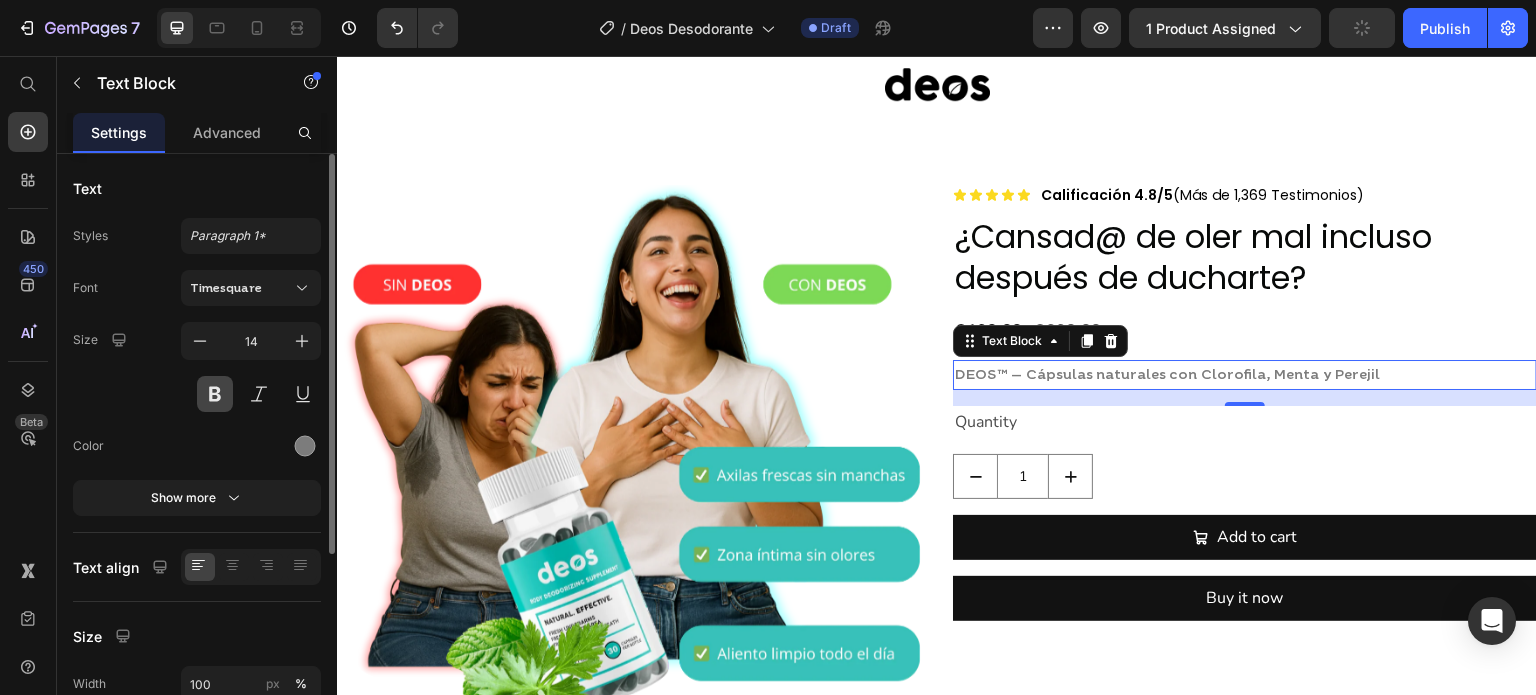 click at bounding box center [215, 394] 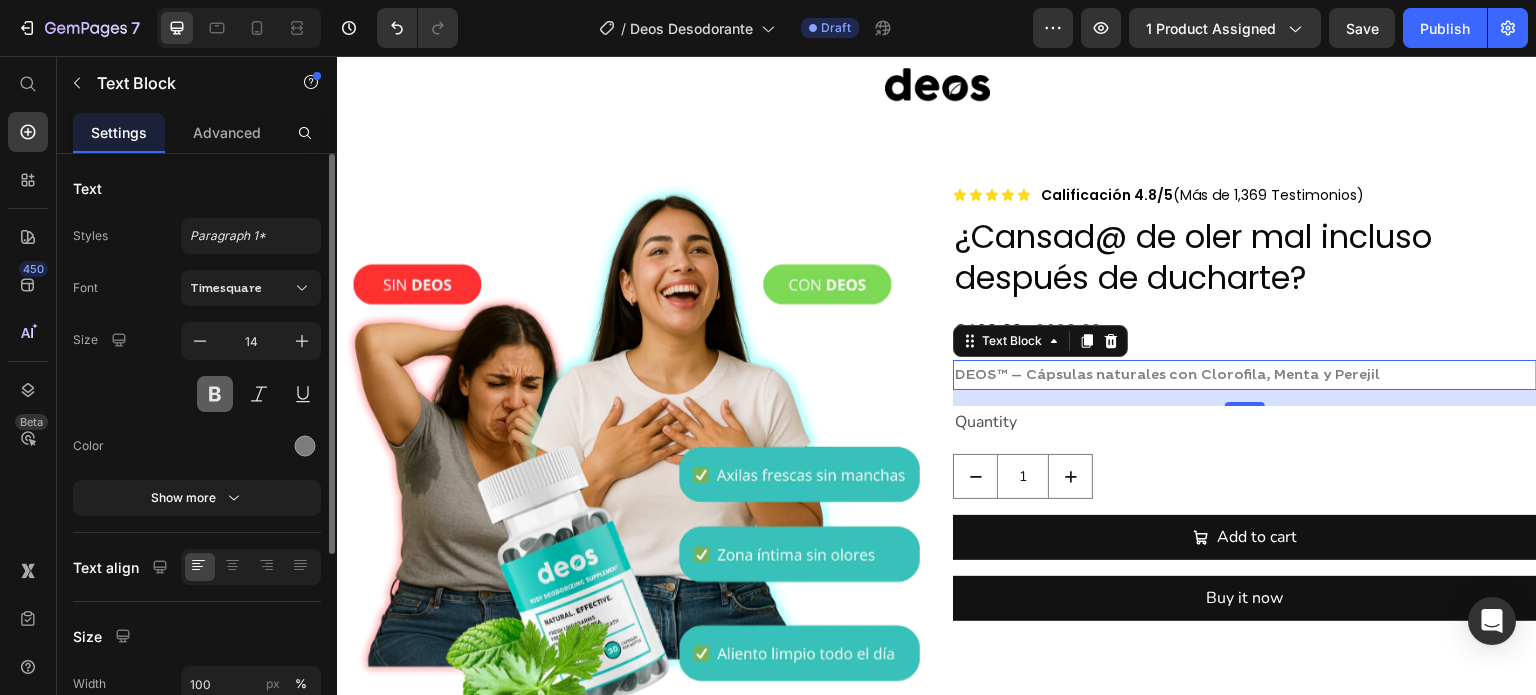 click at bounding box center [215, 394] 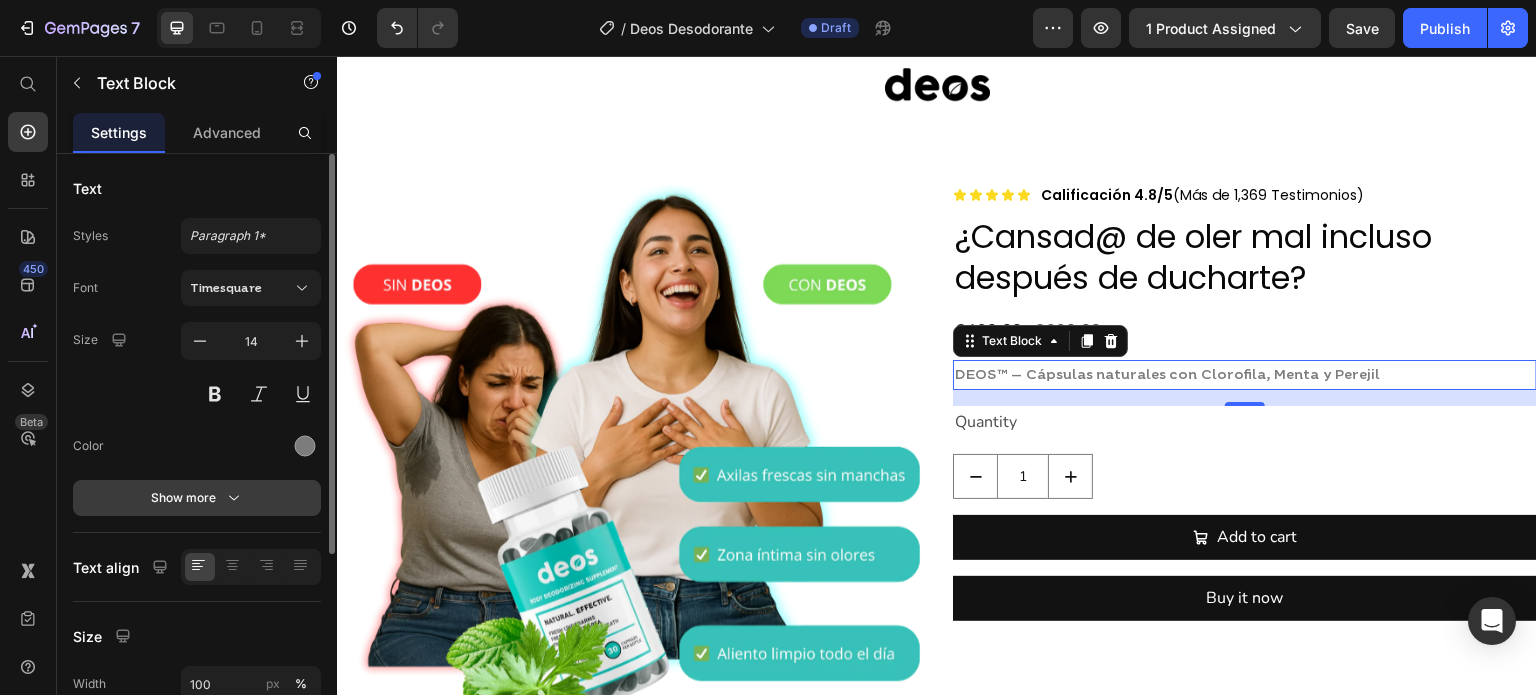 click on "Show more" at bounding box center [197, 498] 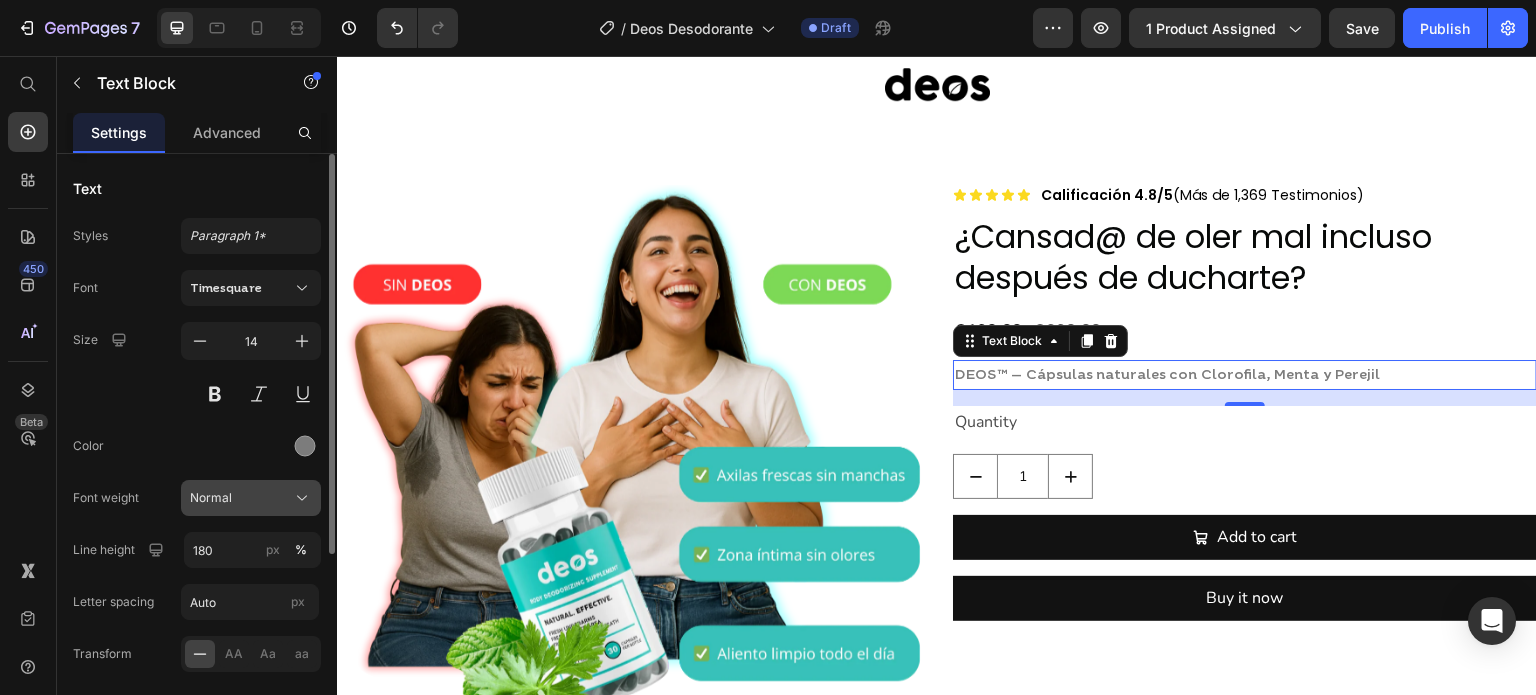 click on "Normal" 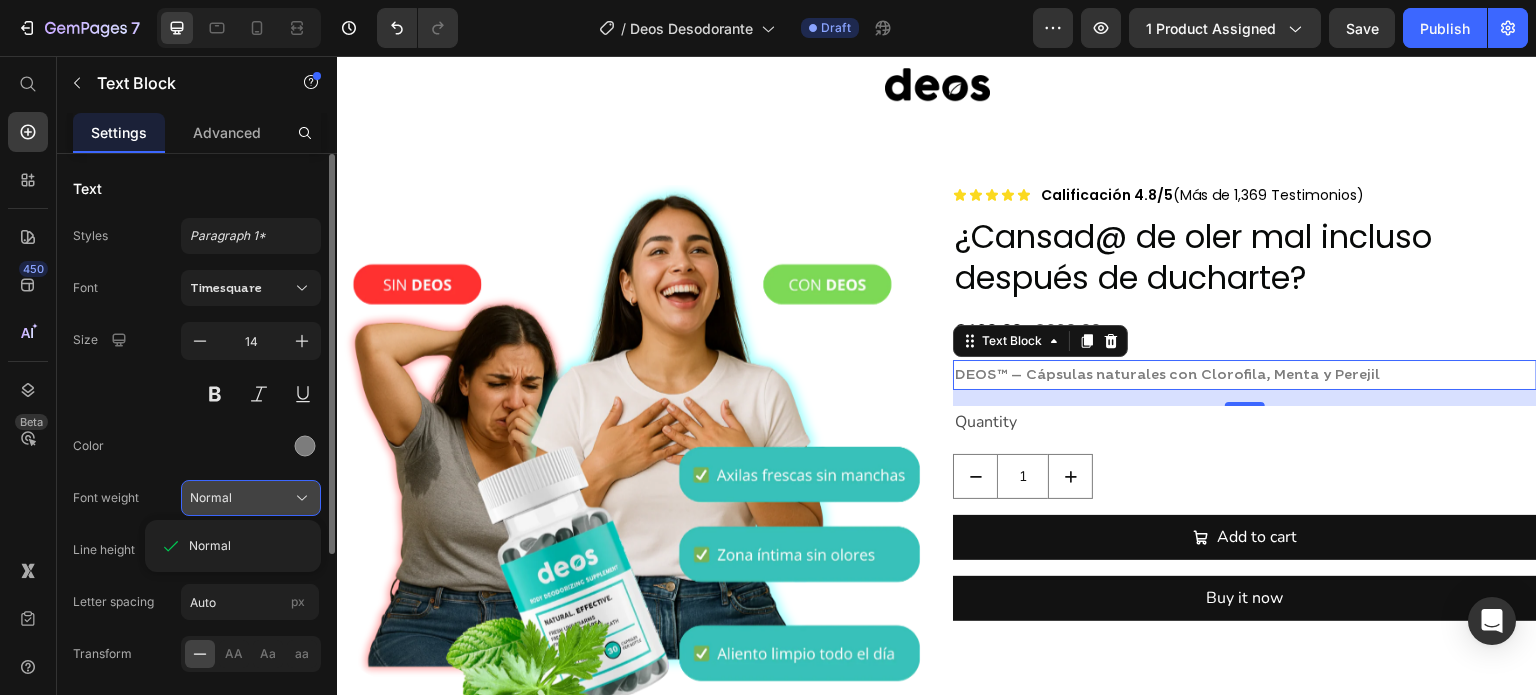 click on "Normal" 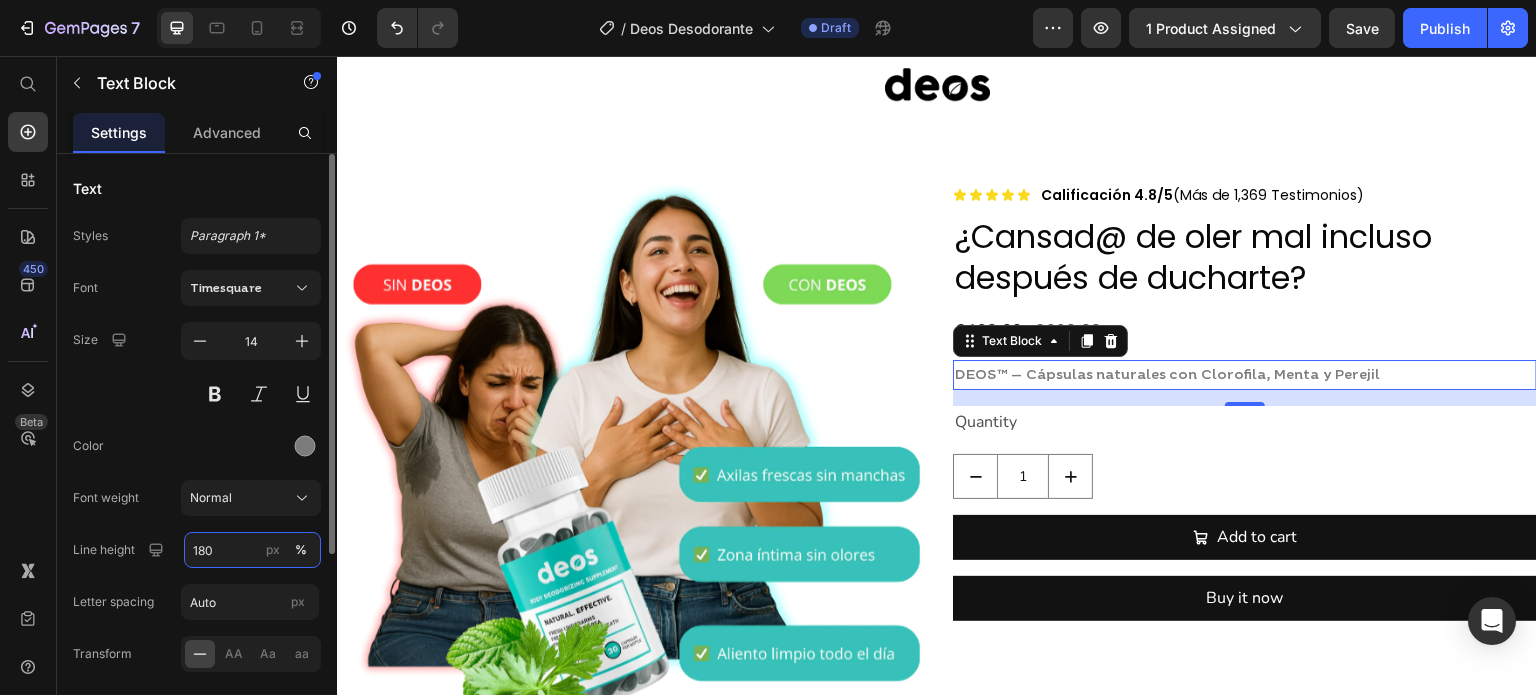 click on "180" at bounding box center [252, 550] 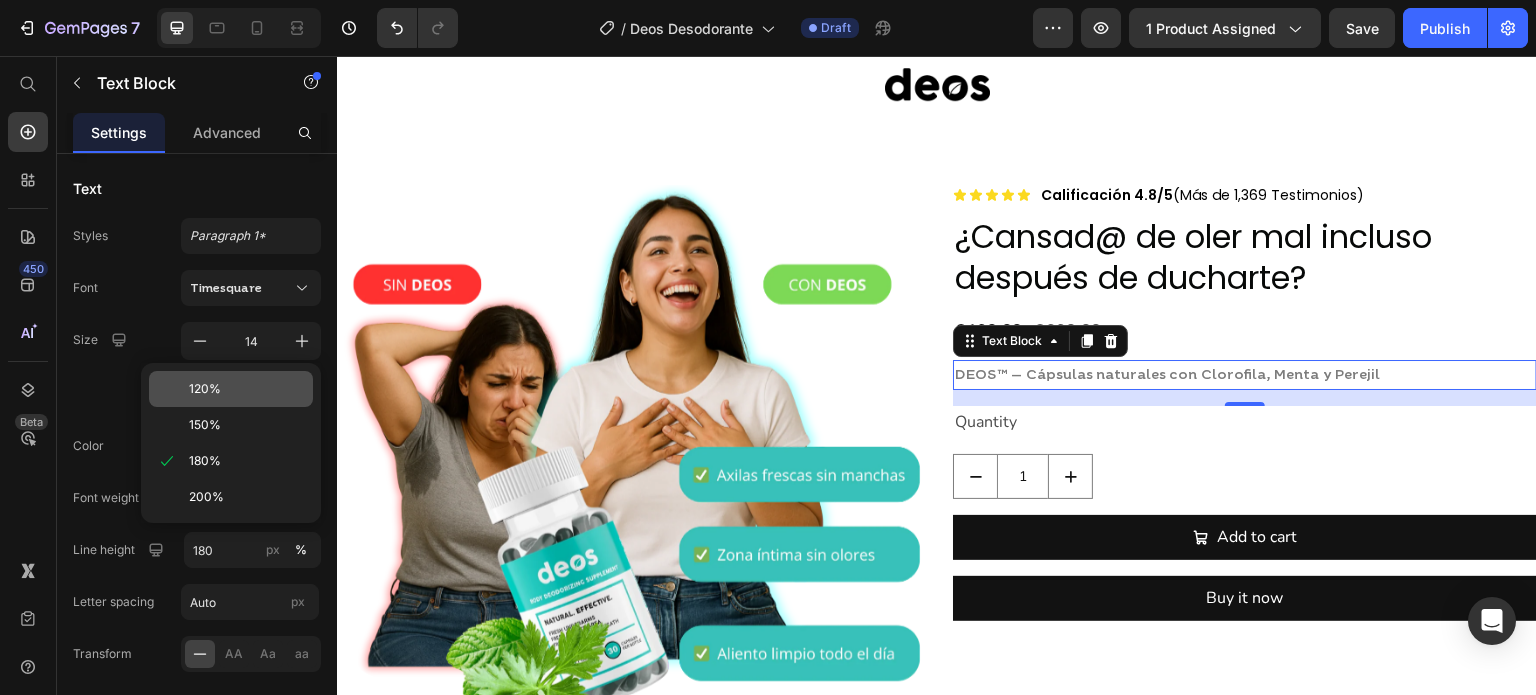 click on "120%" 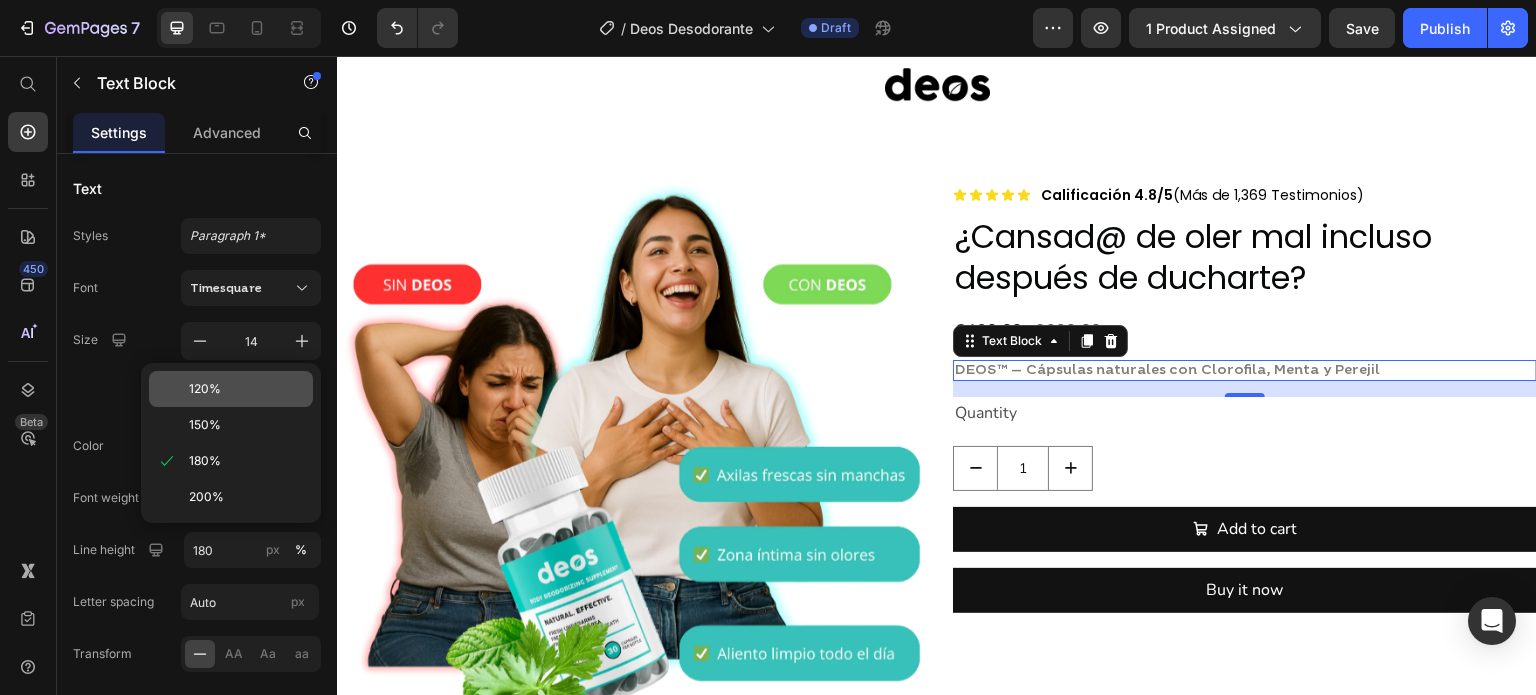type on "120" 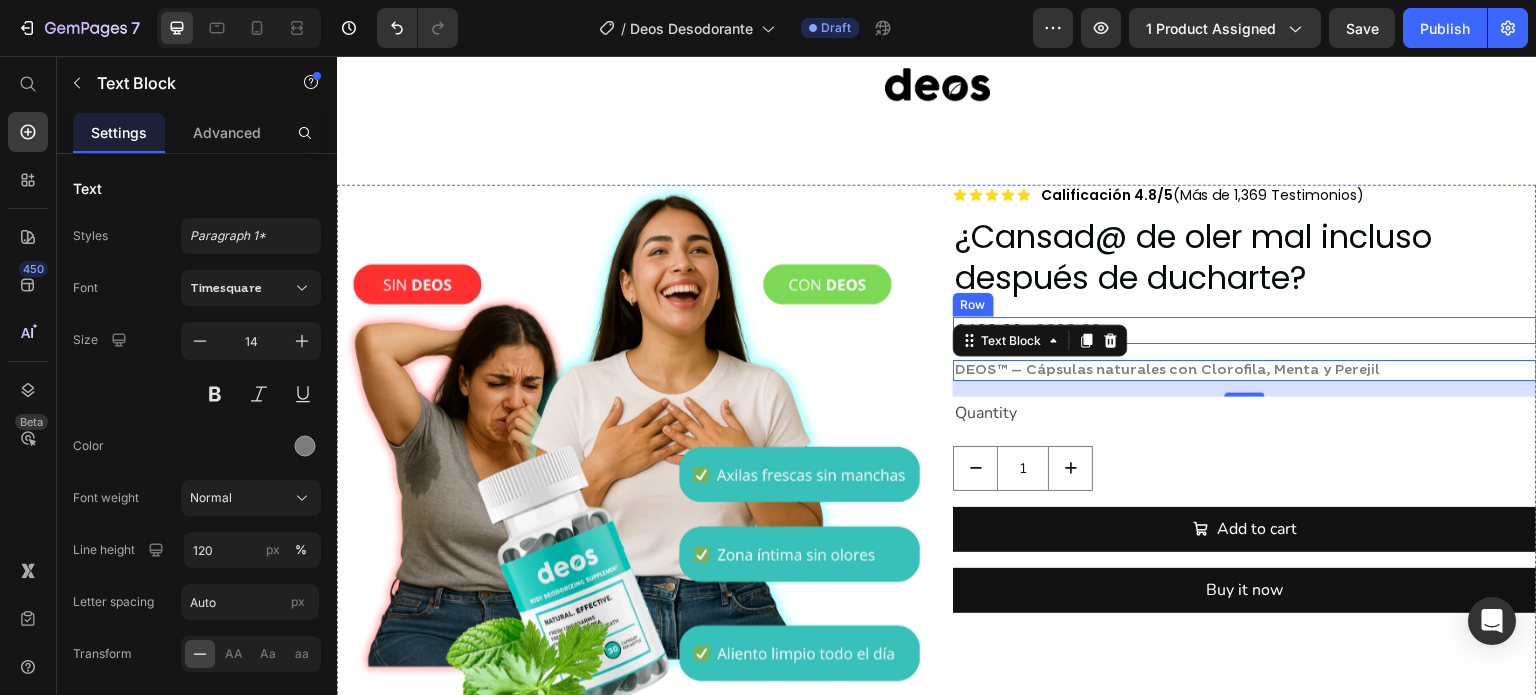 click on "Q190.00 Product Price Q390.00 Product Price Row" at bounding box center [1245, 330] 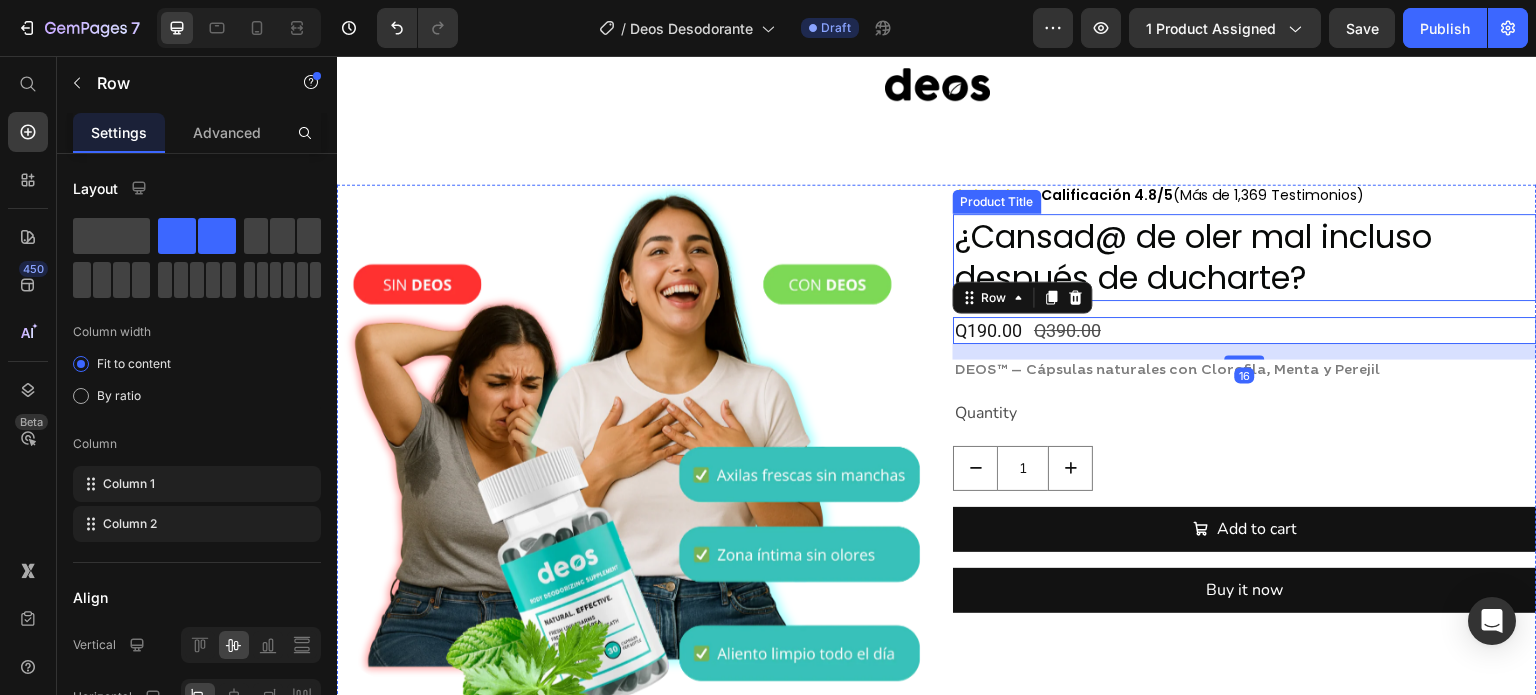 click on "¿Cansad@ de oler mal incluso después de ducharte?" at bounding box center [1245, 257] 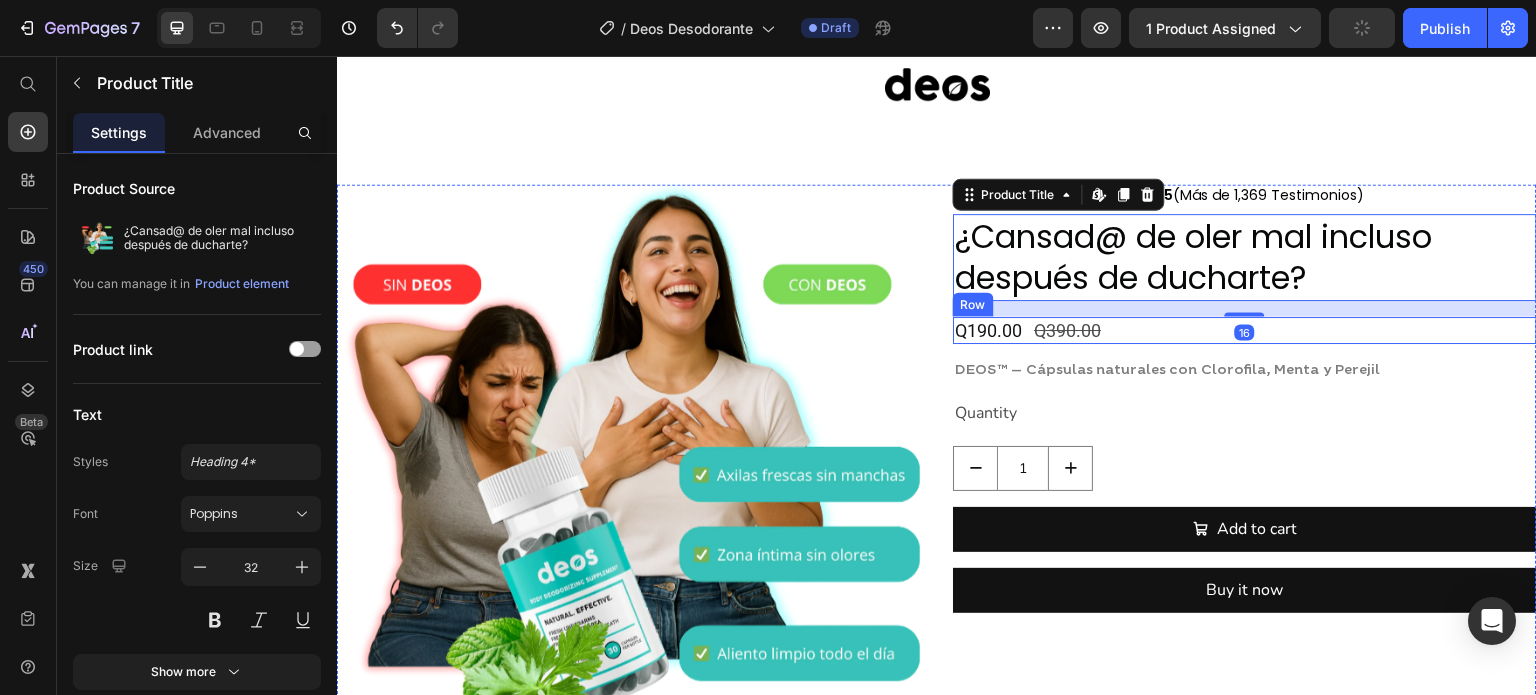 click on "Q190.00 Product Price Q390.00 Product Price Row" at bounding box center (1245, 330) 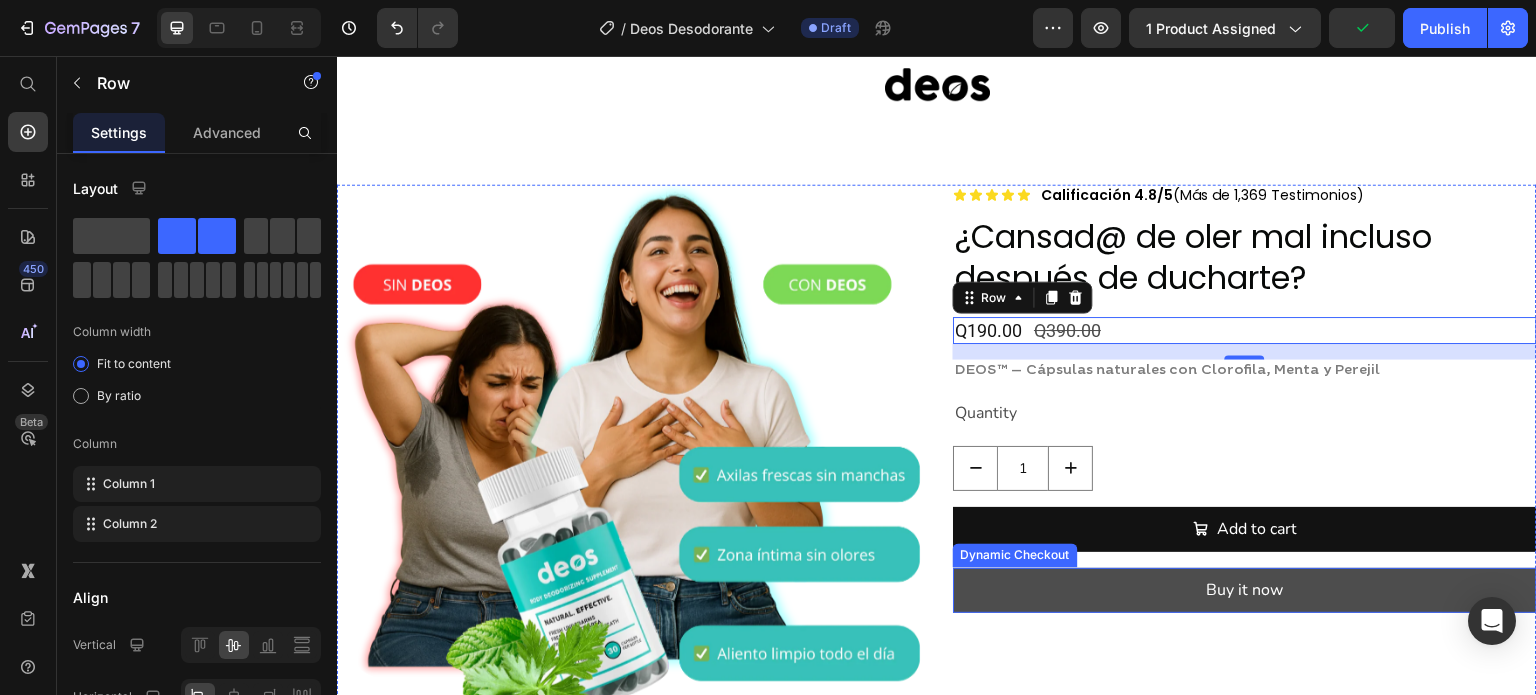 click on "Buy it now" at bounding box center (1245, 590) 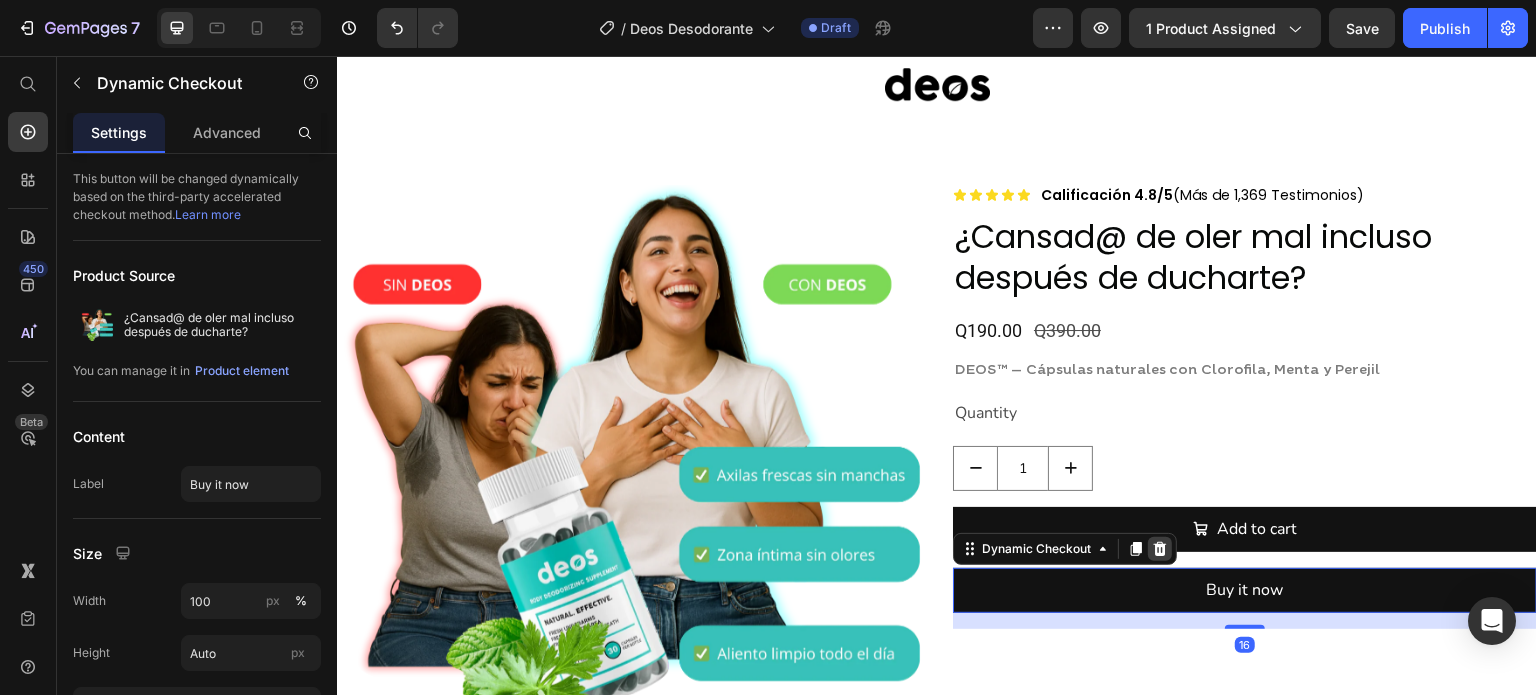 click at bounding box center [1160, 549] 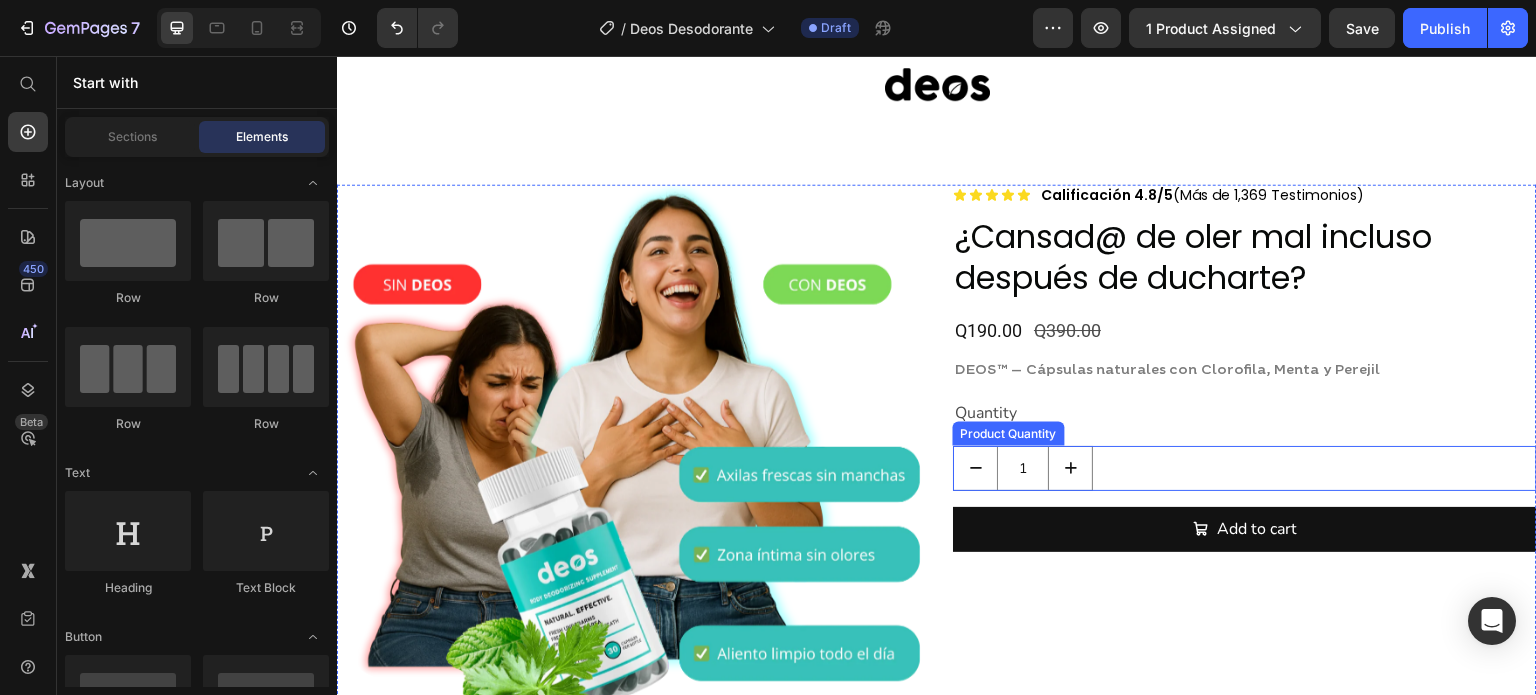 click on "1" at bounding box center (1245, 468) 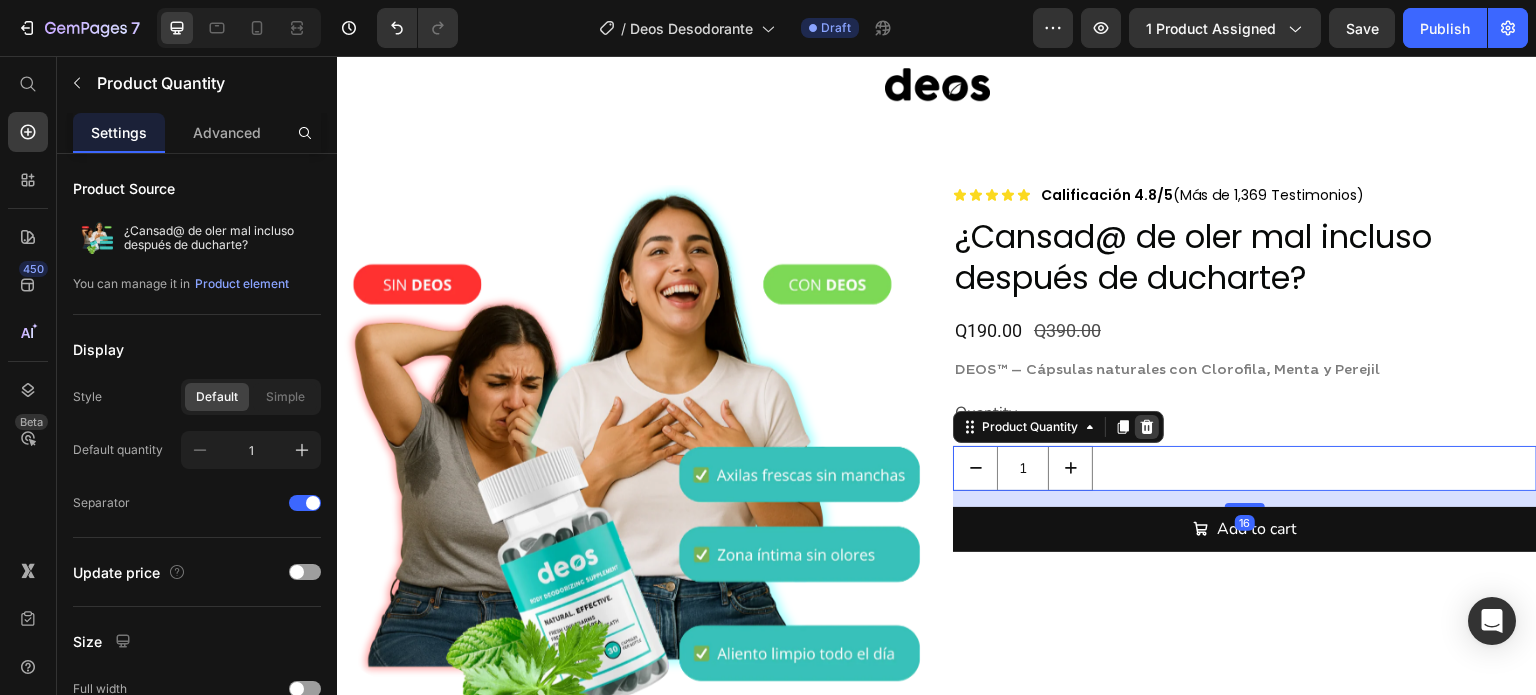 click 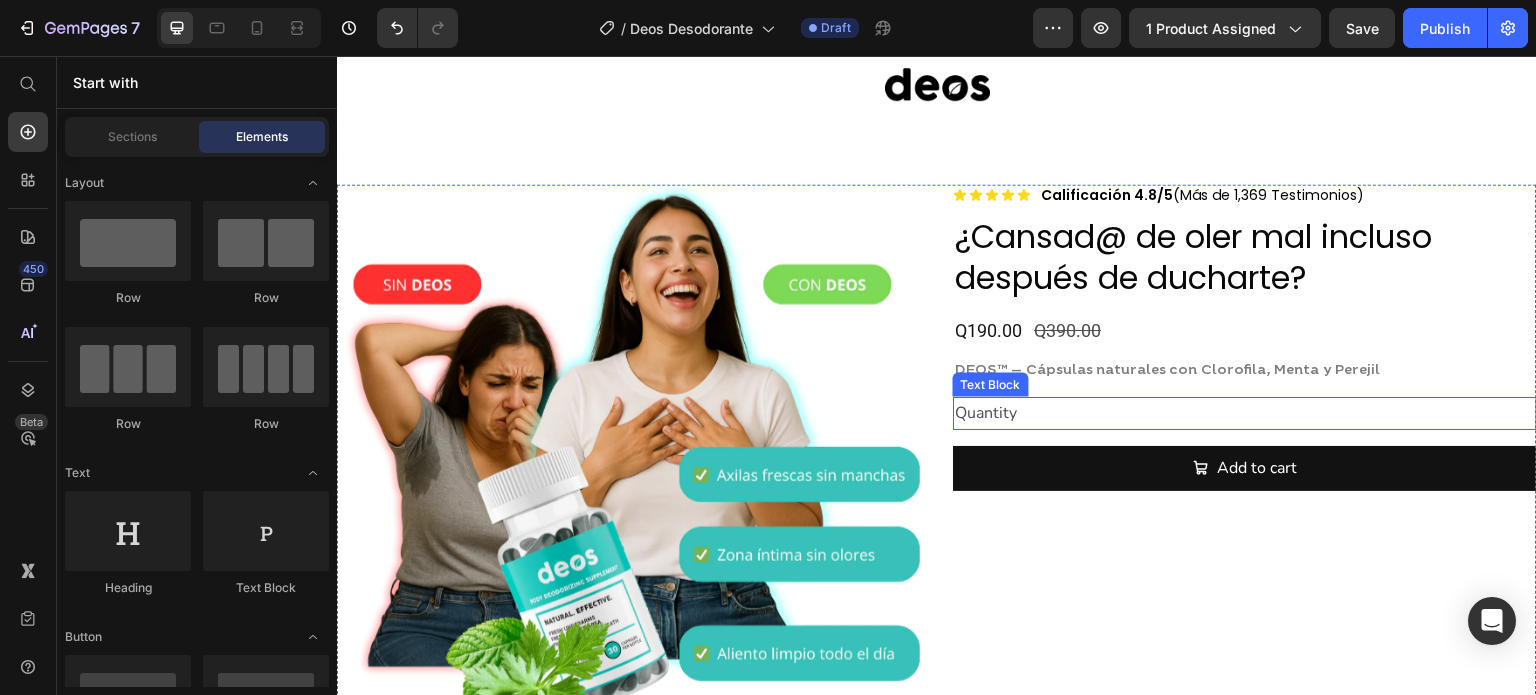 click on "Quantity" at bounding box center [1245, 413] 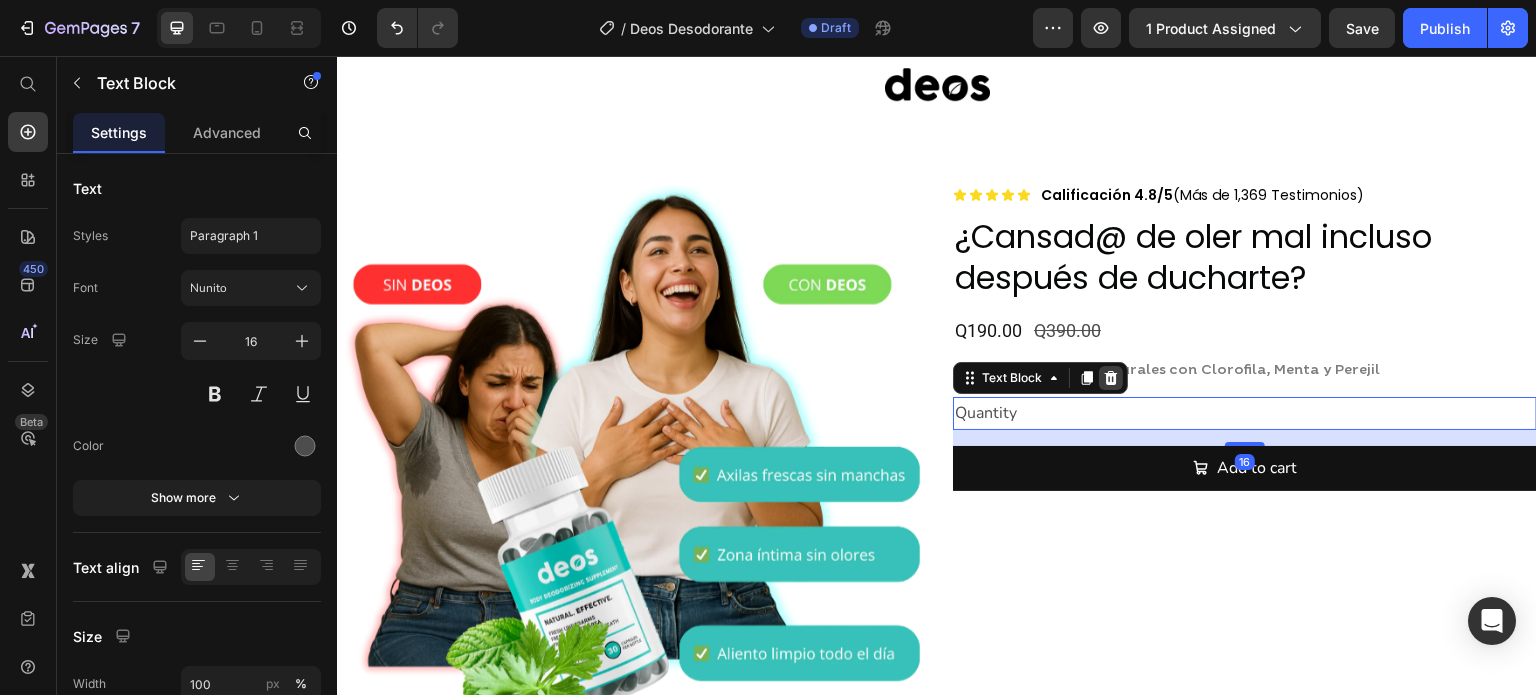 click 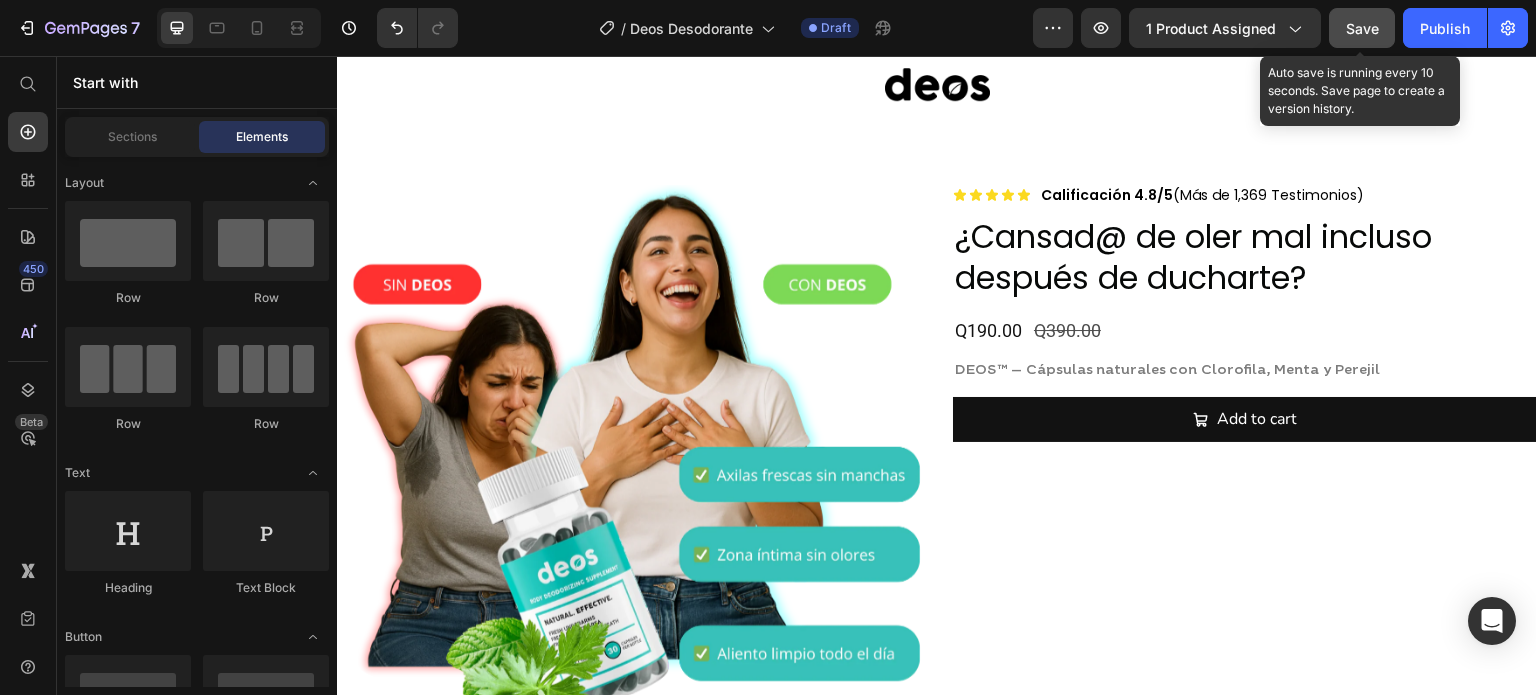 click on "Save" at bounding box center [1362, 28] 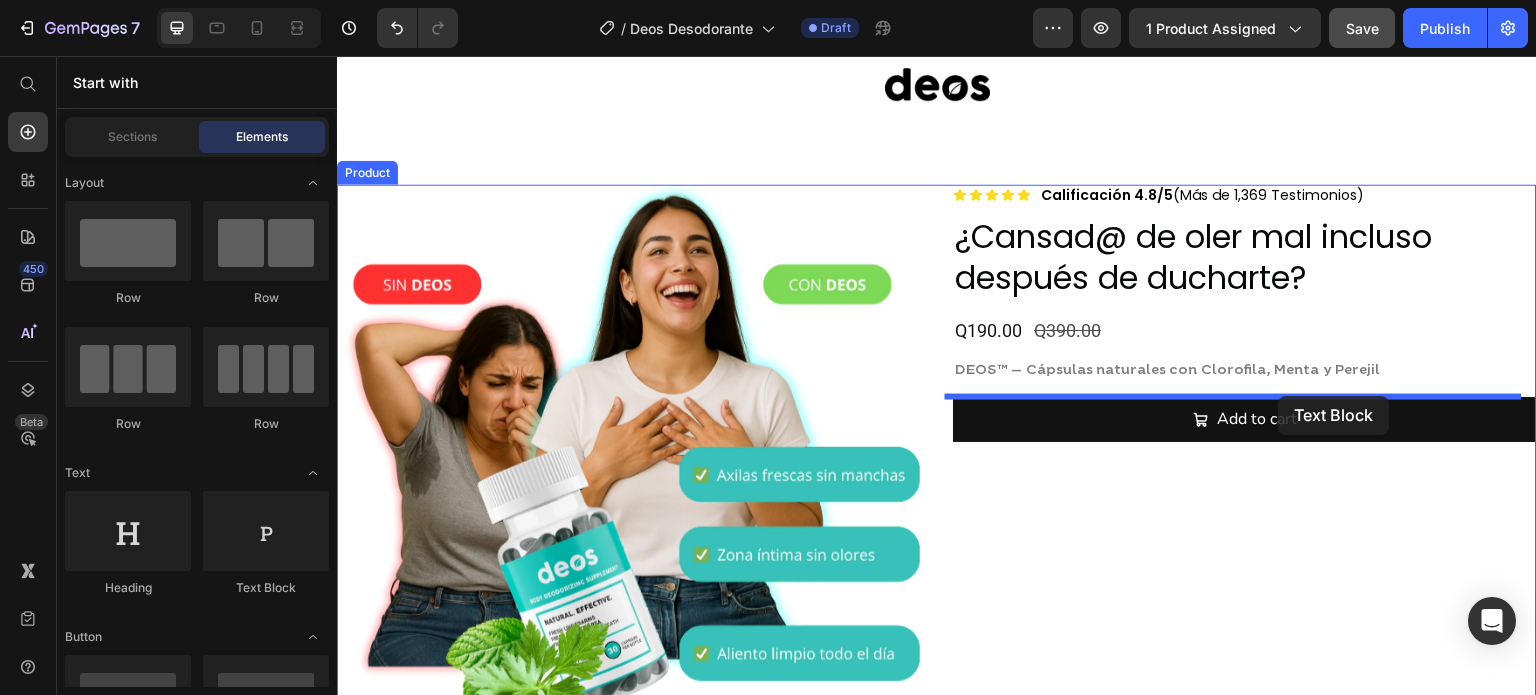 drag, startPoint x: 611, startPoint y: 383, endPoint x: 1279, endPoint y: 396, distance: 668.12646 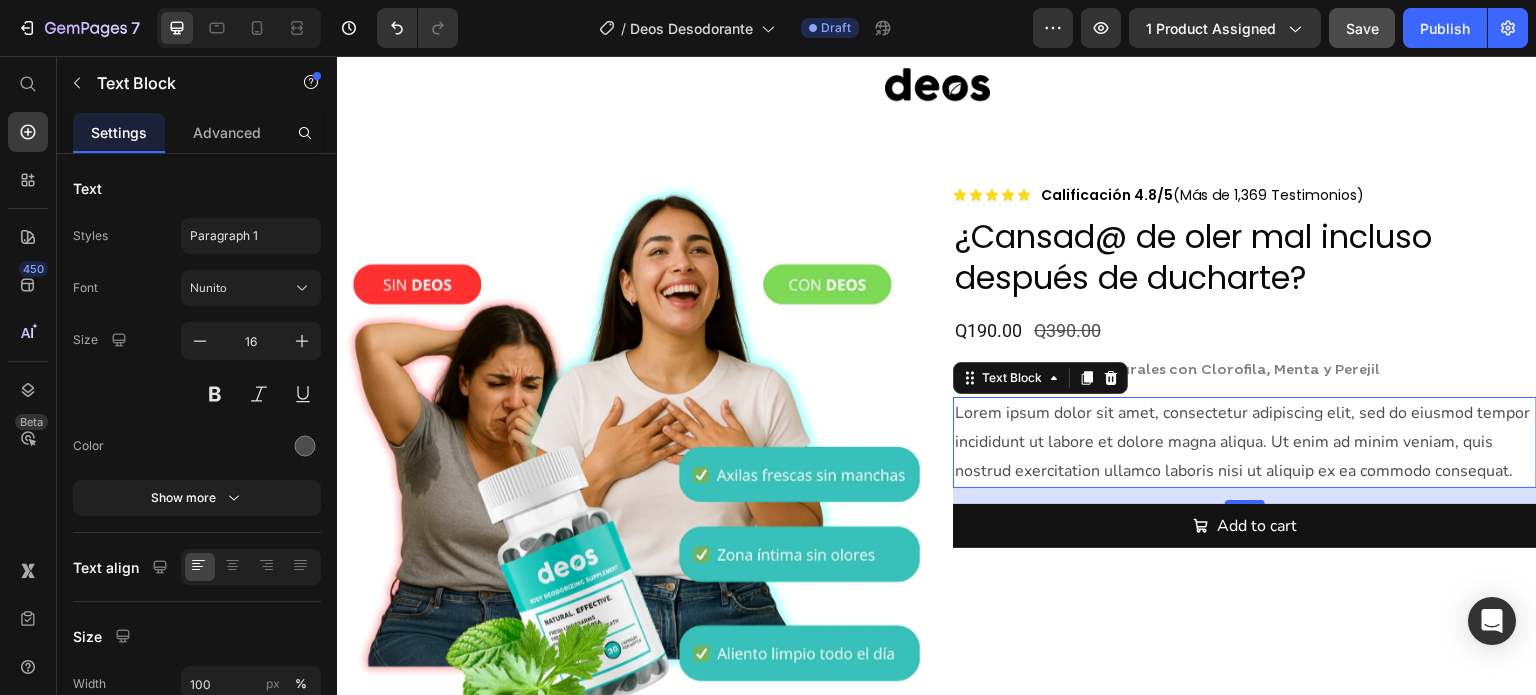 click on "Lorem ipsum dolor sit amet, consectetur adipiscing elit, sed do eiusmod tempor incididunt ut labore et dolore magna aliqua. Ut enim ad minim veniam, quis nostrud exercitation ullamco laboris nisi ut aliquip ex ea commodo consequat." at bounding box center (1245, 442) 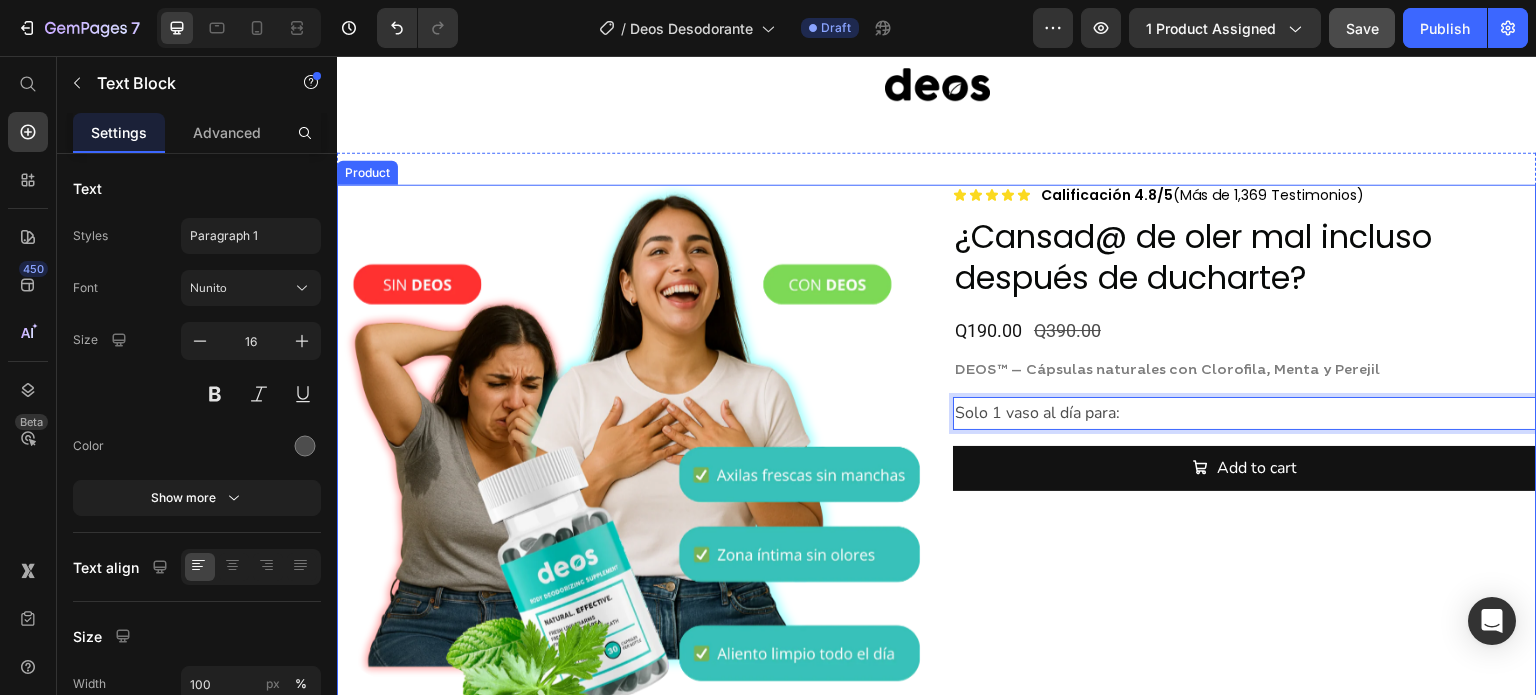 click on "Icon Icon Icon Icon
Icon Icon List Calificación 4.8/5  (Más de 1,369 Testimonios) Text Block Row ¿Cansad@ de oler mal incluso después de ducharte? Product Title Q190.00 Product Price Q390.00 Product Price Row DEOS™ – Cápsulas naturales con Clorofila, Menta y Perejil Text Block Solo 1 vaso al día para: Text Block   16
Add to cart Add to Cart" at bounding box center (1245, 485) 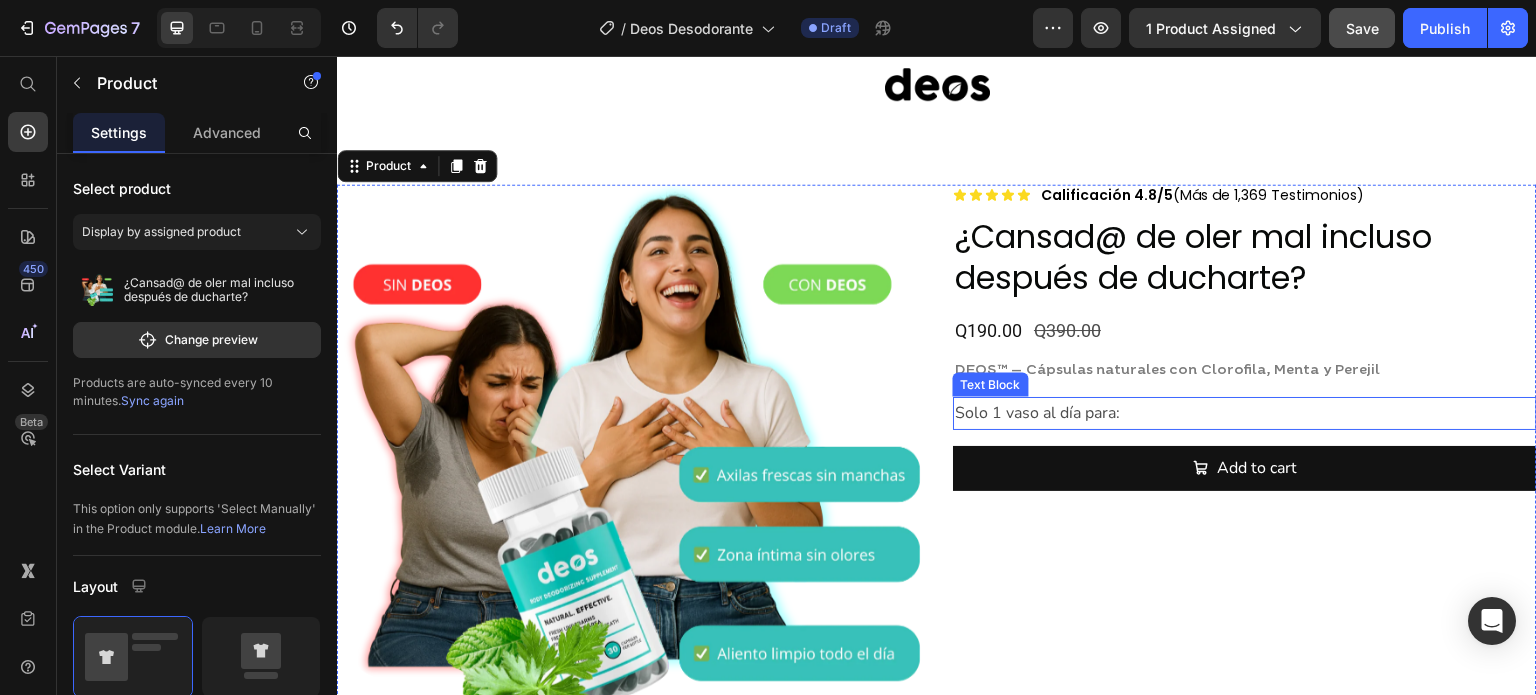 click on "Solo 1 vaso al día para:" at bounding box center [1245, 413] 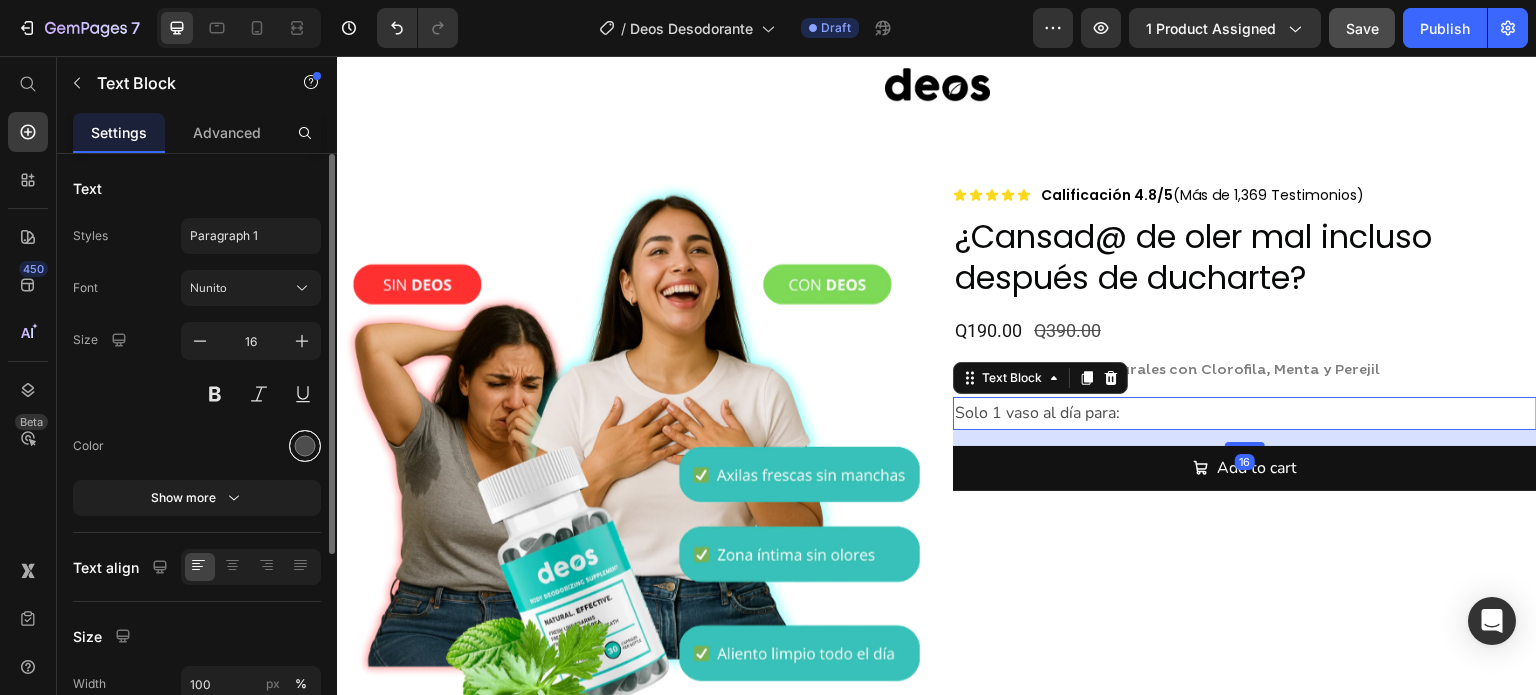 click at bounding box center [305, 446] 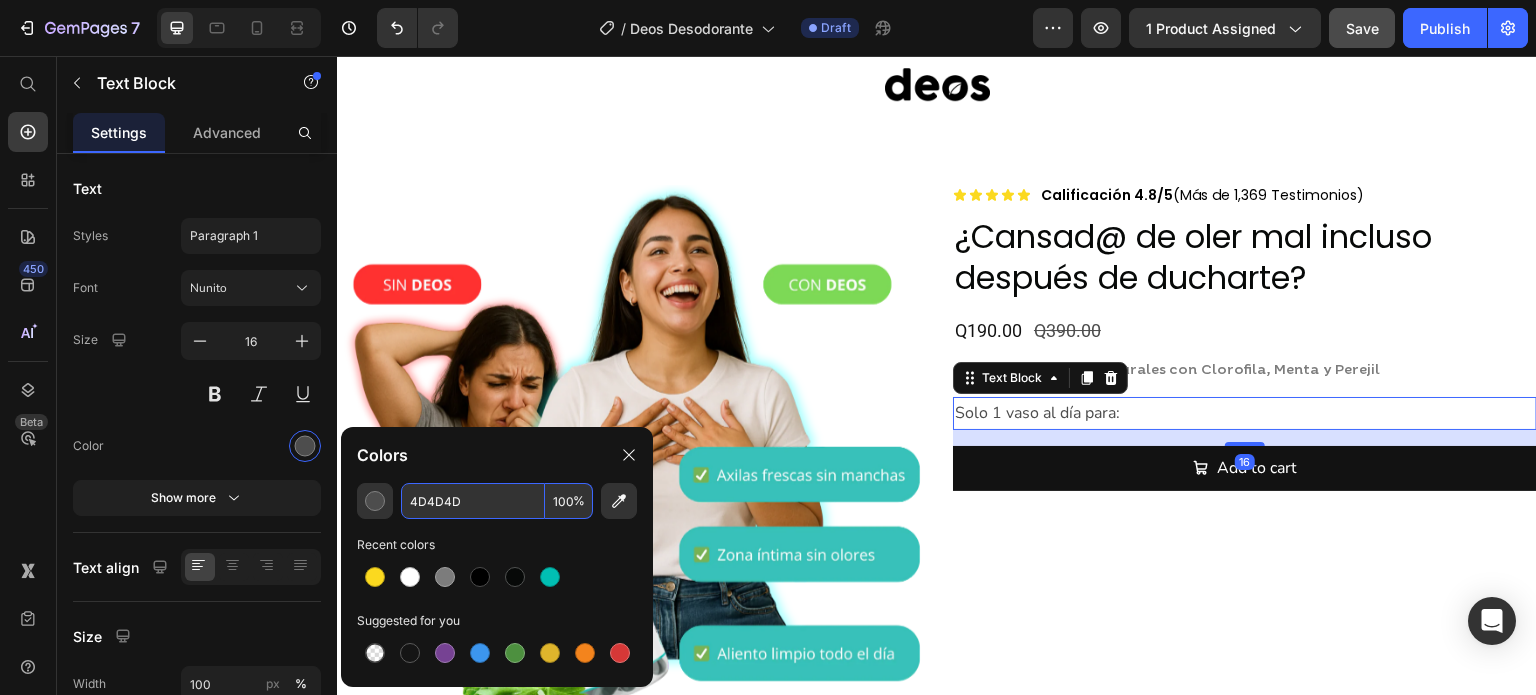 click on "4D4D4D" at bounding box center (473, 501) 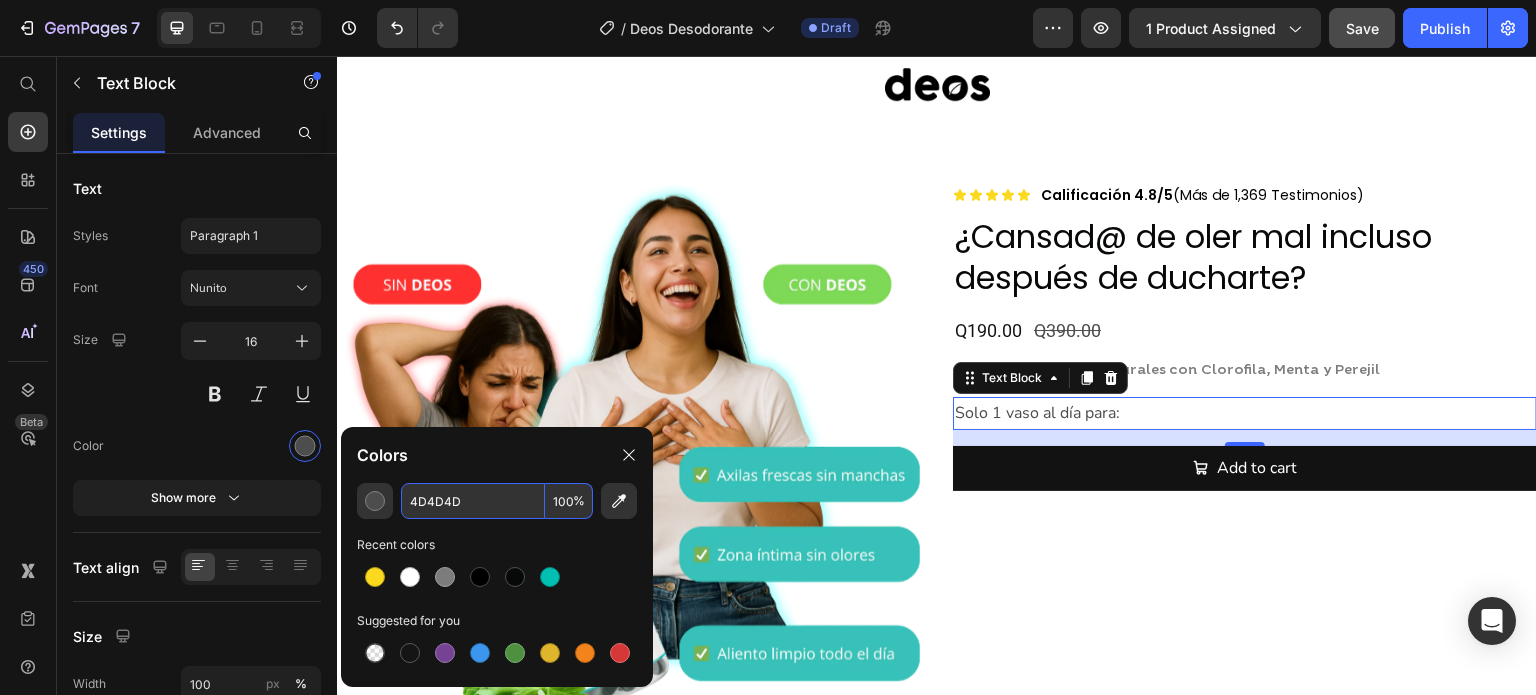 paste on "#070908" 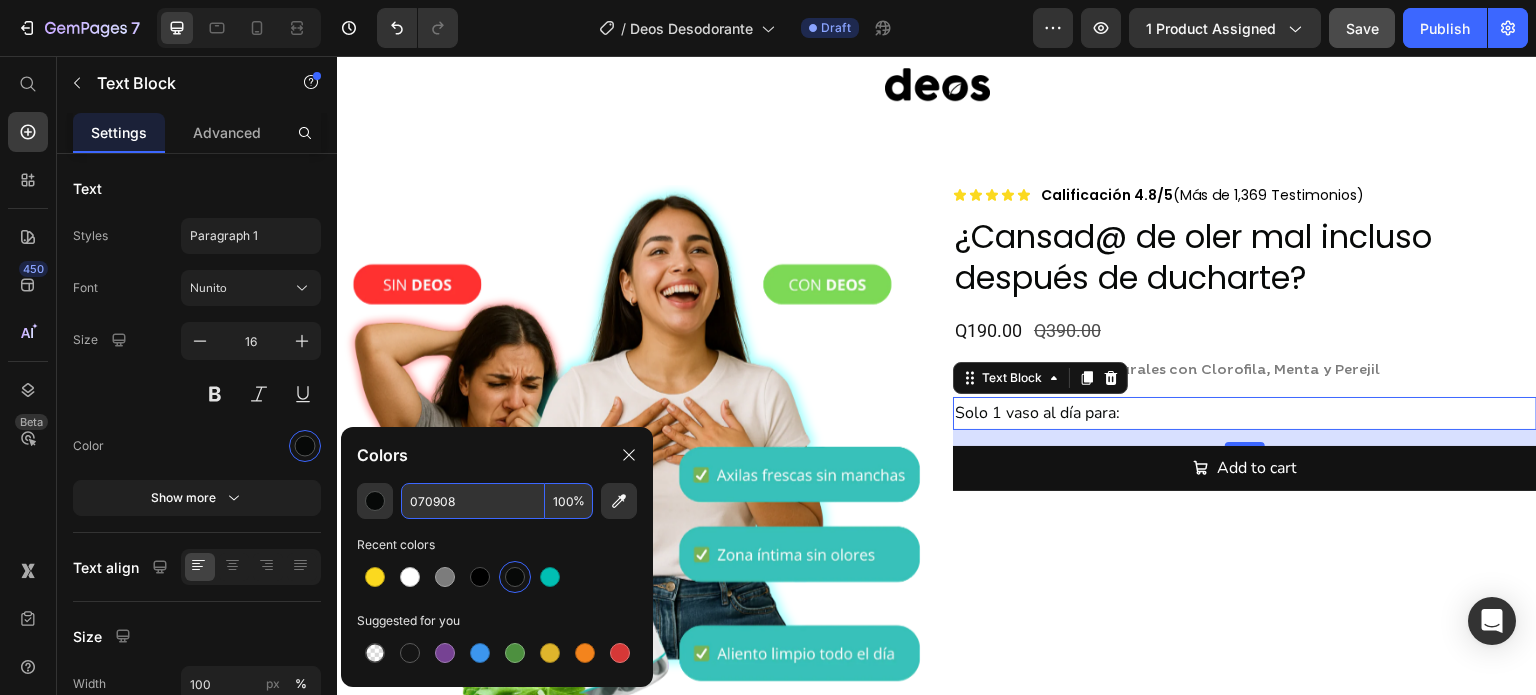 type on "070908" 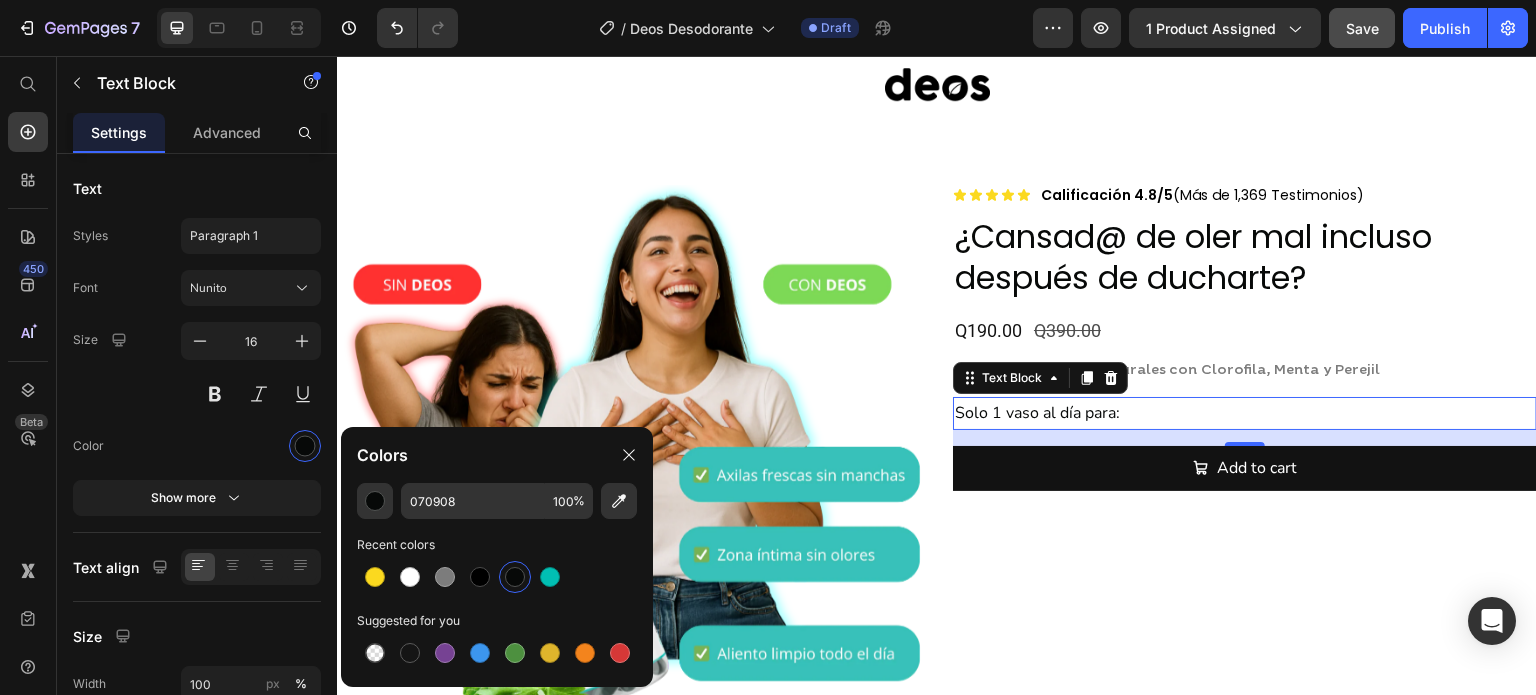 click on "Colors" 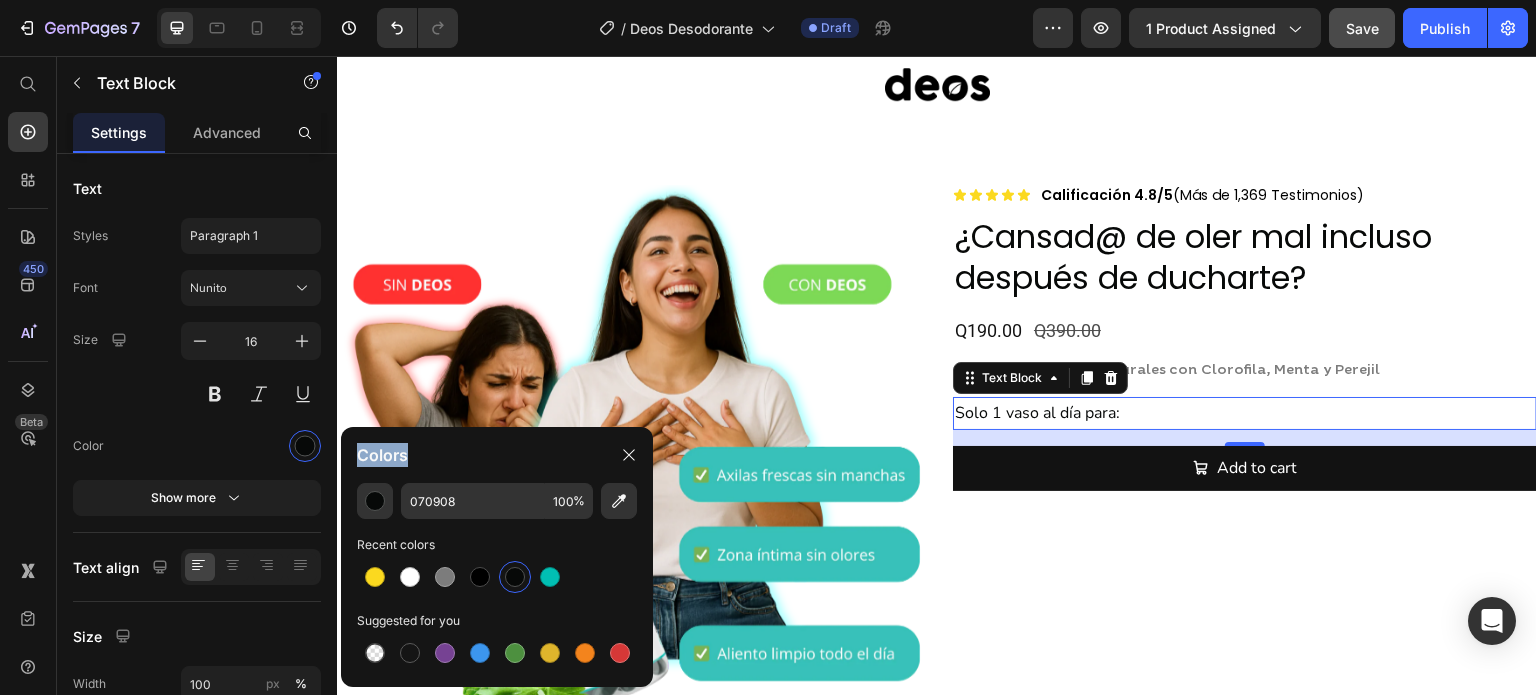 click on "Colors" 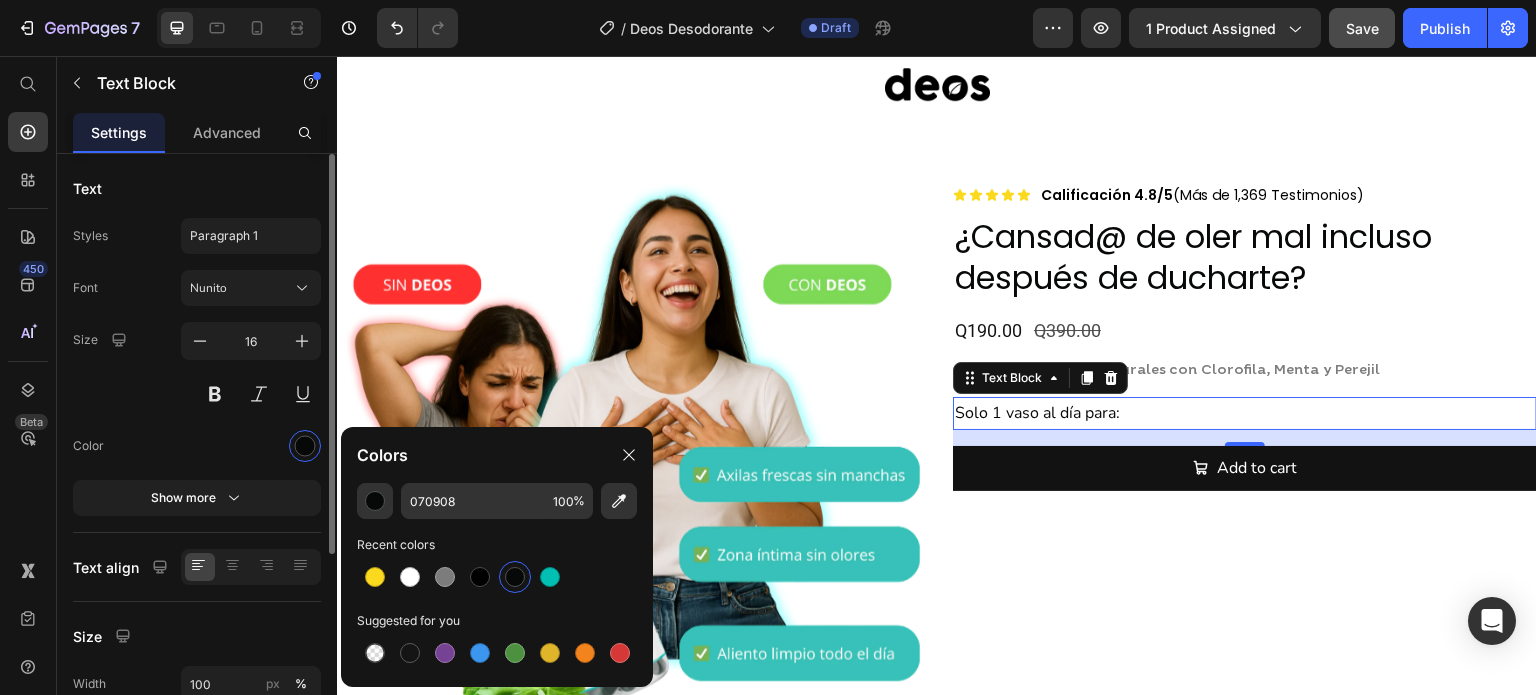 click at bounding box center [251, 446] 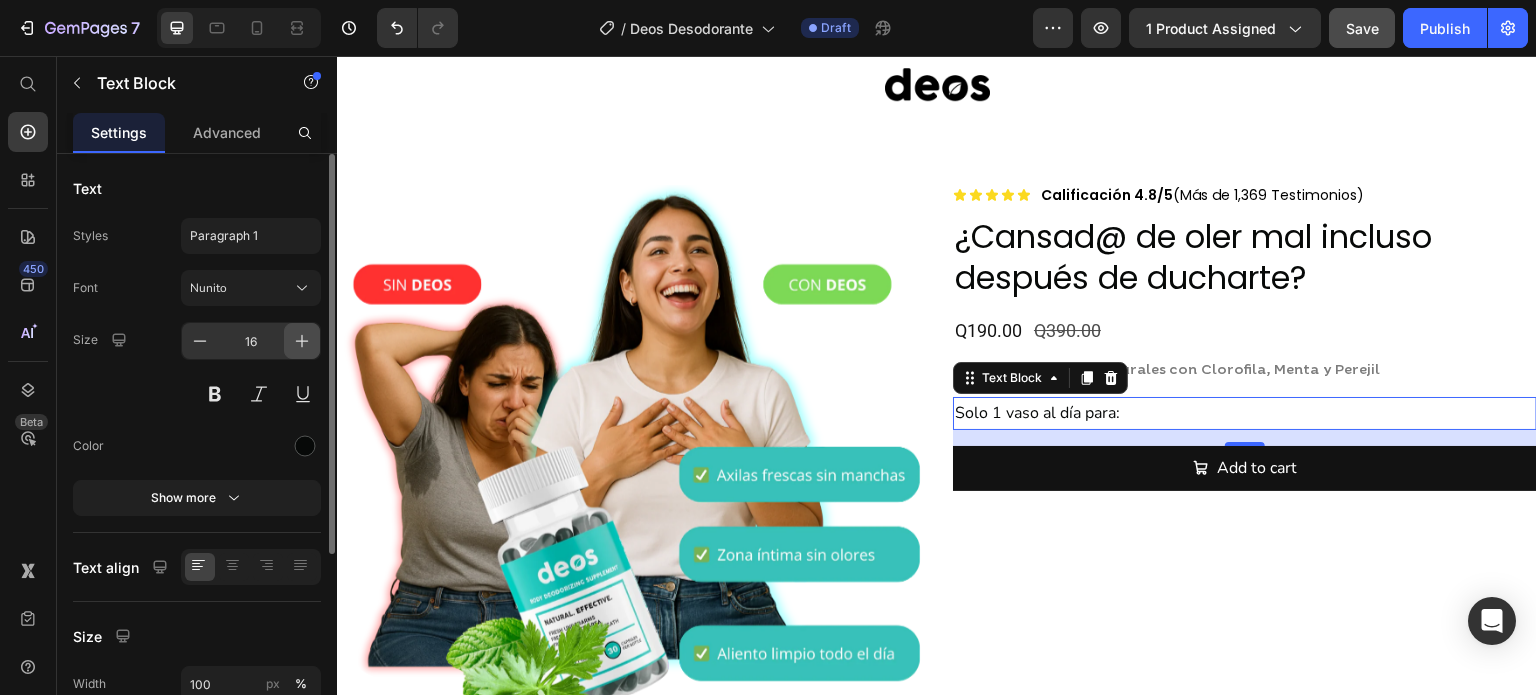 click 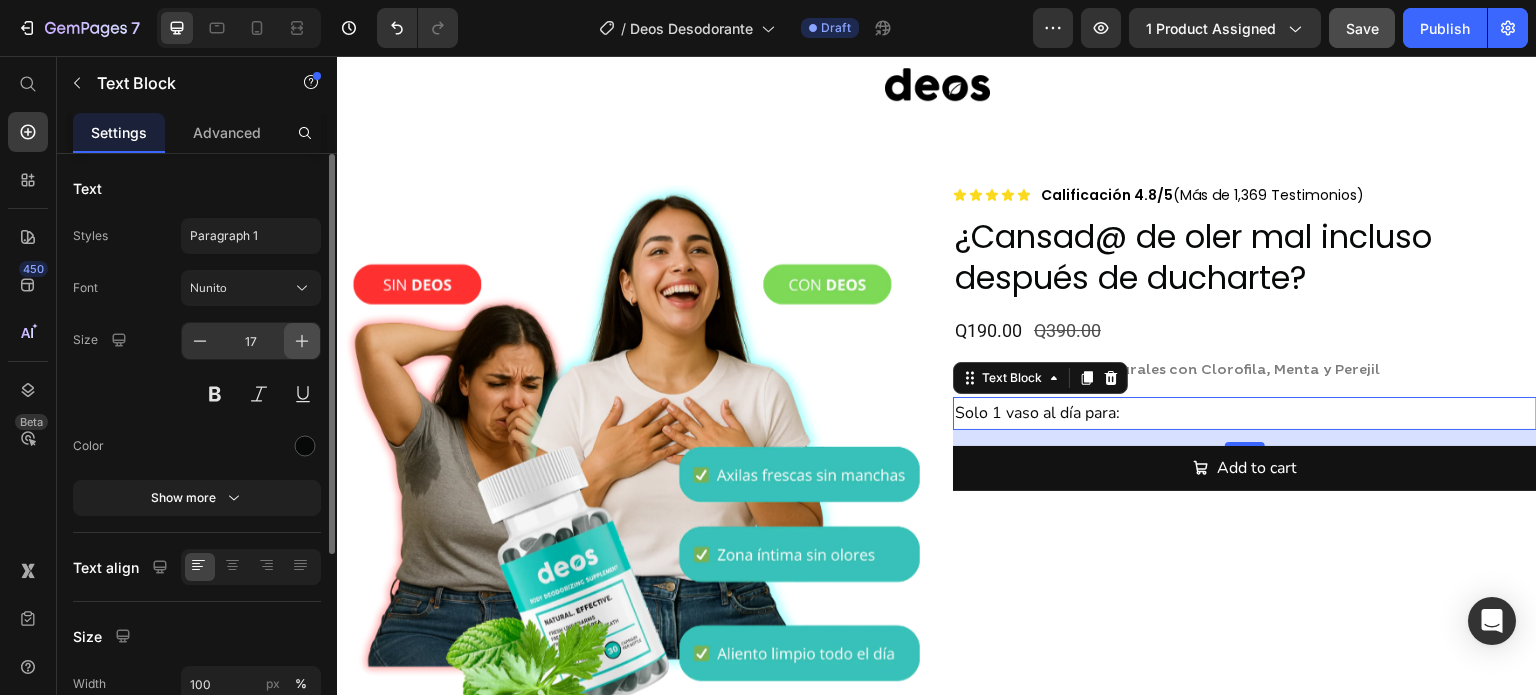 click 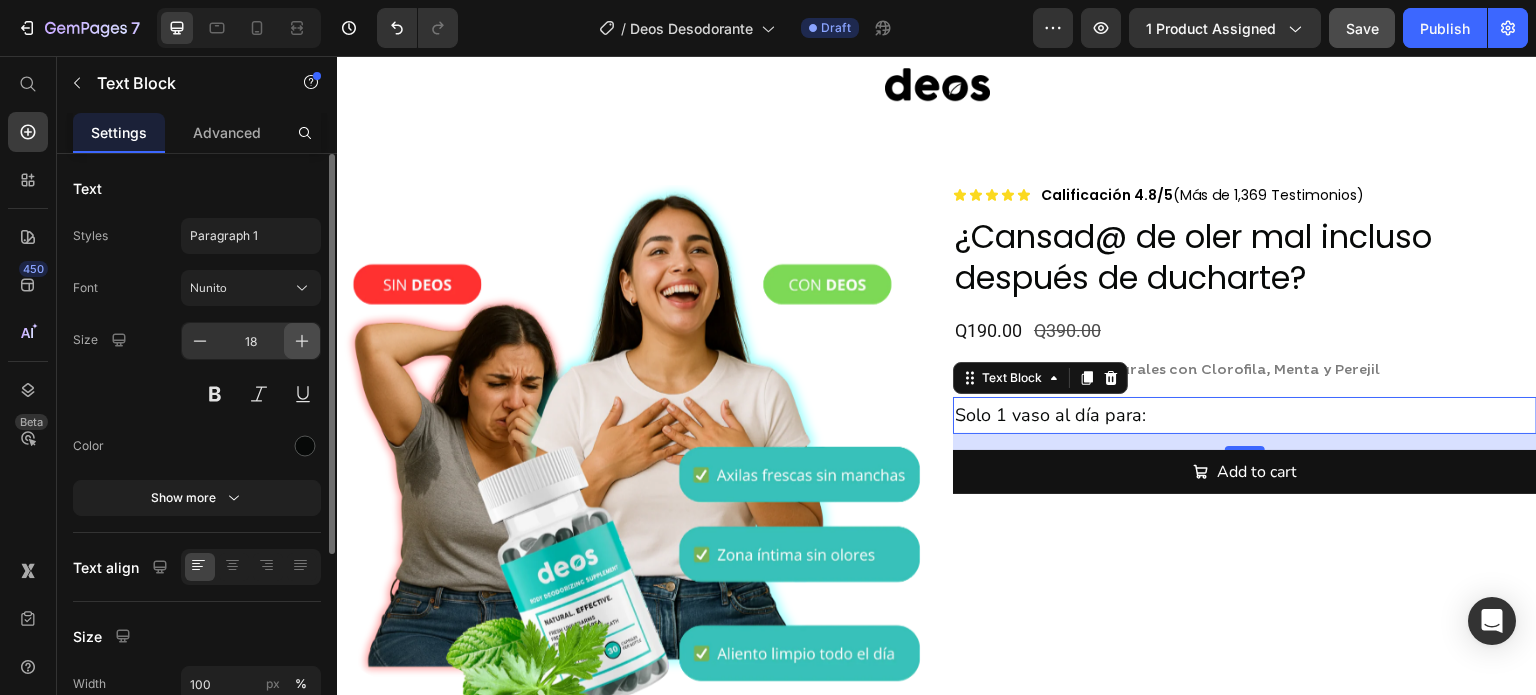 click 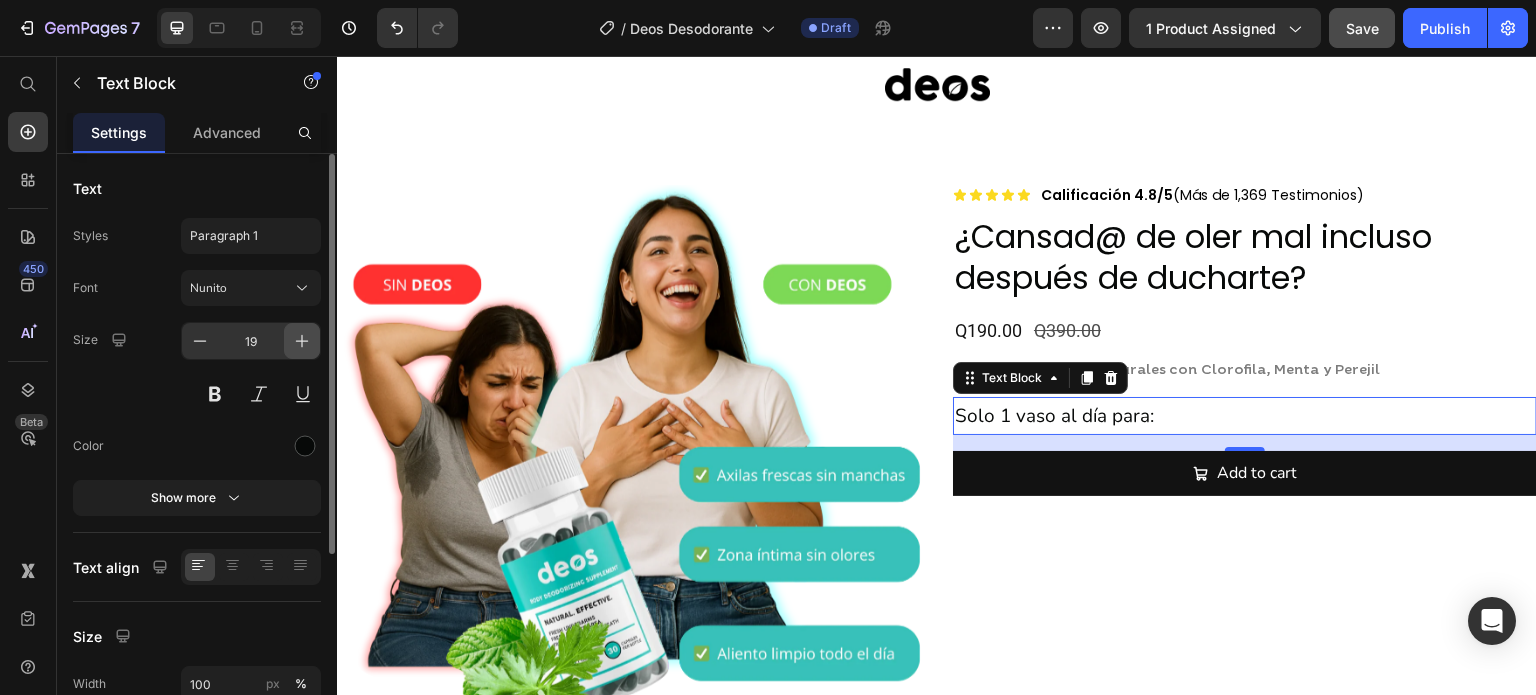 click 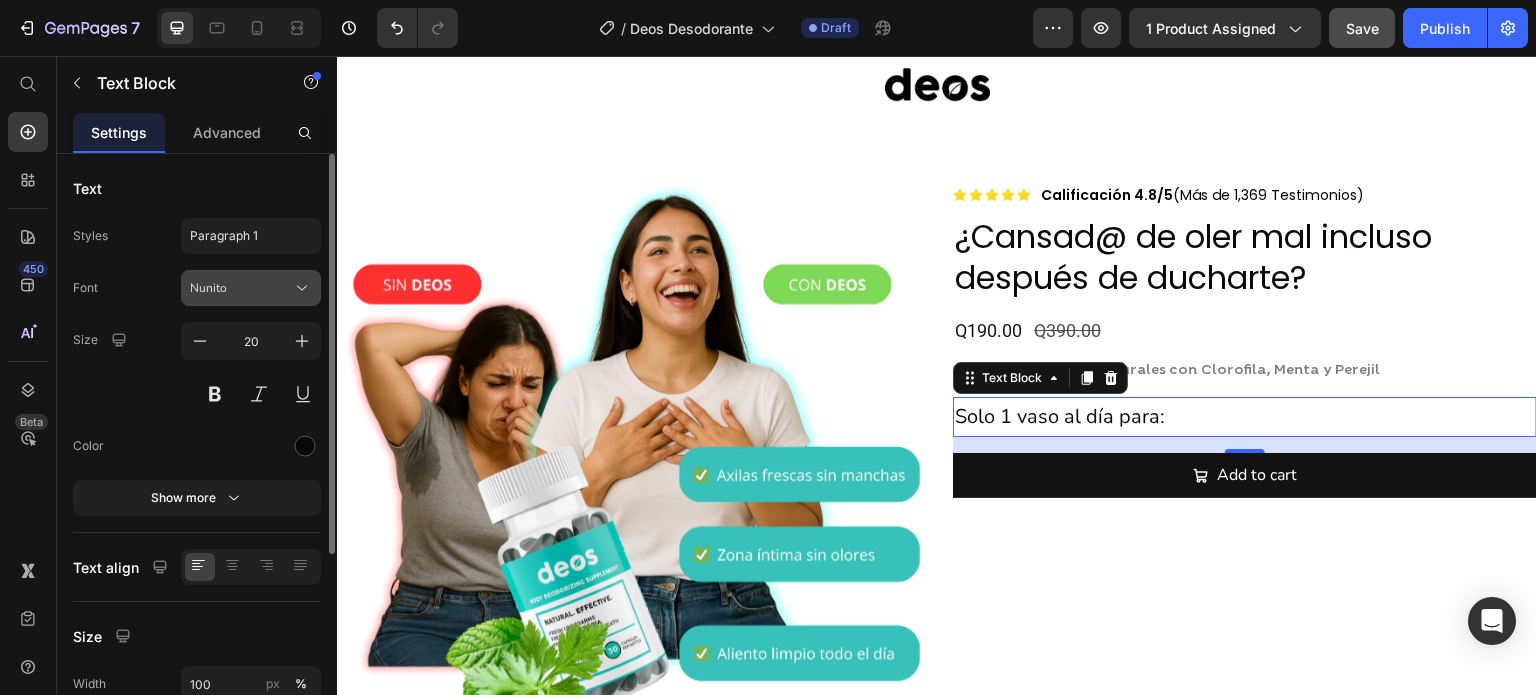 click on "Nunito" at bounding box center [251, 288] 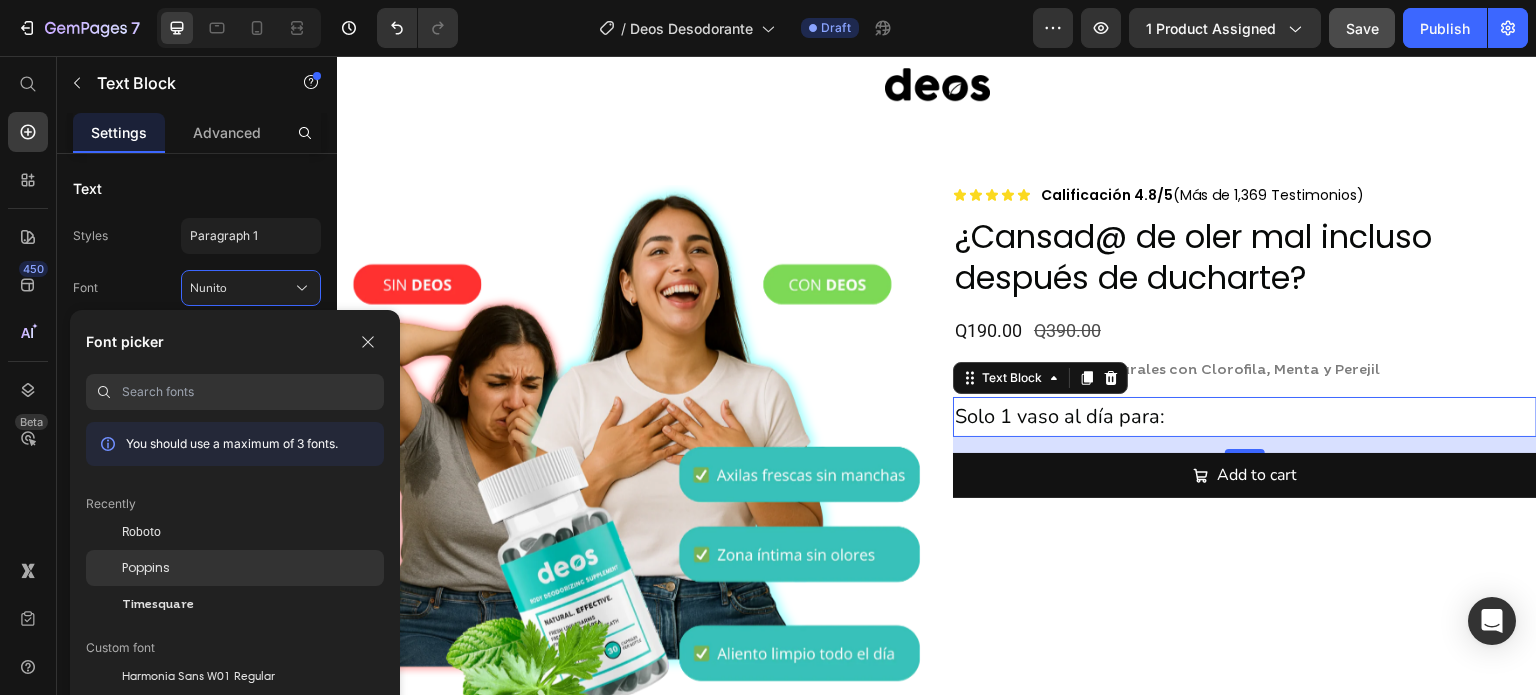 click on "Poppins" 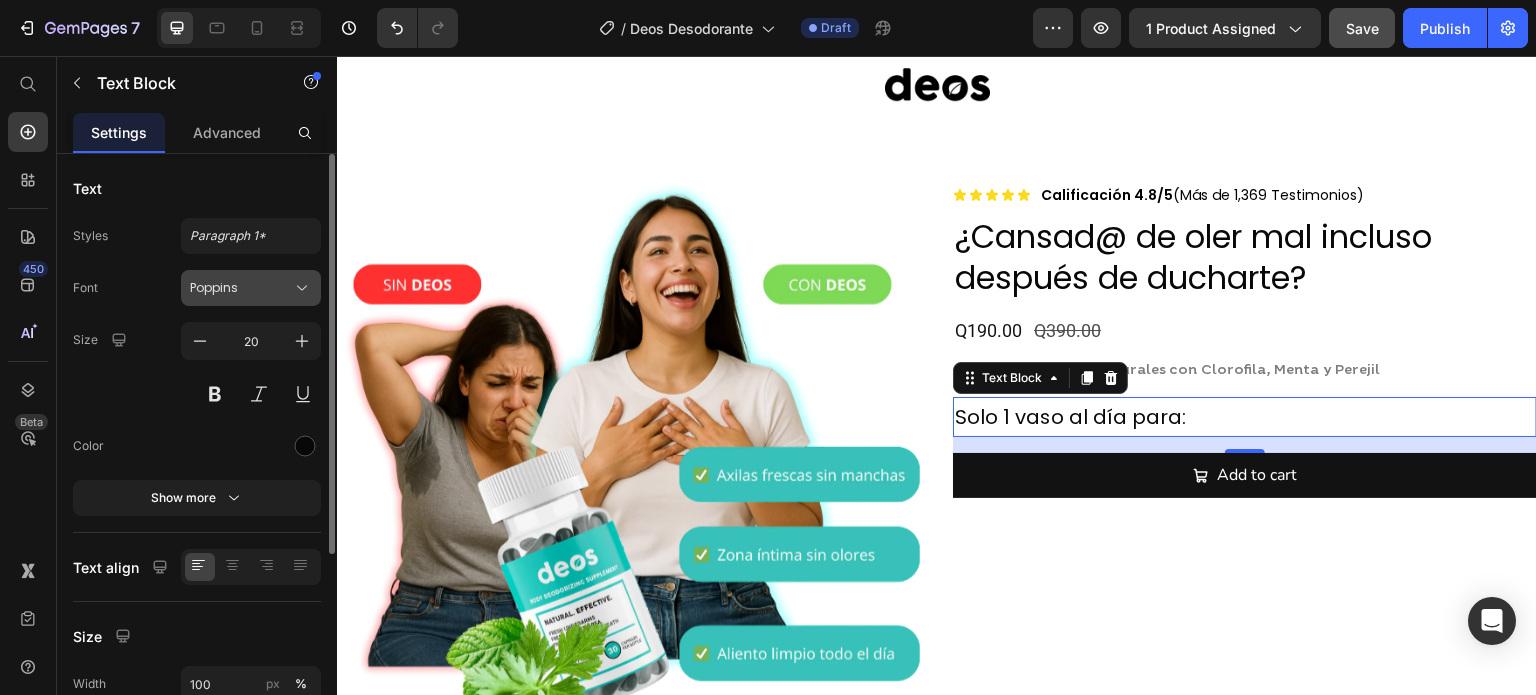 click on "Poppins" at bounding box center (241, 288) 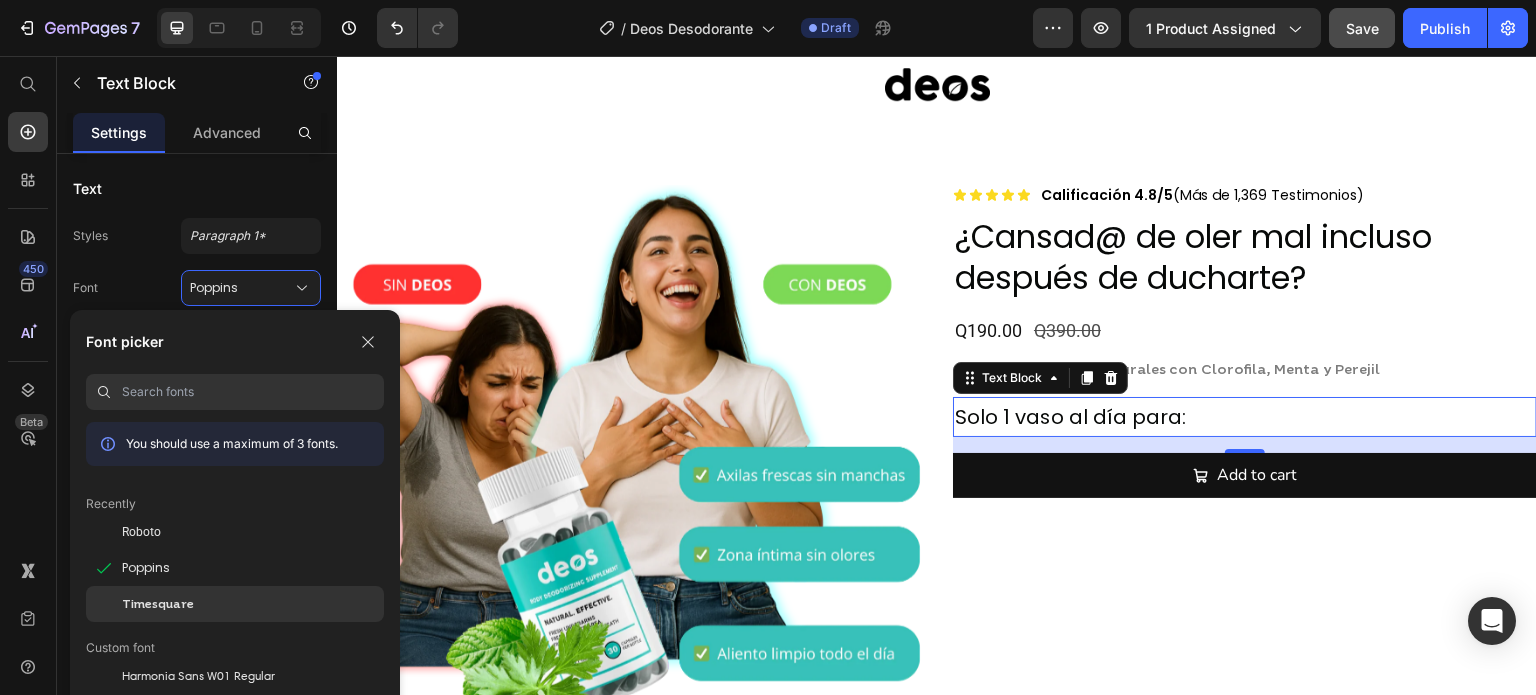 click on "Timesquare" at bounding box center (158, 604) 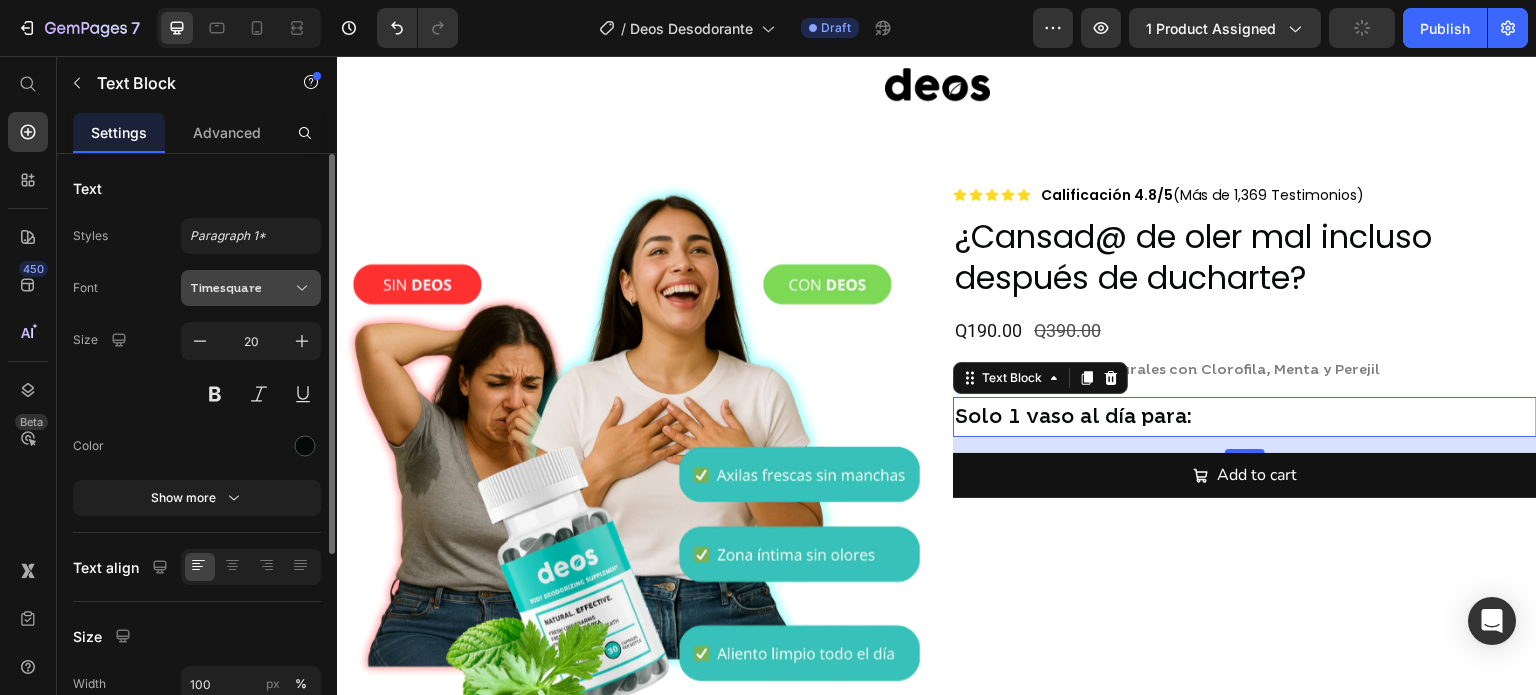 click on "Timesquare" at bounding box center (241, 288) 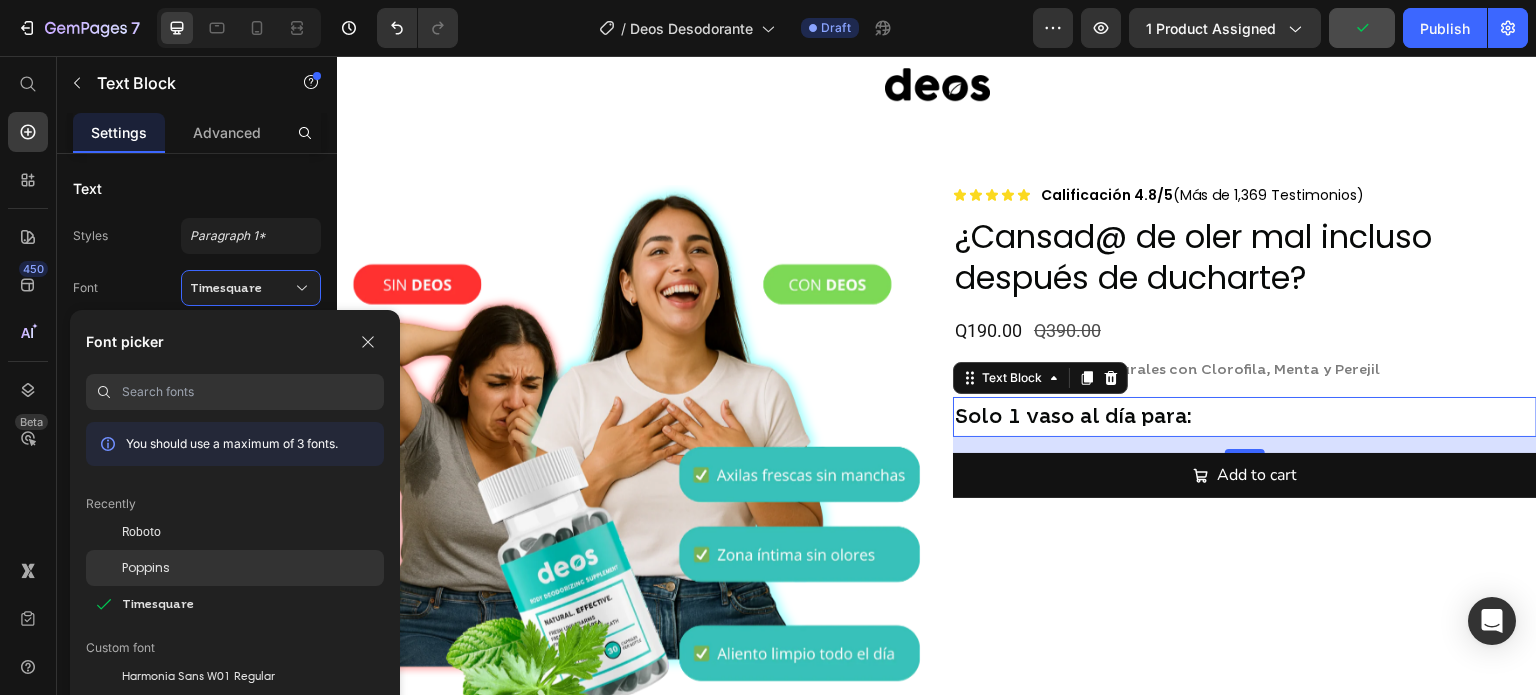 click on "Poppins" at bounding box center (146, 568) 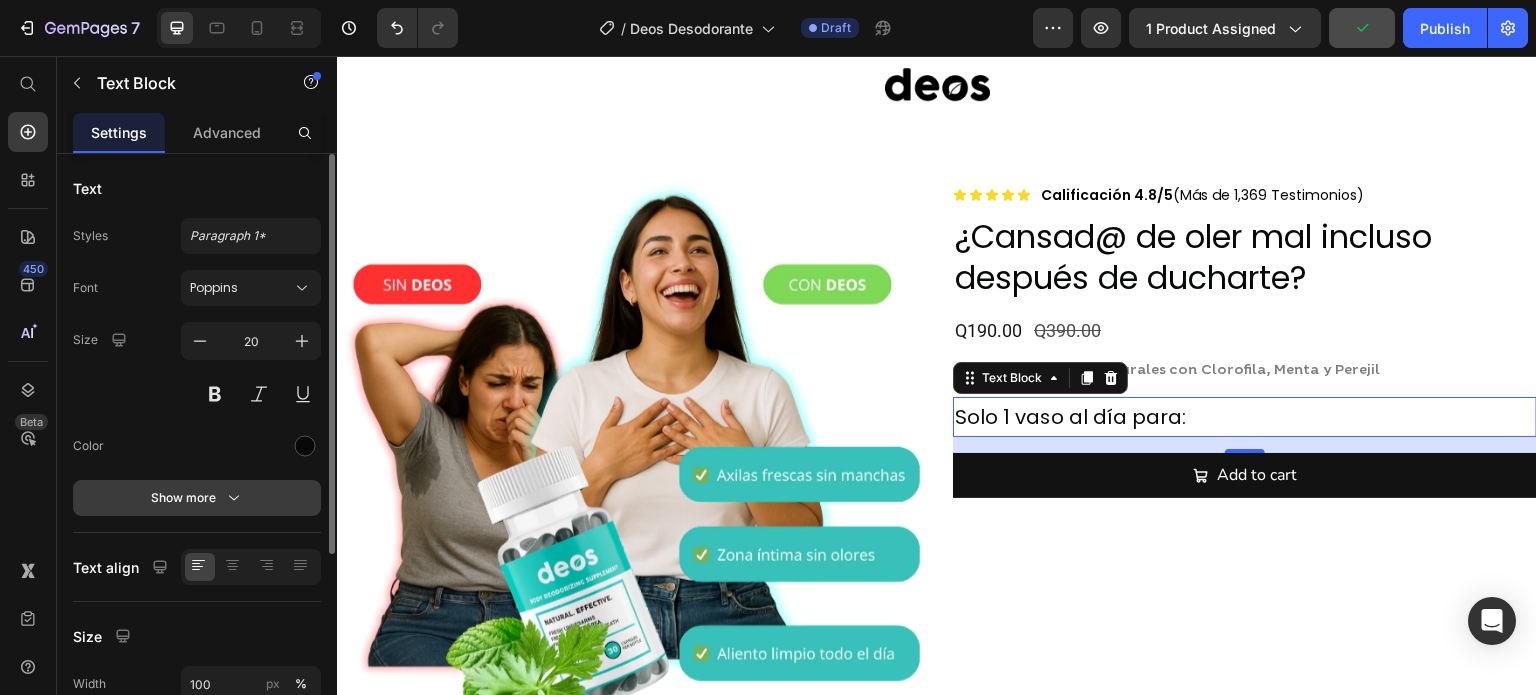 click on "Show more" at bounding box center (197, 498) 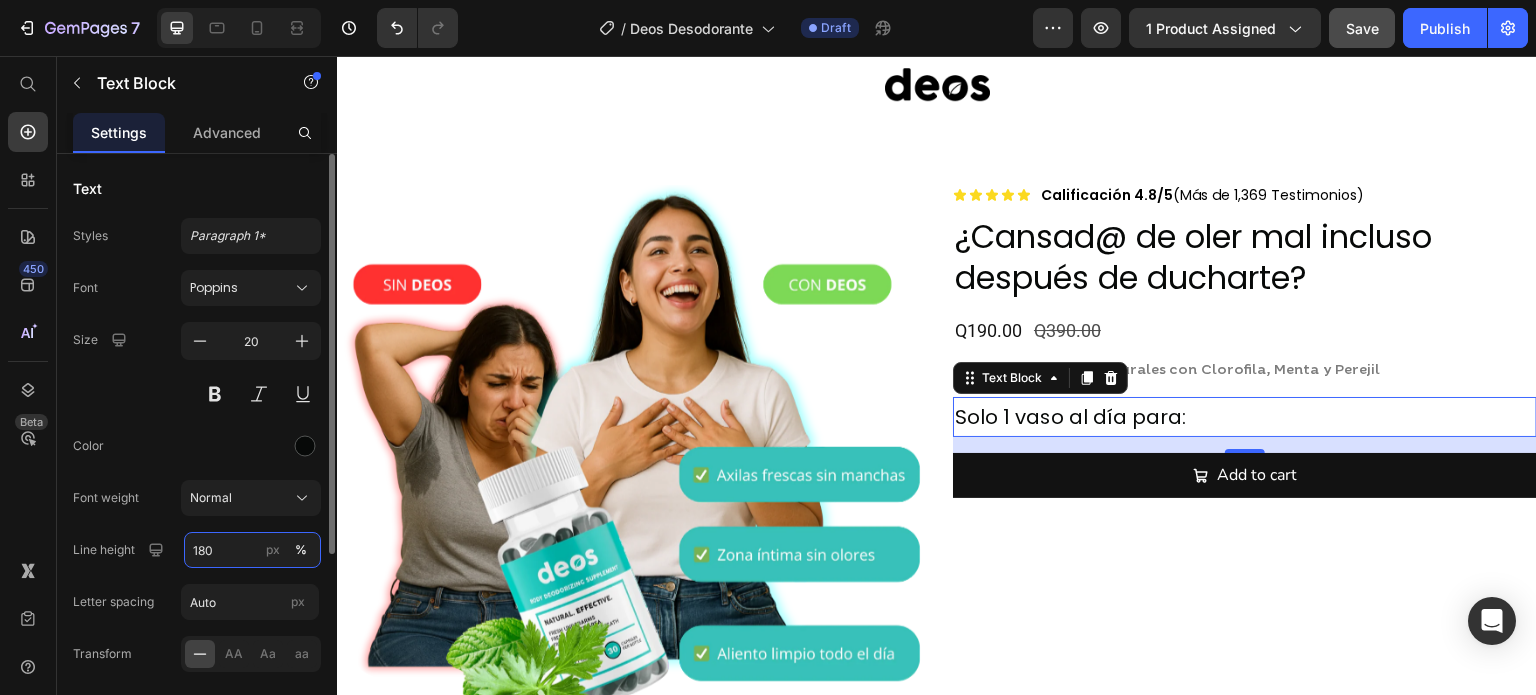 click on "180" at bounding box center [252, 550] 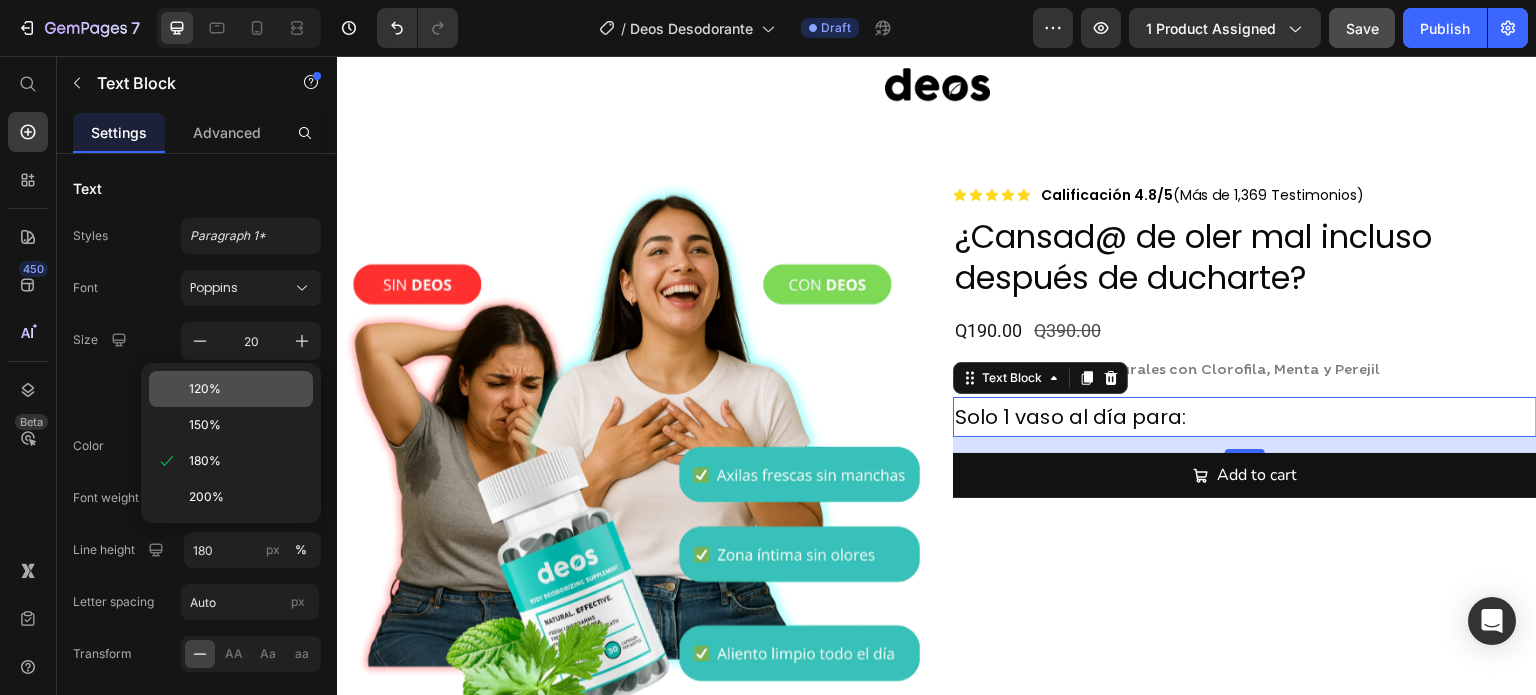 click on "120%" at bounding box center [247, 389] 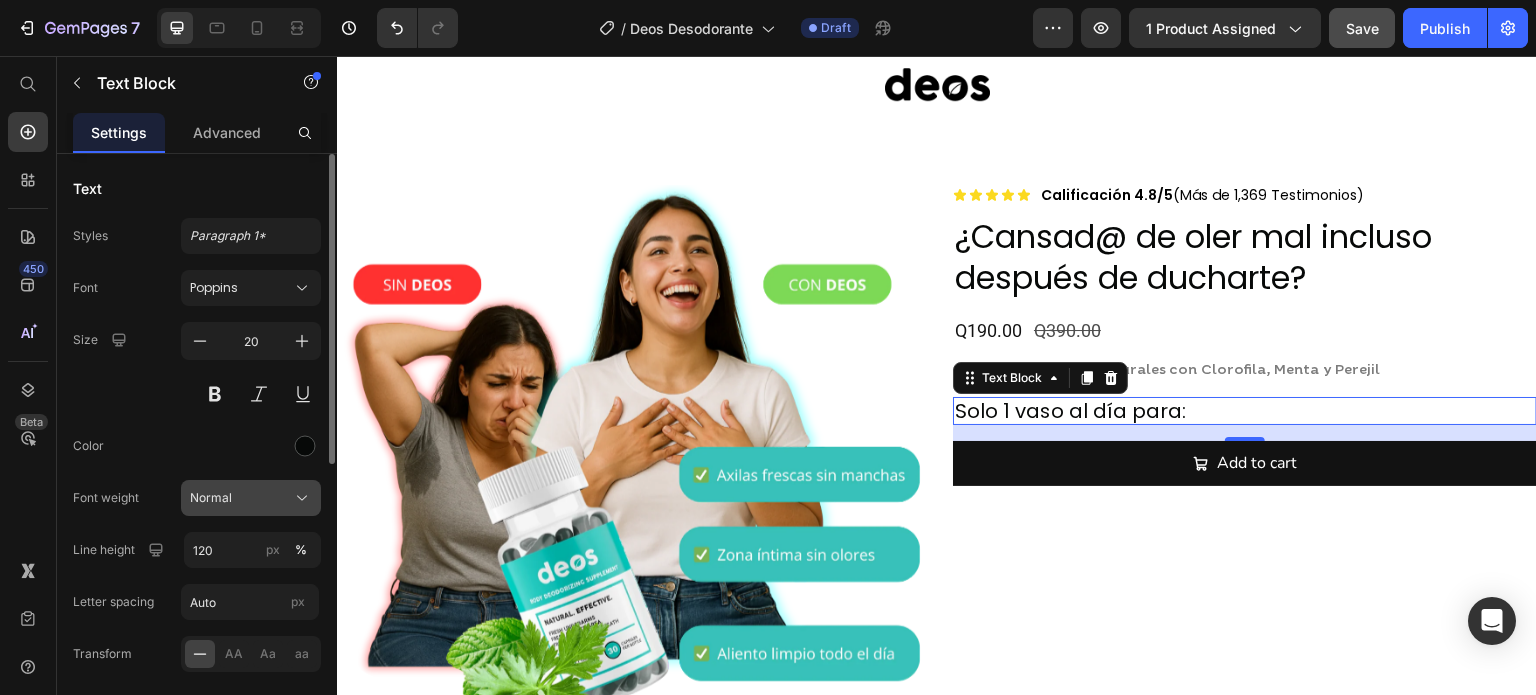 click on "Normal" 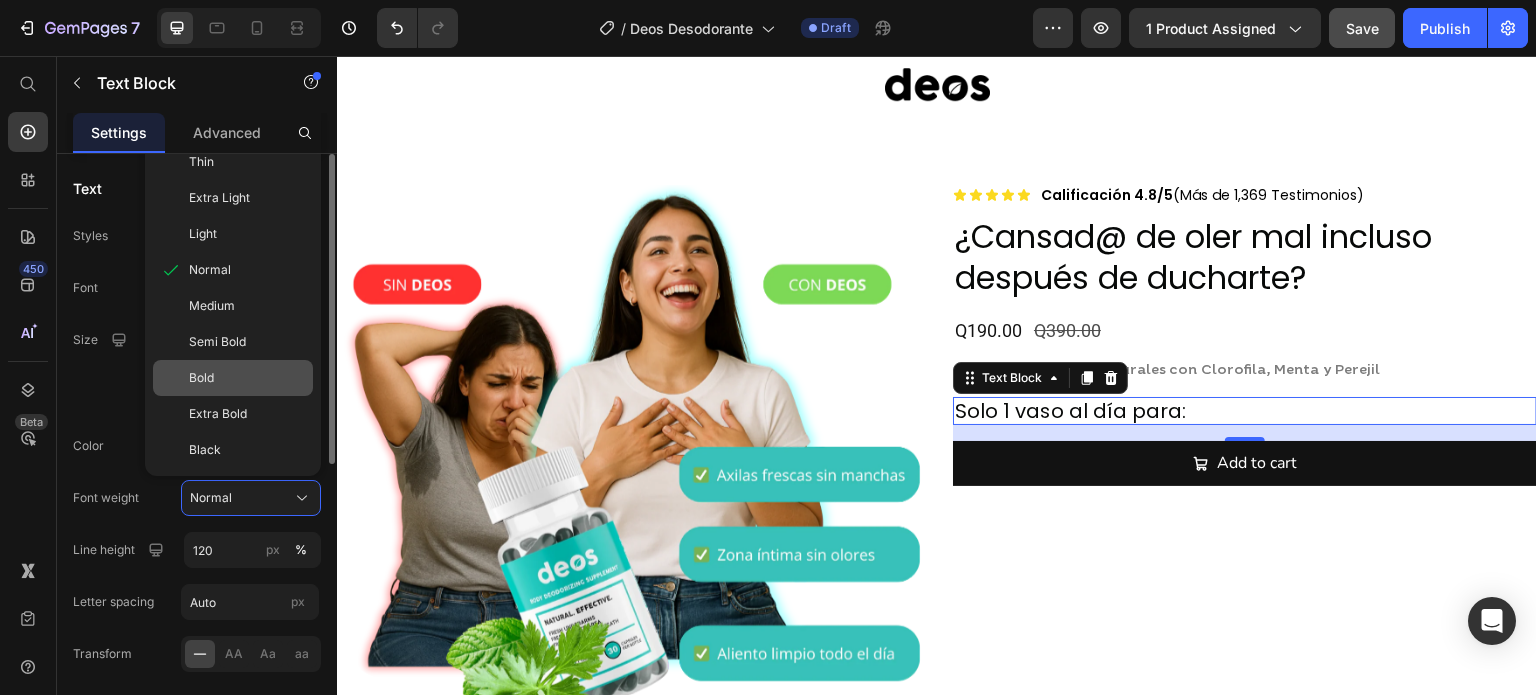 click on "Bold" at bounding box center [247, 378] 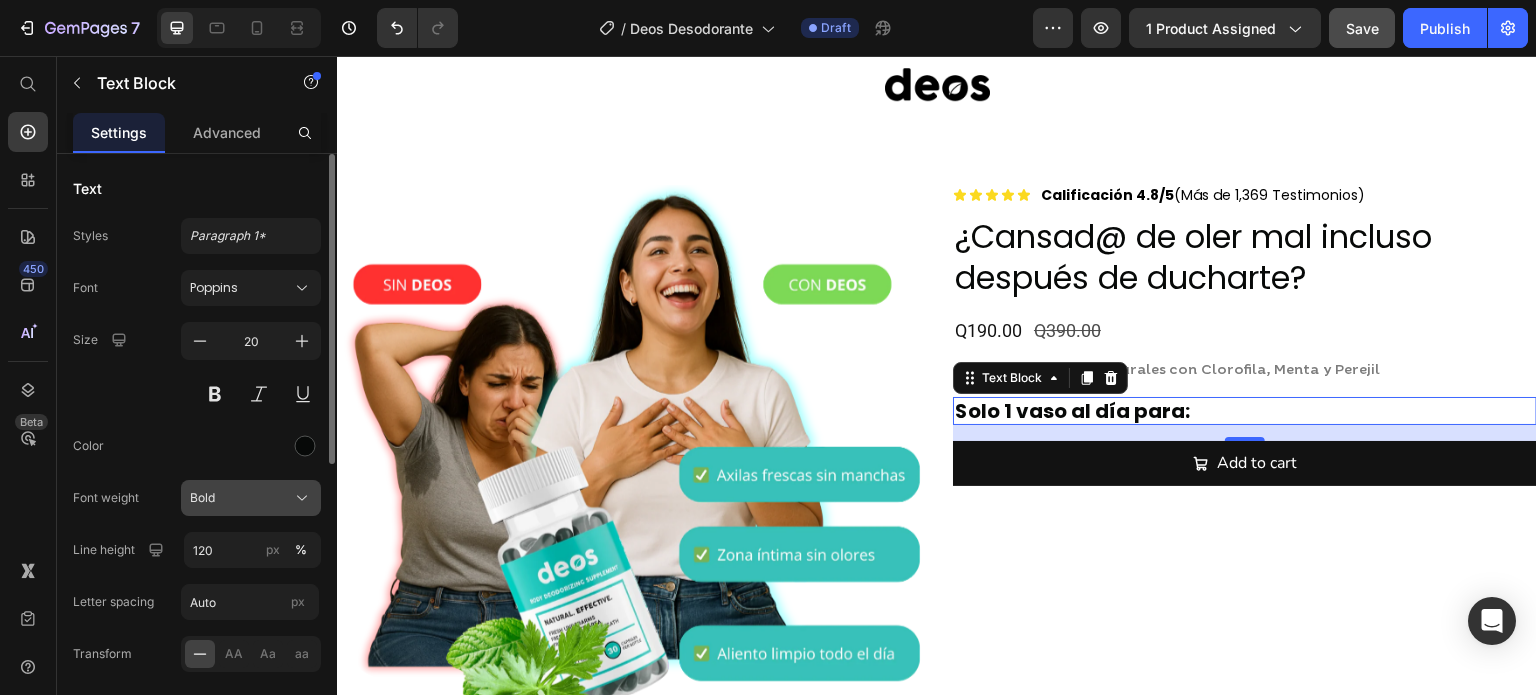 click on "Bold" at bounding box center [251, 498] 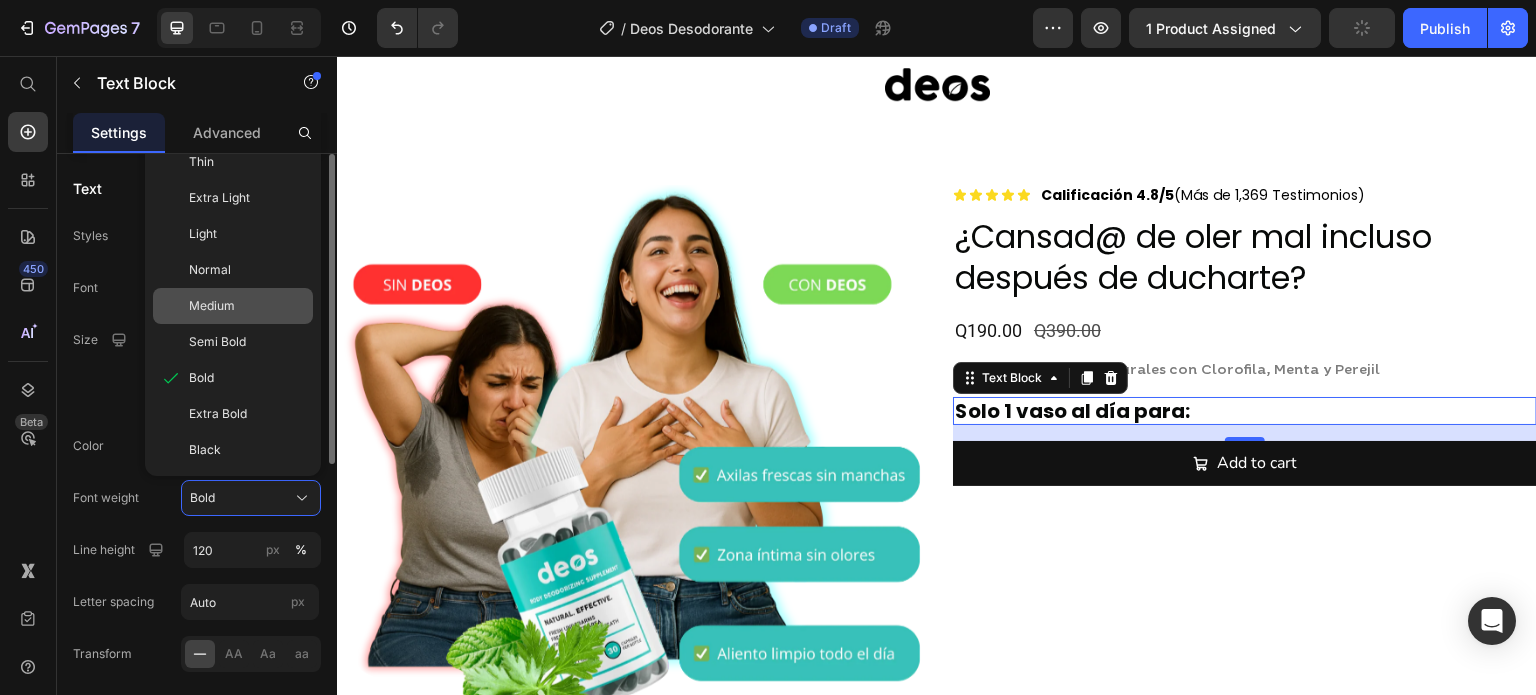 click on "Medium" at bounding box center (212, 306) 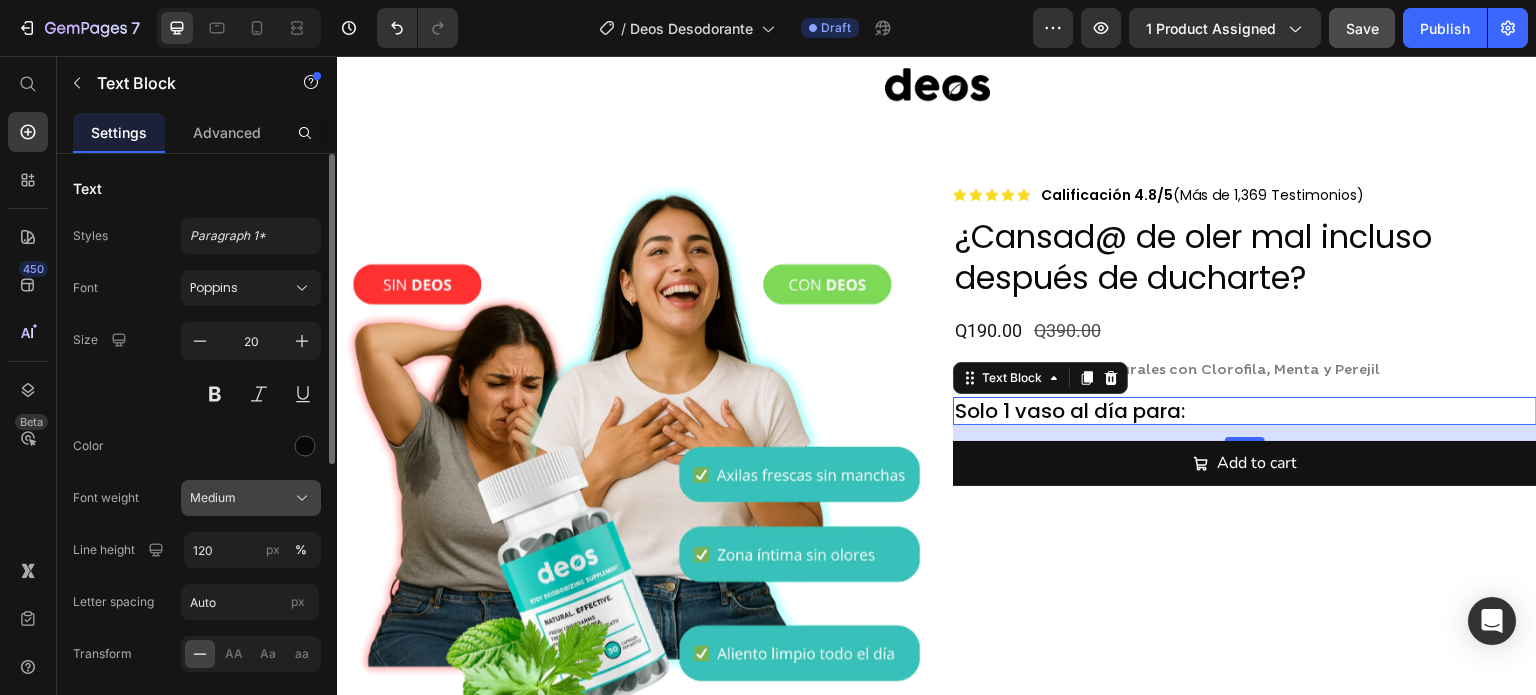 click on "Medium" at bounding box center [251, 498] 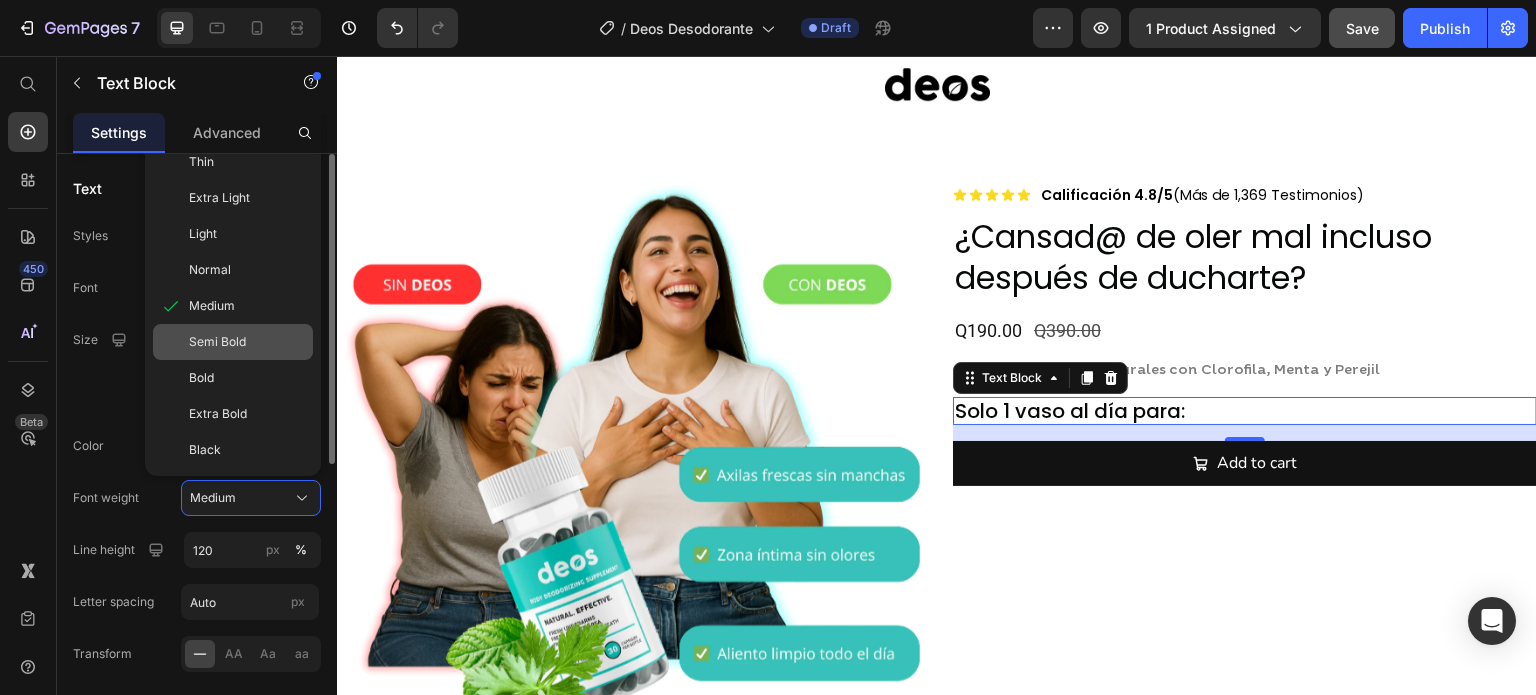 click on "Semi Bold" at bounding box center (247, 342) 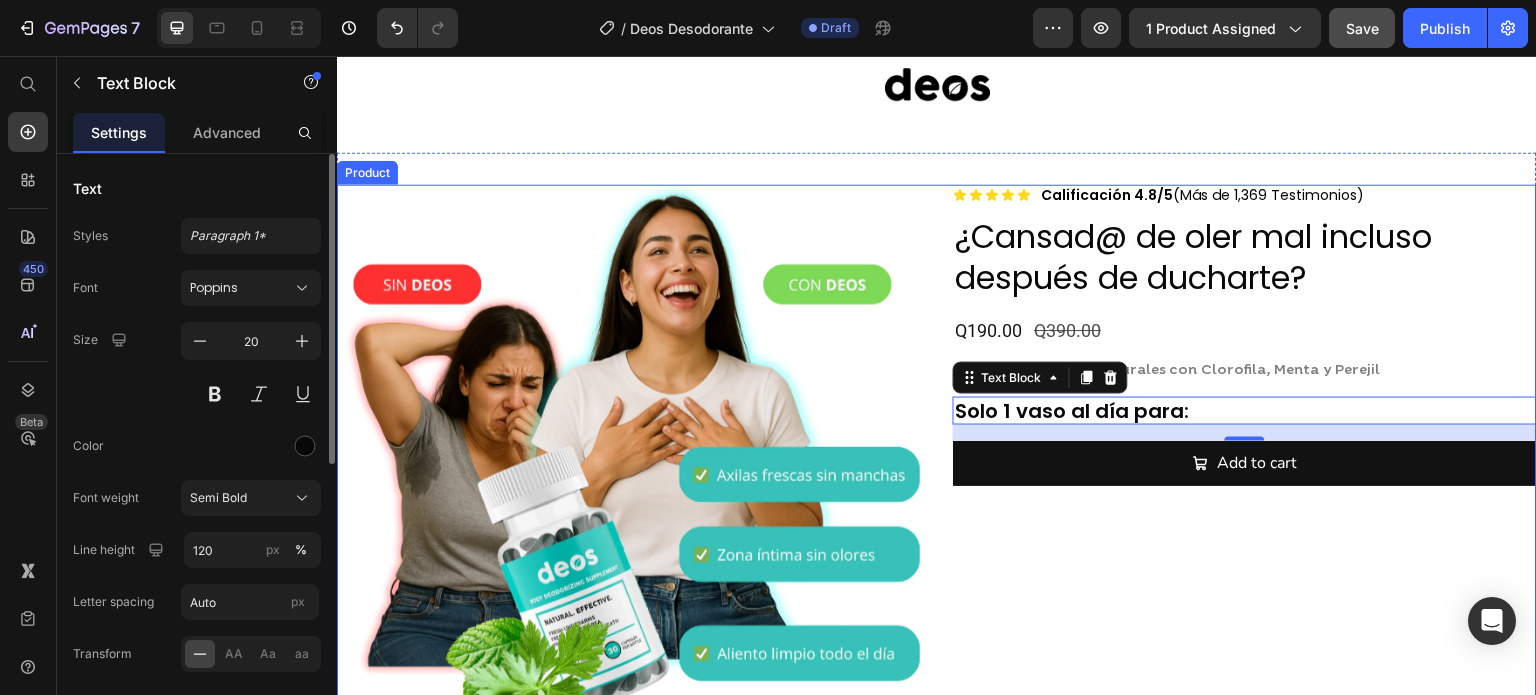 click on "Icon Icon Icon Icon
Icon Icon List Calificación 4.8/5  (Más de 1,369 Testimonios) Text Block Row ¿Cansad@ de oler mal incluso después de ducharte? Product Title Q190.00 Product Price Q390.00 Product Price Row DEOS™ – Cápsulas naturales con Clorofila, Menta y Perejil Text Block Solo 1 vaso al día para: Text Block   16
Add to cart Add to Cart" at bounding box center [1245, 485] 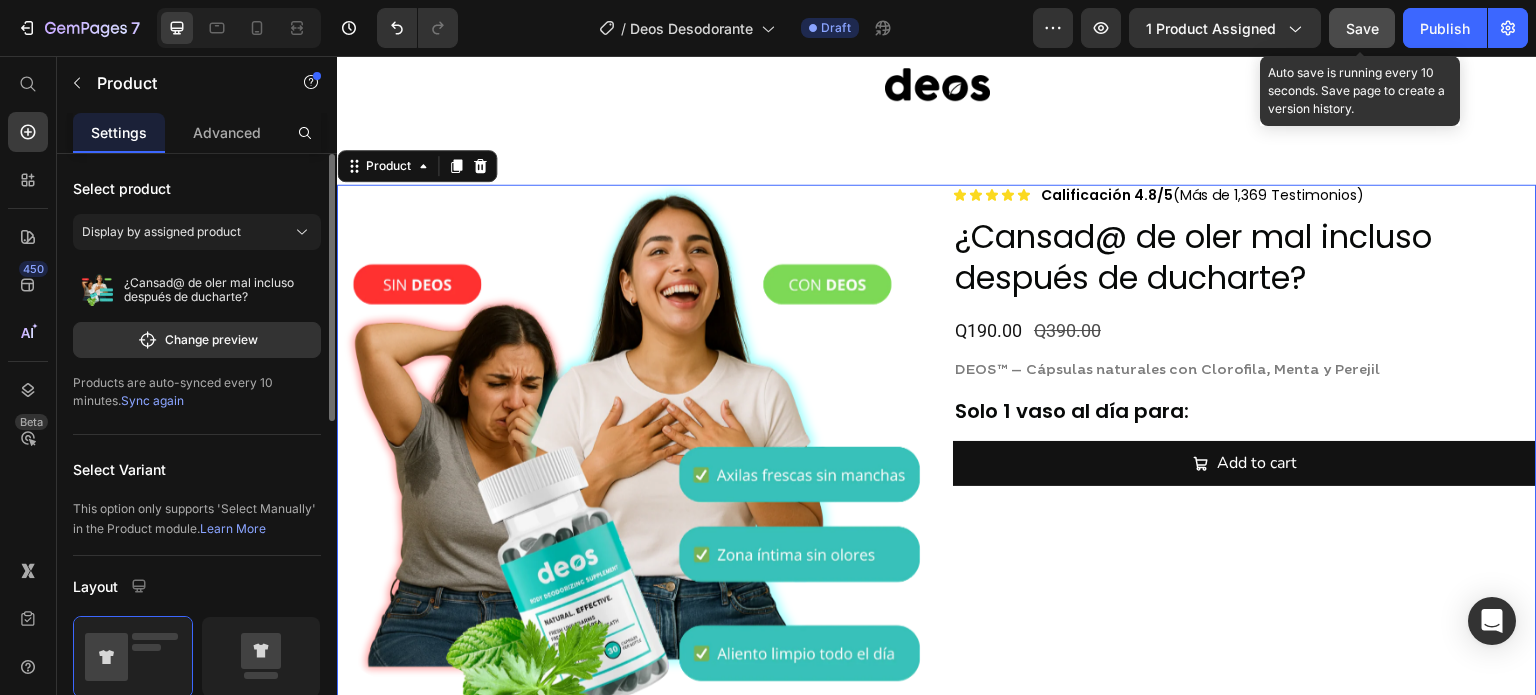 click on "Save" at bounding box center [1362, 28] 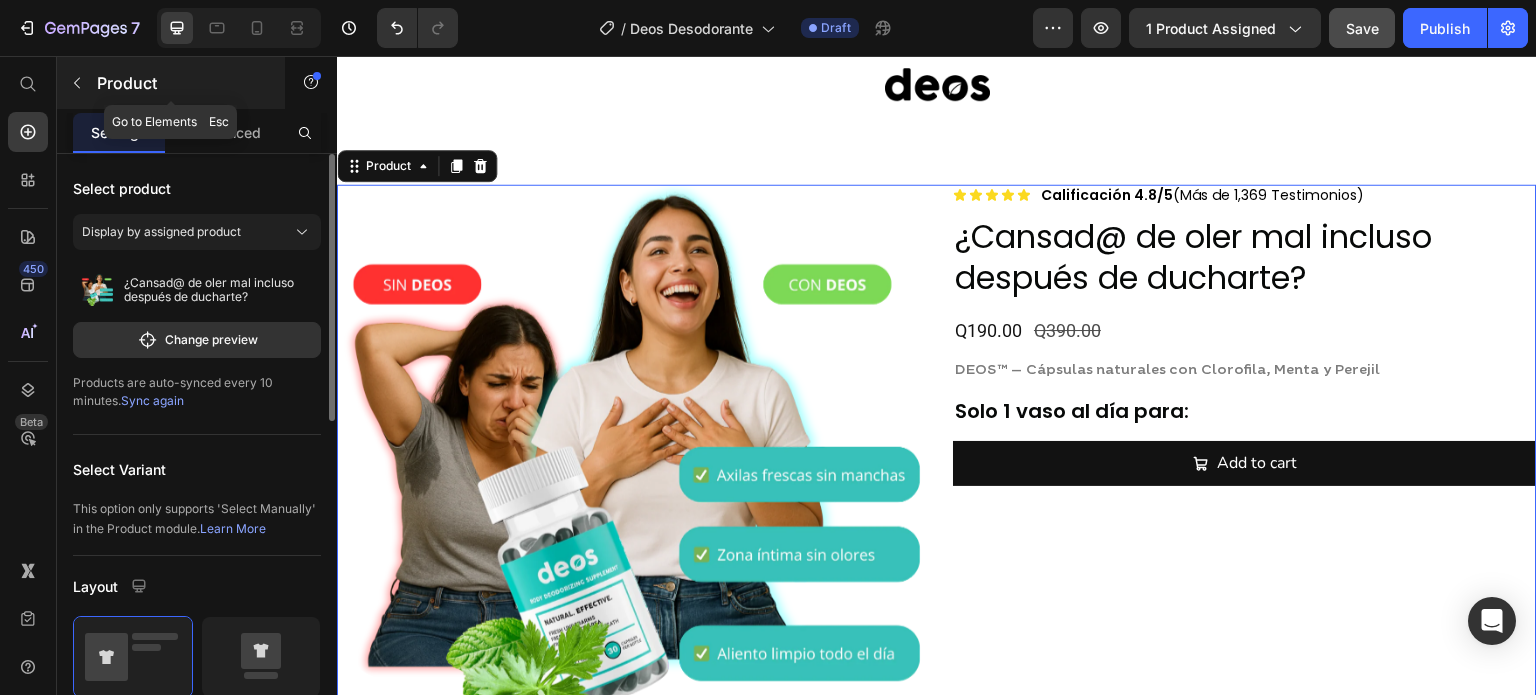 click at bounding box center (77, 83) 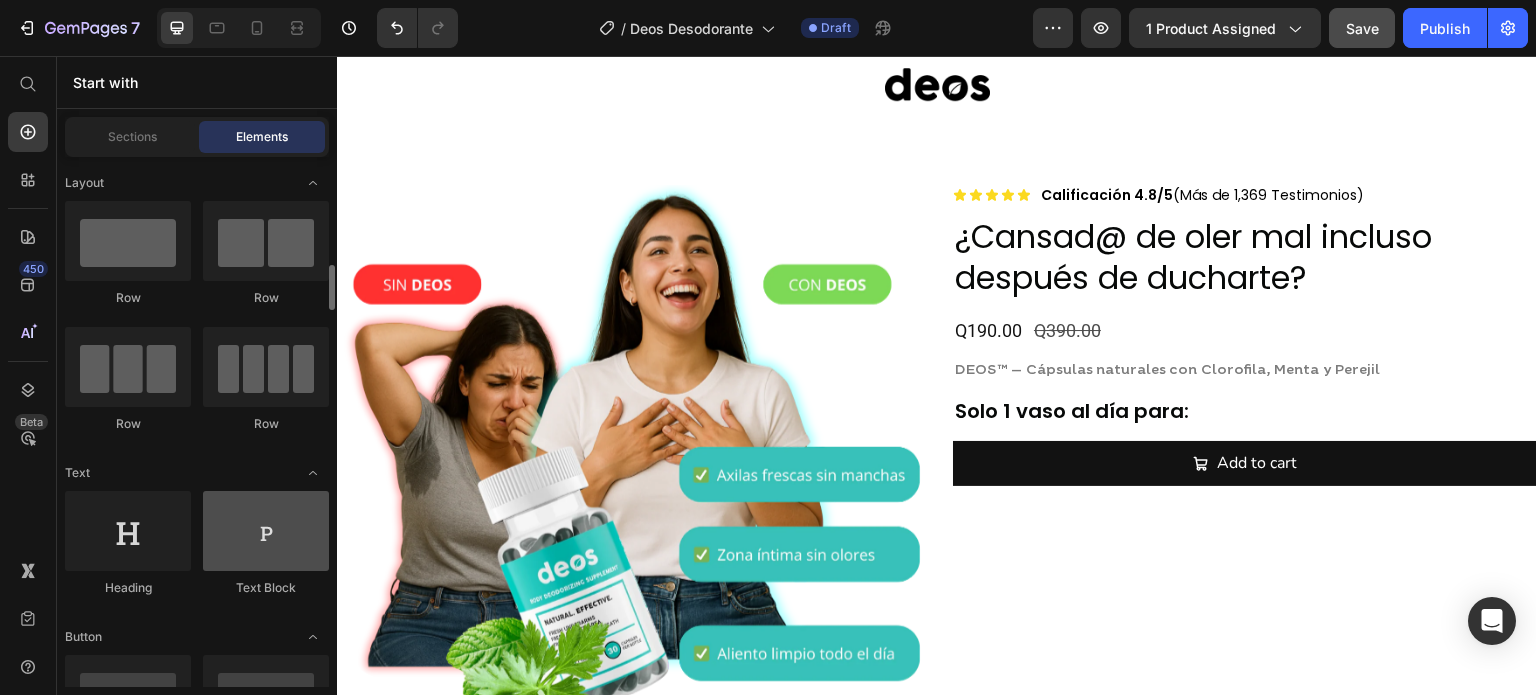 scroll, scrollTop: 0, scrollLeft: 0, axis: both 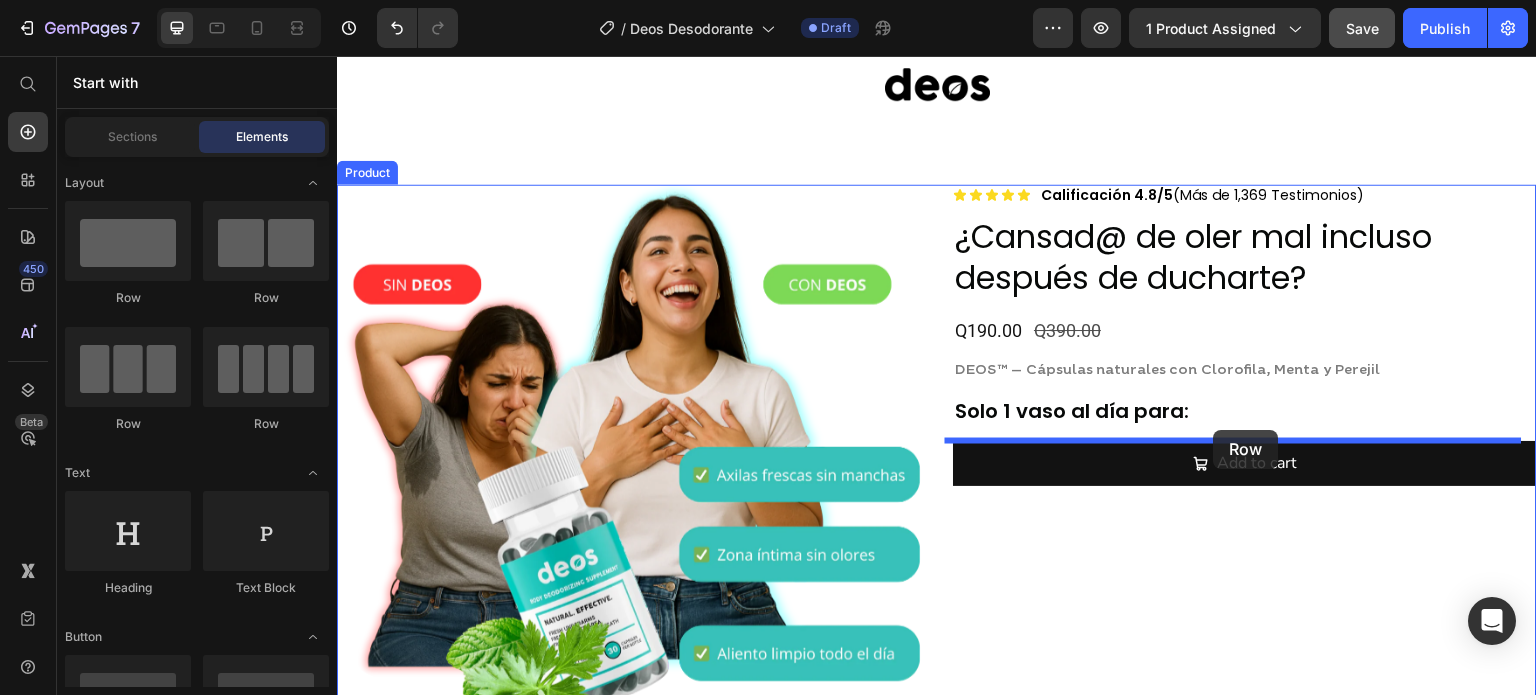 drag, startPoint x: 601, startPoint y: 307, endPoint x: 1214, endPoint y: 430, distance: 625.2184 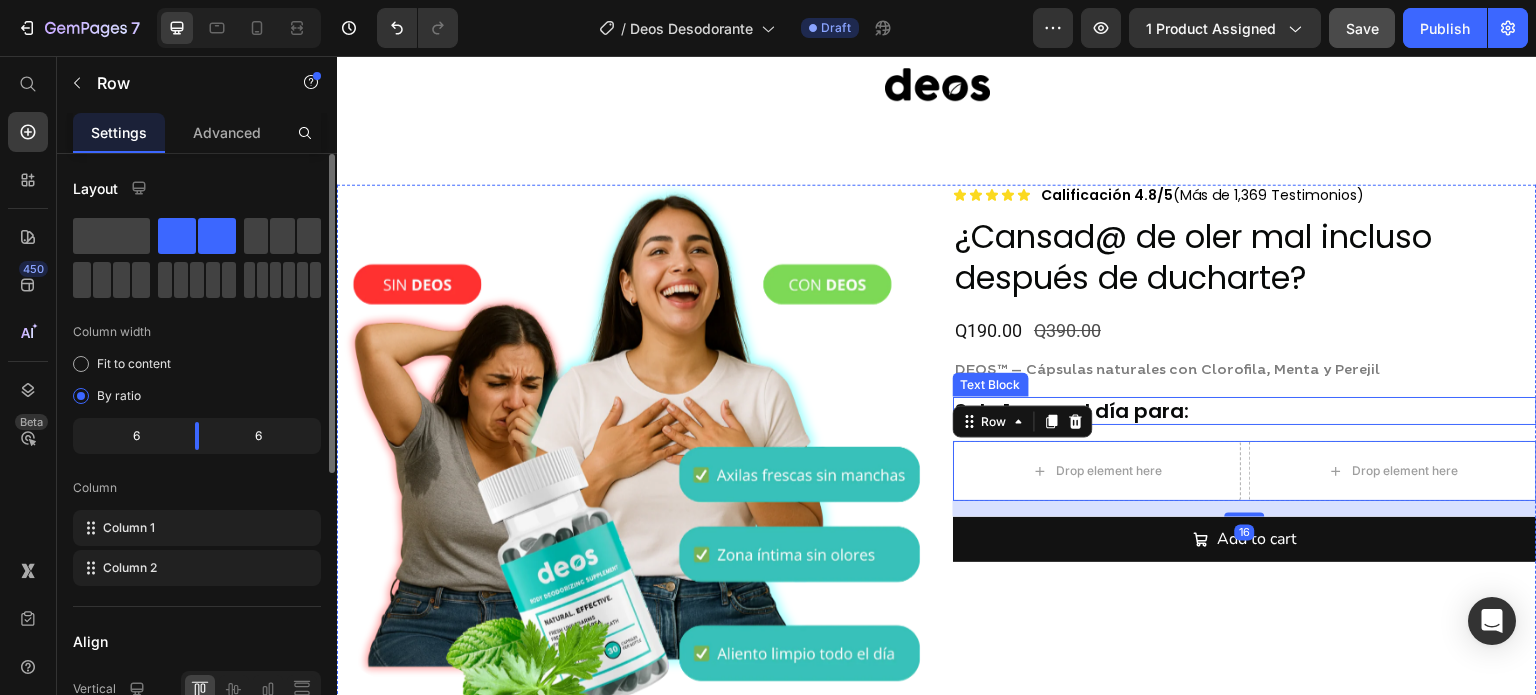 click on "Solo 1 vaso al día para:" at bounding box center (1245, 411) 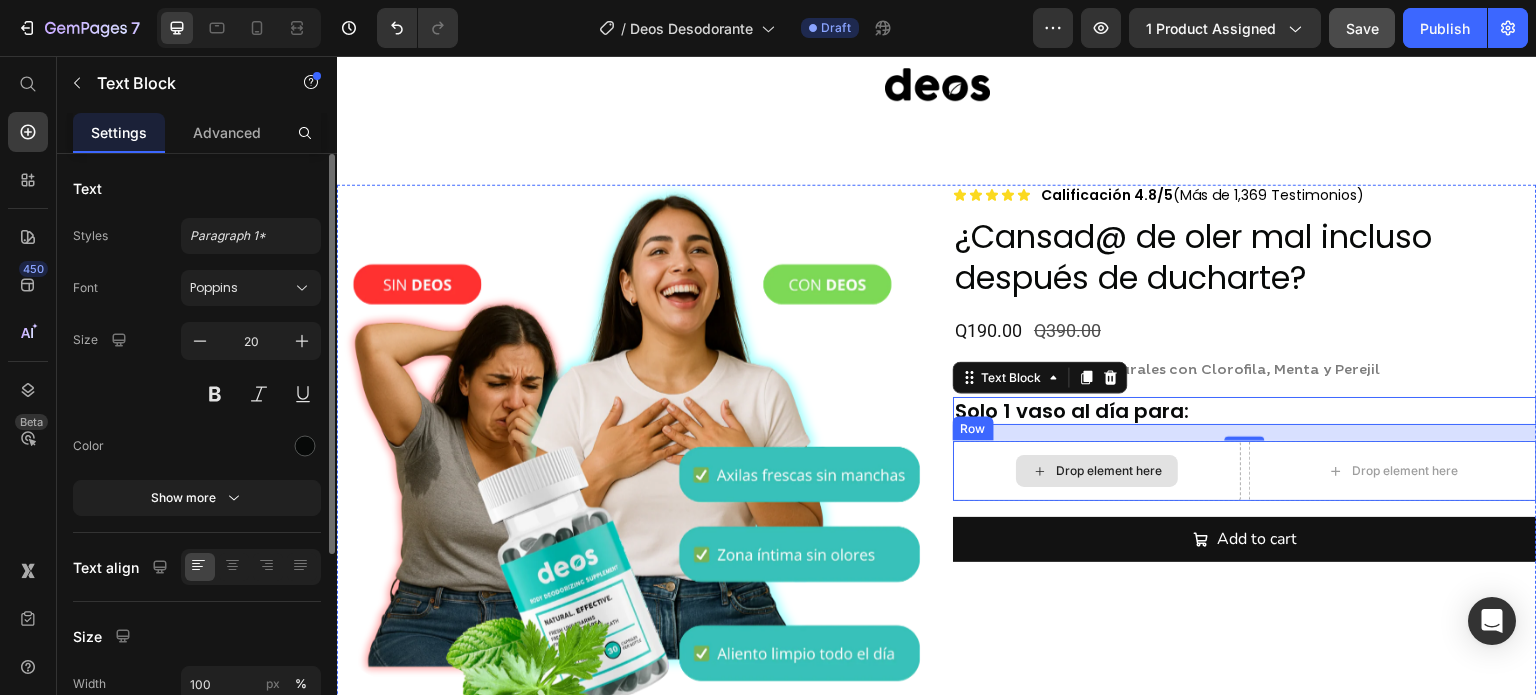 click on "Drop element here" at bounding box center (1109, 471) 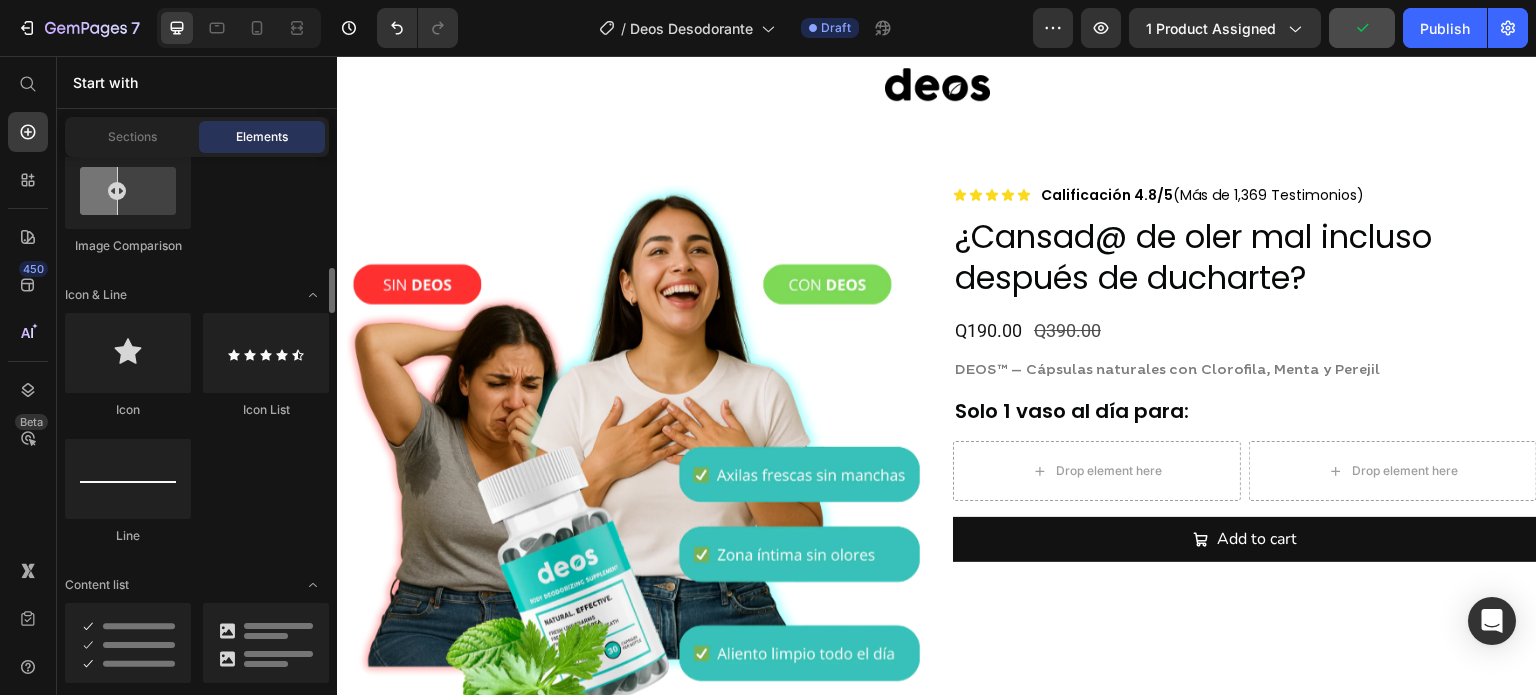 scroll, scrollTop: 1500, scrollLeft: 0, axis: vertical 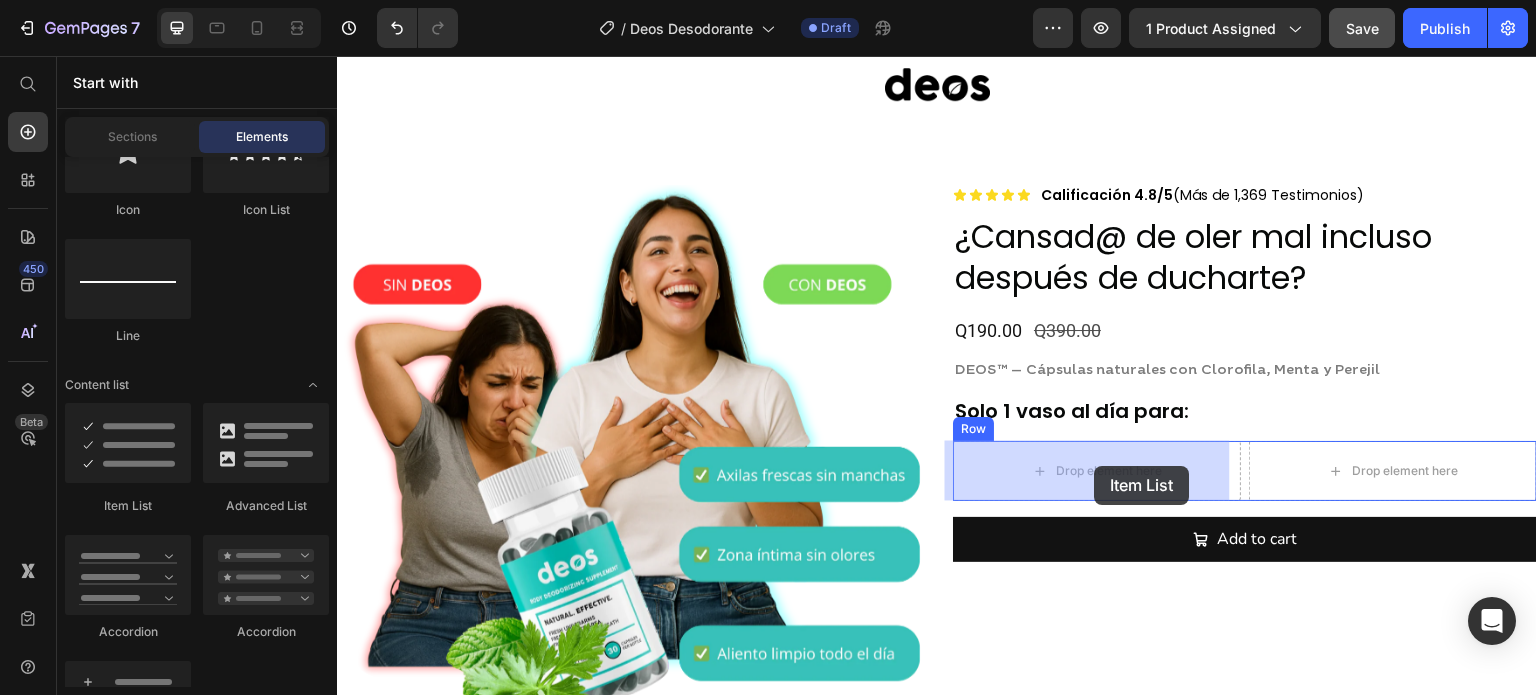drag, startPoint x: 465, startPoint y: 508, endPoint x: 1095, endPoint y: 466, distance: 631.39844 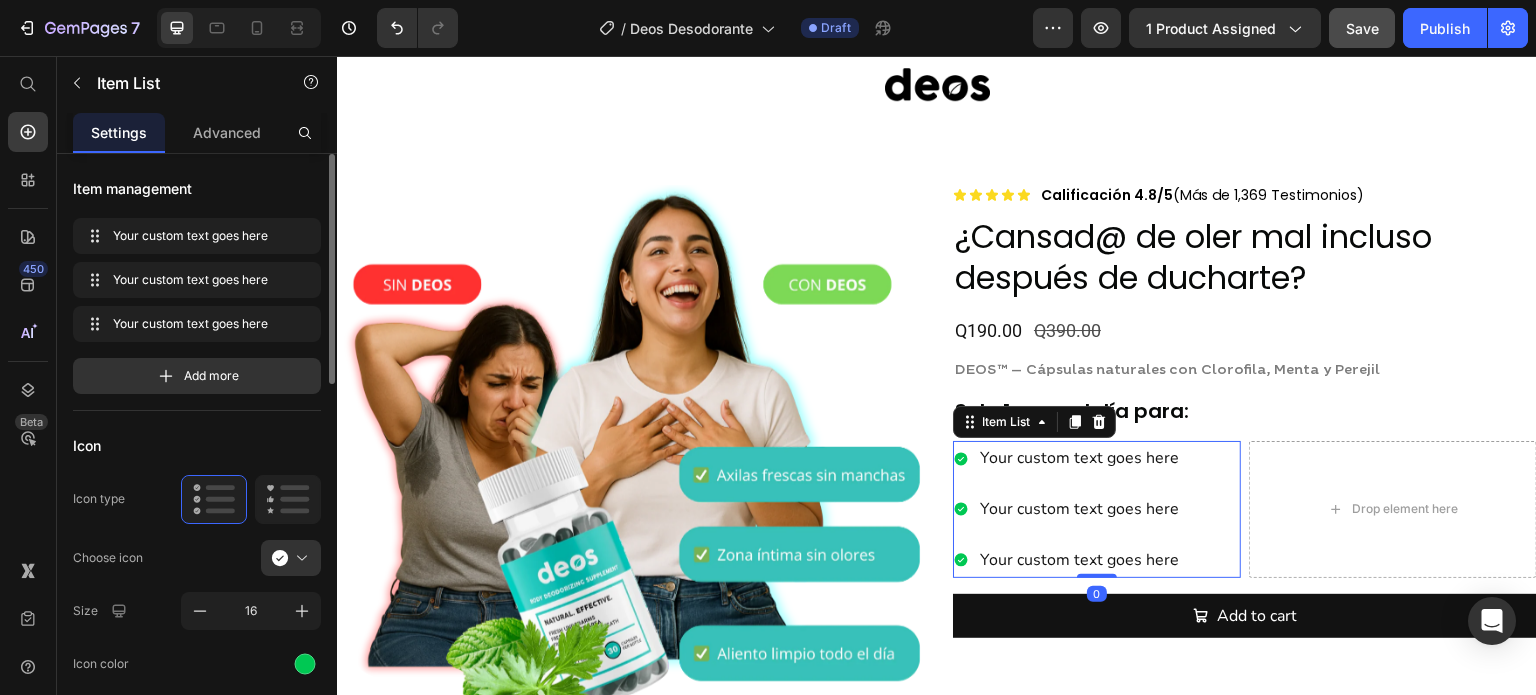 click on "Your custom text goes here" at bounding box center [1079, 458] 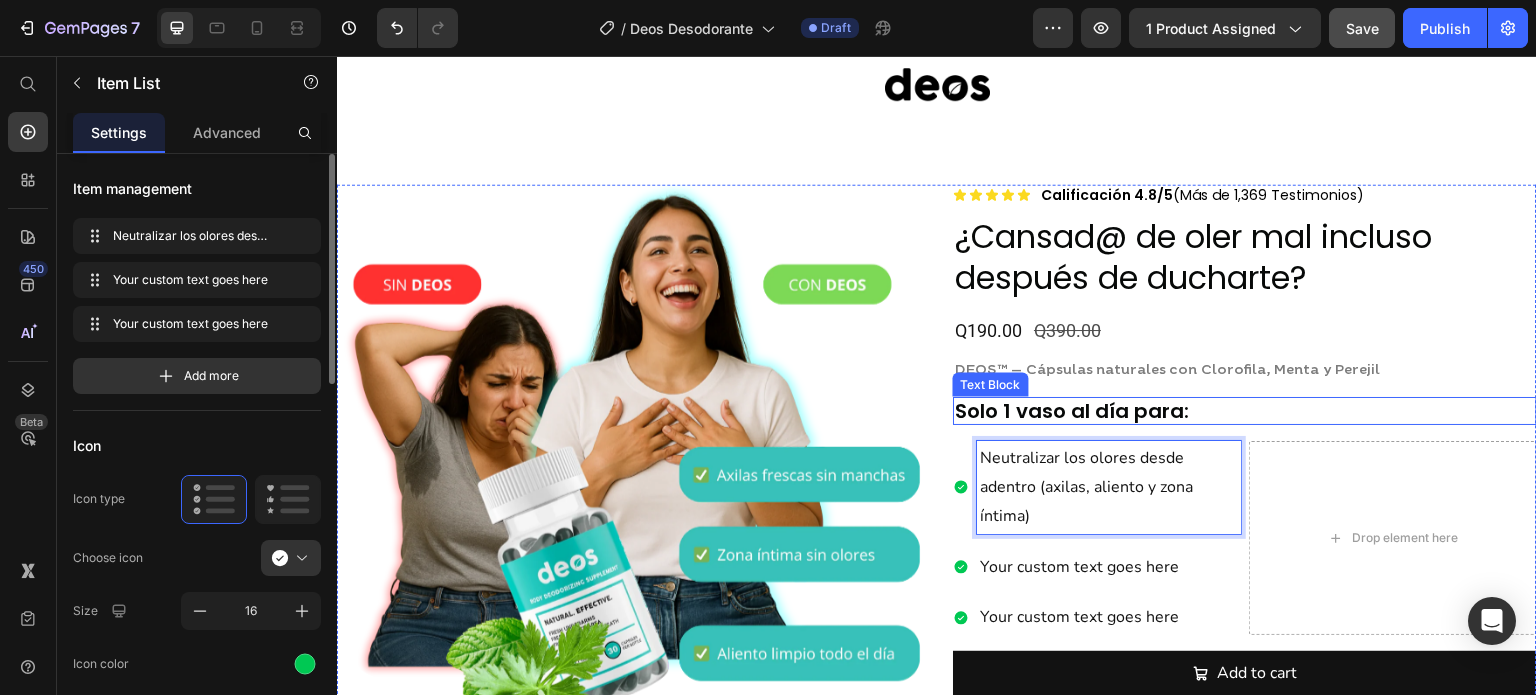 click on "DEOS™ – Cápsulas naturales con Clorofila, Menta y Perejil" at bounding box center (1245, 370) 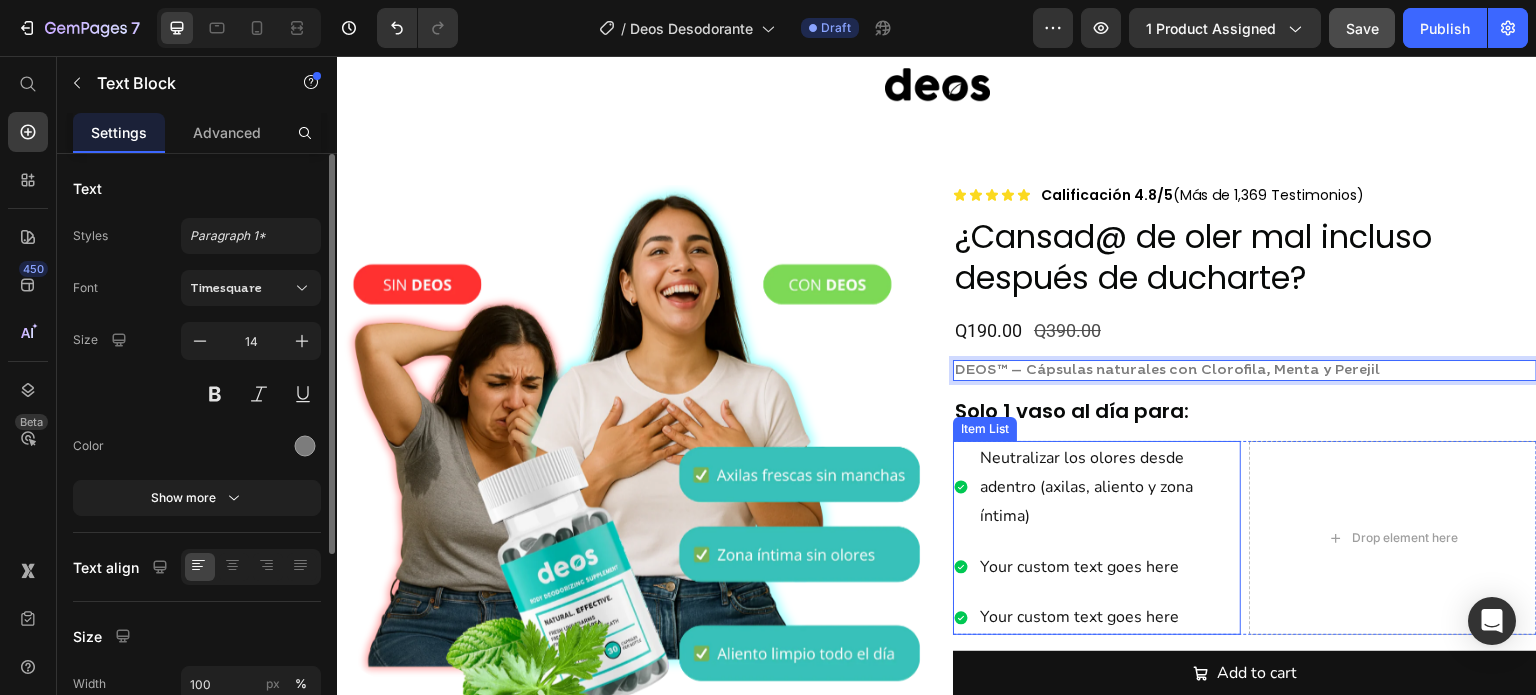 click on "Neutralizar los olores desde adentro (axilas, aliento y zona íntima)" at bounding box center (1109, 487) 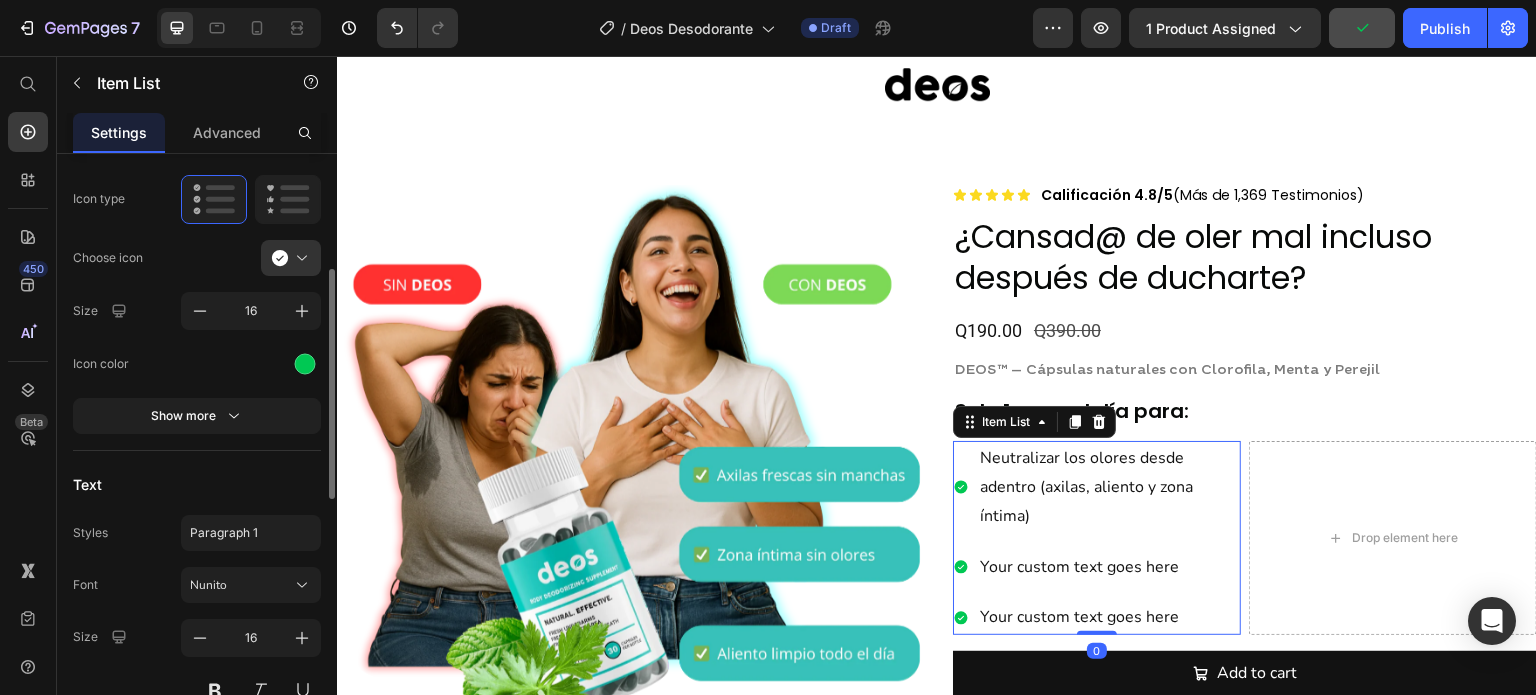 scroll, scrollTop: 400, scrollLeft: 0, axis: vertical 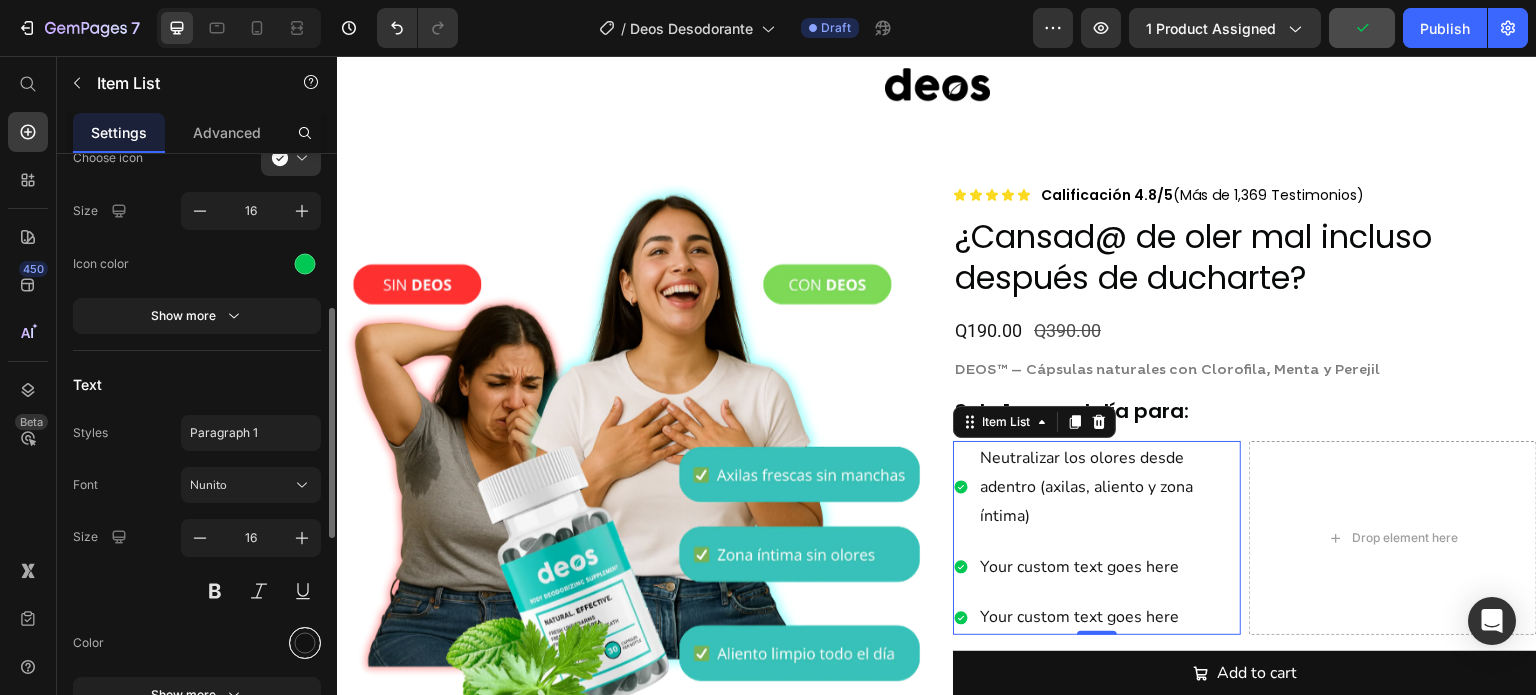 click at bounding box center [305, 643] 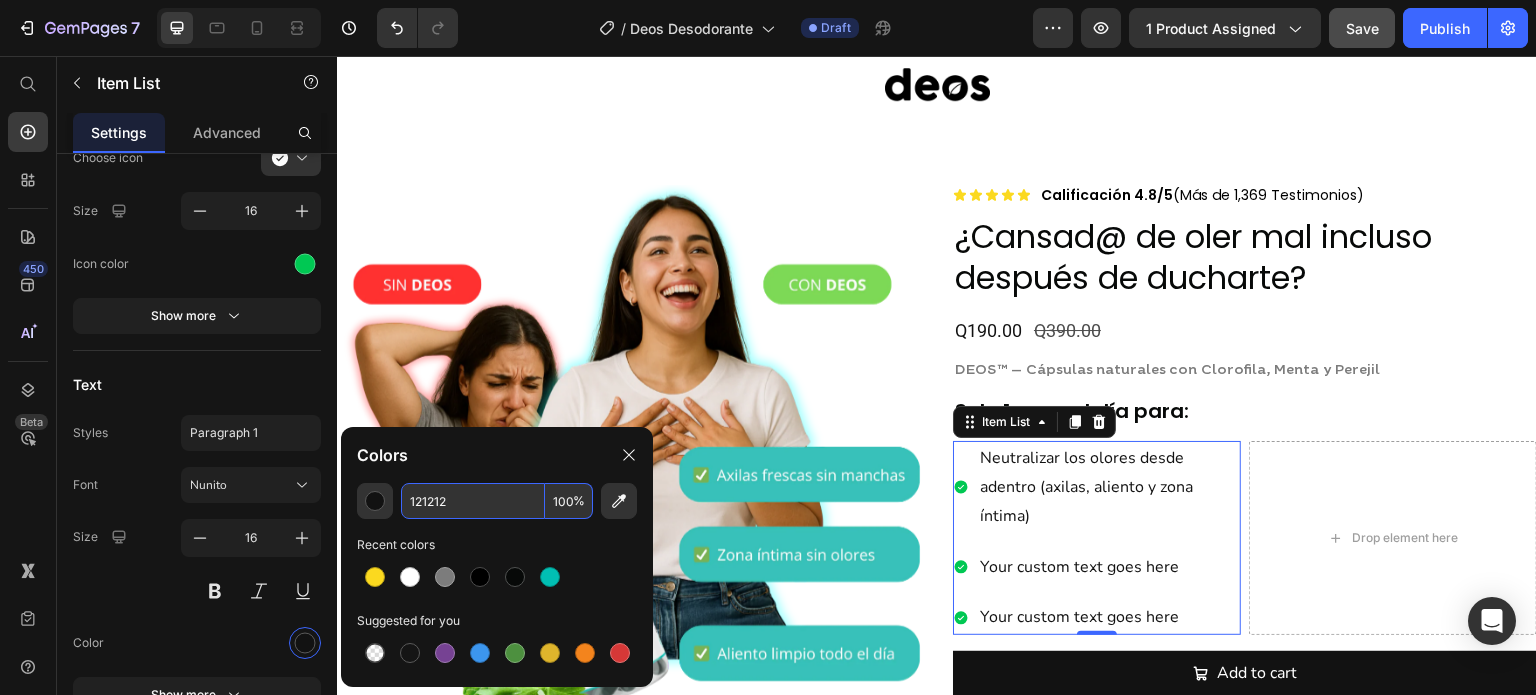 click on "121212" at bounding box center (473, 501) 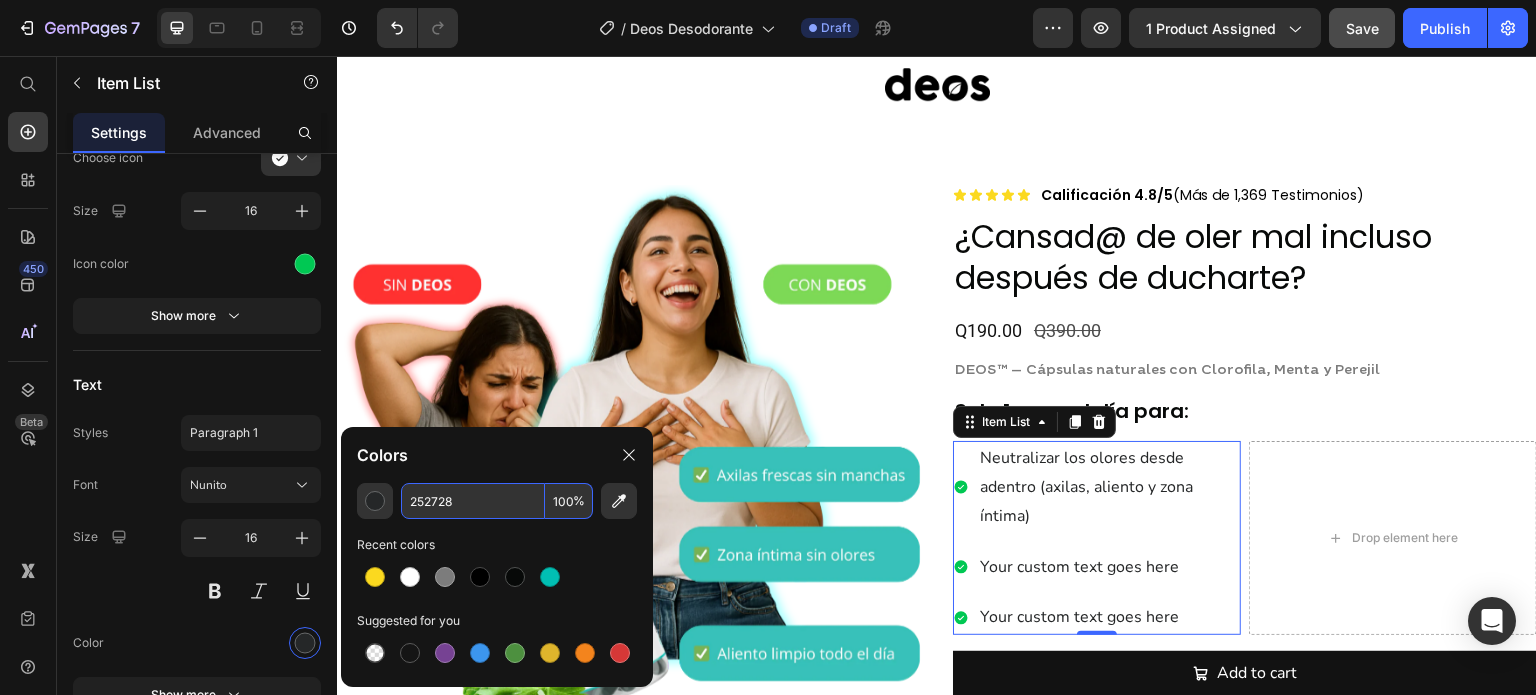 type on "252728" 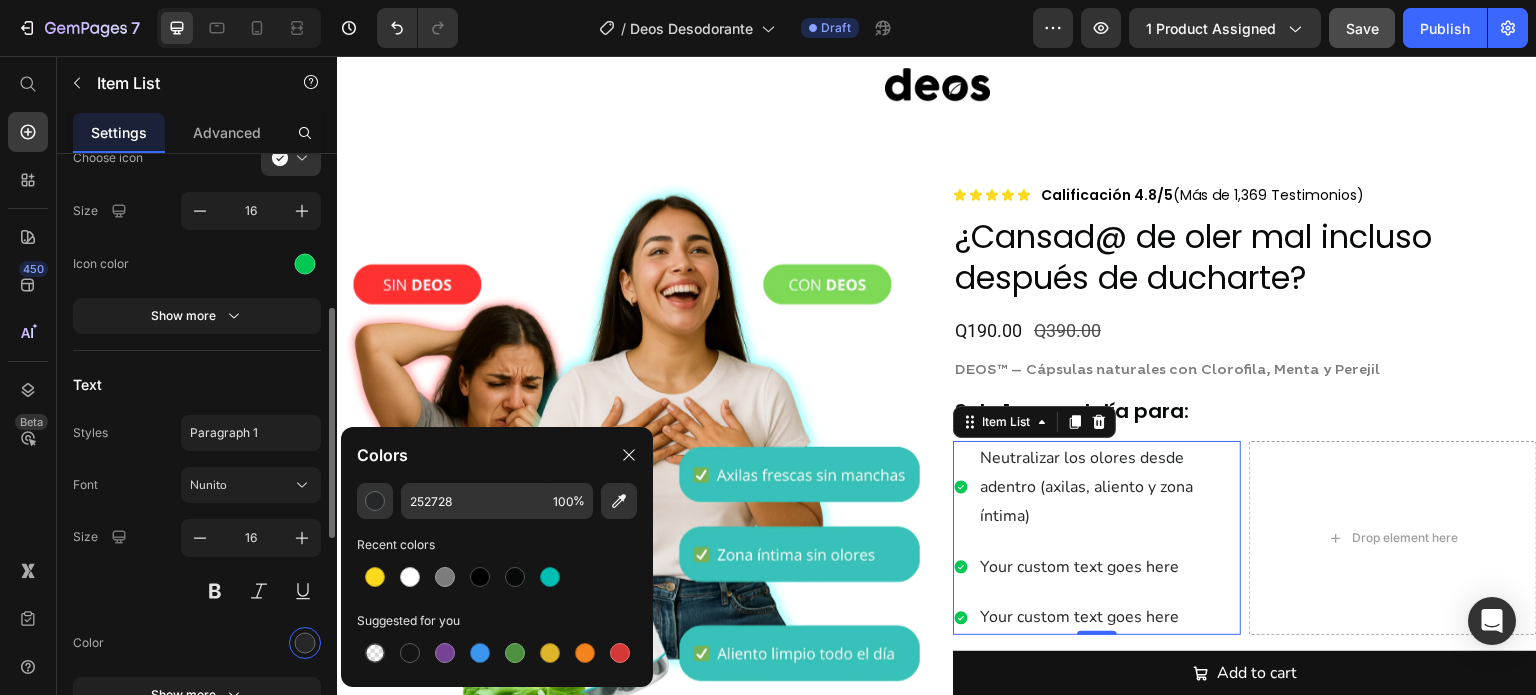 click on "Font Nunito" at bounding box center (197, 485) 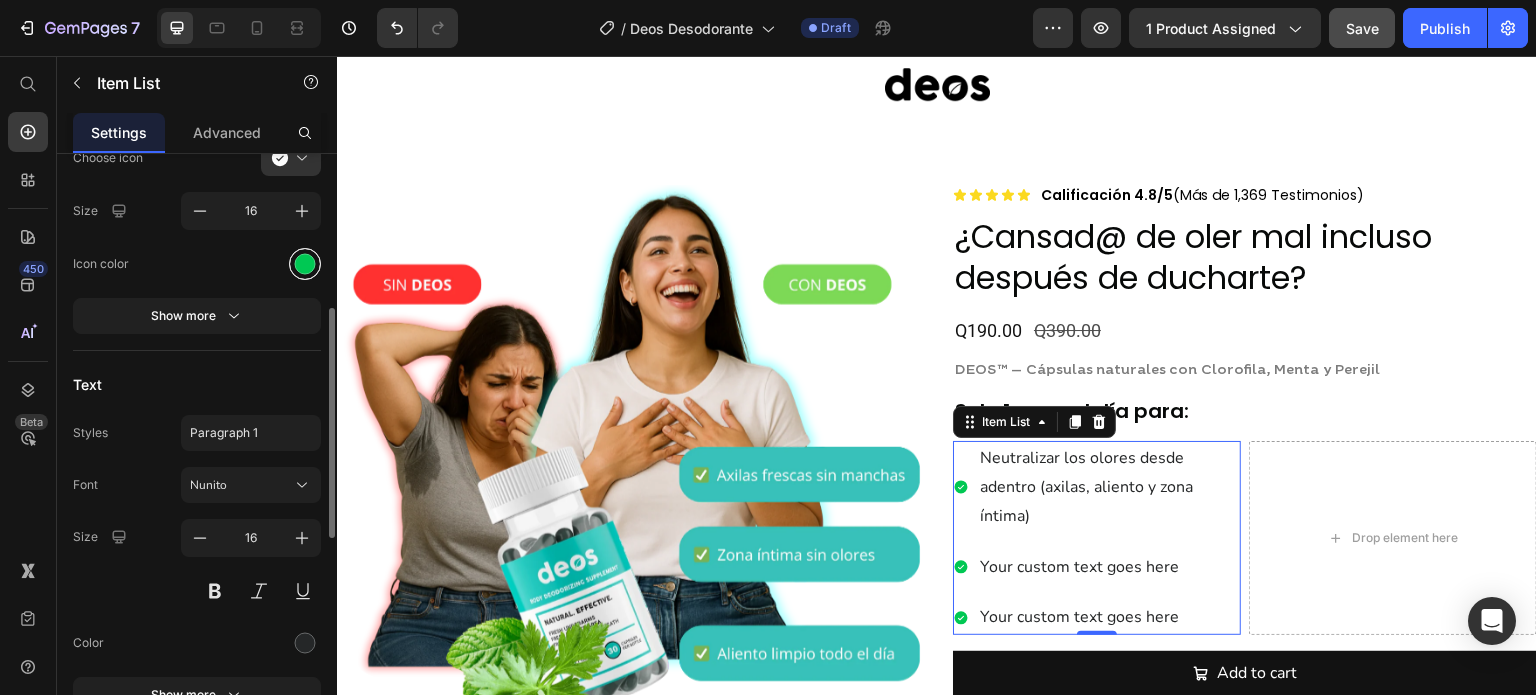 click at bounding box center [305, 263] 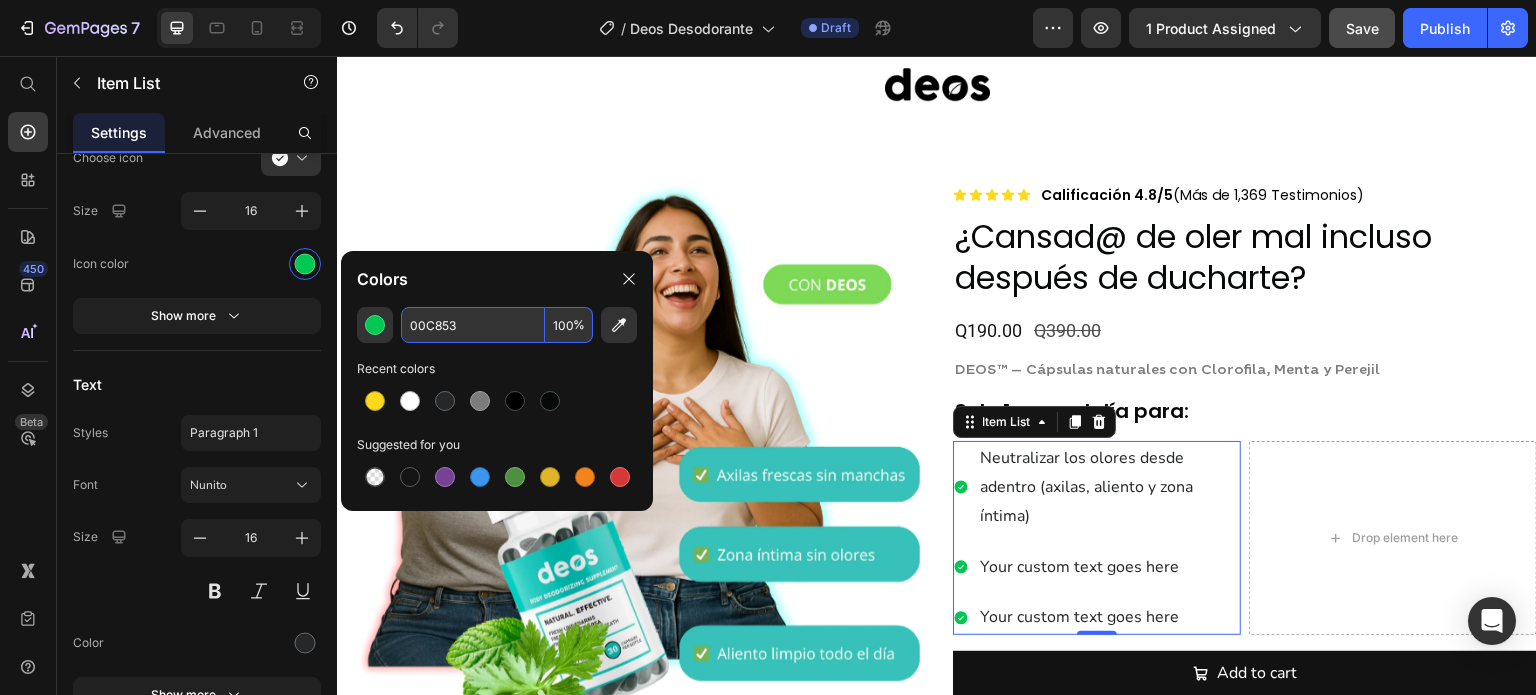 click on "00C853" at bounding box center [473, 325] 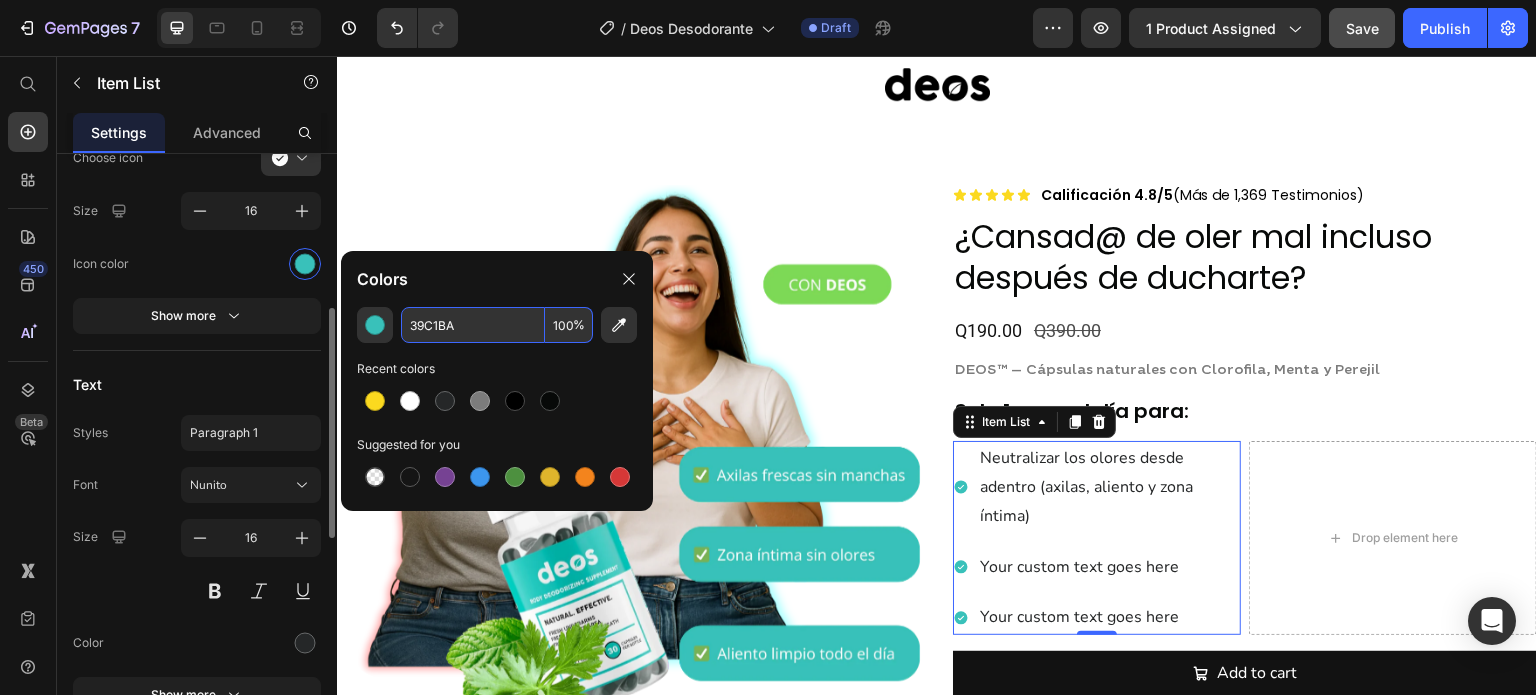 type on "39C1BA" 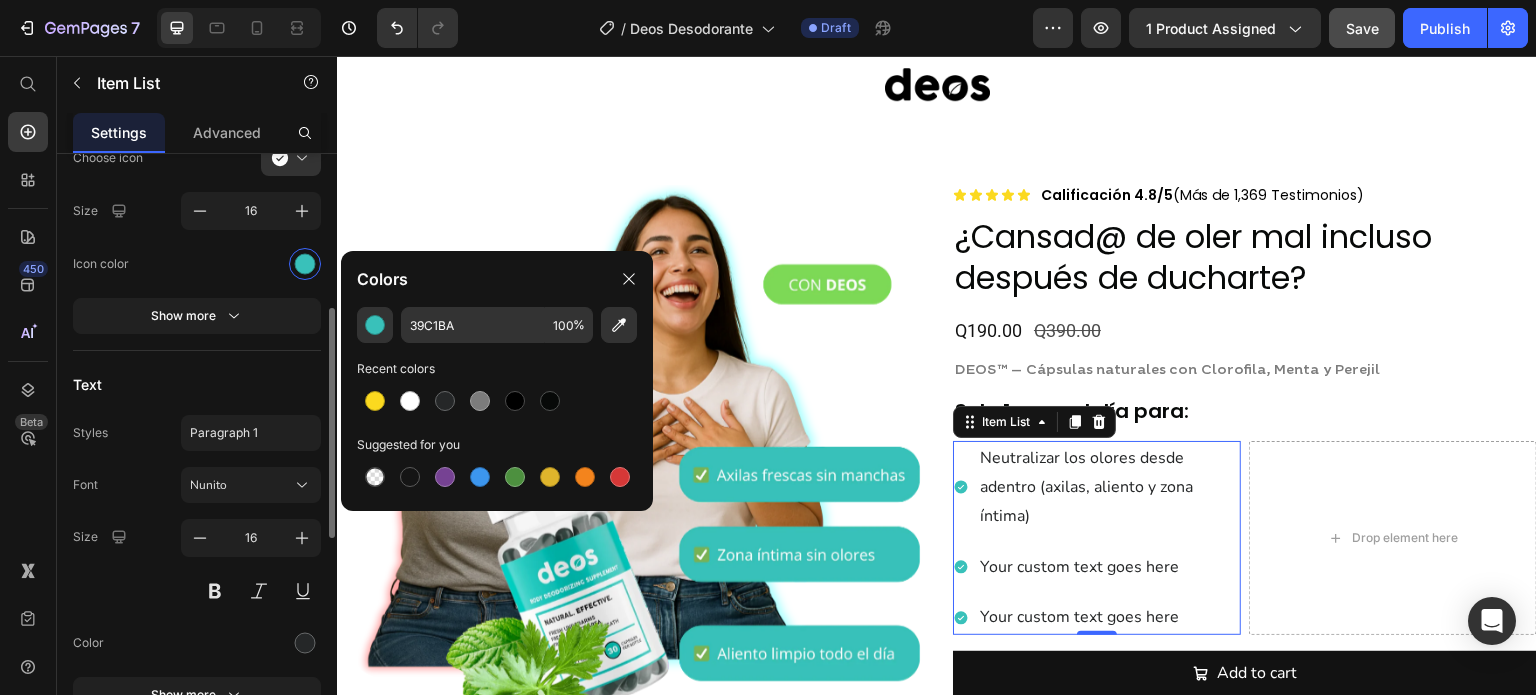 click on "Icon color" 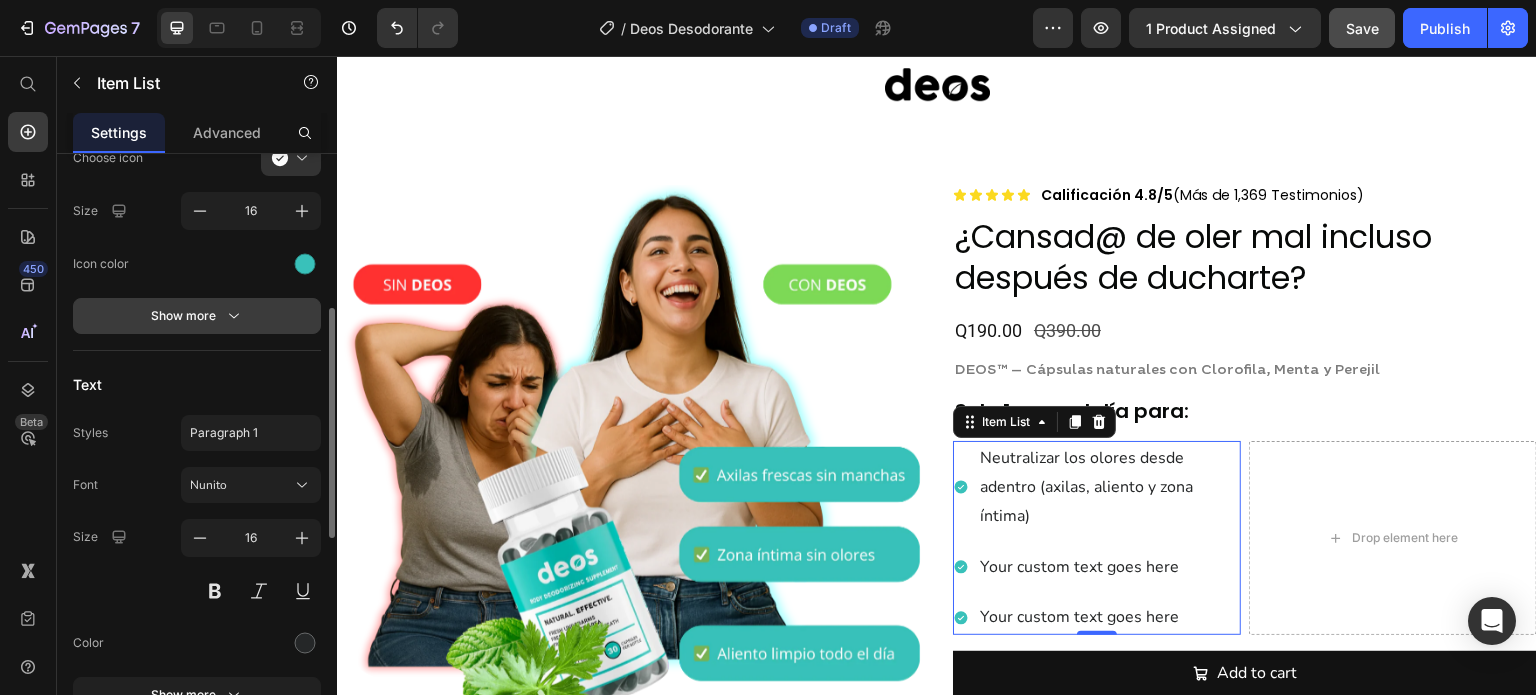 scroll, scrollTop: 300, scrollLeft: 0, axis: vertical 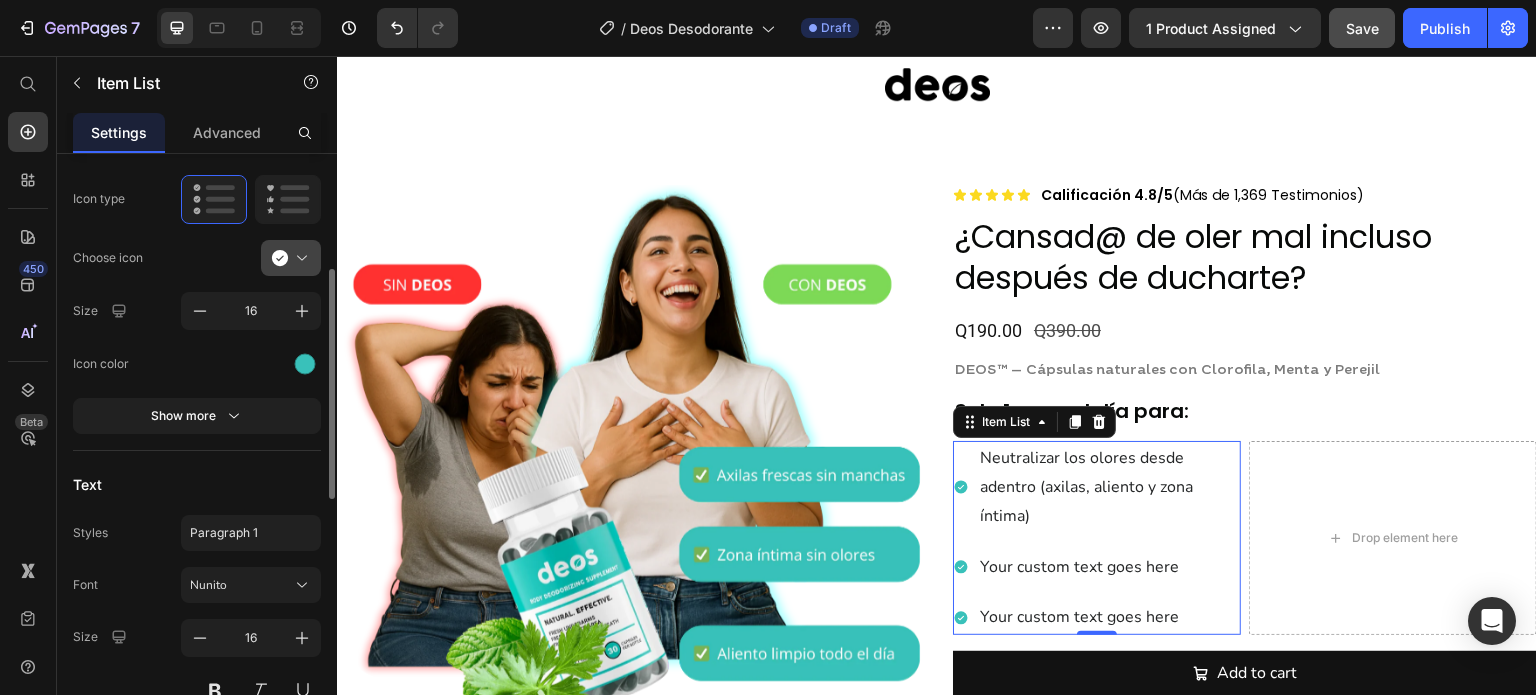 click at bounding box center [299, 258] 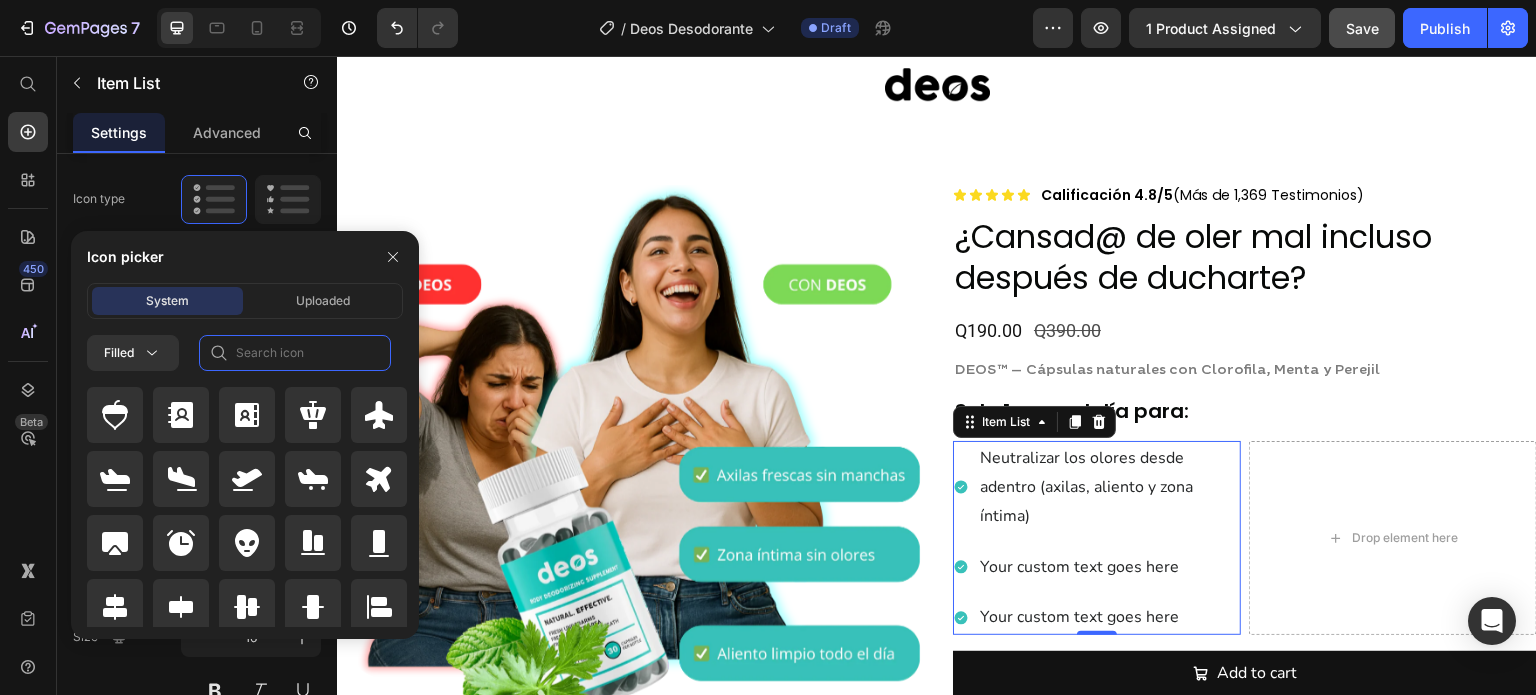 click 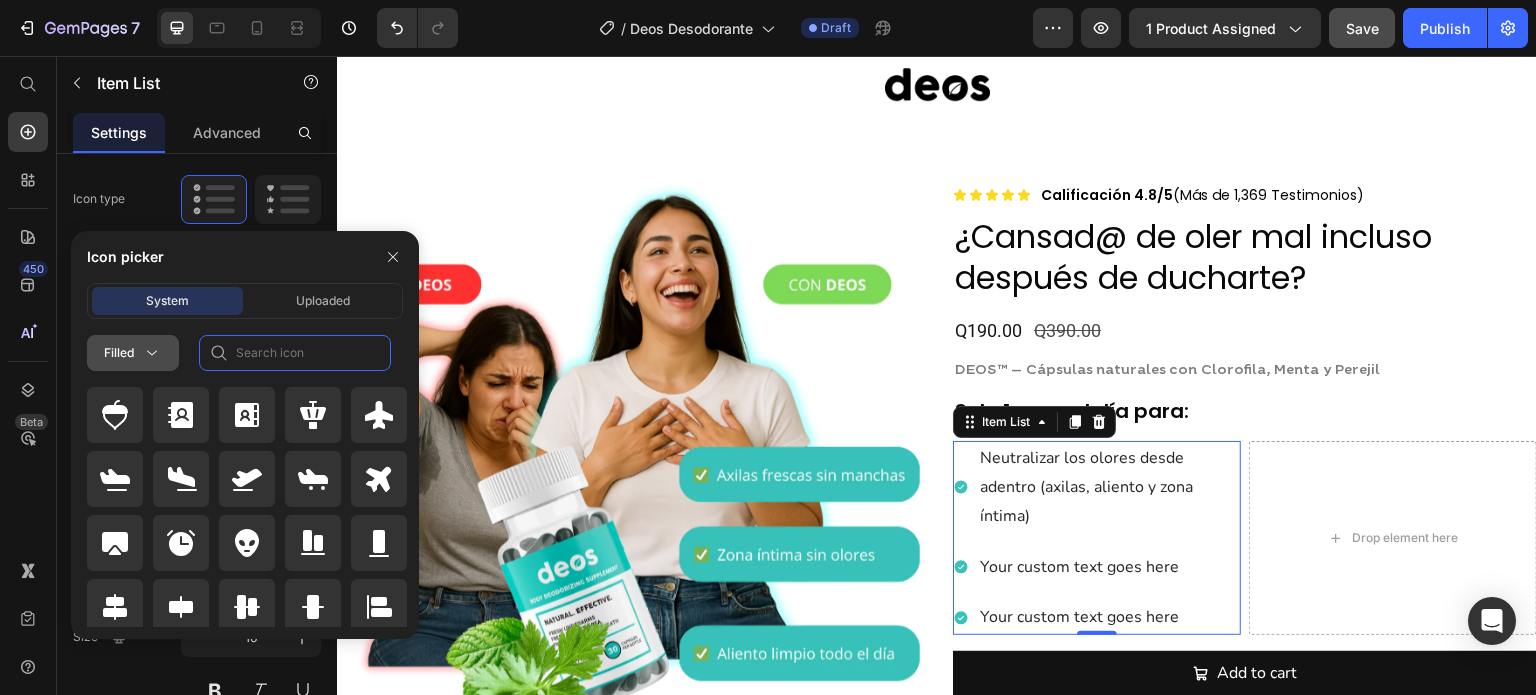 click on "Filled" at bounding box center [133, 353] 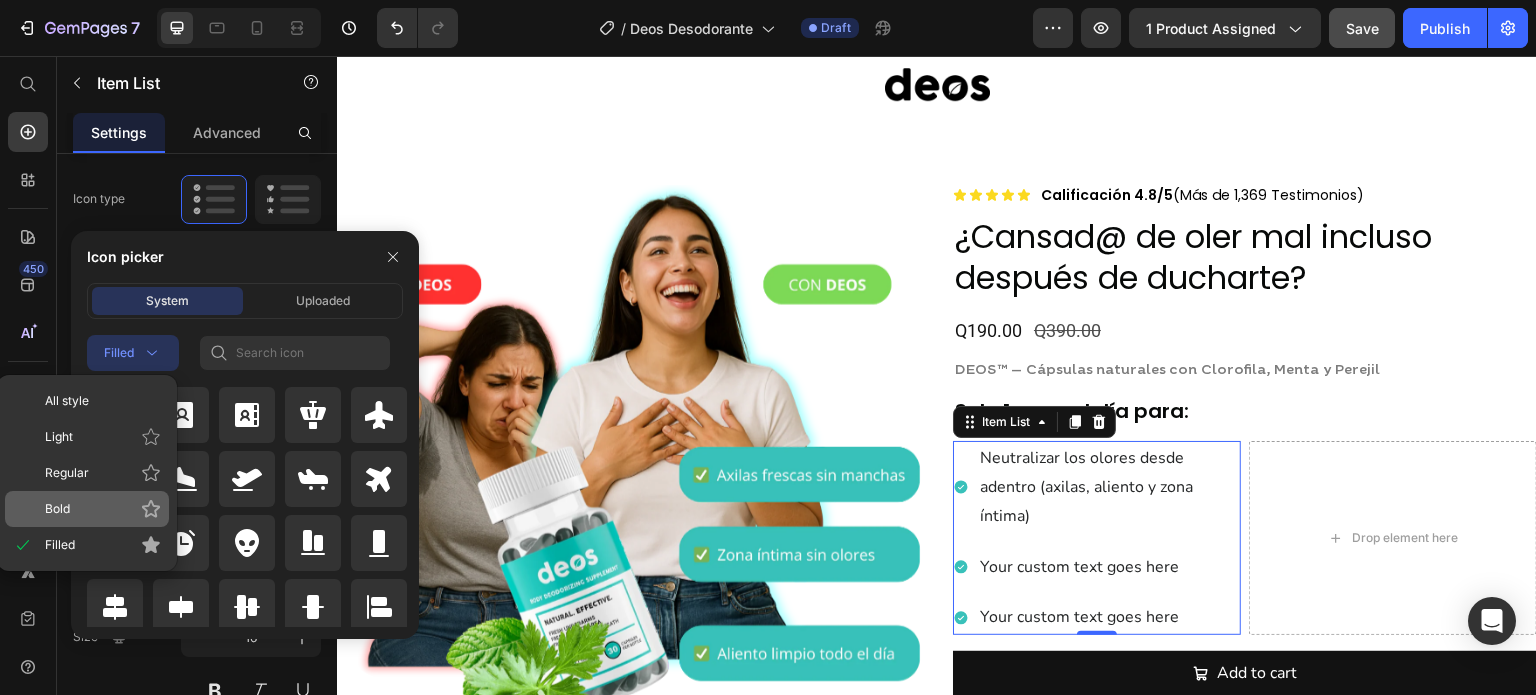 click on "Bold" at bounding box center [103, 509] 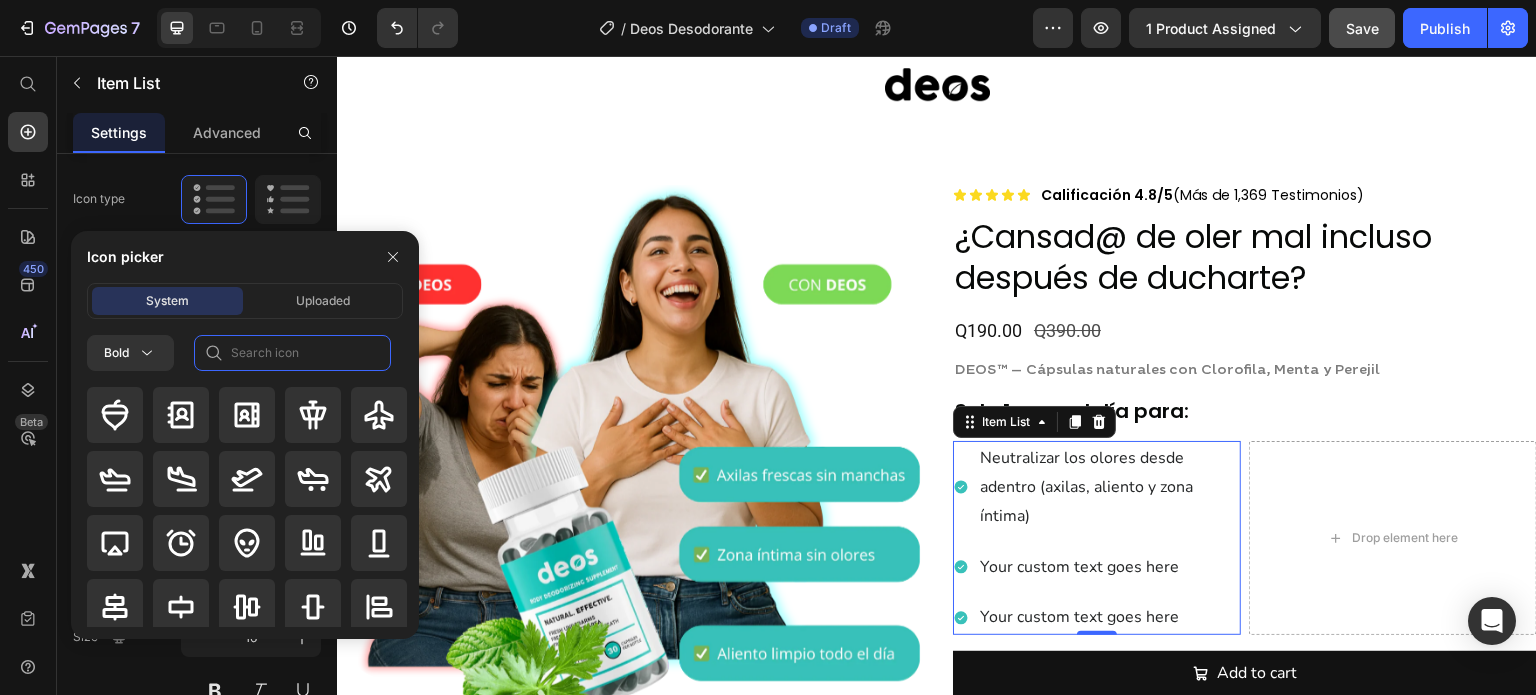 click 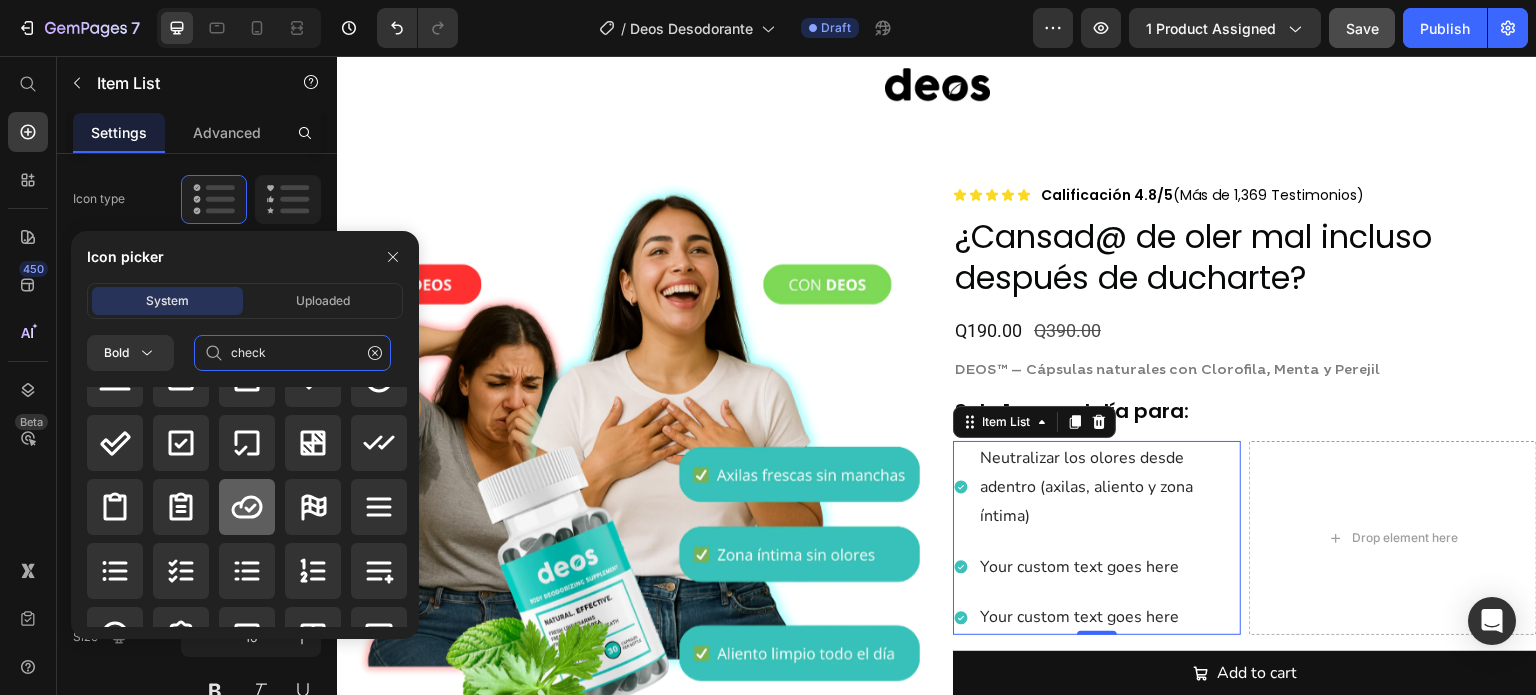 scroll, scrollTop: 0, scrollLeft: 0, axis: both 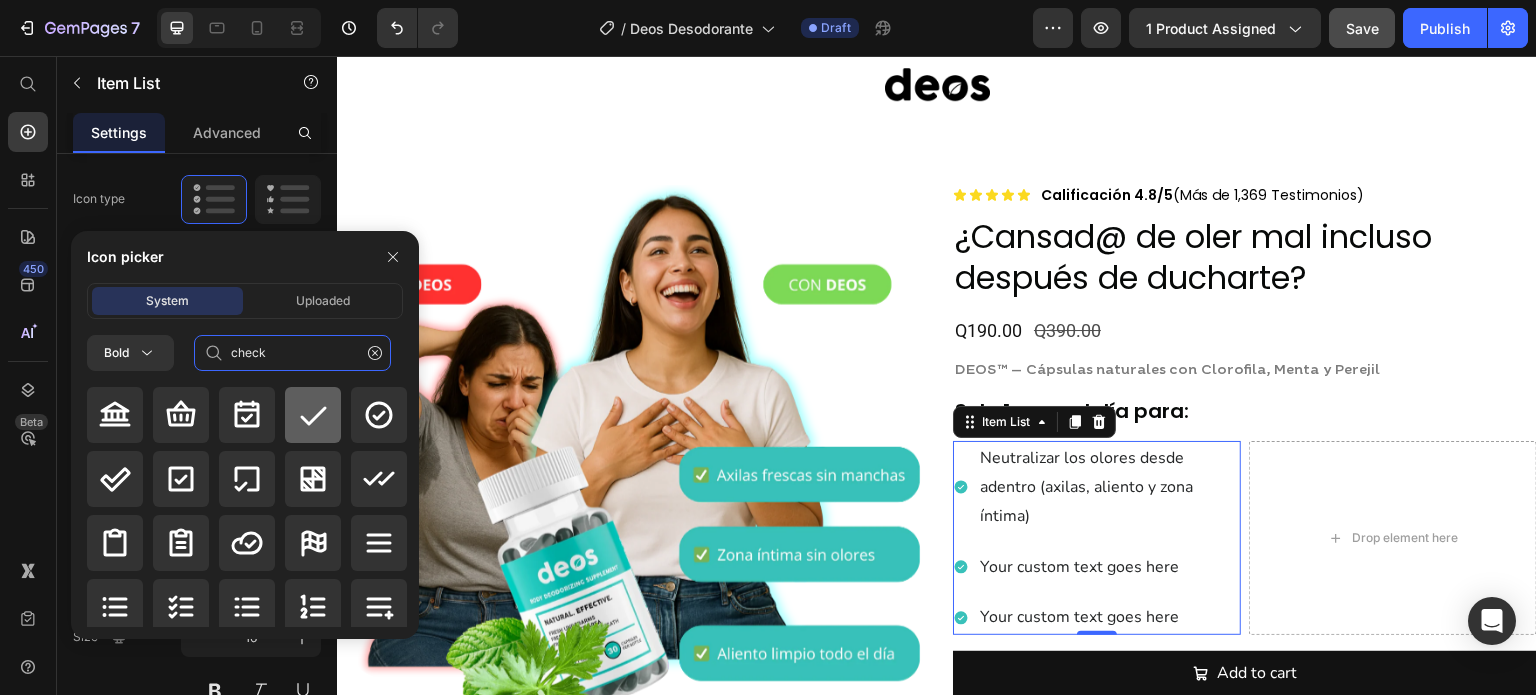 type on "check" 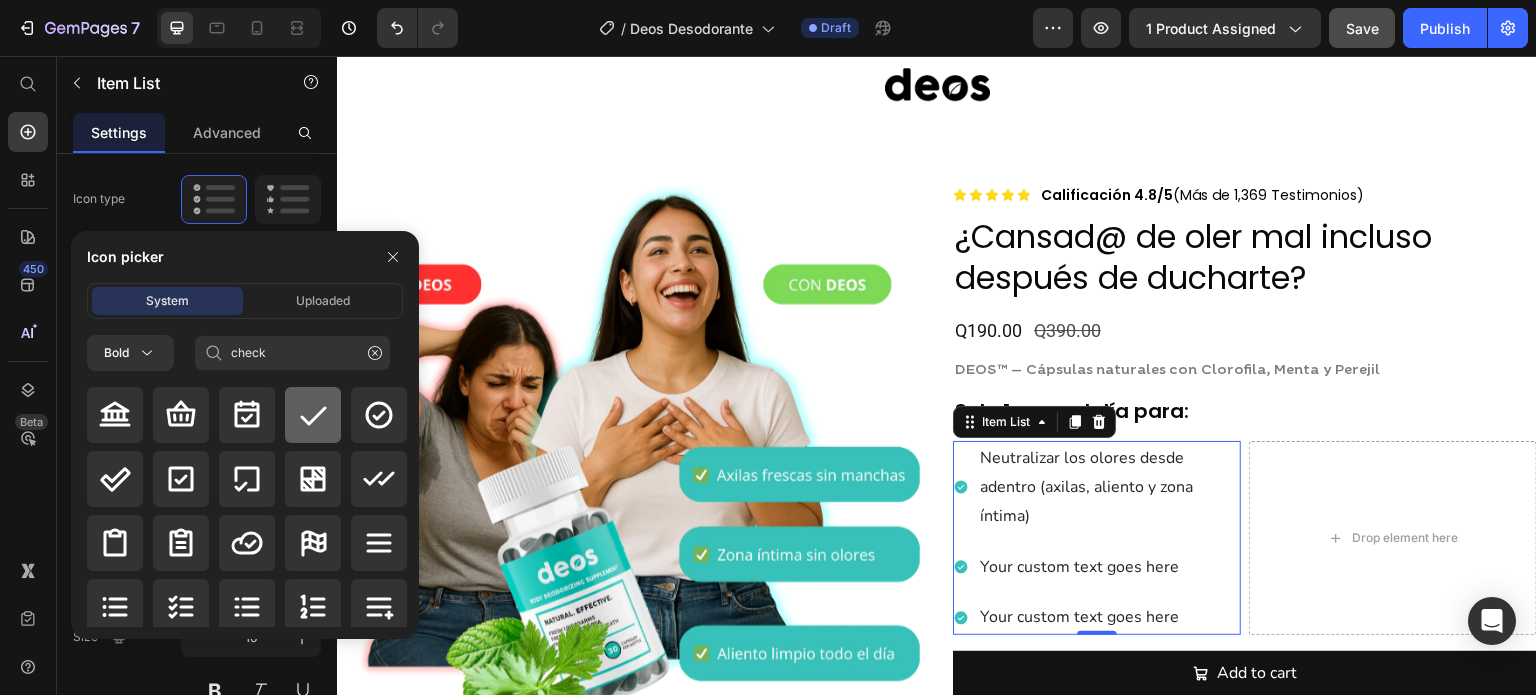 click 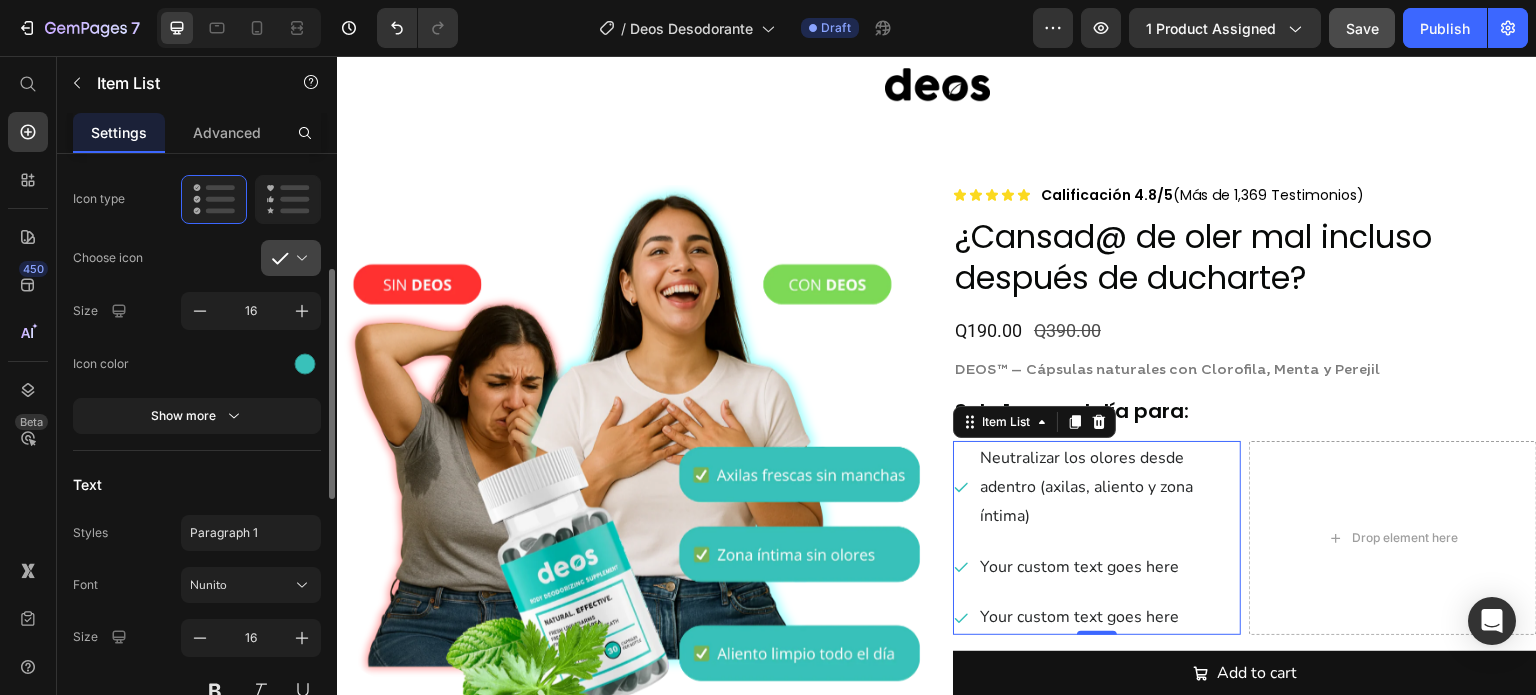 click at bounding box center [299, 258] 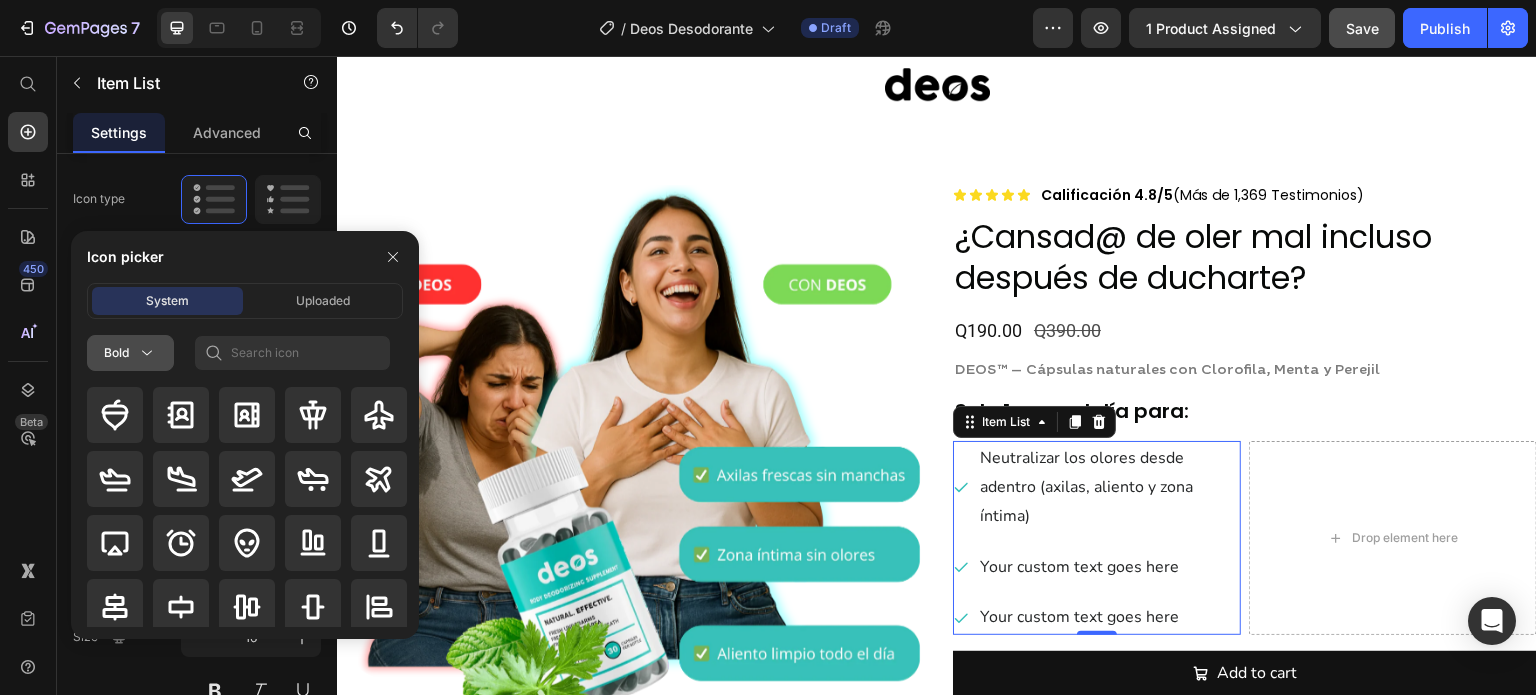 click 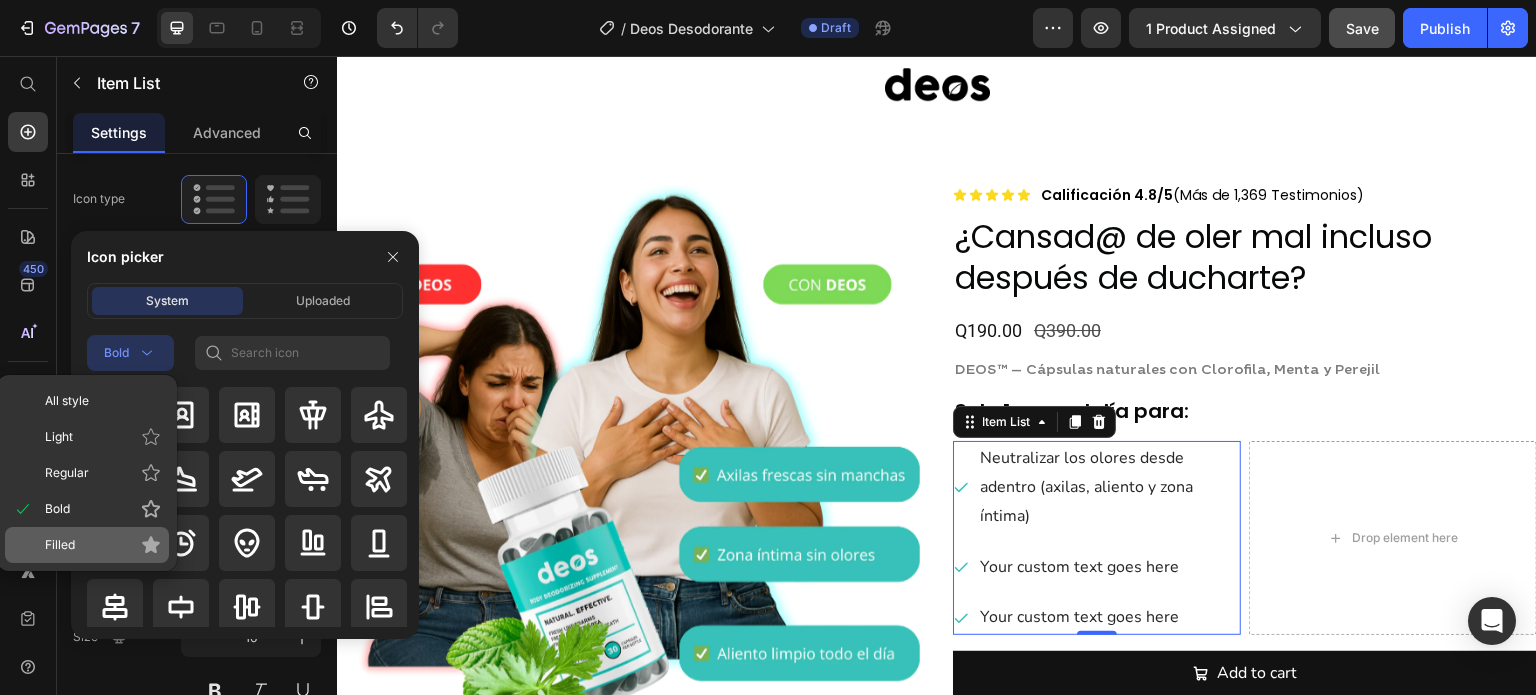 click on "Filled" at bounding box center [103, 545] 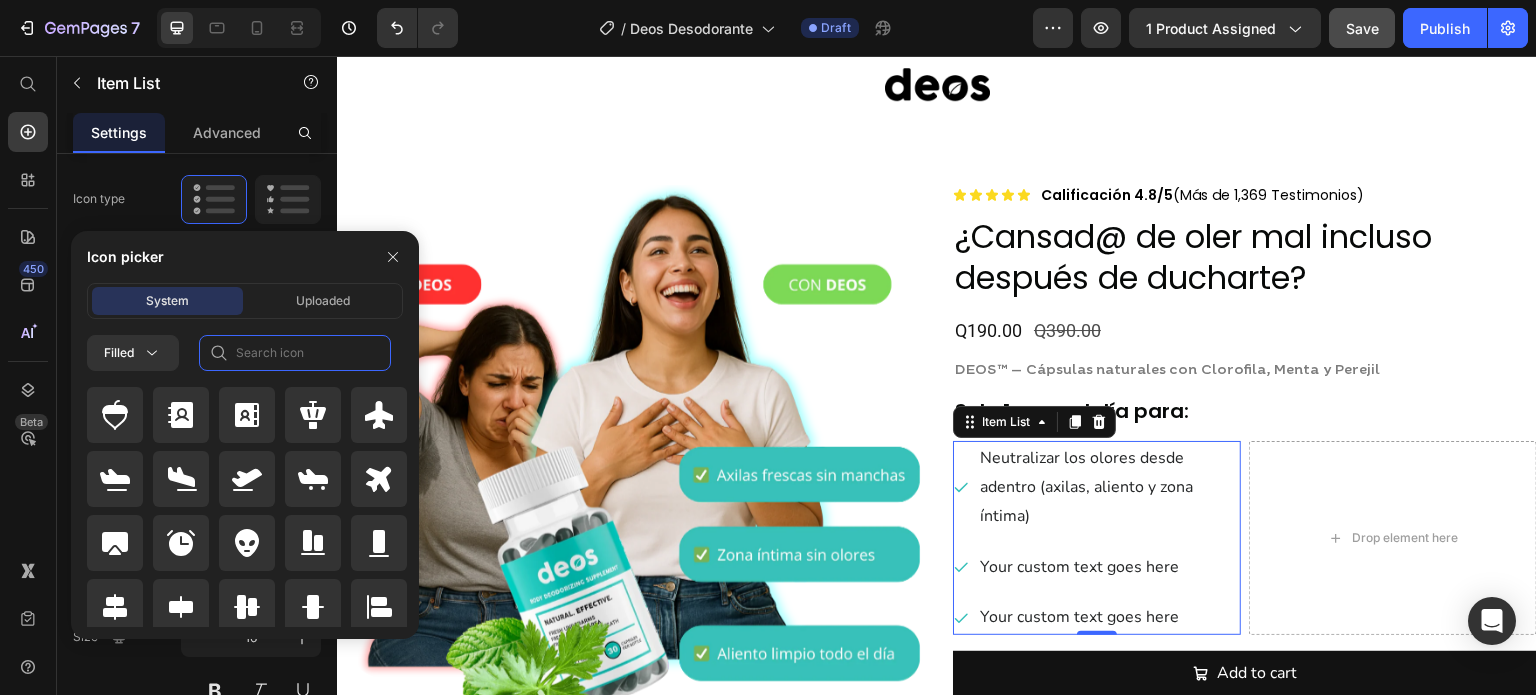 click 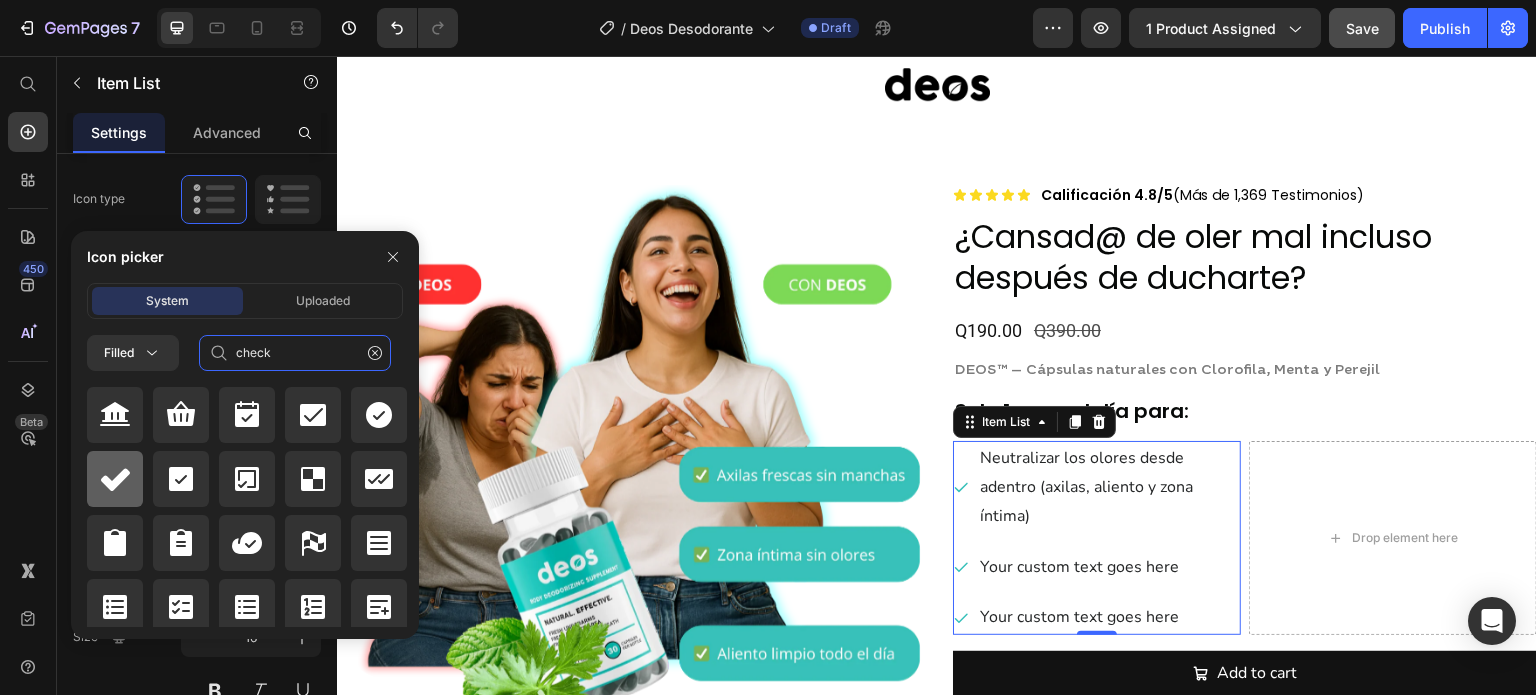 type on "check" 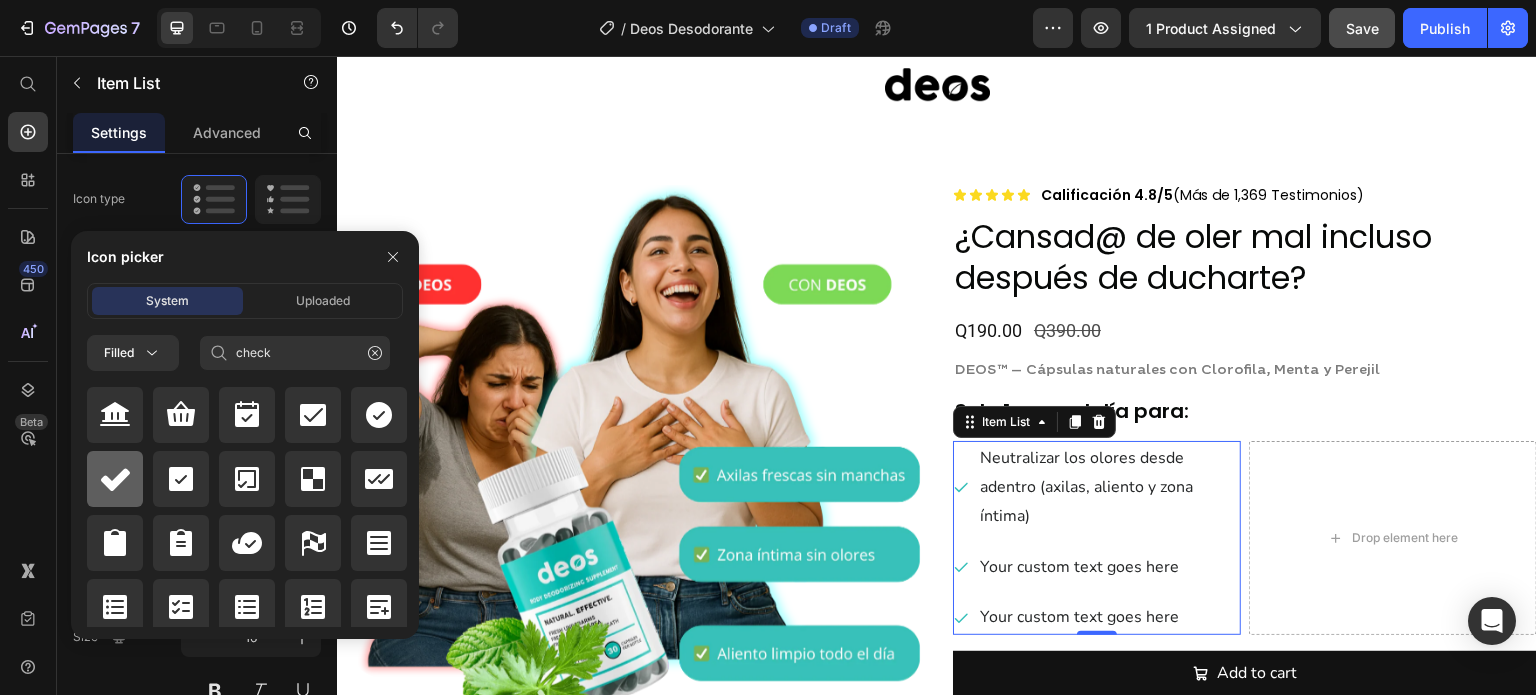 click 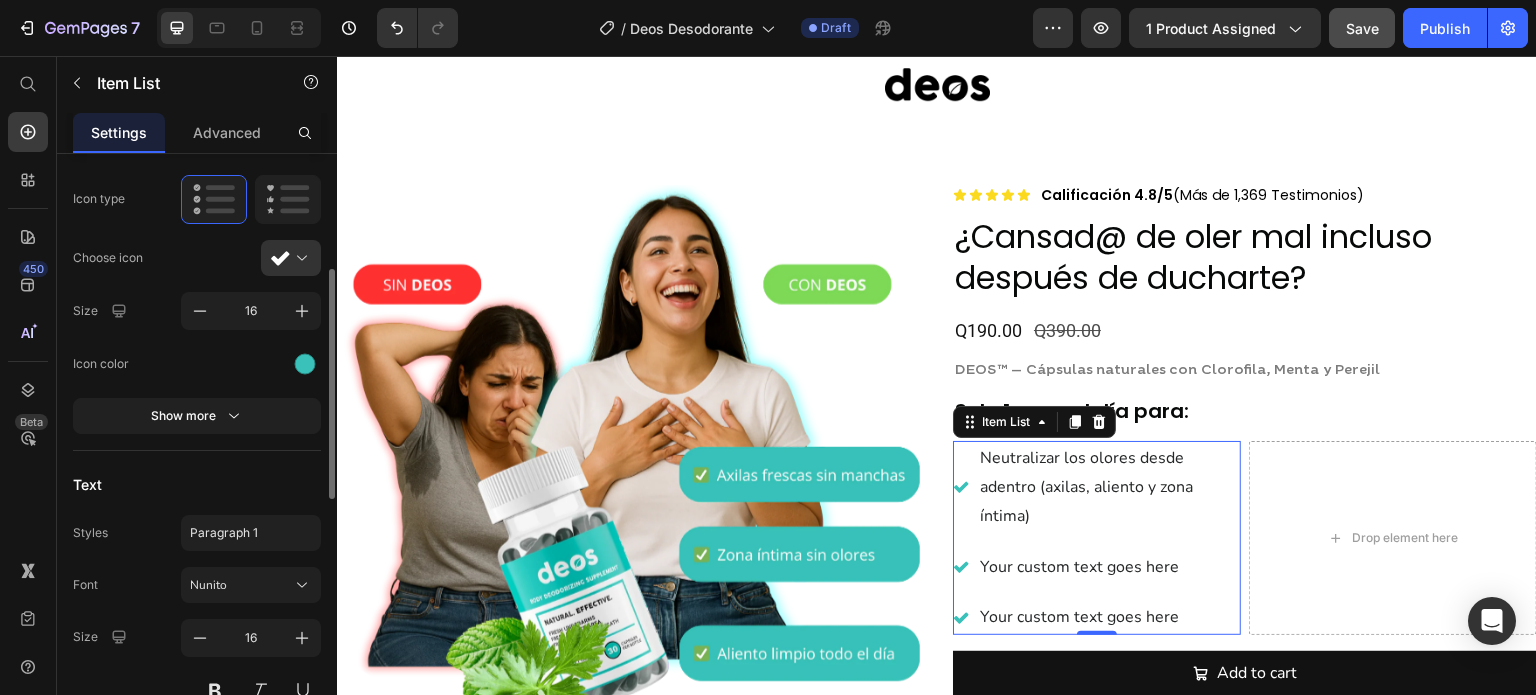 click on "Icon color" 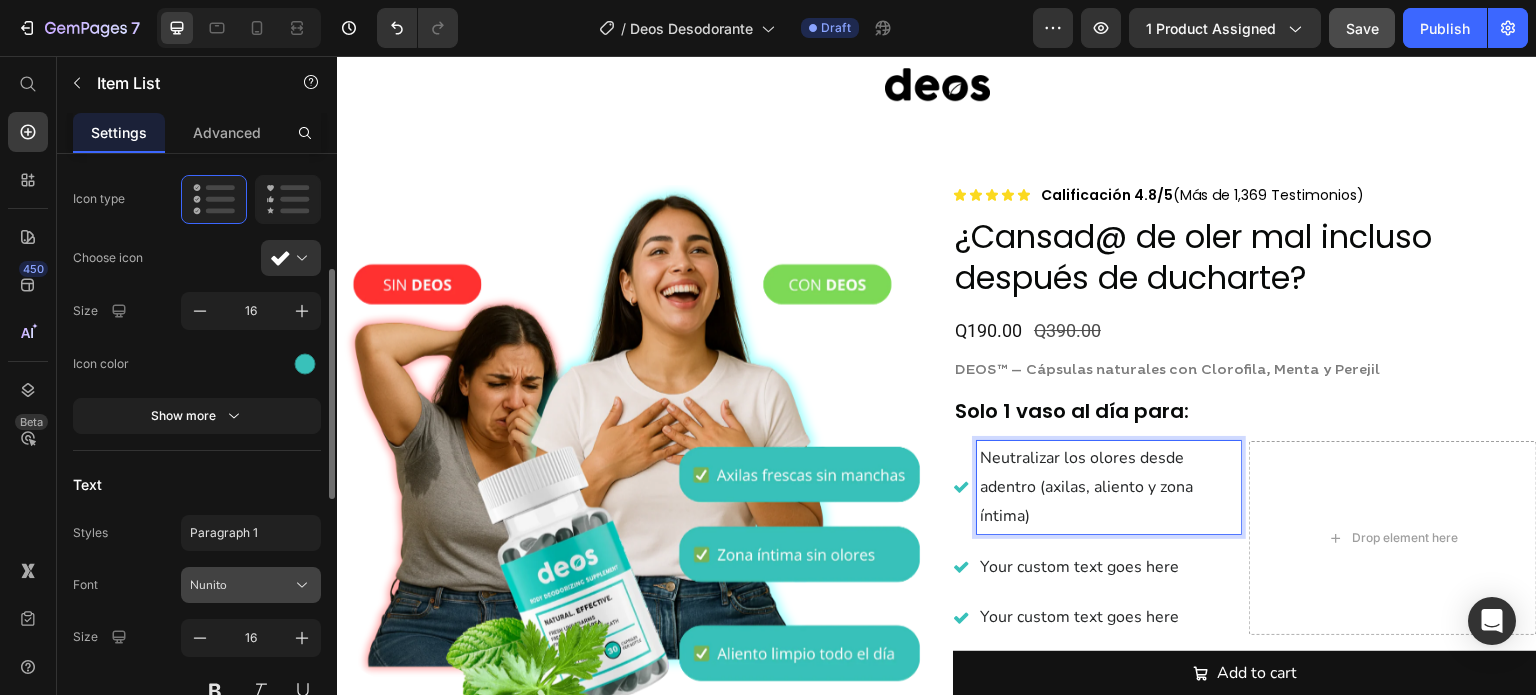 click on "Nunito" at bounding box center (241, 585) 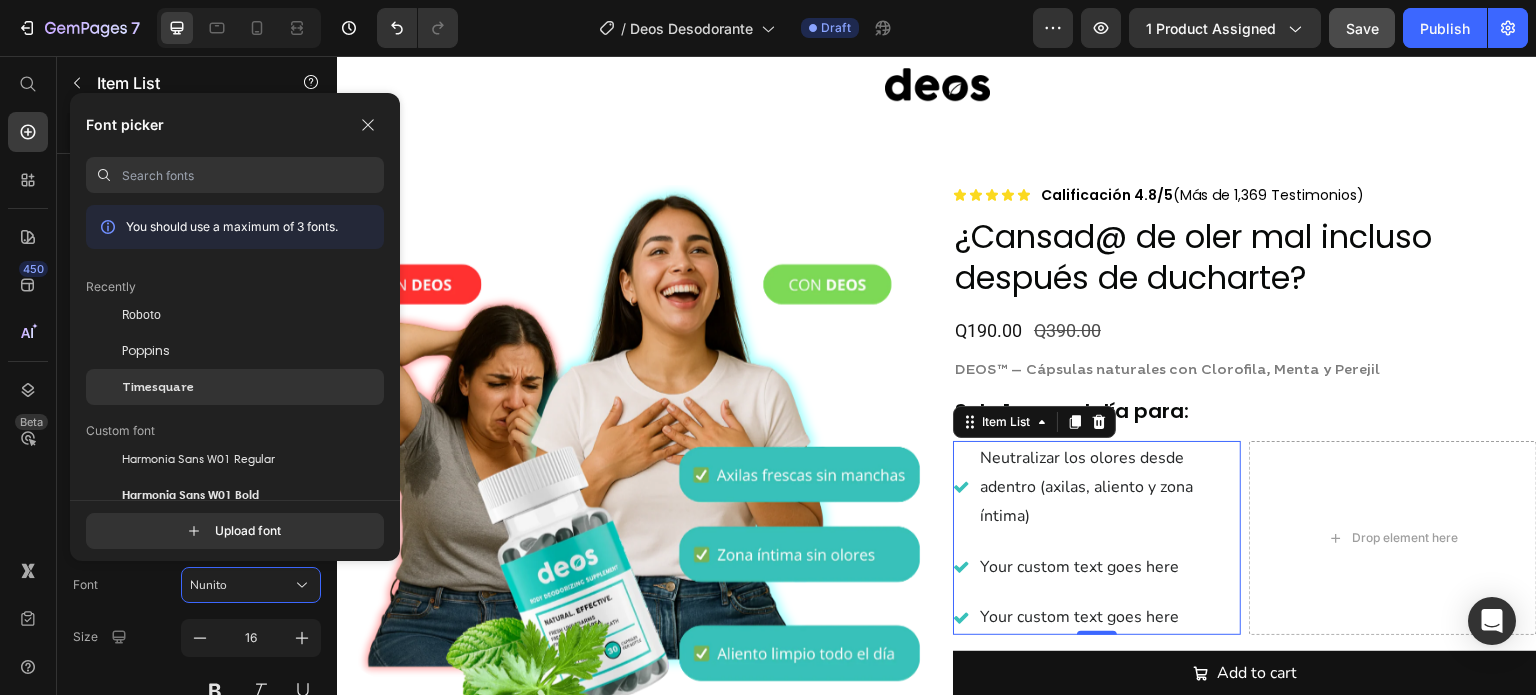 click on "Timesquare" 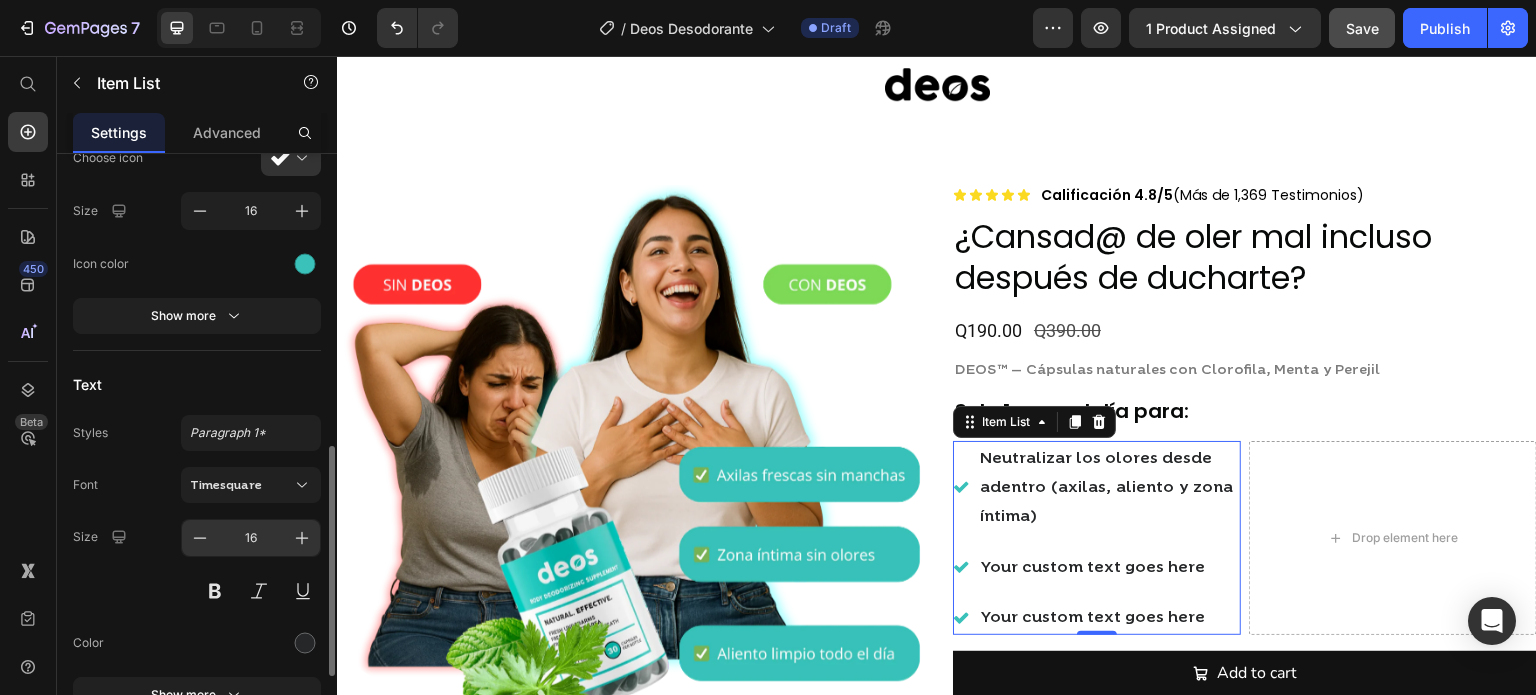 scroll, scrollTop: 600, scrollLeft: 0, axis: vertical 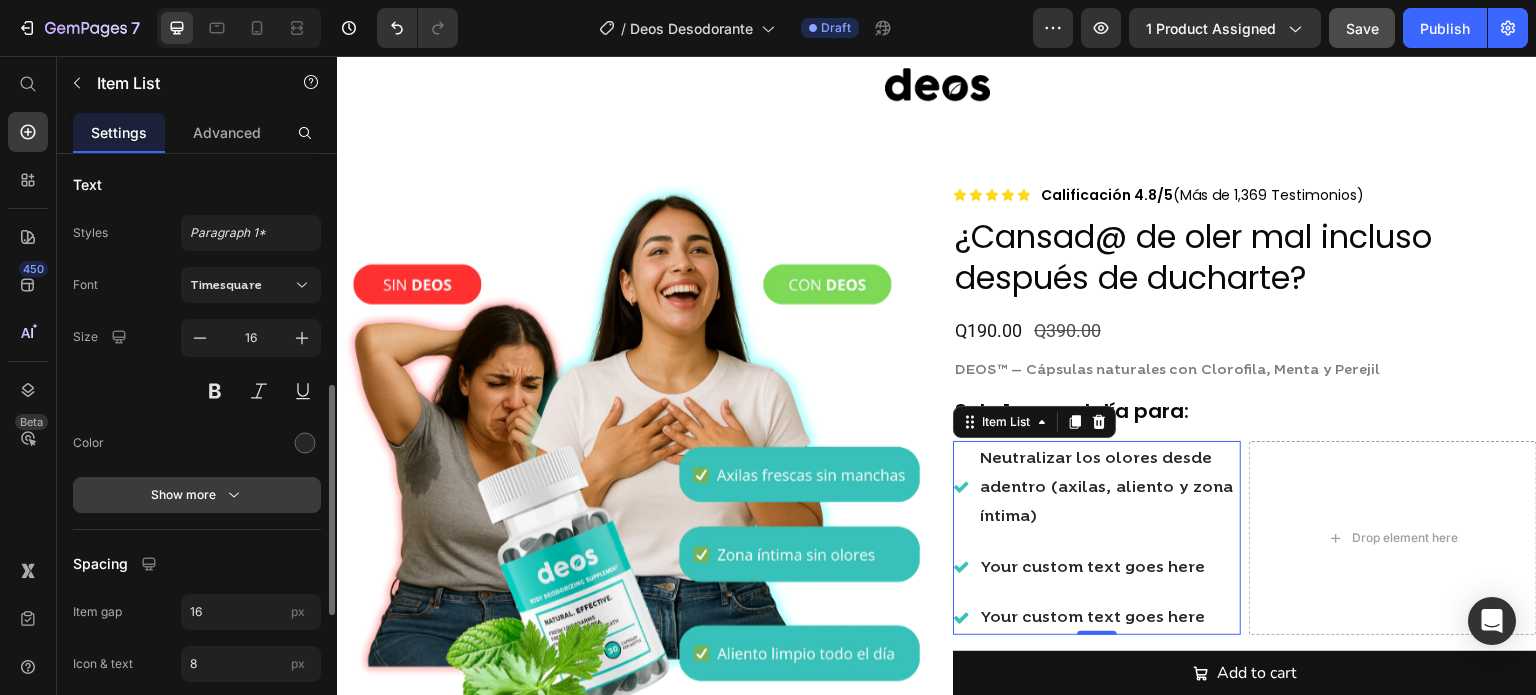click on "Show more" at bounding box center [197, 495] 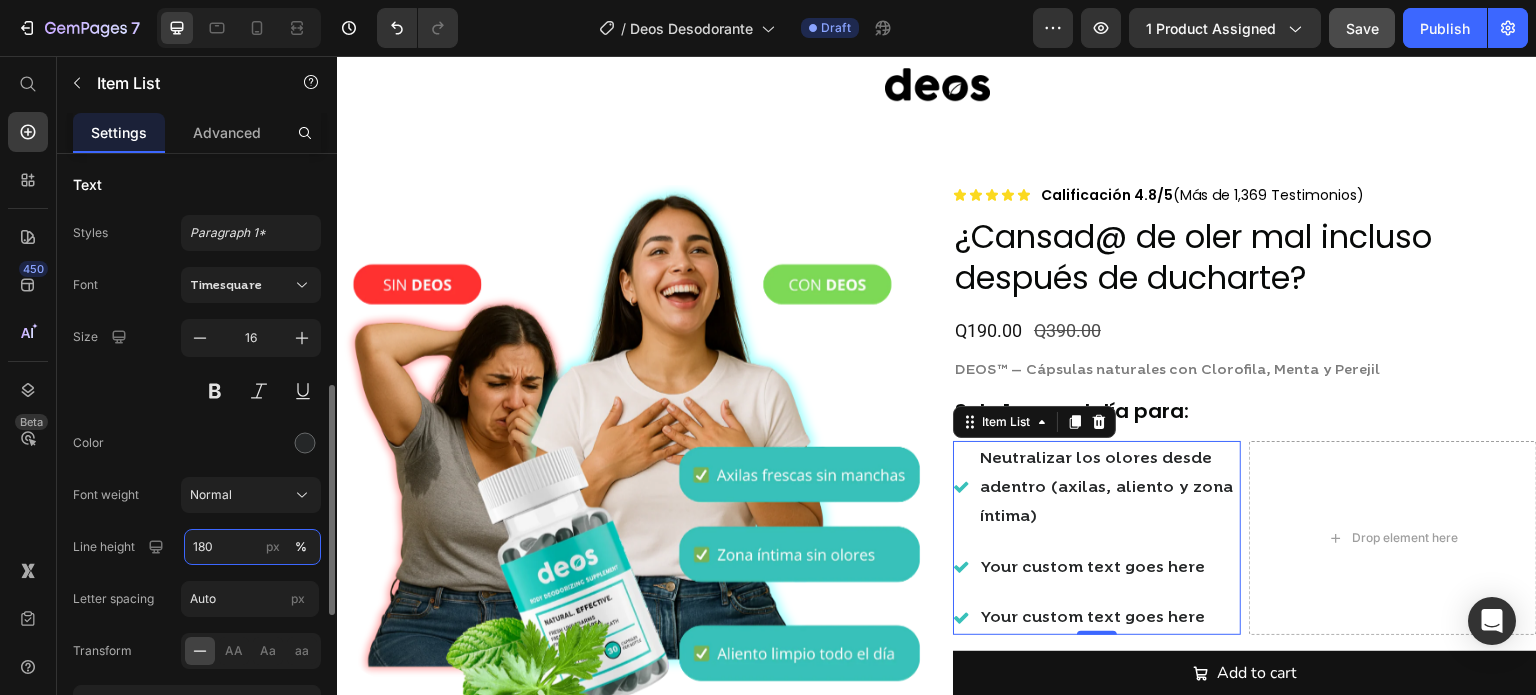 click on "180" at bounding box center [252, 547] 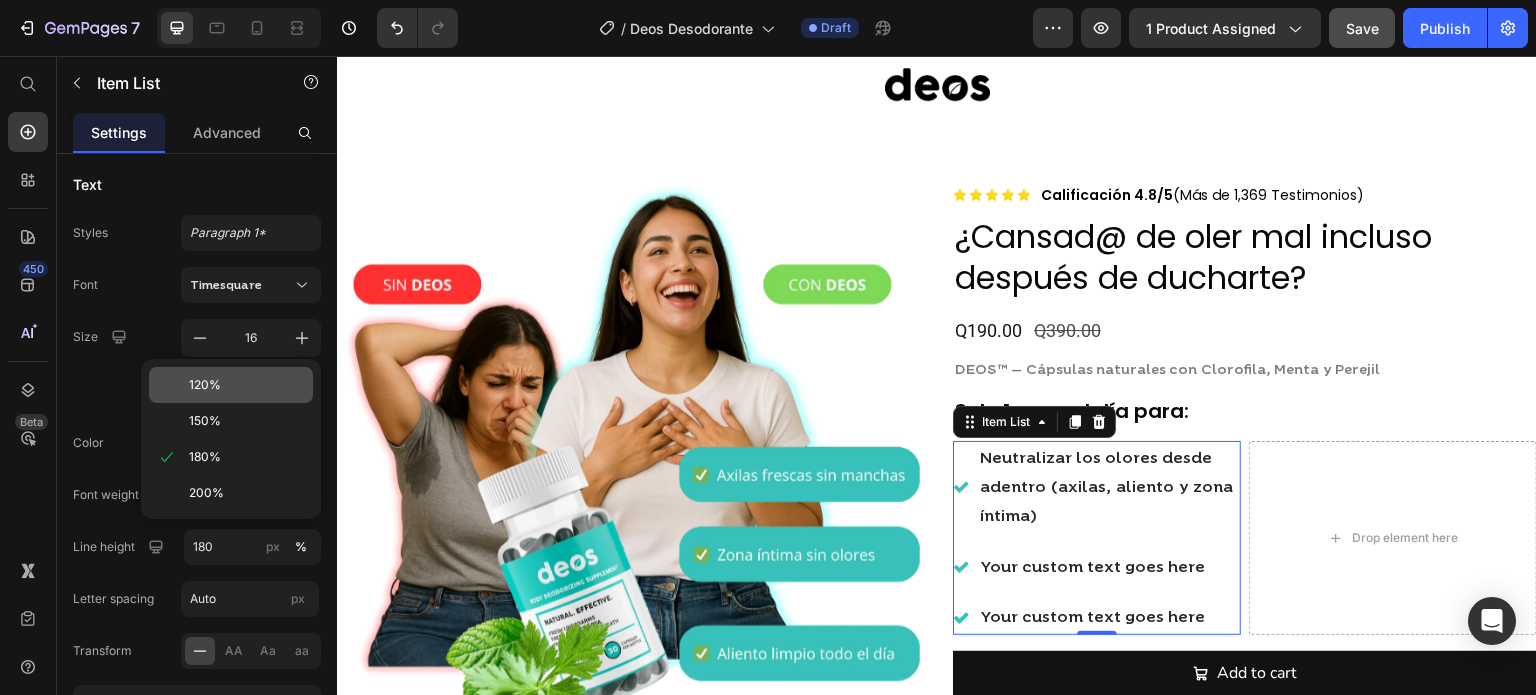 click on "120%" 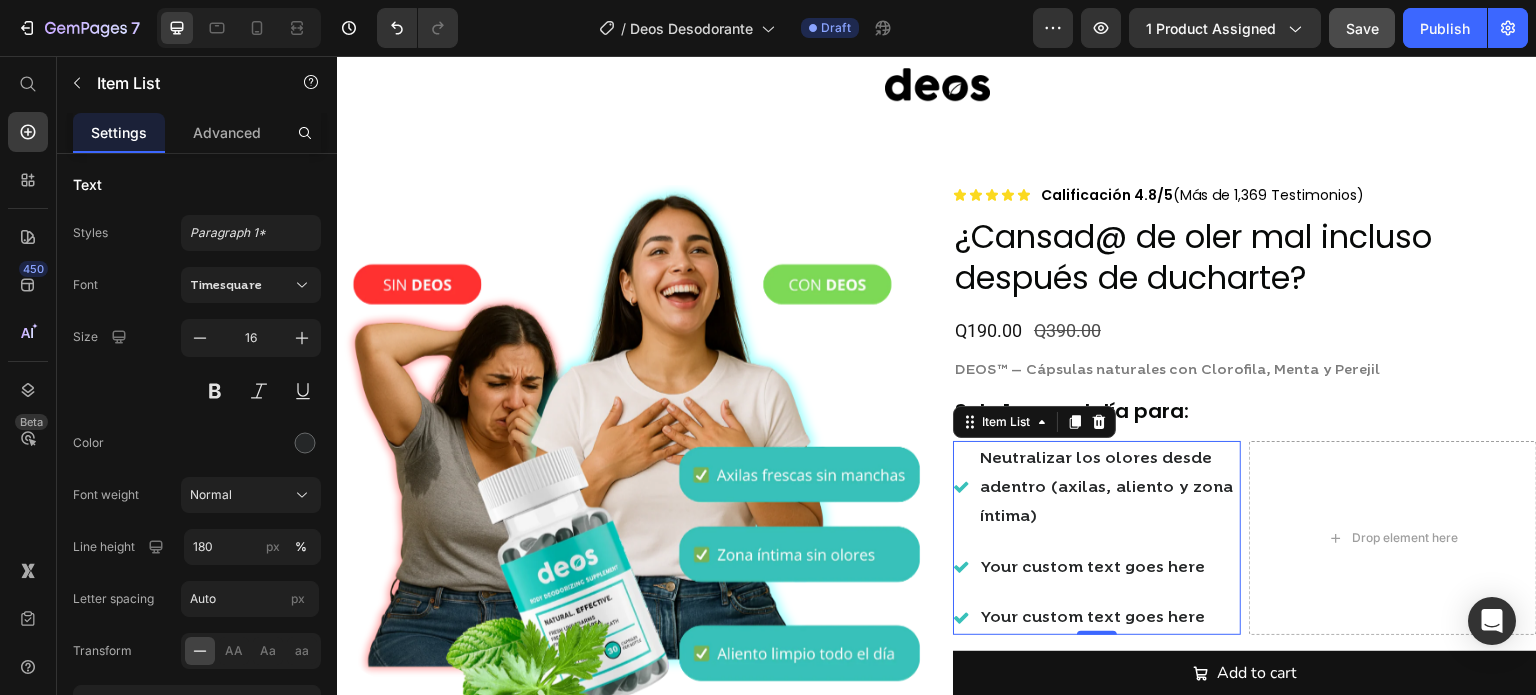 type on "120" 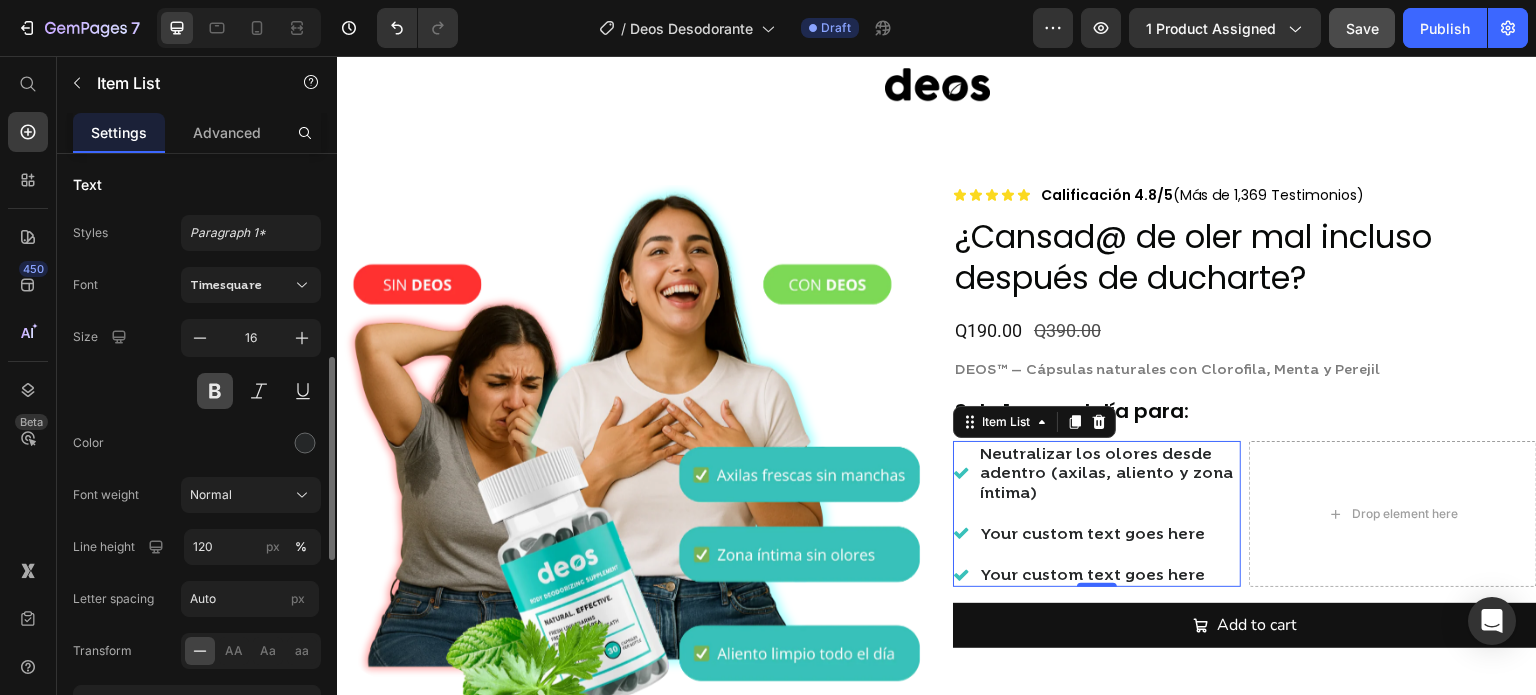 click at bounding box center [215, 391] 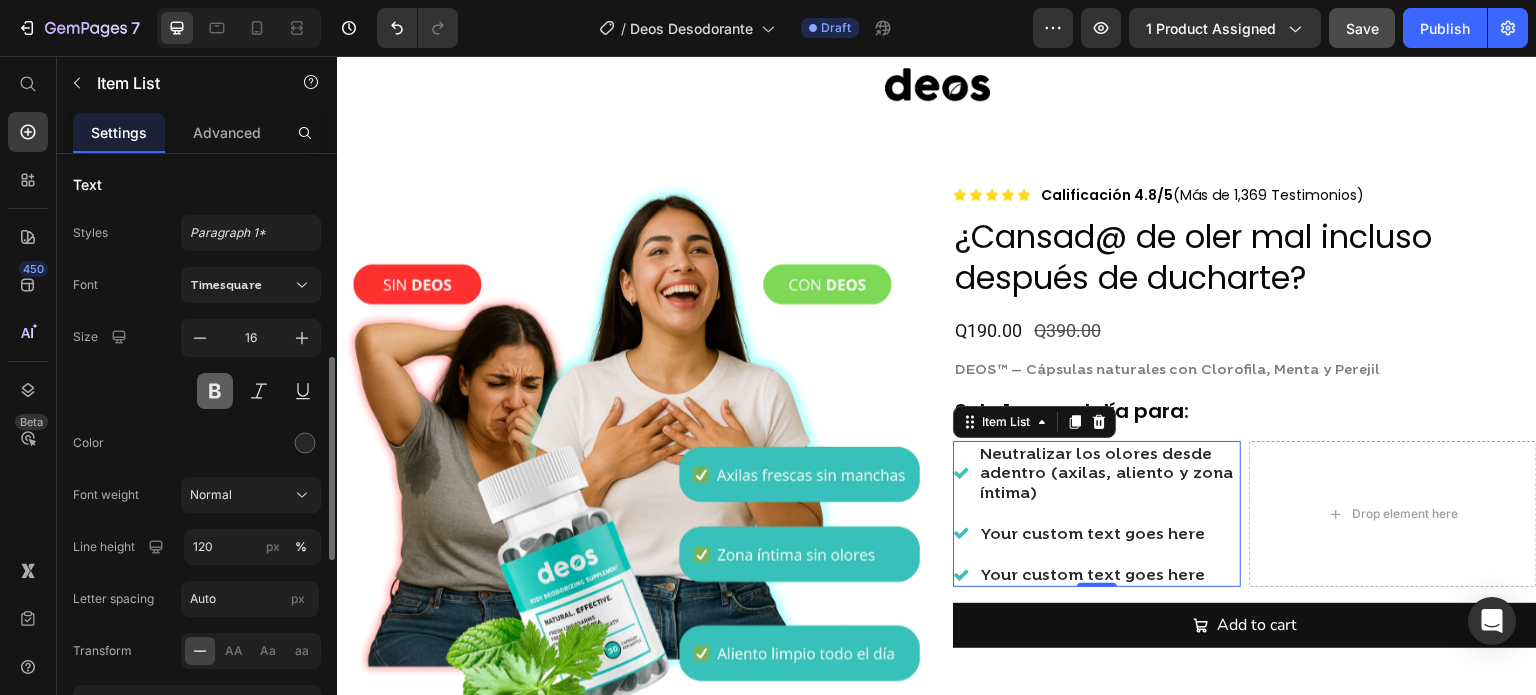 click at bounding box center (215, 391) 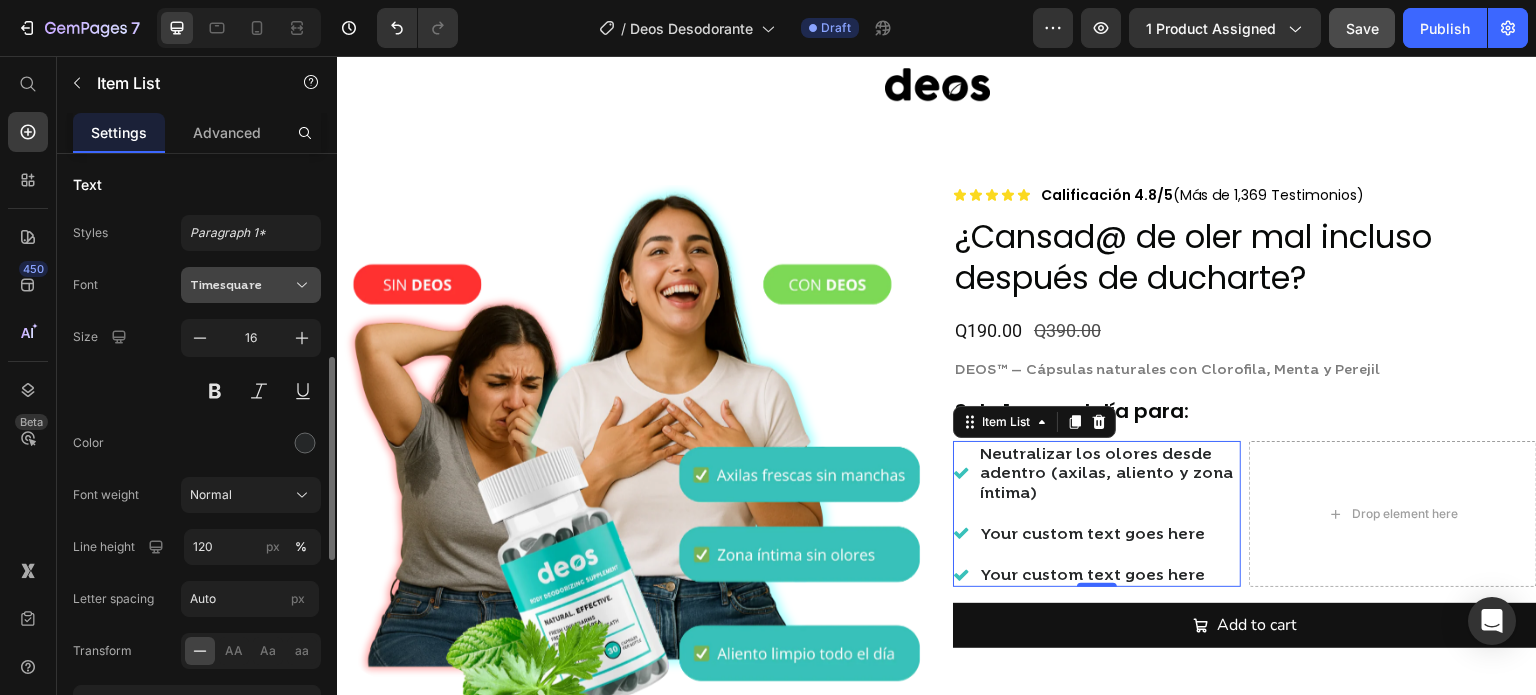 click on "Timesquare" at bounding box center (241, 285) 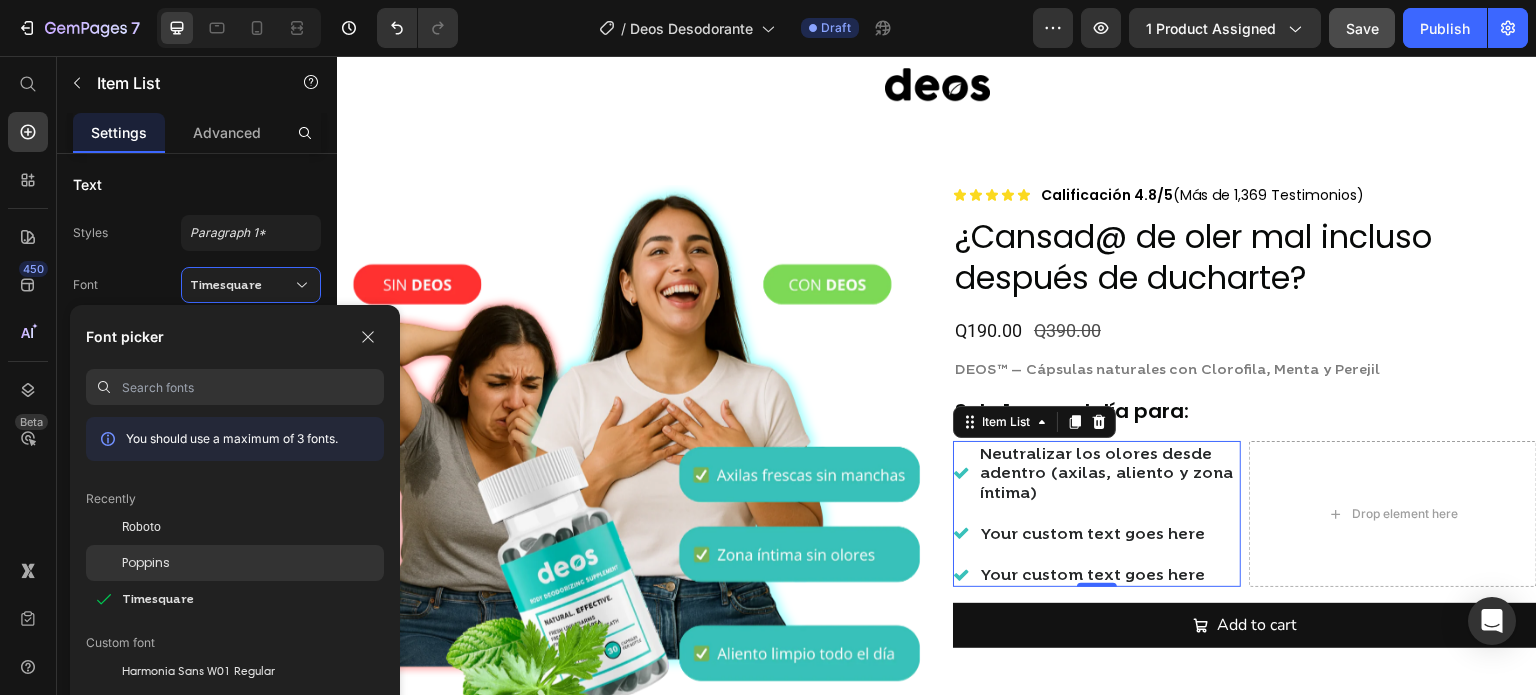 click on "Poppins" 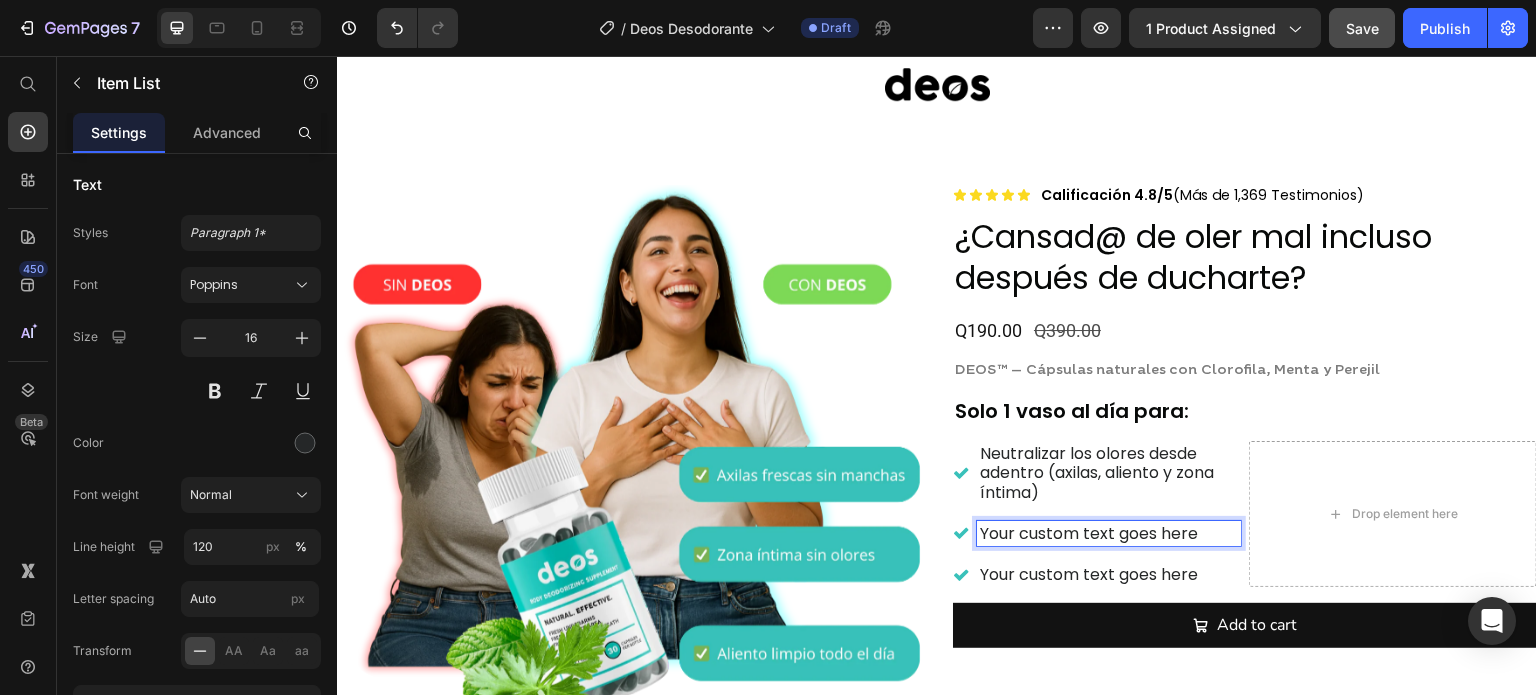 click on "Your custom text goes here" at bounding box center (1109, 533) 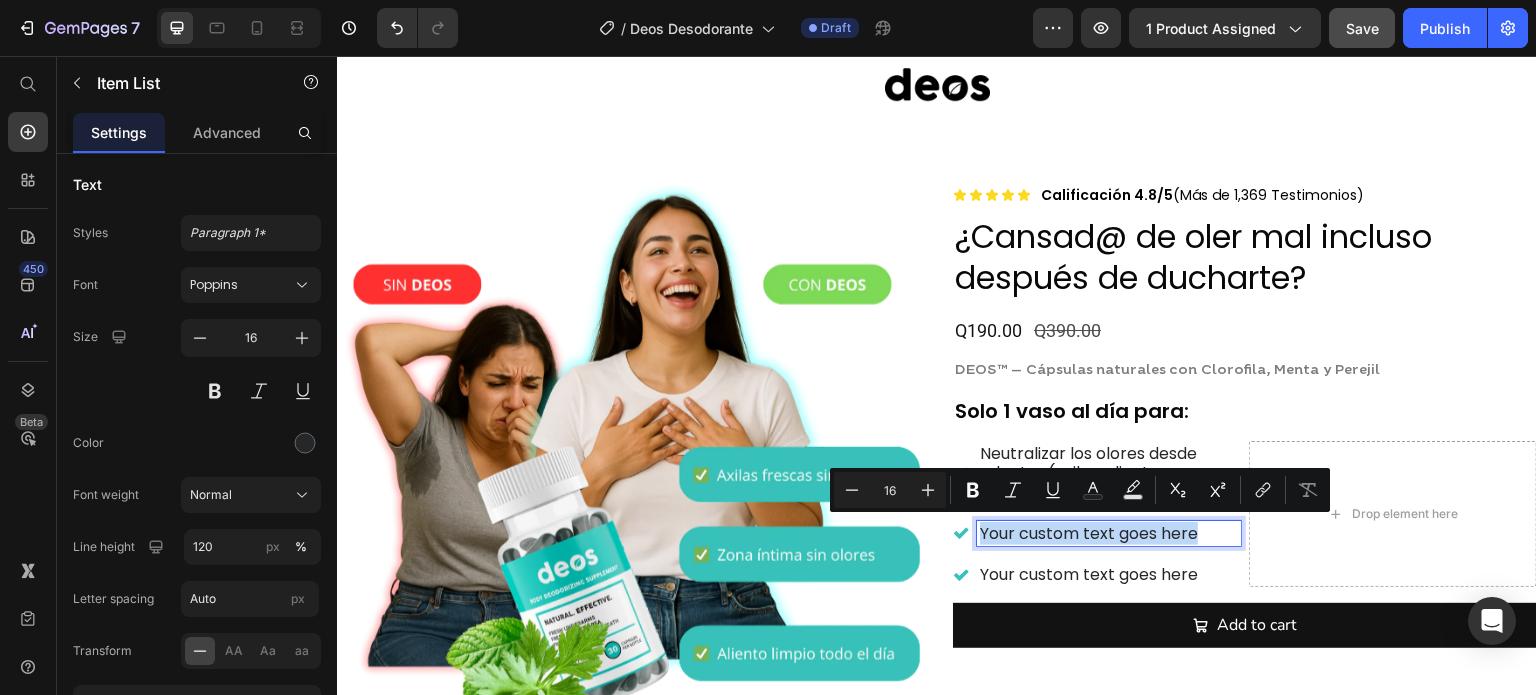 click on "Product Images Icon Icon Icon Icon
Icon Icon List Calificación 4.8/5  (Más de 1,369 Testimonios) Text Block Row ¿Cansad@ de oler mal incluso después de ducharte? Product Title Q190.00 Product Price Q390.00 Product Price Row DEOS™ – Cápsulas naturales con Clorofila, Menta y Perejil Text Block Solo 1 vaso al día para: Text Block
Neutralizar los olores desde adentro (axilas, aliento y zona íntima)
Your custom text goes here
Your custom text goes here Item List   0
Drop element here Row
Add to cart Add to Cart Product Section 4" at bounding box center [937, 485] 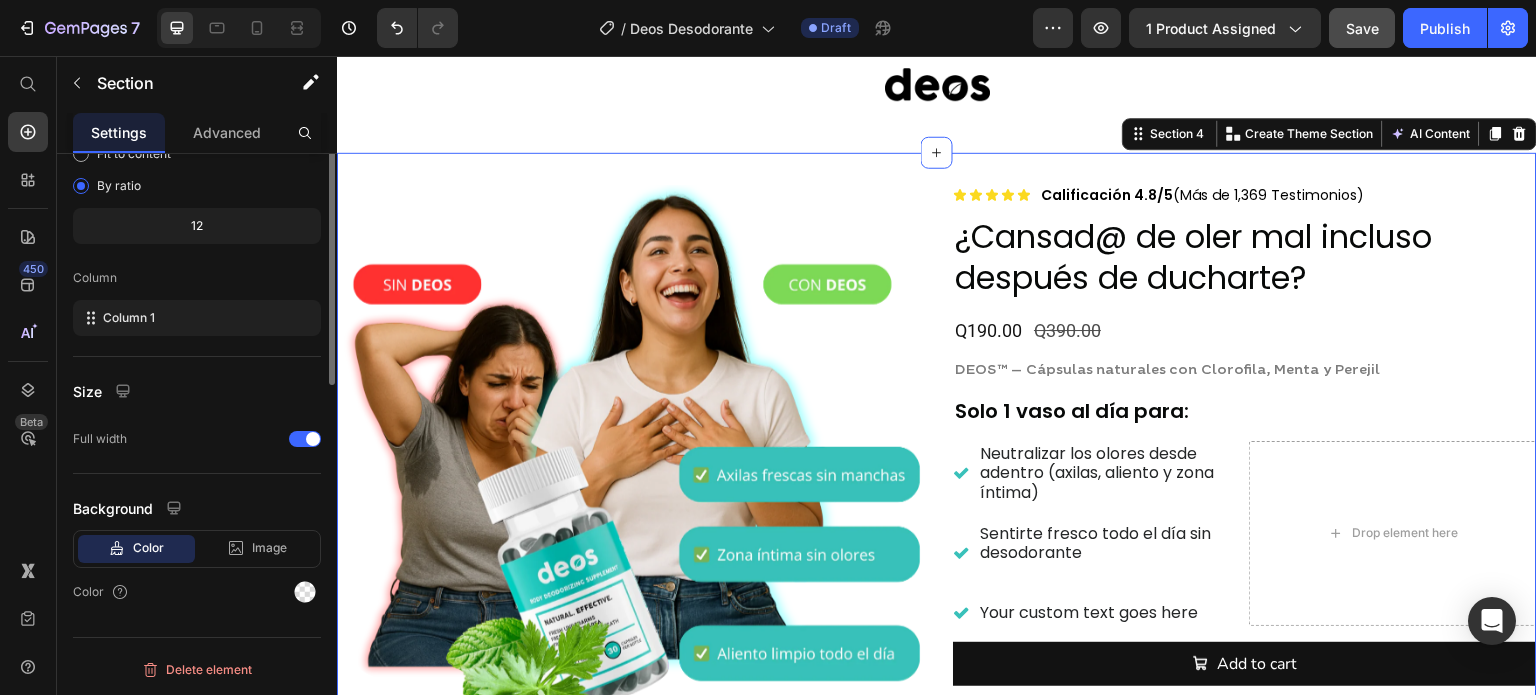 scroll, scrollTop: 0, scrollLeft: 0, axis: both 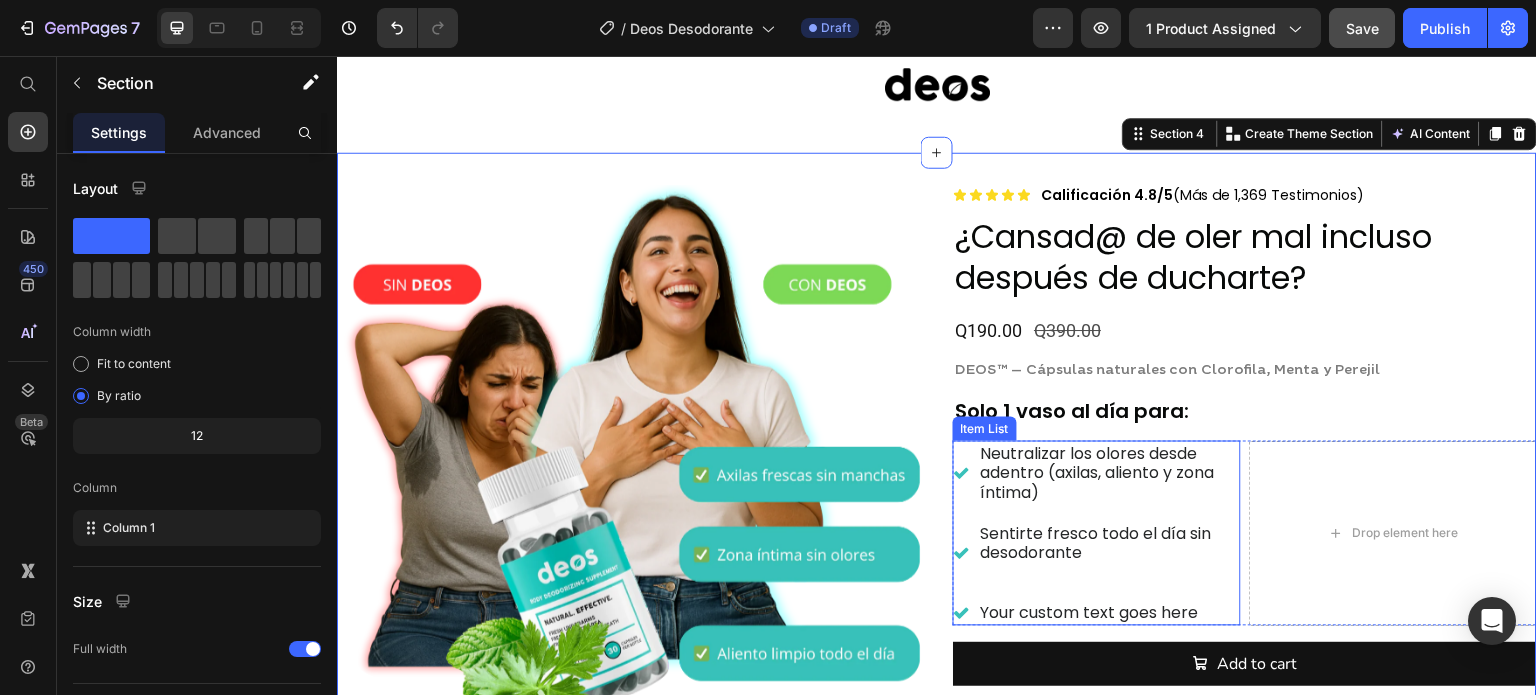 click on "Sentirte fresco todo el día sin desodorante" at bounding box center [1109, 553] 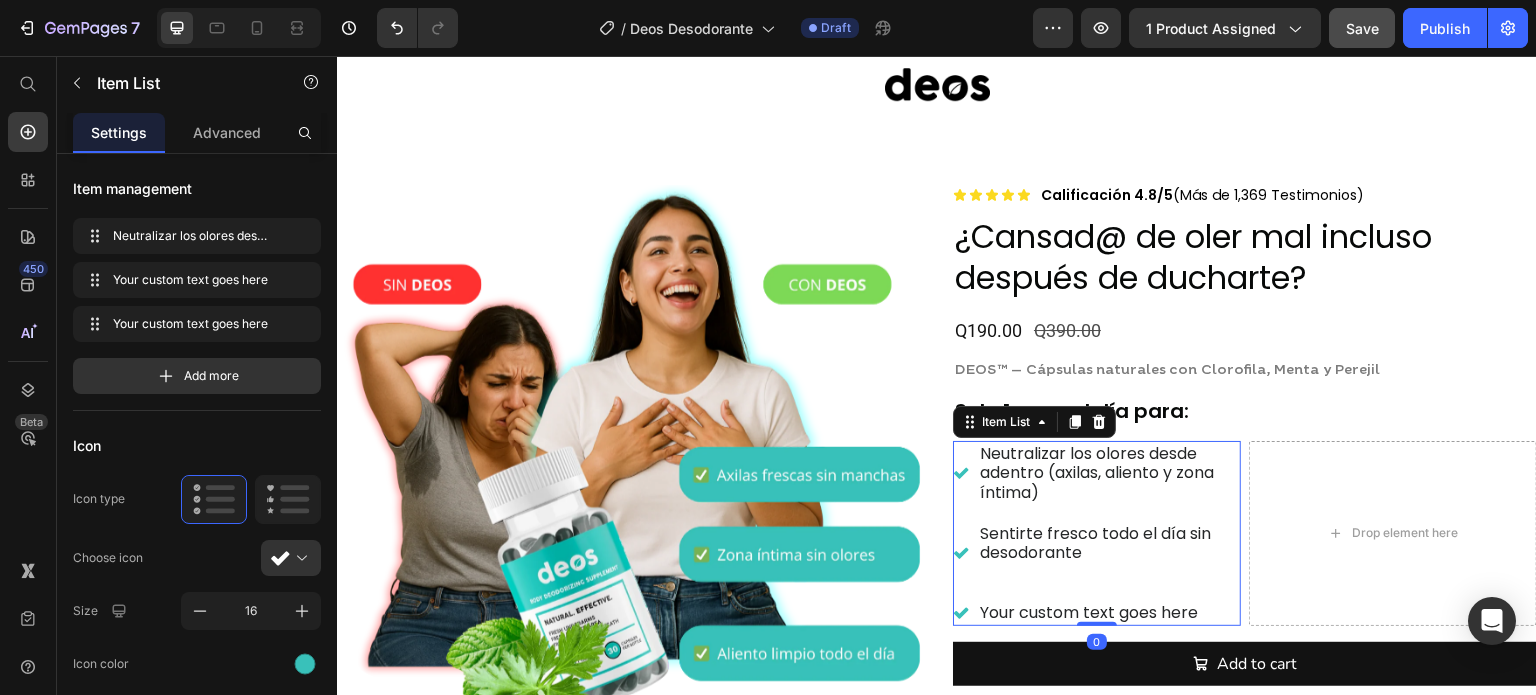 click on "Sentirte fresco todo el día sin desodorante" at bounding box center [1097, 553] 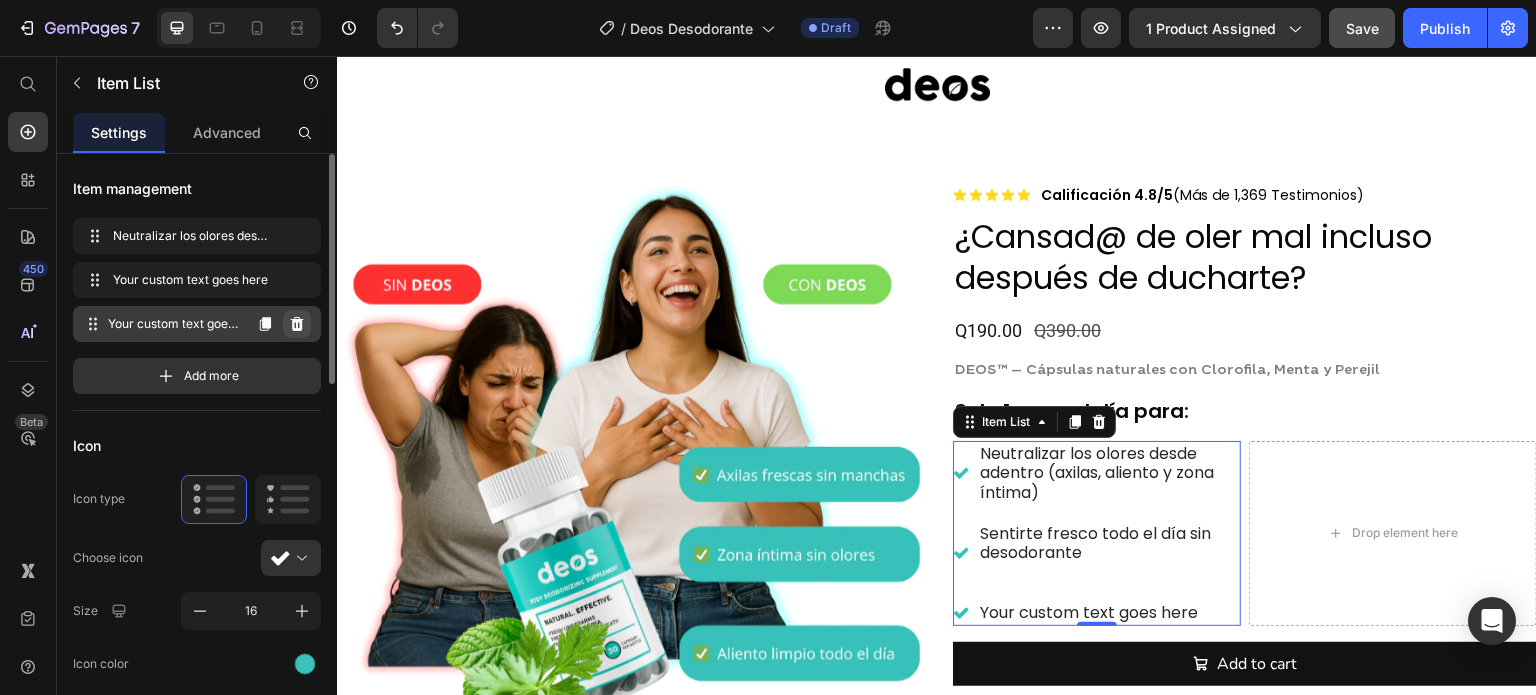 click 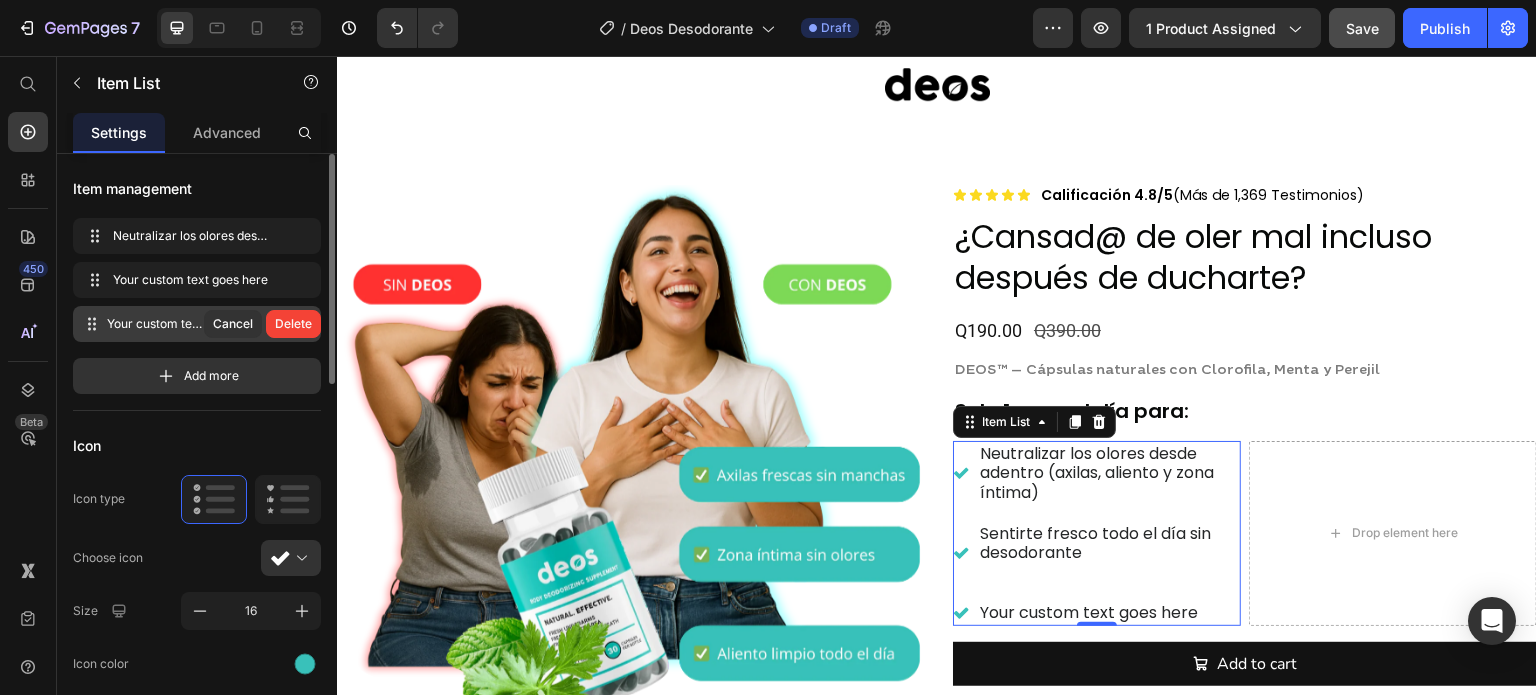 click on "Delete" at bounding box center (293, 324) 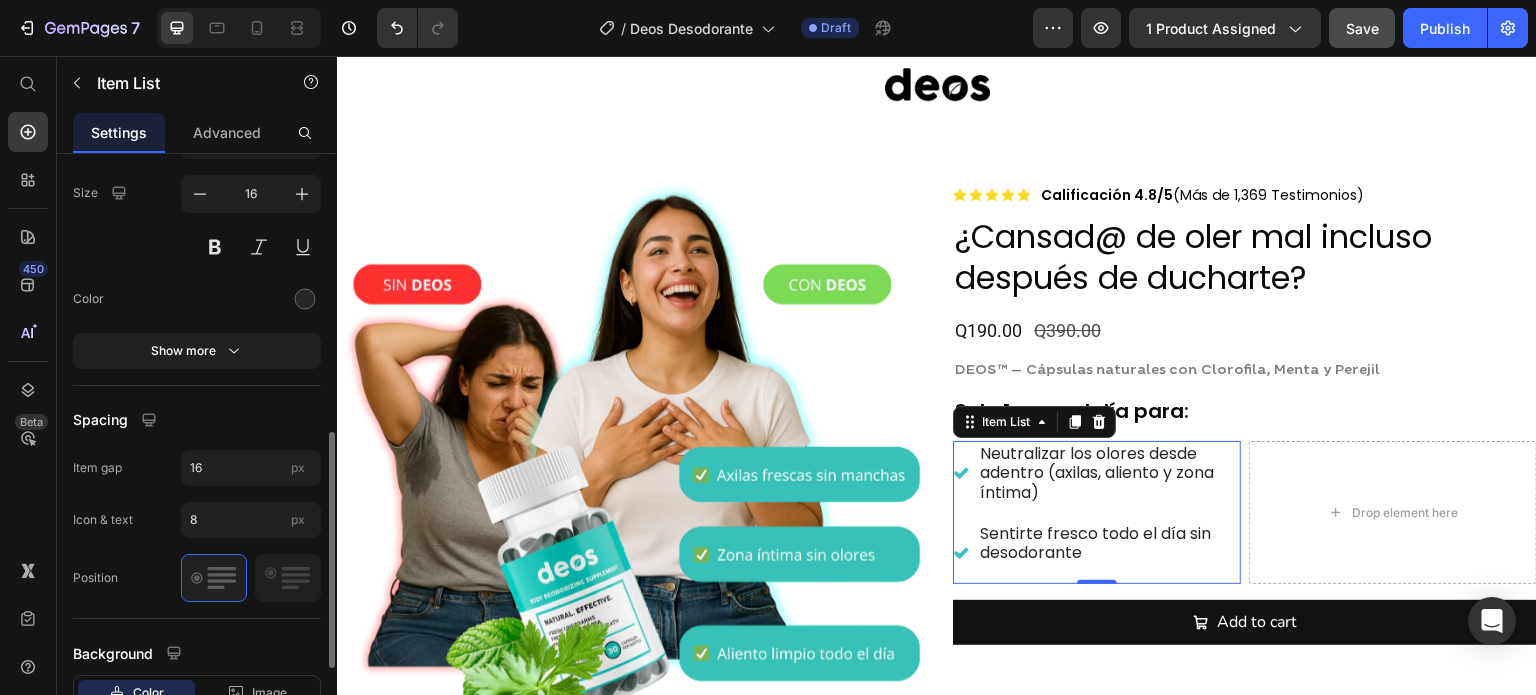 scroll, scrollTop: 900, scrollLeft: 0, axis: vertical 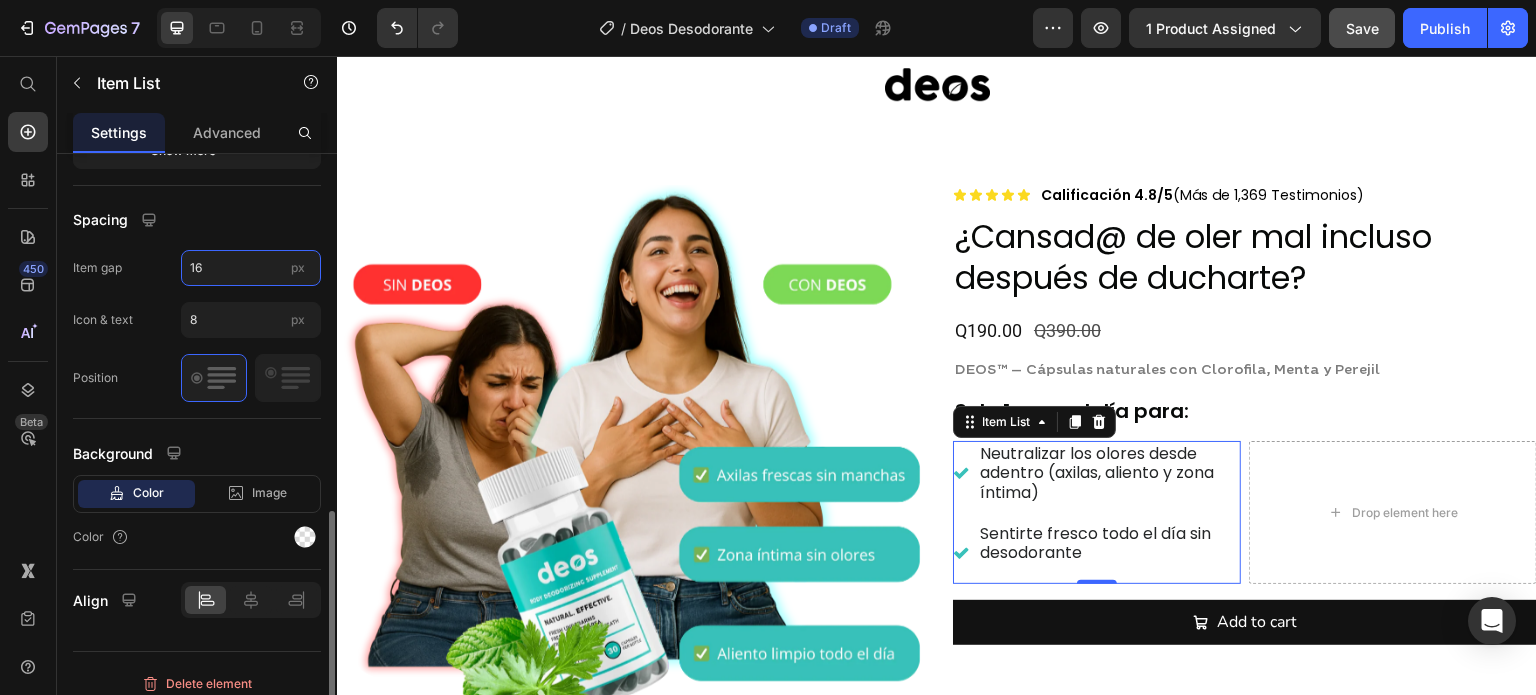 click on "16" at bounding box center (251, 268) 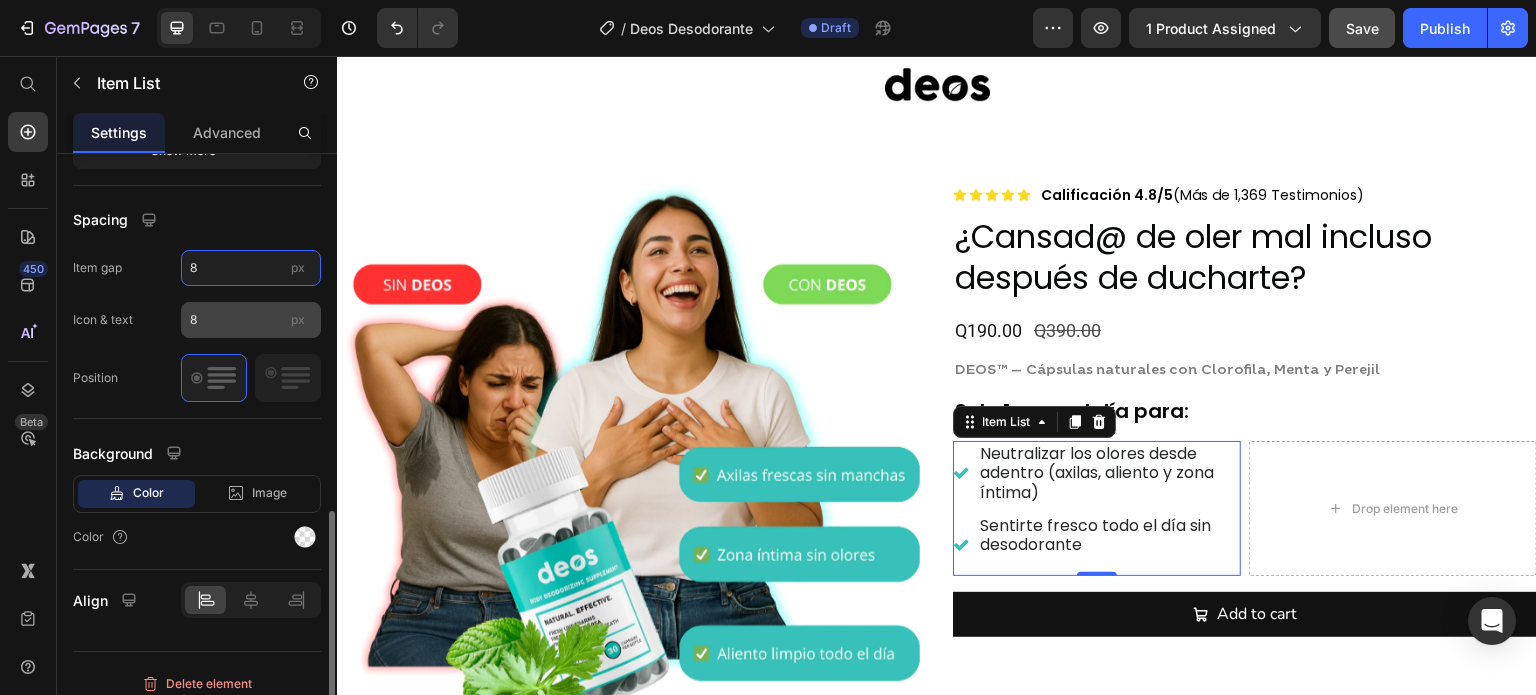 type on "8" 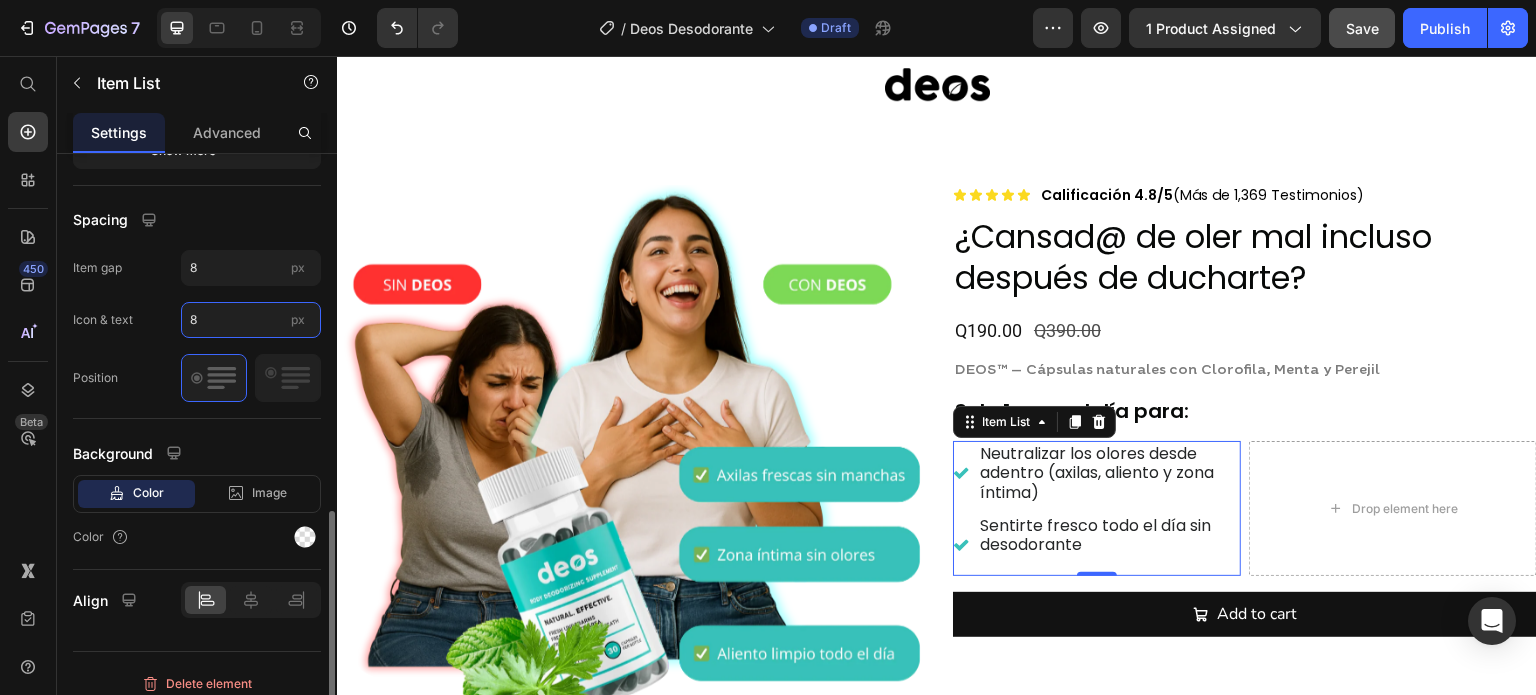 click on "8" at bounding box center [251, 320] 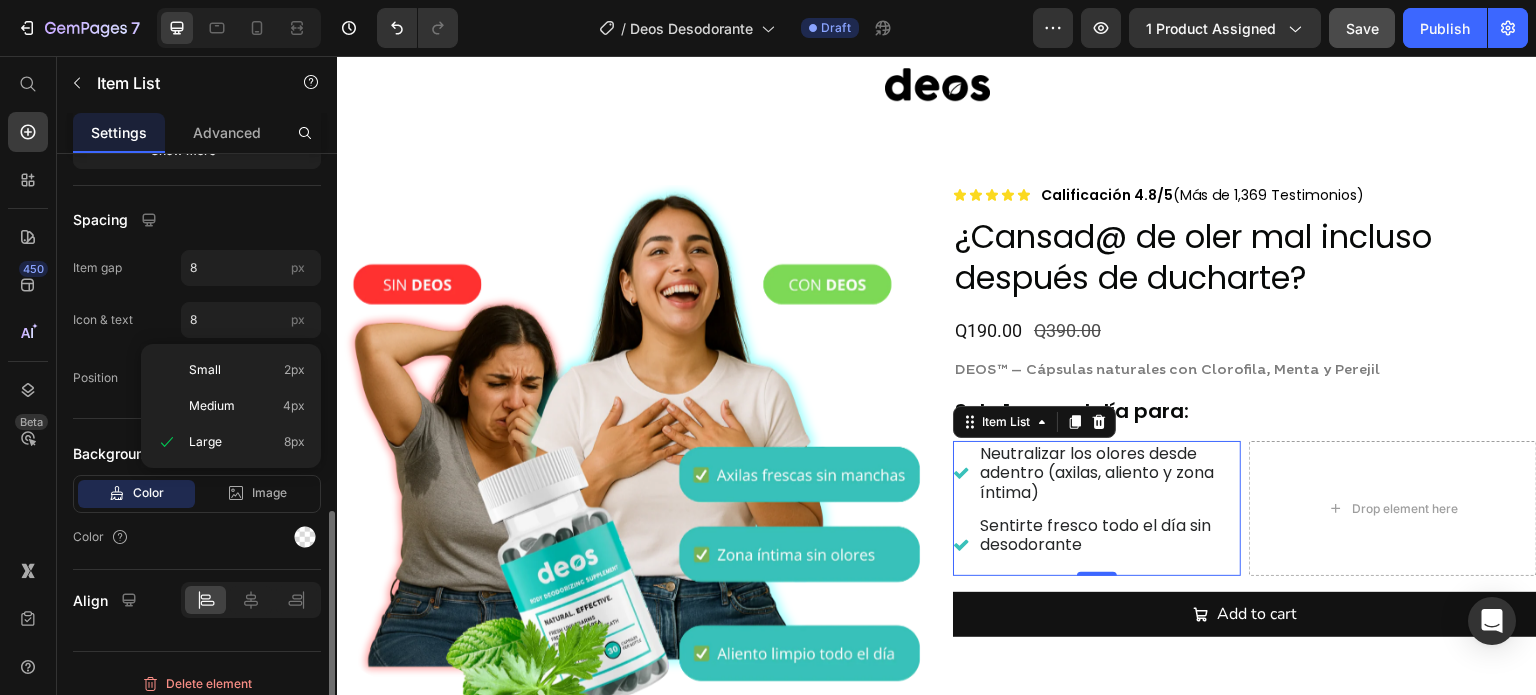 click on "Icon & text 8 px" 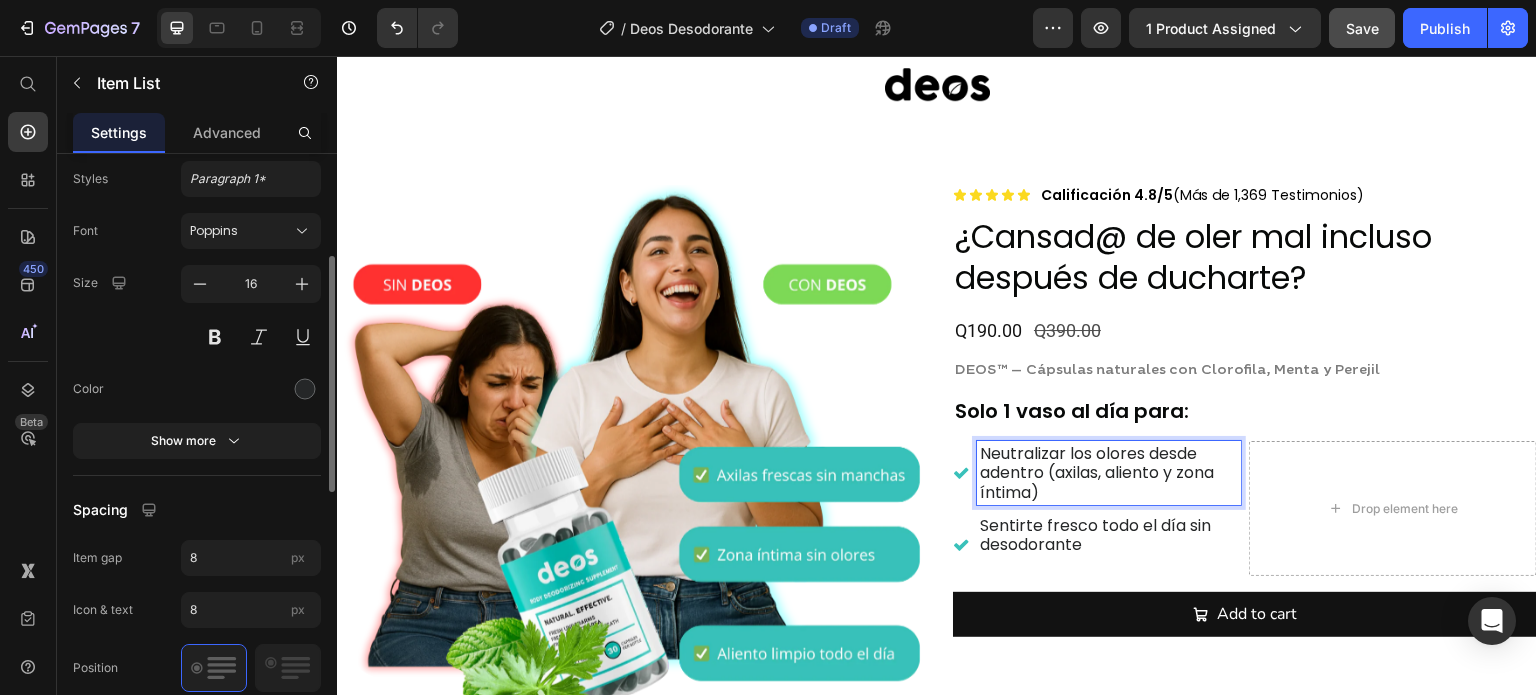 scroll, scrollTop: 410, scrollLeft: 0, axis: vertical 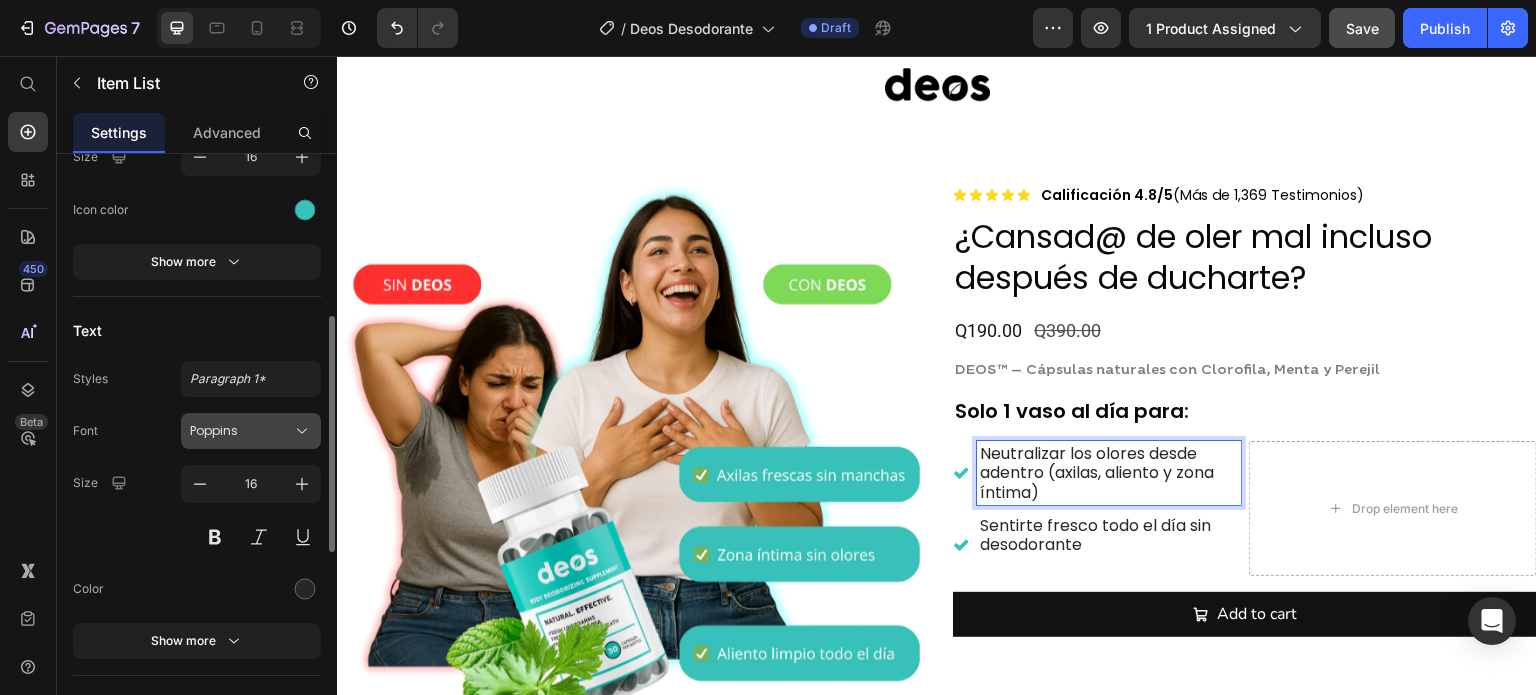 click on "Poppins" at bounding box center [241, 431] 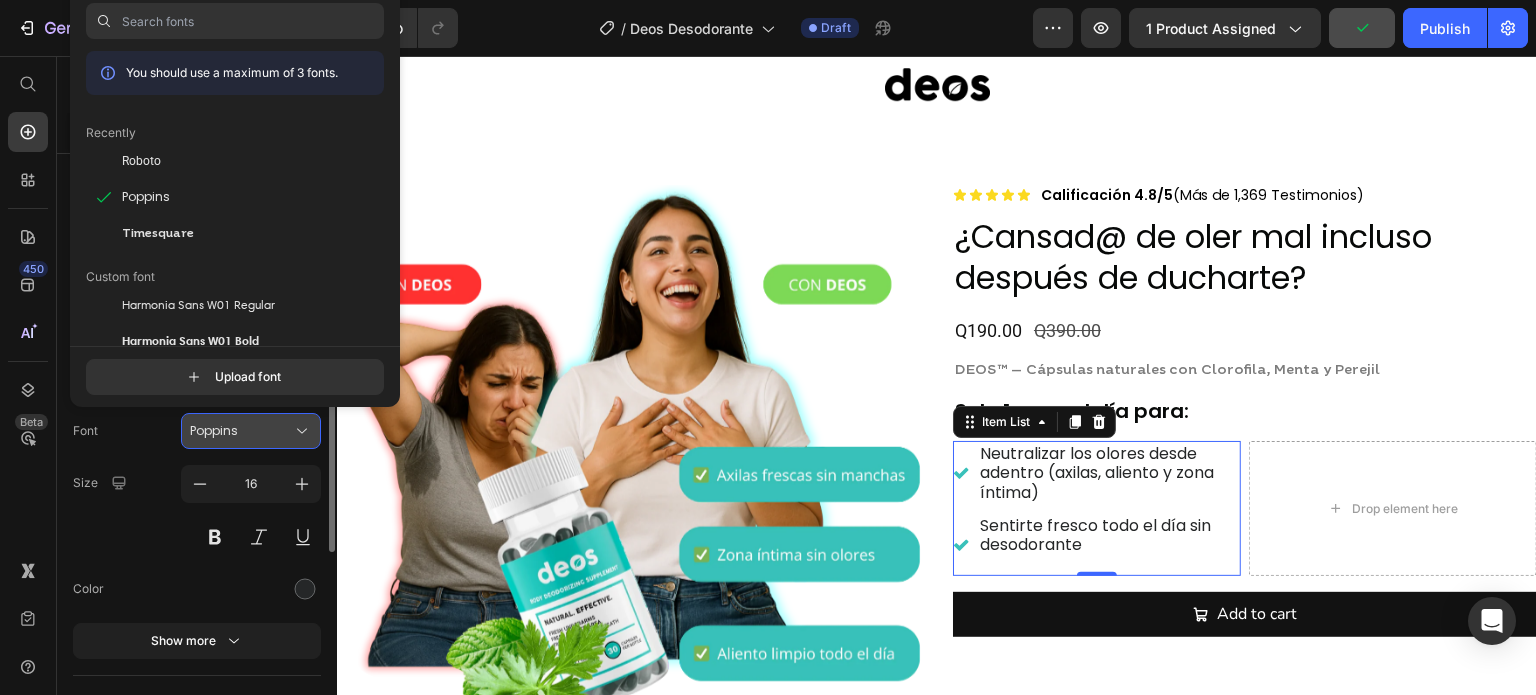 click on "Poppins" at bounding box center (241, 431) 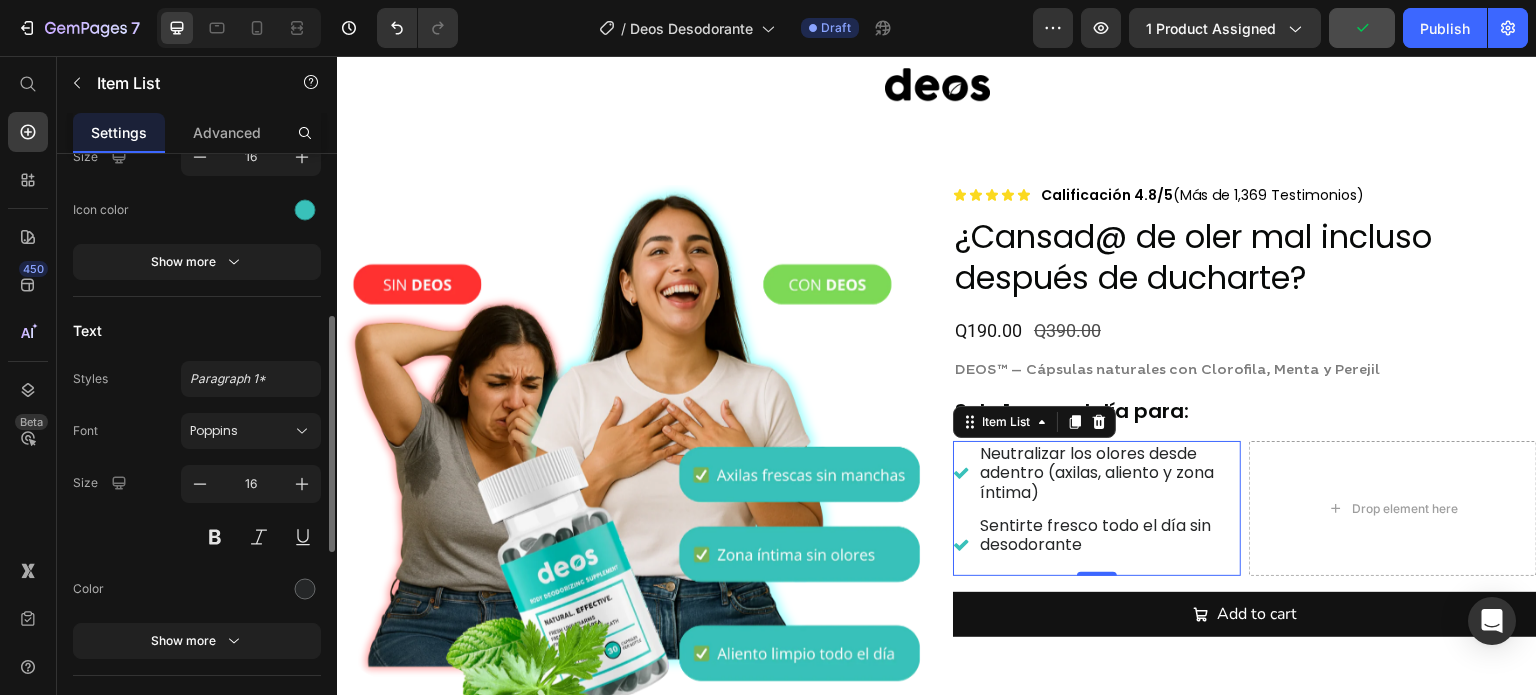 click on "Font Poppins Size 16 Color Show more" at bounding box center (197, 536) 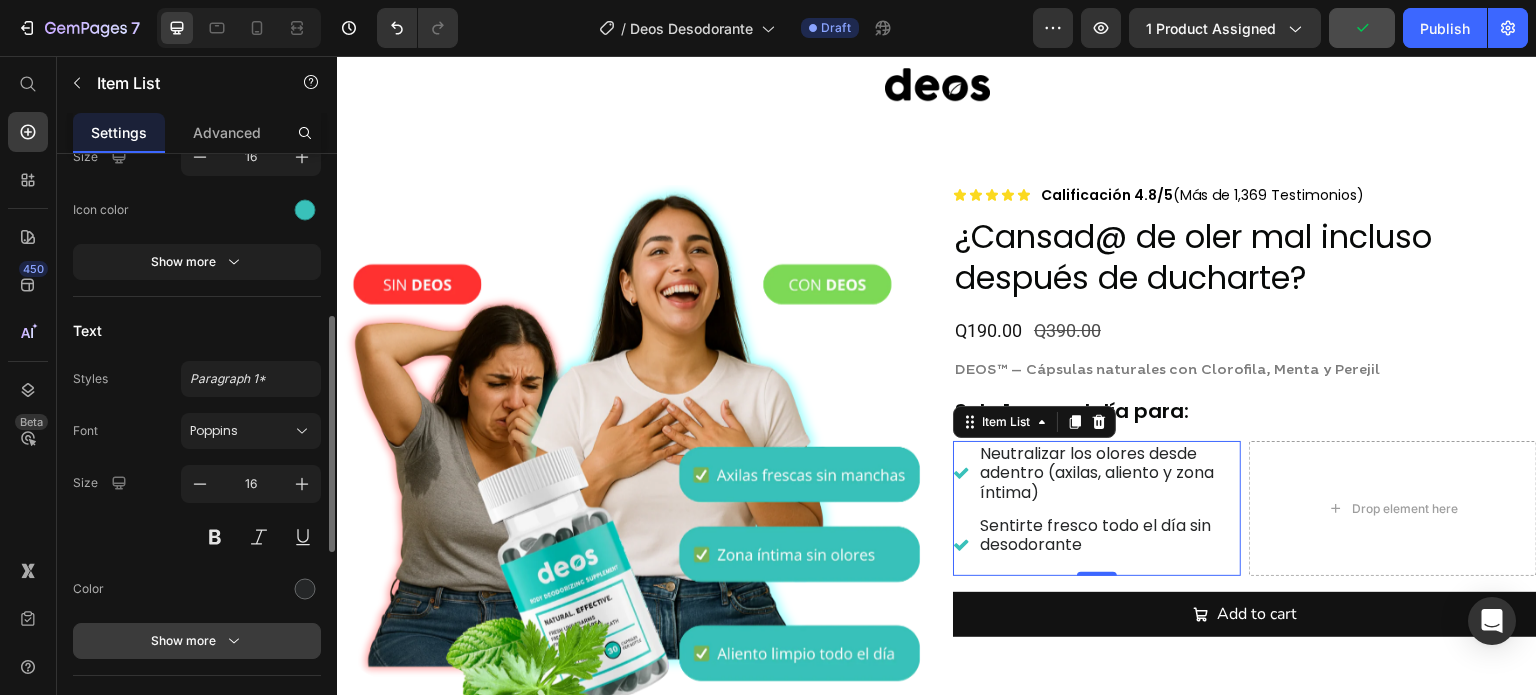 click on "Show more" at bounding box center [197, 641] 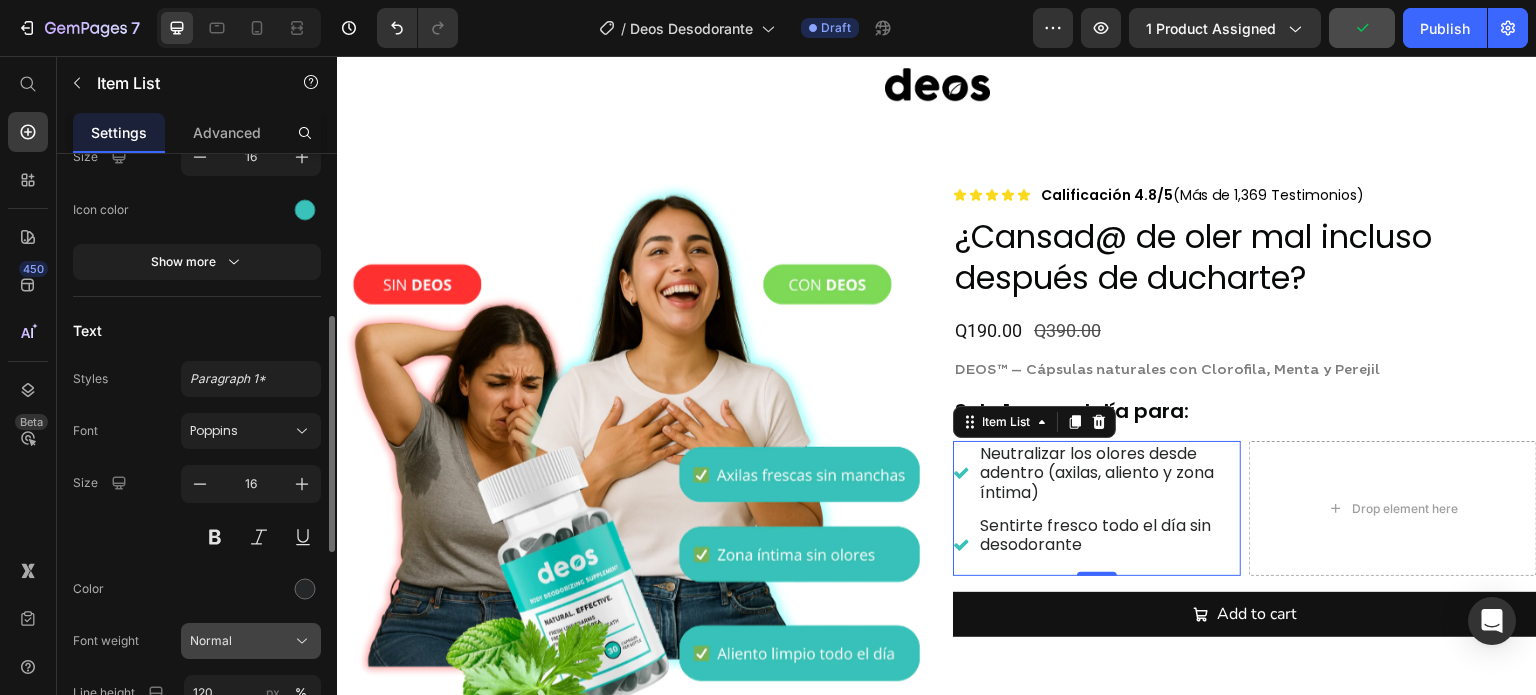 click on "Normal" at bounding box center (251, 641) 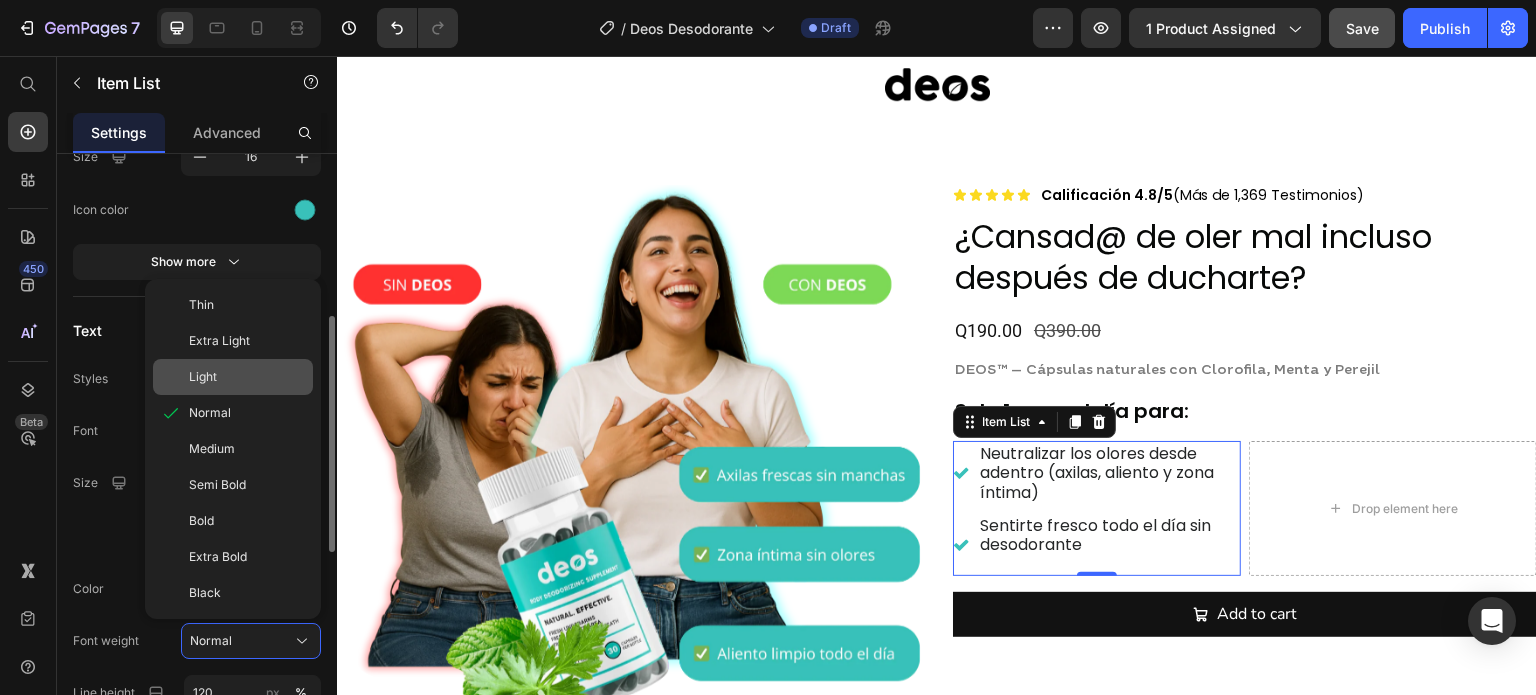 click on "Light" at bounding box center (247, 377) 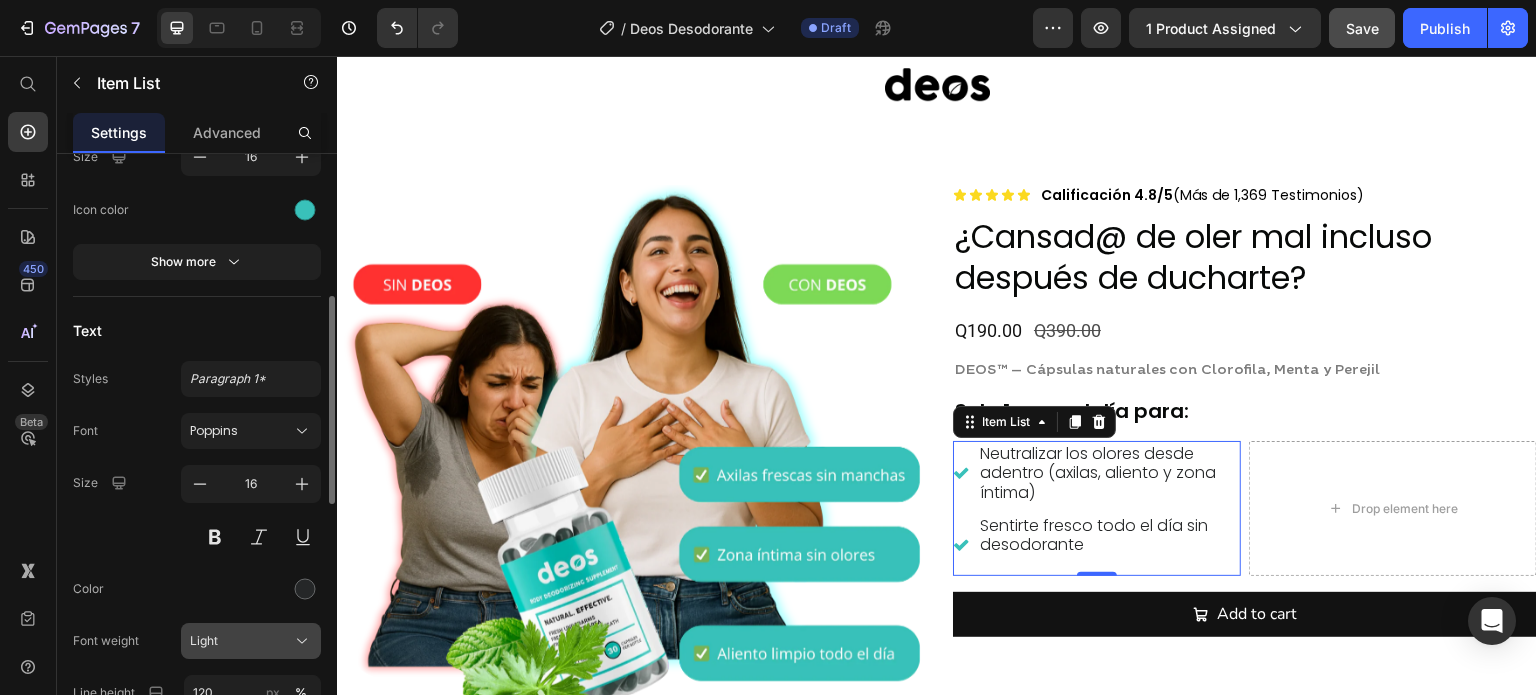 click on "Light" at bounding box center (251, 641) 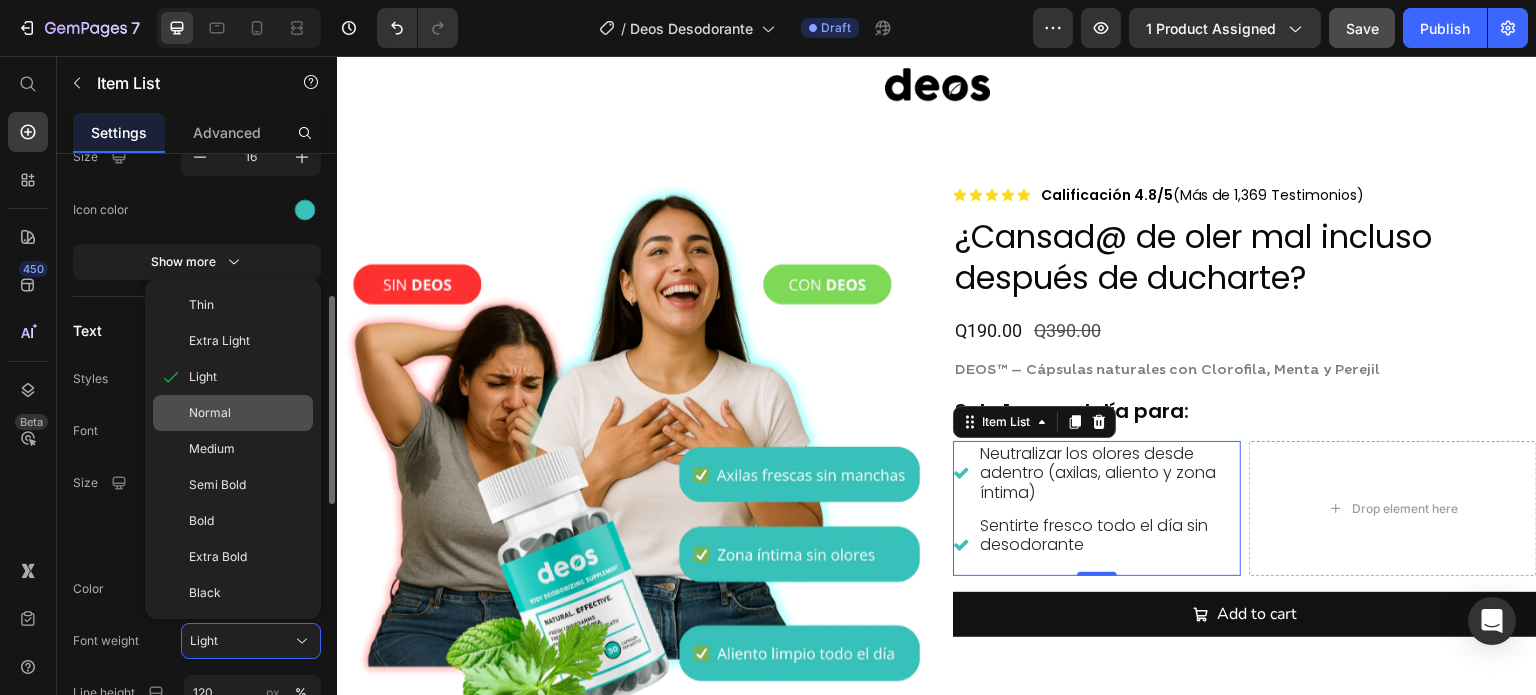 click on "Normal" at bounding box center (247, 413) 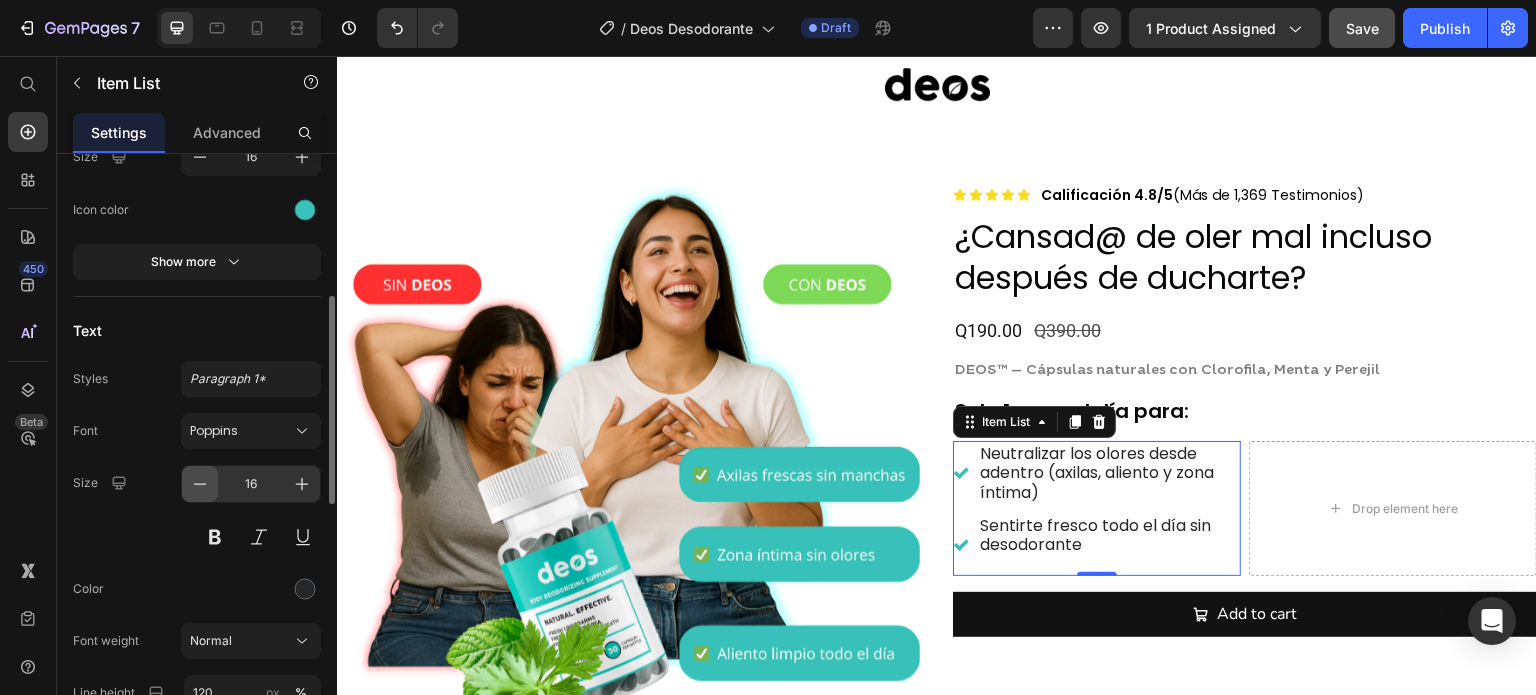click 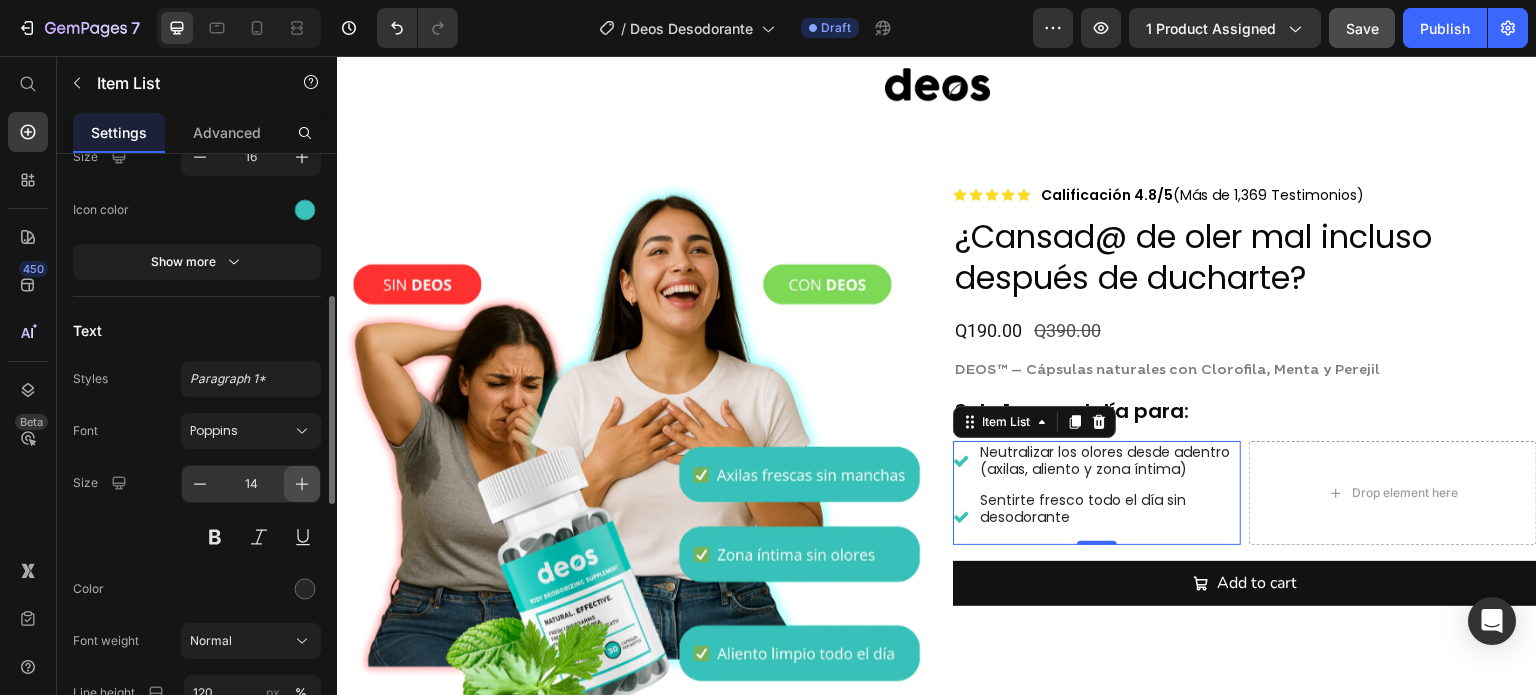 click 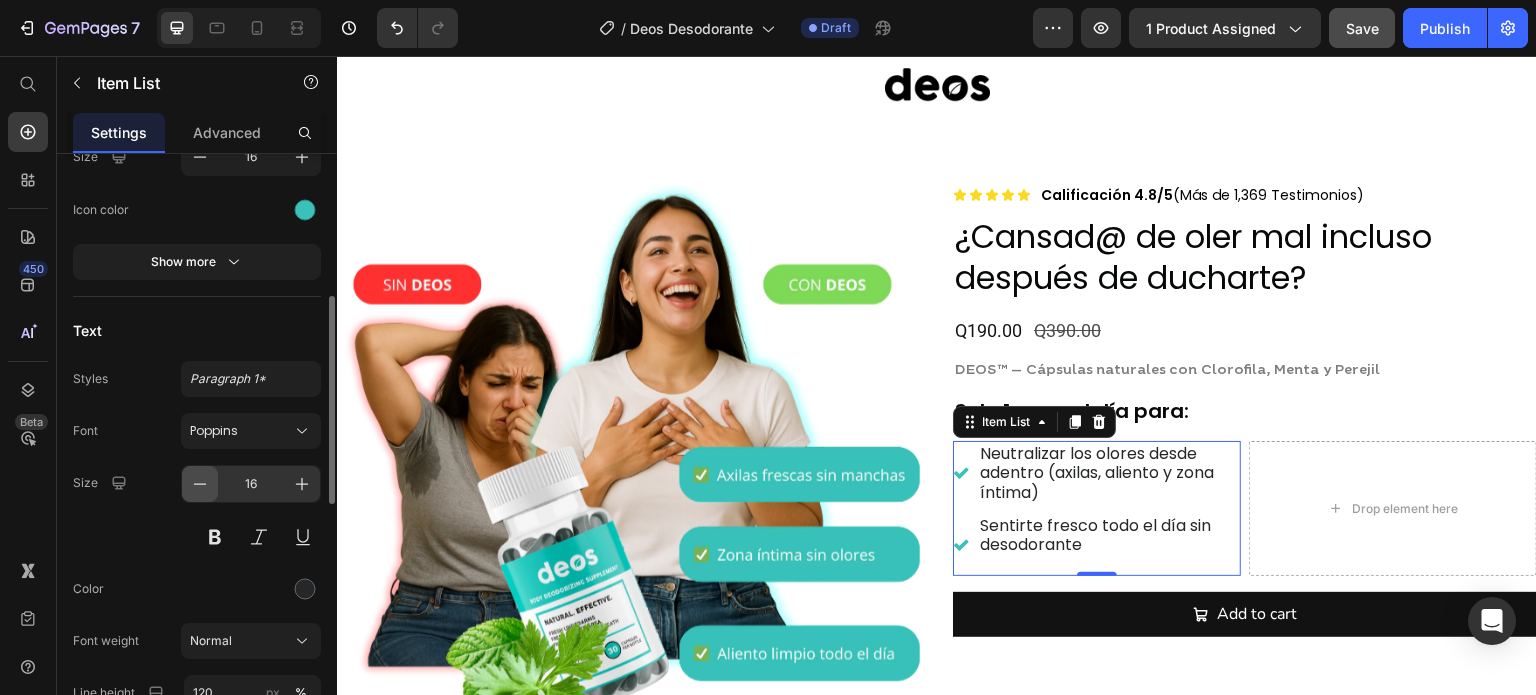 click 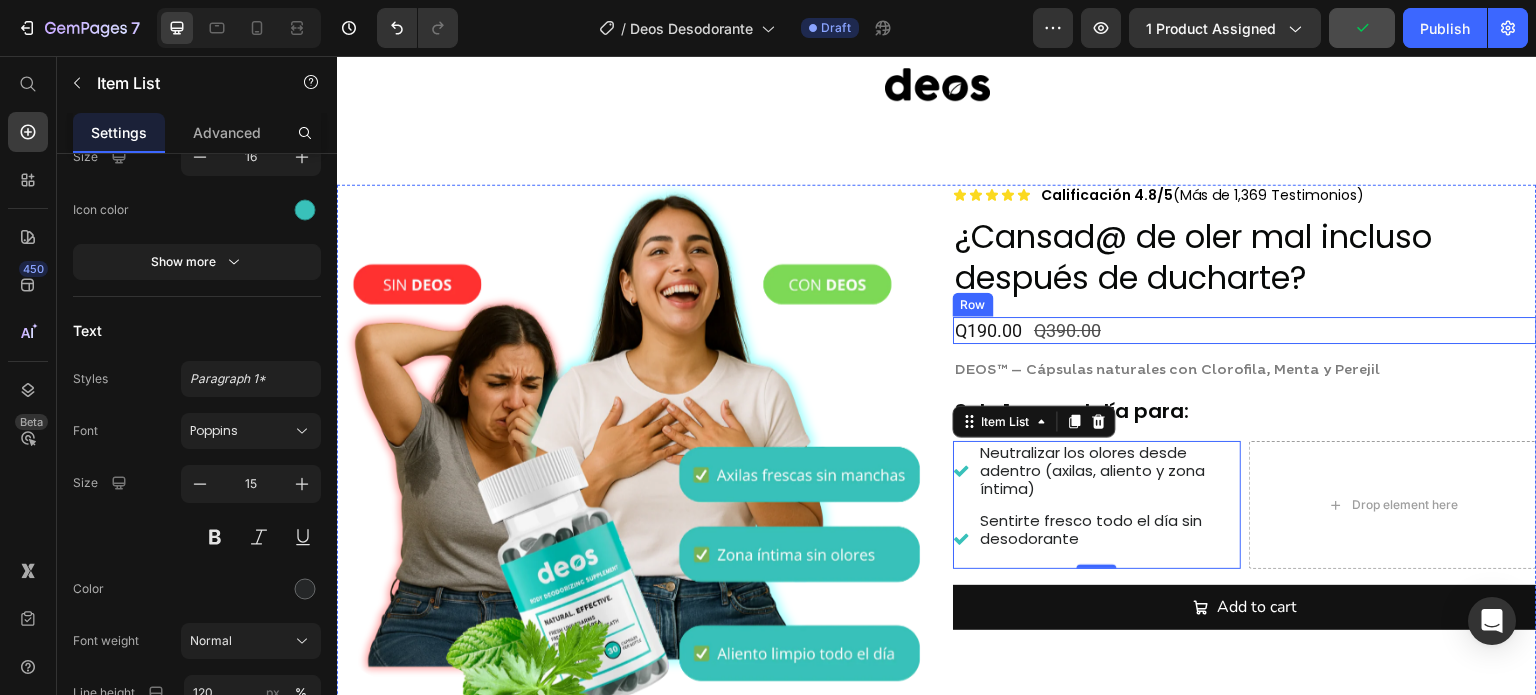 click on "Q190.00 Product Price Q390.00 Product Price Row" at bounding box center [1245, 330] 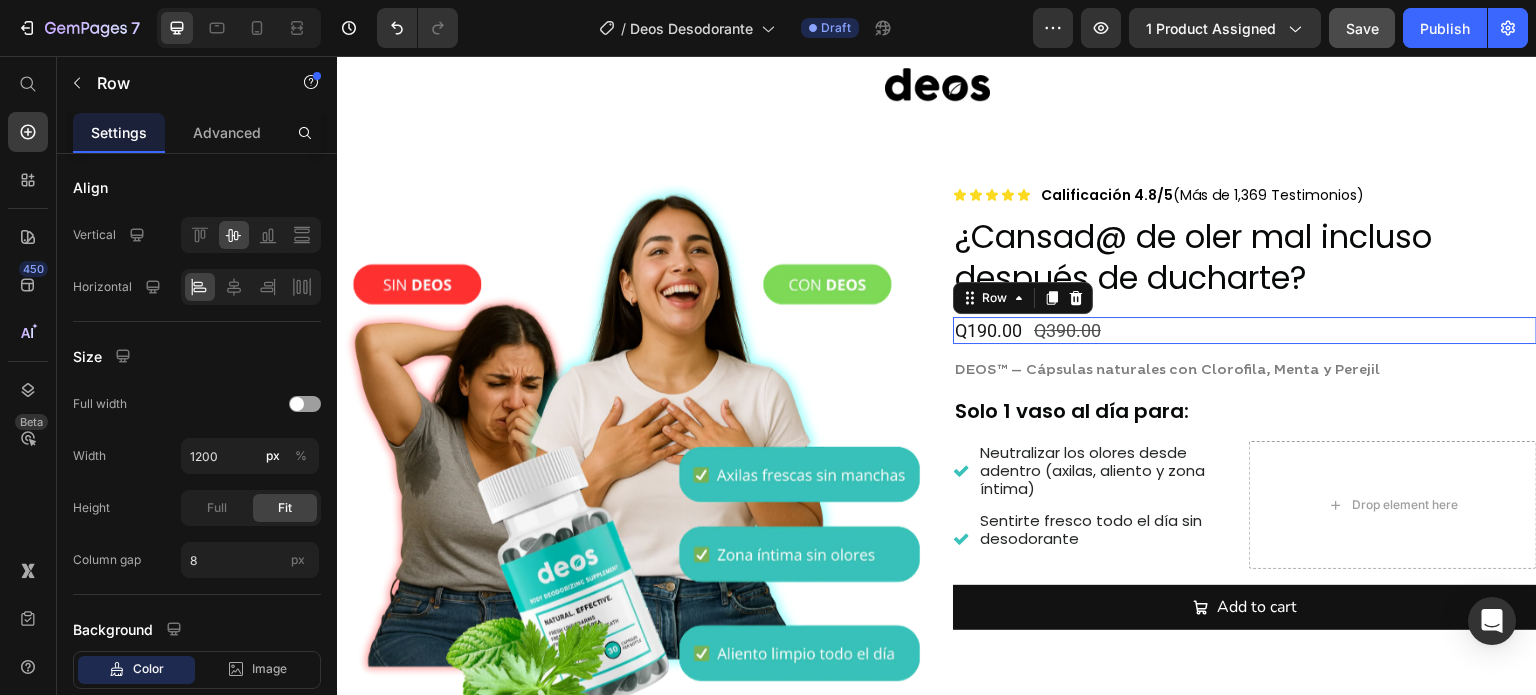 scroll, scrollTop: 0, scrollLeft: 0, axis: both 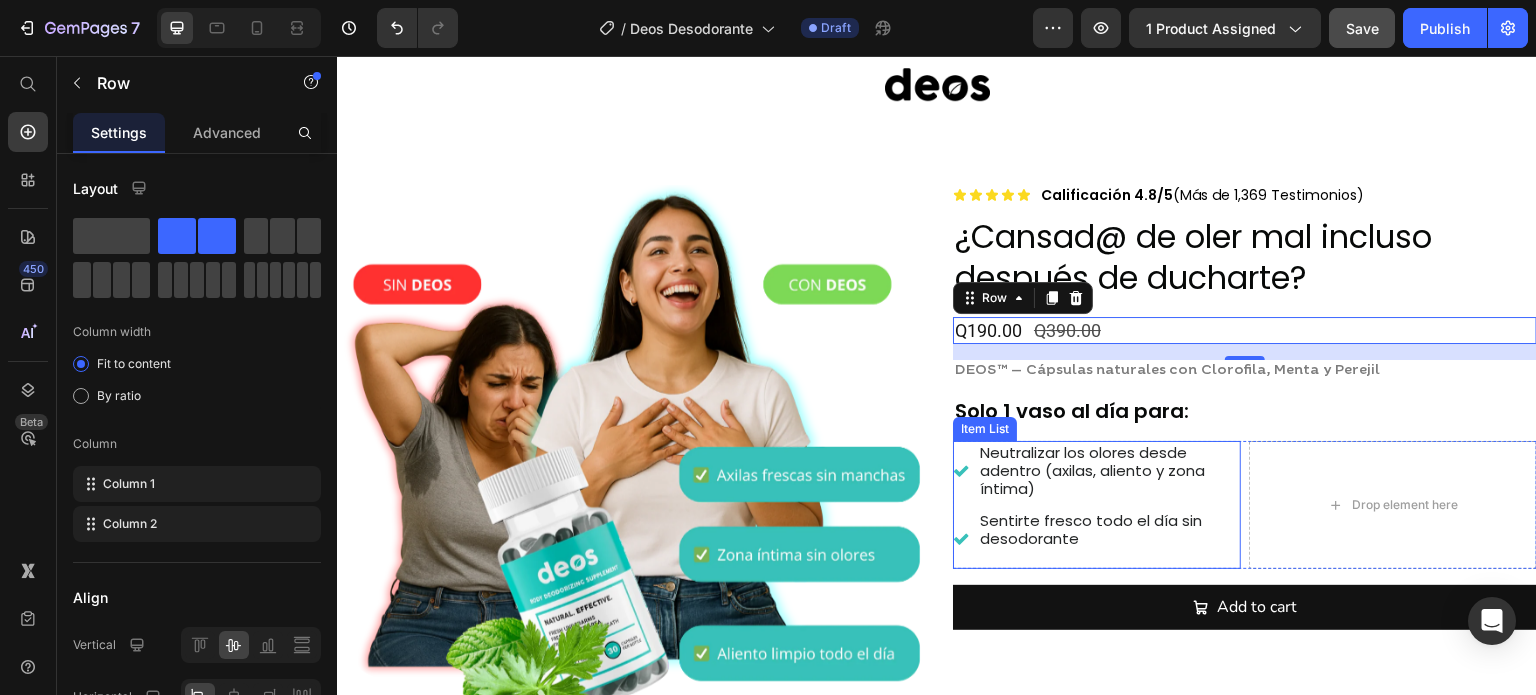 click on "Neutralizar los olores desde adentro (axilas, aliento y zona íntima)" at bounding box center (1109, 471) 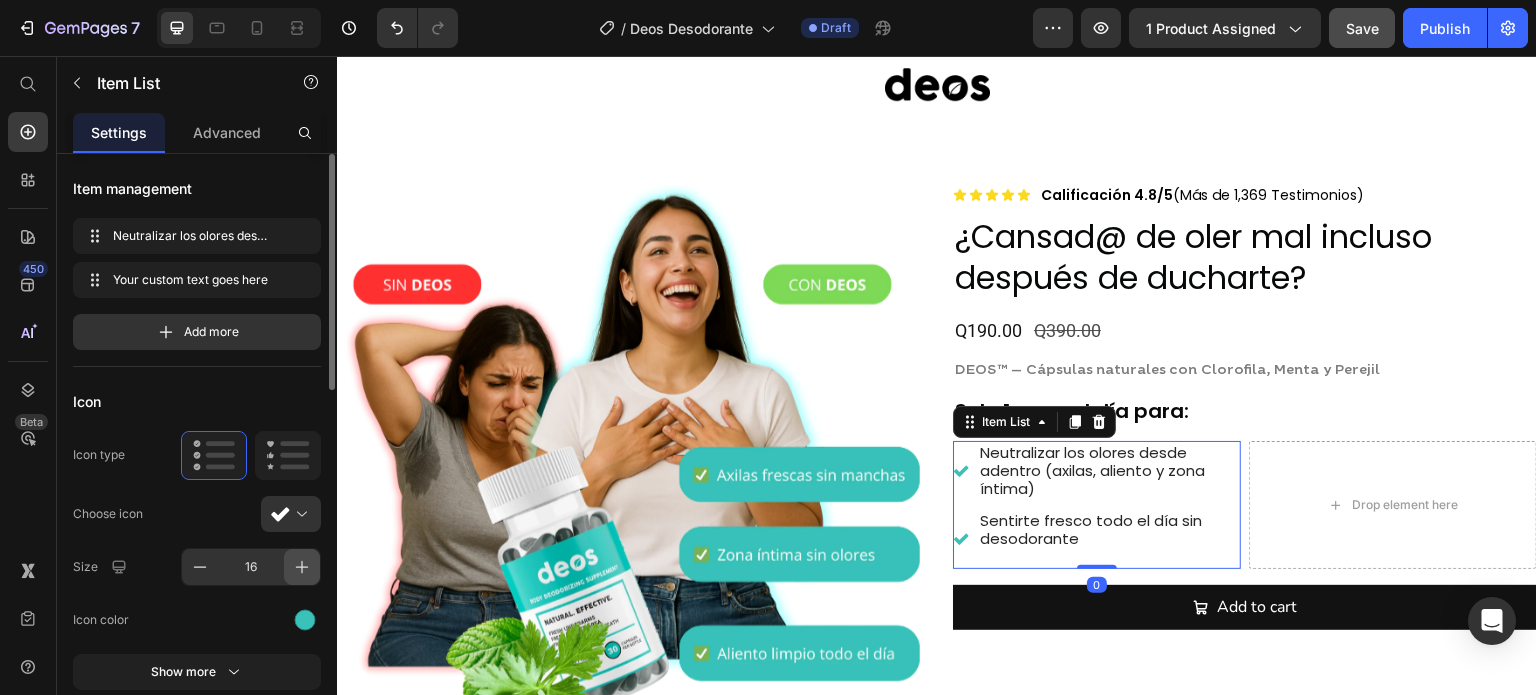 click 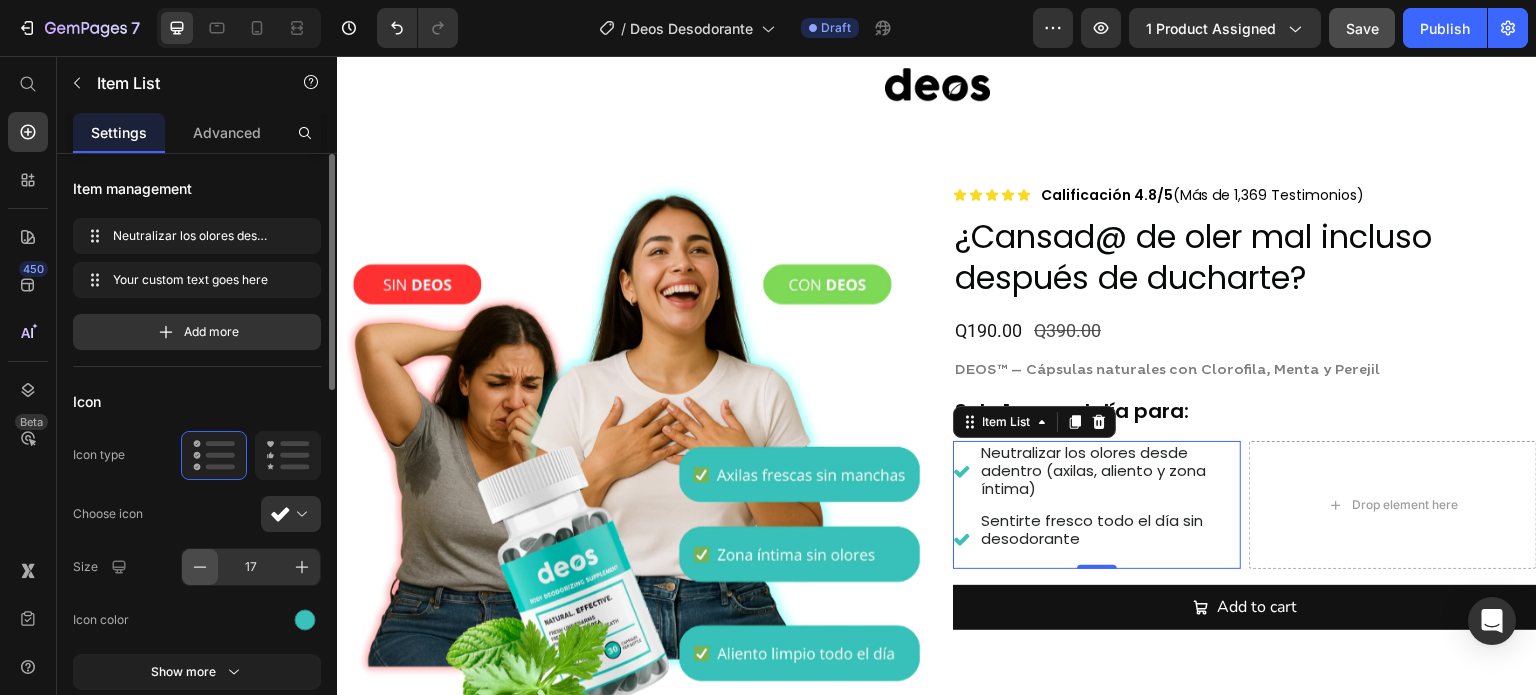 click 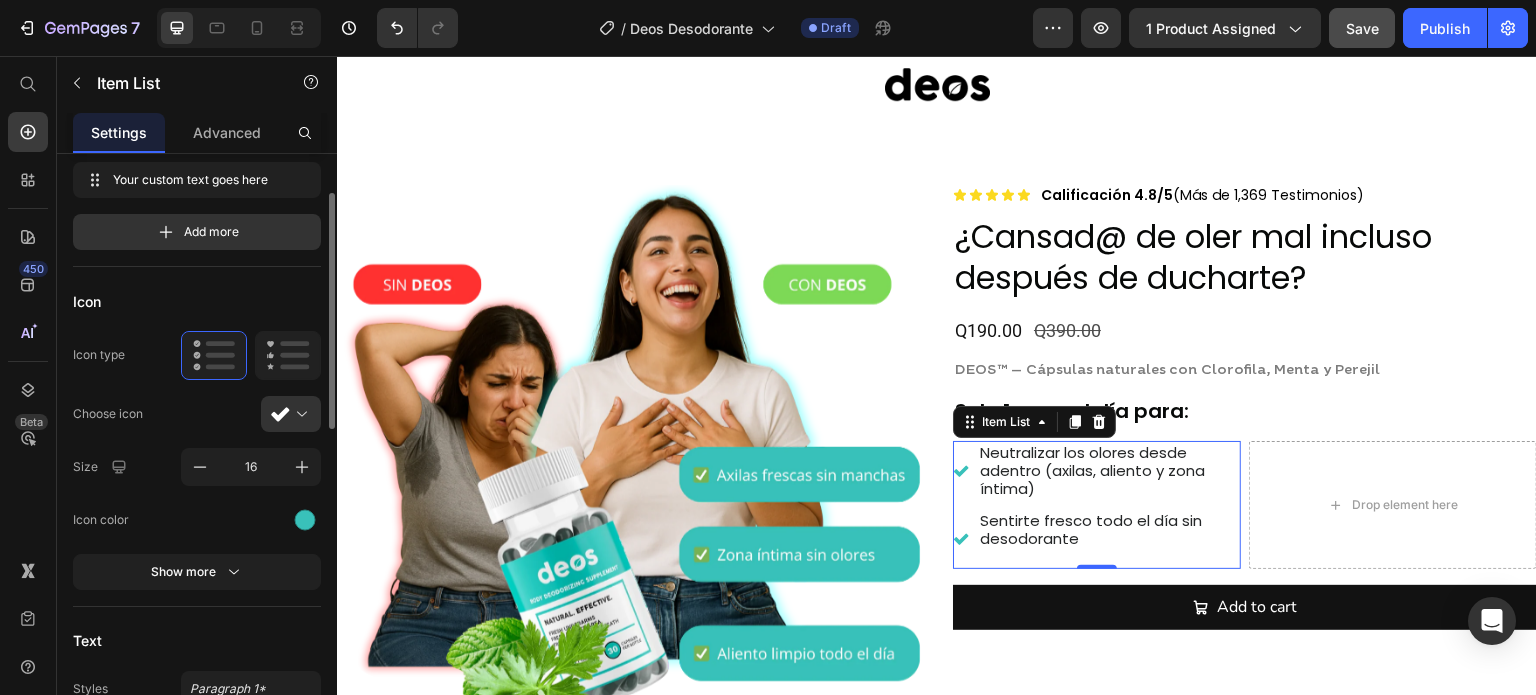 scroll, scrollTop: 300, scrollLeft: 0, axis: vertical 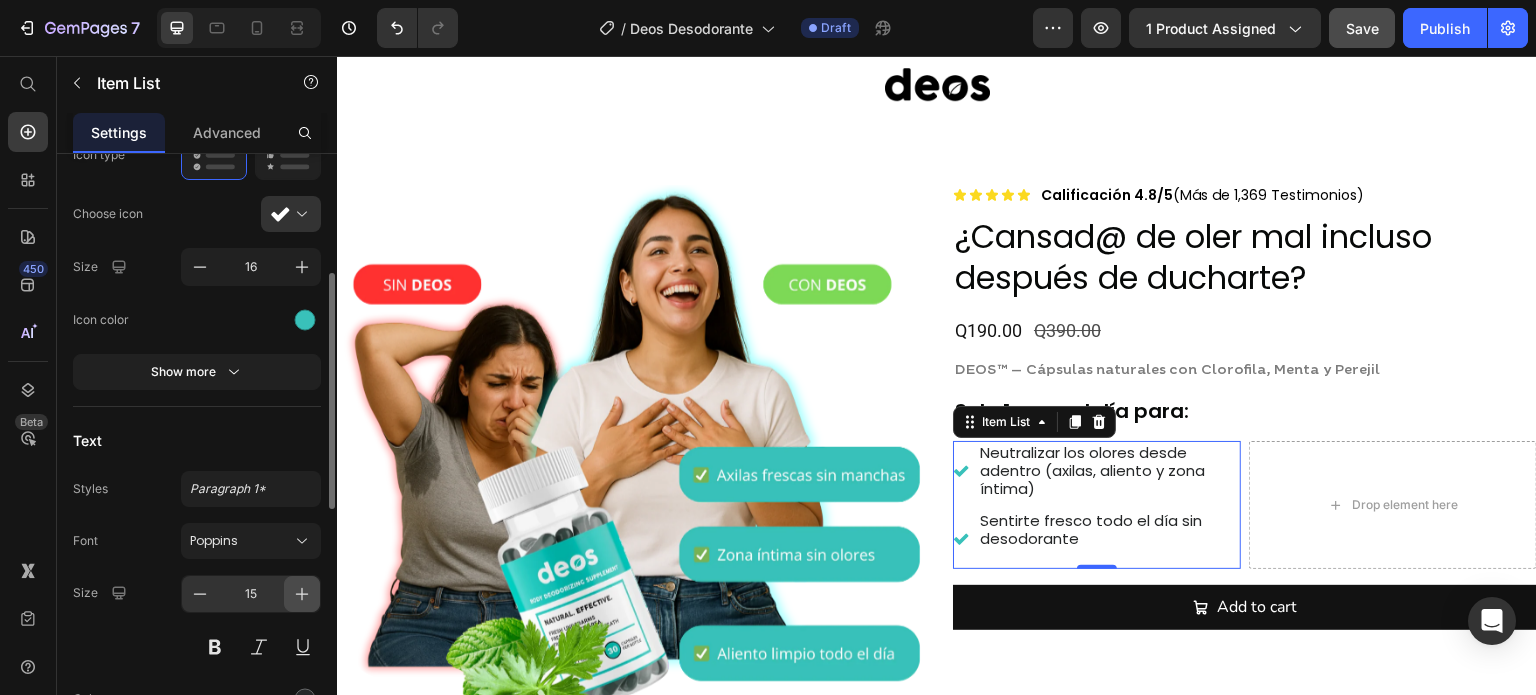click 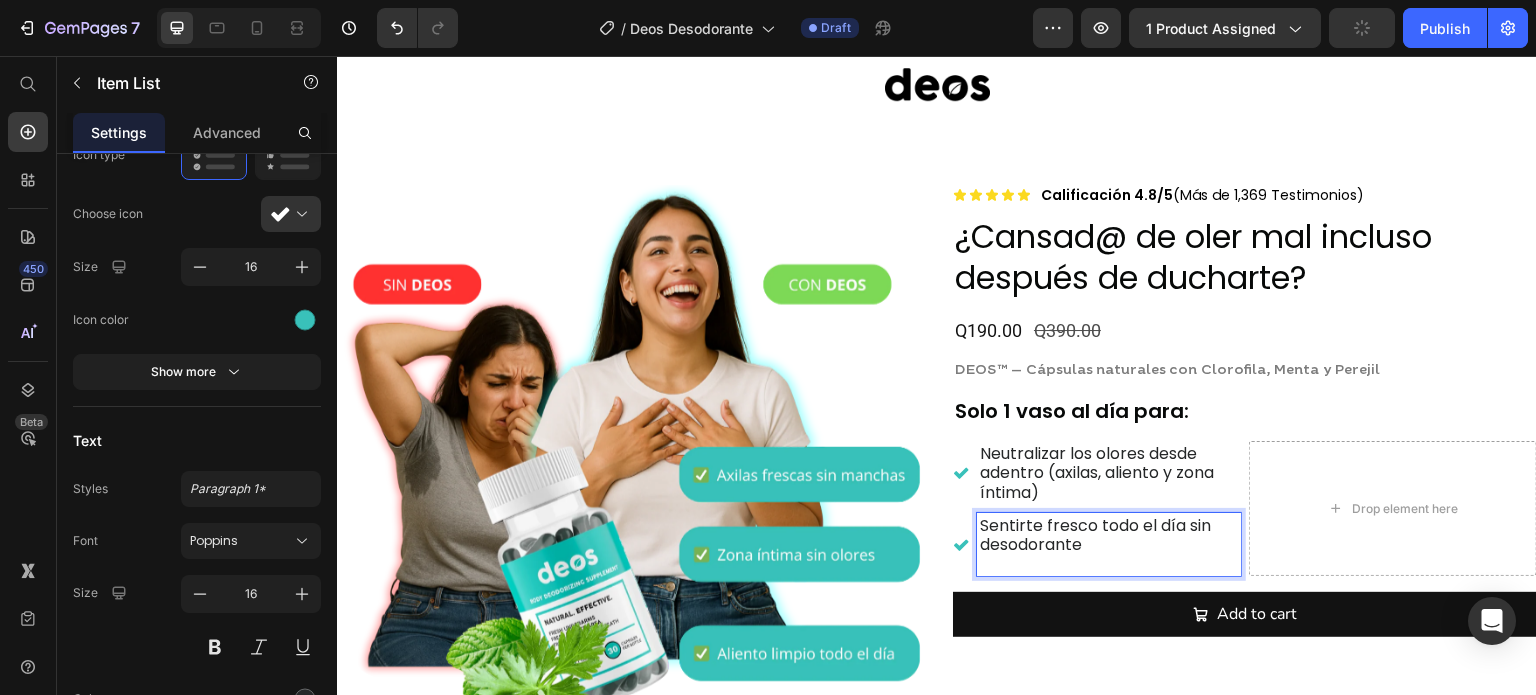click at bounding box center [1109, 563] 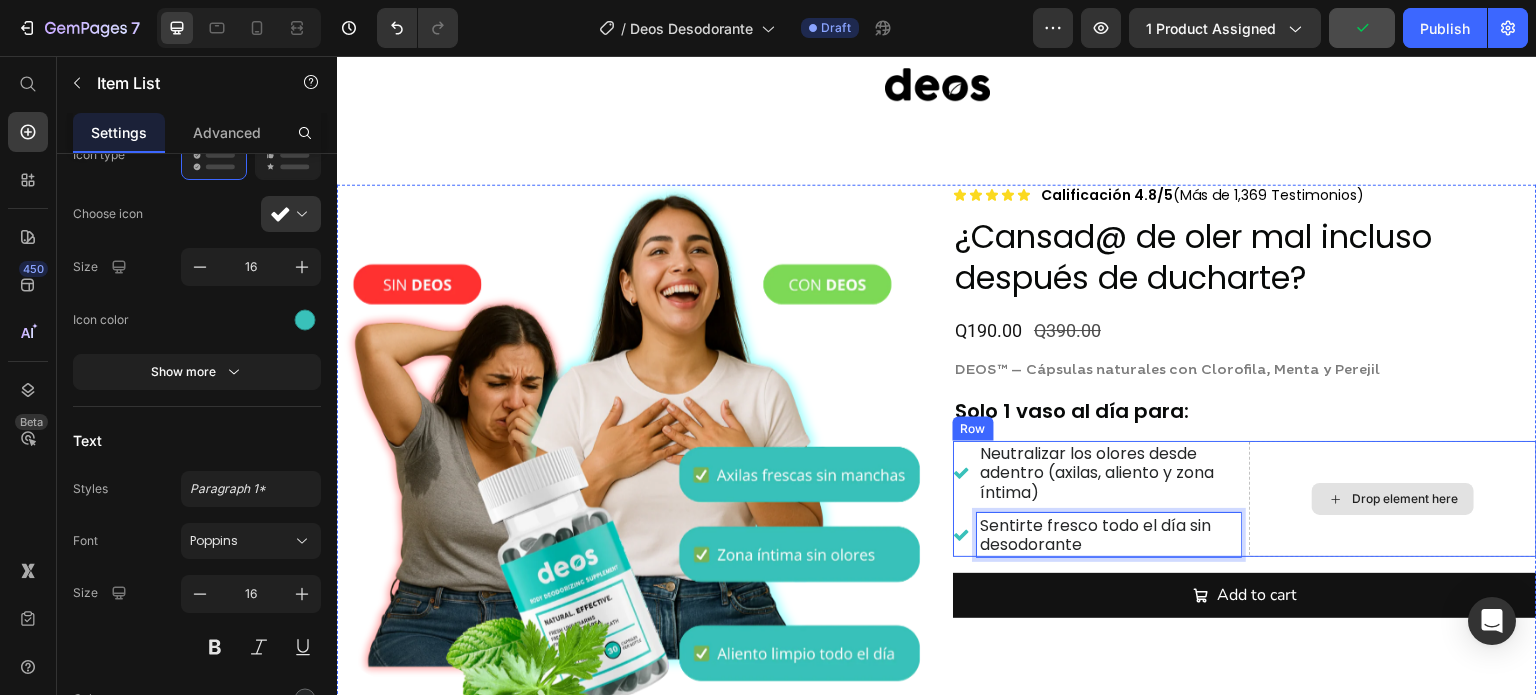 click on "Drop element here" at bounding box center [1393, 499] 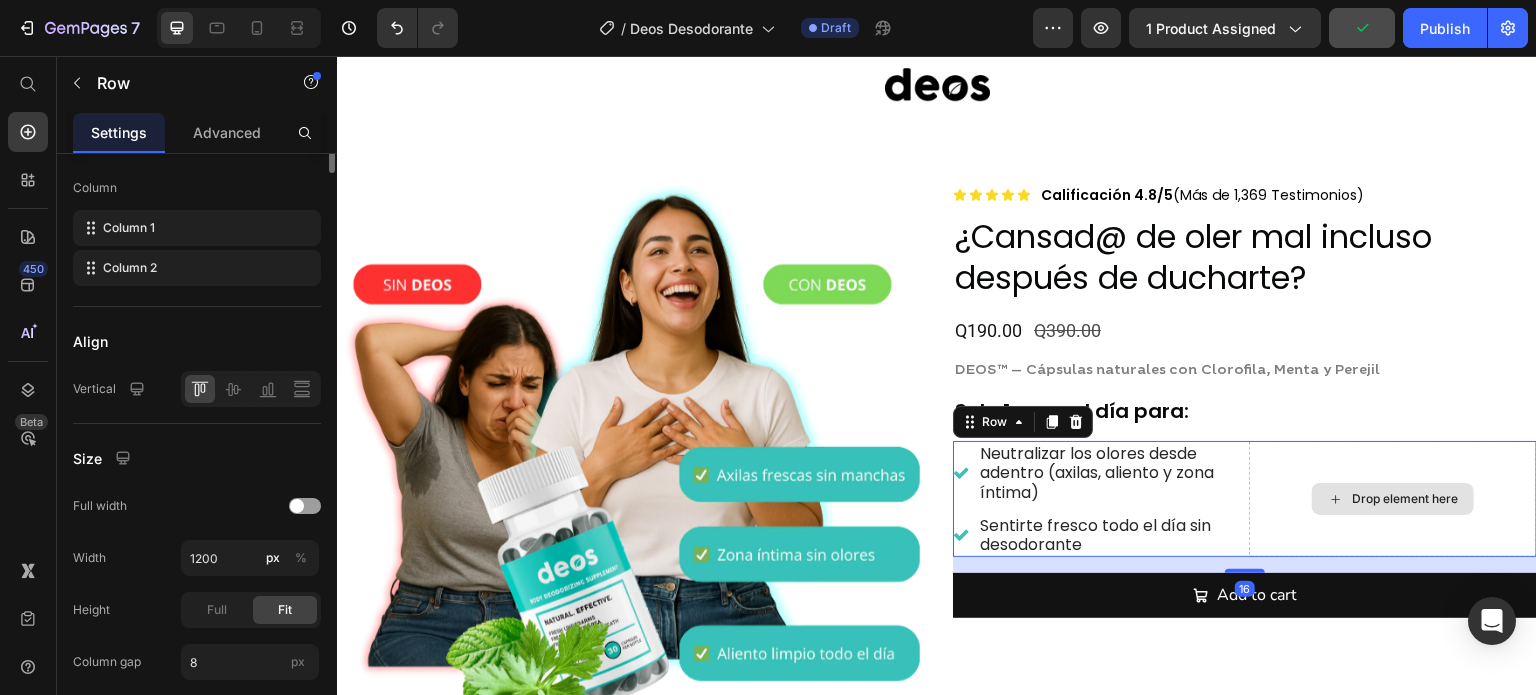 scroll, scrollTop: 0, scrollLeft: 0, axis: both 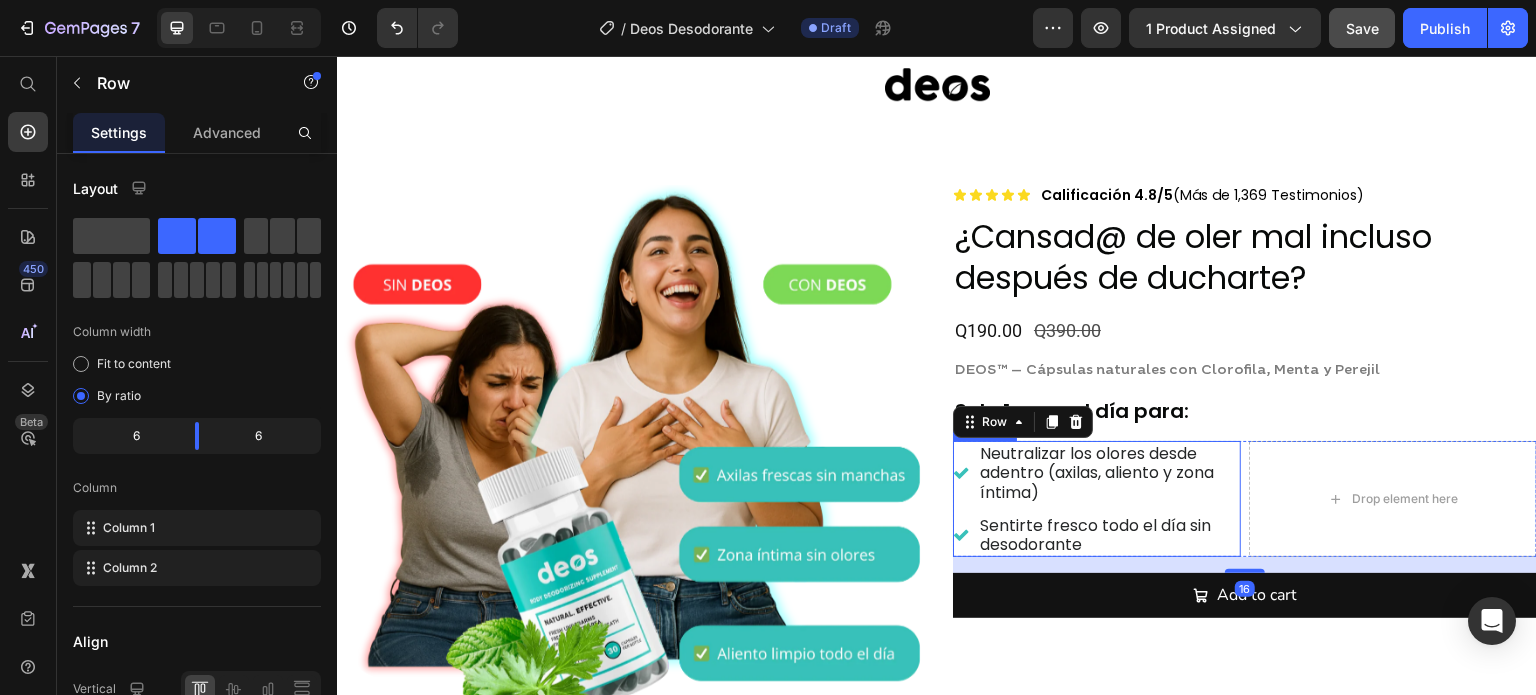 click on "Neutralizar los olores desde adentro (axilas, aliento y zona íntima)
Sentirte fresco todo el día sin desodorante" at bounding box center (1097, 499) 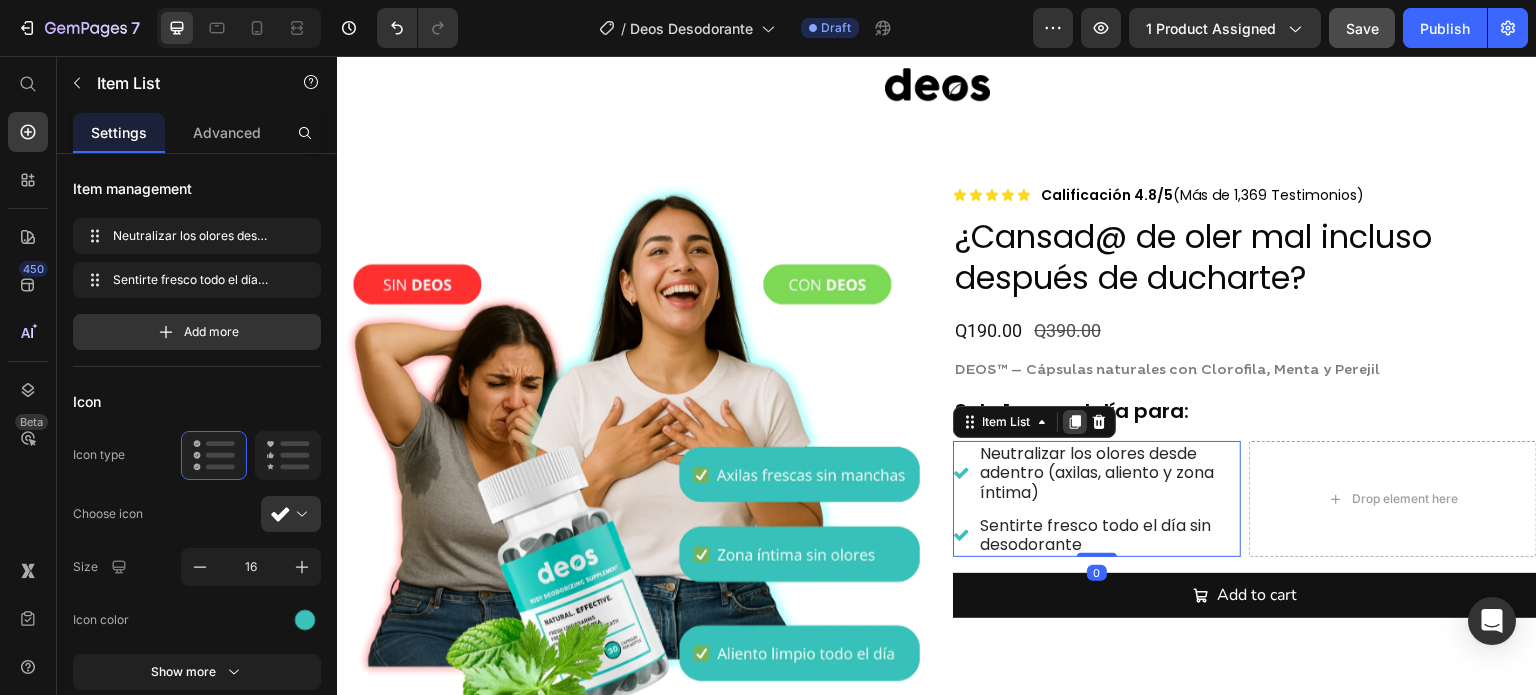click 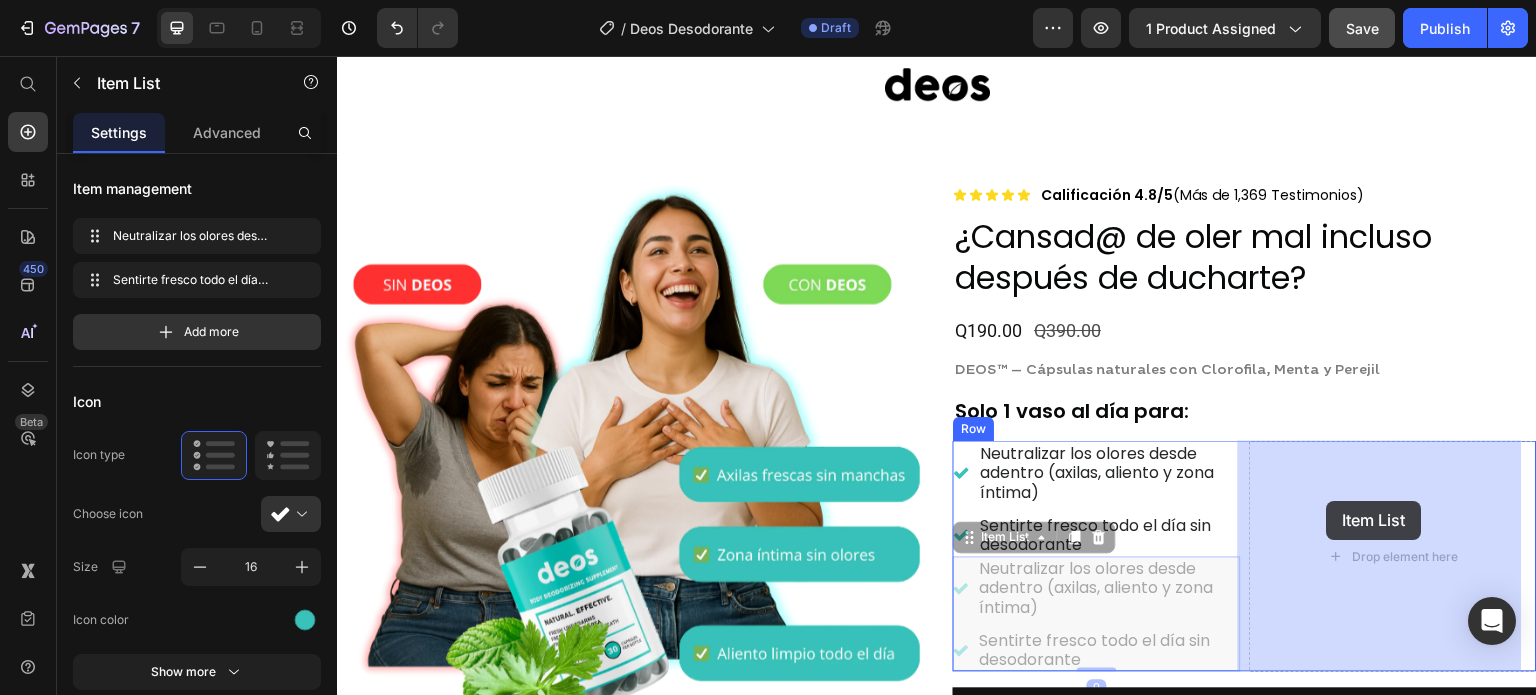 drag, startPoint x: 961, startPoint y: 544, endPoint x: 1327, endPoint y: 501, distance: 368.5173 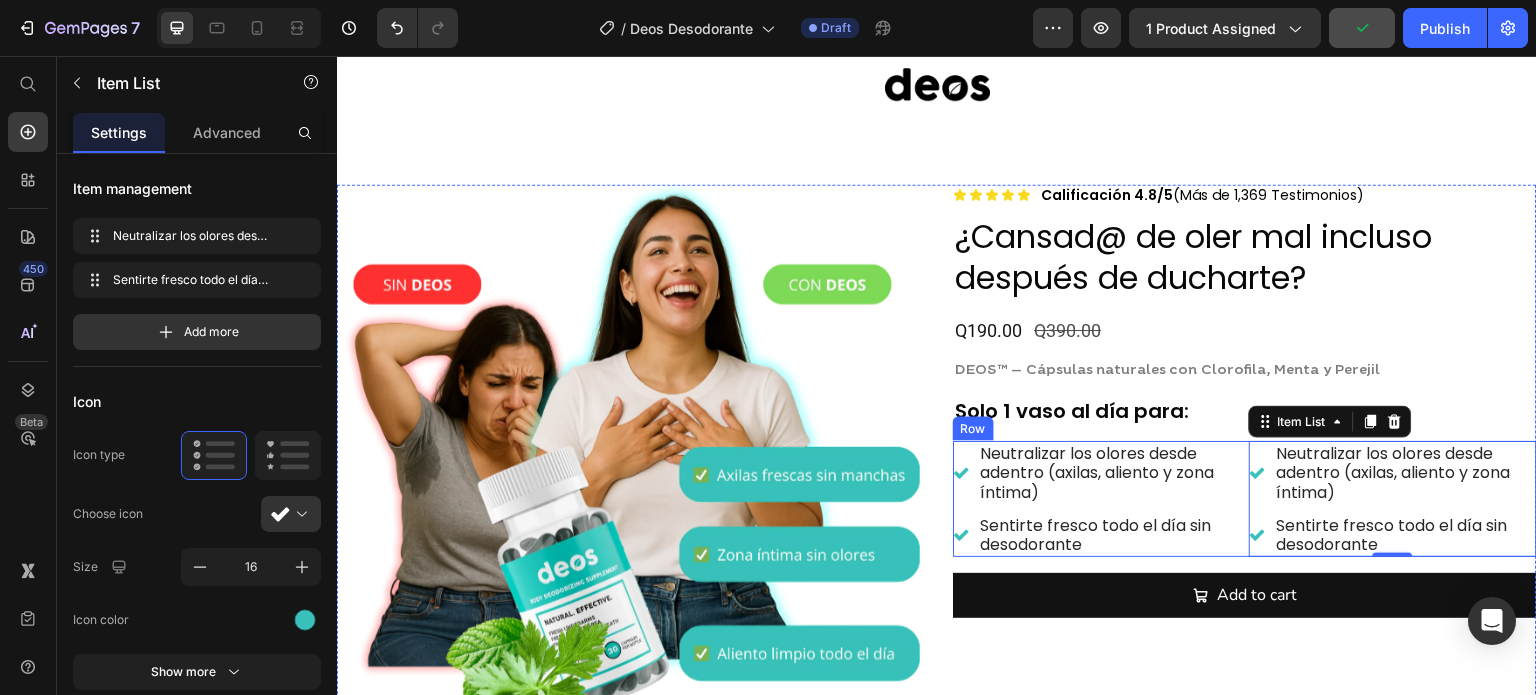 click on "Neutralizar los olores desde adentro (axilas, aliento y zona íntima)
Sentirte fresco todo el día sin desodorante Item List
Neutralizar los olores desde adentro (axilas, aliento y zona íntima)
Sentirte fresco todo el día sin desodorante Item List   0 Row" at bounding box center [1245, 499] 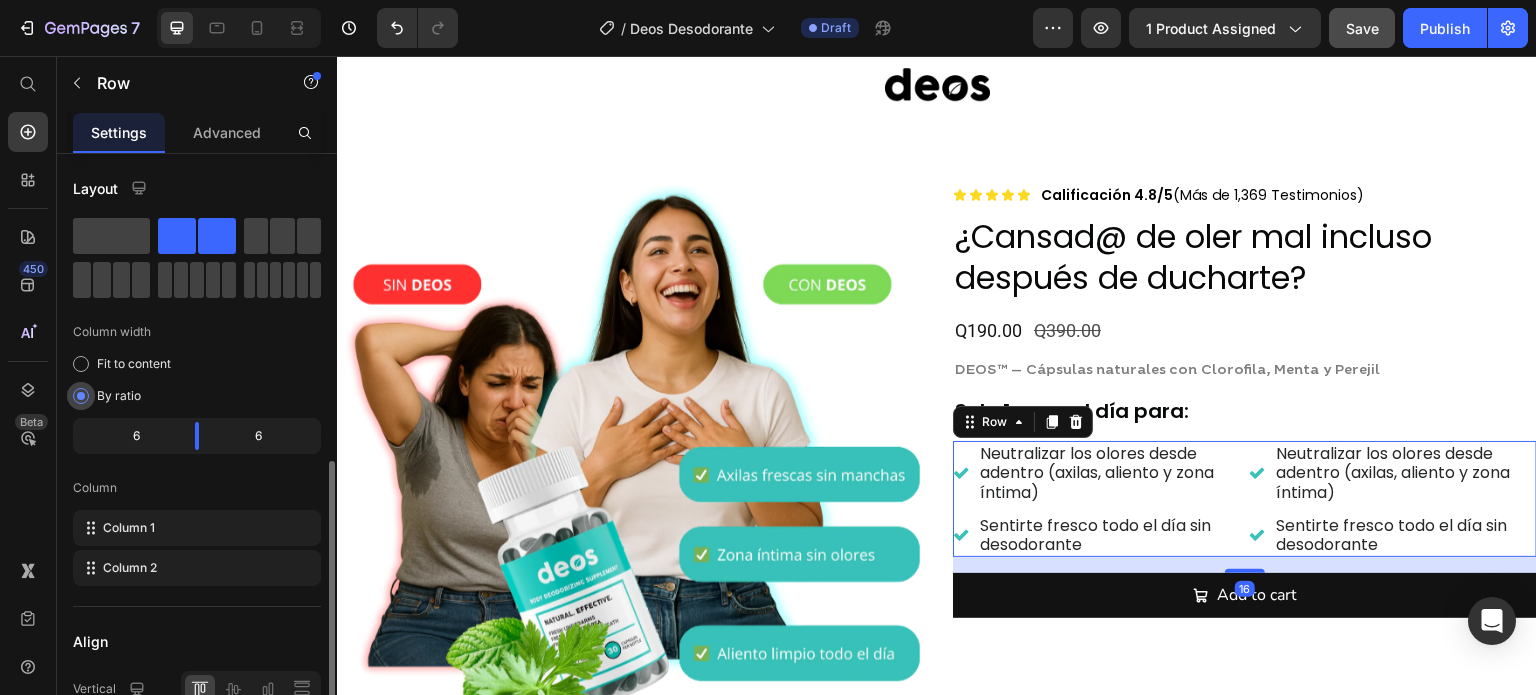 scroll, scrollTop: 500, scrollLeft: 0, axis: vertical 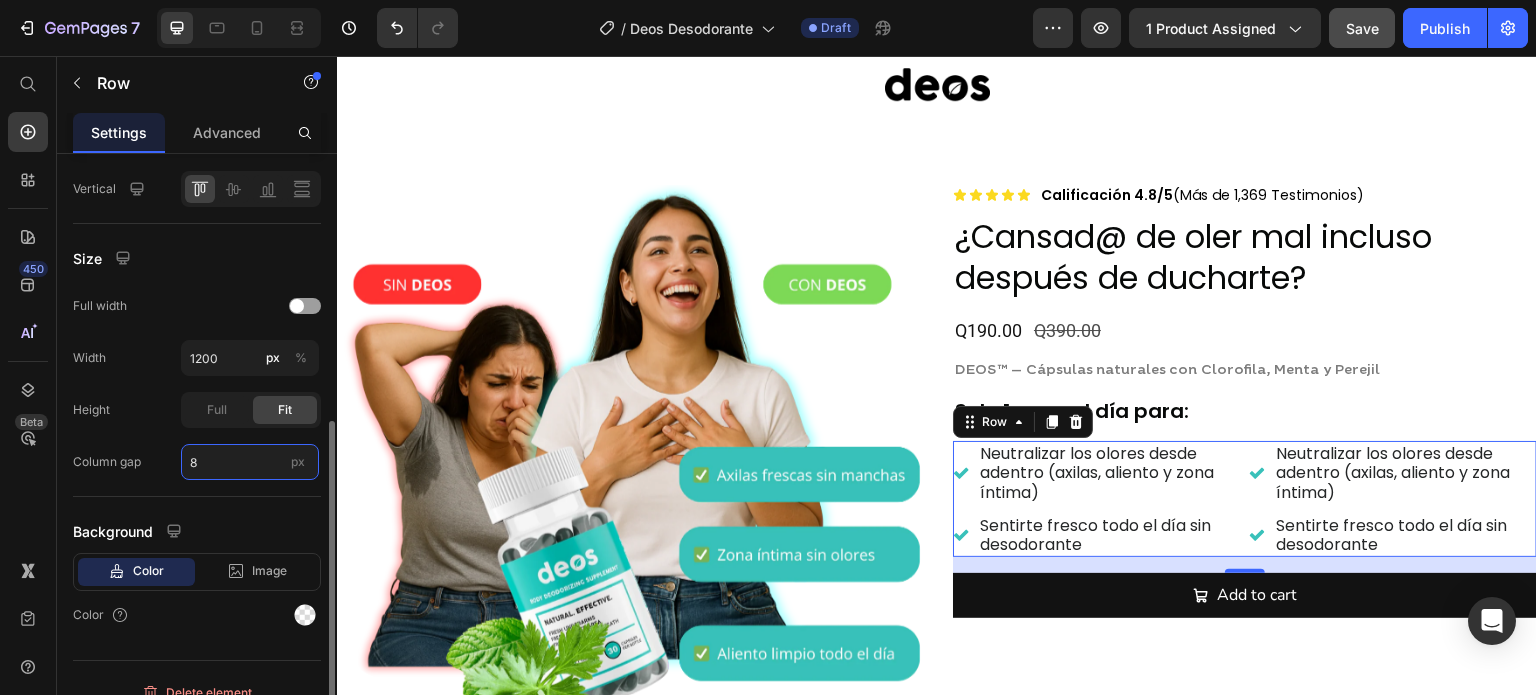 click on "8" at bounding box center [250, 462] 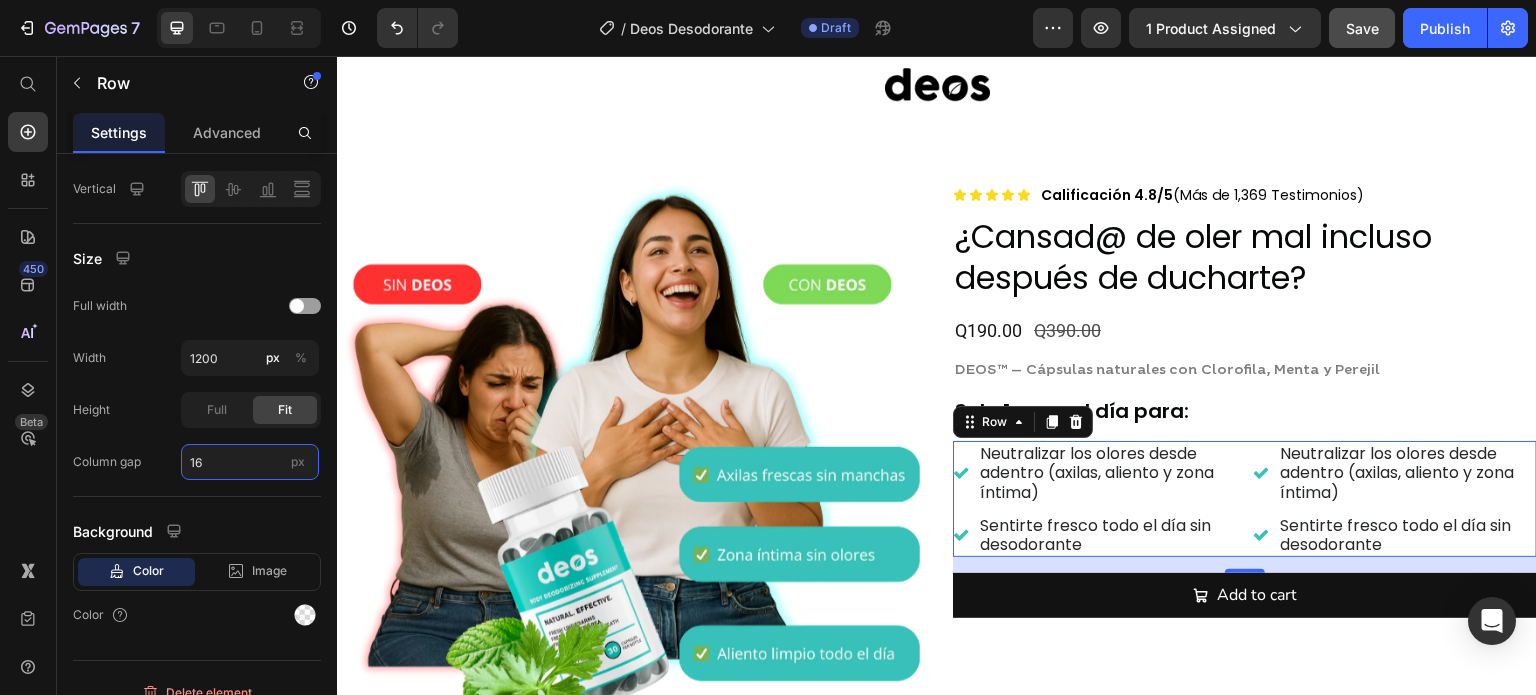 type on "16" 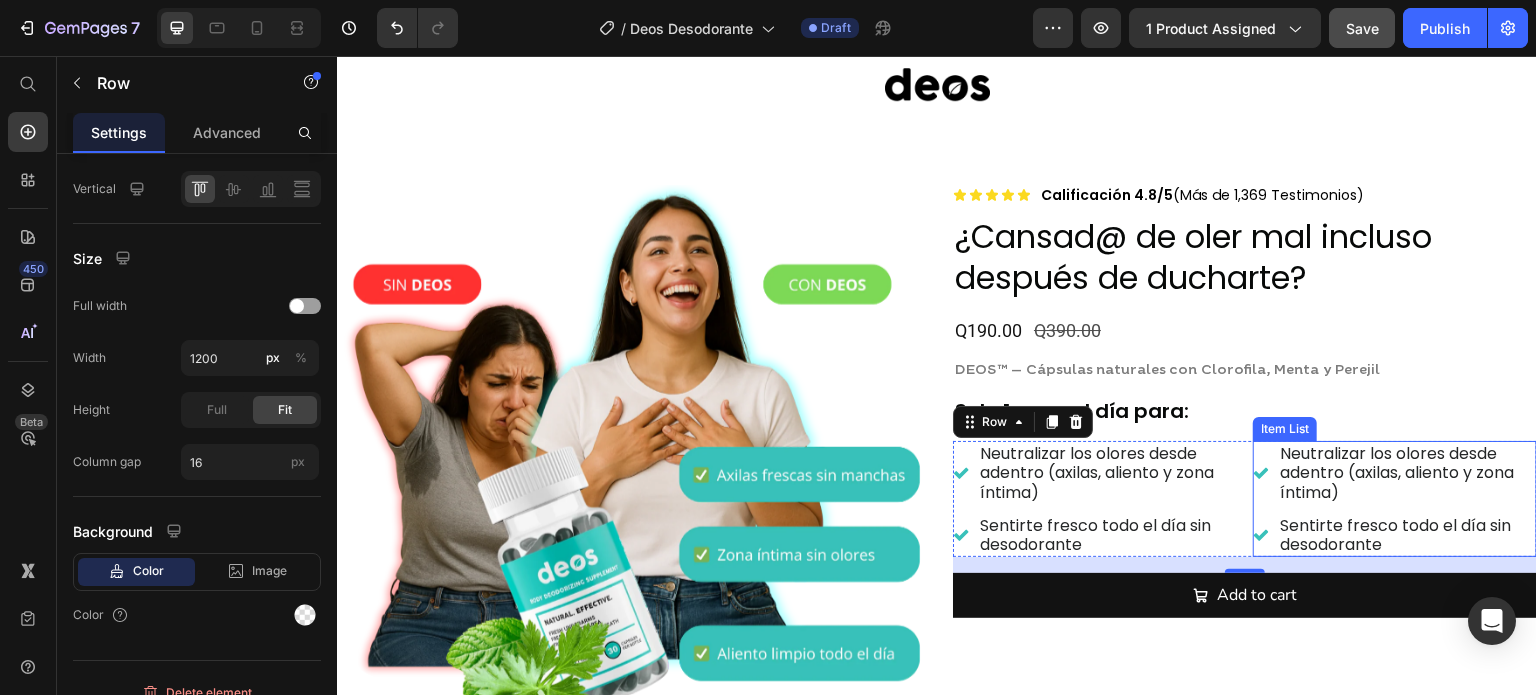 click on "Neutralizar los olores desde adentro (axilas, aliento y zona íntima)" at bounding box center [1407, 473] 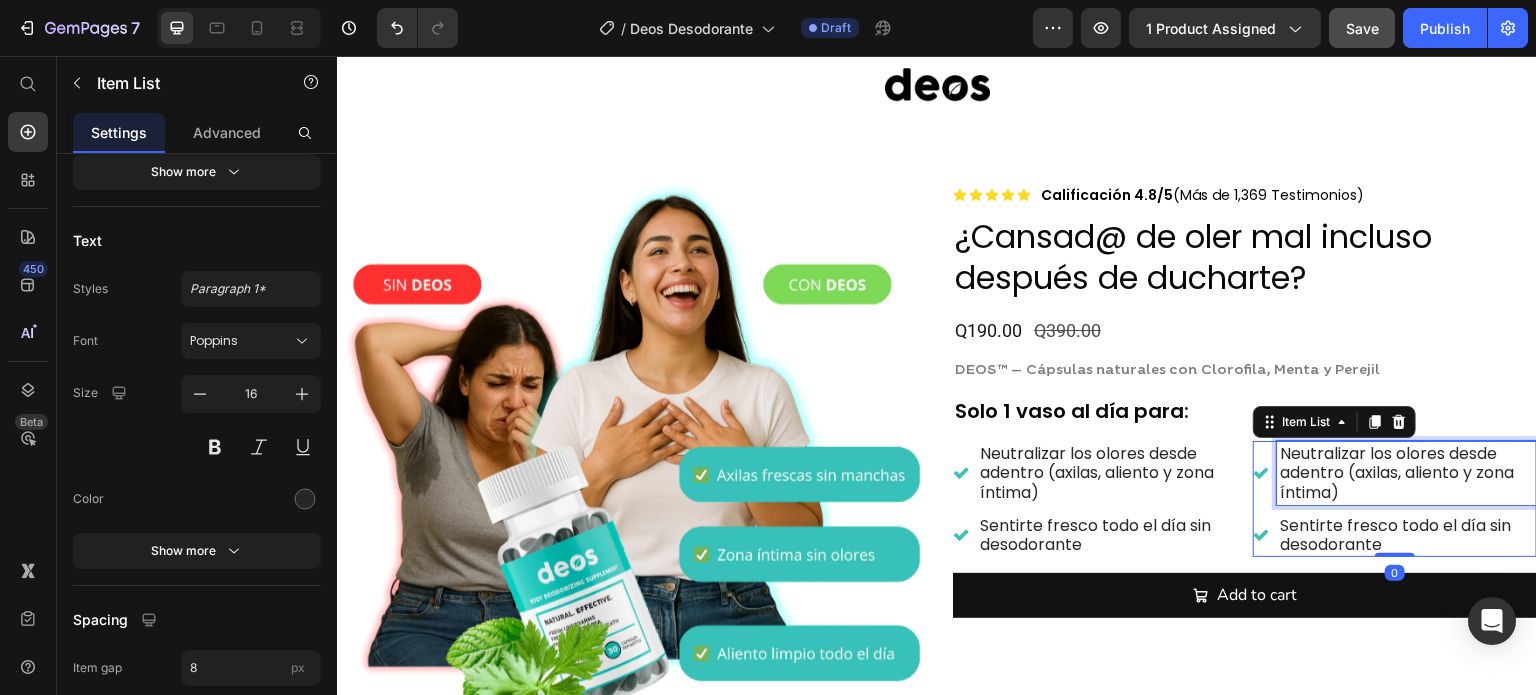 click on "Neutralizar los olores desde adentro (axilas, aliento y zona íntima)" at bounding box center [1407, 473] 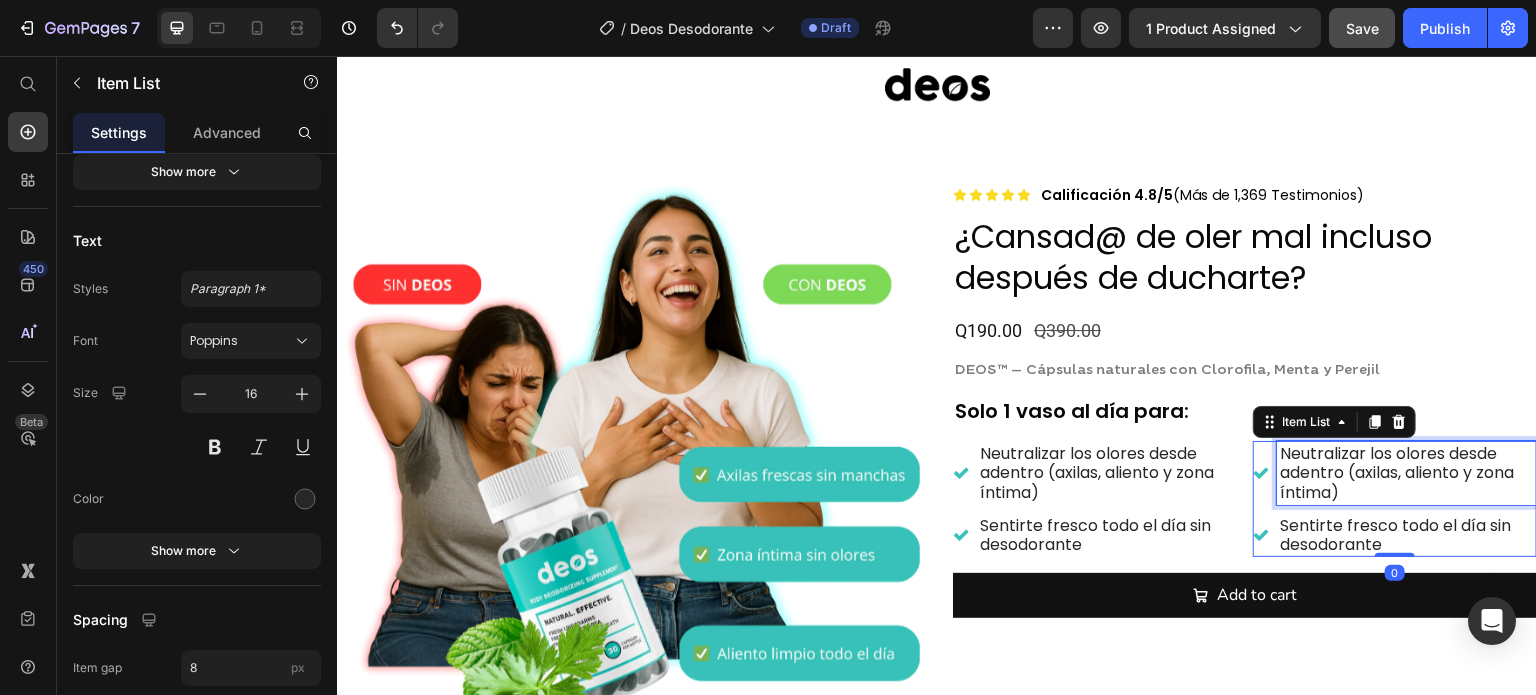 scroll, scrollTop: 0, scrollLeft: 0, axis: both 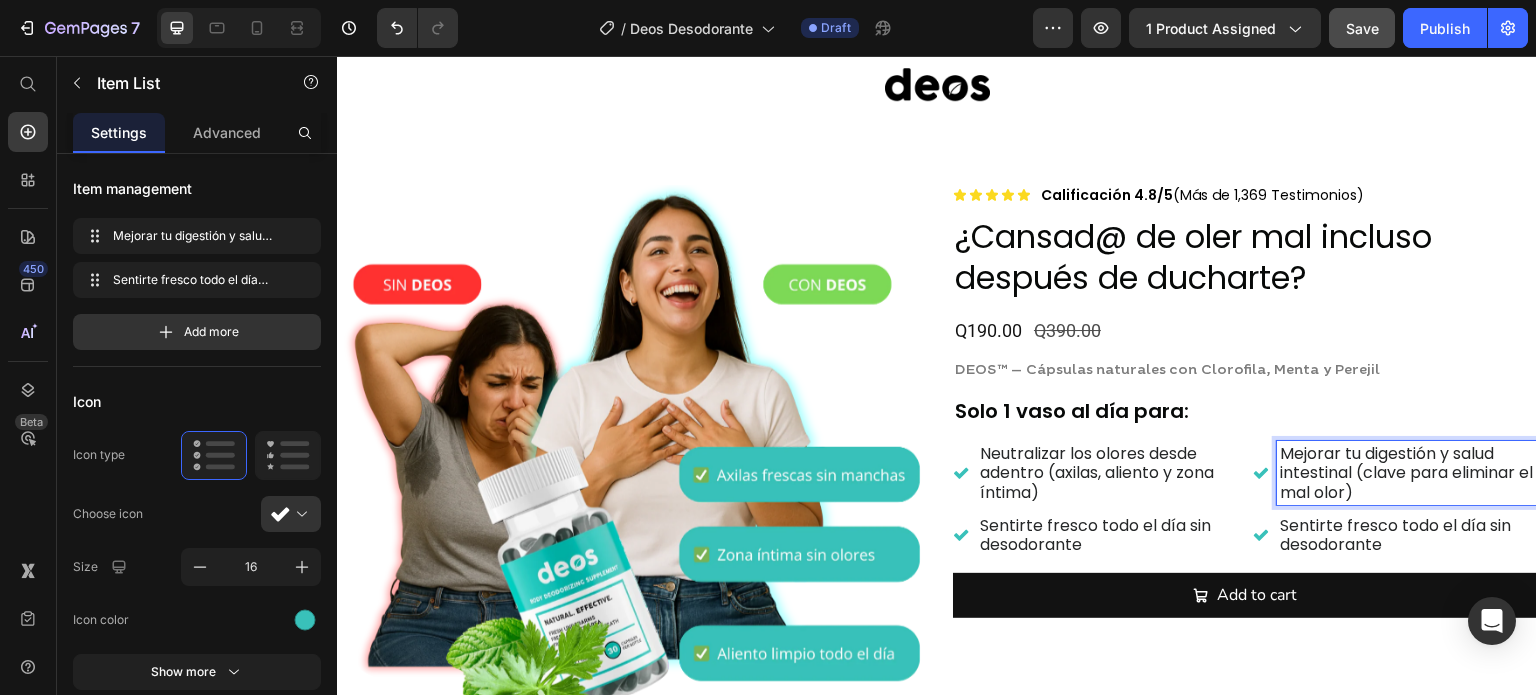 click on "Sentirte fresco todo el día sin desodorante" at bounding box center (1407, 535) 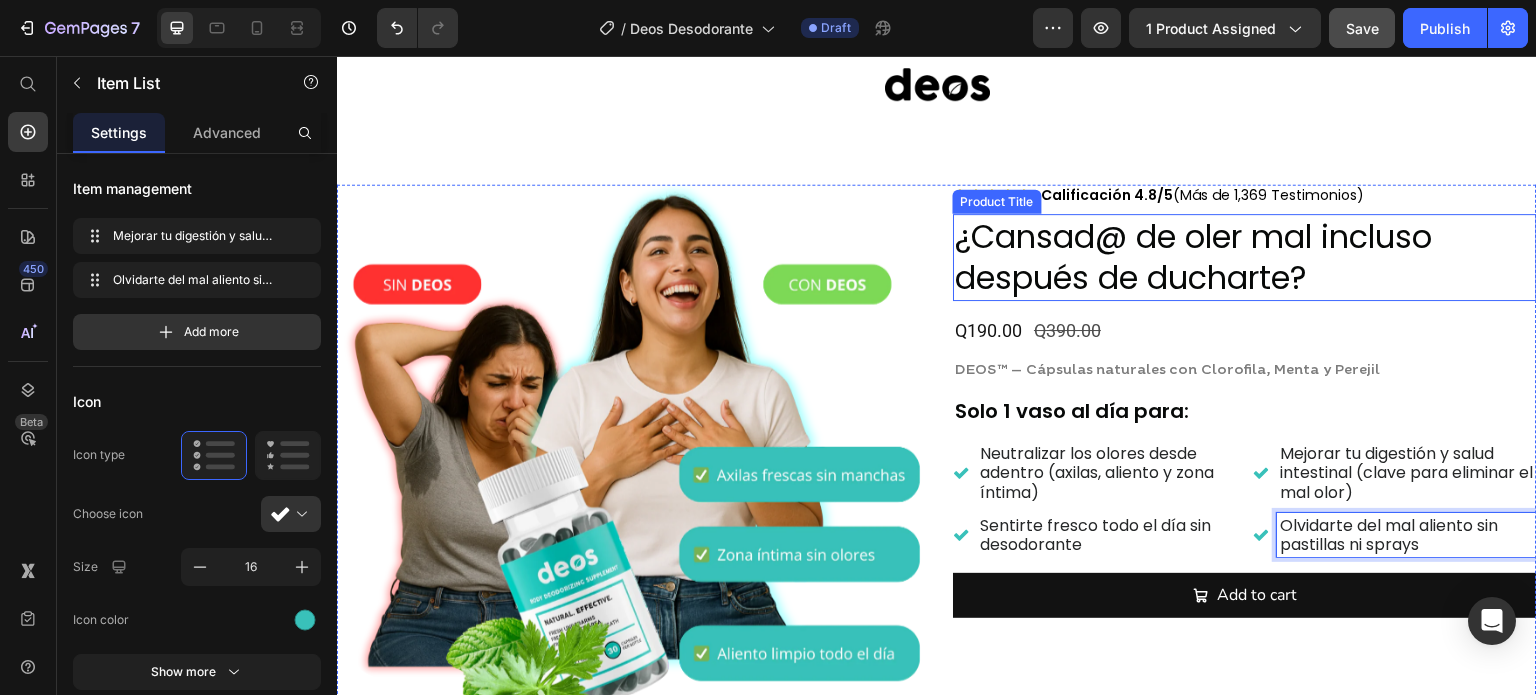 click on "¿Cansad@ de oler mal incluso después de ducharte?" at bounding box center [1245, 257] 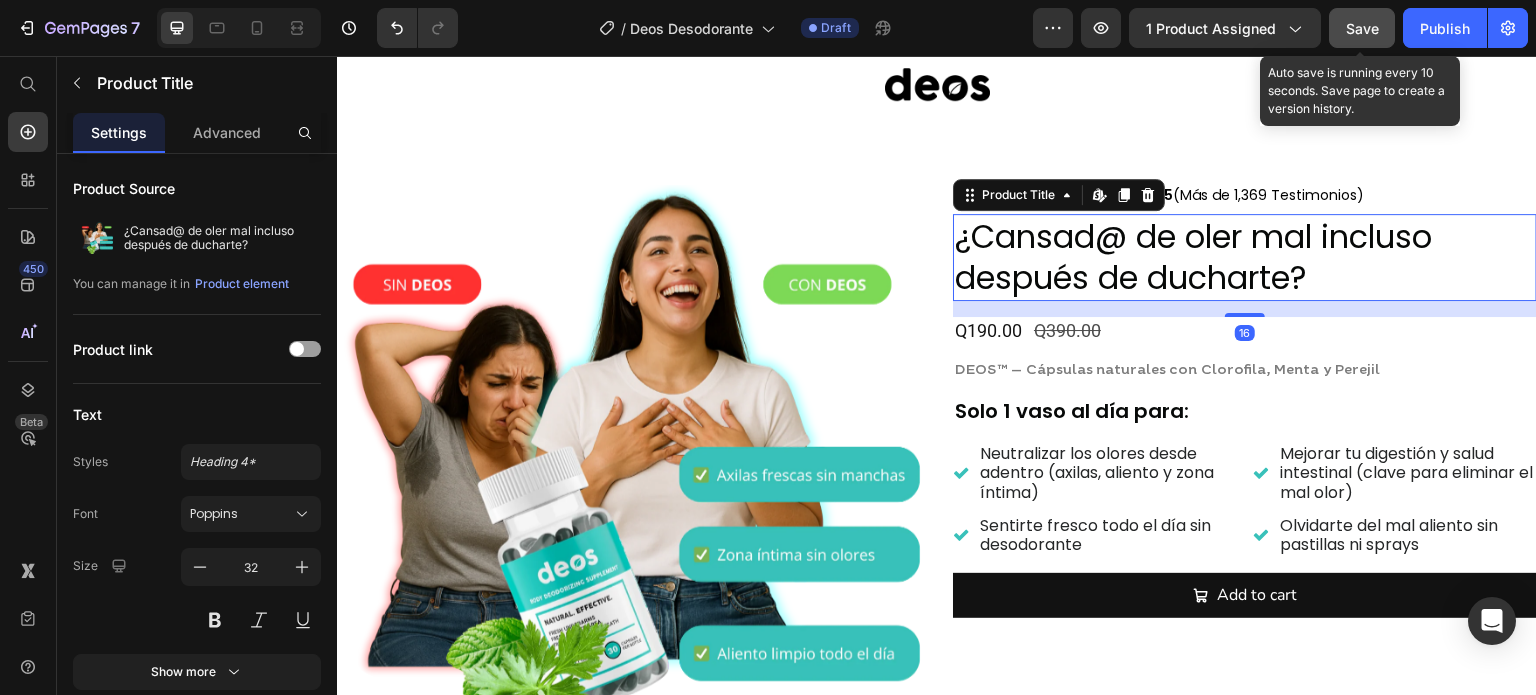 click on "Save" 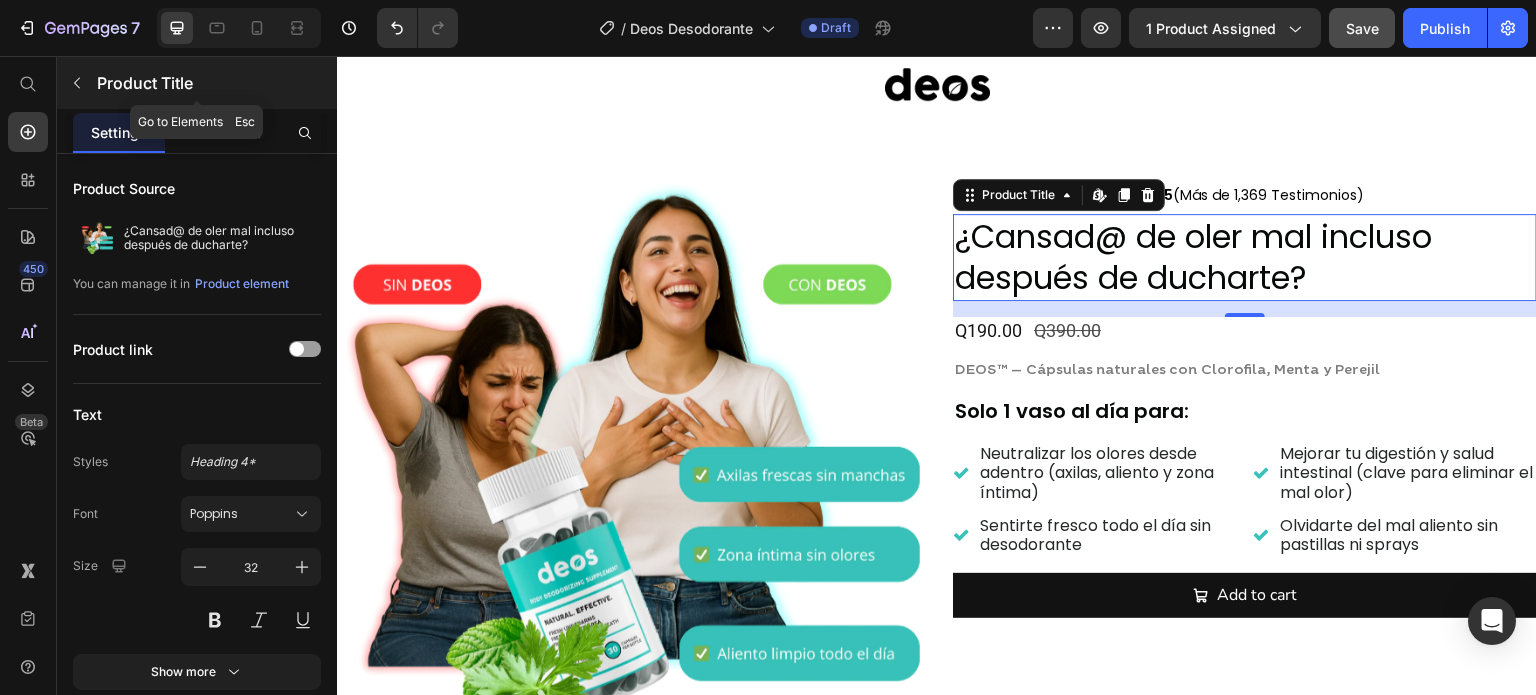 click at bounding box center (77, 83) 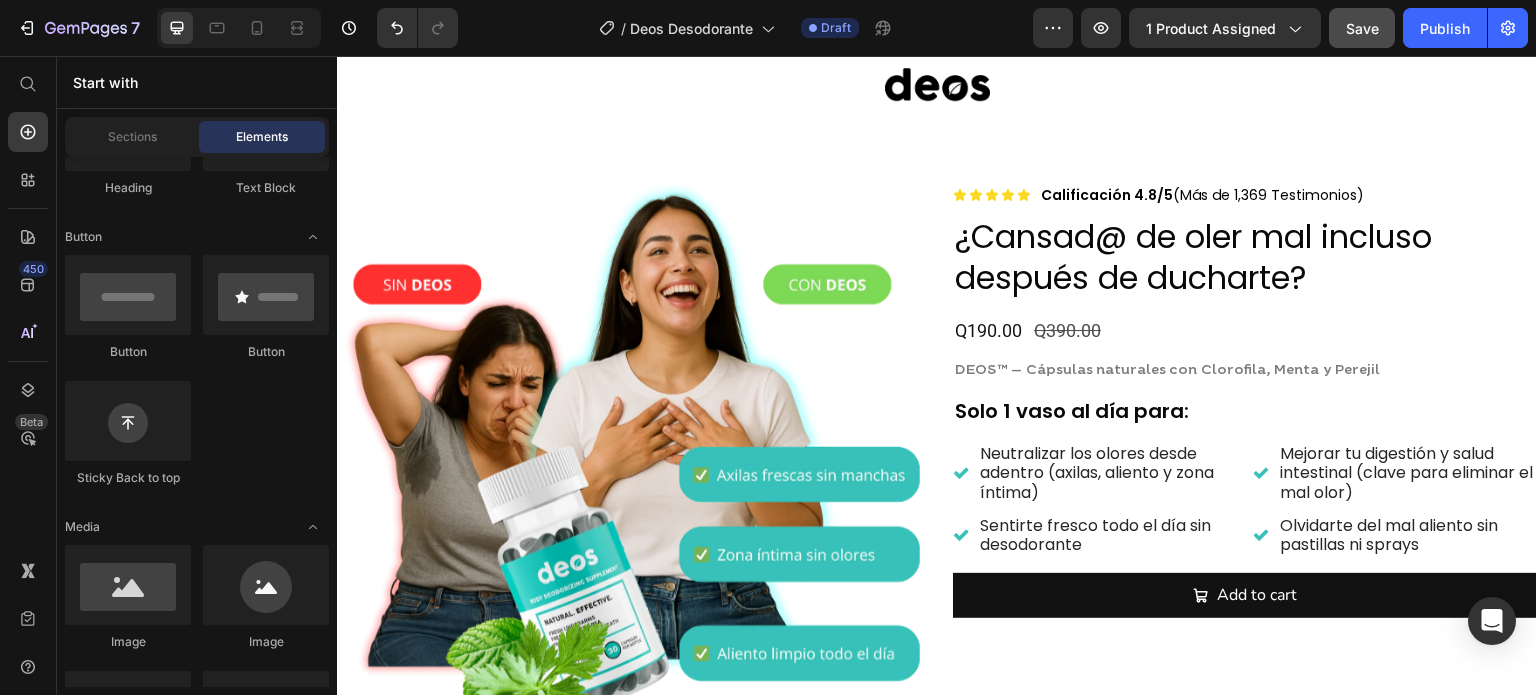 scroll, scrollTop: 100, scrollLeft: 0, axis: vertical 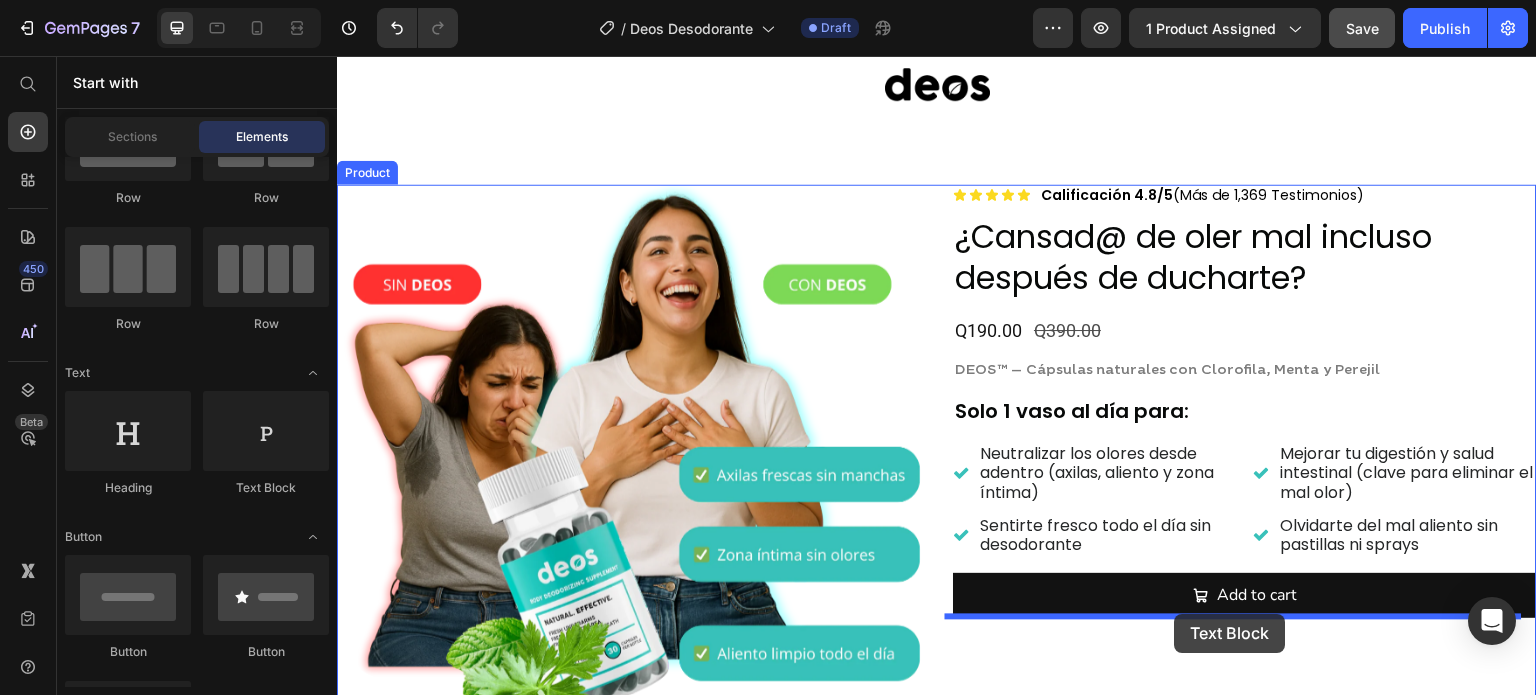 drag, startPoint x: 600, startPoint y: 478, endPoint x: 1175, endPoint y: 614, distance: 590.8646 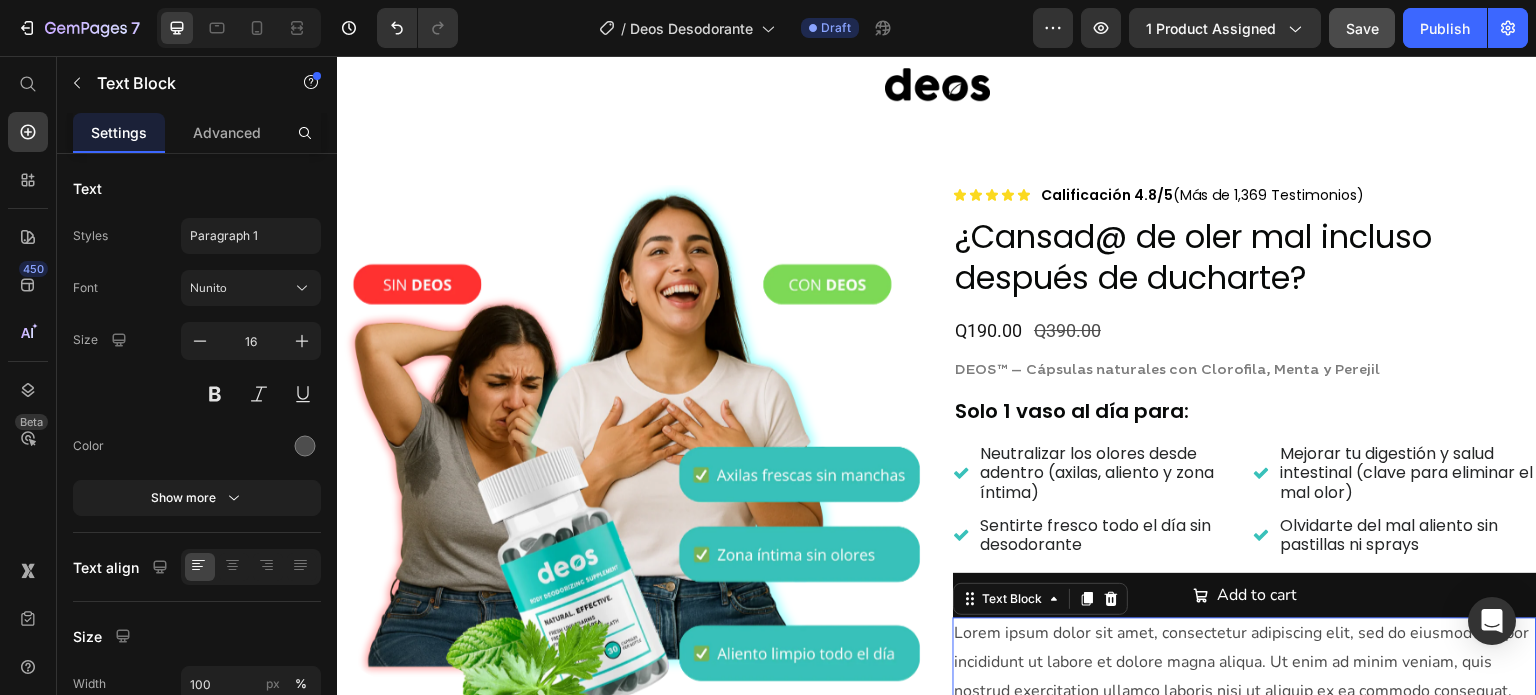 click on "Lorem ipsum dolor sit amet, consectetur adipiscing elit, sed do eiusmod tempor incididunt ut labore et dolore magna aliqua. Ut enim ad minim veniam, quis nostrud exercitation ullamco laboris nisi ut aliquip ex ea commodo consequat." at bounding box center (1245, 663) 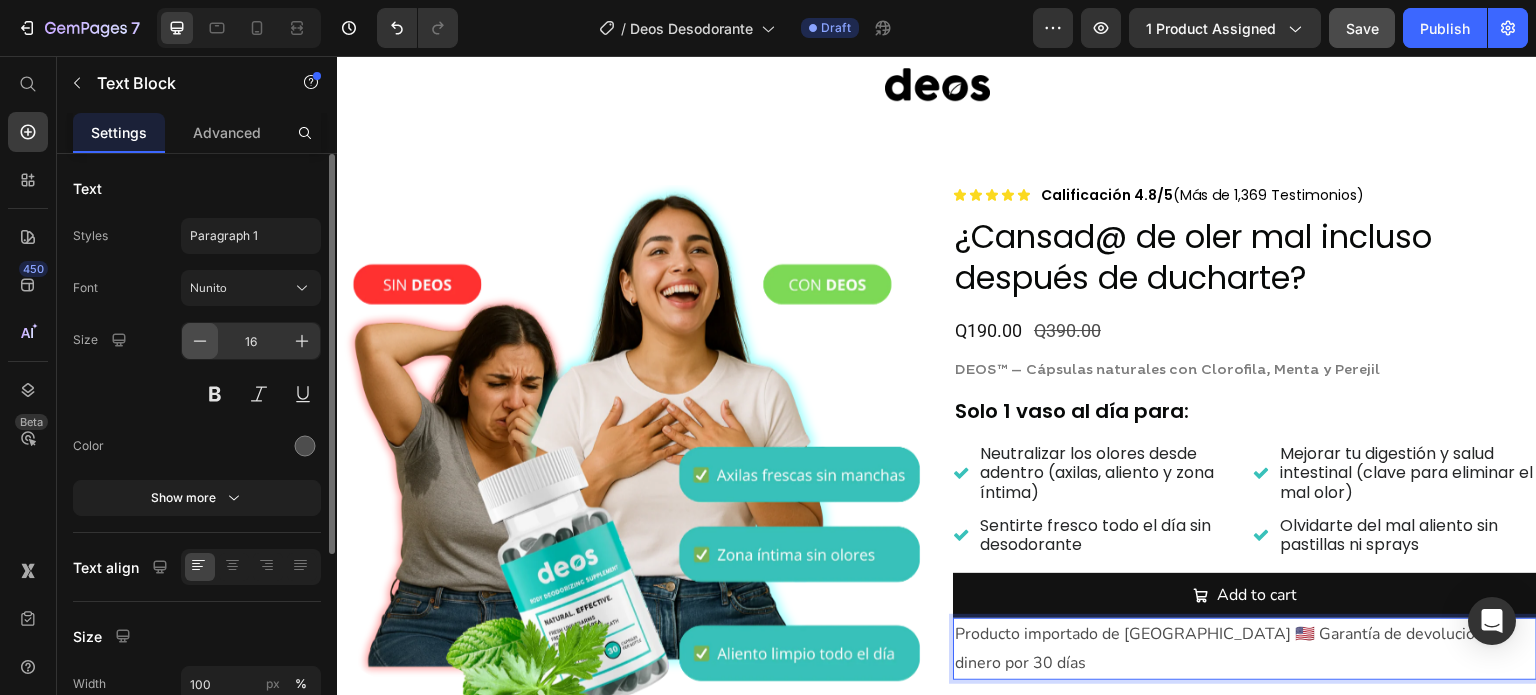 click 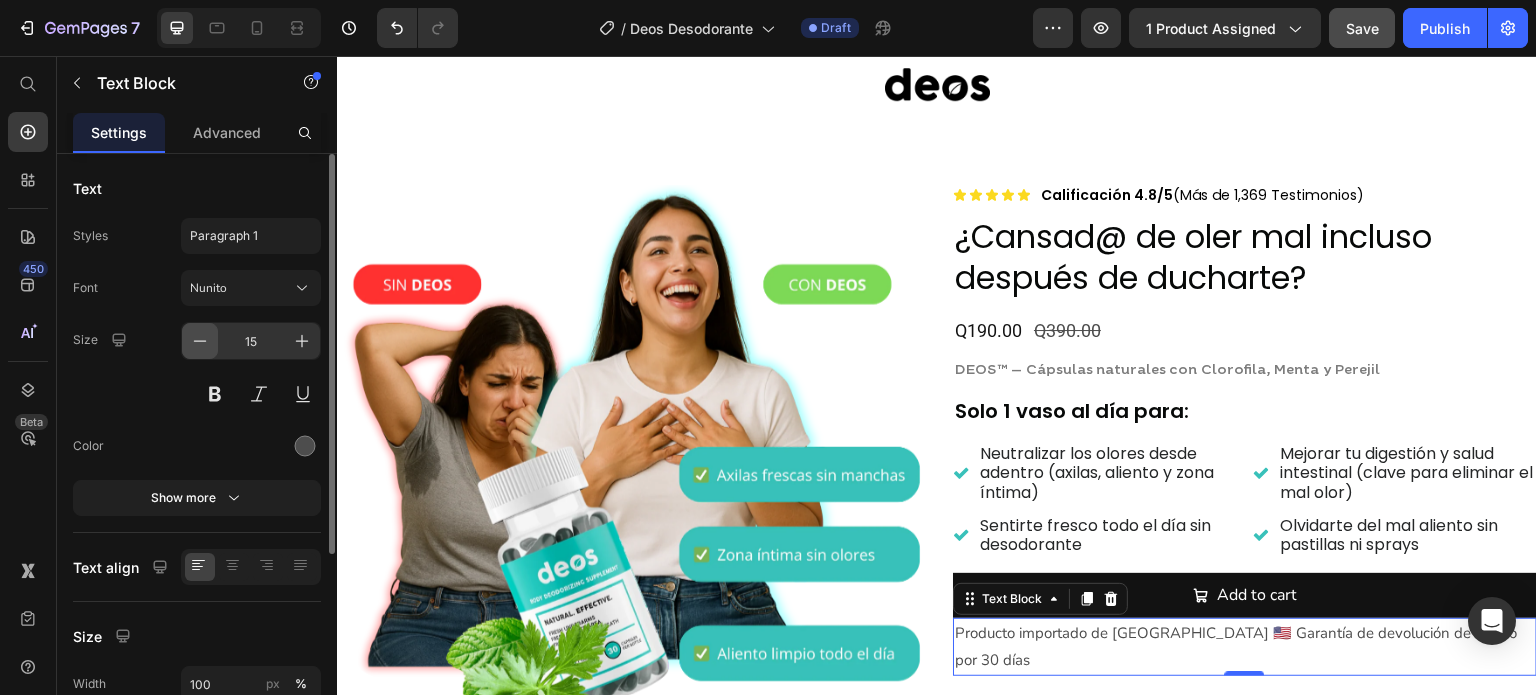 click 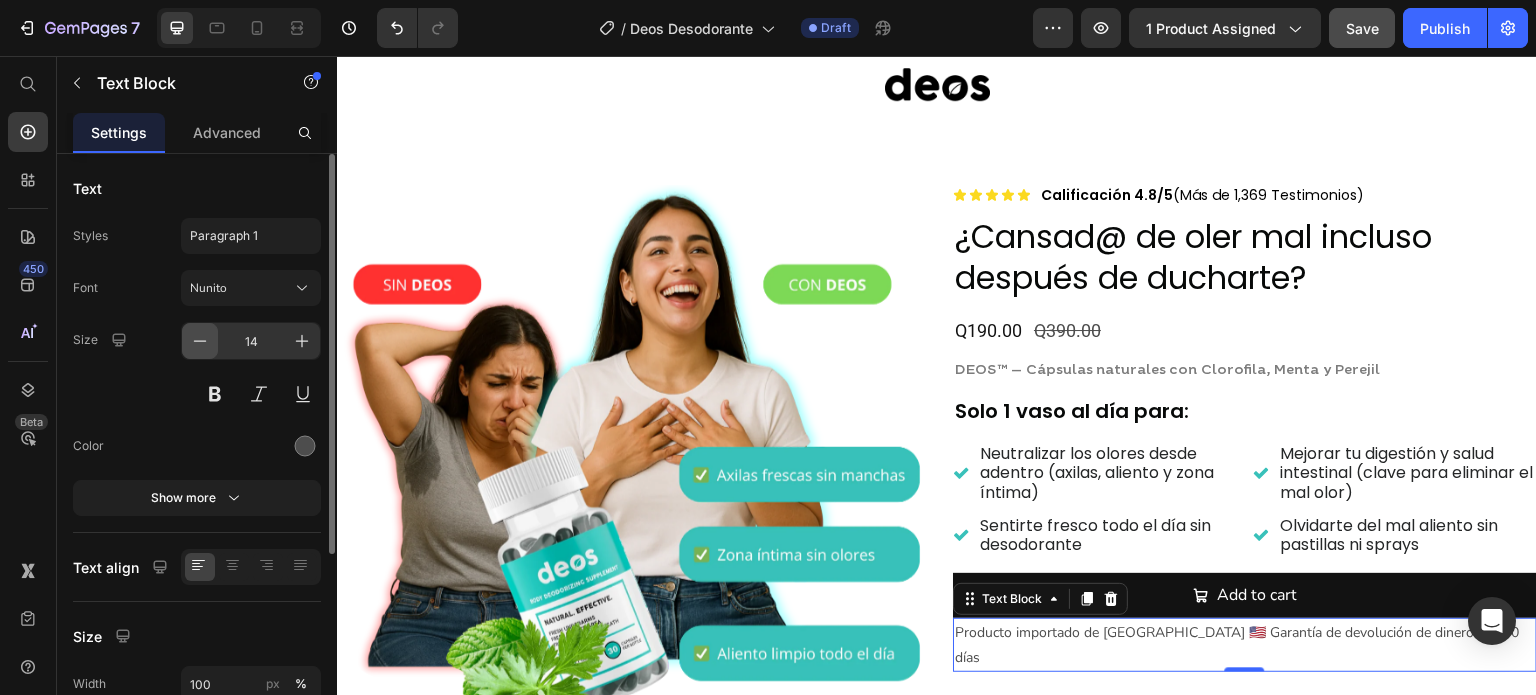 click 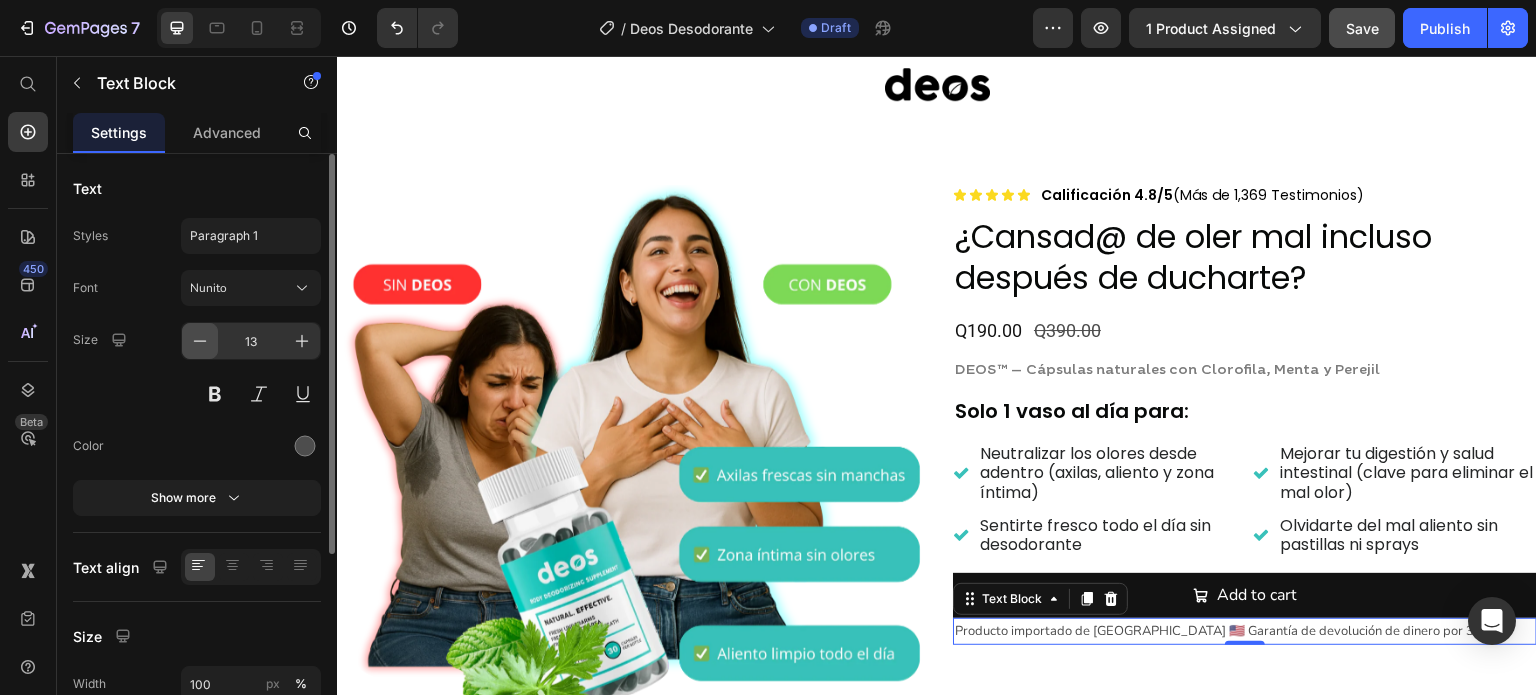 click 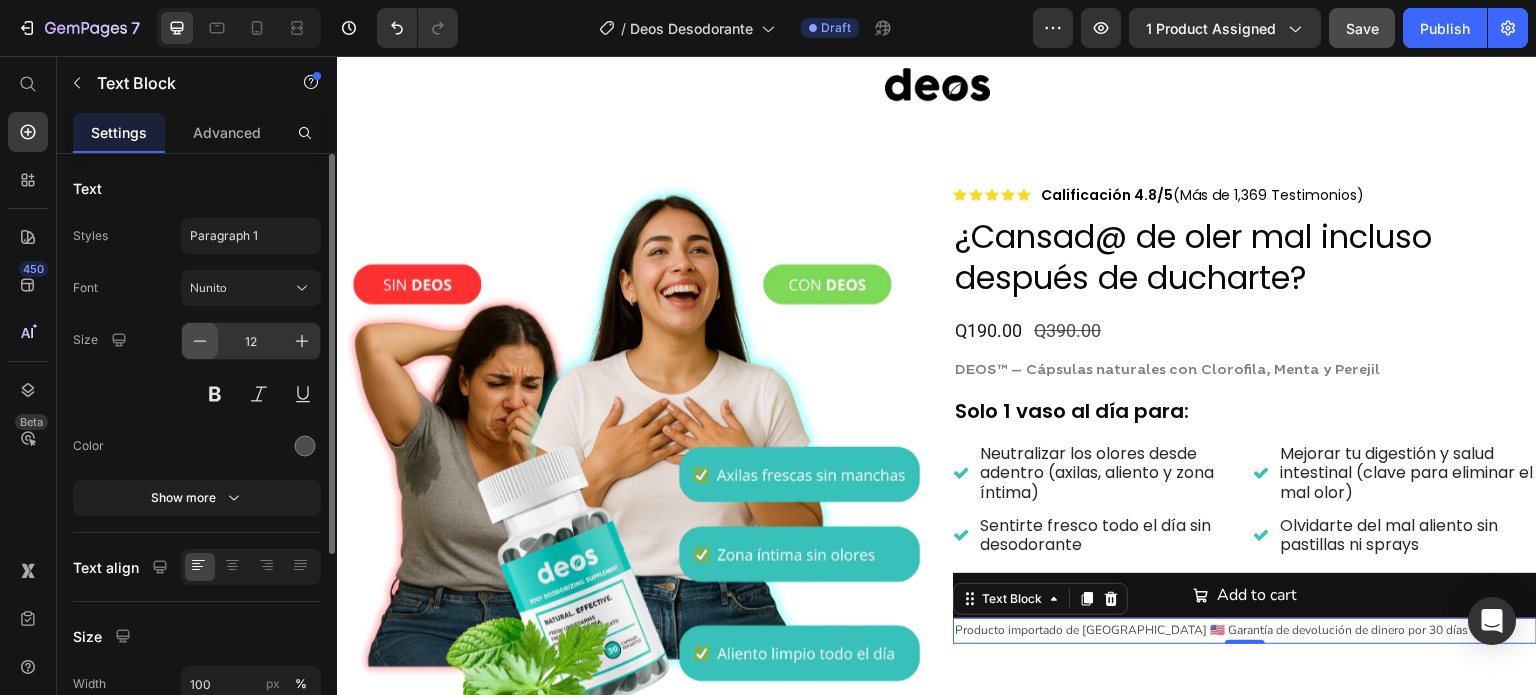 click 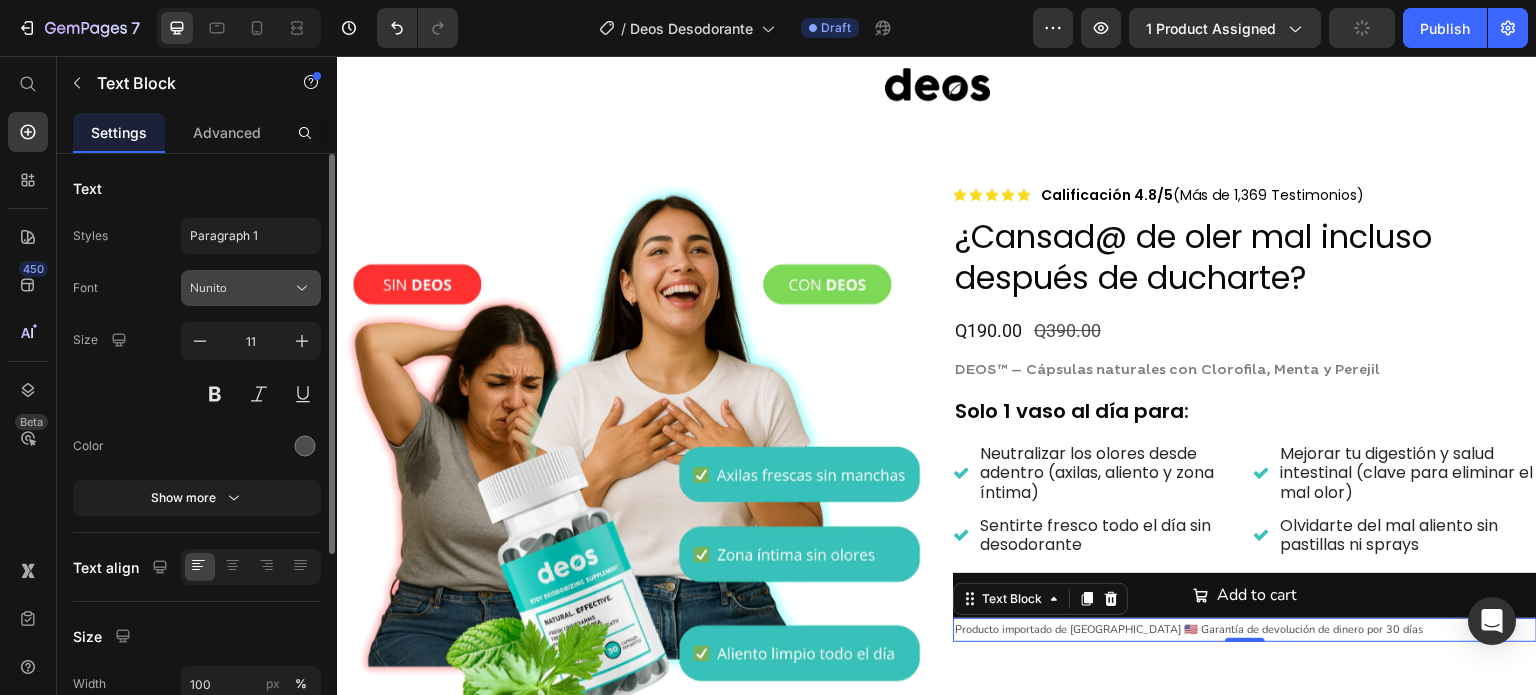 click on "Nunito" at bounding box center [241, 288] 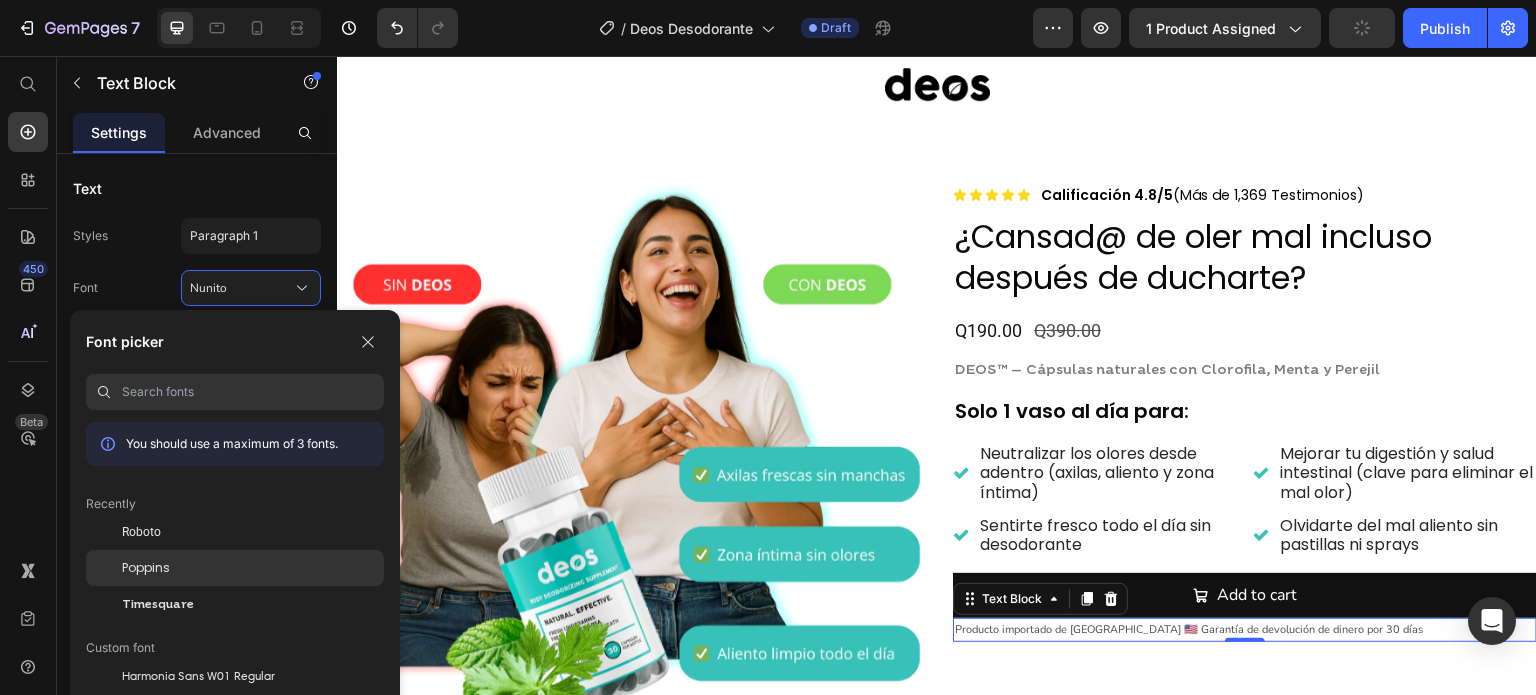 click on "Poppins" 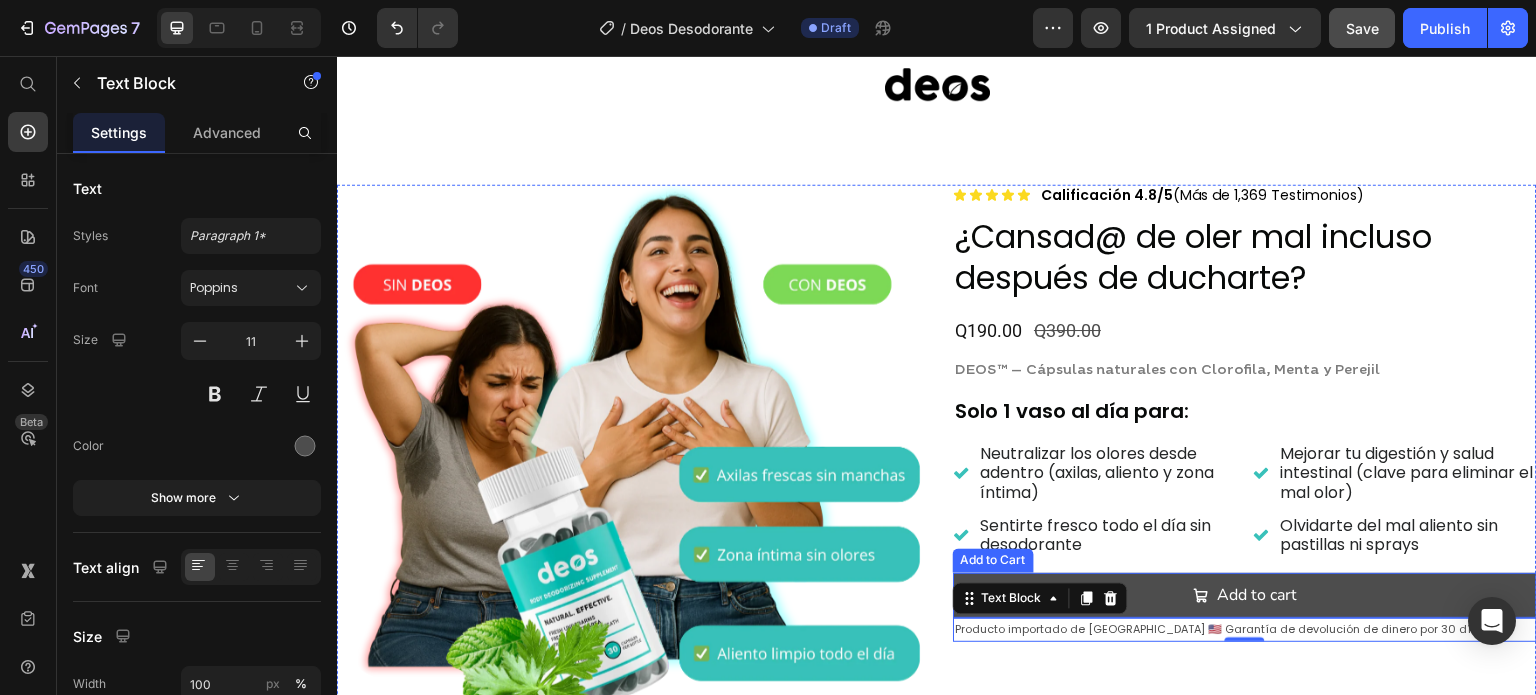 click on "Add to cart" at bounding box center (1245, 595) 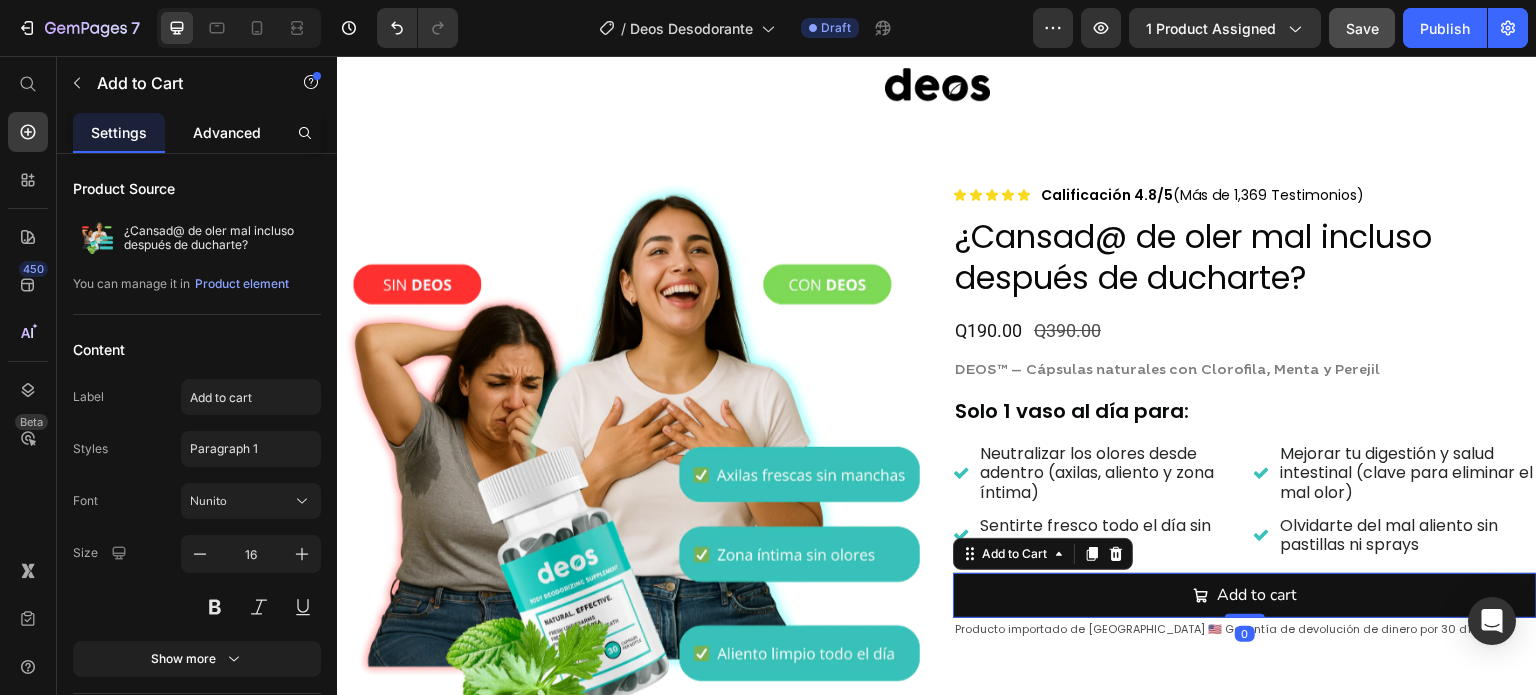 click on "Advanced" at bounding box center (227, 132) 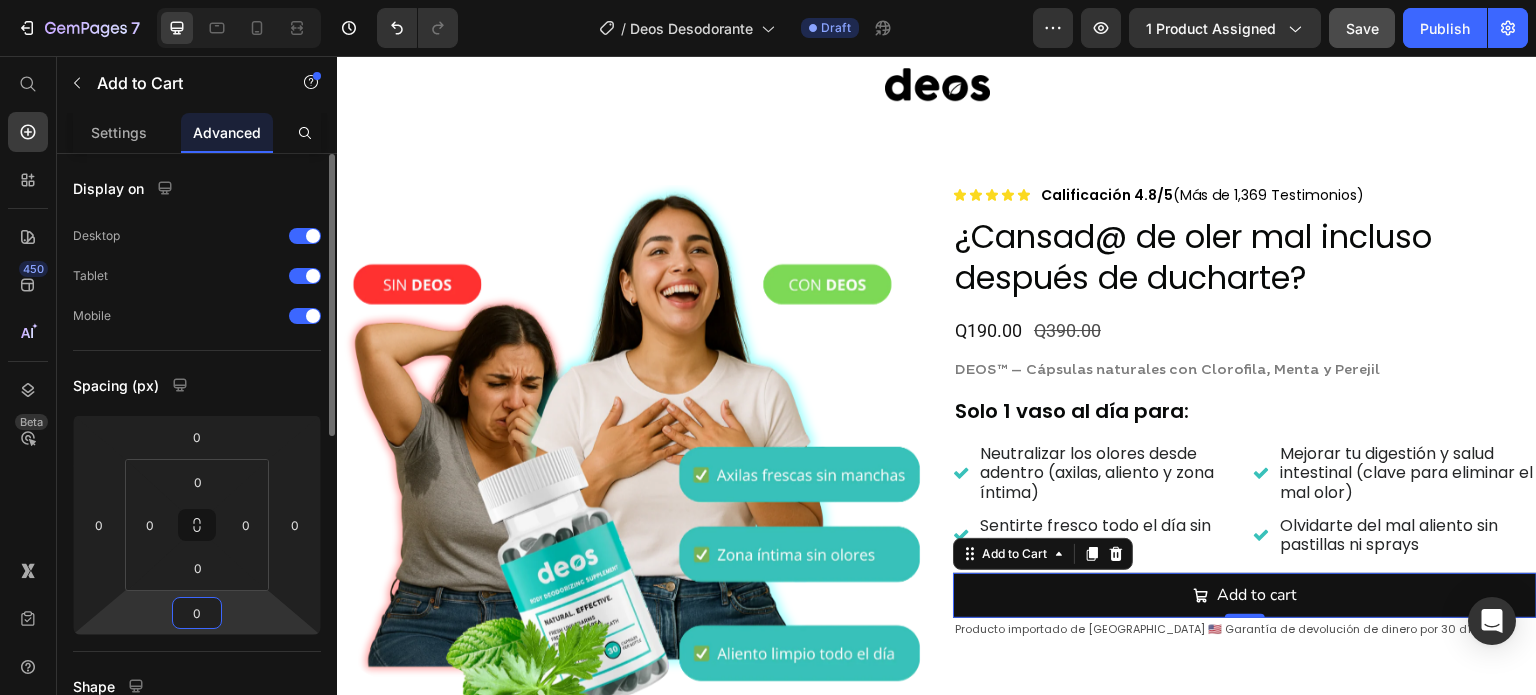 click on "0" at bounding box center [197, 613] 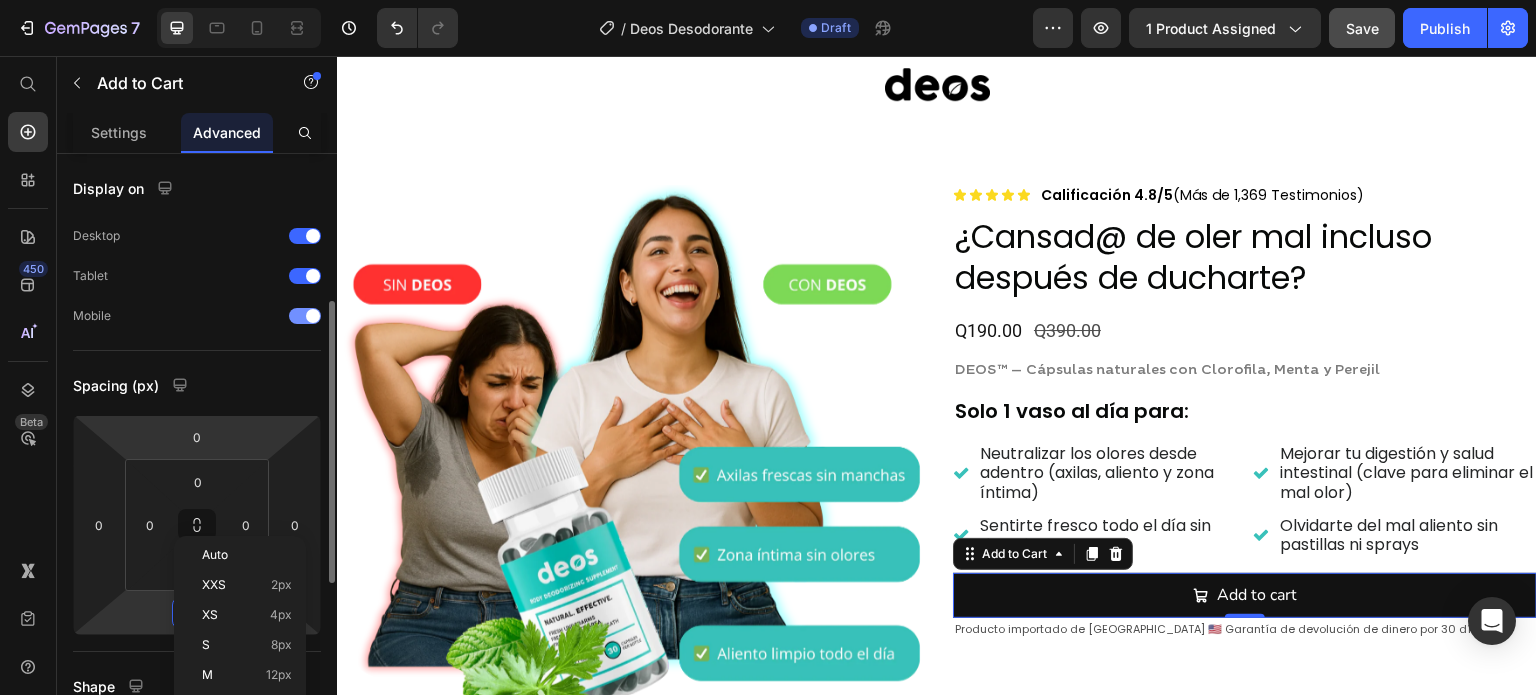 scroll, scrollTop: 200, scrollLeft: 0, axis: vertical 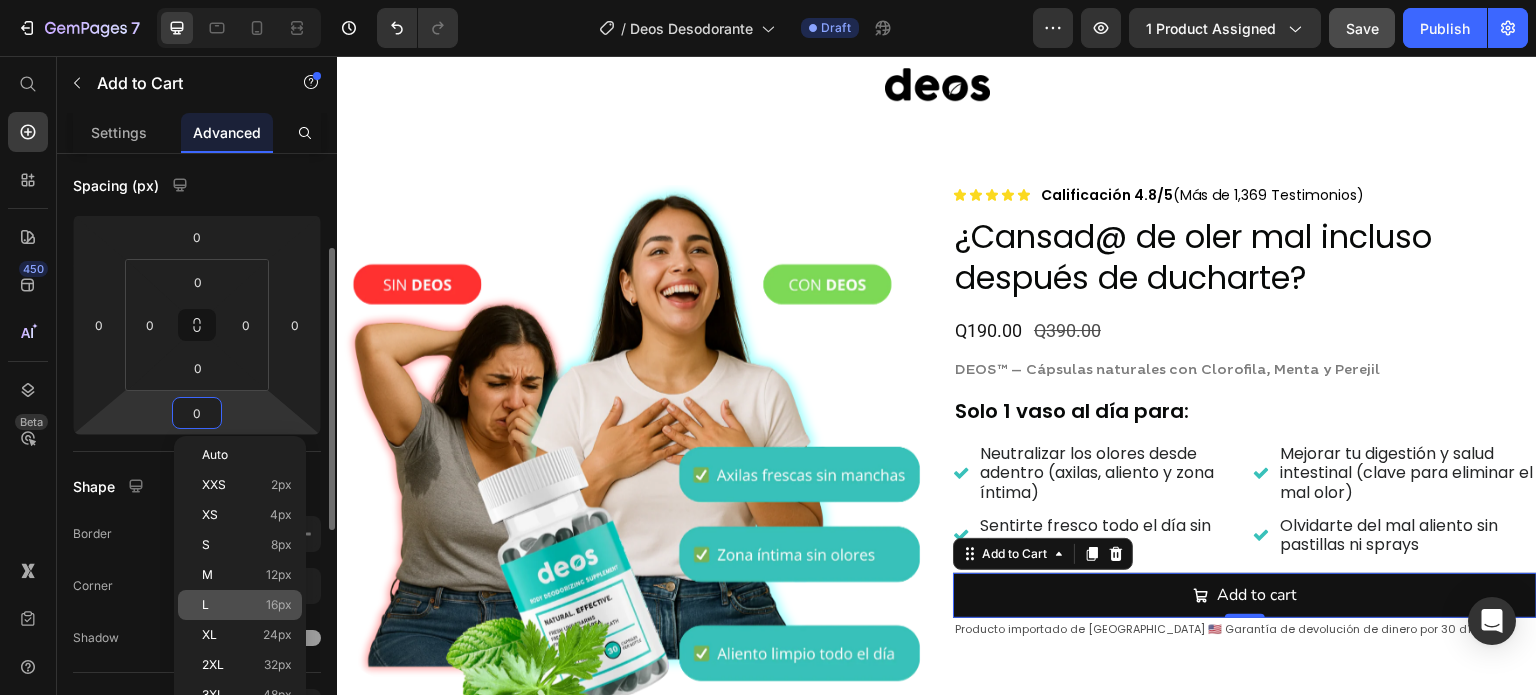 click on "L 16px" 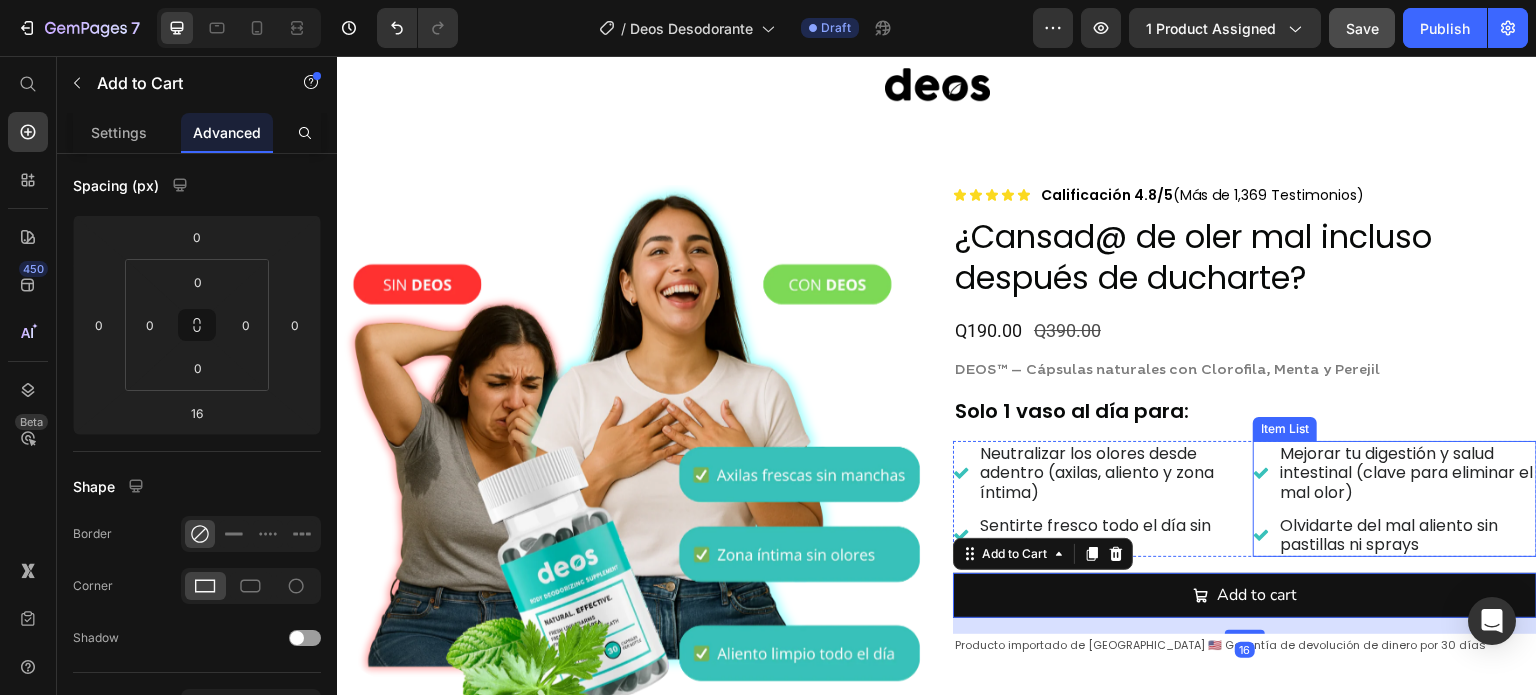 scroll, scrollTop: 400, scrollLeft: 0, axis: vertical 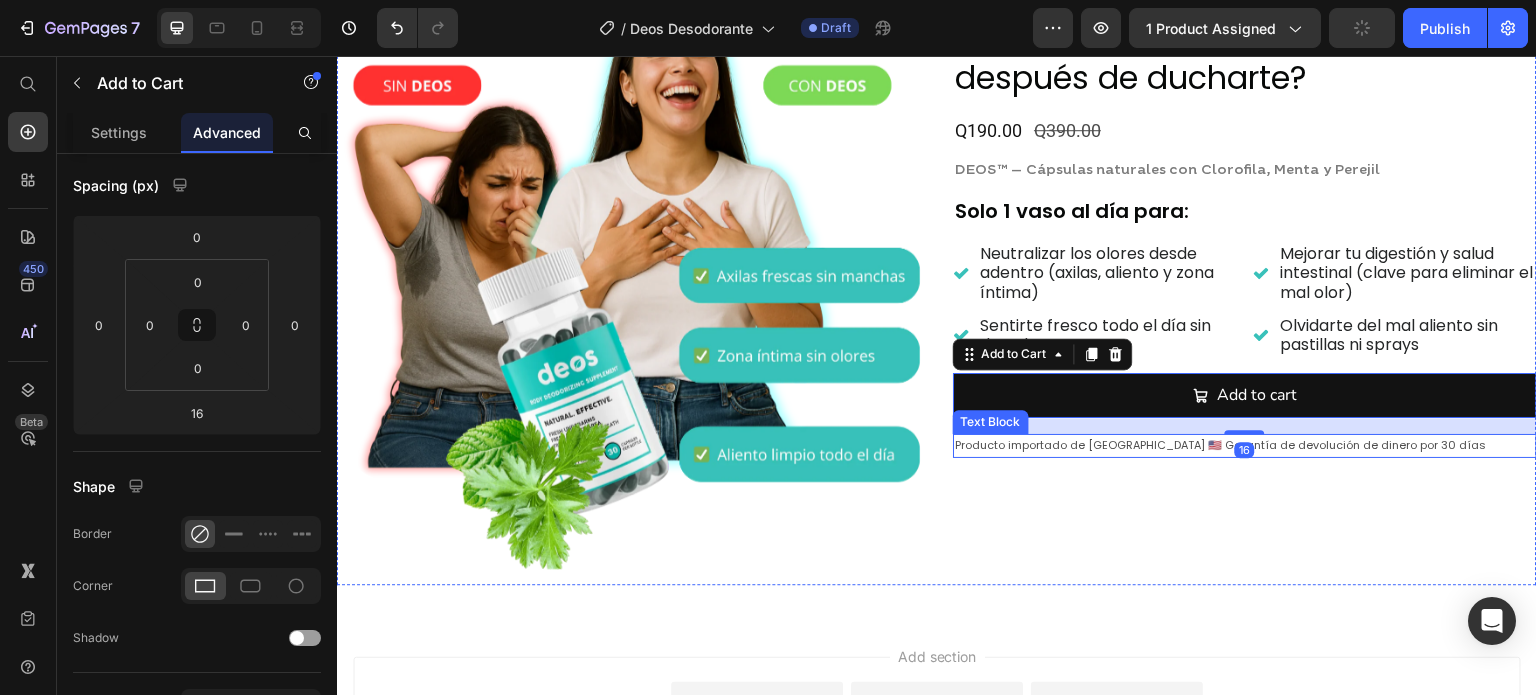 click on "Producto importado de [GEOGRAPHIC_DATA] 🇺🇸 Garantía de devolución de dinero por 30 [PERSON_NAME]" at bounding box center (1245, 446) 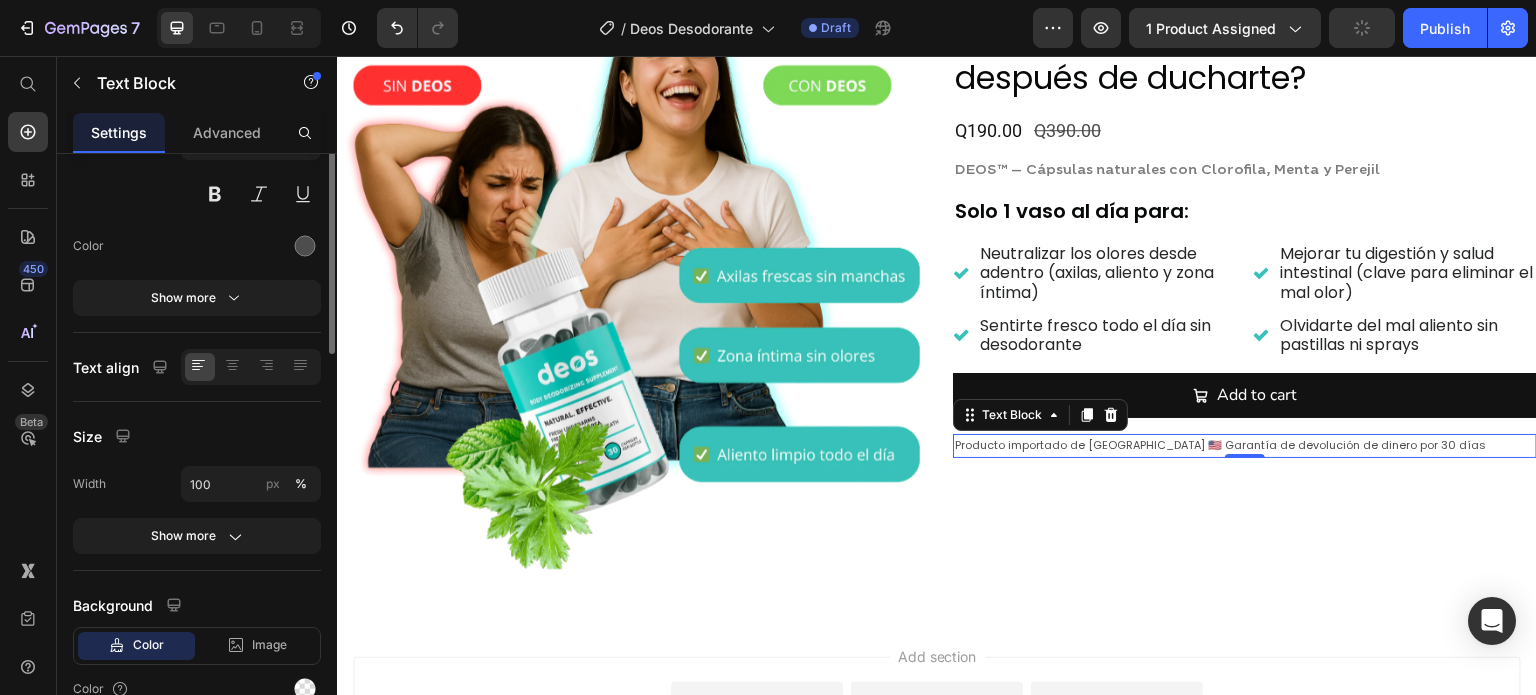 scroll, scrollTop: 0, scrollLeft: 0, axis: both 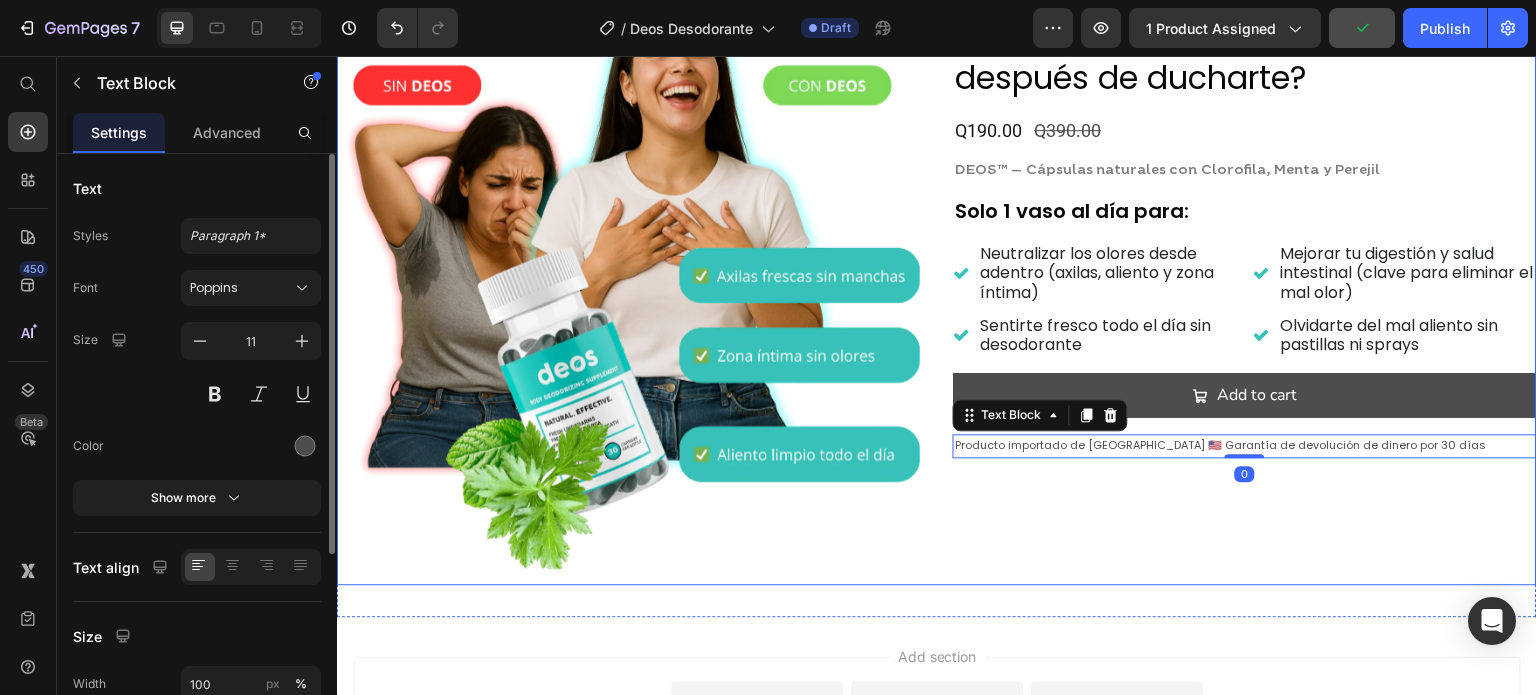 click on "Add to cart" at bounding box center (1245, 395) 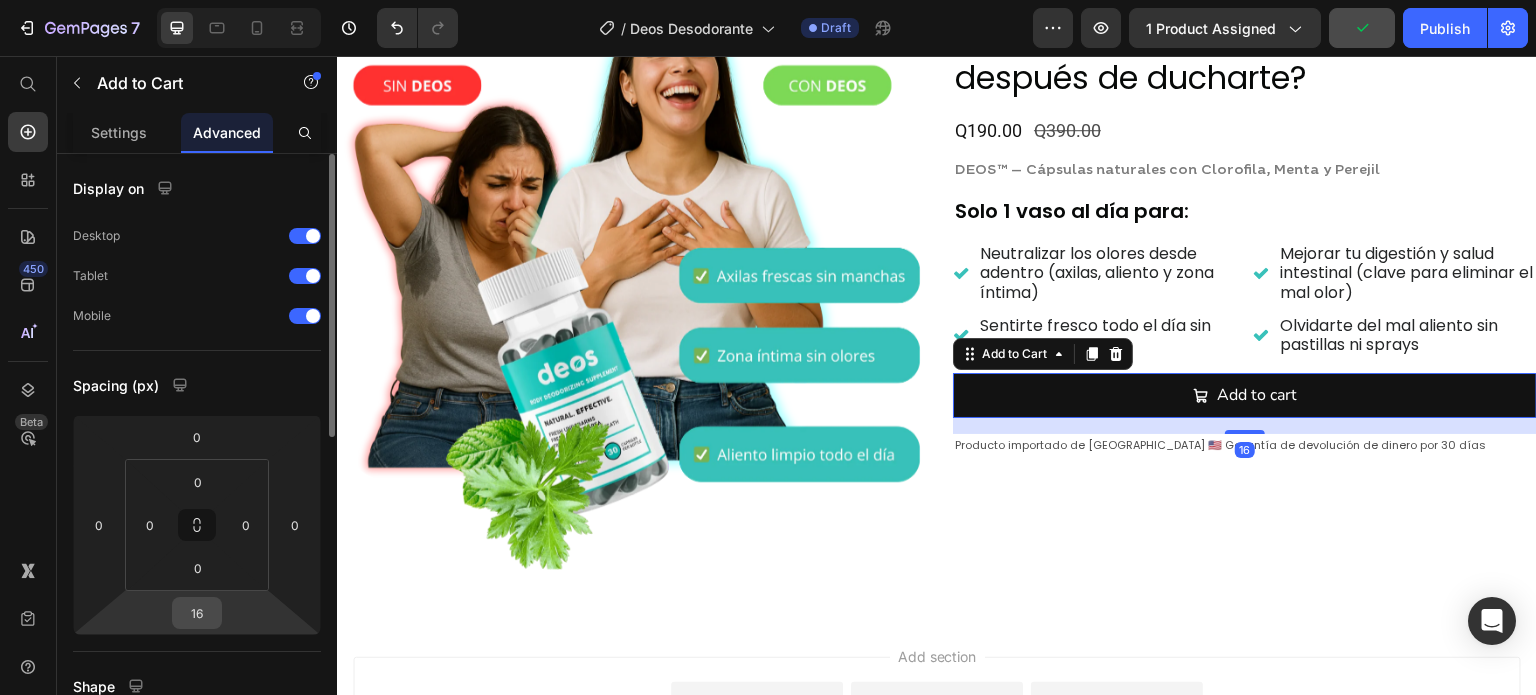 click on "16" at bounding box center (197, 613) 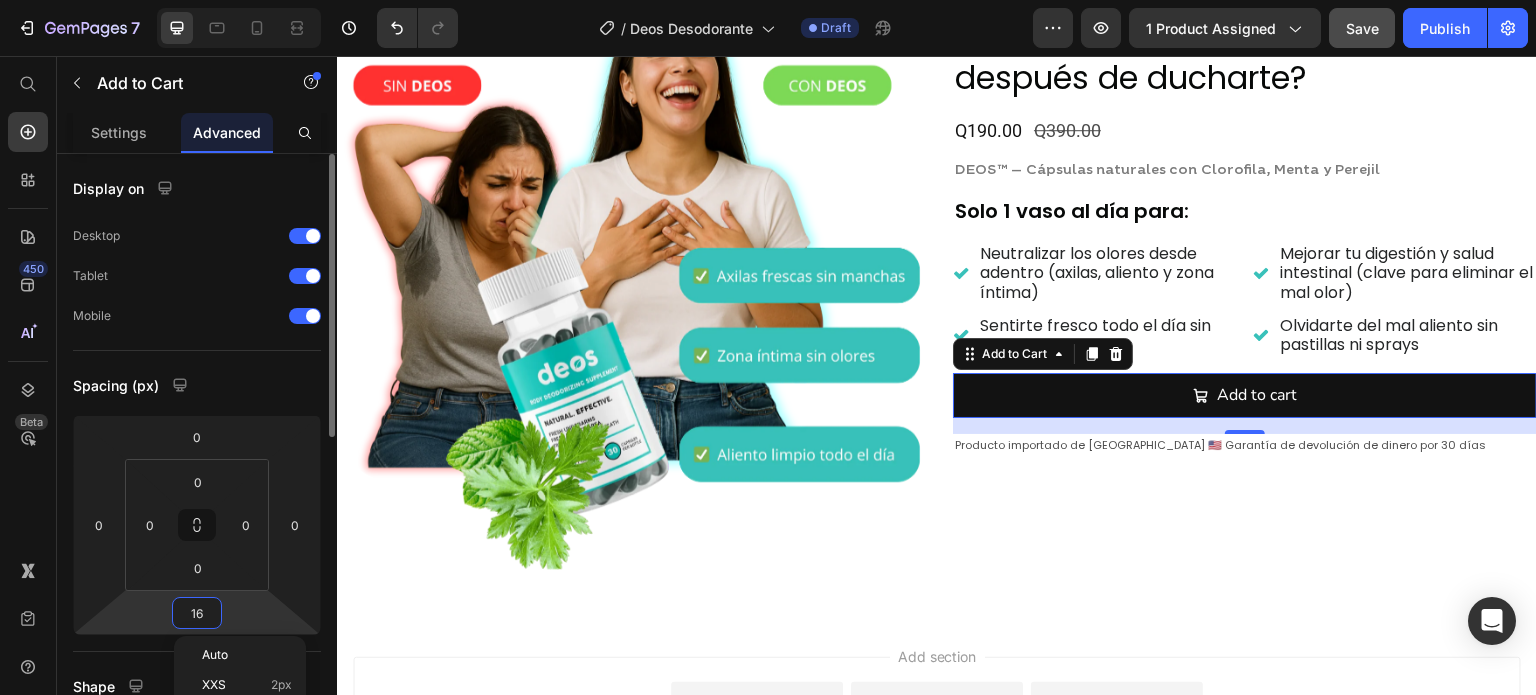 type on "0" 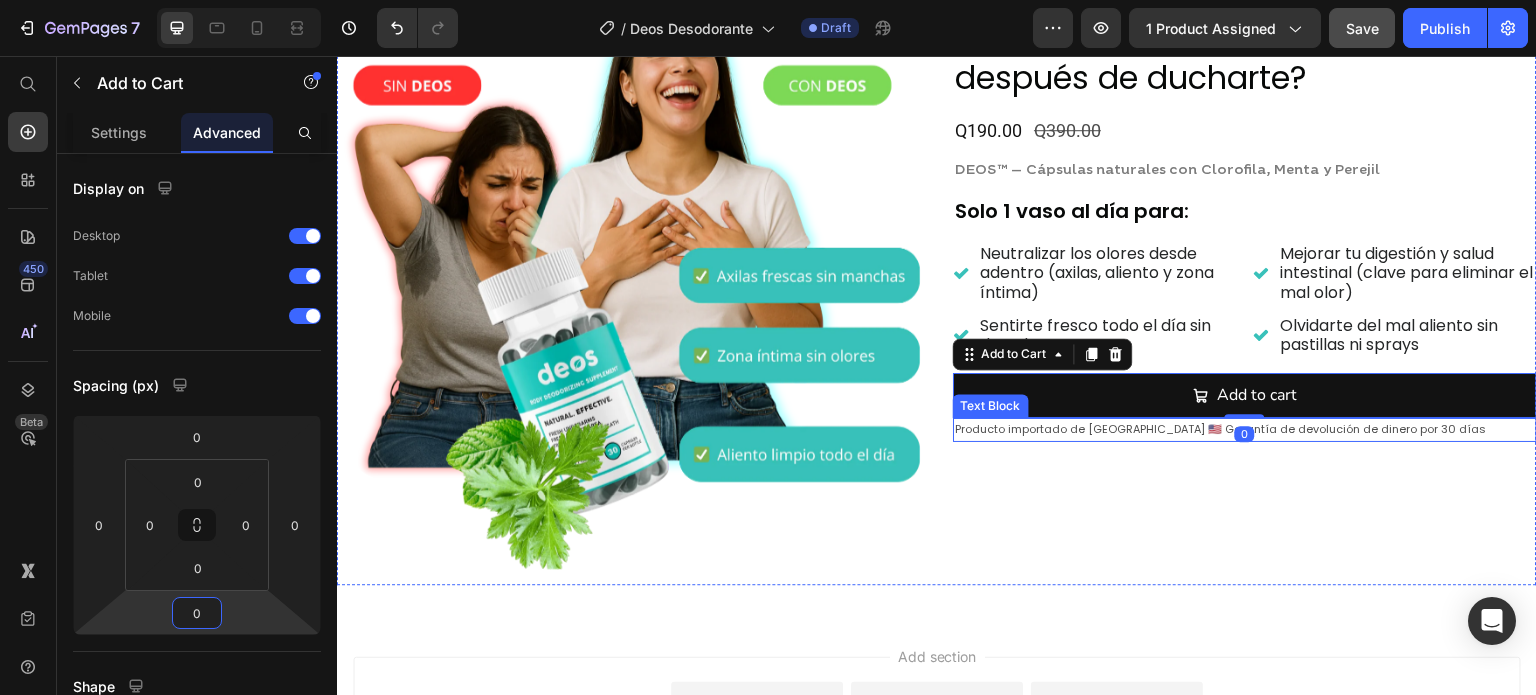 click on "Producto importado de [GEOGRAPHIC_DATA] 🇺🇸 Garantía de devolución de dinero por 30 [PERSON_NAME]" at bounding box center (1245, 430) 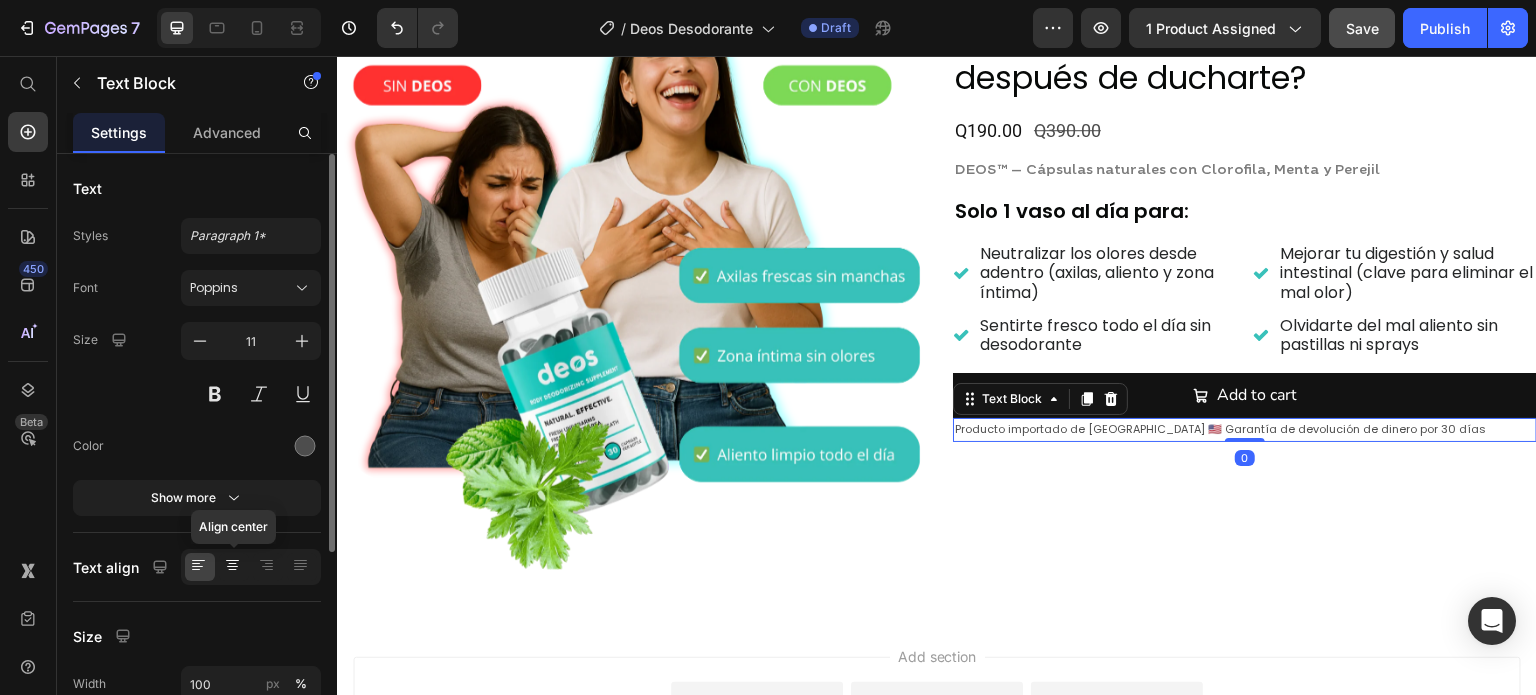 click 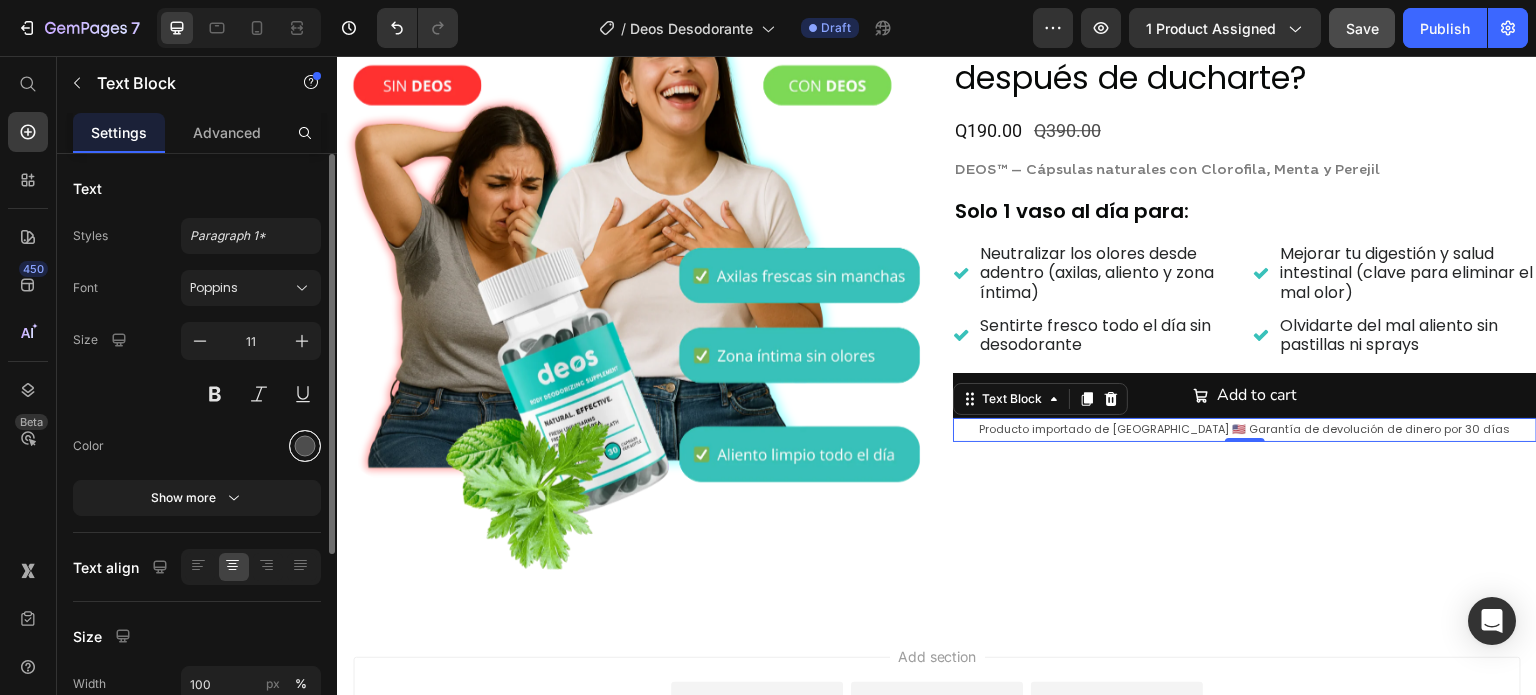 click at bounding box center (305, 446) 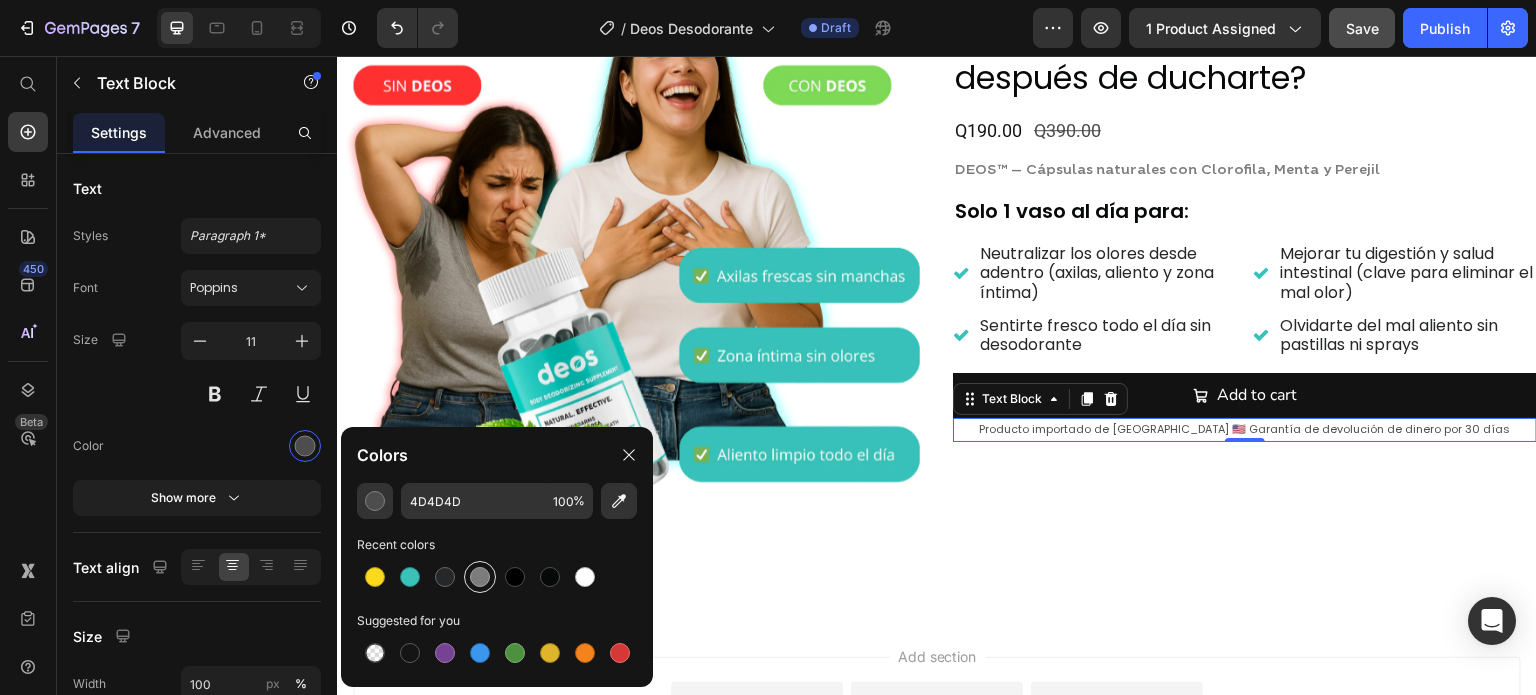 click at bounding box center (480, 577) 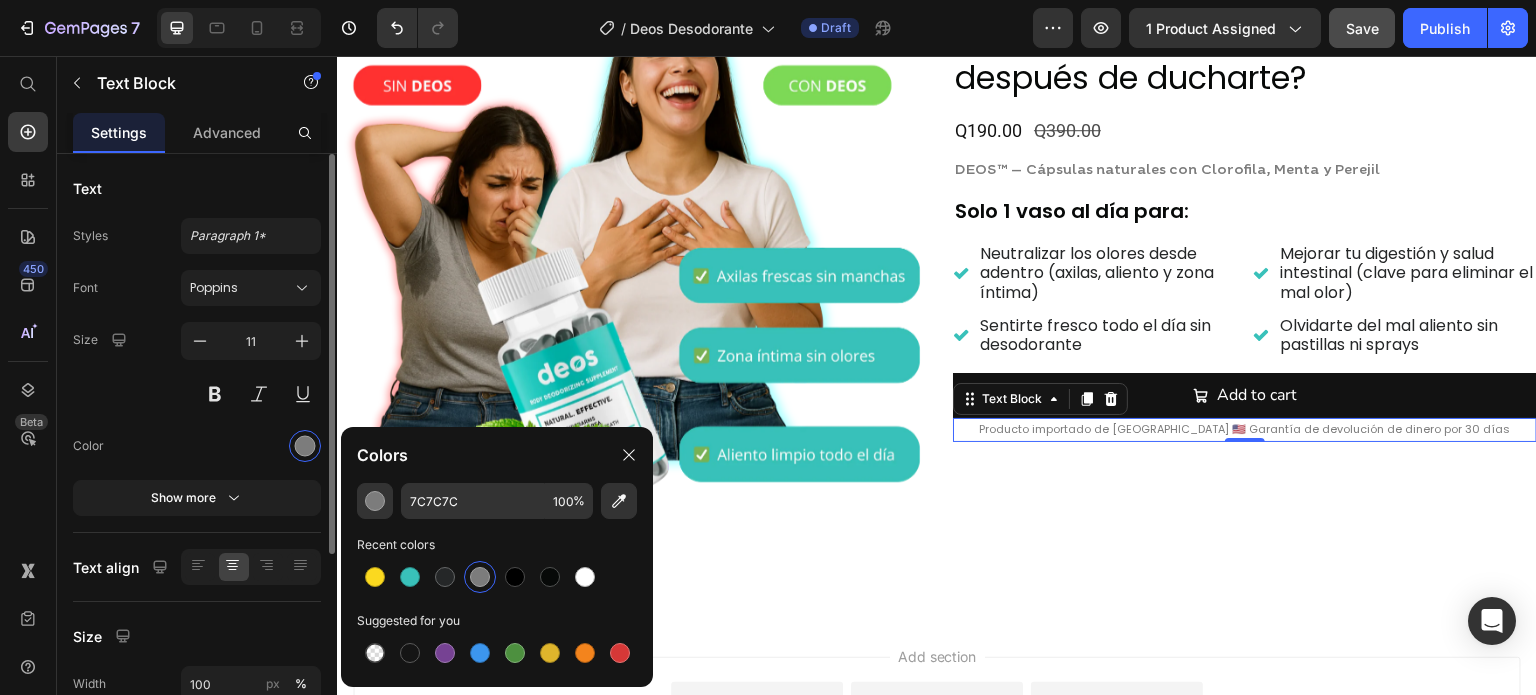 click on "Size 11" at bounding box center [197, 367] 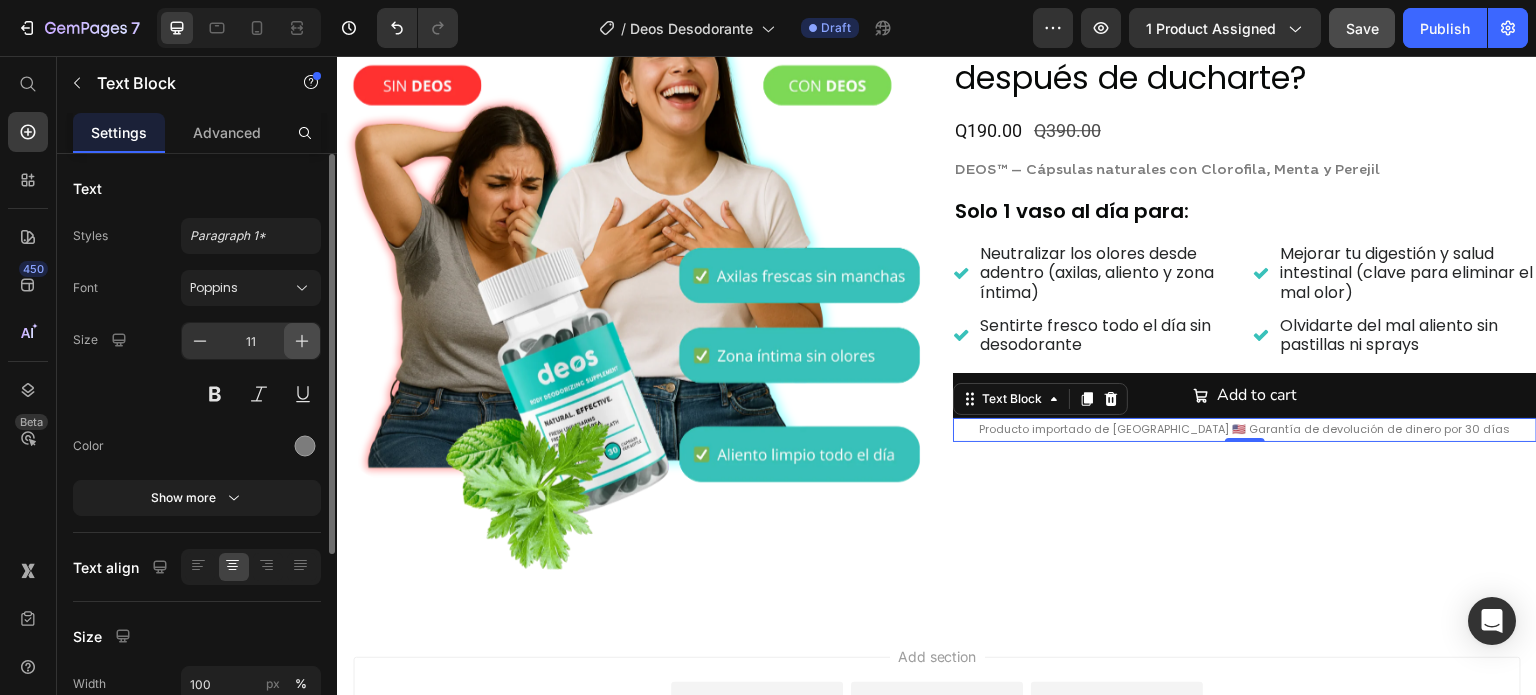 click at bounding box center [302, 341] 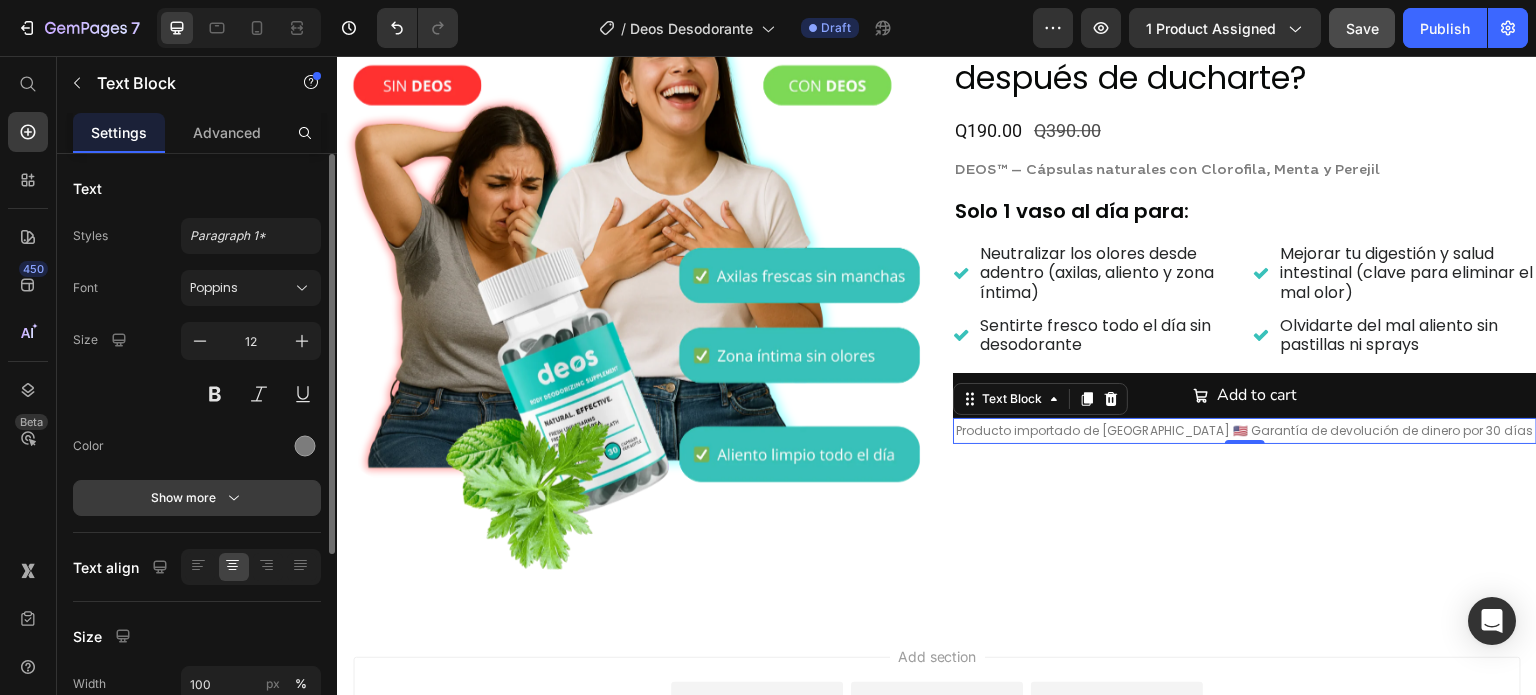 click 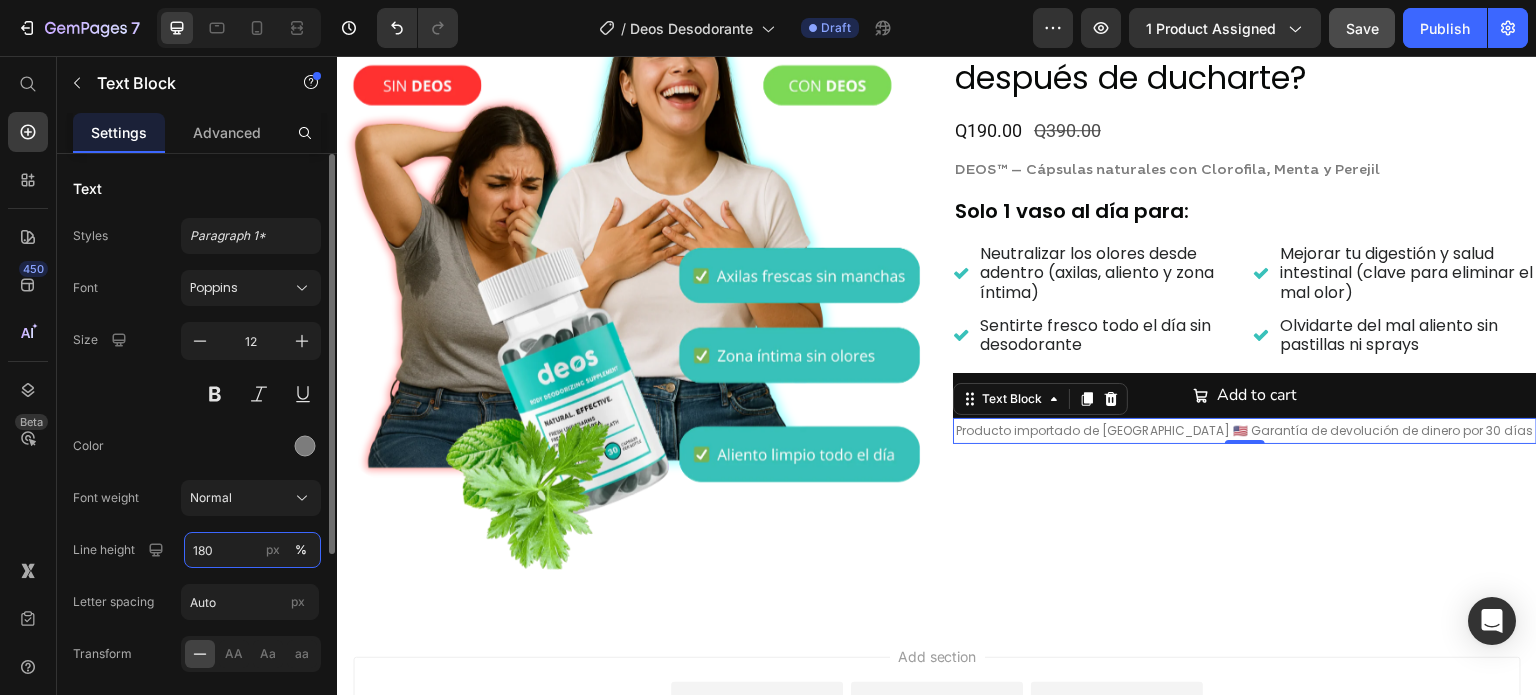 click on "180" at bounding box center (252, 550) 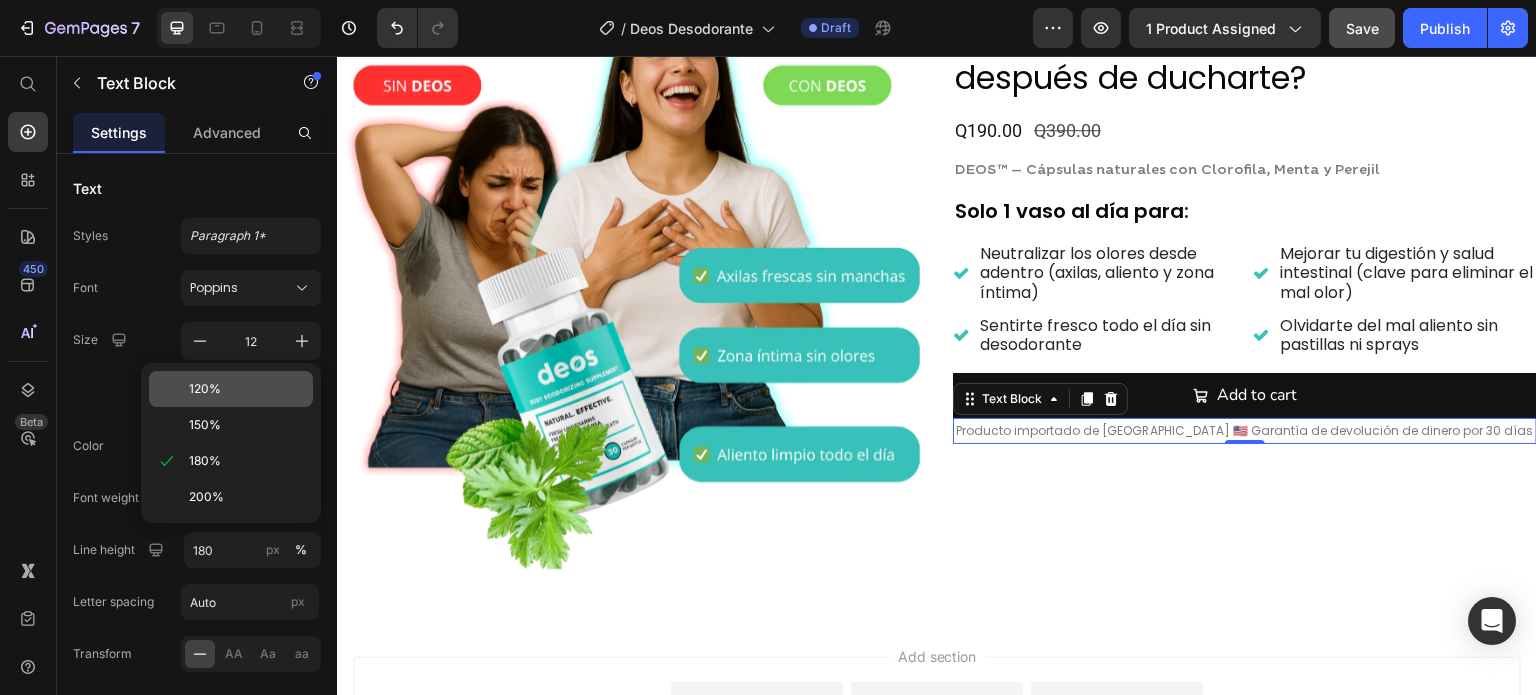 click on "120%" at bounding box center [205, 389] 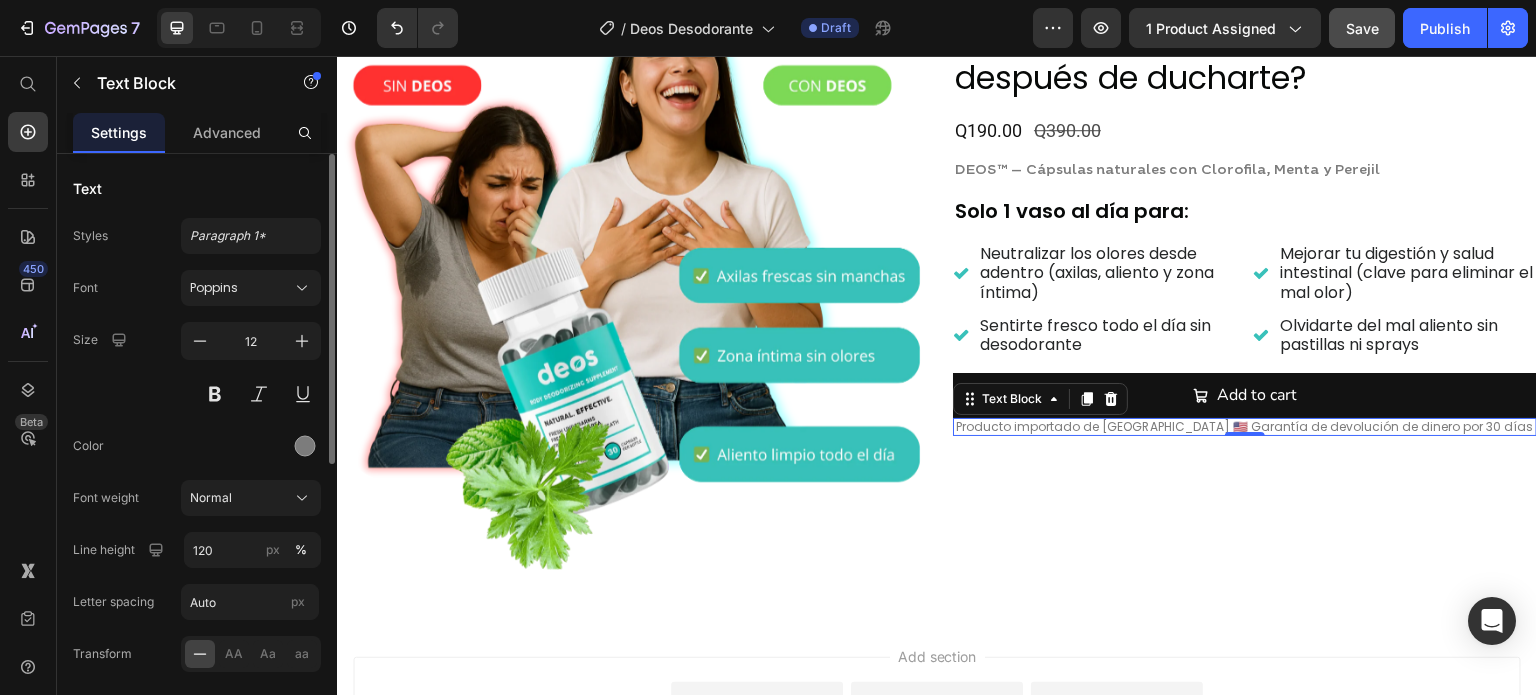 click on "Color" at bounding box center [197, 446] 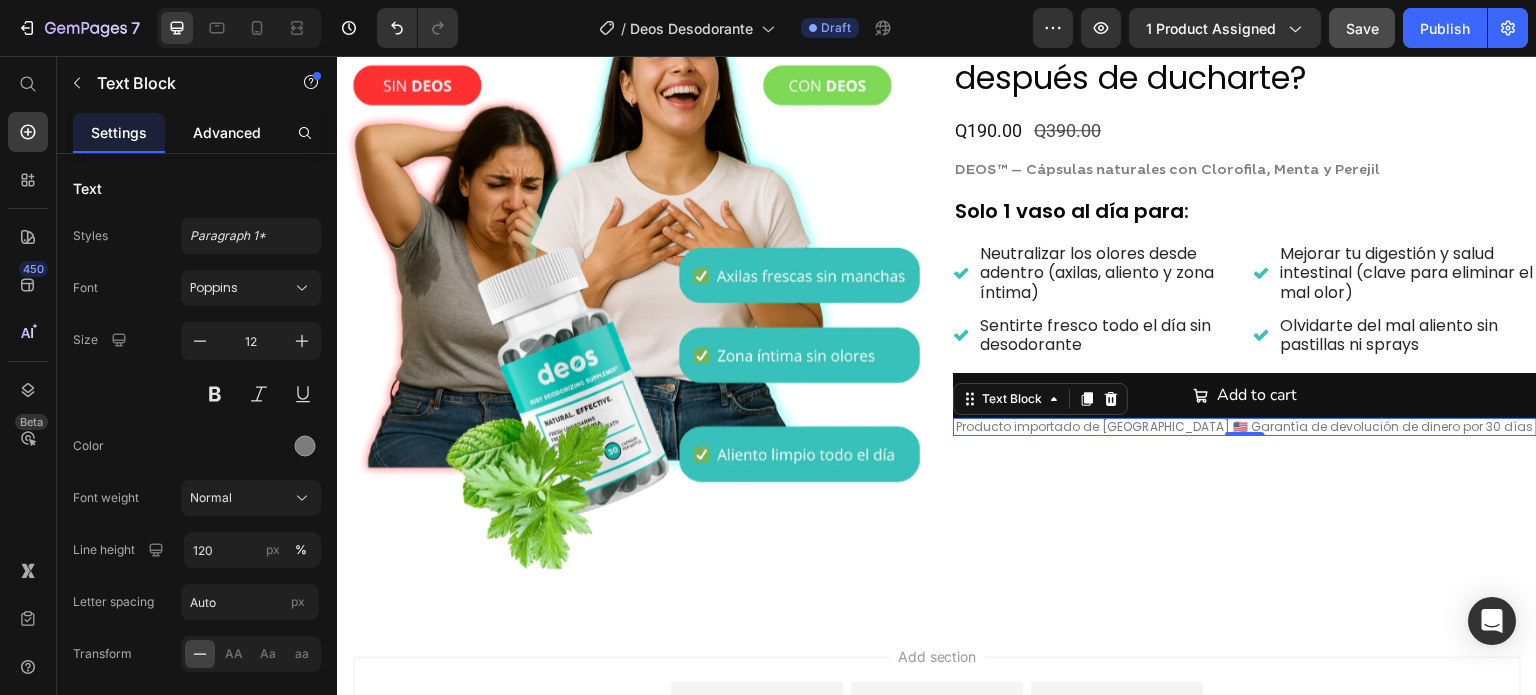 click on "Advanced" at bounding box center [227, 132] 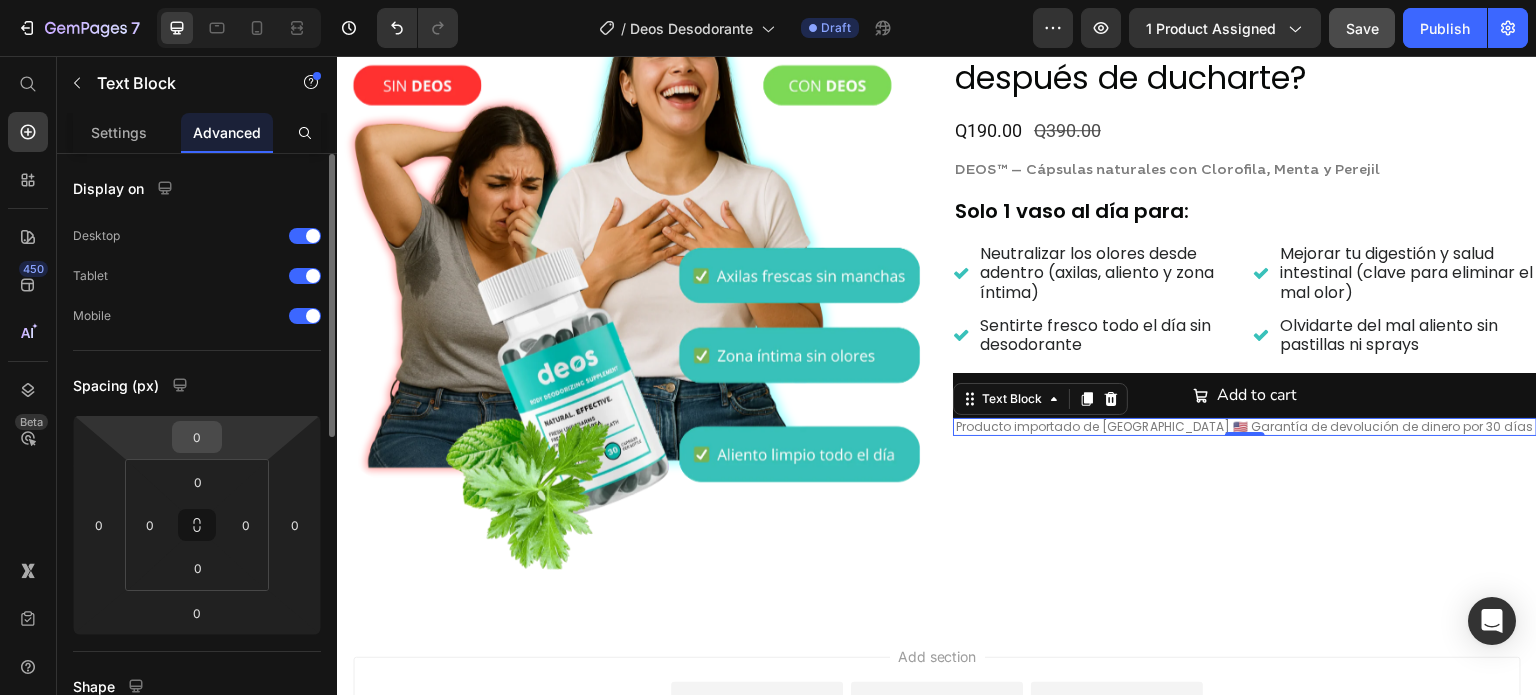 click on "0" at bounding box center (197, 437) 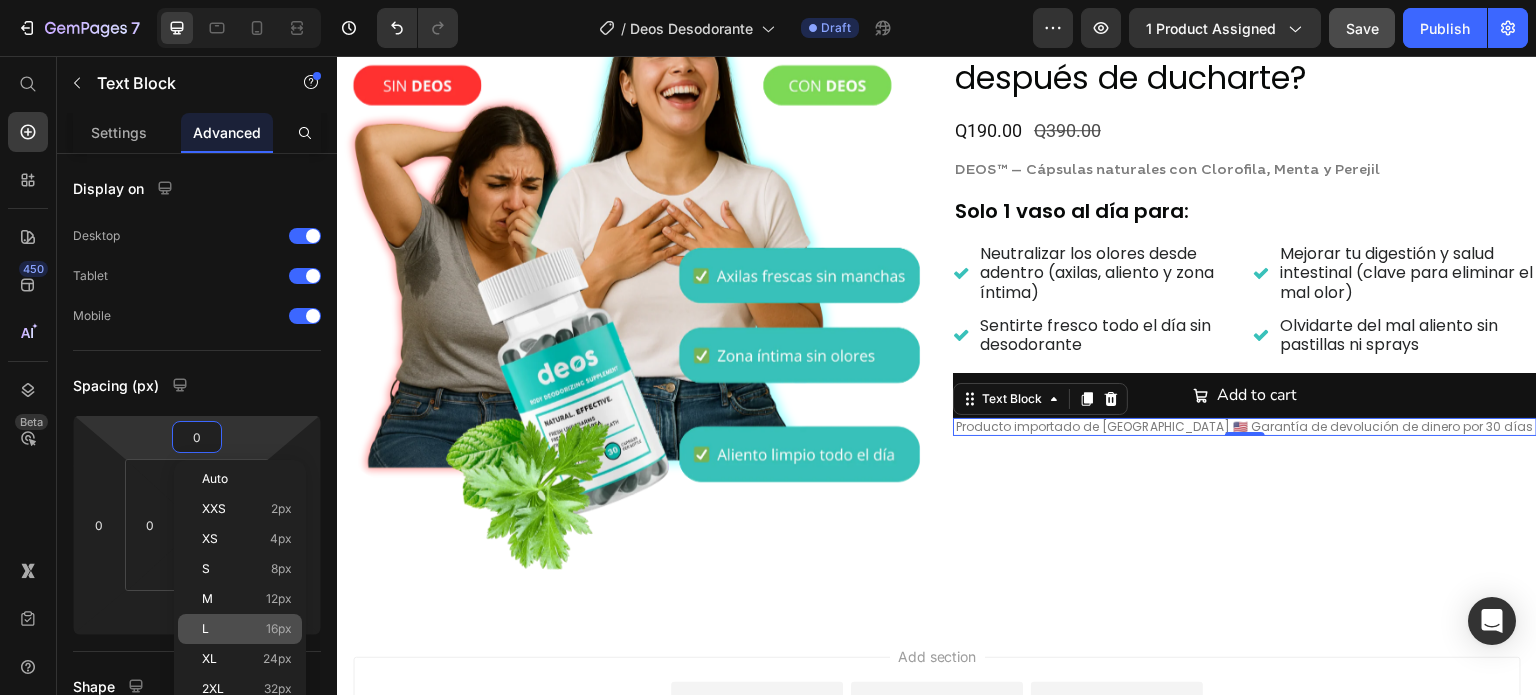 click on "L 16px" 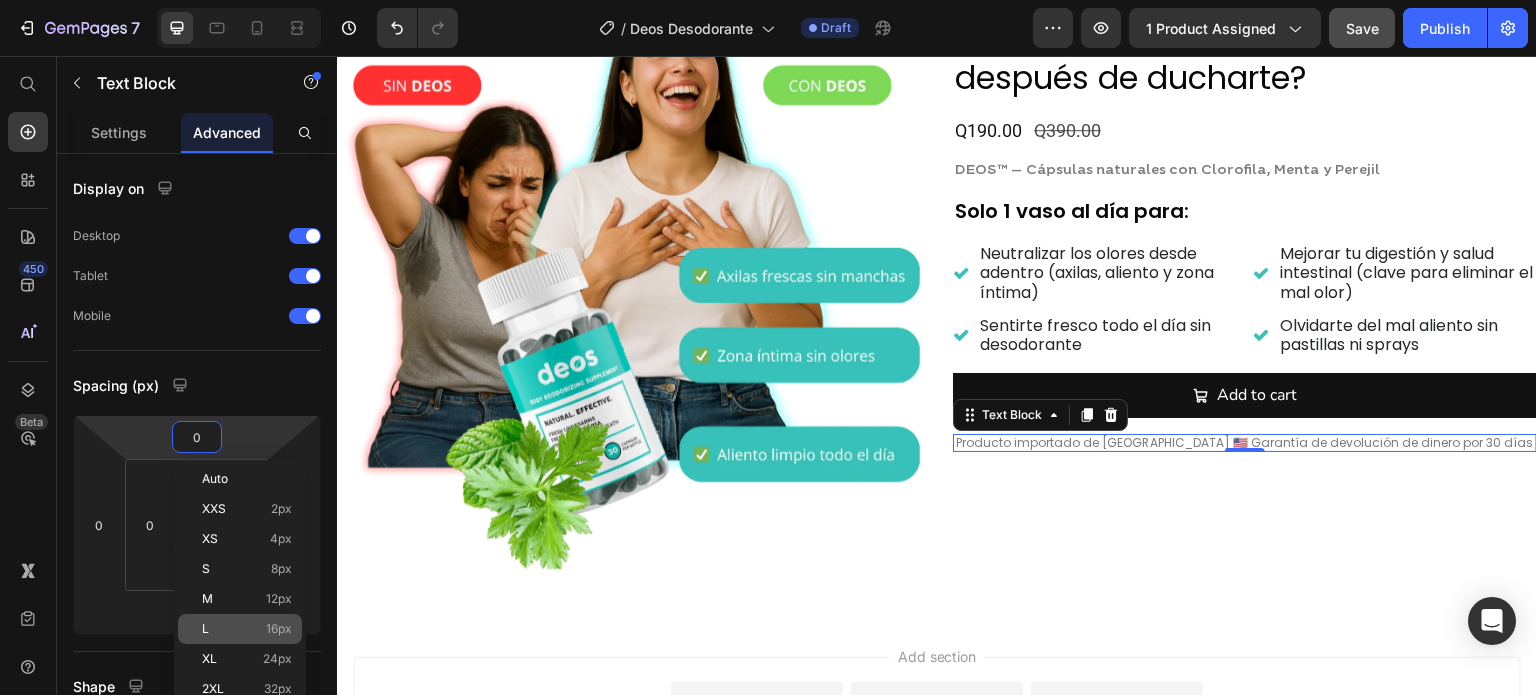 type on "16" 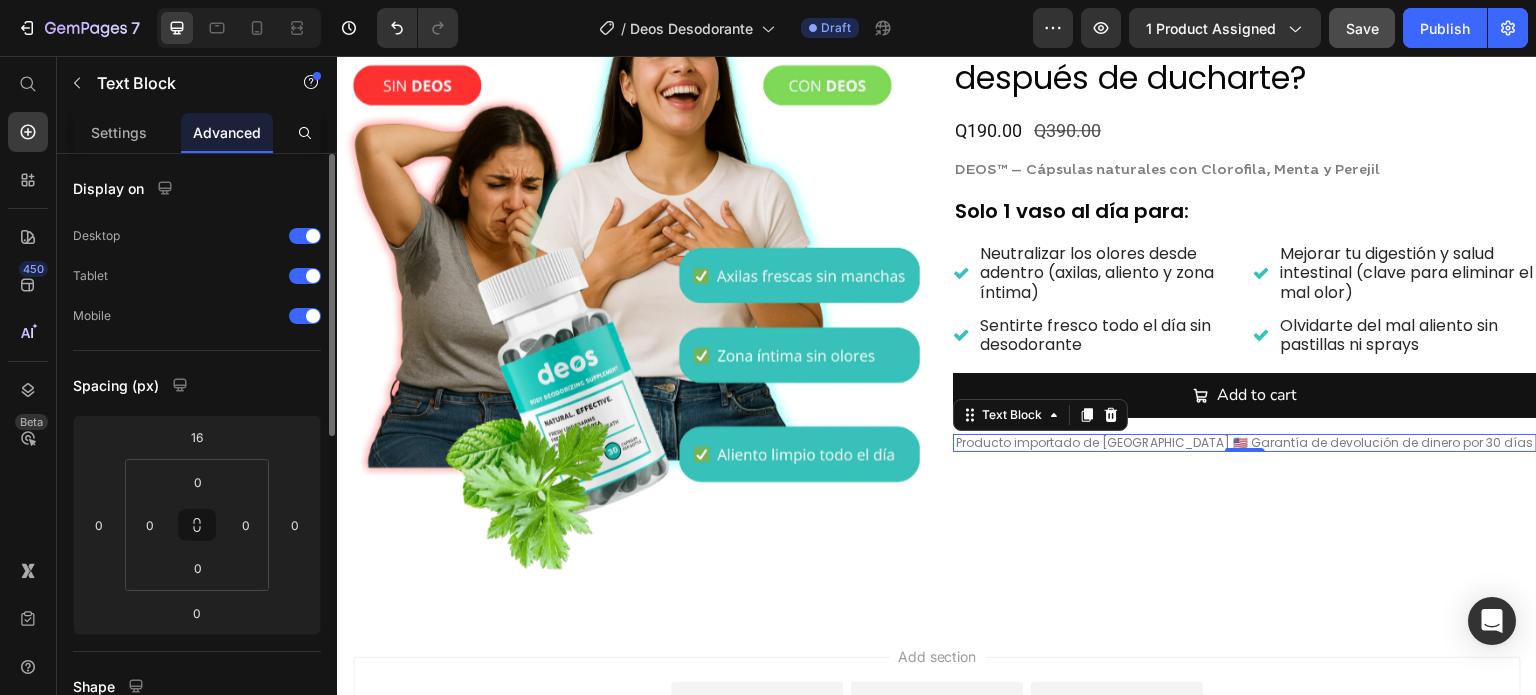 click on "Spacing (px)" at bounding box center (197, 385) 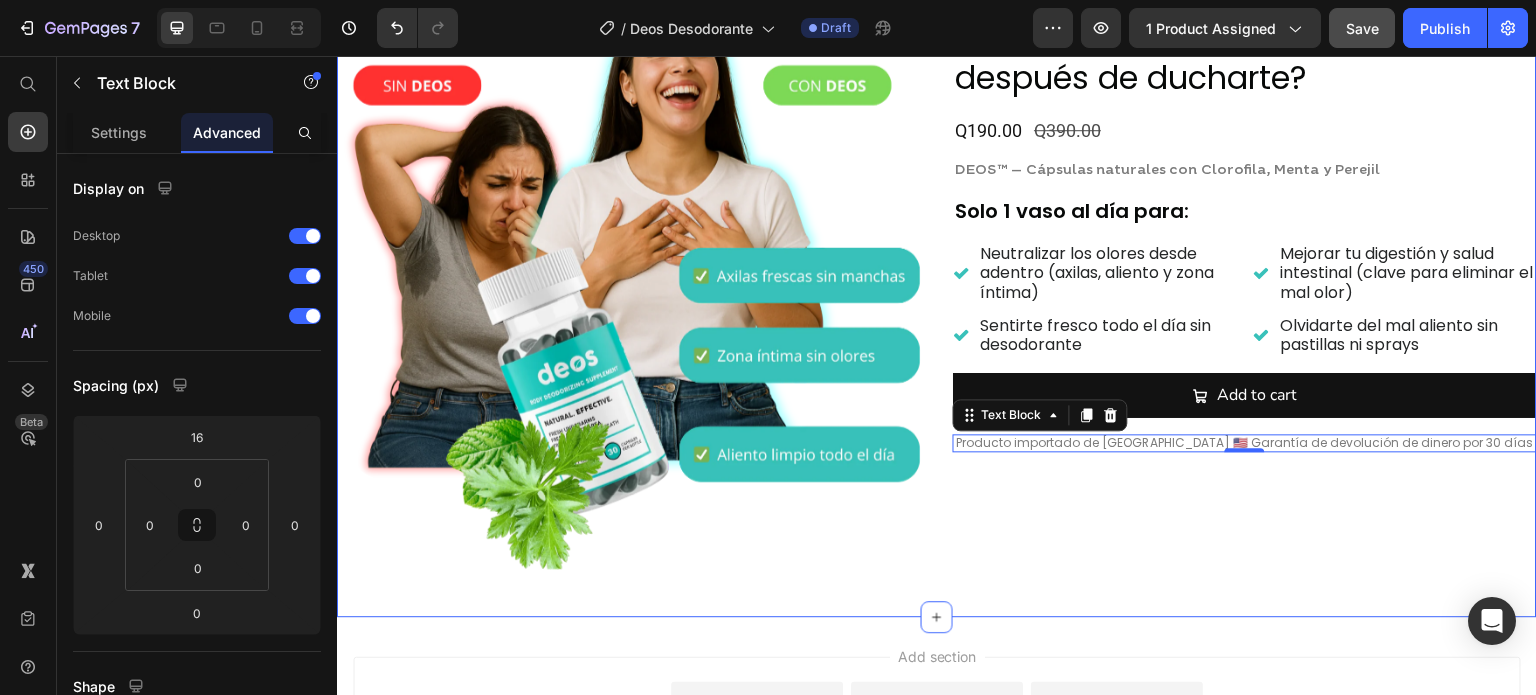 click on "Icon Icon Icon Icon
Icon Icon List Calificación 4.8/5  (Más de 1,369 Testimonios) Text Block Row ¿Cansad@ de oler mal incluso después de ducharte? Product Title Q190.00 Product Price Q390.00 Product Price Row DEOS™ – Cápsulas naturales con Clorofila, Menta y Perejil Text Block Solo 1 vaso al día para: Text Block
Neutralizar los olores desde adentro (axilas, aliento y zona íntima)
Sentirte fresco todo el día sin desodorante Item List
Mejorar tu digestión y salud intestinal (clave para eliminar el mal olor)
Olvidarte del mal aliento sin pastillas ni sprays Item List Row
Add to cart Add to Cart Producto importado de USA 🇺🇸 Garantía de devolución de dinero por 30 días Text Block   0" at bounding box center (1245, 285) 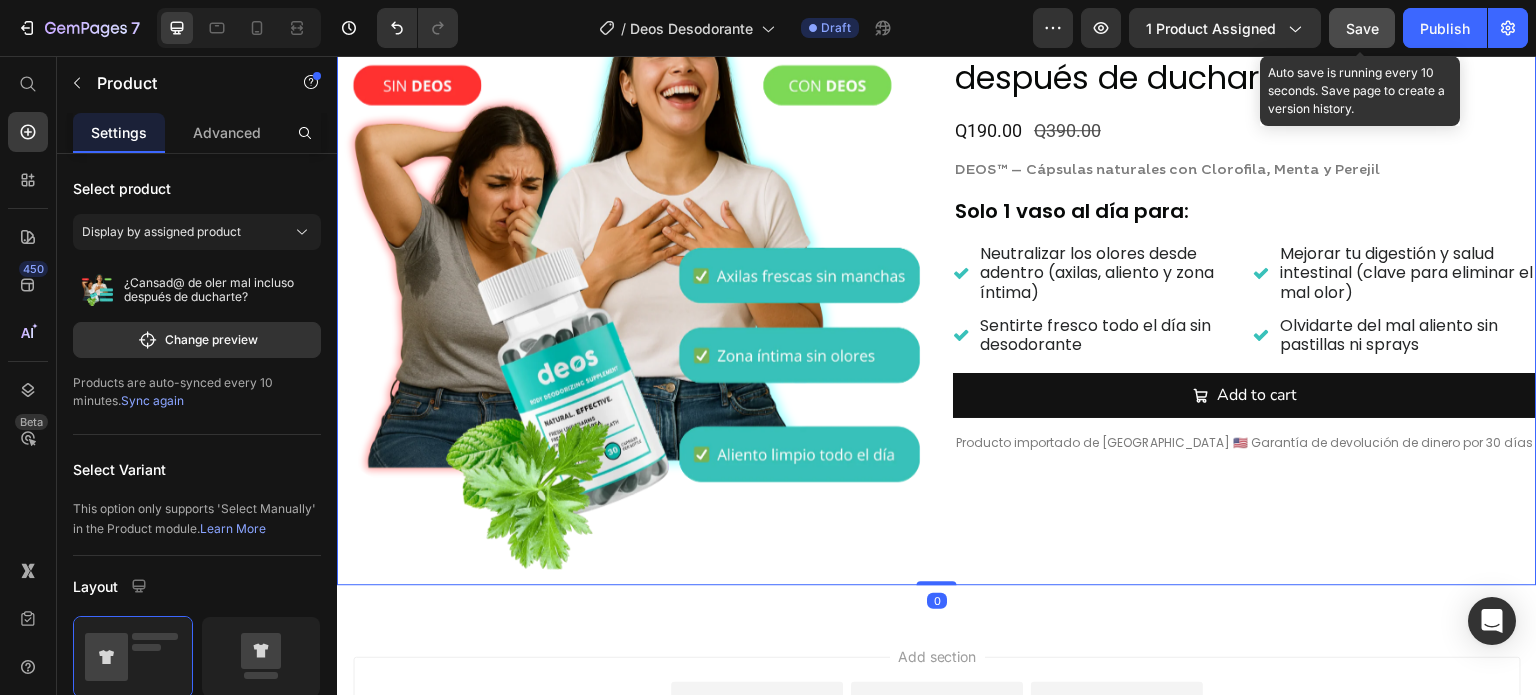 click on "Save" at bounding box center [1362, 28] 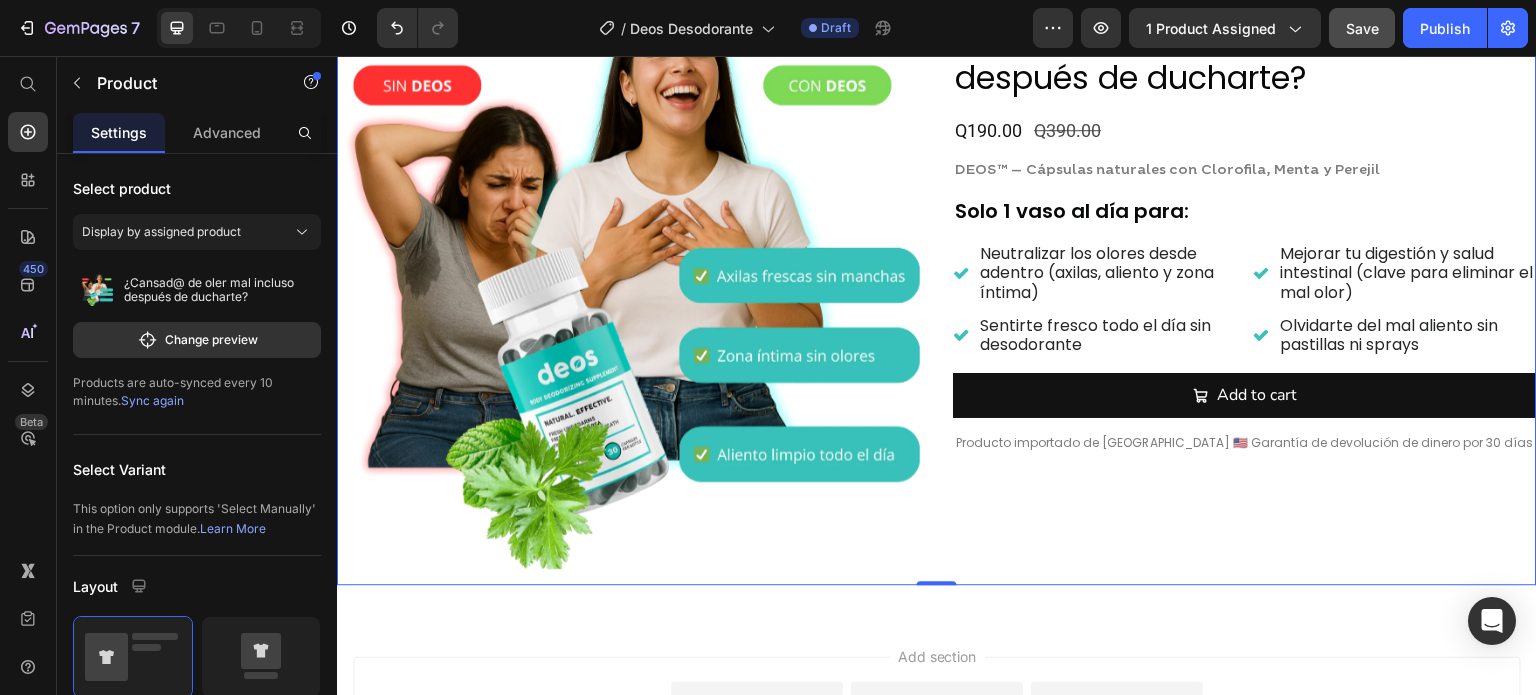 click on "Product Images Icon Icon Icon Icon
Icon Icon List Calificación 4.8/5  (Más de 1,369 Testimonios) Text Block Row ¿Cansad@ de oler mal incluso después de ducharte? Product Title Q190.00 Product Price Q390.00 Product Price Row DEOS™ – Cápsulas naturales con Clorofila, Menta y Perejil Text Block Solo 1 vaso al día para: Text Block
Neutralizar los olores desde adentro (axilas, aliento y zona íntima)
Sentirte fresco todo el día sin desodorante Item List
Mejorar tu digestión y salud intestinal (clave para eliminar el mal olor)
Olvidarte del mal aliento sin pastillas ni sprays Item List Row
Add to cart Add to Cart Producto importado de USA 🇺🇸 Garantía de devolución de dinero por 30 días Text Block Product   0" at bounding box center (937, 285) 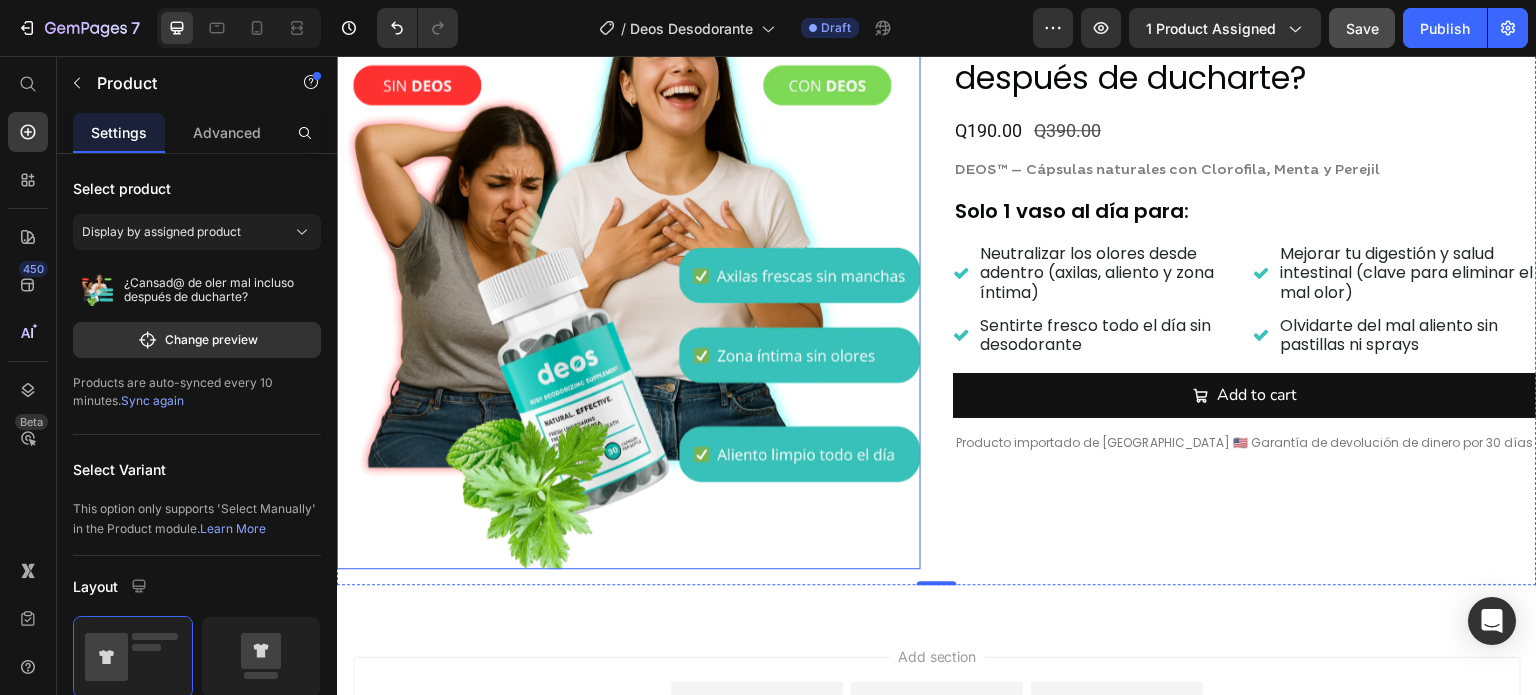 click at bounding box center (629, 277) 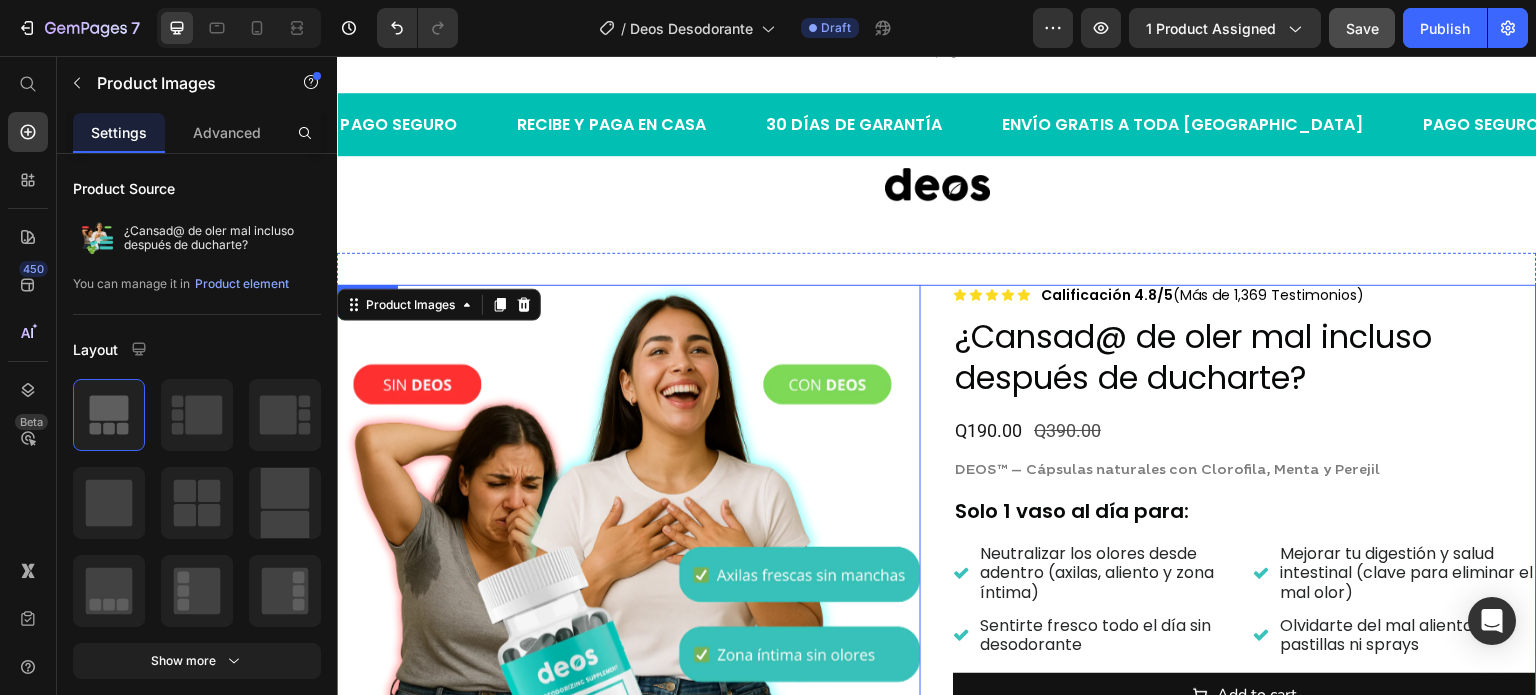 scroll, scrollTop: 400, scrollLeft: 0, axis: vertical 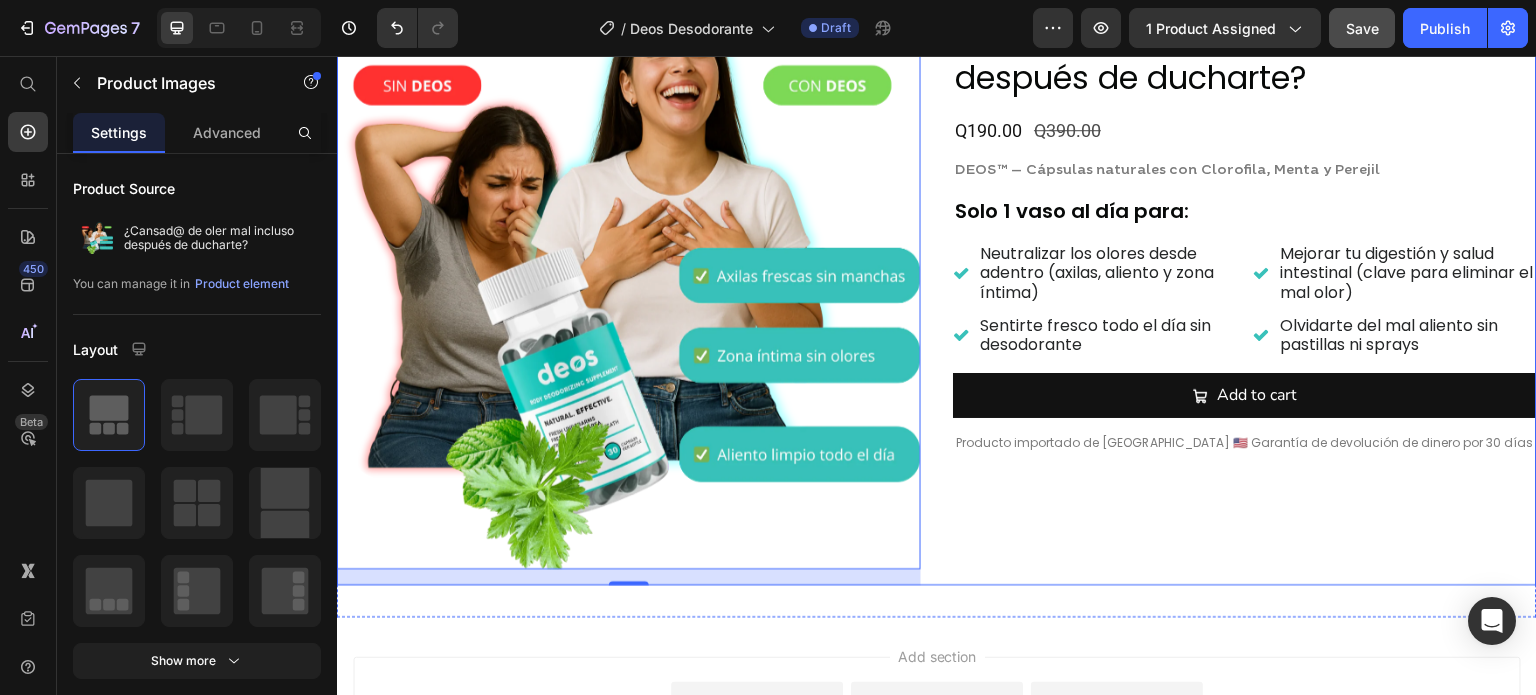 click on "Icon Icon Icon Icon
Icon Icon List Calificación 4.8/5  (Más de 1,369 Testimonios) Text Block Row ¿Cansad@ de oler mal incluso después de ducharte? Product Title Q190.00 Product Price Q390.00 Product Price Row DEOS™ – Cápsulas naturales con Clorofila, Menta y Perejil Text Block Solo 1 vaso al día para: Text Block
Neutralizar los olores desde adentro (axilas, aliento y zona íntima)
Sentirte fresco todo el día sin desodorante Item List
Mejorar tu digestión y salud intestinal (clave para eliminar el mal olor)
Olvidarte del mal aliento sin pastillas ni sprays Item List Row
Add to cart Add to Cart Producto importado de USA 🇺🇸 Garantía de devolución de dinero por 30 días Text Block" at bounding box center [1245, 285] 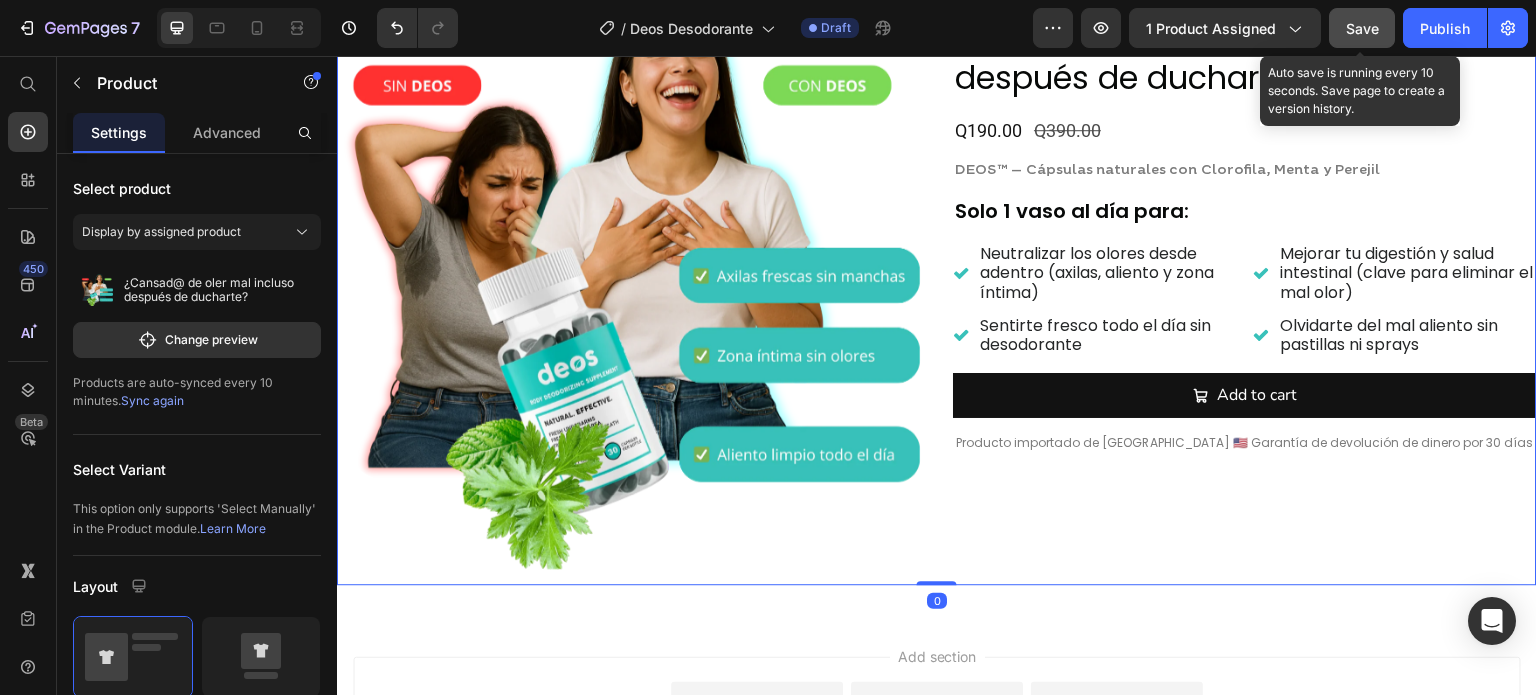 click on "Save" at bounding box center [1362, 28] 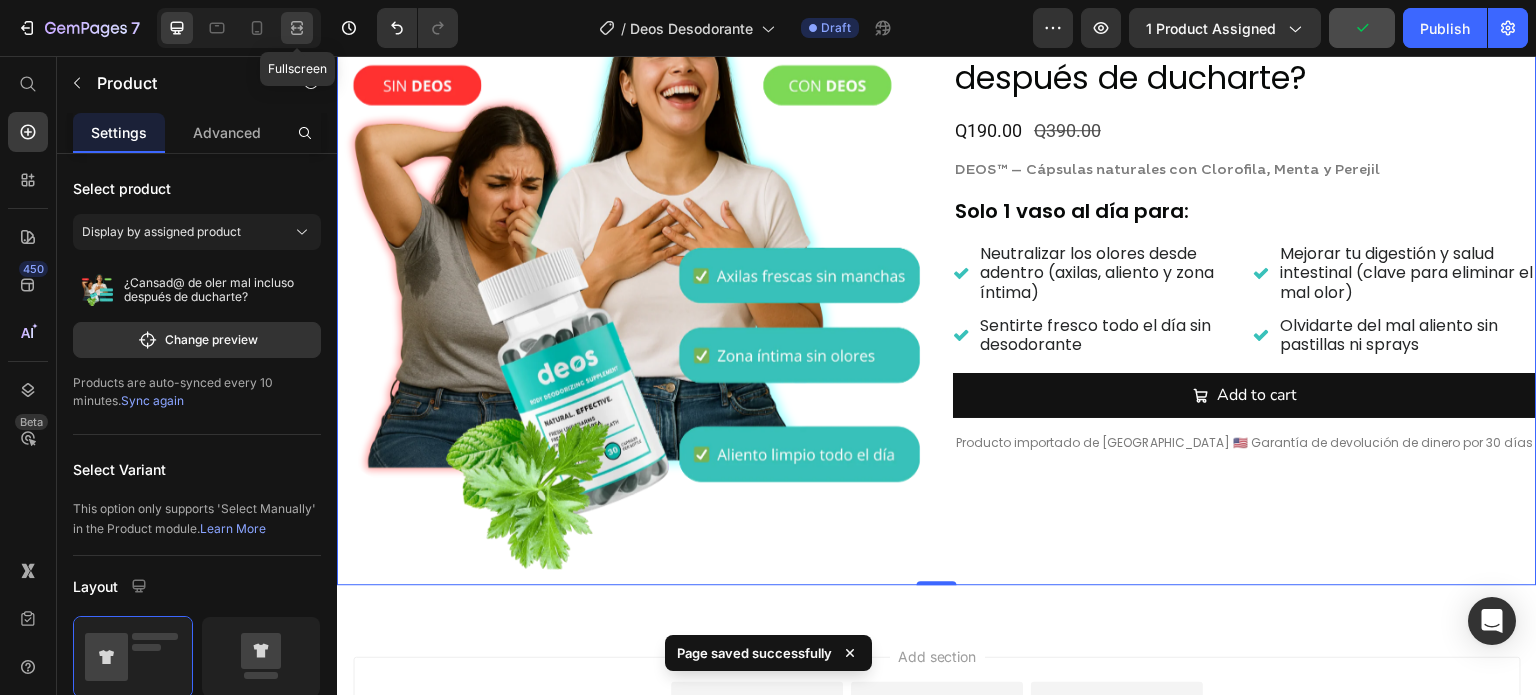 click 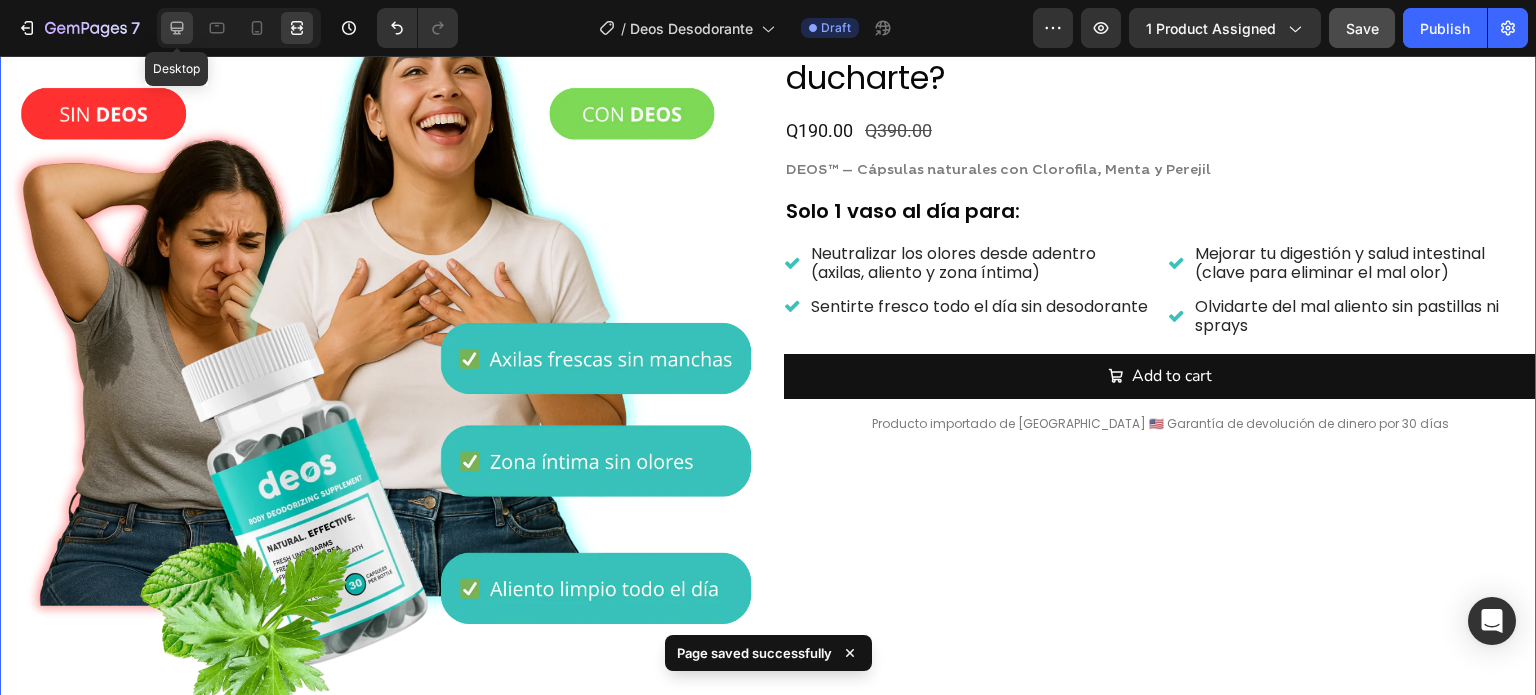 click 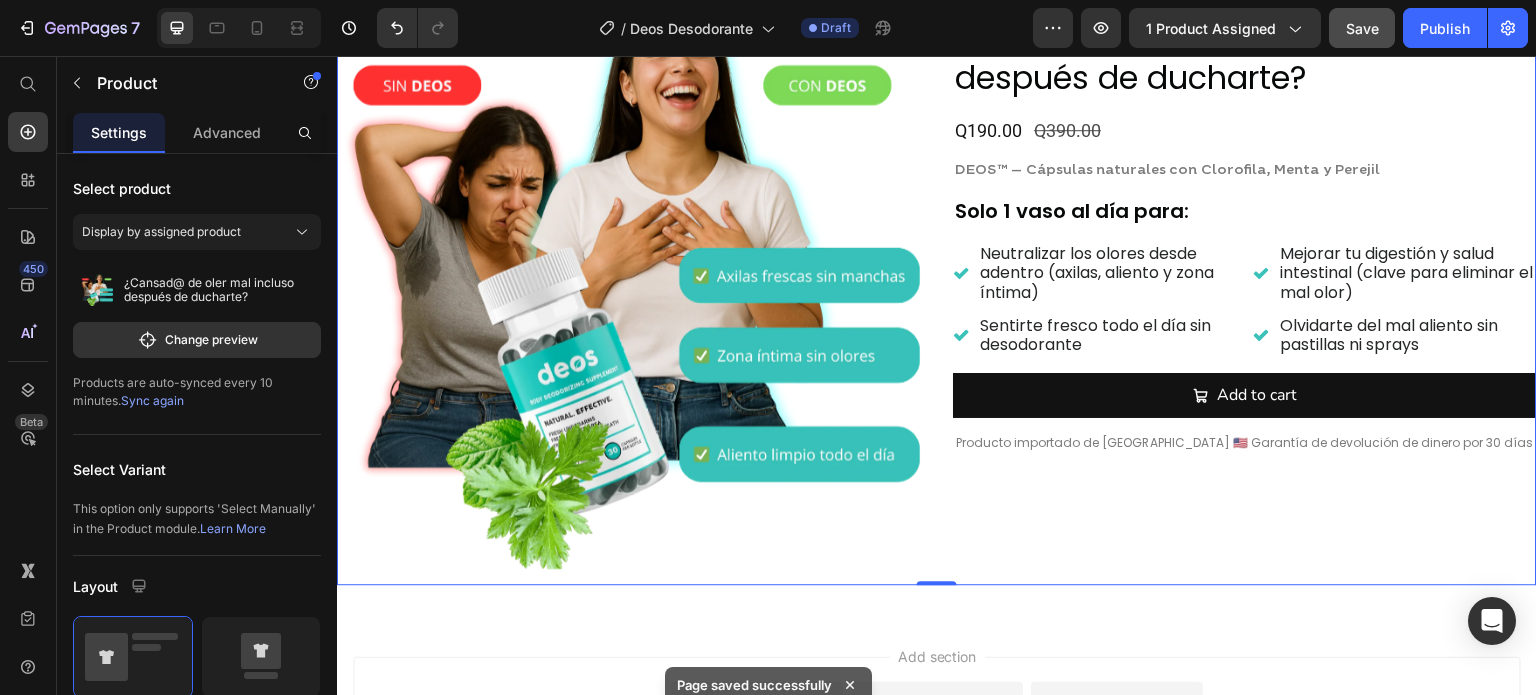 click on "Icon Icon Icon Icon
Icon Icon List Calificación 4.8/5  (Más de 1,369 Testimonios) Text Block Row ¿Cansad@ de oler mal incluso después de ducharte? Product Title Q190.00 Product Price Q390.00 Product Price Row DEOS™ – Cápsulas naturales con Clorofila, Menta y Perejil Text Block Solo 1 vaso al día para: Text Block
Neutralizar los olores desde adentro (axilas, aliento y zona íntima)
Sentirte fresco todo el día sin desodorante Item List
Mejorar tu digestión y salud intestinal (clave para eliminar el mal olor)
Olvidarte del mal aliento sin pastillas ni sprays Item List Row
Add to cart Add to Cart Producto importado de USA 🇺🇸 Garantía de devolución de dinero por 30 días Text Block" at bounding box center (1245, 285) 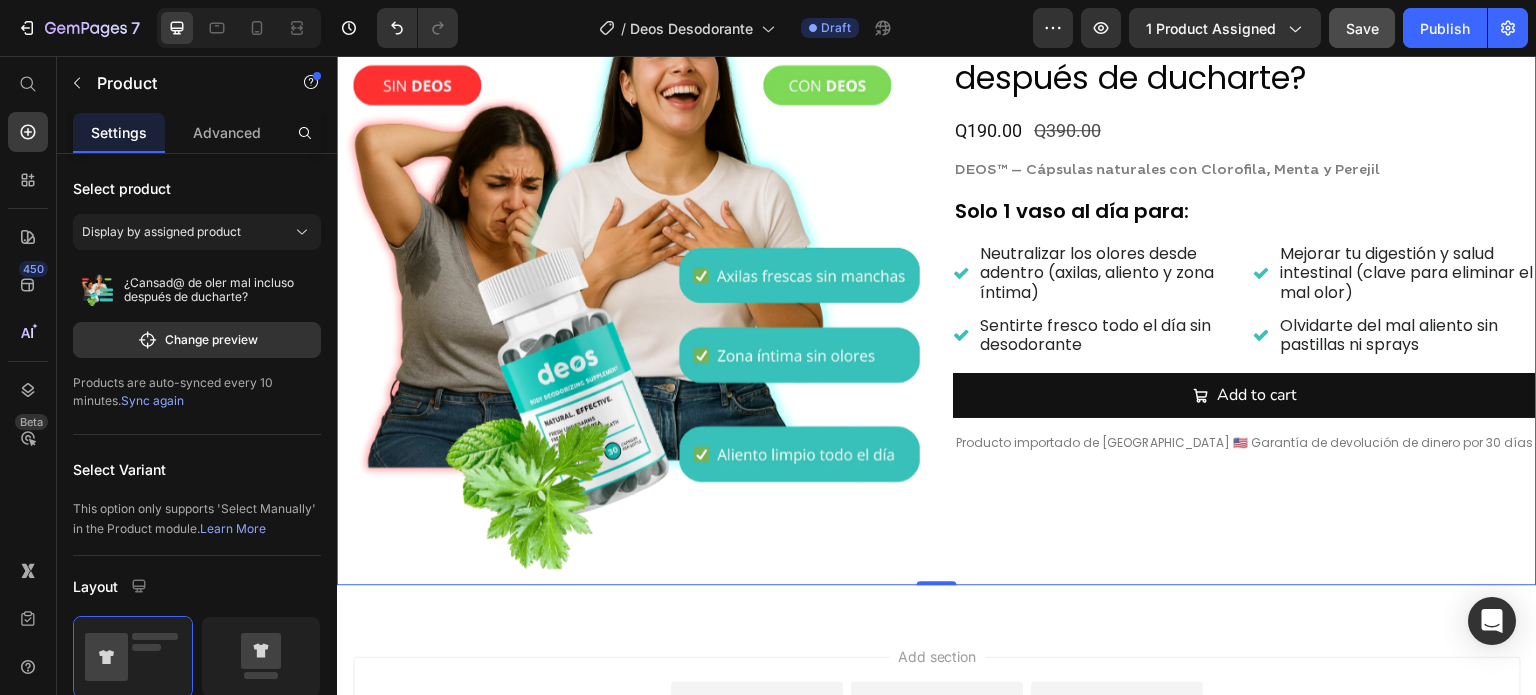 click on "Product Images Icon Icon Icon Icon
Icon Icon List Calificación 4.8/5  (Más de 1,369 Testimonios) Text Block Row ¿Cansad@ de oler mal incluso después de ducharte? Product Title Q190.00 Product Price Q390.00 Product Price Row DEOS™ – Cápsulas naturales con Clorofila, Menta y Perejil Text Block Solo 1 vaso al día para: Text Block
Neutralizar los olores desde adentro (axilas, aliento y zona íntima)
Sentirte fresco todo el día sin desodorante Item List
Mejorar tu digestión y salud intestinal (clave para eliminar el mal olor)
Olvidarte del mal aliento sin pastillas ni sprays Item List Row
Add to cart Add to Cart Producto importado de USA 🇺🇸 Garantía de devolución de dinero por 30 días Text Block Product   0" at bounding box center (937, 285) 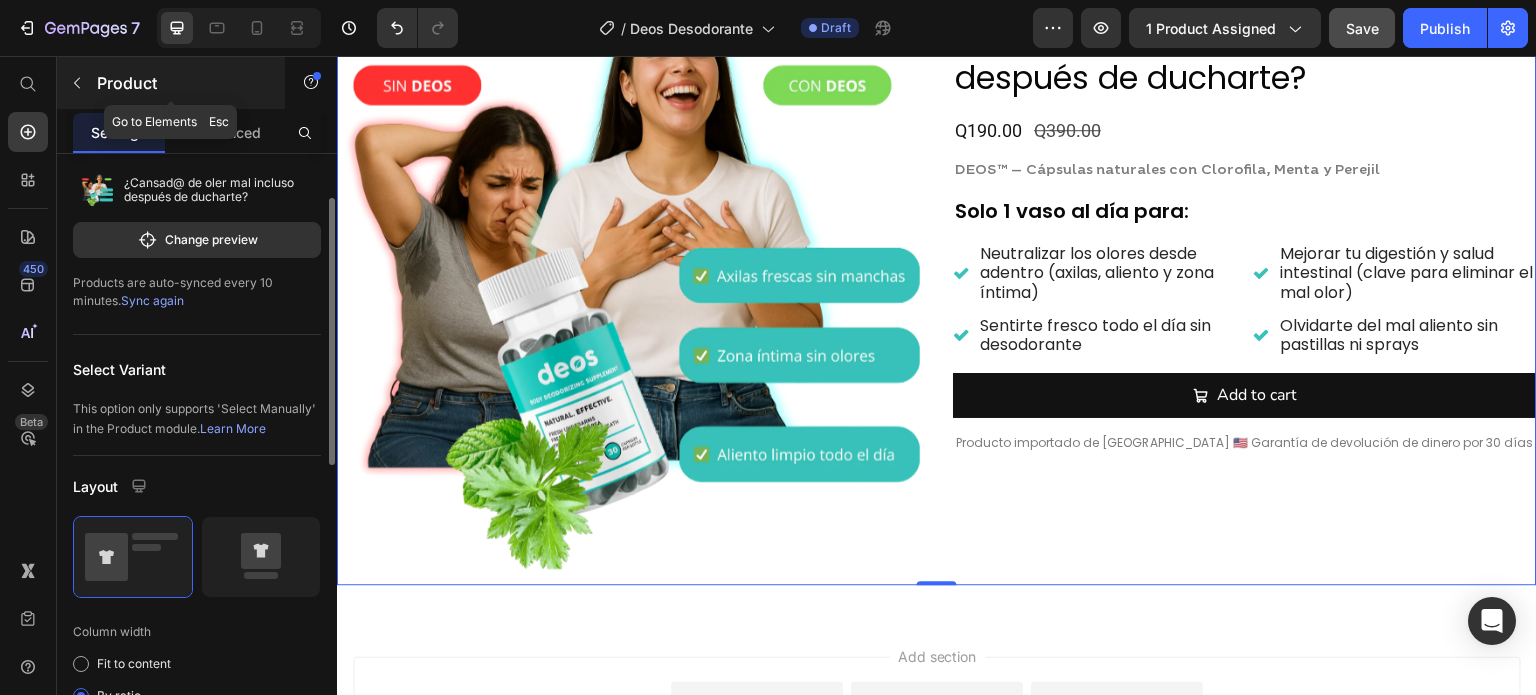 click 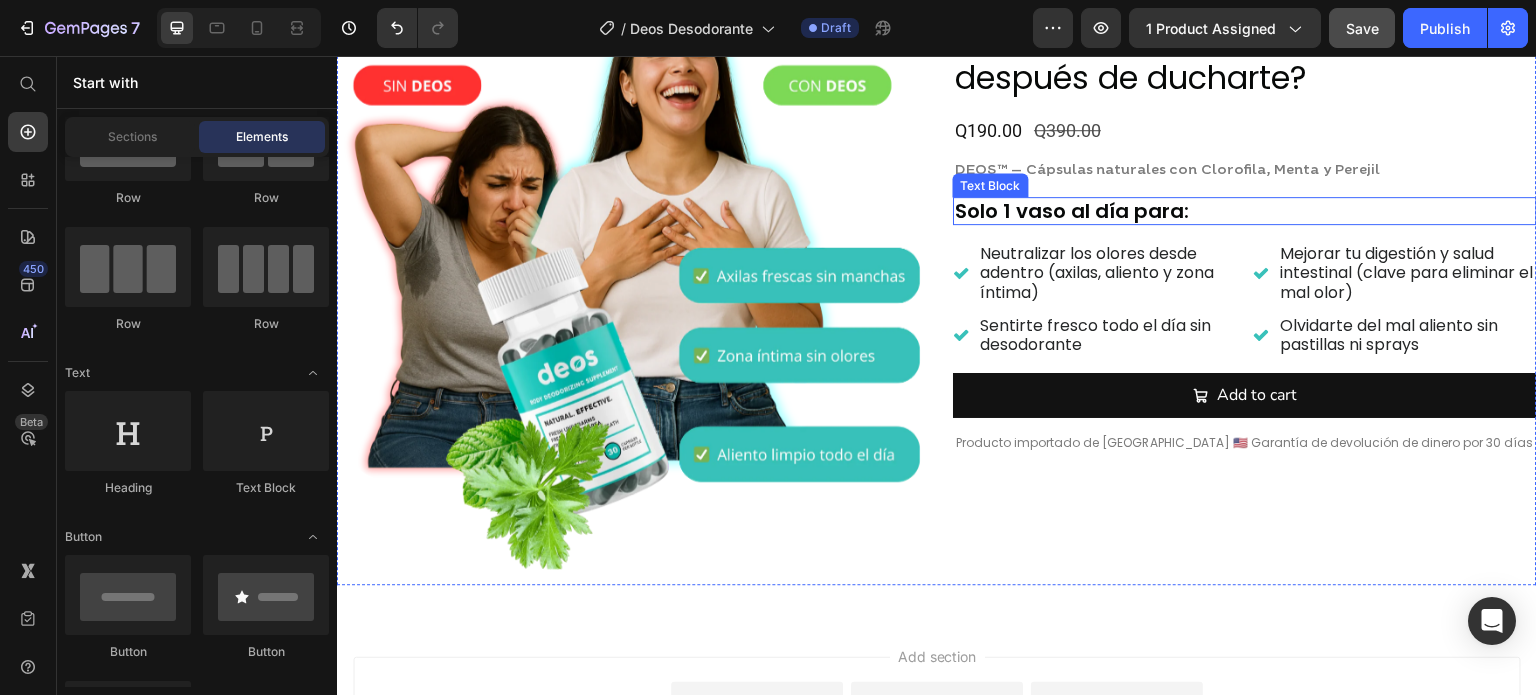 click on "Icon Icon Icon Icon
Icon Icon List Calificación 4.8/5  (Más de 1,369 Testimonios) Text Block Row ¿Cansad@ de oler mal incluso después de ducharte? Product Title Q190.00 Product Price Q390.00 Product Price Row DEOS™ – Cápsulas naturales con Clorofila, Menta y Perejil Text Block Solo 1 vaso al día para: Text Block
Neutralizar los olores desde adentro (axilas, aliento y zona íntima)
Sentirte fresco todo el día sin desodorante Item List
Mejorar tu digestión y salud intestinal (clave para eliminar el mal olor)
Olvidarte del mal aliento sin pastillas ni sprays Item List Row
Add to cart Add to Cart Producto importado de USA 🇺🇸 Garantía de devolución de dinero por 30 días Text Block" at bounding box center (1245, 285) 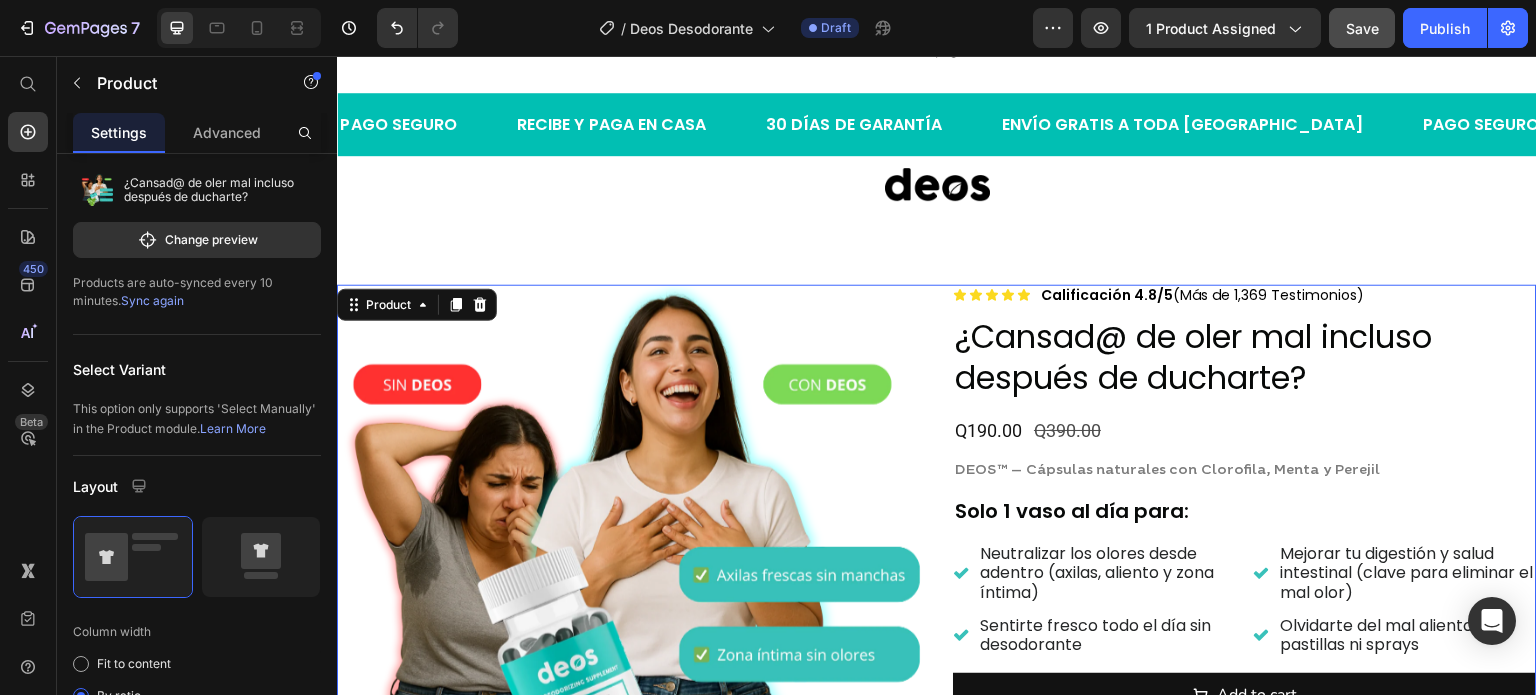 scroll, scrollTop: 0, scrollLeft: 0, axis: both 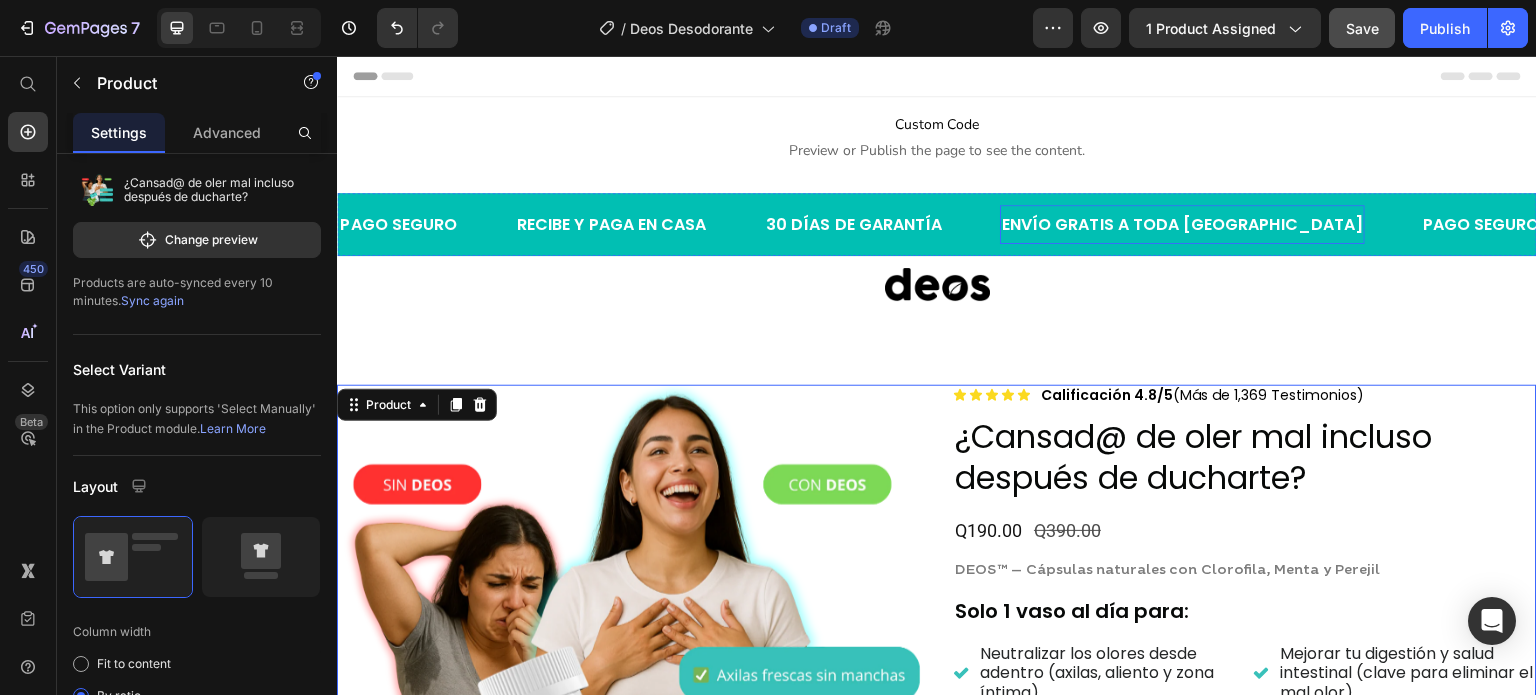 click on "ENVÍO GRATIS A TODA GUATEMALA Text" at bounding box center [1182, 224] 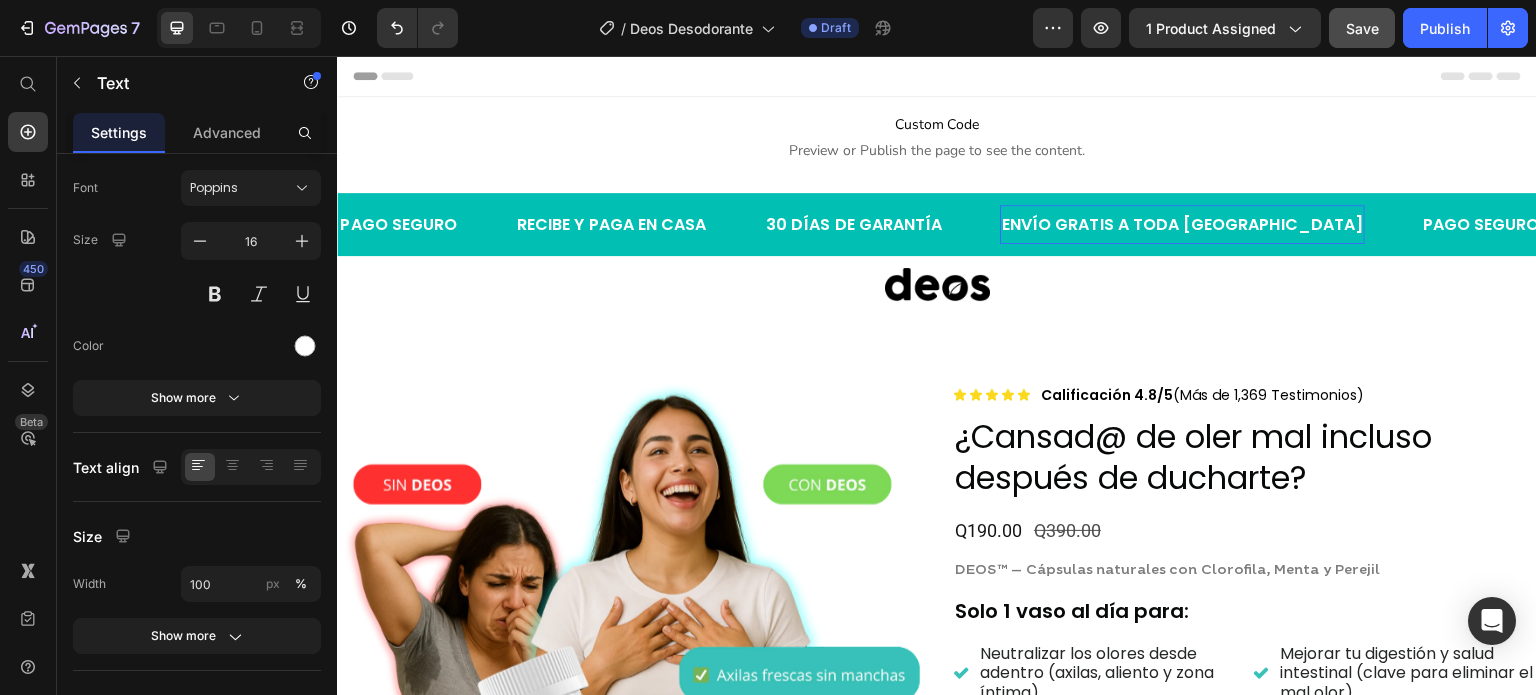 scroll, scrollTop: 0, scrollLeft: 0, axis: both 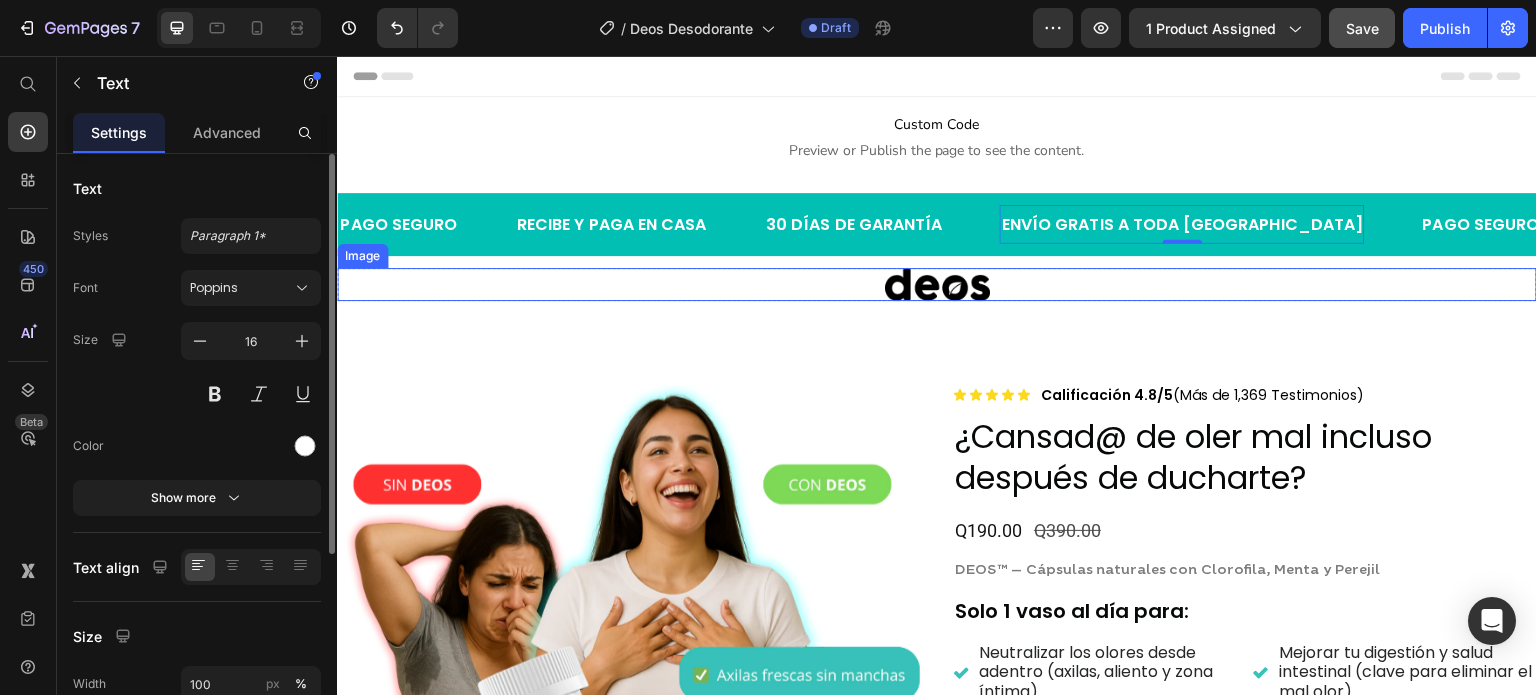 click at bounding box center [937, 284] 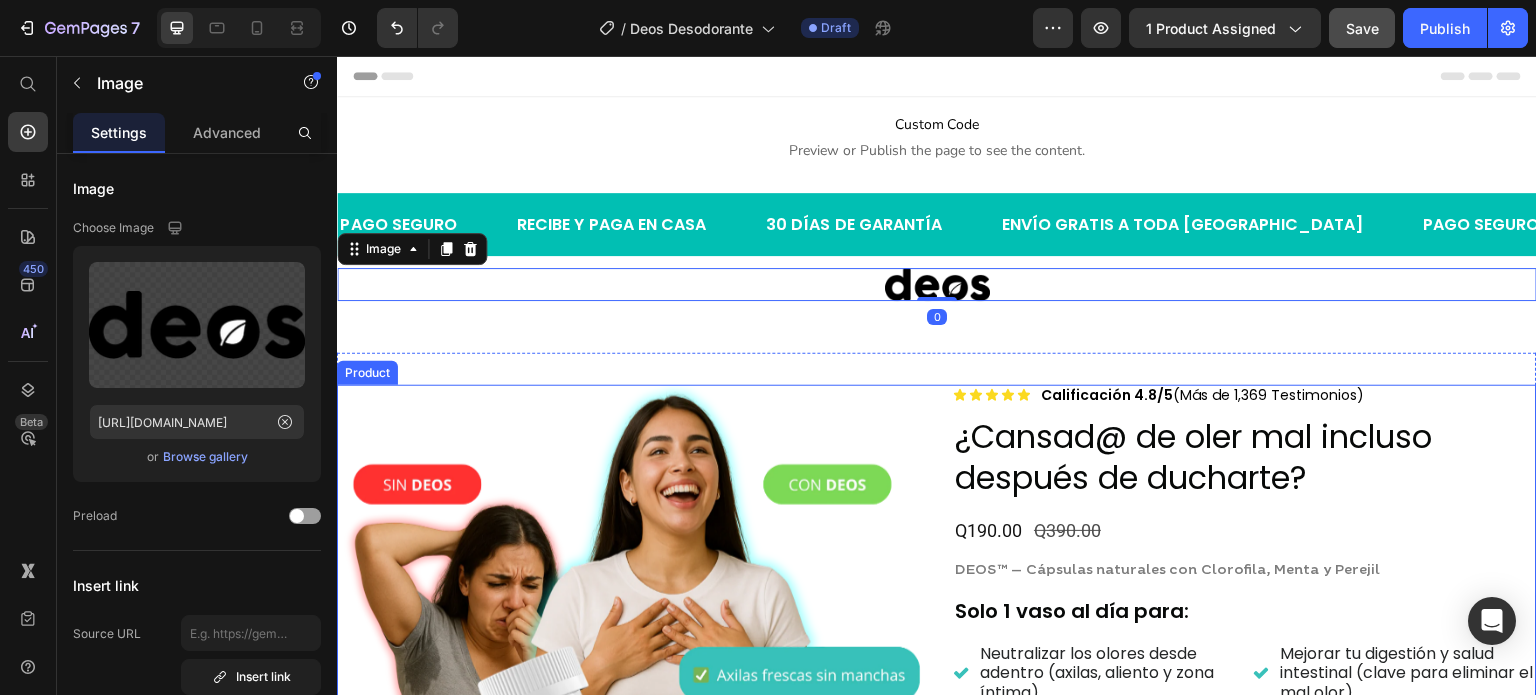click on "Product Images Icon Icon Icon Icon
Icon Icon List Calificación 4.8/5  (Más de 1,369 Testimonios) Text Block Row ¿Cansad@ de oler mal incluso después de ducharte? Product Title Q190.00 Product Price Q390.00 Product Price Row DEOS™ – Cápsulas naturales con Clorofila, Menta y Perejil Text Block Solo 1 vaso al día para: Text Block
Neutralizar los olores desde adentro (axilas, aliento y zona íntima)
Sentirte fresco todo el día sin desodorante Item List
Mejorar tu digestión y salud intestinal (clave para eliminar el mal olor)
Olvidarte del mal aliento sin pastillas ni sprays Item List Row
Add to cart Add to Cart Producto importado de USA 🇺🇸 Garantía de devolución de dinero por 30 días Text Block Product" at bounding box center (937, 685) 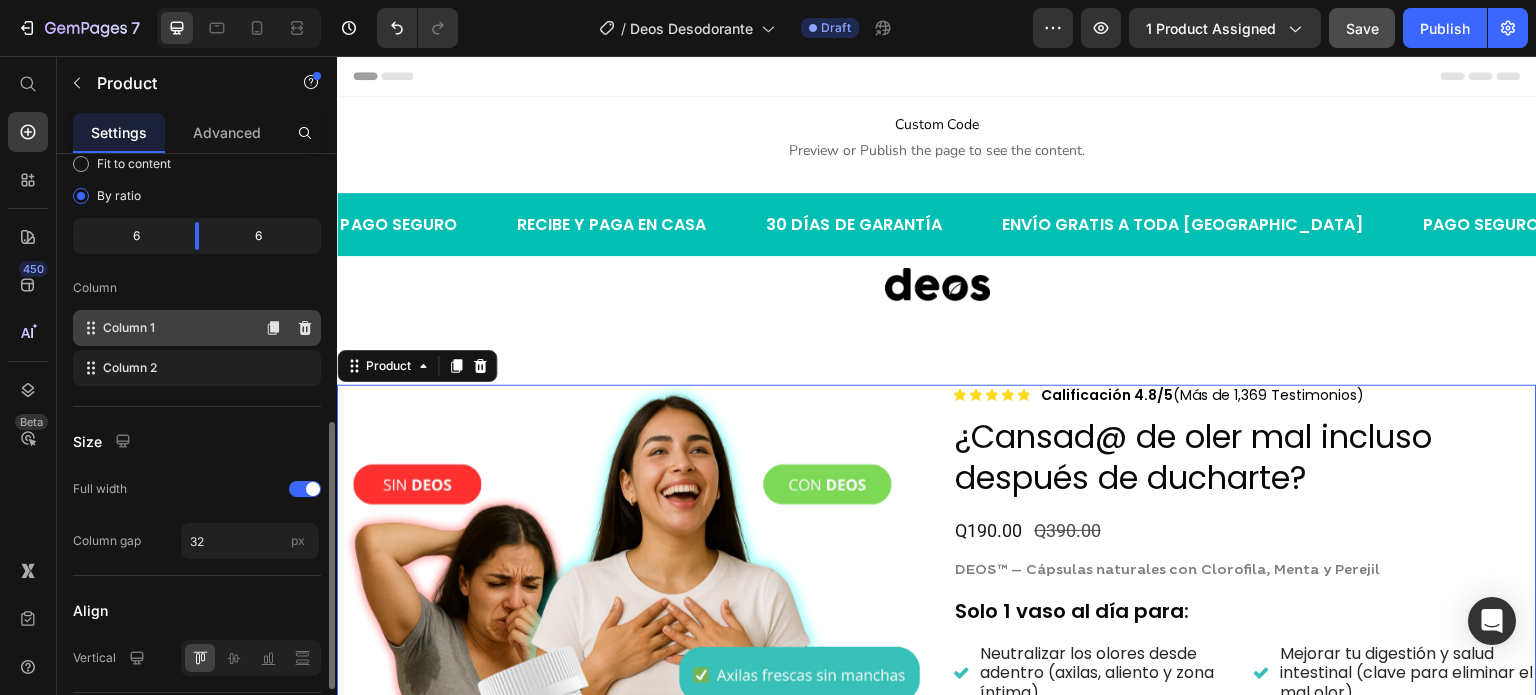 scroll, scrollTop: 700, scrollLeft: 0, axis: vertical 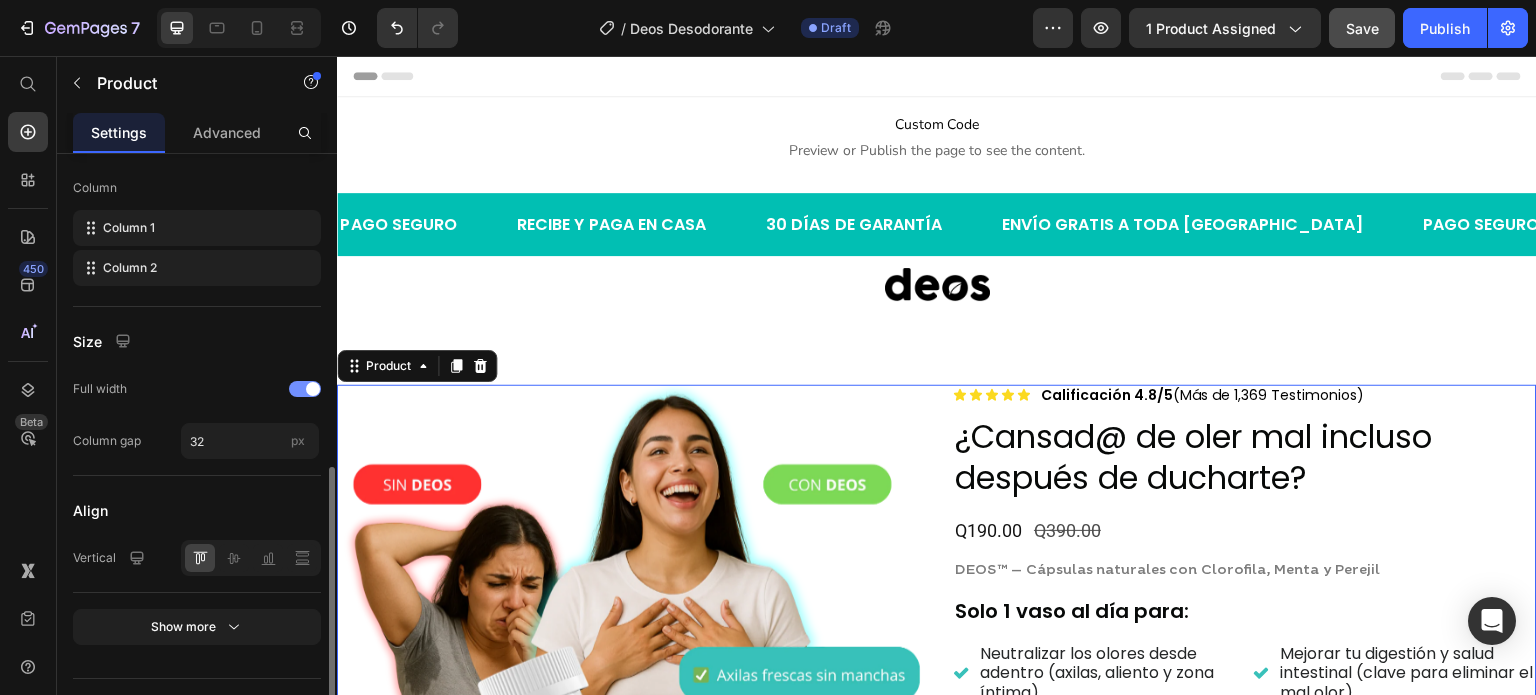 click at bounding box center [305, 389] 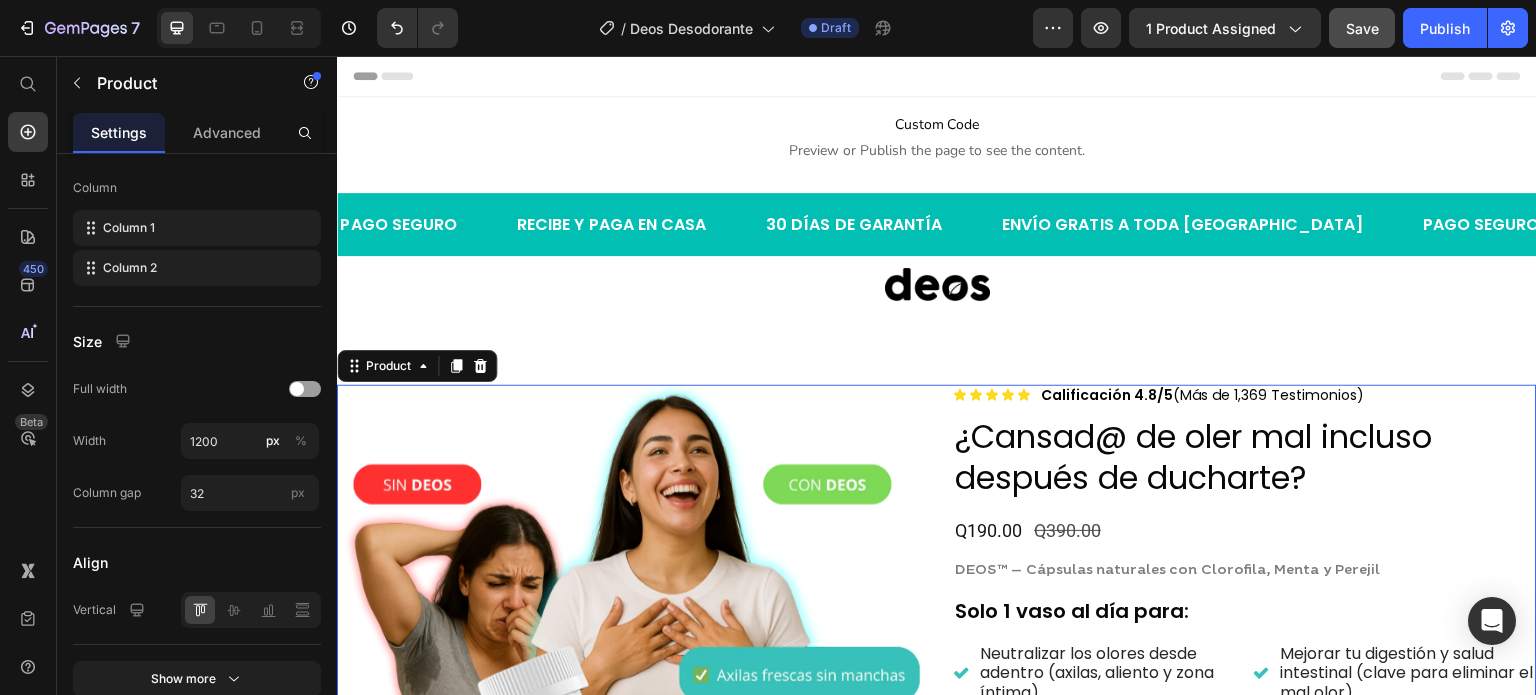 click at bounding box center [239, 28] 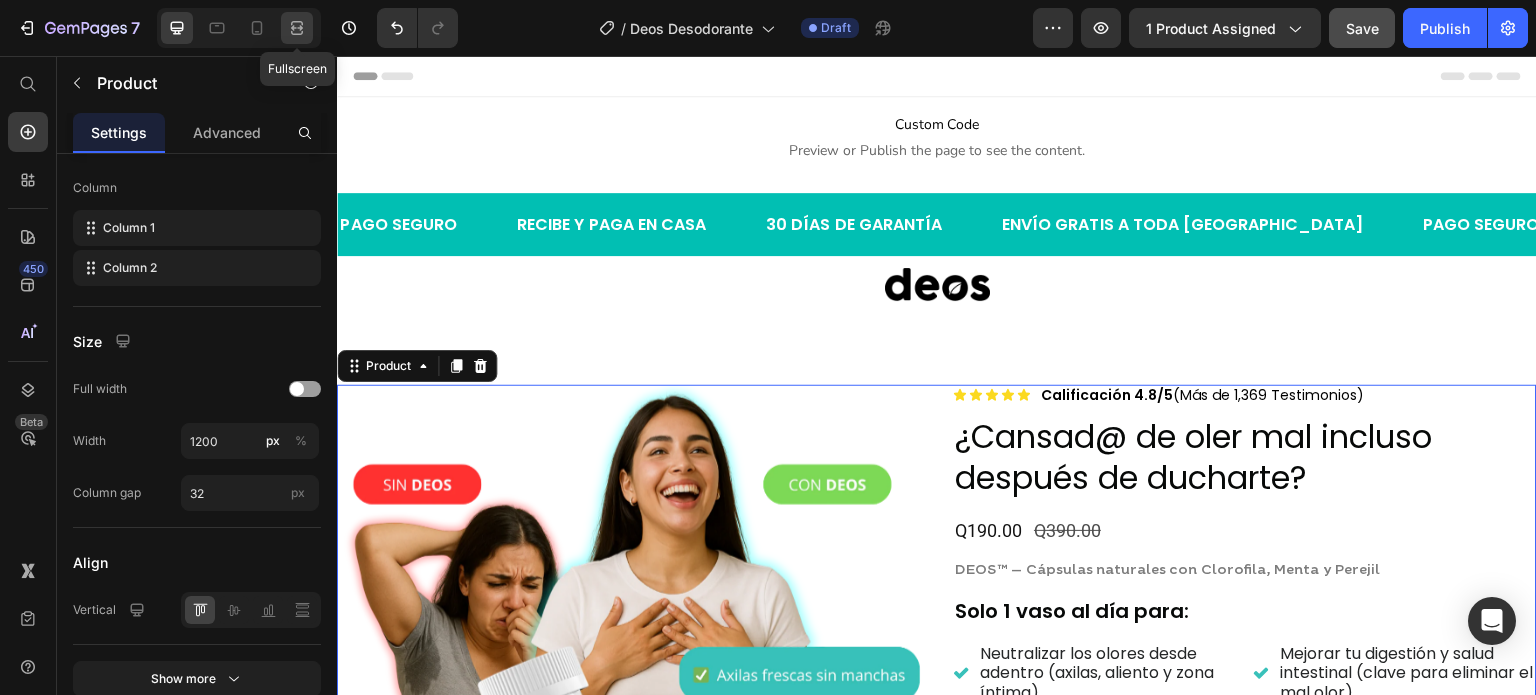 click 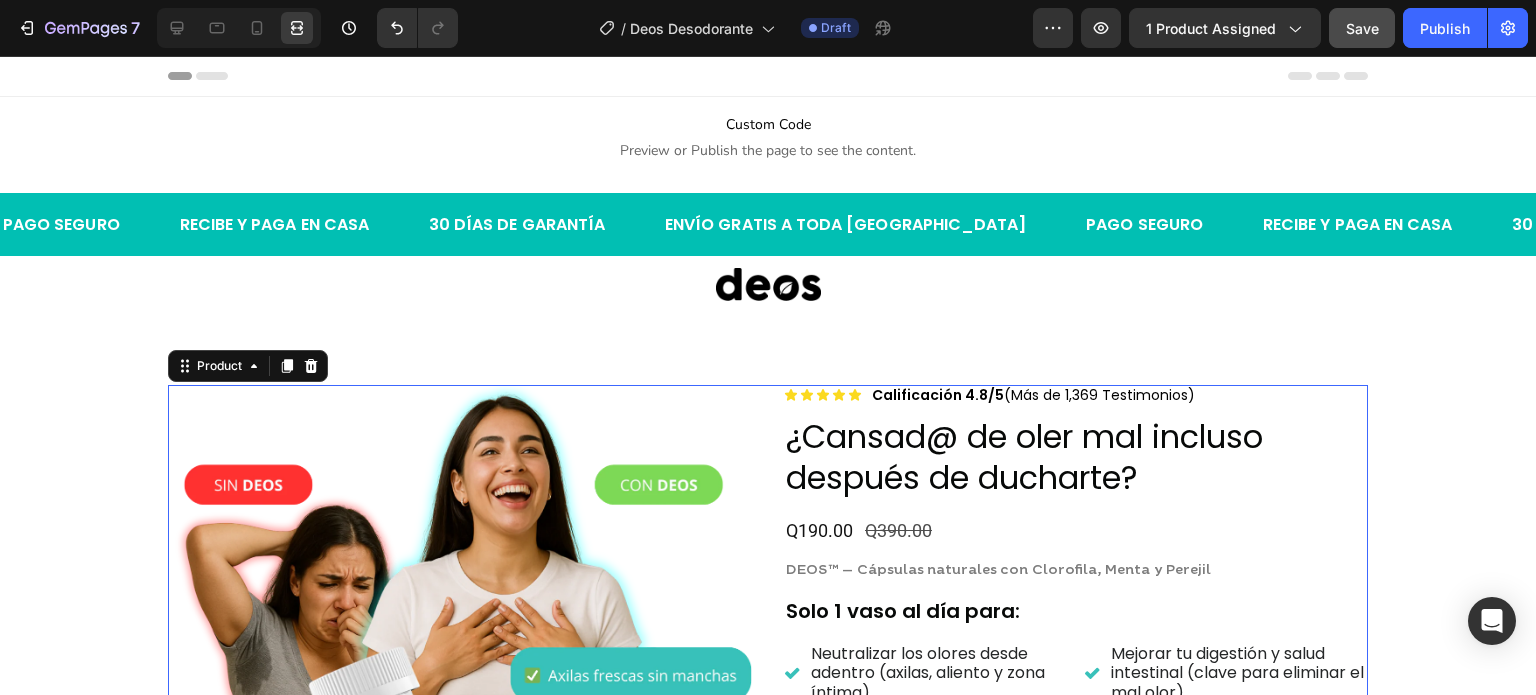 scroll, scrollTop: 100, scrollLeft: 0, axis: vertical 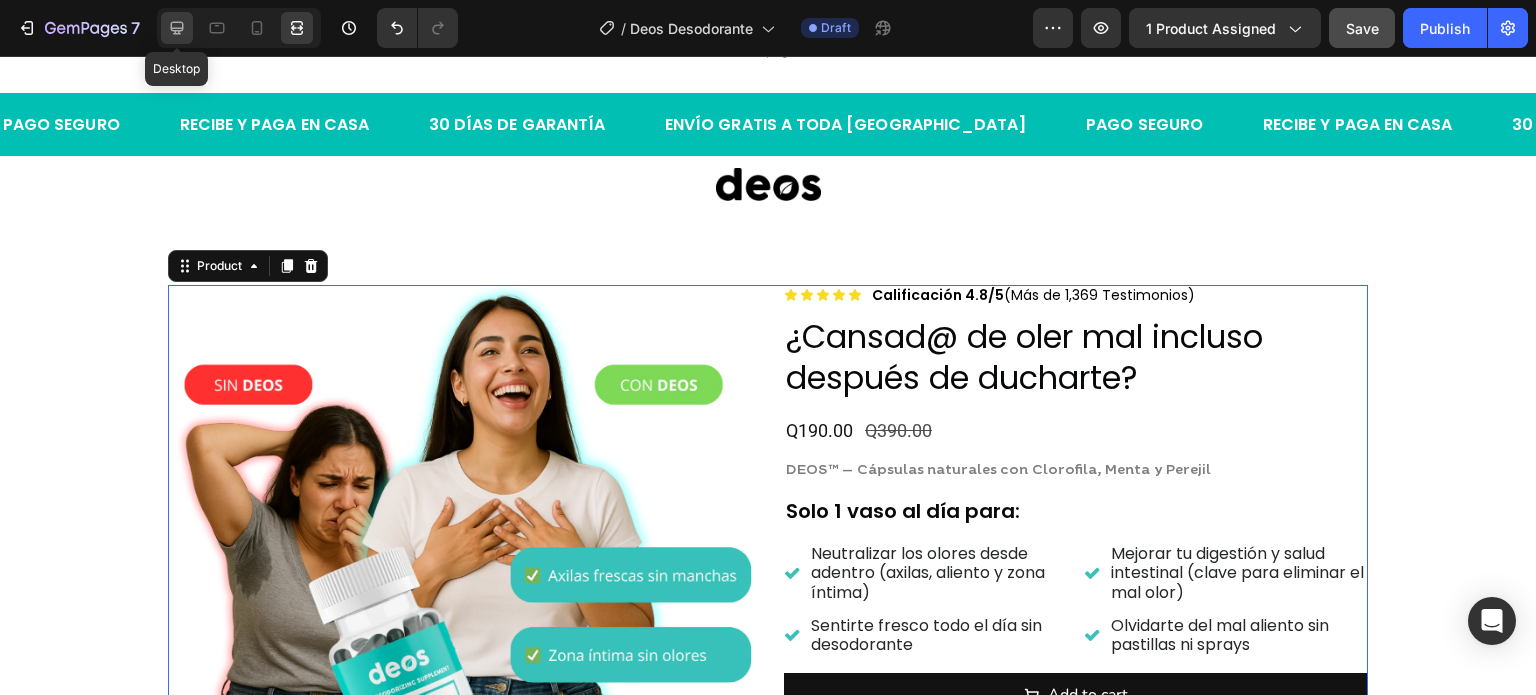 click 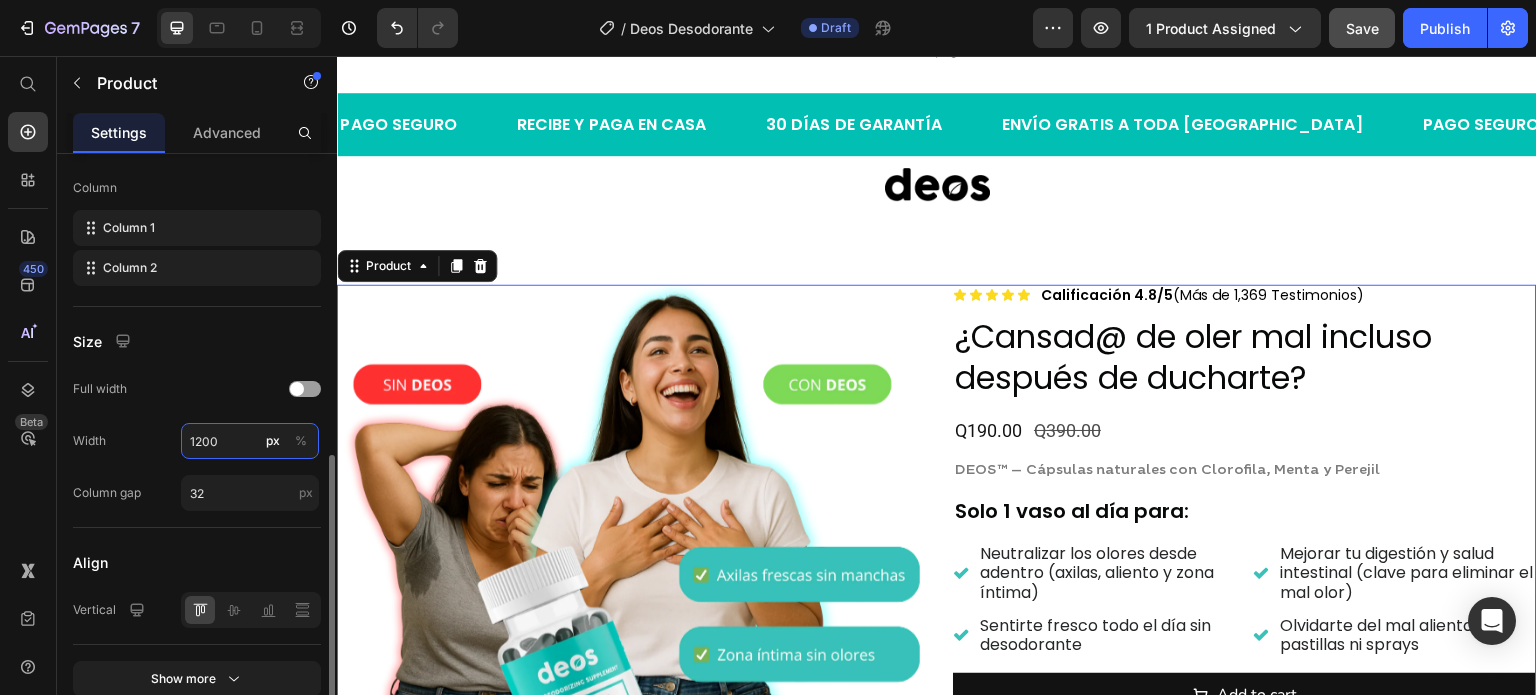 click on "1200" at bounding box center [250, 441] 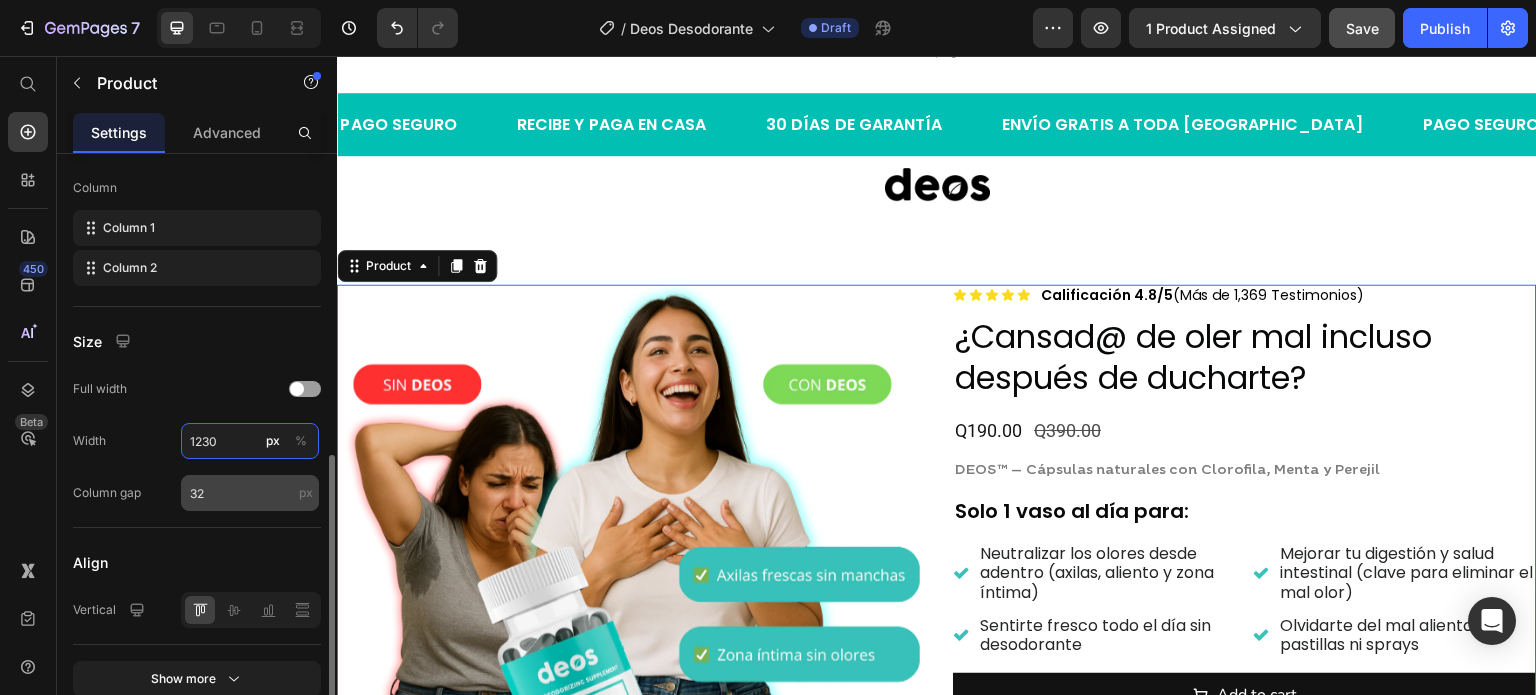 type on "1230" 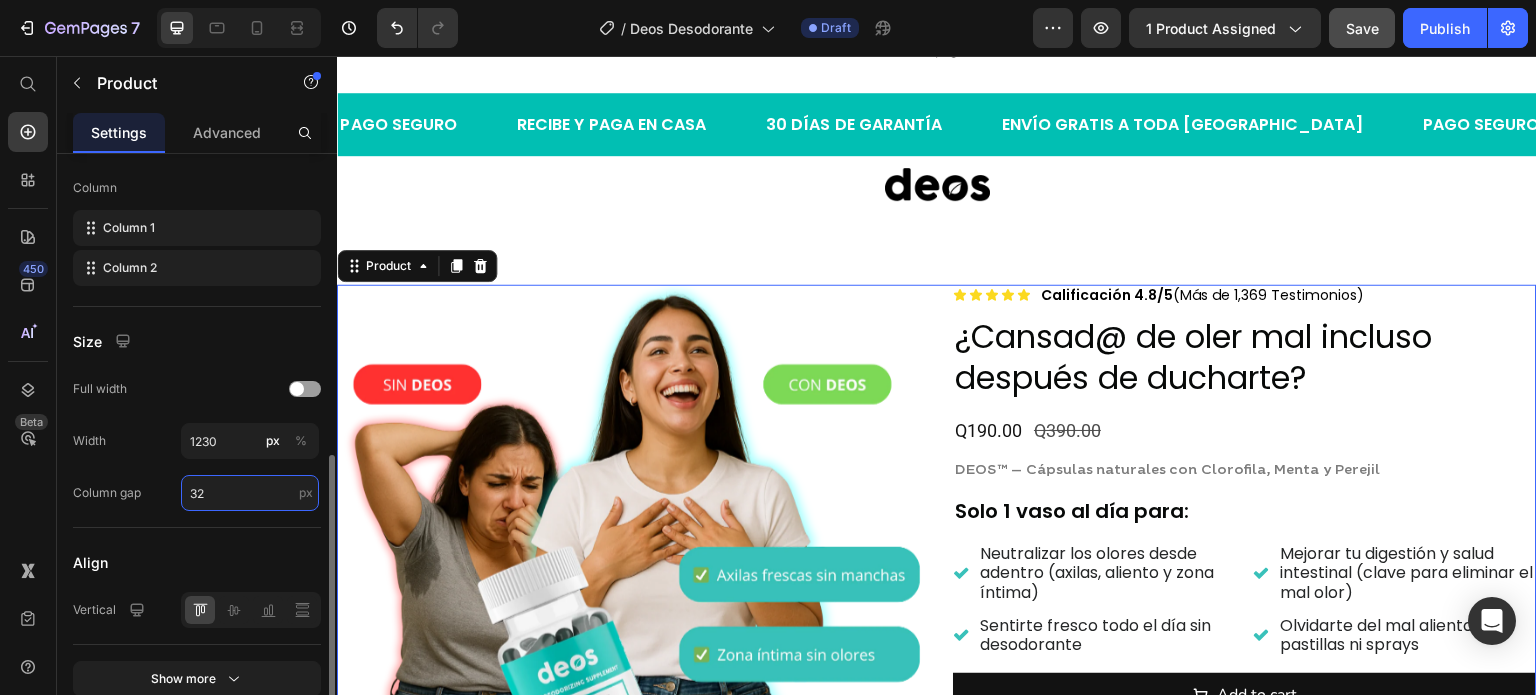 click on "32" at bounding box center [250, 493] 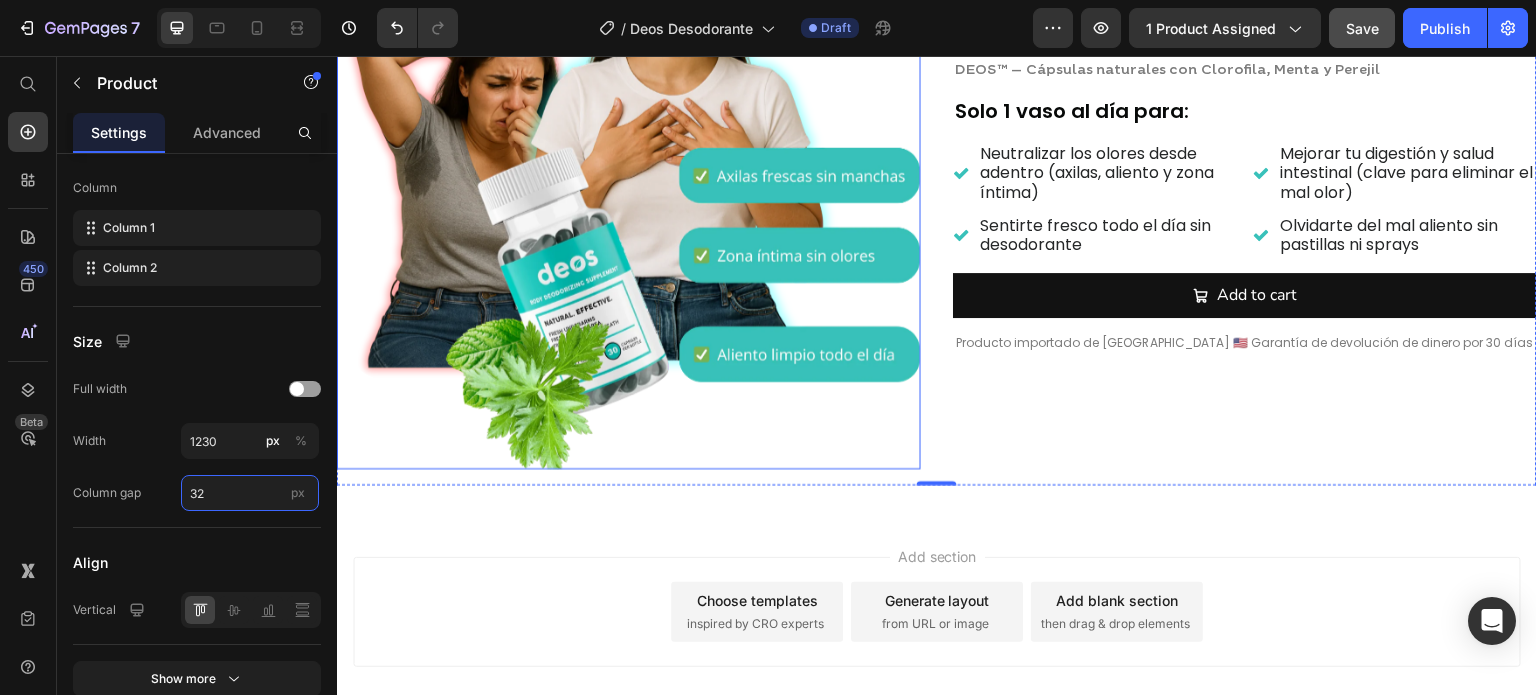scroll, scrollTop: 600, scrollLeft: 0, axis: vertical 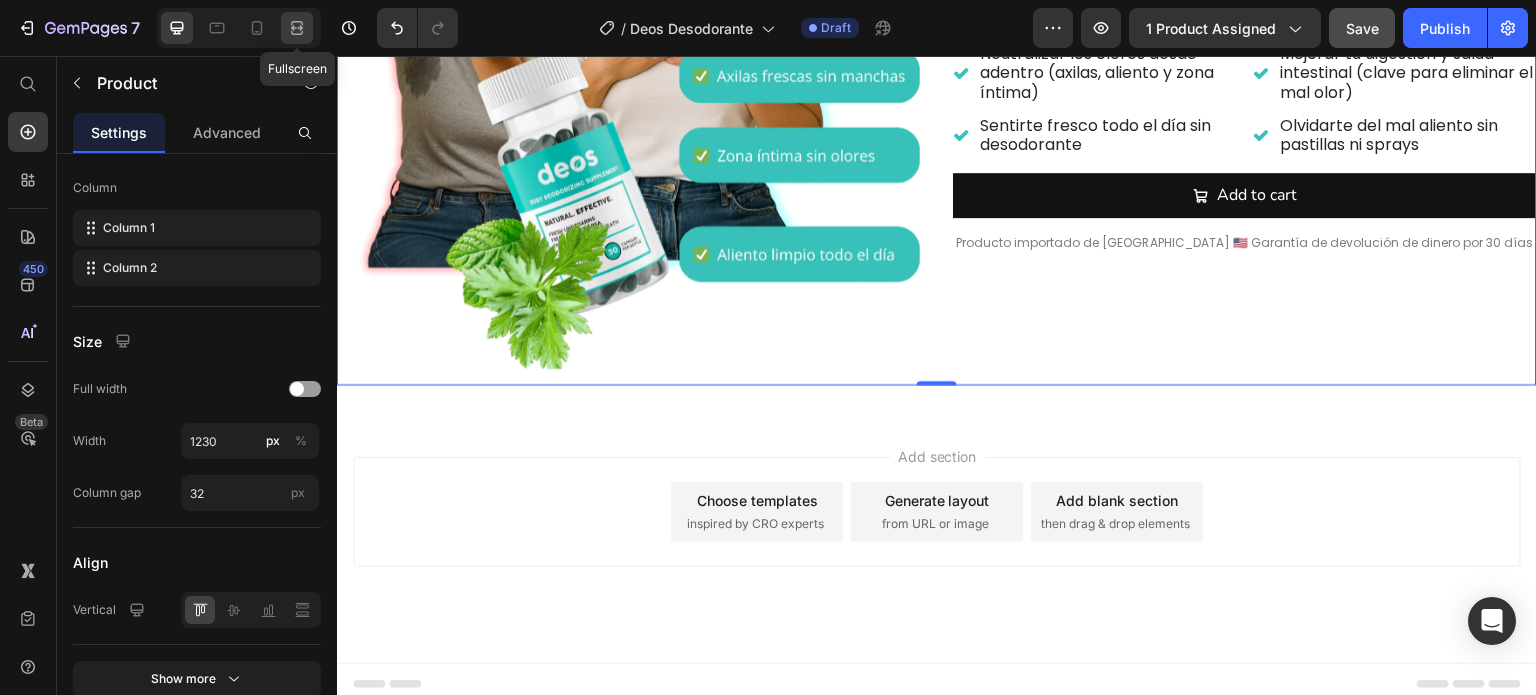 click 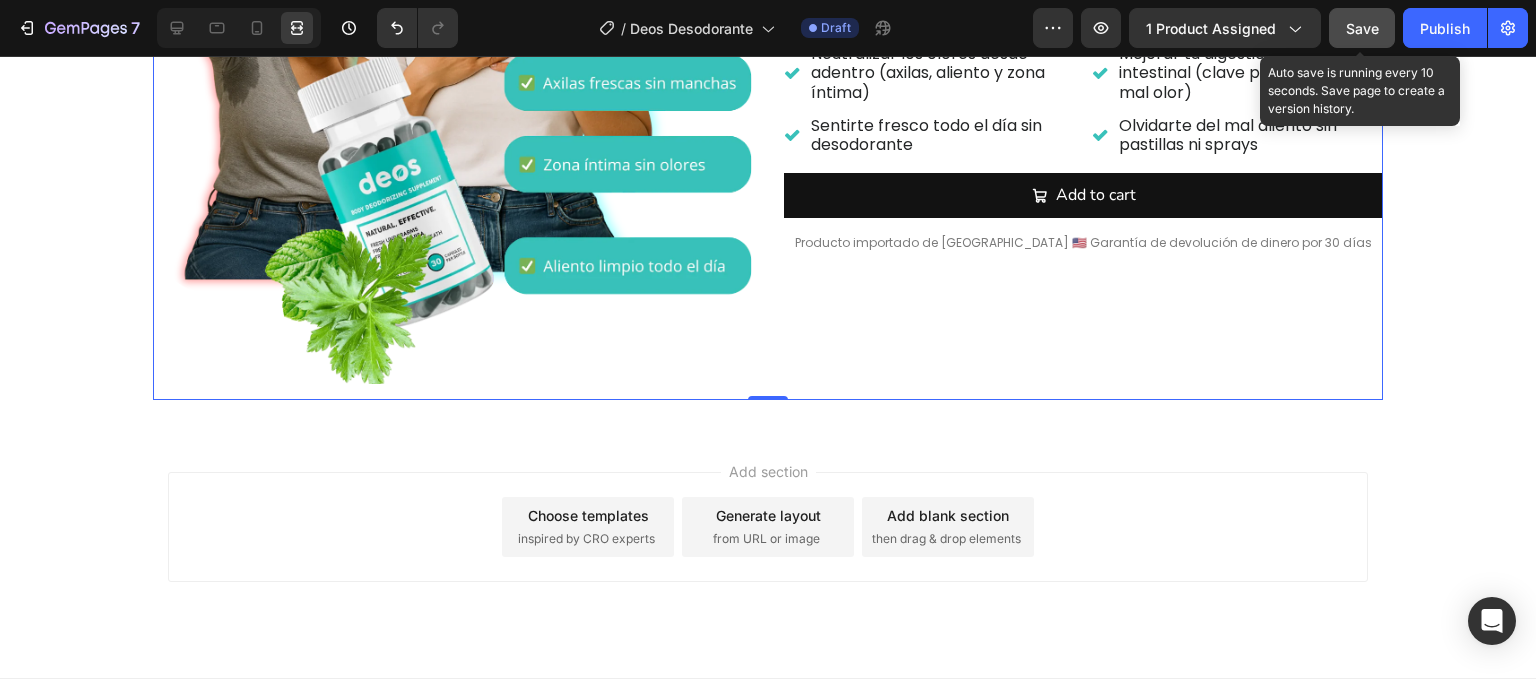 click on "Save" at bounding box center [1362, 28] 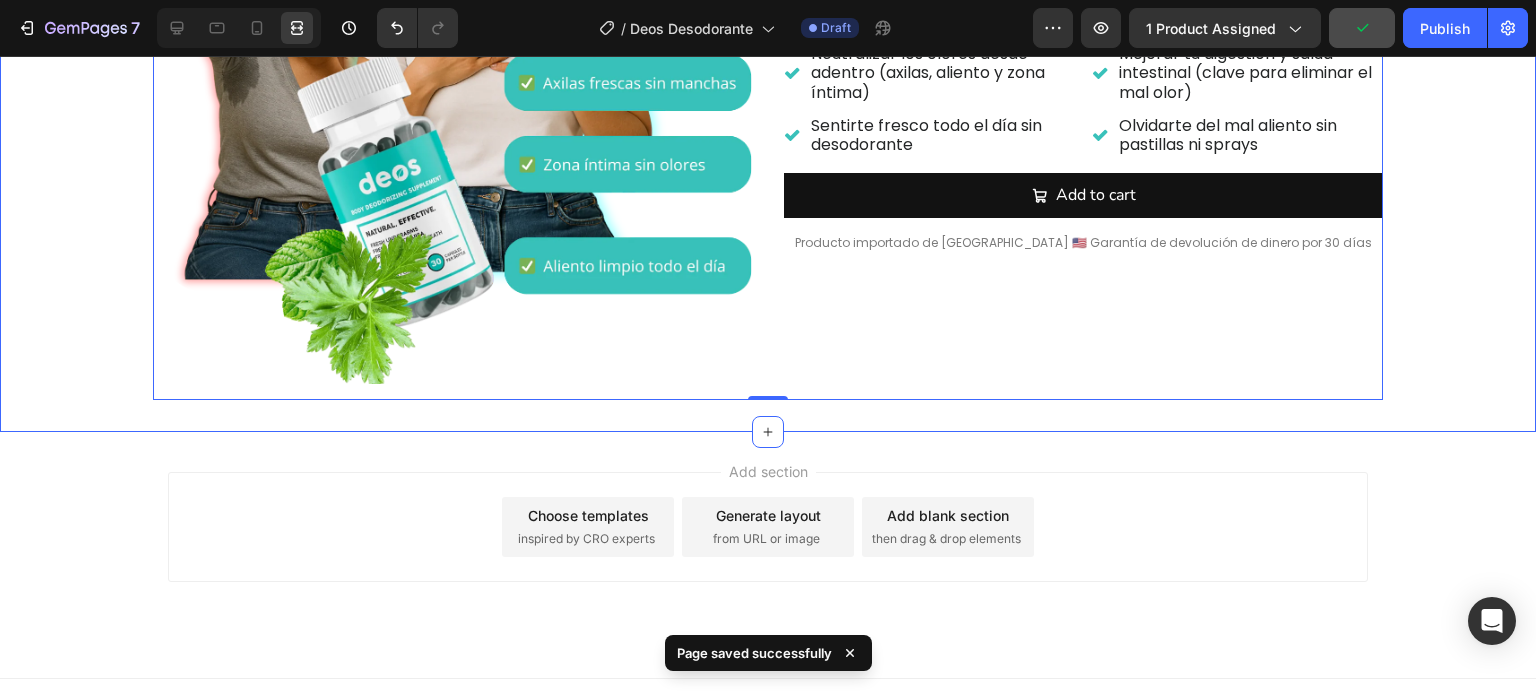 click on "Product Images Icon Icon Icon Icon
Icon Icon List Calificación 4.8/5  (Más de 1,369 Testimonios) Text Block Row ¿Cansad@ de oler mal incluso después de ducharte? Product Title Q190.00 Product Price Q390.00 Product Price Row DEOS™ – Cápsulas naturales con Clorofila, Menta y Perejil Text Block Solo 1 vaso al día para: Text Block
Neutralizar los olores desde adentro (axilas, aliento y zona íntima)
Sentirte fresco todo el día sin desodorante Item List
Mejorar tu digestión y salud intestinal (clave para eliminar el mal olor)
Olvidarte del mal aliento sin pastillas ni sprays Item List Row
Add to cart Add to Cart Producto importado de USA 🇺🇸 Garantía de devolución de dinero por 30 días Text Block Product   0" at bounding box center (768, 92) 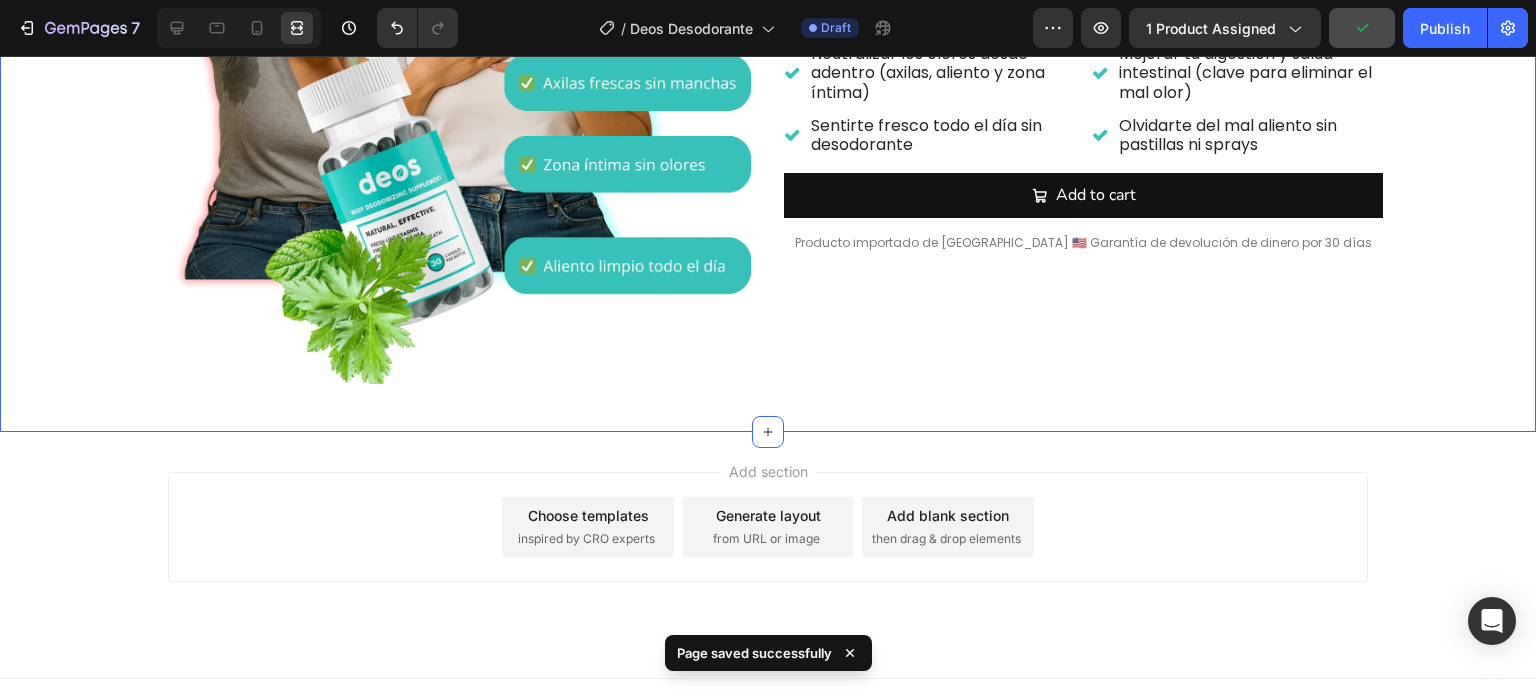 scroll, scrollTop: 0, scrollLeft: 0, axis: both 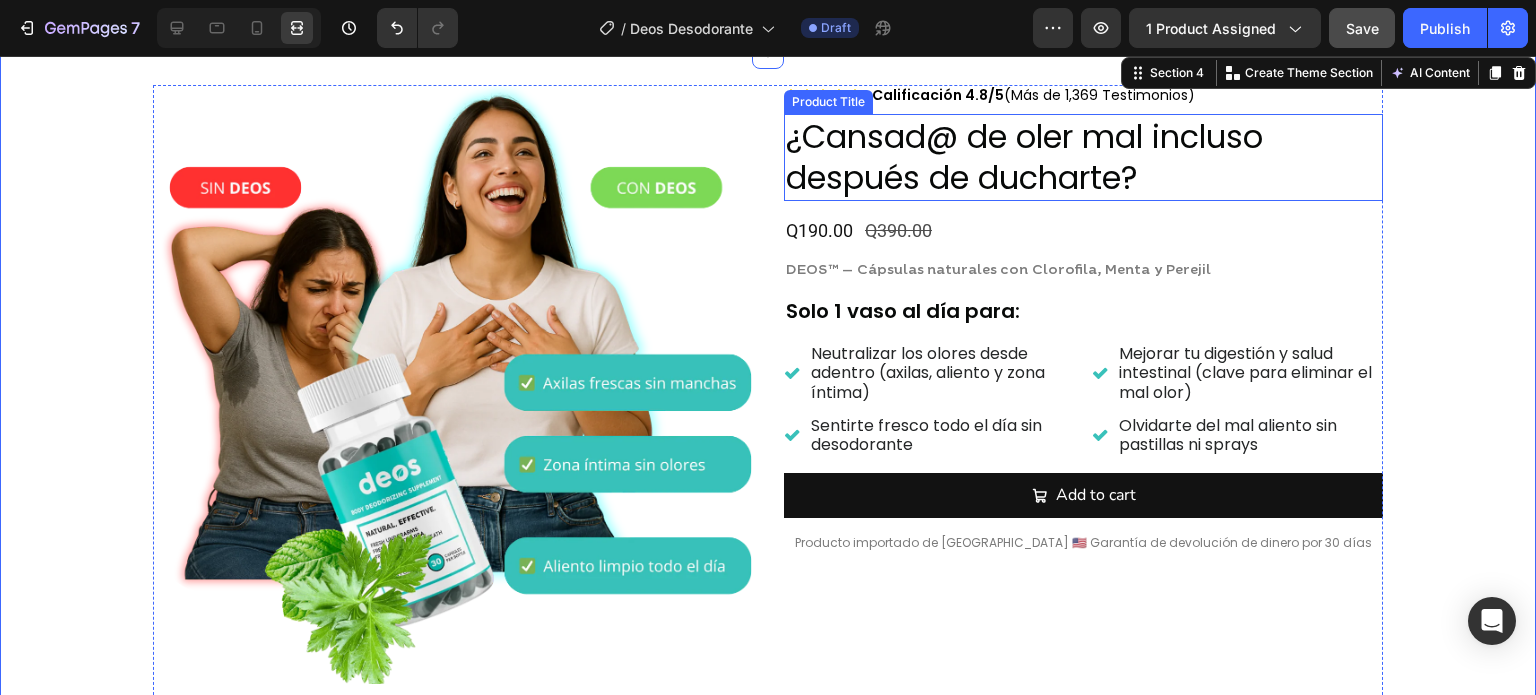 click on "¿Cansad@ de oler mal incluso después de ducharte?" at bounding box center [1083, 157] 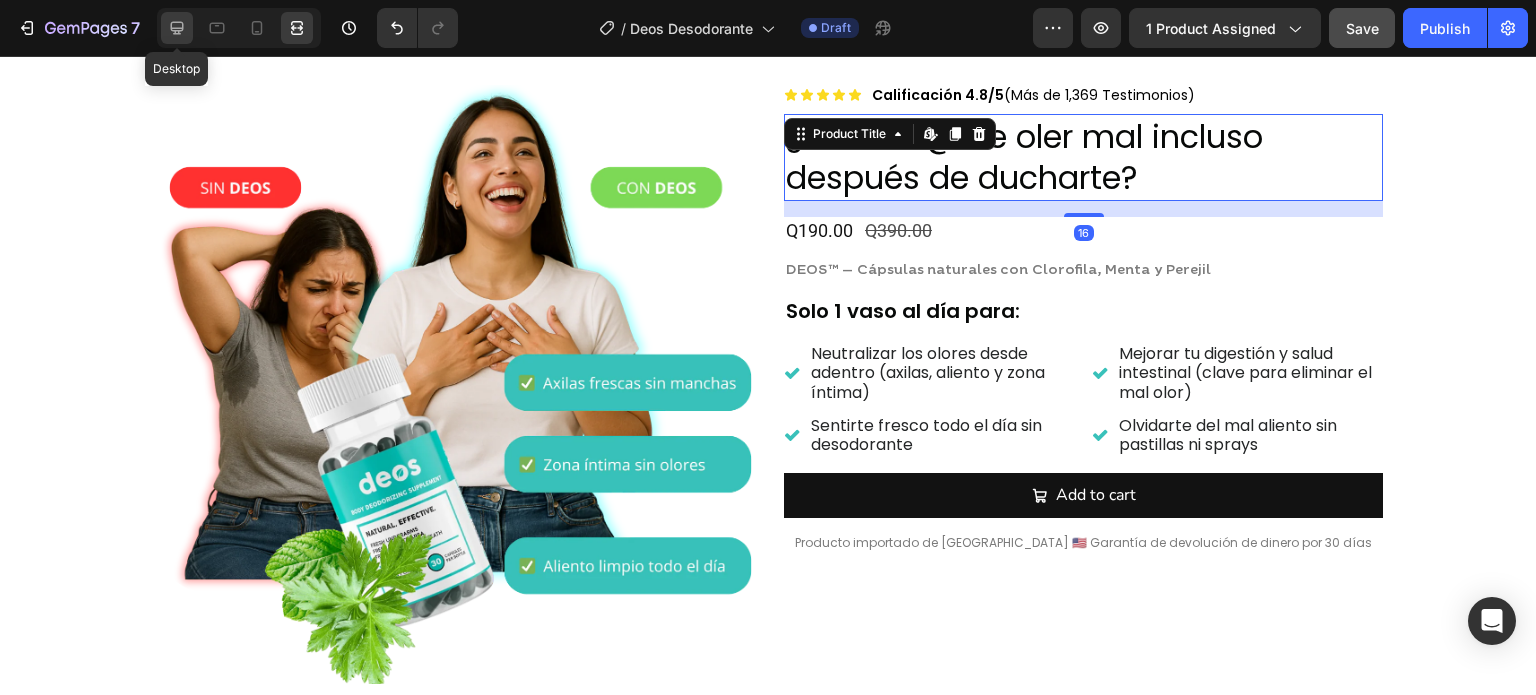 click 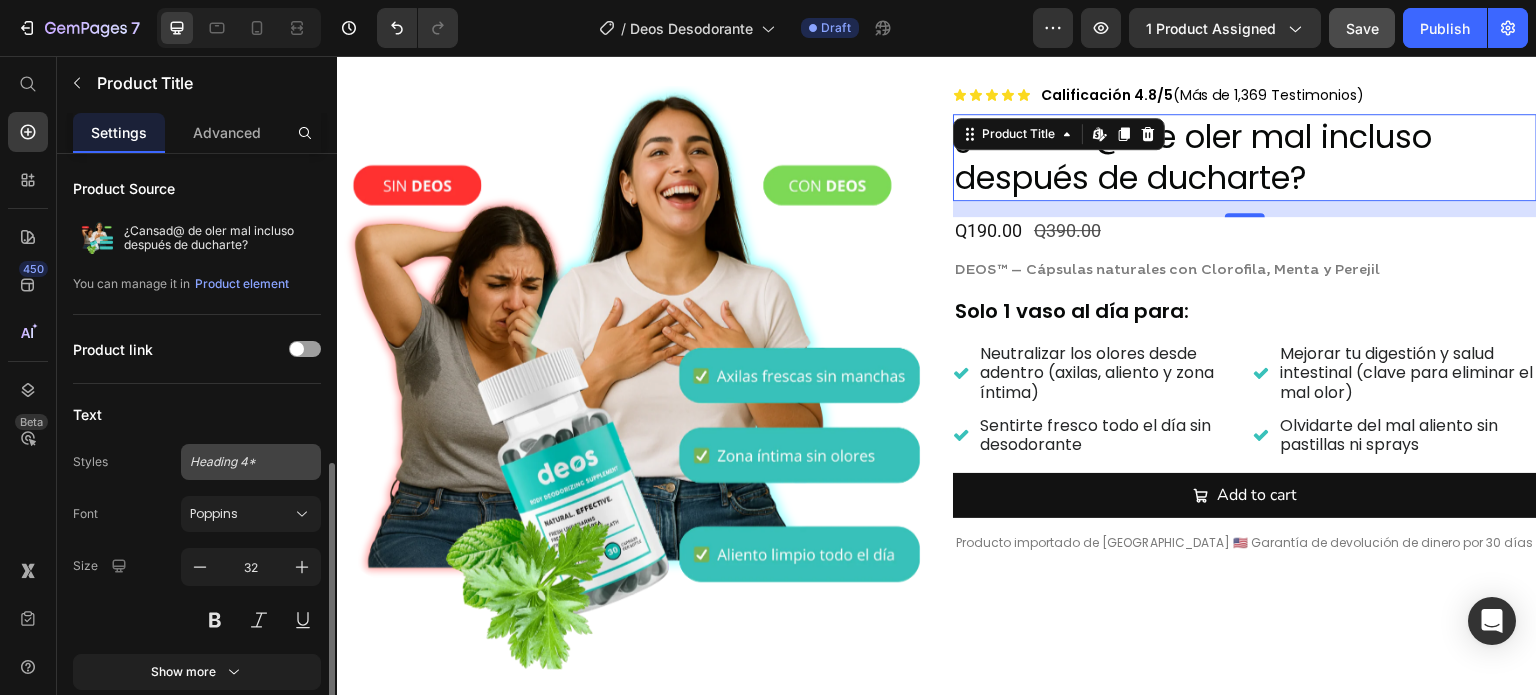 scroll, scrollTop: 300, scrollLeft: 0, axis: vertical 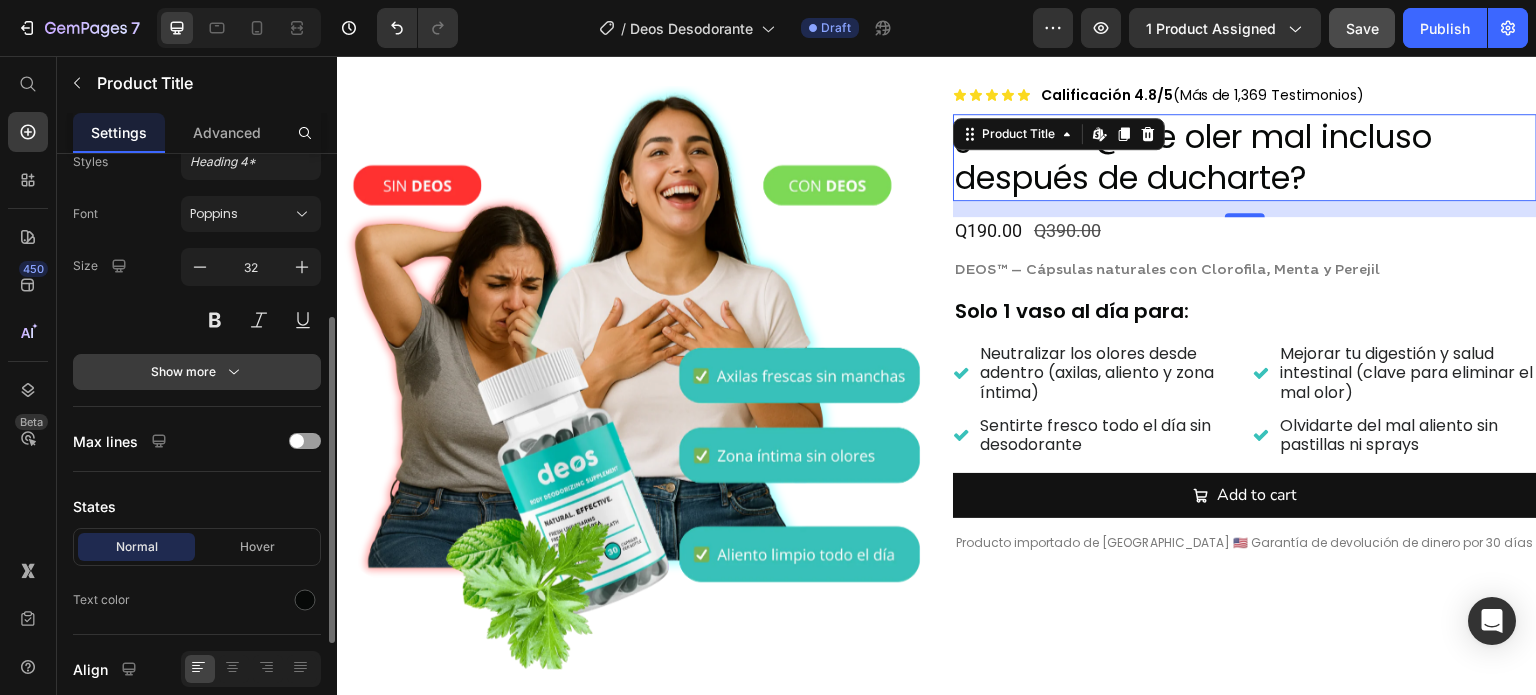 click on "Show more" at bounding box center [197, 372] 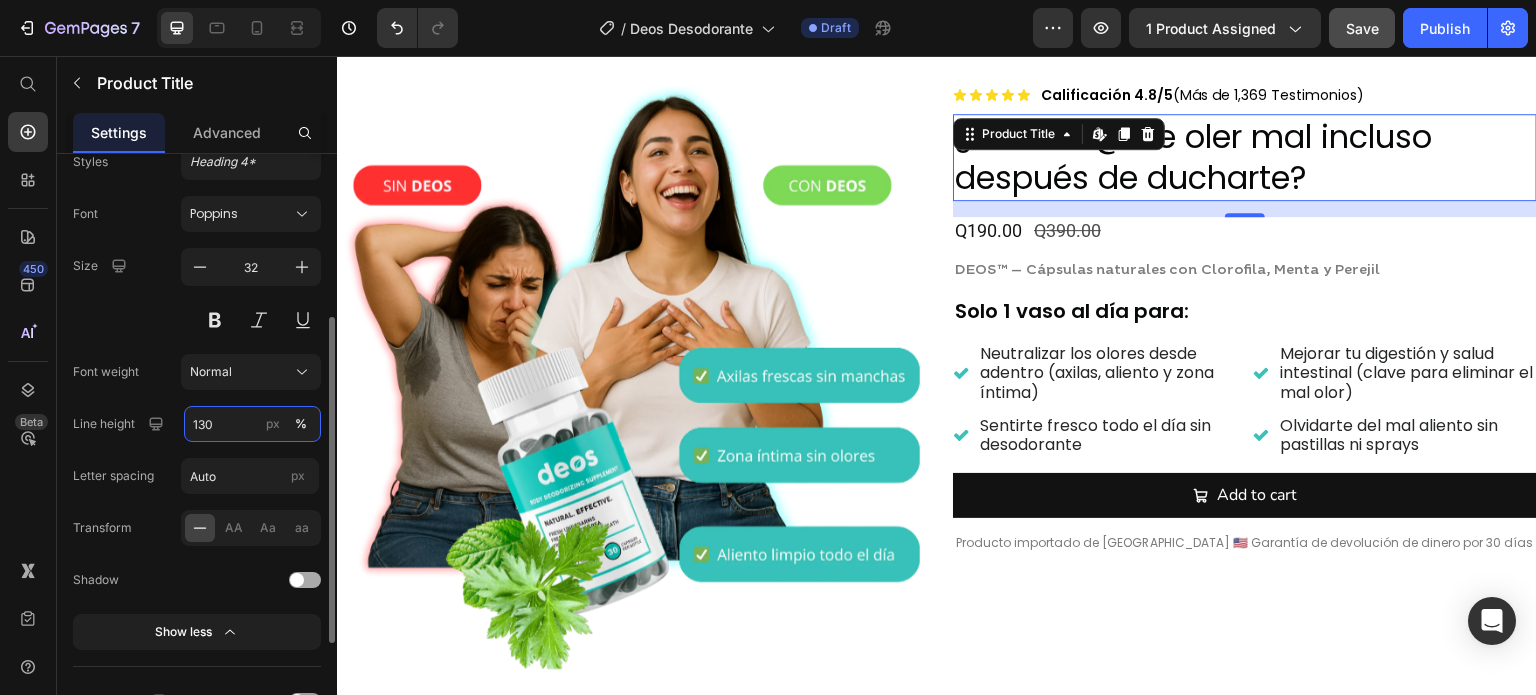 click on "130" at bounding box center [252, 424] 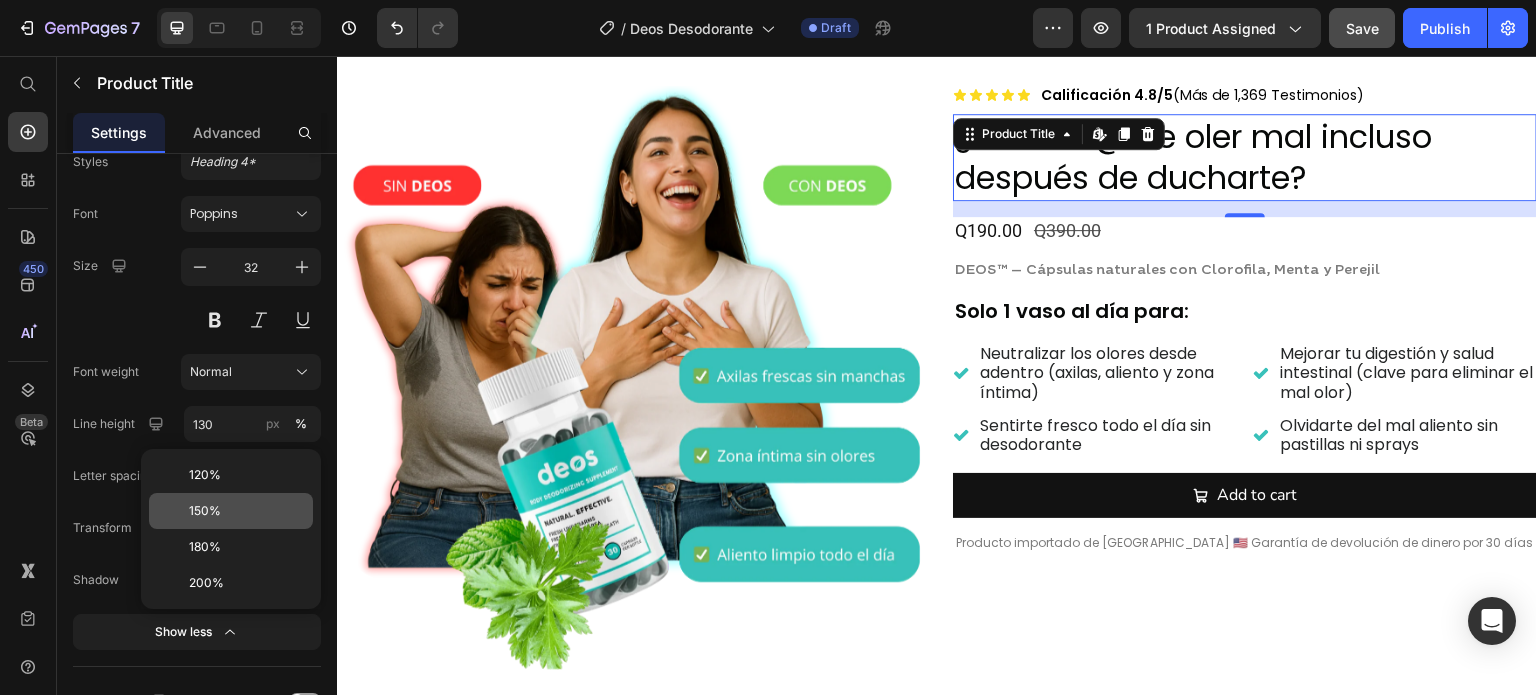 click on "150%" at bounding box center [247, 511] 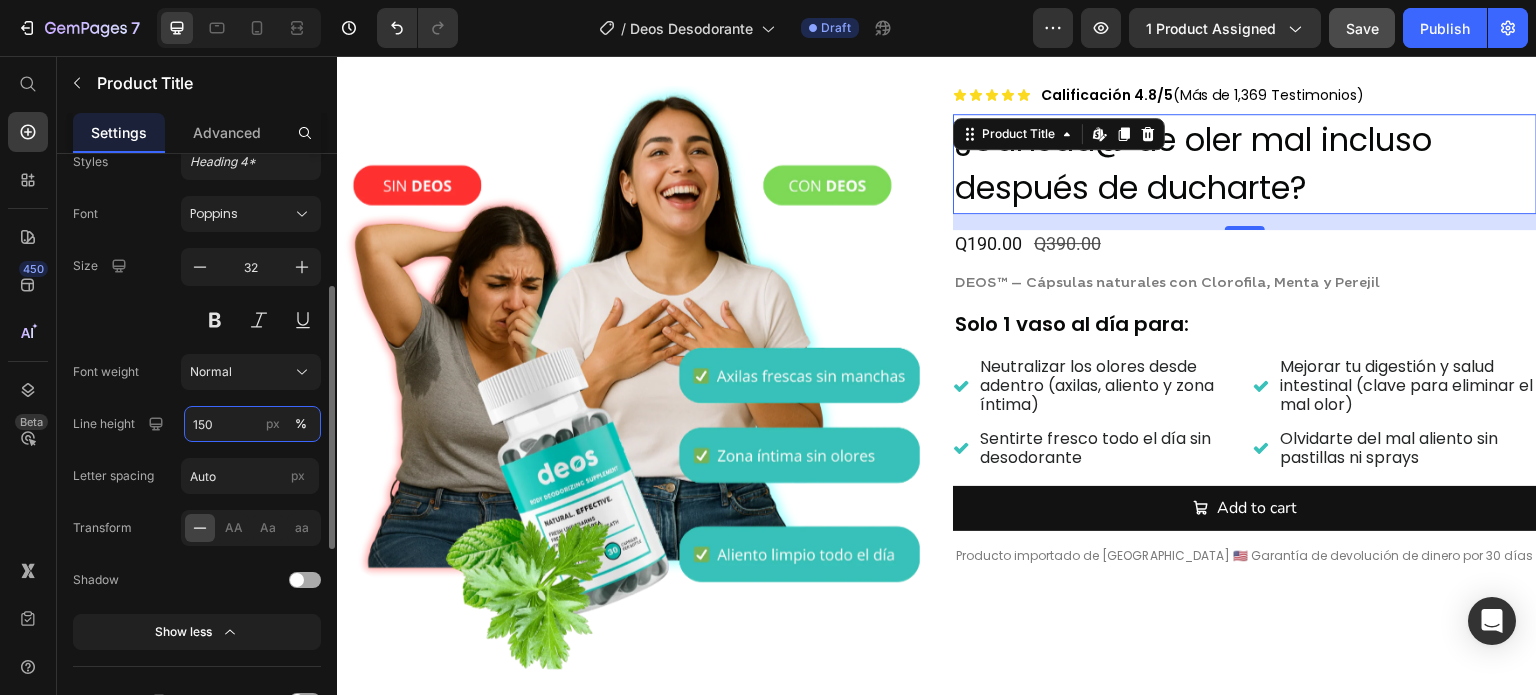 click on "150" at bounding box center (252, 424) 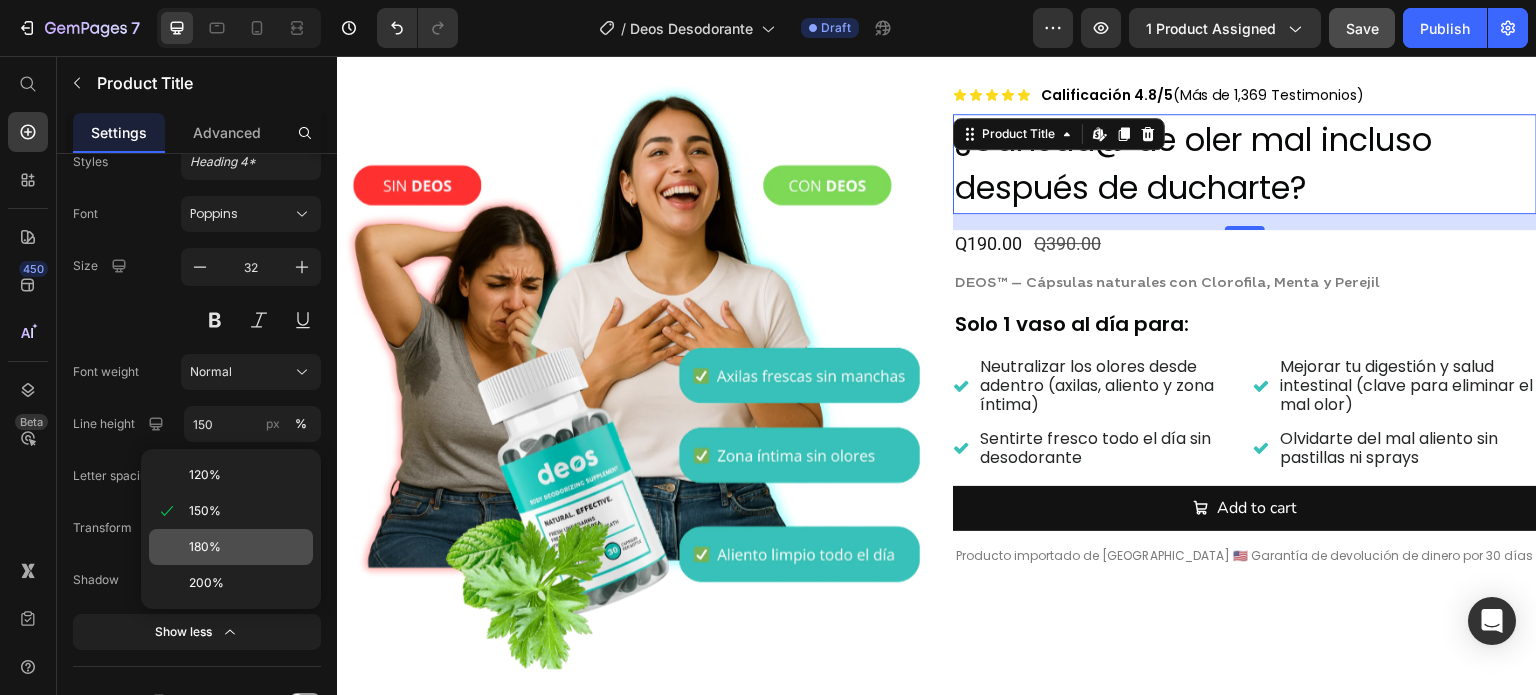 click on "180%" 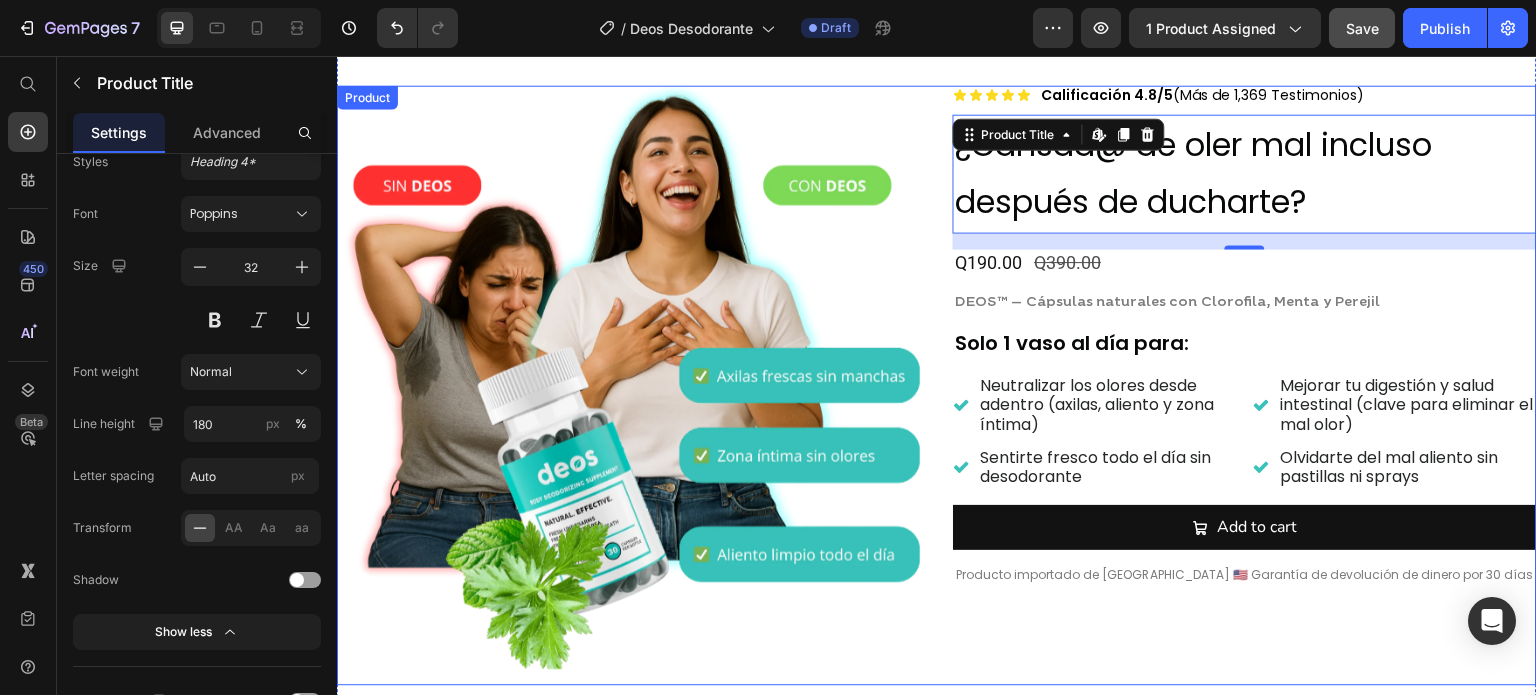 click on "Icon Icon Icon Icon
Icon Icon List Calificación 4.8/5  (Más de 1,369 Testimonios) Text Block Row ¿Cansad@ de oler mal incluso después de ducharte? Product Title   Edit content in Shopify 16 Q190.00 Product Price Q390.00 Product Price Row DEOS™ – Cápsulas naturales con Clorofila, Menta y Perejil Text Block Solo 1 vaso al día para: Text Block
Neutralizar los olores desde adentro (axilas, aliento y zona íntima)
Sentirte fresco todo el día sin desodorante Item List
Mejorar tu digestión y salud intestinal (clave para eliminar el mal olor)
Olvidarte del mal aliento sin pastillas ni sprays Item List Row
Add to cart Add to Cart Producto importado de USA 🇺🇸 Garantía de devolución de dinero por 30 días Text Block" at bounding box center (1245, 385) 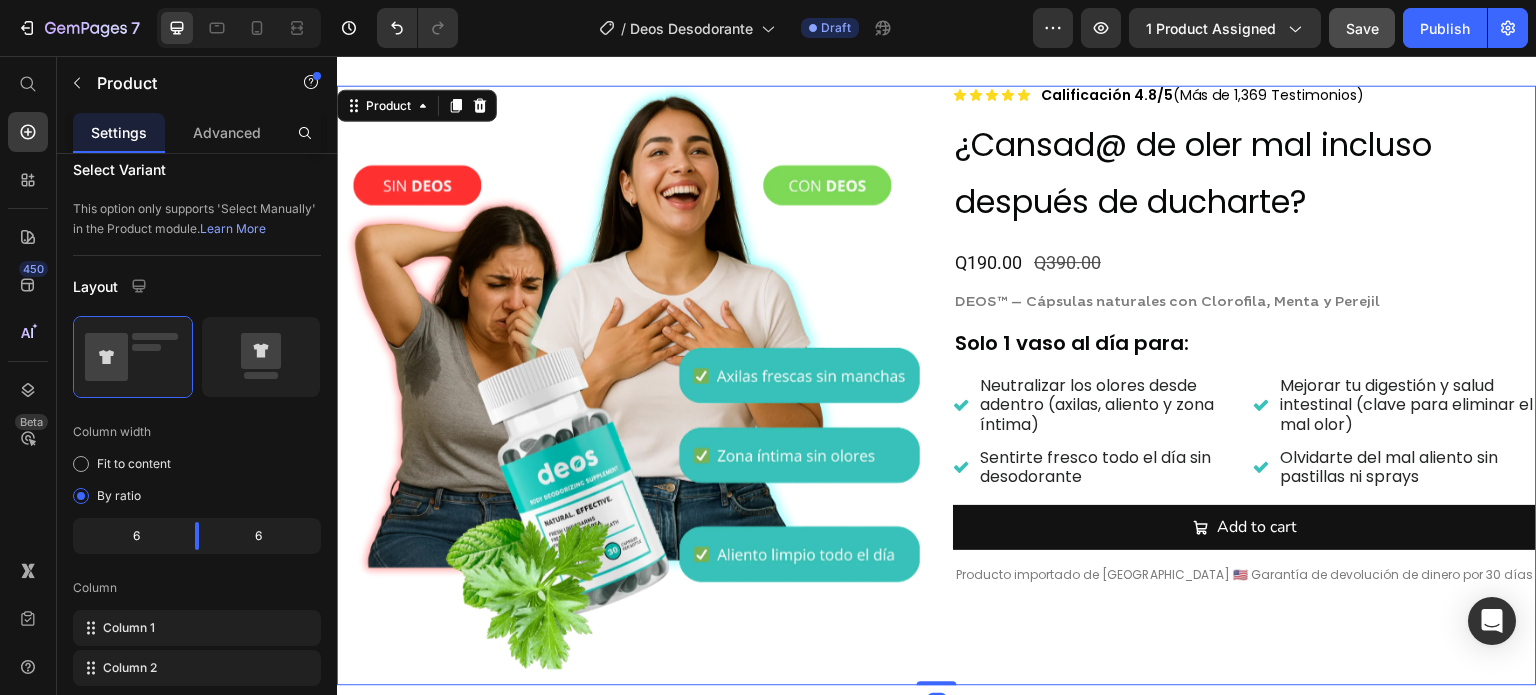 scroll, scrollTop: 0, scrollLeft: 0, axis: both 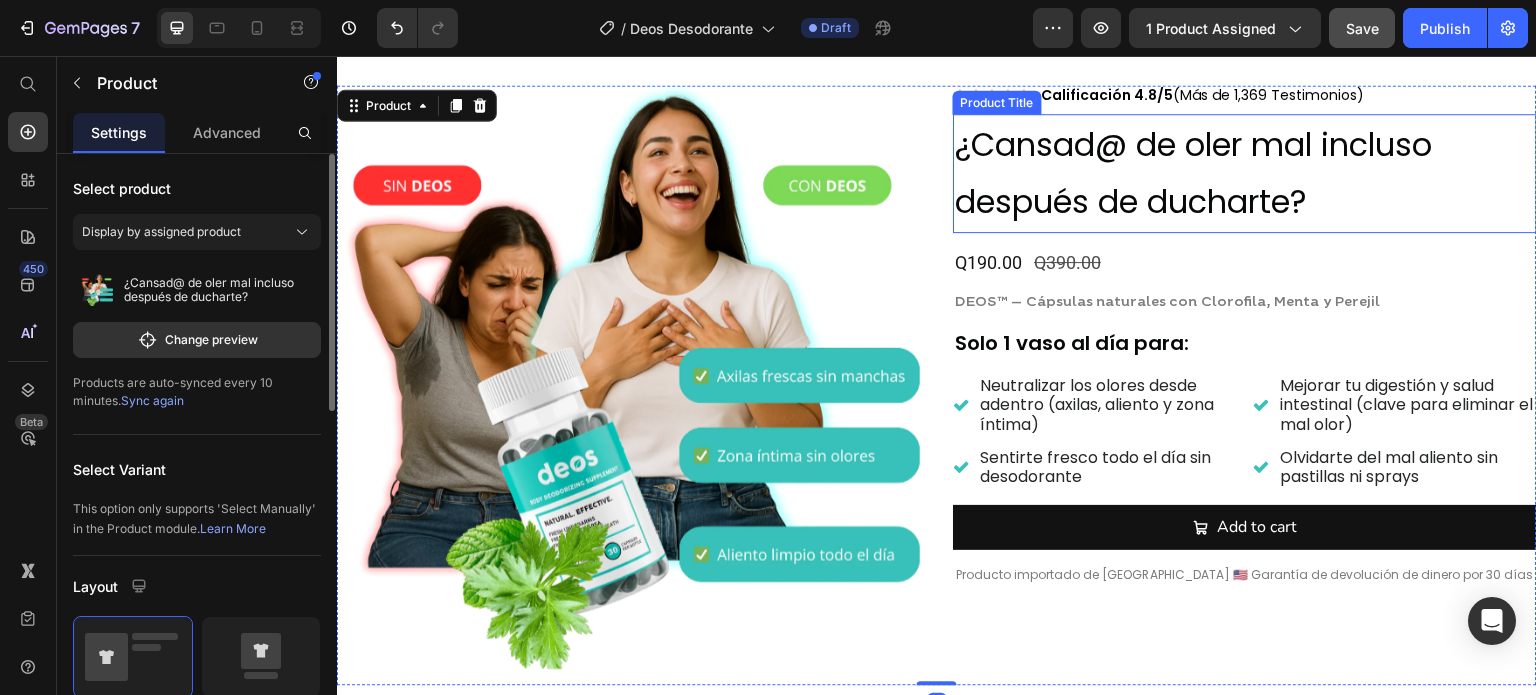 click on "¿Cansad@ de oler mal incluso después de ducharte?" at bounding box center [1245, 173] 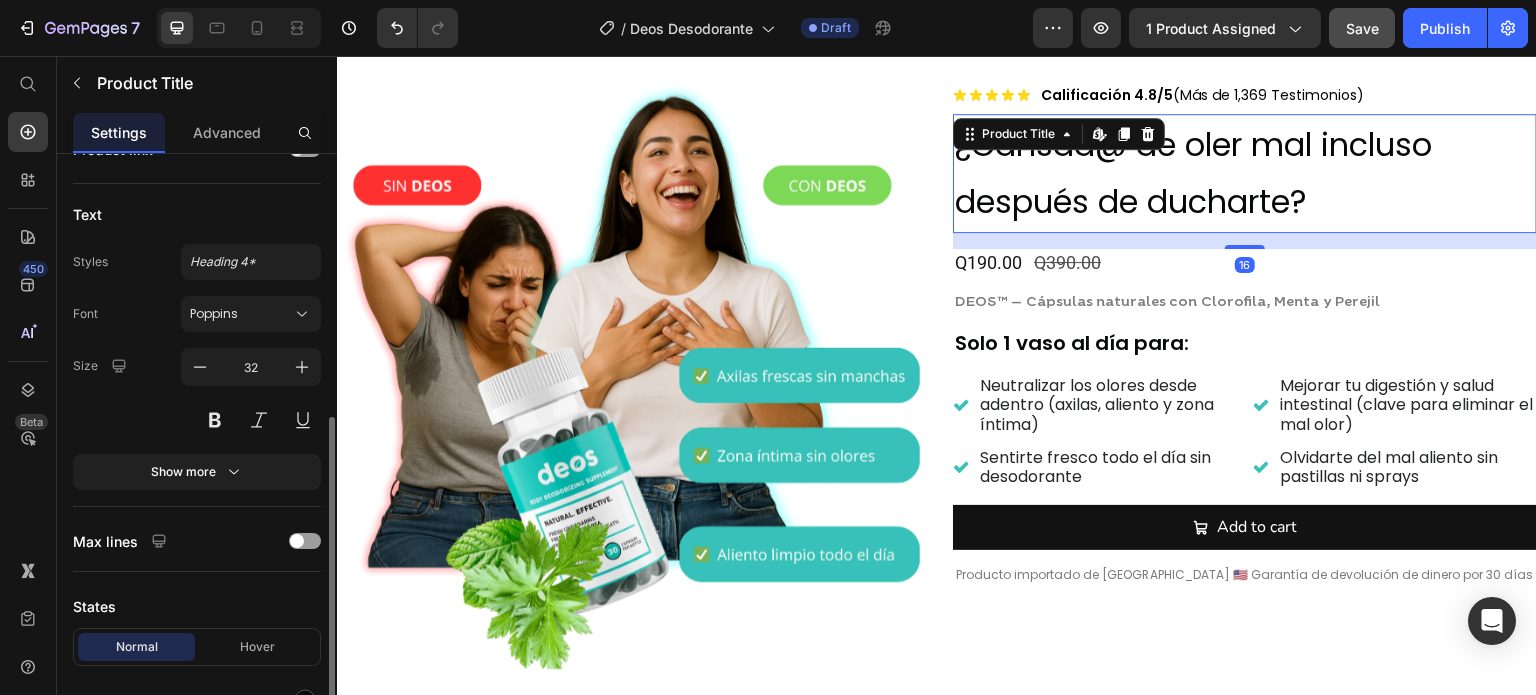 scroll, scrollTop: 300, scrollLeft: 0, axis: vertical 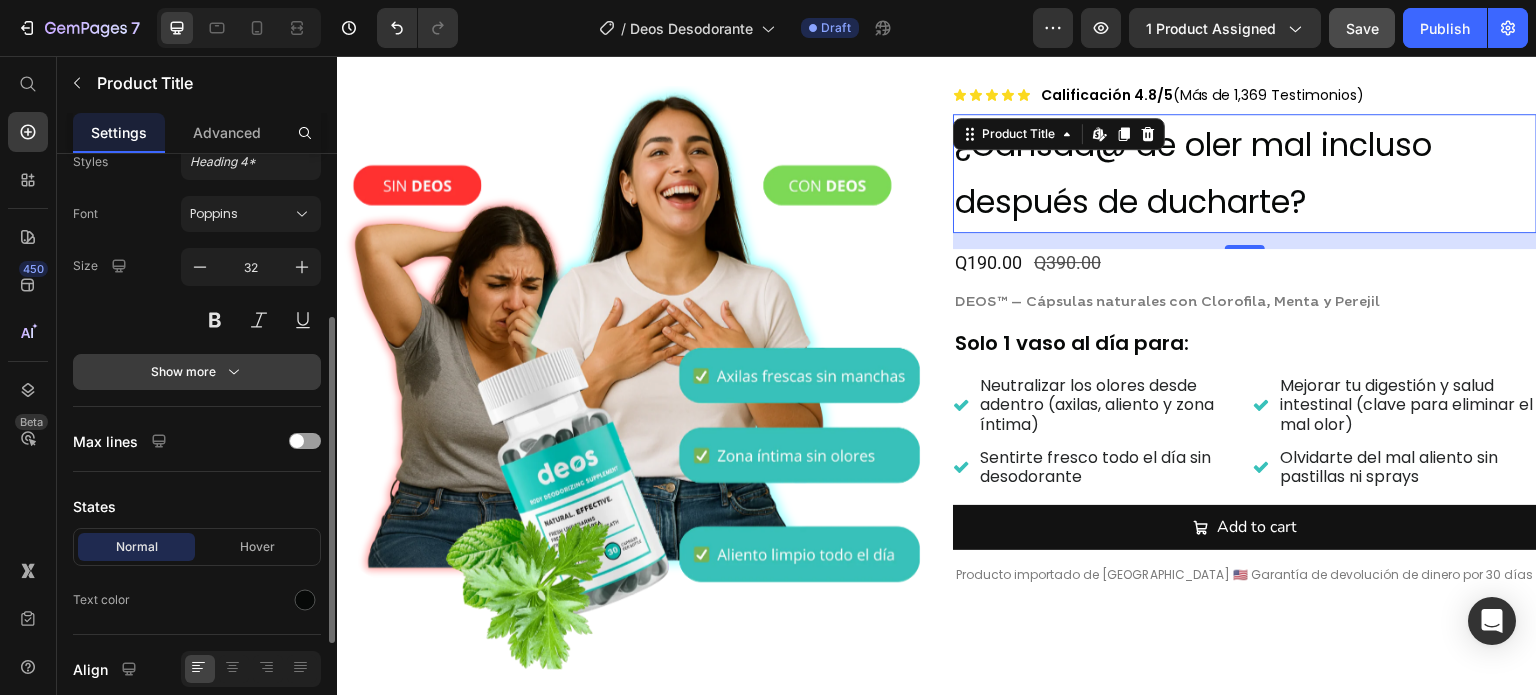 click 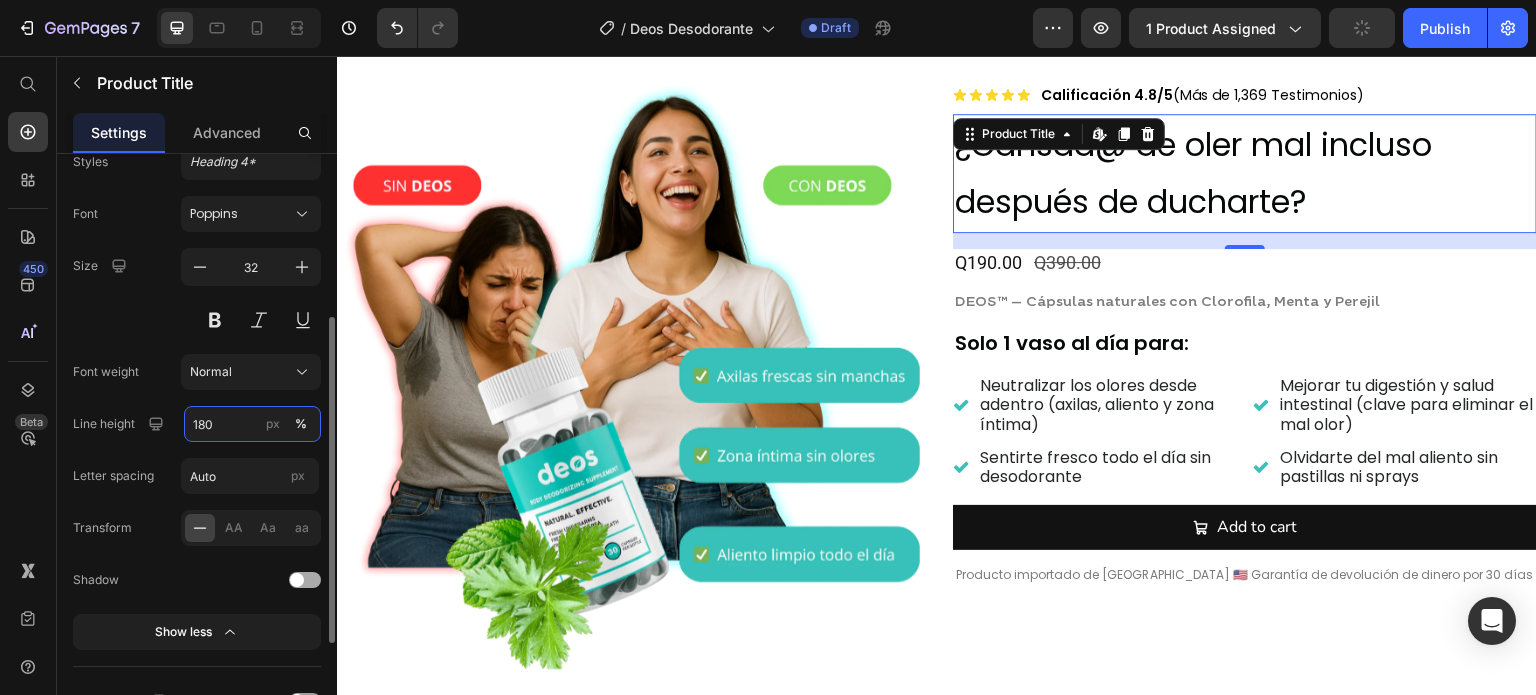 click on "180" at bounding box center (252, 424) 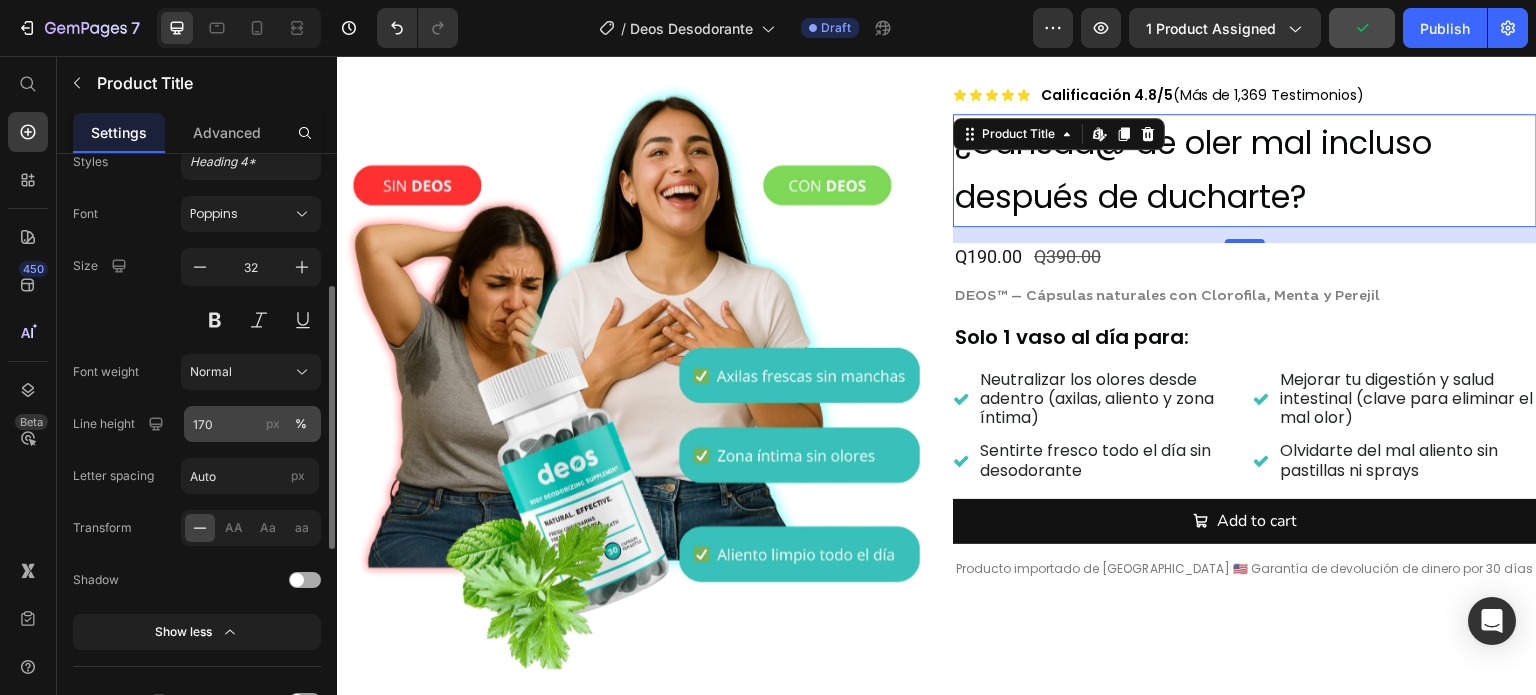 click on "px" at bounding box center (273, 424) 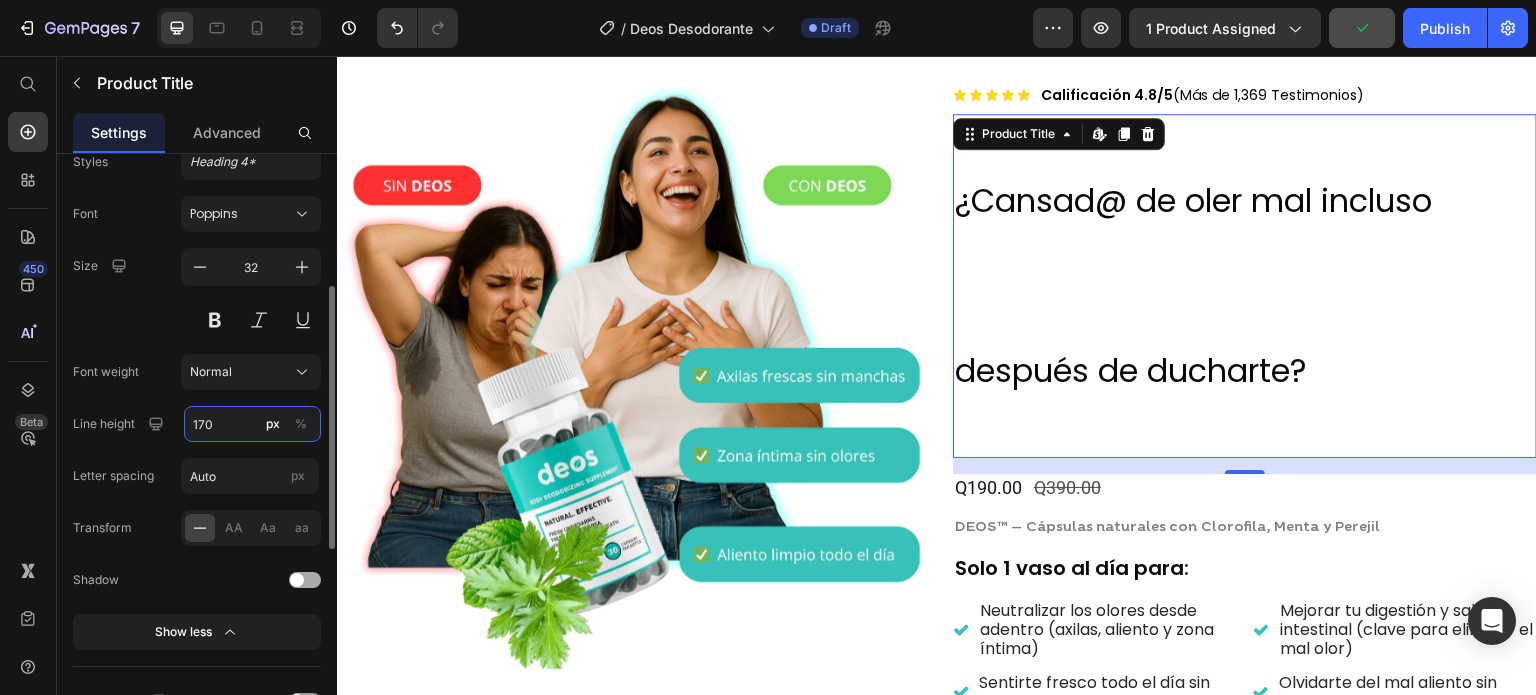 click on "170" at bounding box center (252, 424) 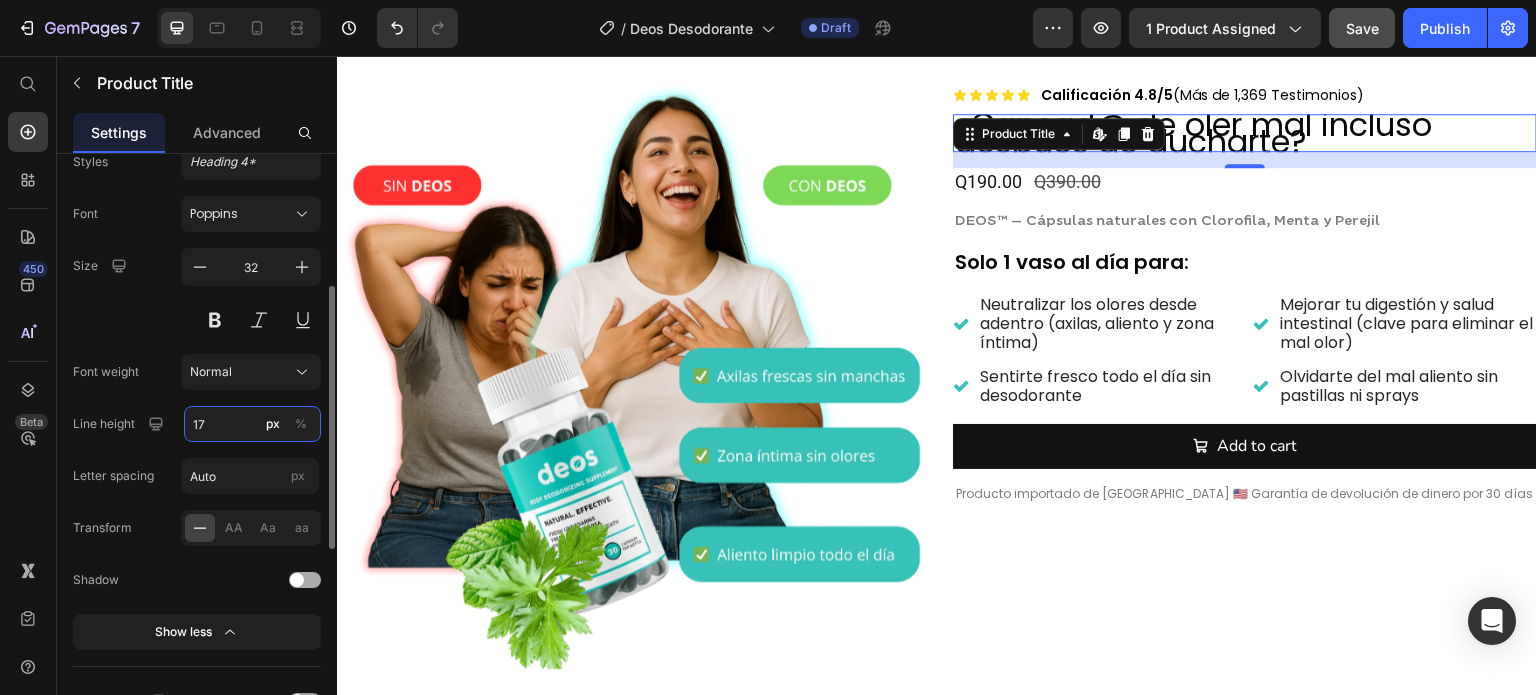type on "1" 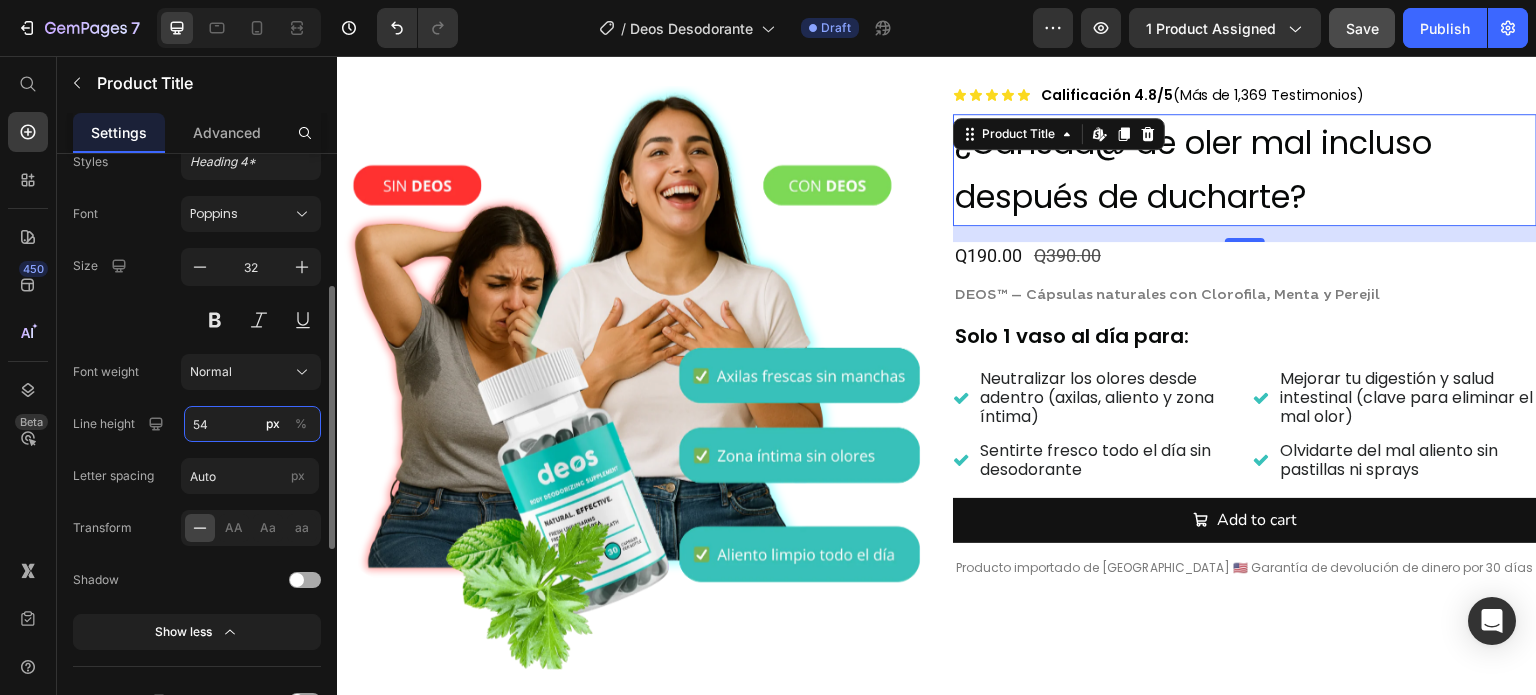 type on "54" 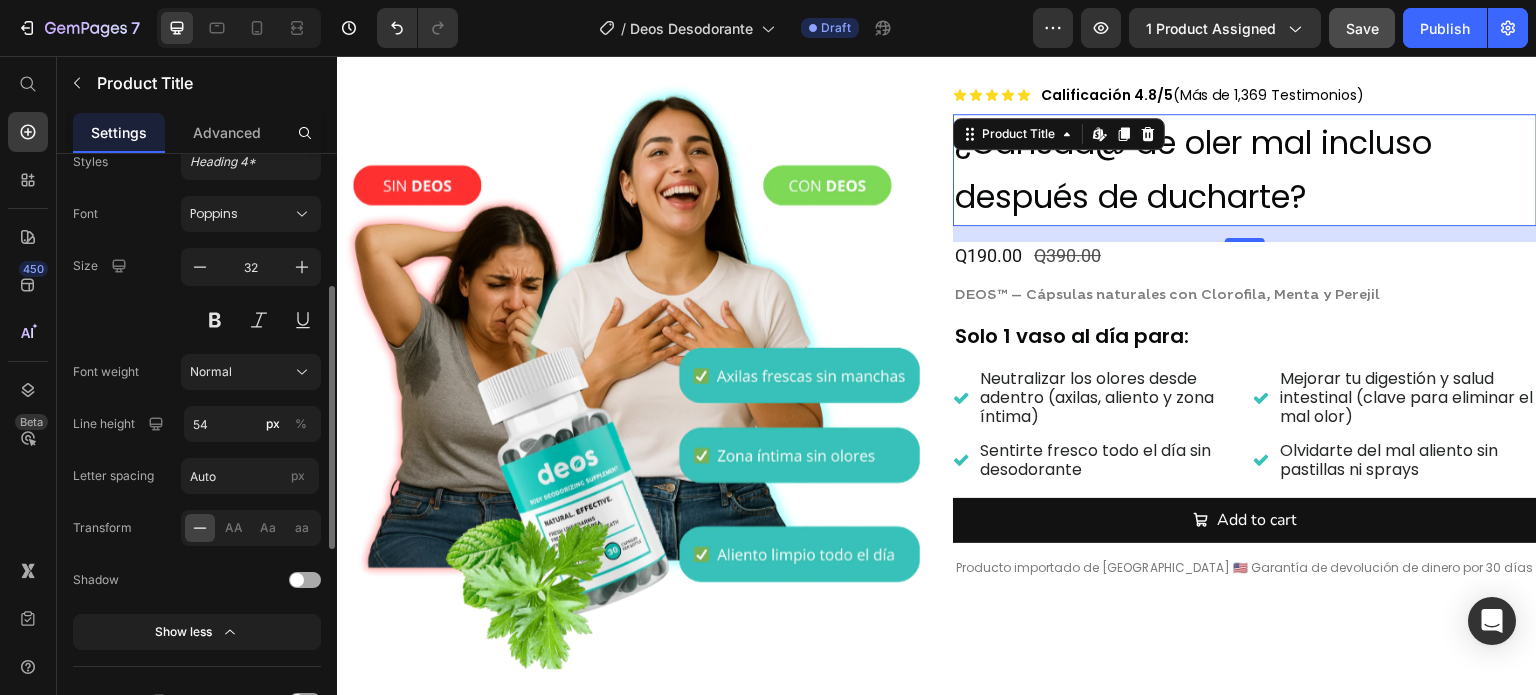 click on "Font weight Normal" 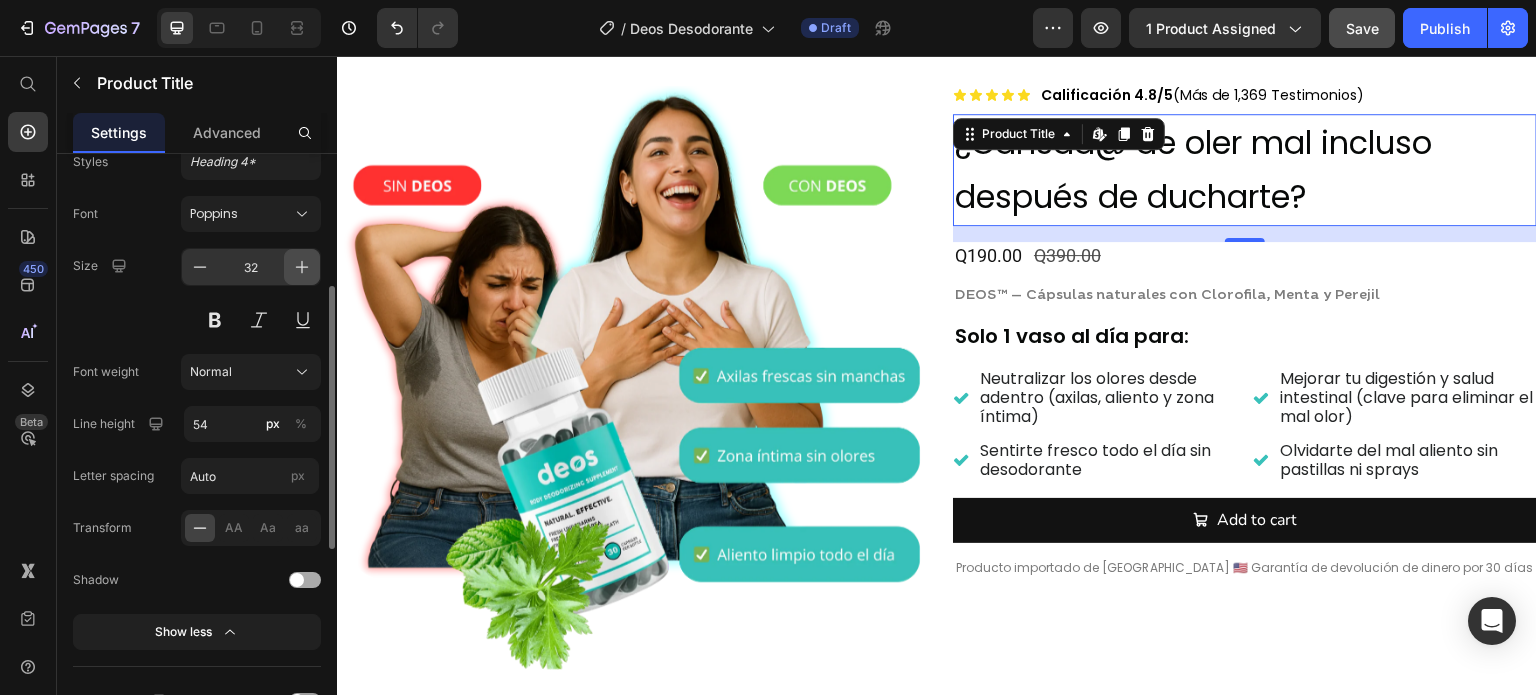 click 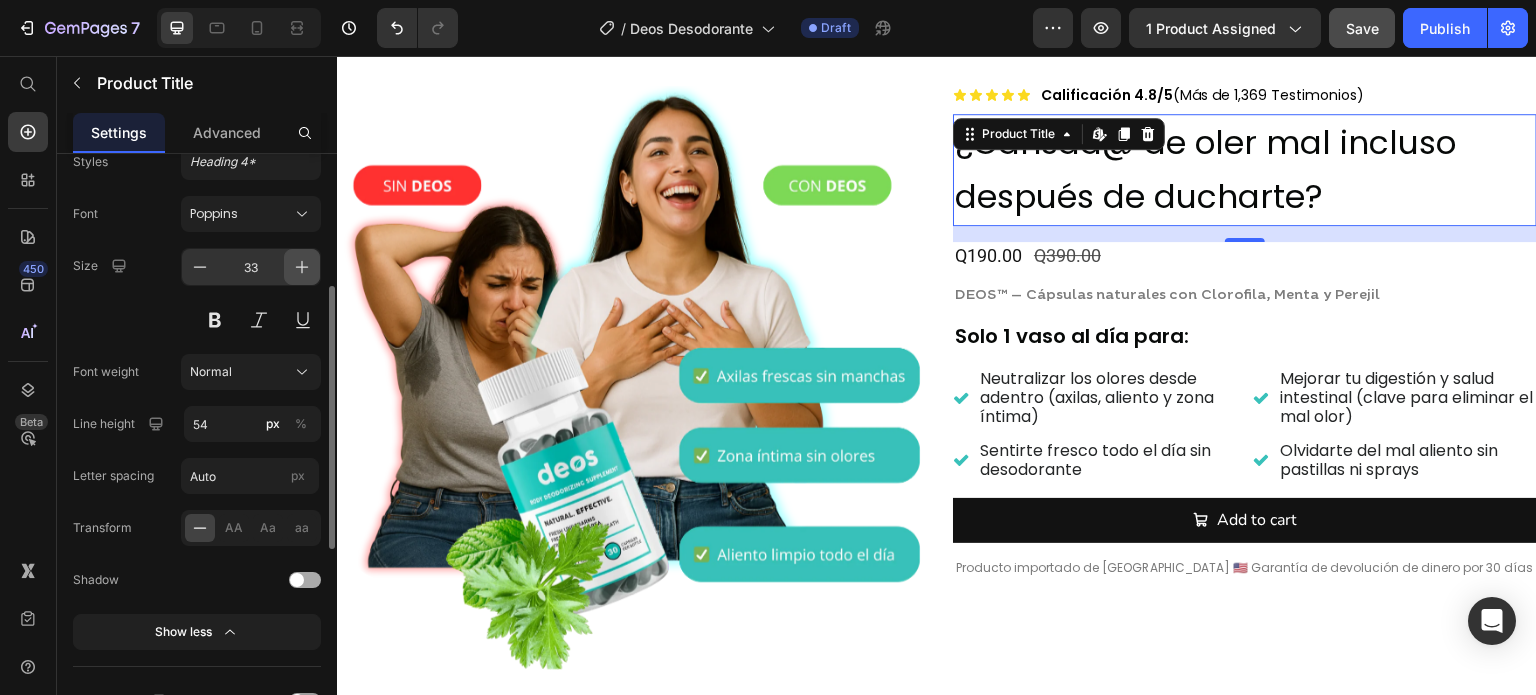 click 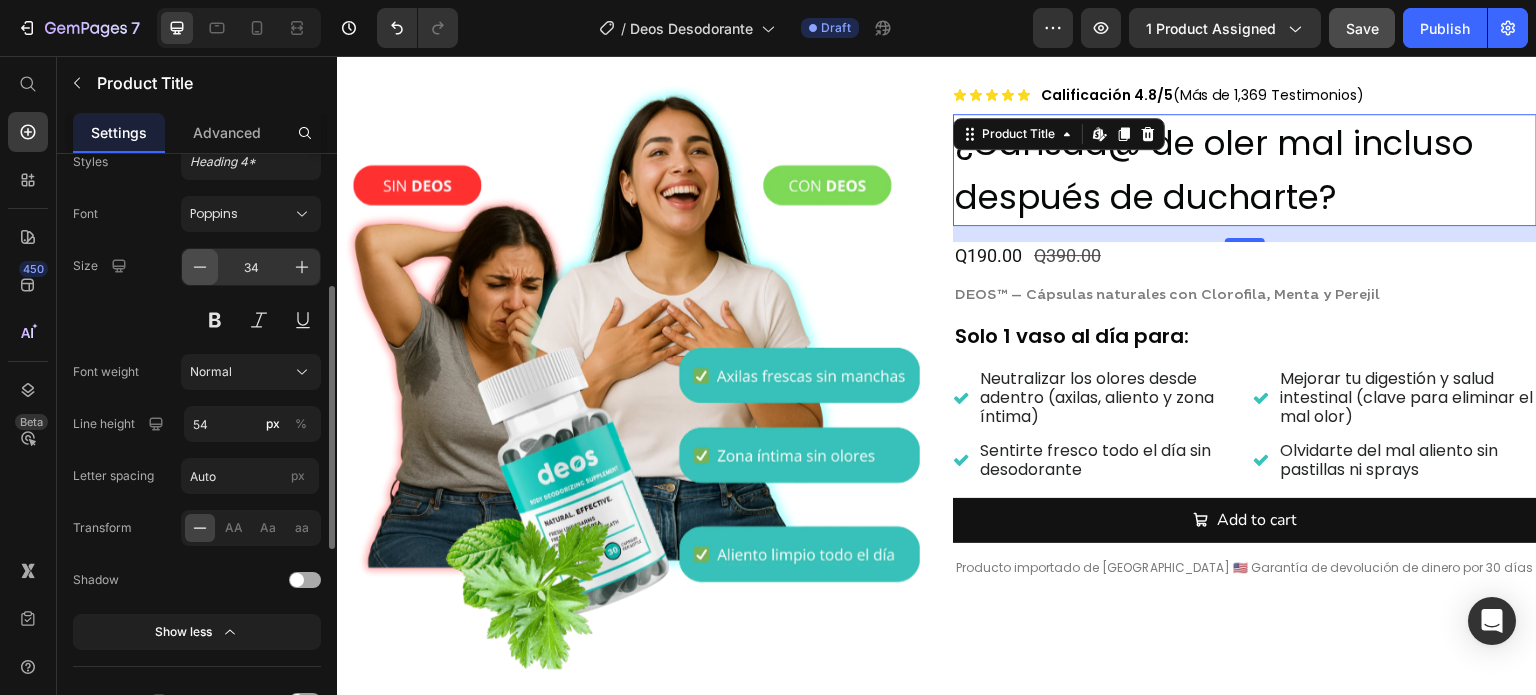 click 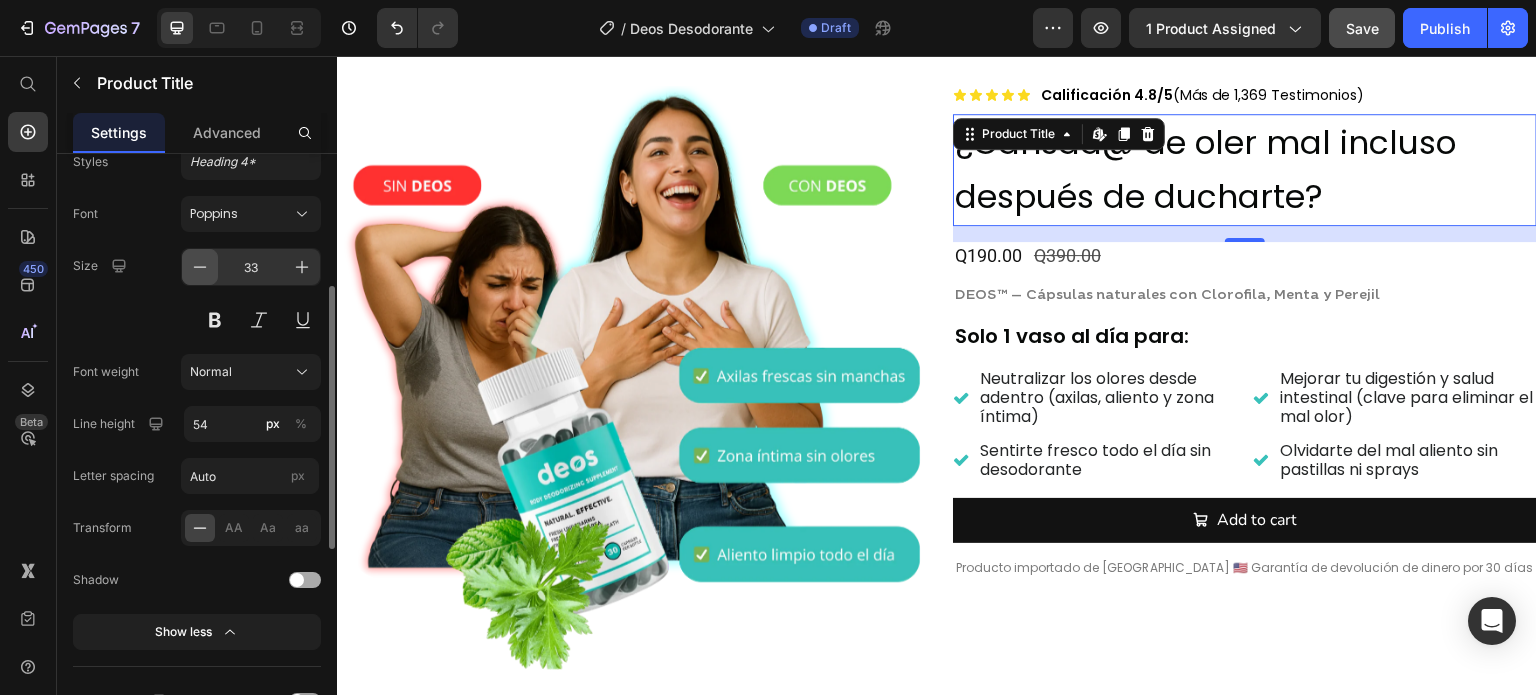 click 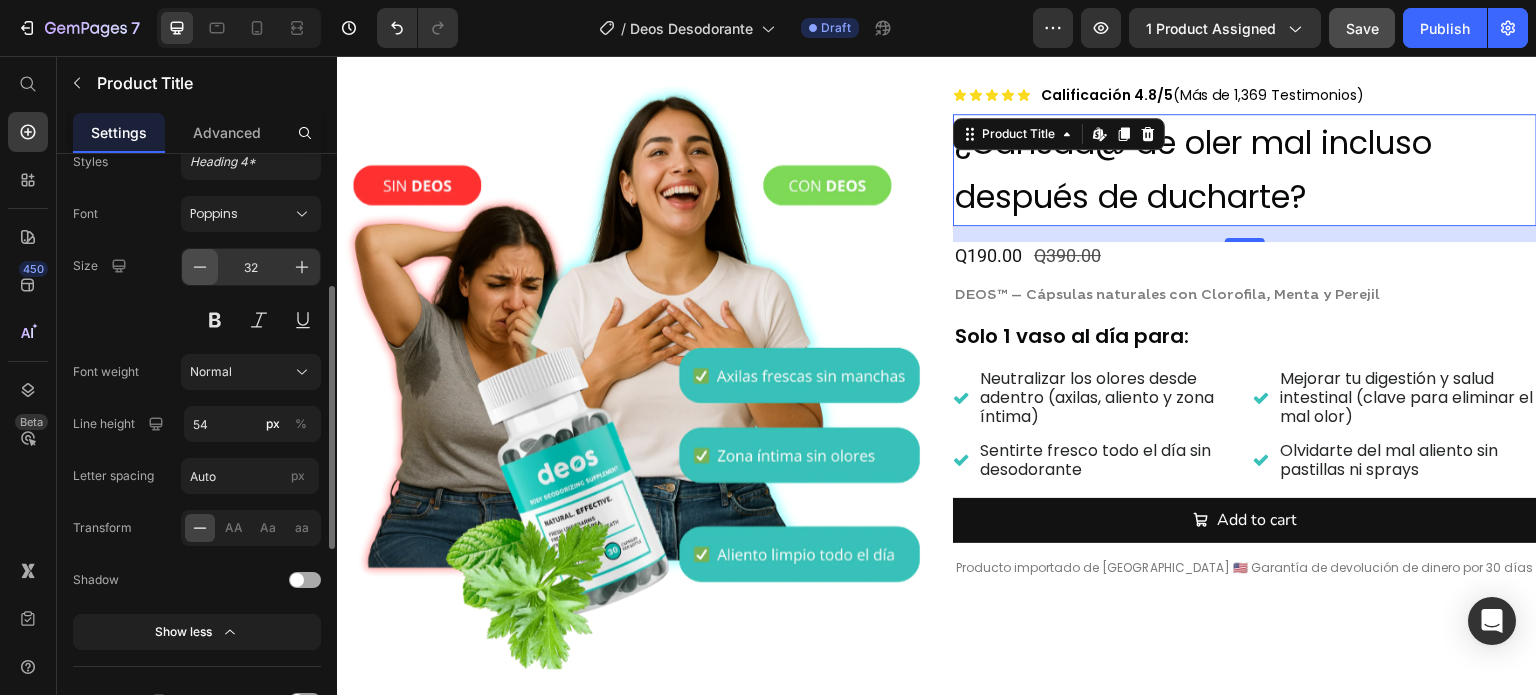 click 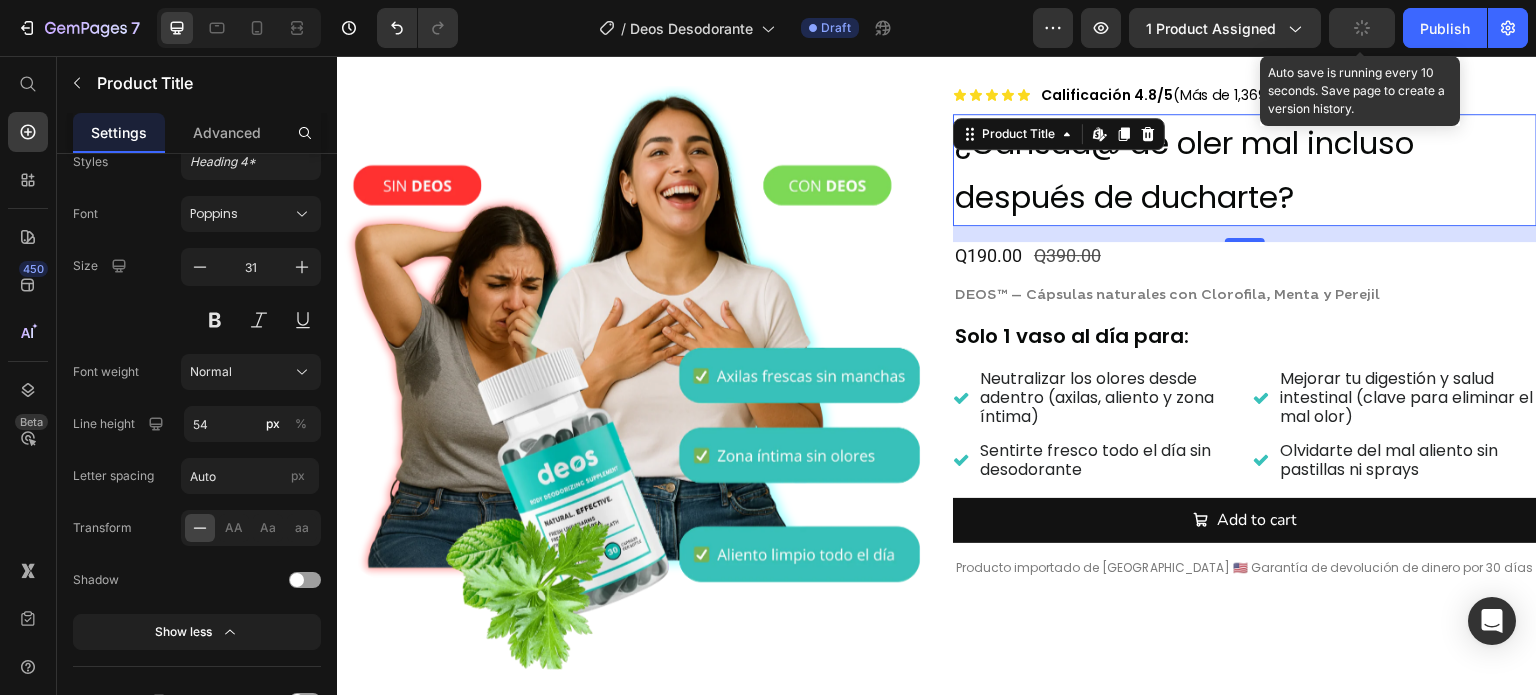 click 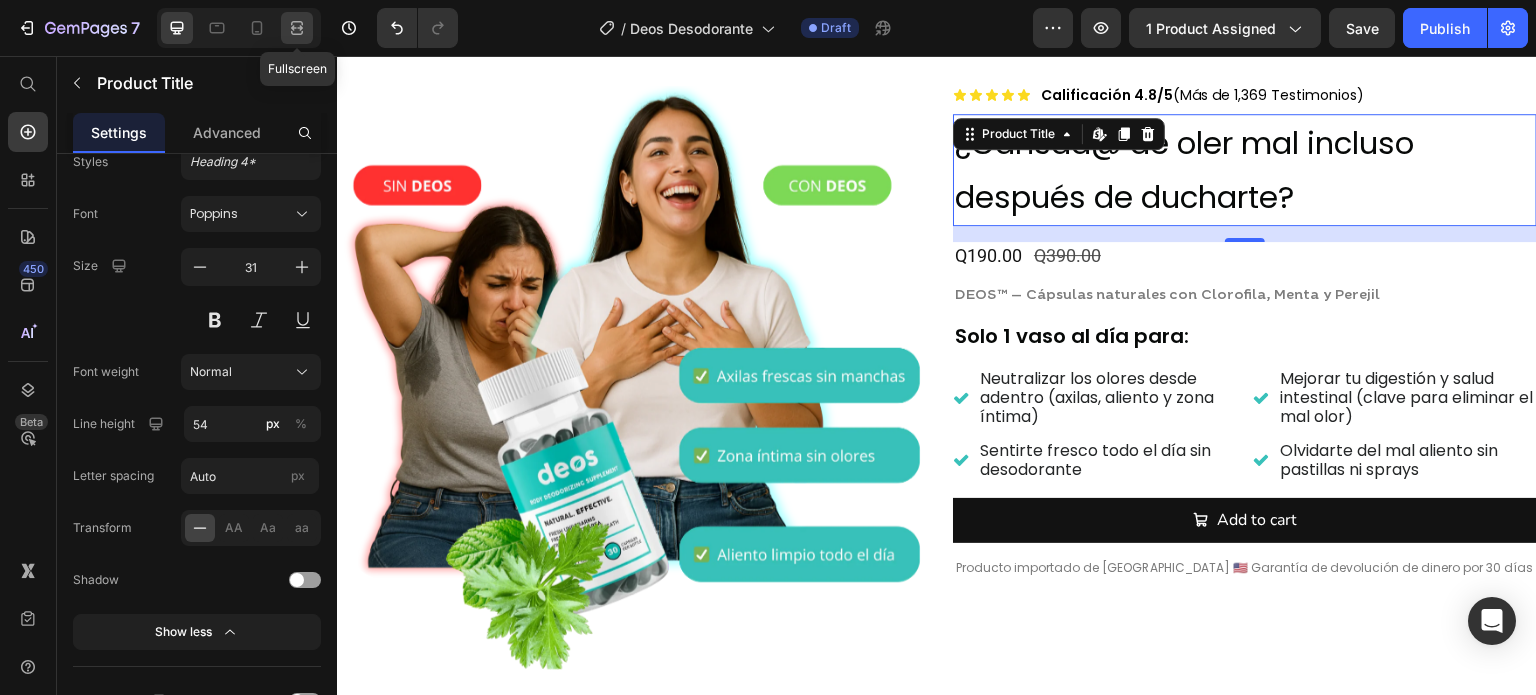 click 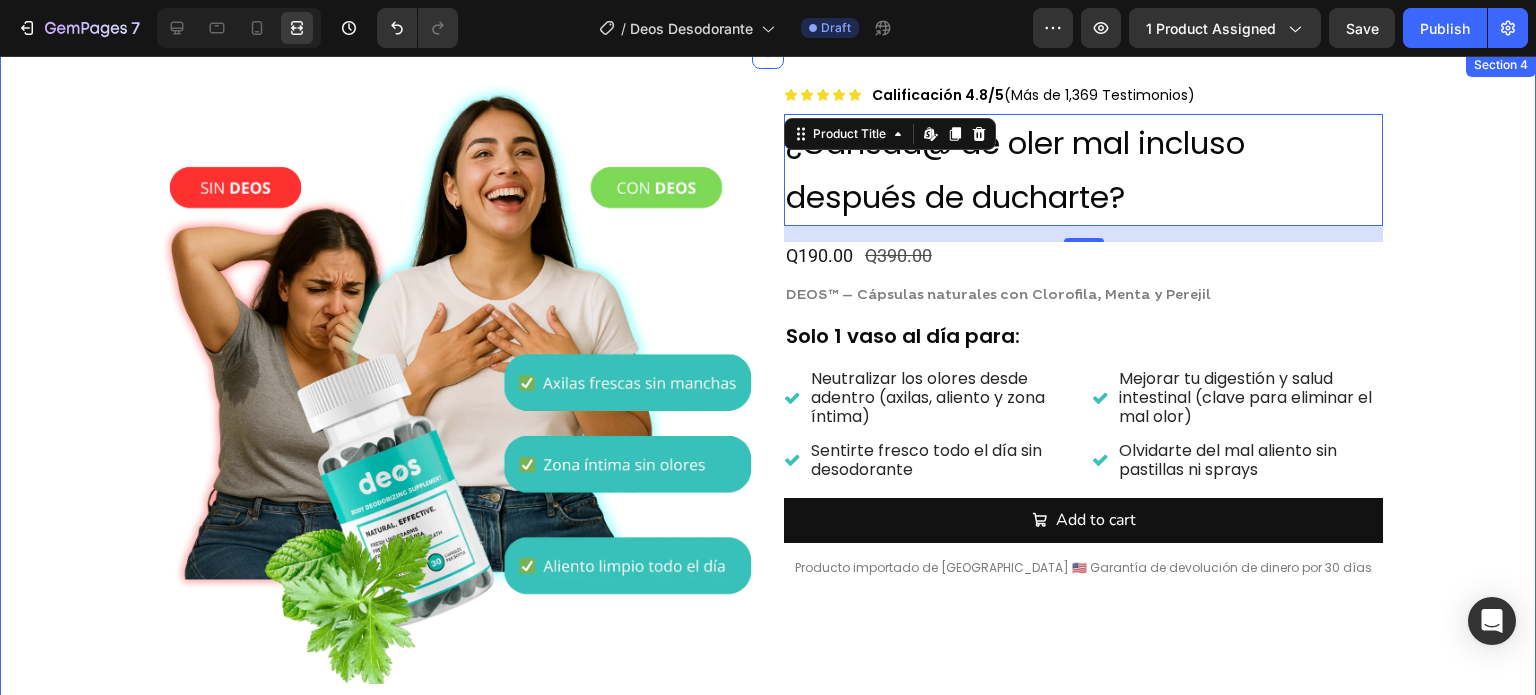 click on "Product Images Icon Icon Icon Icon
Icon Icon List Calificación 4.8/5  (Más de 1,369 Testimonios) Text Block Row ¿Cansad@ de oler mal incluso después de ducharte? Product Title   Edit content in Shopify 16 Q190.00 Product Price Q390.00 Product Price Row DEOS™ – Cápsulas naturales con Clorofila, Menta y Perejil Text Block Solo 1 vaso al día para: Text Block
Neutralizar los olores desde adentro (axilas, aliento y zona íntima)
Sentirte fresco todo el día sin desodorante Item List
Mejorar tu digestión y salud intestinal (clave para eliminar el mal olor)
Olvidarte del mal aliento sin pastillas ni sprays Item List Row
Add to cart Add to Cart Producto importado de USA 🇺🇸 Garantía de devolución de dinero por 30 días Text Block Product" at bounding box center (768, 392) 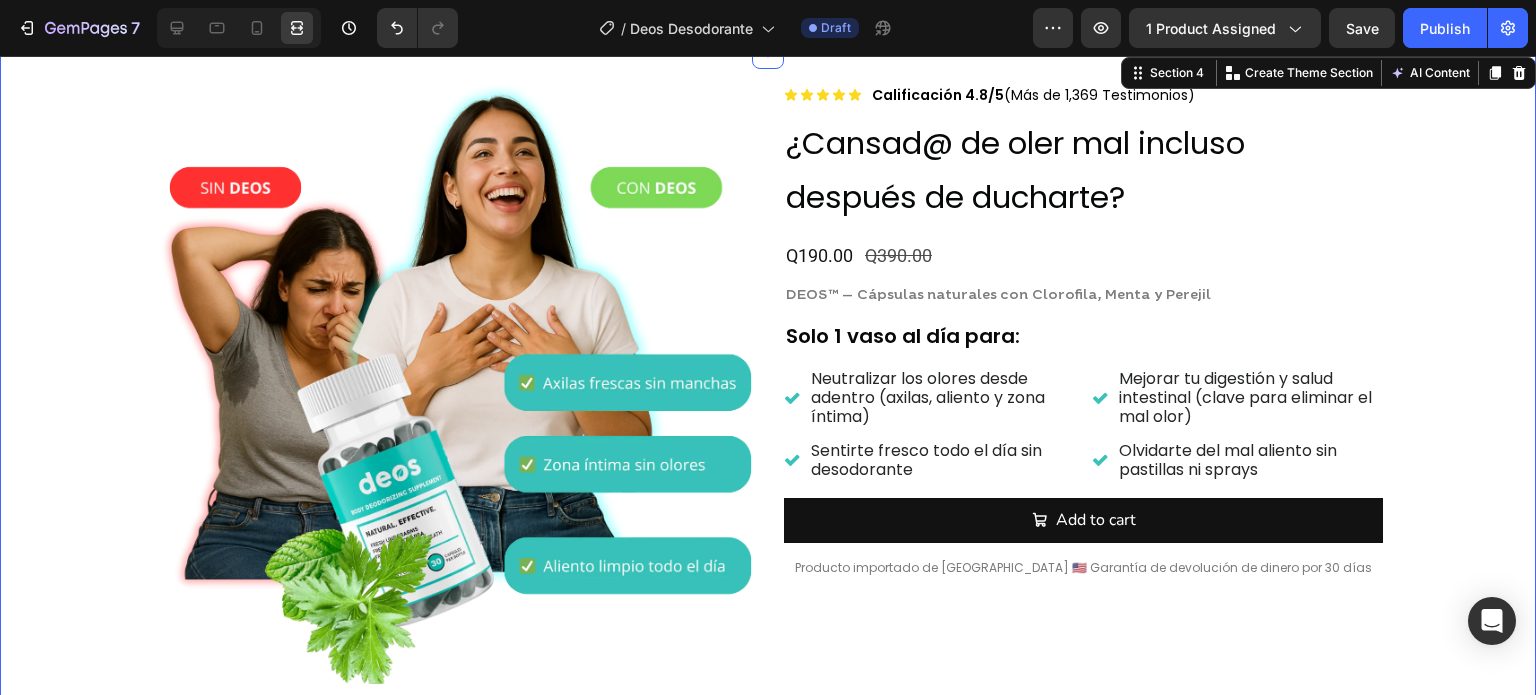 scroll, scrollTop: 100, scrollLeft: 0, axis: vertical 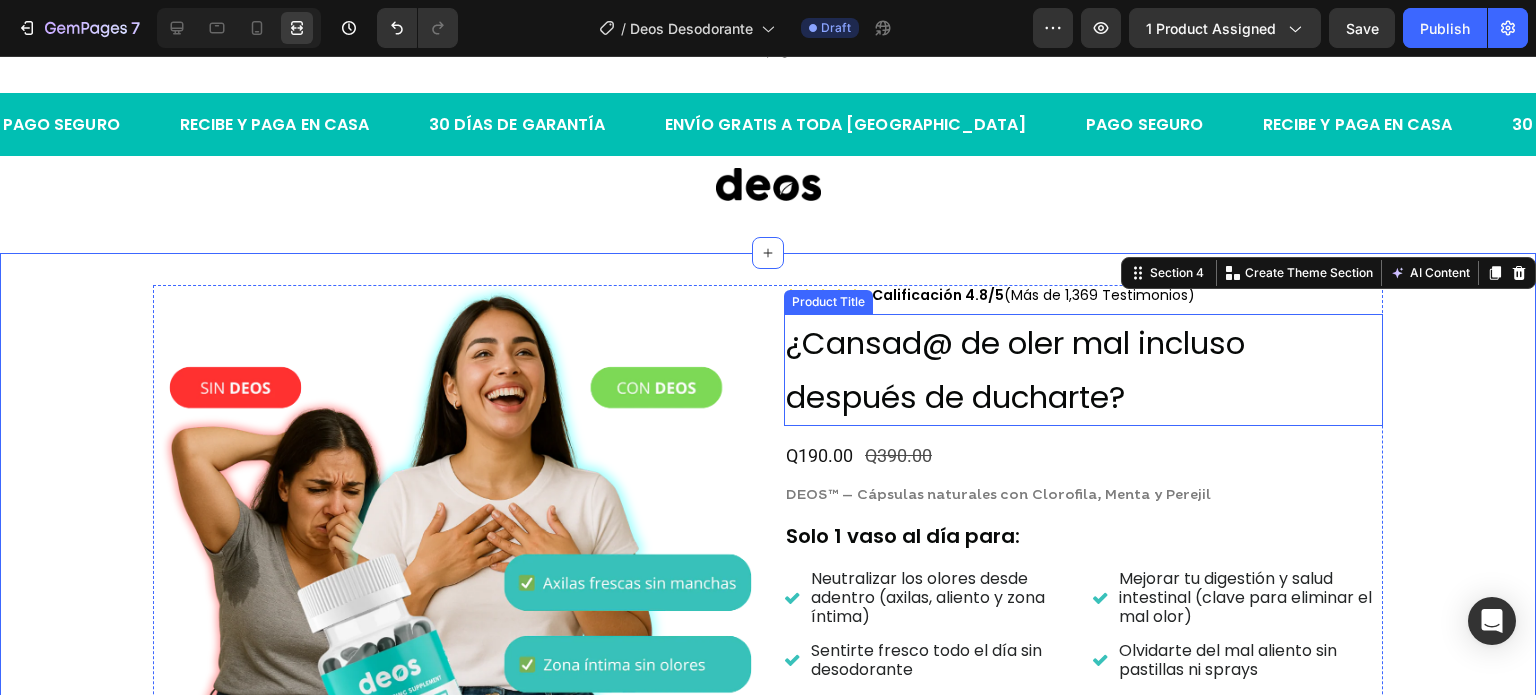 click on "¿Cansad@ de oler mal incluso después de ducharte?" at bounding box center [1083, 370] 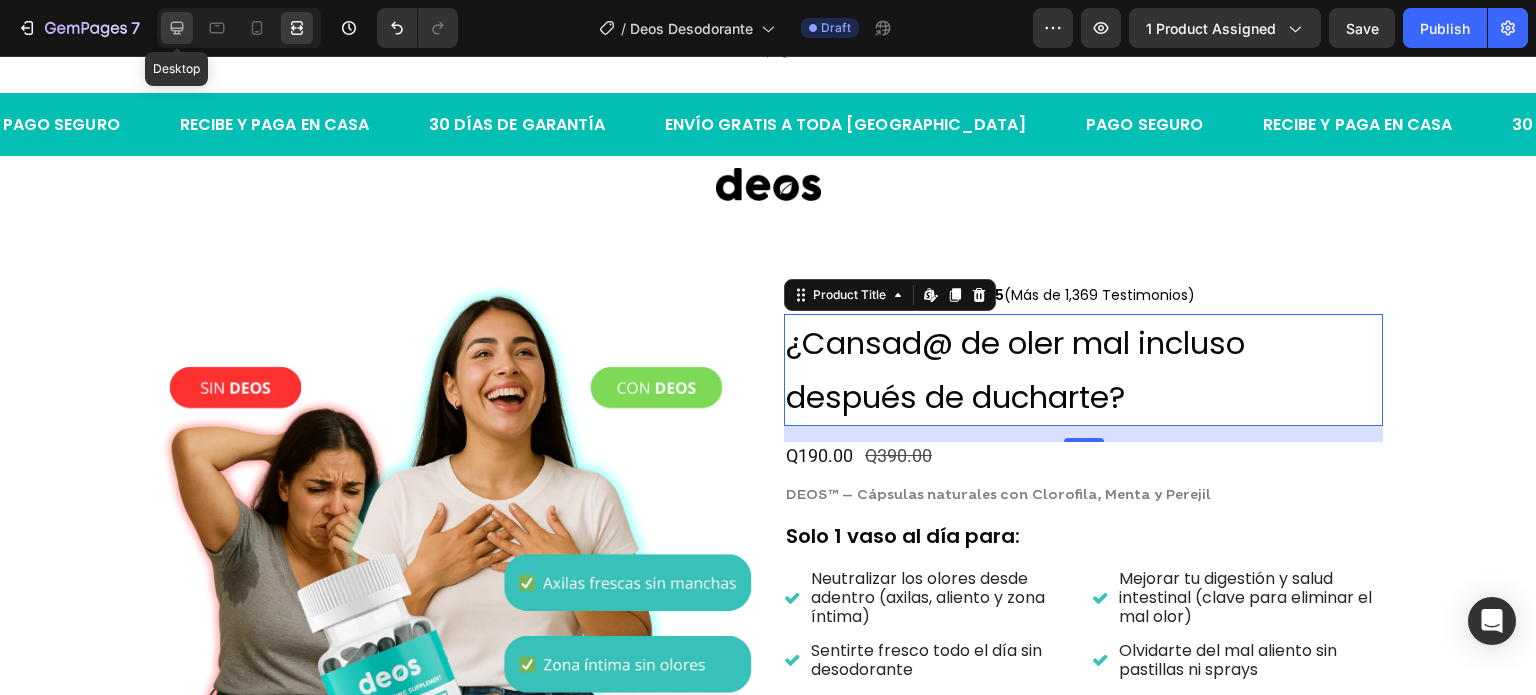 click 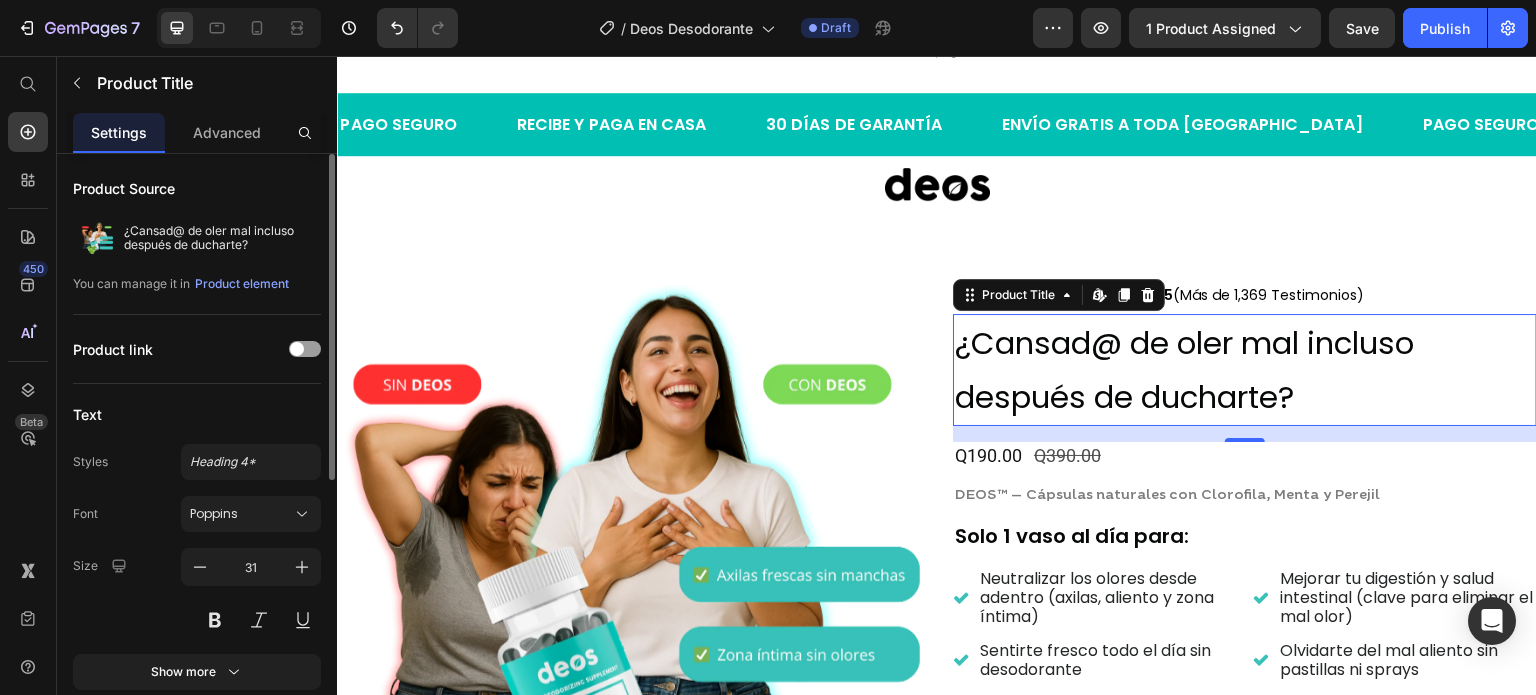 scroll, scrollTop: 300, scrollLeft: 0, axis: vertical 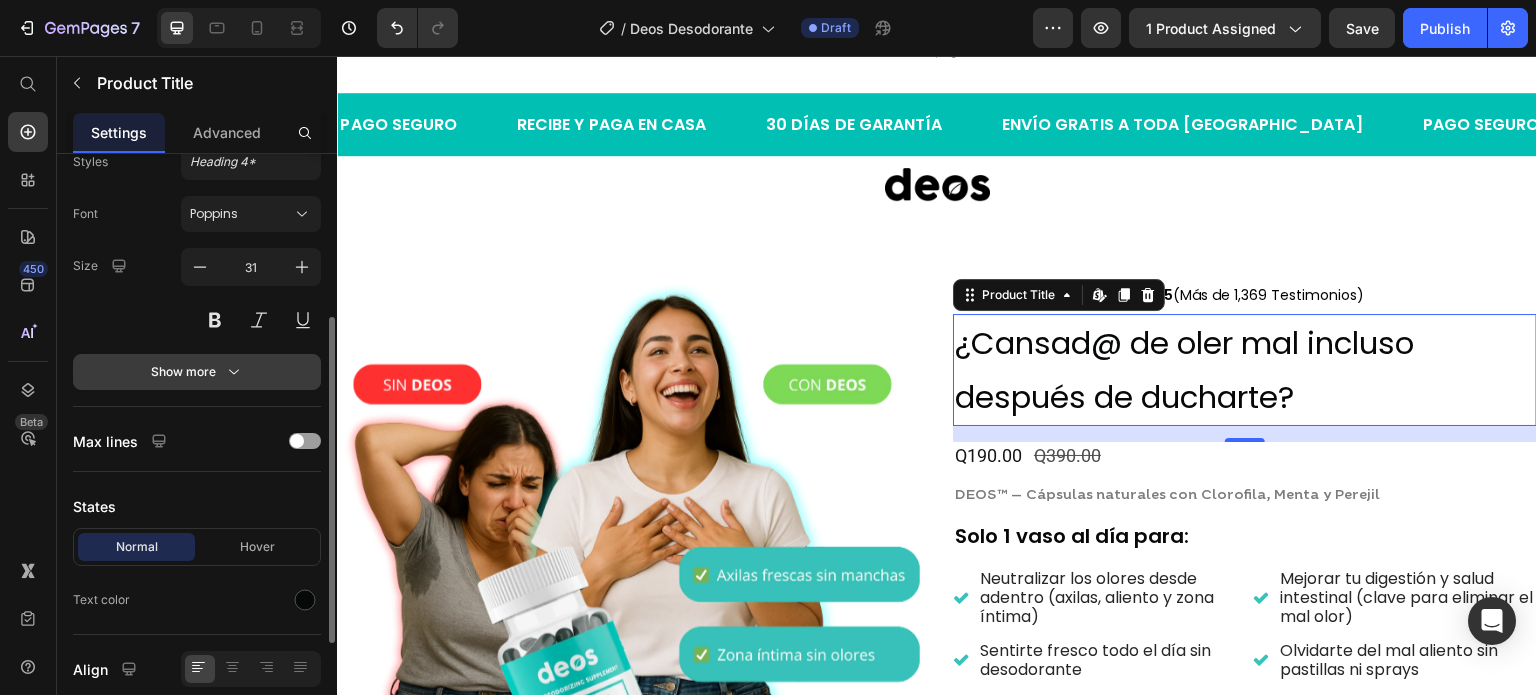 click 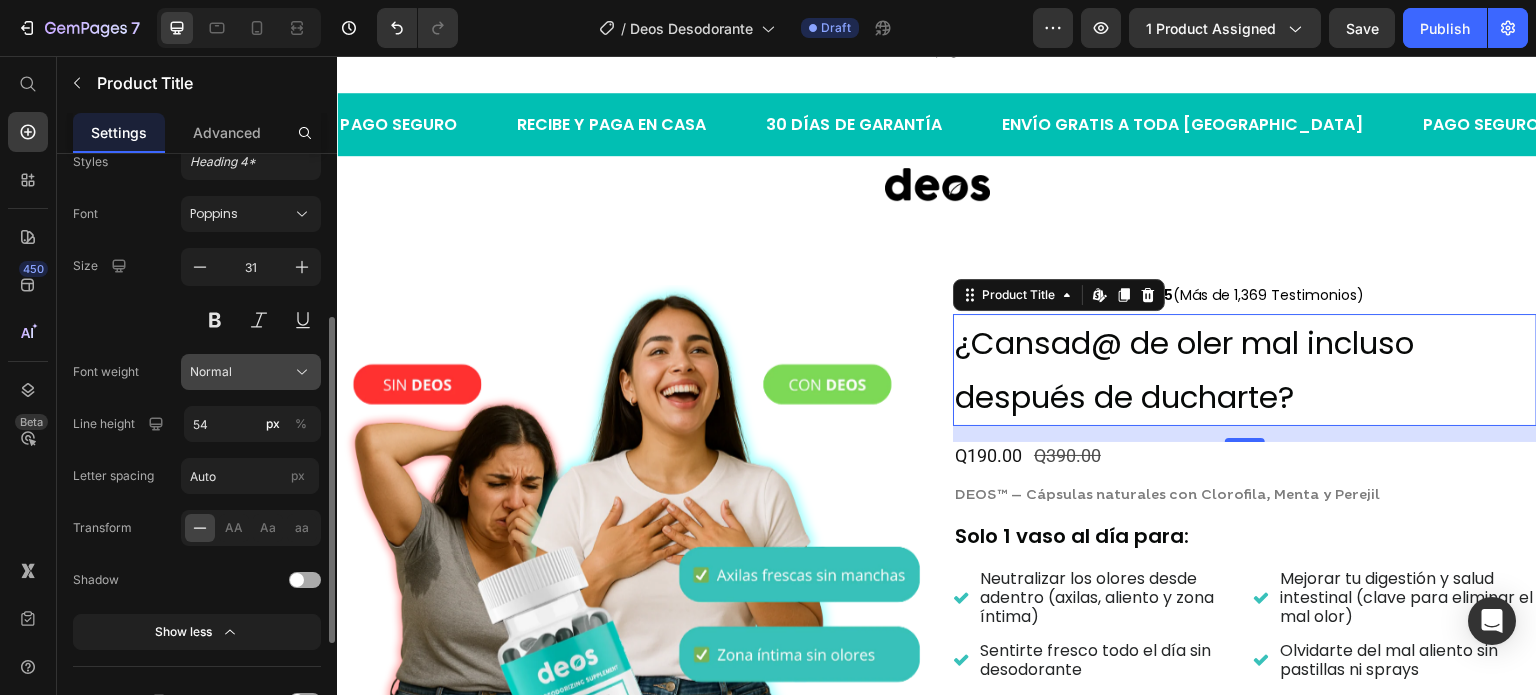 click on "Normal" 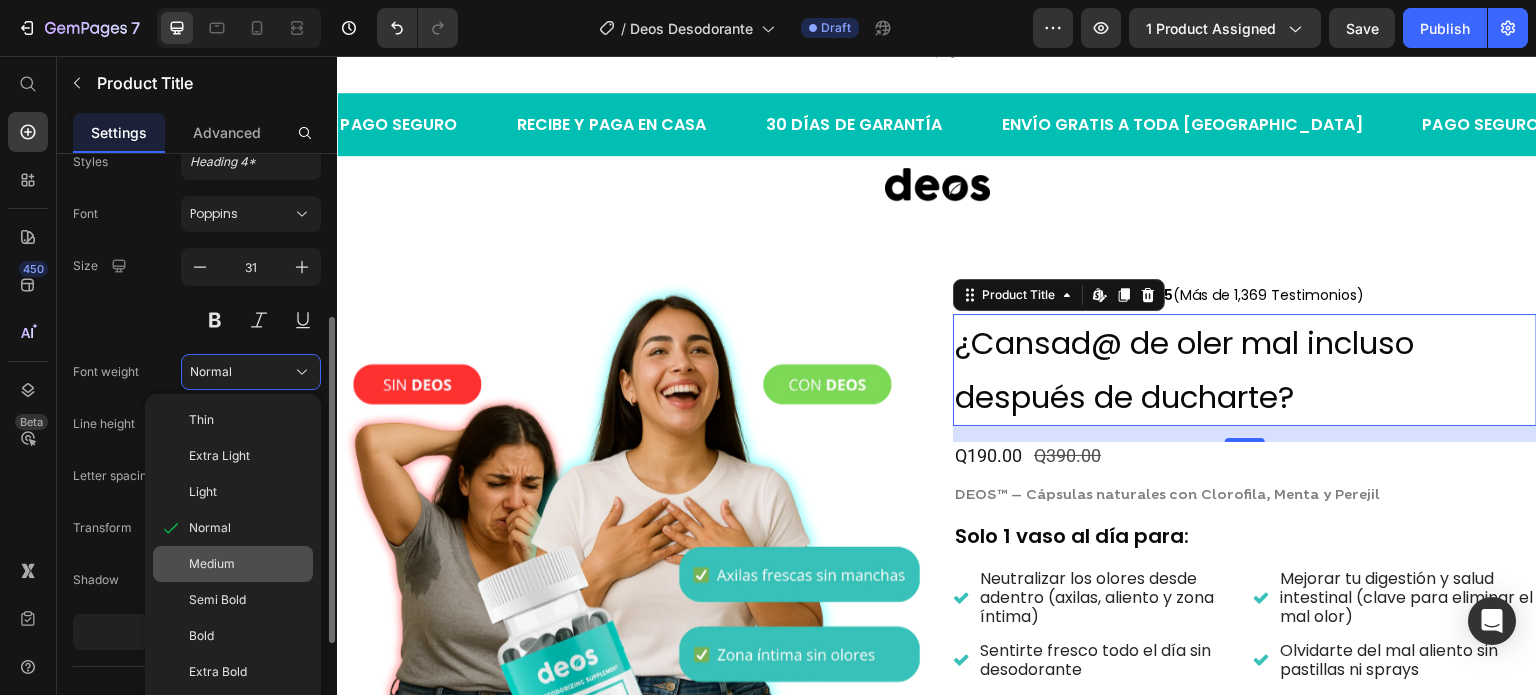 click on "Medium" at bounding box center [212, 564] 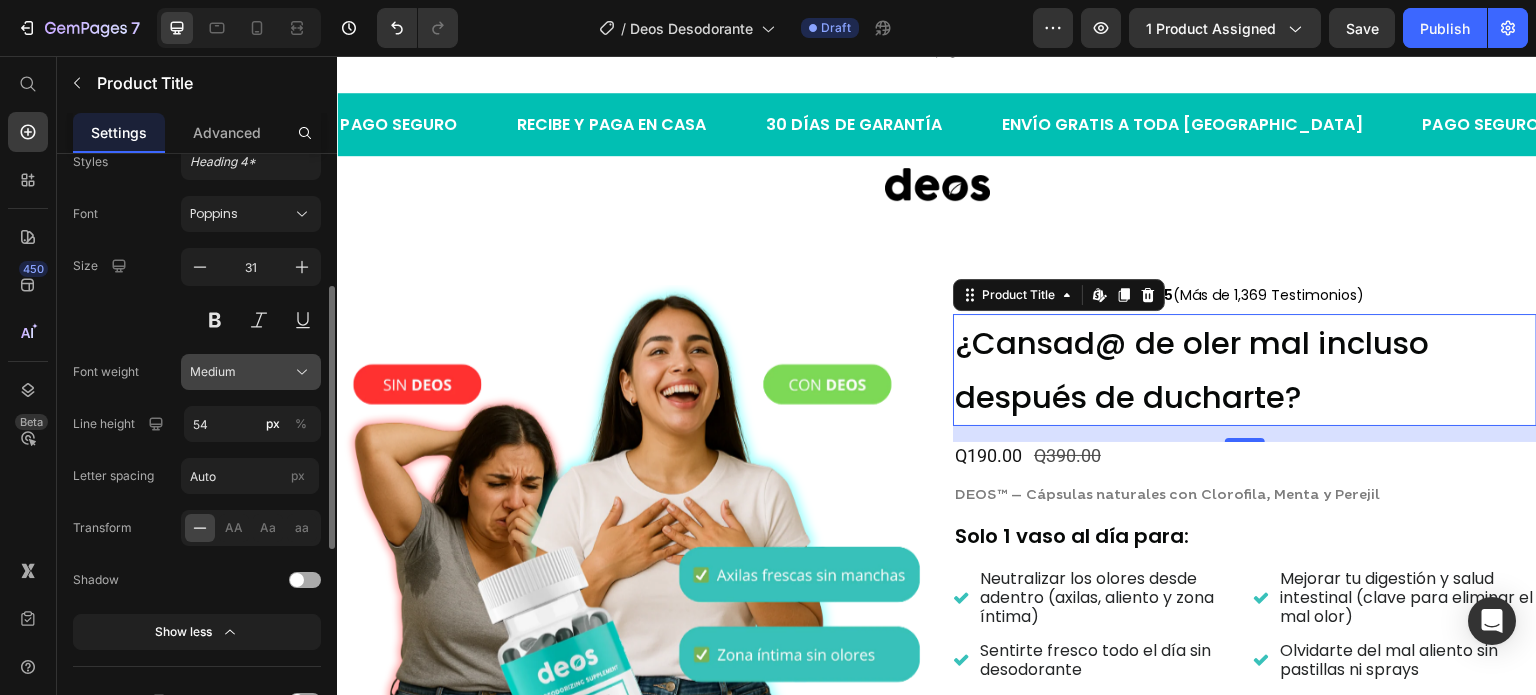 click on "Medium" 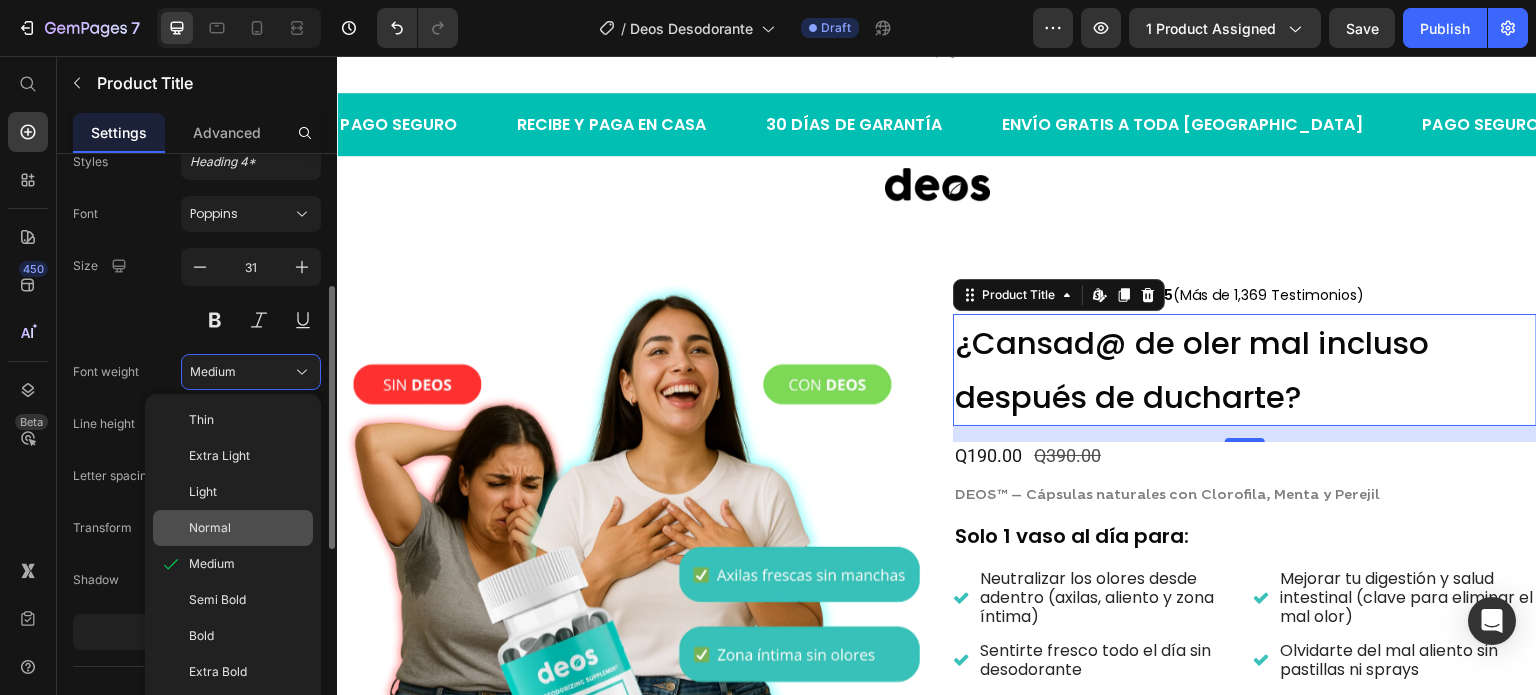 click on "Normal" at bounding box center [210, 528] 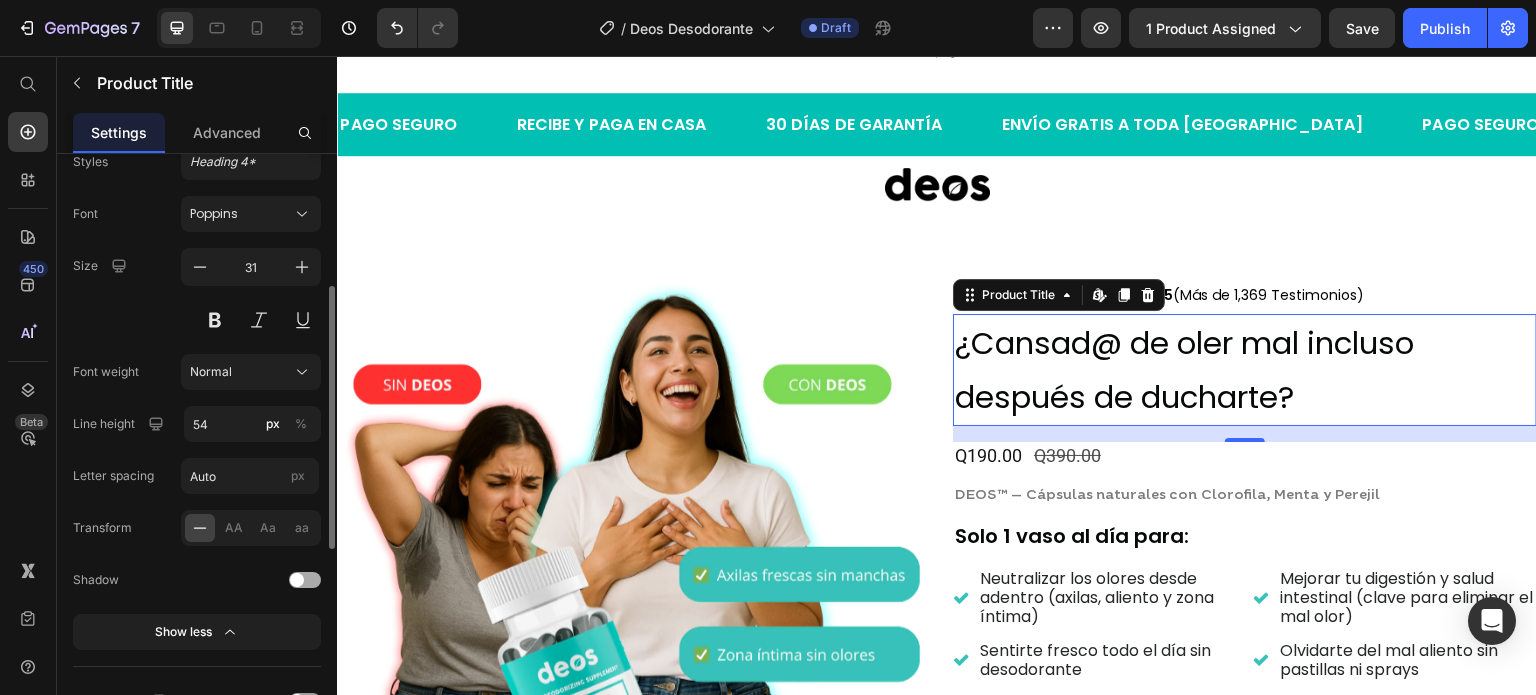 click on "Font Poppins Size 31 Font weight Normal Line height 54 px % Letter spacing Auto px Transform
AA Aa aa Shadow Show less" at bounding box center [197, 423] 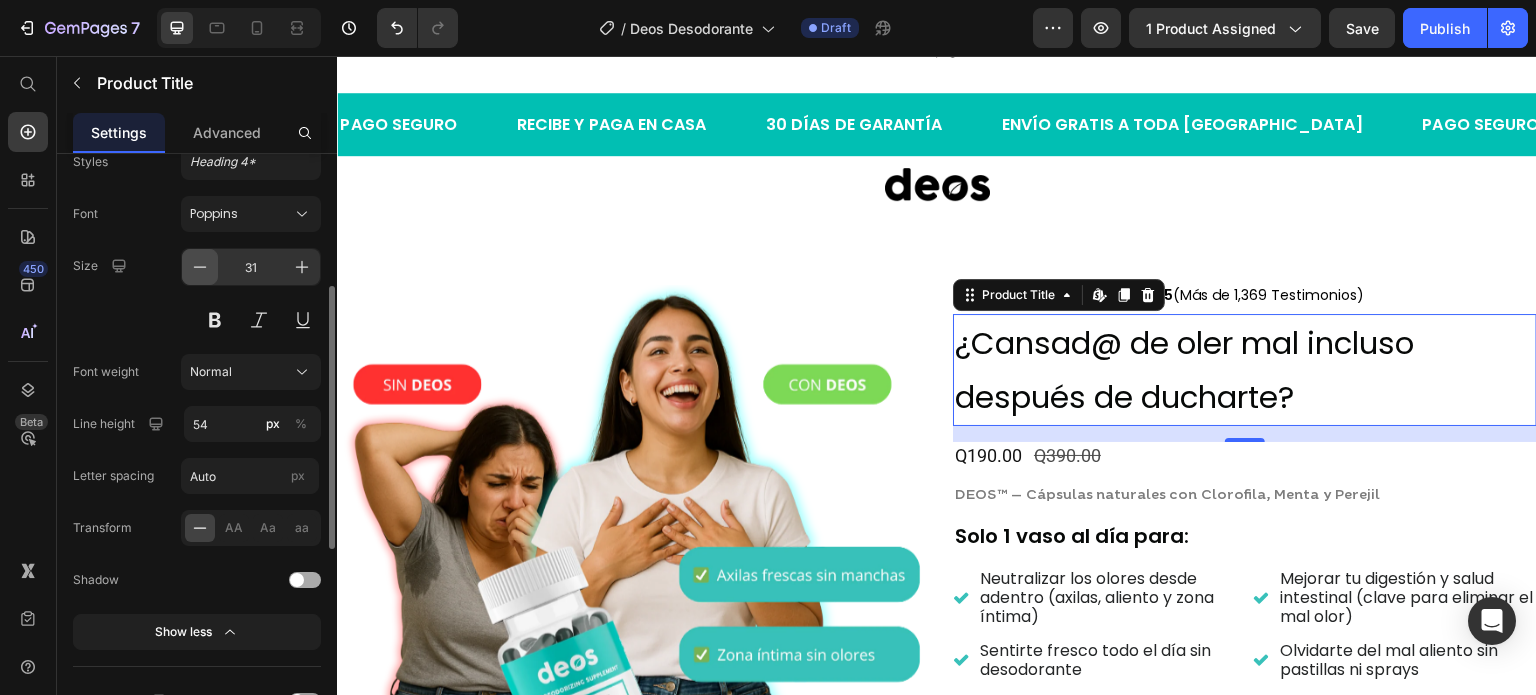 click 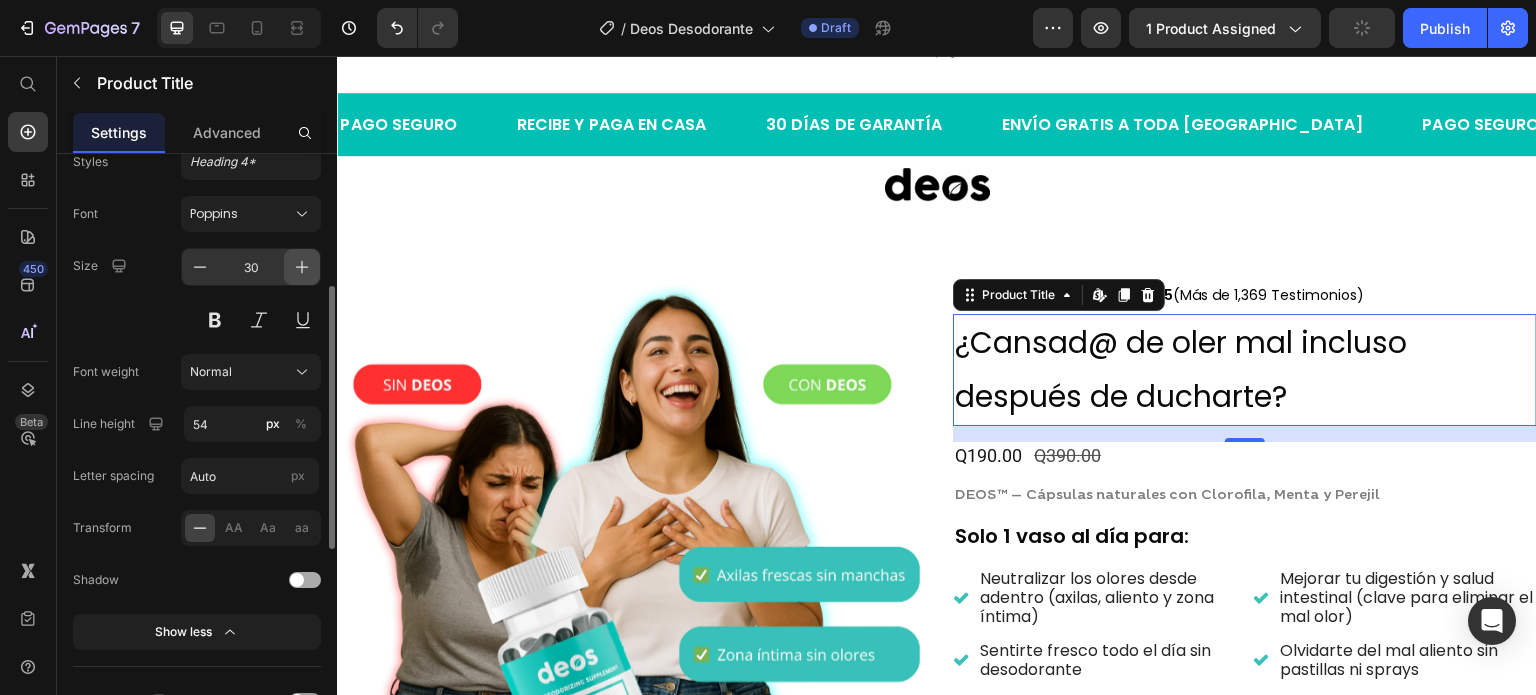 click 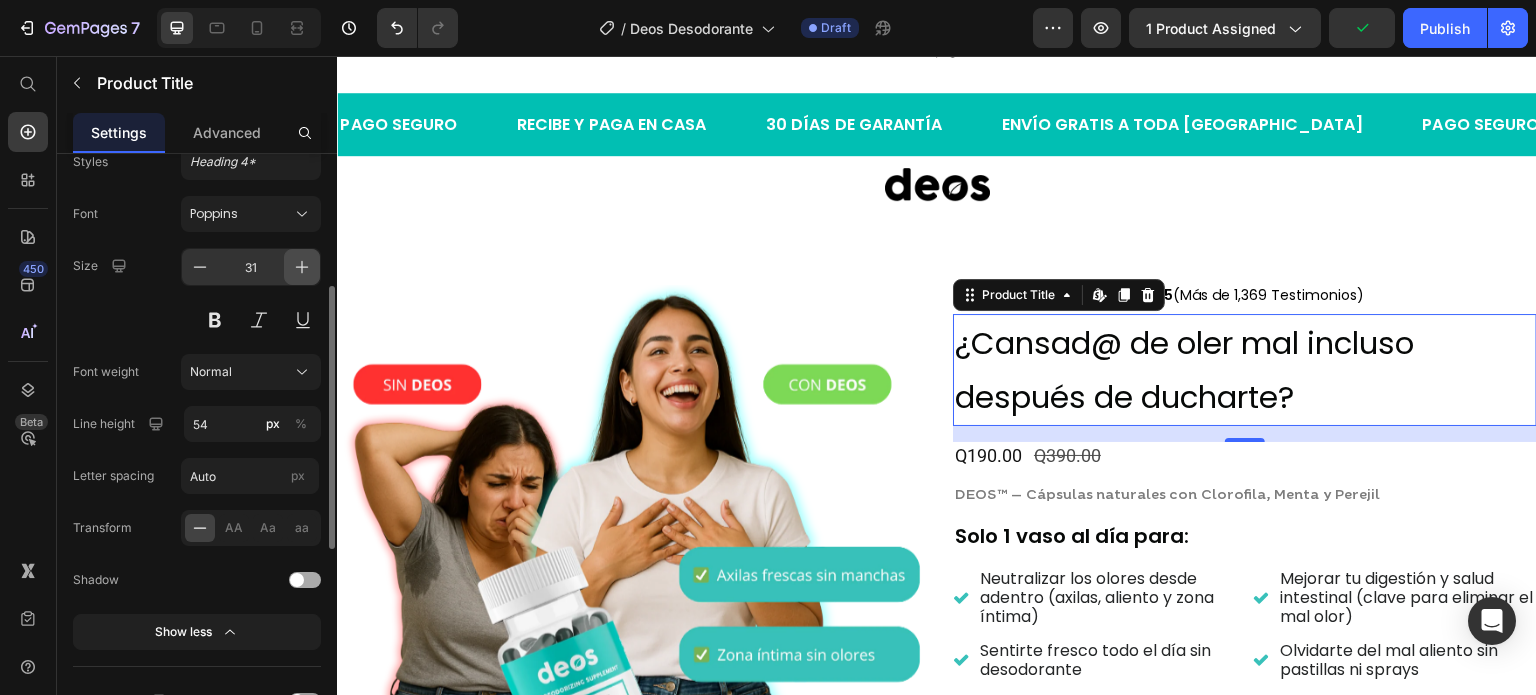 click 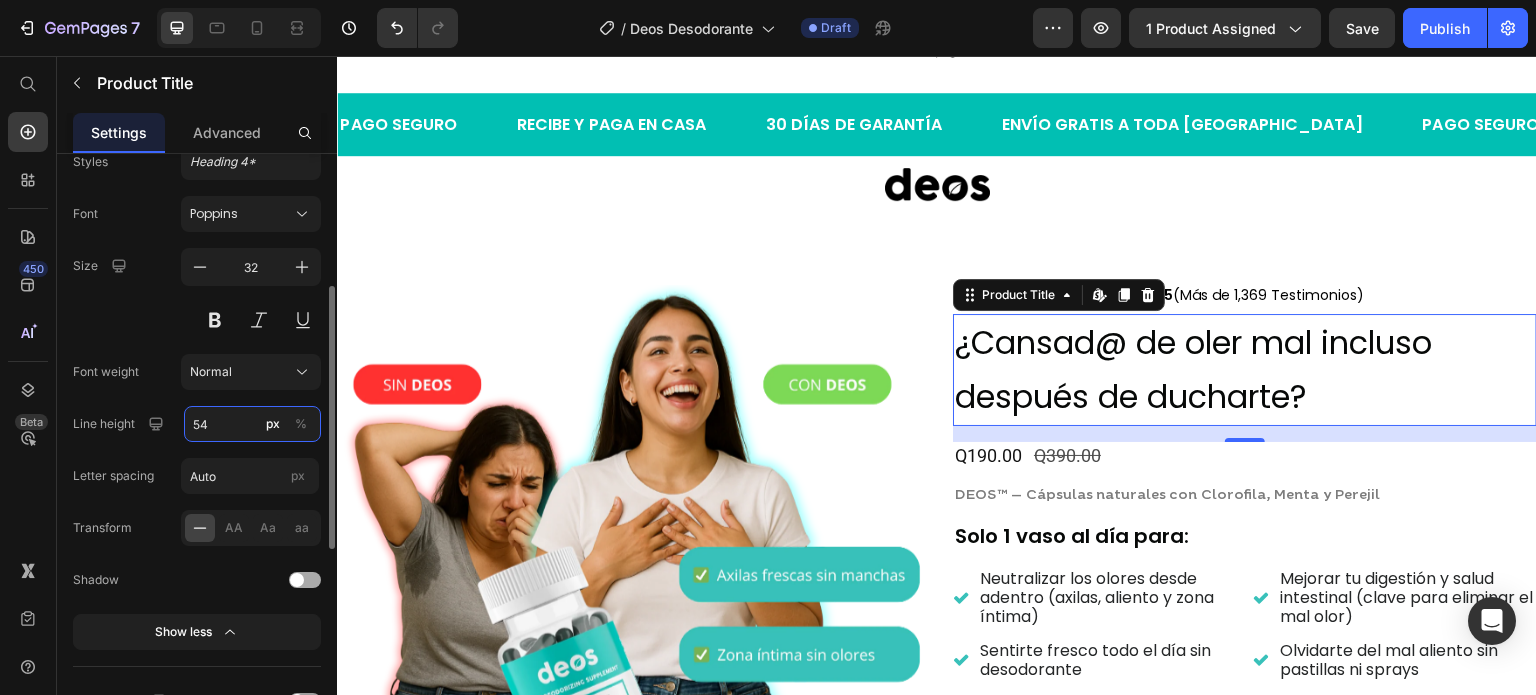 click on "54" at bounding box center [252, 424] 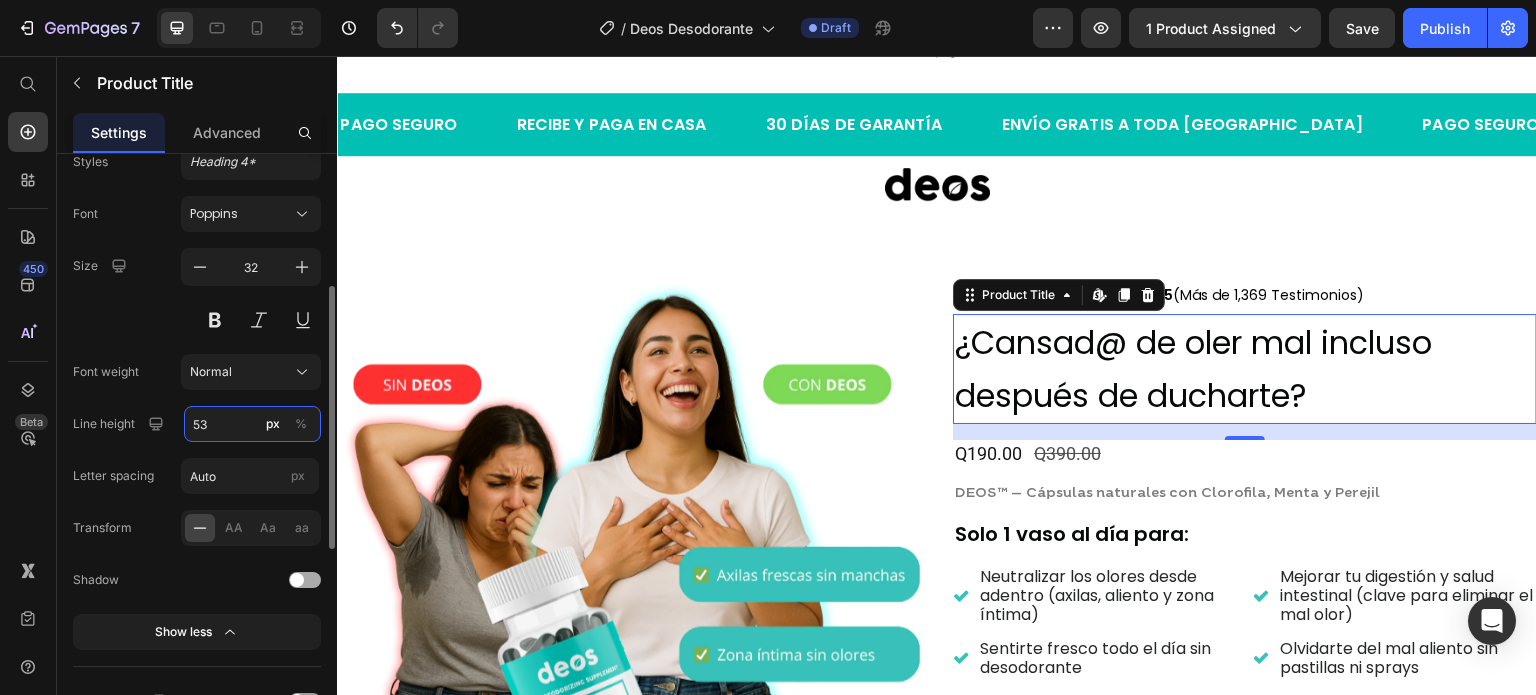 type on "54" 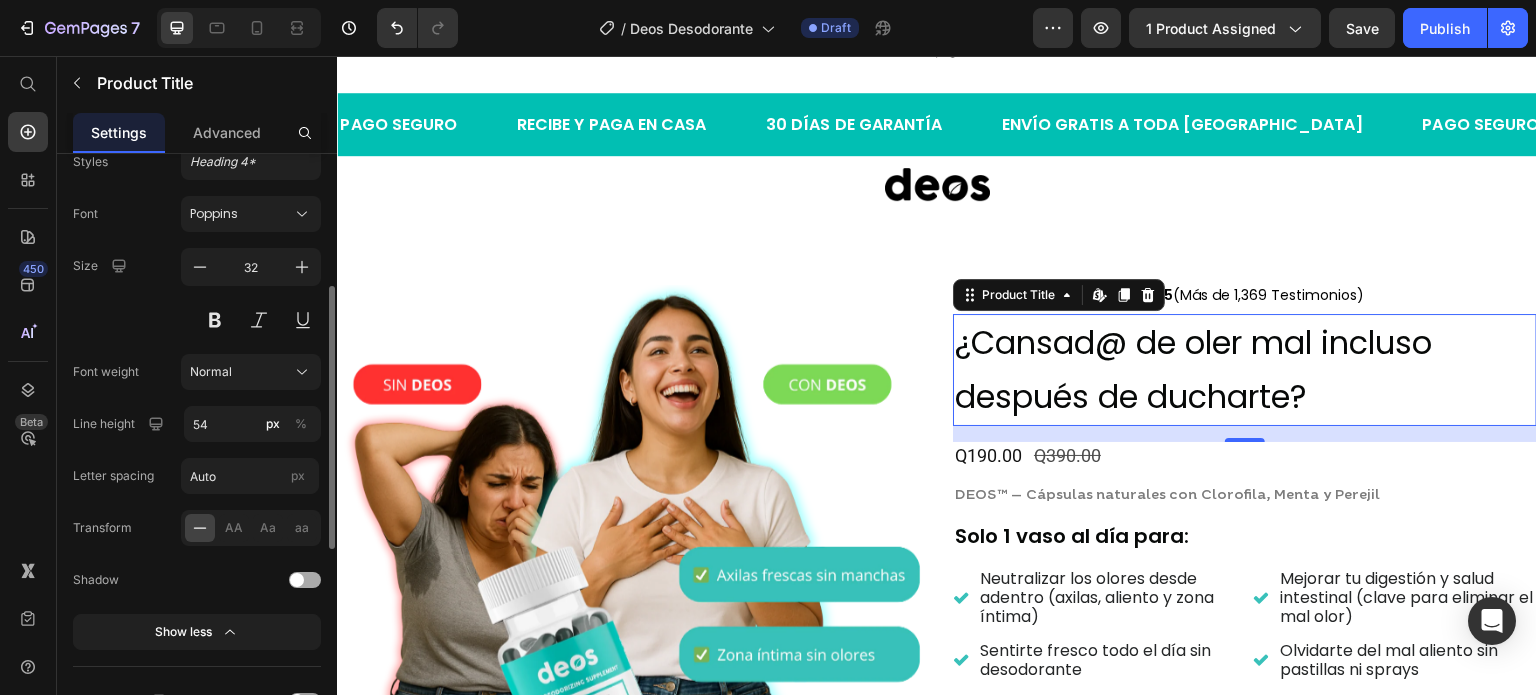 click on "Size 32" at bounding box center [197, 293] 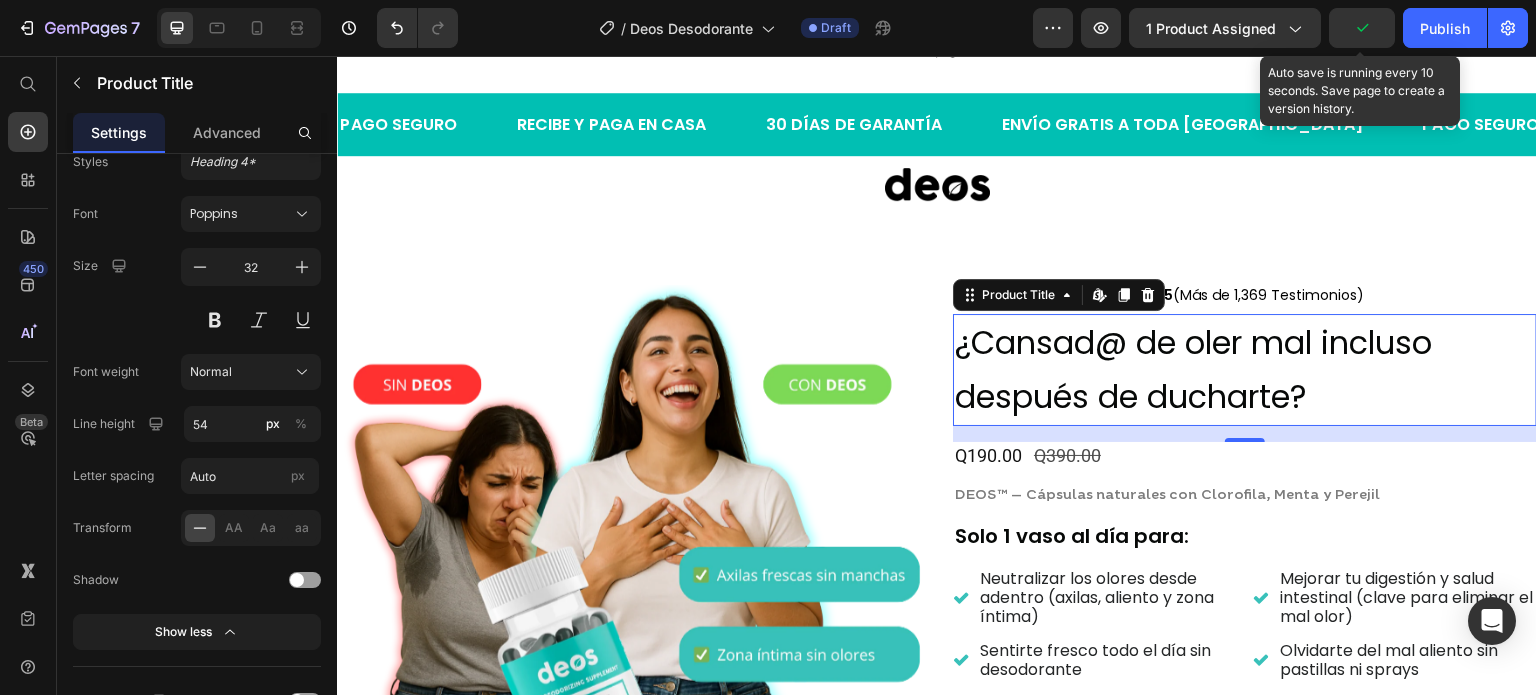 click 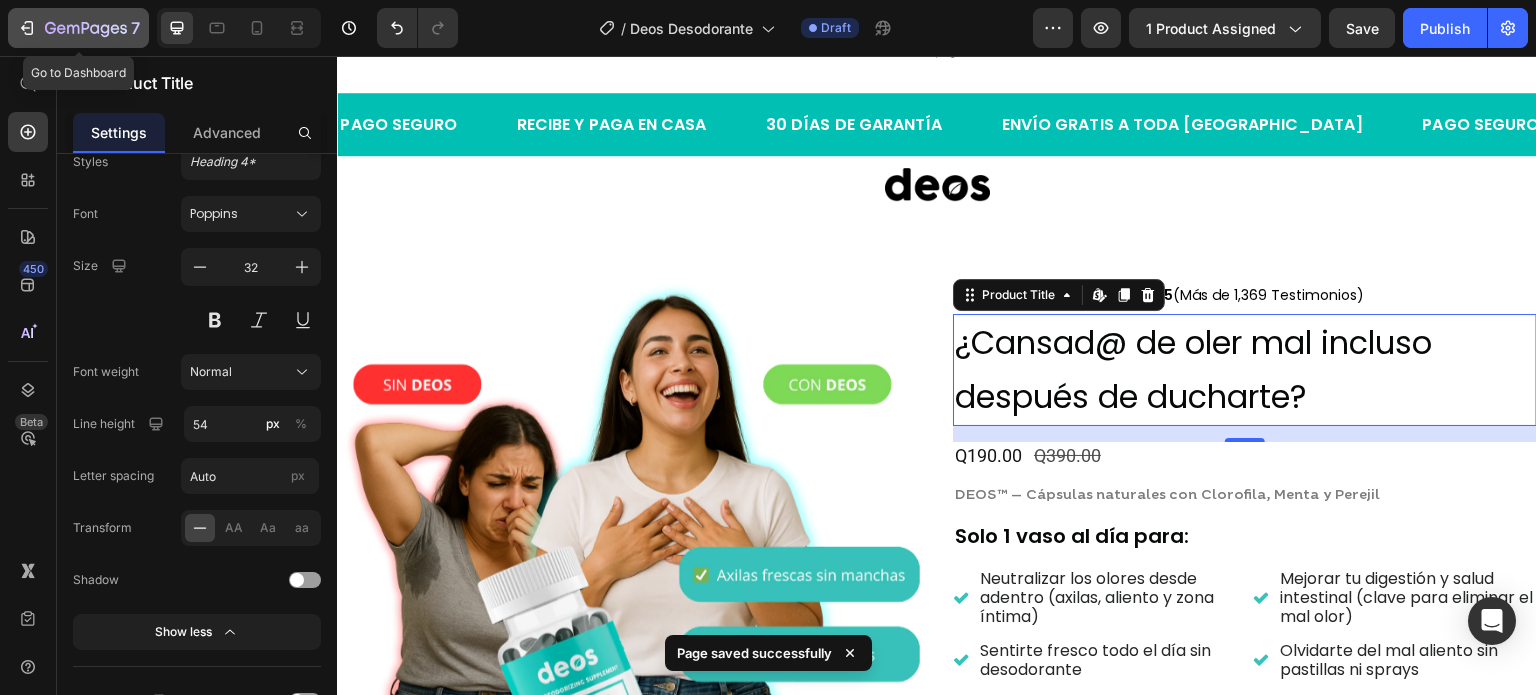 click 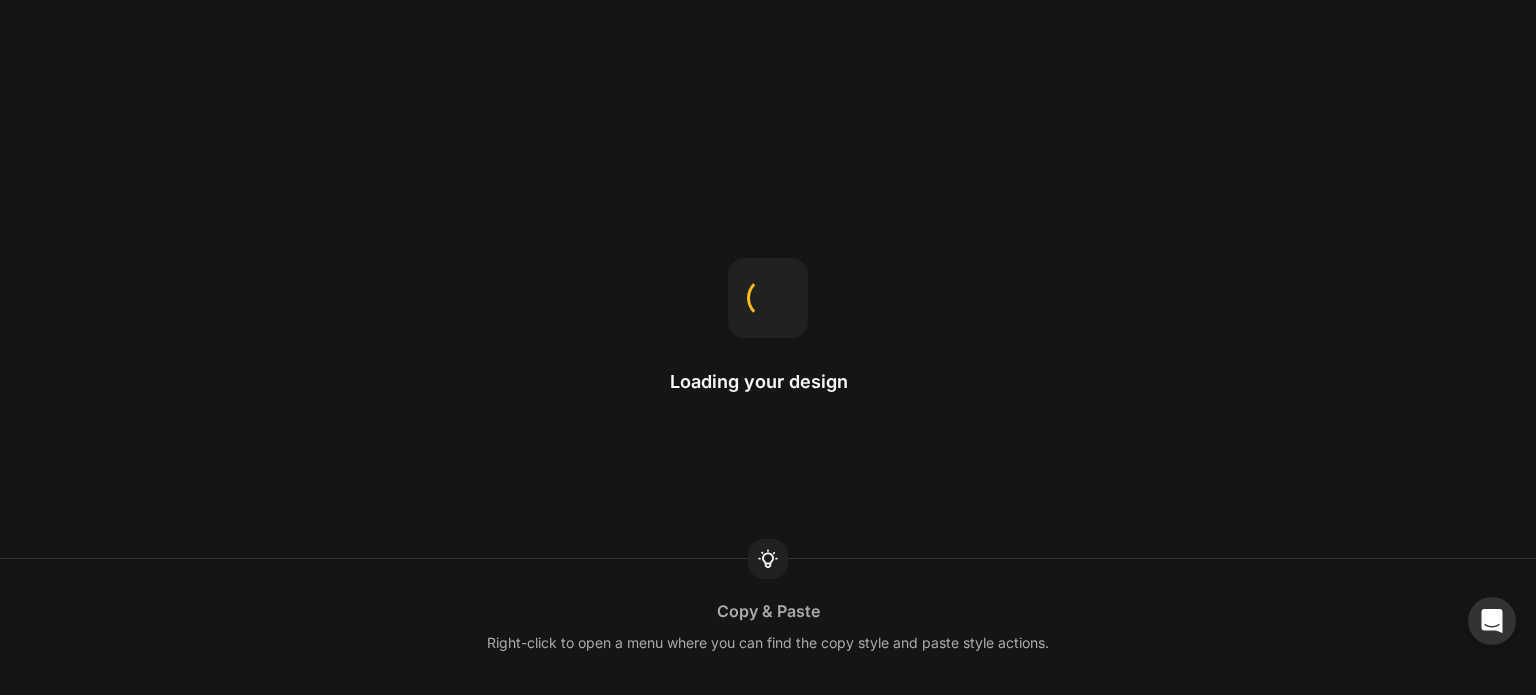 scroll, scrollTop: 0, scrollLeft: 0, axis: both 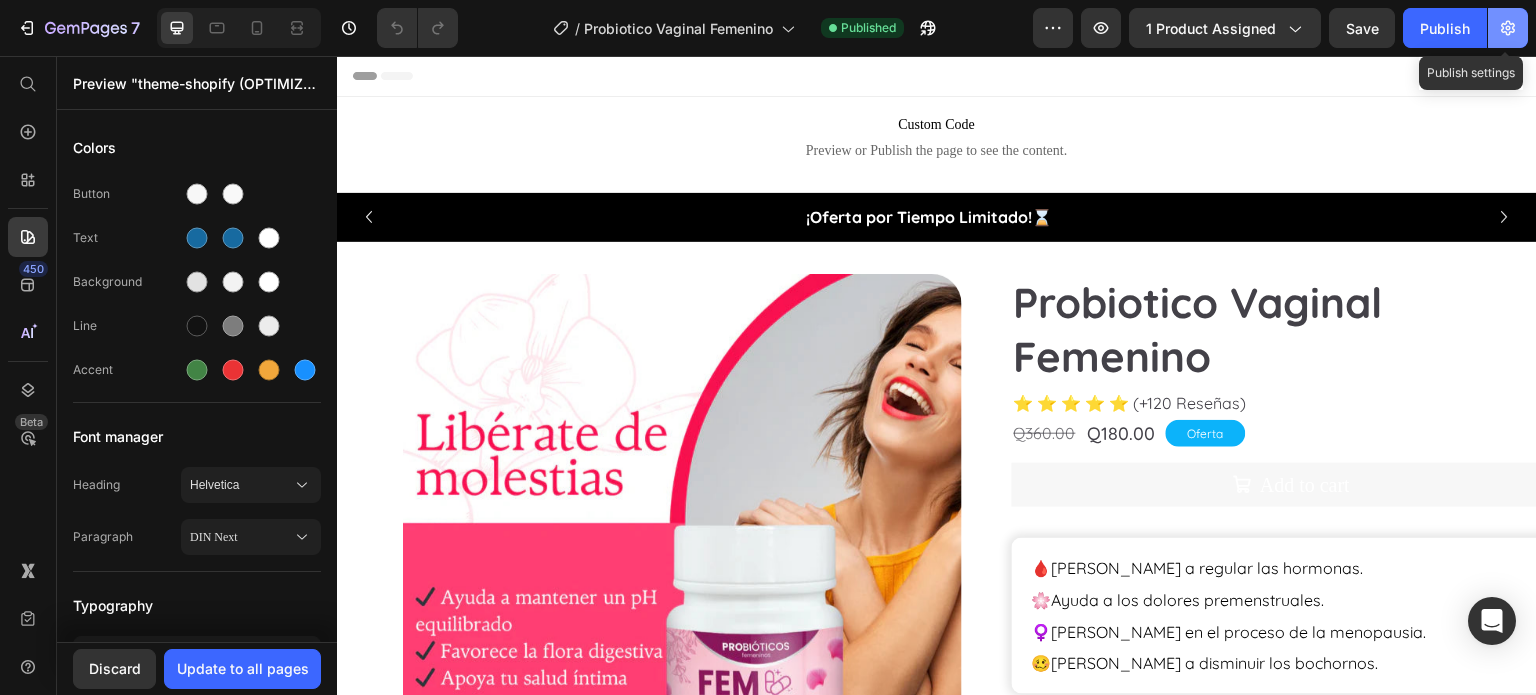click 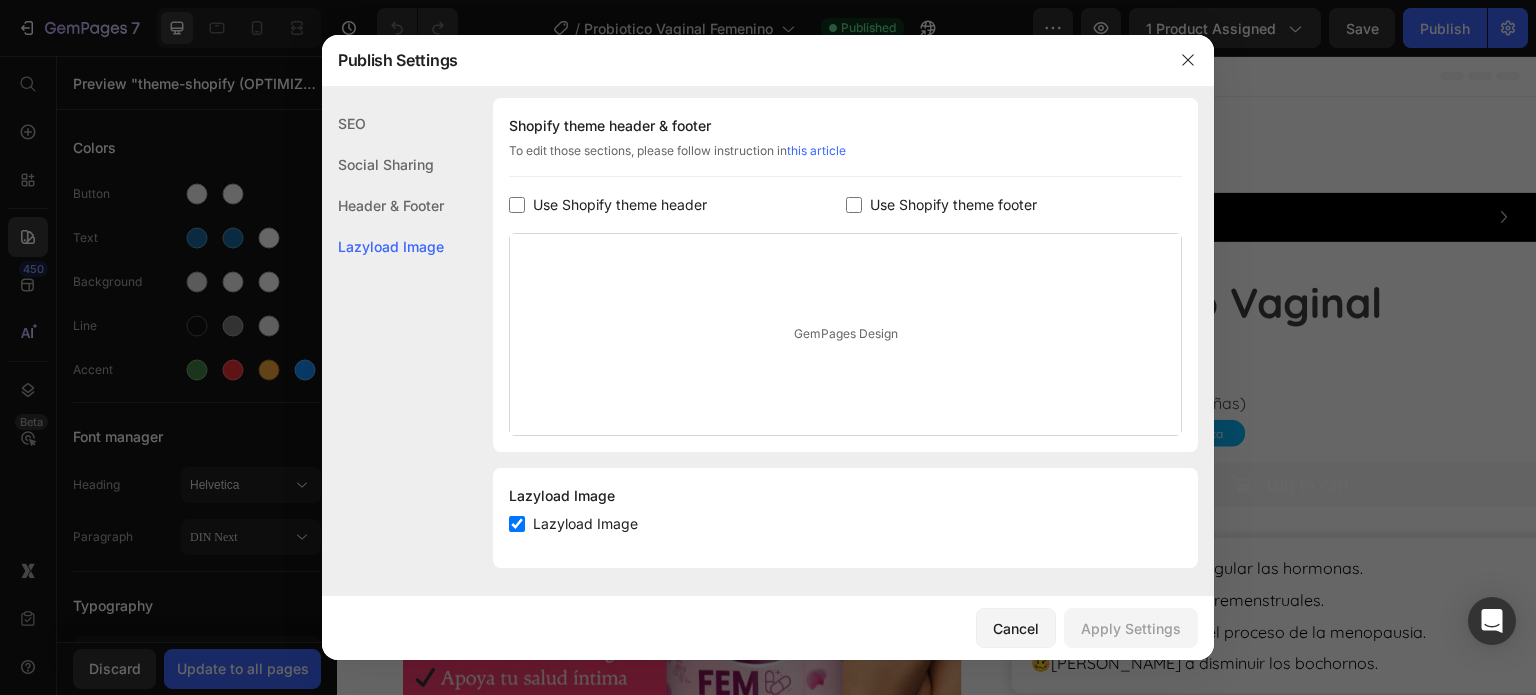scroll, scrollTop: 302, scrollLeft: 0, axis: vertical 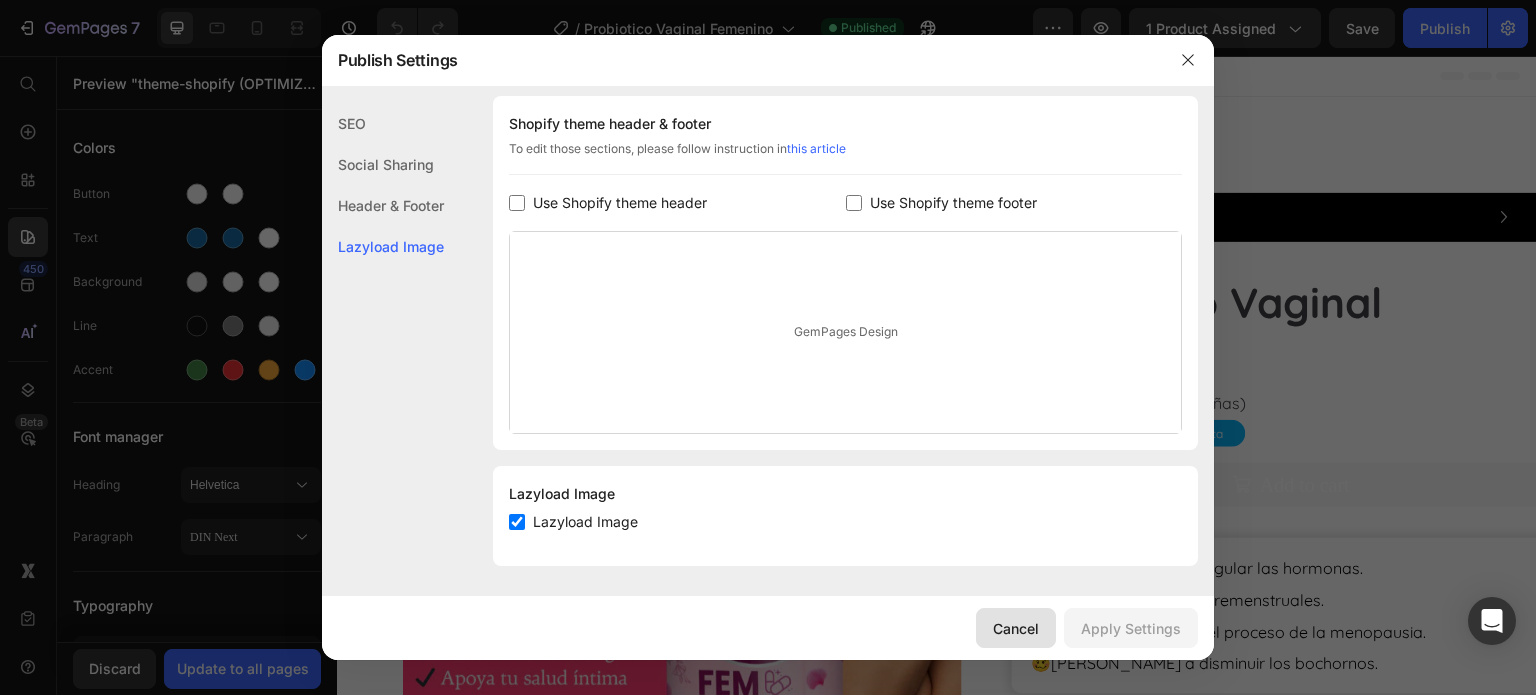 click on "Cancel" at bounding box center [1016, 628] 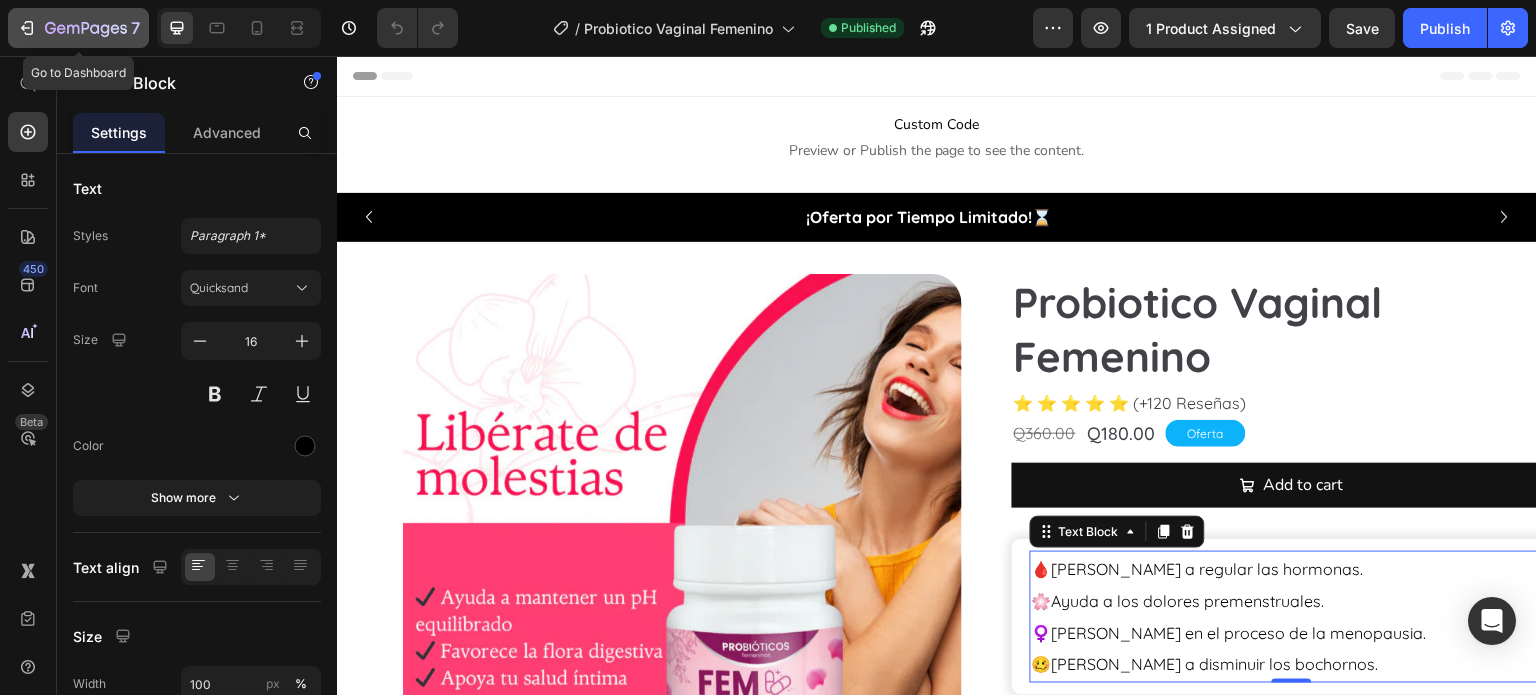 click on "7" at bounding box center [78, 28] 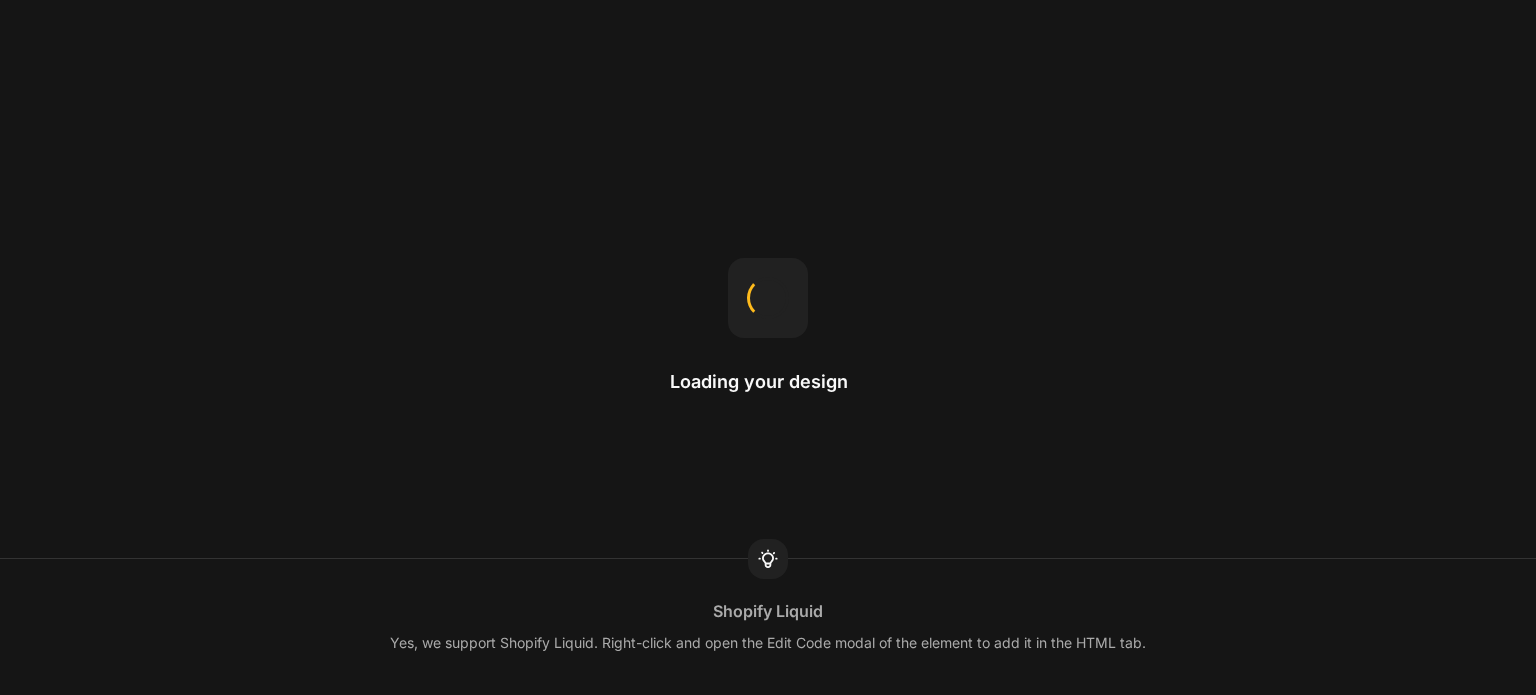 scroll, scrollTop: 0, scrollLeft: 0, axis: both 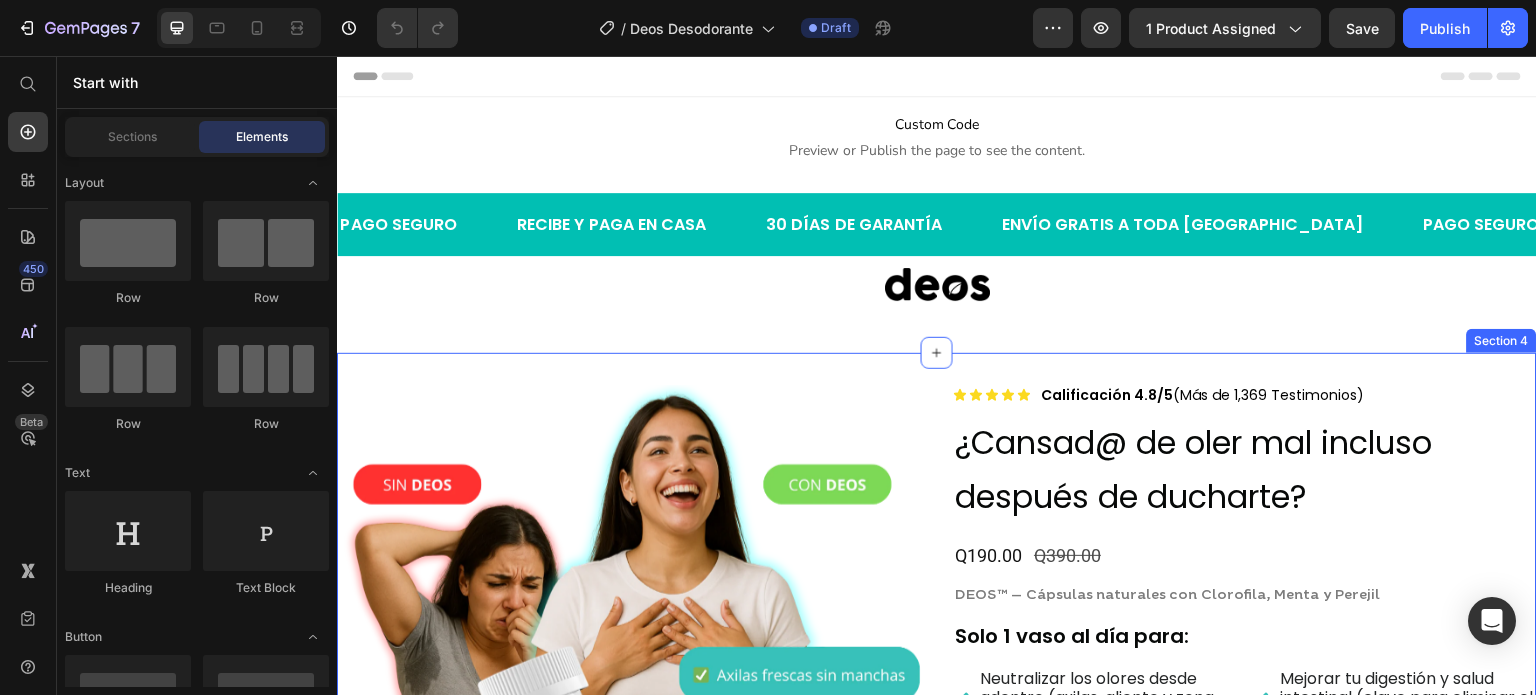click on "Product Images Icon Icon Icon Icon
Icon Icon List Calificación 4.8/5  (Más de 1,369 Testimonios) Text Block Row ¿Cansad@ de oler mal incluso después de ducharte? Product Title Q190.00 Product Price Q390.00 Product Price Row DEOS™ – Cápsulas naturales con Clorofila, Menta y Perejil Text Block Solo 1 vaso al día para: Text Block
Neutralizar los olores desde adentro (axilas, aliento y zona íntima)
Sentirte fresco todo el día sin desodorante Item List
Mejorar tu digestión y salud intestinal (clave para eliminar el mal olor)
Olvidarte del mal aliento sin pastillas ni sprays Item List Row
Add to cart Add to Cart Producto importado de [GEOGRAPHIC_DATA] 🇺🇸 Garantía de devolución de dinero por 30 días Text Block Product Section 4" at bounding box center (937, 685) 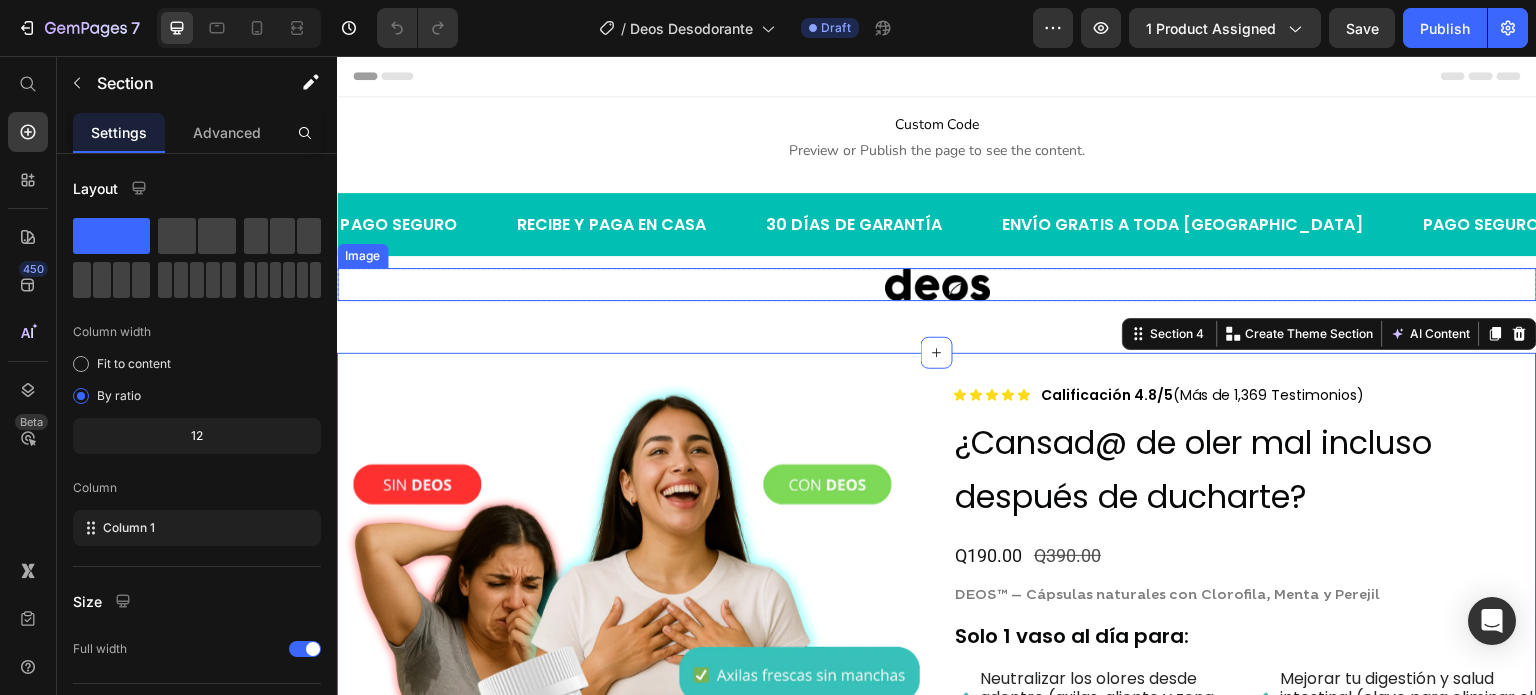 click at bounding box center [937, 284] 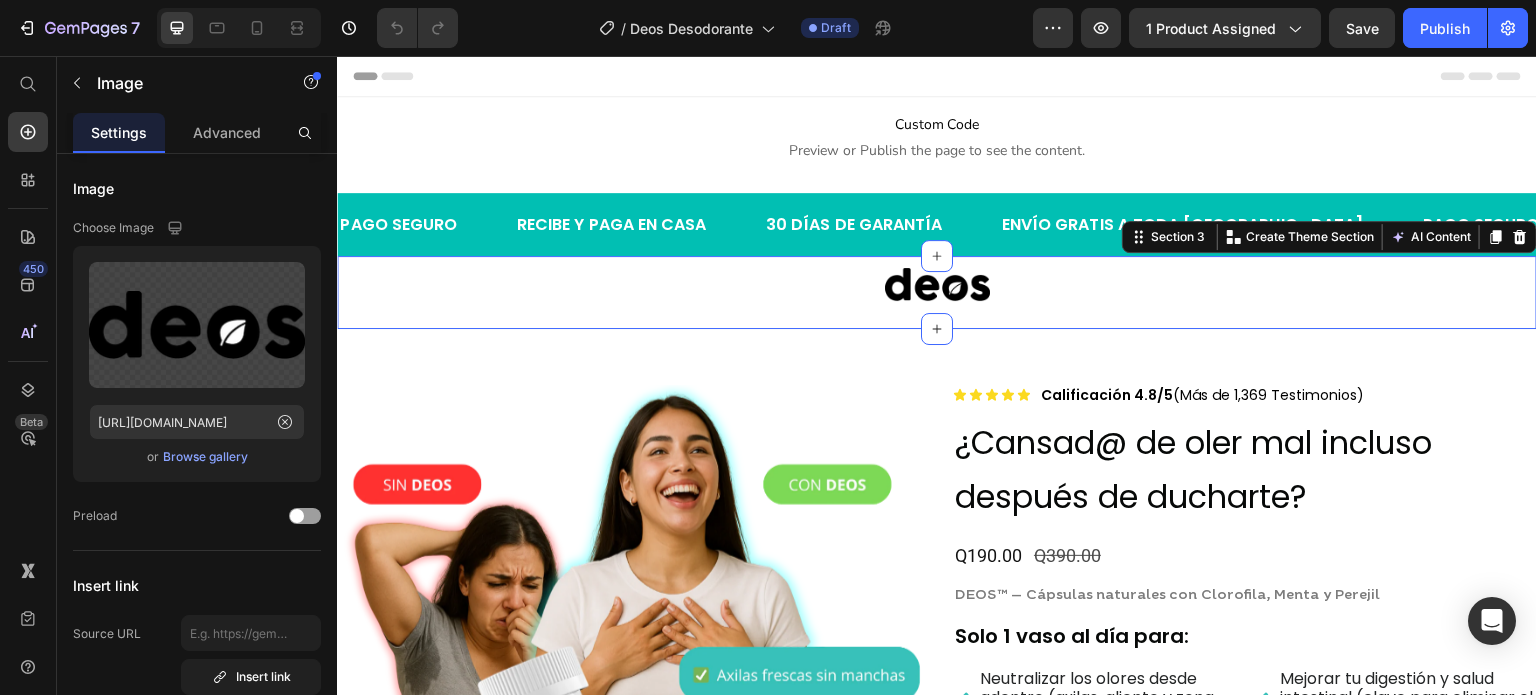click on "Image Row" at bounding box center [937, 292] 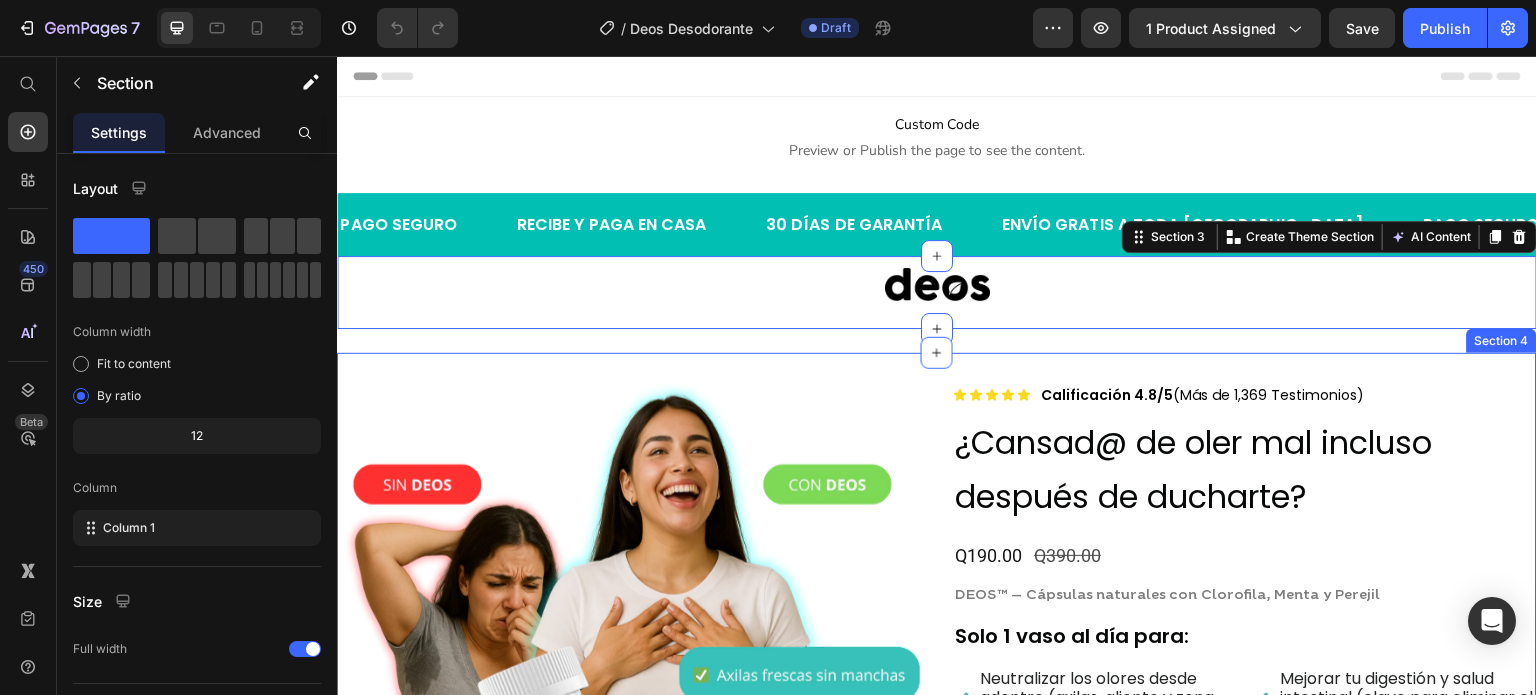 click on "Product Images Icon Icon Icon Icon
Icon Icon List Calificación 4.8/5  (Más de 1,369 Testimonios) Text Block Row ¿Cansad@ de oler mal incluso después de ducharte? Product Title Q190.00 Product Price Q390.00 Product Price Row DEOS™ – Cápsulas naturales con Clorofila, Menta y Perejil Text Block Solo 1 vaso al día para: Text Block
Neutralizar los olores desde adentro (axilas, aliento y zona íntima)
Sentirte fresco todo el día sin desodorante Item List
Mejorar tu digestión y salud intestinal (clave para eliminar el mal olor)
Olvidarte del mal aliento sin pastillas ni sprays Item List Row
Add to cart Add to Cart Producto importado de [GEOGRAPHIC_DATA] 🇺🇸 Garantía de devolución de dinero por 30 días Text Block Product Section 4" at bounding box center [937, 685] 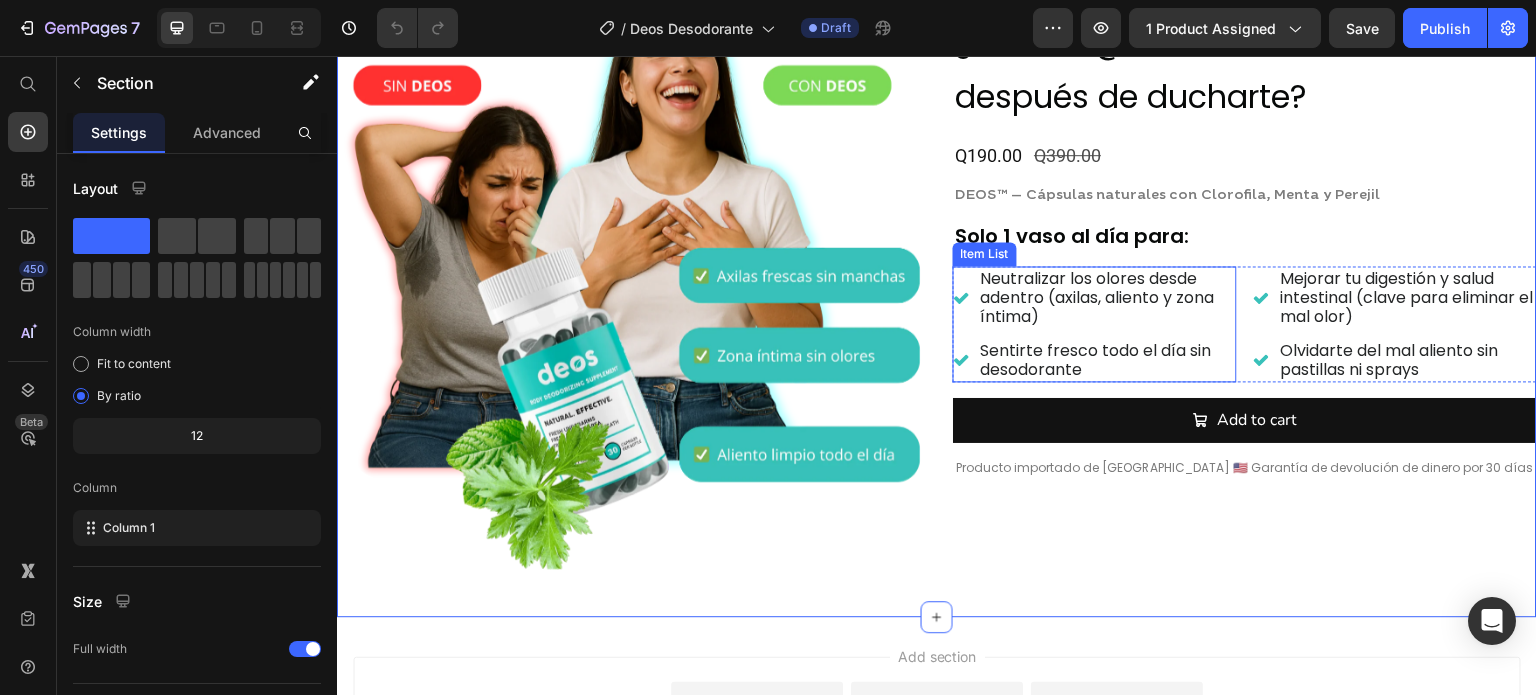 scroll, scrollTop: 500, scrollLeft: 0, axis: vertical 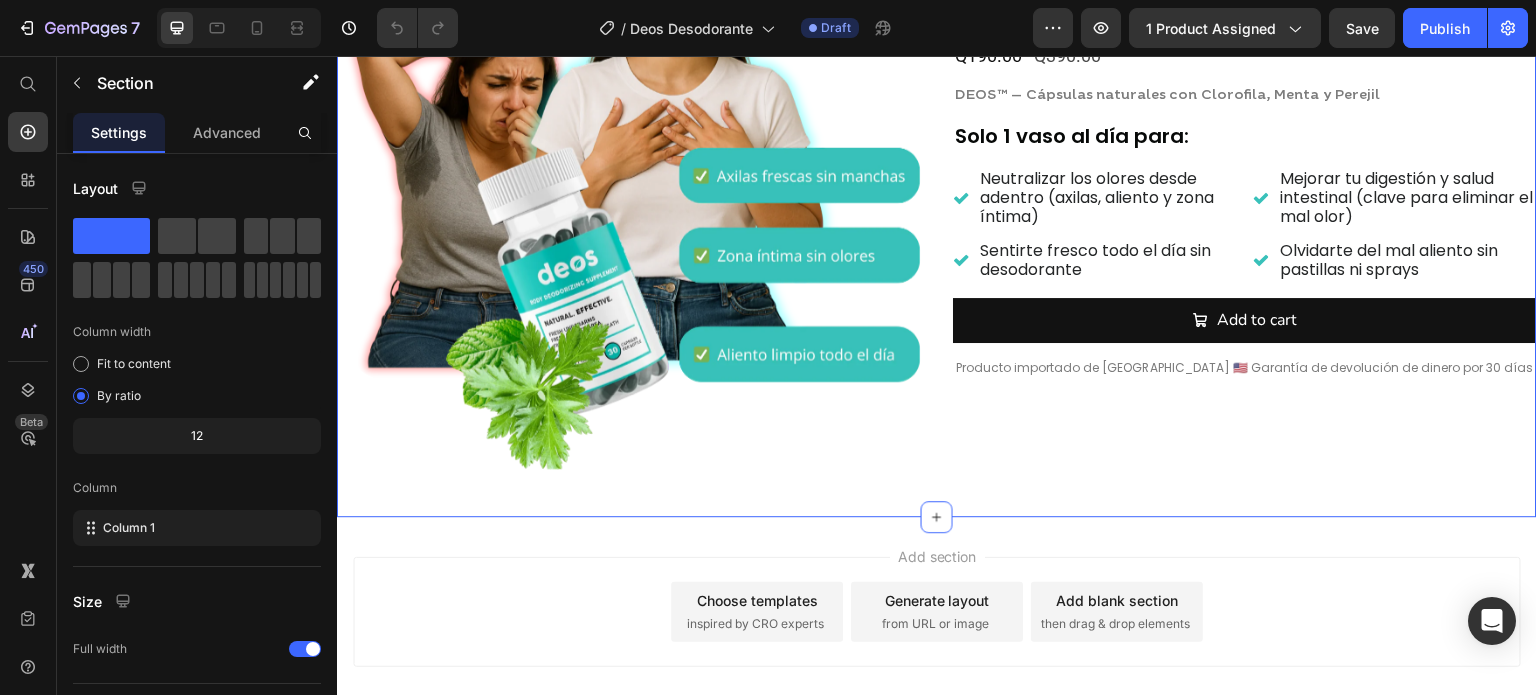 click on "Product Images Icon Icon Icon Icon
Icon Icon List Calificación 4.8/5  (Más de 1,369 Testimonios) Text Block Row ¿Cansad@ de oler mal incluso después de ducharte? Product Title Q190.00 Product Price Q390.00 Product Price Row DEOS™ – Cápsulas naturales con Clorofila, Menta y Perejil Text Block Solo 1 vaso al día para: Text Block
Neutralizar los olores desde adentro (axilas, aliento y zona íntima)
Sentirte fresco todo el día sin desodorante Item List
Mejorar tu digestión y salud intestinal (clave para eliminar el mal olor)
Olvidarte del mal aliento sin pastillas ni sprays Item List Row
Add to cart Add to Cart Producto importado de [GEOGRAPHIC_DATA] 🇺🇸 Garantía de devolución de dinero por 30 días Text Block Product Section 4   You can create reusable sections Create Theme Section AI Content Write with [PERSON_NAME] What would you like to describe here? Tone and Voice Persuasive Product Show more Generate" at bounding box center [937, 185] 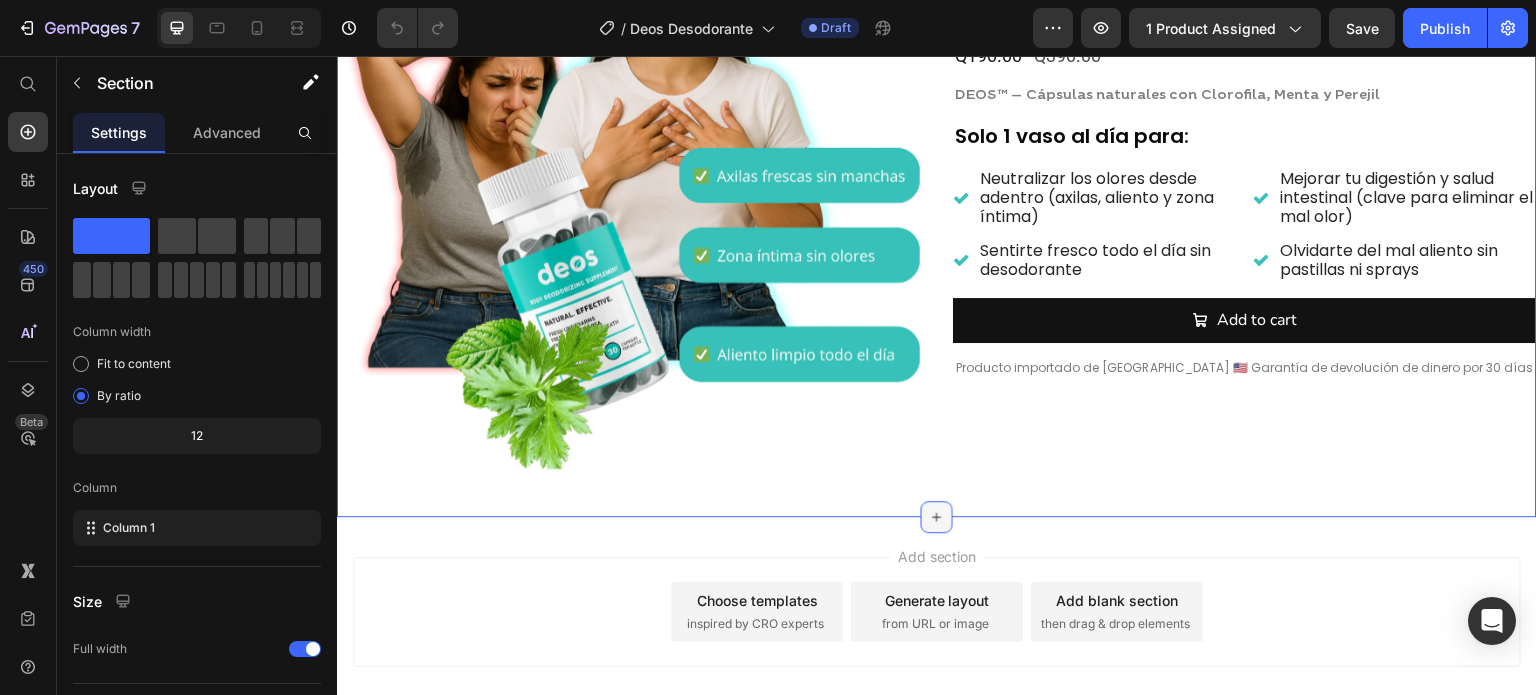 click 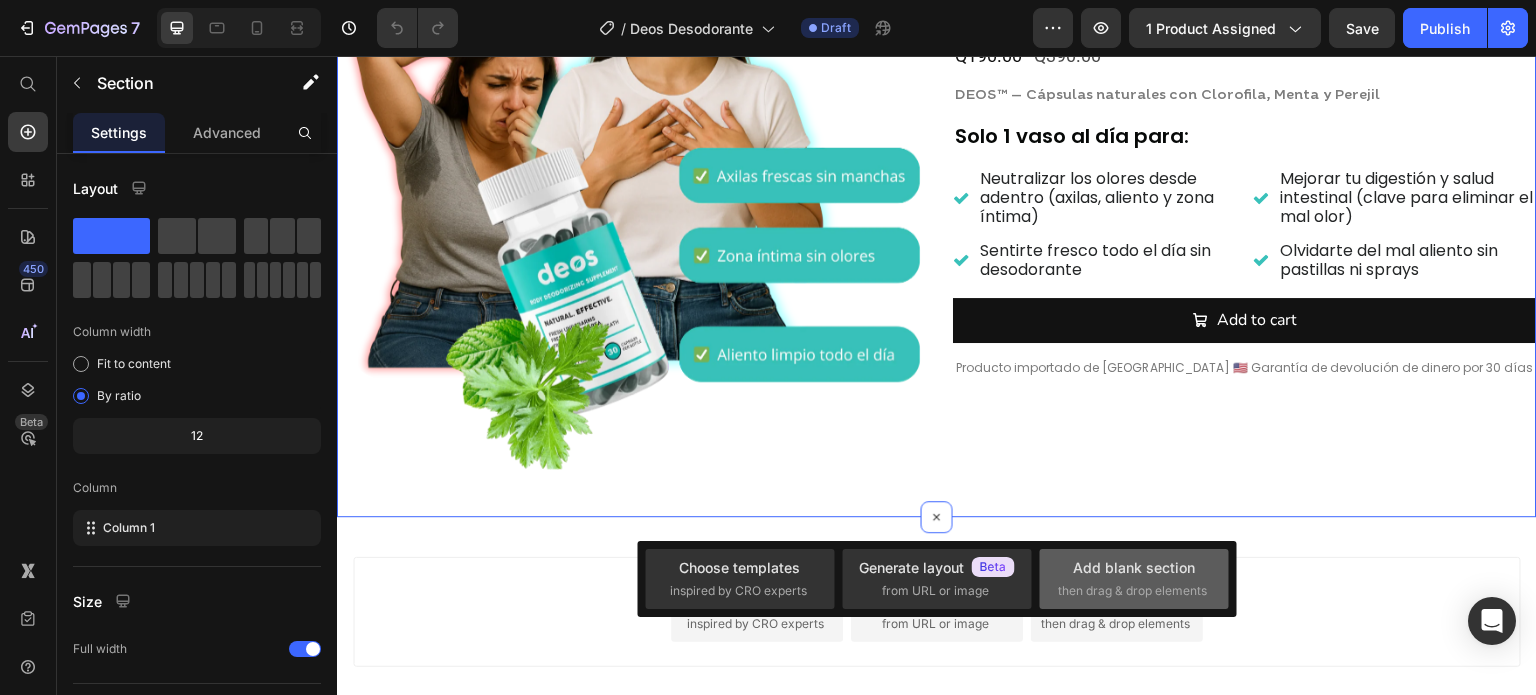 click on "then drag & drop elements" at bounding box center [1132, 591] 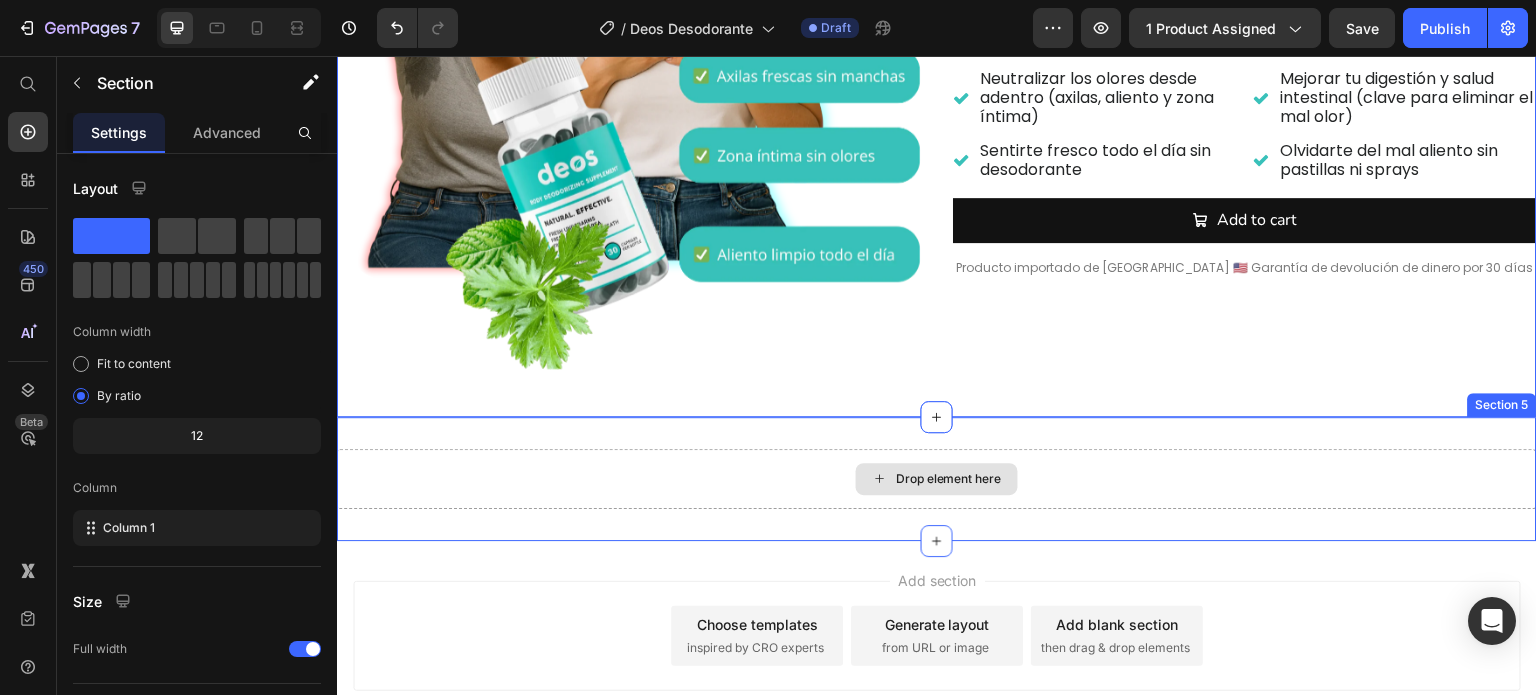 scroll, scrollTop: 624, scrollLeft: 0, axis: vertical 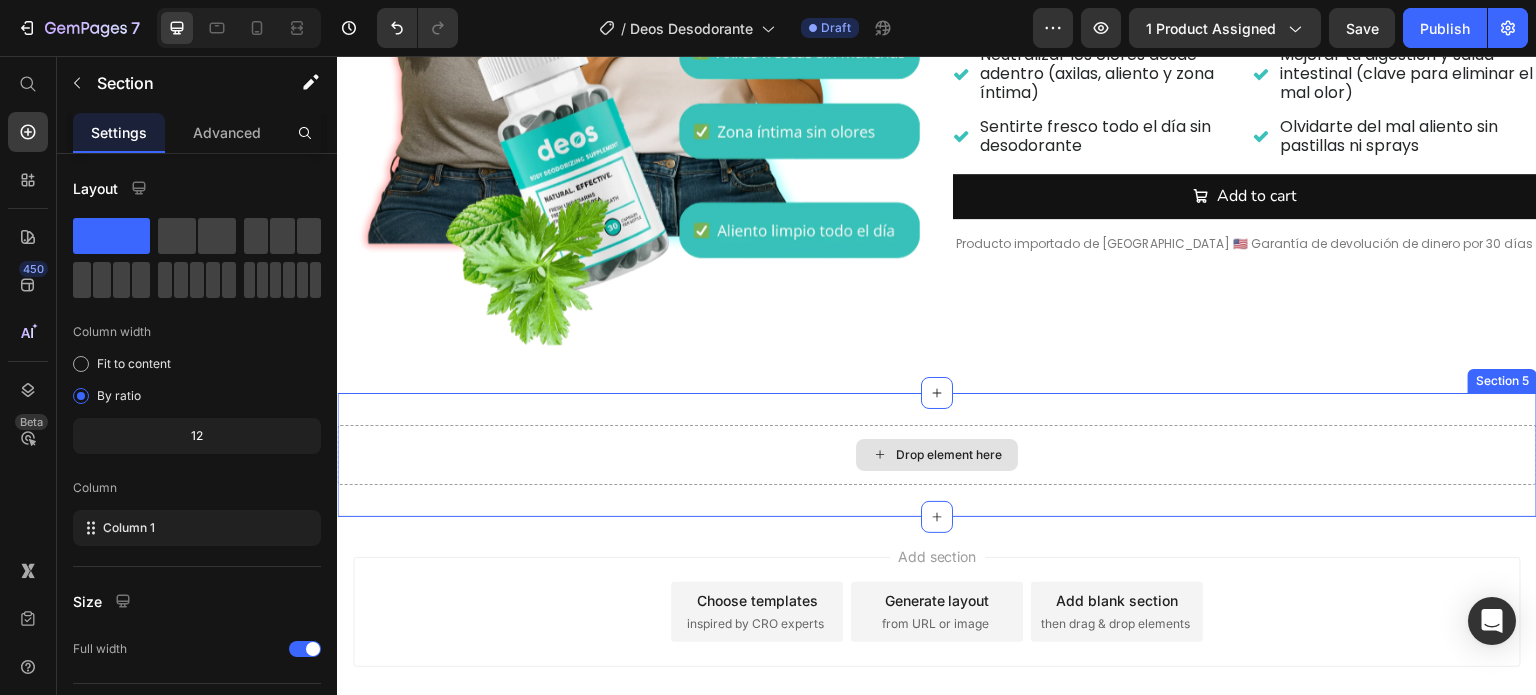 click on "Drop element here" at bounding box center (949, 455) 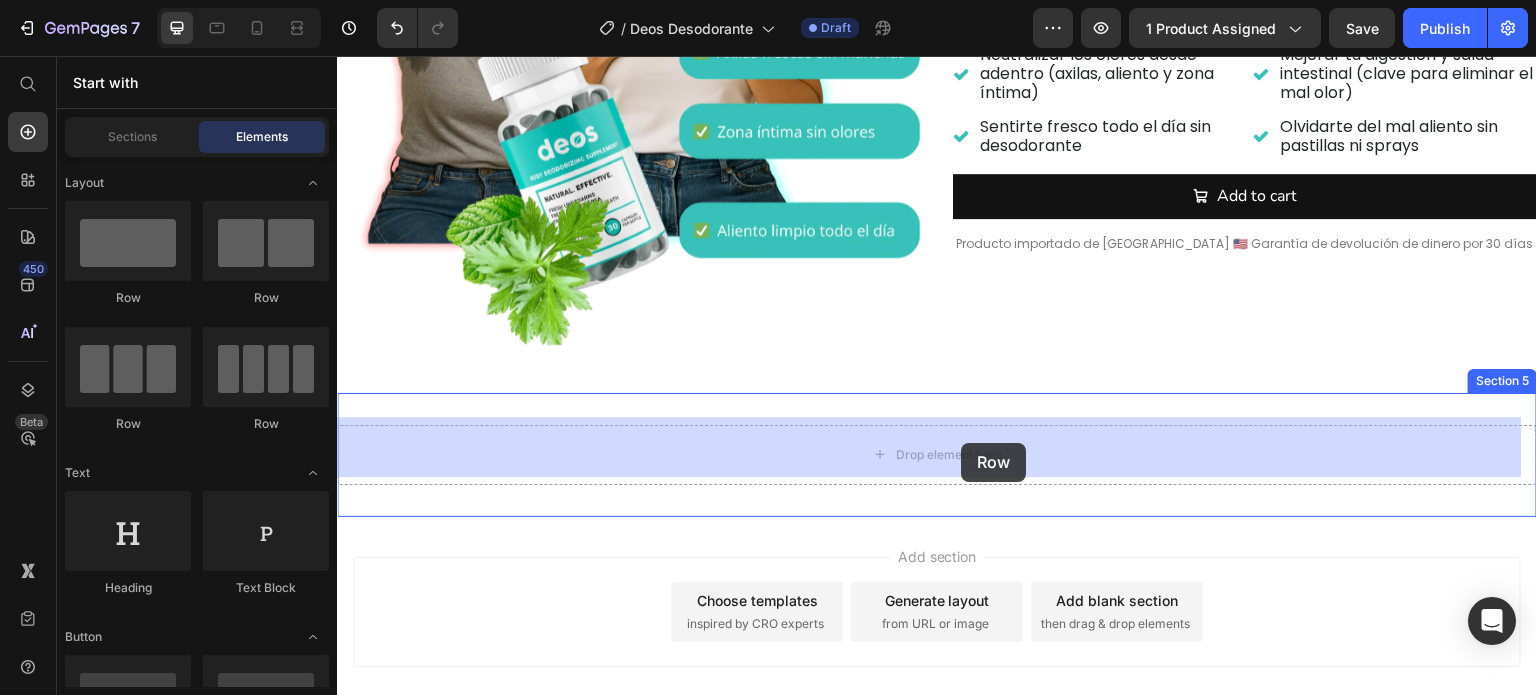 drag, startPoint x: 601, startPoint y: 299, endPoint x: 962, endPoint y: 443, distance: 388.66052 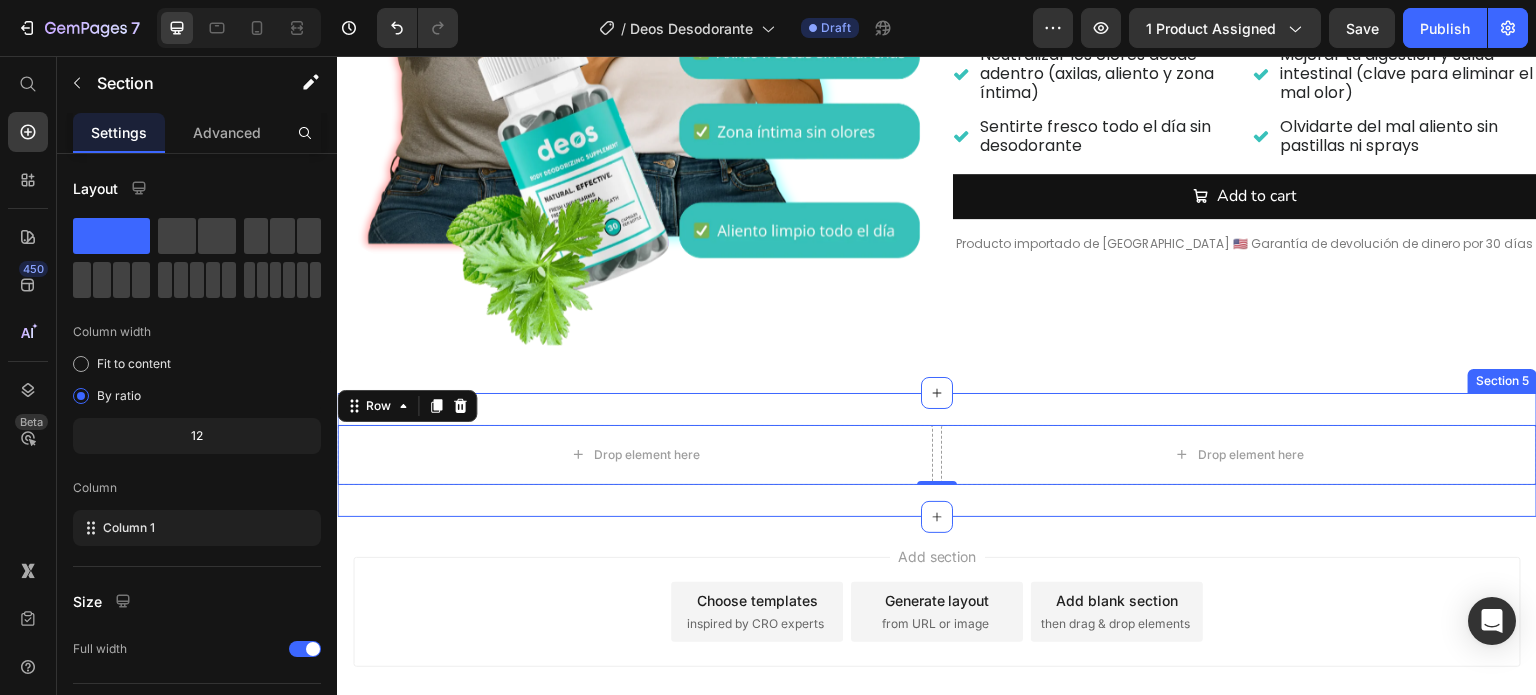 click on "Drop element here
Drop element here Row   0 Section 5" at bounding box center [937, 455] 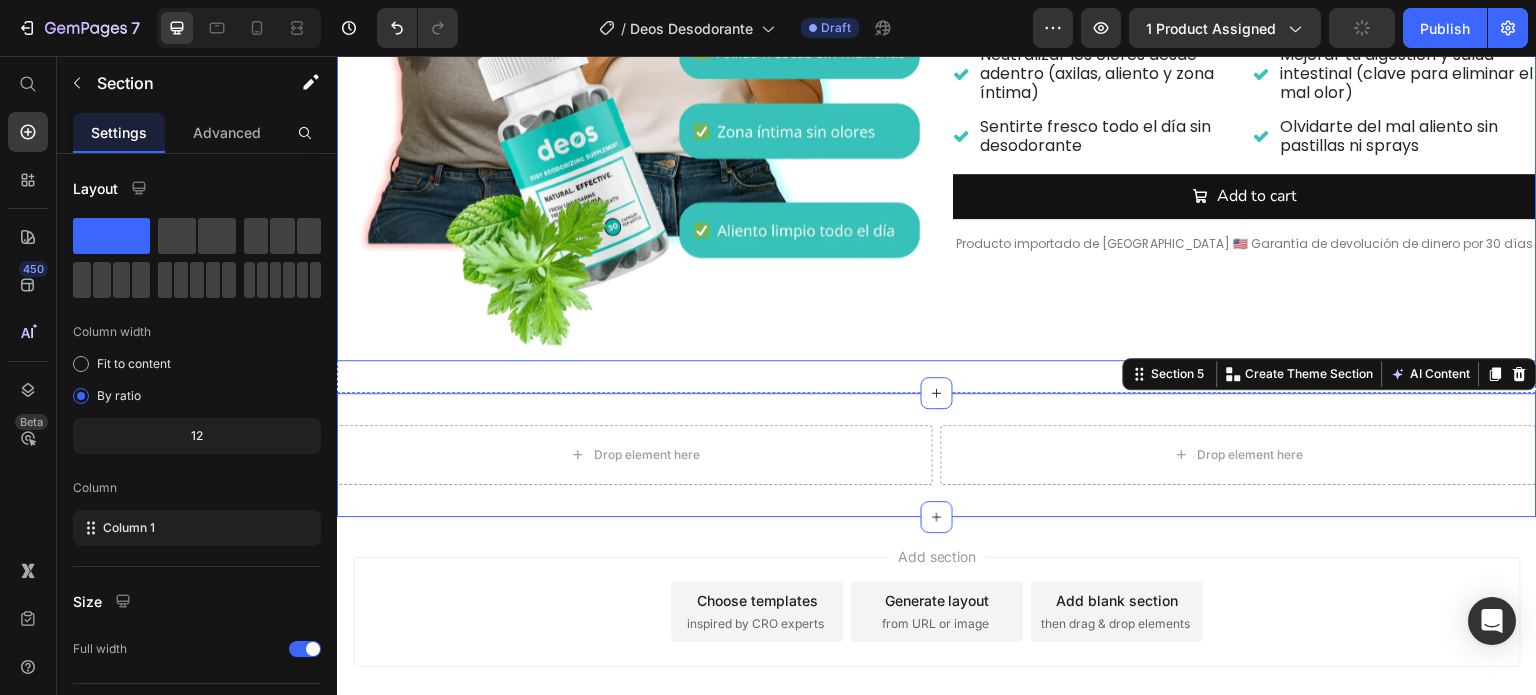 click on "Icon Icon Icon Icon
Icon Icon List Calificación 4.8/5  (Más de 1,369 Testimonios) Text Block Row ¿Cansad@ de oler mal incluso después de ducharte? Product Title Q190.00 Product Price Q390.00 Product Price Row DEOS™ – Cápsulas naturales con Clorofila, Menta y Perejil Text Block Solo 1 vaso al día para: Text Block
Neutralizar los olores desde adentro (axilas, aliento y zona íntima)
Sentirte fresco todo el día sin desodorante Item List
Mejorar tu digestión y salud intestinal (clave para eliminar el mal olor)
Olvidarte del mal aliento sin pastillas ni sprays Item List Row
Add to cart Add to Cart Producto importado de USA 🇺🇸 Garantía de devolución de dinero por 30 días Text Block" at bounding box center [1245, 61] 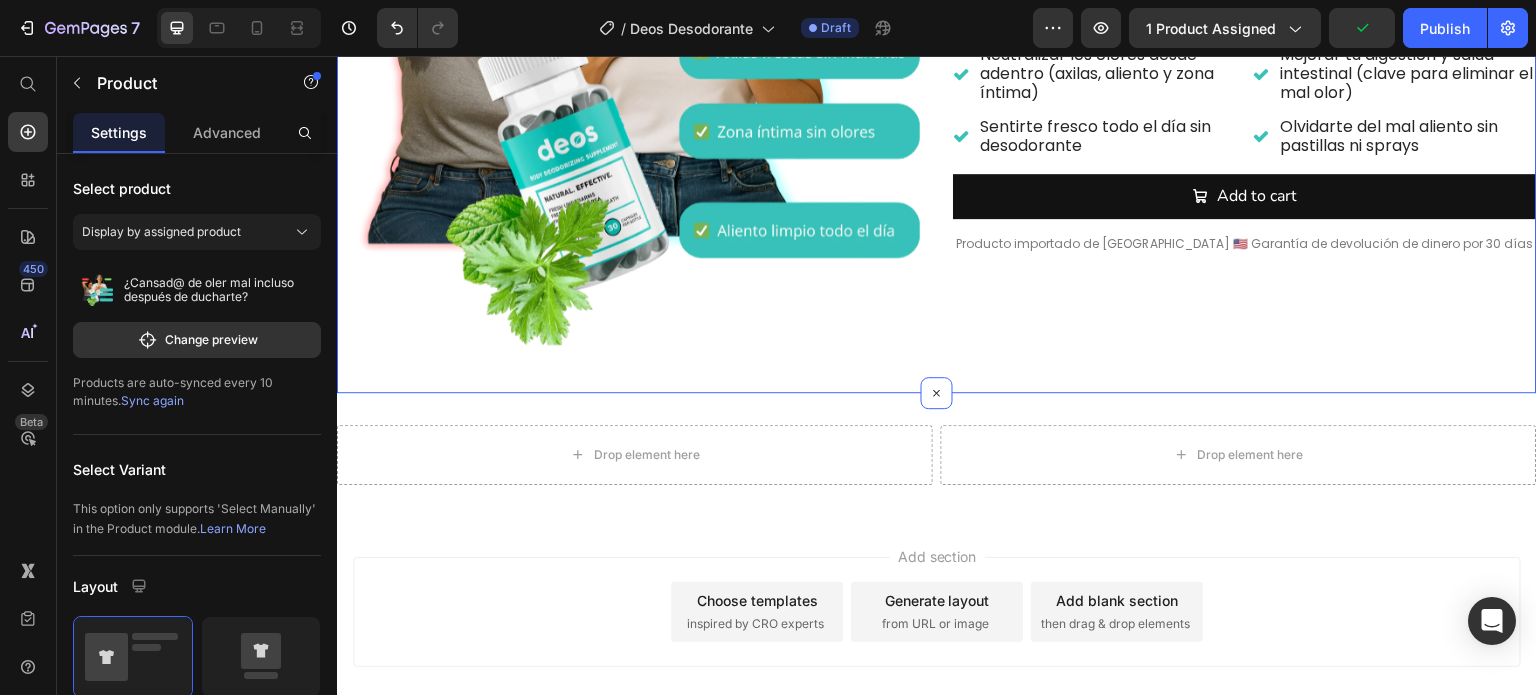 click on "Product Images Icon Icon Icon Icon
Icon Icon List Calificación 4.8/5  (Más de 1,369 Testimonios) Text Block Row ¿Cansad@ de oler mal incluso después de ducharte? Product Title Q190.00 Product Price Q390.00 Product Price Row DEOS™ – Cápsulas naturales con Clorofila, Menta y Perejil Text Block Solo 1 vaso al día para: Text Block
Neutralizar los olores desde adentro (axilas, aliento y zona íntima)
Sentirte fresco todo el día sin desodorante Item List
Mejorar tu digestión y salud intestinal (clave para eliminar el mal olor)
Olvidarte del mal aliento sin pastillas ni sprays Item List Row
Add to cart Add to Cart Producto importado de USA 🇺🇸 Garantía de devolución de dinero por 30 días Text Block Product Section 4   You can create reusable sections Create Theme Section AI Content Write with GemAI What would you like to describe here? Tone and Voice Persuasive Product Show more Generate" at bounding box center [937, 61] 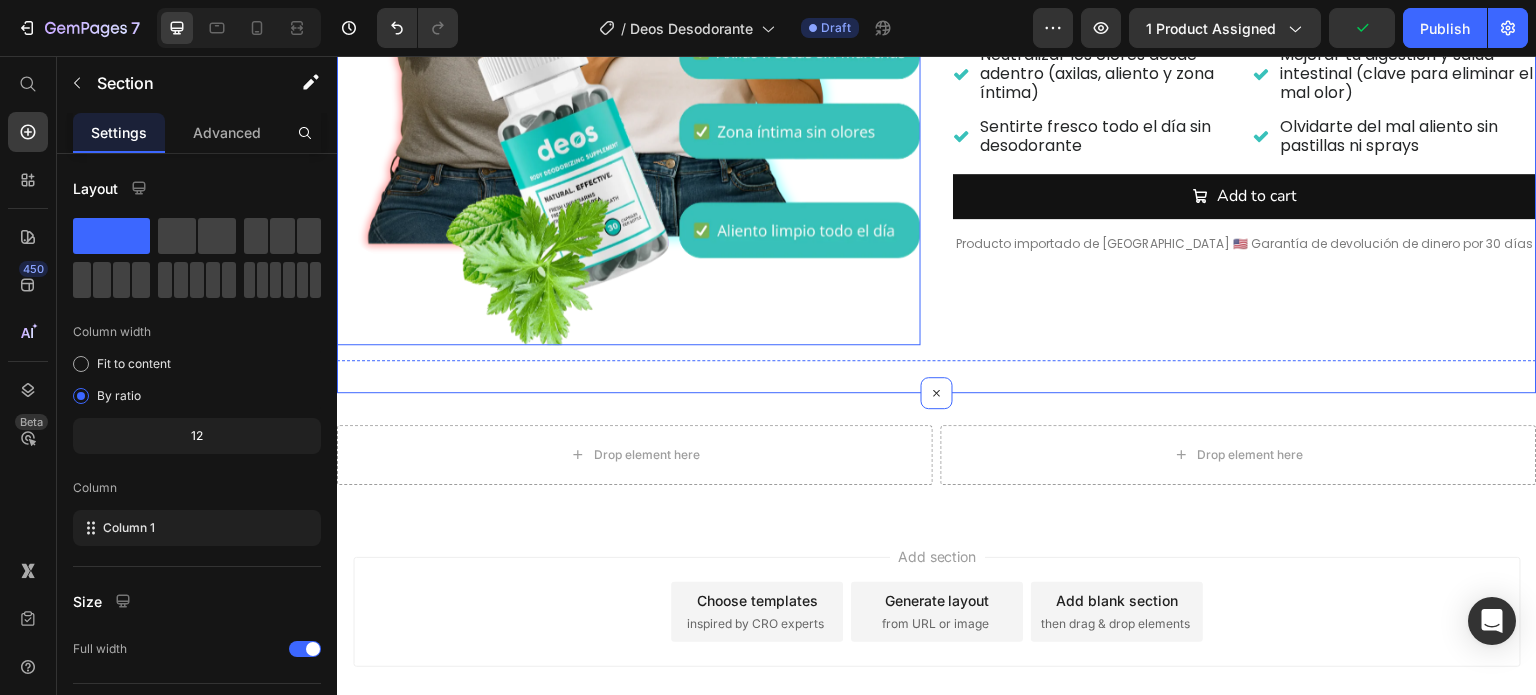 click at bounding box center (629, 53) 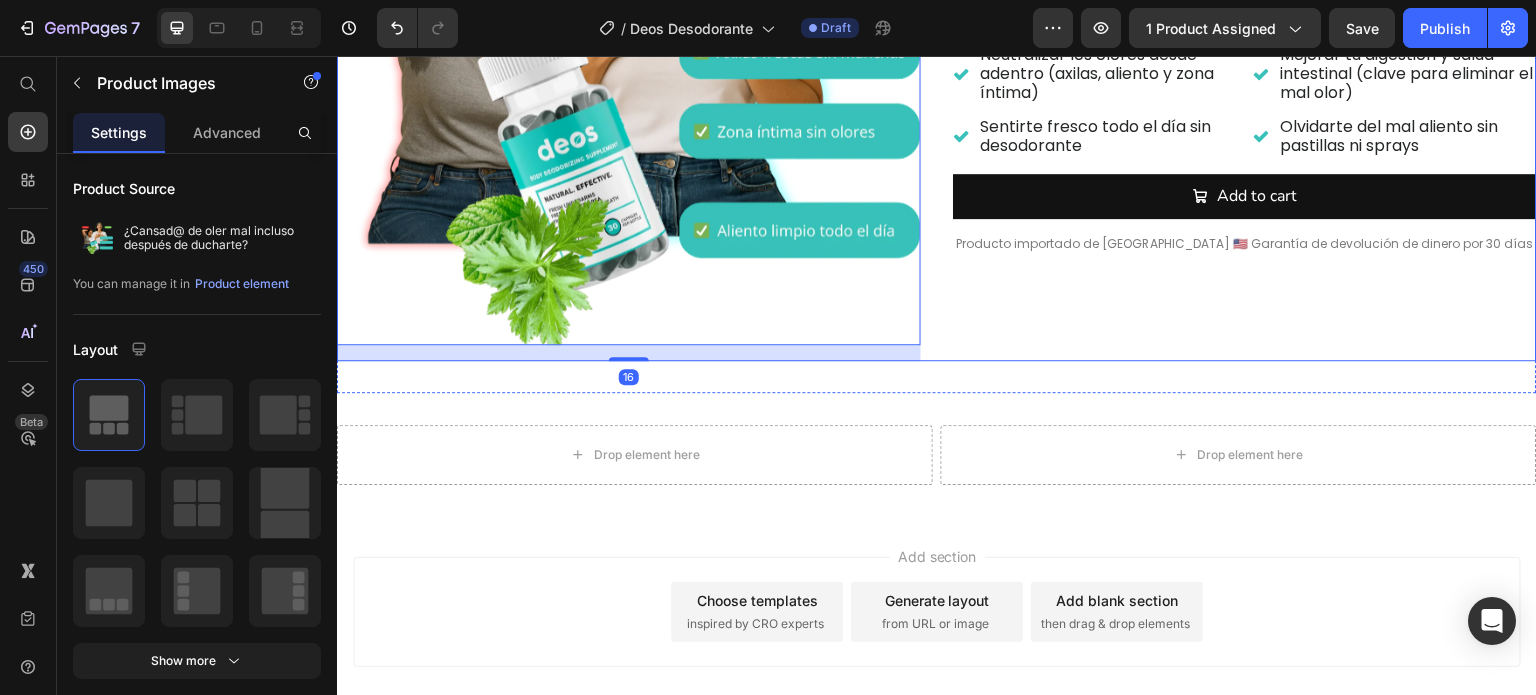 click on "Icon Icon Icon Icon
Icon Icon List Calificación 4.8/5  (Más de 1,369 Testimonios) Text Block Row ¿Cansad@ de oler mal incluso después de ducharte? Product Title Q190.00 Product Price Q390.00 Product Price Row DEOS™ – Cápsulas naturales con Clorofila, Menta y Perejil Text Block Solo 1 vaso al día para: Text Block
Neutralizar los olores desde adentro (axilas, aliento y zona íntima)
Sentirte fresco todo el día sin desodorante Item List
Mejorar tu digestión y salud intestinal (clave para eliminar el mal olor)
Olvidarte del mal aliento sin pastillas ni sprays Item List Row
Add to cart Add to Cart Producto importado de USA 🇺🇸 Garantía de devolución de dinero por 30 días Text Block" at bounding box center (1245, 61) 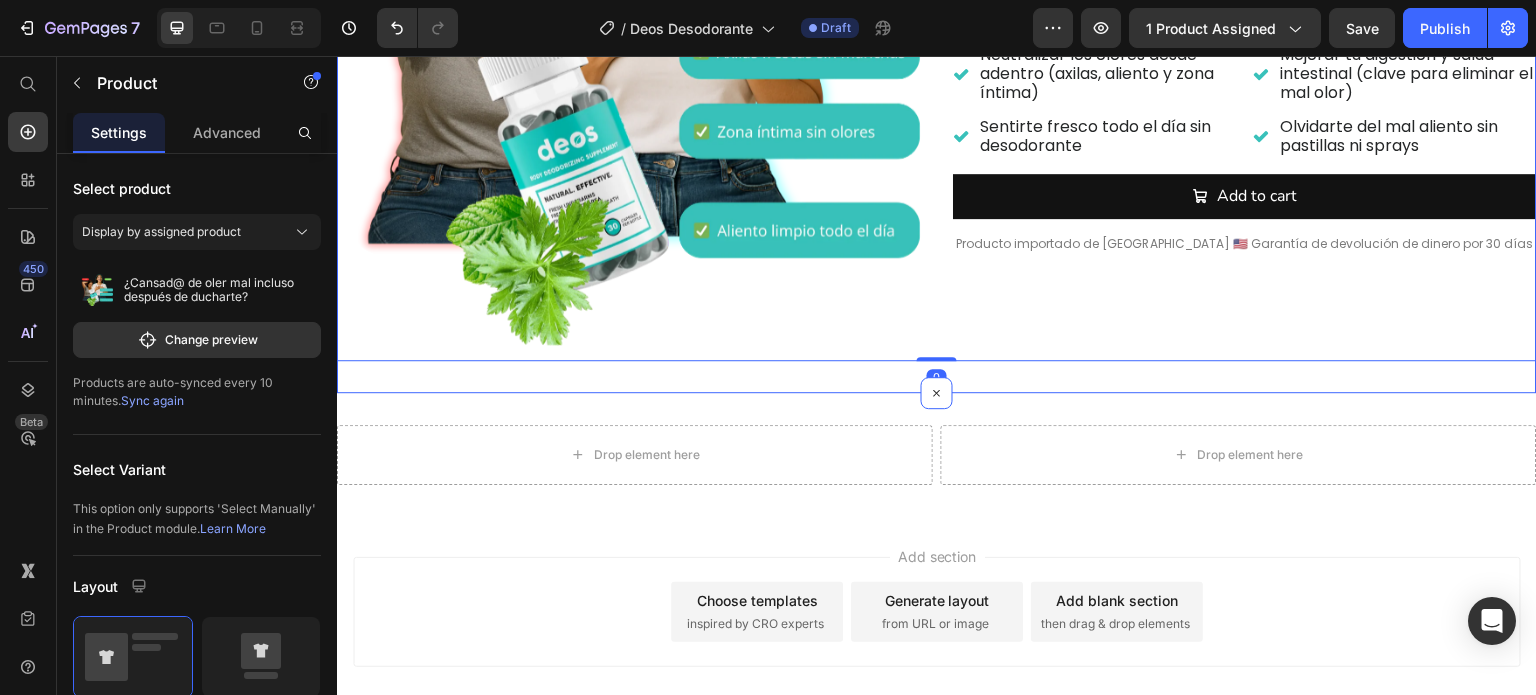 click on "Product Images Icon Icon Icon Icon
Icon Icon List Calificación 4.8/5  (Más de 1,369 Testimonios) Text Block Row ¿Cansad@ de oler mal incluso después de ducharte? Product Title Q190.00 Product Price Q390.00 Product Price Row DEOS™ – Cápsulas naturales con Clorofila, Menta y Perejil Text Block Solo 1 vaso al día para: Text Block
Neutralizar los olores desde adentro (axilas, aliento y zona íntima)
Sentirte fresco todo el día sin desodorante Item List
Mejorar tu digestión y salud intestinal (clave para eliminar el mal olor)
Olvidarte del mal aliento sin pastillas ni sprays Item List Row
Add to cart Add to Cart Producto importado de USA 🇺🇸 Garantía de devolución de dinero por 30 días Text Block Product   0 Section 4" at bounding box center [937, 61] 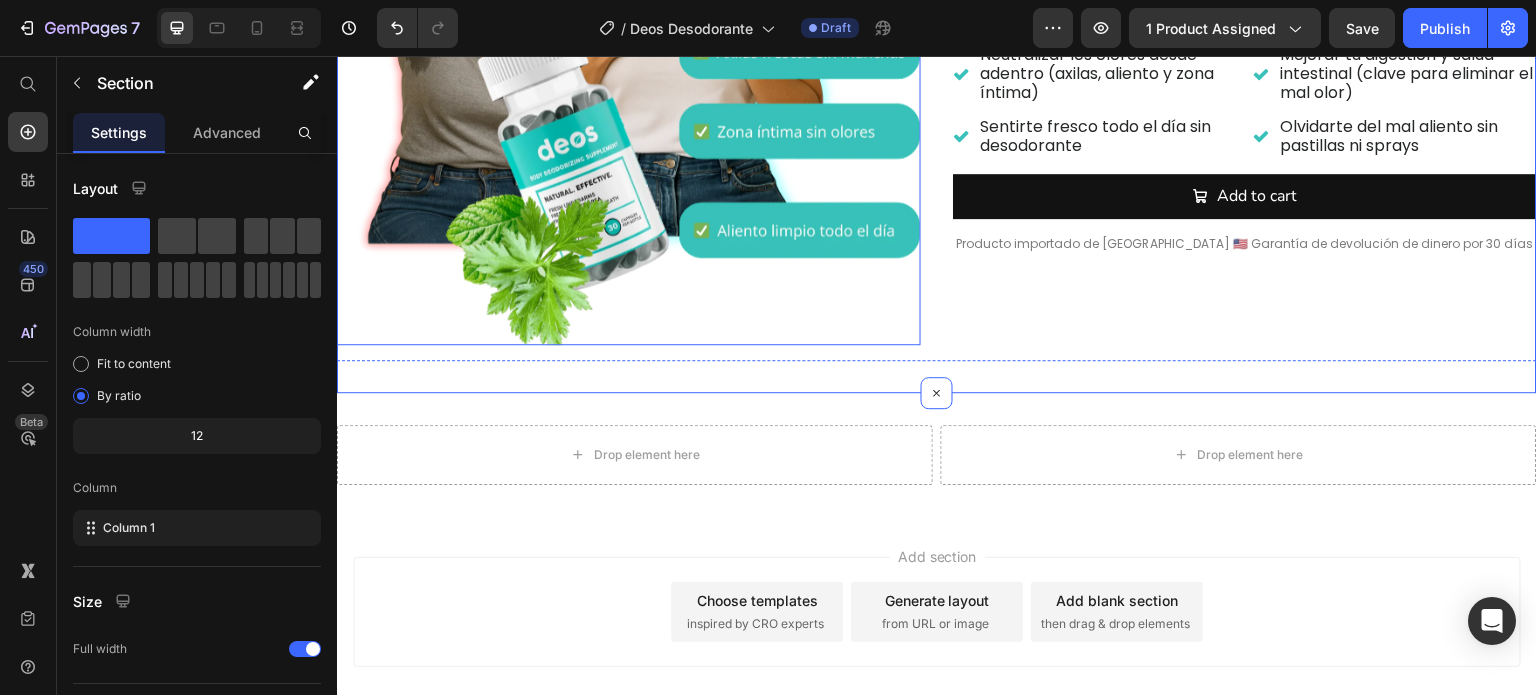 click at bounding box center [629, 53] 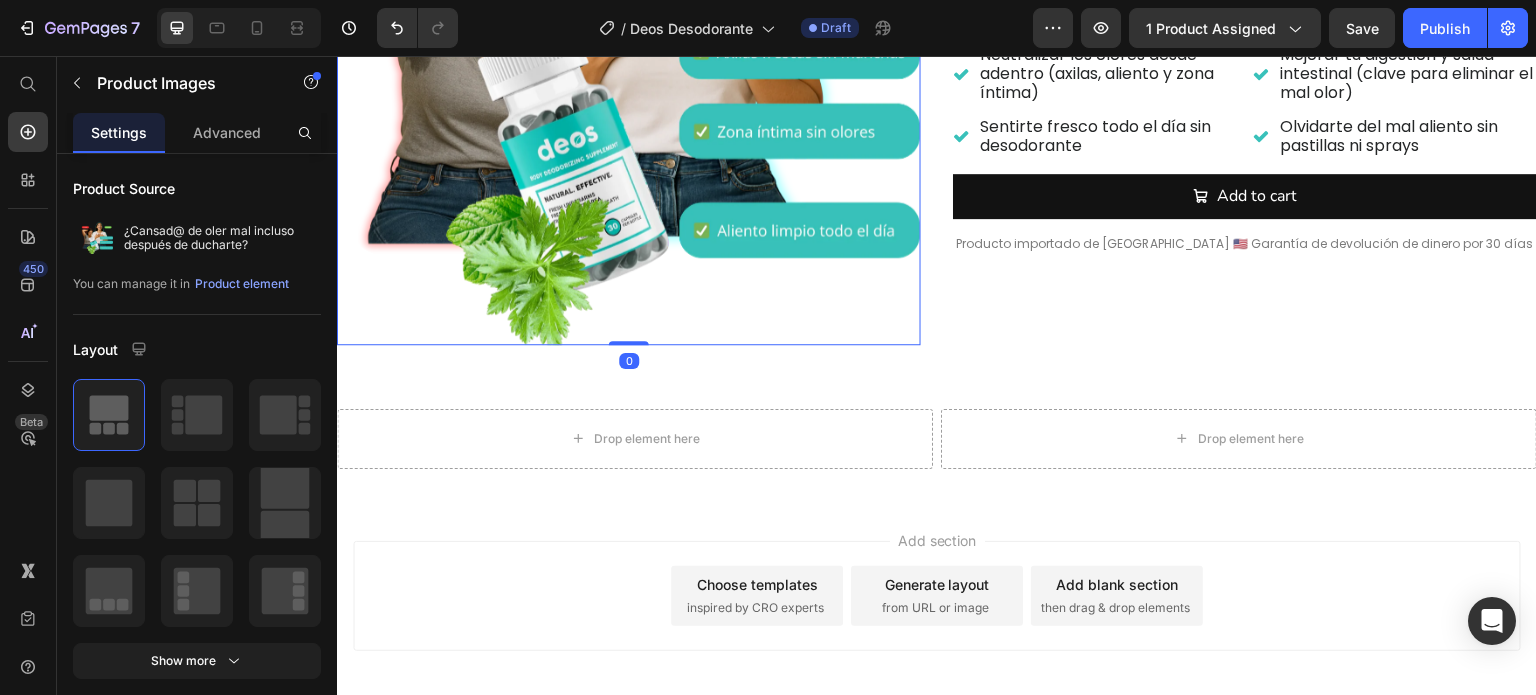 drag, startPoint x: 611, startPoint y: 349, endPoint x: 621, endPoint y: 323, distance: 27.856777 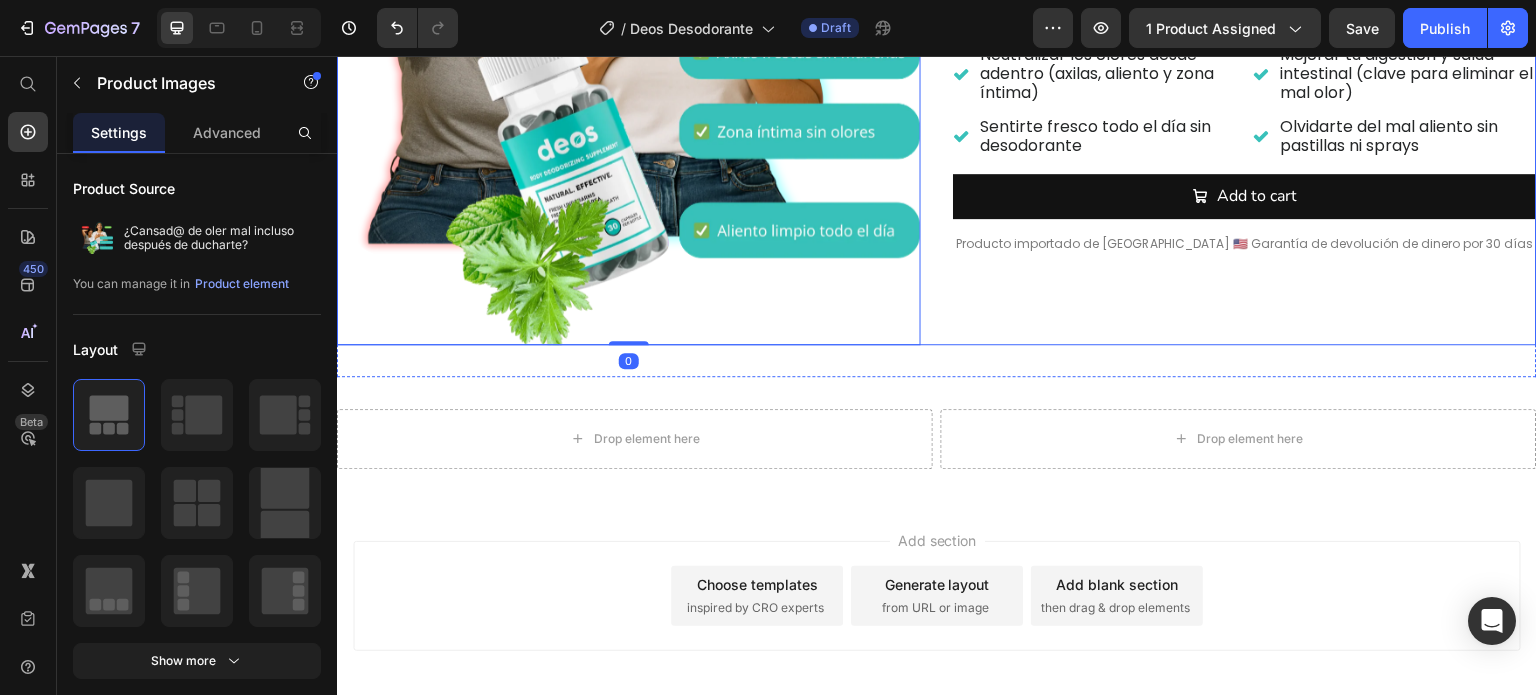 click on "Icon Icon Icon Icon
Icon Icon List Calificación 4.8/5  (Más de 1,369 Testimonios) Text Block Row ¿Cansad@ de oler mal incluso después de ducharte? Product Title Q190.00 Product Price Q390.00 Product Price Row DEOS™ – Cápsulas naturales con Clorofila, Menta y Perejil Text Block Solo 1 vaso al día para: Text Block
Neutralizar los olores desde adentro (axilas, aliento y zona íntima)
Sentirte fresco todo el día sin desodorante Item List
Mejorar tu digestión y salud intestinal (clave para eliminar el mal olor)
Olvidarte del mal aliento sin pastillas ni sprays Item List Row
Add to cart Add to Cart Producto importado de USA 🇺🇸 Garantía de devolución de dinero por 30 días Text Block" at bounding box center [1245, 53] 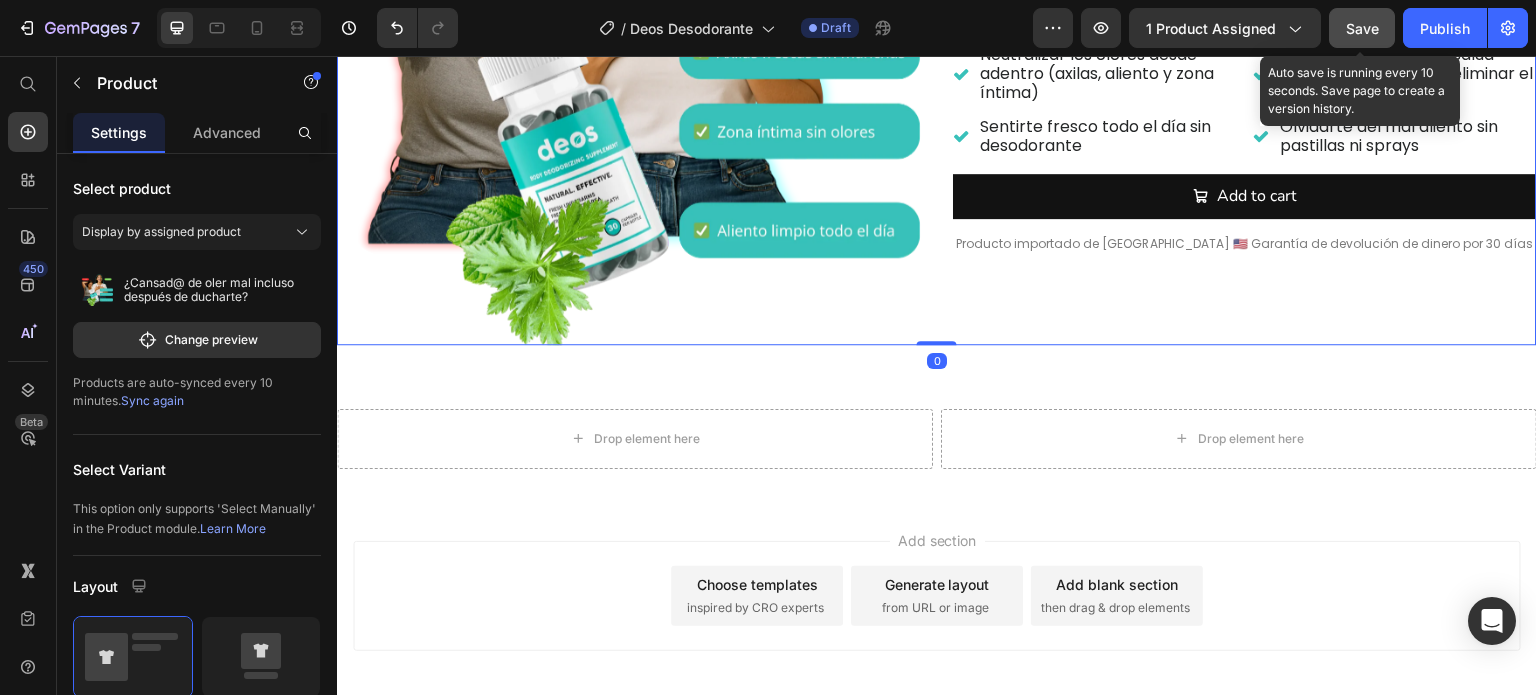 click on "Save" at bounding box center (1362, 28) 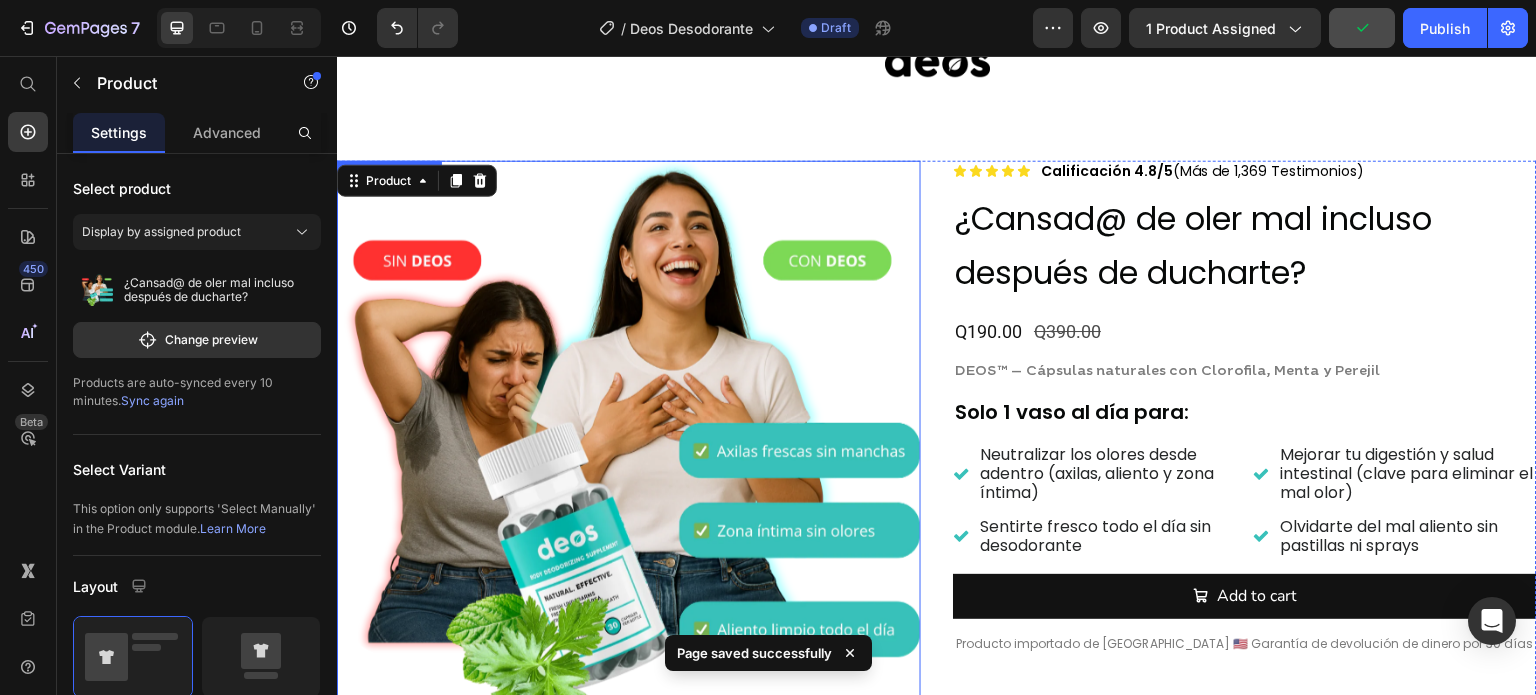 scroll, scrollTop: 124, scrollLeft: 0, axis: vertical 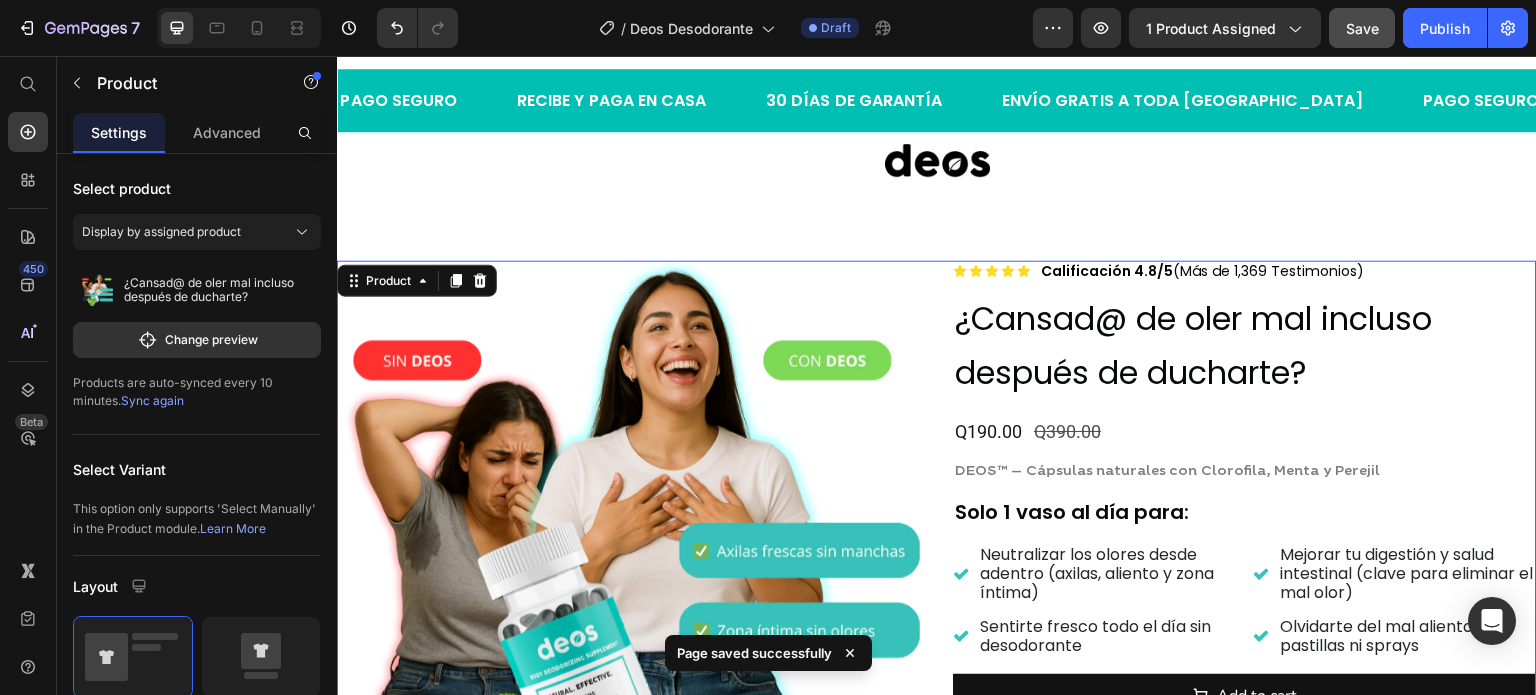 click on "Product Images Icon Icon Icon Icon
Icon Icon List Calificación 4.8/5  (Más de 1,369 Testimonios) Text Block Row ¿Cansad@ de oler mal incluso después de ducharte? Product Title Q190.00 Product Price Q390.00 Product Price Row DEOS™ – Cápsulas naturales con Clorofila, Menta y Perejil Text Block Solo 1 vaso al día para: Text Block
Neutralizar los olores desde adentro (axilas, aliento y zona íntima)
Sentirte fresco todo el día sin desodorante Item List
Mejorar tu digestión y salud intestinal (clave para eliminar el mal olor)
Olvidarte del mal aliento sin pastillas ni sprays Item List Row
Add to cart Add to Cart Producto importado de USA 🇺🇸 Garantía de devolución de dinero por 30 días Text Block Product   0" at bounding box center [937, 553] 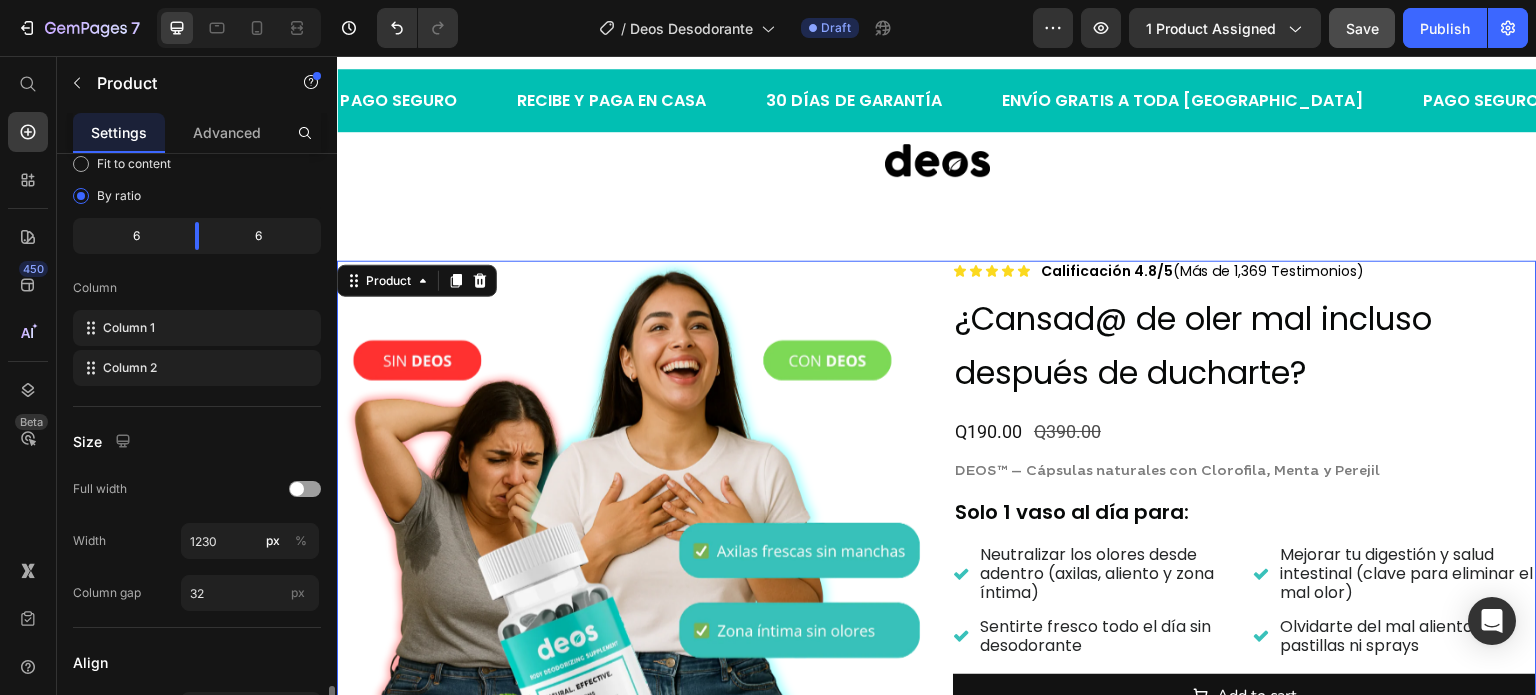 scroll, scrollTop: 791, scrollLeft: 0, axis: vertical 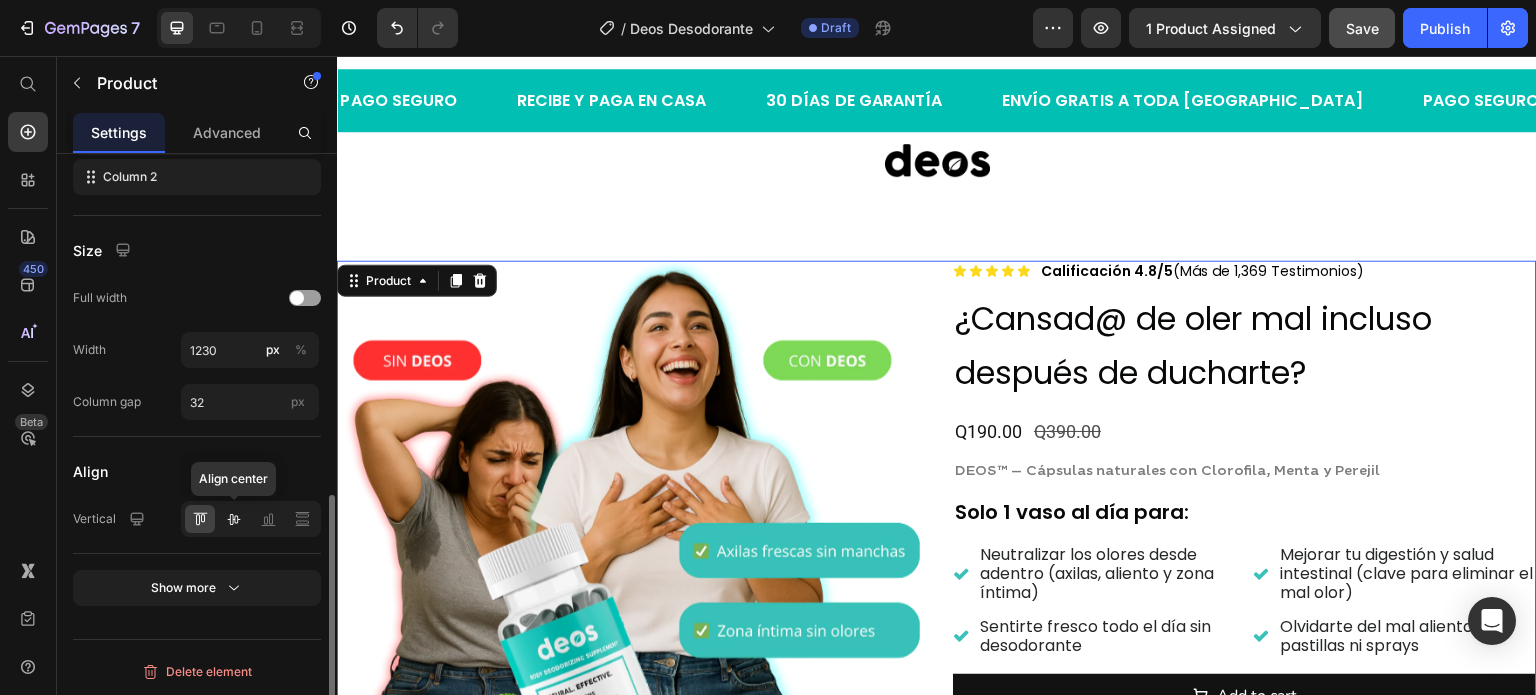 click 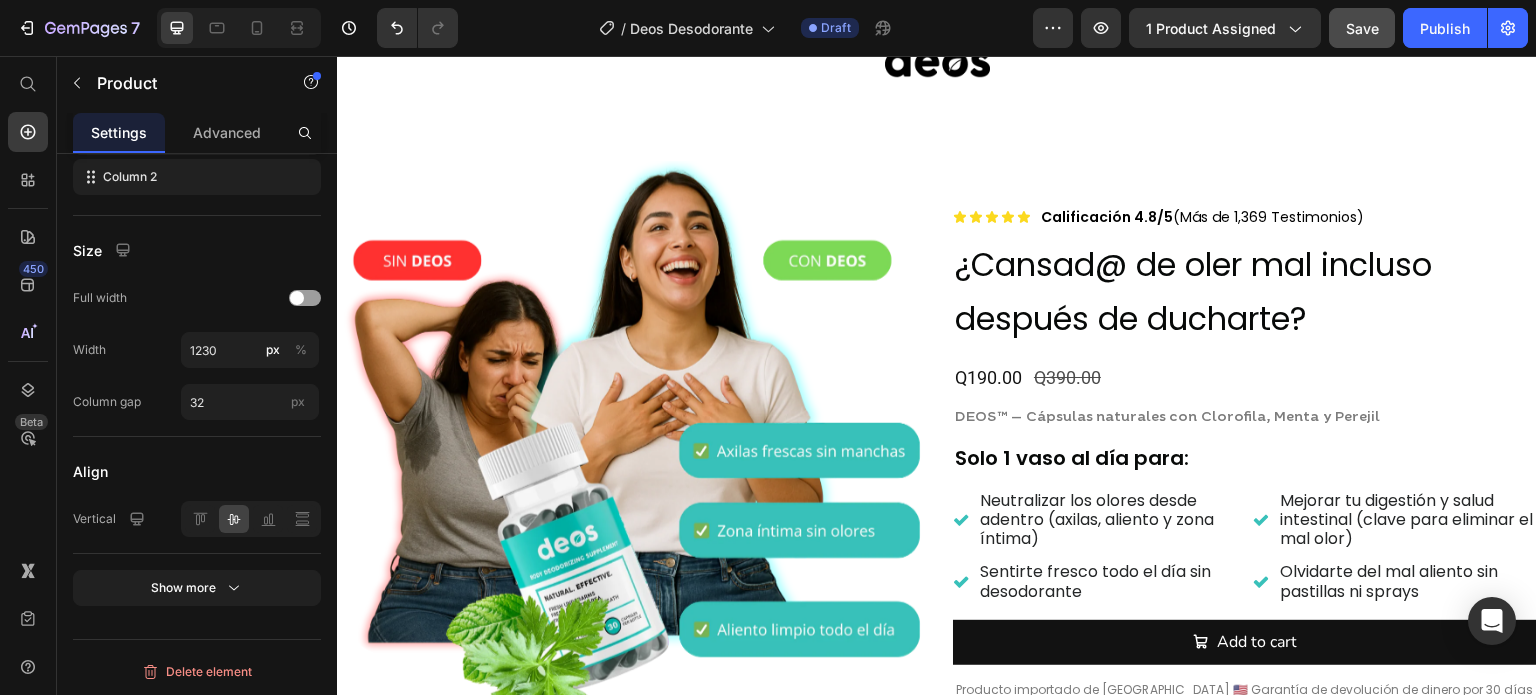 scroll, scrollTop: 124, scrollLeft: 0, axis: vertical 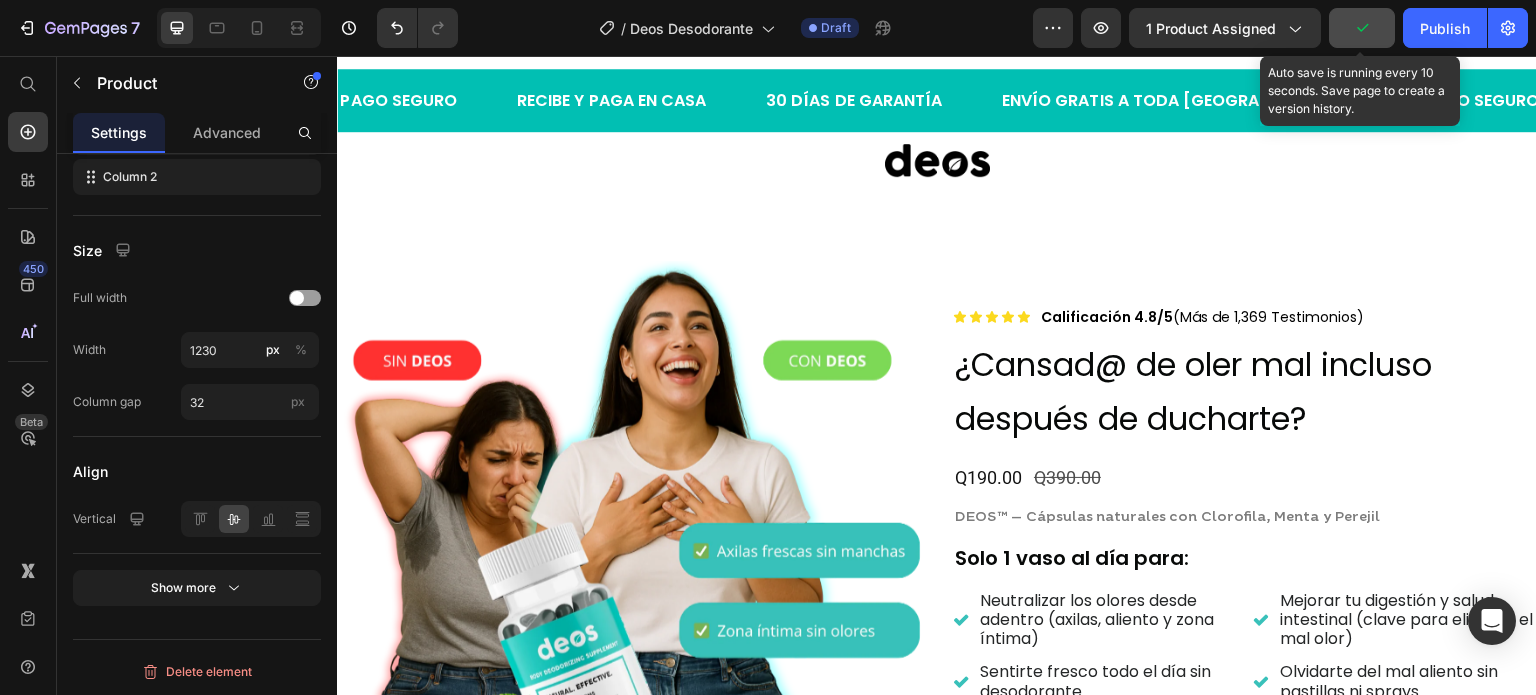 click 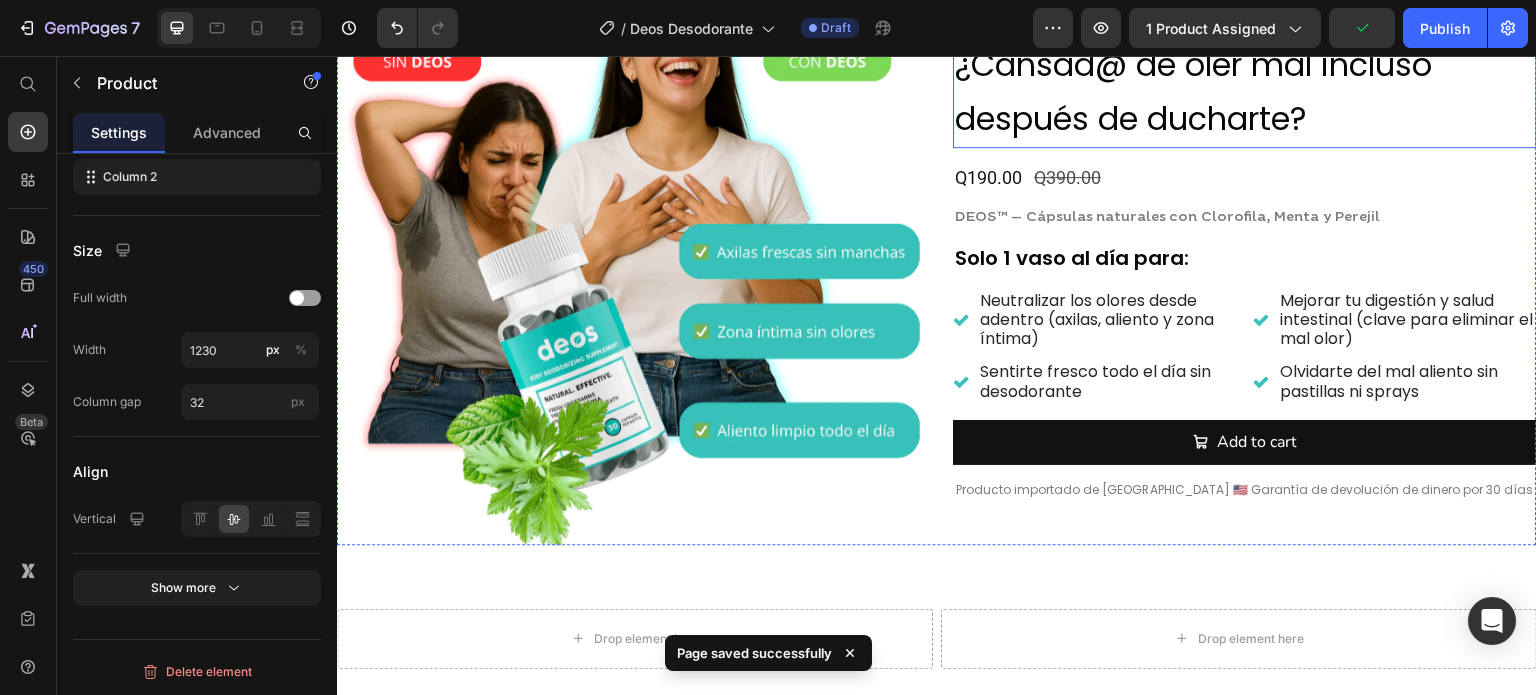 scroll, scrollTop: 624, scrollLeft: 0, axis: vertical 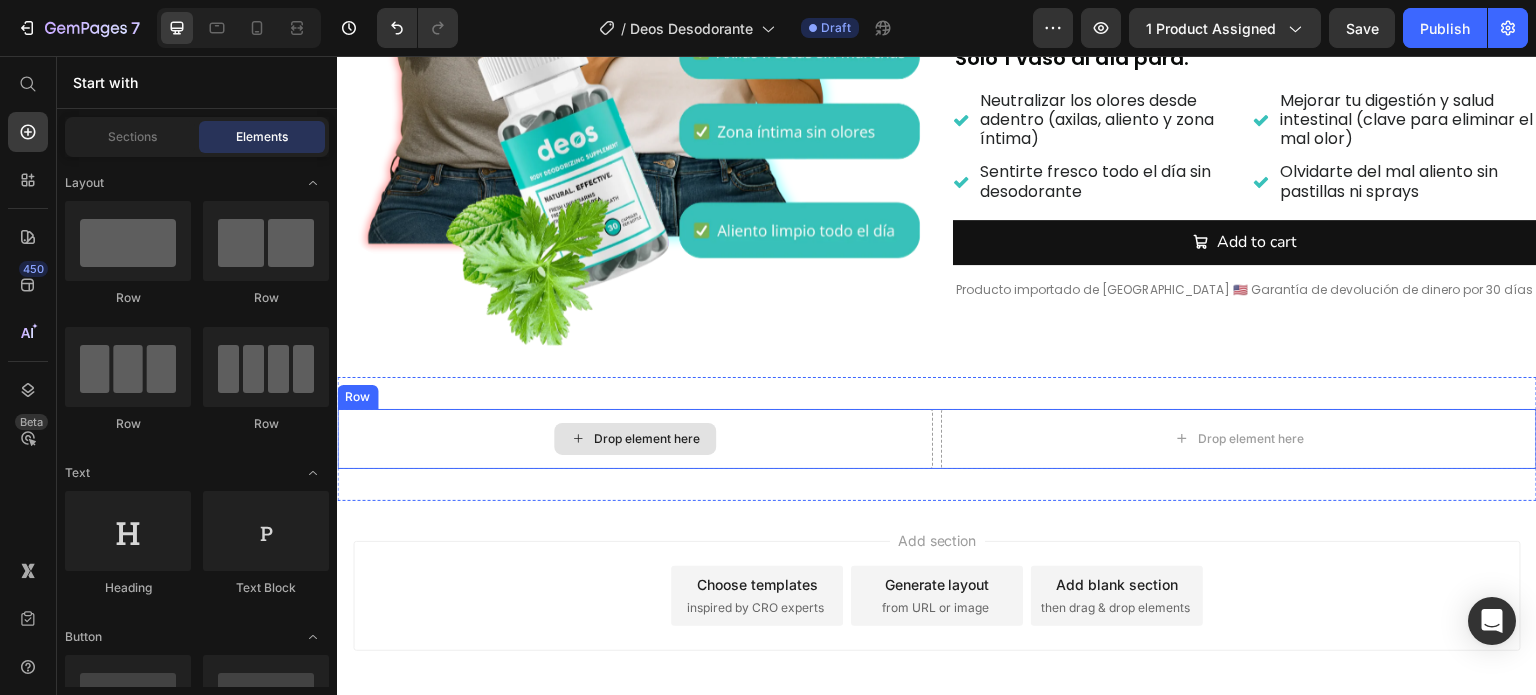 click on "Drop element here" at bounding box center [647, 439] 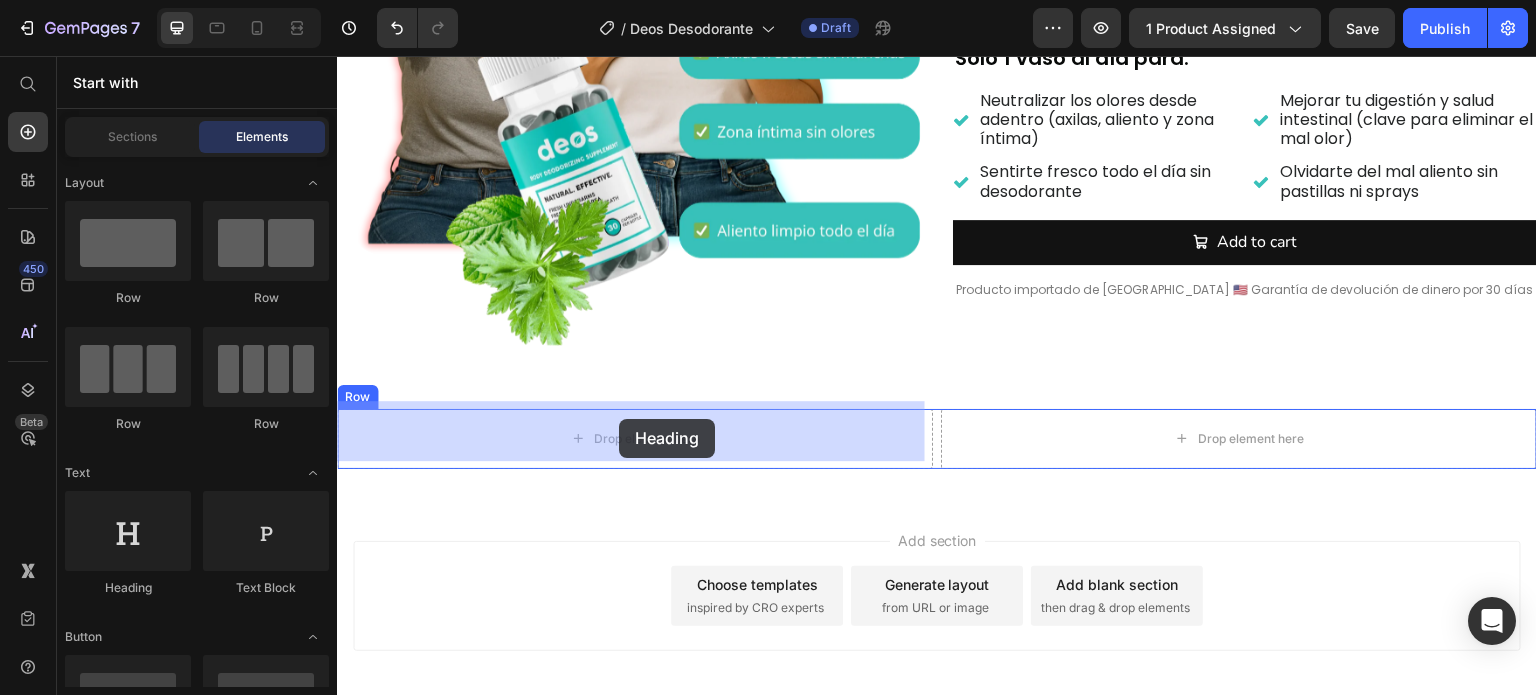drag, startPoint x: 474, startPoint y: 587, endPoint x: 619, endPoint y: 419, distance: 221.92116 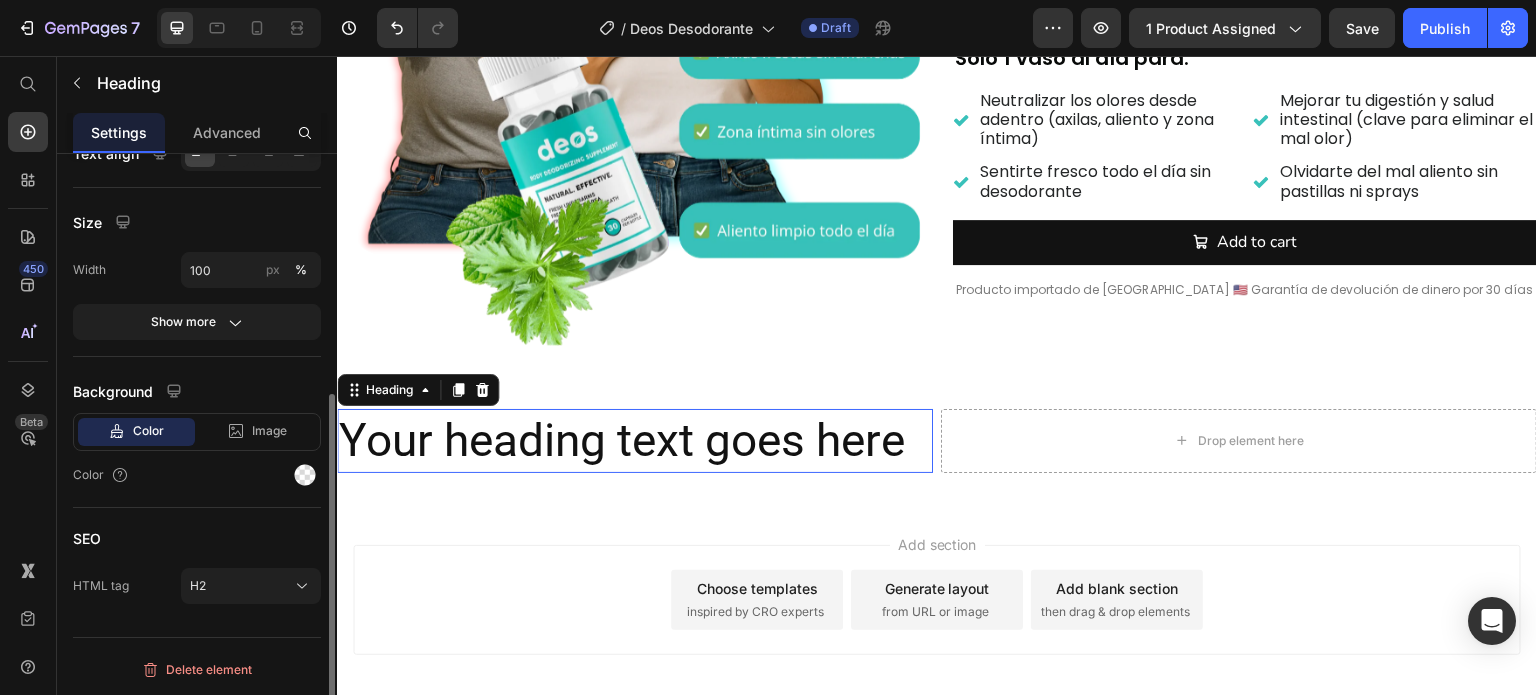 scroll, scrollTop: 0, scrollLeft: 0, axis: both 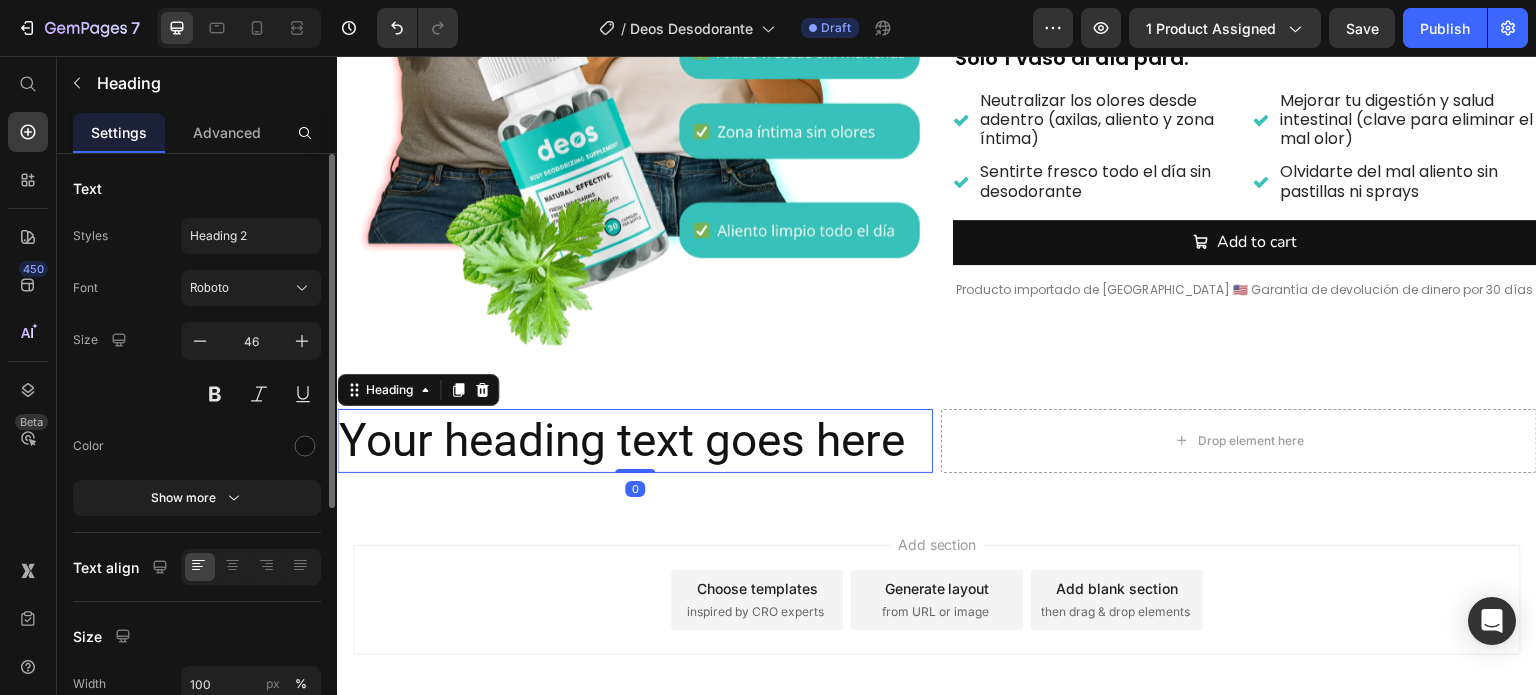 click on "Your heading text goes here" at bounding box center (635, 441) 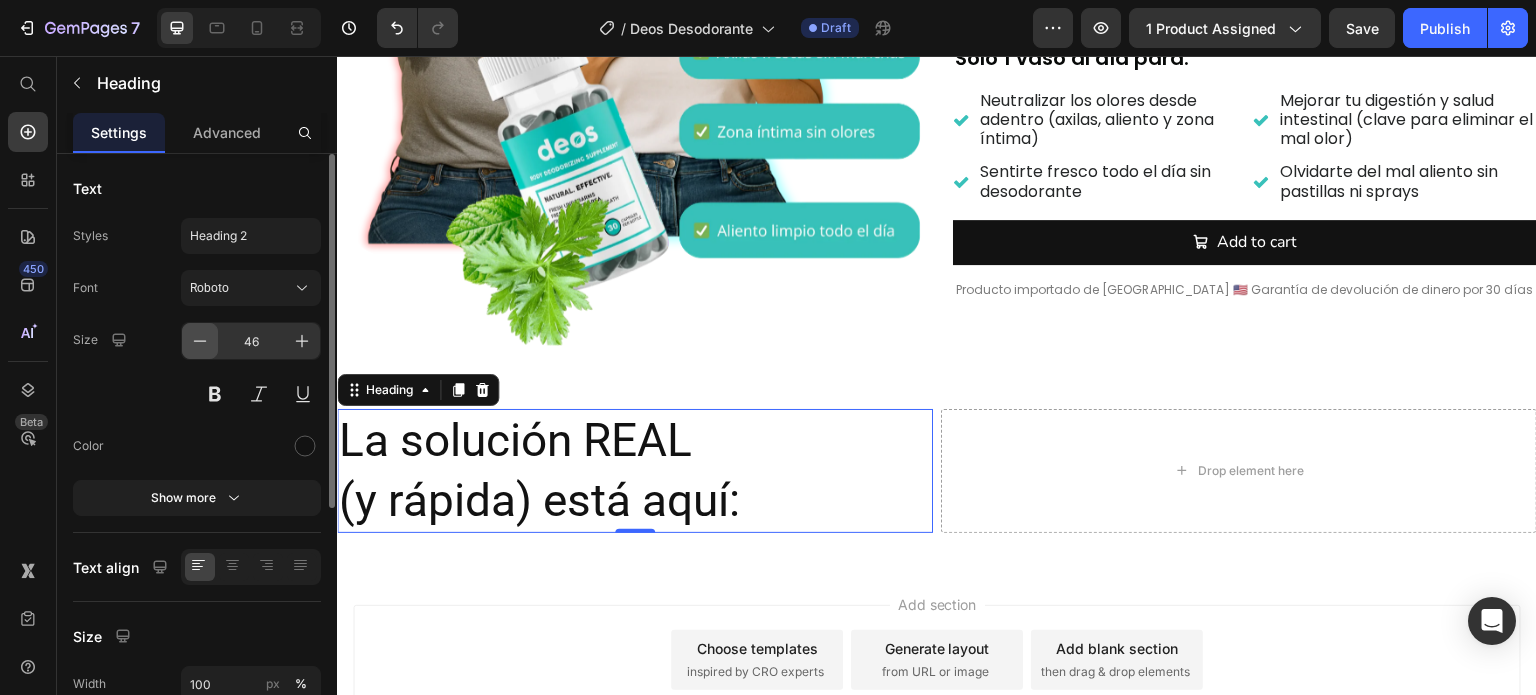 click at bounding box center (200, 341) 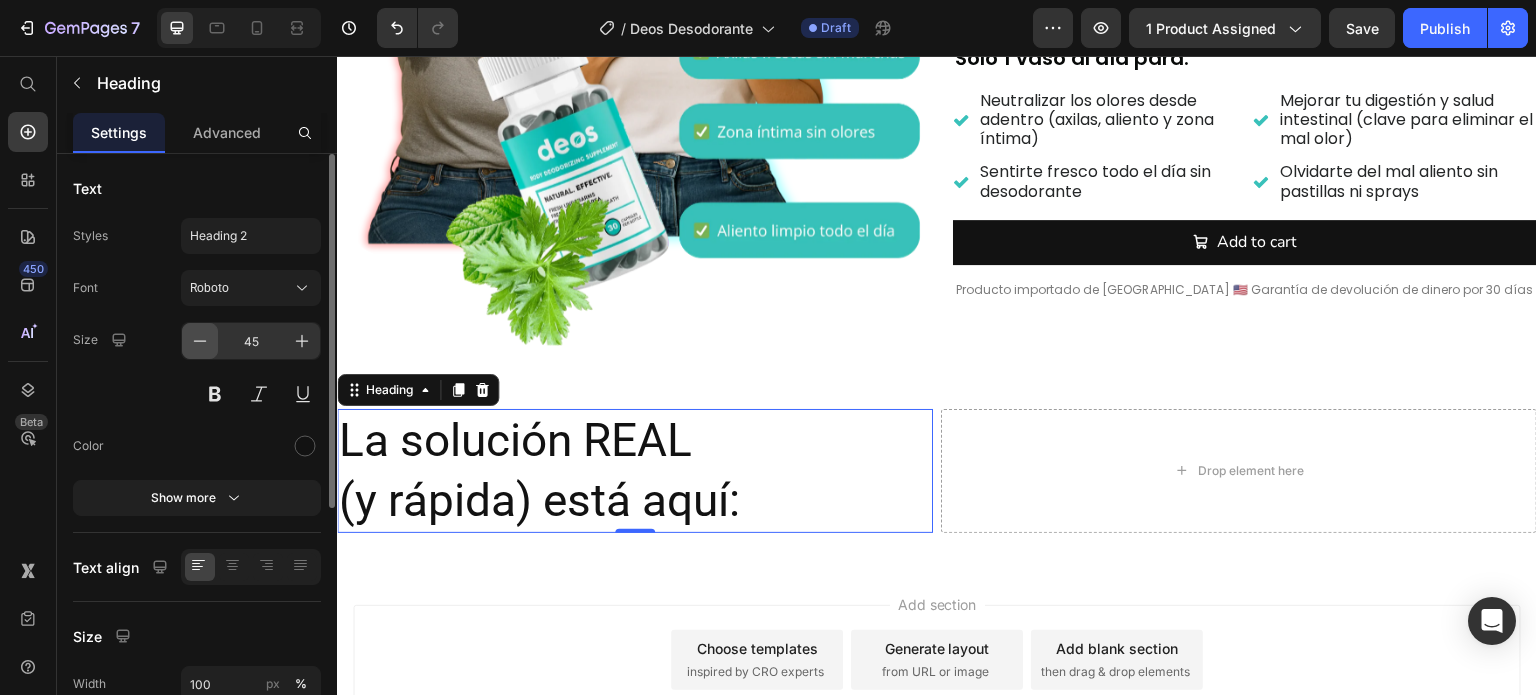 click at bounding box center [200, 341] 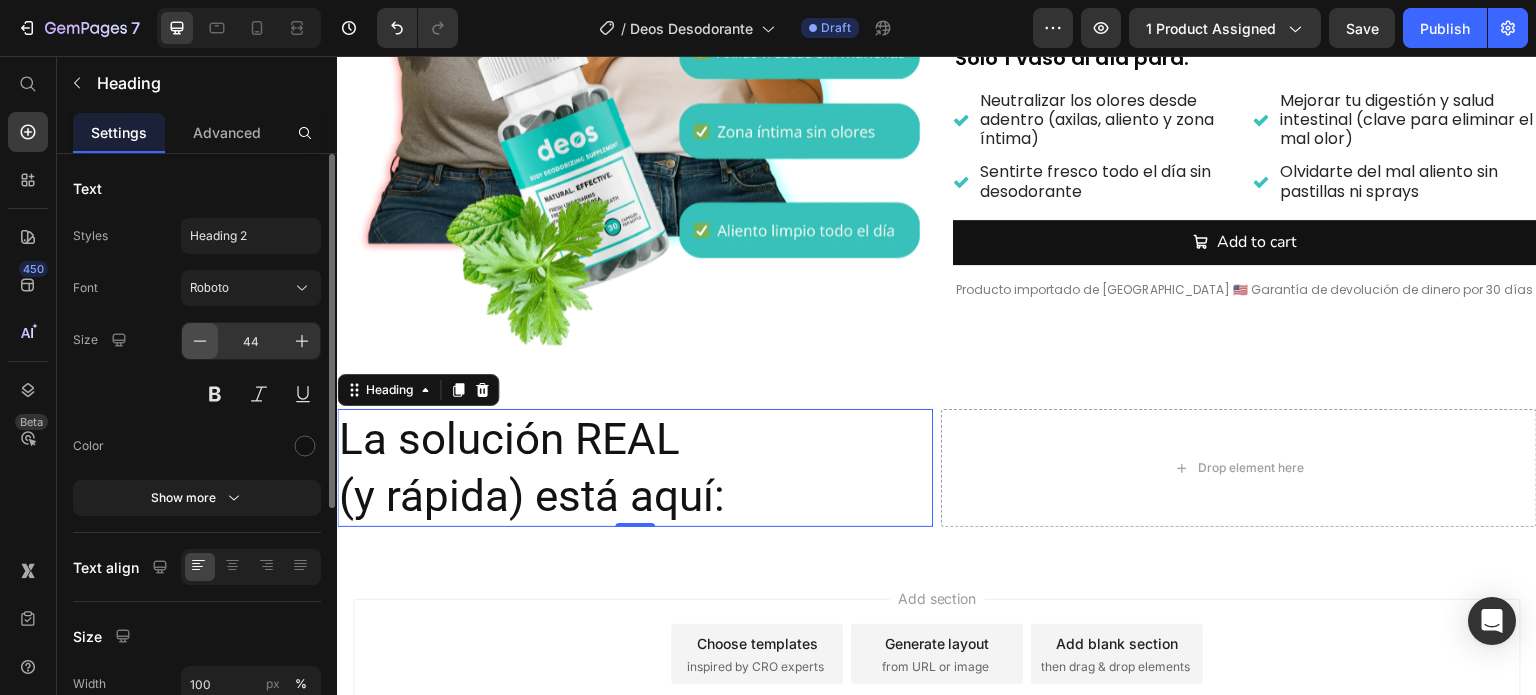 click at bounding box center [200, 341] 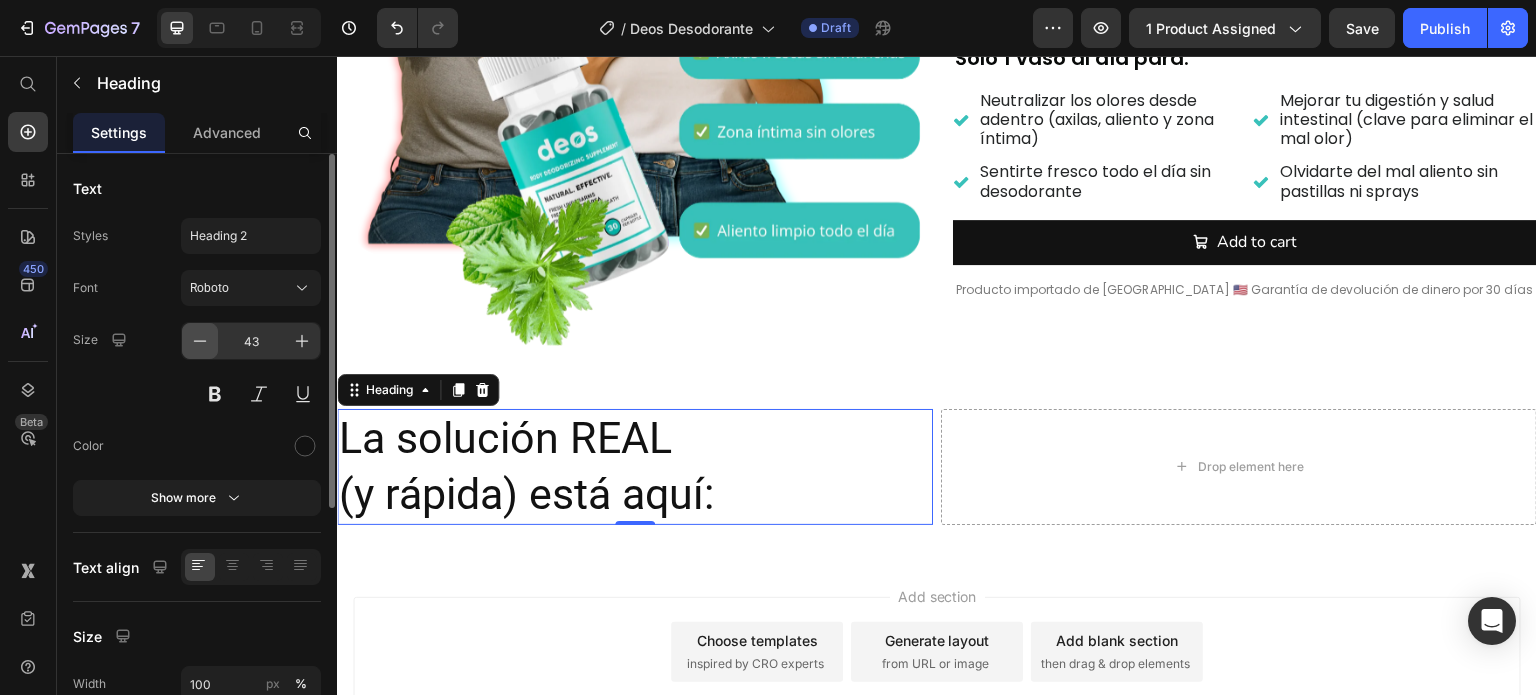 click at bounding box center [200, 341] 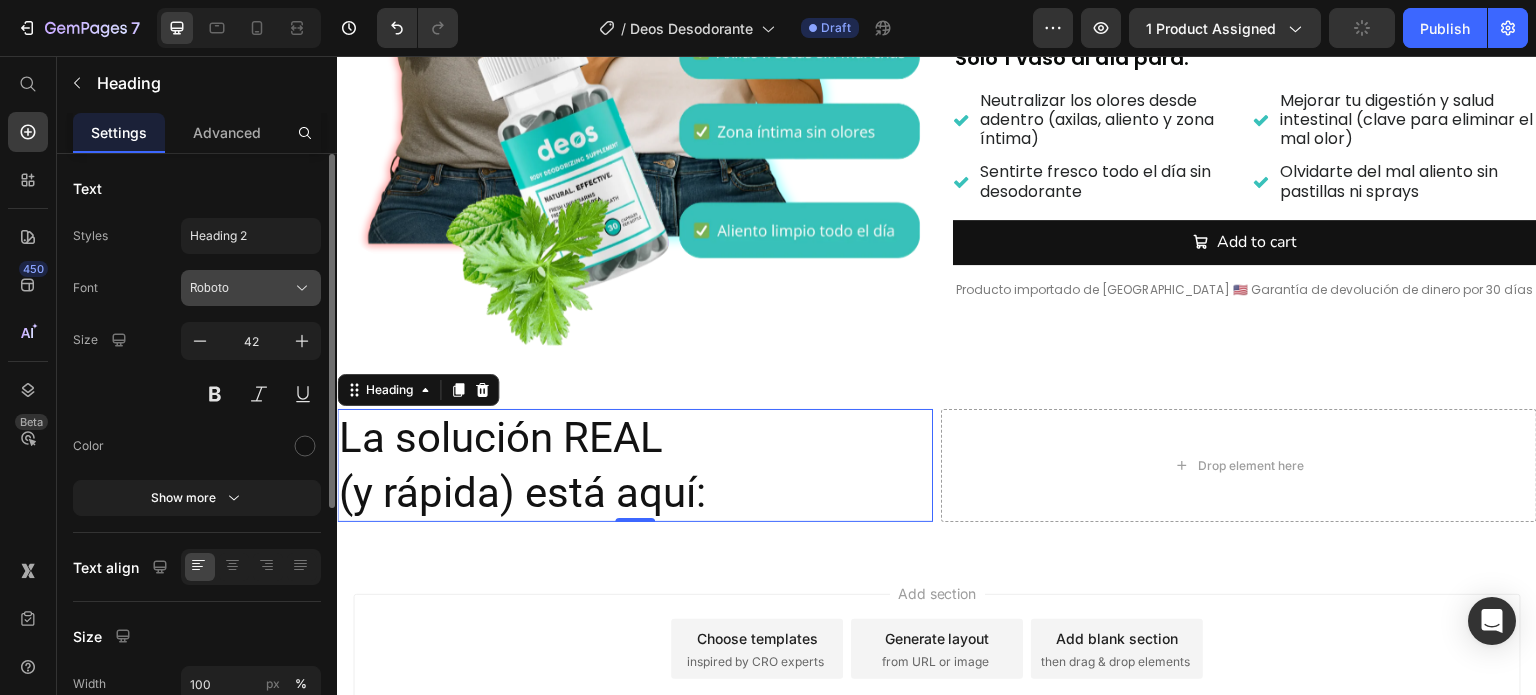 click on "Roboto" at bounding box center [251, 288] 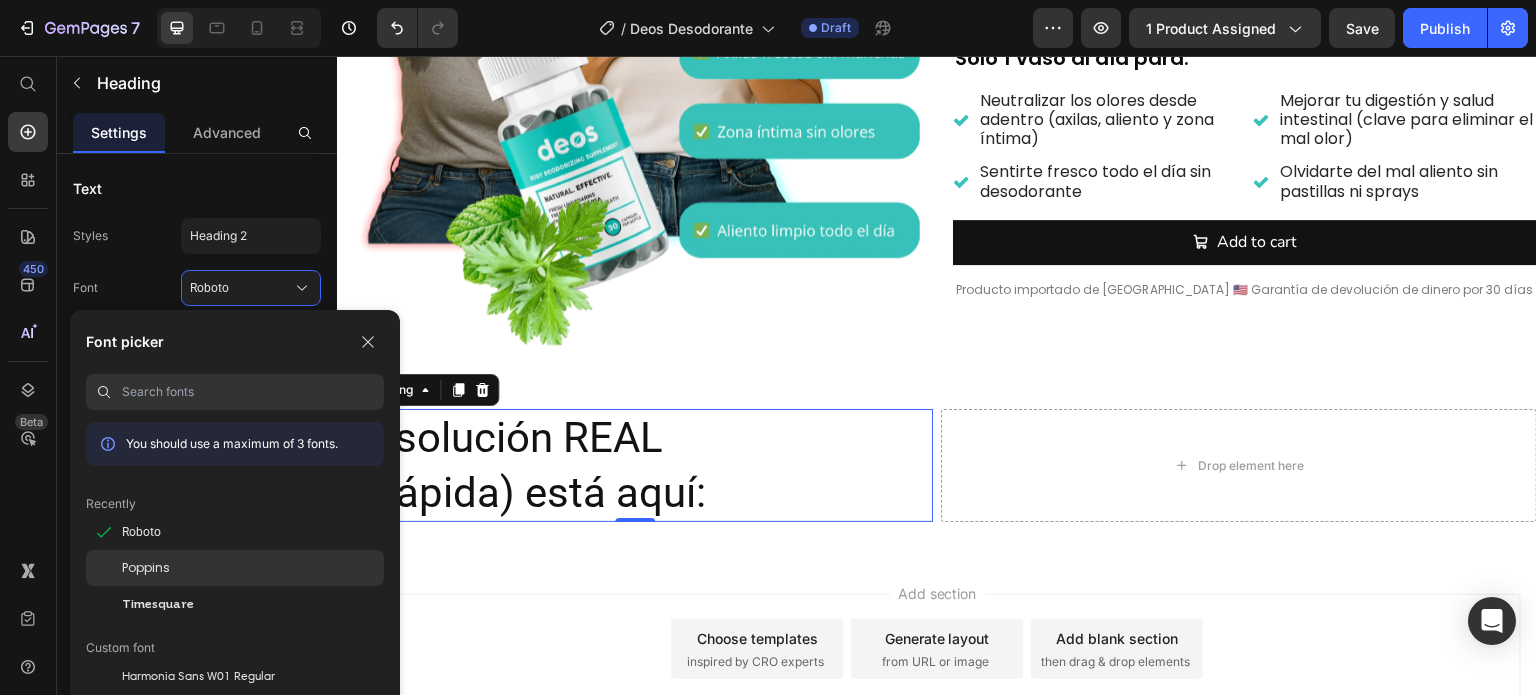 click on "Poppins" 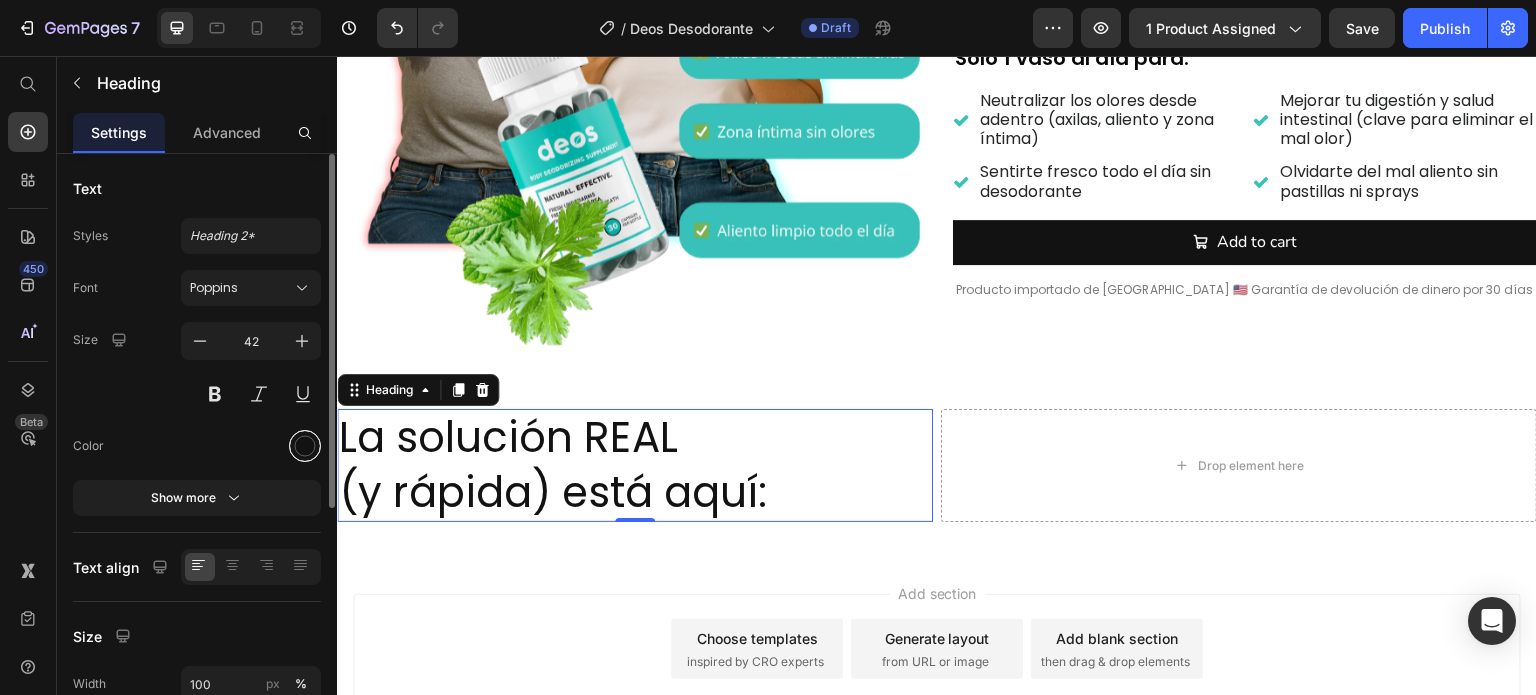 click at bounding box center [305, 446] 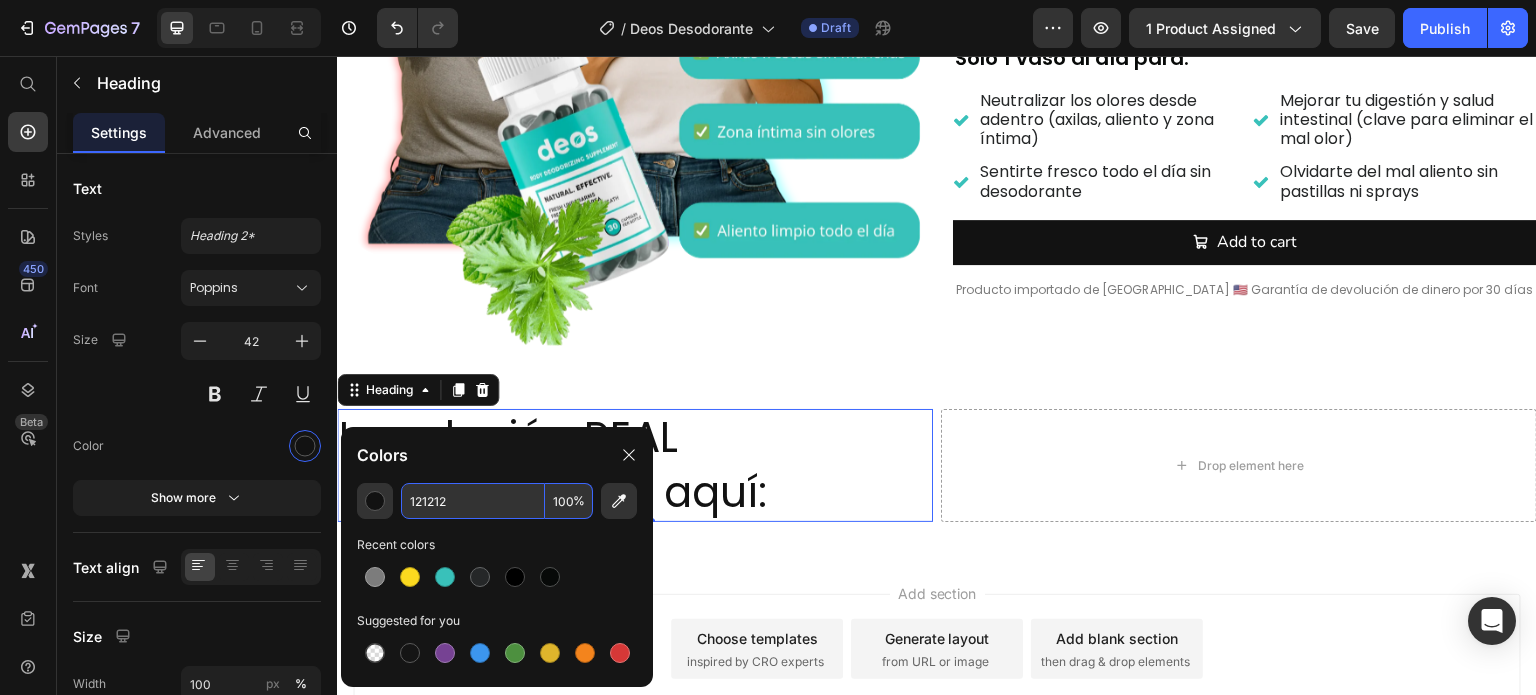 click on "121212" at bounding box center [473, 501] 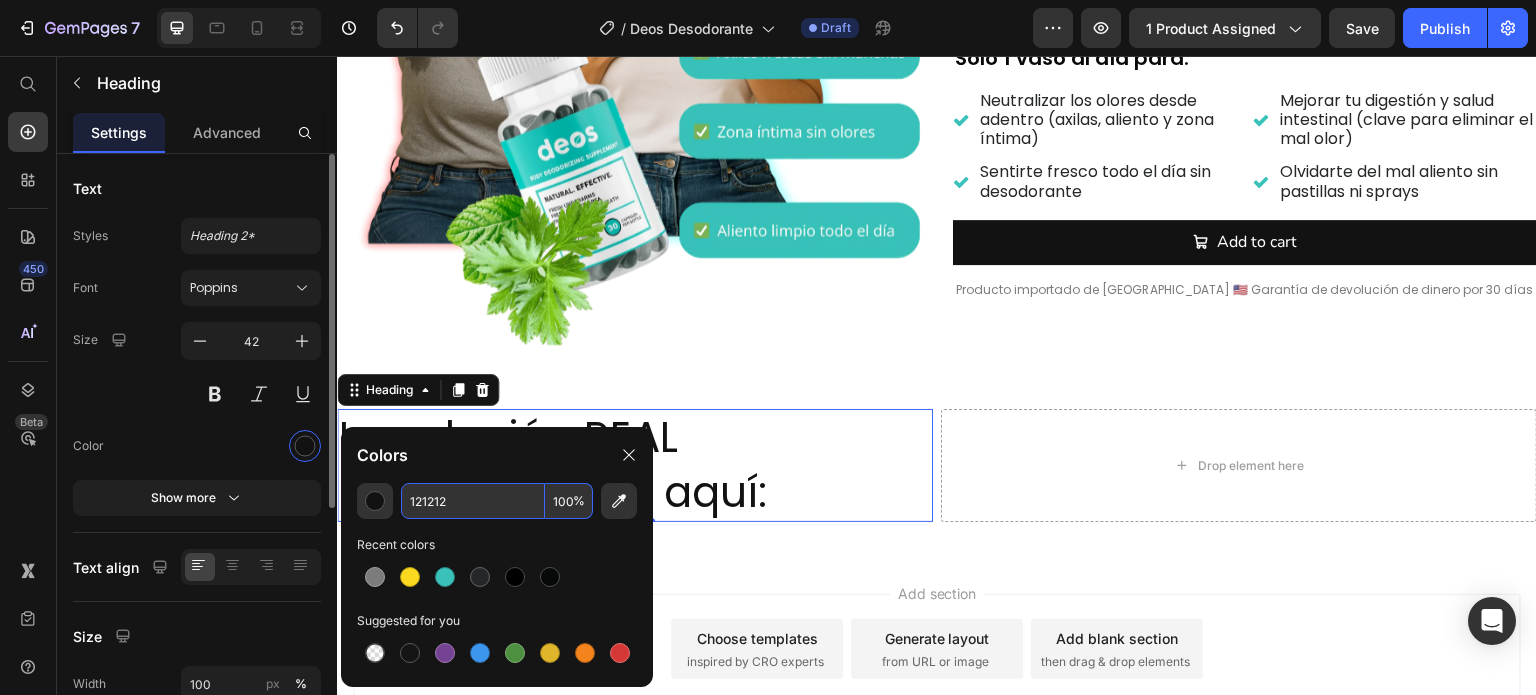click at bounding box center (251, 446) 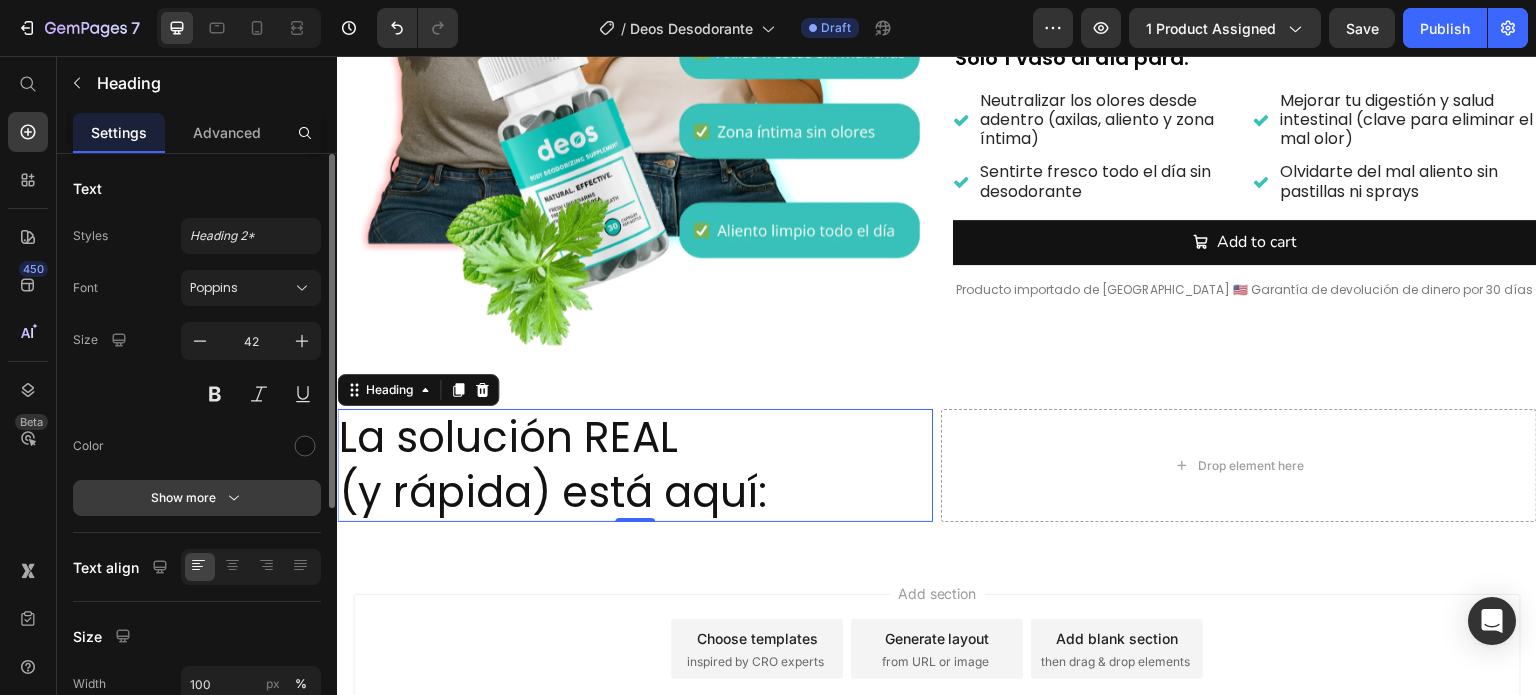 click on "Show more" at bounding box center [197, 498] 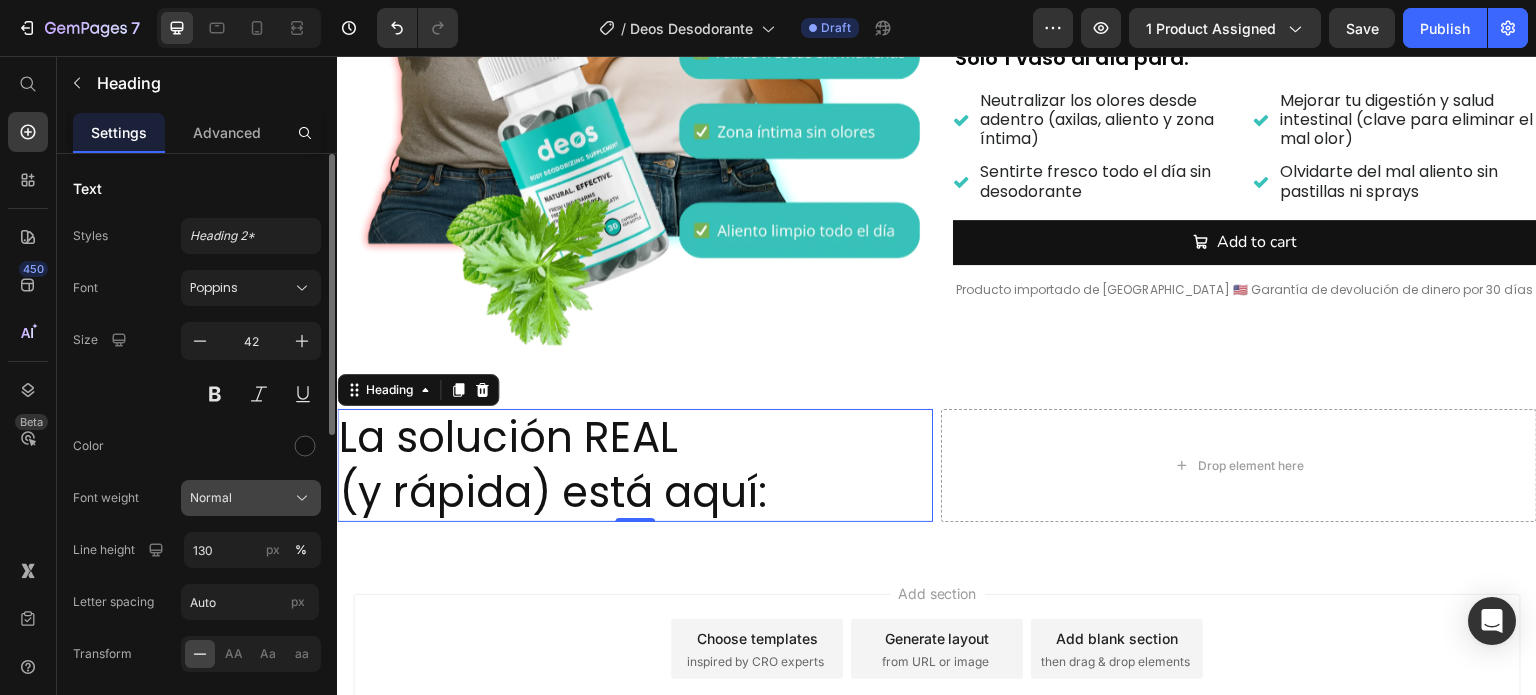 click on "Normal" 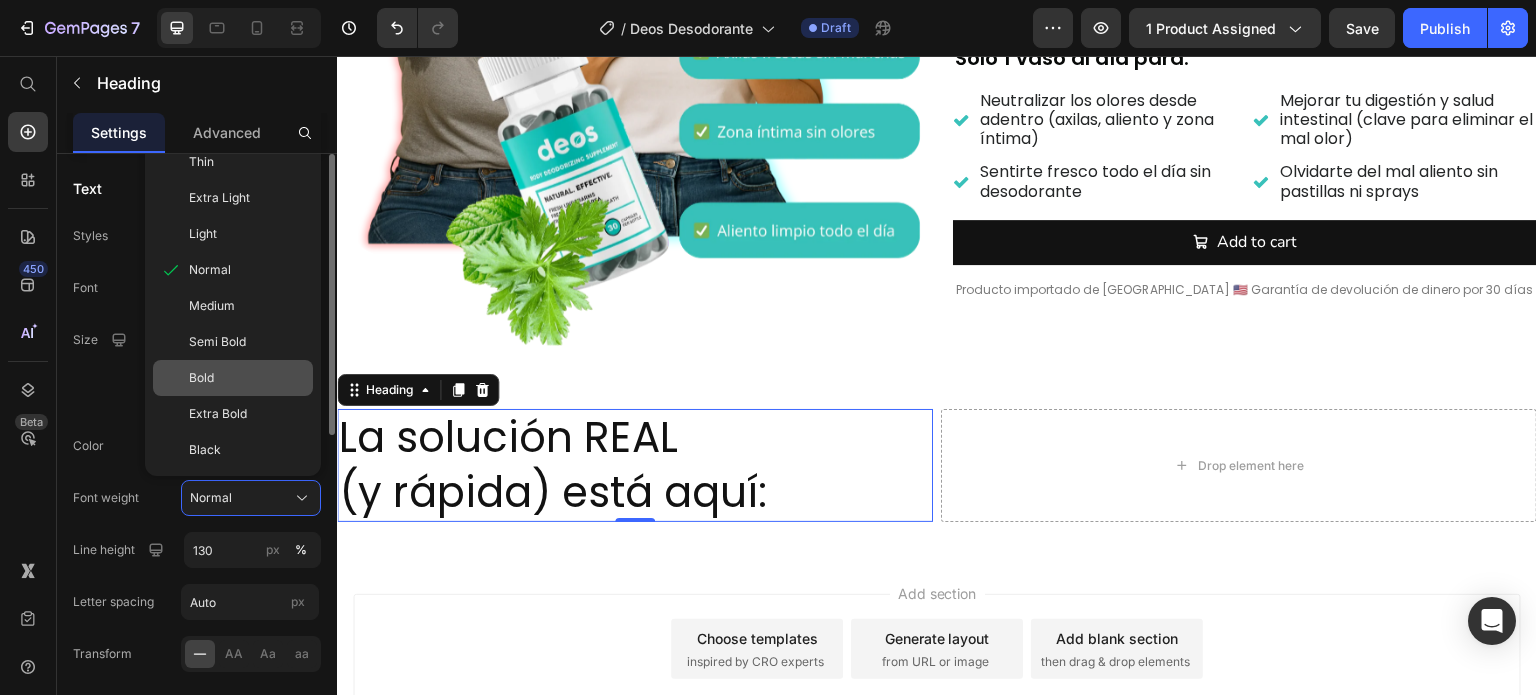 click on "Bold" 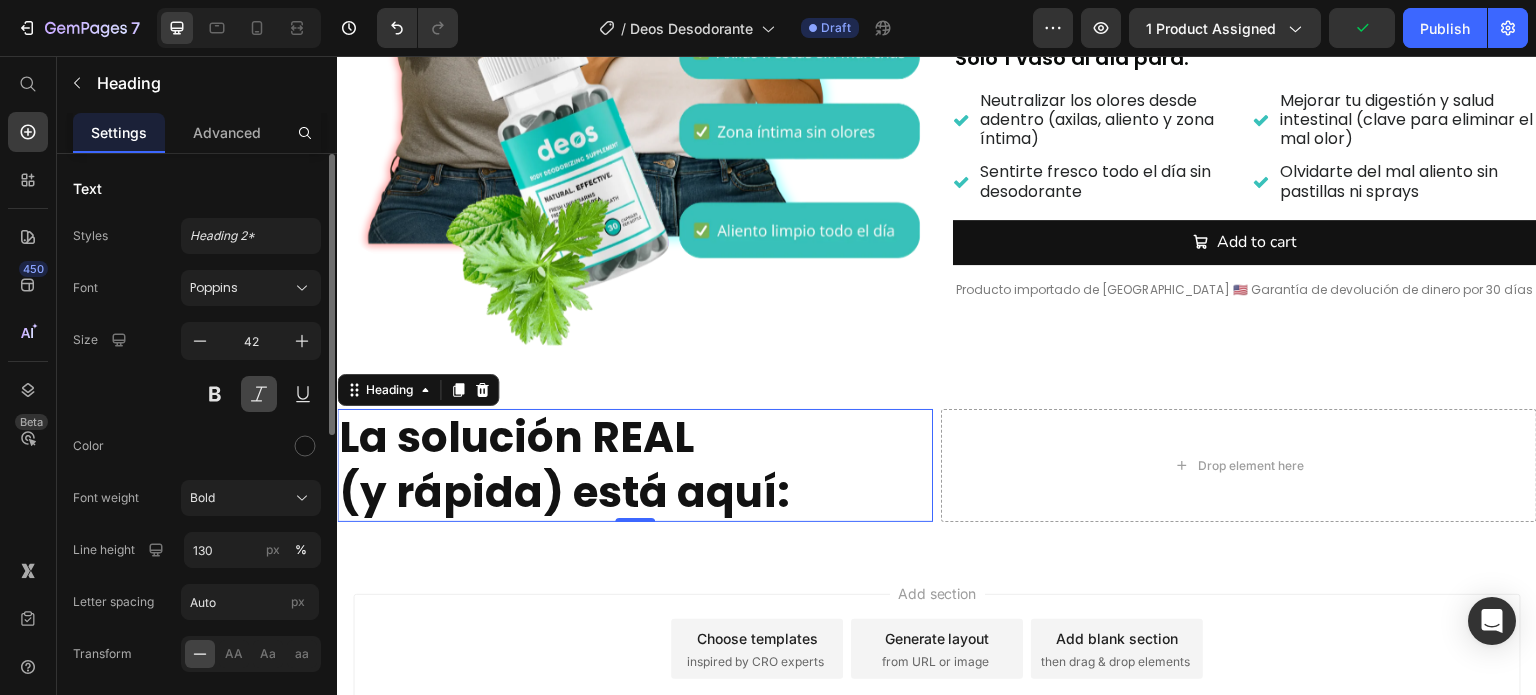 click at bounding box center [259, 394] 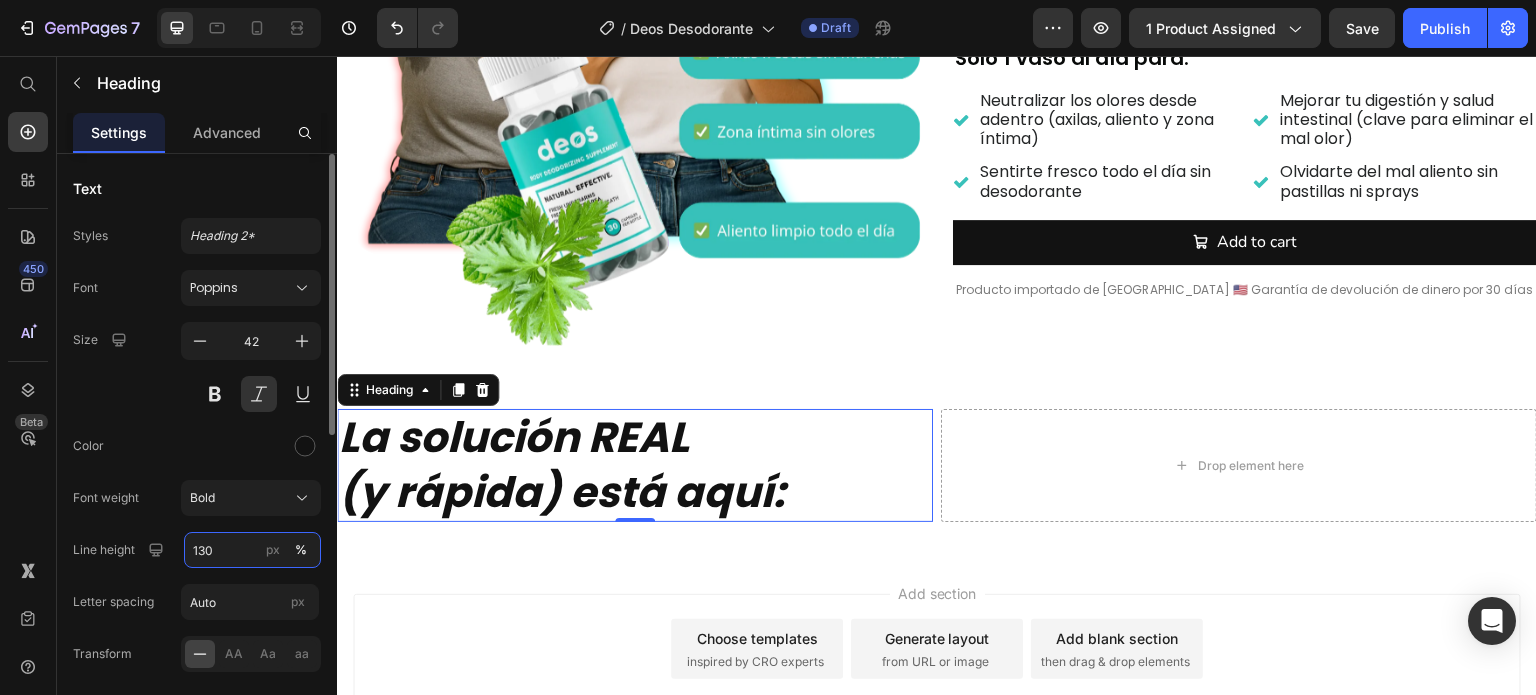 click on "130" at bounding box center (252, 550) 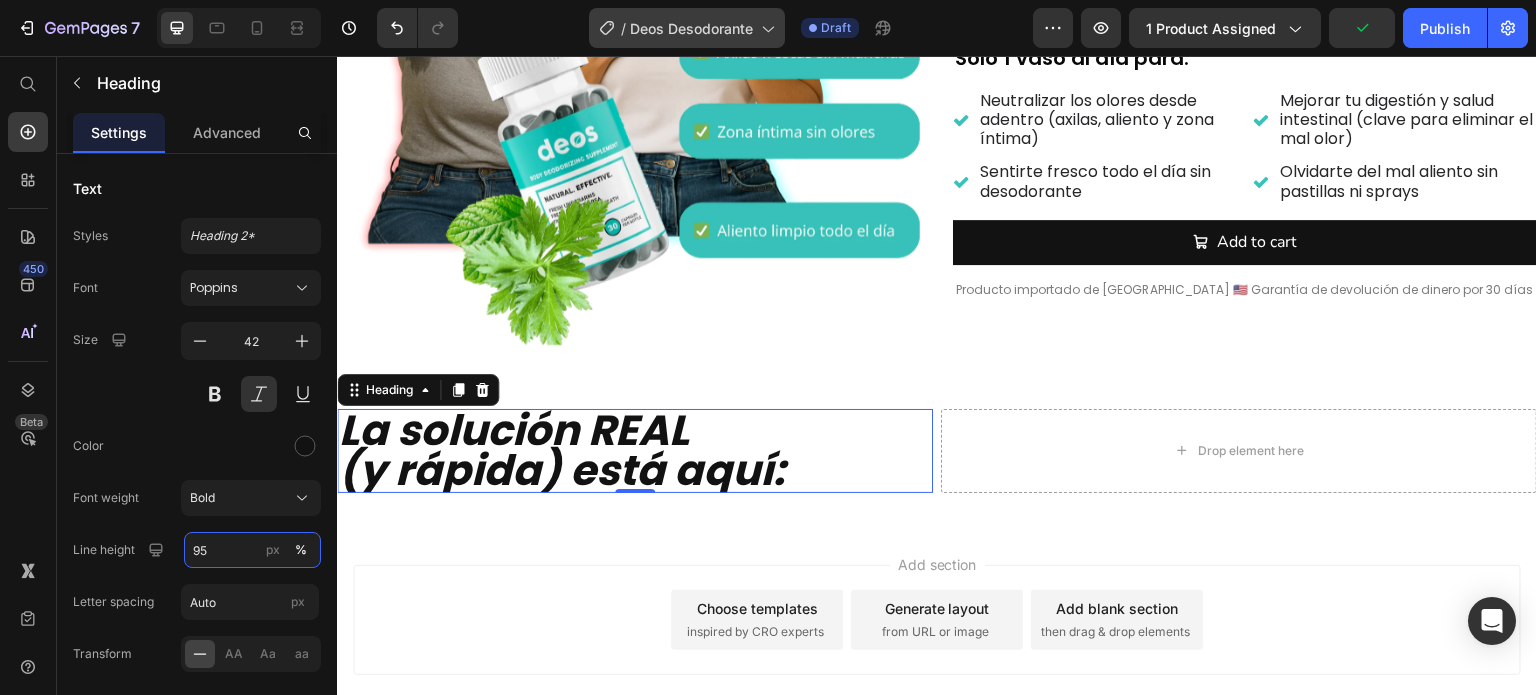 type on "95" 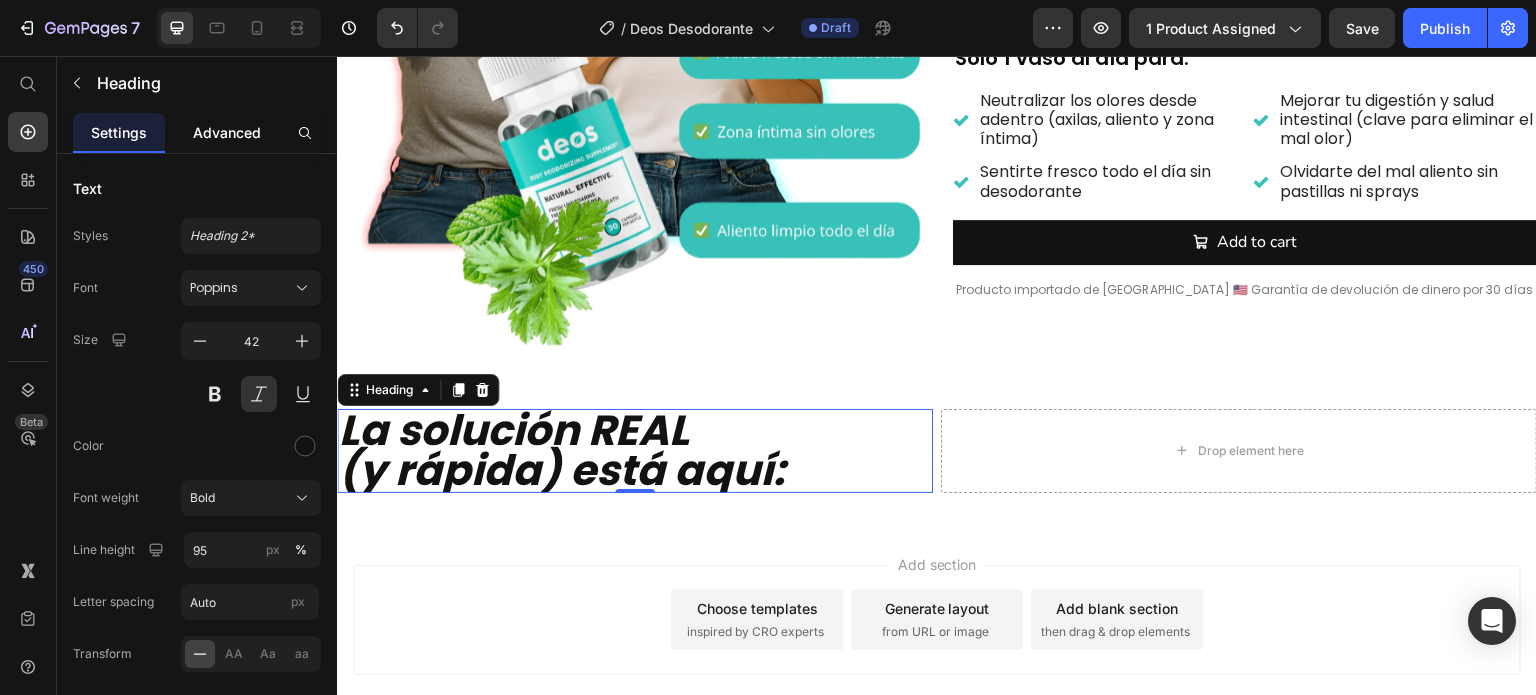 click on "Advanced" at bounding box center [227, 132] 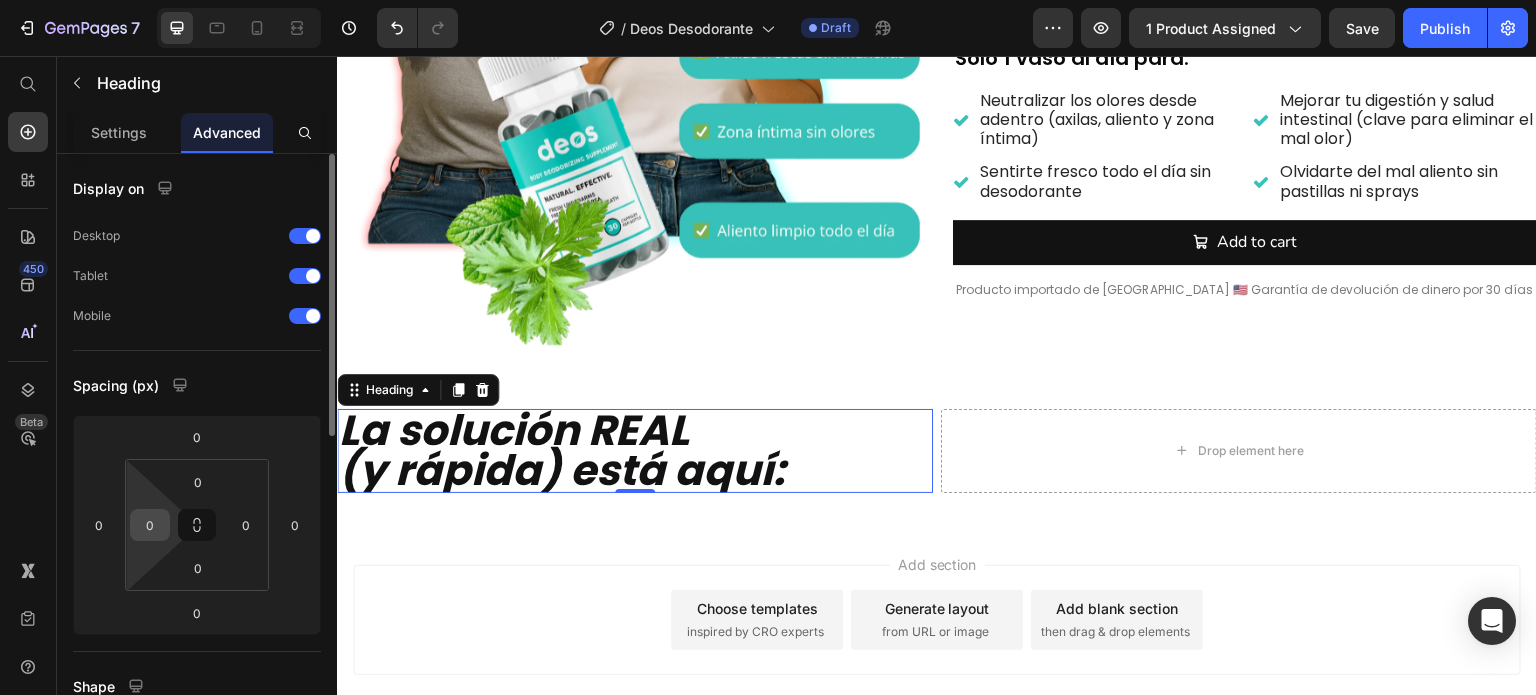 click on "0" at bounding box center (150, 525) 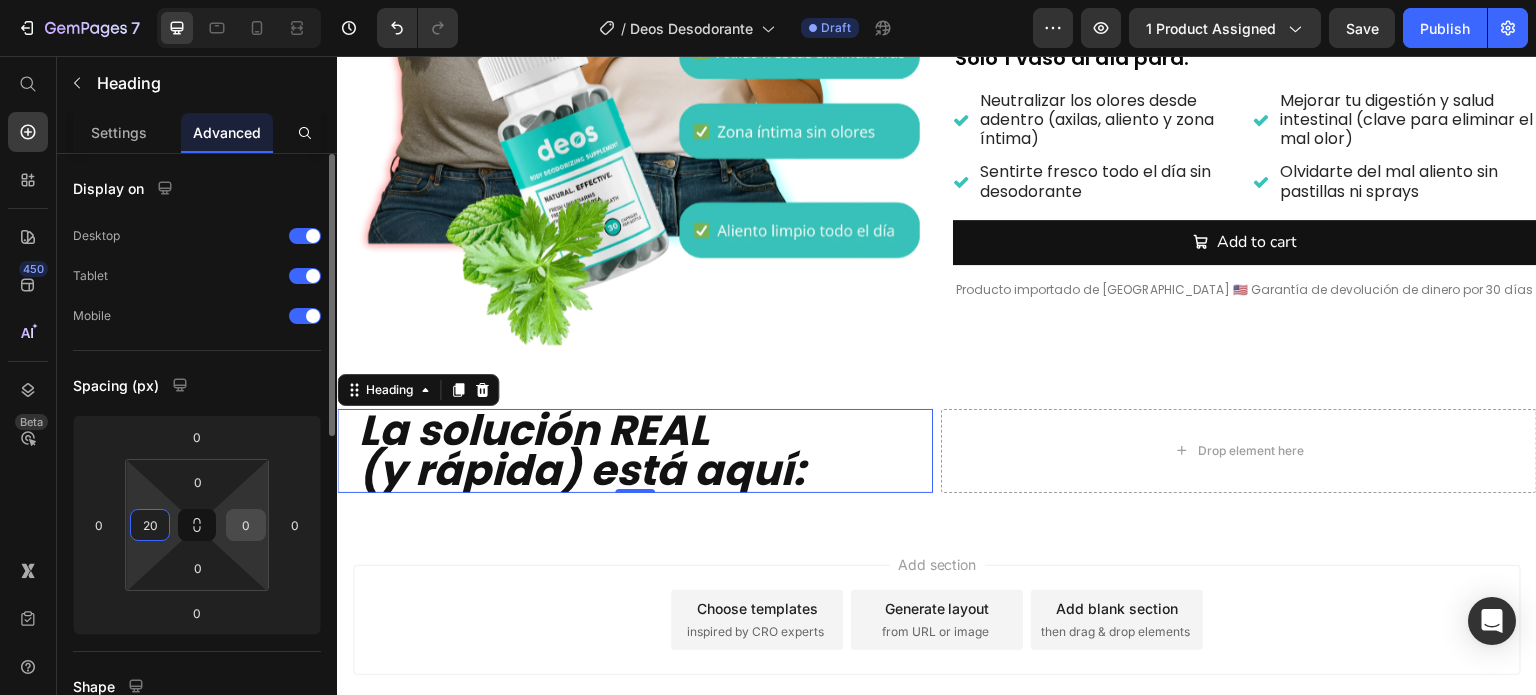 type on "20" 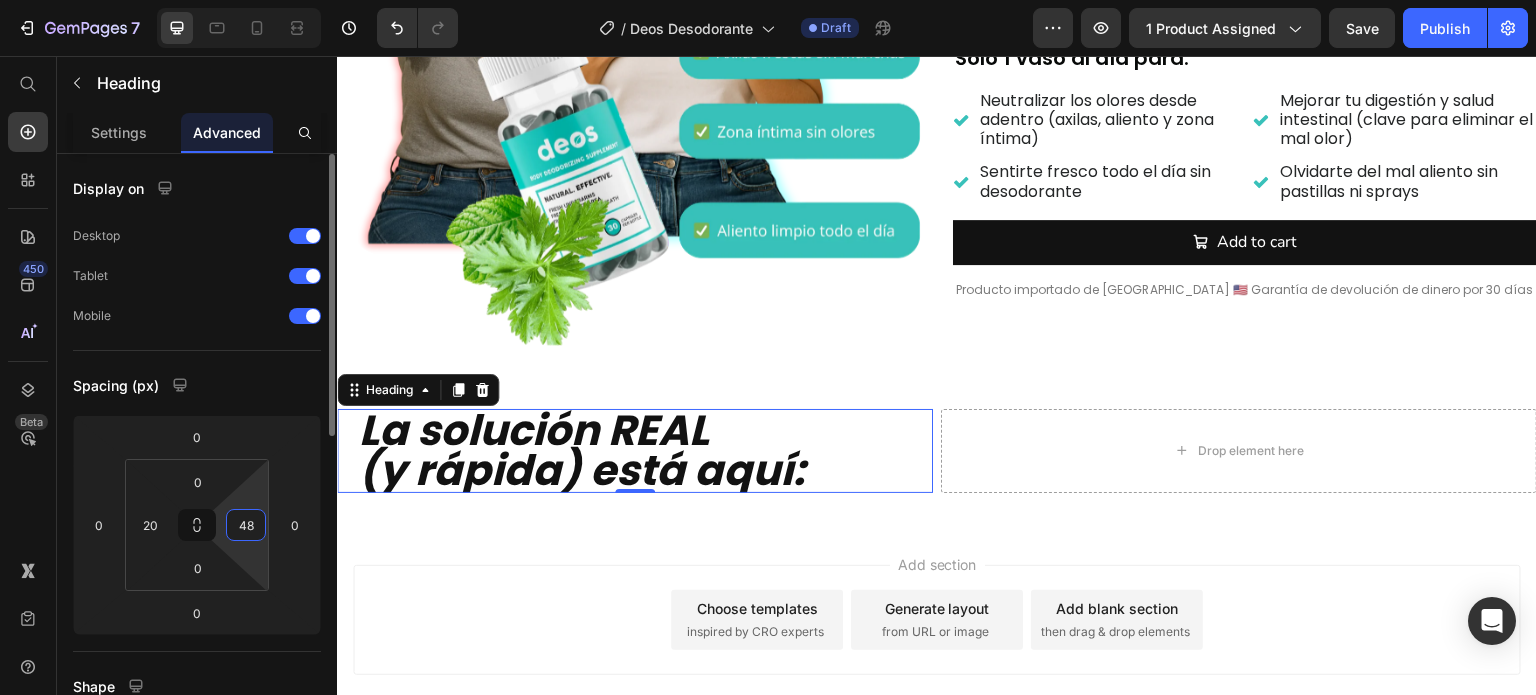 type on "48" 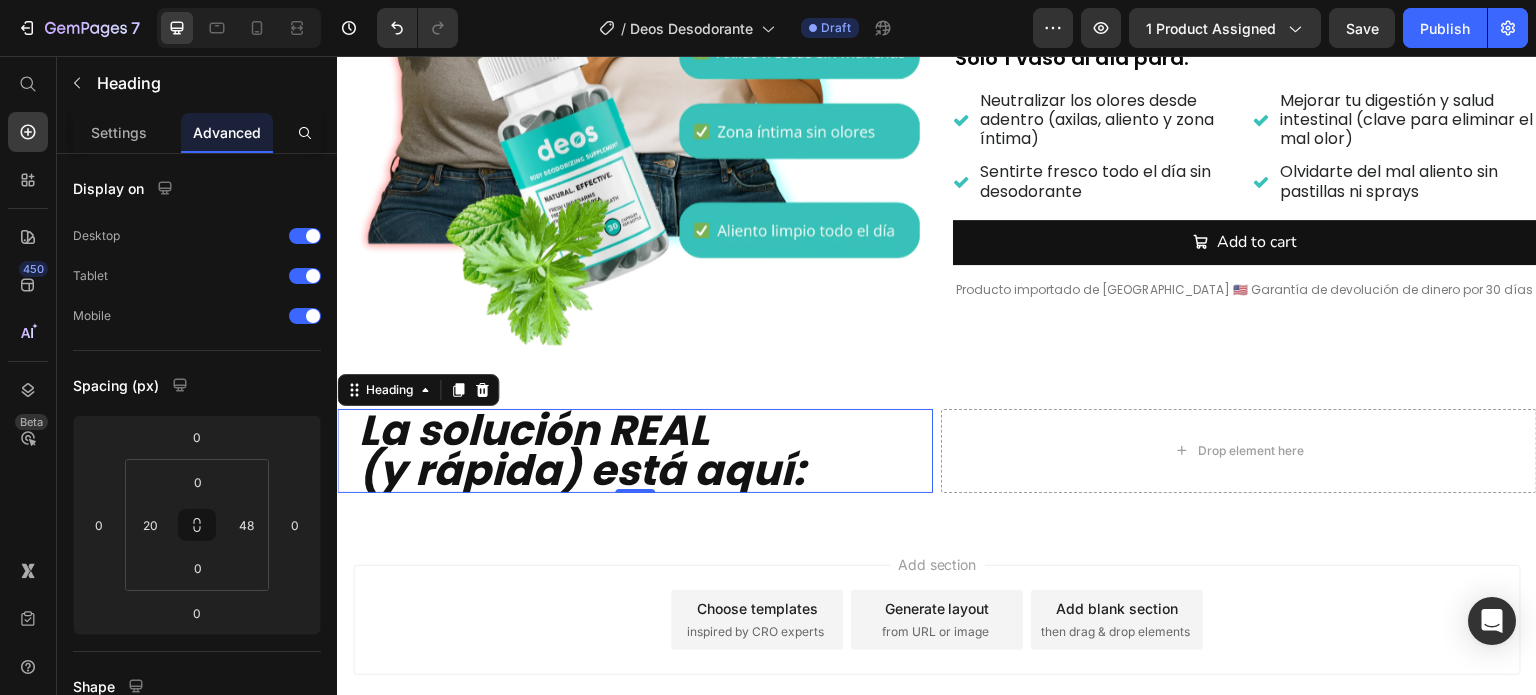 click on "La solución REAL (y rápida) está aquí: Heading   0" at bounding box center [635, 451] 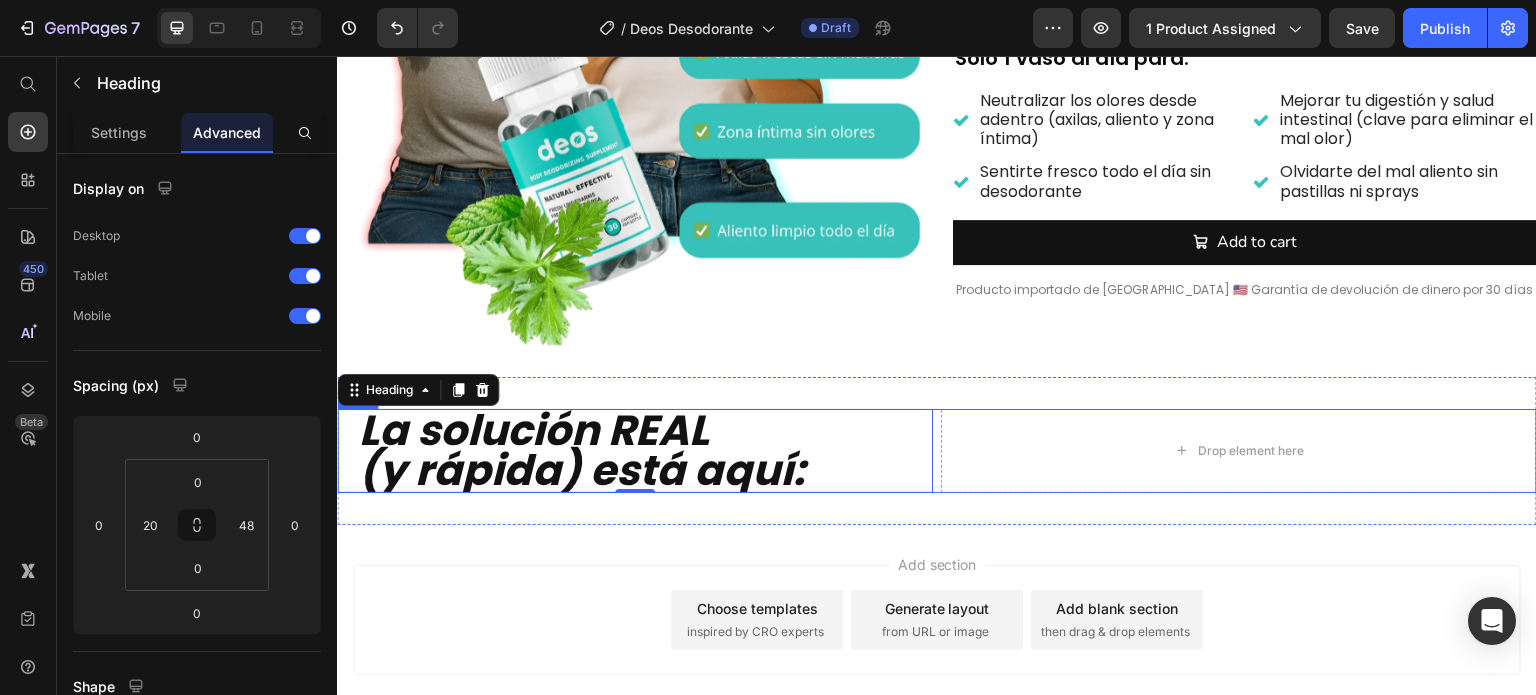 click on "La solución REAL (y rápida) está aquí: Heading   0
Drop element here Row" at bounding box center (937, 451) 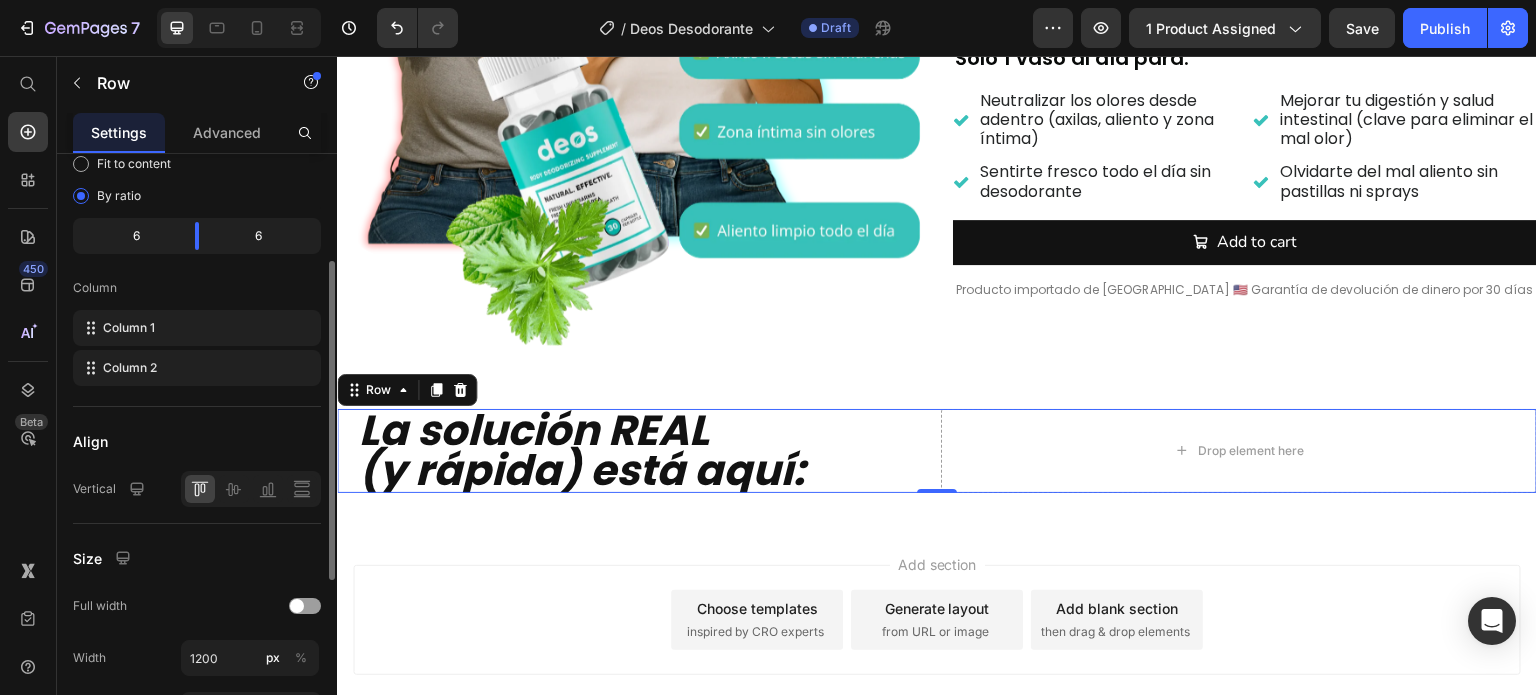 scroll, scrollTop: 300, scrollLeft: 0, axis: vertical 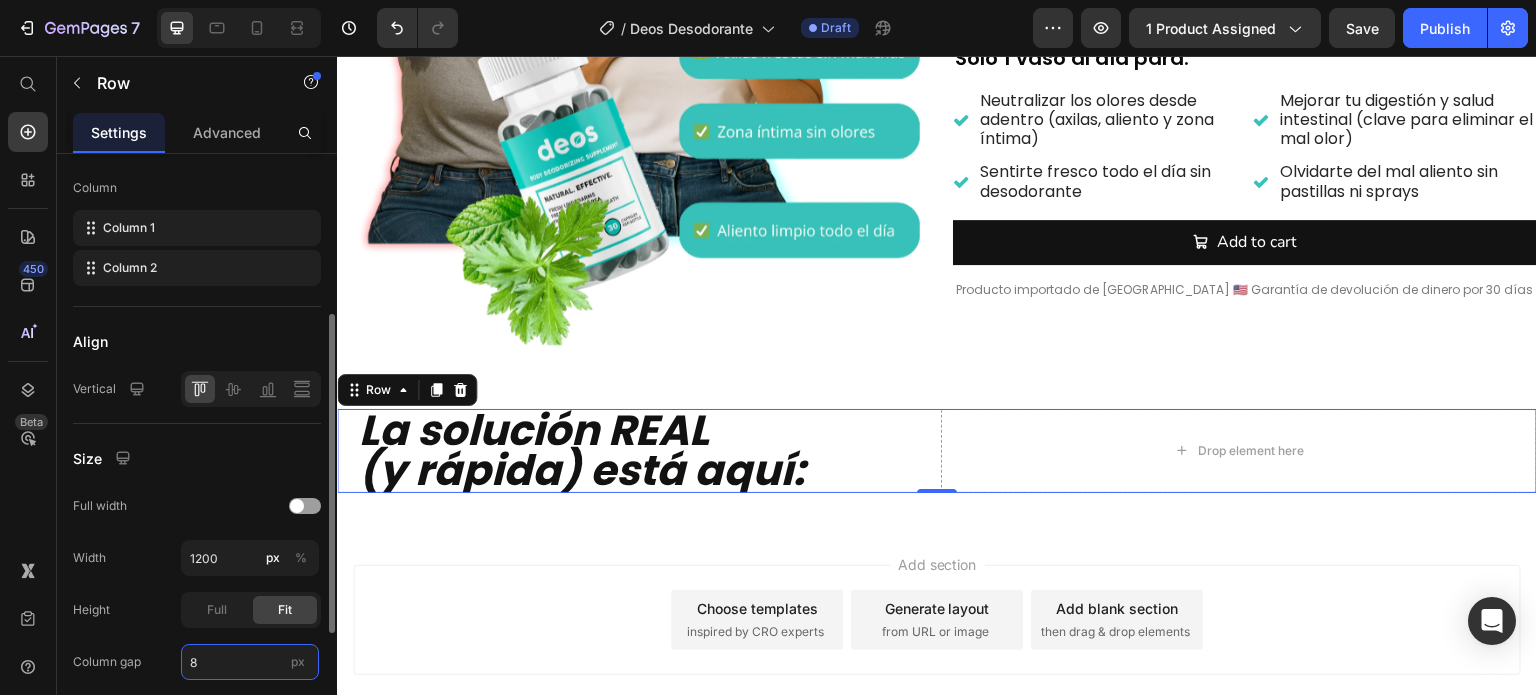 click on "8" at bounding box center (250, 662) 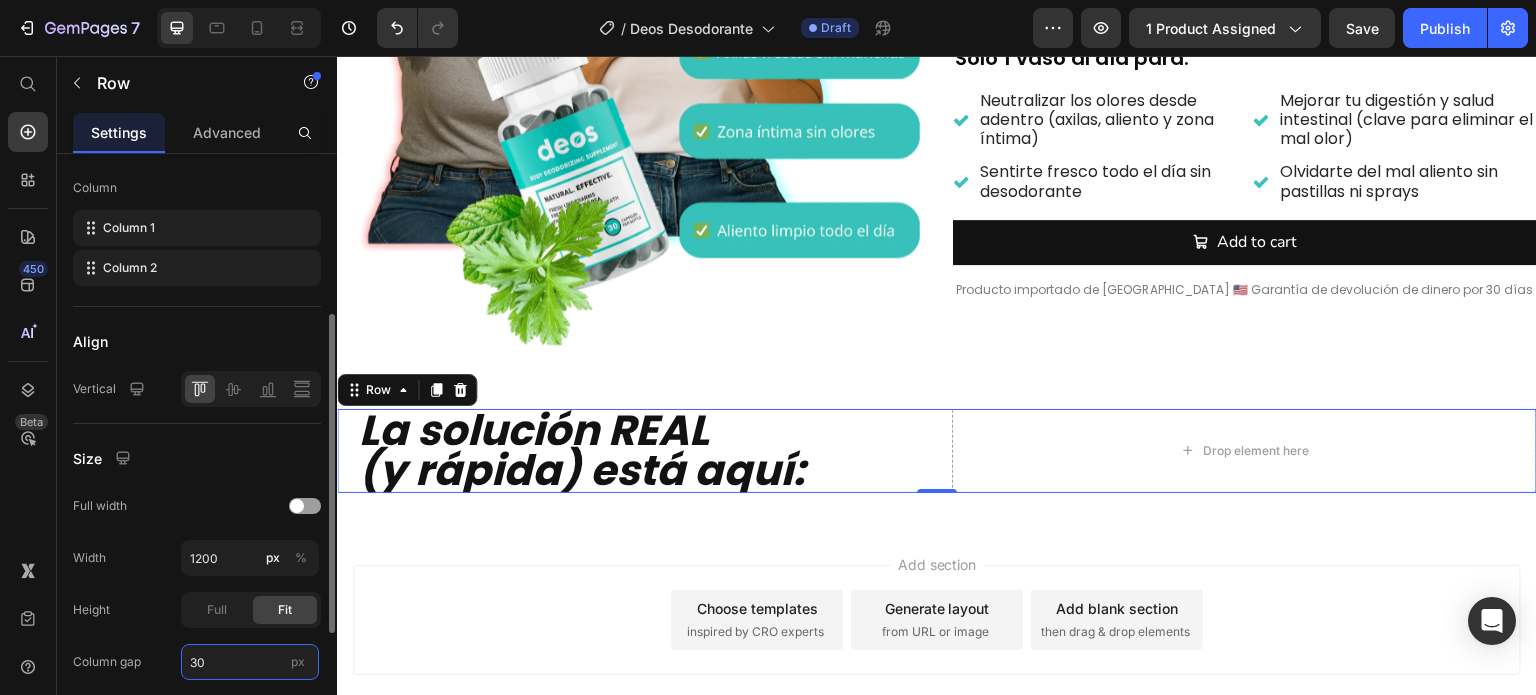 type on "30" 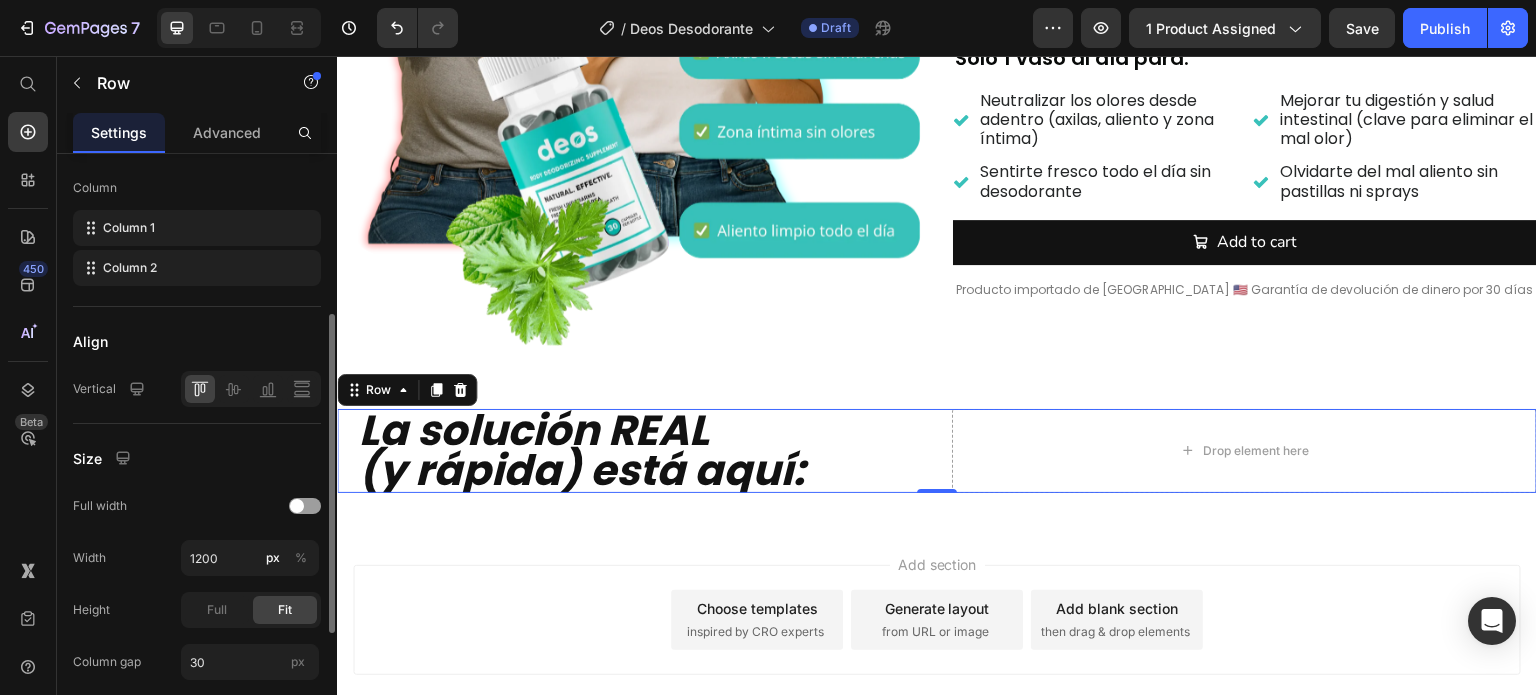 click on "Size Full width Width 1200 px % Height Full Fit Column gap 30 px" 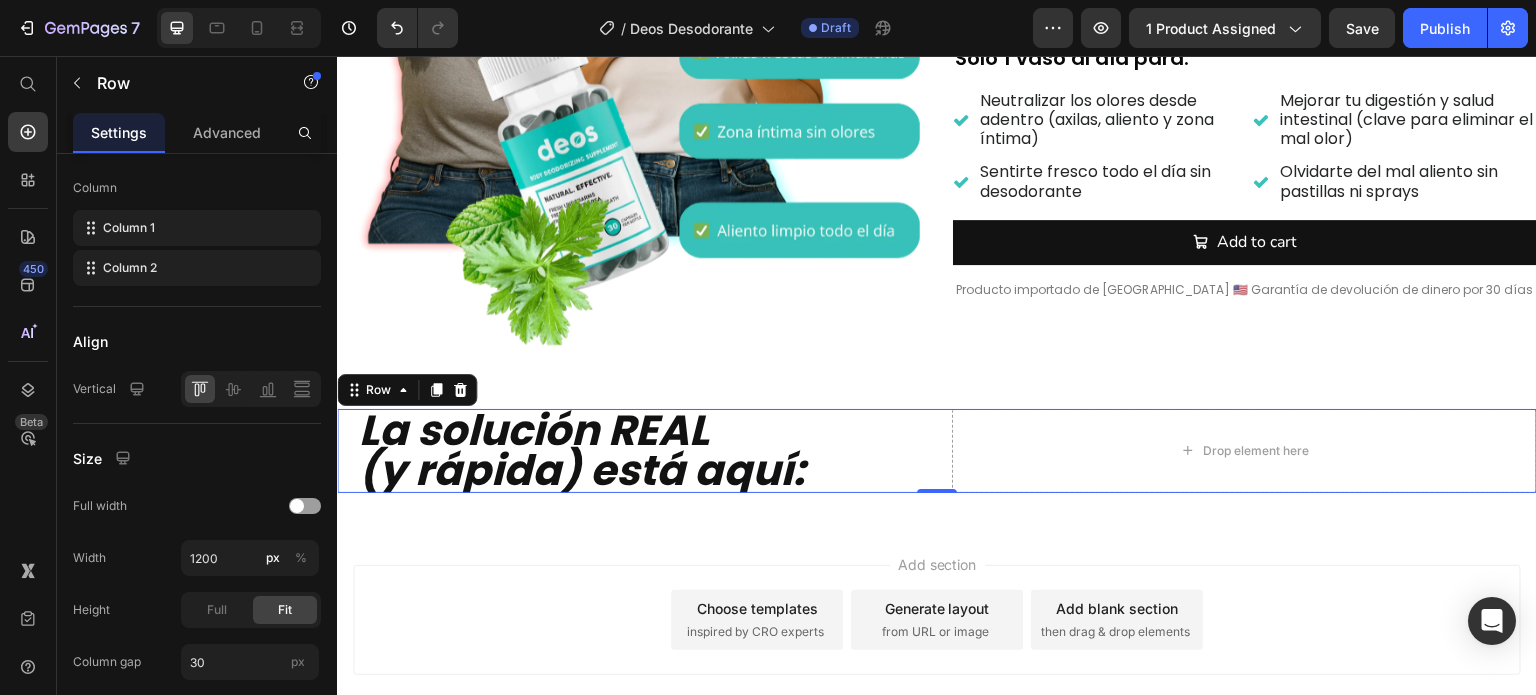 click on "La solución REAL (y rápida) está aquí: Heading
Drop element here Row   0" at bounding box center [937, 451] 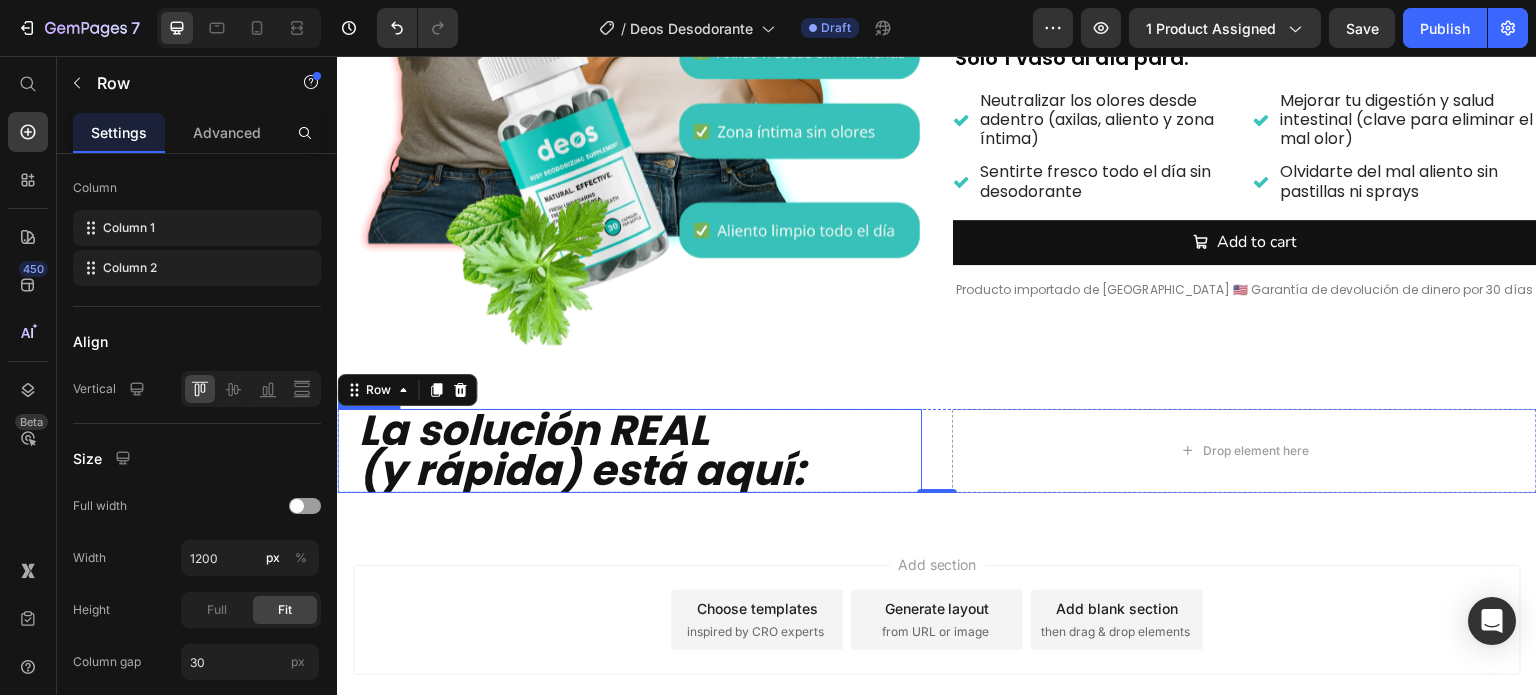 click on "La solución REAL (y rápida) está aquí:" at bounding box center (615, 451) 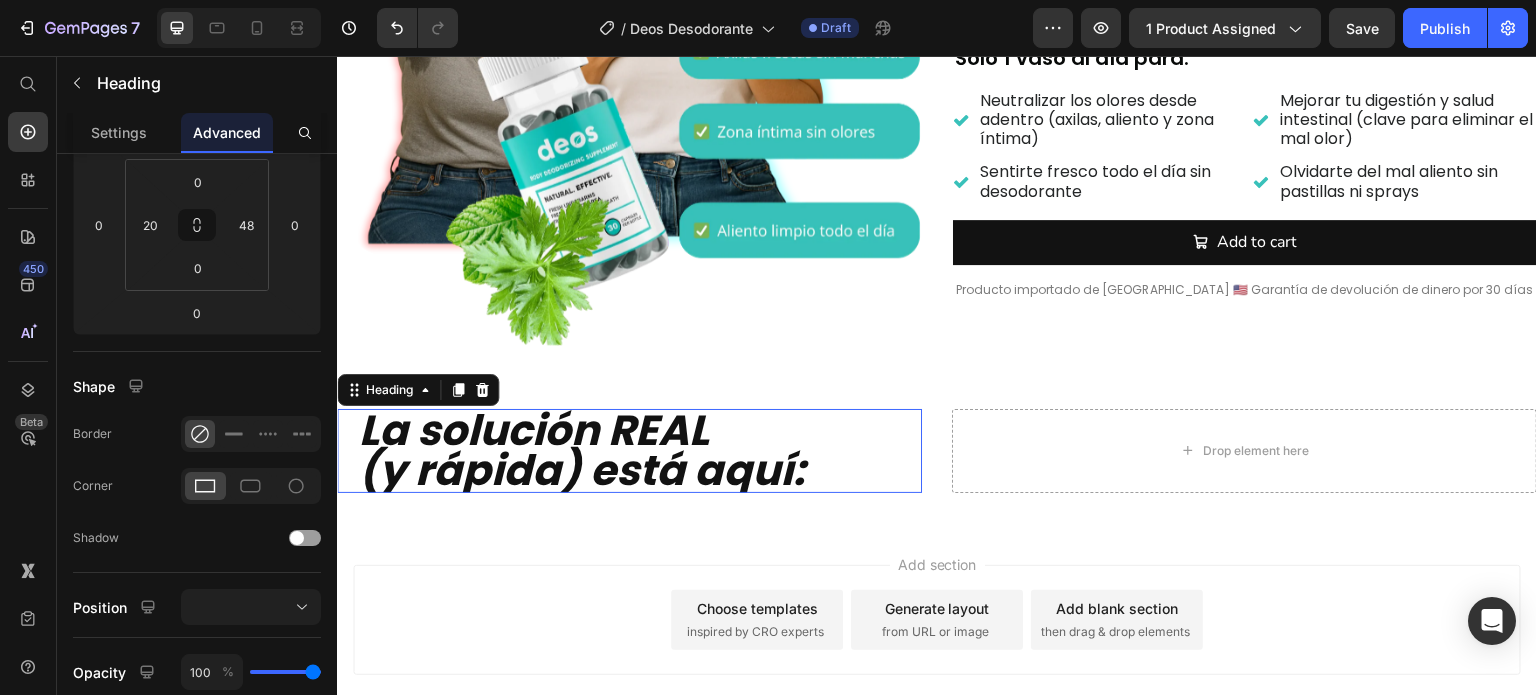 scroll, scrollTop: 0, scrollLeft: 0, axis: both 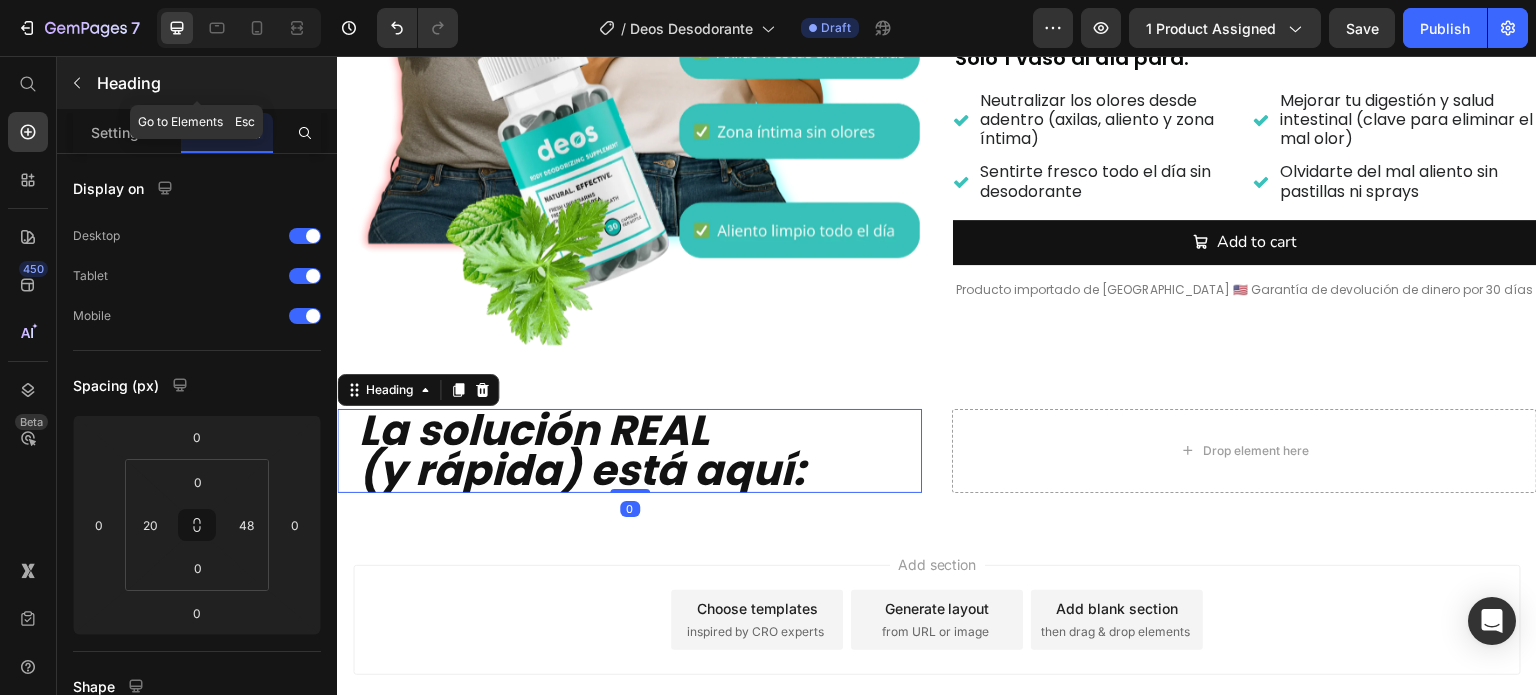 click 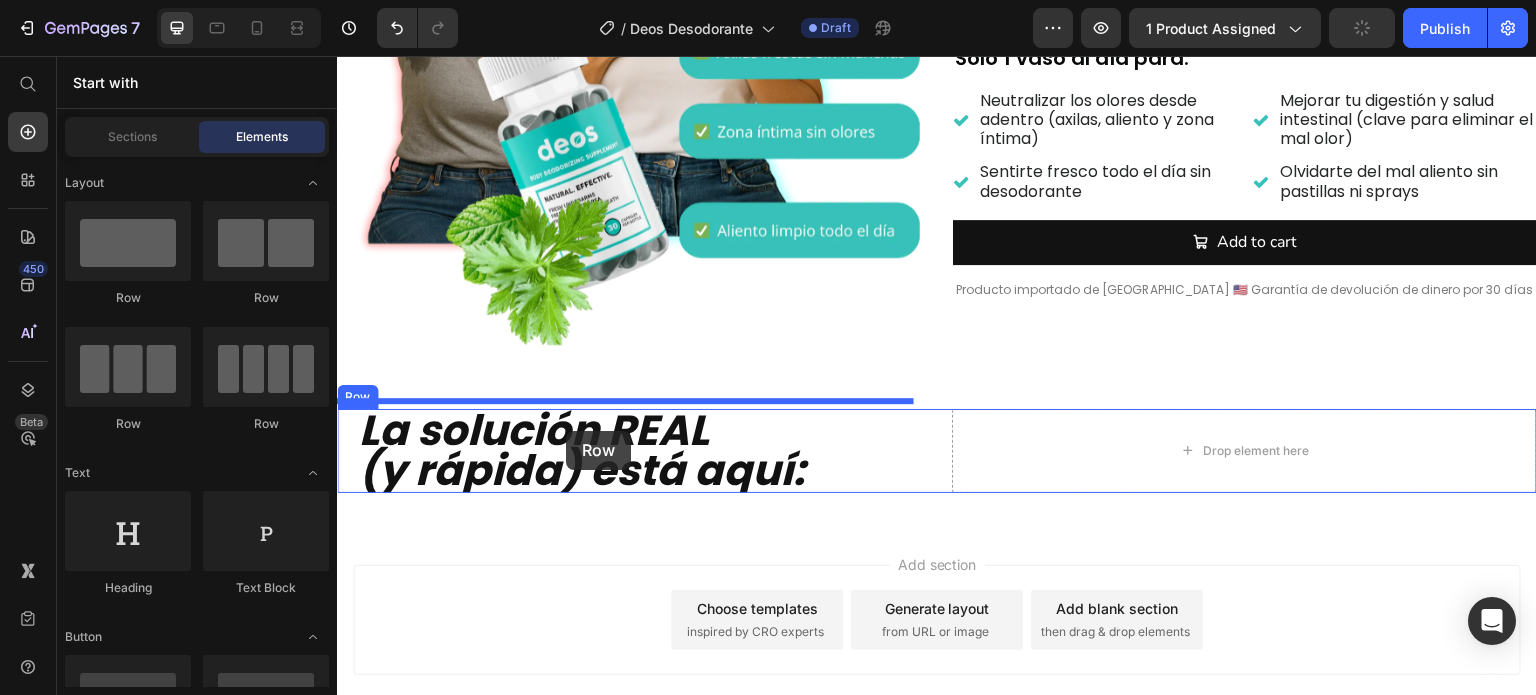 drag, startPoint x: 441, startPoint y: 302, endPoint x: 566, endPoint y: 431, distance: 179.6274 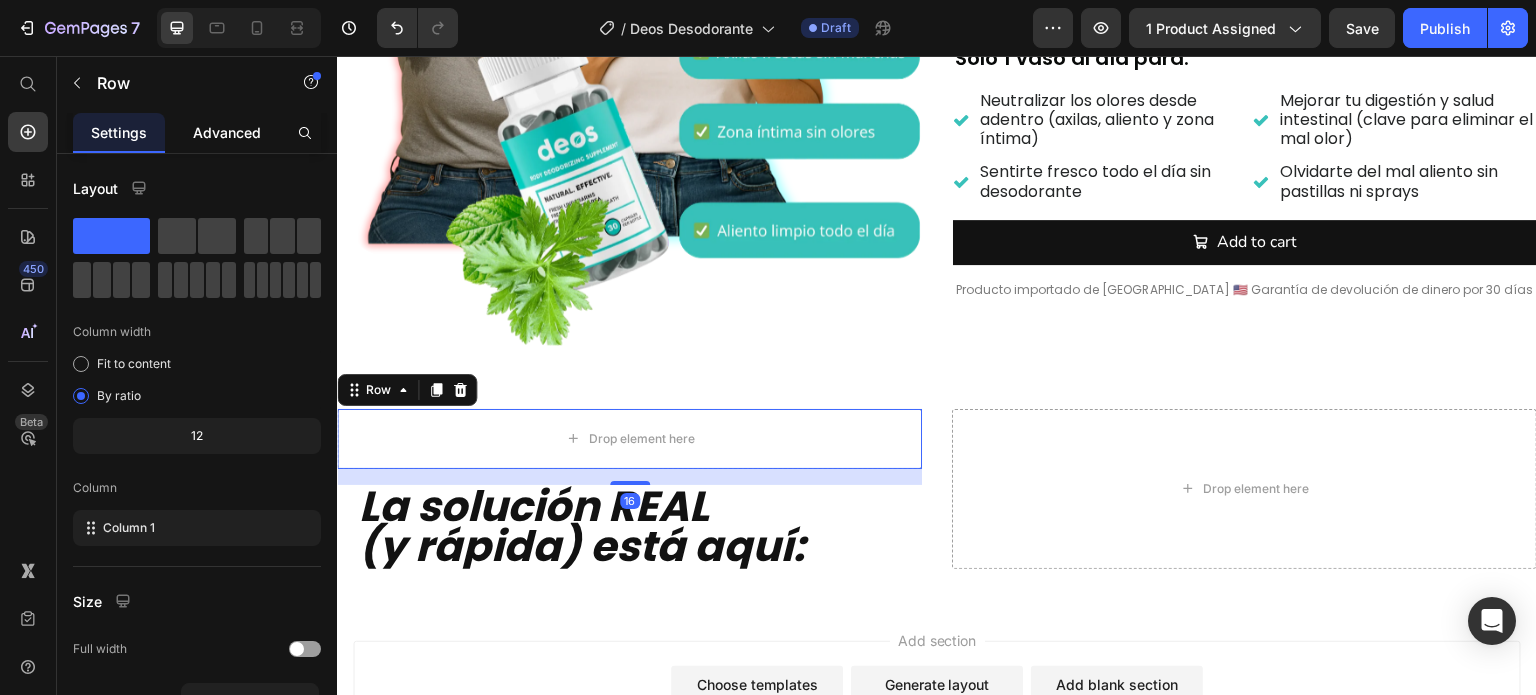 click on "Advanced" at bounding box center (227, 132) 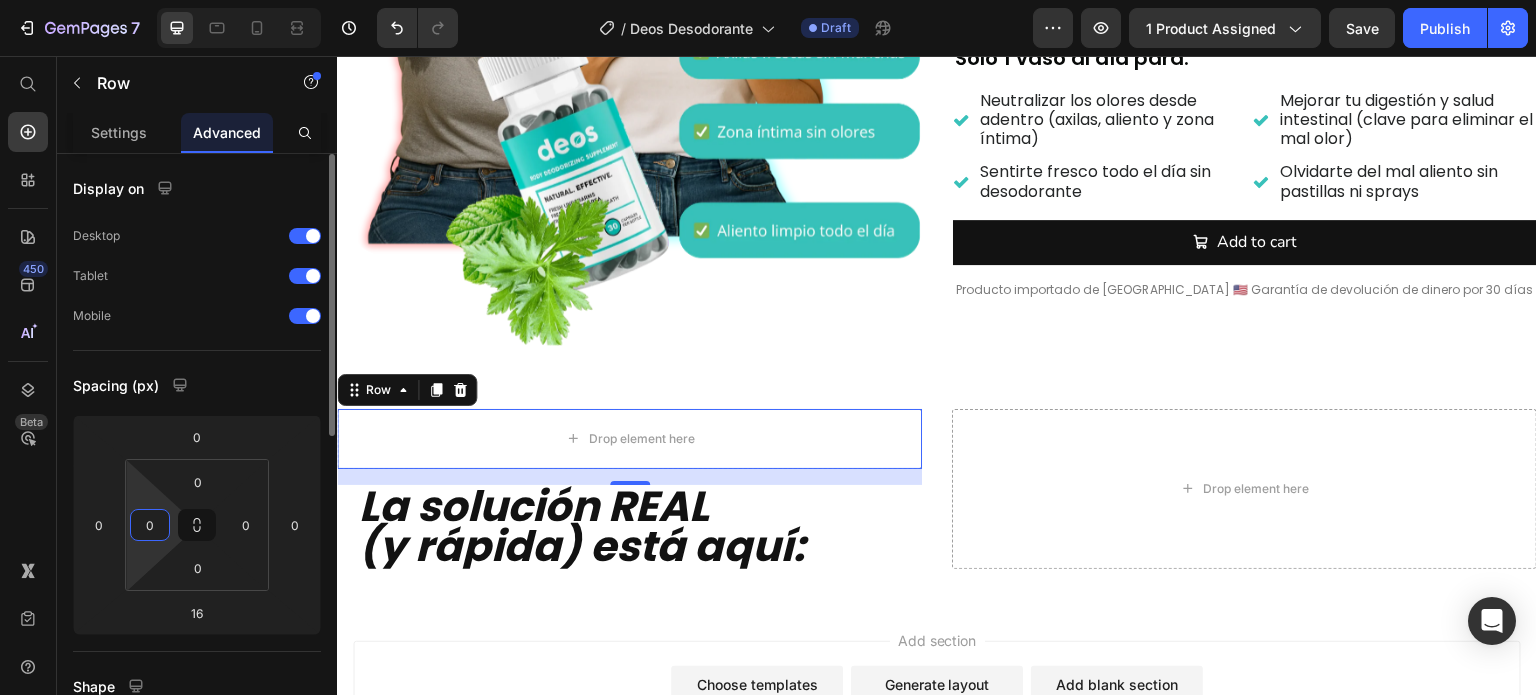 click on "0" at bounding box center [150, 525] 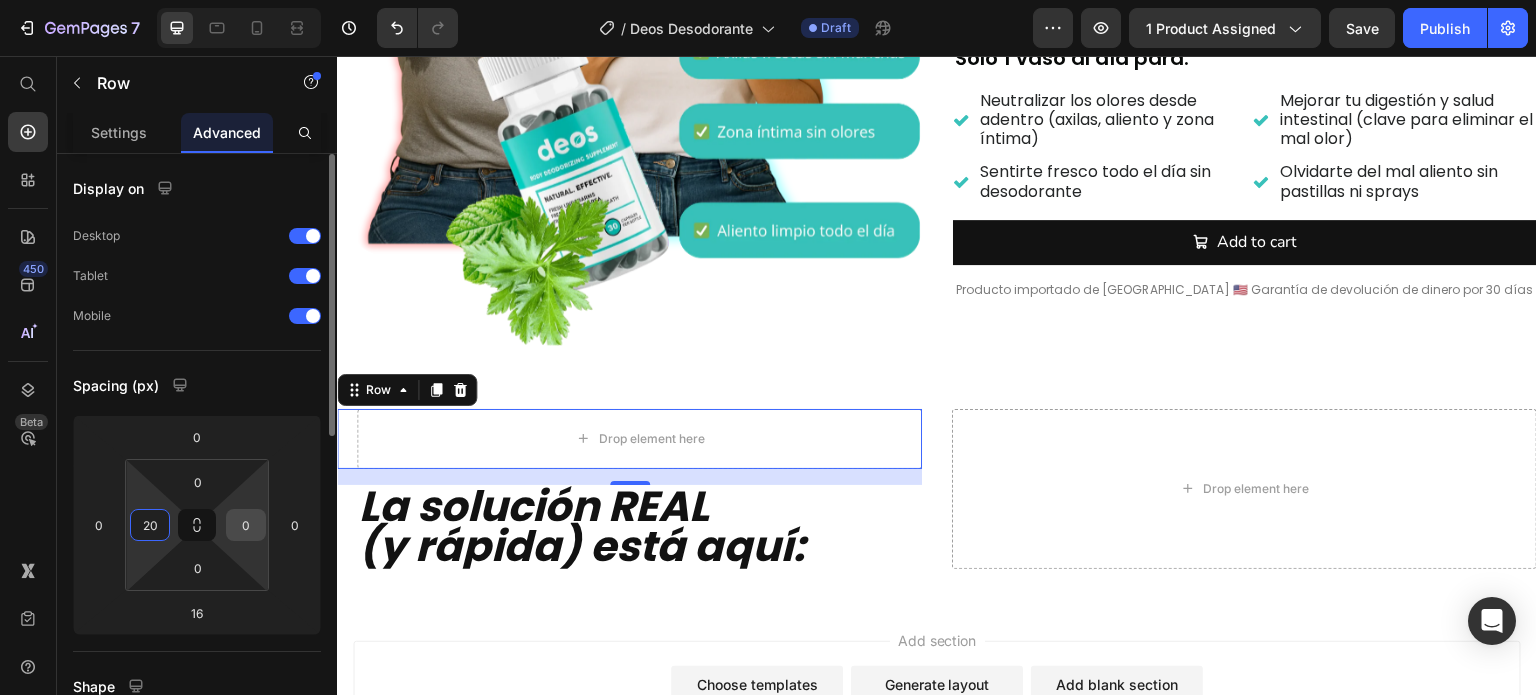 type on "20" 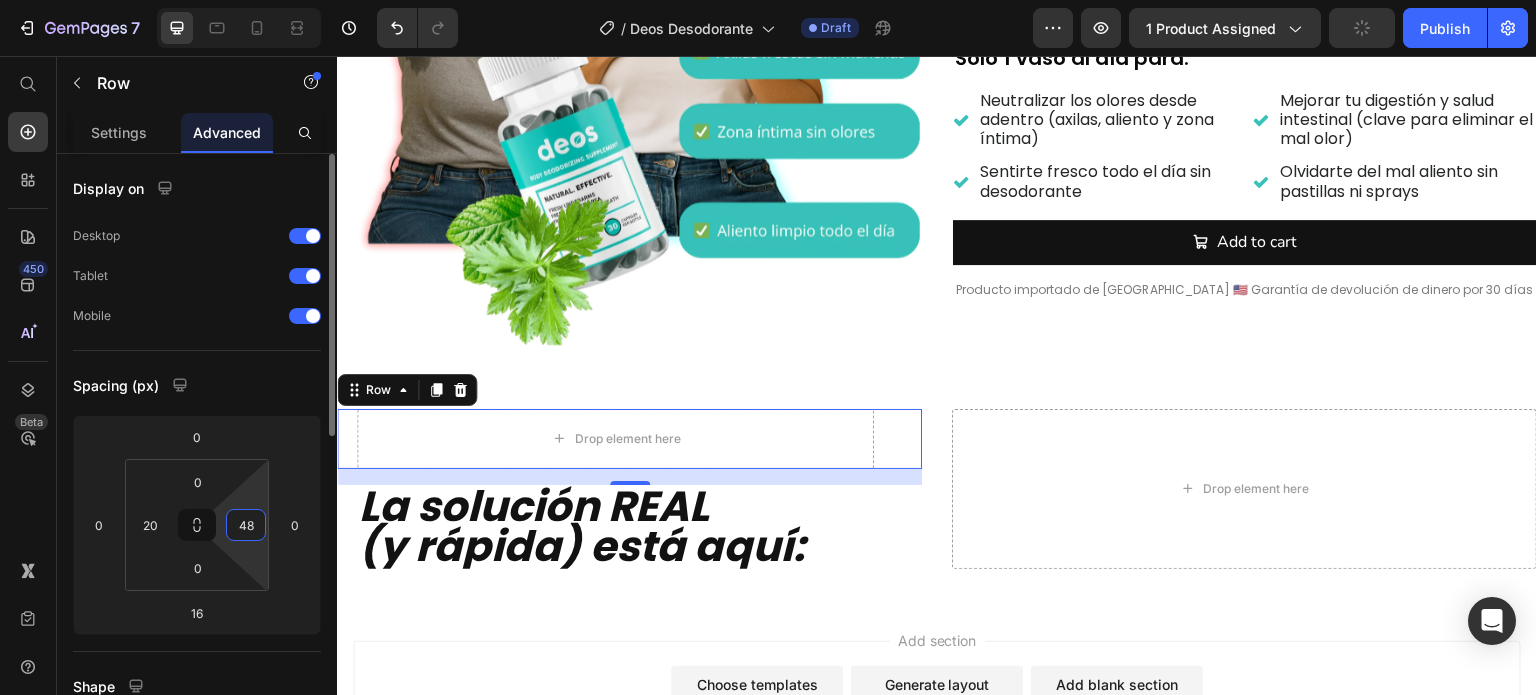 type on "48" 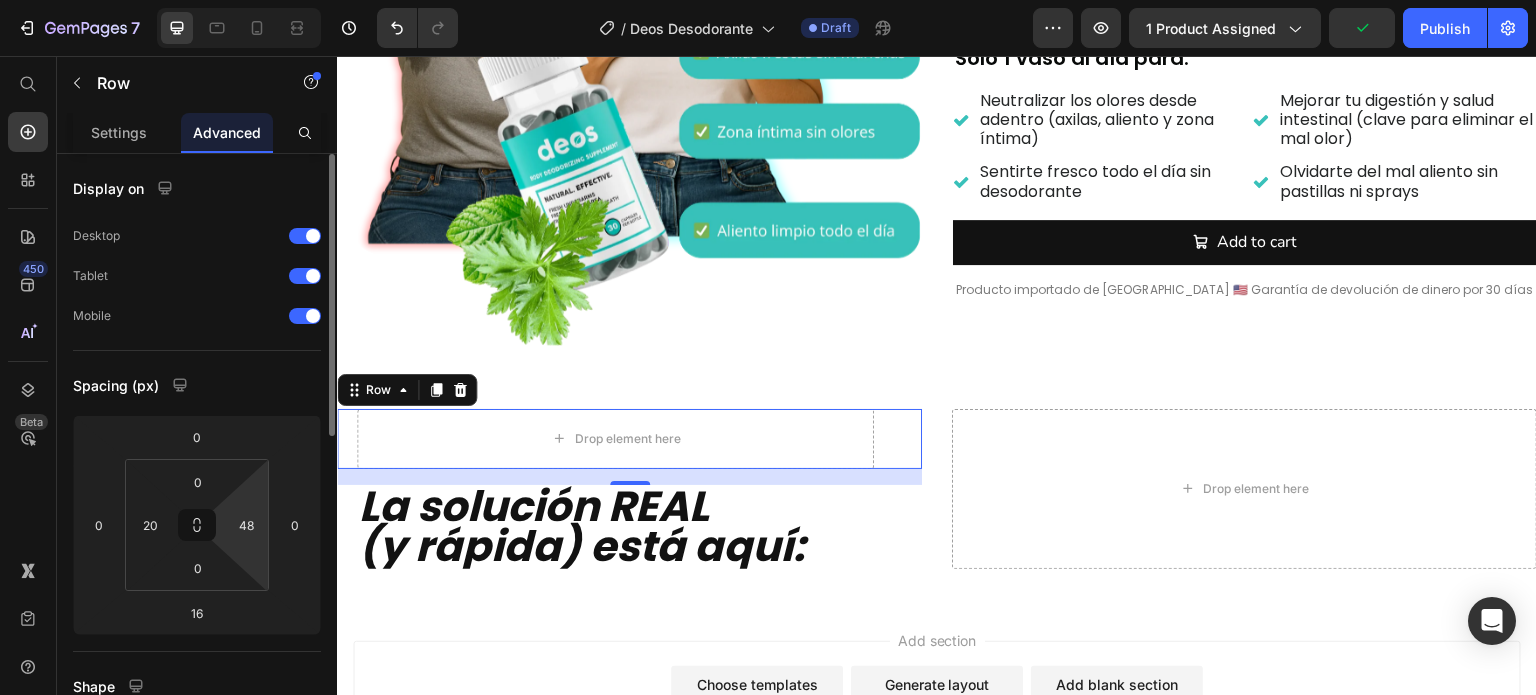 click on "Display on Desktop Tablet Mobile Spacing (px) 0 0 16 0 0 20 0 48 Shape Border Corner Shadow Position Opacity 100 % Animation Interaction Upgrade to Optimize plan  to unlock Interaction & other premium features. CSS class" at bounding box center (197, 739) 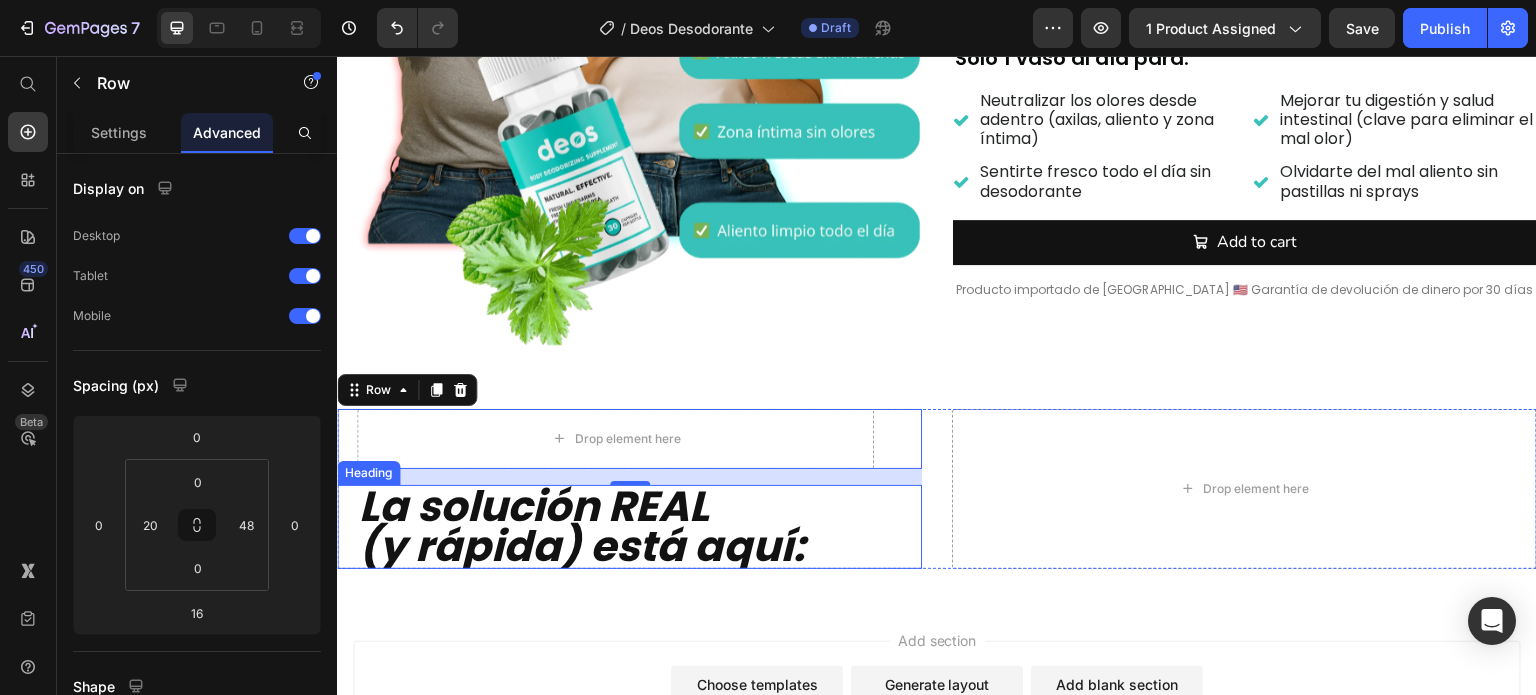 click on "La solución REAL (y rápida) está aquí:" at bounding box center [615, 527] 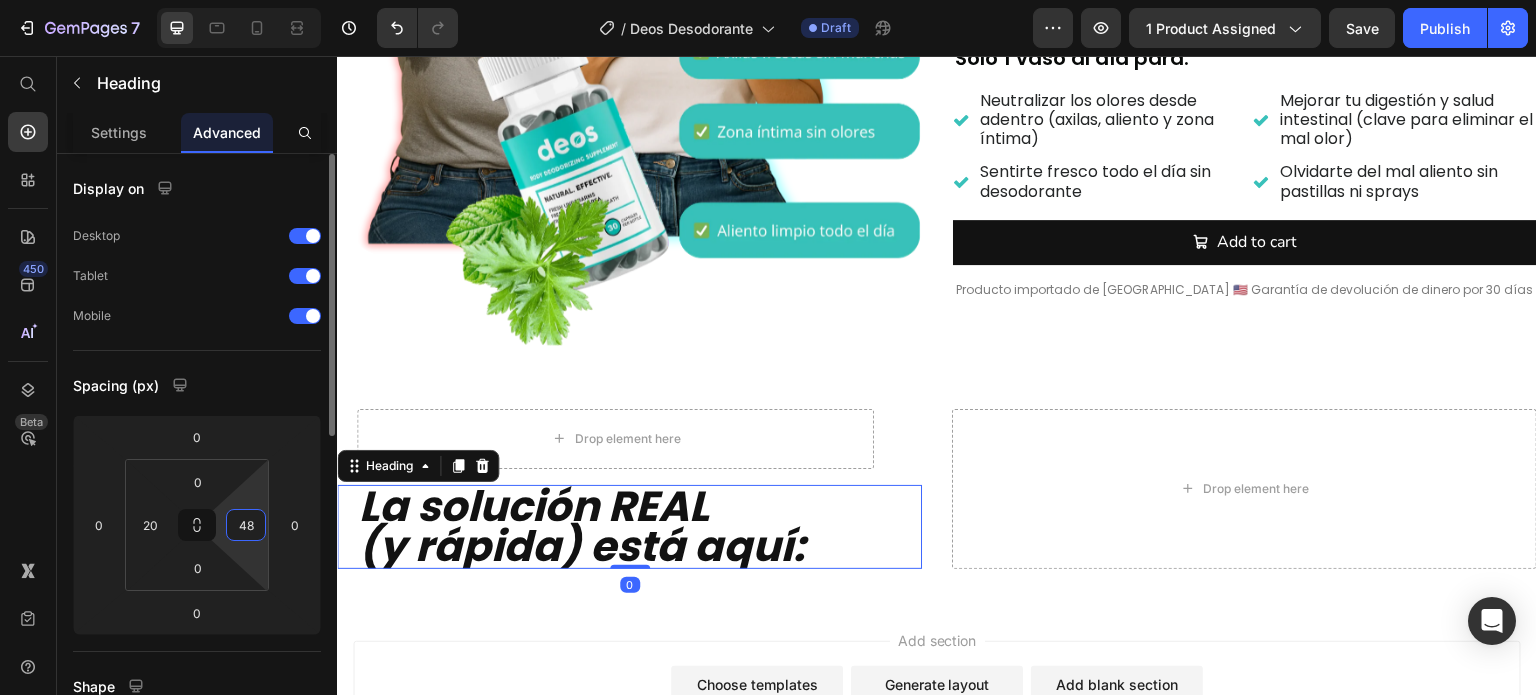 click on "48" at bounding box center [246, 525] 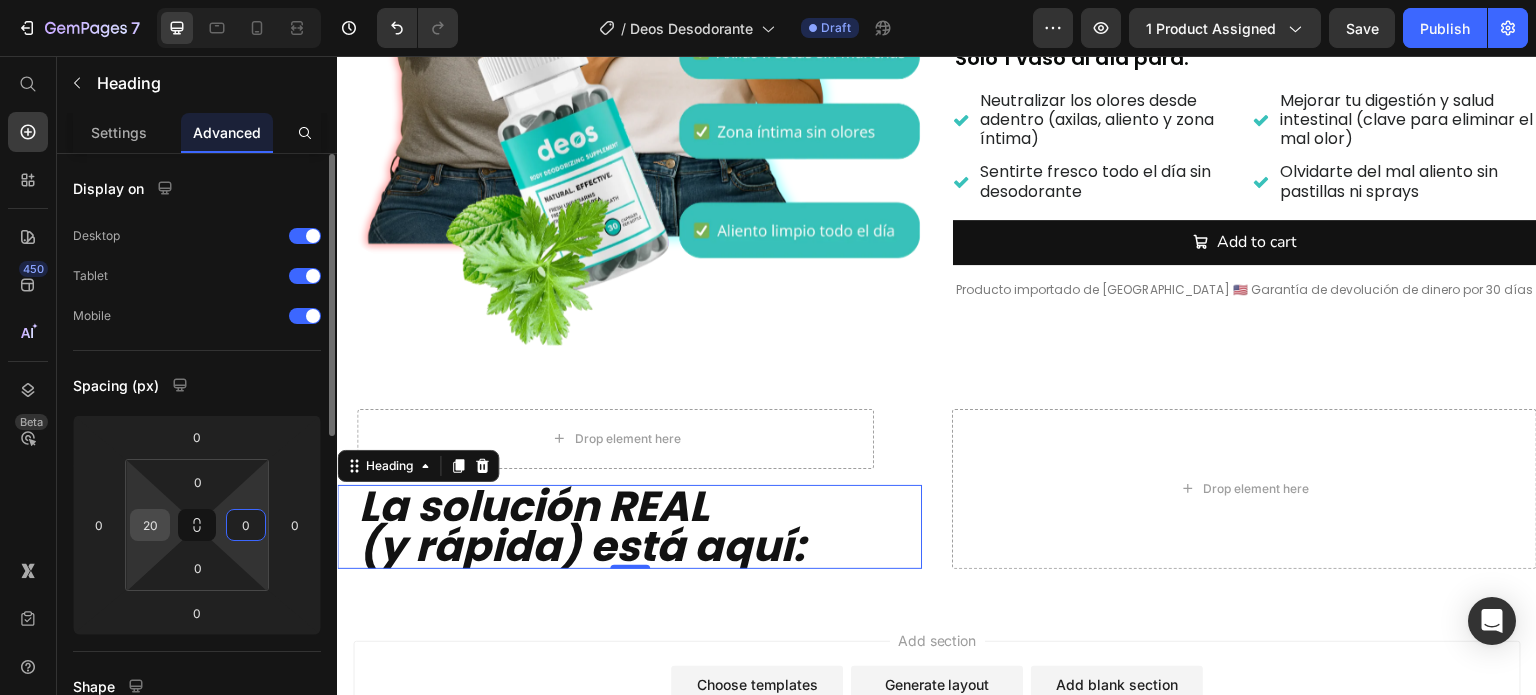type on "0" 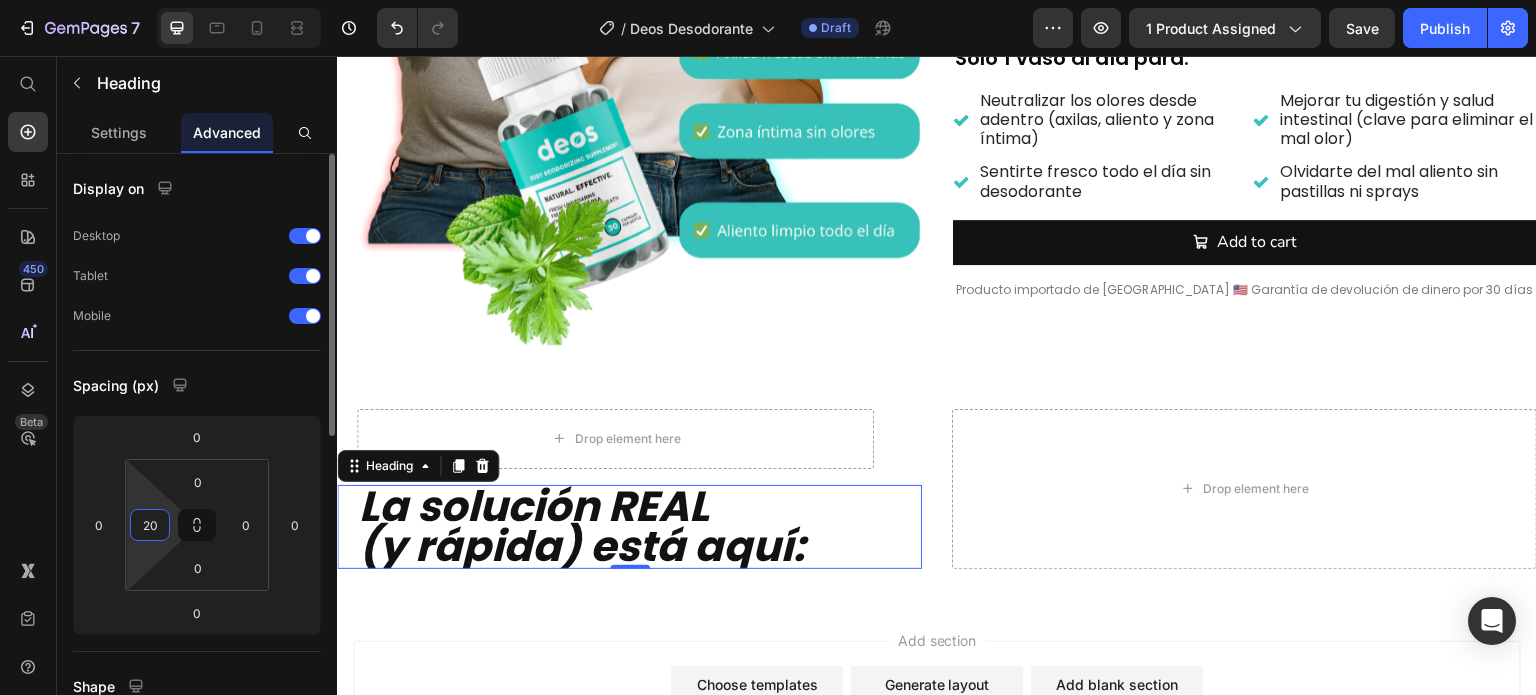 click on "20" at bounding box center [150, 525] 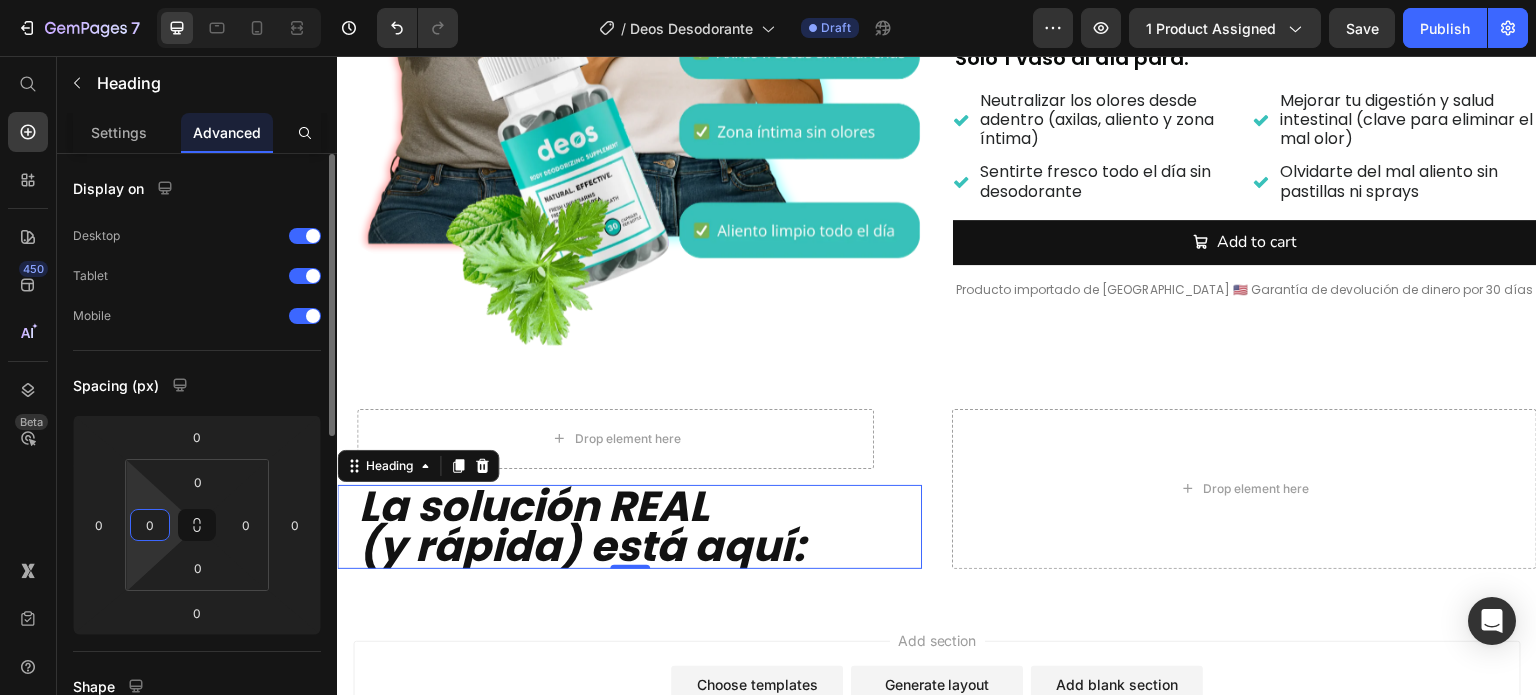 type on "0" 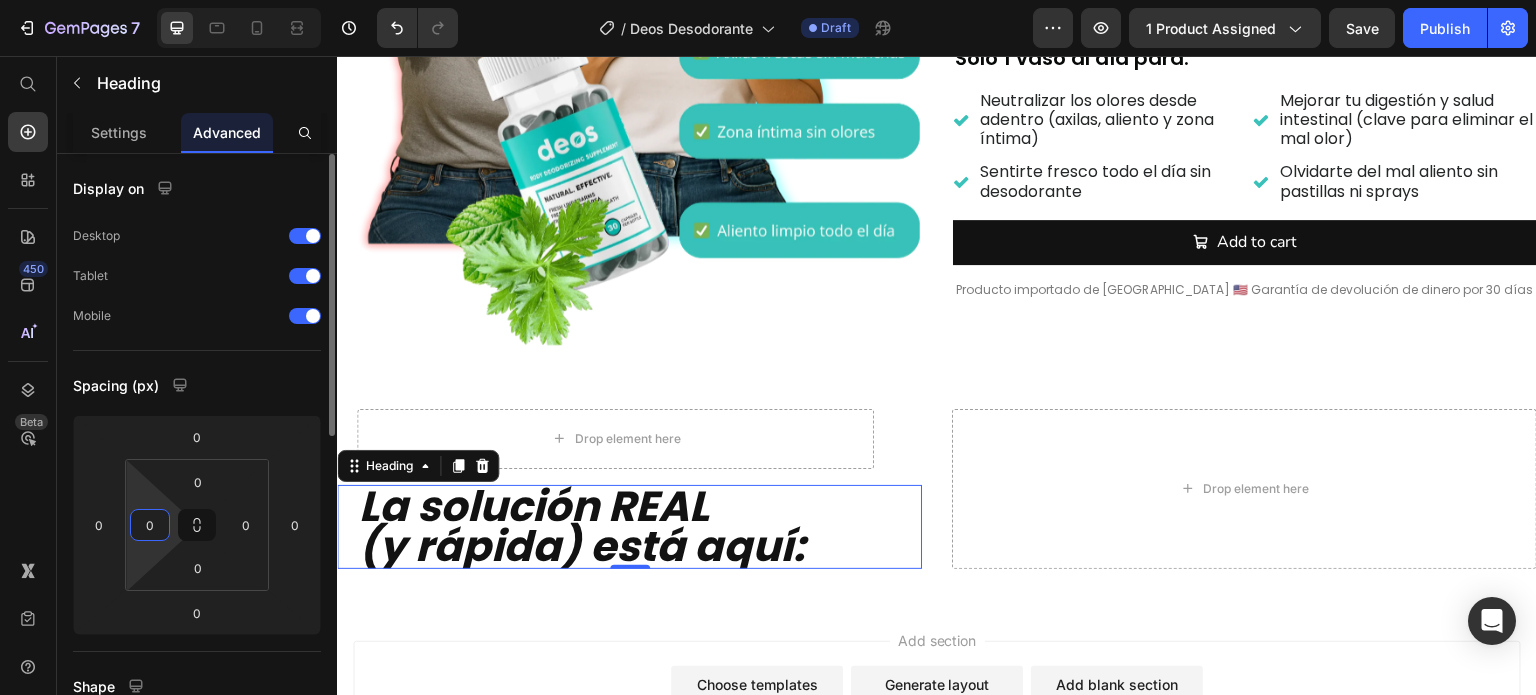 click on "Spacing (px)" at bounding box center (197, 385) 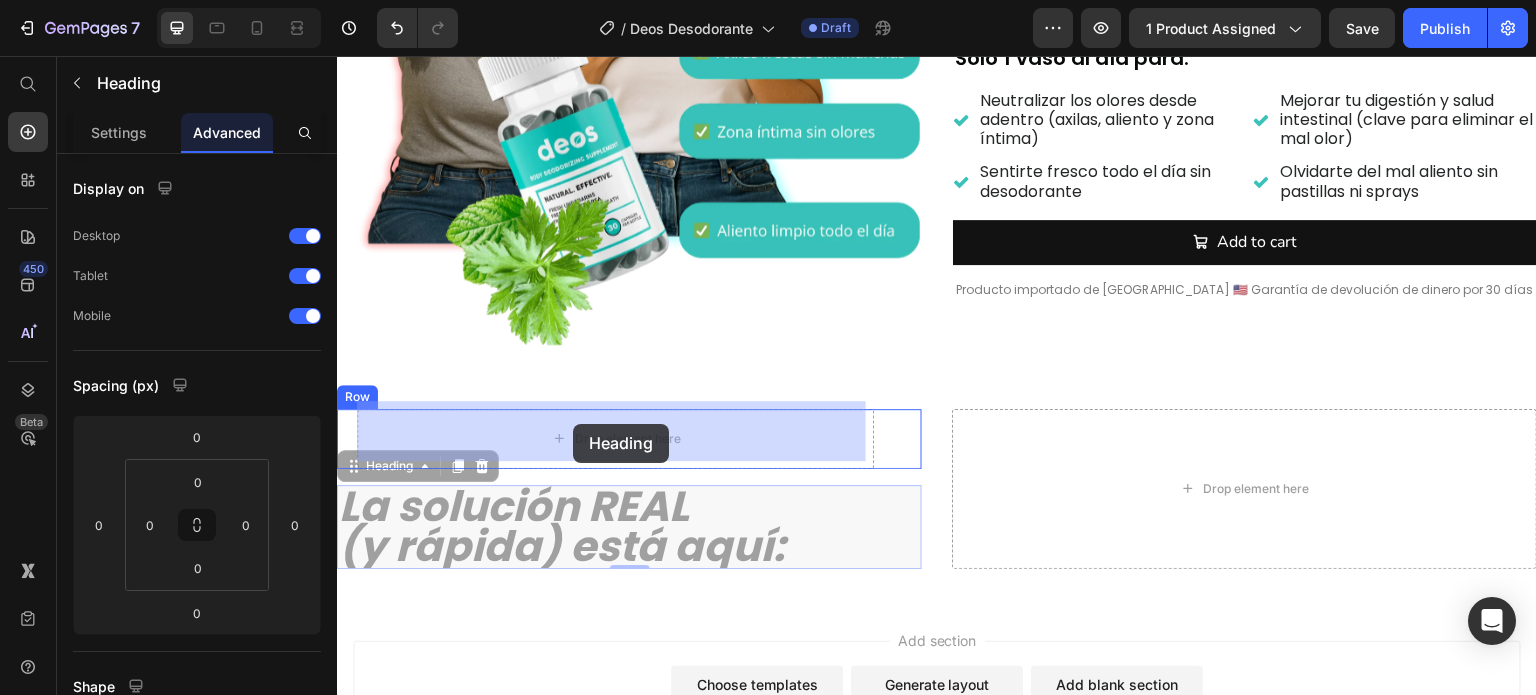 drag, startPoint x: 354, startPoint y: 463, endPoint x: 573, endPoint y: 424, distance: 222.4455 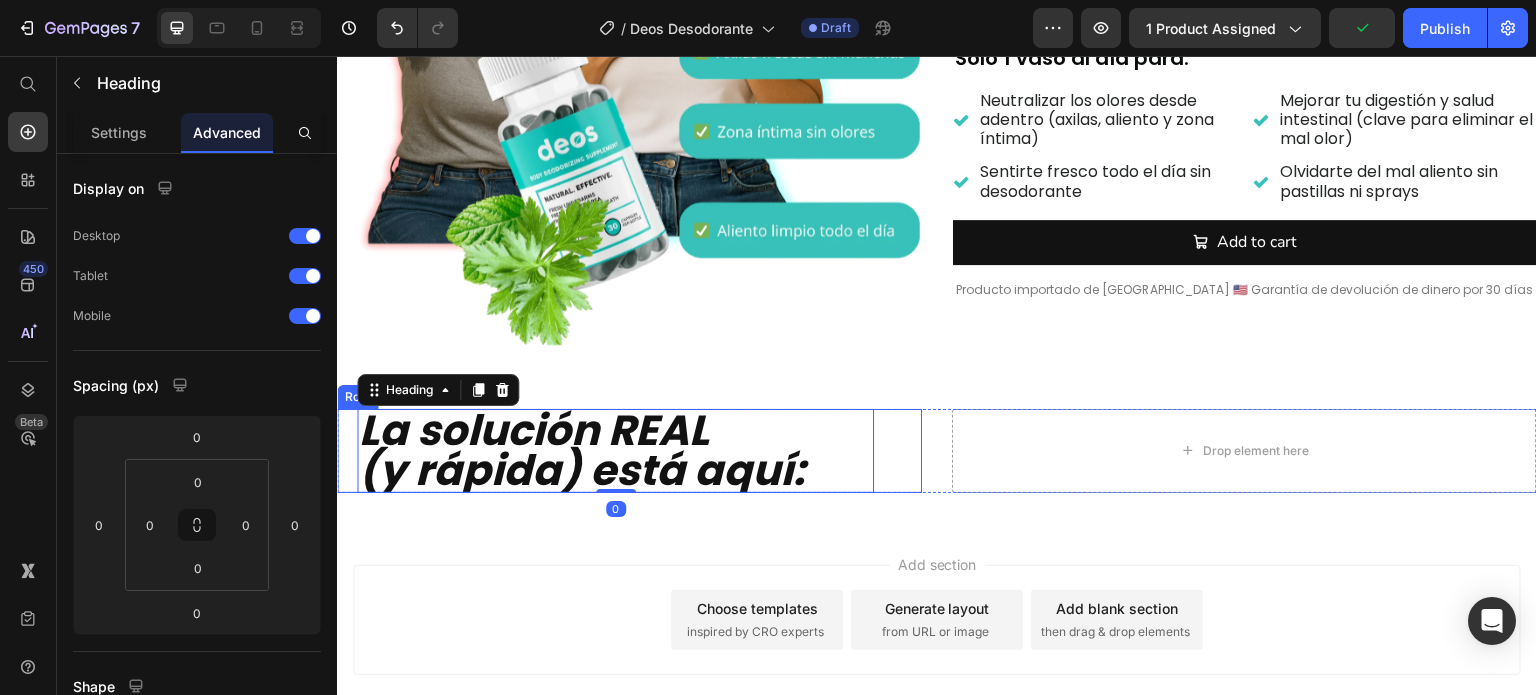 click on "La solución REAL (y rápida) está aquí: Heading   0 Row" at bounding box center (629, 451) 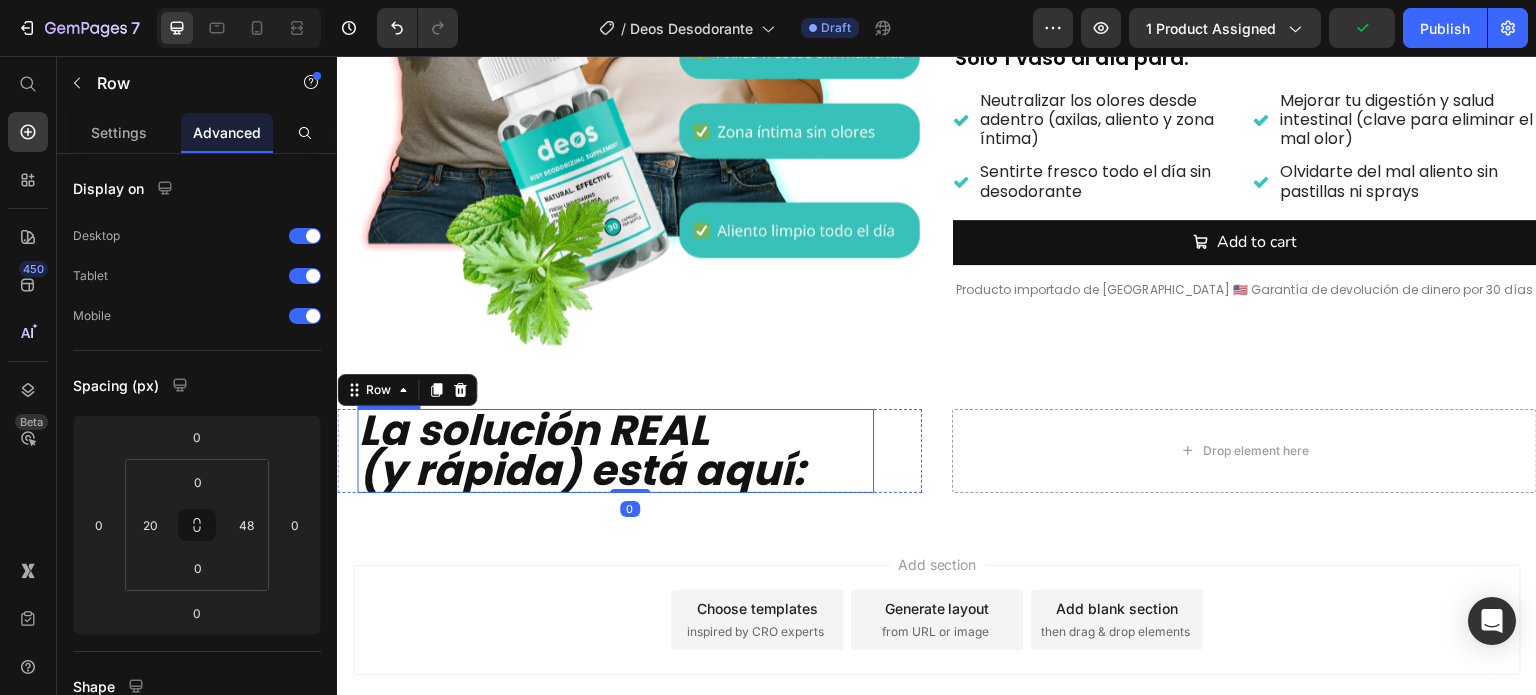click on "La solución REAL (y rápida) está aquí:" at bounding box center [615, 451] 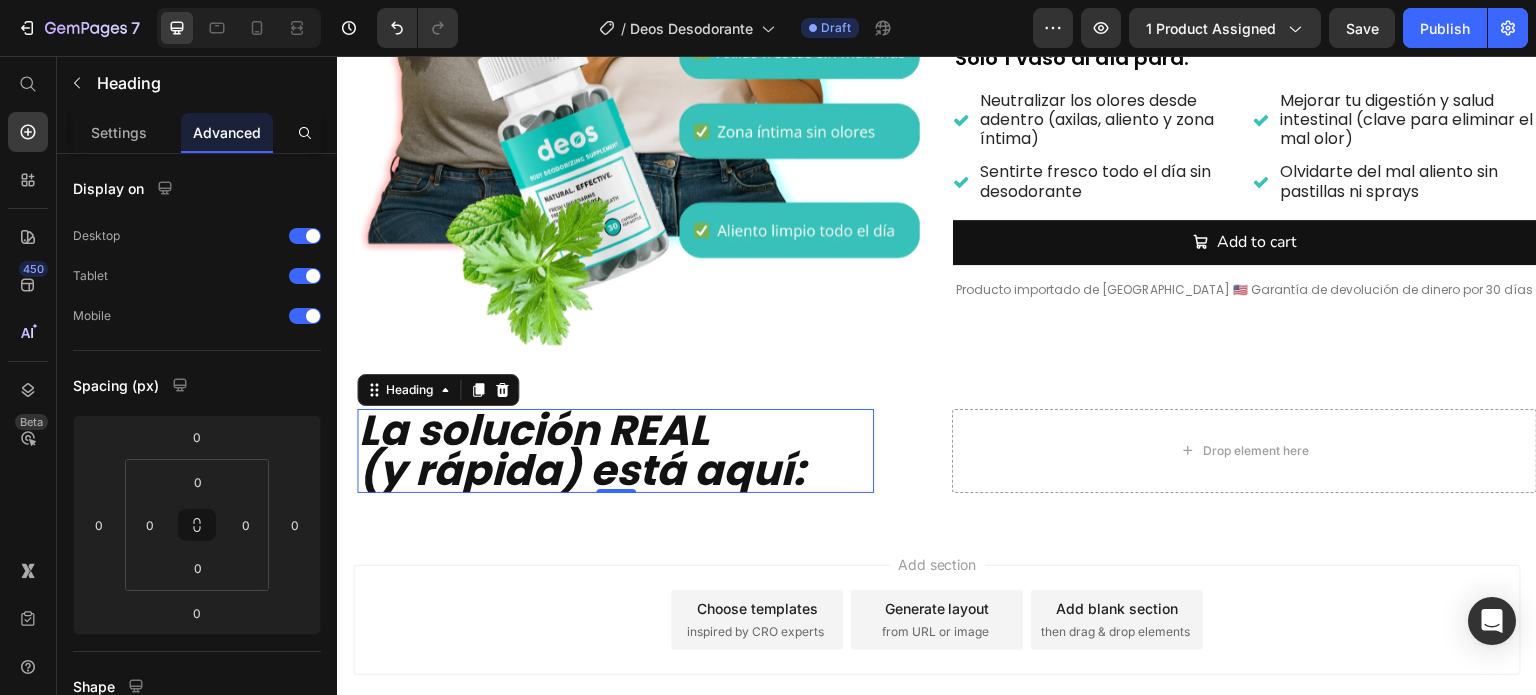 click on "La solución REAL (y rápida) está aquí:" at bounding box center [615, 451] 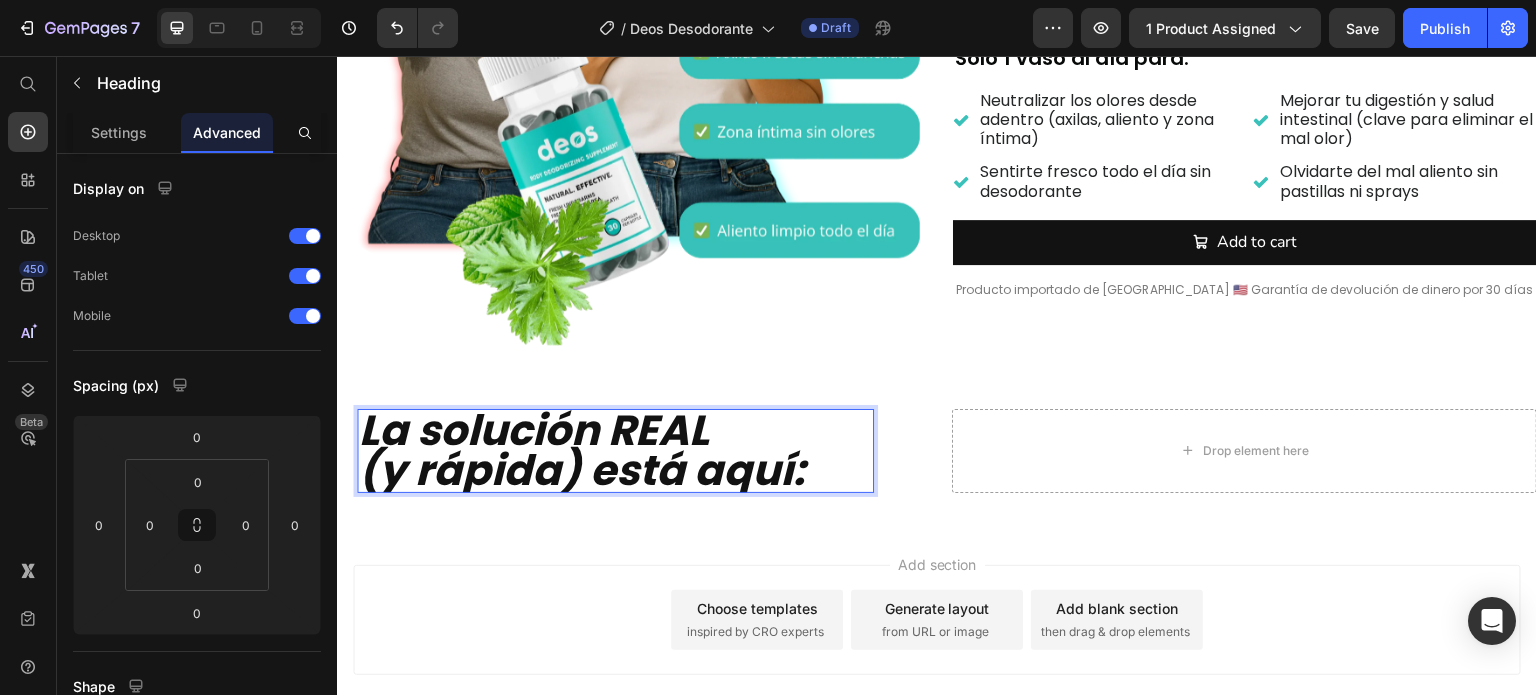 click on "La solución REAL (y rápida) está aquí:" at bounding box center (615, 451) 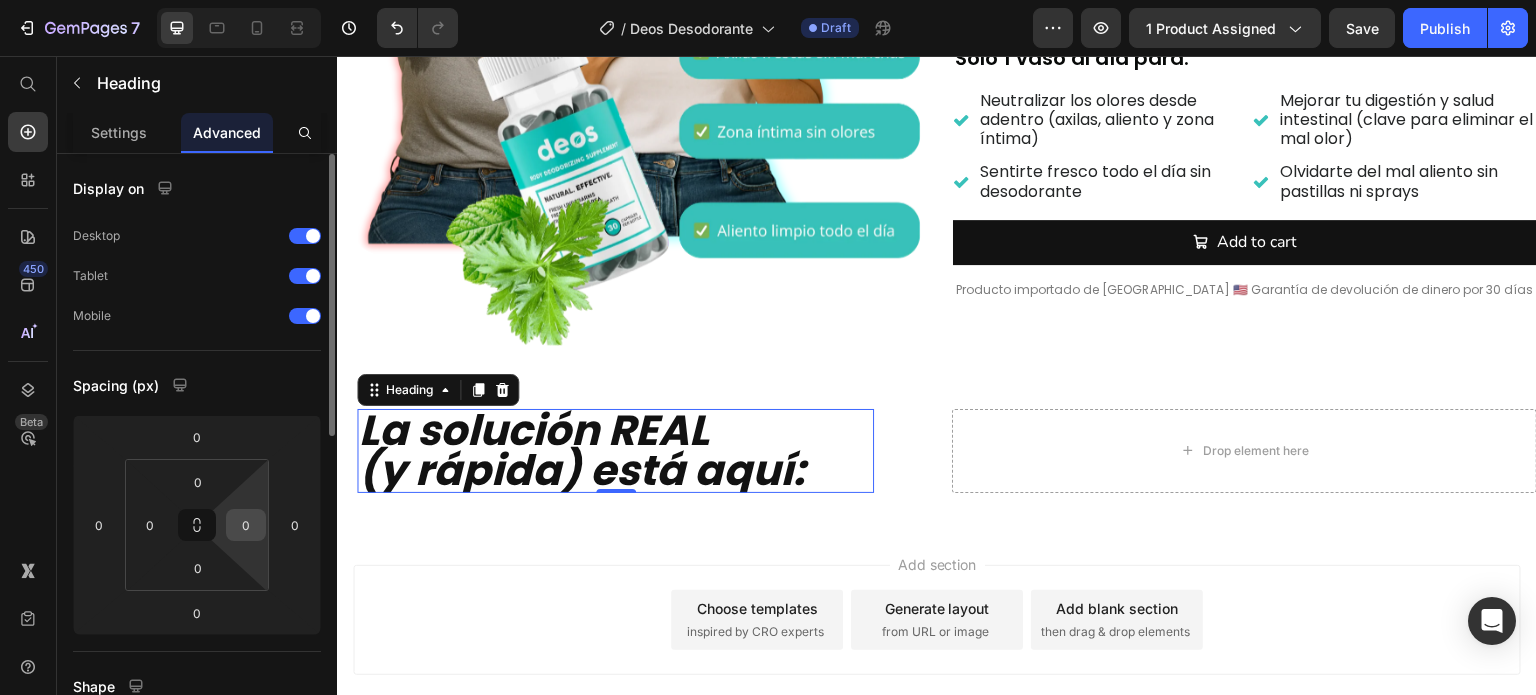 click on "0" at bounding box center [246, 525] 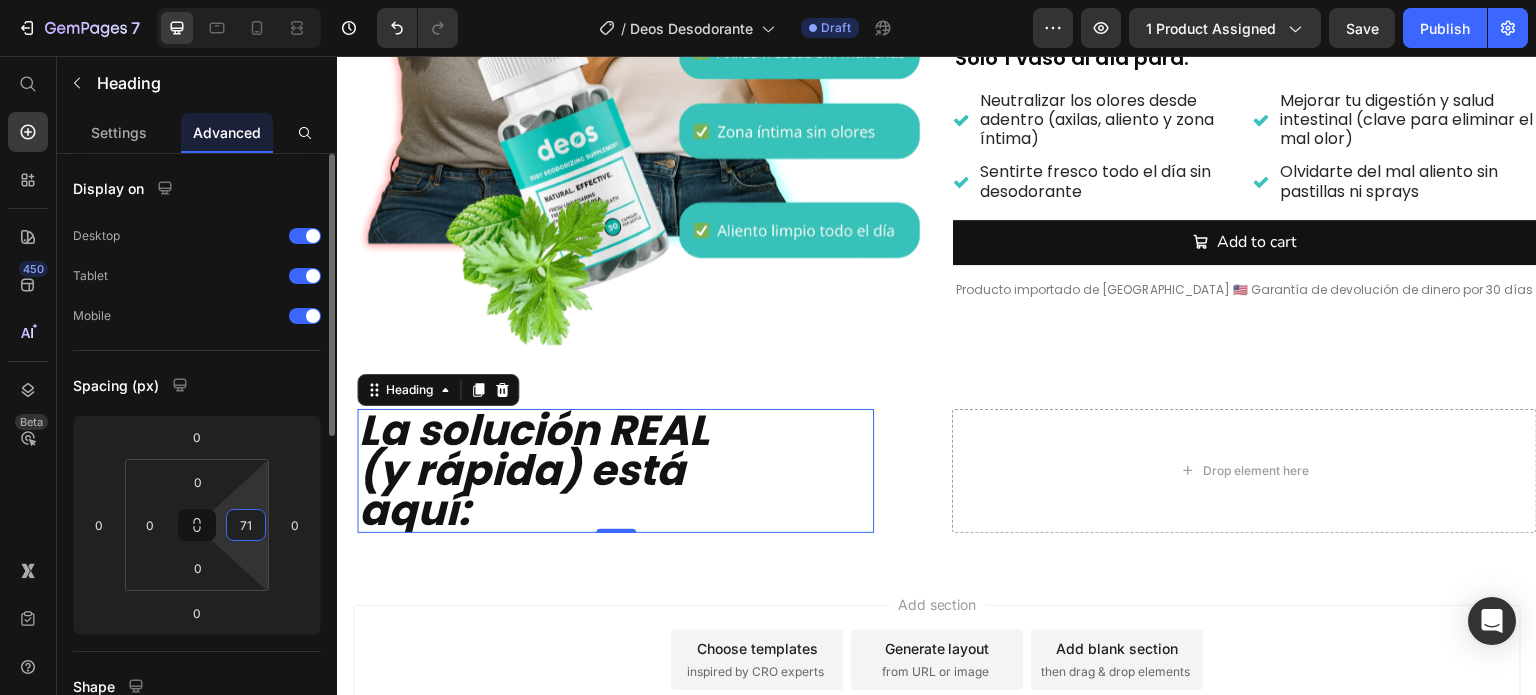 type on "70" 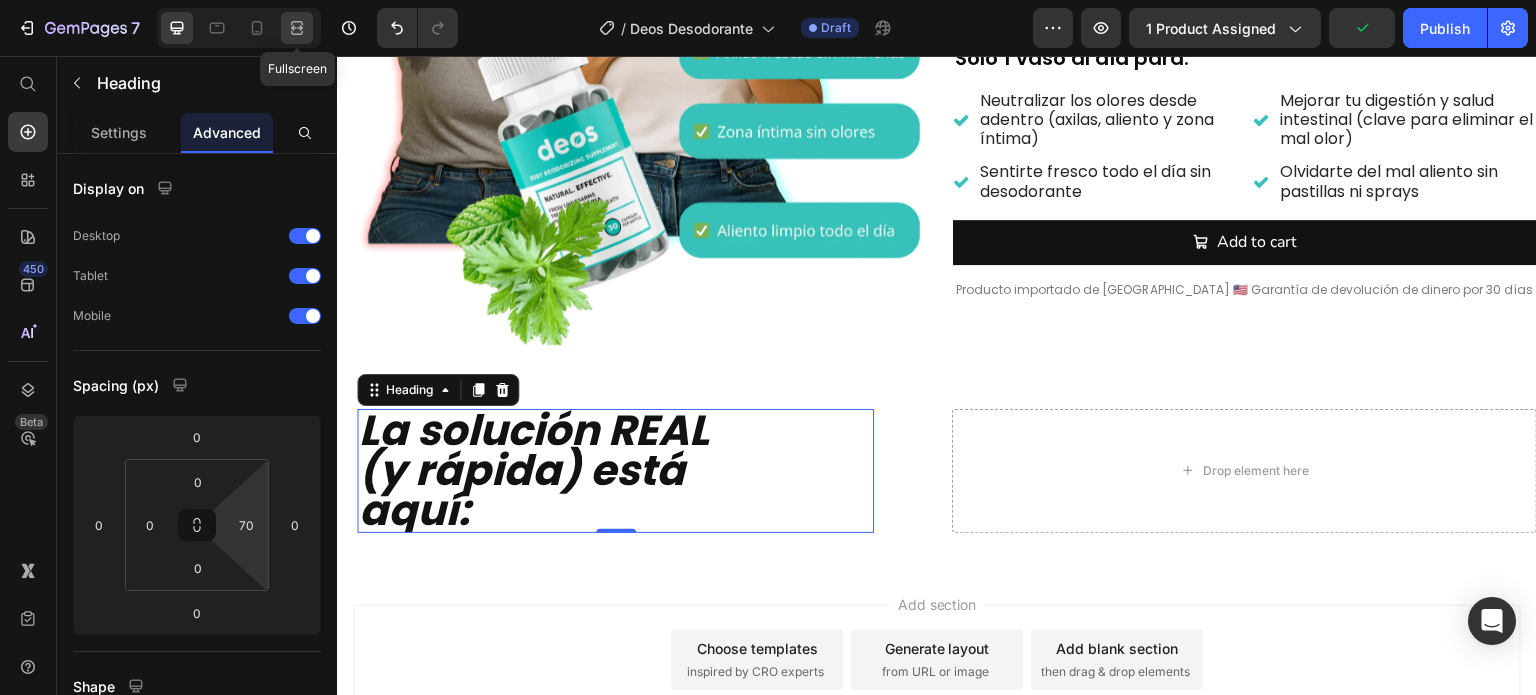 click 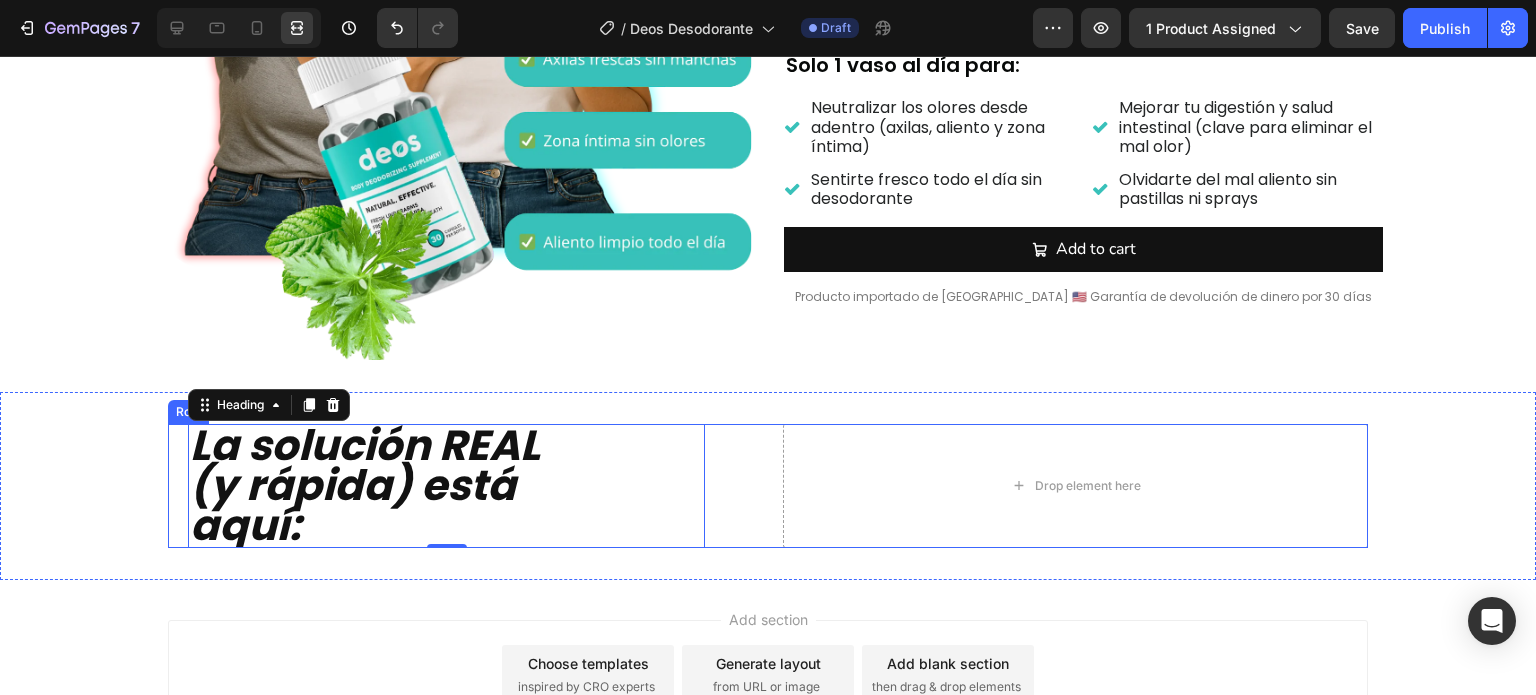 click on "La solución REAL (y rápida) está aquí: Heading   0 Row
Drop element here Row" at bounding box center (768, 486) 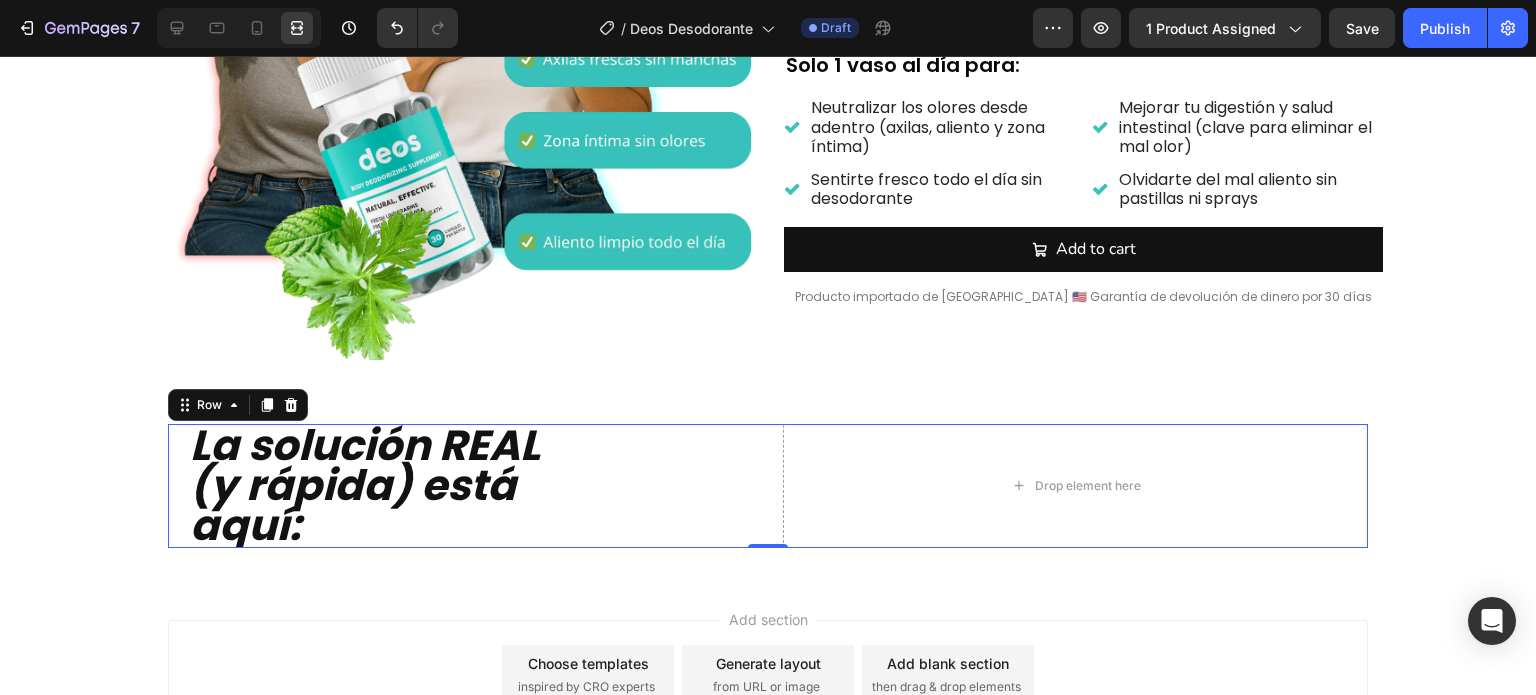 click on "La solución REAL (y rápida) está aquí: Heading Row
Drop element here Row   0" at bounding box center (768, 486) 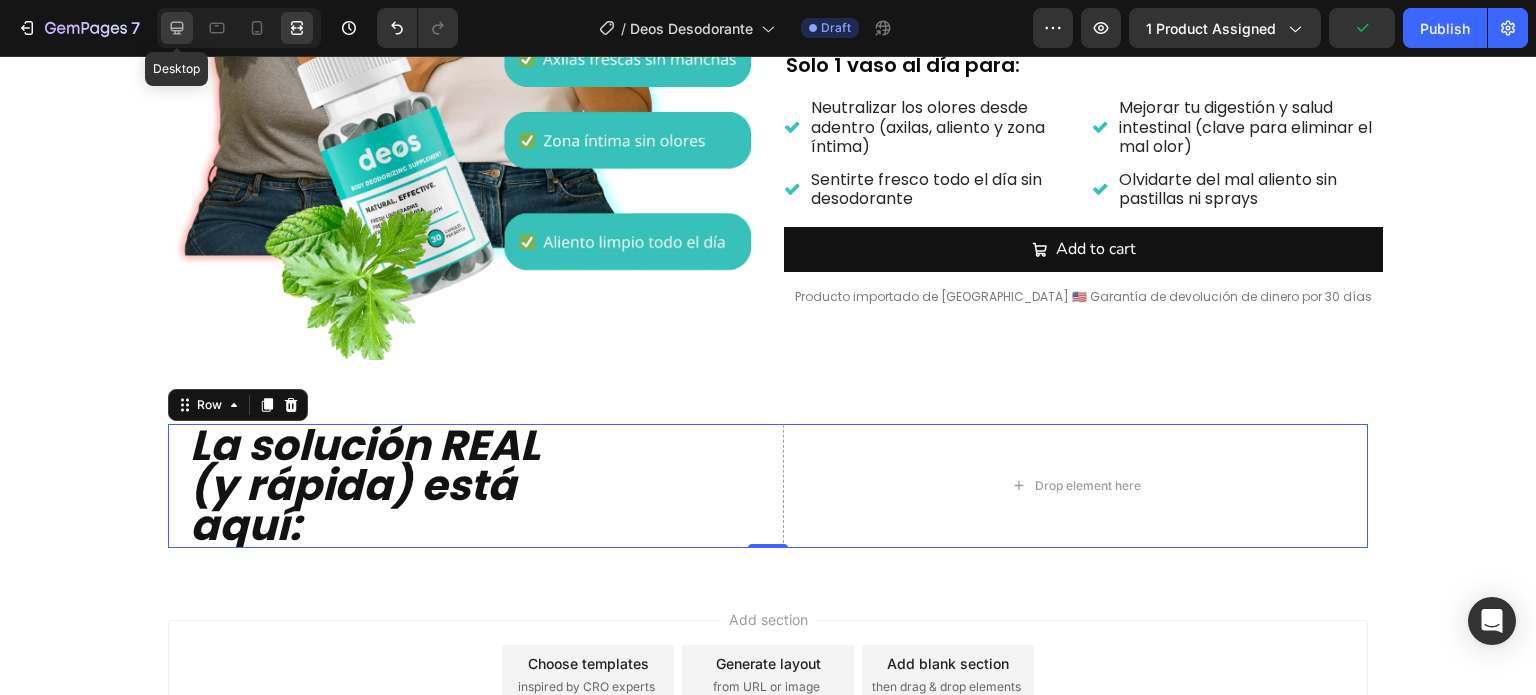 click 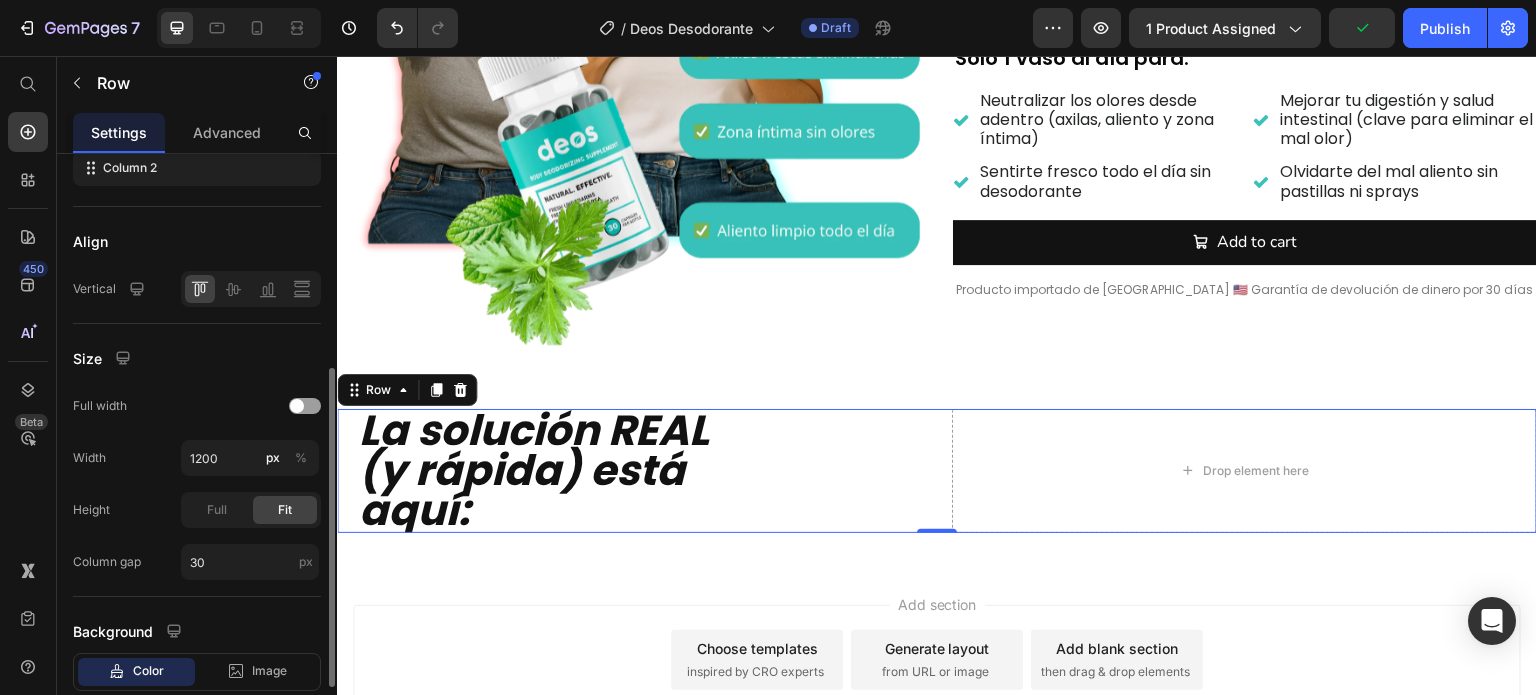 scroll, scrollTop: 500, scrollLeft: 0, axis: vertical 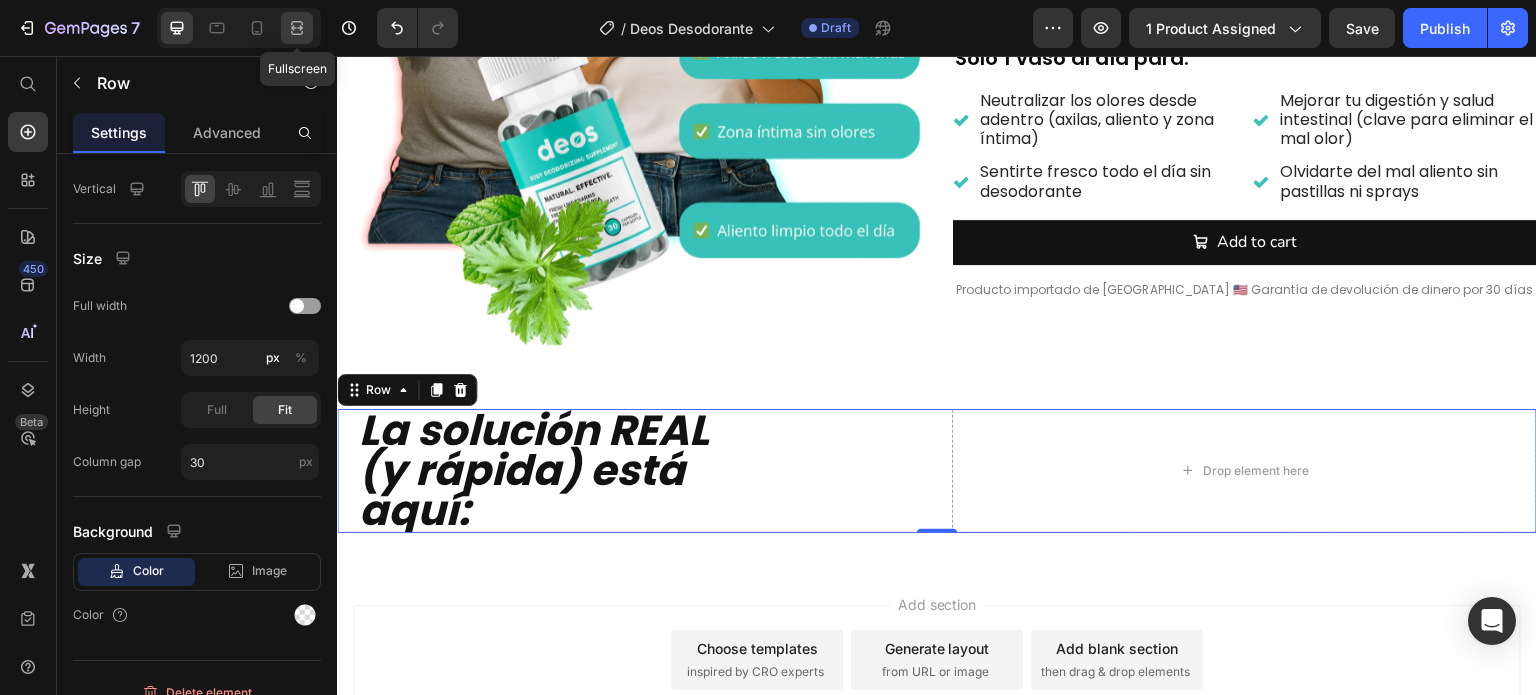 click 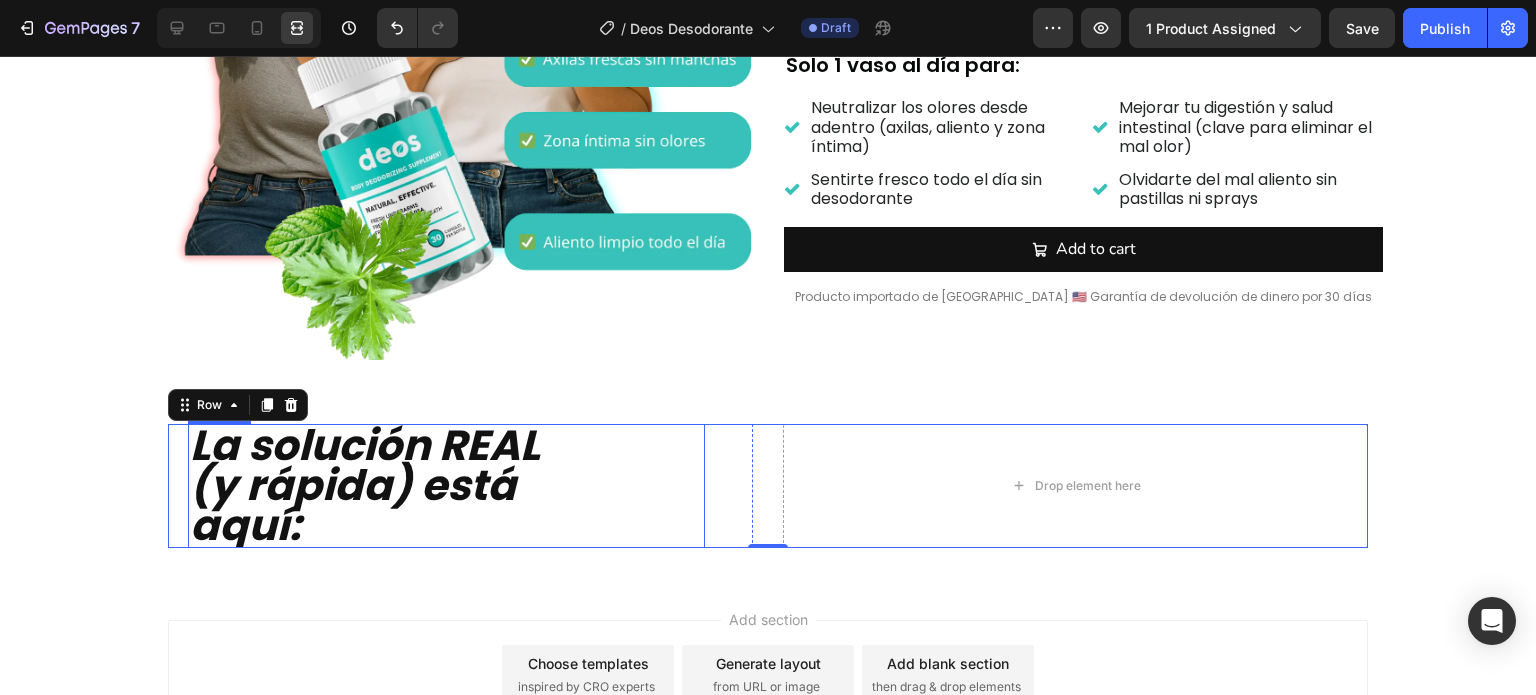 scroll, scrollTop: 795, scrollLeft: 0, axis: vertical 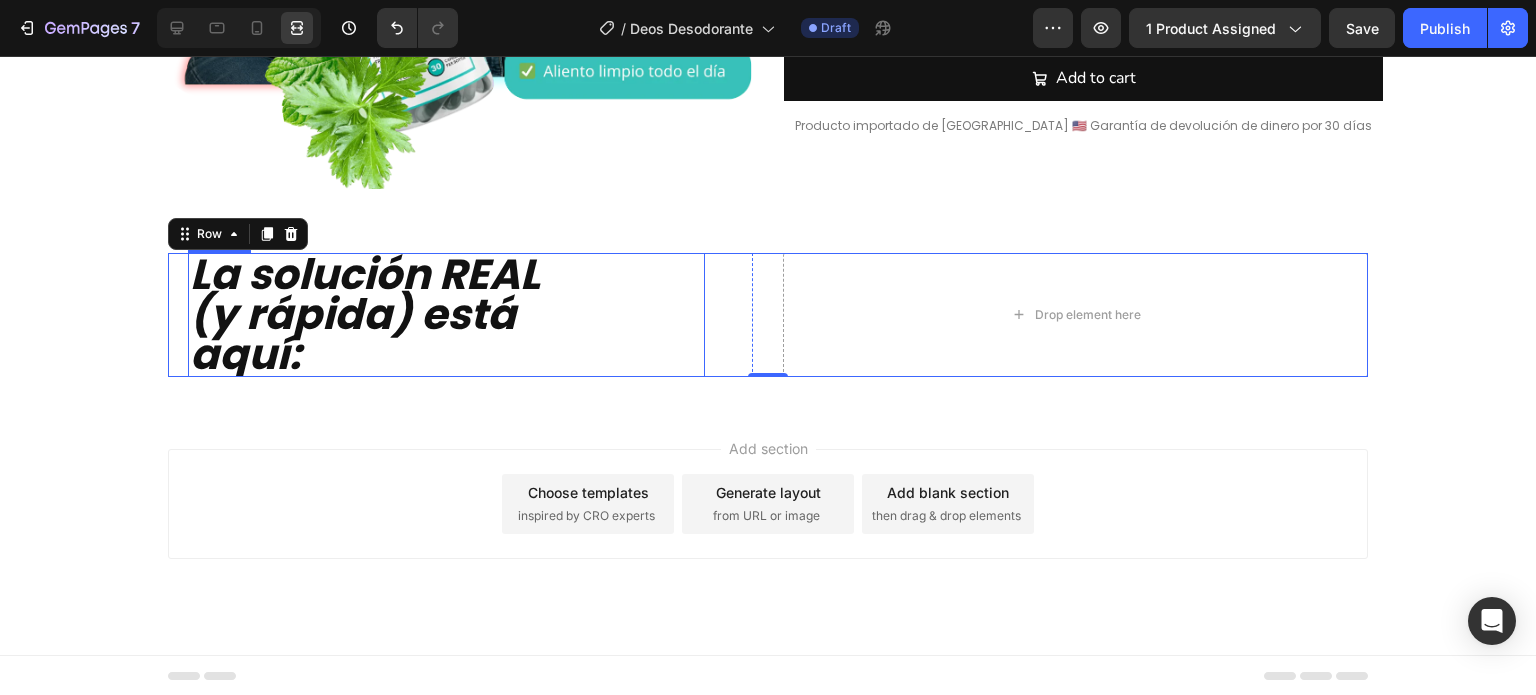 click on "La solución REAL (y rápida) está aquí:" at bounding box center [411, 315] 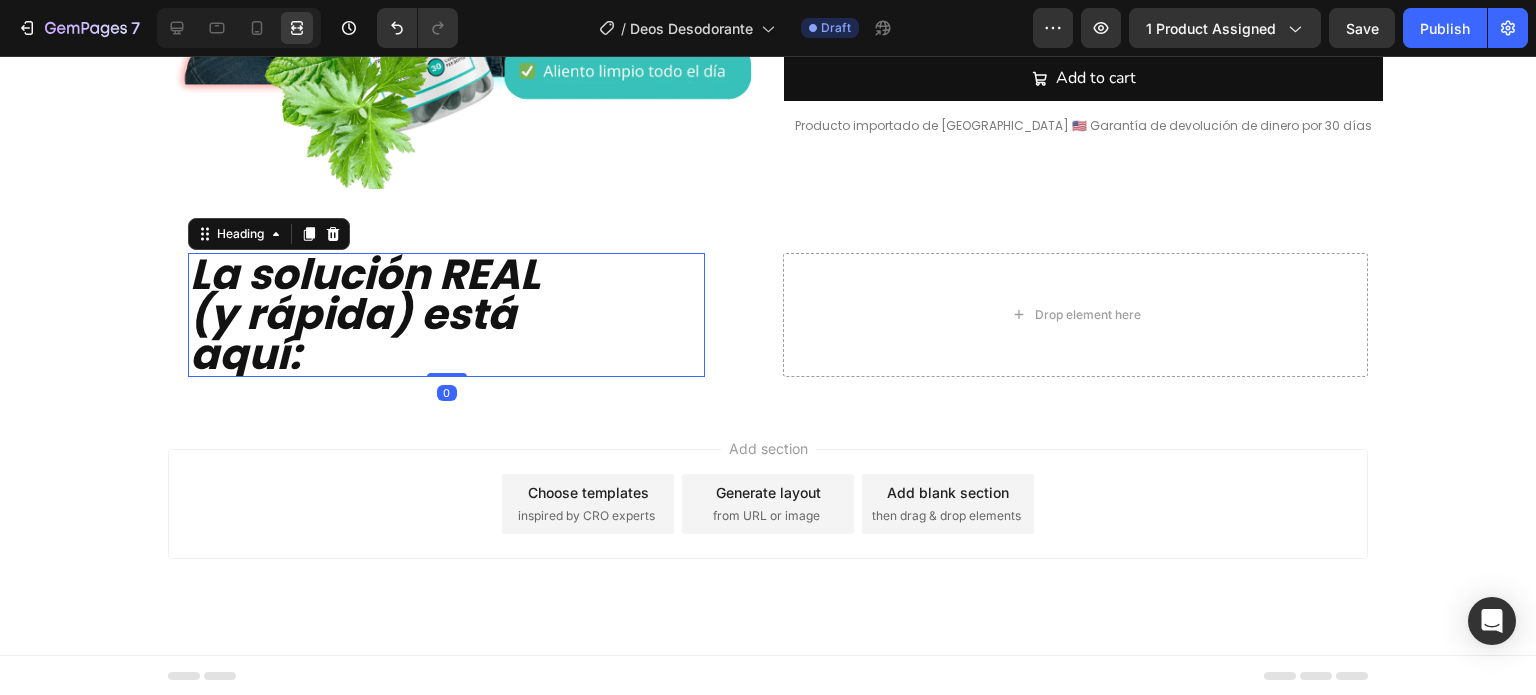 scroll, scrollTop: 0, scrollLeft: 0, axis: both 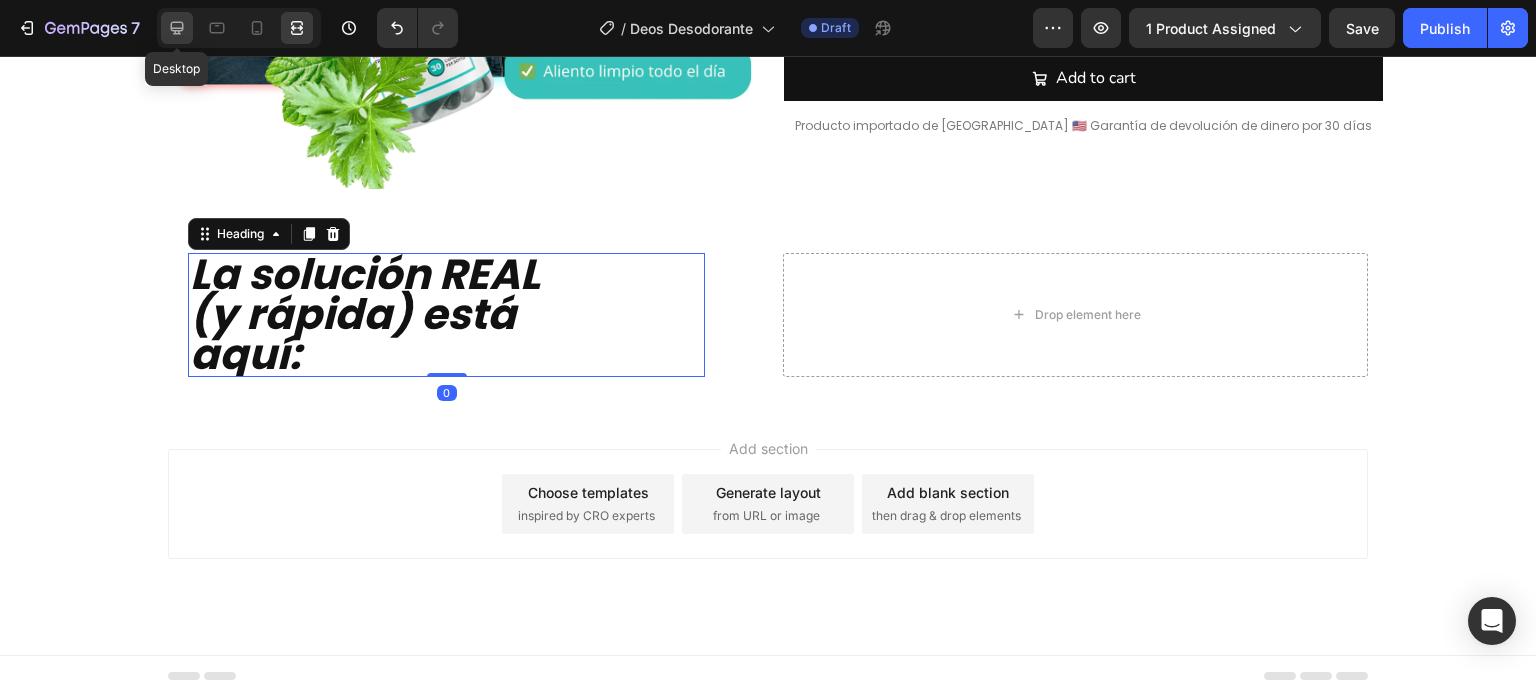 click 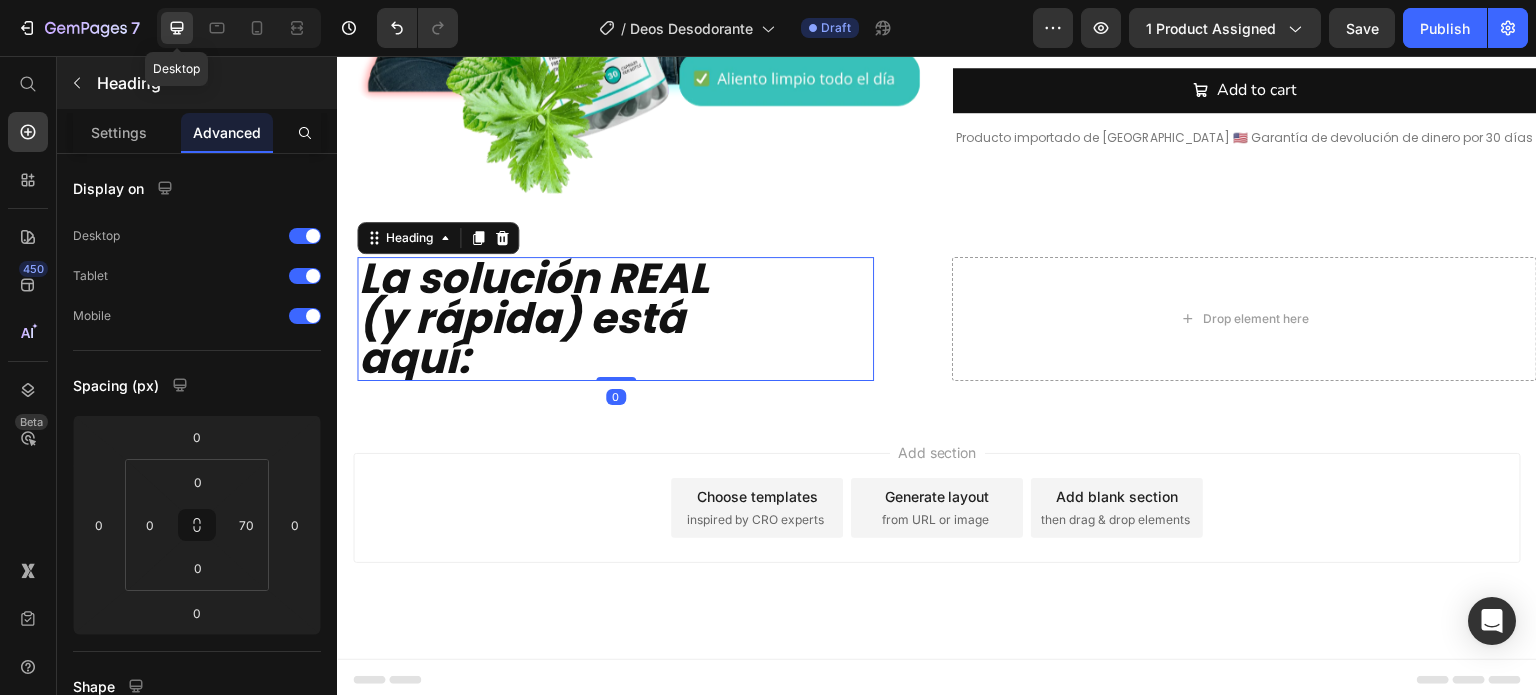 scroll, scrollTop: 772, scrollLeft: 0, axis: vertical 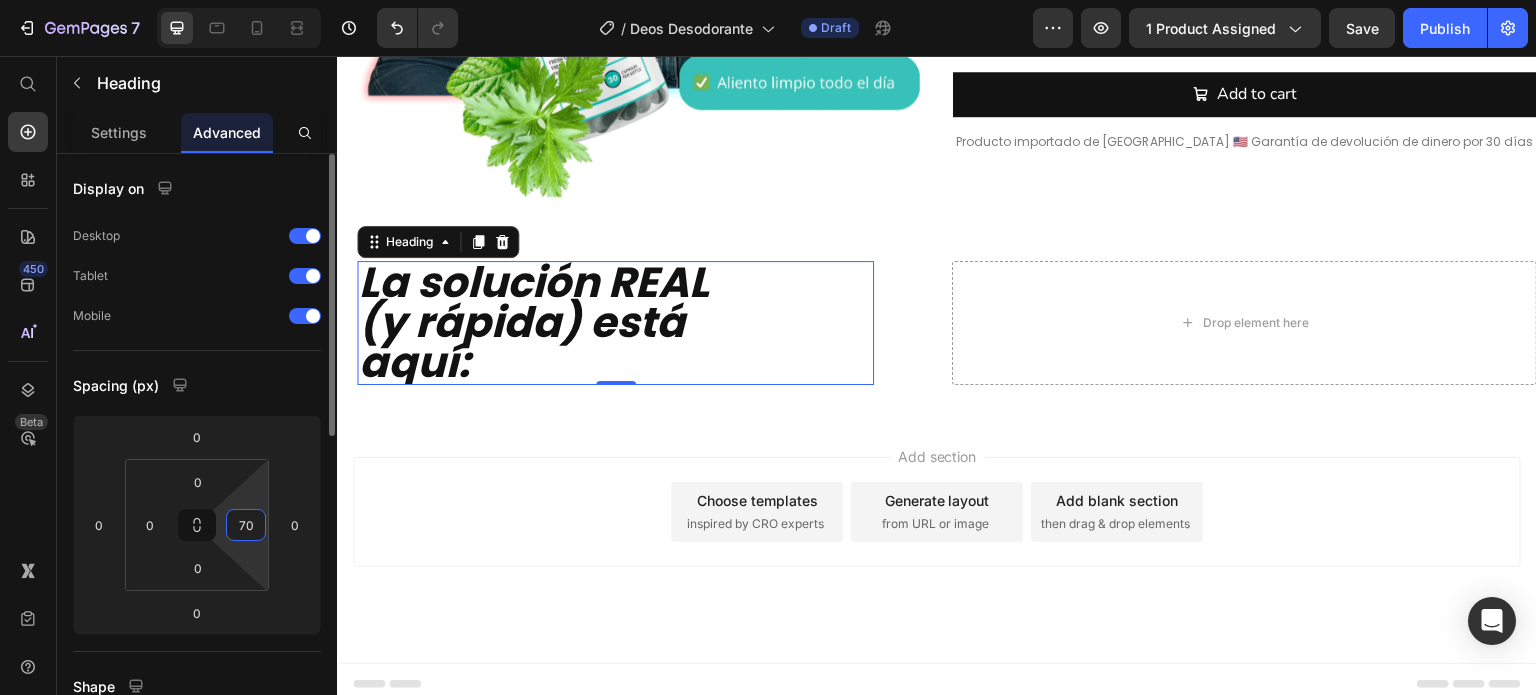 click on "70" at bounding box center [246, 525] 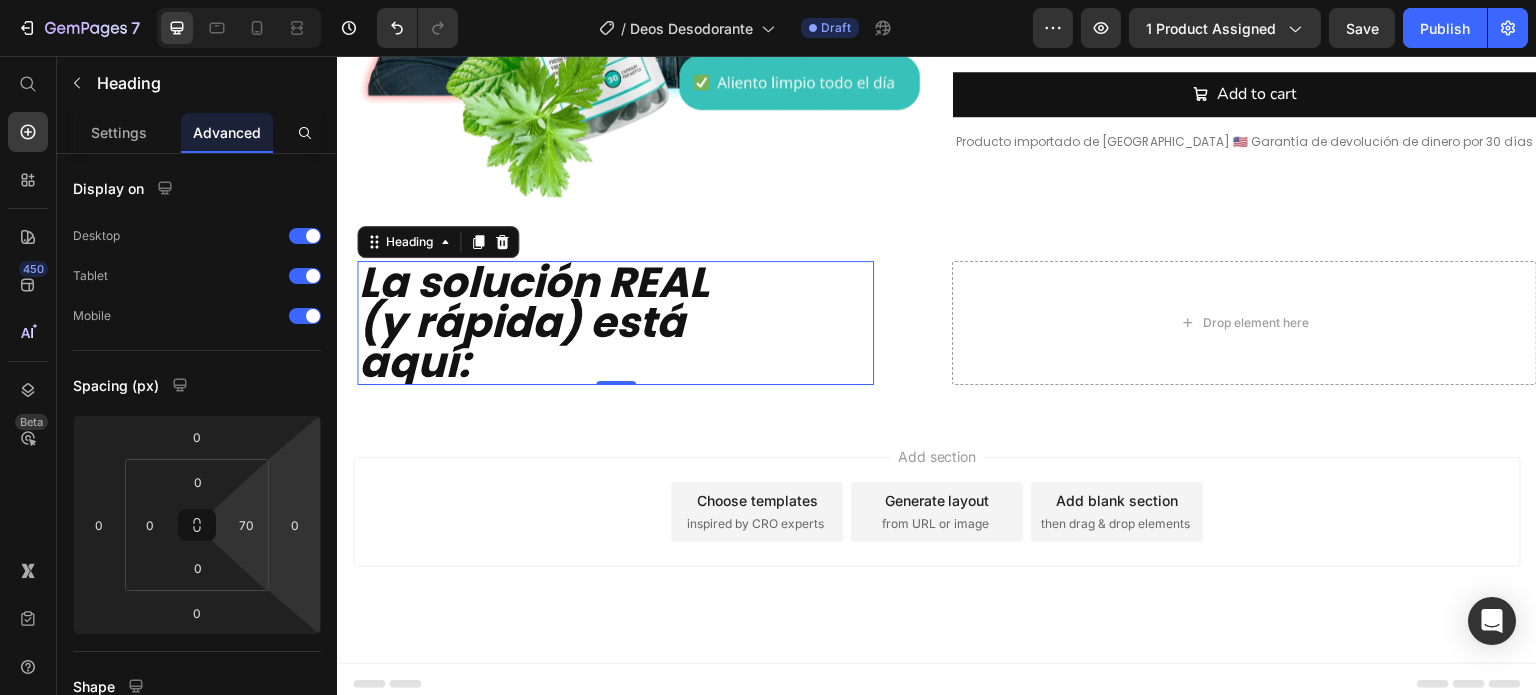 click on "La solución REAL (y rápida) está aquí: Heading   0" at bounding box center (615, 323) 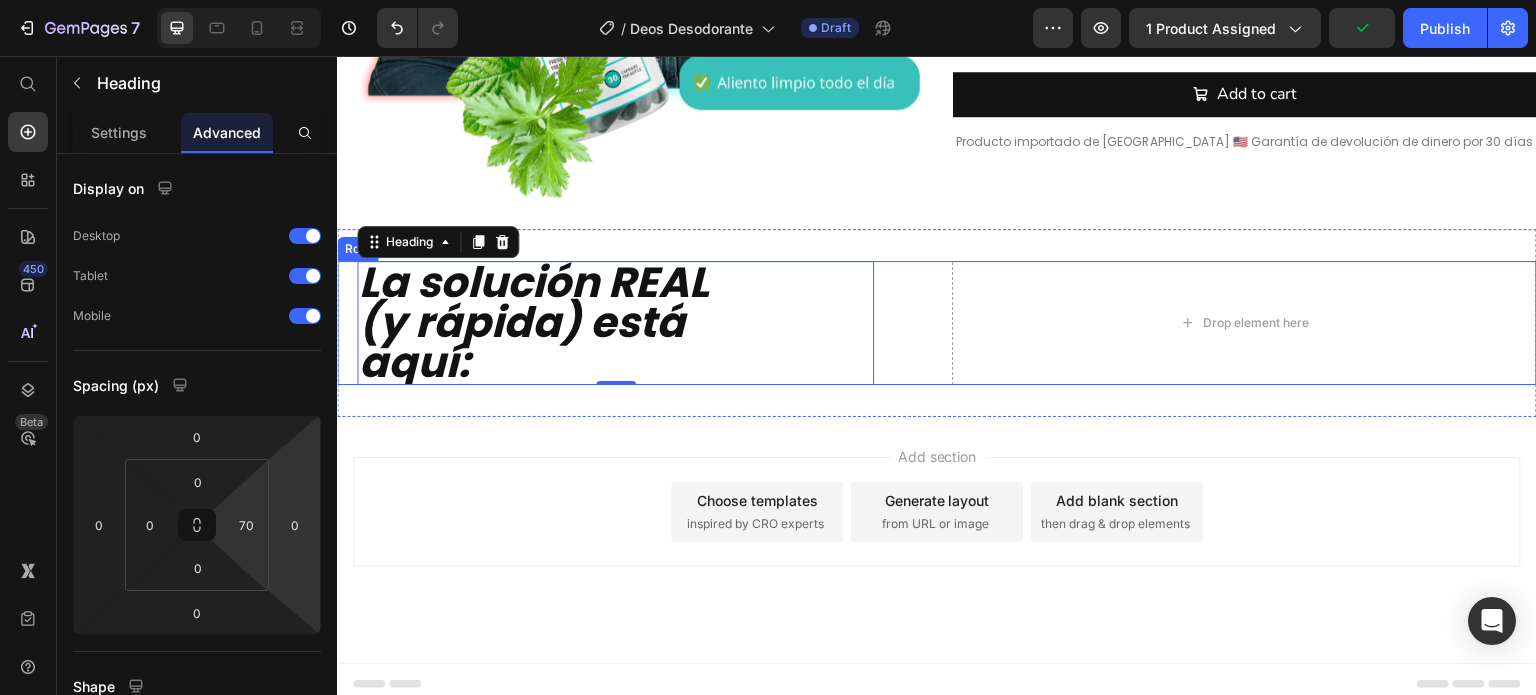 click on "La solución REAL (y rápida) está aquí: Heading   0 Row
Drop element here Row" at bounding box center [937, 323] 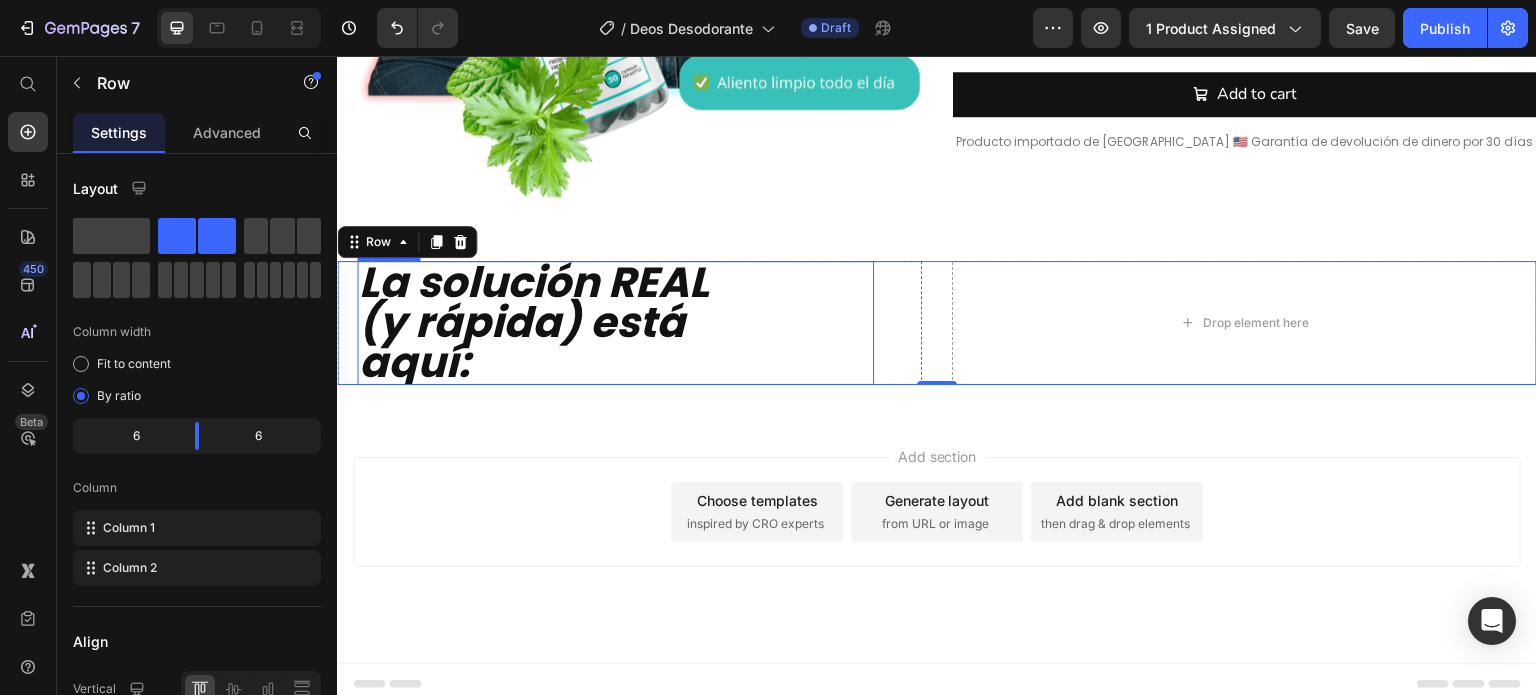 click on "La solución REAL (y rápida) está aquí: Heading" at bounding box center [615, 323] 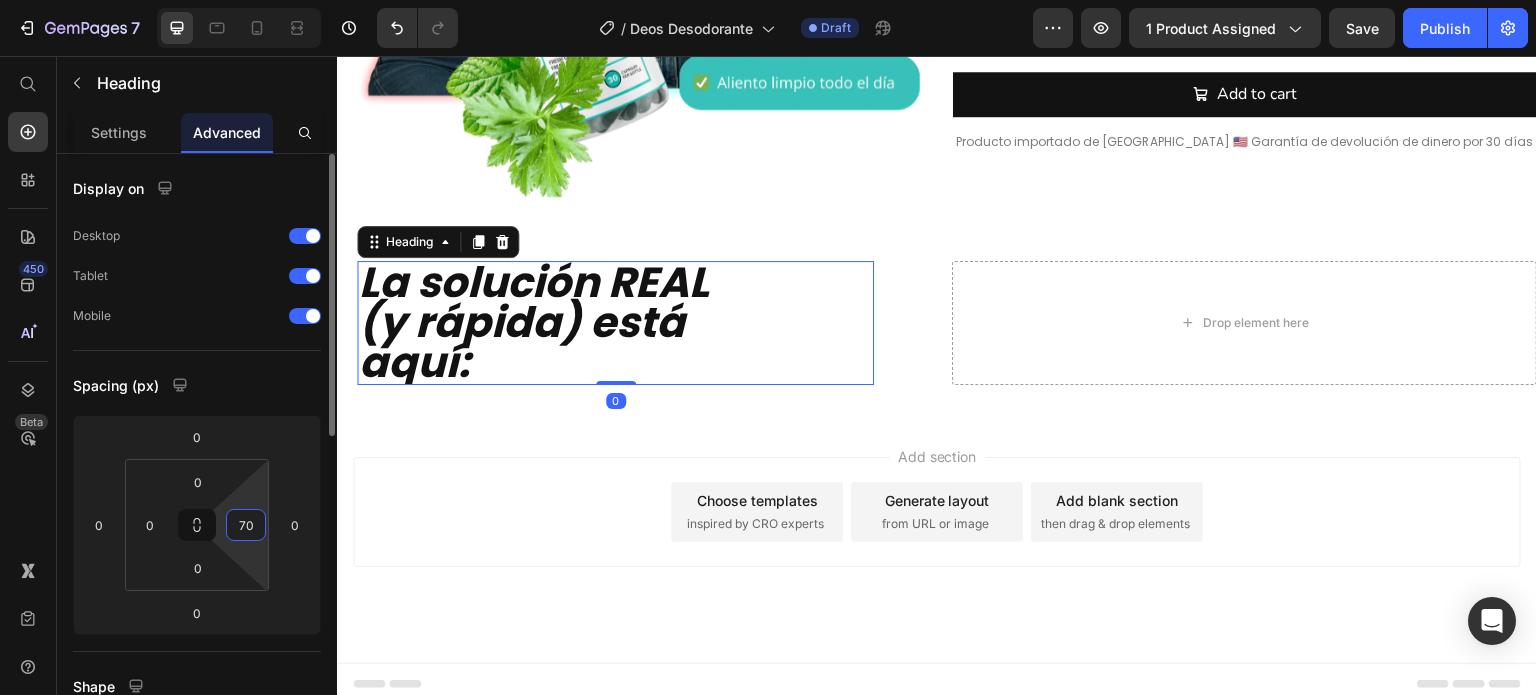 click on "70" at bounding box center [246, 525] 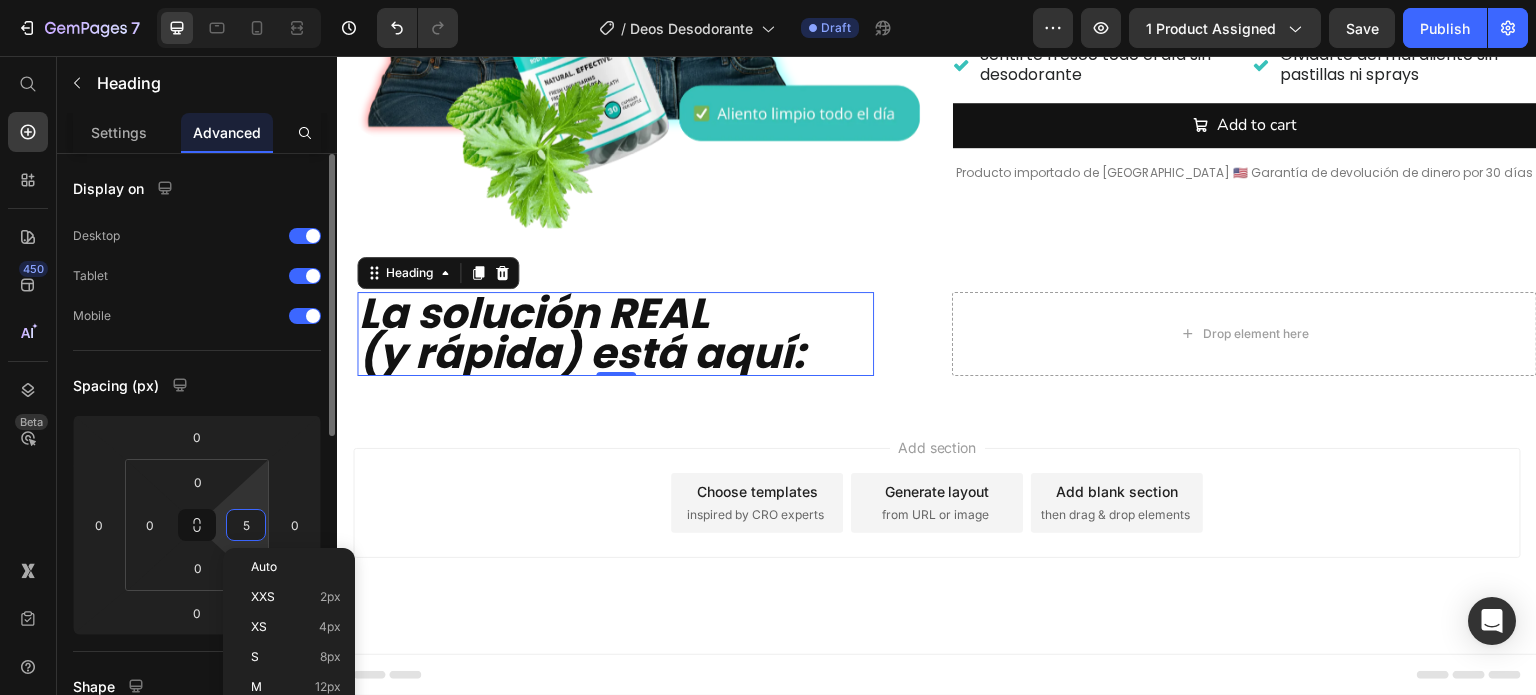 scroll, scrollTop: 700, scrollLeft: 0, axis: vertical 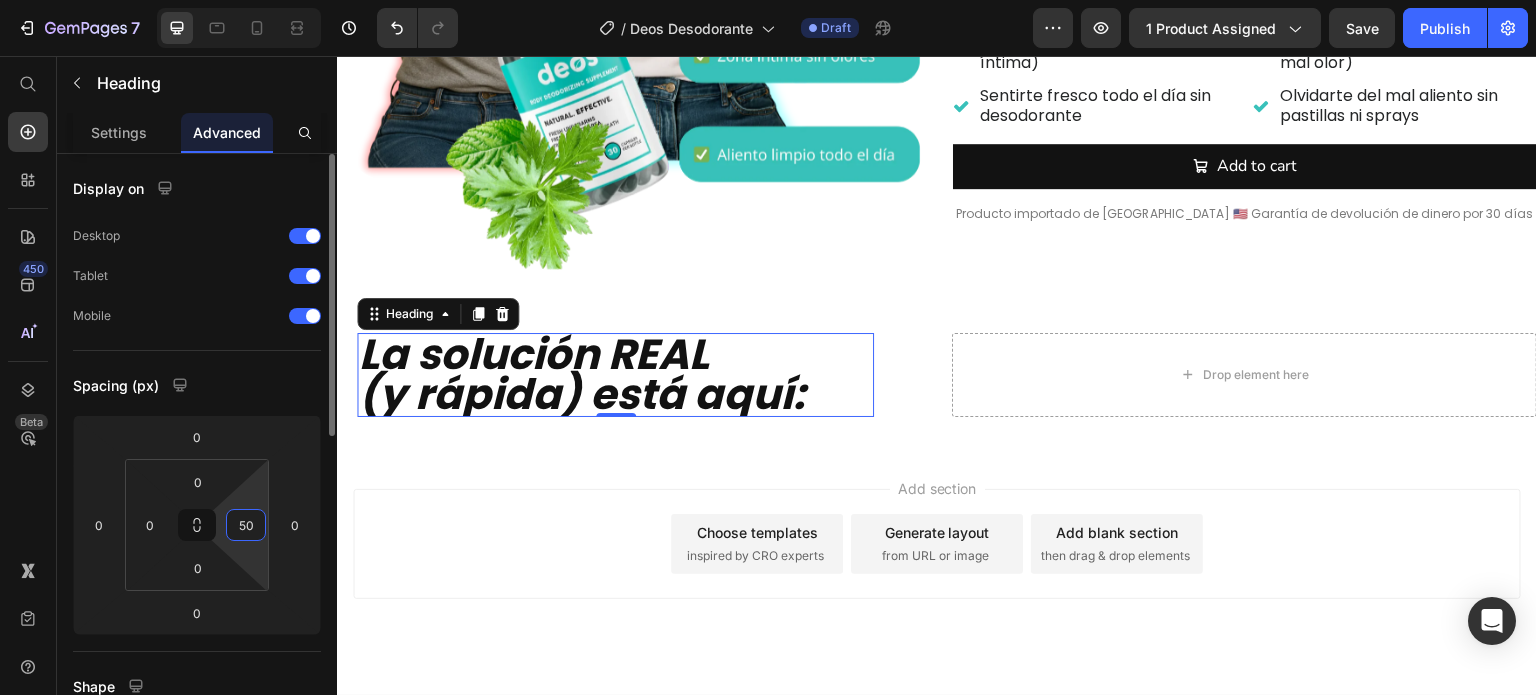 type on "50" 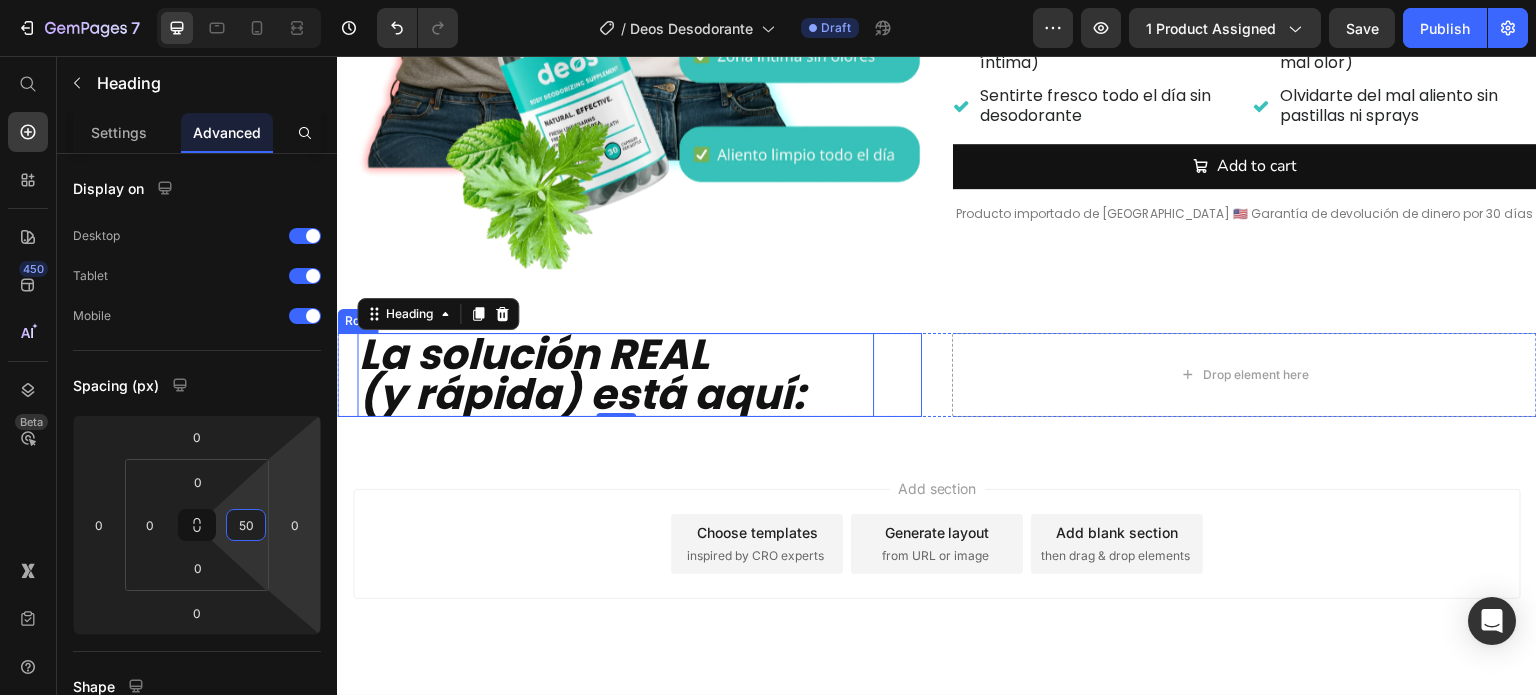 click on "La solución REAL (y rápida) está aquí: Heading   0 Row" at bounding box center (629, 375) 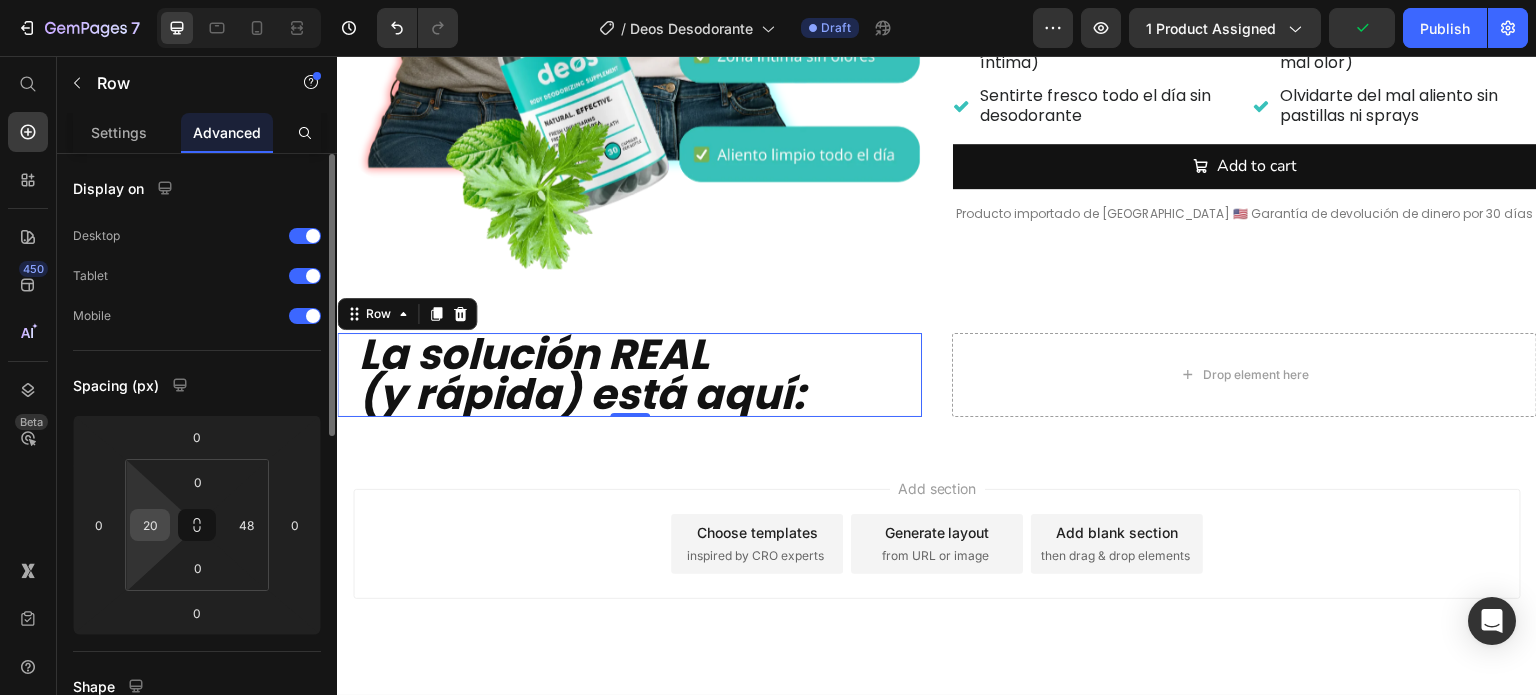 click on "20" at bounding box center (150, 525) 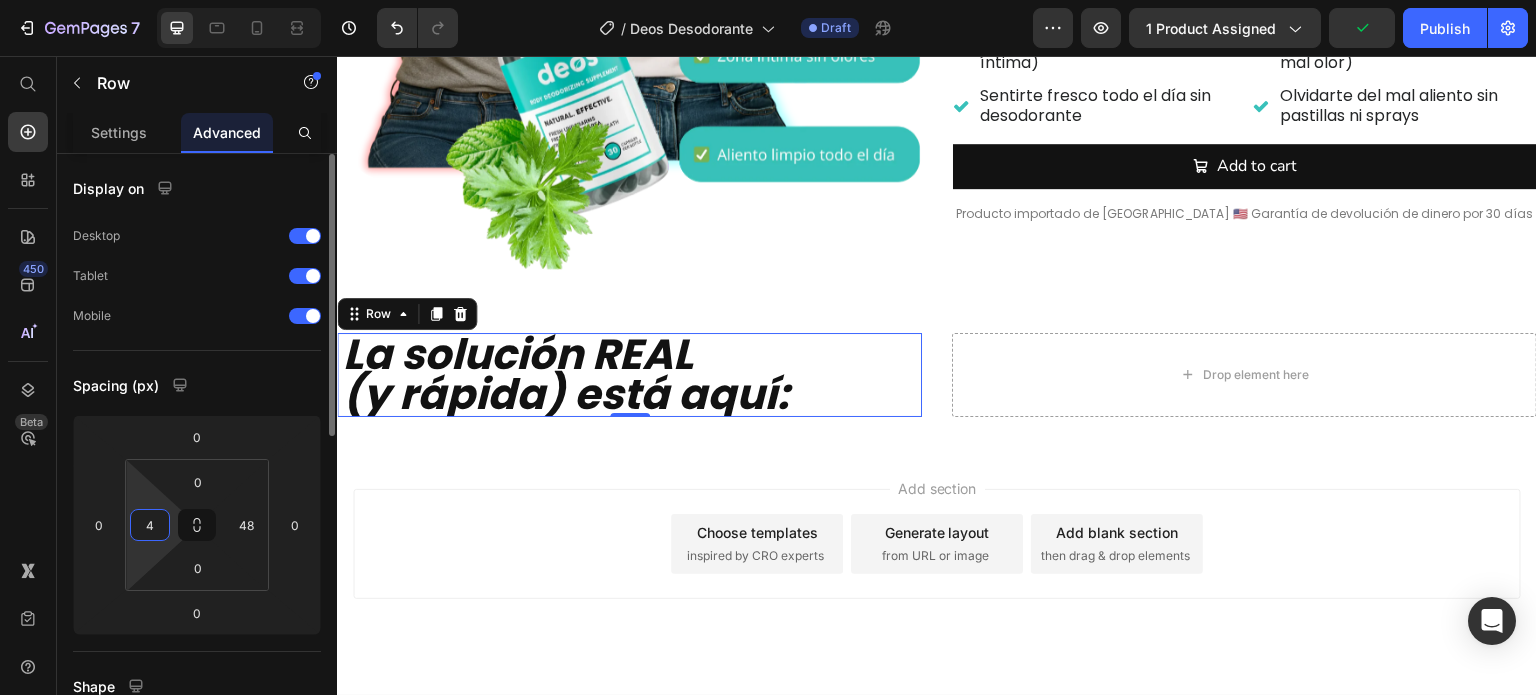 type on "48" 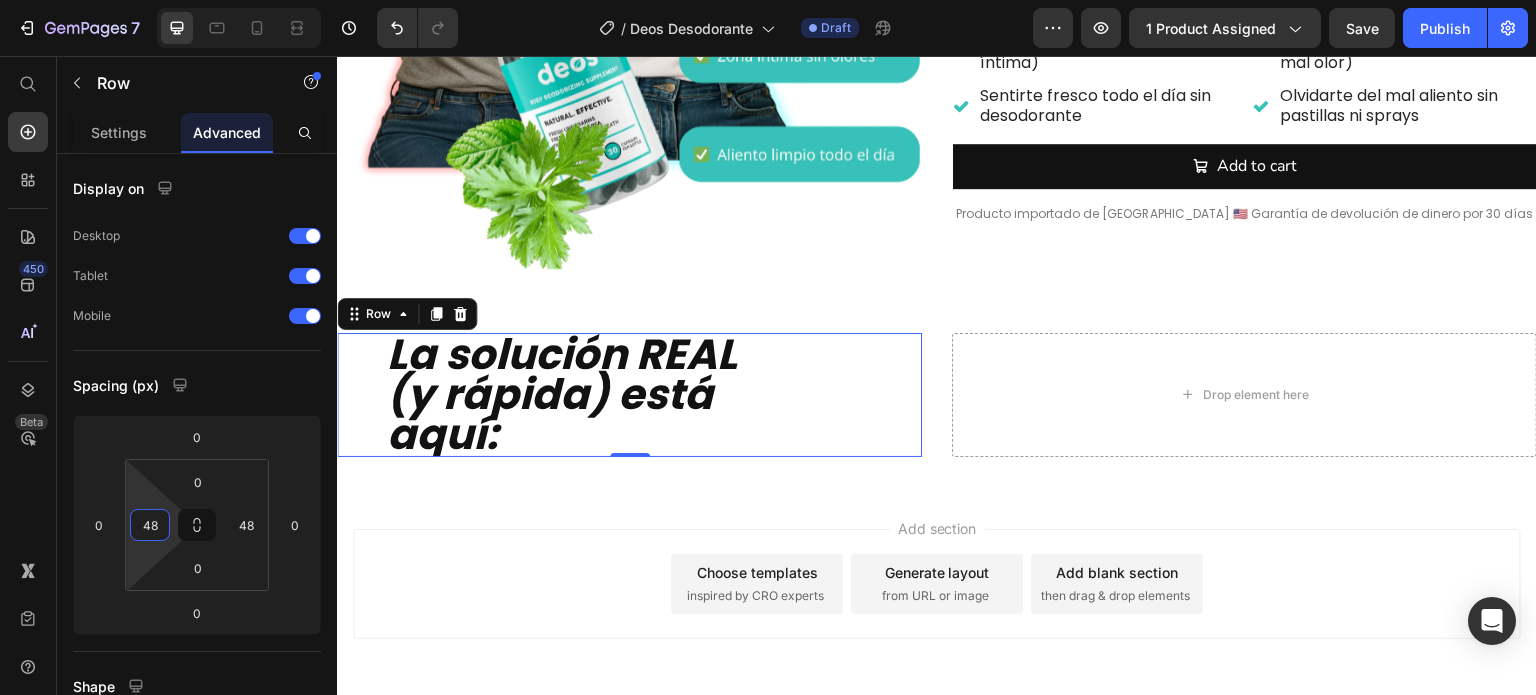 click on "Add section Choose templates inspired by CRO experts Generate layout from URL or image Add blank section then drag & drop elements" at bounding box center (937, 612) 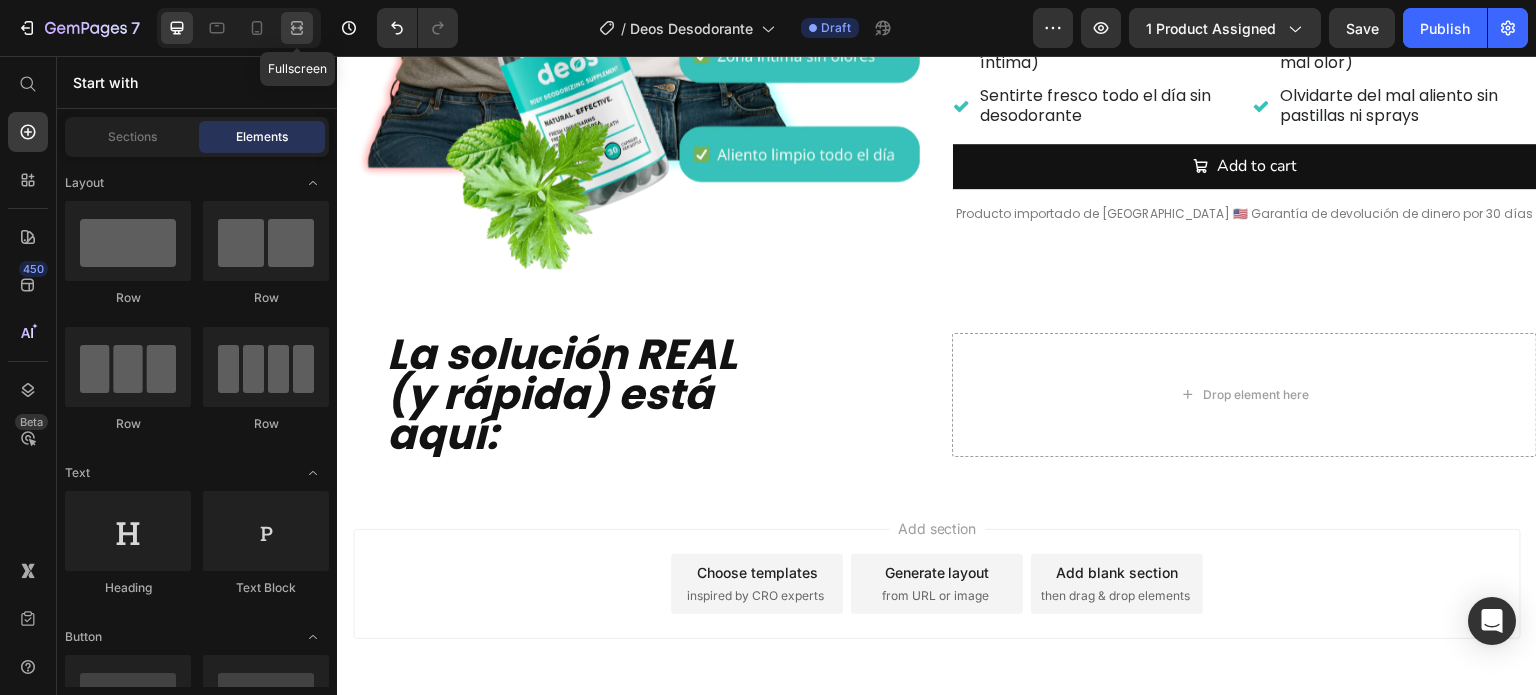 drag, startPoint x: 296, startPoint y: 31, endPoint x: 330, endPoint y: 7, distance: 41.617306 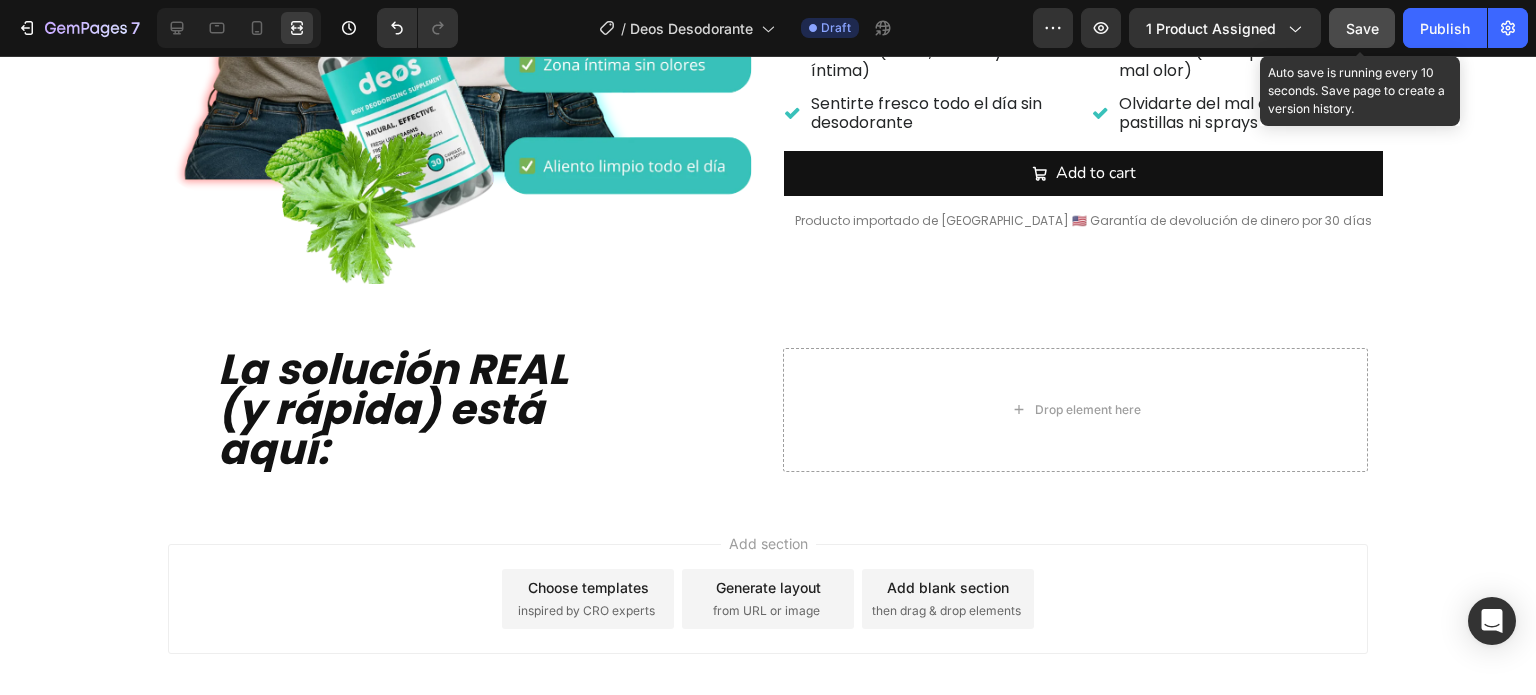 click on "Save" at bounding box center (1362, 28) 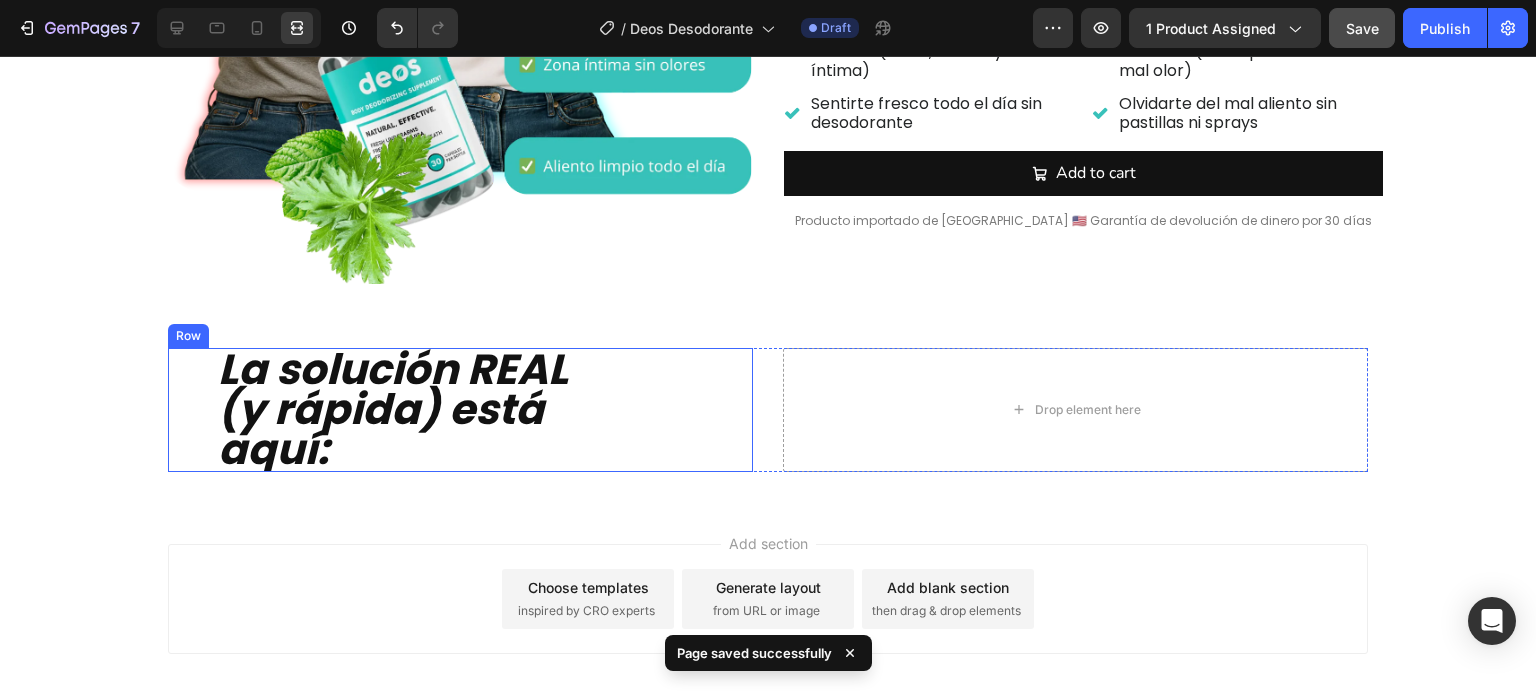 click on "La solución REAL (y rápida) está aquí: Heading Row" at bounding box center (460, 410) 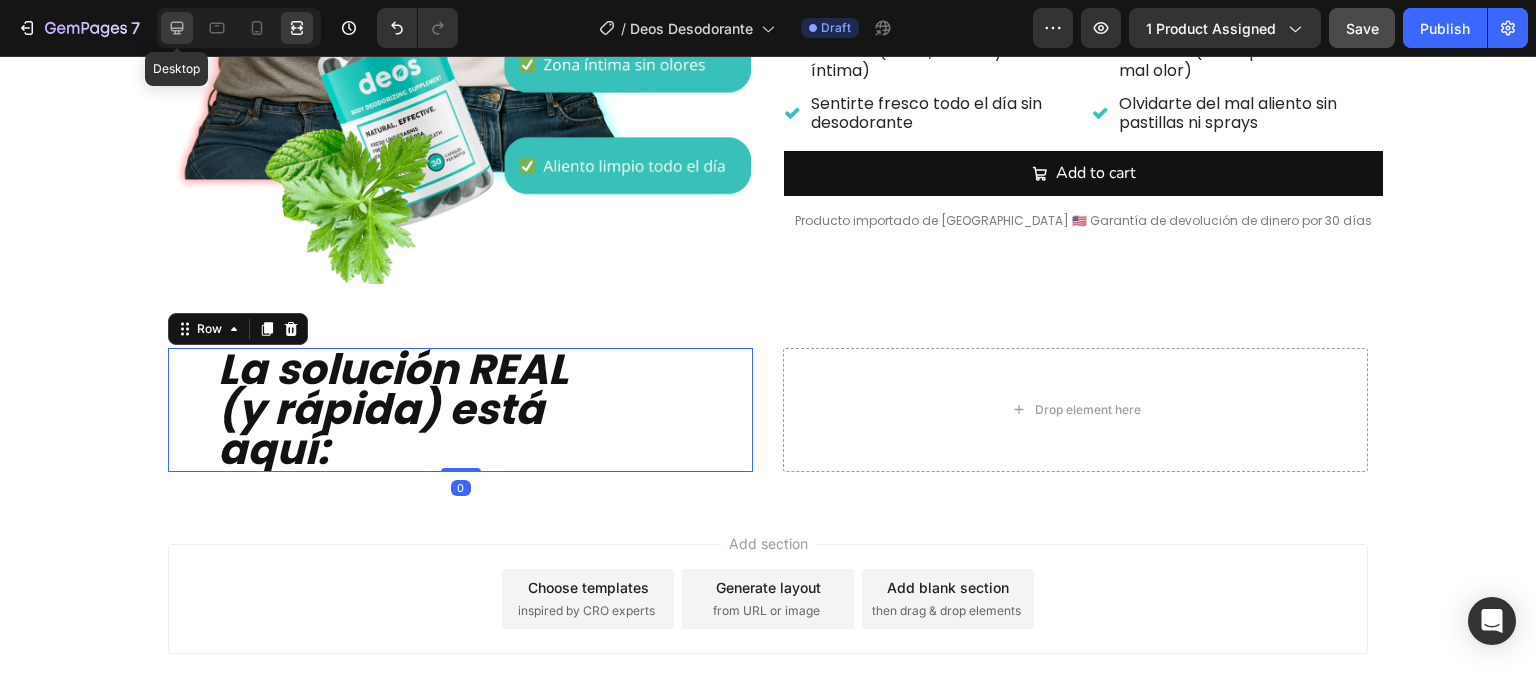 click 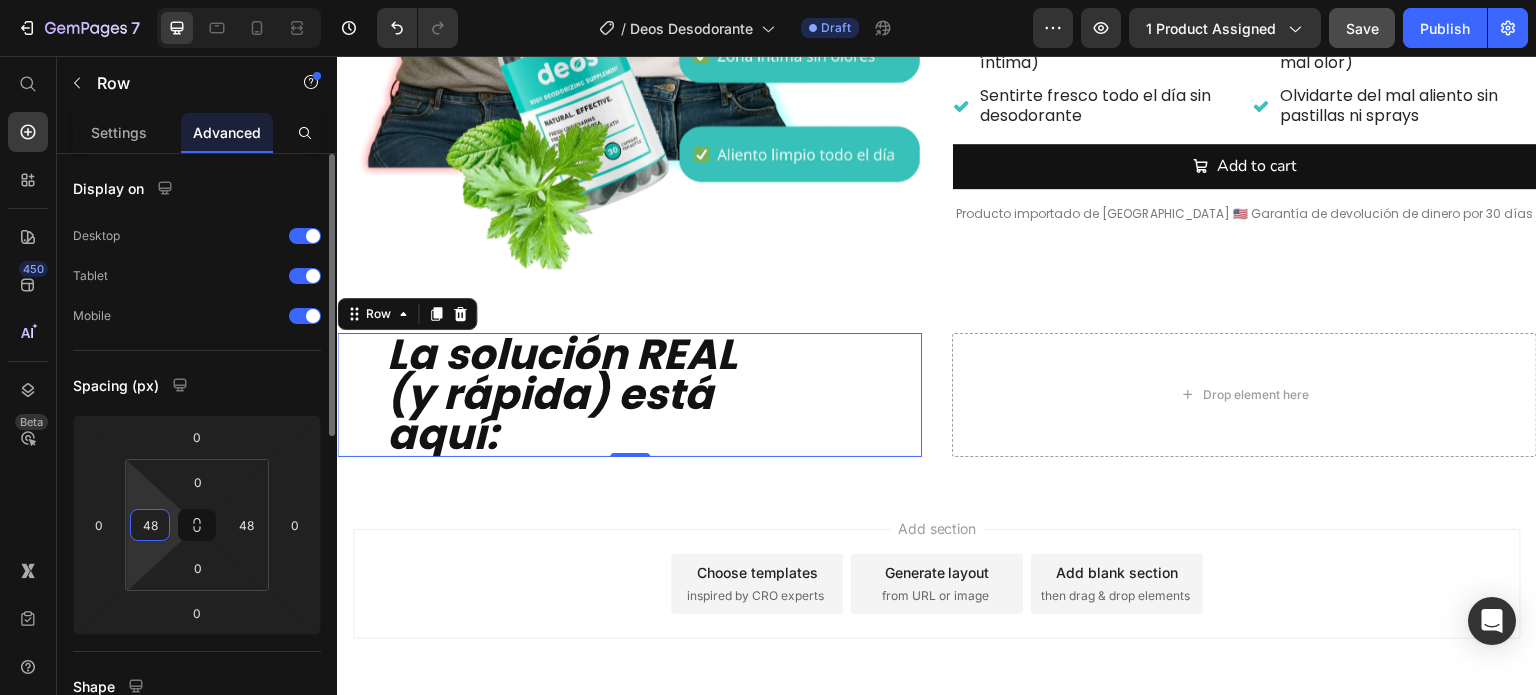 click on "48" at bounding box center (150, 525) 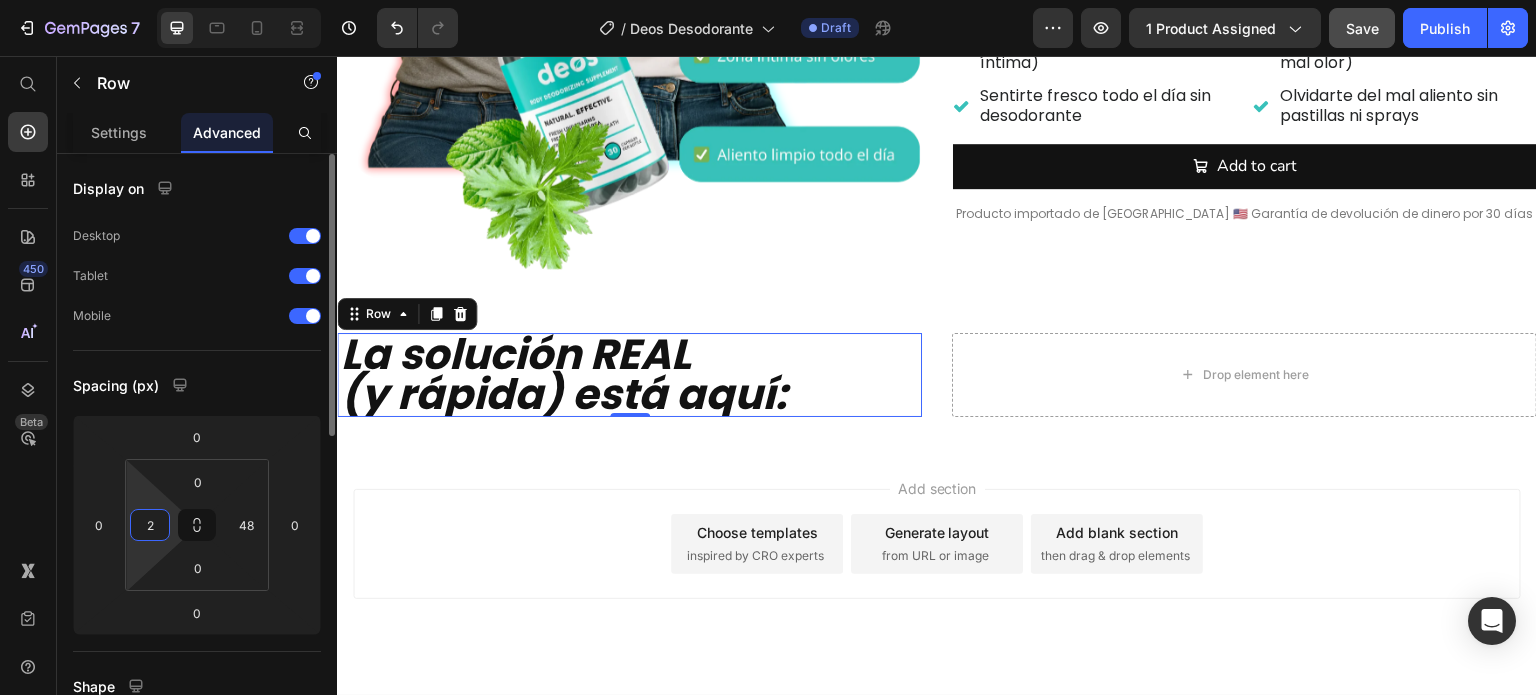 type on "20" 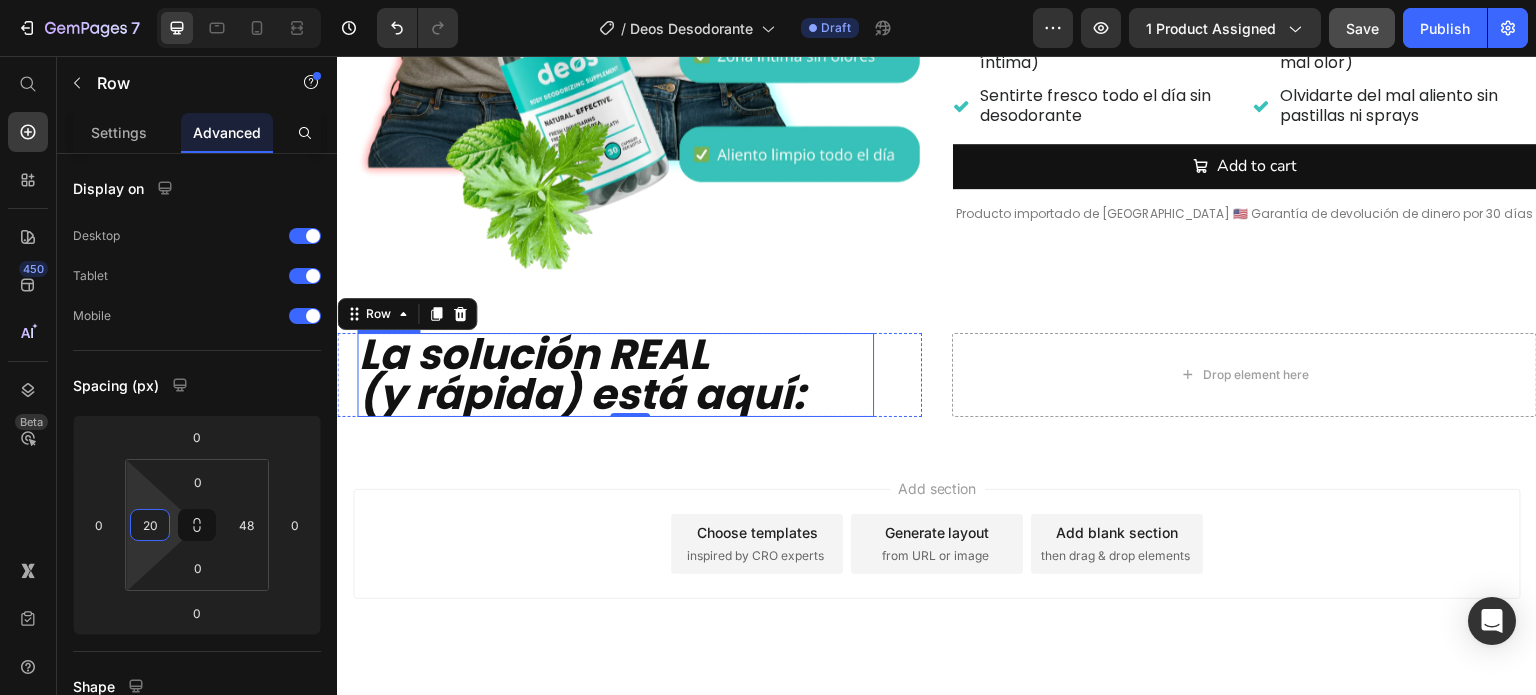 click on "La solución REAL (y rápida) está aquí:" at bounding box center (590, 375) 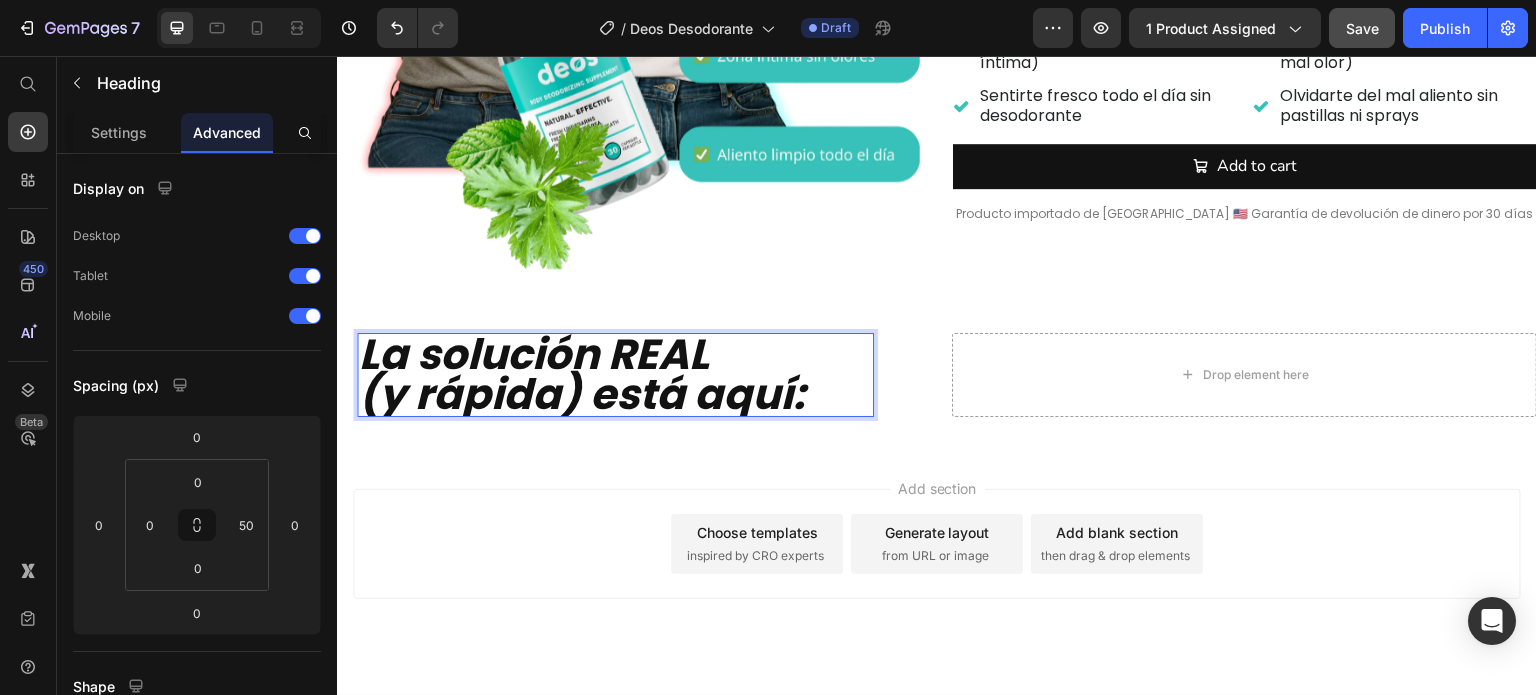 click on "La solución REAL (y rápida) está aquí:" at bounding box center [590, 375] 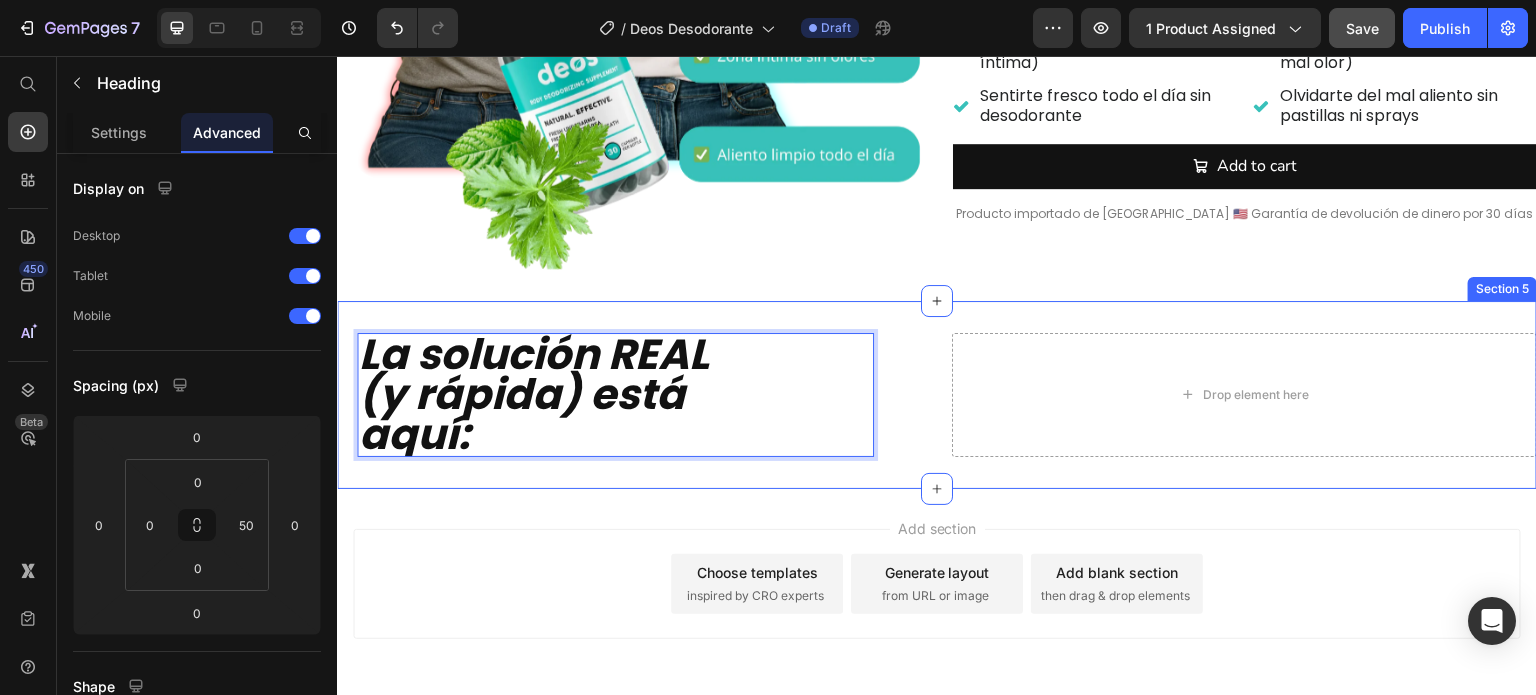 click on "La solución REAL (y rápida) está  aquí: Heading   0 Row
Drop element here Row Section 5" at bounding box center [937, 395] 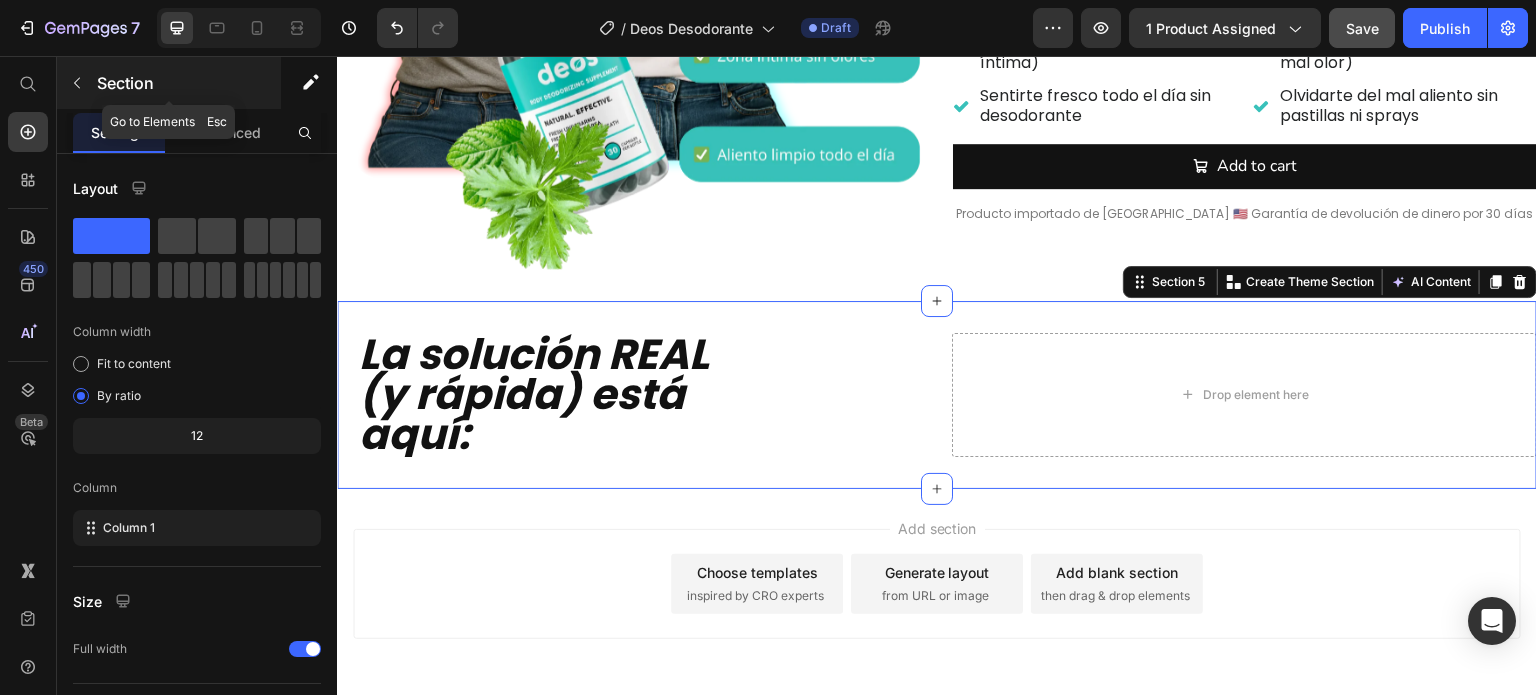 click at bounding box center [77, 83] 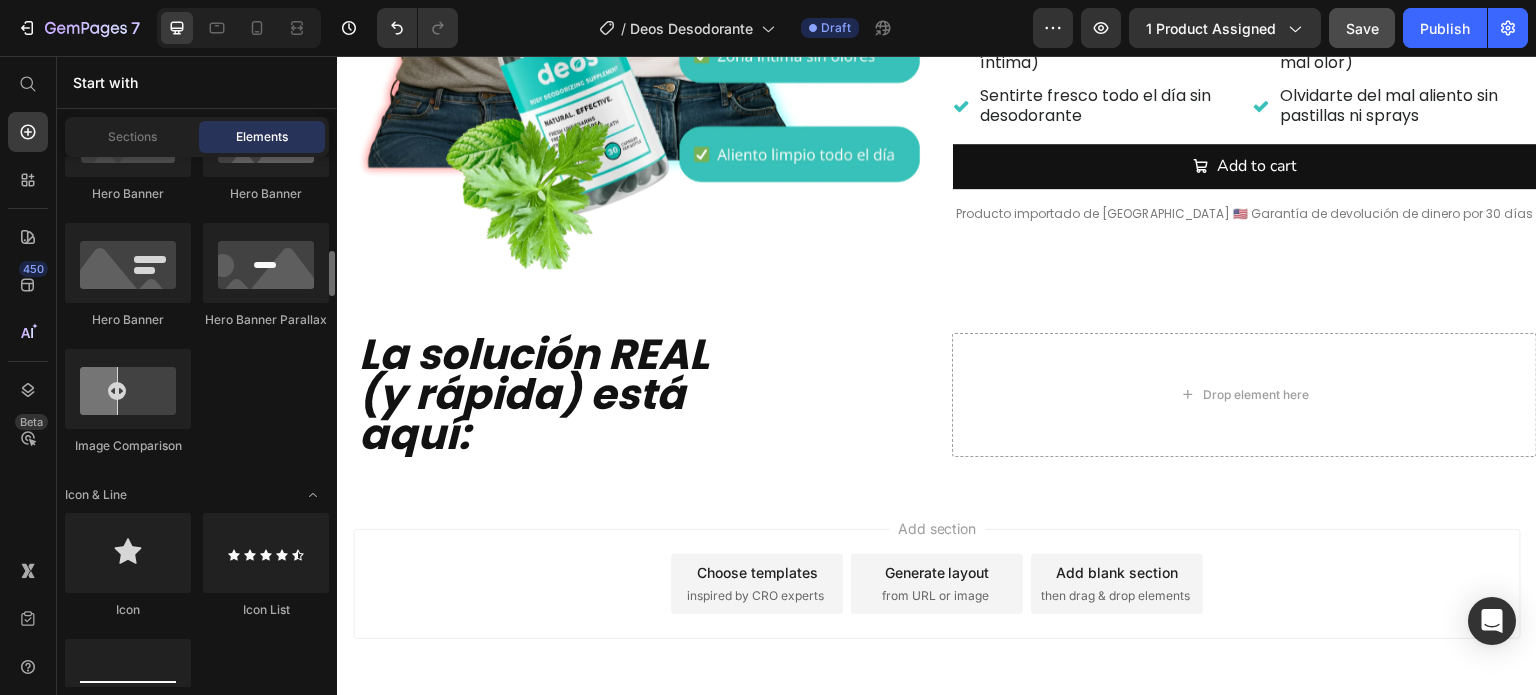 scroll, scrollTop: 1600, scrollLeft: 0, axis: vertical 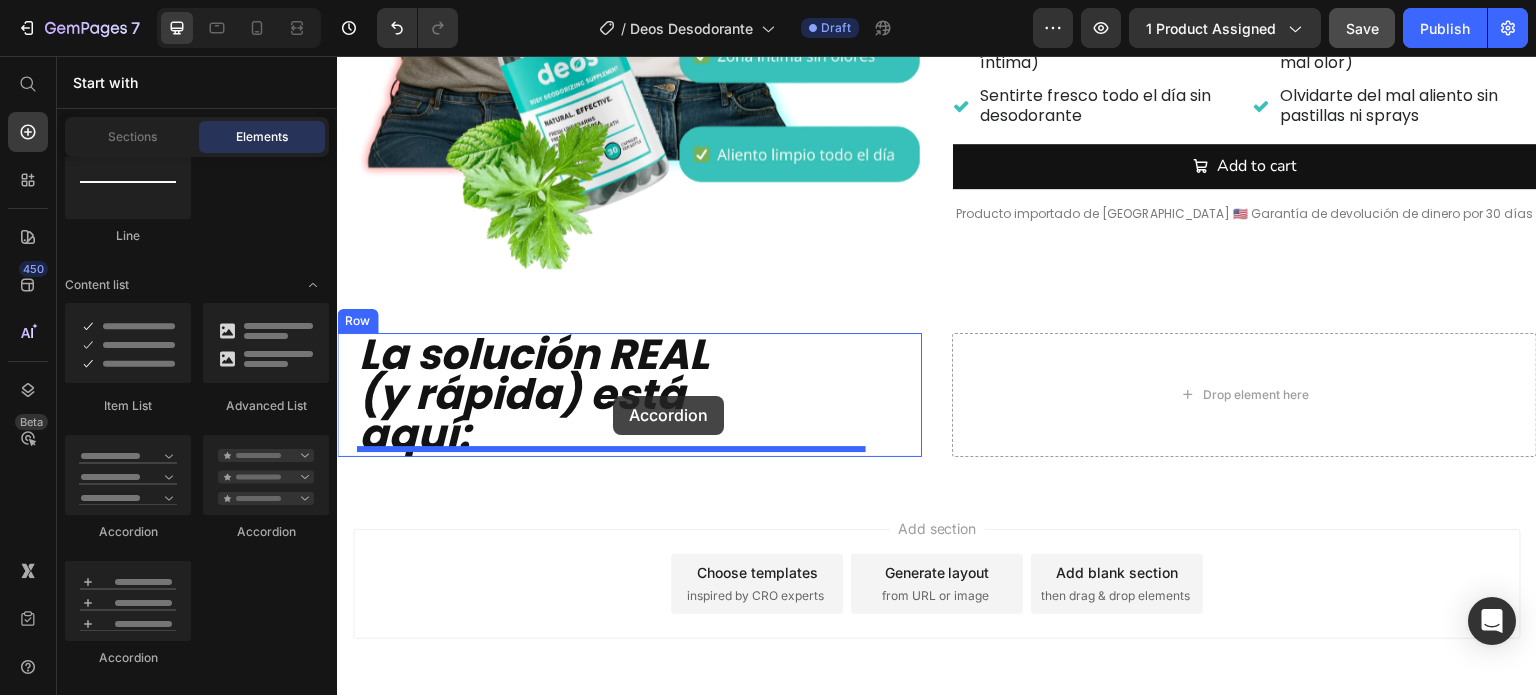drag, startPoint x: 441, startPoint y: 652, endPoint x: 613, endPoint y: 396, distance: 308.4153 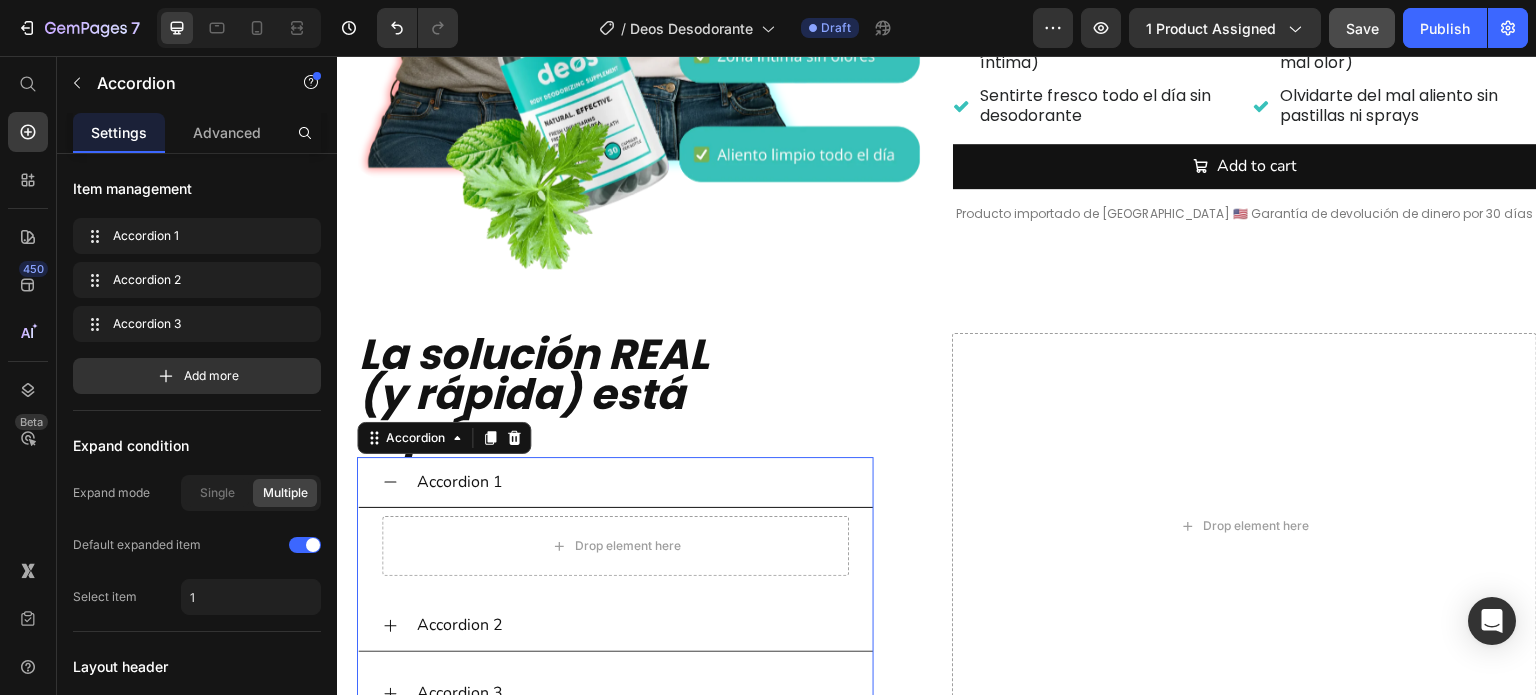 click on "Accordion 1" at bounding box center [631, 482] 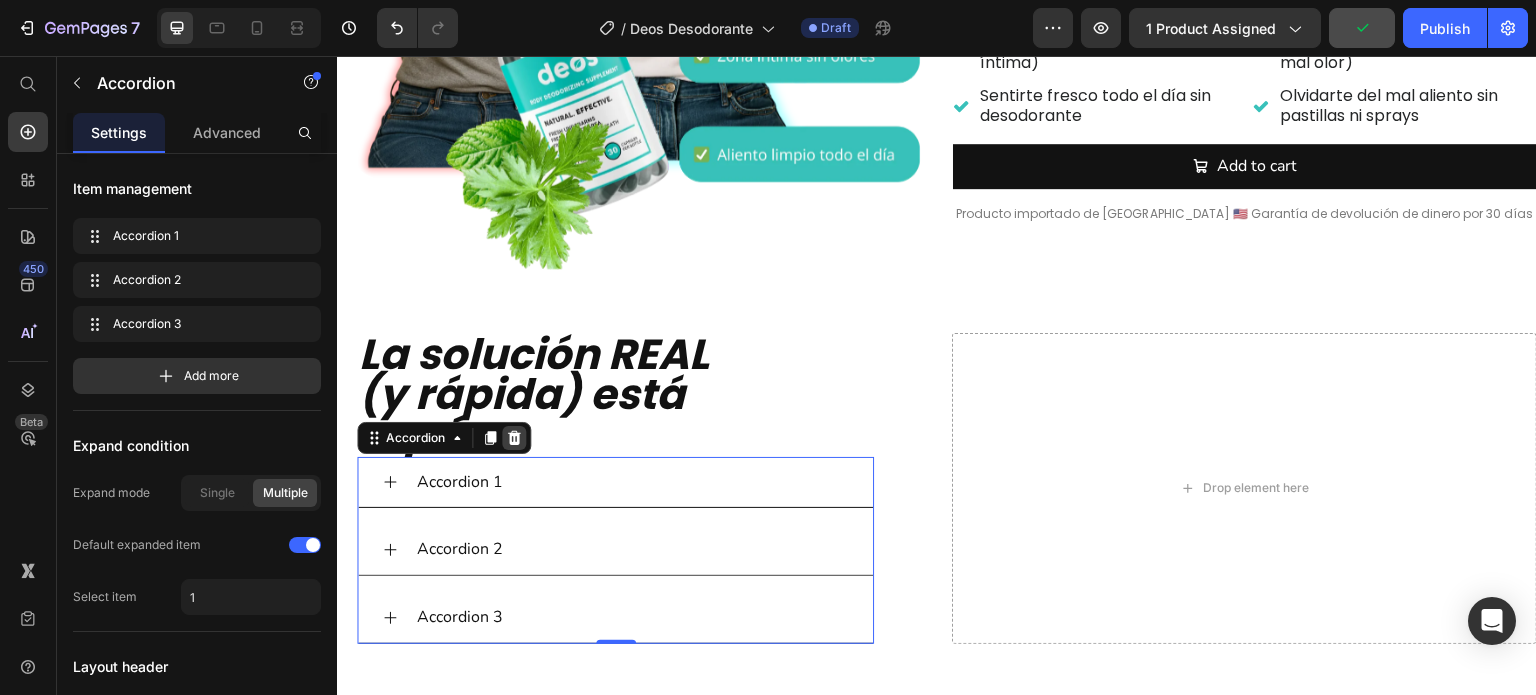 click 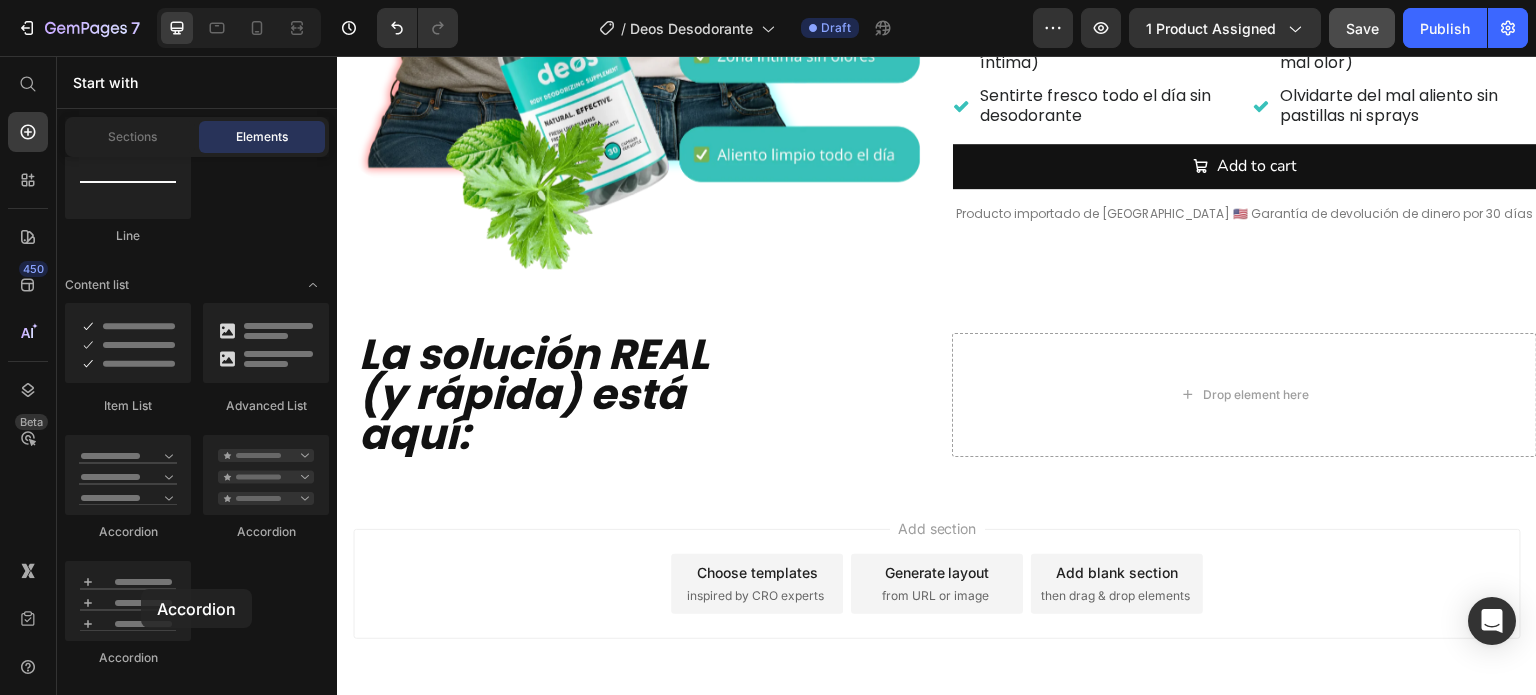drag, startPoint x: 478, startPoint y: 645, endPoint x: 527, endPoint y: 456, distance: 195.24857 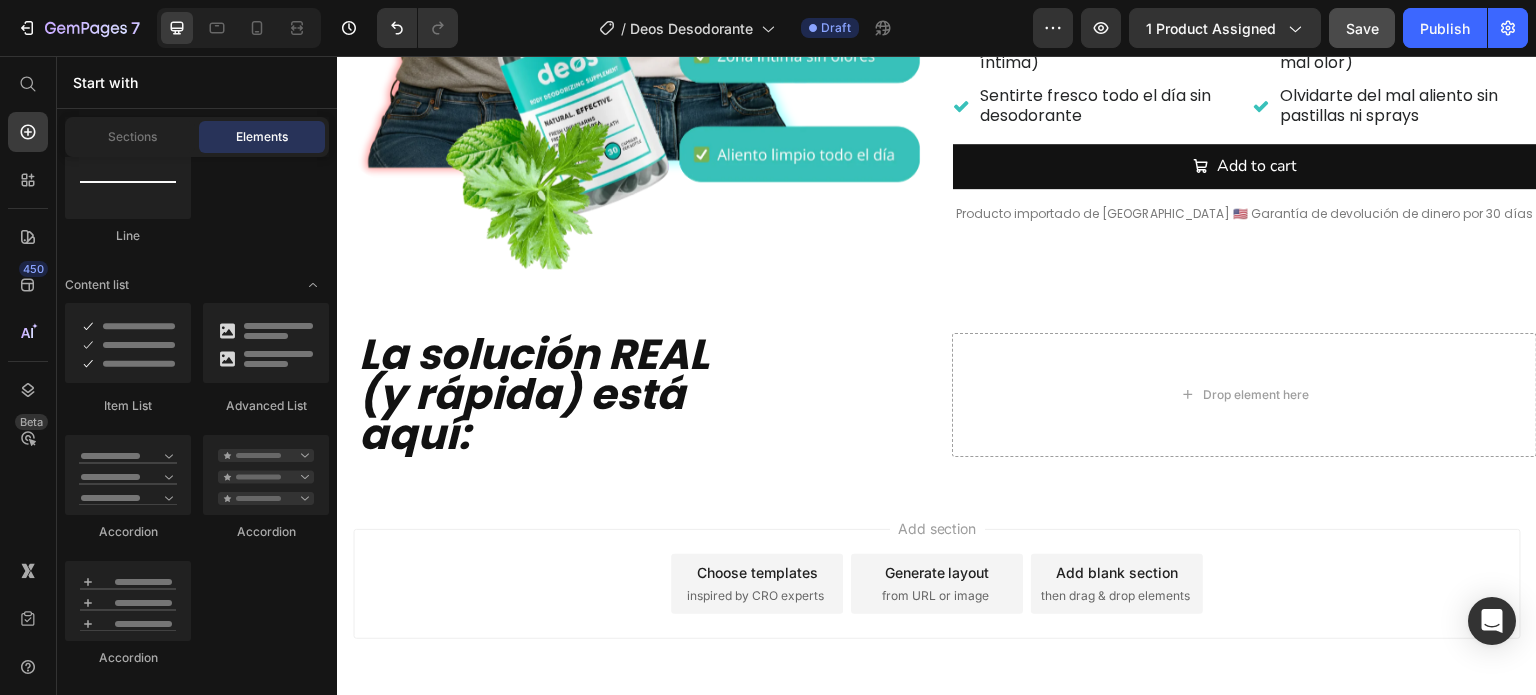 drag, startPoint x: 527, startPoint y: 456, endPoint x: 441, endPoint y: 646, distance: 208.55695 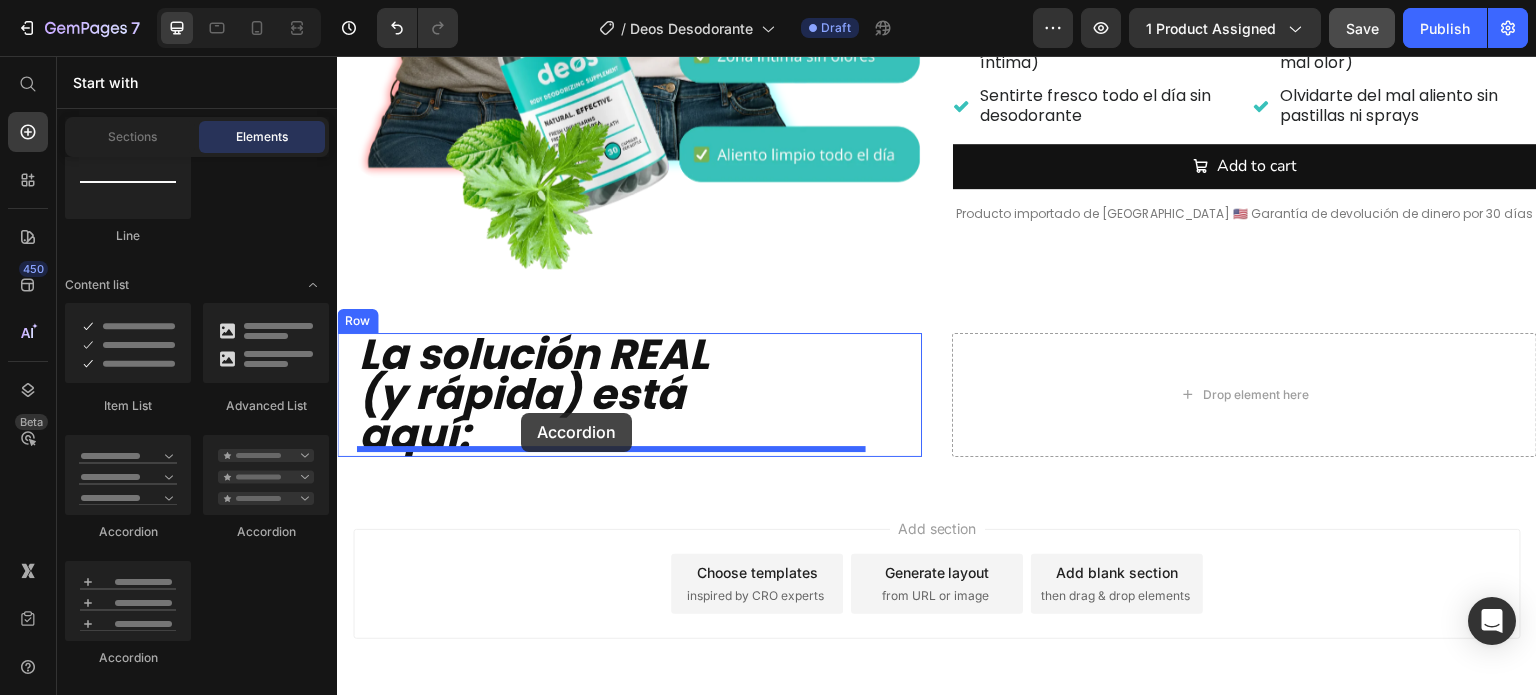 drag, startPoint x: 445, startPoint y: 659, endPoint x: 521, endPoint y: 413, distance: 257.47232 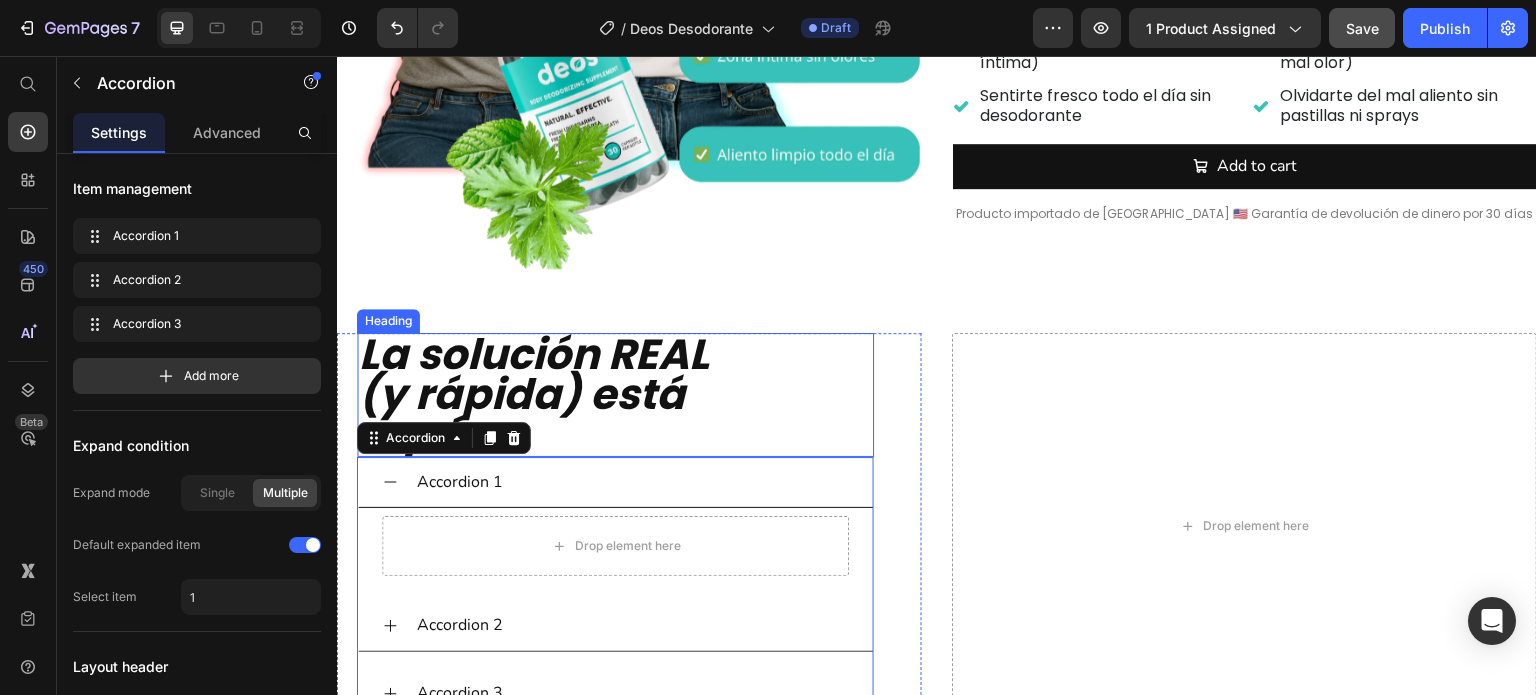 click on "La solución REAL (y rápida) está  aquí:" at bounding box center (590, 395) 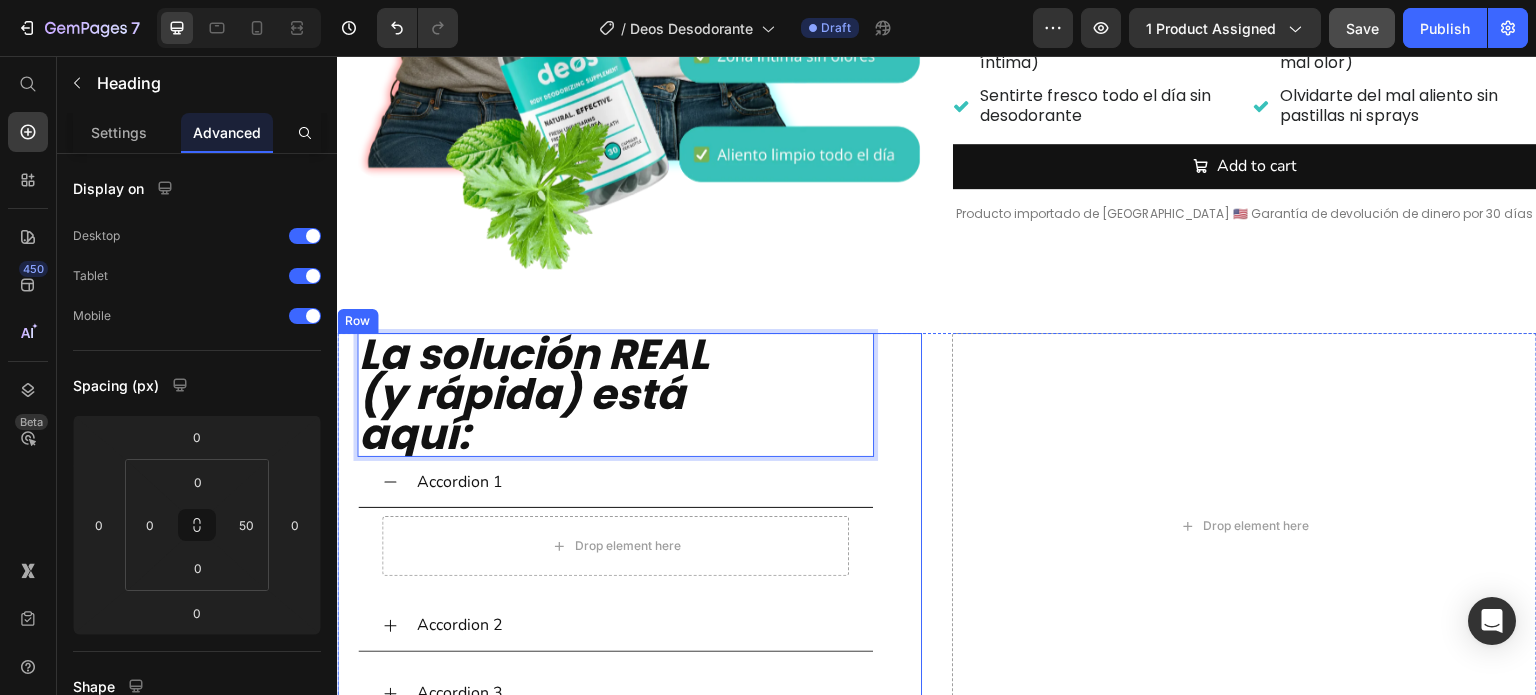 click on "La solución REAL (y rápida) está  aquí: Heading   0
Accordion 1
Drop element here
Accordion 2
Accordion 3 Accordion Row" at bounding box center [629, 526] 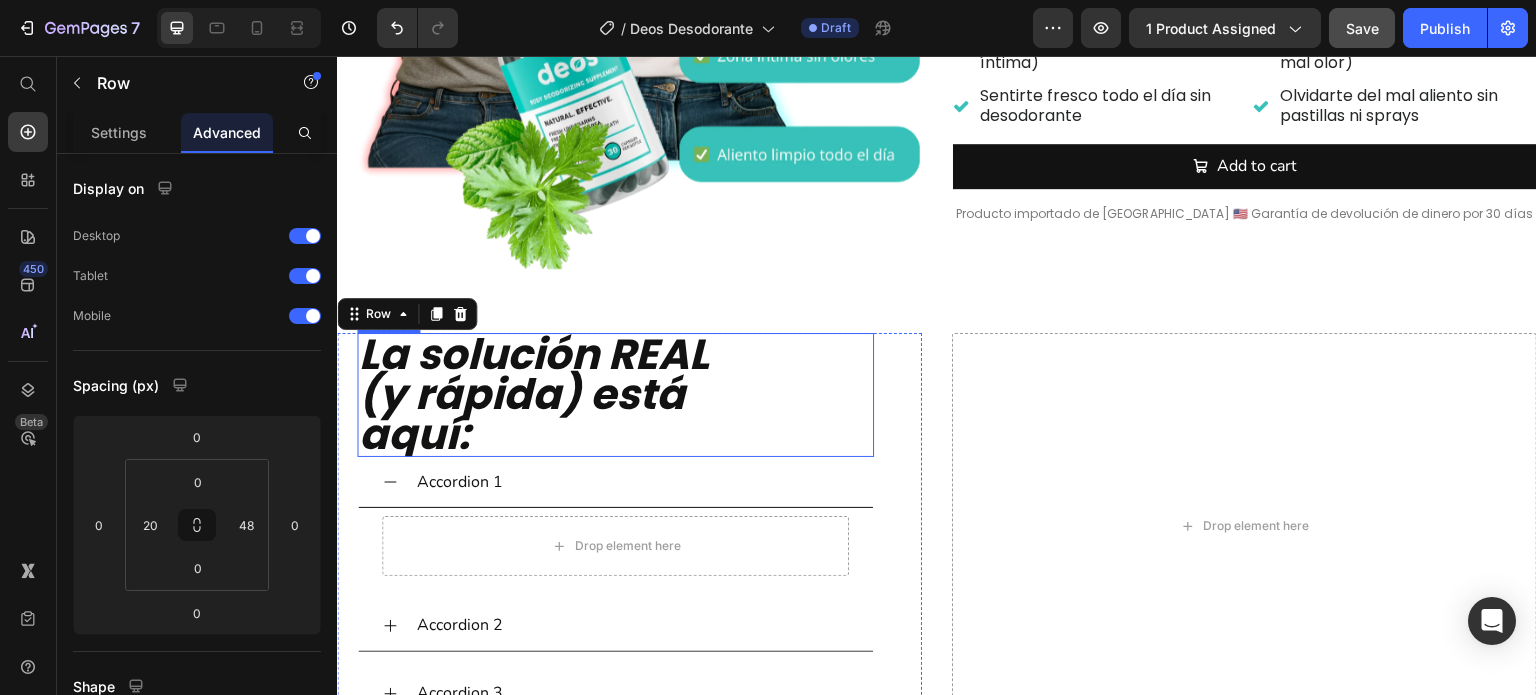 click on "La solución REAL (y rápida) está  aquí: Heading" at bounding box center [615, 395] 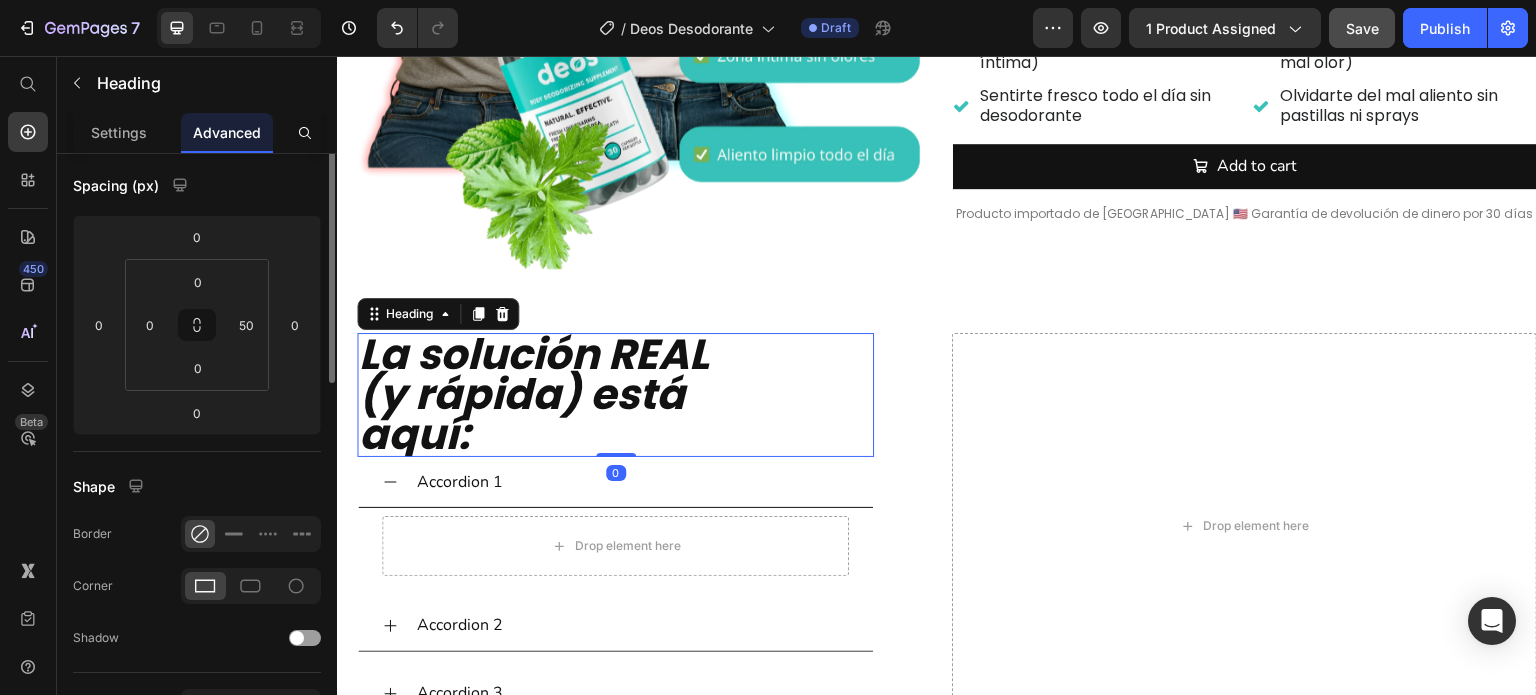 scroll, scrollTop: 300, scrollLeft: 0, axis: vertical 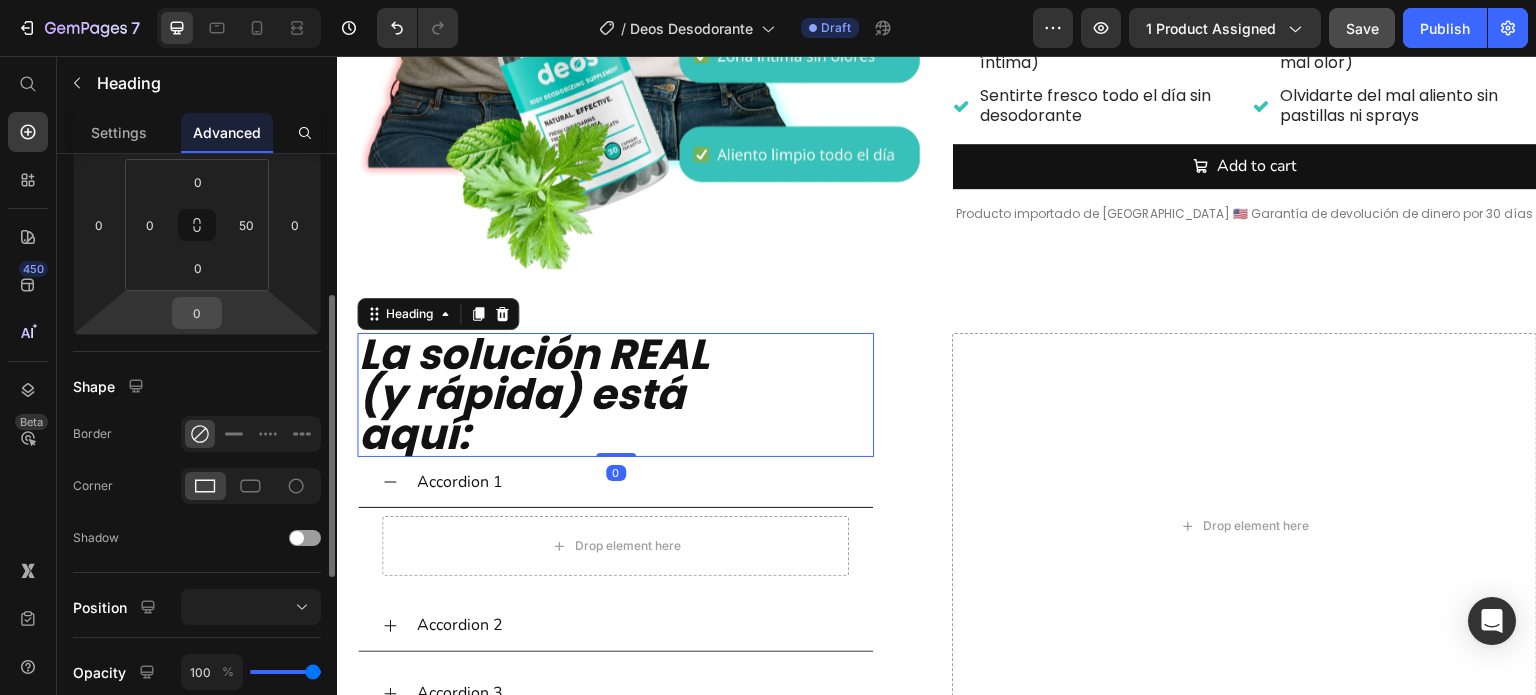 click on "0" at bounding box center [197, 313] 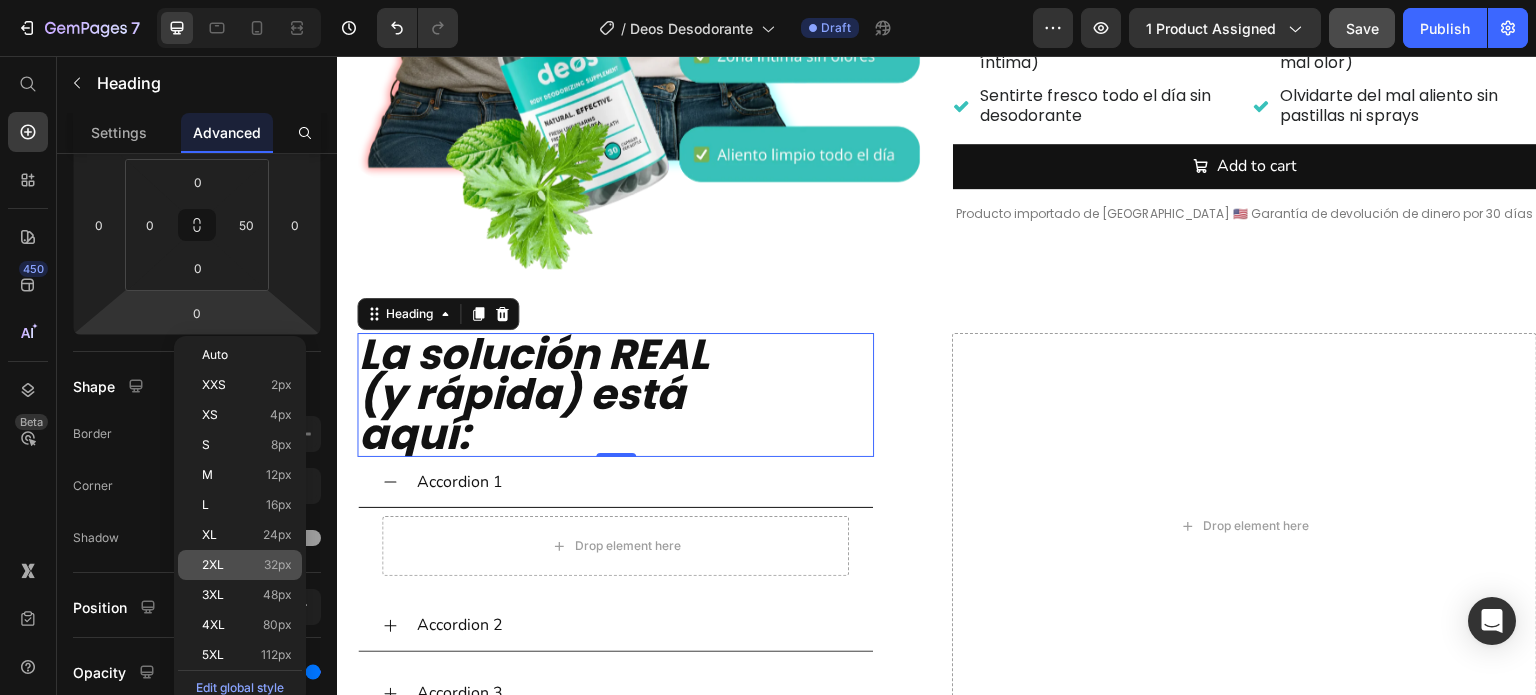 click on "2XL 32px" 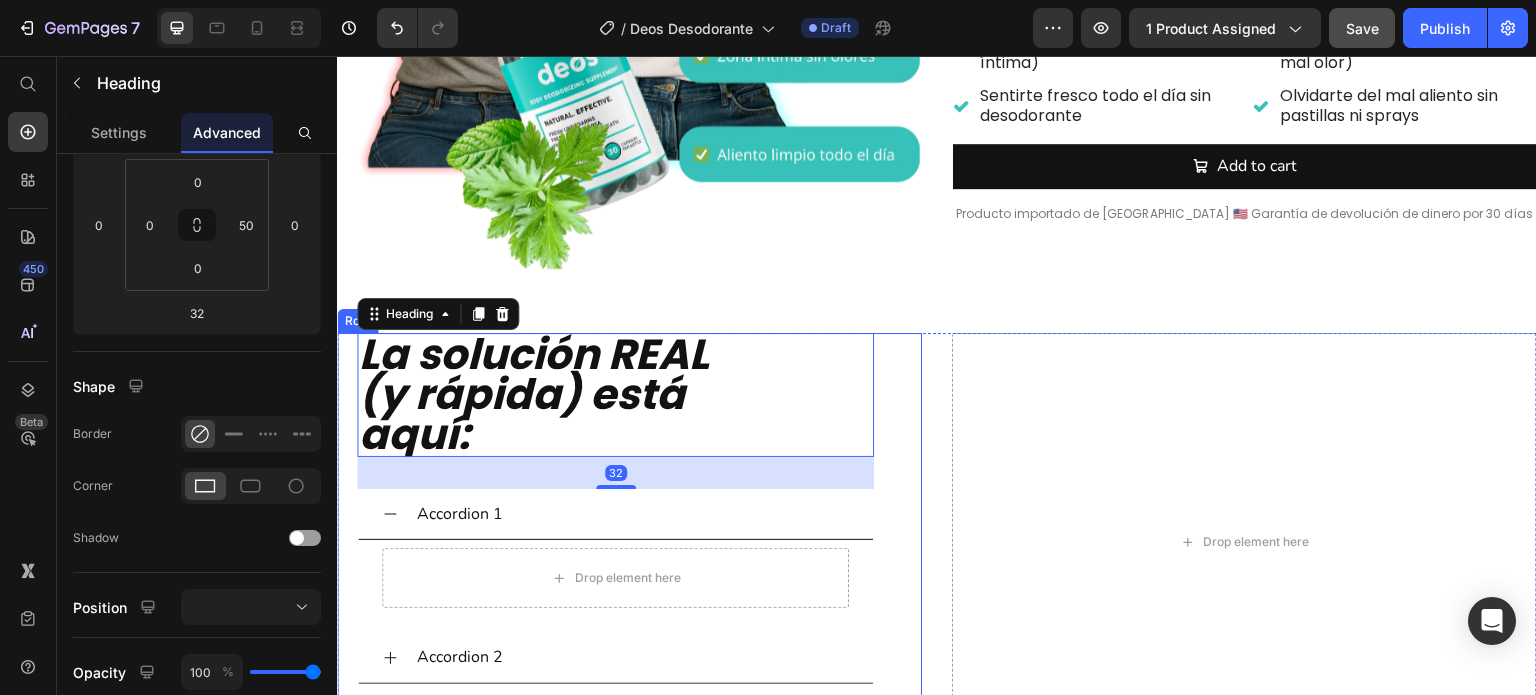 click on "La solución REAL (y rápida) está  aquí: Heading   32
Accordion 1
Drop element here
Accordion 2
Accordion 3 Accordion Row" at bounding box center [629, 542] 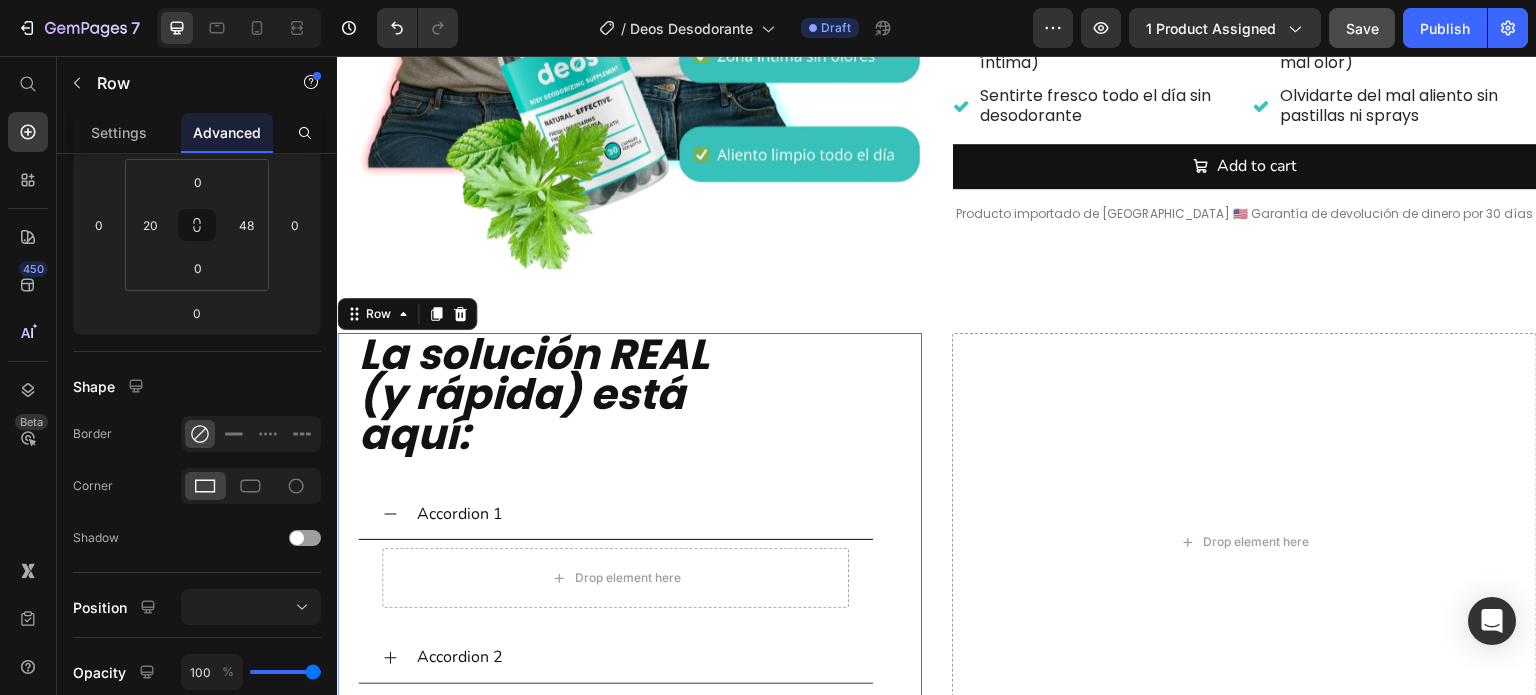 scroll, scrollTop: 0, scrollLeft: 0, axis: both 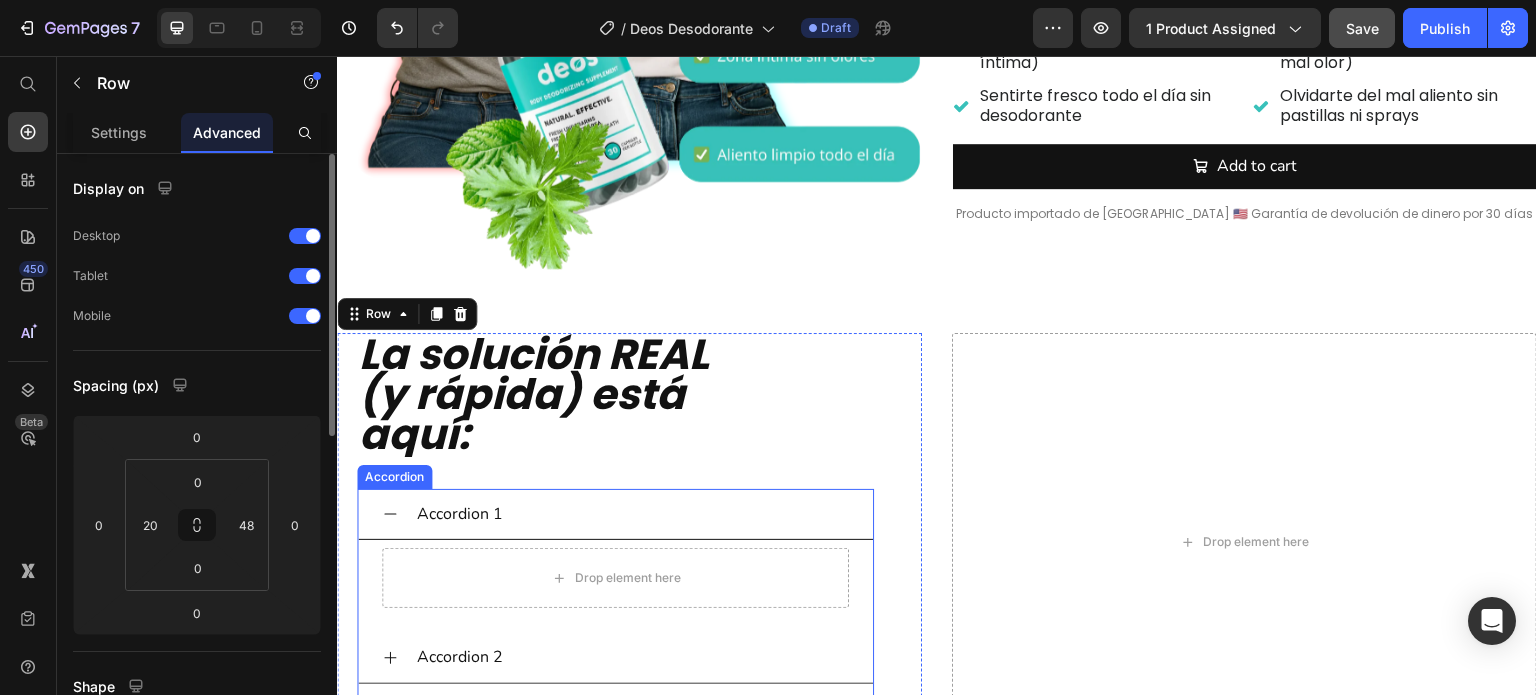 click on "Accordion 1" at bounding box center (631, 514) 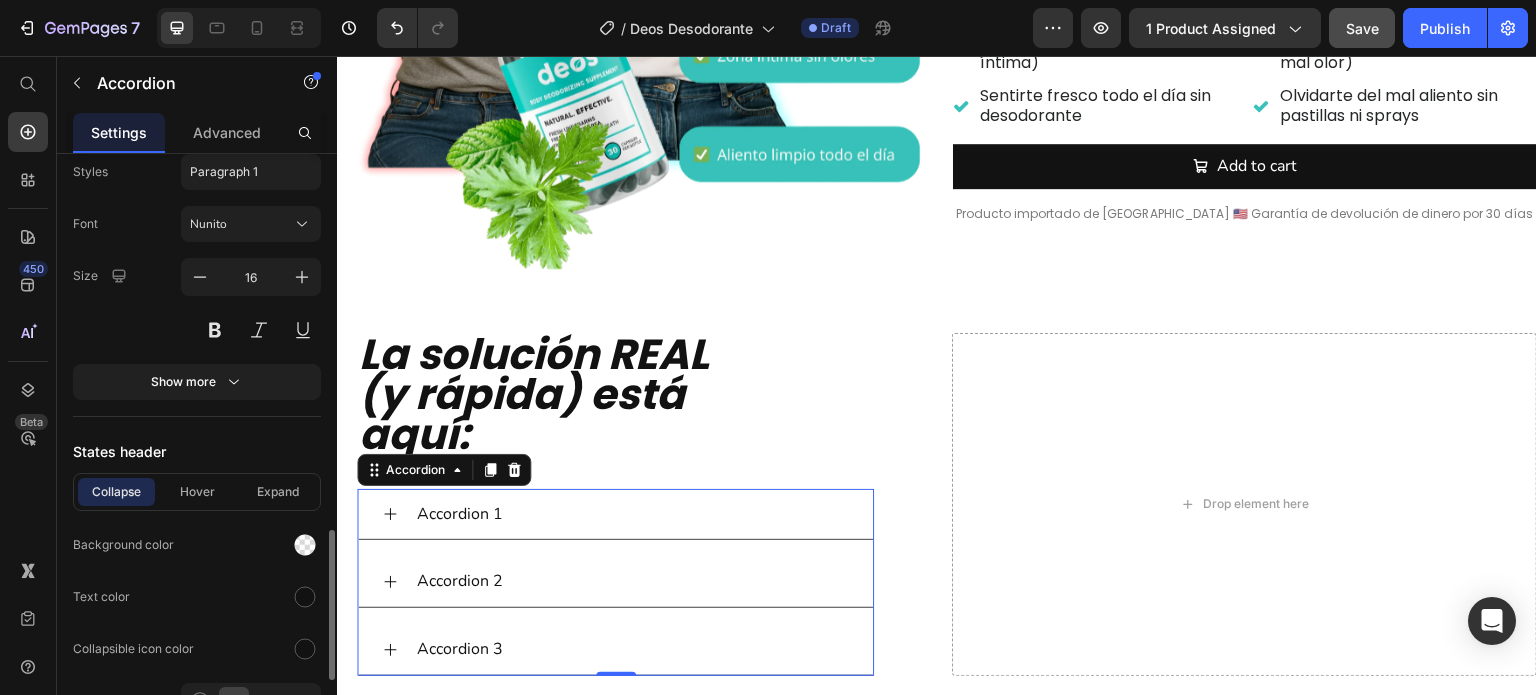scroll, scrollTop: 1400, scrollLeft: 0, axis: vertical 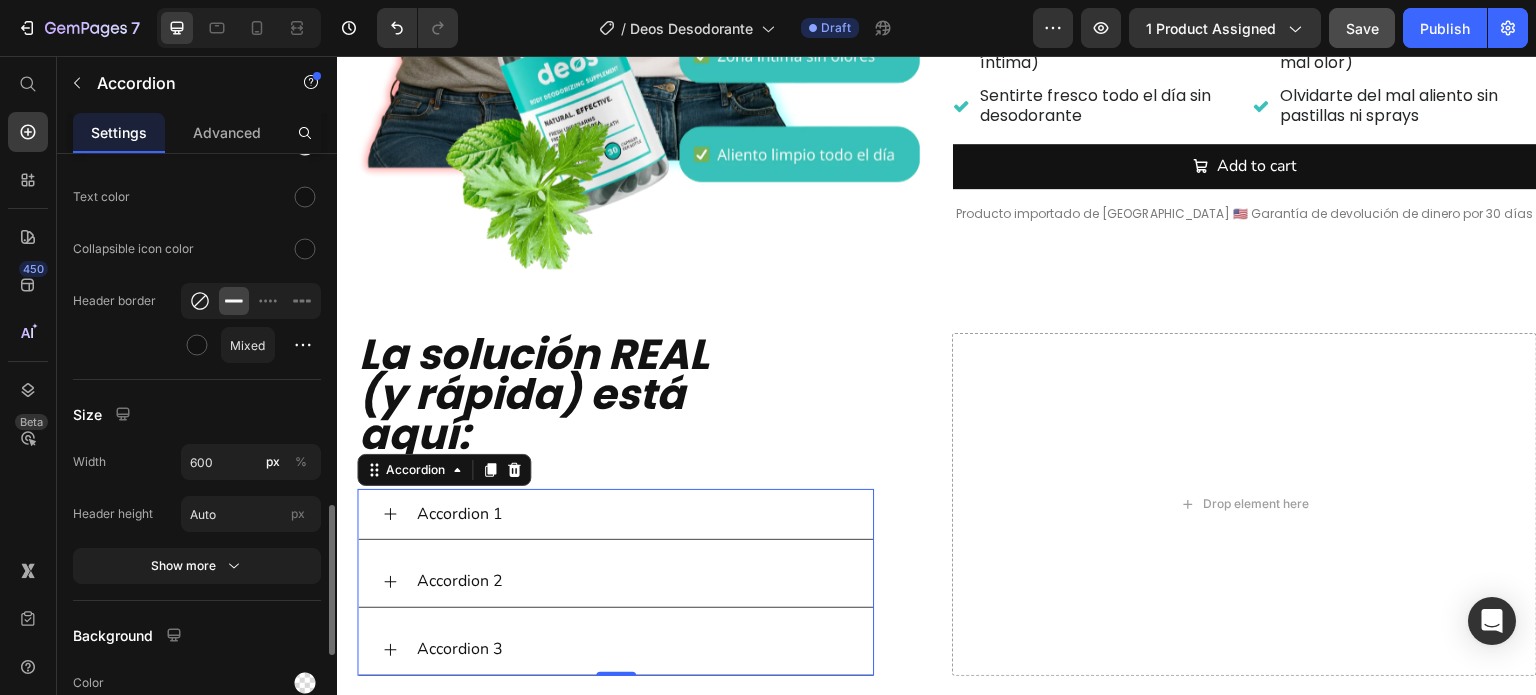 click 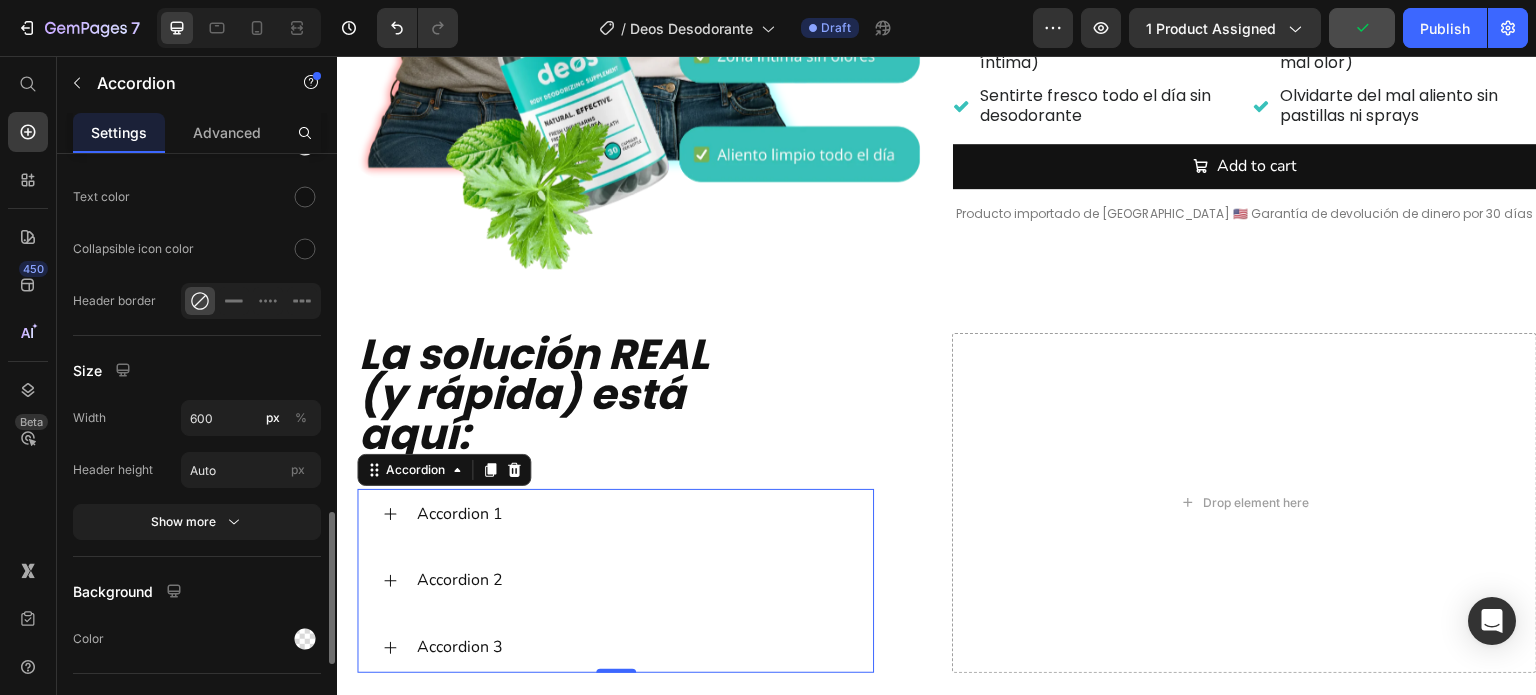 scroll, scrollTop: 1300, scrollLeft: 0, axis: vertical 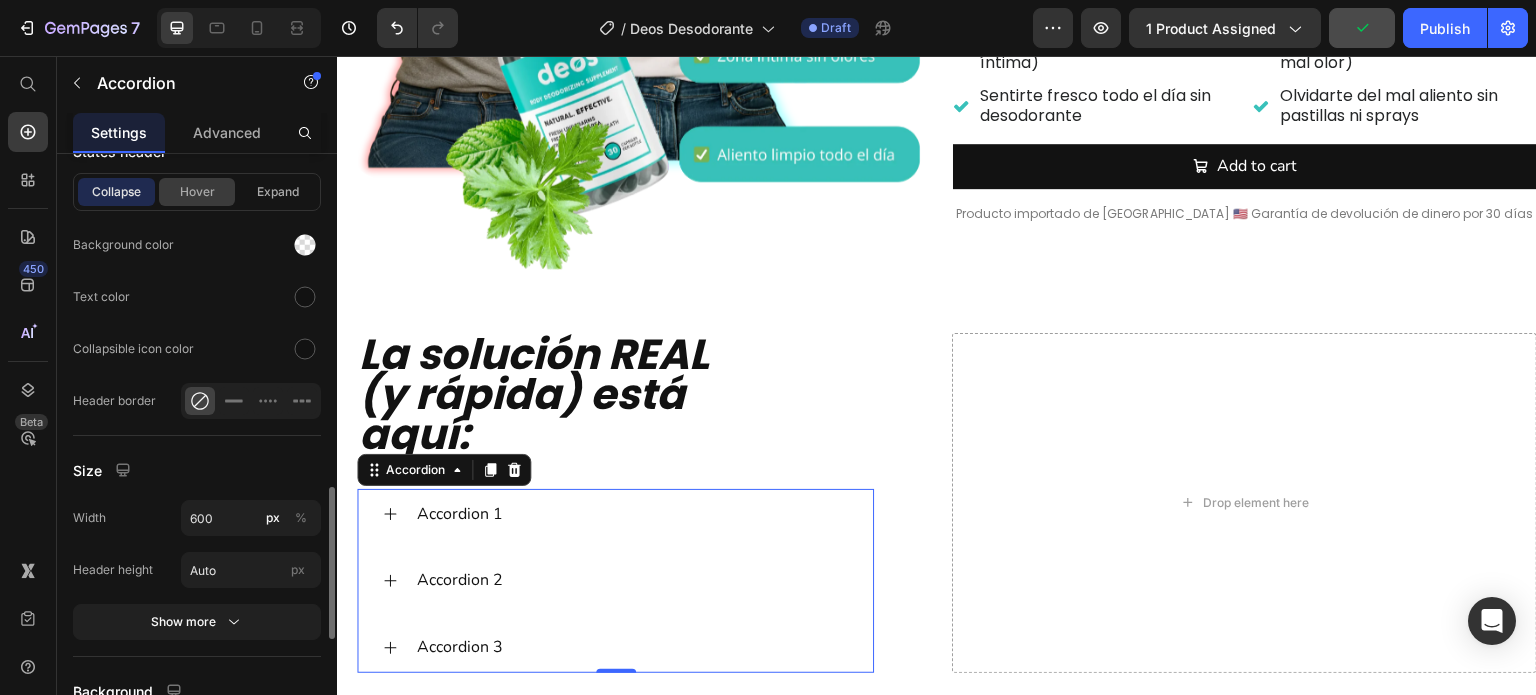 click on "Hover" at bounding box center [197, 192] 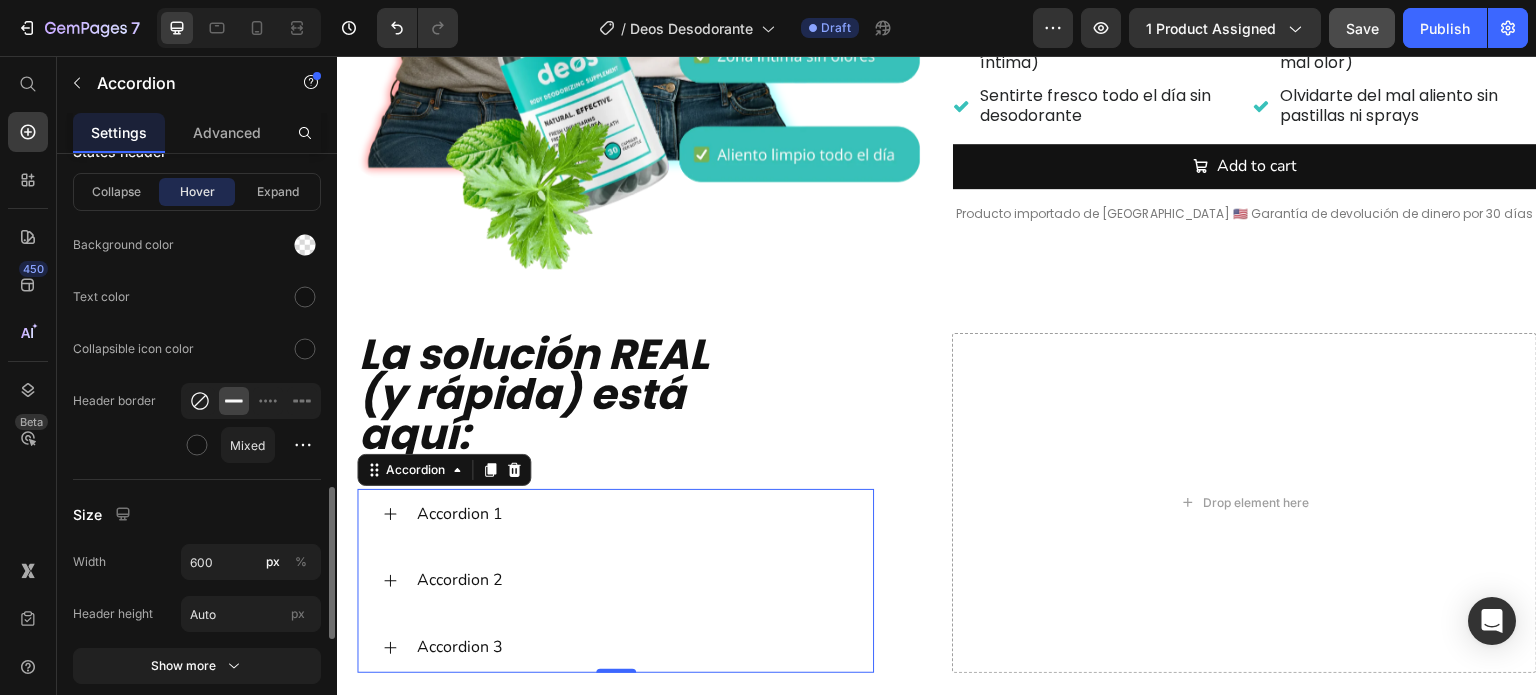 click 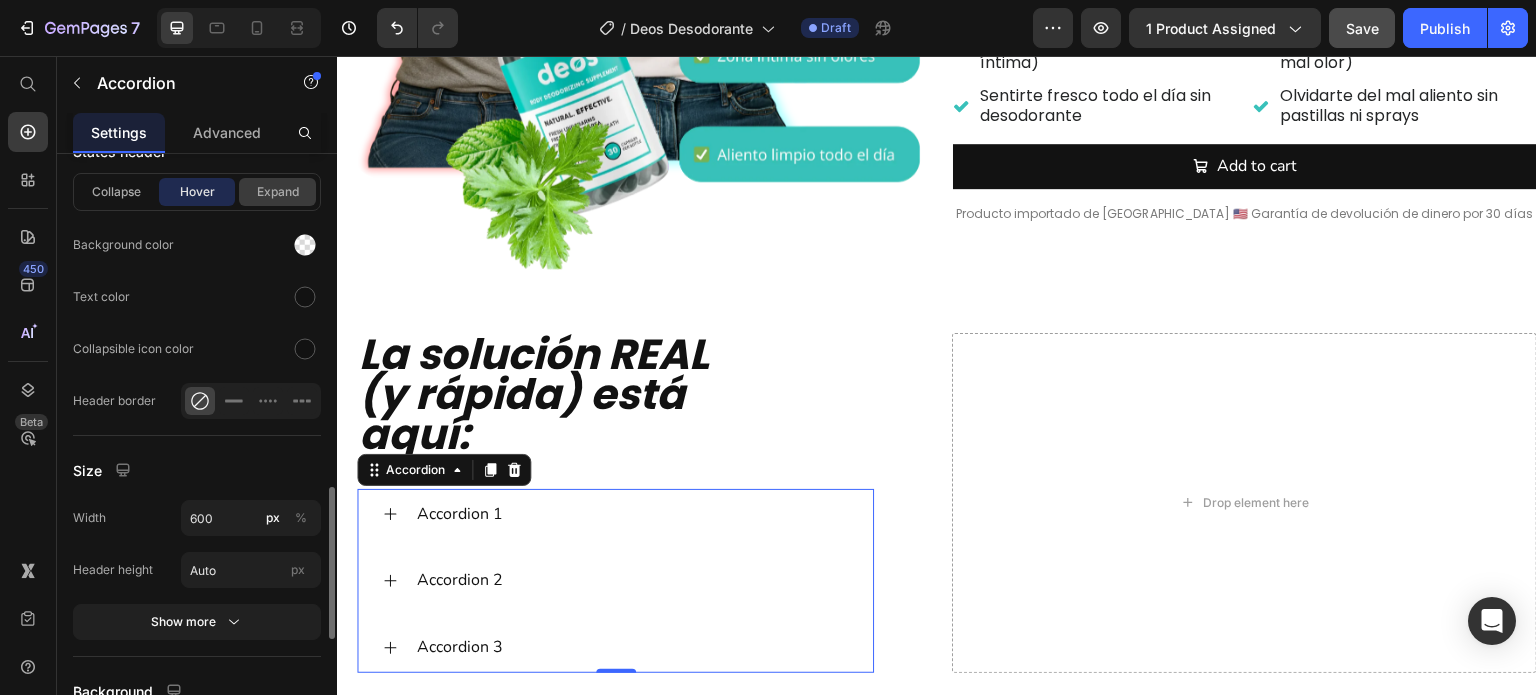 click on "Expand" at bounding box center [277, 192] 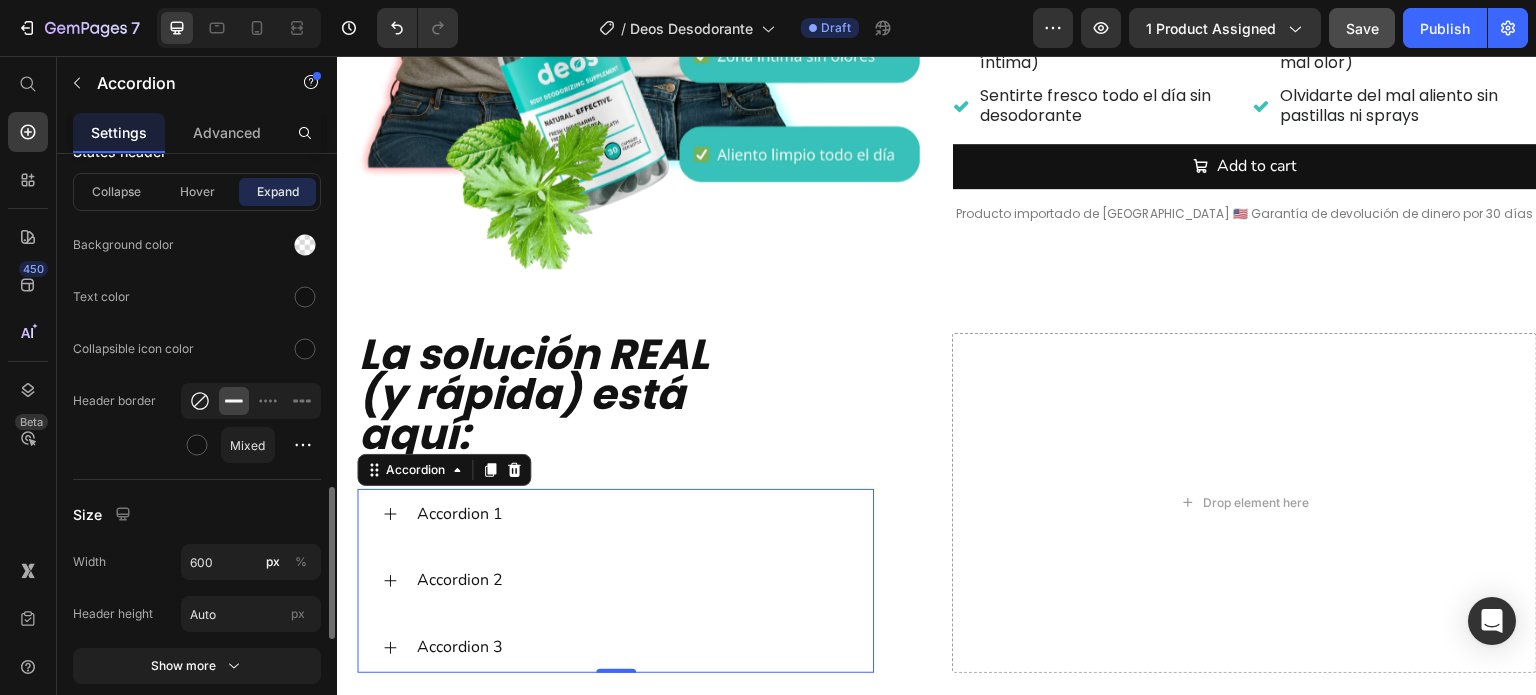 click 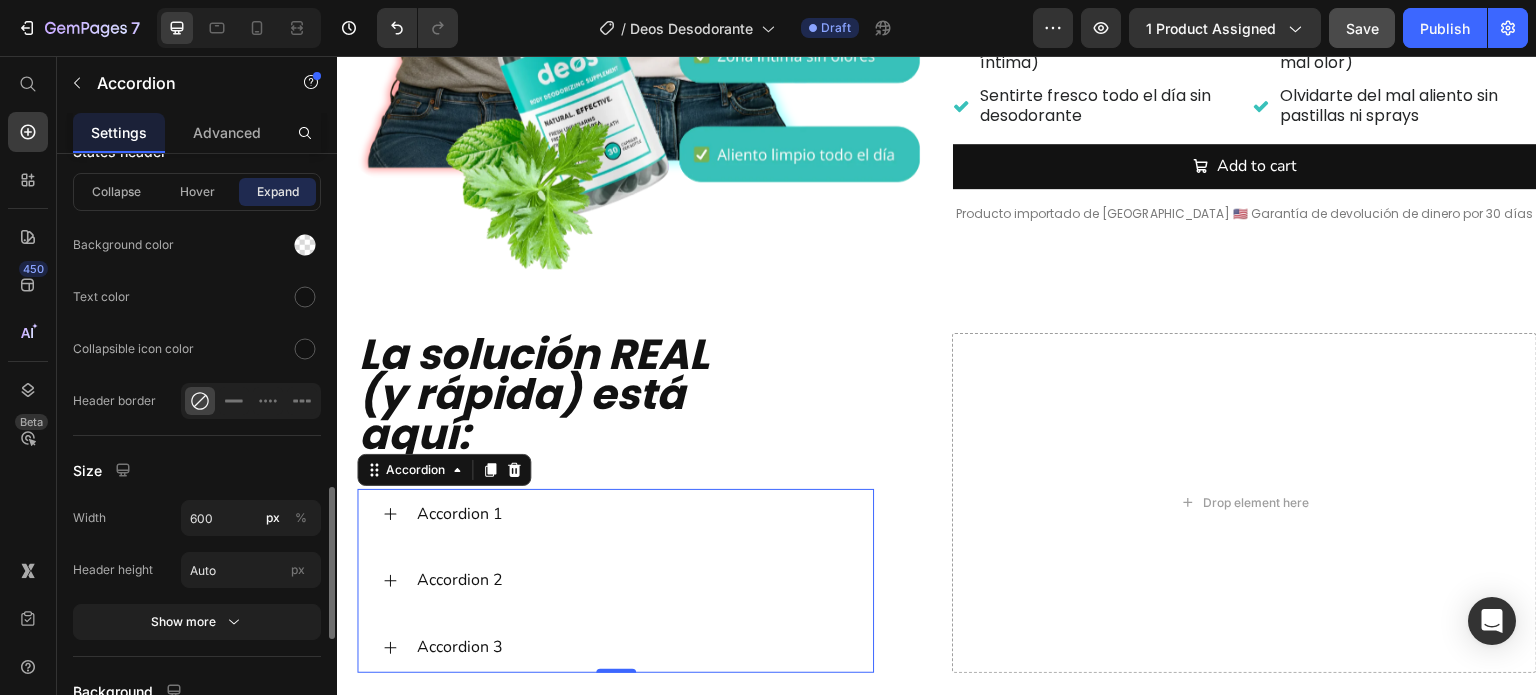 scroll, scrollTop: 1400, scrollLeft: 0, axis: vertical 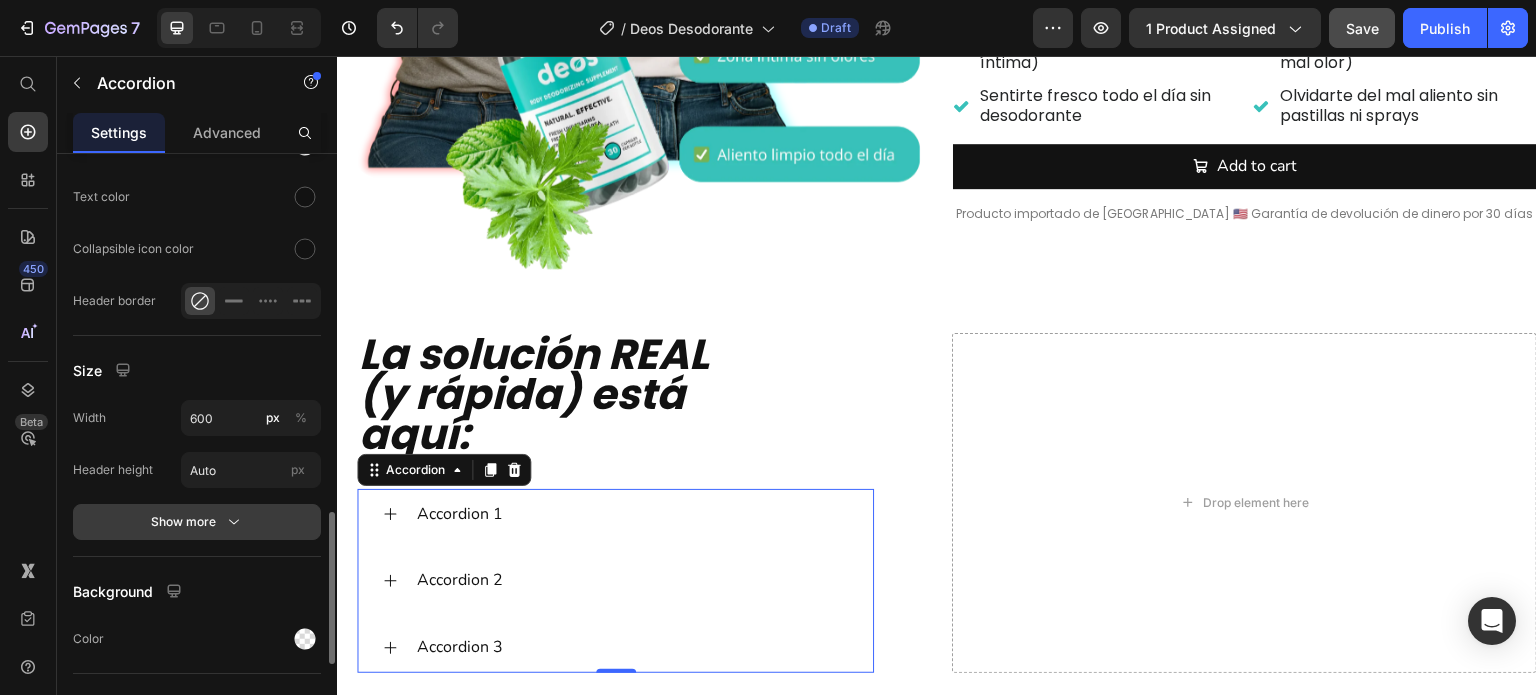 click on "Show more" at bounding box center (197, 522) 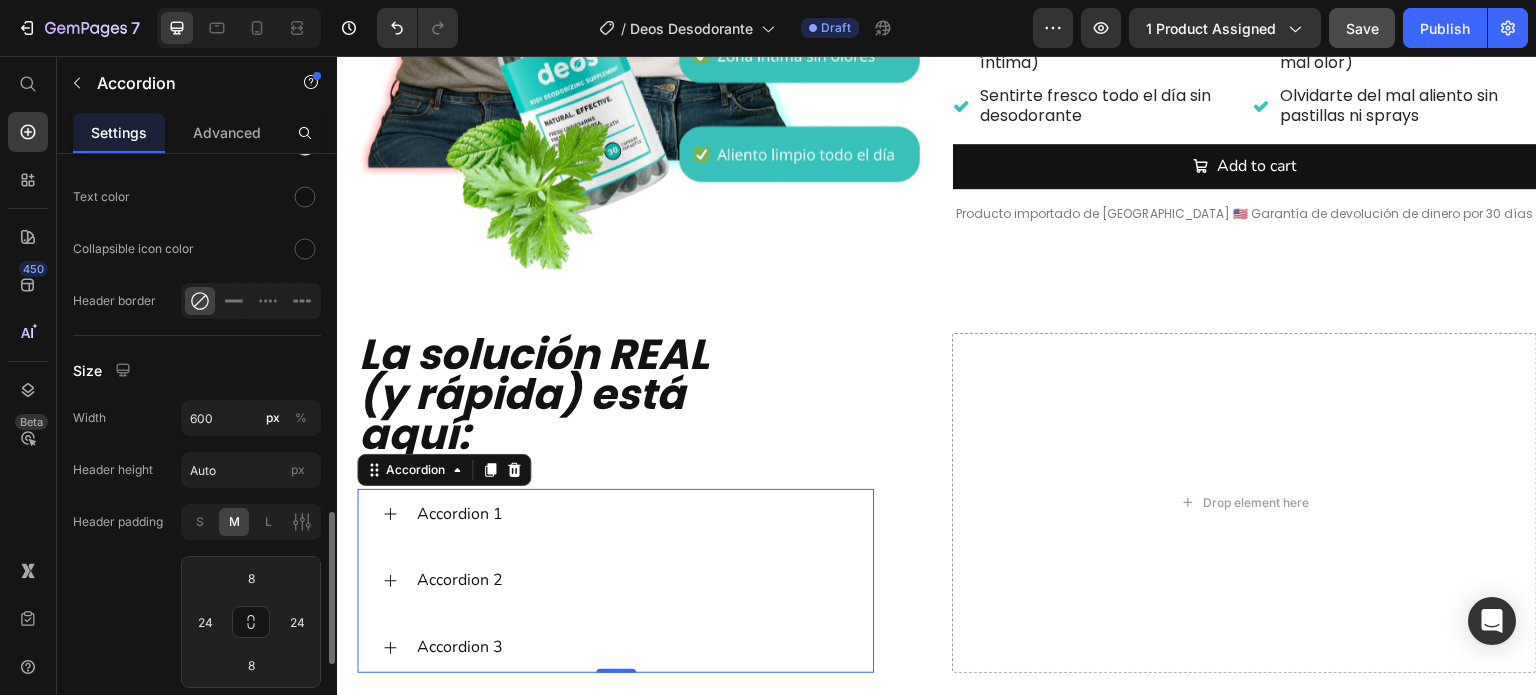 scroll, scrollTop: 1500, scrollLeft: 0, axis: vertical 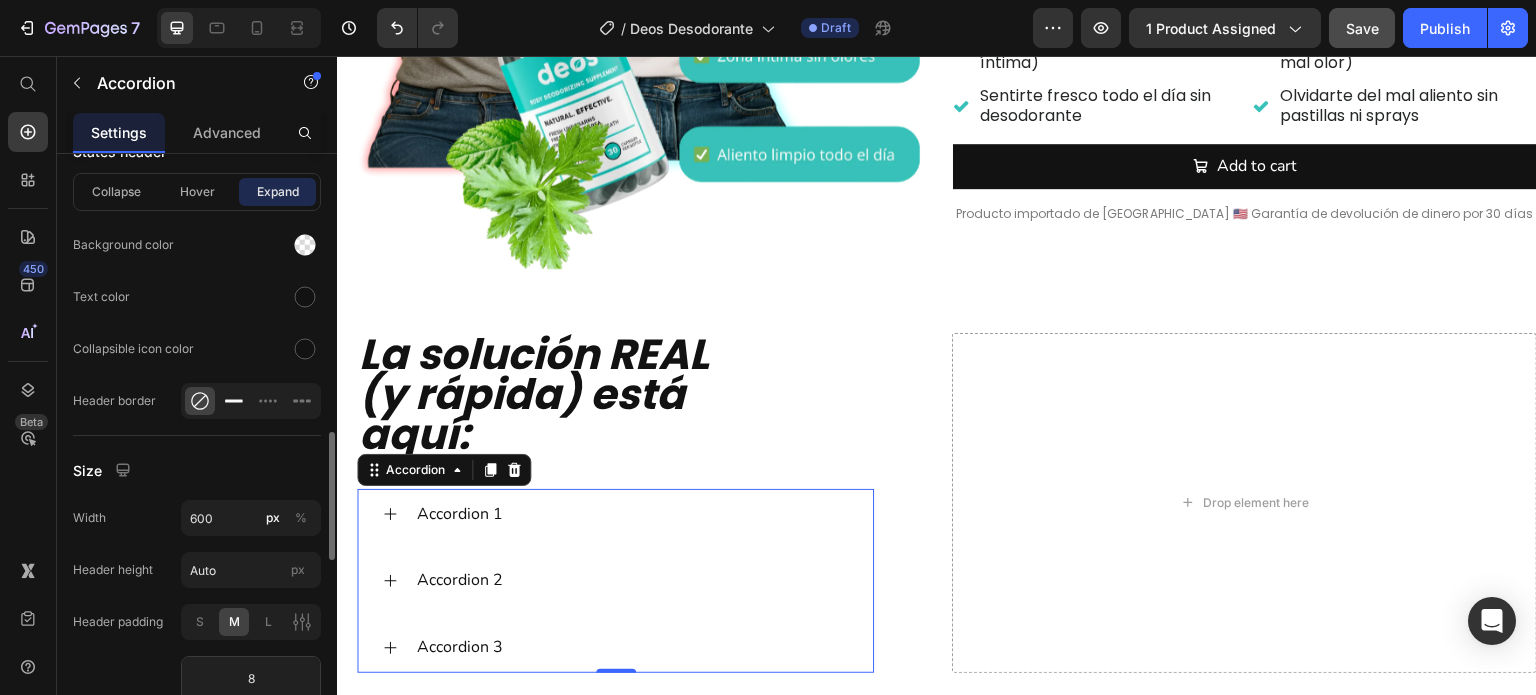 click 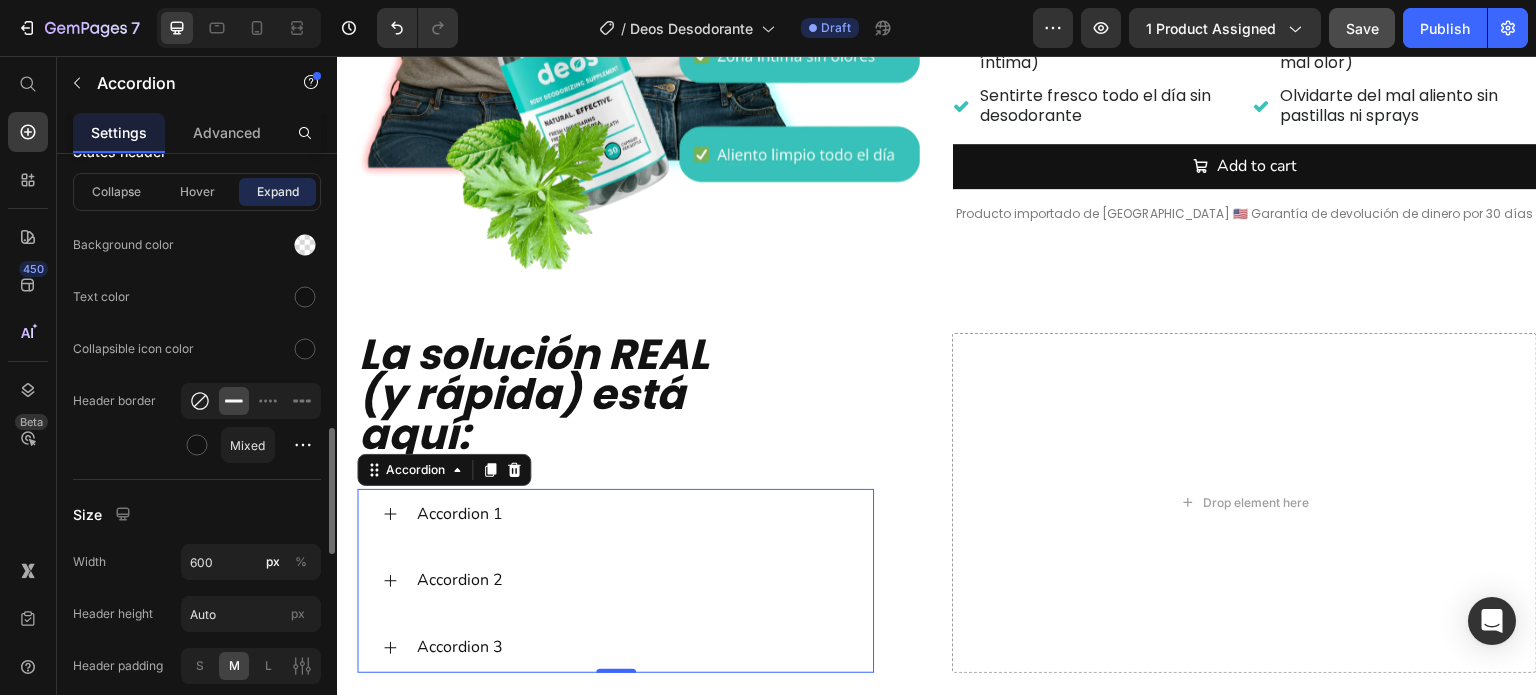 click 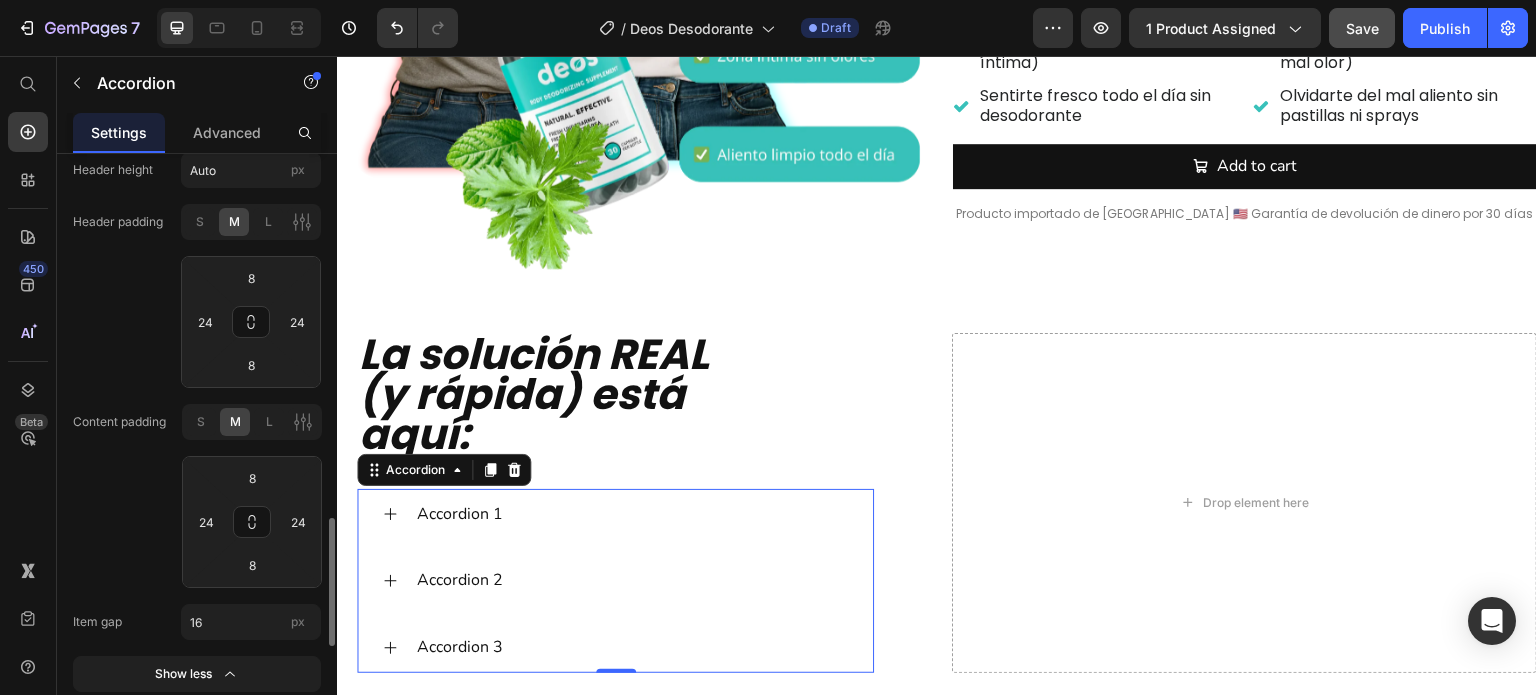scroll, scrollTop: 1600, scrollLeft: 0, axis: vertical 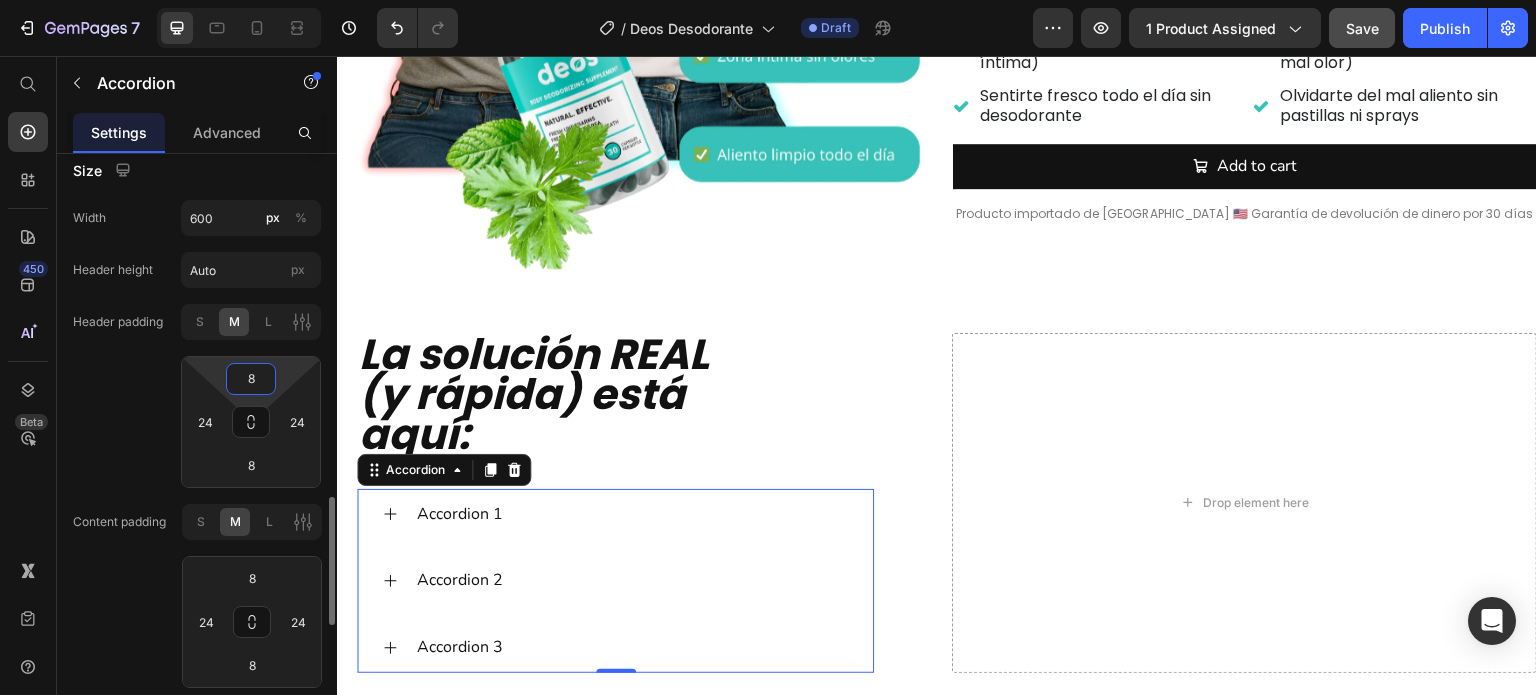 click on "8" at bounding box center (251, 379) 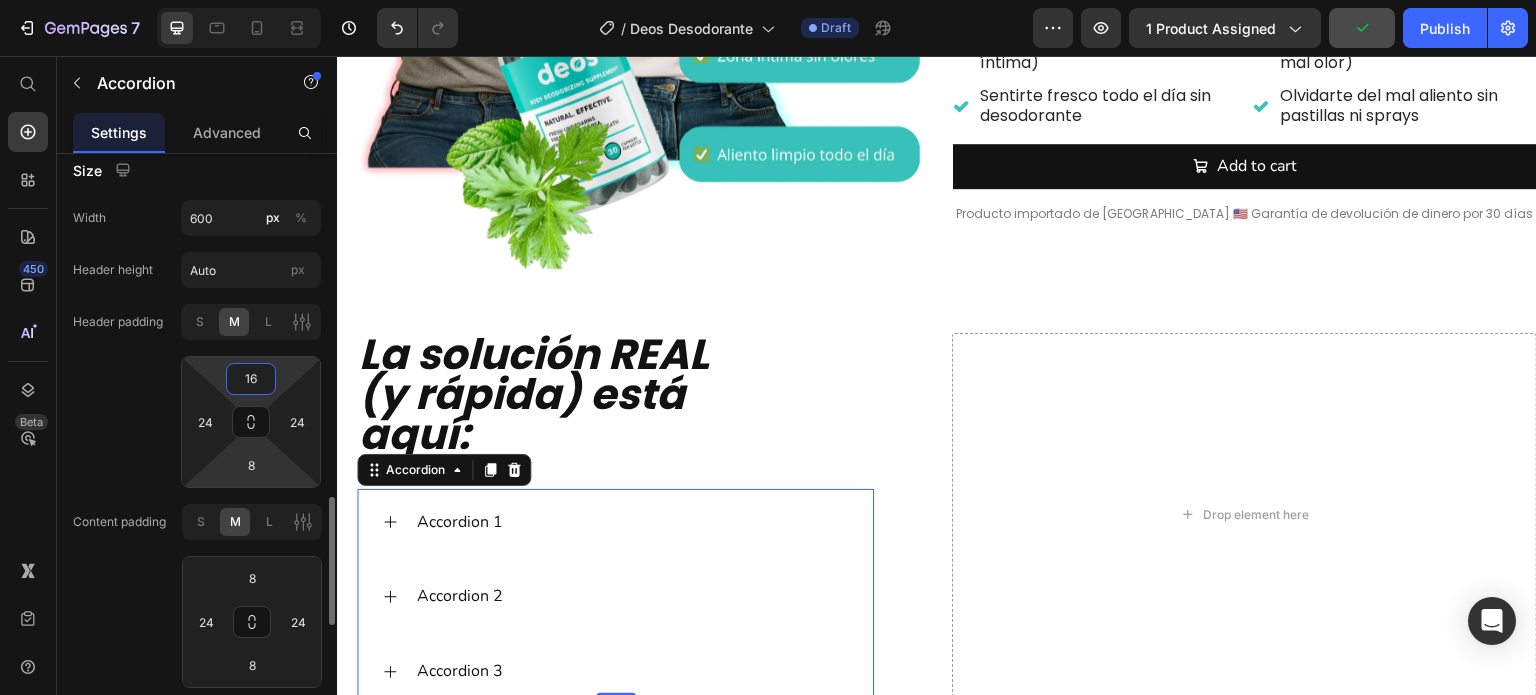 type on "16" 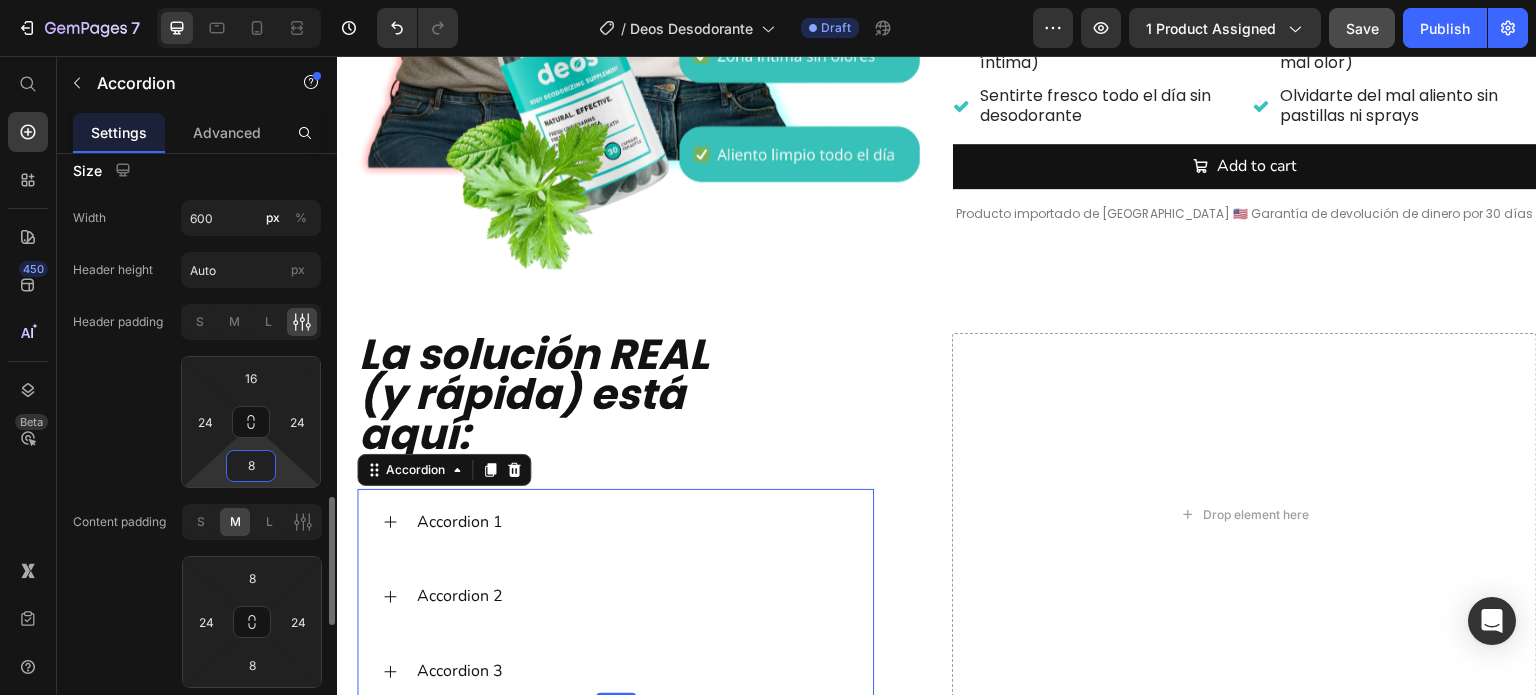 click on "8" at bounding box center (251, 466) 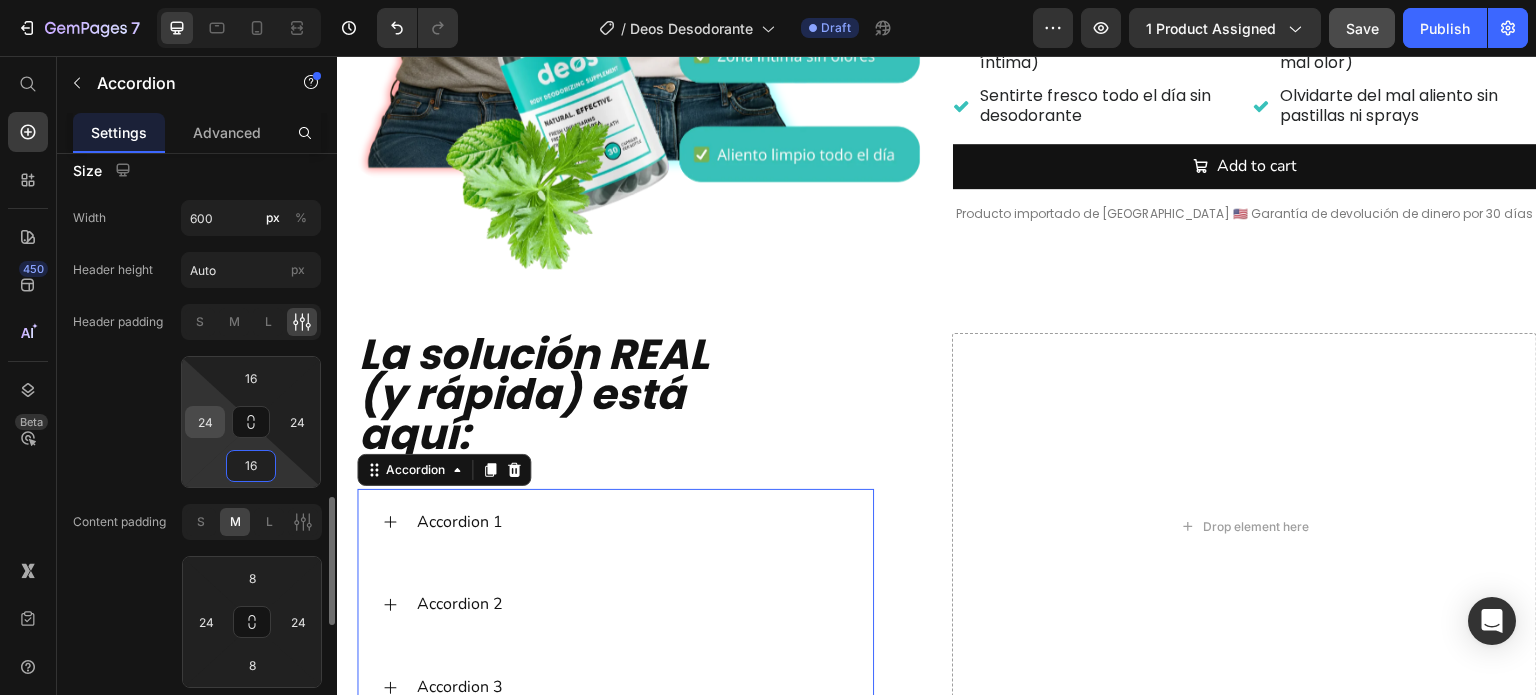 type on "16" 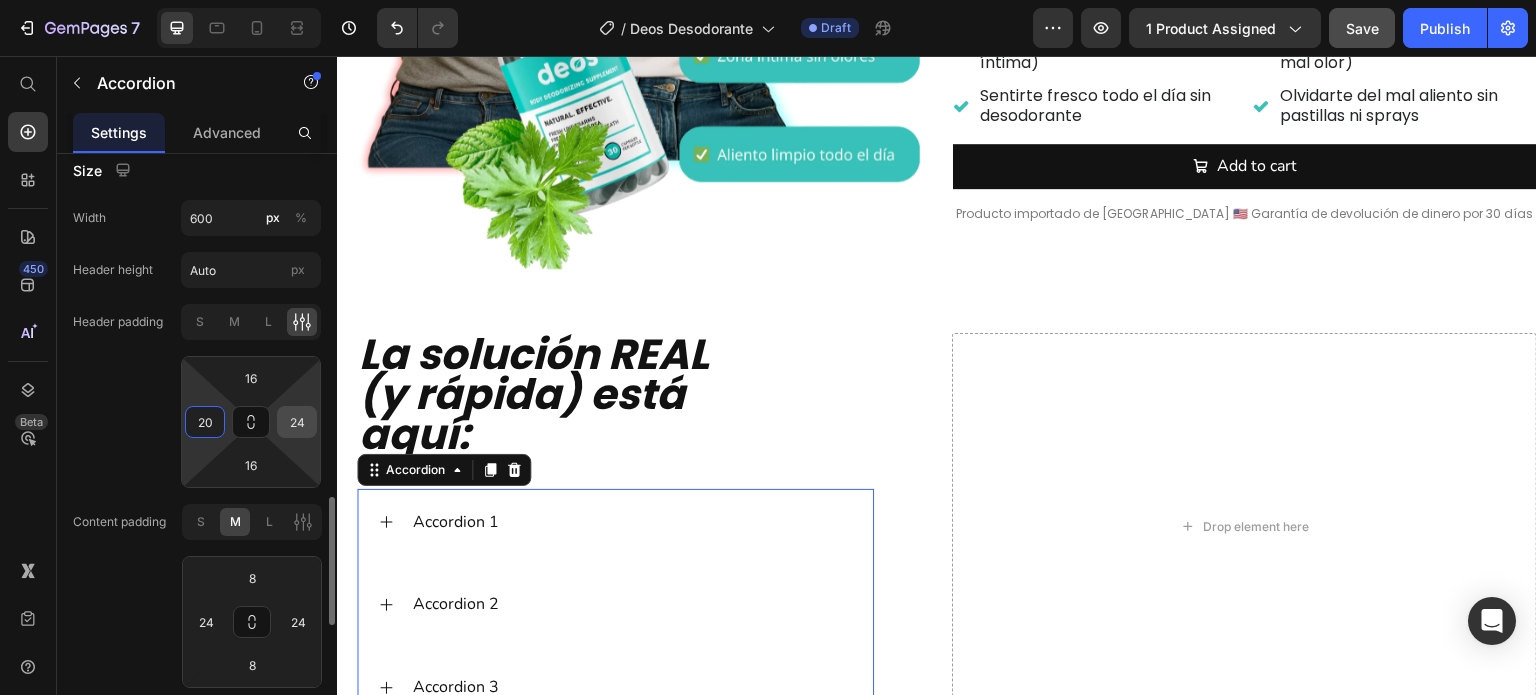 type on "20" 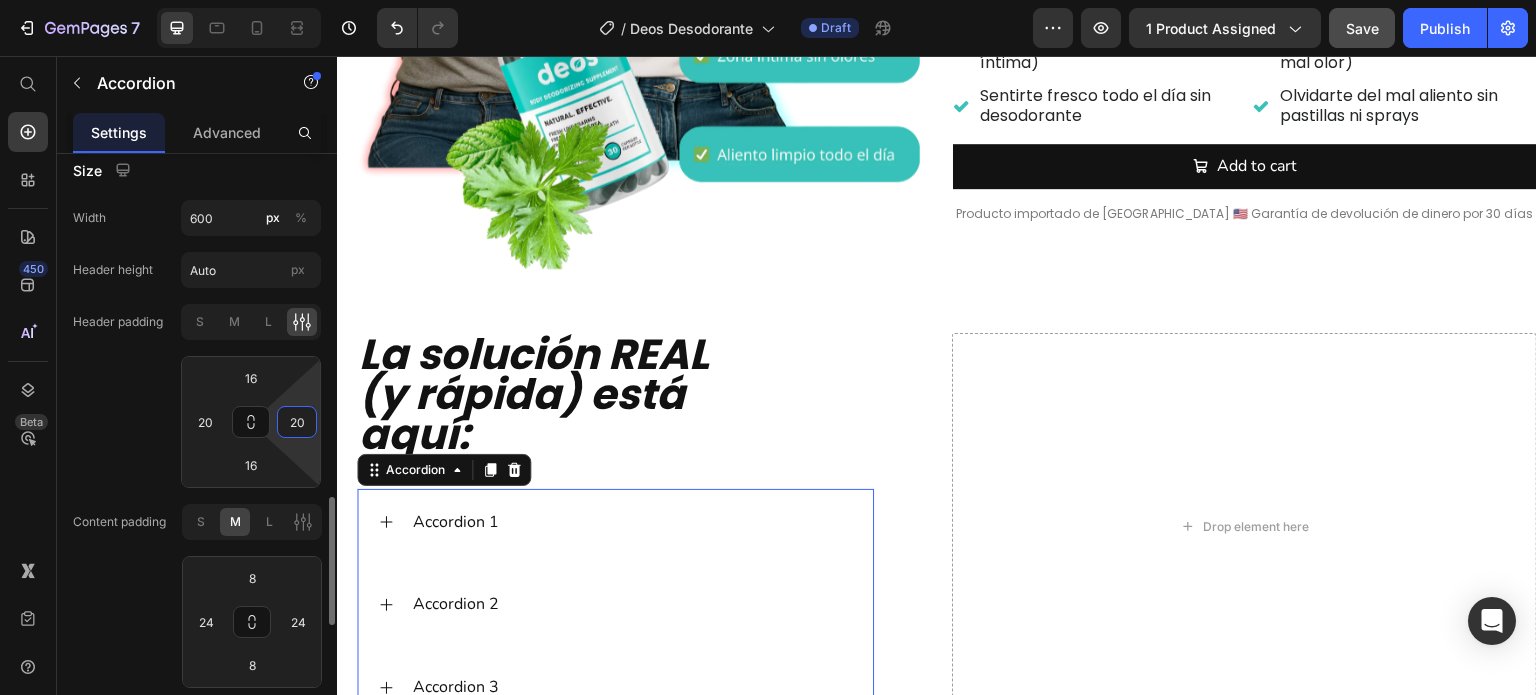 type on "20" 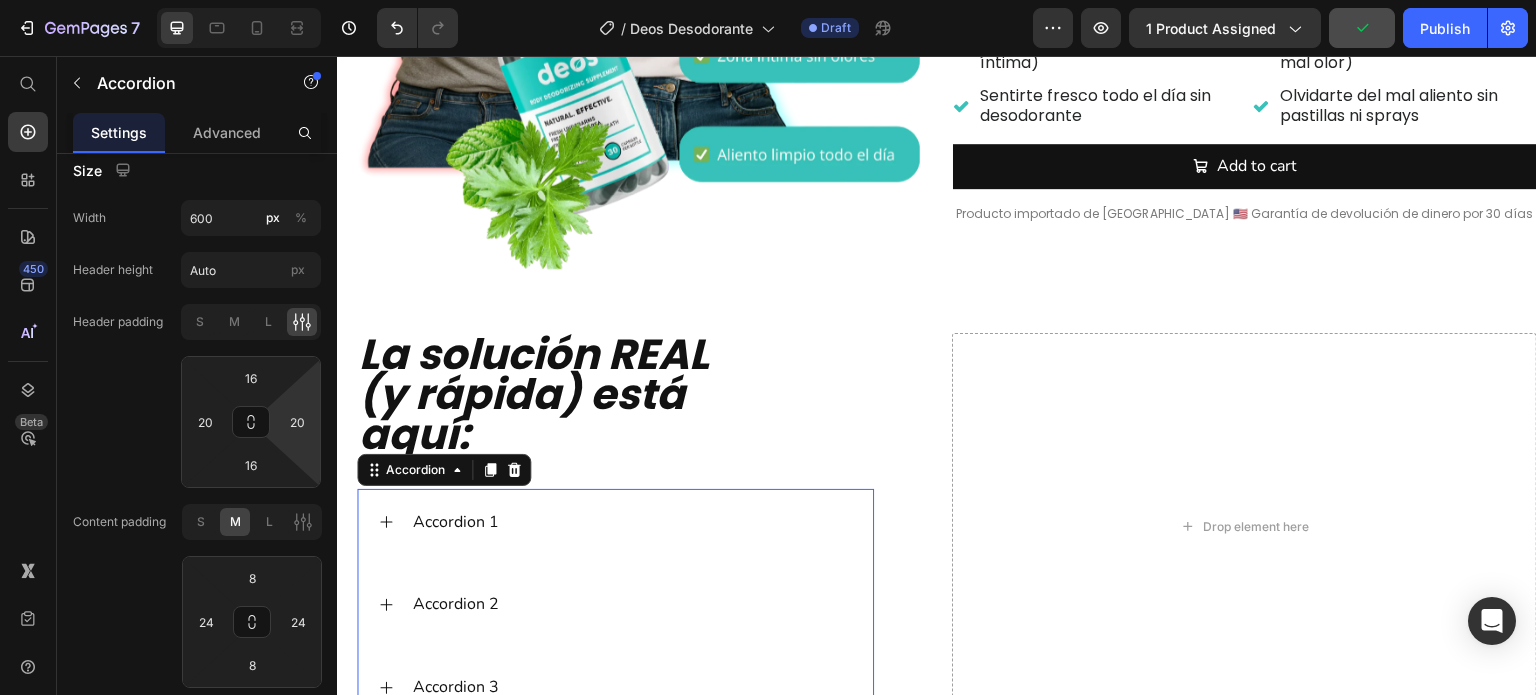 scroll, scrollTop: 1800, scrollLeft: 0, axis: vertical 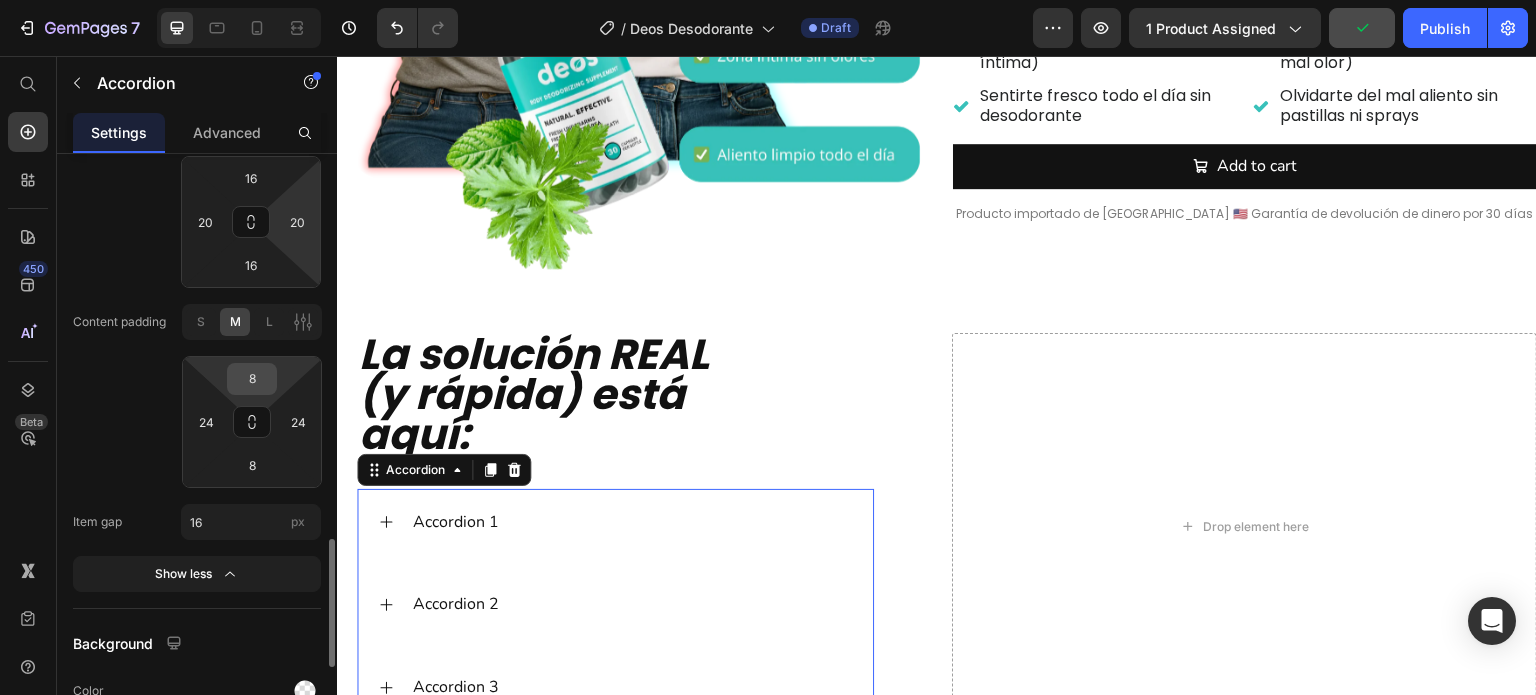 click on "8" at bounding box center [252, 379] 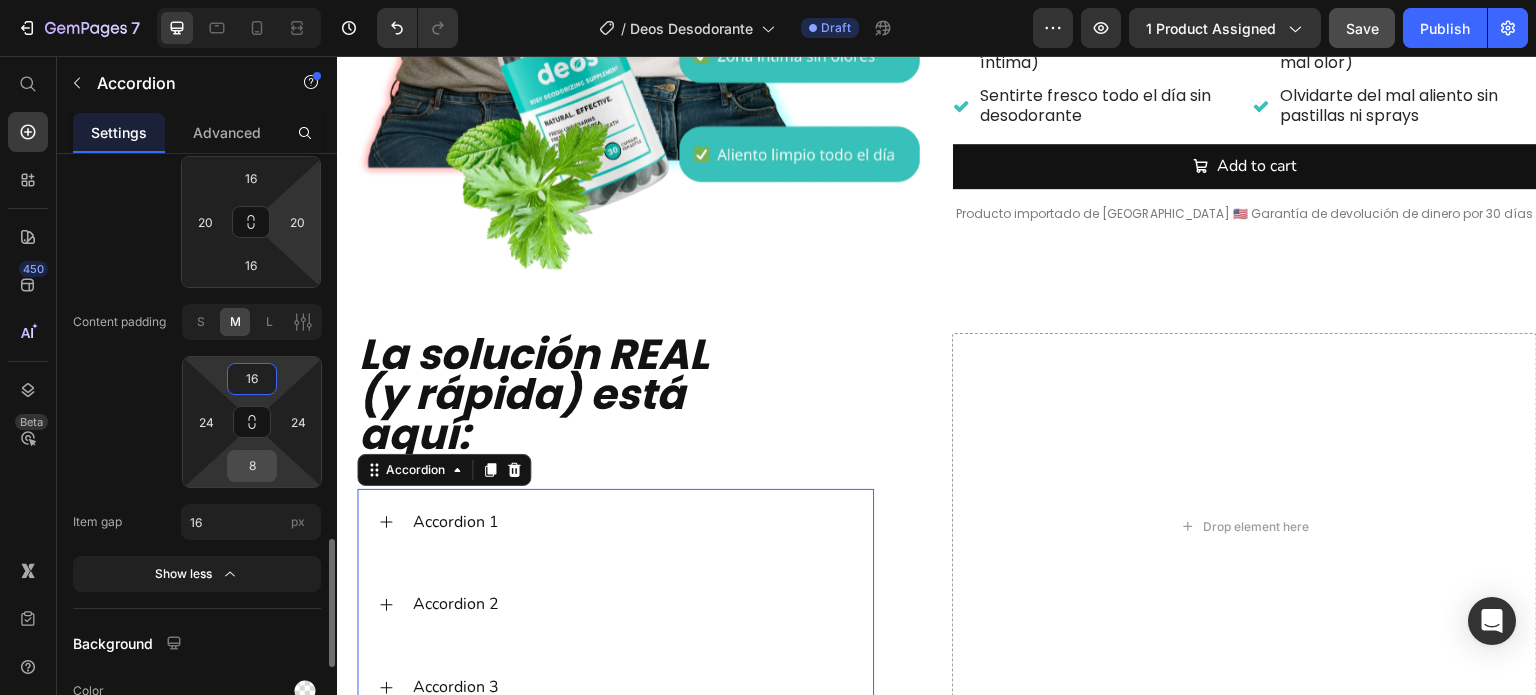 type on "16" 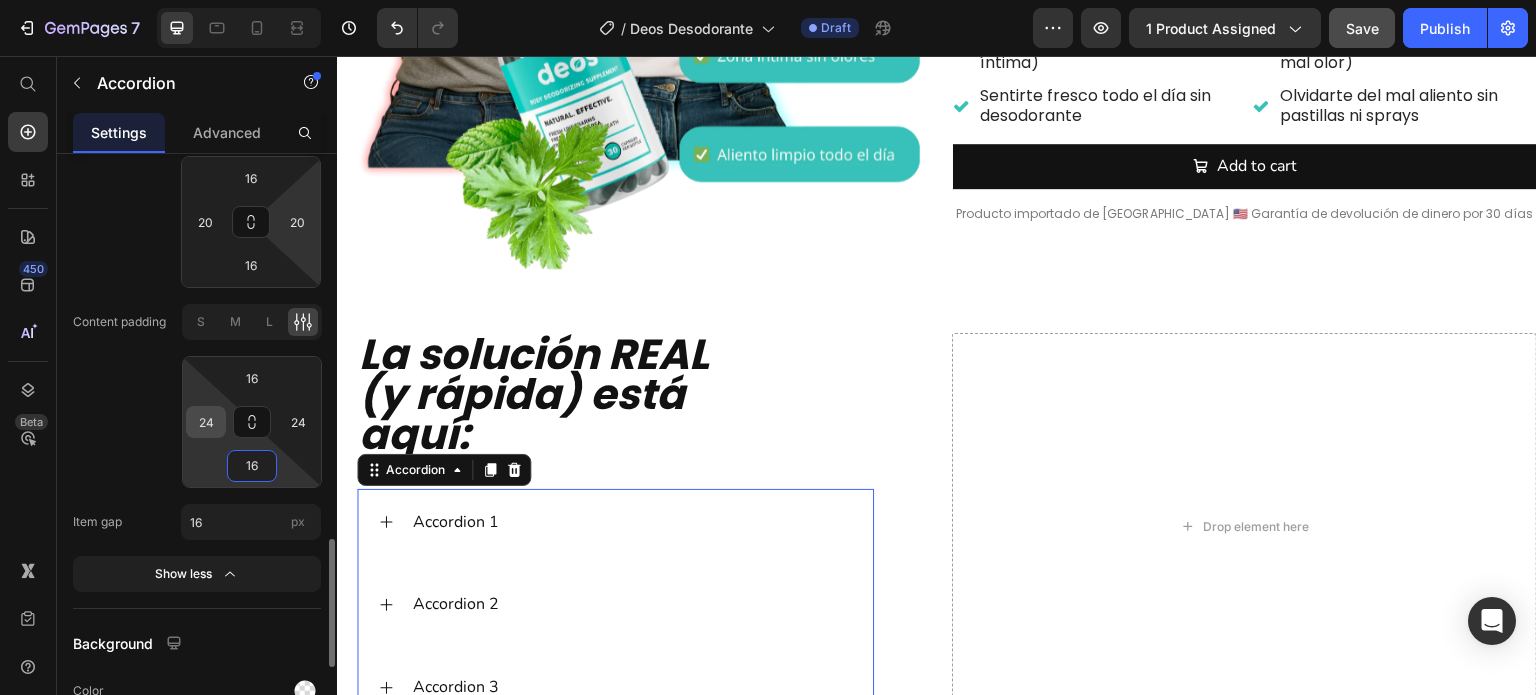 type on "16" 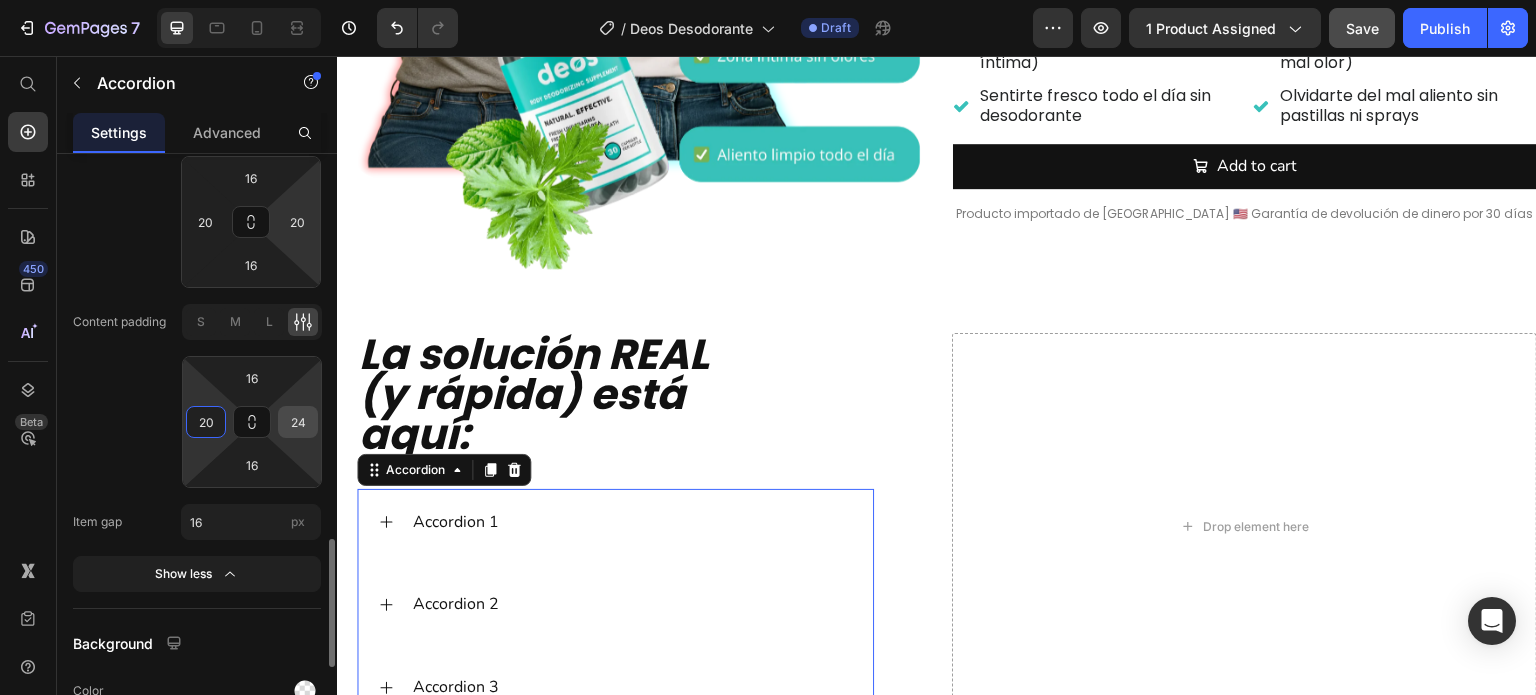type on "20" 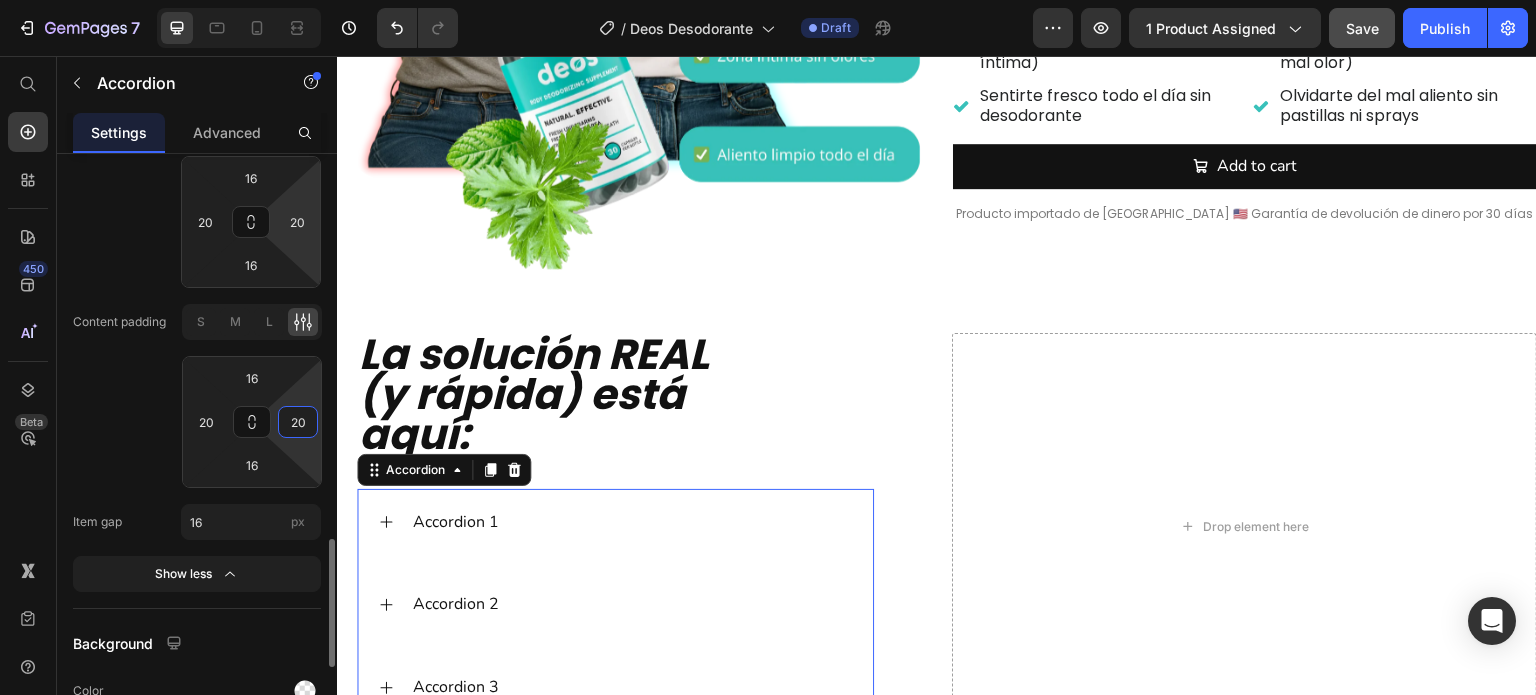 type on "20" 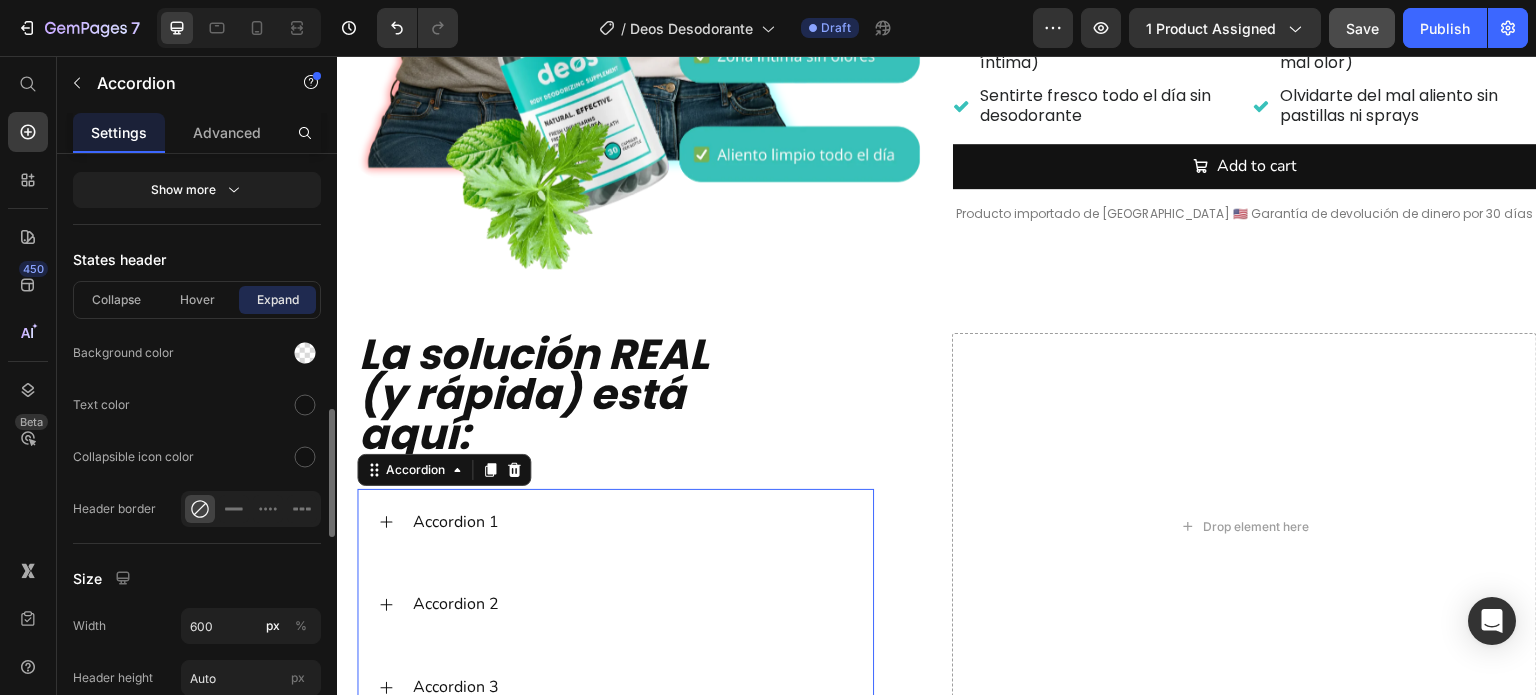 scroll, scrollTop: 892, scrollLeft: 0, axis: vertical 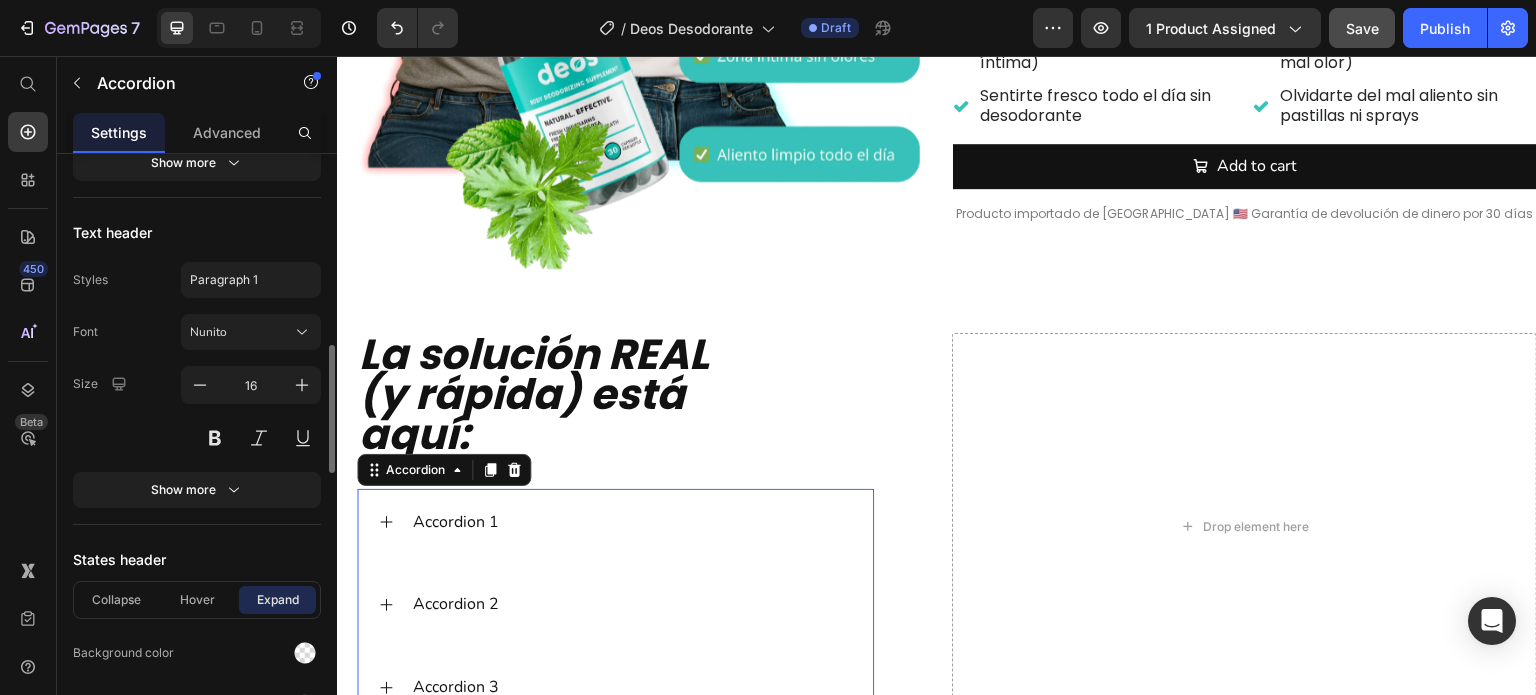 click on "Show more" at bounding box center (197, 490) 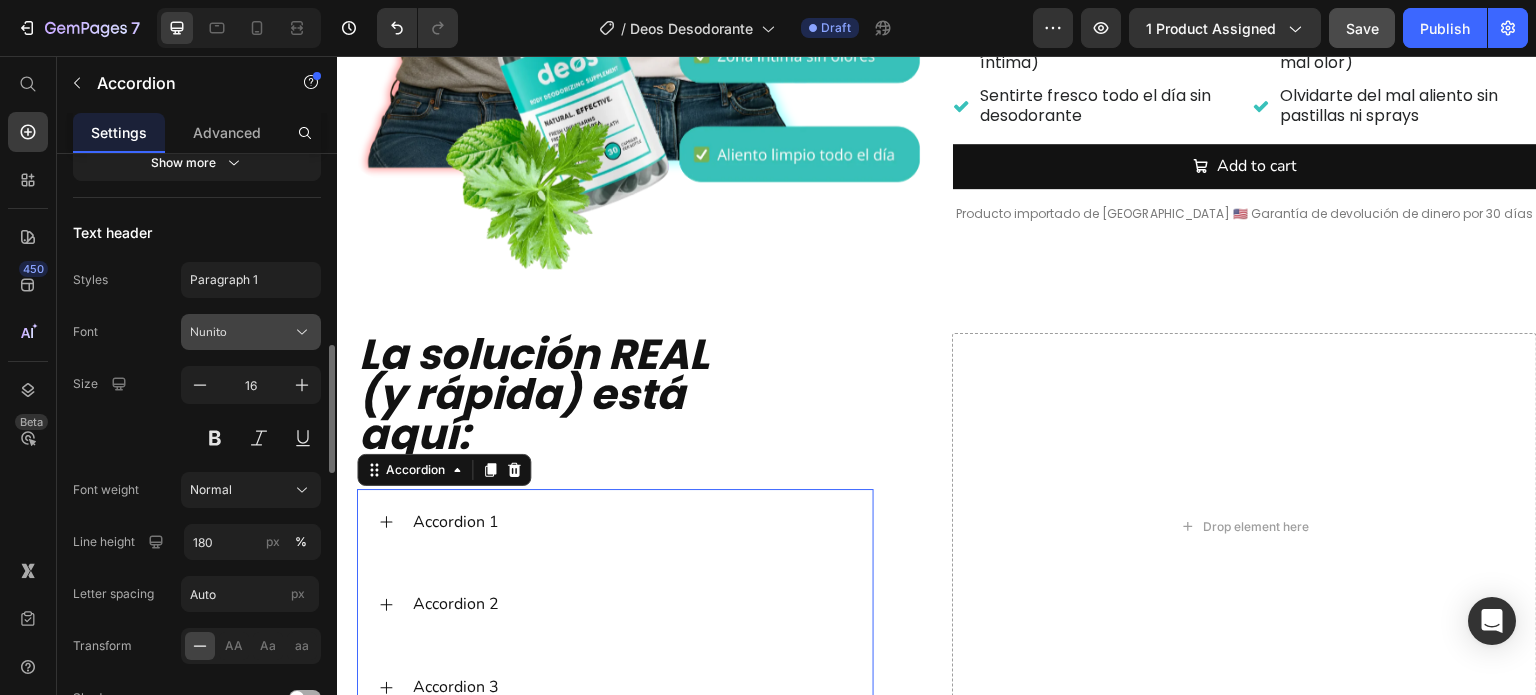 click on "Nunito" at bounding box center (251, 332) 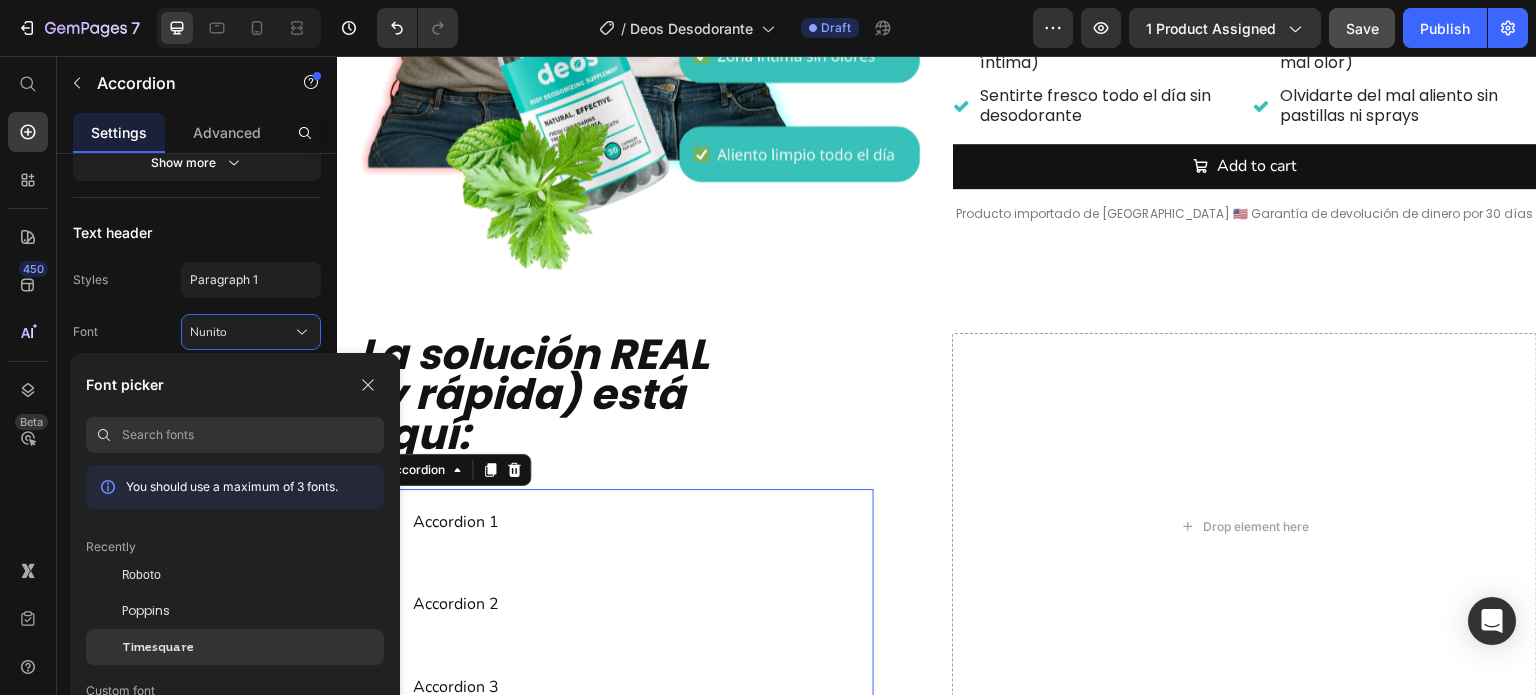 click on "Timesquare" 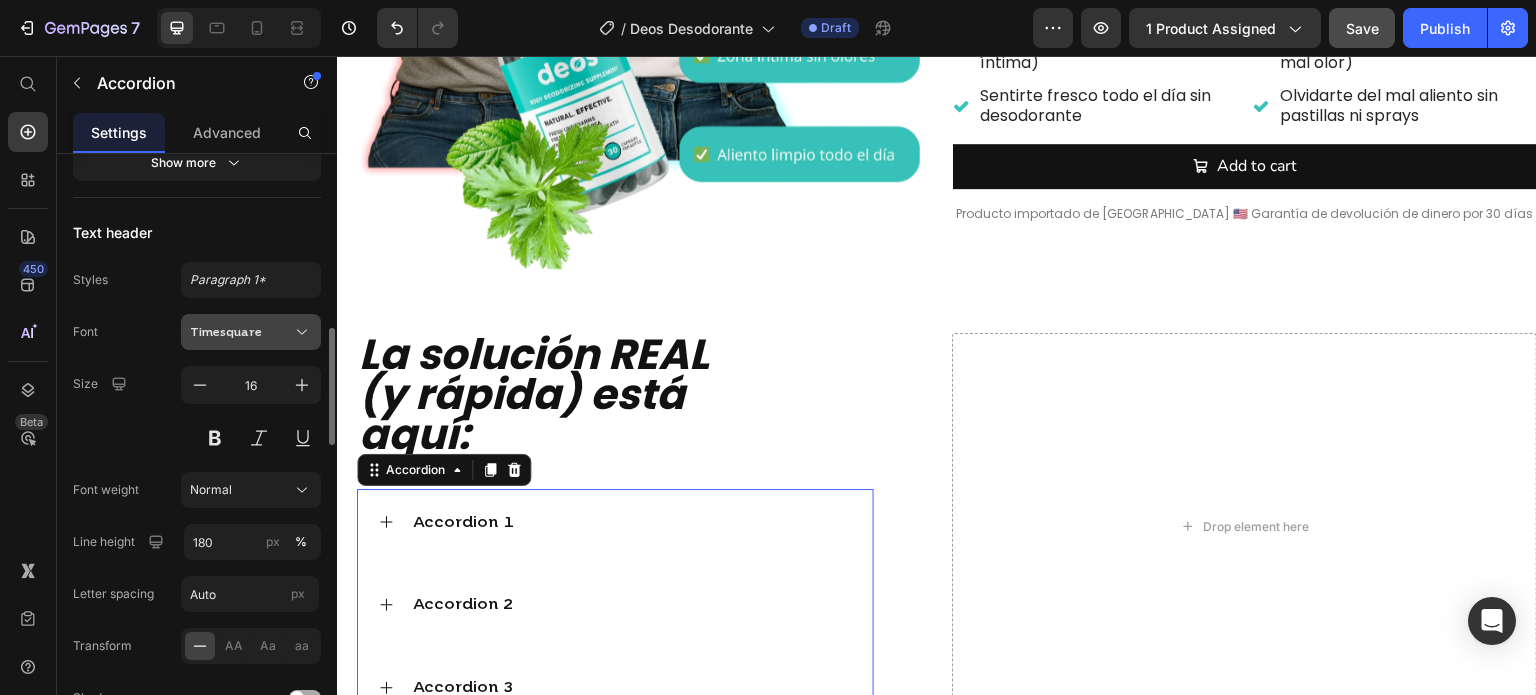 click on "Timesquare" at bounding box center (241, 332) 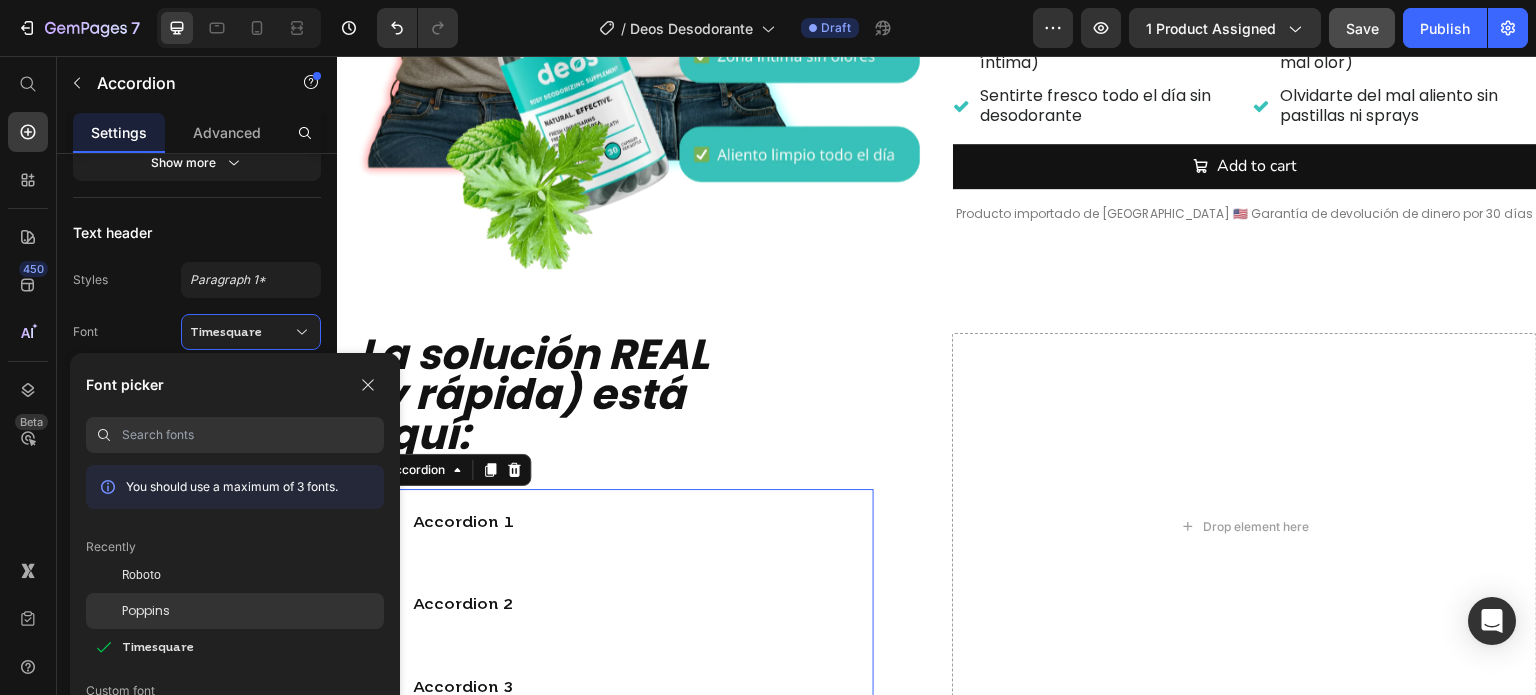 click on "Poppins" 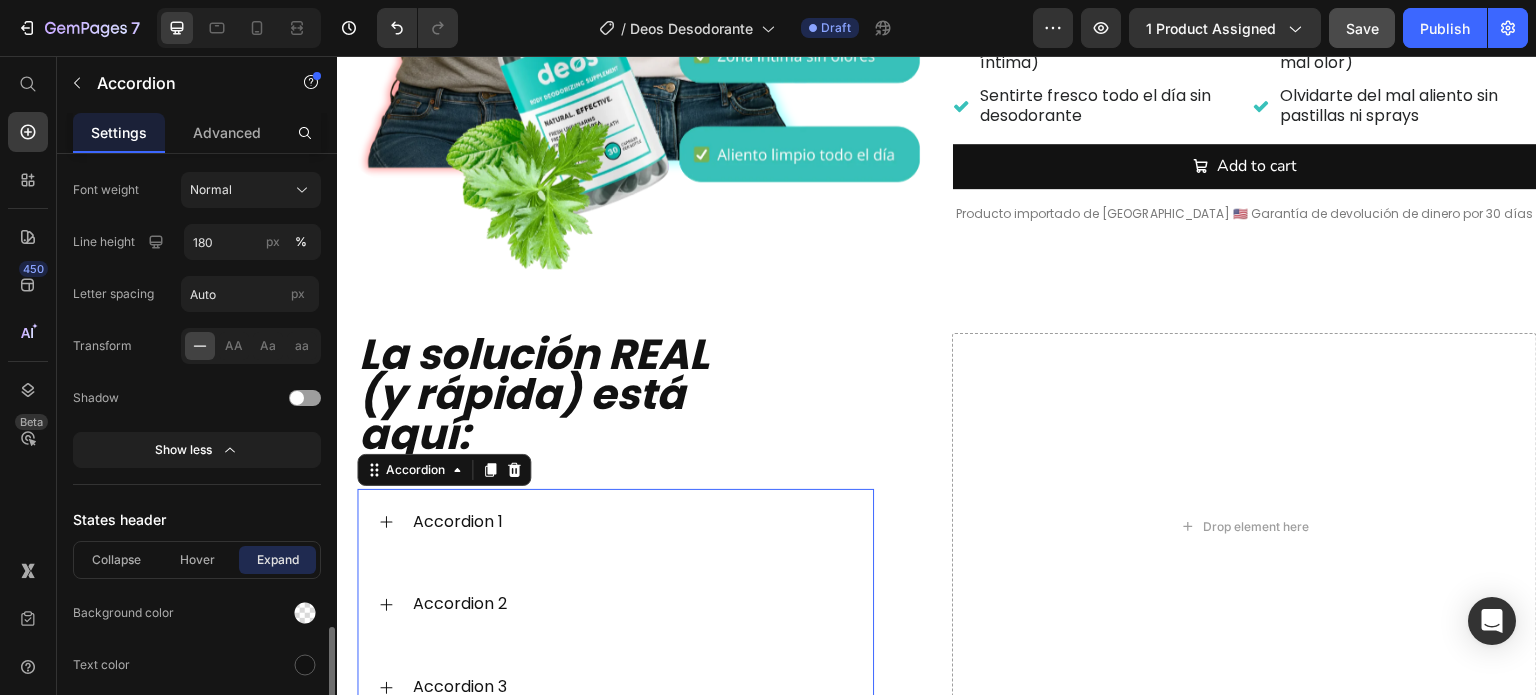 scroll, scrollTop: 1392, scrollLeft: 0, axis: vertical 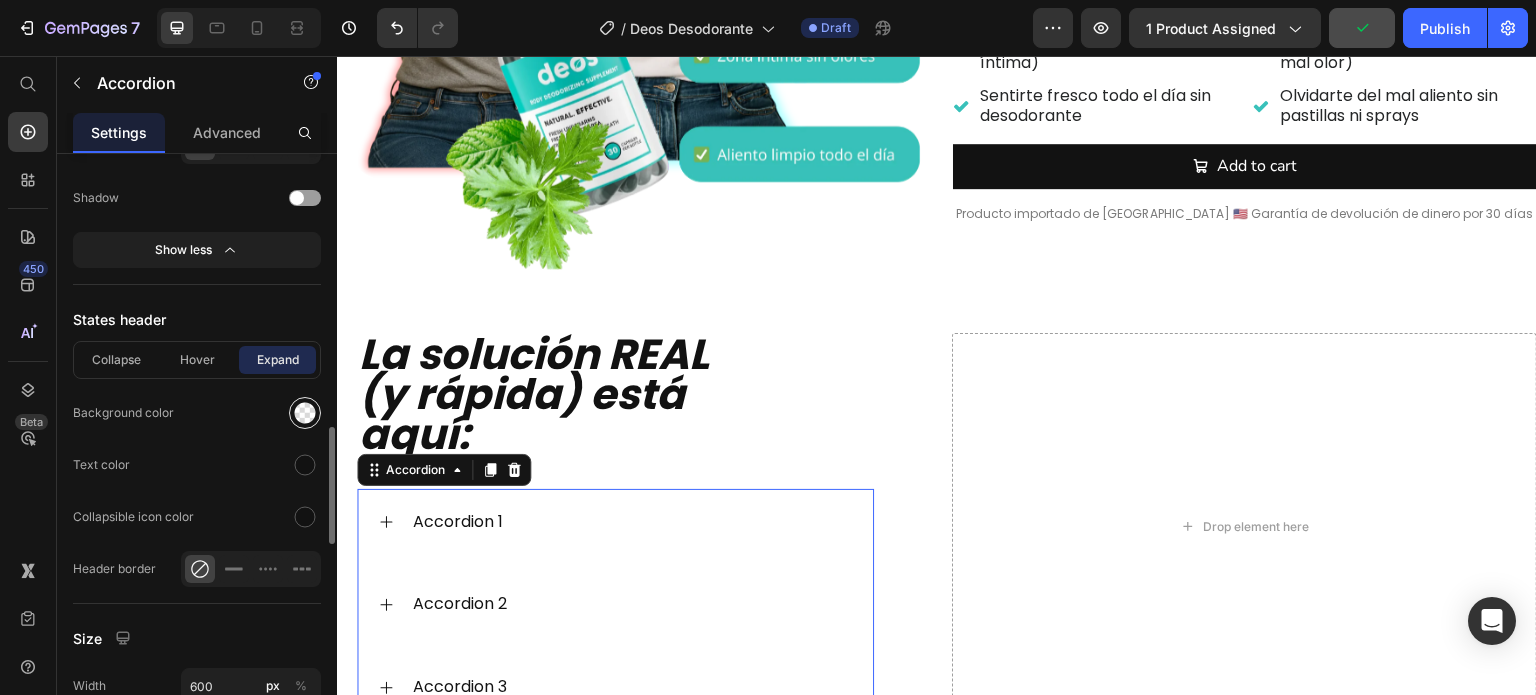 click at bounding box center (305, 413) 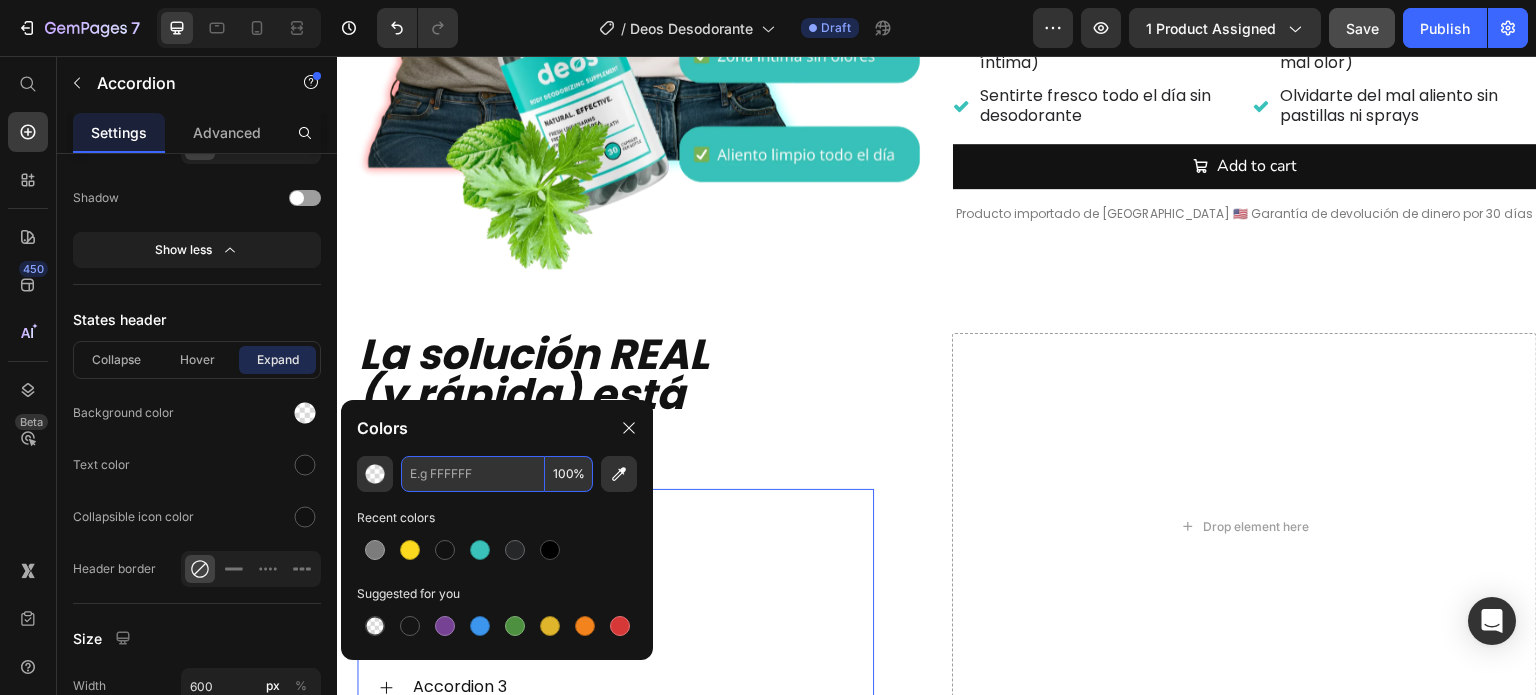 click at bounding box center [473, 474] 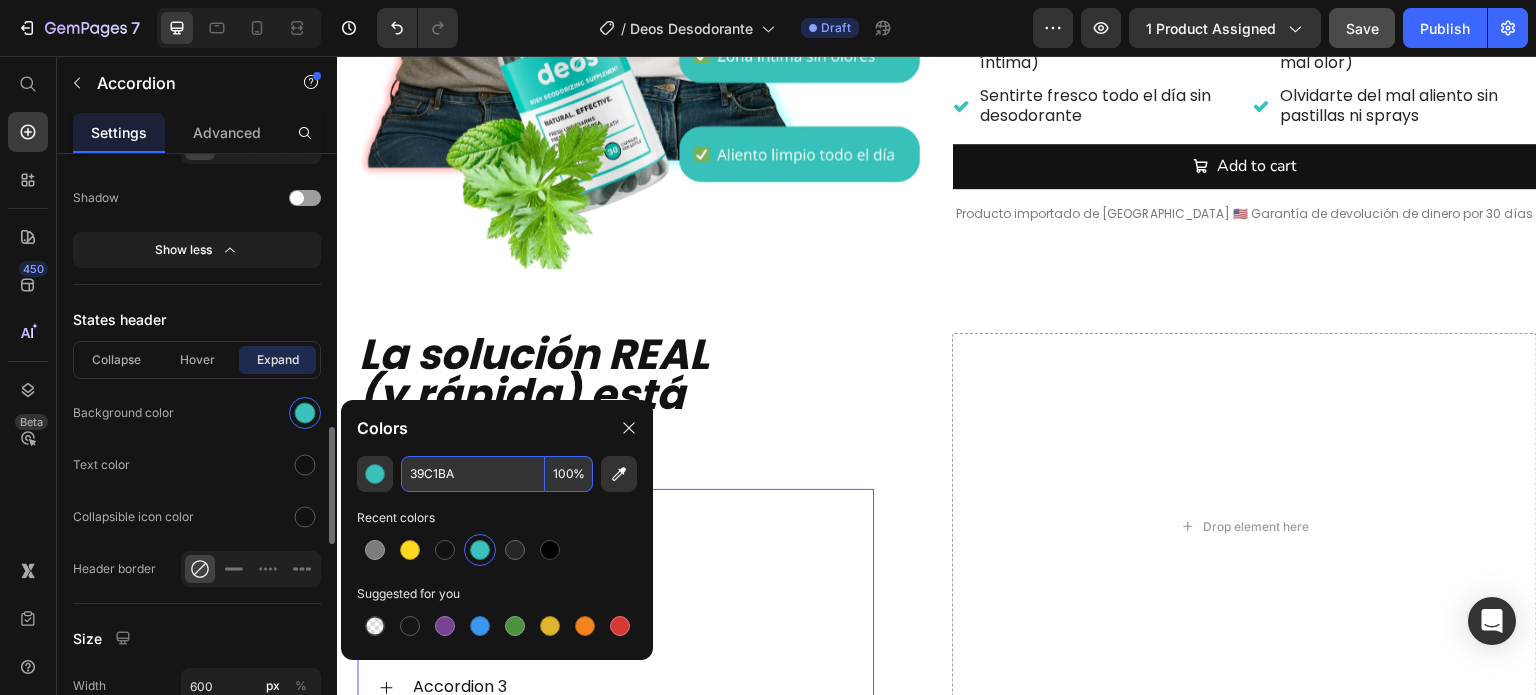 type on "39C1BA" 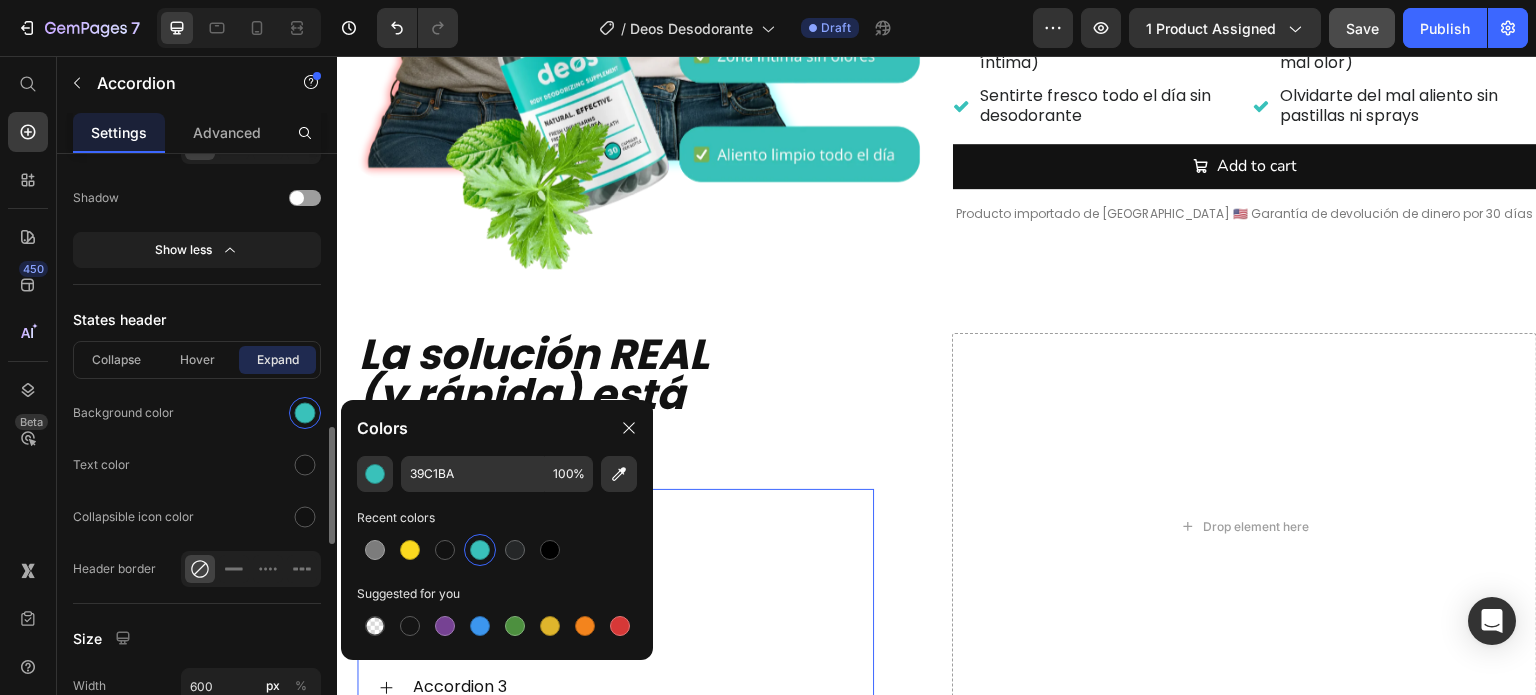 click on "Collapse Hover Expand Background color Text color Collapsible icon color Header border" 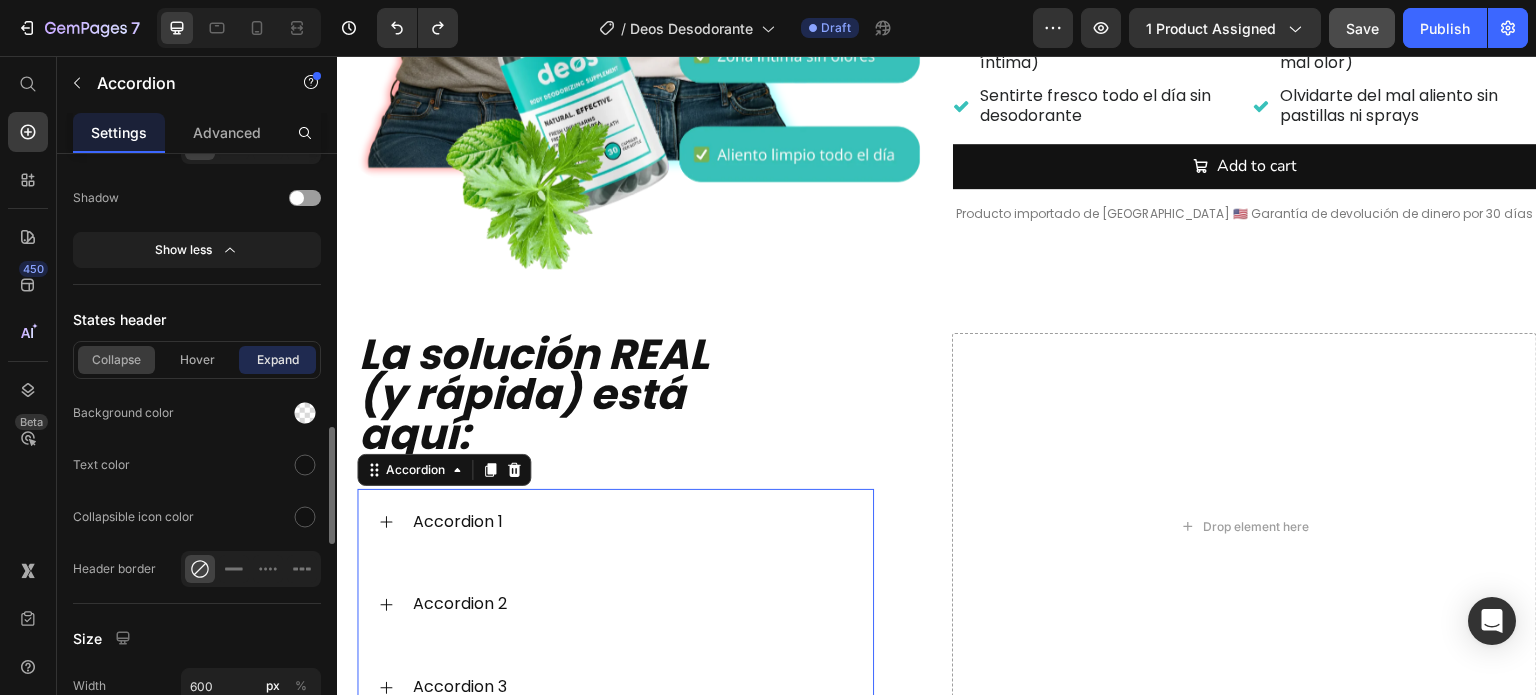 click on "Collapse" at bounding box center [116, 360] 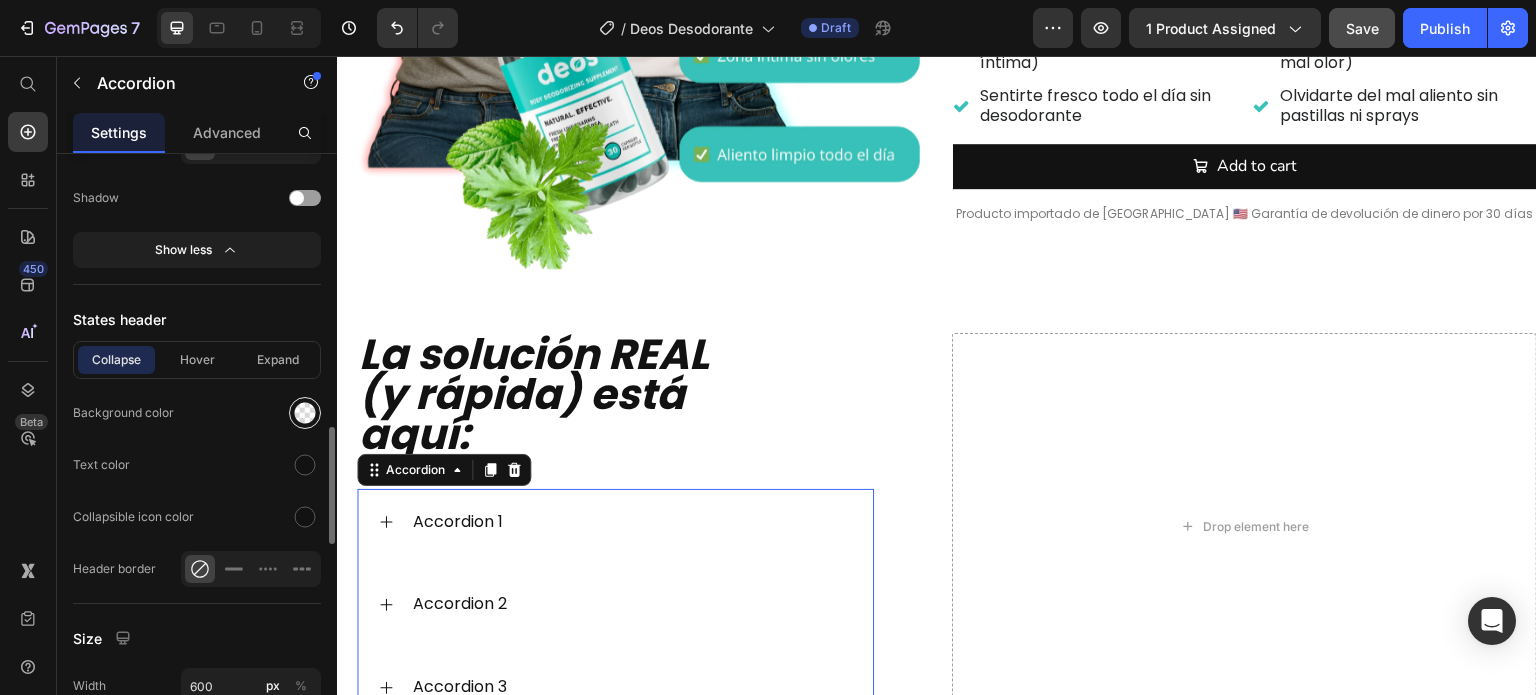 click at bounding box center [305, 413] 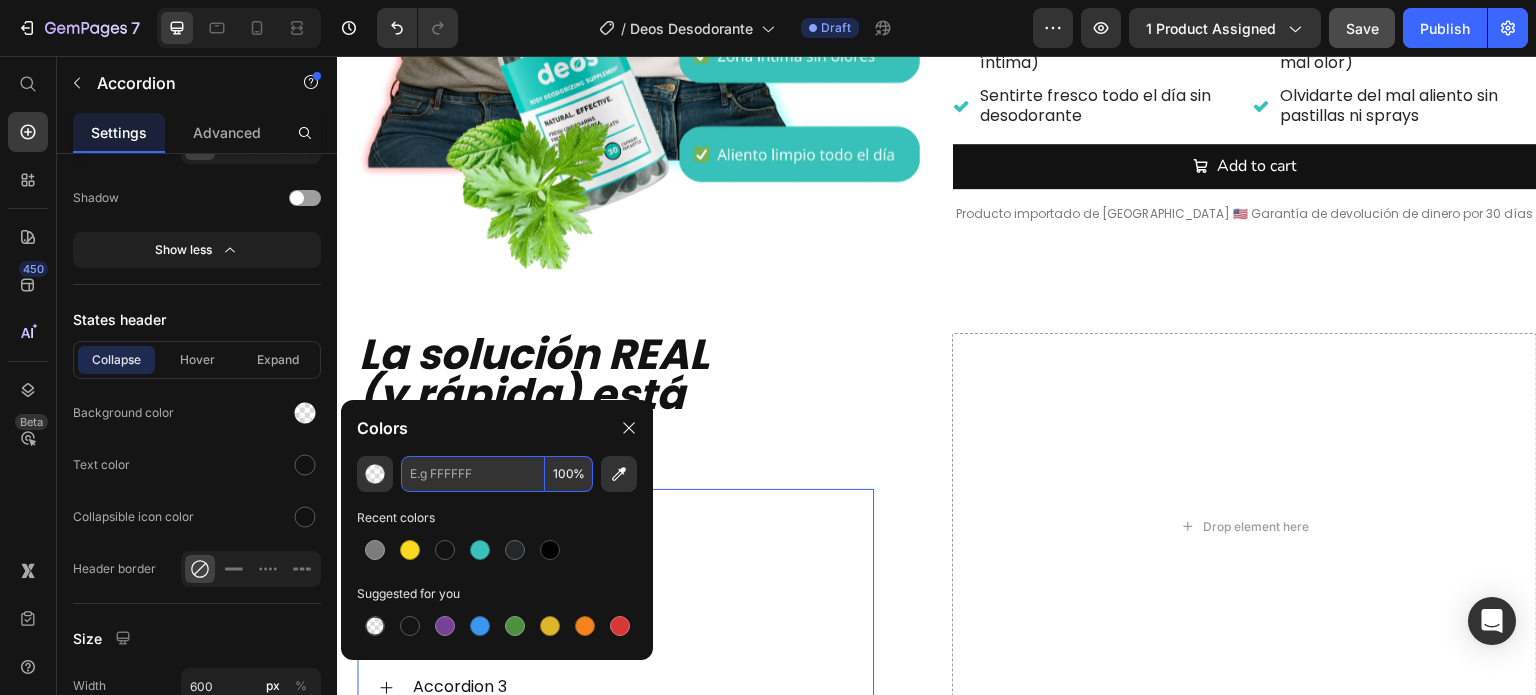 click at bounding box center [473, 474] 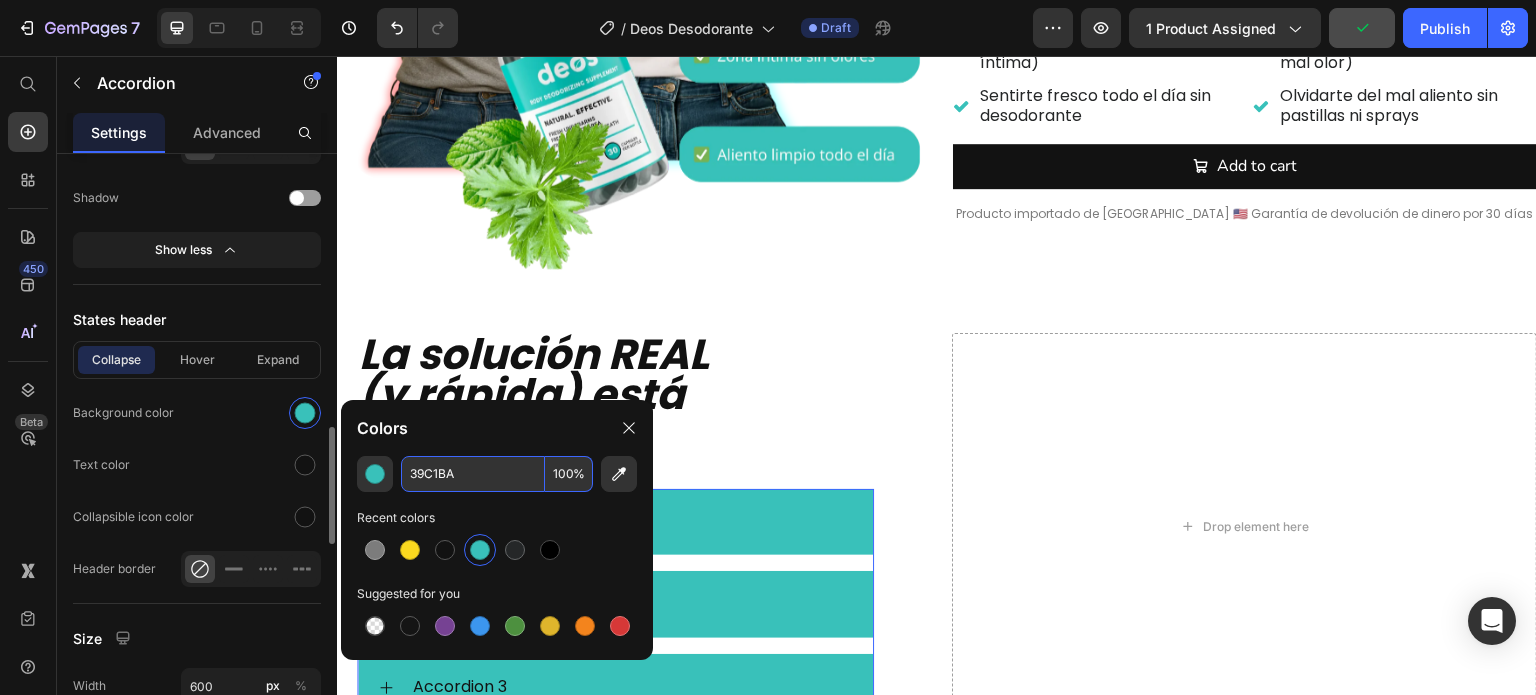 type on "39C1BA" 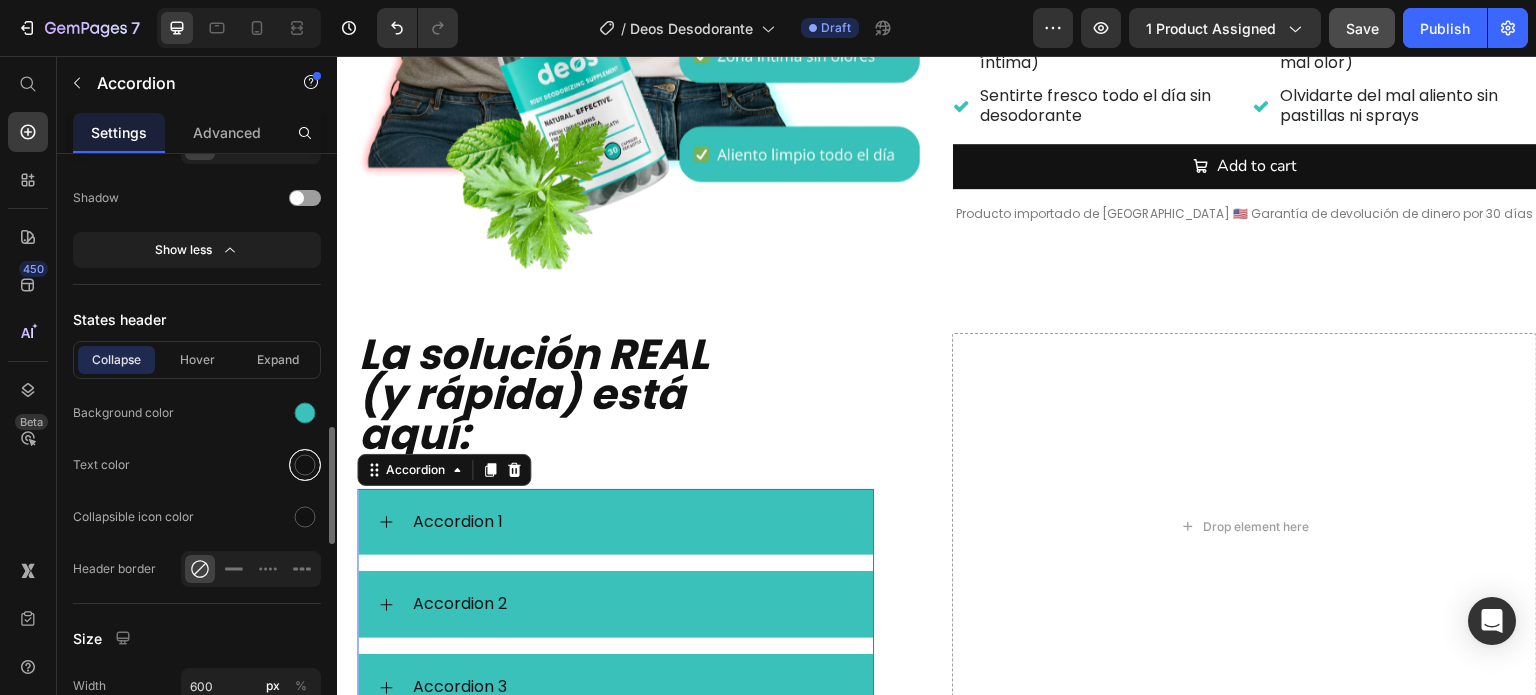click at bounding box center [305, 465] 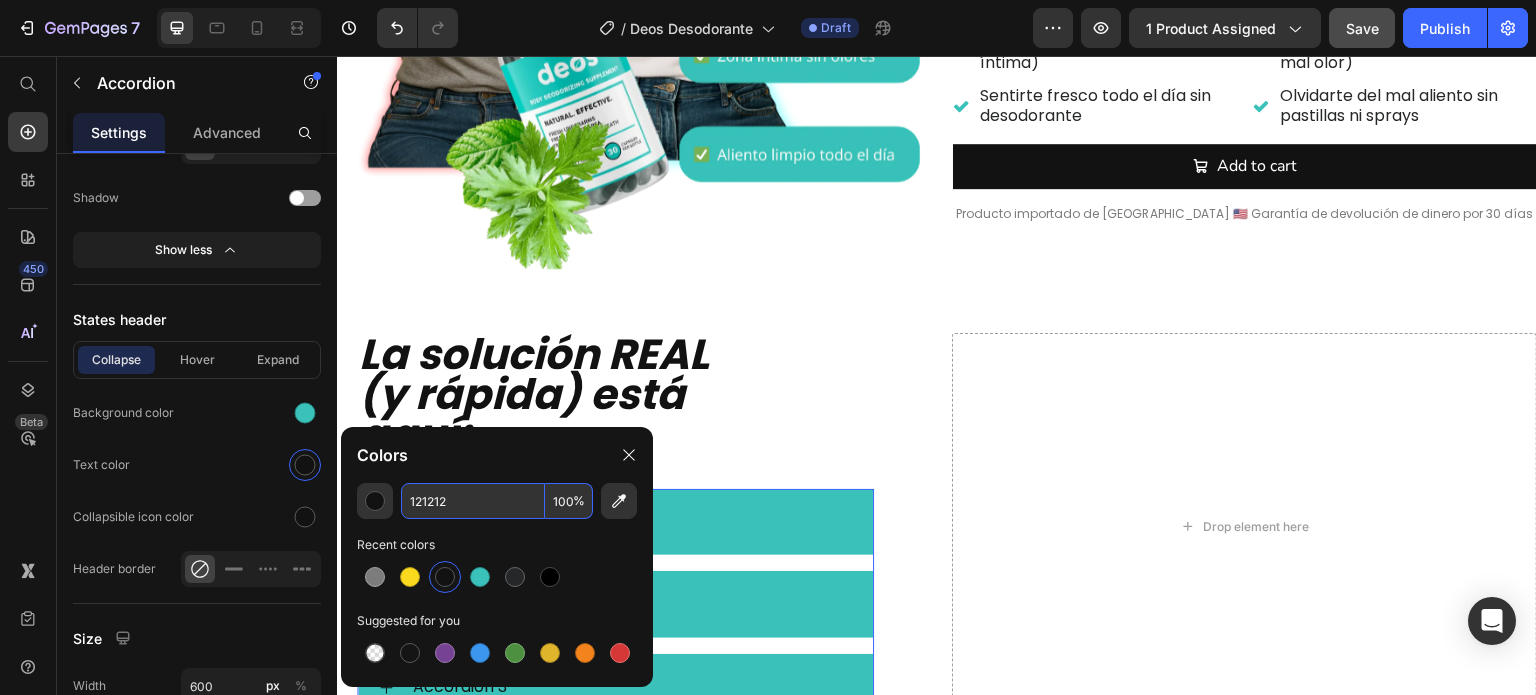 click on "121212" at bounding box center (473, 501) 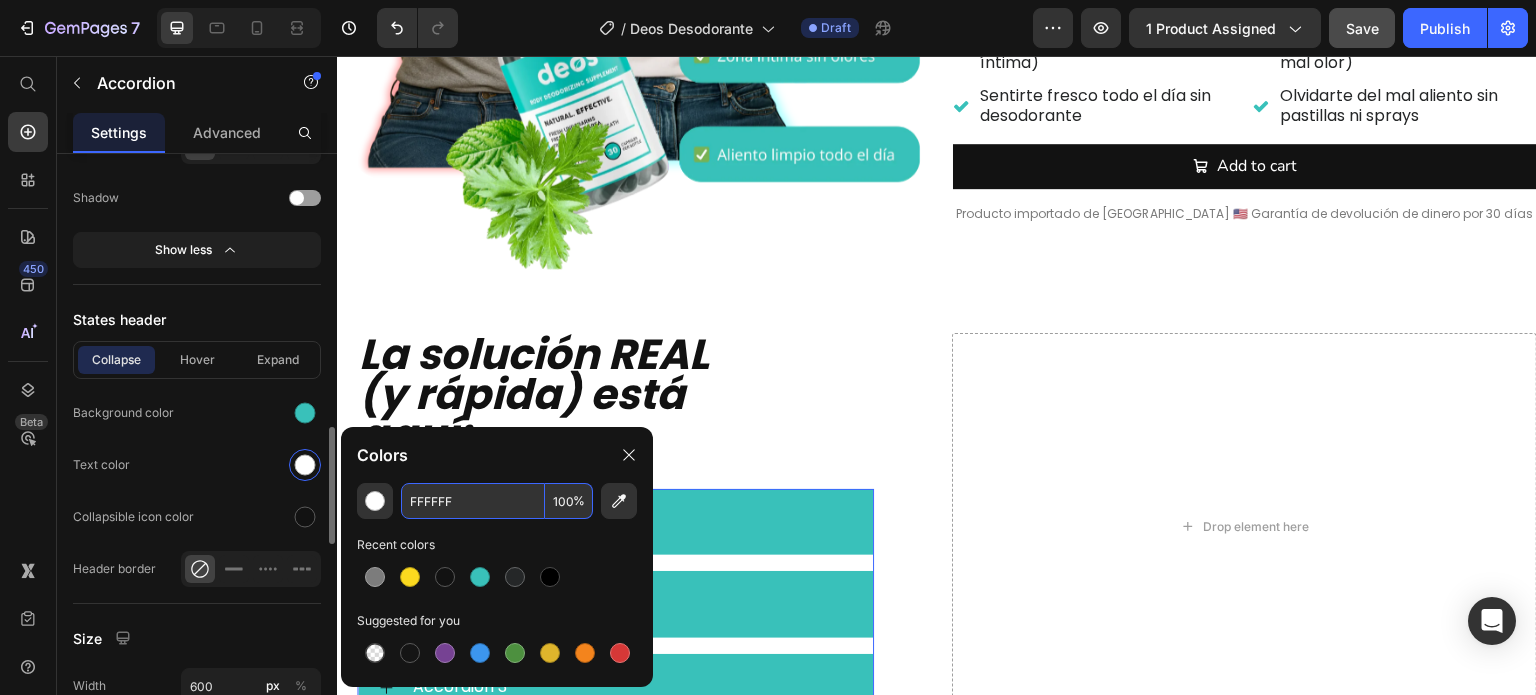 type on "FFFFFF" 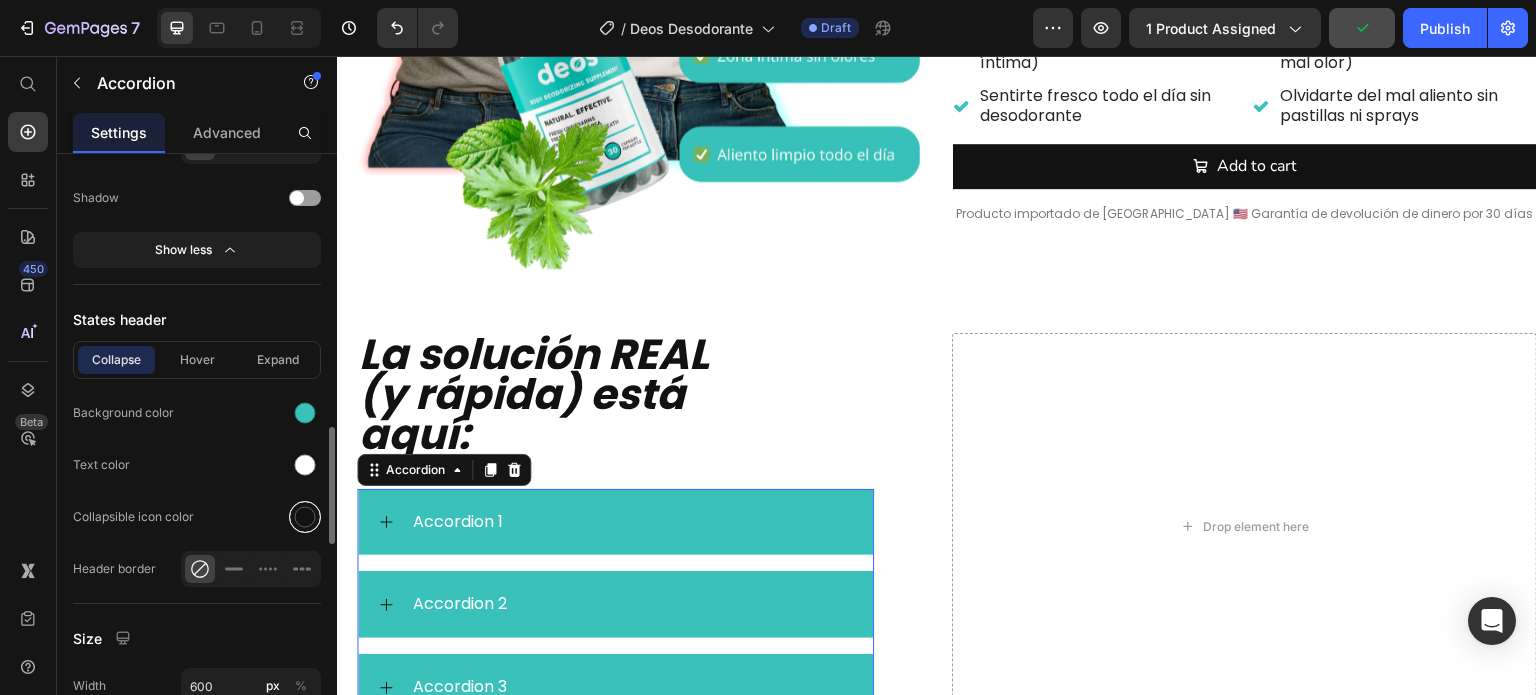 click at bounding box center (305, 517) 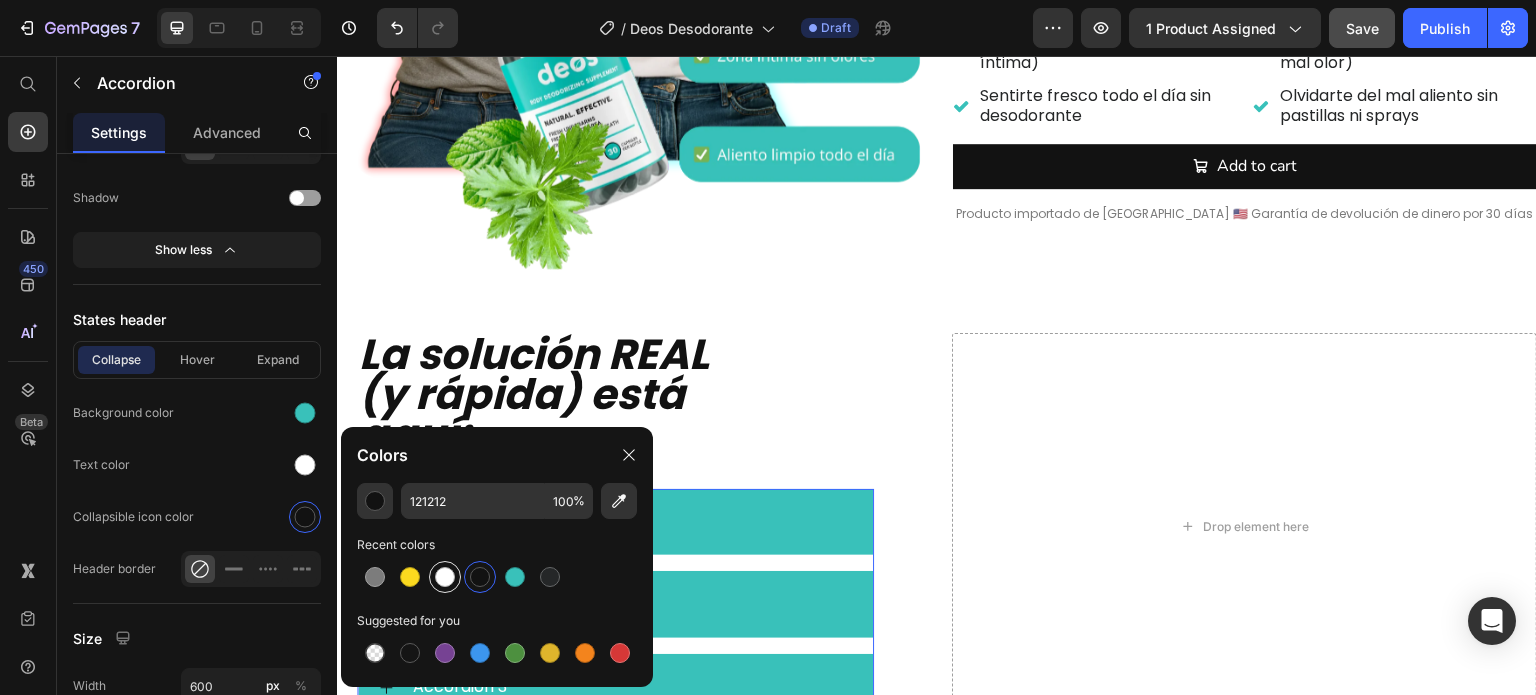 click at bounding box center (445, 577) 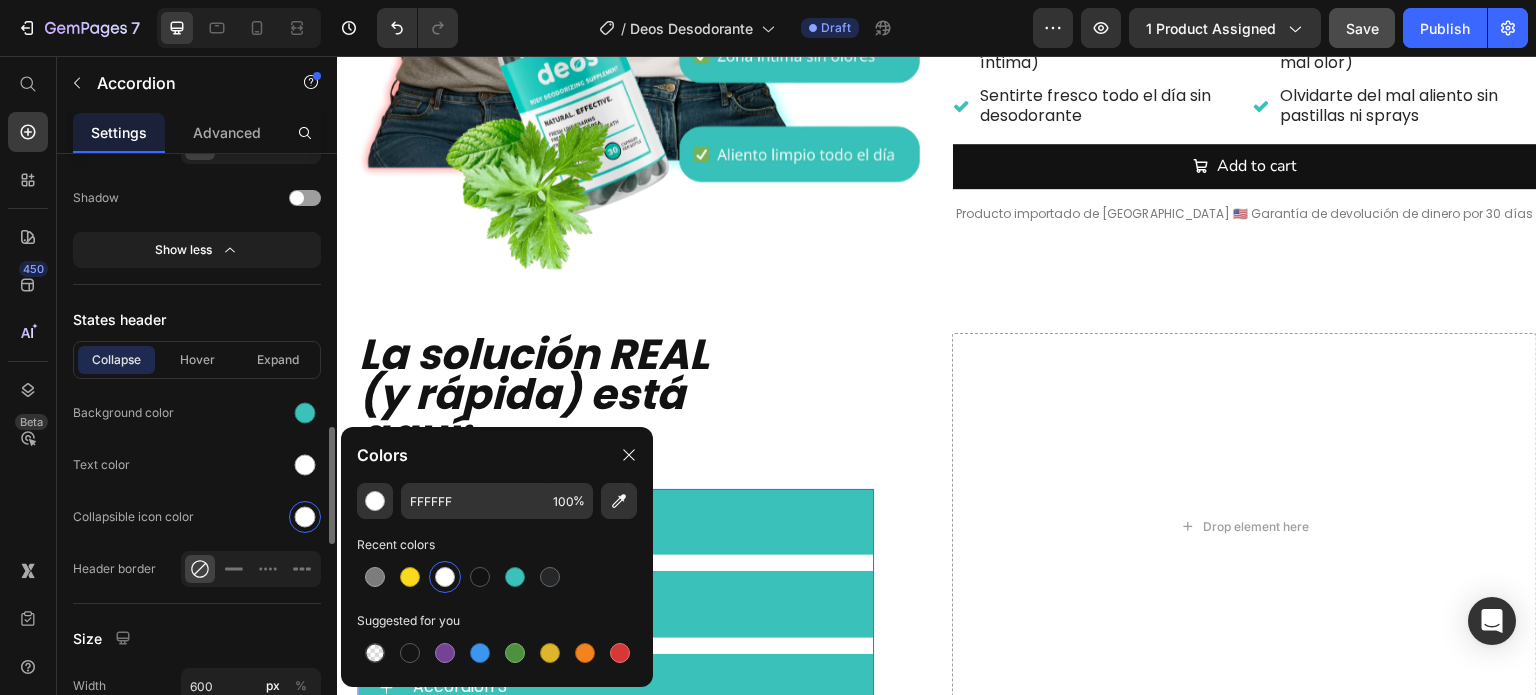 click on "Collapse Hover Expand Background color Text color Collapsible icon color Header border" 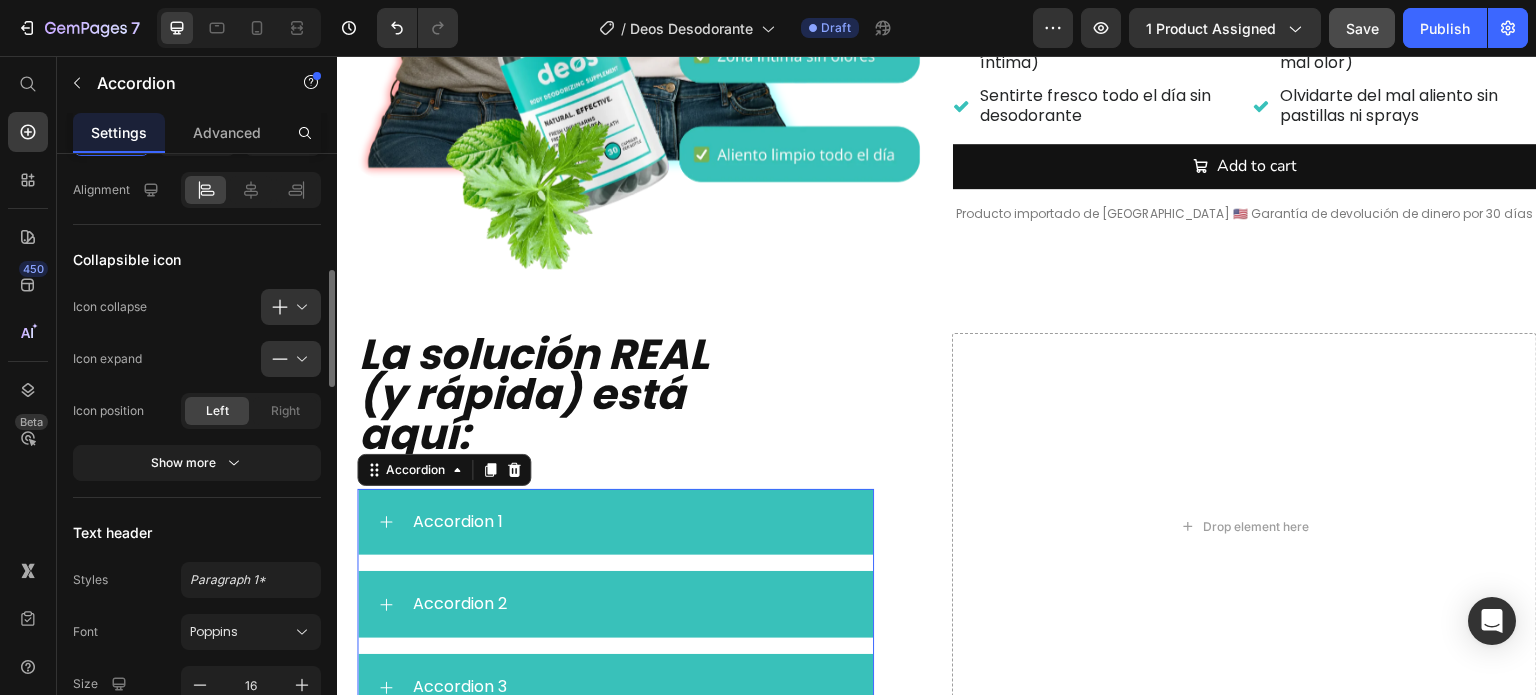 scroll, scrollTop: 492, scrollLeft: 0, axis: vertical 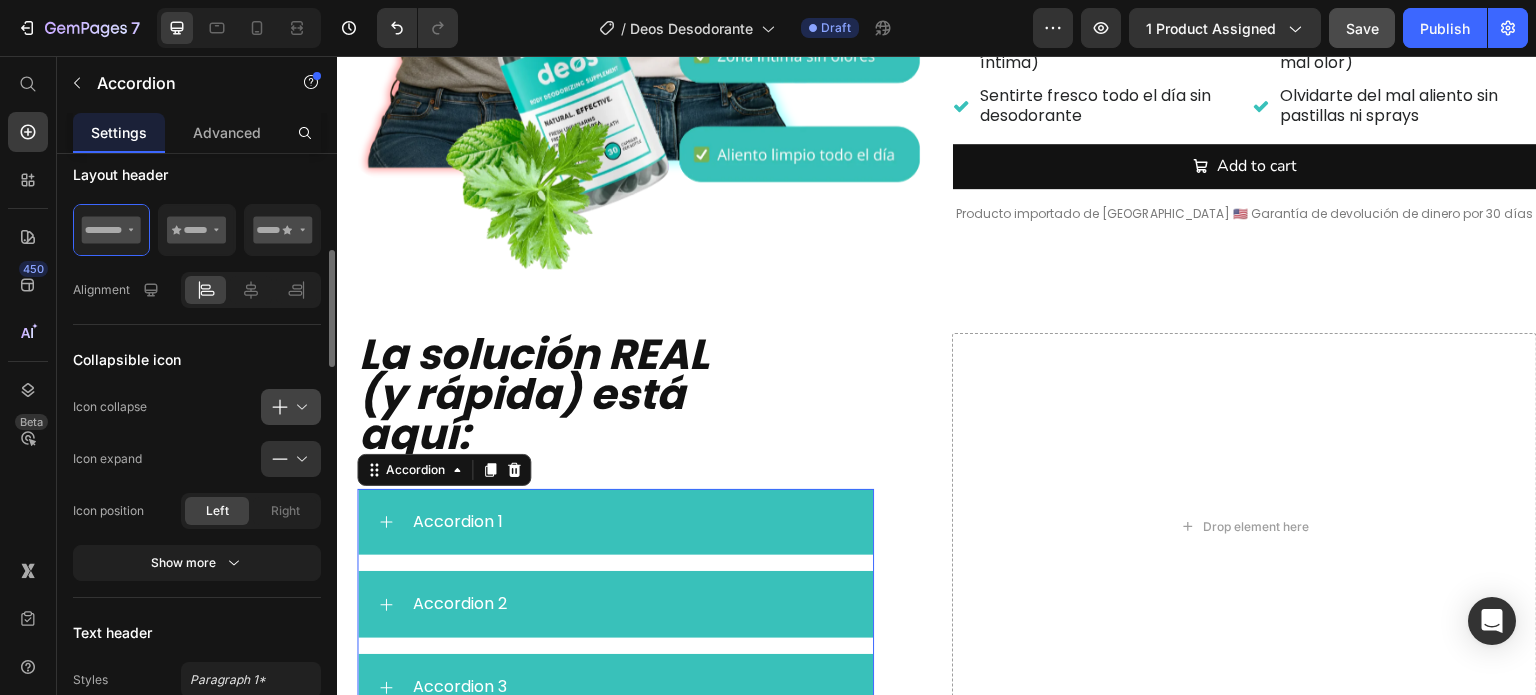 click at bounding box center [299, 407] 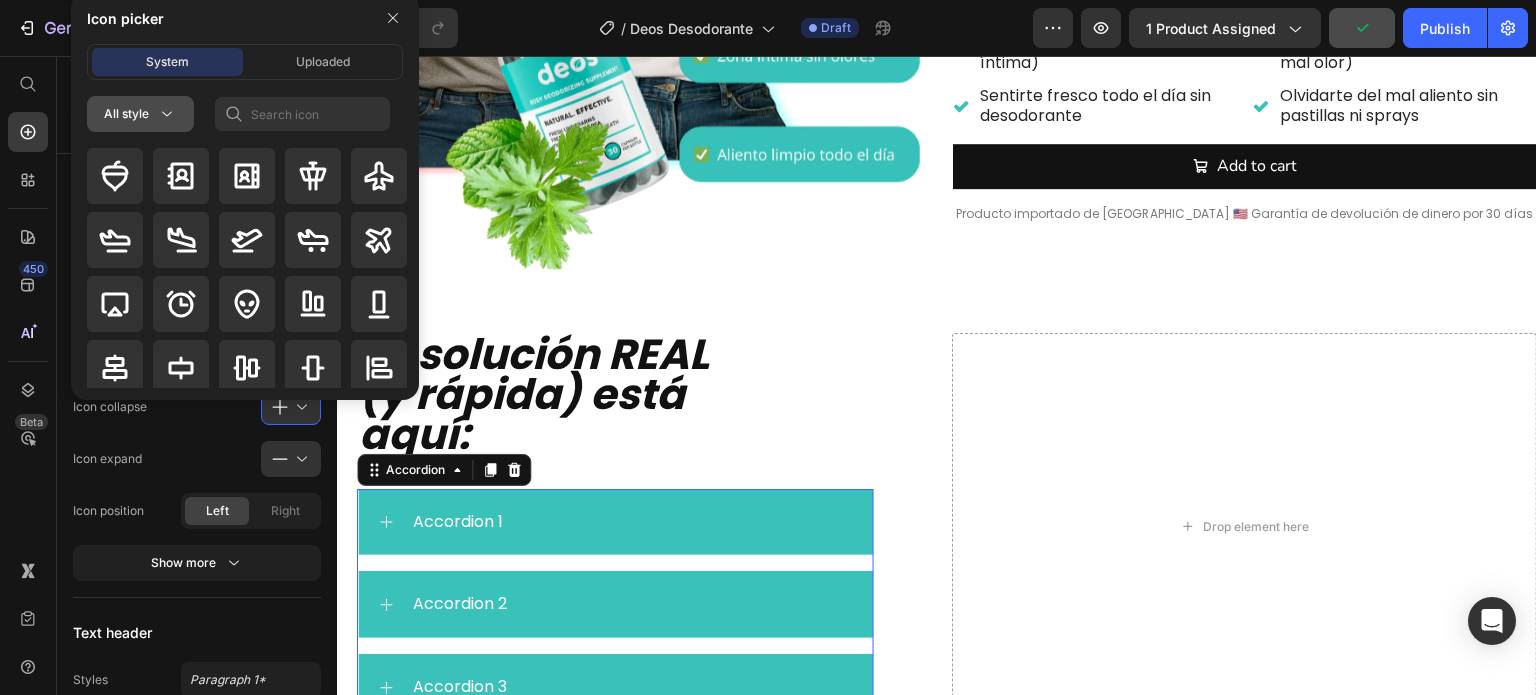 click 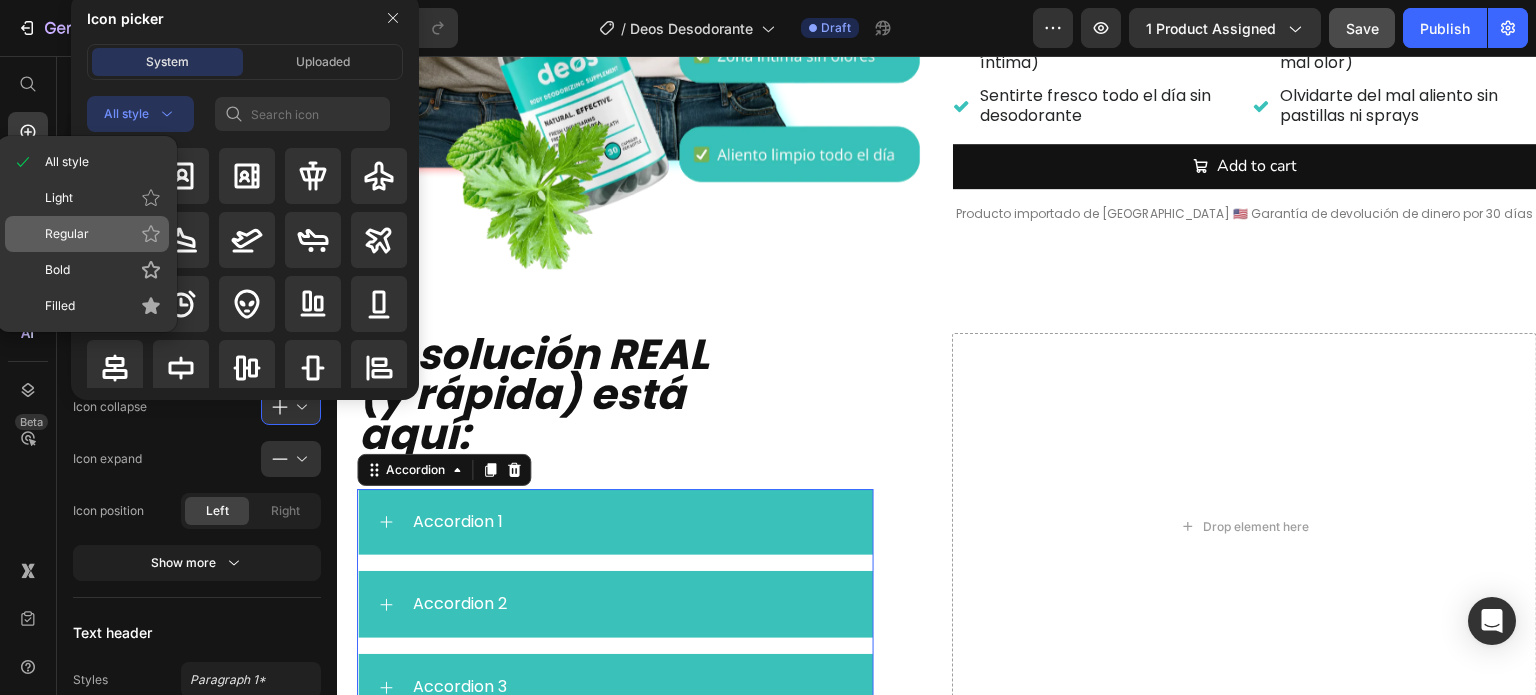 click on "Regular" at bounding box center (103, 234) 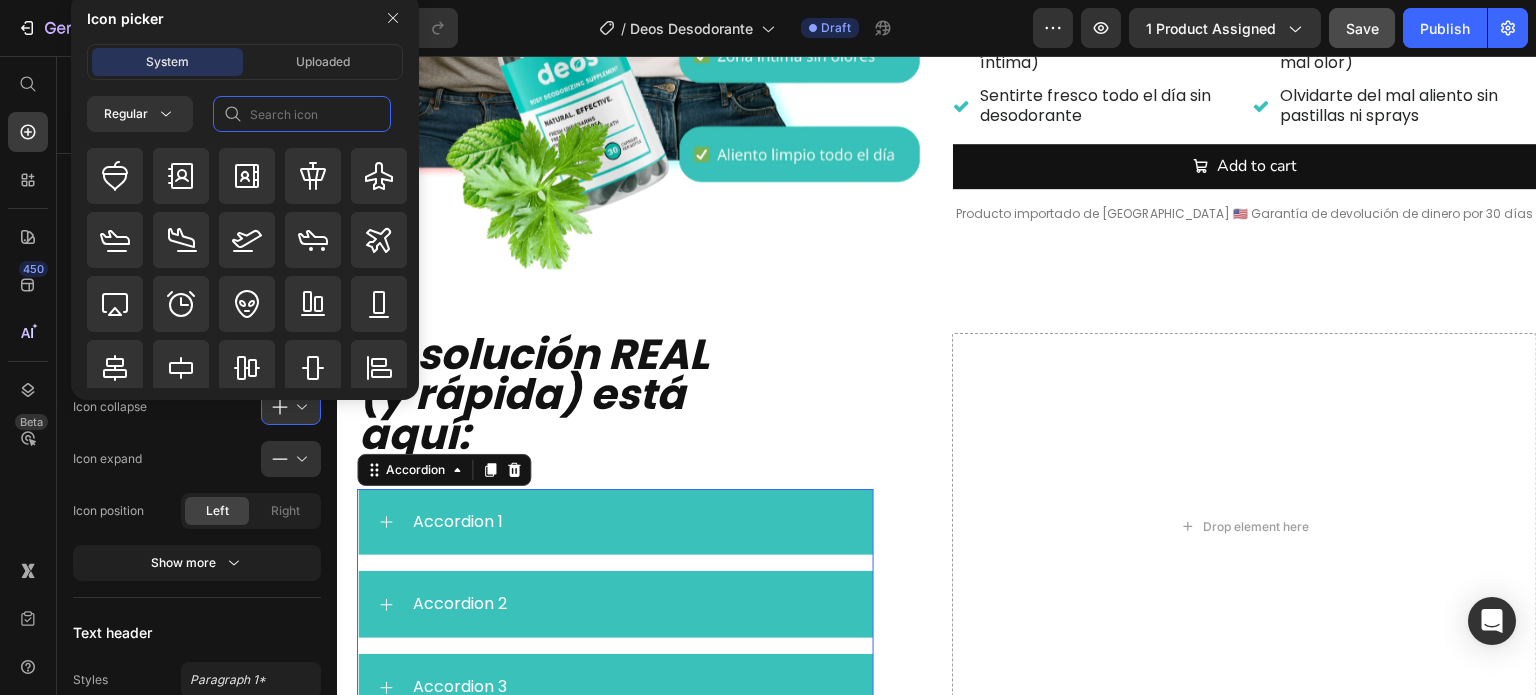 click 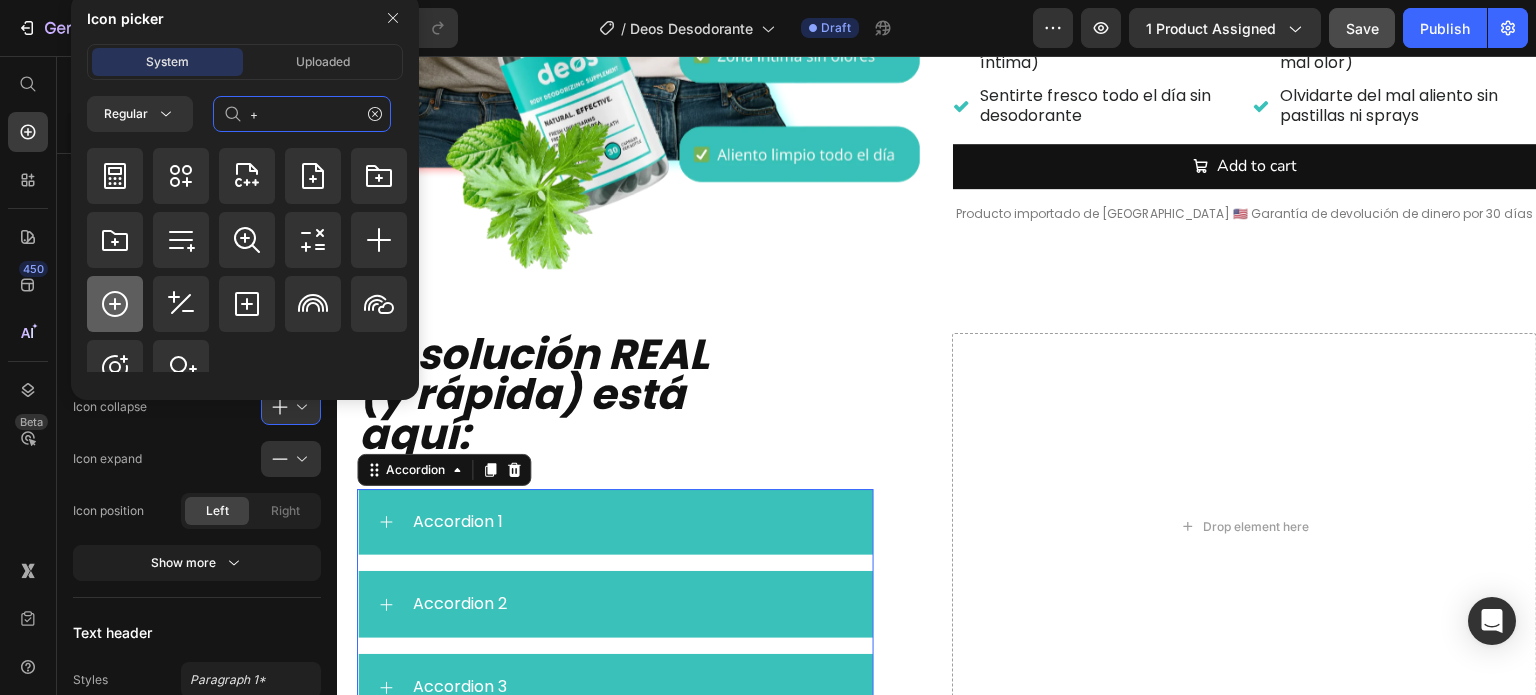 type on "+" 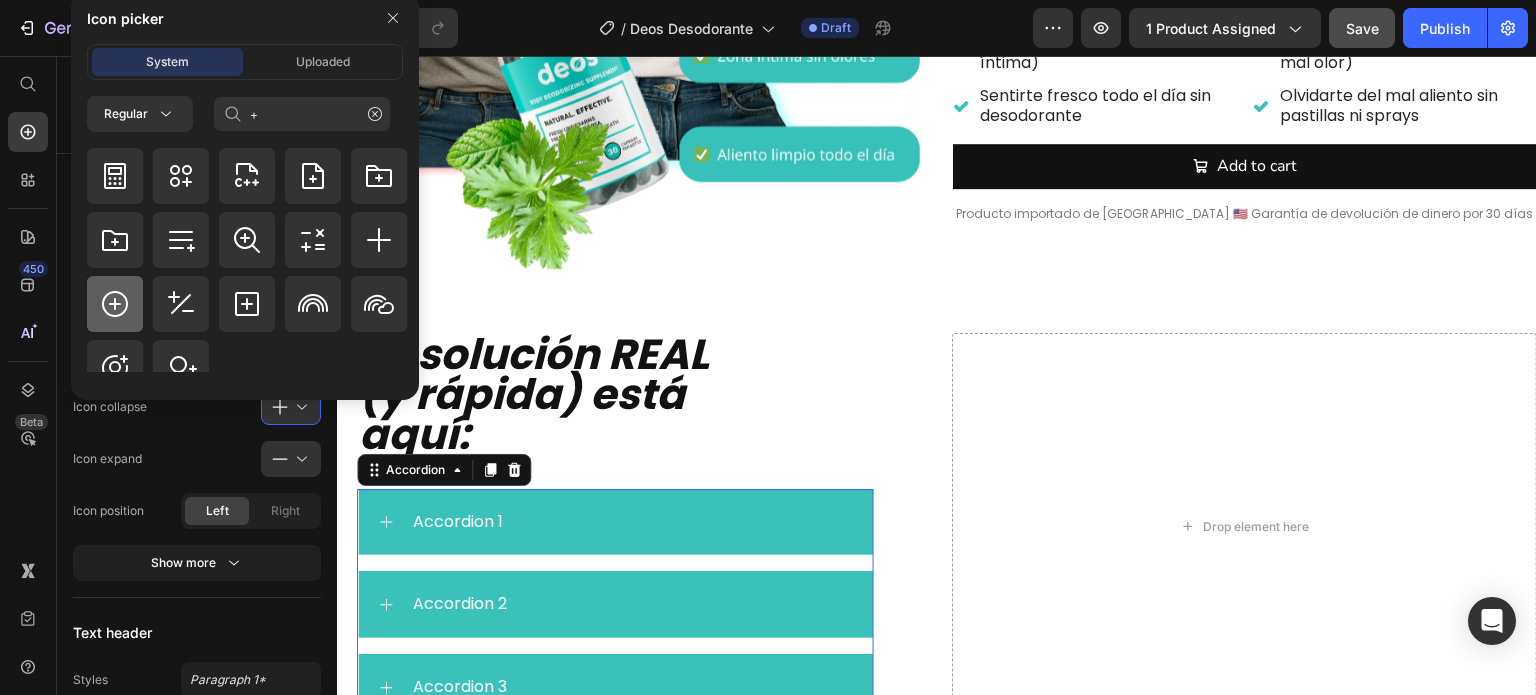 click 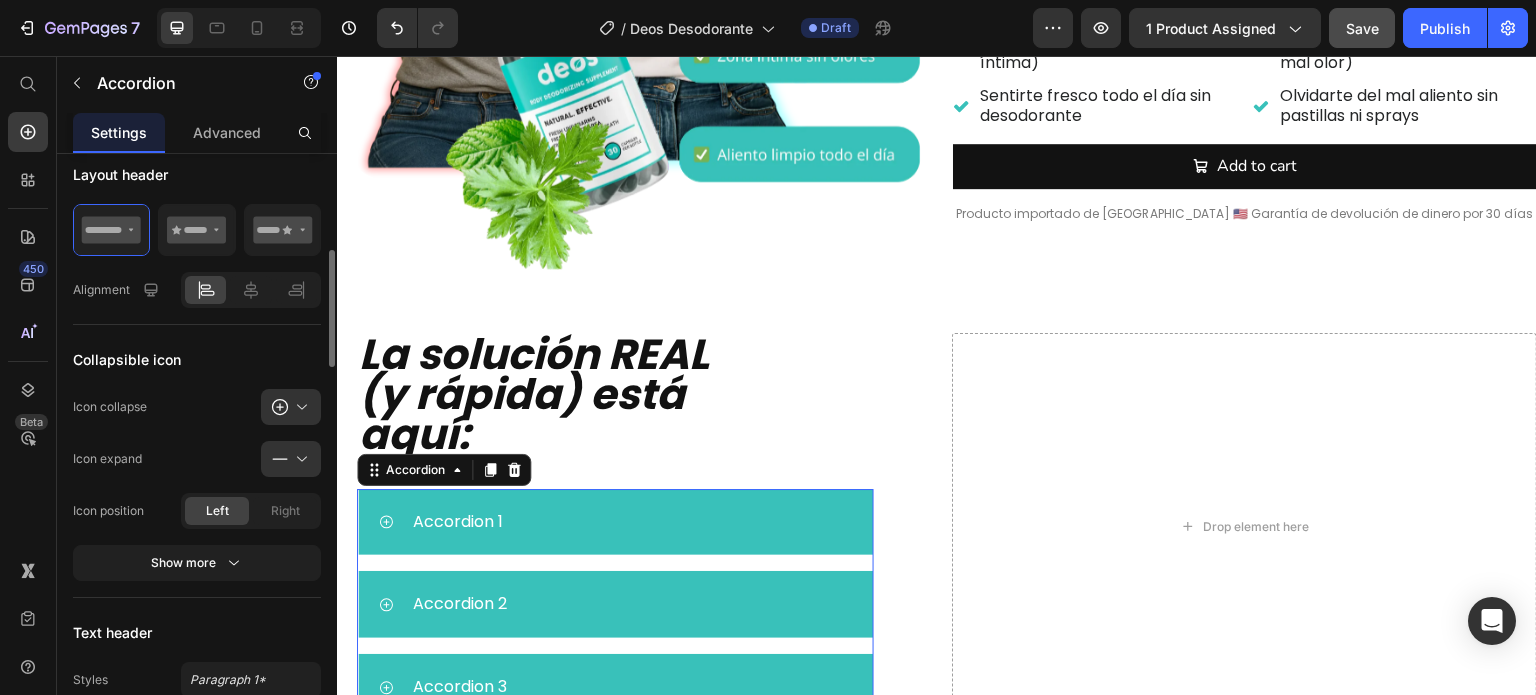 scroll, scrollTop: 592, scrollLeft: 0, axis: vertical 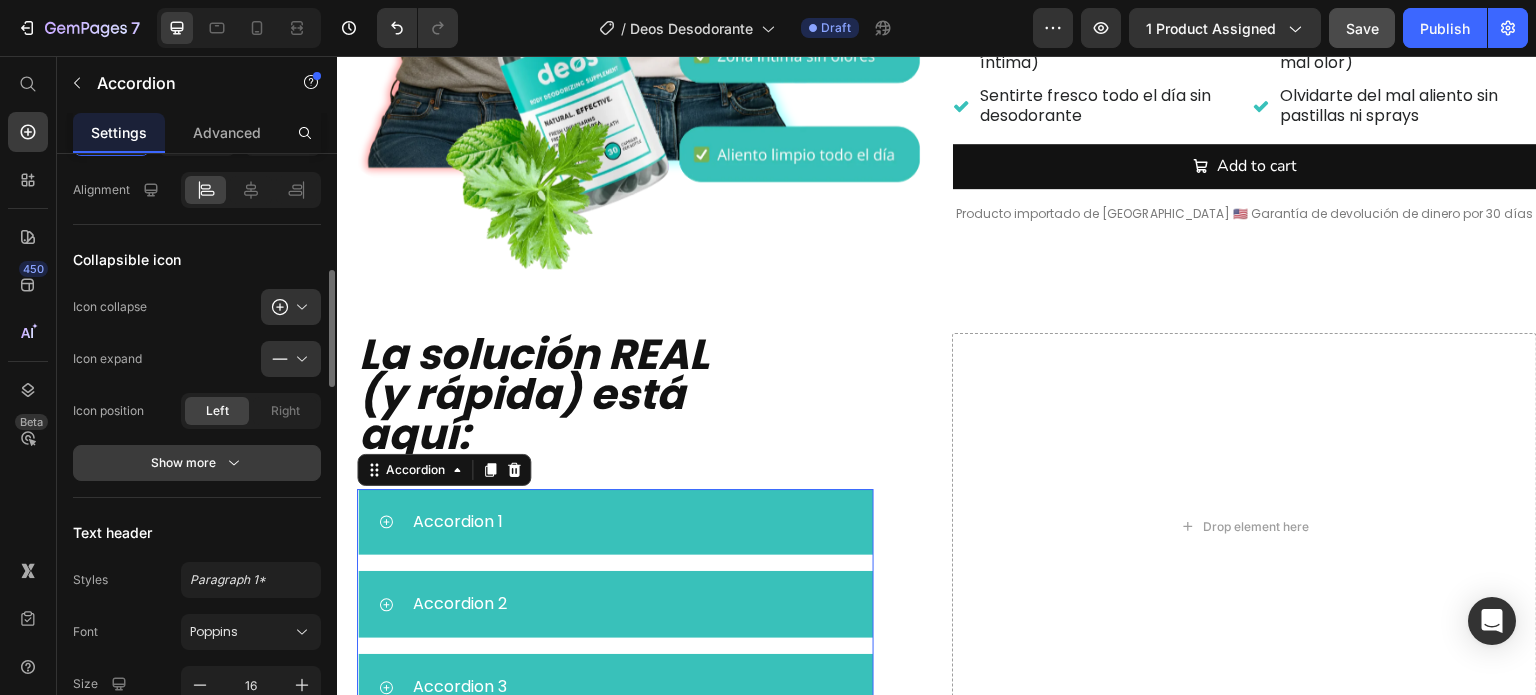 click on "Show more" at bounding box center [197, 463] 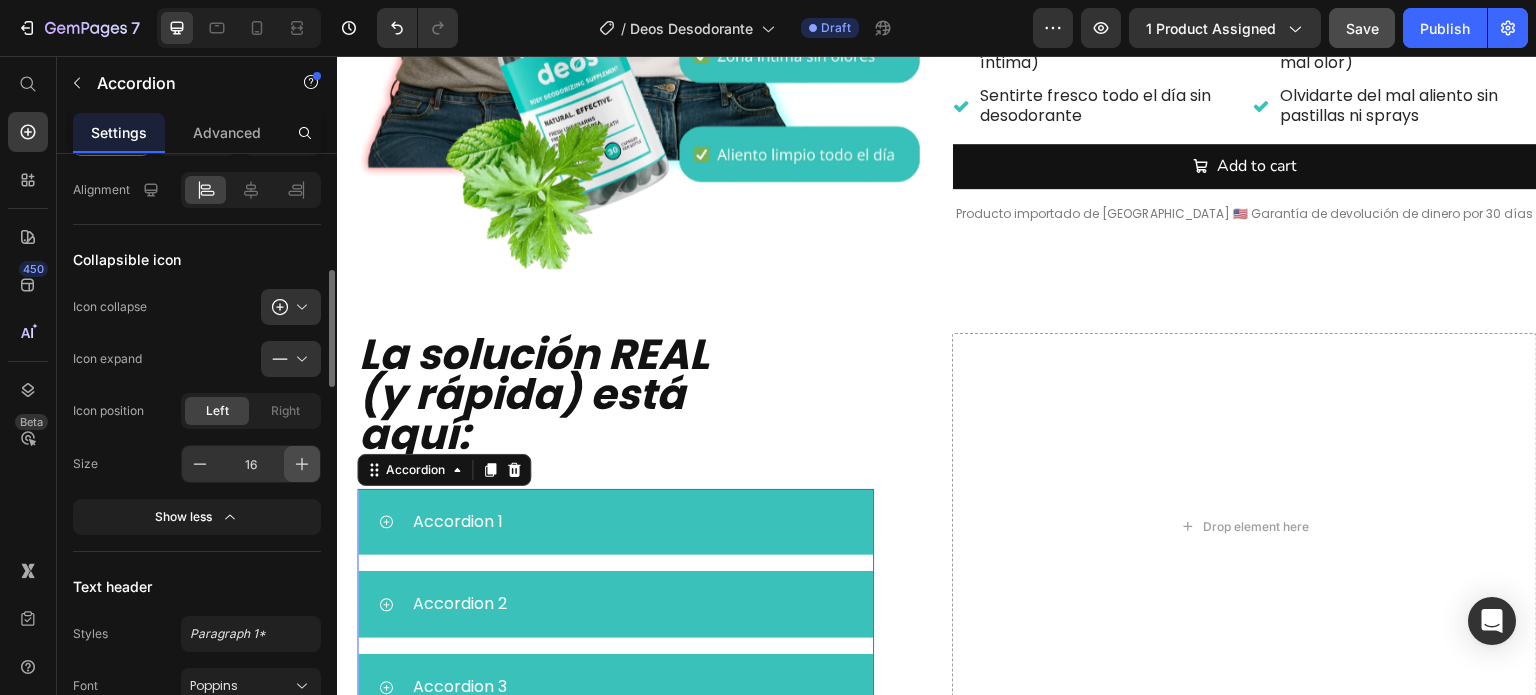 click 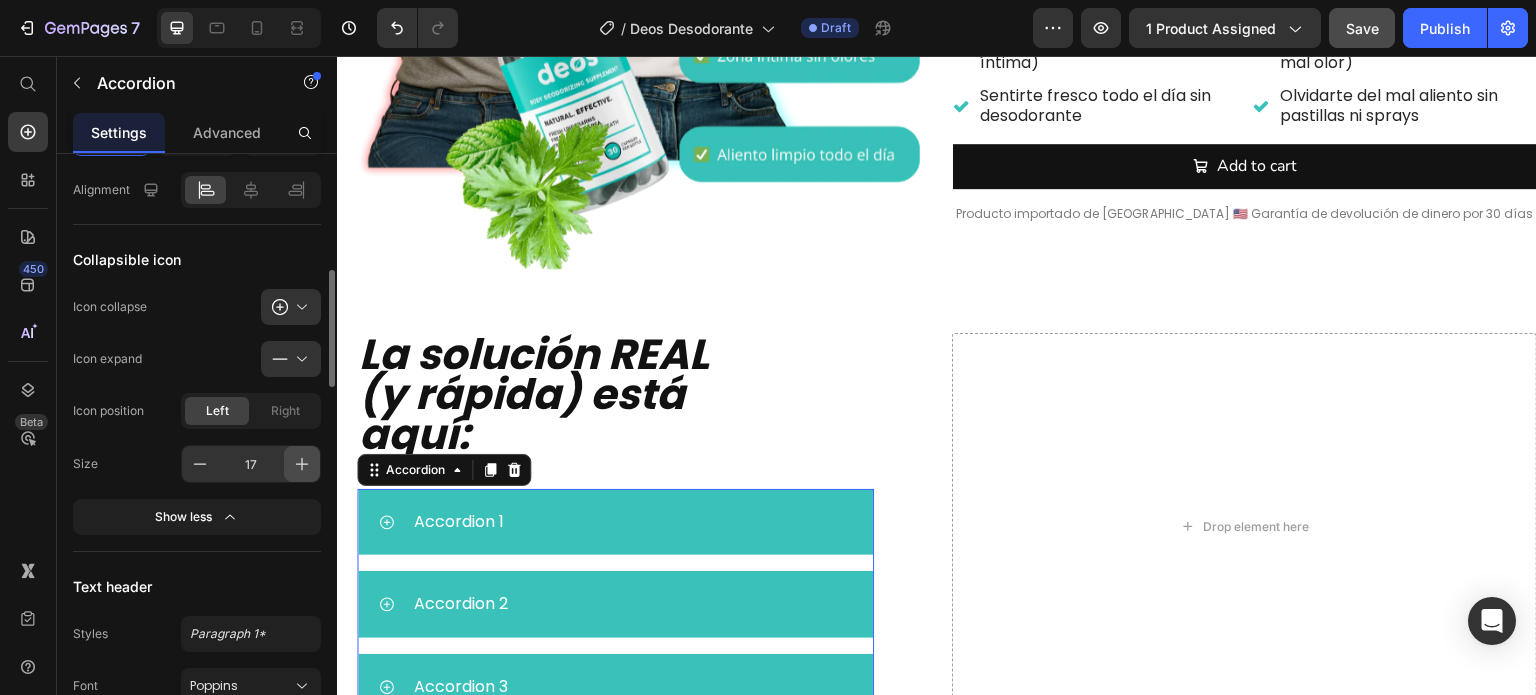 click 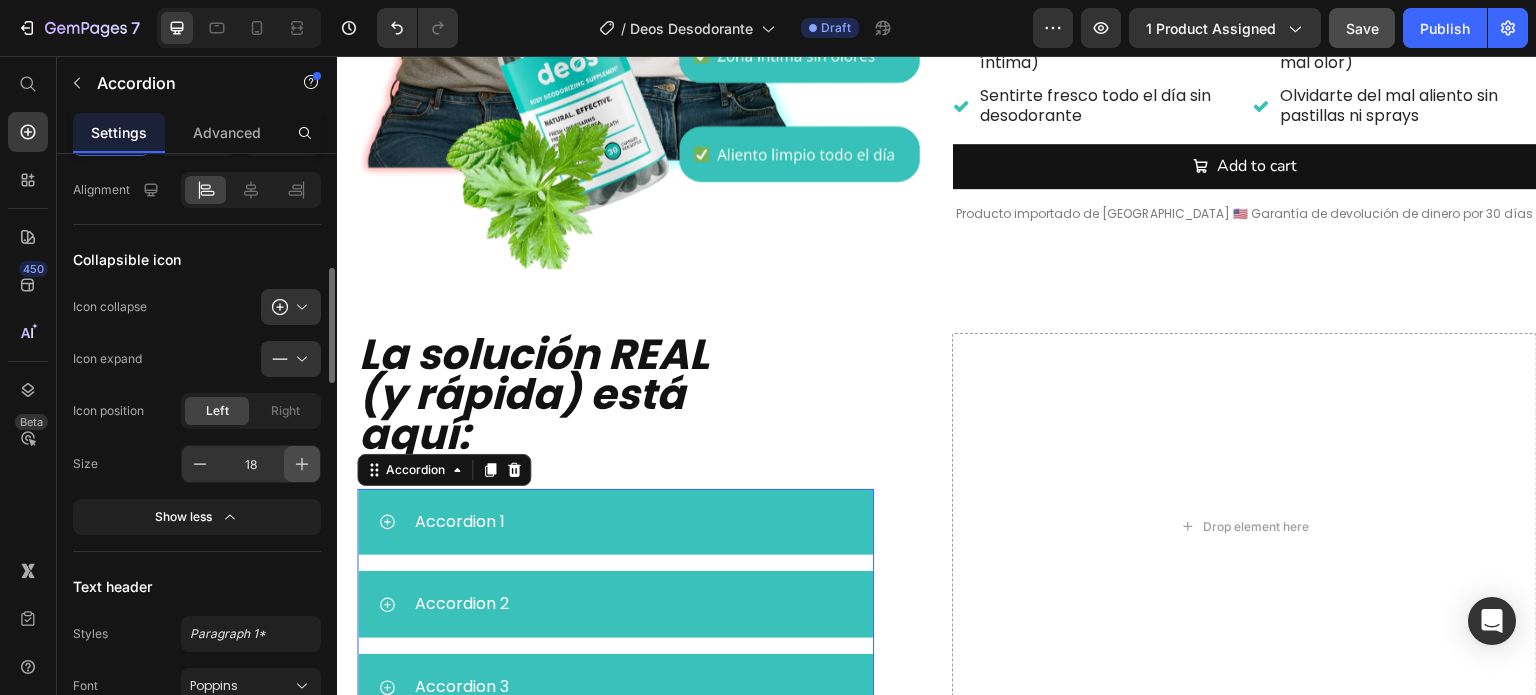 click 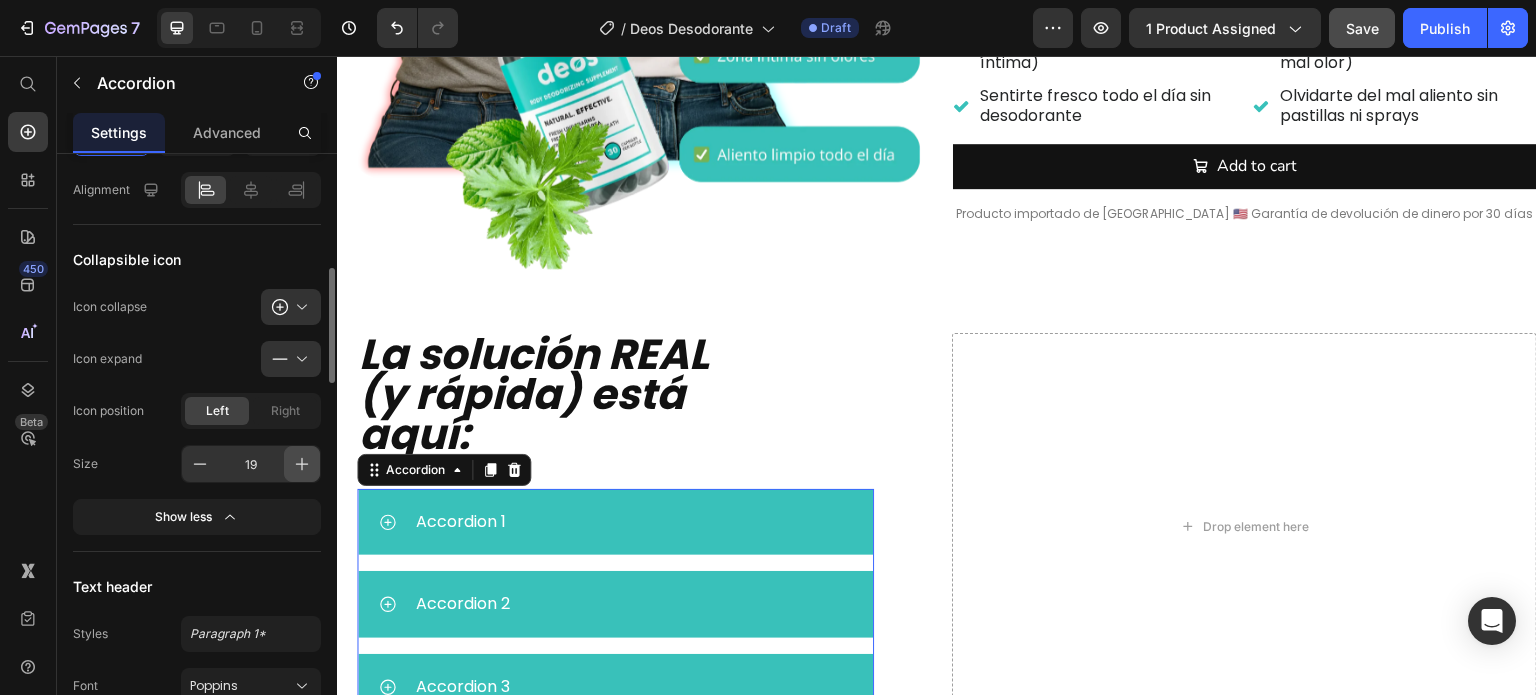 click 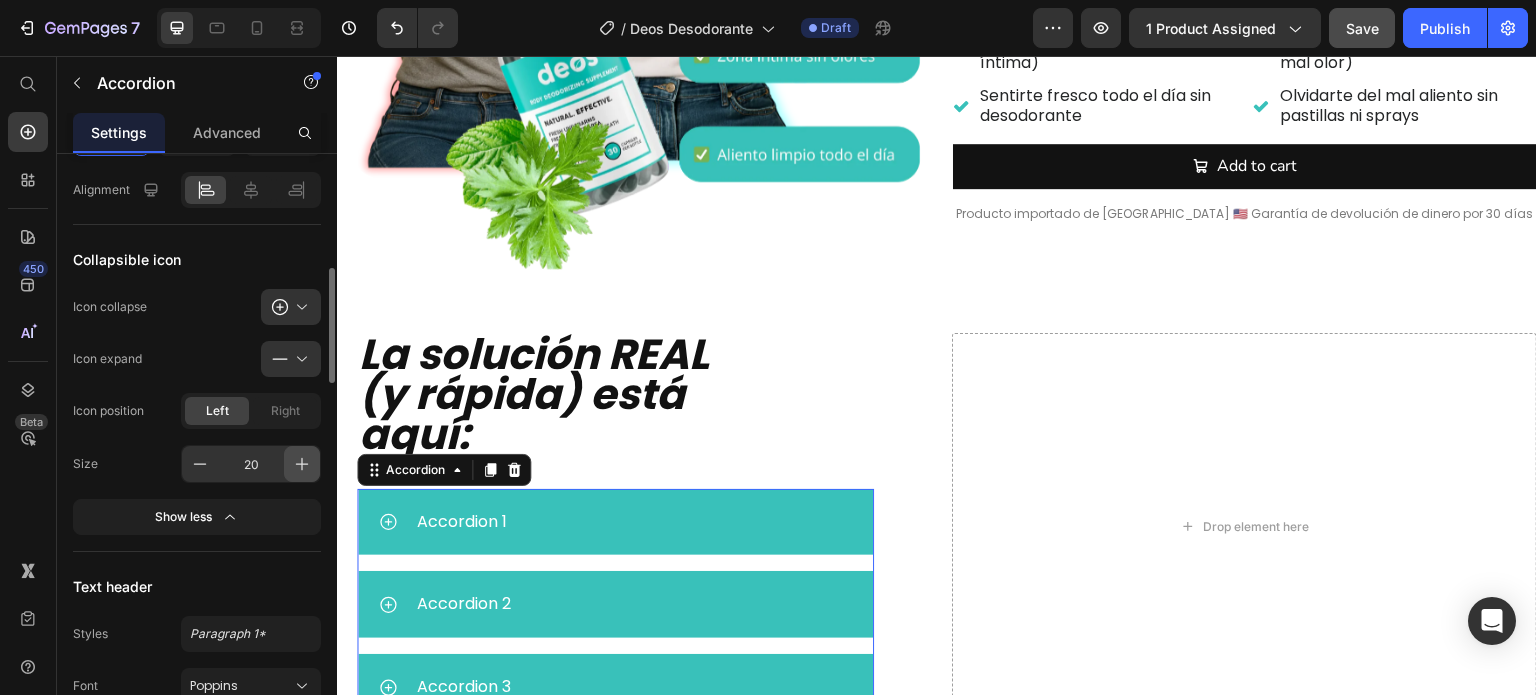 click 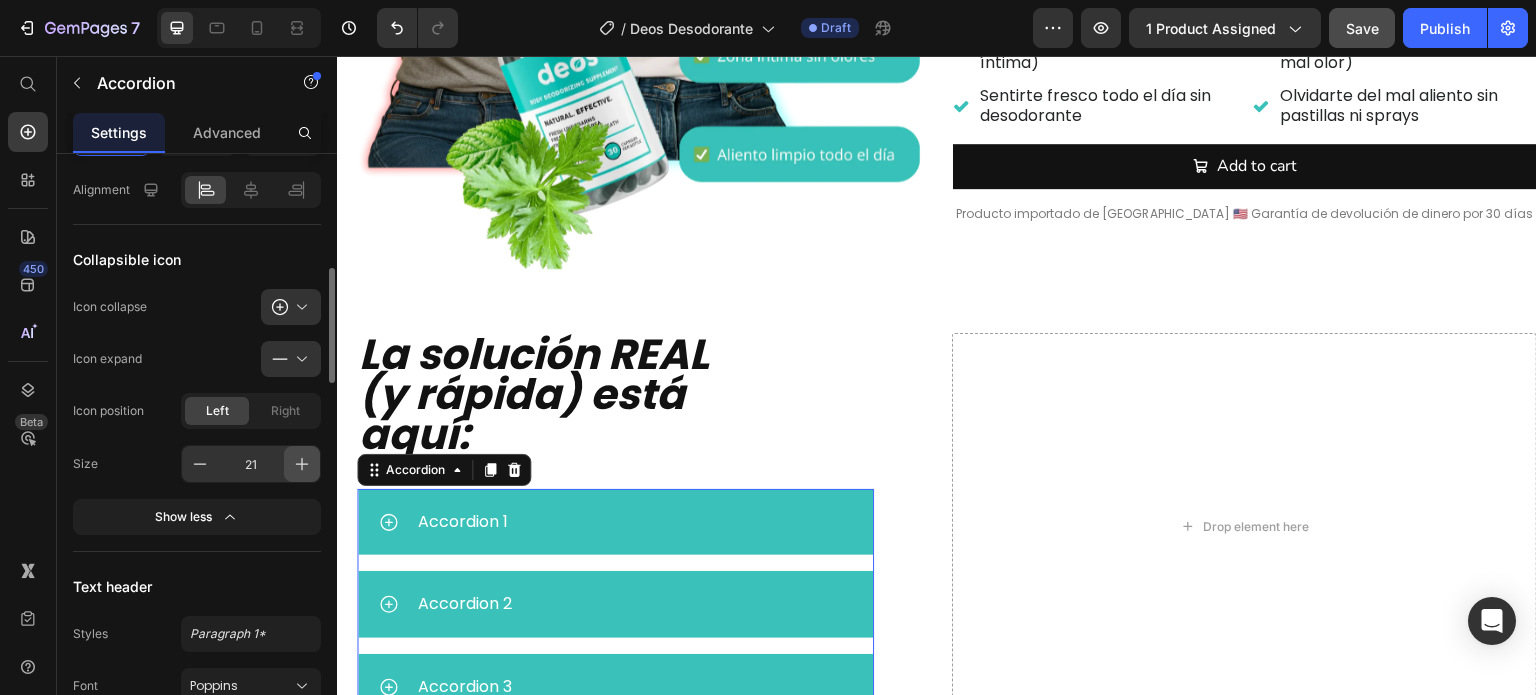click 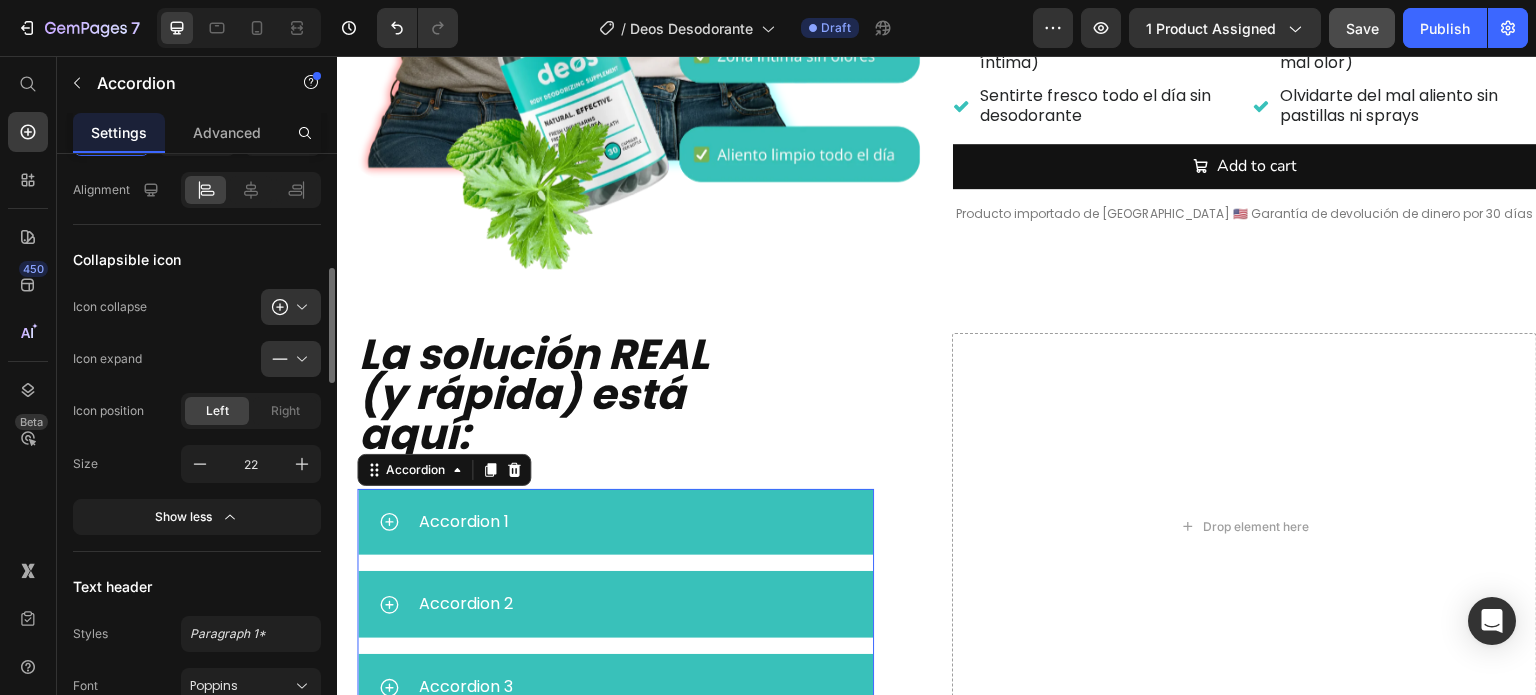 click on "Collapsible icon Icon collapse
Icon expand
Icon position Left Right Size 22 Show less" 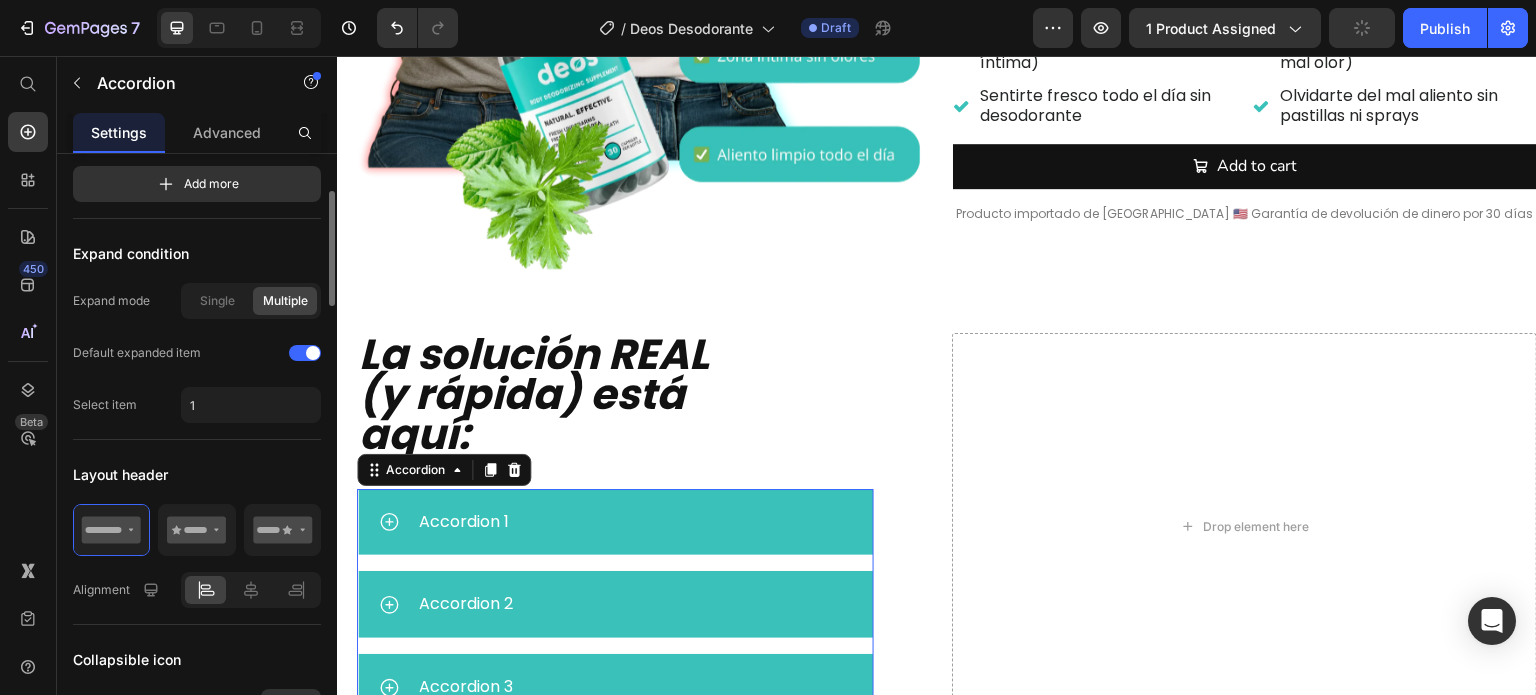 scroll, scrollTop: 92, scrollLeft: 0, axis: vertical 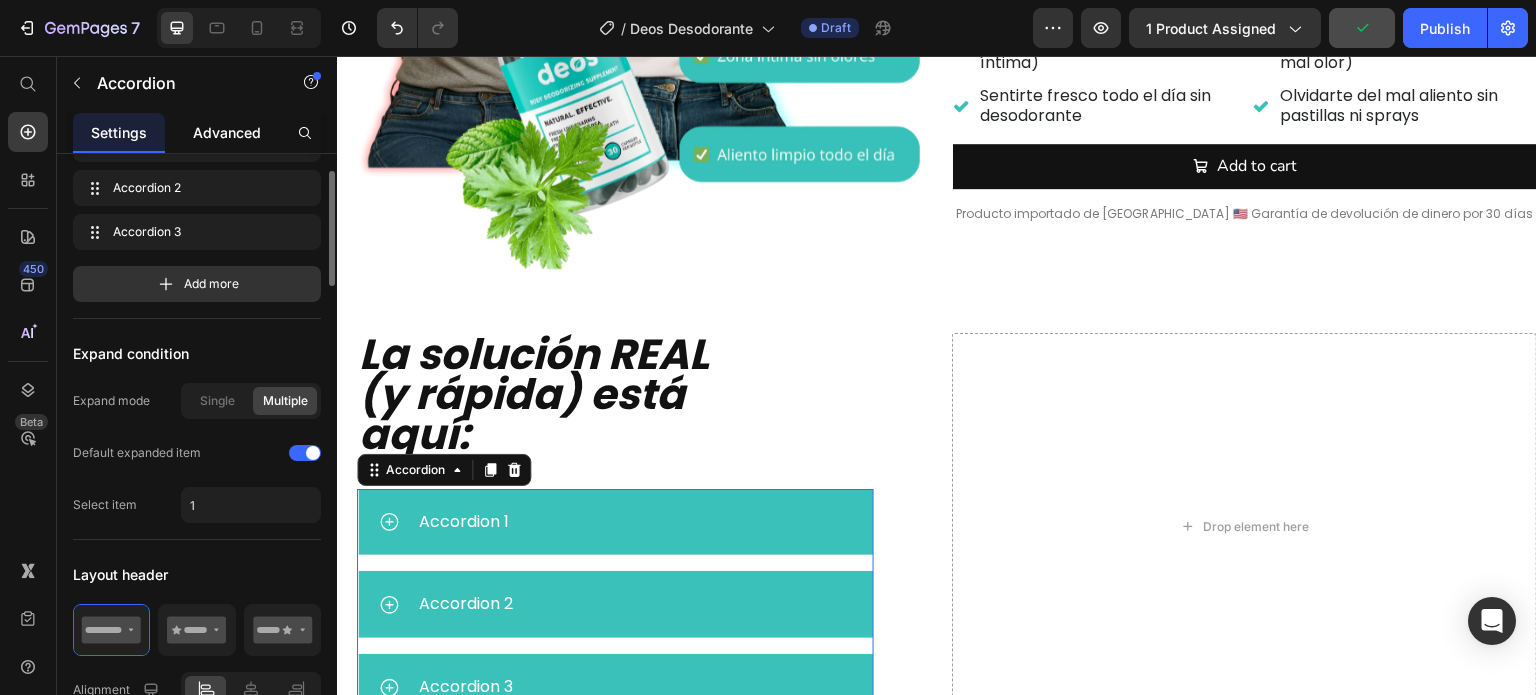 click on "Advanced" at bounding box center [227, 132] 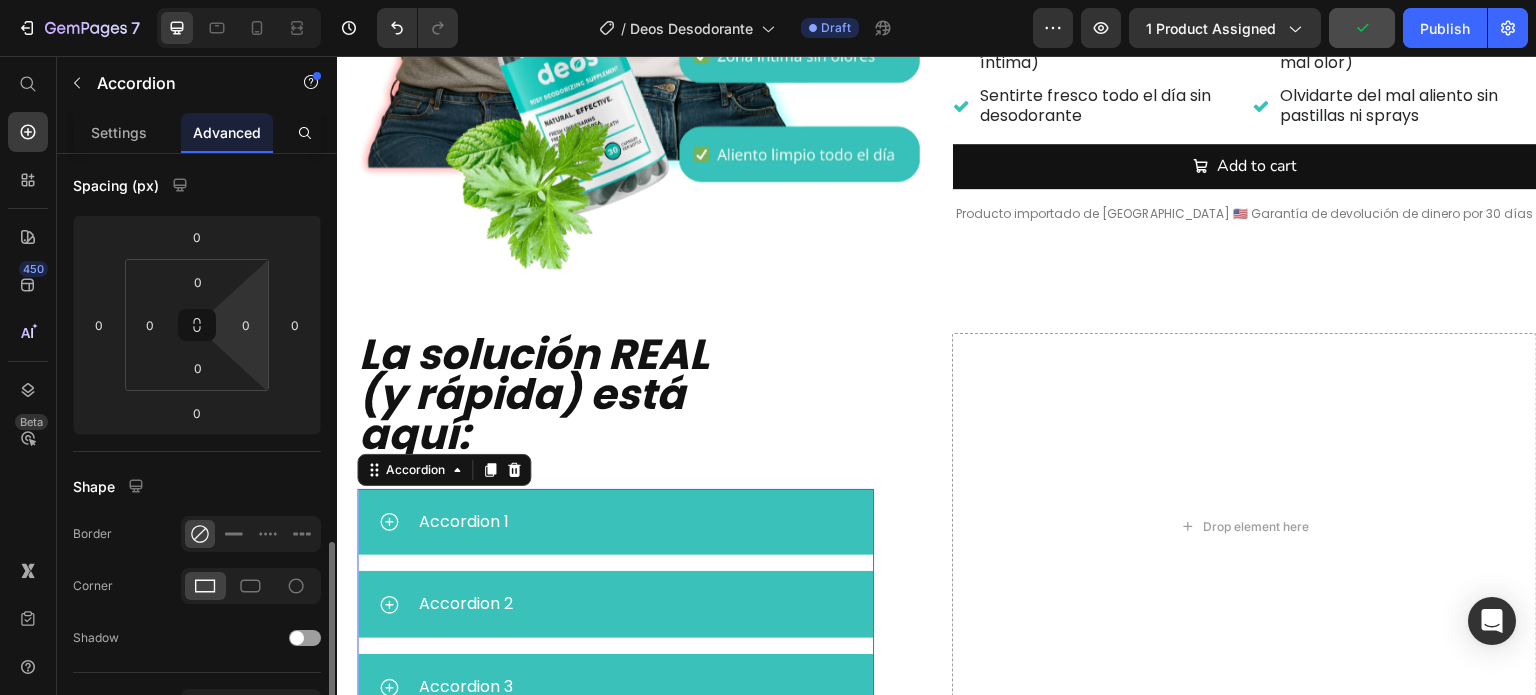 scroll, scrollTop: 500, scrollLeft: 0, axis: vertical 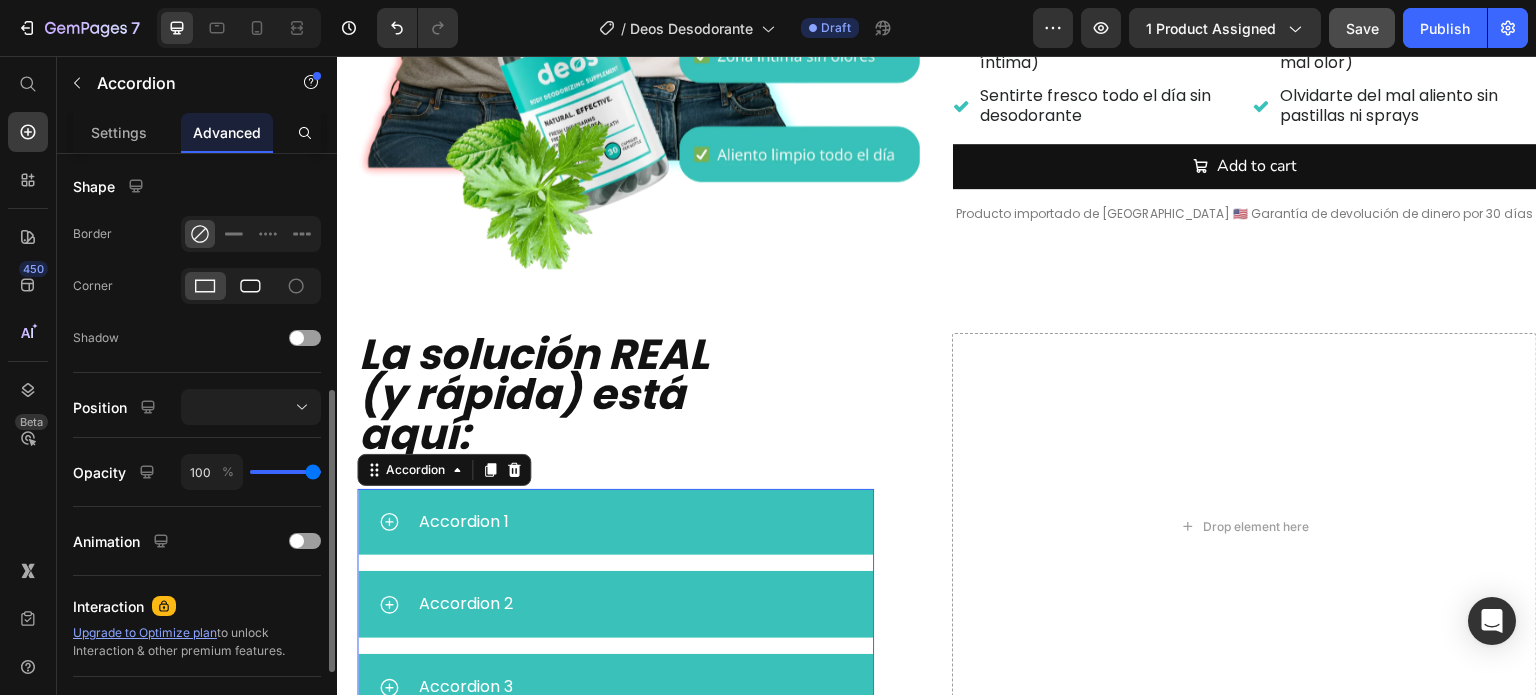 click 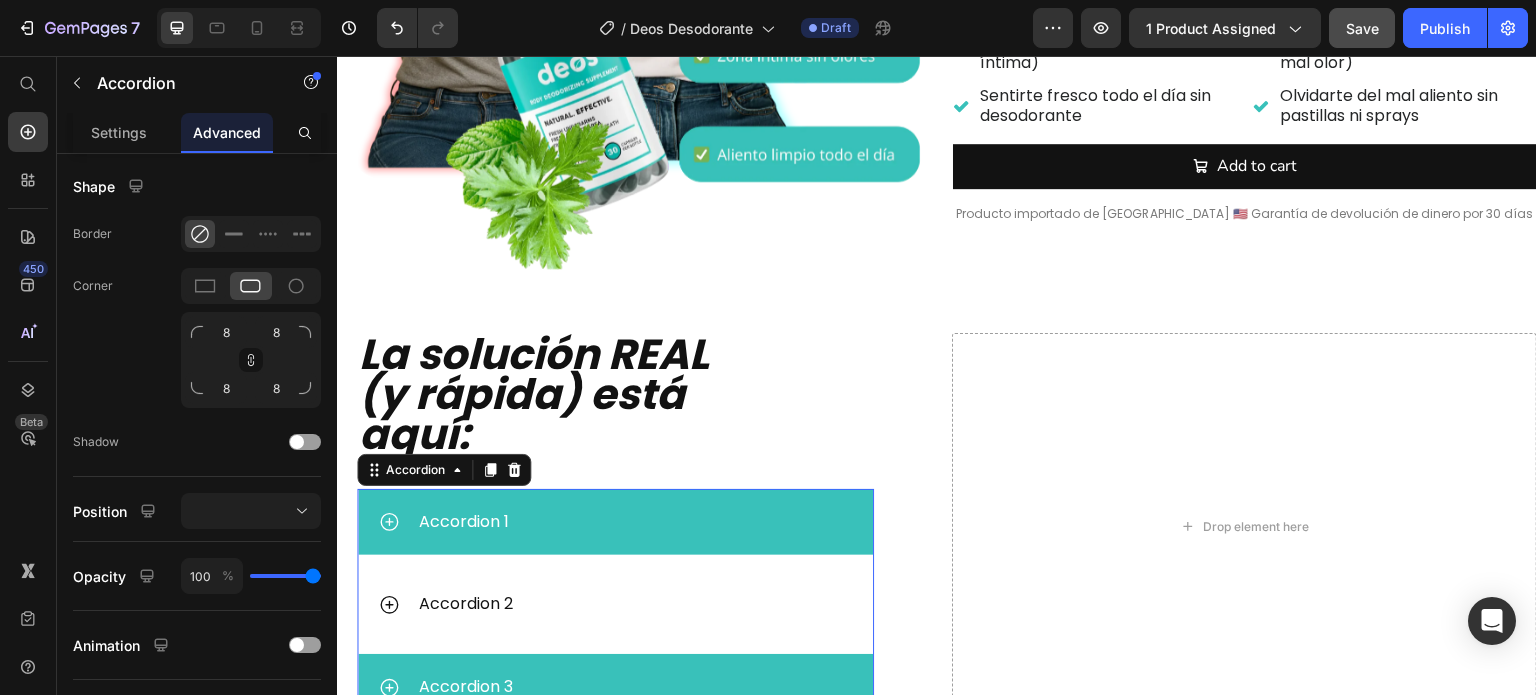 scroll, scrollTop: 800, scrollLeft: 0, axis: vertical 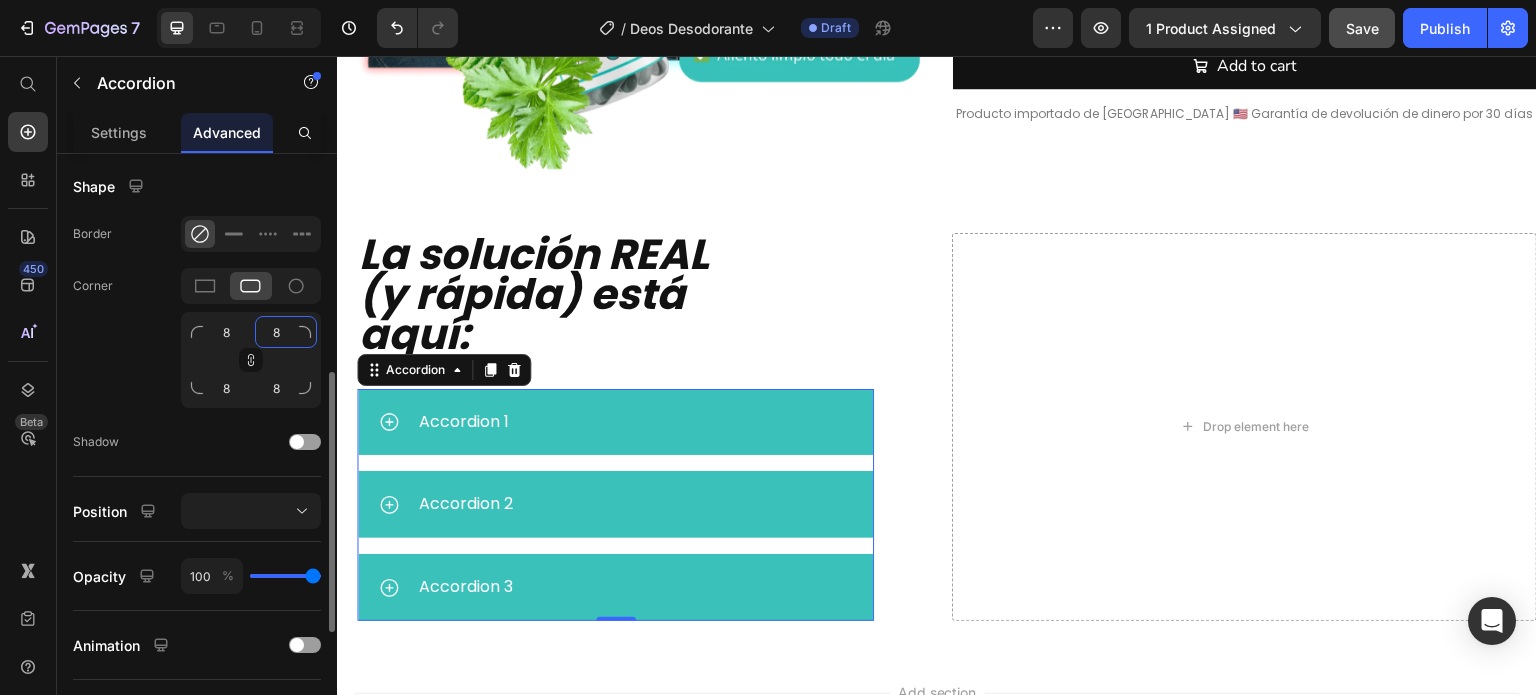 click on "8" 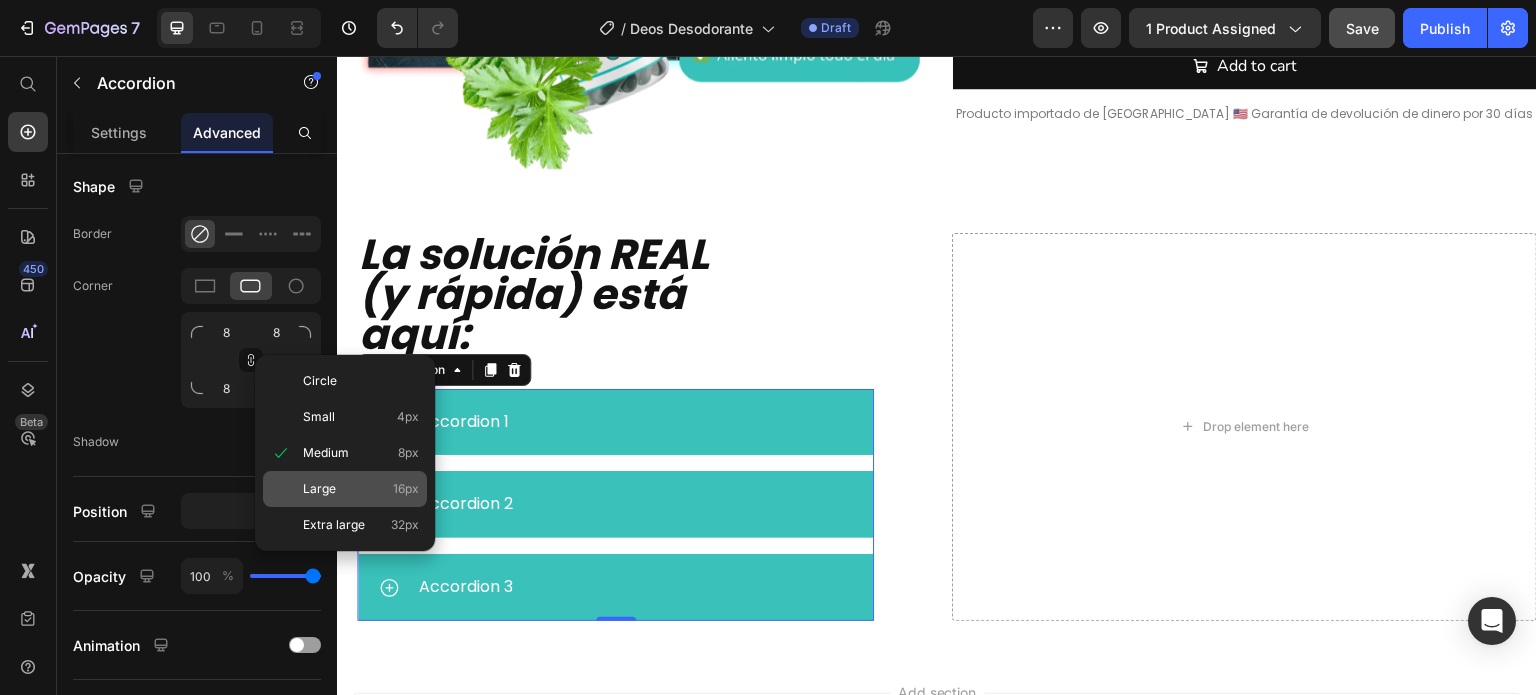 click on "Large 16px" at bounding box center (361, 489) 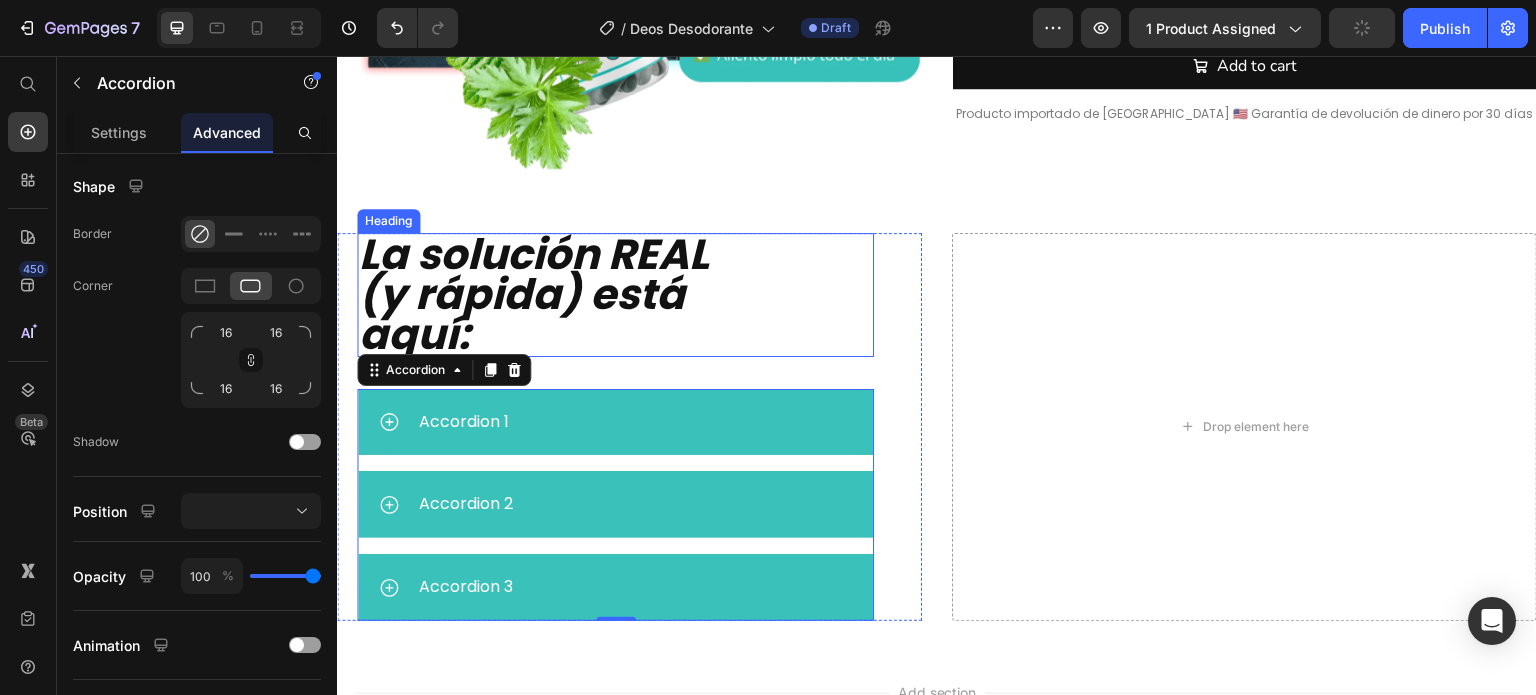 click on "La solución REAL (y rápida) está  aquí:" at bounding box center (590, 295) 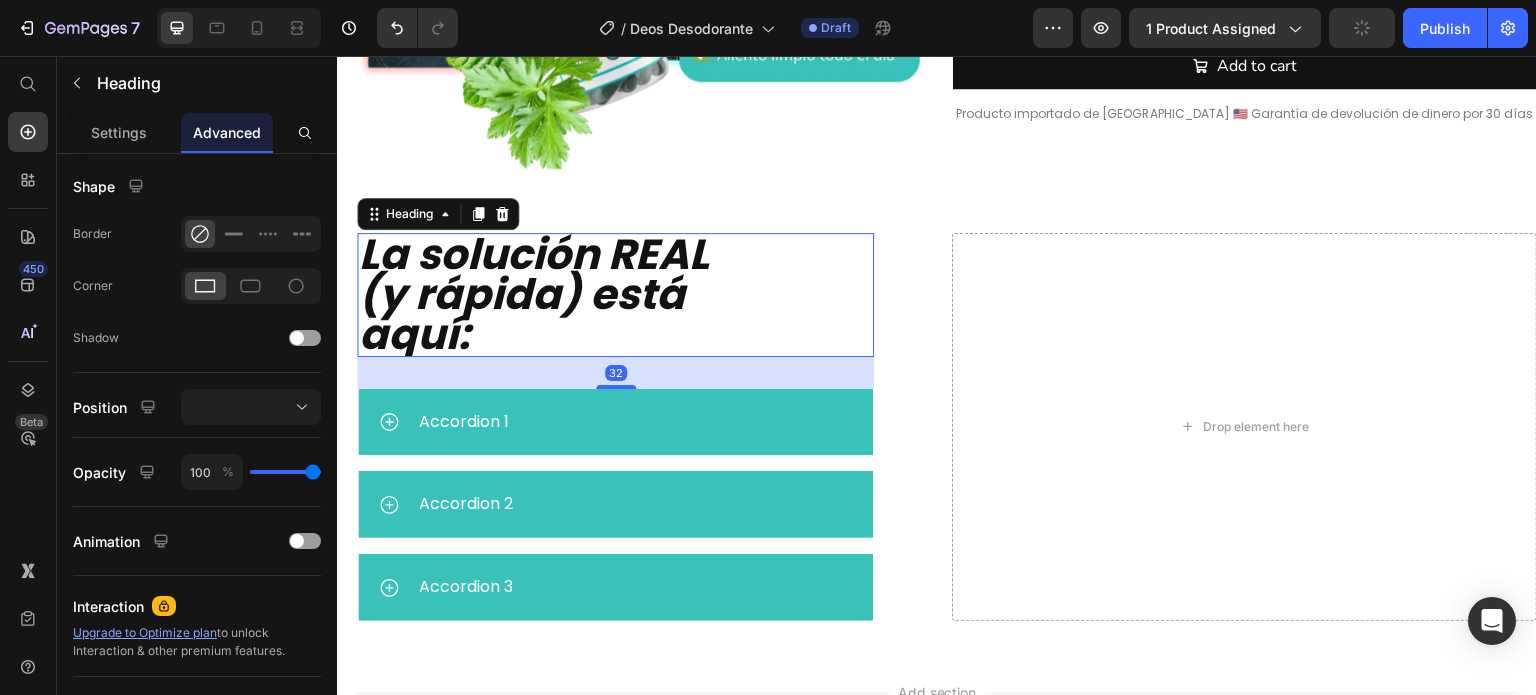 scroll, scrollTop: 0, scrollLeft: 0, axis: both 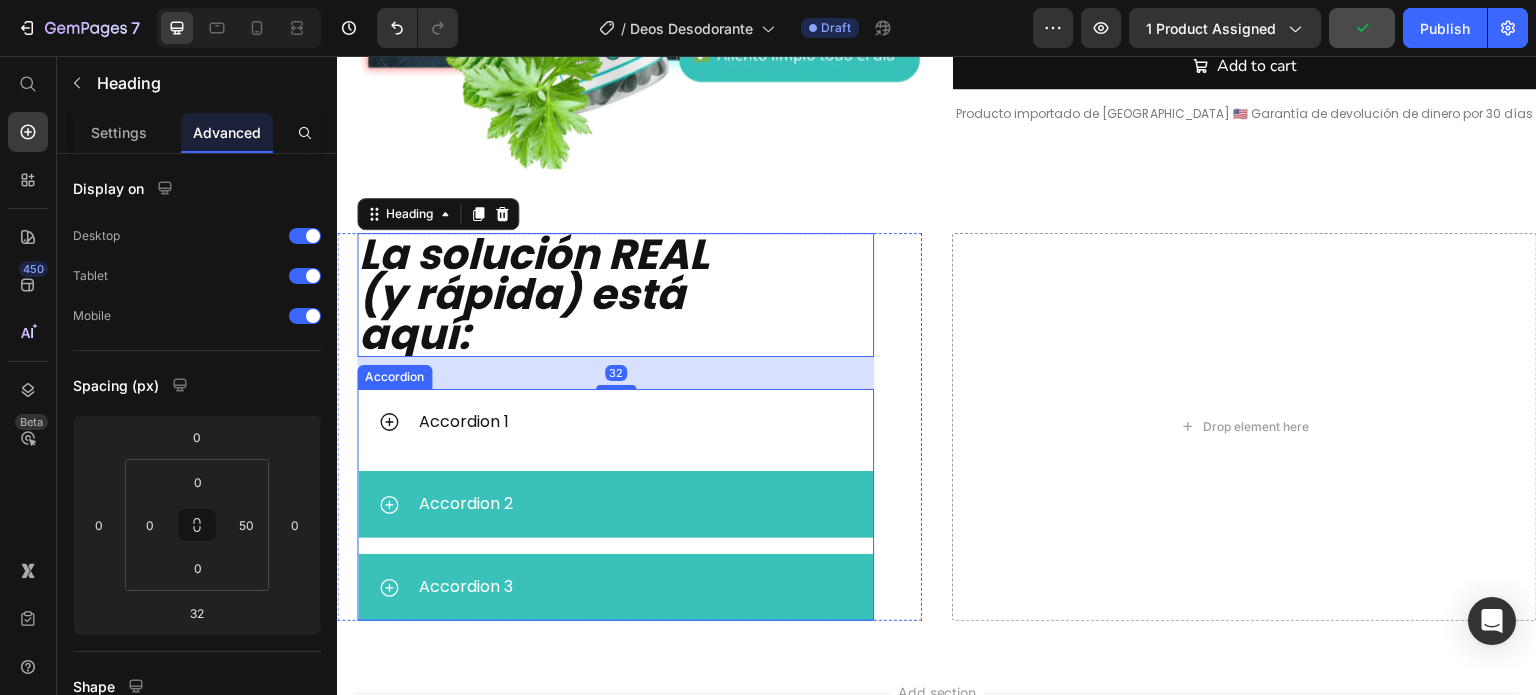 click on "Accordion 1" at bounding box center (634, 422) 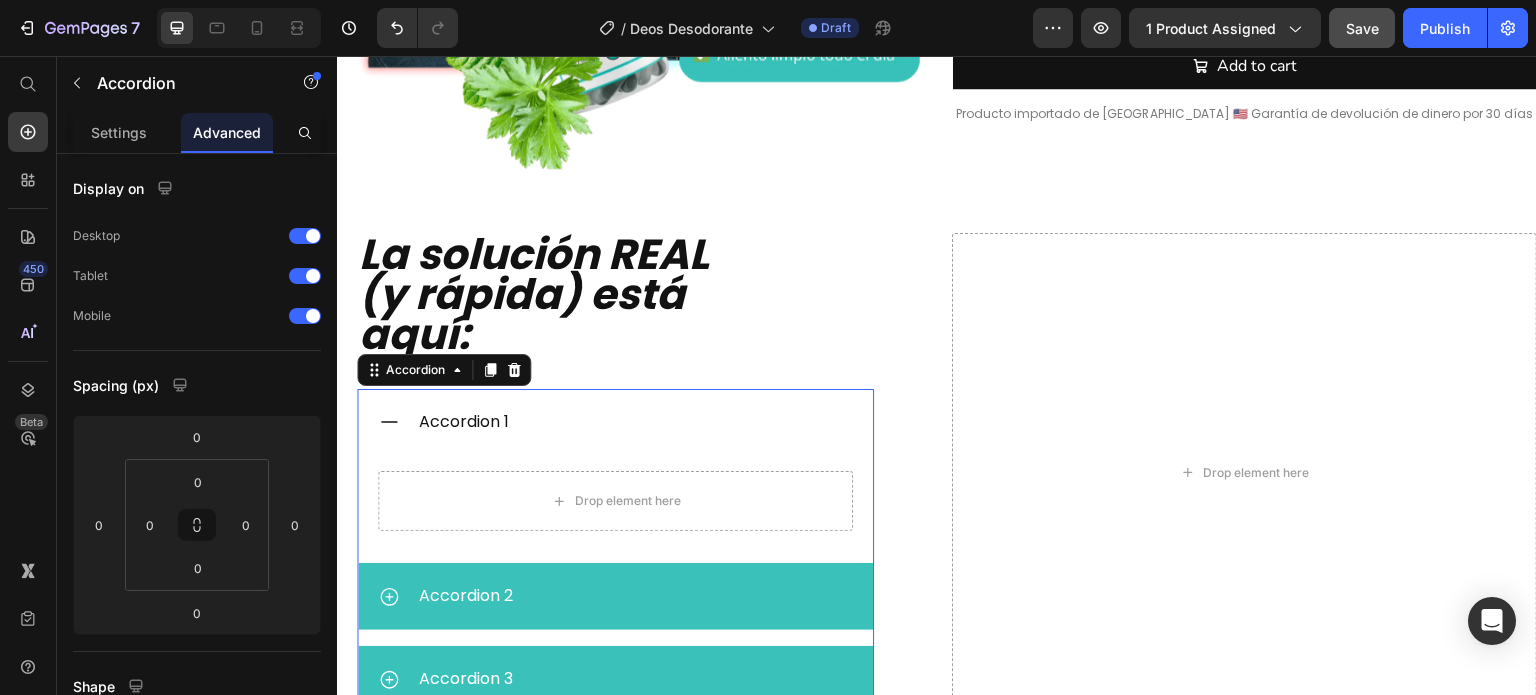 click on "Accordion 1" at bounding box center (634, 422) 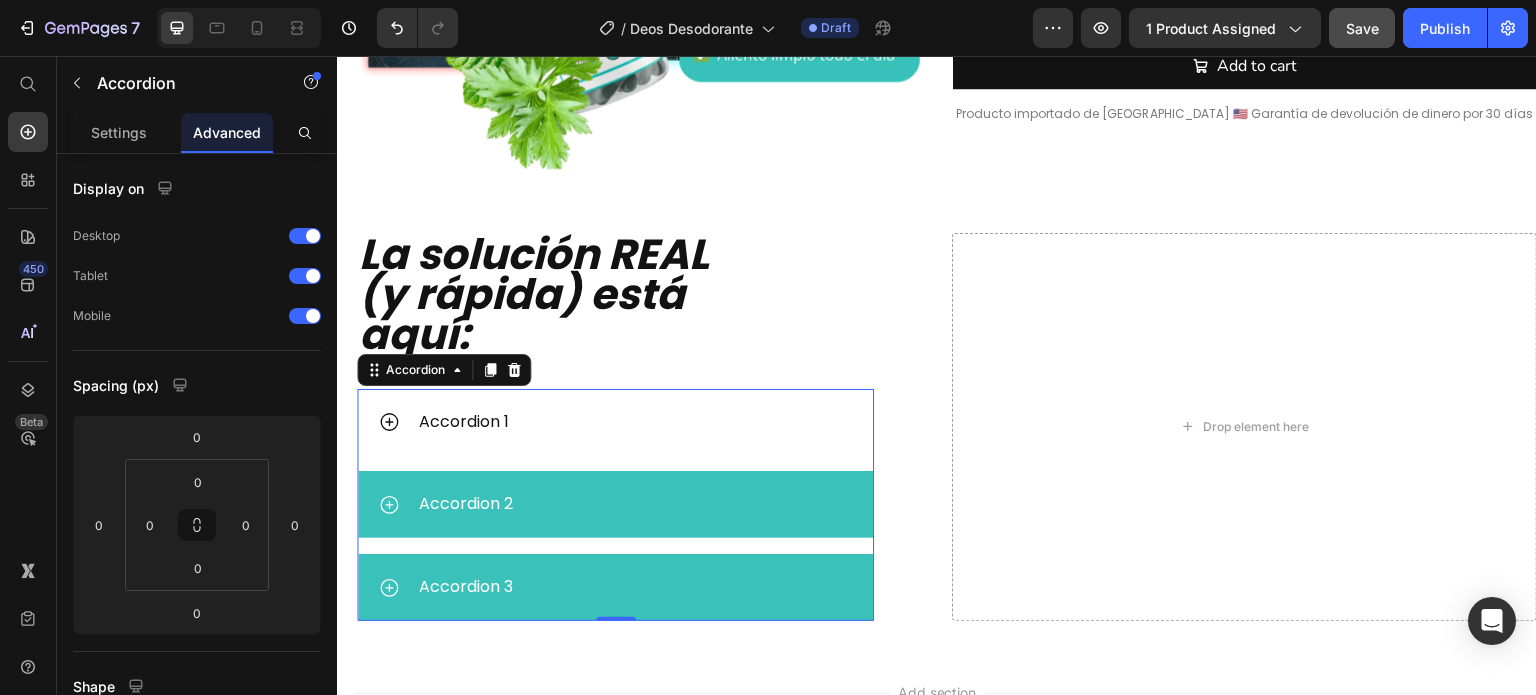 click on "Accordion 1" at bounding box center [634, 422] 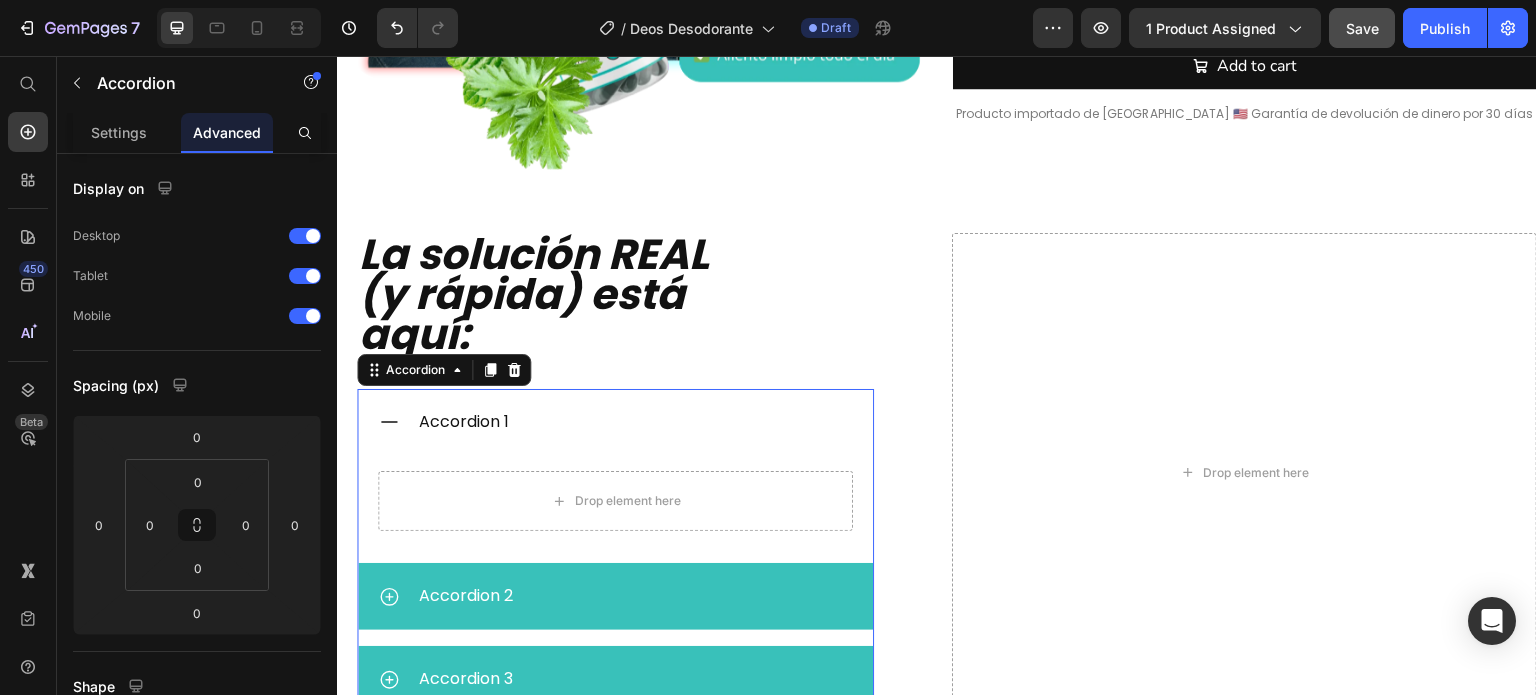 click on "Accordion 1" at bounding box center [634, 422] 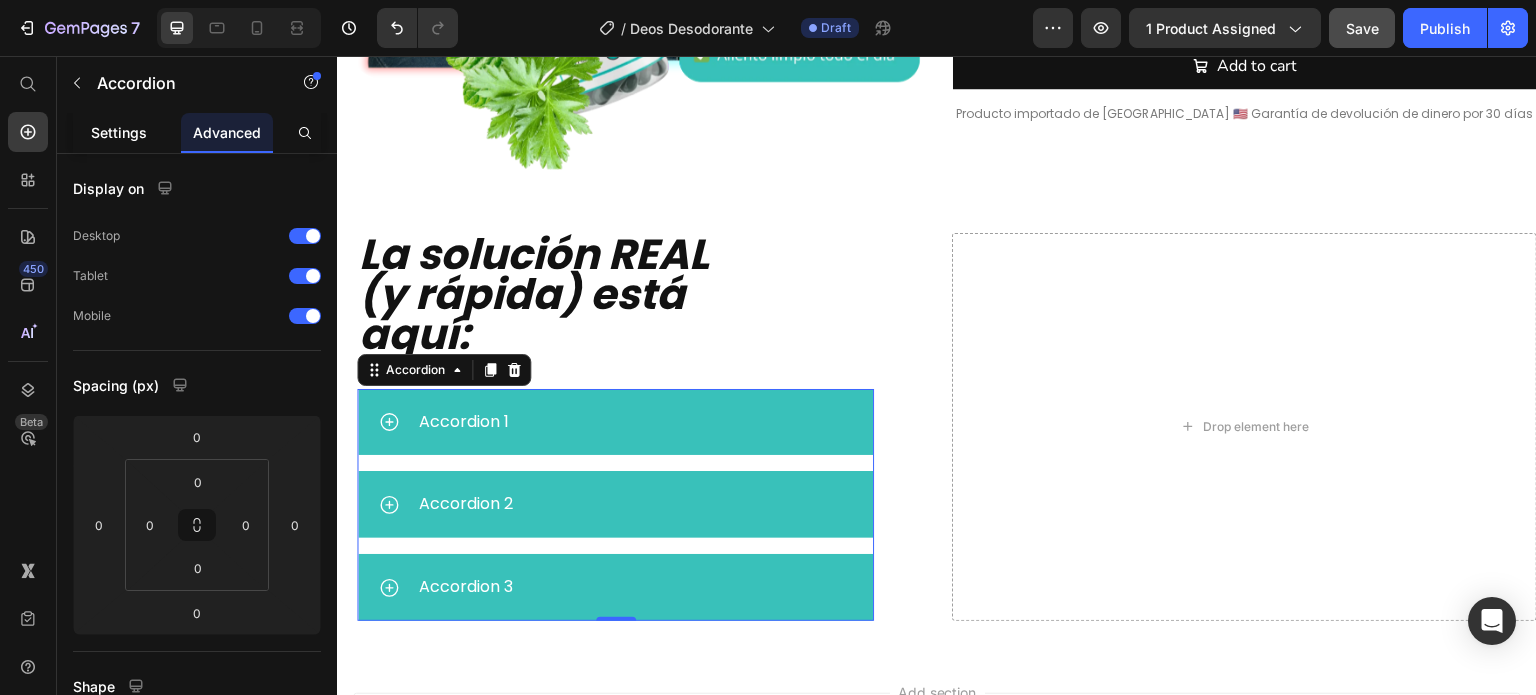 click on "Settings" 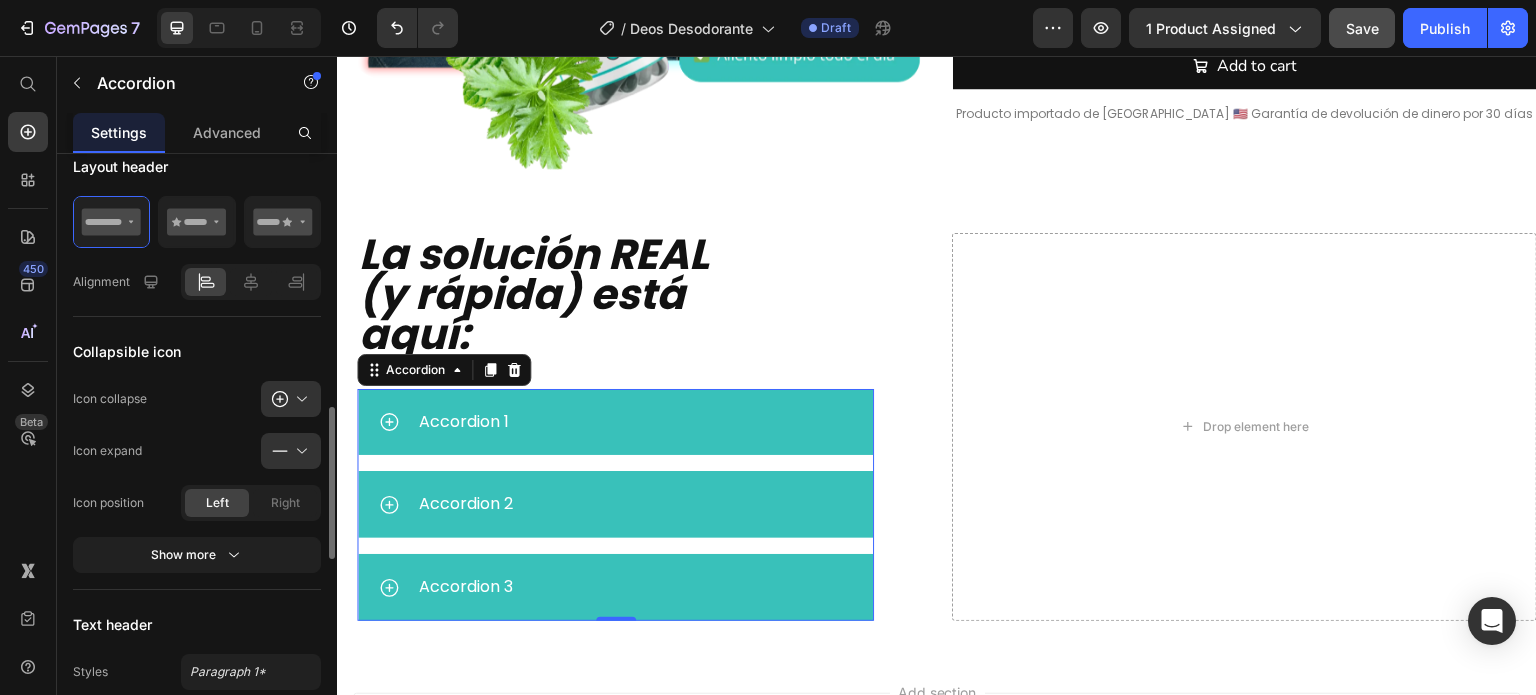scroll, scrollTop: 600, scrollLeft: 0, axis: vertical 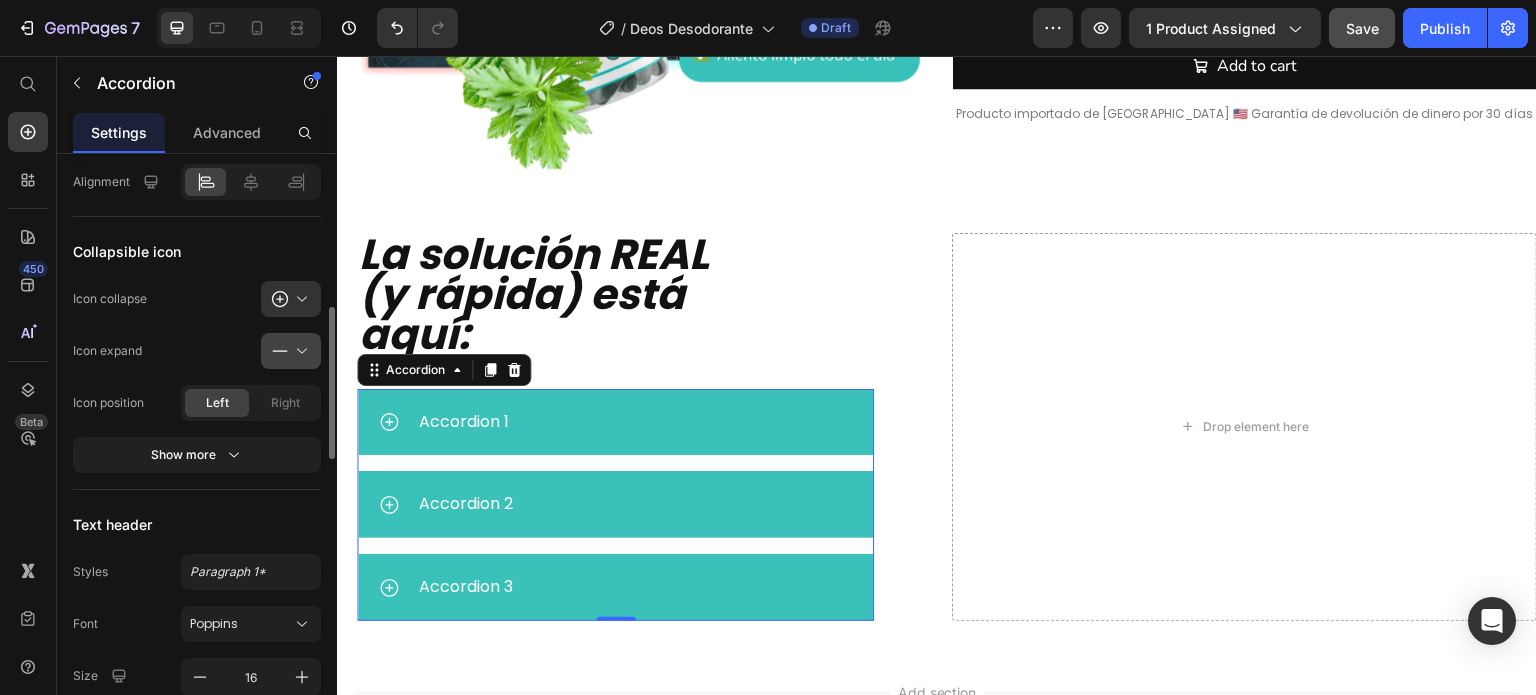 click at bounding box center [299, 351] 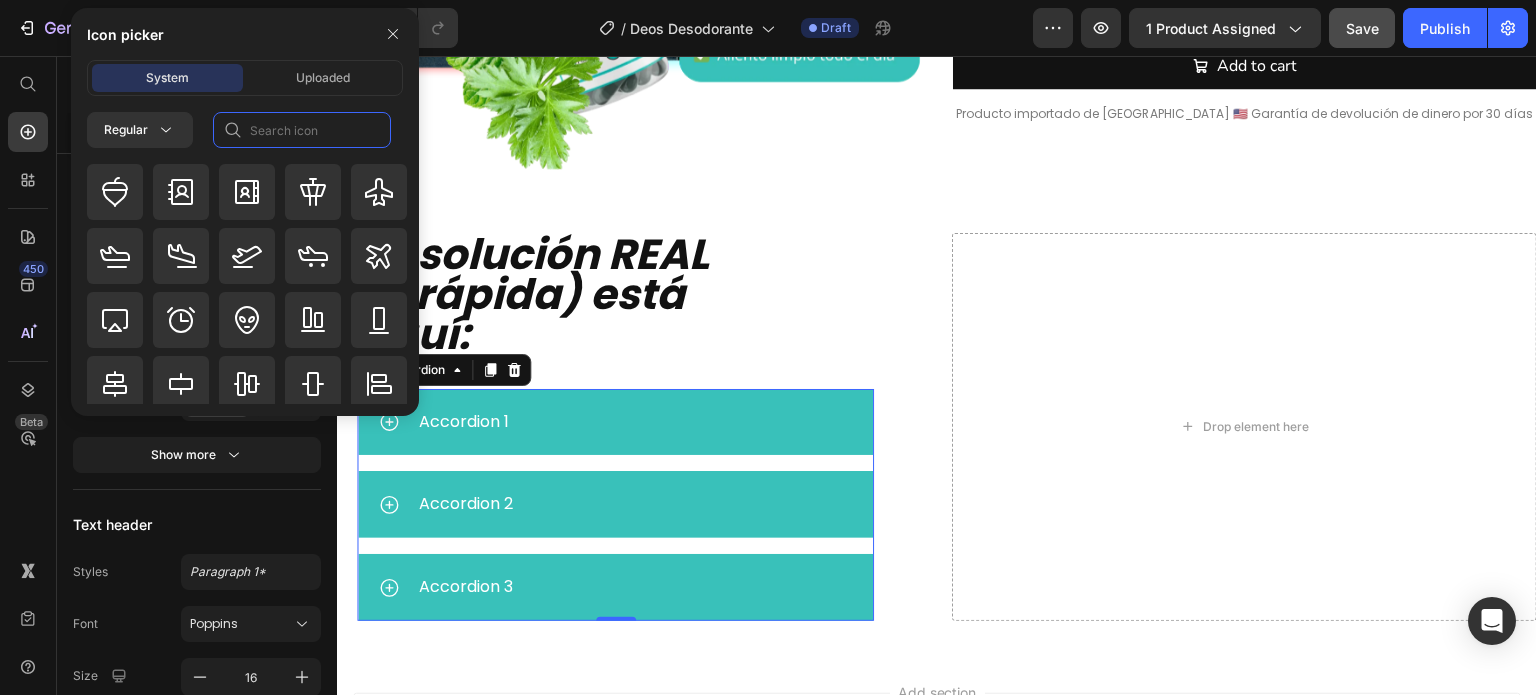 click 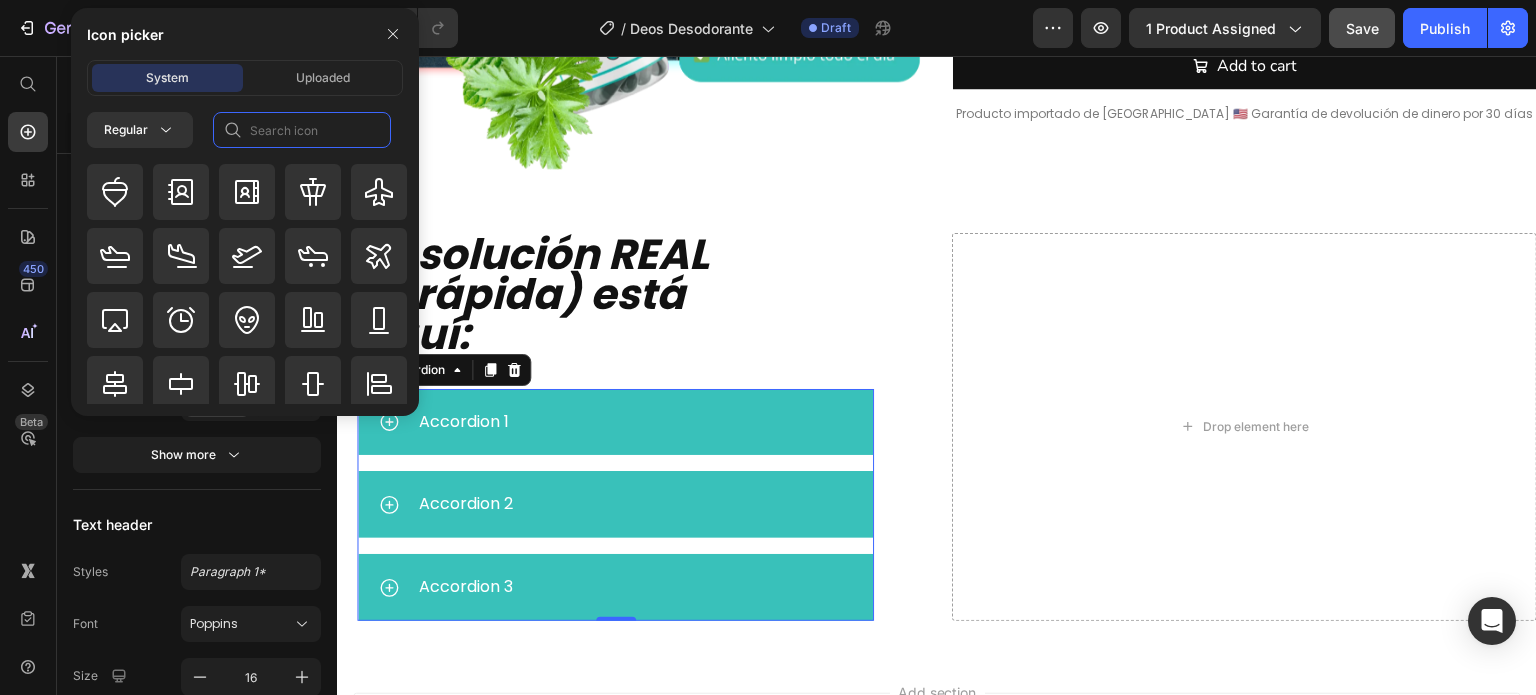 type on "_" 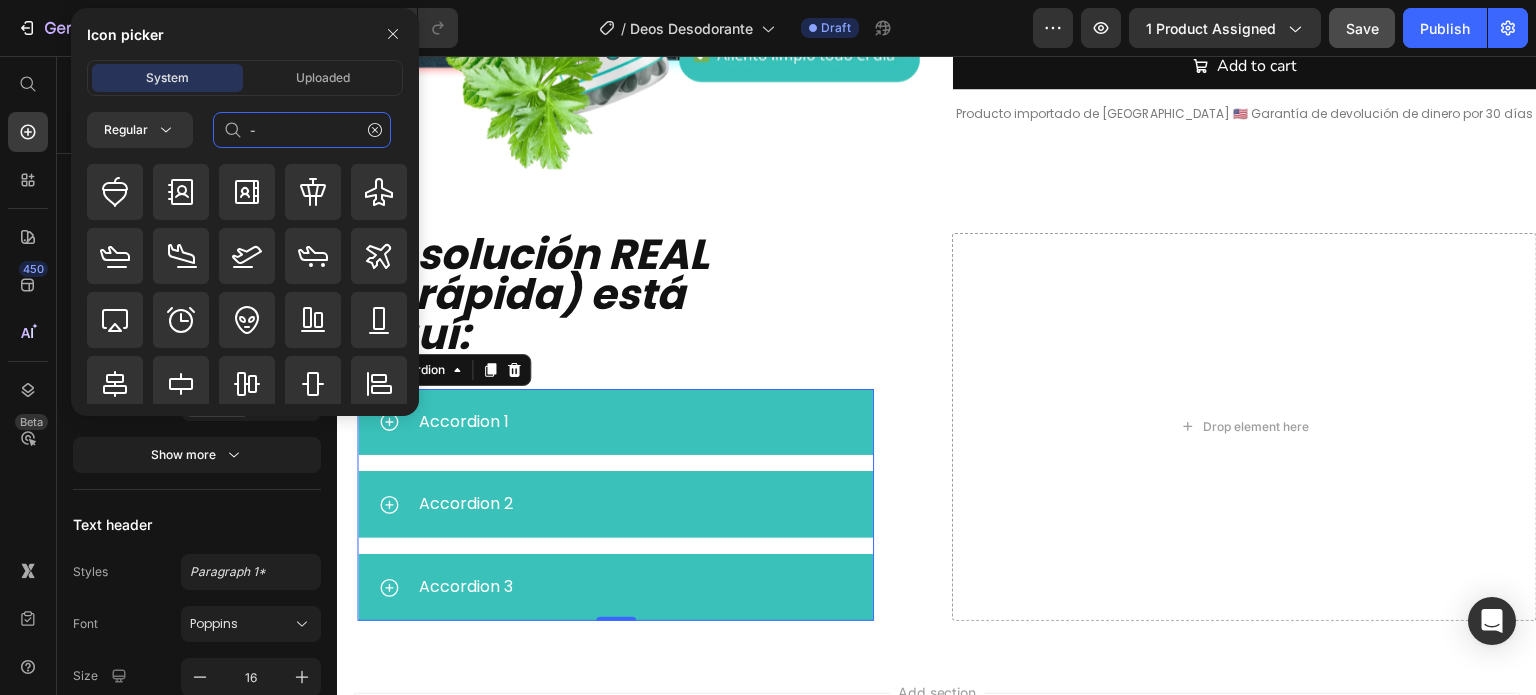 type on "-" 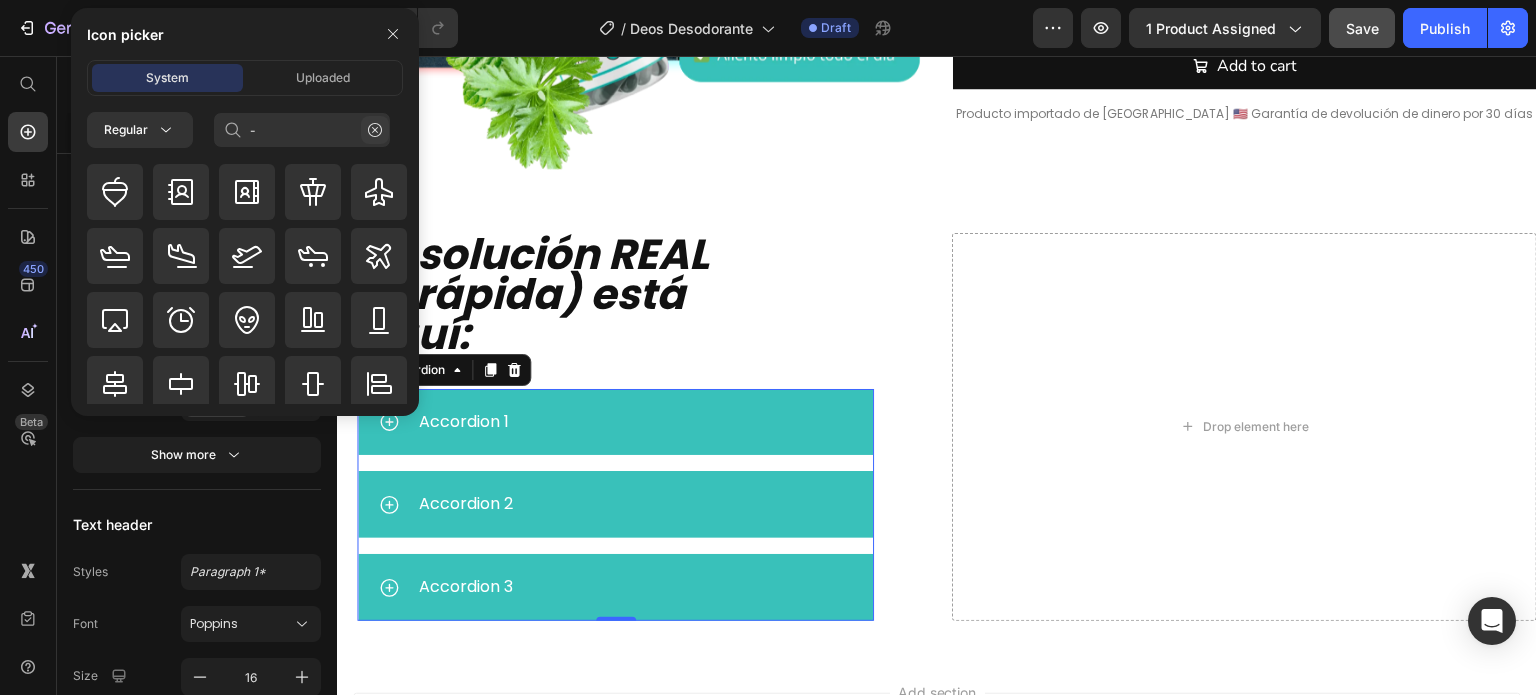click 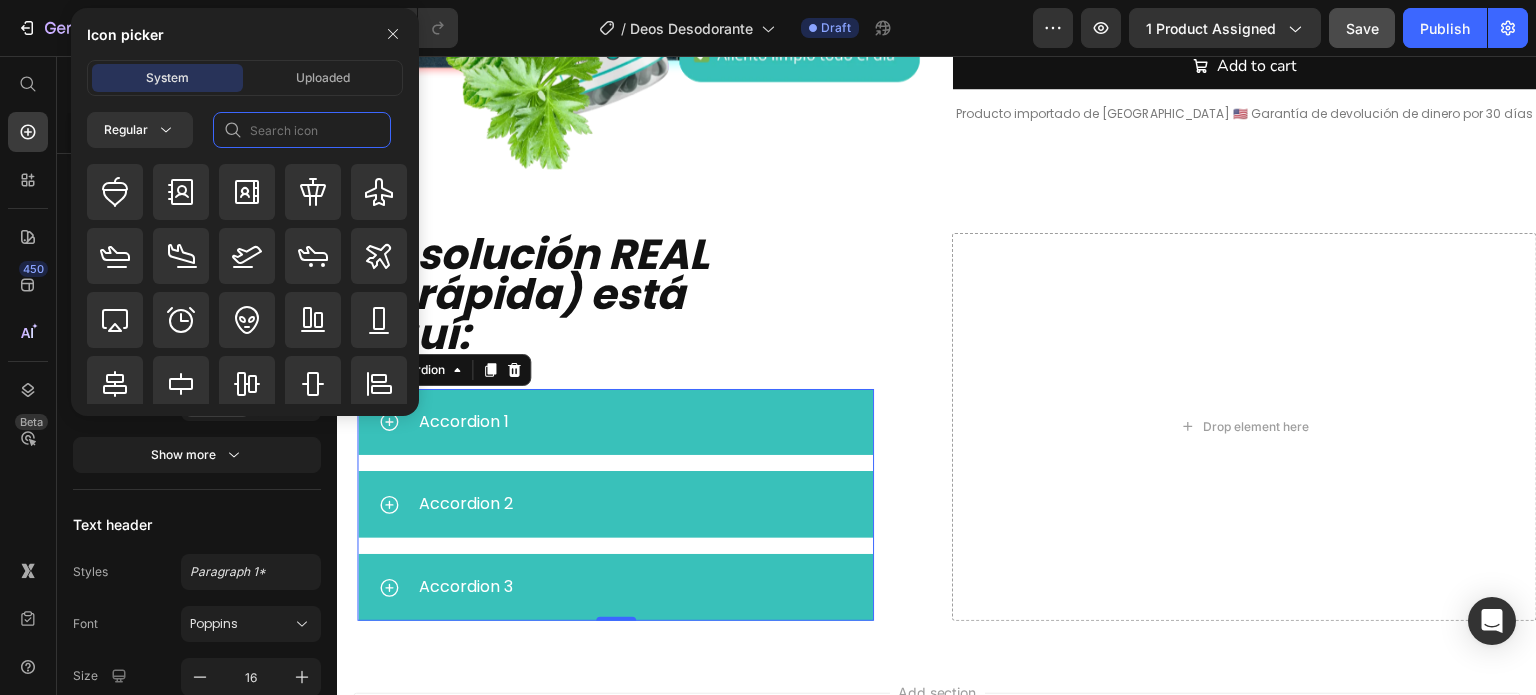 click 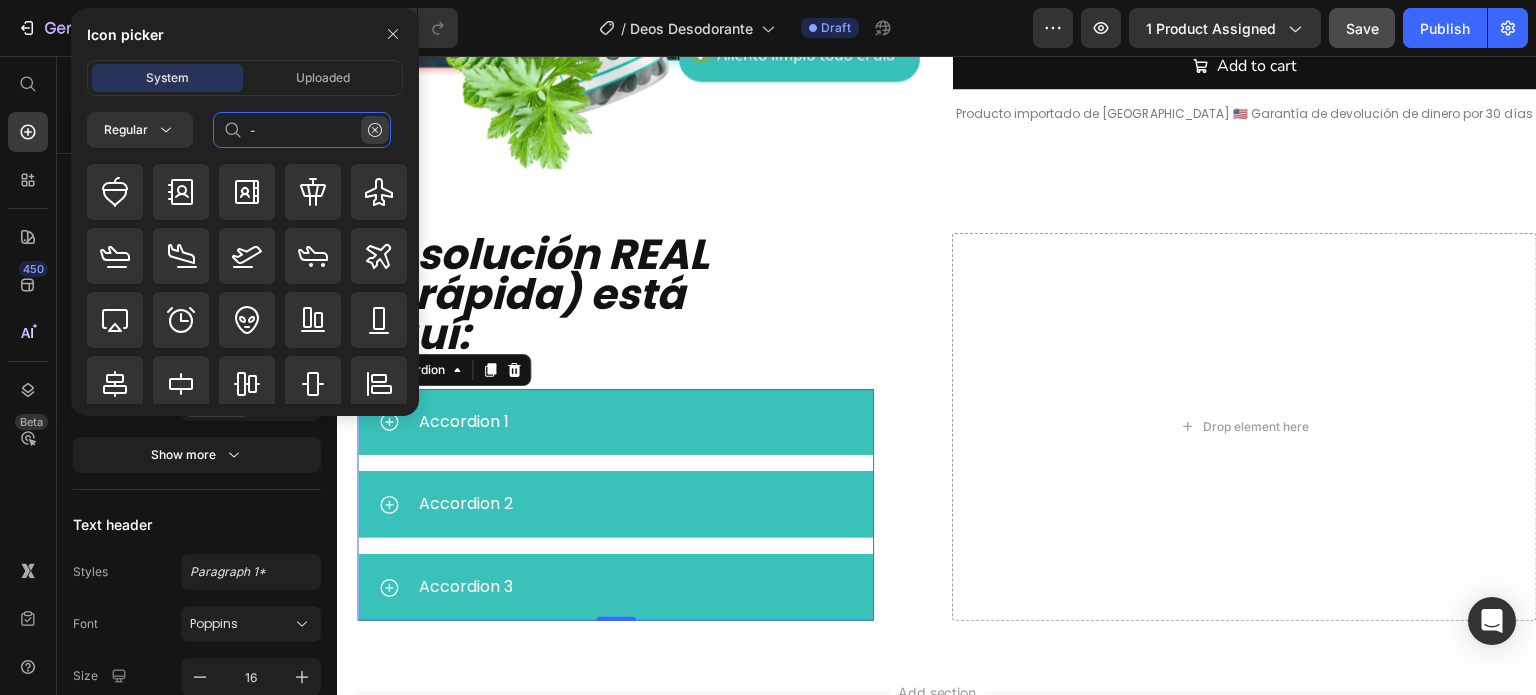 type on "-" 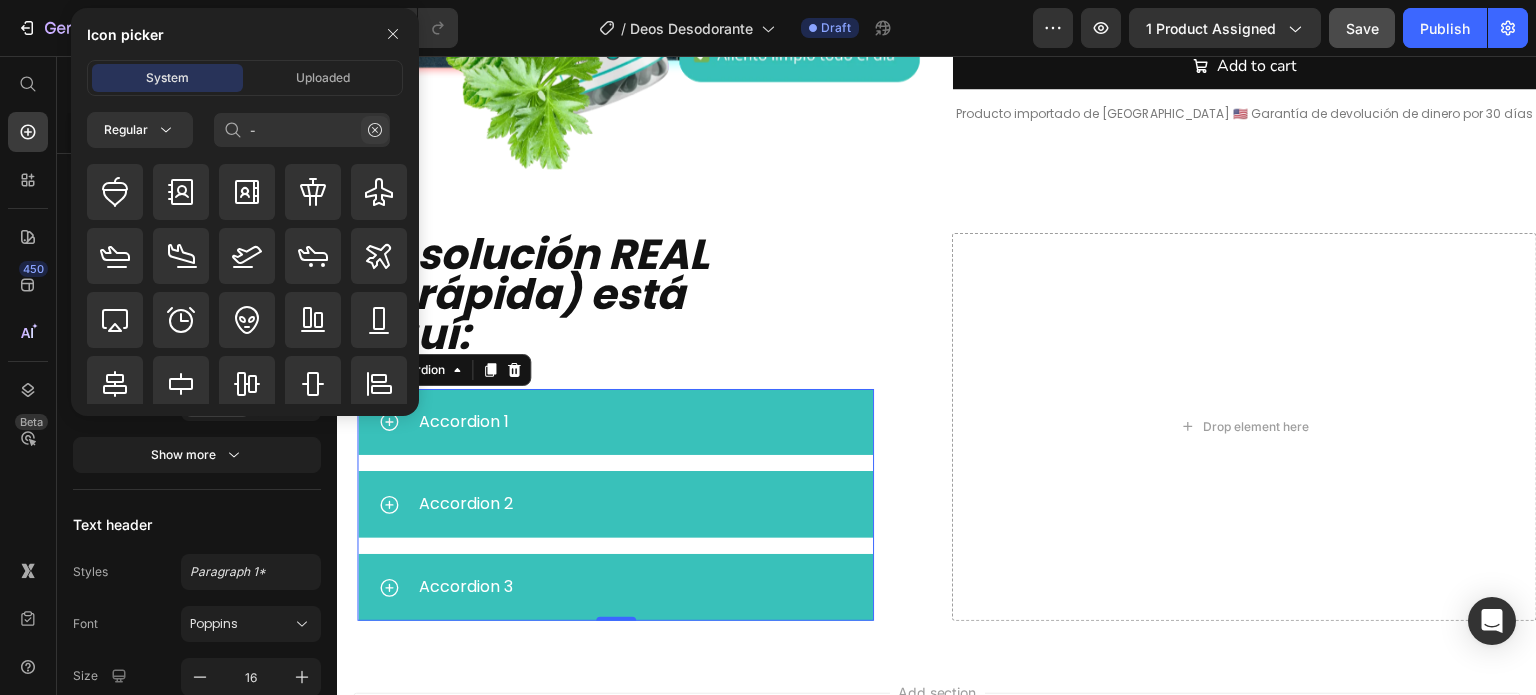 click 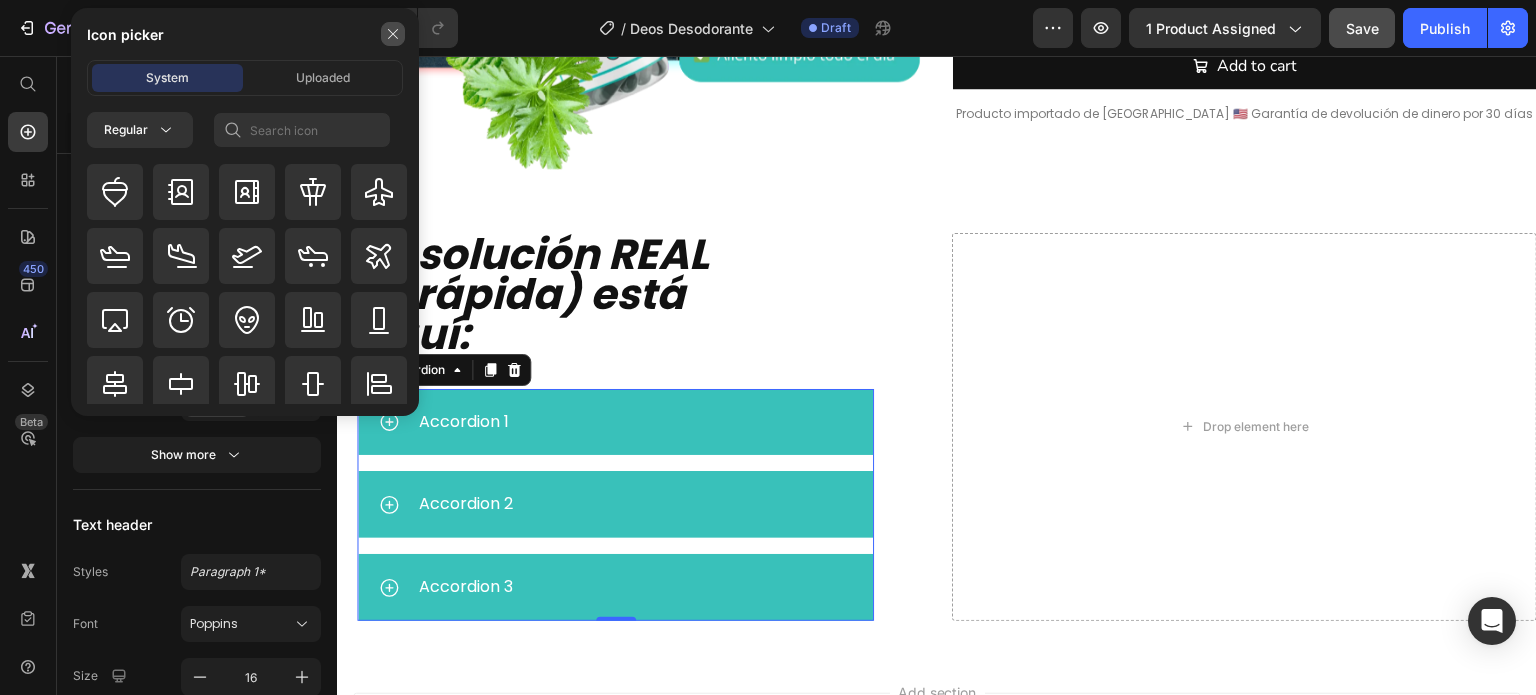 click 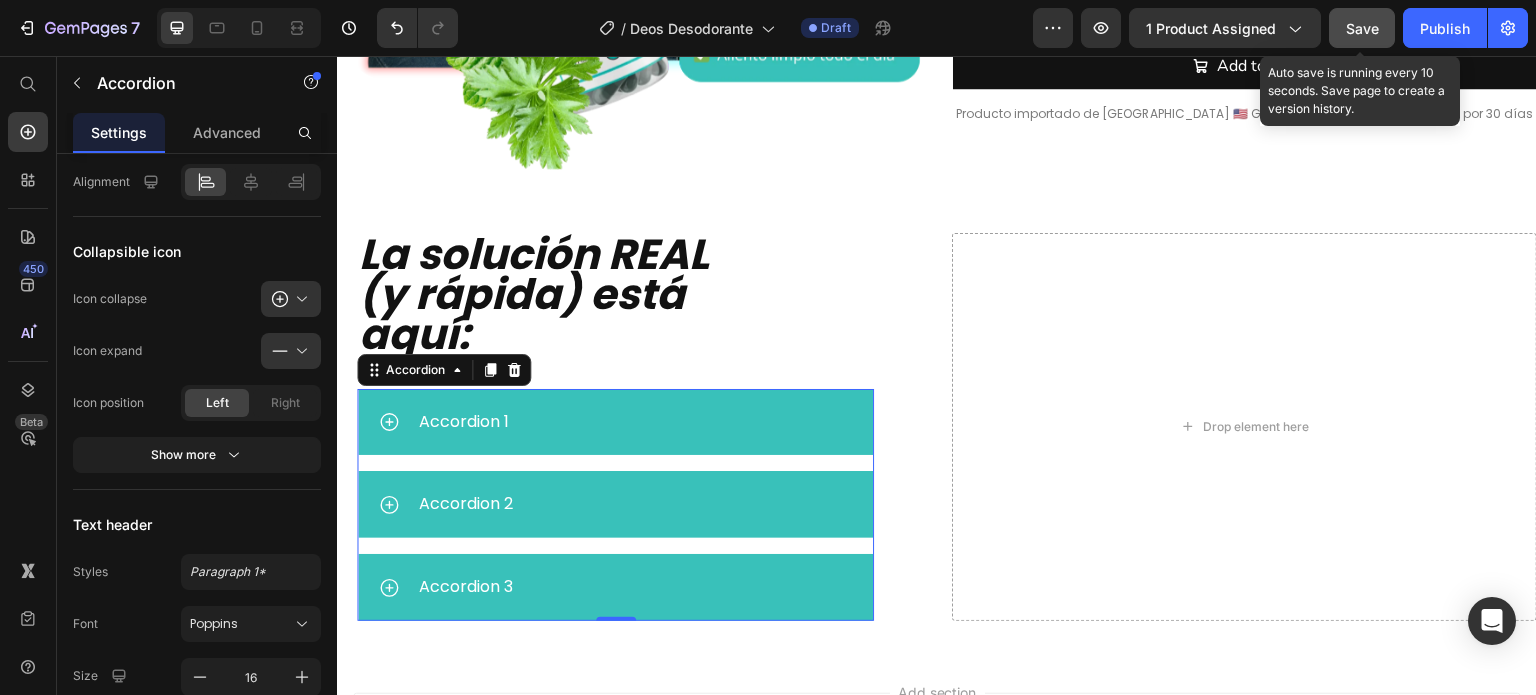 click on "Save" at bounding box center [1362, 28] 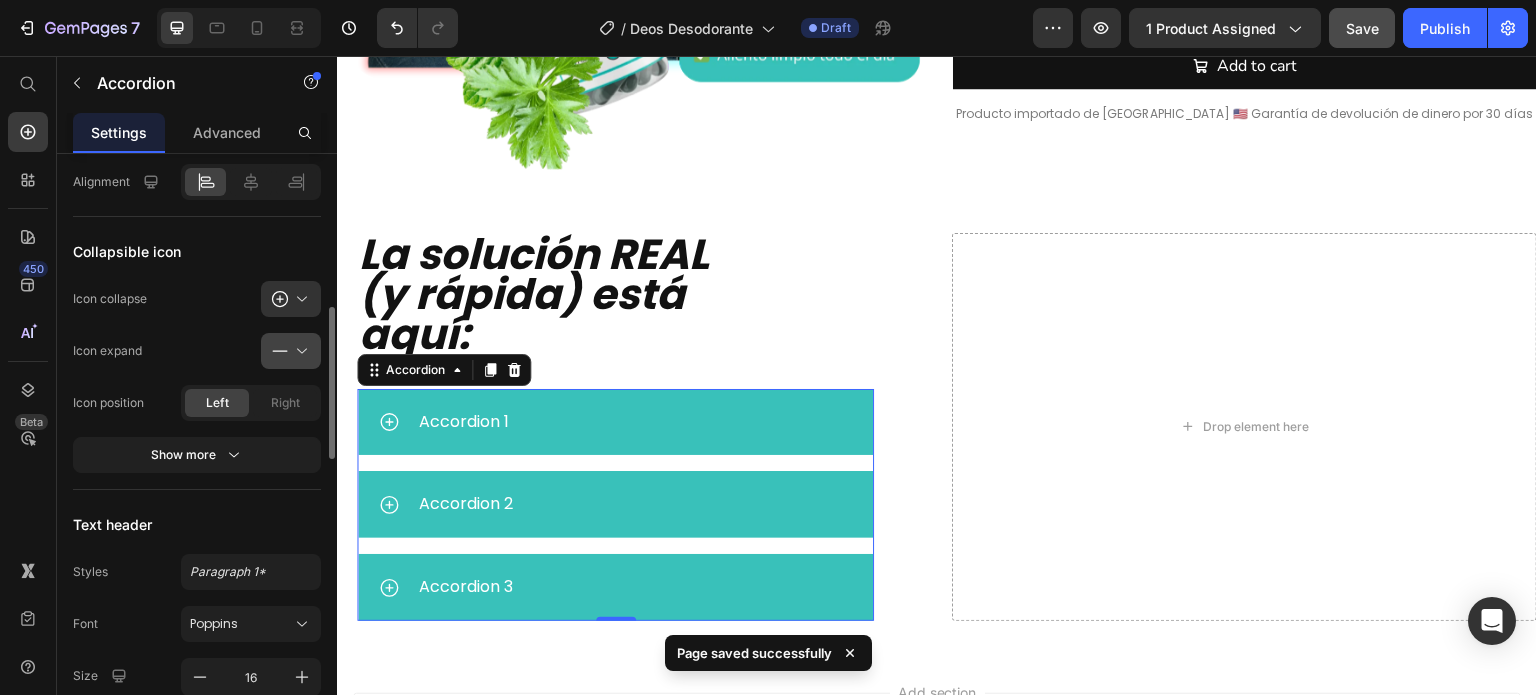 click at bounding box center [299, 351] 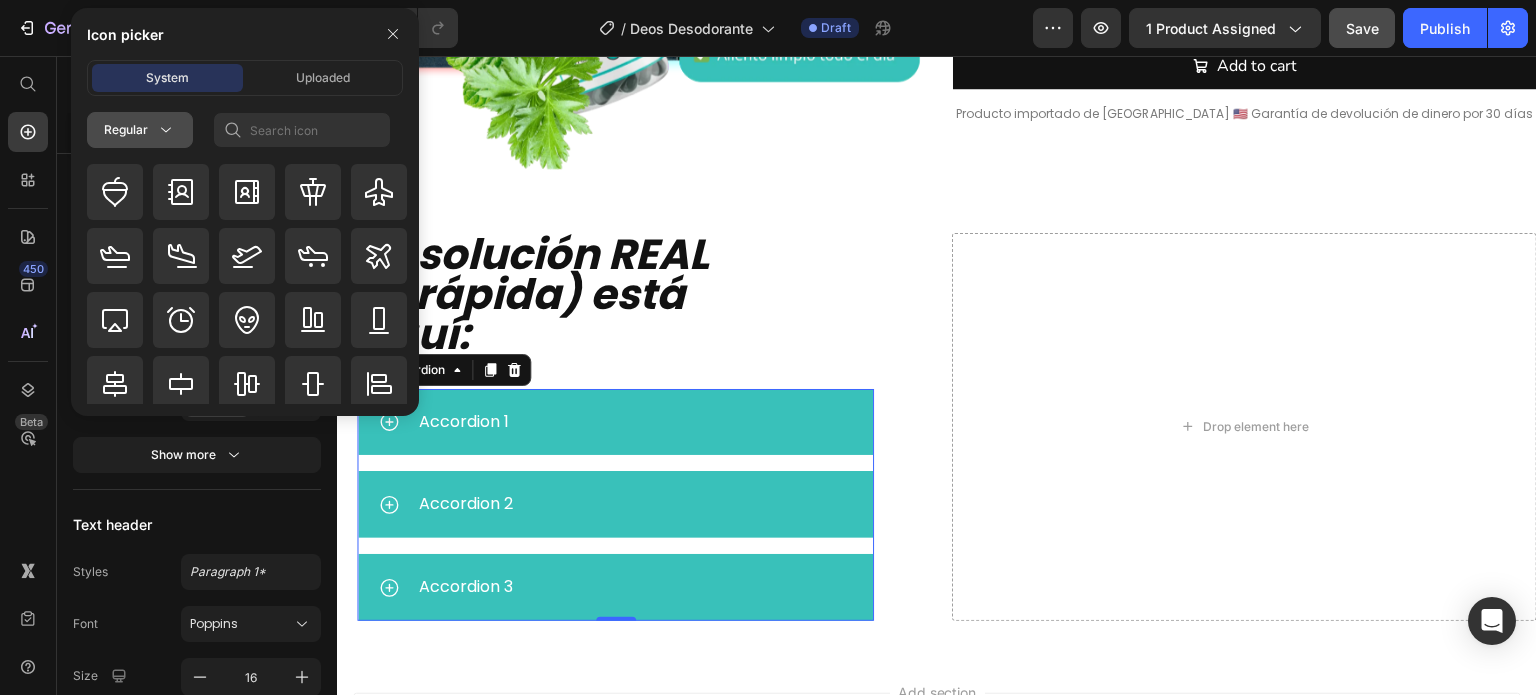 click on "Regular" at bounding box center (140, 130) 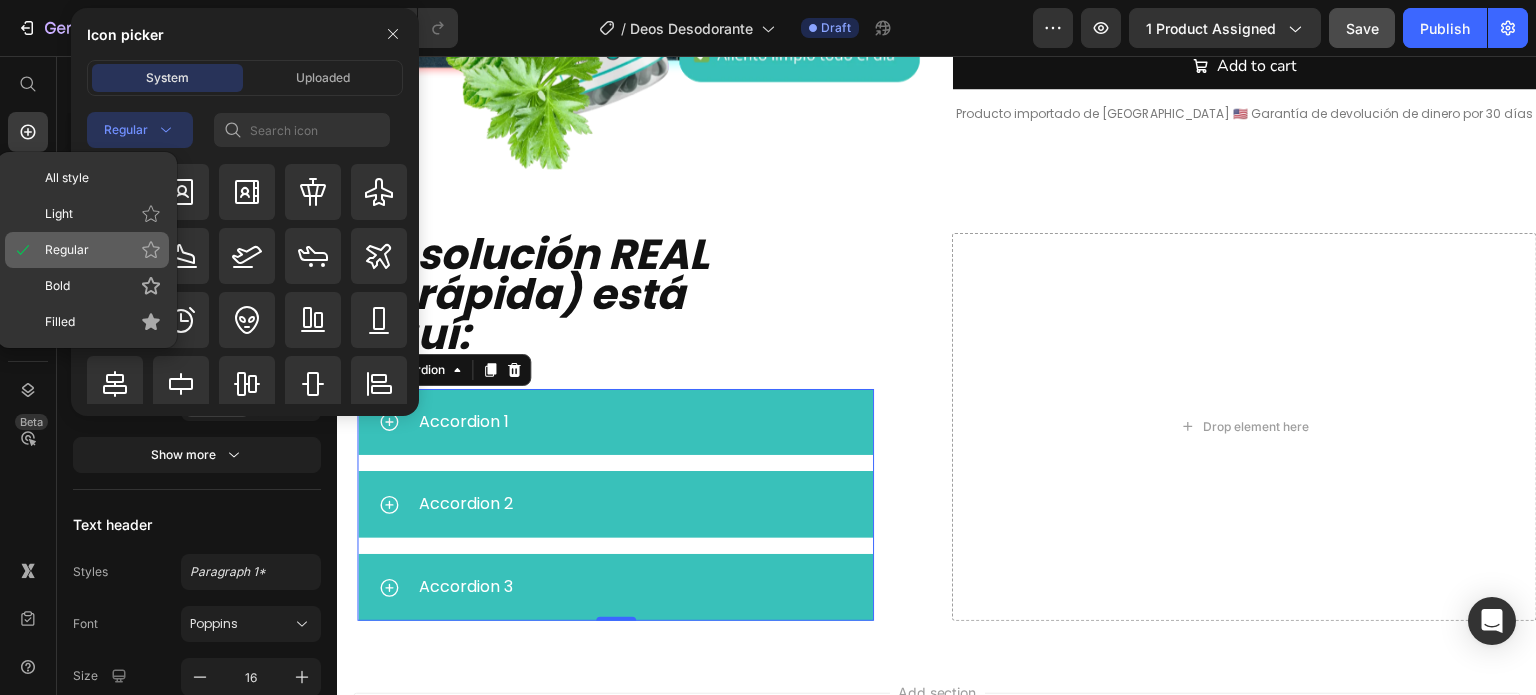 click on "Regular" at bounding box center (103, 250) 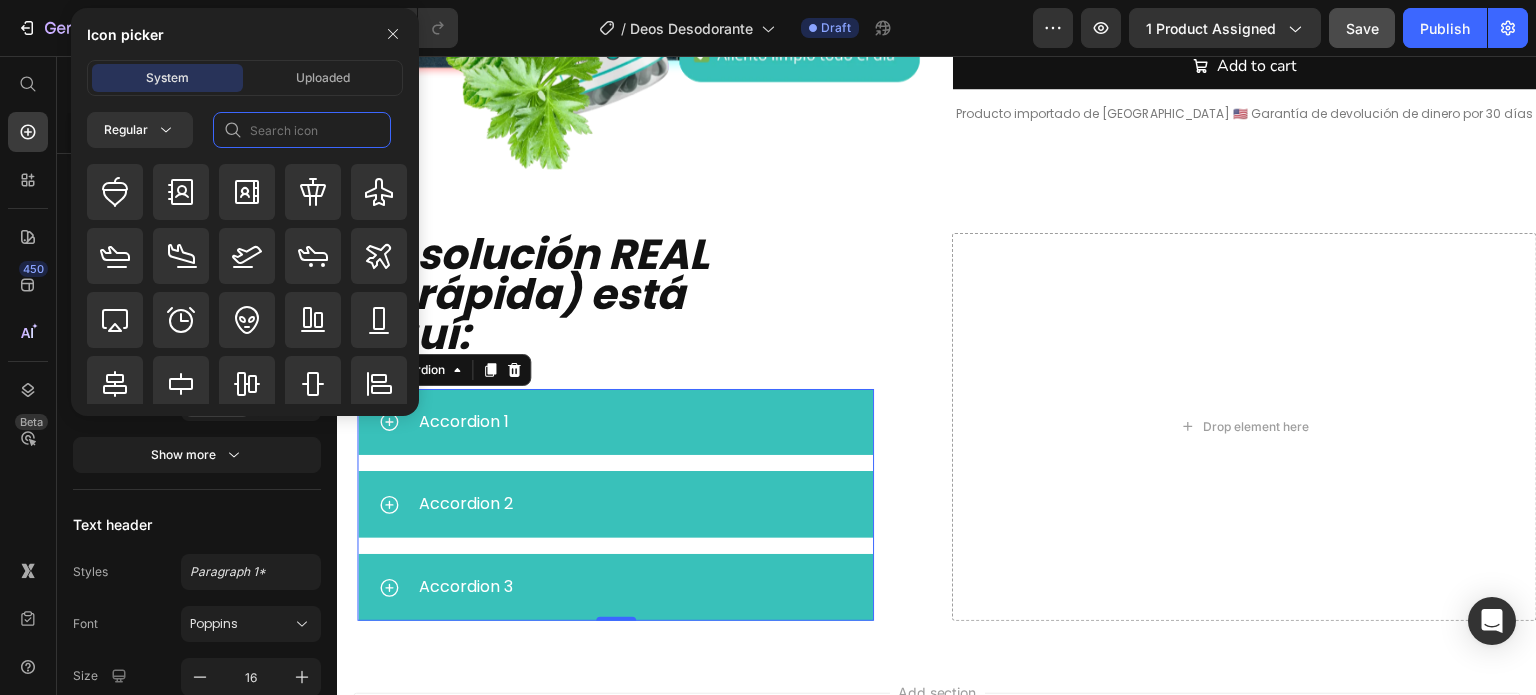 click 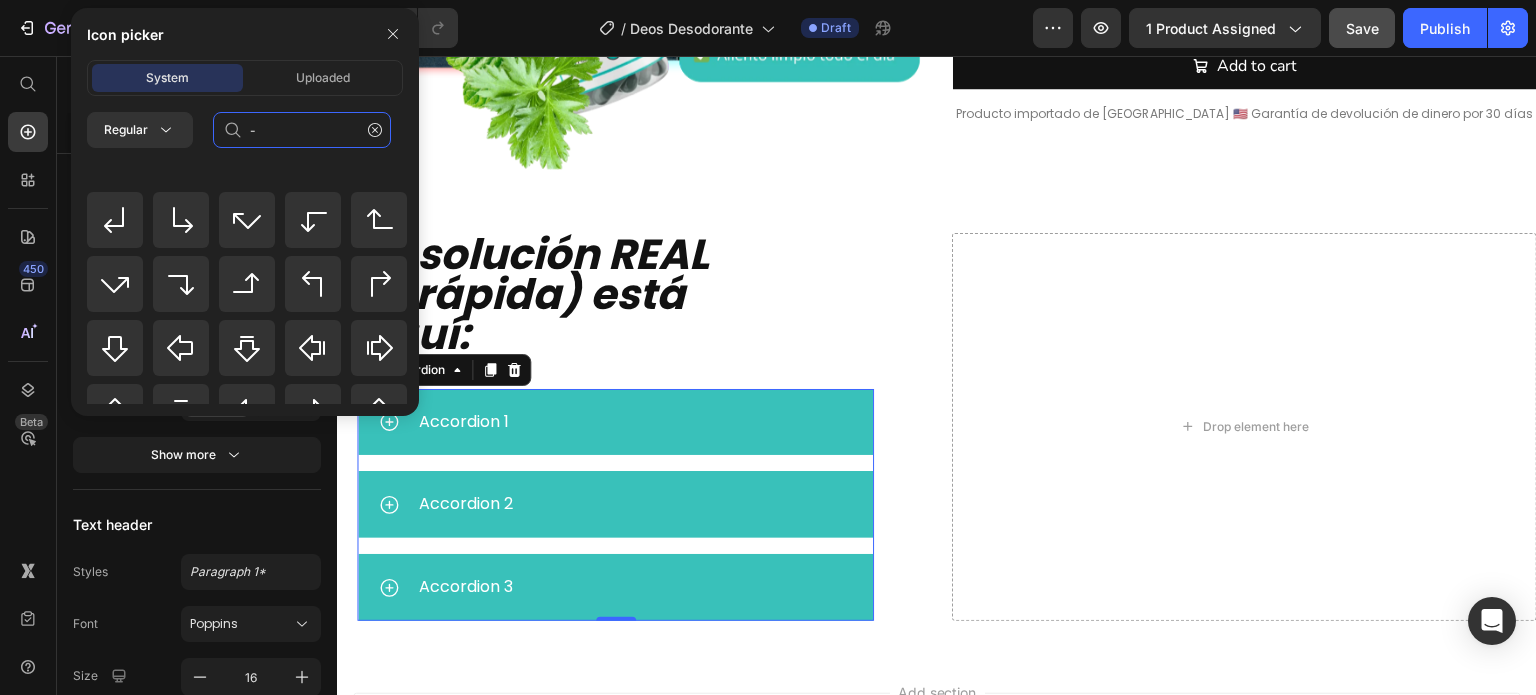 scroll, scrollTop: 928, scrollLeft: 0, axis: vertical 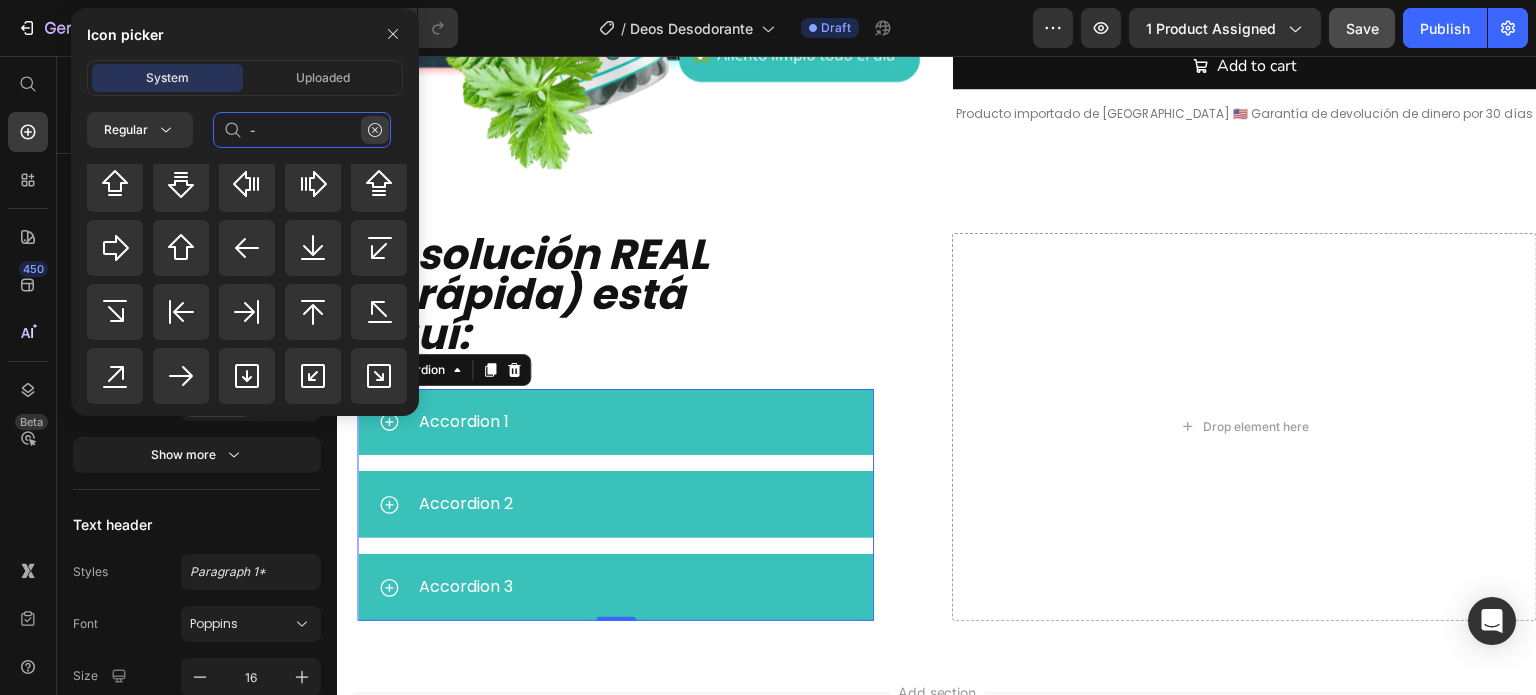 type on "-" 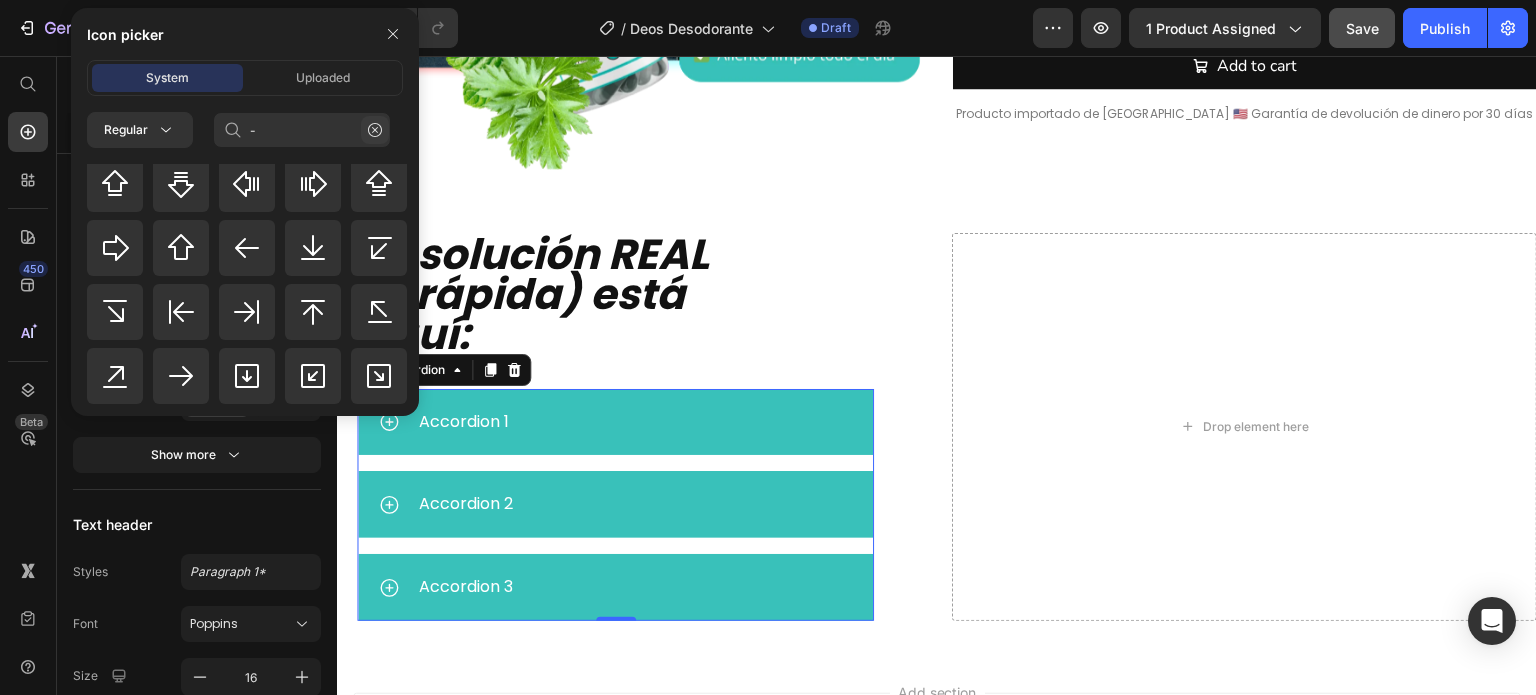 click 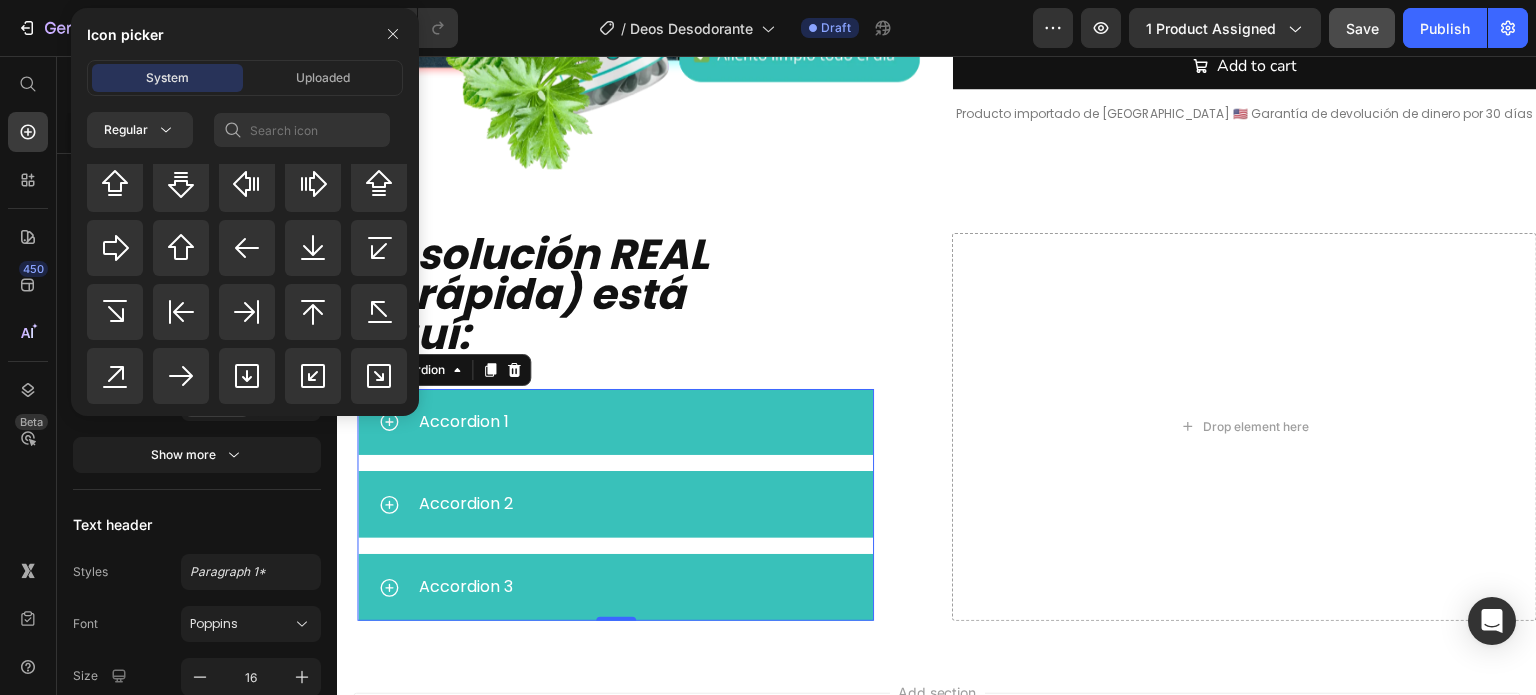 scroll, scrollTop: 0, scrollLeft: 0, axis: both 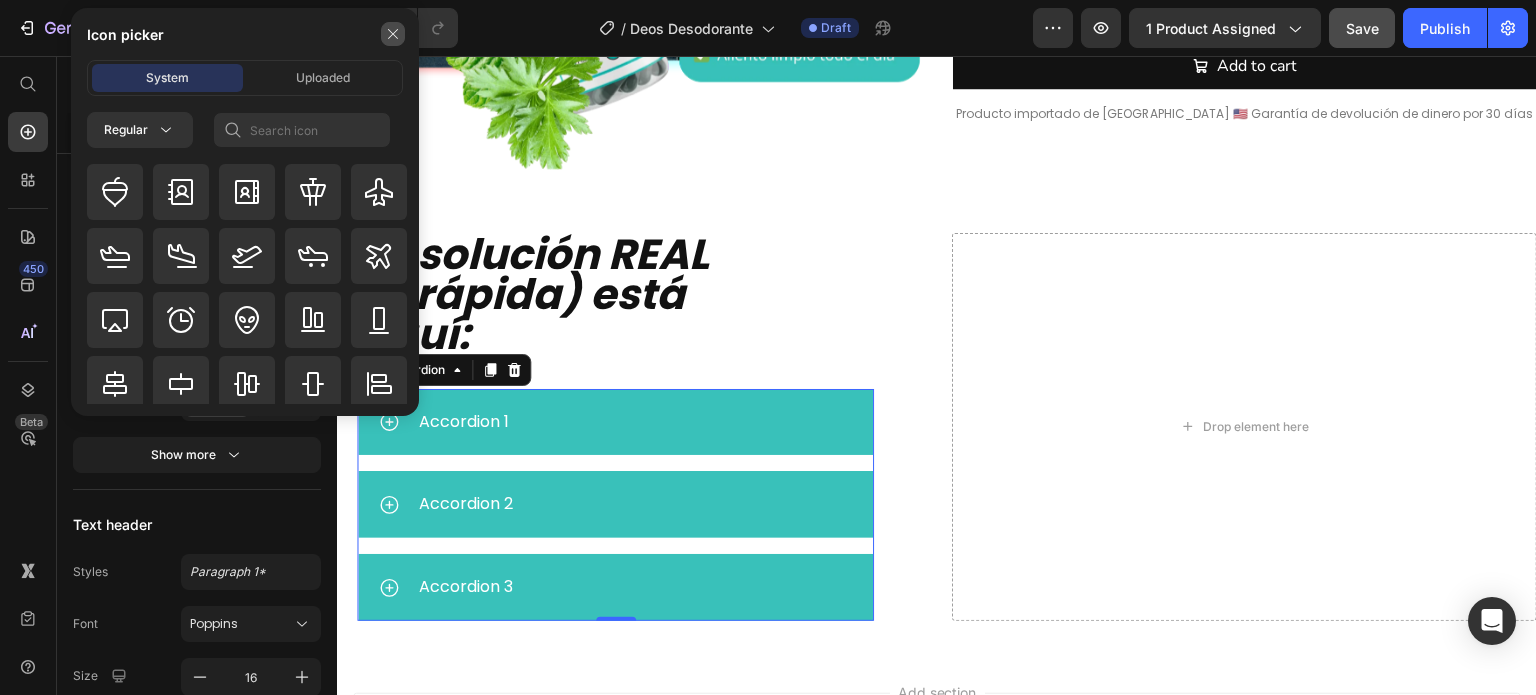 click 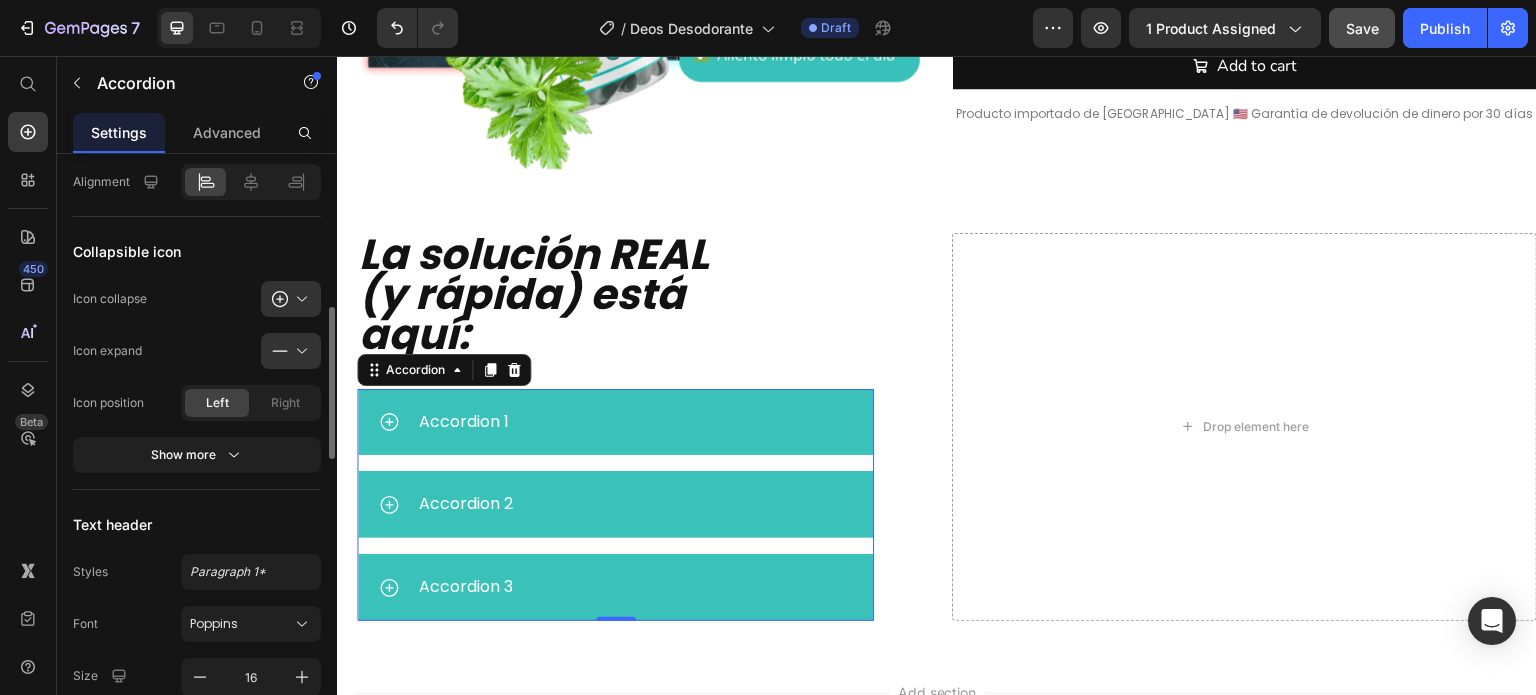 click on "Collapsible icon Icon collapse
Icon expand
Icon position Left Right Show more" 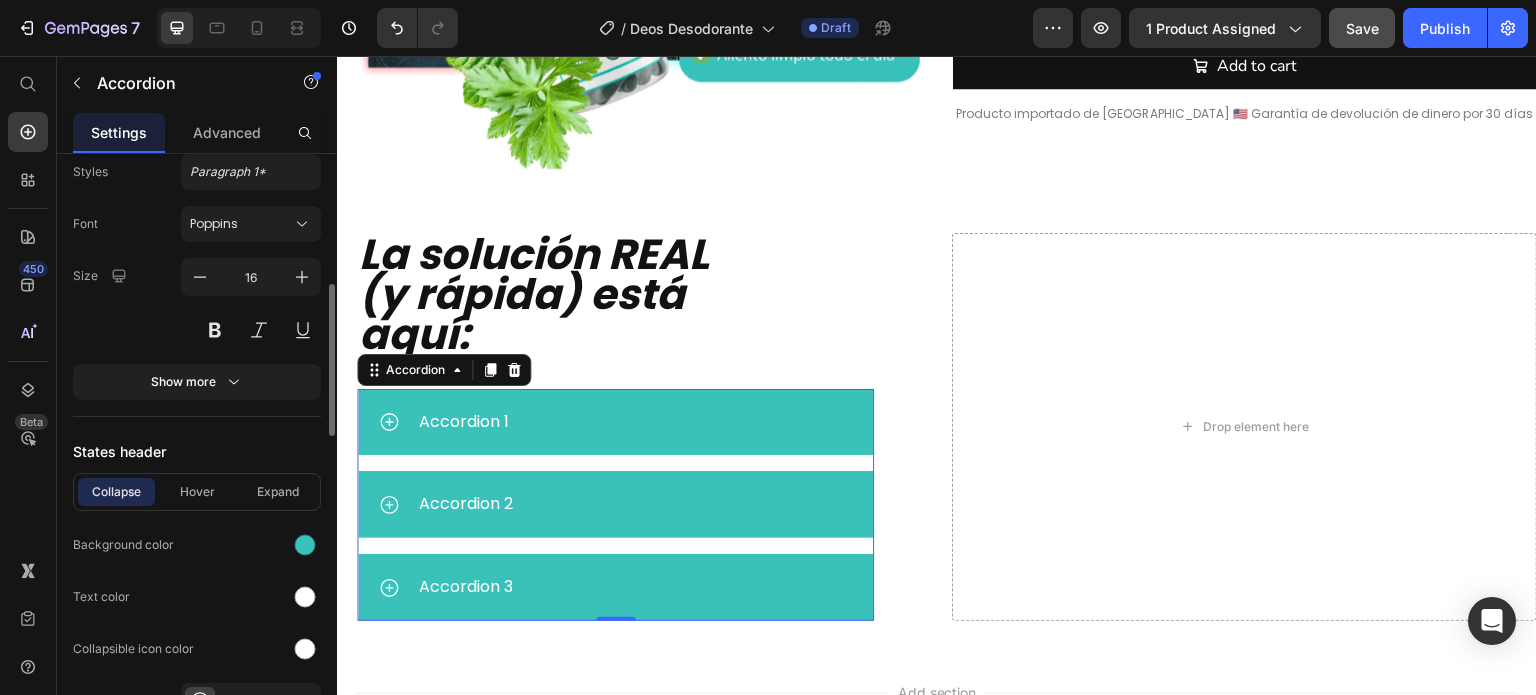 scroll, scrollTop: 1100, scrollLeft: 0, axis: vertical 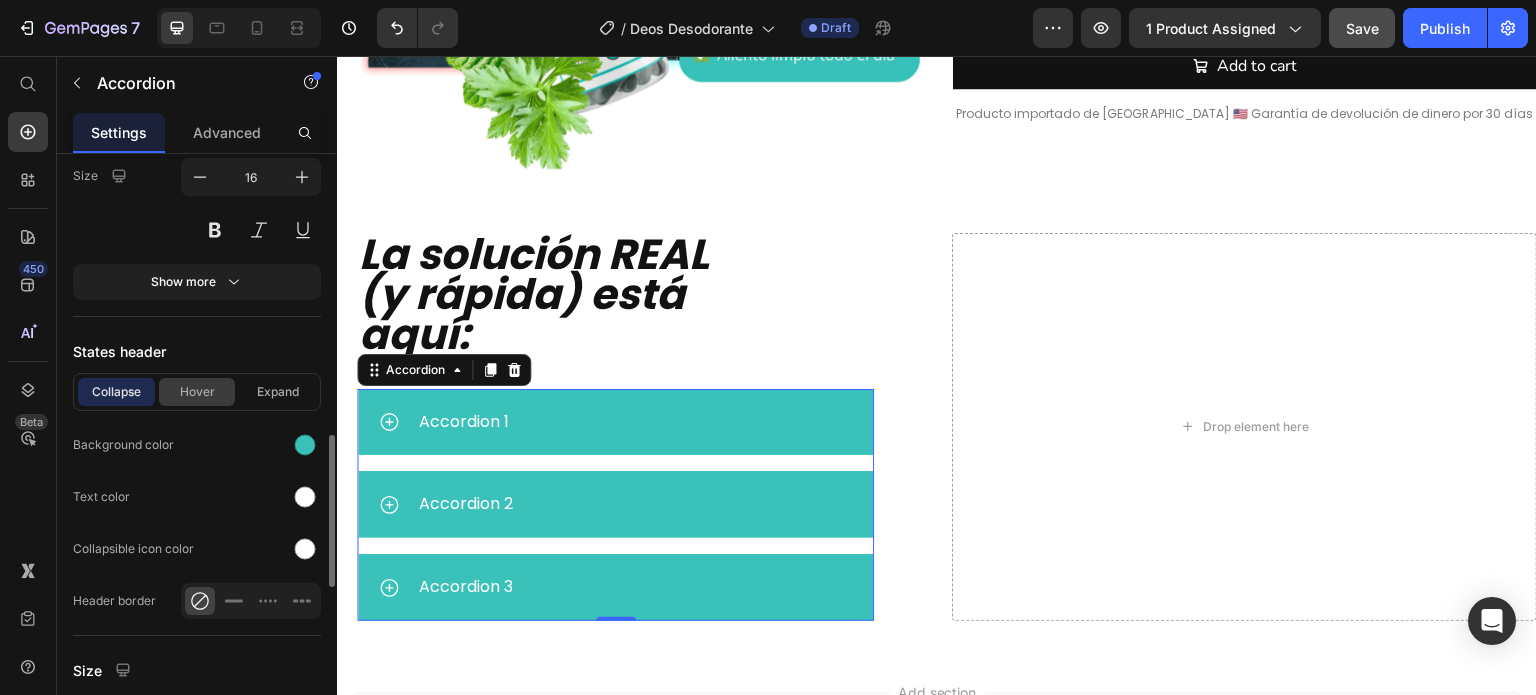click on "Hover" at bounding box center (197, 392) 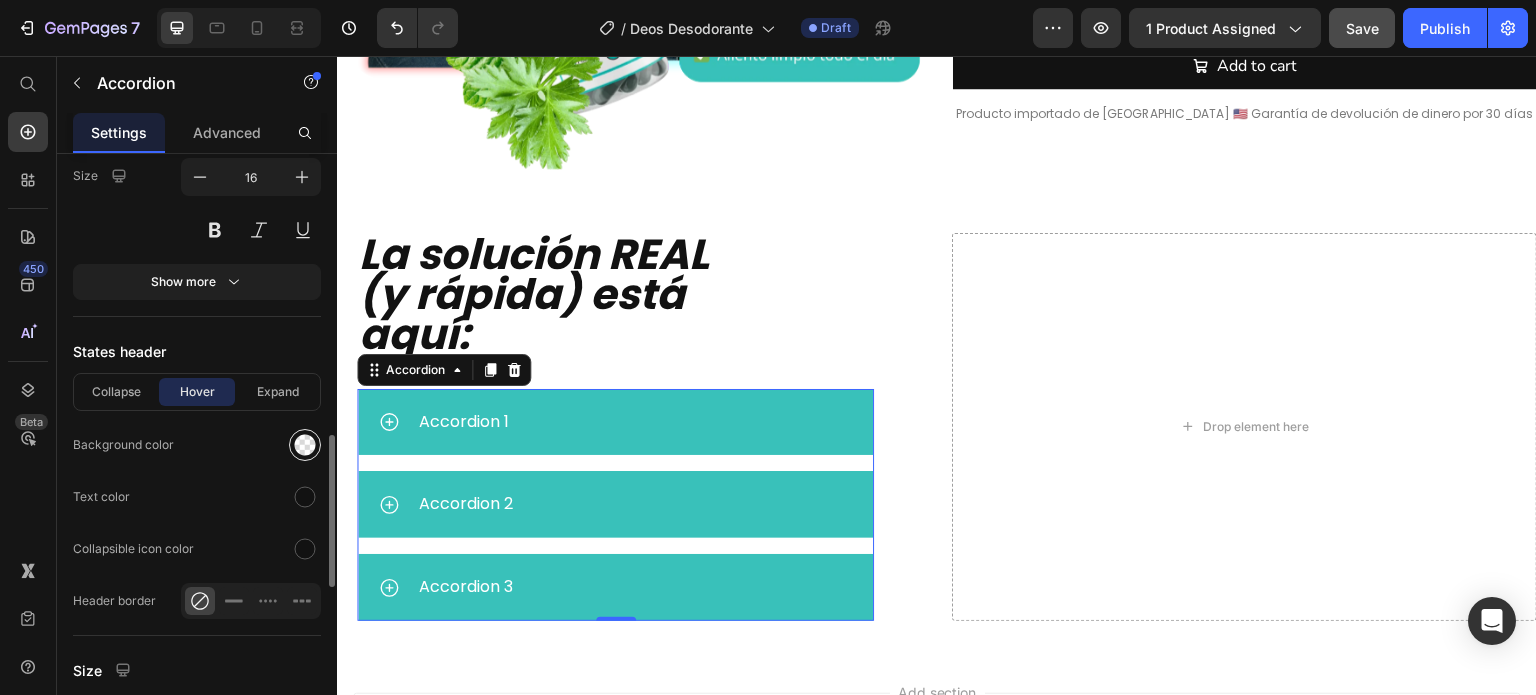 click at bounding box center [305, 445] 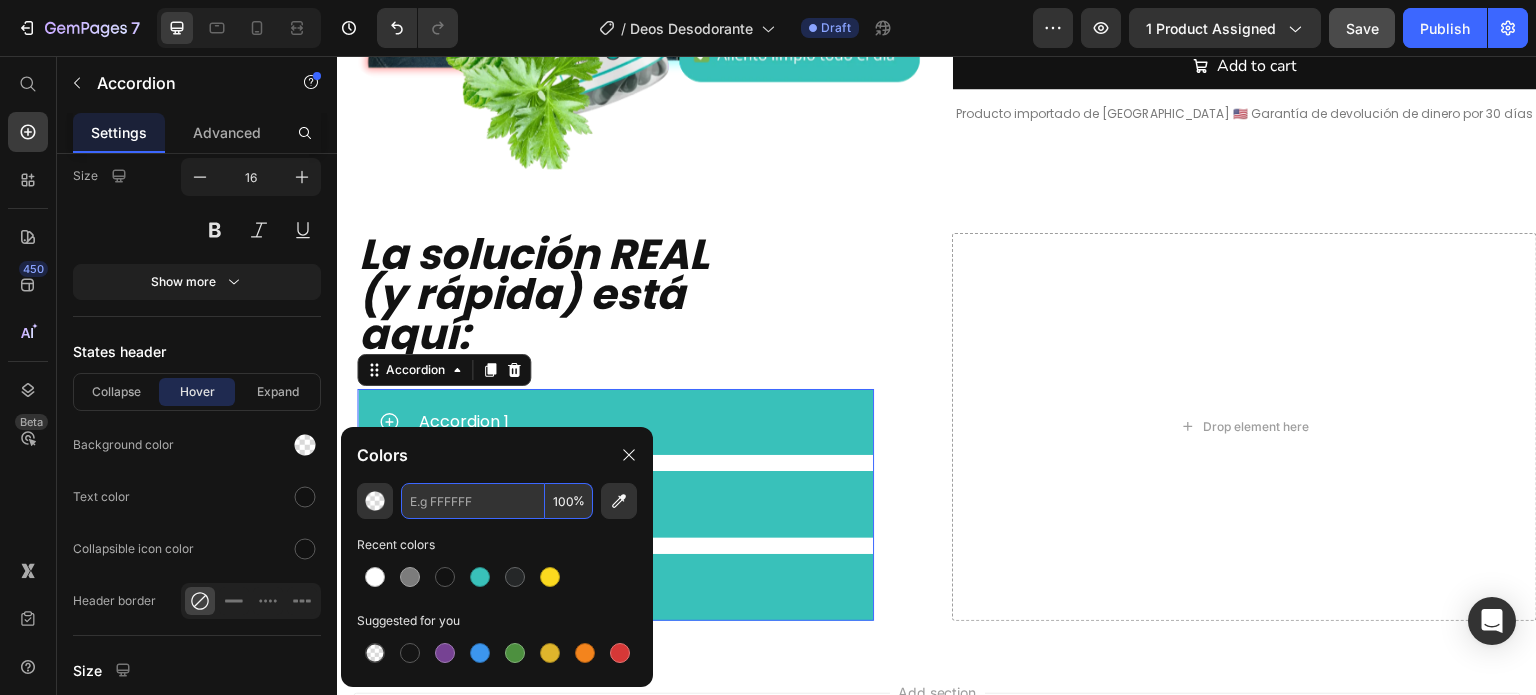 click at bounding box center (473, 501) 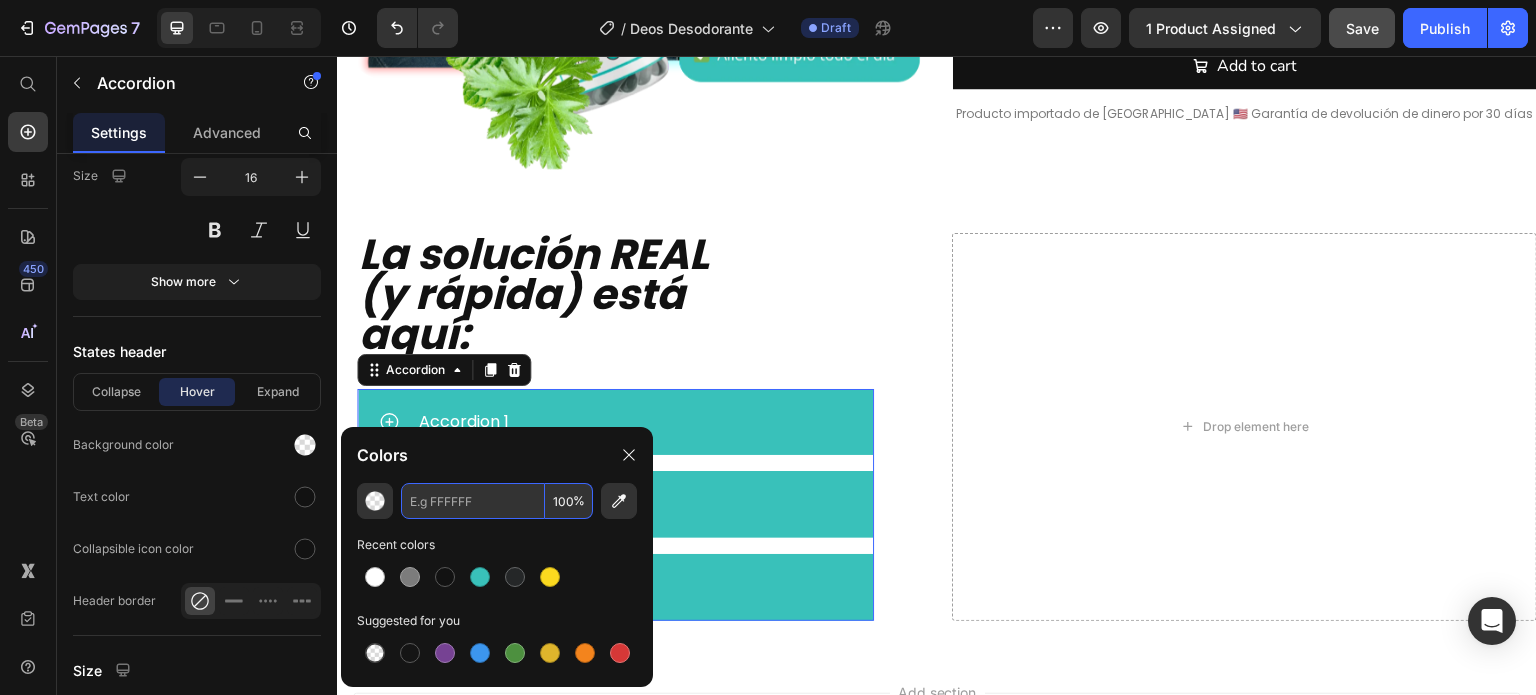 paste on "#69d1f0" 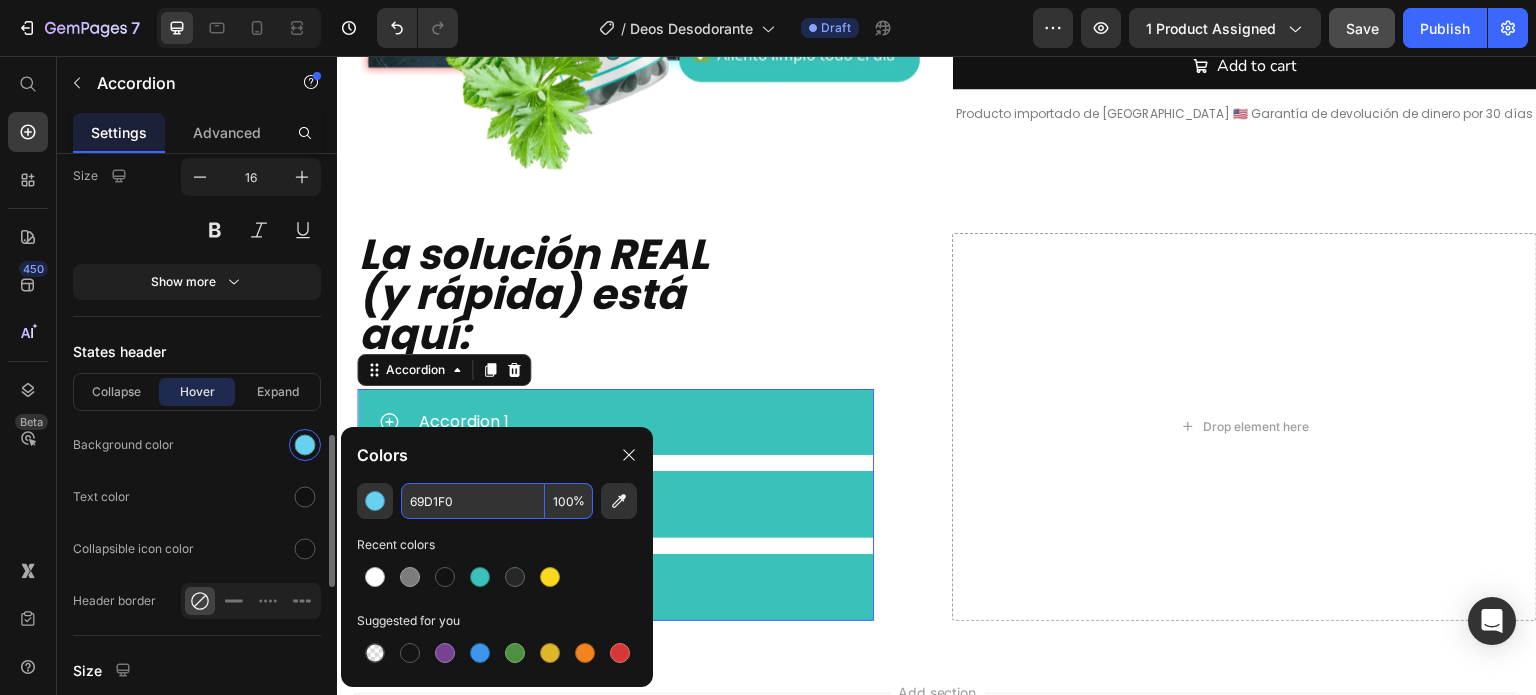 type on "69D1F0" 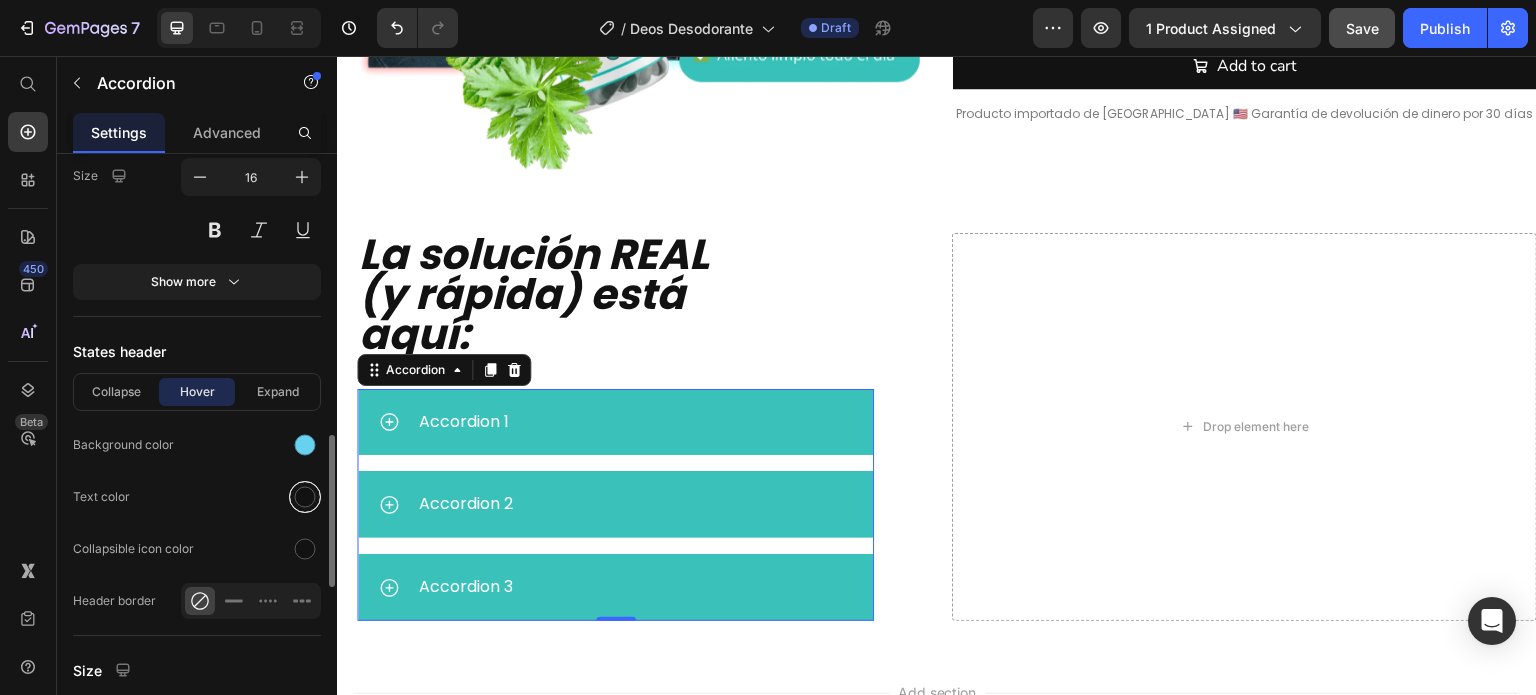 click at bounding box center [305, 497] 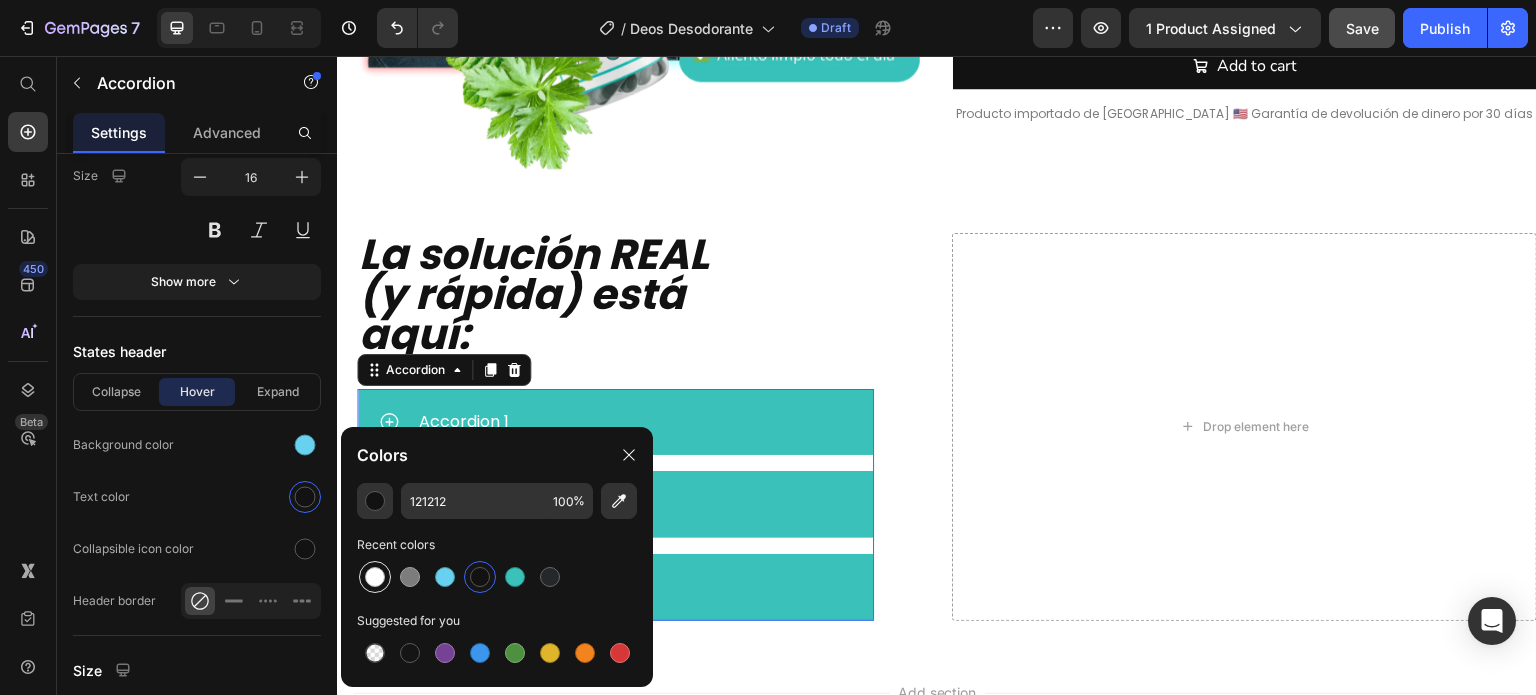 click at bounding box center (375, 577) 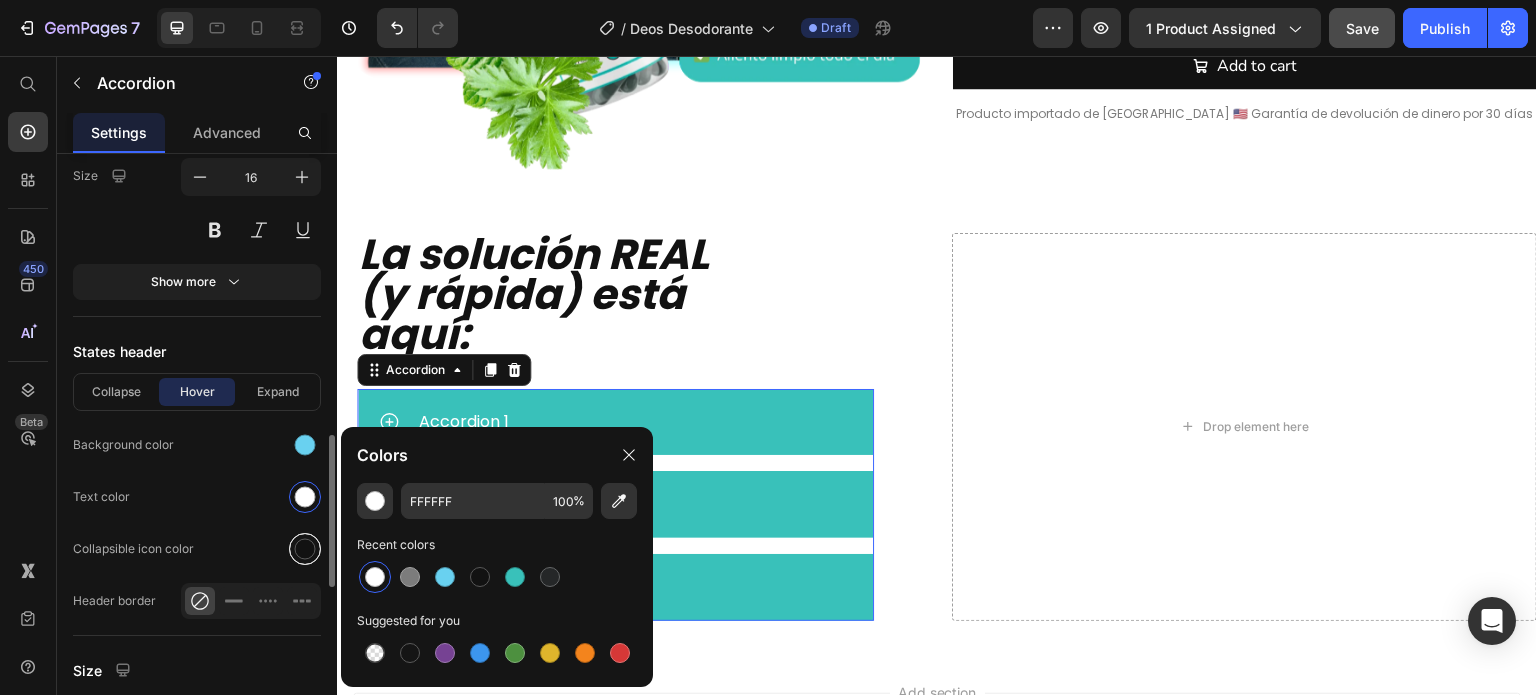 click at bounding box center [305, 549] 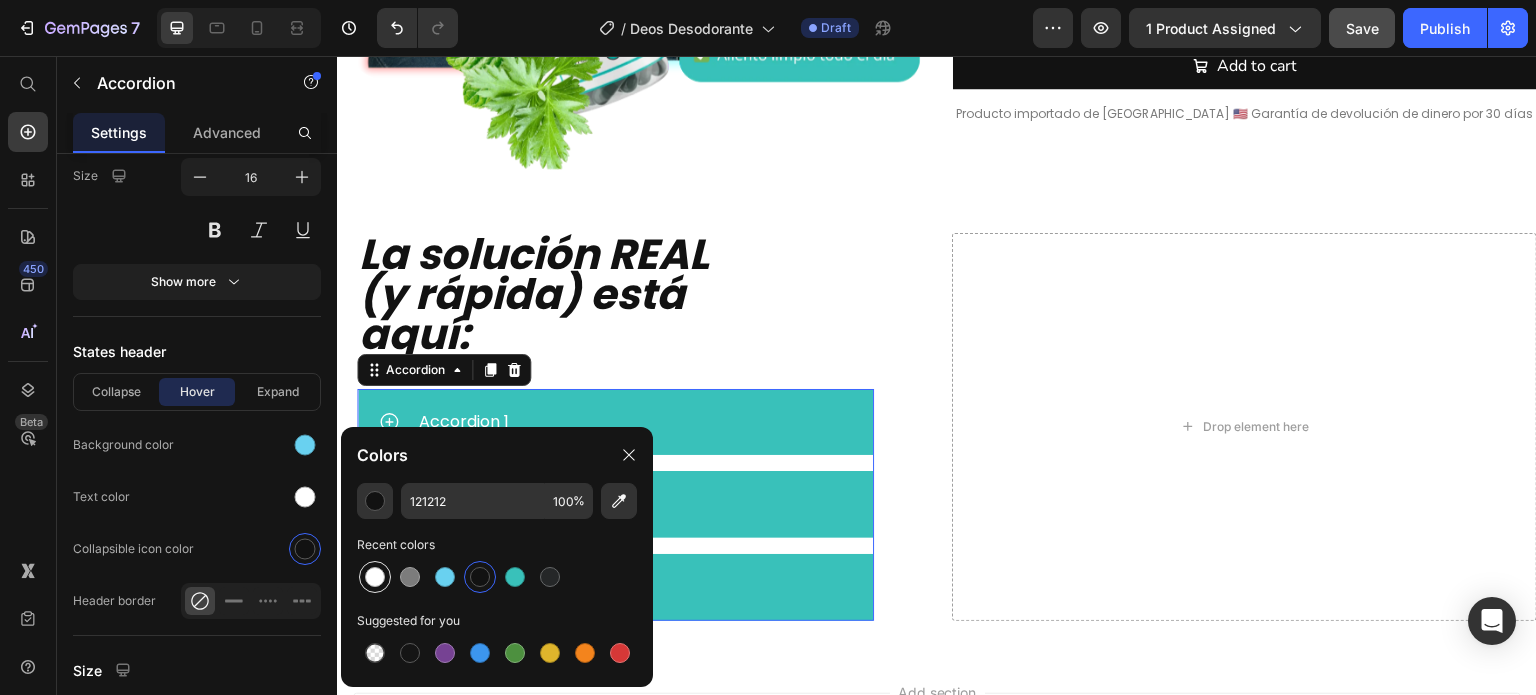 click at bounding box center (375, 577) 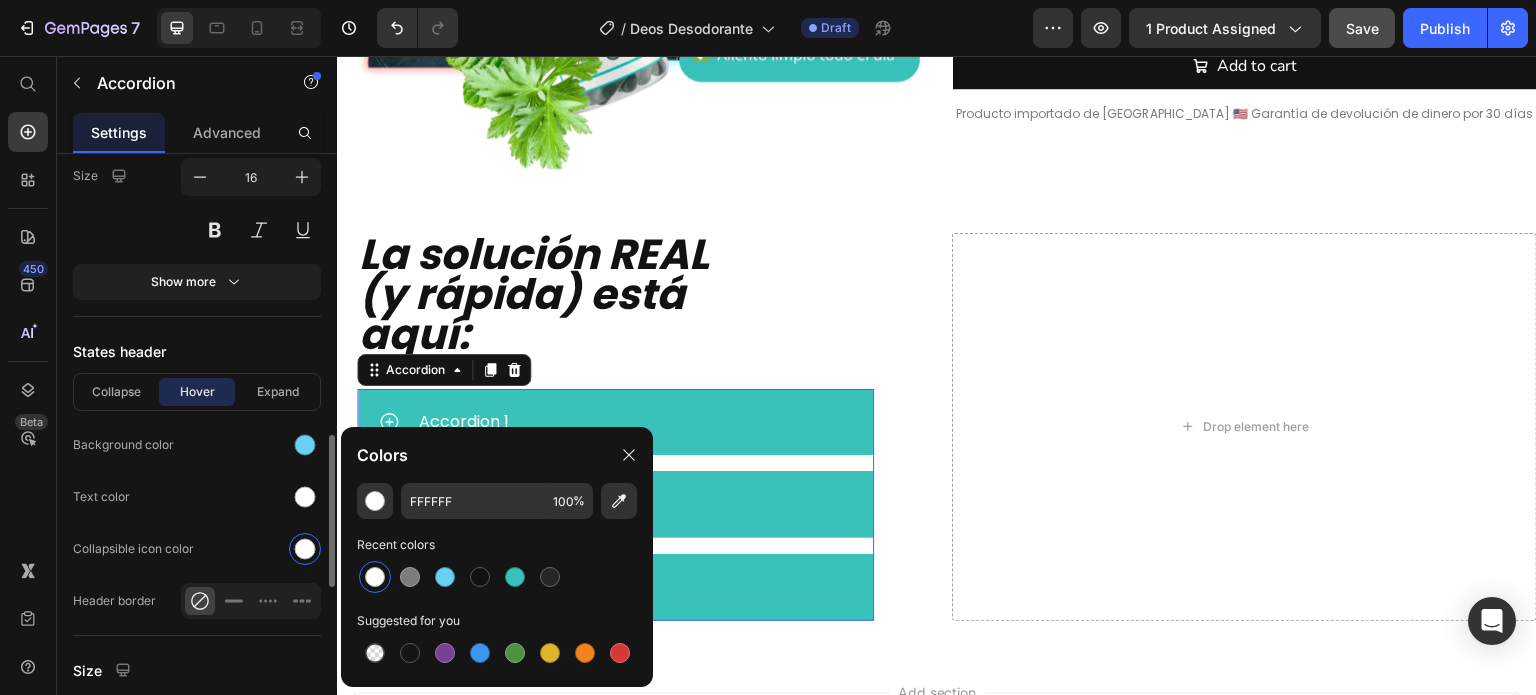 click on "Text color" 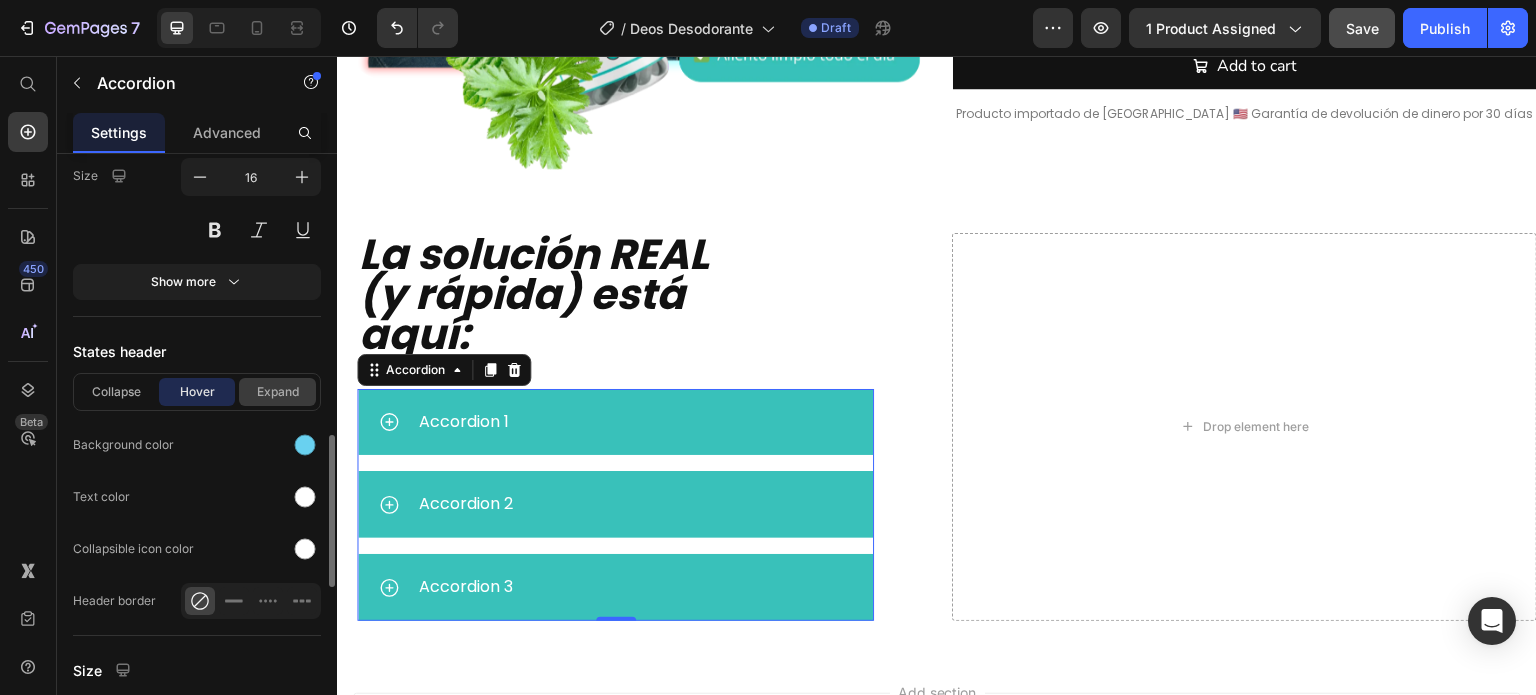 click on "Expand" at bounding box center (277, 392) 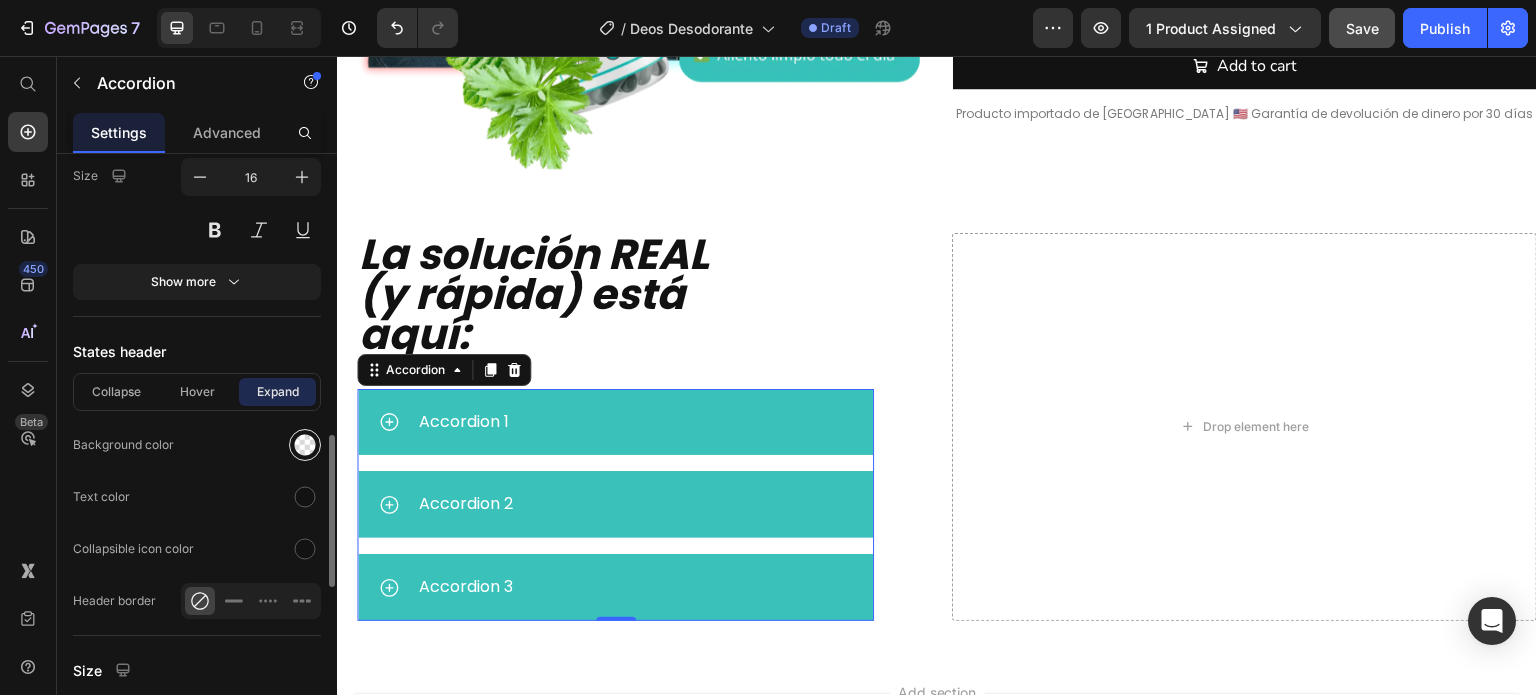 click 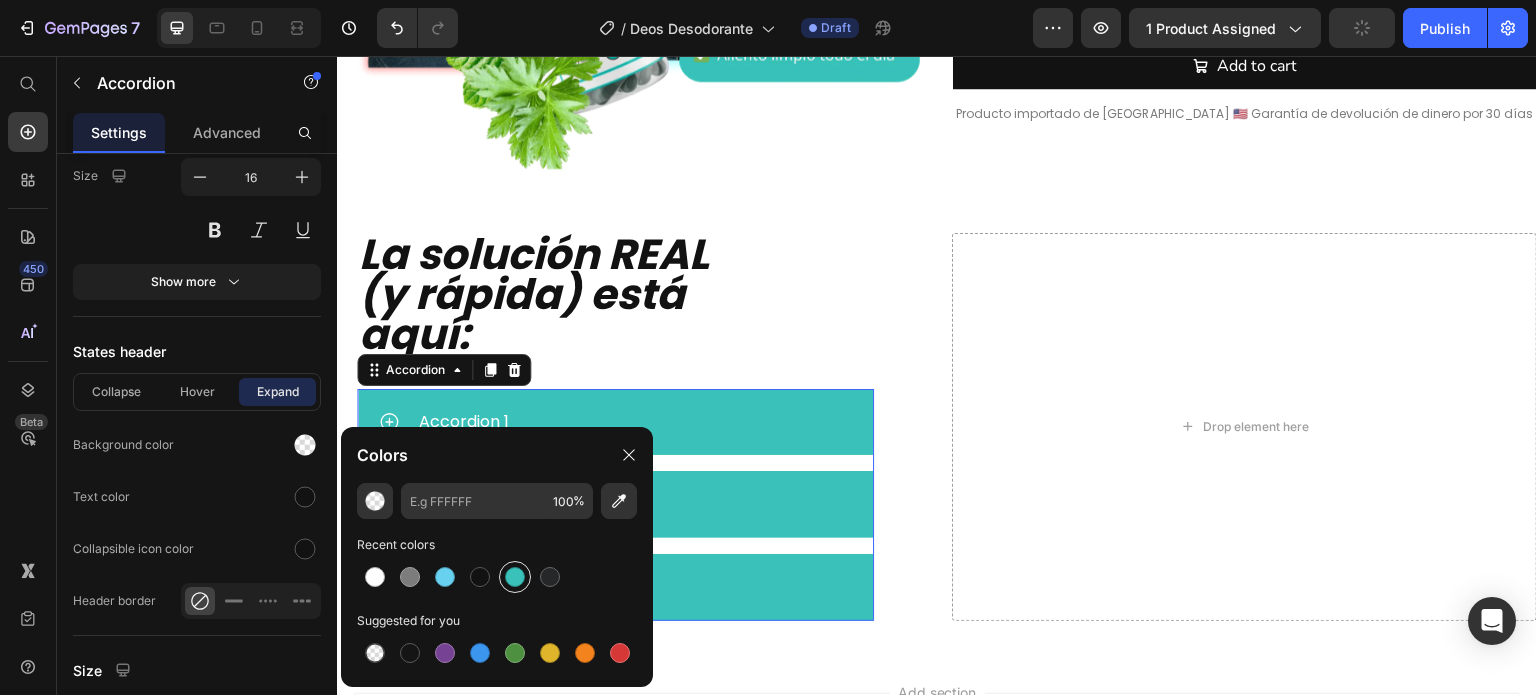 click at bounding box center [515, 577] 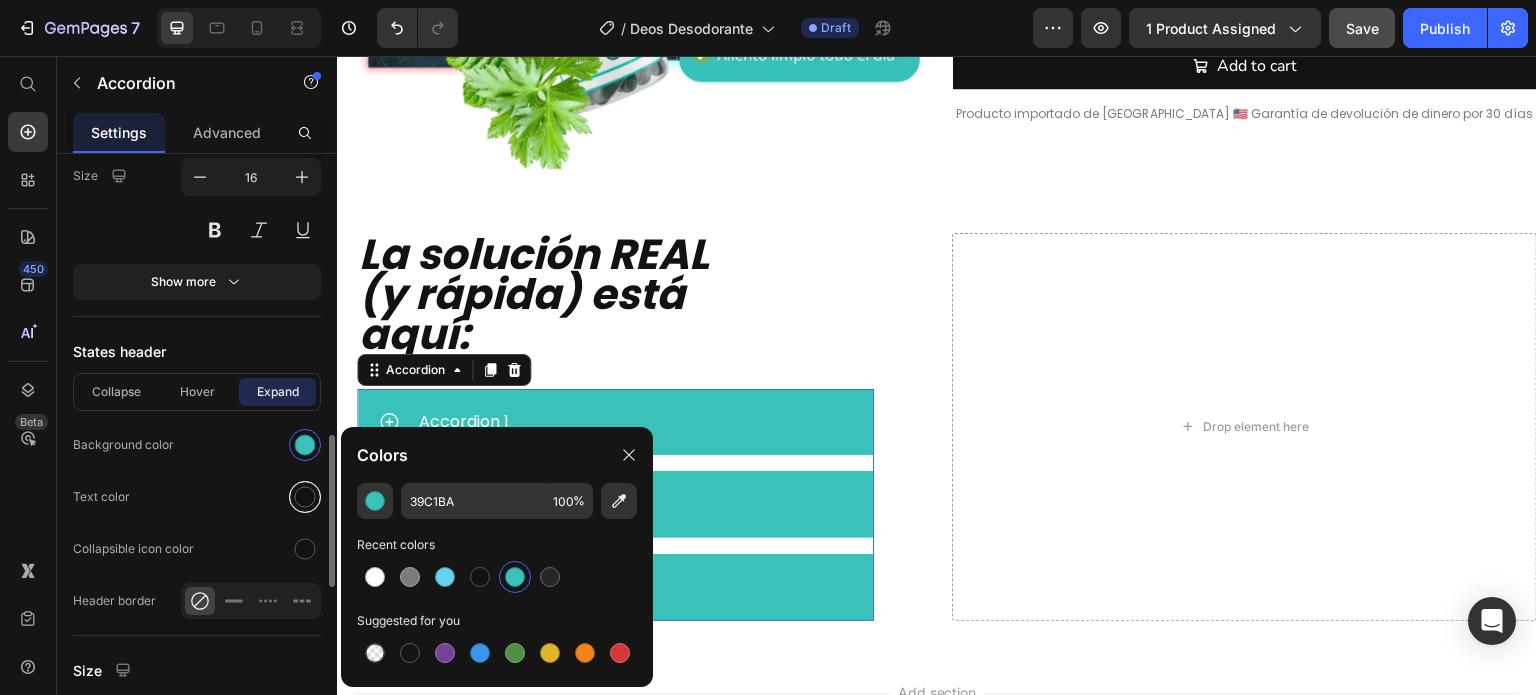 click at bounding box center [305, 497] 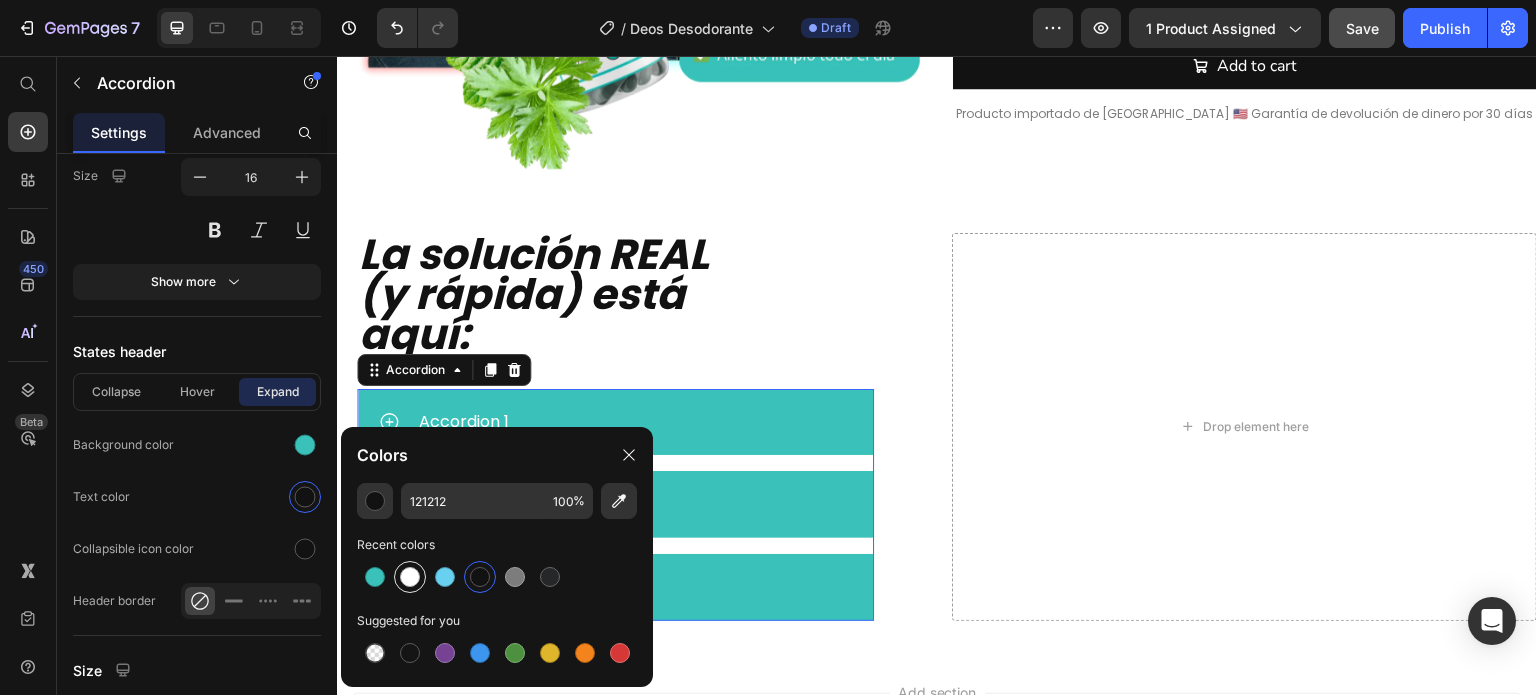 click at bounding box center [410, 577] 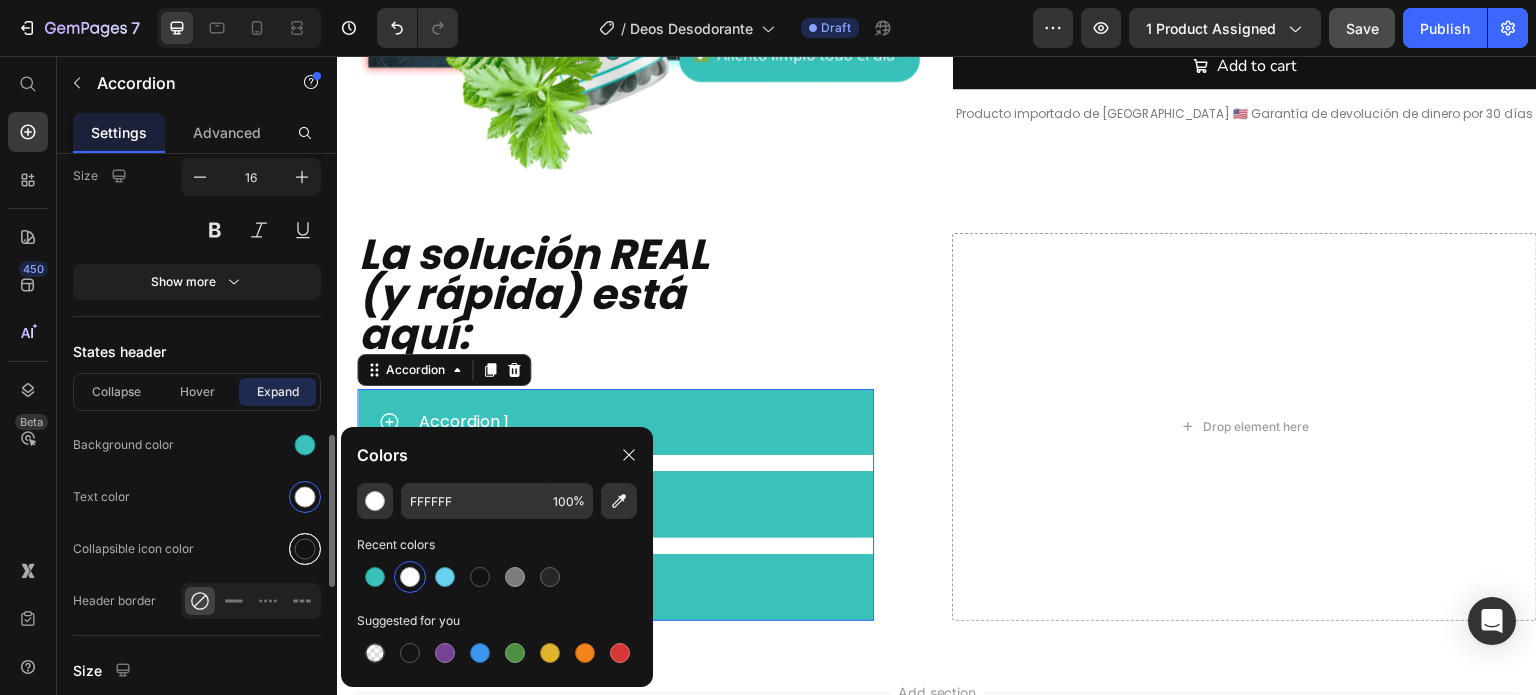 click at bounding box center [305, 549] 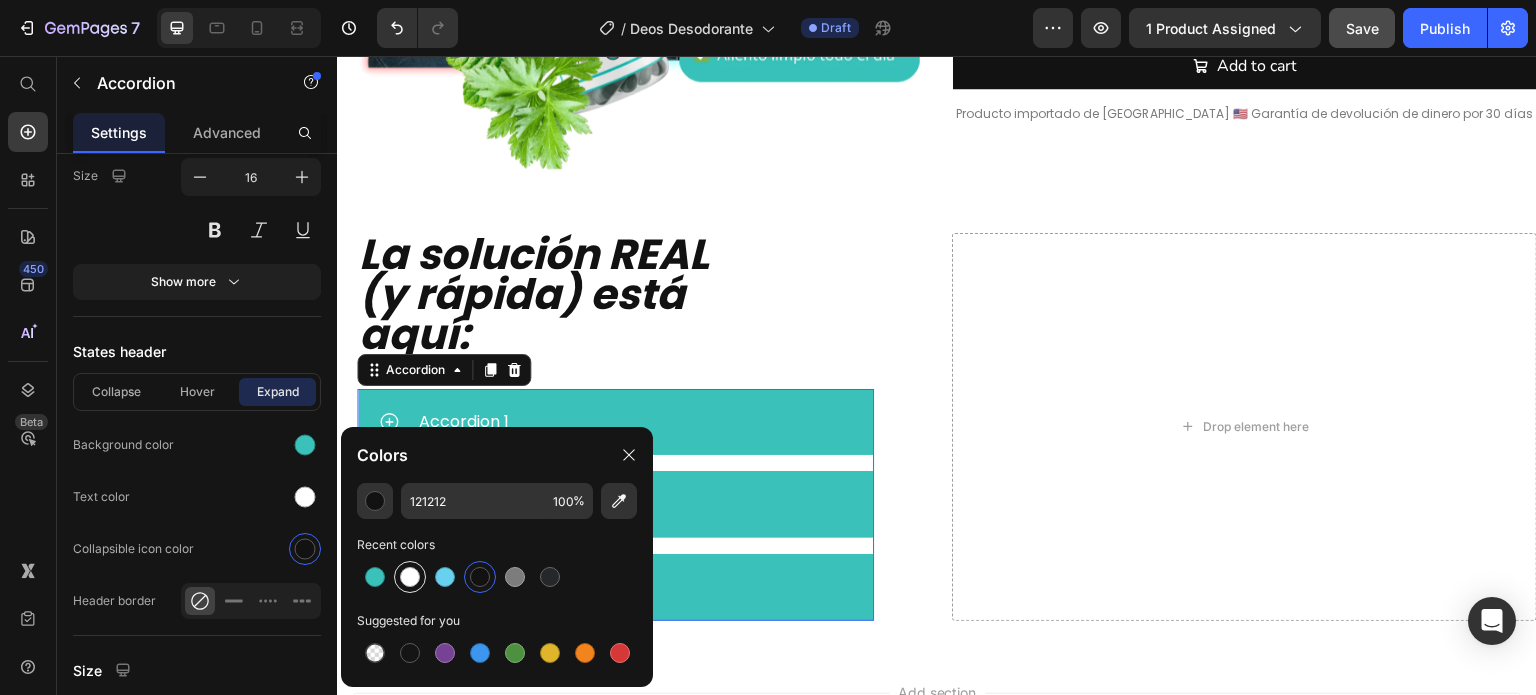 click at bounding box center [410, 577] 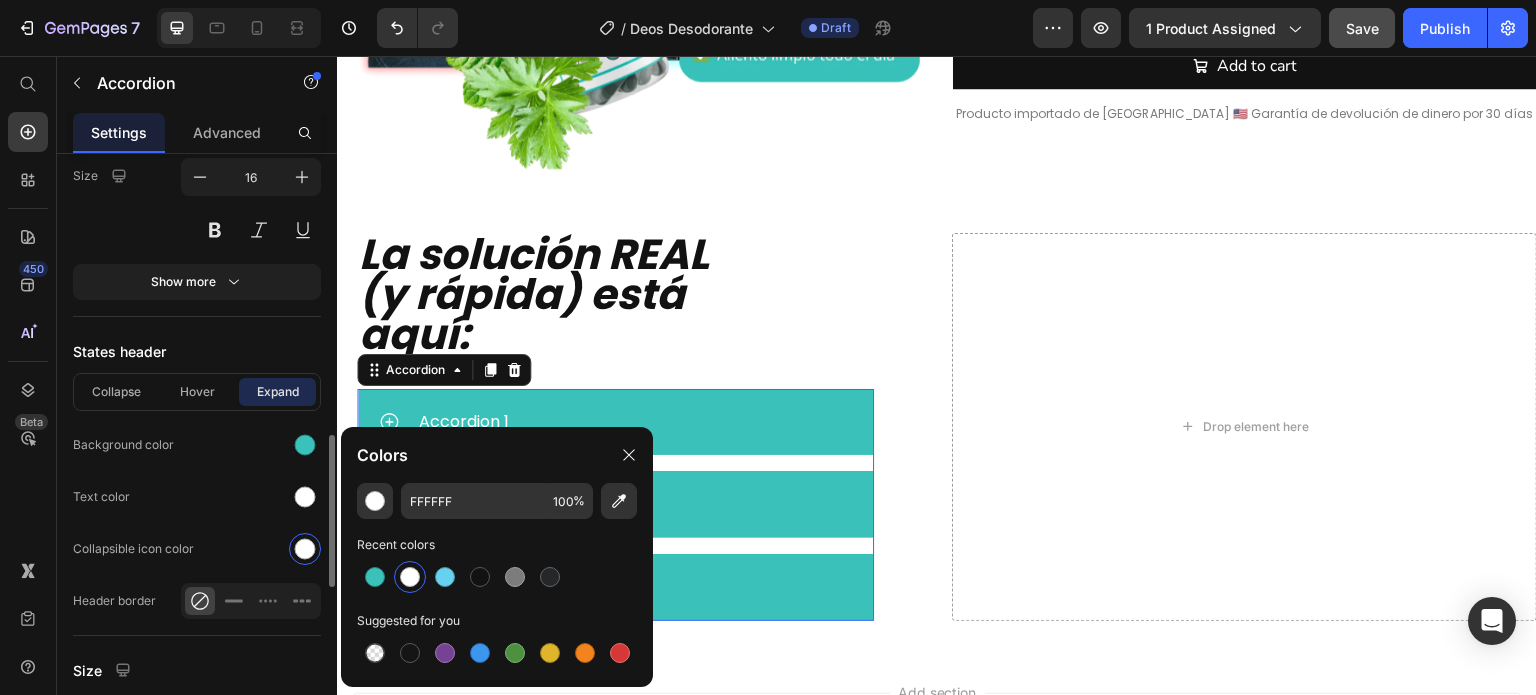 click on "Text color" 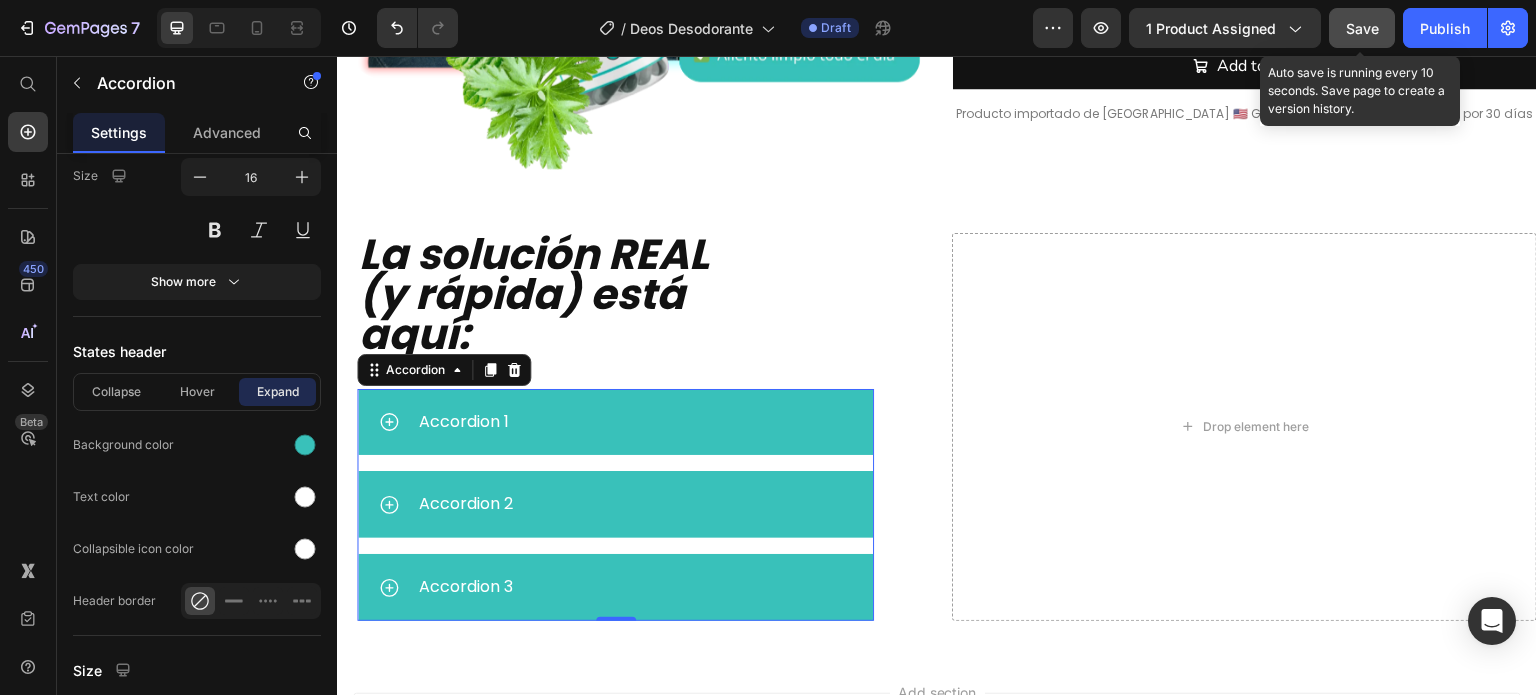 click on "Save" 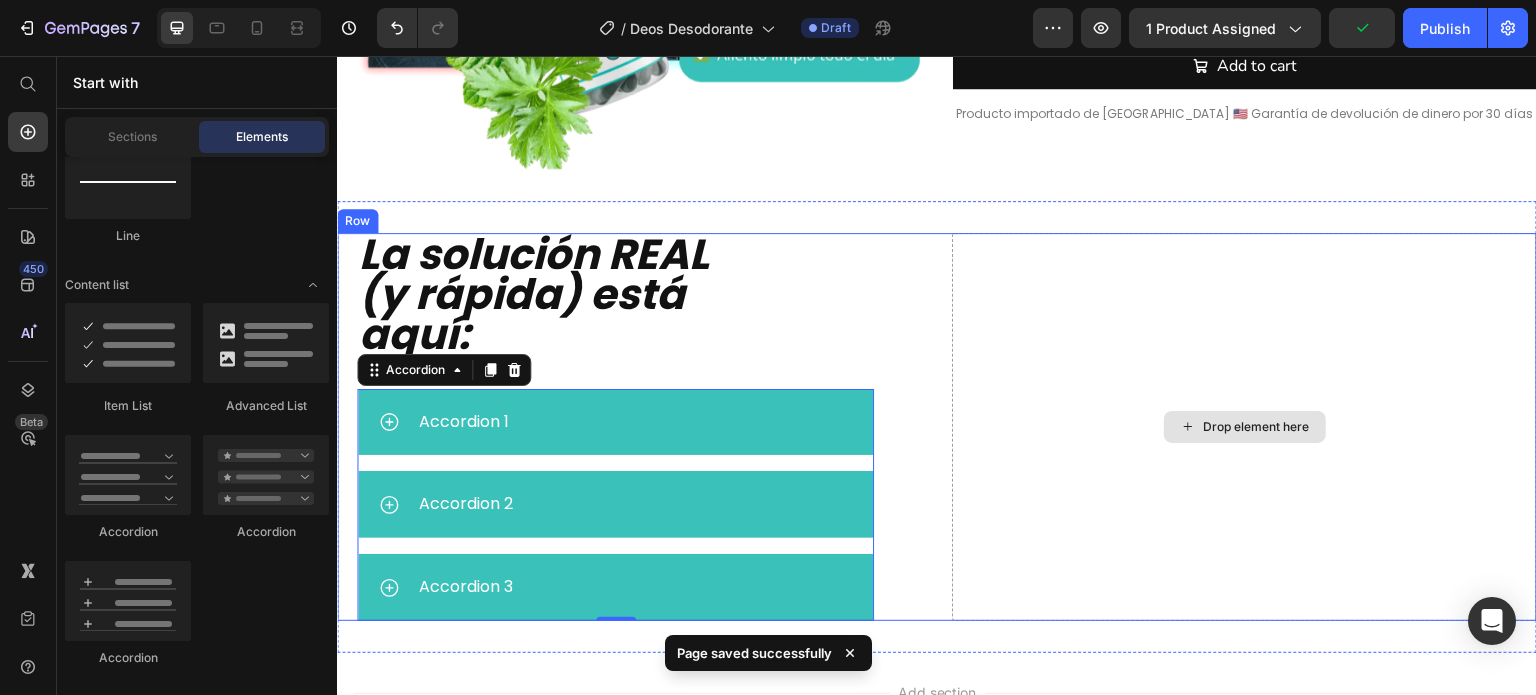 click on "Drop element here" at bounding box center [1257, 427] 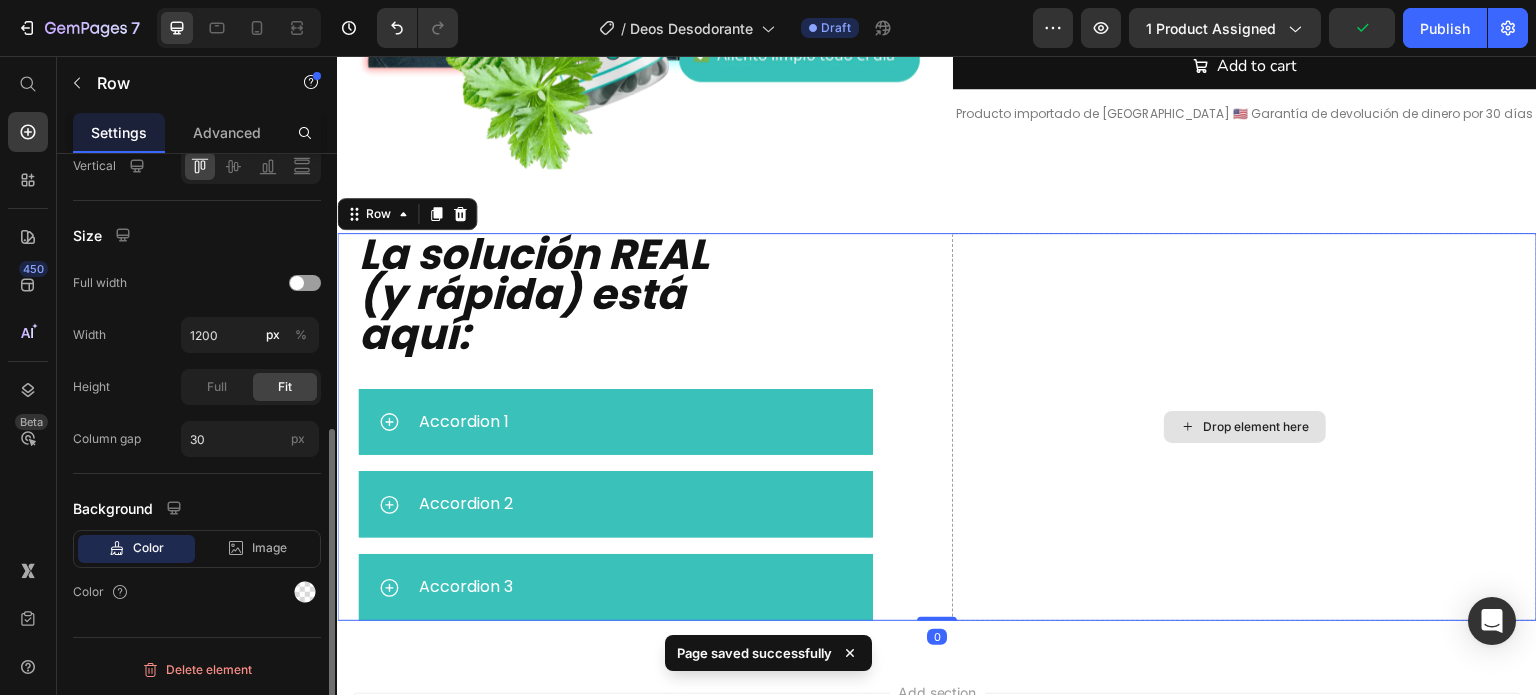 scroll, scrollTop: 0, scrollLeft: 0, axis: both 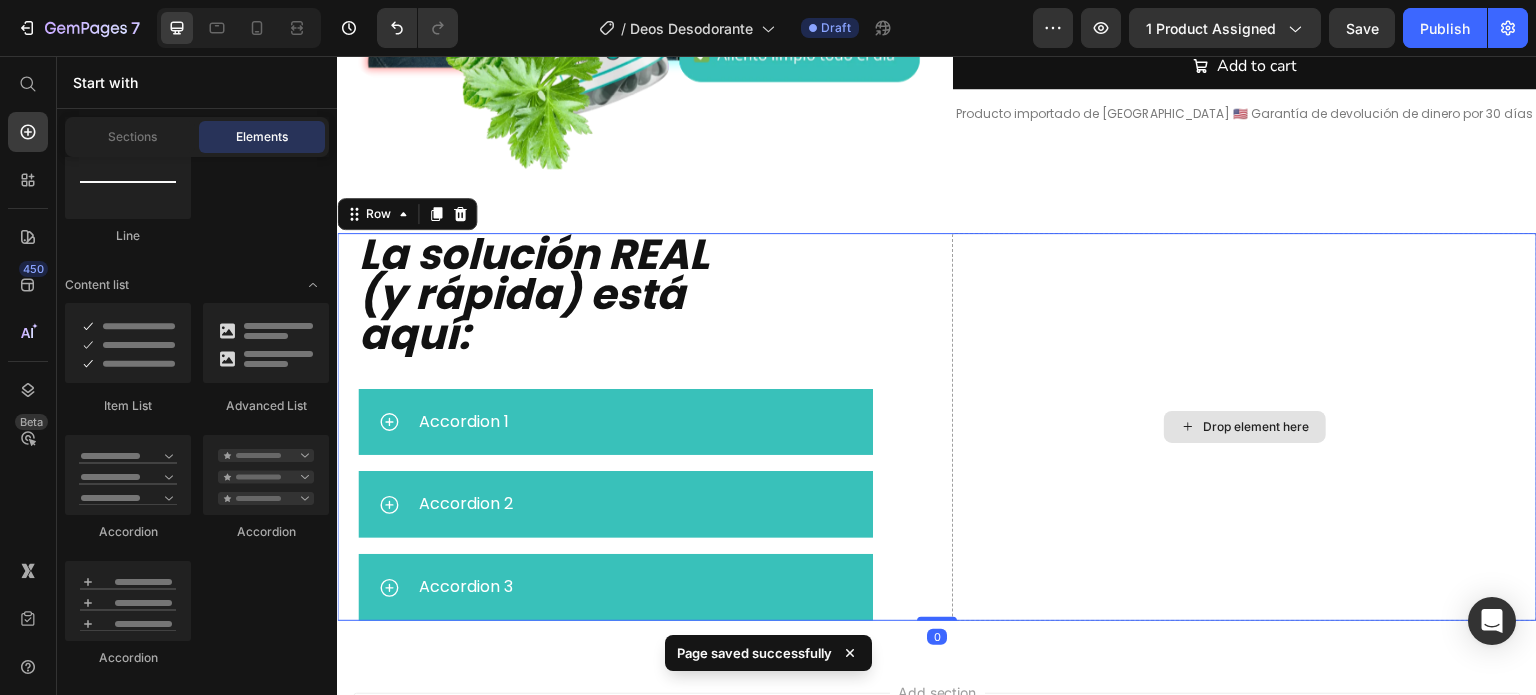 click on "Drop element here" at bounding box center (1245, 427) 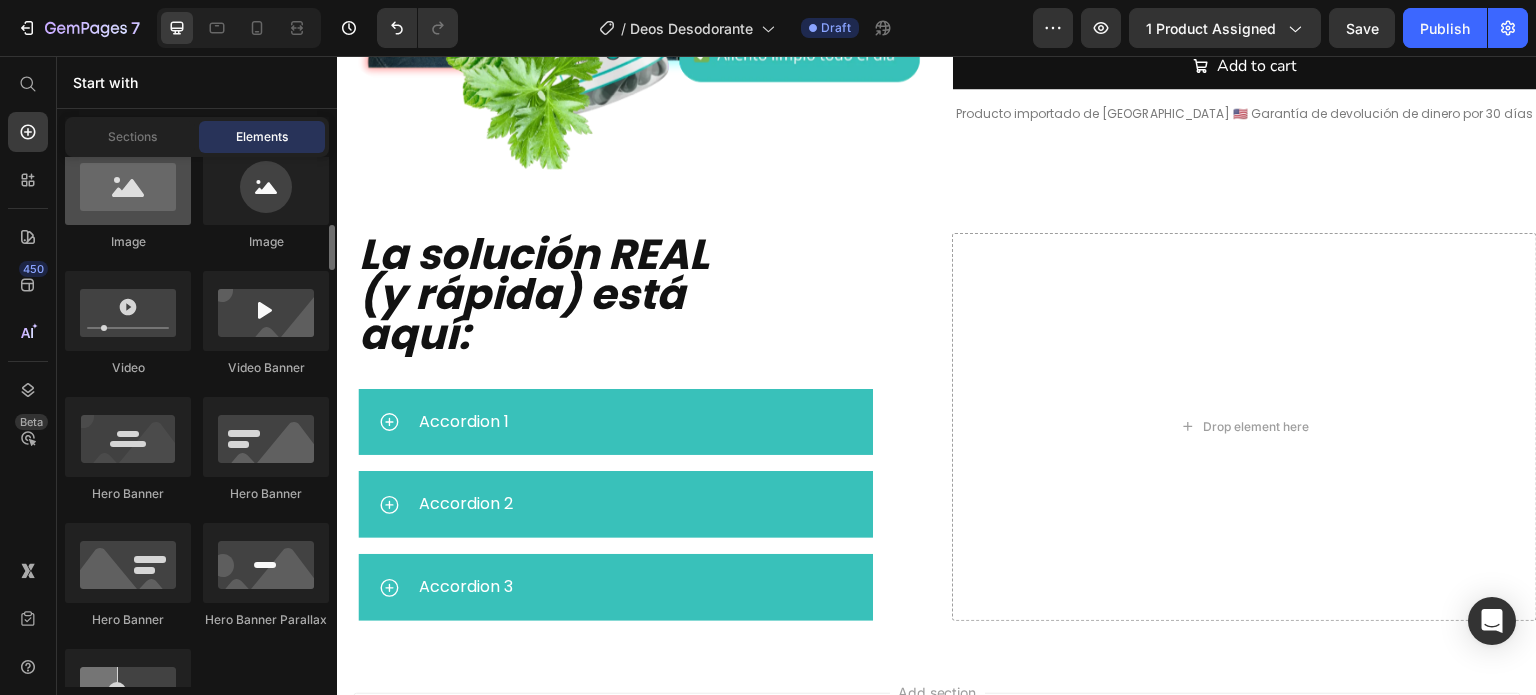 scroll, scrollTop: 700, scrollLeft: 0, axis: vertical 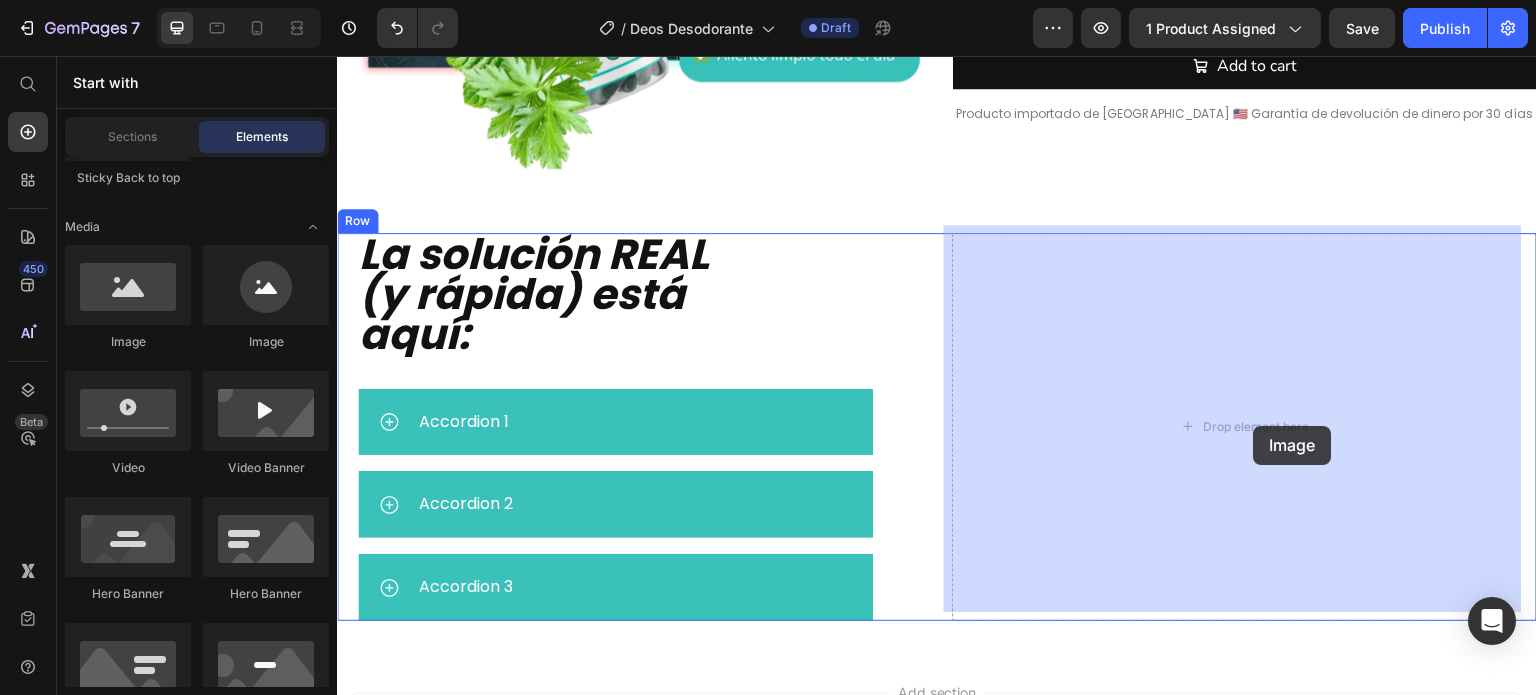 drag, startPoint x: 456, startPoint y: 339, endPoint x: 1254, endPoint y: 426, distance: 802.72845 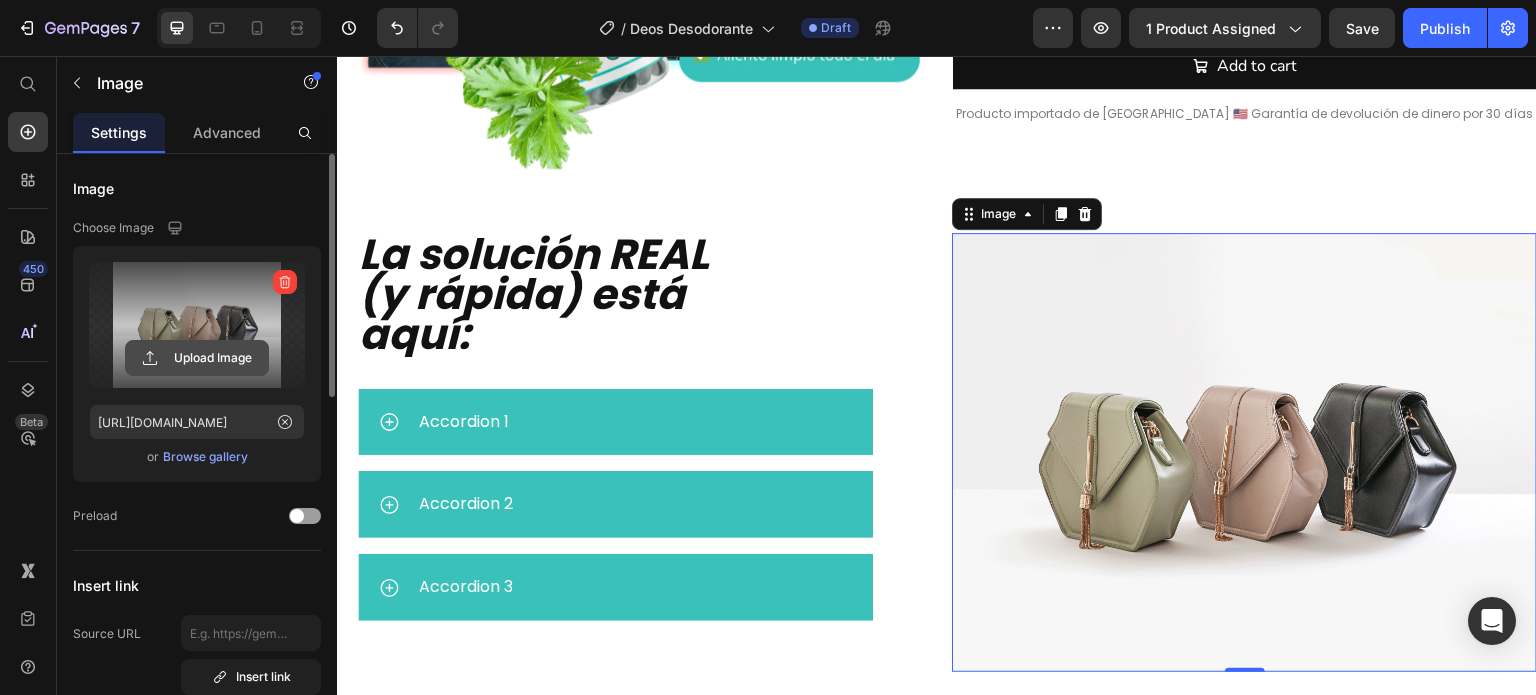 click 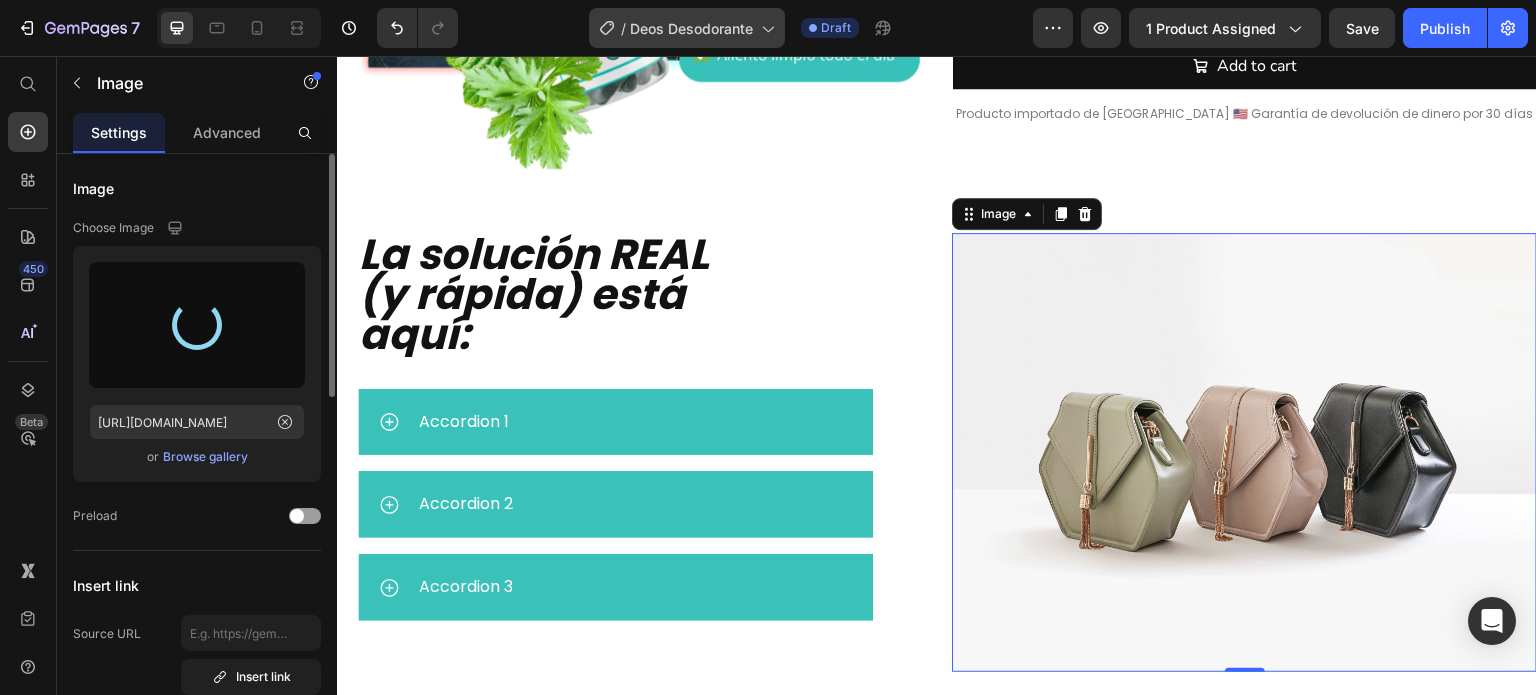 type on "[URL][DOMAIN_NAME]" 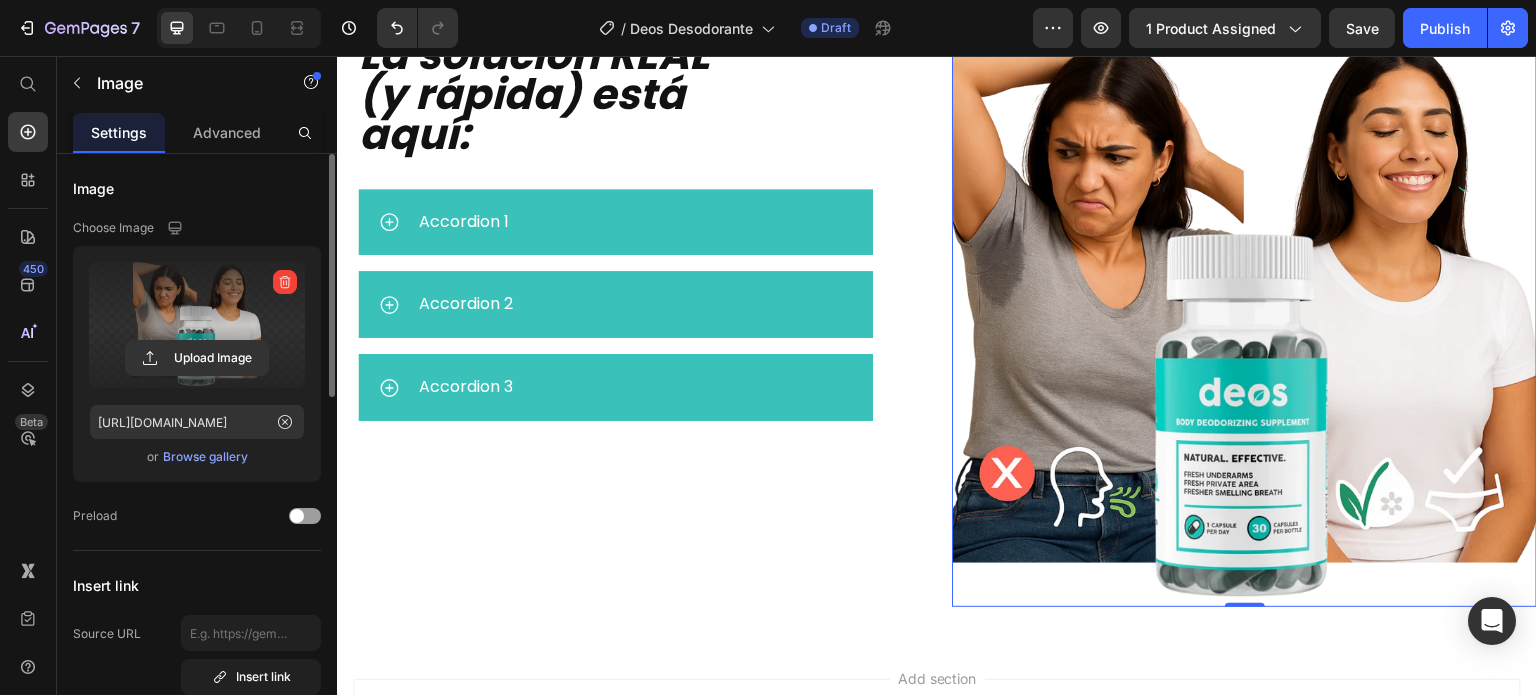 scroll, scrollTop: 1100, scrollLeft: 0, axis: vertical 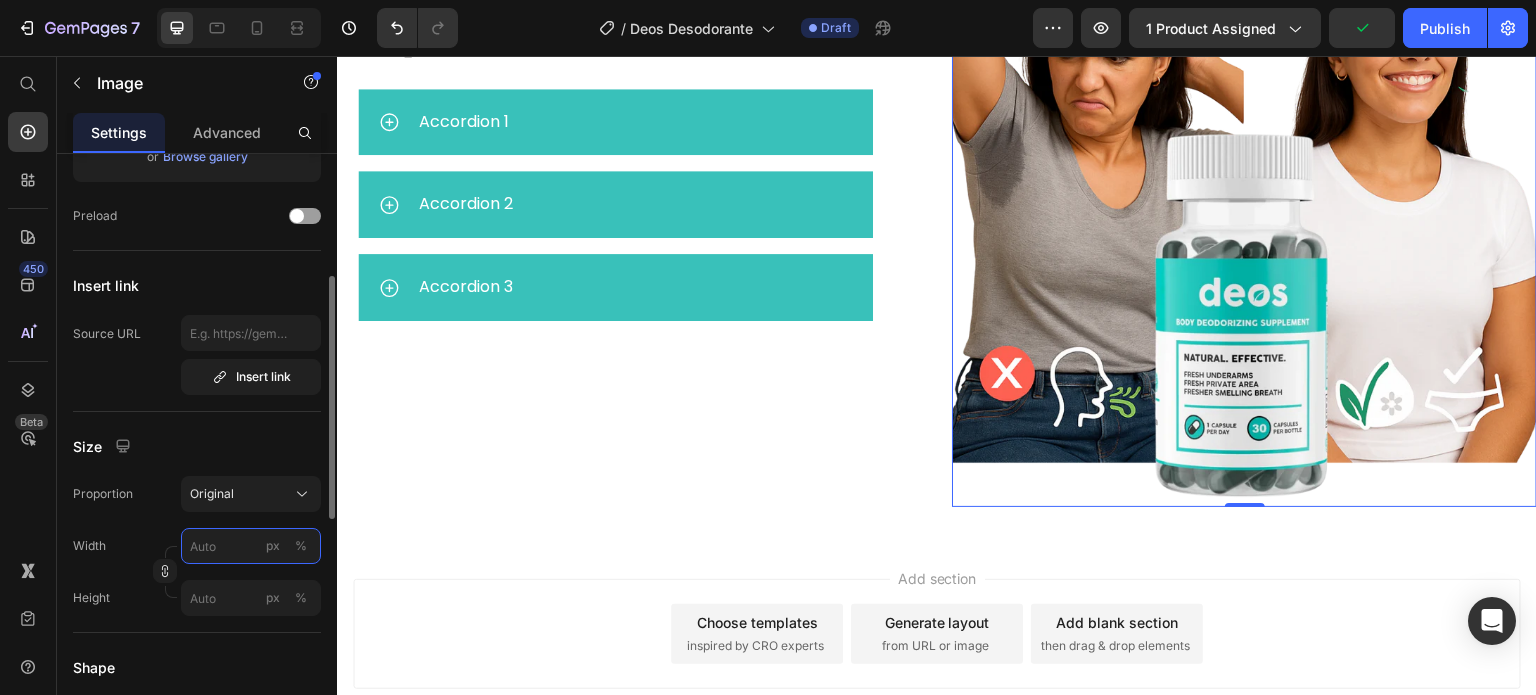 click on "px %" at bounding box center (251, 546) 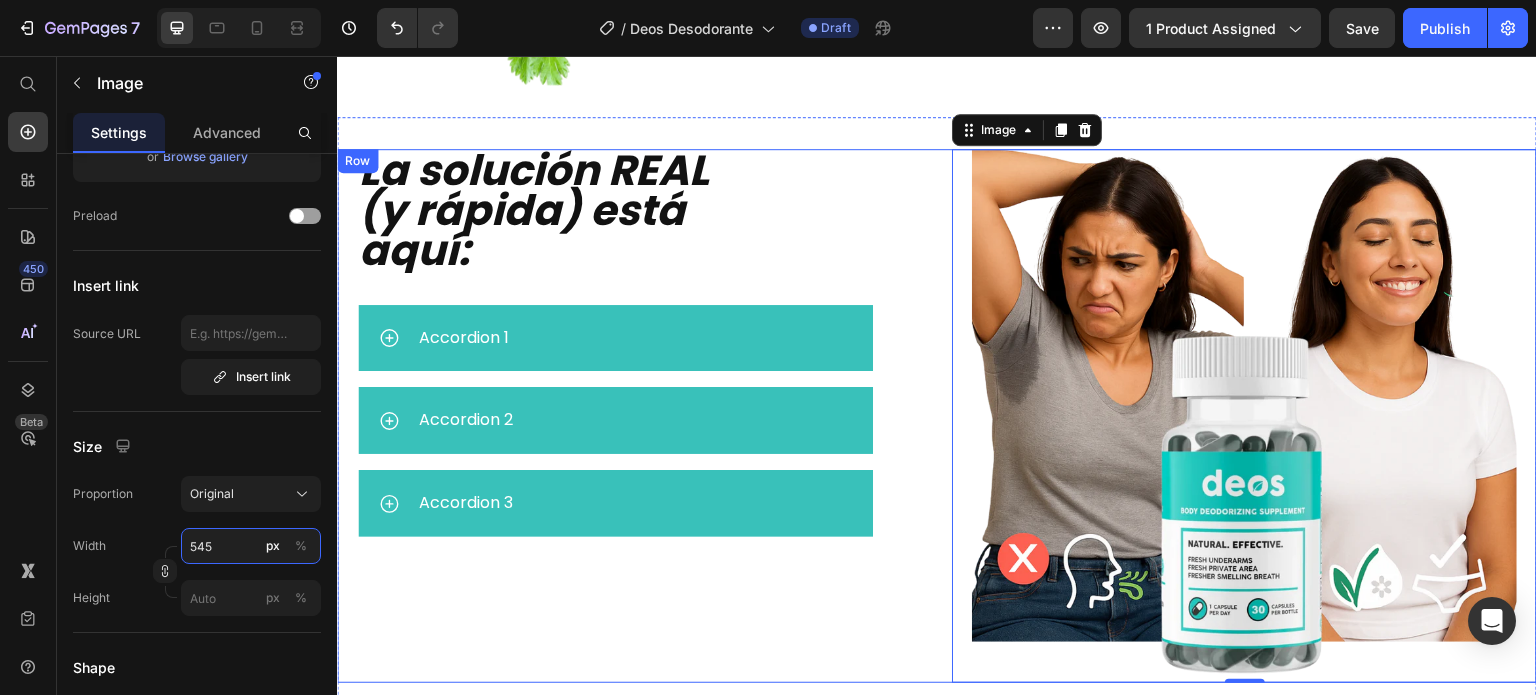 scroll, scrollTop: 784, scrollLeft: 0, axis: vertical 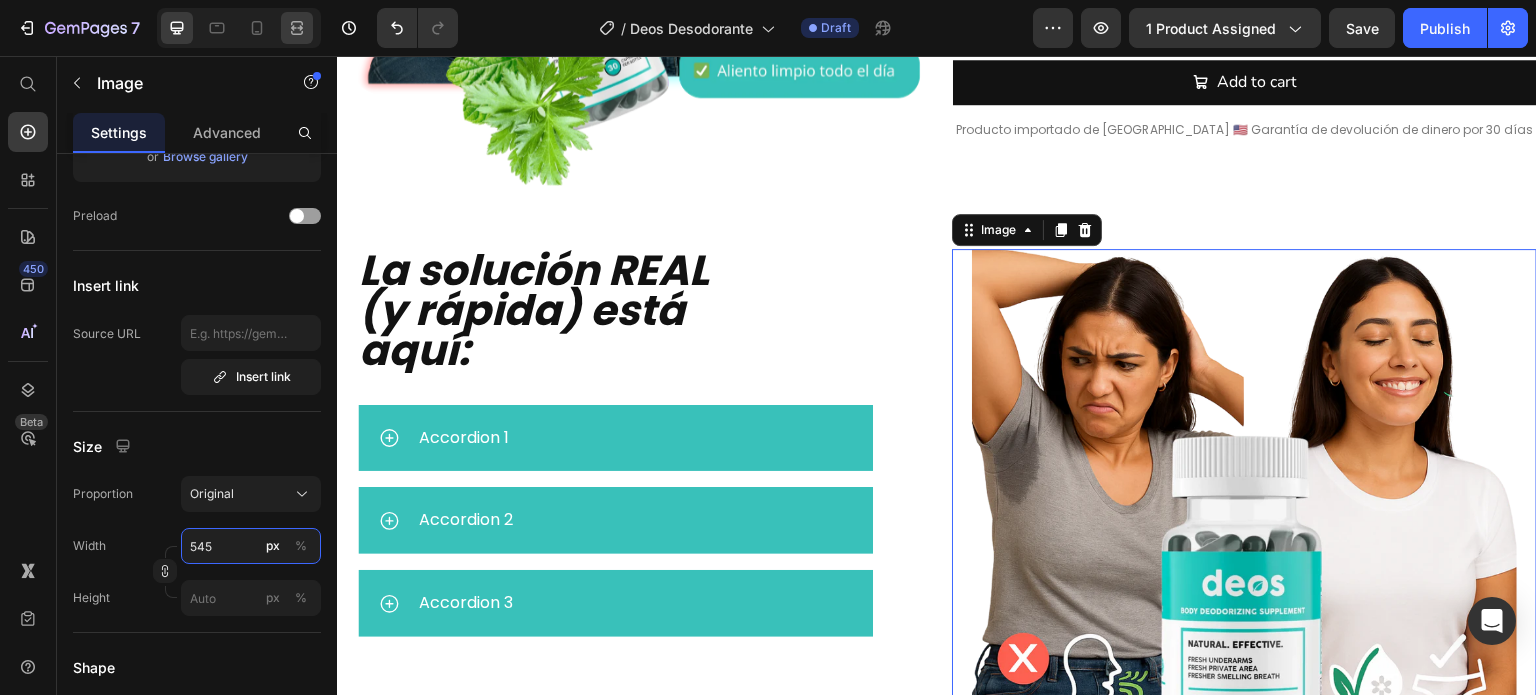 type on "545" 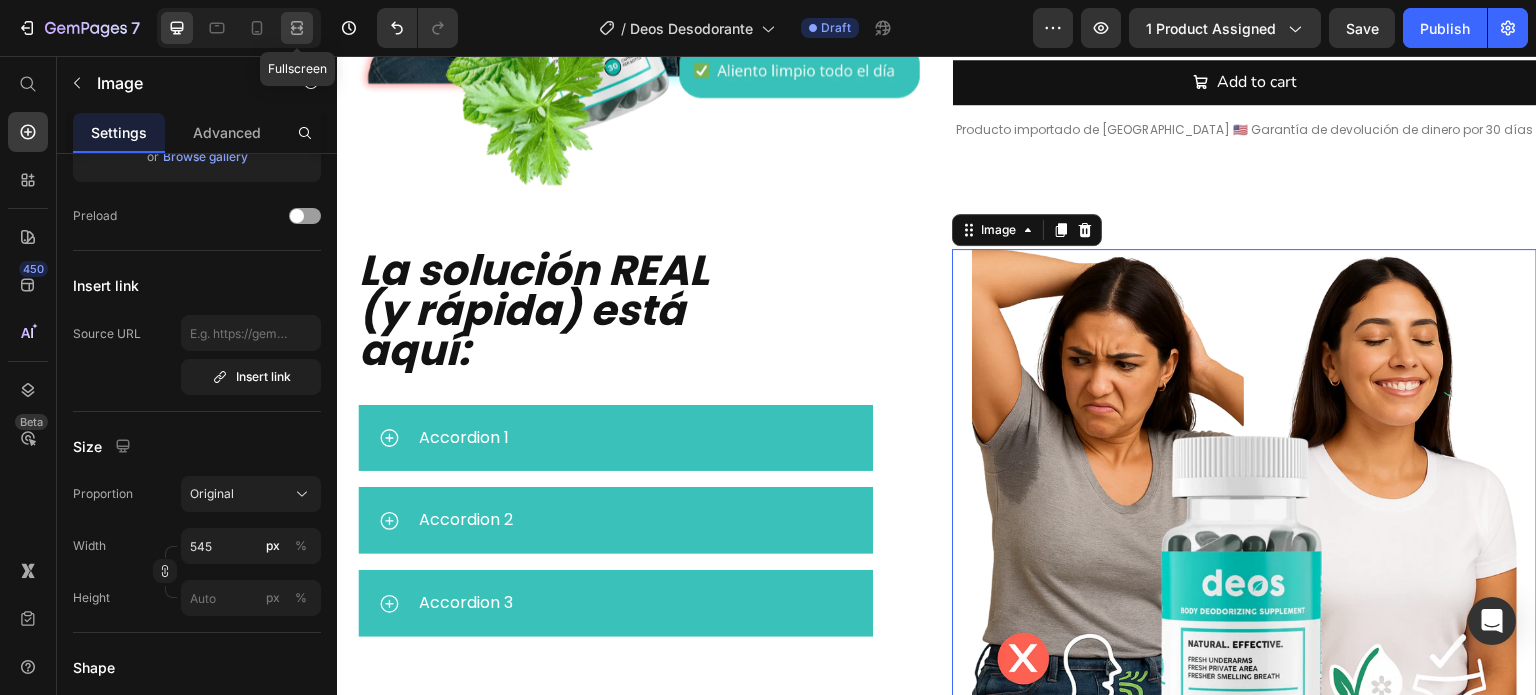 click 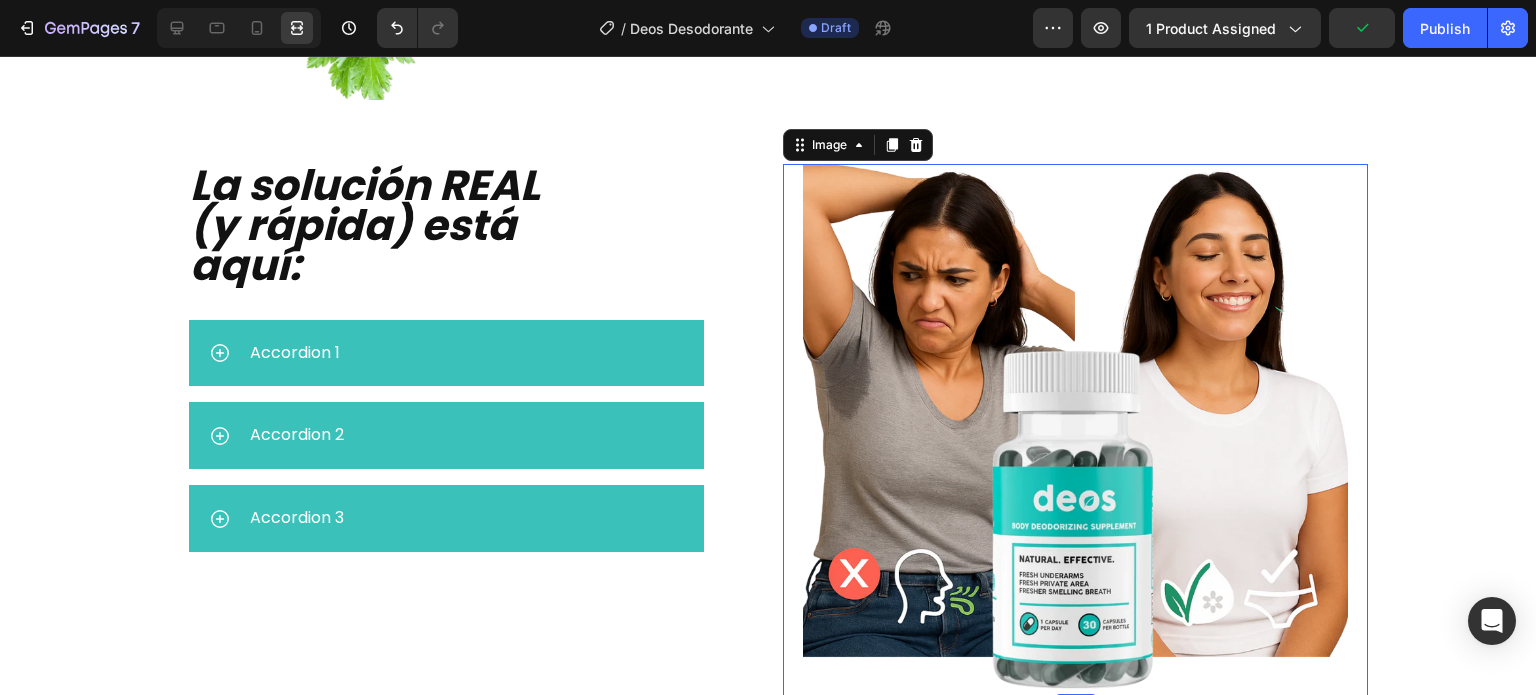 scroll, scrollTop: 984, scrollLeft: 0, axis: vertical 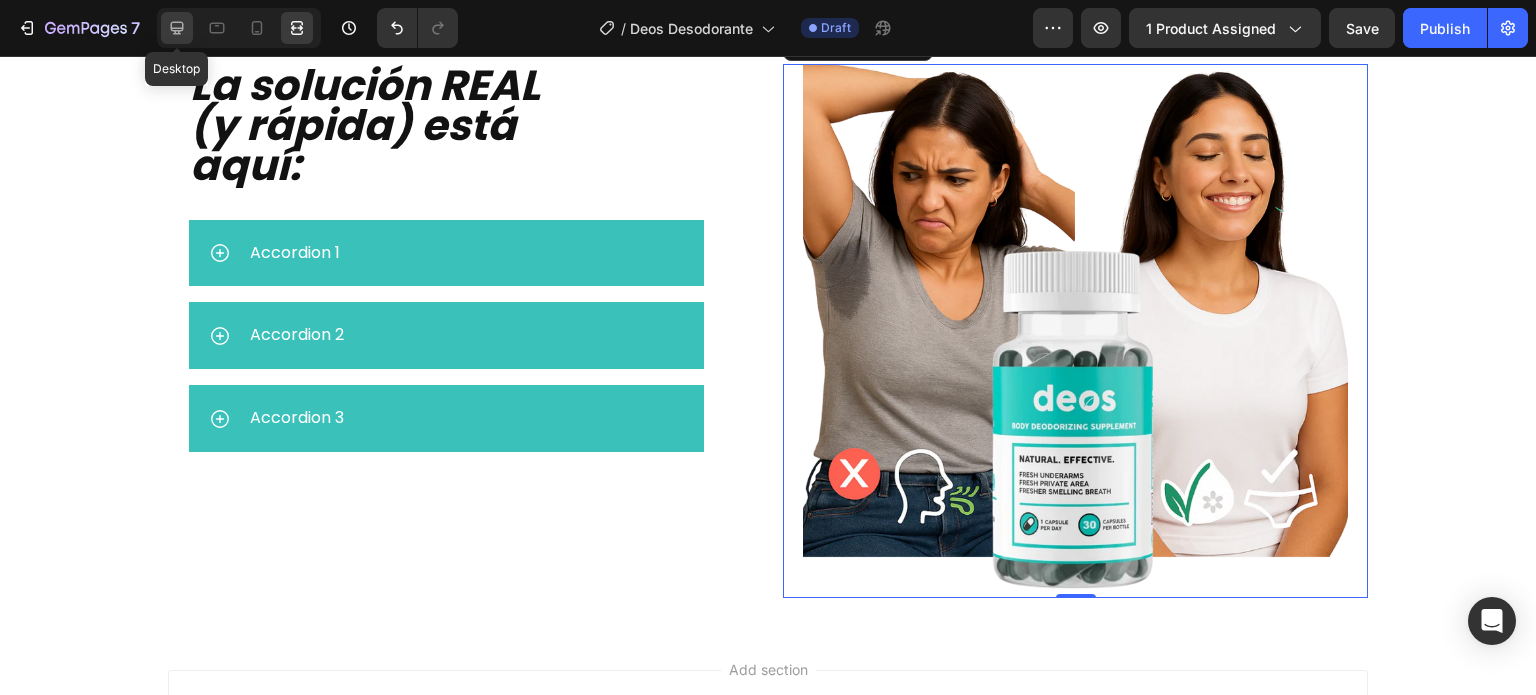 click 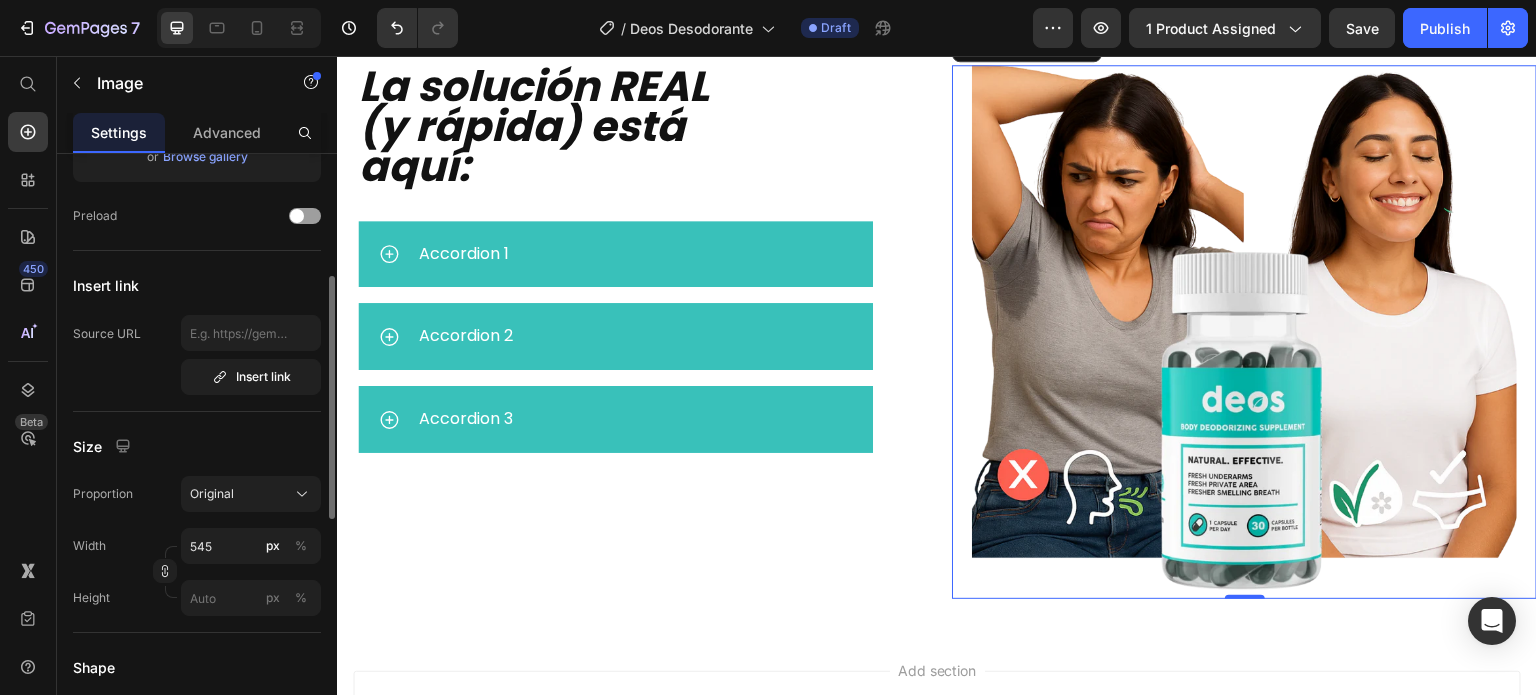 scroll, scrollTop: 960, scrollLeft: 0, axis: vertical 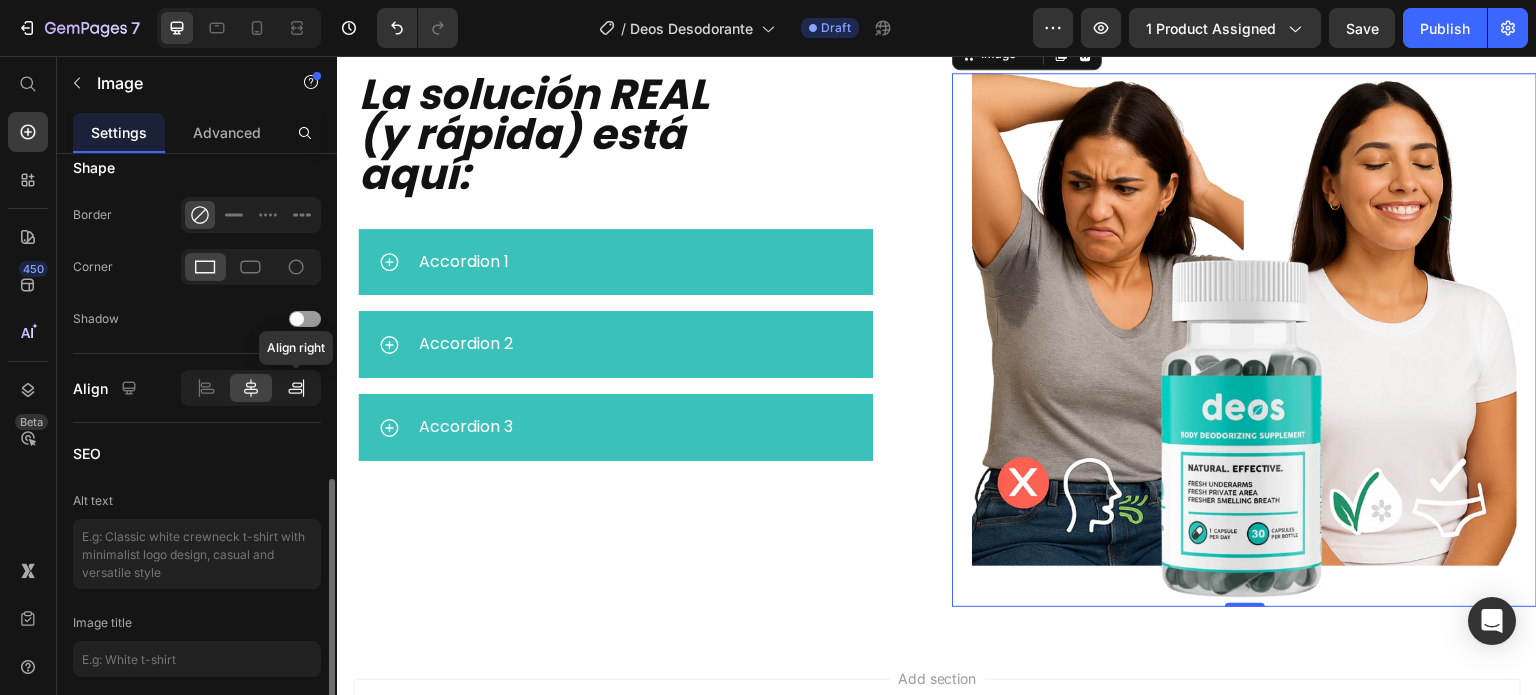 click 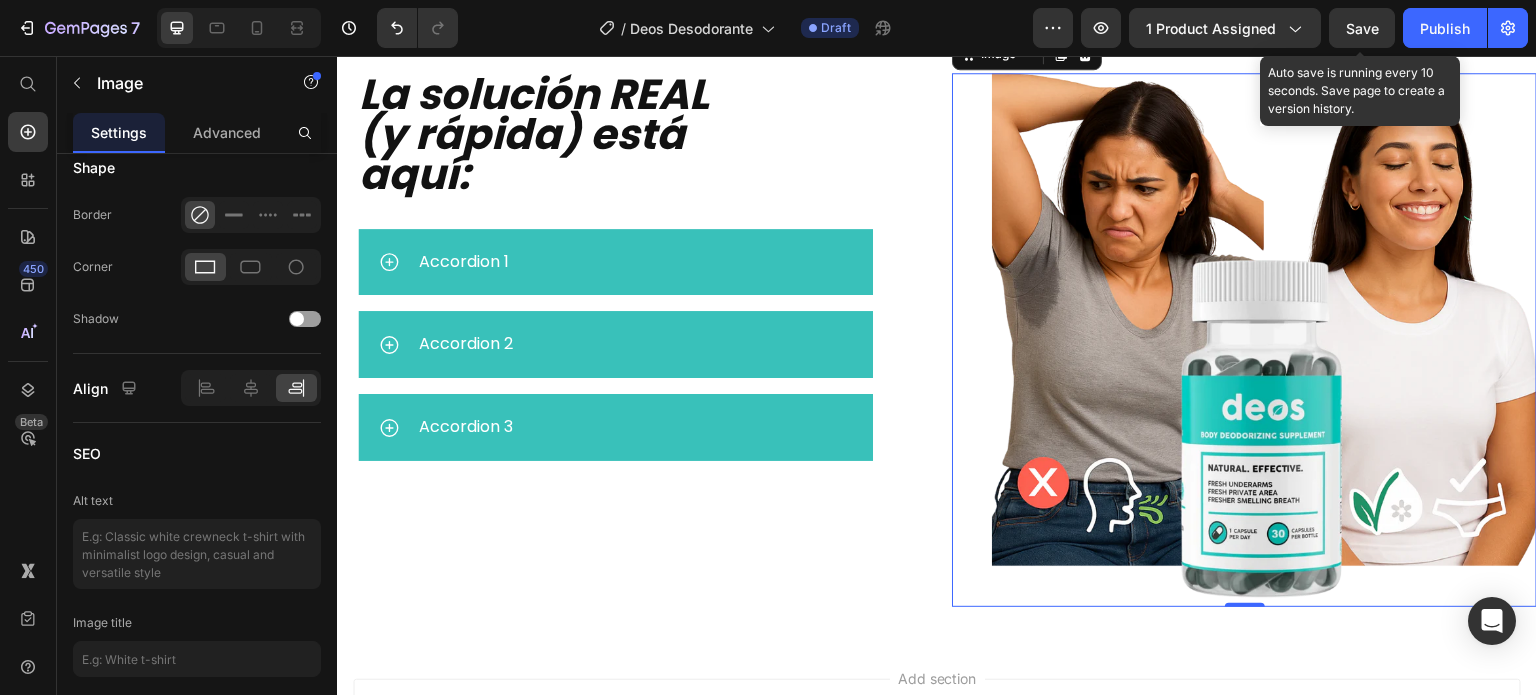 click on "Save" at bounding box center [1362, 28] 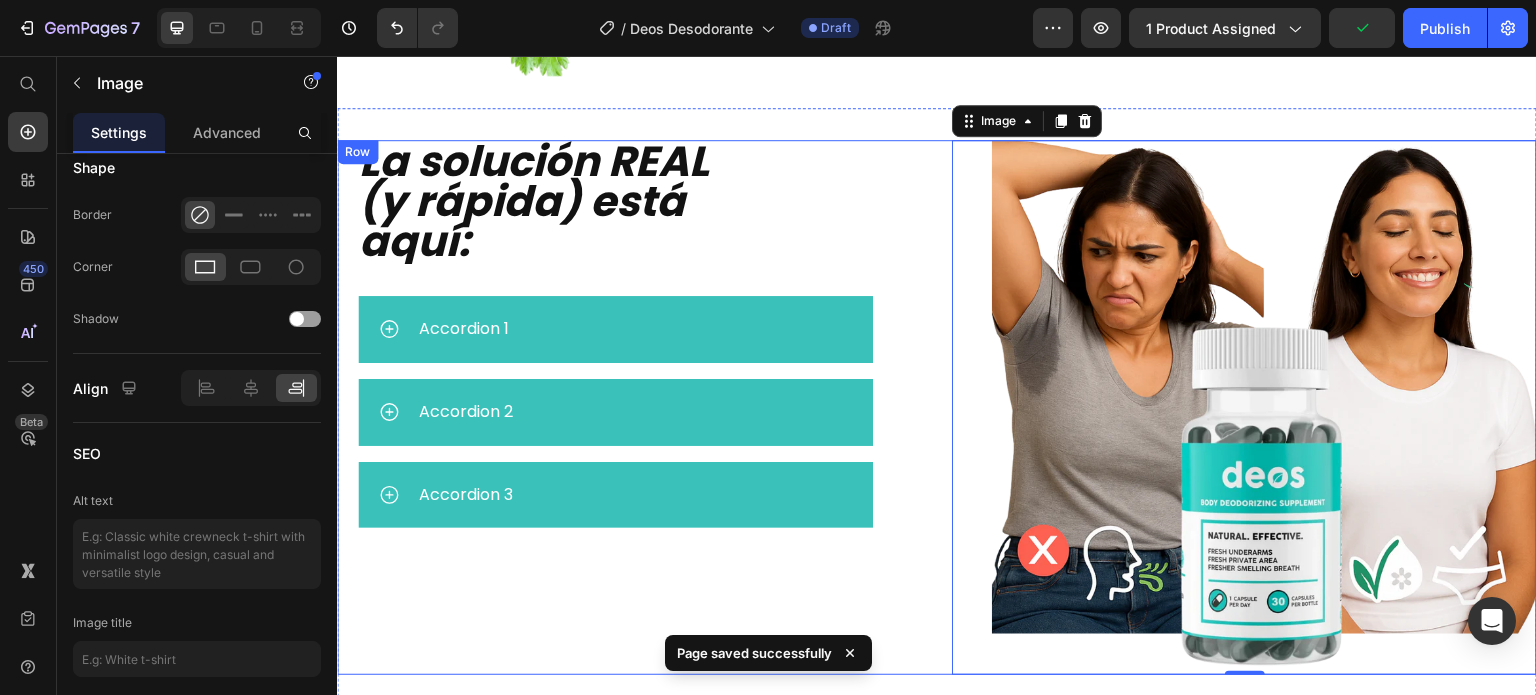 scroll, scrollTop: 760, scrollLeft: 0, axis: vertical 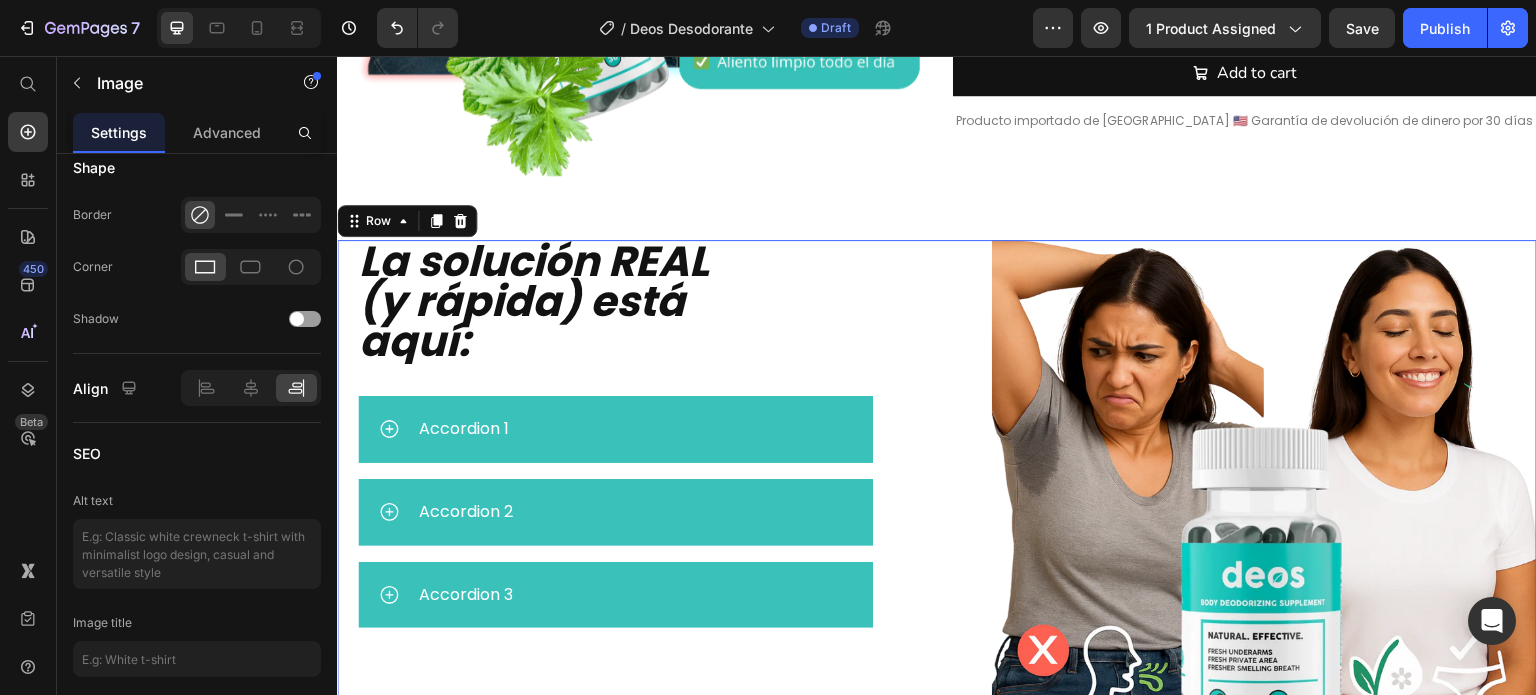 click on "La solución REAL (y rápida) está  aquí: Heading
Accordion 1
Accordion 2
Accordion 3 Accordion Row Image Row   0" at bounding box center (937, 507) 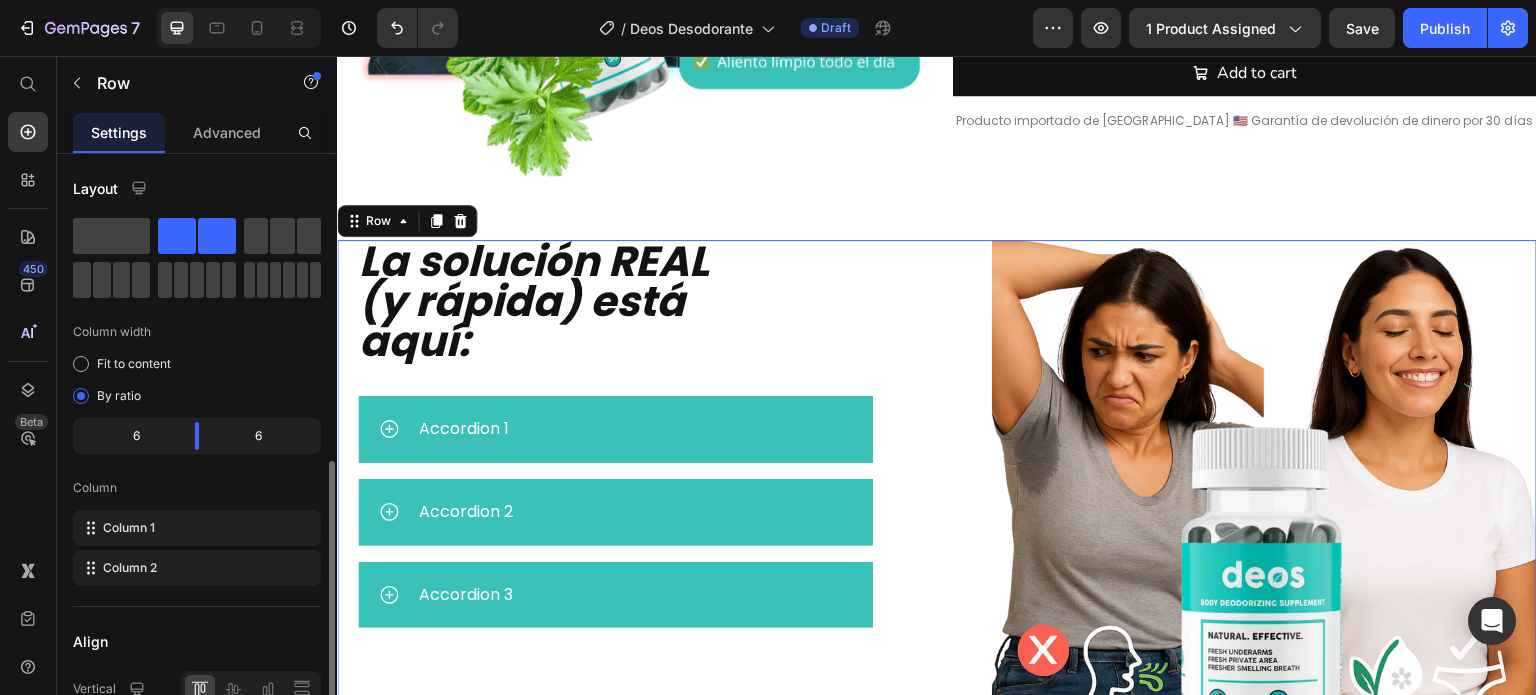 scroll, scrollTop: 200, scrollLeft: 0, axis: vertical 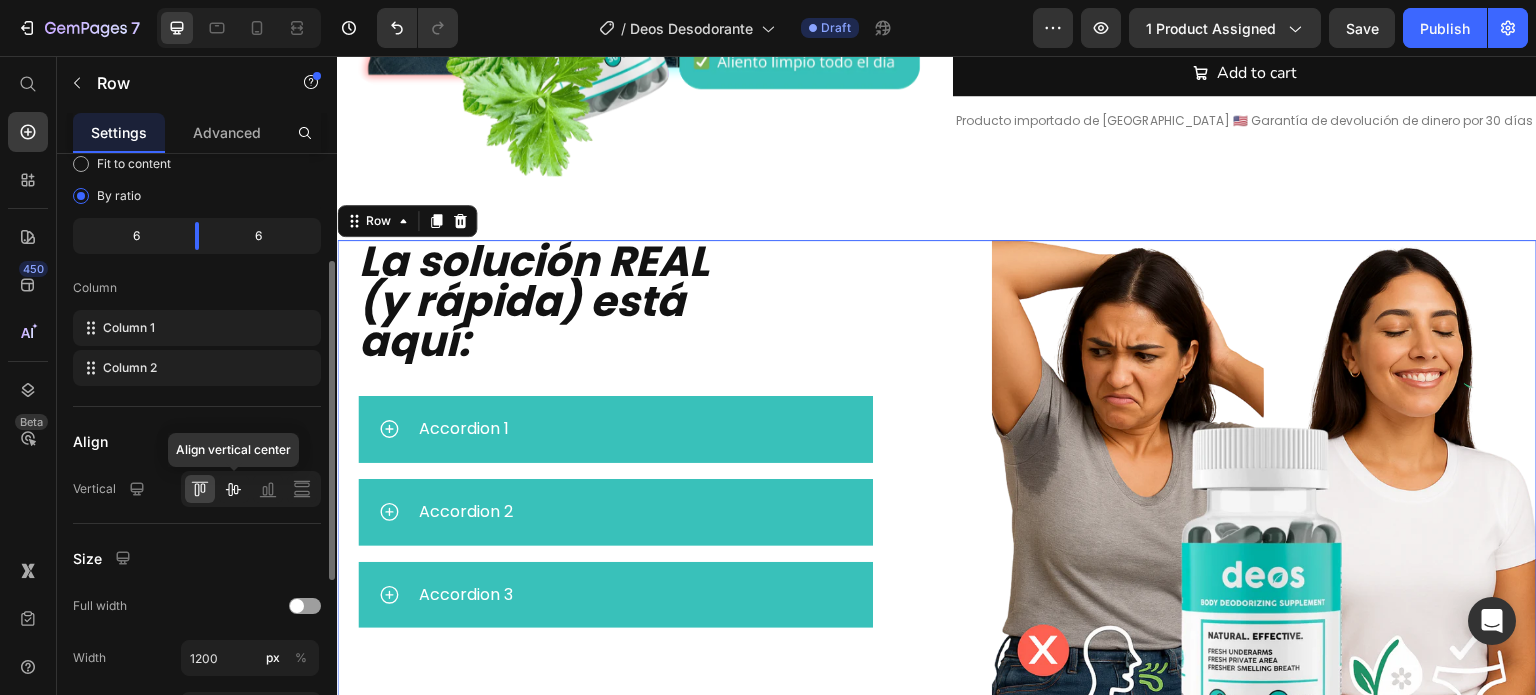 click 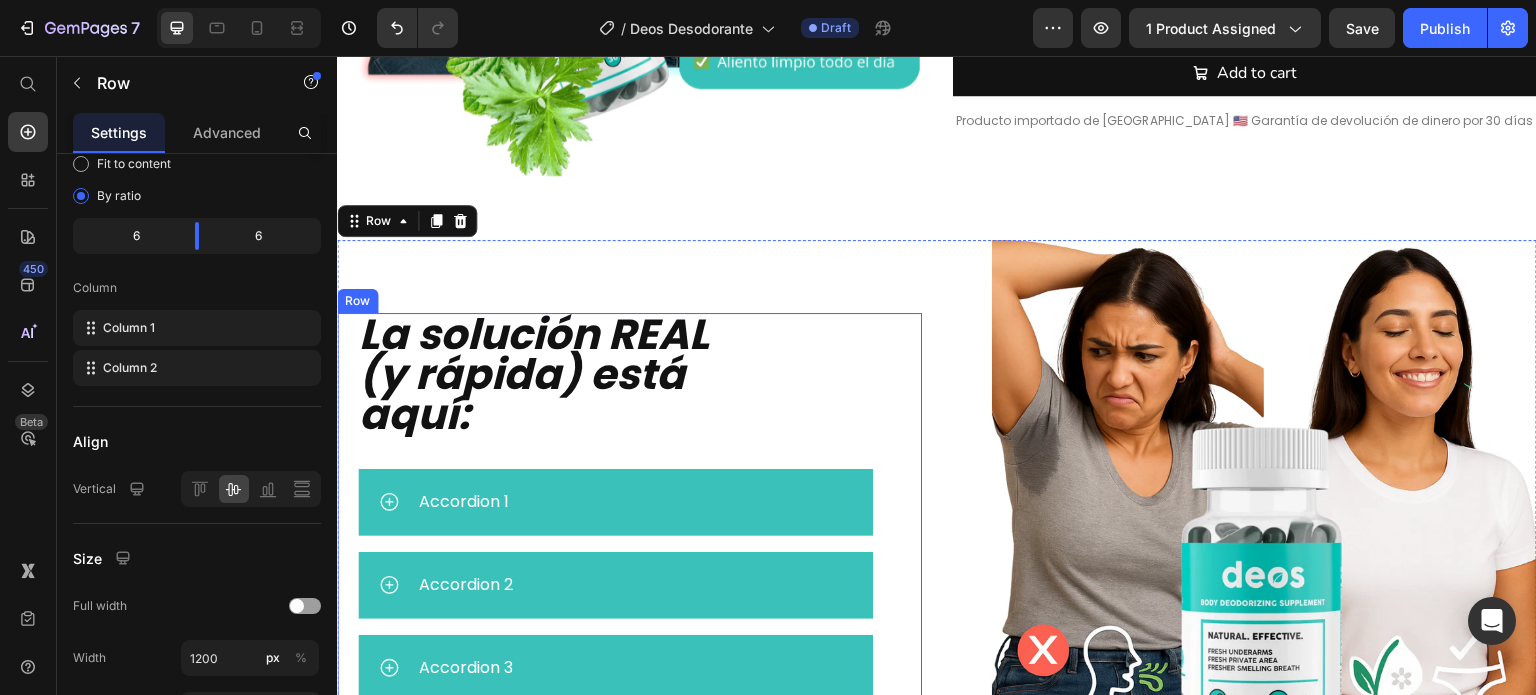 scroll, scrollTop: 860, scrollLeft: 0, axis: vertical 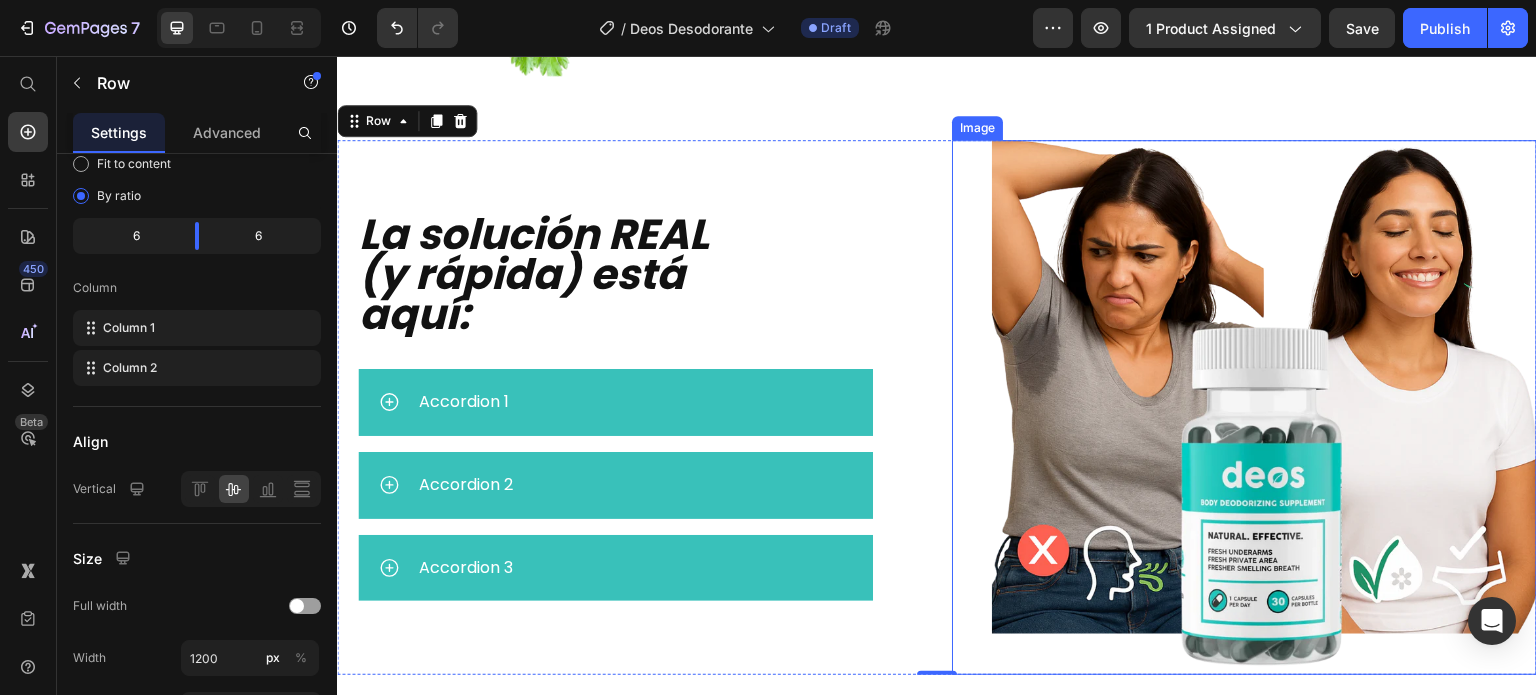 click at bounding box center (1244, 407) 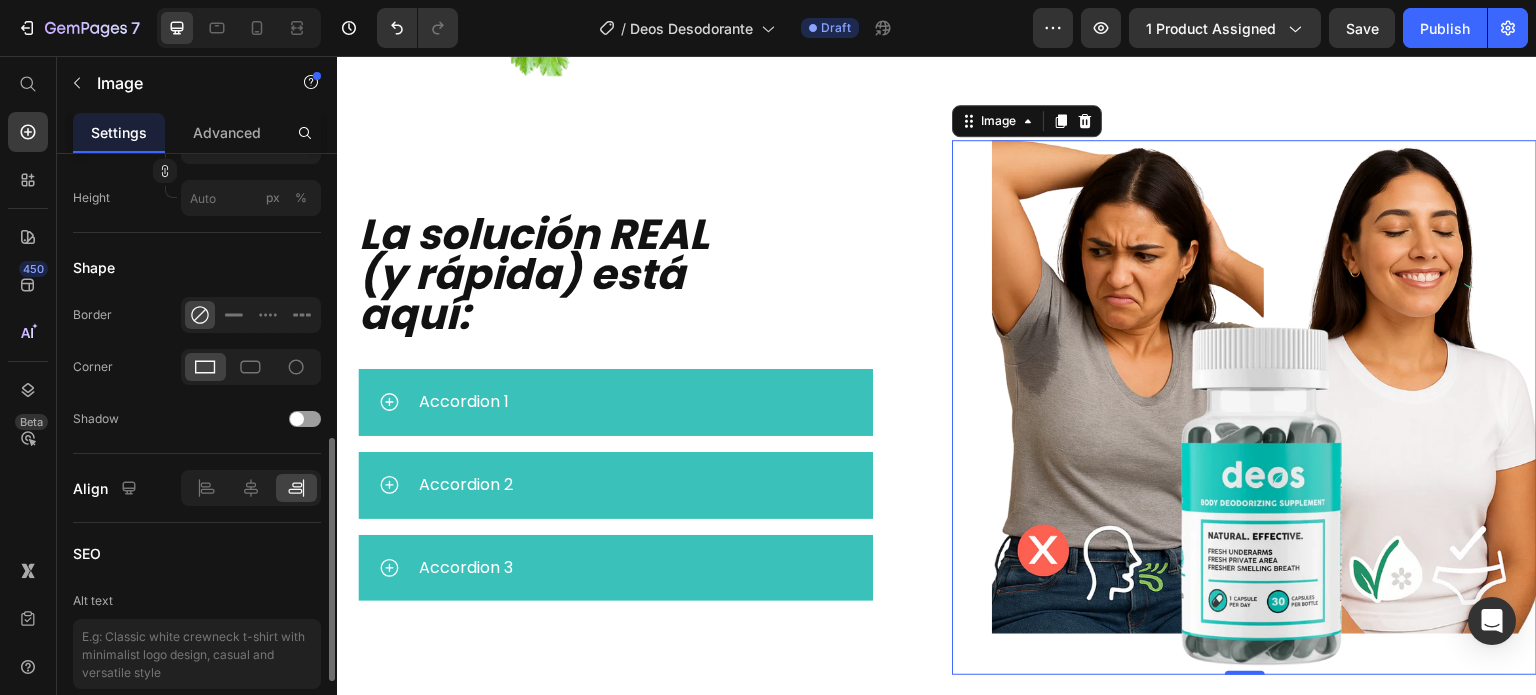 scroll, scrollTop: 871, scrollLeft: 0, axis: vertical 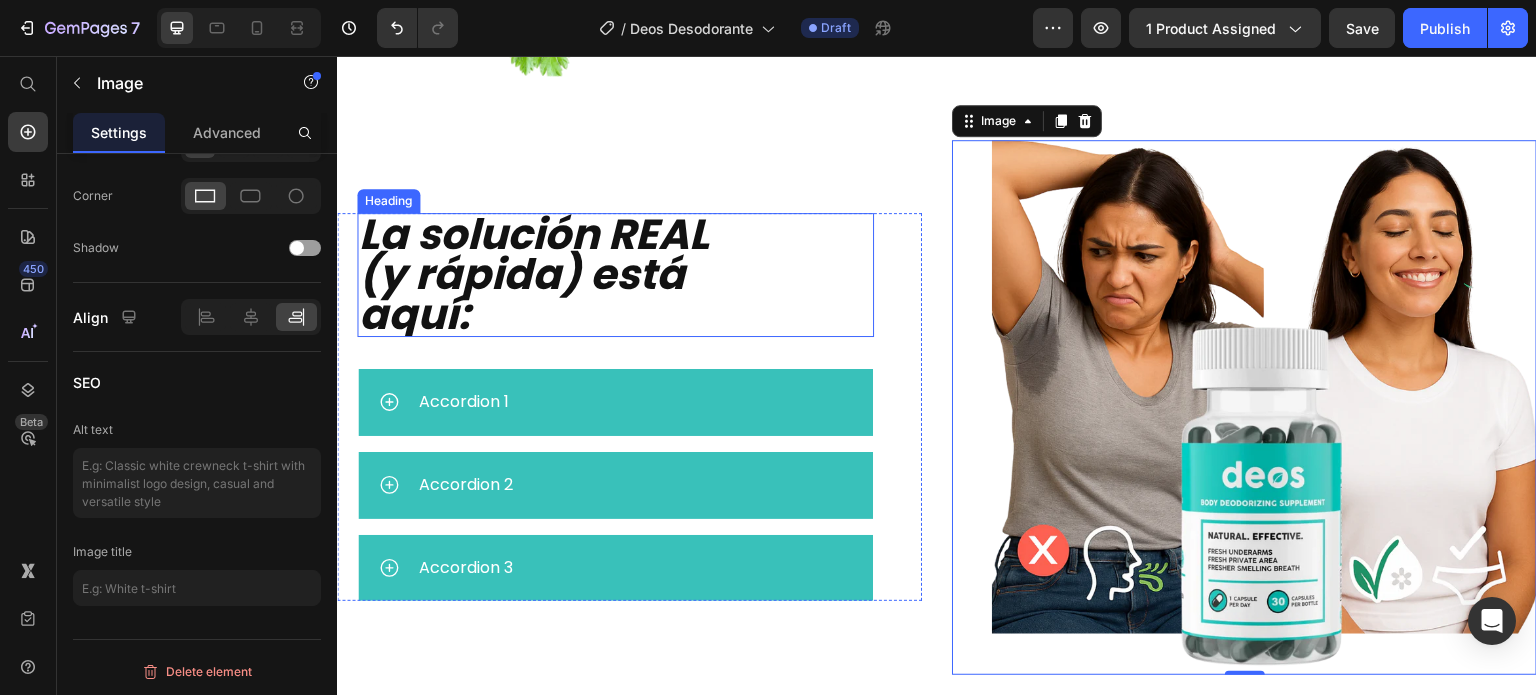 click on "La solución REAL (y rápida) está  aquí:" at bounding box center (590, 275) 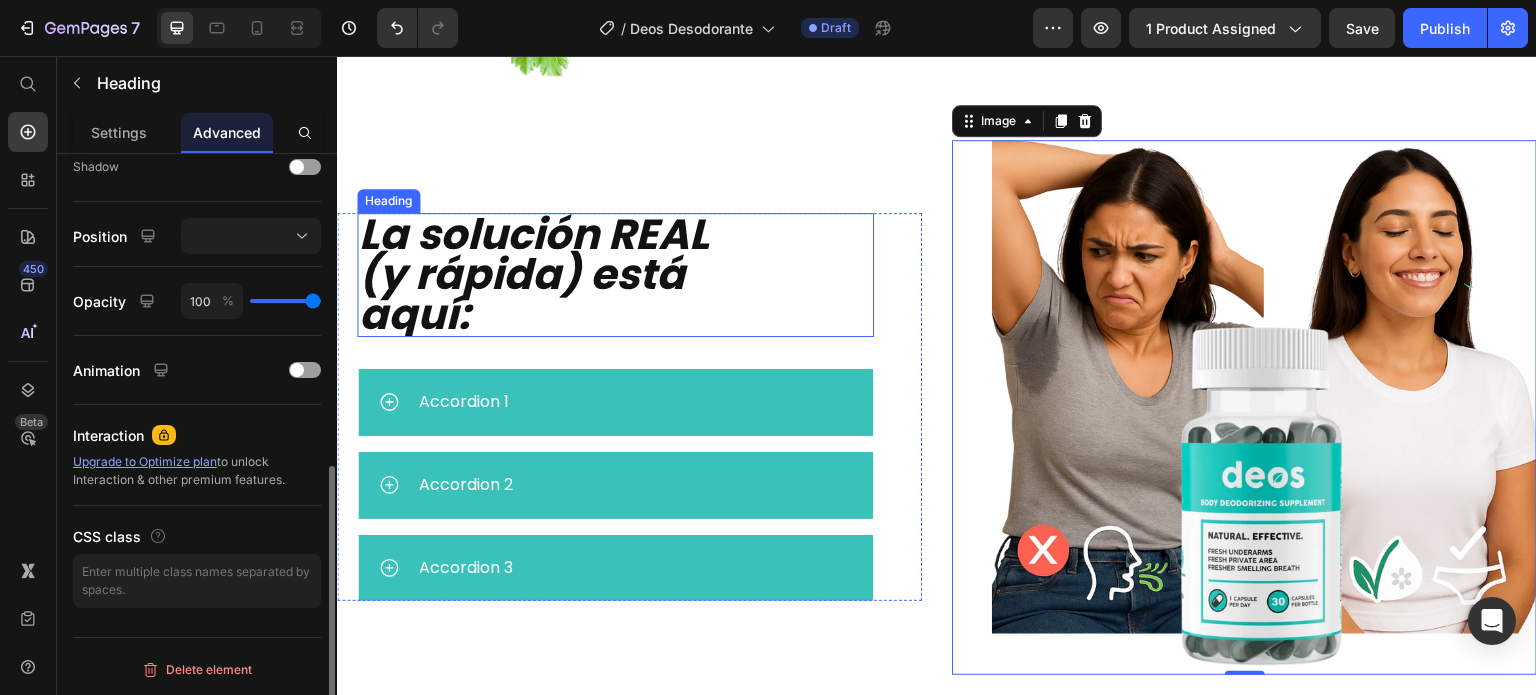 scroll, scrollTop: 0, scrollLeft: 0, axis: both 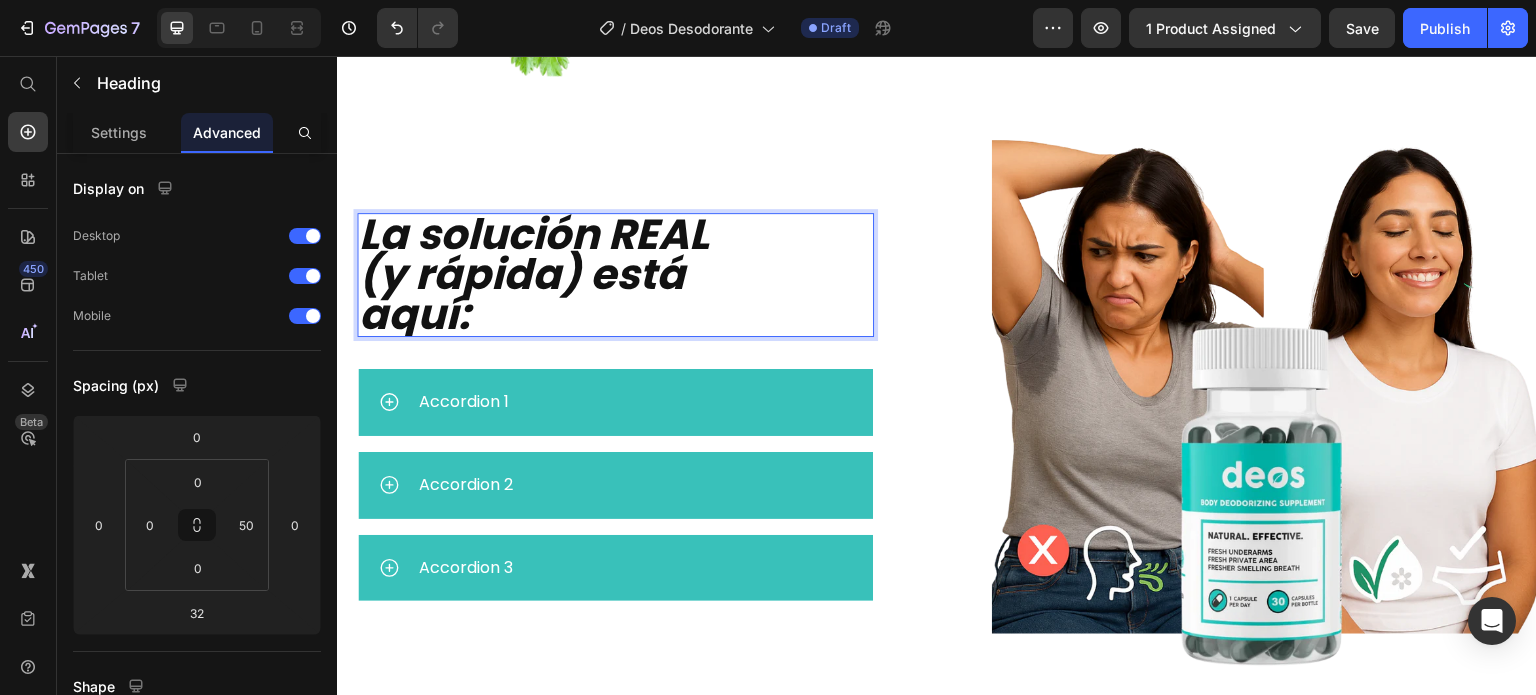click on "La solución REAL (y rápida) está  aquí:" at bounding box center (590, 275) 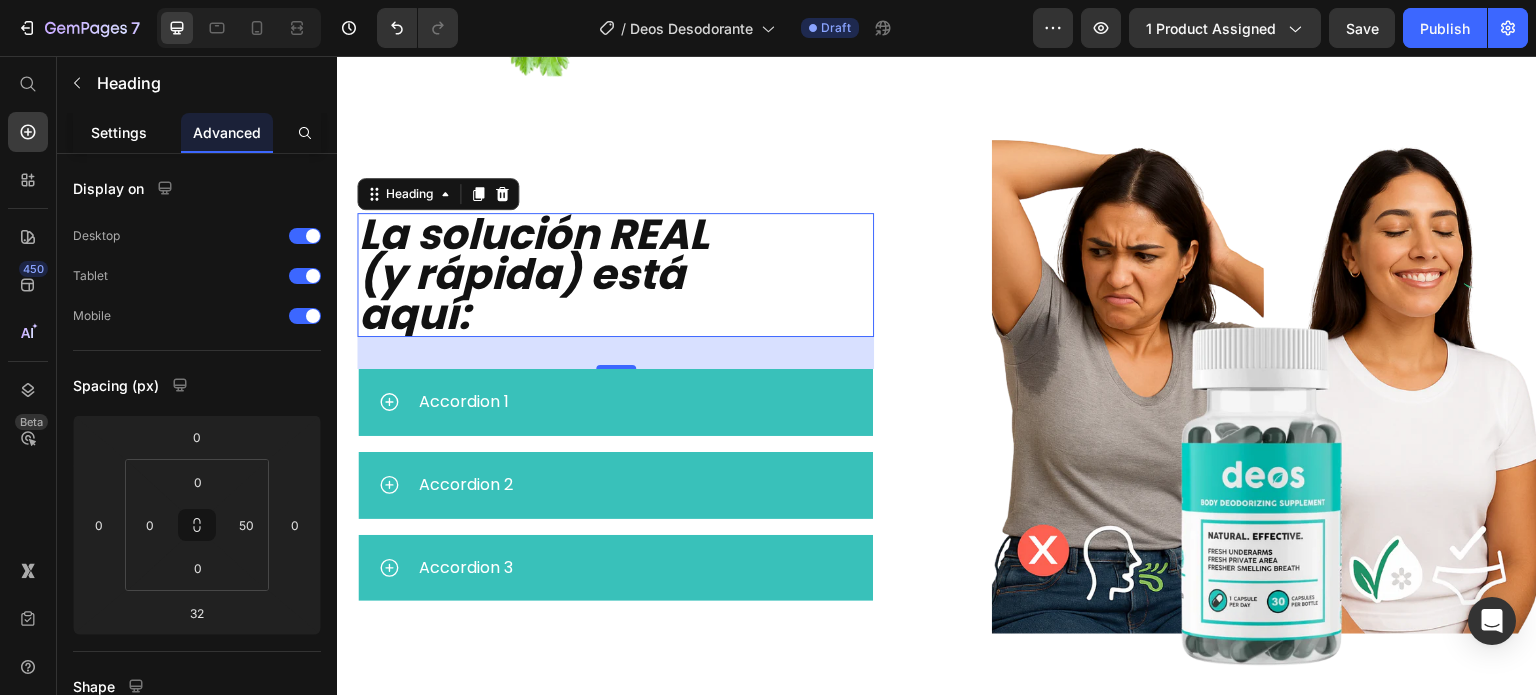 click on "Settings" at bounding box center [119, 132] 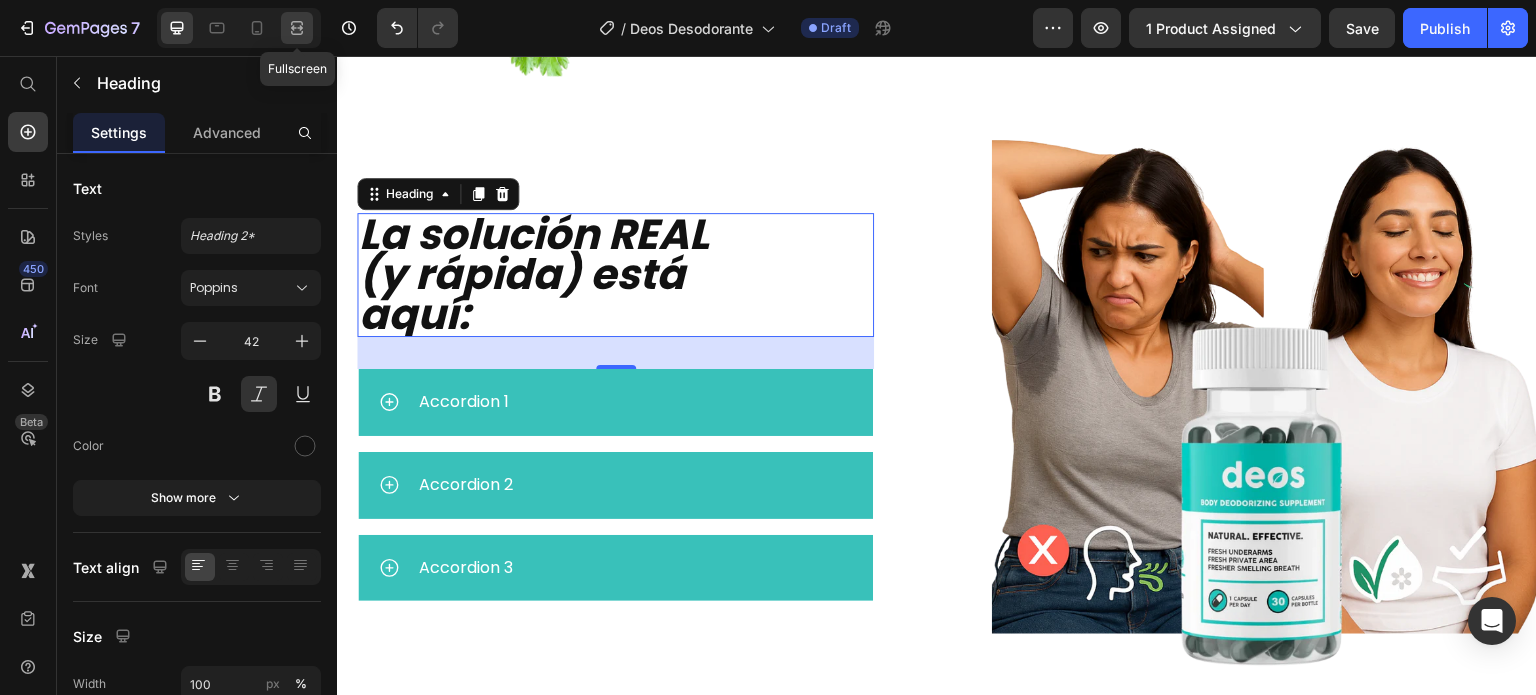 click 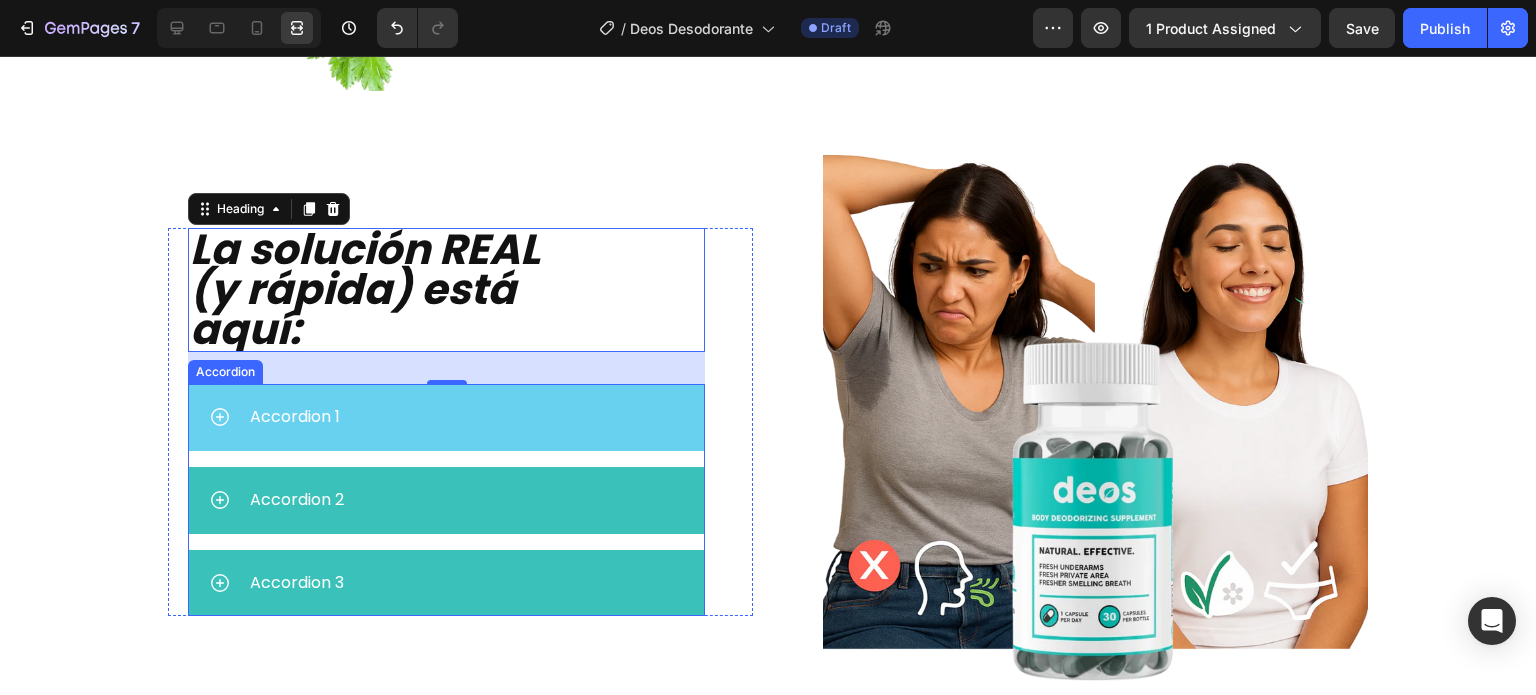 click on "Accordion 1" at bounding box center [465, 417] 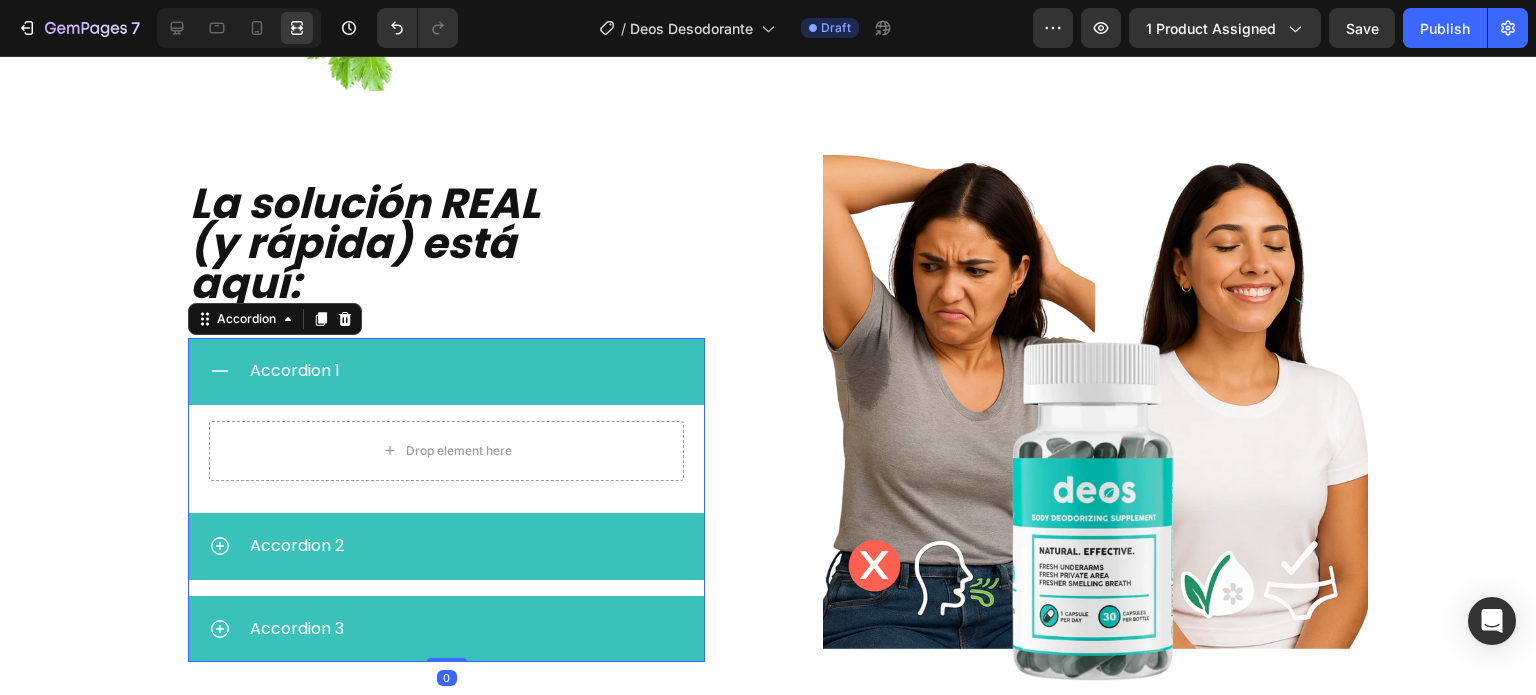 click on "Accordion 1" at bounding box center [446, 371] 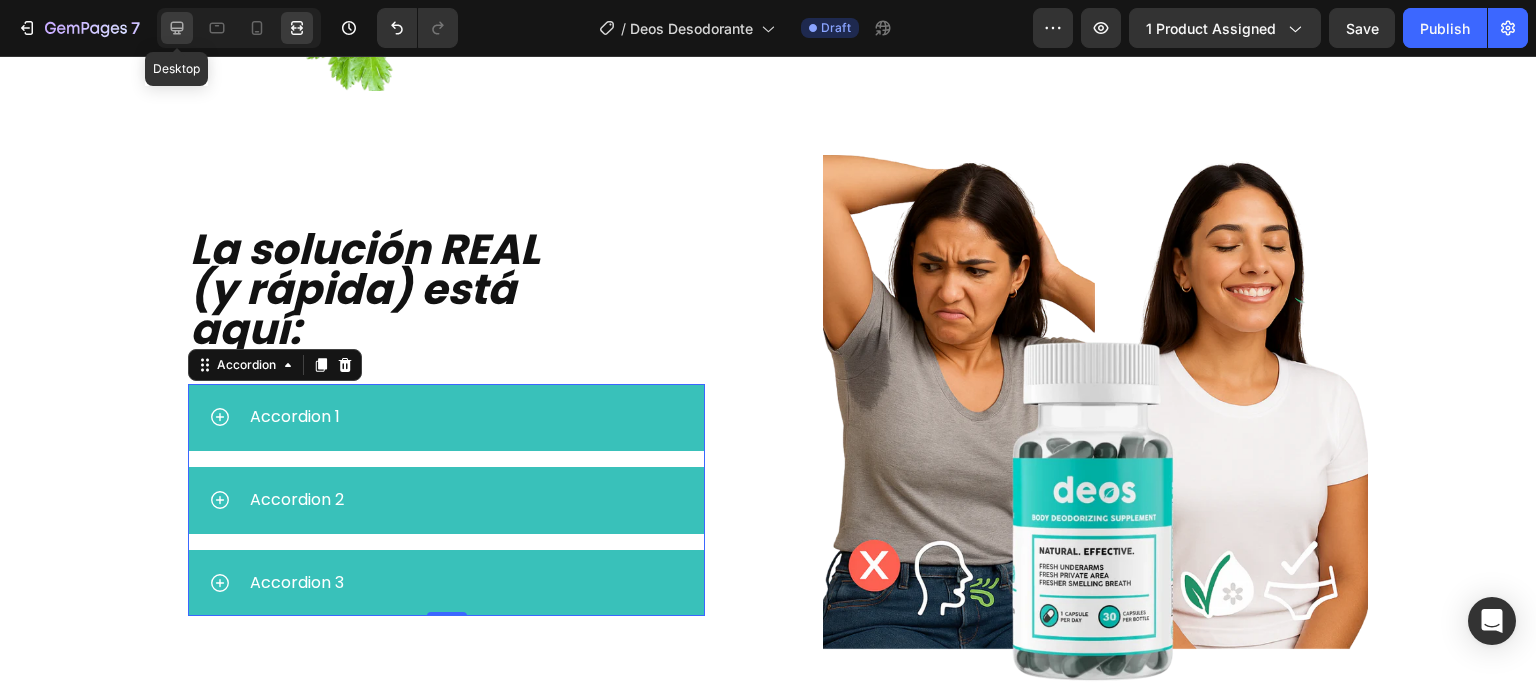 click 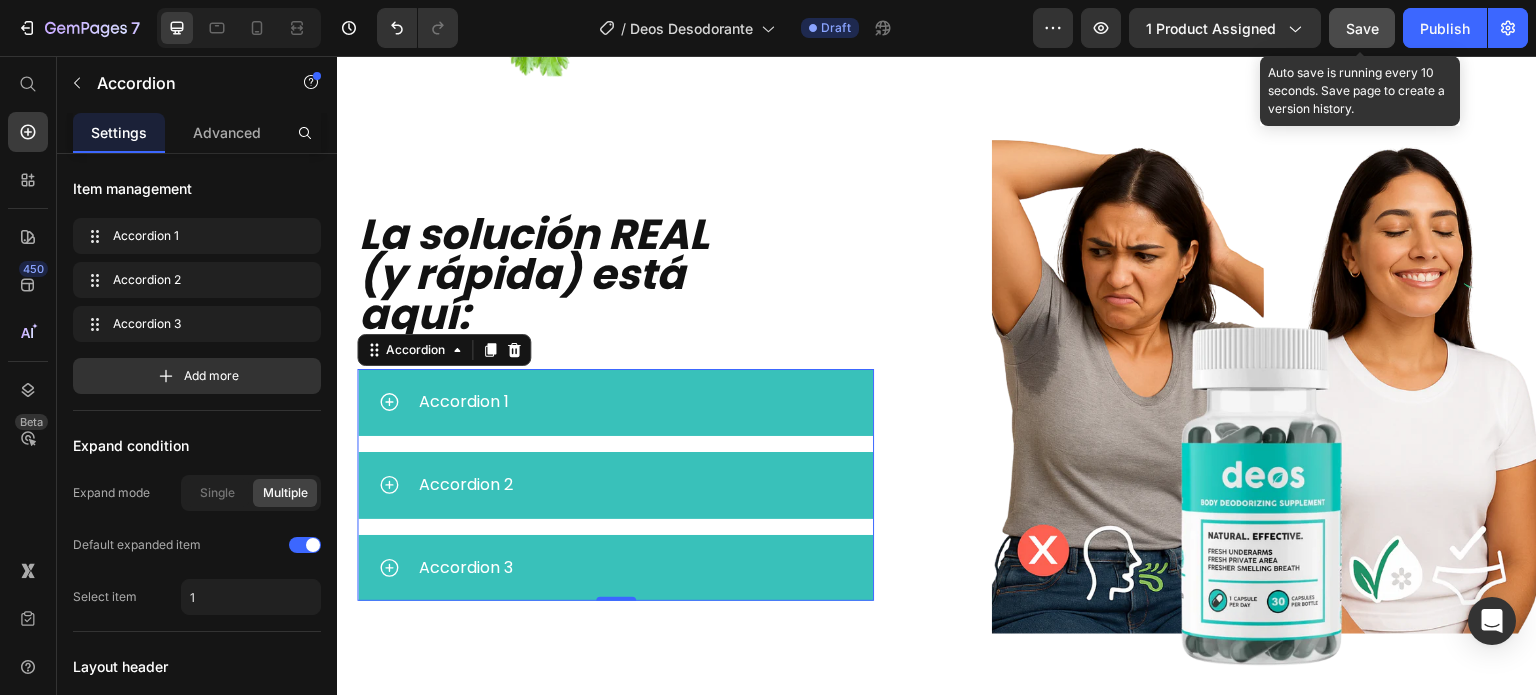 click on "Save" 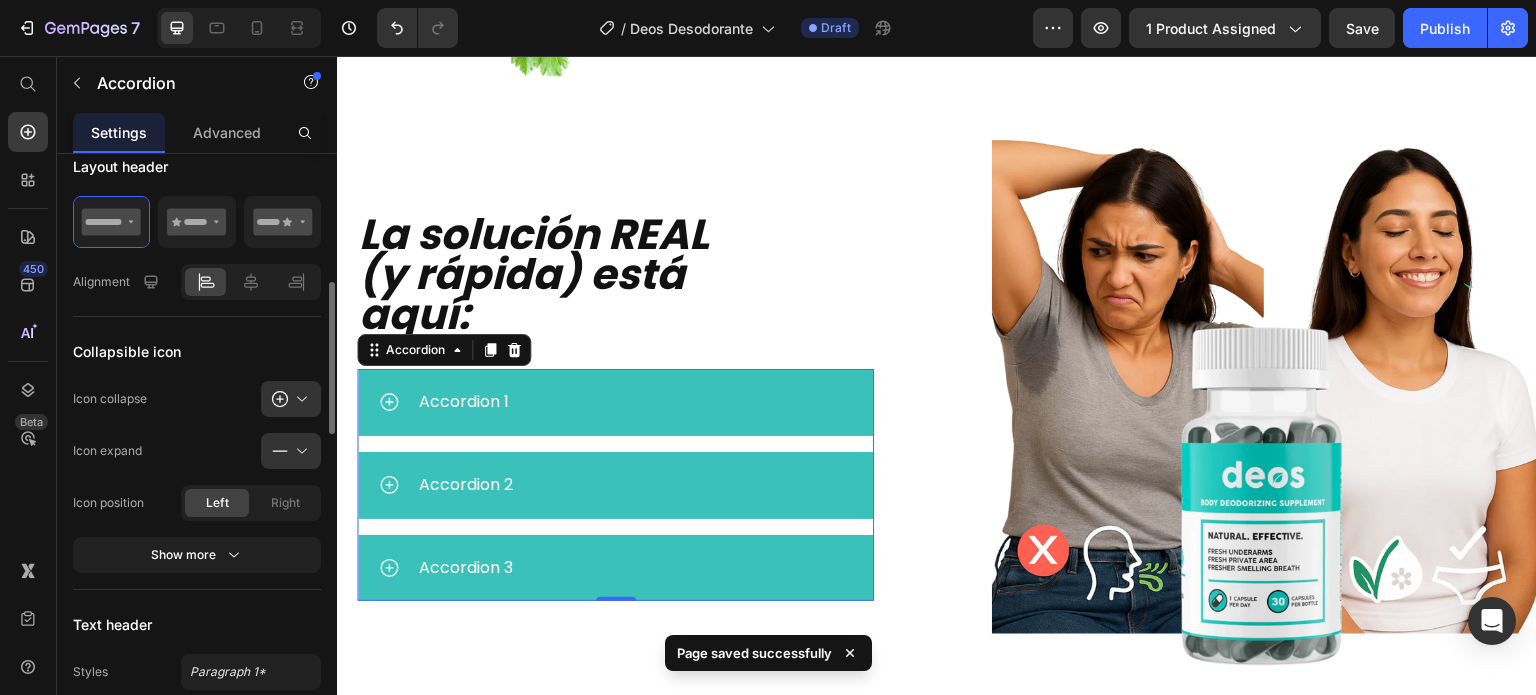 scroll, scrollTop: 700, scrollLeft: 0, axis: vertical 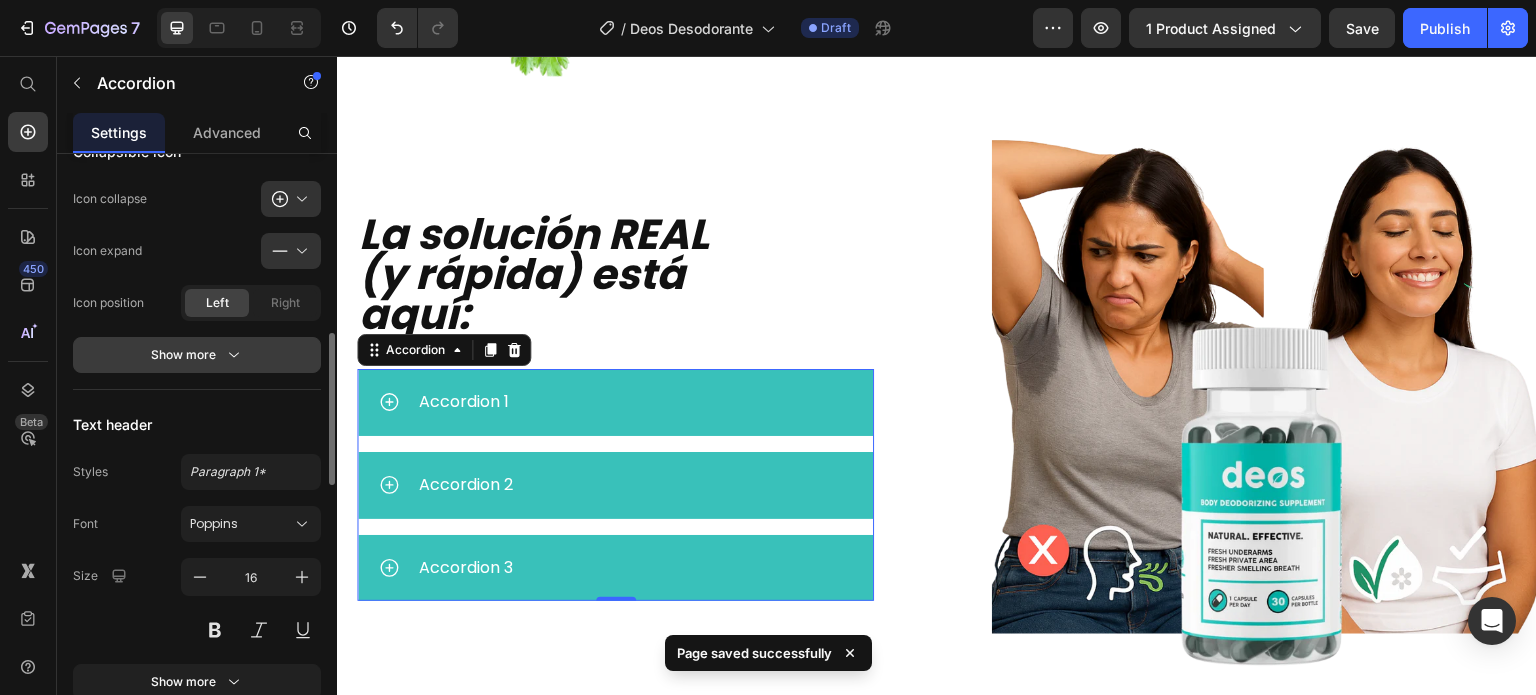click 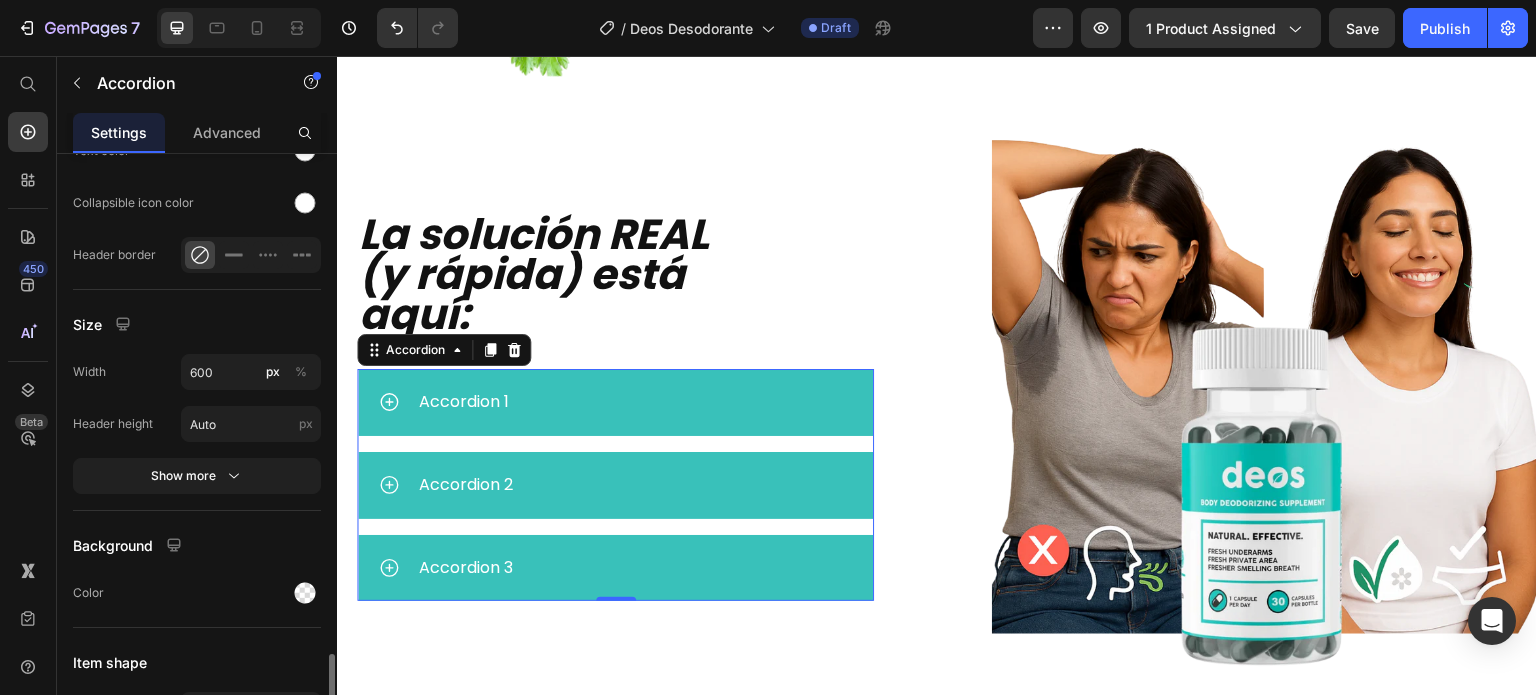 scroll, scrollTop: 1600, scrollLeft: 0, axis: vertical 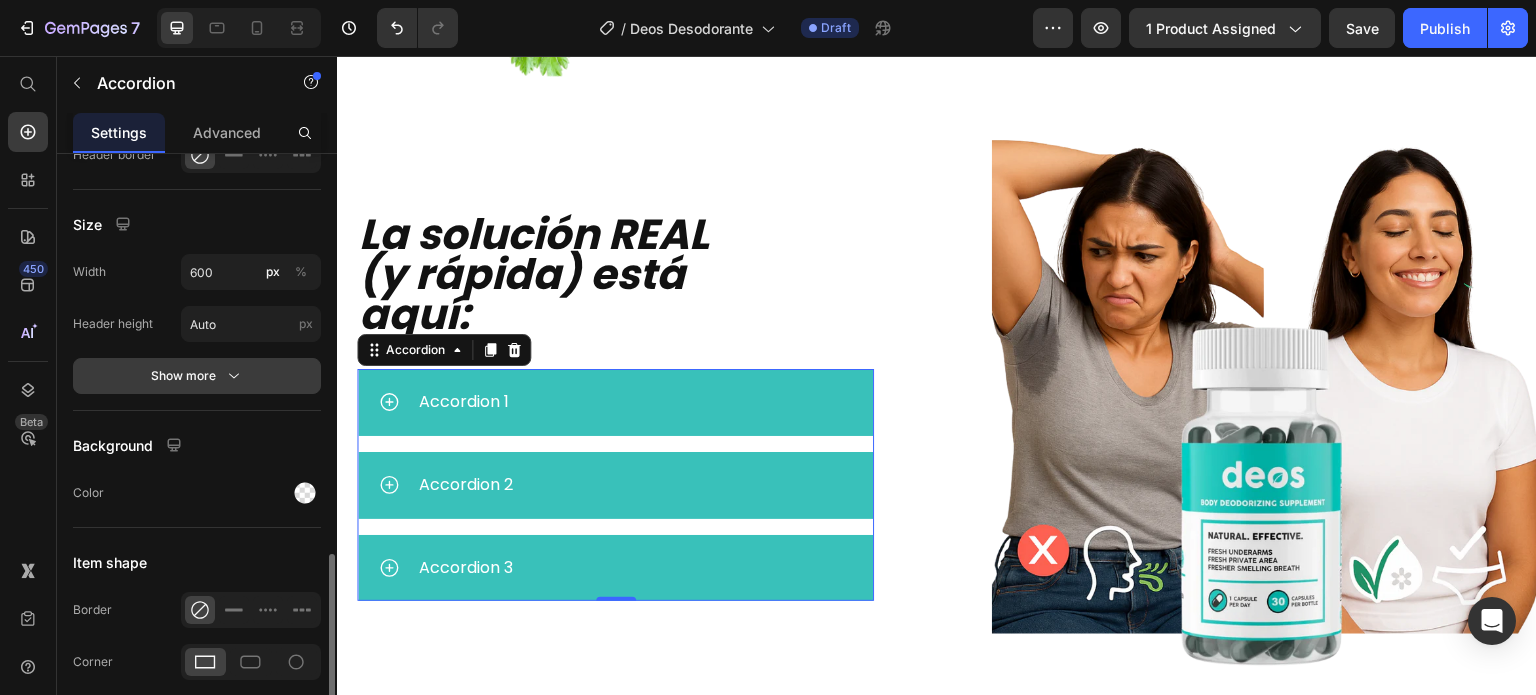 click on "Show more" at bounding box center (197, 376) 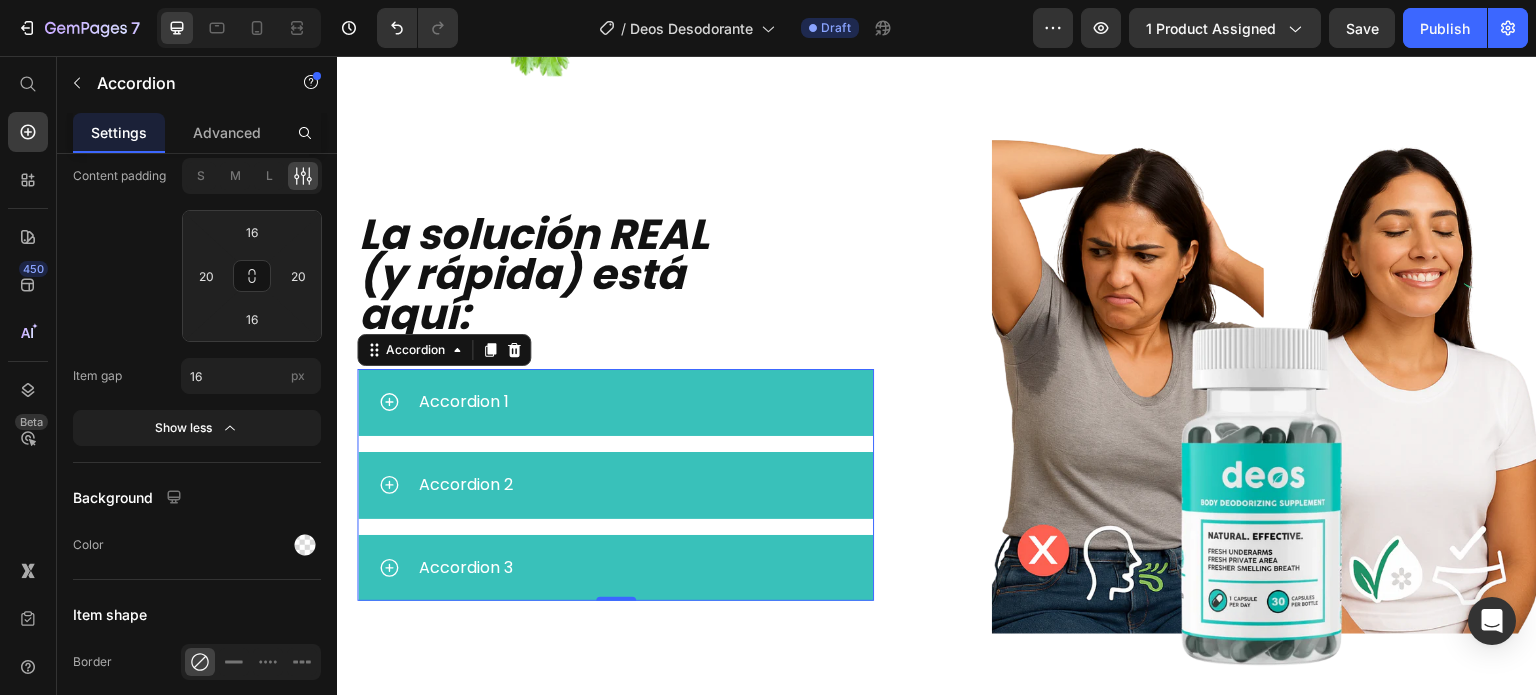 scroll, scrollTop: 2245, scrollLeft: 0, axis: vertical 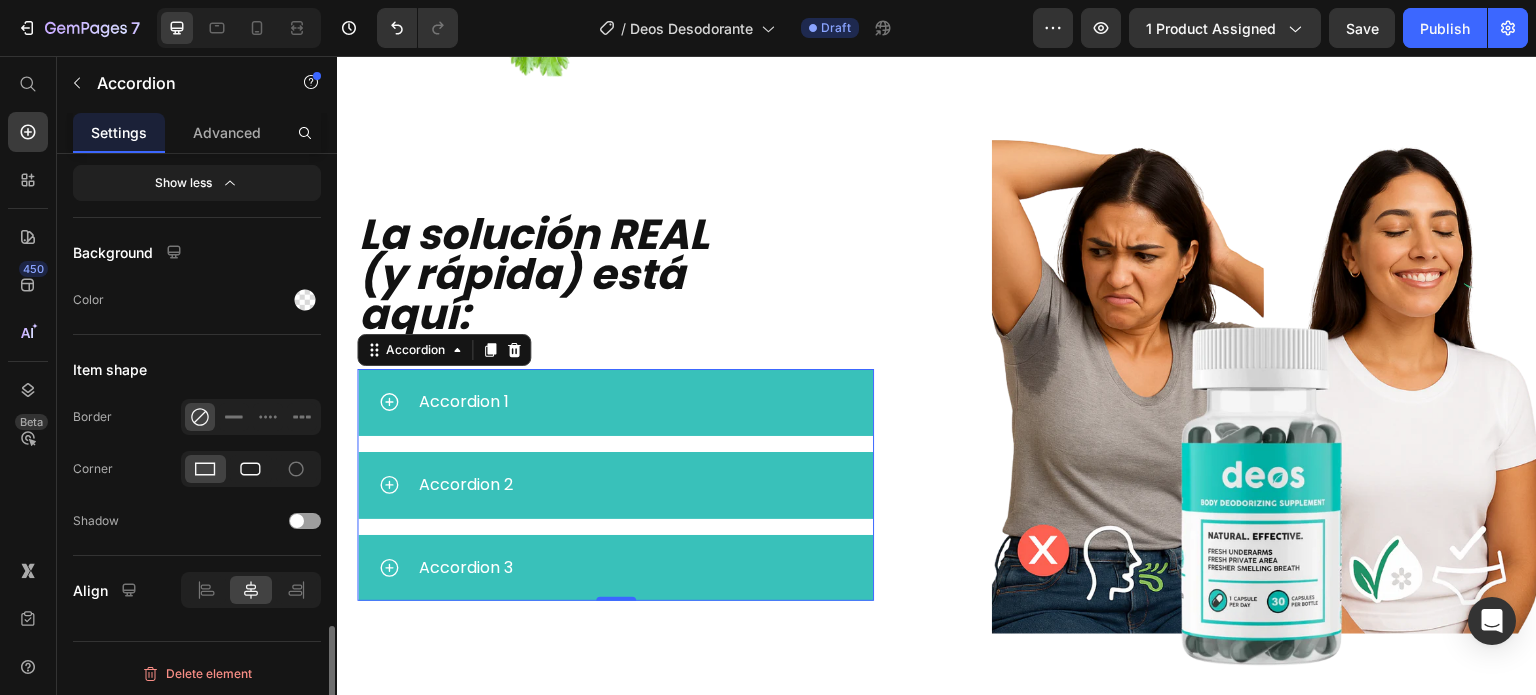 click 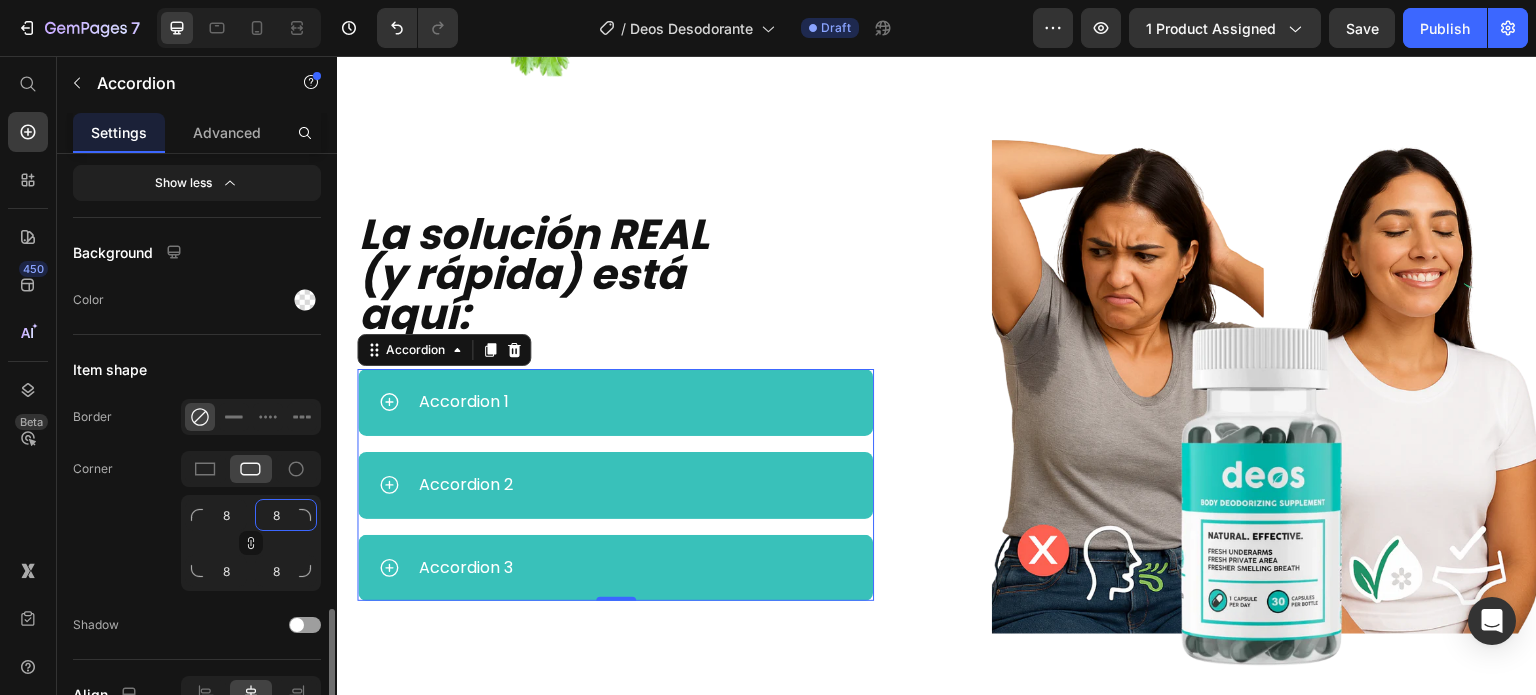 click on "8" 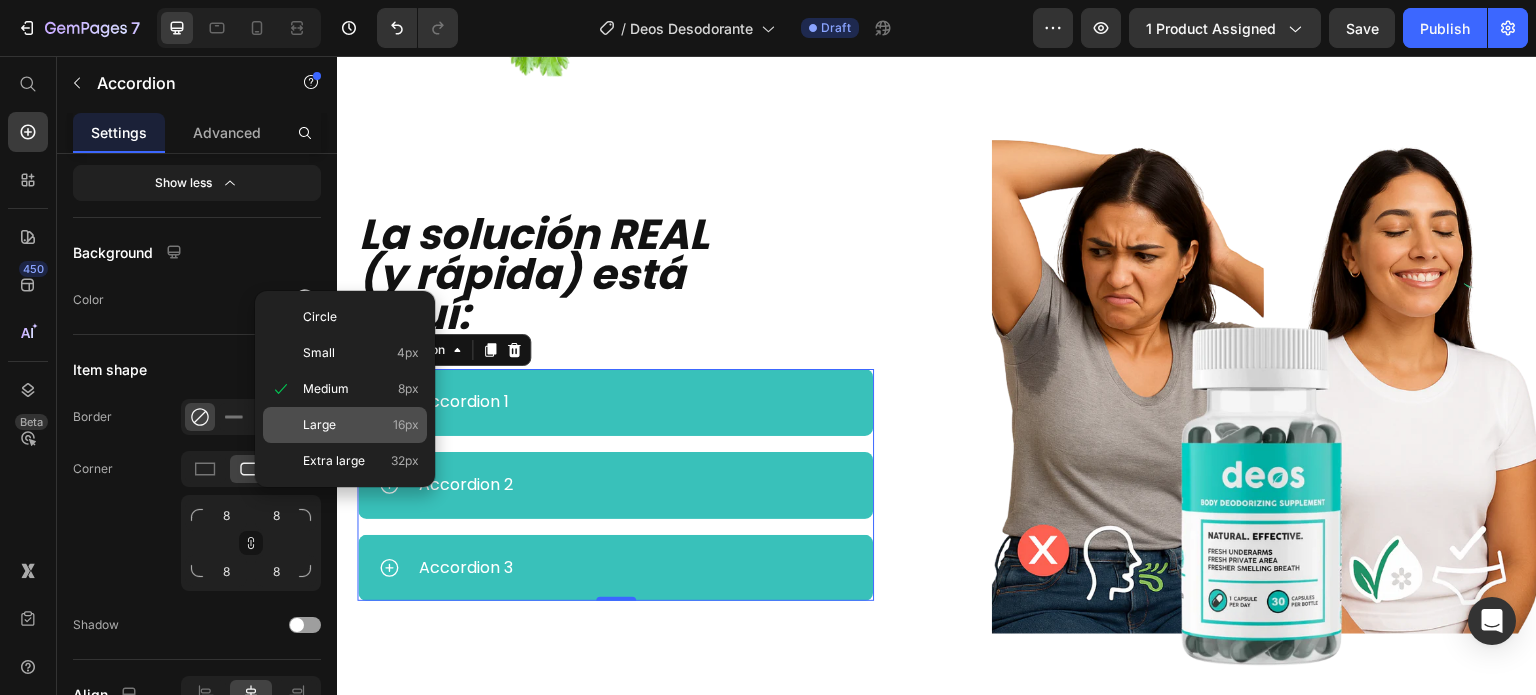 click on "Large 16px" at bounding box center (361, 425) 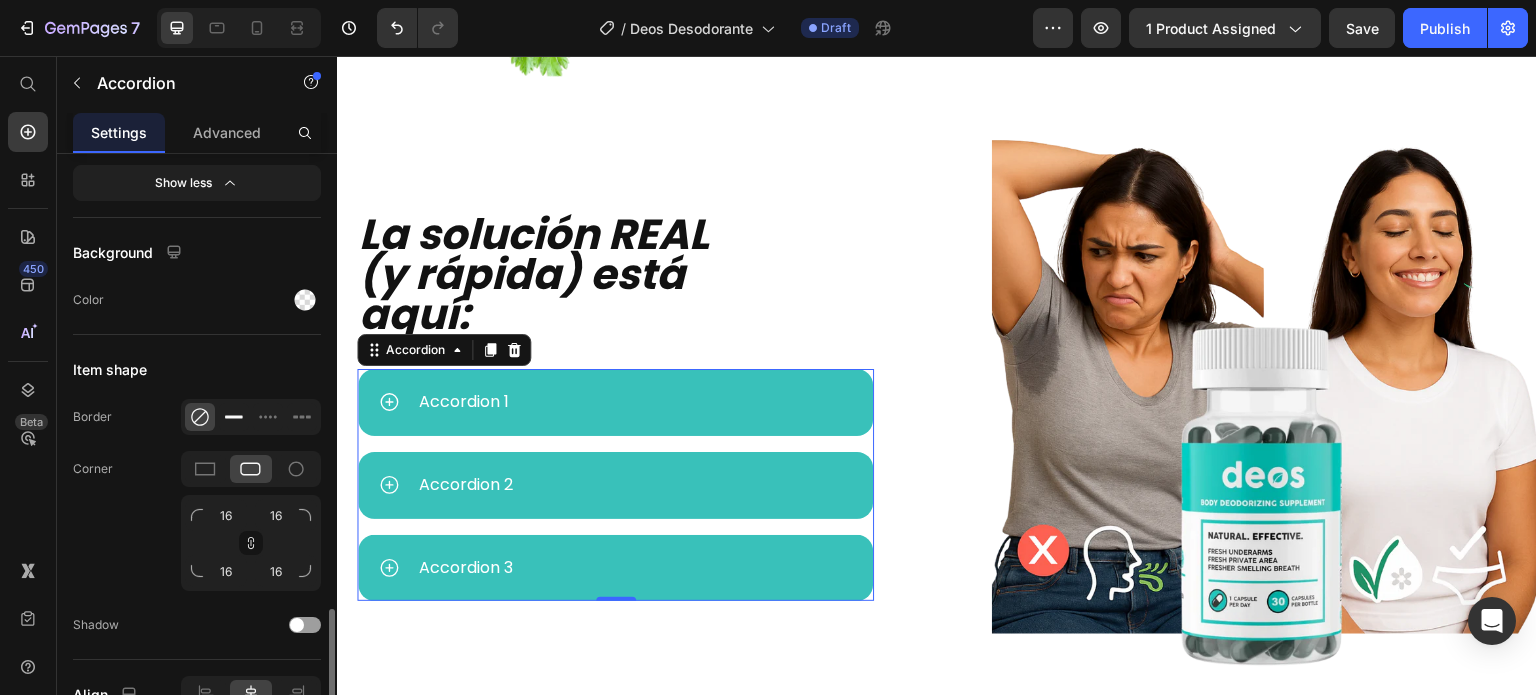 click 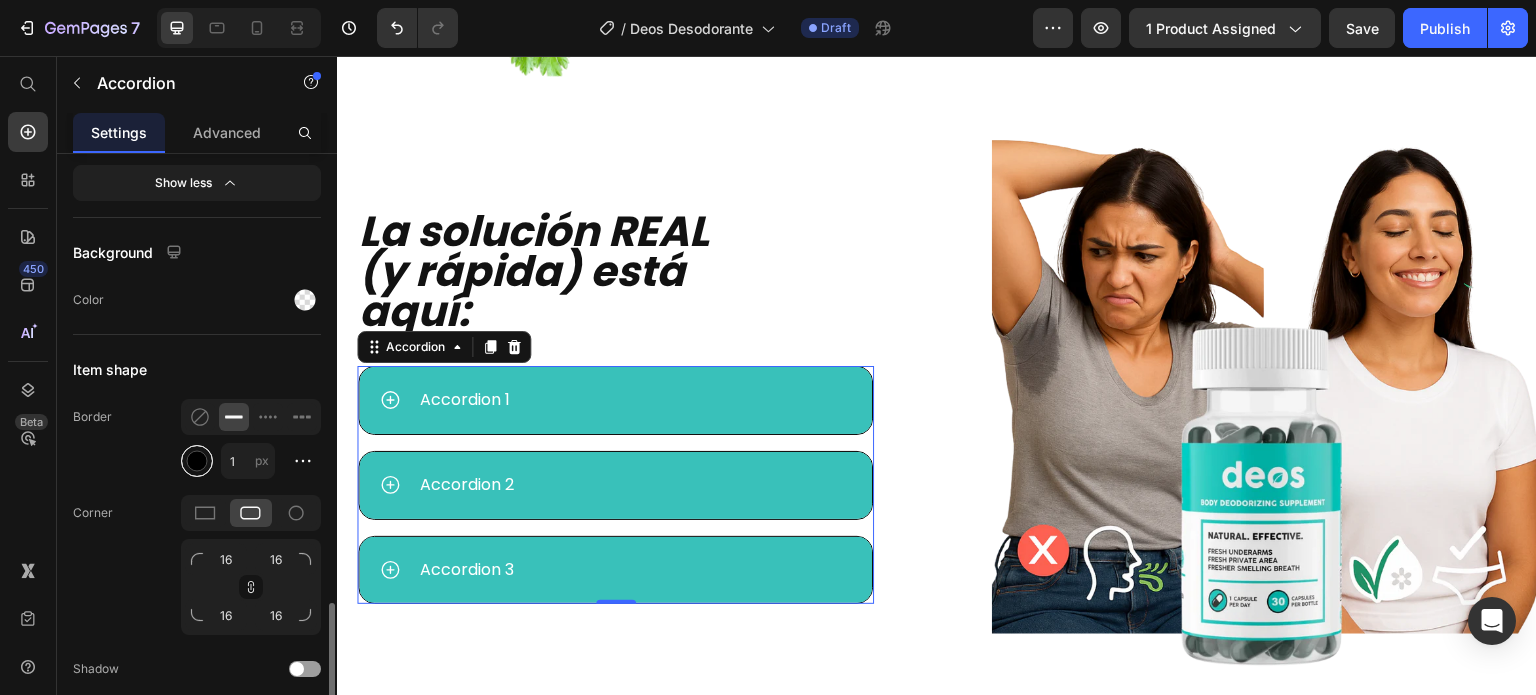 click at bounding box center (197, 461) 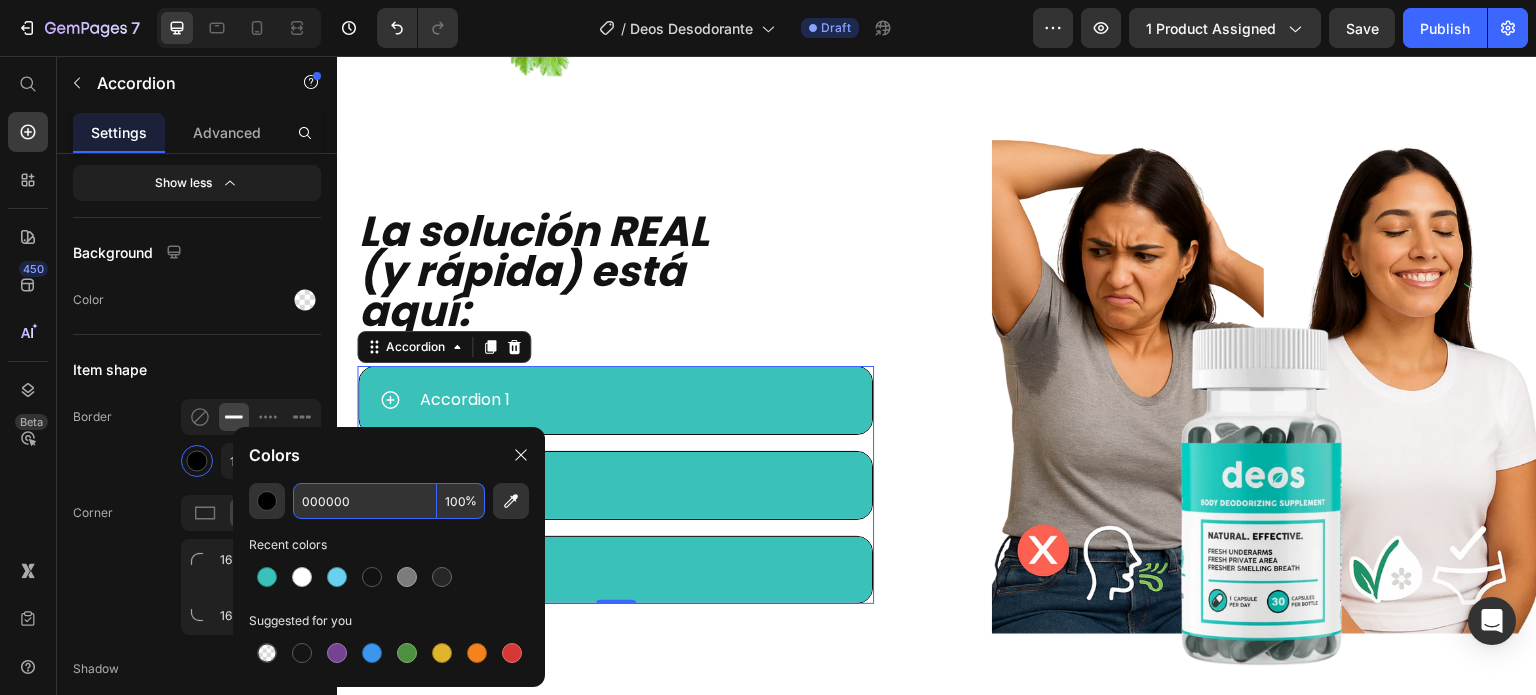 click on "000000" at bounding box center [365, 501] 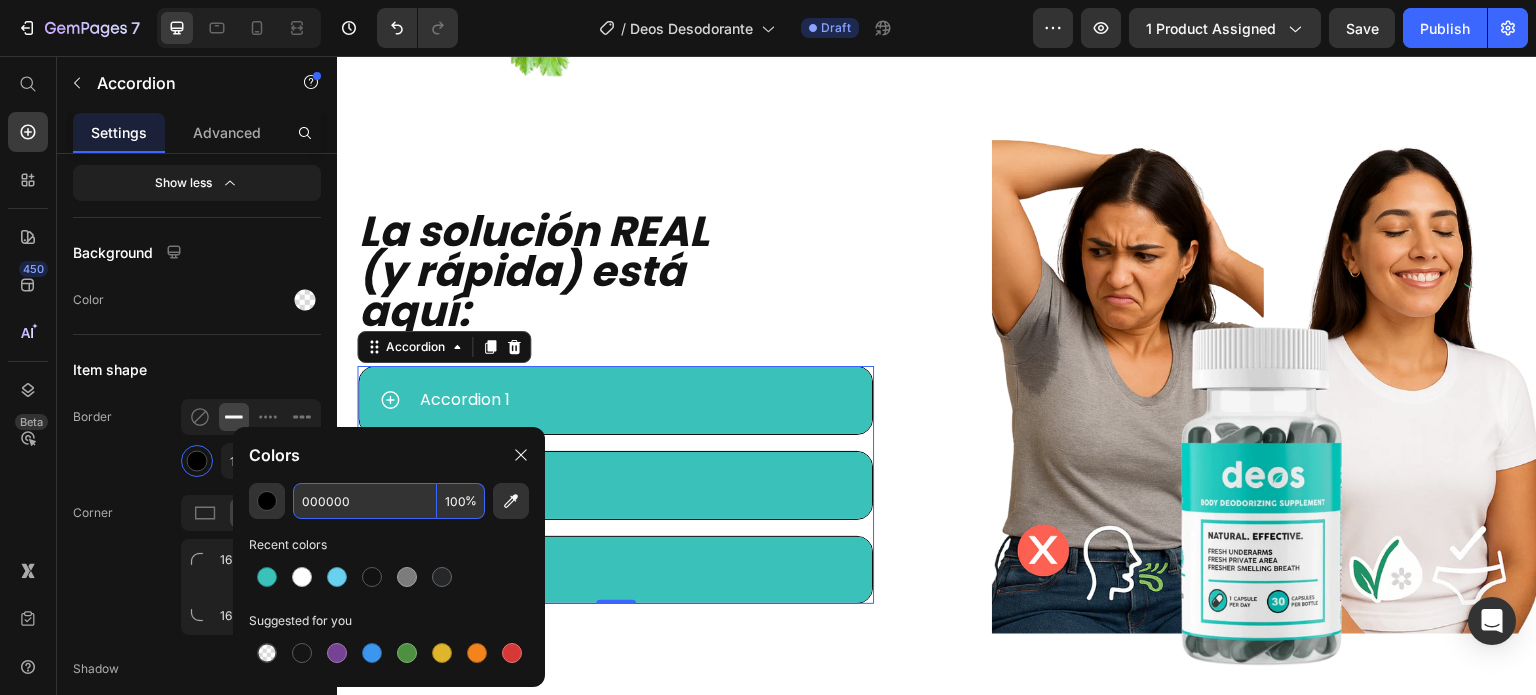 paste on "#121212" 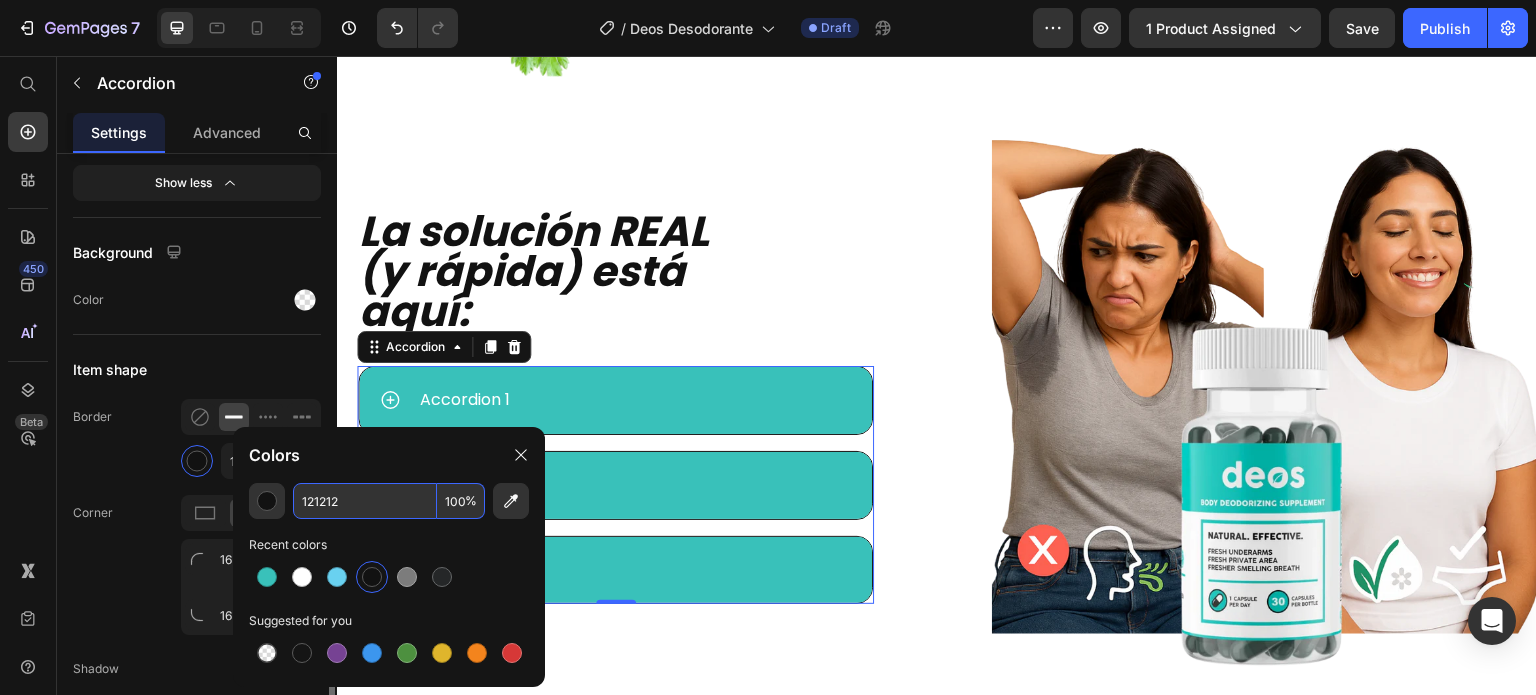 type on "121212" 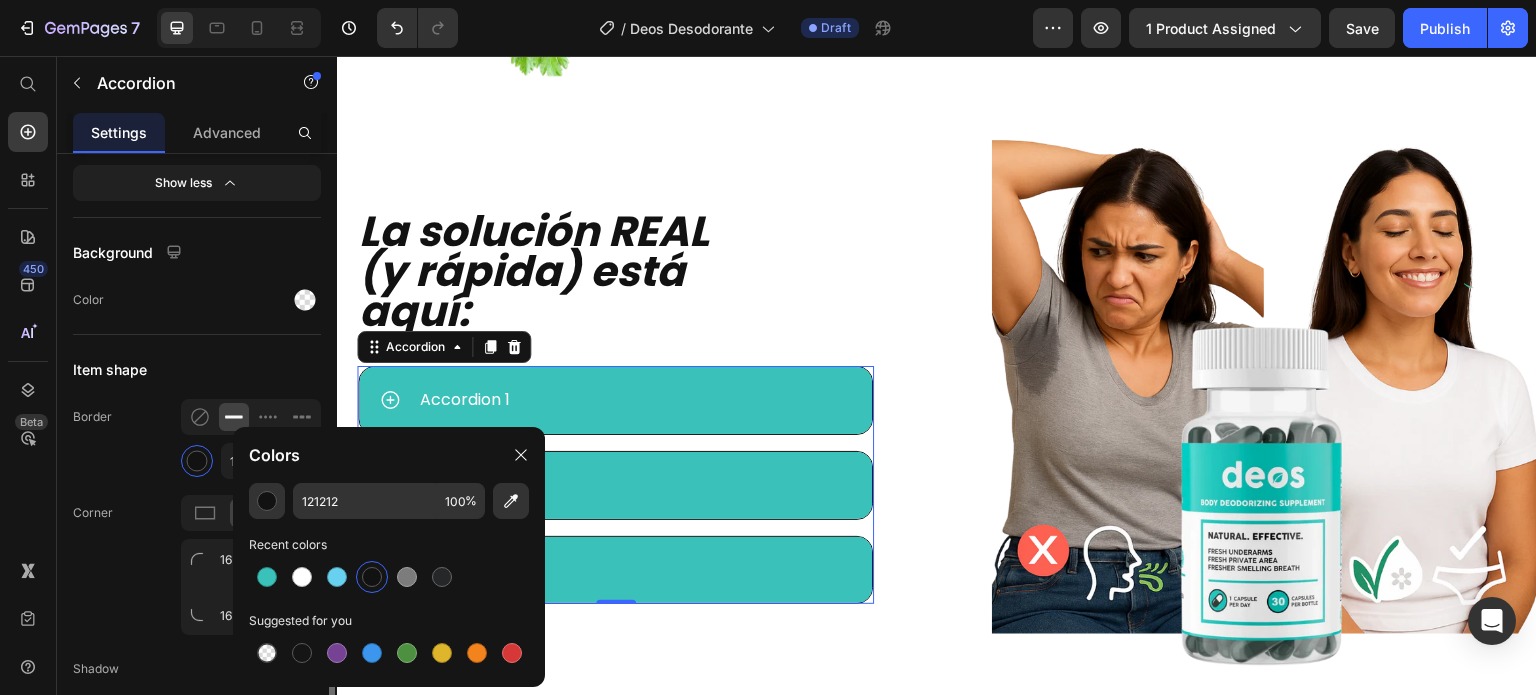 click on "Border 1 px" 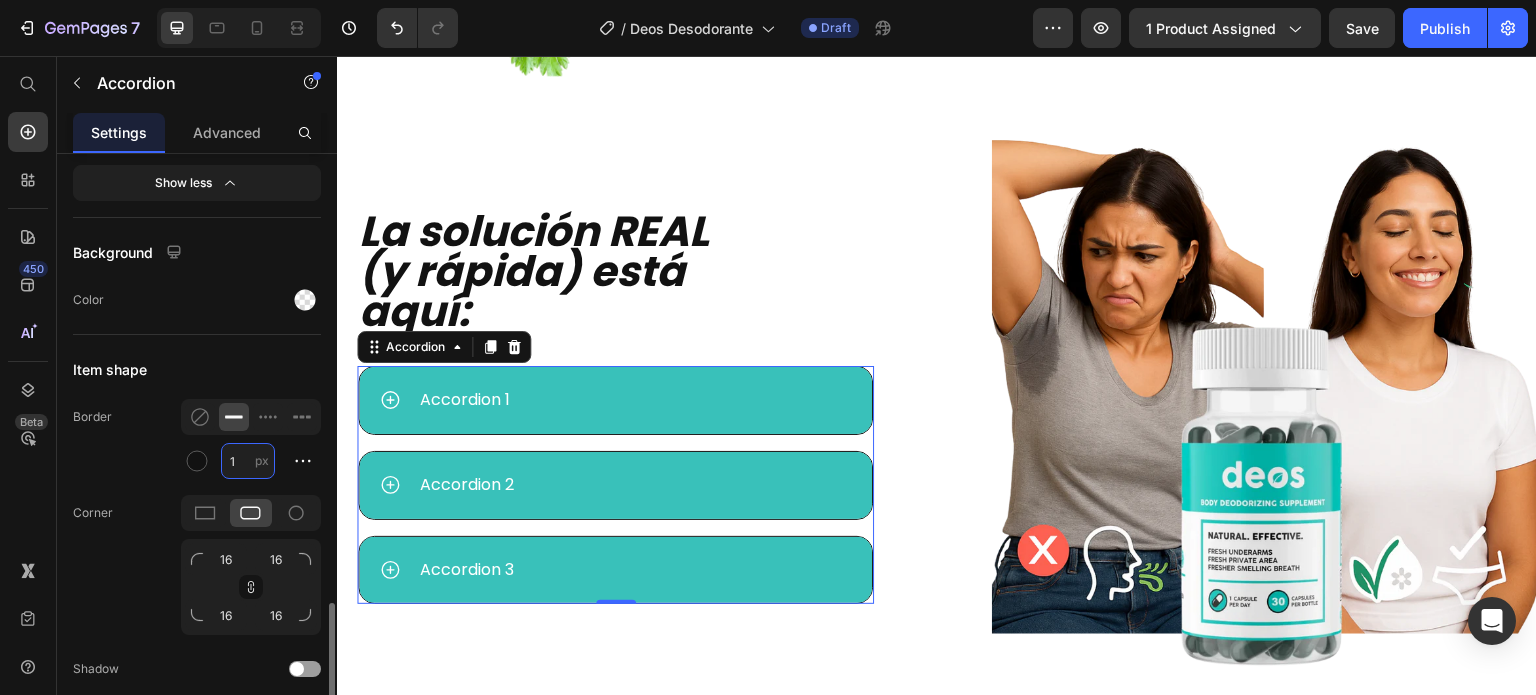 click on "1" at bounding box center [248, 461] 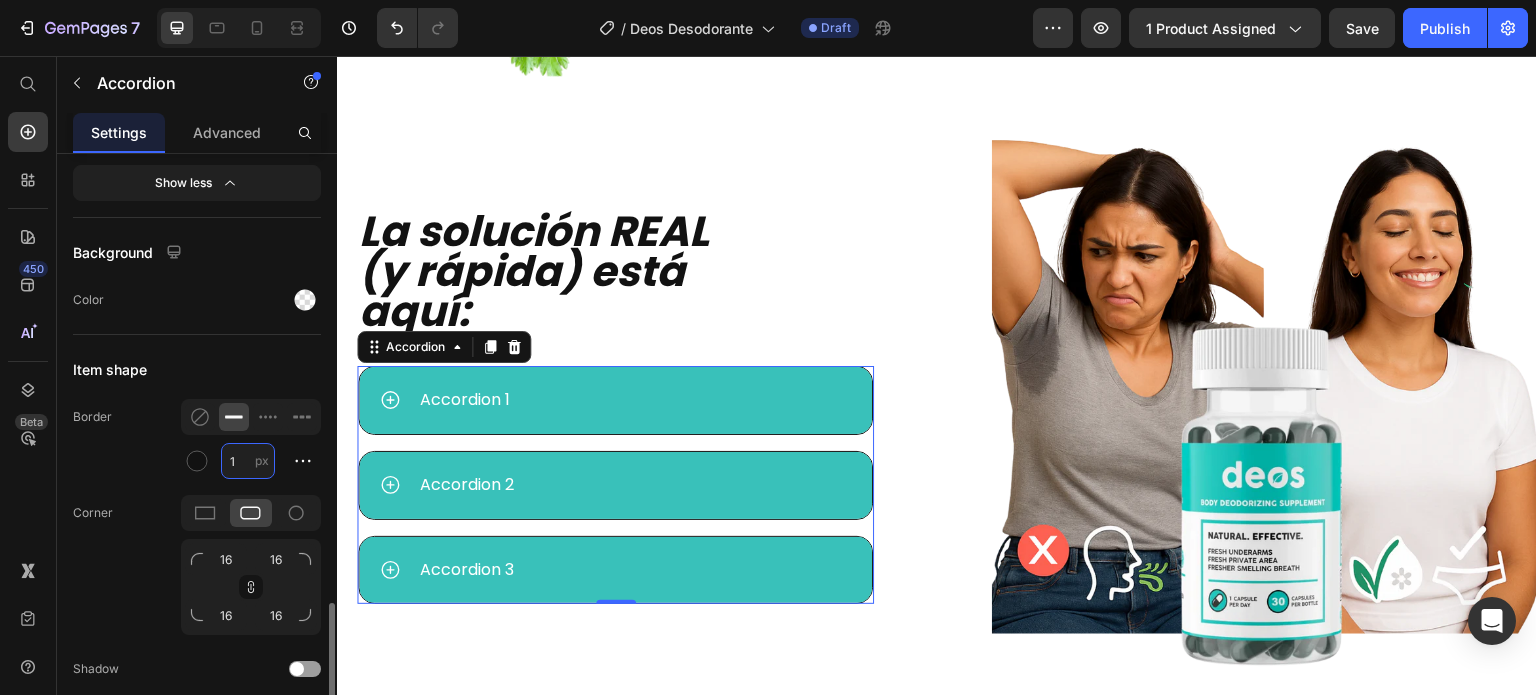 type on "2" 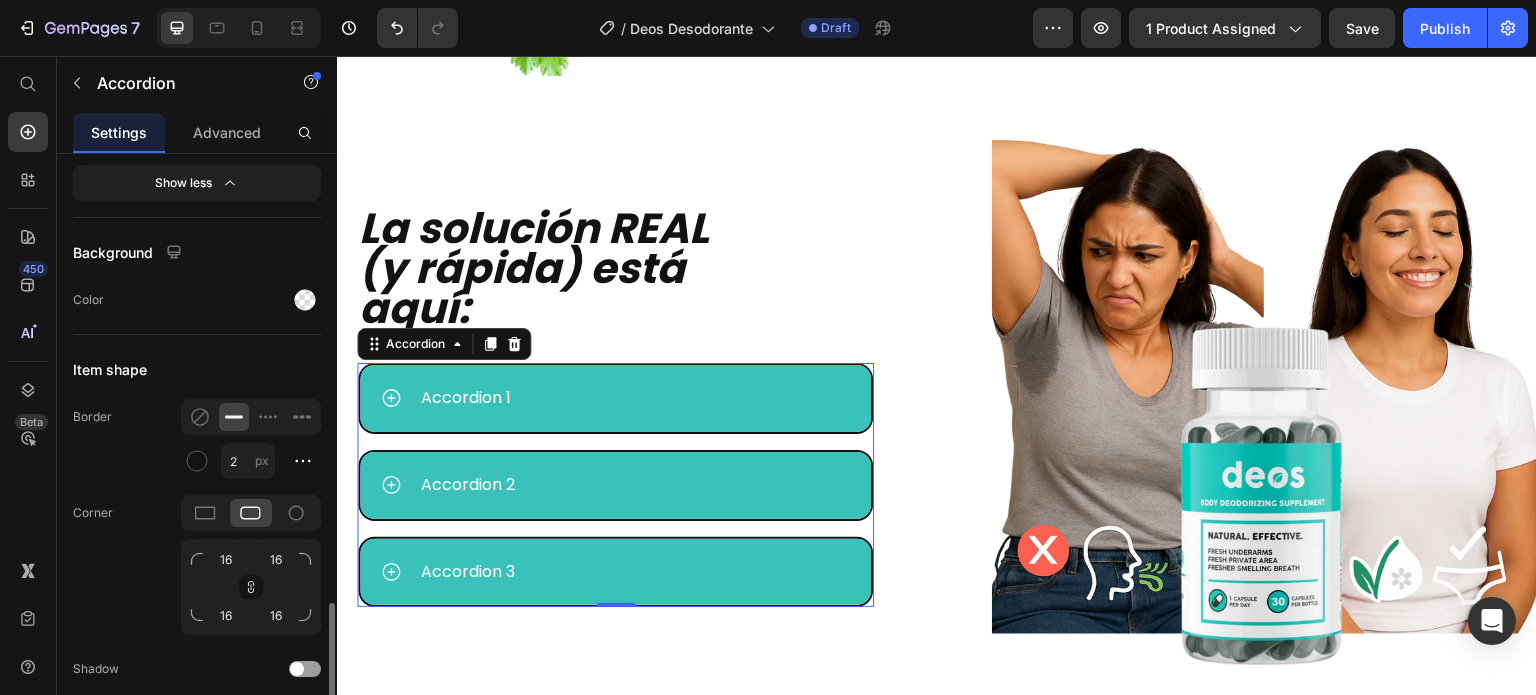 click on "Item shape Border 2 px Corner 16 16 16 16 Shadow" 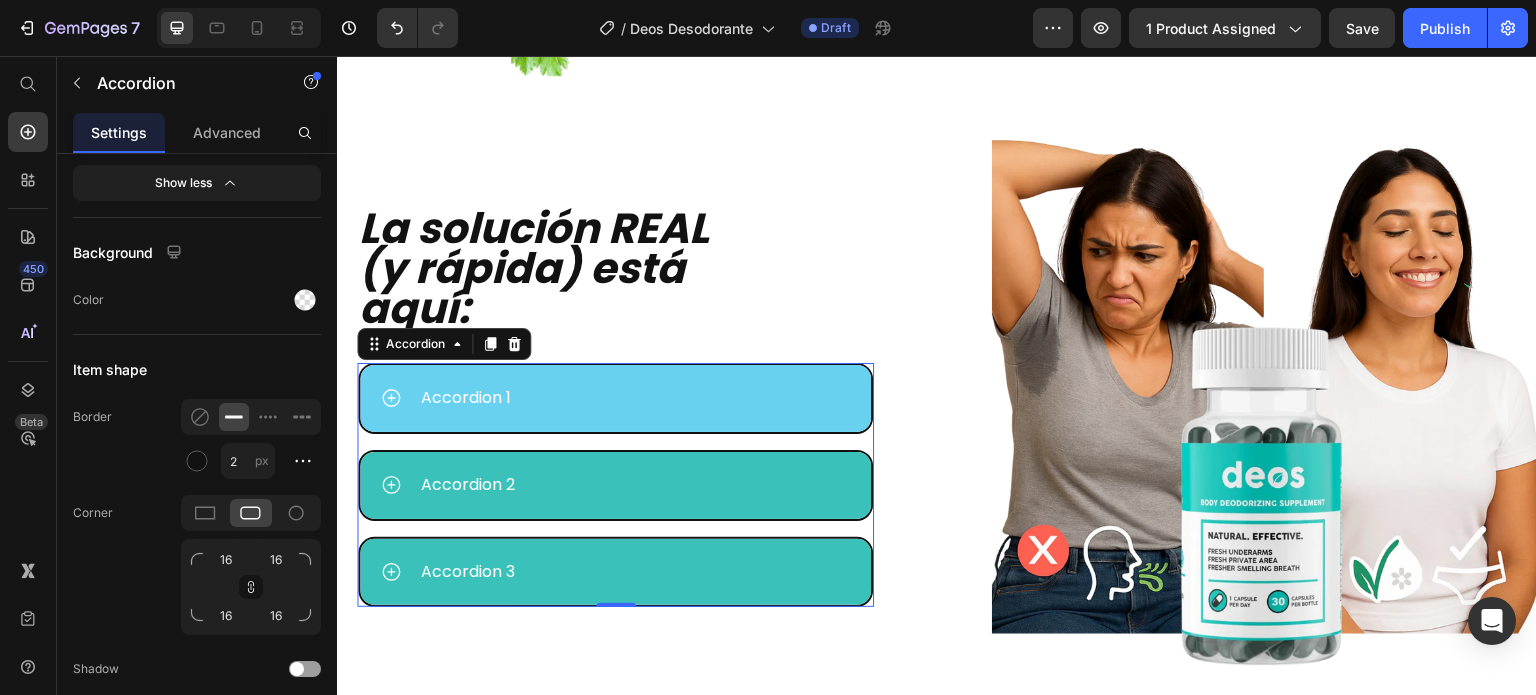 click on "Accordion 1" at bounding box center [466, 398] 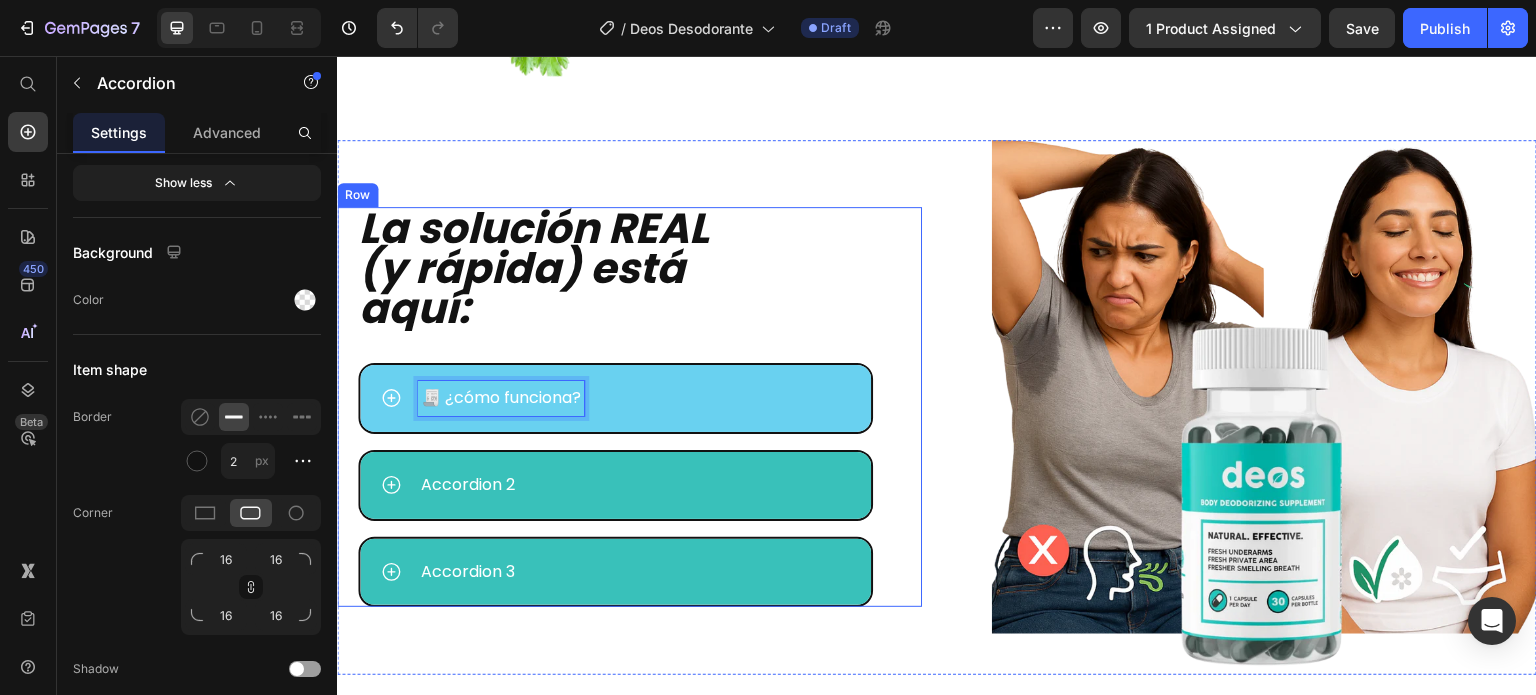 click on "La solución REAL (y rápida) está  aquí: Heading
🧾 ¿cómo funciona?
Accordion 2
Accordion 3 Accordion   0" at bounding box center [615, 407] 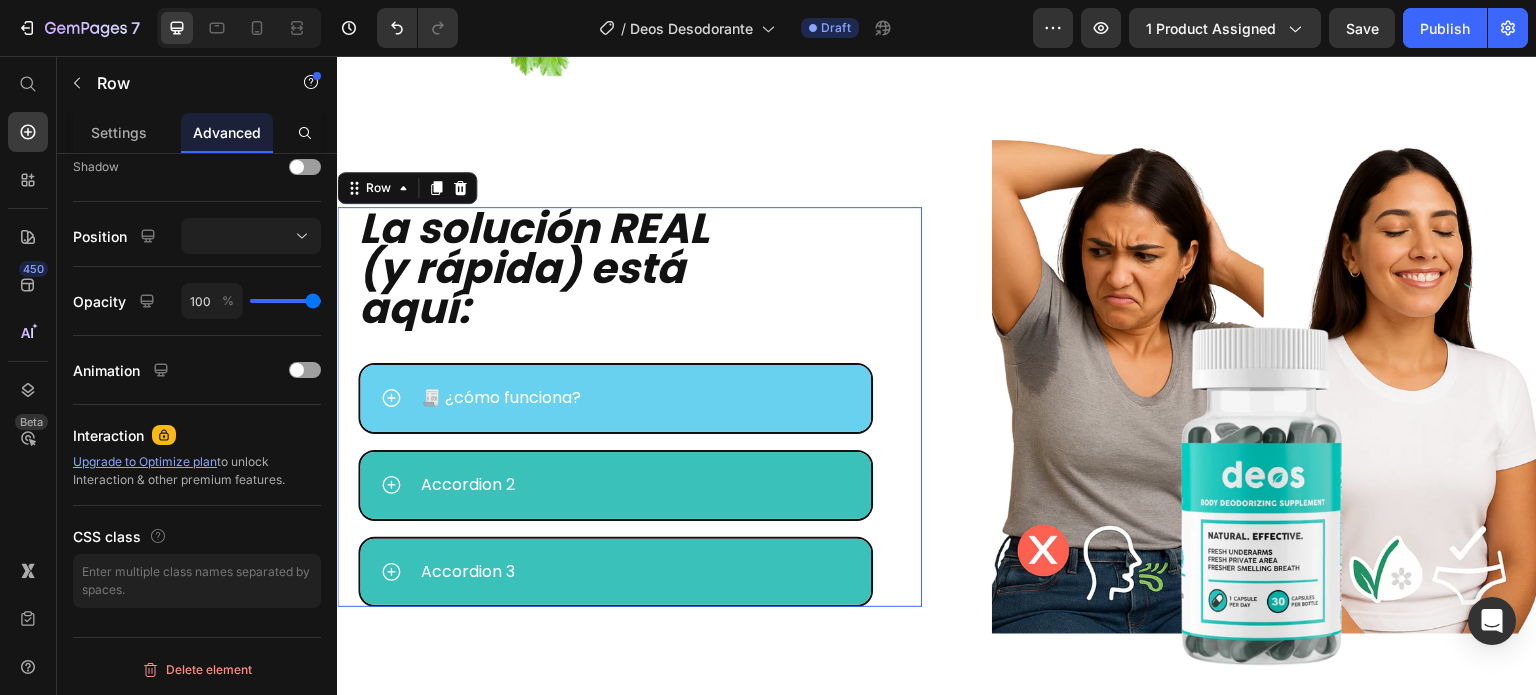 scroll, scrollTop: 0, scrollLeft: 0, axis: both 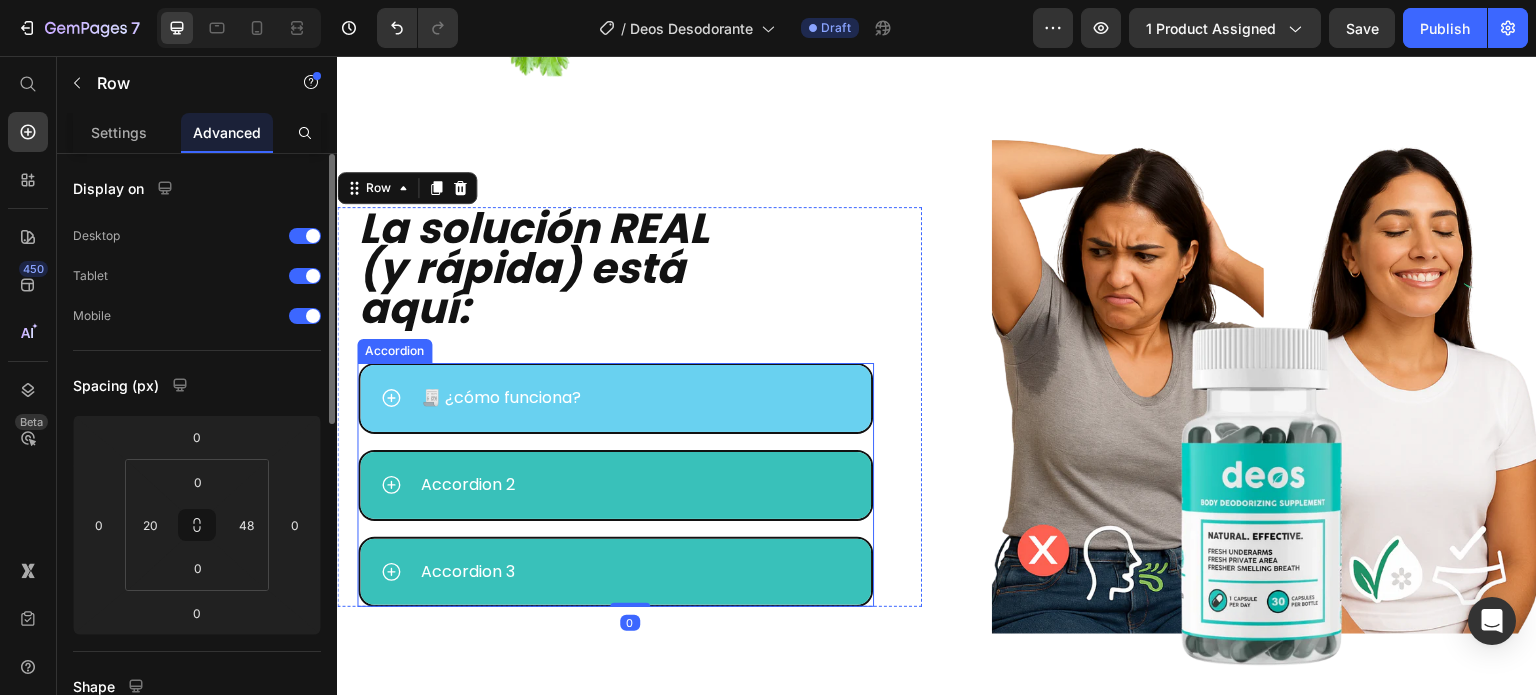 click on "🧾 ¿cómo funciona?" at bounding box center [501, 398] 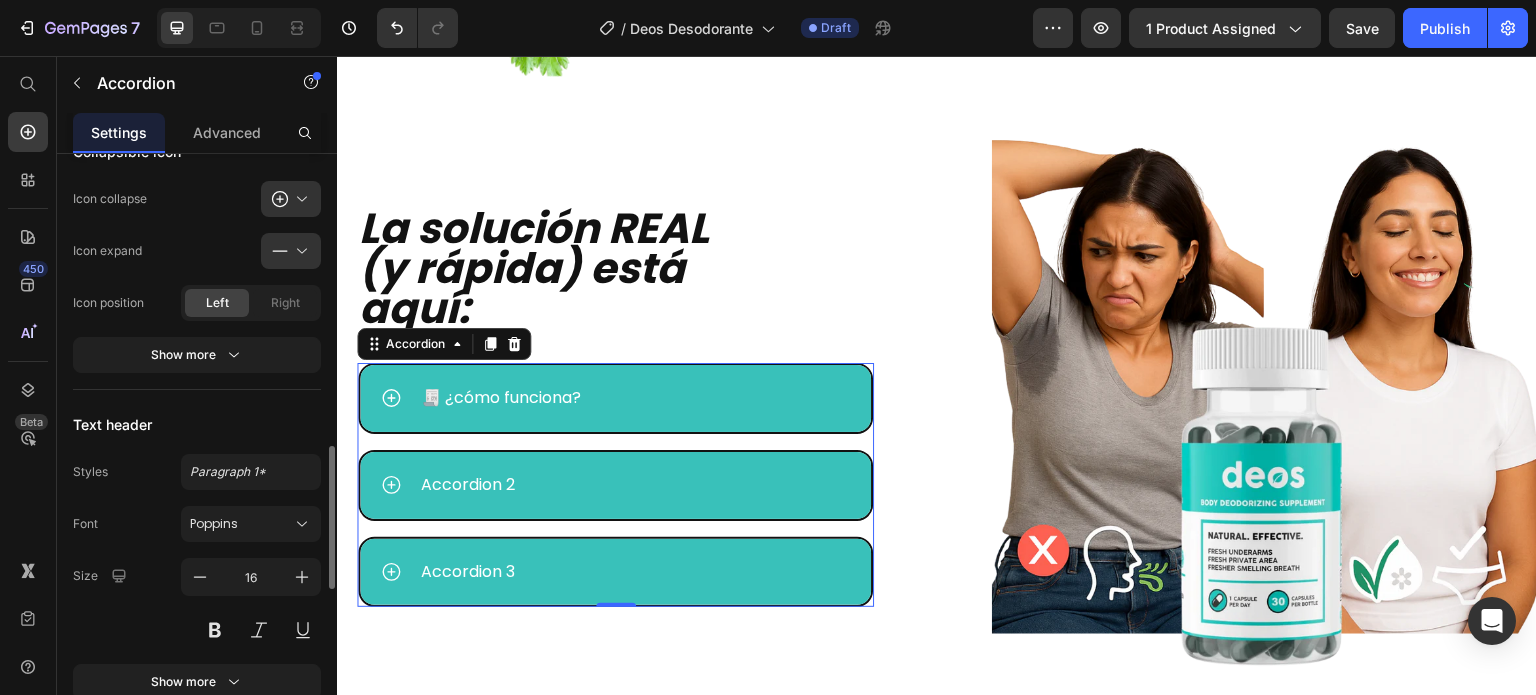 scroll, scrollTop: 800, scrollLeft: 0, axis: vertical 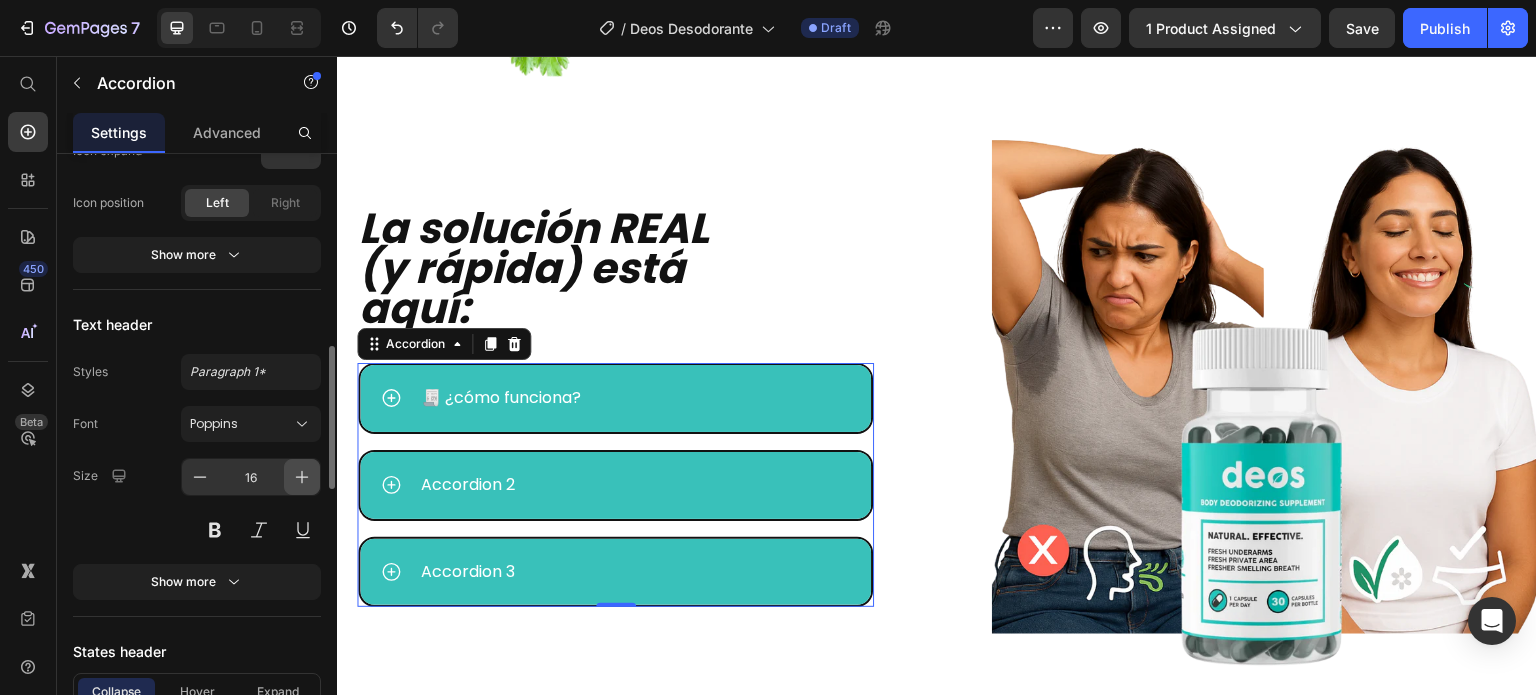 click 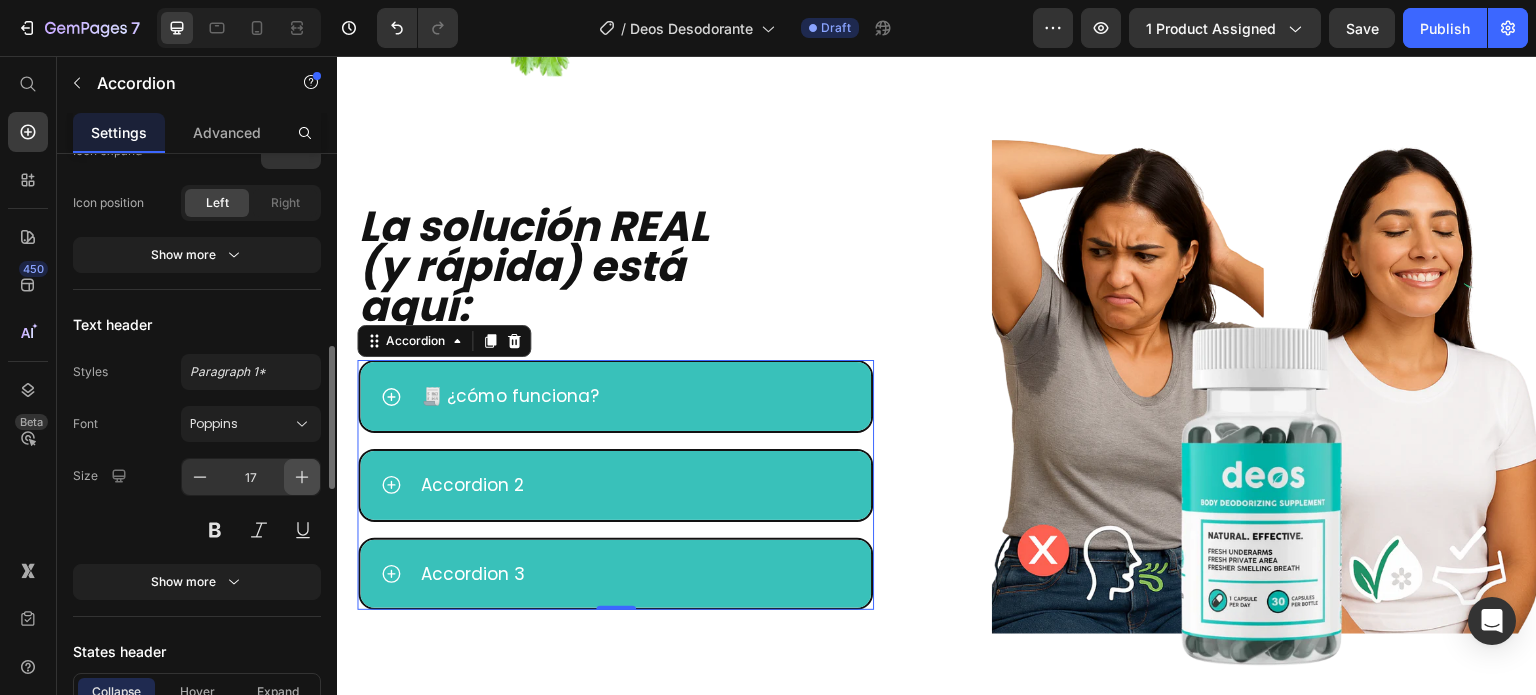 click 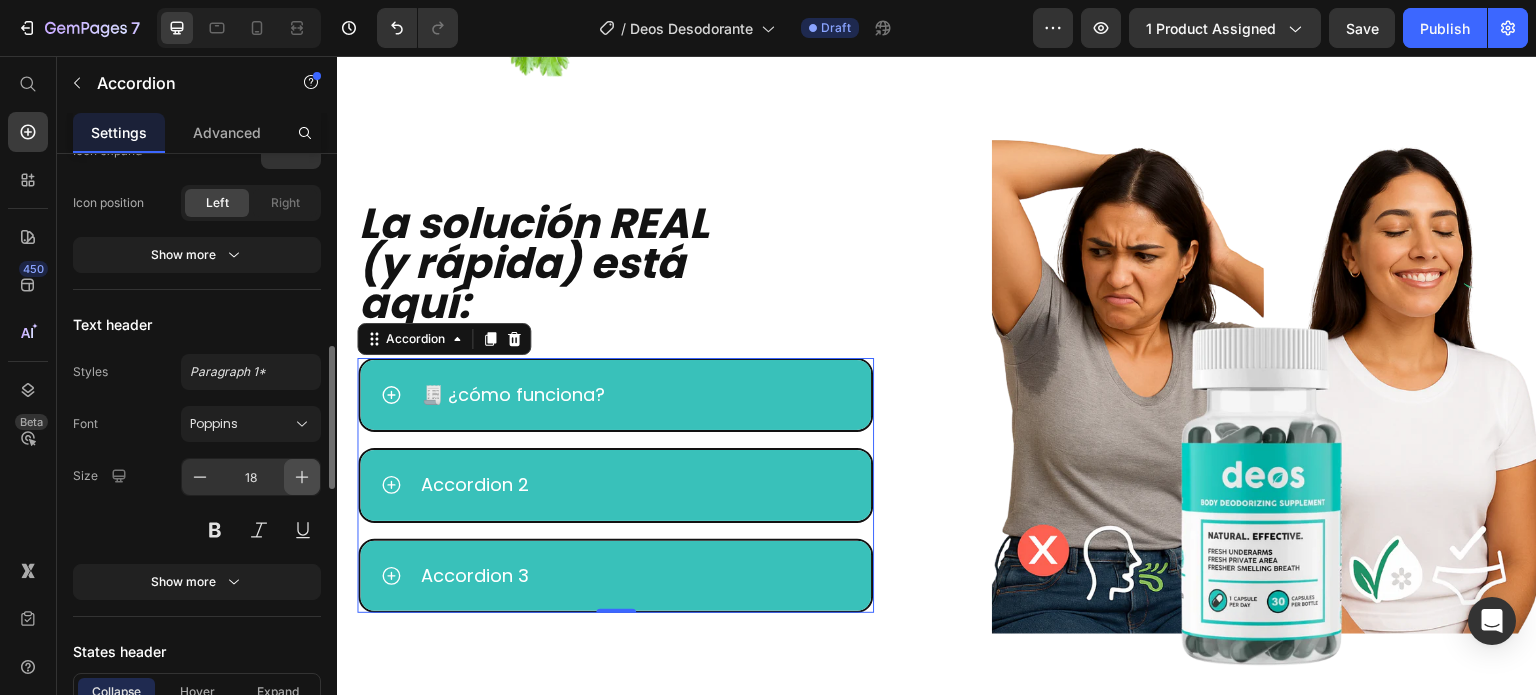 click 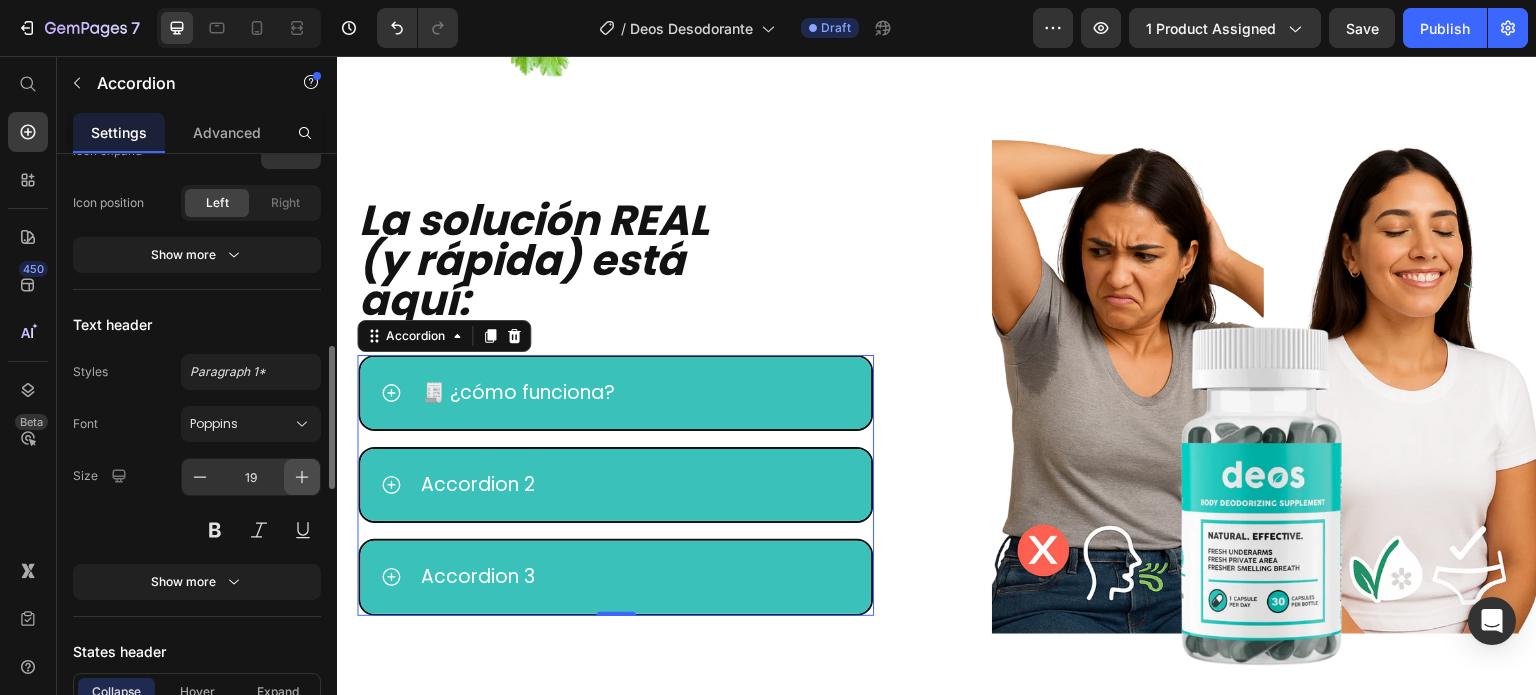 click 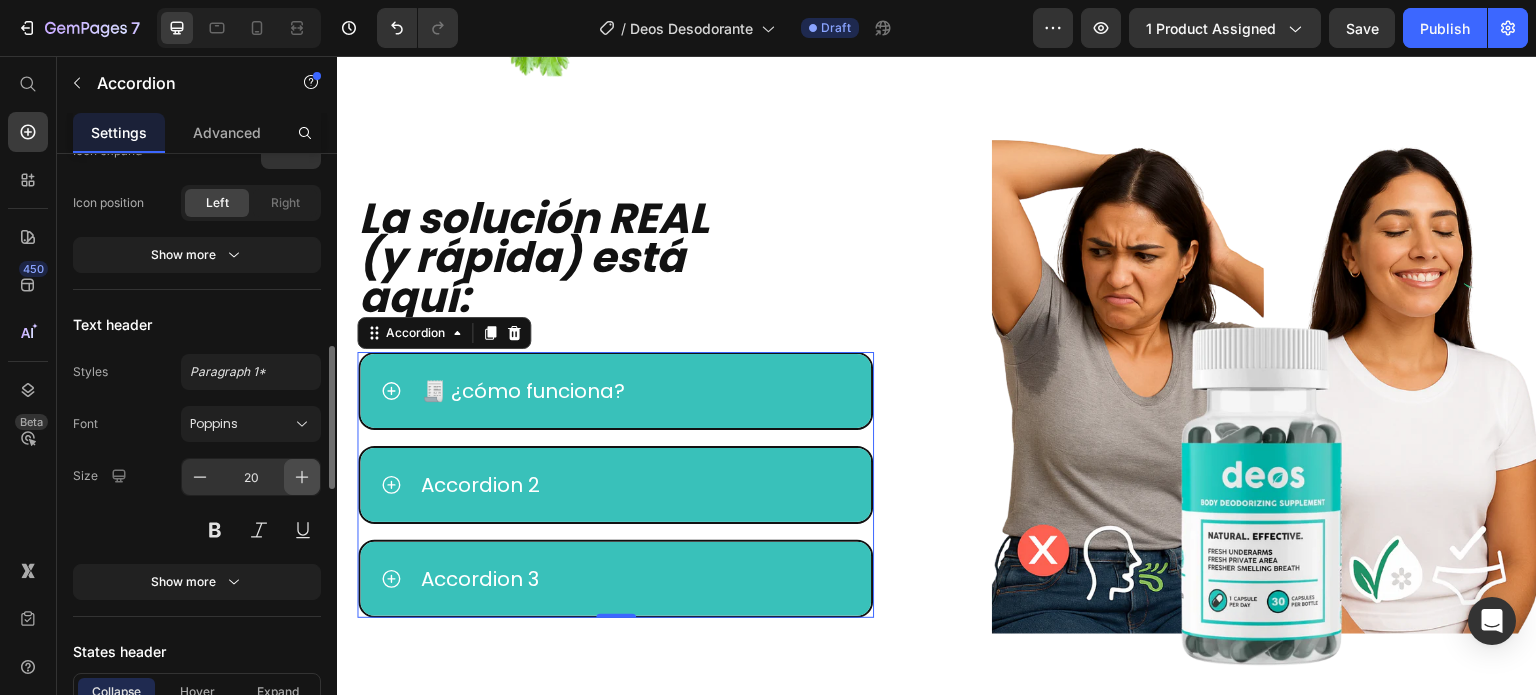 click 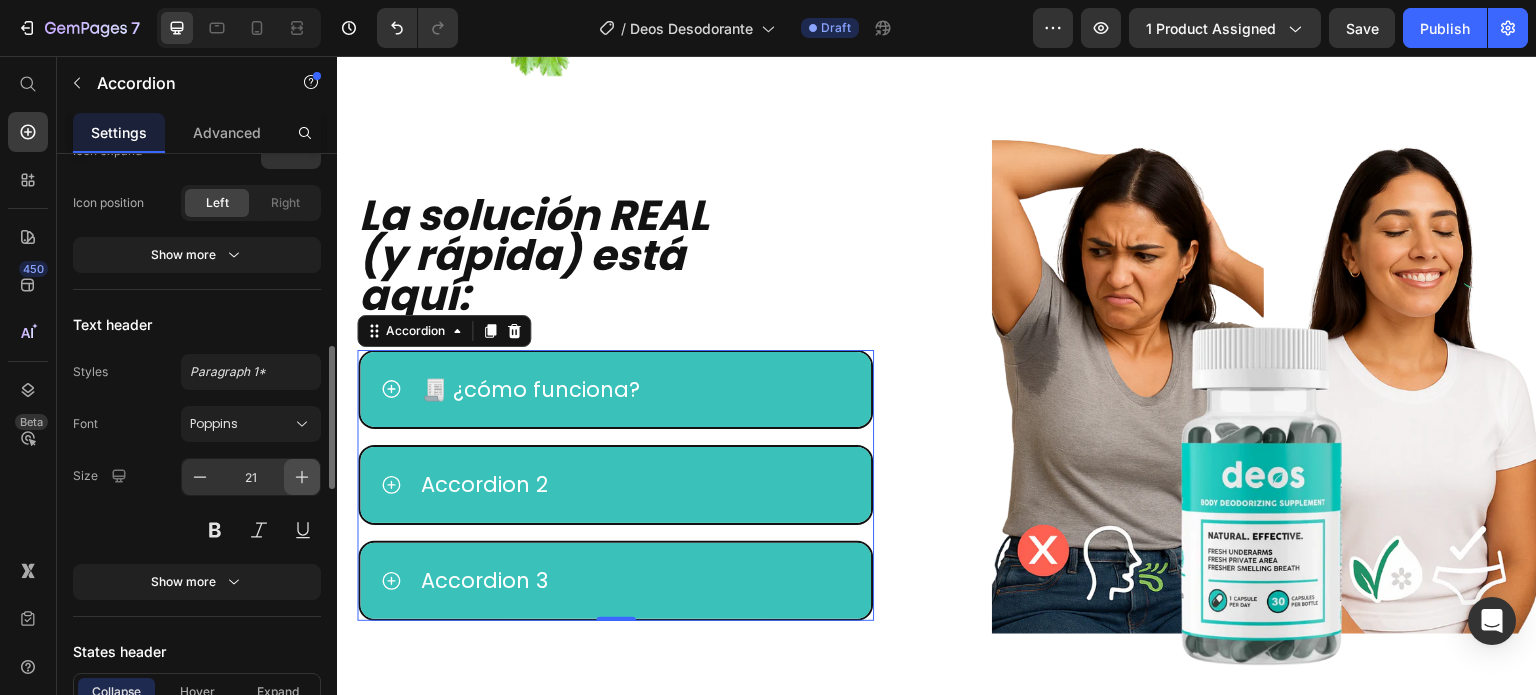 click 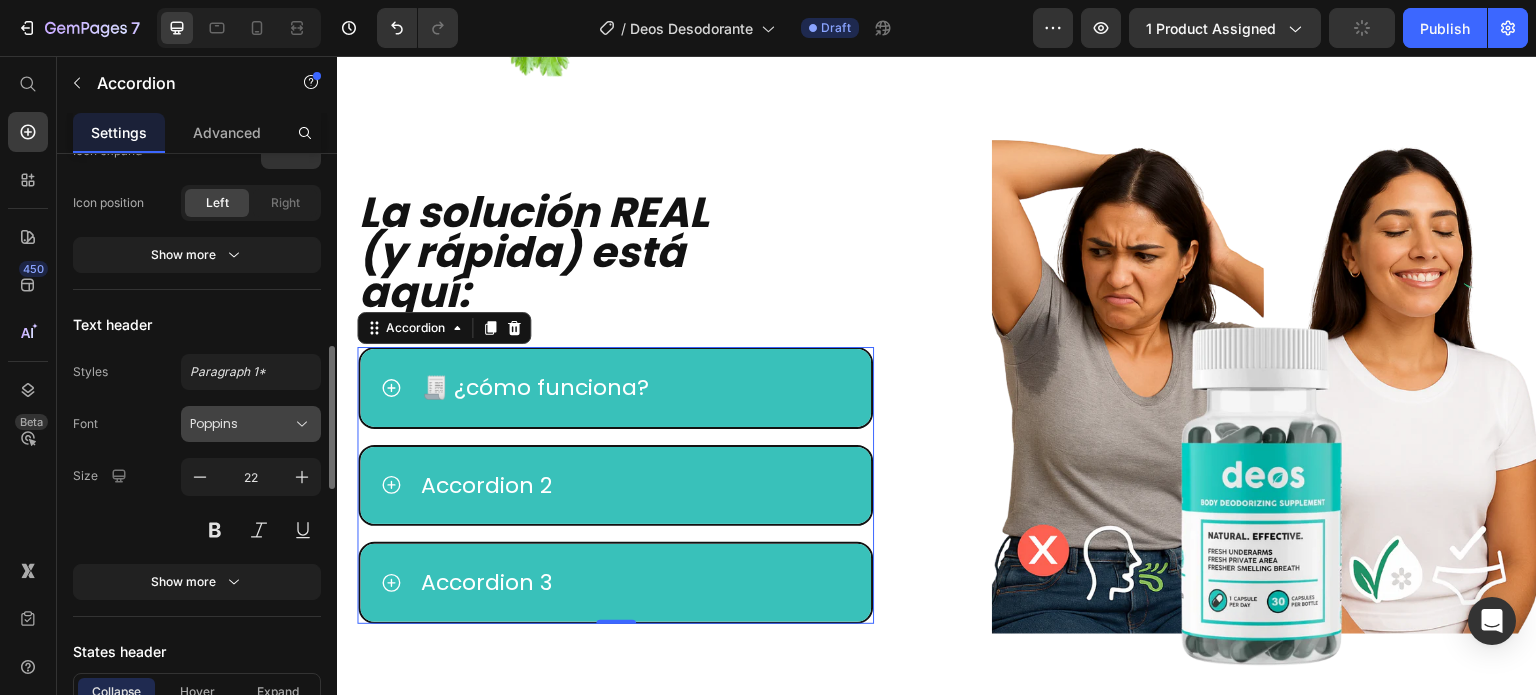 click on "Poppins" at bounding box center [241, 424] 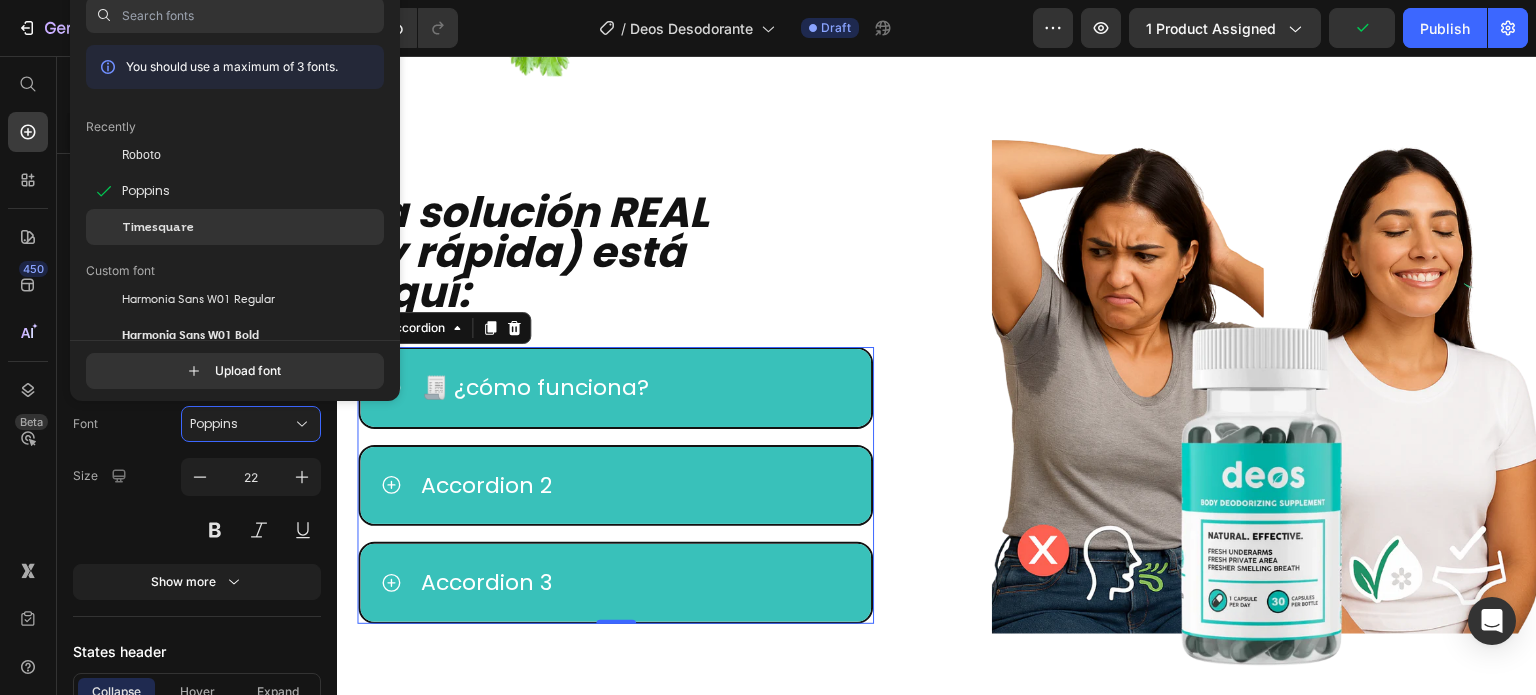 click on "Timesquare" 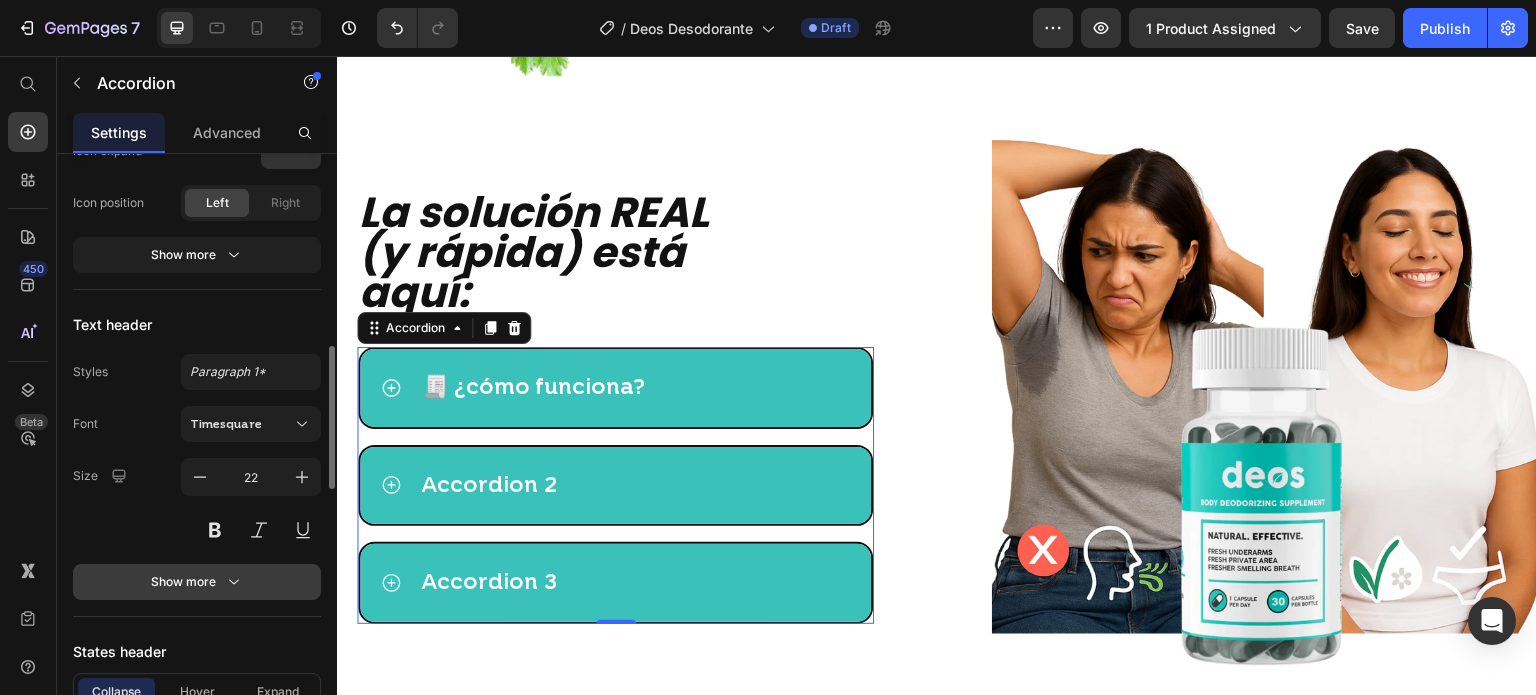 click 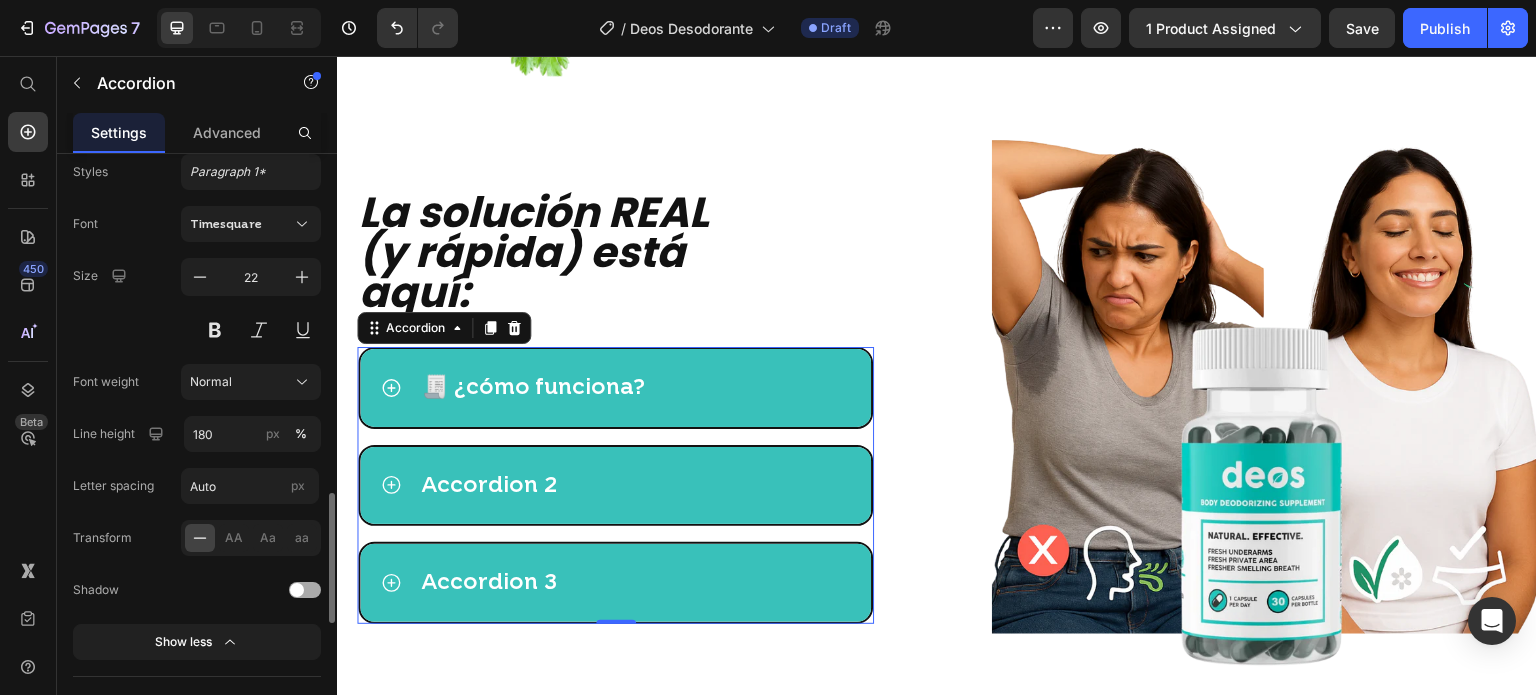 scroll, scrollTop: 1100, scrollLeft: 0, axis: vertical 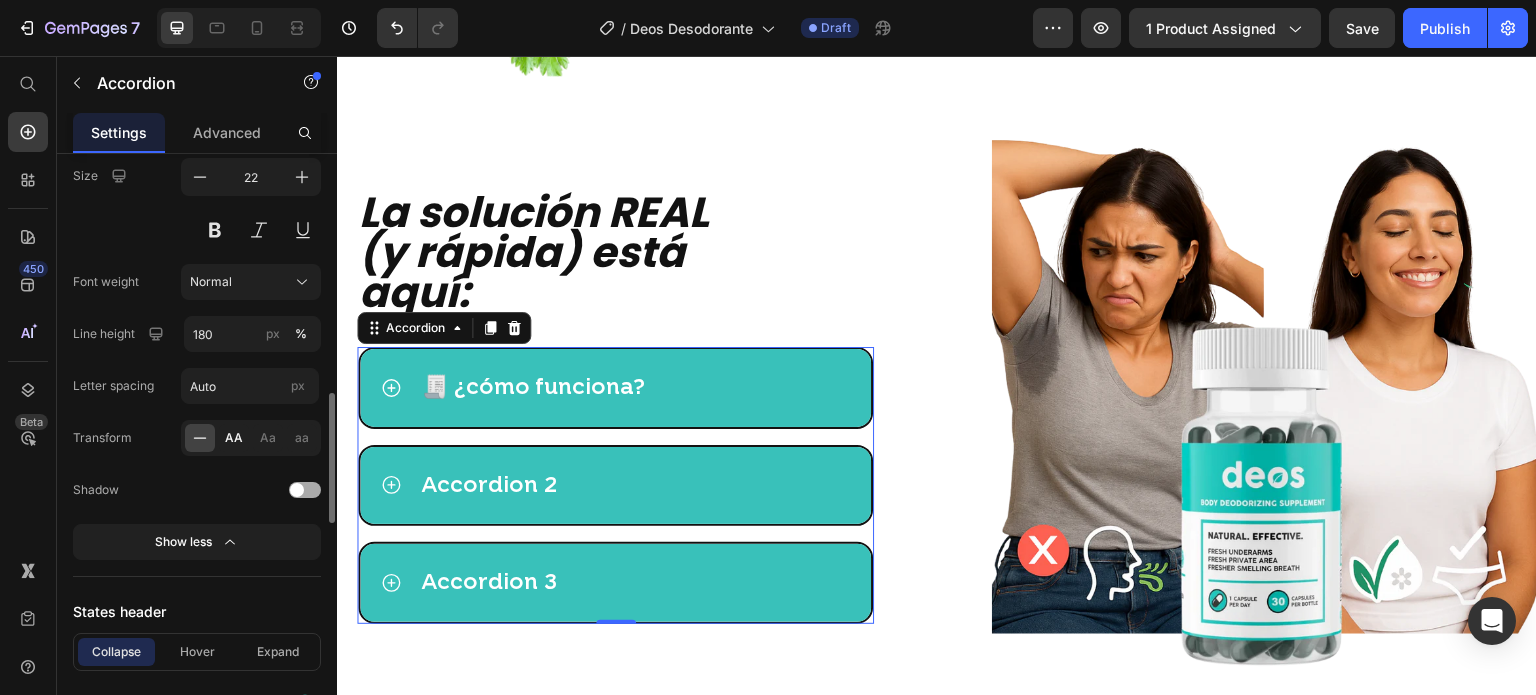 click on "AA" 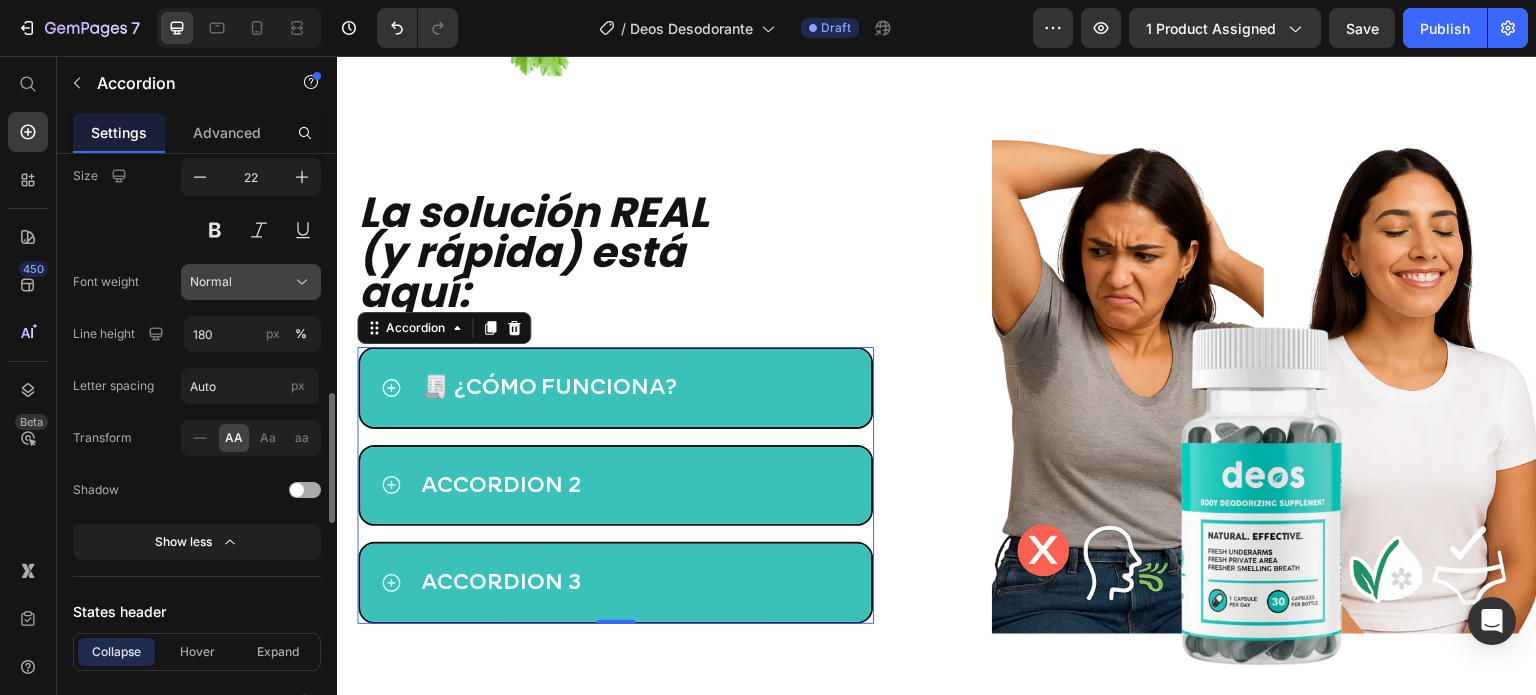 click on "Normal" 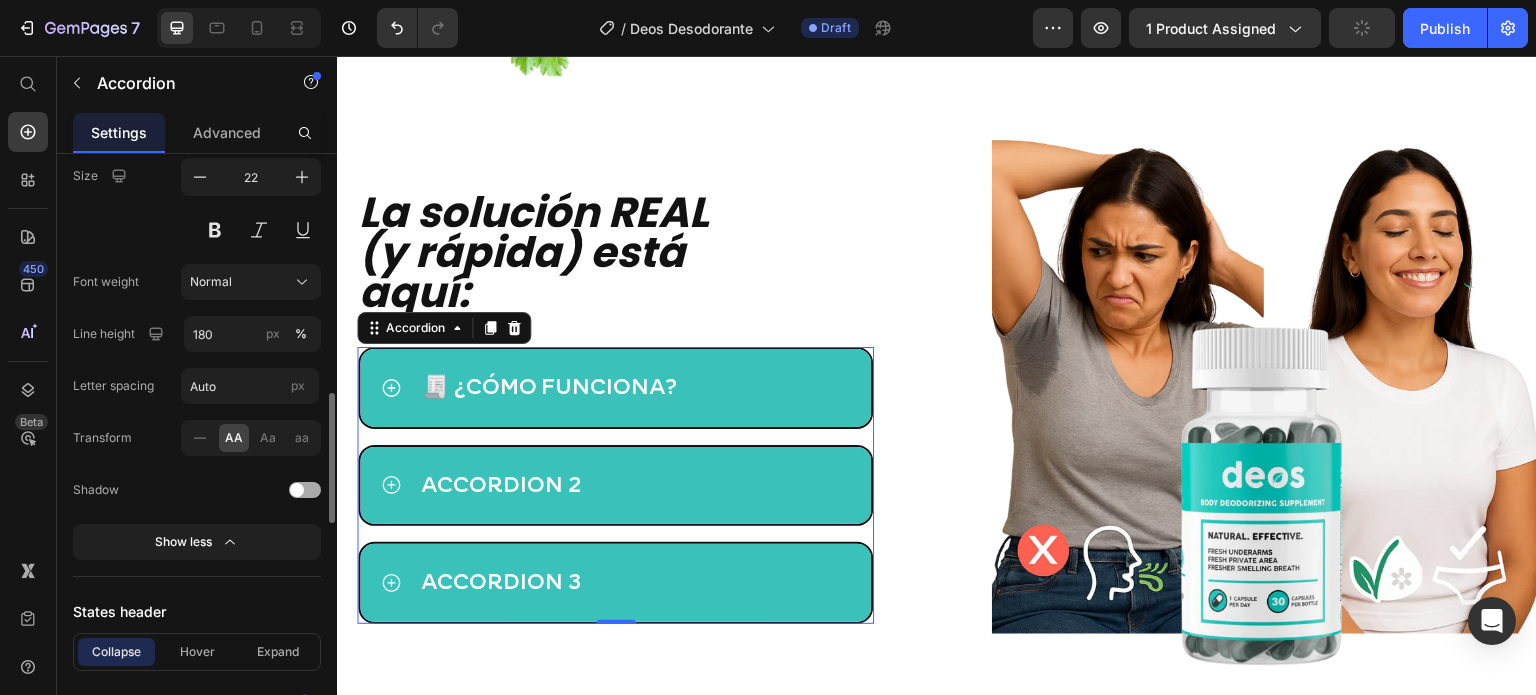 click on "22" at bounding box center [251, 203] 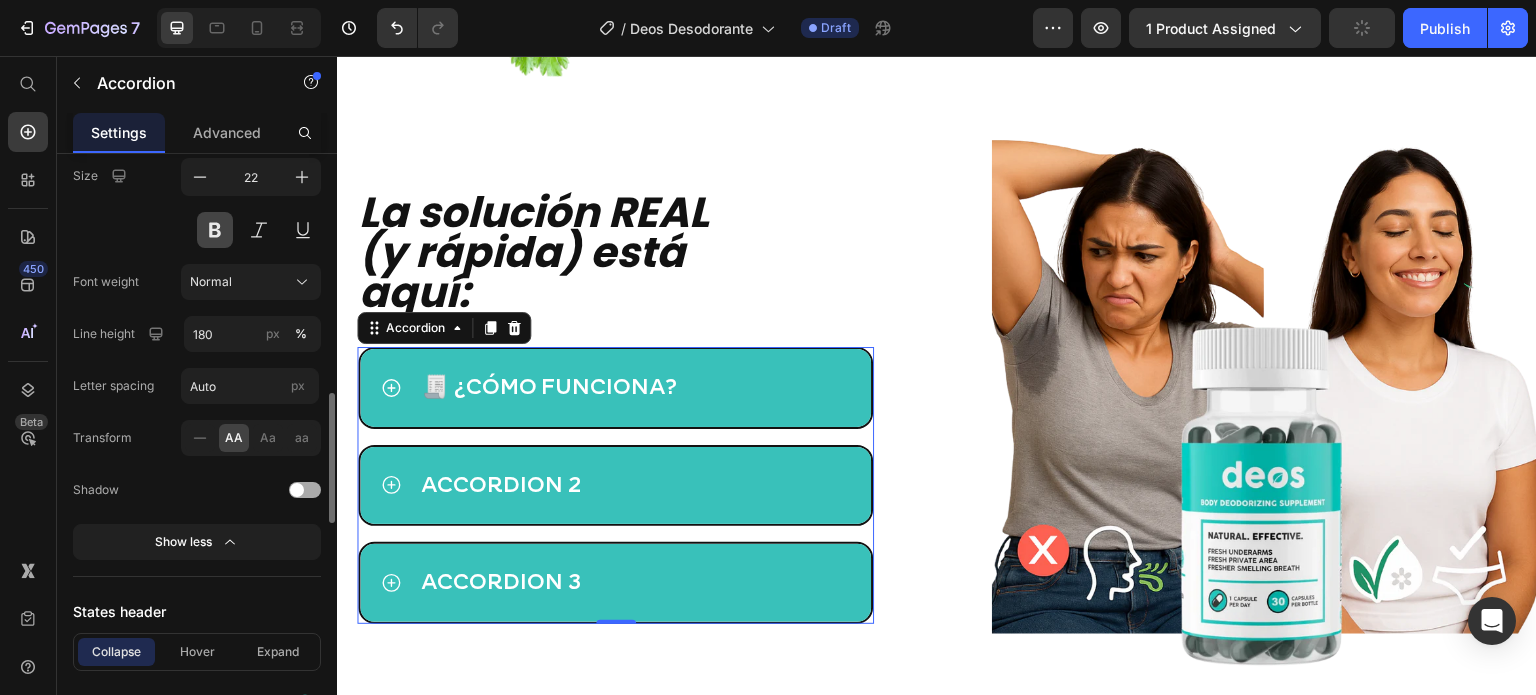 click at bounding box center [215, 230] 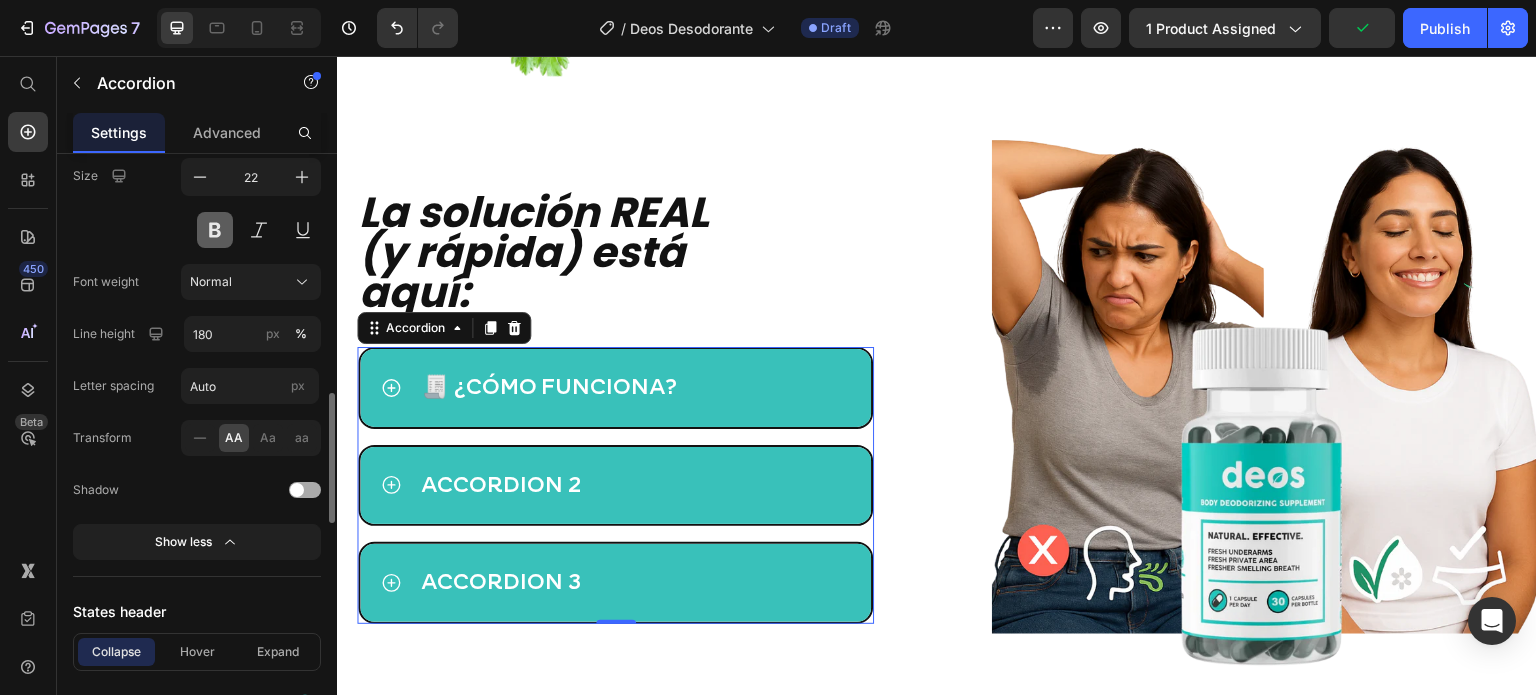 click at bounding box center (215, 230) 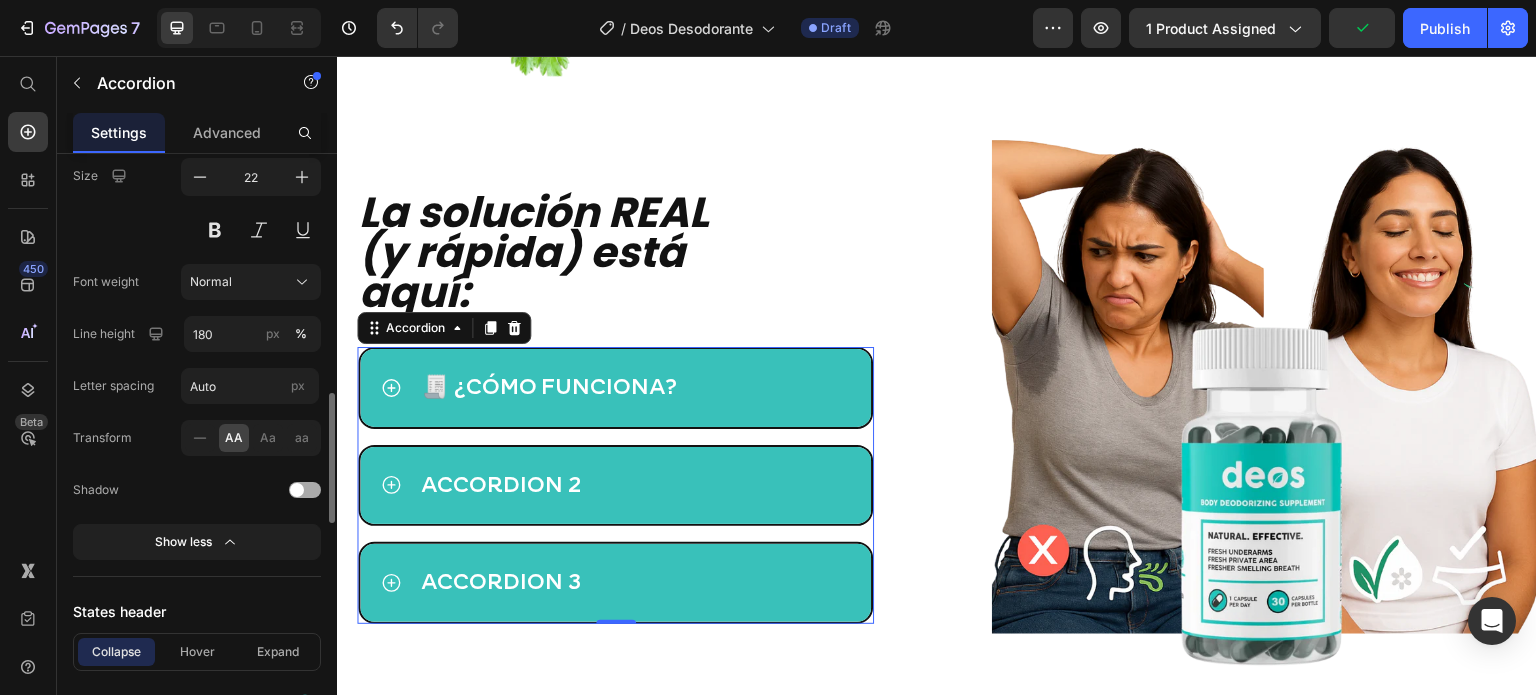 click on "Font Timesquare Size 22 Font weight Normal Line height 180 px % Letter spacing Auto px Transform
AA Aa aa Shadow Show less" at bounding box center [197, 333] 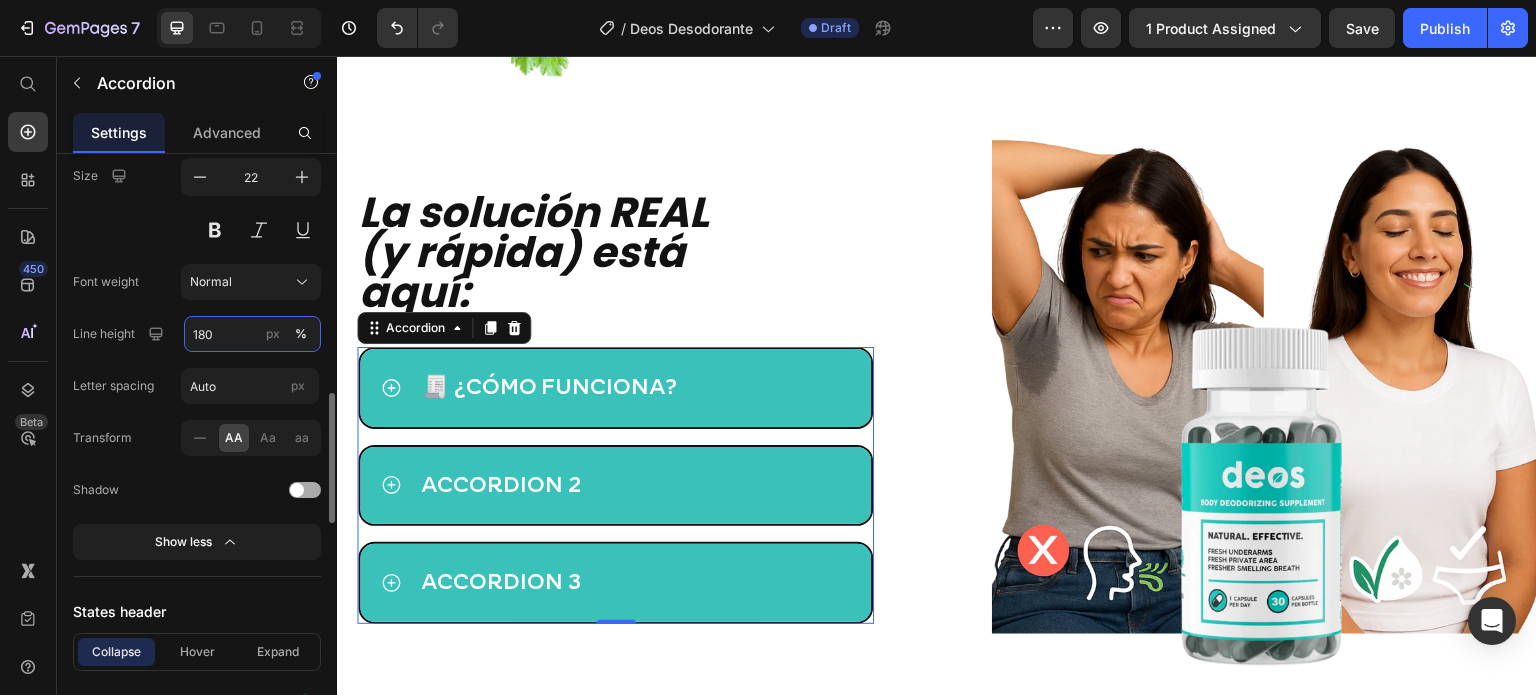 click on "180" at bounding box center [252, 334] 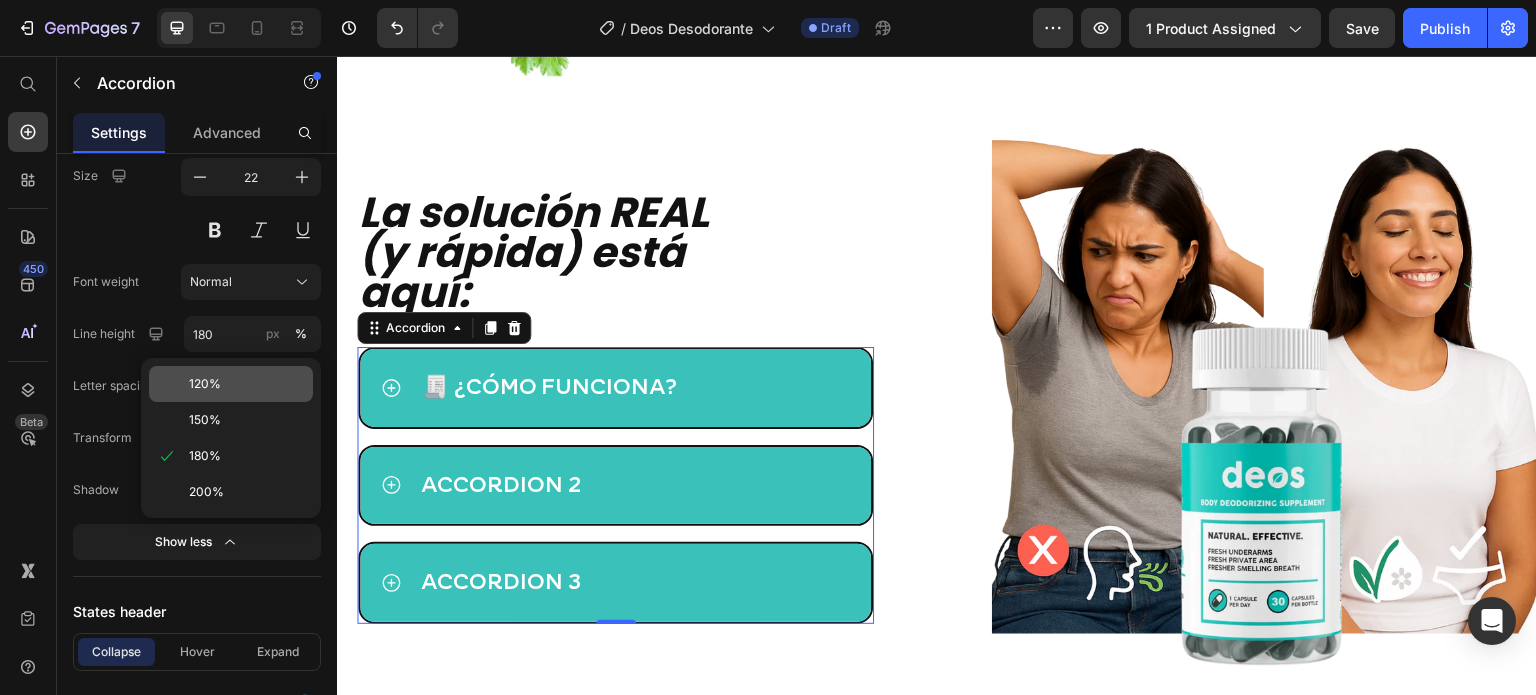 click on "120%" at bounding box center [205, 384] 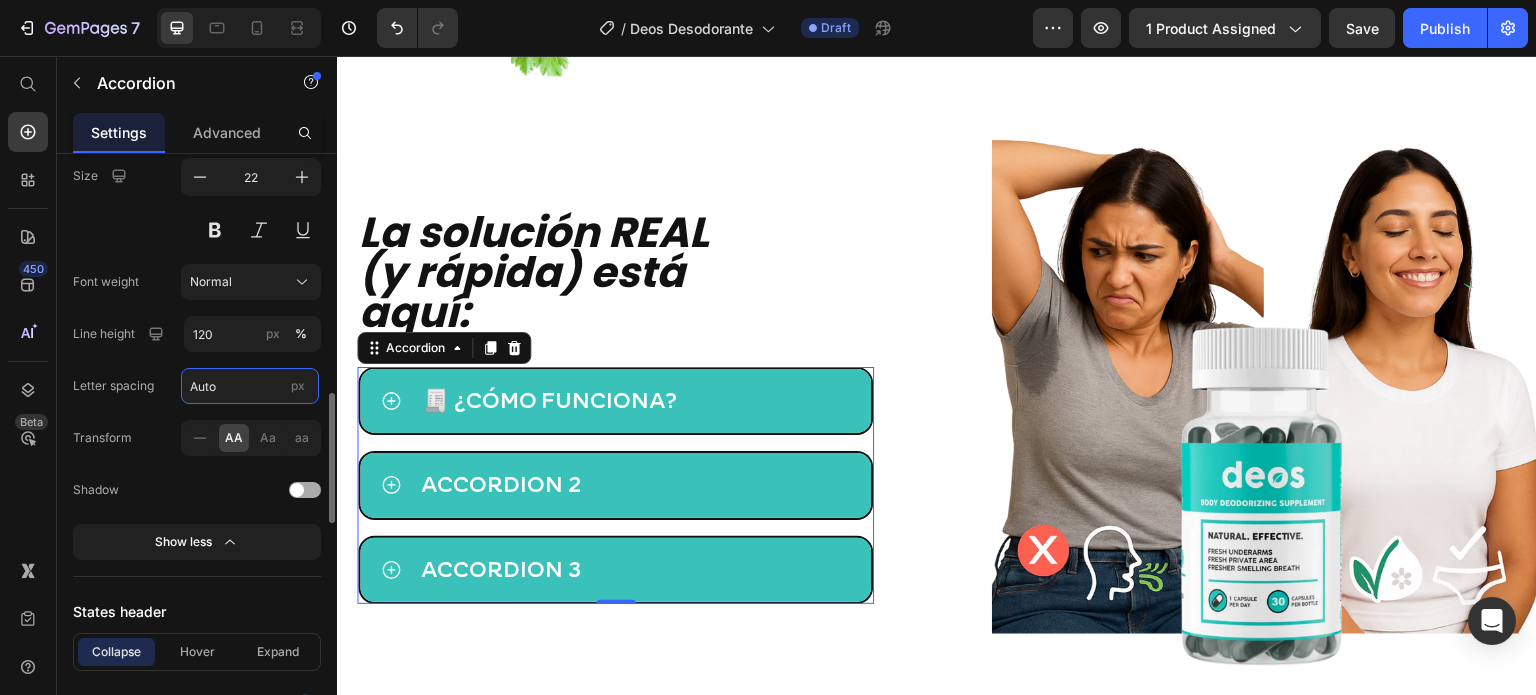 click on "Auto" at bounding box center [250, 386] 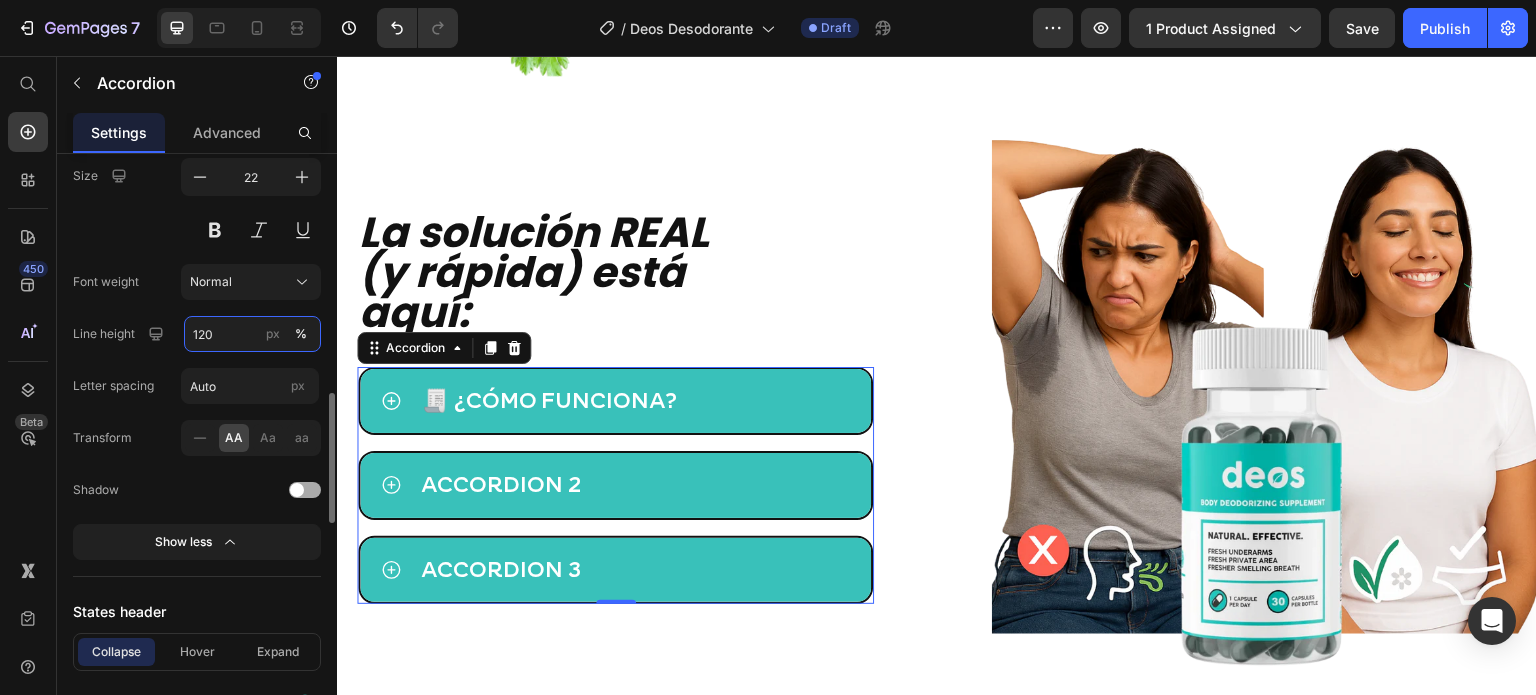 click on "120" at bounding box center (252, 334) 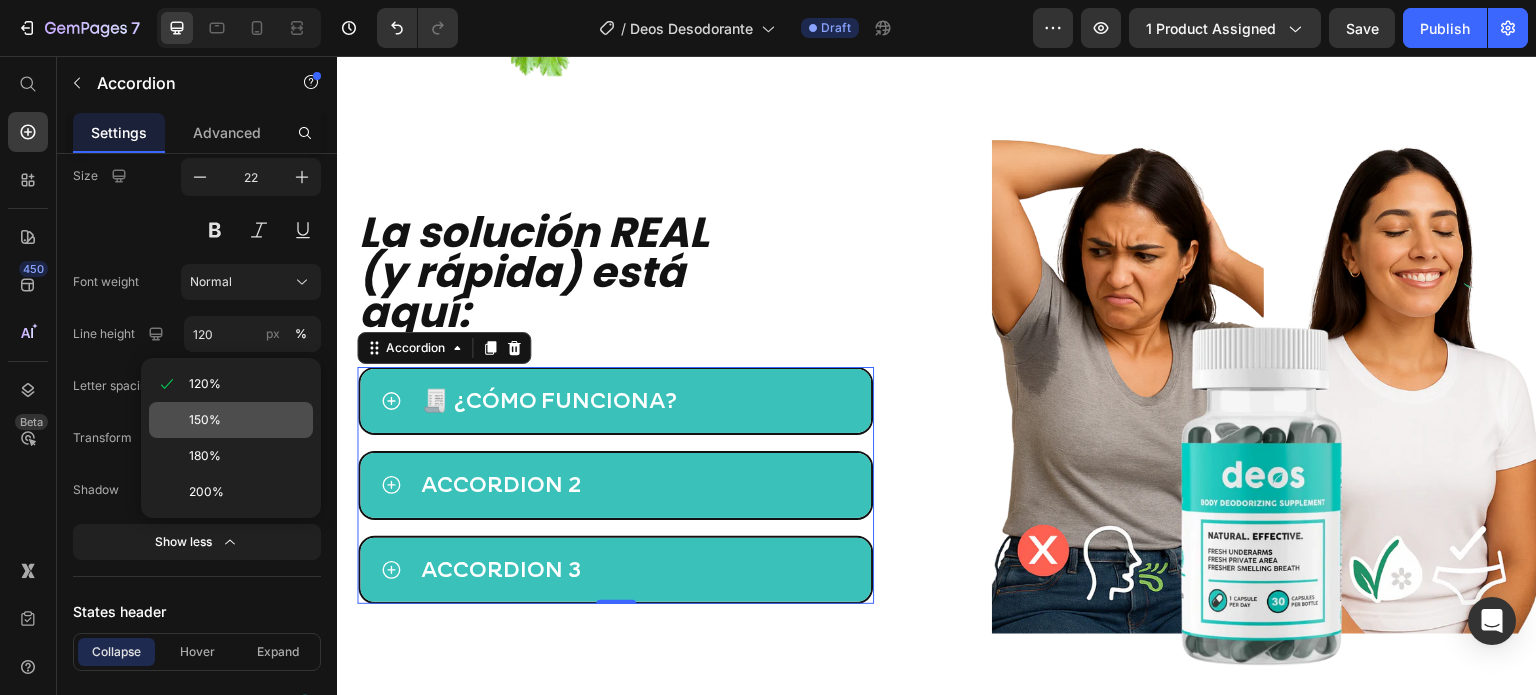 click on "150%" 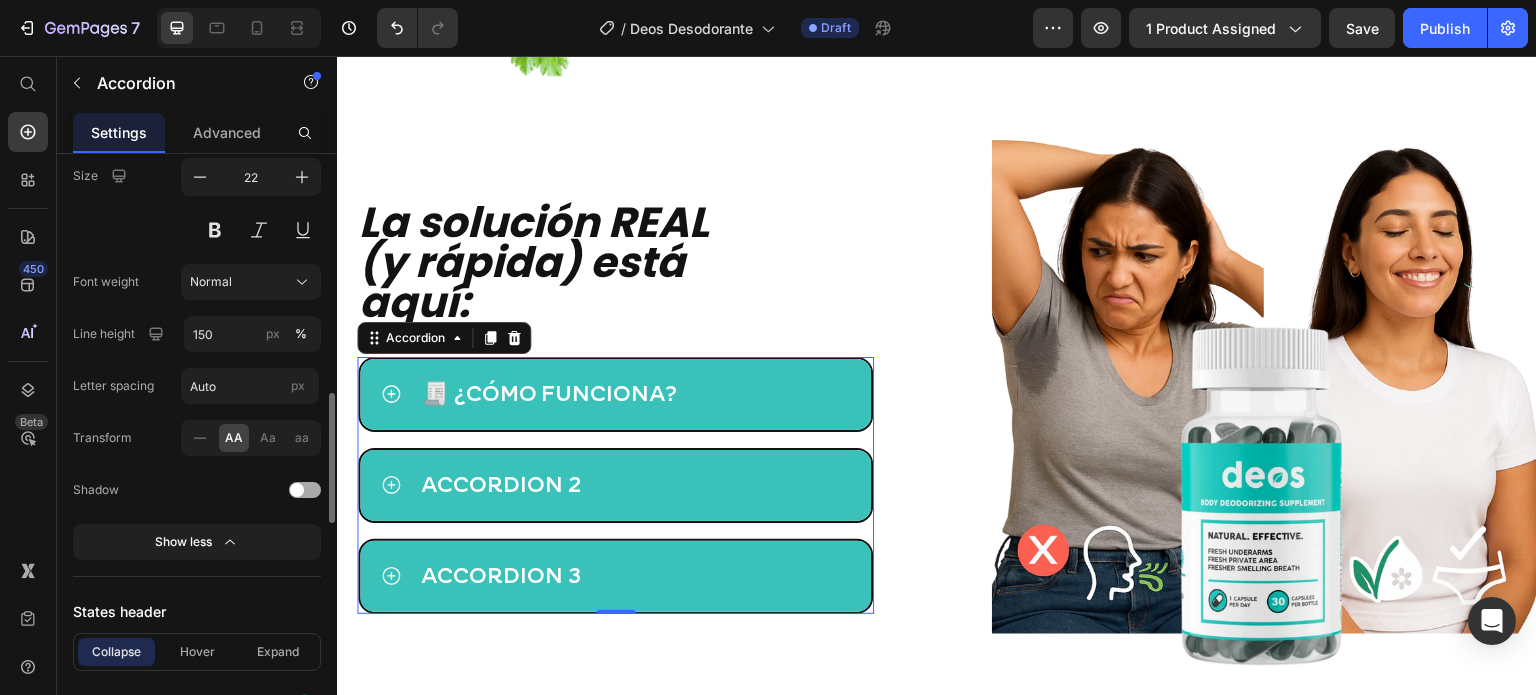 click on "Font weight Normal" 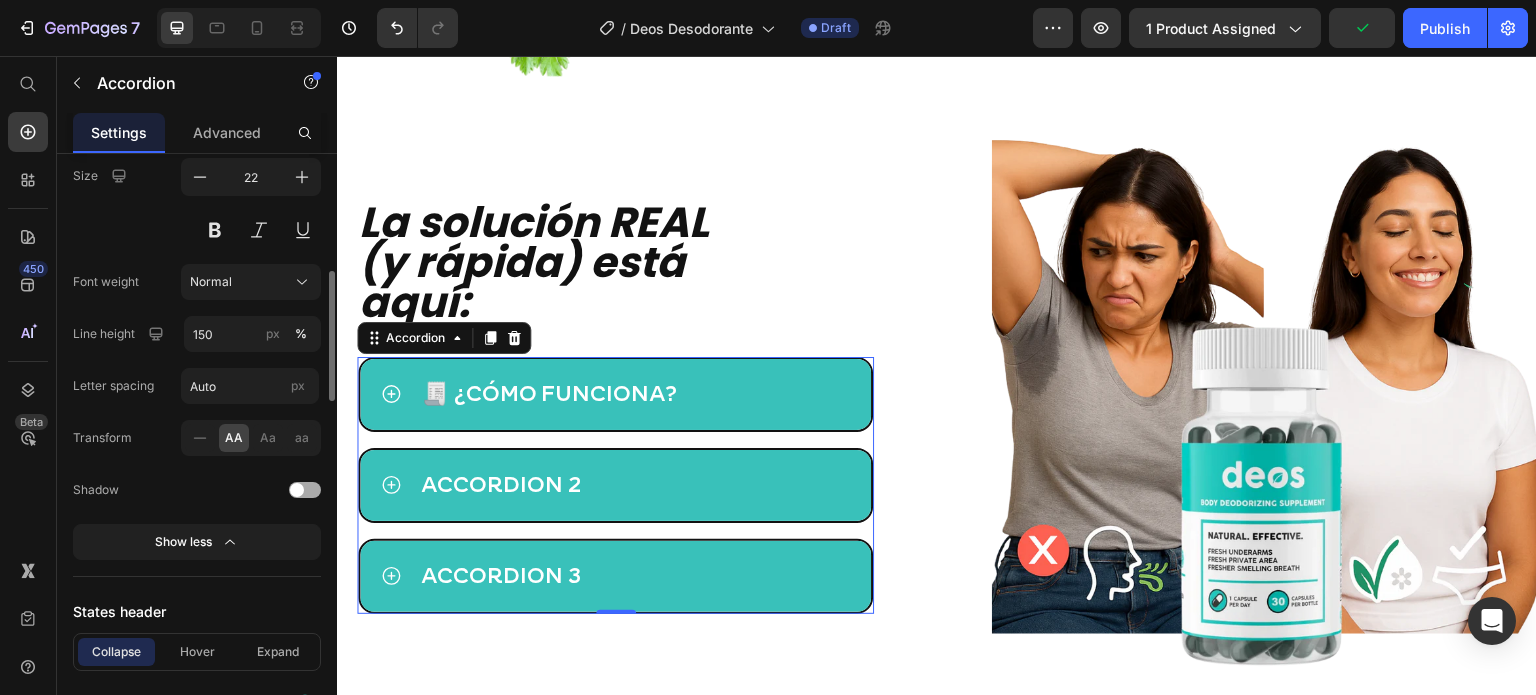 scroll, scrollTop: 1000, scrollLeft: 0, axis: vertical 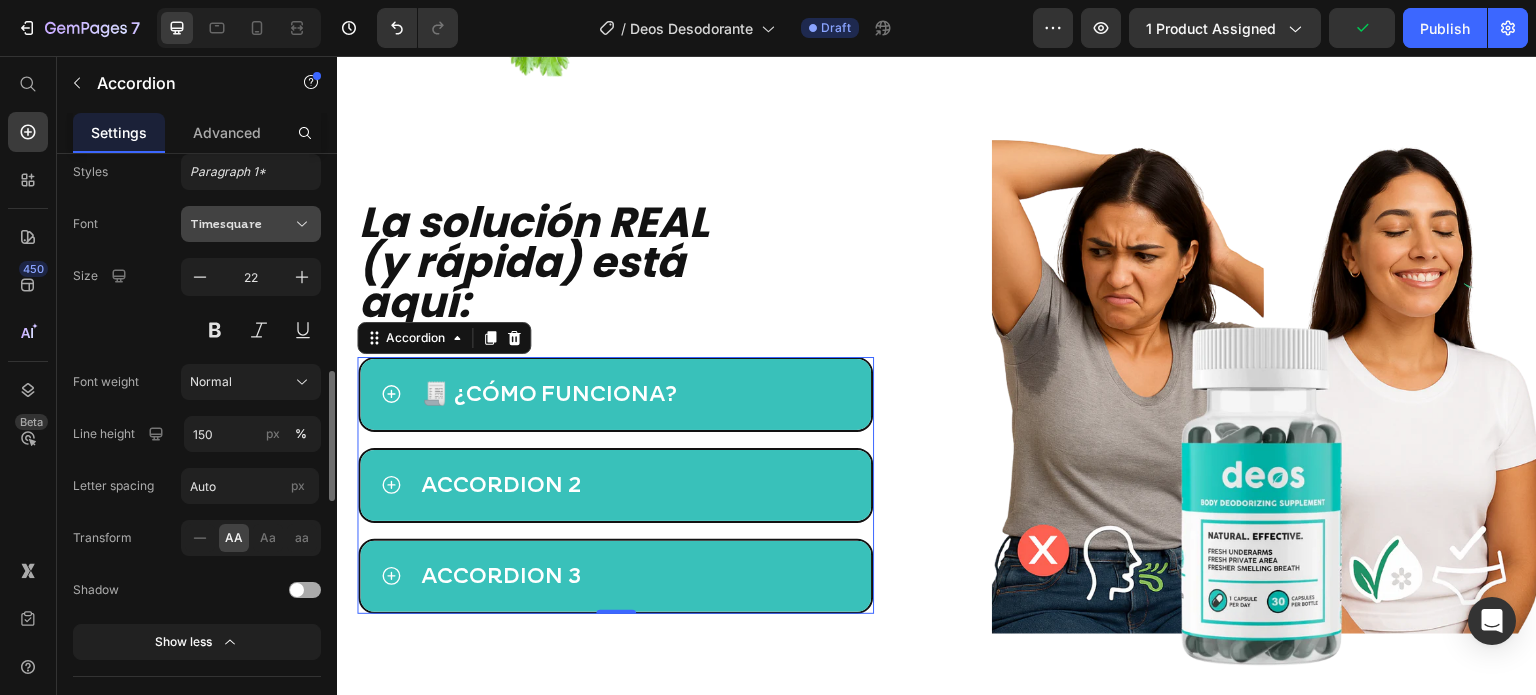 click on "Timesquare" at bounding box center (241, 224) 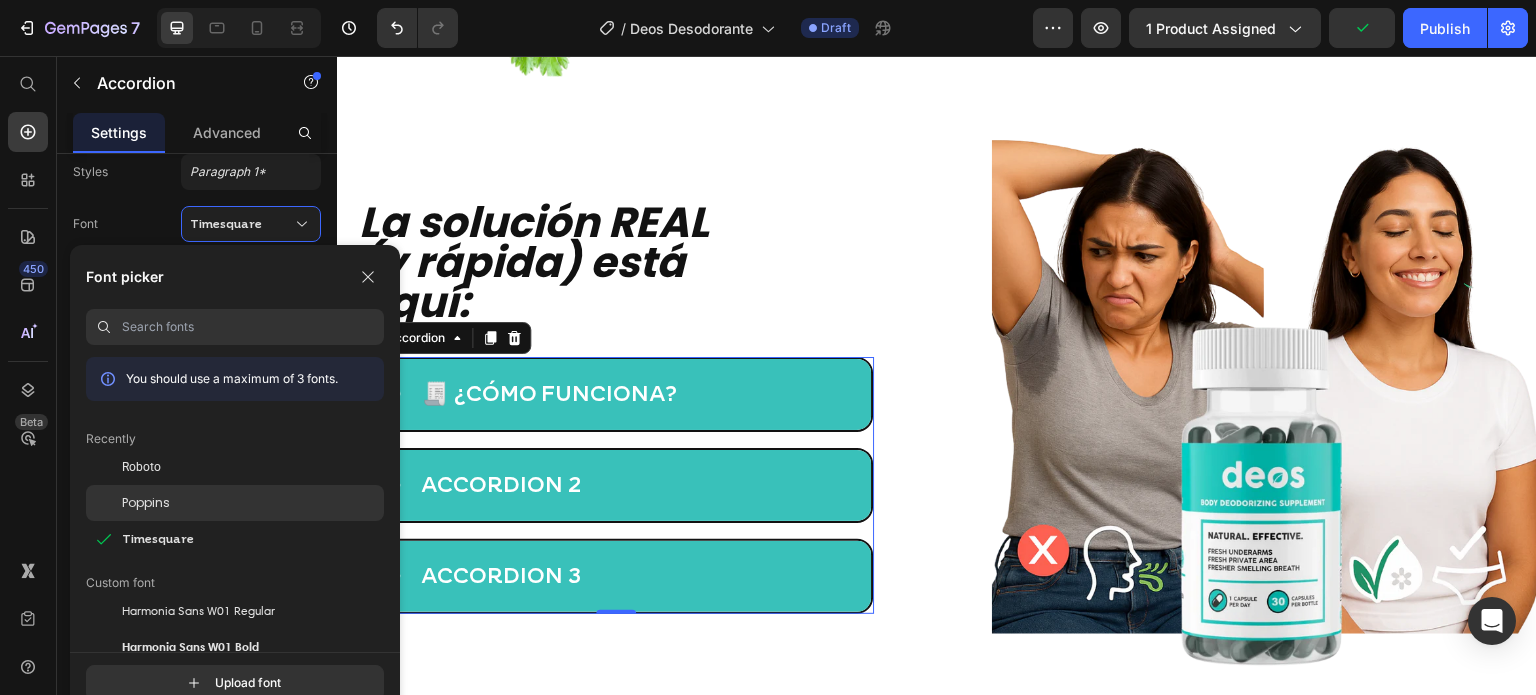 click on "Poppins" at bounding box center [146, 503] 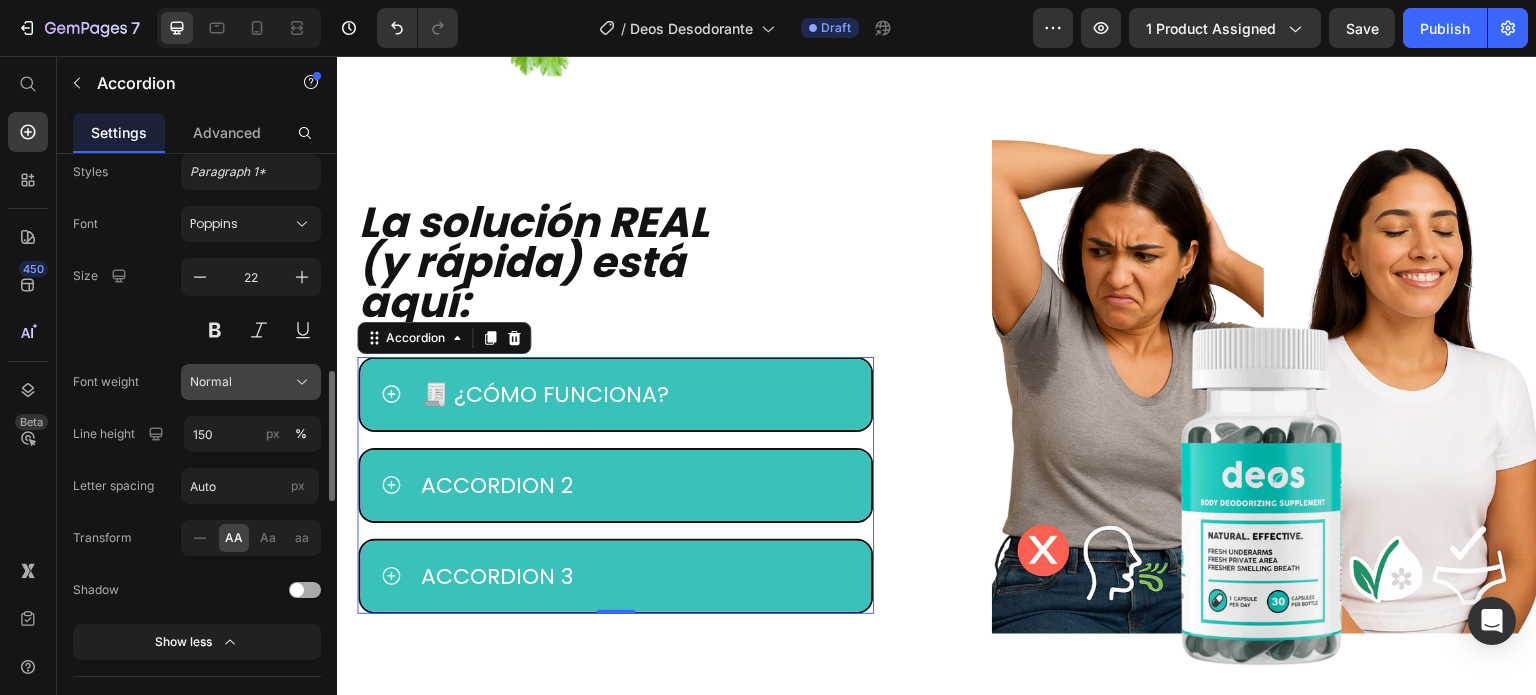 click on "Normal" at bounding box center (211, 382) 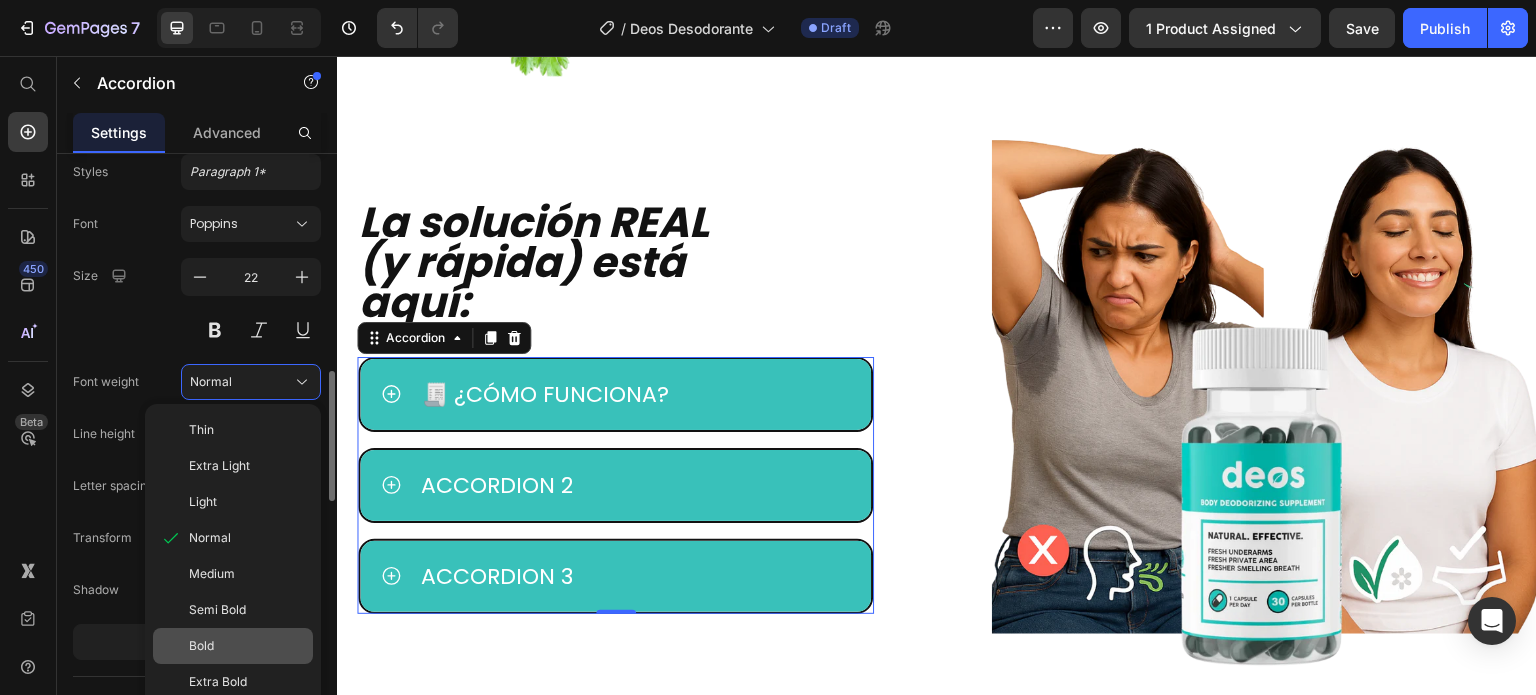 click on "Bold" at bounding box center (247, 646) 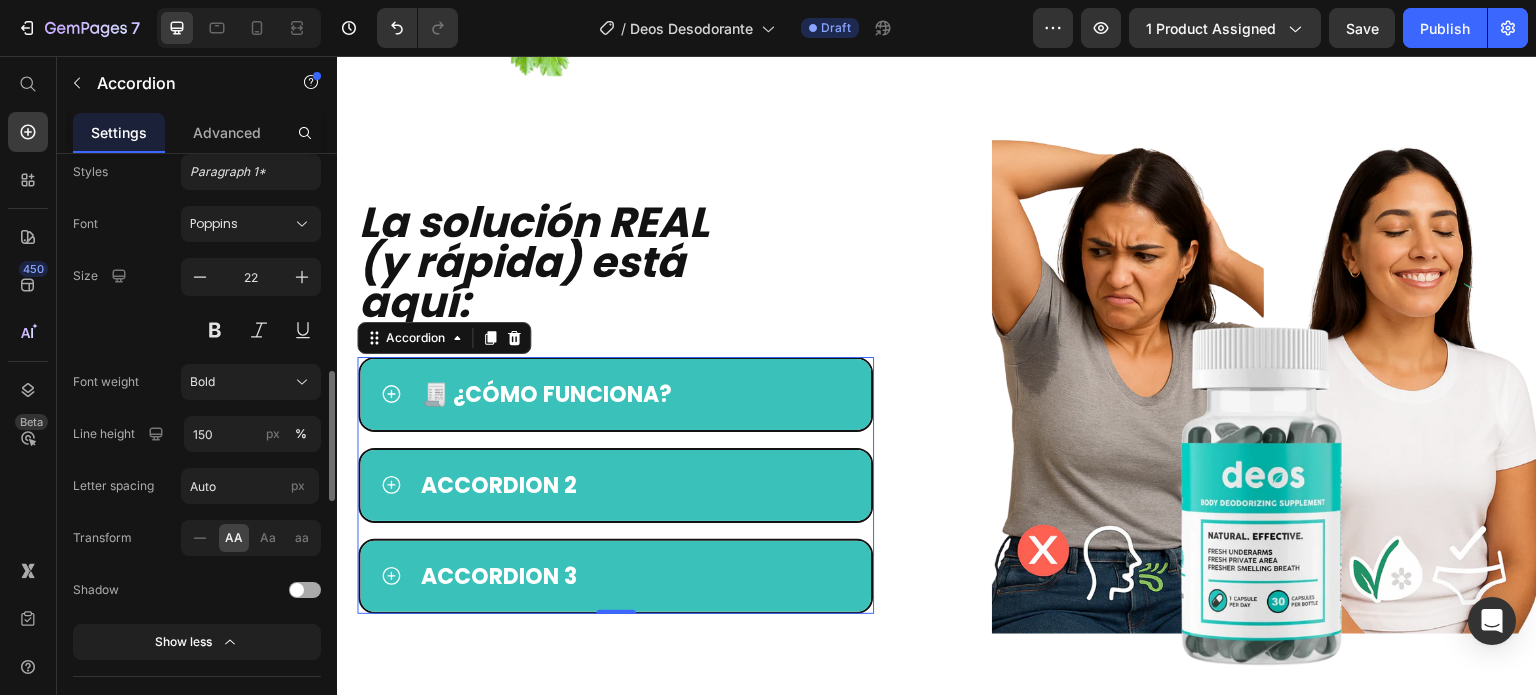 click on "Size 22" at bounding box center (197, 303) 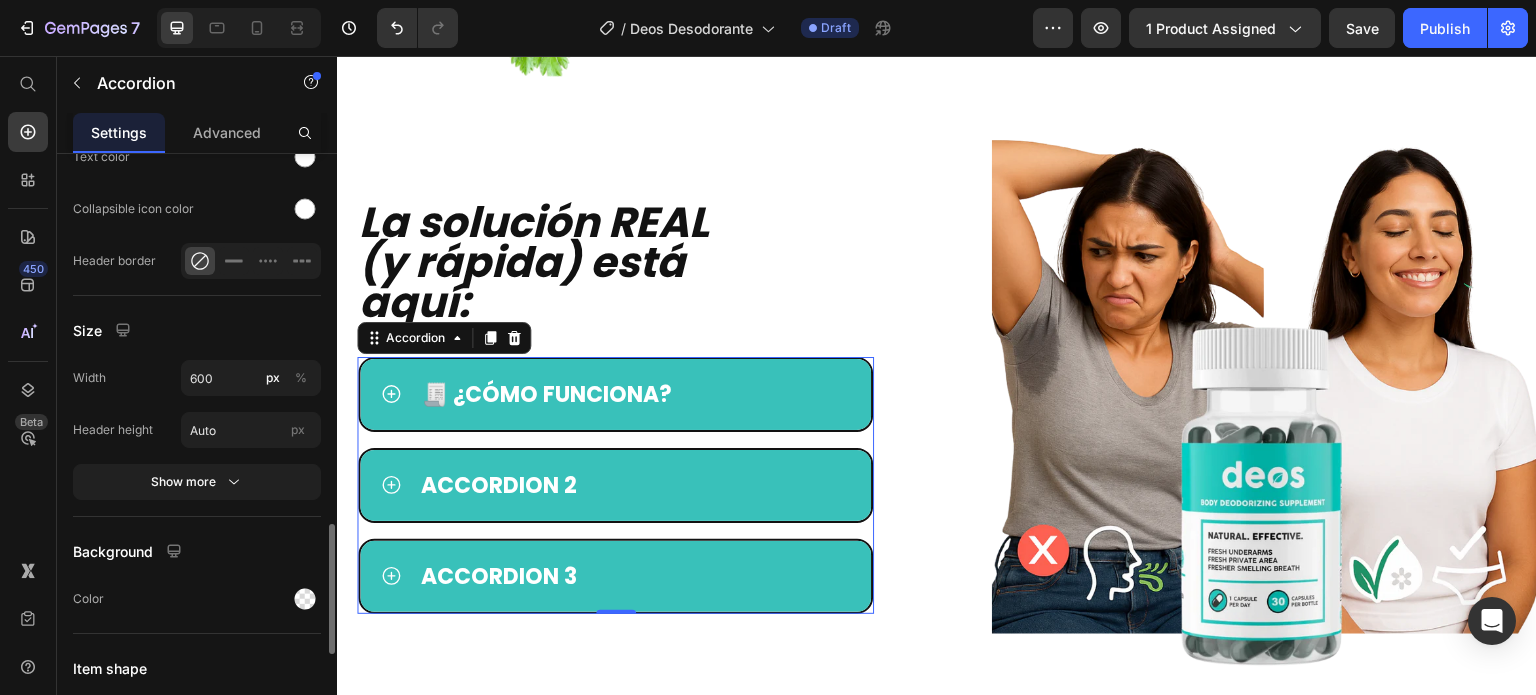 scroll, scrollTop: 1800, scrollLeft: 0, axis: vertical 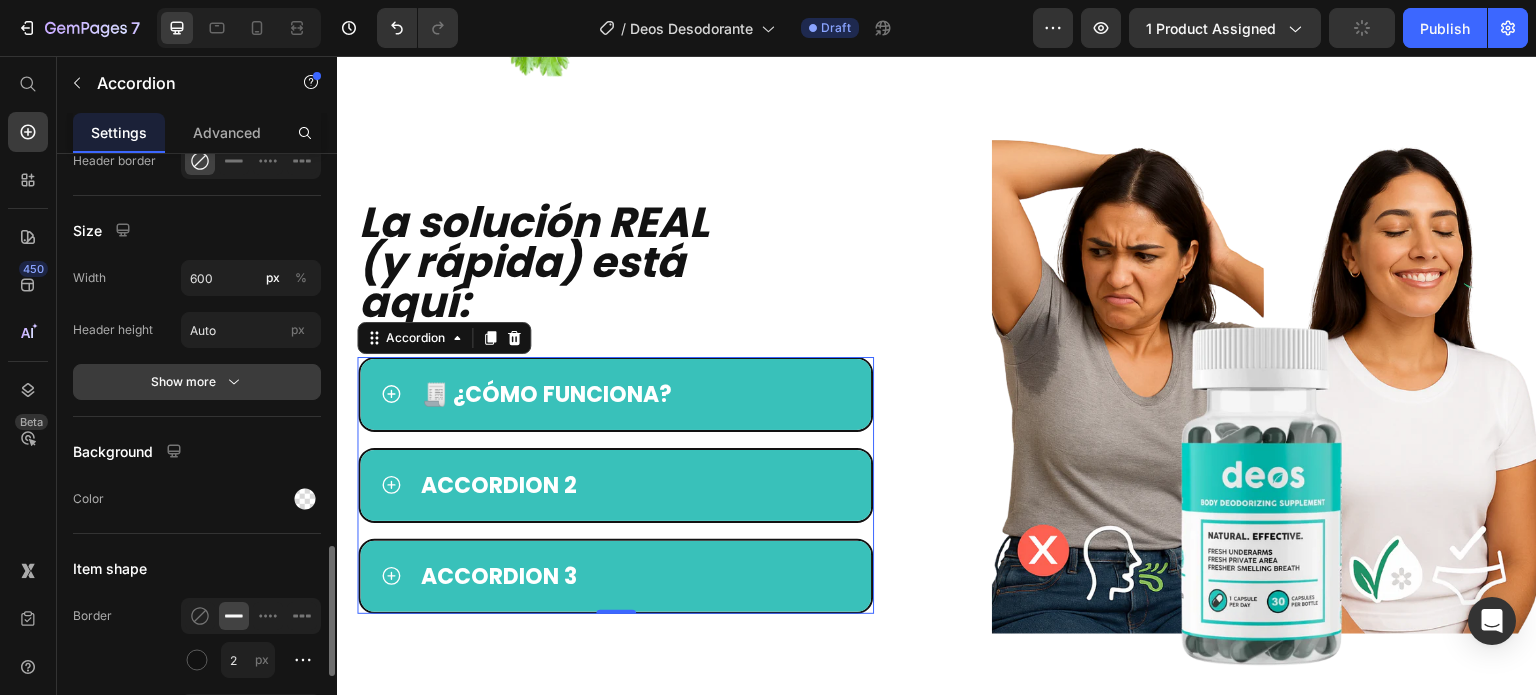 click on "Show more" at bounding box center (197, 382) 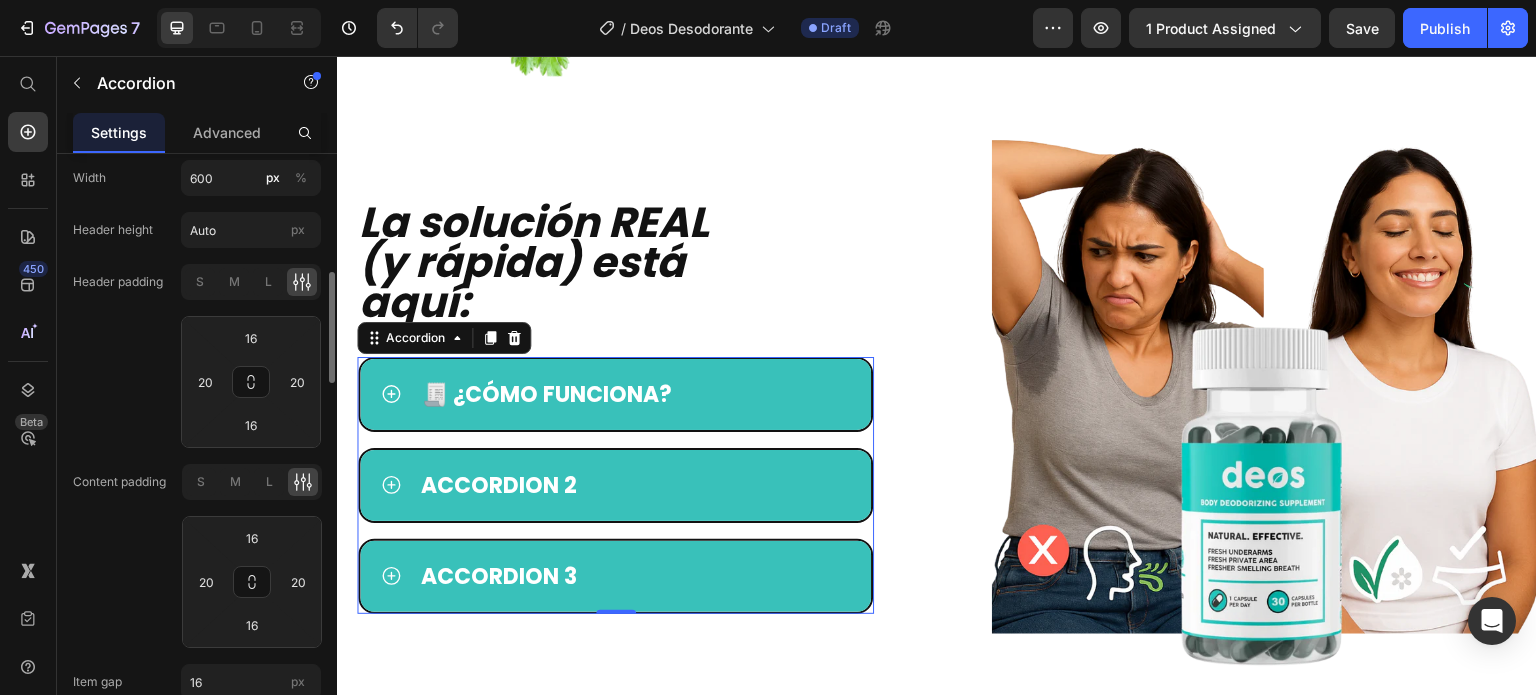 scroll, scrollTop: 1500, scrollLeft: 0, axis: vertical 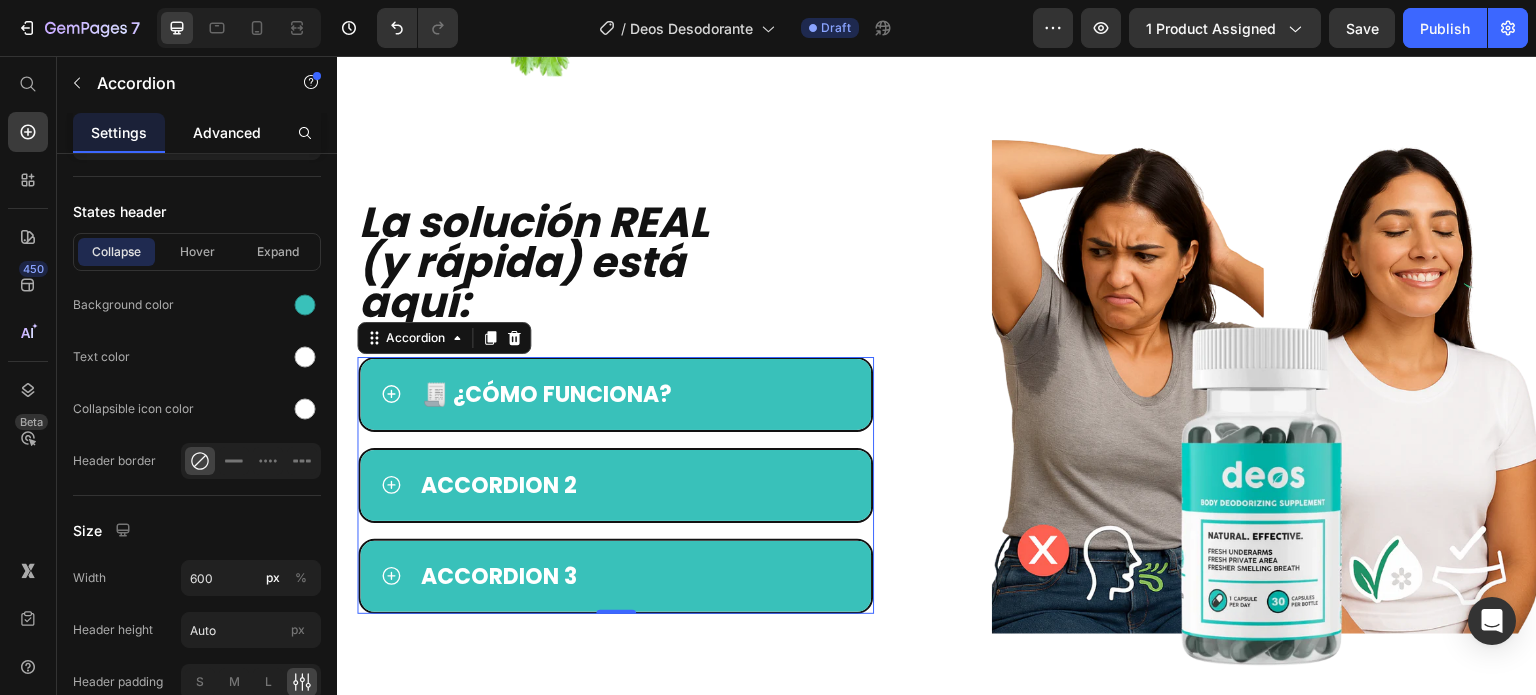 click on "Advanced" 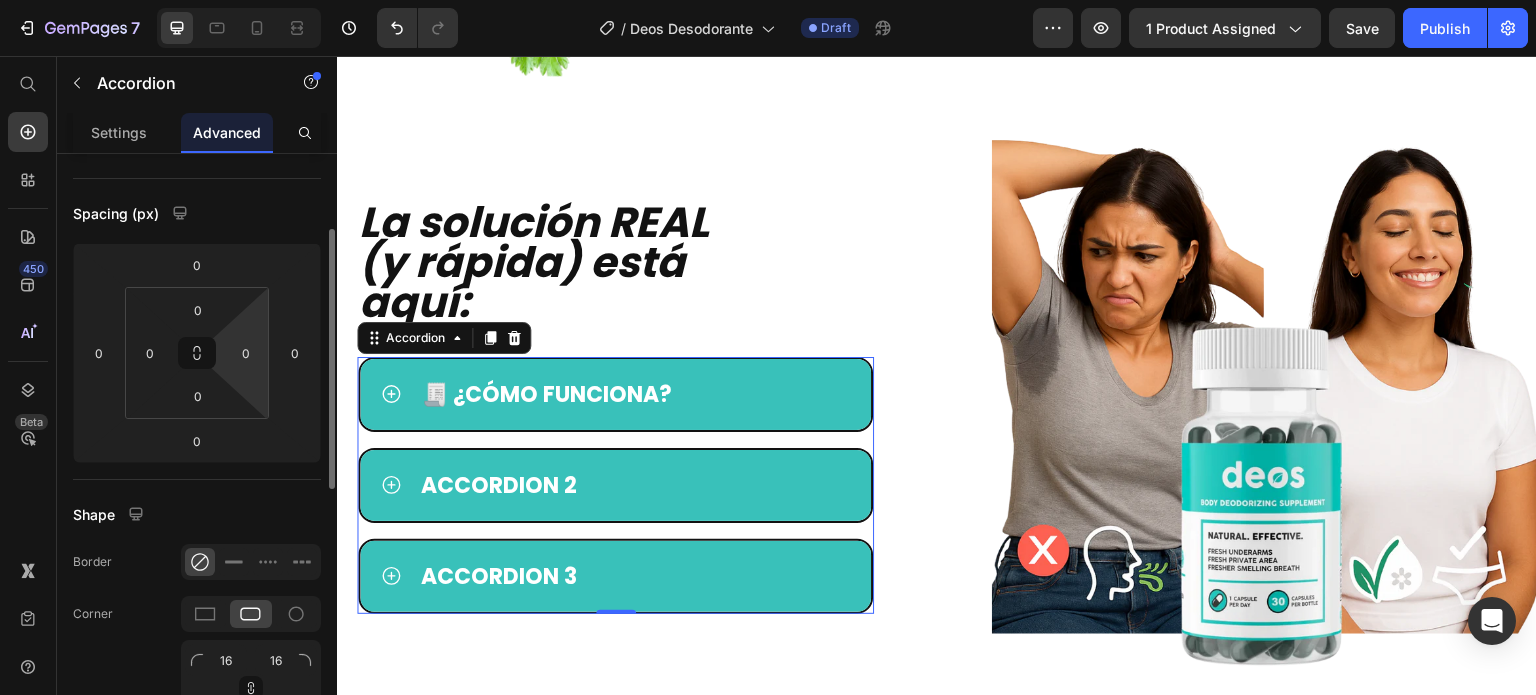 scroll, scrollTop: 0, scrollLeft: 0, axis: both 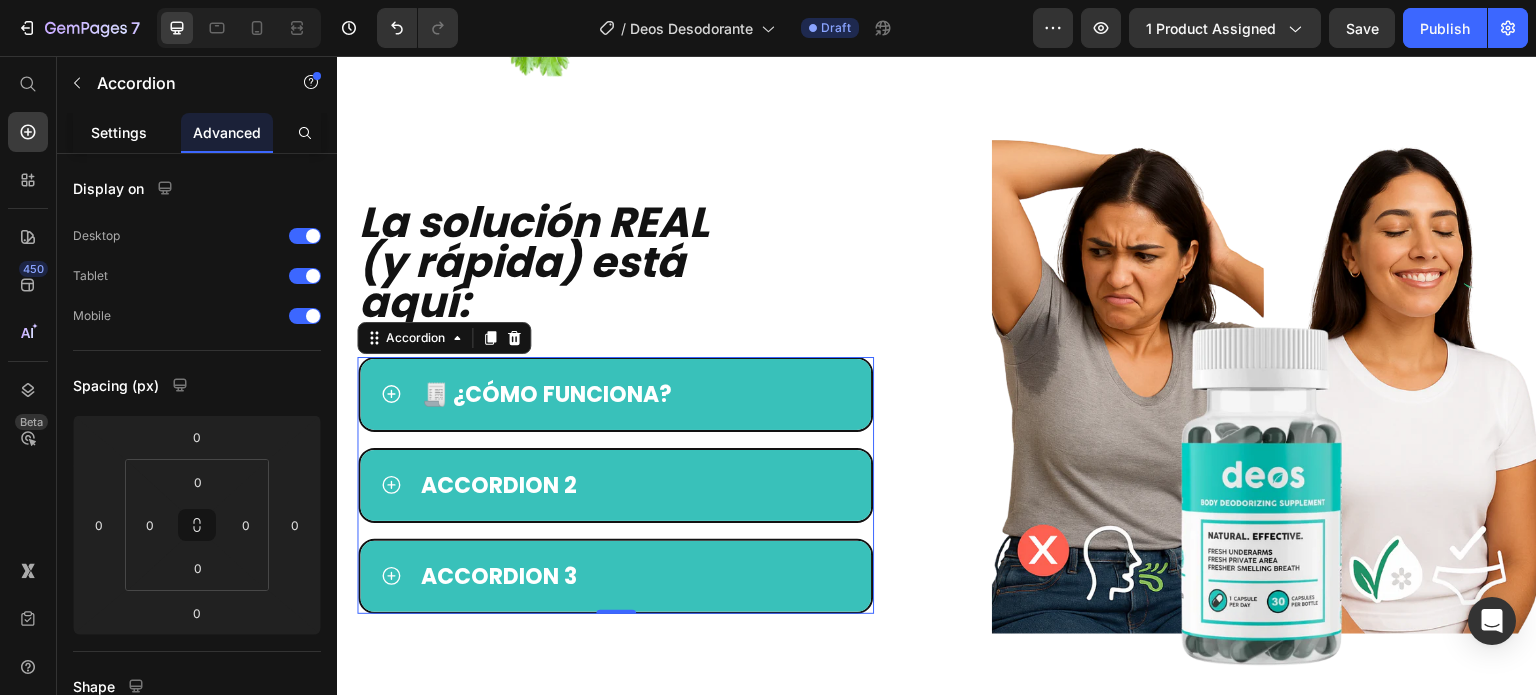 click on "Settings" at bounding box center [119, 132] 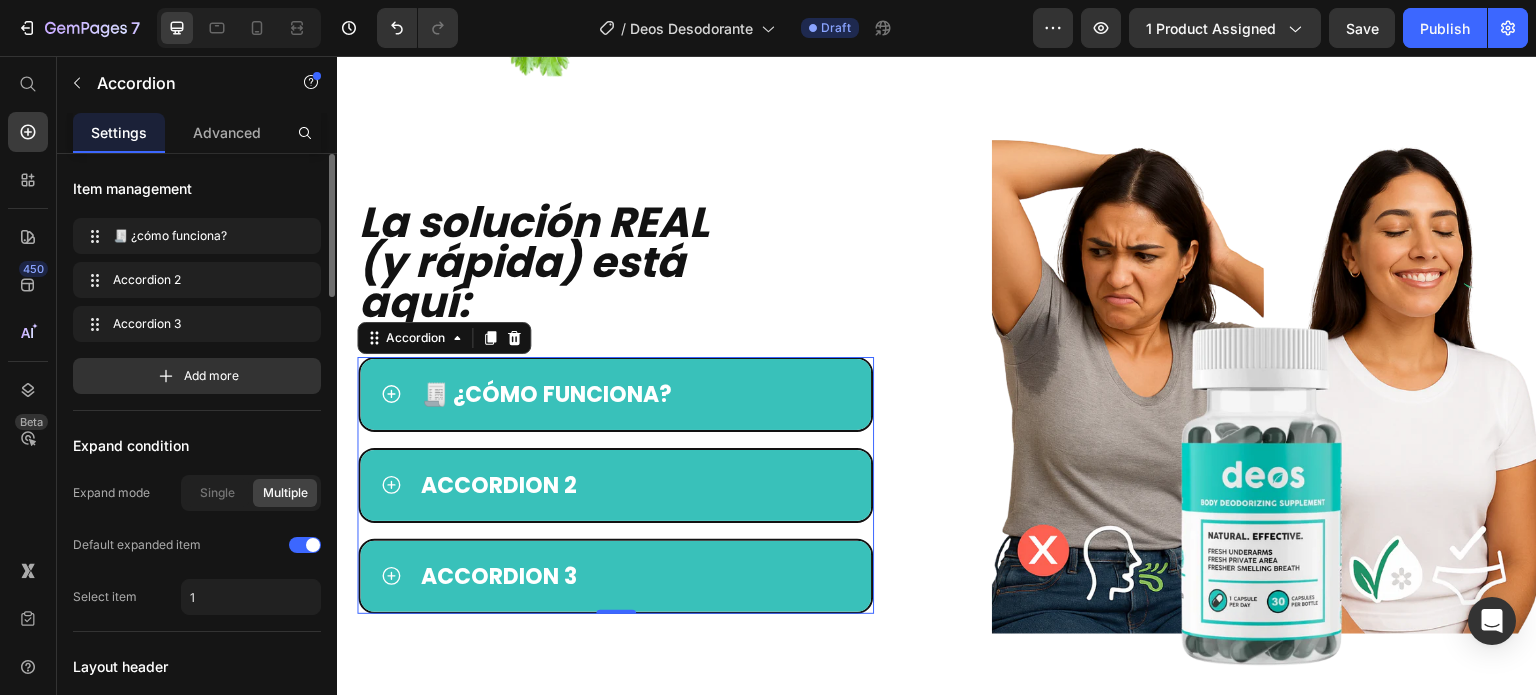 click on "Item management" at bounding box center (197, 188) 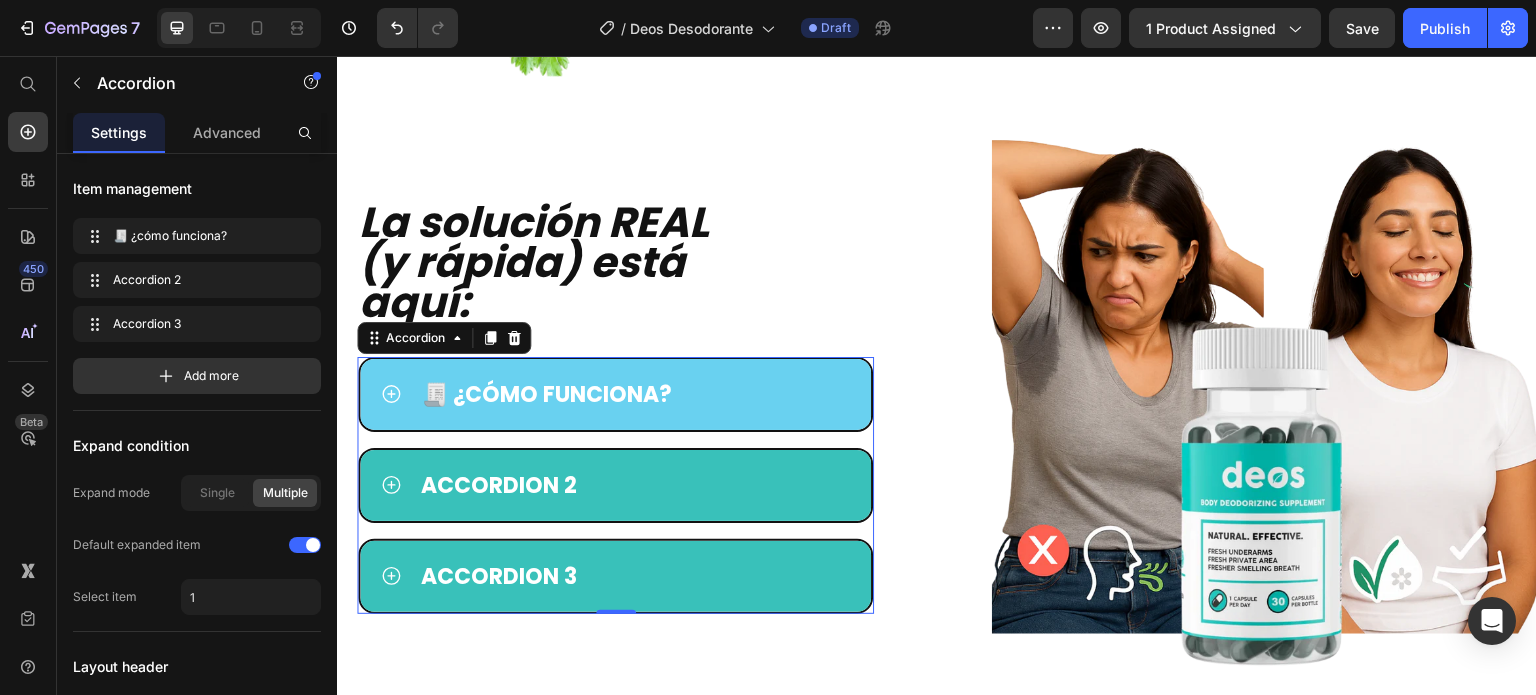click on "🧾 ¿cómo funciona?" at bounding box center (634, 394) 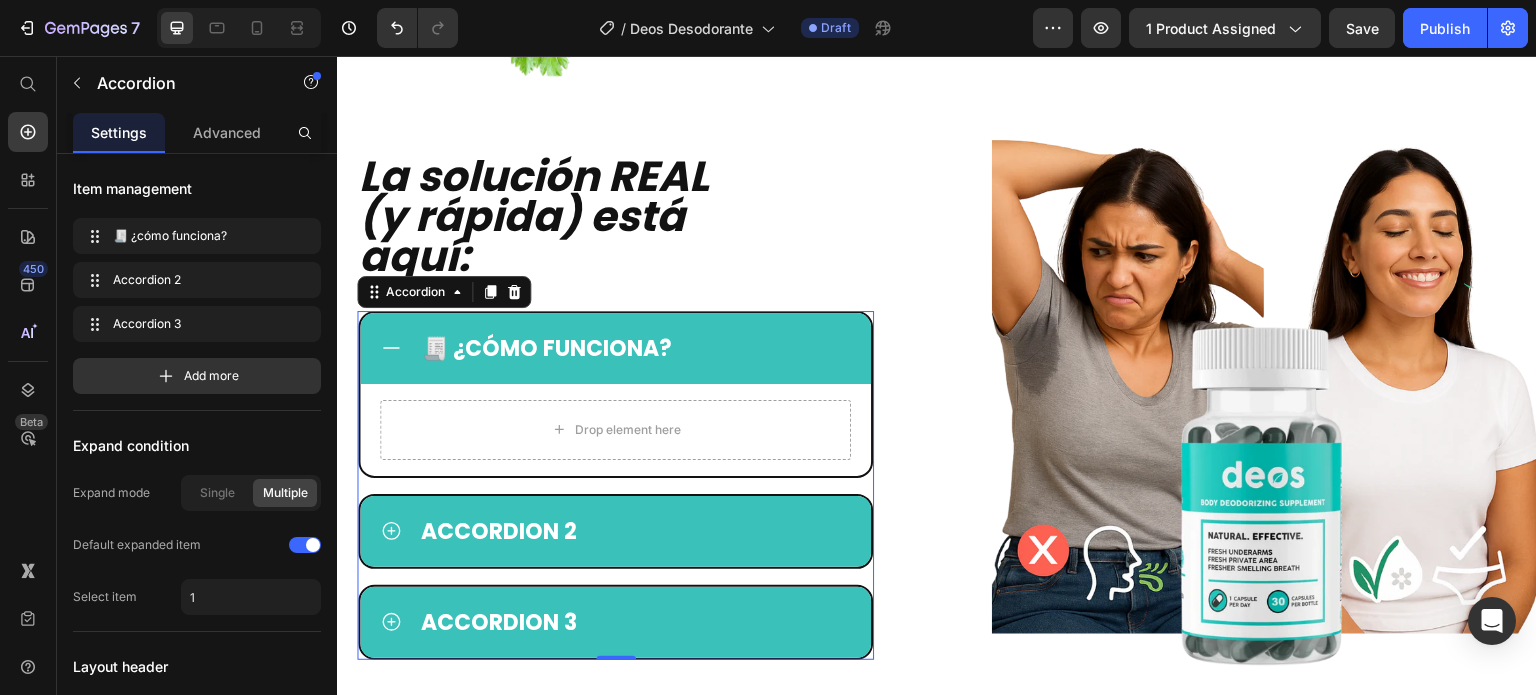 click on "Drop element here" at bounding box center (615, 430) 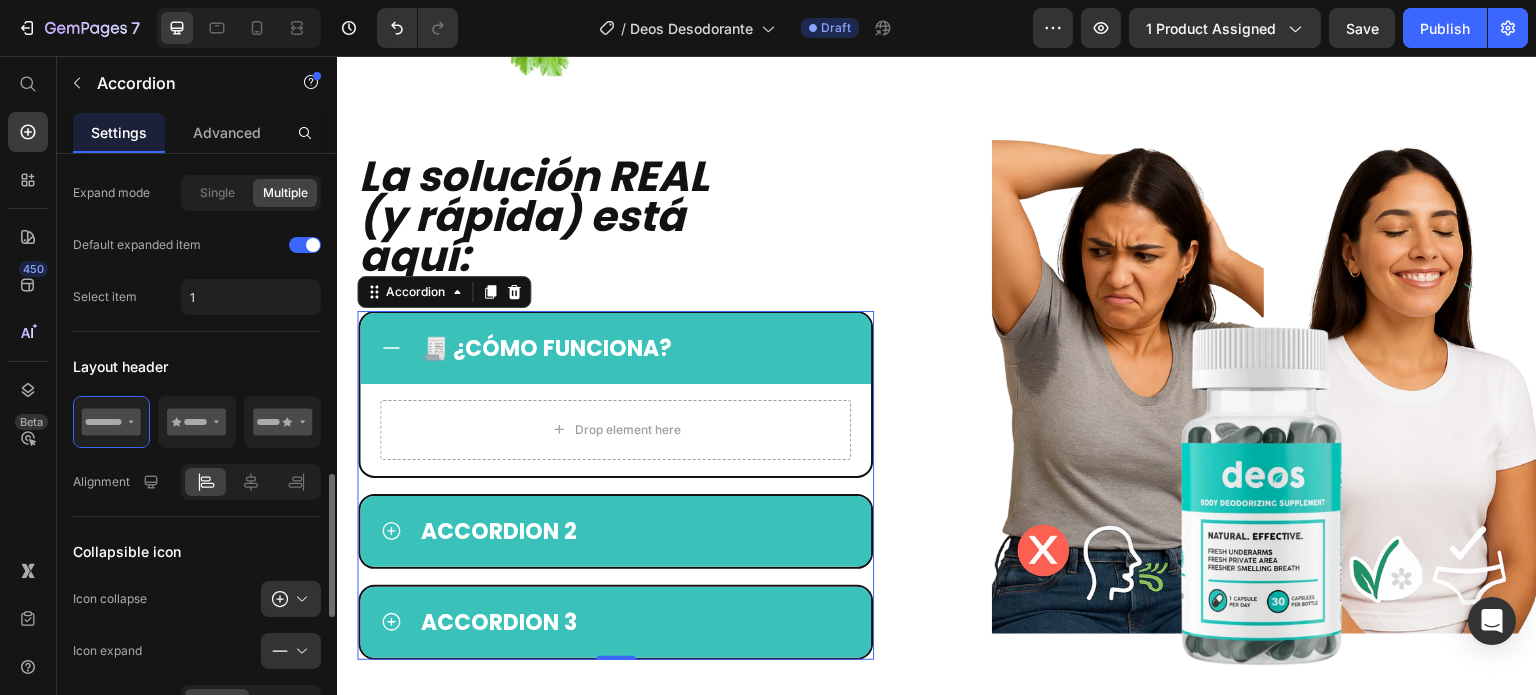 scroll, scrollTop: 600, scrollLeft: 0, axis: vertical 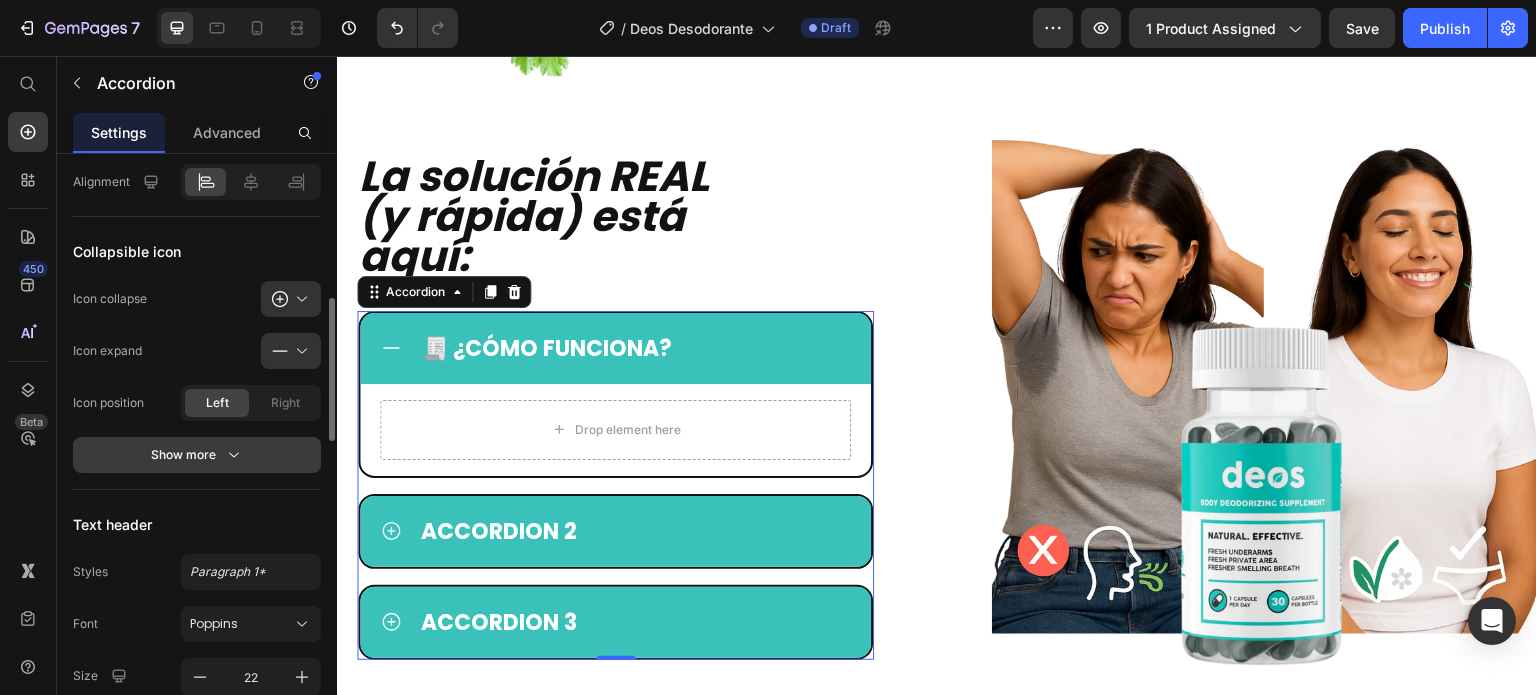 click on "Show more" at bounding box center [197, 455] 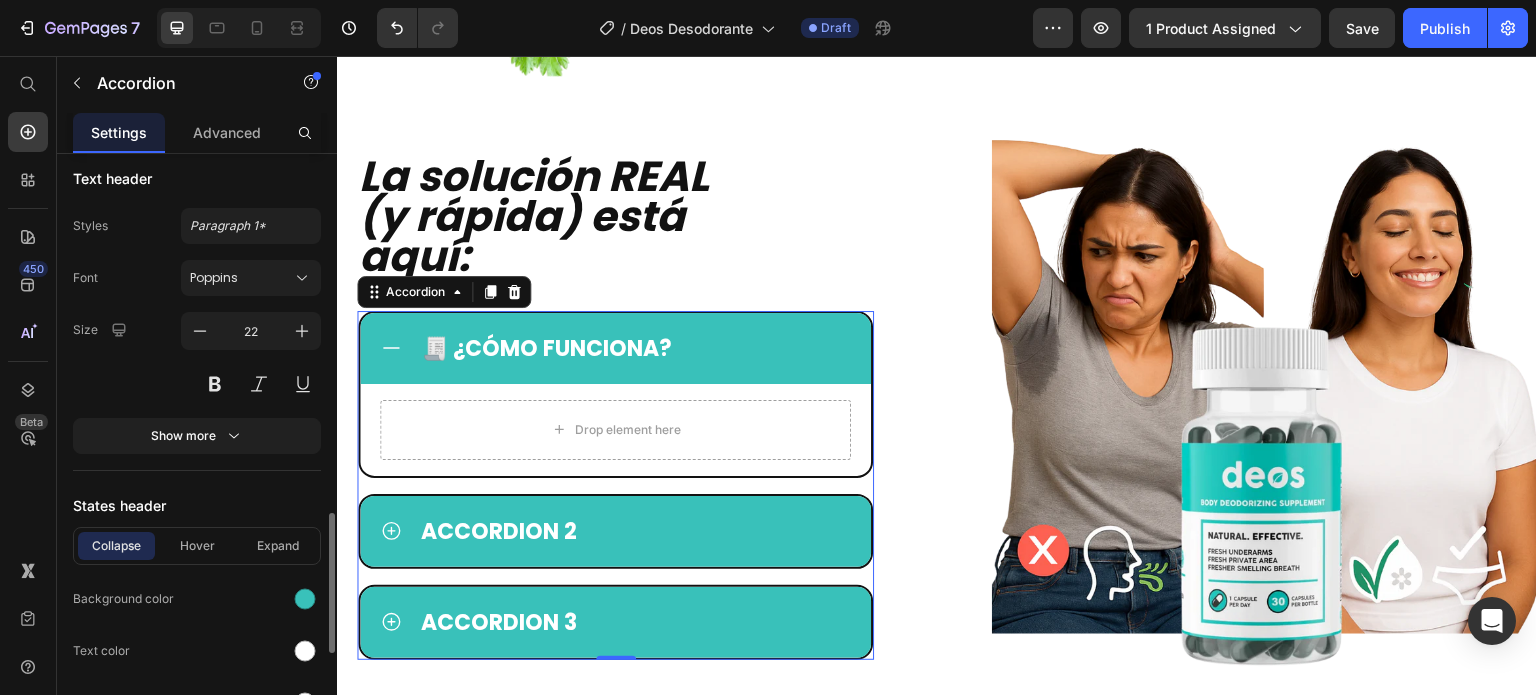scroll, scrollTop: 1100, scrollLeft: 0, axis: vertical 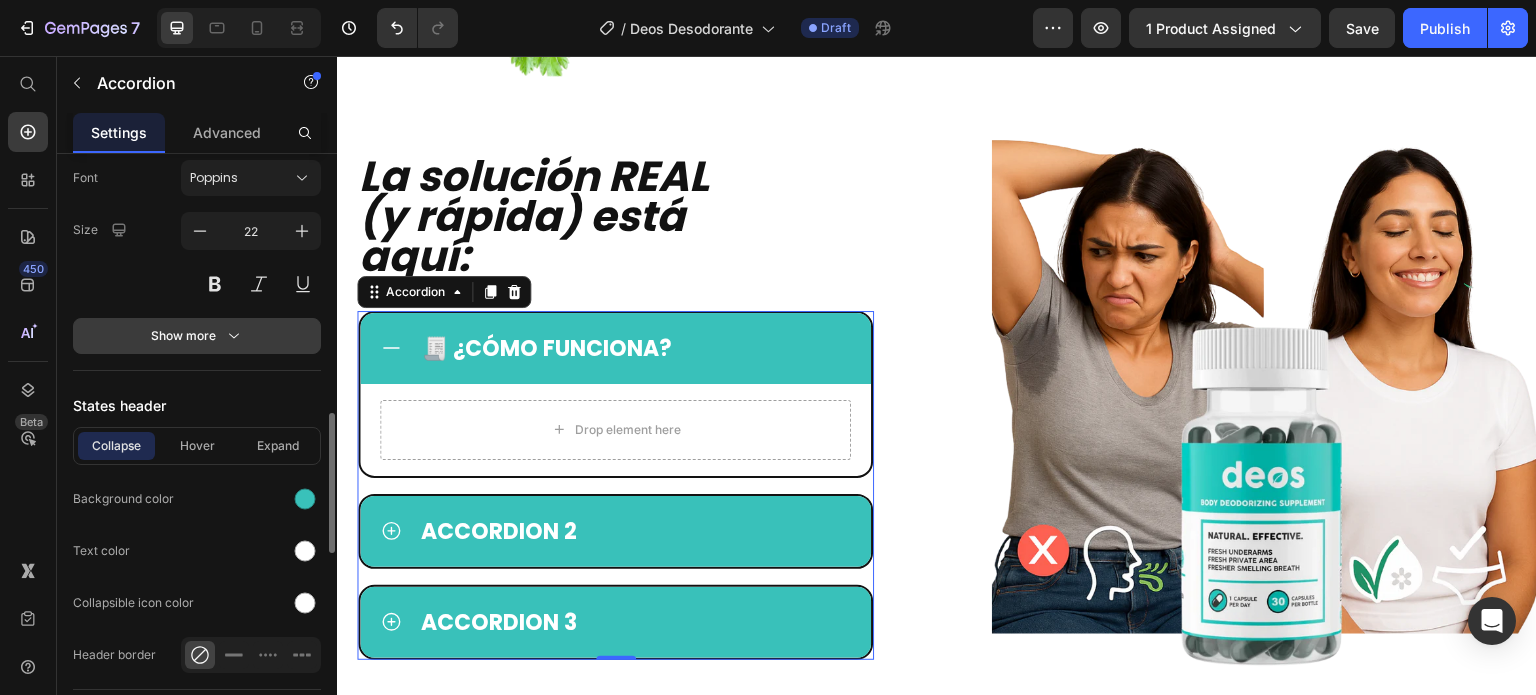click on "Show more" at bounding box center [197, 336] 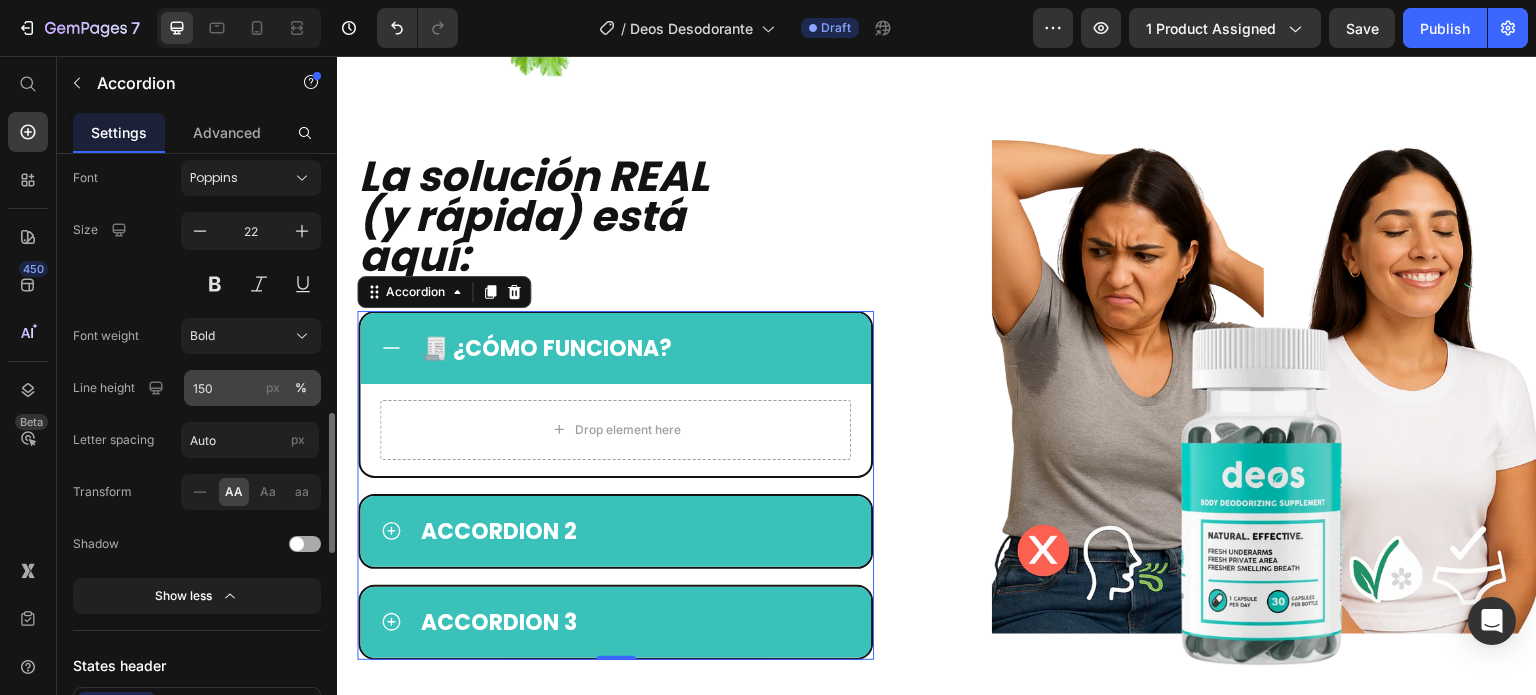 scroll, scrollTop: 1000, scrollLeft: 0, axis: vertical 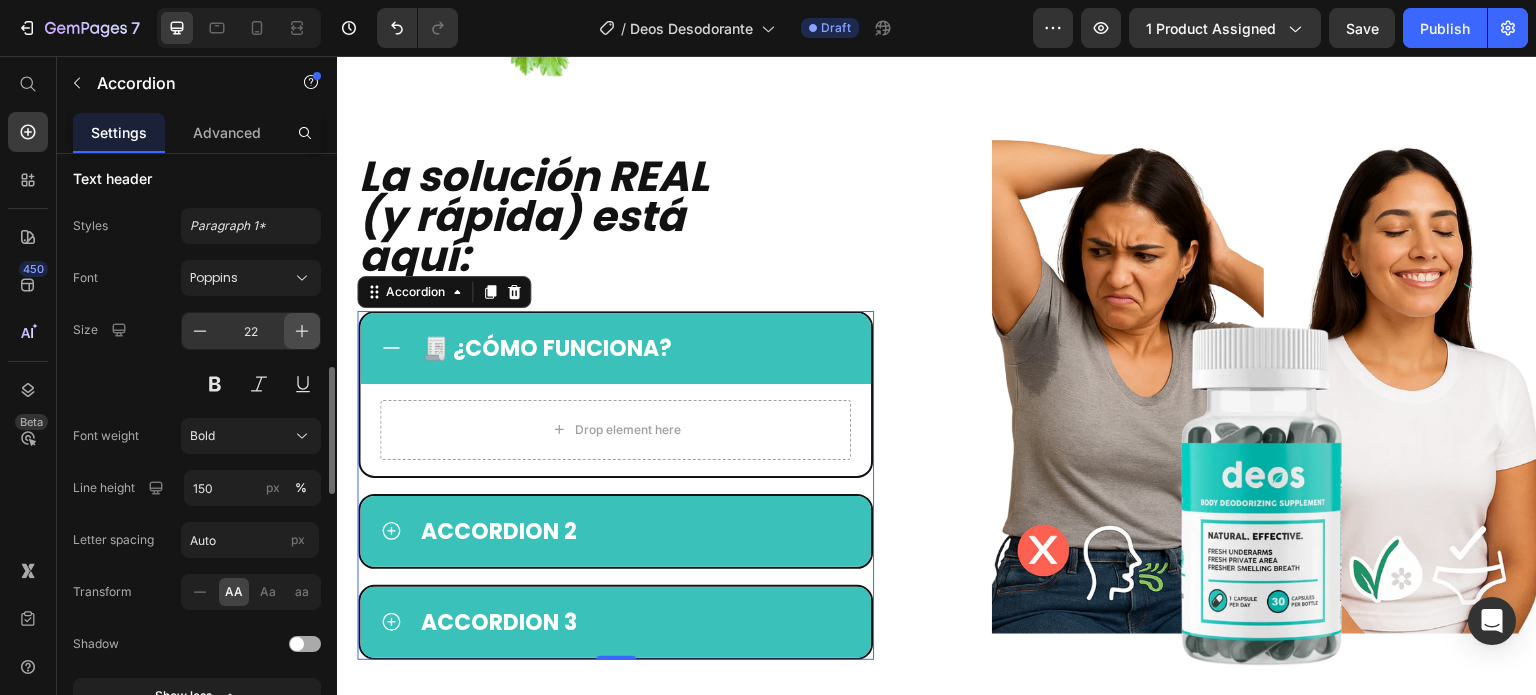 click 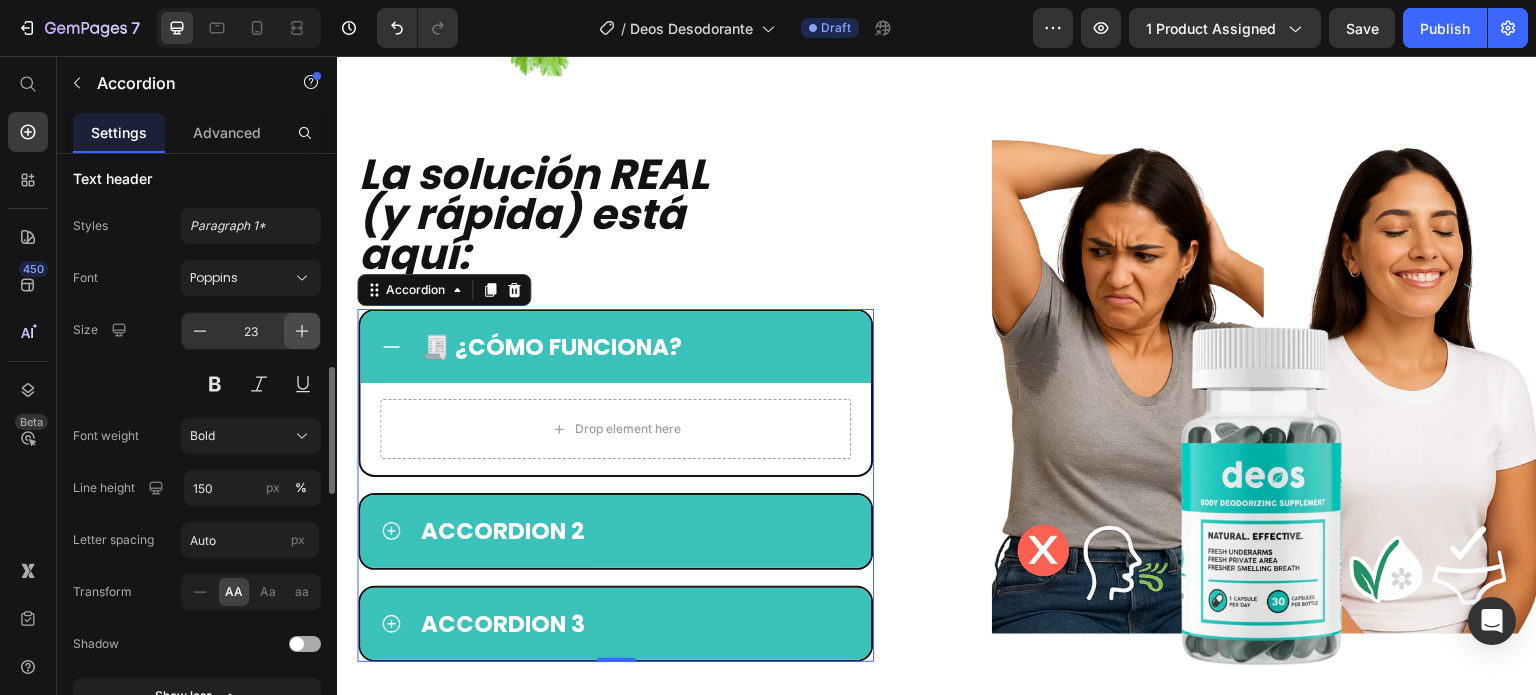 click 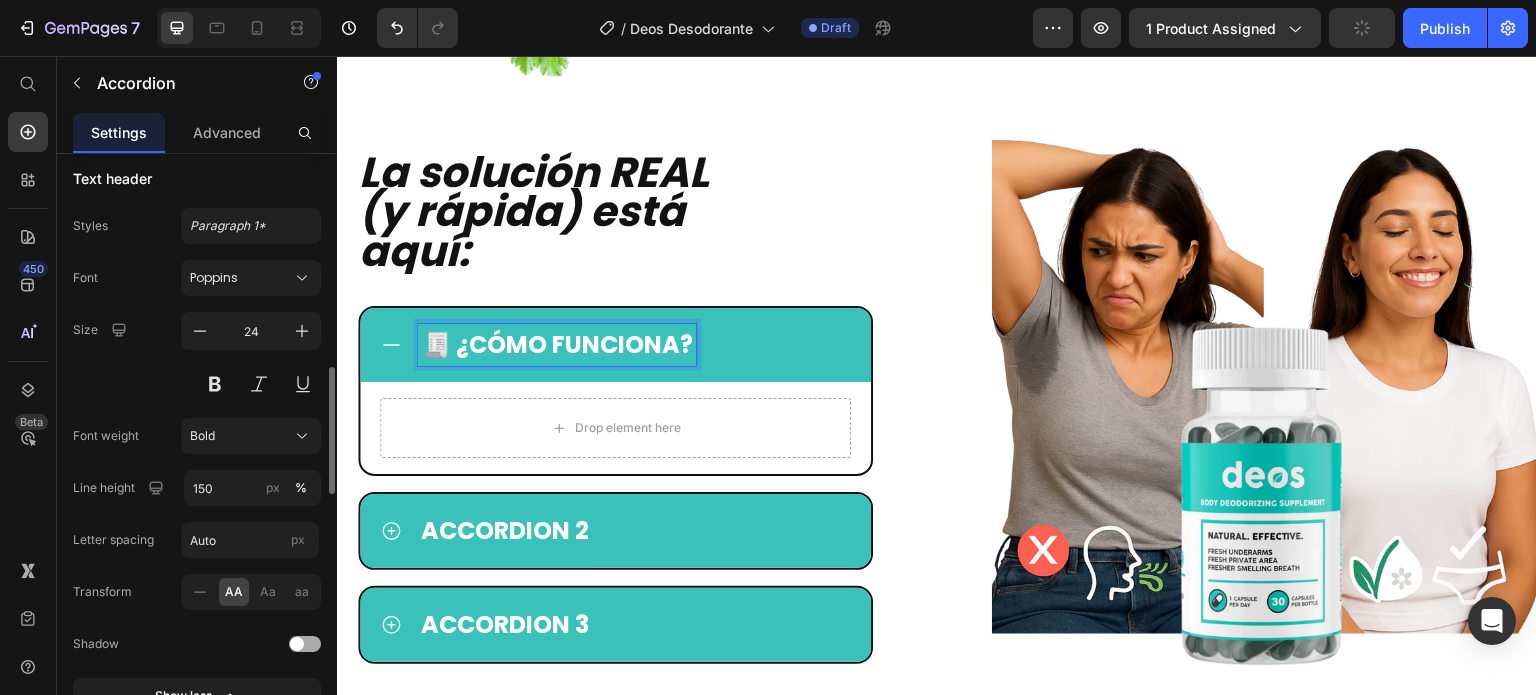 click on "Size 24" at bounding box center (197, 357) 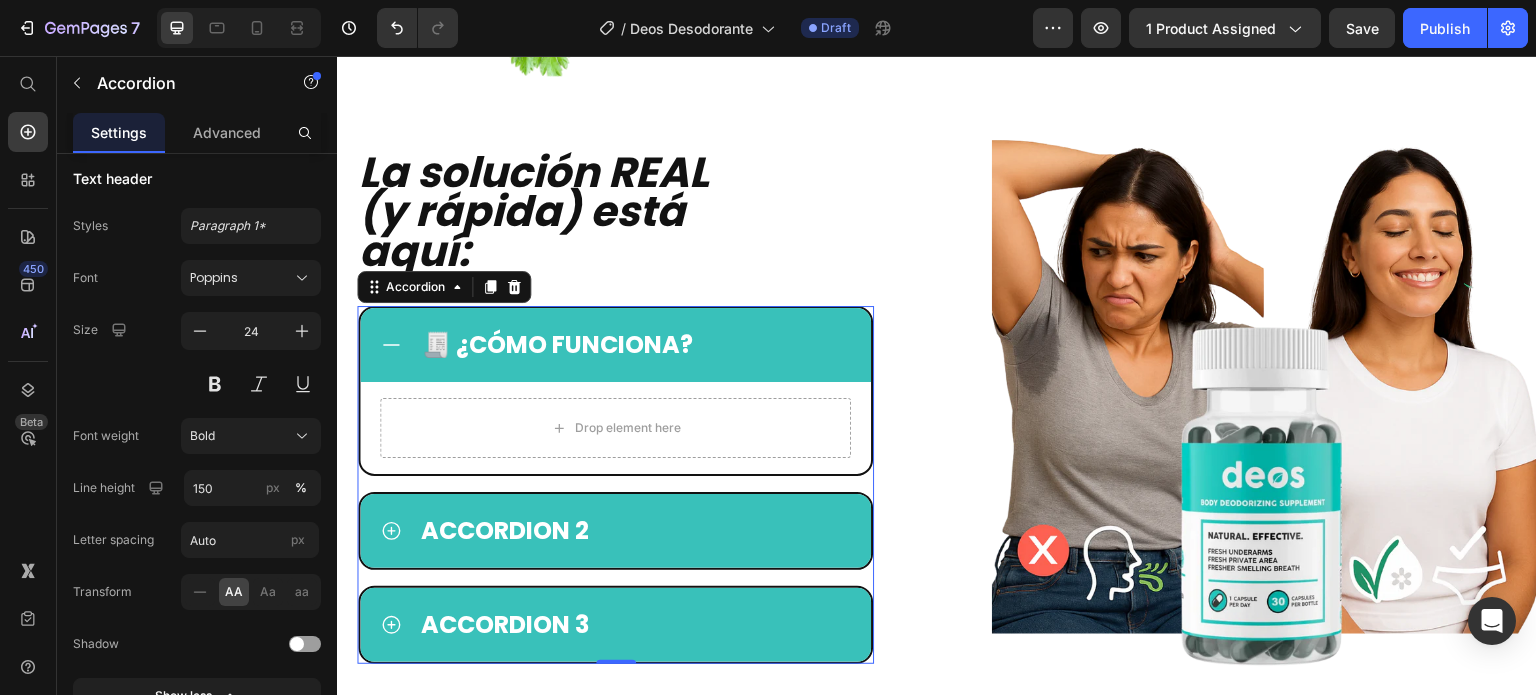 click on "Drop element here" at bounding box center [615, 428] 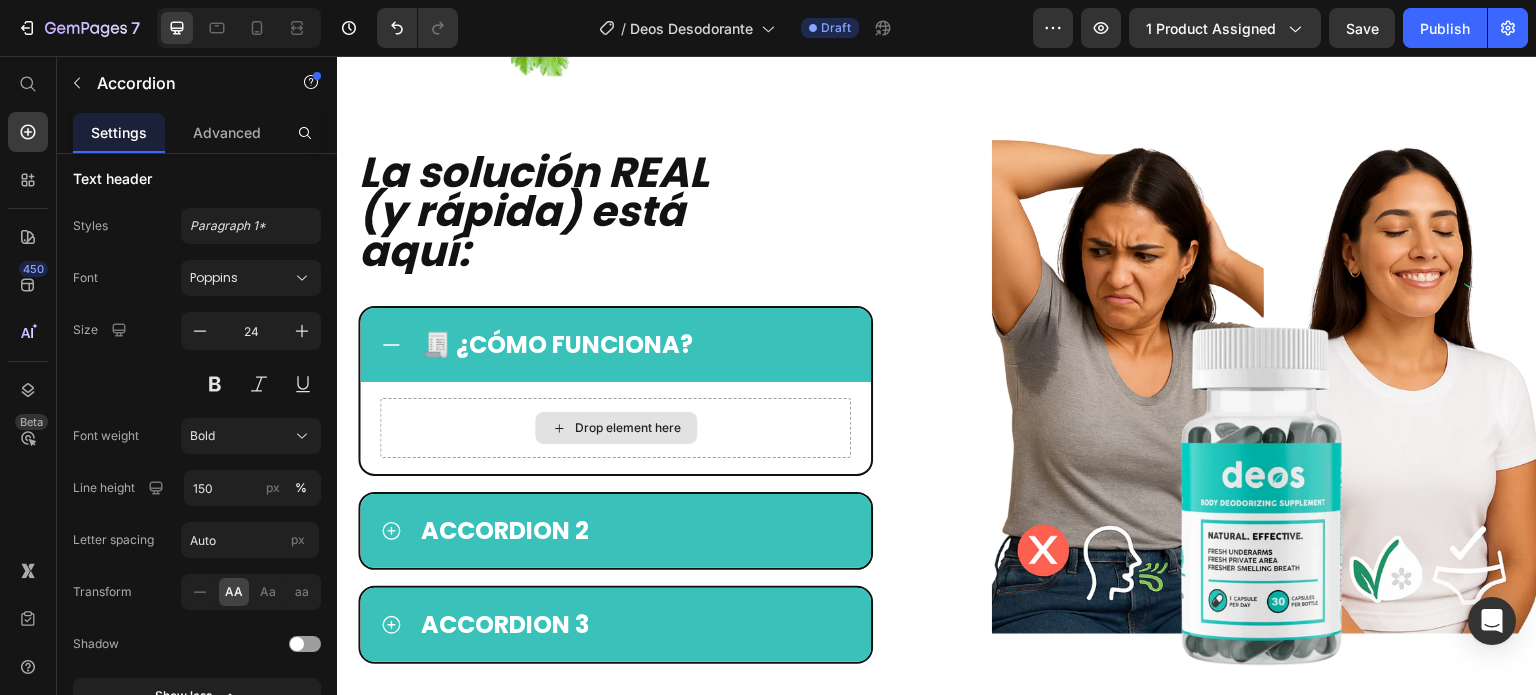 click on "Drop element here" at bounding box center (628, 428) 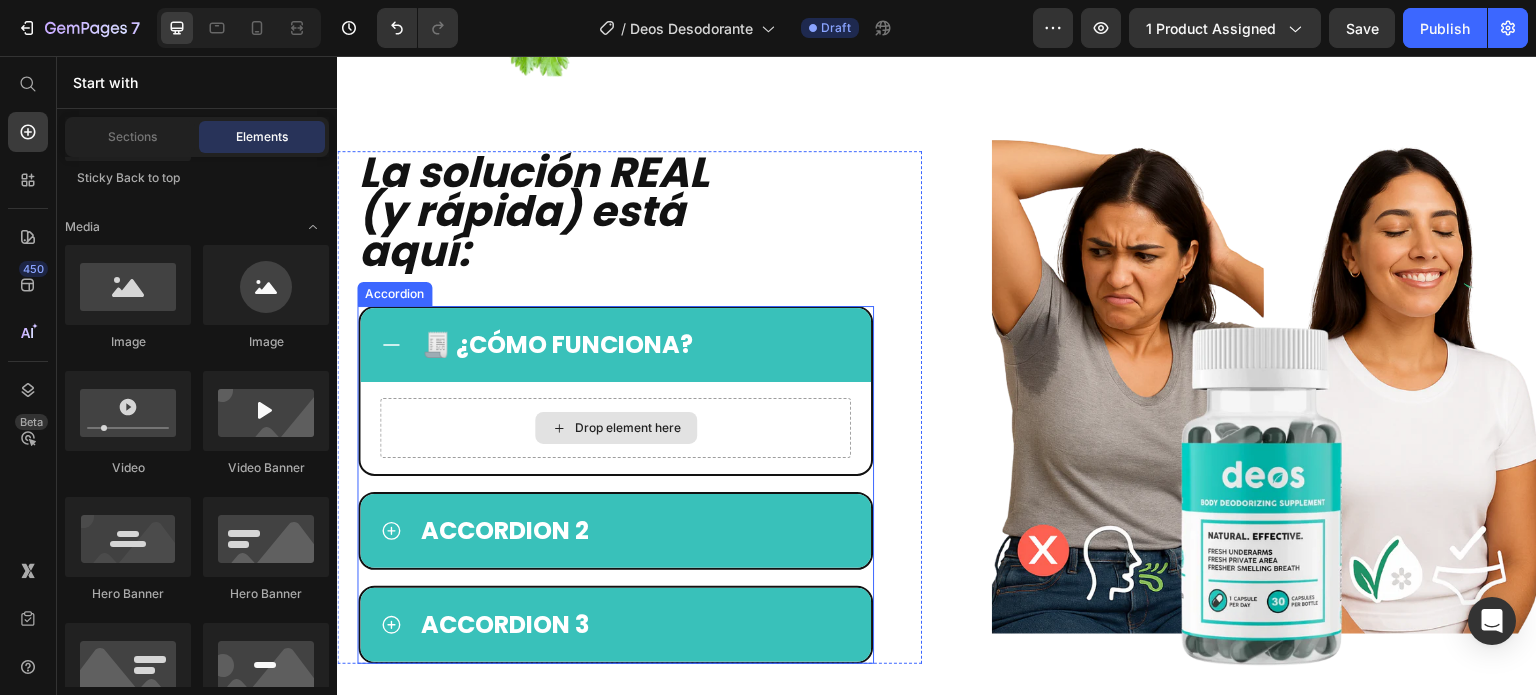 click 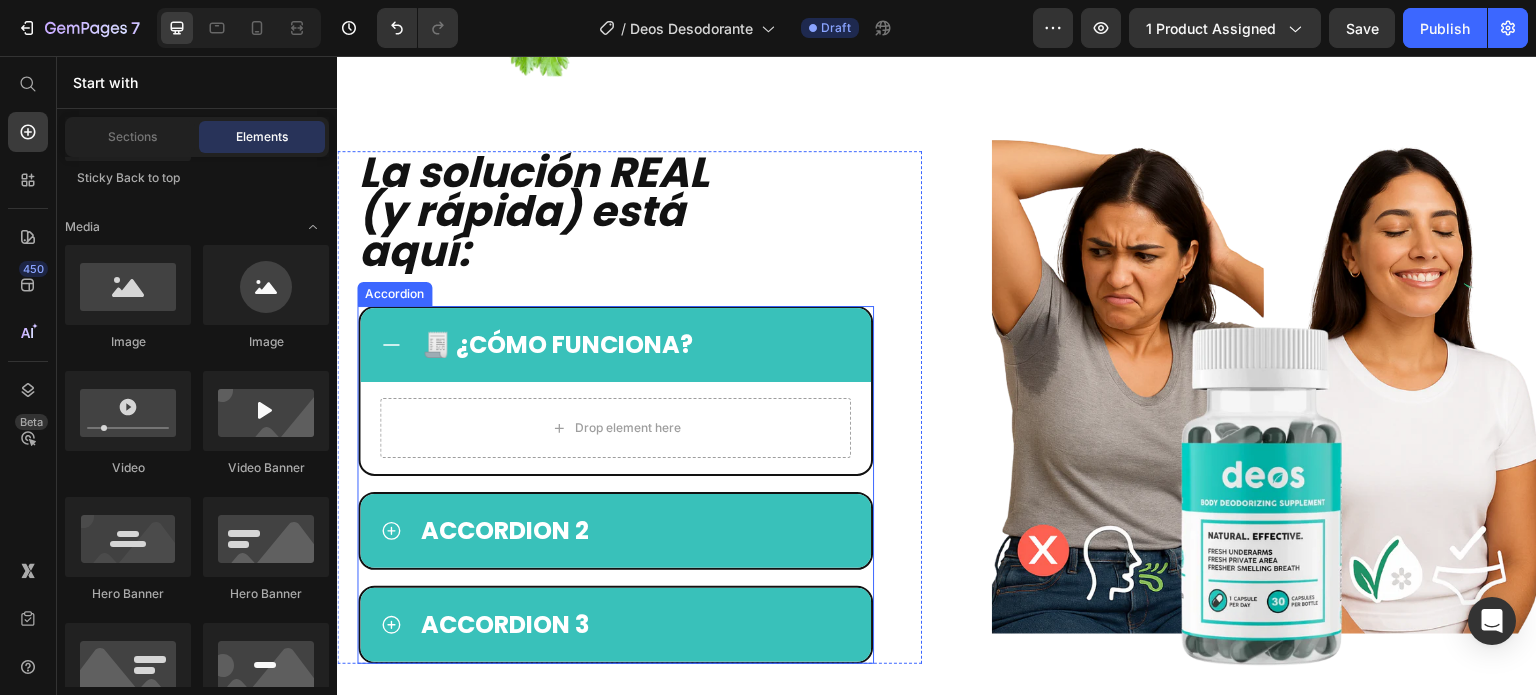 click on "Drop element here" at bounding box center (615, 428) 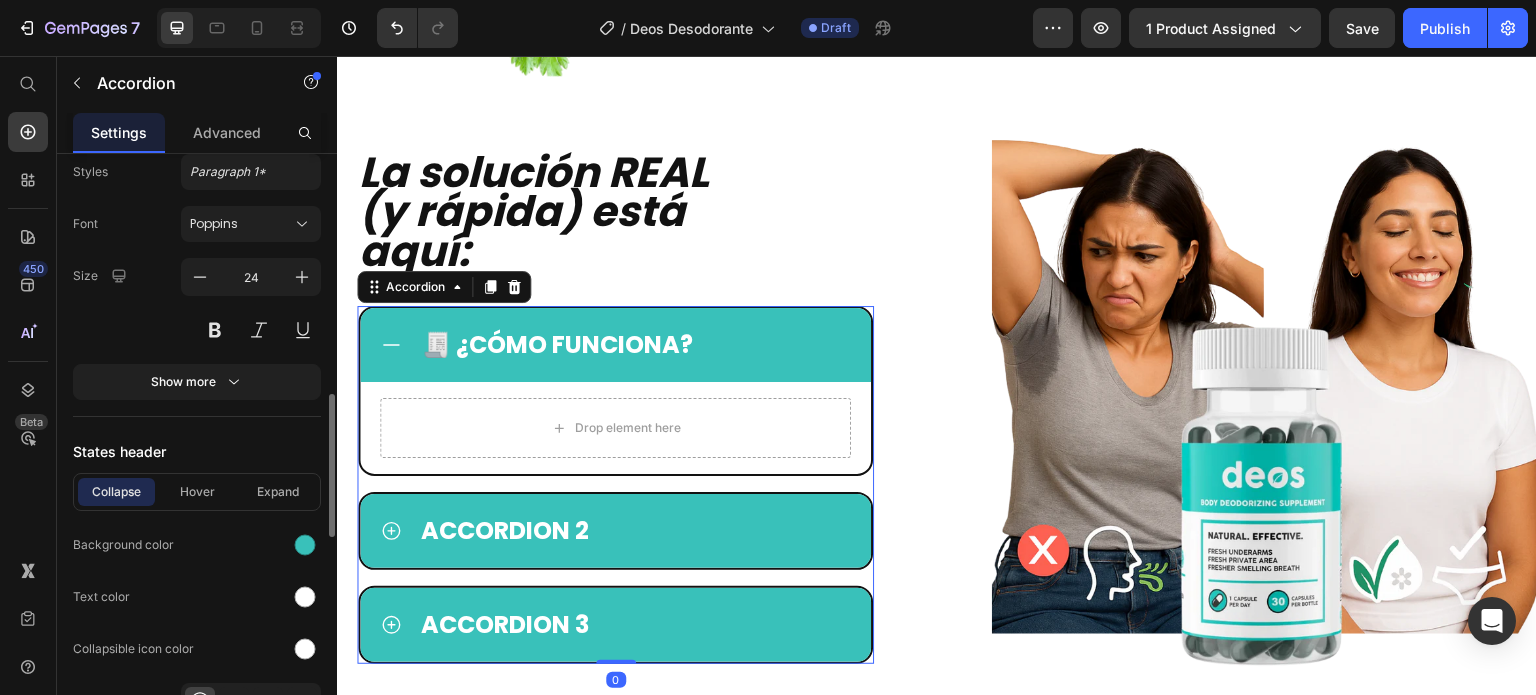 scroll, scrollTop: 1200, scrollLeft: 0, axis: vertical 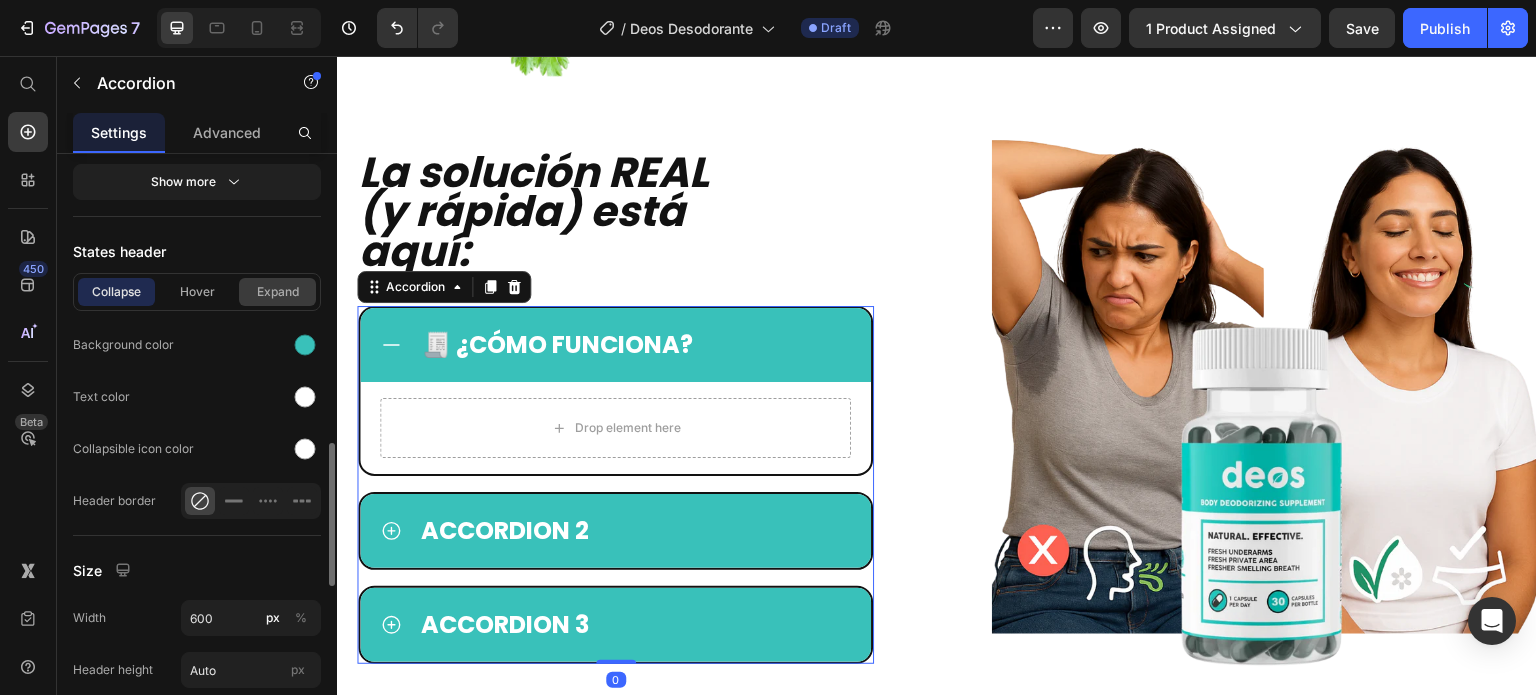 click on "Expand" at bounding box center (277, 292) 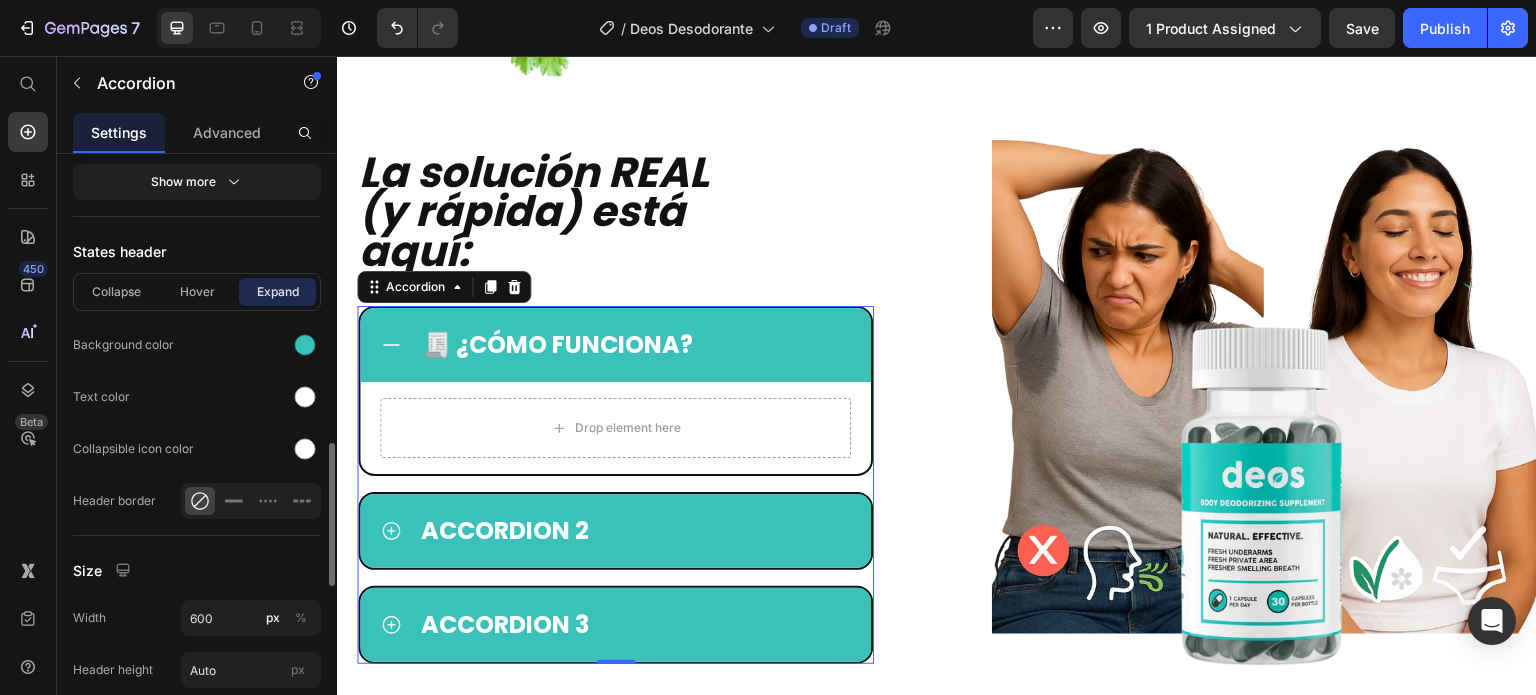 scroll, scrollTop: 1400, scrollLeft: 0, axis: vertical 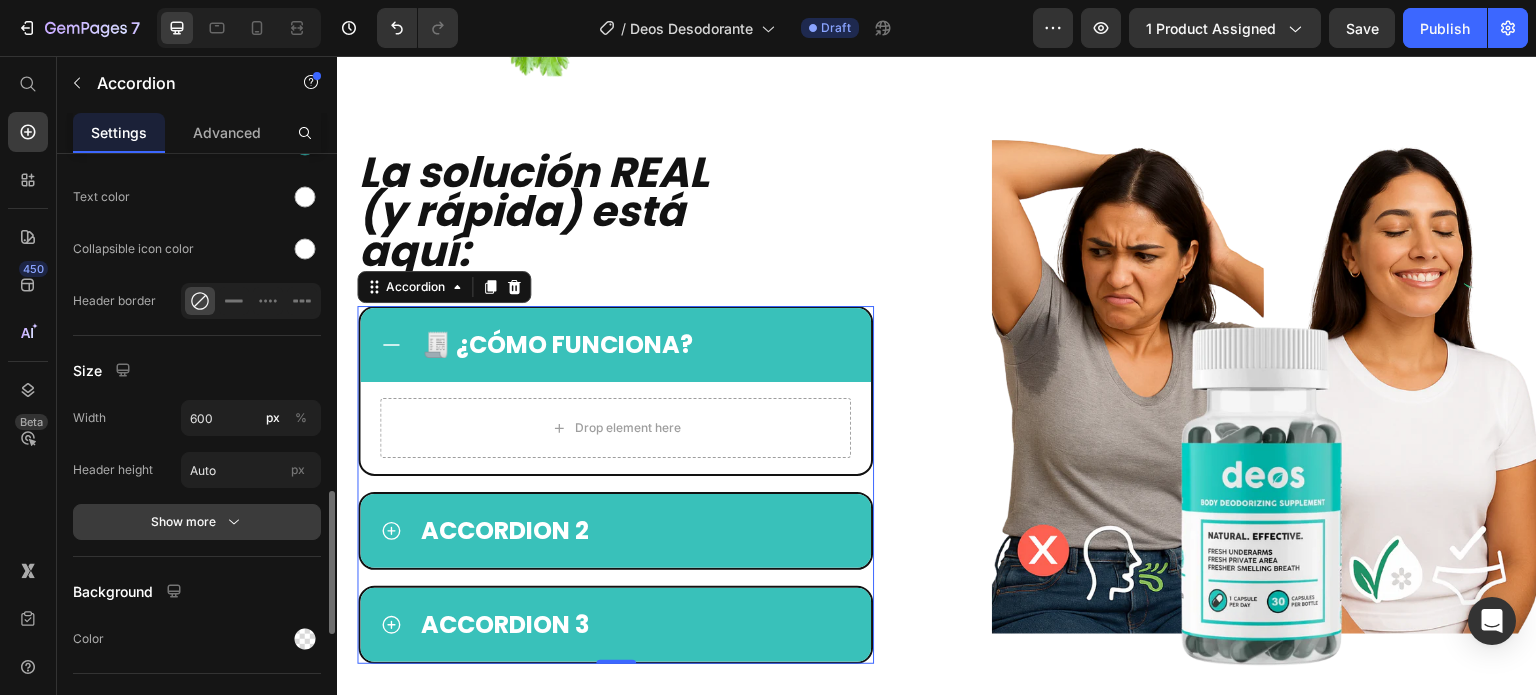 click on "Show more" at bounding box center [197, 522] 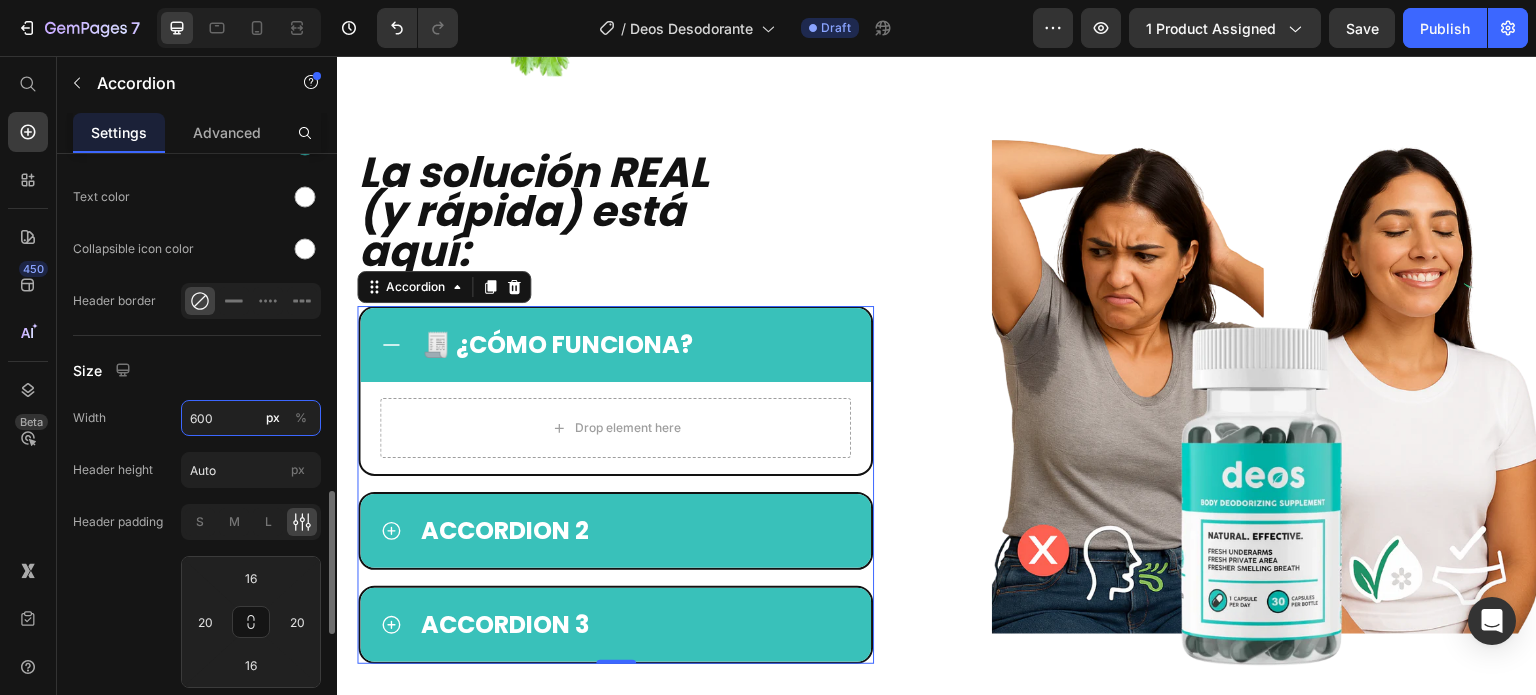 click on "600" at bounding box center (251, 418) 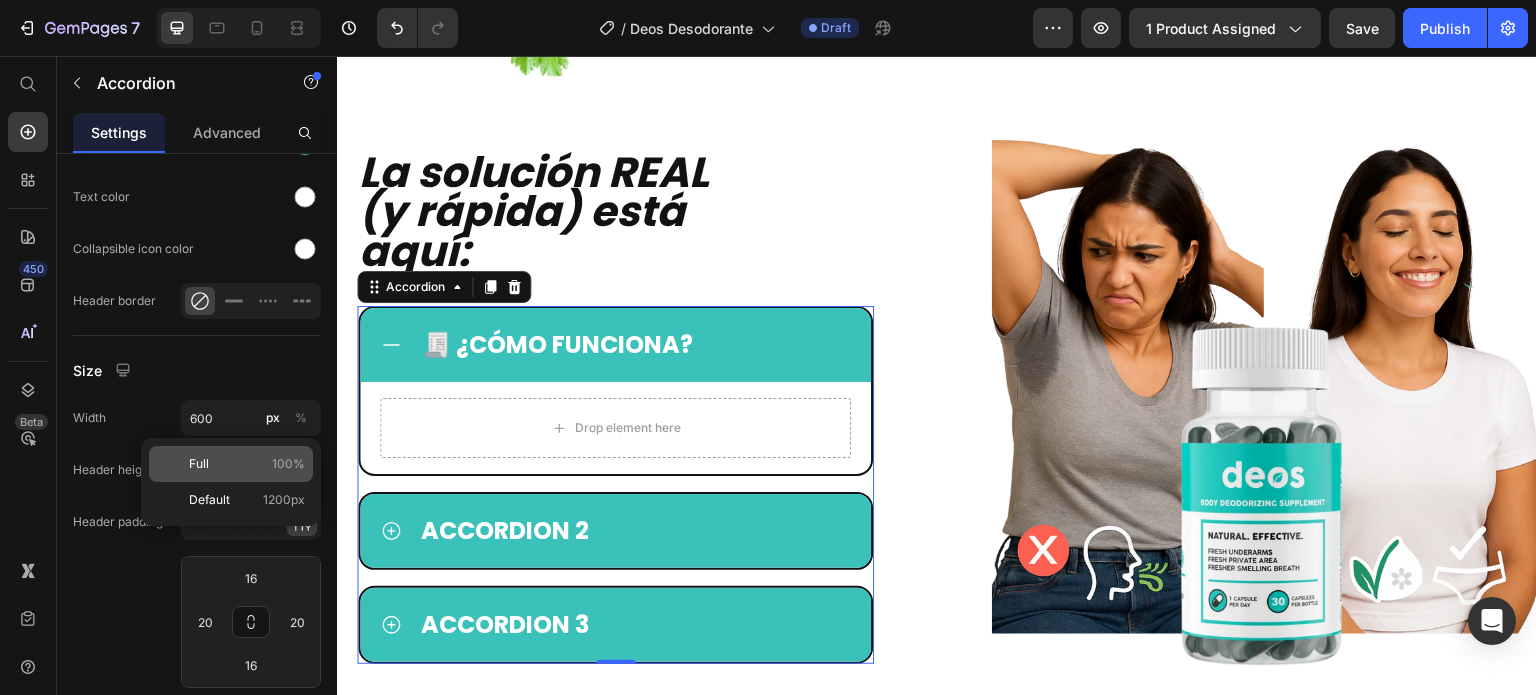 click on "Full 100%" at bounding box center (247, 464) 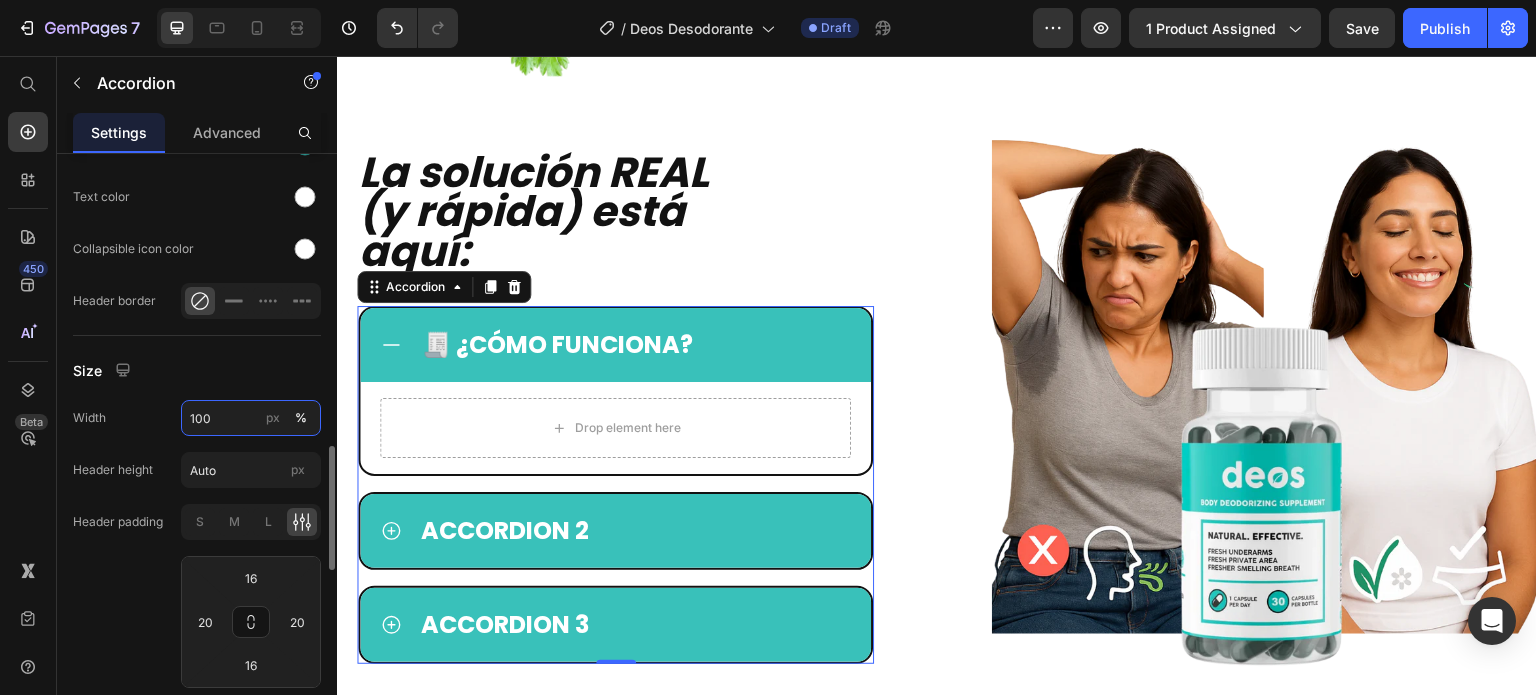 click on "100" at bounding box center [251, 418] 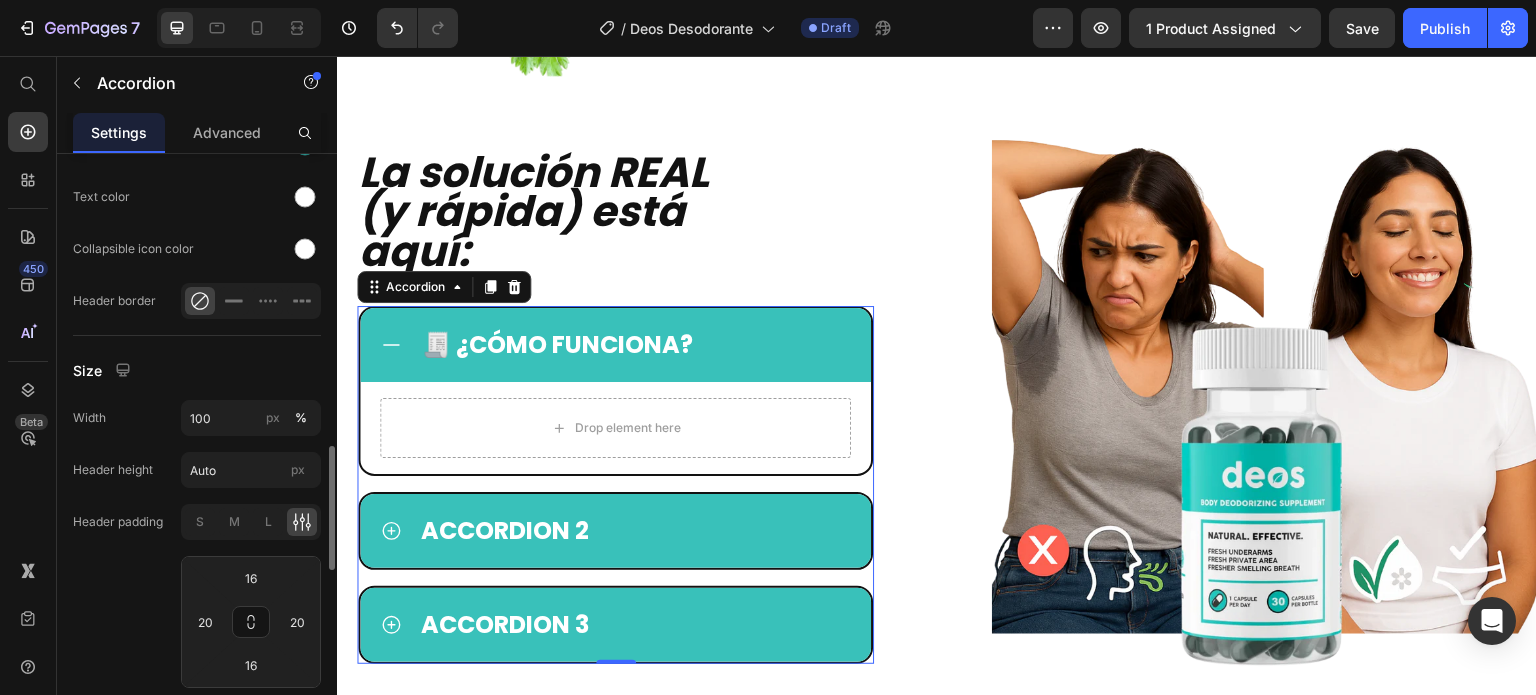 click on "Size" at bounding box center [197, 370] 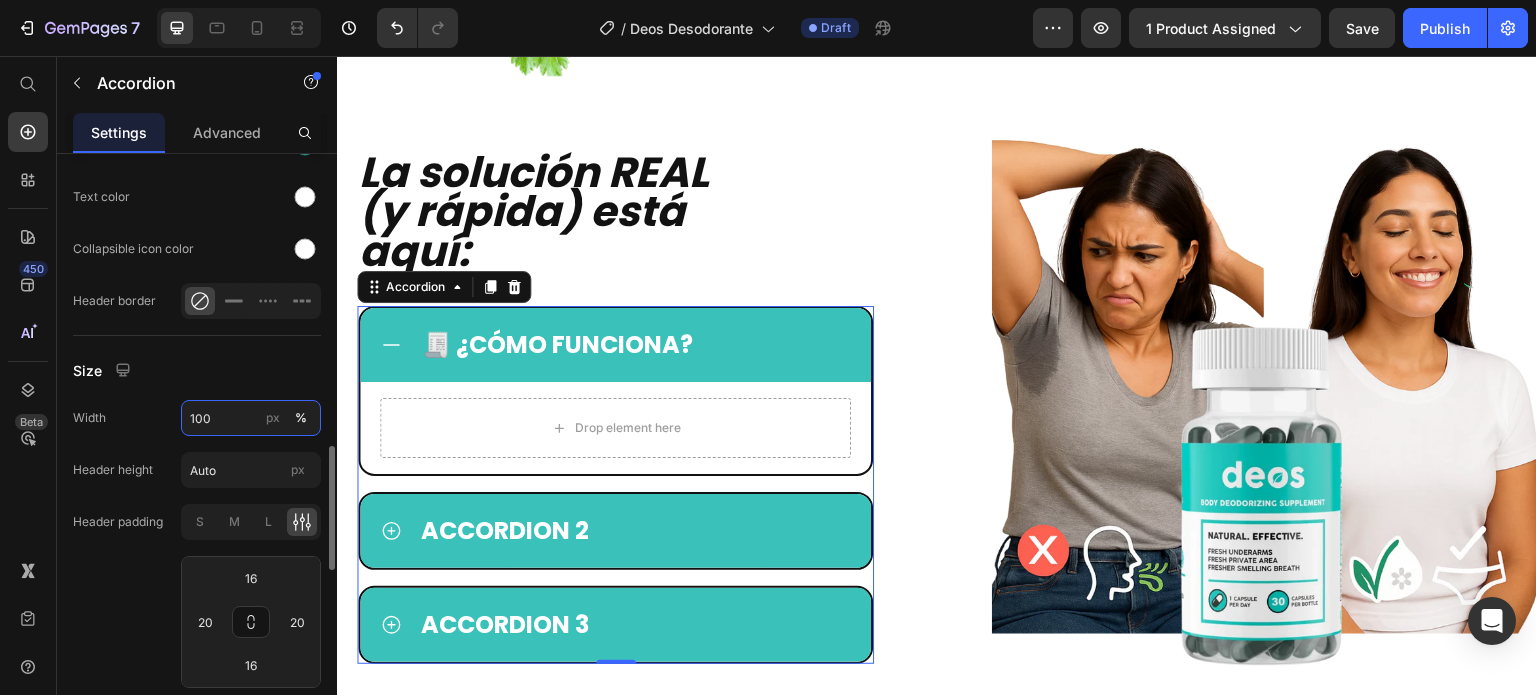 click on "100" at bounding box center (251, 418) 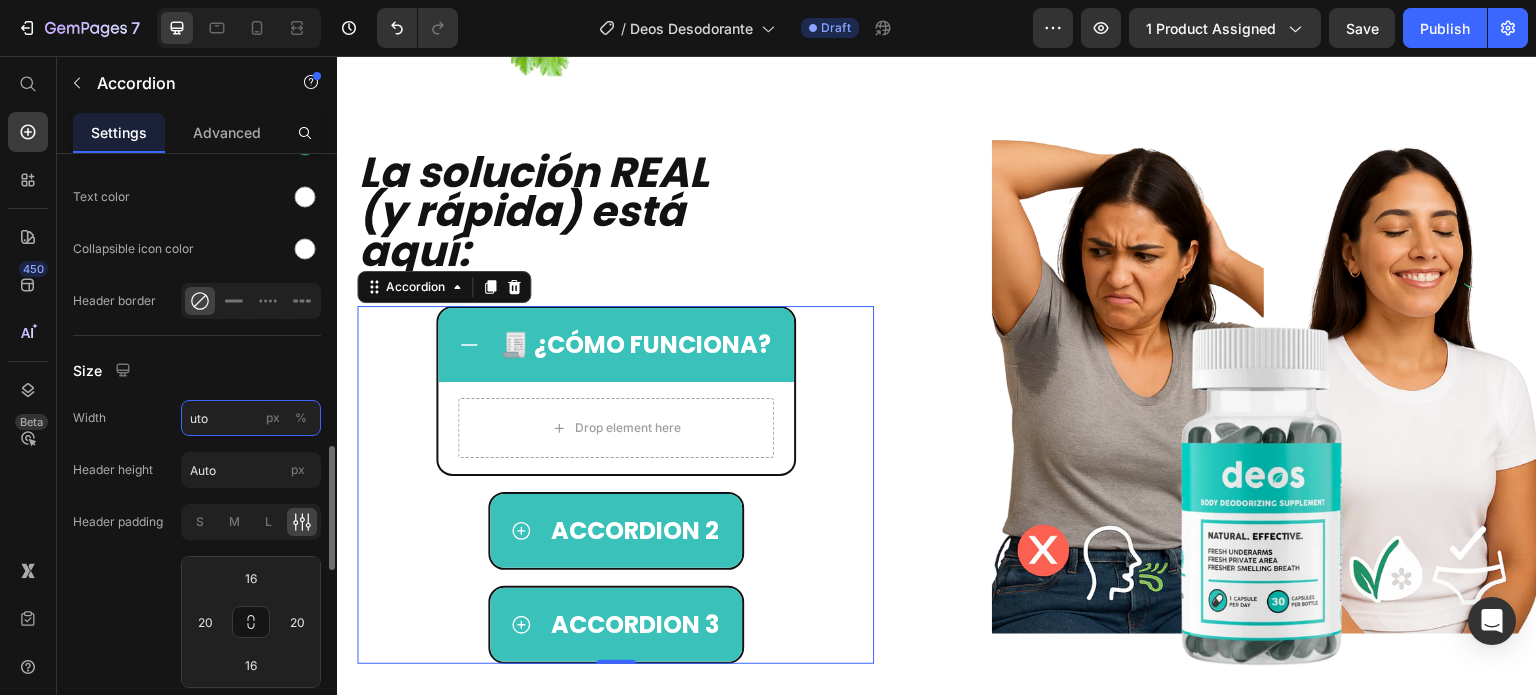 type on "100" 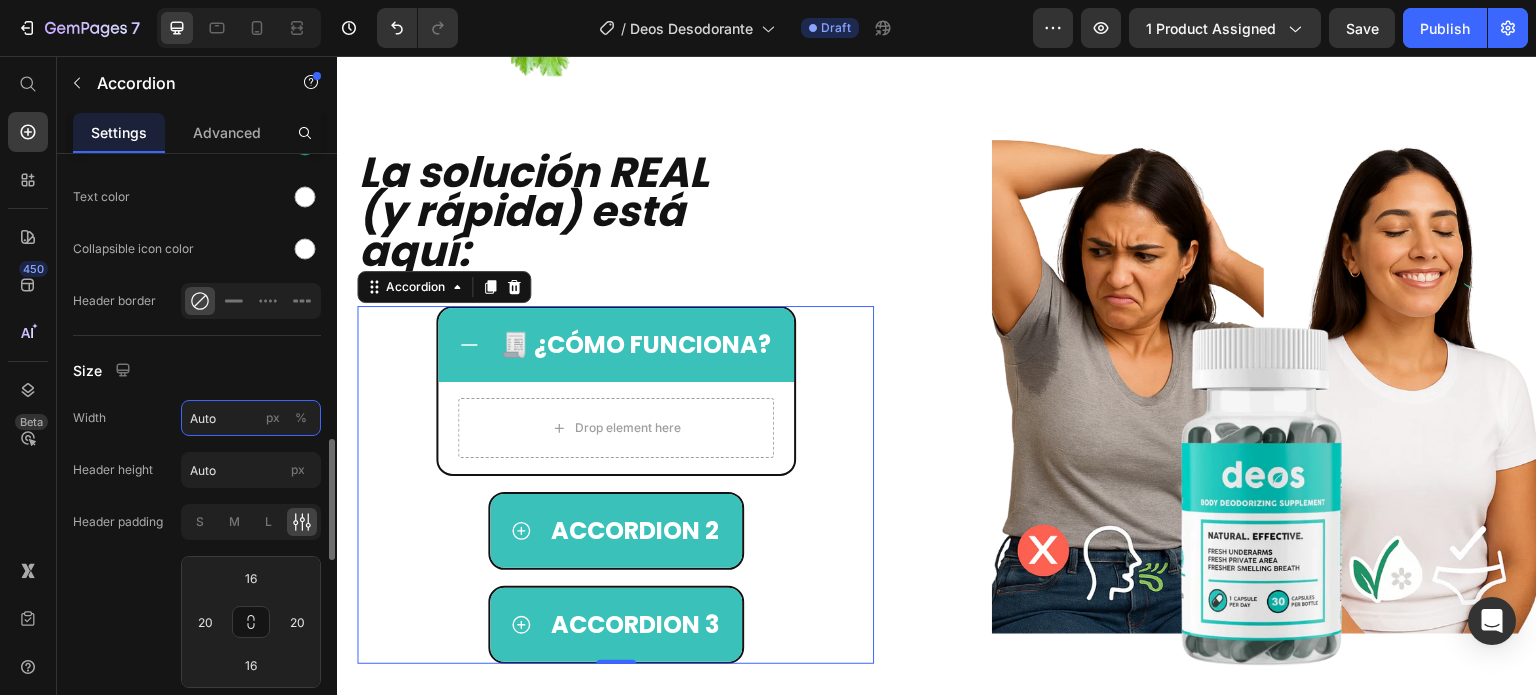 type on "Auto" 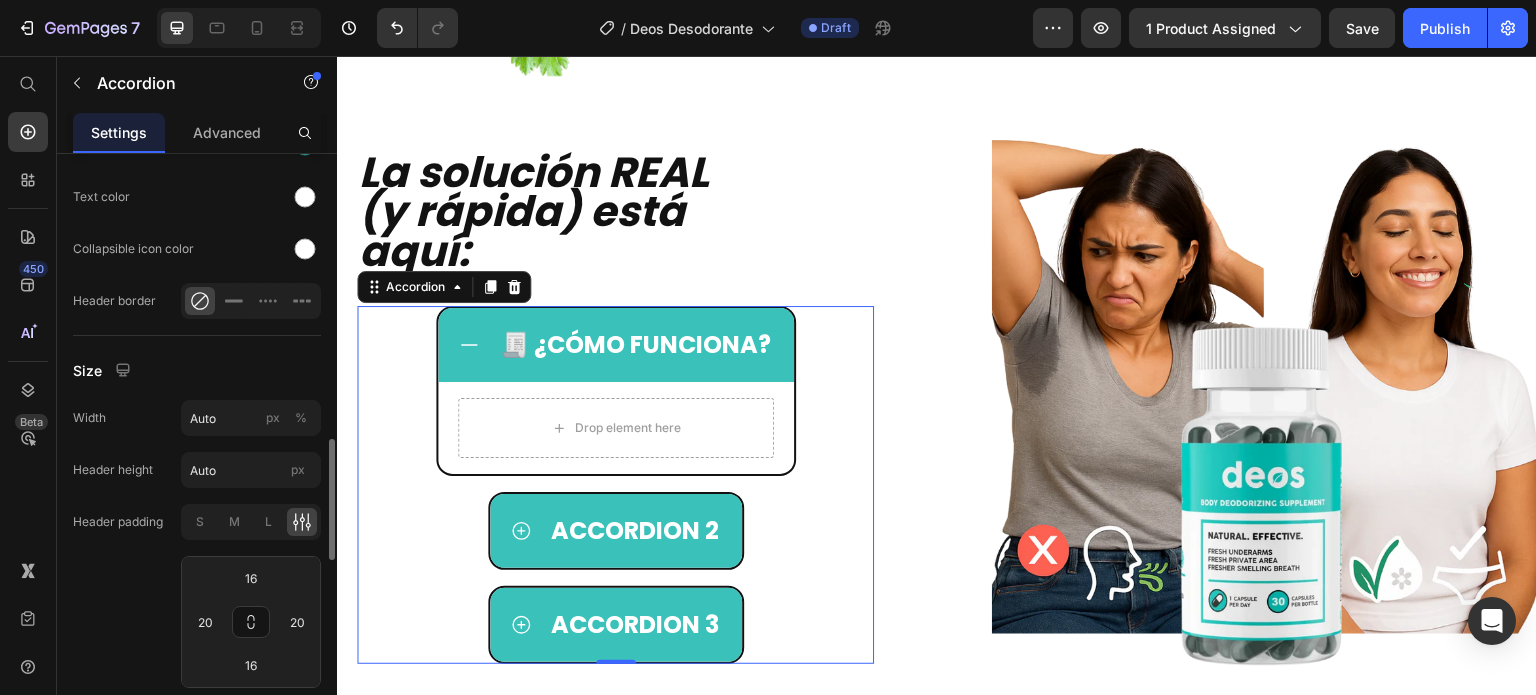 click on "Width Auto px %" at bounding box center (197, 418) 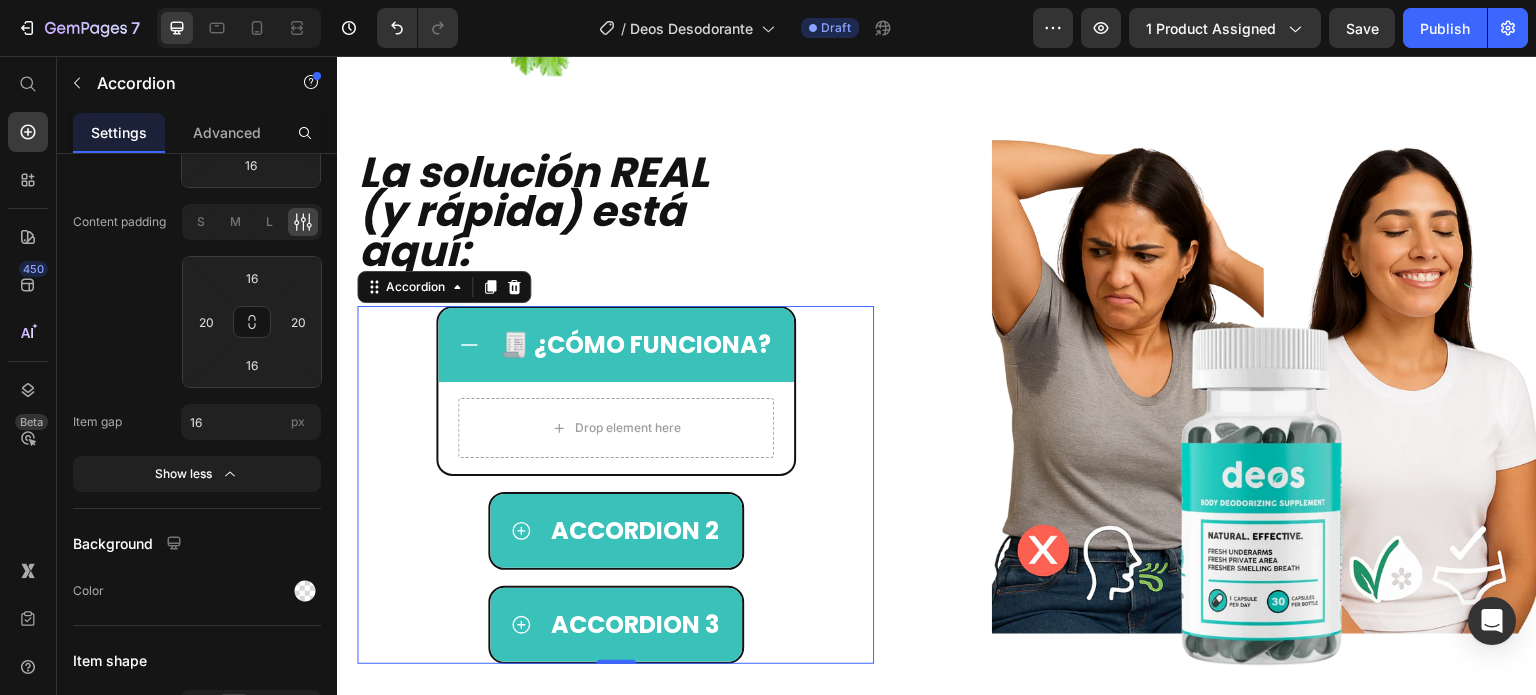 scroll, scrollTop: 2300, scrollLeft: 0, axis: vertical 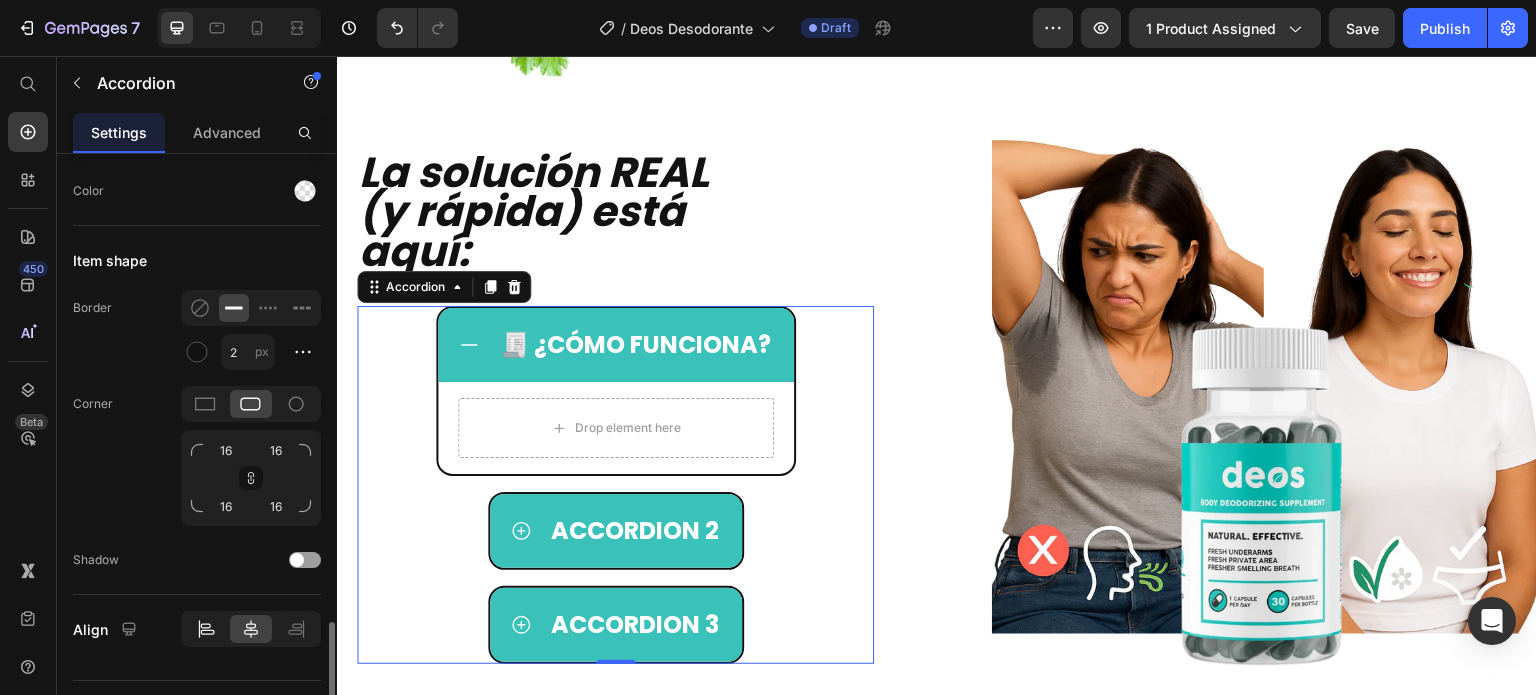 click 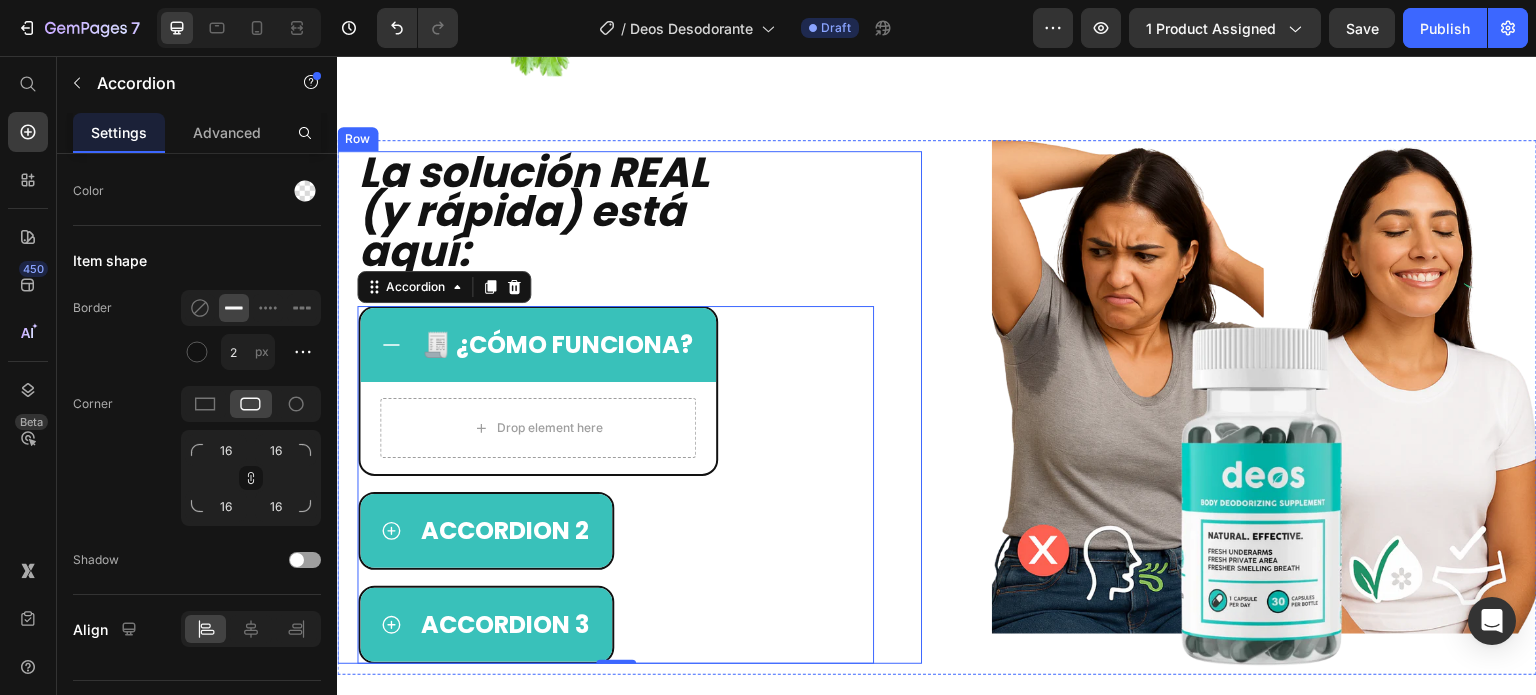 click on "La solución REAL (y rápida) está  aquí: Heading
🧾 ¿cómo funciona?
Drop element here
Accordion 2
Accordion 3 Accordion   0" at bounding box center (615, 408) 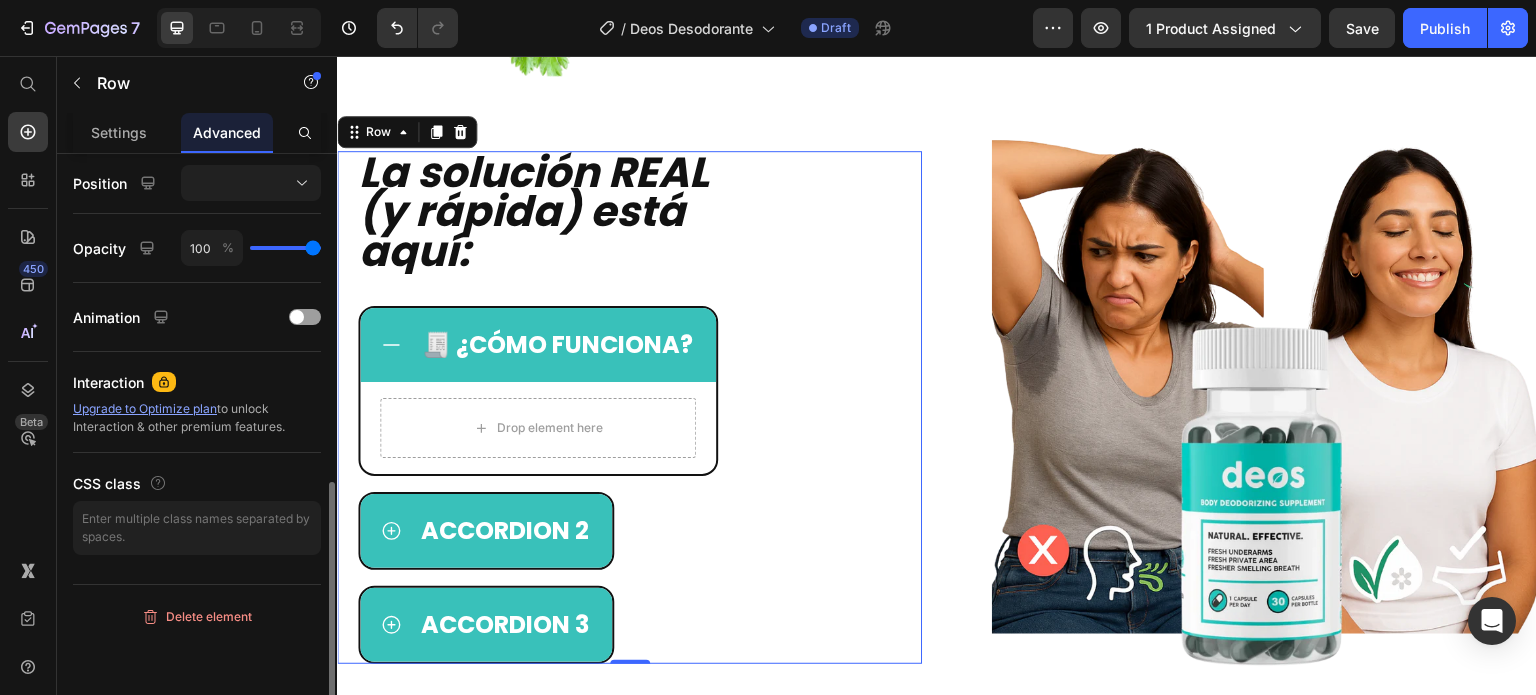 scroll, scrollTop: 0, scrollLeft: 0, axis: both 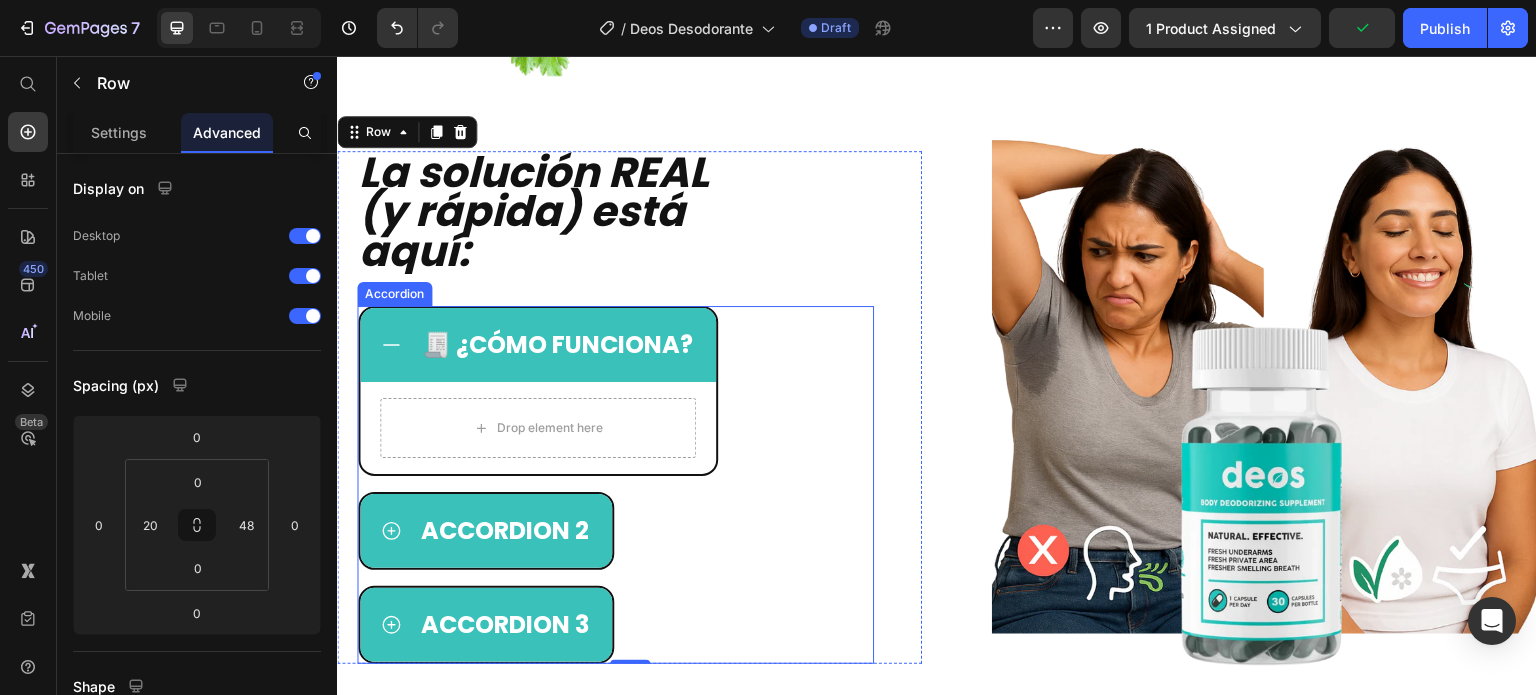 click on "🧾 ¿cómo funciona?" at bounding box center (538, 345) 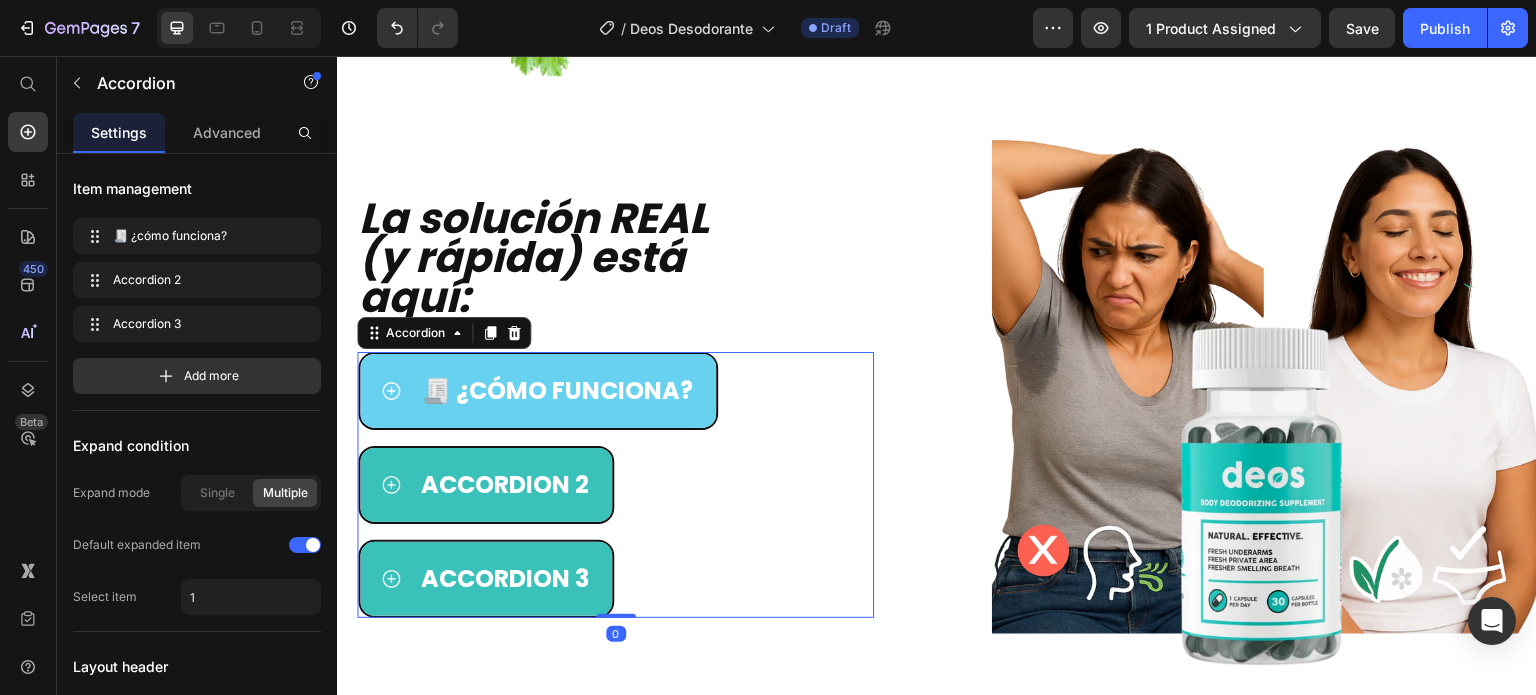 click on "🧾 ¿cómo funciona?" at bounding box center [538, 391] 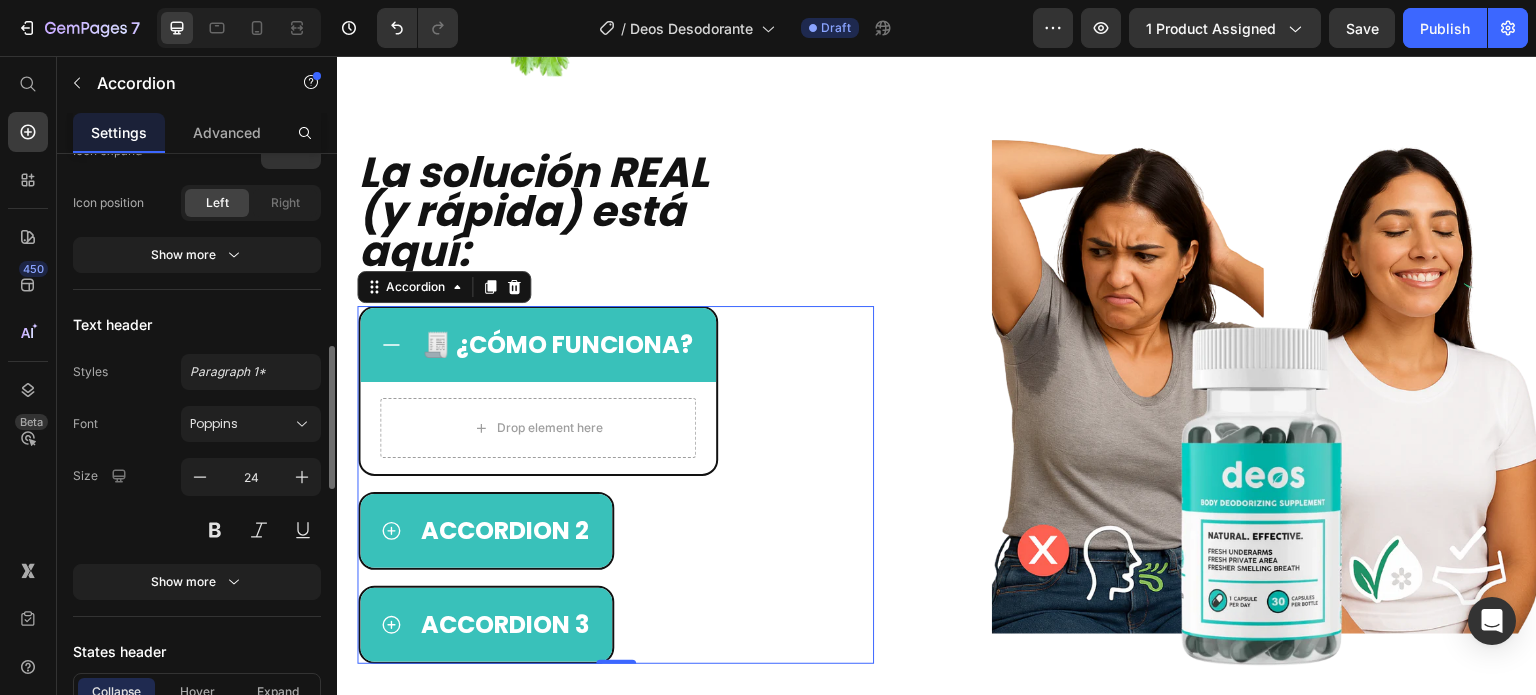 scroll, scrollTop: 1000, scrollLeft: 0, axis: vertical 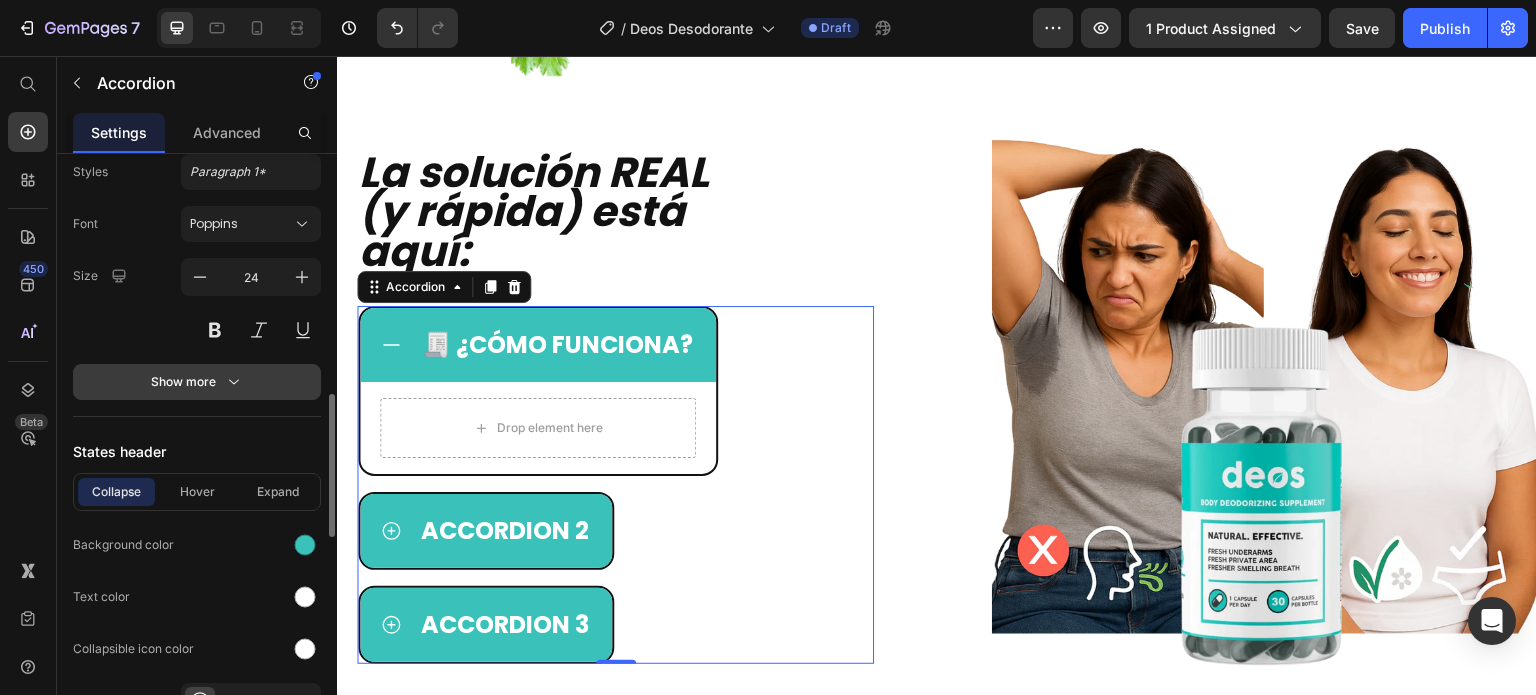 click on "Show more" at bounding box center (197, 382) 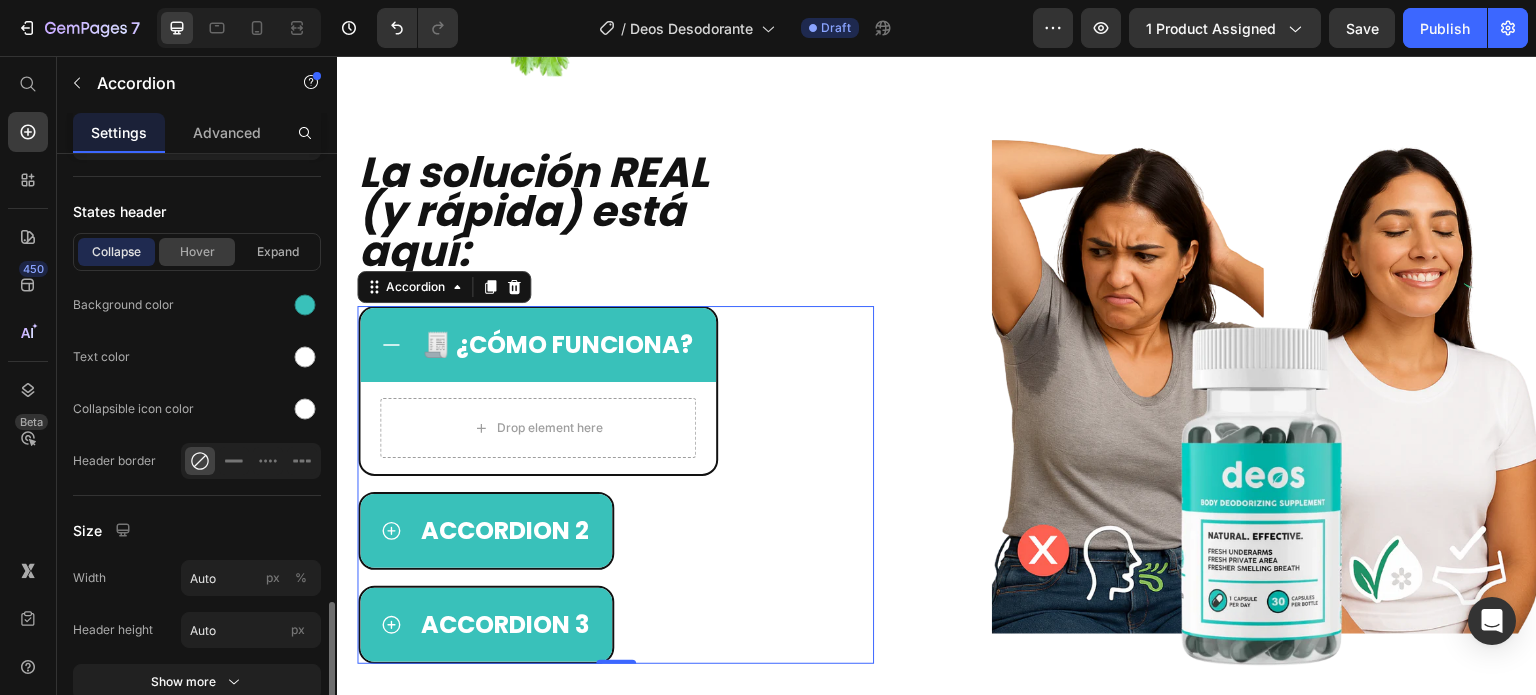 scroll, scrollTop: 1600, scrollLeft: 0, axis: vertical 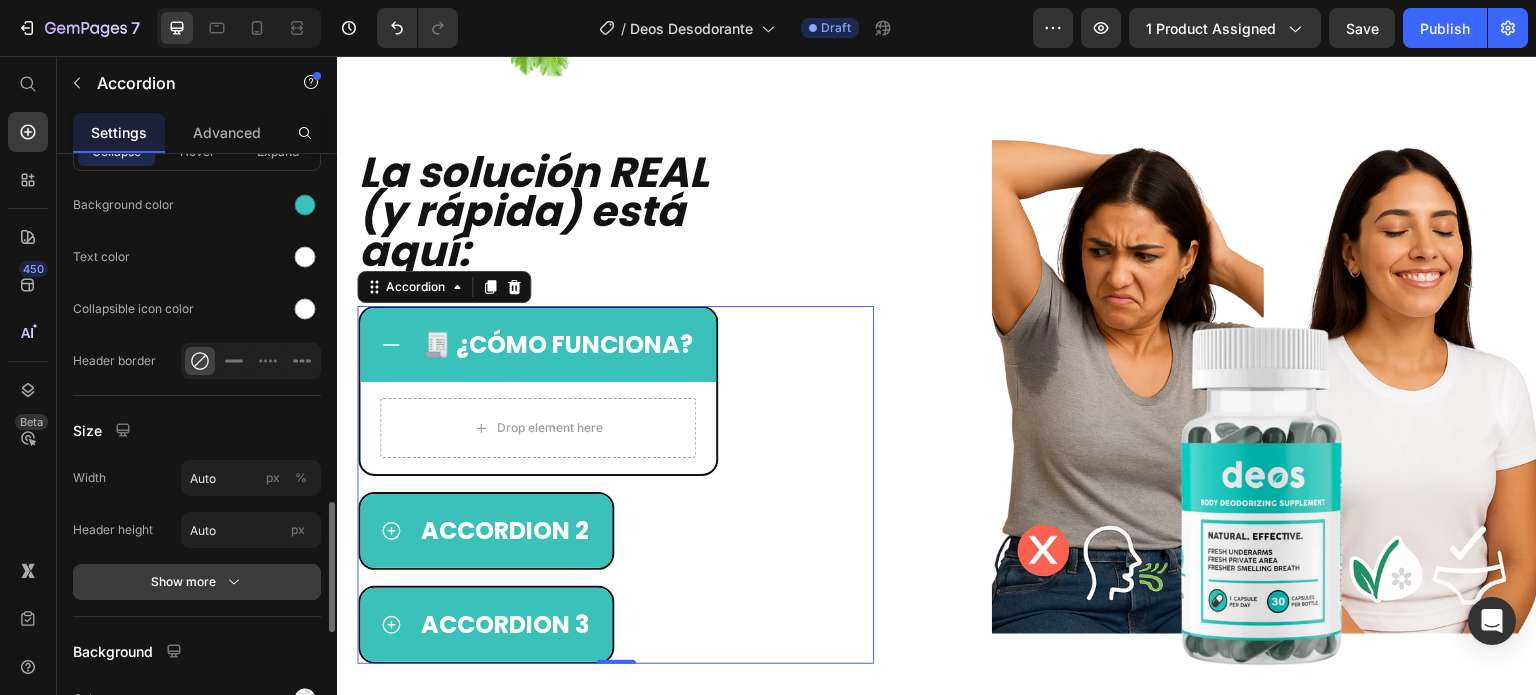 click on "Show more" at bounding box center [197, 582] 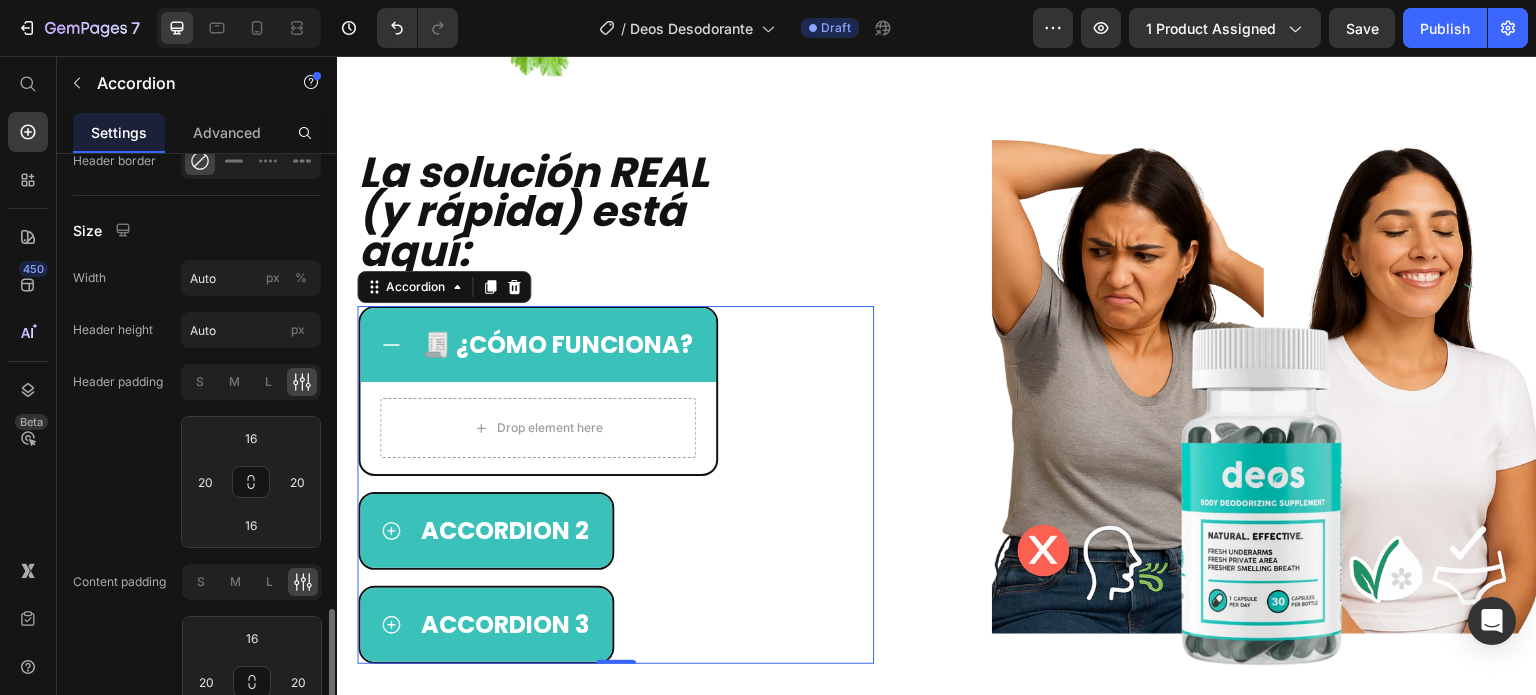 scroll, scrollTop: 1900, scrollLeft: 0, axis: vertical 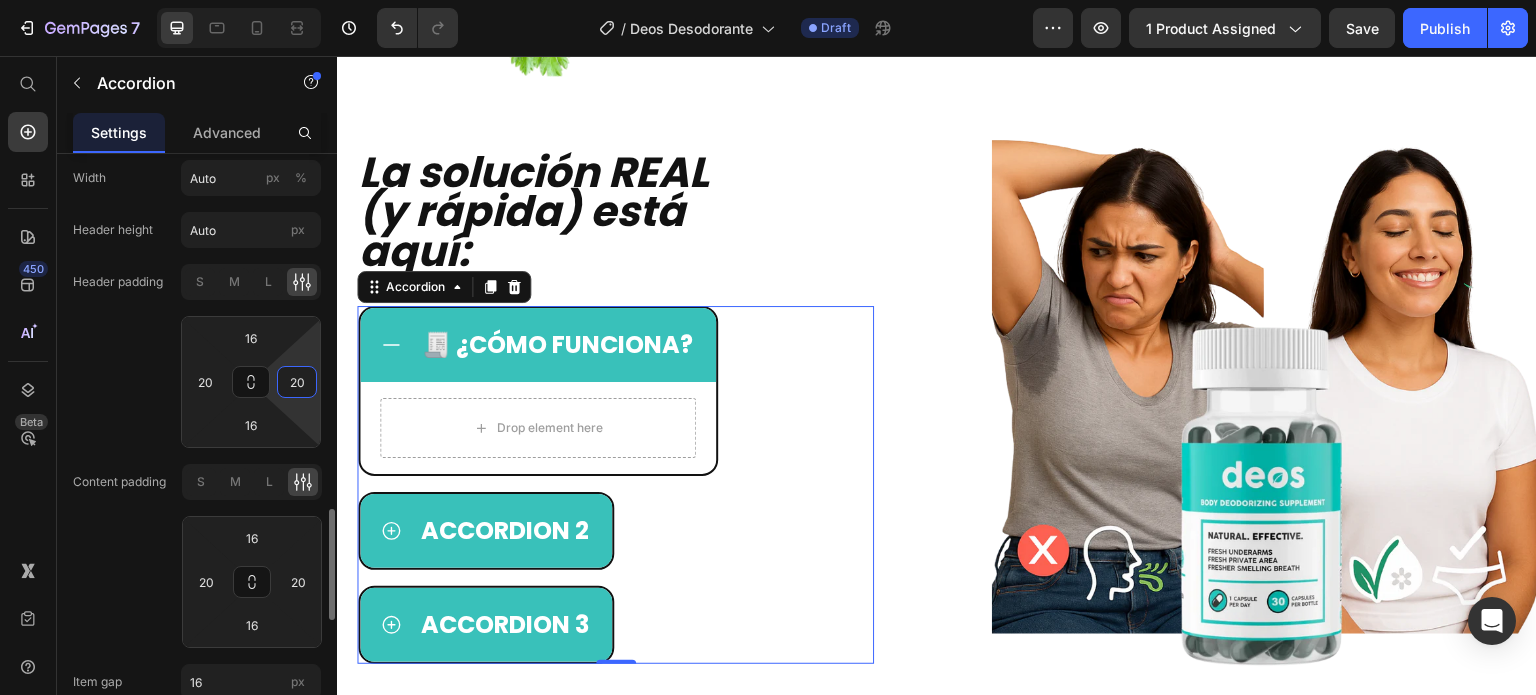 click on "20" at bounding box center (297, 382) 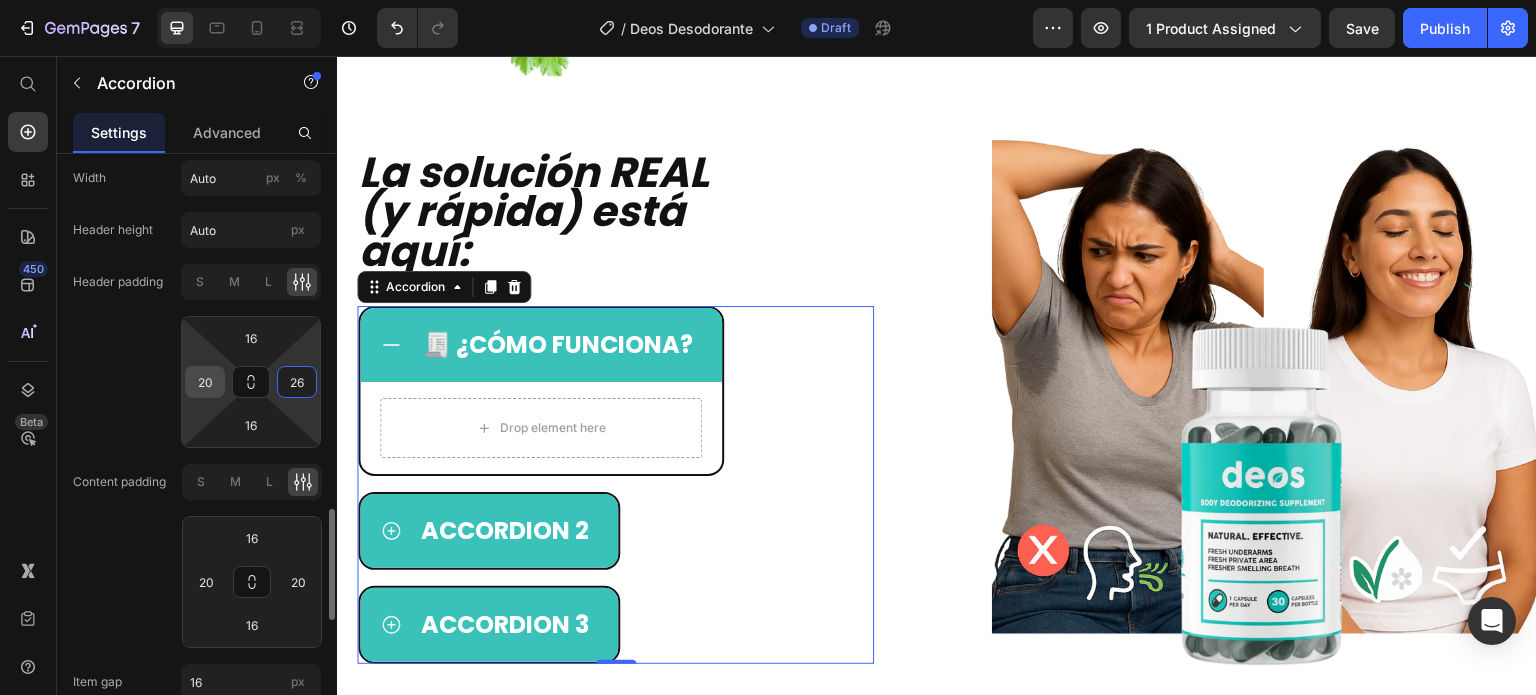type on "26" 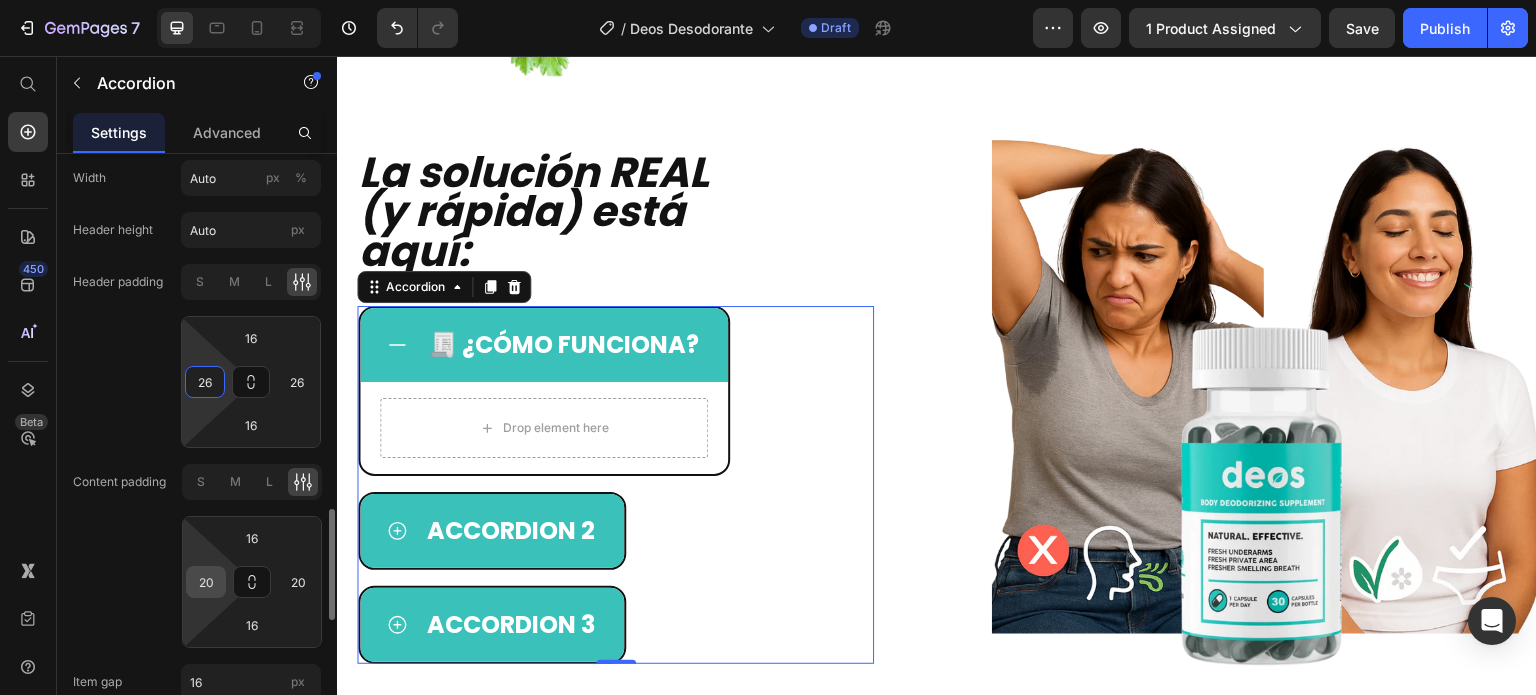 type on "26" 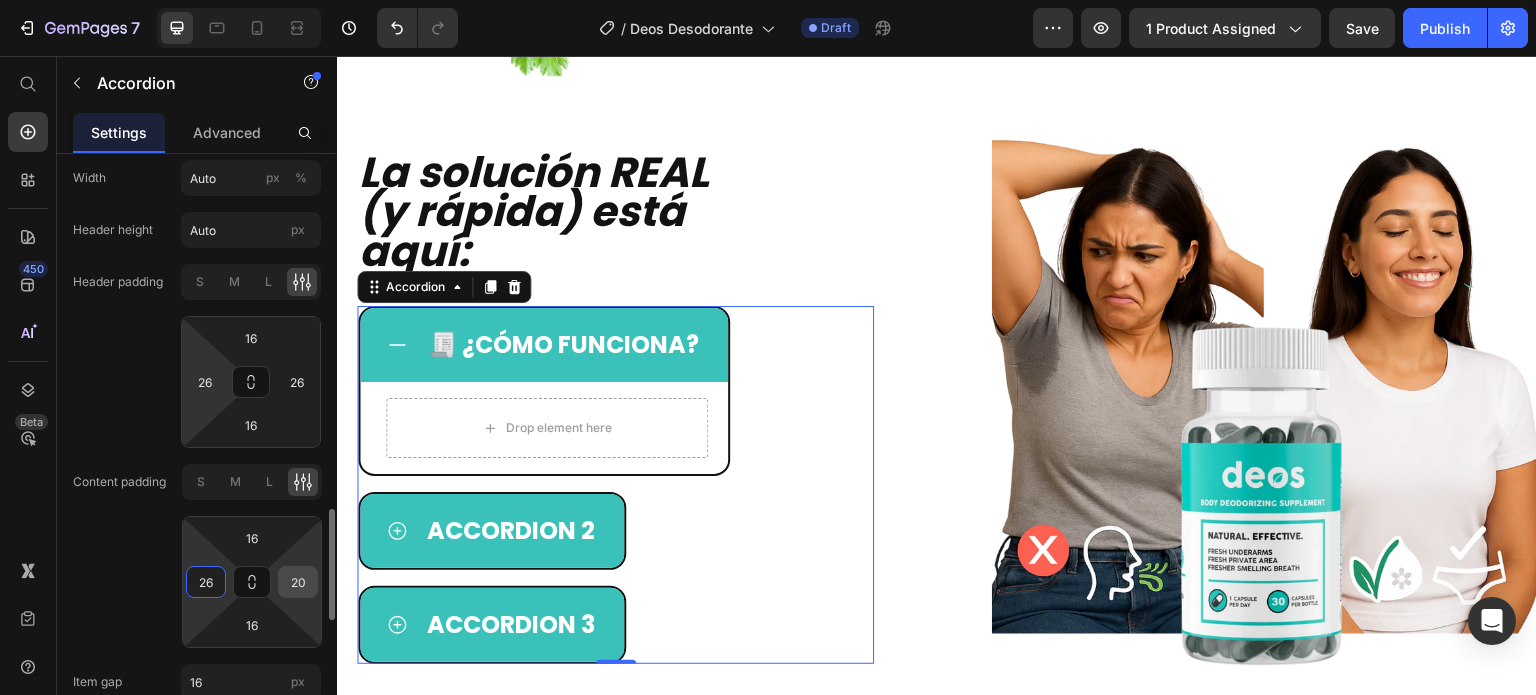 type on "26" 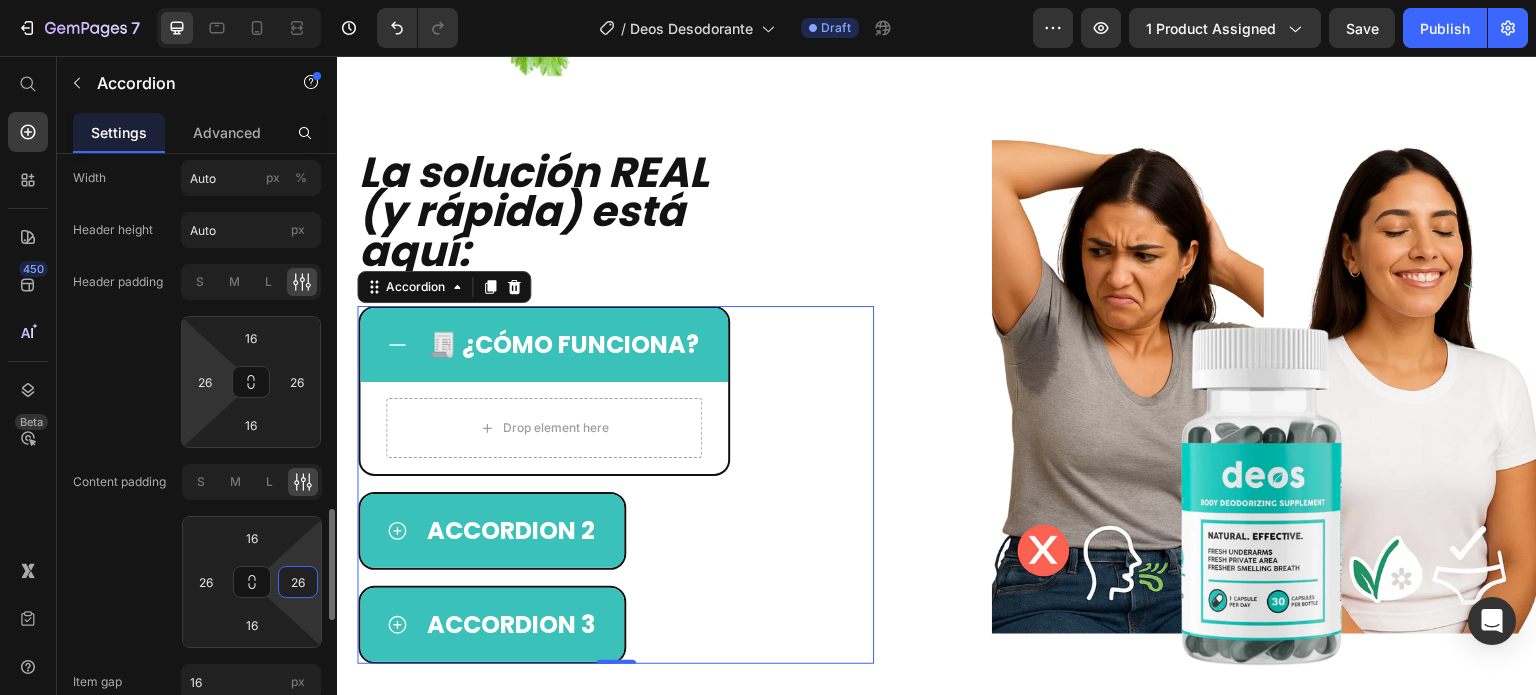 type on "26" 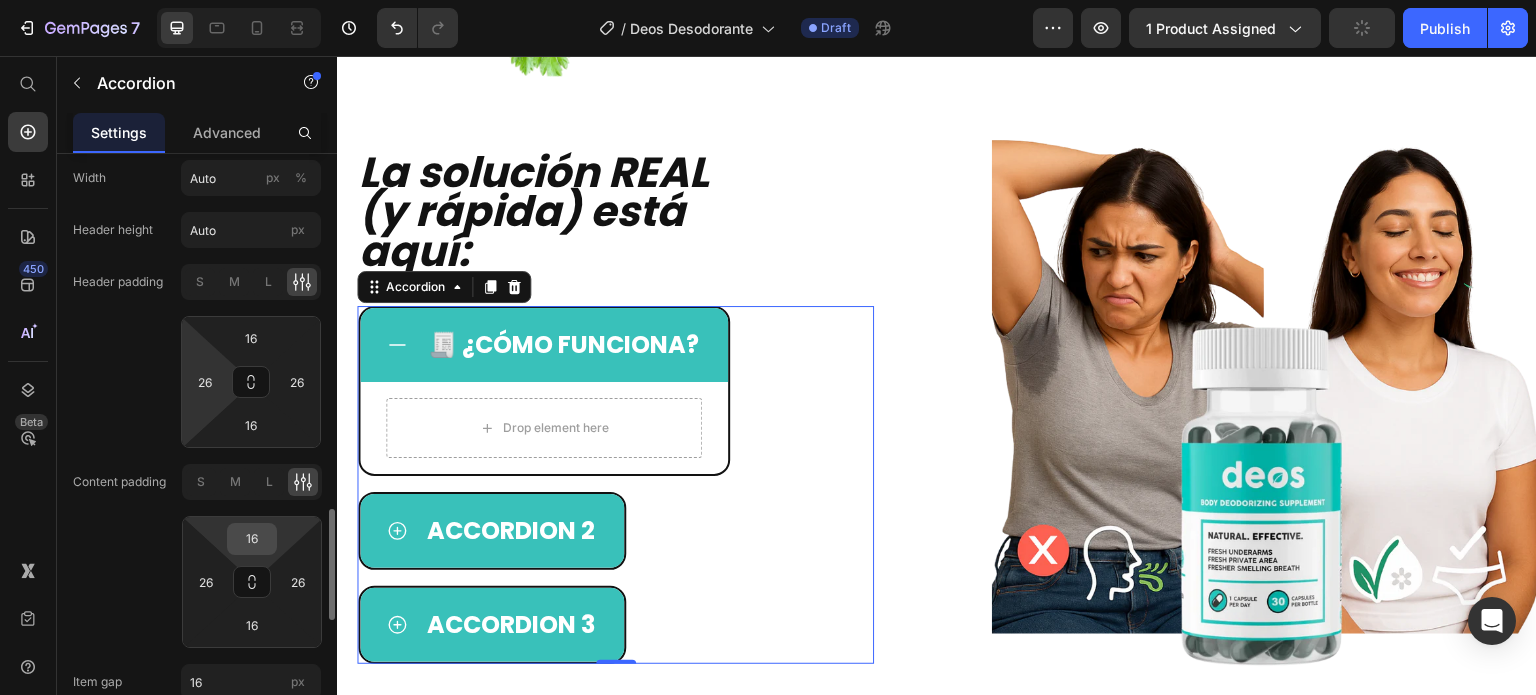 click on "16" at bounding box center [252, 539] 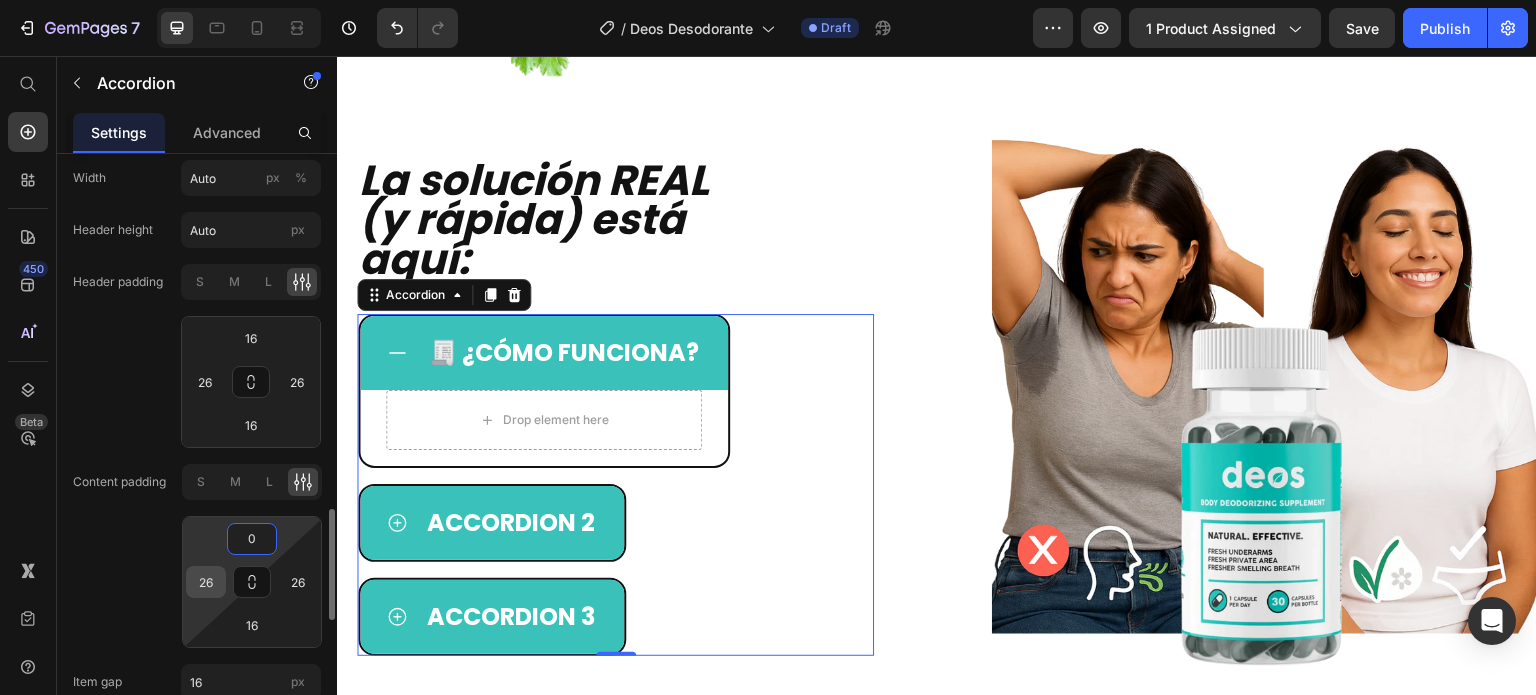 type on "0" 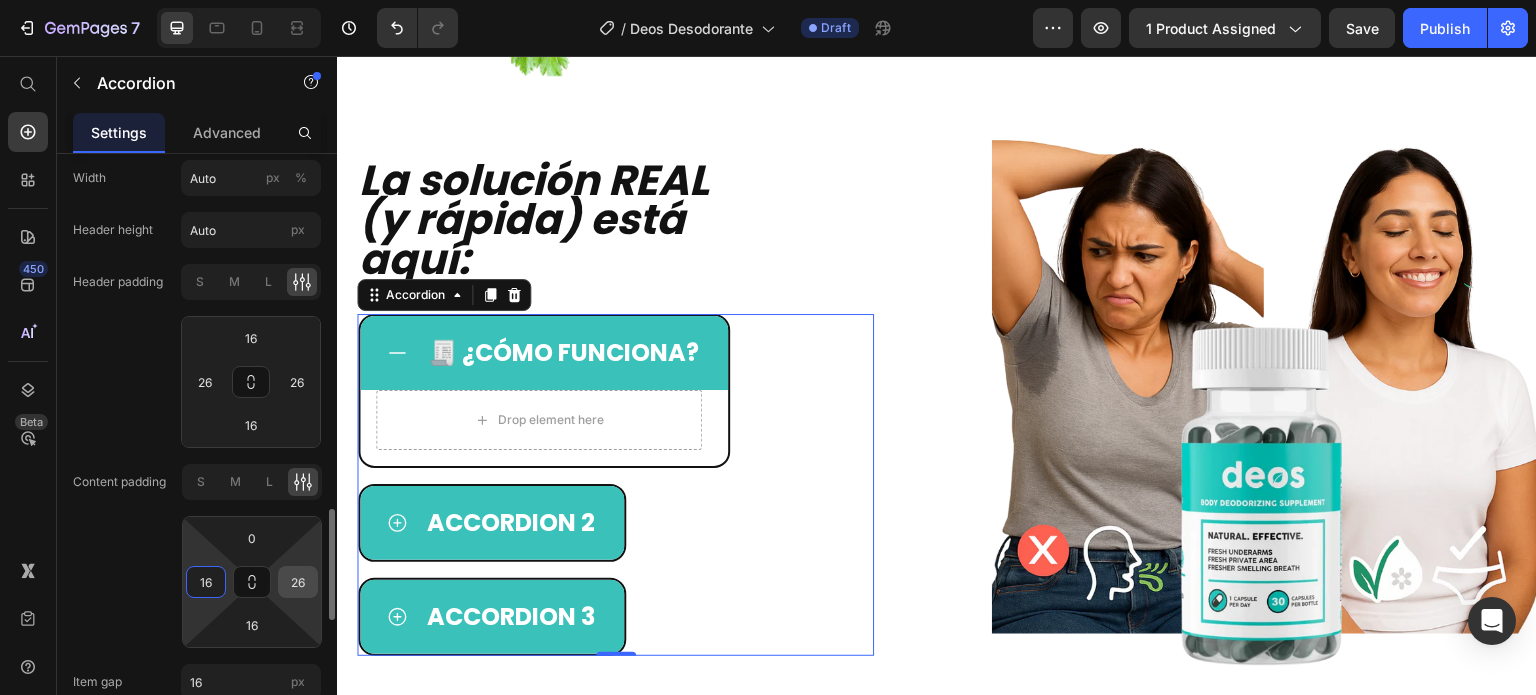 type on "16" 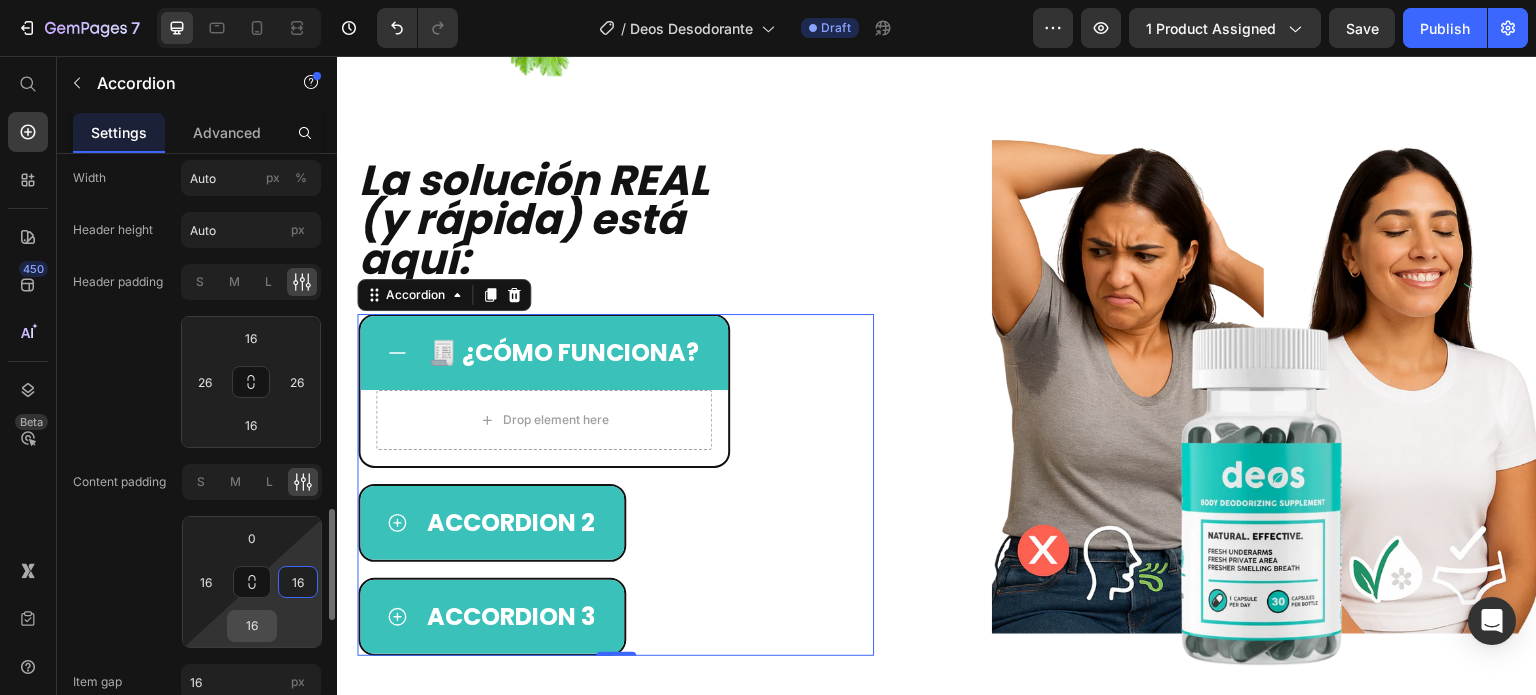type on "16" 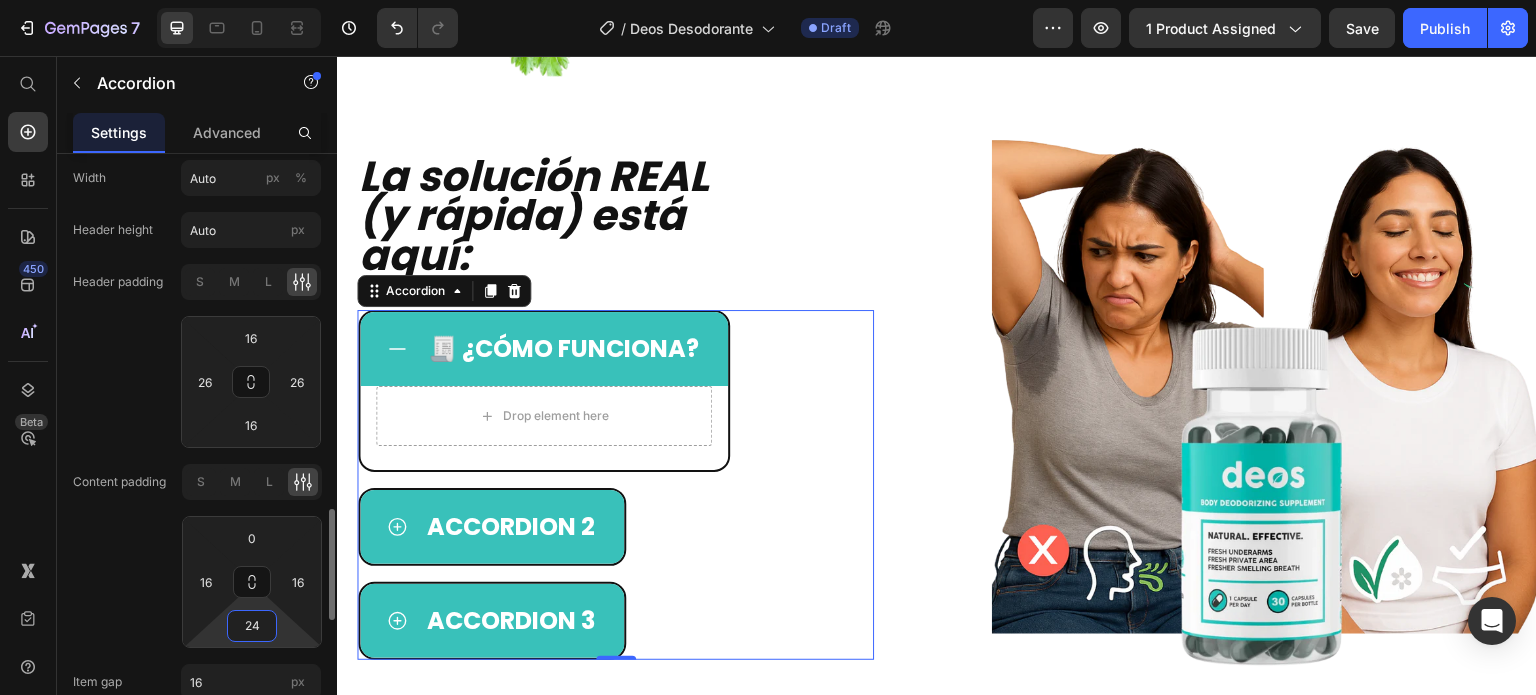 type on "24" 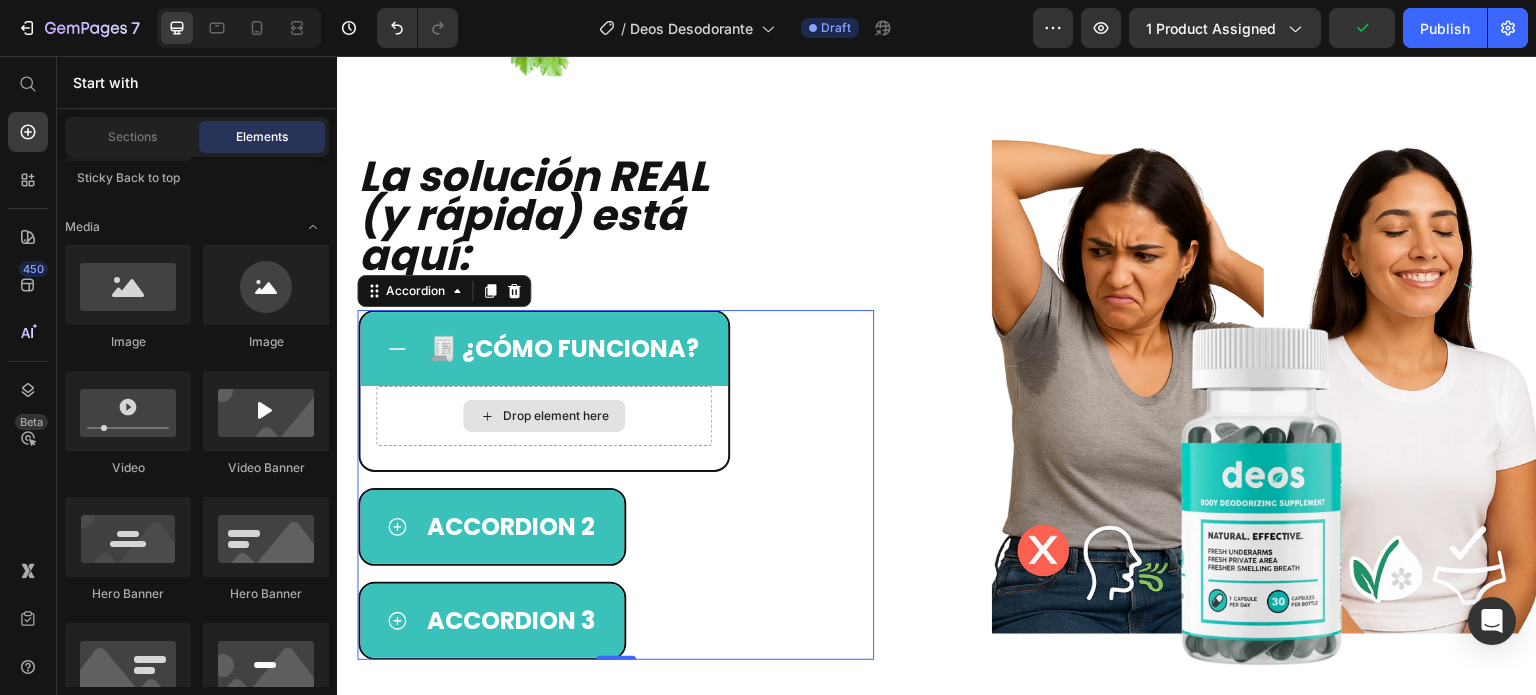 click on "Drop element here" at bounding box center (556, 416) 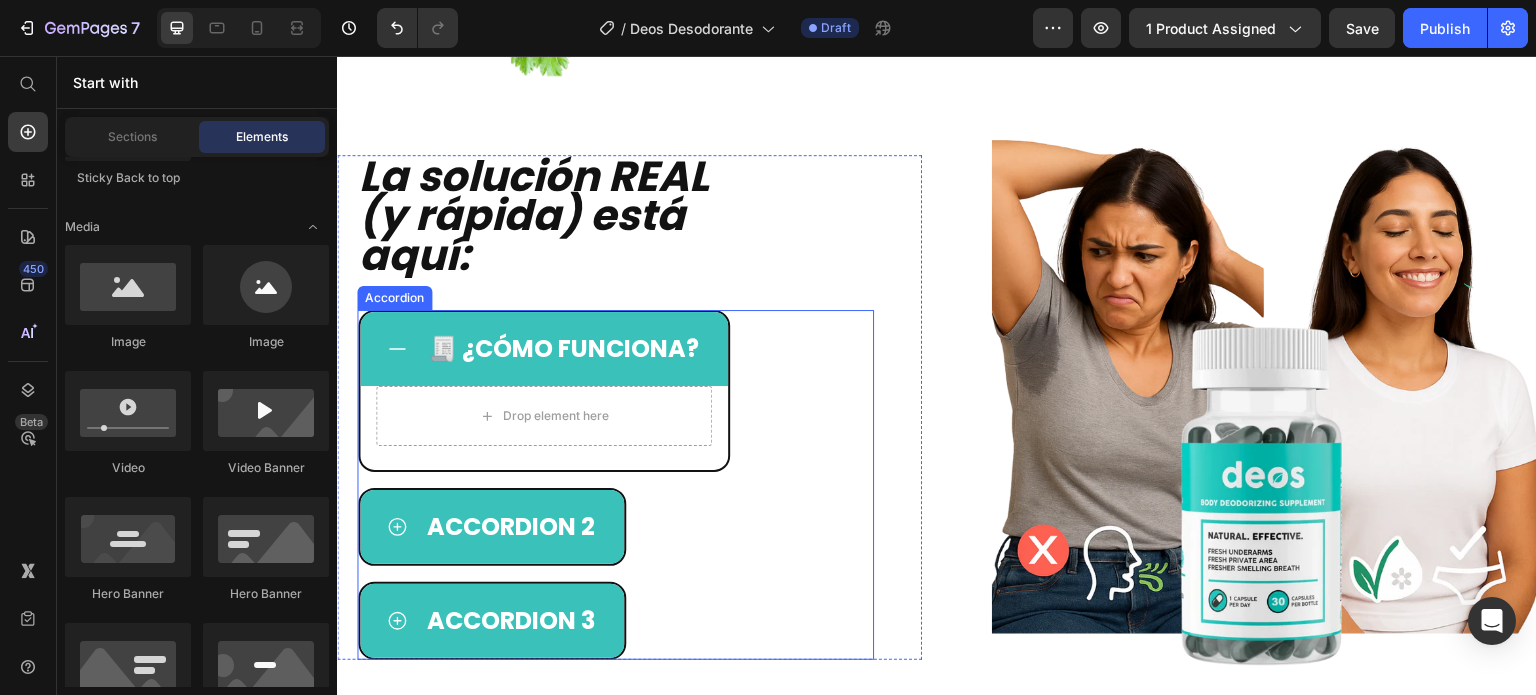 click on "Drop element here" at bounding box center (544, 428) 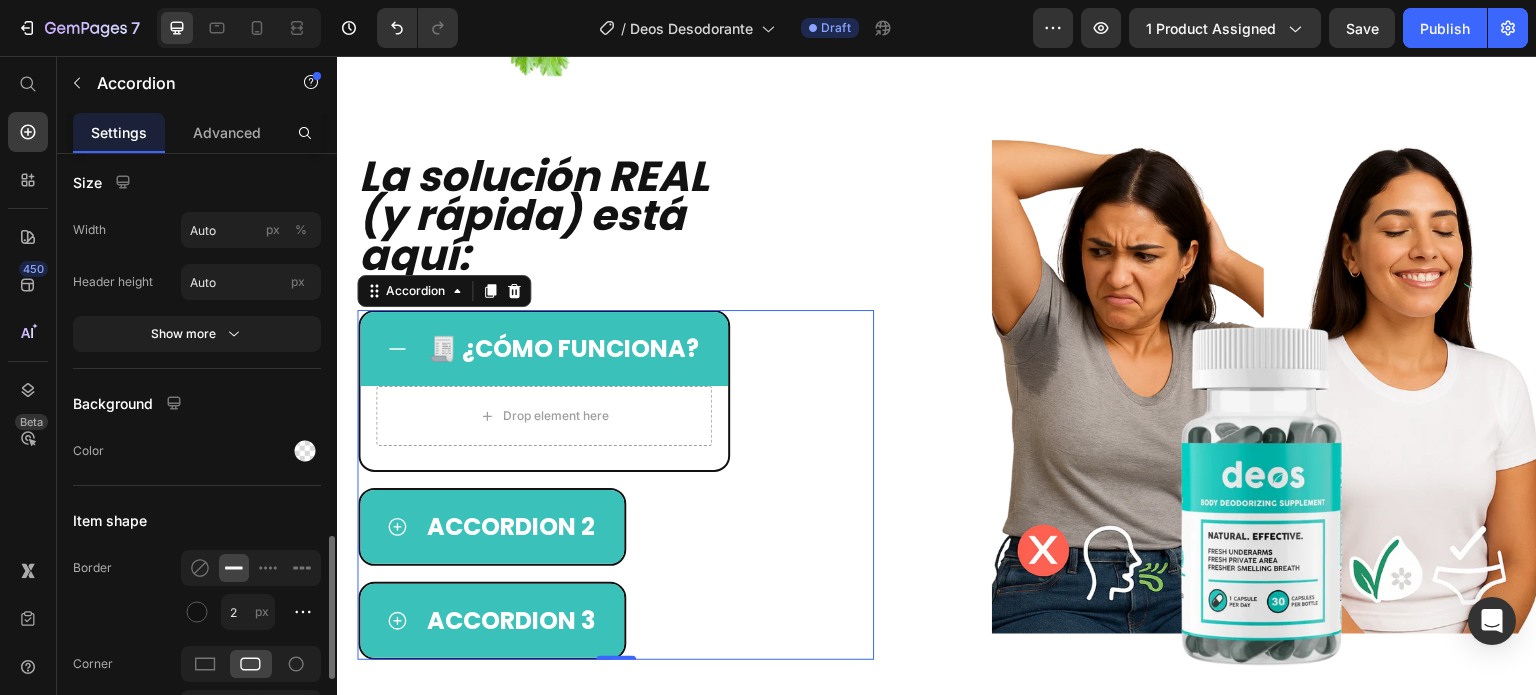 scroll, scrollTop: 1488, scrollLeft: 0, axis: vertical 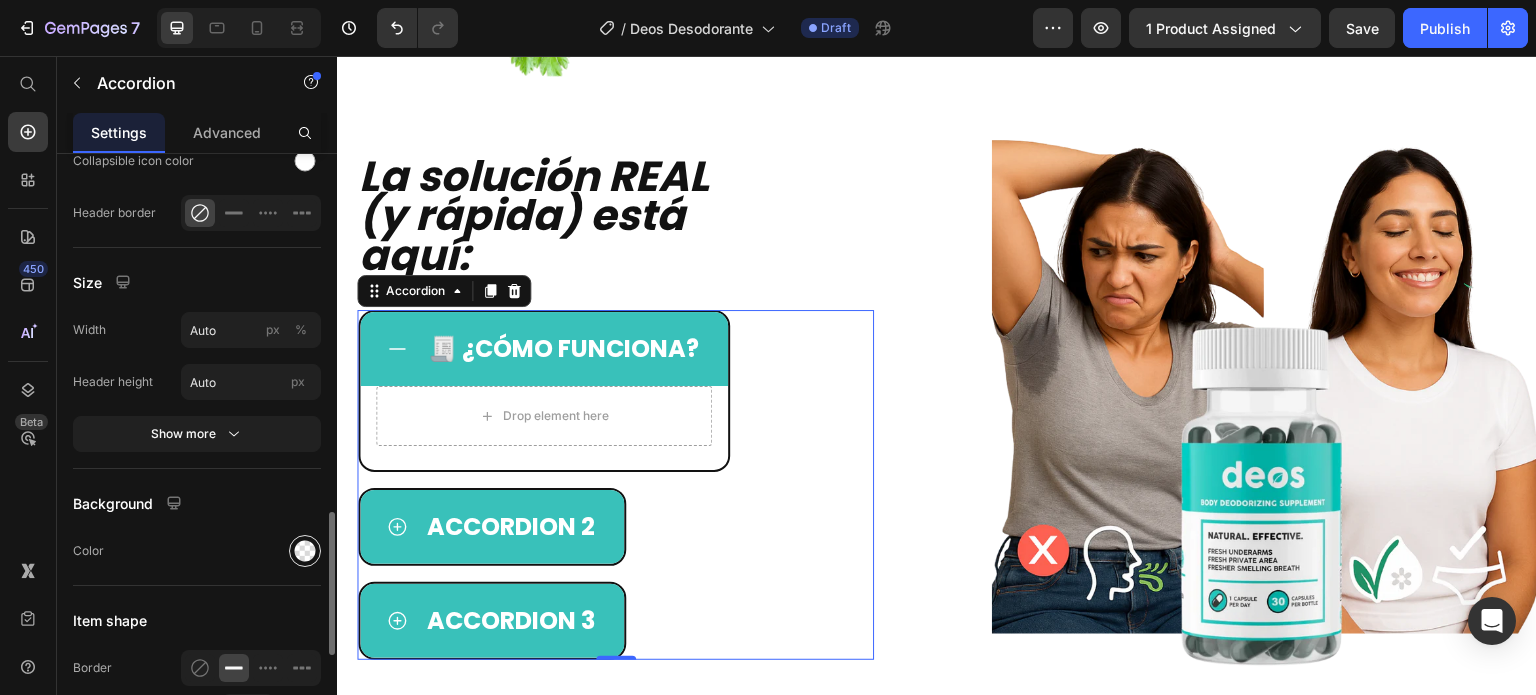 click at bounding box center (305, 551) 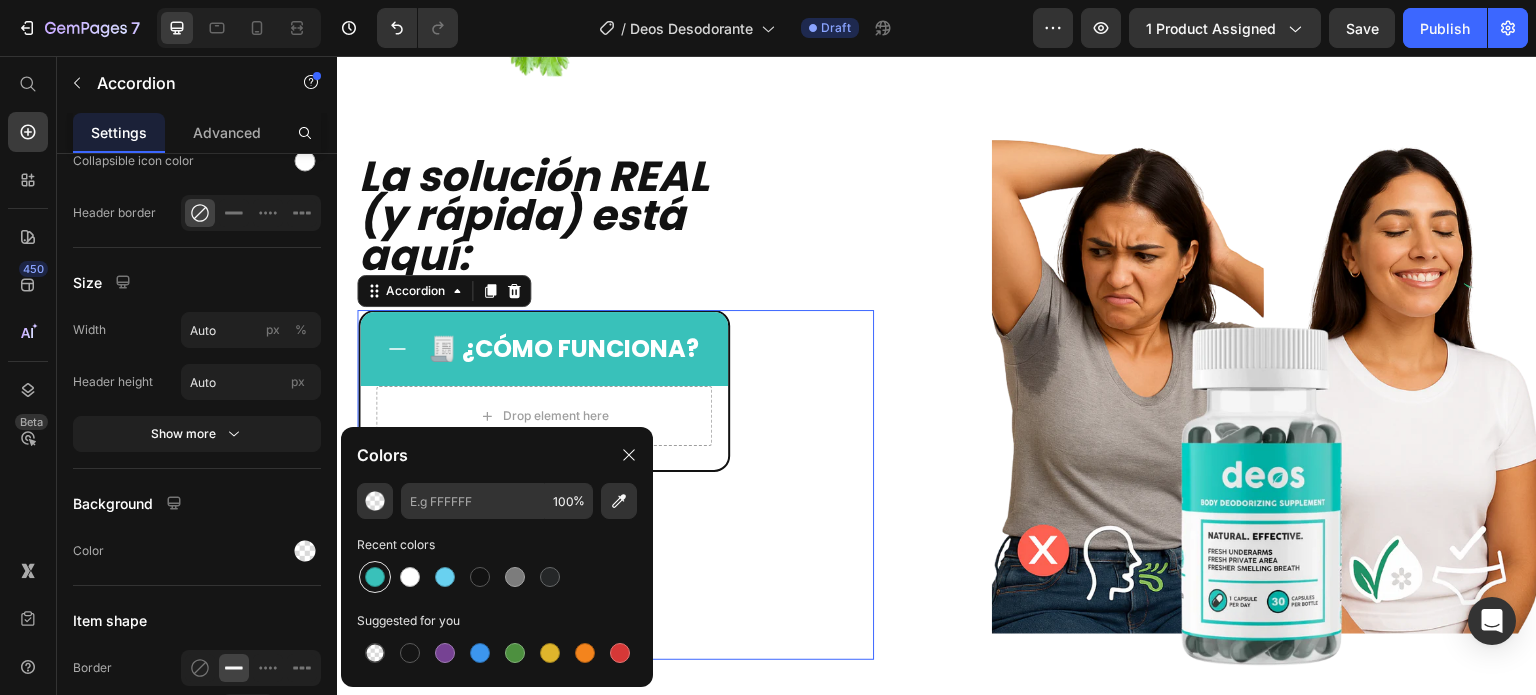 click at bounding box center [375, 577] 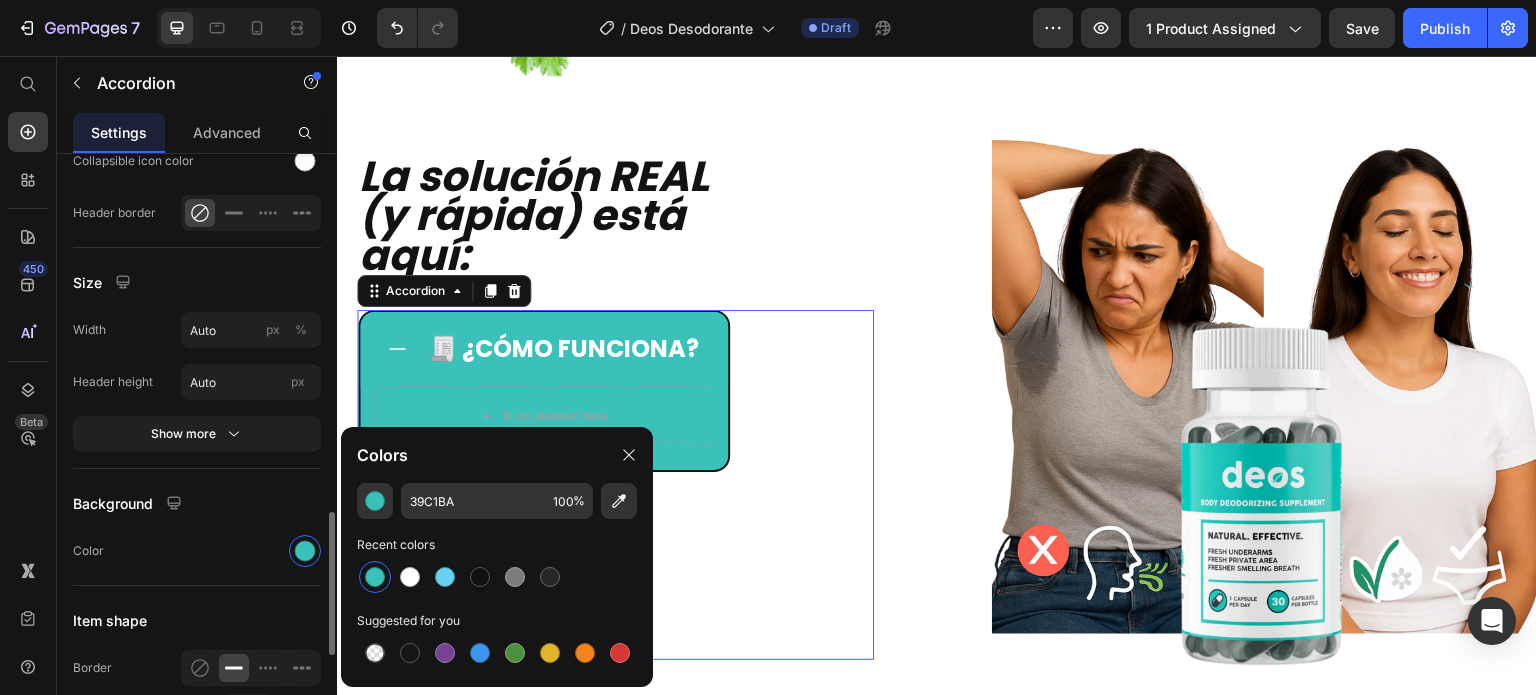 click on "Background" at bounding box center (197, 503) 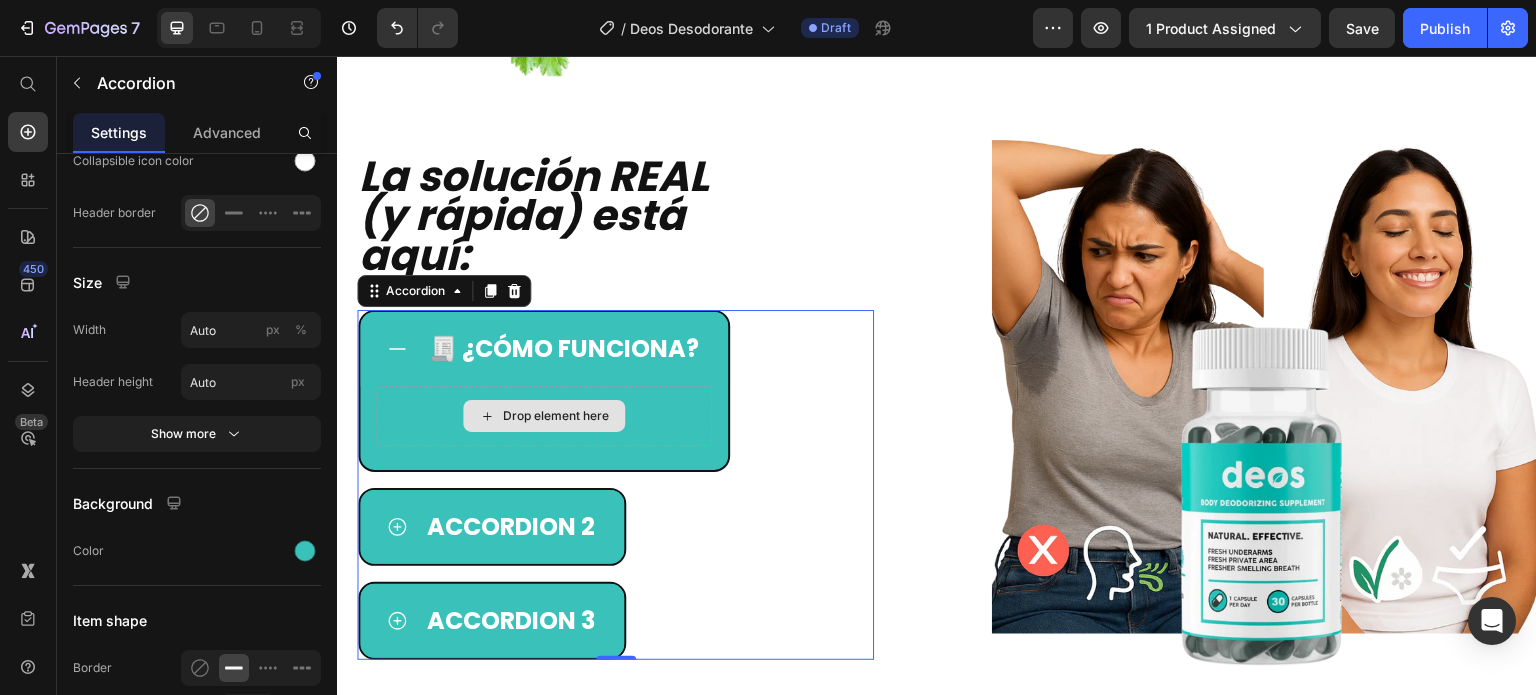click on "Drop element here" at bounding box center [544, 416] 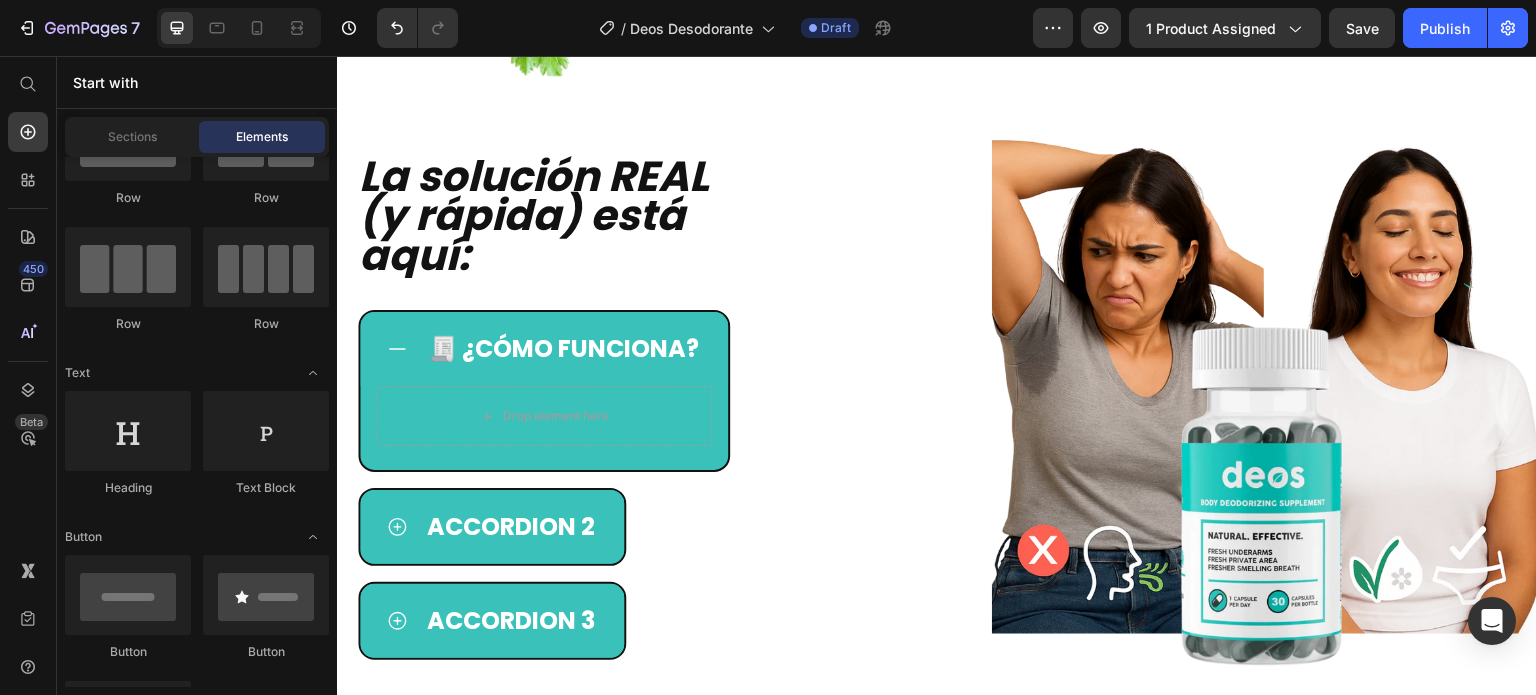 scroll, scrollTop: 0, scrollLeft: 0, axis: both 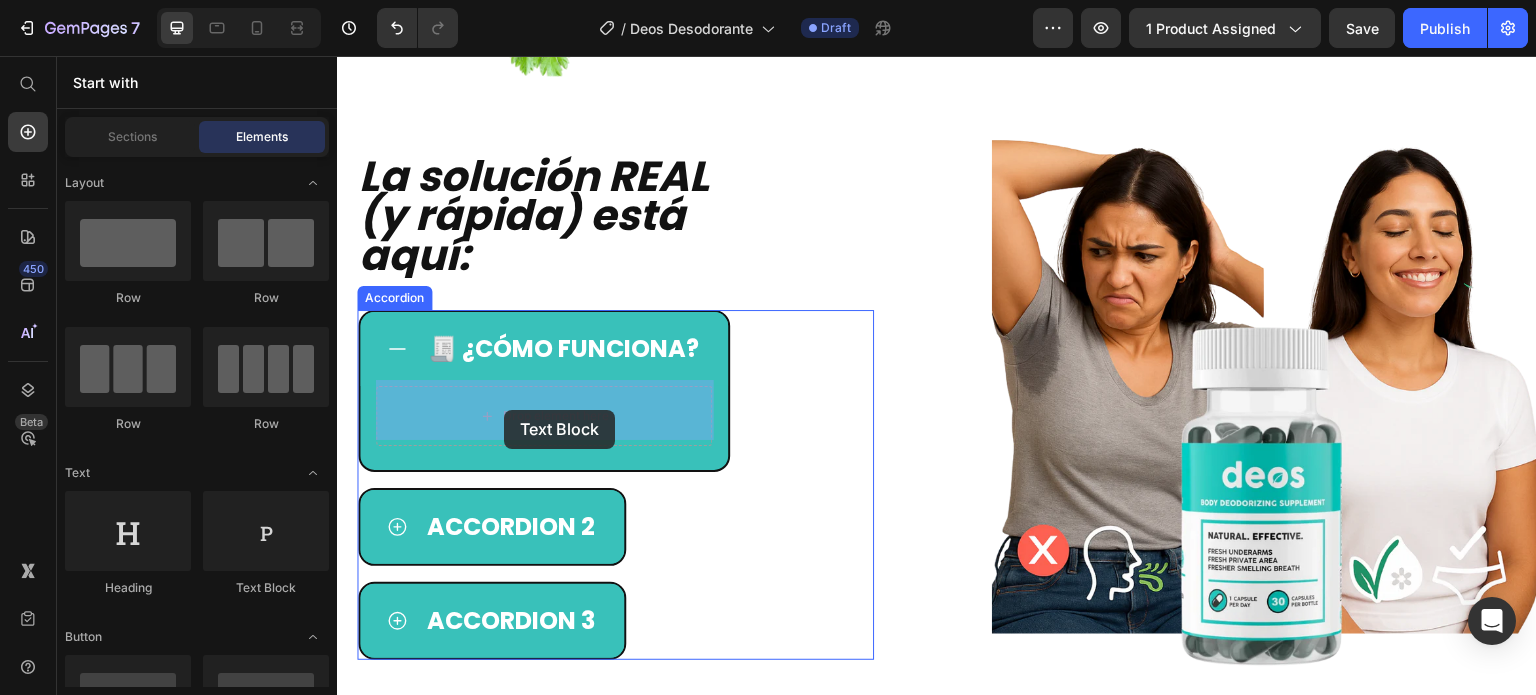 drag, startPoint x: 593, startPoint y: 595, endPoint x: 504, endPoint y: 410, distance: 205.2949 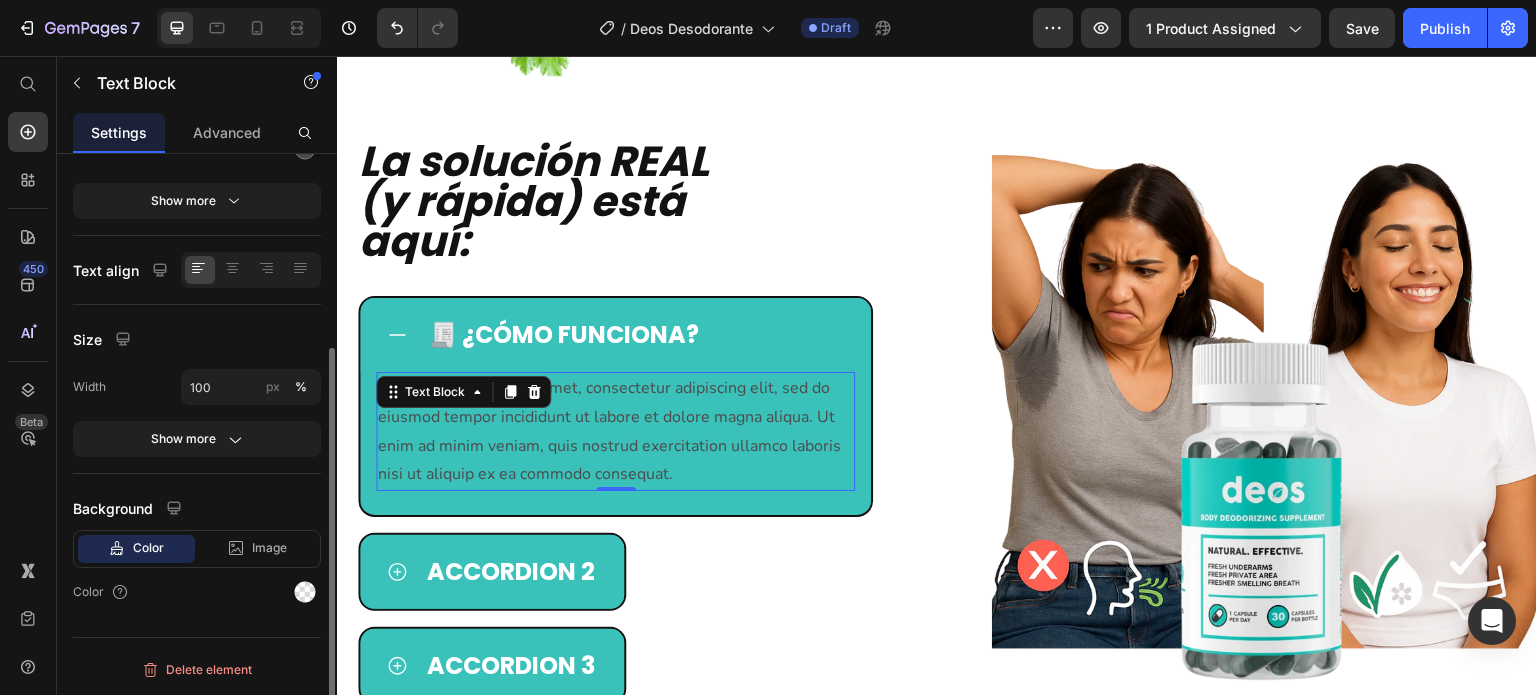 scroll, scrollTop: 0, scrollLeft: 0, axis: both 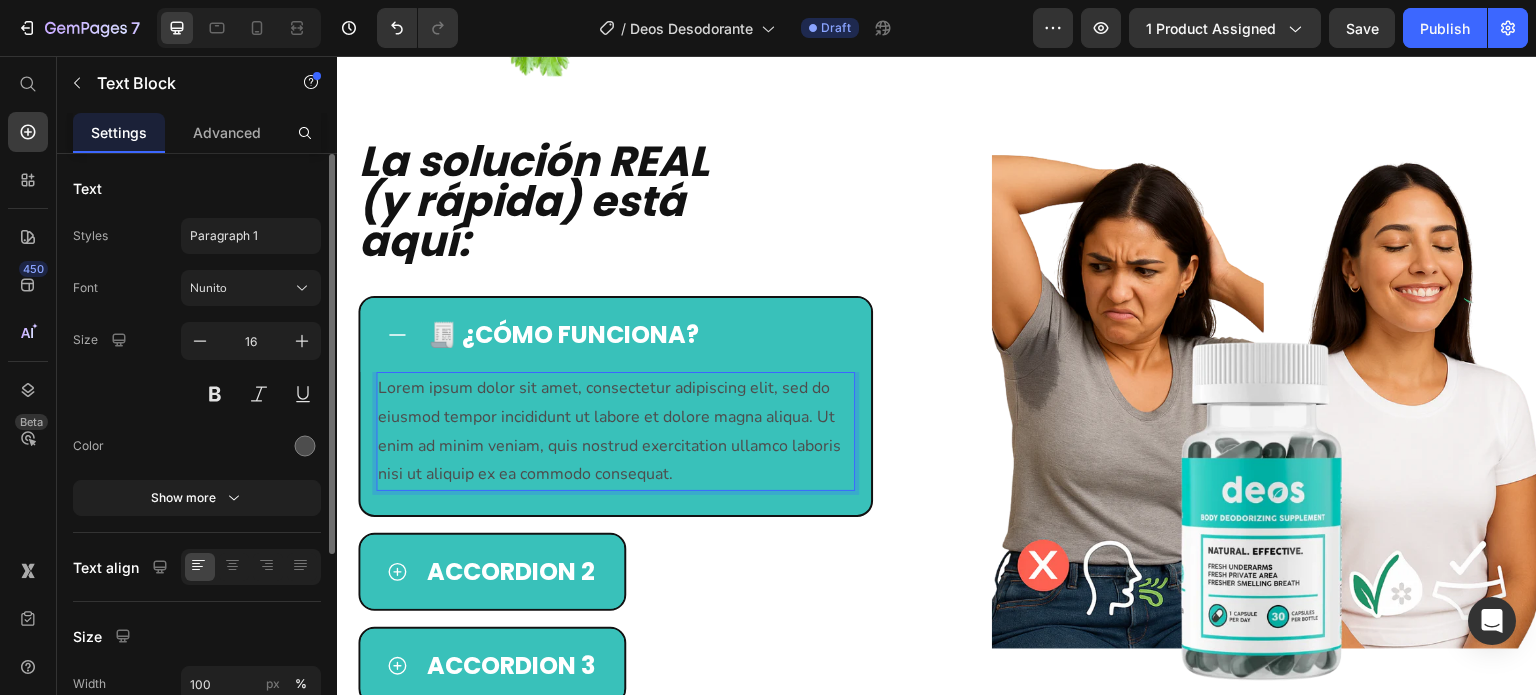 click on "Lorem ipsum dolor sit amet, consectetur adipiscing elit, sed do eiusmod tempor incididunt ut labore et dolore magna aliqua. Ut enim ad minim veniam, quis nostrud exercitation ullamco laboris nisi ut aliquip ex ea commodo consequat." at bounding box center (615, 431) 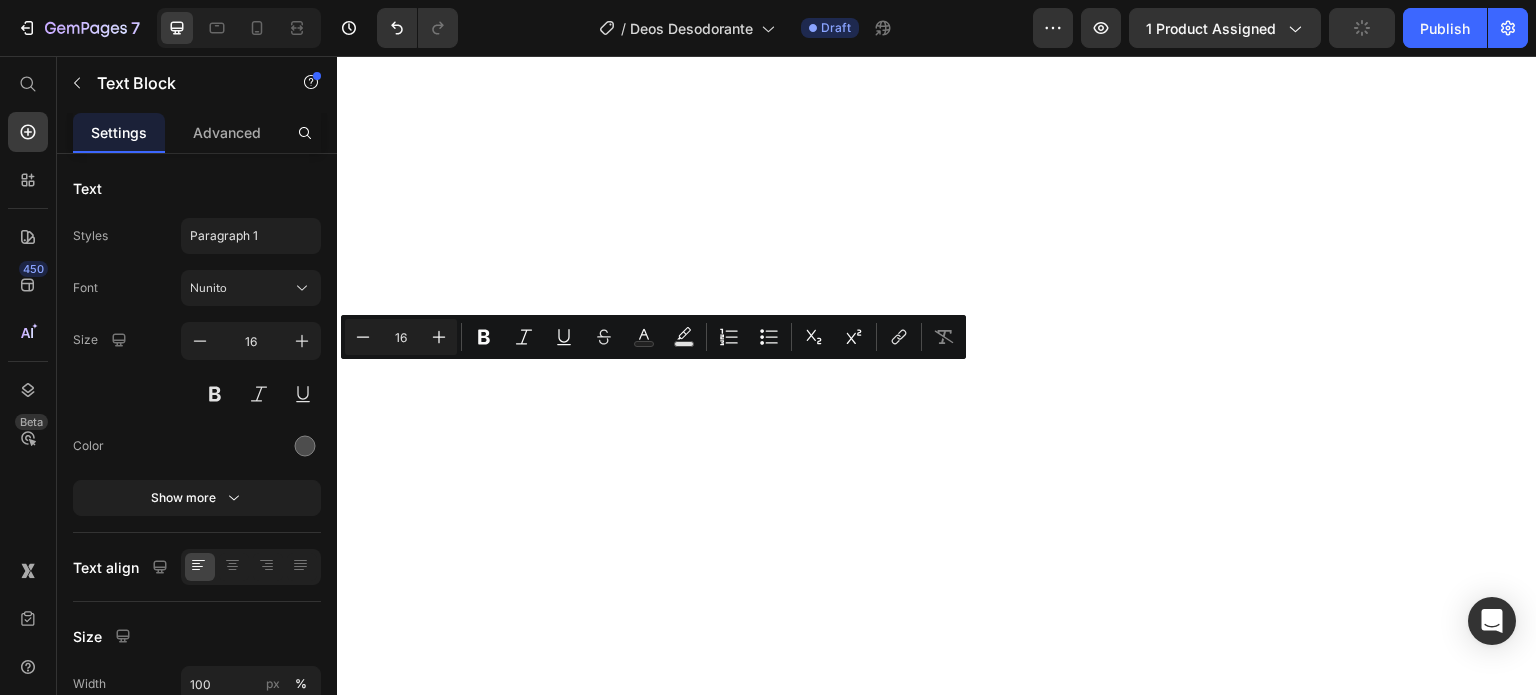 scroll, scrollTop: 0, scrollLeft: 0, axis: both 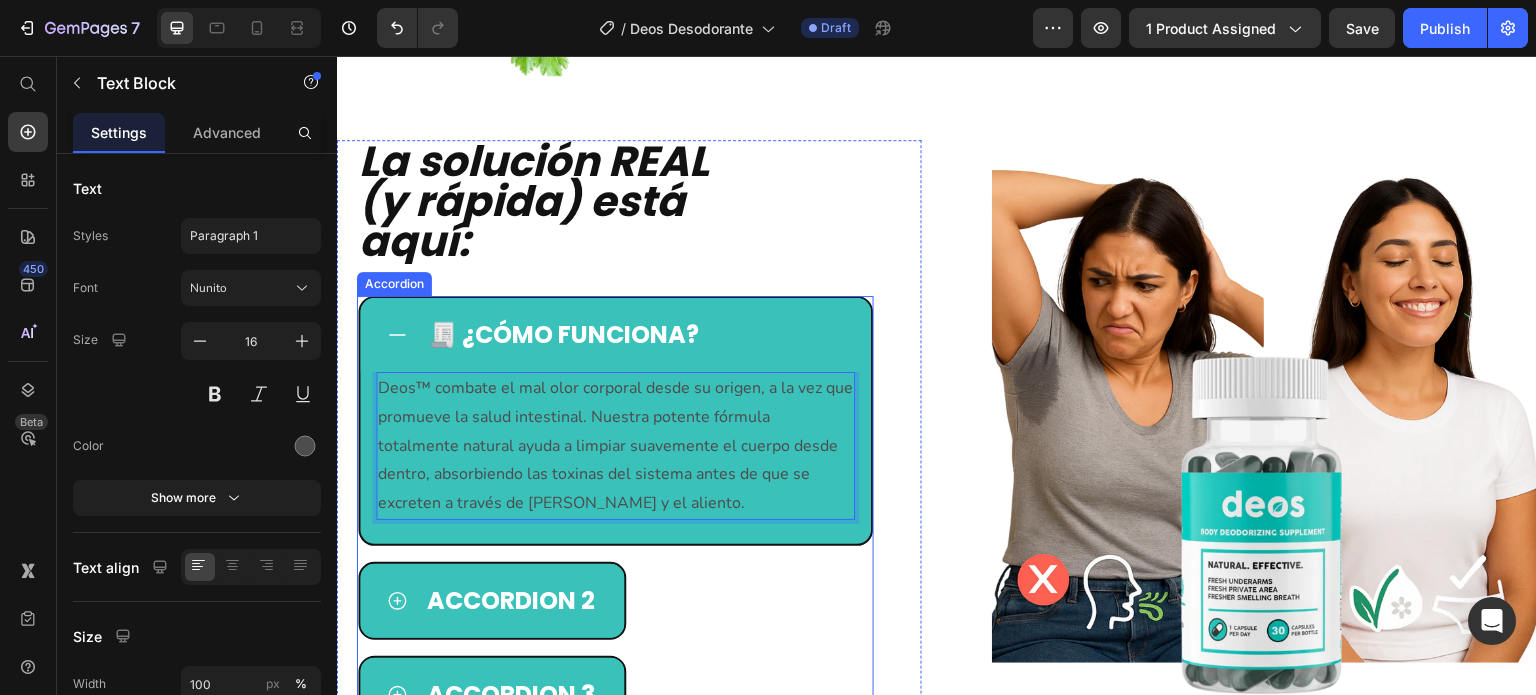 click on "Accordion 2" at bounding box center [615, 601] 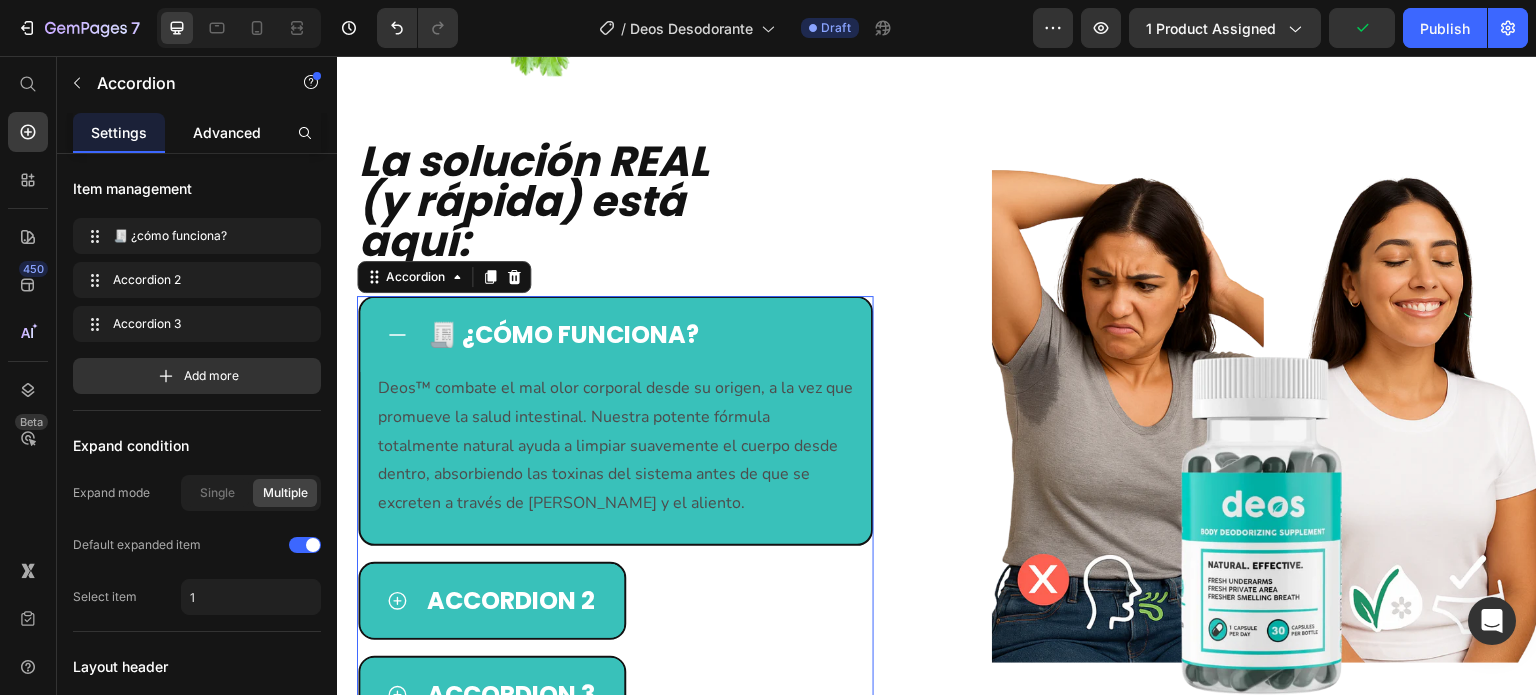 click on "Advanced" at bounding box center [227, 132] 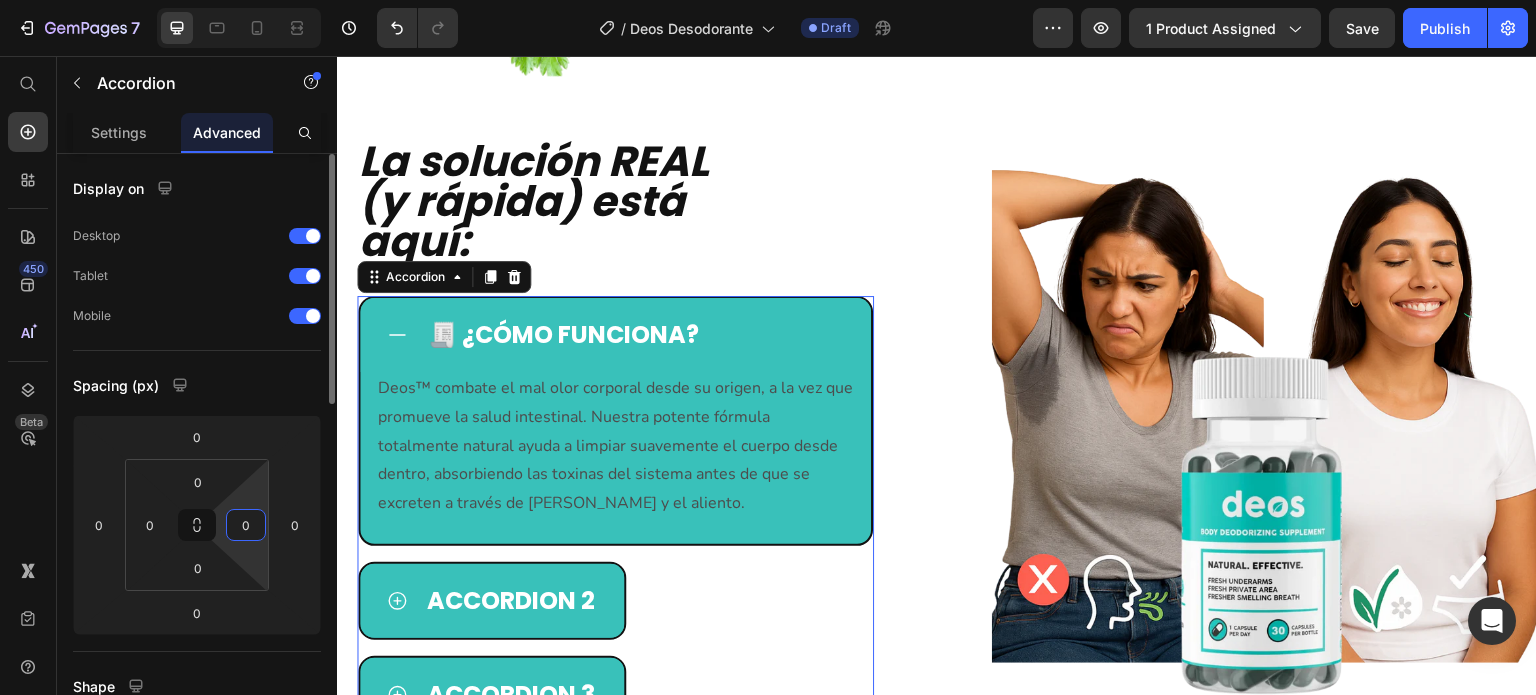 click on "0" at bounding box center [246, 525] 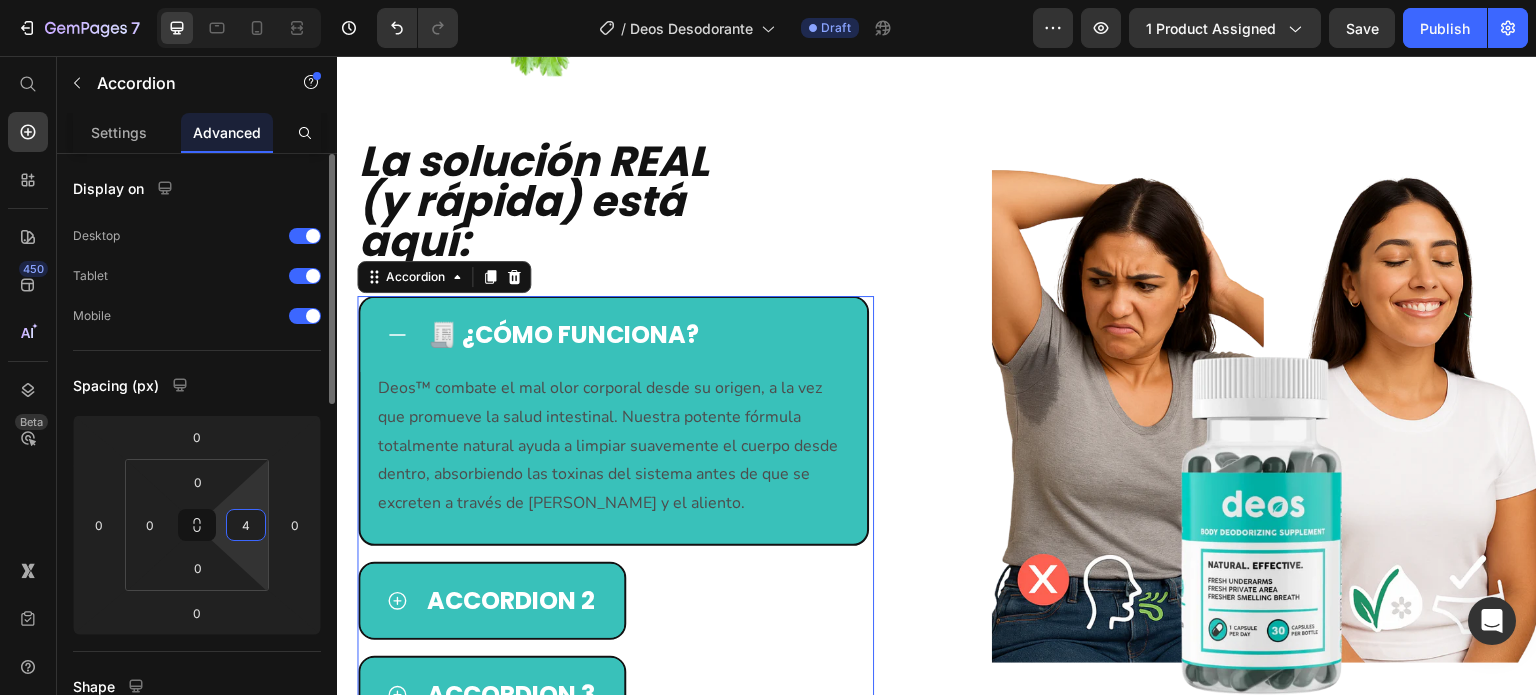type on "48" 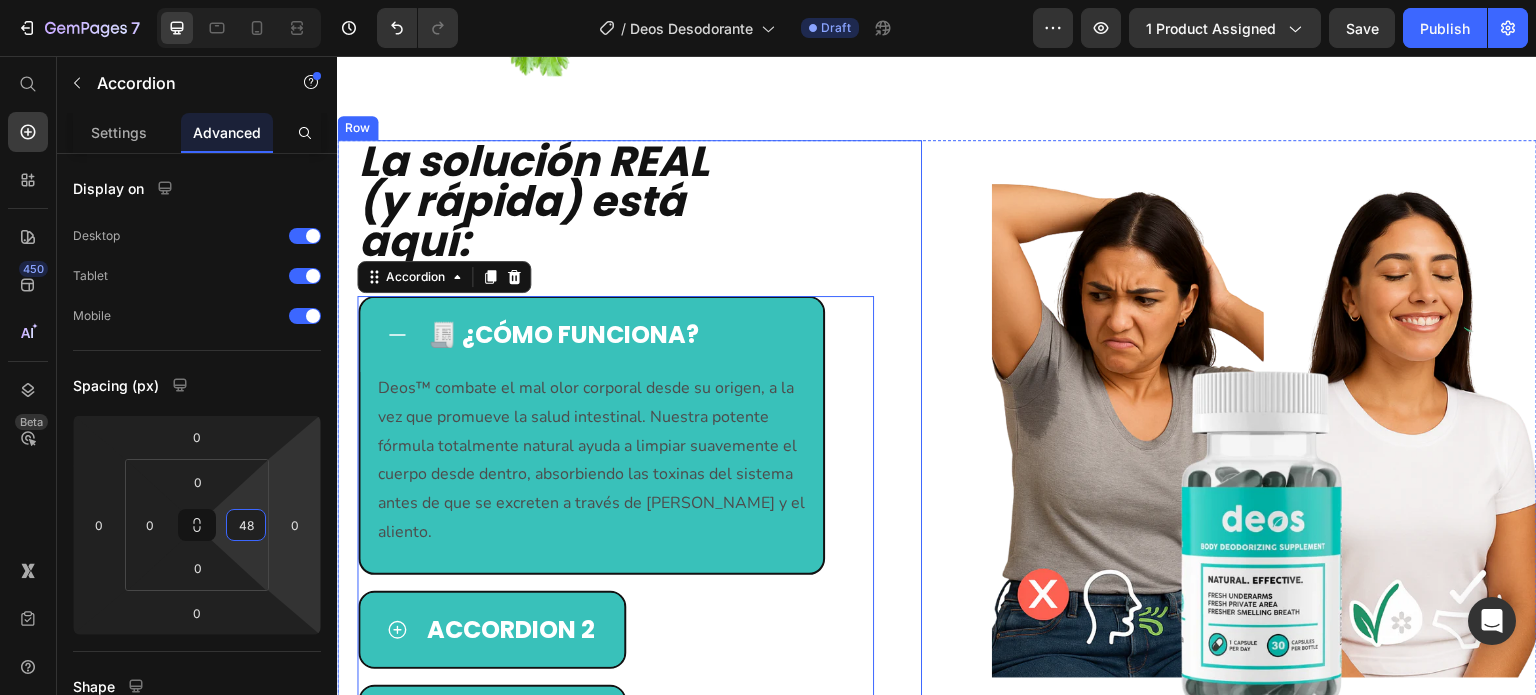 click on "La solución REAL (y rápida) está  aquí: Heading
🧾 ¿cómo funciona? Deos™ combate el mal olor corporal desde su origen, a la vez que promueve la salud intestinal. Nuestra potente fórmula totalmente natural ayuda a limpiar suavemente el cuerpo desde dentro, absorbiendo las toxinas del sistema antes de que se excreten a través de [PERSON_NAME] y el aliento. Text Block
Accordion 2
Accordion 3 Accordion   0 Row" at bounding box center [629, 451] 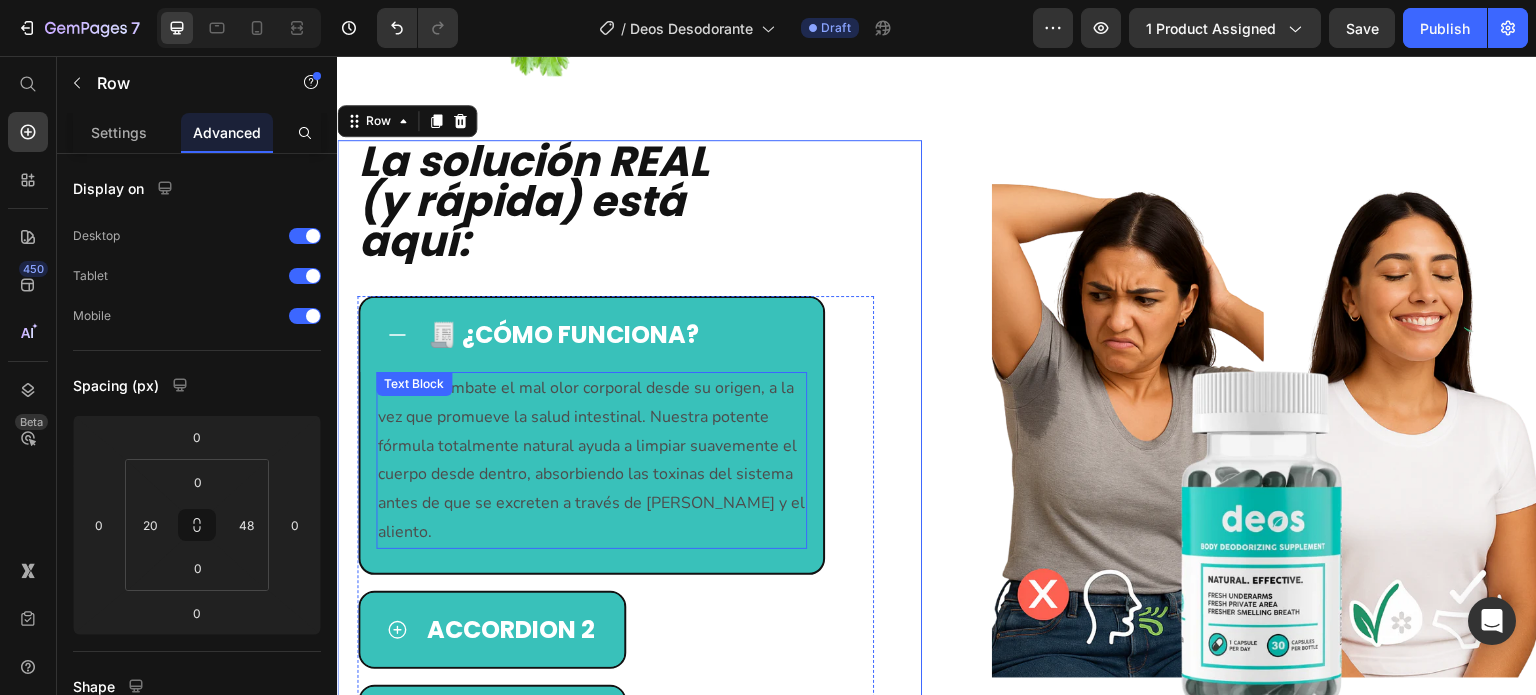 click on "Deos™ combate el mal olor corporal desde su origen, a la vez que promueve la salud intestinal. Nuestra potente fórmula totalmente natural ayuda a limpiar suavemente el cuerpo desde dentro, absorbiendo las toxinas del sistema antes de que se excreten a través de [PERSON_NAME] y el aliento." at bounding box center [591, 460] 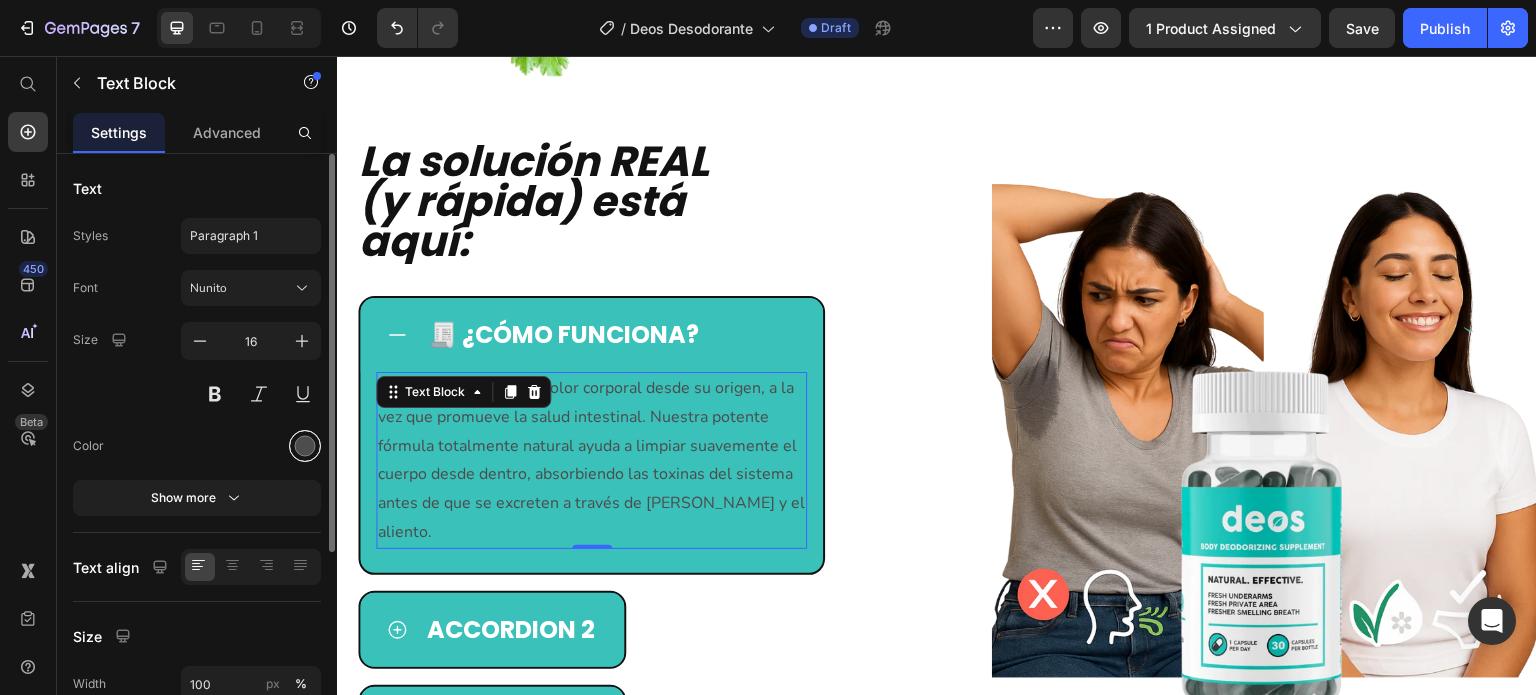 click at bounding box center [305, 446] 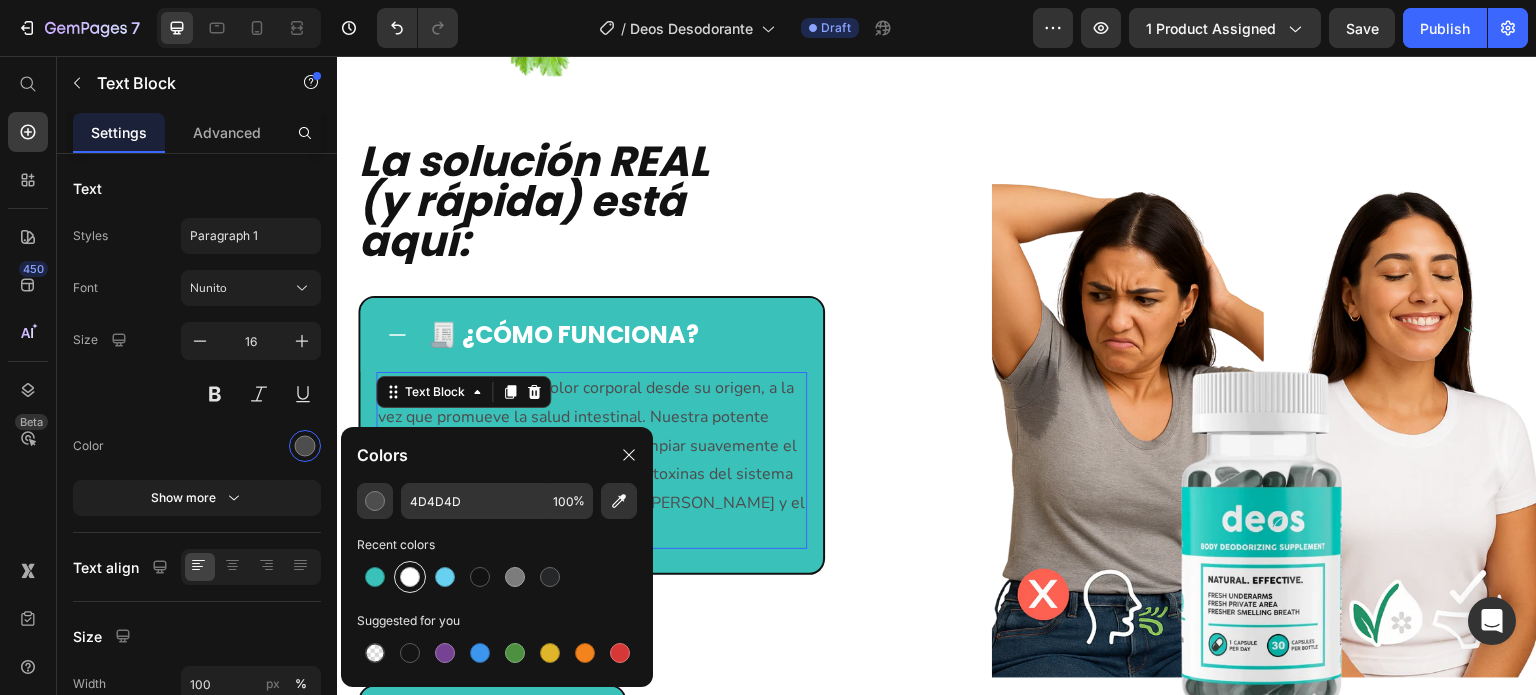 click at bounding box center [410, 577] 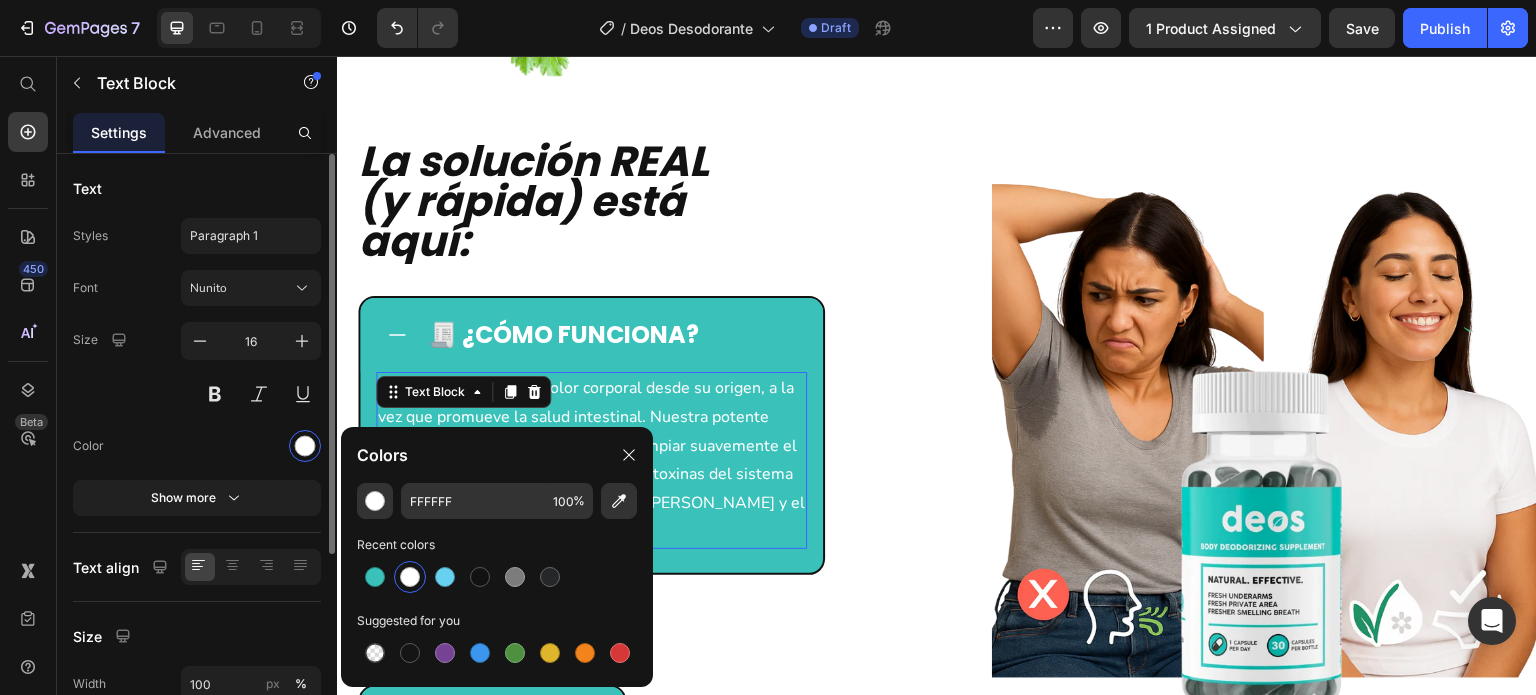 click at bounding box center (251, 446) 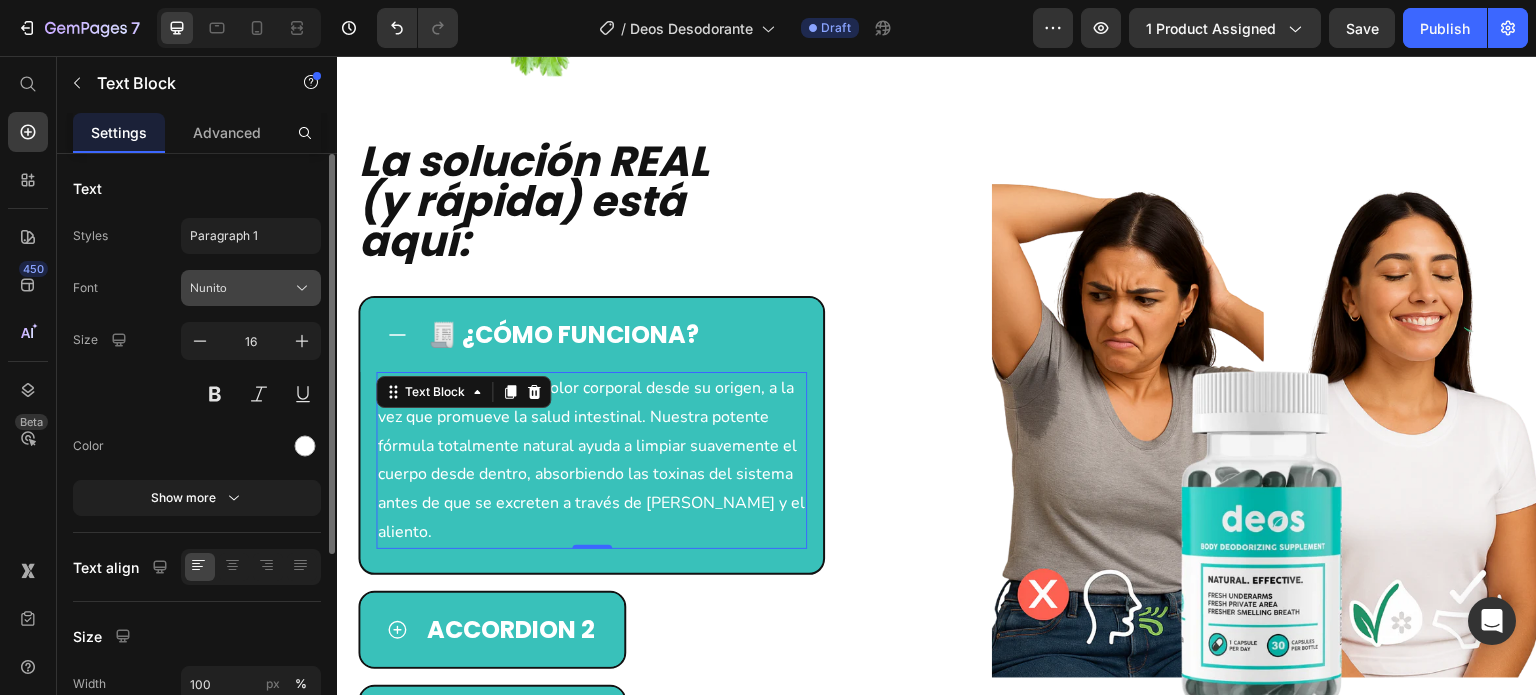 click on "Nunito" at bounding box center (251, 288) 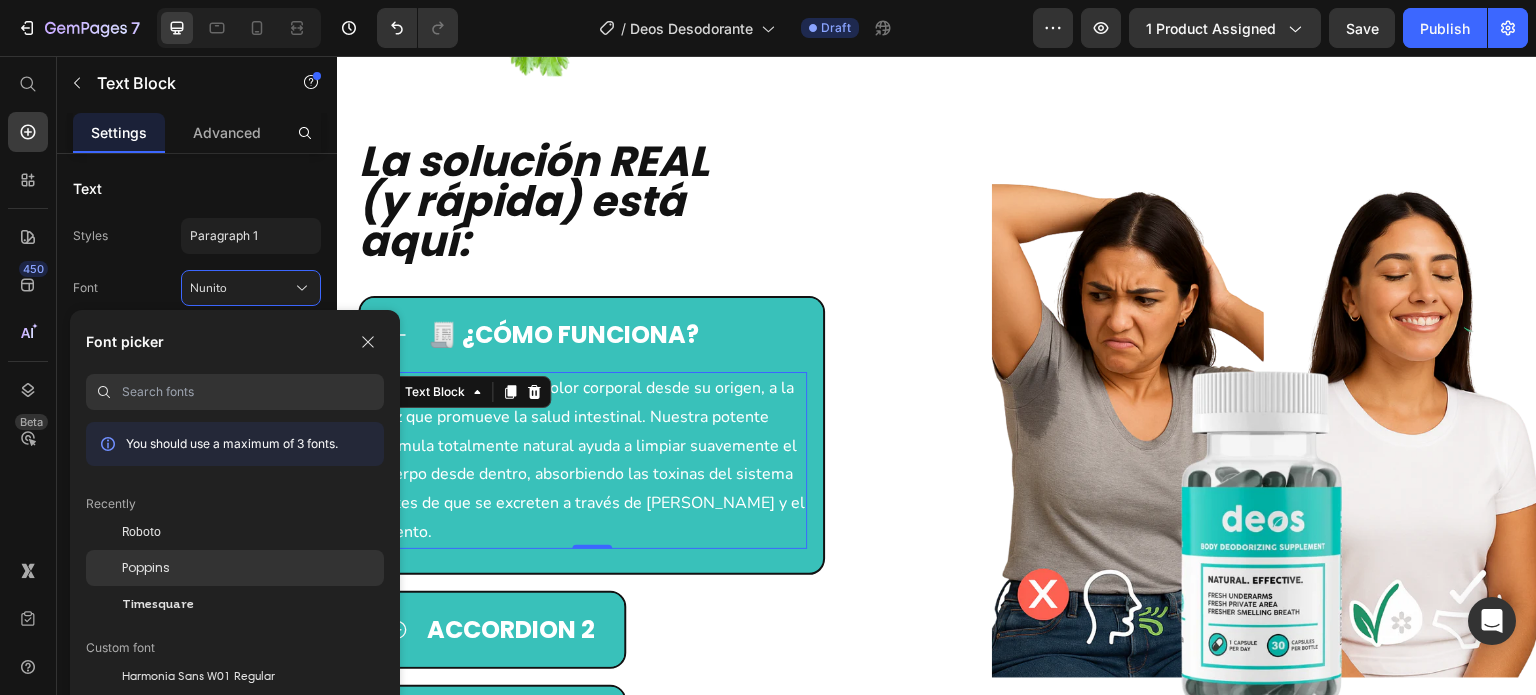 click on "Poppins" 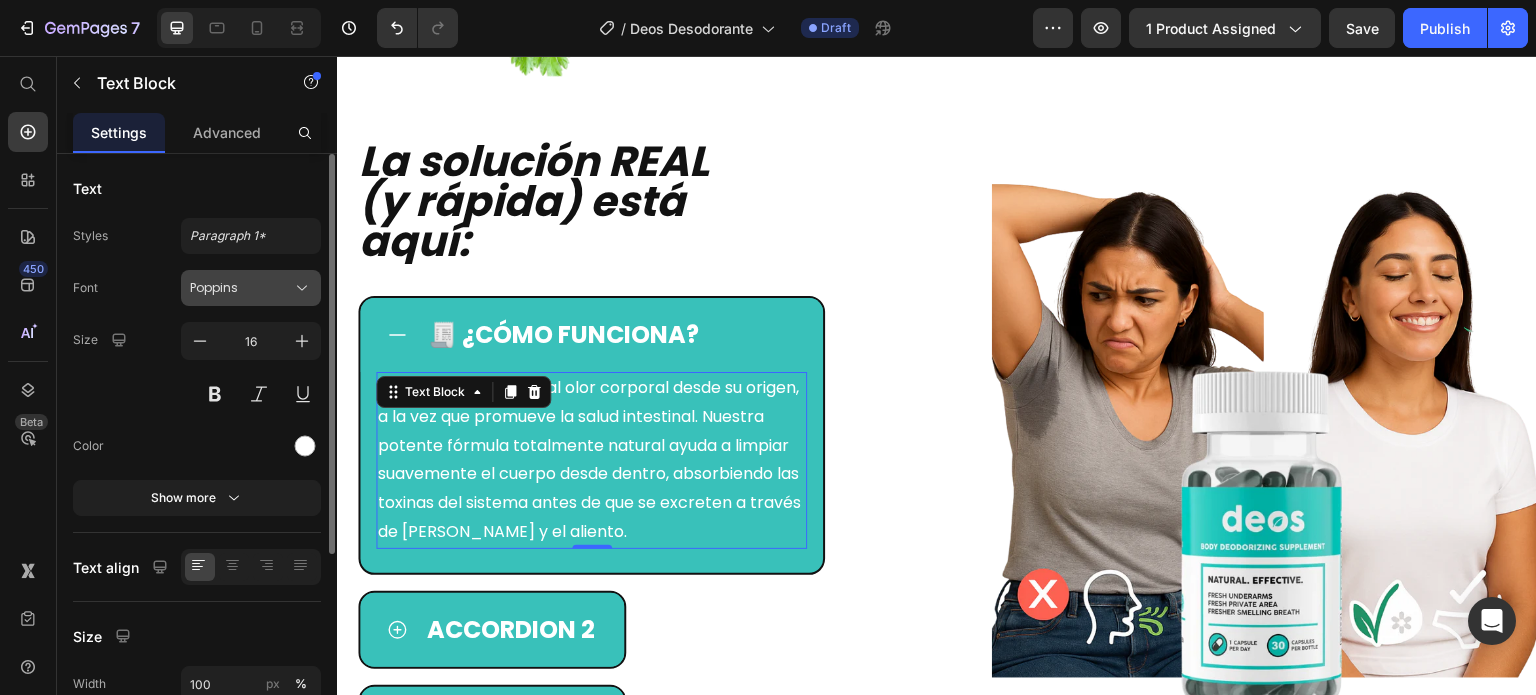 click on "Poppins" at bounding box center [241, 288] 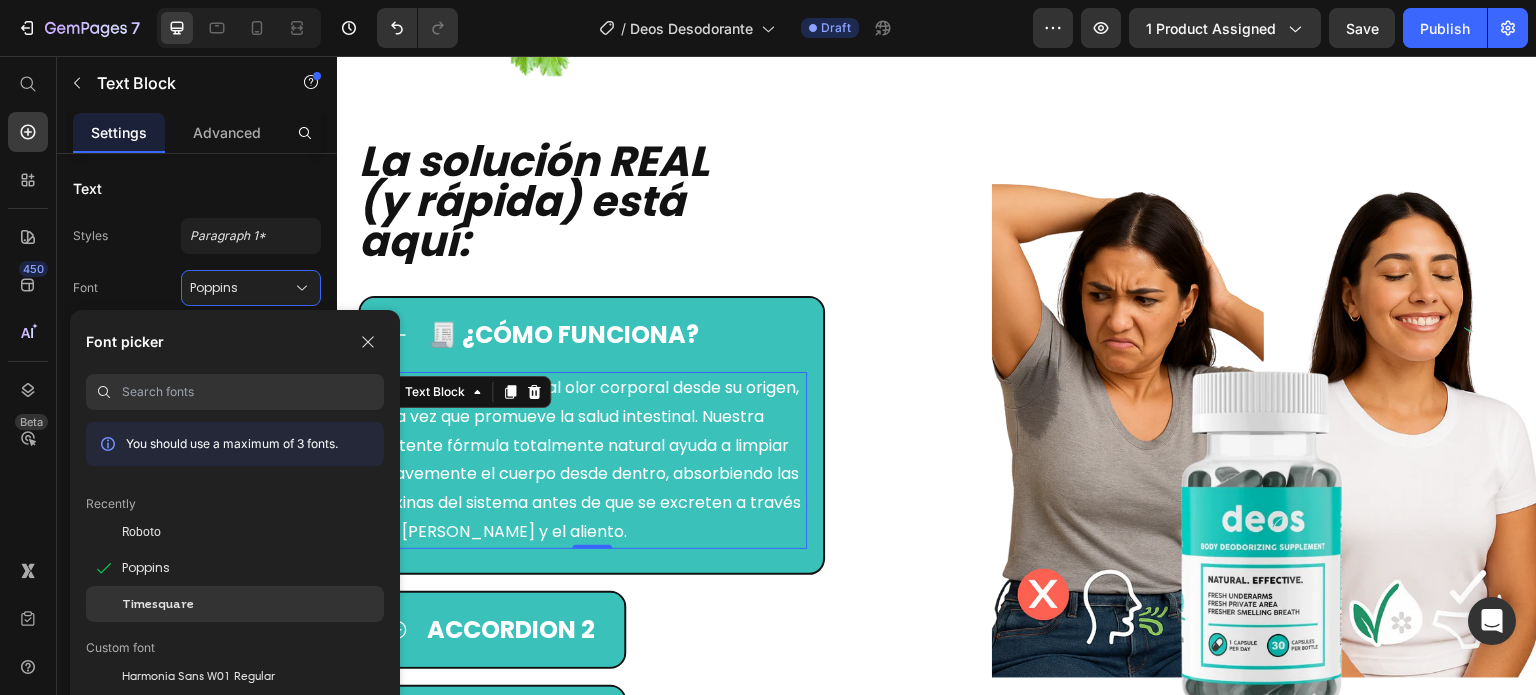 click on "Timesquare" at bounding box center (158, 604) 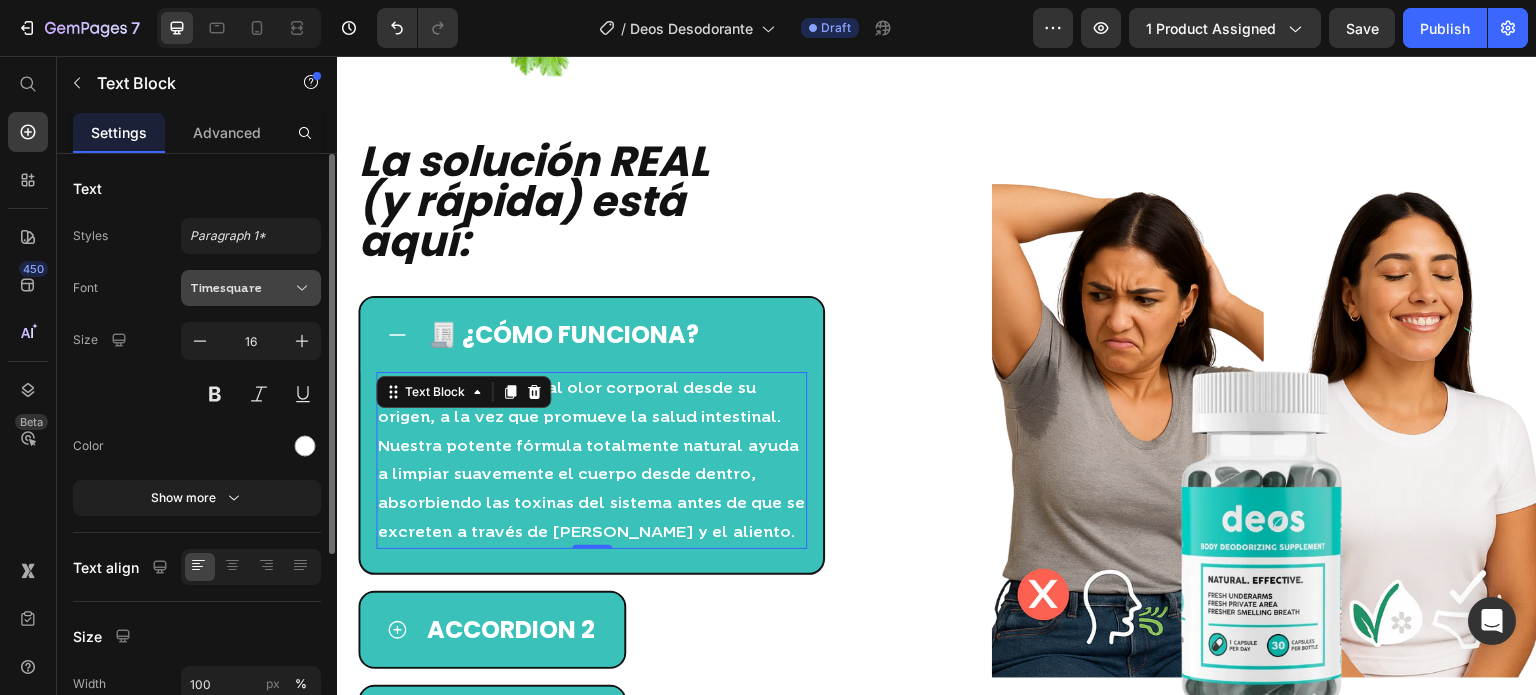 click on "Timesquare" at bounding box center (251, 288) 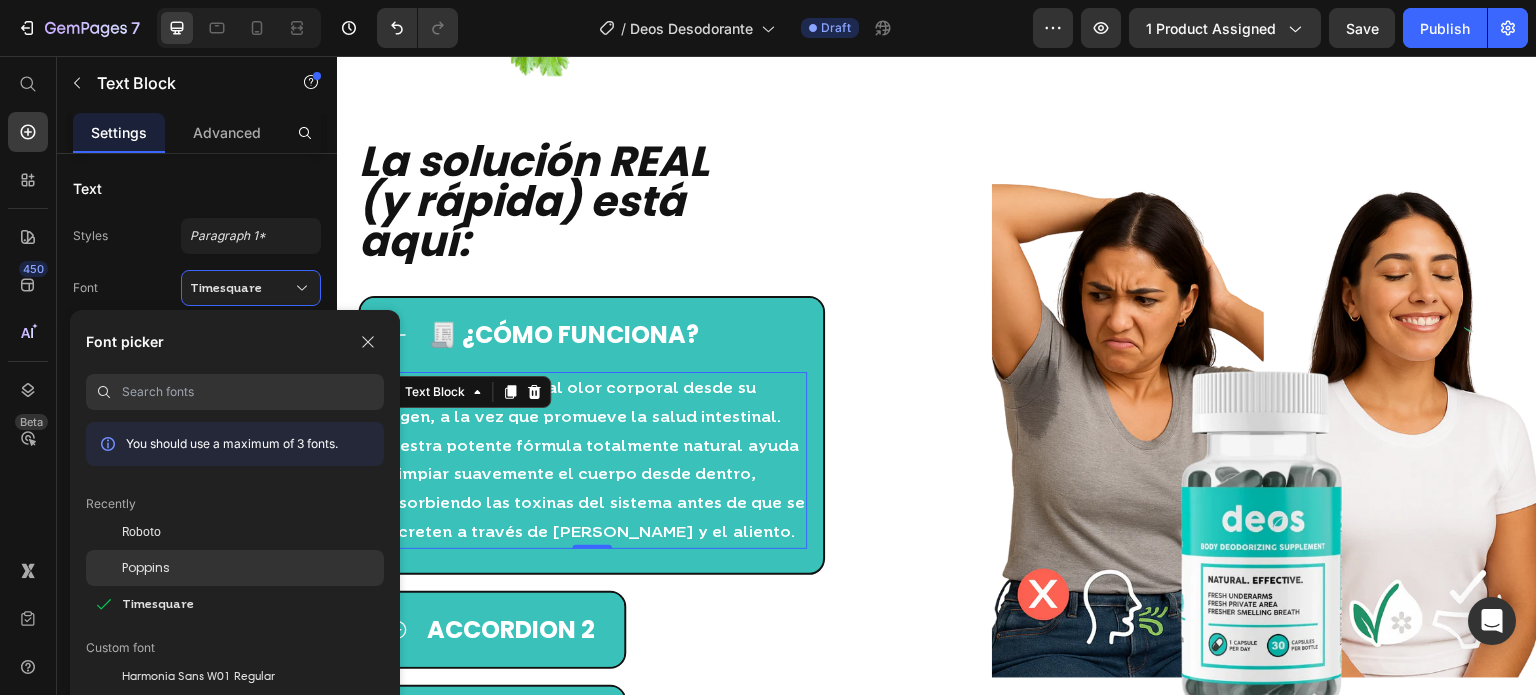 click on "Poppins" 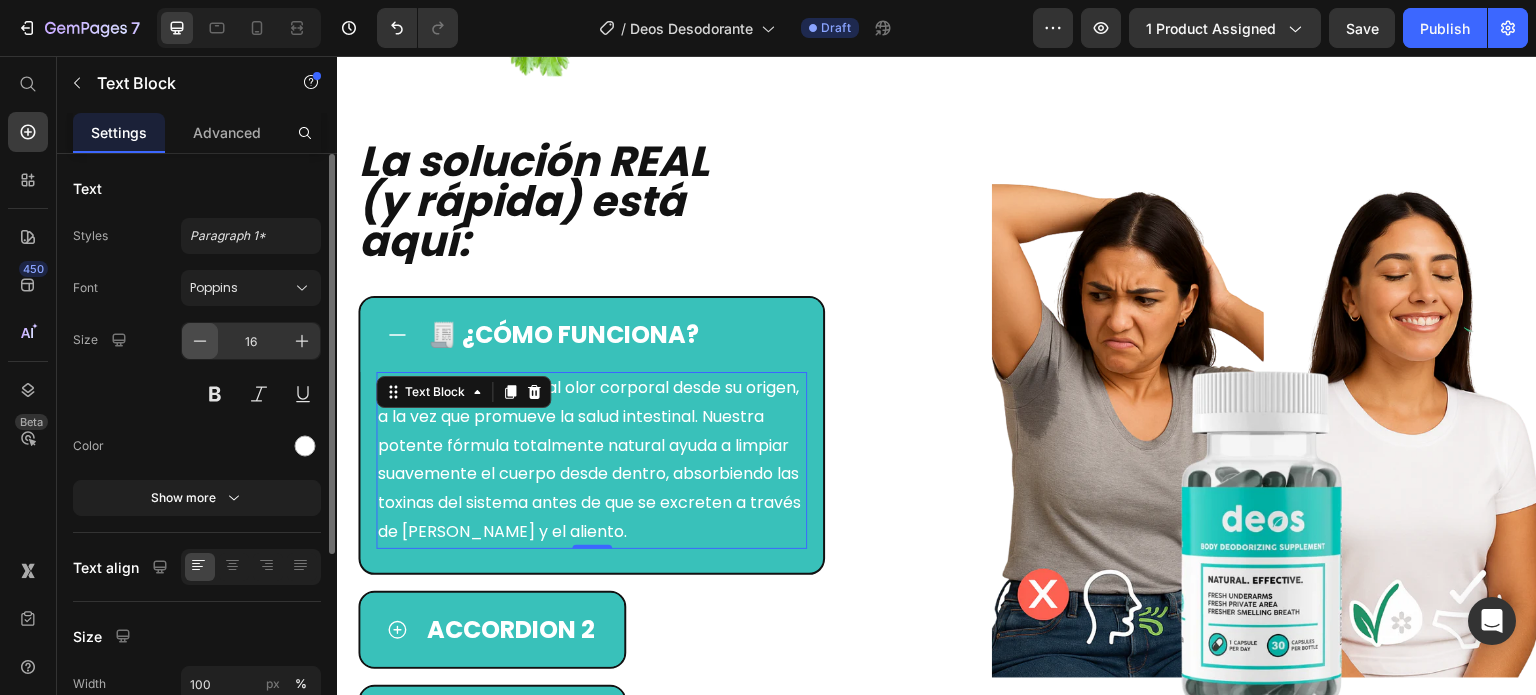 click 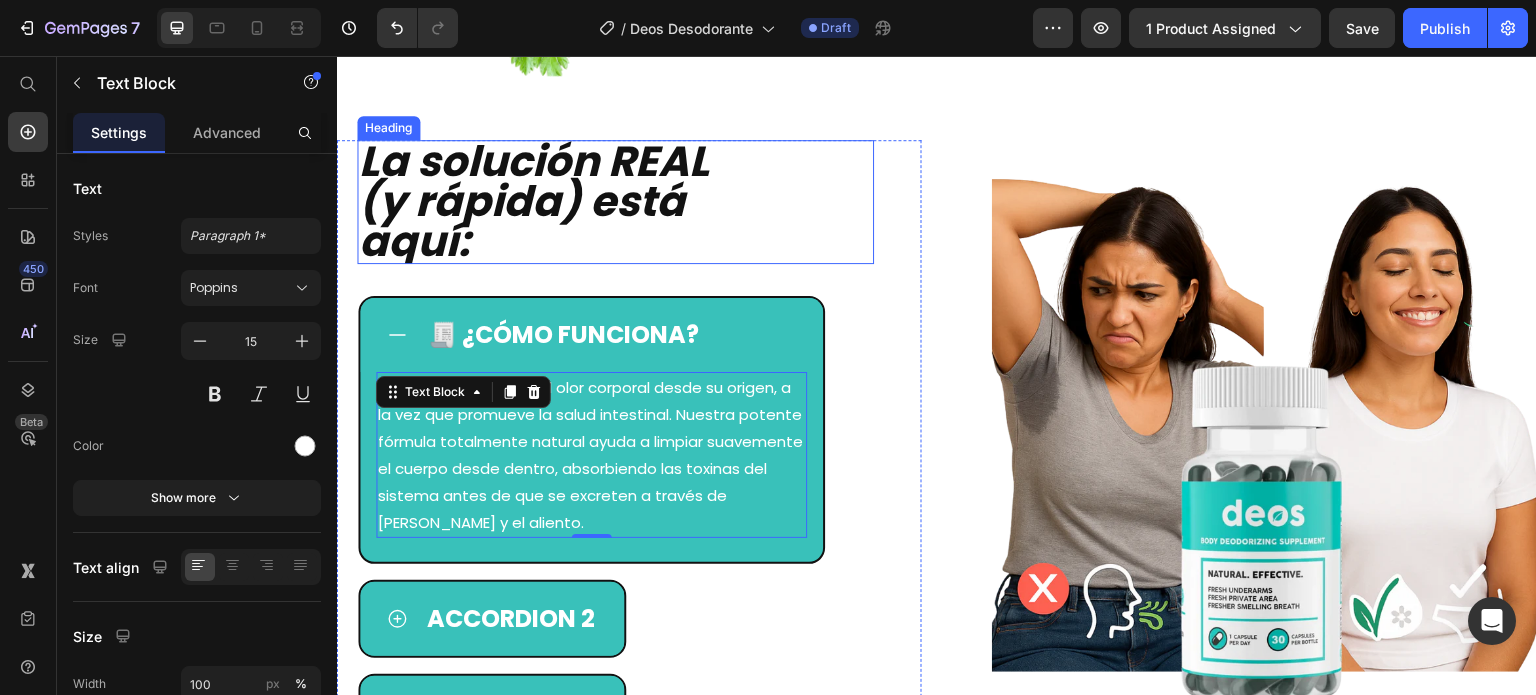 click on "La solución REAL (y rápida) está  aquí:" at bounding box center (590, 202) 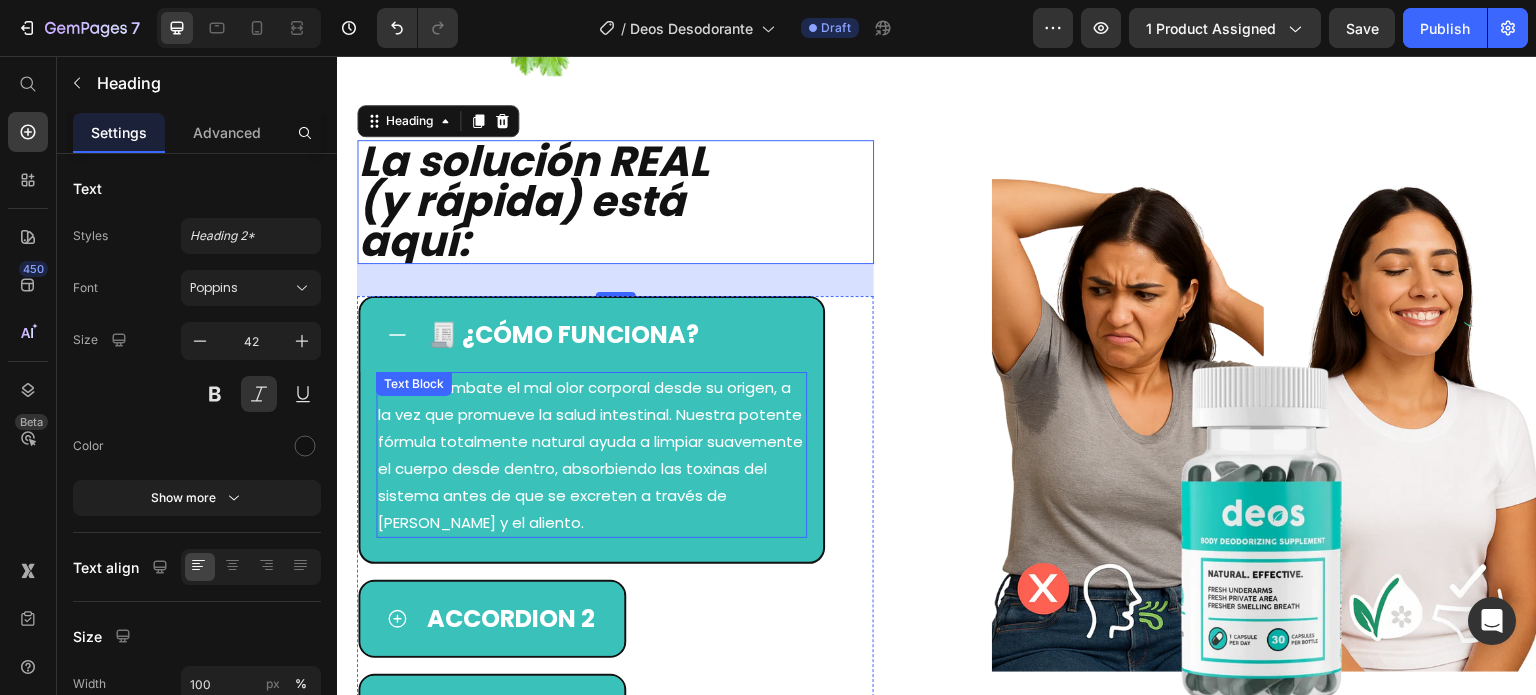 click on "Deos™ combate el mal olor corporal desde su origen, a la vez que promueve la salud intestinal. Nuestra potente fórmula totalmente natural ayuda a limpiar suavemente el cuerpo desde dentro, absorbiendo las toxinas del sistema antes de que se excreten a través de [PERSON_NAME] y el aliento." at bounding box center [591, 455] 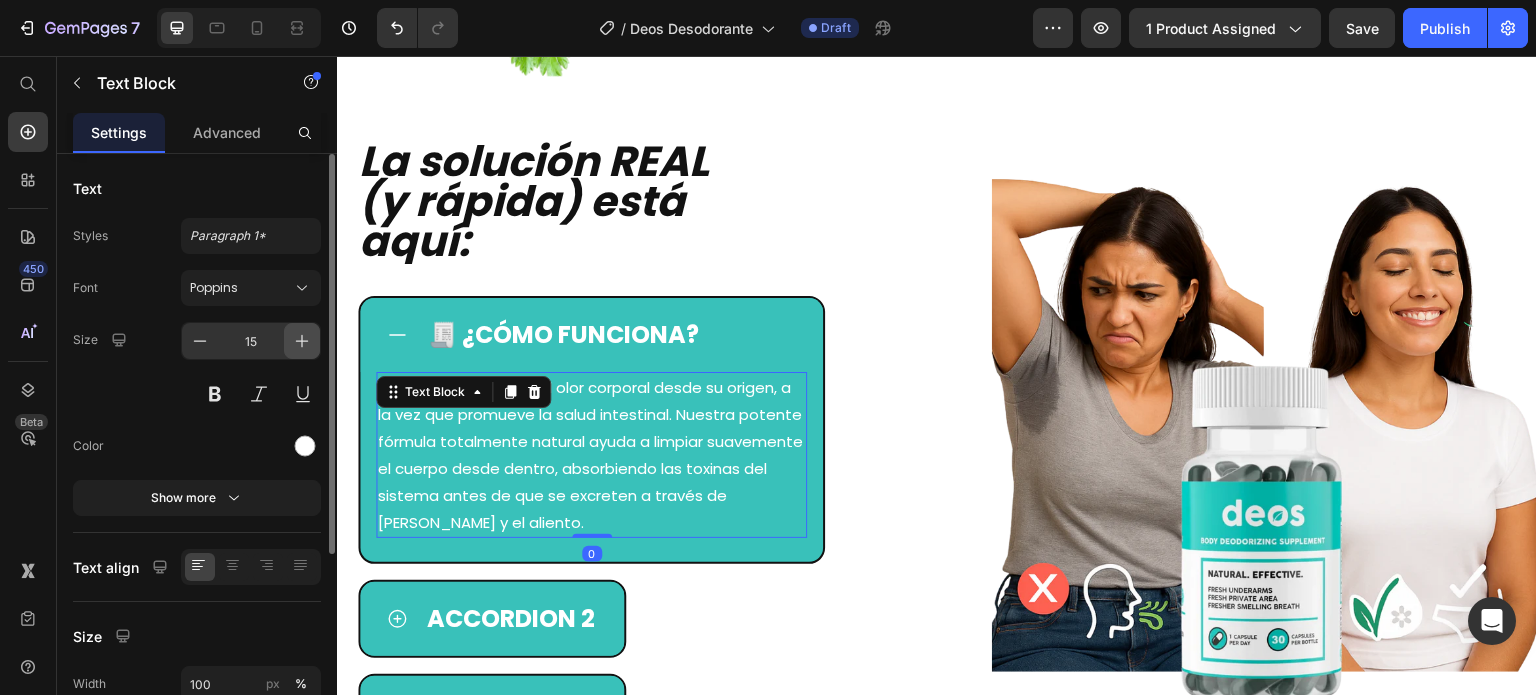click at bounding box center (302, 341) 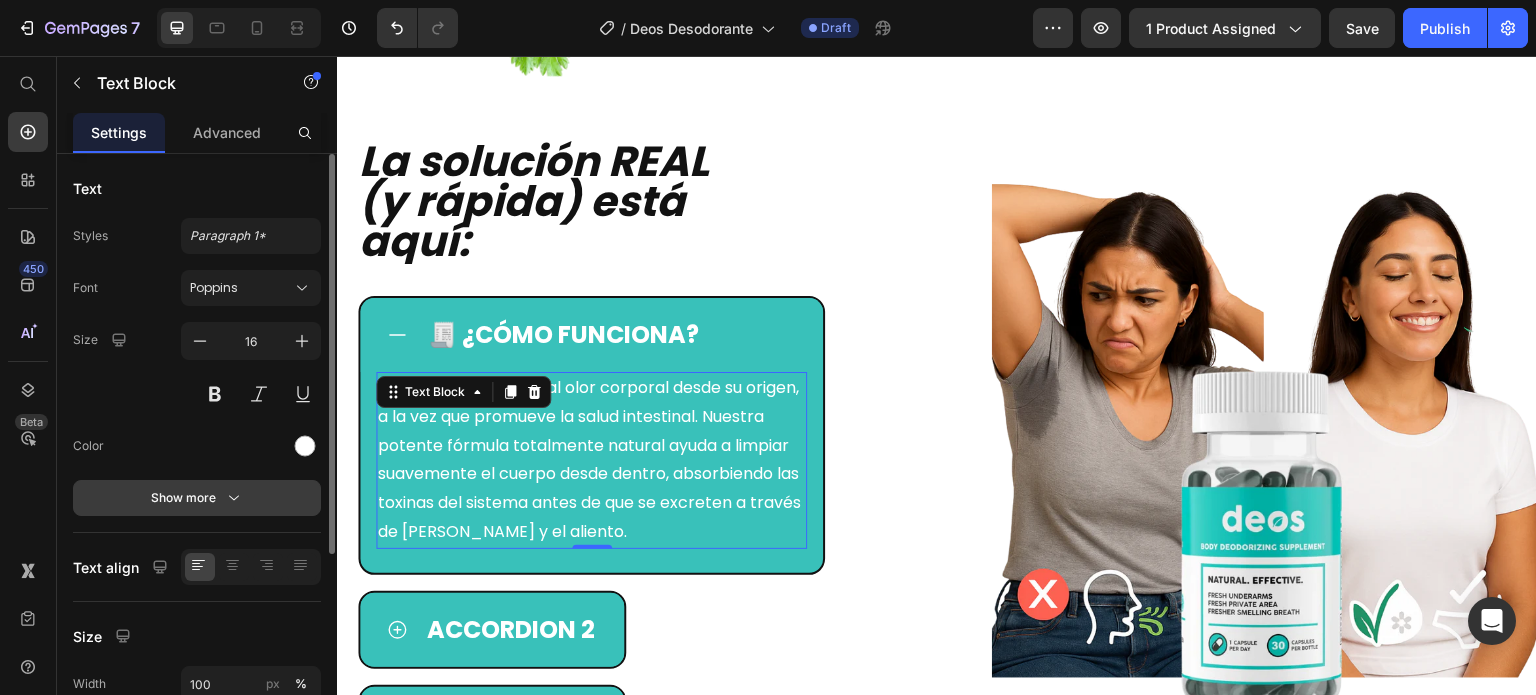 click on "Show more" at bounding box center (197, 498) 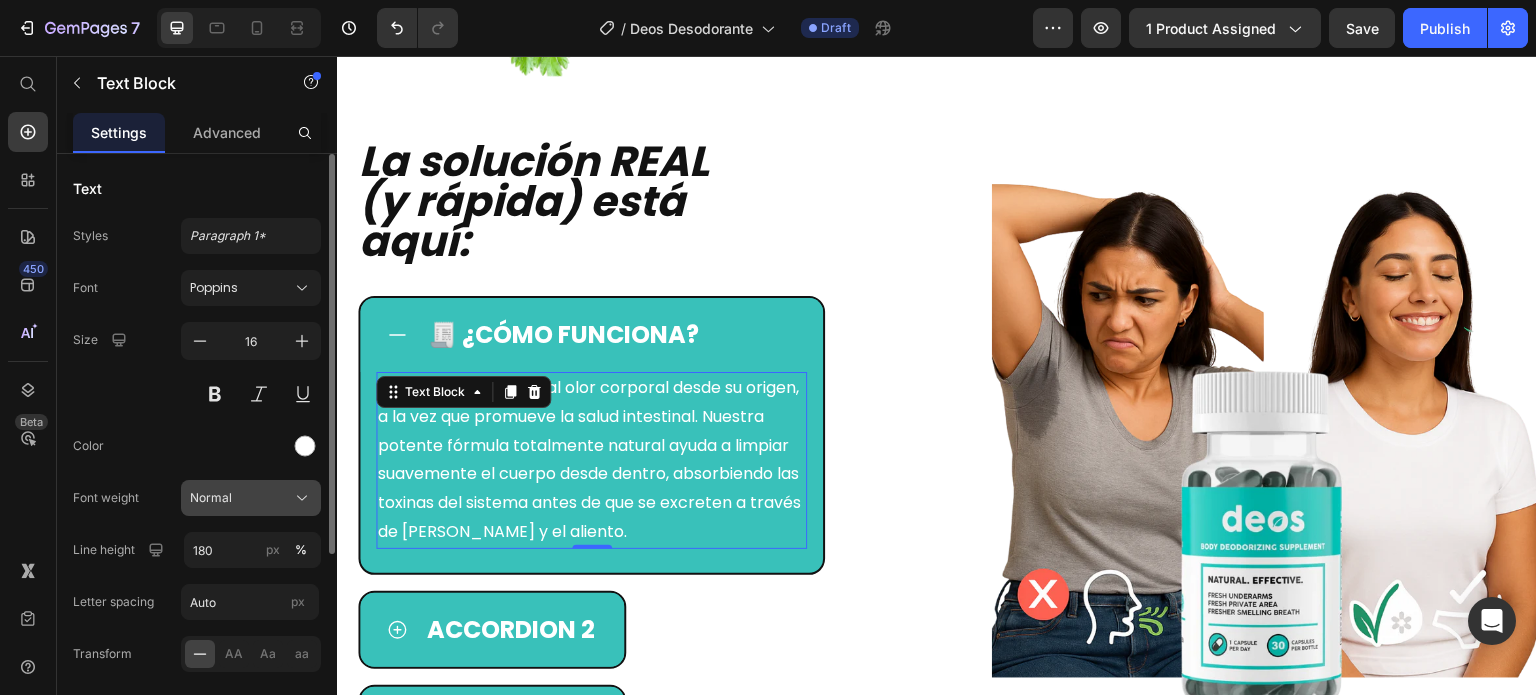 click on "Normal" at bounding box center [251, 498] 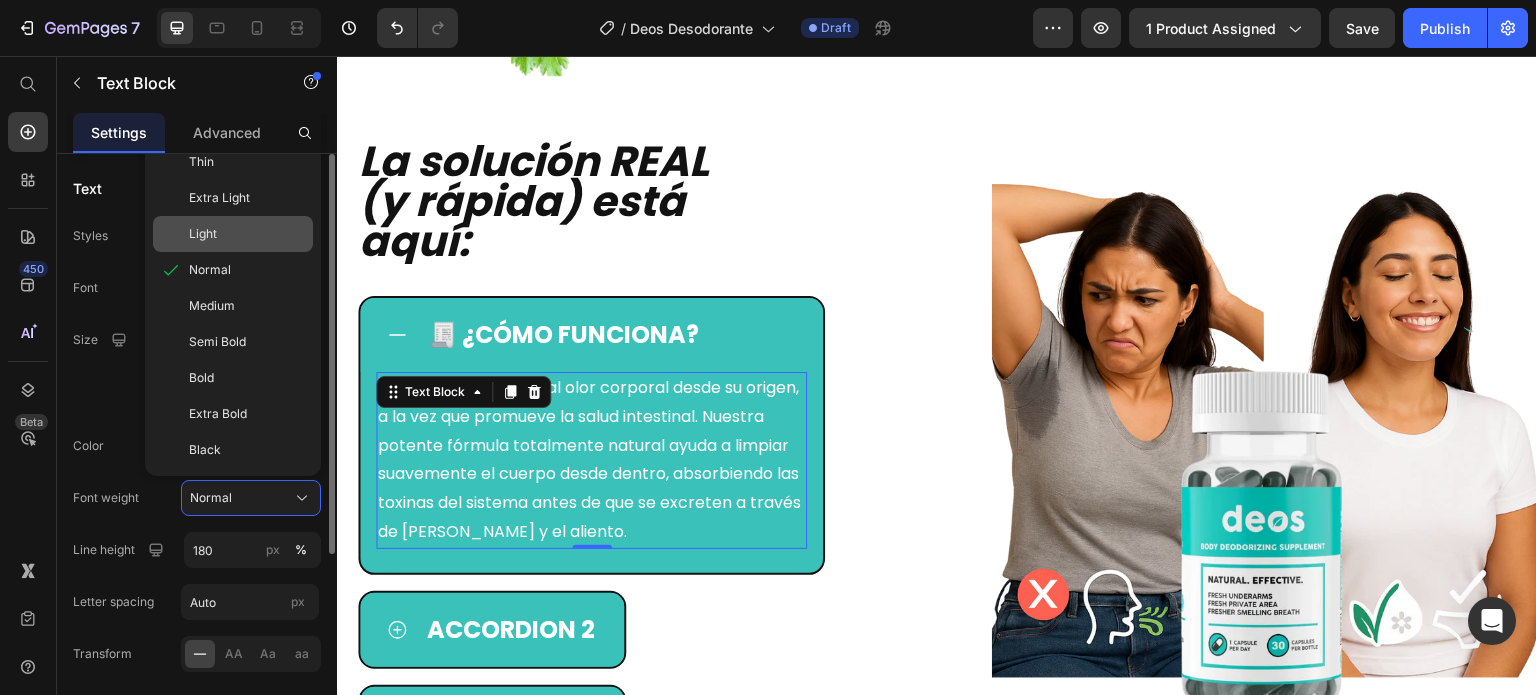 click on "Light" 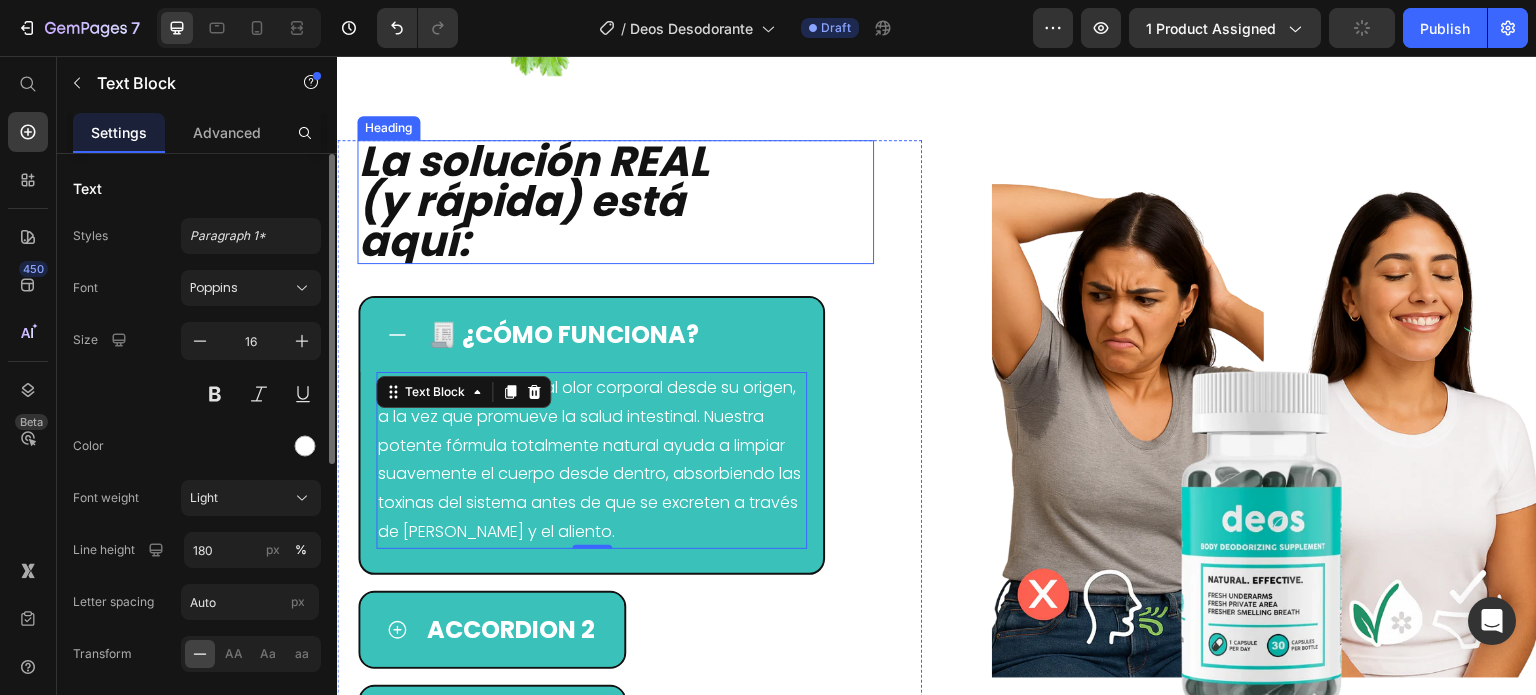 click on "La solución REAL (y rápida) está  aquí:" at bounding box center [590, 202] 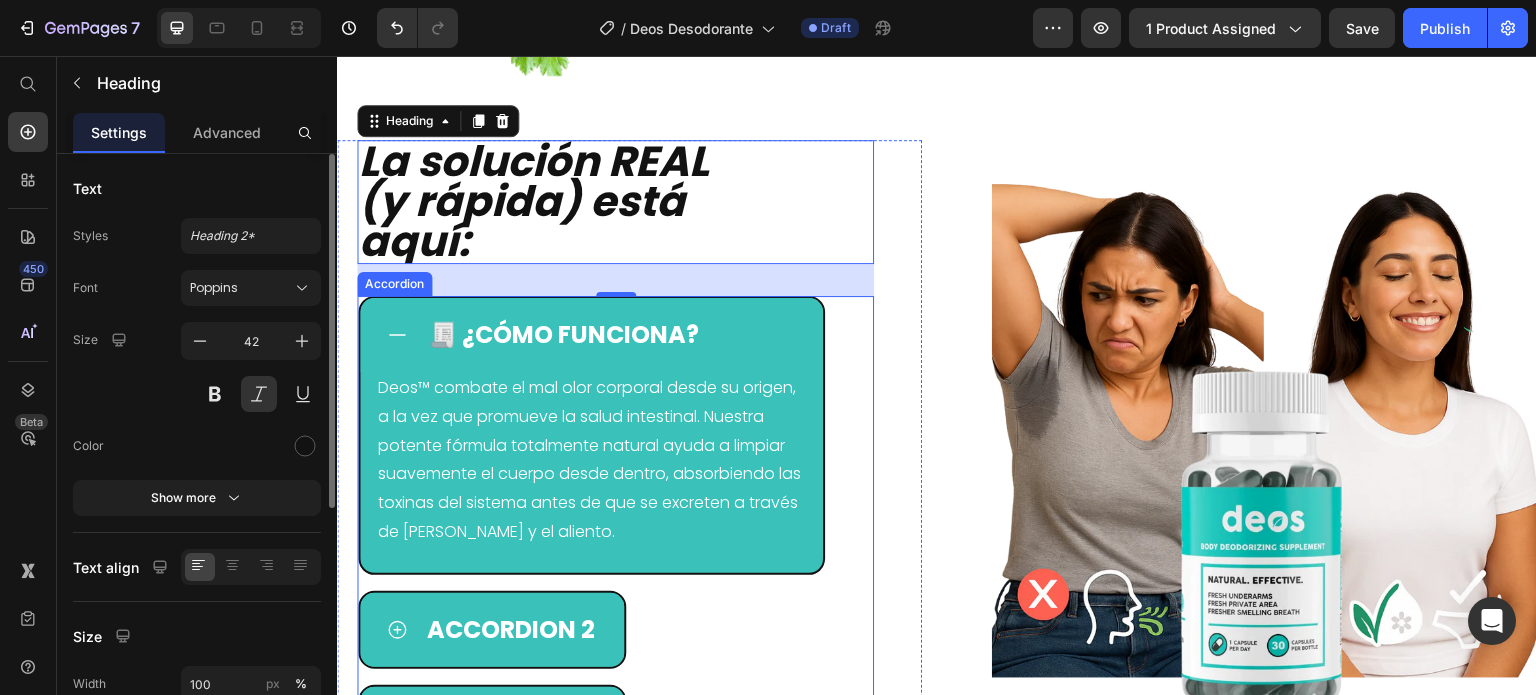 click on "🧾 ¿cómo funciona?" at bounding box center [610, 335] 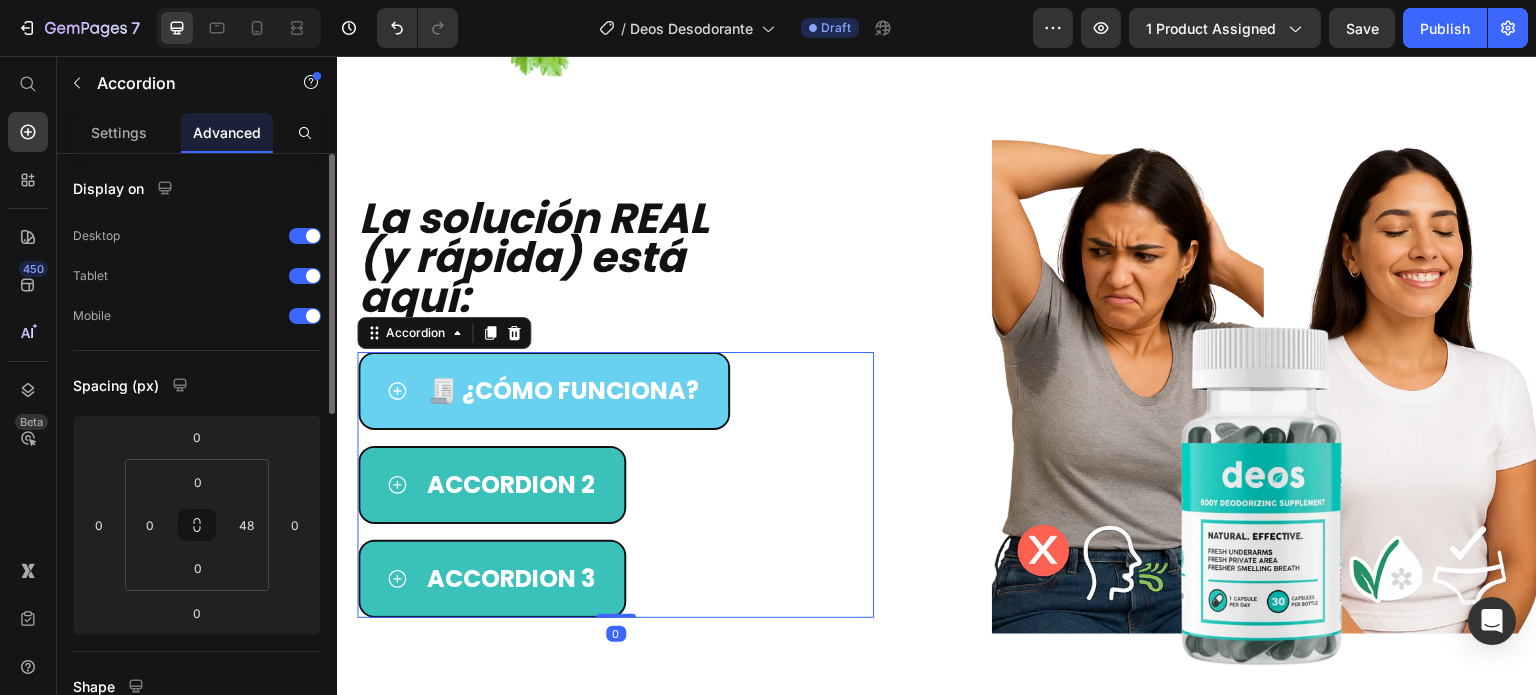 click on "🧾 ¿cómo funciona?" at bounding box center [544, 391] 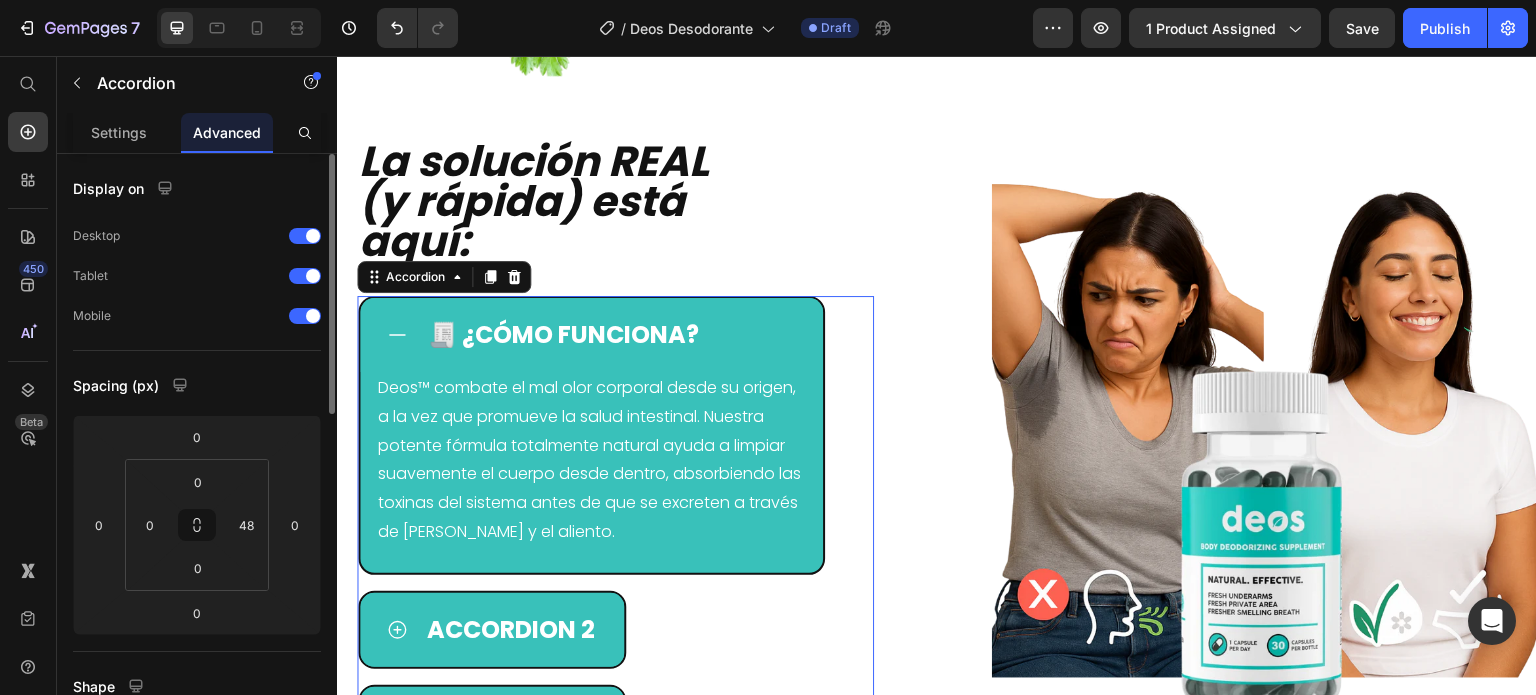 click on "🧾 ¿cómo funciona?" at bounding box center (610, 335) 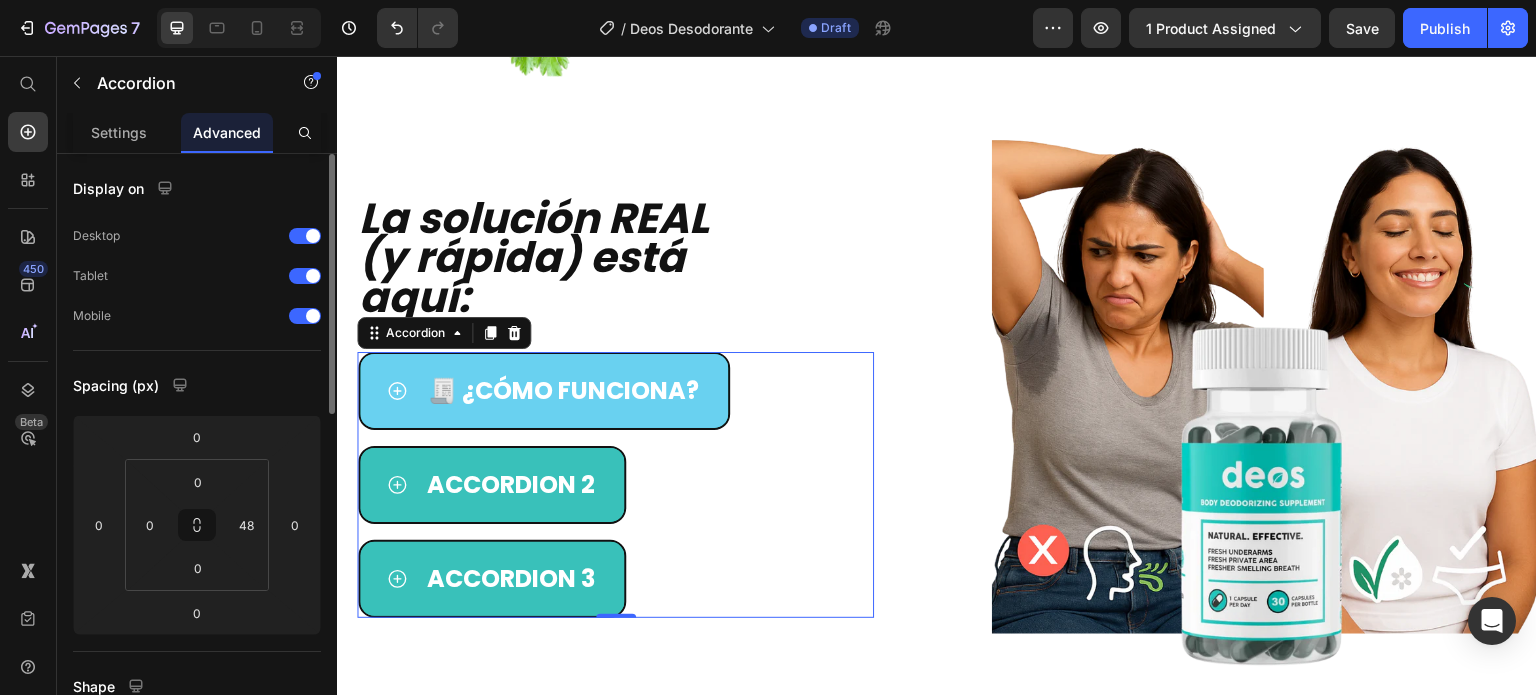 click on "🧾 ¿cómo funciona?" at bounding box center (544, 391) 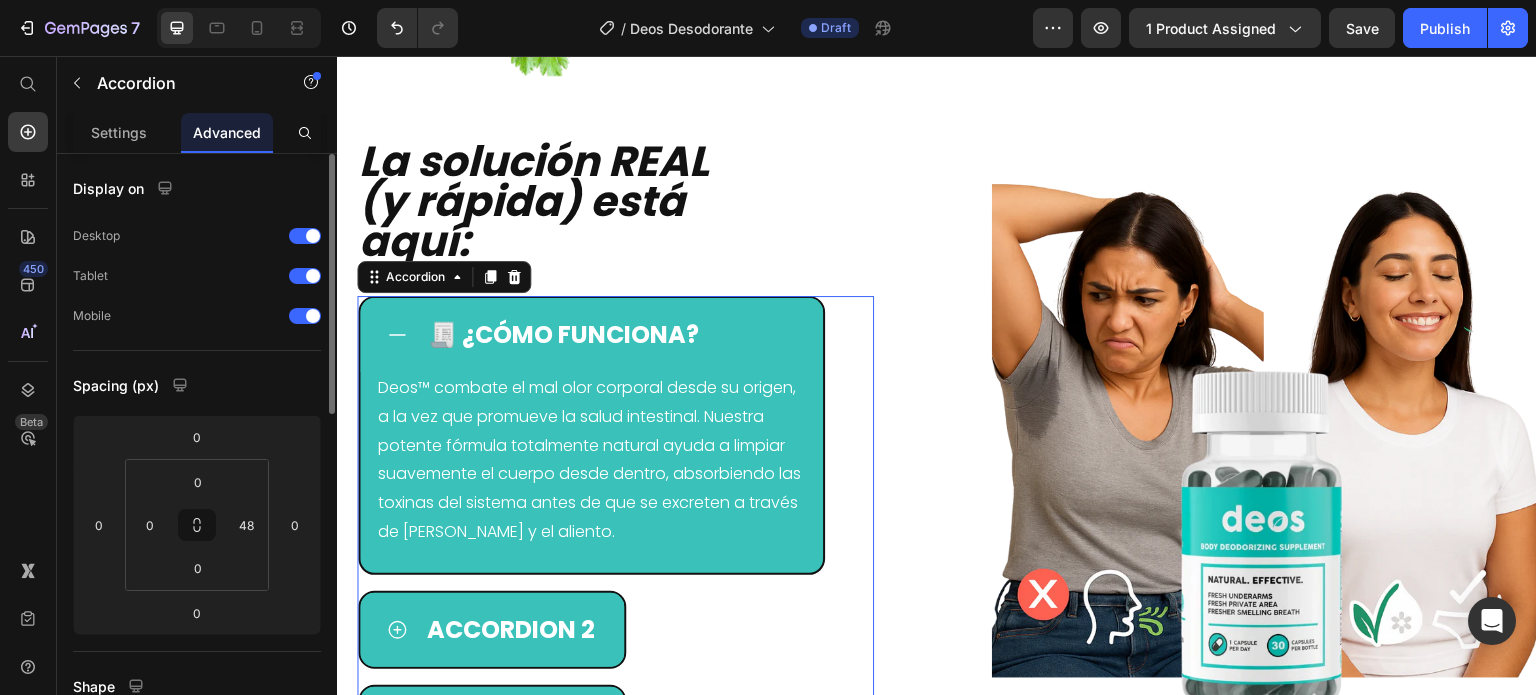 click on "🧾 ¿cómo funciona?" at bounding box center (610, 335) 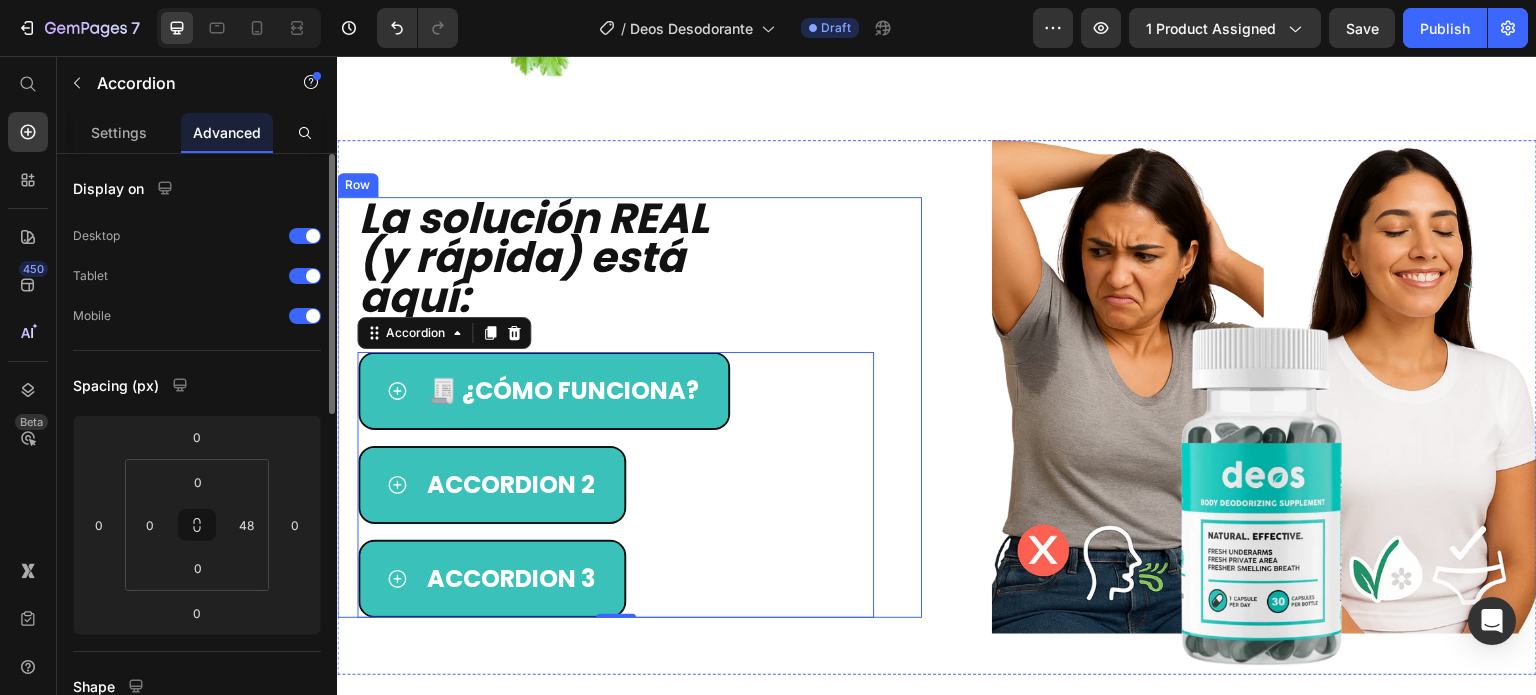 click on "La solución REAL (y rápida) está  aquí: Heading
🧾 ¿cómo funciona?
Accordion 2
Accordion 3 Accordion   0 Row" at bounding box center (629, 408) 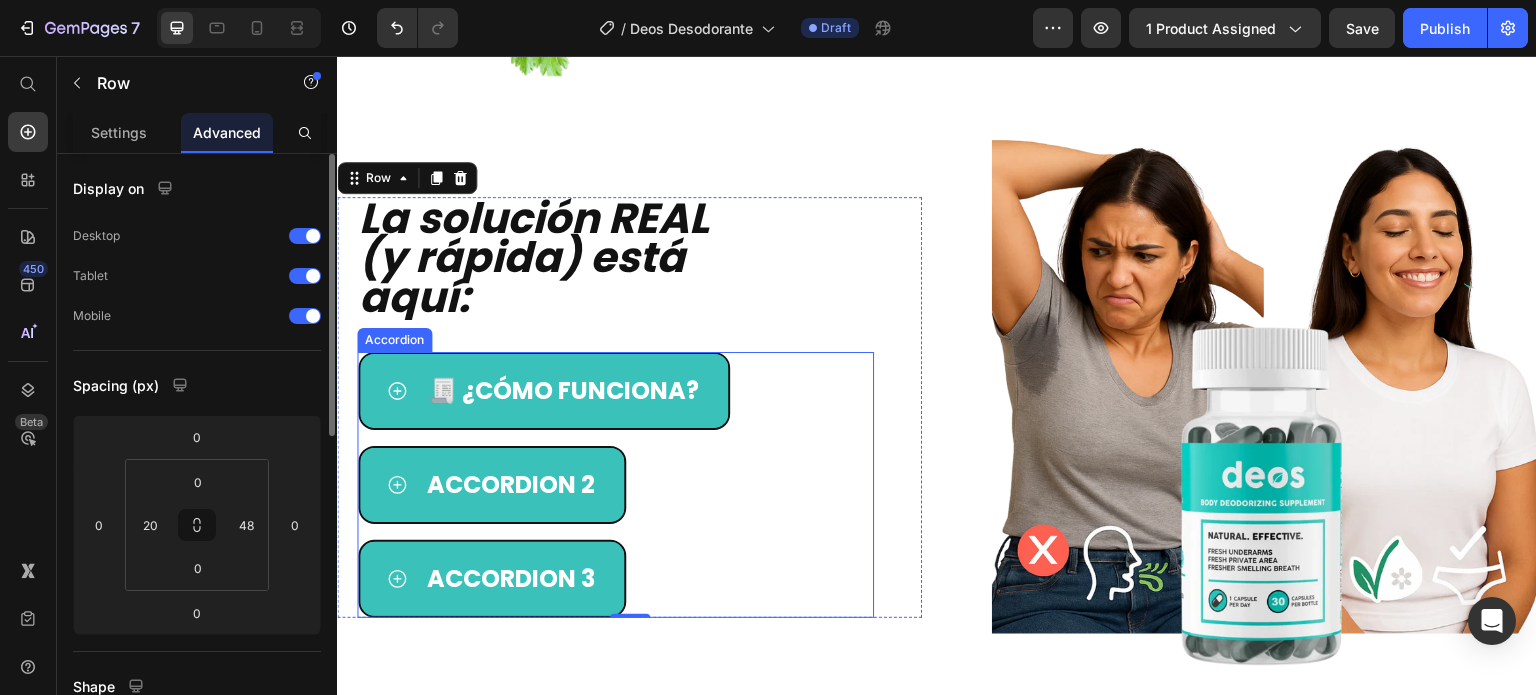 click on "🧾 ¿cómo funciona?" at bounding box center [591, 391] 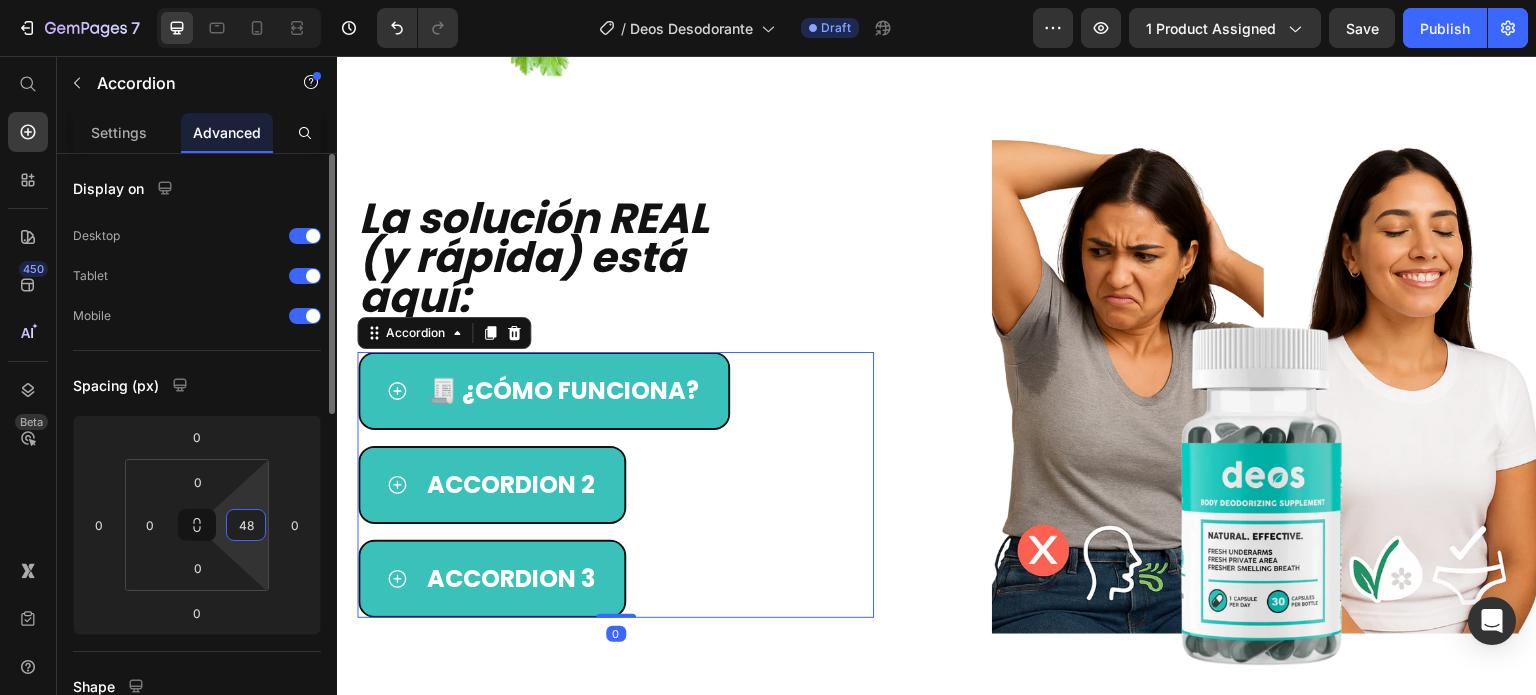 click on "48" at bounding box center (246, 525) 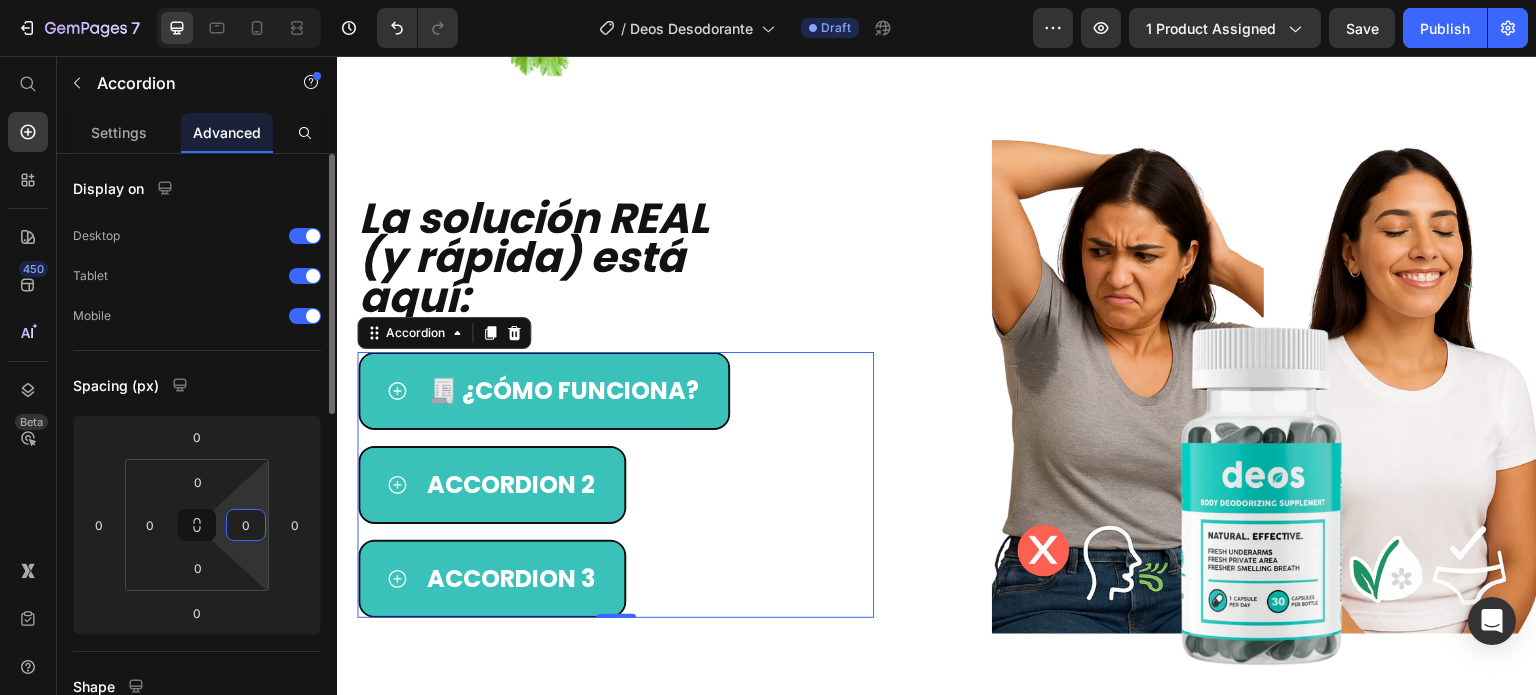 type on "0" 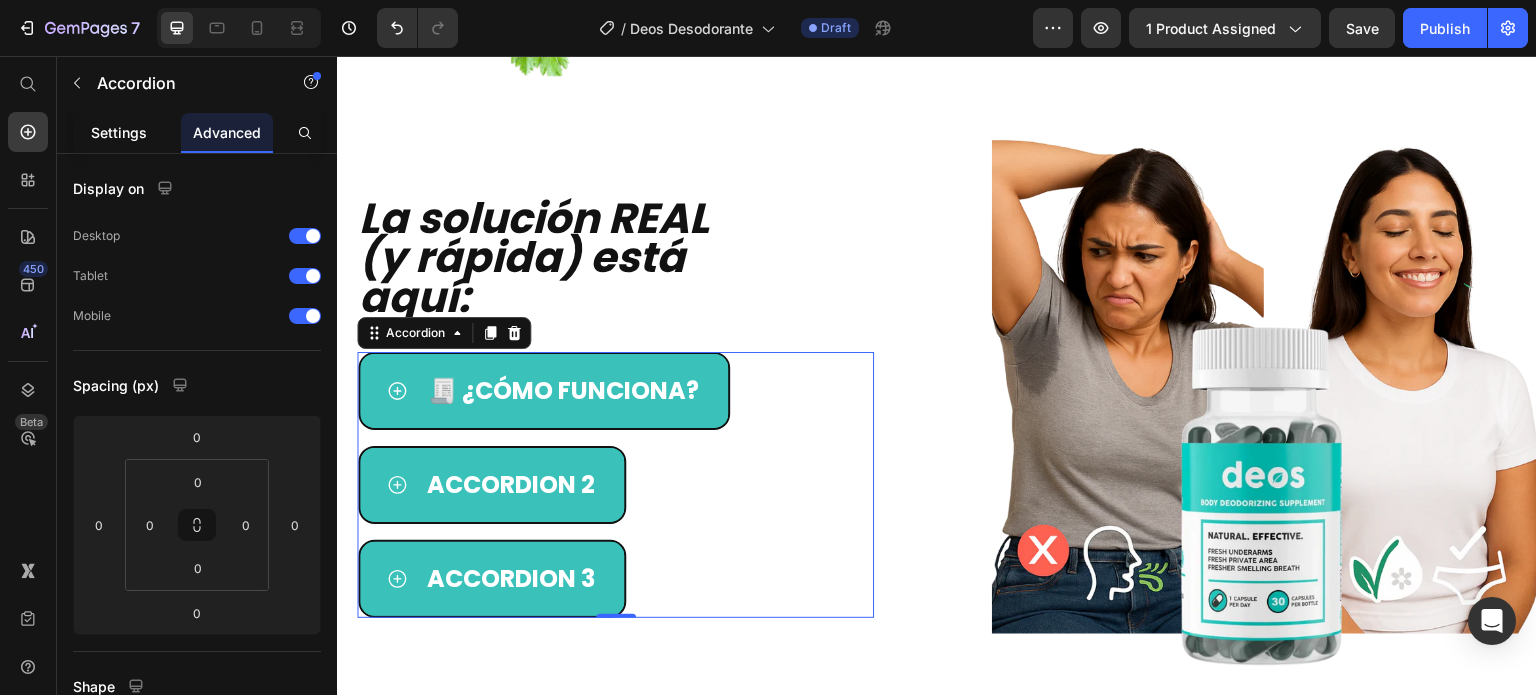 click on "Settings" at bounding box center [119, 132] 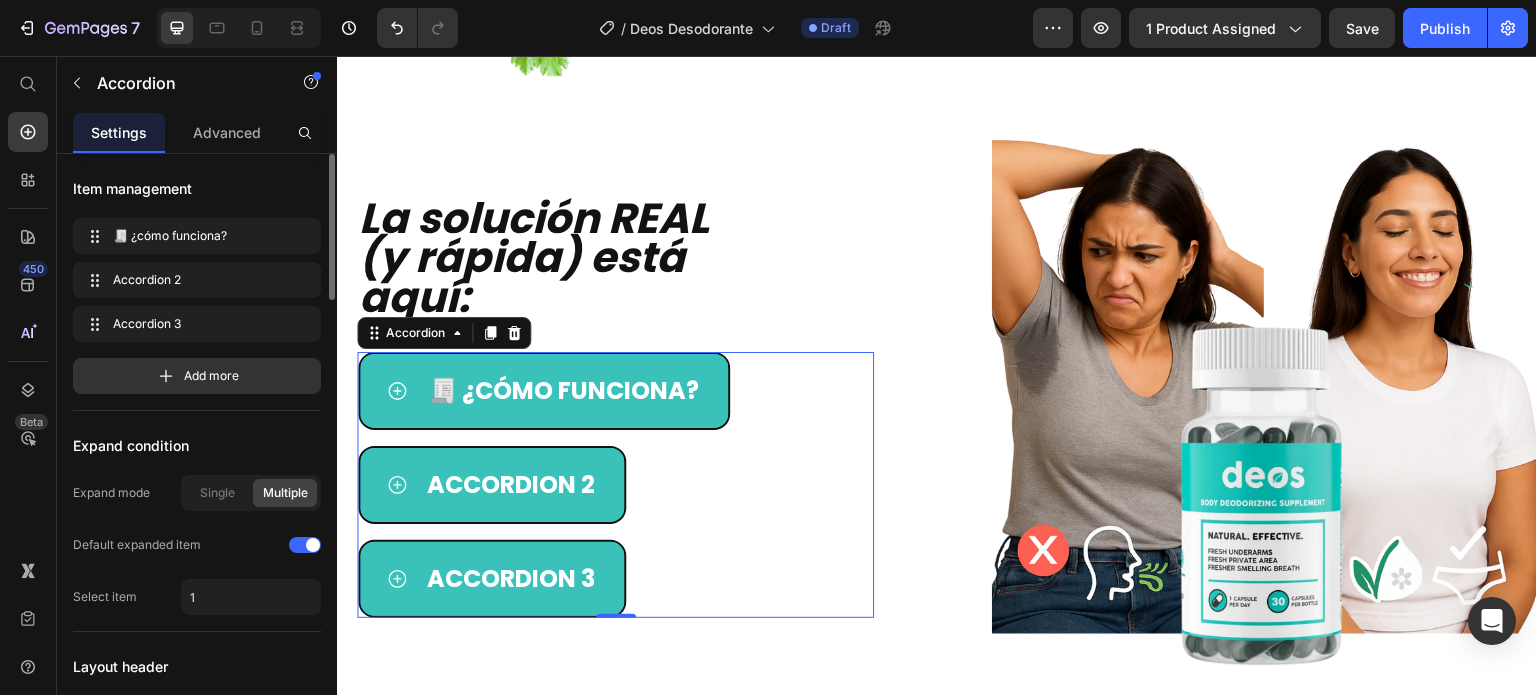 scroll, scrollTop: 200, scrollLeft: 0, axis: vertical 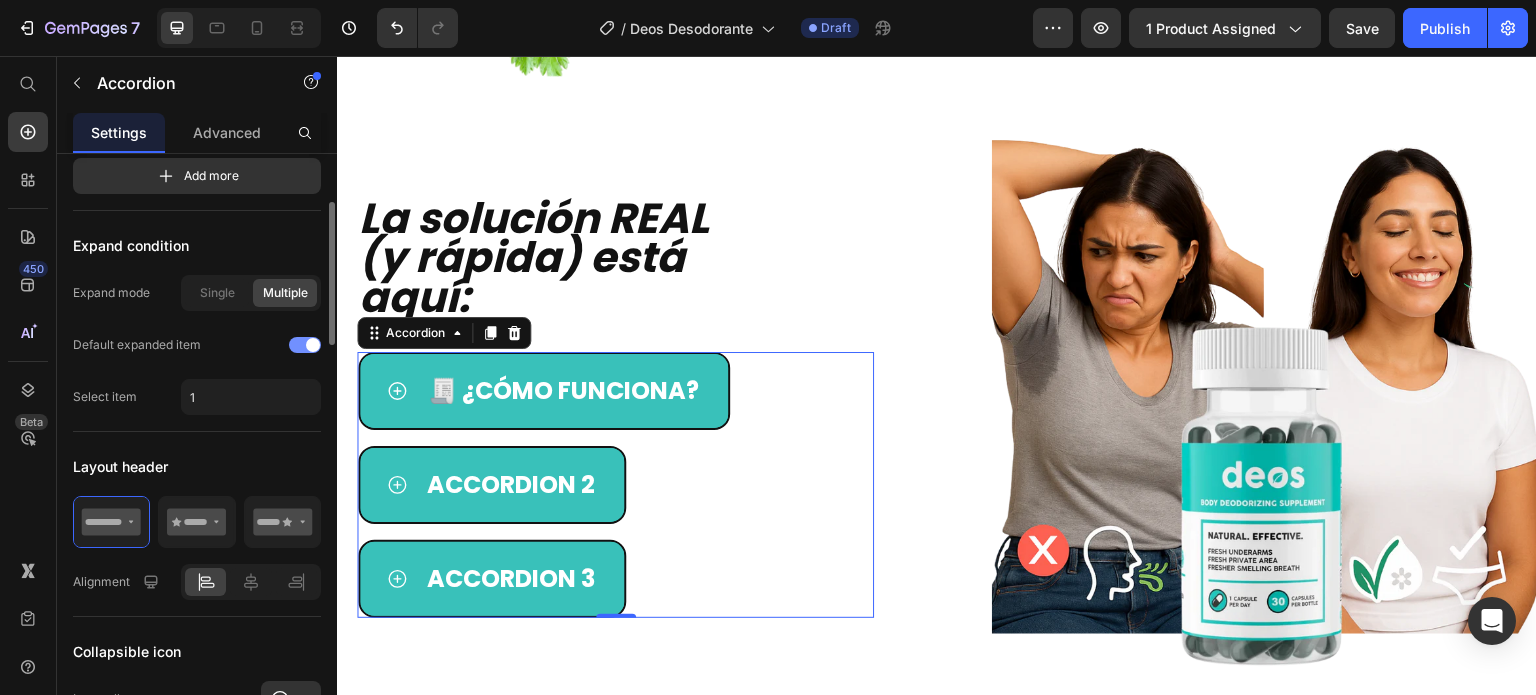 click at bounding box center (305, 345) 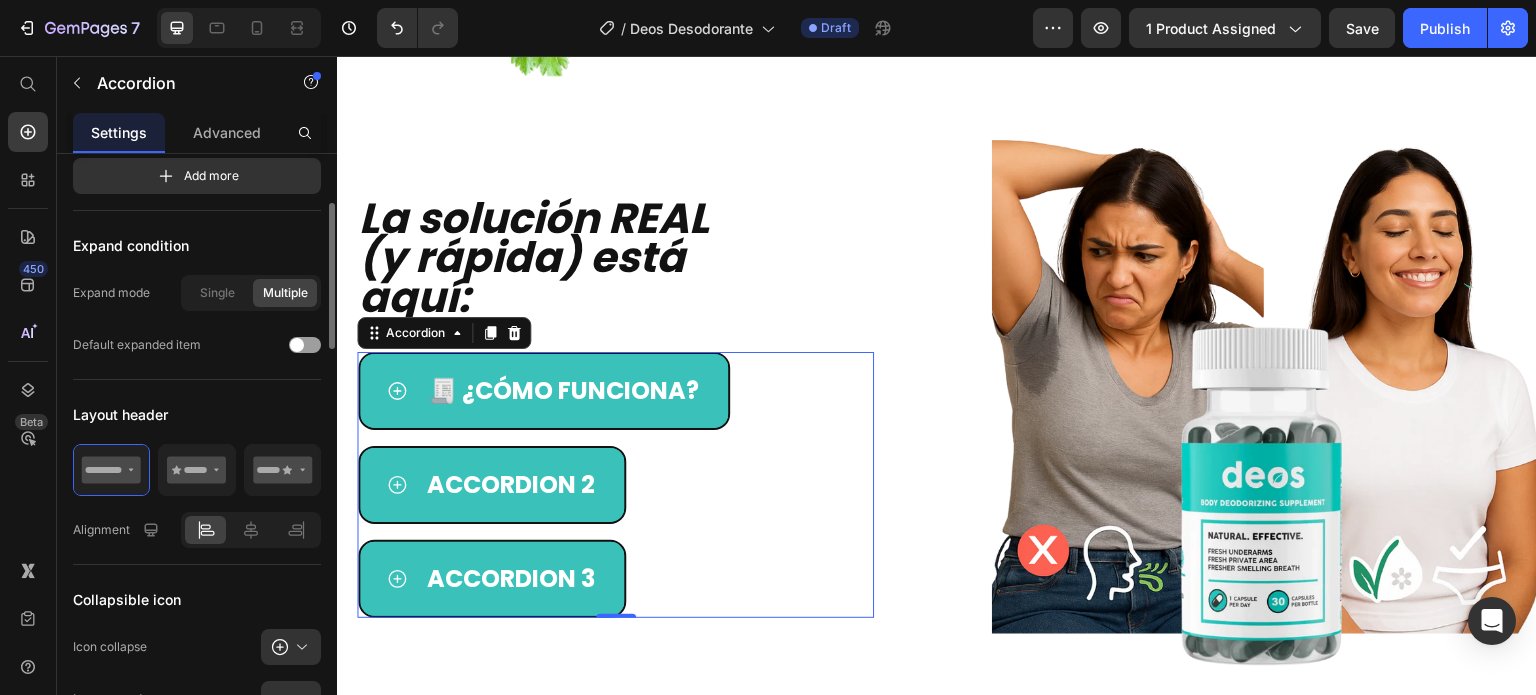 click on "Expand condition Expand mode Single Multiple Default expanded item" 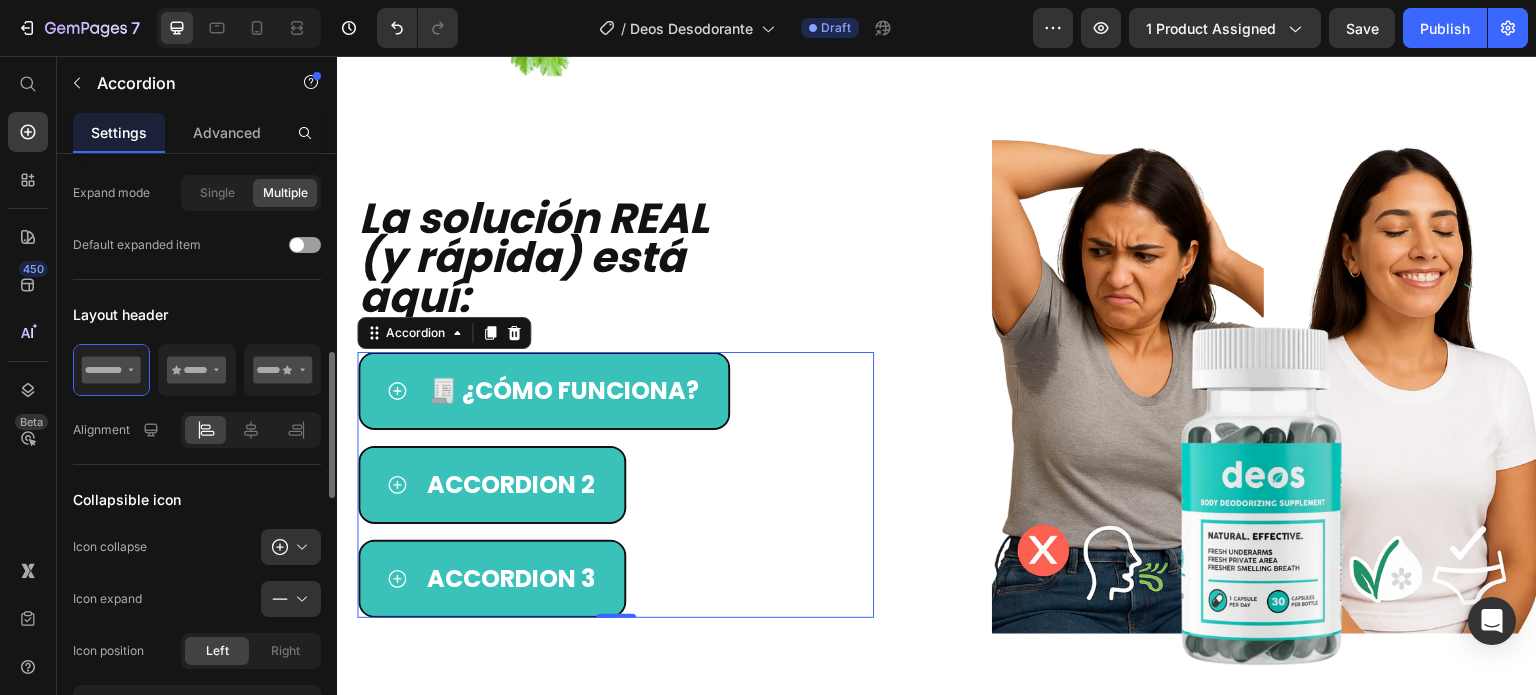 scroll, scrollTop: 400, scrollLeft: 0, axis: vertical 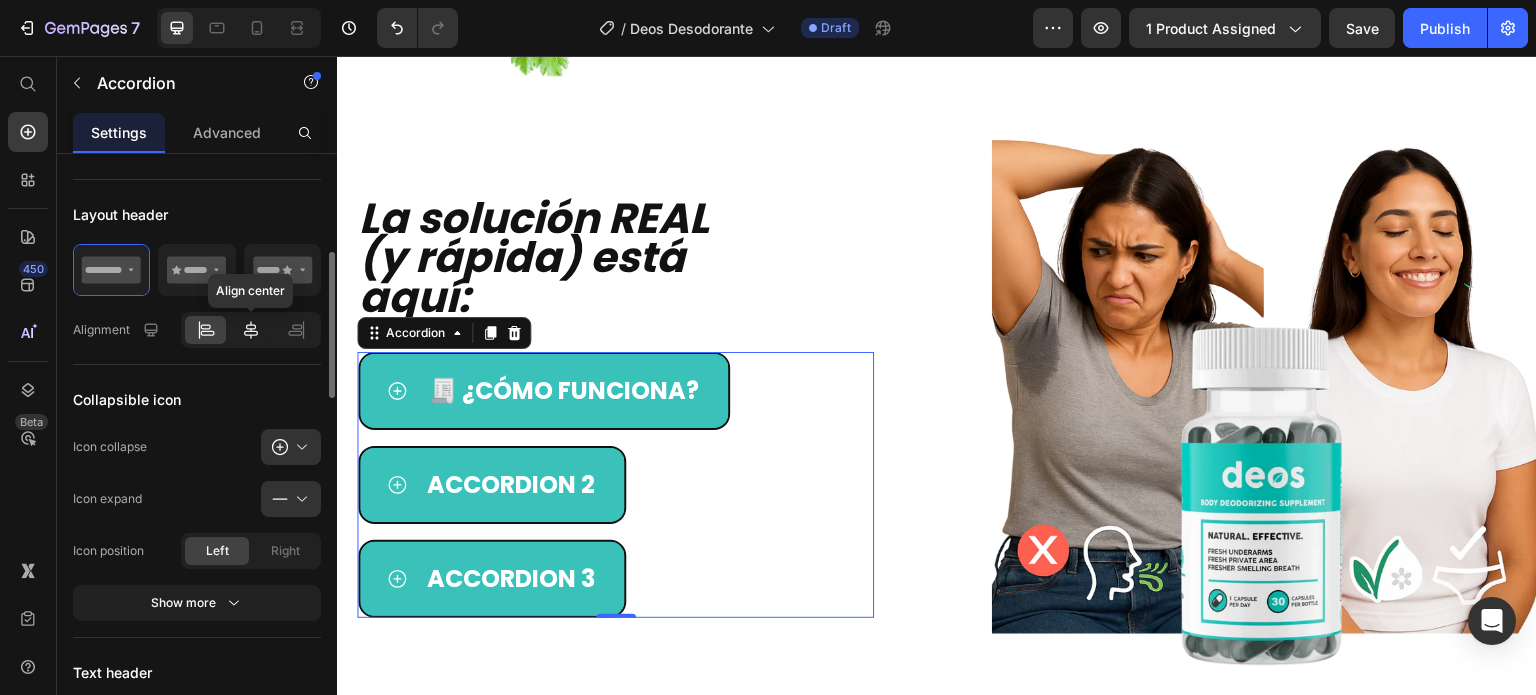 click 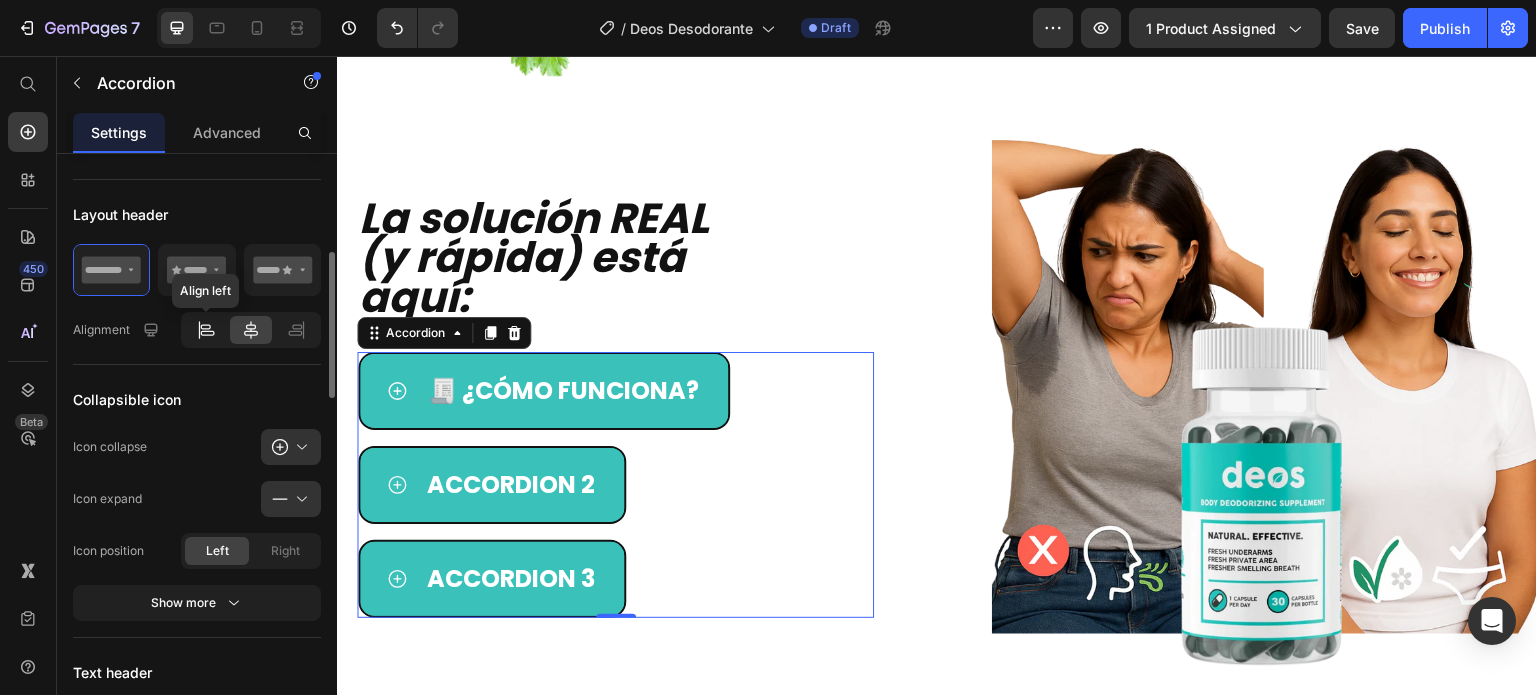 click 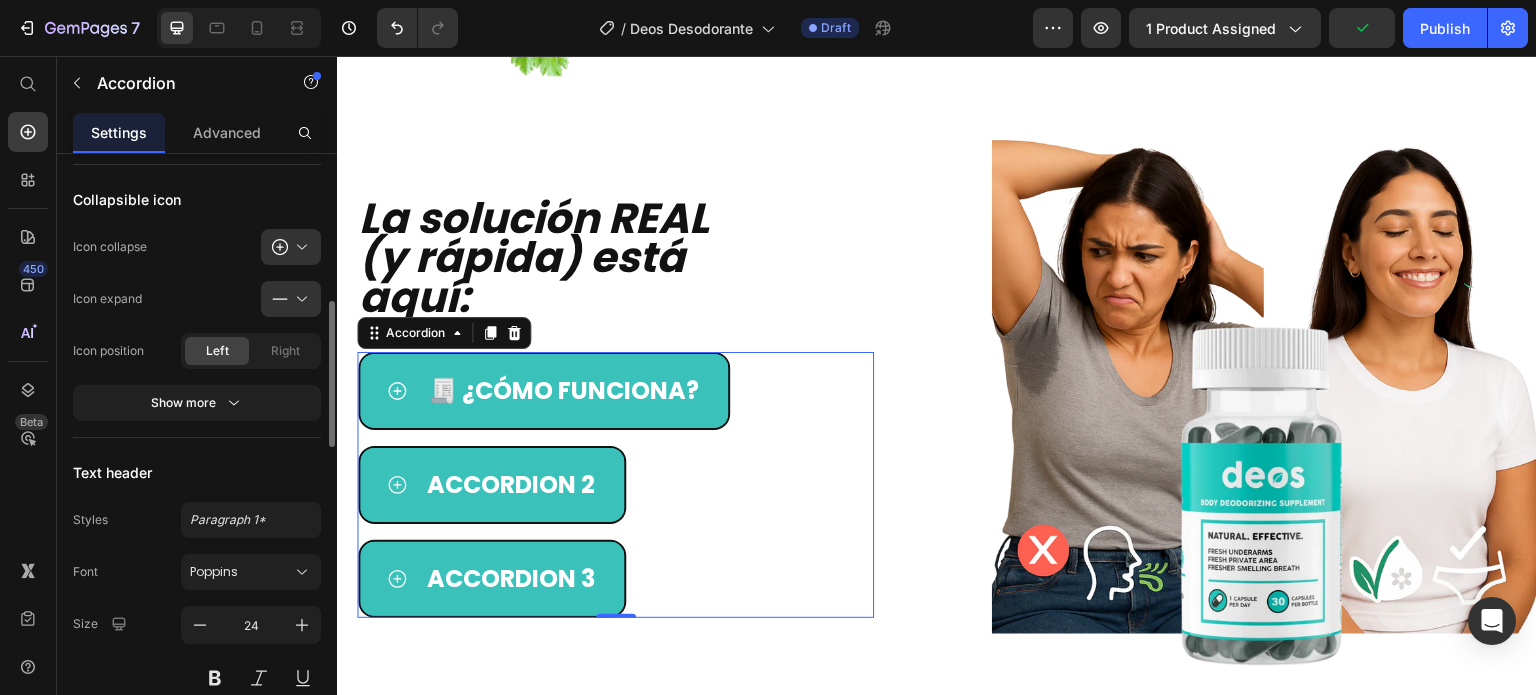 scroll, scrollTop: 800, scrollLeft: 0, axis: vertical 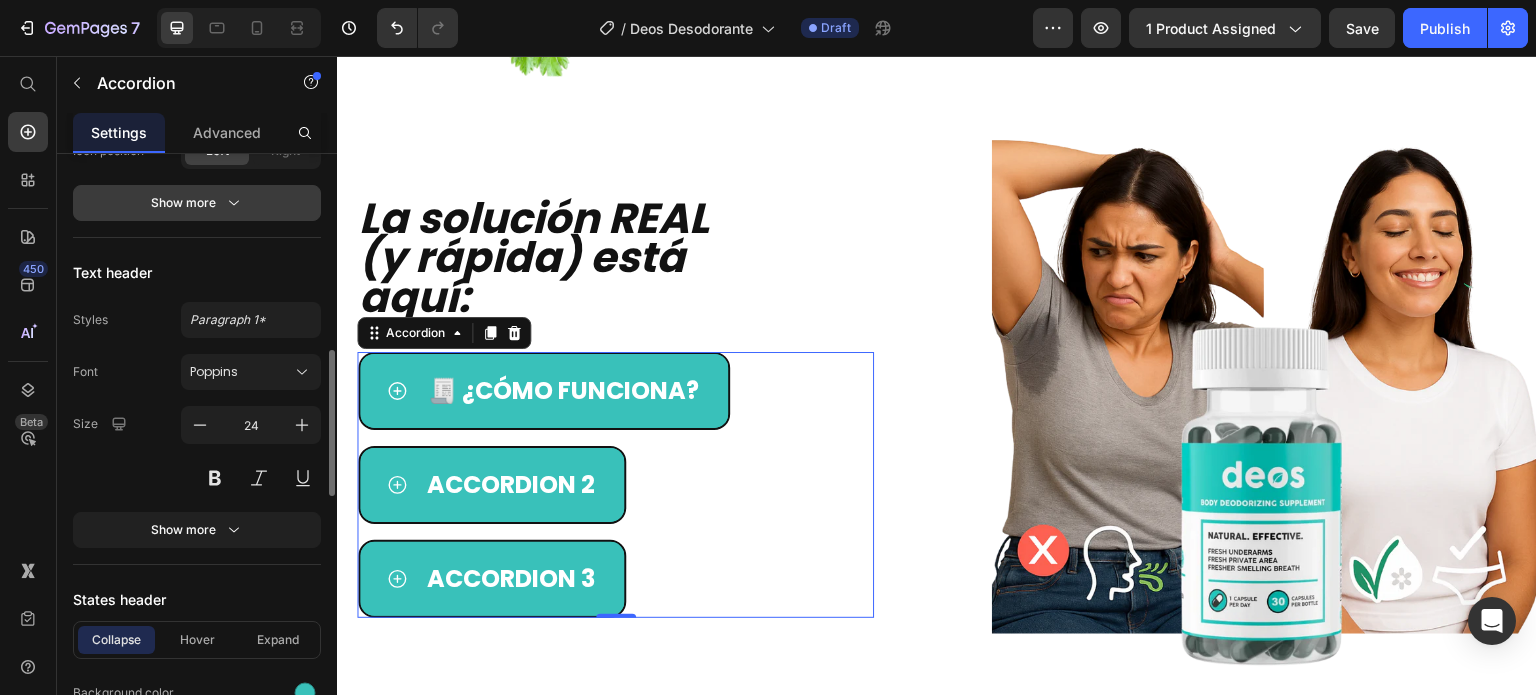 click 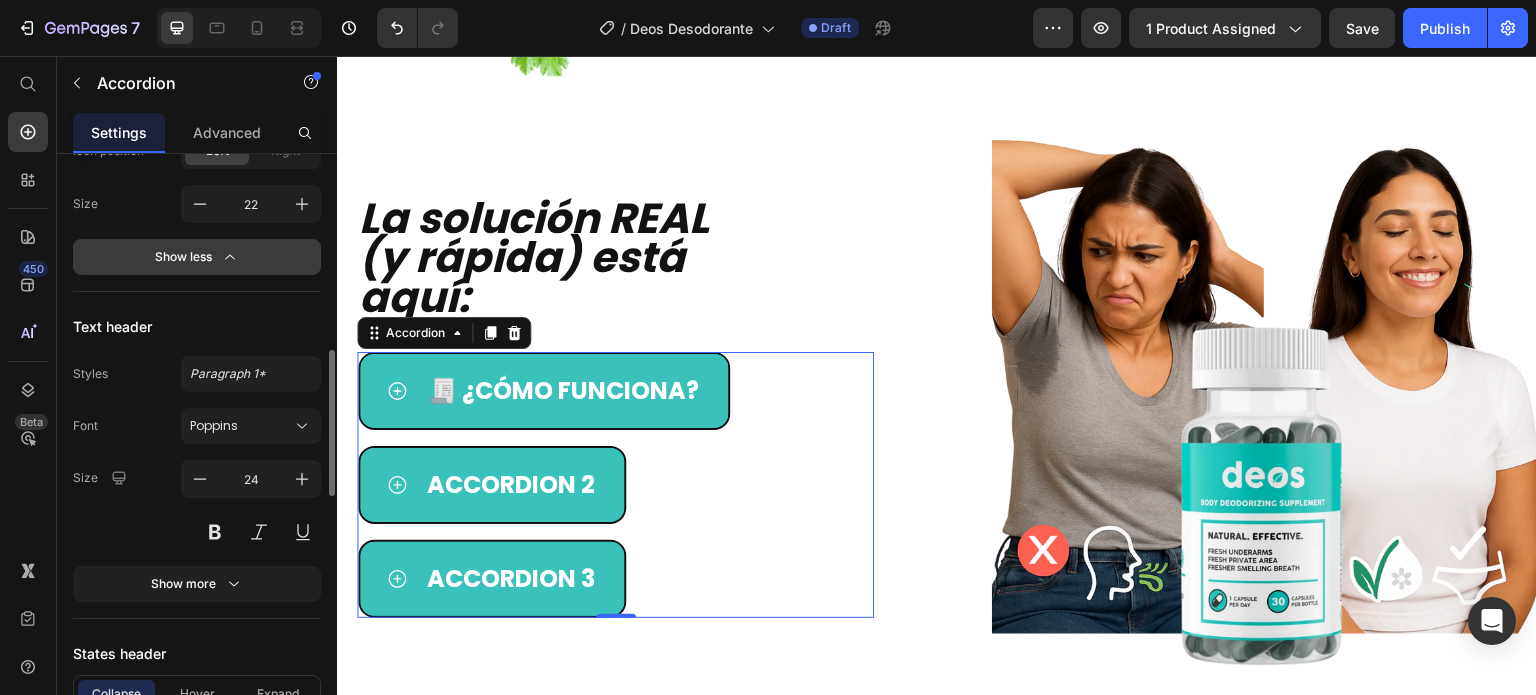scroll, scrollTop: 1000, scrollLeft: 0, axis: vertical 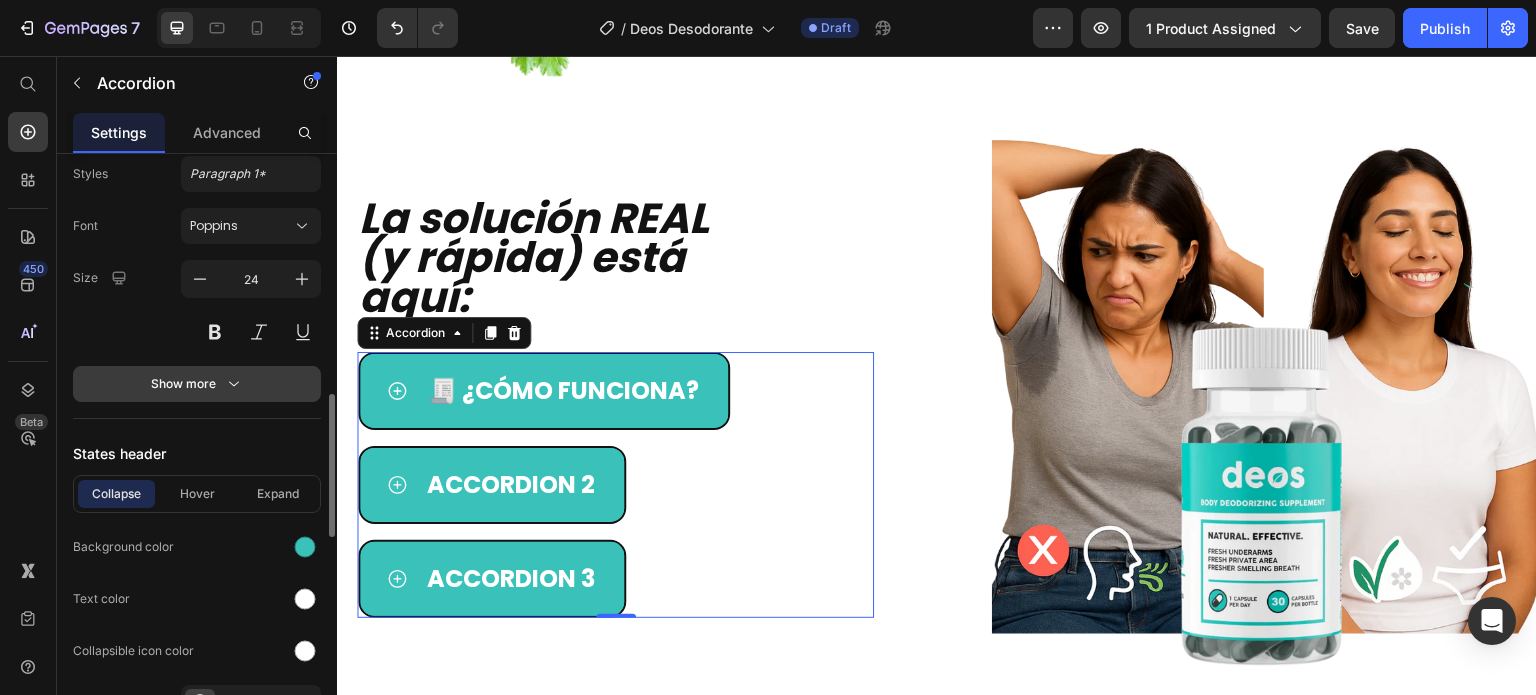 click on "Show more" at bounding box center (197, 384) 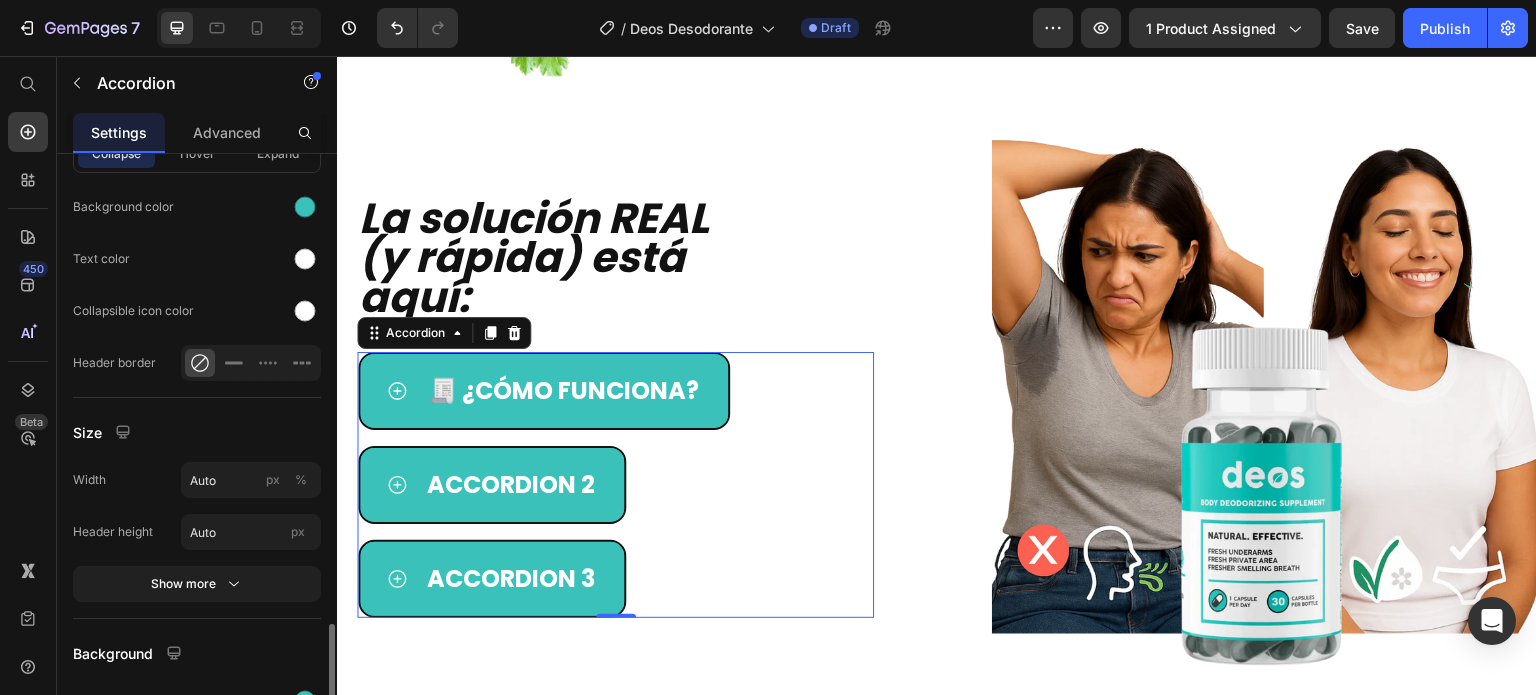 scroll, scrollTop: 1700, scrollLeft: 0, axis: vertical 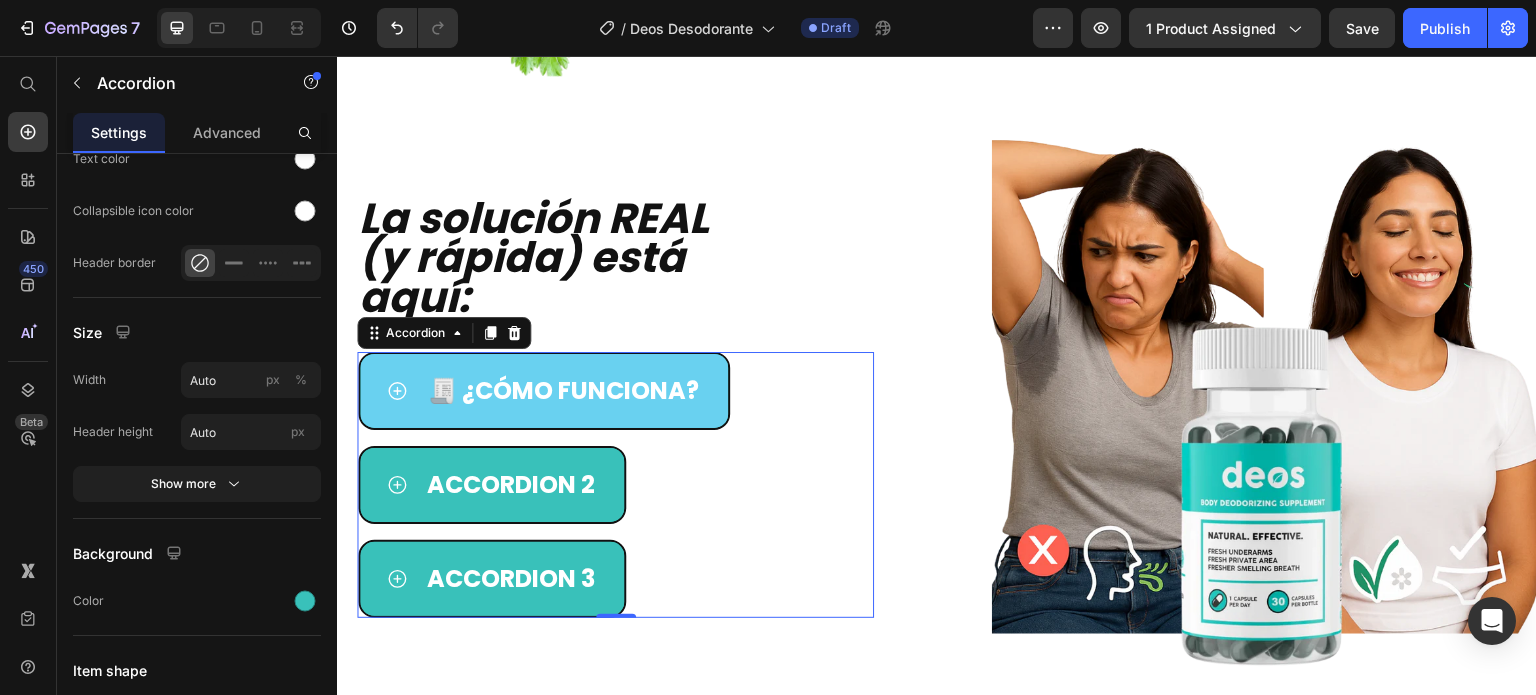 click on "🧾 ¿cómo funciona?" at bounding box center (544, 391) 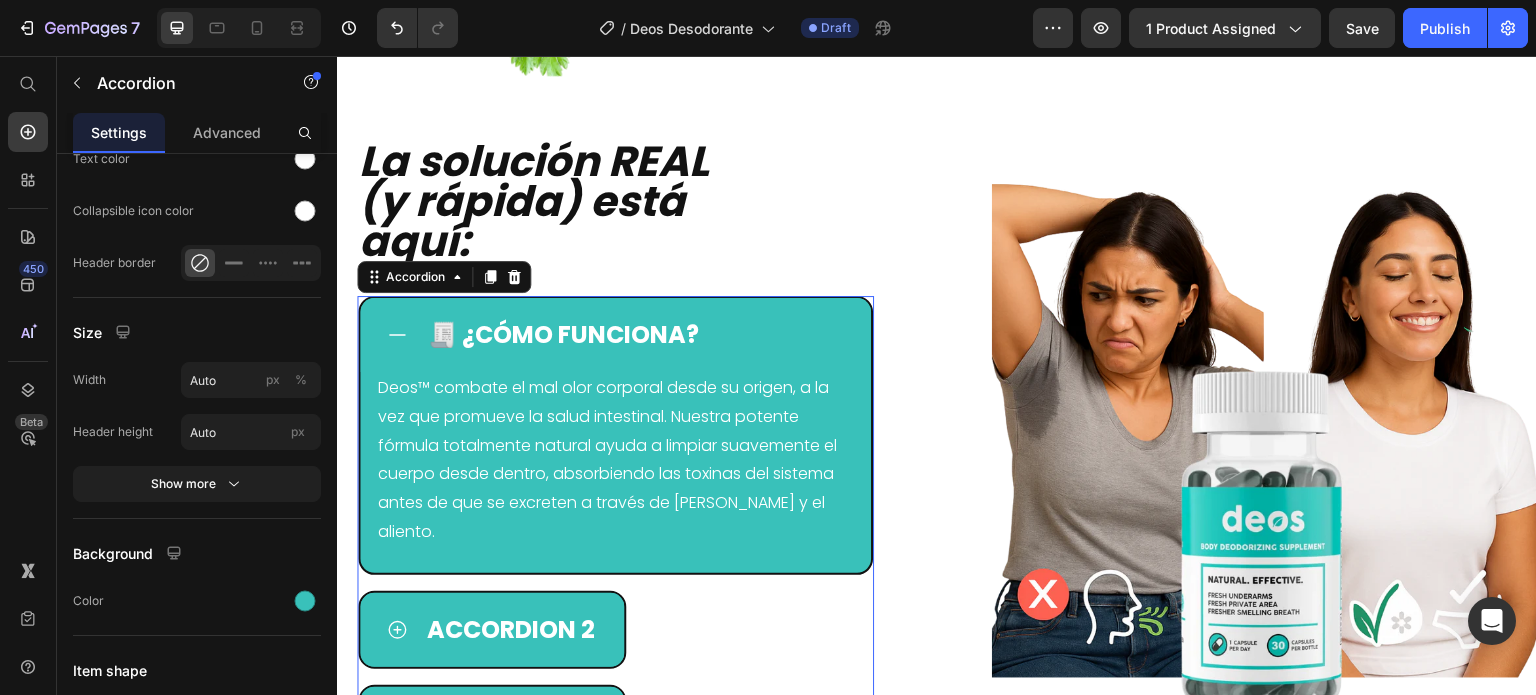 click on "🧾 ¿cómo funciona?" at bounding box center (615, 335) 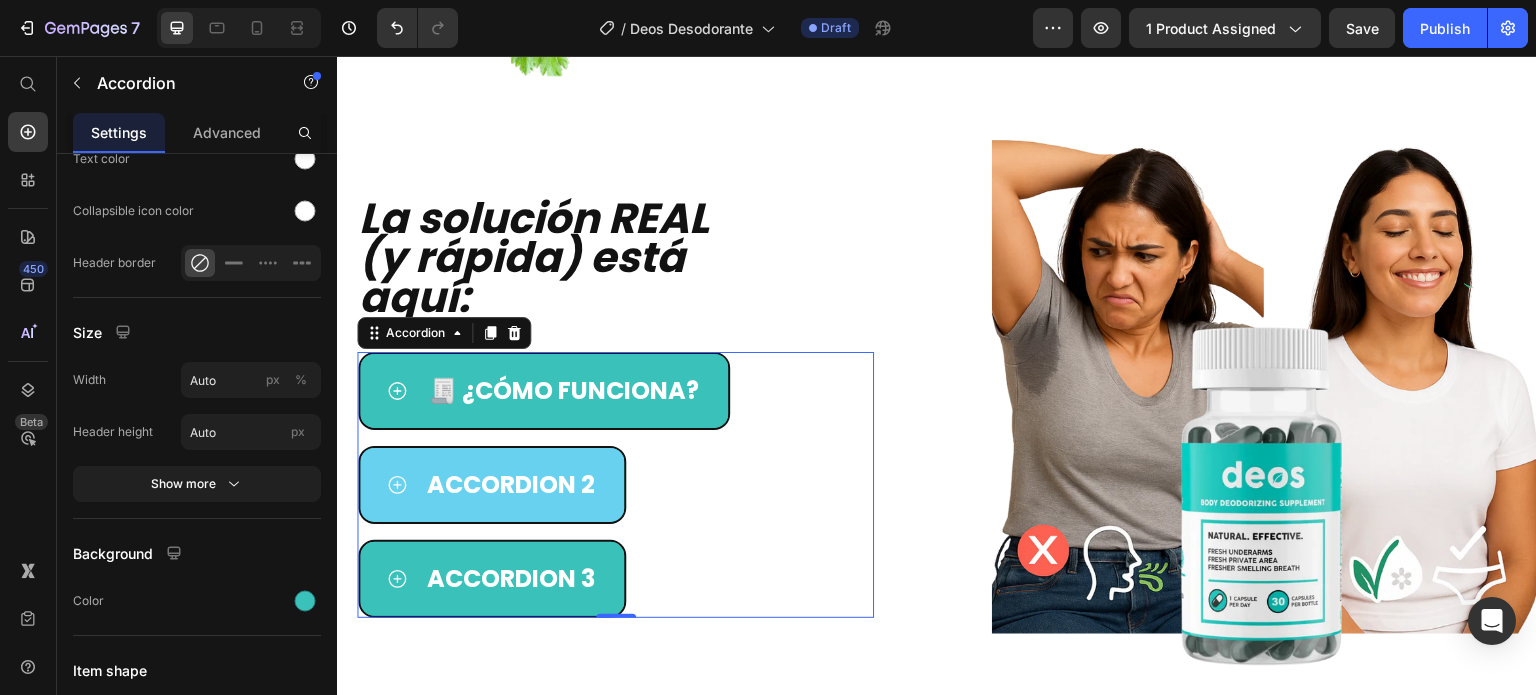 click on "Accordion 2" at bounding box center [492, 485] 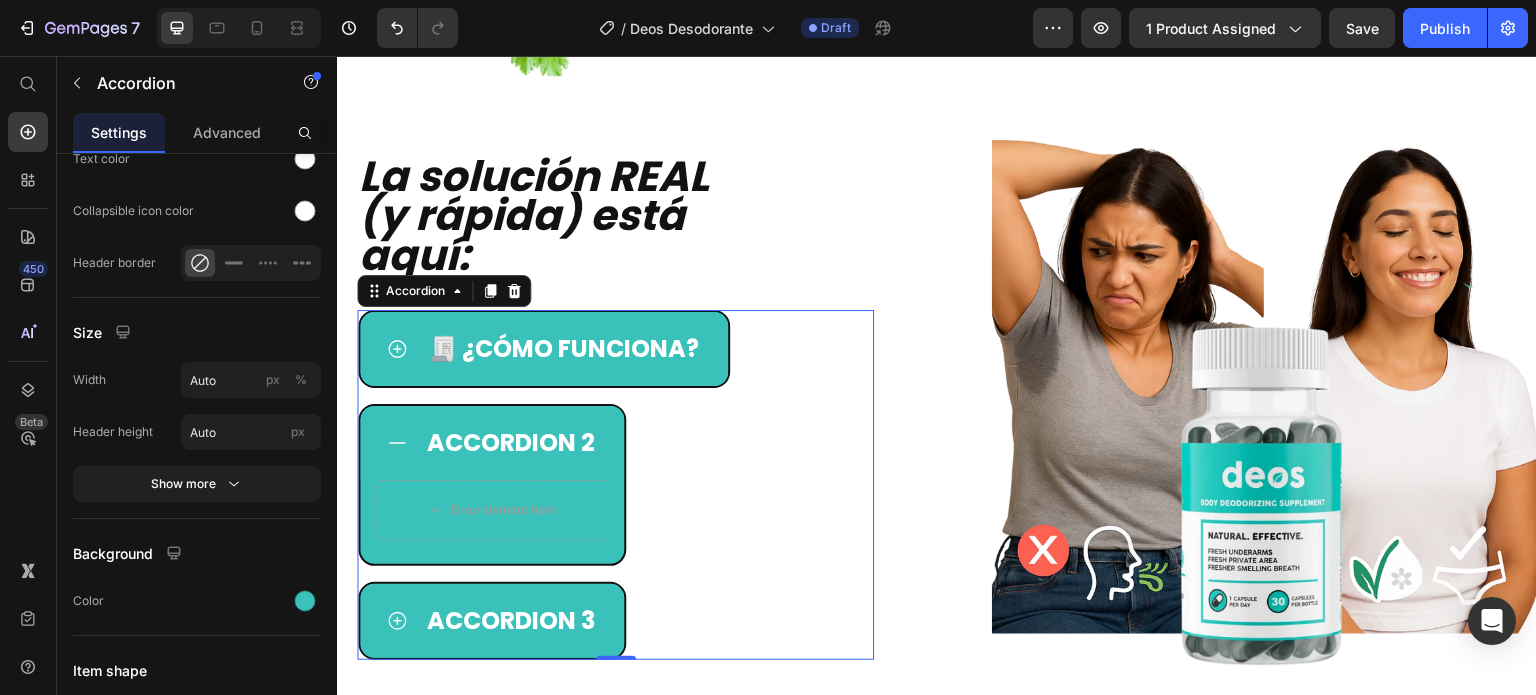 click on "Accordion 2" at bounding box center (492, 443) 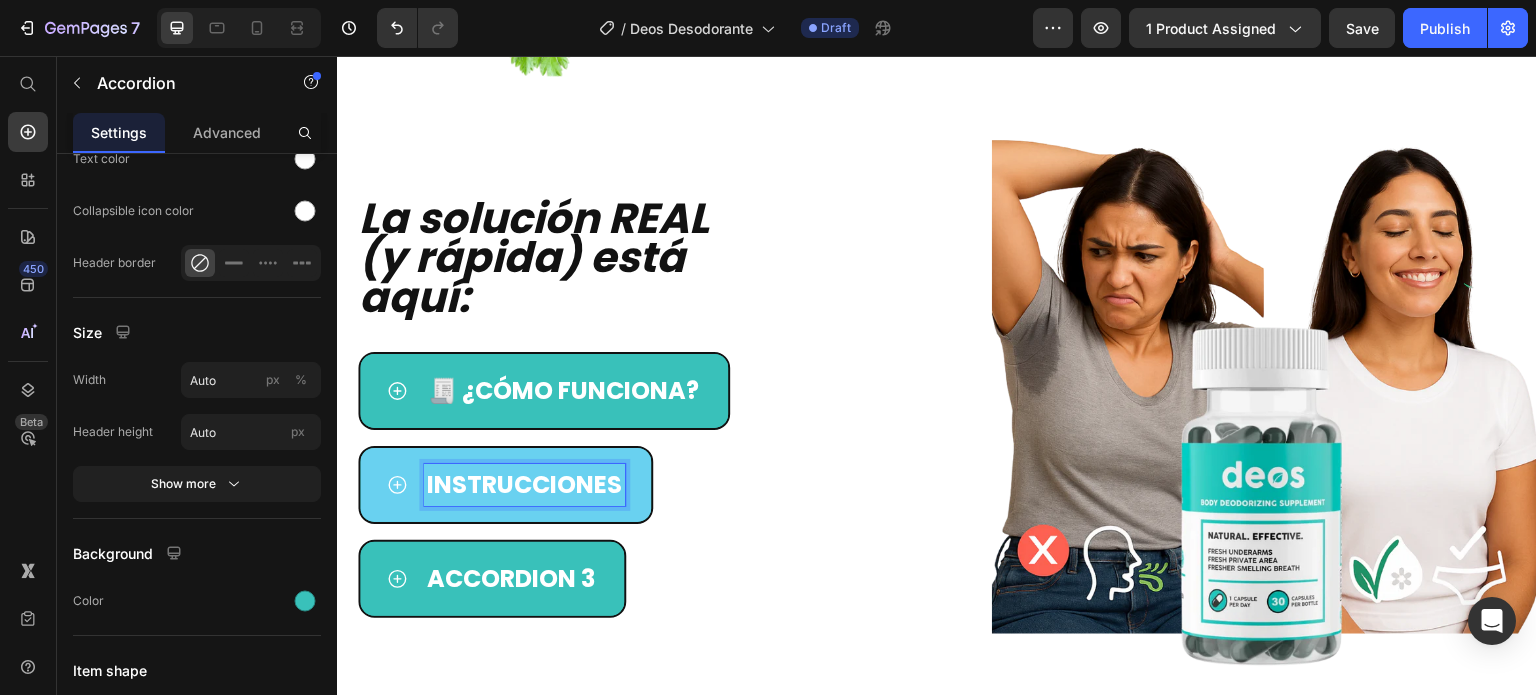 click on "Instrucciones" at bounding box center [615, 485] 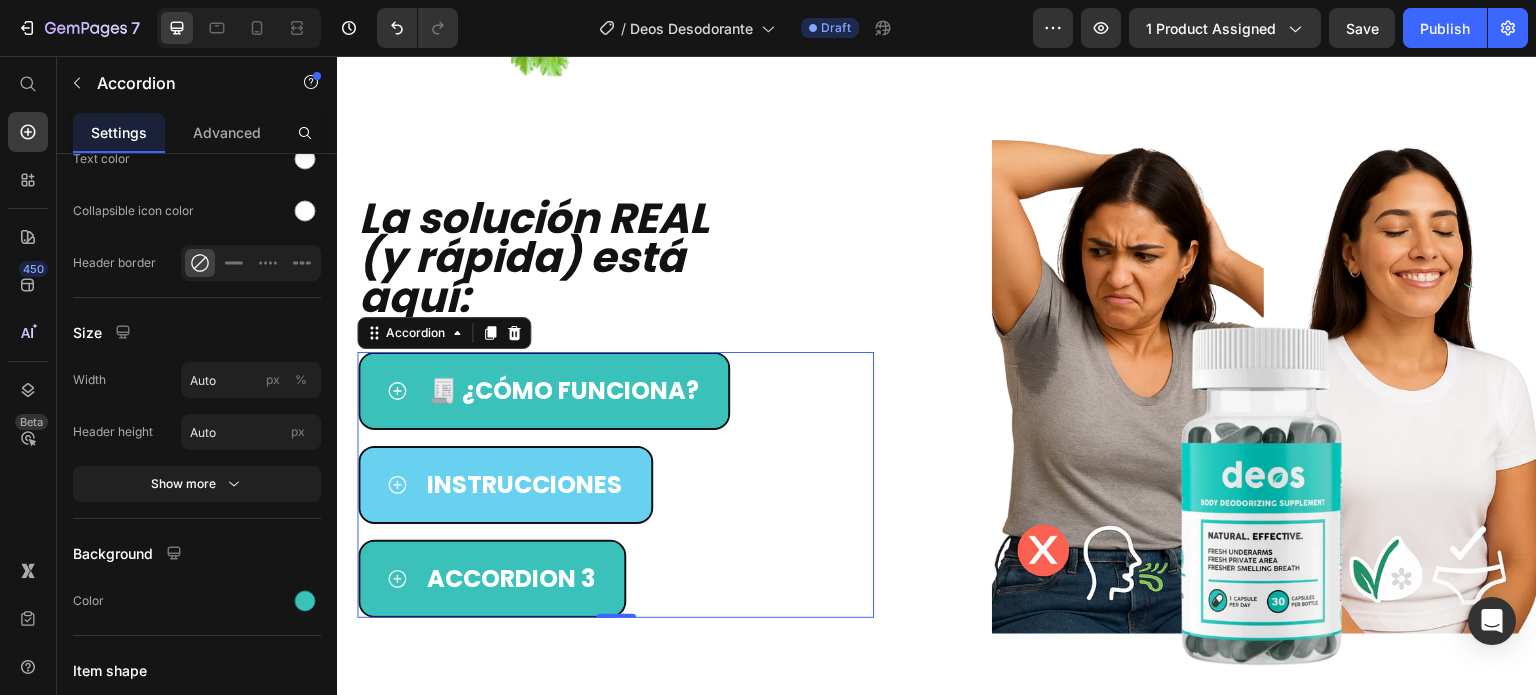 click on "Instrucciones" at bounding box center (615, 485) 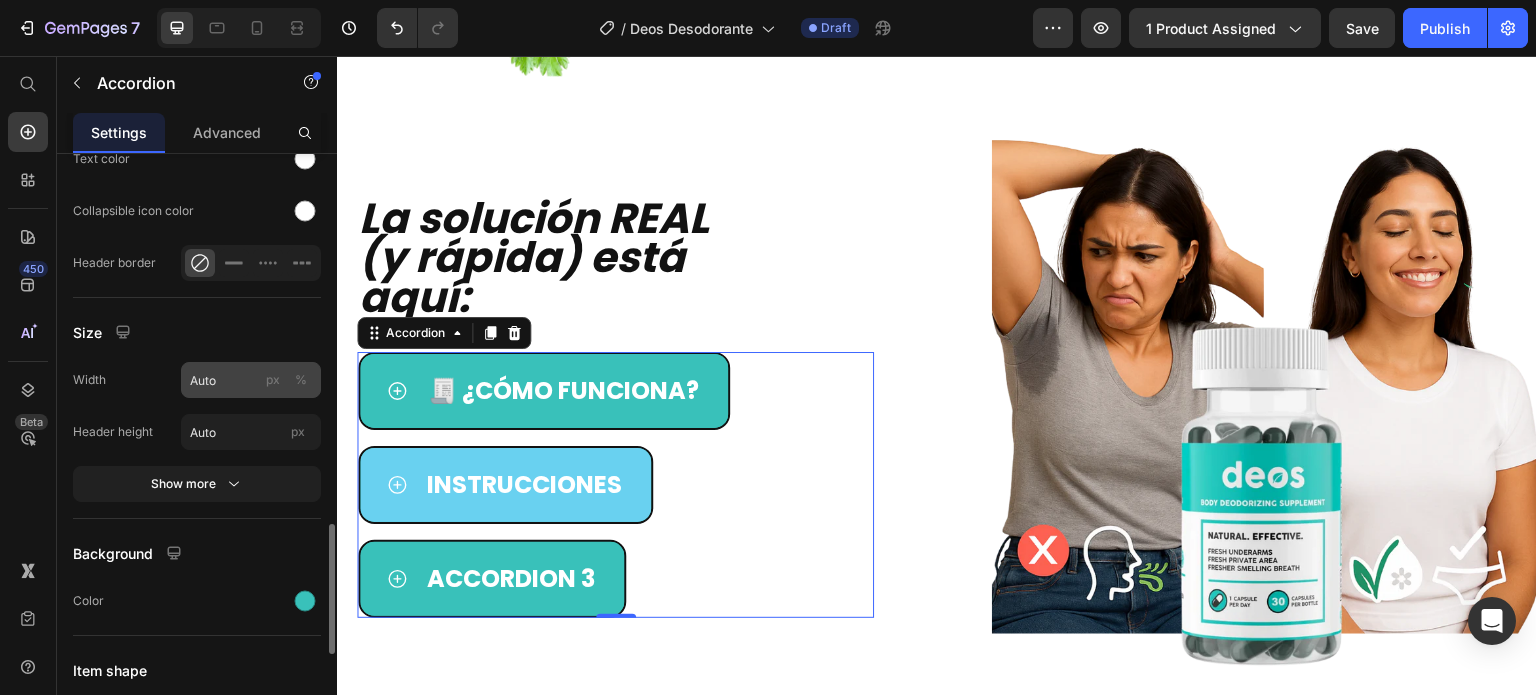 click on "%" at bounding box center [301, 380] 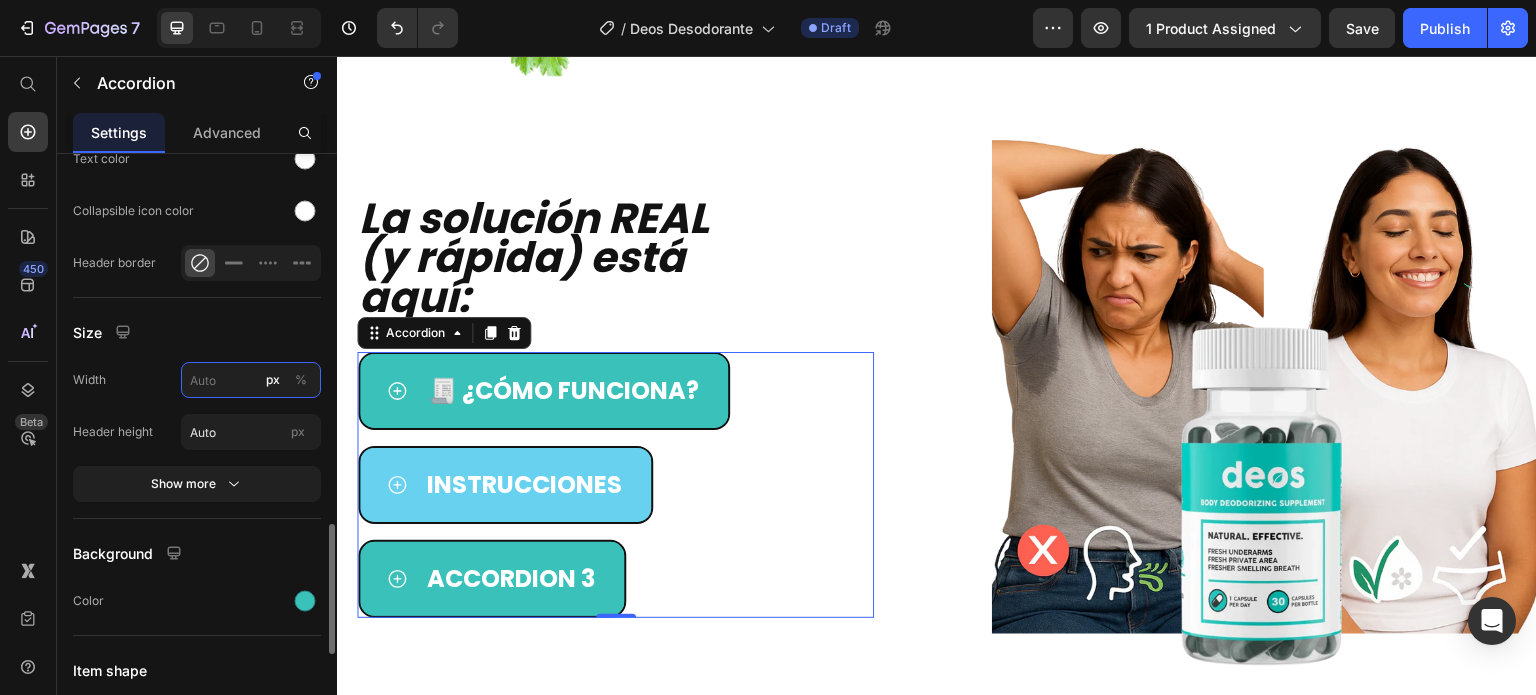 click on "px %" at bounding box center [251, 380] 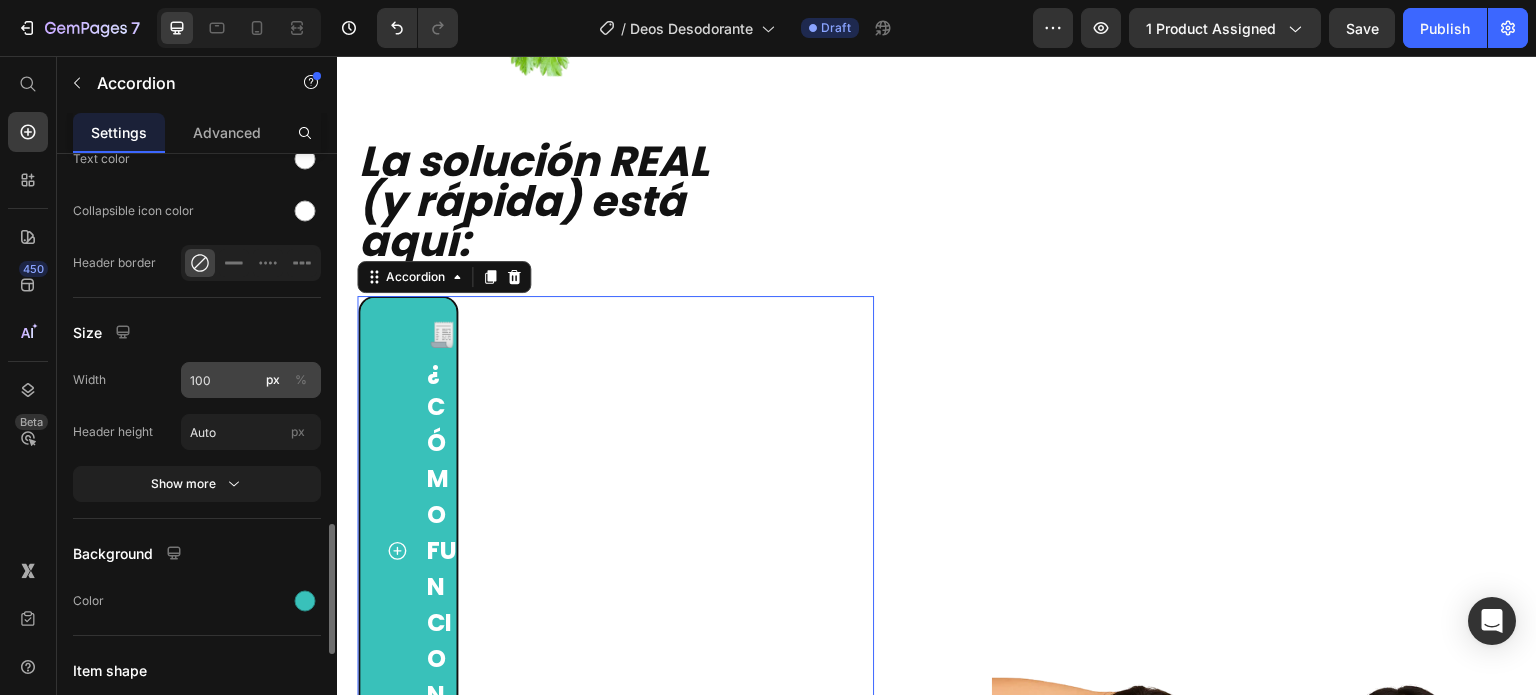 click on "%" at bounding box center (301, 380) 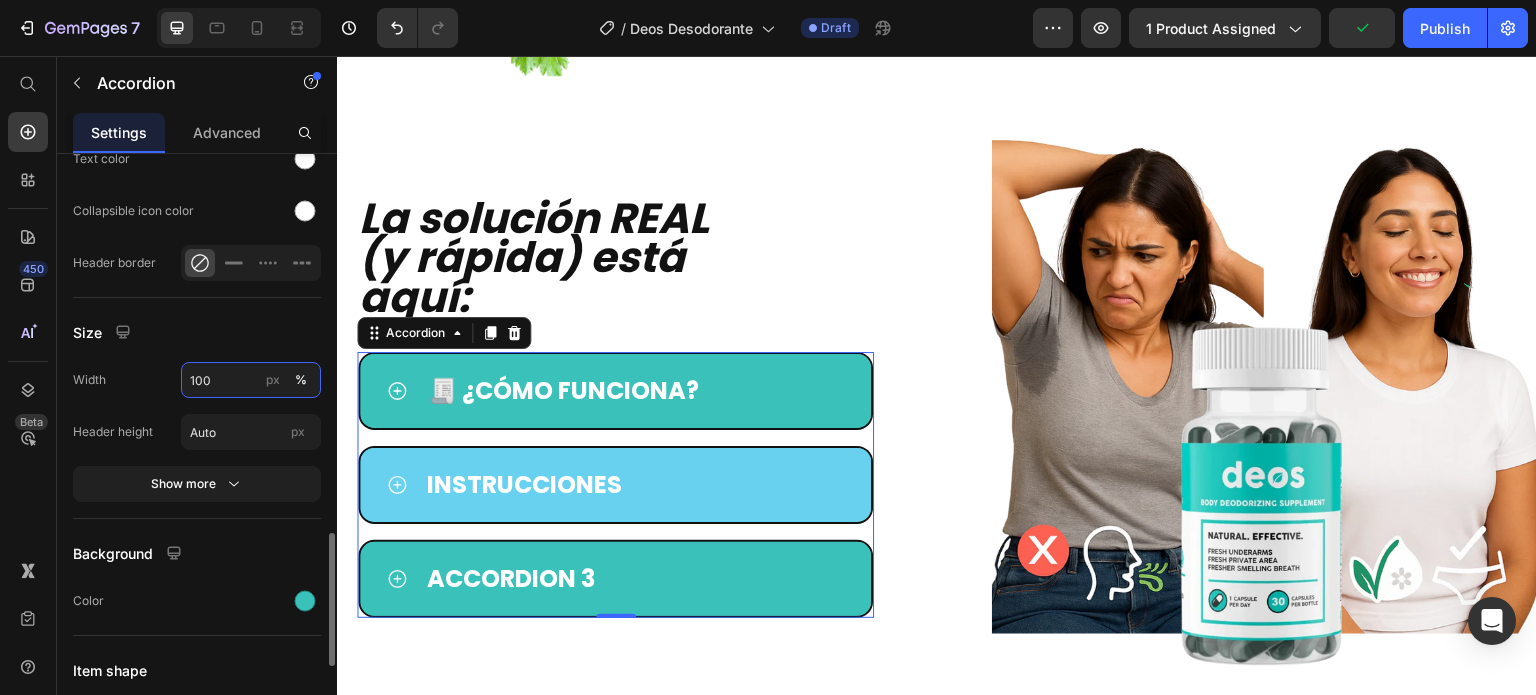 click on "100" at bounding box center (251, 380) 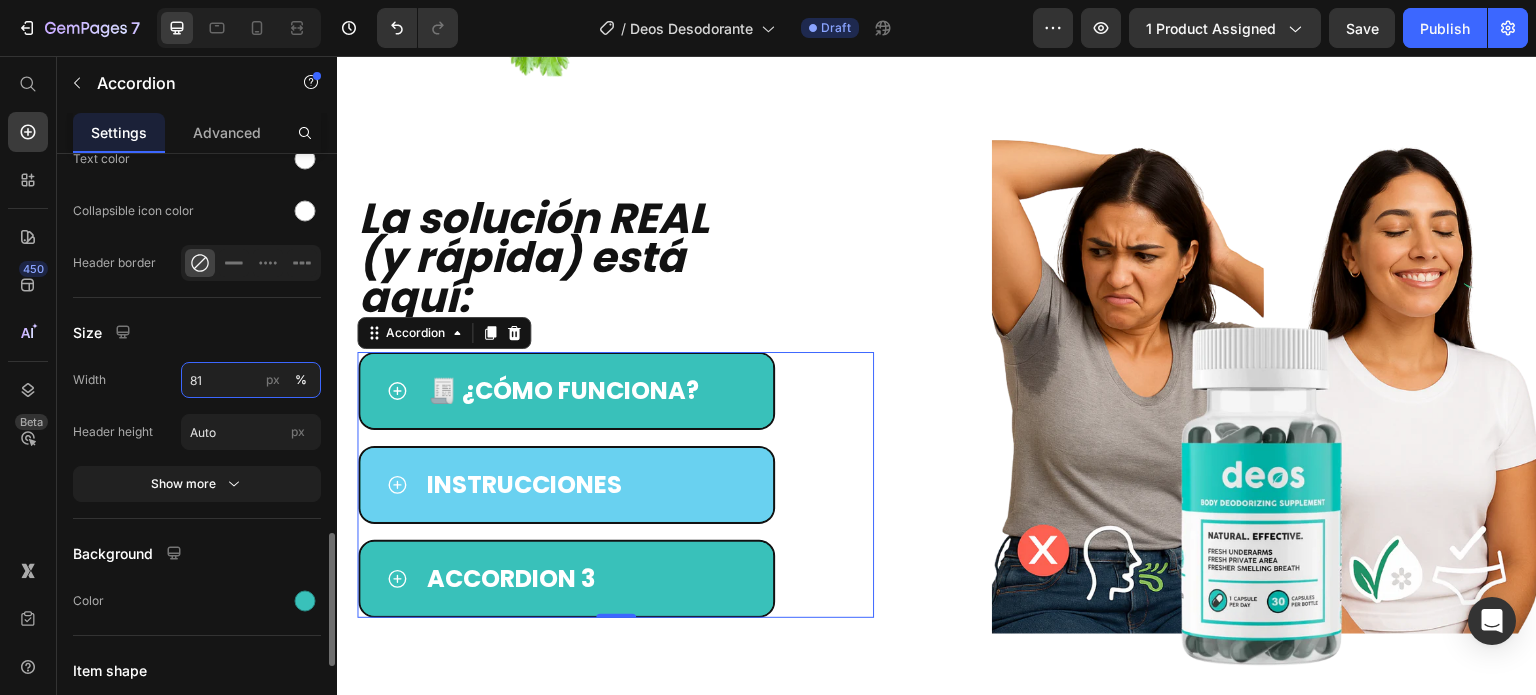 type on "80" 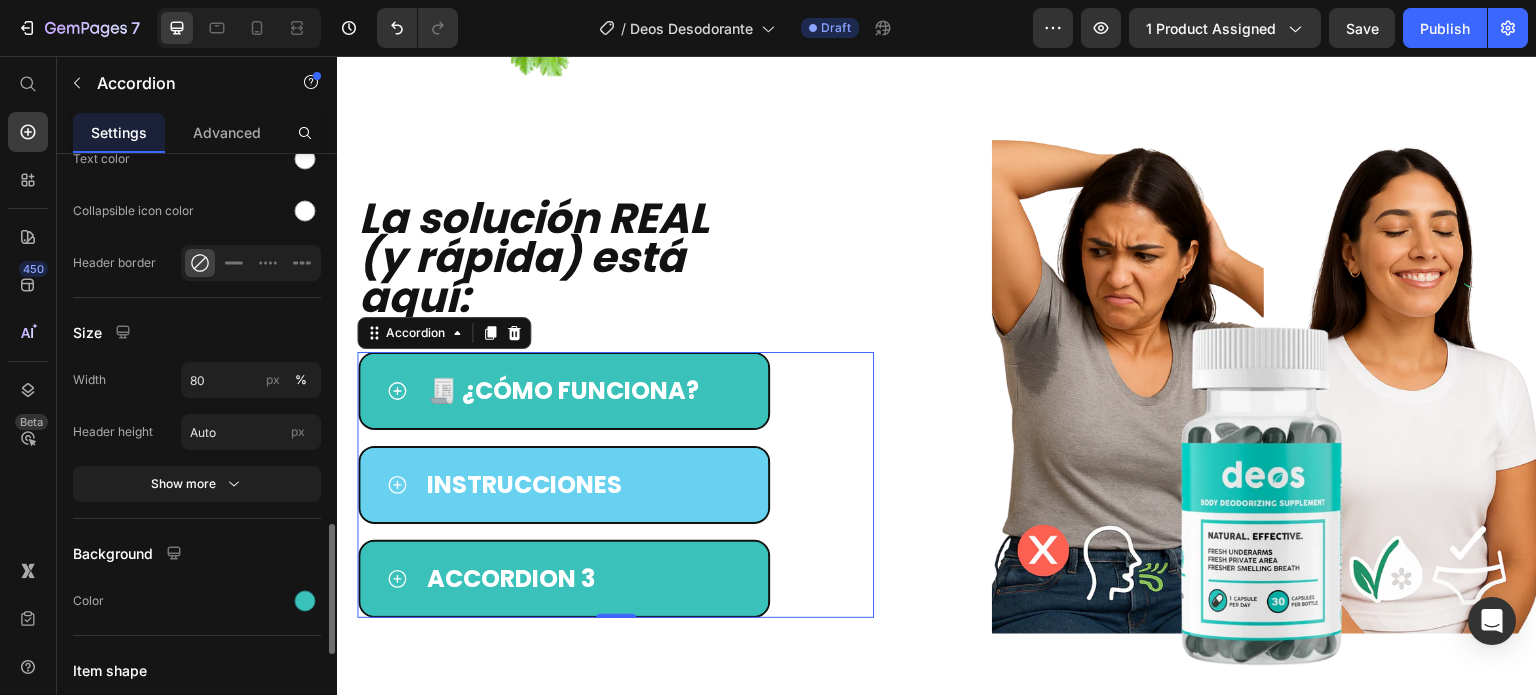 click on "Size" at bounding box center [197, 332] 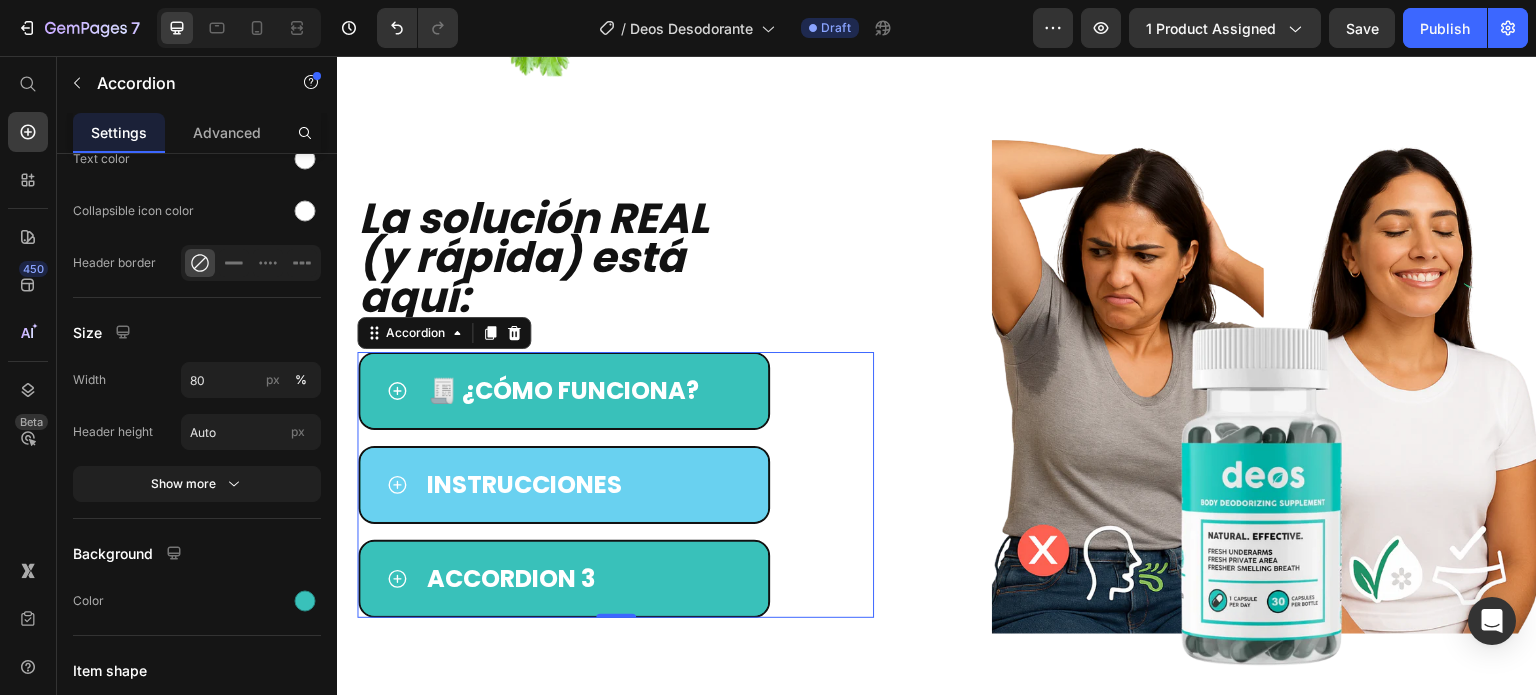 click on "Instrucciones" at bounding box center (583, 485) 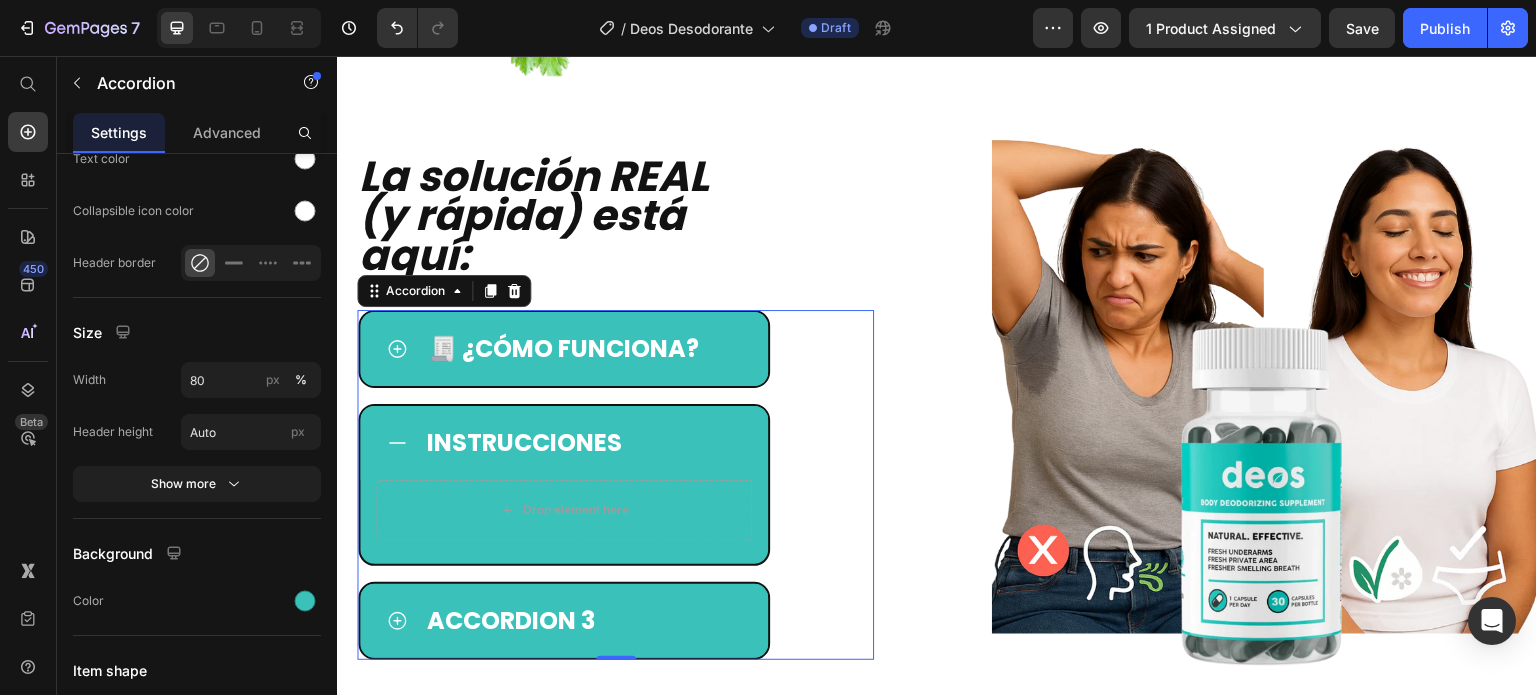 click on "Instrucciones" at bounding box center [583, 443] 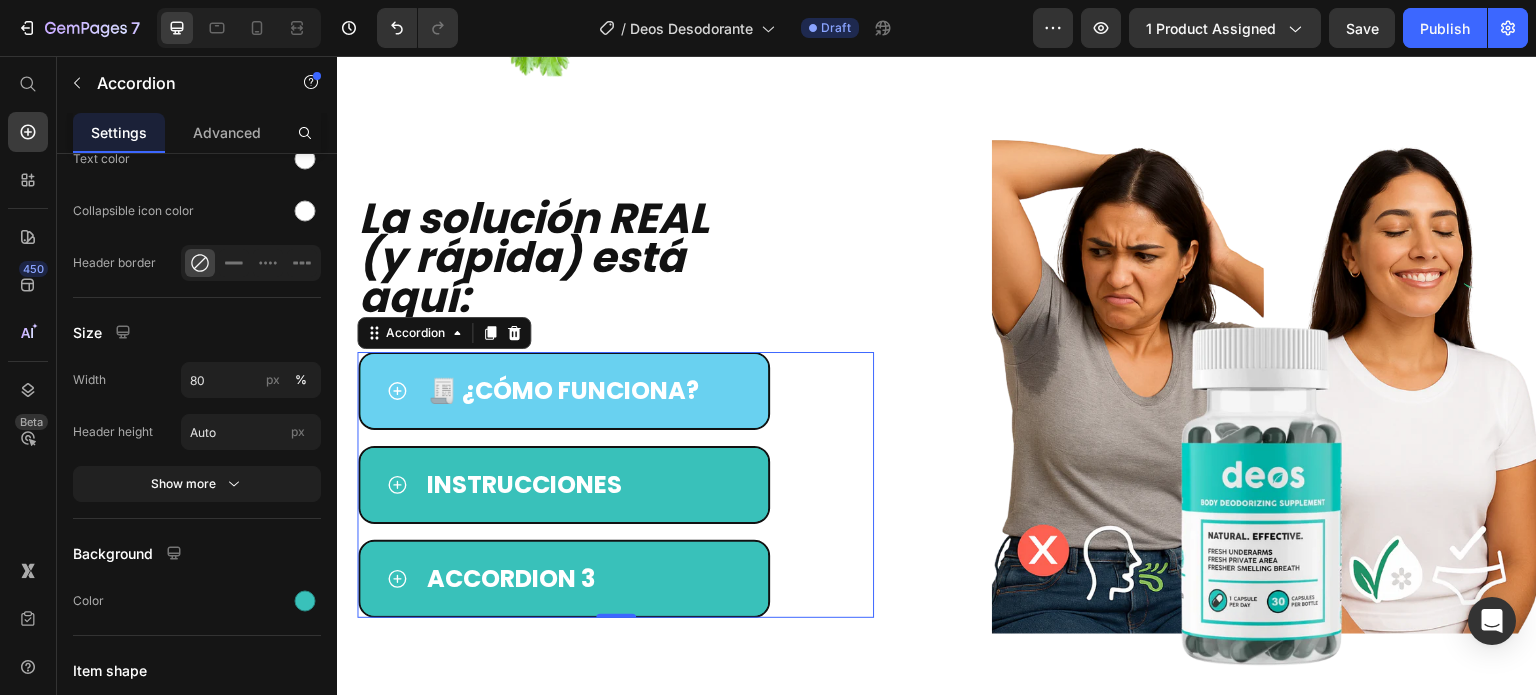 click on "🧾 ¿cómo funciona?" at bounding box center [583, 391] 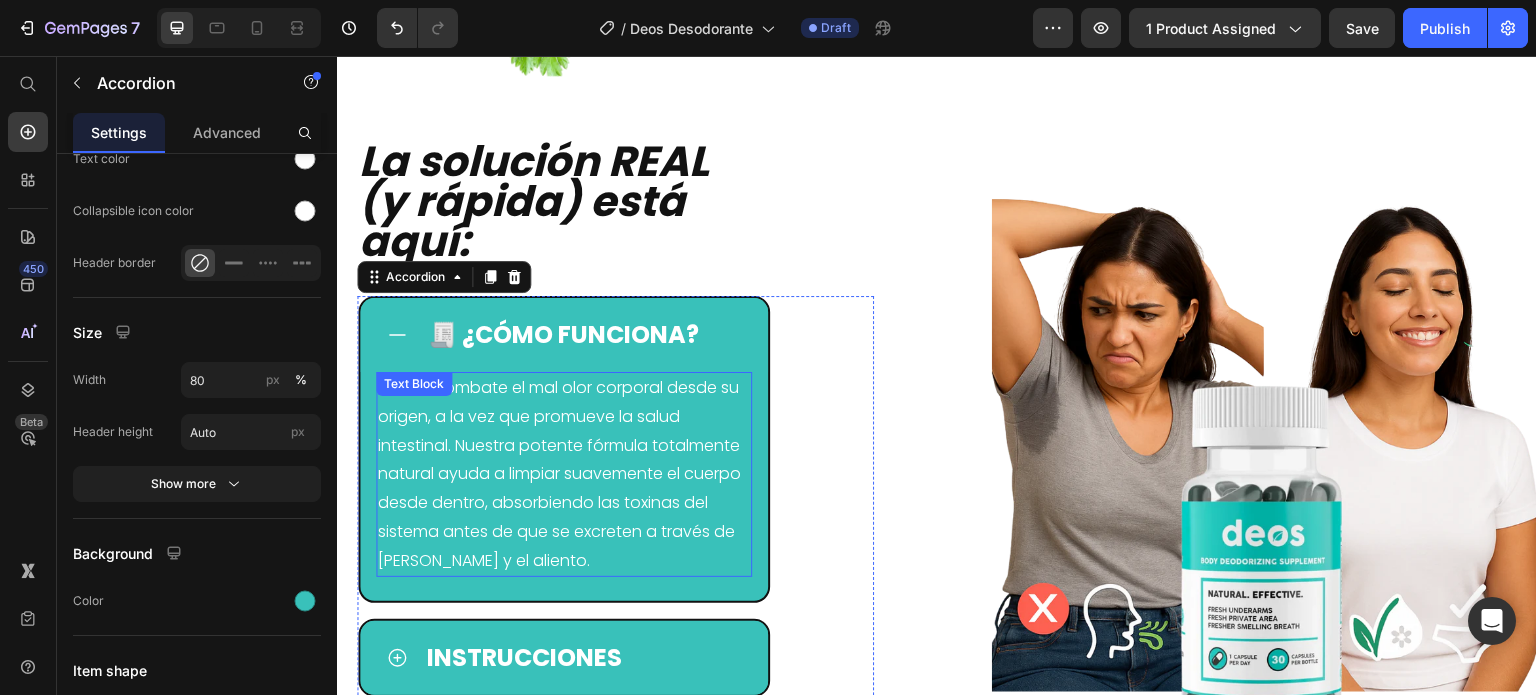 click on "Deos™ combate el mal olor corporal desde su origen, a la vez que promueve la salud intestinal. Nuestra potente fórmula totalmente natural ayuda a limpiar suavemente el cuerpo desde dentro, absorbiendo las toxinas del sistema antes de que se excreten a través de [PERSON_NAME] y el aliento." at bounding box center [564, 475] 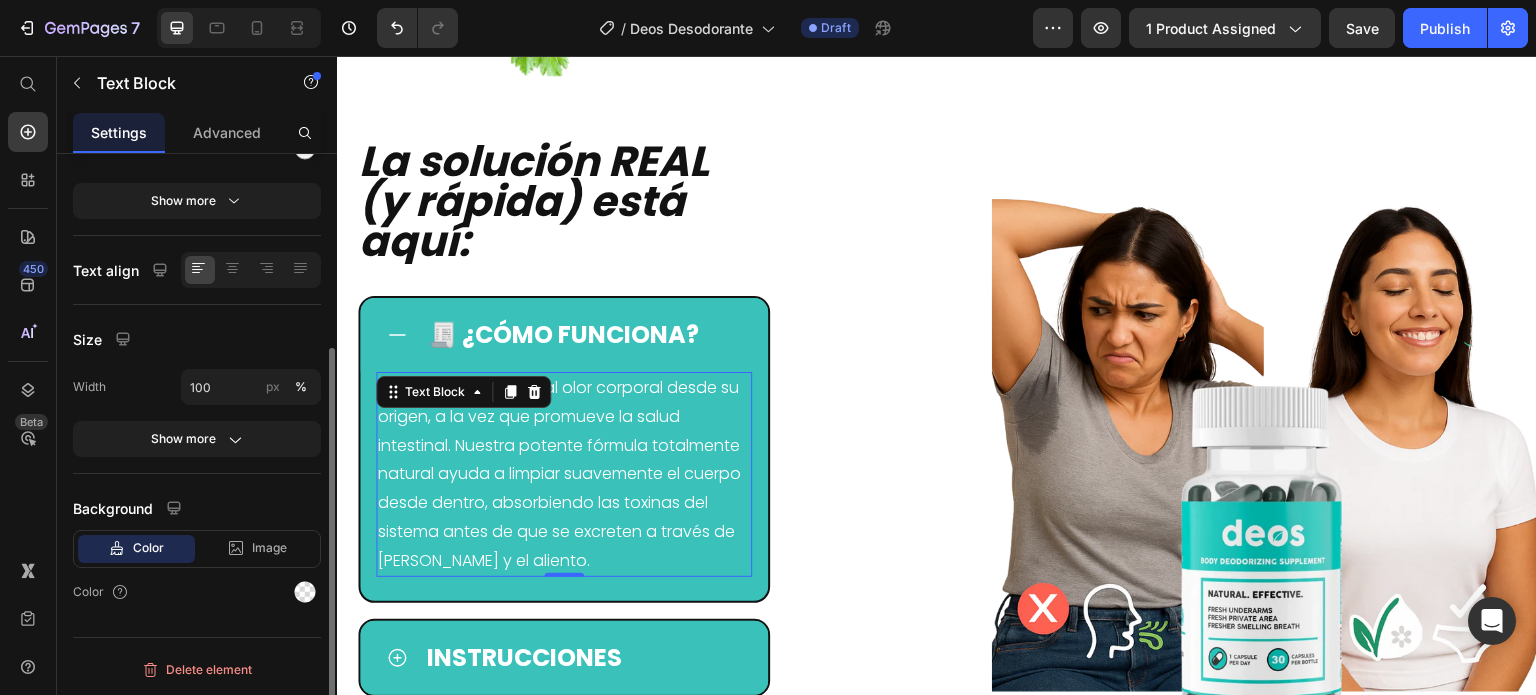 scroll, scrollTop: 0, scrollLeft: 0, axis: both 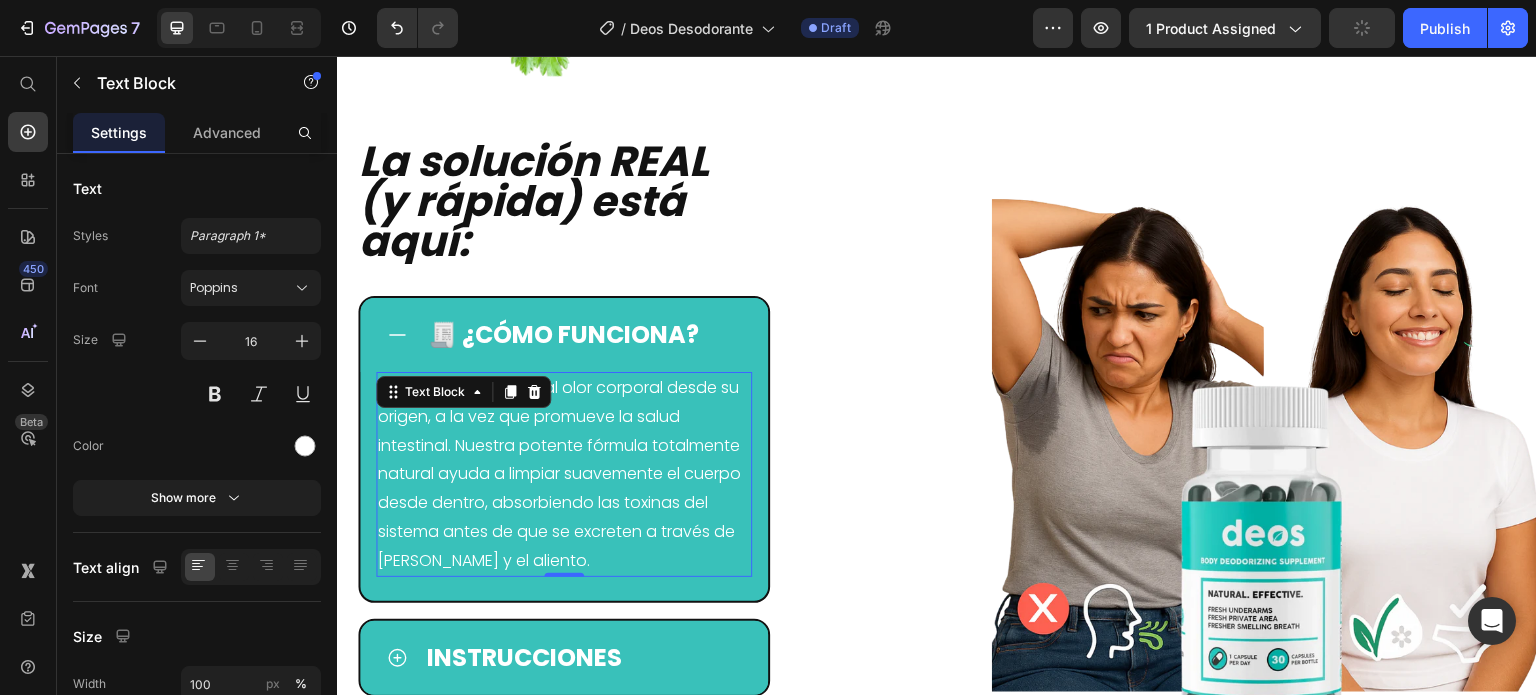click on "Deos™ combate el mal olor corporal desde su origen, a la vez que promueve la salud intestinal. Nuestra potente fórmula totalmente natural ayuda a limpiar suavemente el cuerpo desde dentro, absorbiendo las toxinas del sistema antes de que se excreten a través de [PERSON_NAME] y el aliento." at bounding box center [564, 475] 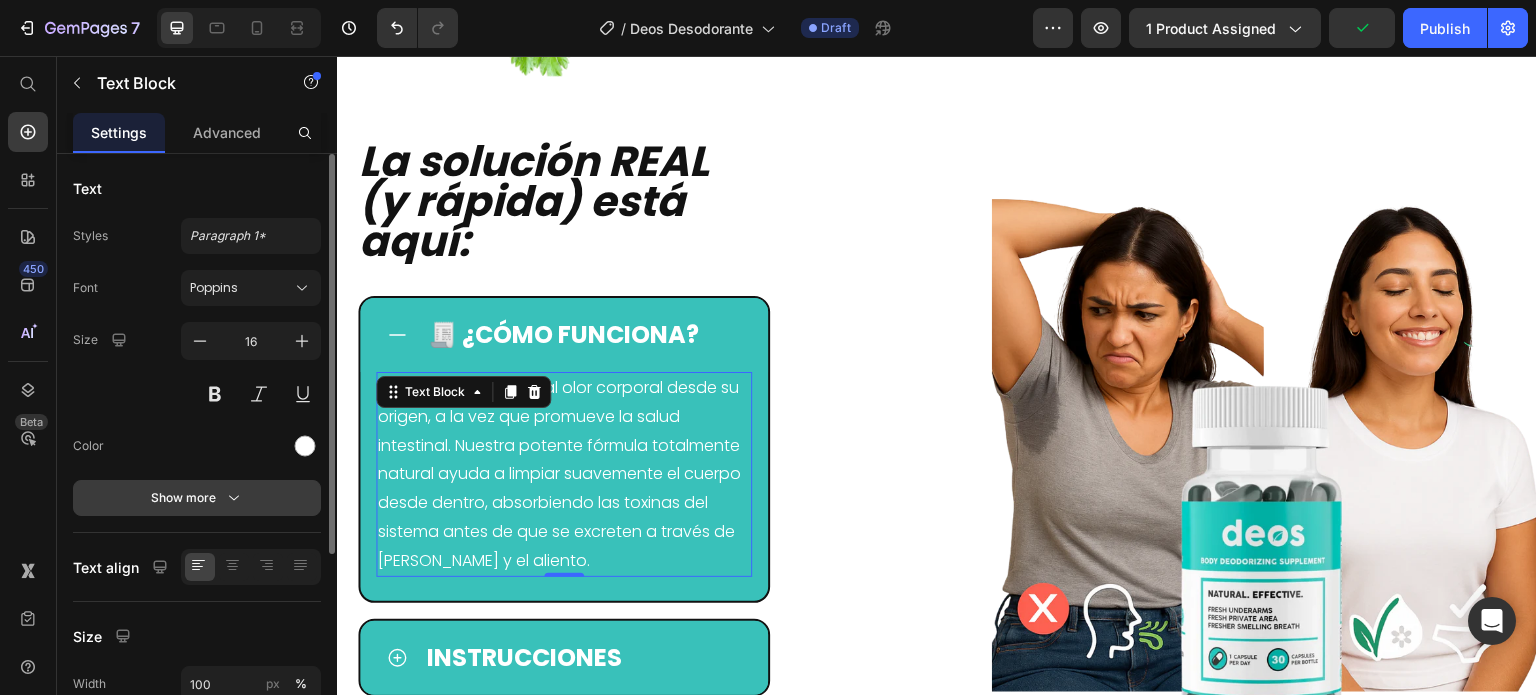 click on "Show more" at bounding box center (197, 498) 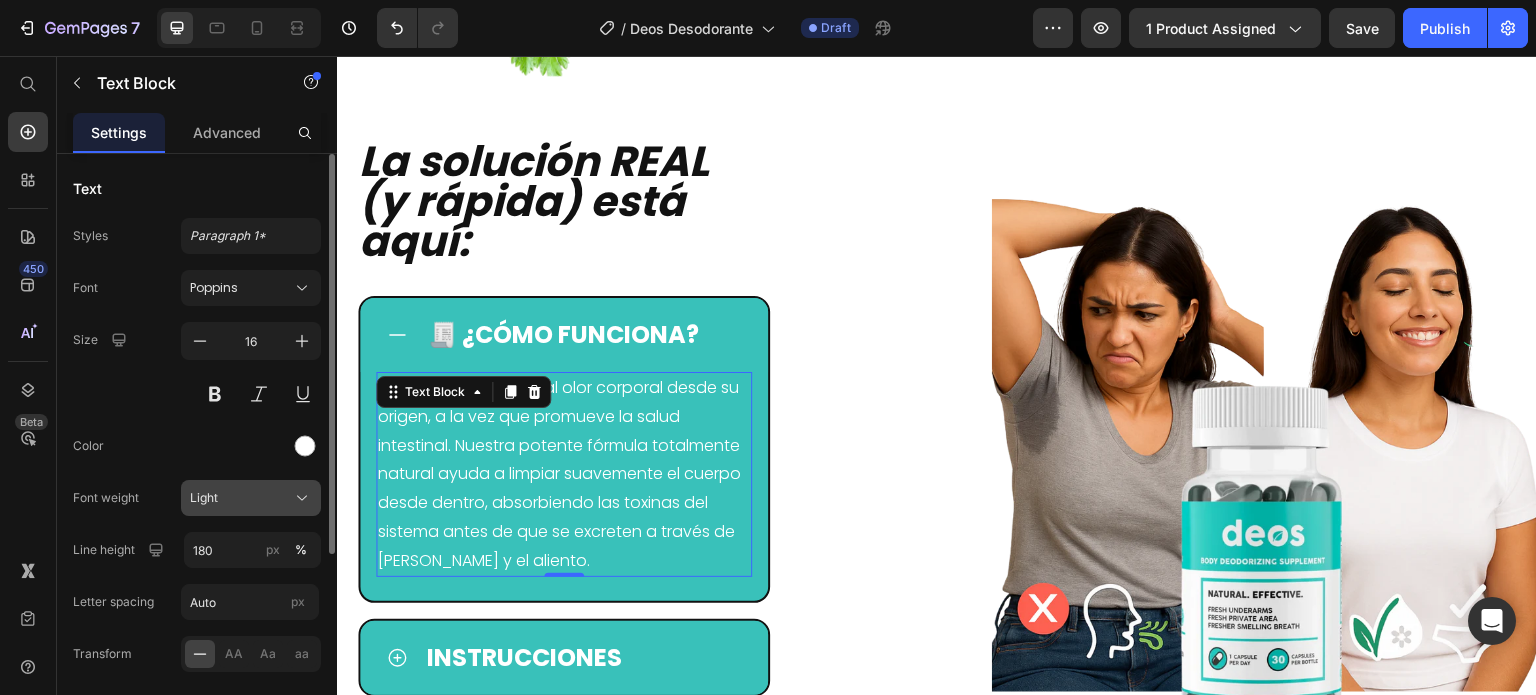 click on "Light" 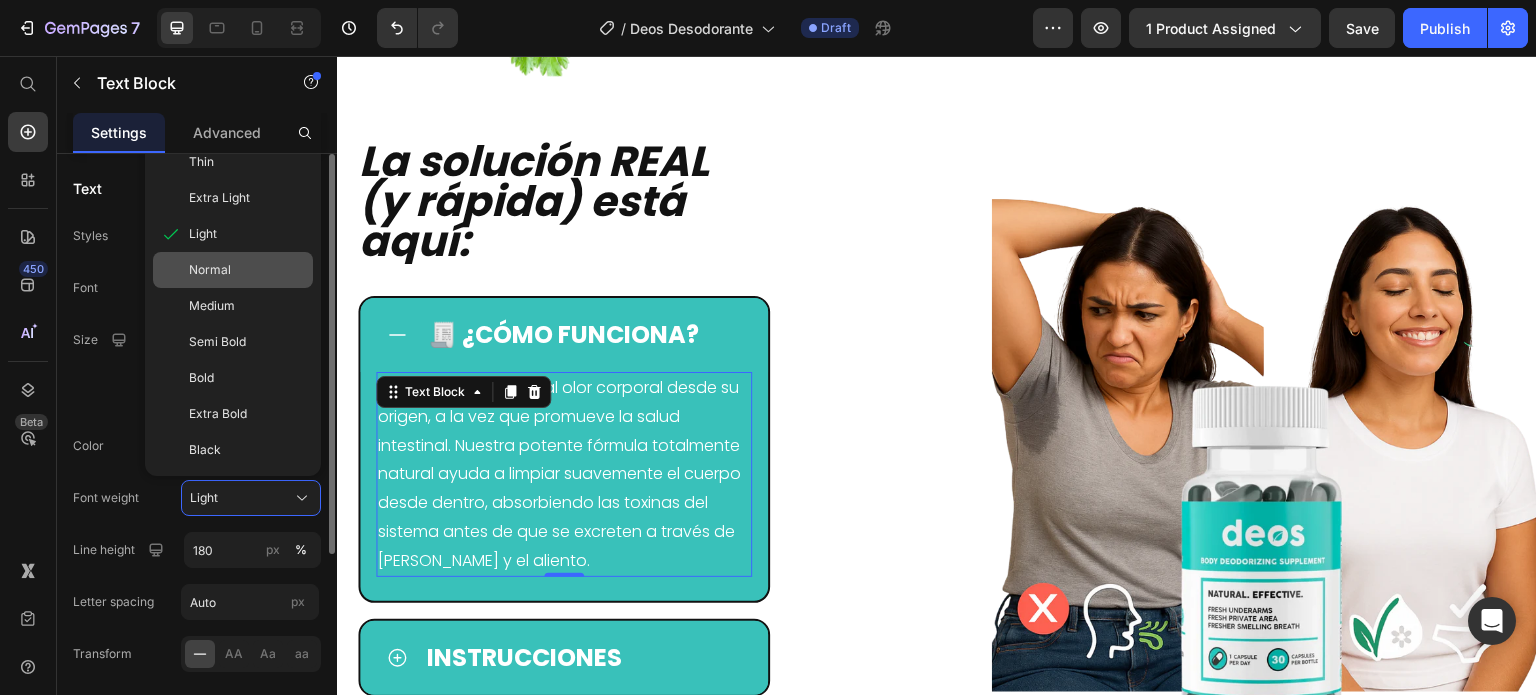 click on "Normal" at bounding box center [210, 270] 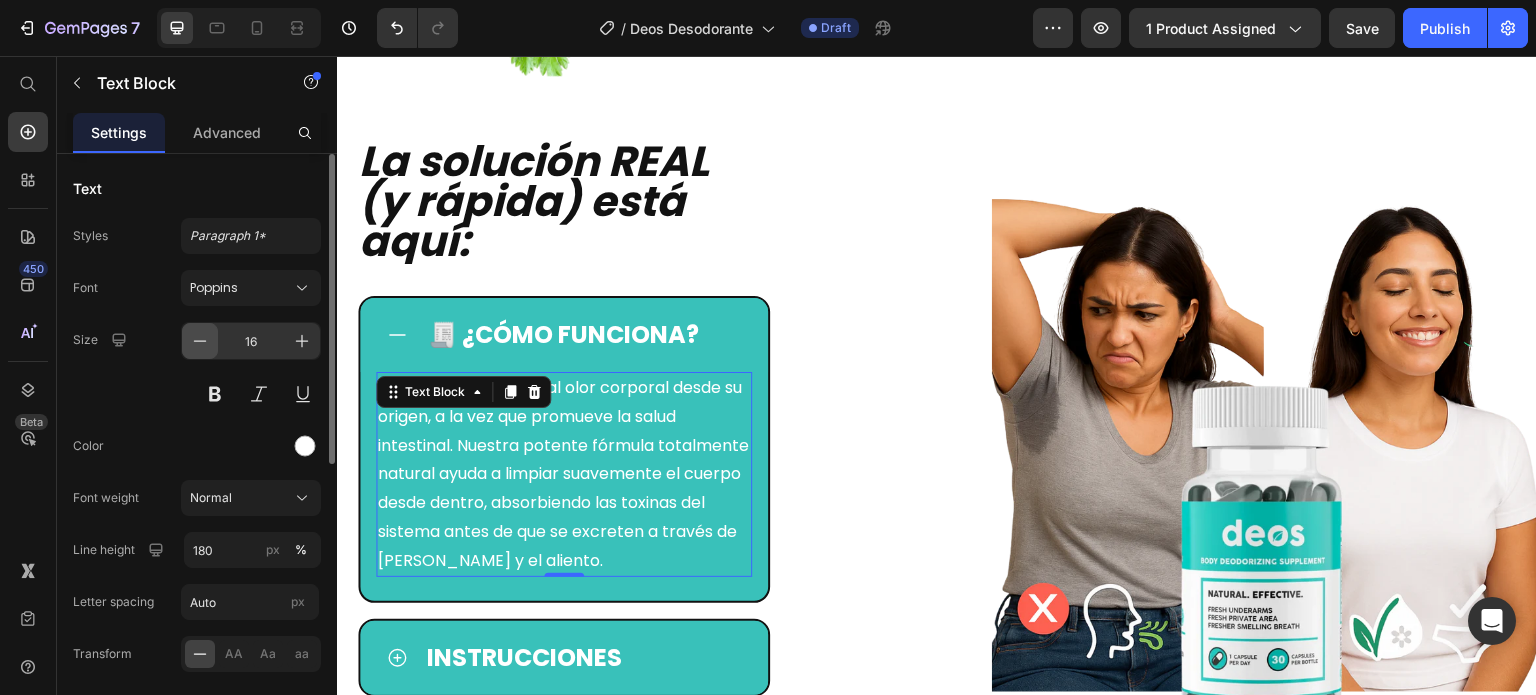 click at bounding box center (200, 341) 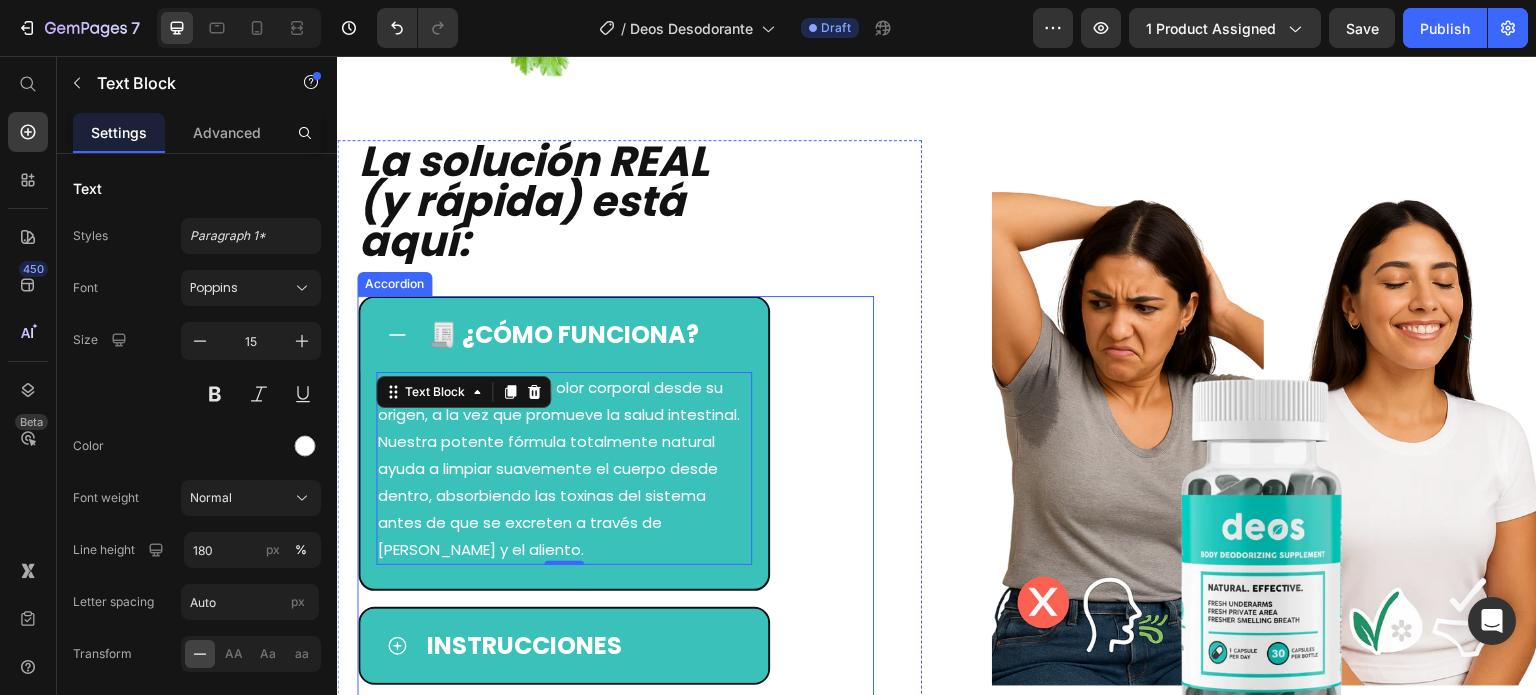 click on "🧾 ¿cómo funciona? Deos™ combate el mal olor corporal desde su origen, a la vez que promueve la salud intestinal. Nuestra potente fórmula totalmente natural ayuda a limpiar suavemente el cuerpo desde dentro, absorbiendo las toxinas del sistema antes de que se excreten a través de [PERSON_NAME] y el aliento. Text Block   0" at bounding box center (615, 443) 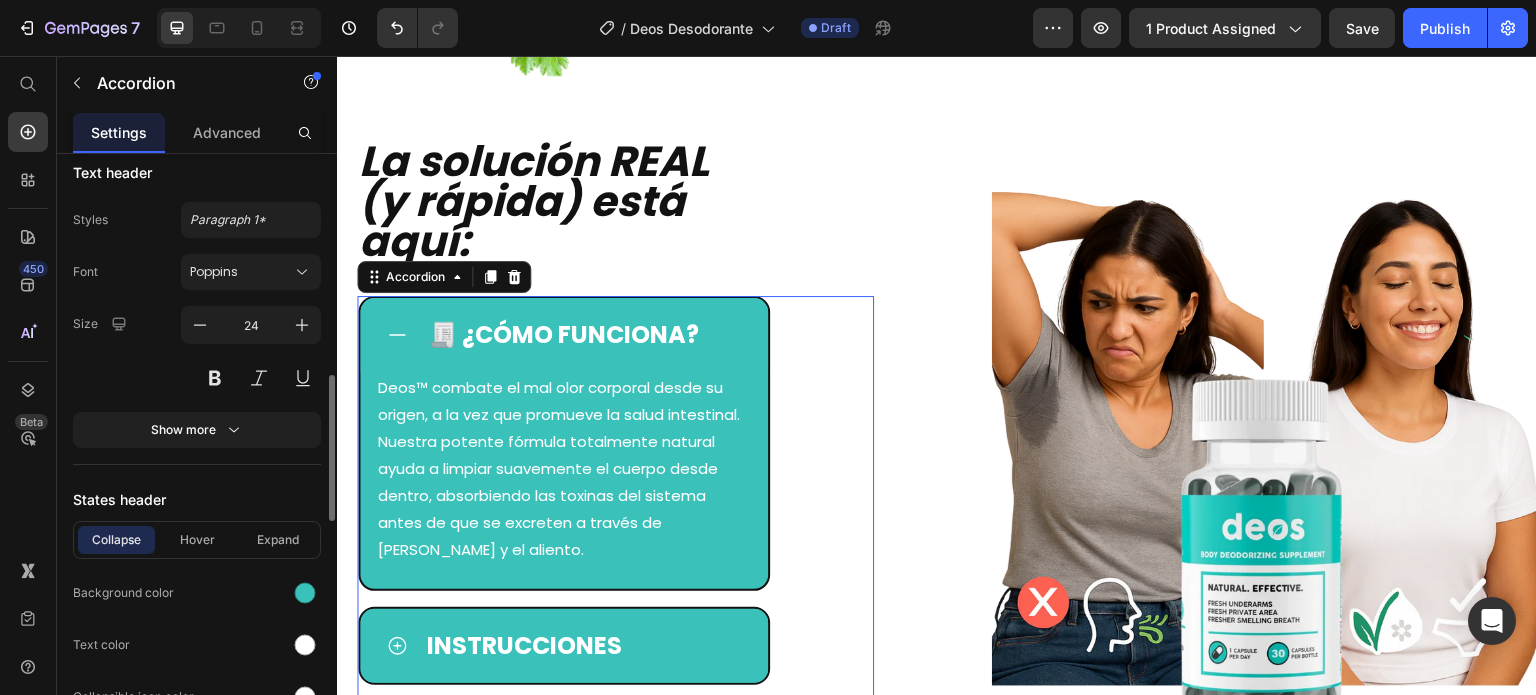 scroll, scrollTop: 1400, scrollLeft: 0, axis: vertical 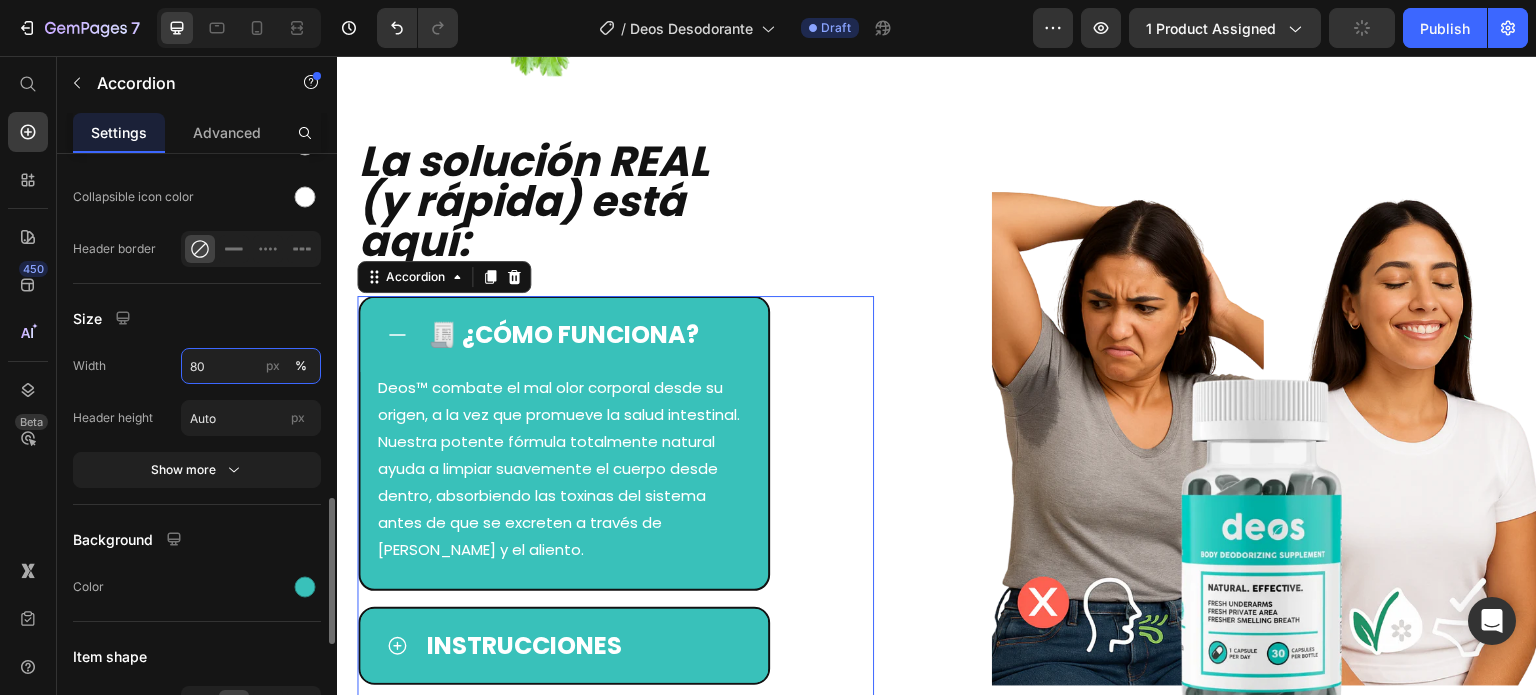 click on "80" at bounding box center (251, 366) 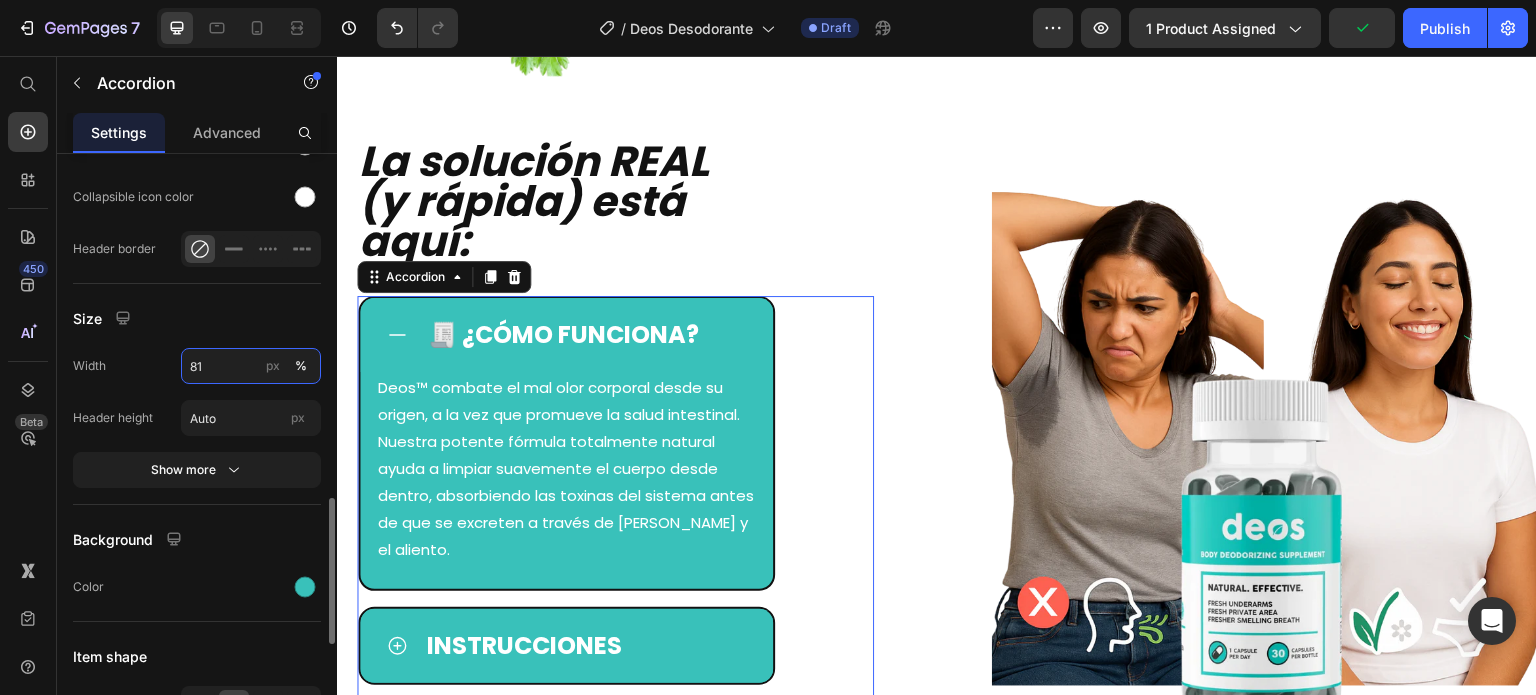 type on "82" 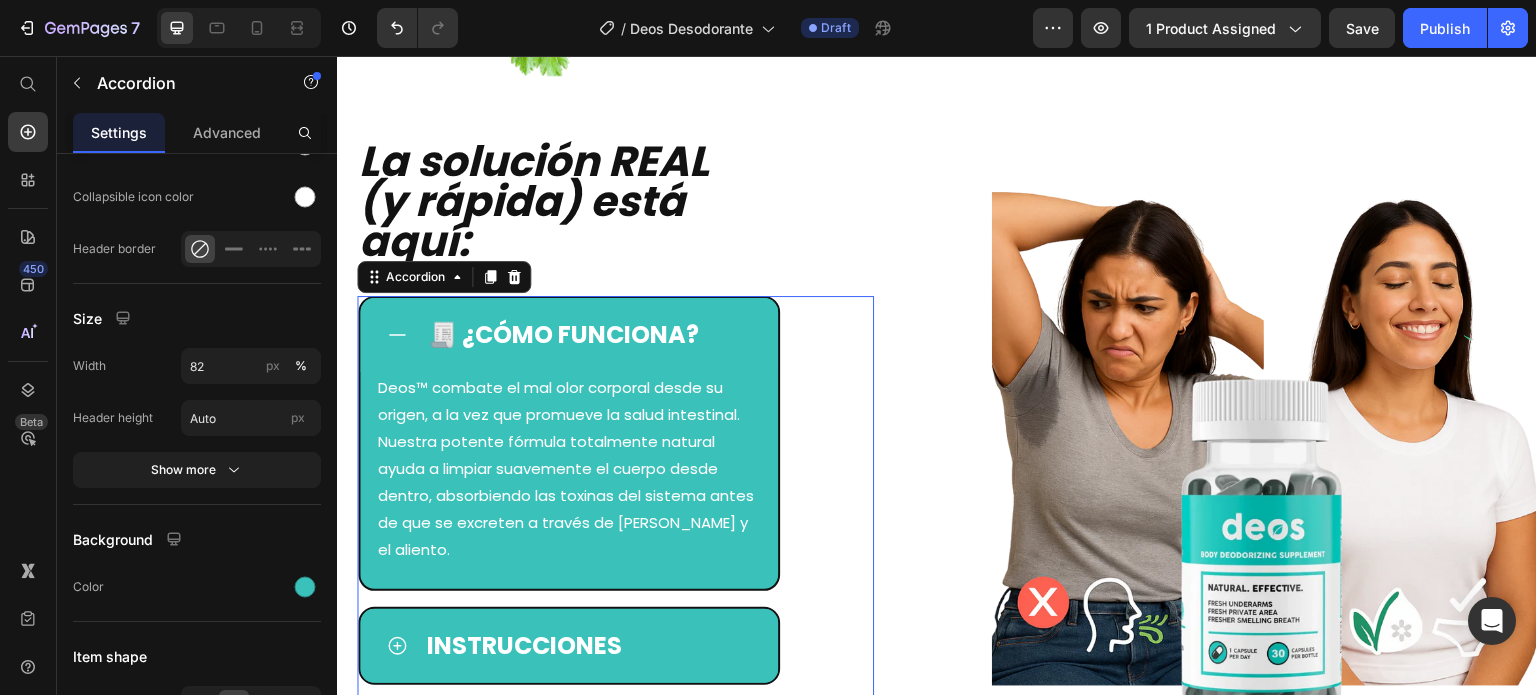 click on "🧾 ¿cómo funciona?" at bounding box center (588, 335) 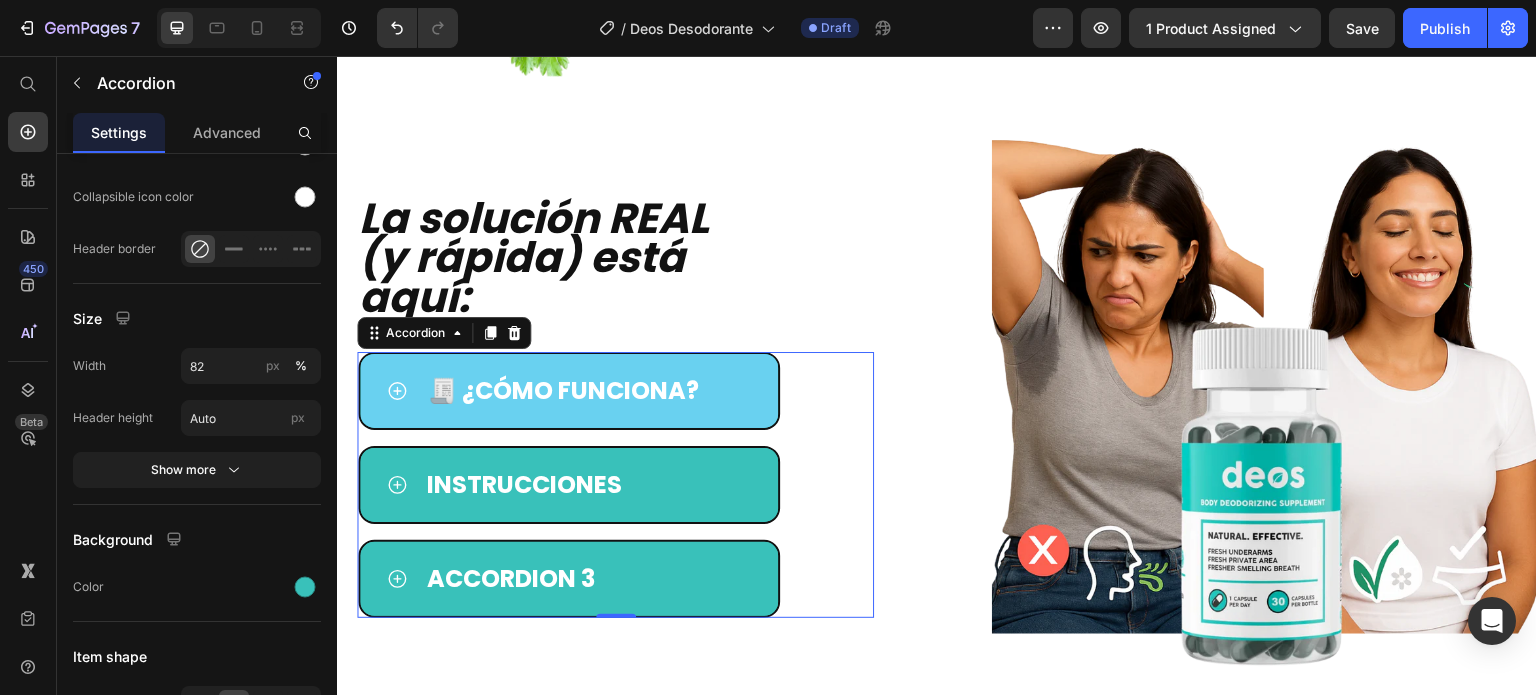 click on "🧾 ¿cómo funciona?" at bounding box center (569, 391) 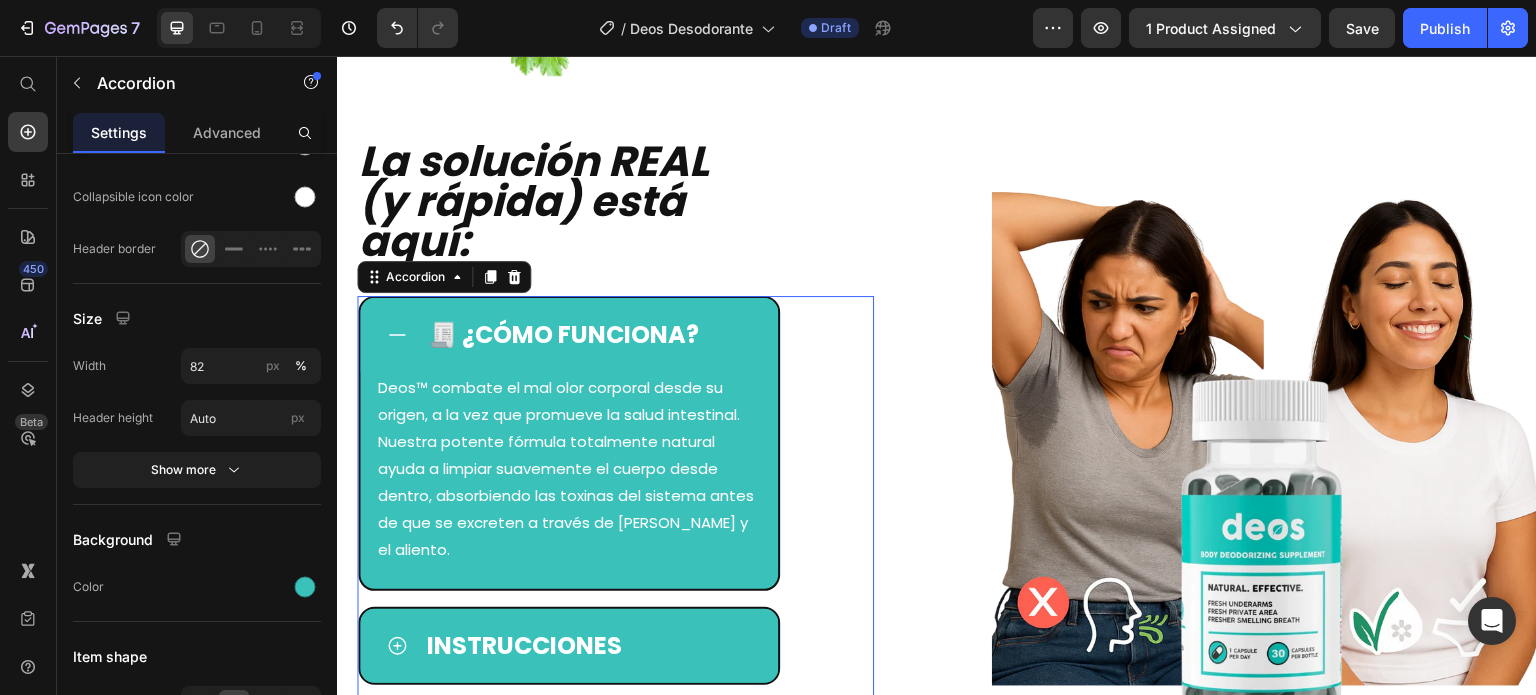 click on "🧾 ¿cómo funciona?" at bounding box center (588, 335) 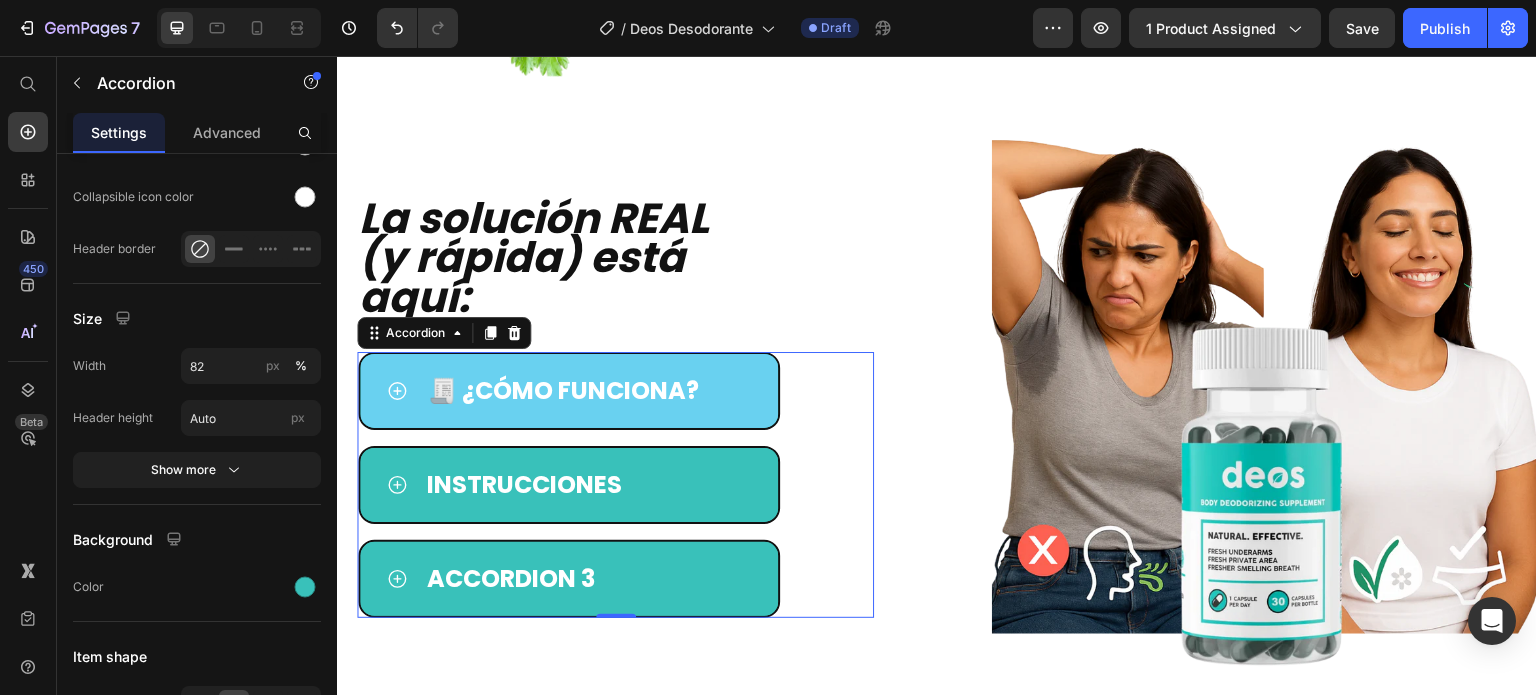 click on "🧾 ¿cómo funciona?" at bounding box center (588, 391) 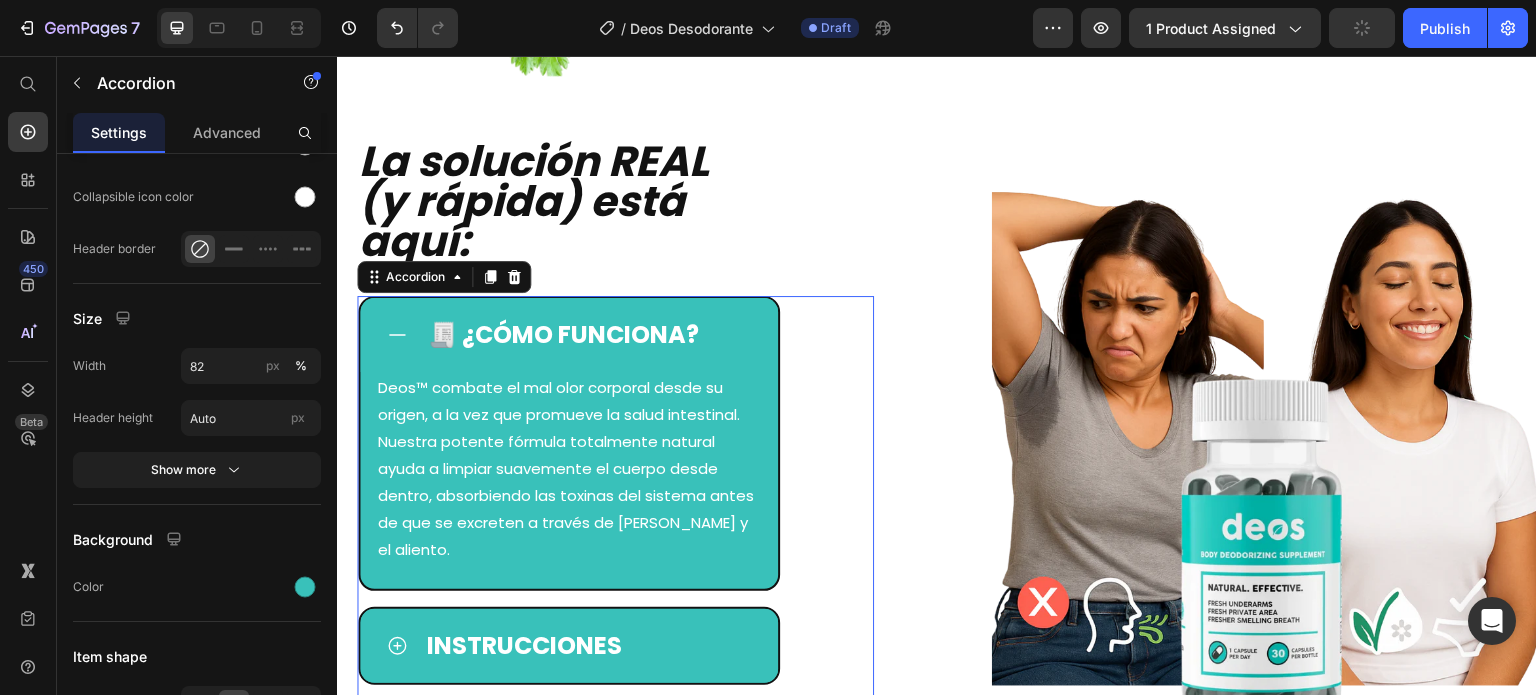 click on "🧾 ¿cómo funciona?" at bounding box center [588, 335] 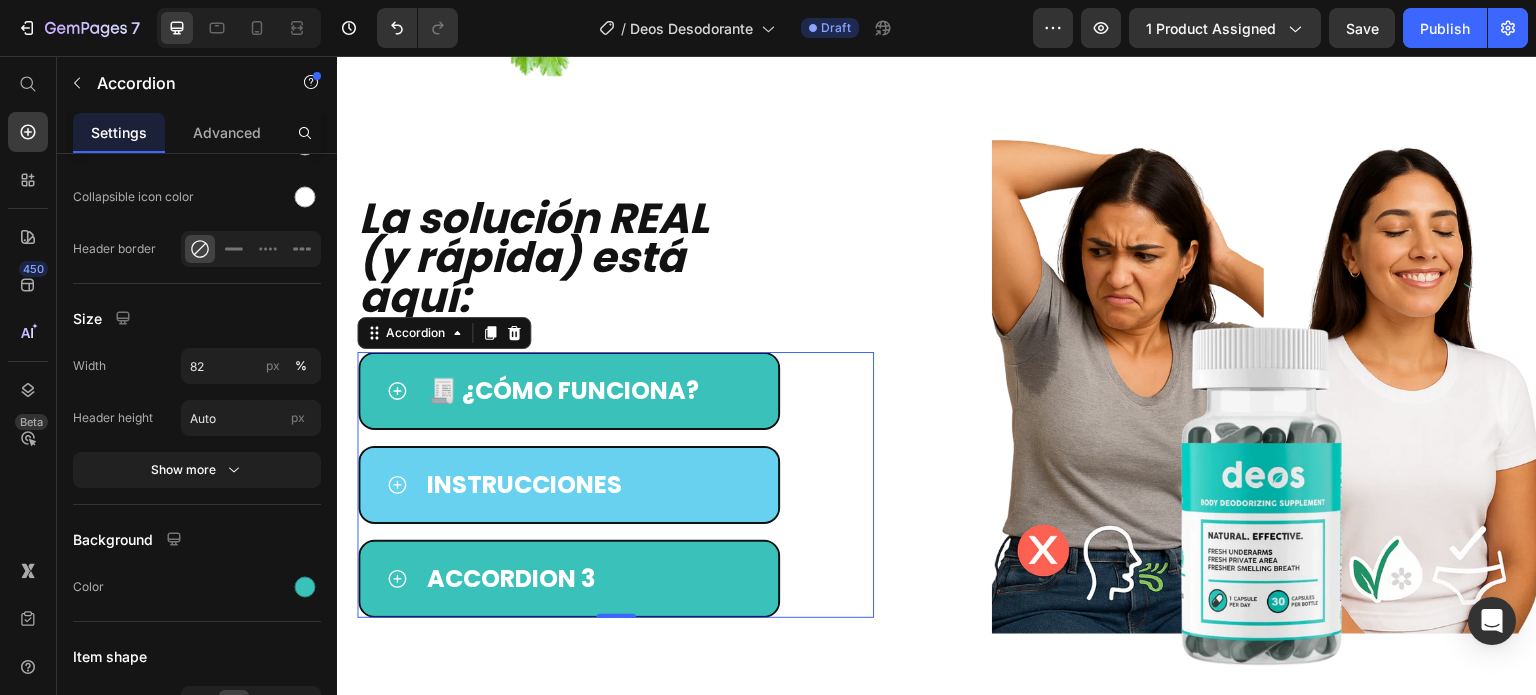click on "Instrucciones" at bounding box center [588, 485] 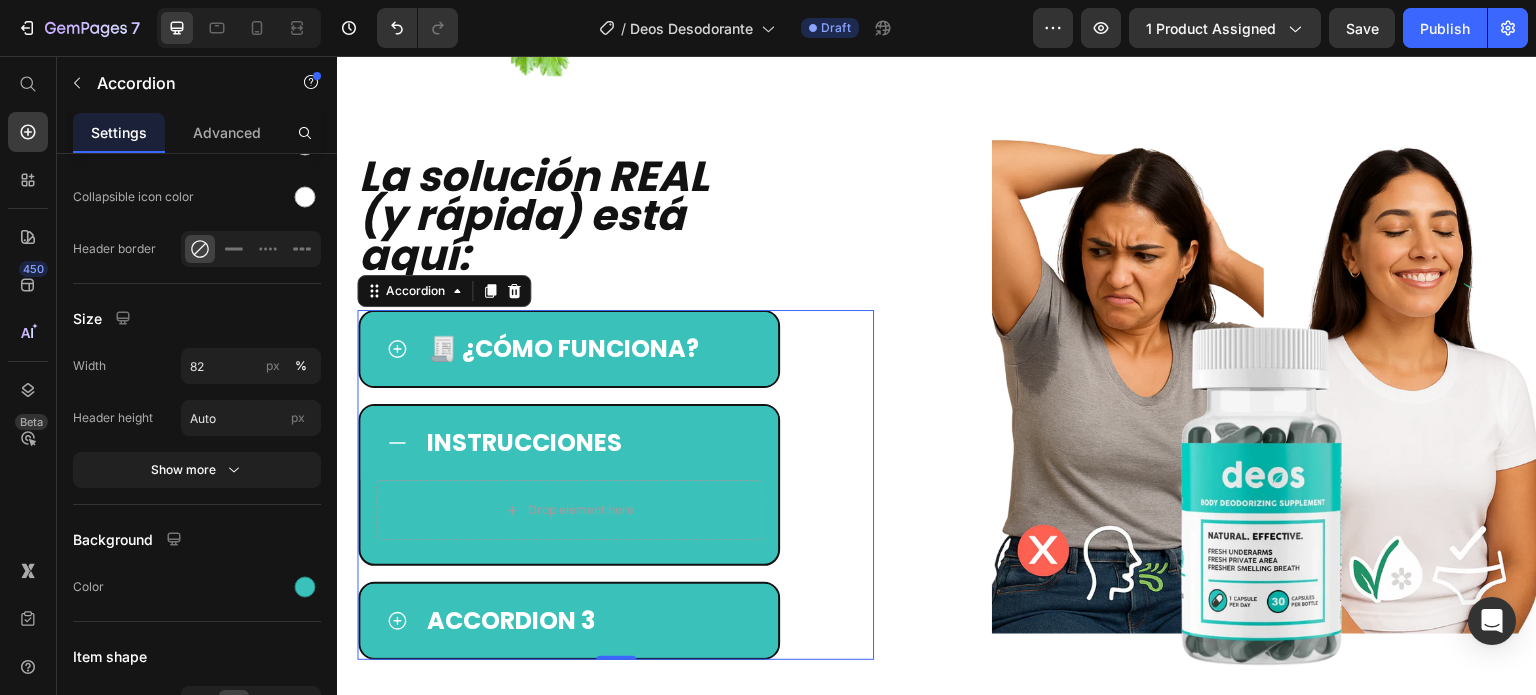 click on "Instrucciones" at bounding box center (588, 443) 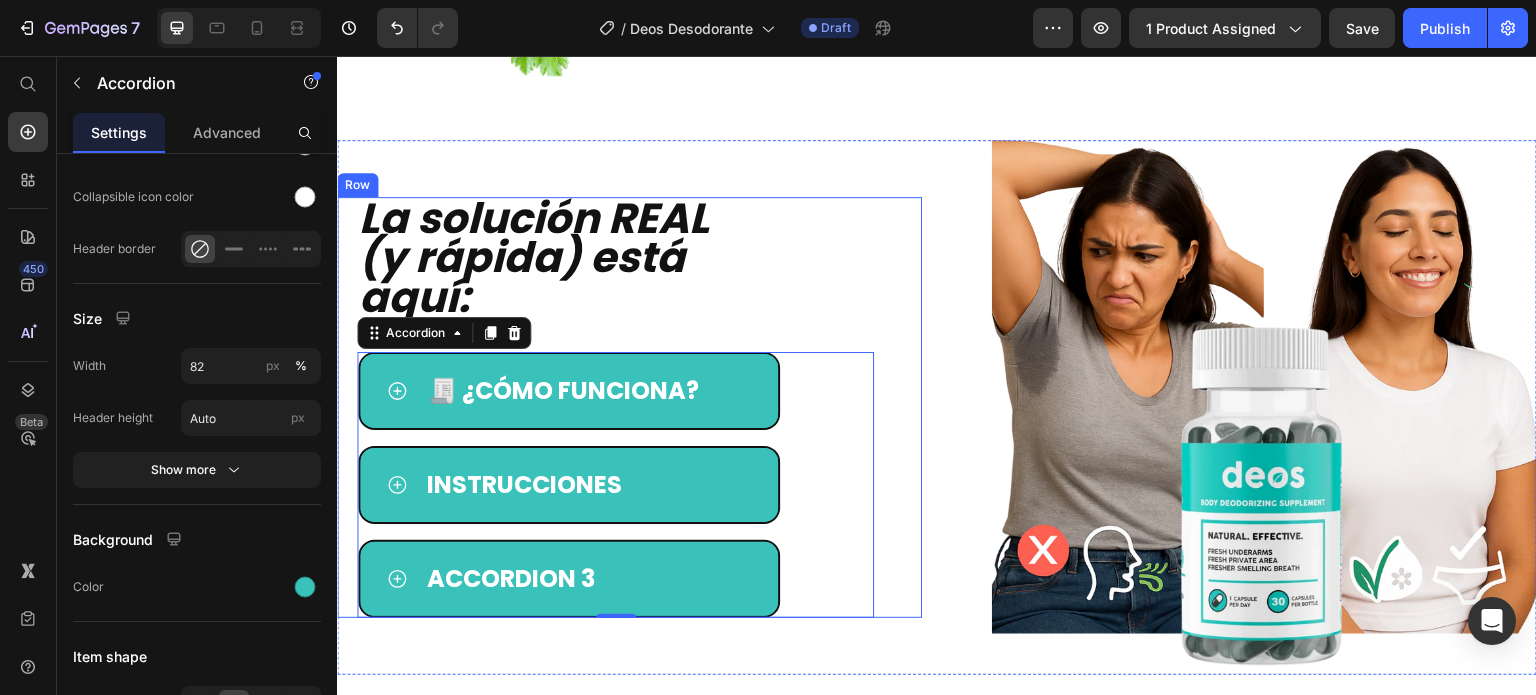click on "La solución REAL (y rápida) está  aquí: Heading
🧾 ¿cómo funciona?
Instrucciones
Accordion 3 Accordion   0" at bounding box center (615, 408) 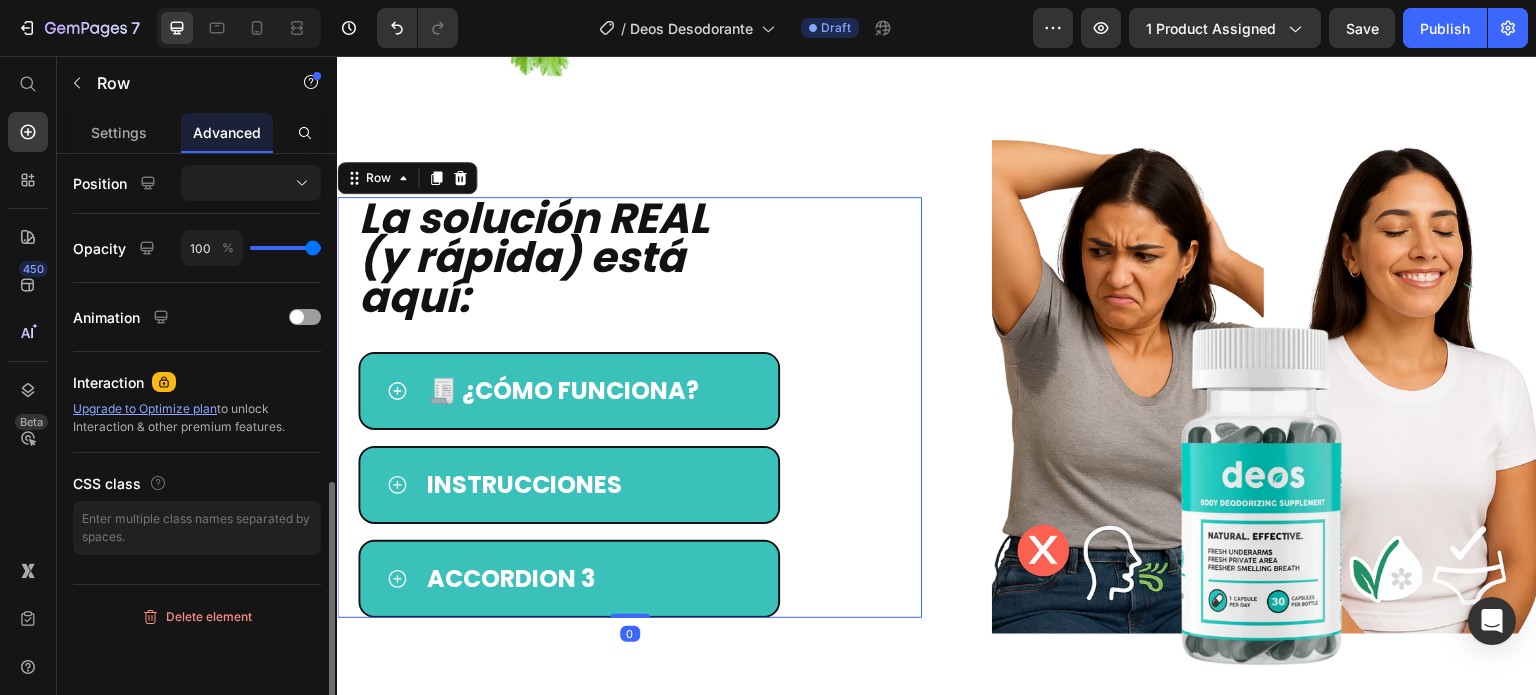 scroll, scrollTop: 0, scrollLeft: 0, axis: both 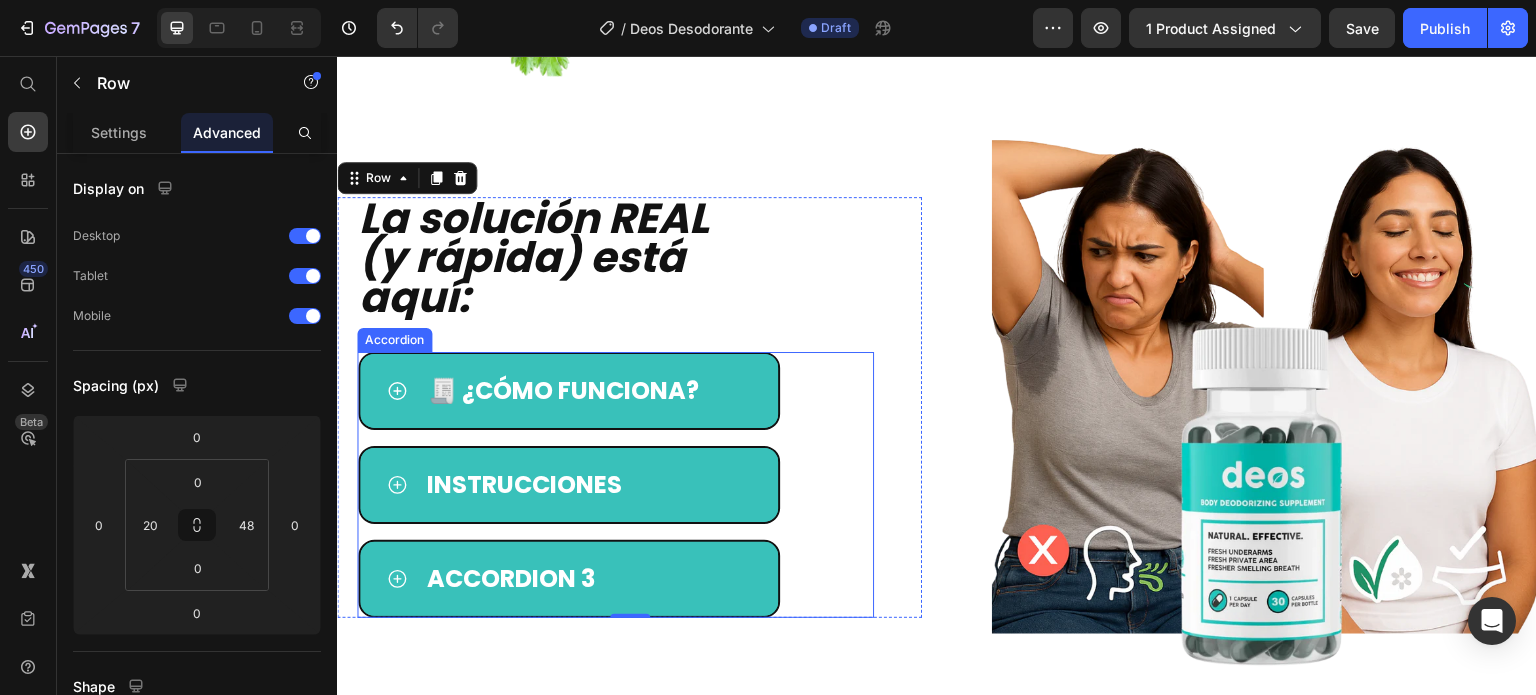 click on "🧾 ¿cómo funciona?" at bounding box center [615, 391] 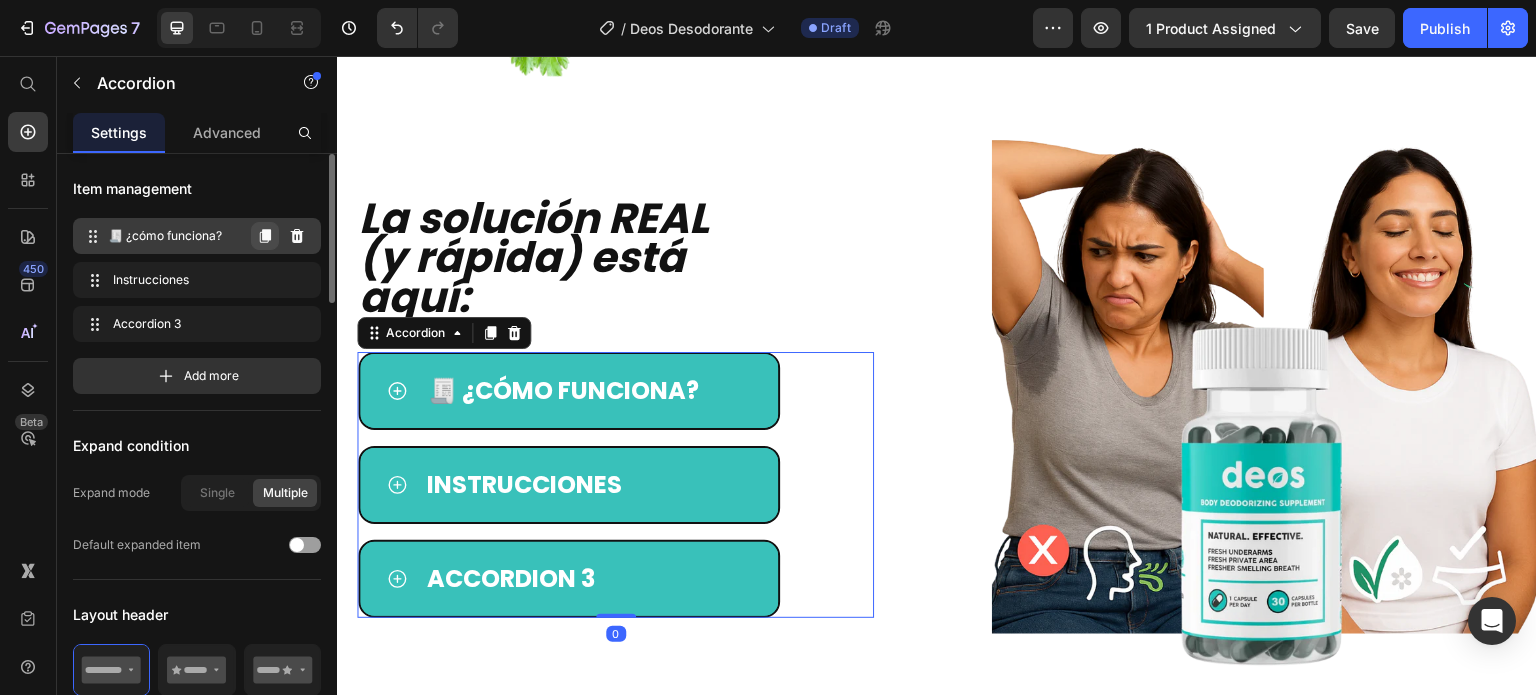 click 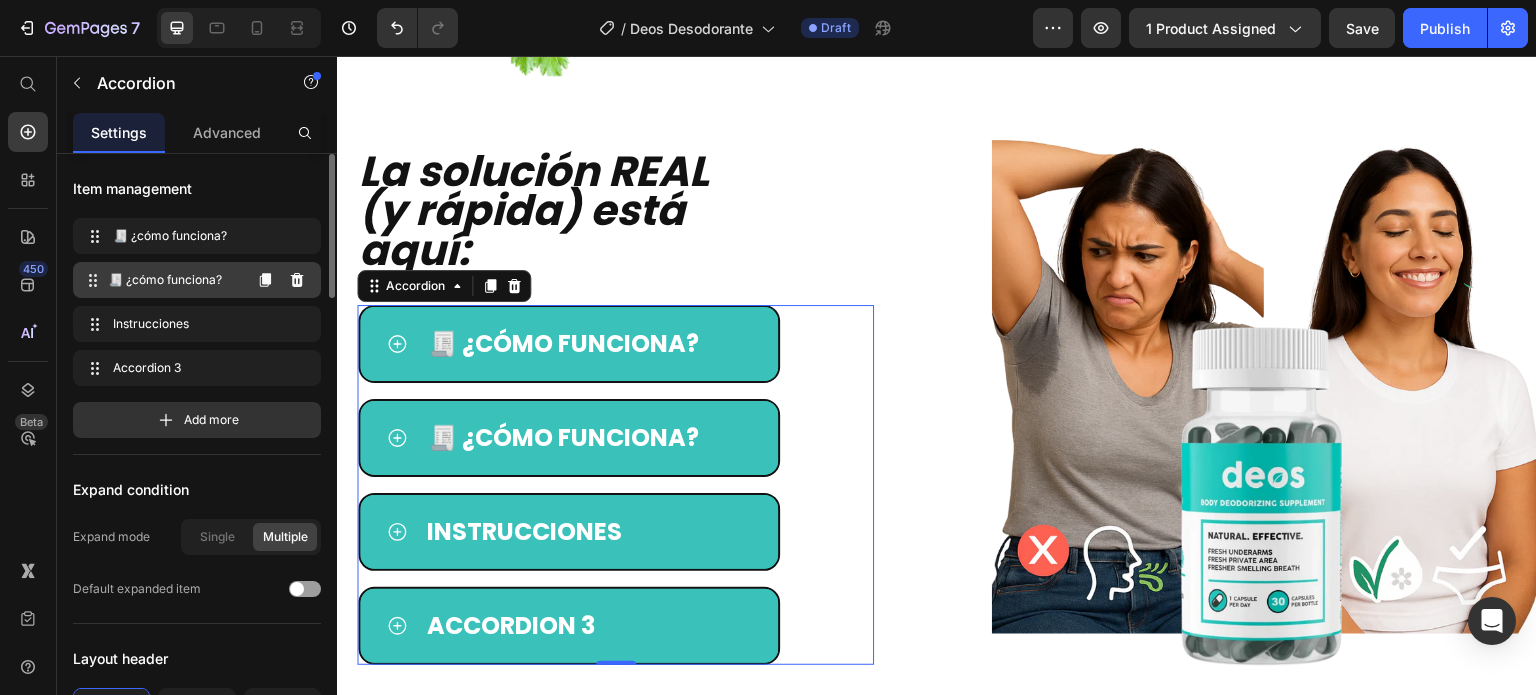 click on "🧾 ¿cómo funciona?" at bounding box center (174, 280) 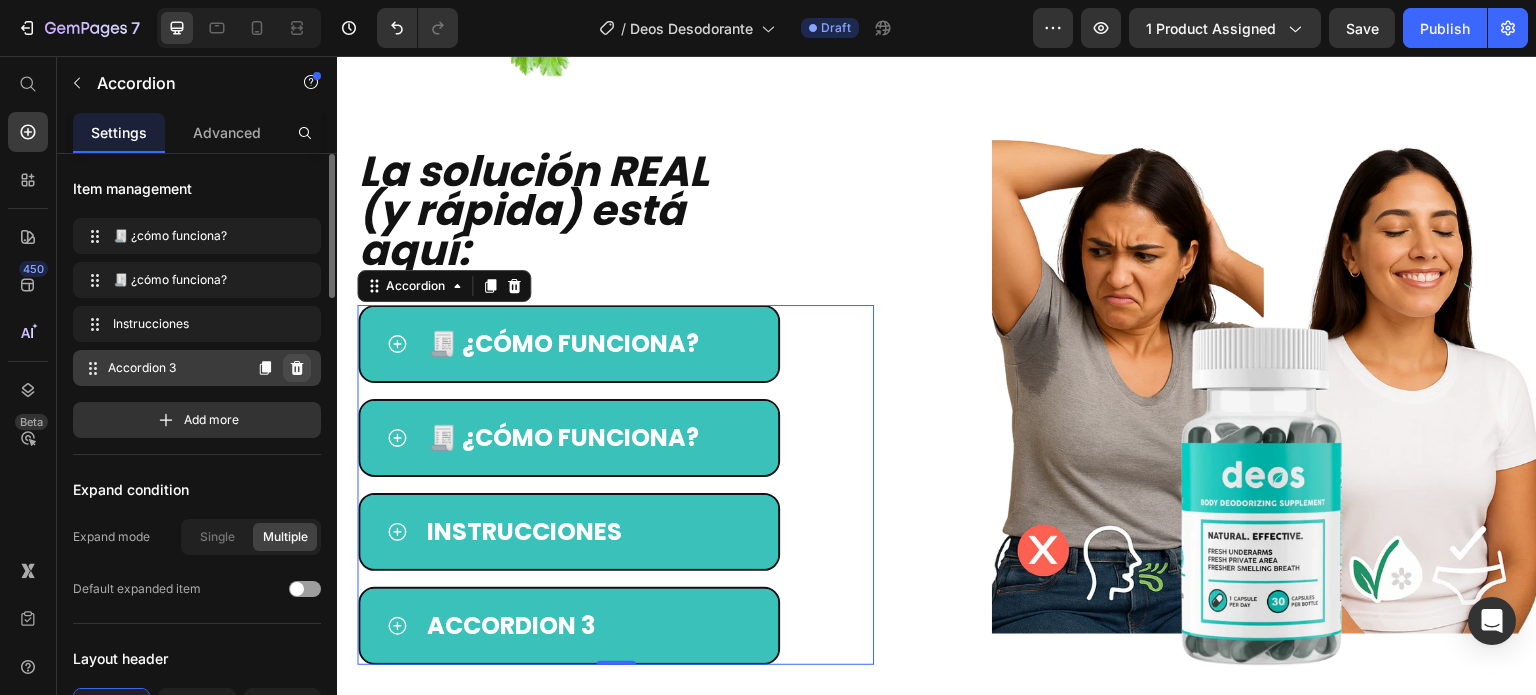 click 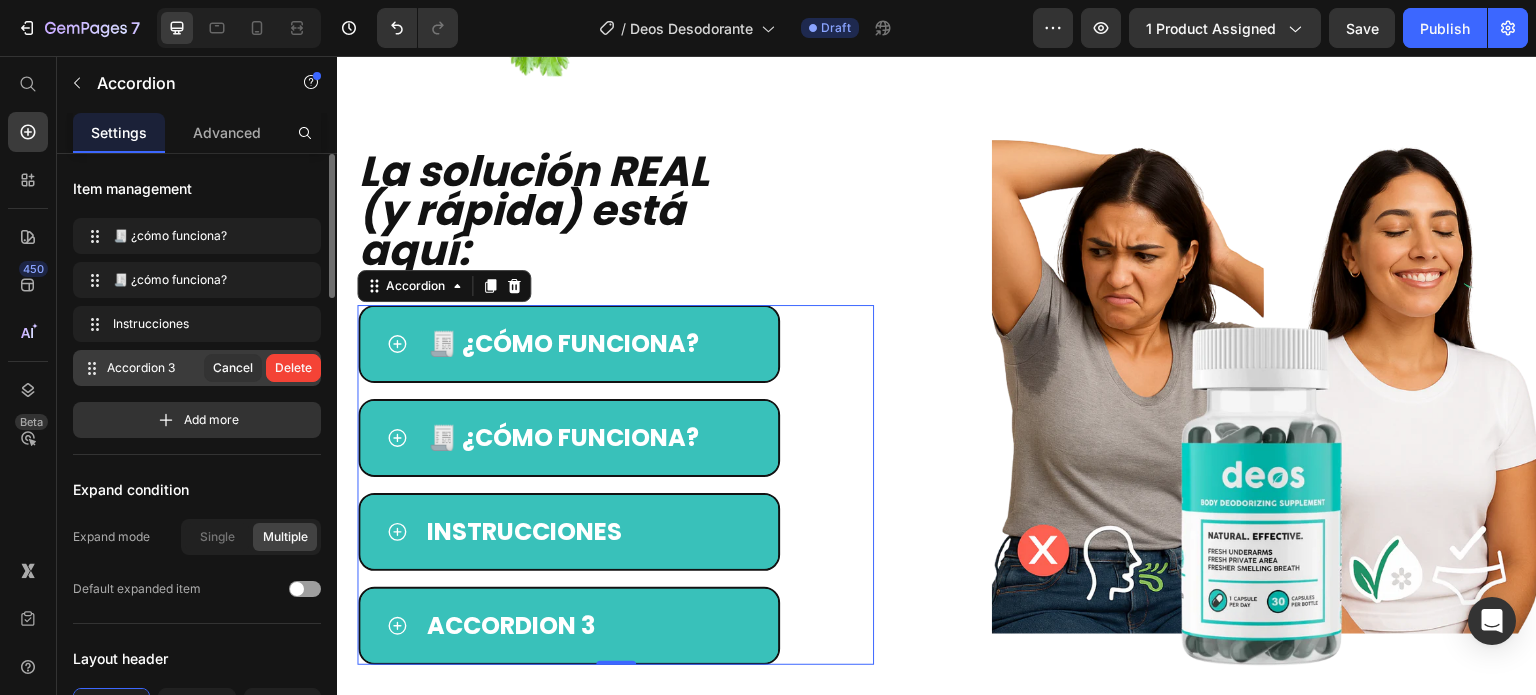 click on "Delete" at bounding box center [293, 368] 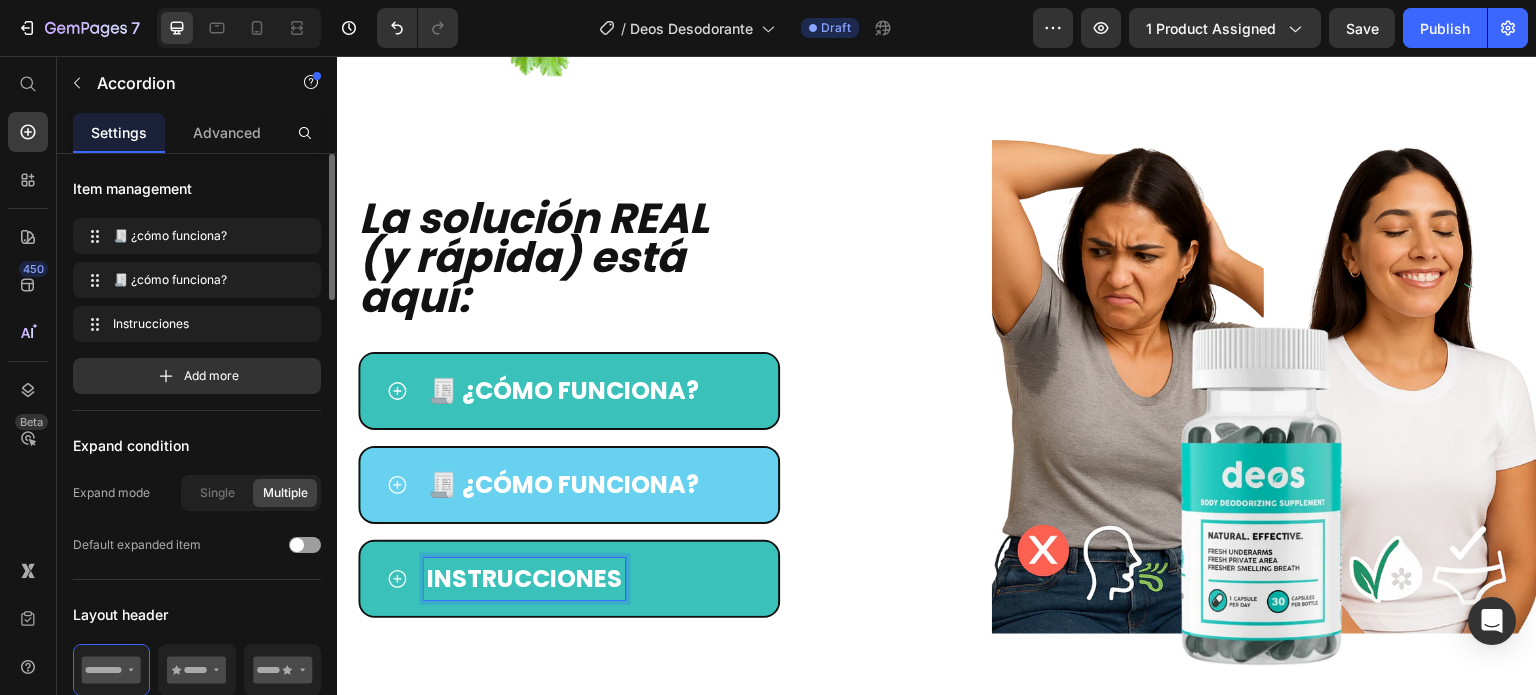 click on "🧾 ¿cómo funciona?" at bounding box center (588, 485) 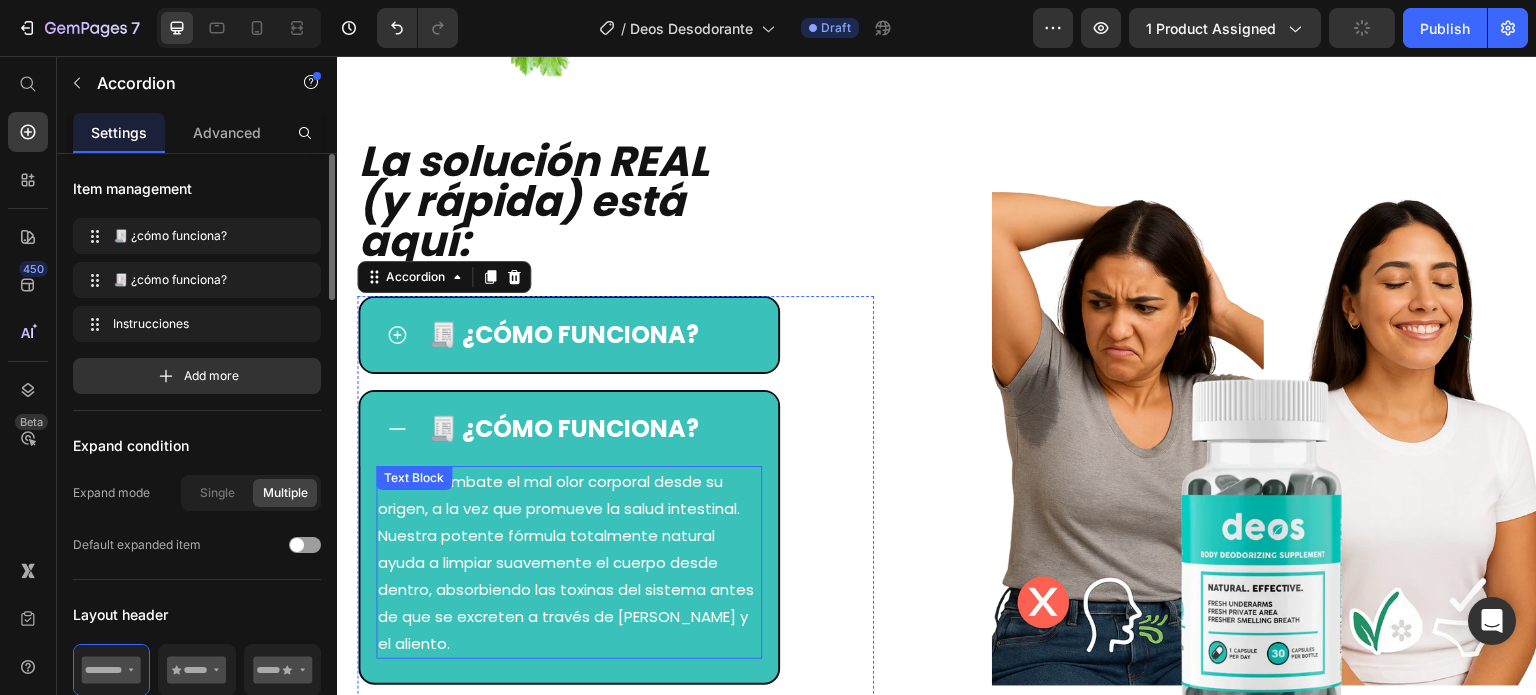 click on "Deos™ combate el mal olor corporal desde su origen, a la vez que promueve la salud intestinal. Nuestra potente fórmula totalmente natural ayuda a limpiar suavemente el cuerpo desde dentro, absorbiendo las toxinas del sistema antes de que se excreten a través de [PERSON_NAME] y el aliento." at bounding box center (569, 562) 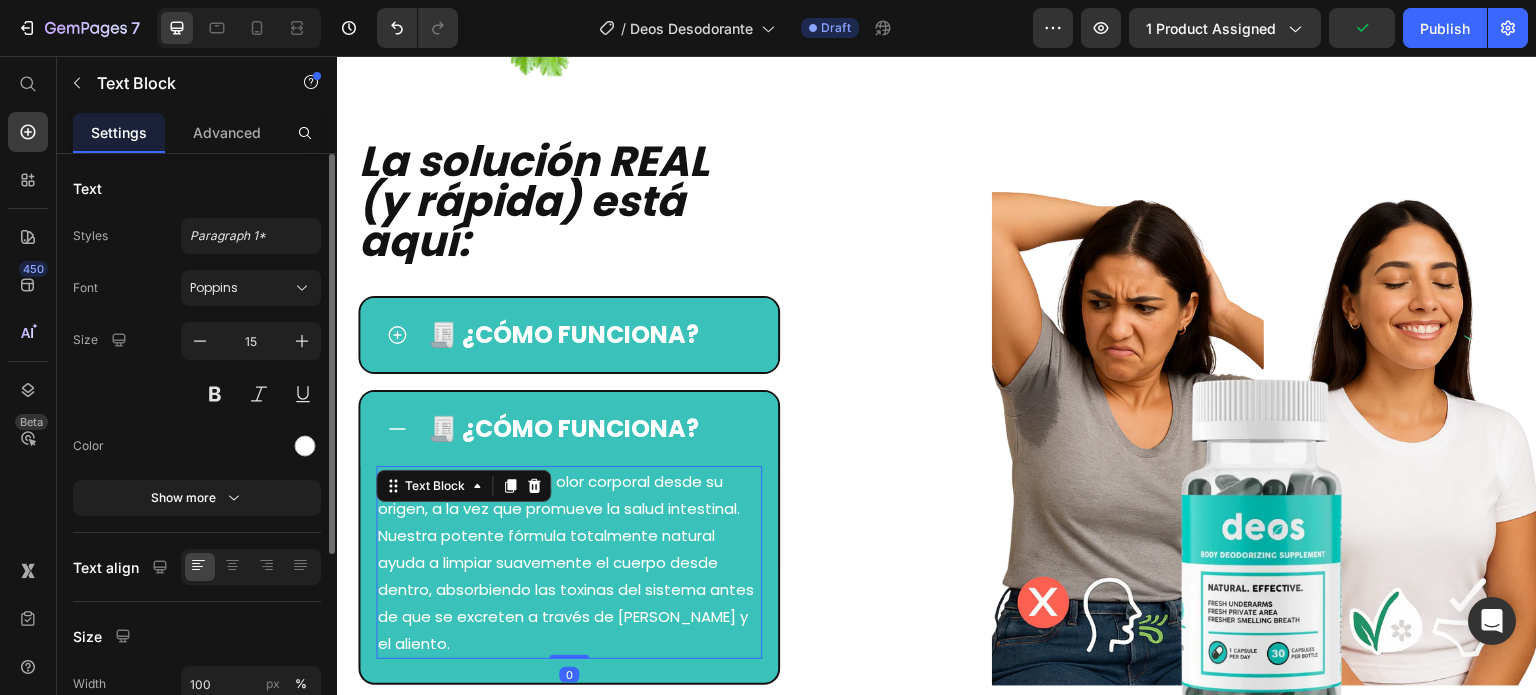 click on "Deos™ combate el mal olor corporal desde su origen, a la vez que promueve la salud intestinal. Nuestra potente fórmula totalmente natural ayuda a limpiar suavemente el cuerpo desde dentro, absorbiendo las toxinas del sistema antes de que se excreten a través de [PERSON_NAME] y el aliento." at bounding box center (569, 562) 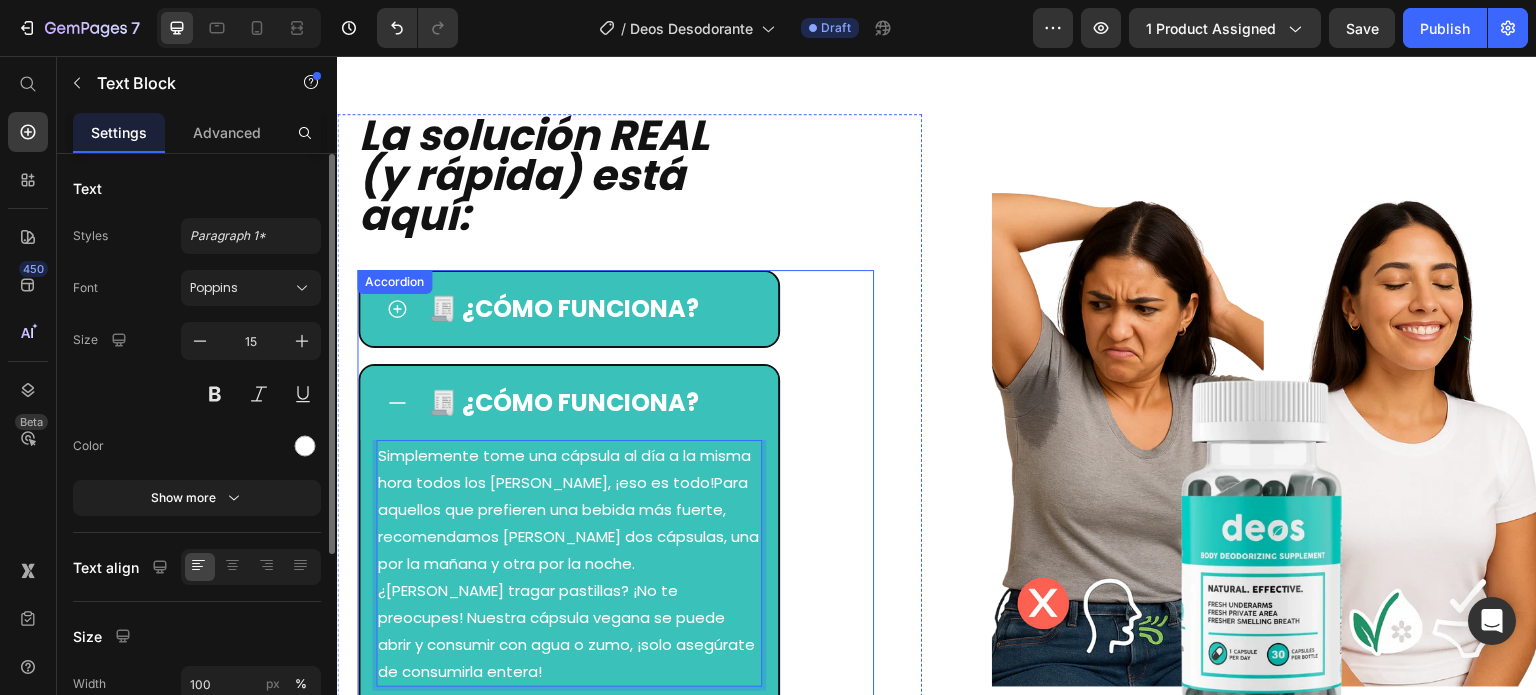 scroll, scrollTop: 1086, scrollLeft: 0, axis: vertical 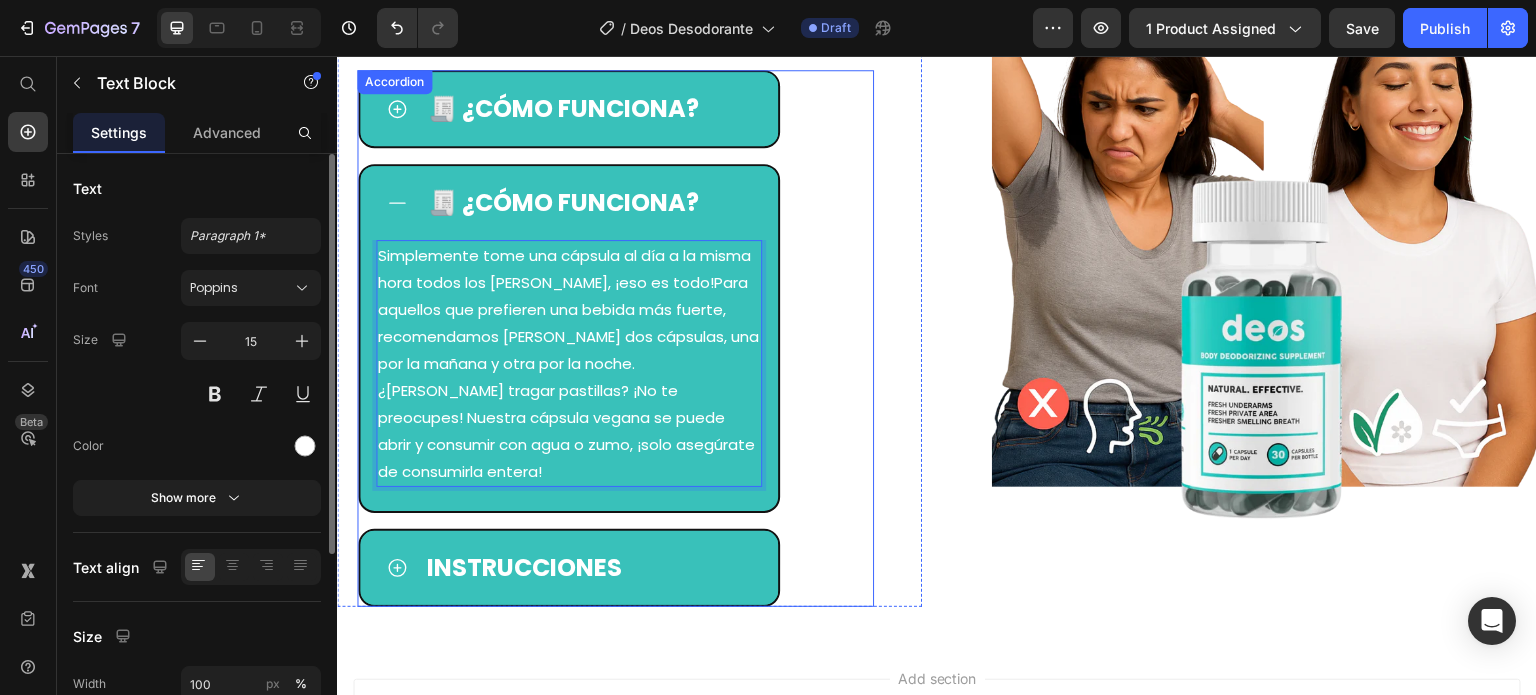 click on "Instrucciones" at bounding box center (524, 568) 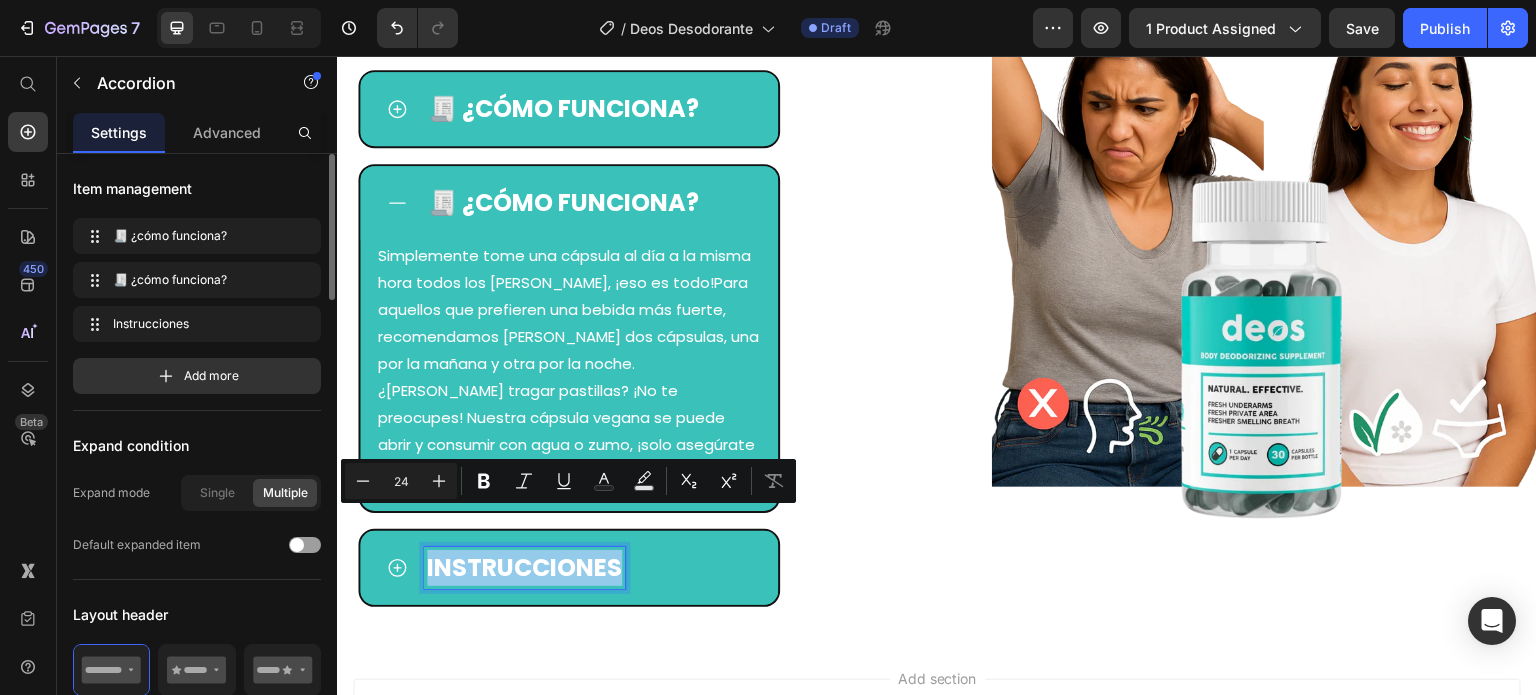 copy on "Instrucciones" 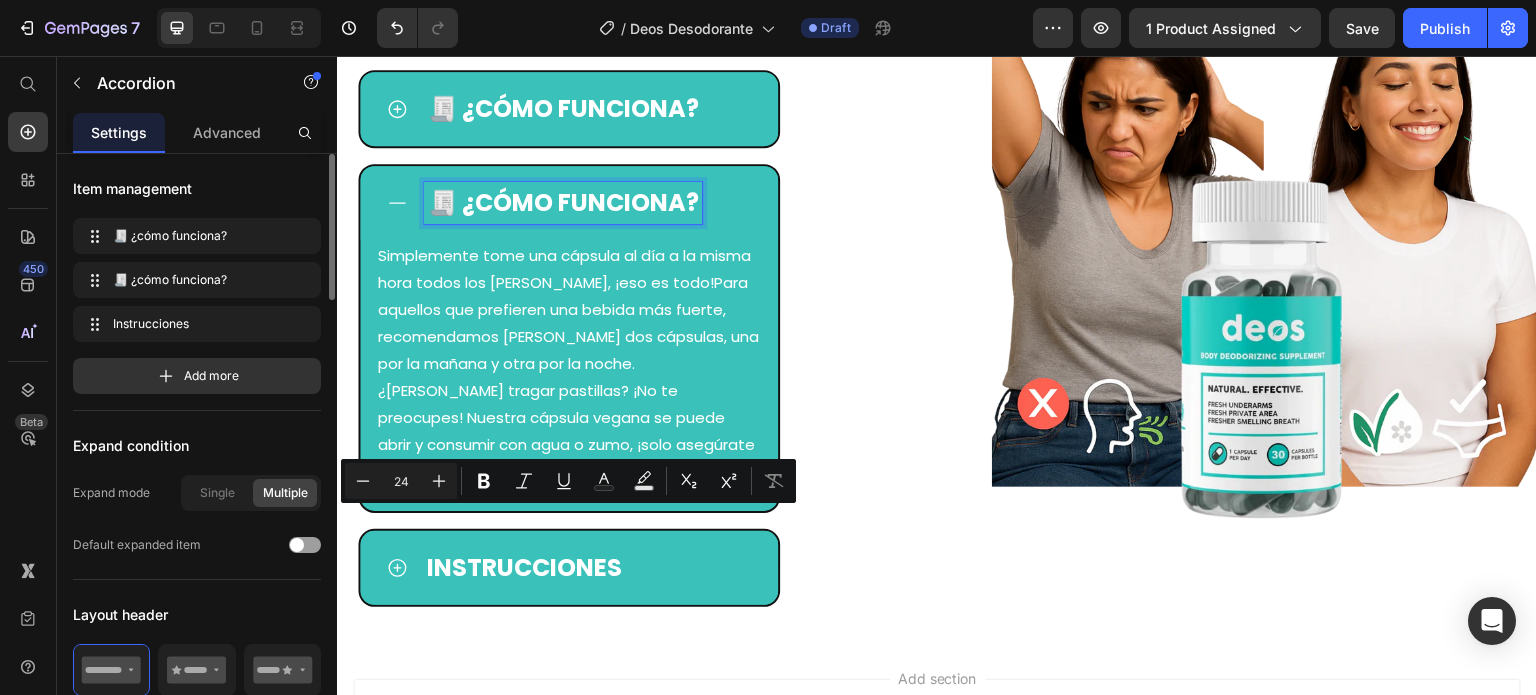 click on "🧾 ¿cómo funciona?" at bounding box center (563, 203) 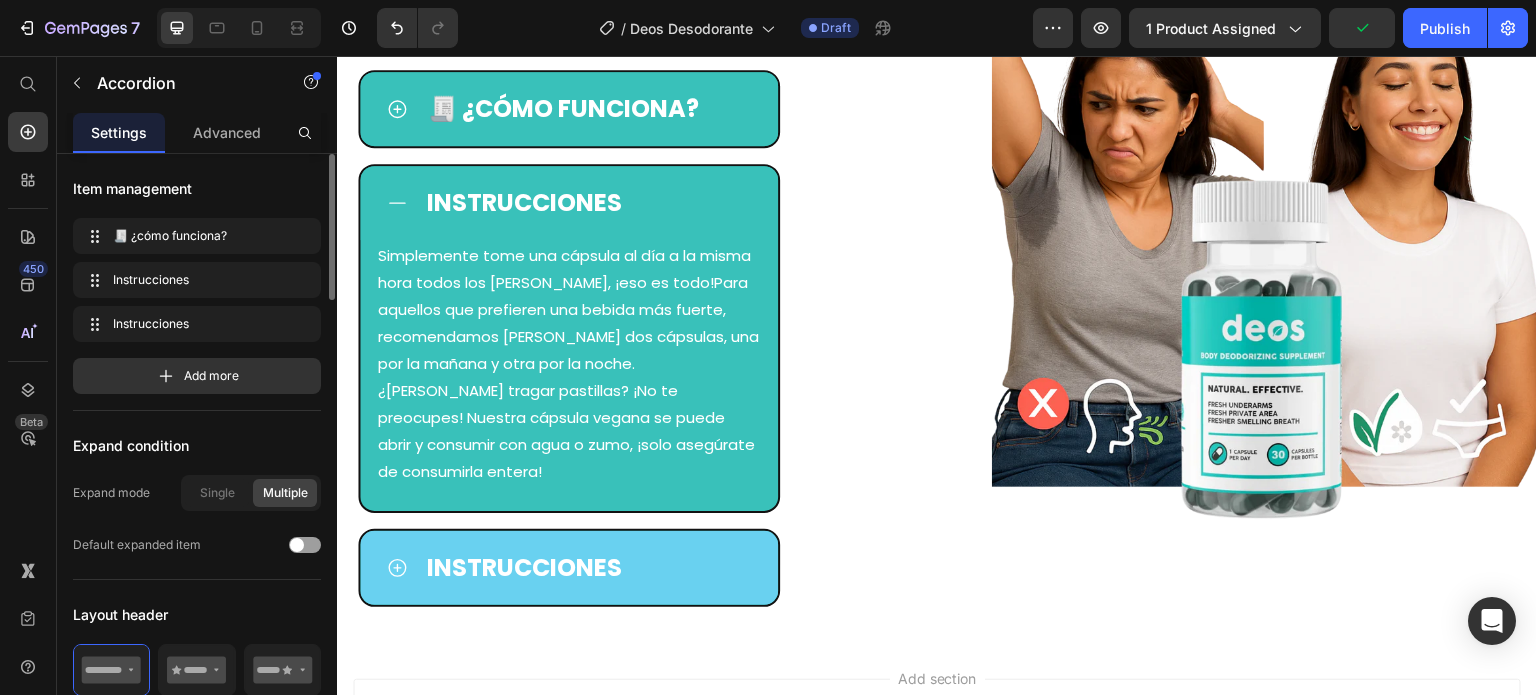 click on "Instrucciones" at bounding box center [569, 568] 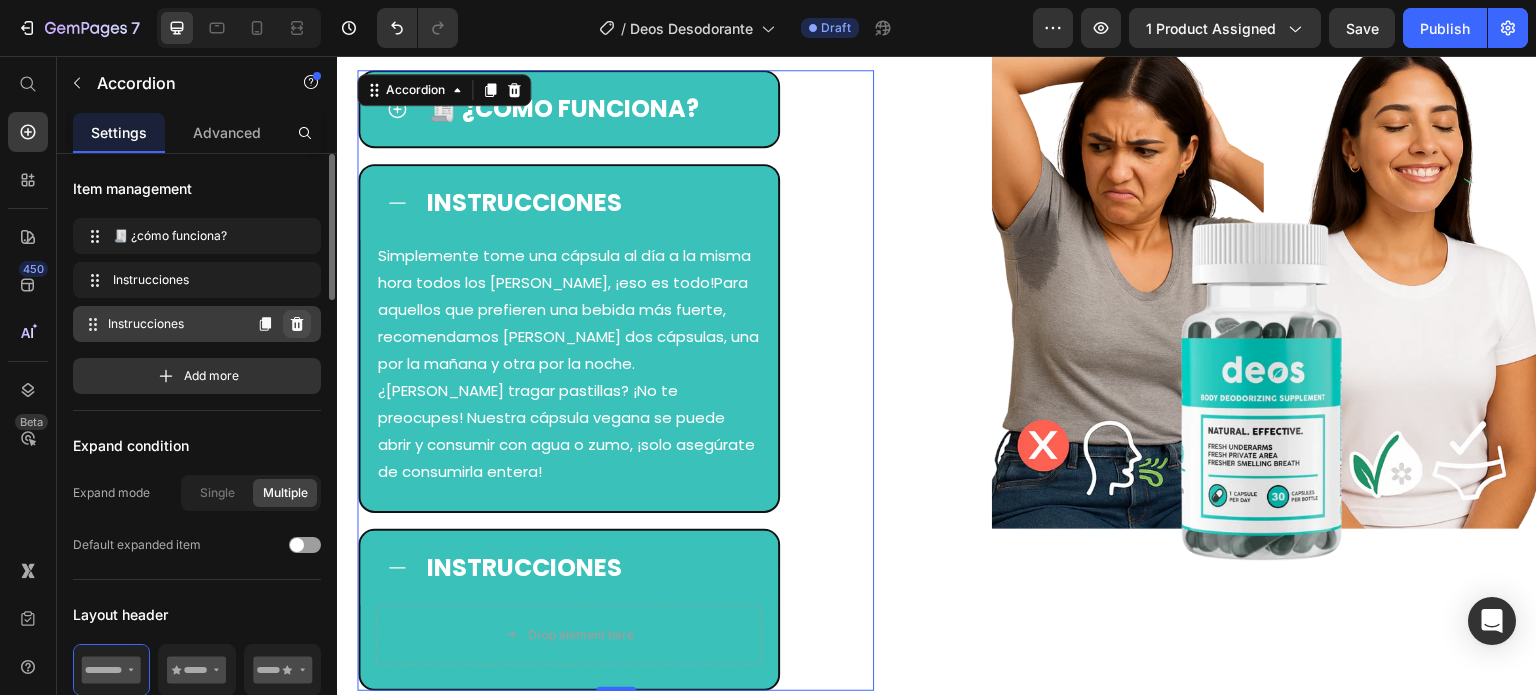 click 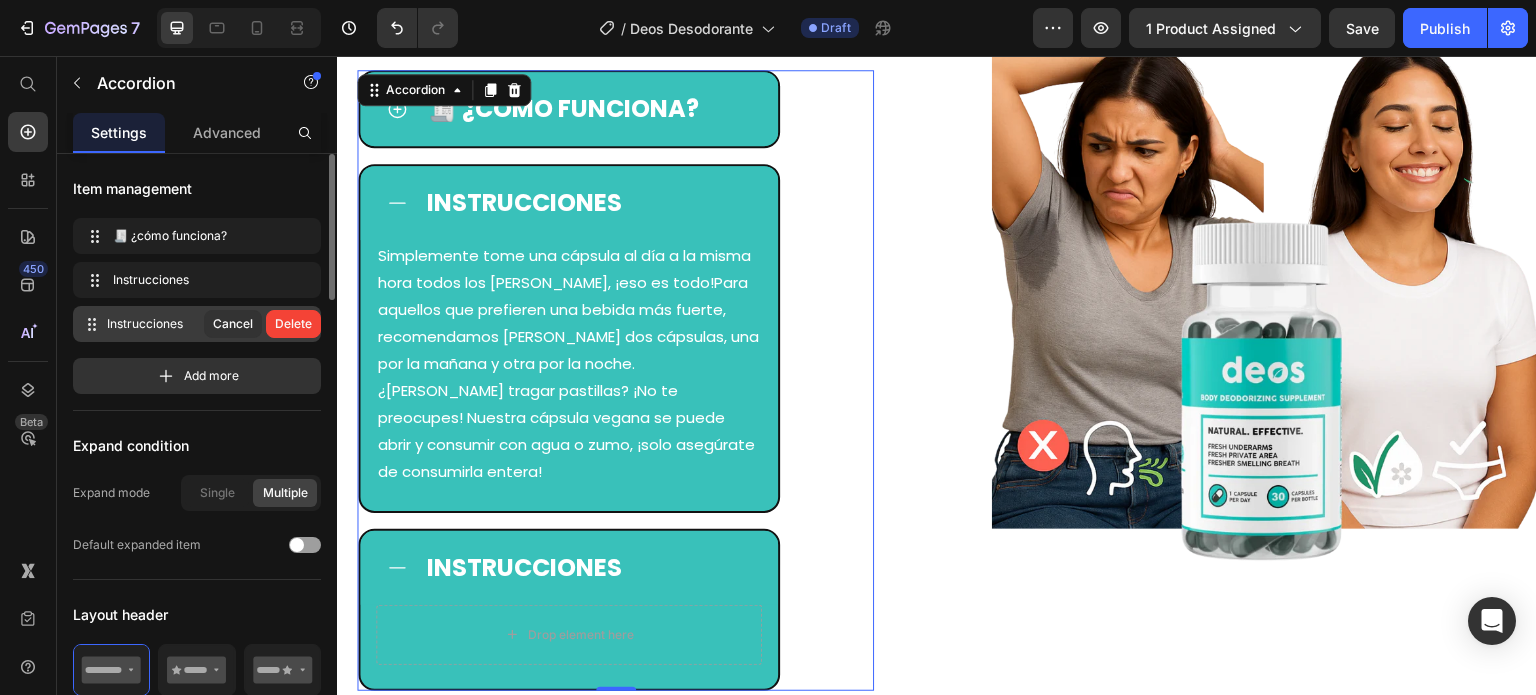 click on "Delete" at bounding box center (293, 324) 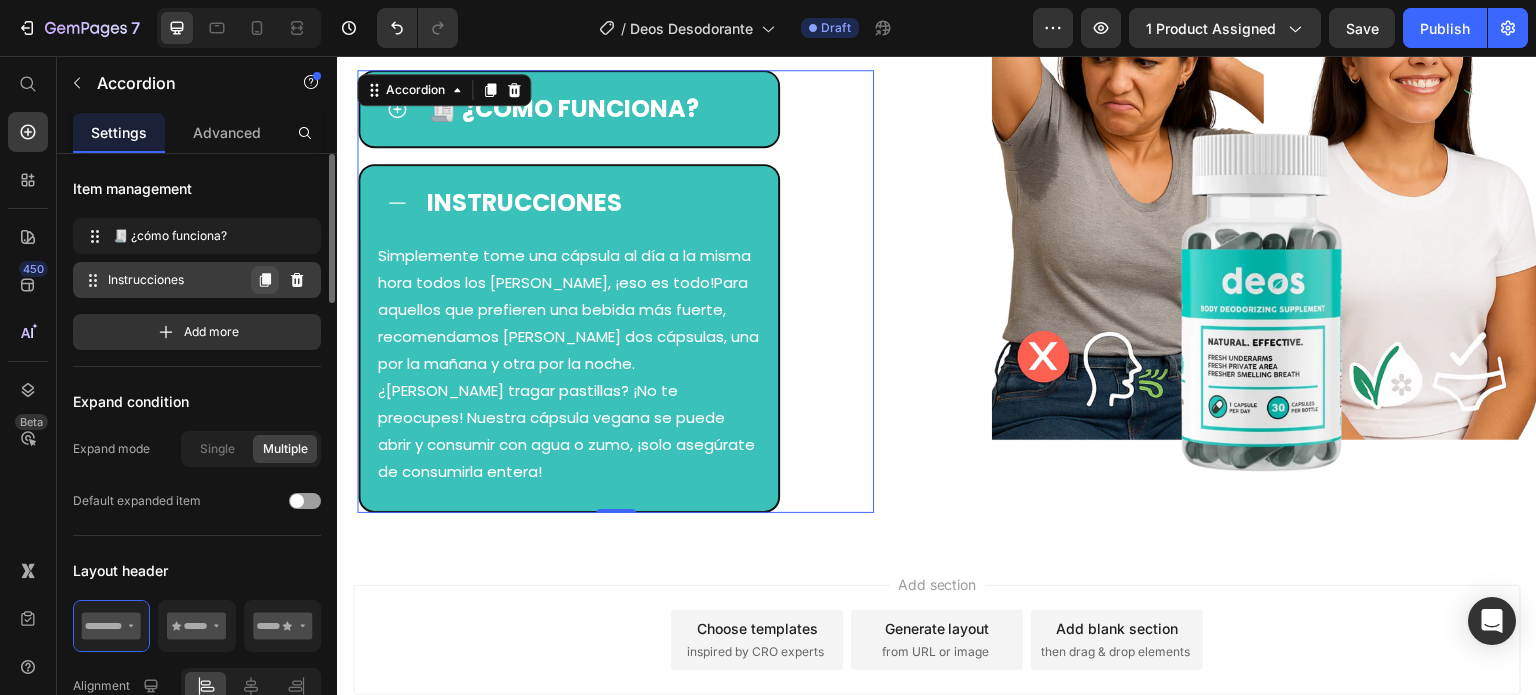 click 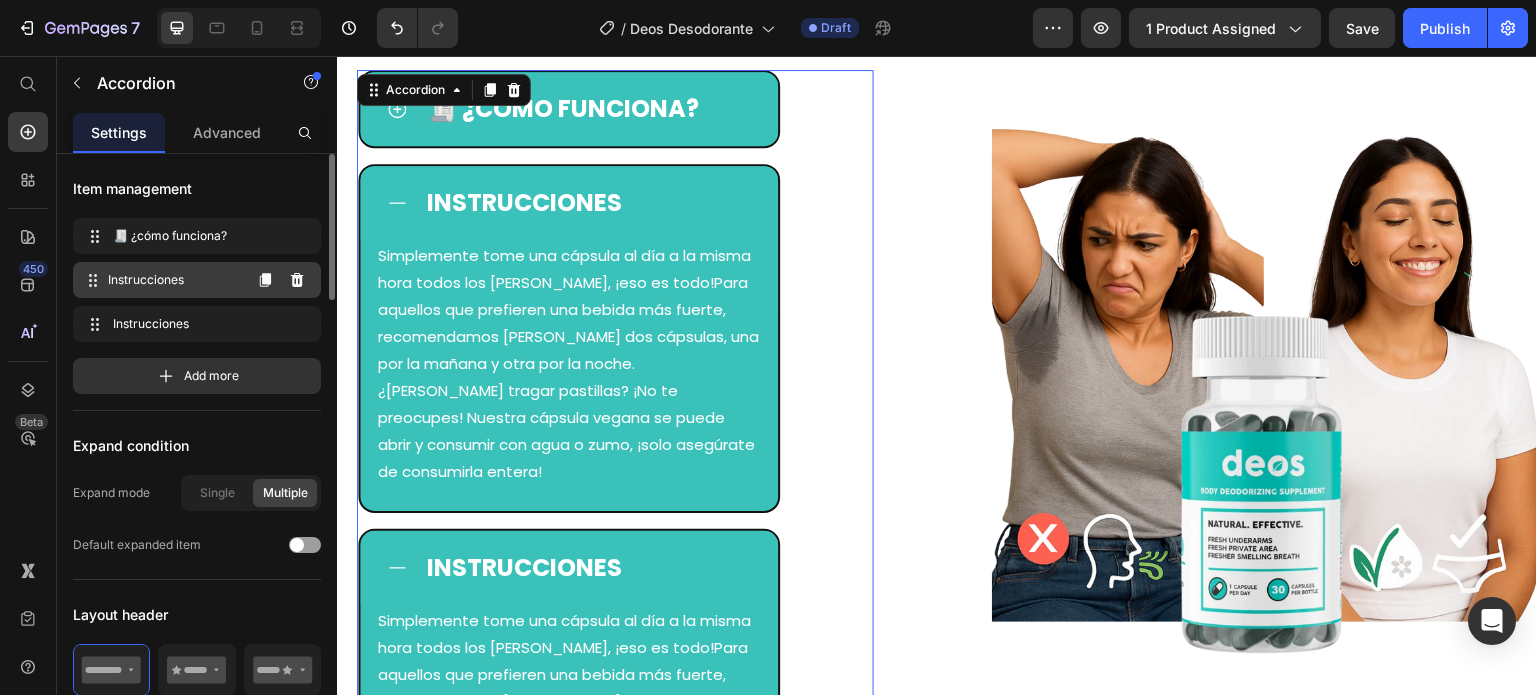 click on "Instrucciones" at bounding box center [174, 280] 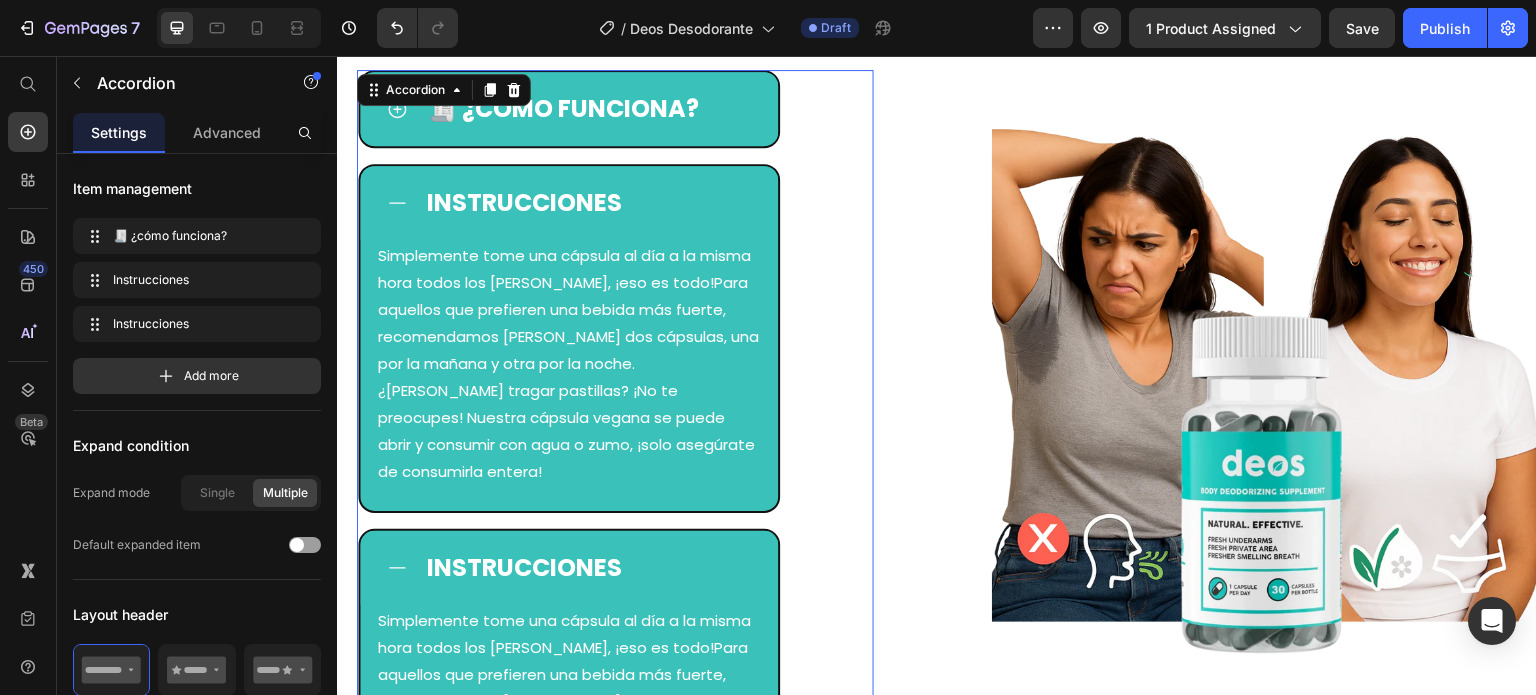 click on "Instrucciones" at bounding box center [588, 203] 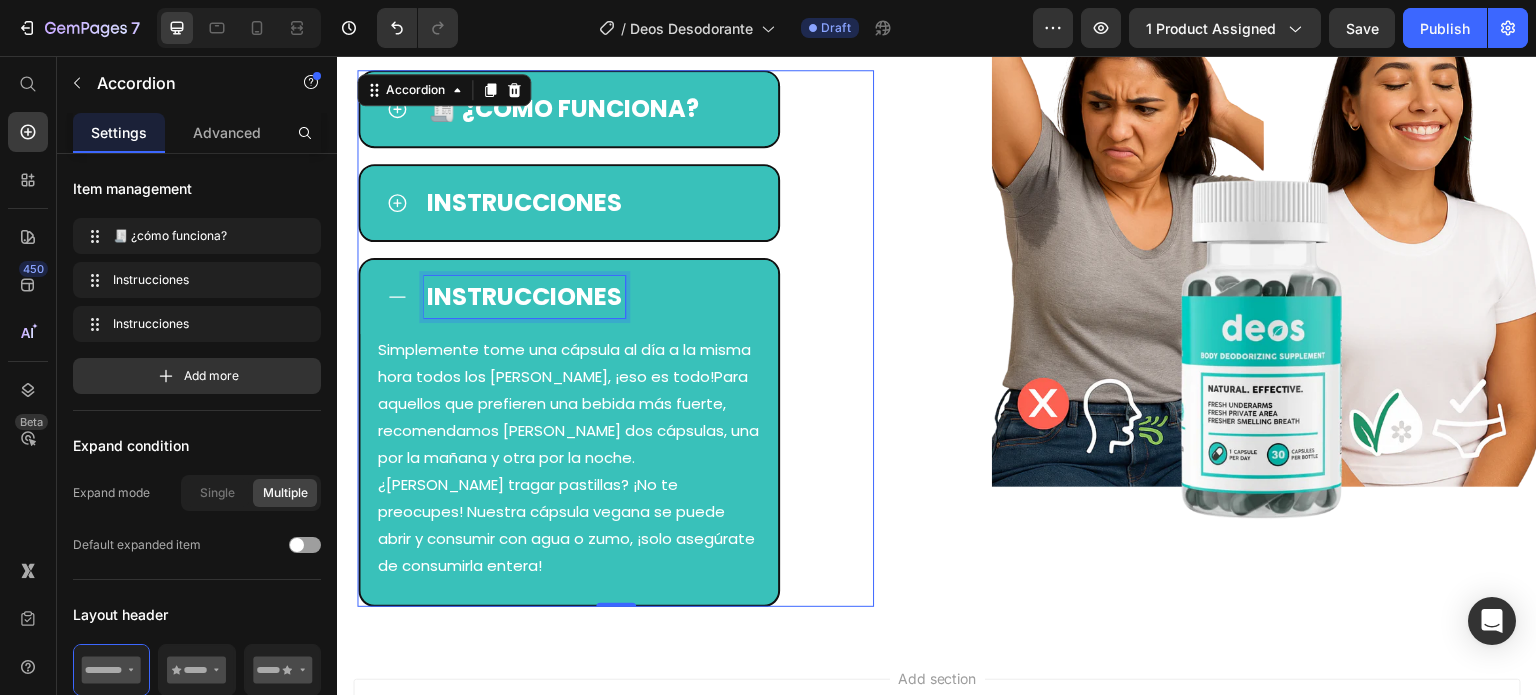 click on "Instrucciones" at bounding box center [524, 297] 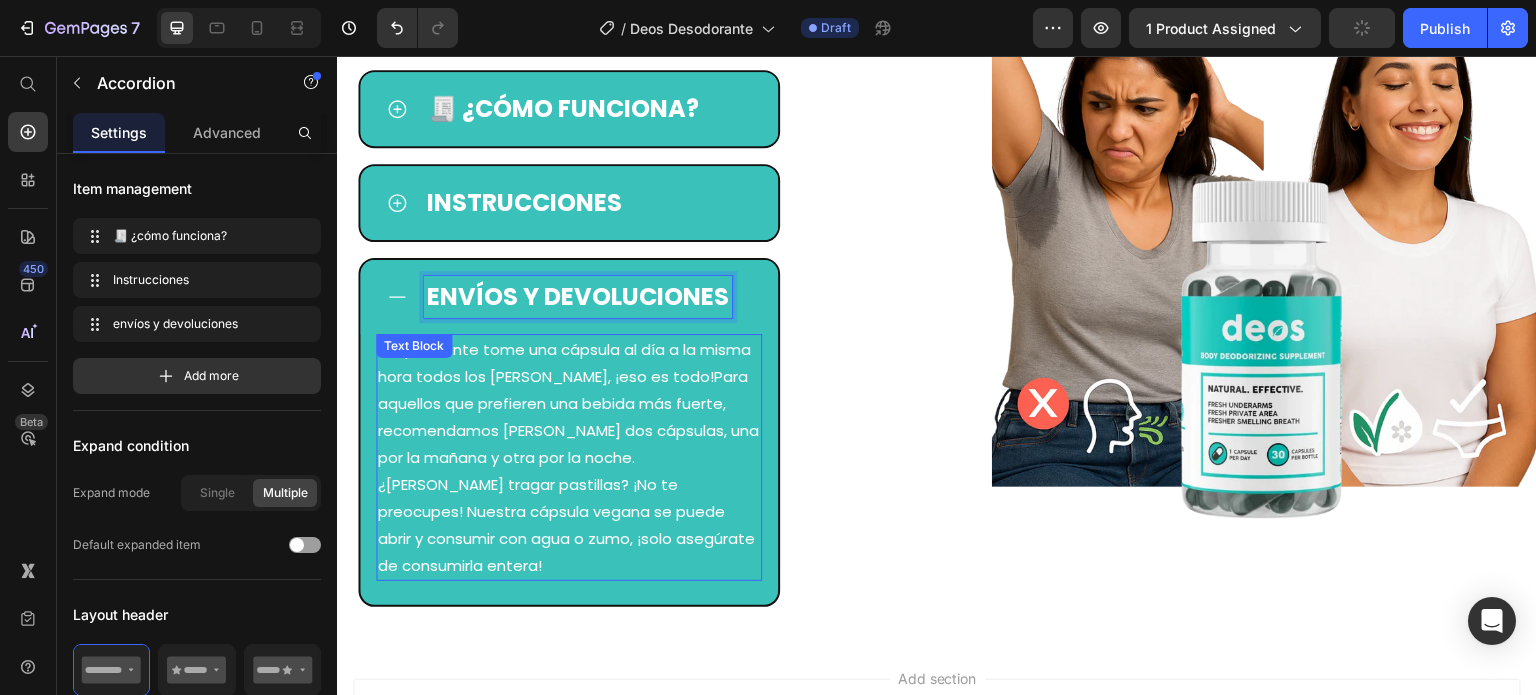 click on "Simplemente tome una cápsula al día a la misma hora todos los [PERSON_NAME], ¡eso es todo!Para aquellos que prefieren una bebida más fuerte, recomendamos [PERSON_NAME] dos cápsulas, una por la mañana y otra por la noche.¿[PERSON_NAME] tragar pastillas? ¡No te preocupes! Nuestra cápsula vegana se puede abrir y consumir con agua o zumo, ¡solo asegúrate de consumirla entera!" at bounding box center [569, 457] 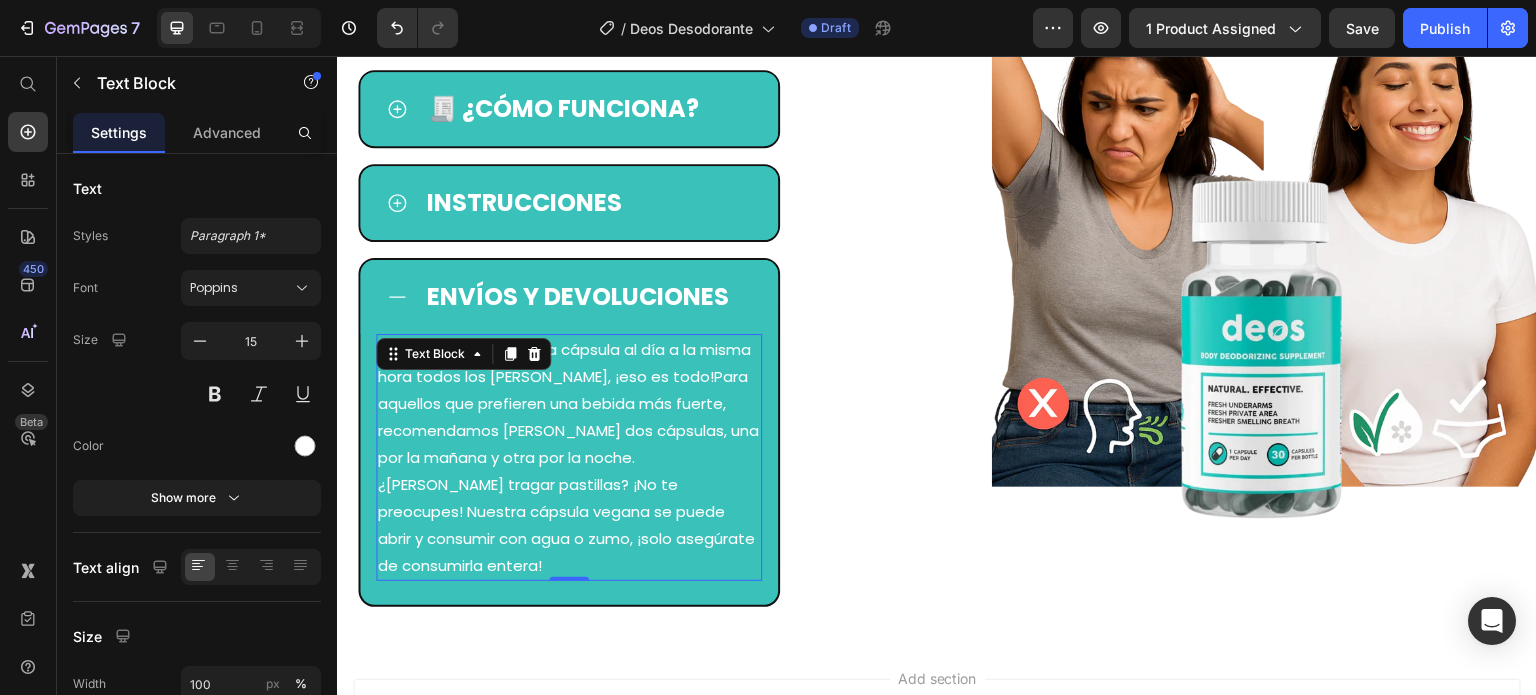click on "Simplemente tome una cápsula al día a la misma hora todos los [PERSON_NAME], ¡eso es todo!Para aquellos que prefieren una bebida más fuerte, recomendamos [PERSON_NAME] dos cápsulas, una por la mañana y otra por la noche.¿[PERSON_NAME] tragar pastillas? ¡No te preocupes! Nuestra cápsula vegana se puede abrir y consumir con agua o zumo, ¡solo asegúrate de consumirla entera!" at bounding box center (569, 457) 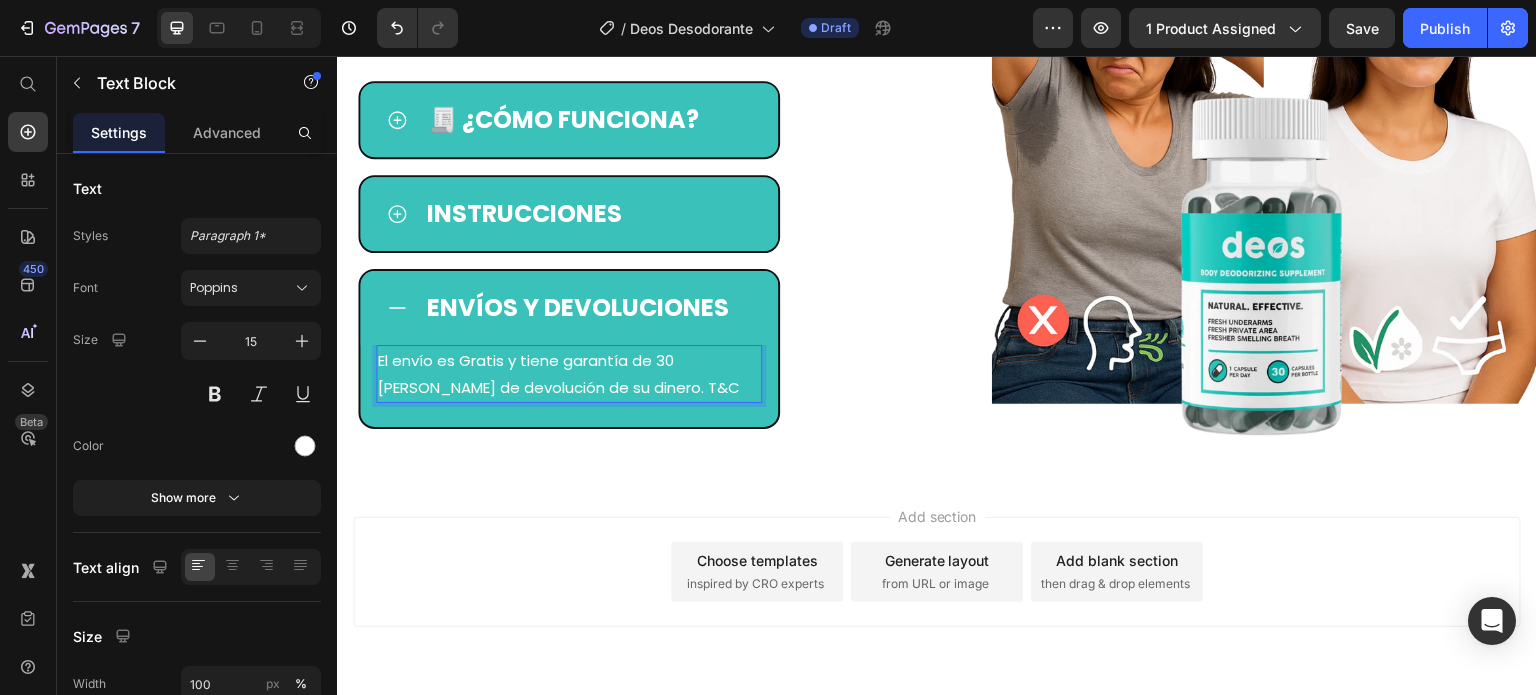 scroll, scrollTop: 1104, scrollLeft: 0, axis: vertical 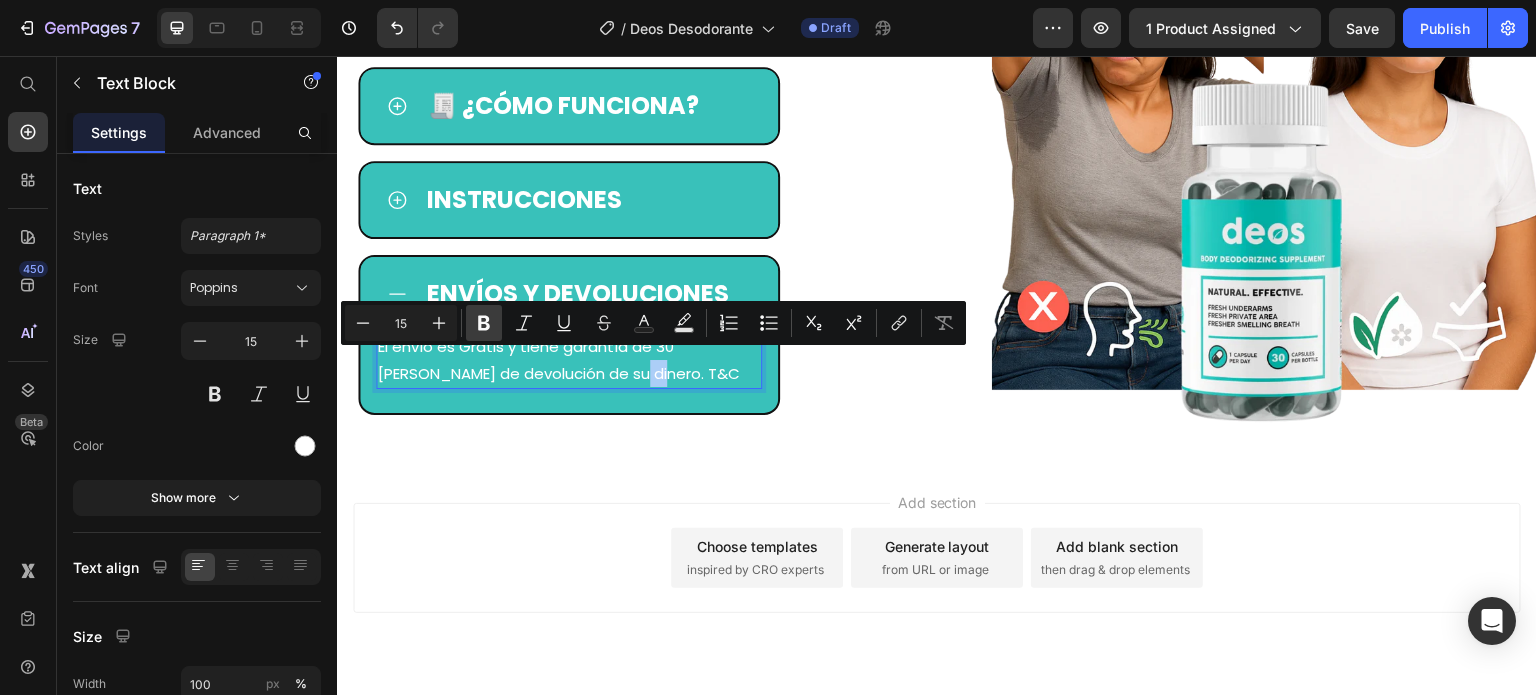 click 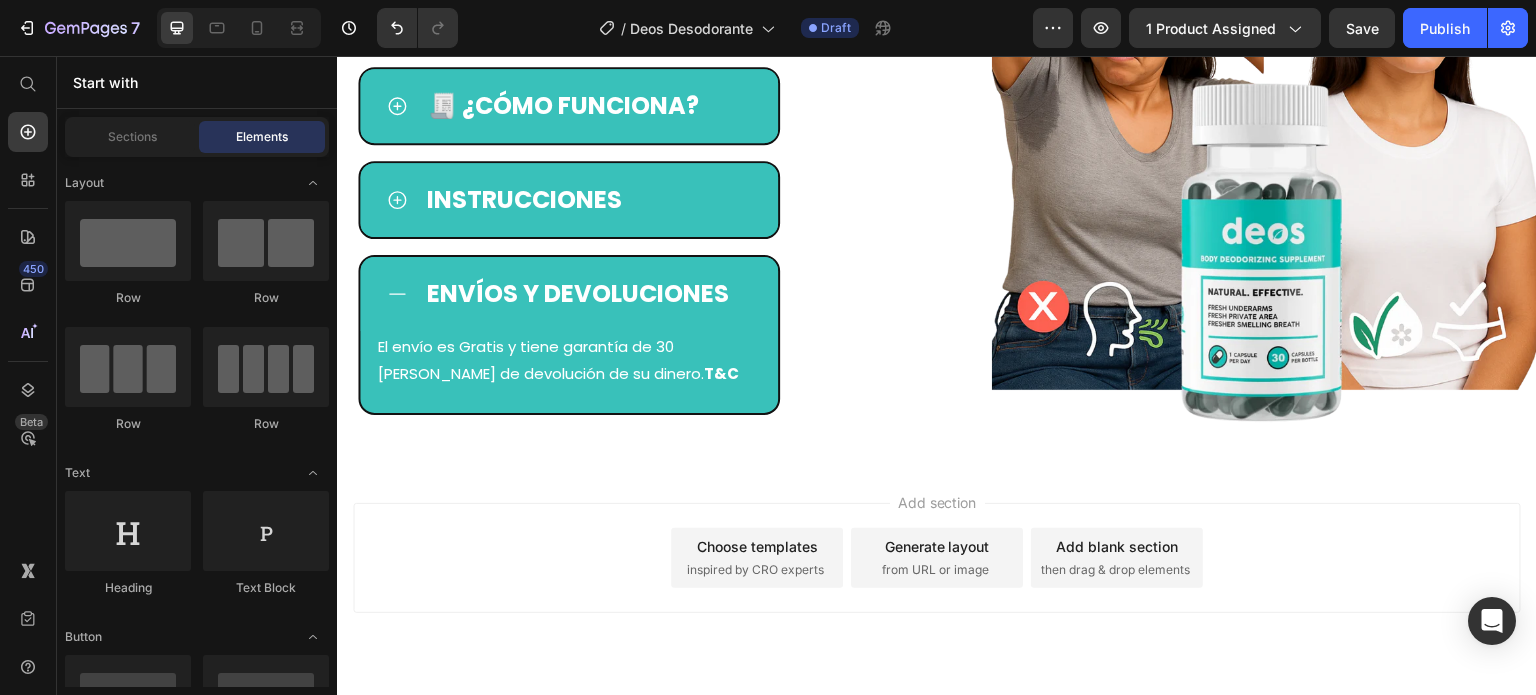 click on "Add section Choose templates inspired by CRO experts Generate layout from URL or image Add blank section then drag & drop elements" at bounding box center [937, 586] 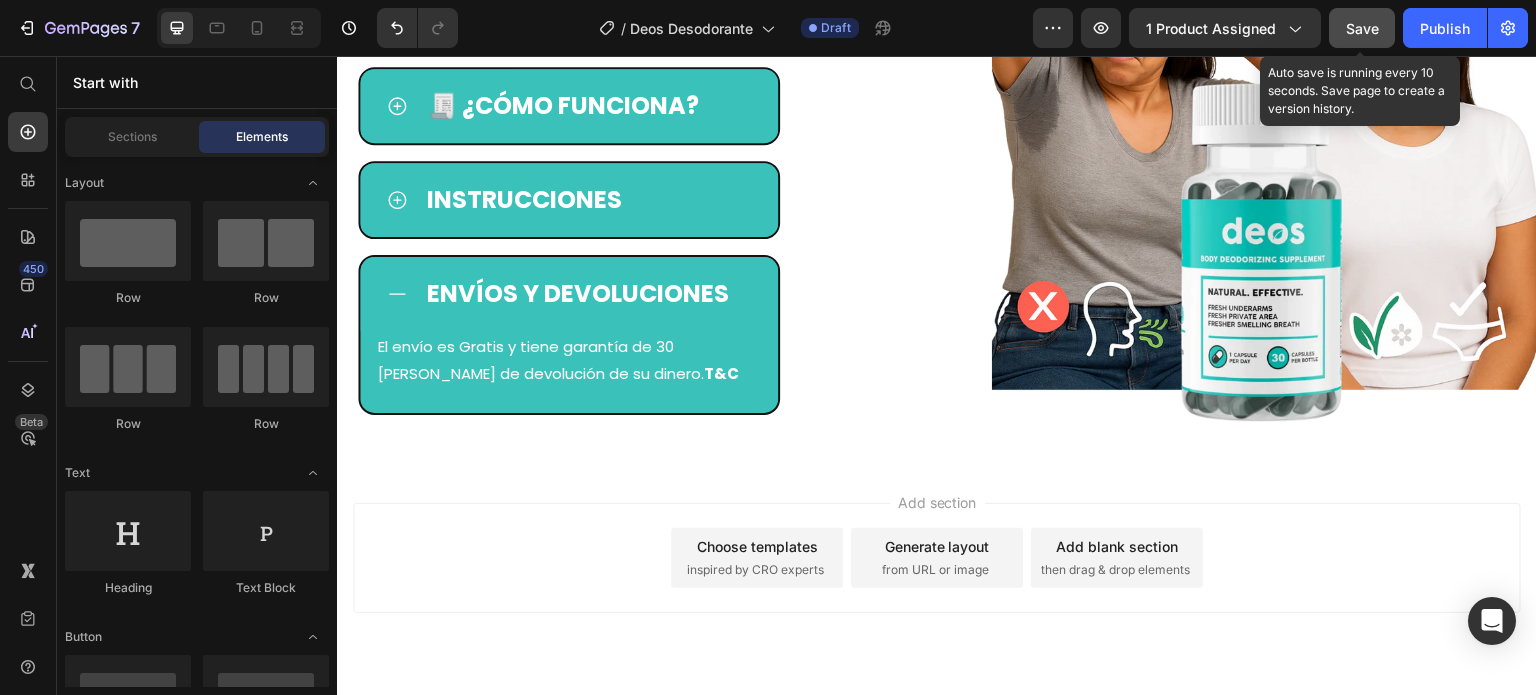 click on "Save" 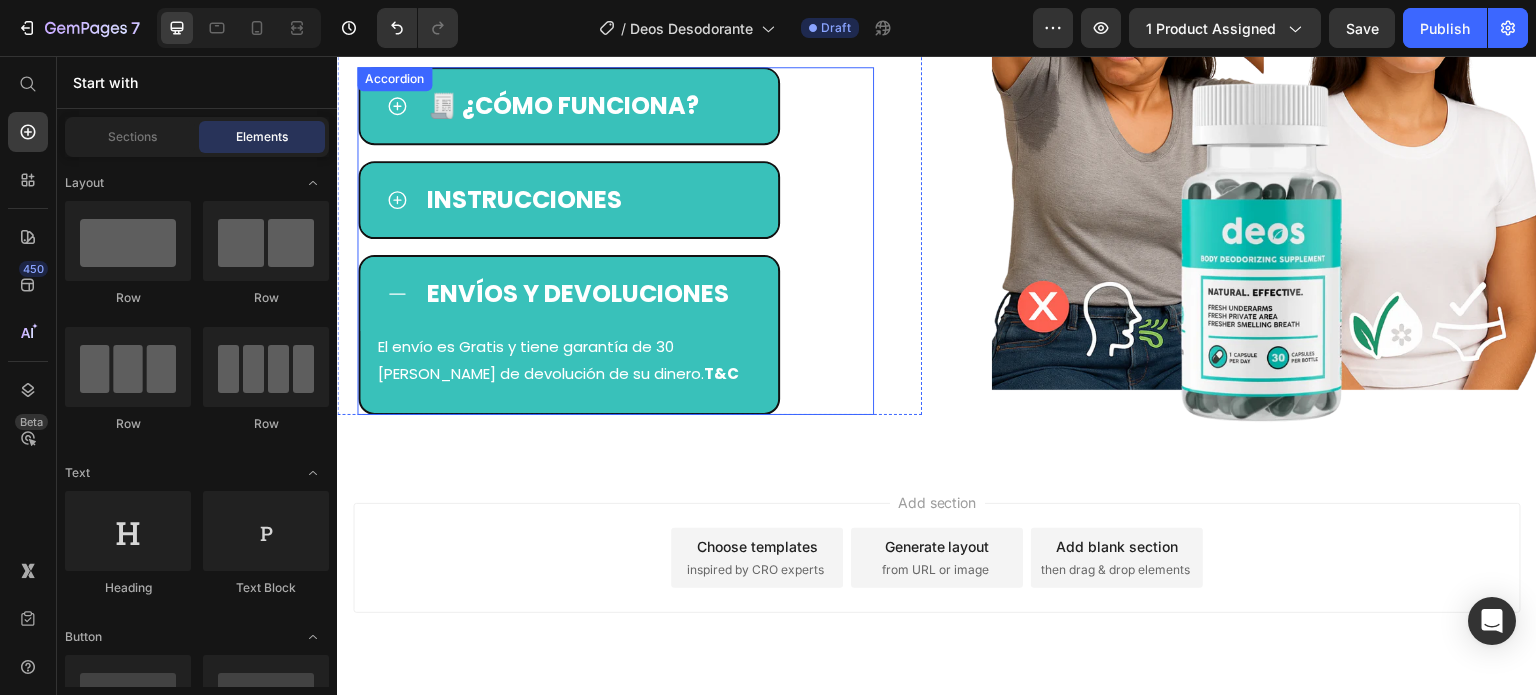 click 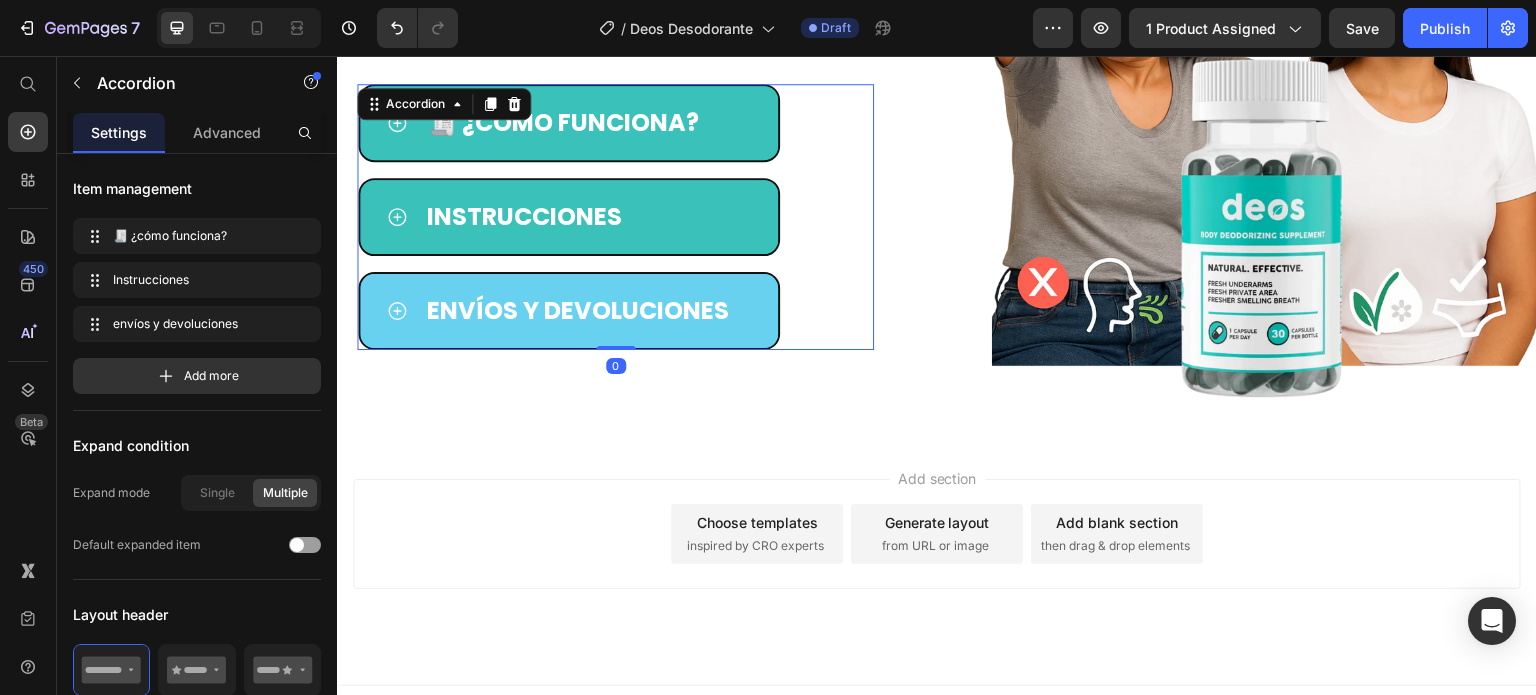 scroll, scrollTop: 1144, scrollLeft: 0, axis: vertical 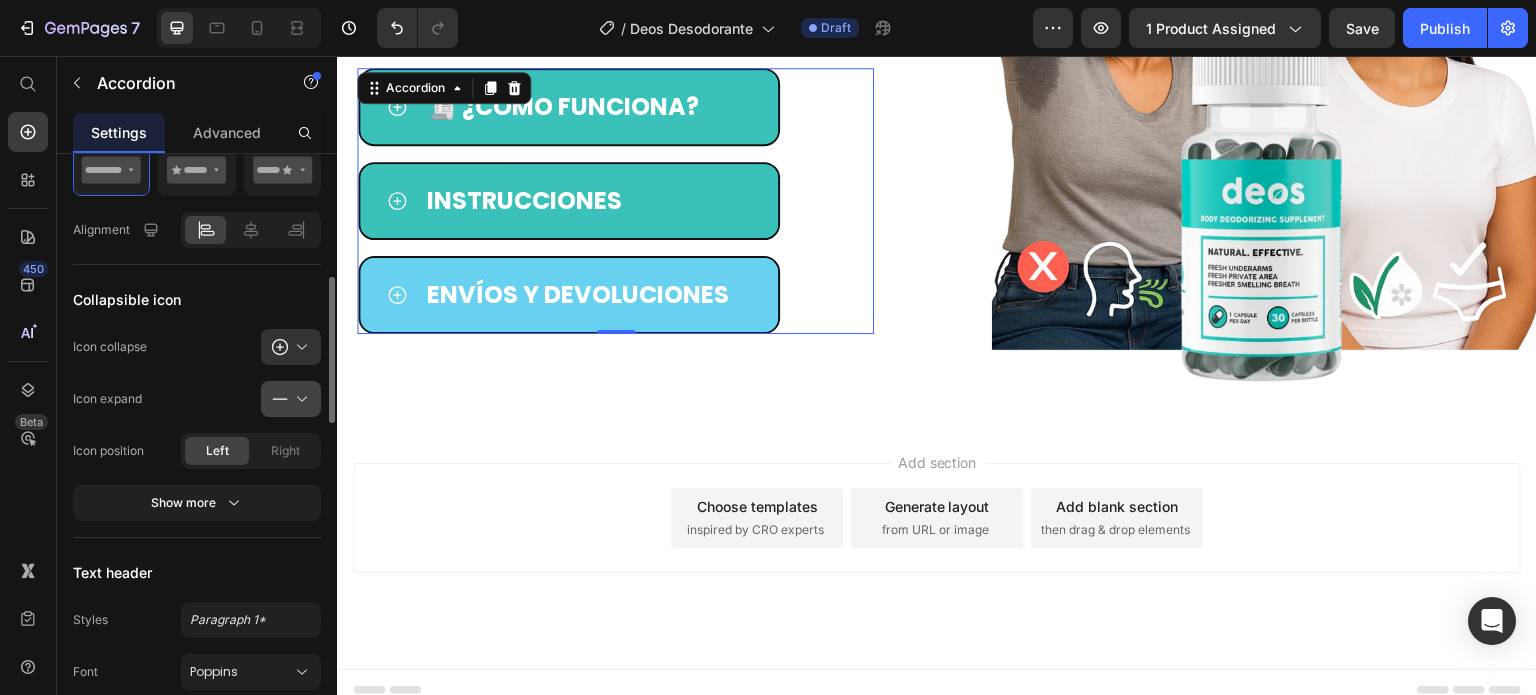 click at bounding box center [299, 399] 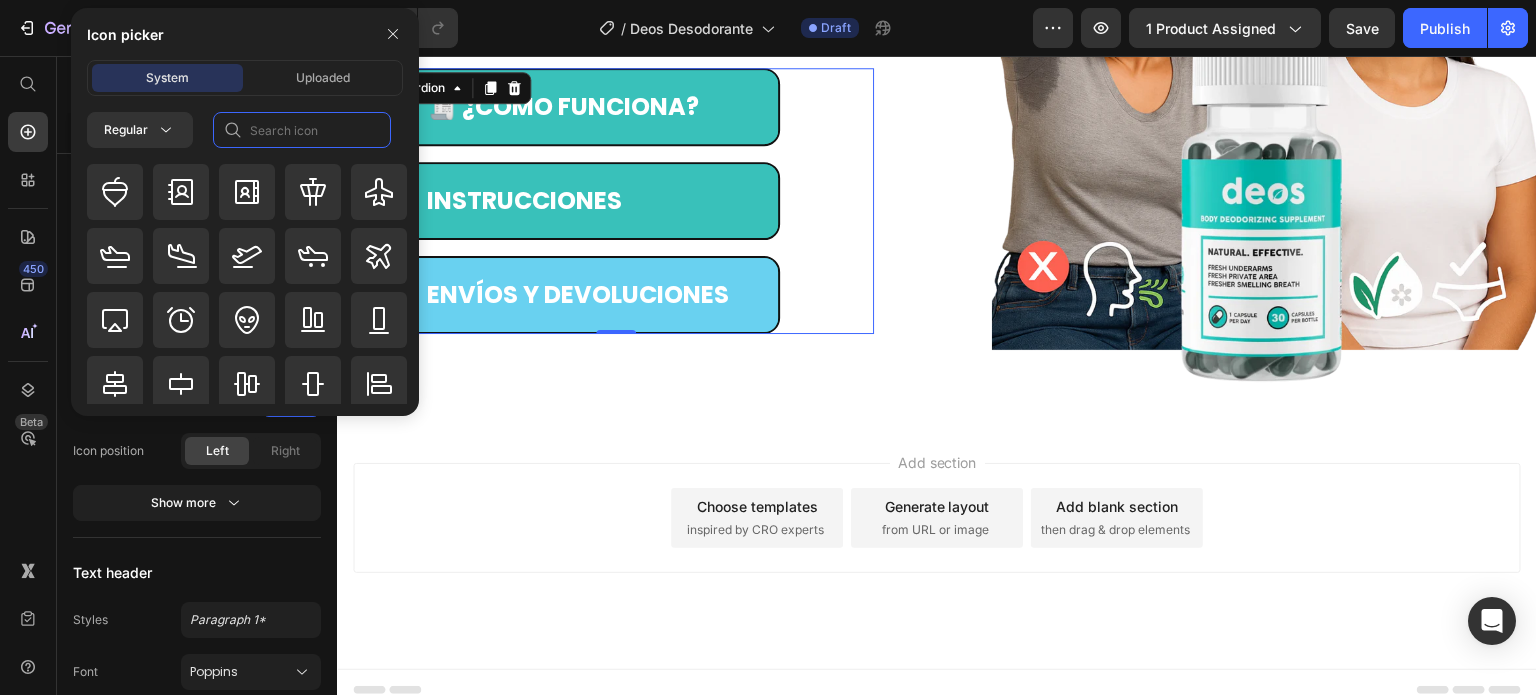 click 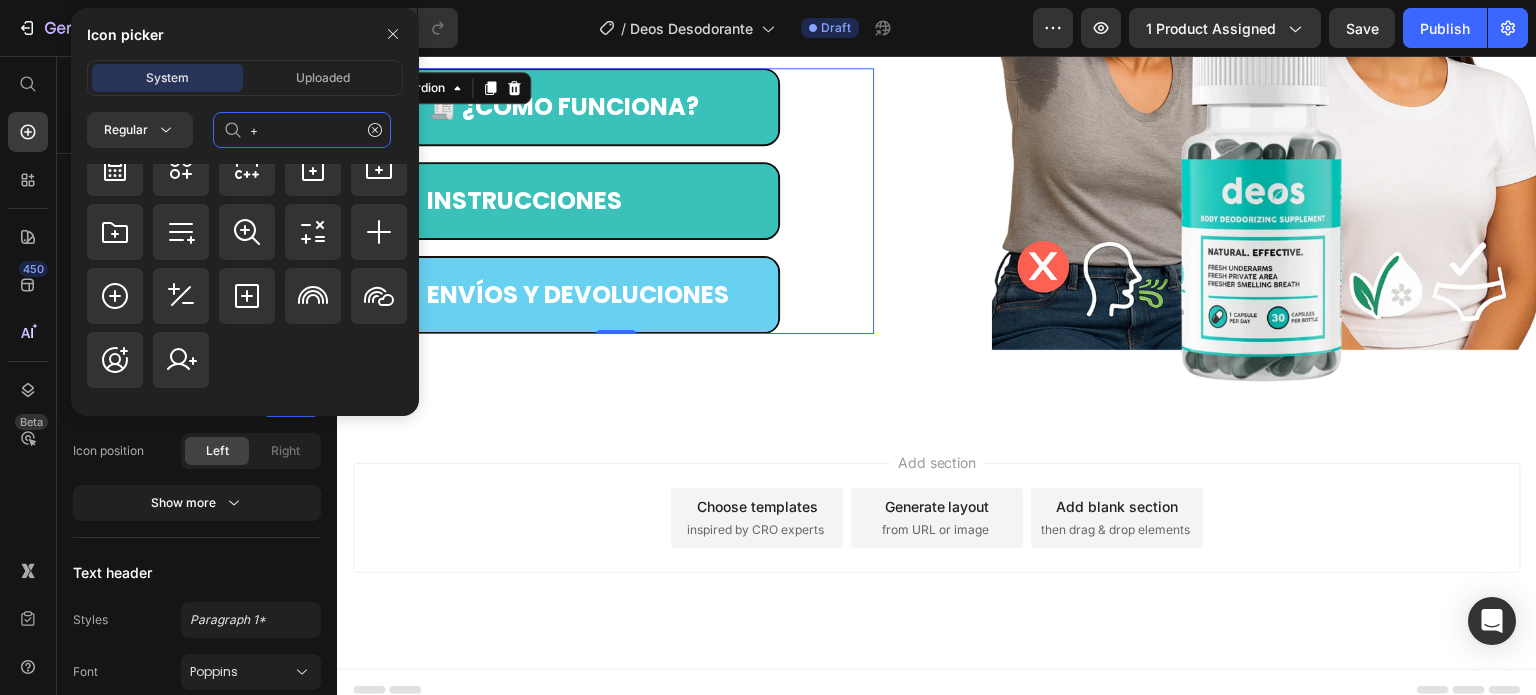 scroll, scrollTop: 0, scrollLeft: 0, axis: both 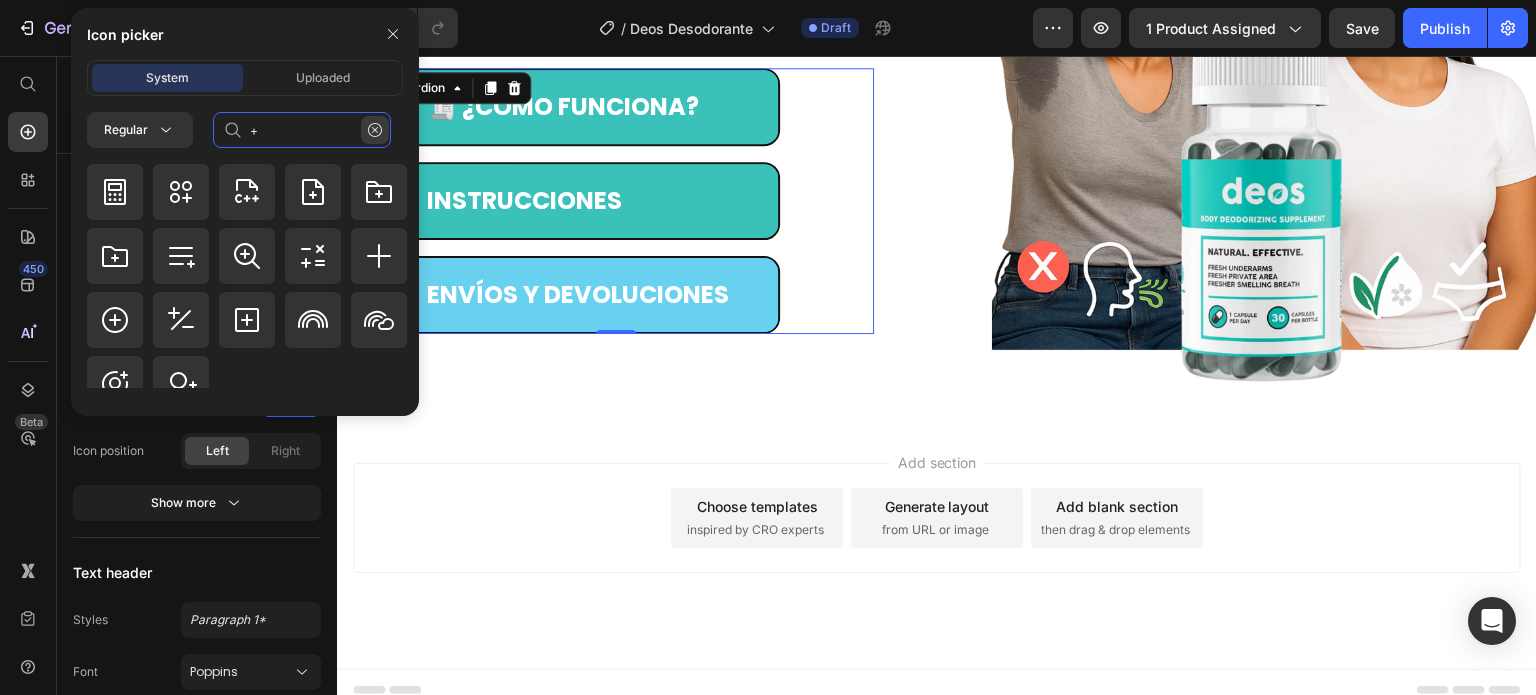 type on "+" 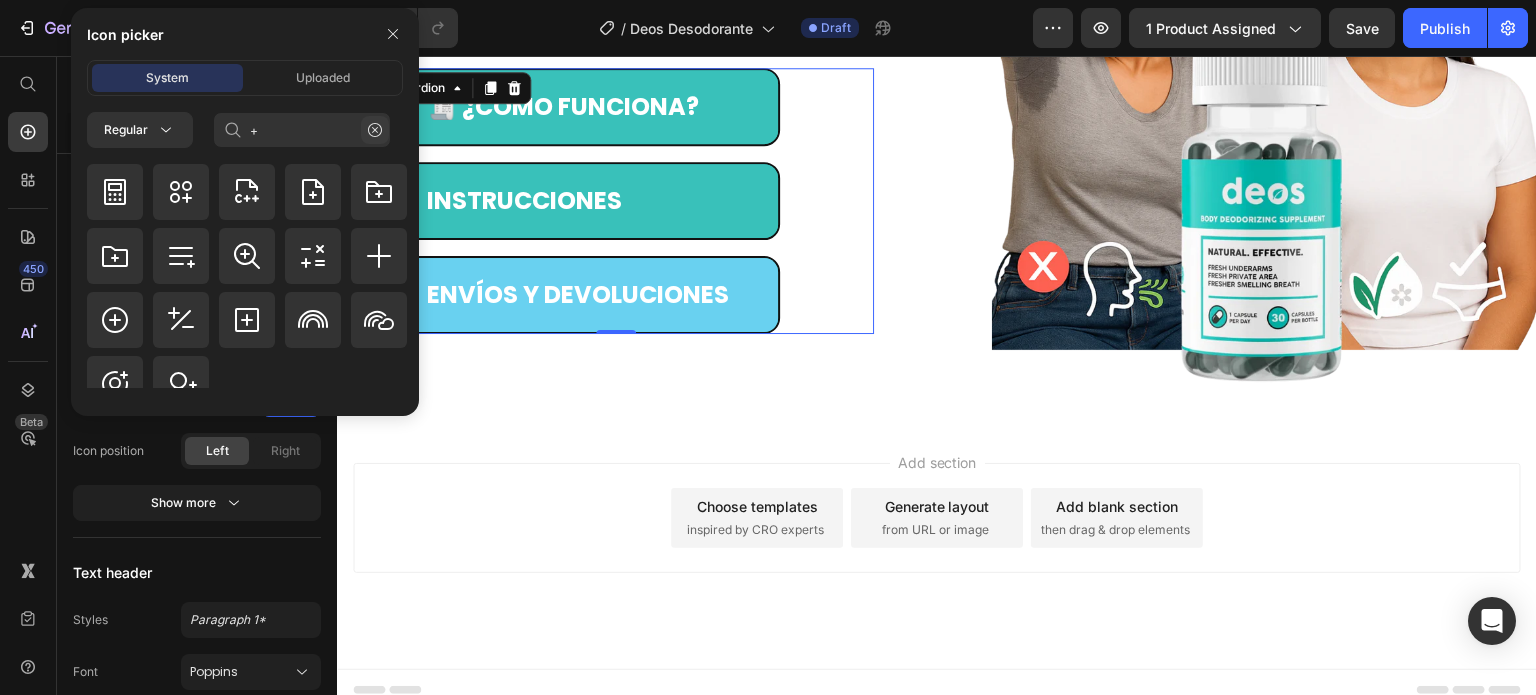 click 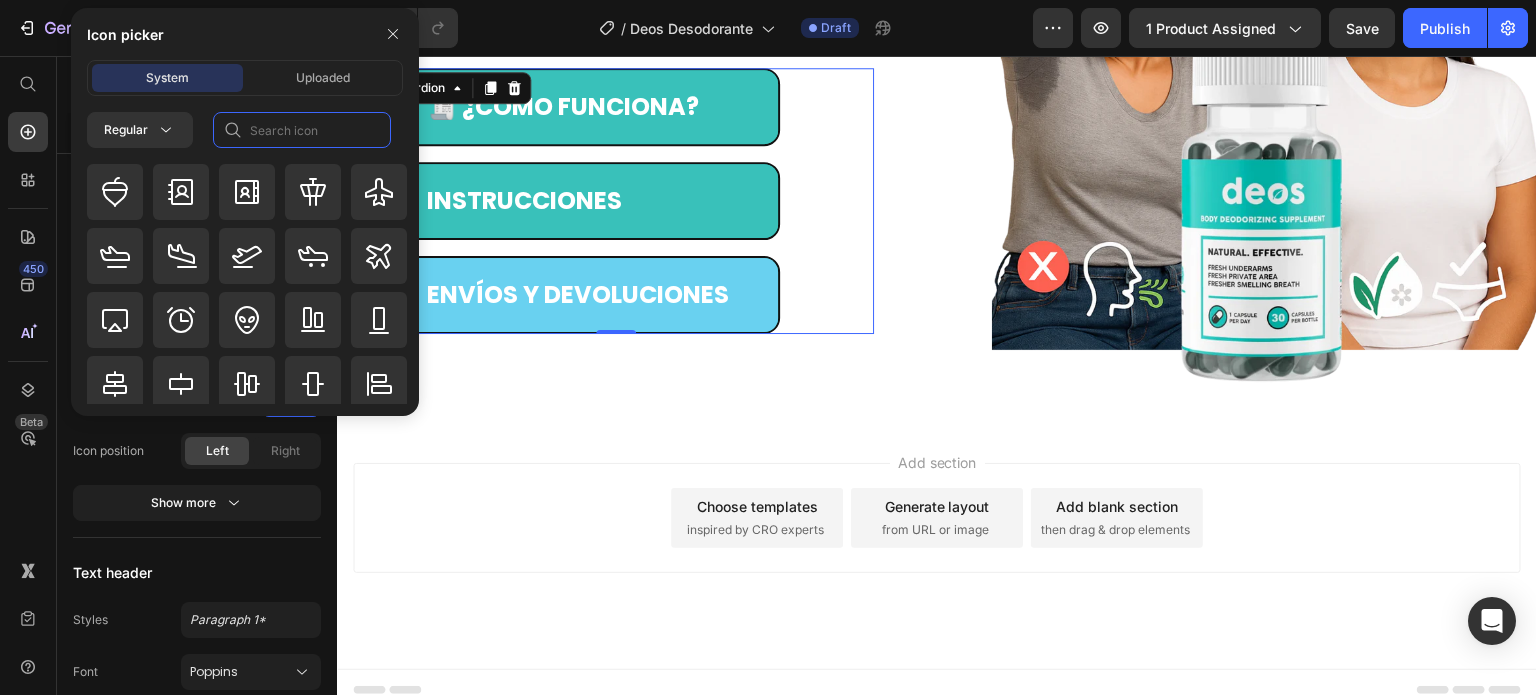 click 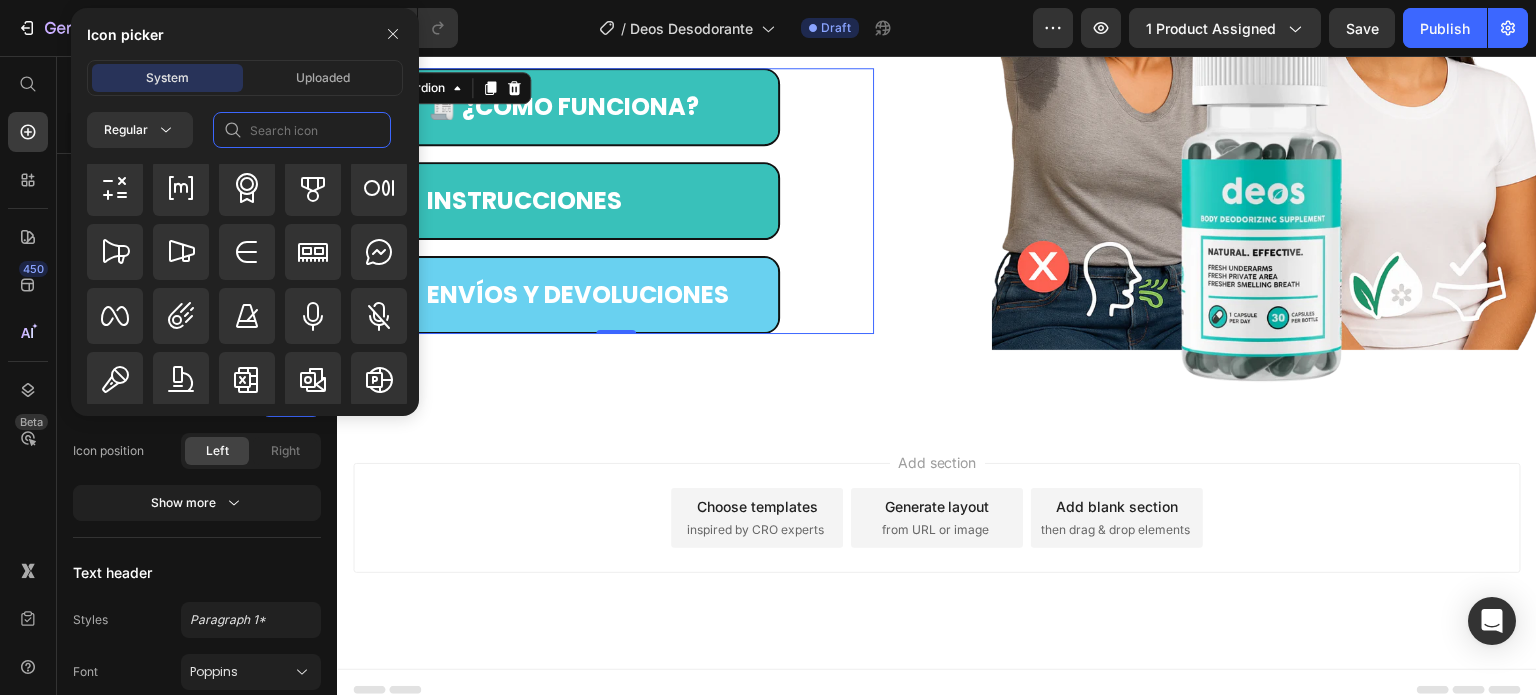 scroll, scrollTop: 10096, scrollLeft: 0, axis: vertical 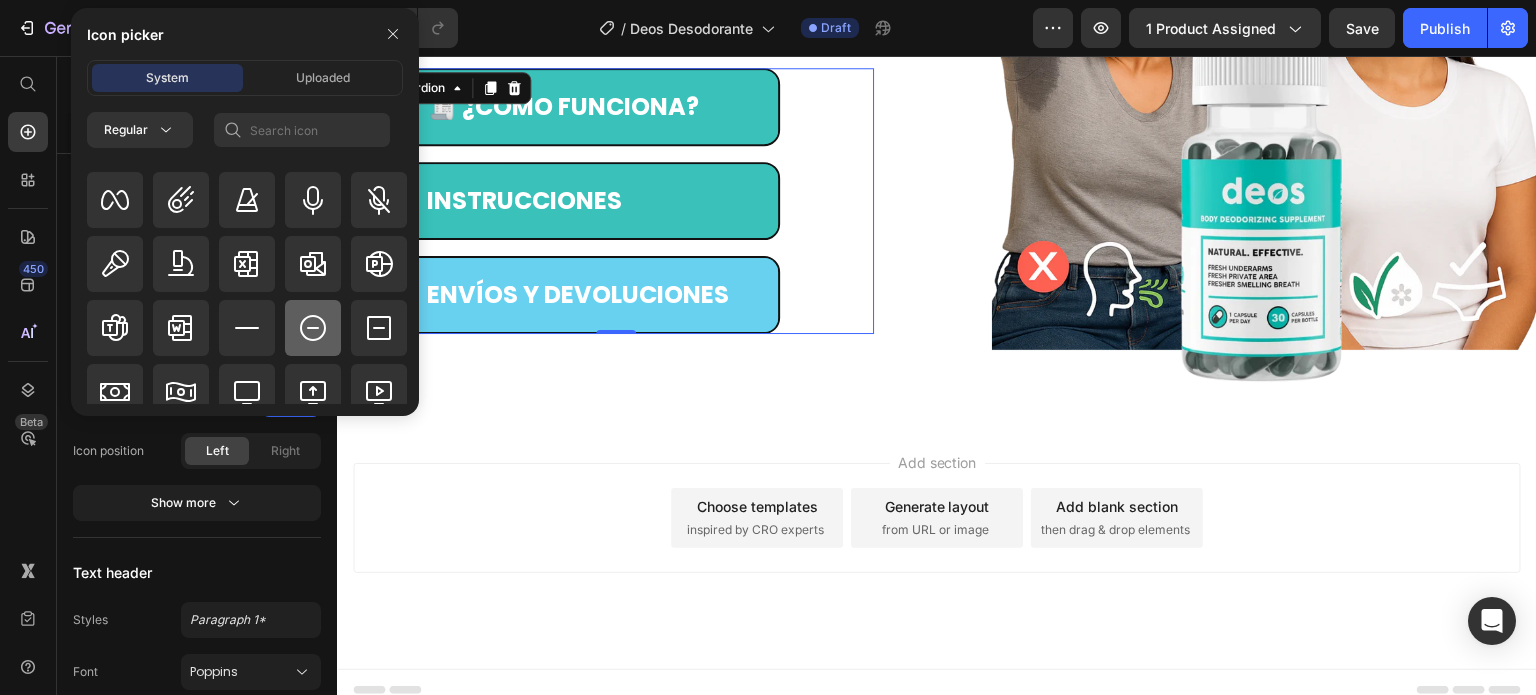 click 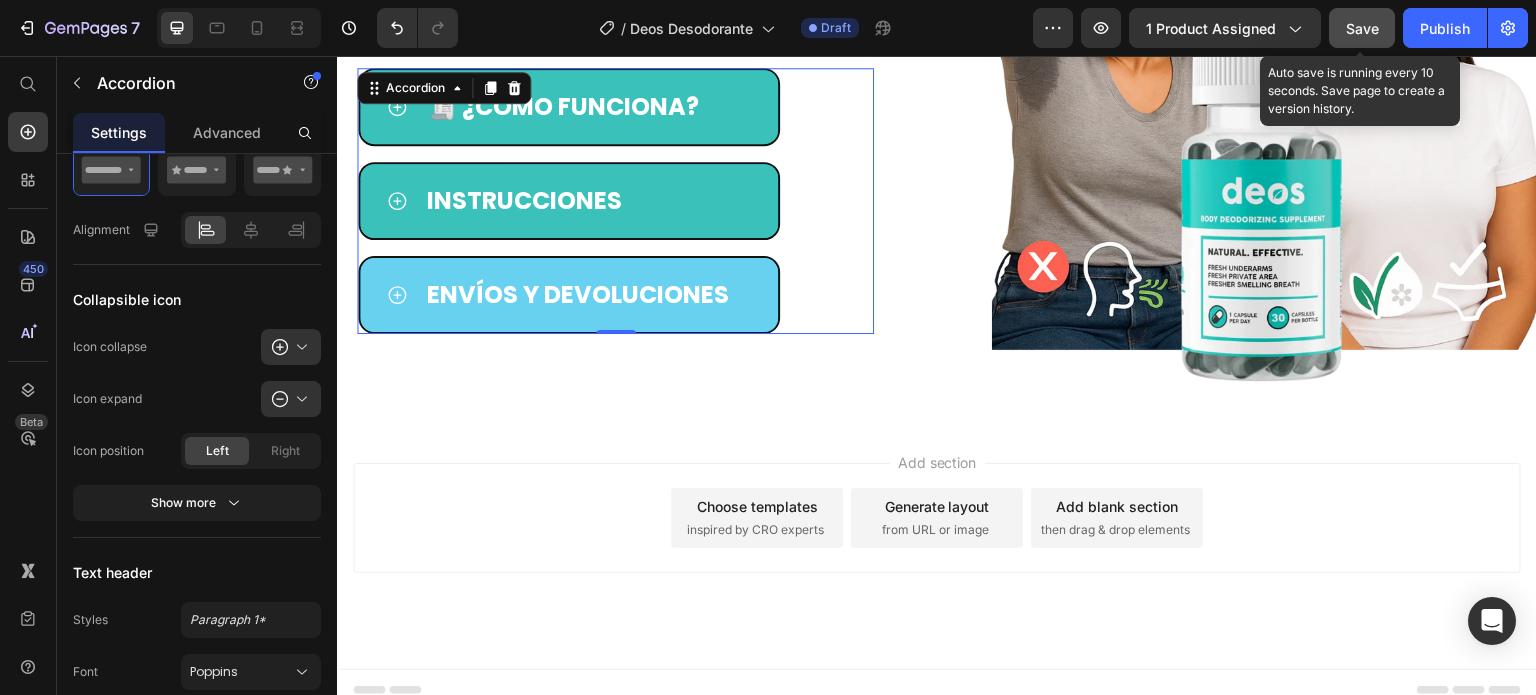 click on "Save" at bounding box center (1362, 28) 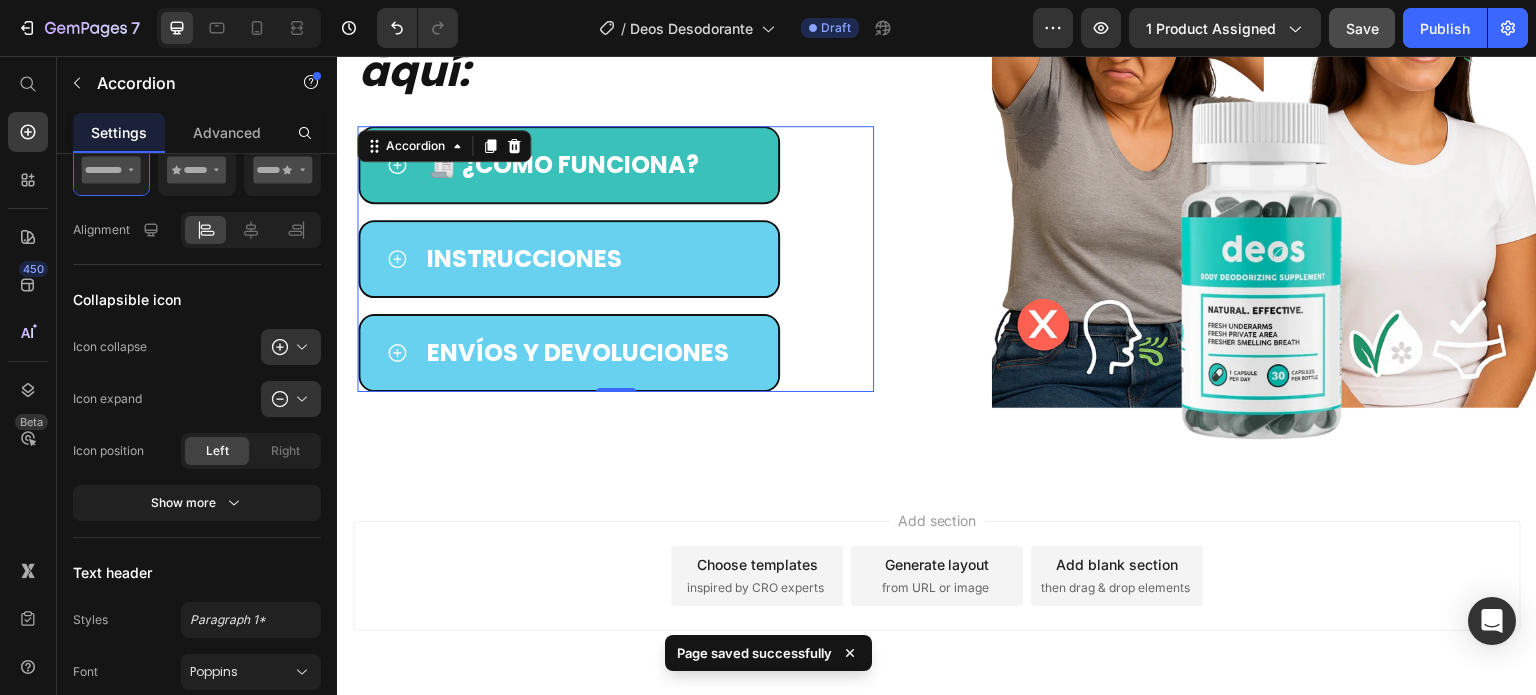 click on "Instrucciones" at bounding box center (588, 259) 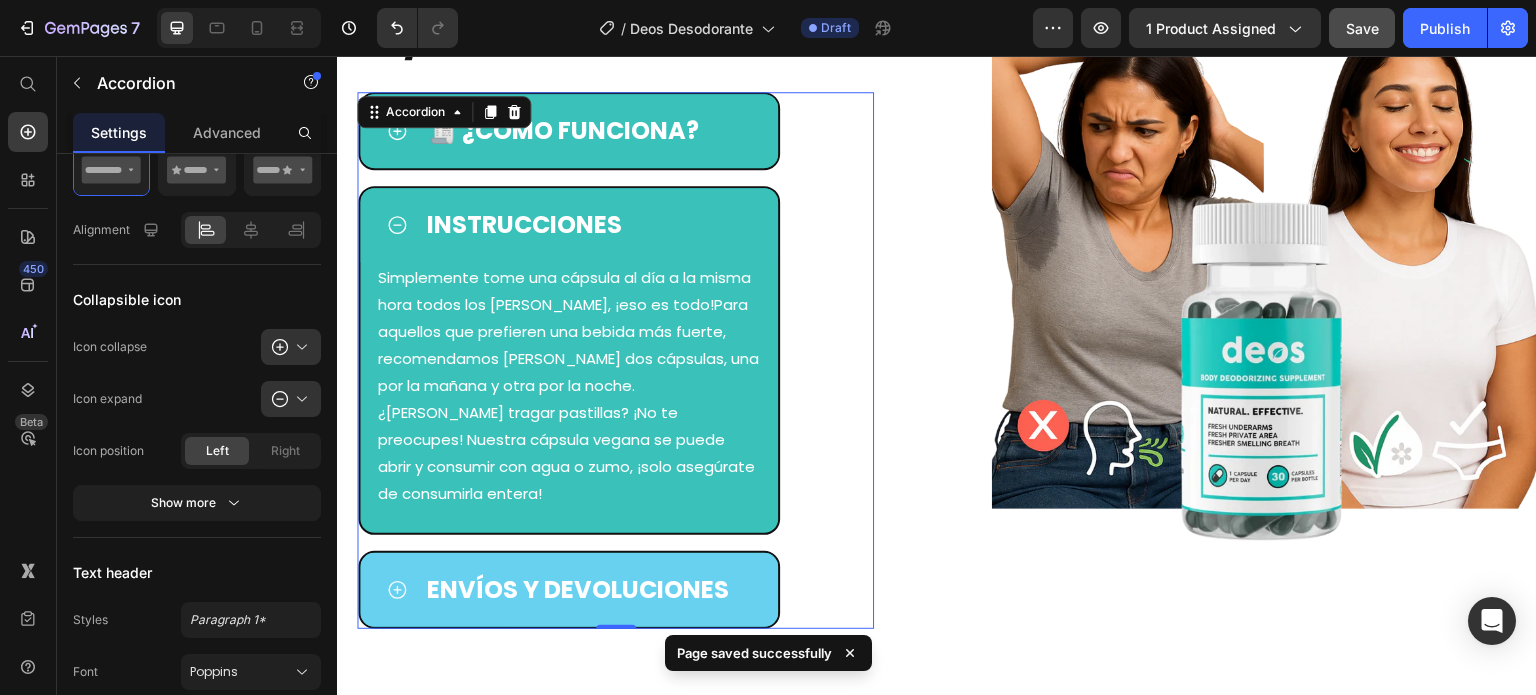 scroll, scrollTop: 1028, scrollLeft: 0, axis: vertical 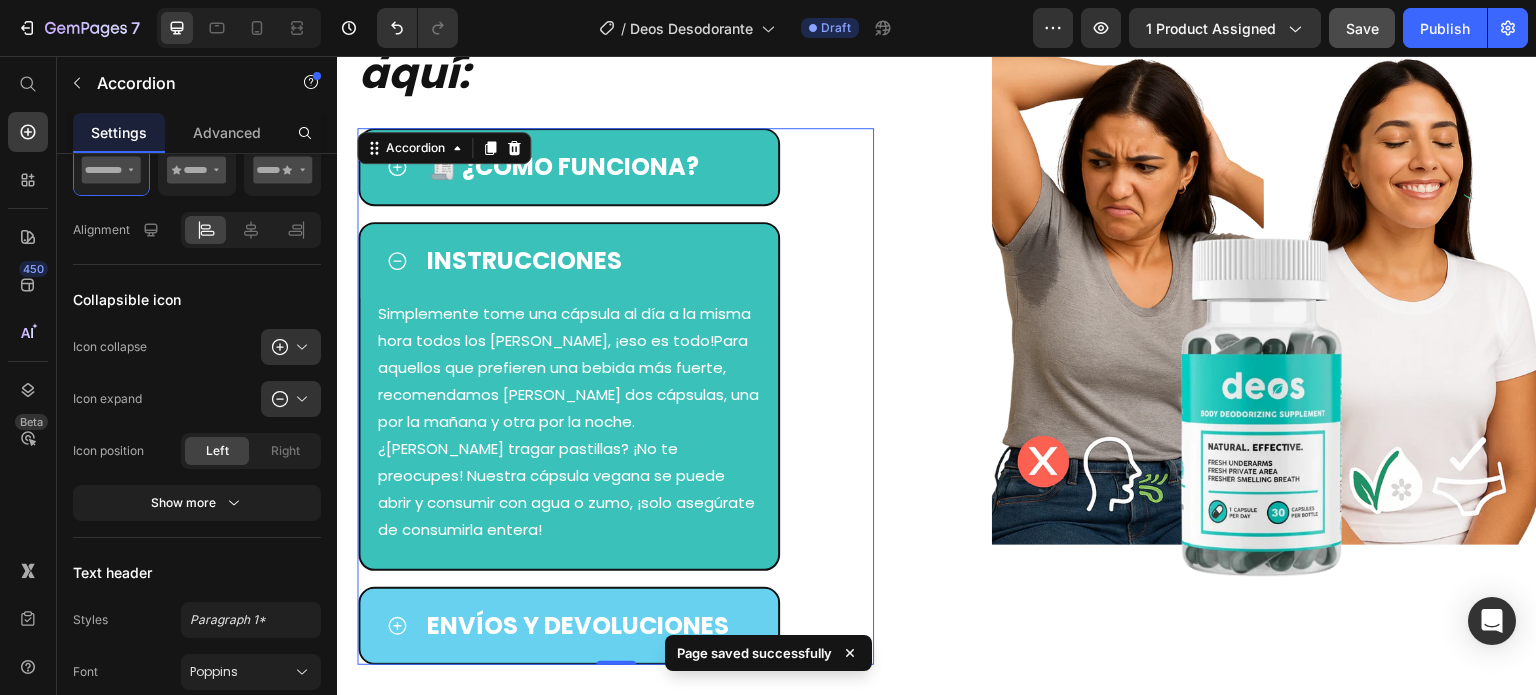 click on "Instrucciones" at bounding box center (588, 261) 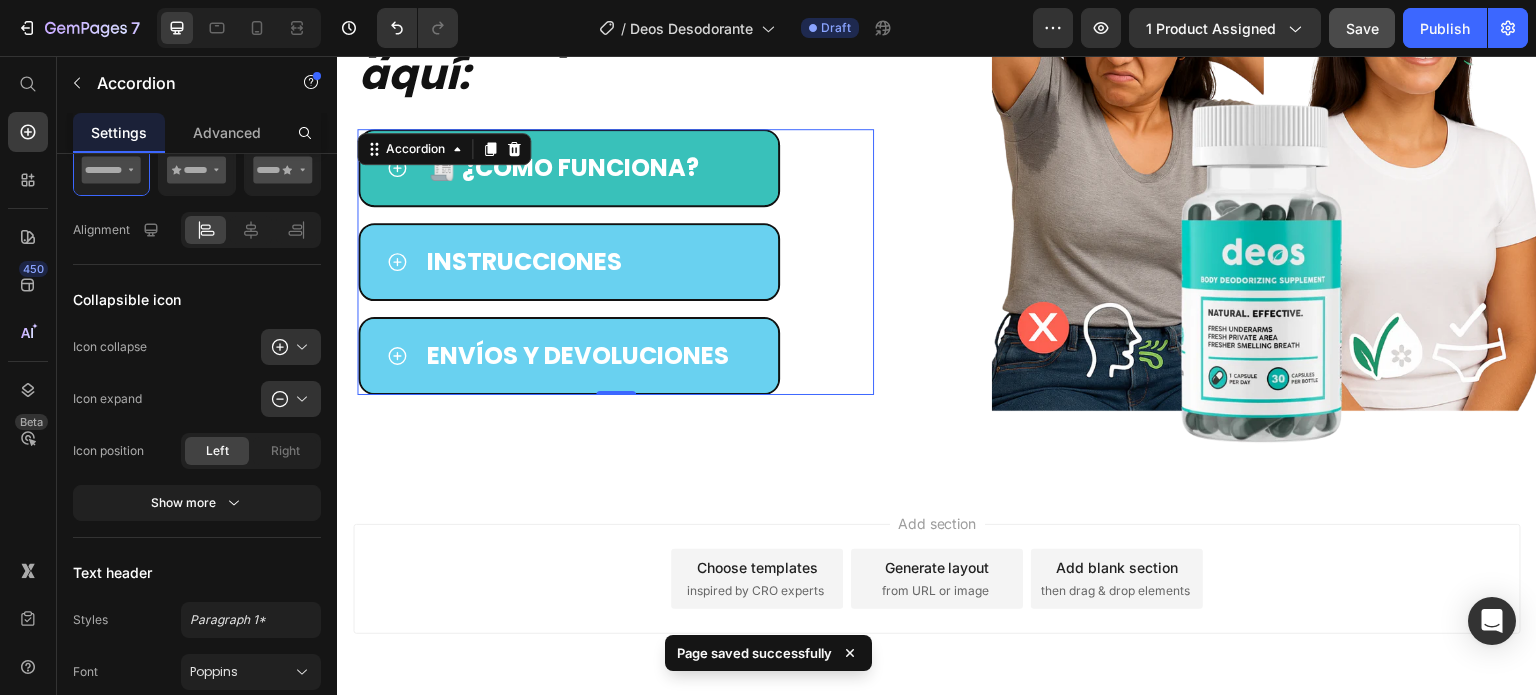 scroll, scrollTop: 1086, scrollLeft: 0, axis: vertical 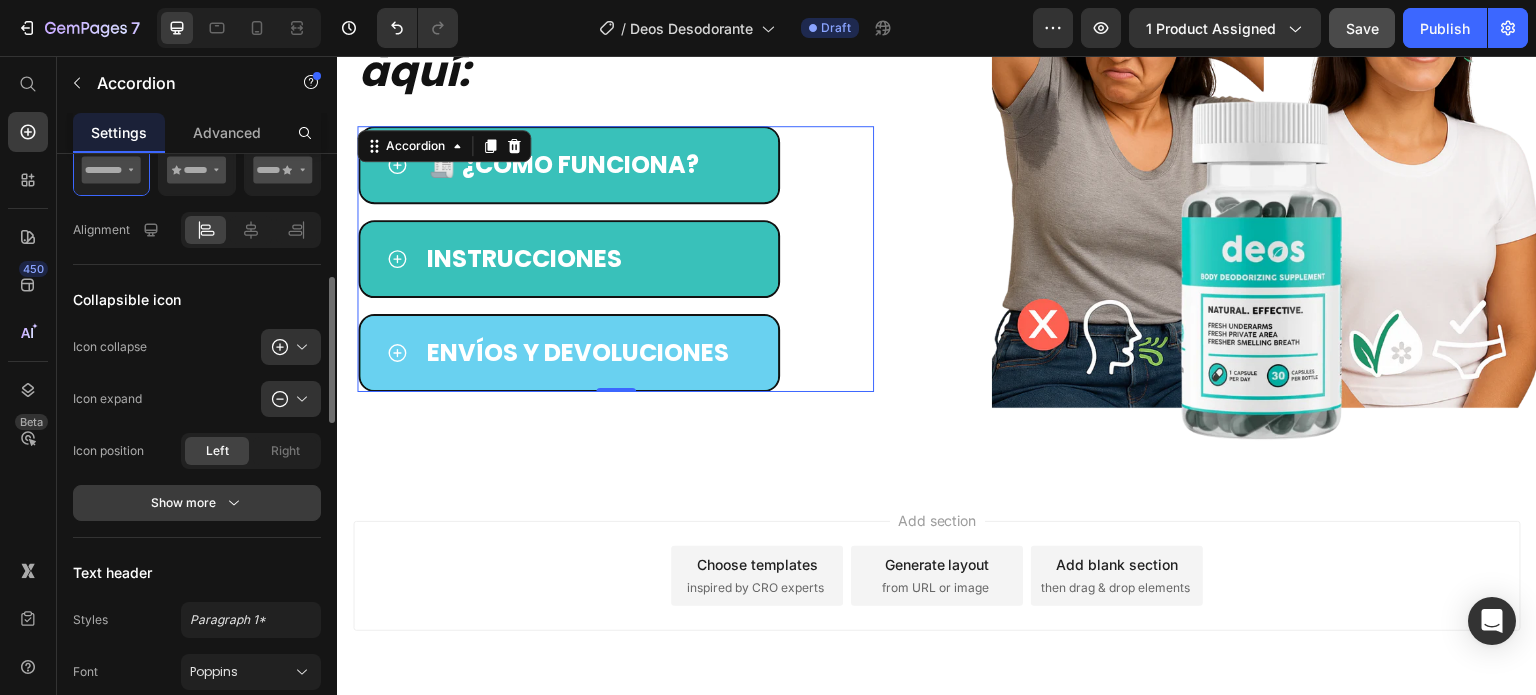 click on "Show more" at bounding box center (197, 503) 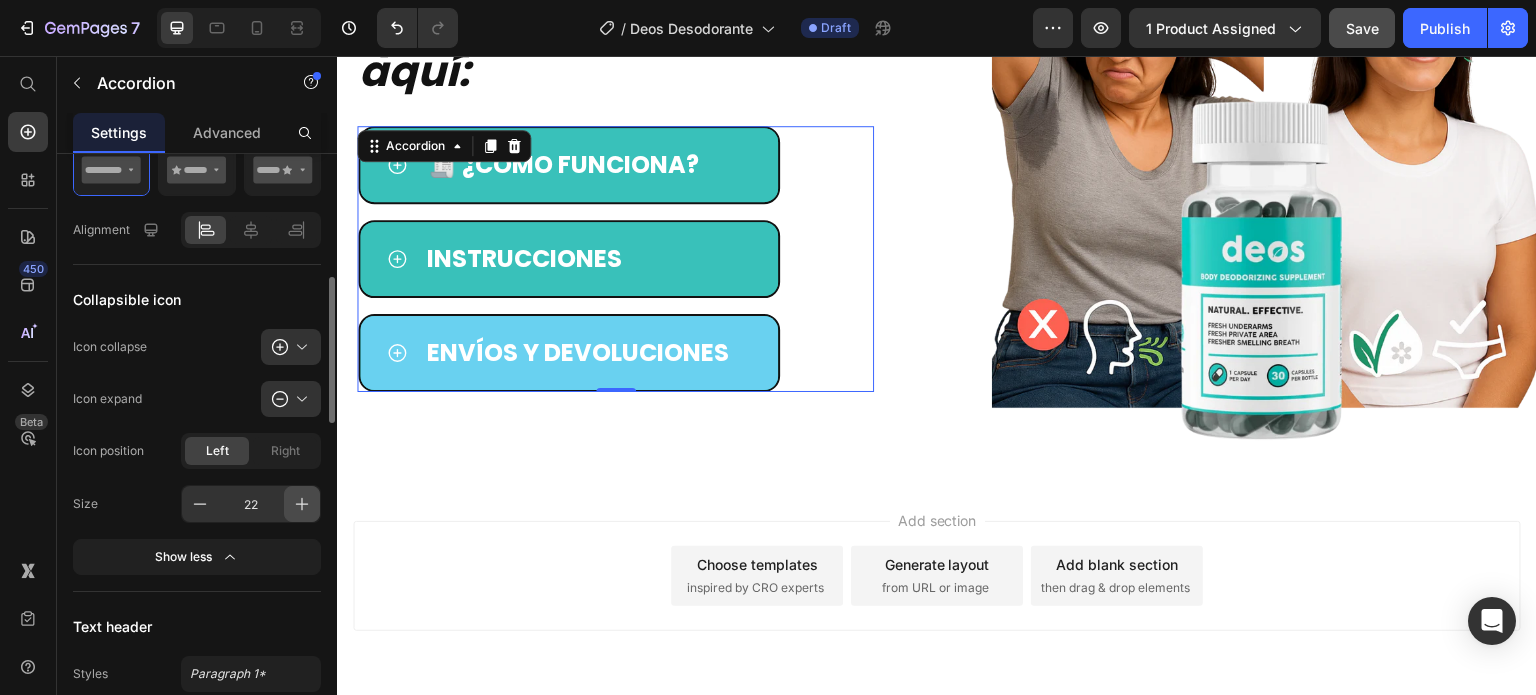 click 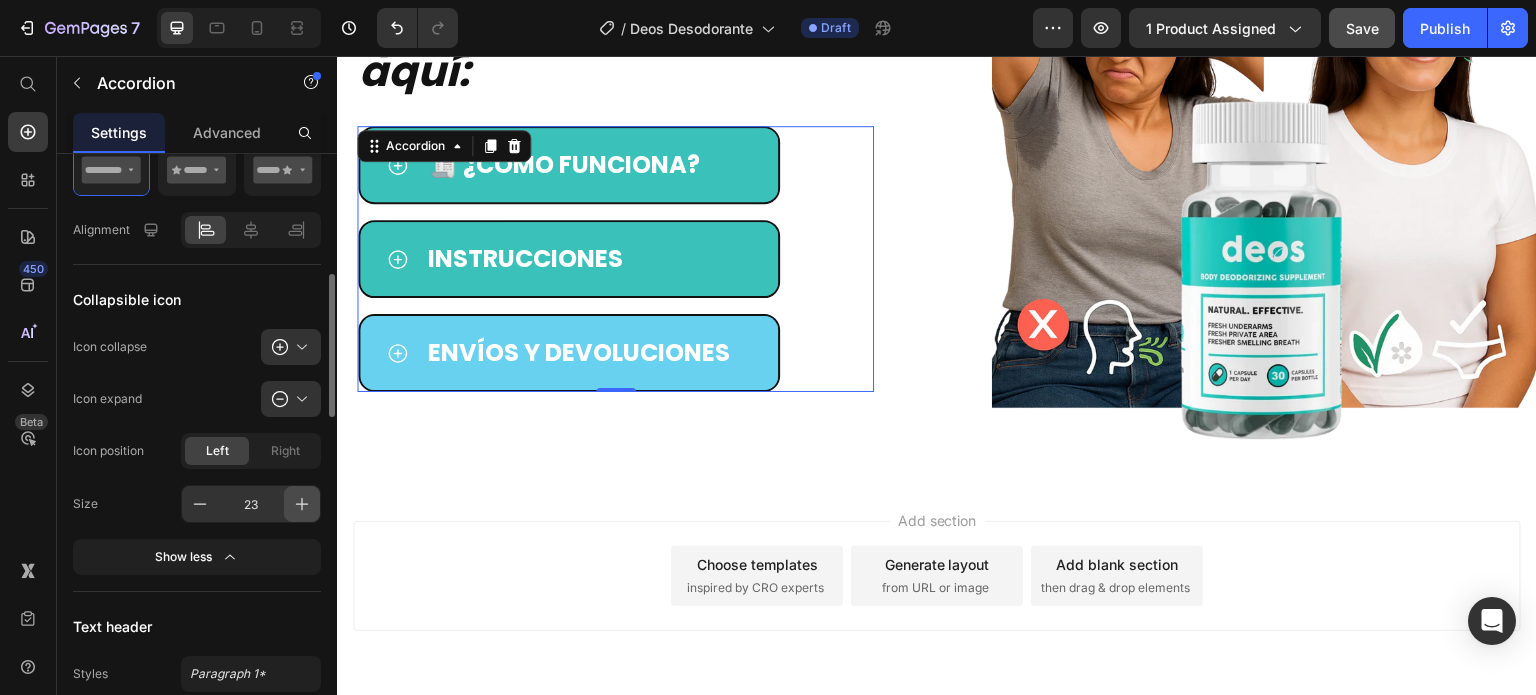 click 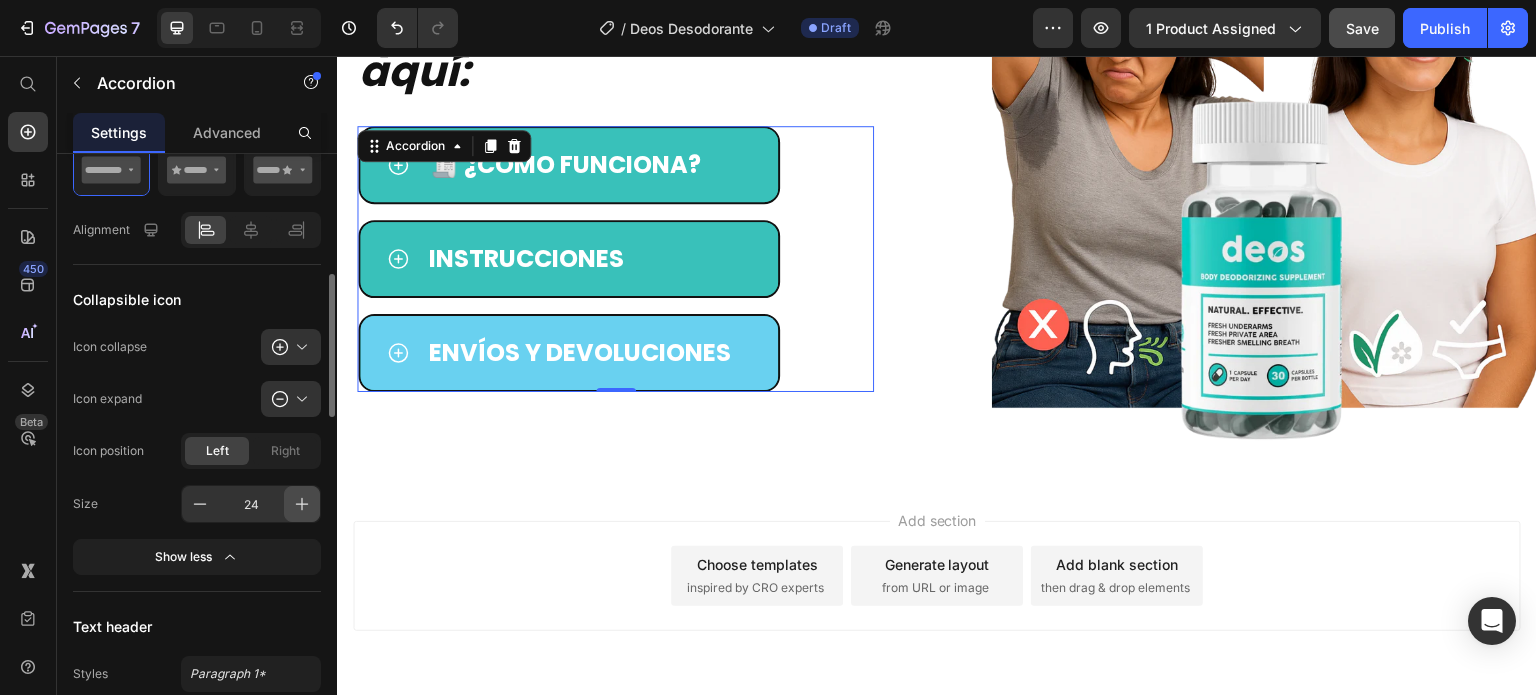 click 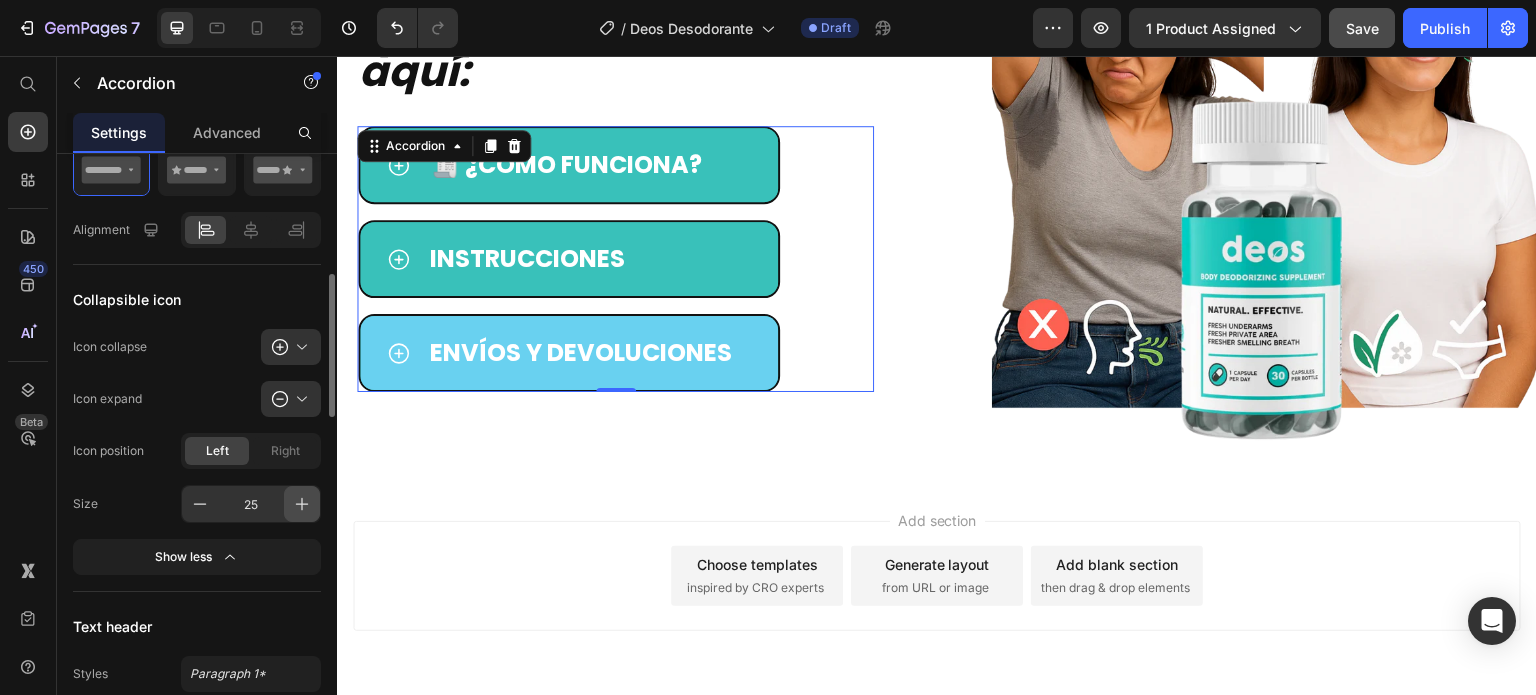 click 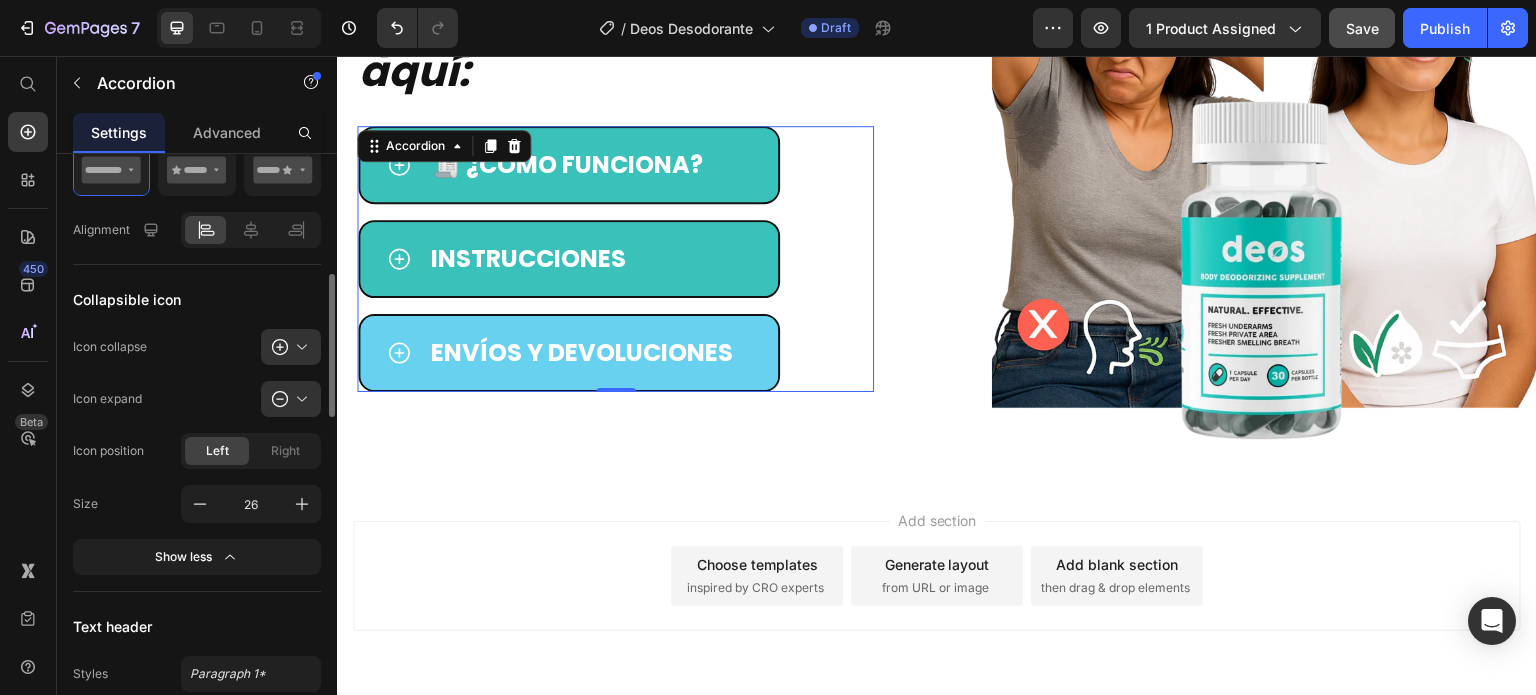 click on "Collapsible icon Icon collapse
Icon expand
Icon position Left Right Size 26 Show less" 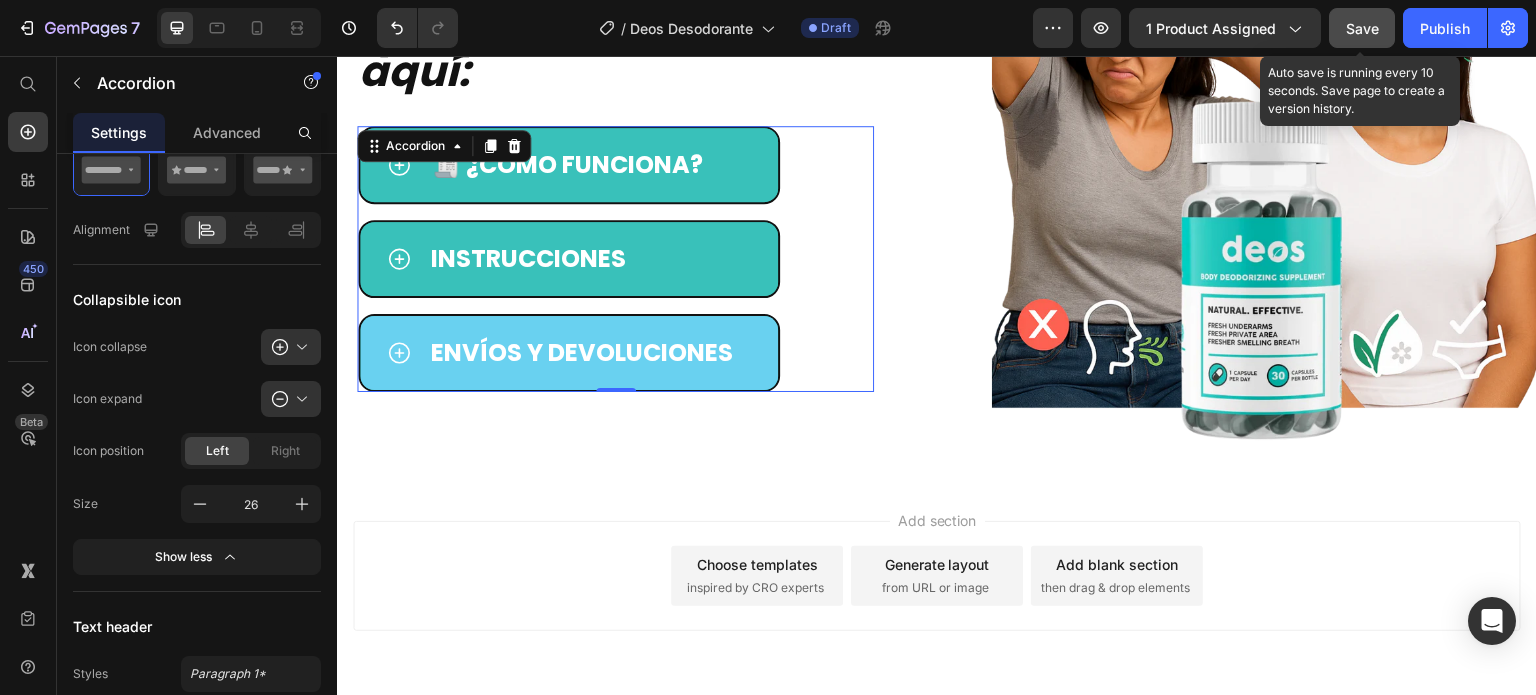 click on "Save" 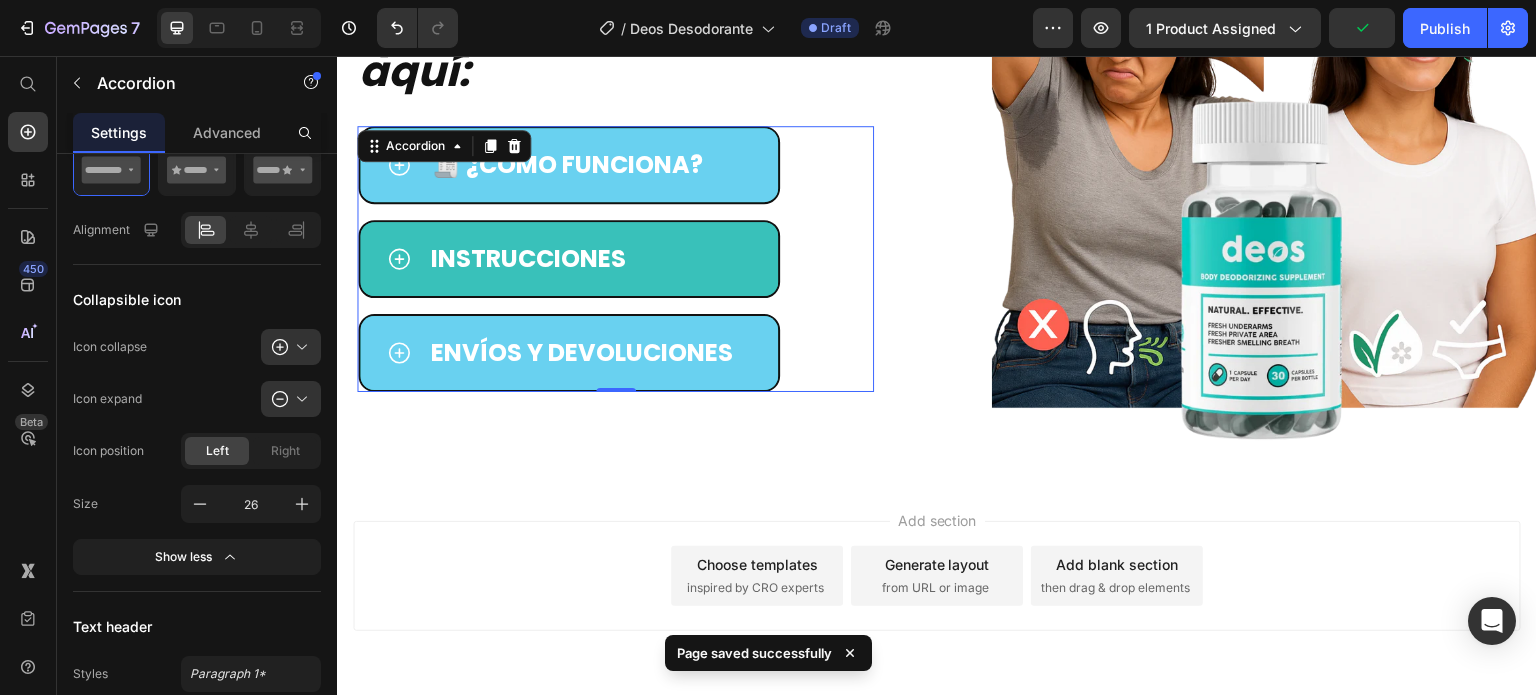 click on "🧾 ¿cómo funciona?" at bounding box center (590, 165) 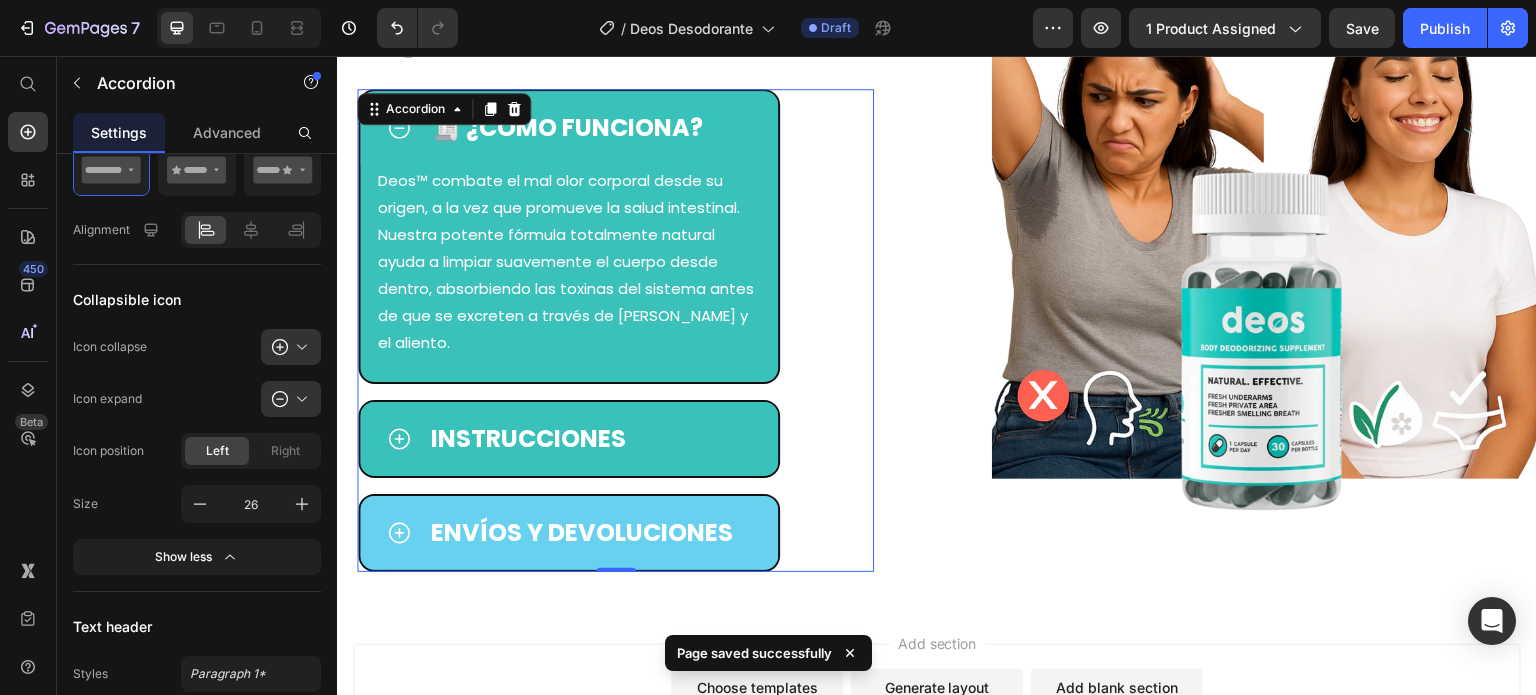 scroll, scrollTop: 1028, scrollLeft: 0, axis: vertical 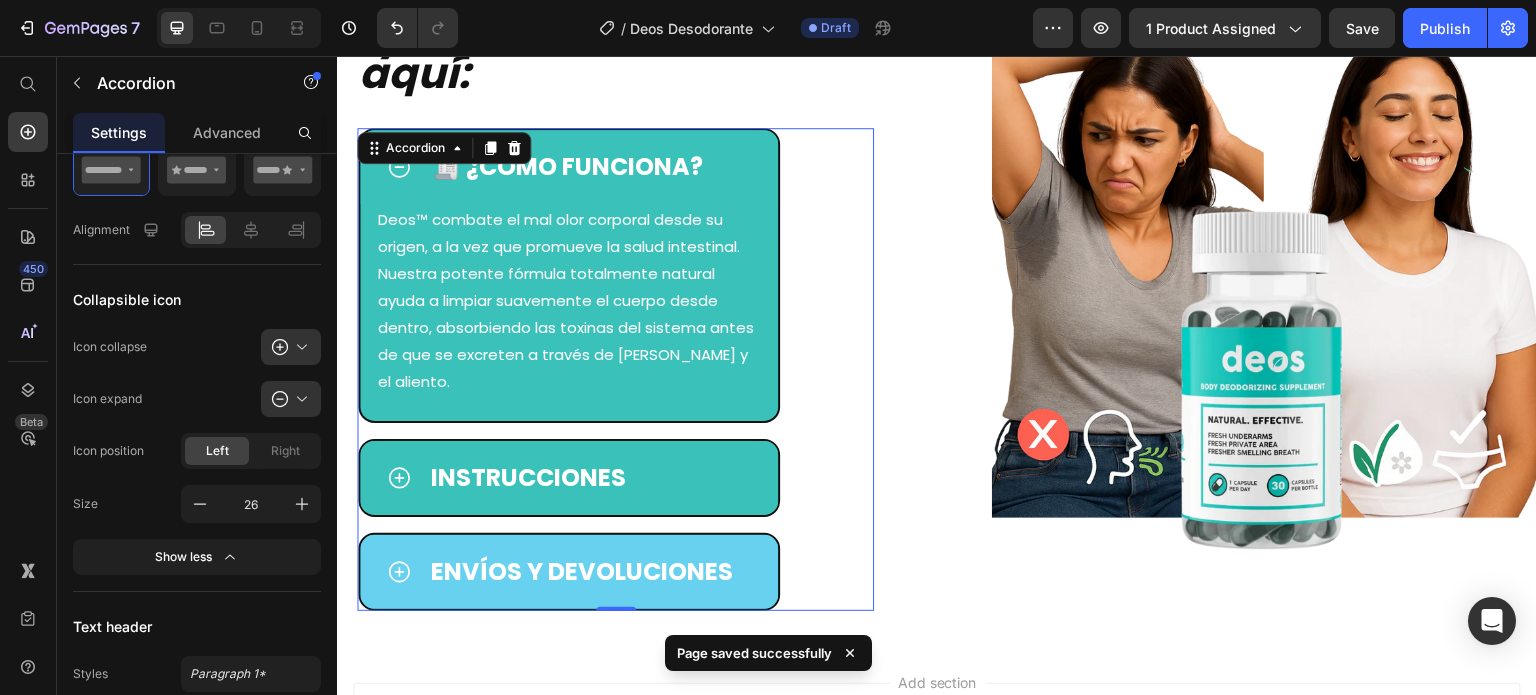click on "🧾 ¿cómo funciona?" at bounding box center [590, 167] 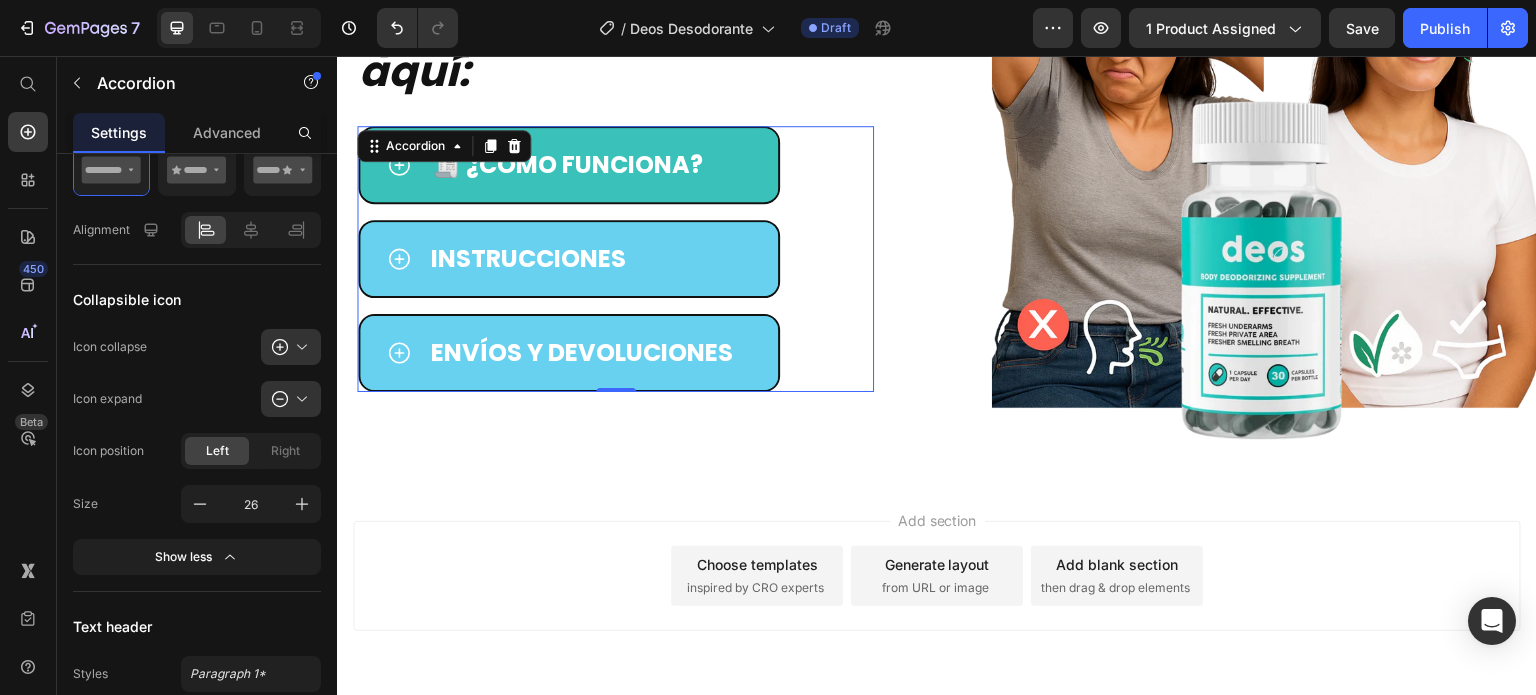 click on "Instrucciones" at bounding box center (590, 259) 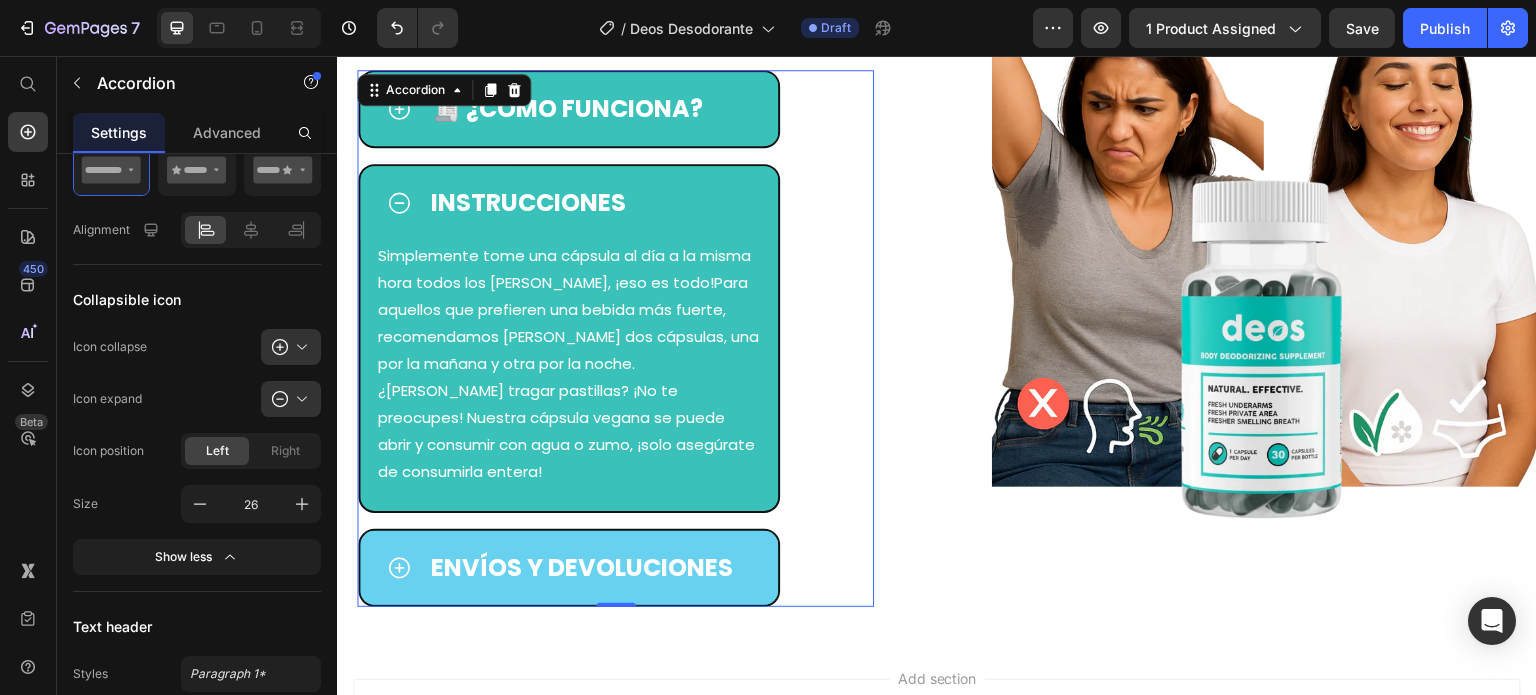 scroll, scrollTop: 1028, scrollLeft: 0, axis: vertical 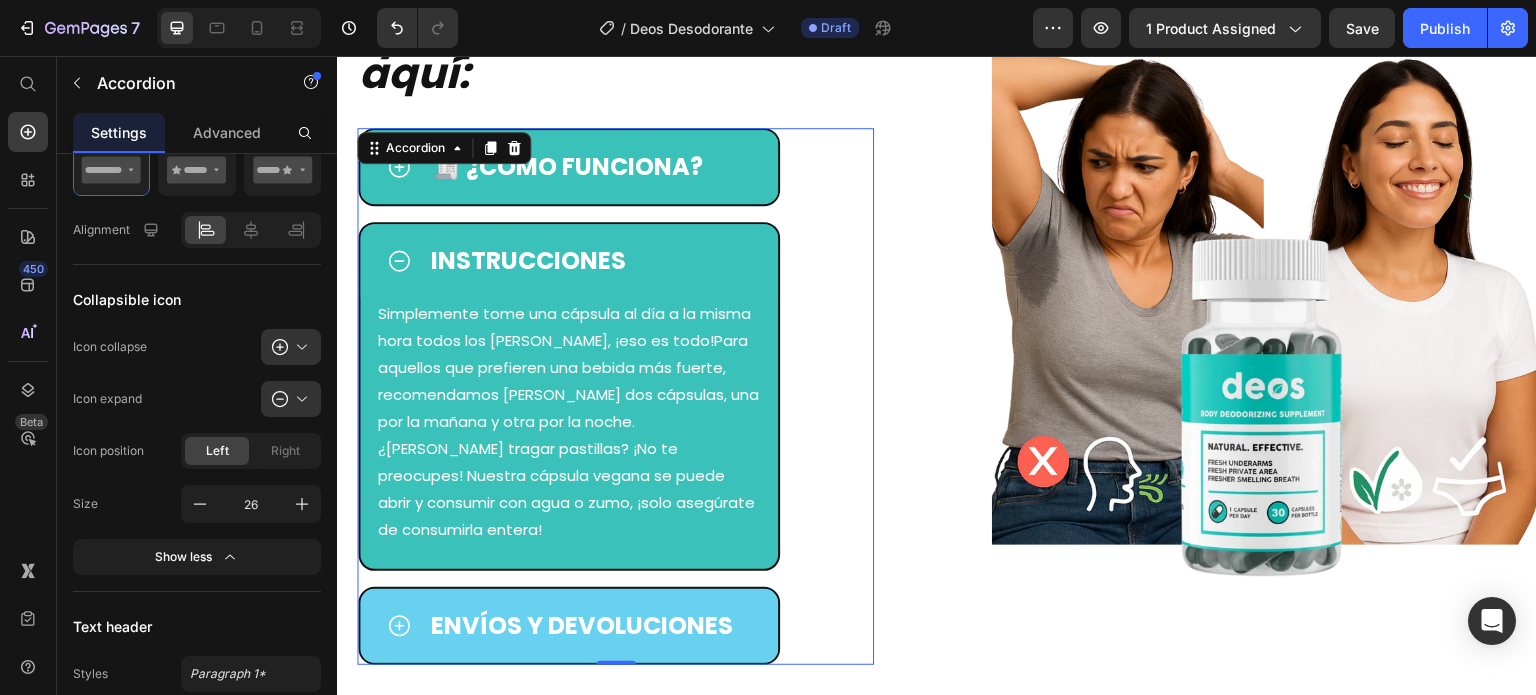 click on "Instrucciones" at bounding box center [590, 261] 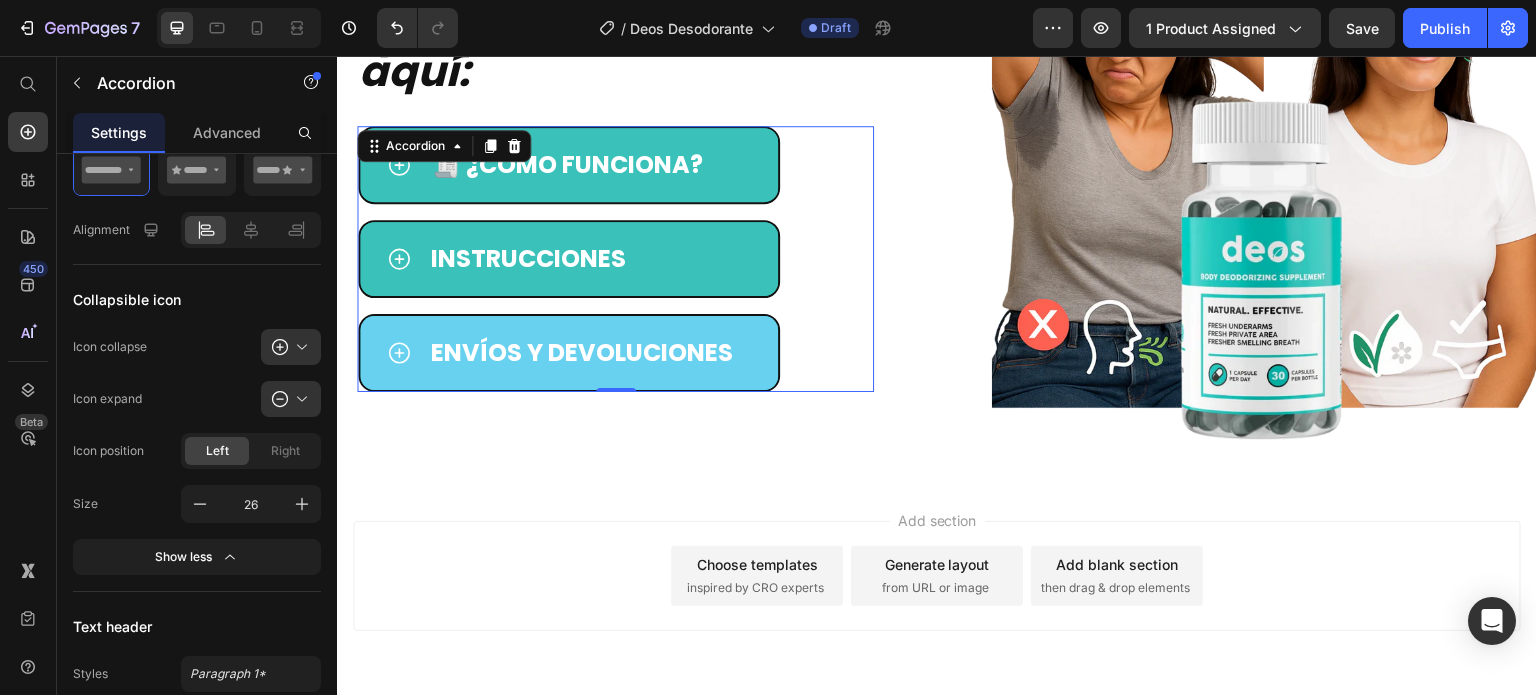 click on "envíos y devoluciones" at bounding box center [569, 353] 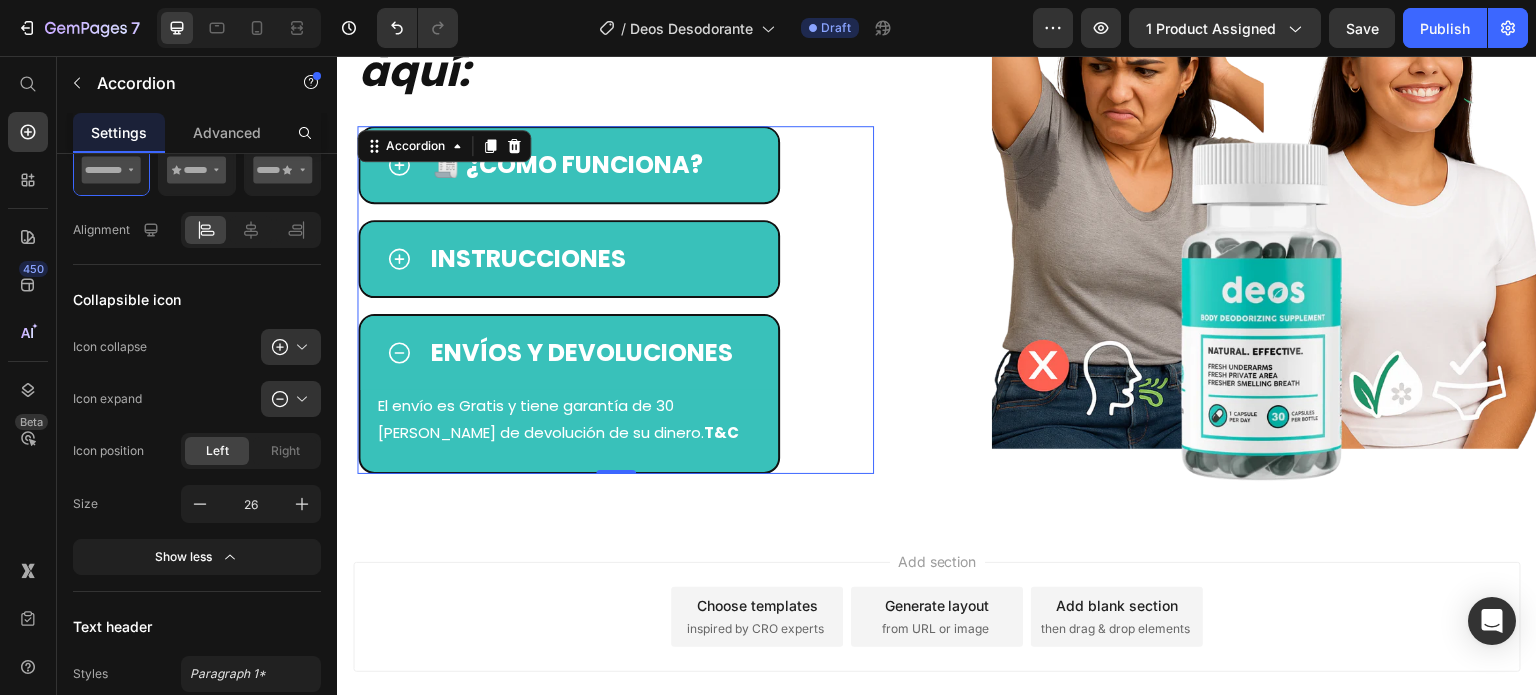 scroll, scrollTop: 1044, scrollLeft: 0, axis: vertical 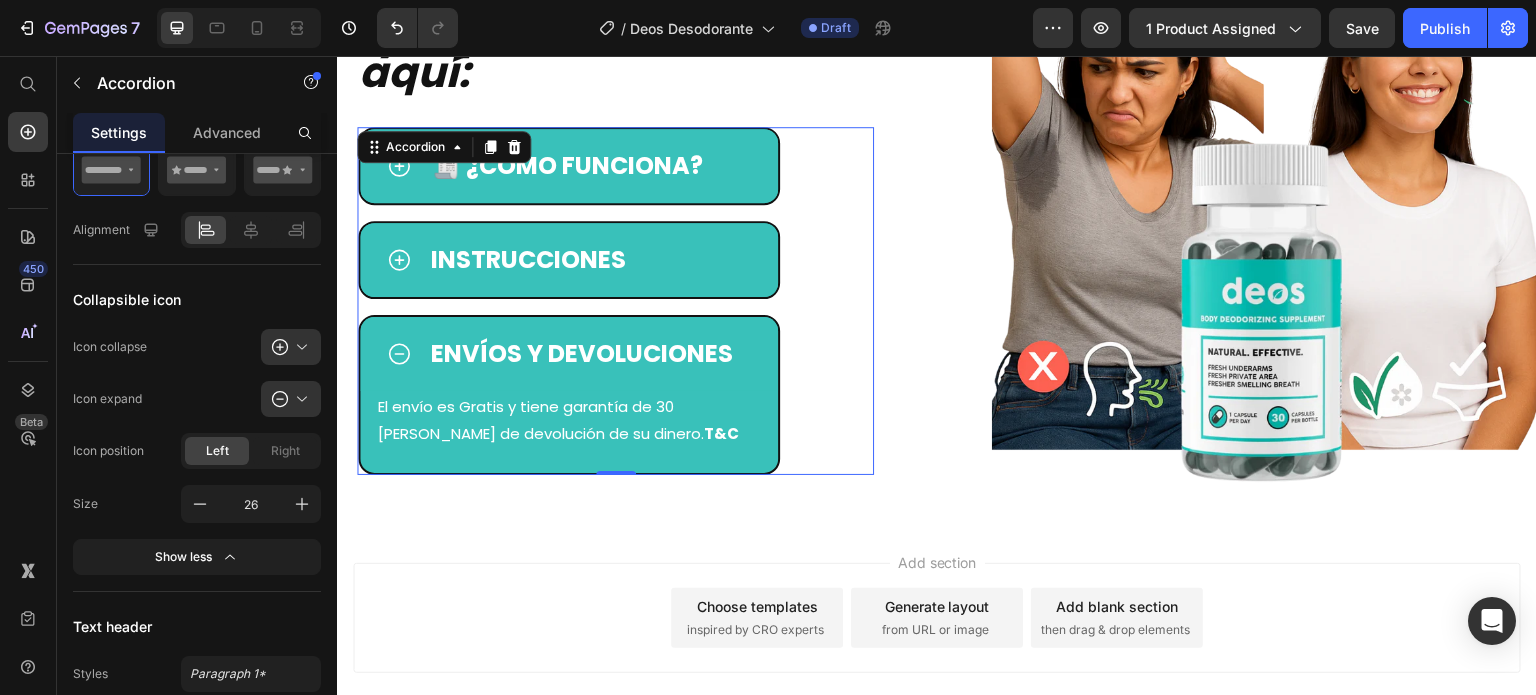 click on "envíos y devoluciones" at bounding box center (569, 354) 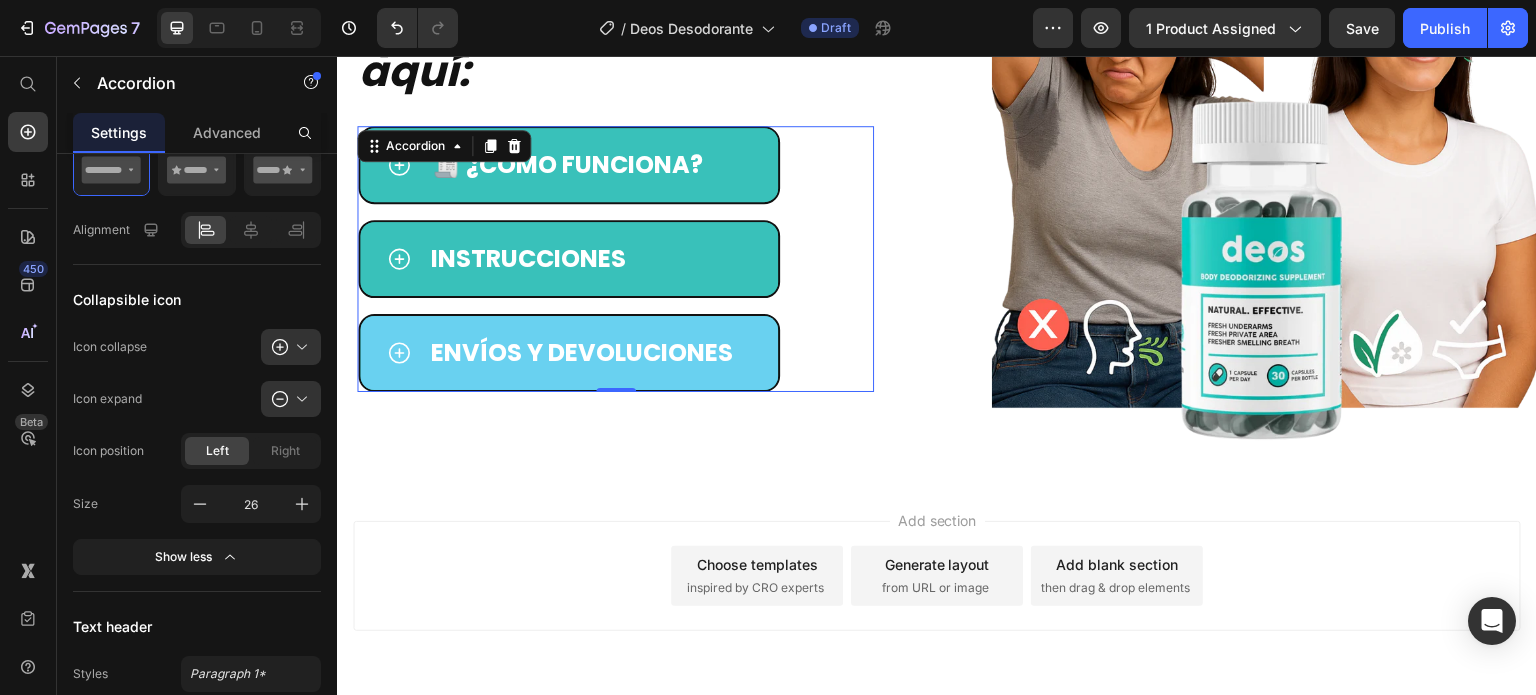 click on "envíos y devoluciones" at bounding box center (569, 353) 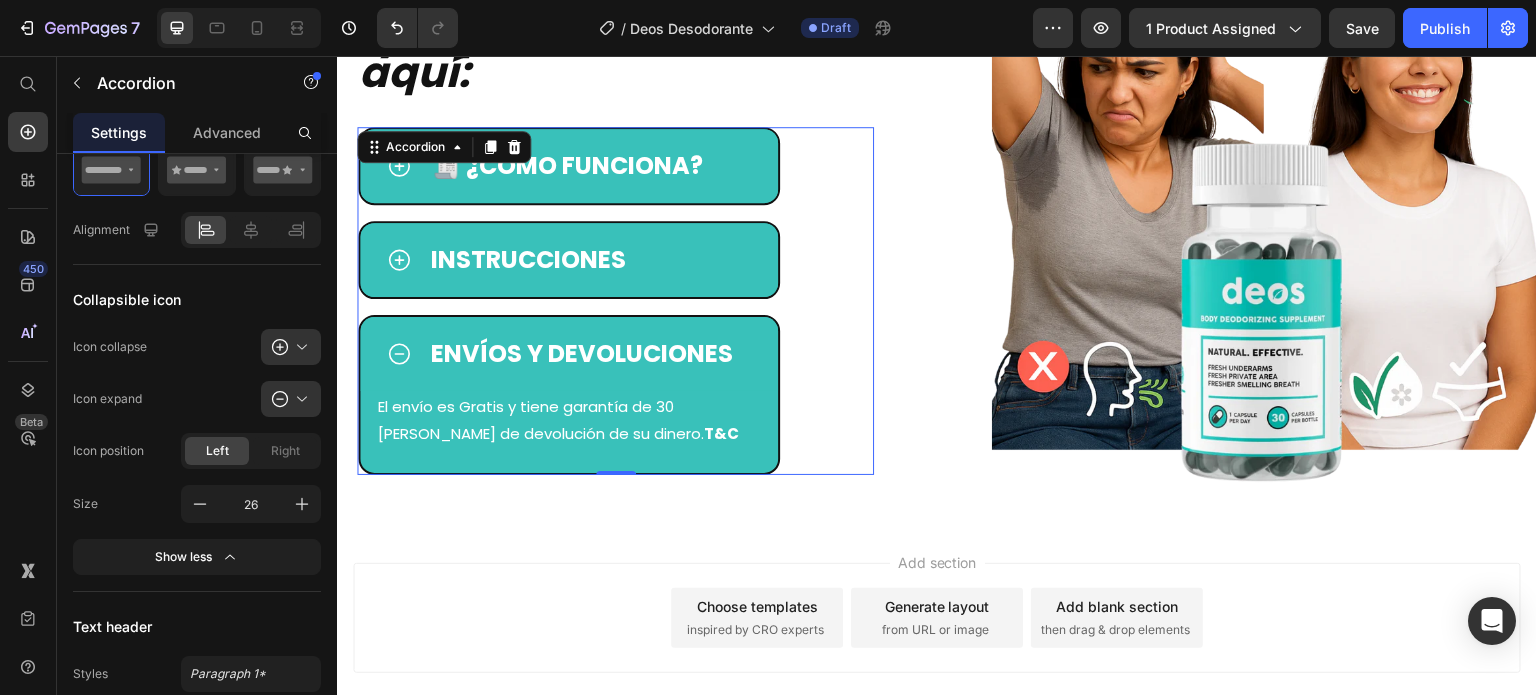 click on "envíos y devoluciones" at bounding box center (569, 354) 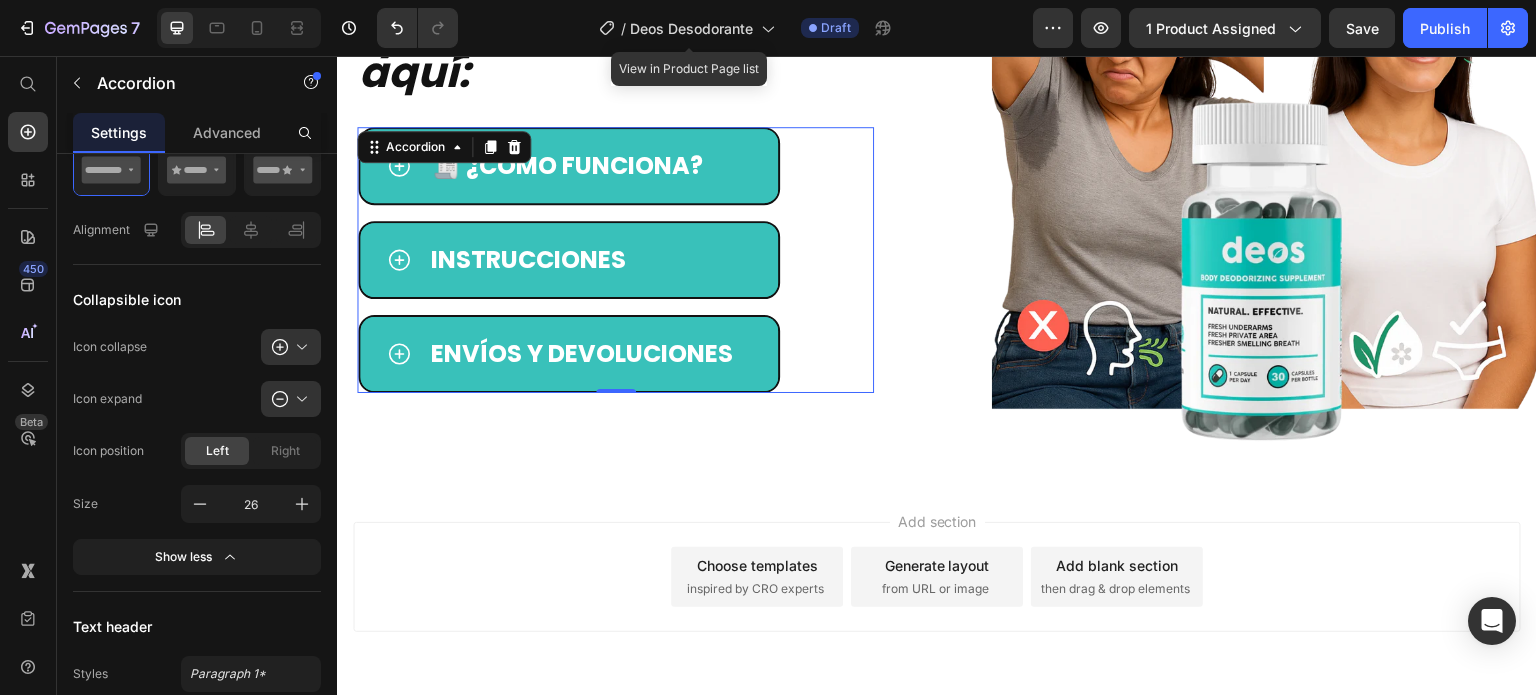 scroll, scrollTop: 1086, scrollLeft: 0, axis: vertical 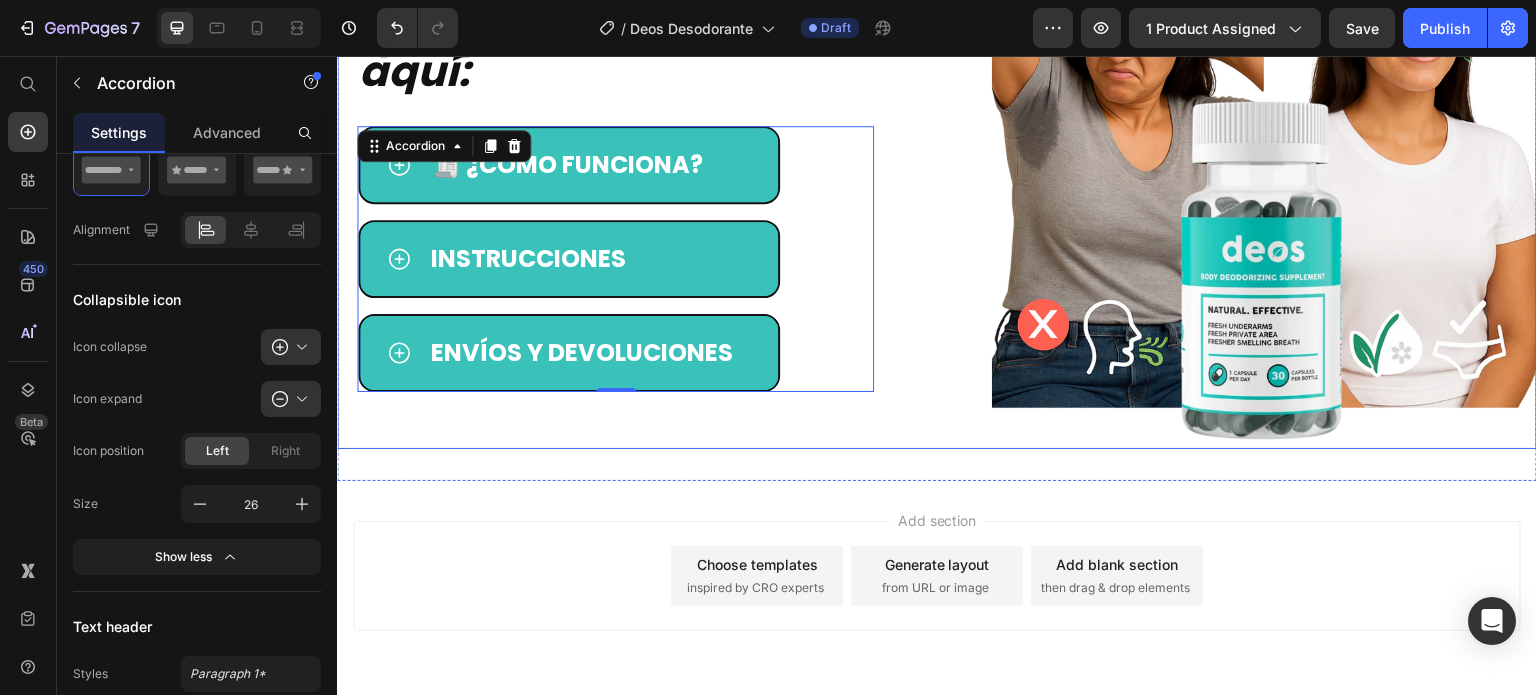click on "La solución REAL (y rápida) está  aquí: Heading
🧾 ¿cómo funciona?
Instrucciones
envíos y devoluciones Accordion   0 Row" at bounding box center (629, 181) 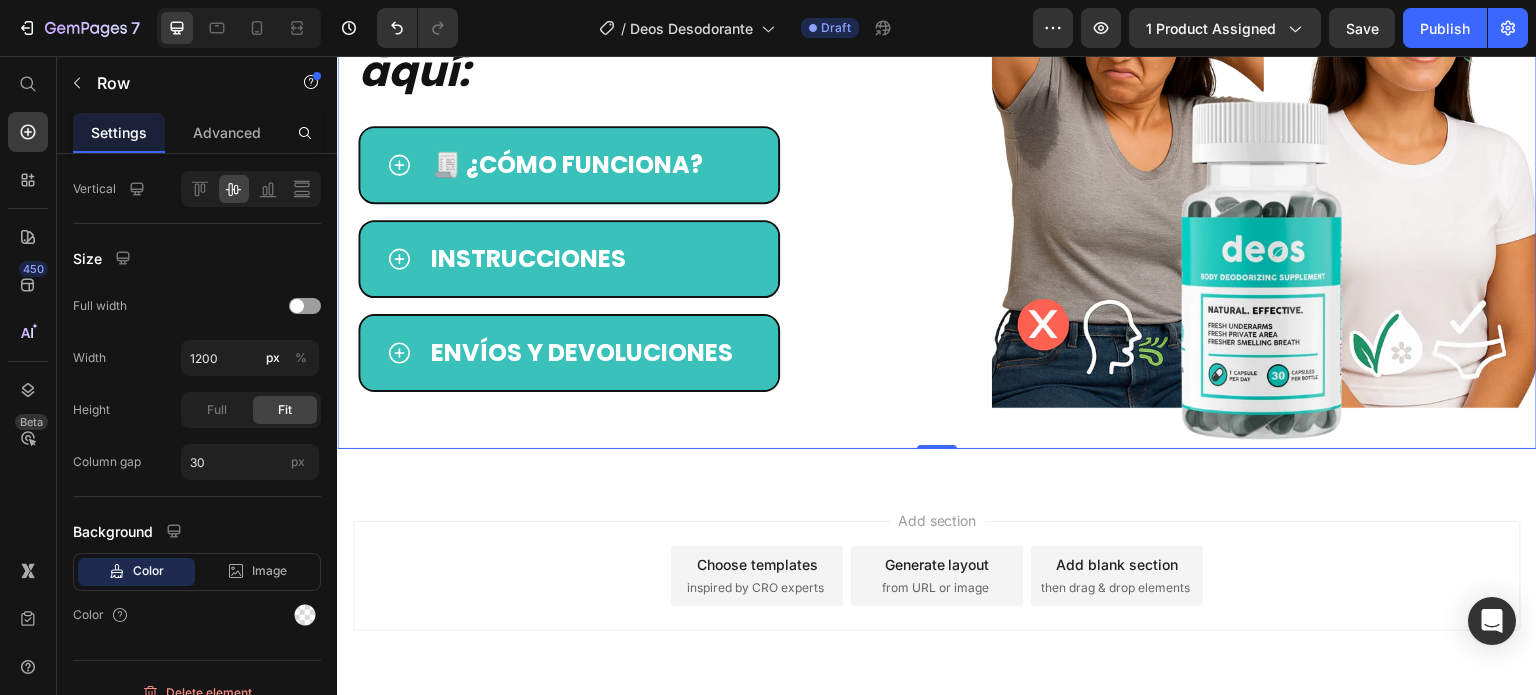scroll, scrollTop: 0, scrollLeft: 0, axis: both 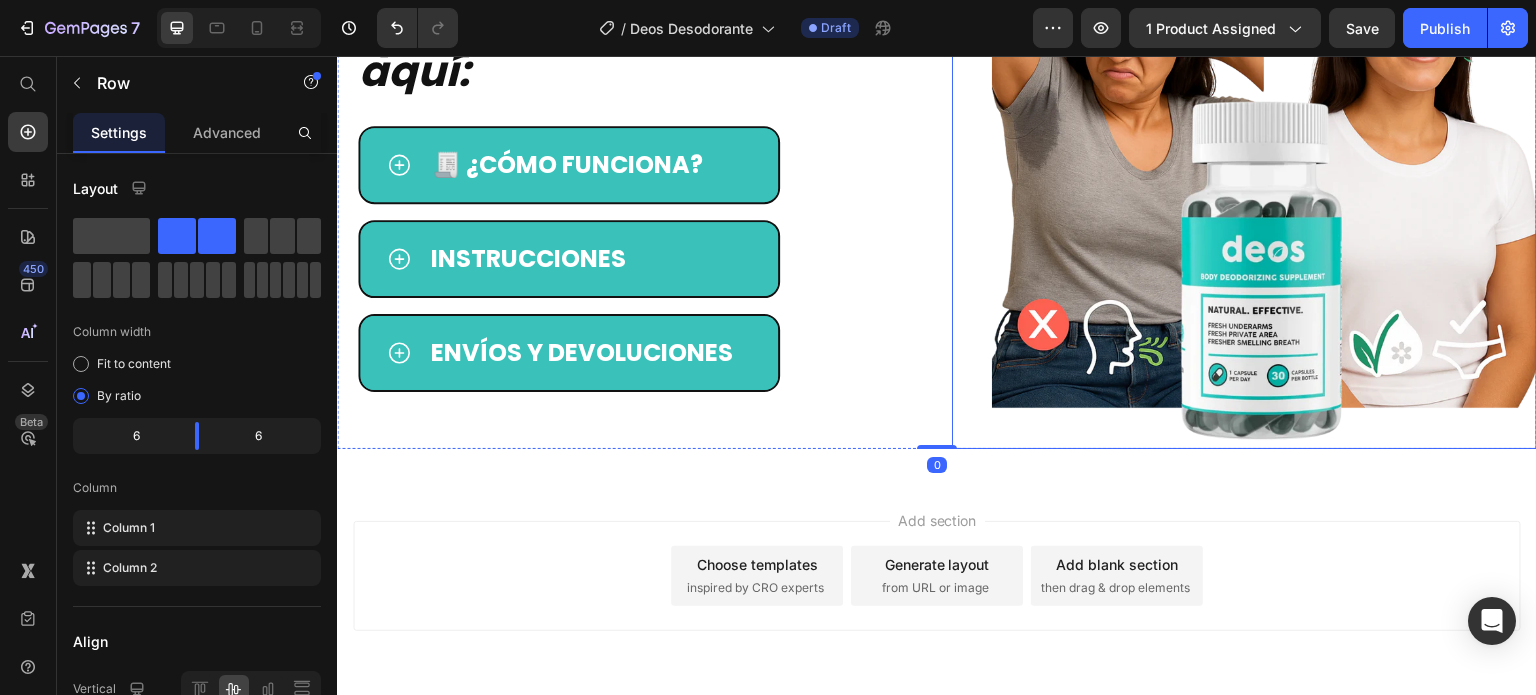click at bounding box center (1244, 181) 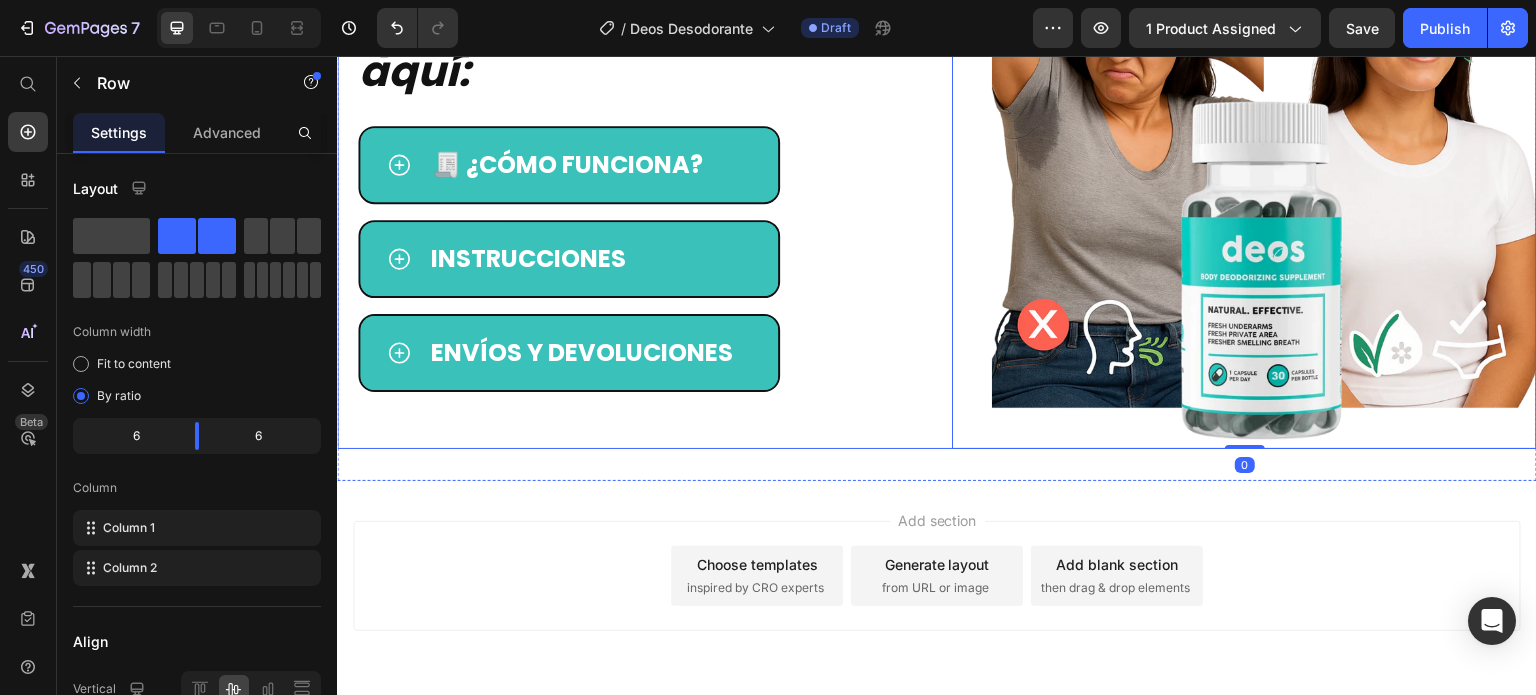 click on "La solución REAL (y rápida) está  aquí: Heading
🧾 ¿cómo funciona?
Instrucciones
envíos y devoluciones Accordion Row" at bounding box center (629, 181) 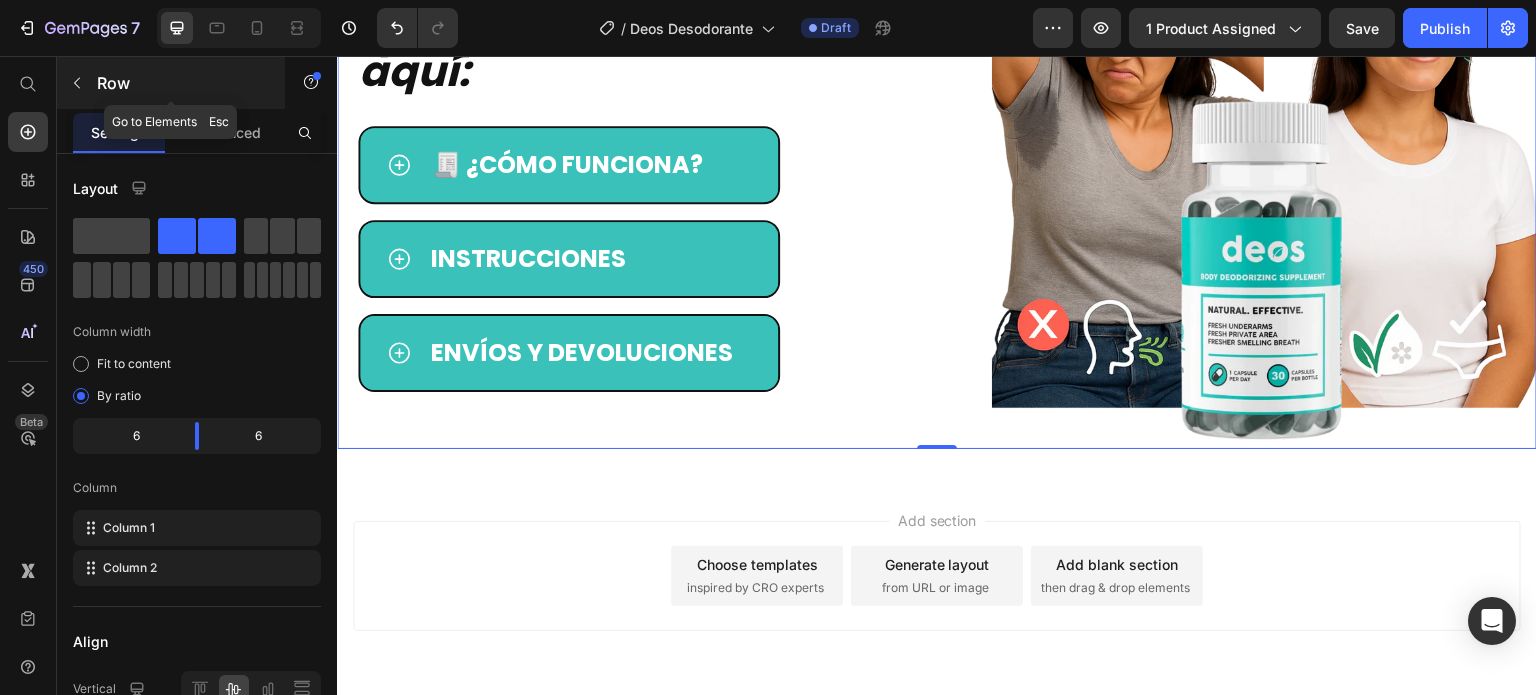 click 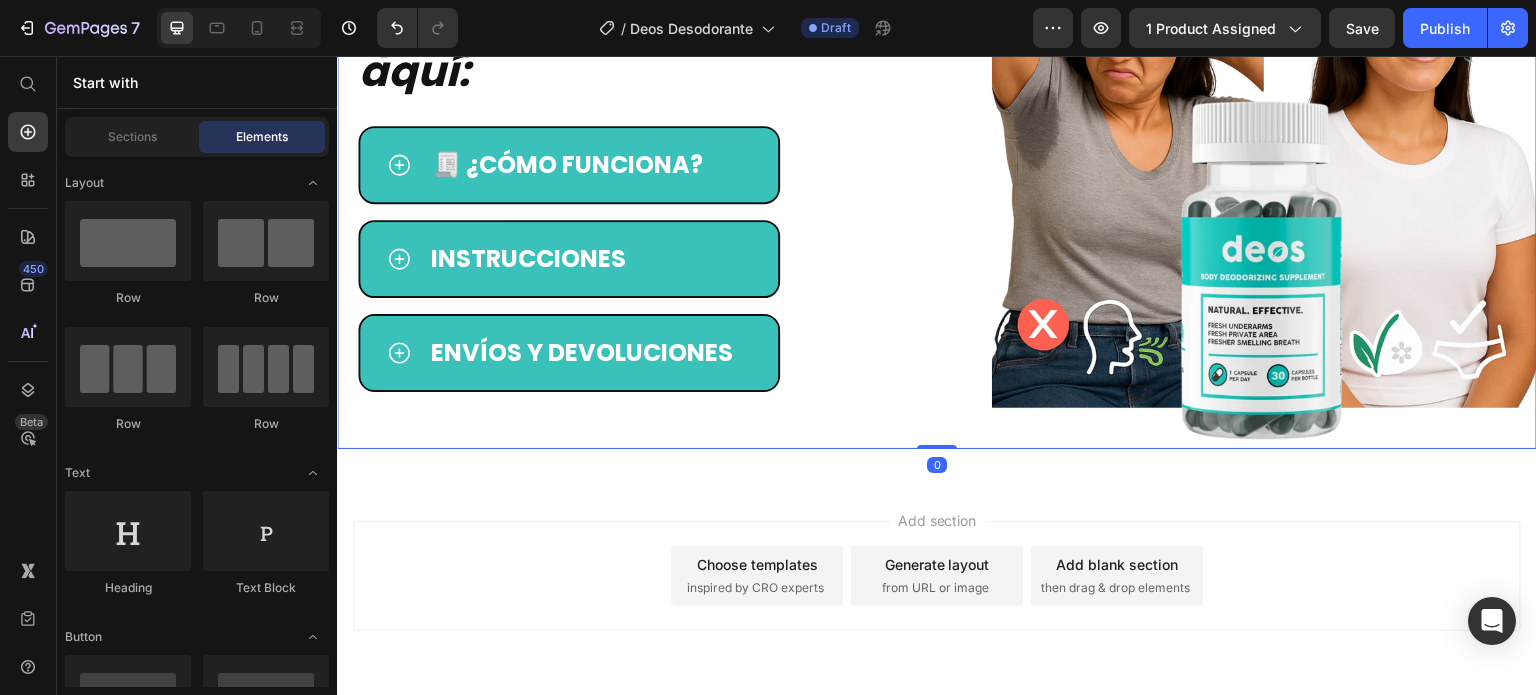 click on "La solución REAL (y rápida) está  aquí: Heading
🧾 ¿cómo funciona?
Instrucciones
envíos y devoluciones Accordion Row Image Row   0" at bounding box center (937, 181) 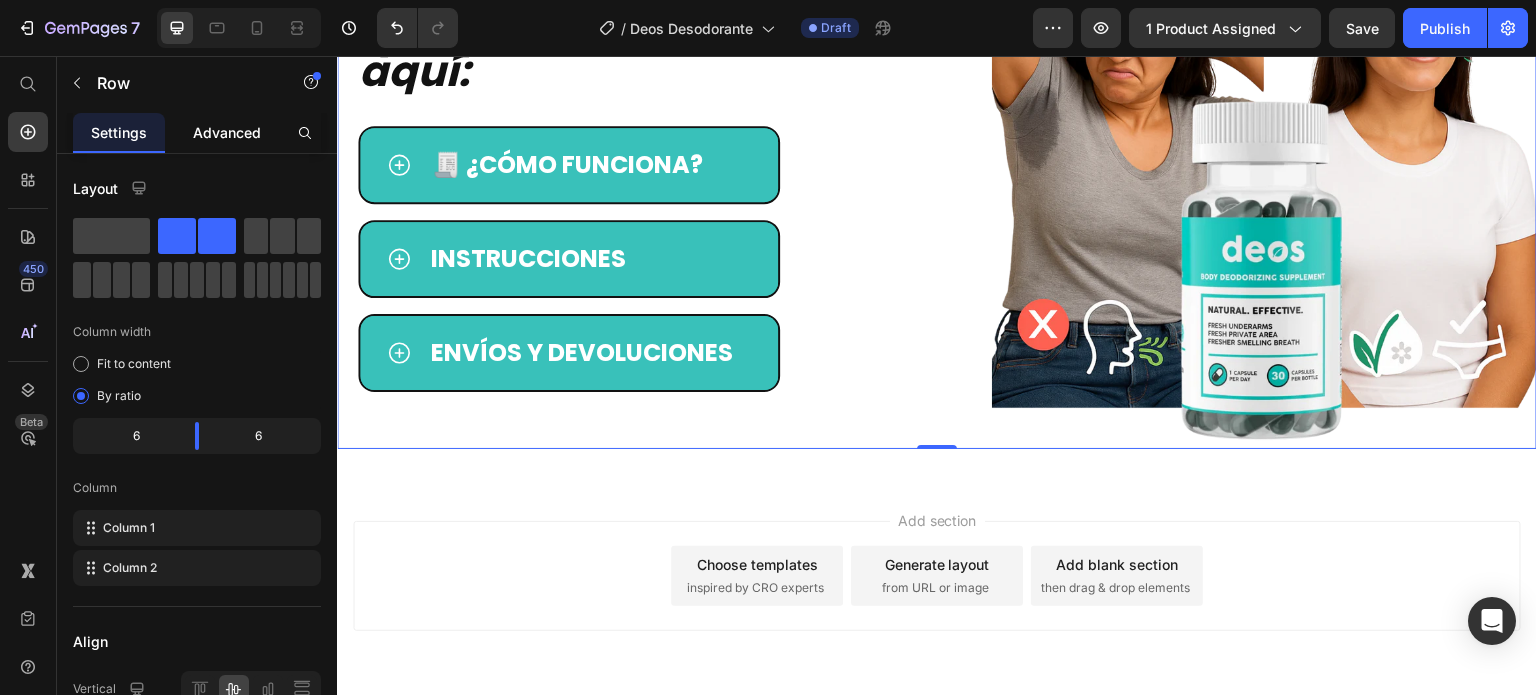 click on "Advanced" at bounding box center (227, 132) 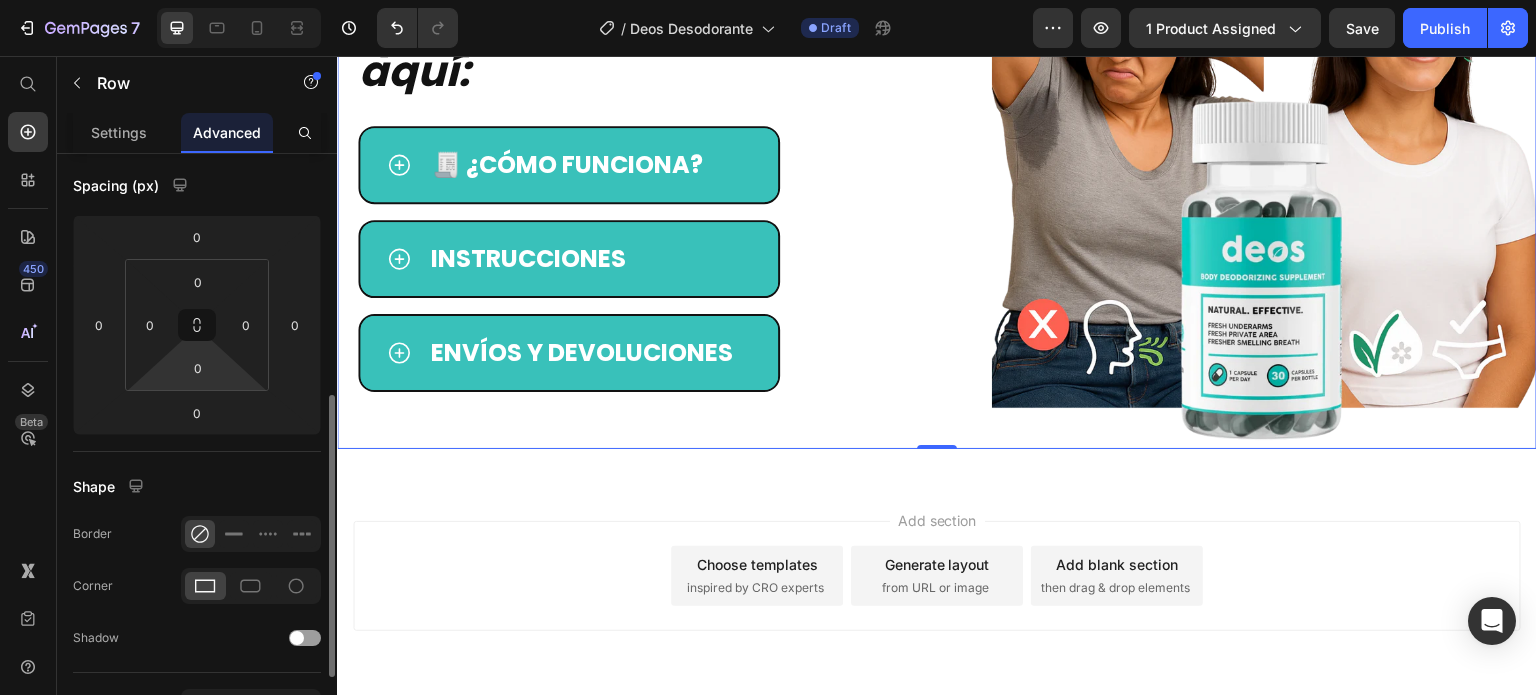 scroll, scrollTop: 300, scrollLeft: 0, axis: vertical 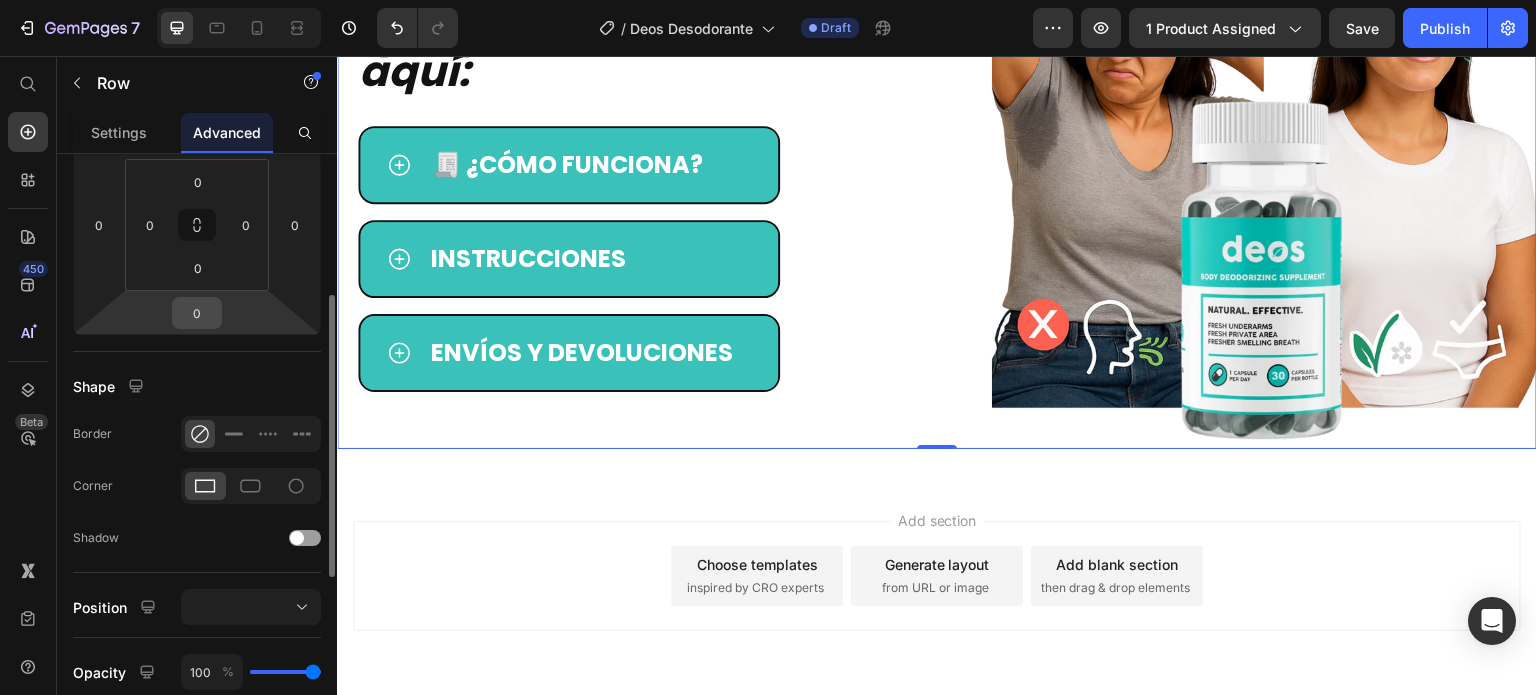 click on "0" at bounding box center [197, 313] 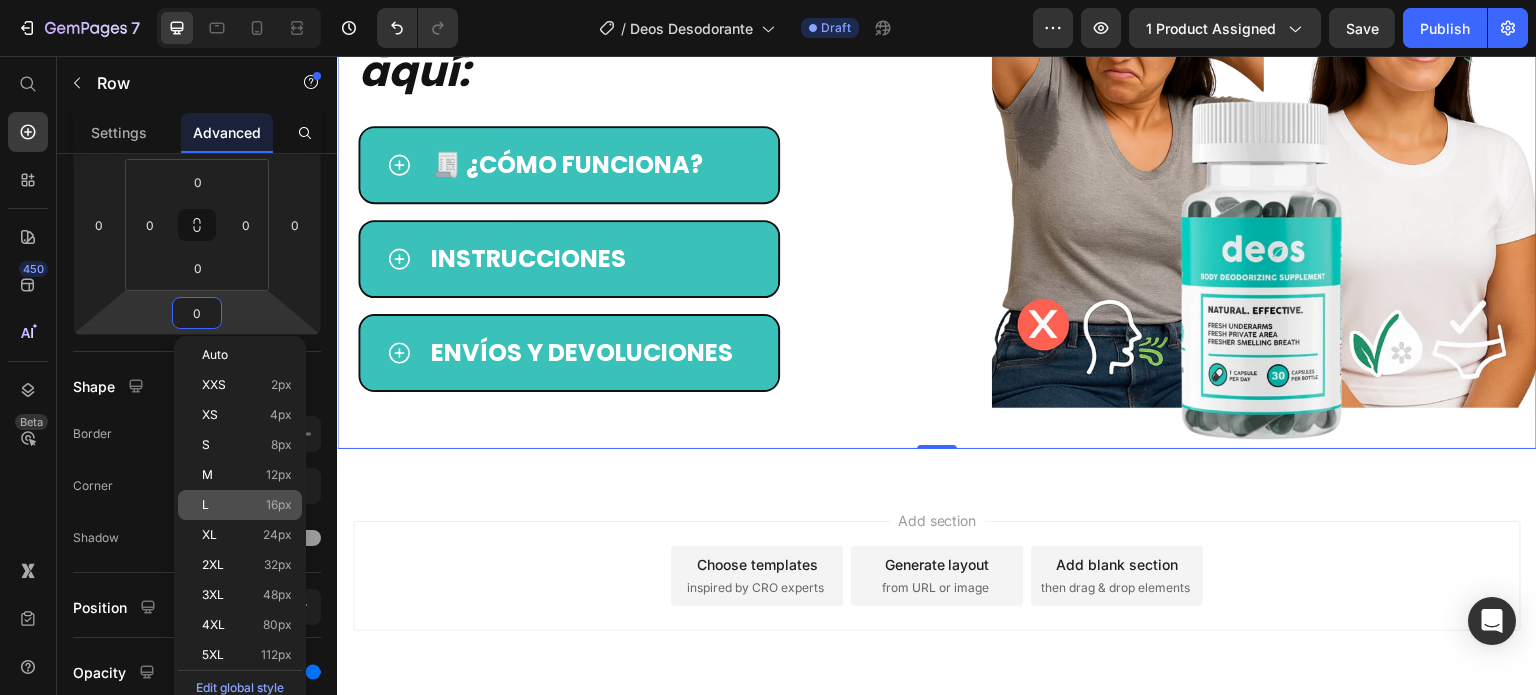 click on "L 16px" at bounding box center (247, 505) 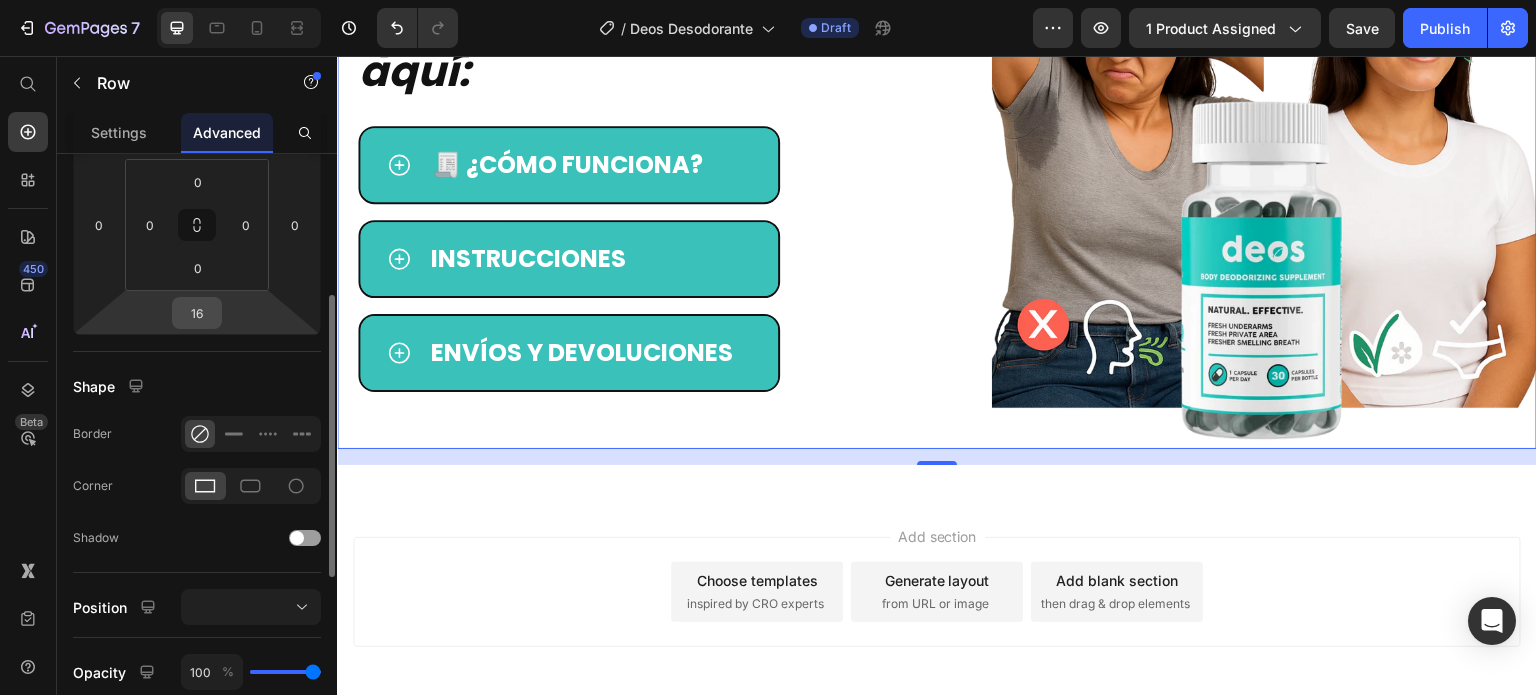 click on "16" at bounding box center (197, 313) 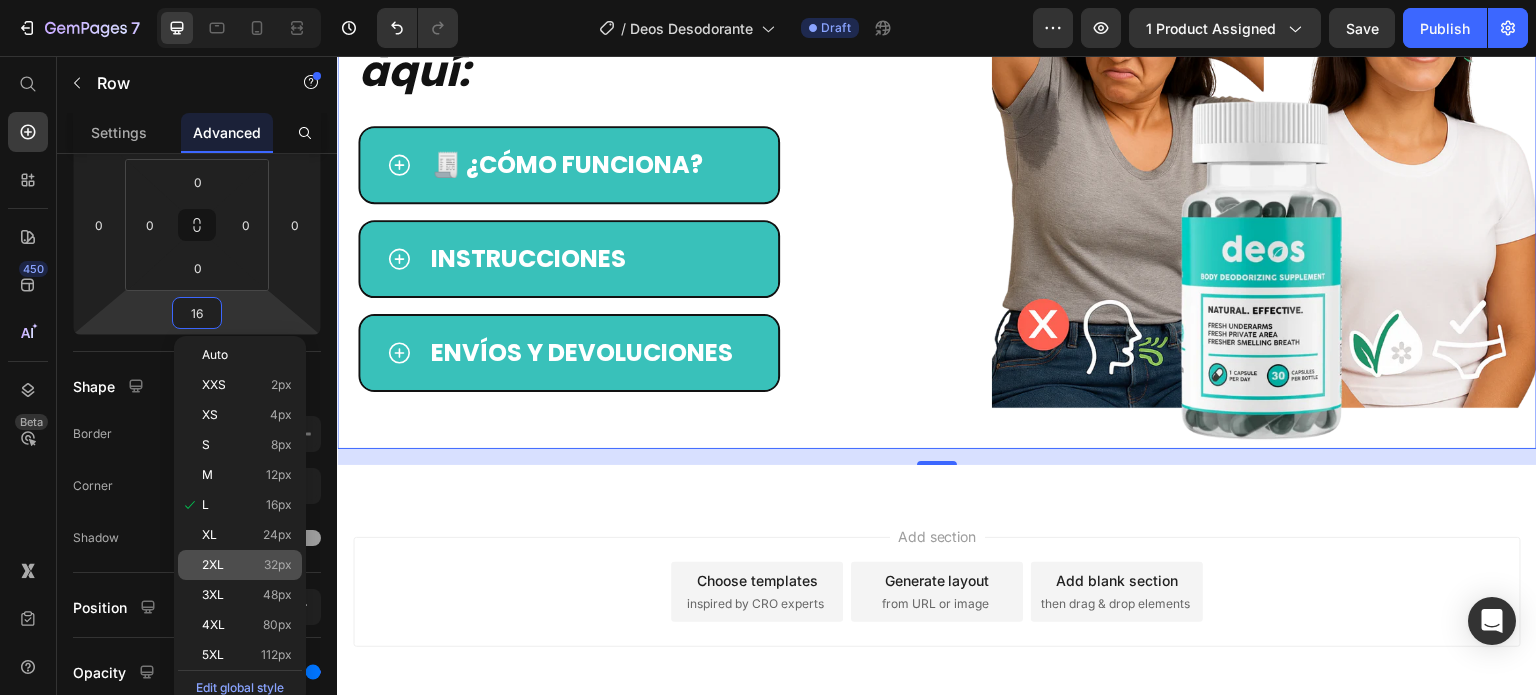 click on "2XL 32px" 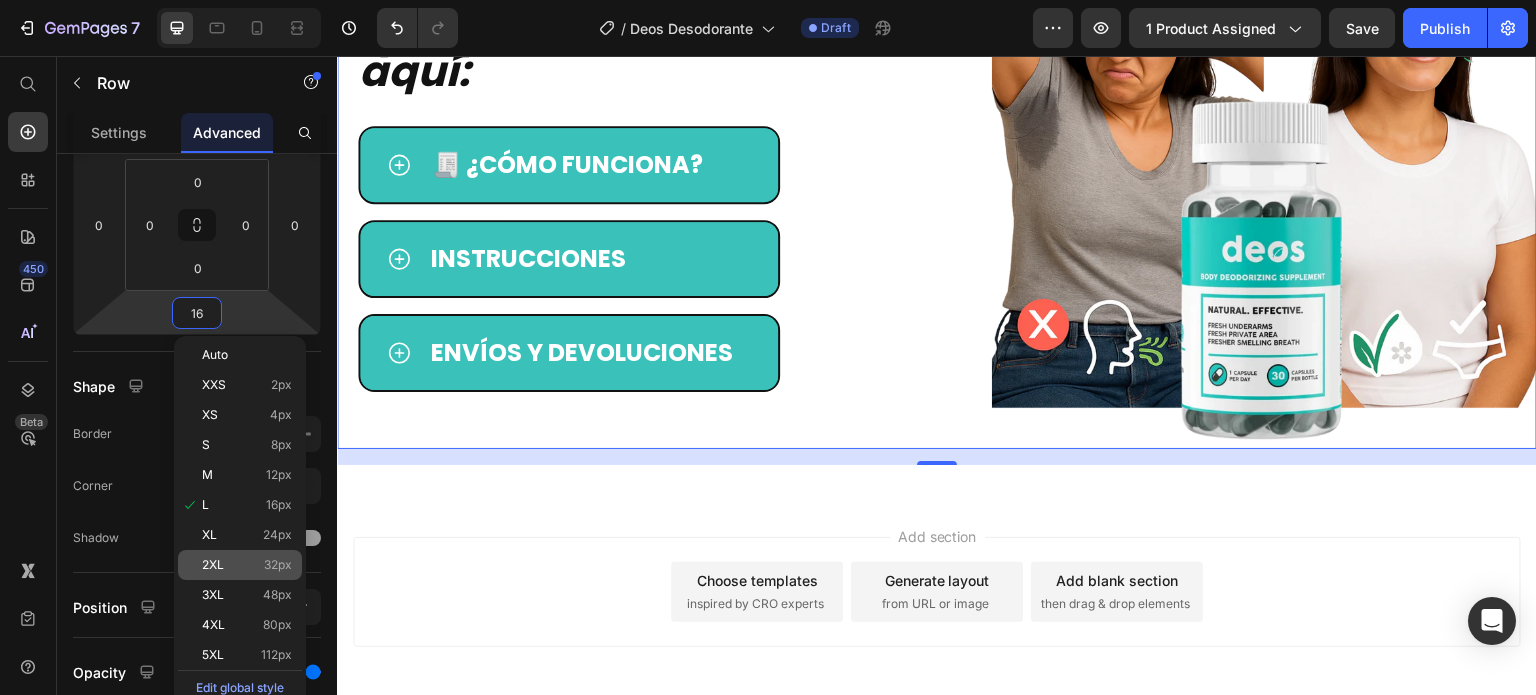 type on "32" 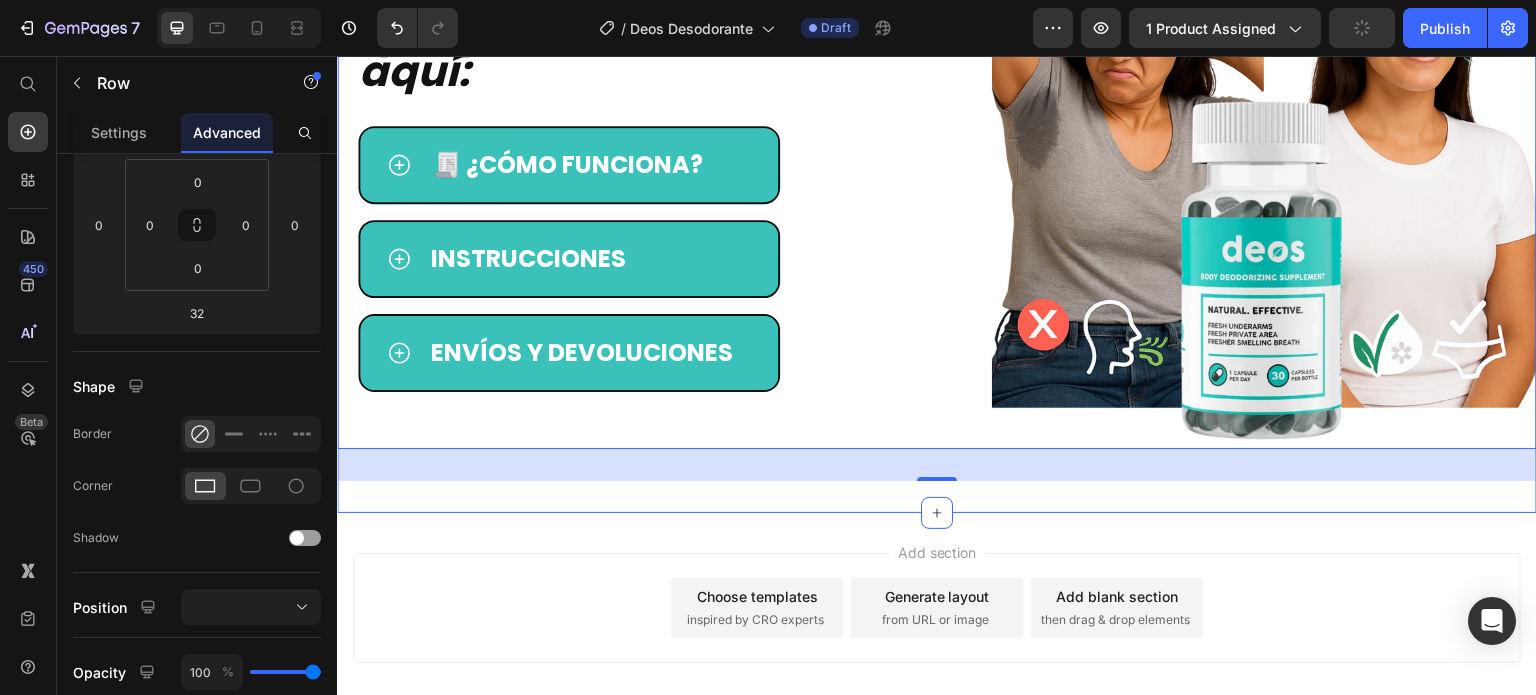 click on "La solución REAL (y rápida) está  aquí: Heading
🧾 ¿cómo funciona?
Instrucciones
envíos y devoluciones Accordion Row Image Row   32 Section 5" at bounding box center [937, 197] 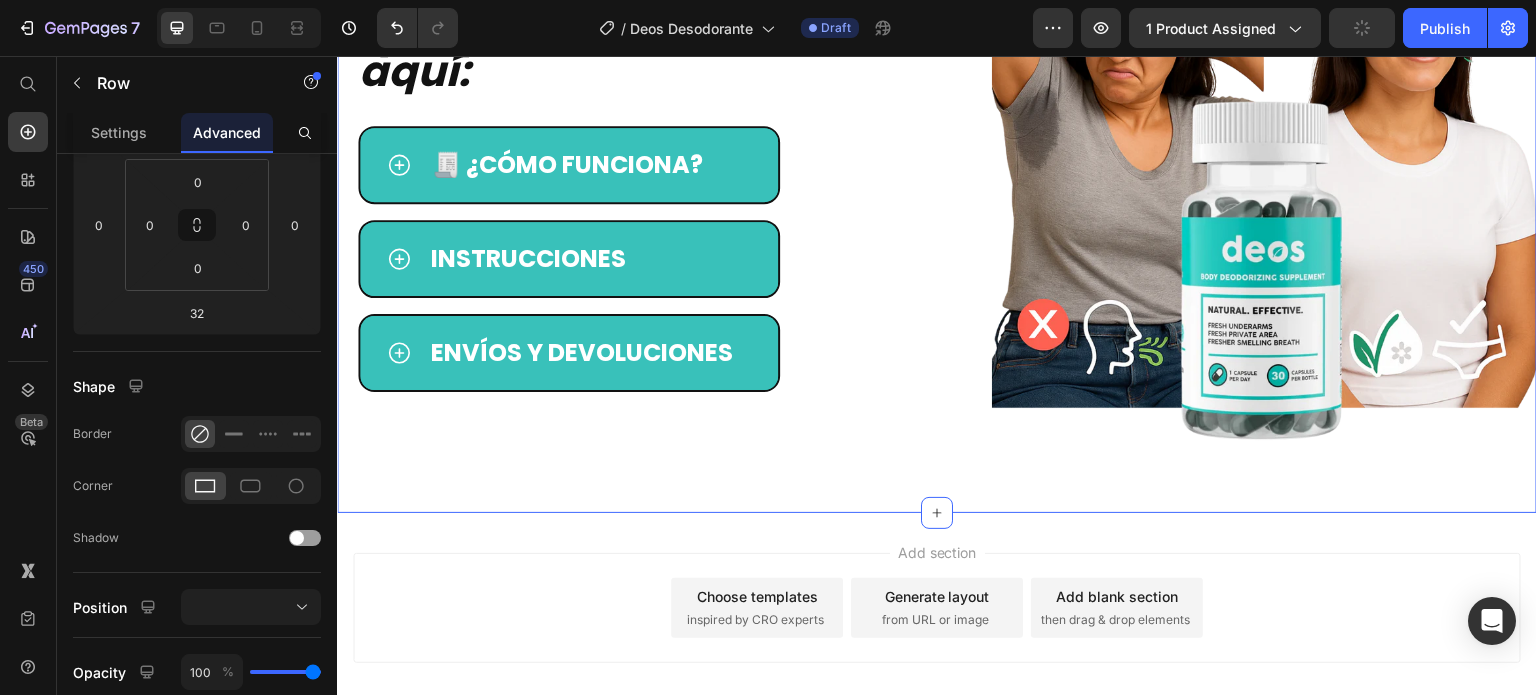 scroll, scrollTop: 0, scrollLeft: 0, axis: both 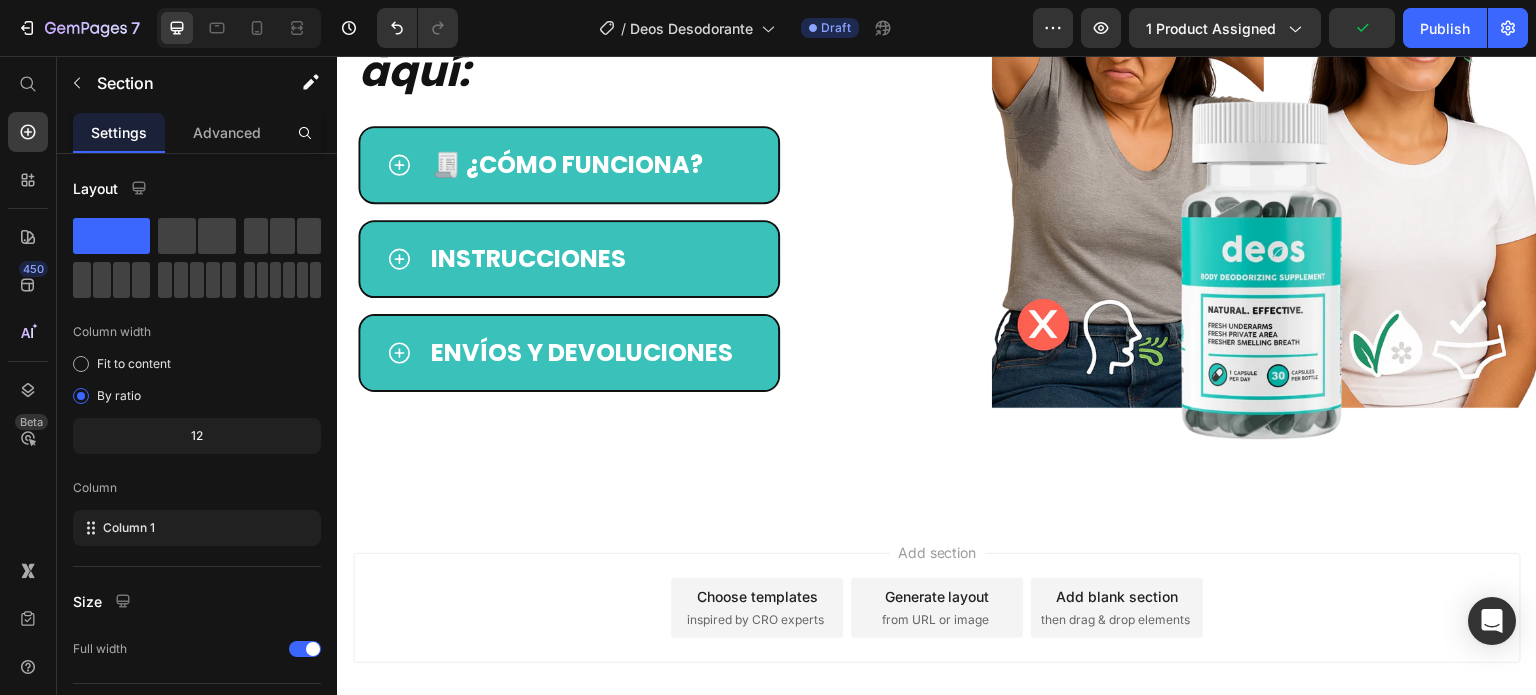 click on "Add section Choose templates inspired by CRO experts Generate layout from URL or image Add blank section then drag & drop elements" at bounding box center (937, 608) 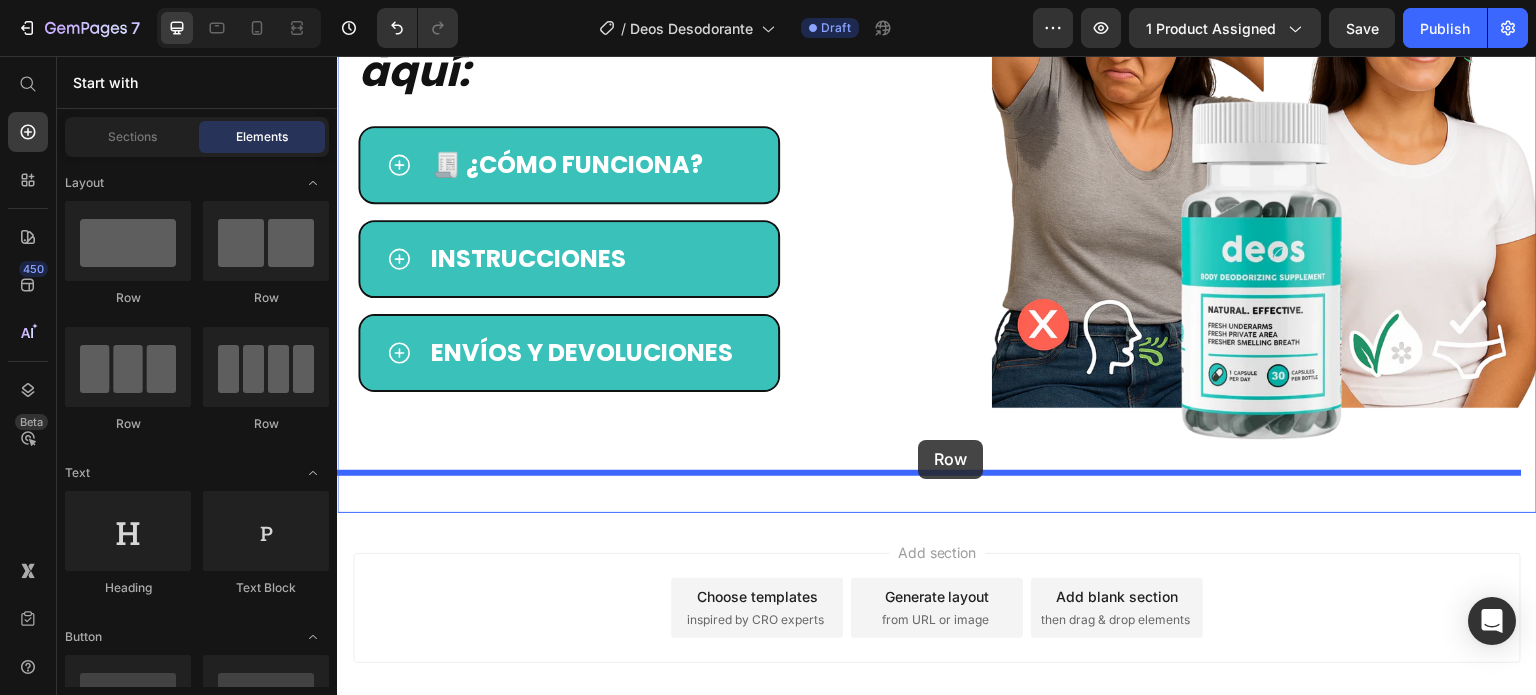 drag, startPoint x: 604, startPoint y: 307, endPoint x: 922, endPoint y: 445, distance: 346.65256 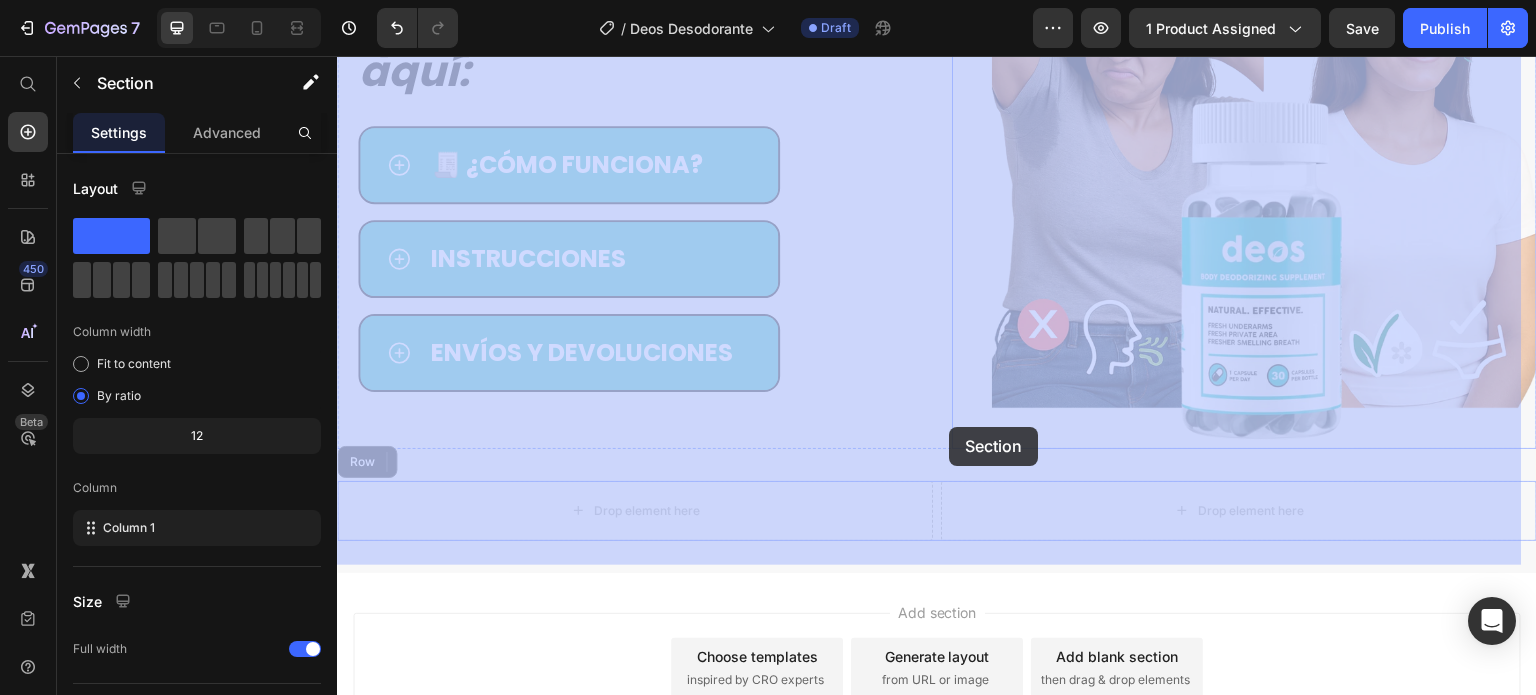 drag, startPoint x: 922, startPoint y: 445, endPoint x: 950, endPoint y: 427, distance: 33.286633 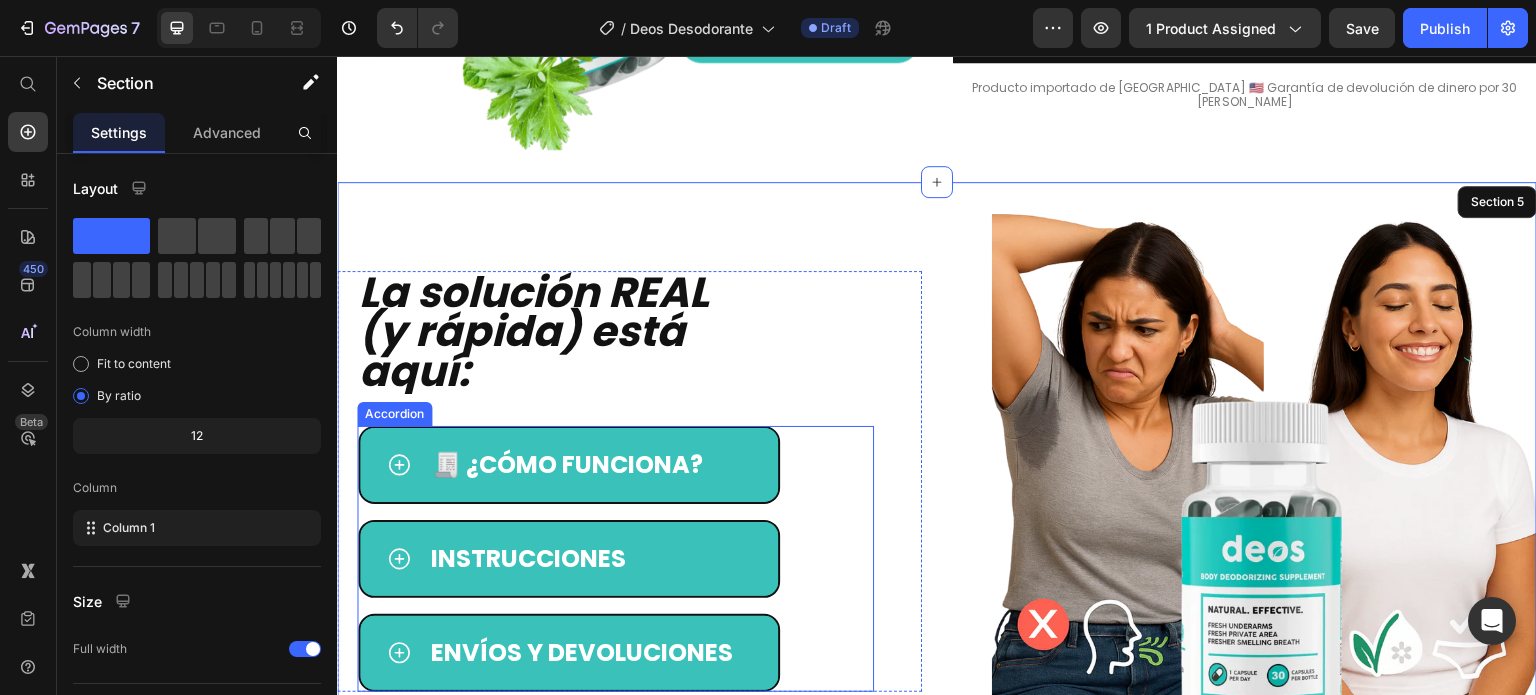 scroll, scrollTop: 1086, scrollLeft: 0, axis: vertical 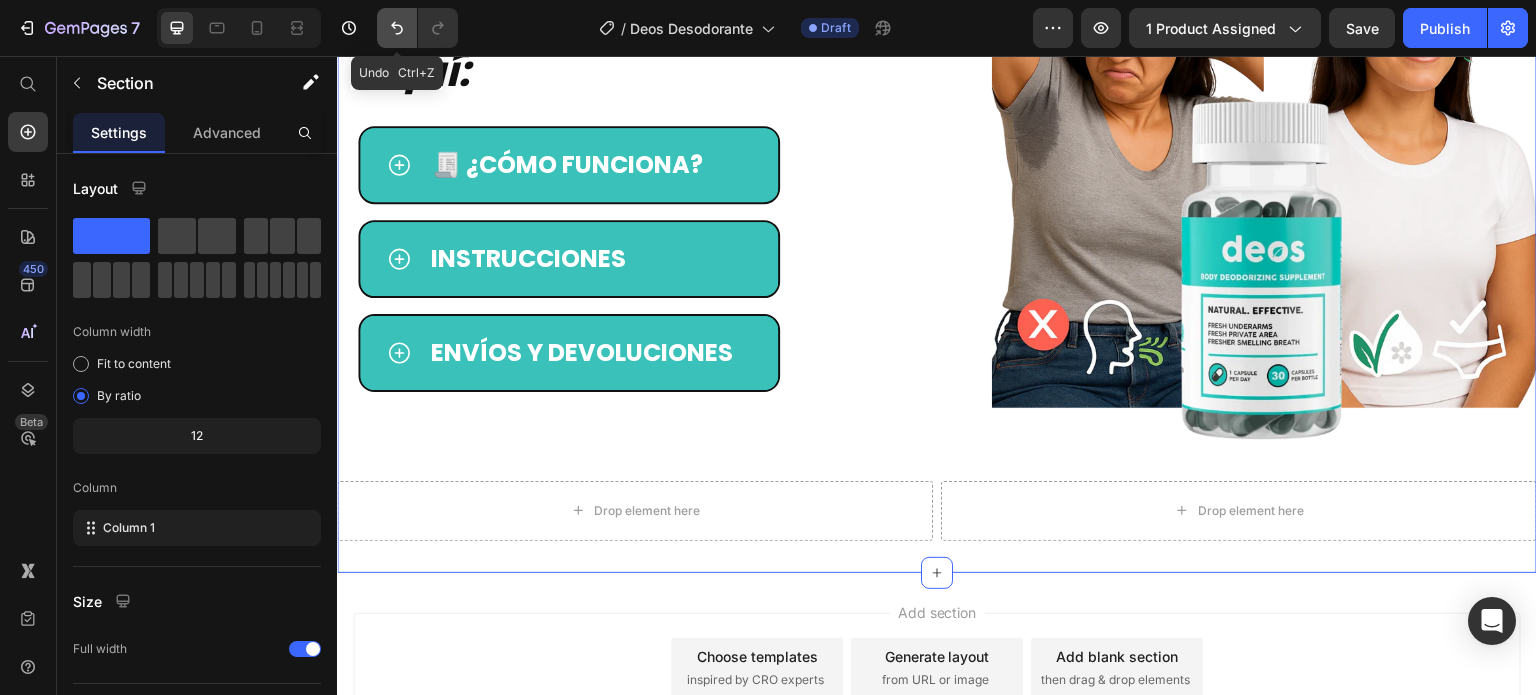 click 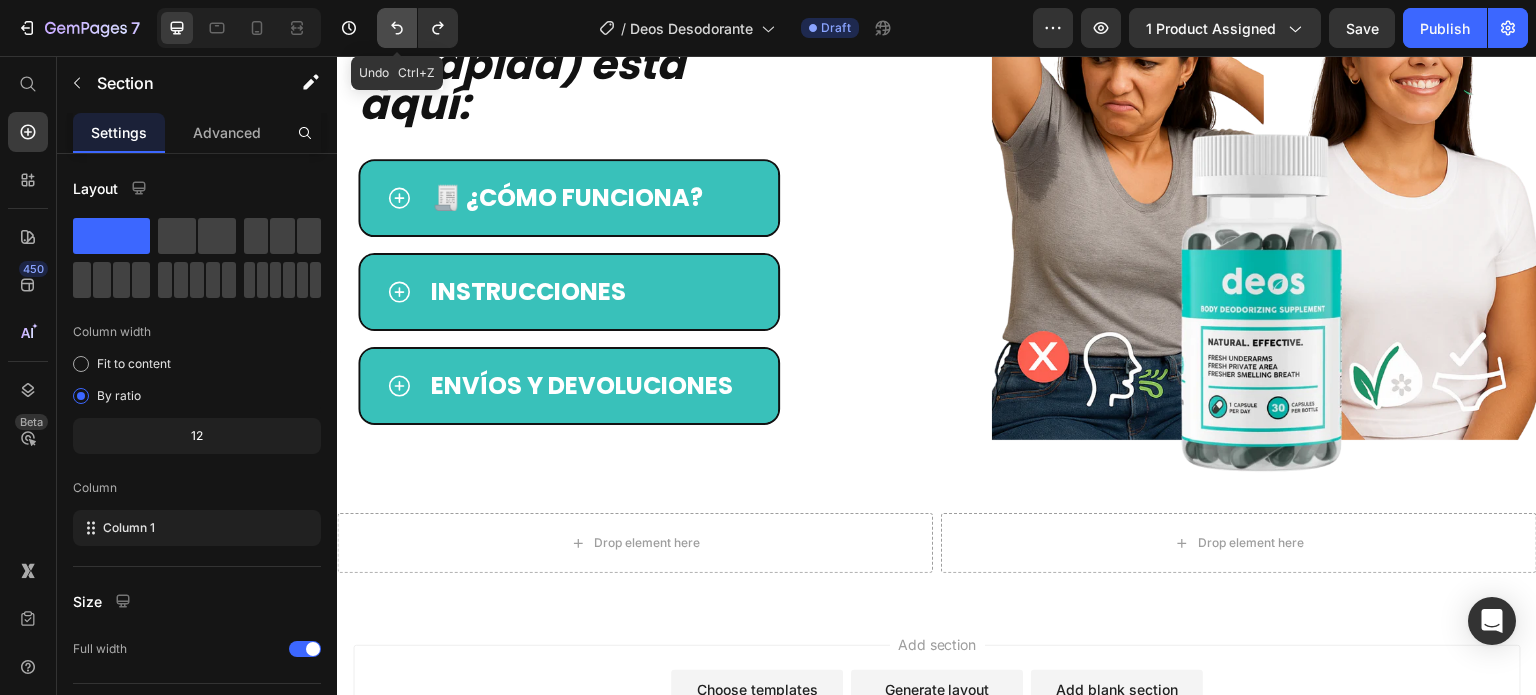 click 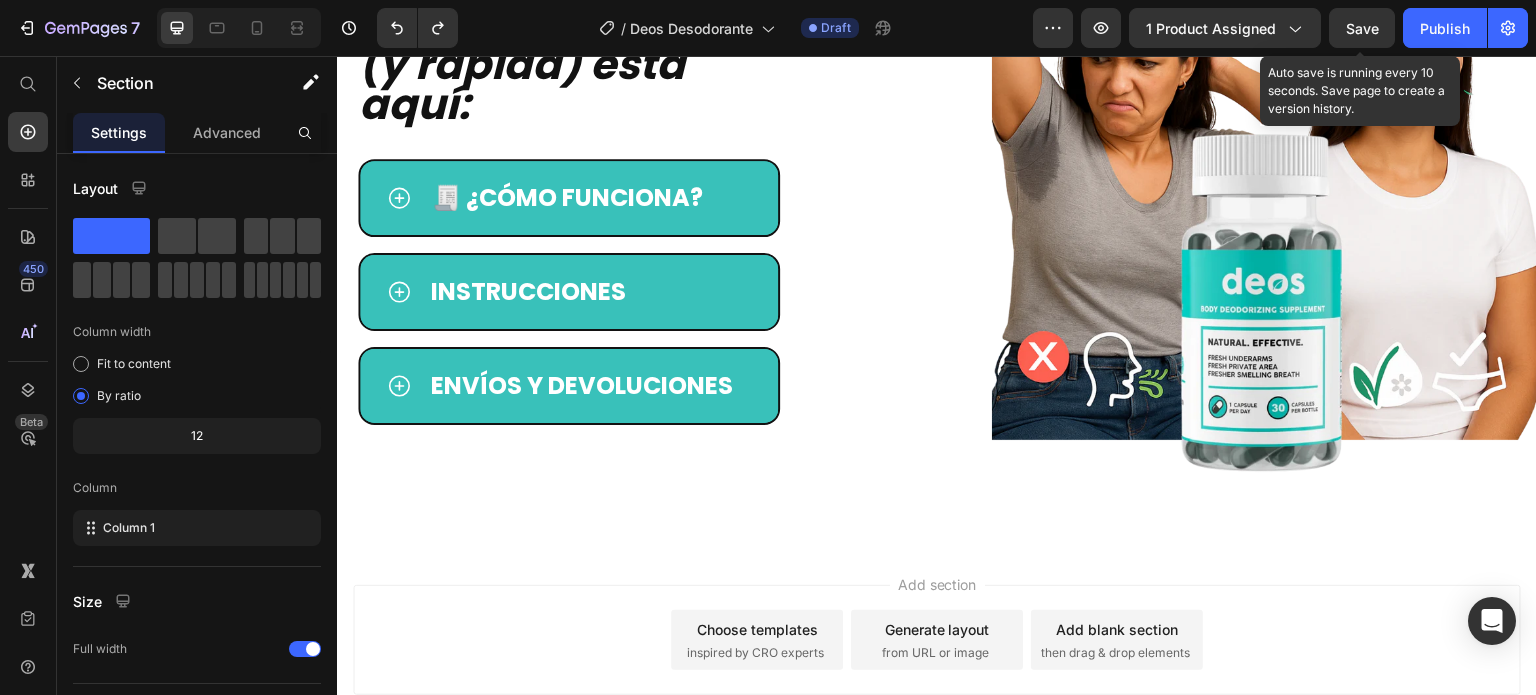 click on "Save" at bounding box center [1362, 28] 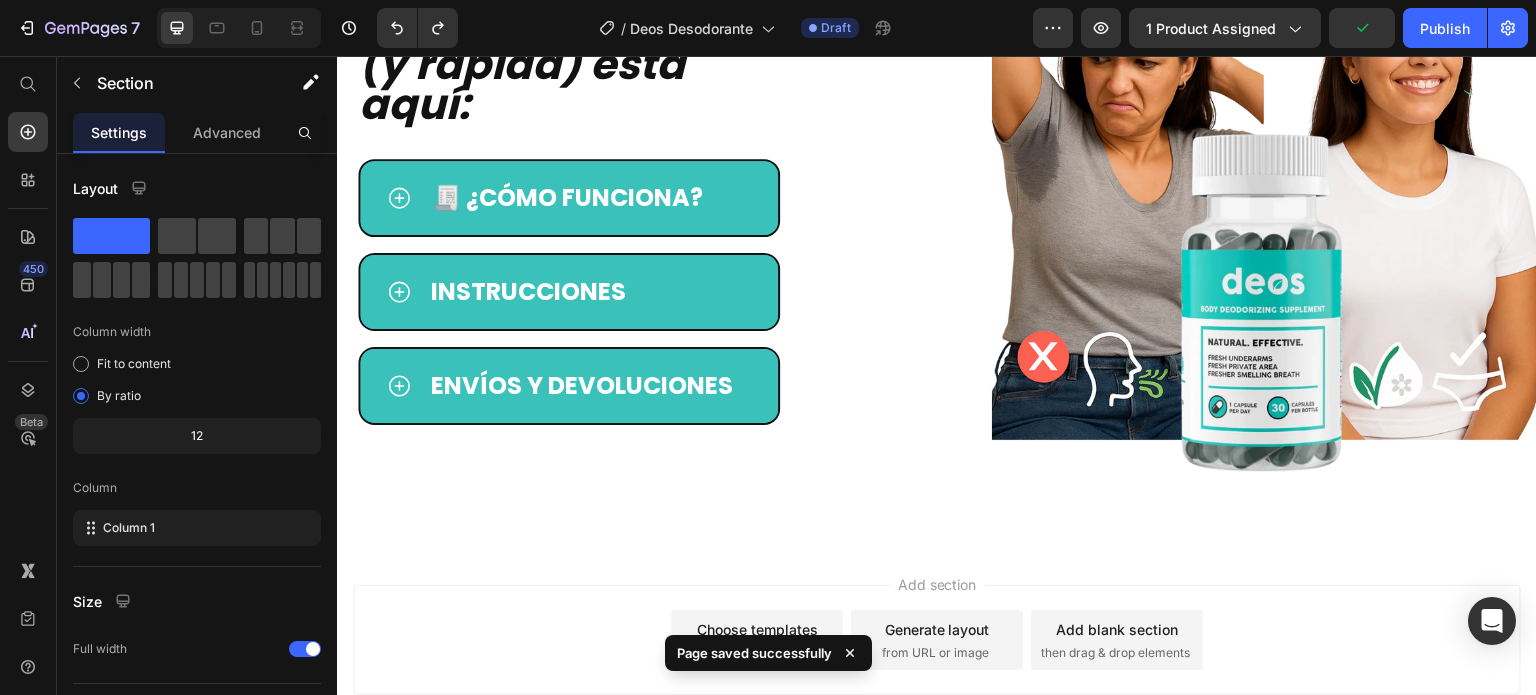 click on "La solución REAL (y rápida) está  aquí: Heading
🧾 ¿cómo funciona?
Instrucciones
envíos y devoluciones Accordion Row Image Row Section 5" at bounding box center (937, 230) 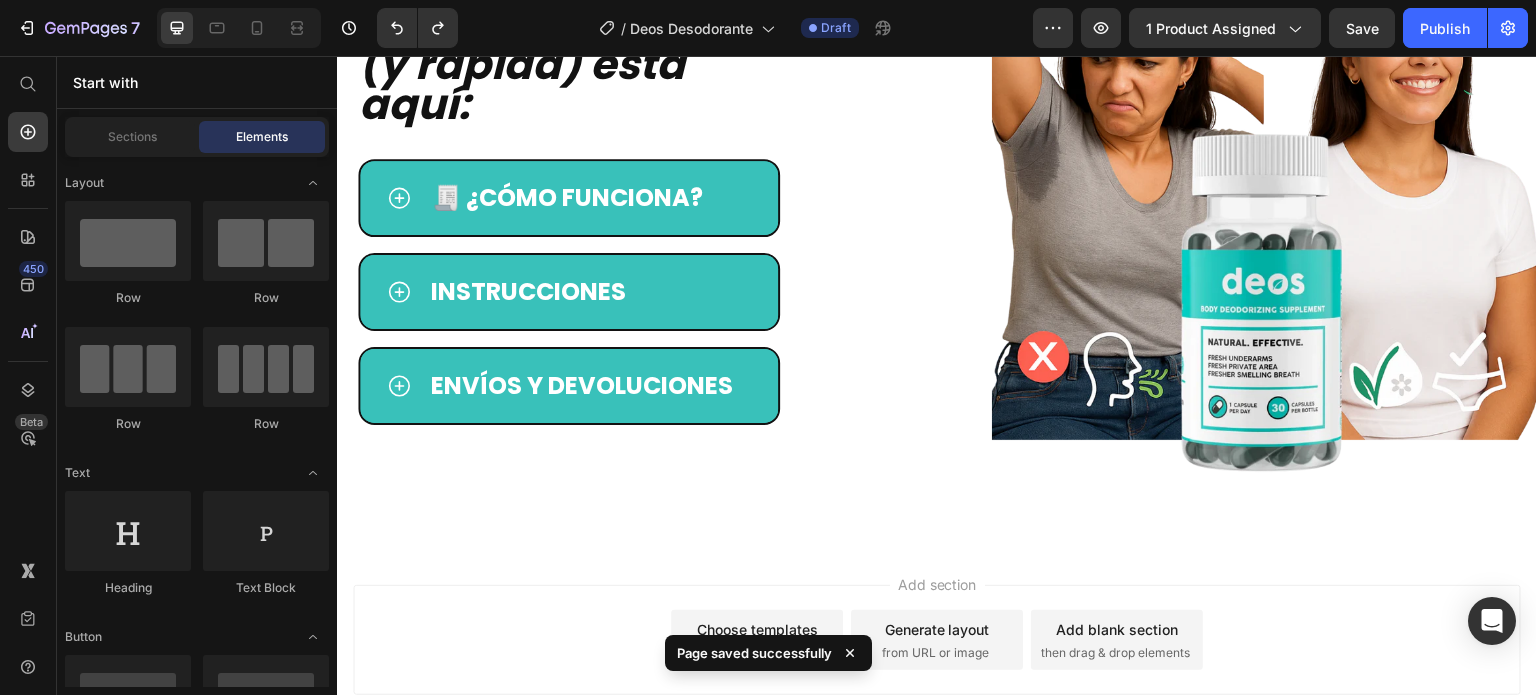 click on "Add section Choose templates inspired by CRO experts Generate layout from URL or image Add blank section then drag & drop elements" at bounding box center (937, 640) 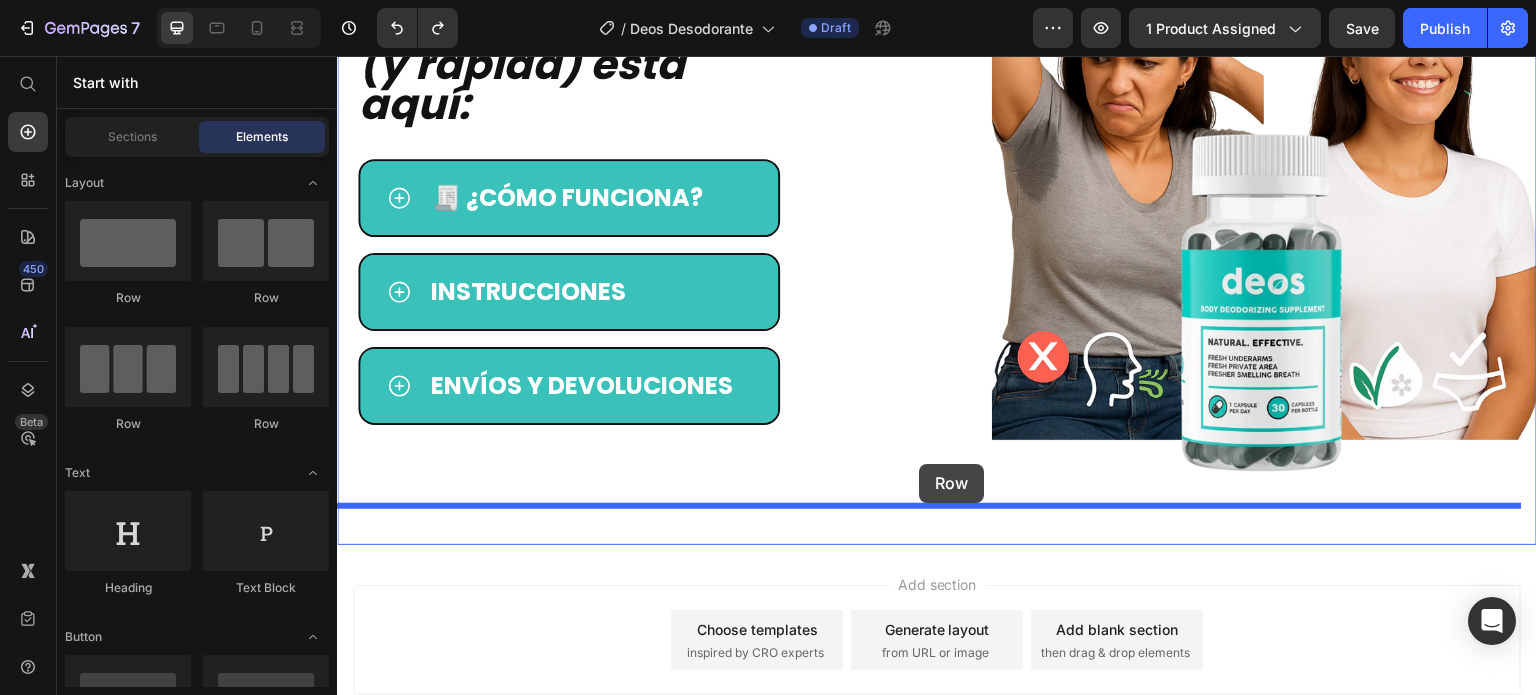 drag, startPoint x: 605, startPoint y: 300, endPoint x: 919, endPoint y: 464, distance: 354.2485 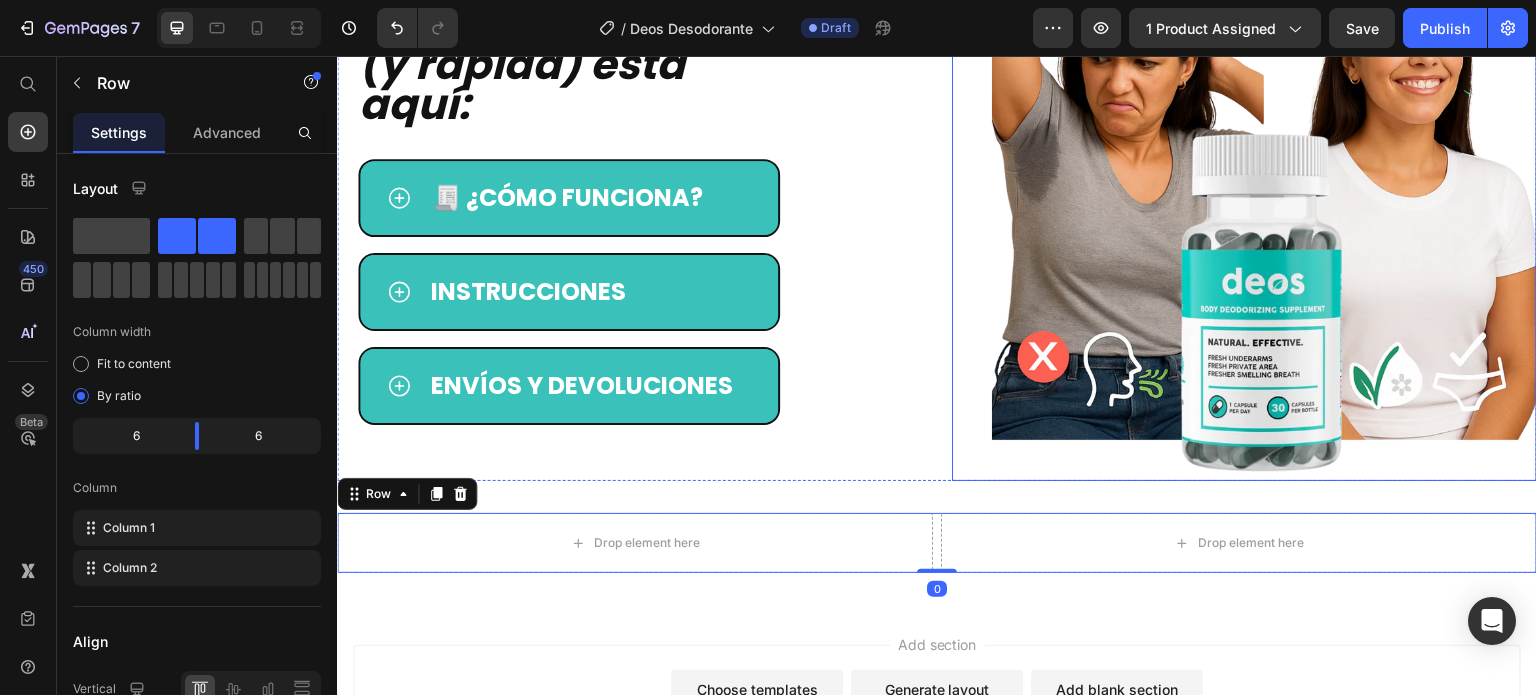 click at bounding box center [1244, 214] 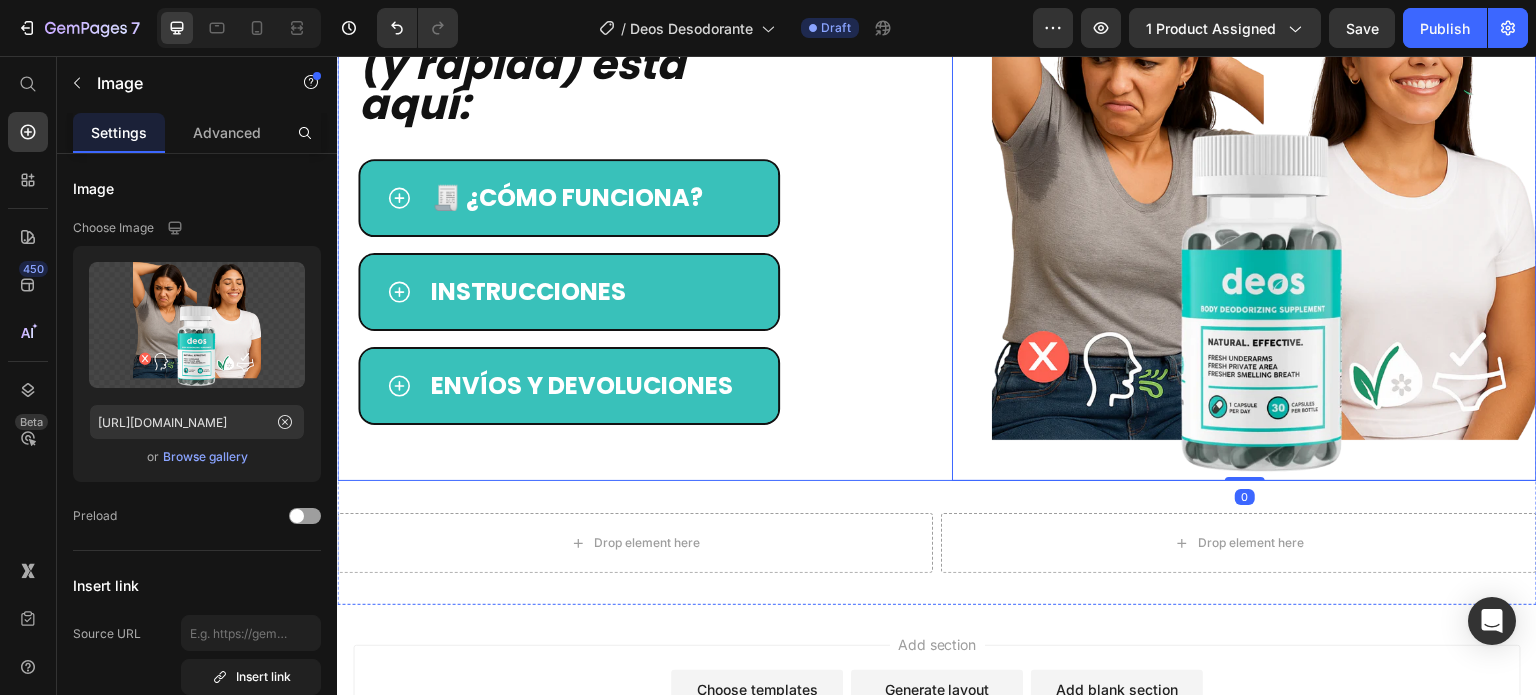 click on "La solución REAL (y rápida) está  aquí: Heading
🧾 ¿cómo funciona?
Instrucciones
envíos y devoluciones Accordion Row Image   0 Row" at bounding box center [937, 214] 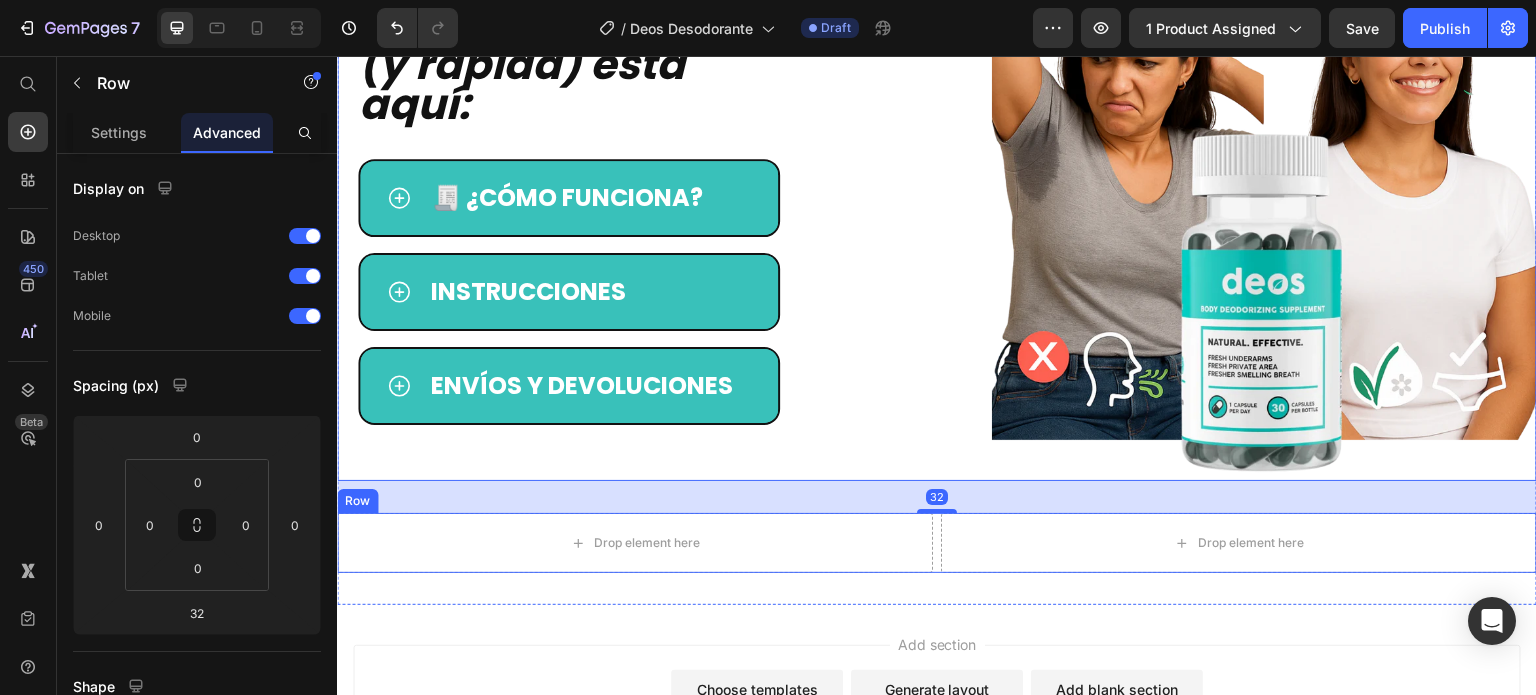 click on "Drop element here
Drop element here Row" at bounding box center (937, 543) 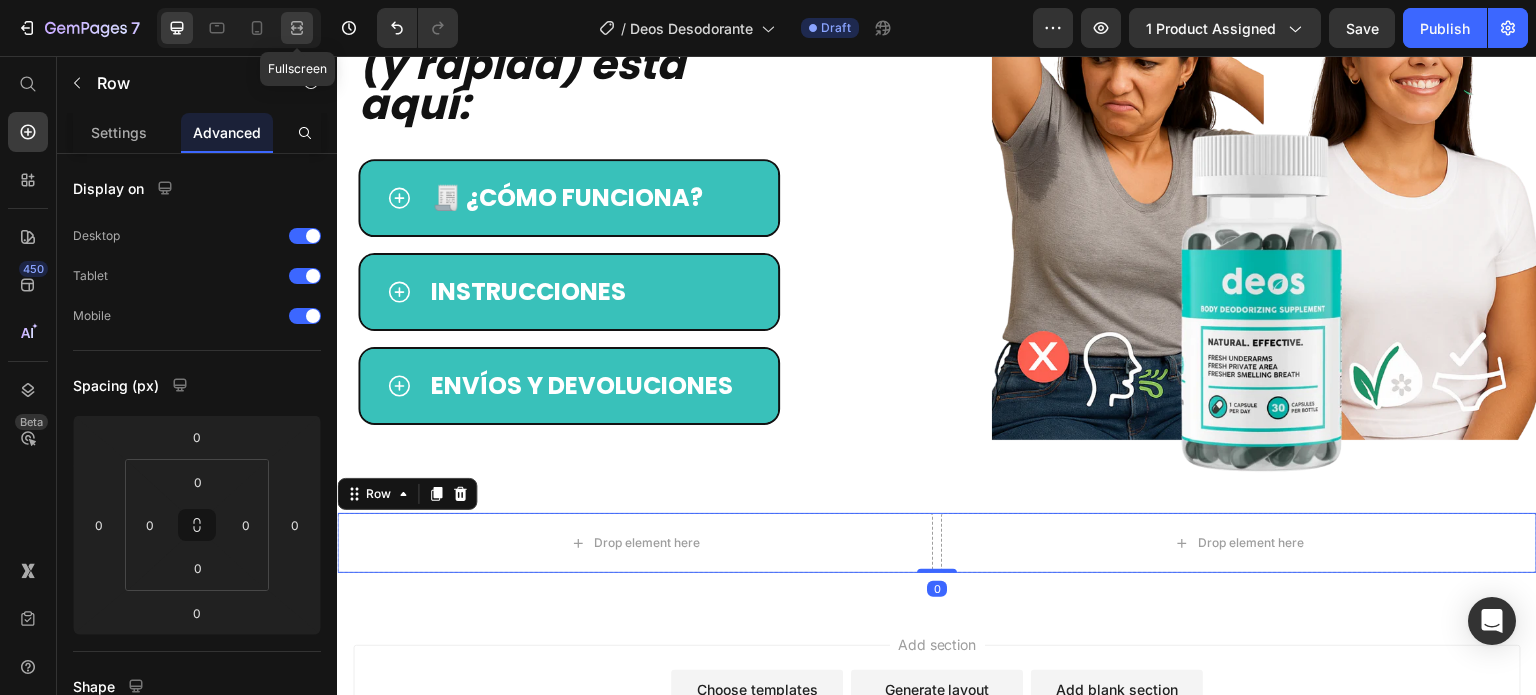 click 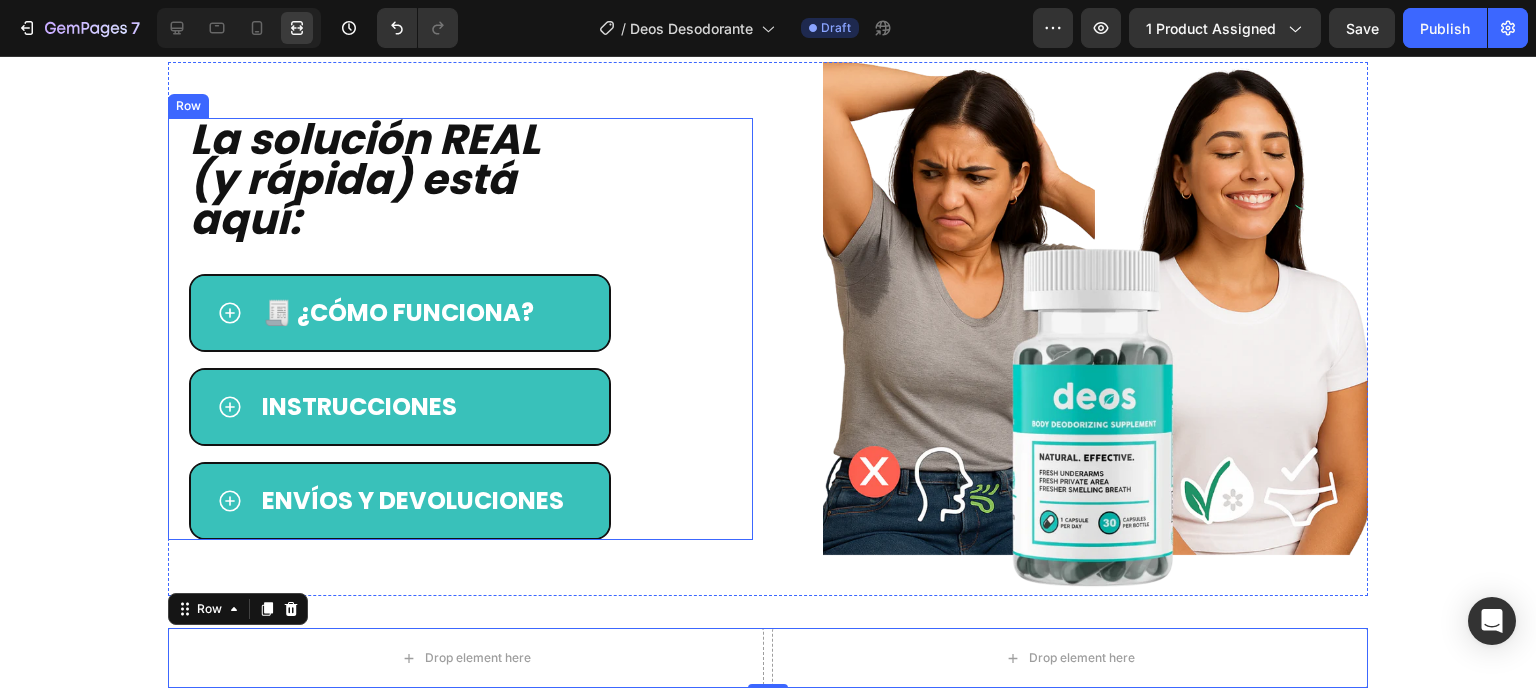 scroll, scrollTop: 1298, scrollLeft: 0, axis: vertical 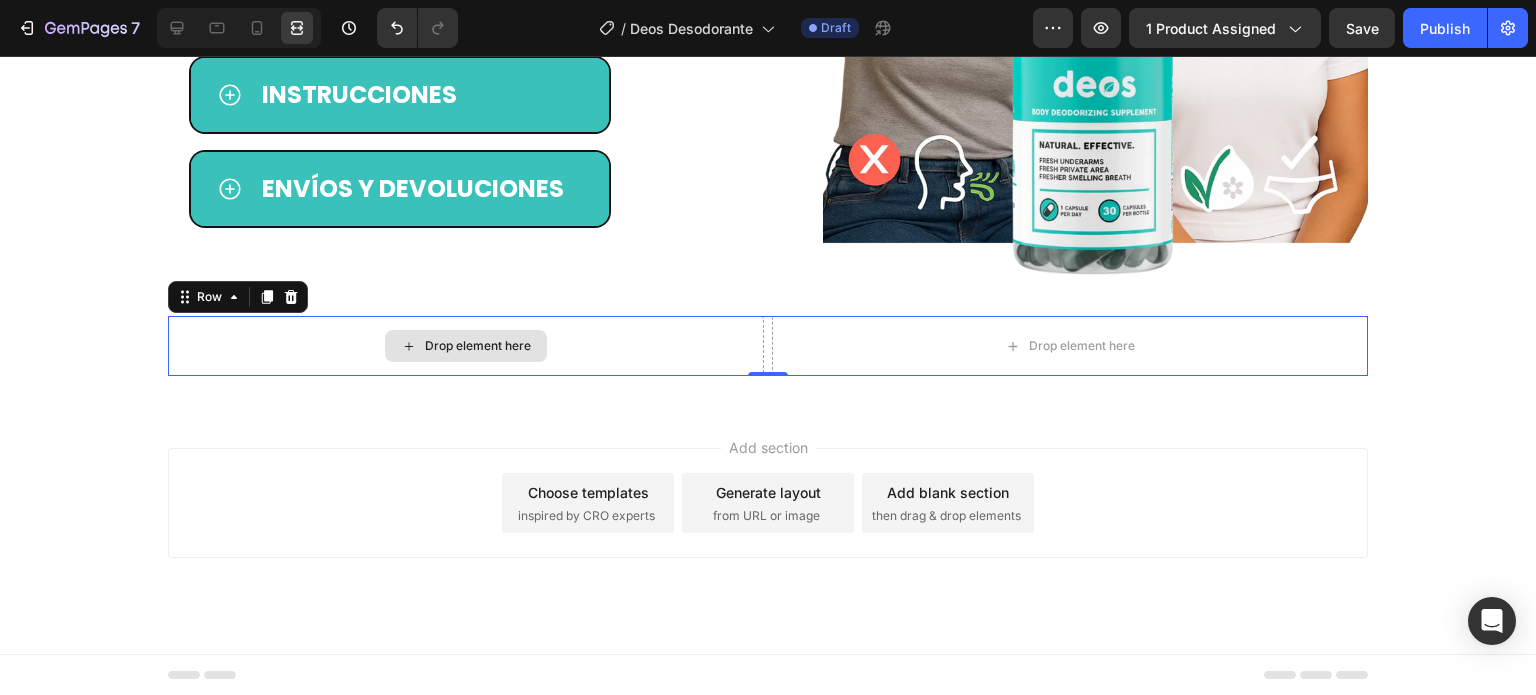 click on "Drop element here" at bounding box center [478, 346] 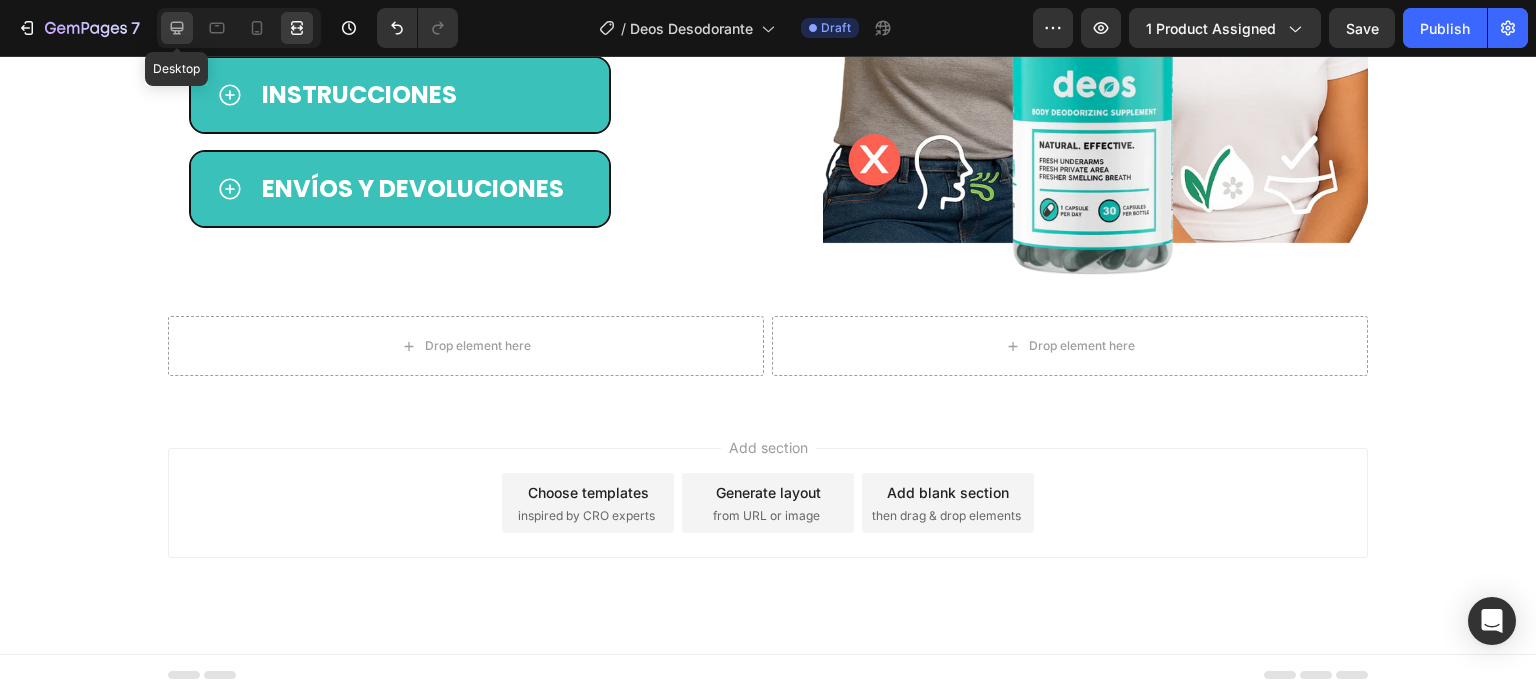 click 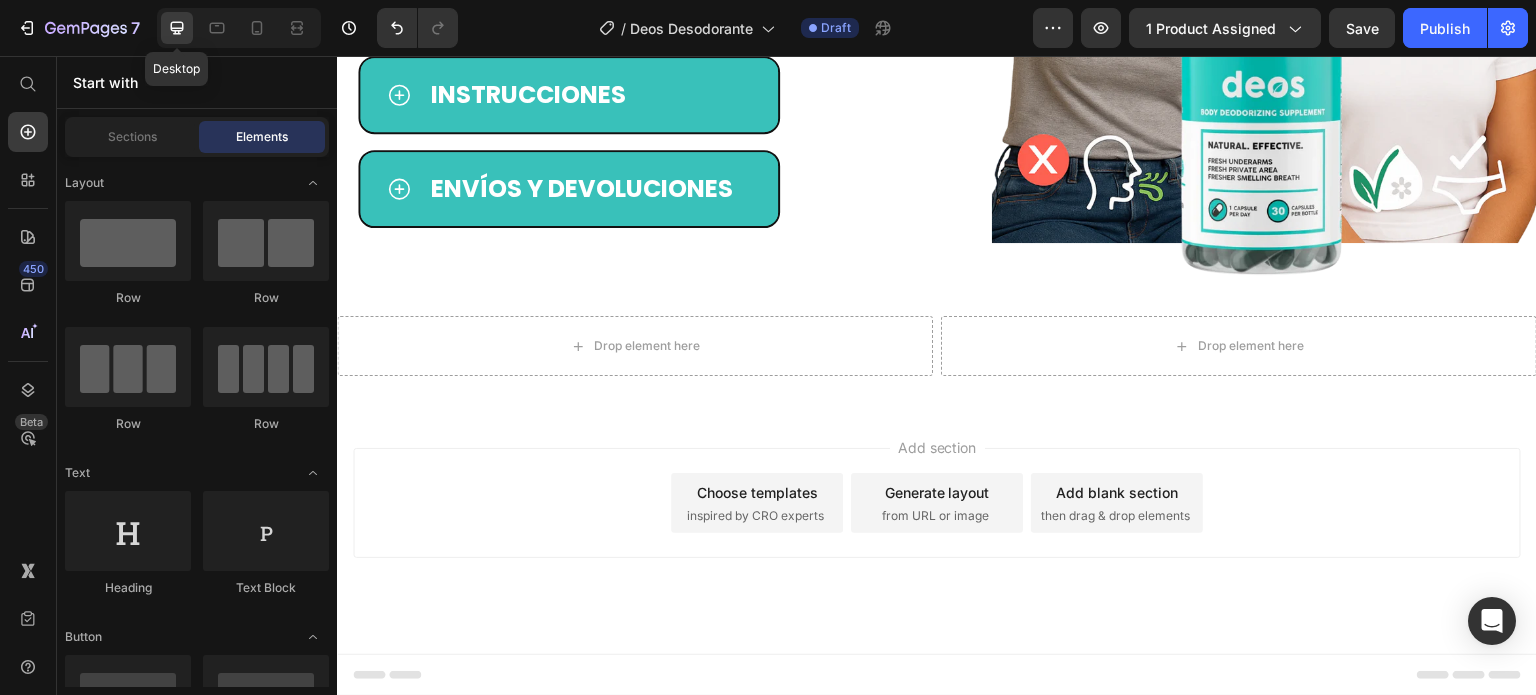 scroll, scrollTop: 1276, scrollLeft: 0, axis: vertical 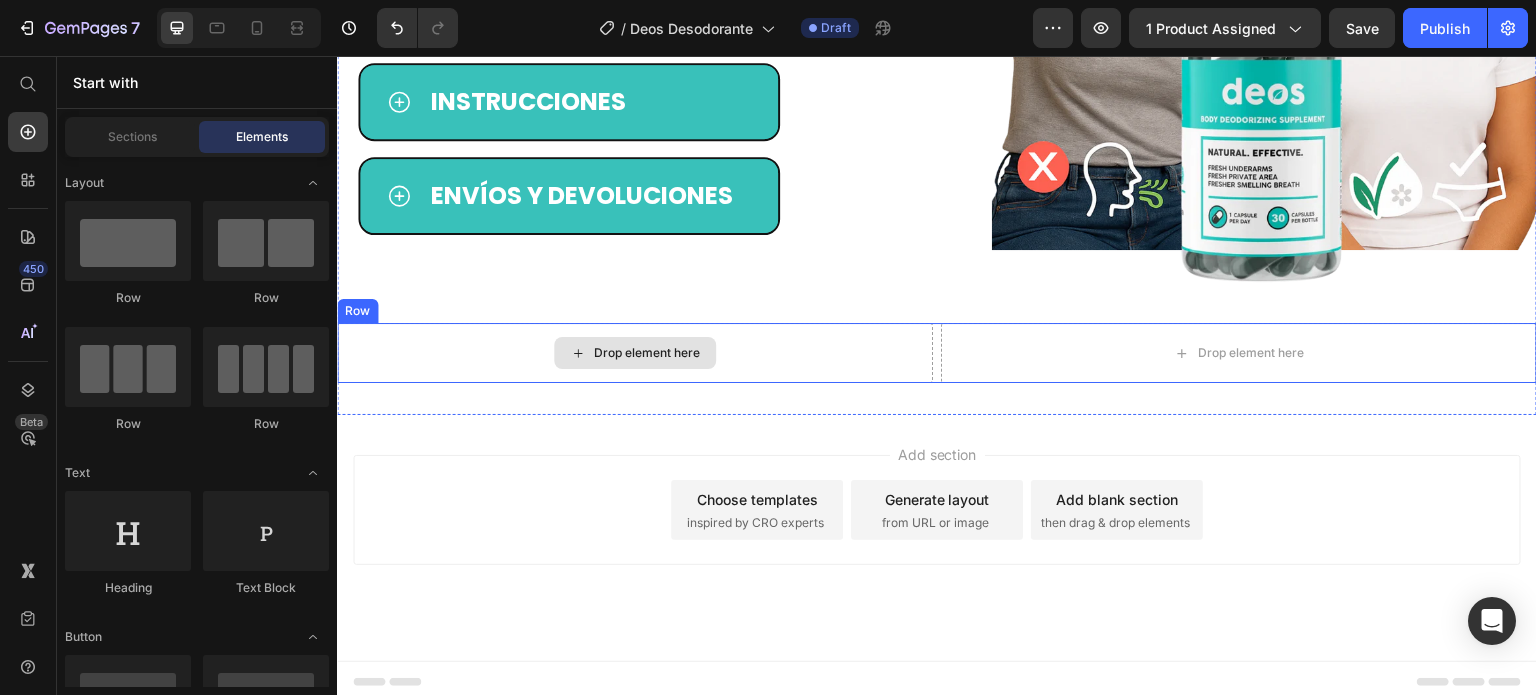 click on "Drop element here" at bounding box center [647, 353] 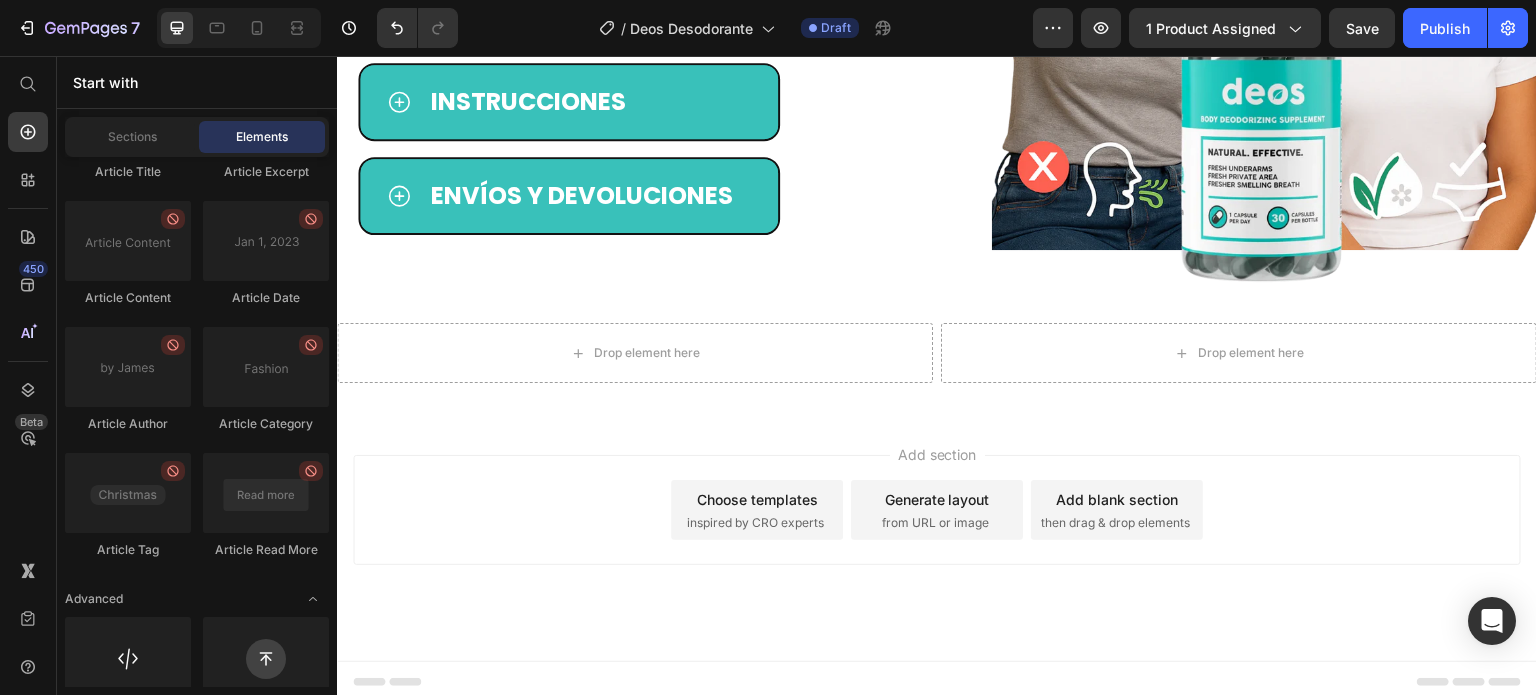 scroll, scrollTop: 5655, scrollLeft: 0, axis: vertical 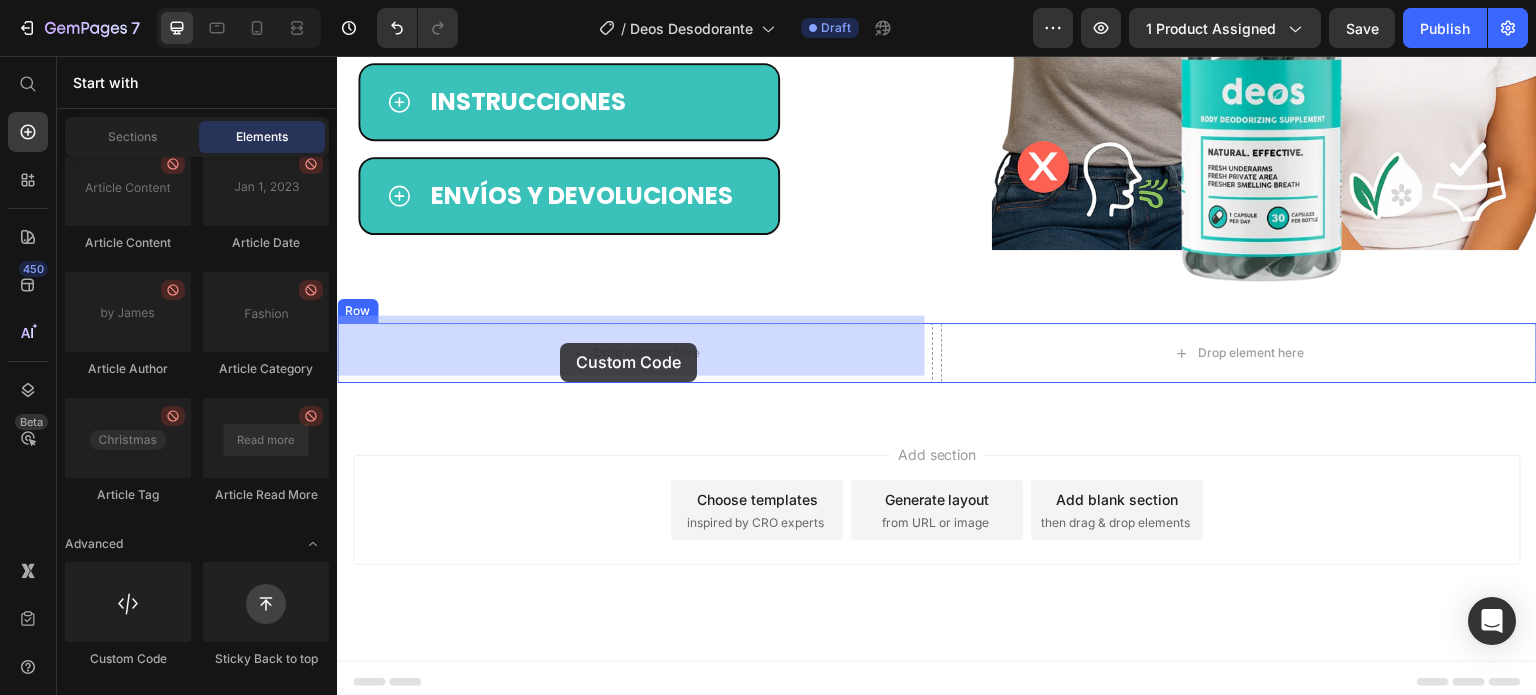 drag, startPoint x: 462, startPoint y: 660, endPoint x: 560, endPoint y: 343, distance: 331.80264 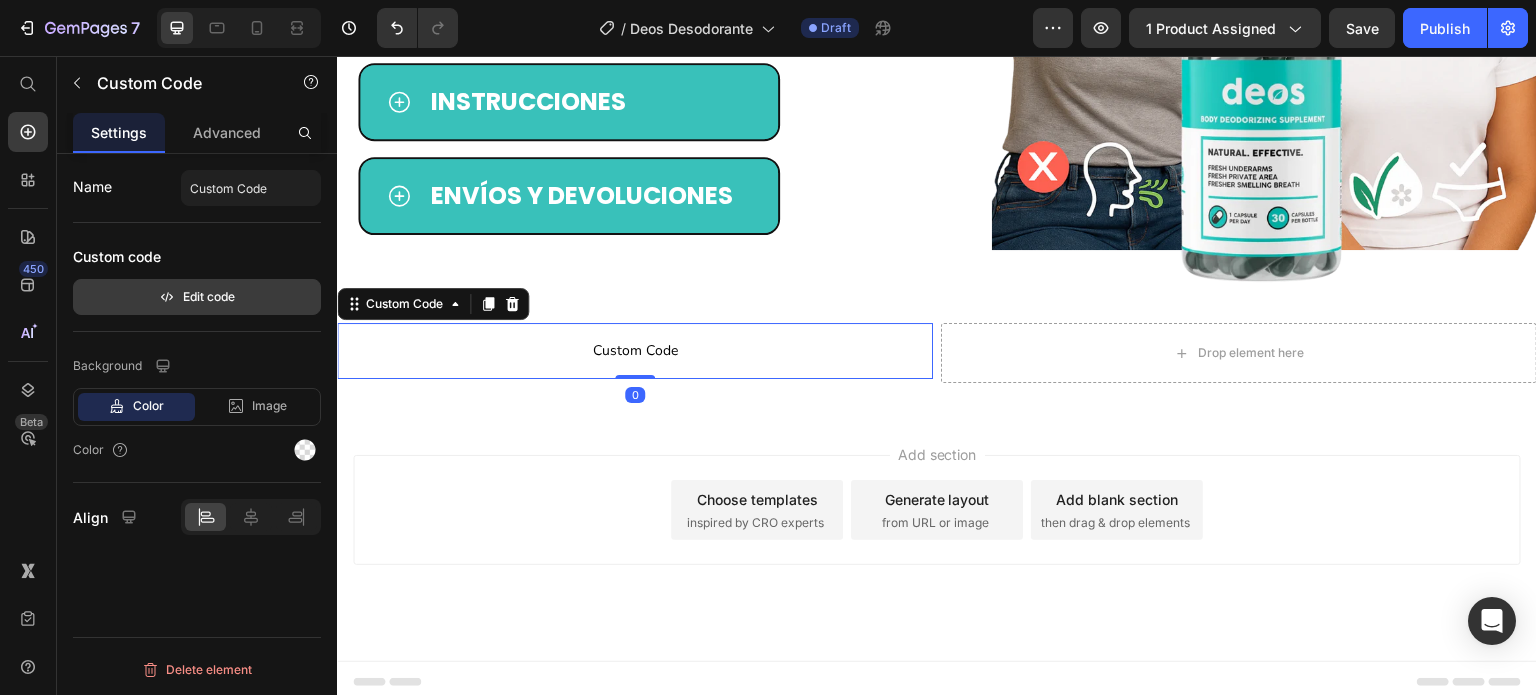 click on "Edit code" at bounding box center [197, 297] 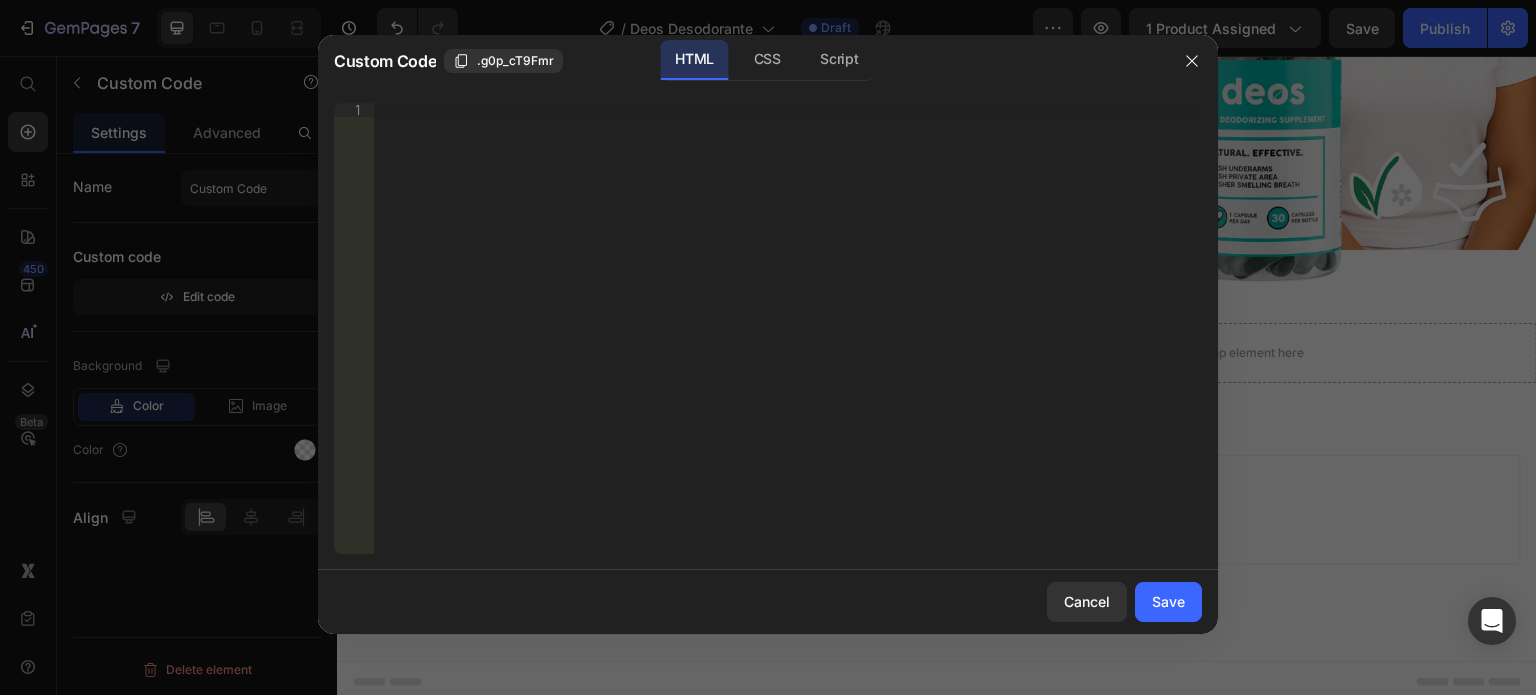click on "Insert the 3rd-party installation code, HTML code, or Liquid code to display custom content." at bounding box center (788, 342) 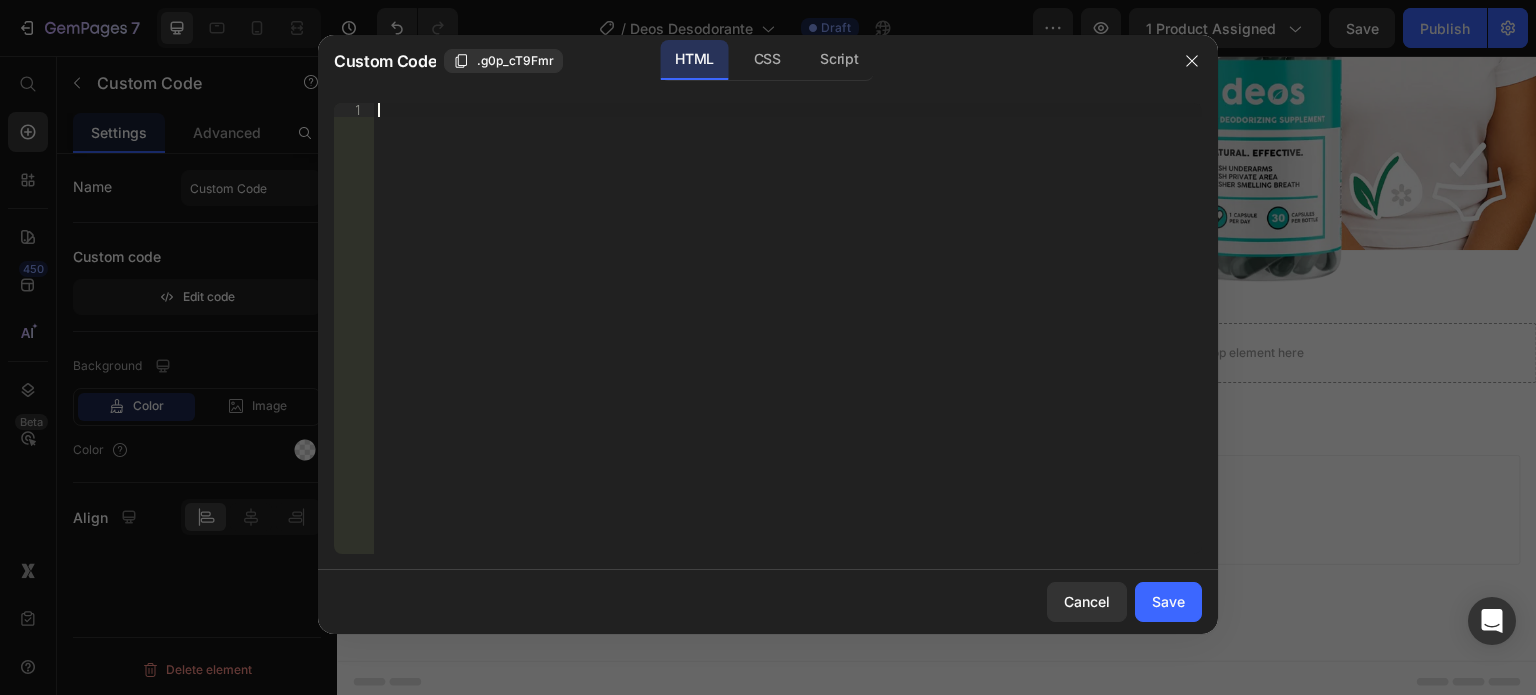 paste on "</div>" 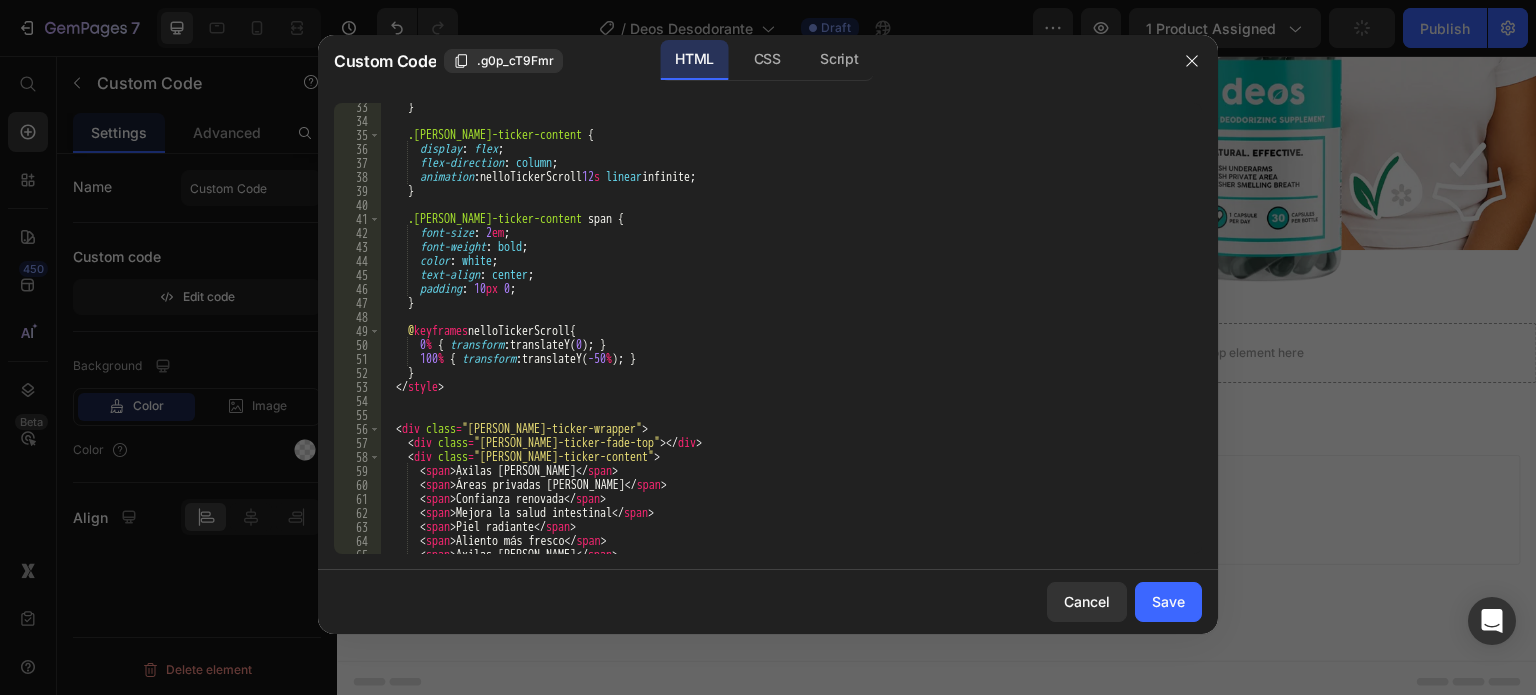 scroll, scrollTop: 552, scrollLeft: 0, axis: vertical 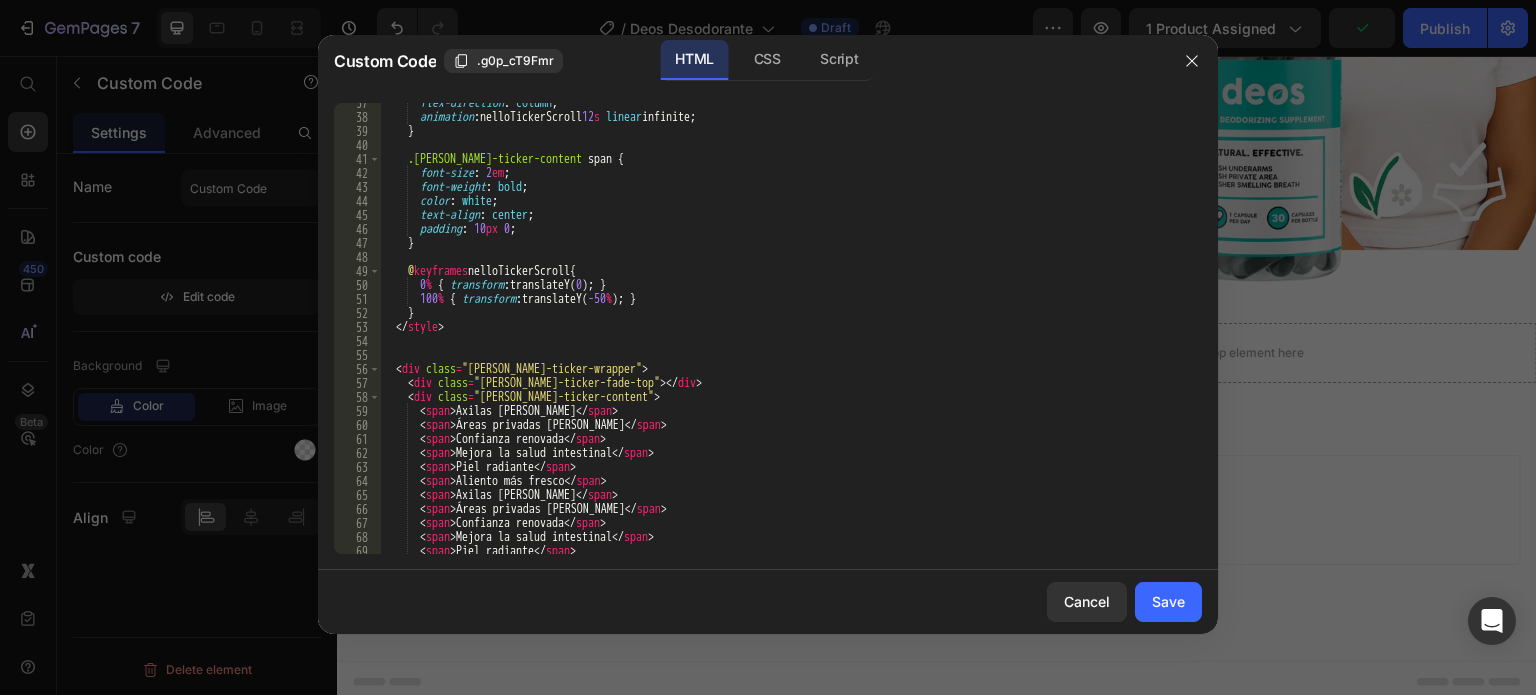 click on "flex-direction :   column ;         animation :  nelloTickerScroll  12 s   linear  infinite ;      }      .nello-ticker-content   span   {         font-size :   2 em ;         font-weight :   bold ;         color :   white ;         text-align :   center ;         padding :   10 px   0 ;      }      @ keyframes  nelloTickerScroll  {         0 %   {   transform :  translateY( 0 ) ;   }         100 %   {   transform :  translateY( -50 % ) ;   }      }    </ style >    < div   class = "nello-ticker-wrapper" >      < div   class = "nello-ticker-fade-top" > </ div >      < div   class = "nello-ticker-content" >         < span > Axilas frescas </ span >         < span > Áreas privadas frescas </ span >         < span > Confianza renovada </ span >         < span > Mejora la salud intestinal </ span >         < span > Piel radiante </ span >         < span > Aliento más fresco </ span >         < span > Axilas frescas </ span >         < span > Áreas privadas frescas </ span >         < span > </ span > <" at bounding box center [783, 335] 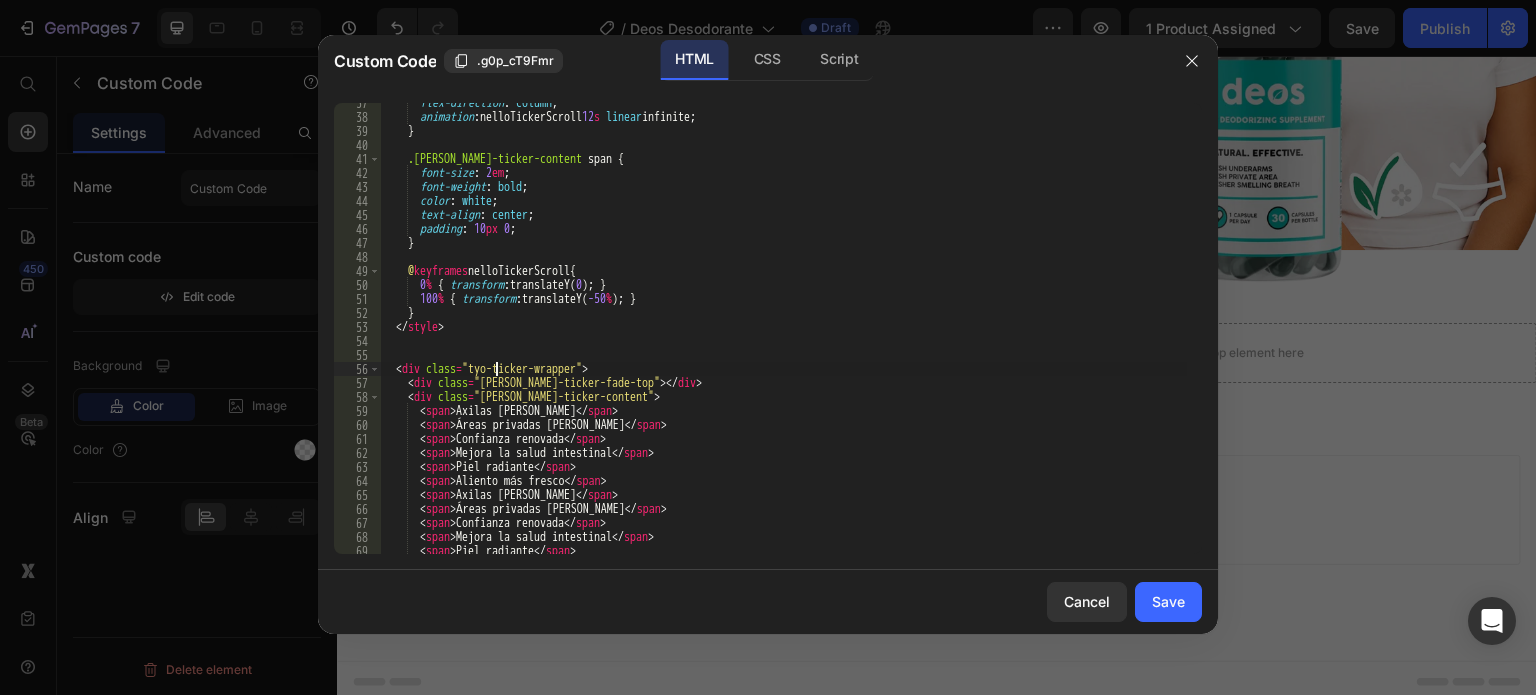 scroll, scrollTop: 0, scrollLeft: 10, axis: horizontal 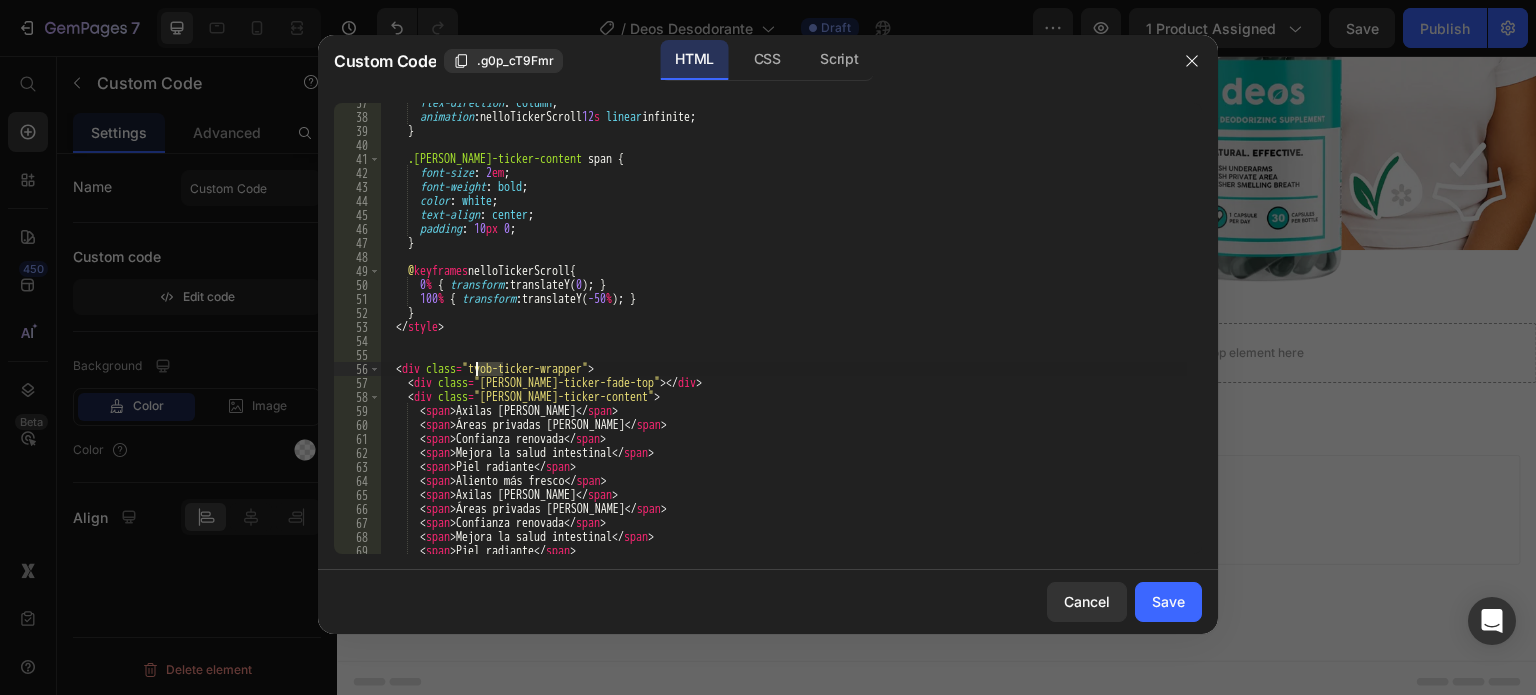 click on "flex-direction :   column ;         animation :  nelloTickerScroll  12 s   linear  infinite ;      }      .nello-ticker-content   span   {         font-size :   2 em ;         font-weight :   bold ;         color :   white ;         text-align :   center ;         padding :   10 px   0 ;      }      @ keyframes  nelloTickerScroll  {         0 %   {   transform :  translateY( 0 ) ;   }         100 %   {   transform :  translateY( -50 % ) ;   }      }    </ style >    < div   class = "tyob-ticker-wrapper" >      < div   class = "nello-ticker-fade-top" > </ div >      < div   class = "nello-ticker-content" >         < span > Axilas frescas </ span >         < span > Áreas privadas frescas </ span >         < span > Confianza renovada </ span >         < span > Mejora la salud intestinal </ span >         < span > Piel radiante </ span >         < span > Aliento más fresco </ span >         < span > Axilas frescas </ span >         < span > Áreas privadas frescas </ span >         < span > </ span >" at bounding box center [783, 335] 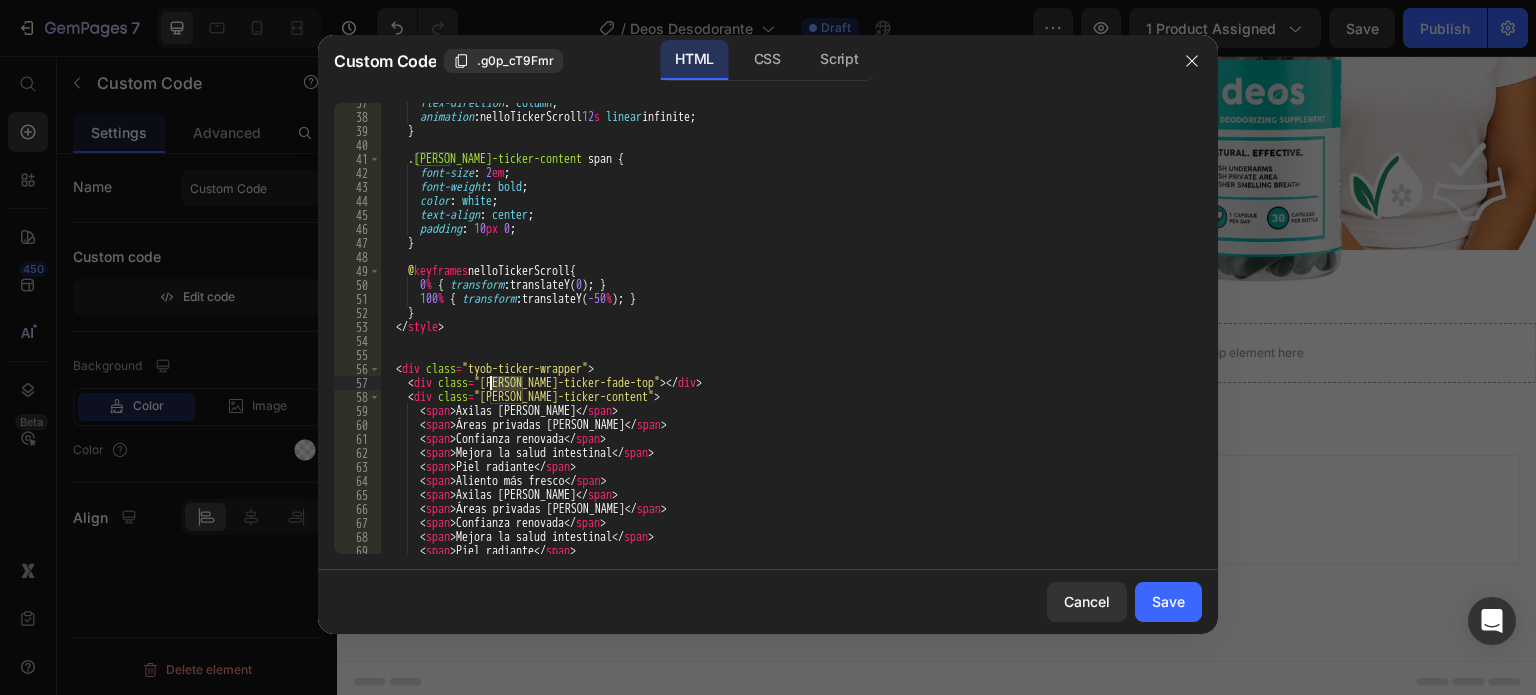 click on "flex-direction :   column ;         animation :  nelloTickerScroll  12 s   linear  infinite ;      }      .nello-ticker-content   span   {         font-size :   2 em ;         font-weight :   bold ;         color :   white ;         text-align :   center ;         padding :   10 px   0 ;      }      @ keyframes  nelloTickerScroll  {         0 %   {   transform :  translateY( 0 ) ;   }         100 %   {   transform :  translateY( -50 % ) ;   }      }    </ style >    < div   class = "tyob-ticker-wrapper" >      < div   class = "nello-ticker-fade-top" > </ div >      < div   class = "nello-ticker-content" >         < span > Axilas frescas </ span >         < span > Áreas privadas frescas </ span >         < span > Confianza renovada </ span >         < span > Mejora la salud intestinal </ span >         < span > Piel radiante </ span >         < span > Aliento más fresco </ span >         < span > Axilas frescas </ span >         < span > Áreas privadas frescas </ span >         < span > </ span >" at bounding box center (783, 335) 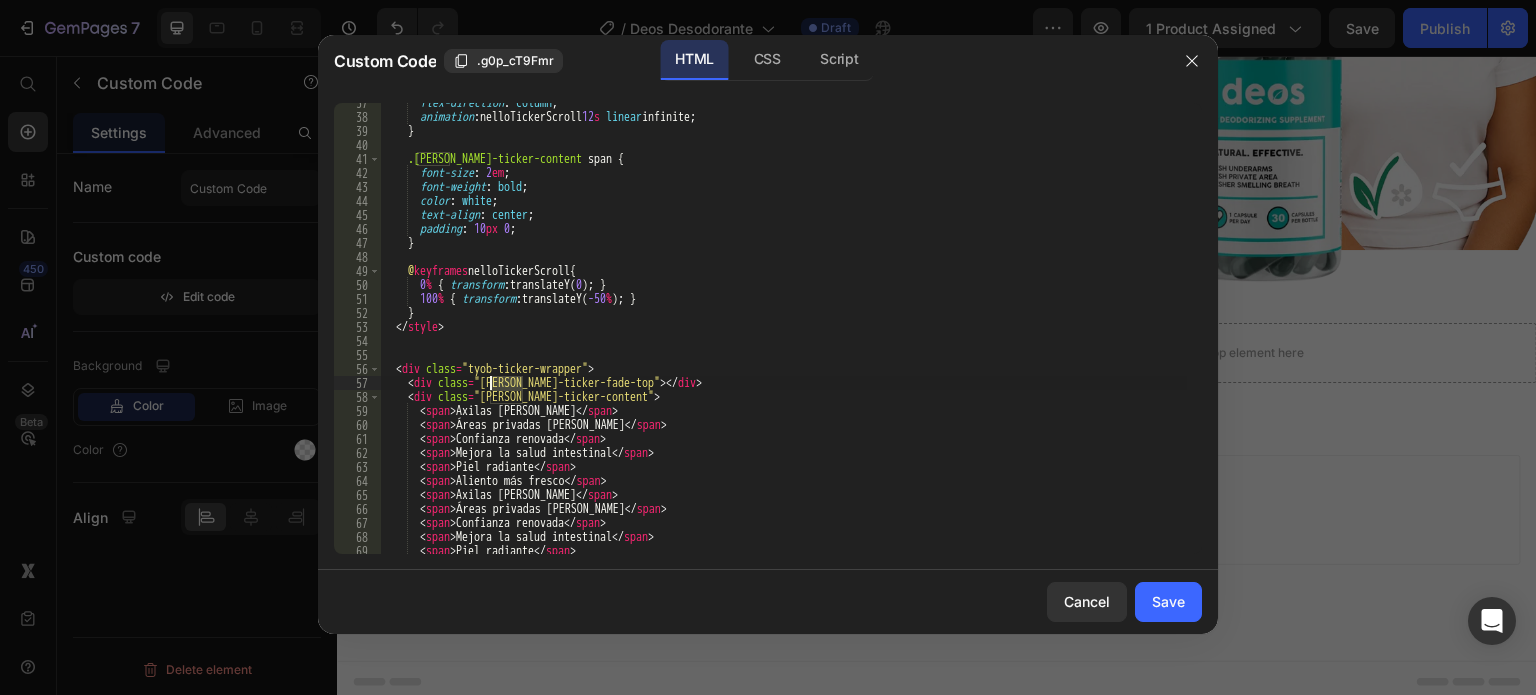 paste on "tyob" 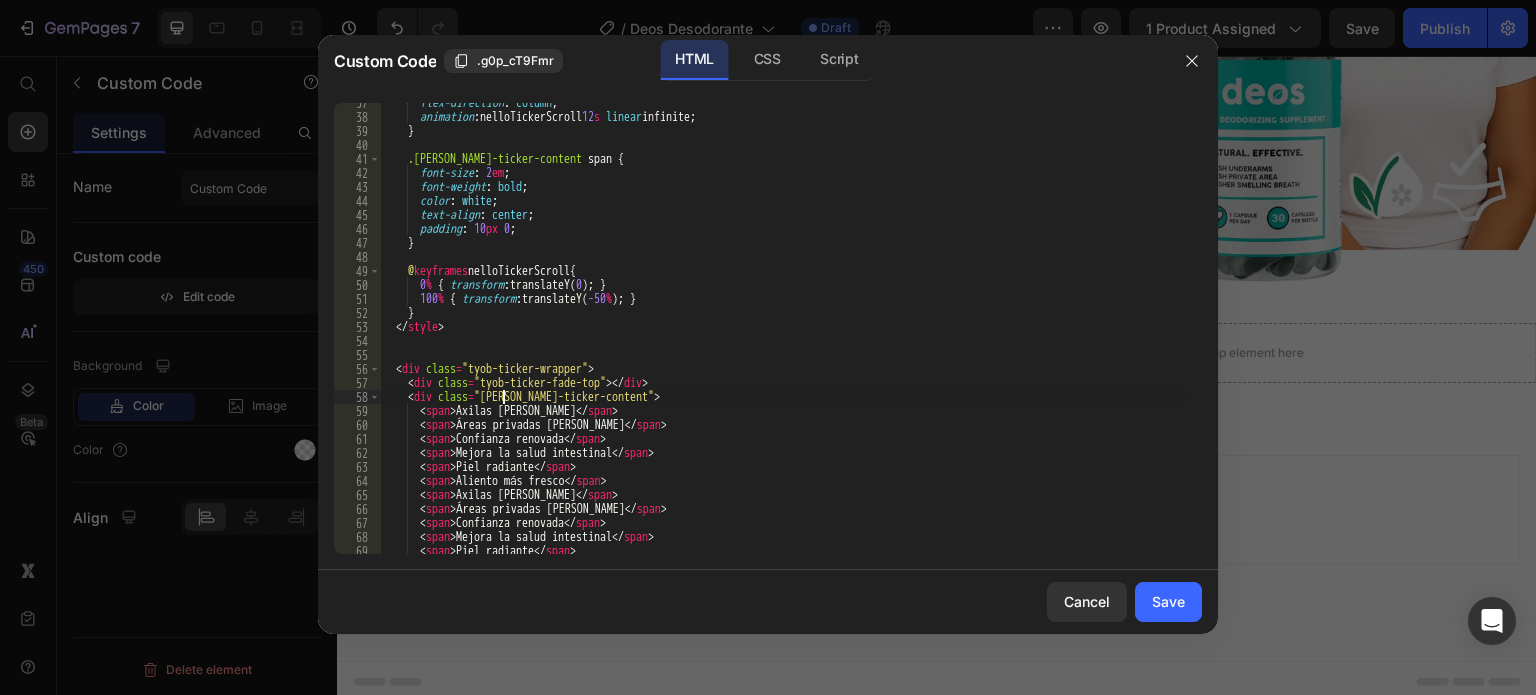 click on "flex-direction :   column ;         animation :  nelloTickerScroll  12 s   linear  infinite ;      }      .nello-ticker-content   span   {         font-size :   2 em ;         font-weight :   bold ;         color :   white ;         text-align :   center ;         padding :   10 px   0 ;      }      @ keyframes  nelloTickerScroll  {         0 %   {   transform :  translateY( 0 ) ;   }         100 %   {   transform :  translateY( -50 % ) ;   }      }    </ style >    < div   class = "tyob-ticker-wrapper" >      < div   class = "tyob-ticker-fade-top" > </ div >      < div   class = "nello-ticker-content" >         < span > Axilas frescas </ span >         < span > Áreas privadas frescas </ span >         < span > Confianza renovada </ span >         < span > Mejora la salud intestinal </ span >         < span > Piel radiante </ span >         < span > Aliento más fresco </ span >         < span > Axilas frescas </ span >         < span > Áreas privadas frescas </ span >         < span > </ span >" at bounding box center [783, 335] 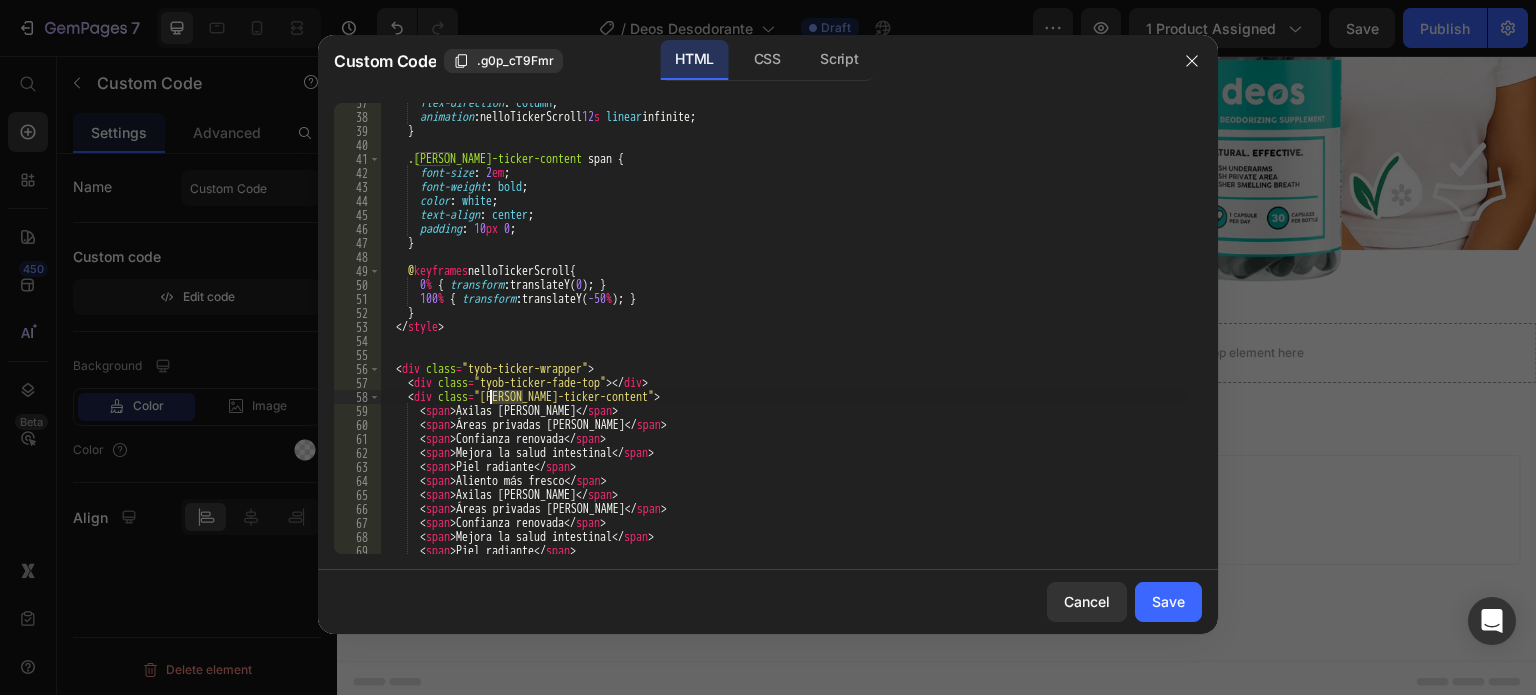 paste on "tyob" 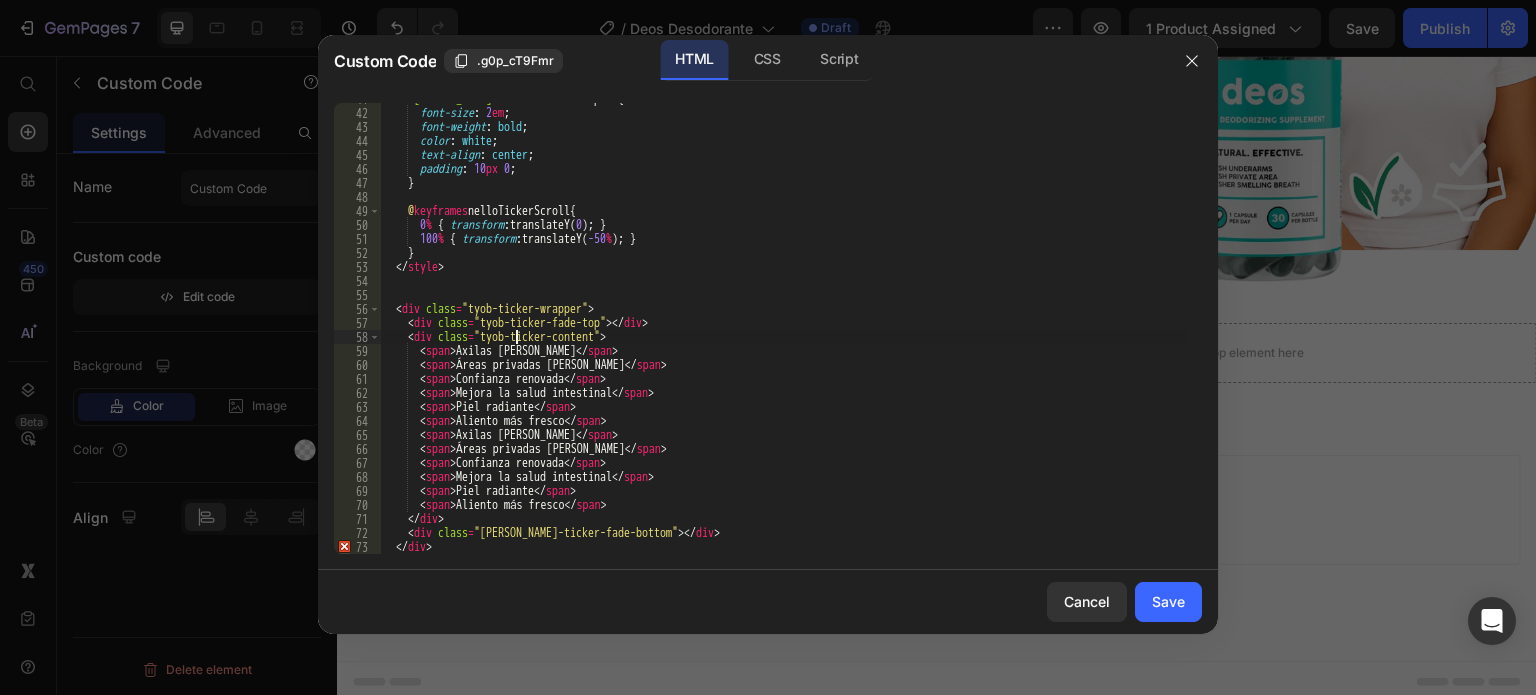 scroll, scrollTop: 612, scrollLeft: 0, axis: vertical 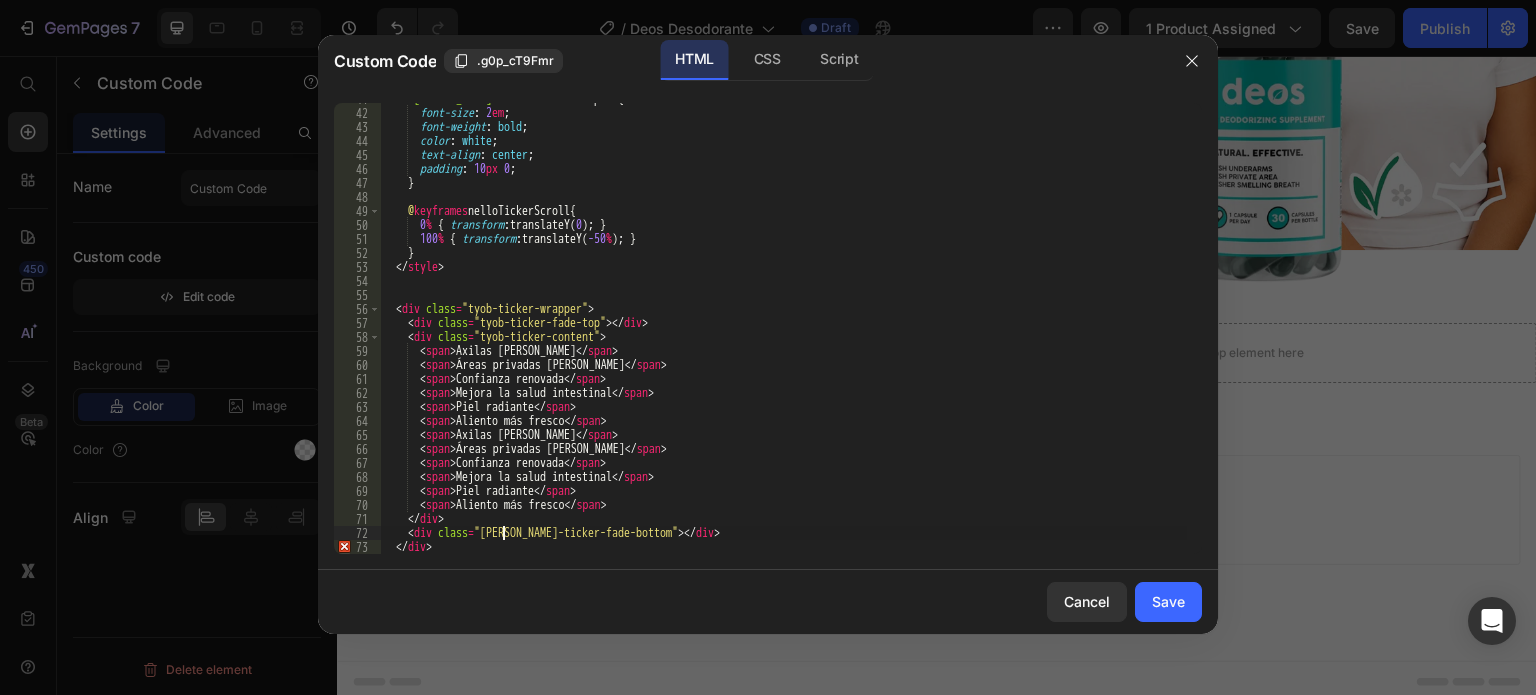 click on ".nello-ticker-content   span   {         font-size :   2 em ;         font-weight :   bold ;         color :   white ;         text-align :   center ;         padding :   10 px   0 ;      }      @ keyframes  nelloTickerScroll  {         0 %   {   transform :  translateY( 0 ) ;   }         100 %   {   transform :  translateY( -50 % ) ;   }      }    </ style >    < div   class = "tyob-ticker-wrapper" >      < div   class = "tyob-ticker-fade-top" > </ div >      < div   class = "tyob-ticker-content" >         < span > Axilas frescas </ span >         < span > Áreas privadas frescas </ span >         < span > Confianza renovada </ span >         < span > Mejora la salud intestinal </ span >         < span > Piel radiante </ span >         < span > Aliento más fresco </ span >         < span > Axilas frescas </ span >         < span > Áreas privadas frescas </ span >         < span > Confianza renovada </ span >         < span > Mejora la salud intestinal </ span >         < span > Piel radiante </ span >" at bounding box center (783, 331) 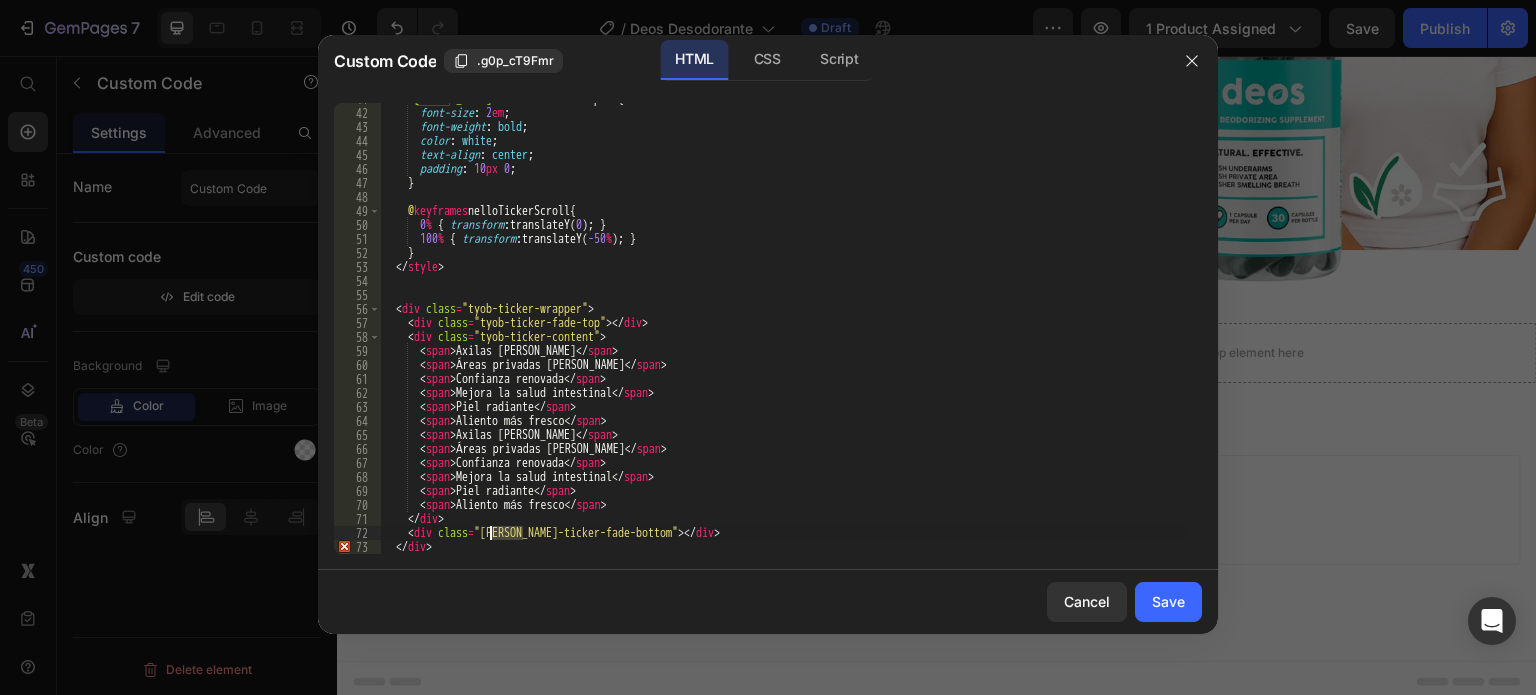 paste on "tyob" 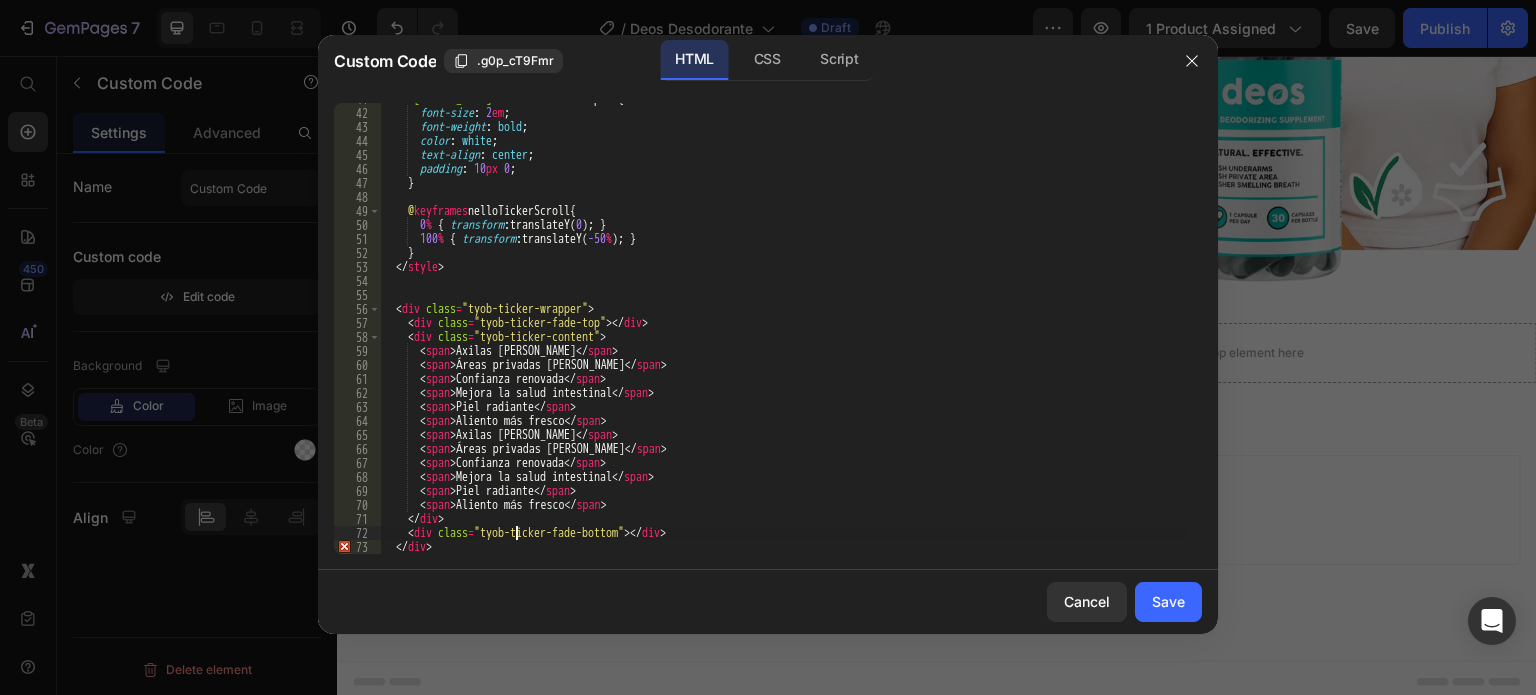 scroll, scrollTop: 492, scrollLeft: 0, axis: vertical 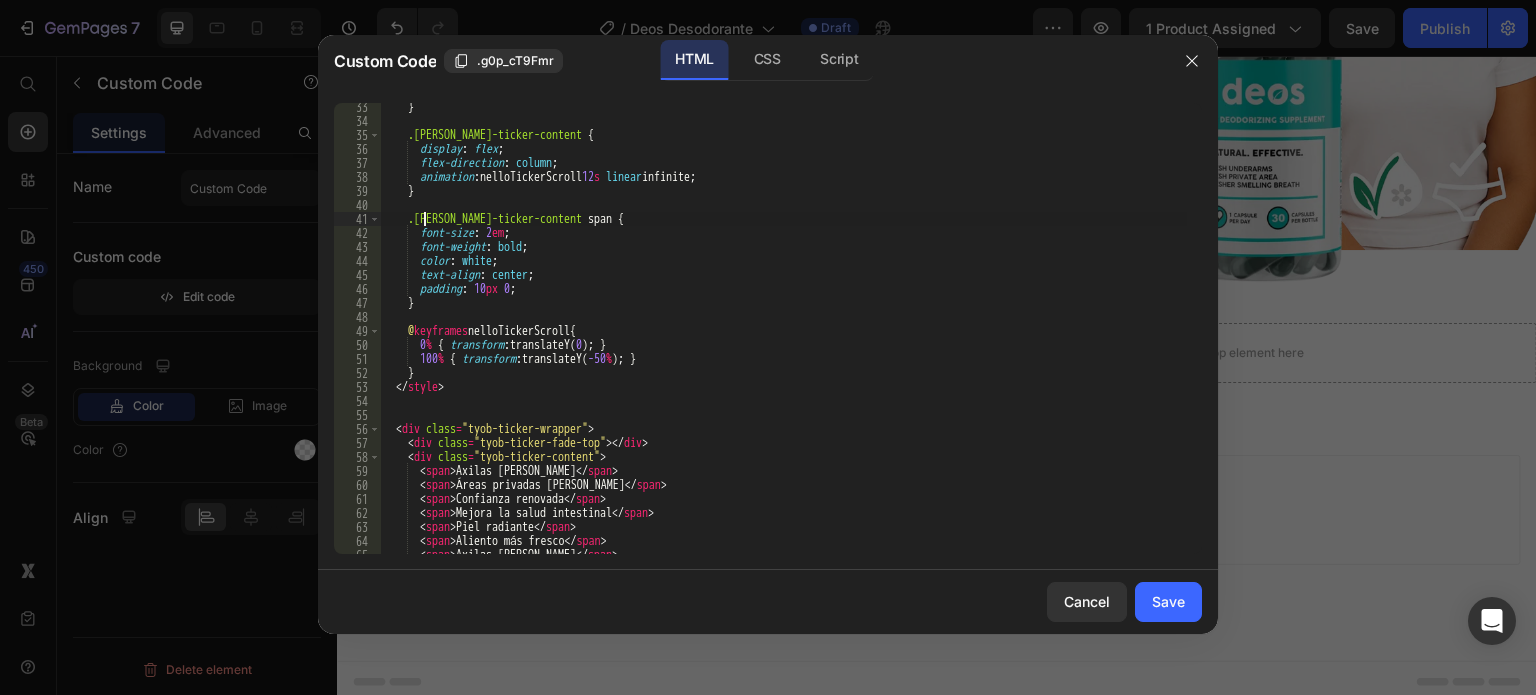 click on "}      .nello-ticker-content   {         display :   flex ;         flex-direction :   column ;         animation :  nelloTickerScroll  12 s   linear  infinite ;      }      .nello-ticker-content   span   {         font-size :   2 em ;         font-weight :   bold ;         color :   white ;         text-align :   center ;         padding :   10 px   0 ;      }      @ keyframes  nelloTickerScroll  {         0 %   {   transform :  translateY( 0 ) ;   }         100 %   {   transform :  translateY( -50 % ) ;   }      }    </ style >    < div   class = "tyob-ticker-wrapper" >      < div   class = "tyob-ticker-fade-top" > </ div >      < div   class = "tyob-ticker-content" >         < span > Axilas frescas </ span >         < span > Áreas privadas frescas </ span >         < span > Confianza renovada </ span >         < span > Mejora la salud intestinal </ span >         < span > Piel radiante </ span >         < span > Aliento más fresco </ span >         < span > Axilas frescas </ span >         < span >" at bounding box center [783, 339] 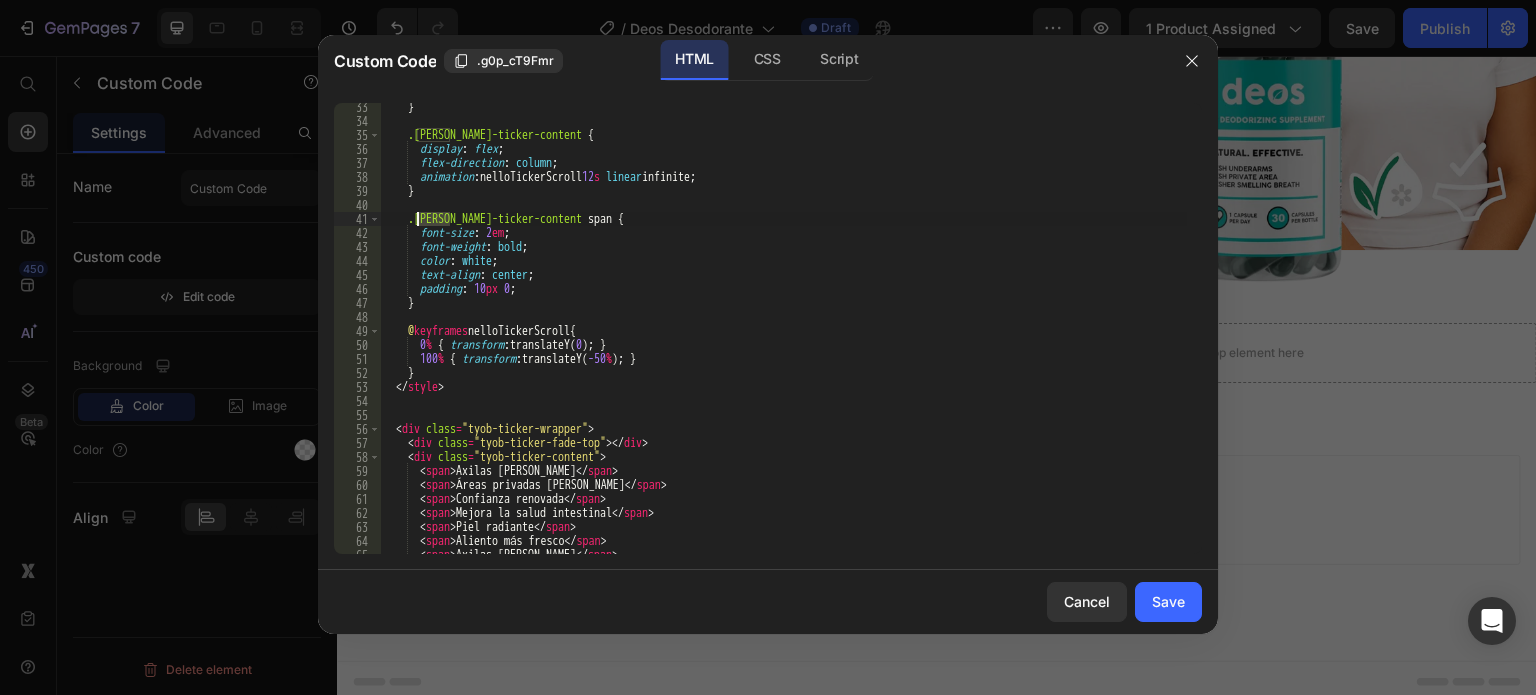 paste on "tyob" 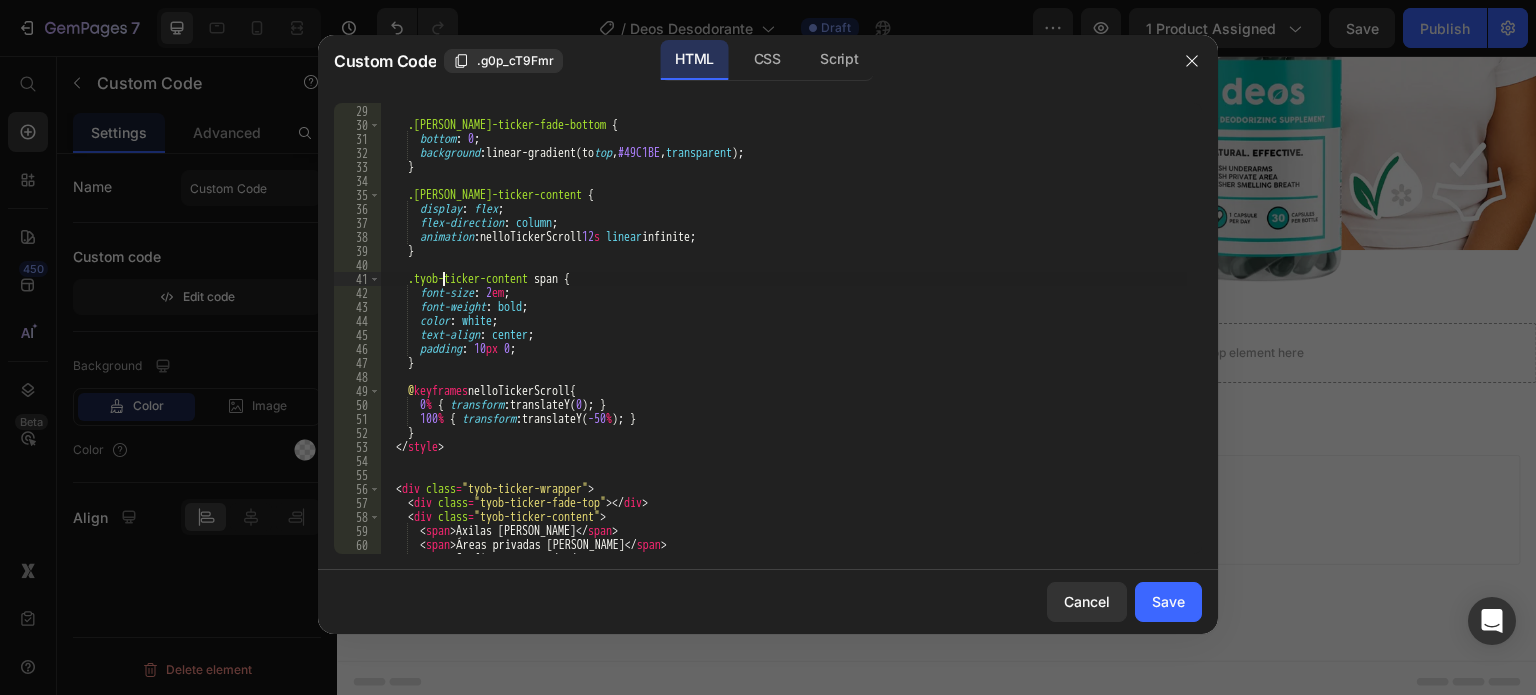 scroll, scrollTop: 432, scrollLeft: 0, axis: vertical 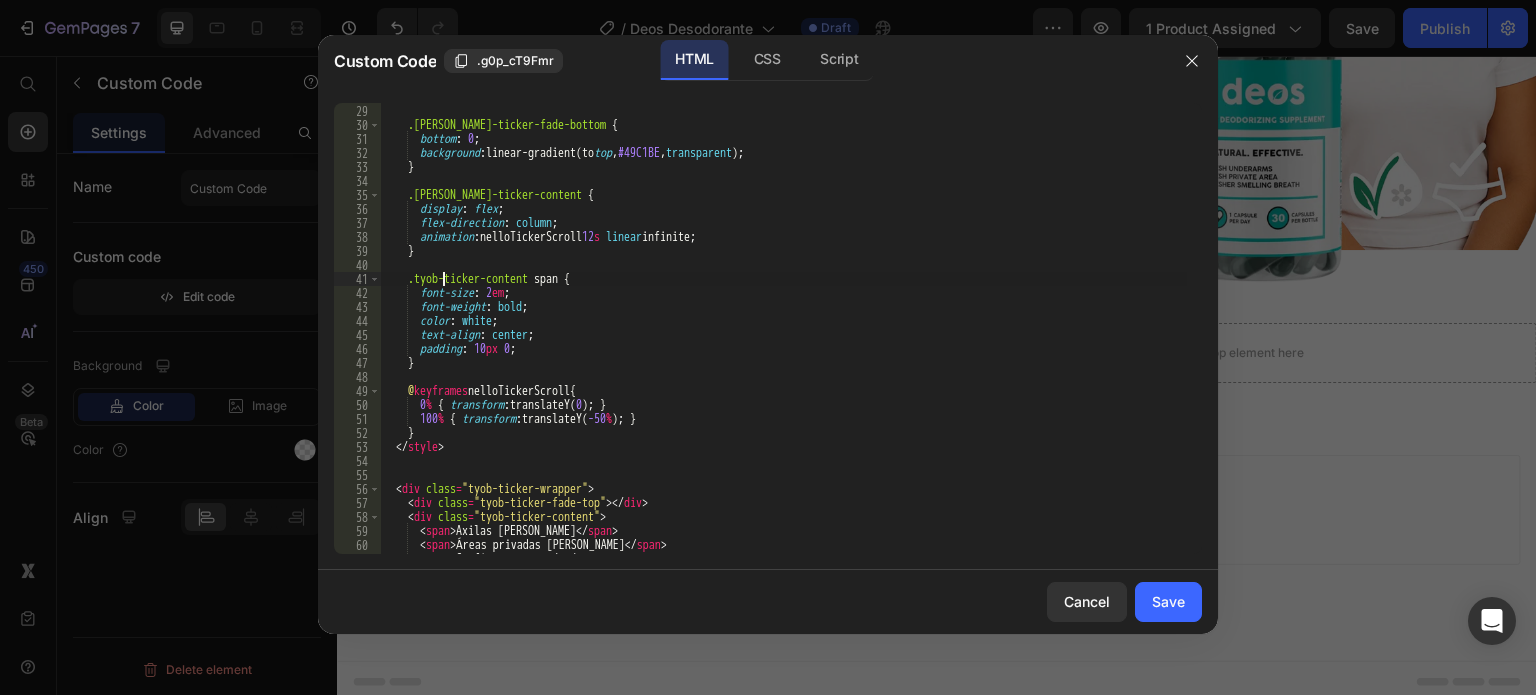 click on "}      .nello-ticker-fade-bottom   {         bottom :   0 ;         background :  linear-gradient(to  top ,  #49C1BE ,  transparent ) ;      }      .nello-ticker-content   {         display :   flex ;         flex-direction :   column ;         animation :  nelloTickerScroll  12 s   linear  infinite ;      }      .tyob-ticker-content   span   {         font-size :   2 em ;         font-weight :   bold ;         color :   white ;         text-align :   center ;         padding :   10 px   0 ;      }      @ keyframes  nelloTickerScroll  {         0 %   {   transform :  translateY( 0 ) ;   }         100 %   {   transform :  translateY( -50 % ) ;   }      }    </ style >    < div   class = "tyob-ticker-wrapper" >      < div   class = "tyob-ticker-fade-top" > </ div >      < div   class = "tyob-ticker-content" >         < span > Axilas frescas </ span >         < span > Áreas privadas frescas </ span >         < span > Confianza renovada </ span >" at bounding box center (783, 329) 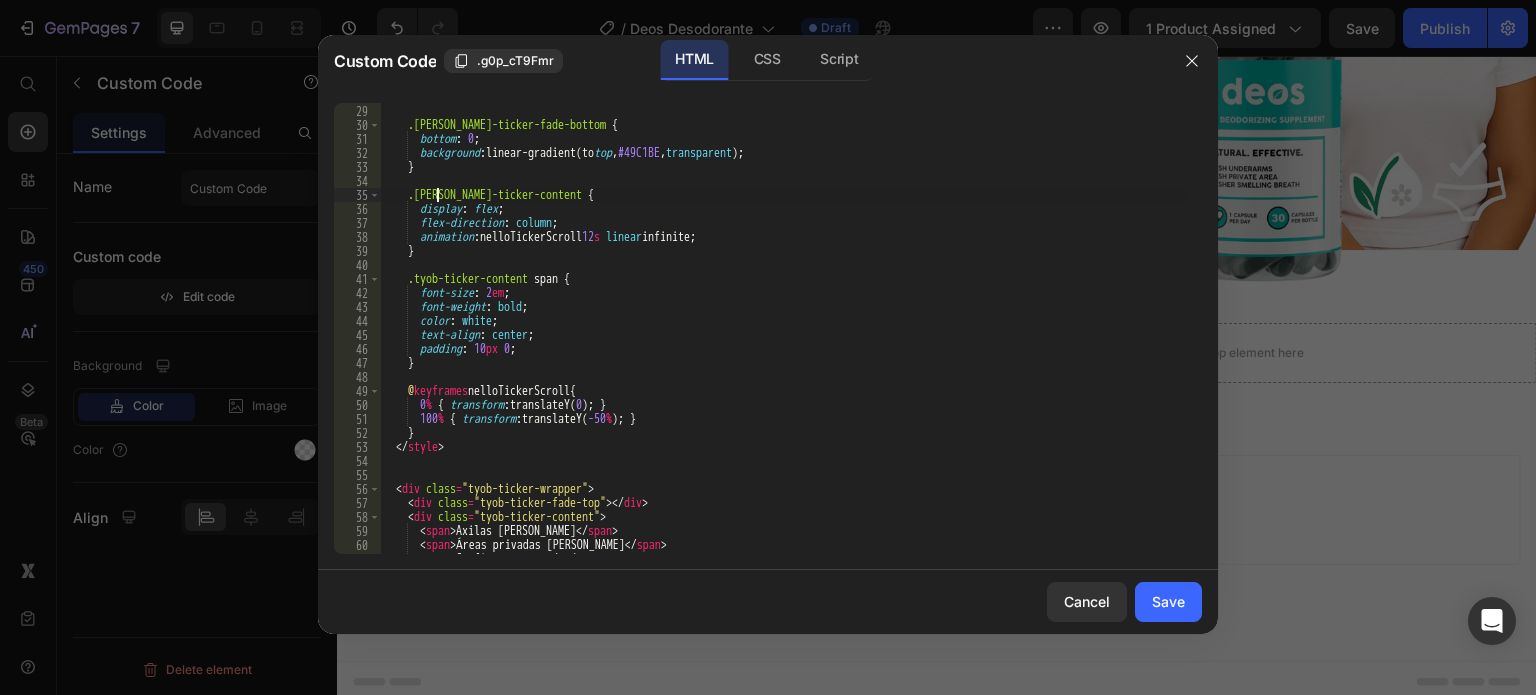 click on "}      .nello-ticker-fade-bottom   {         bottom :   0 ;         background :  linear-gradient(to  top ,  #49C1BE ,  transparent ) ;      }      .nello-ticker-content   {         display :   flex ;         flex-direction :   column ;         animation :  nelloTickerScroll  12 s   linear  infinite ;      }      .tyob-ticker-content   span   {         font-size :   2 em ;         font-weight :   bold ;         color :   white ;         text-align :   center ;         padding :   10 px   0 ;      }      @ keyframes  nelloTickerScroll  {         0 %   {   transform :  translateY( 0 ) ;   }         100 %   {   transform :  translateY( -50 % ) ;   }      }    </ style >    < div   class = "tyob-ticker-wrapper" >      < div   class = "tyob-ticker-fade-top" > </ div >      < div   class = "tyob-ticker-content" >         < span > Axilas frescas </ span >         < span > Áreas privadas frescas </ span >         < span > Confianza renovada </ span >" at bounding box center [783, 329] 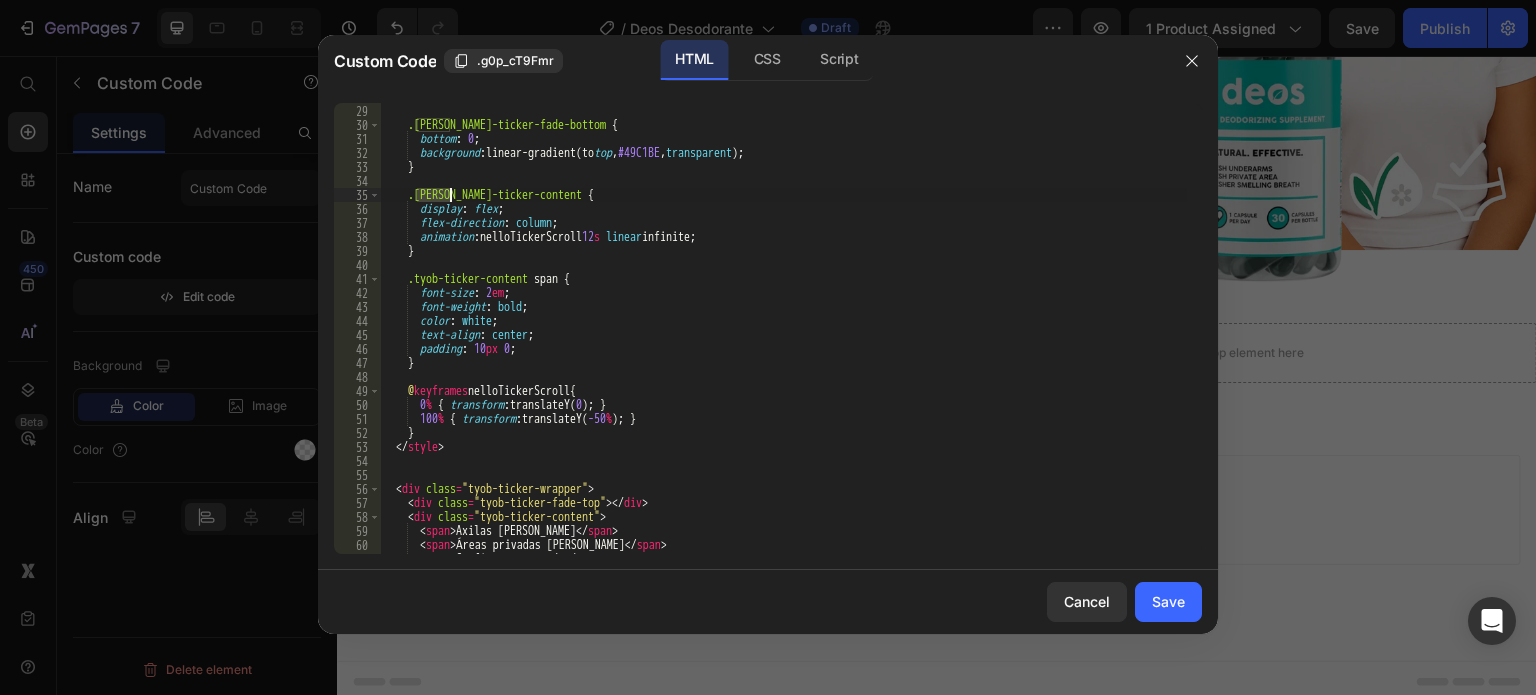paste on "tyob" 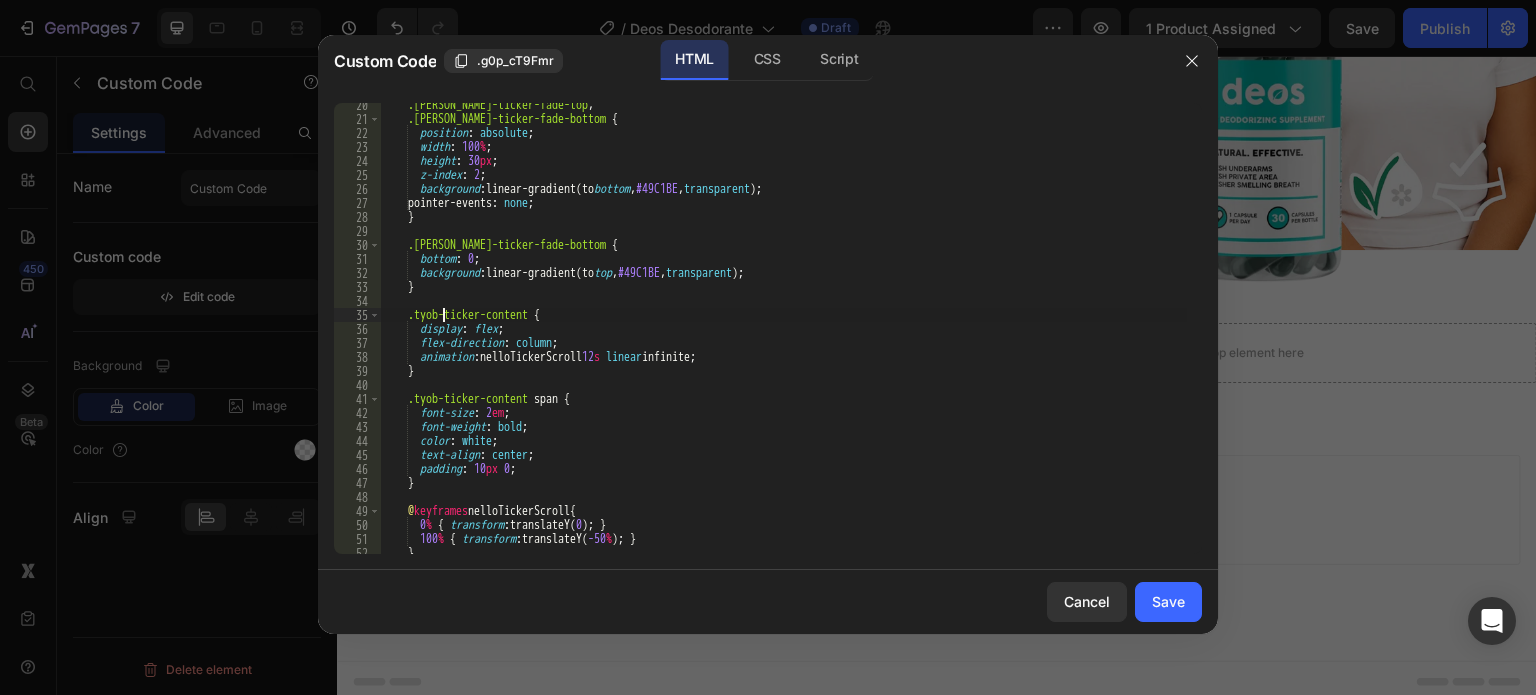 scroll, scrollTop: 312, scrollLeft: 0, axis: vertical 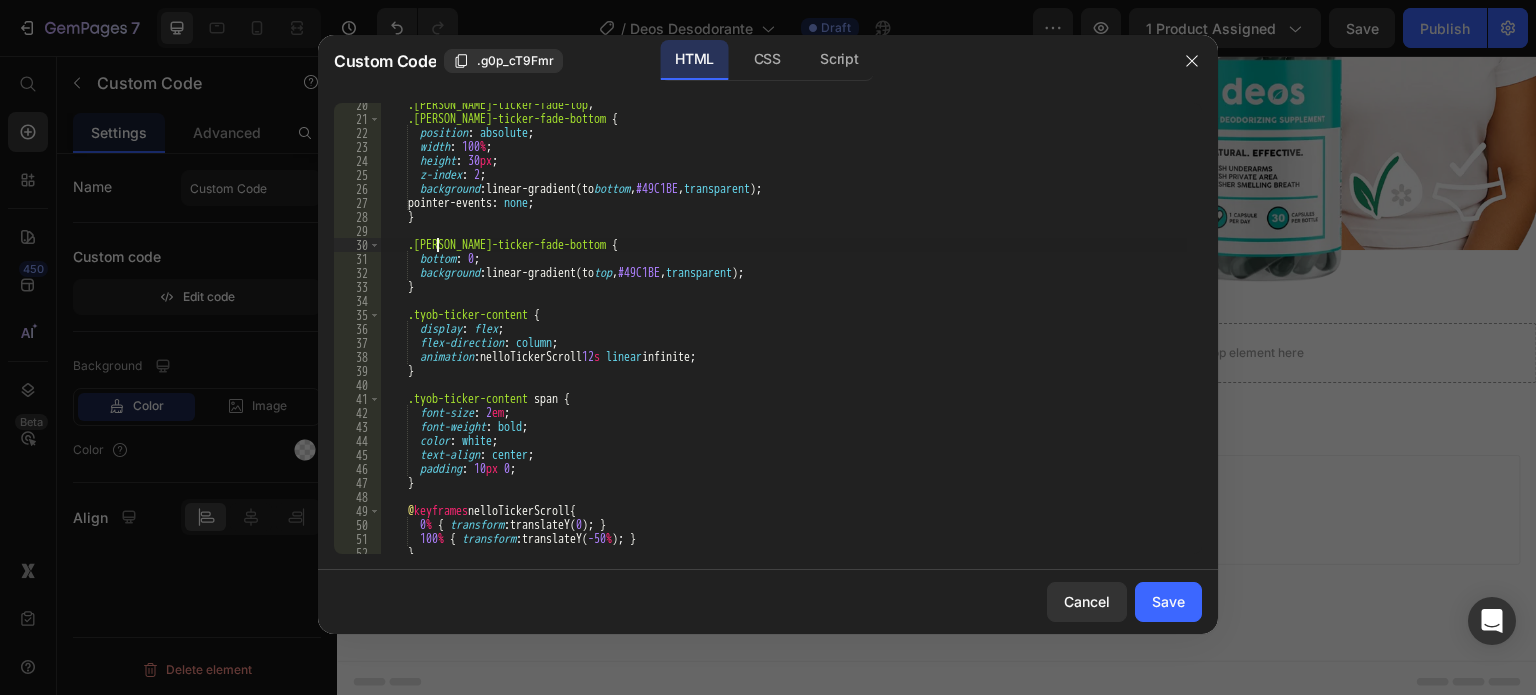 click on ".nello-ticker-fade-top ,      .nello-ticker-fade-bottom   {         position :   absolute ;         width :   100 % ;         height :   30 px ;         z-index :   2 ;         background :  linear-gradient(to  bottom ,  #49C1BE ,  transparent ) ;        pointer-events :   none ;      }      .nello-ticker-fade-bottom   {         bottom :   0 ;         background :  linear-gradient(to  top ,  #49C1BE ,  transparent ) ;      }      .tyob-ticker-content   {         display :   flex ;         flex-direction :   column ;         animation :  nelloTickerScroll  12 s   linear  infinite ;      }      .tyob-ticker-content   span   {         font-size :   2 em ;         font-weight :   bold ;         color :   white ;         text-align :   center ;         padding :   10 px   0 ;      }      @ keyframes  nelloTickerScroll  {         0 %   {   transform :  translateY( 0 ) ;   }         100 %   {   transform :  translateY( -50 % ) ;   }      }    </ style >" at bounding box center (783, 337) 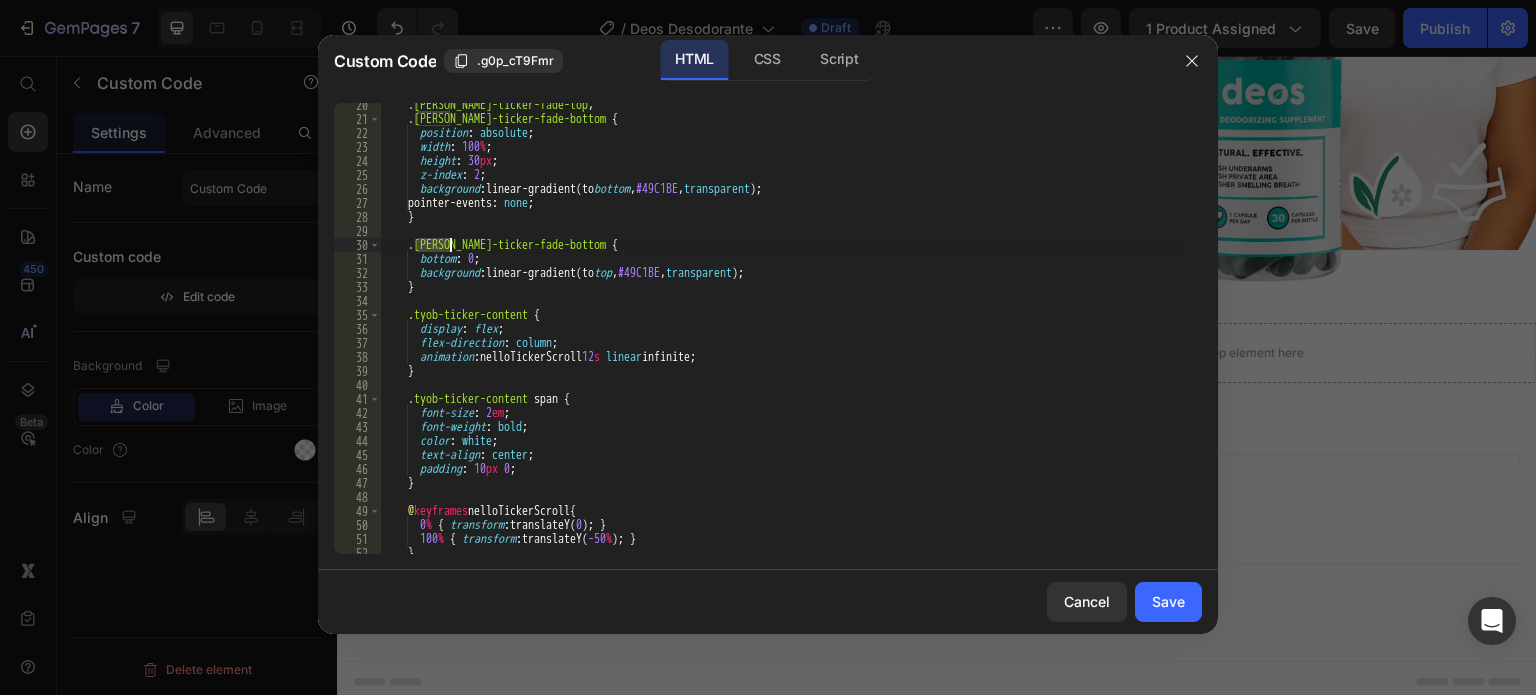 paste on "tyob" 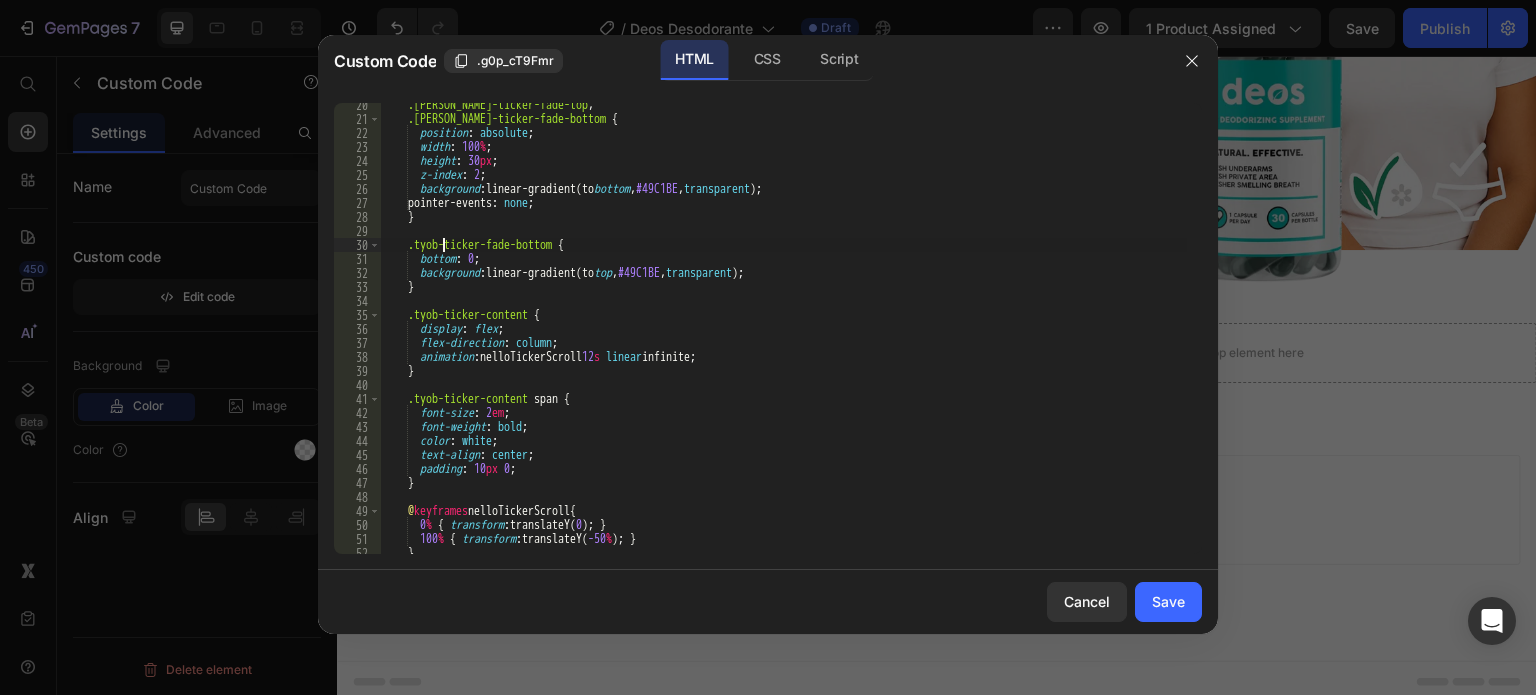 scroll, scrollTop: 252, scrollLeft: 0, axis: vertical 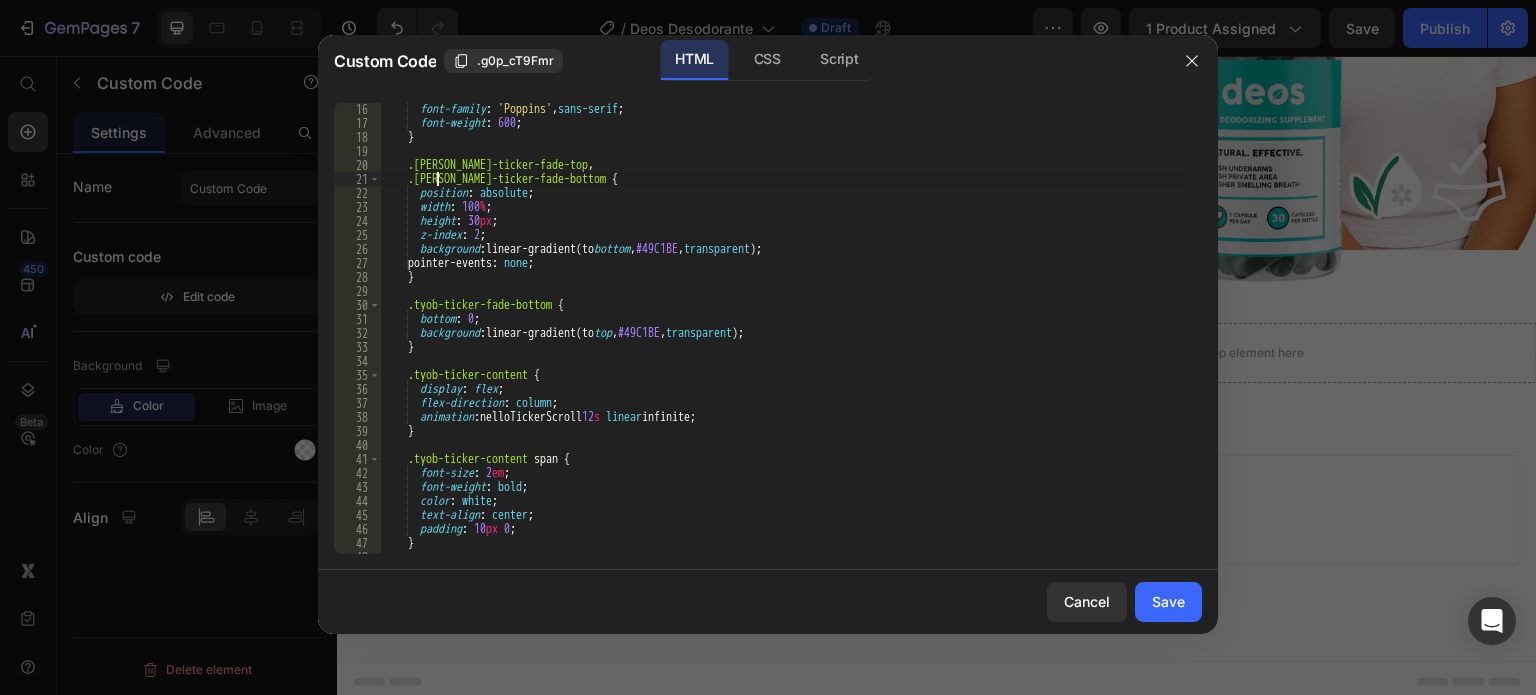 click on "font-family :   ' Poppins ' ,  sans-serif ;         font-weight :   600 ;      }      .nello-ticker-fade-top ,      .nello-ticker-fade-bottom   {         position :   absolute ;         width :   100 % ;         height :   30 px ;         z-index :   2 ;         background :  linear-gradient(to  bottom ,  #49C1BE ,  transparent ) ;        pointer-events :   none ;      }      .tyob-ticker-fade-bottom   {         bottom :   0 ;         background :  linear-gradient(to  top ,  #49C1BE ,  transparent ) ;      }      .tyob-ticker-content   {         display :   flex ;         flex-direction :   column ;         animation :  nelloTickerScroll  12 s   linear  infinite ;      }      .tyob-ticker-content   span   {         font-size :   2 em ;         font-weight :   bold ;         color :   white ;         text-align :   center ;         padding :   10 px   0 ;      }      @ keyframes  nelloTickerScroll  {" at bounding box center (783, 341) 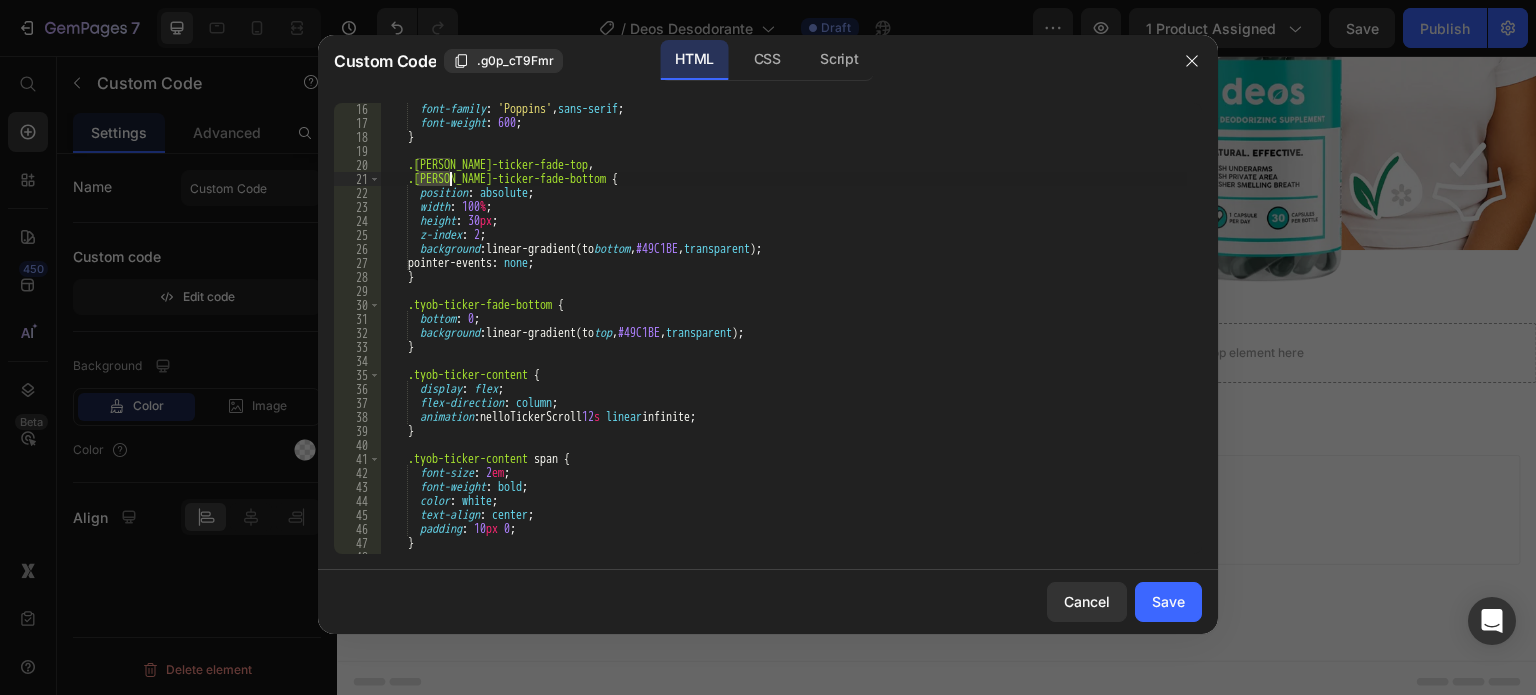 click on "font-family :   ' Poppins ' ,  sans-serif ;         font-weight :   600 ;      }      .nello-ticker-fade-top ,      .nello-ticker-fade-bottom   {         position :   absolute ;         width :   100 % ;         height :   30 px ;         z-index :   2 ;         background :  linear-gradient(to  bottom ,  #49C1BE ,  transparent ) ;        pointer-events :   none ;      }      .tyob-ticker-fade-bottom   {         bottom :   0 ;         background :  linear-gradient(to  top ,  #49C1BE ,  transparent ) ;      }      .tyob-ticker-content   {         display :   flex ;         flex-direction :   column ;         animation :  nelloTickerScroll  12 s   linear  infinite ;      }      .tyob-ticker-content   span   {         font-size :   2 em ;         font-weight :   bold ;         color :   white ;         text-align :   center ;         padding :   10 px   0 ;      }      @ keyframes  nelloTickerScroll  {" at bounding box center (783, 341) 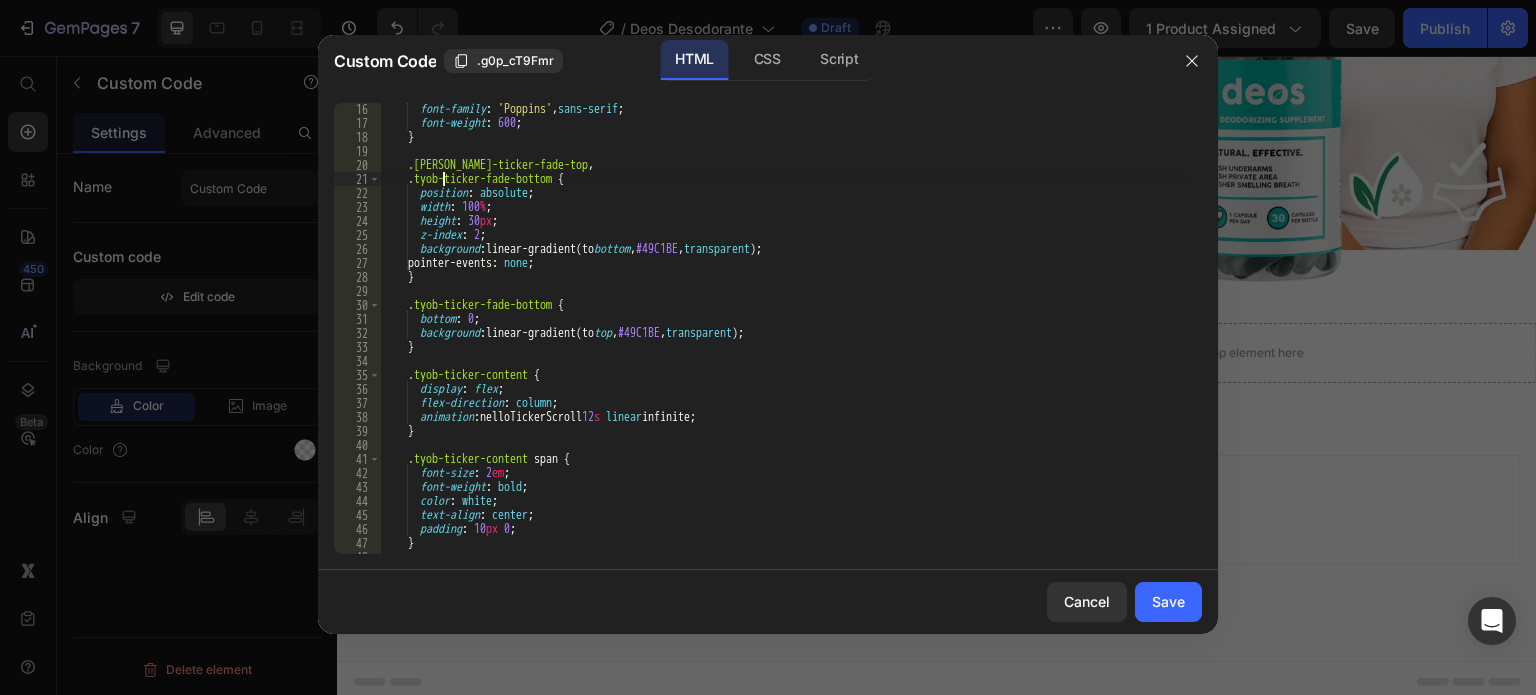 click on "font-family :   ' Poppins ' ,  sans-serif ;         font-weight :   600 ;      }      .nello-ticker-fade-top ,      .tyob-ticker-fade-bottom   {         position :   absolute ;         width :   100 % ;         height :   30 px ;         z-index :   2 ;         background :  linear-gradient(to  bottom ,  #49C1BE ,  transparent ) ;        pointer-events :   none ;      }      .tyob-ticker-fade-bottom   {         bottom :   0 ;         background :  linear-gradient(to  top ,  #49C1BE ,  transparent ) ;      }      .tyob-ticker-content   {         display :   flex ;         flex-direction :   column ;         animation :  nelloTickerScroll  12 s   linear  infinite ;      }      .tyob-ticker-content   span   {         font-size :   2 em ;         font-weight :   bold ;         color :   white ;         text-align :   center ;         padding :   10 px   0 ;      }      @ keyframes  nelloTickerScroll  {" at bounding box center (783, 341) 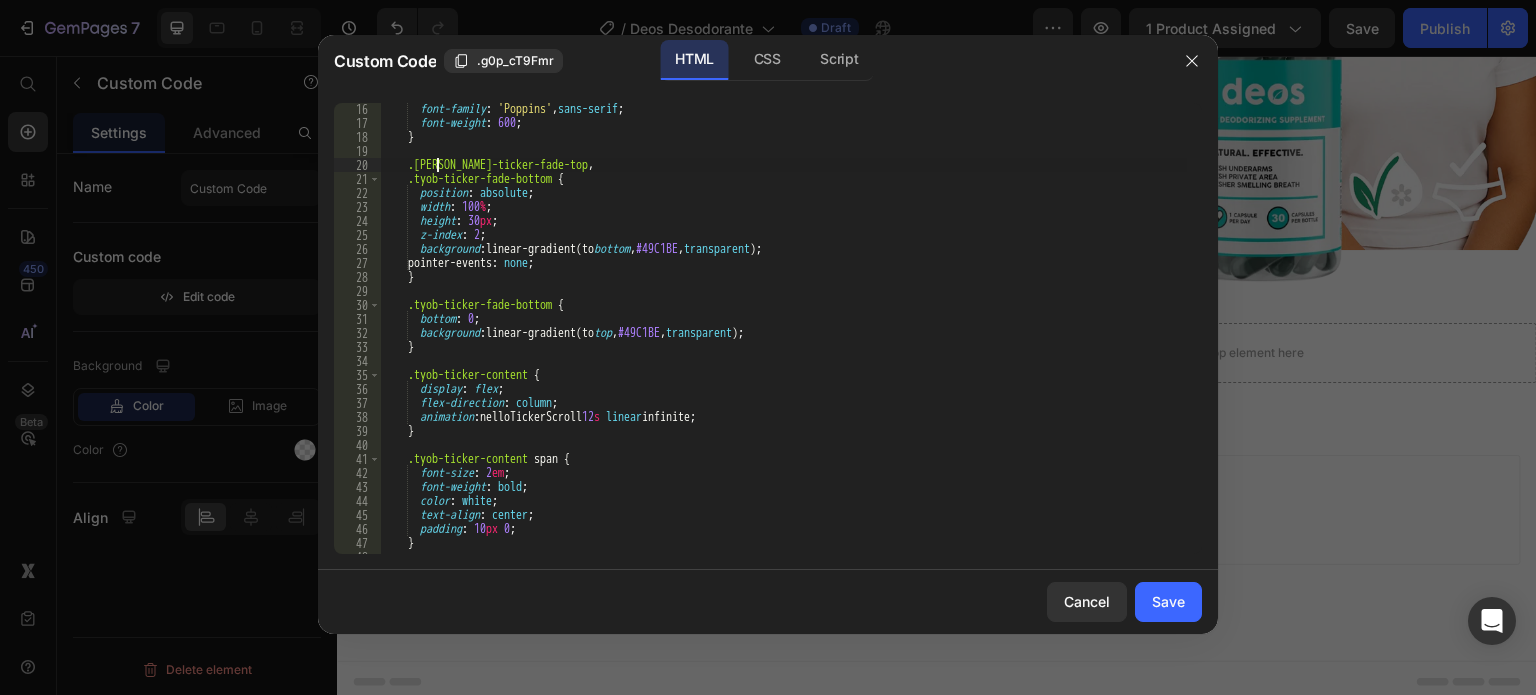 click on "font-family :   ' Poppins ' ,  sans-serif ;         font-weight :   600 ;      }      .nello-ticker-fade-top ,      .tyob-ticker-fade-bottom   {         position :   absolute ;         width :   100 % ;         height :   30 px ;         z-index :   2 ;         background :  linear-gradient(to  bottom ,  #49C1BE ,  transparent ) ;        pointer-events :   none ;      }      .tyob-ticker-fade-bottom   {         bottom :   0 ;         background :  linear-gradient(to  top ,  #49C1BE ,  transparent ) ;      }      .tyob-ticker-content   {         display :   flex ;         flex-direction :   column ;         animation :  nelloTickerScroll  12 s   linear  infinite ;      }      .tyob-ticker-content   span   {         font-size :   2 em ;         font-weight :   bold ;         color :   white ;         text-align :   center ;         padding :   10 px   0 ;      }      @ keyframes  nelloTickerScroll  {" at bounding box center [783, 341] 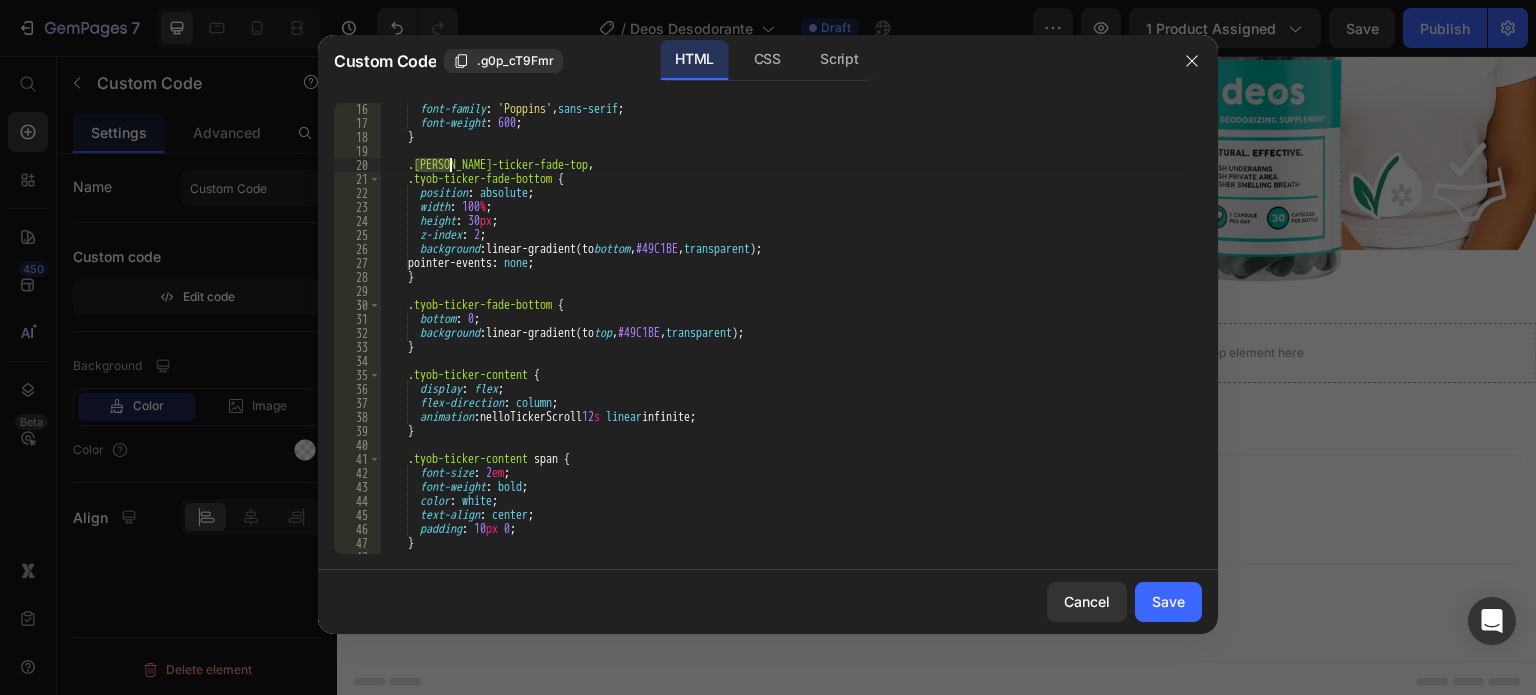 paste on "tyob" 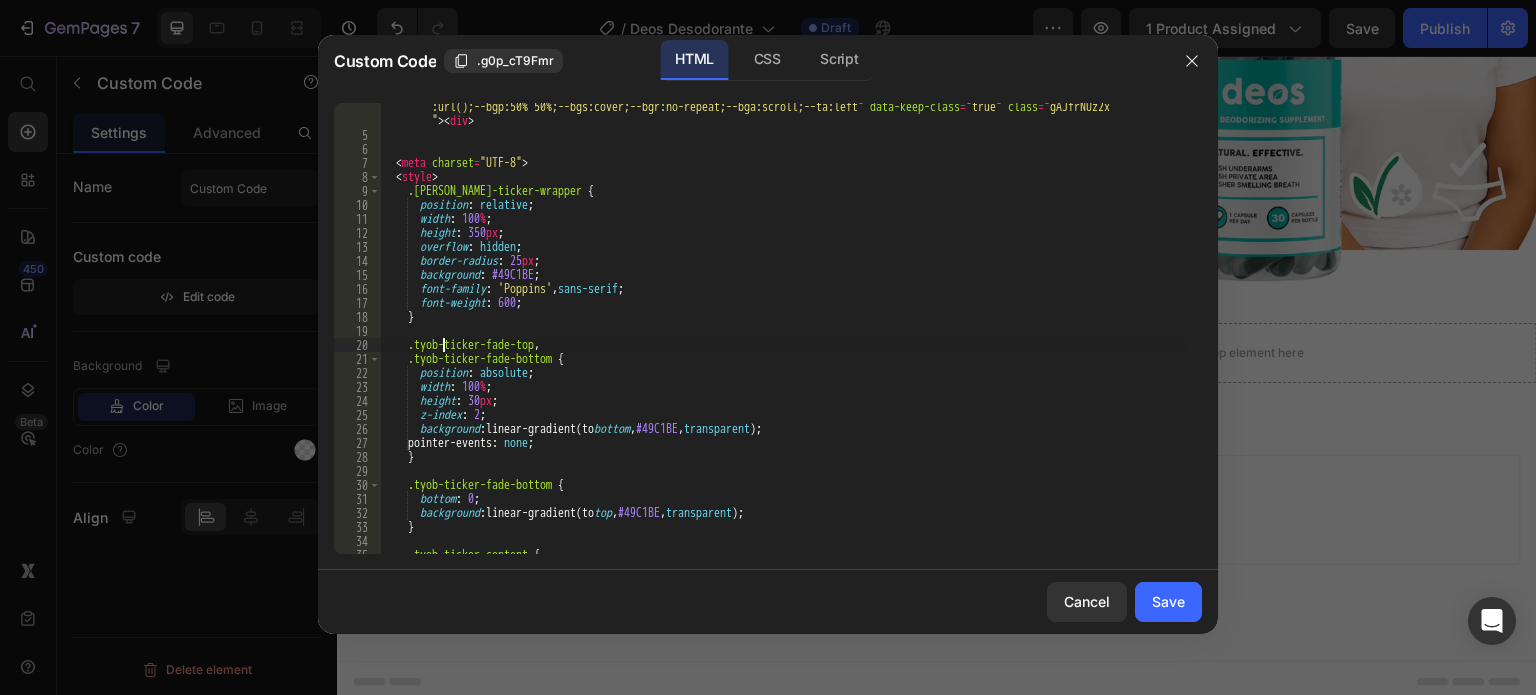 scroll, scrollTop: 72, scrollLeft: 0, axis: vertical 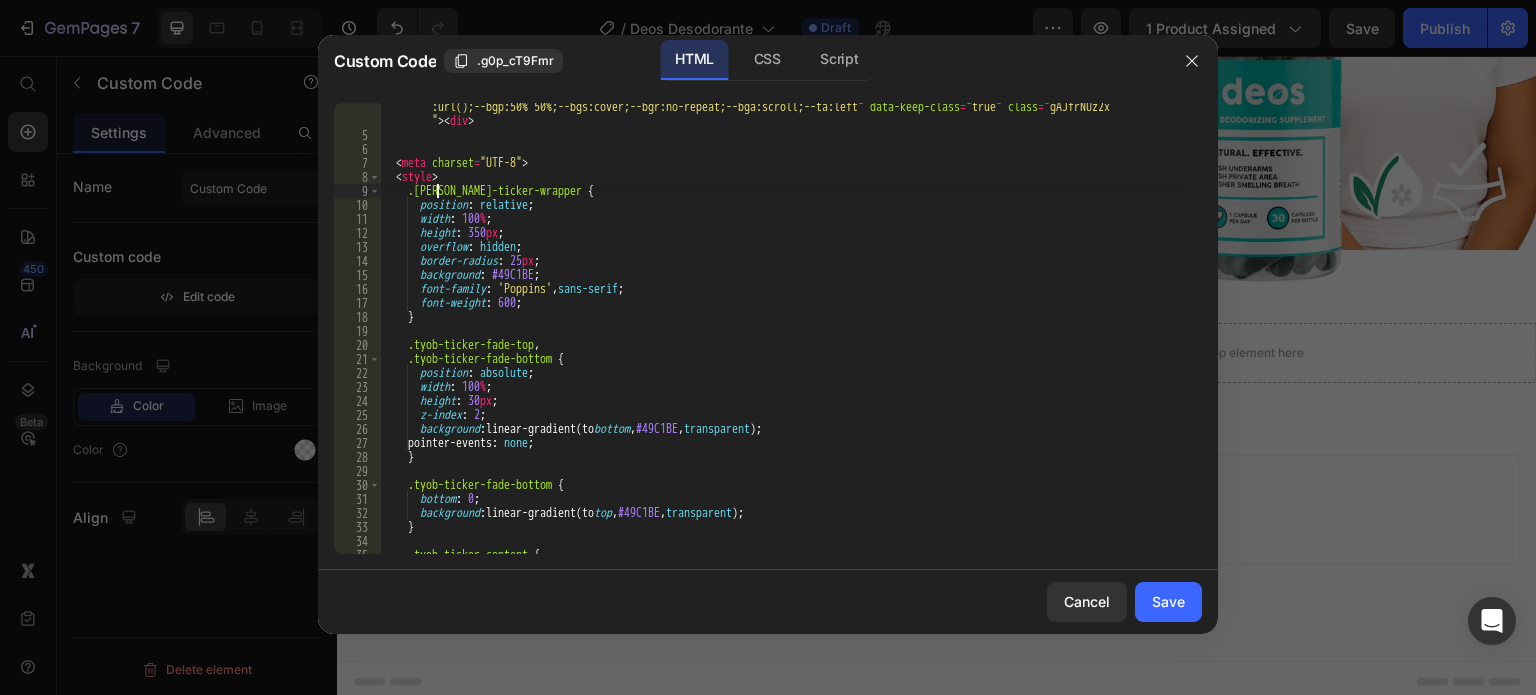 click on "< div   style = "--bs:none;--bw:1px 1px 1px 1px;--bc:#121212;--shadow:none;--d:block;--d-mobile:block;--d-tablet:block          ;--op:100%;--bblr:16px;--bbrr:16px;--btlr:16px;--btrr:16px;--ml-mobile:10px;--pr-mobile:10px;--bgc:#39c1ba;--bgi          :url();--bgp:50% 50%;--bgs:cover;--bgr:no-repeat;--bga:scroll;--ta:left"   data-keep-class = "true"   class = "gAJfrNUz2x           " > < div >    < meta   charset = "UTF-8" >    < style >      .nello-ticker-wrapper   {         position :   relative ;         width :   100 % ;         height :   350 px ;         overflow :   hidden ;         border-radius :   25 px ;         background :   #49C1BE ;         font-family :   ' Poppins ' ,  sans-serif ;         font-weight :   600 ;      }      .tyob-ticker-fade-top ,      .tyob-ticker-fade-bottom   {         position :   absolute ;         width :   100 % ;         height :   30 px ;         z-index :   2 ;         background :  linear-gradient(to  bottom ,  #49C1BE ,  transparent ) ; :" at bounding box center (783, 332) 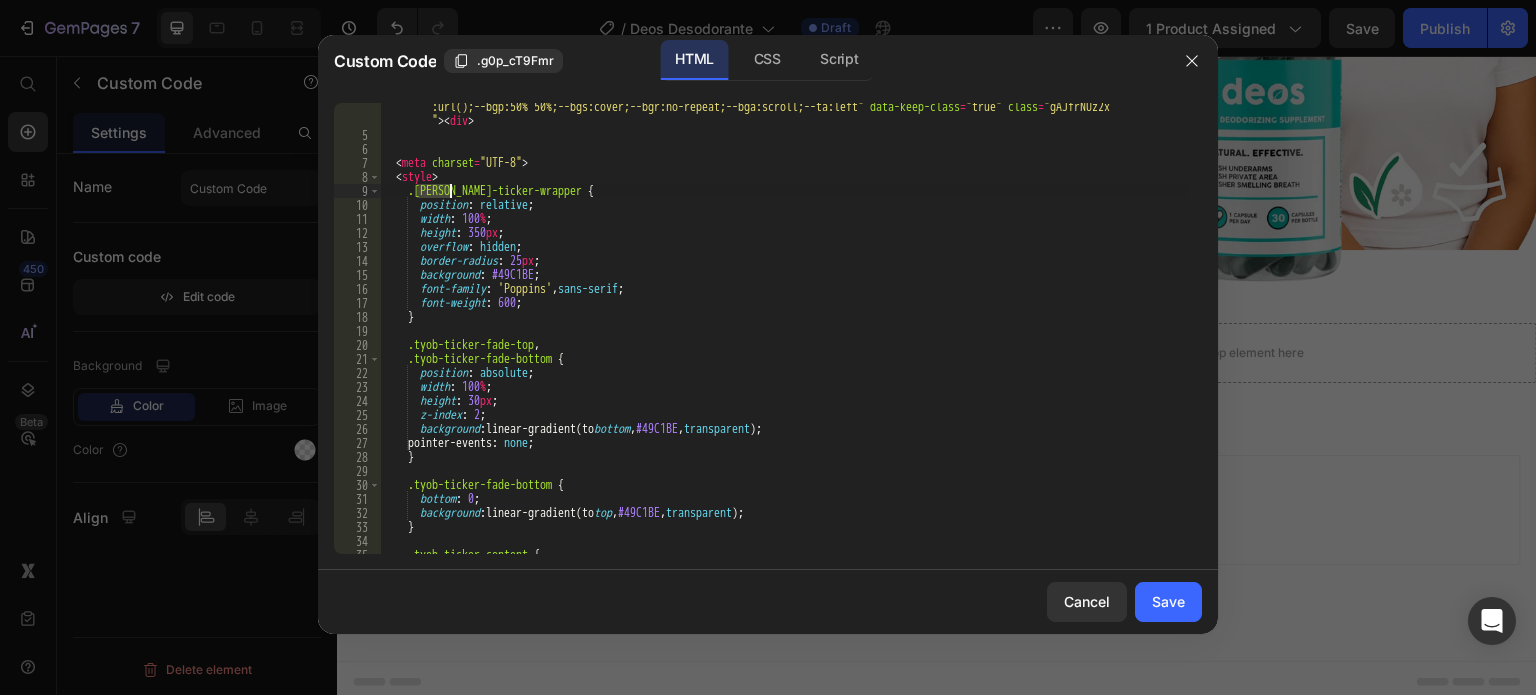 click on "< div   style = "--bs:none;--bw:1px 1px 1px 1px;--bc:#121212;--shadow:none;--d:block;--d-mobile:block;--d-tablet:block          ;--op:100%;--bblr:16px;--bbrr:16px;--btlr:16px;--btrr:16px;--ml-mobile:10px;--pr-mobile:10px;--bgc:#39c1ba;--bgi          :url();--bgp:50% 50%;--bgs:cover;--bgr:no-repeat;--bga:scroll;--ta:left"   data-keep-class = "true"   class = "gAJfrNUz2x           " > < div >    < meta   charset = "UTF-8" >    < style >      .nello-ticker-wrapper   {         position :   relative ;         width :   100 % ;         height :   350 px ;         overflow :   hidden ;         border-radius :   25 px ;         background :   #49C1BE ;         font-family :   ' Poppins ' ,  sans-serif ;         font-weight :   600 ;      }      .tyob-ticker-fade-top ,      .tyob-ticker-fade-bottom   {         position :   absolute ;         width :   100 % ;         height :   30 px ;         z-index :   2 ;         background :  linear-gradient(to  bottom ,  #49C1BE ,  transparent ) ; :" at bounding box center (783, 332) 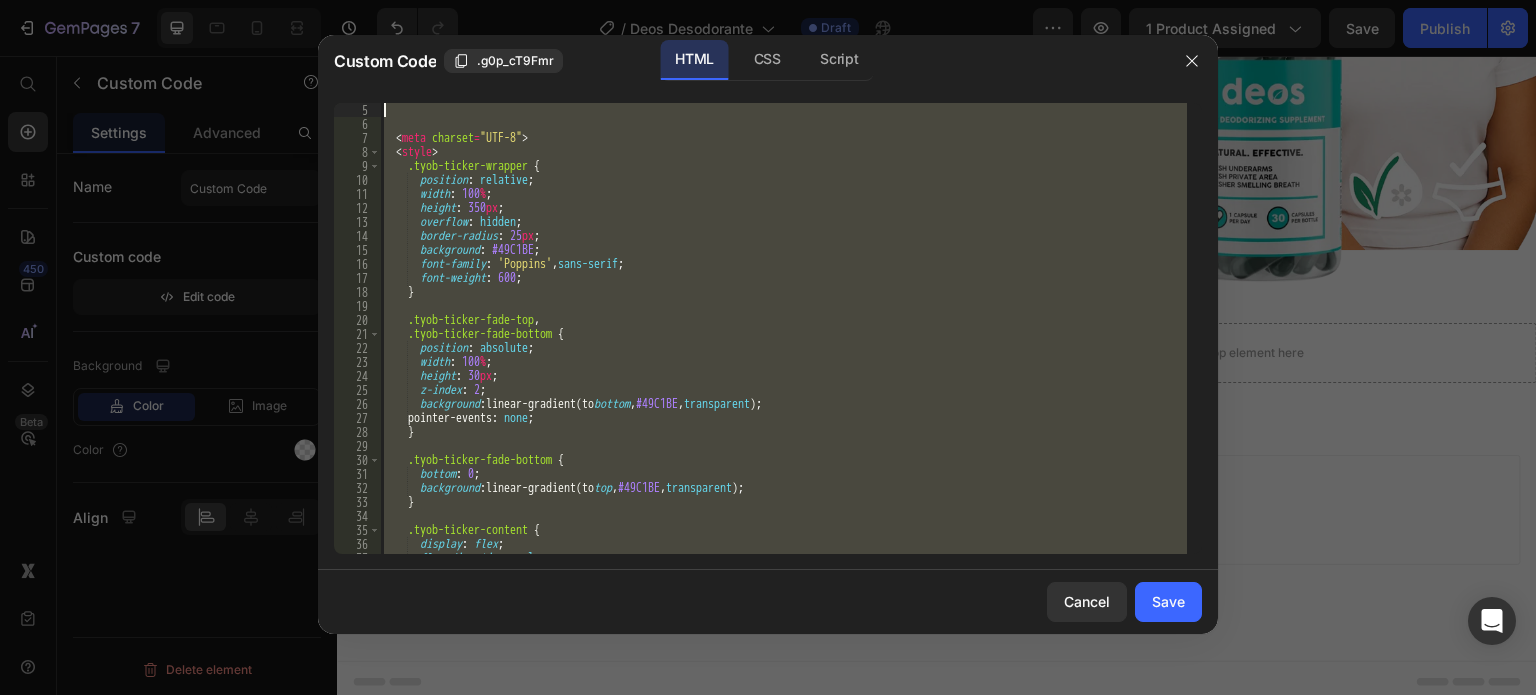 scroll, scrollTop: 56, scrollLeft: 0, axis: vertical 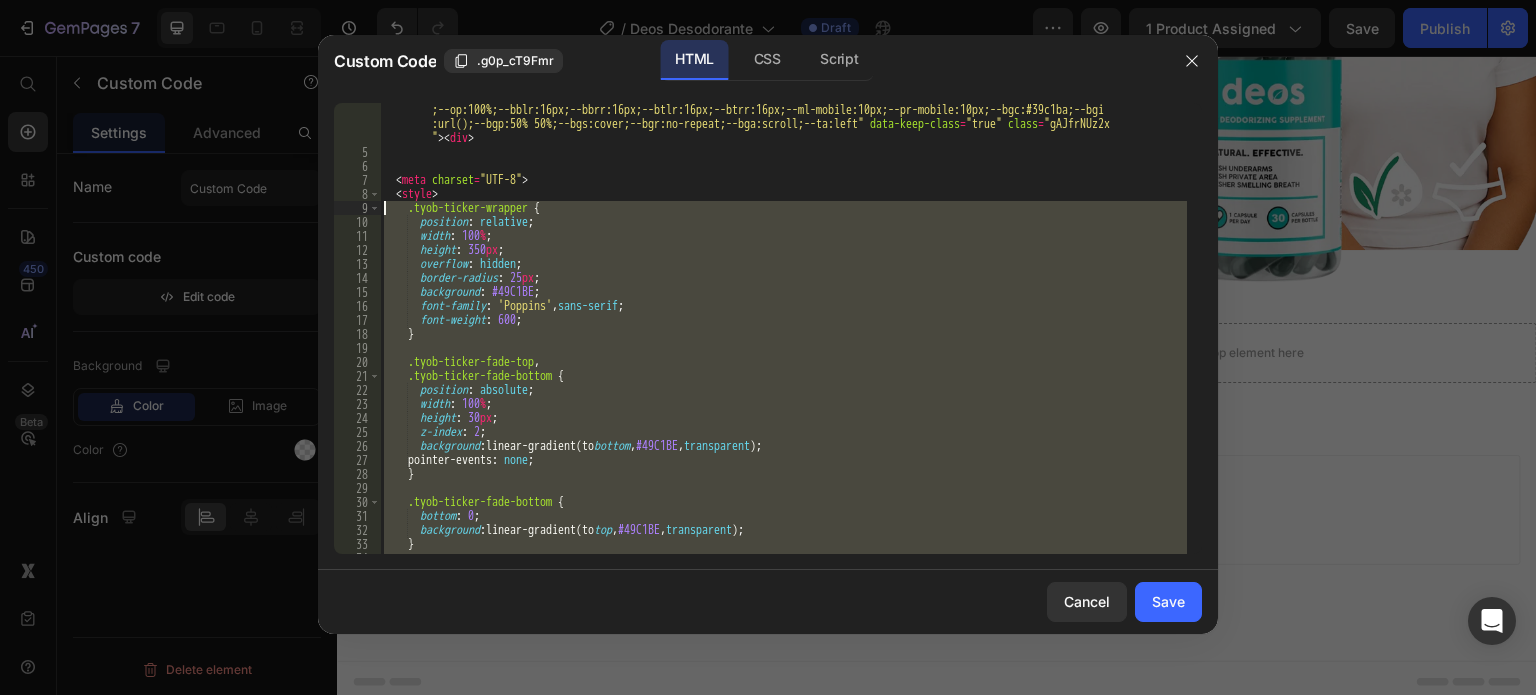 drag, startPoint x: 448, startPoint y: 309, endPoint x: 385, endPoint y: 203, distance: 123.308556 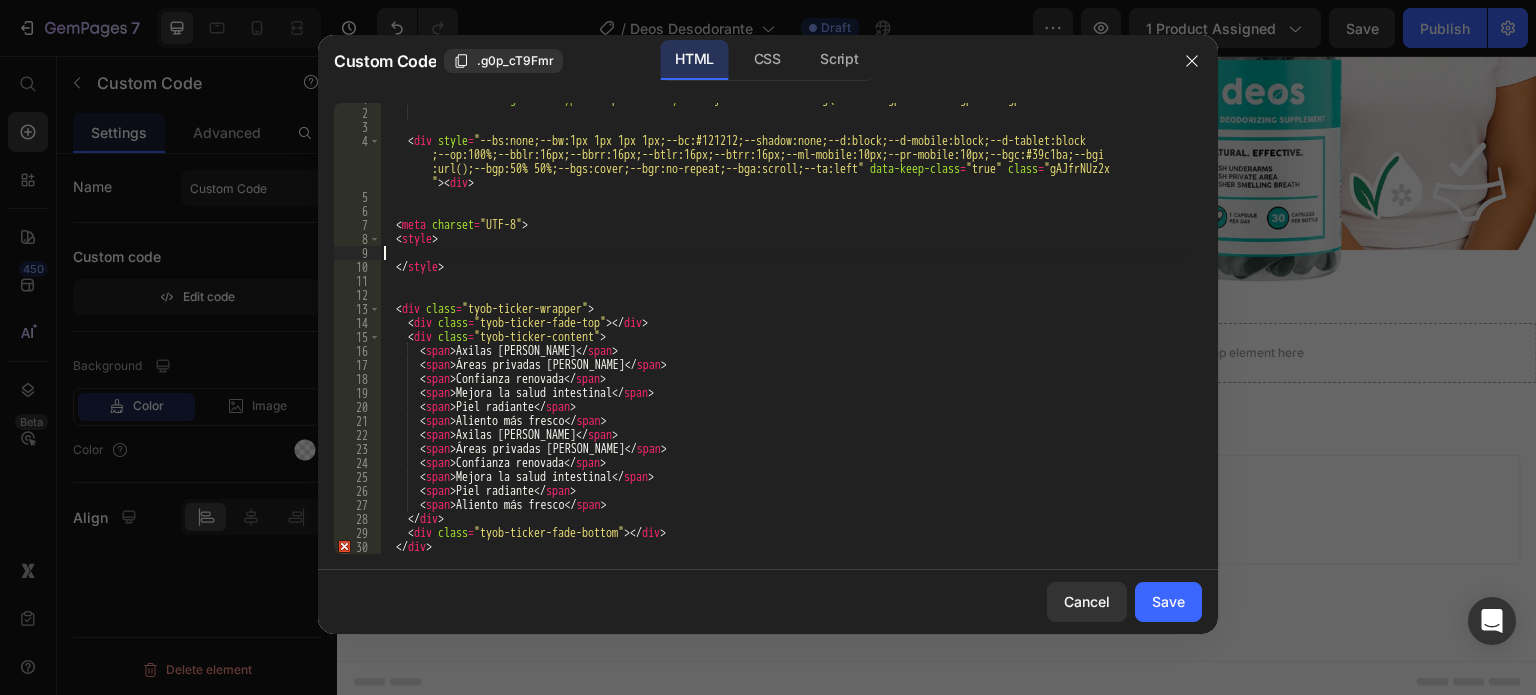 scroll, scrollTop: 0, scrollLeft: 0, axis: both 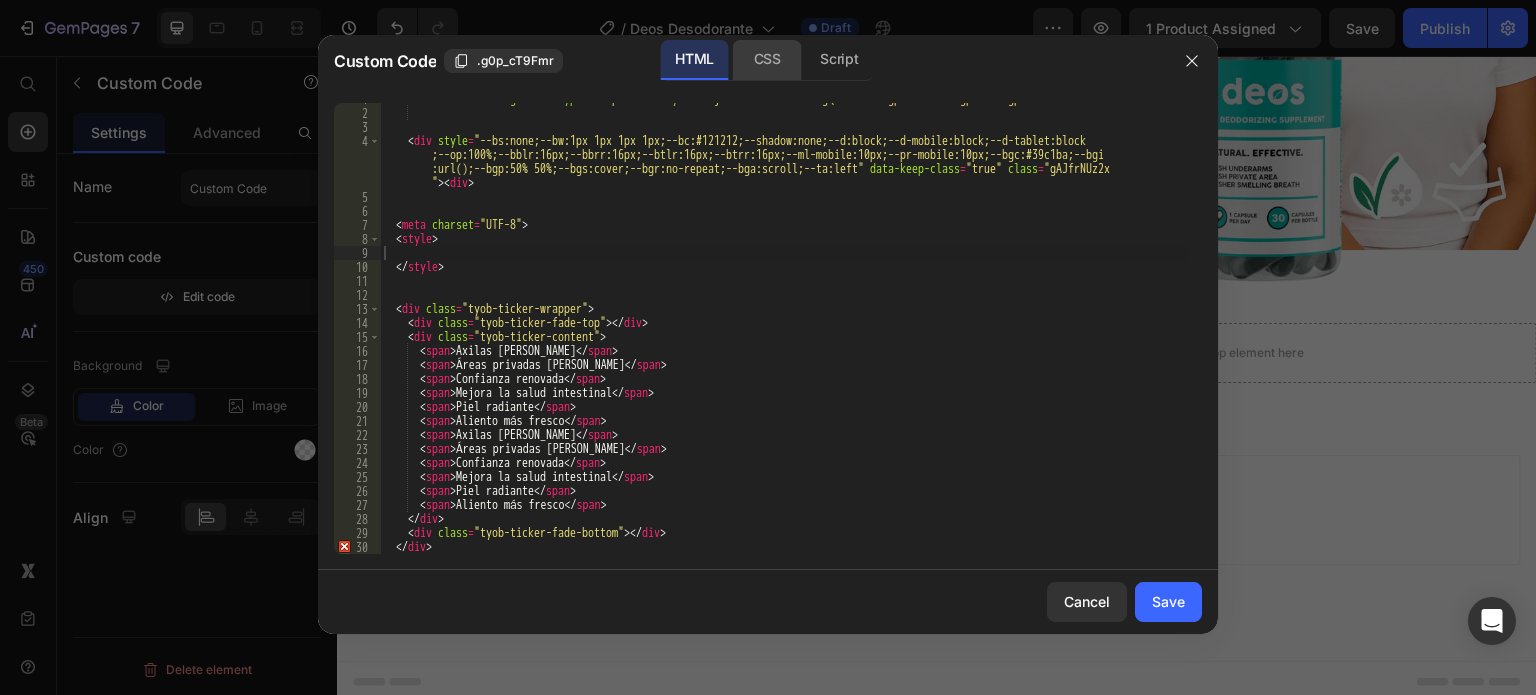 click on "CSS" 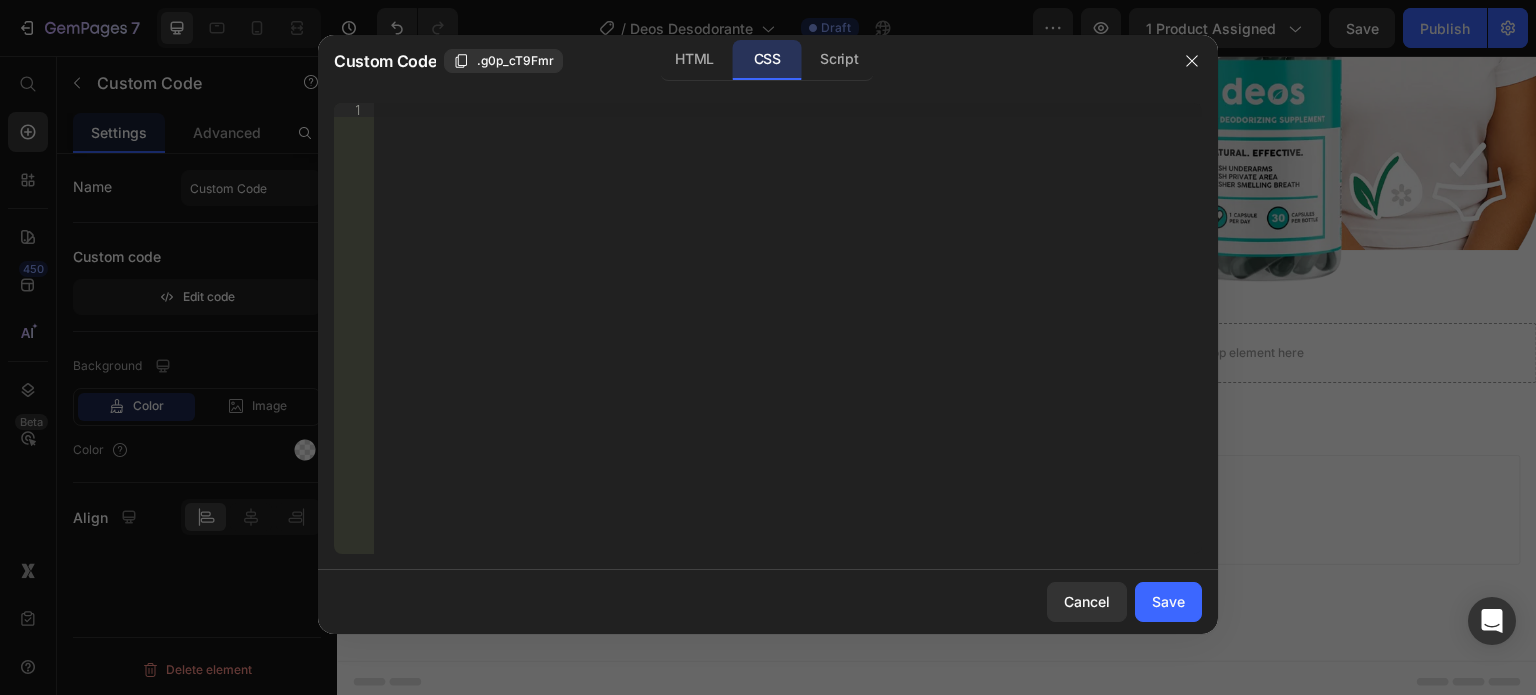 click on "Insert the CSS code to style your content right here." at bounding box center [788, 342] 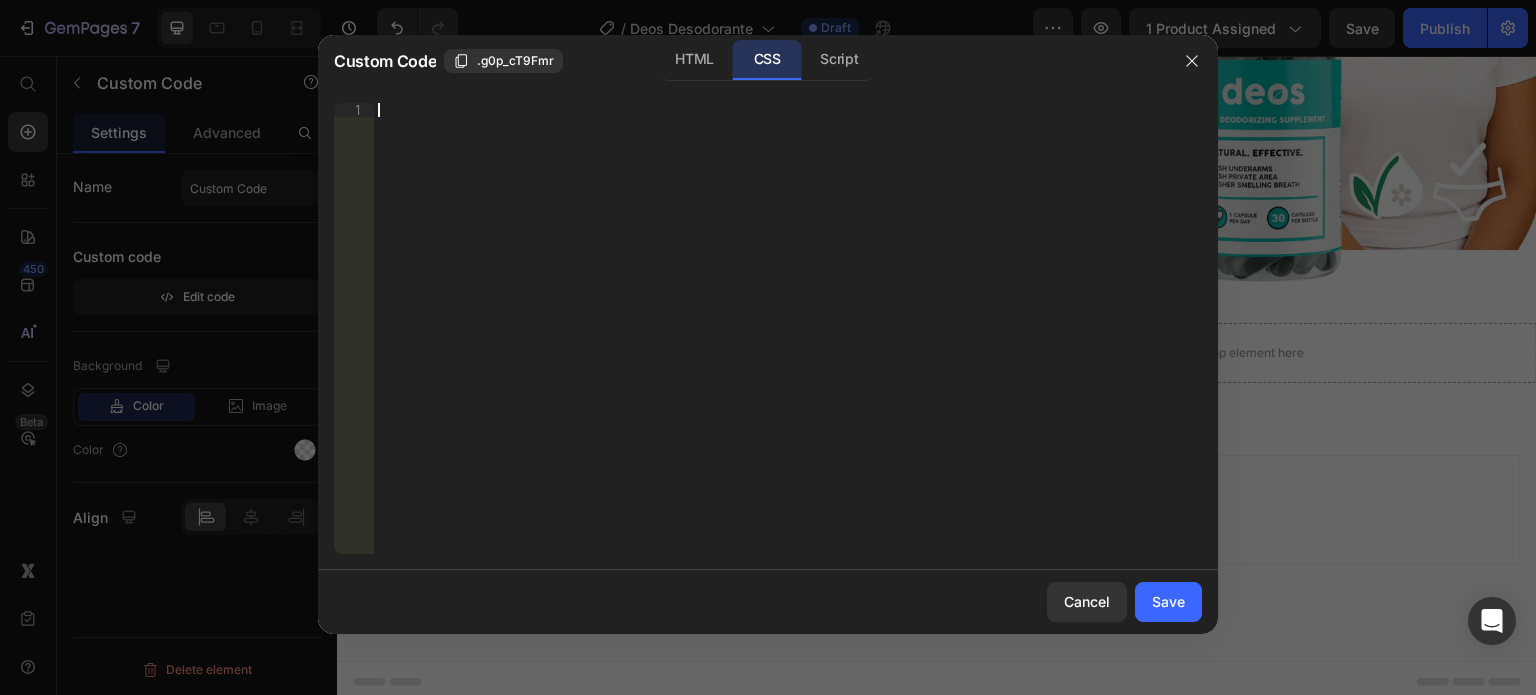 paste on "}" 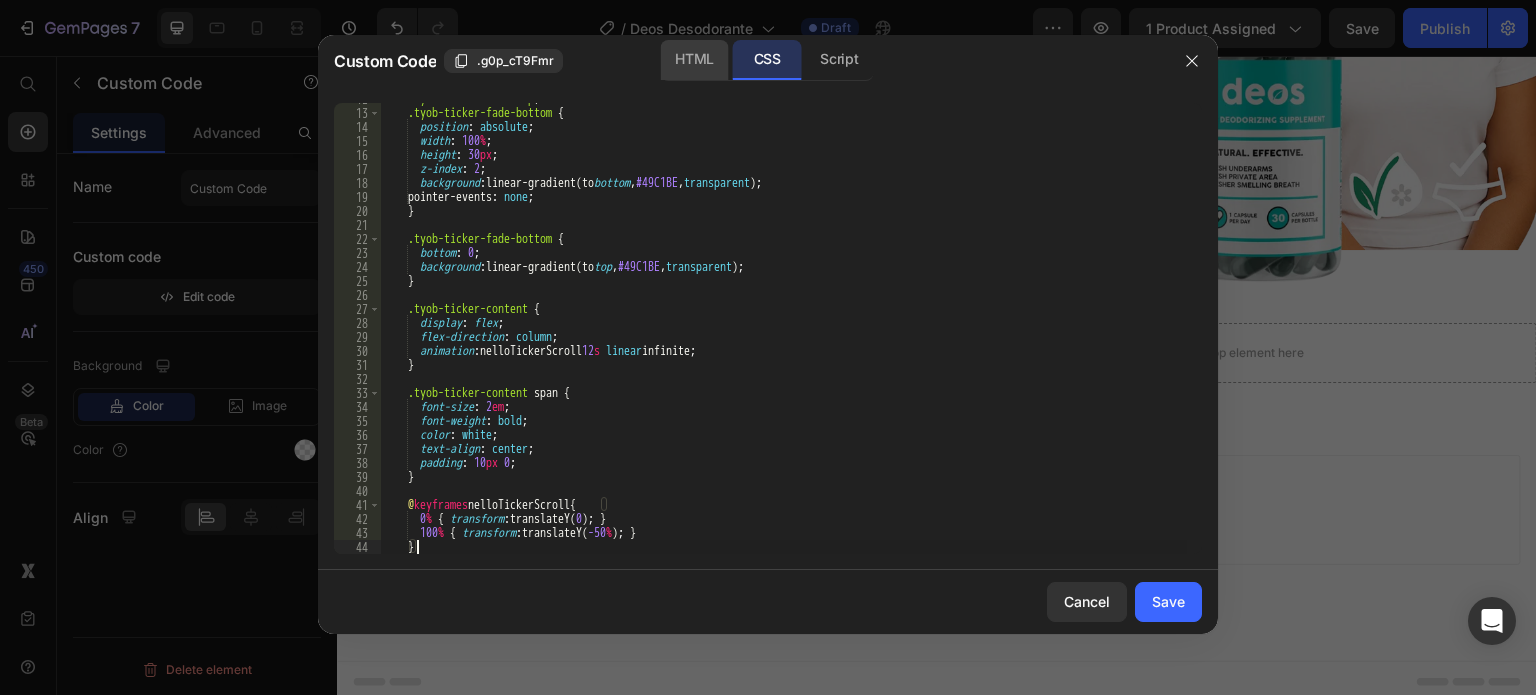 click on "HTML" 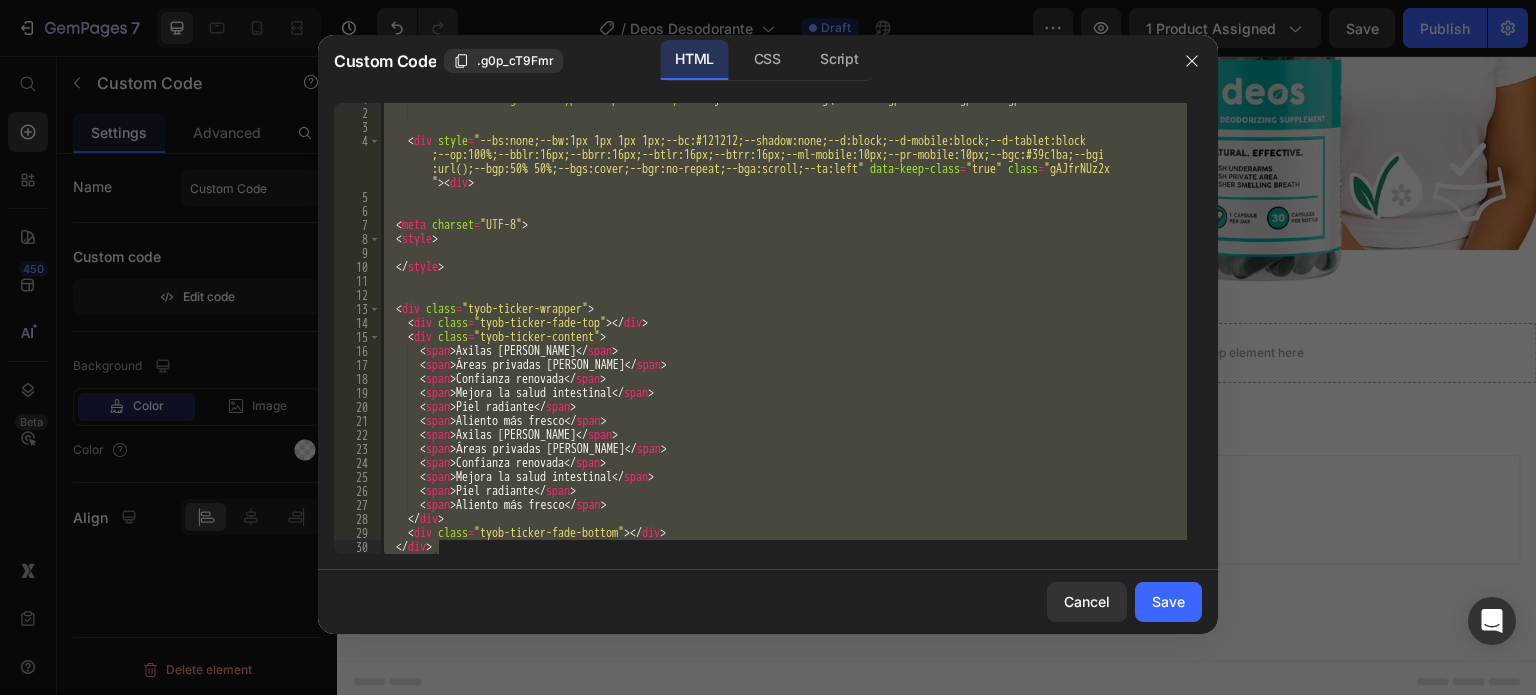 scroll, scrollTop: 11, scrollLeft: 0, axis: vertical 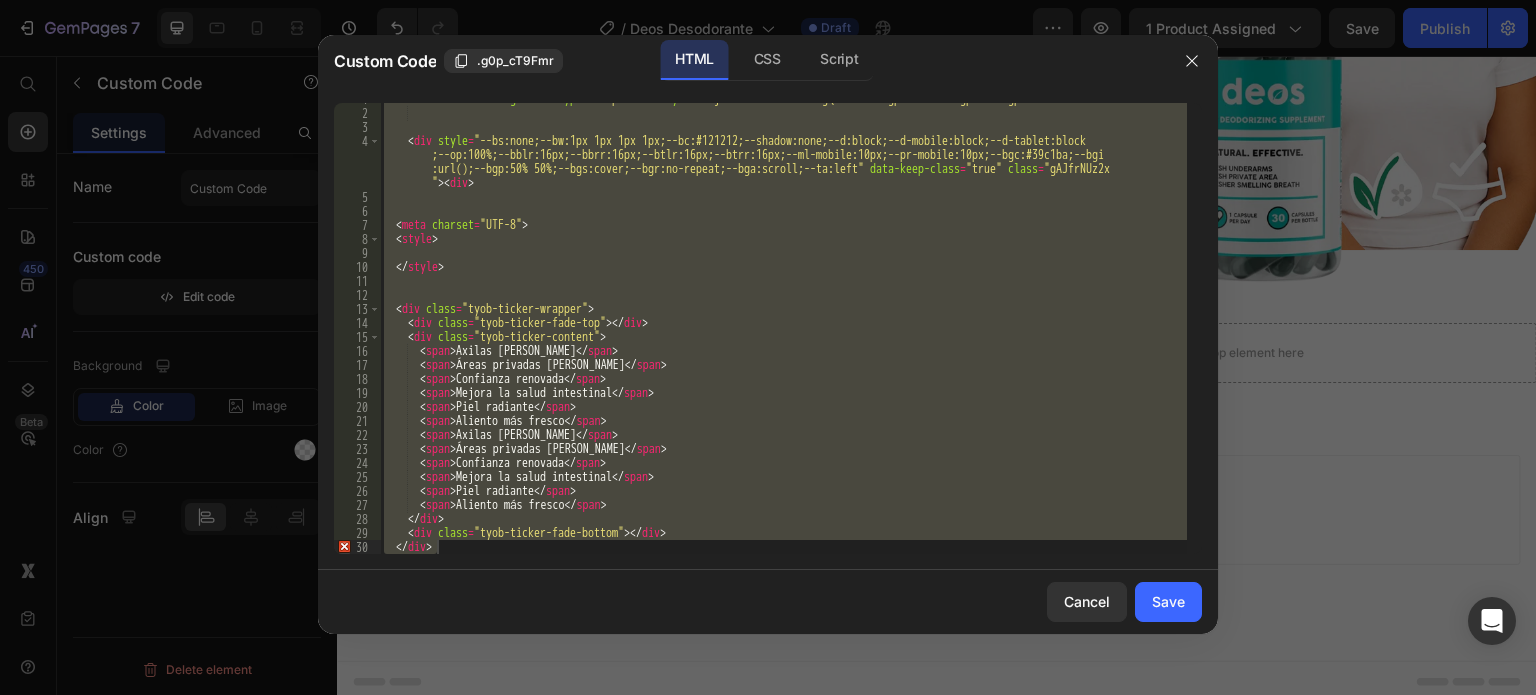 click on "< div   label = "Block"   tag = "Col"   type = "component"   style = "--jc:center"   class = "gQmalu0z5V gp-relative gp-flex gp-flex-col" >                 < div   style = "--bs:none;--bw:1px 1px 1px 1px;--bc:#121212;--shadow:none;--d:block;--d-mobile:block;--d-tablet:block          ;--op:100%;--bblr:16px;--bbrr:16px;--btlr:16px;--btrr:16px;--ml-mobile:10px;--pr-mobile:10px;--bgc:#39c1ba;--bgi          :url();--bgp:50% 50%;--bgs:cover;--bgr:no-repeat;--bga:scroll;--ta:left"   data-keep-class = "true"   class = "gAJfrNUz2x           " > < div >    < meta   charset = "UTF-8" >    < style >    </ style >    < div   class = "tyob-ticker-wrapper" >      < div   class = "tyob-ticker-fade-top" > </ div >      < div   class = "tyob-ticker-content" >         < span > Axilas frescas </ span >         < span > Áreas privadas frescas </ span >         < span > Confianza renovada </ span >         < span > Mejora la salud intestinal </ span >         < span > Piel radiante </ span >         < span" at bounding box center (783, 328) 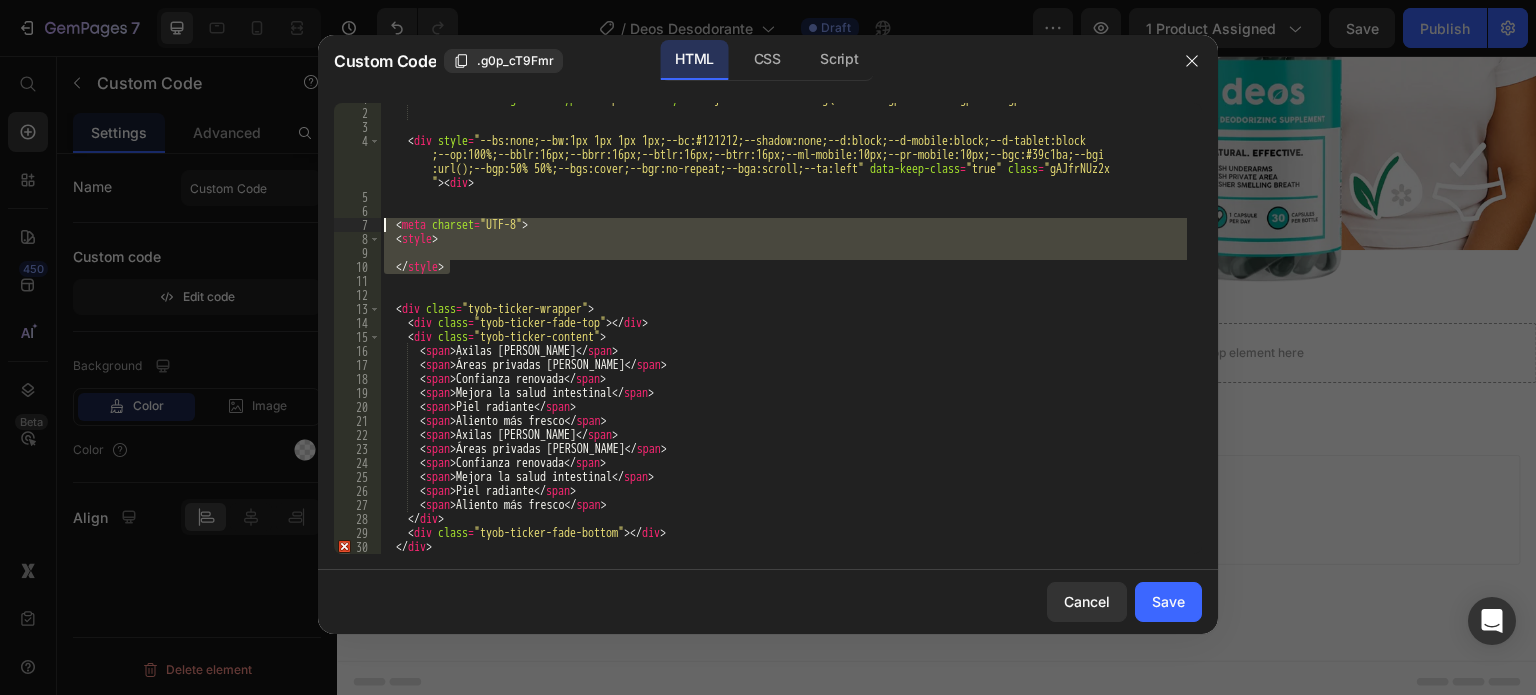 drag, startPoint x: 474, startPoint y: 265, endPoint x: 376, endPoint y: 223, distance: 106.62083 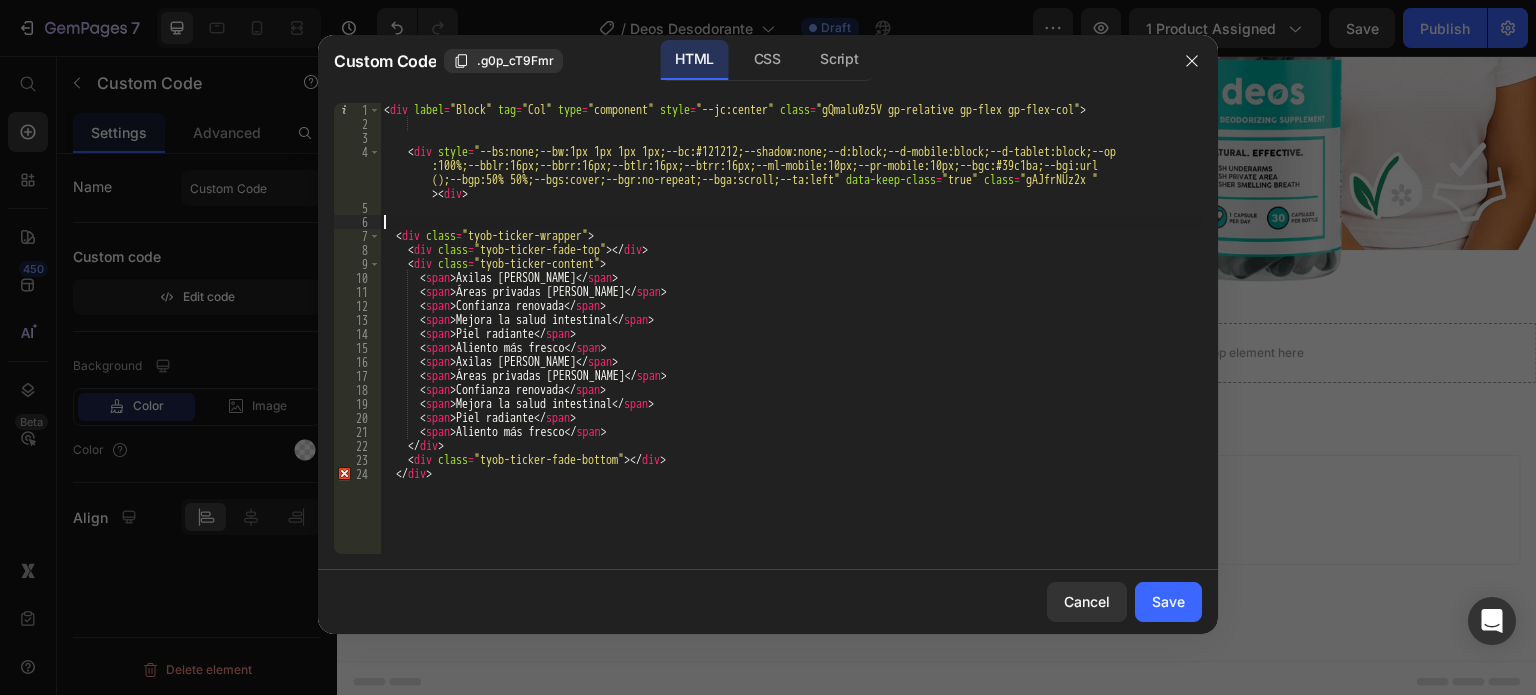 type on "<div class="tyob-ticker-wrapper">" 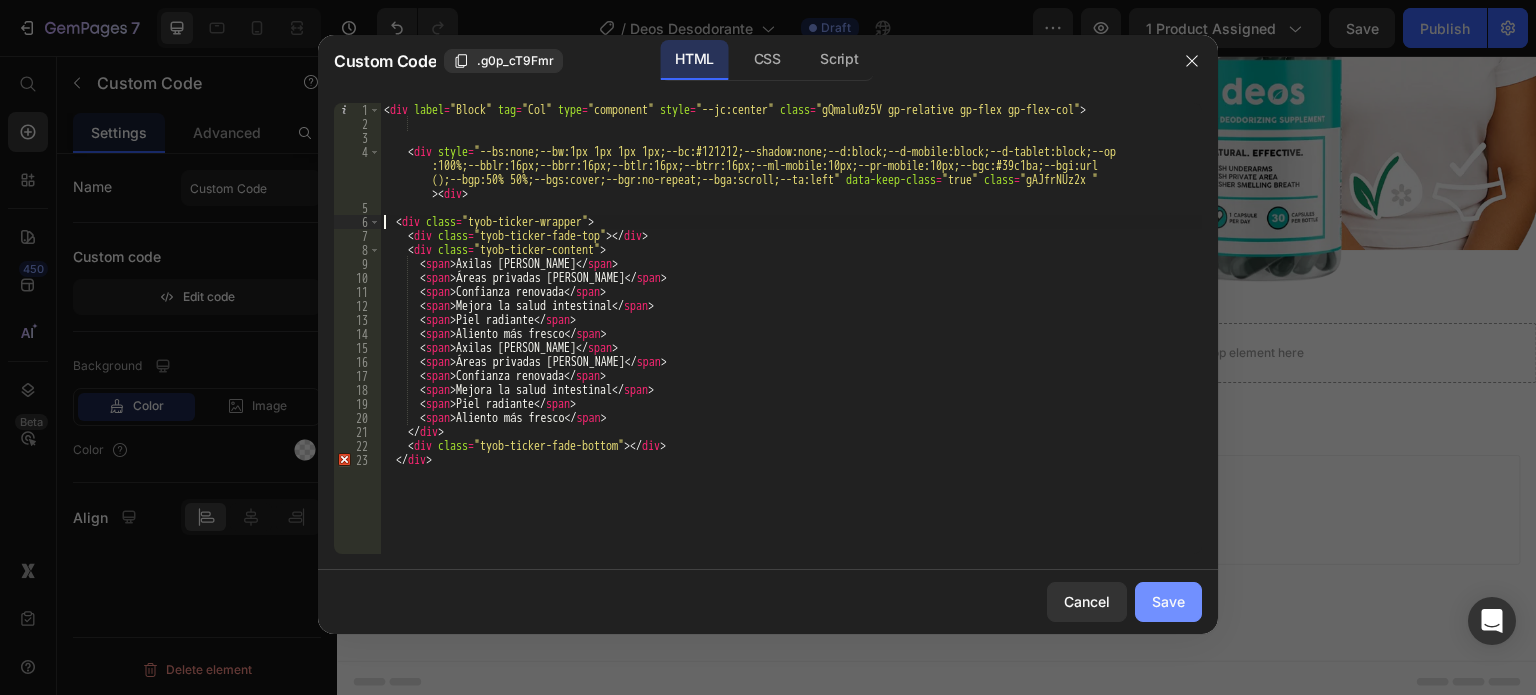 click on "Save" at bounding box center (1168, 601) 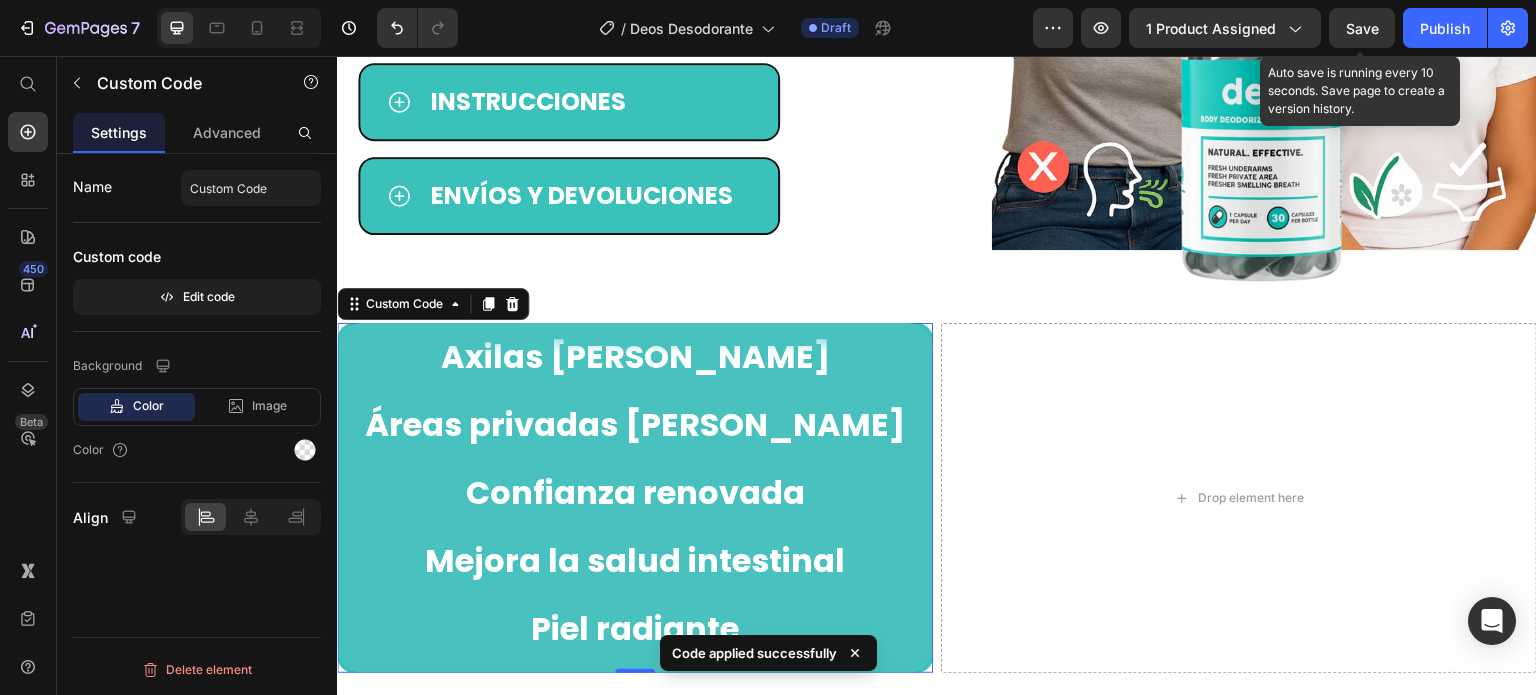 click on "Save" at bounding box center [1362, 28] 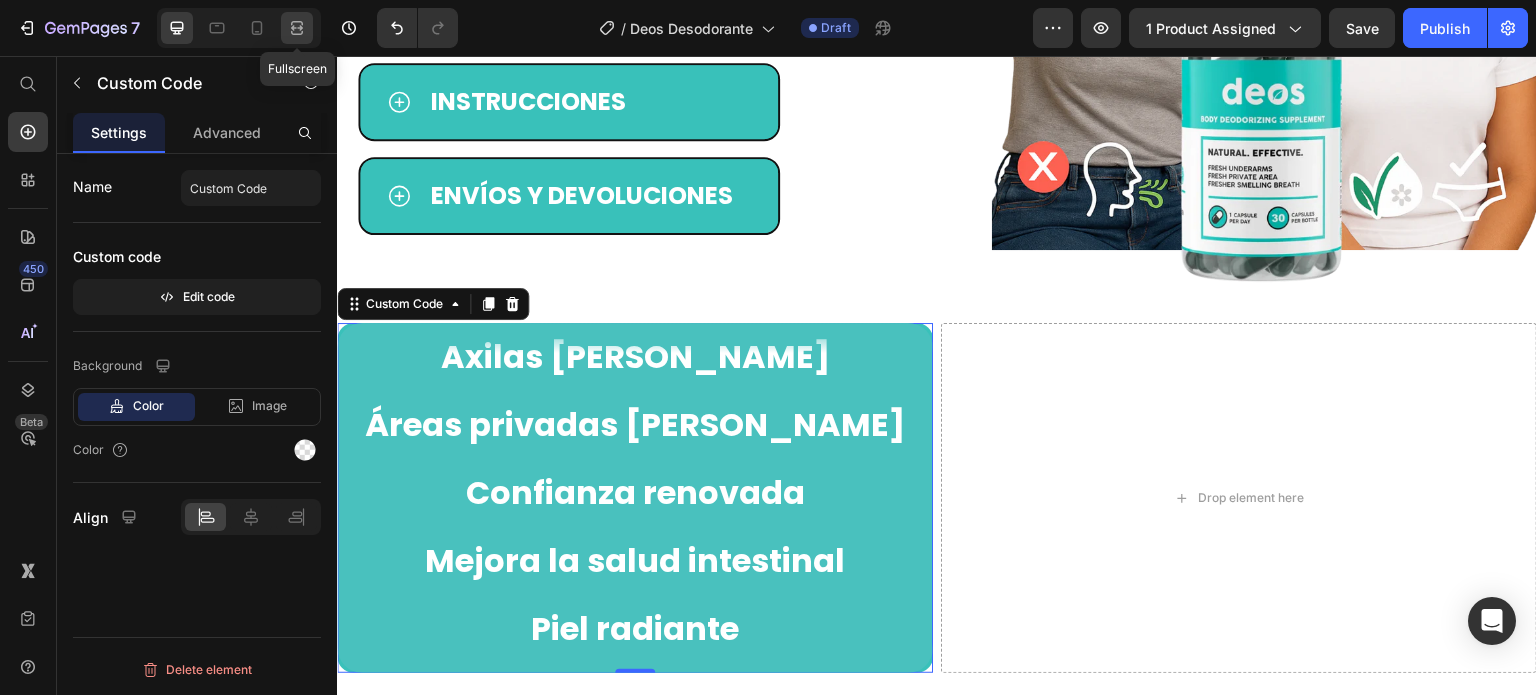 click 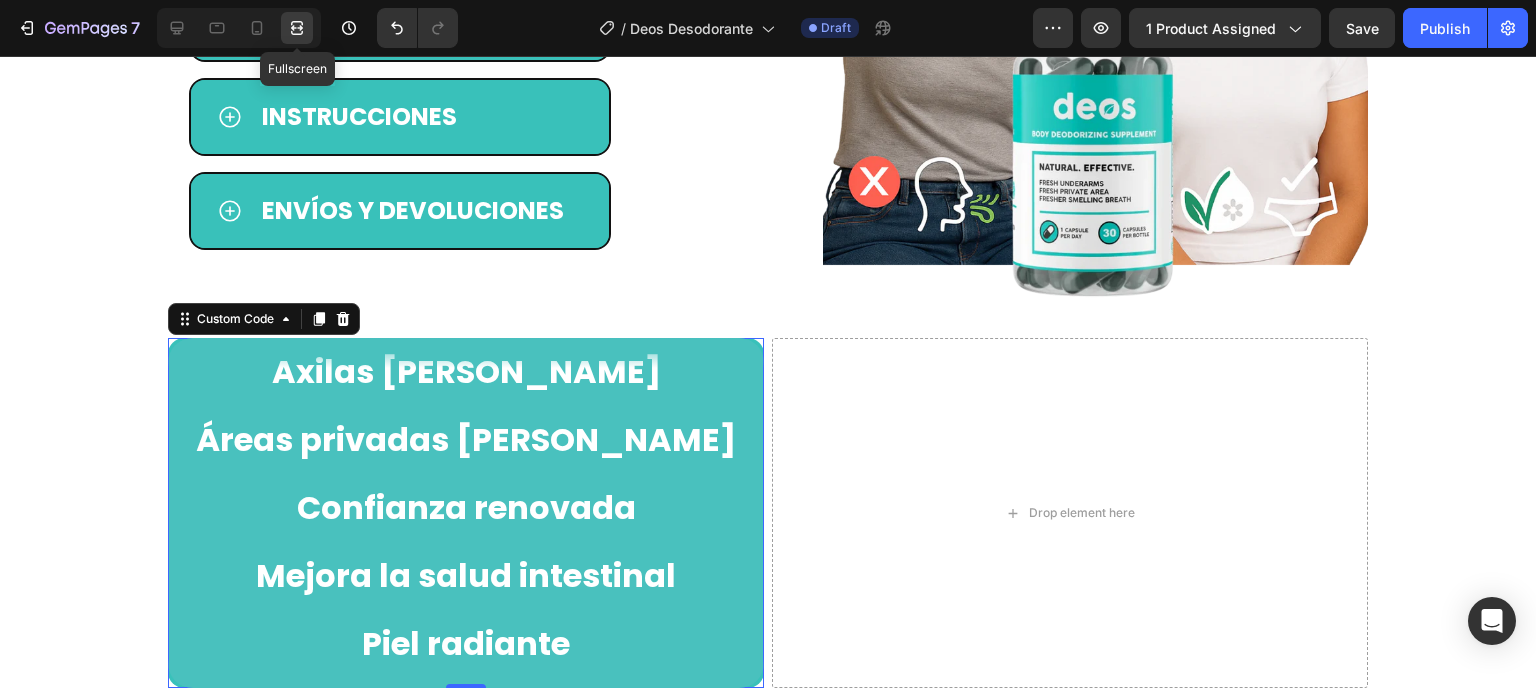 scroll, scrollTop: 1298, scrollLeft: 0, axis: vertical 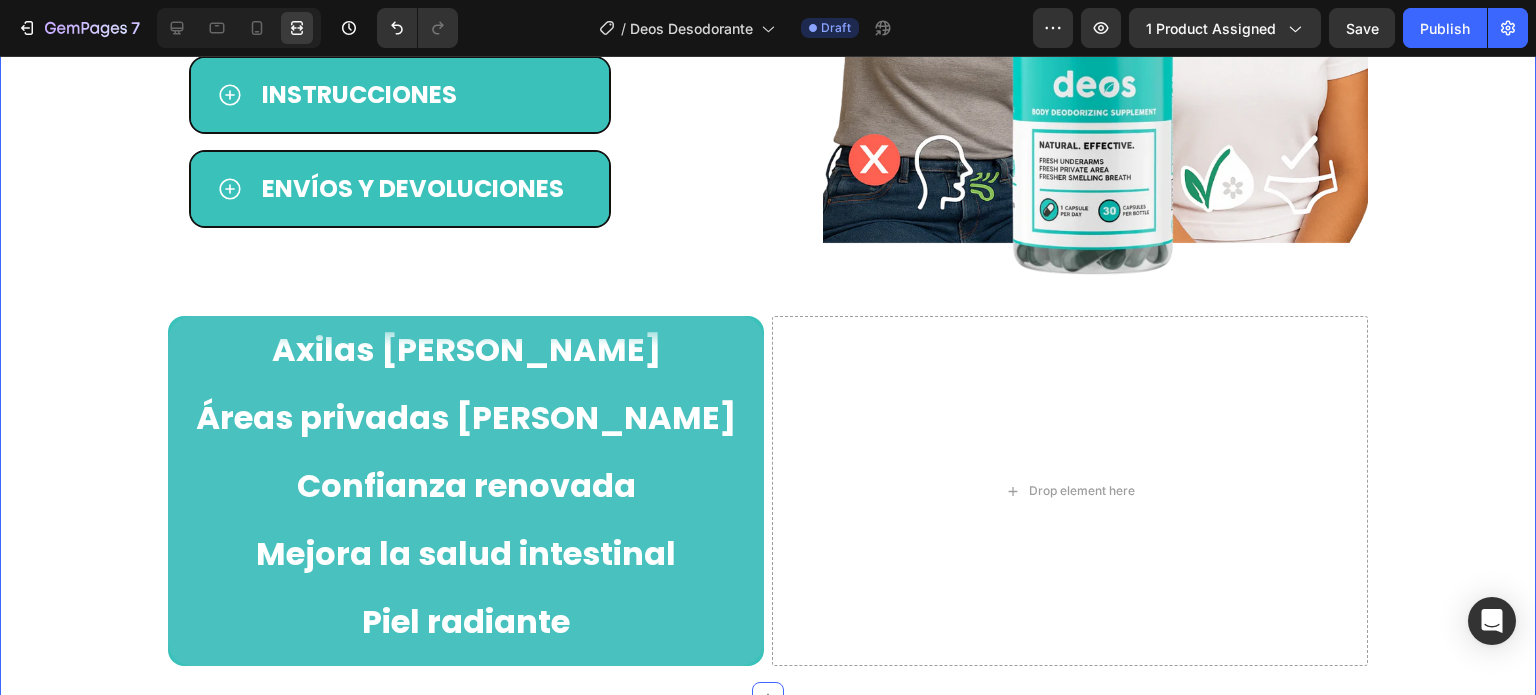 click on "La solución REAL (y rápida) está  aquí: Heading
🧾 ¿cómo funciona?
Instrucciones
envíos y devoluciones Accordion Row Image Row
Axilas frescas
Áreas privadas frescas
Confianza renovada
Mejora la salud intestinal
Piel radiante
Aliento más fresco
Axilas frescas
Áreas privadas frescas
Confianza renovada
Mejora la salud intestinal
Piel radiante
Aliento más fresco
Custom Code   0
Drop element here Row" at bounding box center [768, 208] 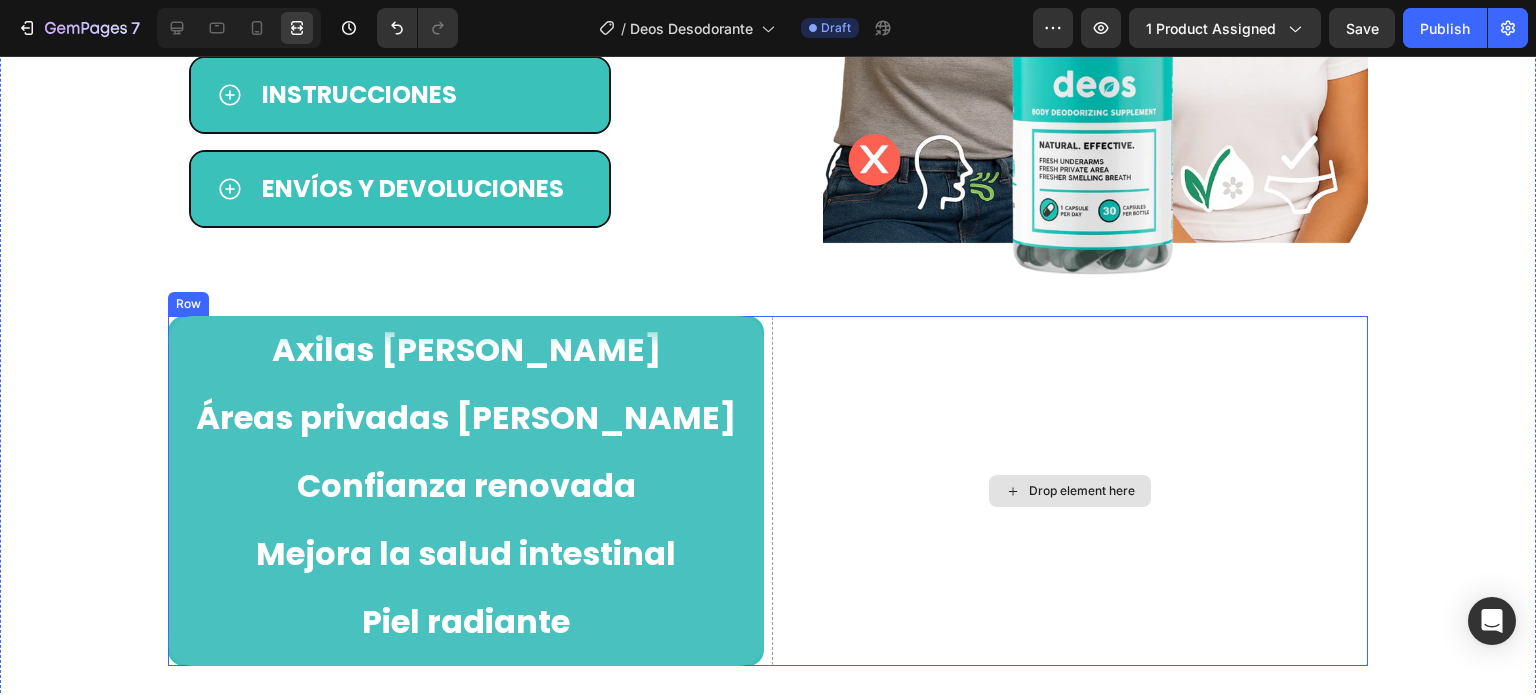 click on "Drop element here" at bounding box center (1070, 491) 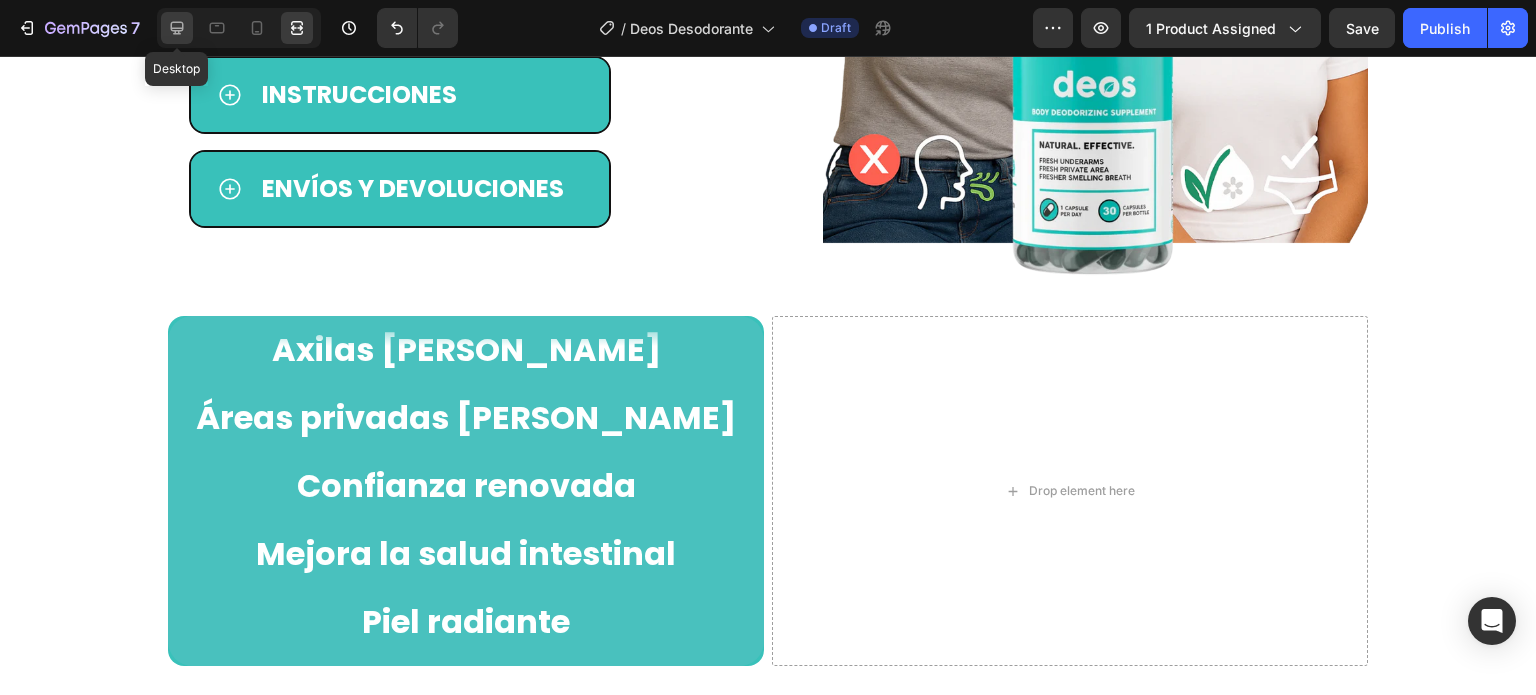 click 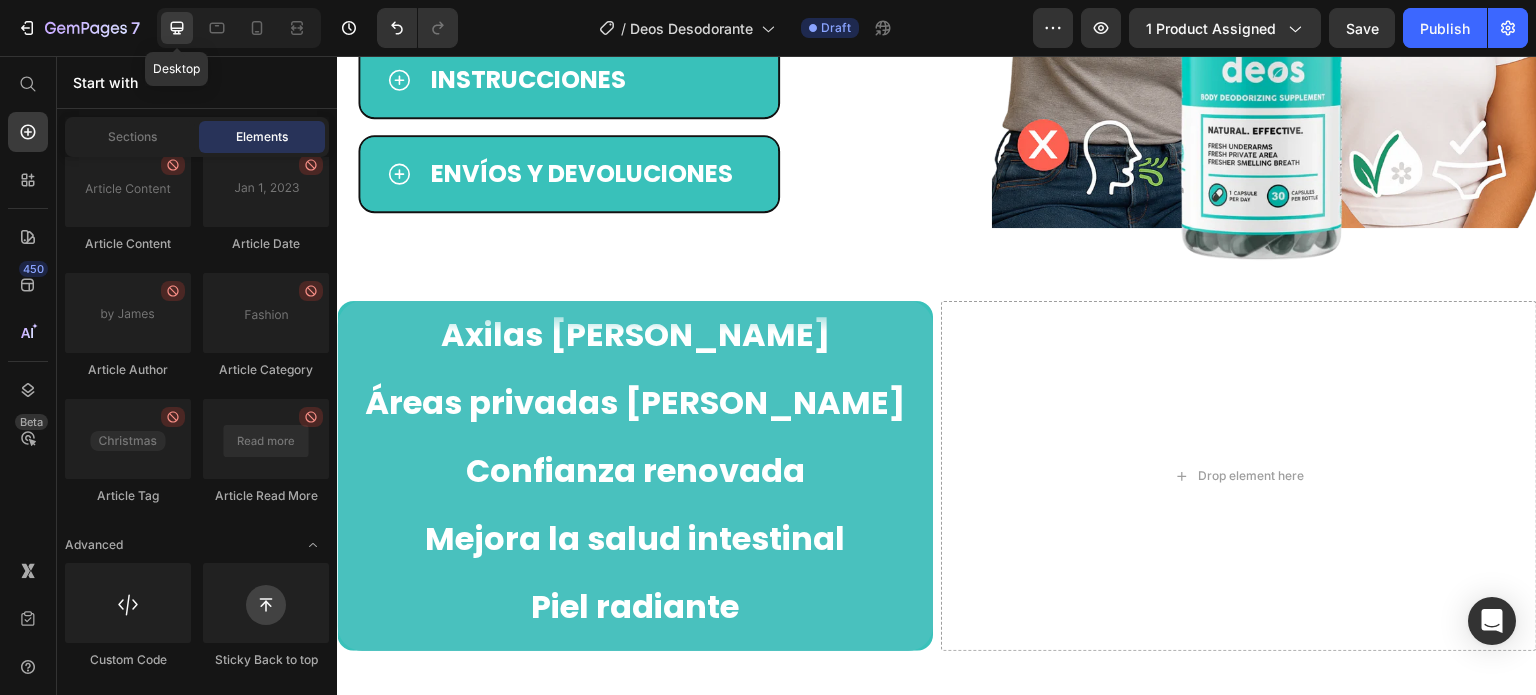 scroll, scrollTop: 1276, scrollLeft: 0, axis: vertical 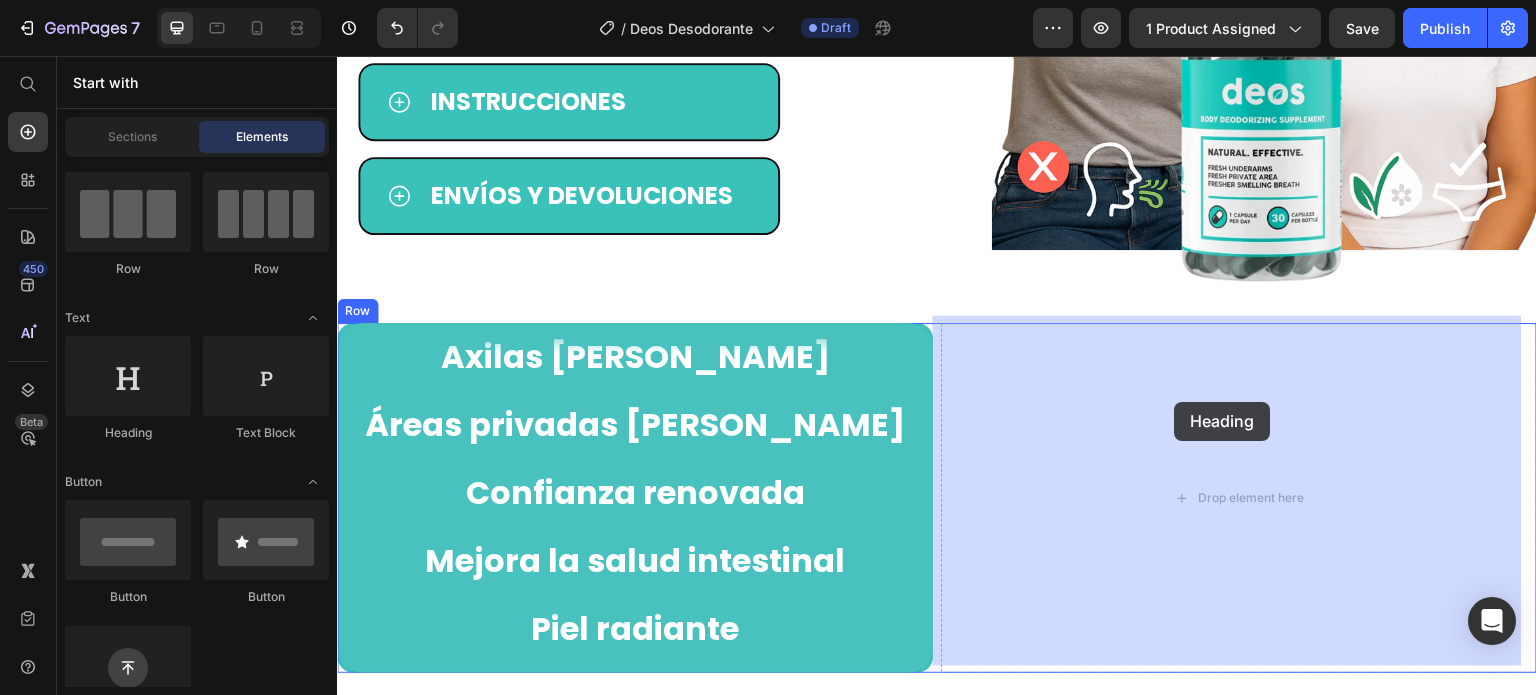 drag, startPoint x: 473, startPoint y: 430, endPoint x: 1175, endPoint y: 402, distance: 702.55817 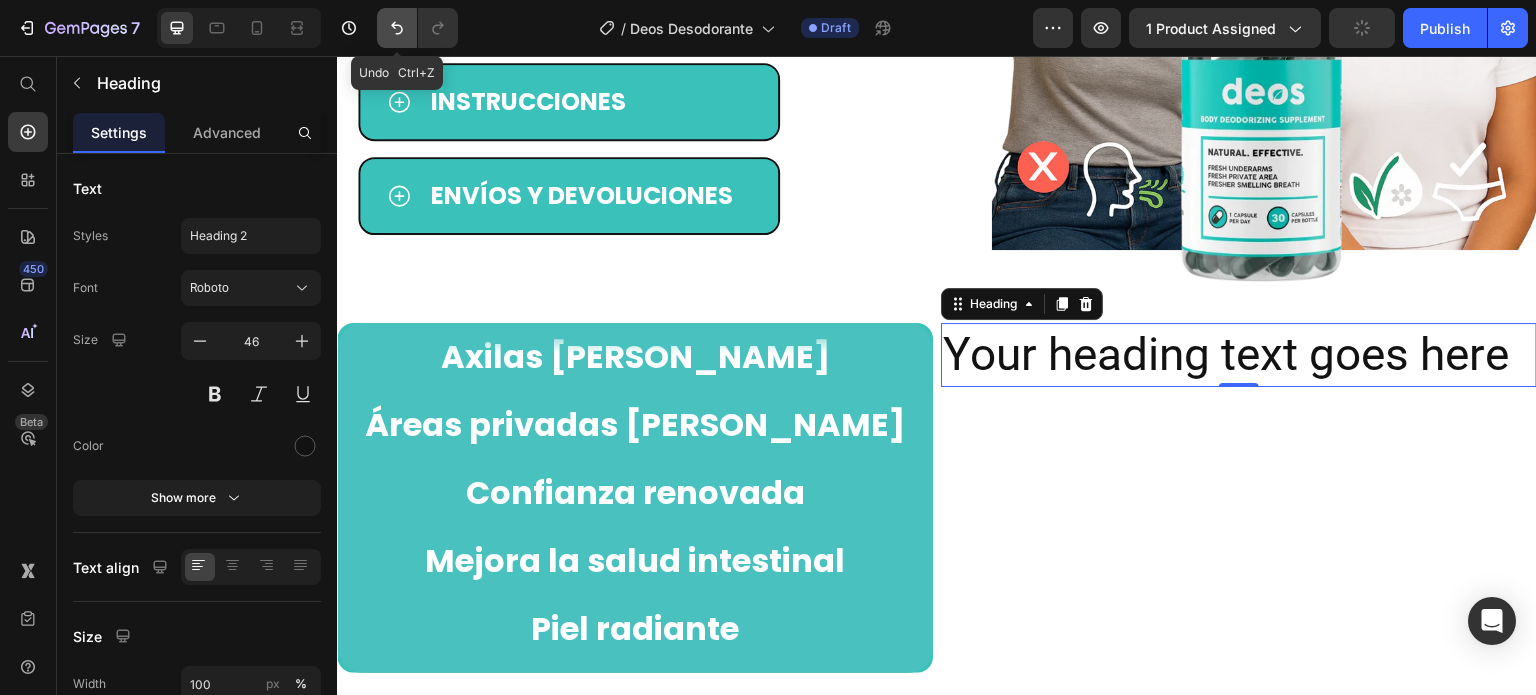 click 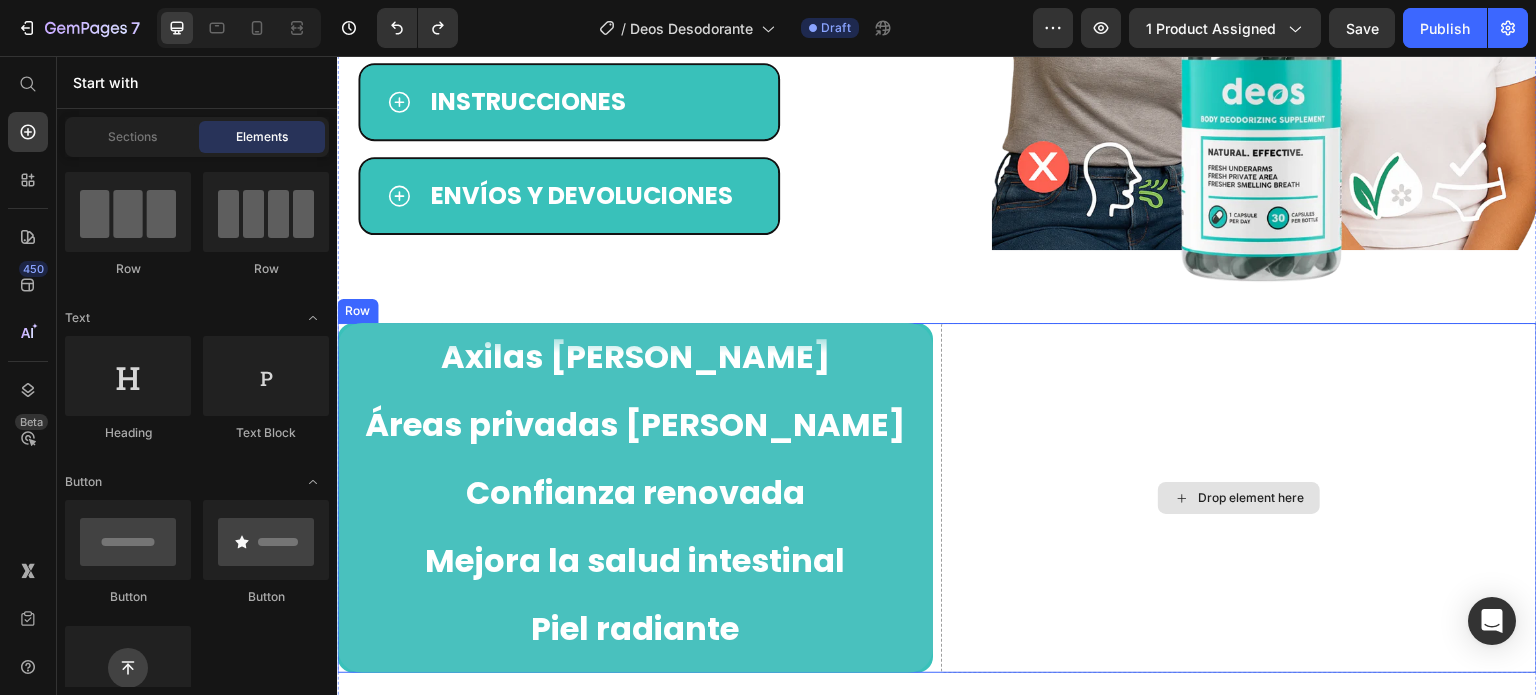click on "Drop element here" at bounding box center (1251, 498) 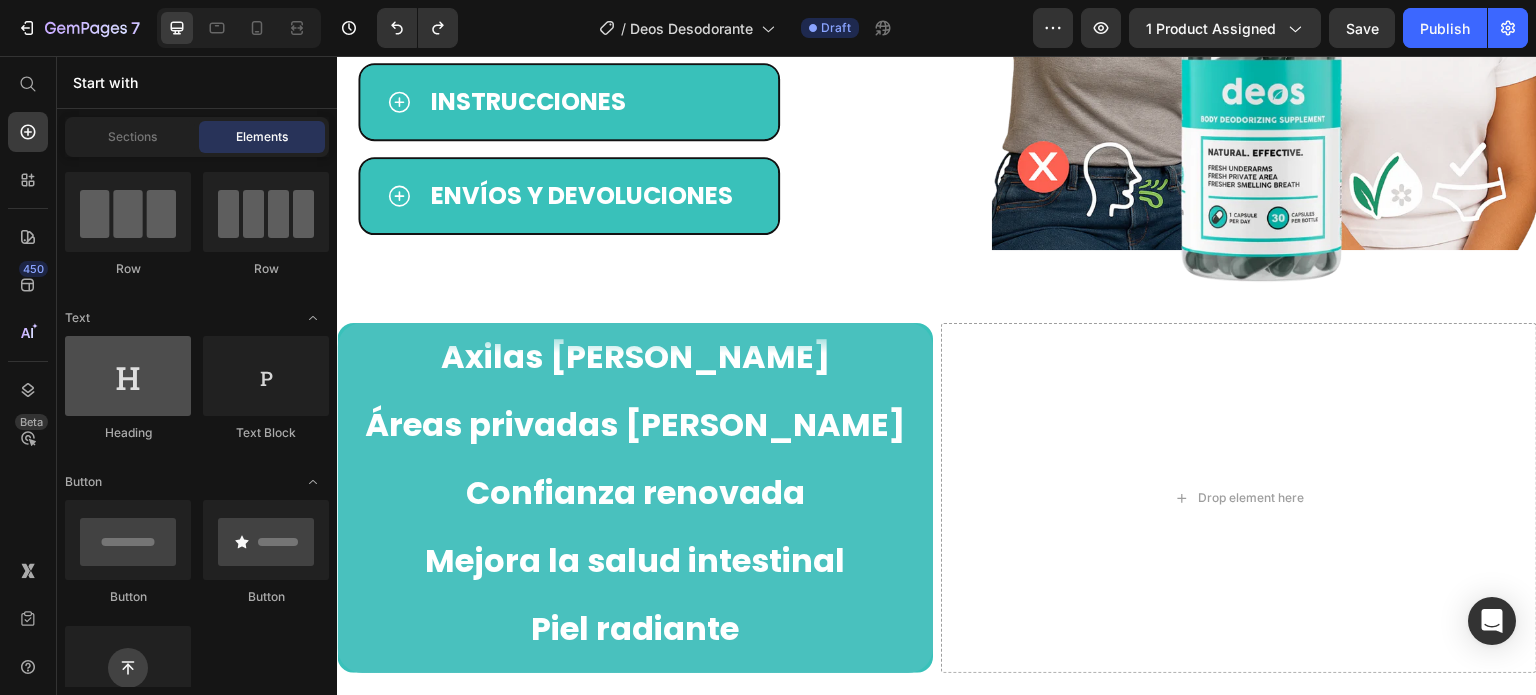 scroll, scrollTop: 0, scrollLeft: 0, axis: both 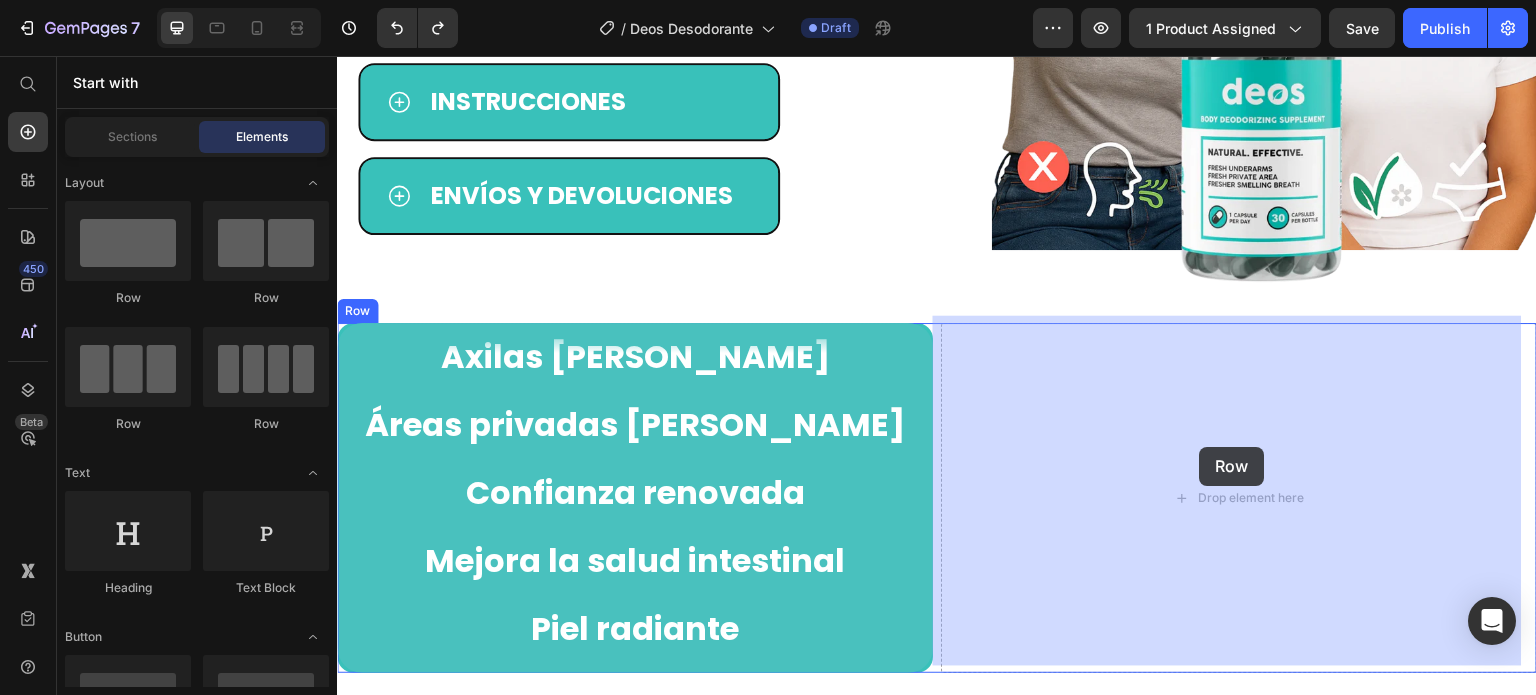 drag, startPoint x: 454, startPoint y: 294, endPoint x: 1200, endPoint y: 447, distance: 761.5281 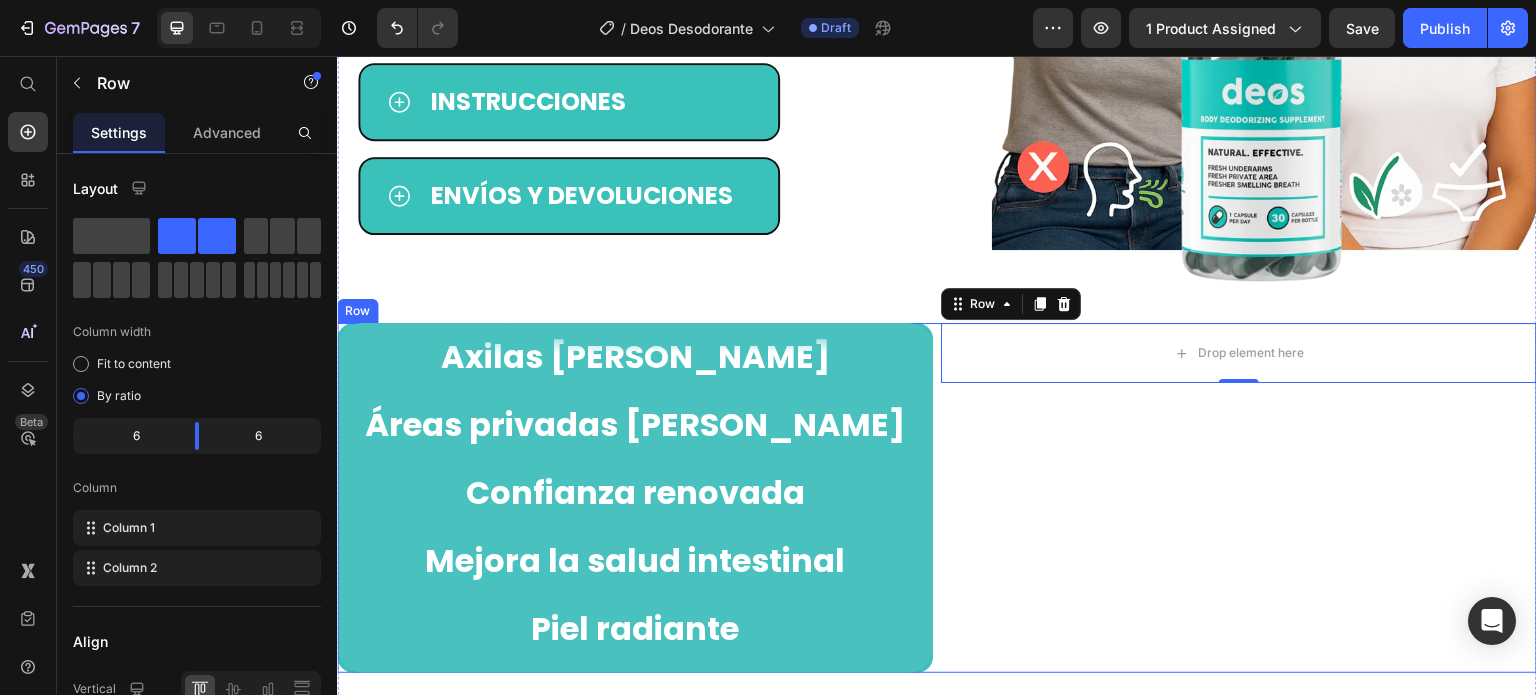 click on "Drop element here Row   0" at bounding box center (1239, 498) 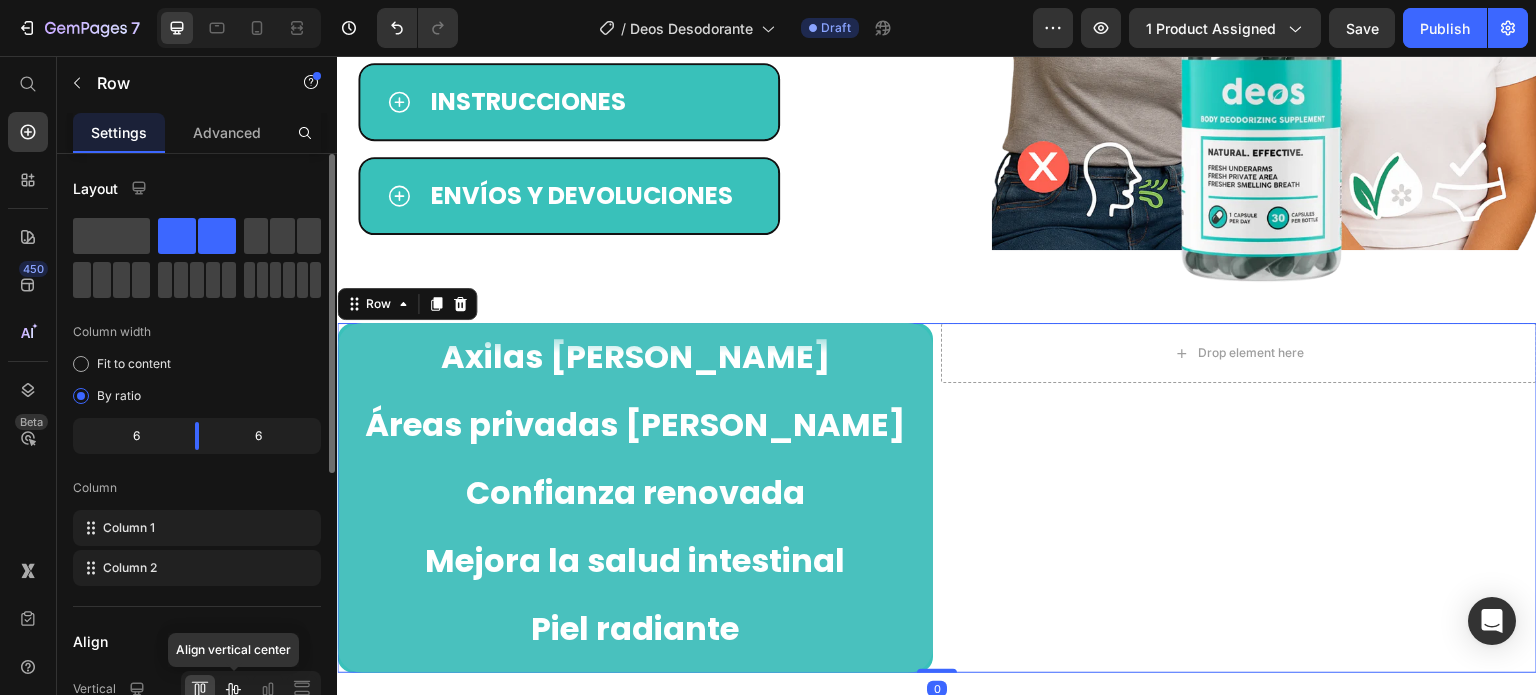 click 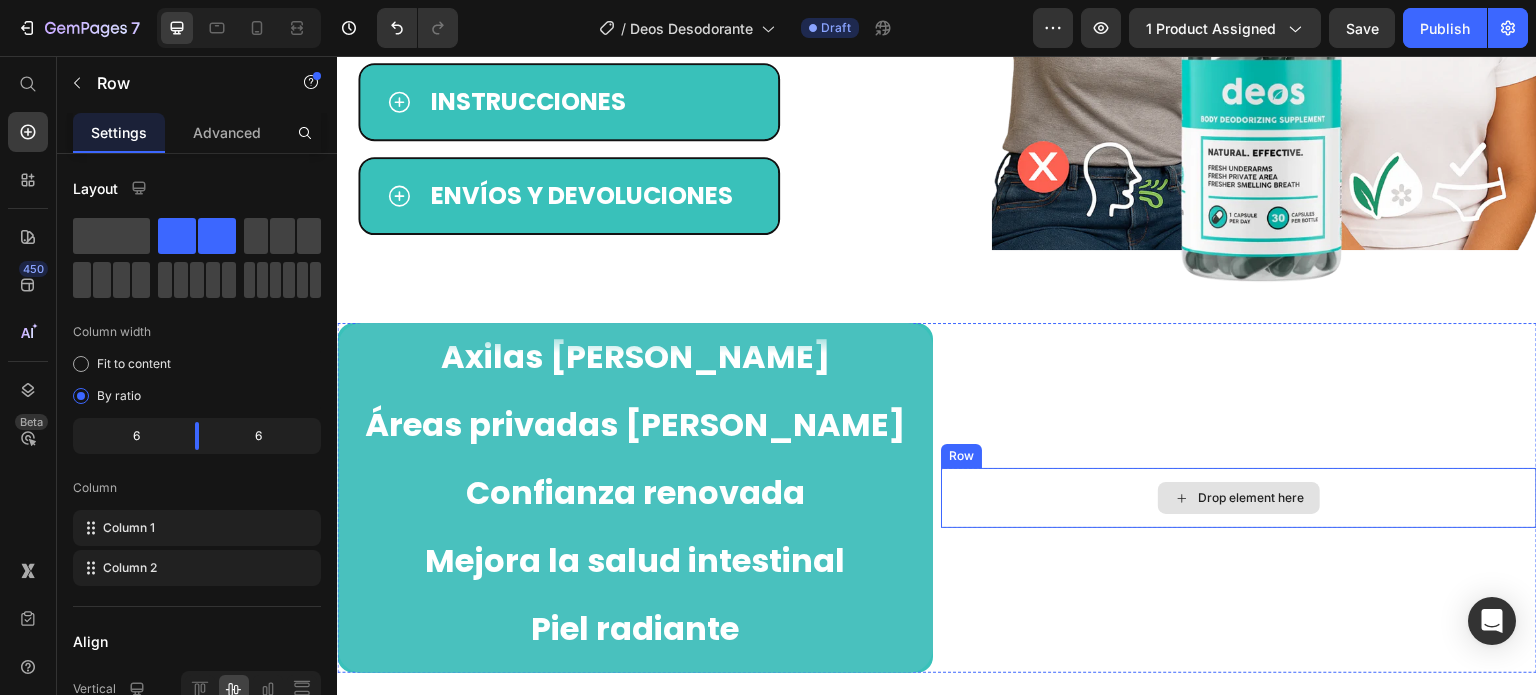 click on "Drop element here" at bounding box center (1251, 498) 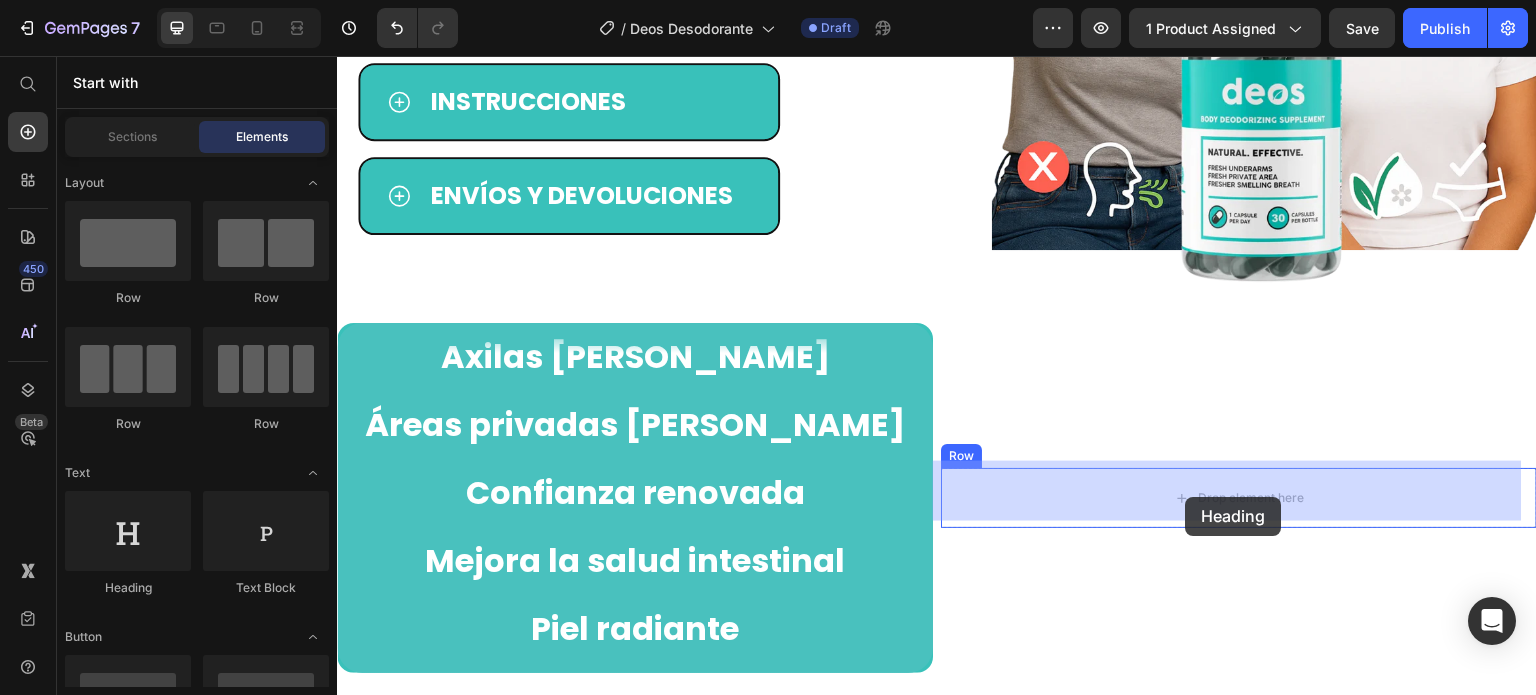 drag, startPoint x: 477, startPoint y: 591, endPoint x: 1186, endPoint y: 497, distance: 715.20416 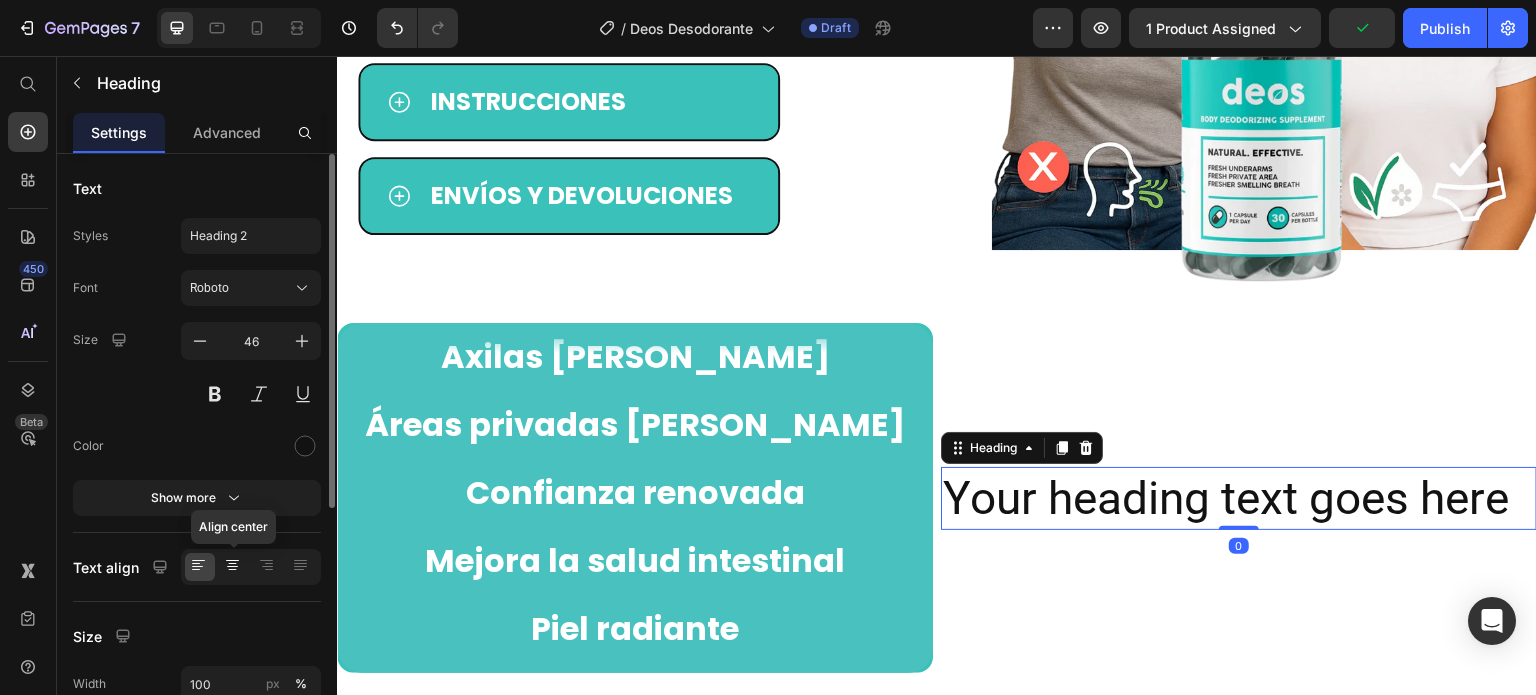 click 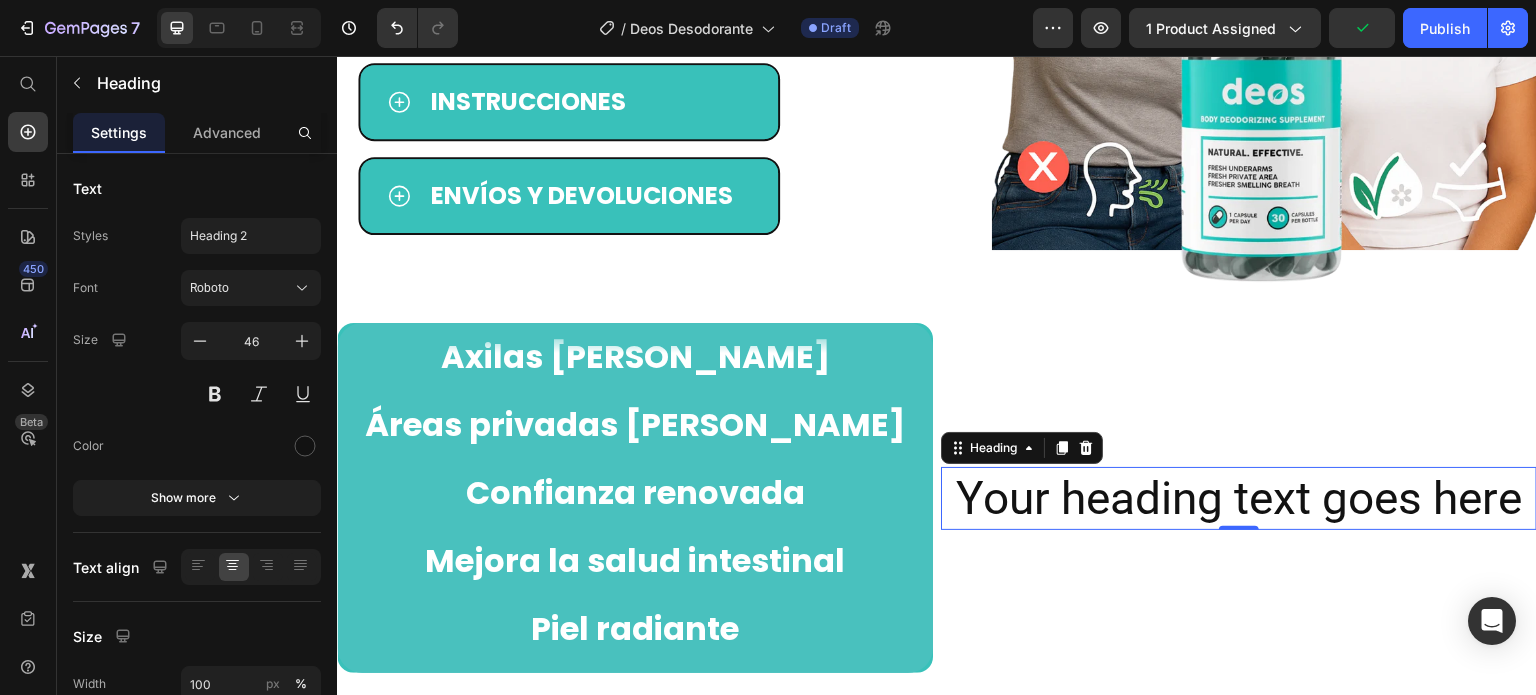 click on "Your heading text goes here" at bounding box center (1239, 499) 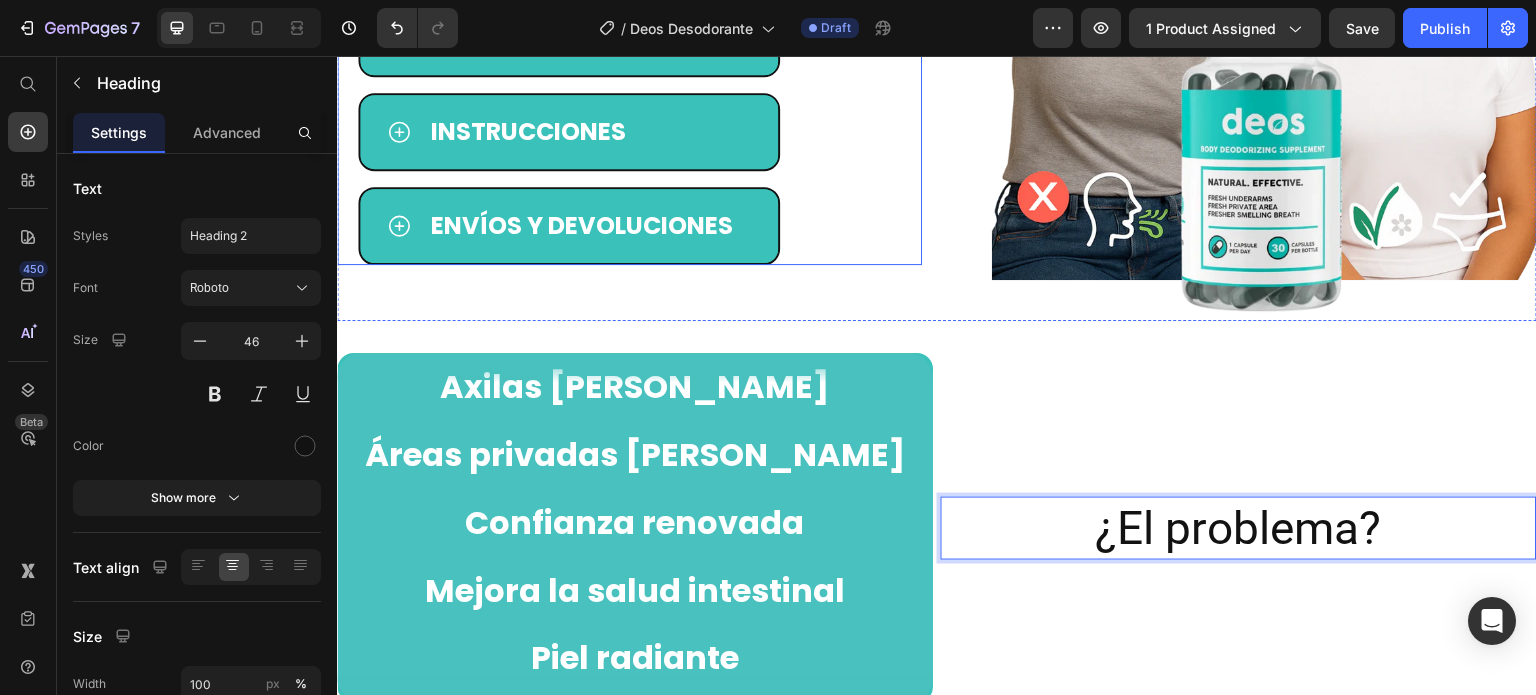 scroll, scrollTop: 1276, scrollLeft: 0, axis: vertical 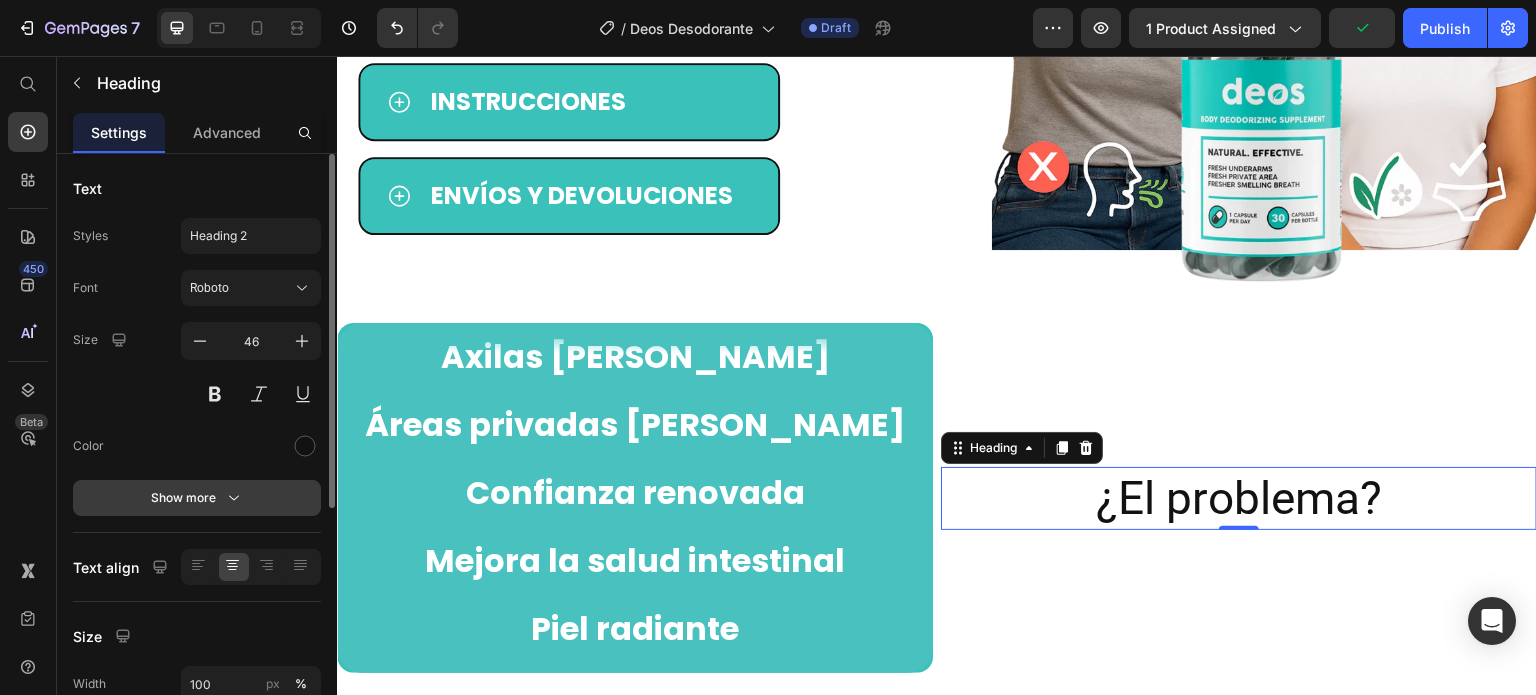 click on "Show more" at bounding box center (197, 498) 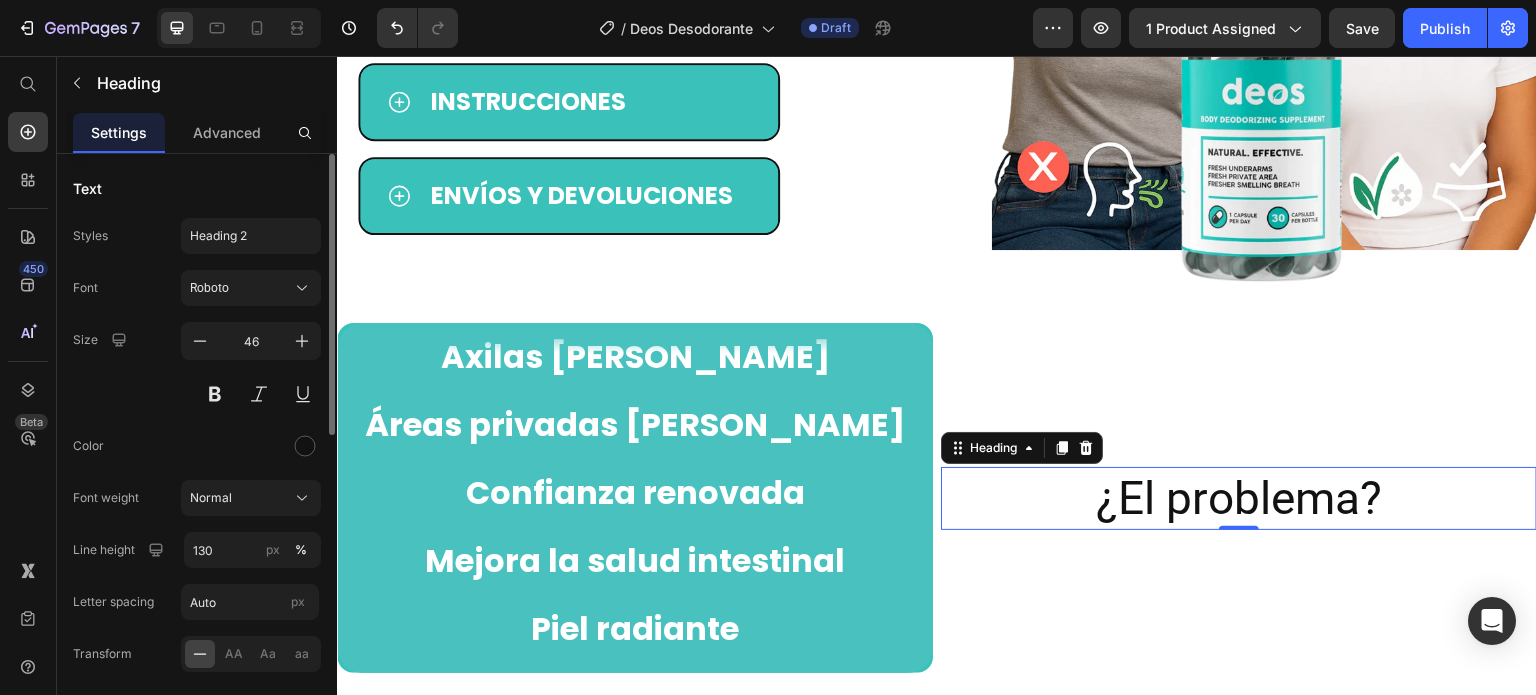 scroll, scrollTop: 100, scrollLeft: 0, axis: vertical 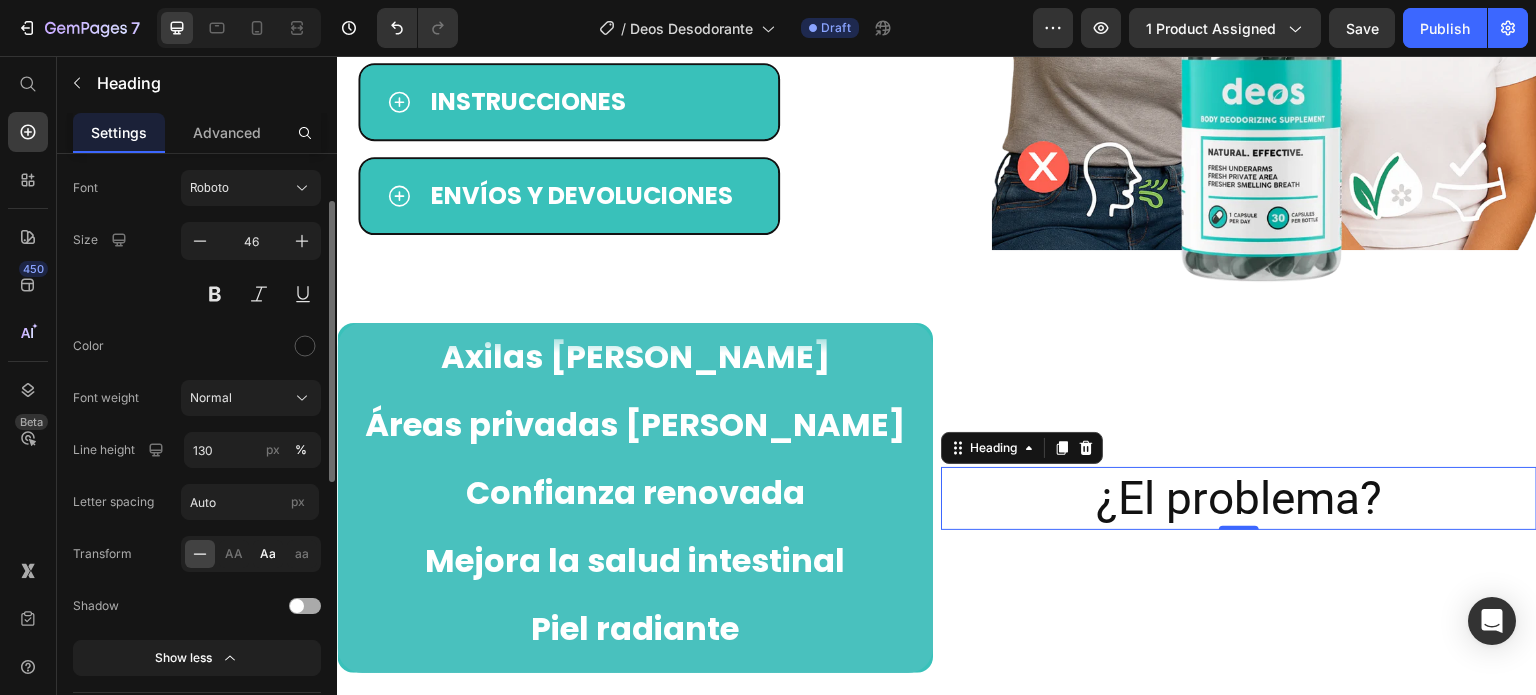 click on "Aa" 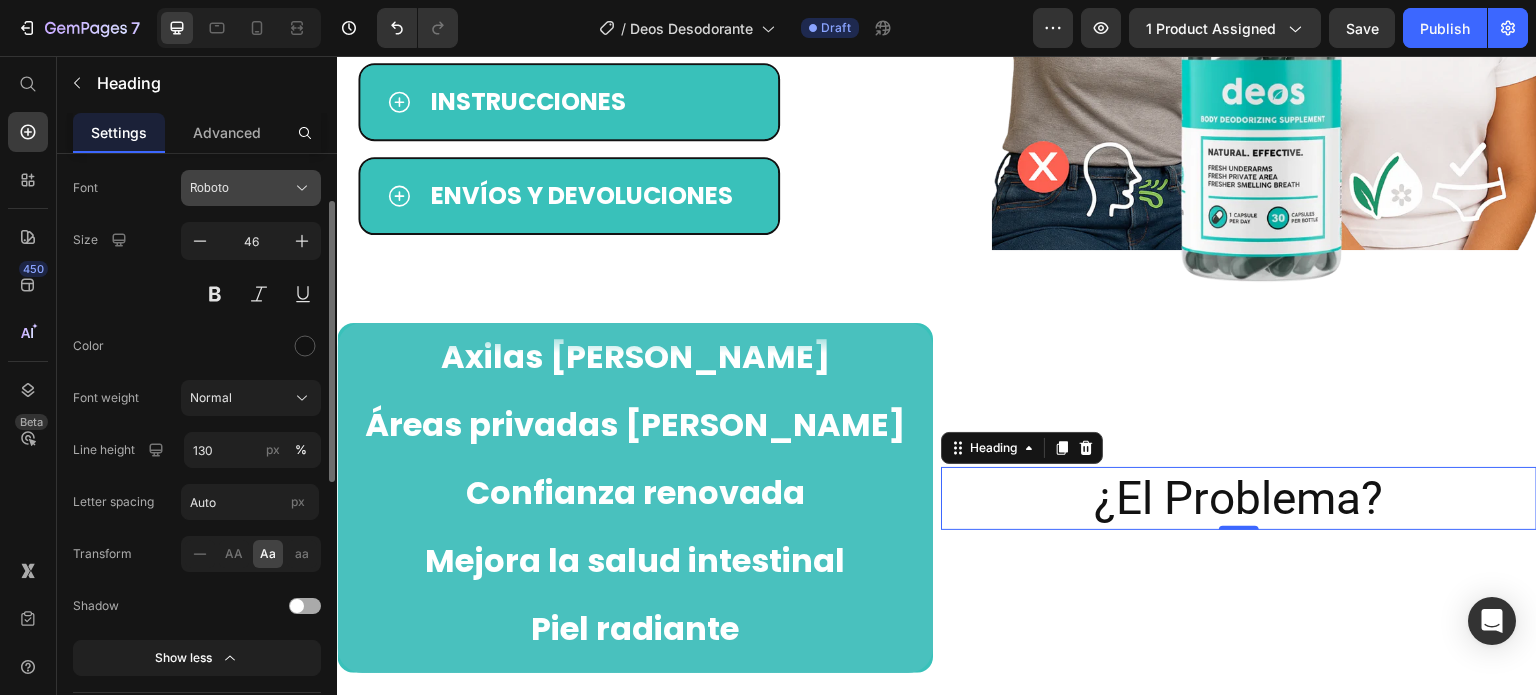 click on "Roboto" at bounding box center (251, 188) 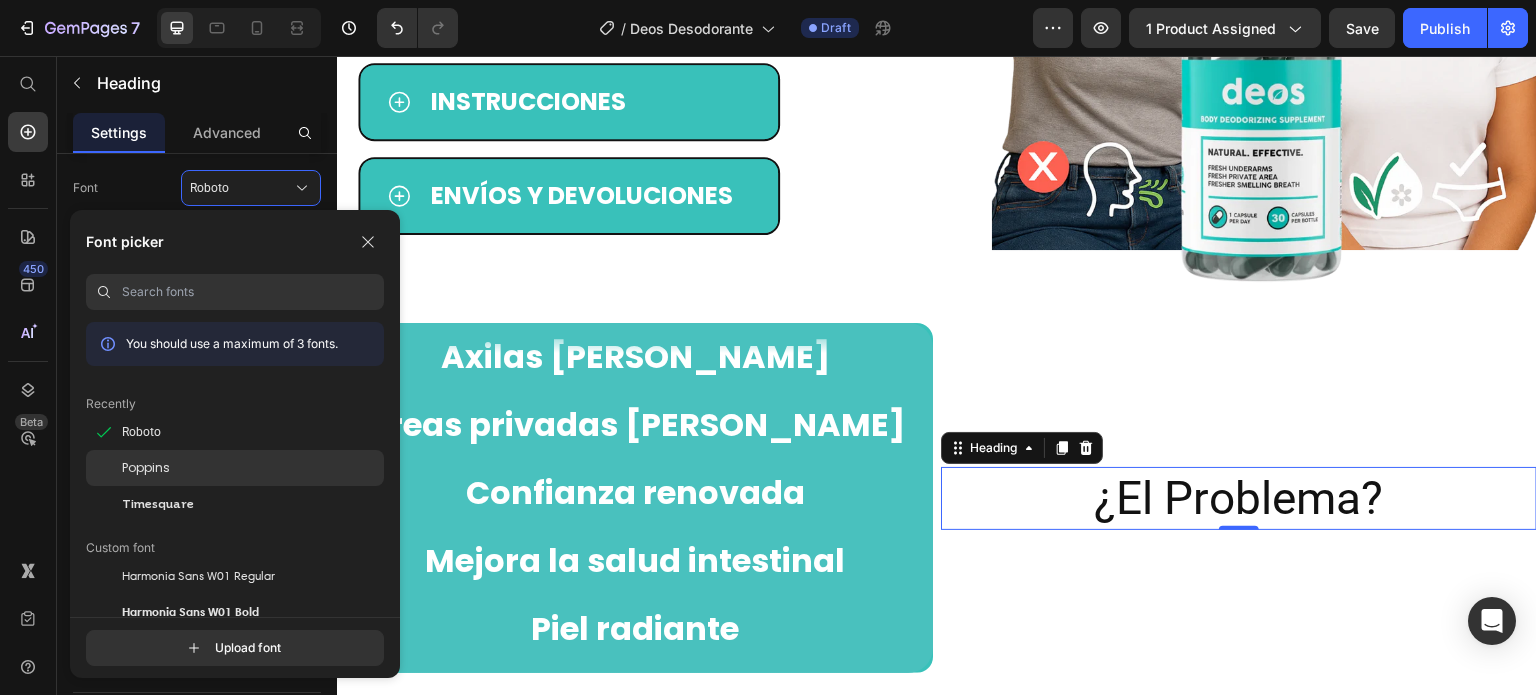 click on "Poppins" 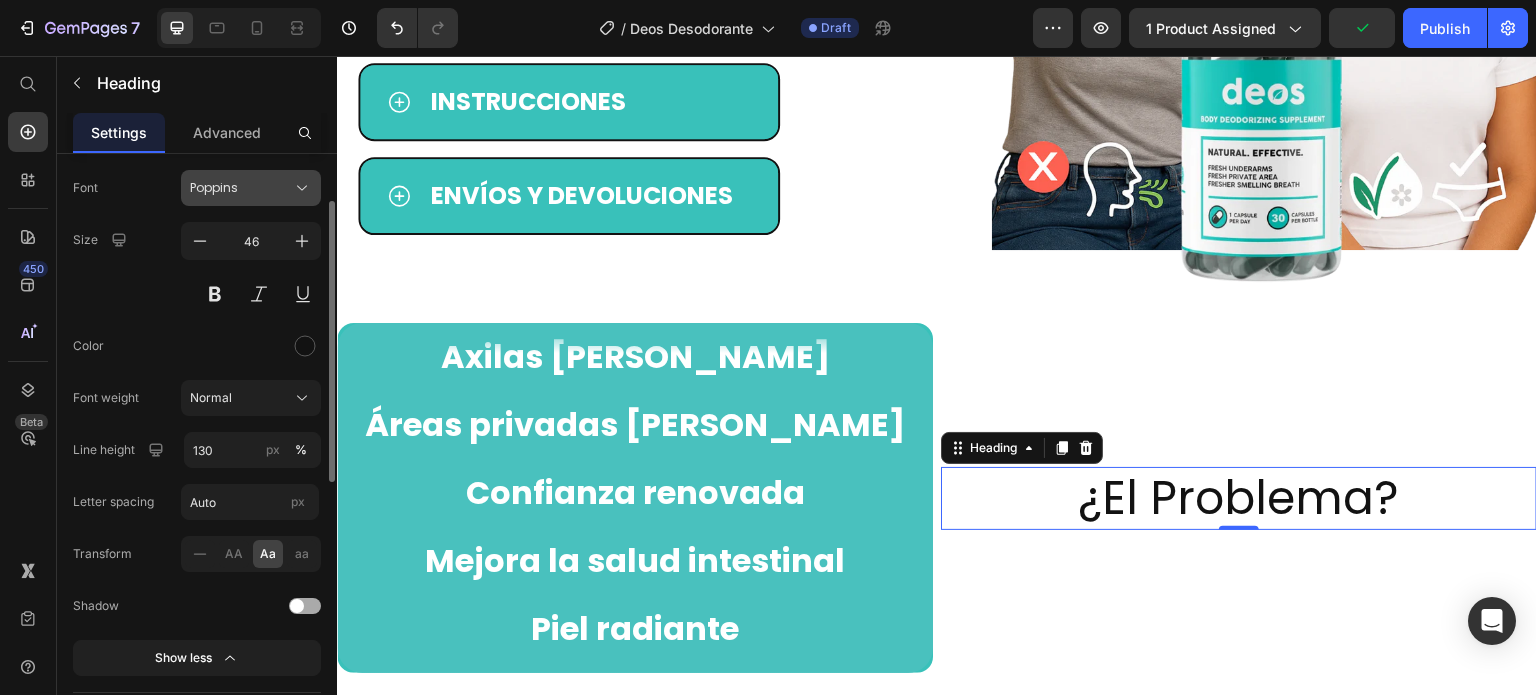 click on "Poppins" at bounding box center (241, 188) 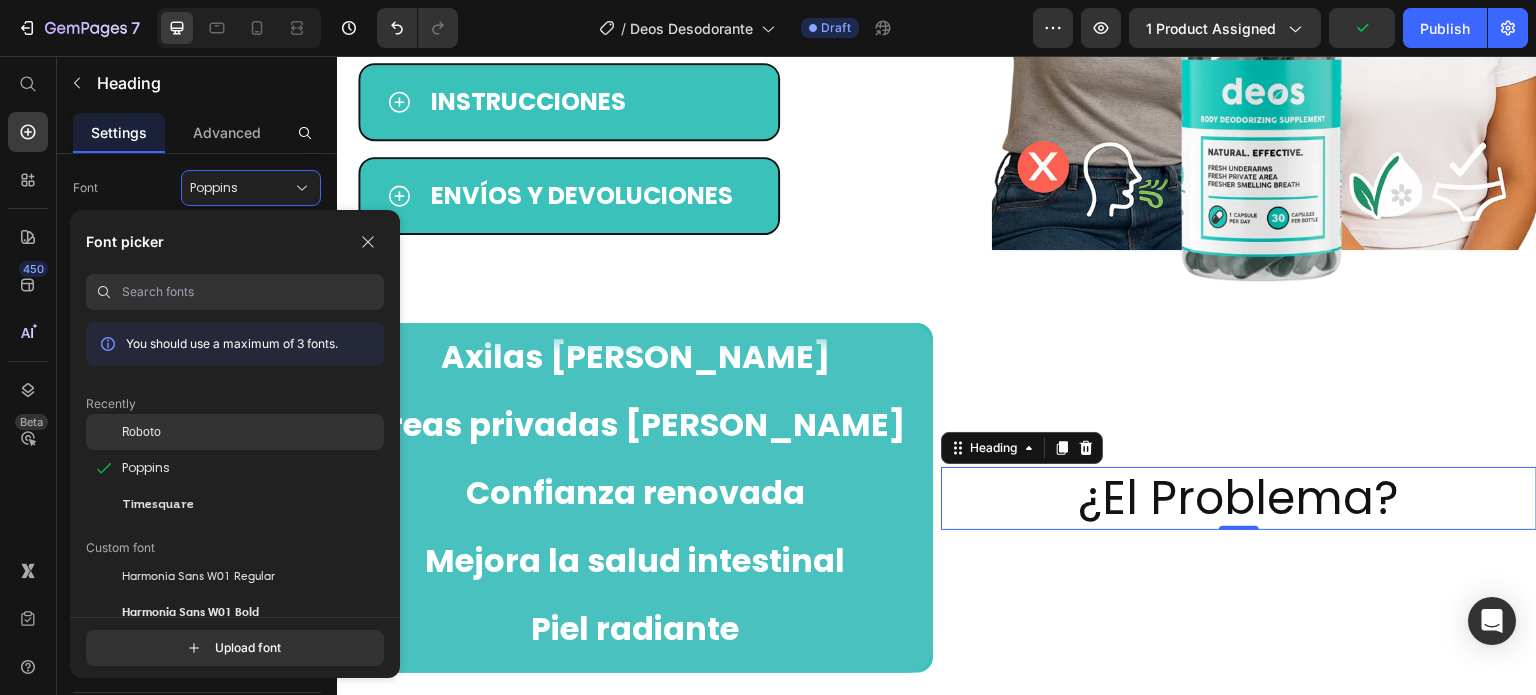 click on "Roboto" 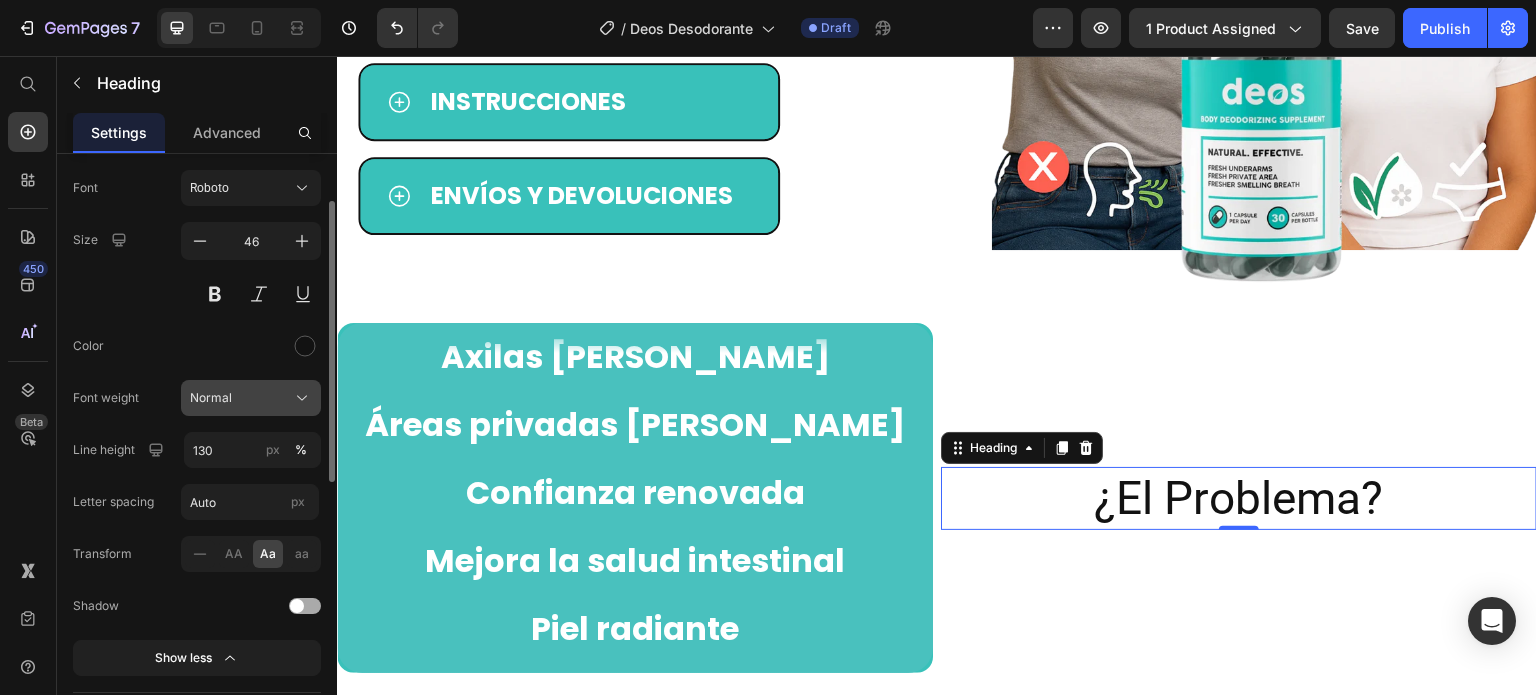 click on "Normal" at bounding box center (251, 398) 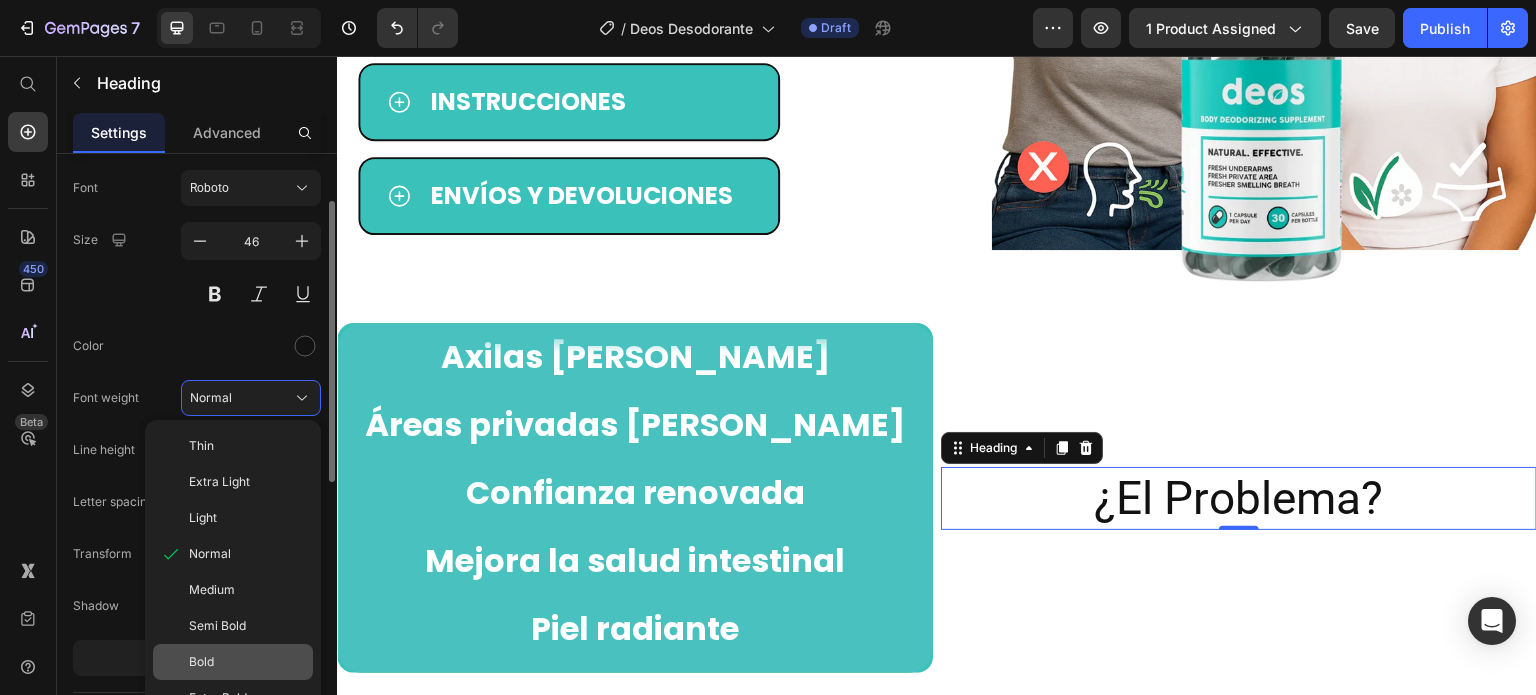 click on "Bold" 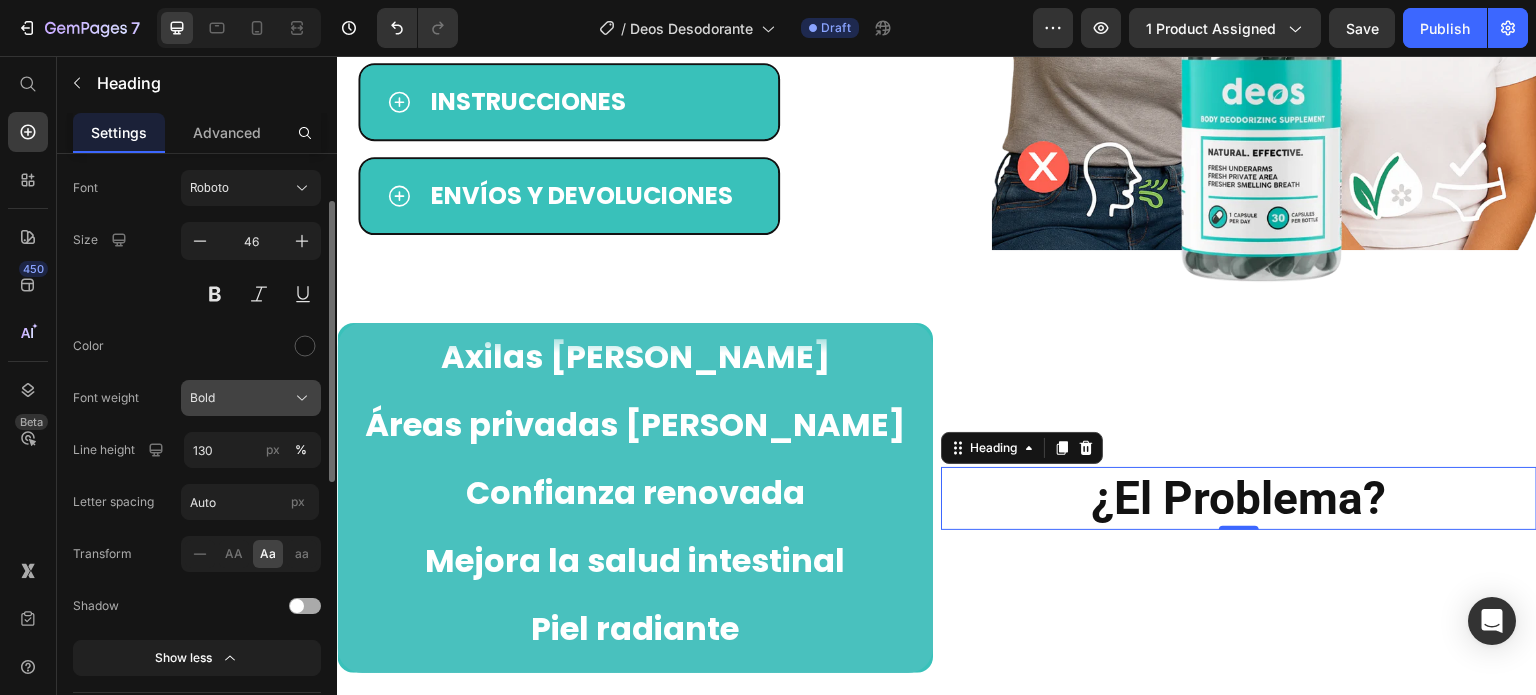 click on "Bold" 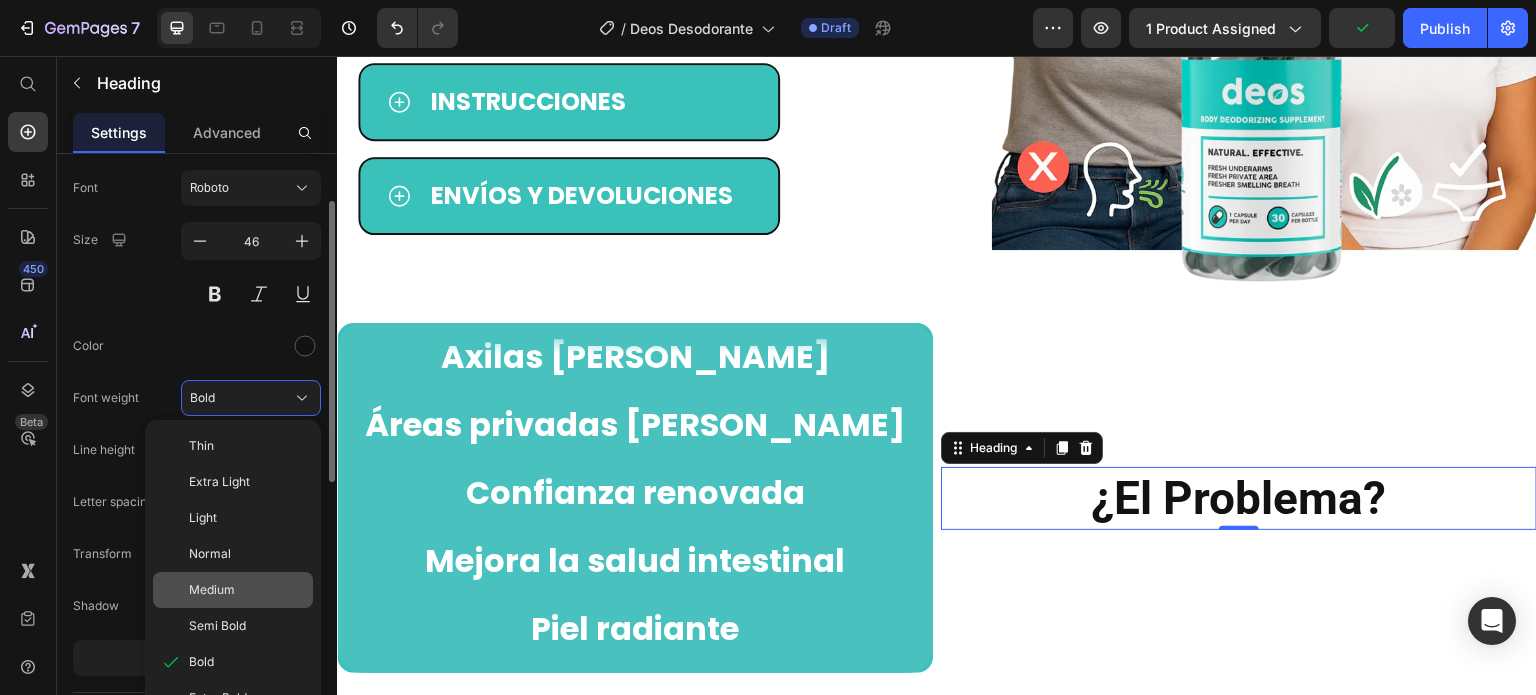 click on "Medium" at bounding box center (212, 590) 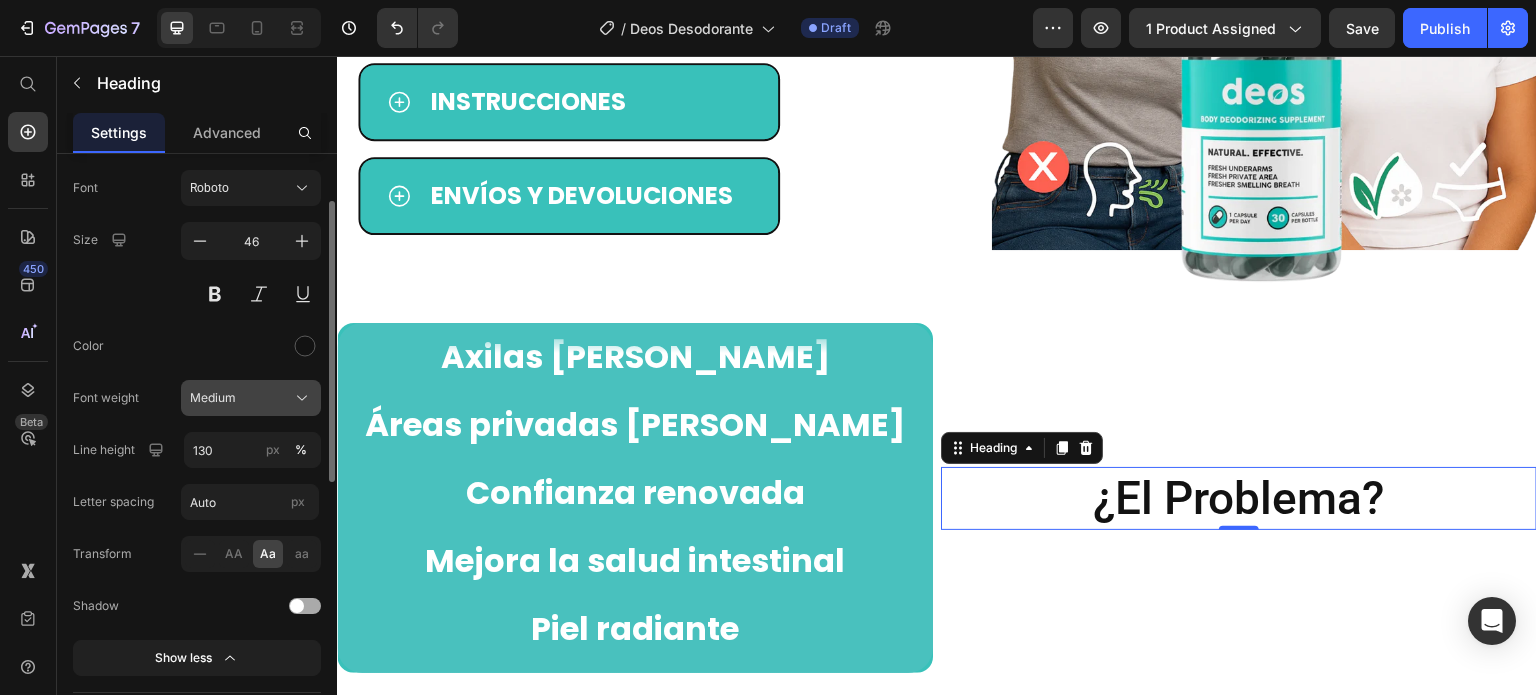 click on "Medium" 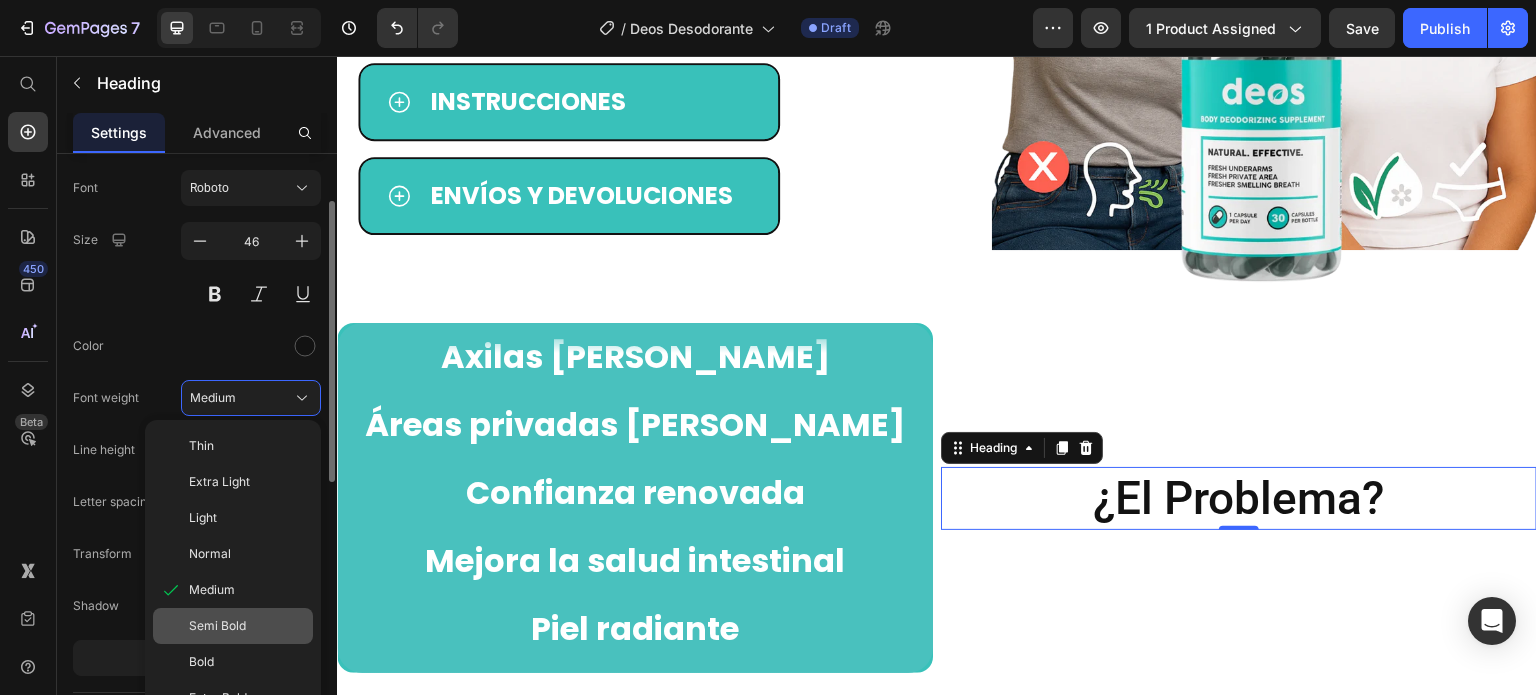 click on "Semi Bold" 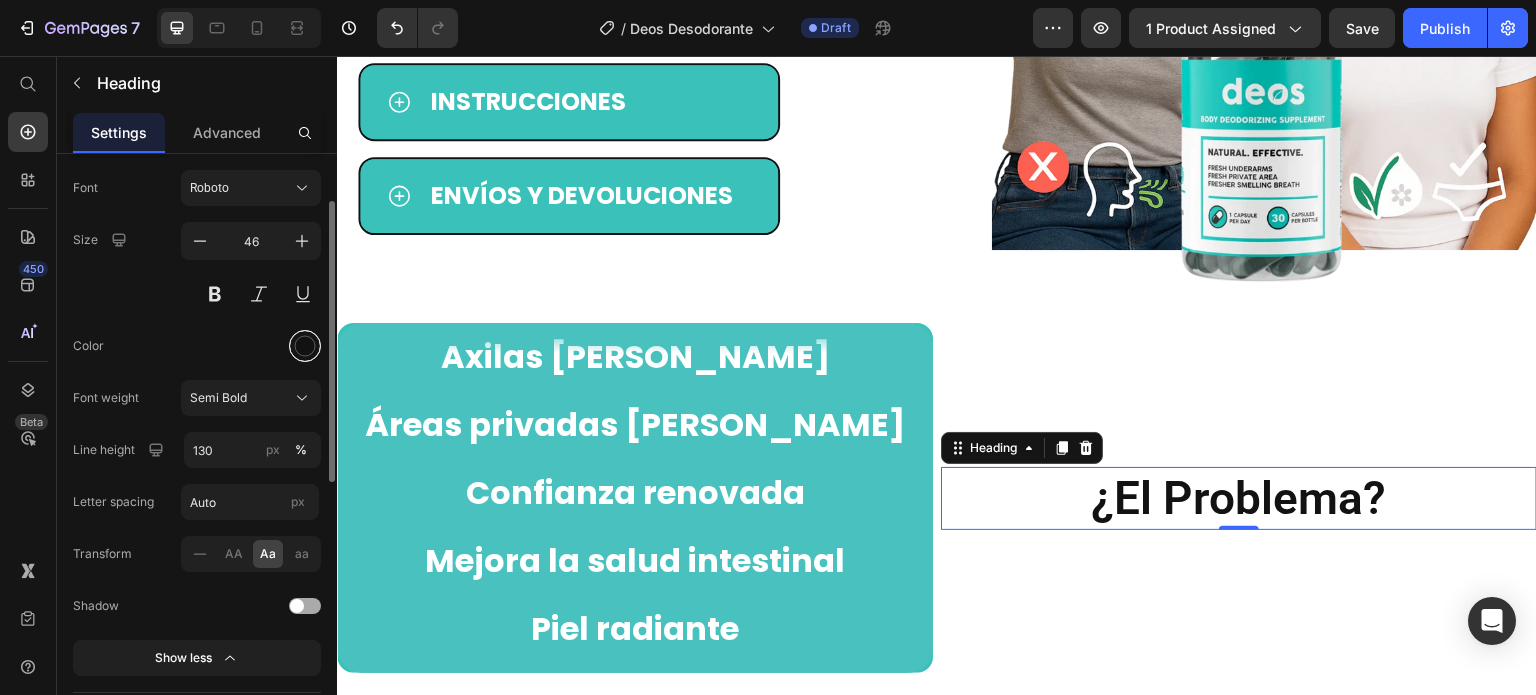 click at bounding box center [305, 346] 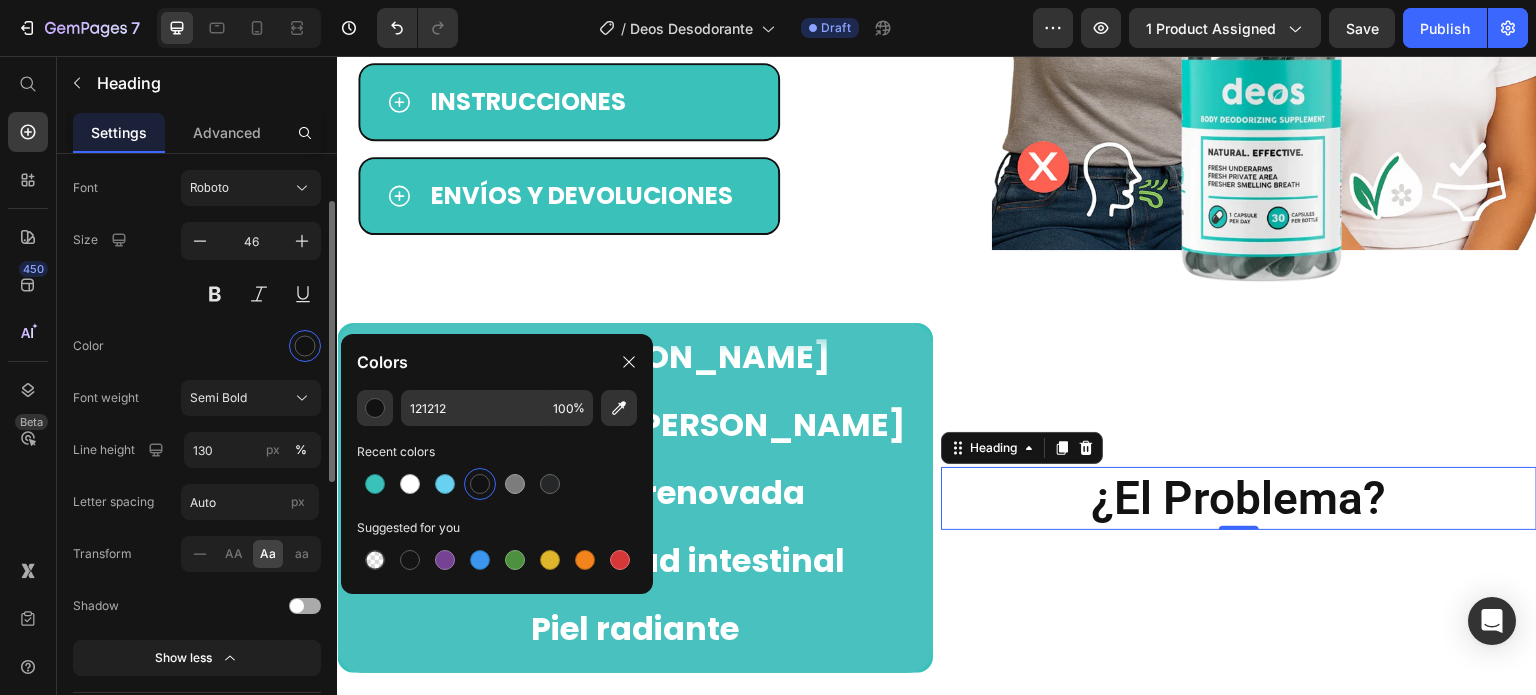 click at bounding box center [251, 346] 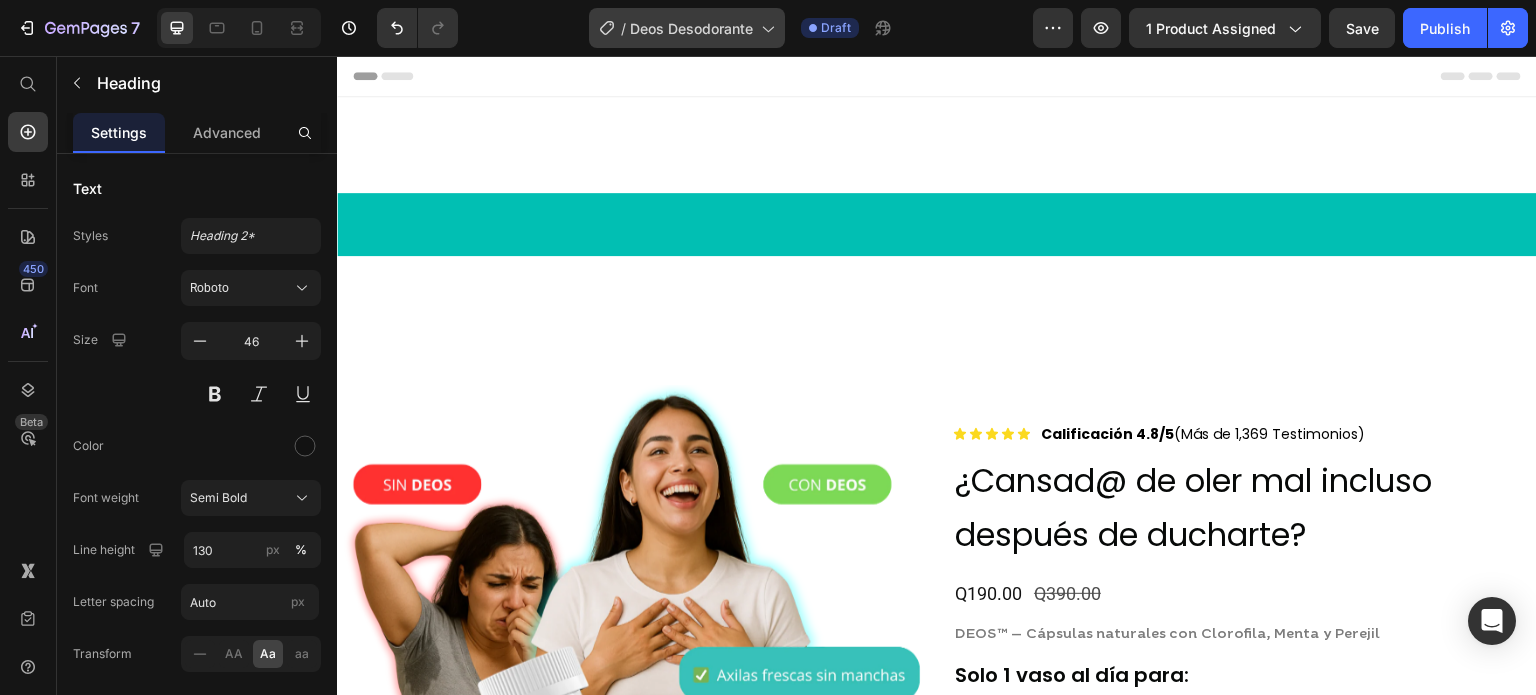 scroll, scrollTop: 1276, scrollLeft: 0, axis: vertical 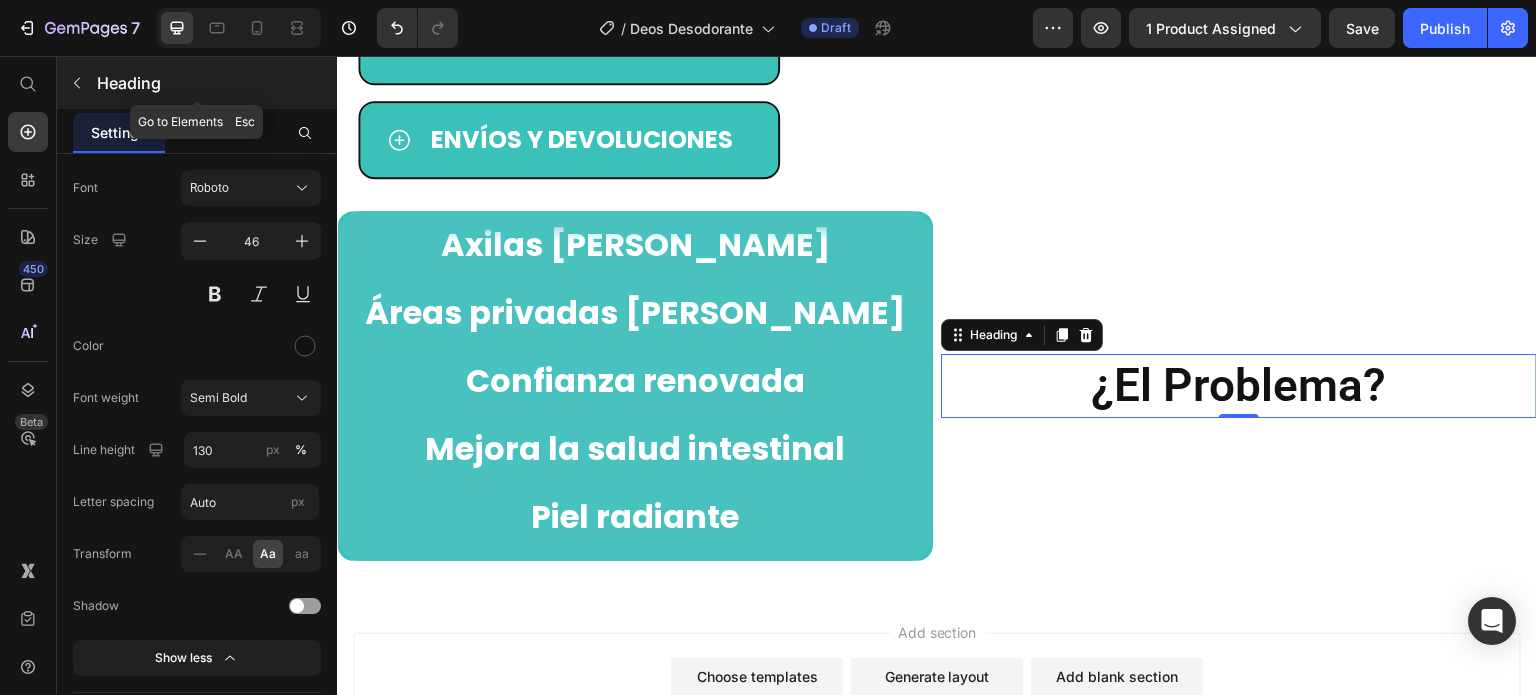 click 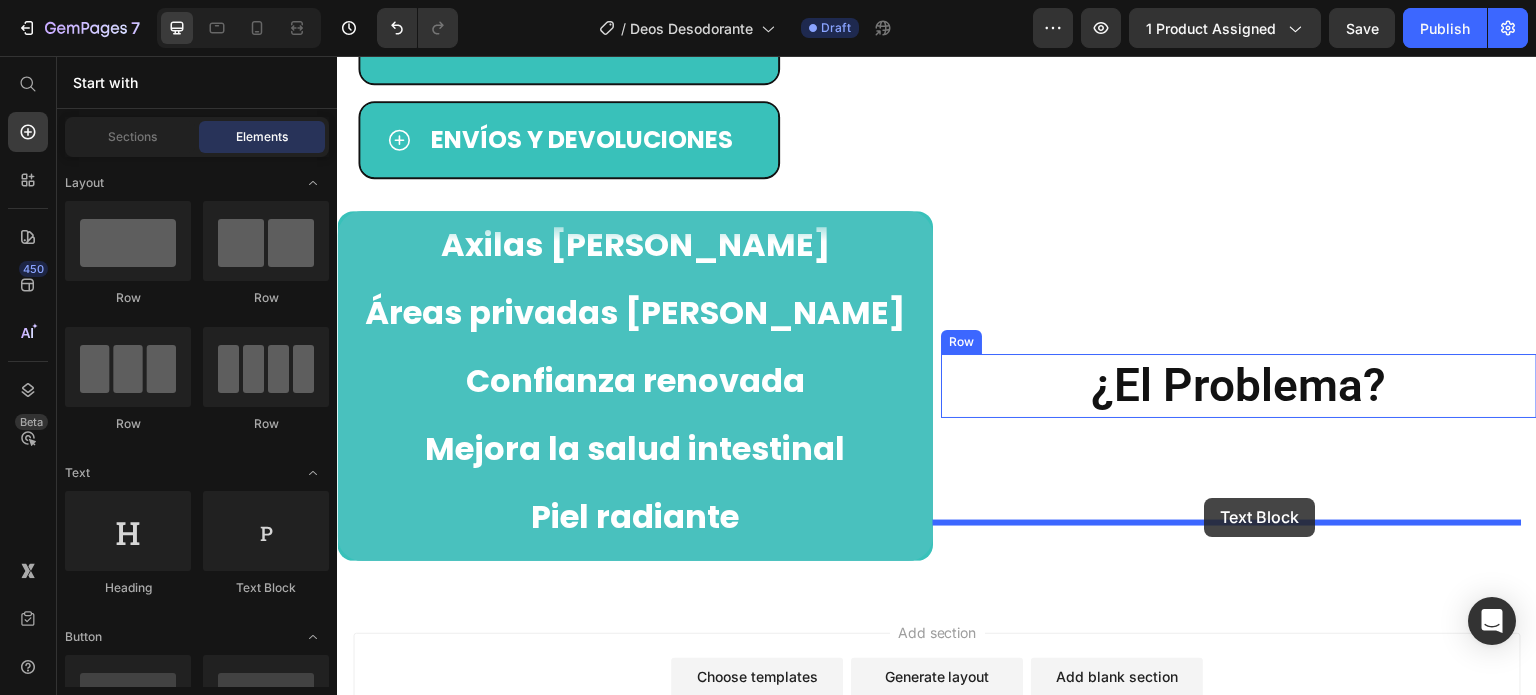 drag, startPoint x: 593, startPoint y: 595, endPoint x: 1205, endPoint y: 498, distance: 619.6394 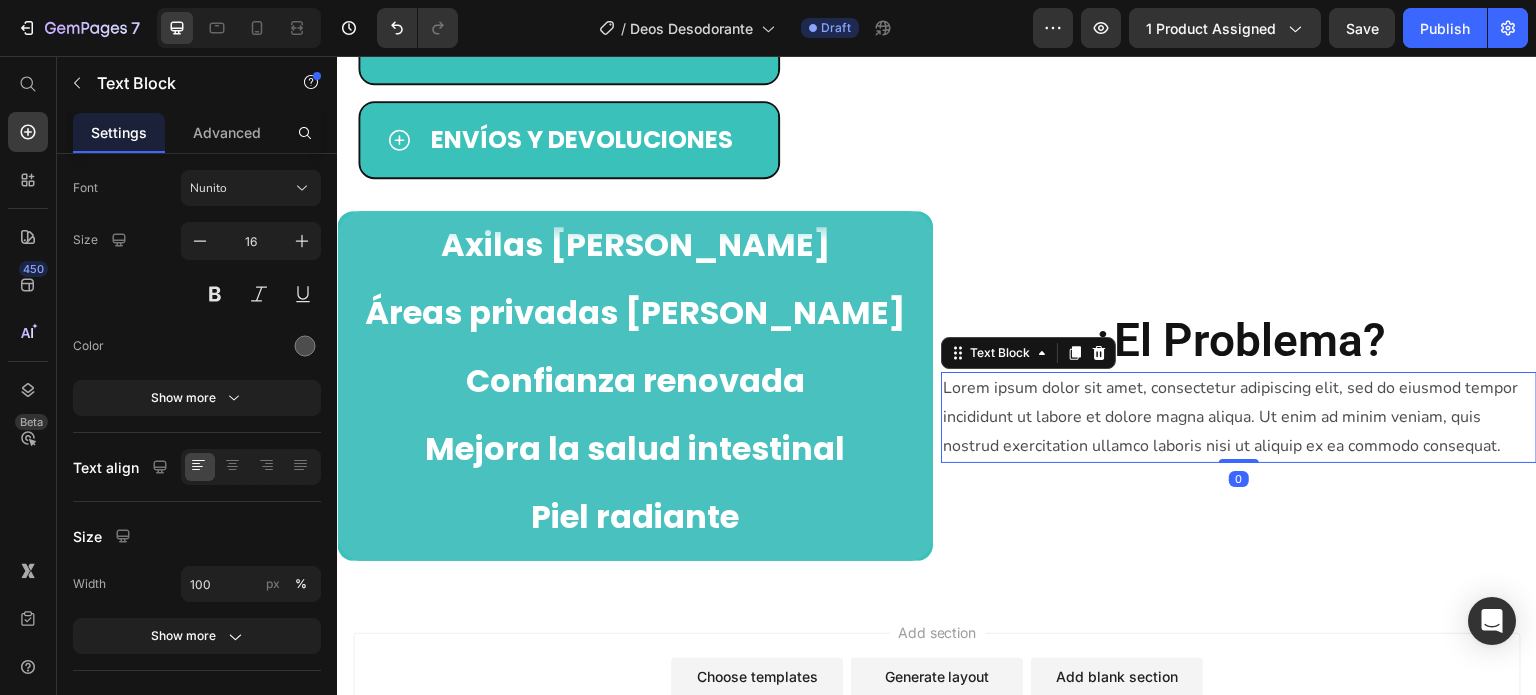 scroll, scrollTop: 0, scrollLeft: 0, axis: both 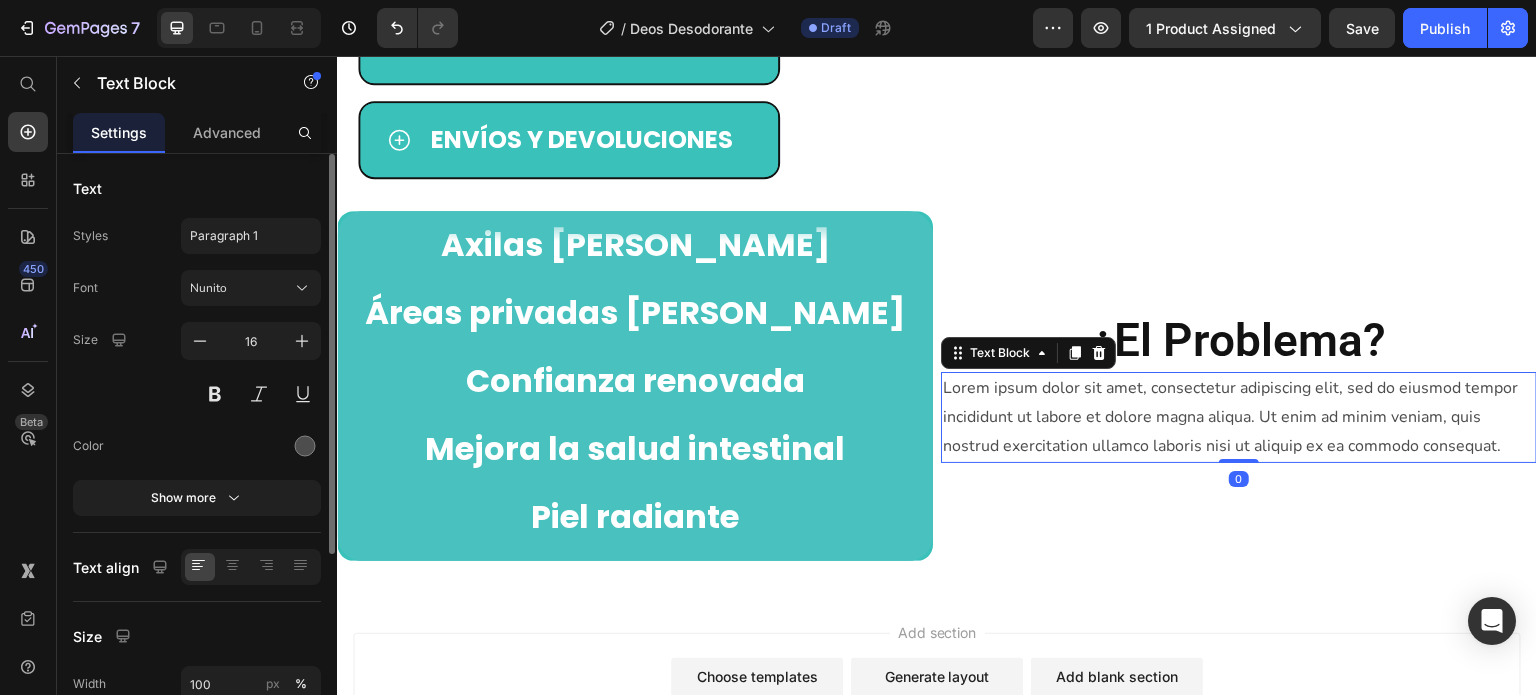 click on "Lorem ipsum dolor sit amet, consectetur adipiscing elit, sed do eiusmod tempor incididunt ut labore et dolore magna aliqua. Ut enim ad minim veniam, quis nostrud exercitation ullamco laboris nisi ut aliquip ex ea commodo consequat." at bounding box center (1239, 417) 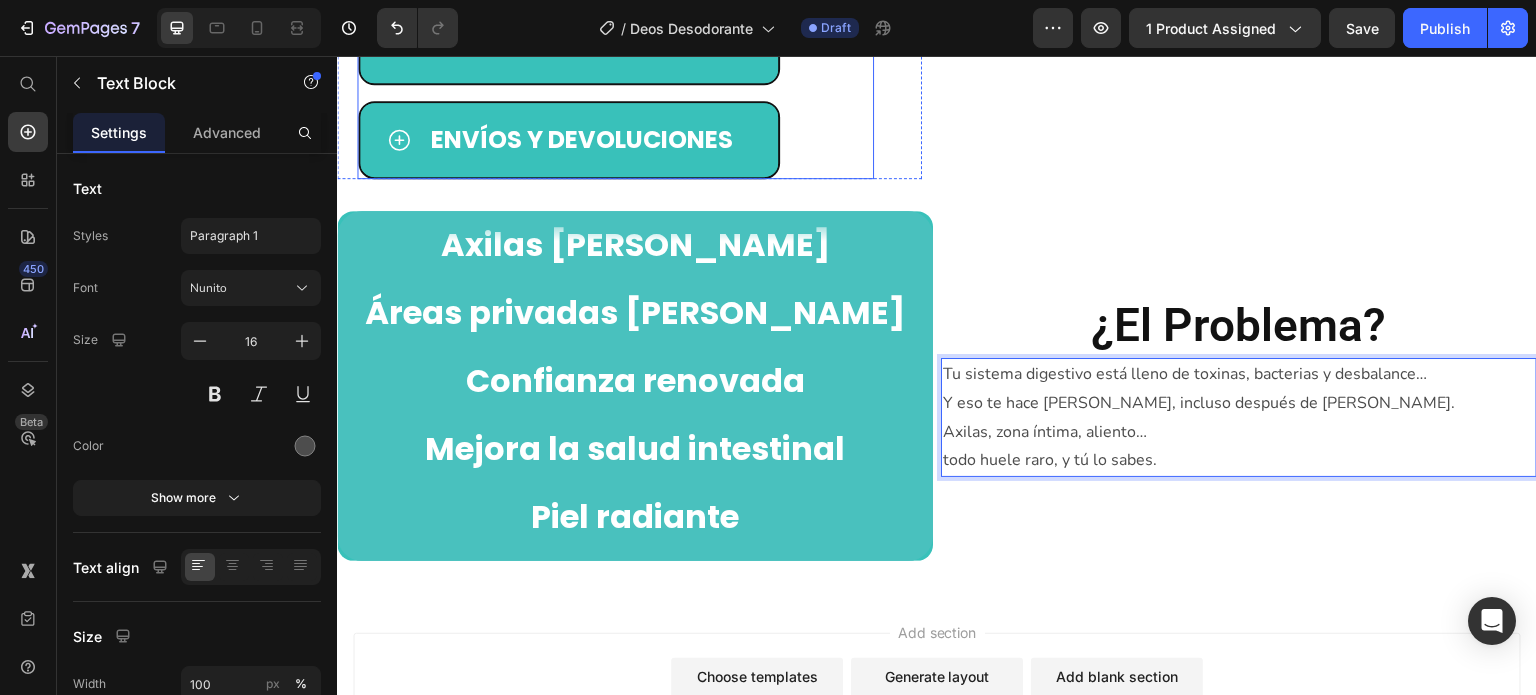 scroll, scrollTop: 1261, scrollLeft: 0, axis: vertical 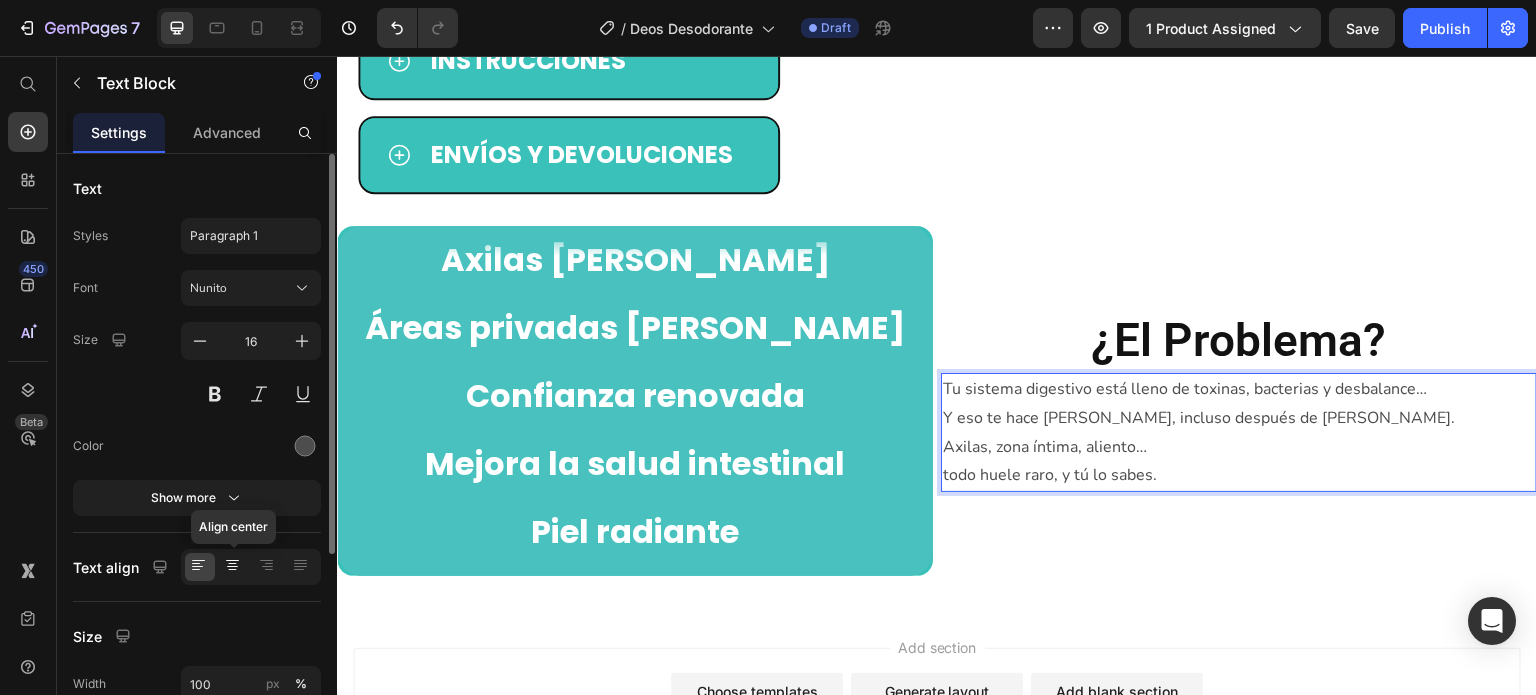 click 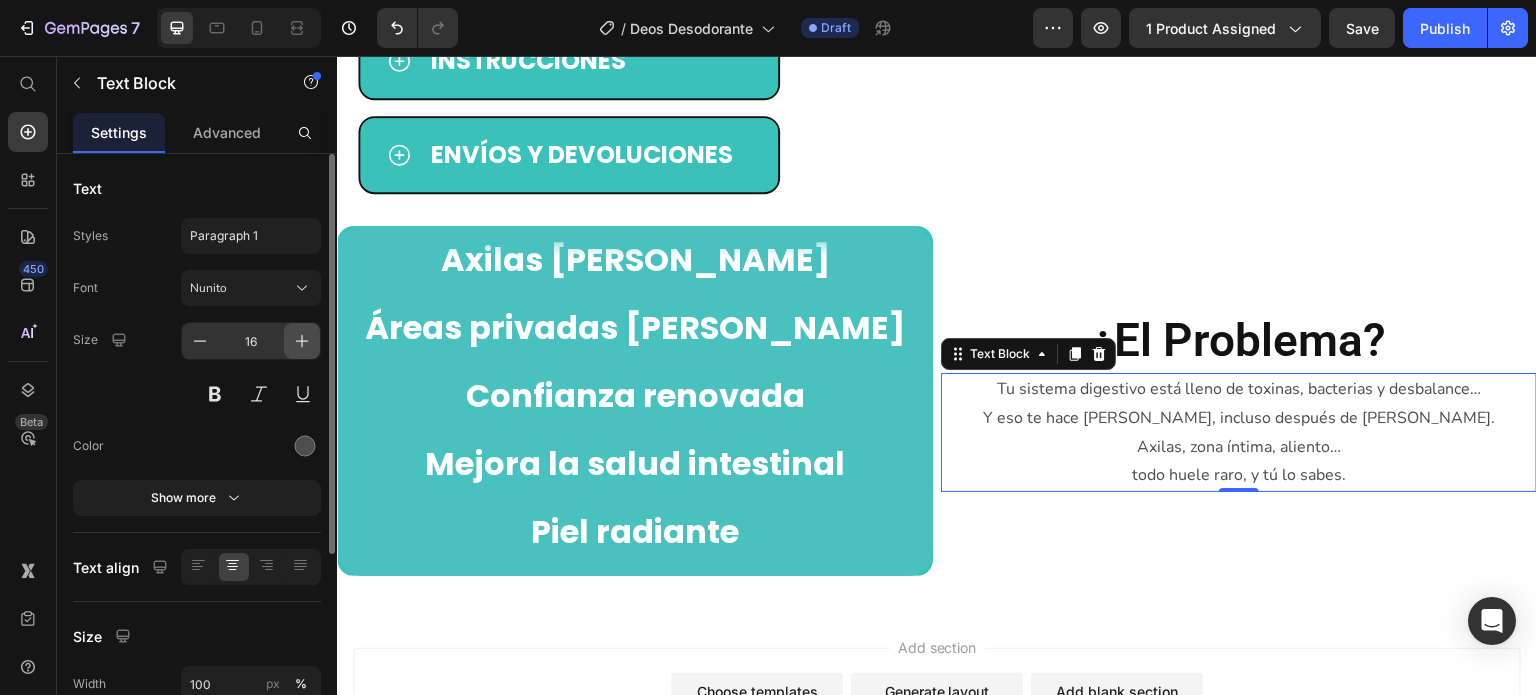 click 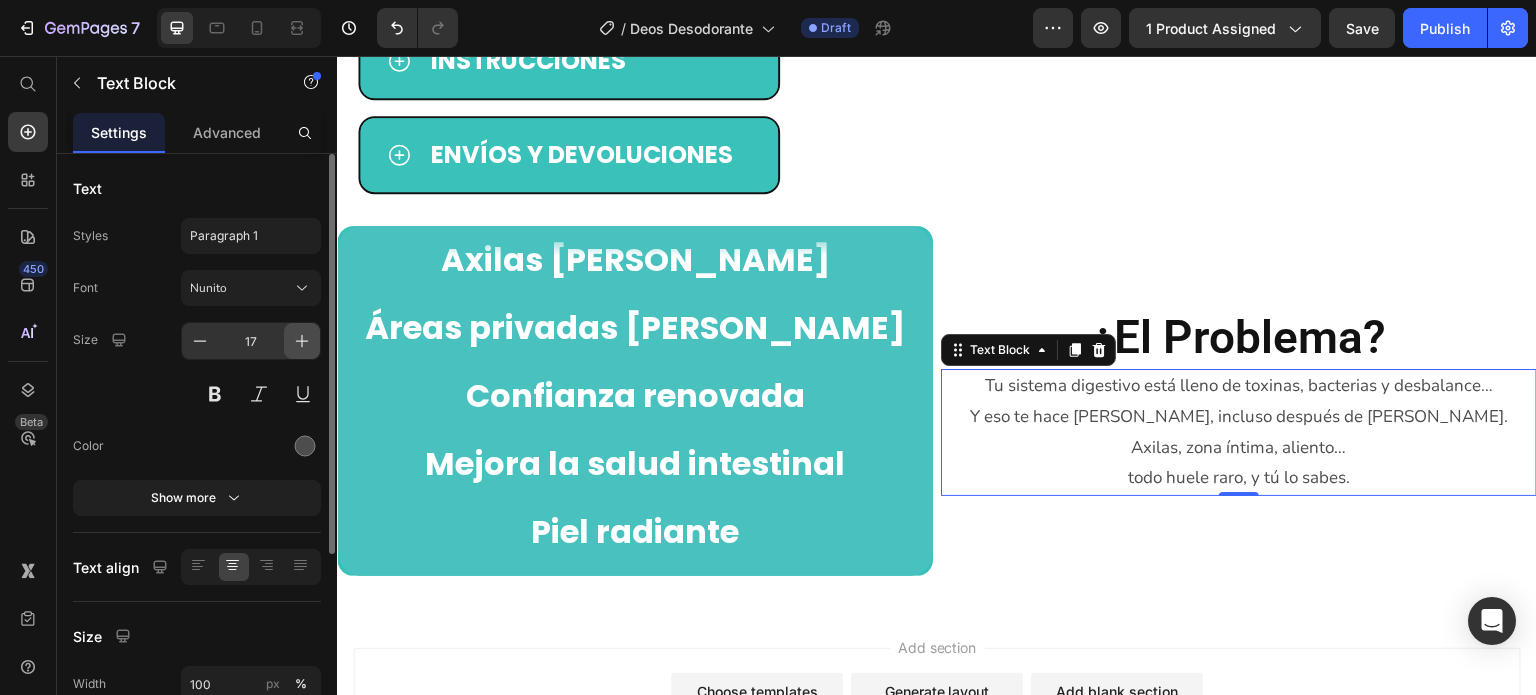click 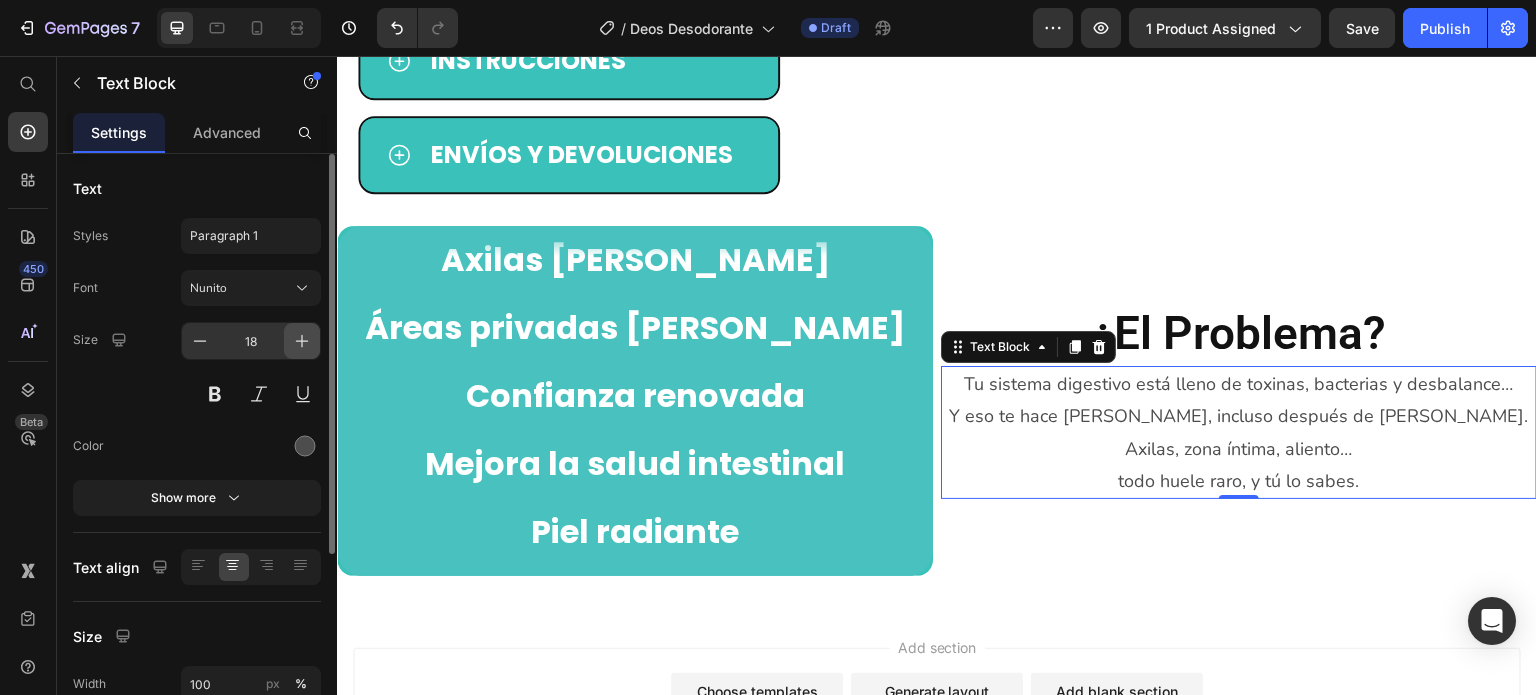 click 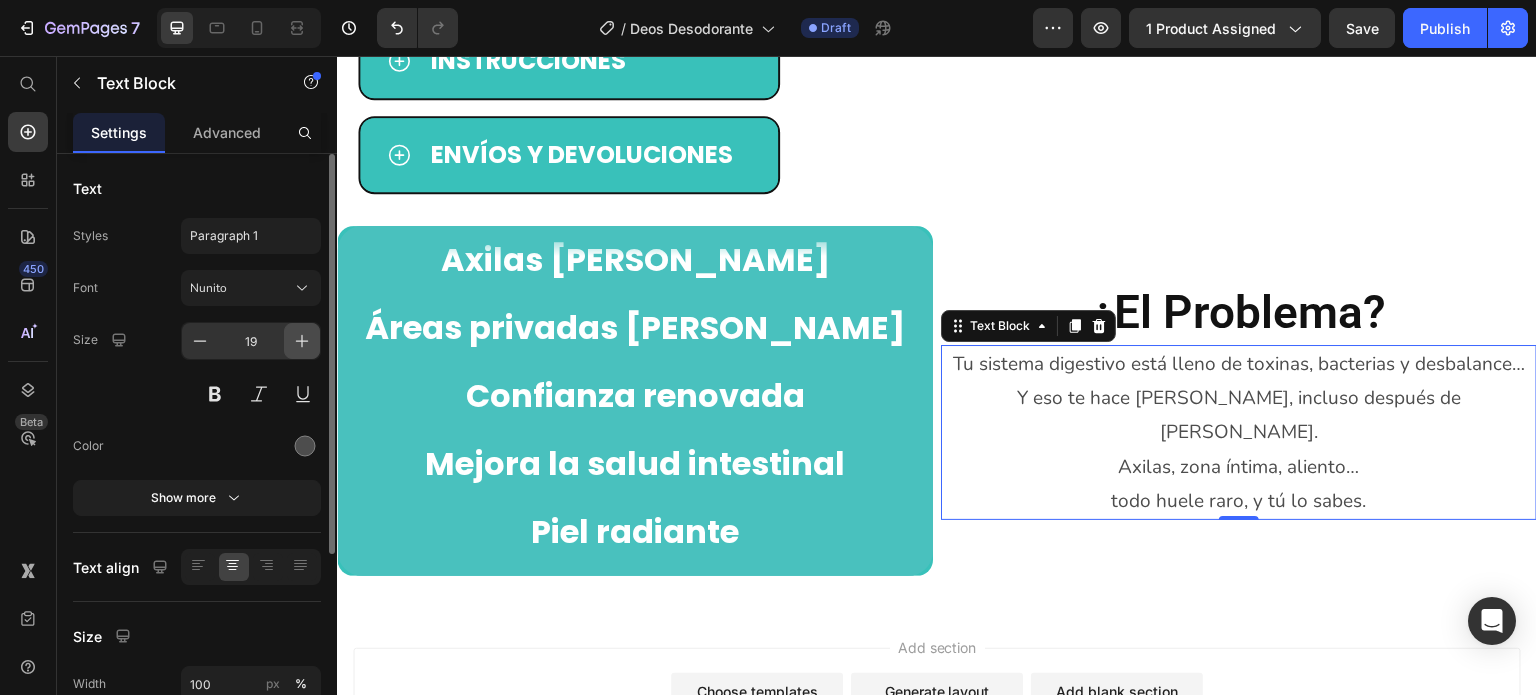 click 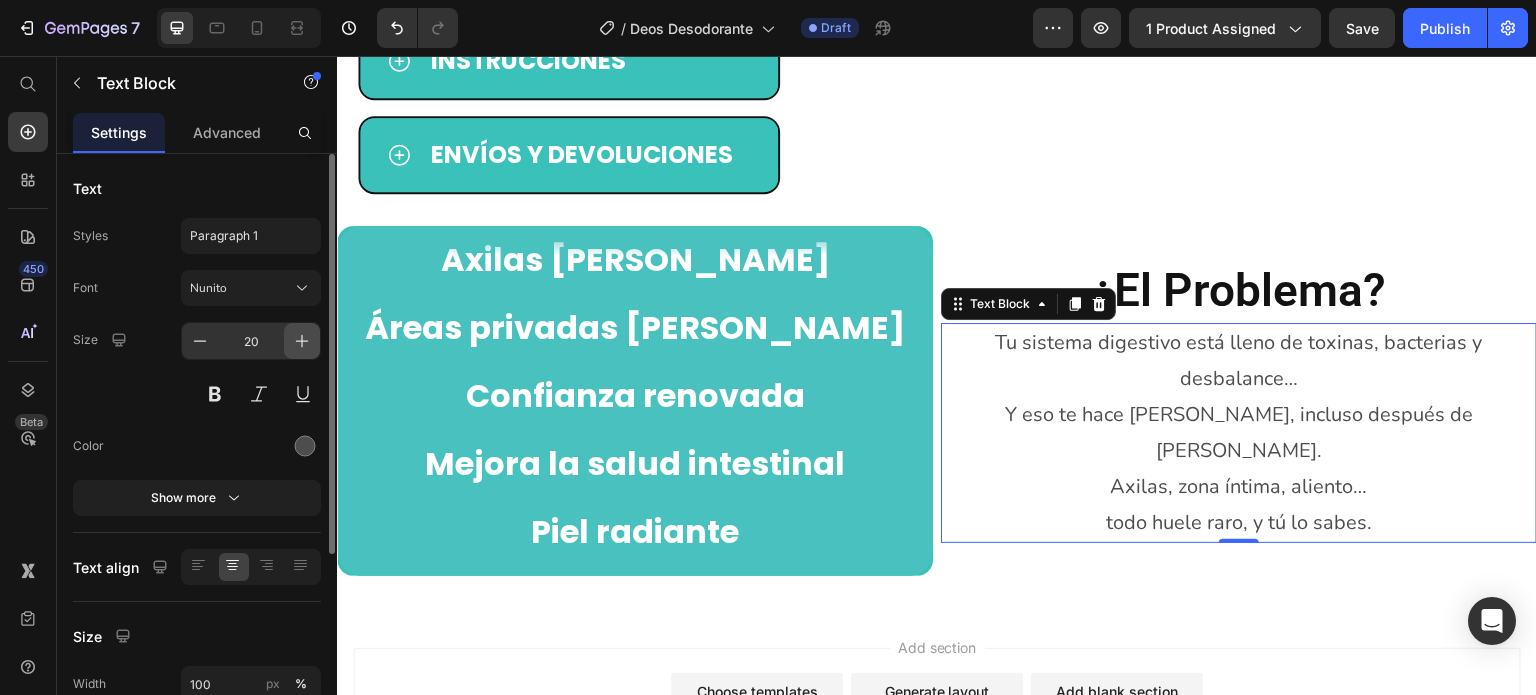 click 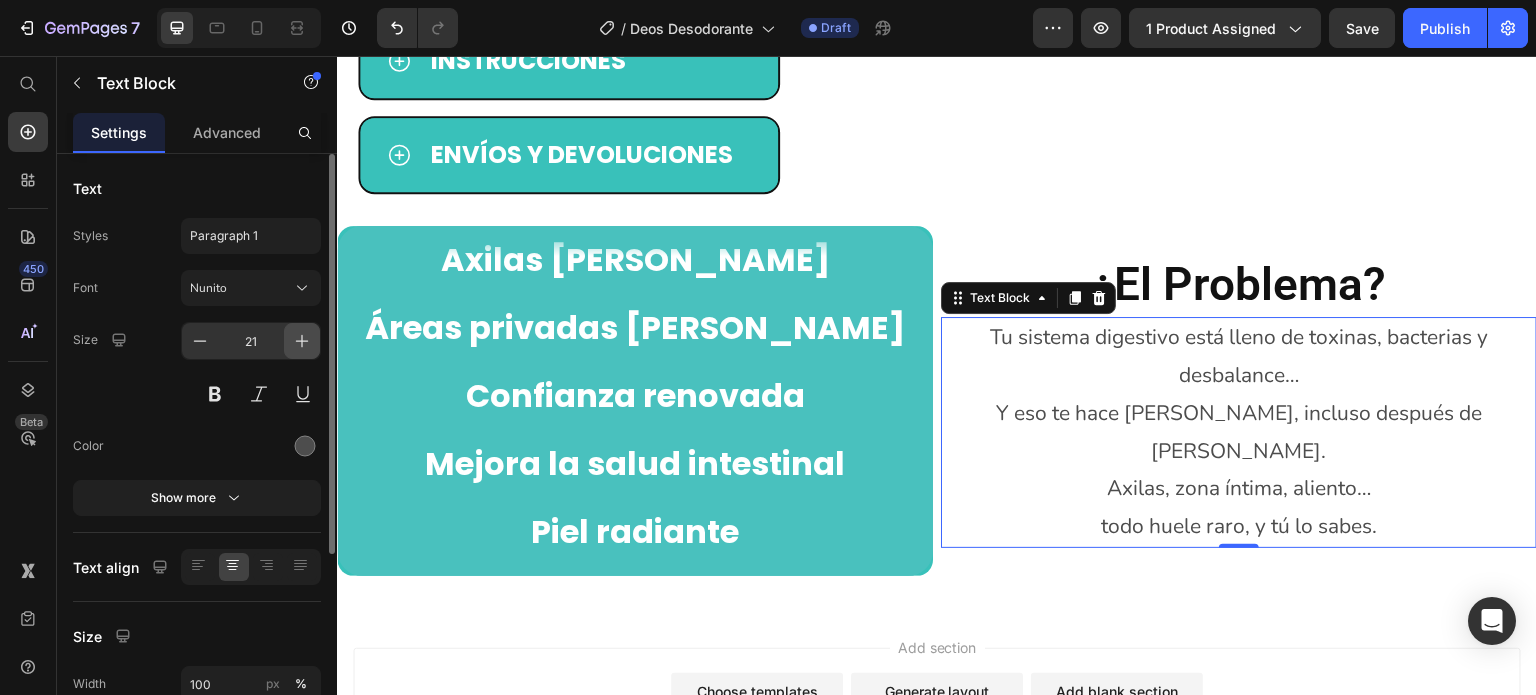 click 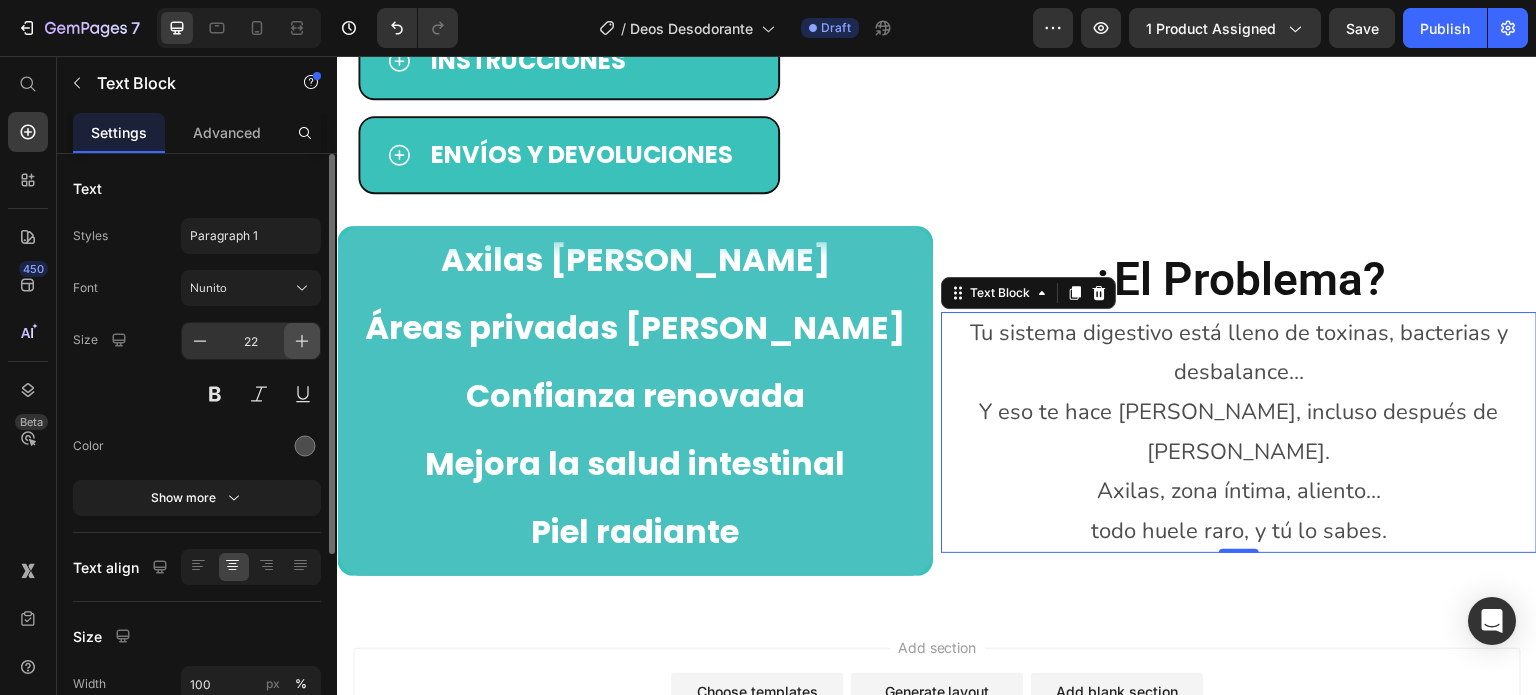 click 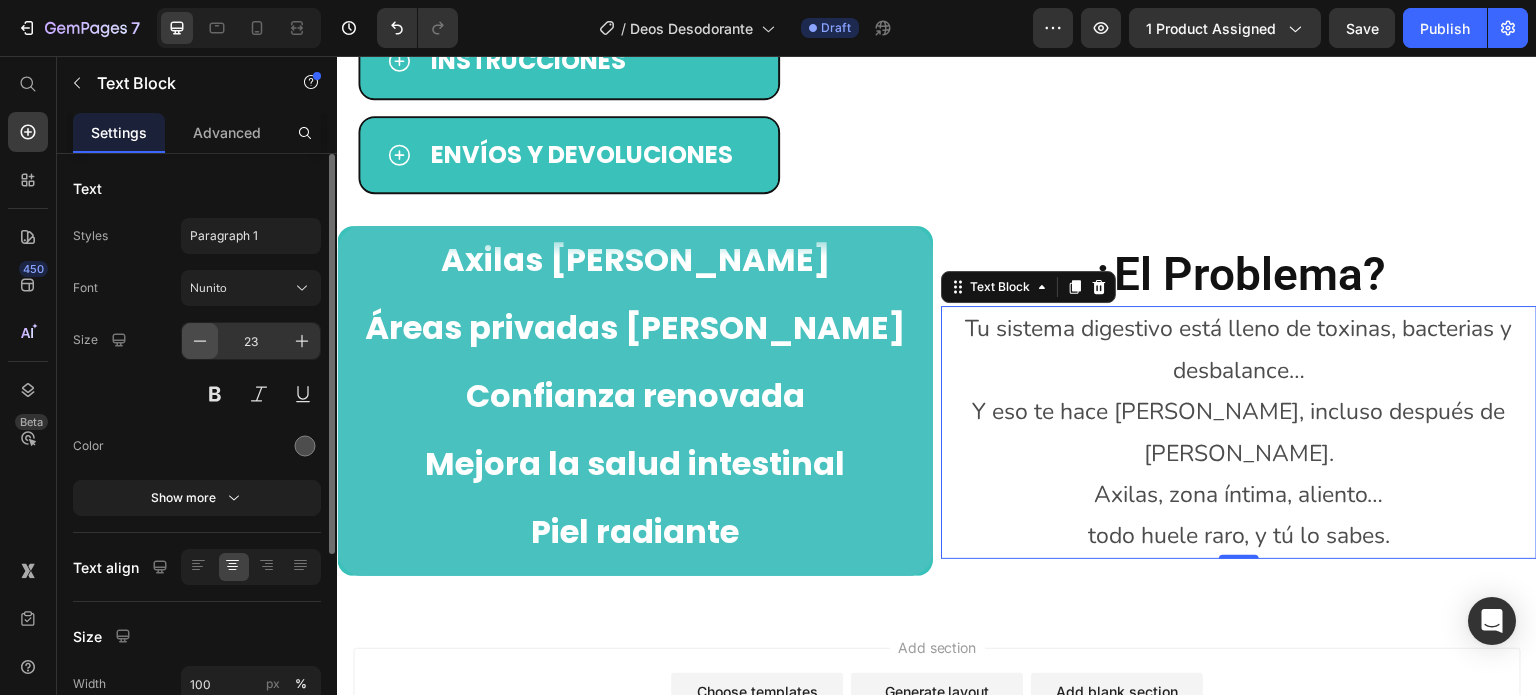 click 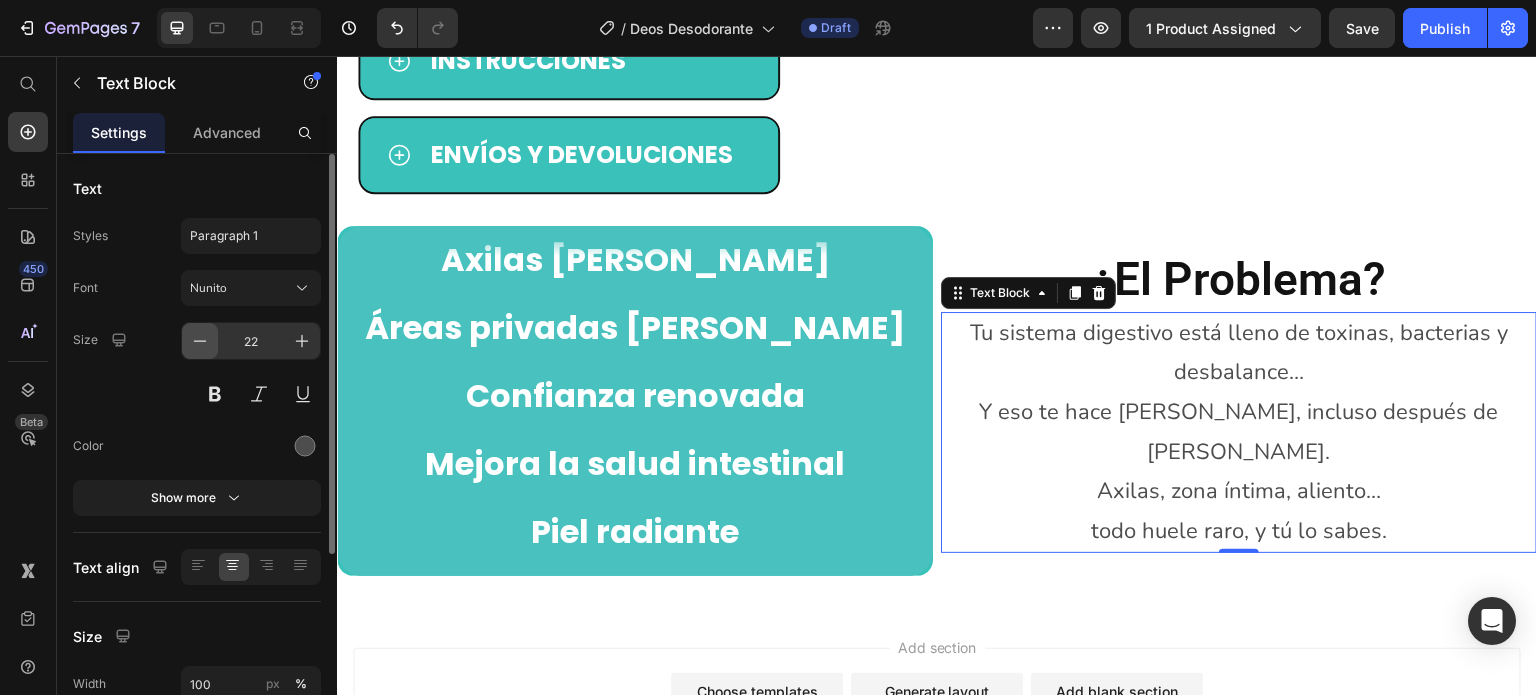 click 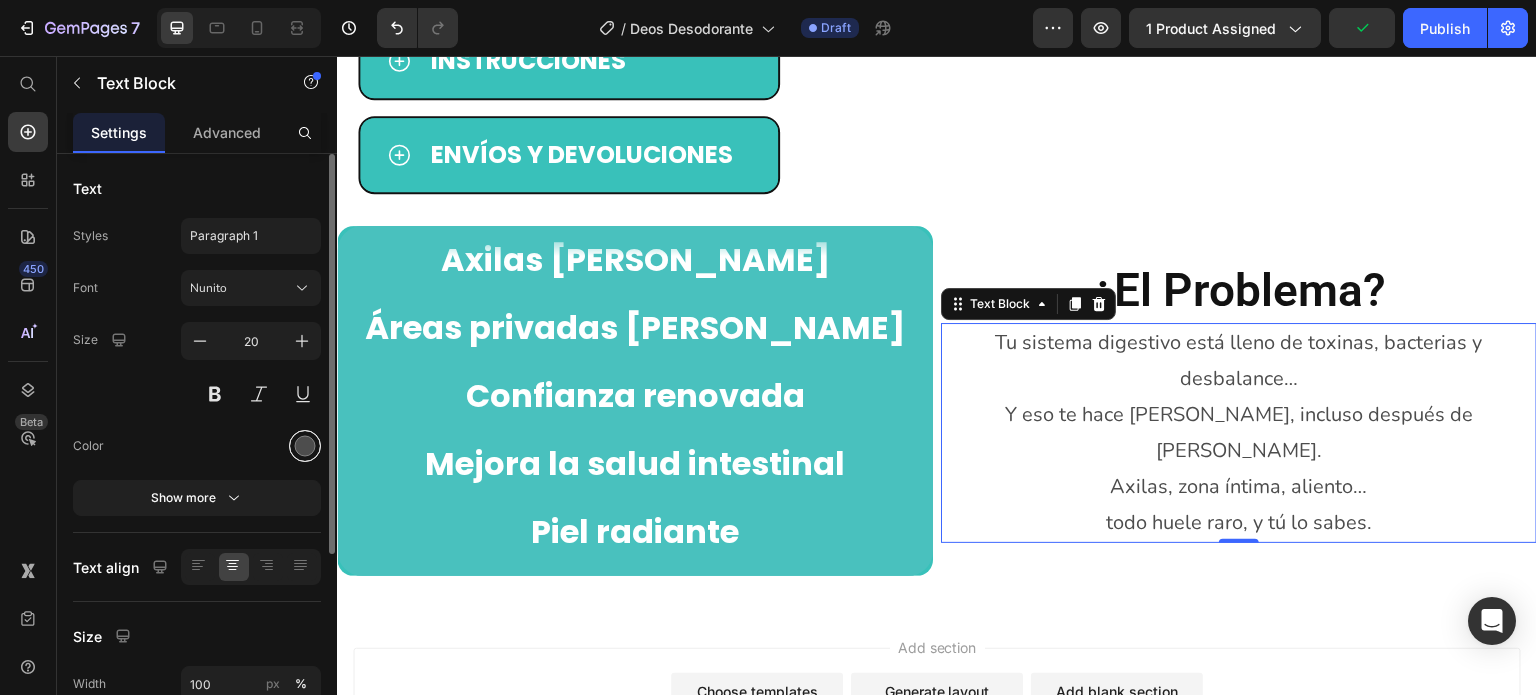 click at bounding box center [305, 446] 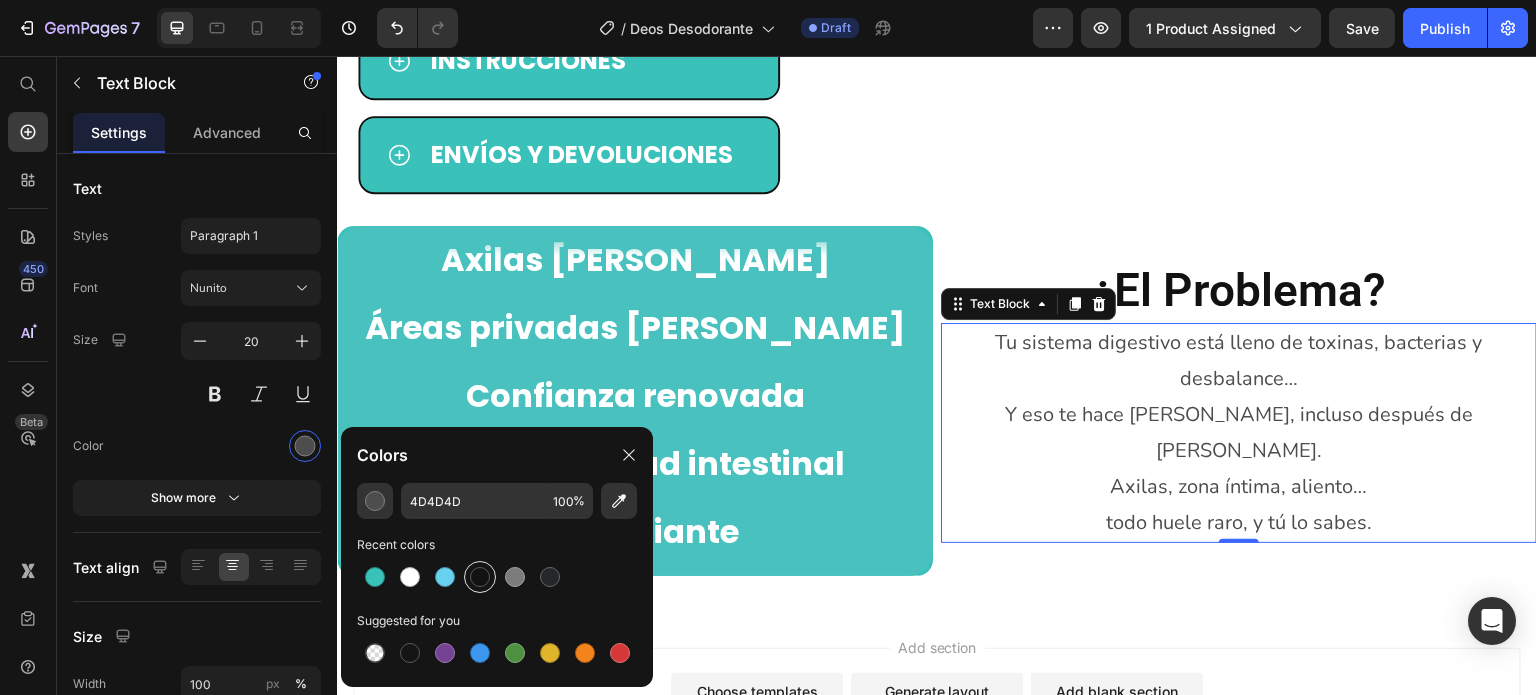 click at bounding box center [480, 577] 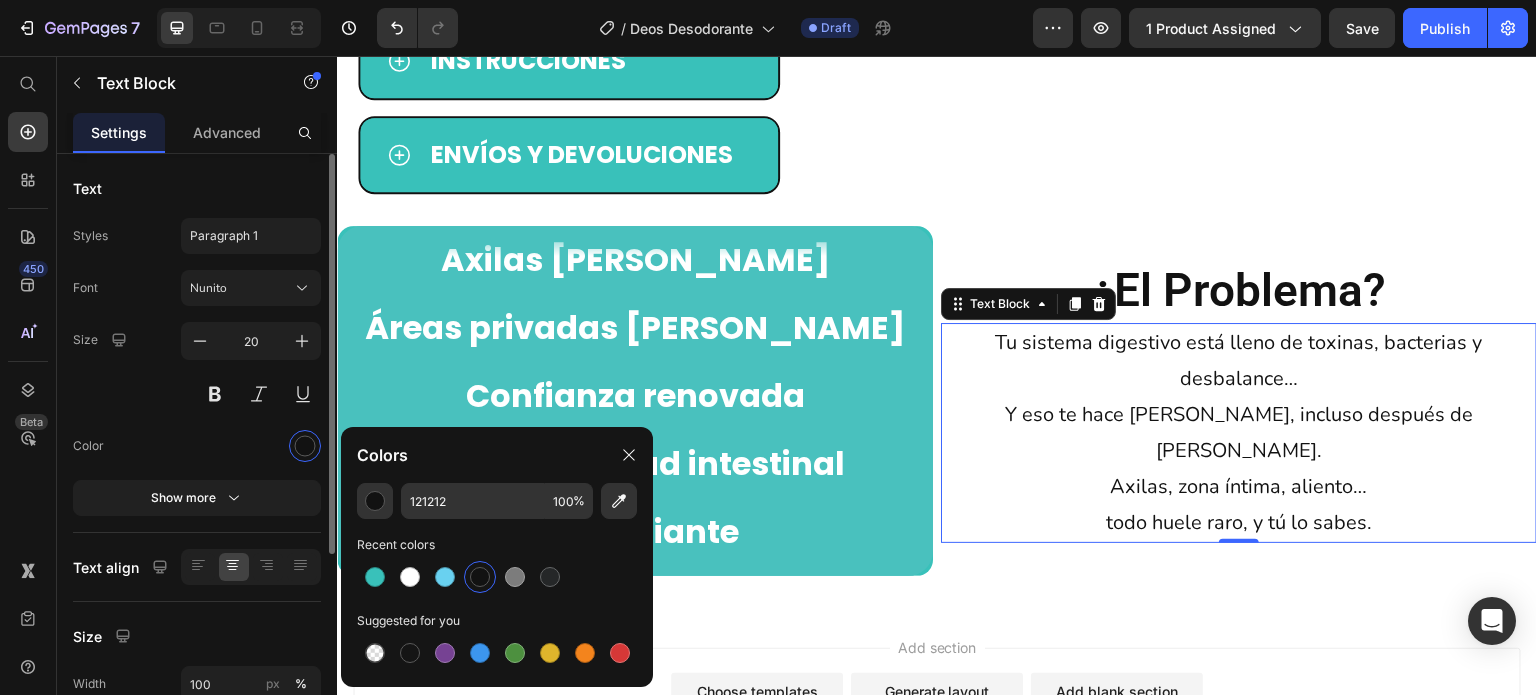 click on "Size 20" at bounding box center [197, 367] 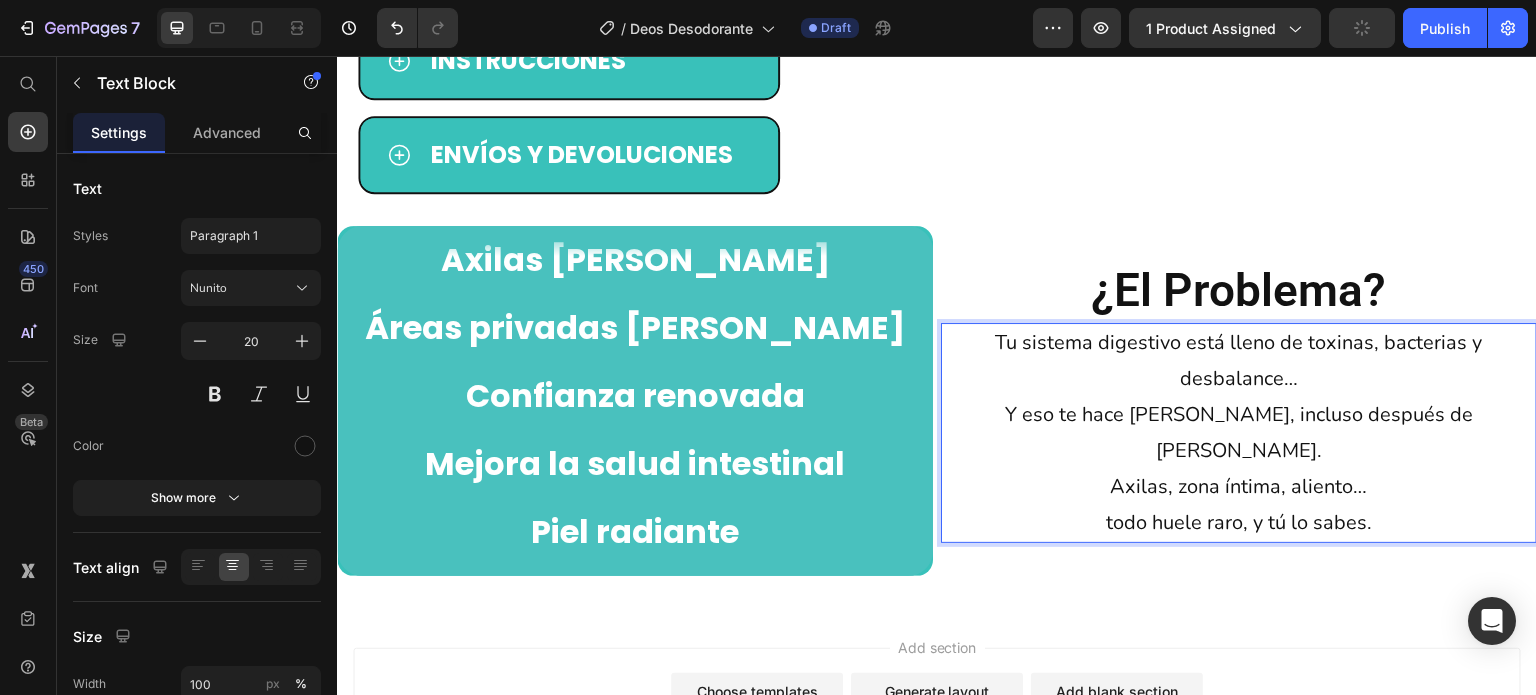 click on "Tu sistema digestivo está lleno de toxinas, bacterias y desbalance… Y eso te hace [PERSON_NAME], incluso después de [PERSON_NAME]. Axilas, zona íntima, aliento… todo huele raro, y tú lo sabes." at bounding box center (1239, 433) 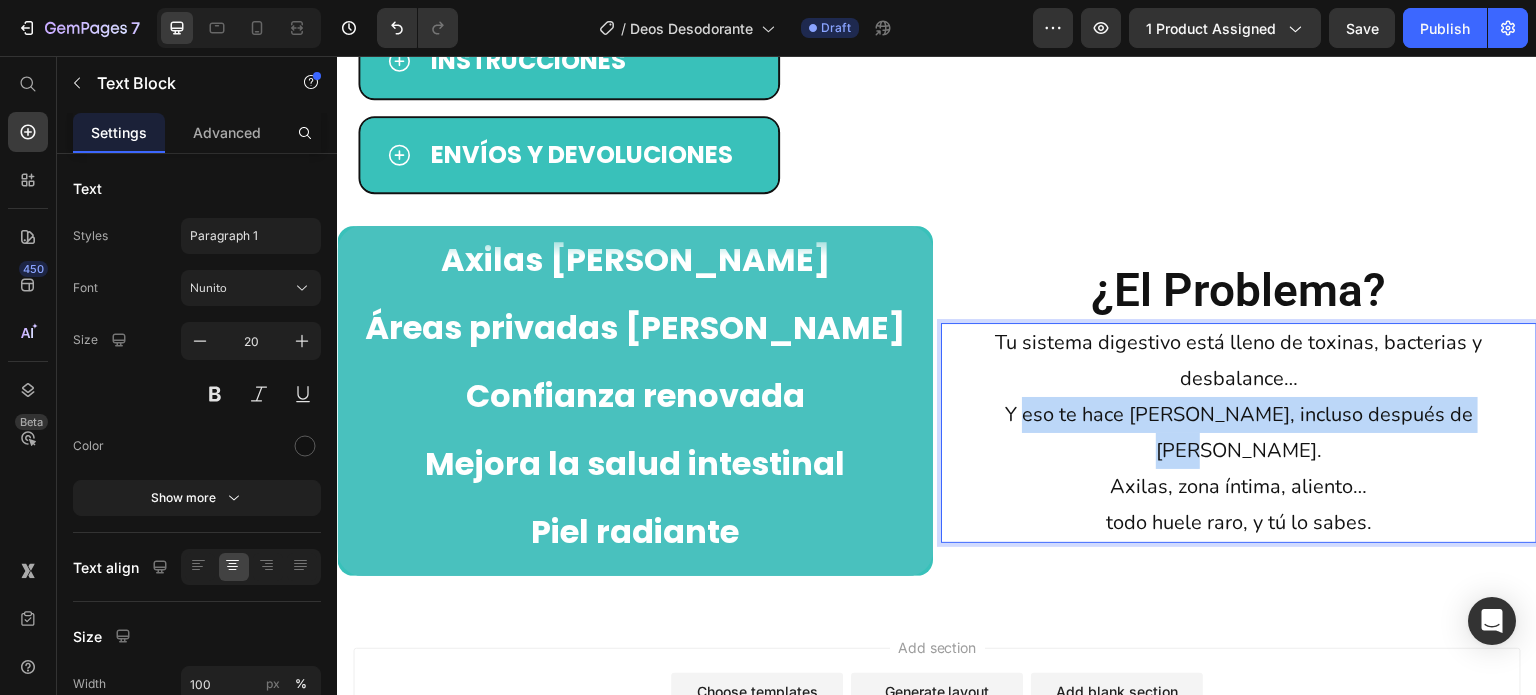 click on "Tu sistema digestivo está lleno de toxinas, bacterias y desbalance… Y eso te hace [PERSON_NAME], incluso después de [PERSON_NAME]. Axilas, zona íntima, aliento… todo huele raro, y tú lo sabes." at bounding box center (1239, 433) 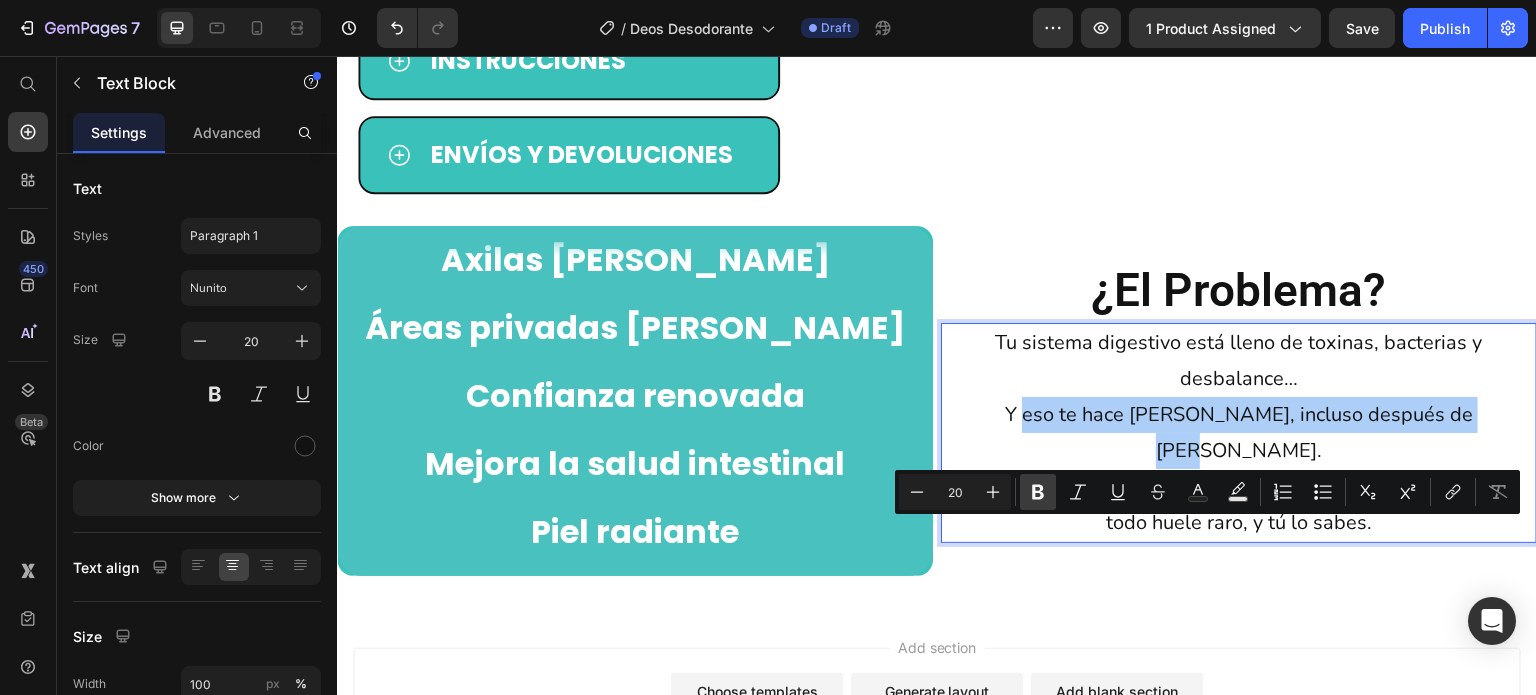 click 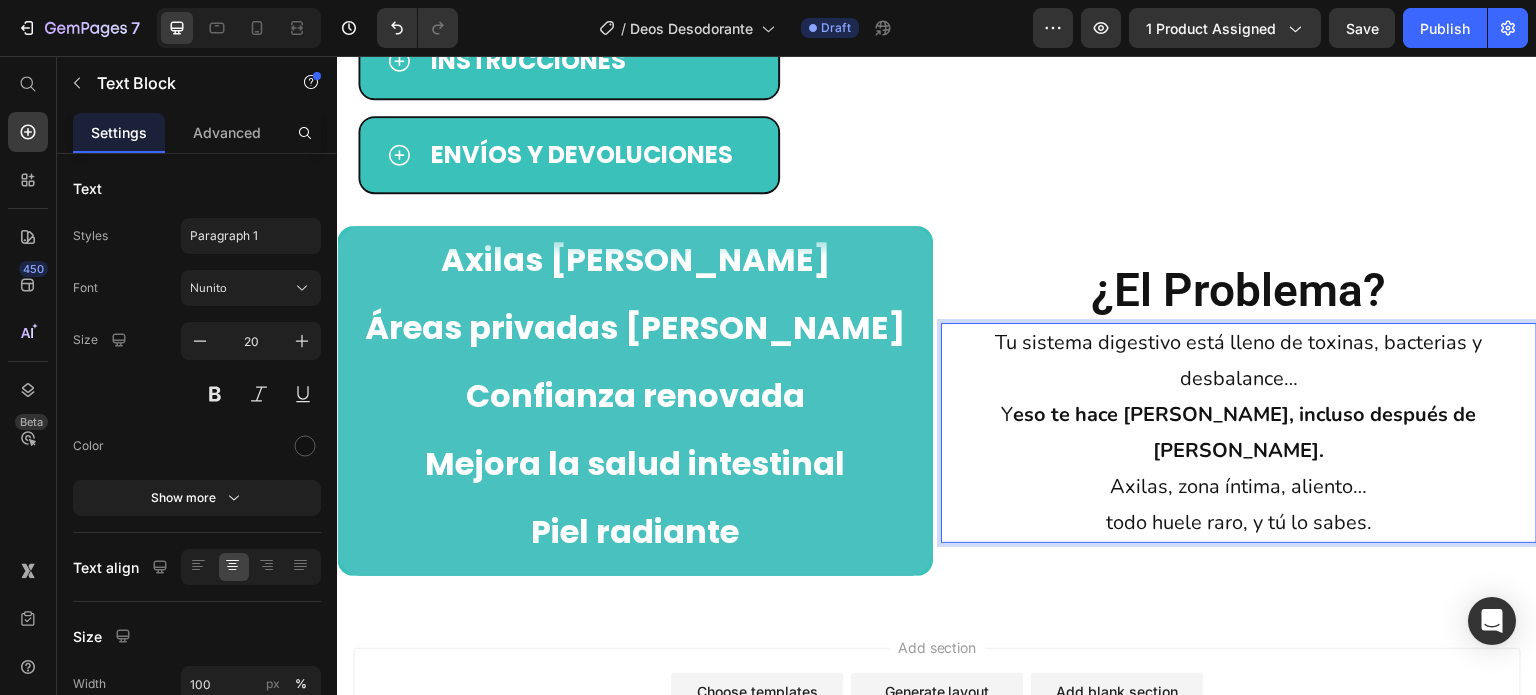 click on "Tu sistema digestivo está lleno de toxinas, bacterias y desbalance… Y  eso te hace [PERSON_NAME], incluso después de [PERSON_NAME]. Axilas, zona íntima, aliento… todo huele raro, y tú lo sabes." at bounding box center (1239, 433) 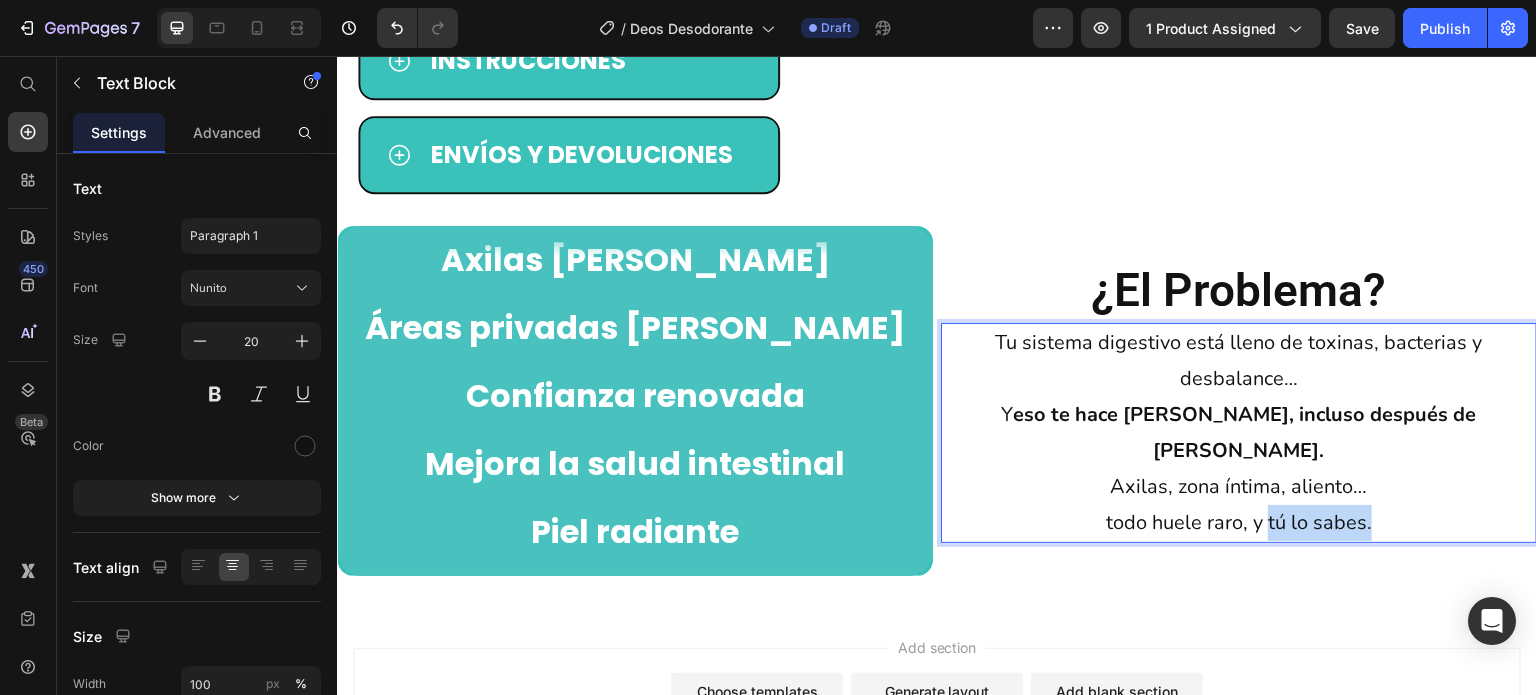 click on "Tu sistema digestivo está lleno de toxinas, bacterias y desbalance… Y  eso te hace [PERSON_NAME], incluso después de [PERSON_NAME]. Axilas, zona íntima, aliento… todo huele raro, y tú lo sabes." at bounding box center (1239, 433) 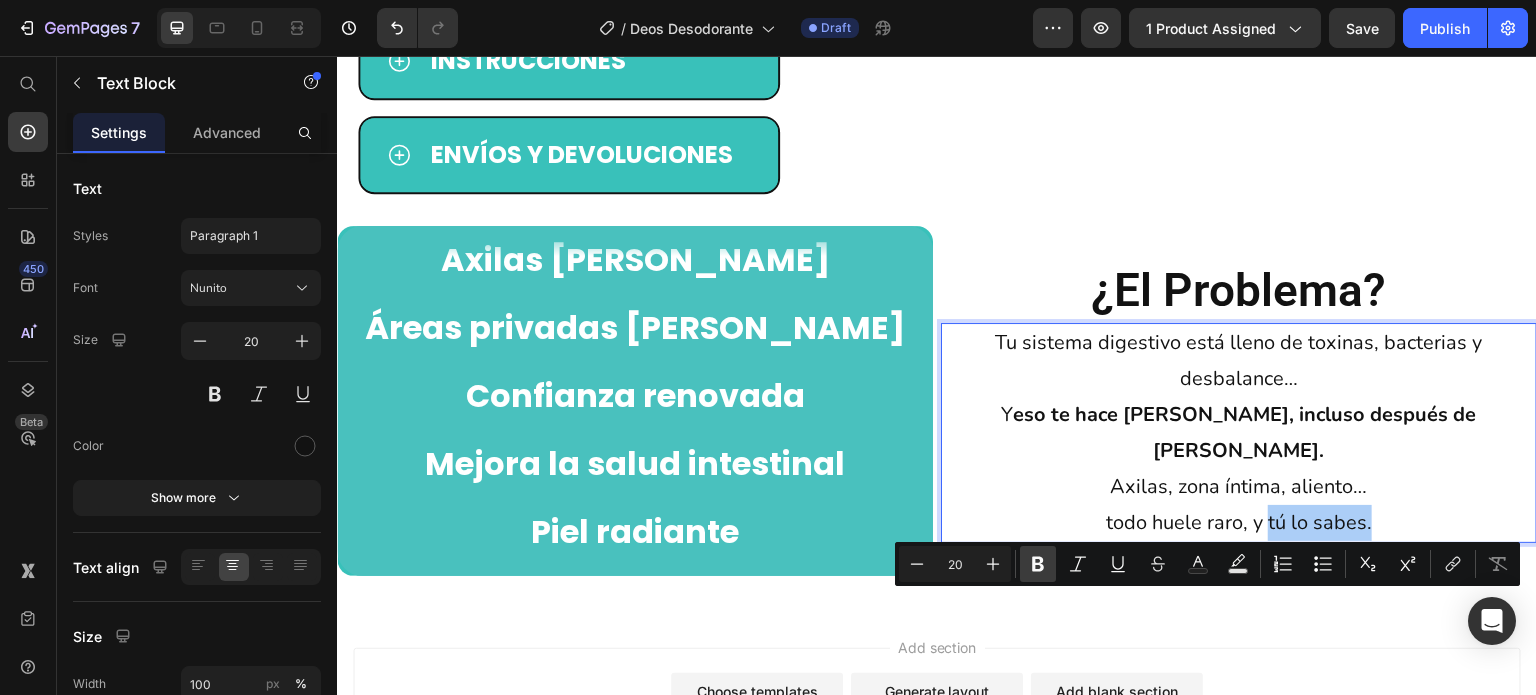 click 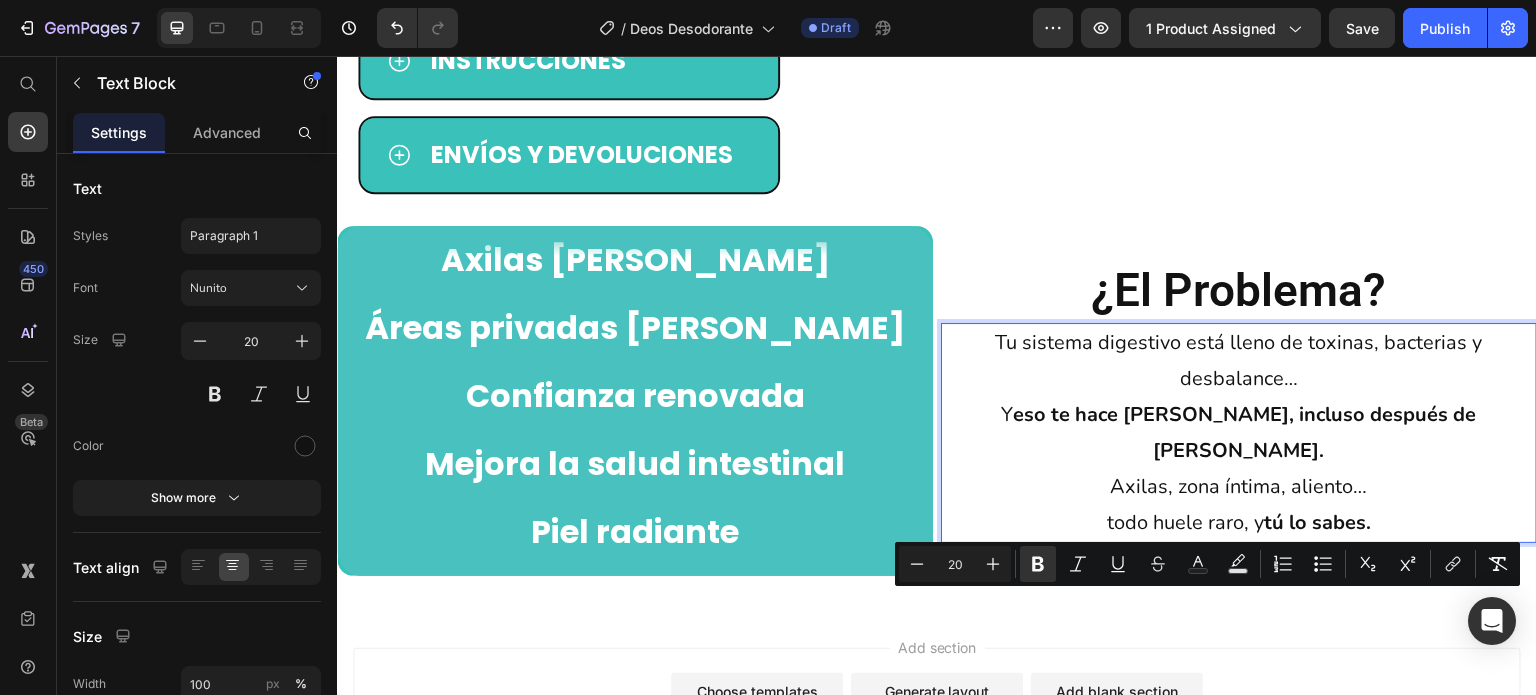 click on "Tu sistema digestivo está lleno de toxinas, bacterias y desbalance… Y  eso te hace [PERSON_NAME], incluso después de [PERSON_NAME]. Axilas, zona íntima, aliento… todo huele raro, y  tú lo sabes." at bounding box center [1239, 433] 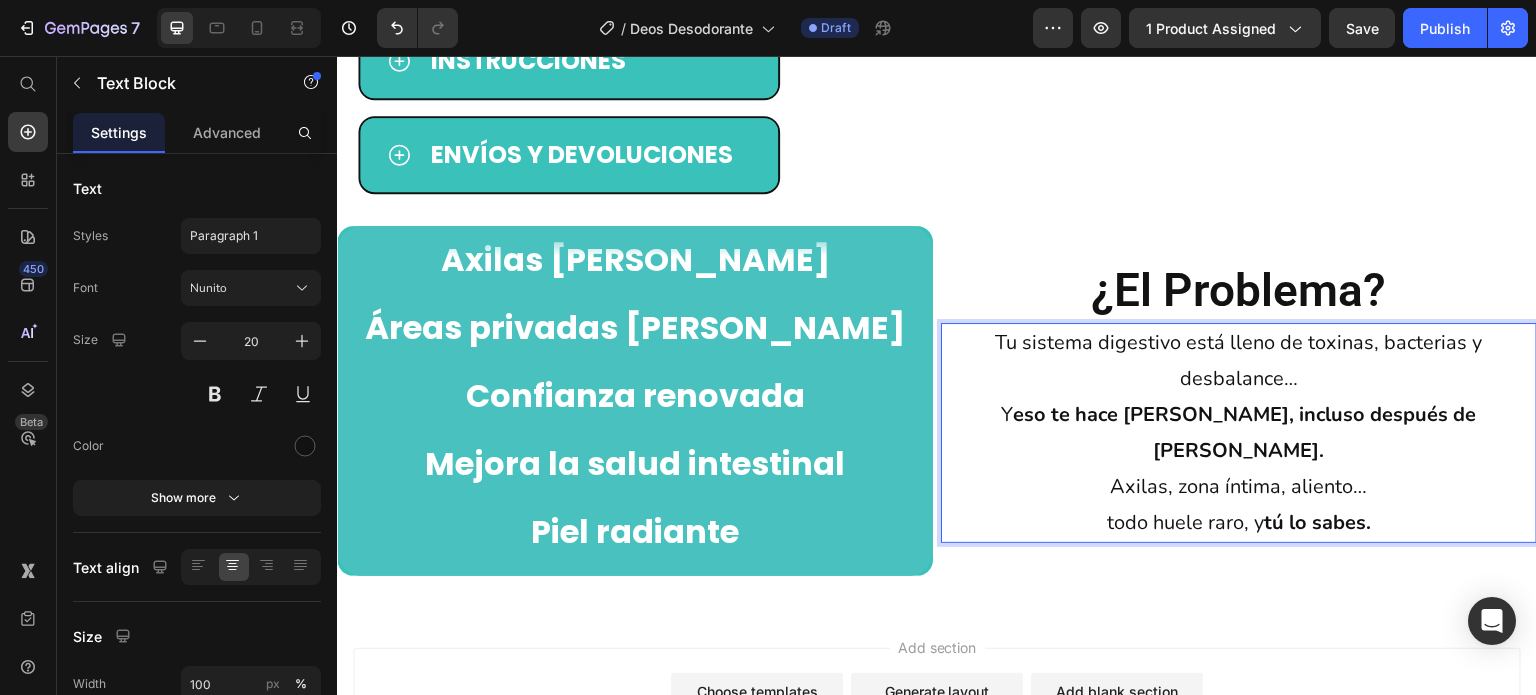 click on "¿El problema?" at bounding box center [1239, 291] 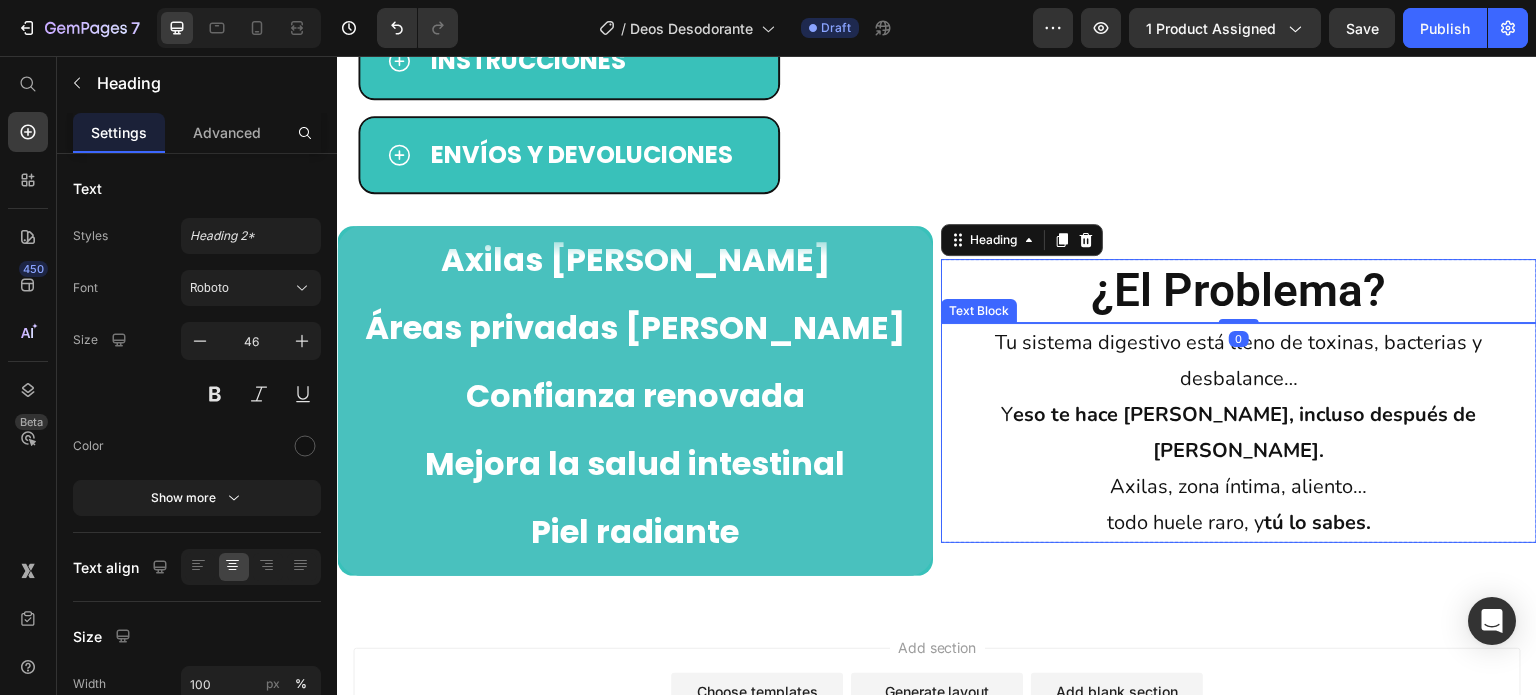 click on "Tu sistema digestivo está lleno de toxinas, bacterias y desbalance… Y  eso te hace [PERSON_NAME], incluso después de [PERSON_NAME]. Axilas, zona íntima, aliento… todo huele raro, y  tú lo sabes." at bounding box center [1239, 433] 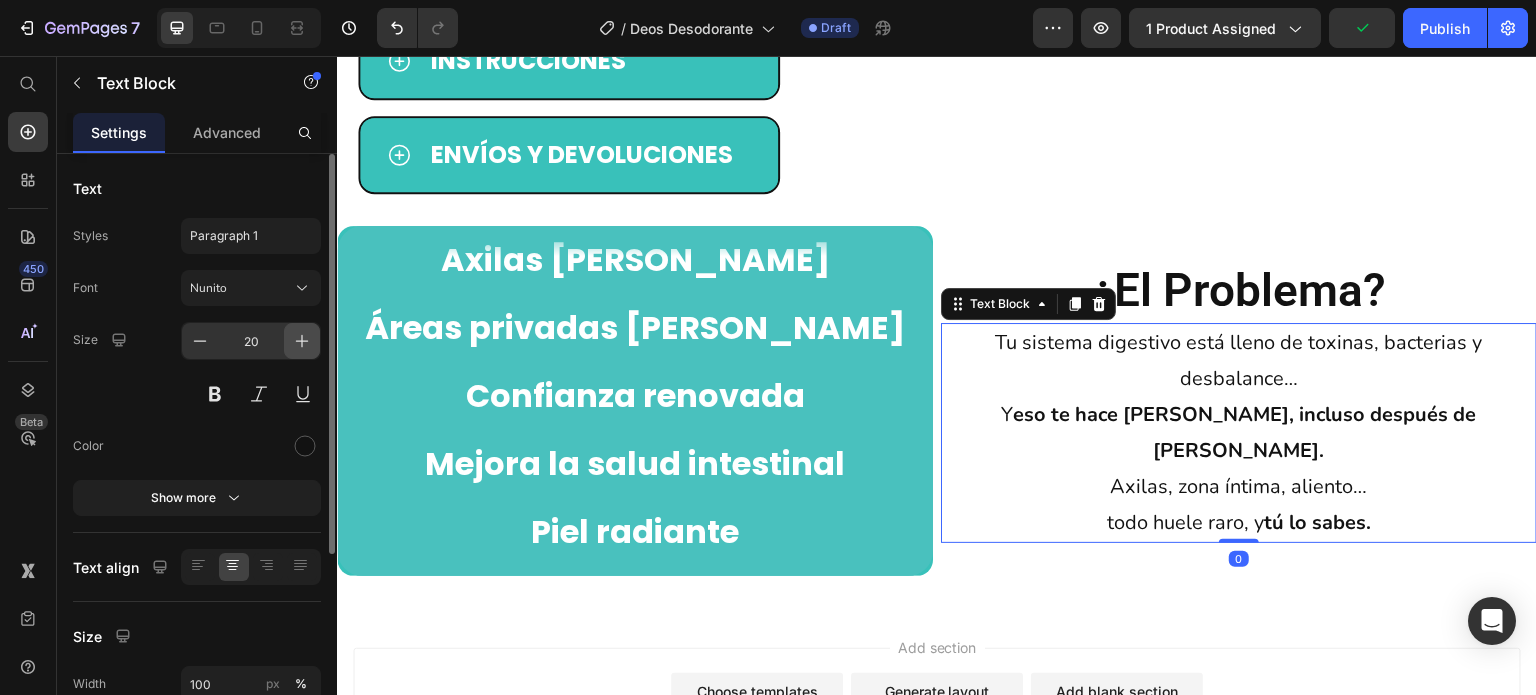 click 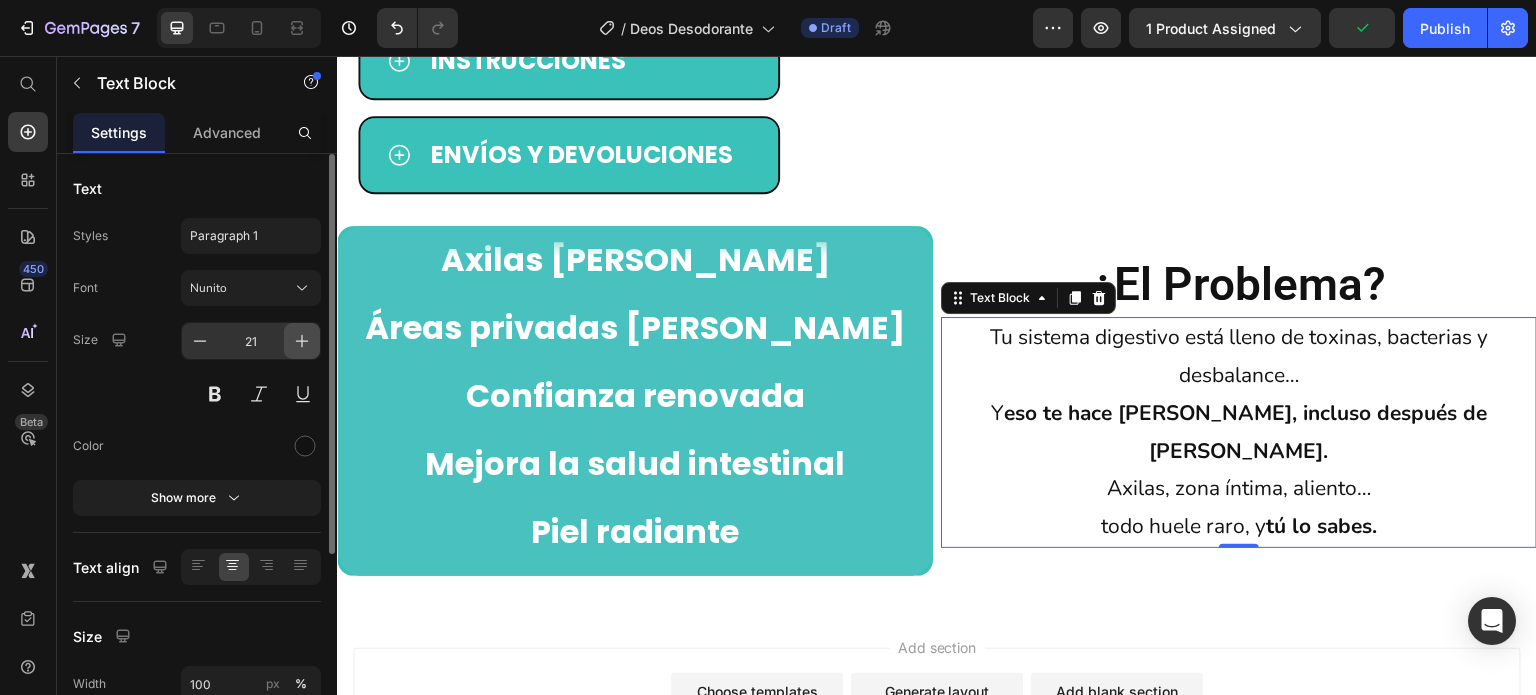 click 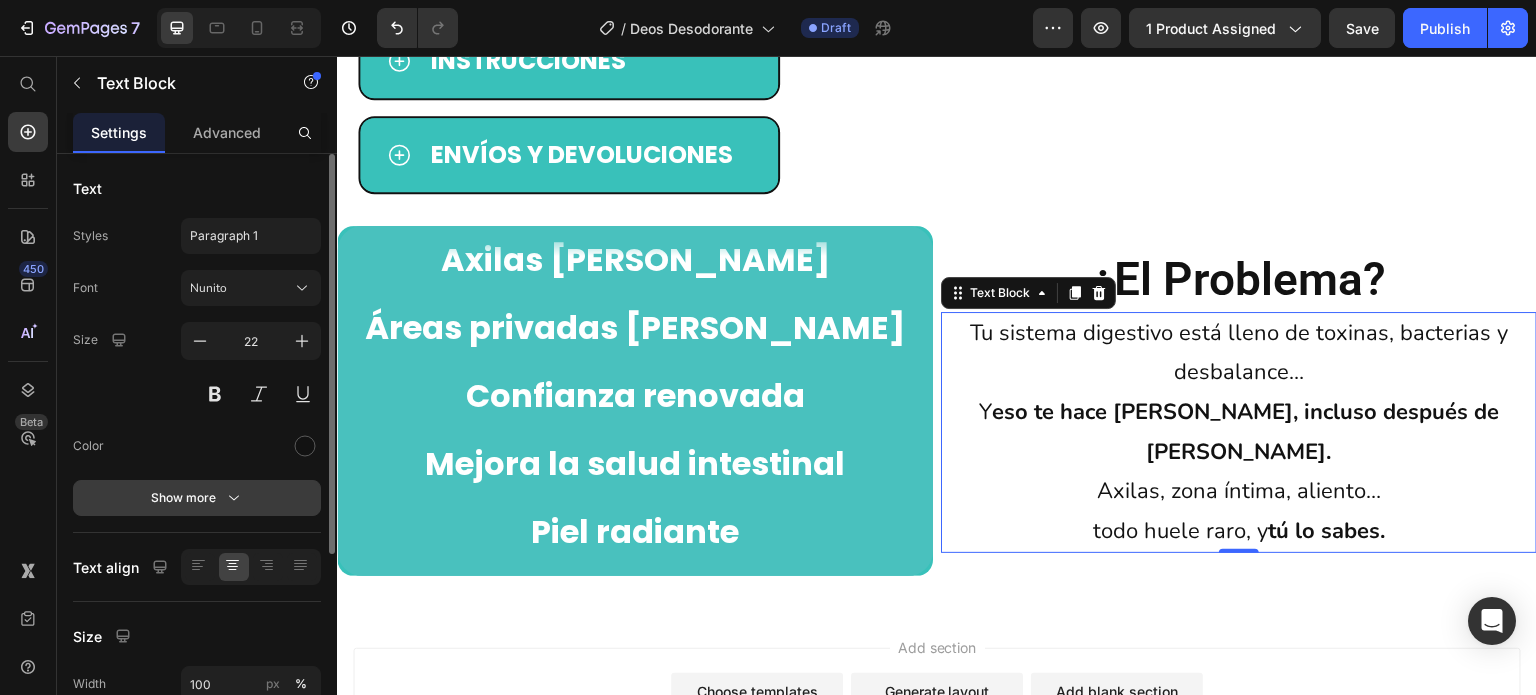 click on "Show more" at bounding box center (197, 498) 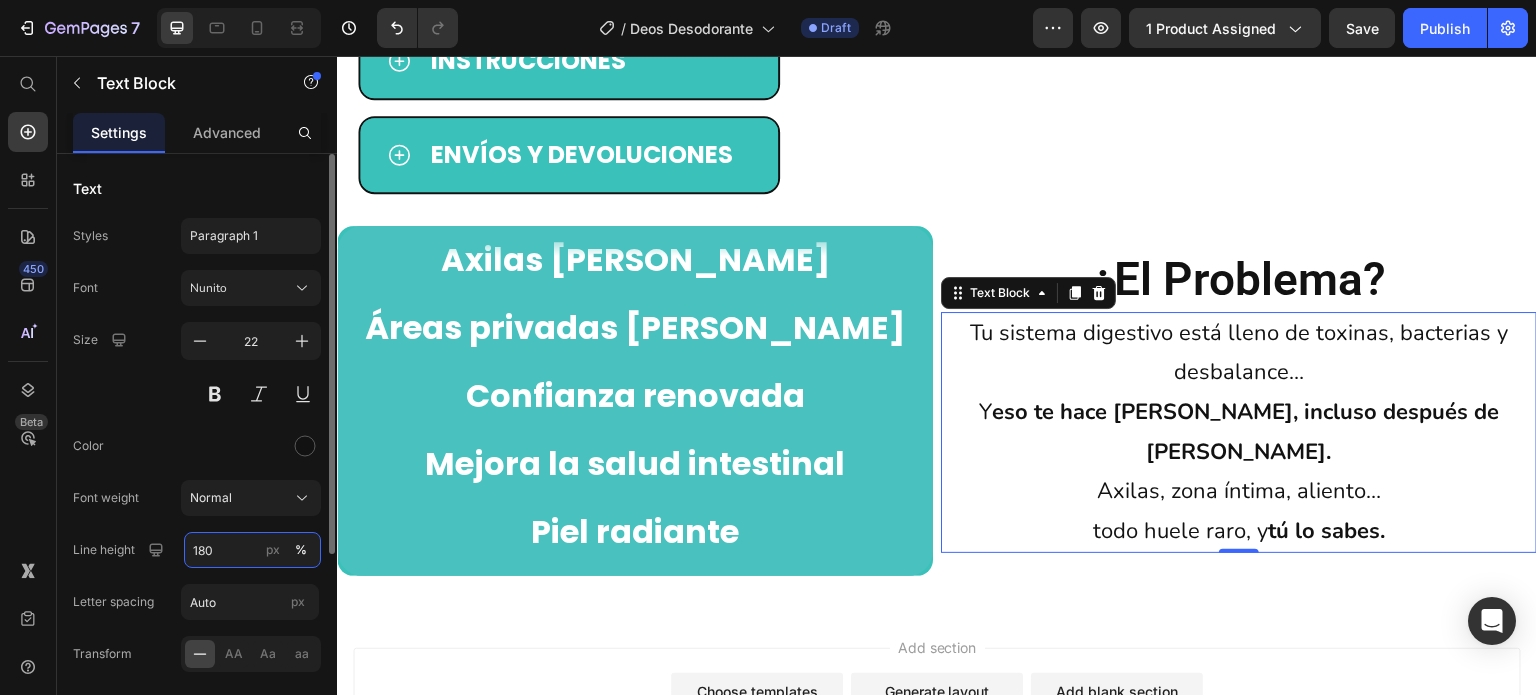 click on "180" at bounding box center [252, 550] 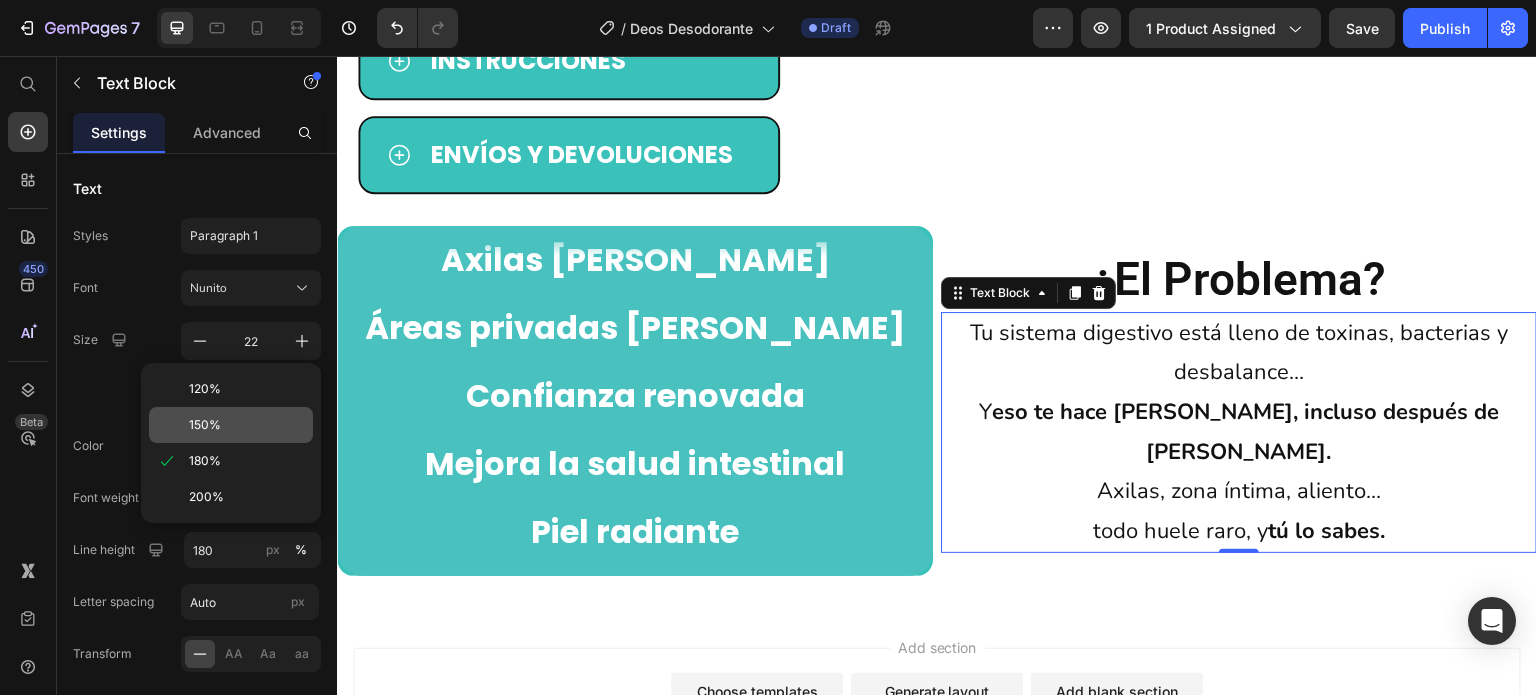 click on "150%" at bounding box center [247, 425] 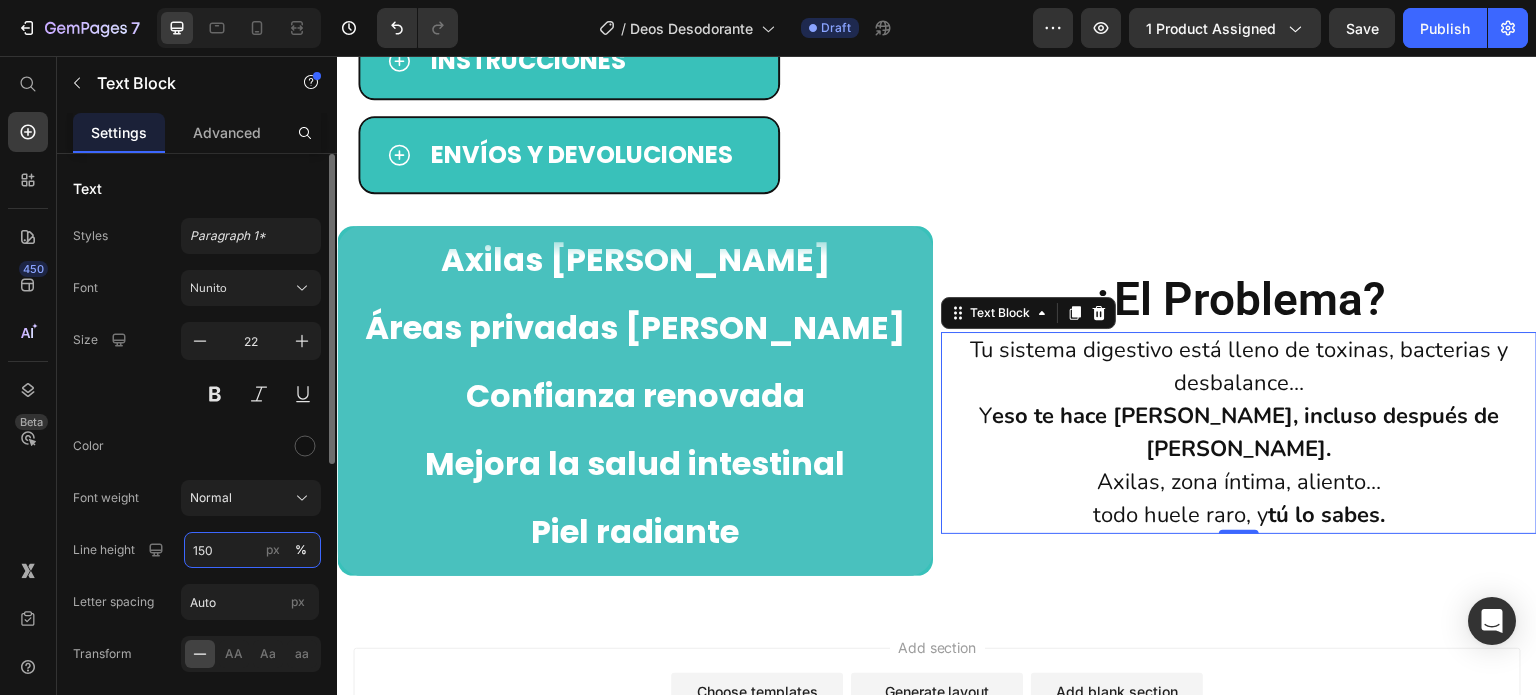 click on "150" at bounding box center (252, 550) 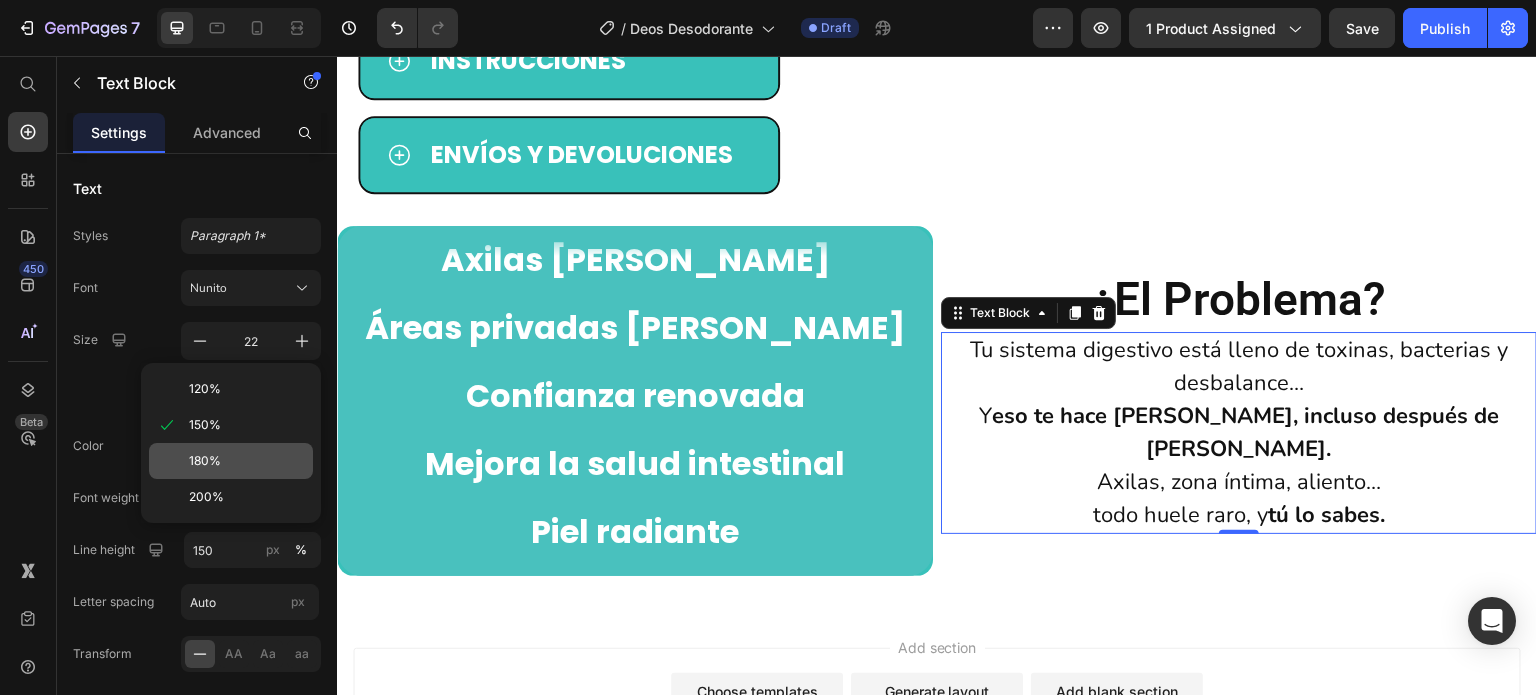 click on "180%" at bounding box center (247, 461) 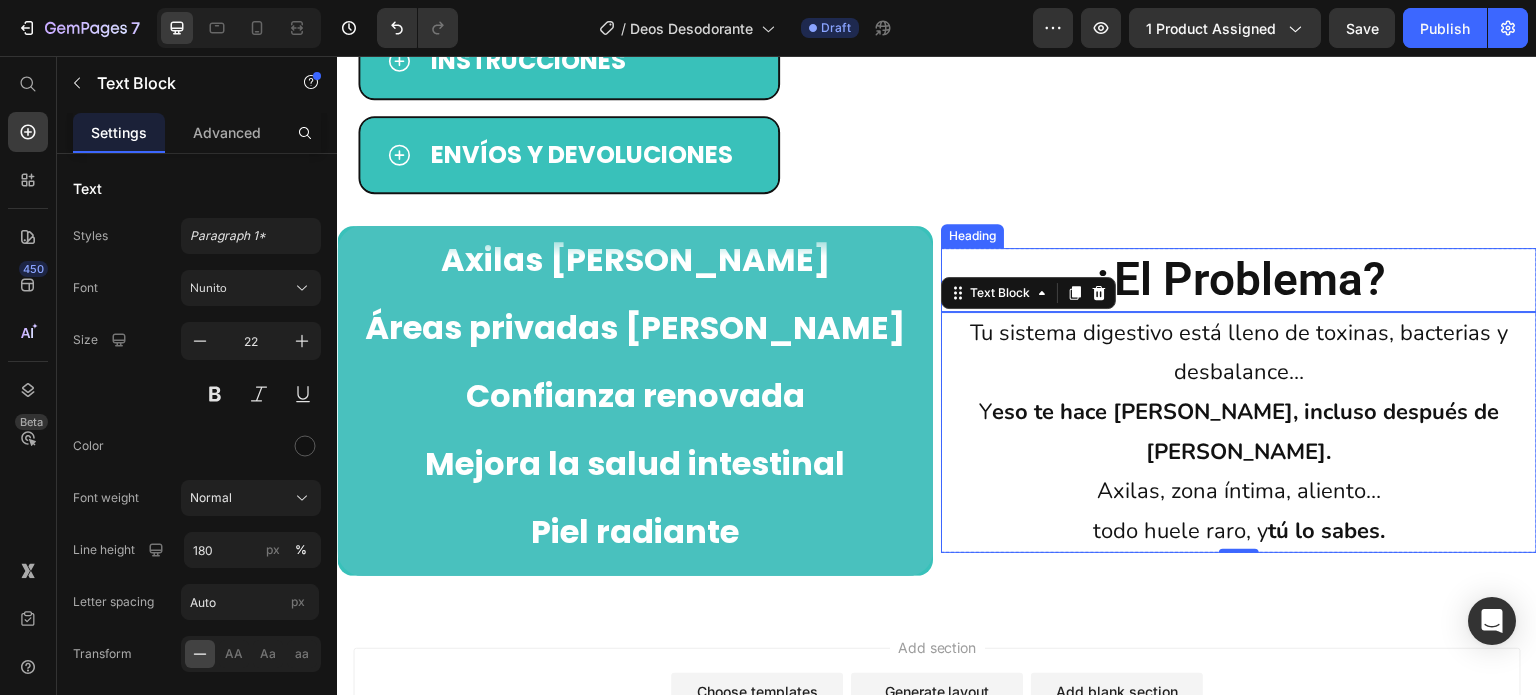 click on "¿El problema?" at bounding box center (1239, 280) 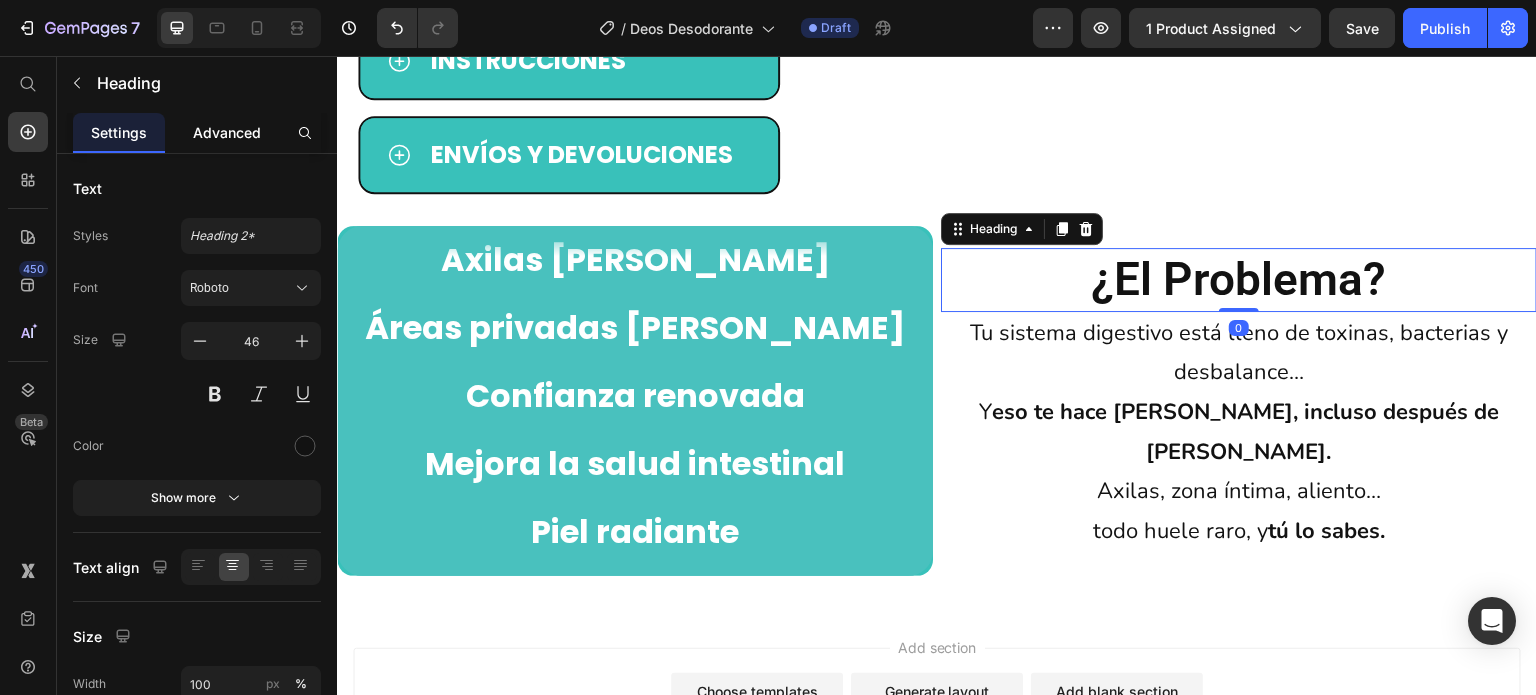 click on "Advanced" at bounding box center (227, 132) 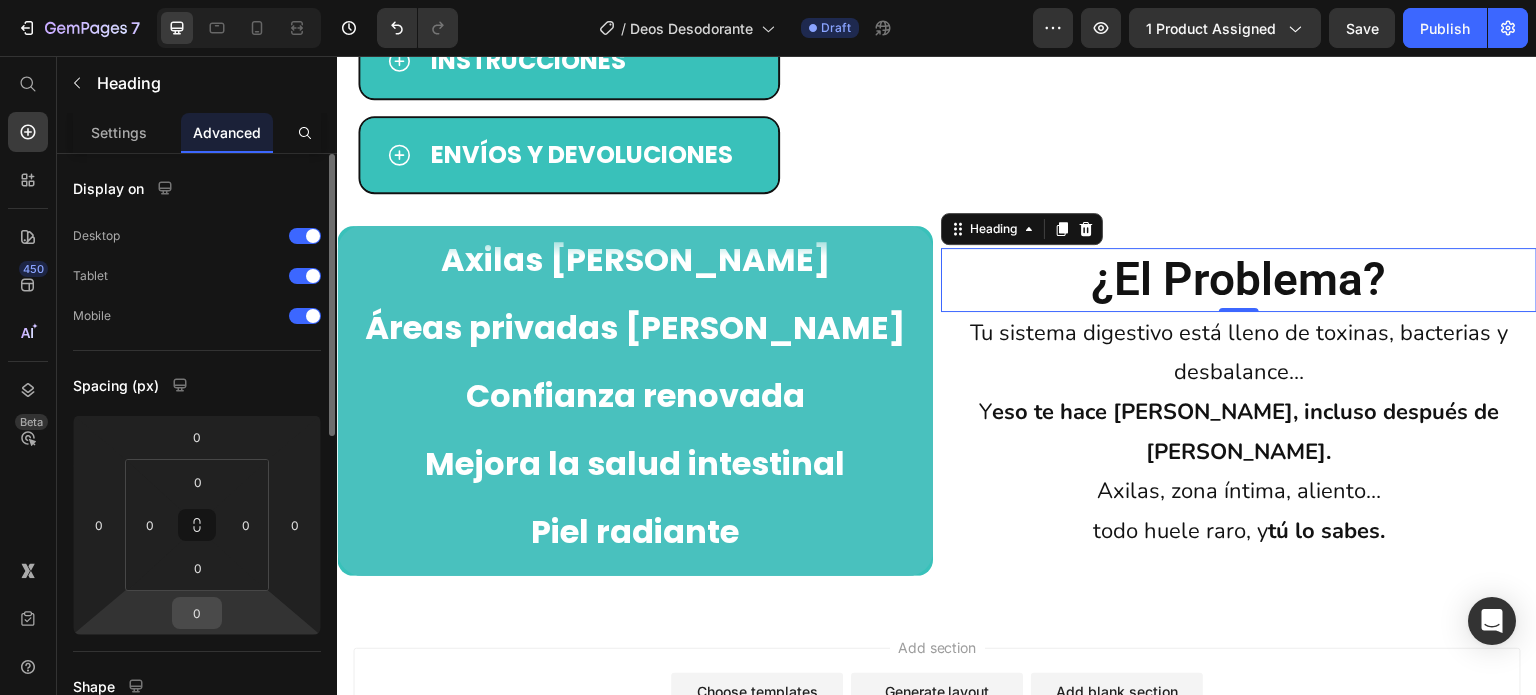 click on "0" at bounding box center (197, 613) 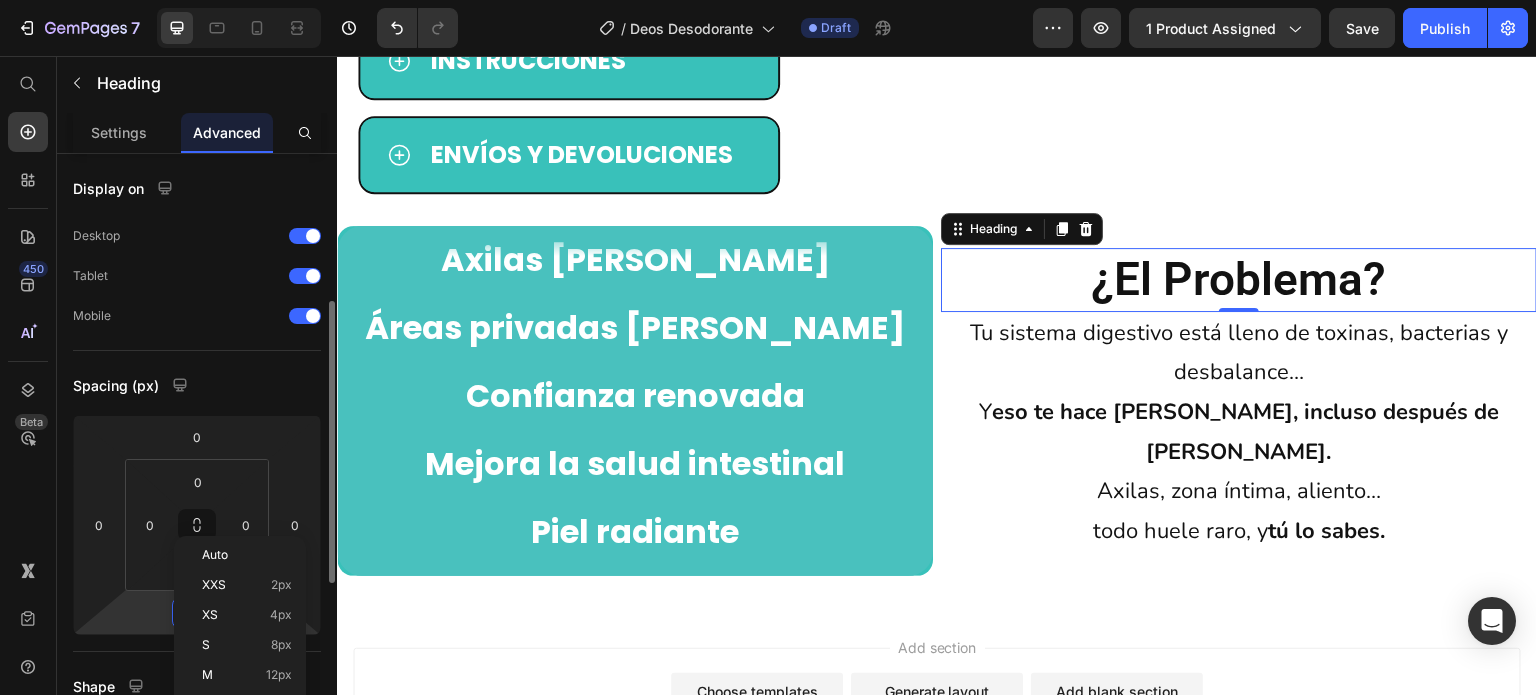 scroll, scrollTop: 200, scrollLeft: 0, axis: vertical 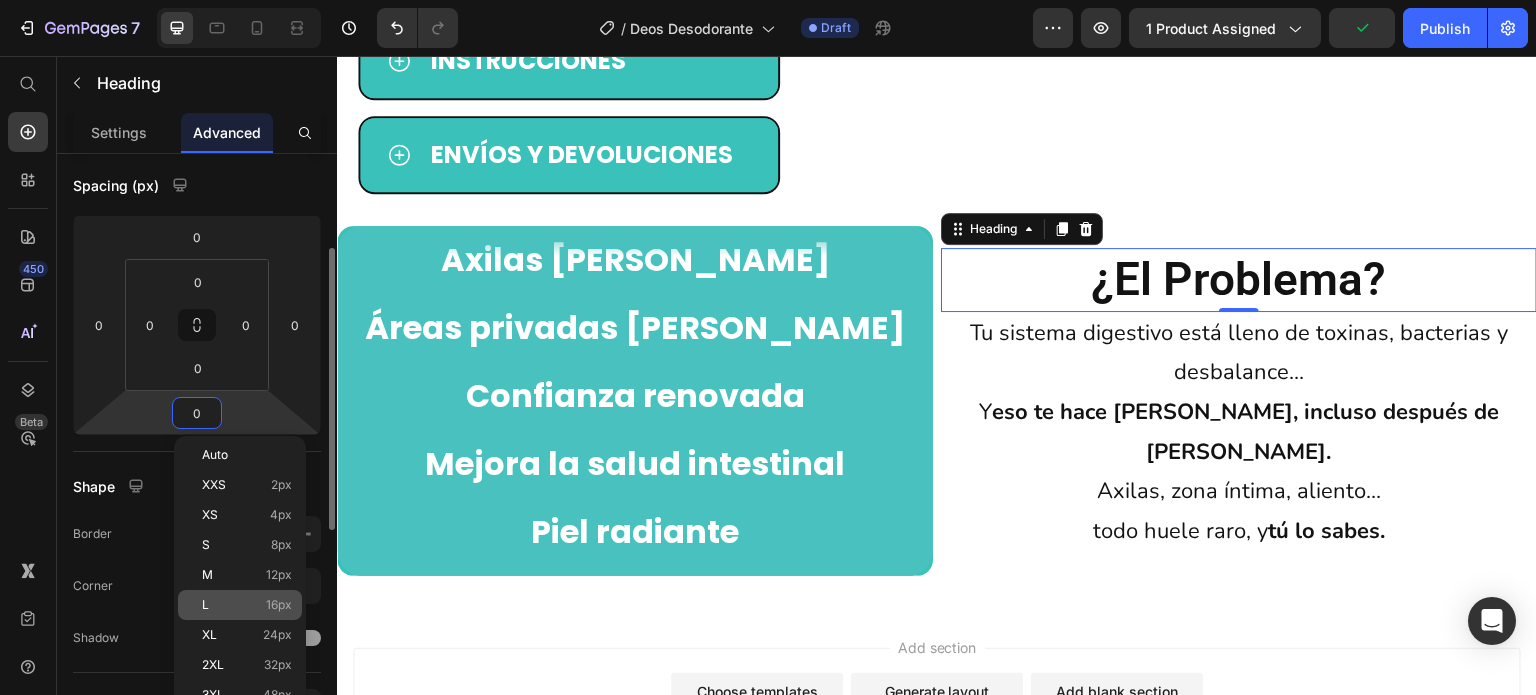 click on "L 16px" at bounding box center (247, 605) 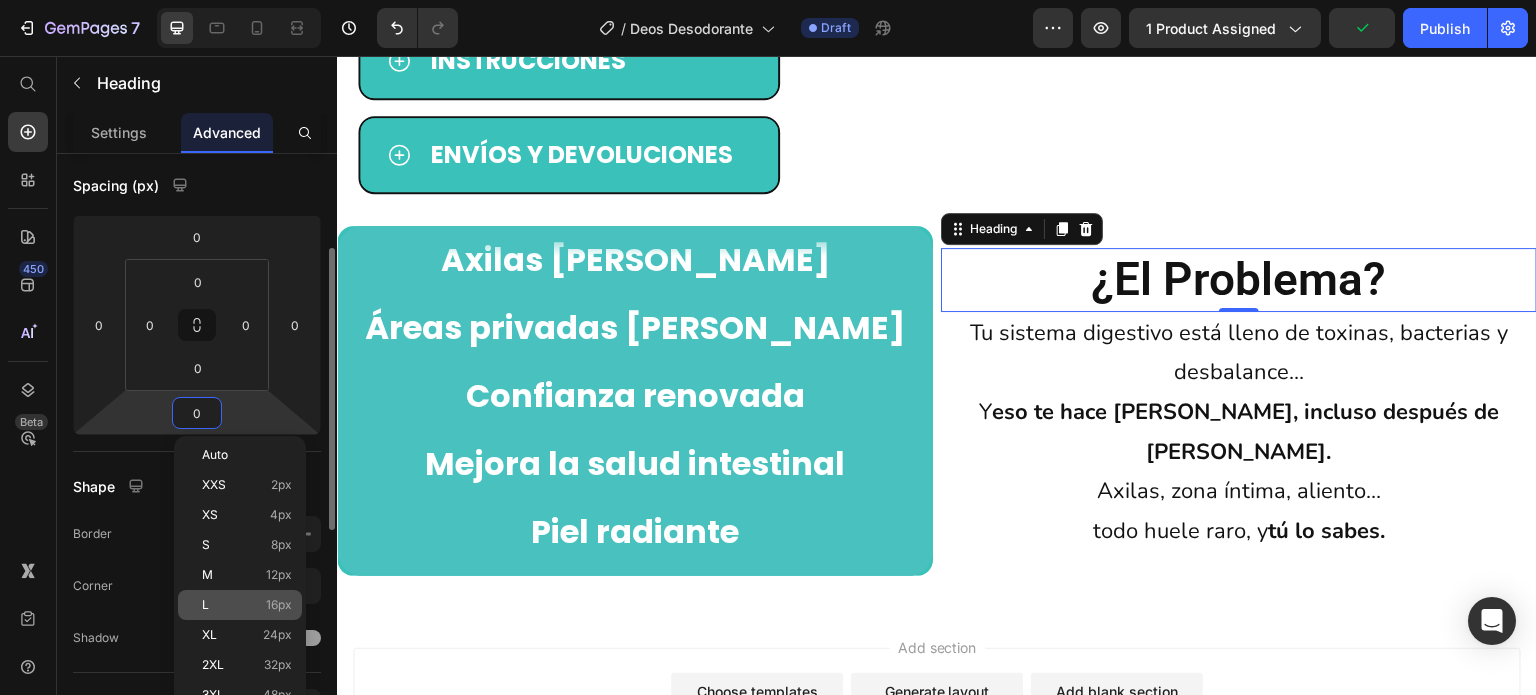 type on "16" 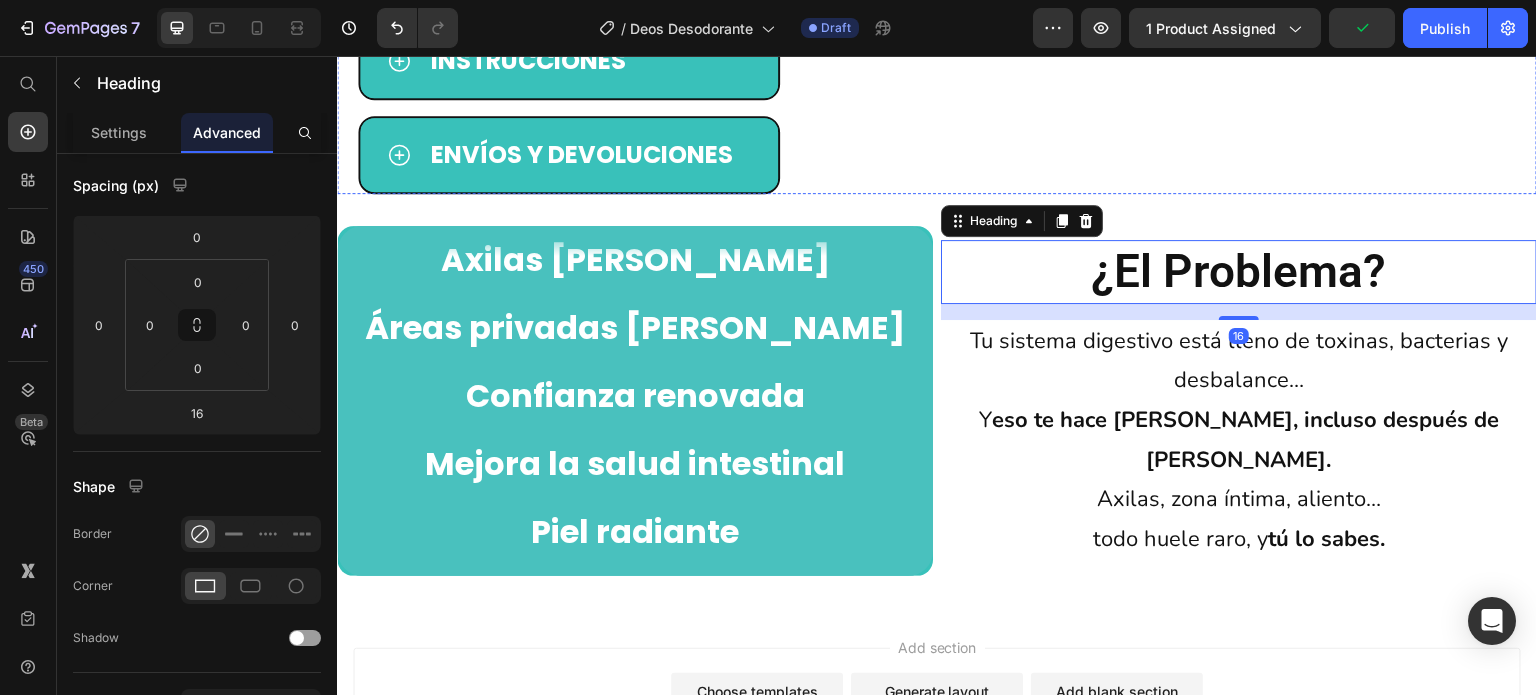 click at bounding box center (1244, -17) 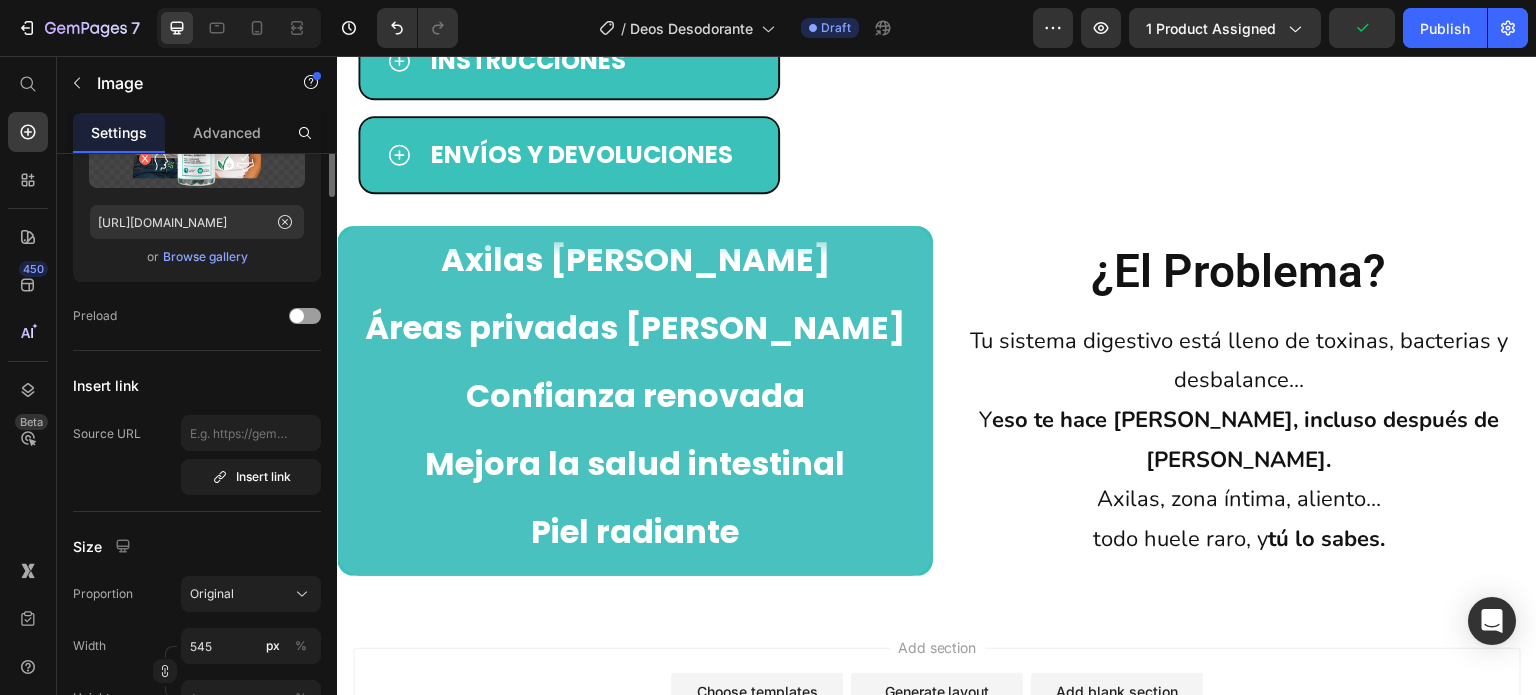 scroll, scrollTop: 0, scrollLeft: 0, axis: both 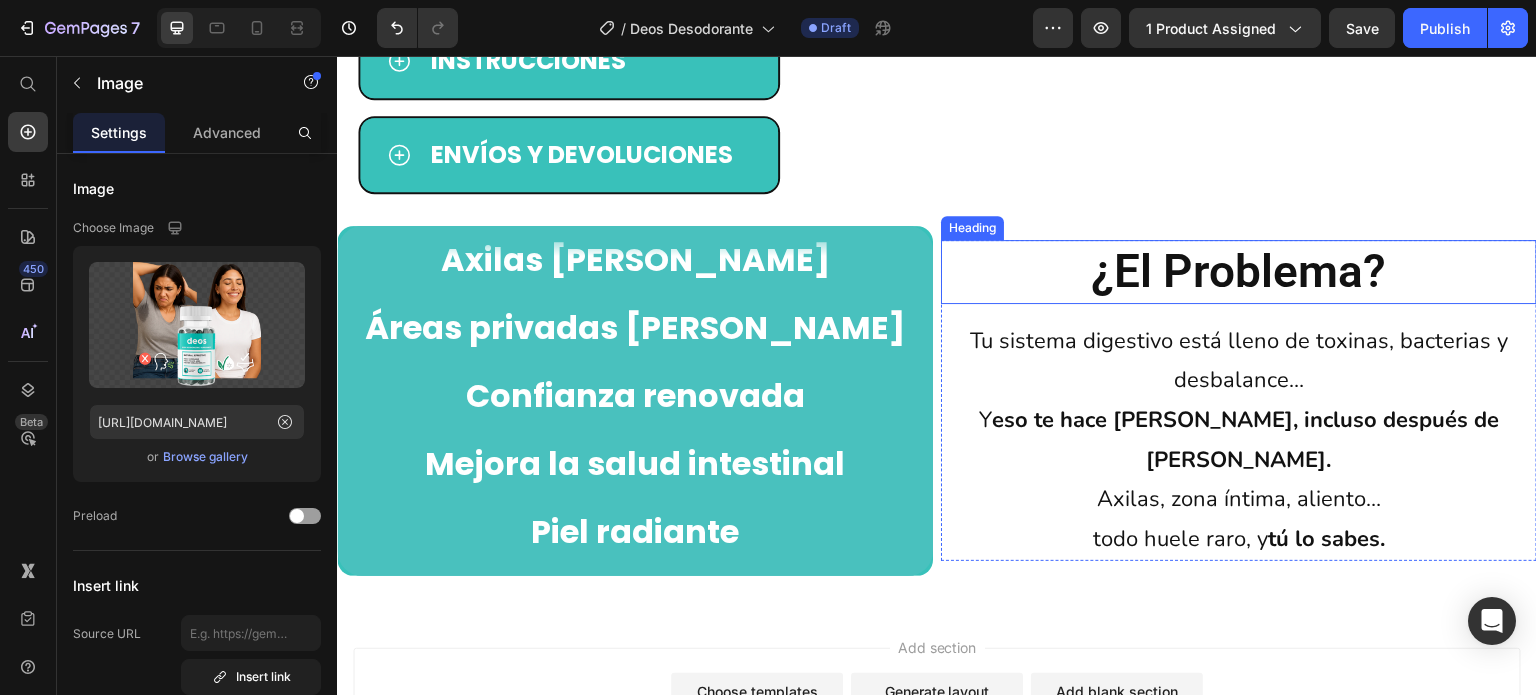 click on "¿El problema?" at bounding box center (1239, 272) 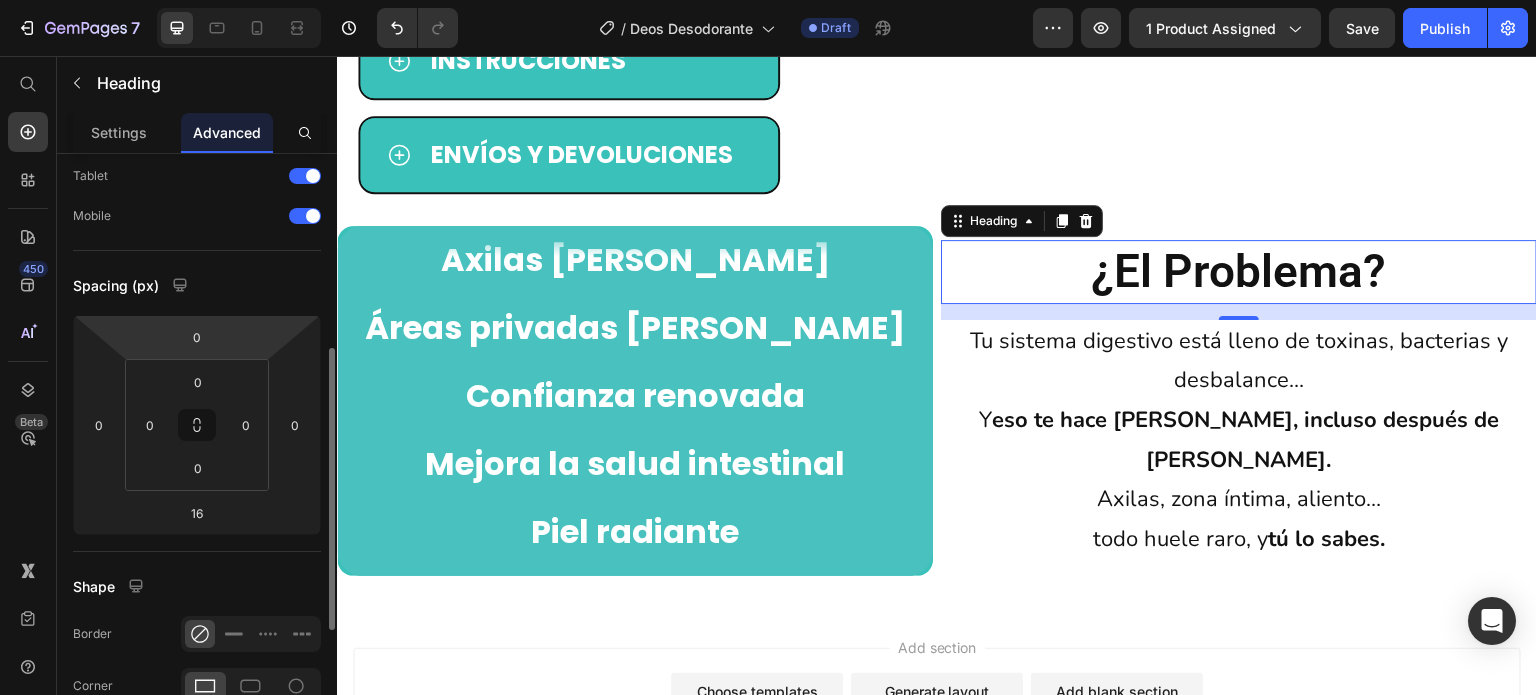 scroll, scrollTop: 300, scrollLeft: 0, axis: vertical 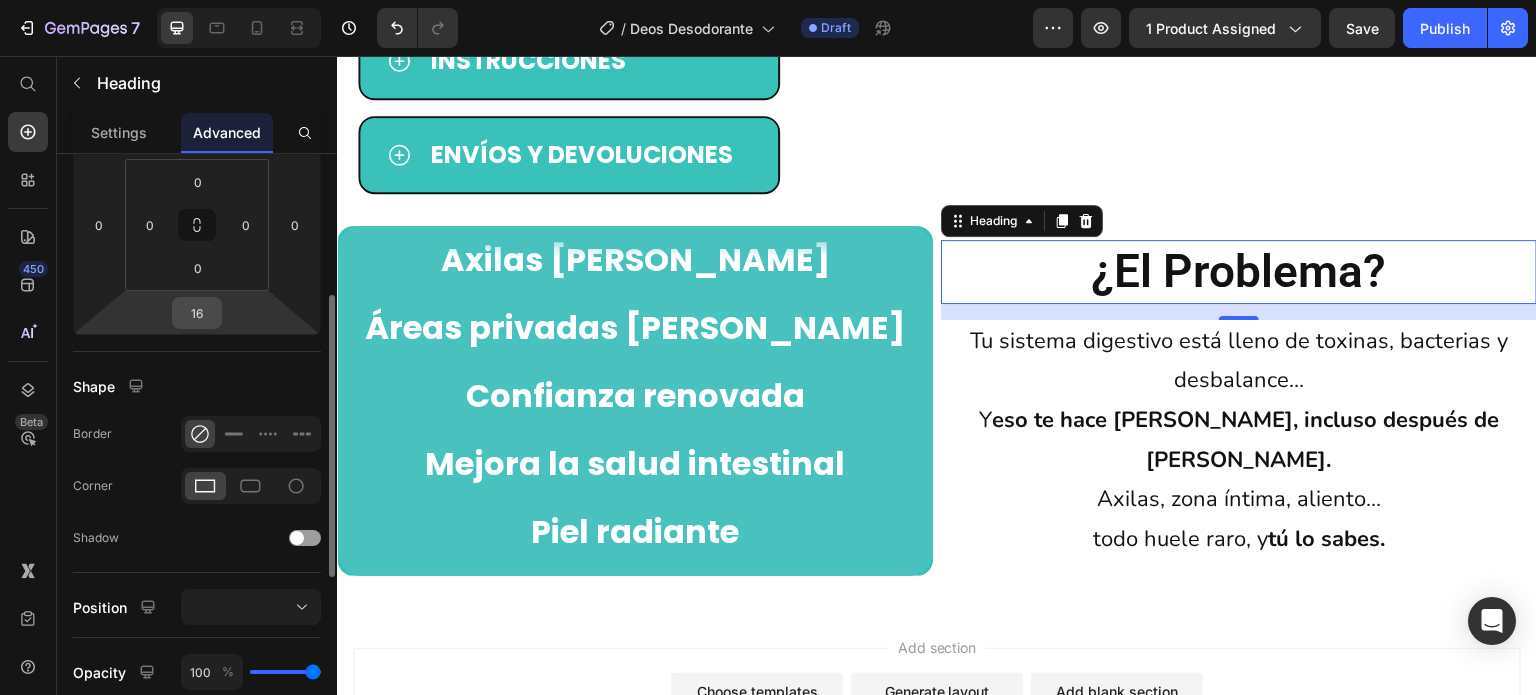 click on "16" at bounding box center (197, 313) 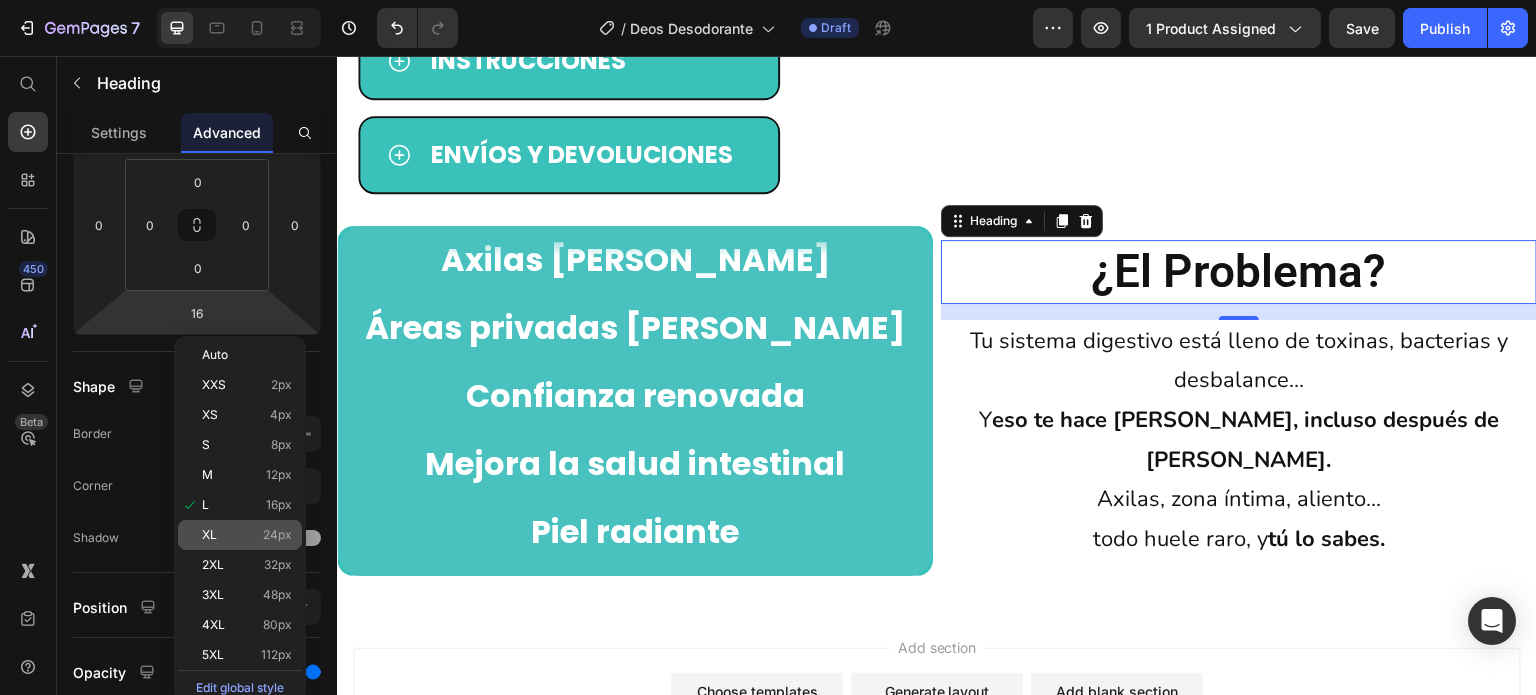 click on "XL 24px" at bounding box center [247, 535] 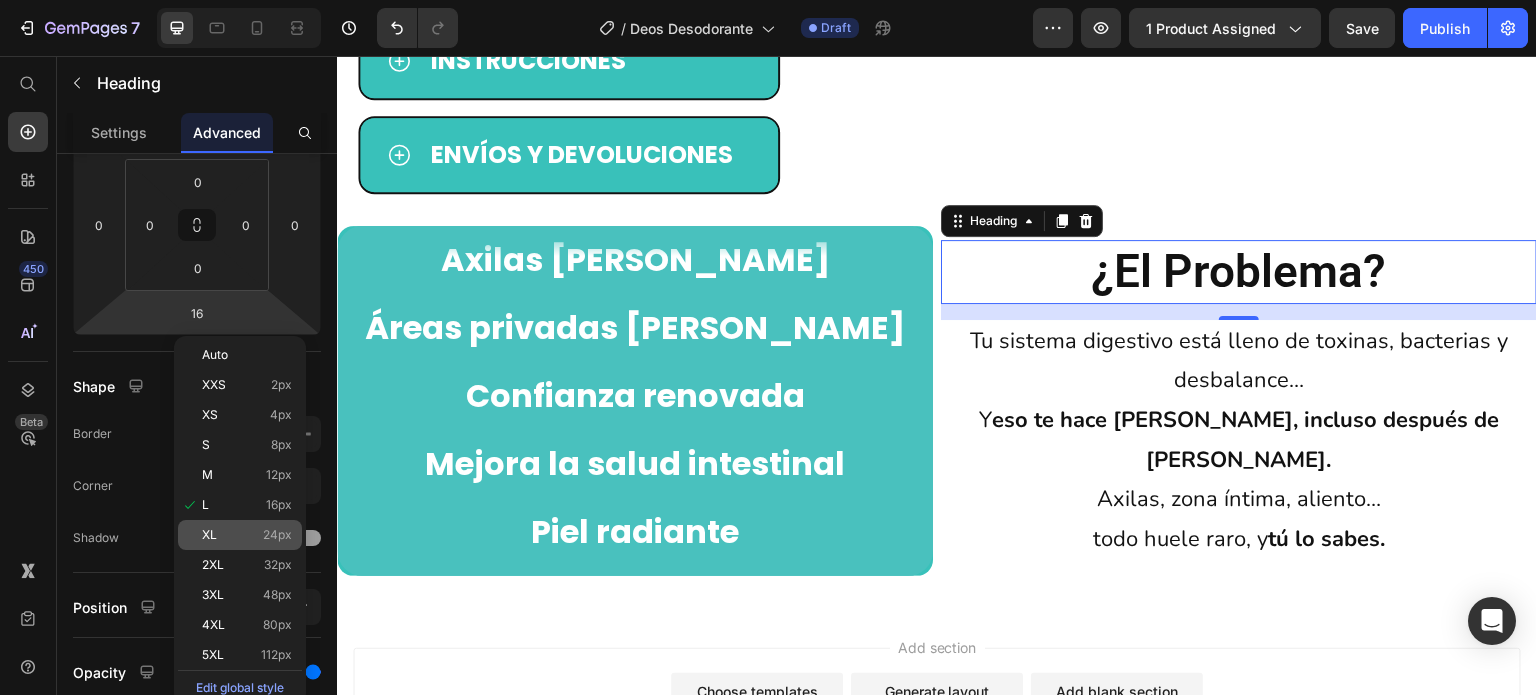 type on "24" 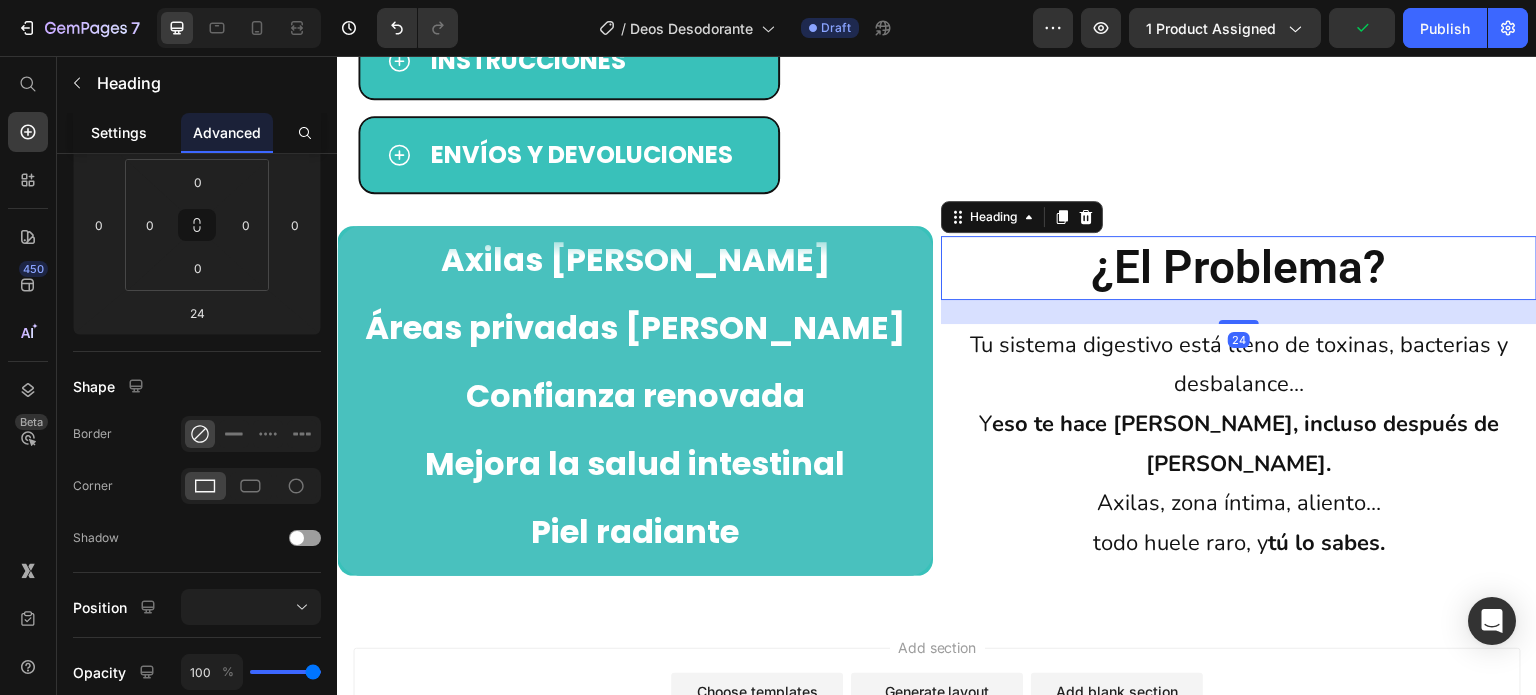 click on "Settings" at bounding box center (119, 132) 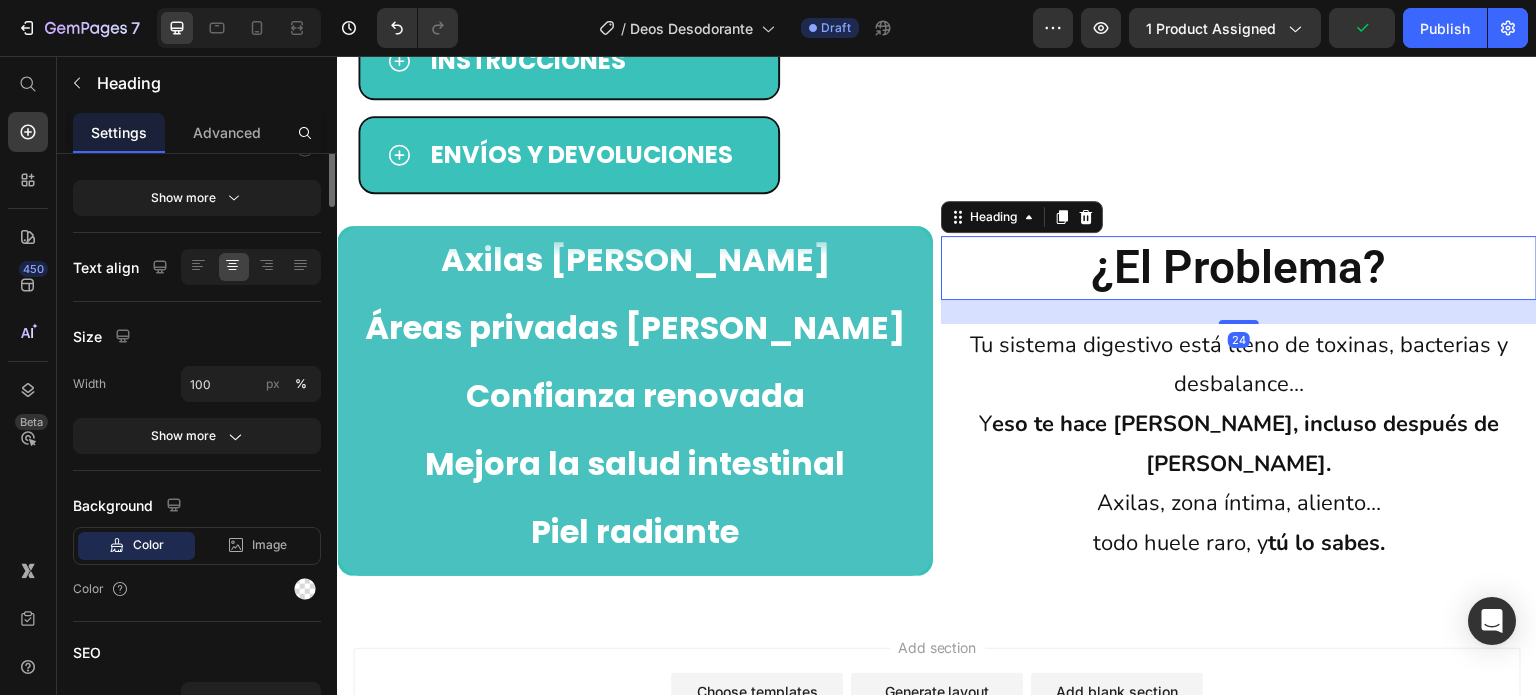 scroll, scrollTop: 0, scrollLeft: 0, axis: both 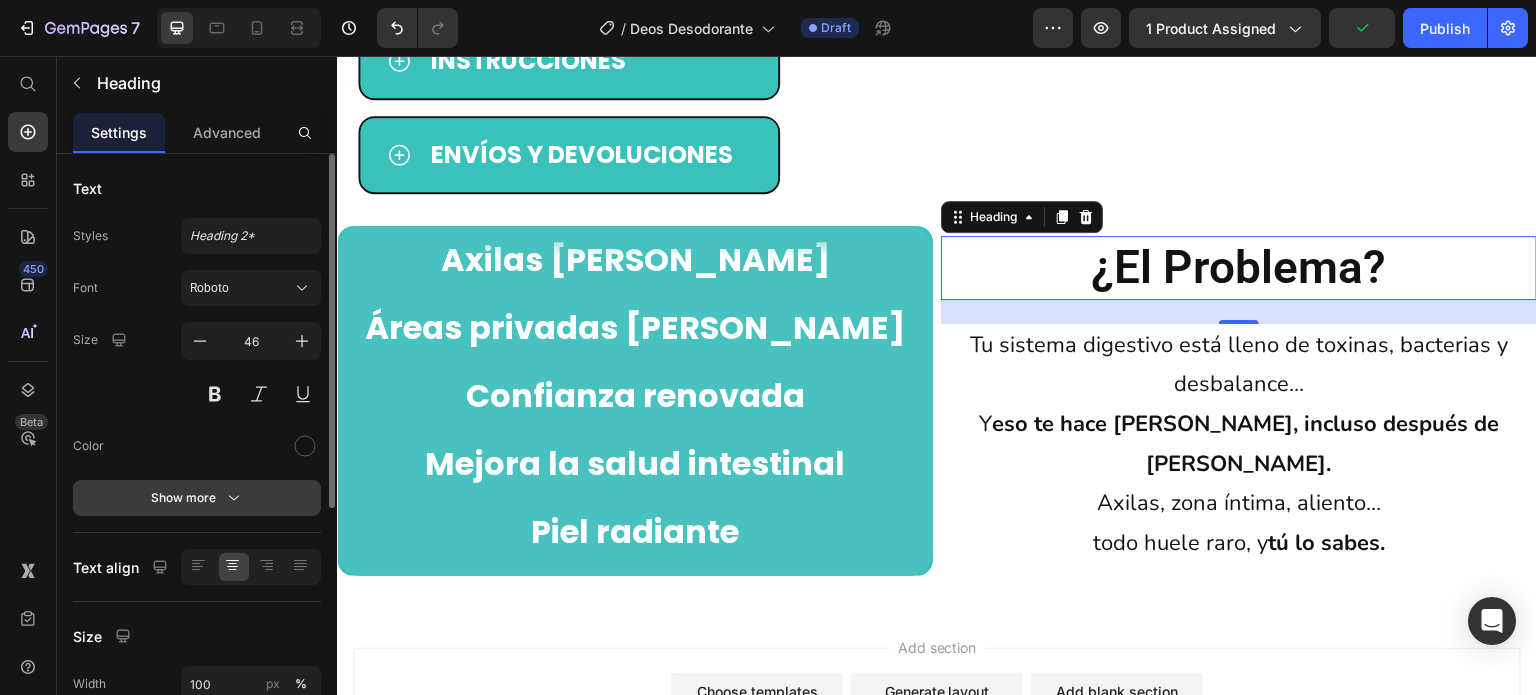 click on "Show more" at bounding box center (197, 498) 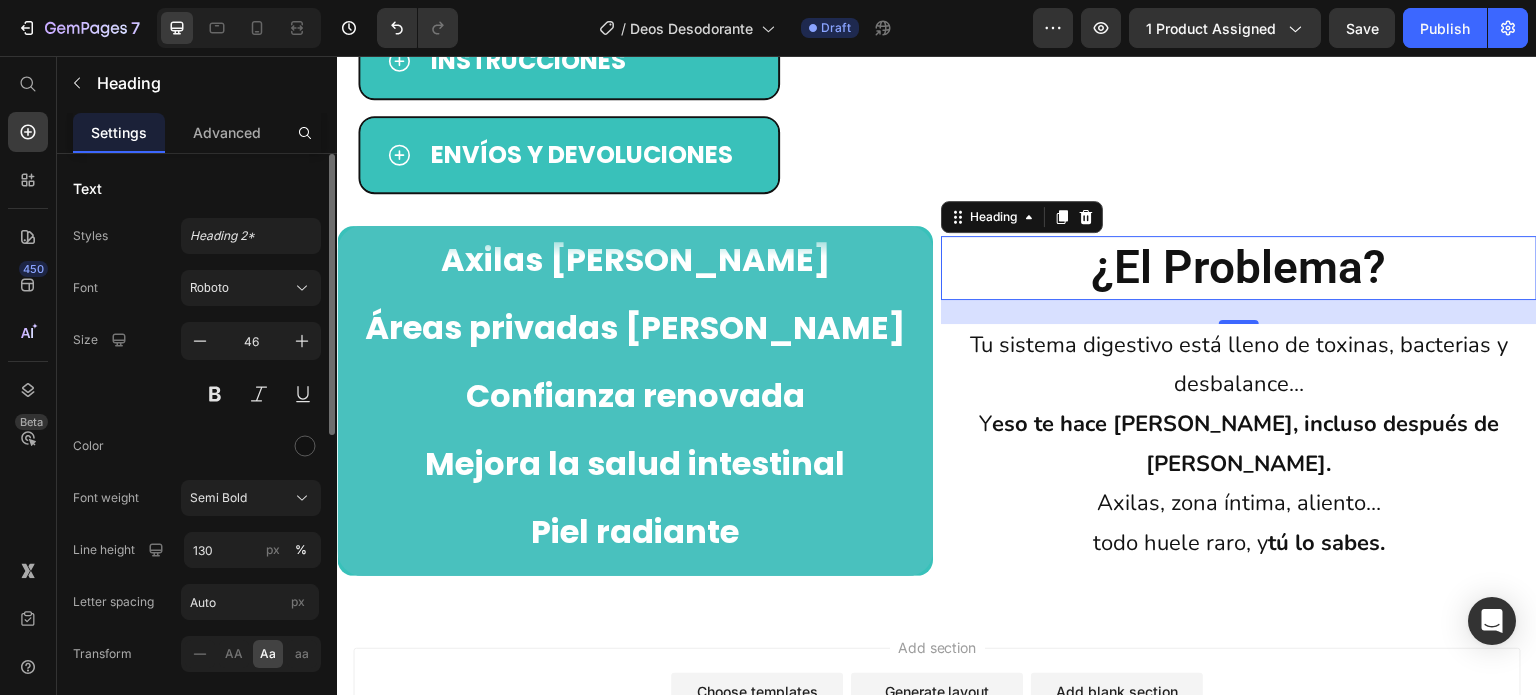 scroll, scrollTop: 100, scrollLeft: 0, axis: vertical 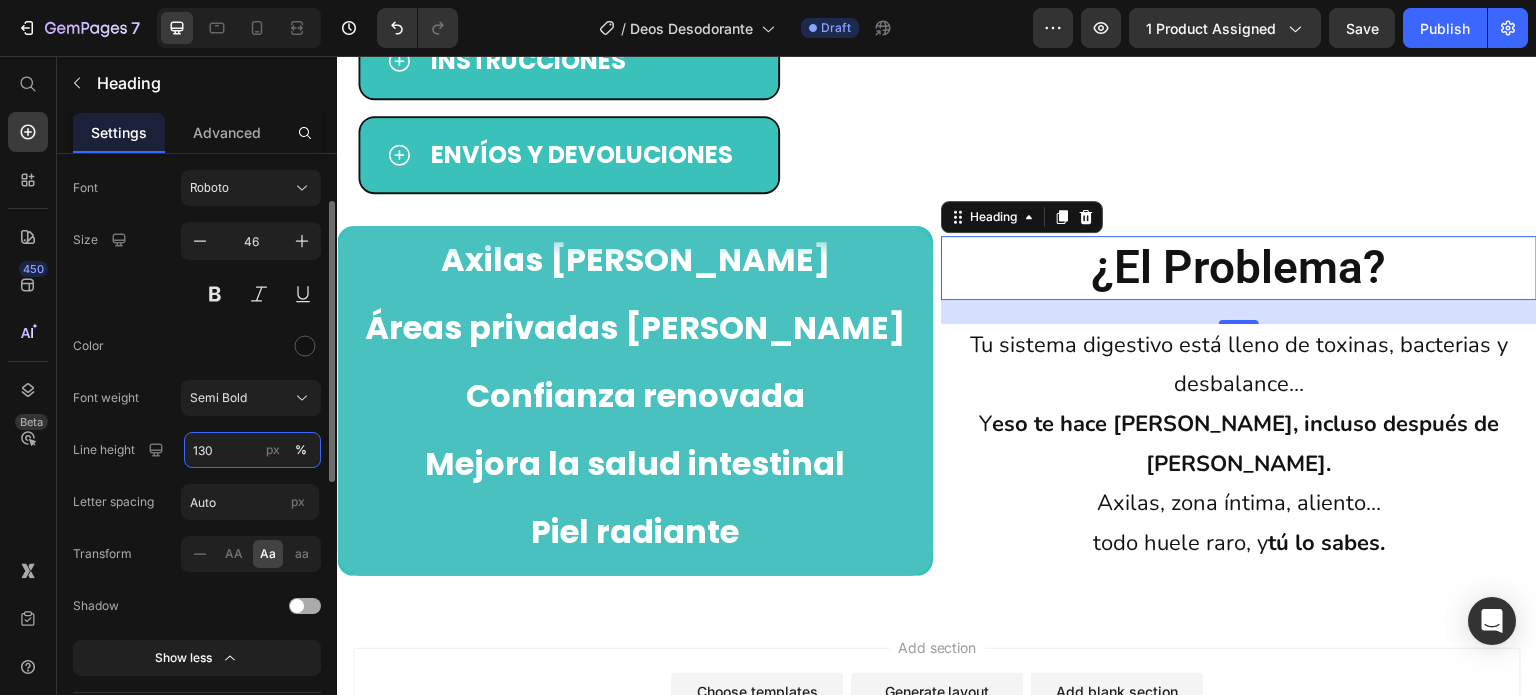 click on "130" at bounding box center (252, 450) 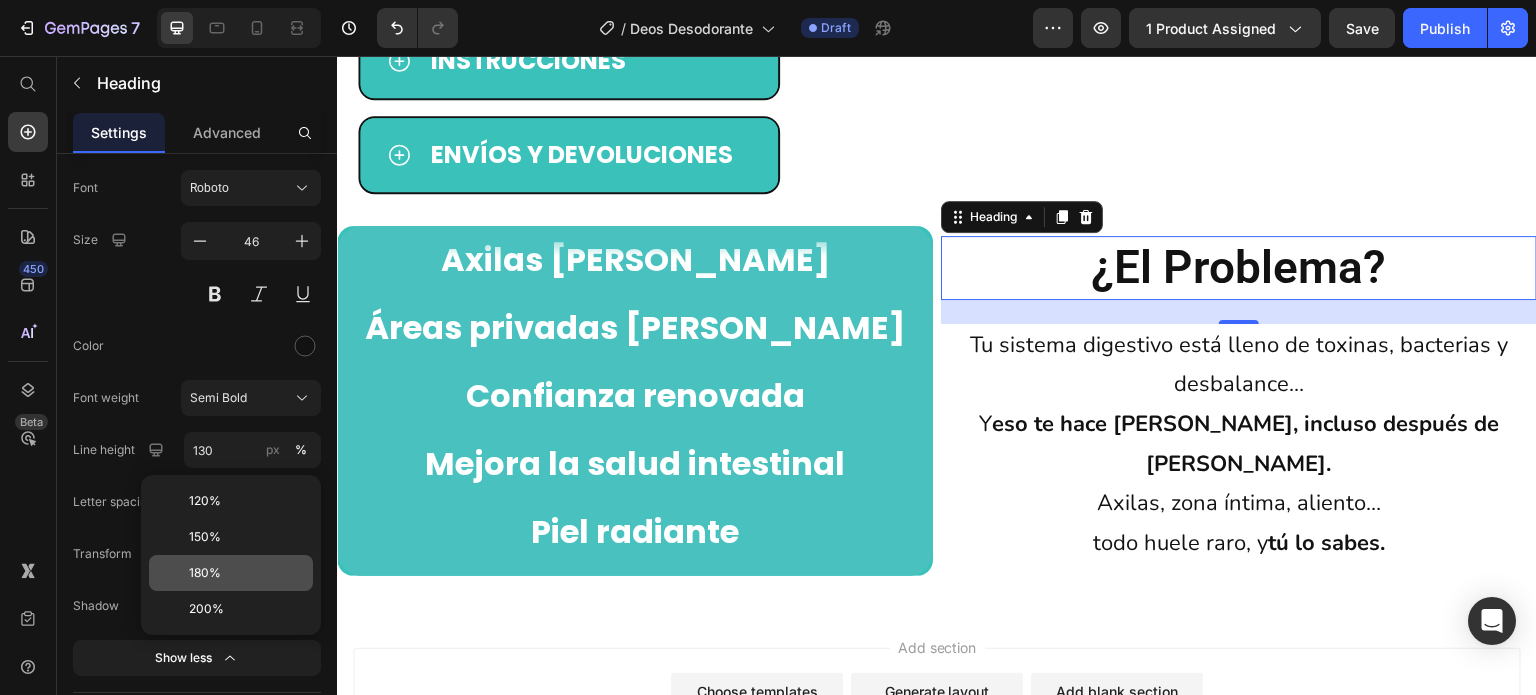 click on "180%" at bounding box center [247, 573] 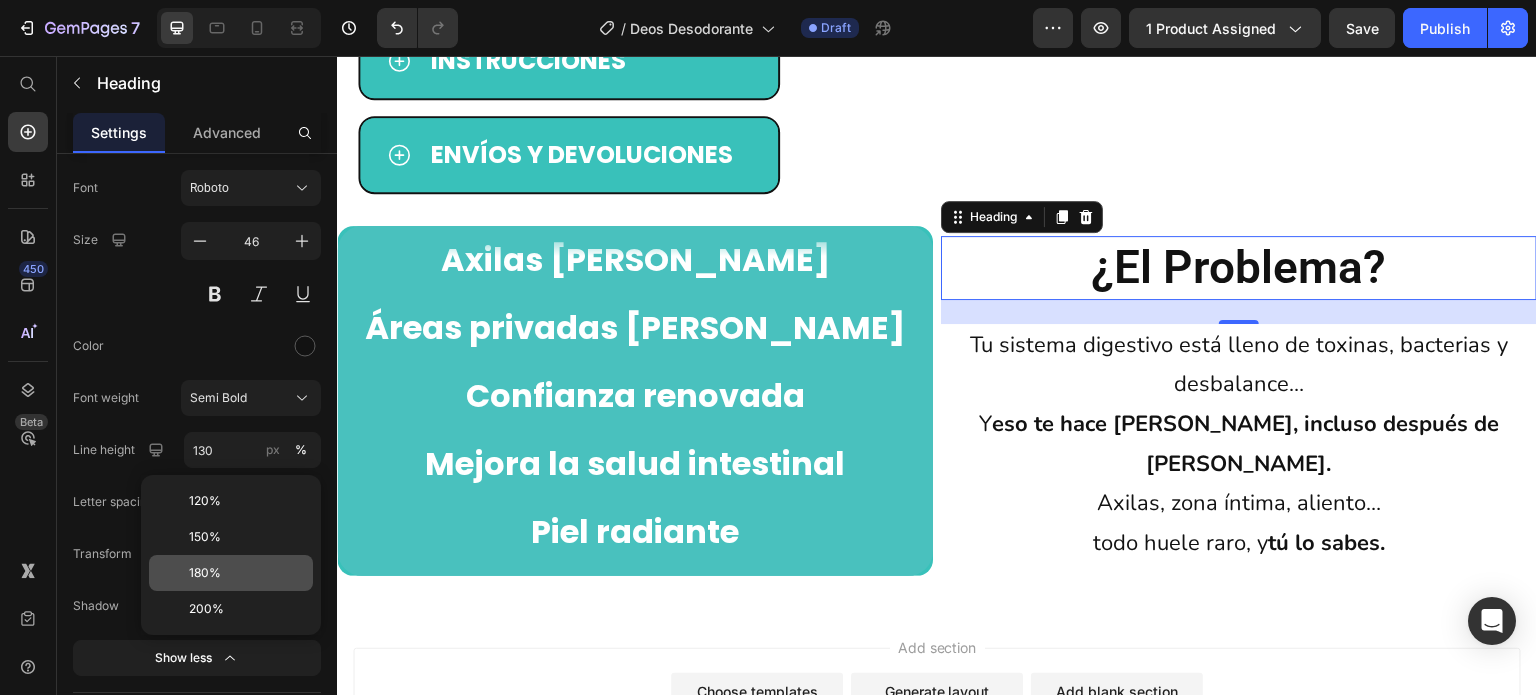 type on "180" 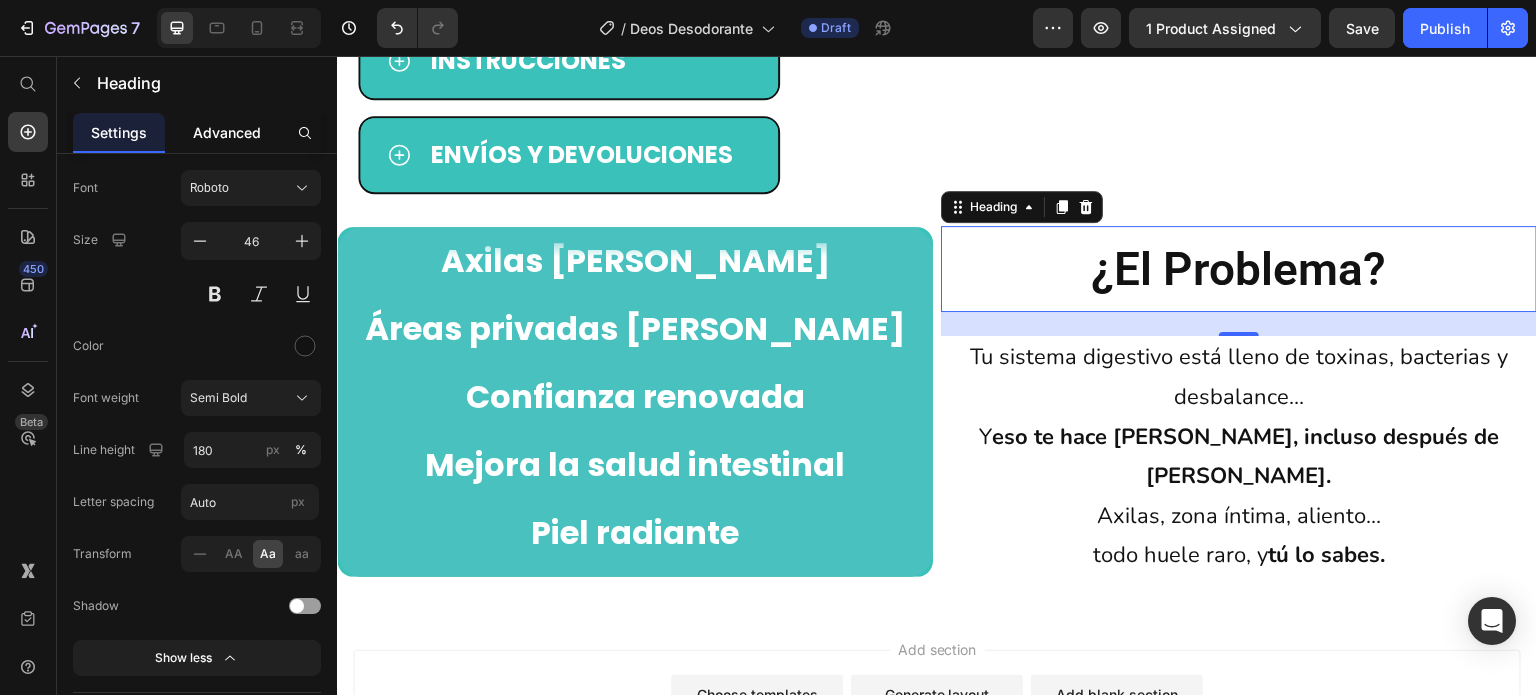 click on "Advanced" at bounding box center [227, 132] 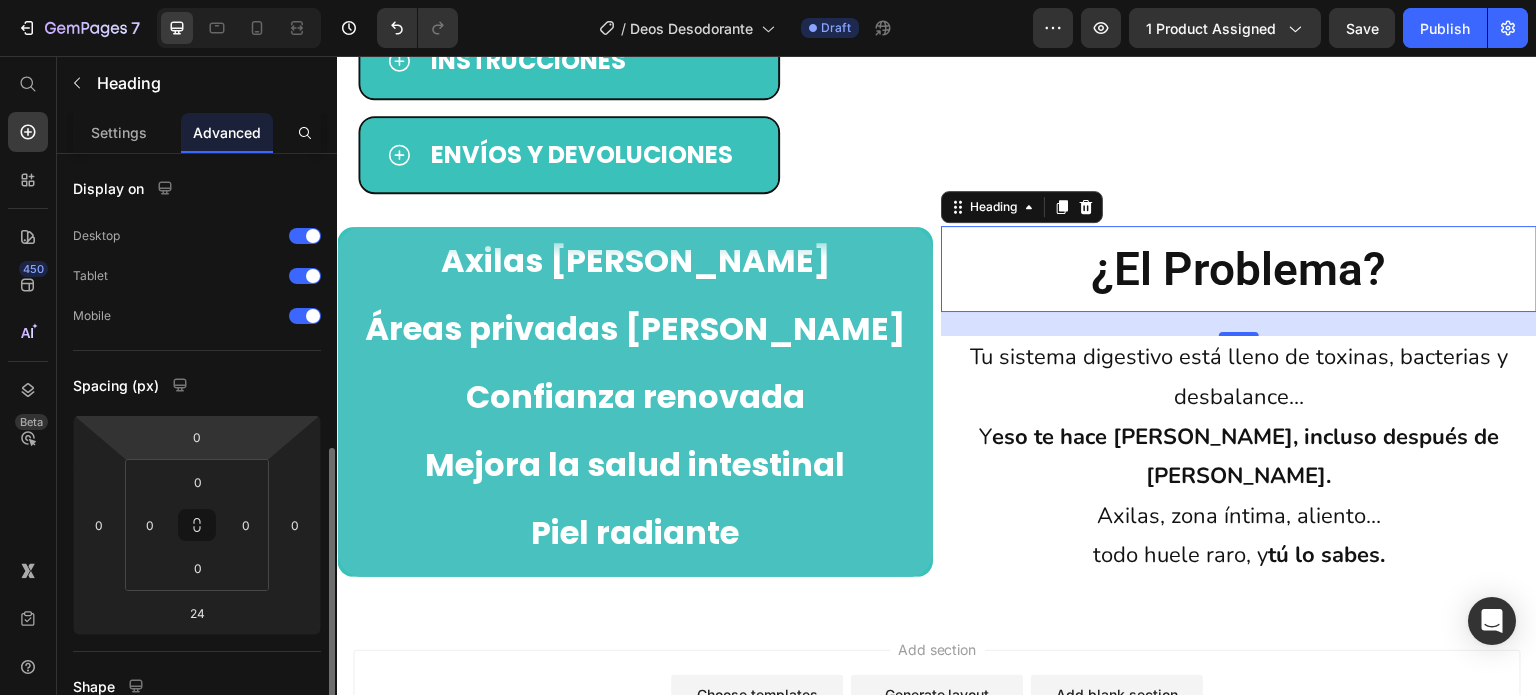 scroll, scrollTop: 200, scrollLeft: 0, axis: vertical 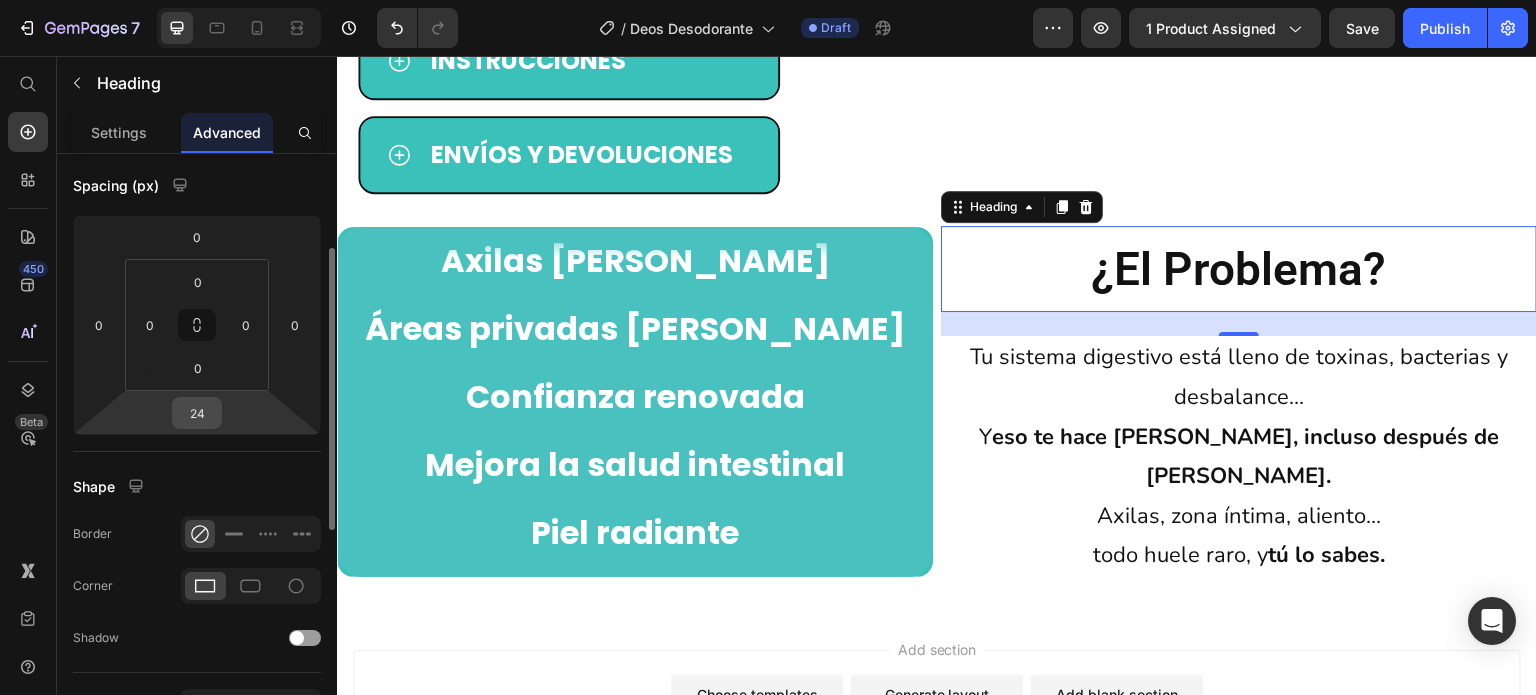 click on "24" at bounding box center (197, 413) 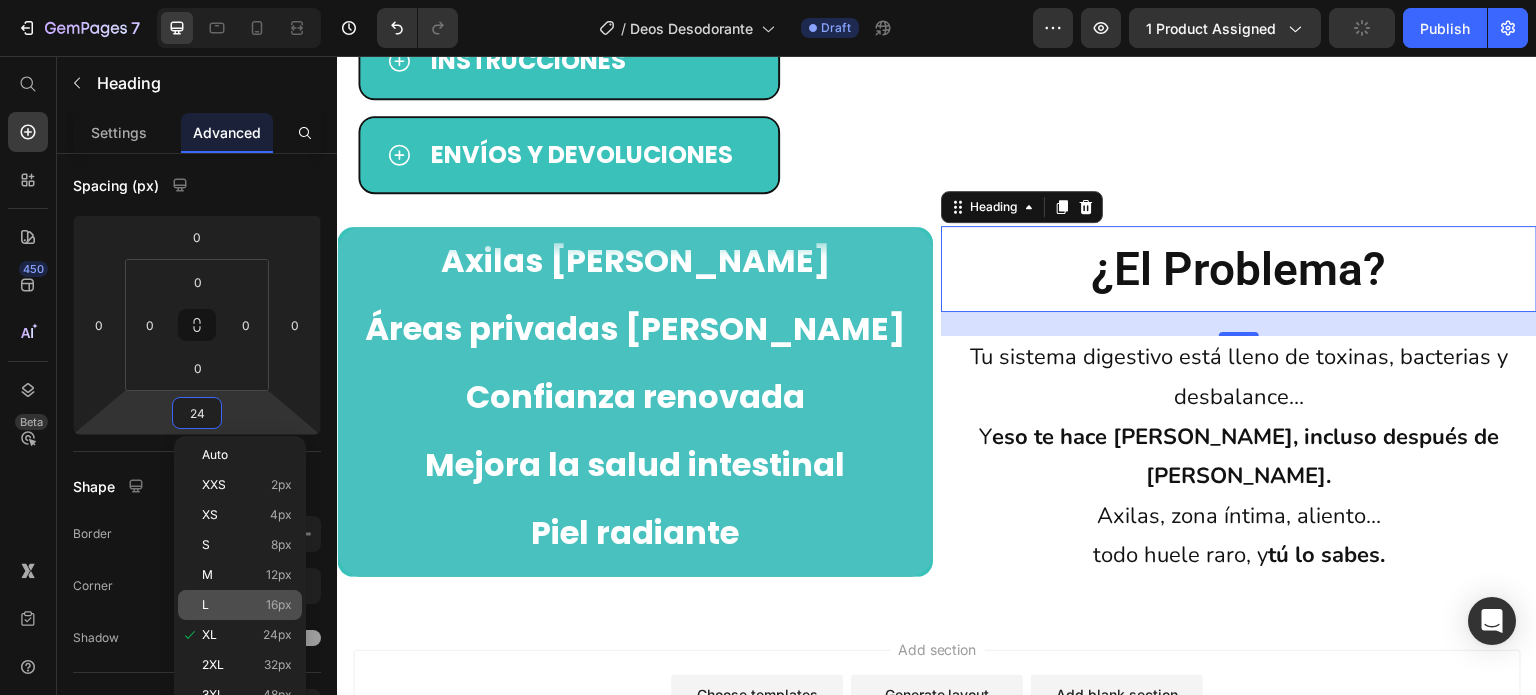 click on "L 16px" 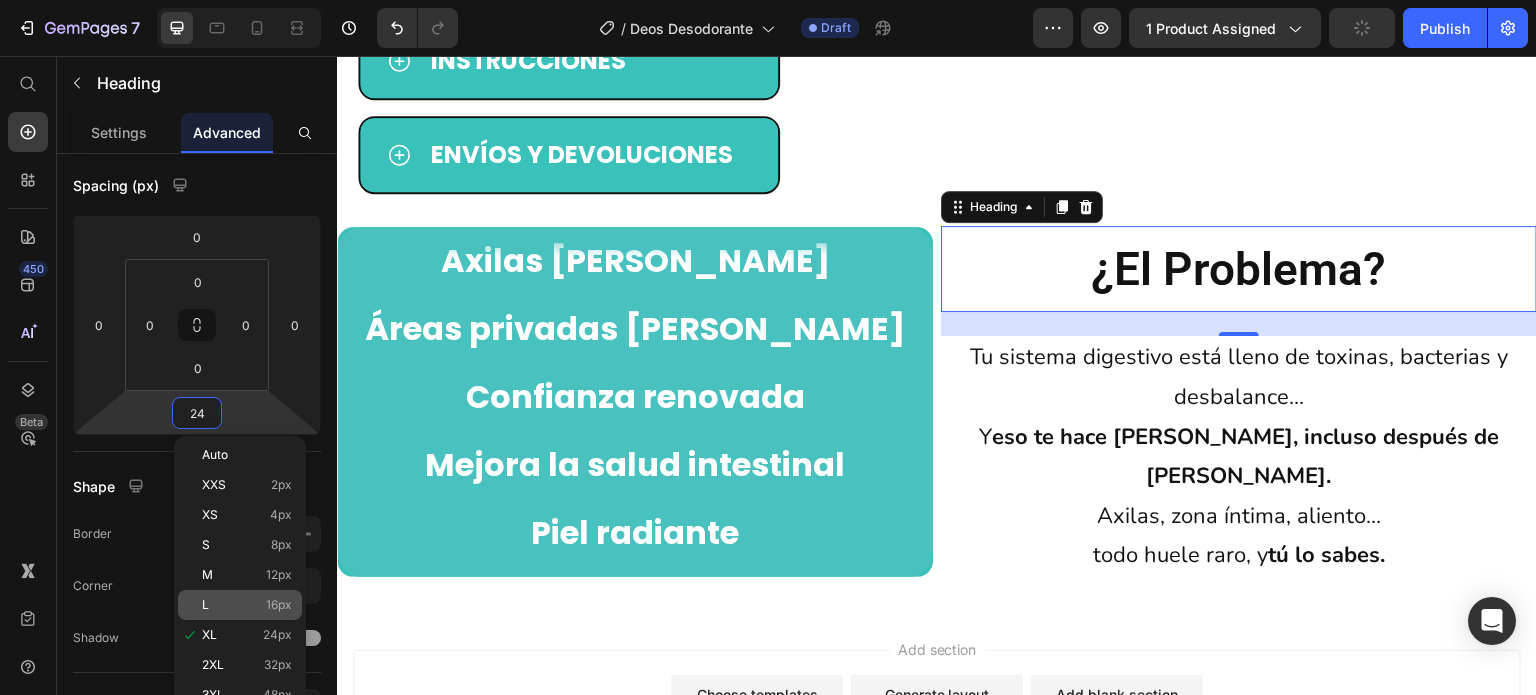 type on "16" 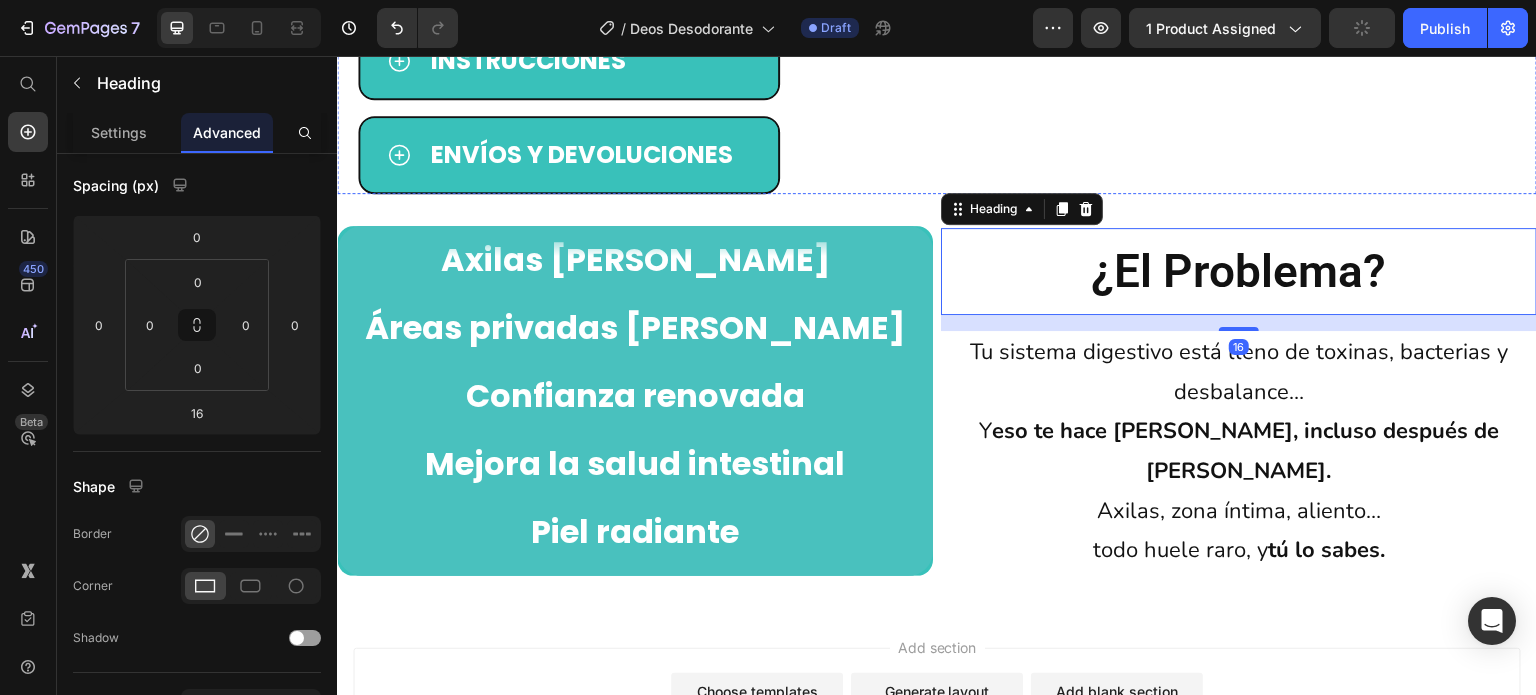 click at bounding box center [1244, -17] 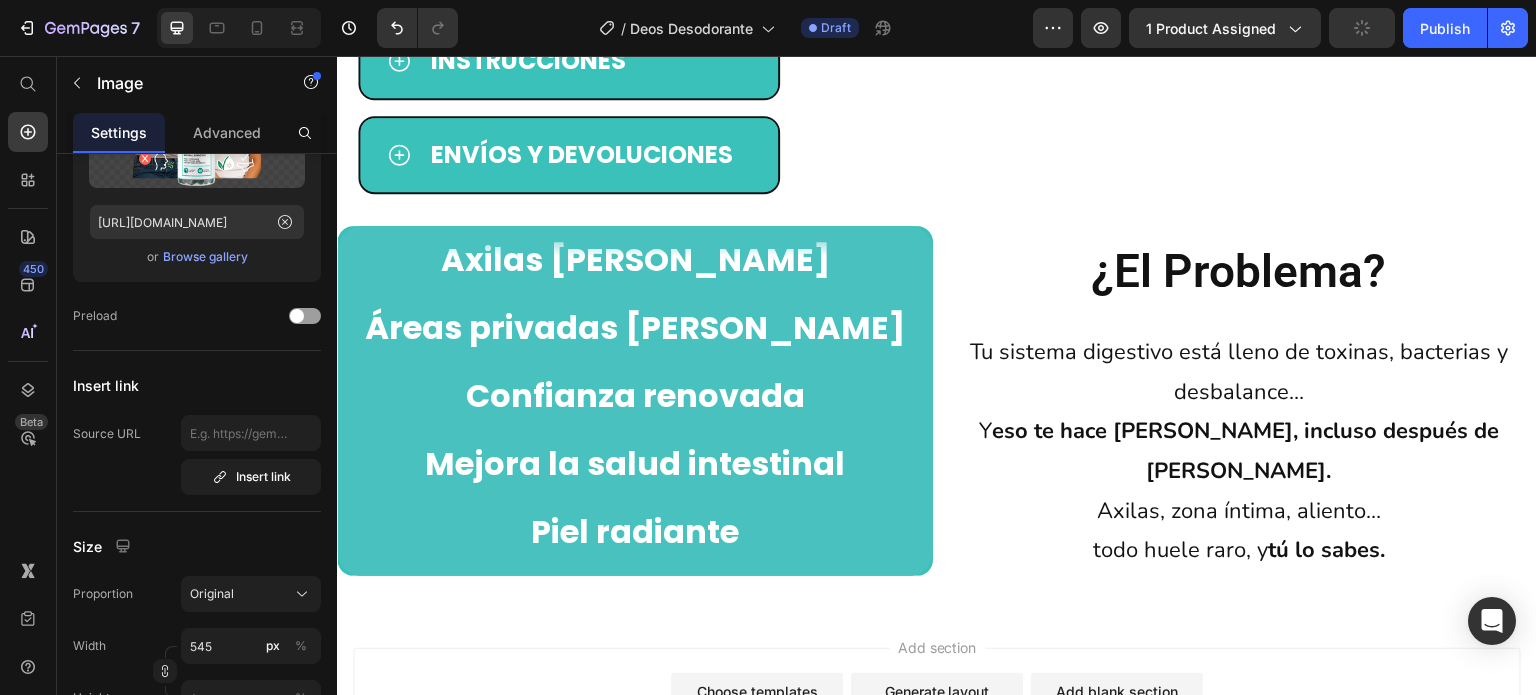 scroll, scrollTop: 0, scrollLeft: 0, axis: both 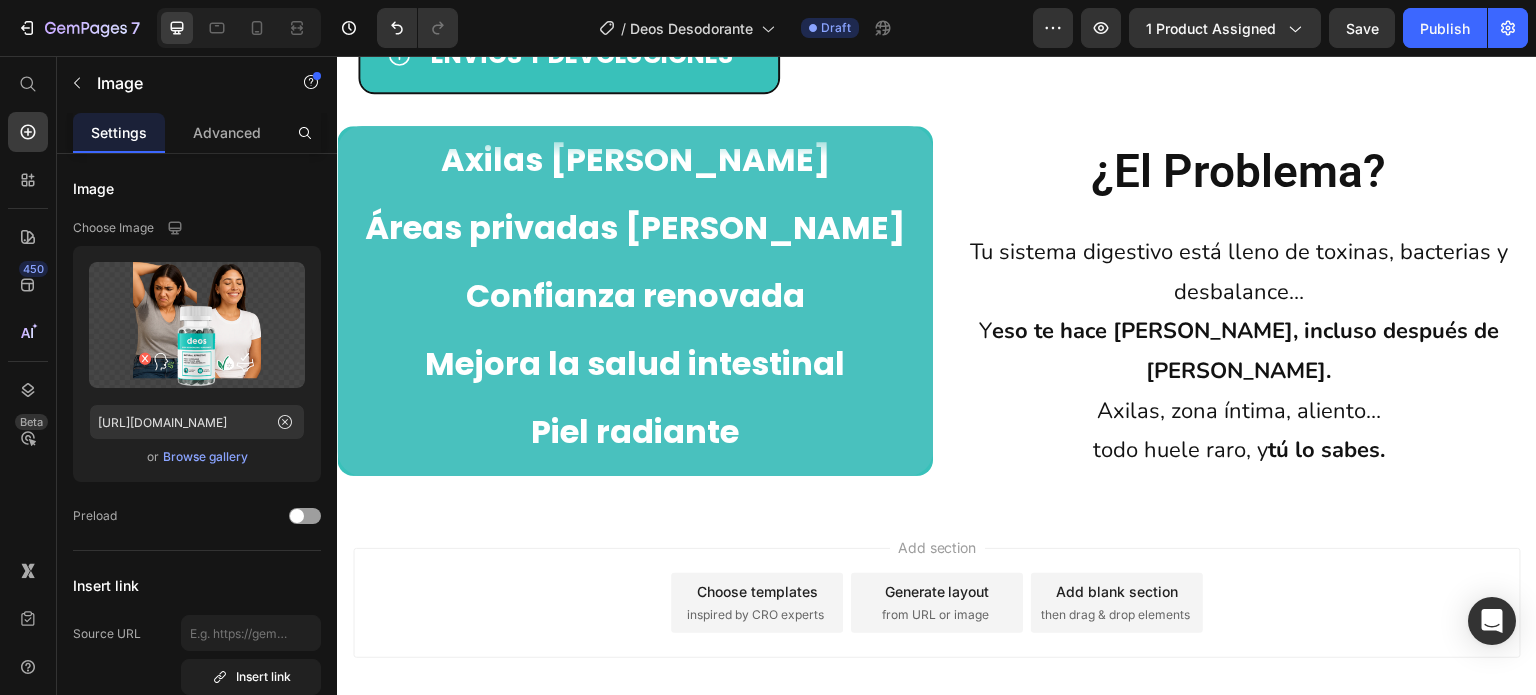 click at bounding box center (239, 28) 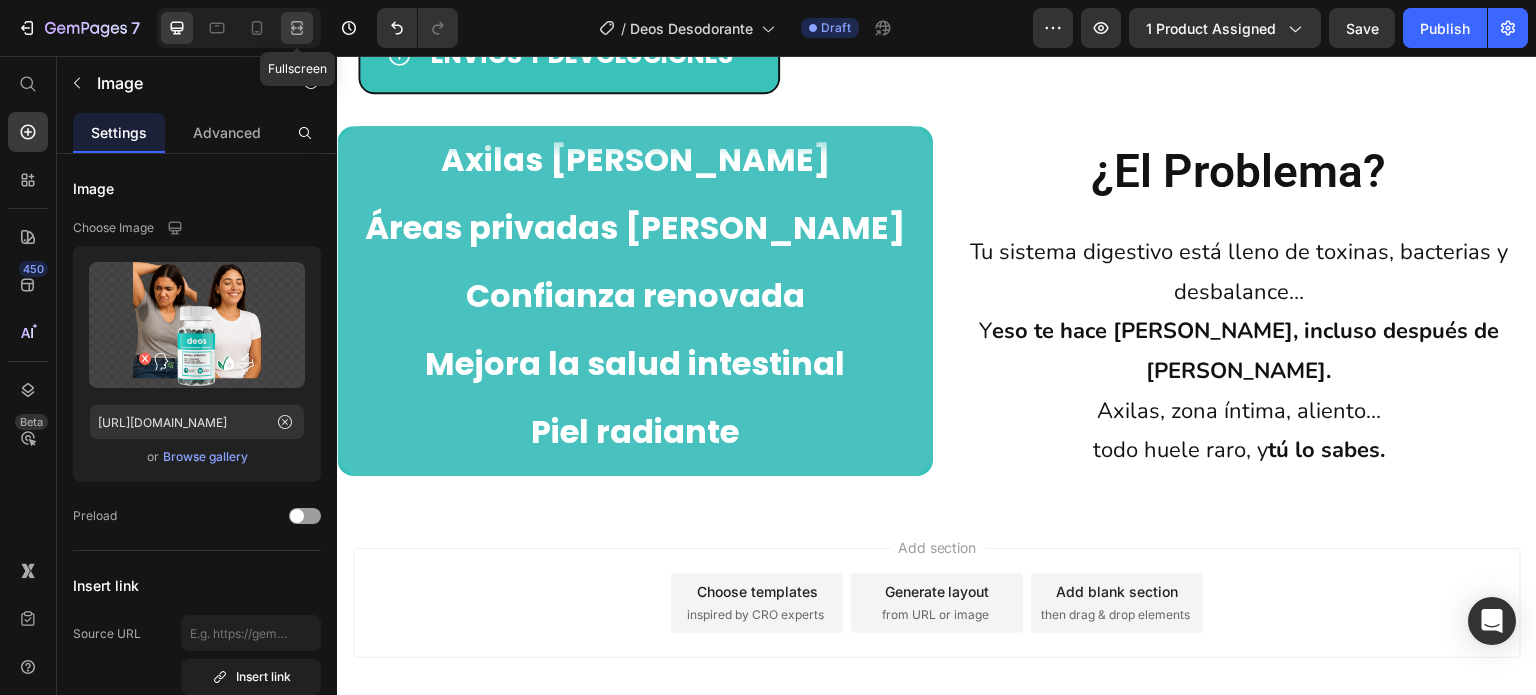 click 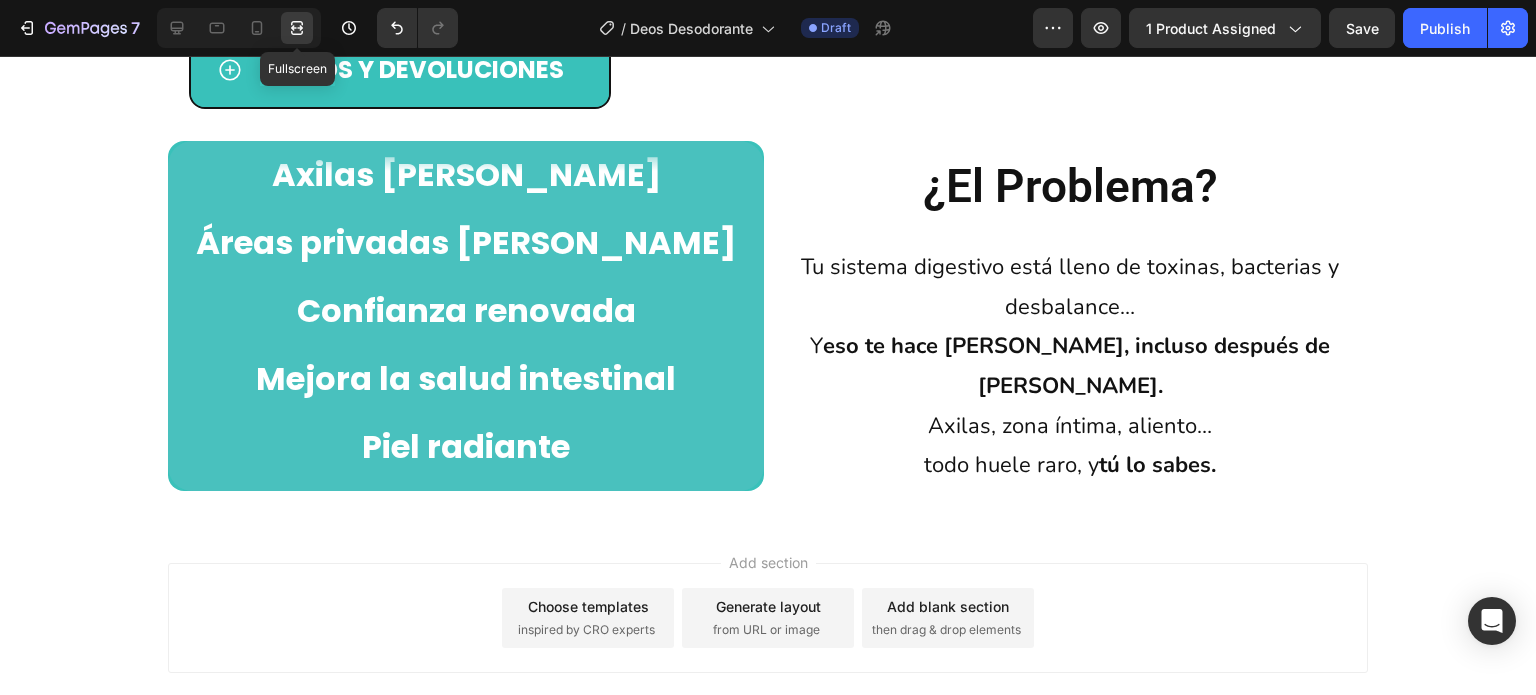 scroll, scrollTop: 1384, scrollLeft: 0, axis: vertical 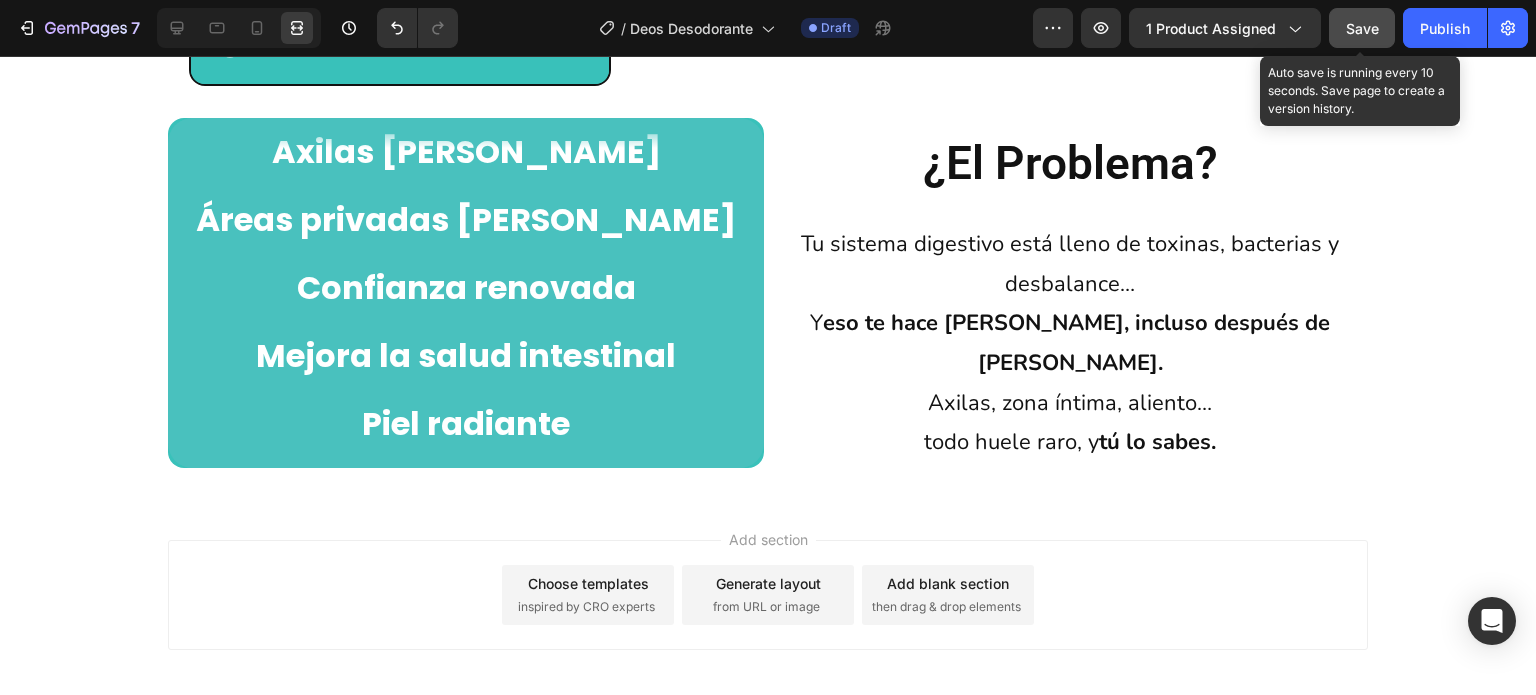 click on "Save" at bounding box center [1362, 28] 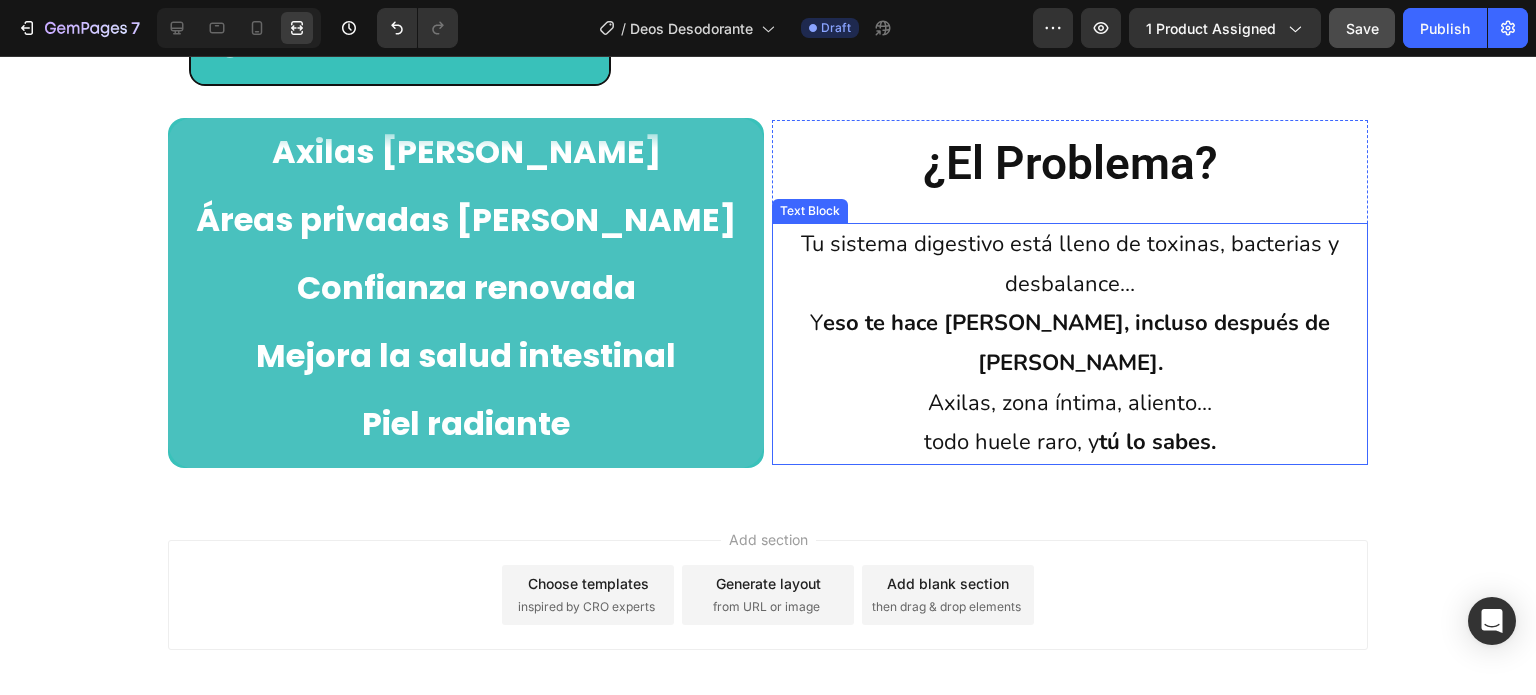 click on "Tu sistema digestivo está lleno de toxinas, bacterias y desbalance… Y  eso te hace [PERSON_NAME], incluso después de [PERSON_NAME]. Axilas, zona íntima, aliento… todo huele raro, y  tú lo sabes." at bounding box center [1070, 344] 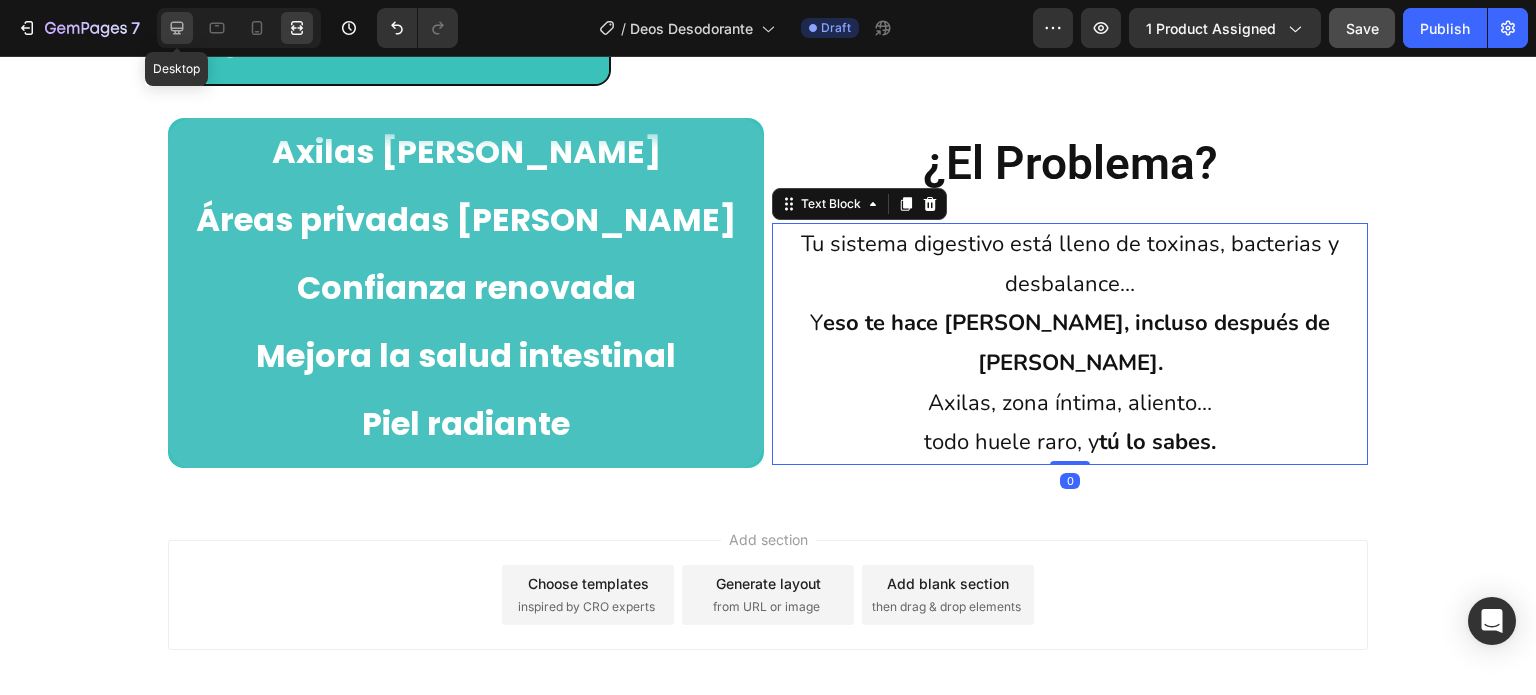 click 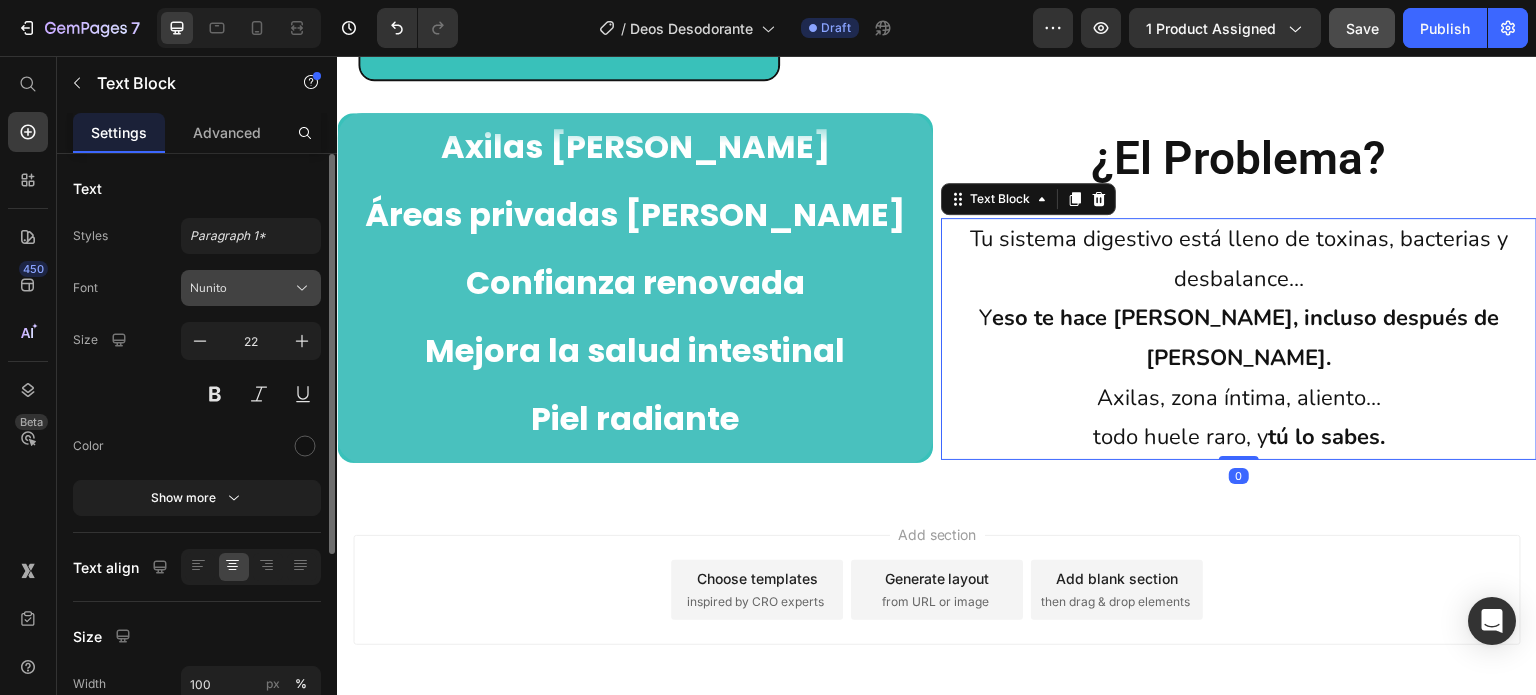 scroll, scrollTop: 1361, scrollLeft: 0, axis: vertical 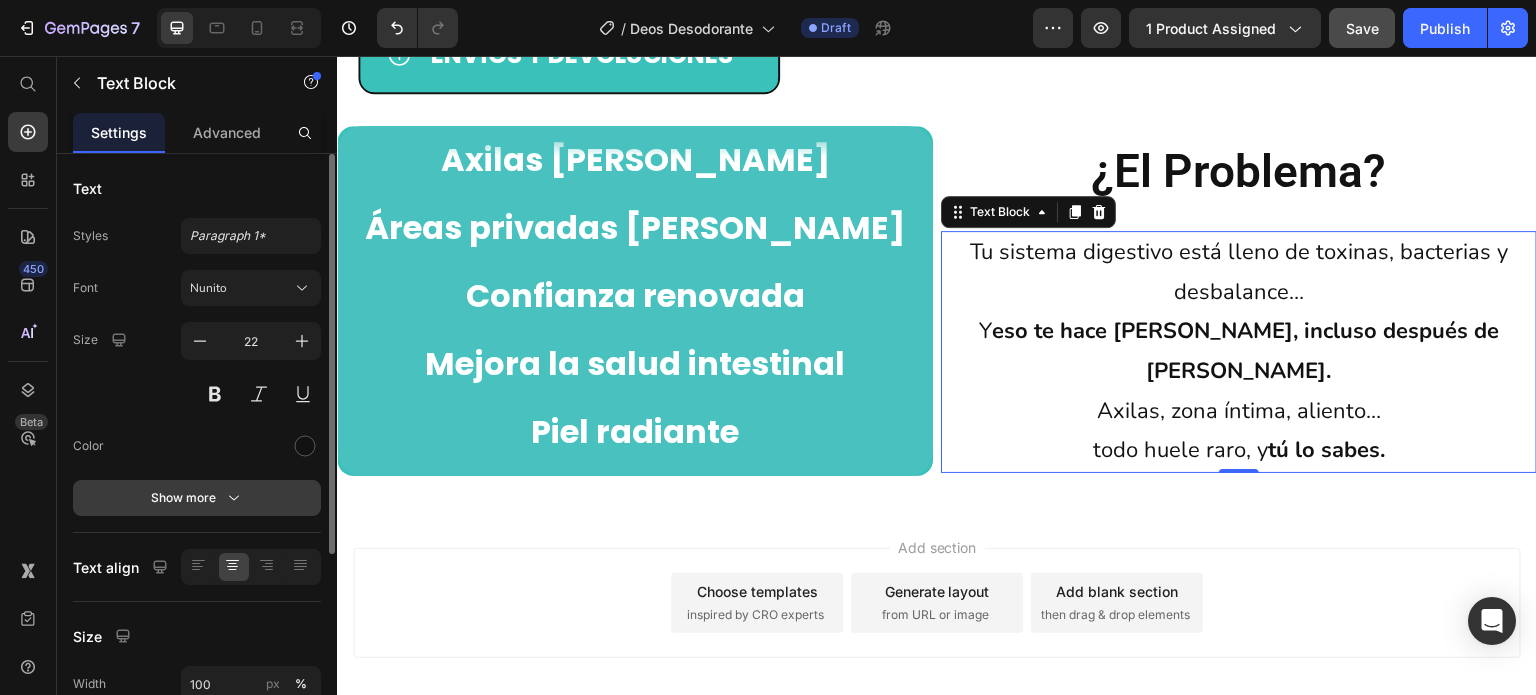 click on "Show more" at bounding box center (197, 498) 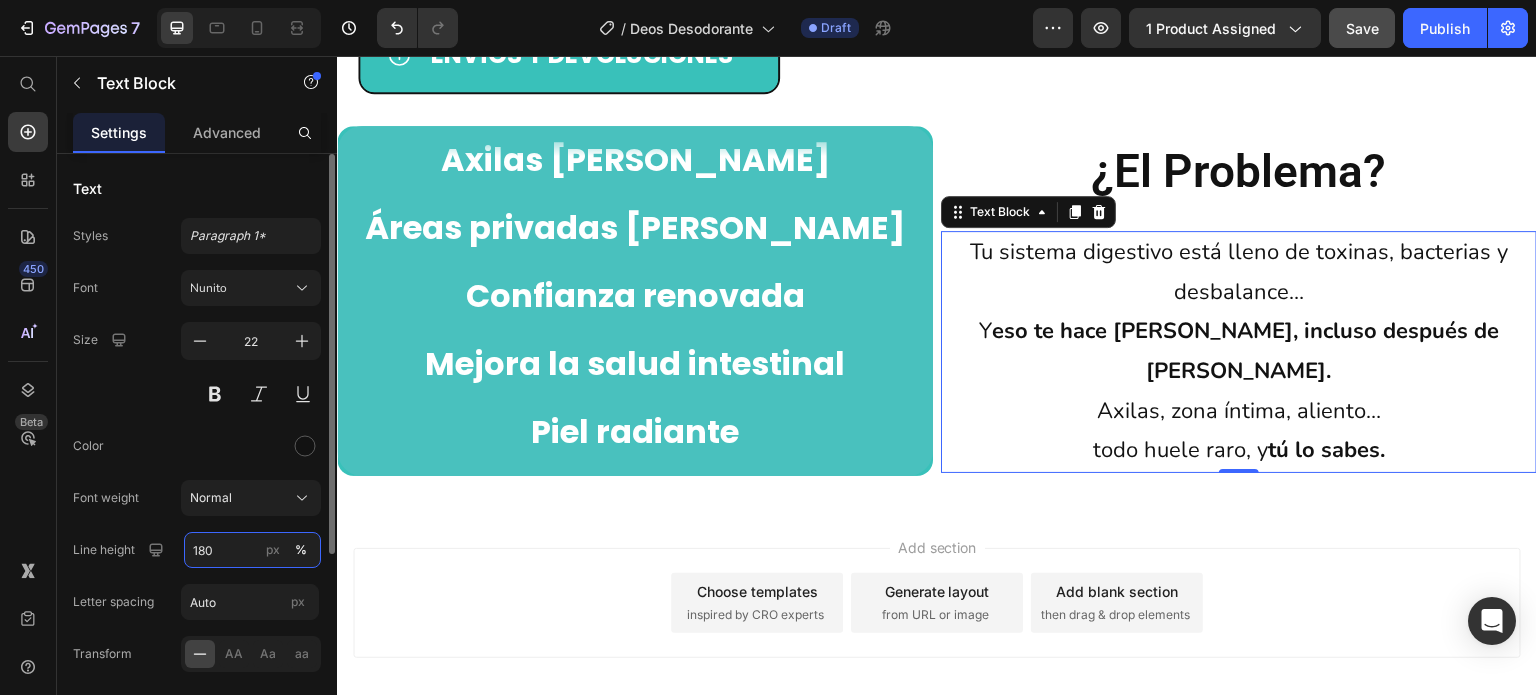 click on "180" at bounding box center (252, 550) 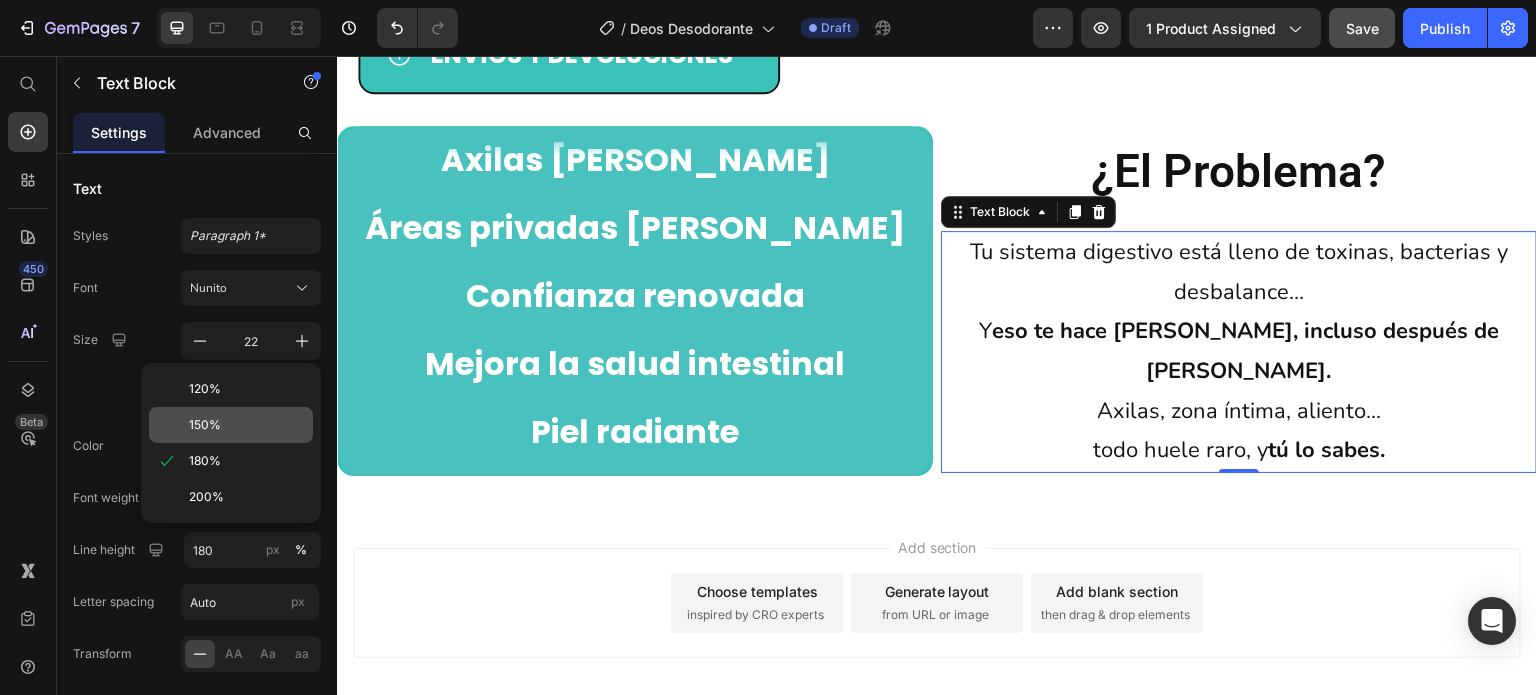 click on "150%" at bounding box center [247, 425] 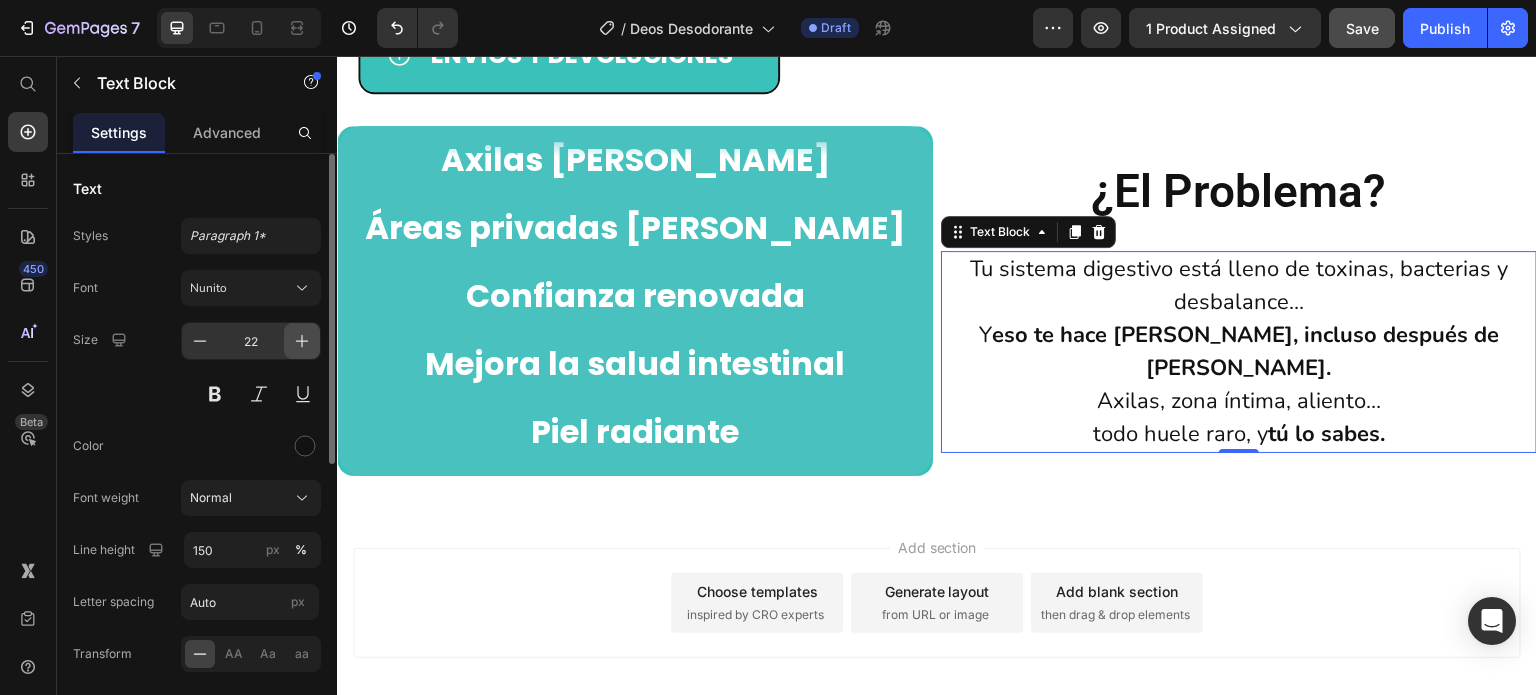 click 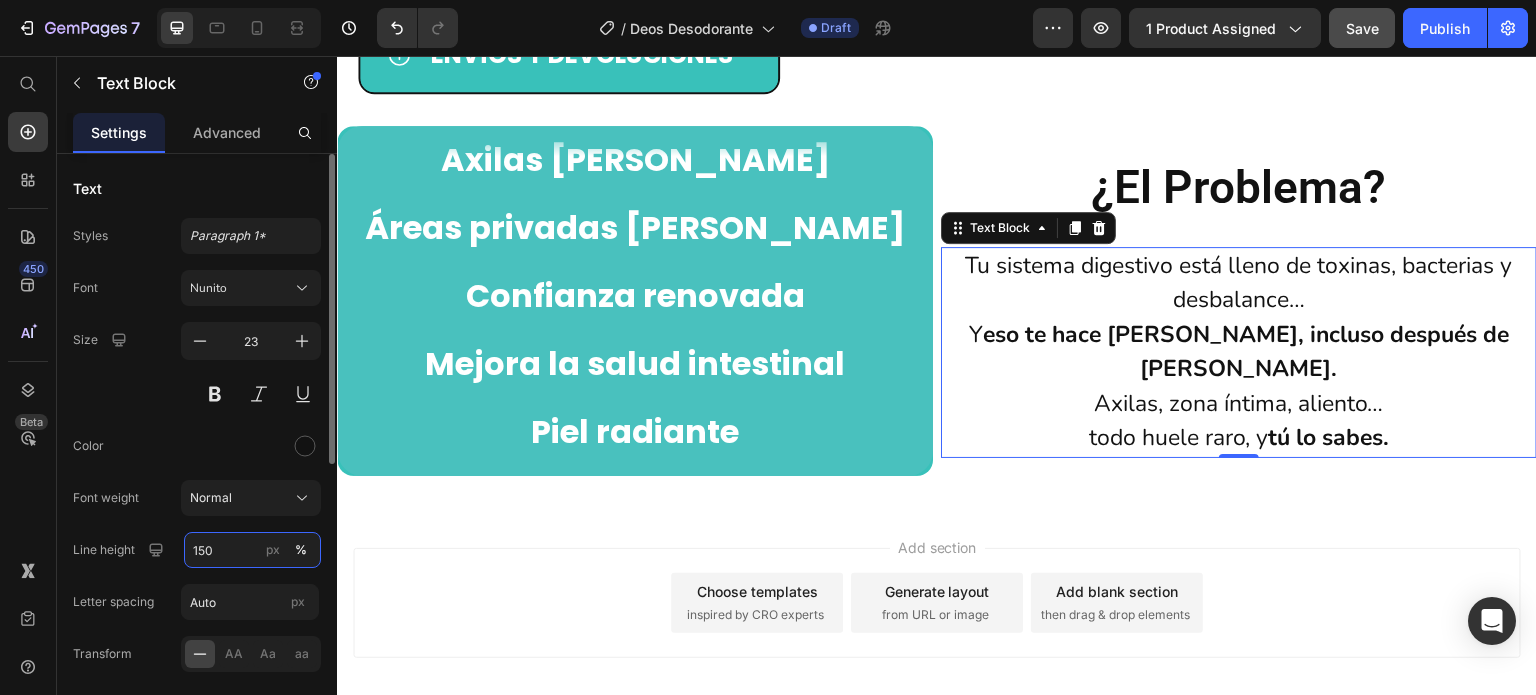 click on "150" at bounding box center [252, 550] 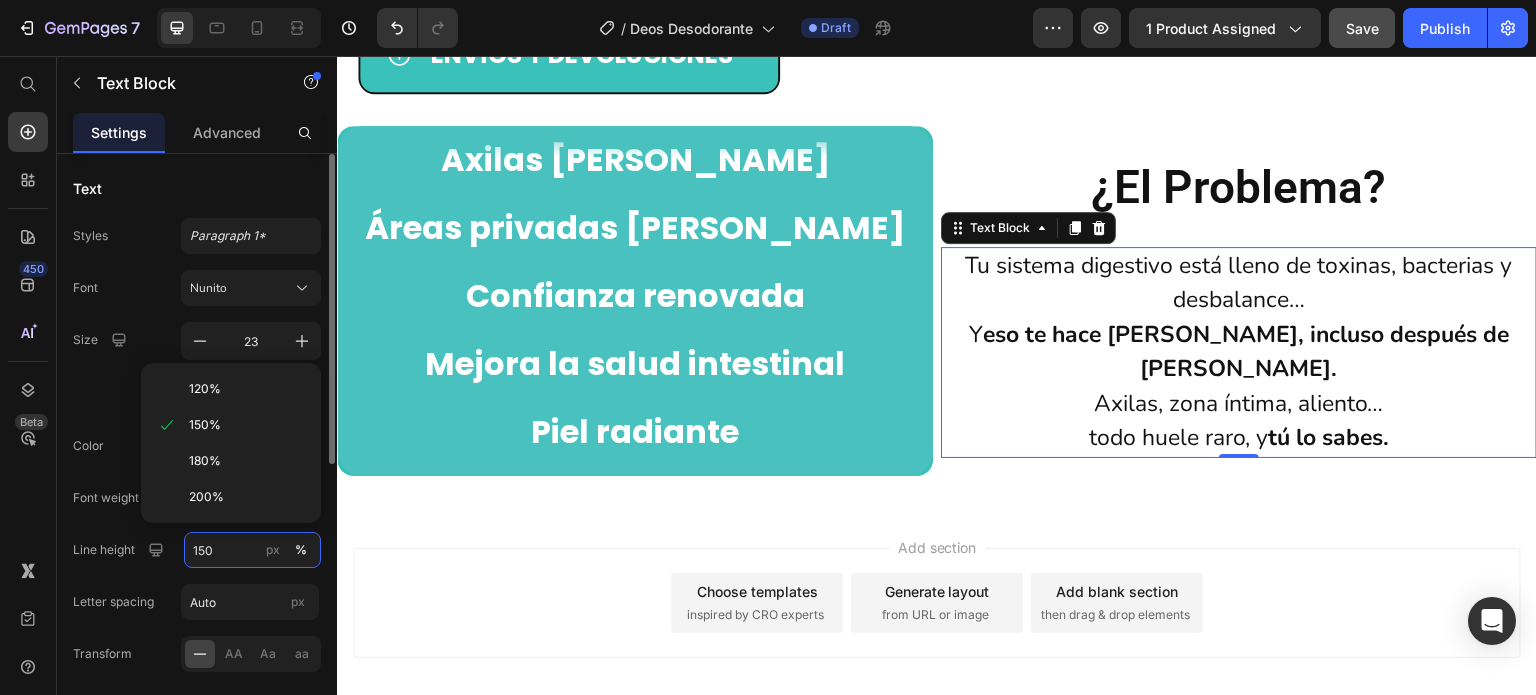 click on "150" at bounding box center (252, 550) 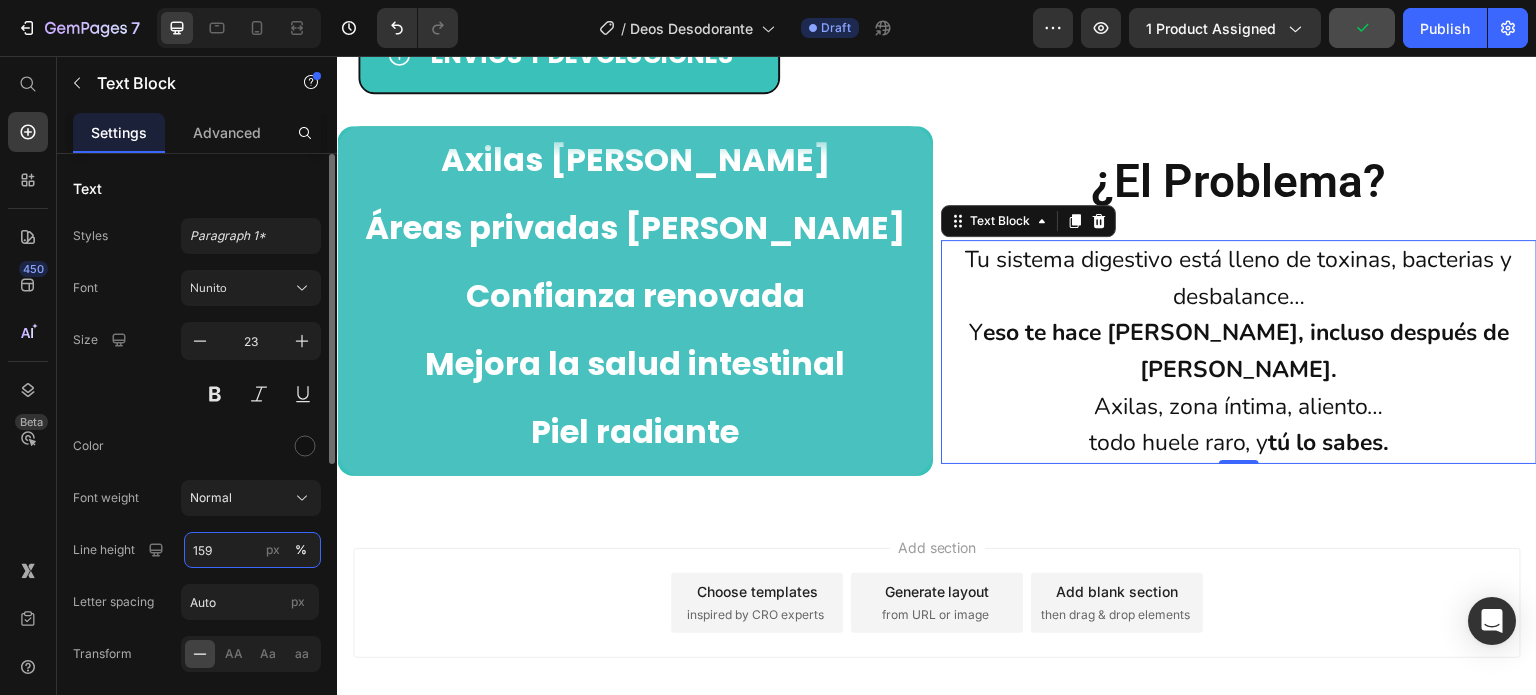 type on "160" 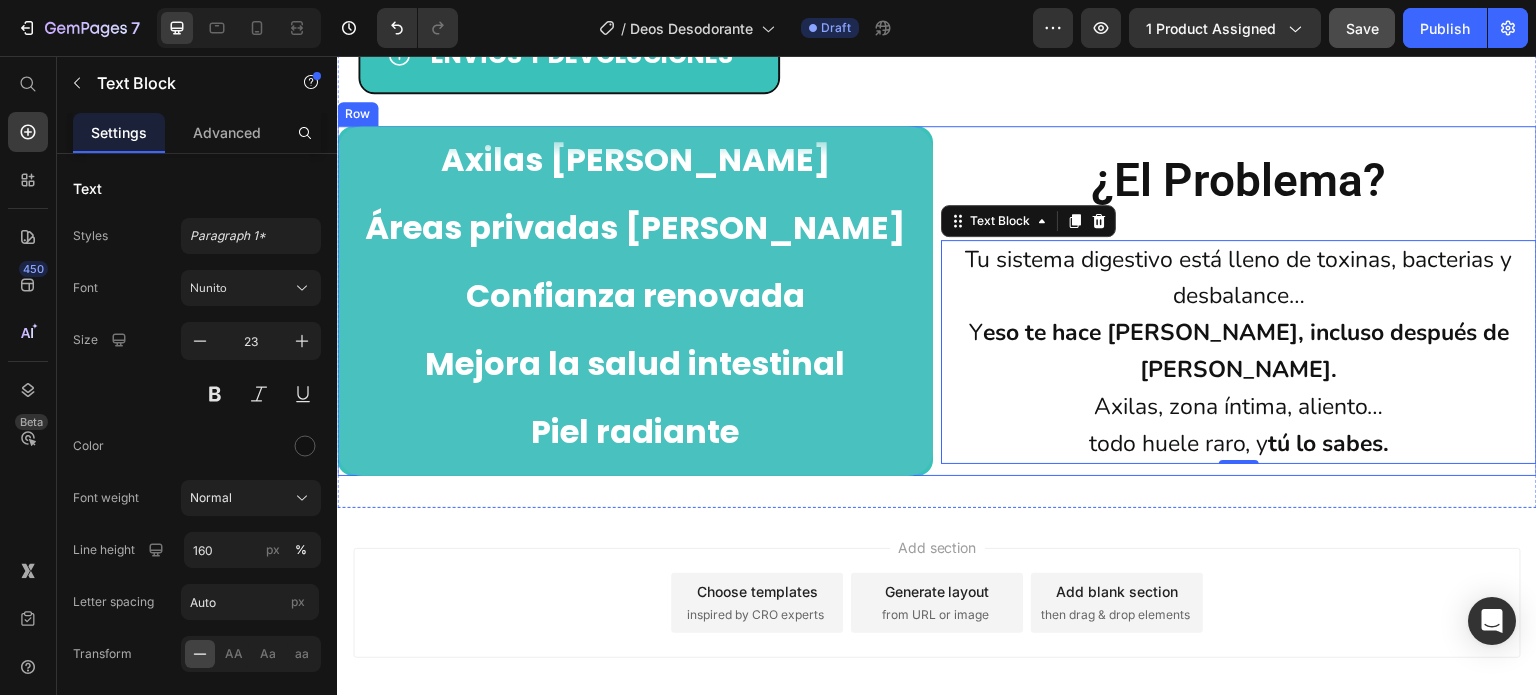 click on "¿El problema? Heading" at bounding box center [1239, 180] 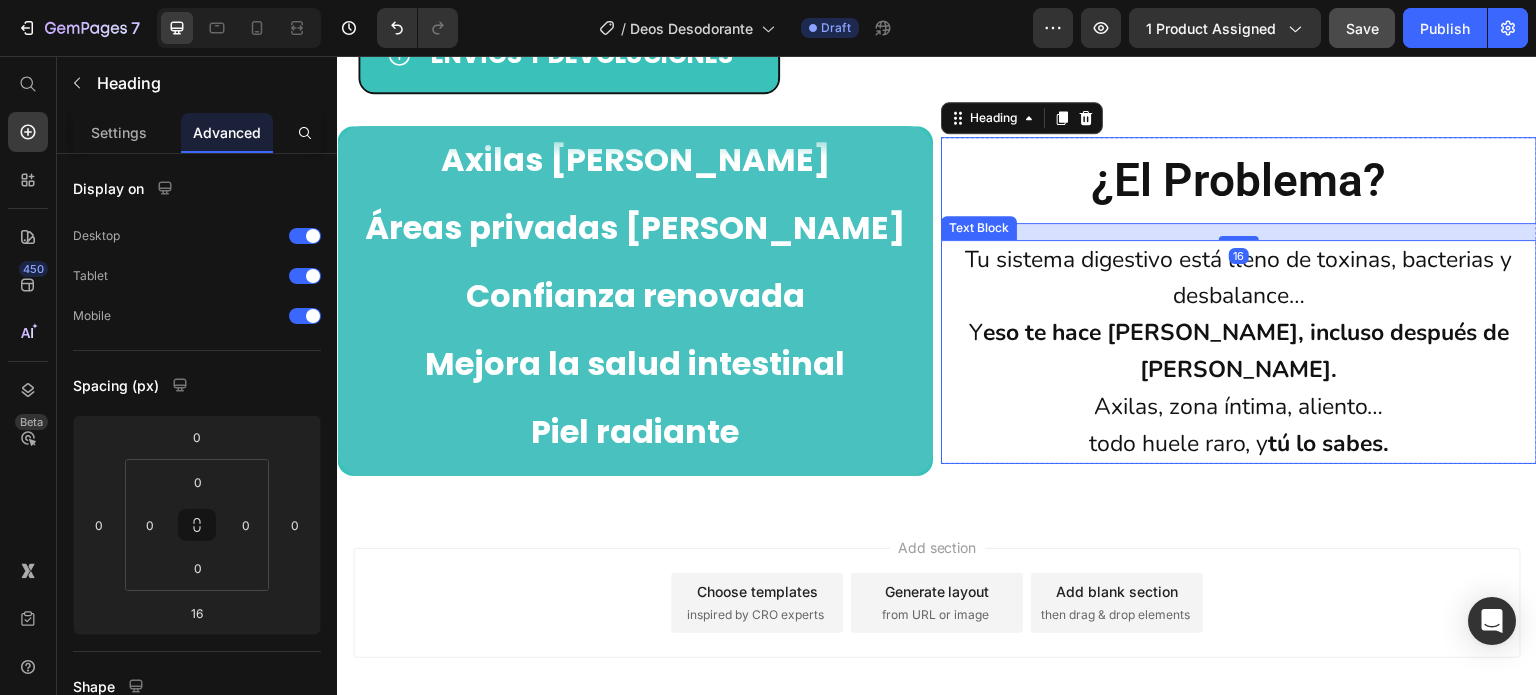 click on "eso te hace oler mal, incluso después de ducharte." at bounding box center (1246, 351) 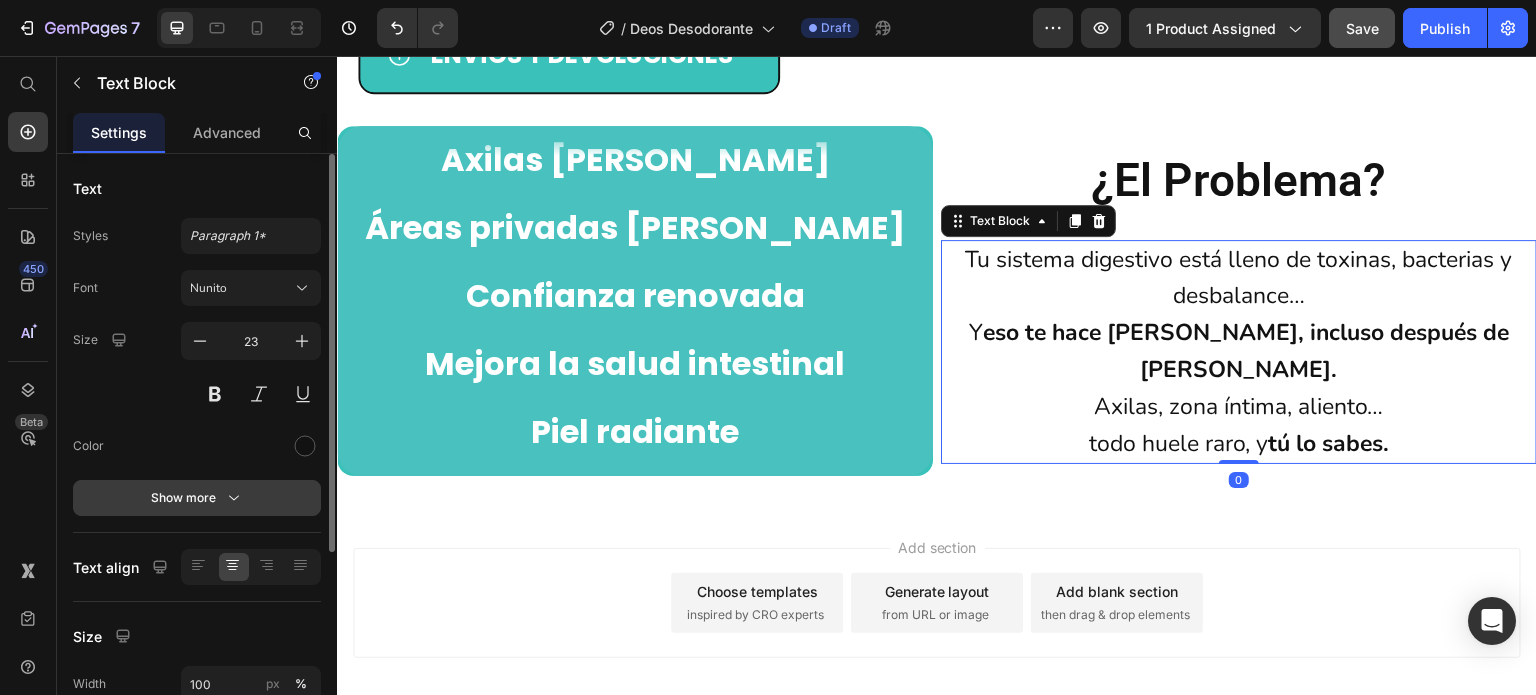 click on "Show more" at bounding box center [197, 498] 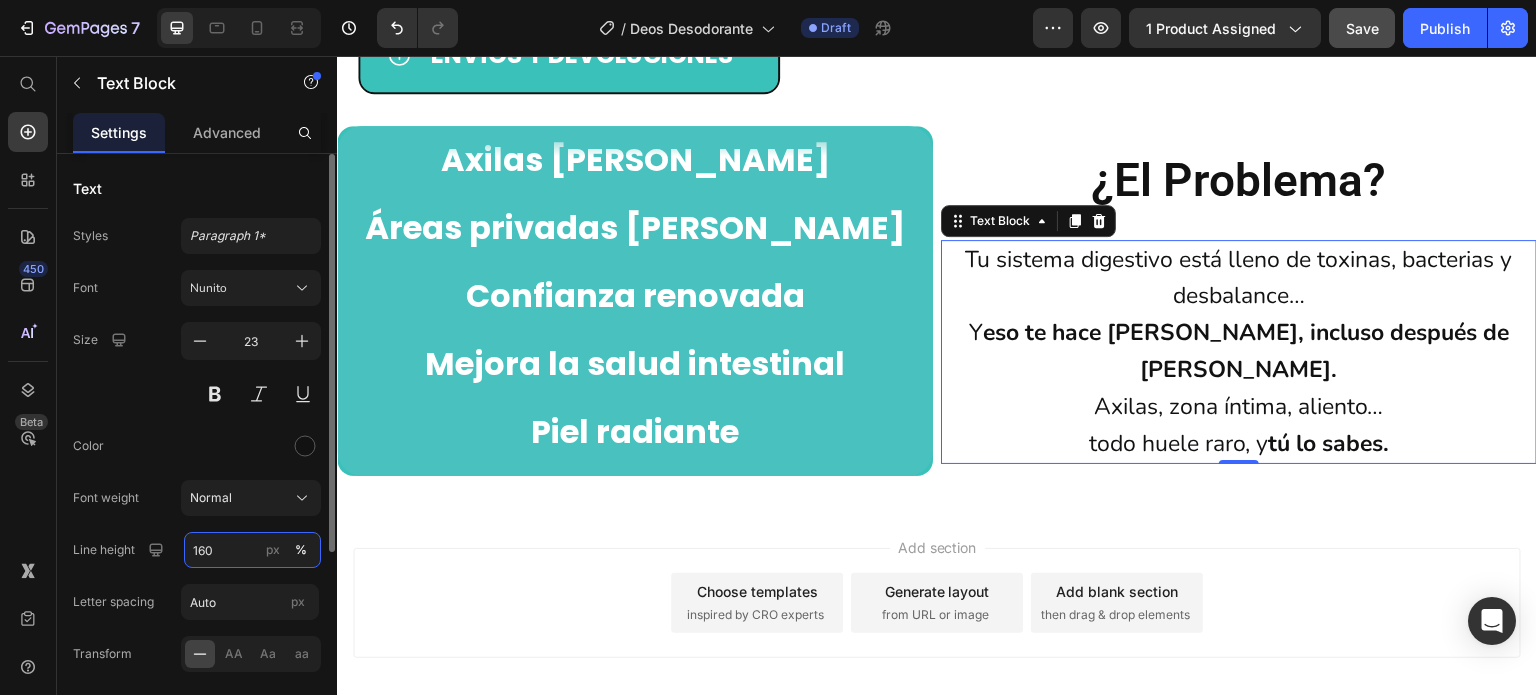 click on "160" at bounding box center (252, 550) 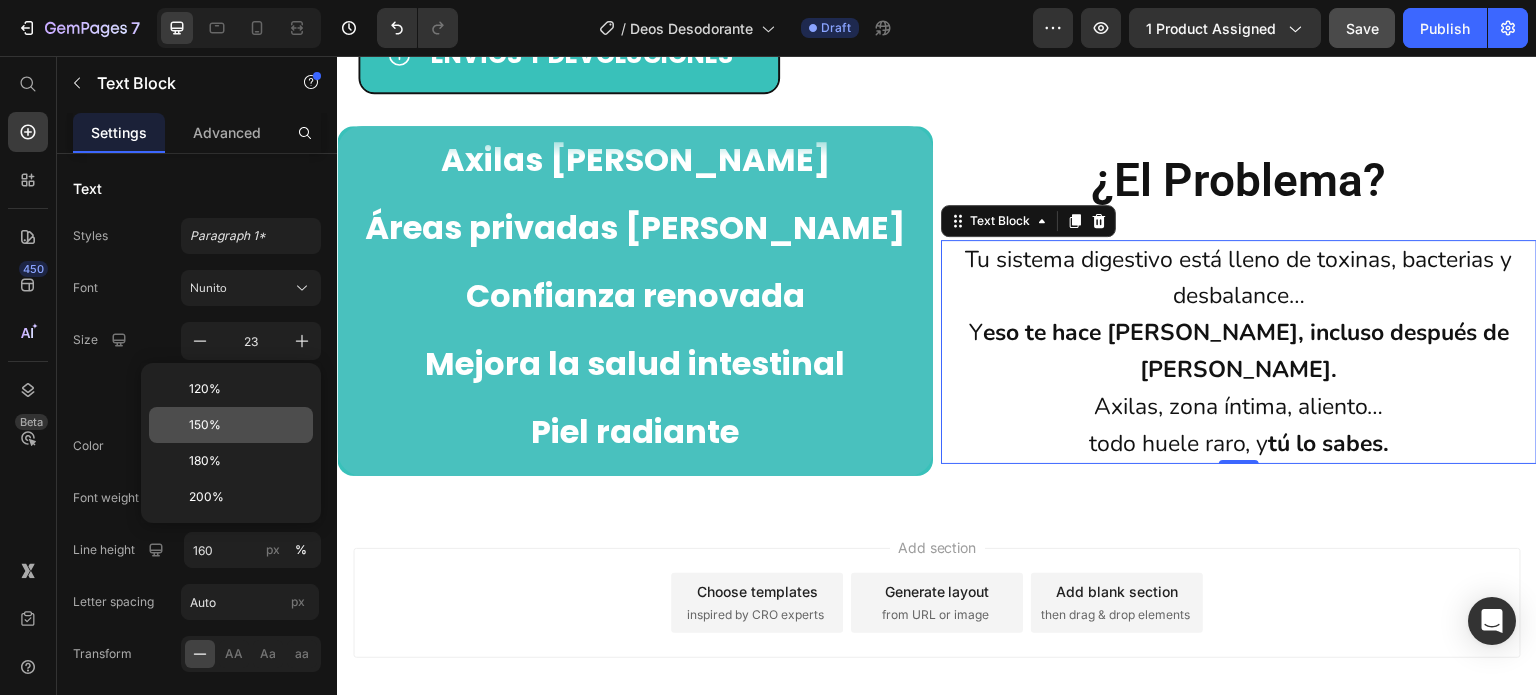 click on "150%" at bounding box center [247, 425] 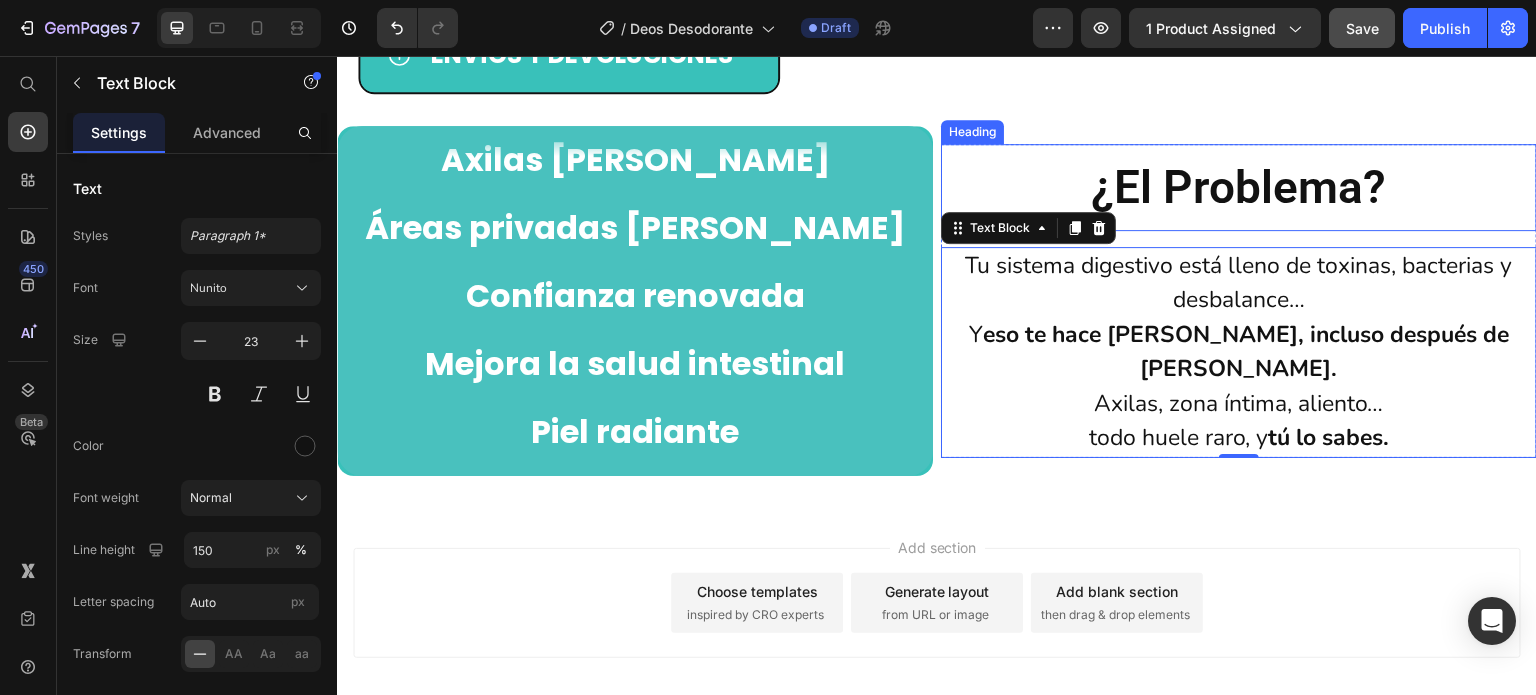 click on "¿El problema?" at bounding box center [1239, 187] 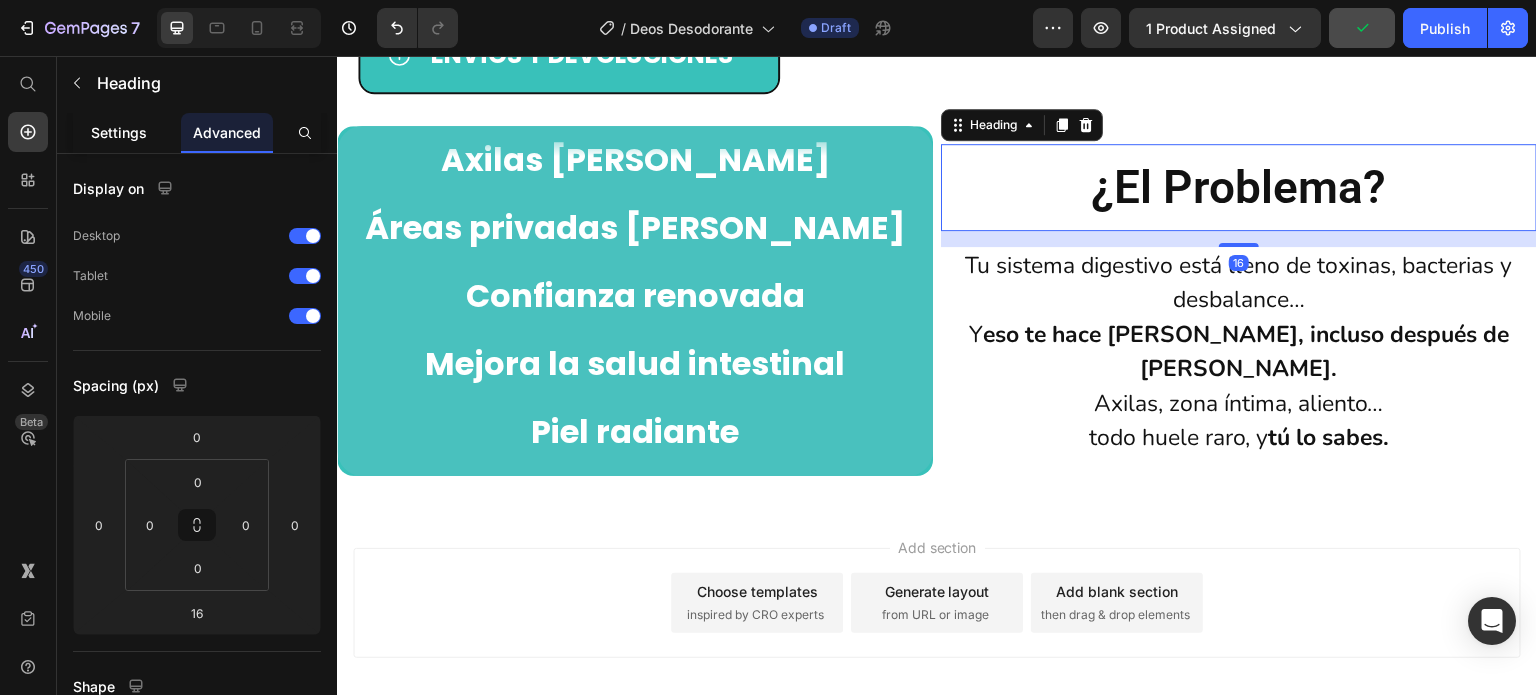 click on "Settings" at bounding box center (119, 132) 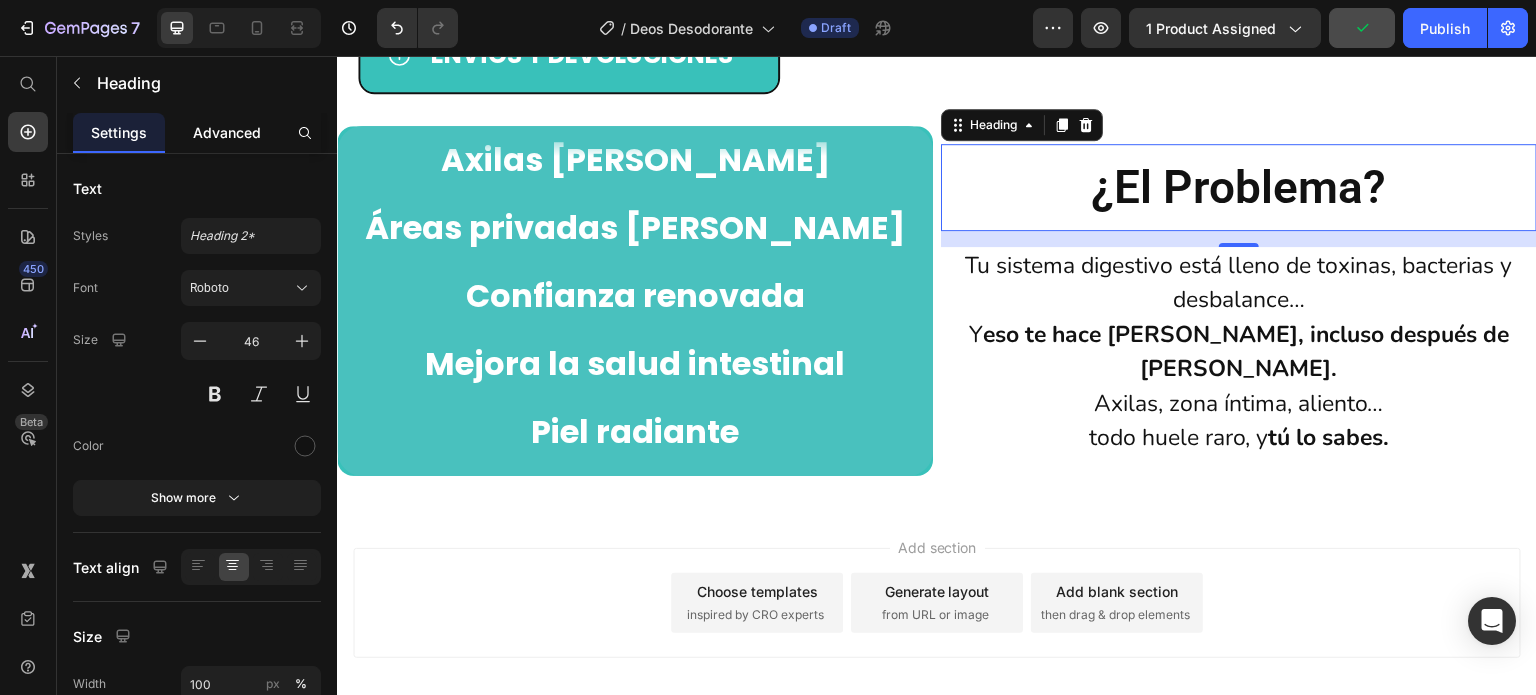 click on "Advanced" at bounding box center [227, 132] 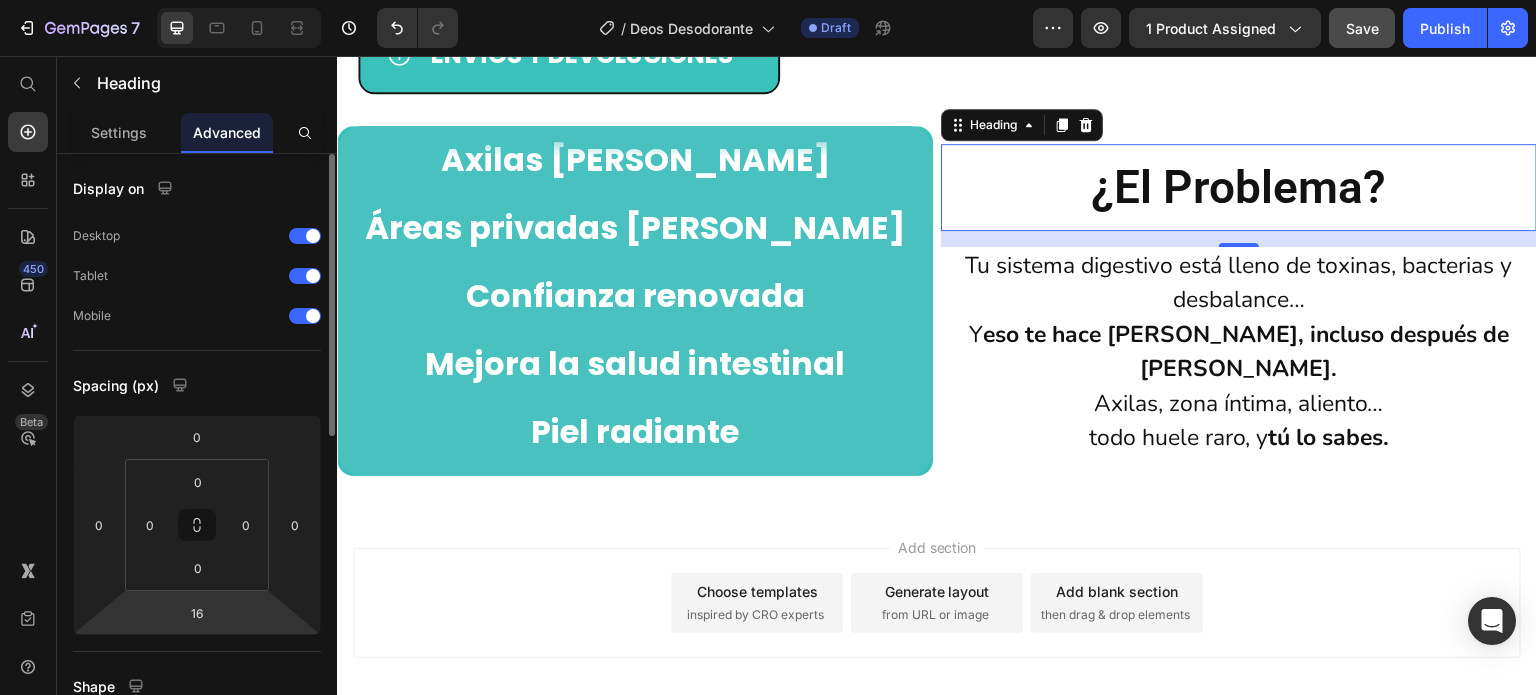 click on "7  Version history  /  Deos Desodorante Draft Preview 1 product assigned  Save   Publish  450 Beta Start with Sections Elements Hero Section Product Detail Brands Trusted Badges Guarantee Product Breakdown How to use Testimonials Compare Bundle FAQs Social Proof Brand Story Product List Collection Blog List Contact Sticky Add to Cart Custom Footer Browse Library 450 Layout
Row
Row
Row
Row Text
Heading
Text Block Button
Button
Button
Sticky Back to top Media
Image" at bounding box center (768, 0) 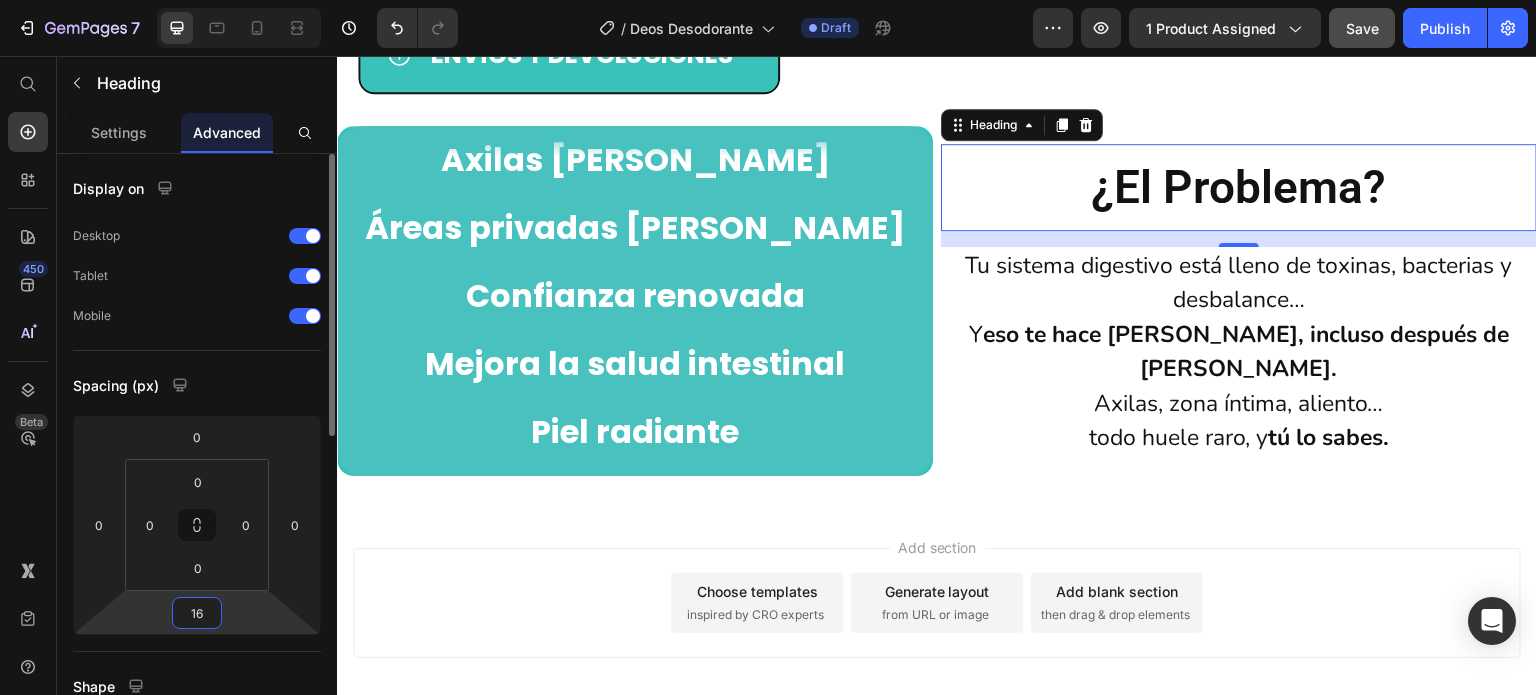 click on "16" at bounding box center [197, 613] 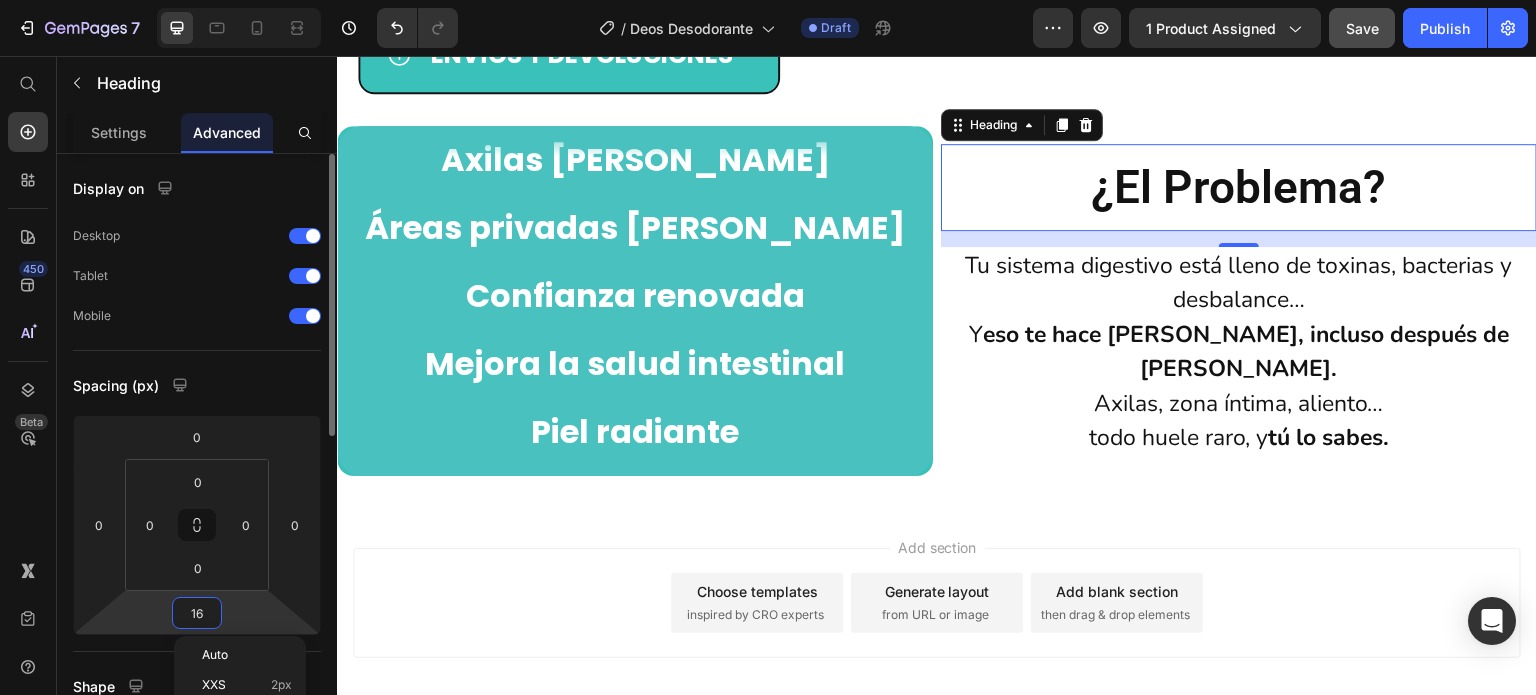 type on "1" 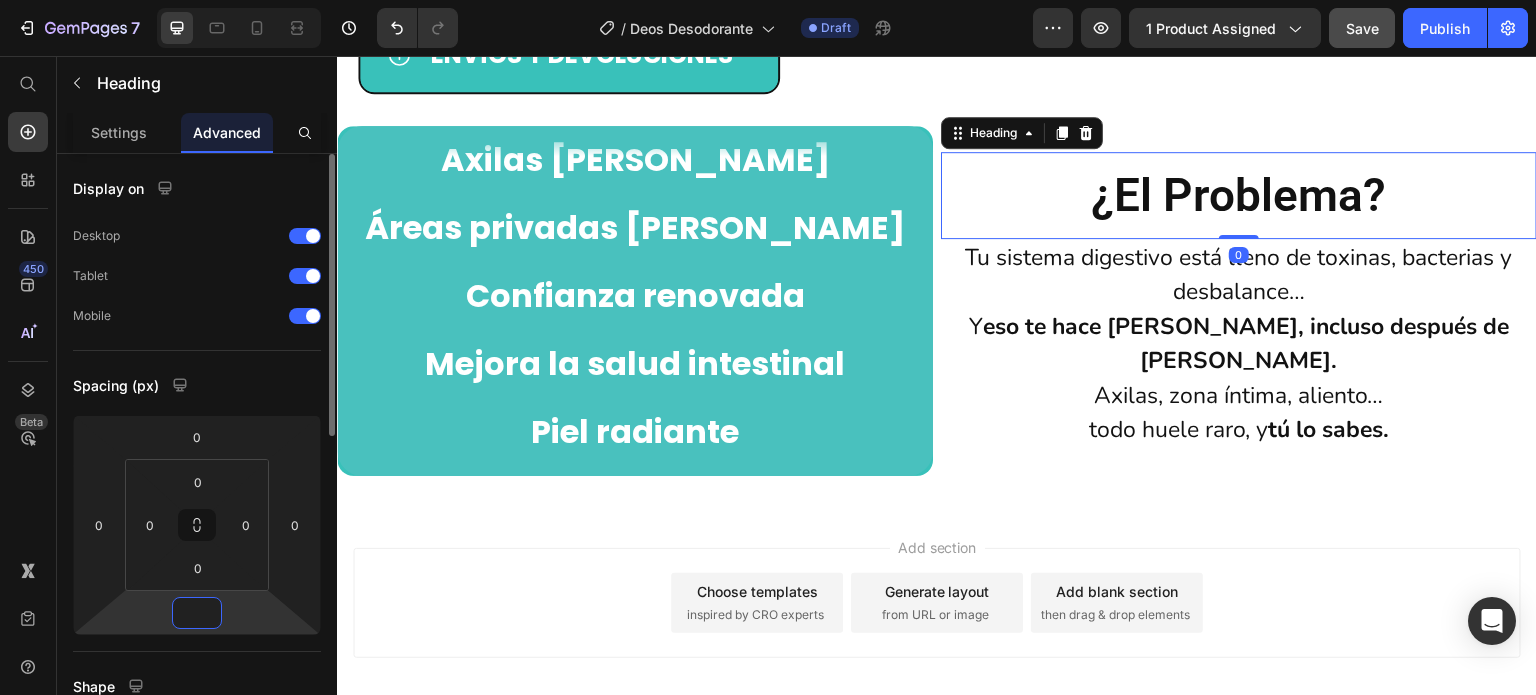 type on "0" 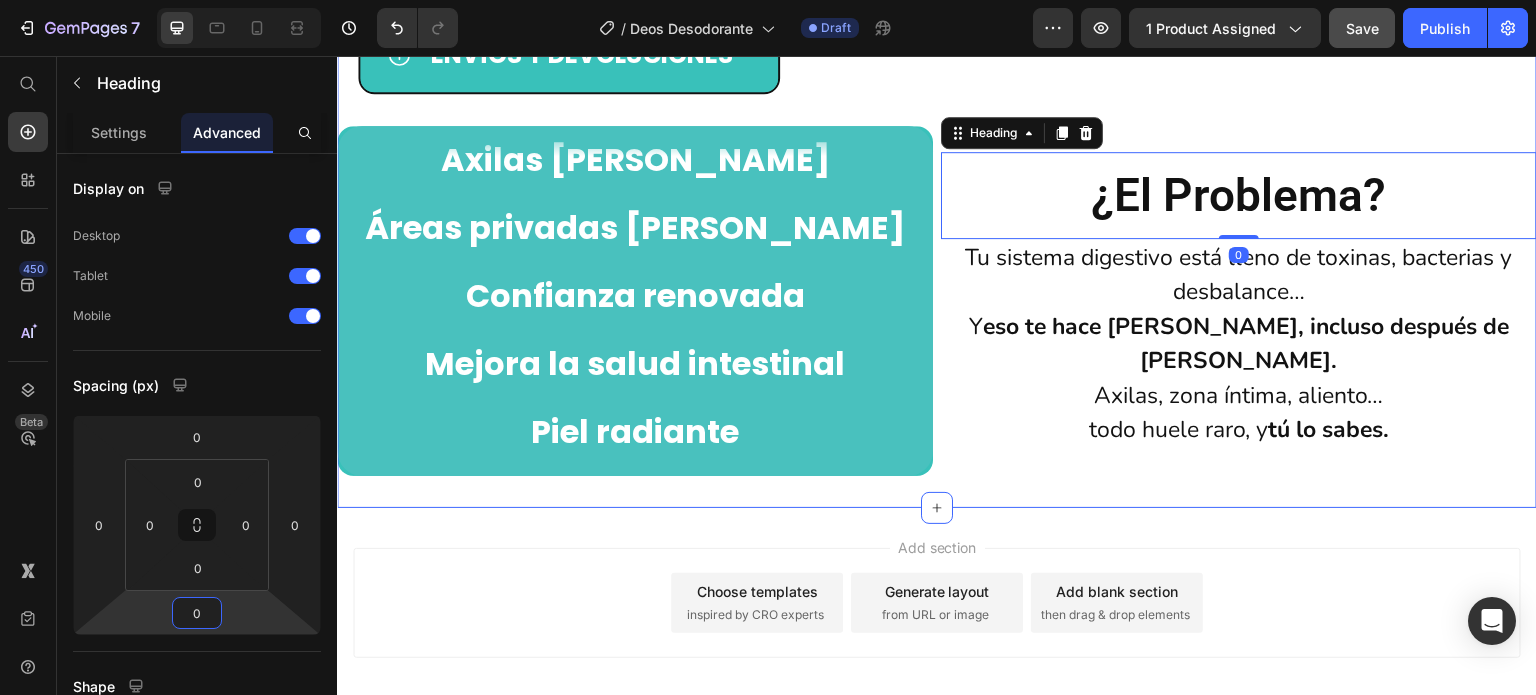 click on "La solución REAL (y rápida) está  aquí: Heading
🧾 ¿cómo funciona?
Instrucciones
envíos y devoluciones Accordion Row Image Row
Axilas frescas
Áreas privadas frescas
Confianza renovada
Mejora la salud intestinal
Piel radiante
Aliento más fresco
Axilas frescas
Áreas privadas frescas
Confianza renovada
Mejora la salud intestinal
Piel radiante
Aliento más fresco
Custom Code ¿El problema? Heading   0 Tu sistema digestivo está lleno de toxinas, bacterias y desbalance… Y  eso te hace oler mal, incluso después de ducharte. Axilas, zona íntima, aliento… todo huele raro, y  tú lo sabes. Text Block Row Row" at bounding box center [937, 74] 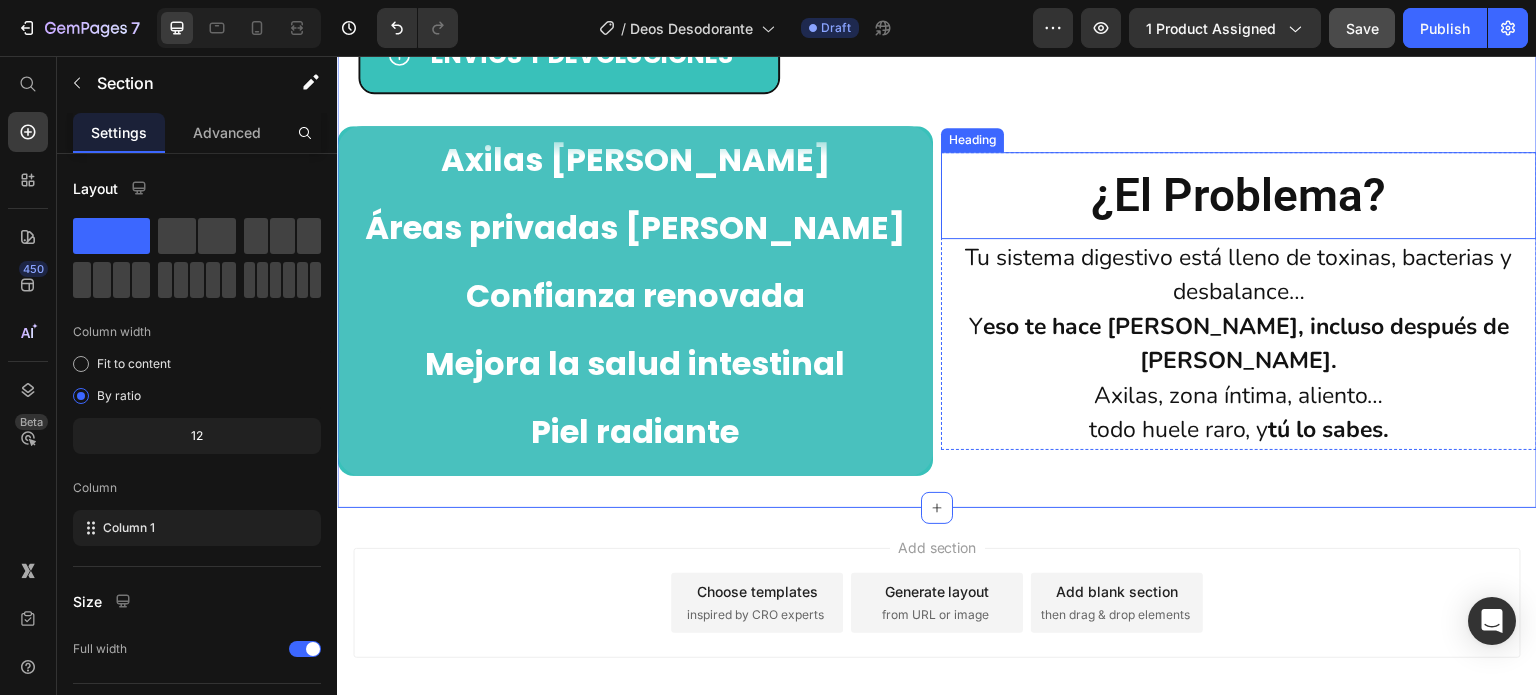 click on "¿El problema?" at bounding box center (1239, 195) 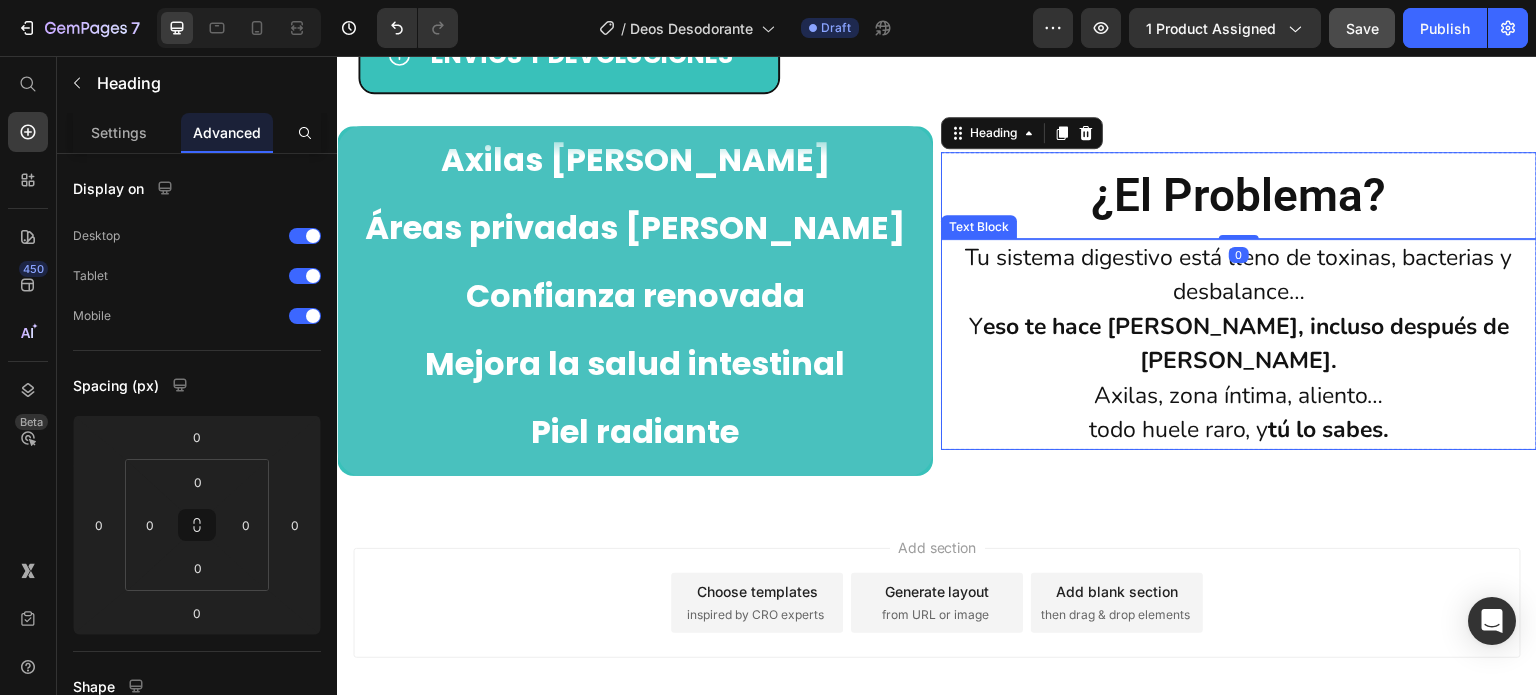 click on "Tu sistema digestivo está lleno de toxinas, bacterias y desbalance… Y  eso te hace oler mal, incluso después de ducharte. Axilas, zona íntima, aliento… todo huele raro, y  tú lo sabes." at bounding box center (1239, 344) 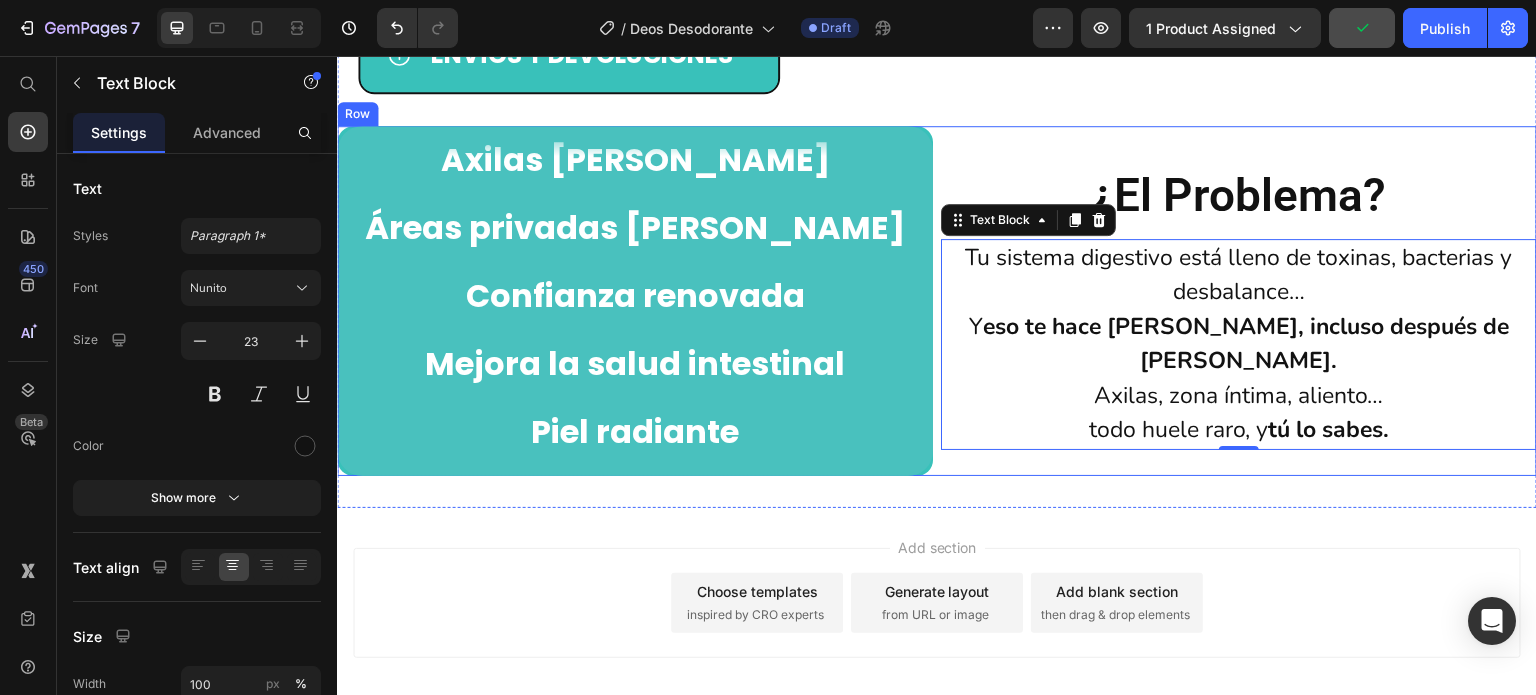 click on "¿El problema? Heading Tu sistema digestivo está lleno de toxinas, bacterias y desbalance… Y  eso te hace oler mal, incluso después de ducharte. Axilas, zona íntima, aliento… todo huele raro, y  tú lo sabes. Text Block   0 Row" at bounding box center (1239, 301) 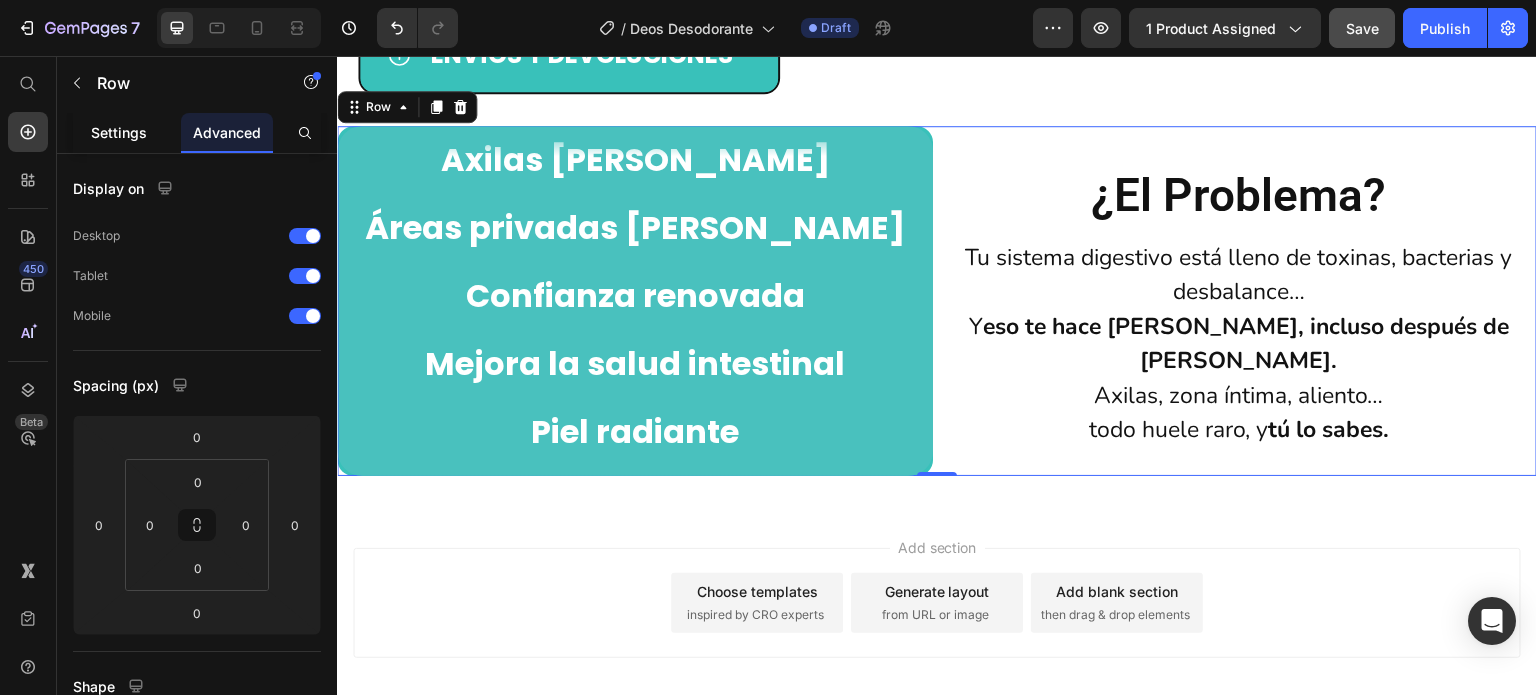 click on "Settings" at bounding box center (119, 132) 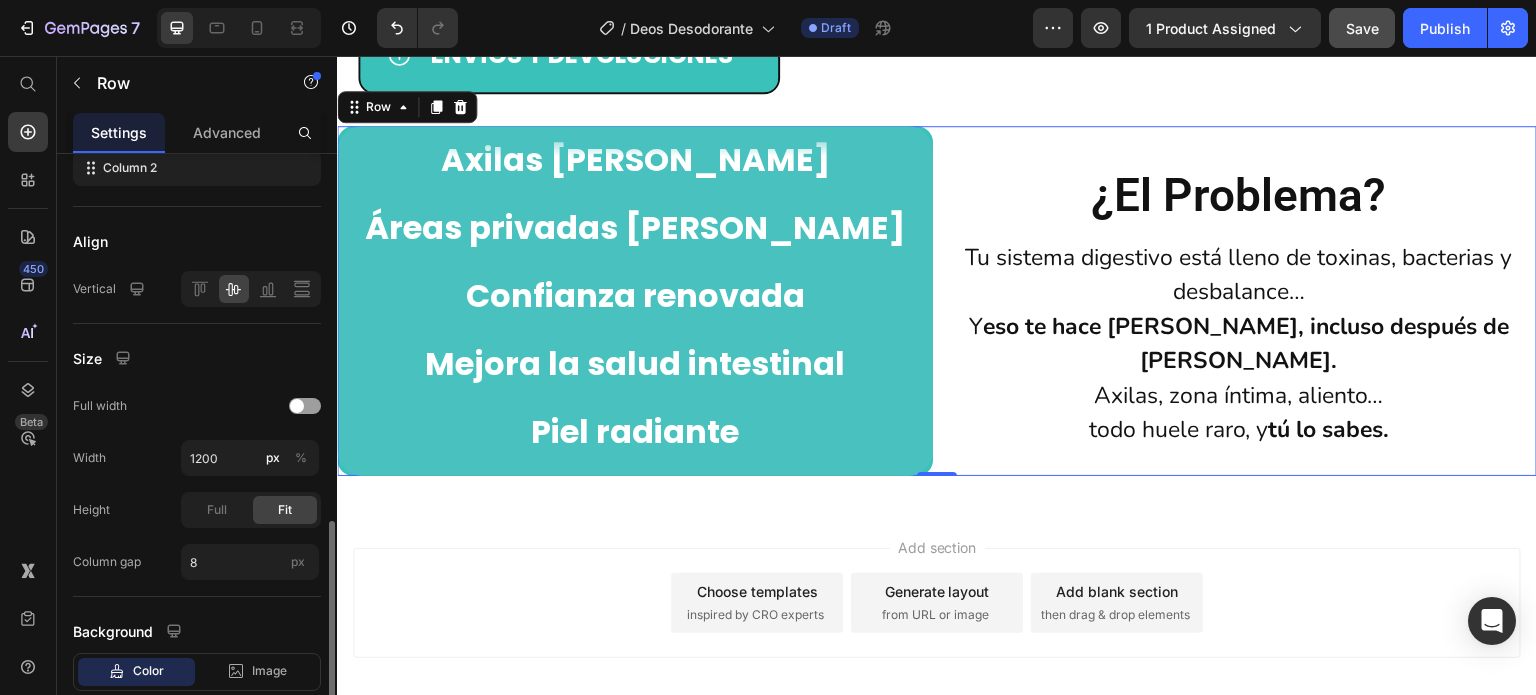 scroll, scrollTop: 500, scrollLeft: 0, axis: vertical 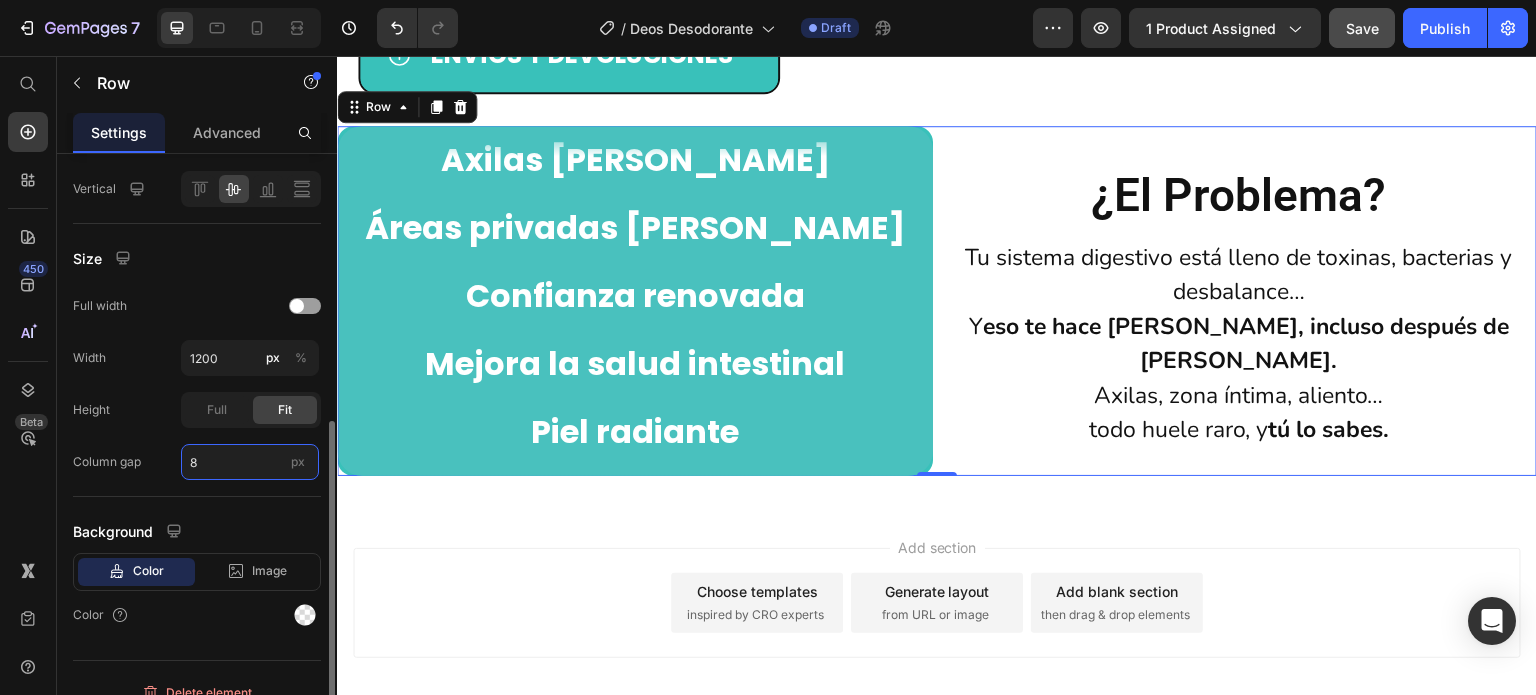 click on "8" at bounding box center [250, 462] 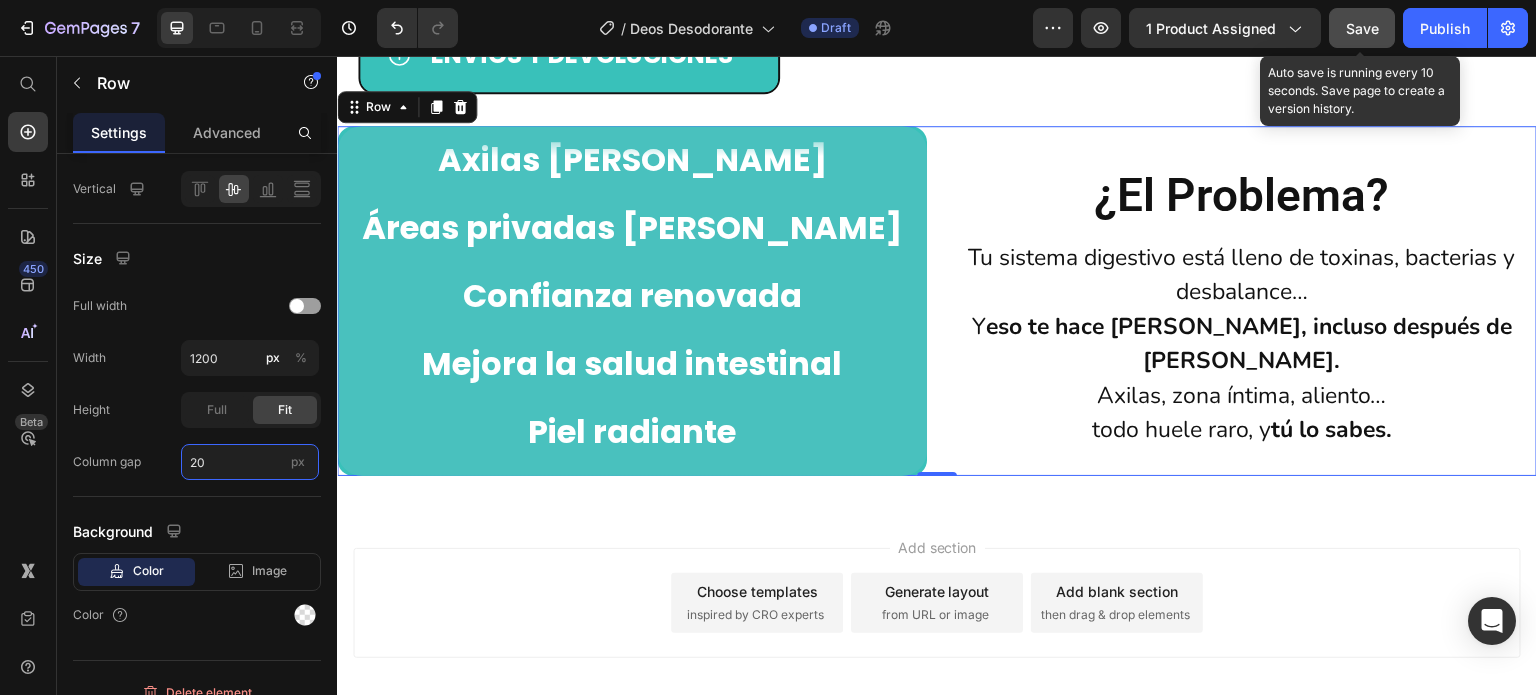 type on "20" 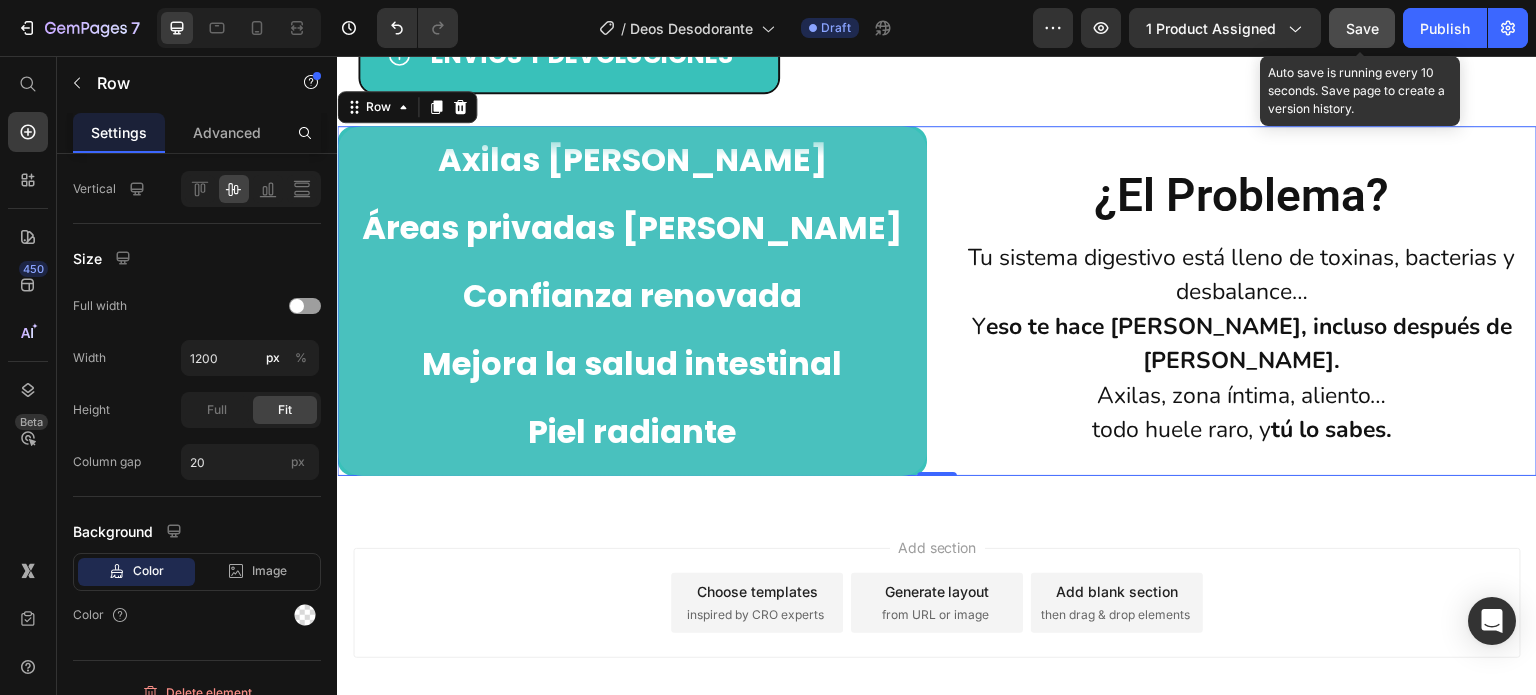 click on "Save" at bounding box center (1362, 28) 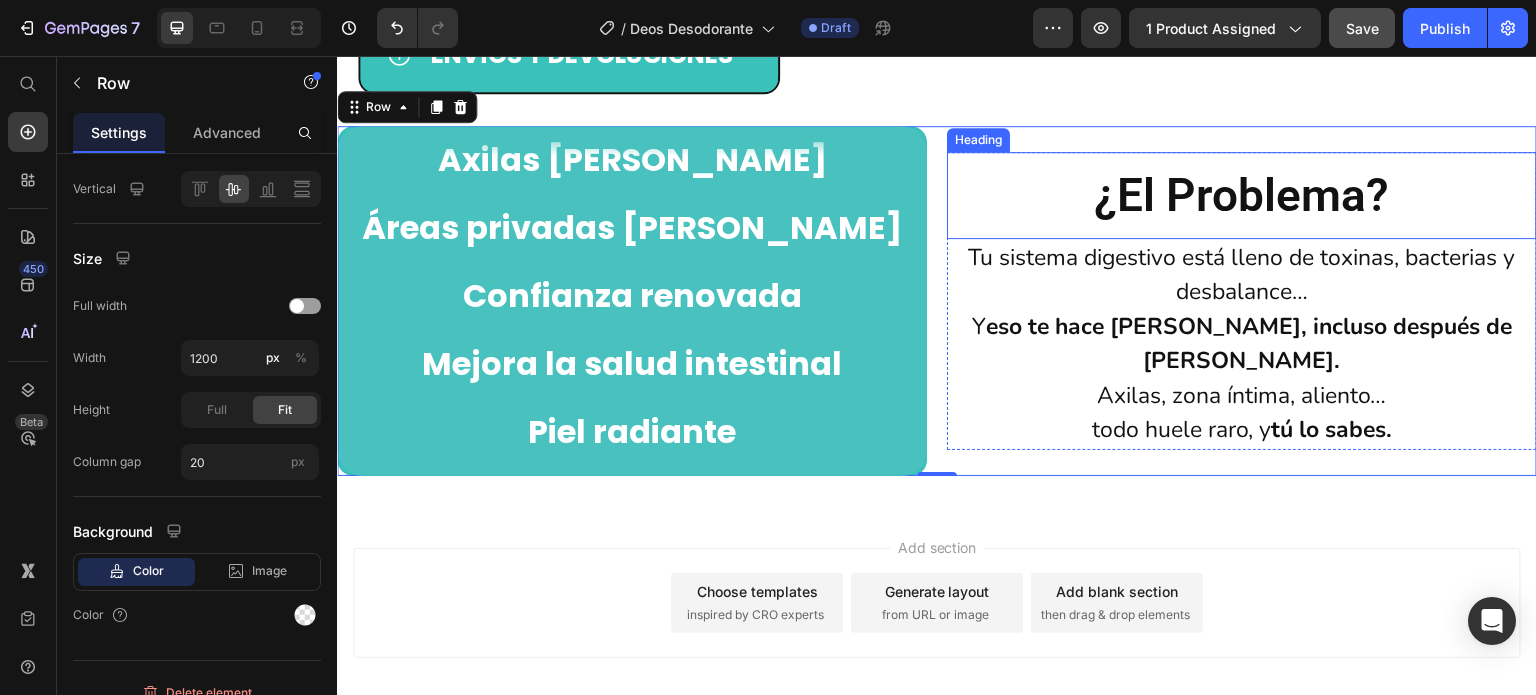 click on "¿El problema?" at bounding box center [1242, 195] 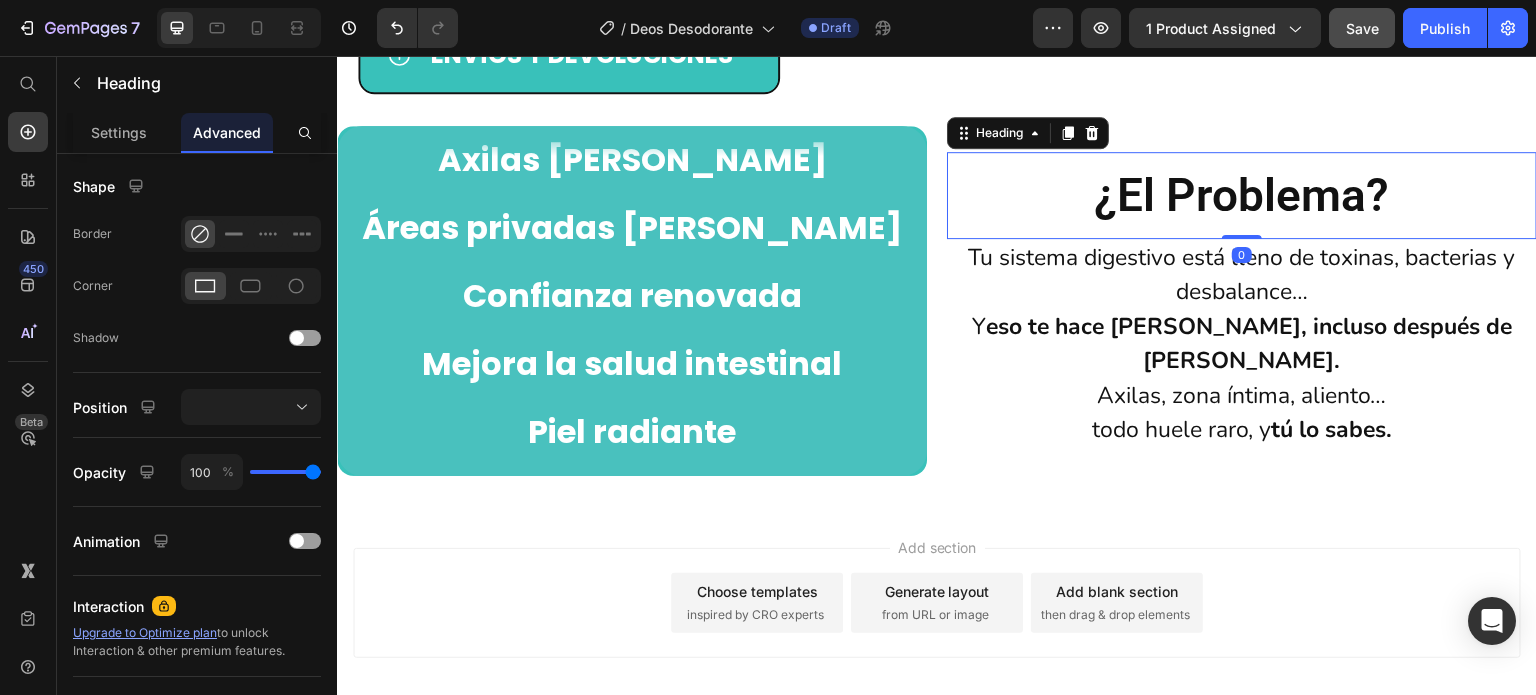 scroll, scrollTop: 0, scrollLeft: 0, axis: both 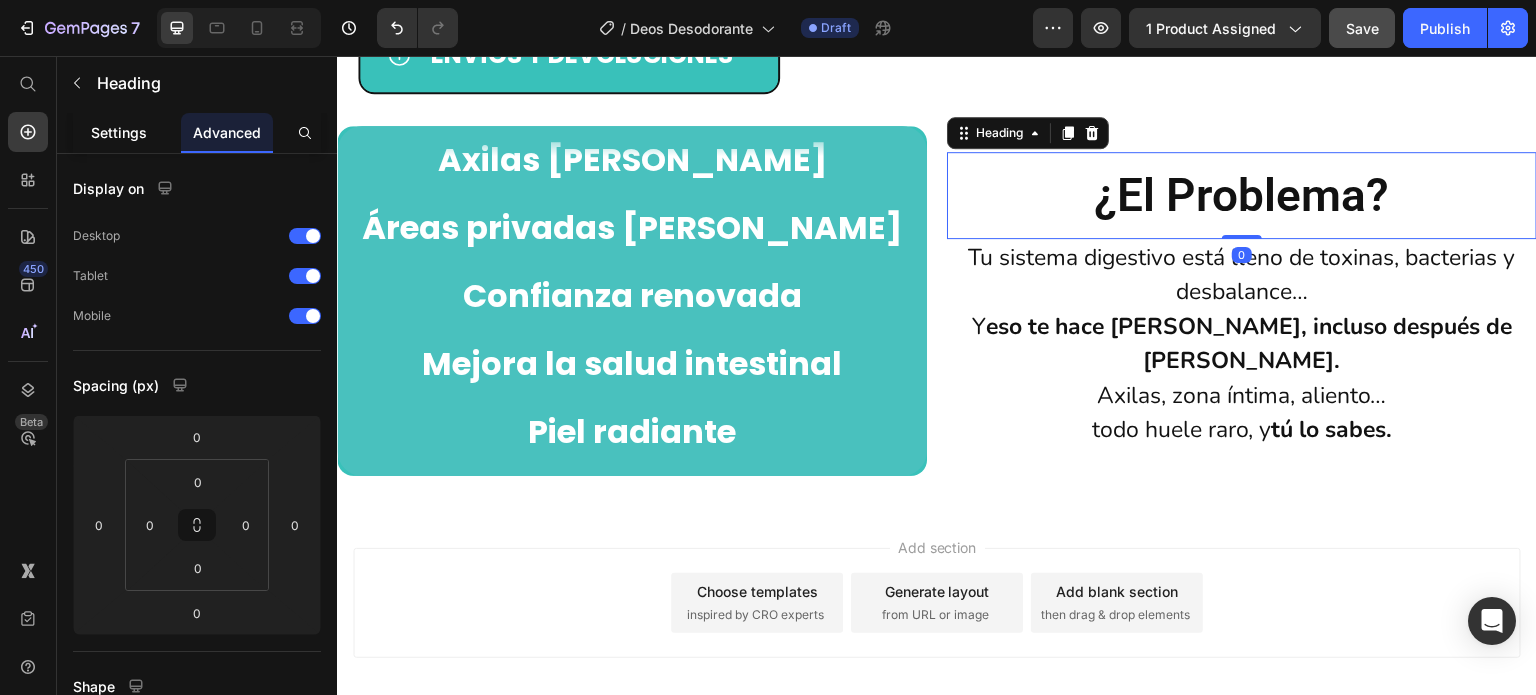 click on "Settings" 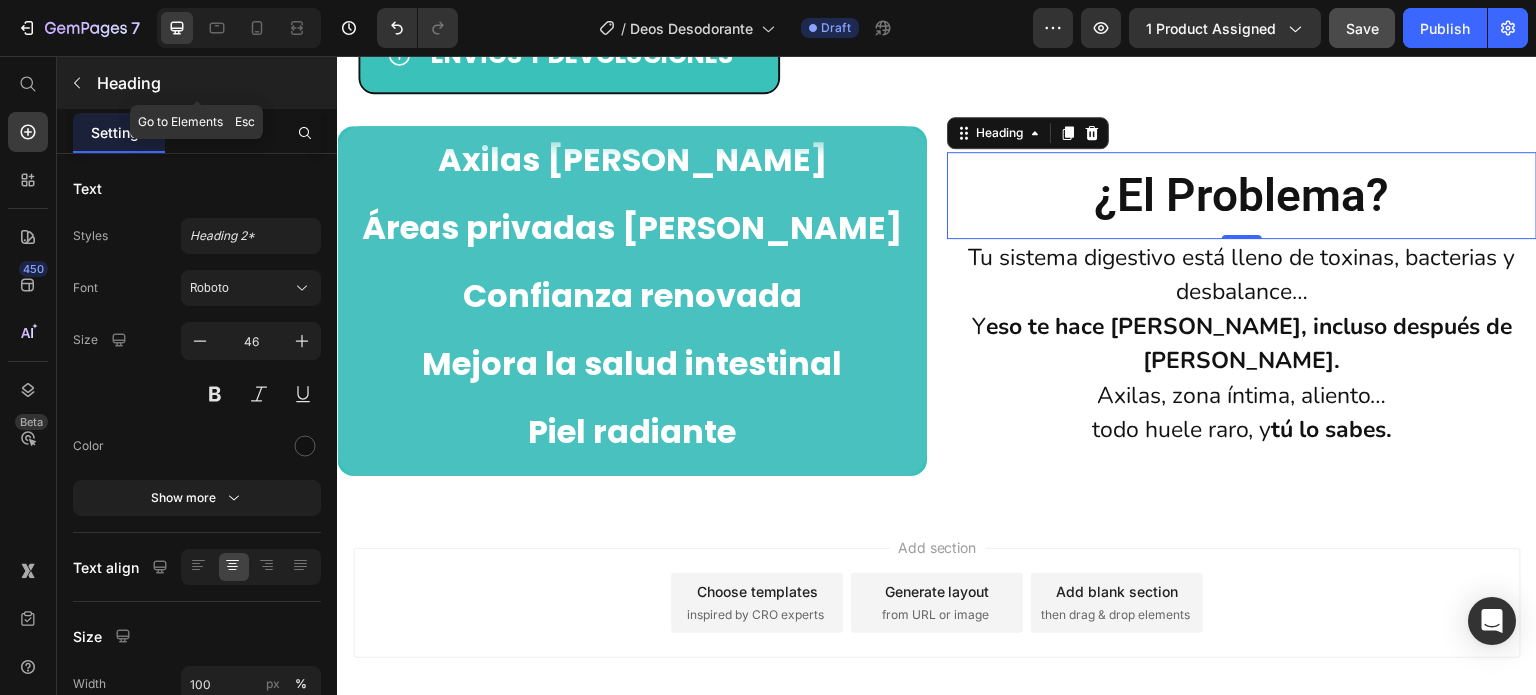 click on "Heading" at bounding box center (197, 83) 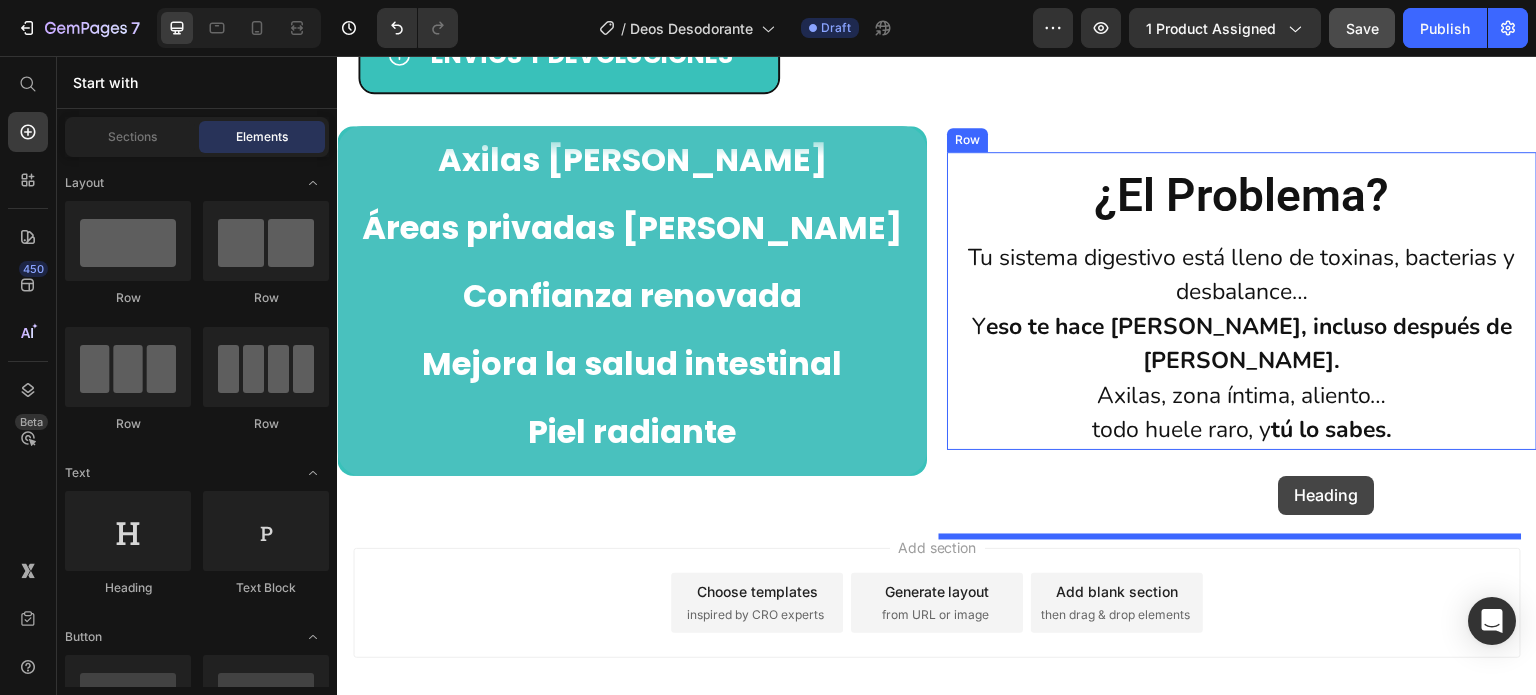 drag, startPoint x: 463, startPoint y: 595, endPoint x: 1279, endPoint y: 476, distance: 824.6314 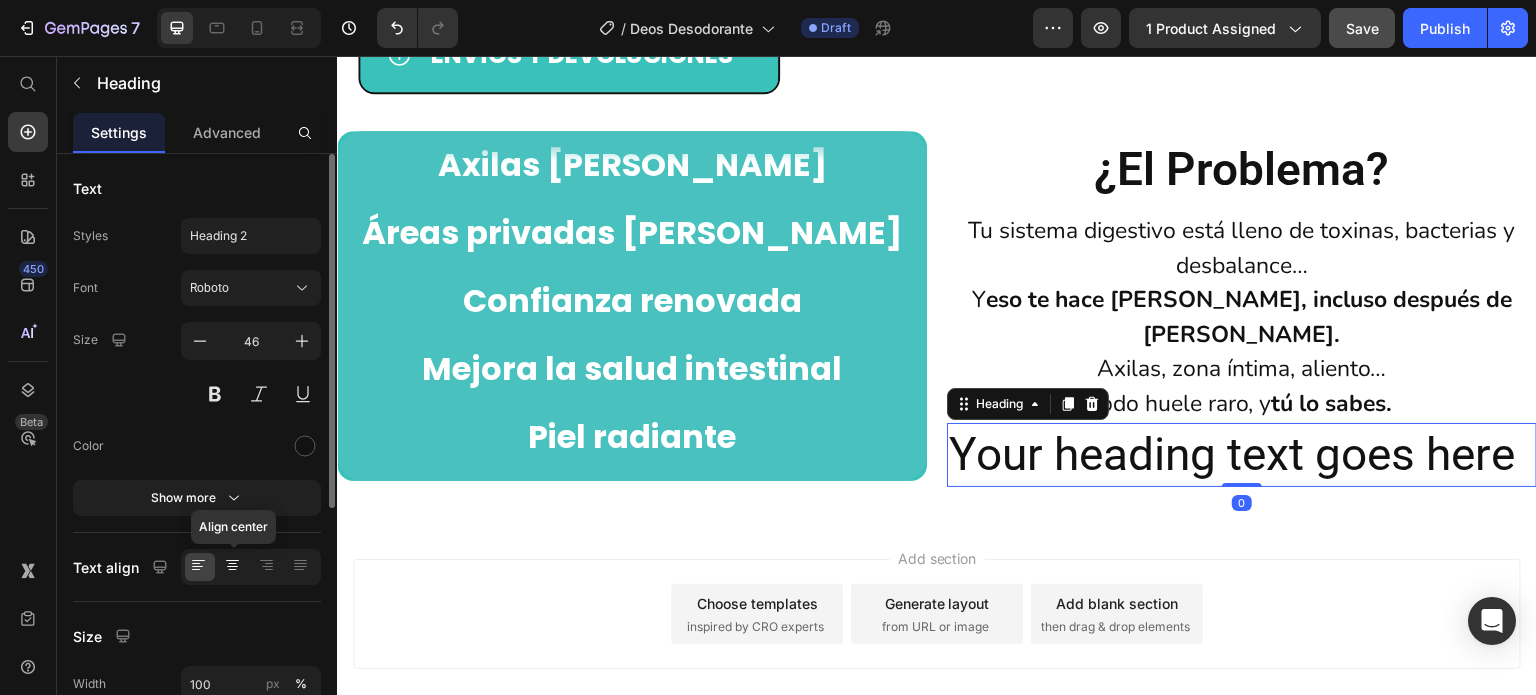 click 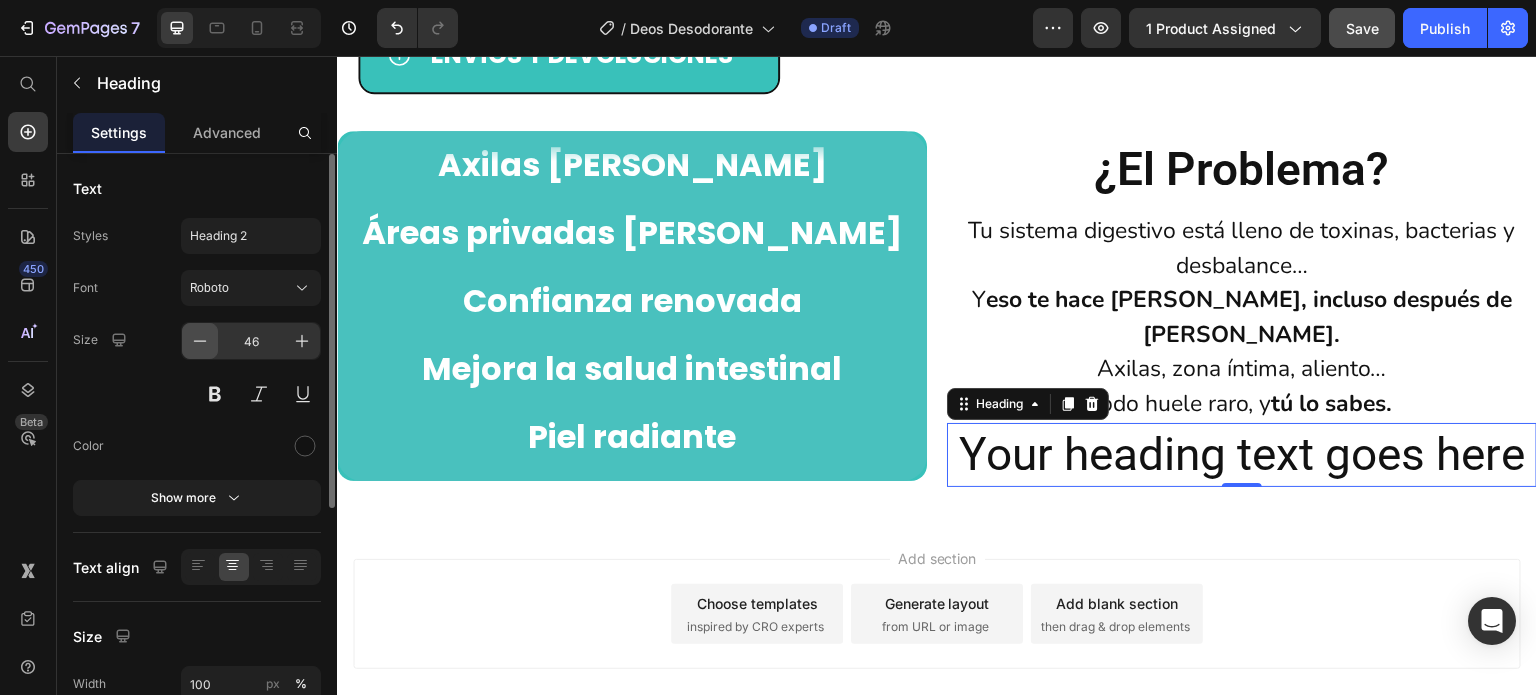 click 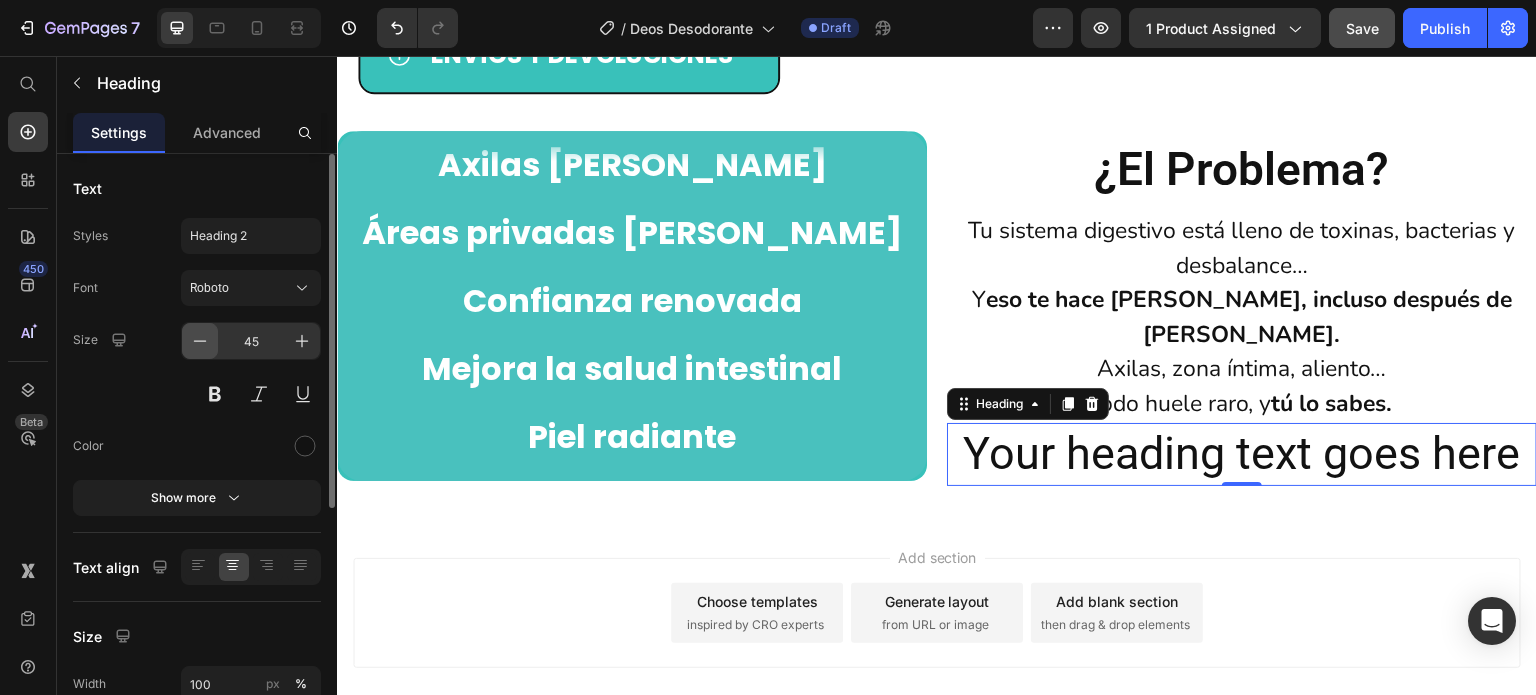 click 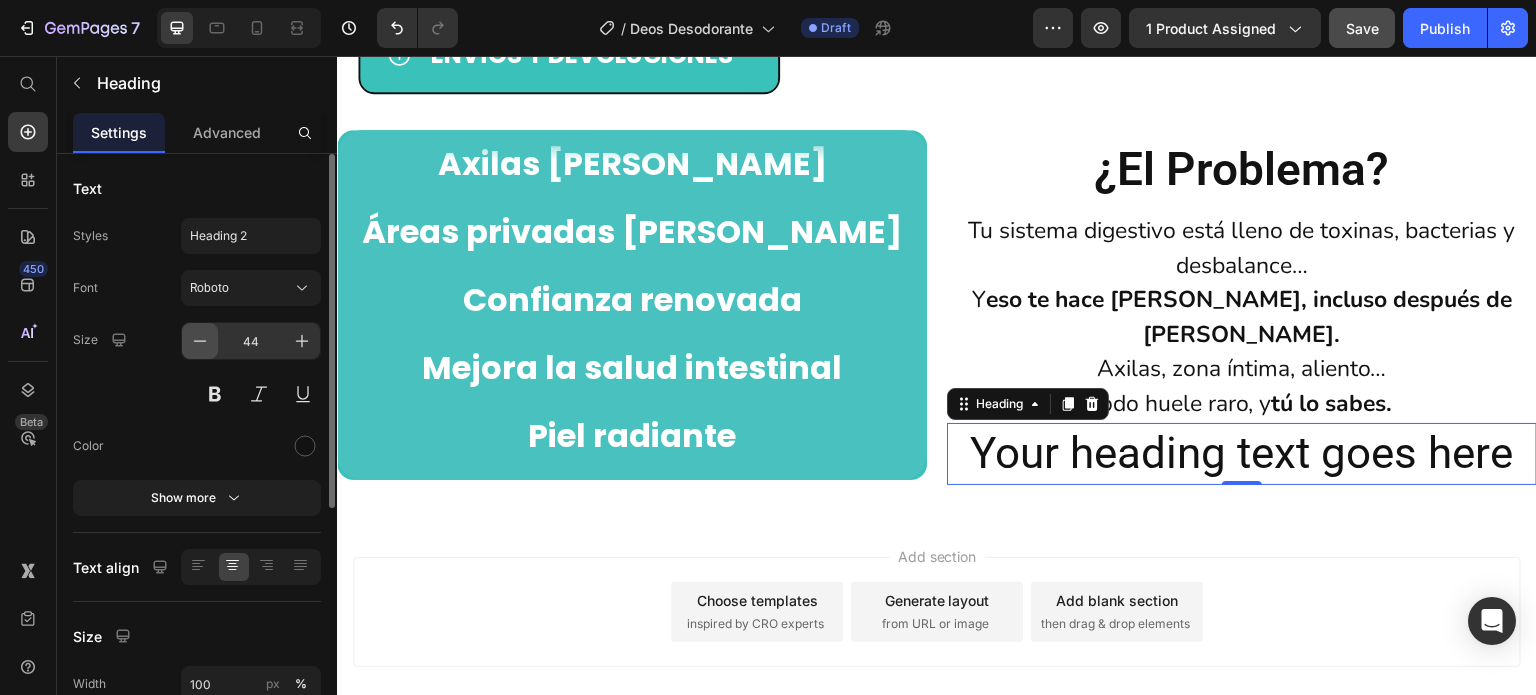 click 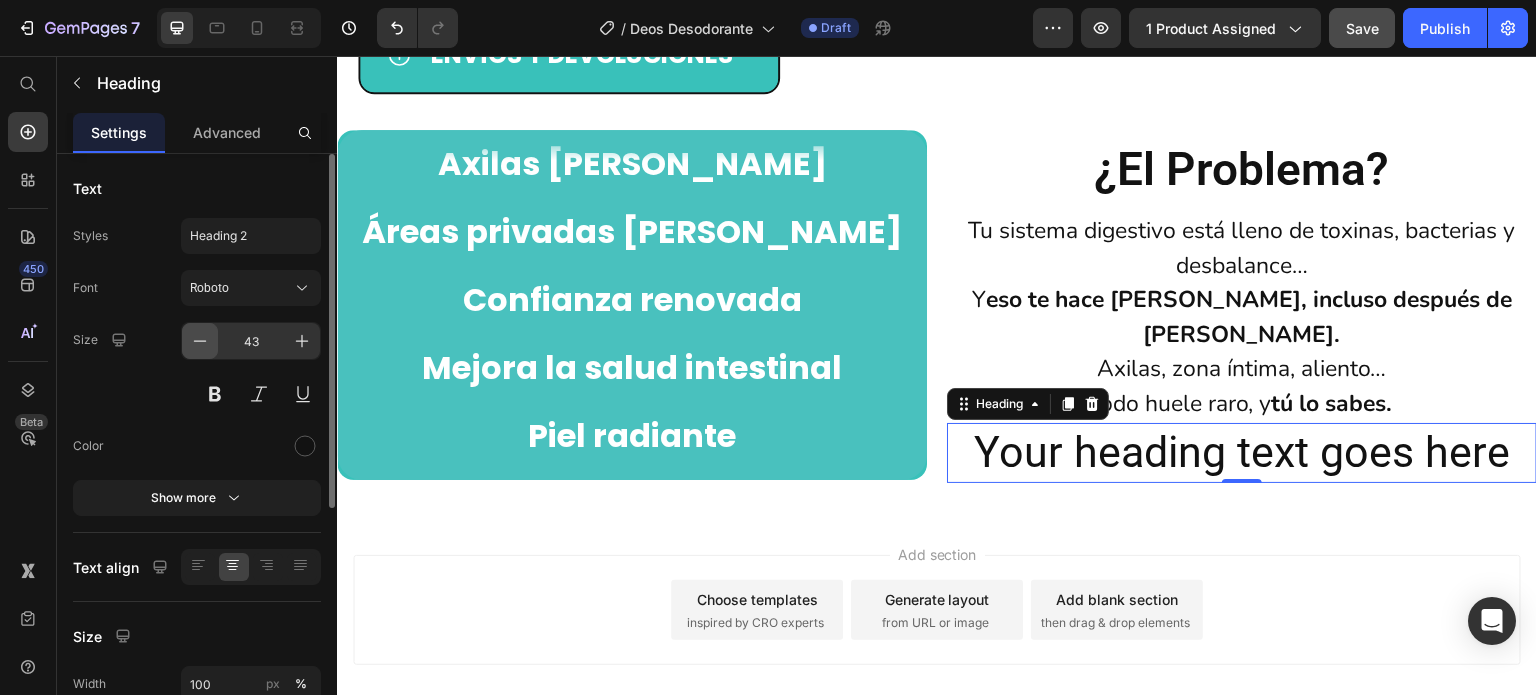 click 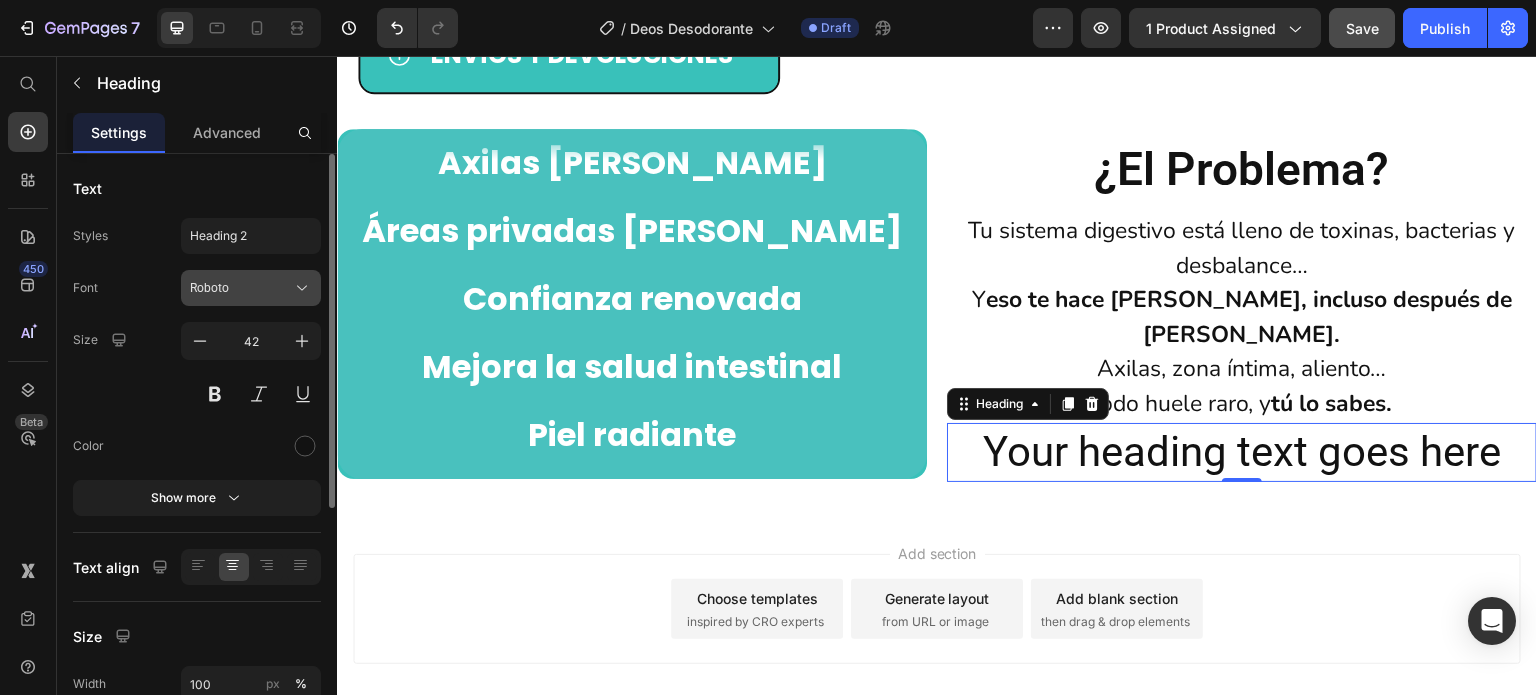 click on "Roboto" at bounding box center (241, 288) 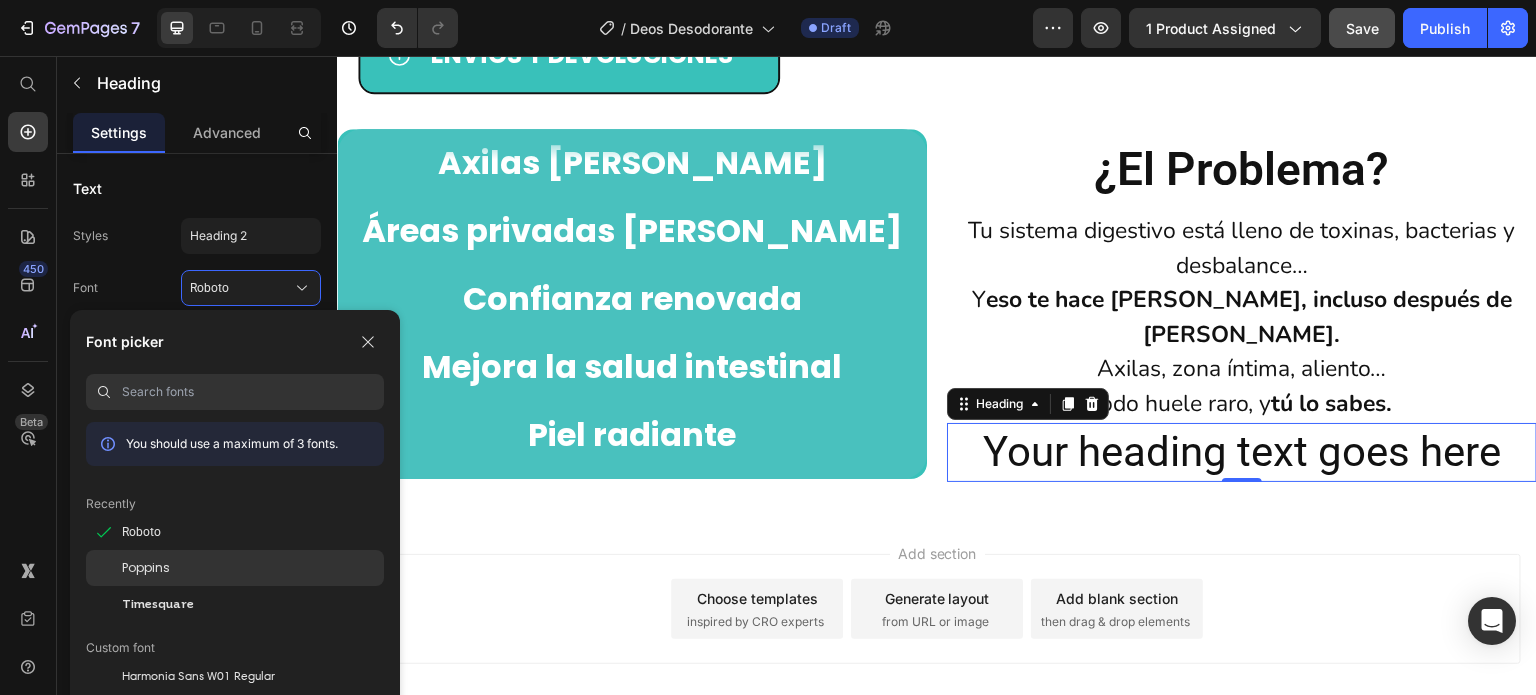 click on "Poppins" at bounding box center (146, 568) 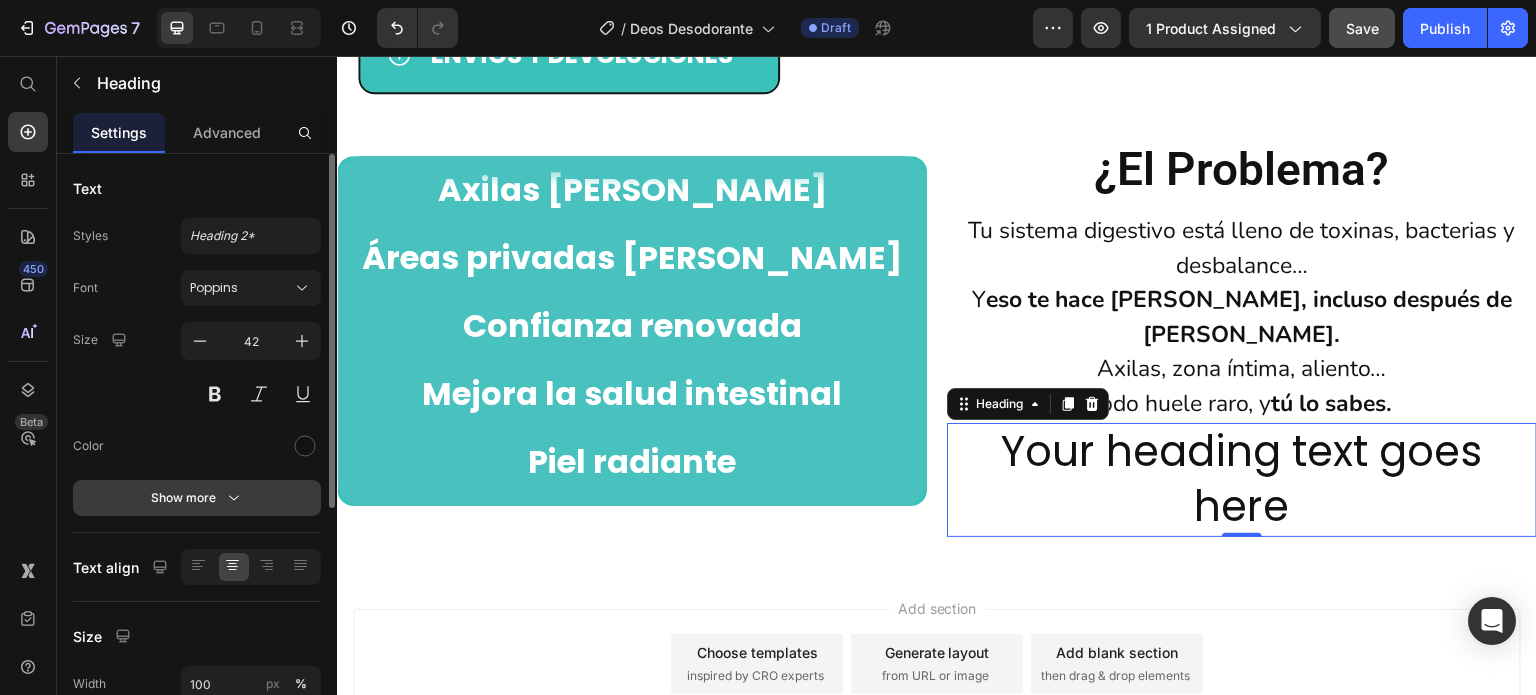 click on "Show more" at bounding box center [197, 498] 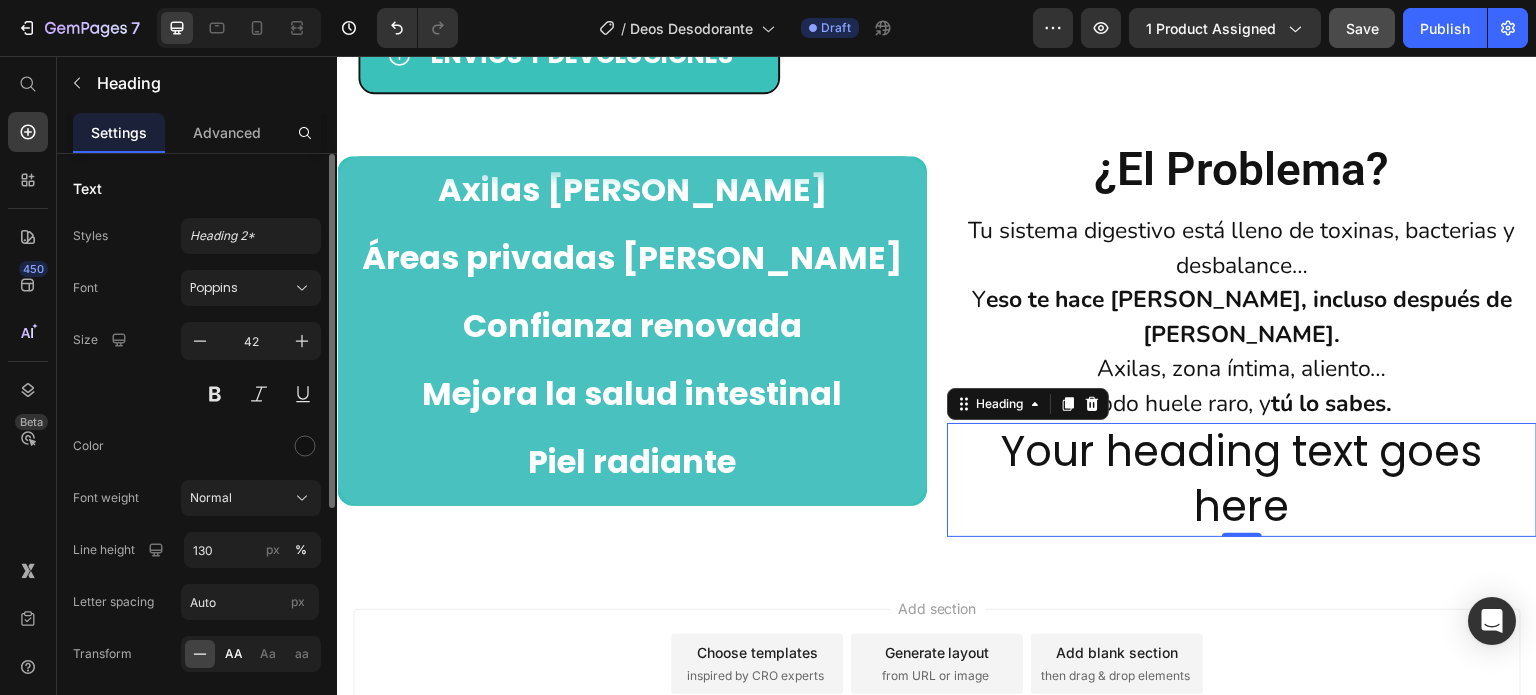 click on "AA" 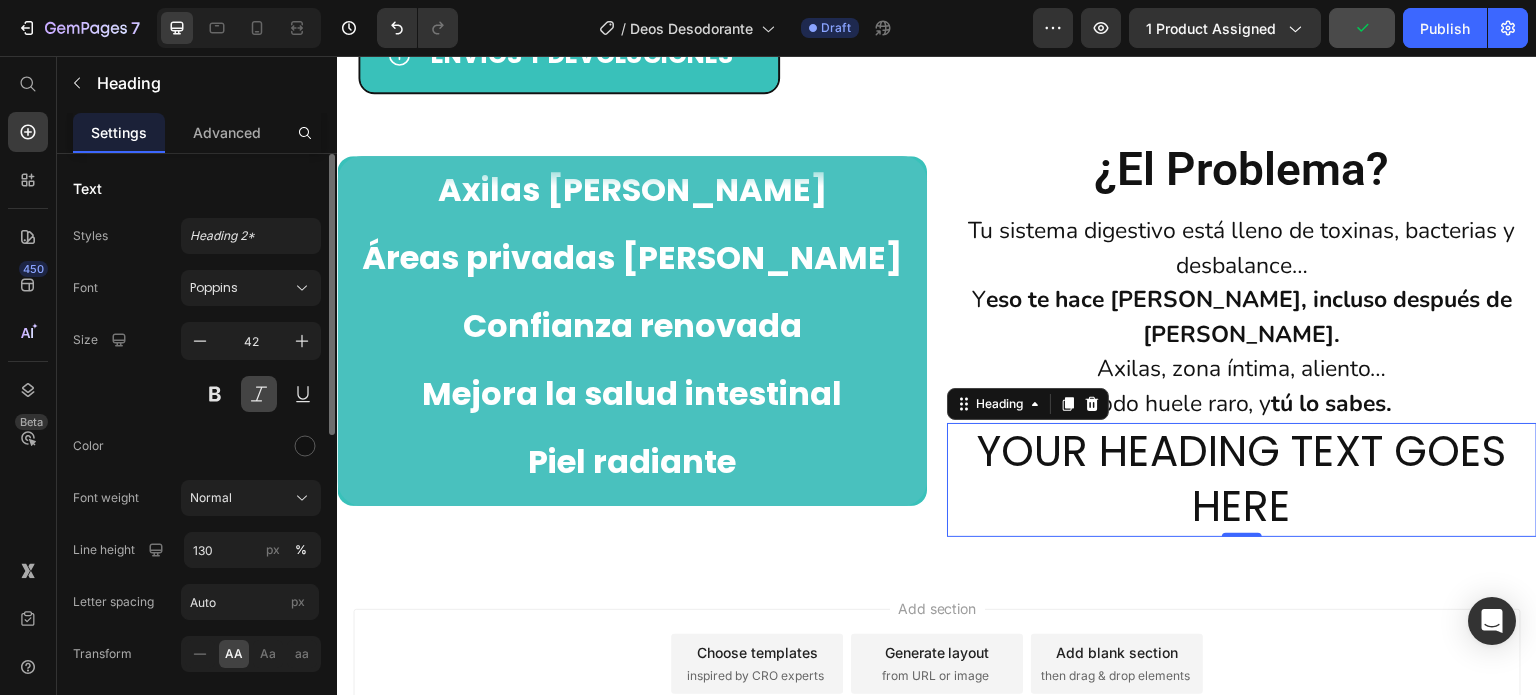 click at bounding box center [259, 394] 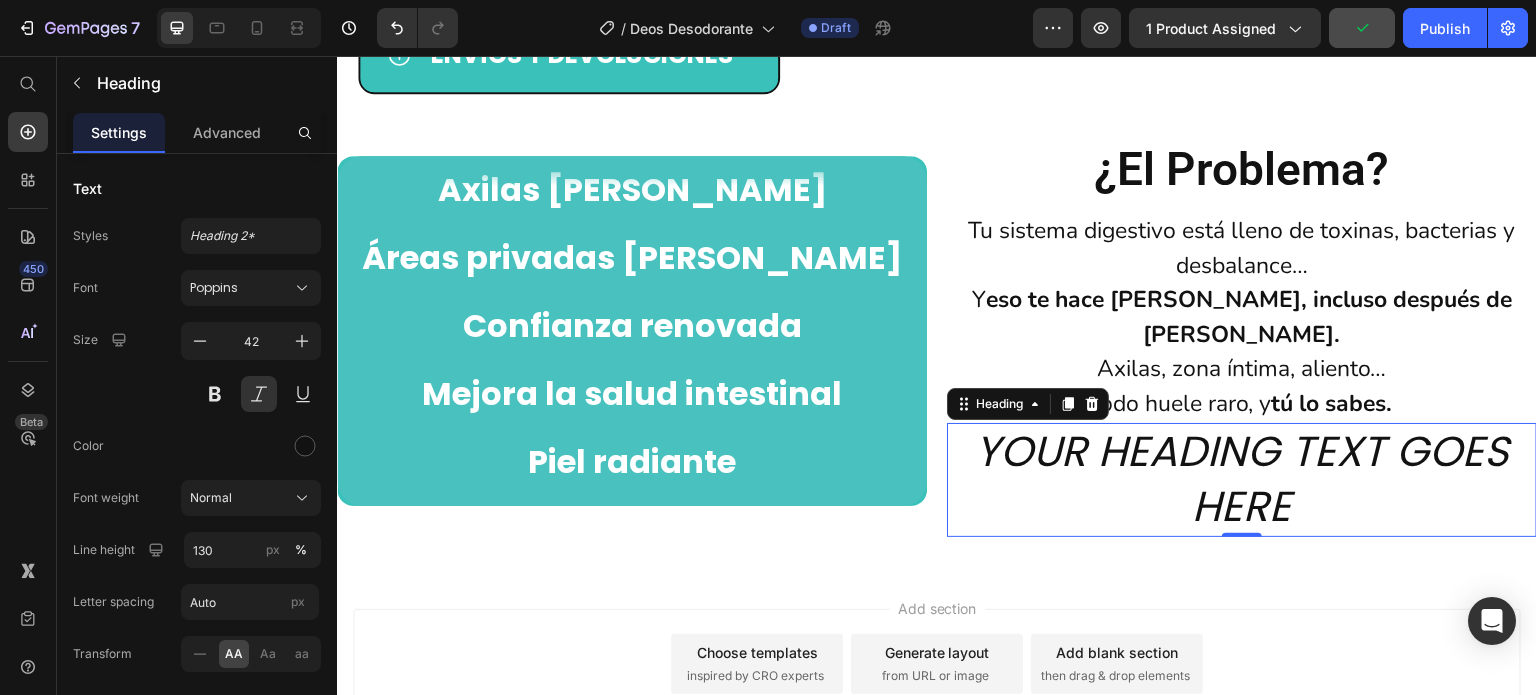click on "Your heading text goes here" at bounding box center (1242, 479) 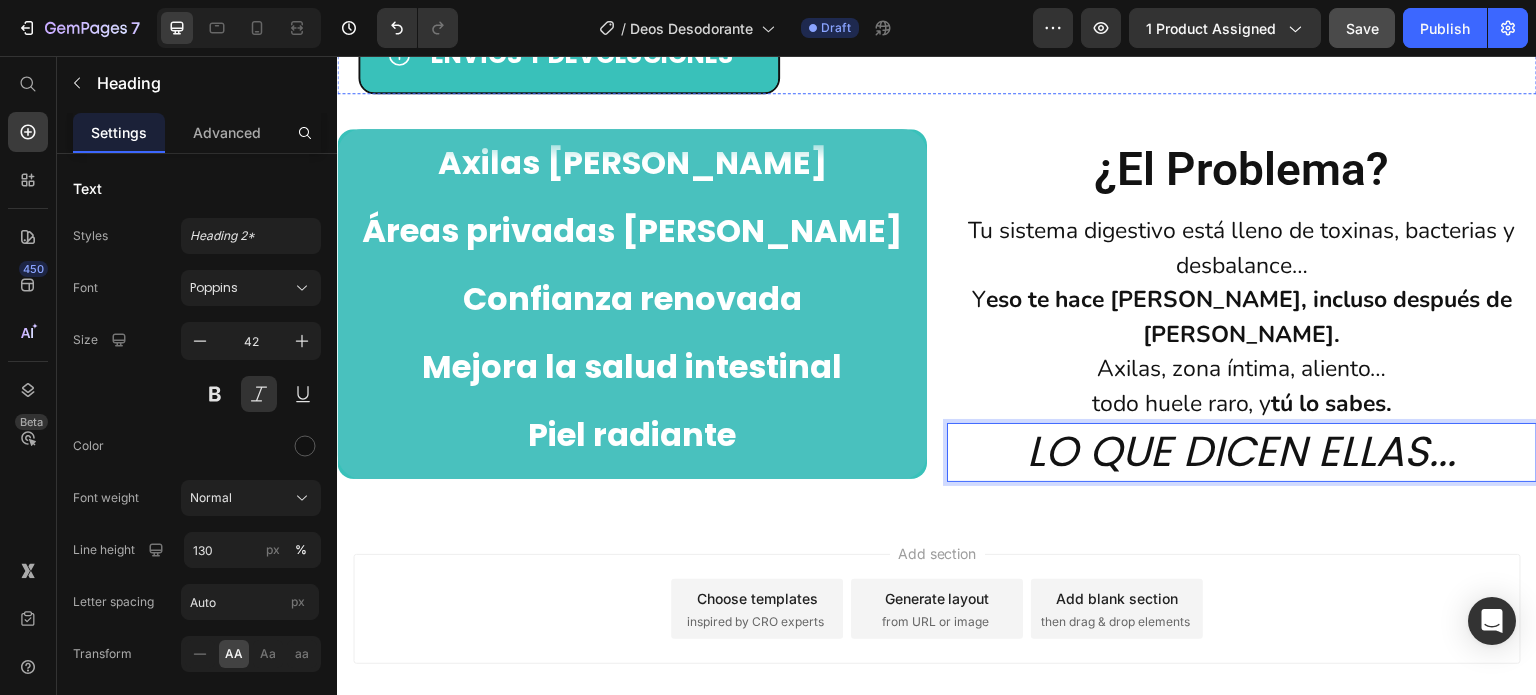 scroll, scrollTop: 1375, scrollLeft: 0, axis: vertical 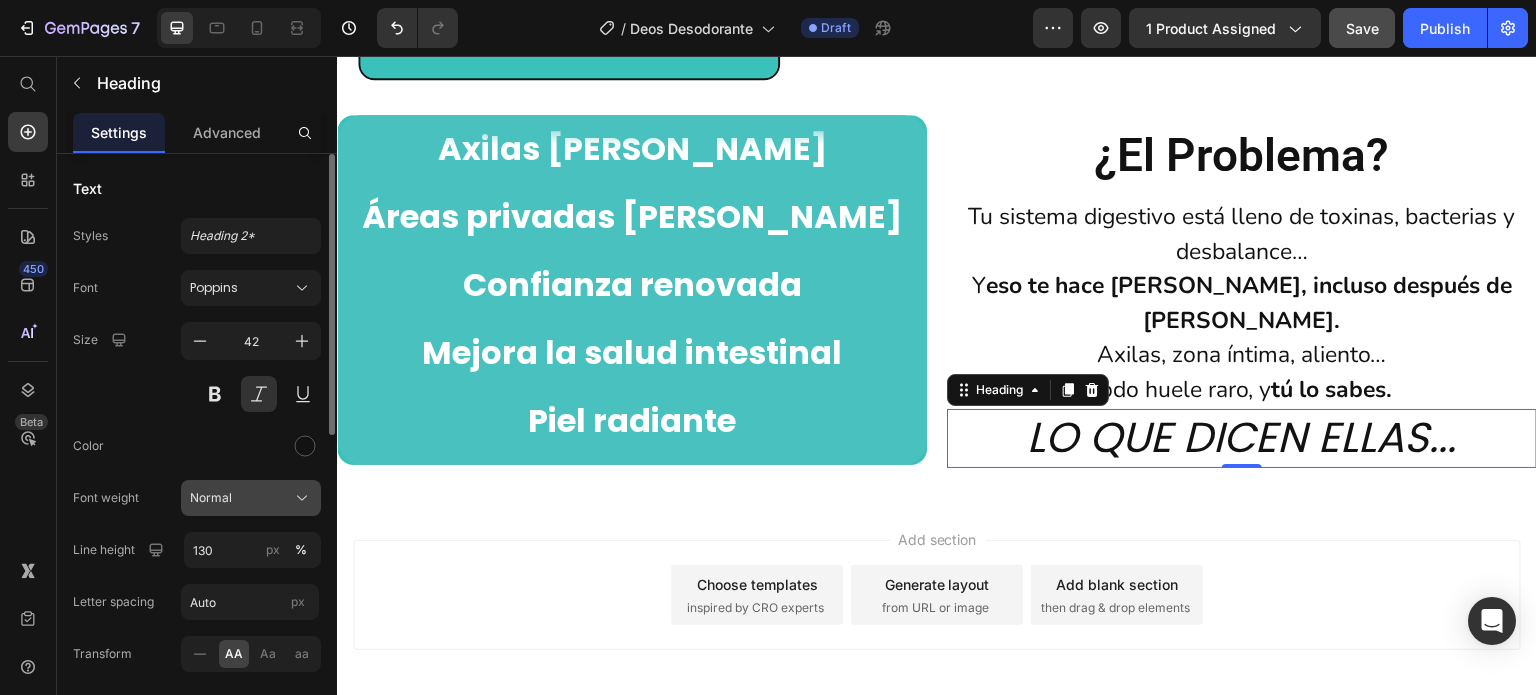 click on "Normal" 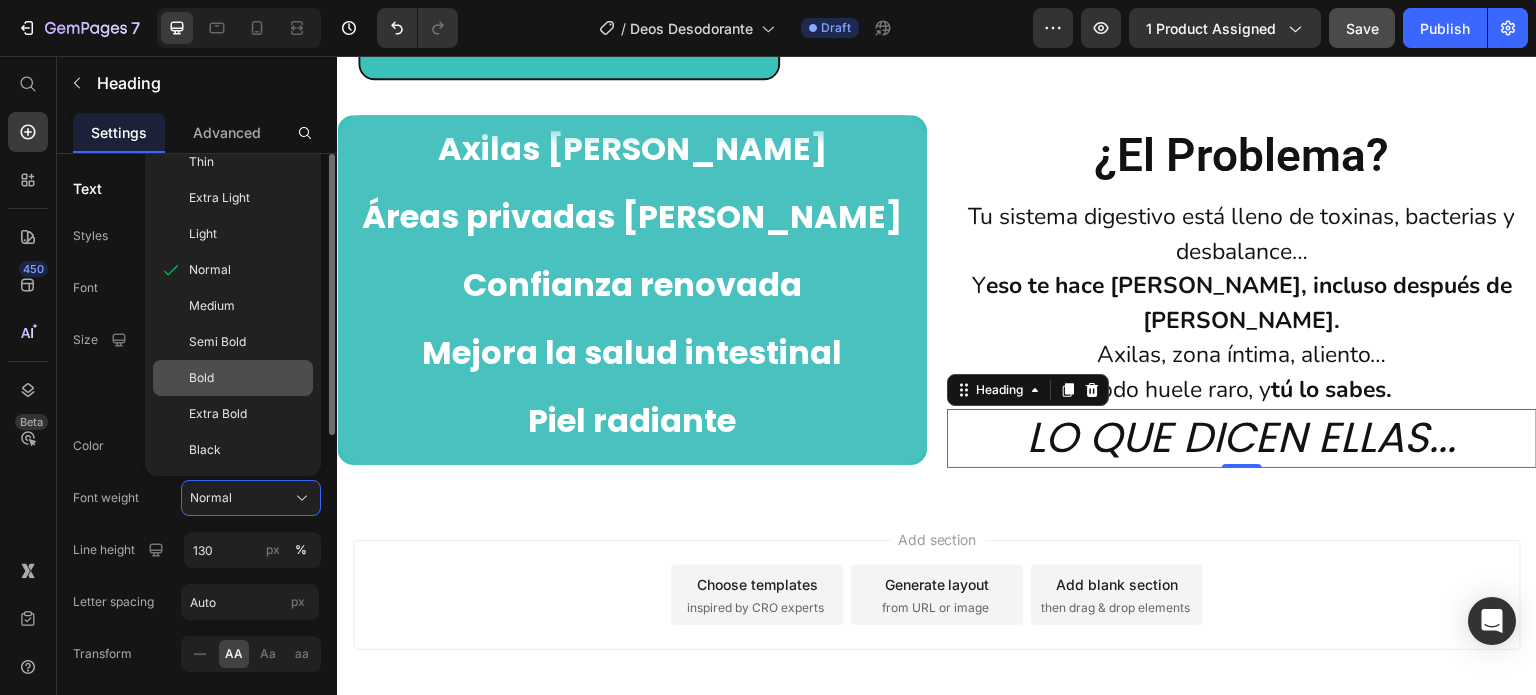 click on "Bold" 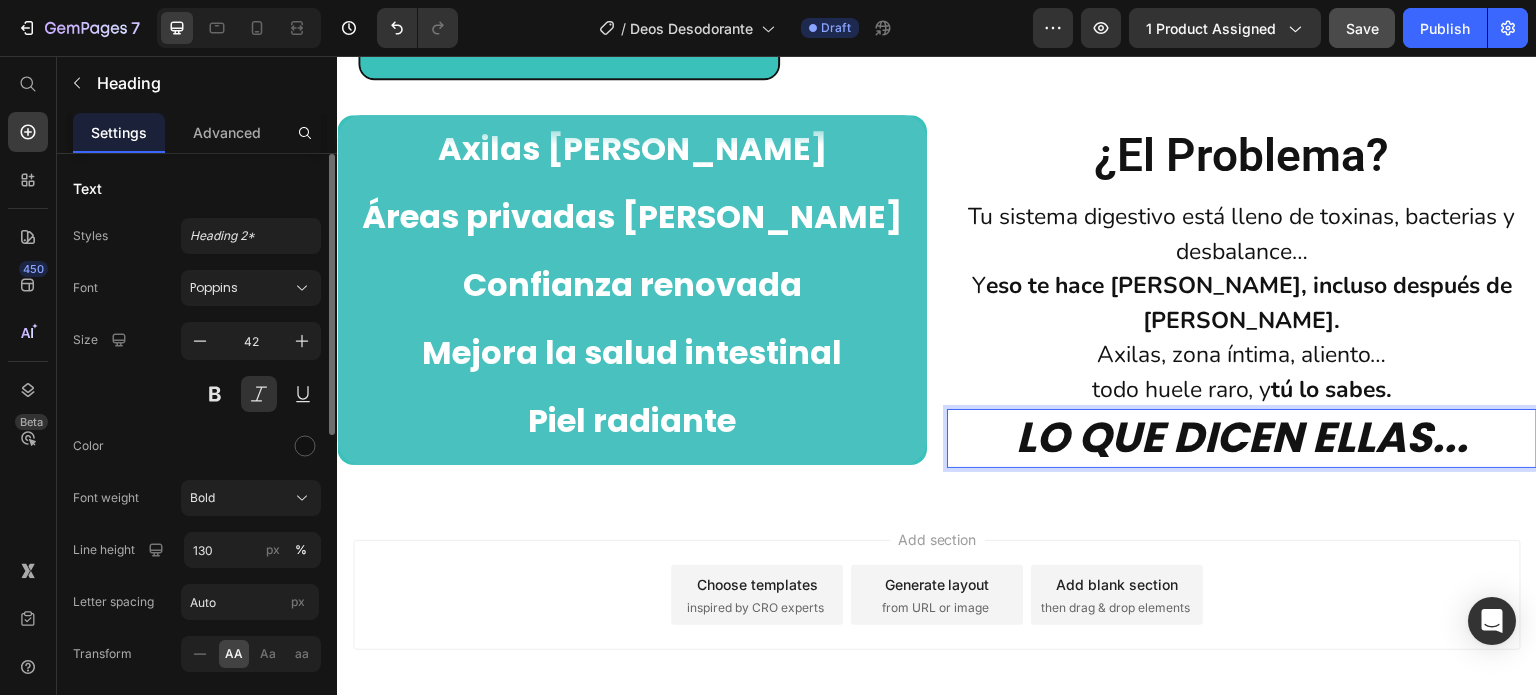 click on "lo que dicen ellas..." at bounding box center (1242, 438) 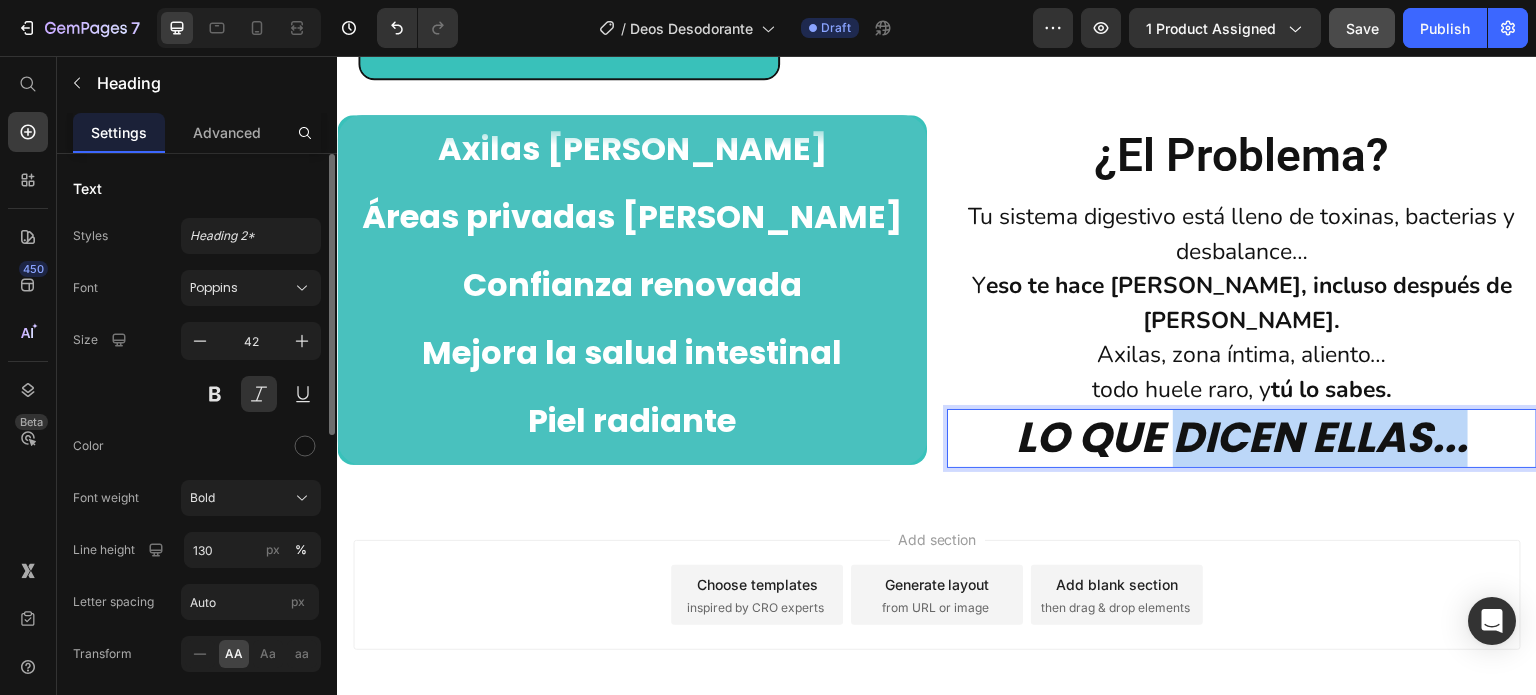 click on "lo que dicen ellas..." at bounding box center [1242, 438] 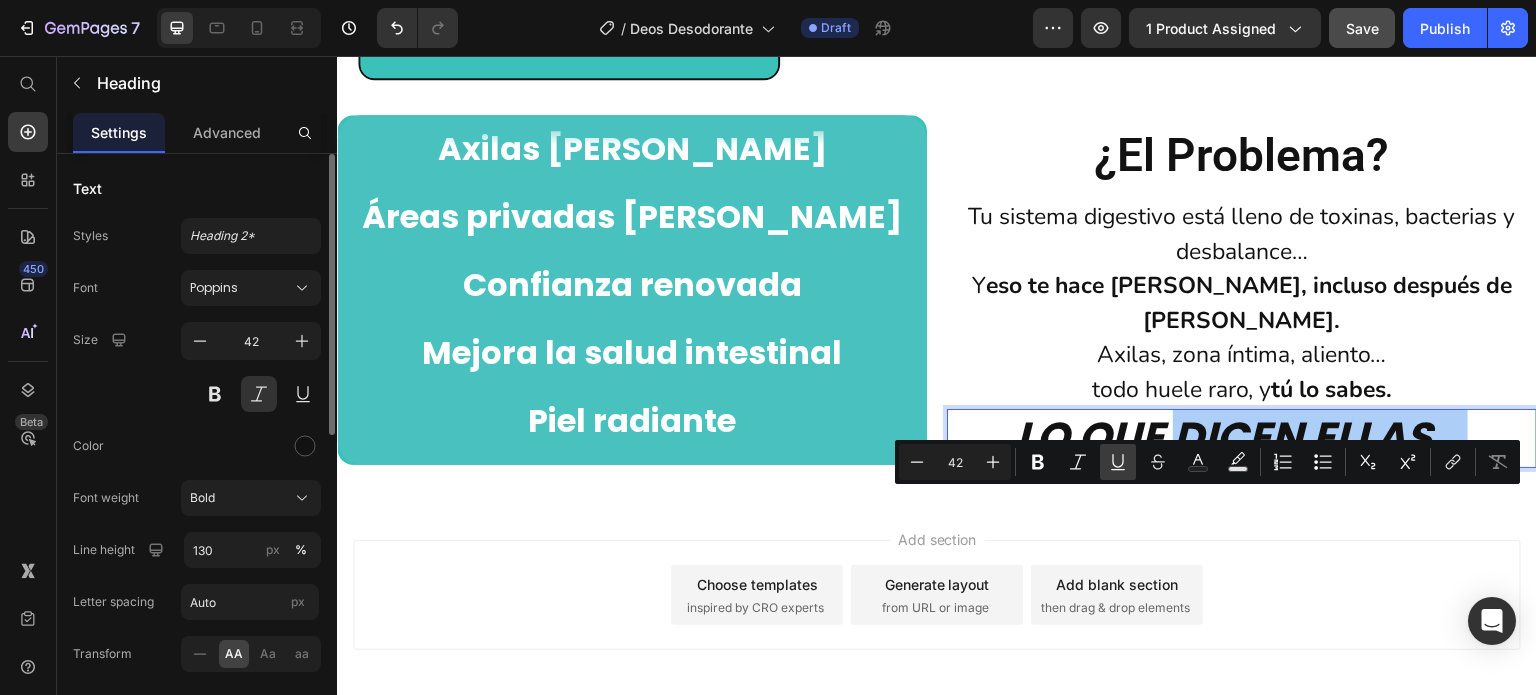 click on "Underline" at bounding box center (1118, 462) 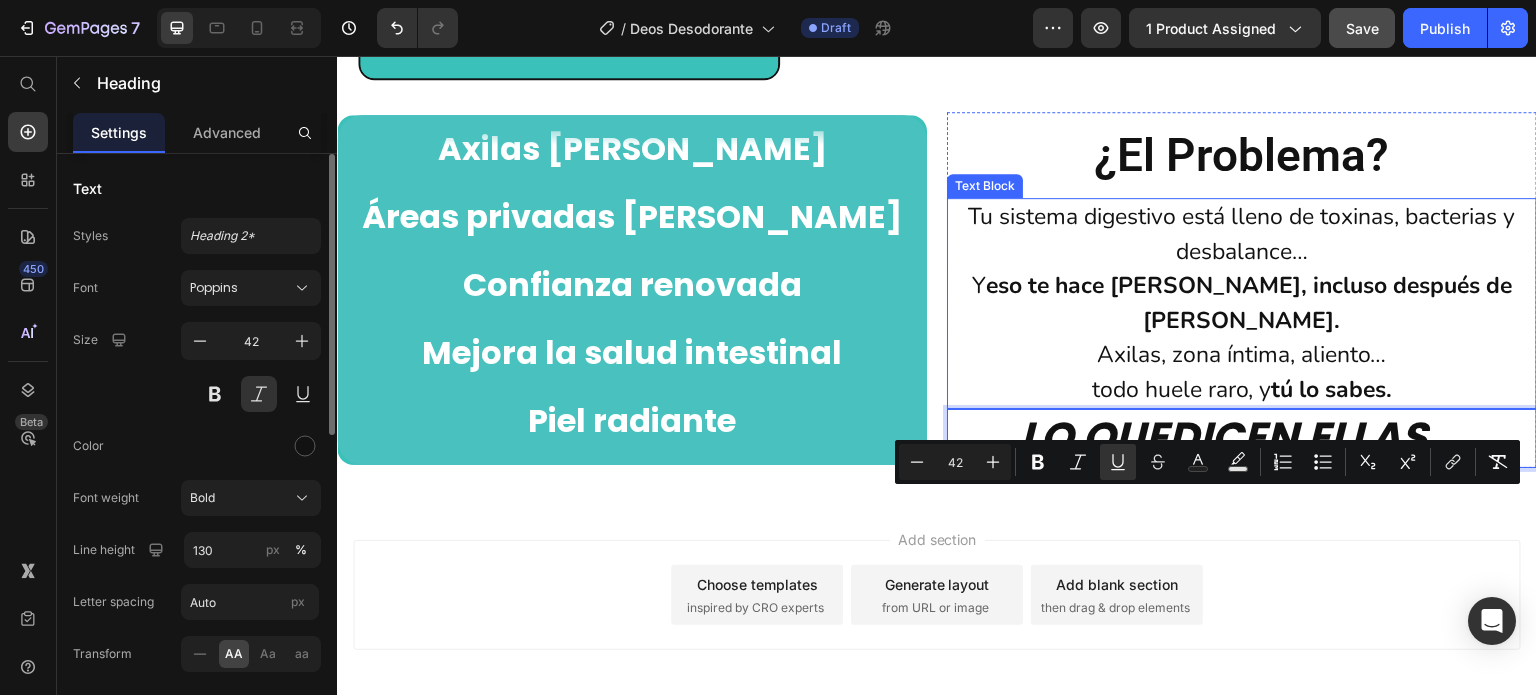 click on "Tu sistema digestivo está lleno de toxinas, bacterias y desbalance… Y  eso te hace oler mal, incluso después de ducharte. Axilas, zona íntima, aliento… todo huele raro, y  tú lo sabes." at bounding box center [1242, 303] 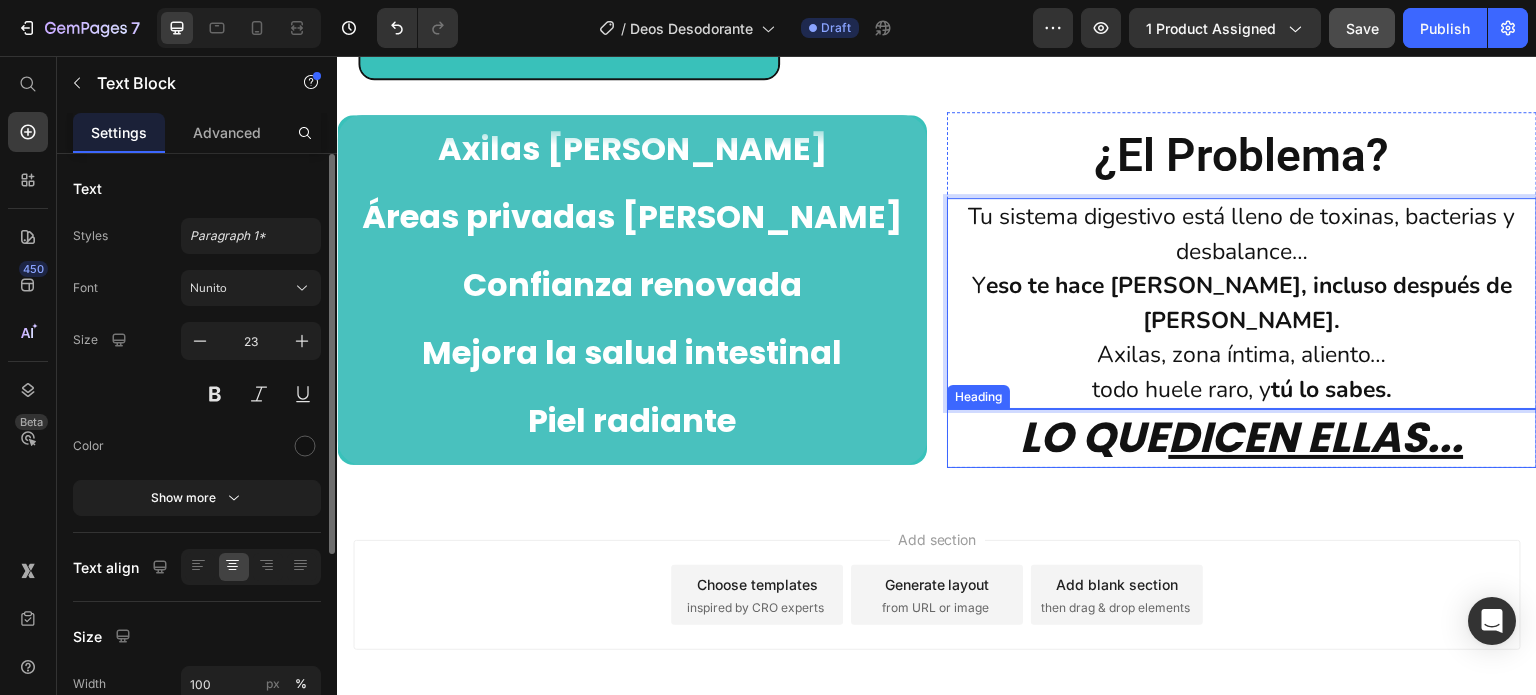 click on "dicen ellas..." at bounding box center (1316, 437) 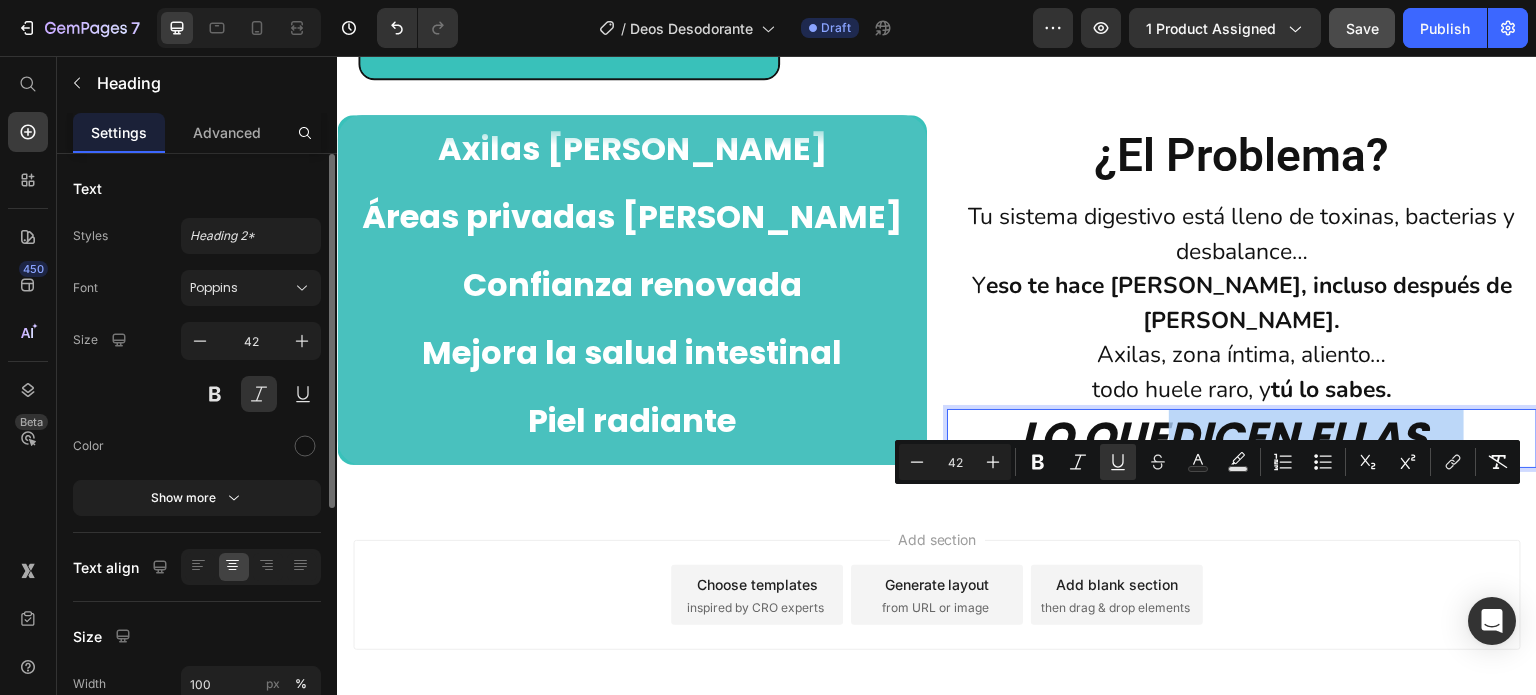drag, startPoint x: 1171, startPoint y: 525, endPoint x: 1478, endPoint y: 518, distance: 307.0798 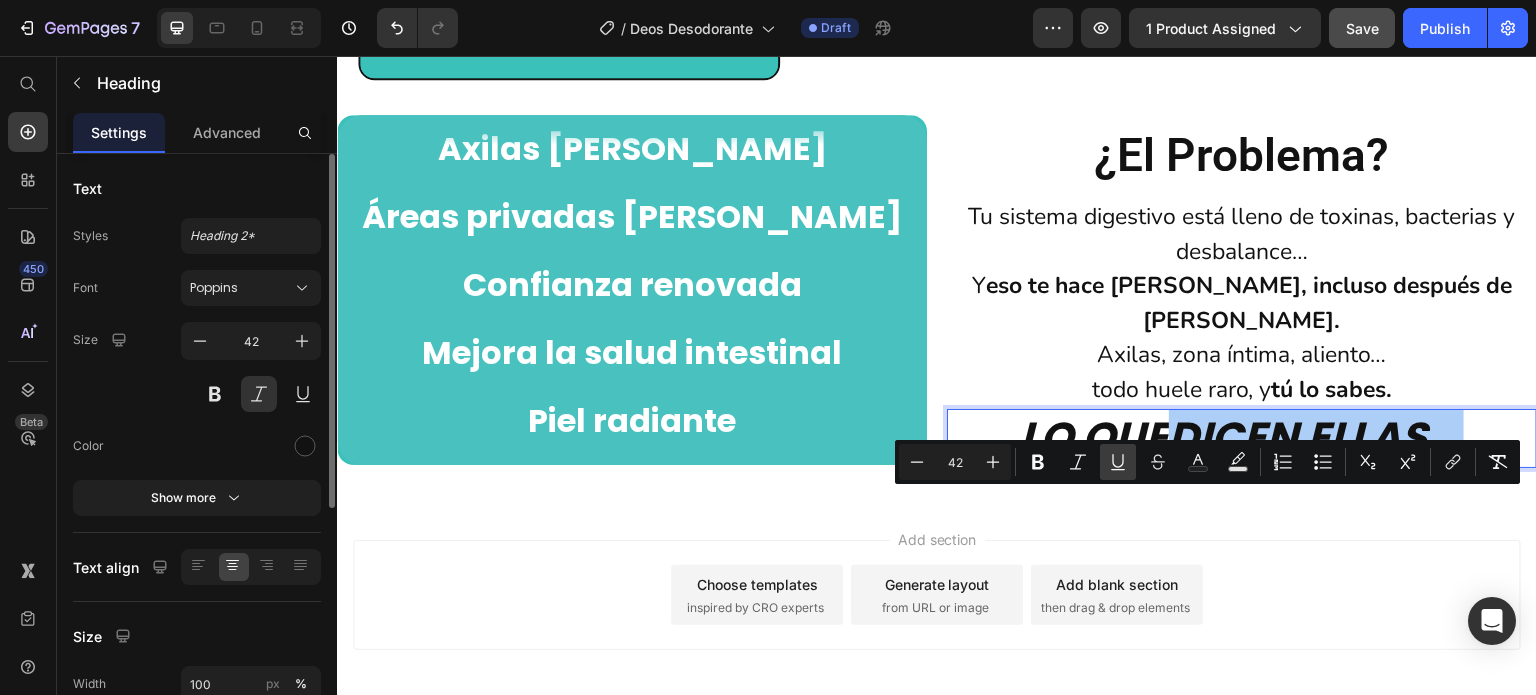click 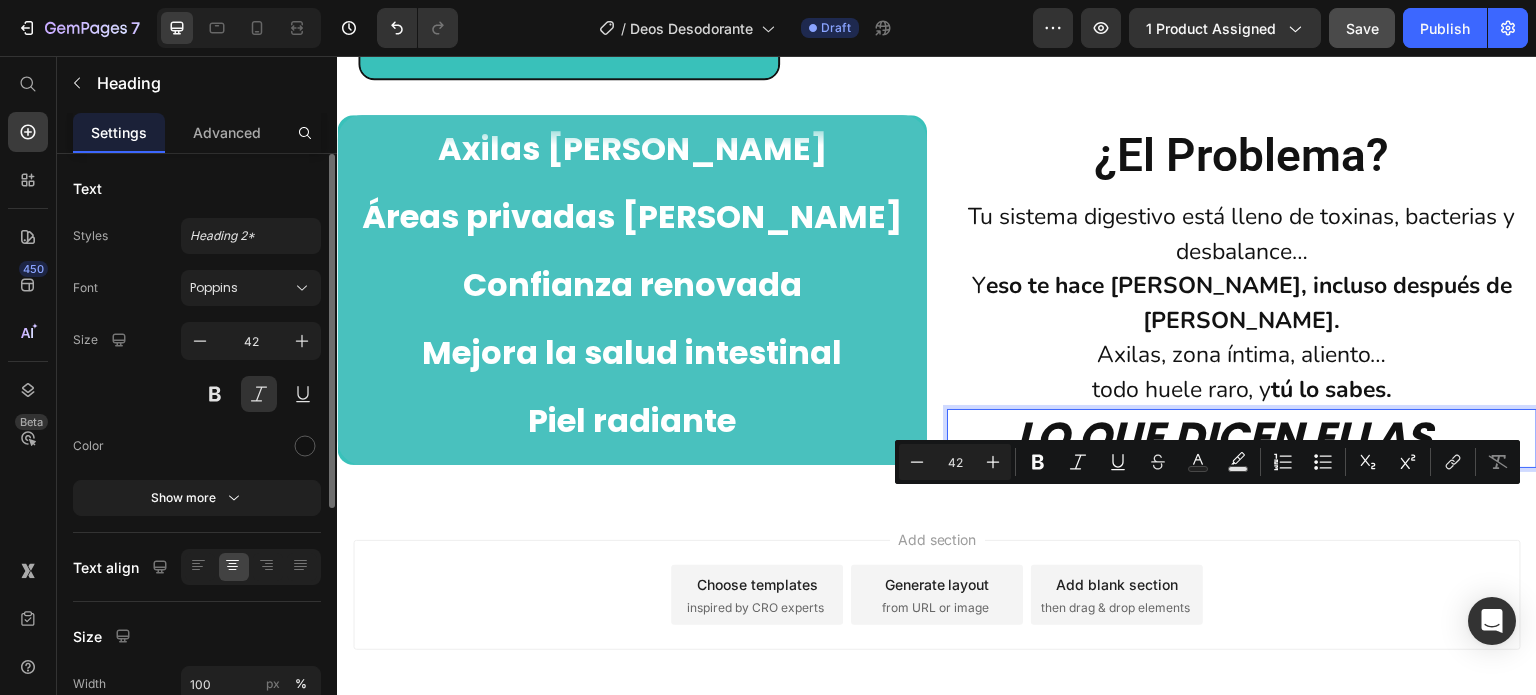click on "lo que dicen ellas..." at bounding box center [1242, 438] 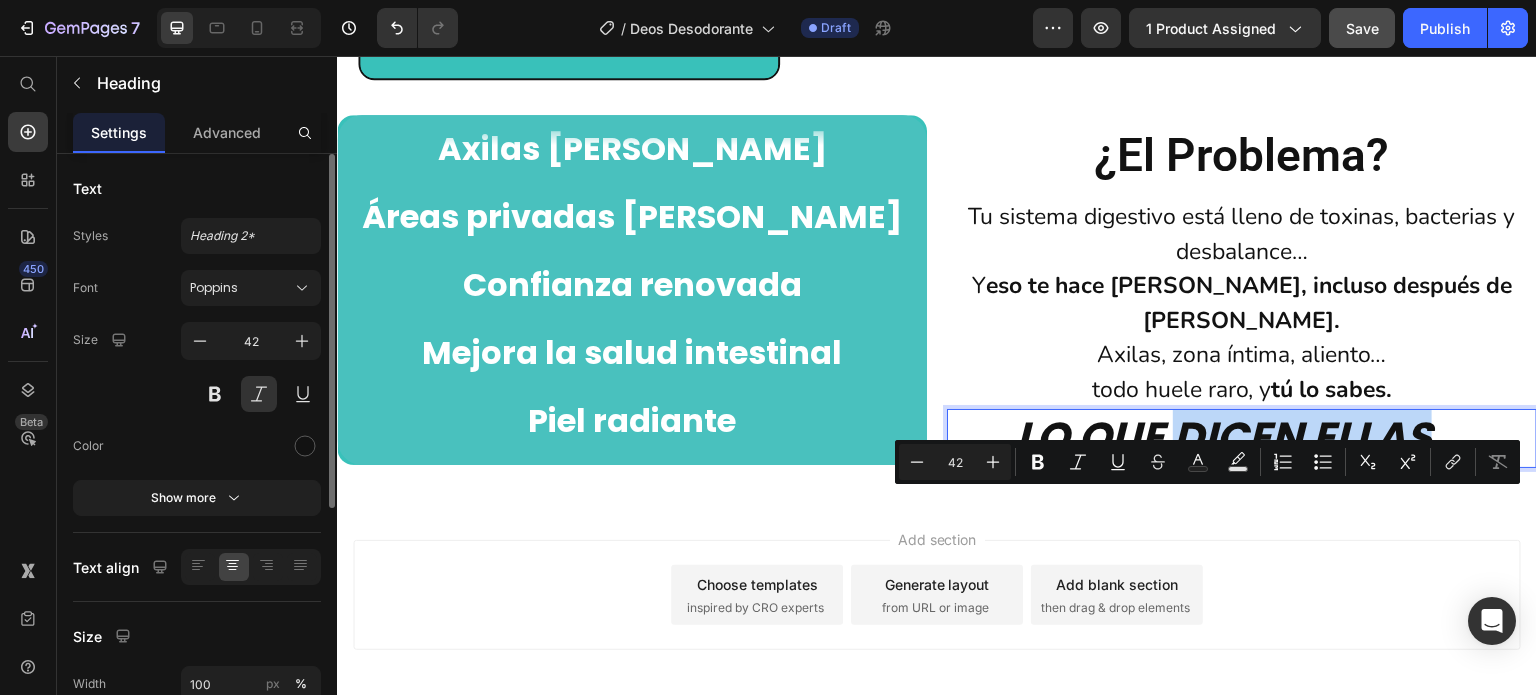 drag, startPoint x: 1420, startPoint y: 533, endPoint x: 1171, endPoint y: 533, distance: 249 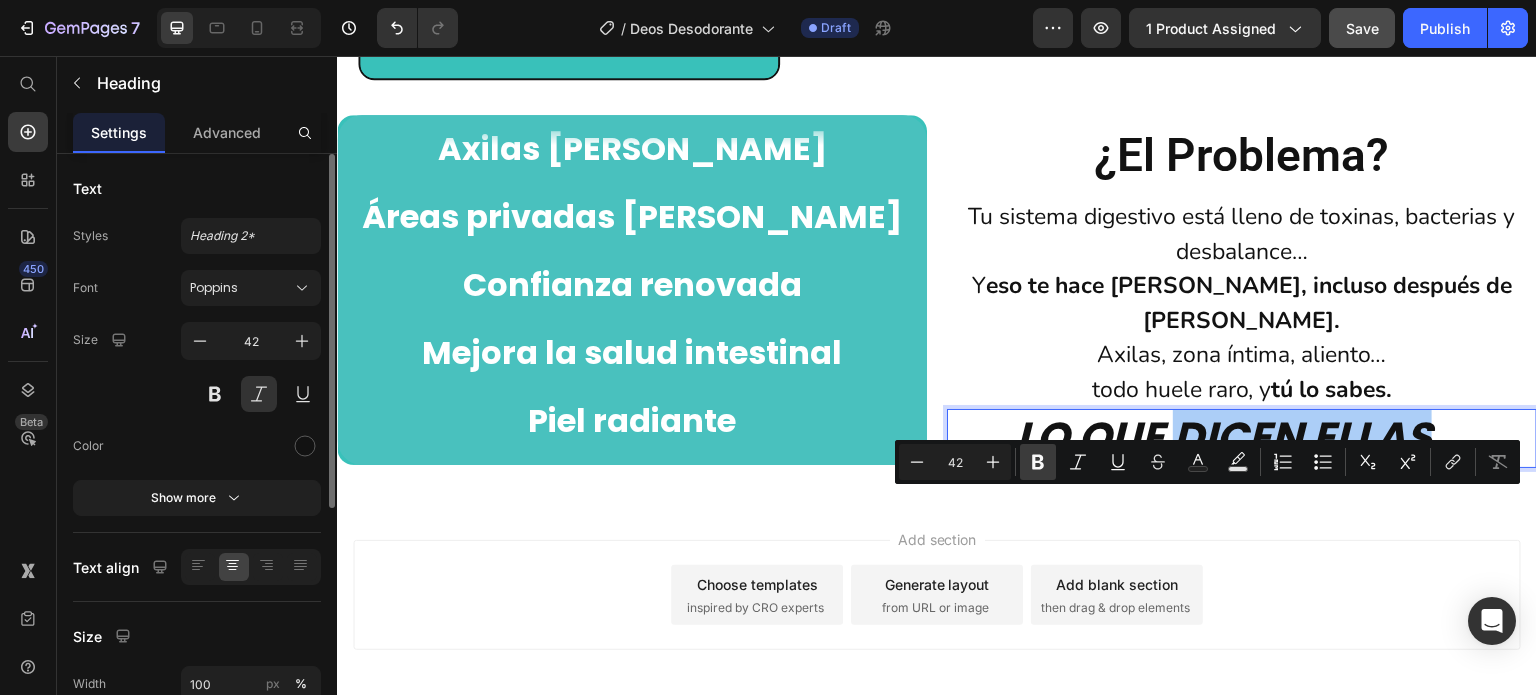 click 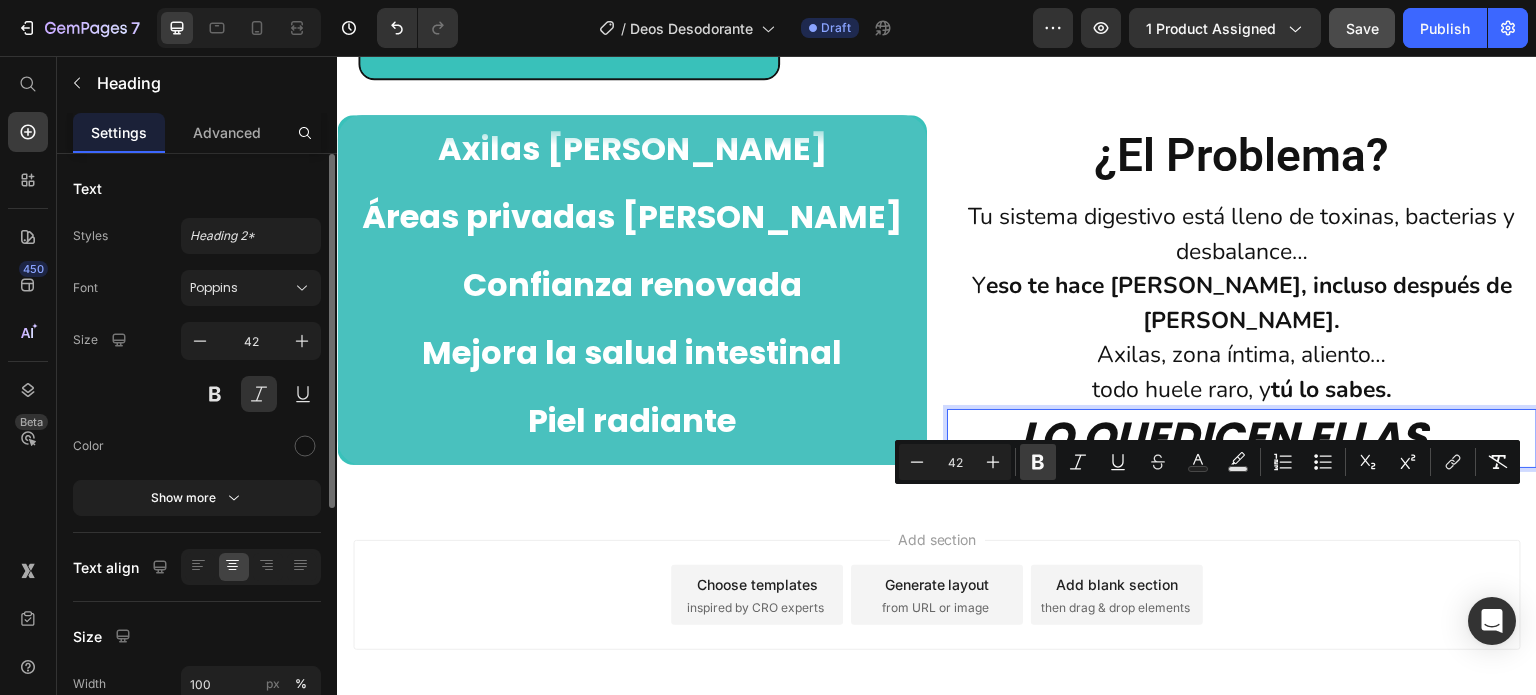 click 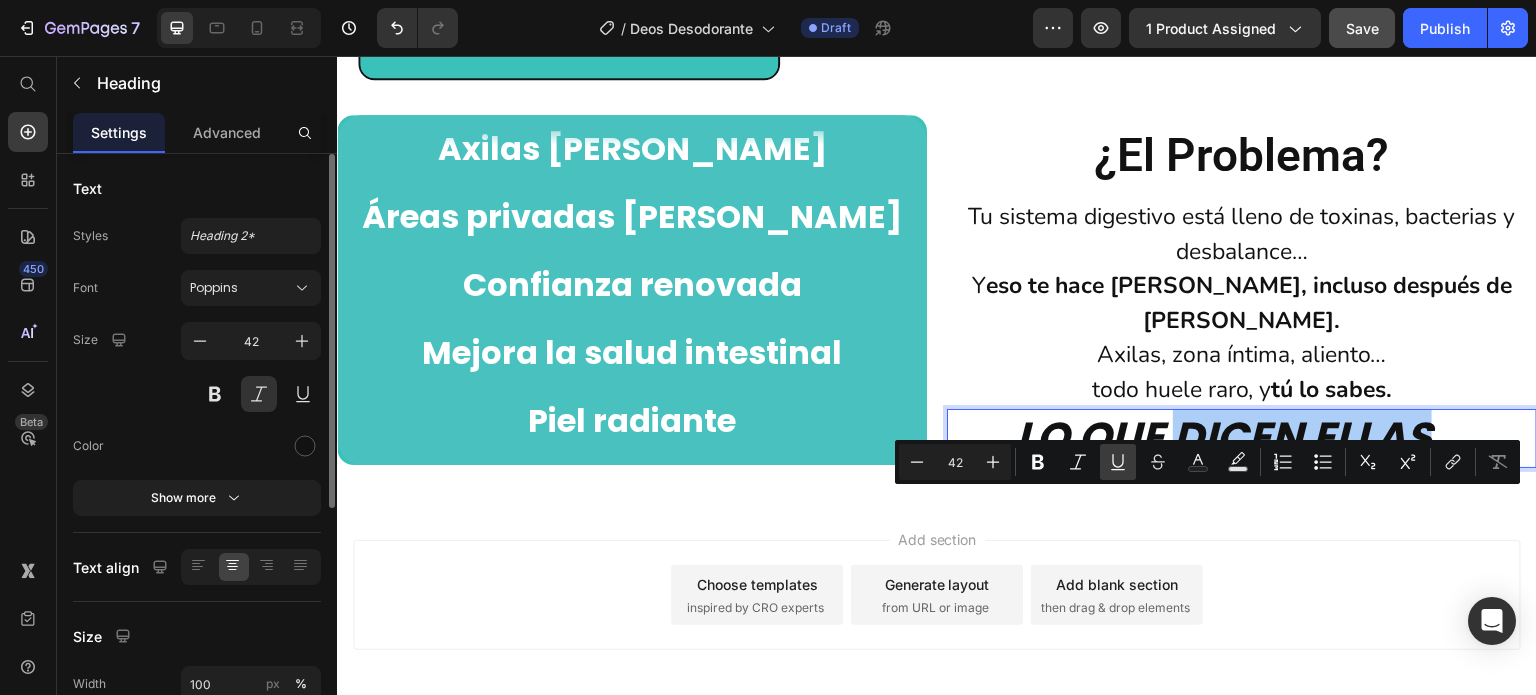 click 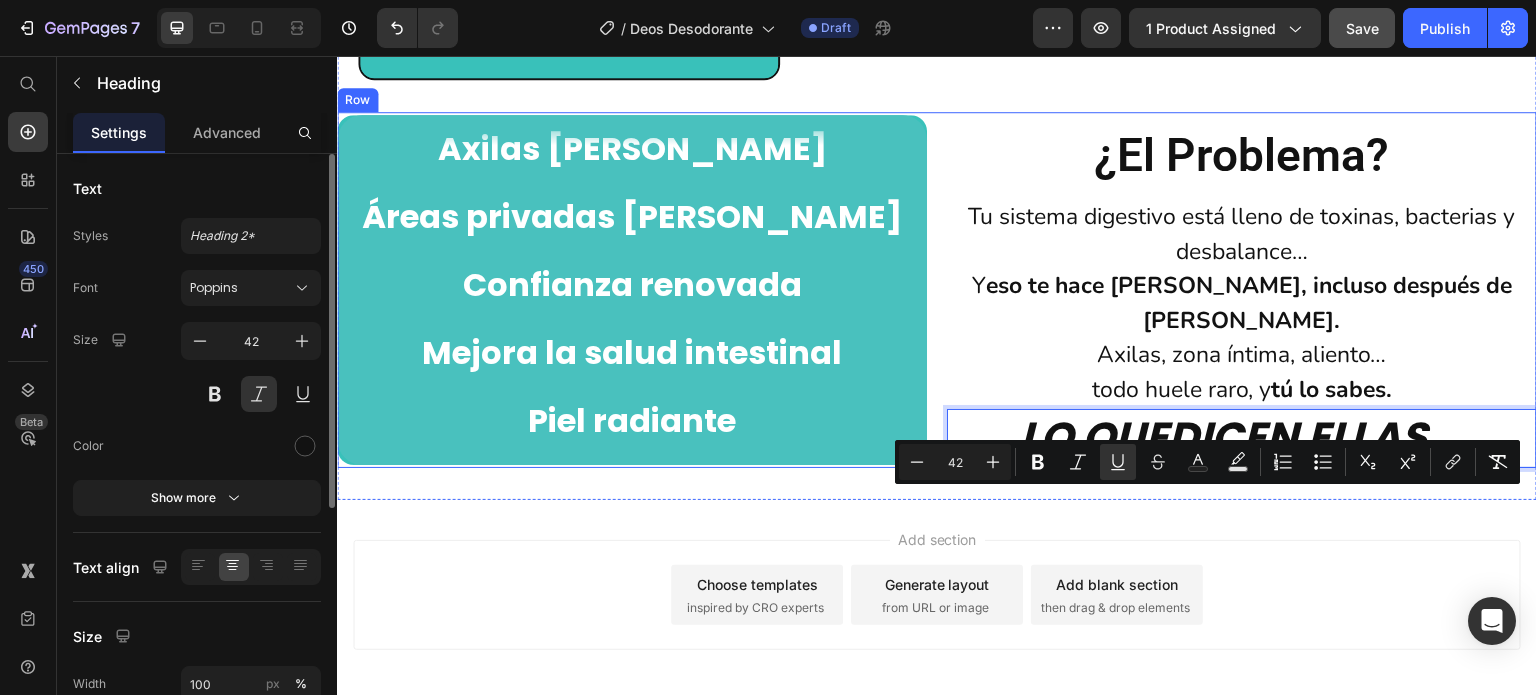 click on "¿El problema? Heading Tu sistema digestivo está lleno de toxinas, bacterias y desbalance… Y  eso te hace oler mal, incluso después de ducharte. Axilas, zona íntima, aliento… todo huele raro, y  tú lo sabes. Text Block lo que  dicen ellas ... Heading   0 Row" at bounding box center [1242, 290] 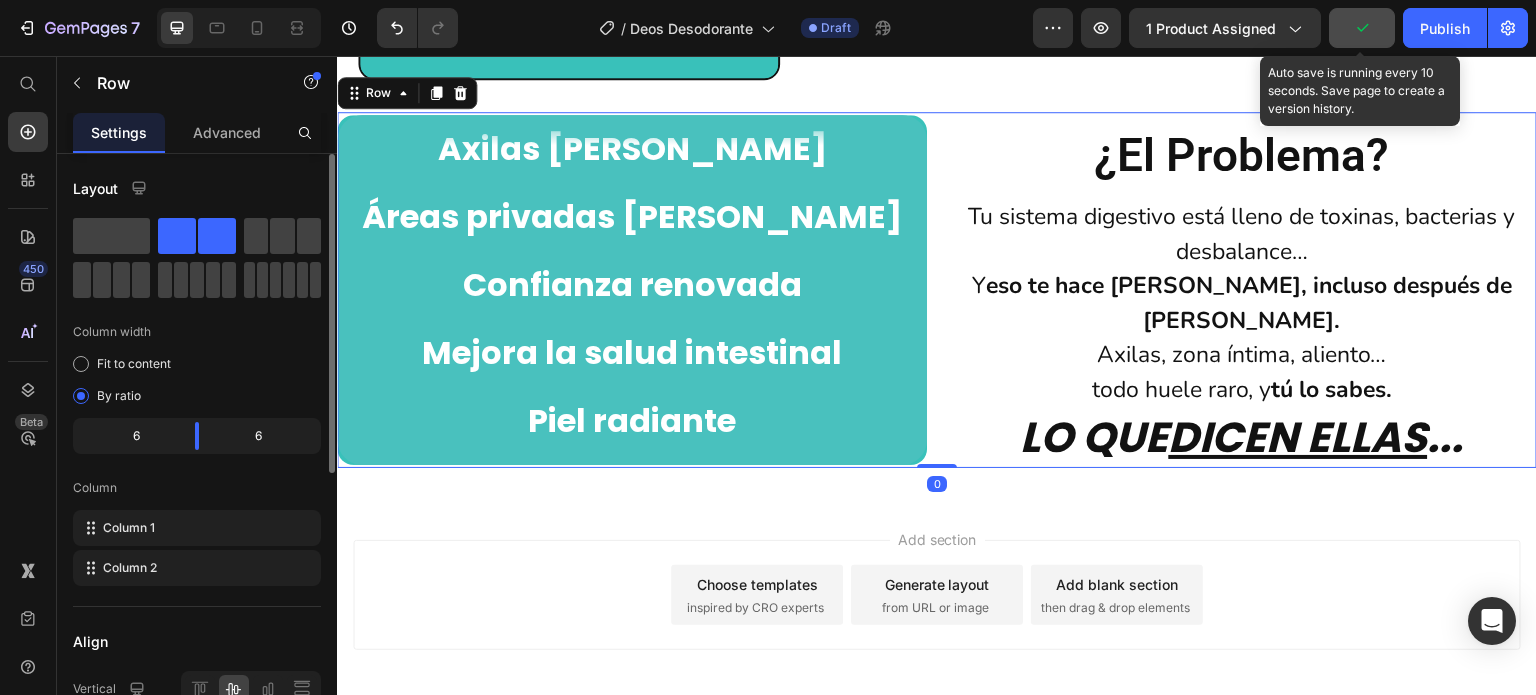click 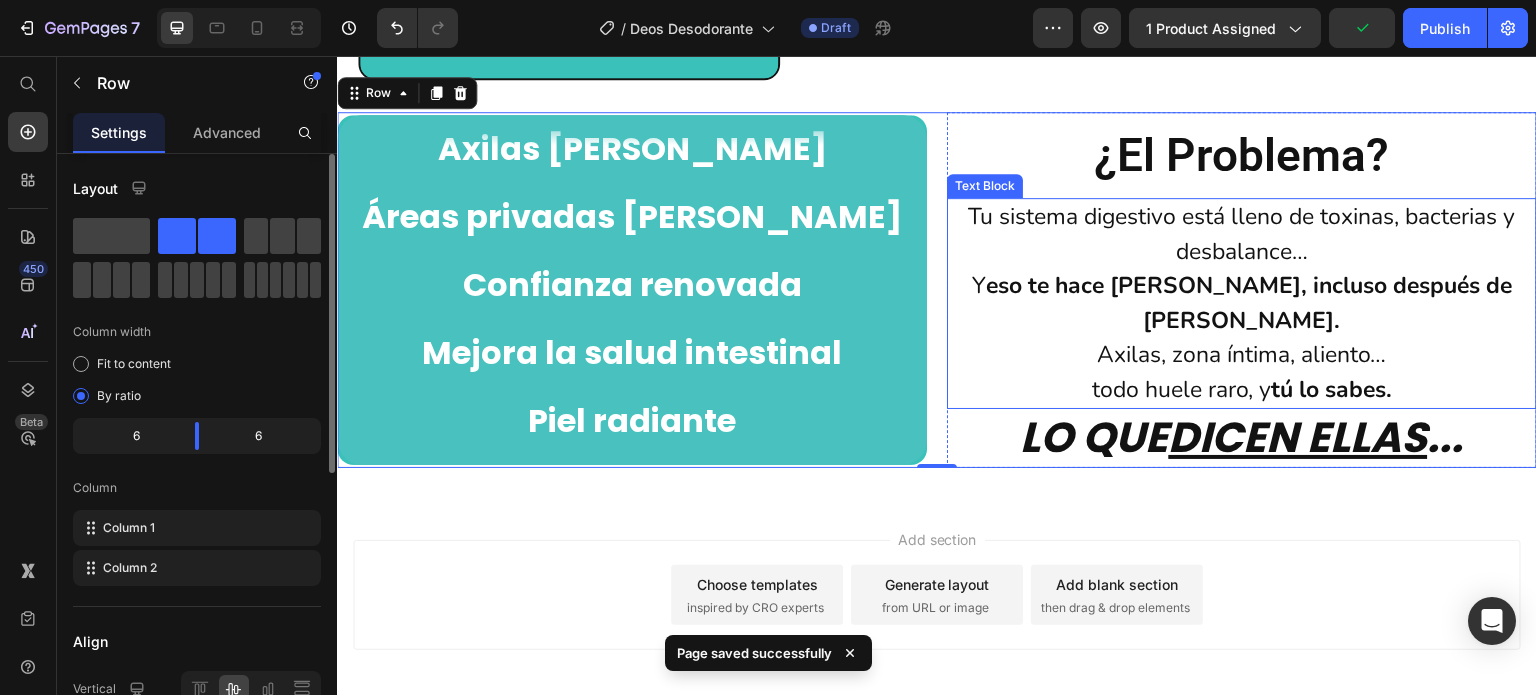 click on "Tu sistema digestivo está lleno de toxinas, bacterias y desbalance… Y  eso te hace oler mal, incluso después de ducharte. Axilas, zona íntima, aliento… todo huele raro, y  tú lo sabes." at bounding box center (1242, 303) 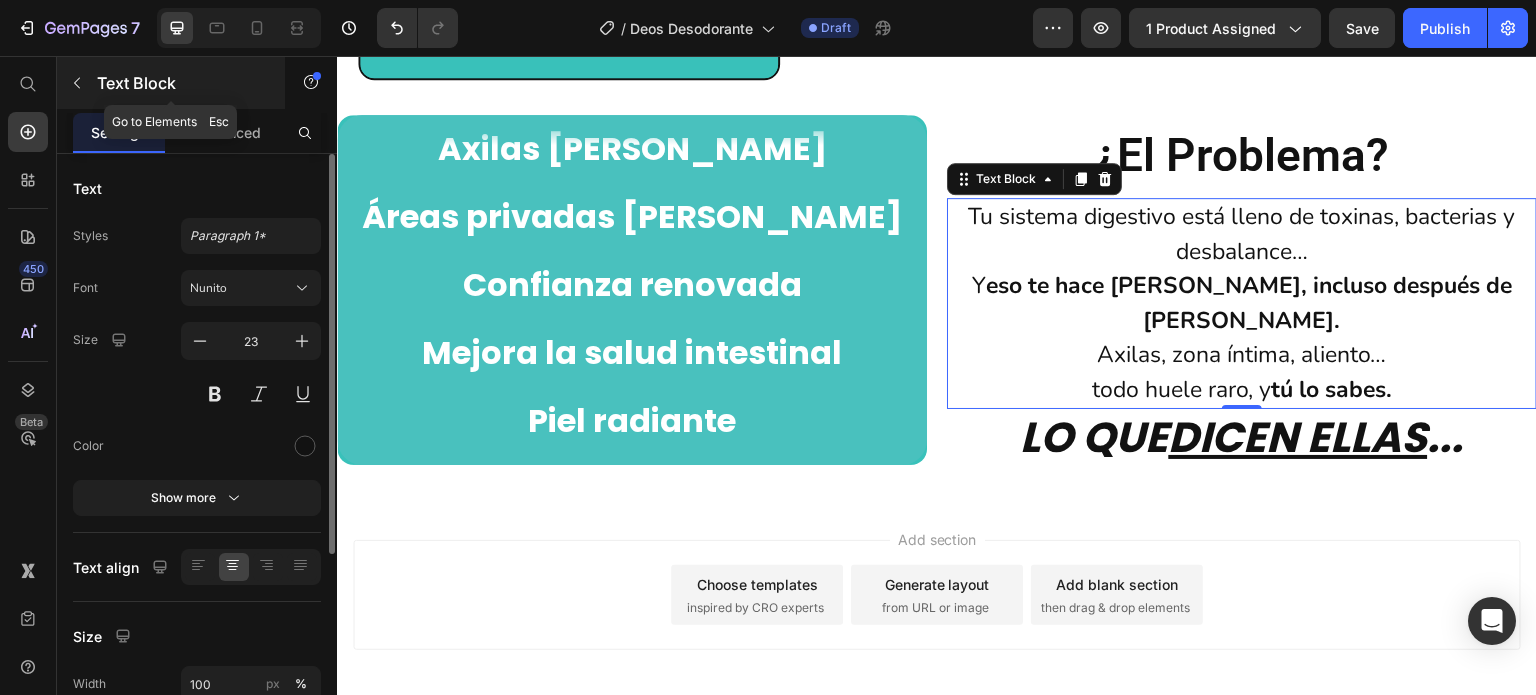 click 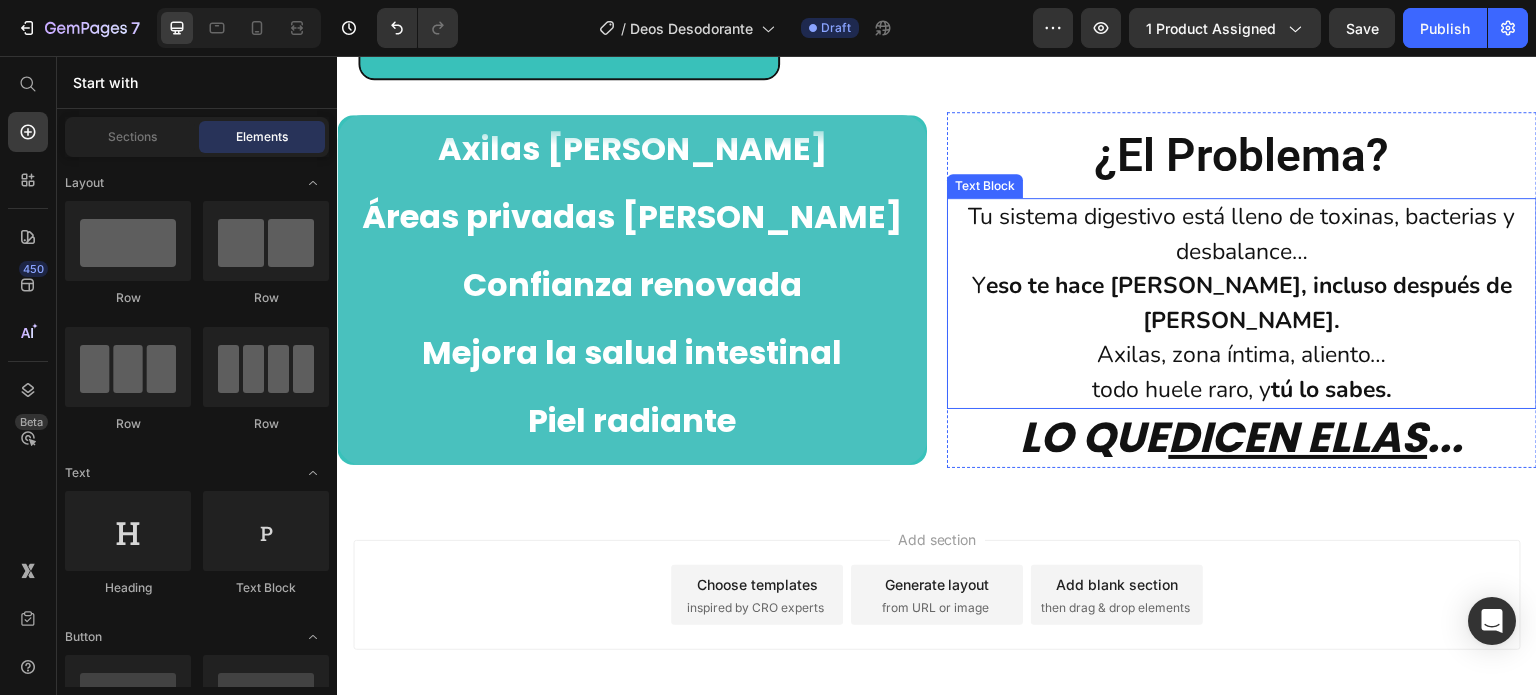 scroll, scrollTop: 1565, scrollLeft: 0, axis: vertical 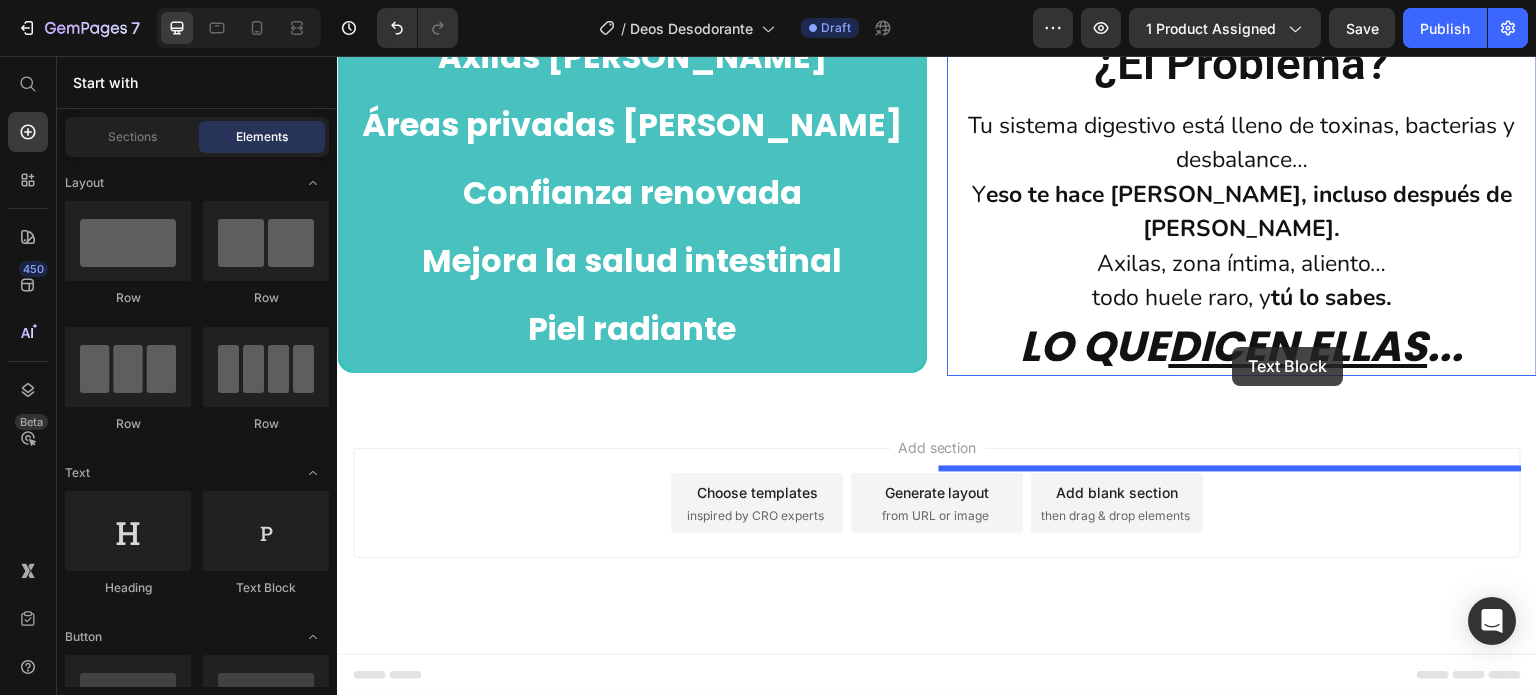 drag, startPoint x: 586, startPoint y: 587, endPoint x: 1233, endPoint y: 347, distance: 690.079 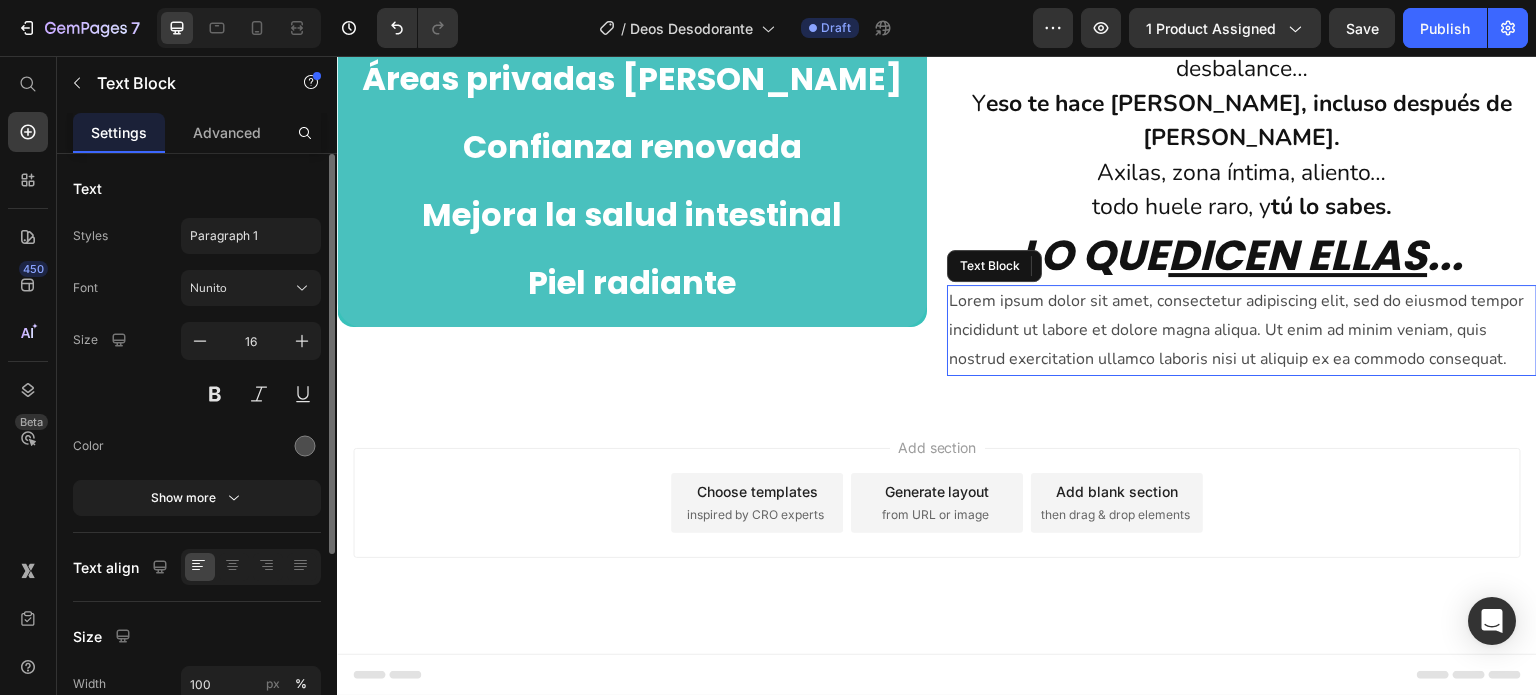 scroll, scrollTop: 1596, scrollLeft: 0, axis: vertical 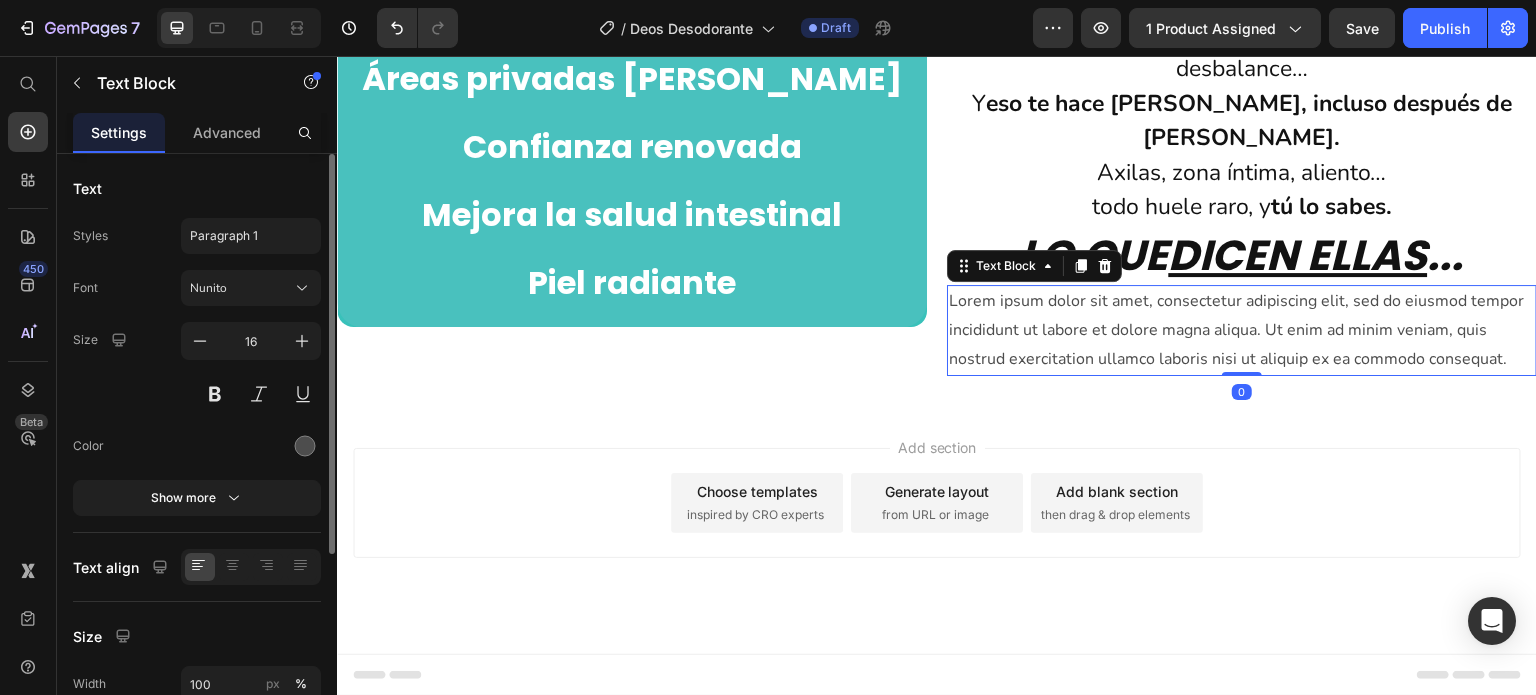 click on "Lorem ipsum dolor sit amet, consectetur adipiscing elit, sed do eiusmod tempor incididunt ut labore et dolore magna aliqua. Ut enim ad minim veniam, quis nostrud exercitation ullamco laboris nisi ut aliquip ex ea commodo consequat." at bounding box center [1242, 330] 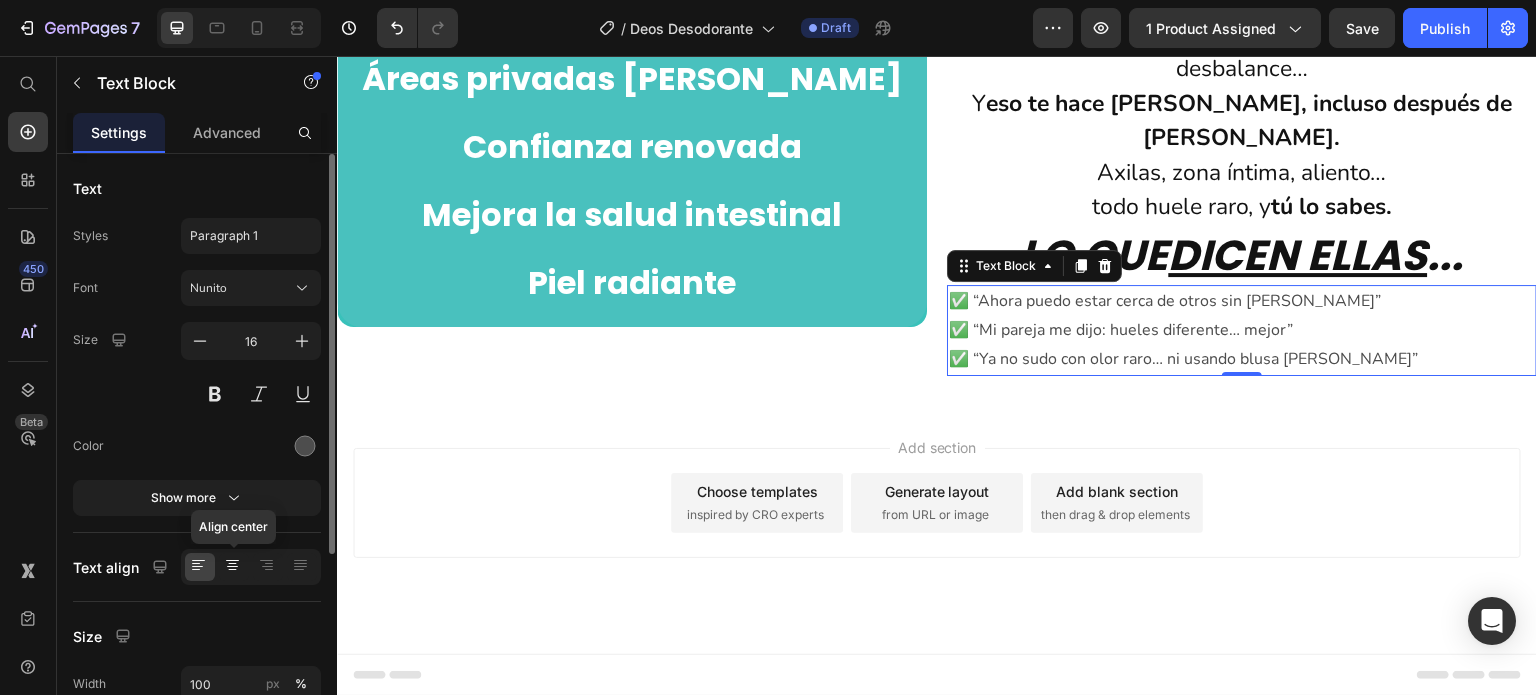 click 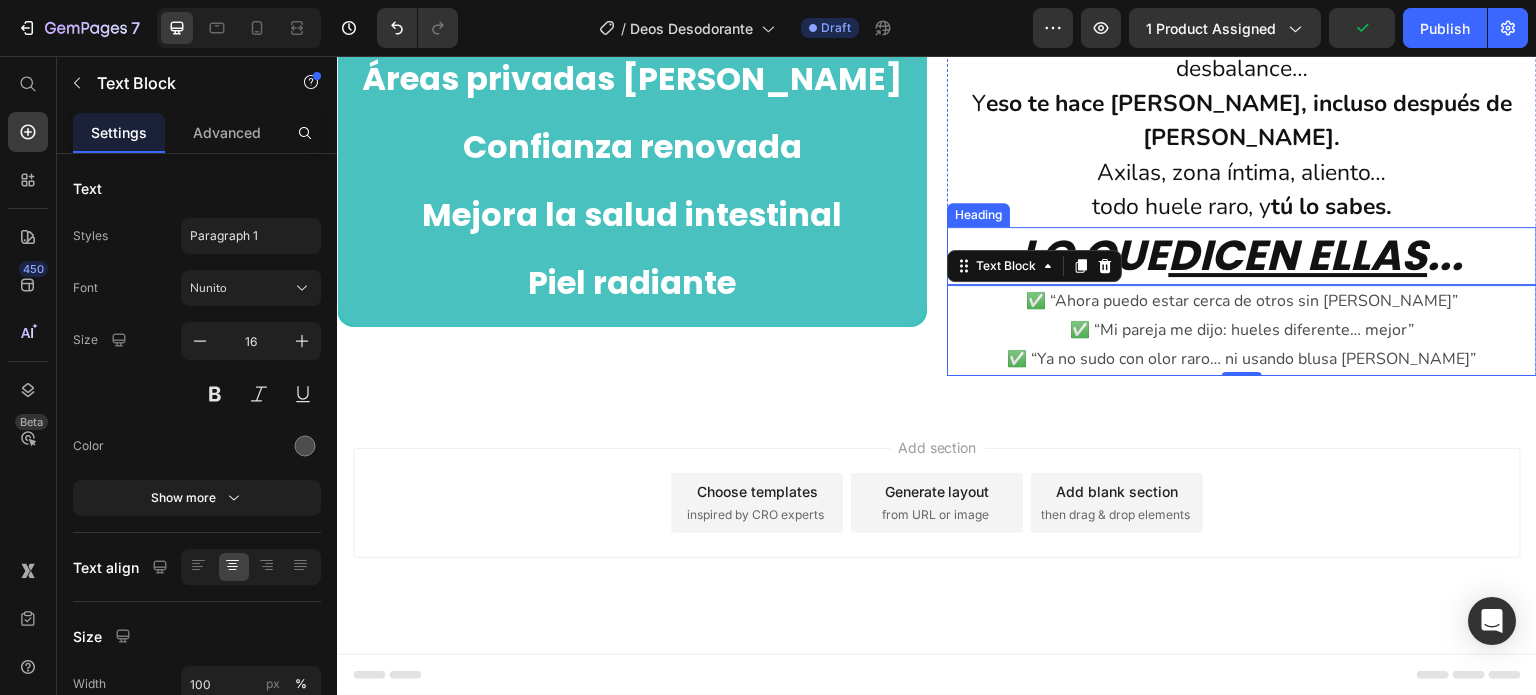click on "dicen ellas" at bounding box center [1298, 255] 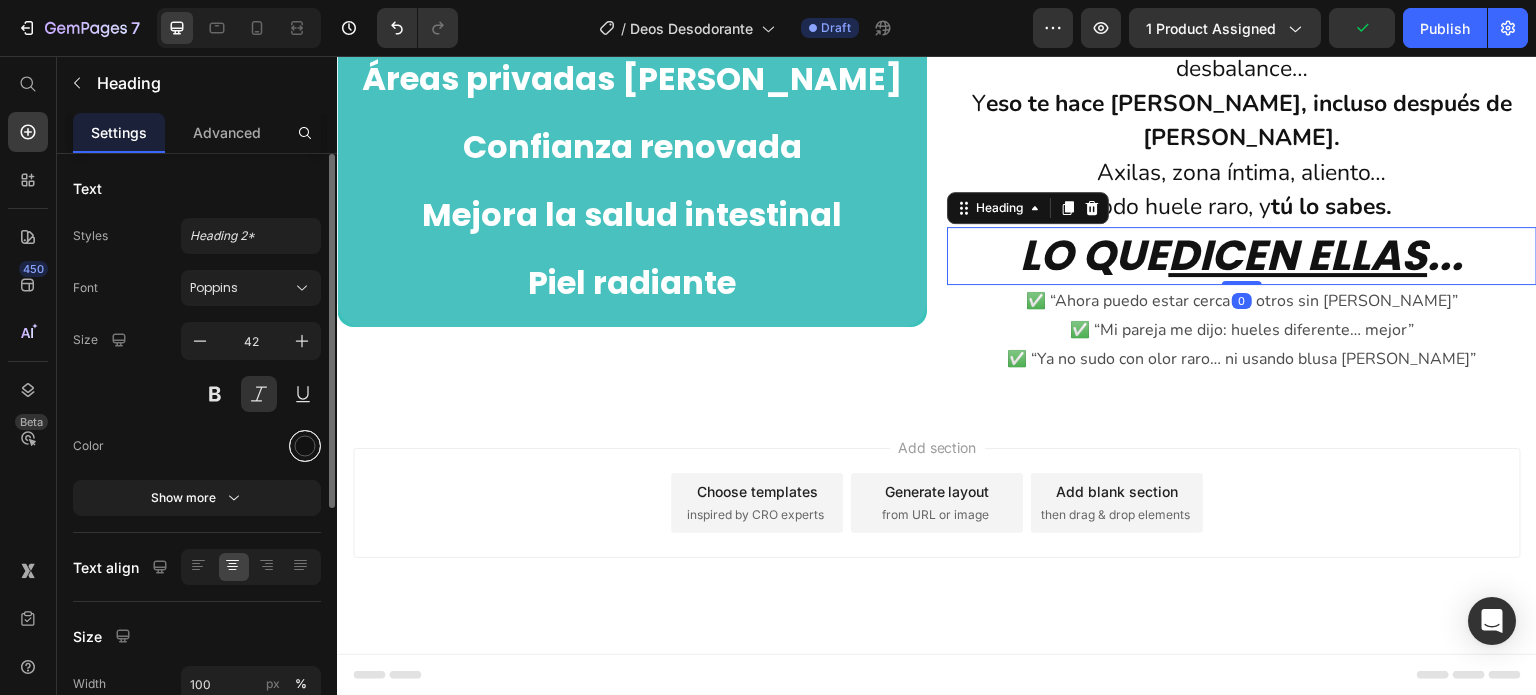 click at bounding box center [305, 446] 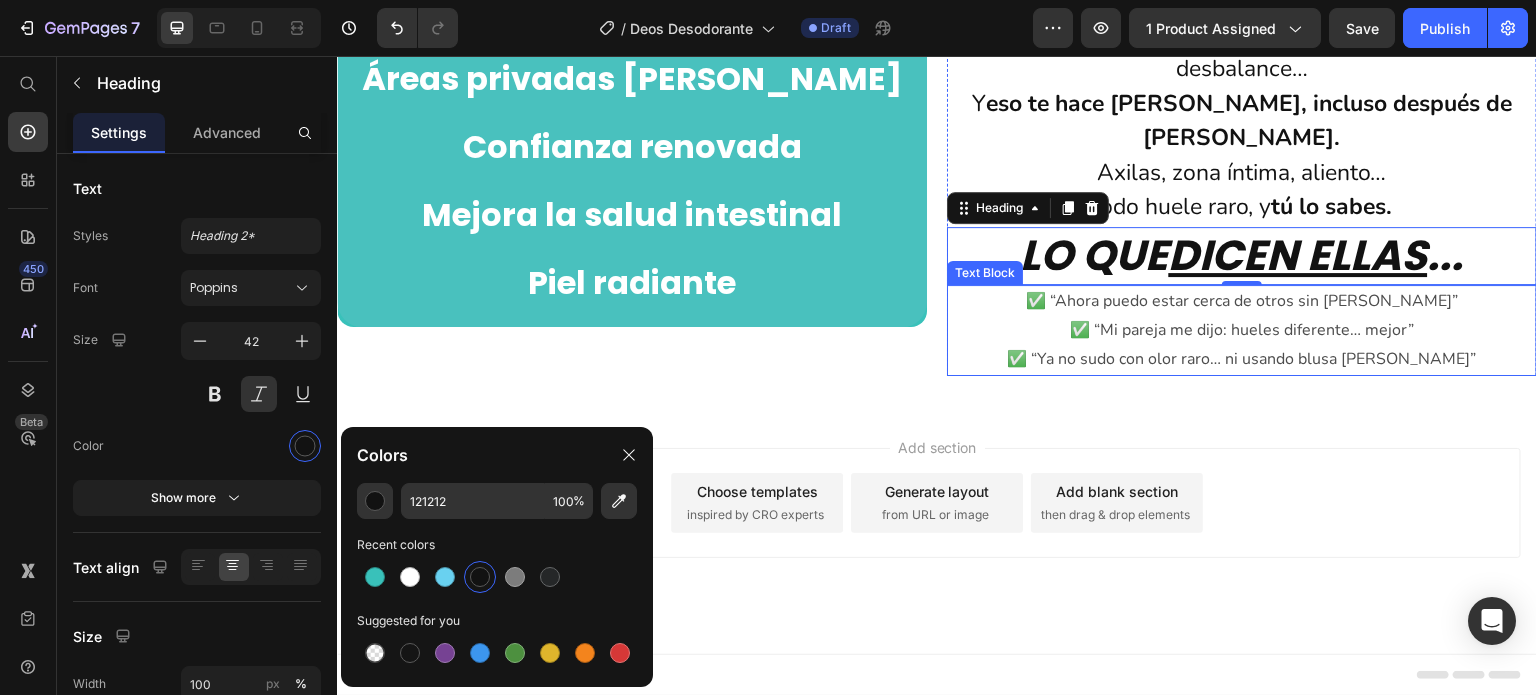 click on "✅ “Ahora puedo estar cerca de otros sin pena” ✅ “Mi pareja me dijo: hueles diferente… mejor” ✅ “Ya no sudo con olor raro… ni usando blusa blanca”" at bounding box center (1242, 330) 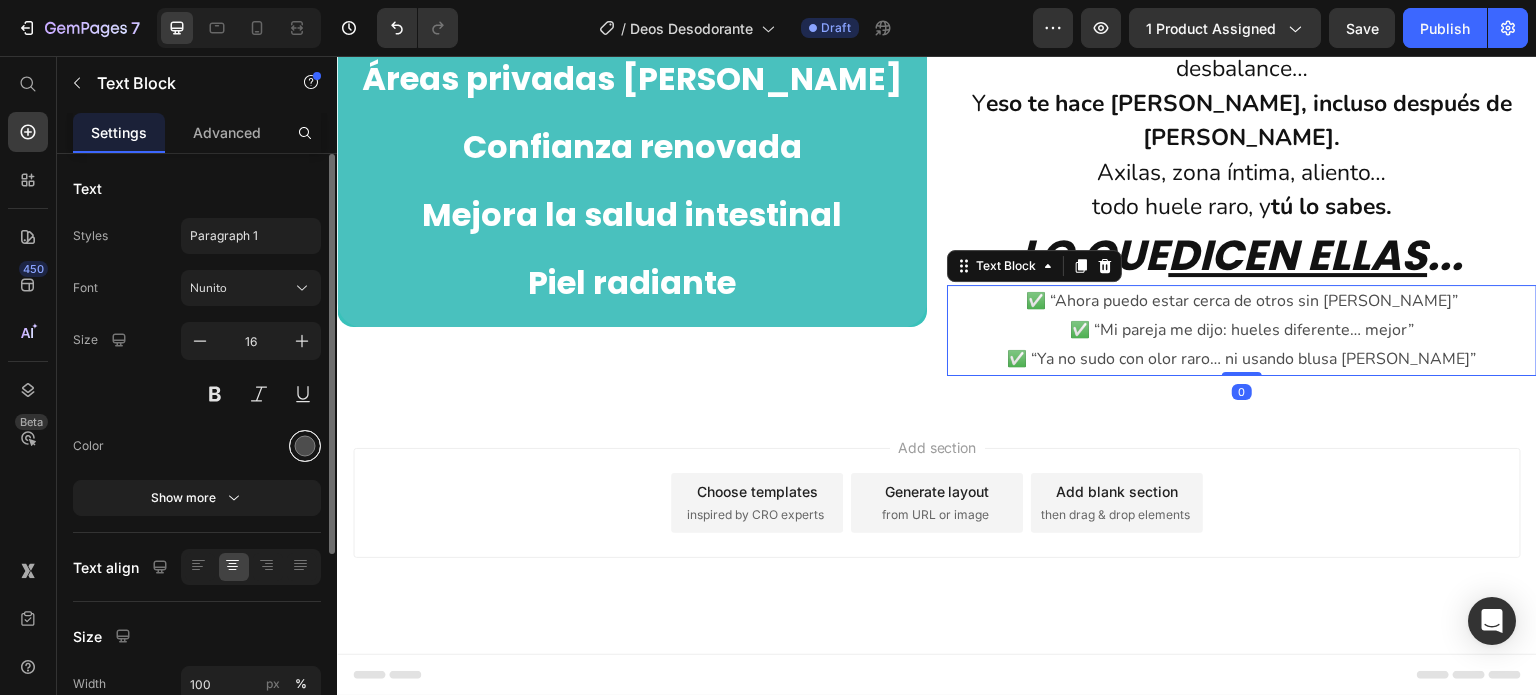 click at bounding box center (305, 446) 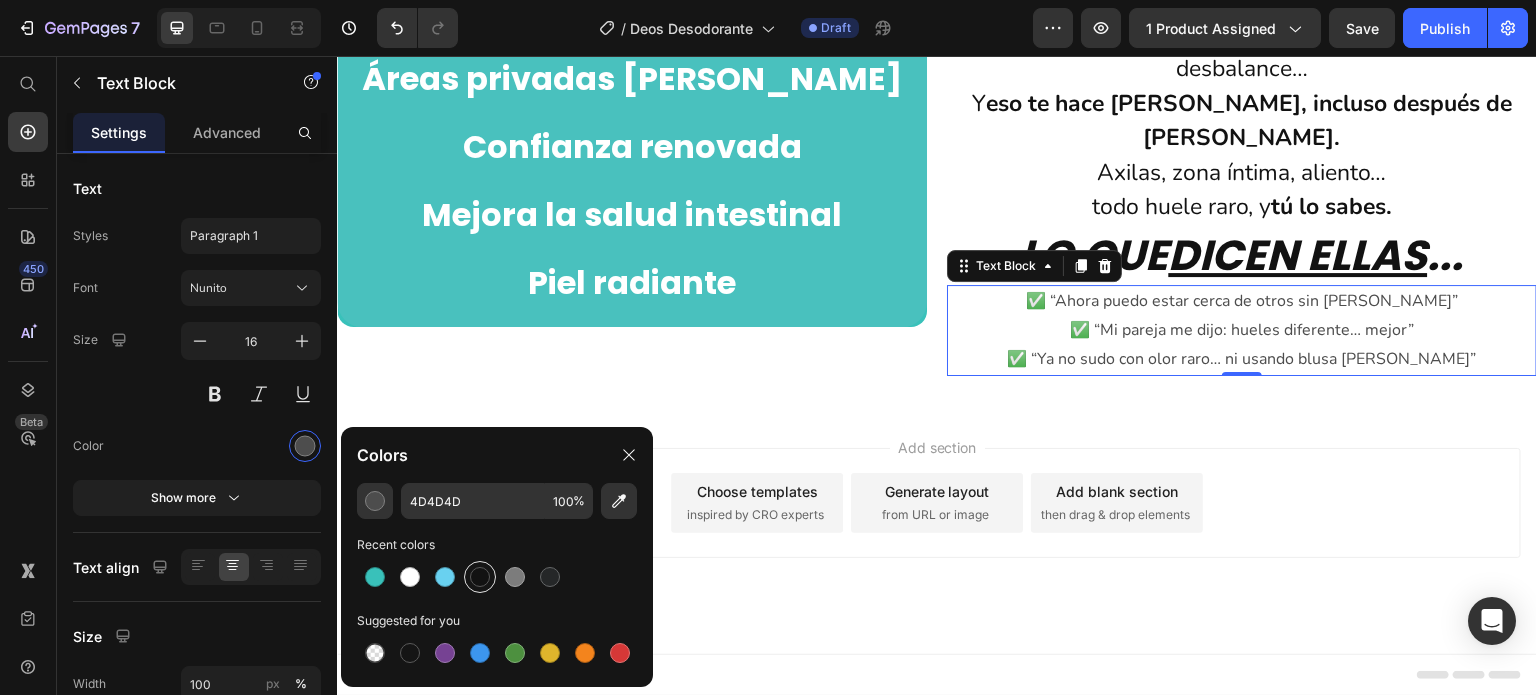 click at bounding box center (480, 577) 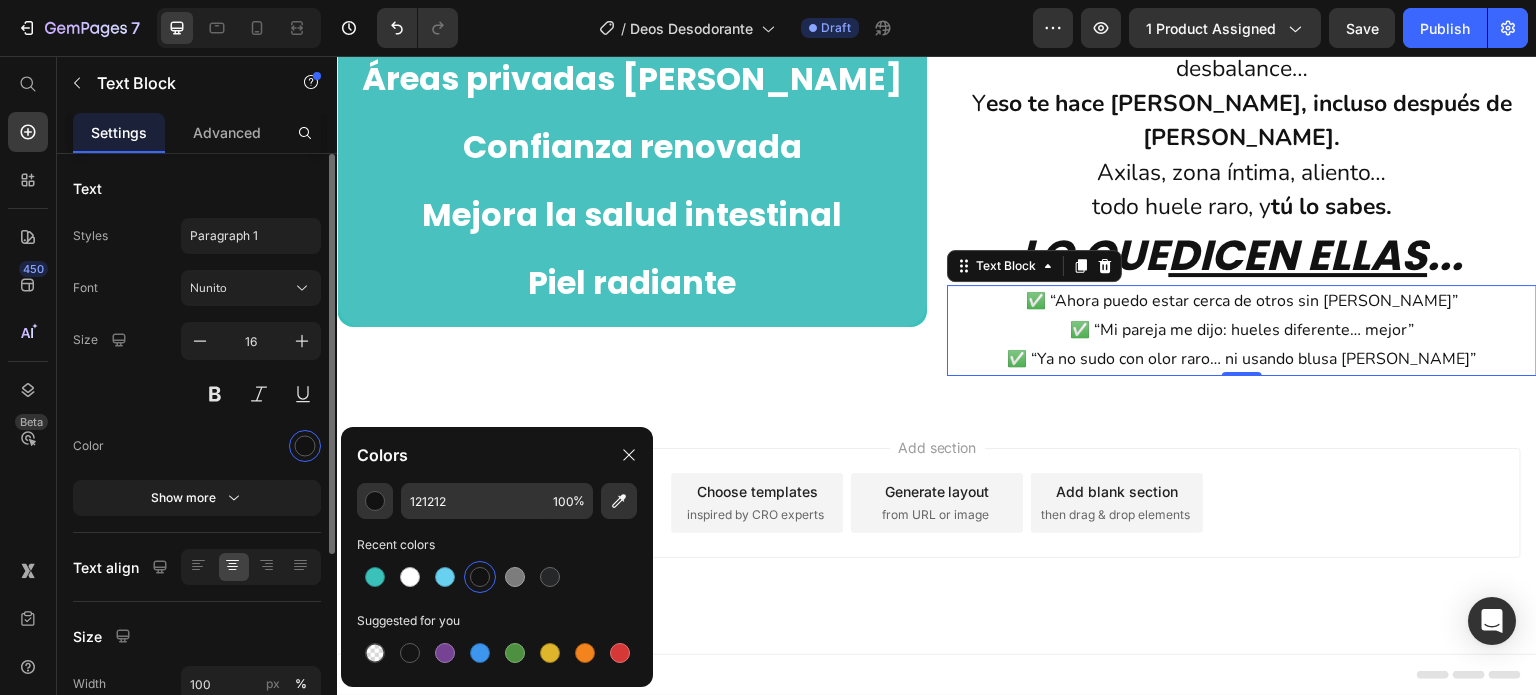 click at bounding box center [251, 446] 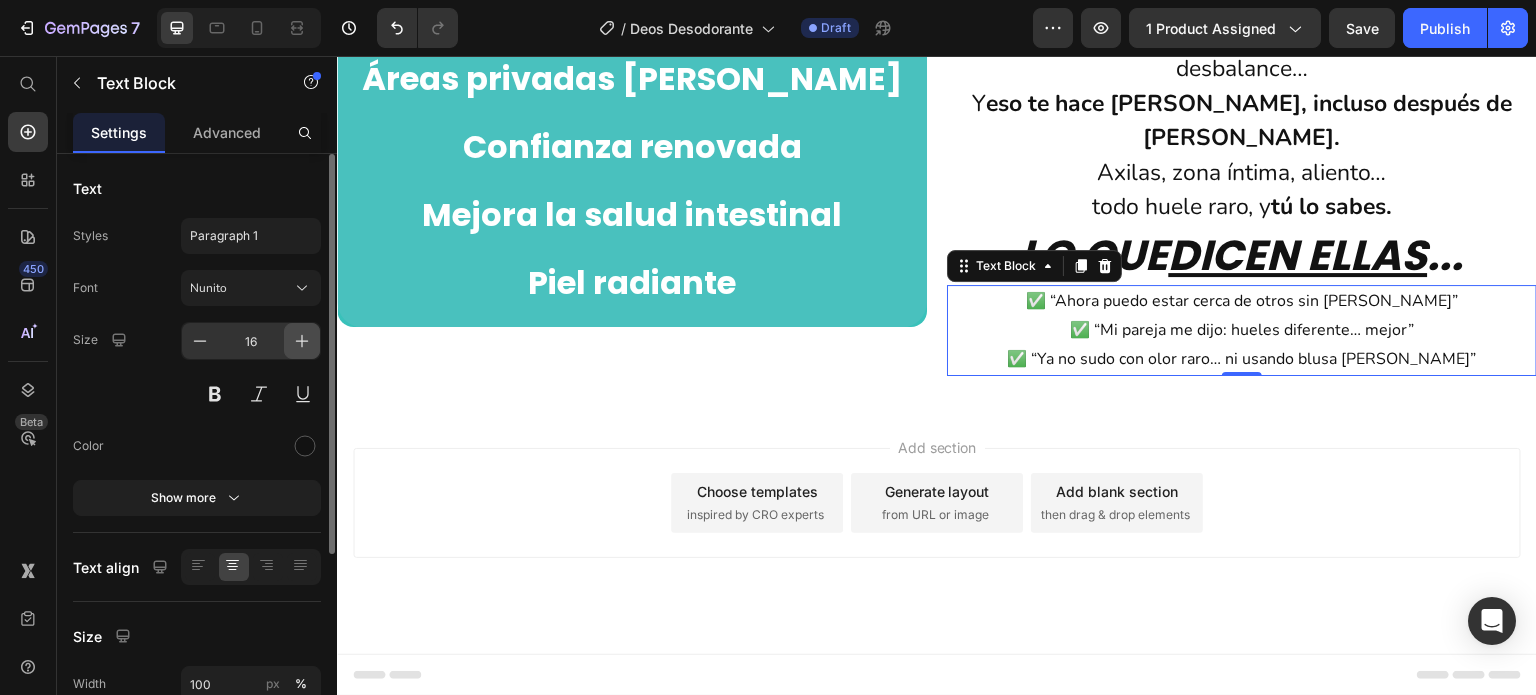 click 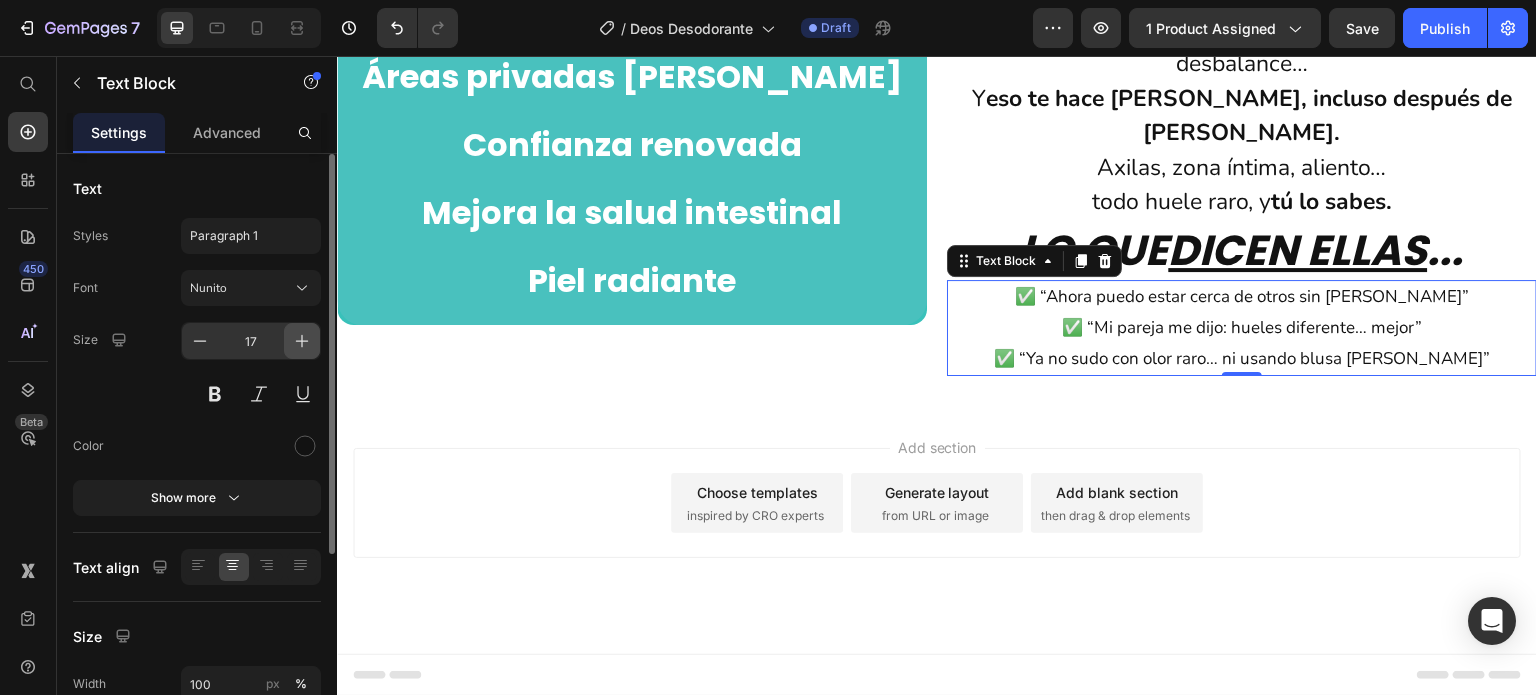 click 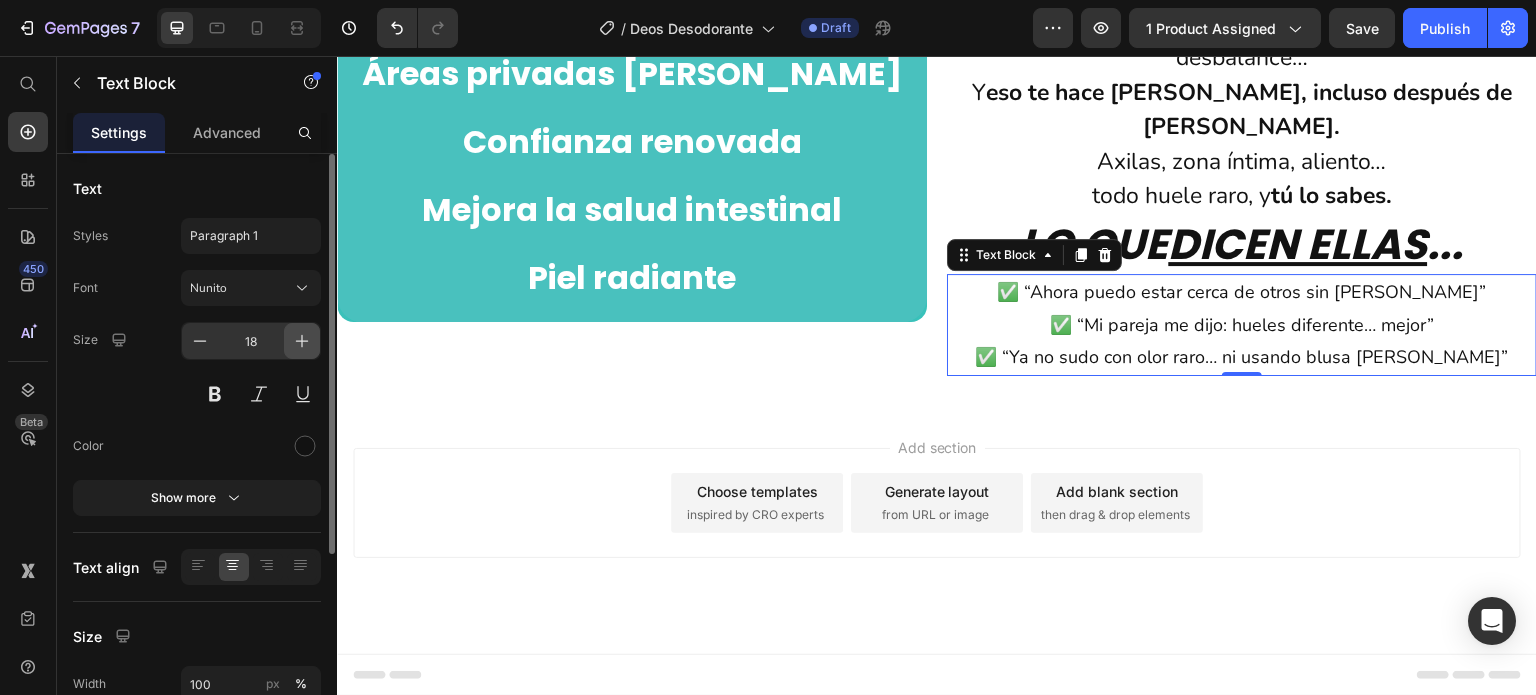 click 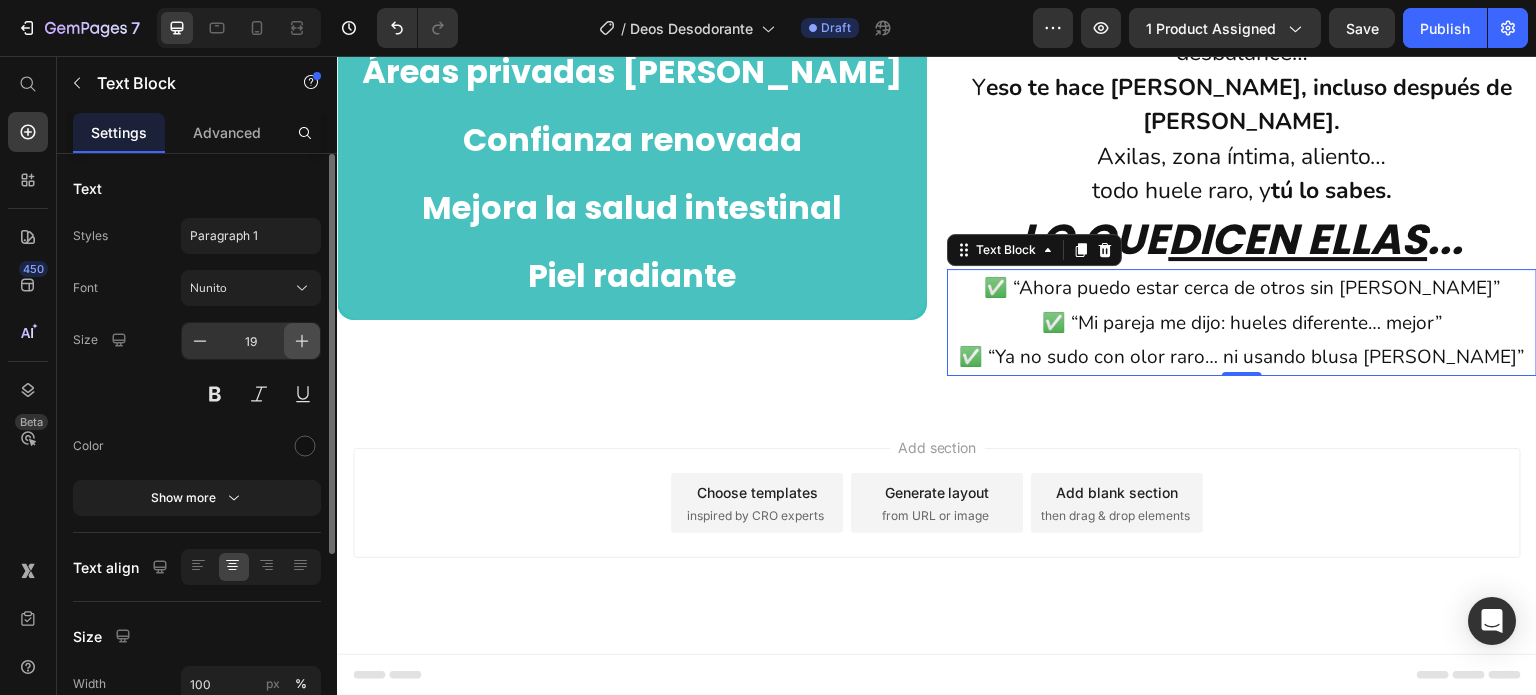 click 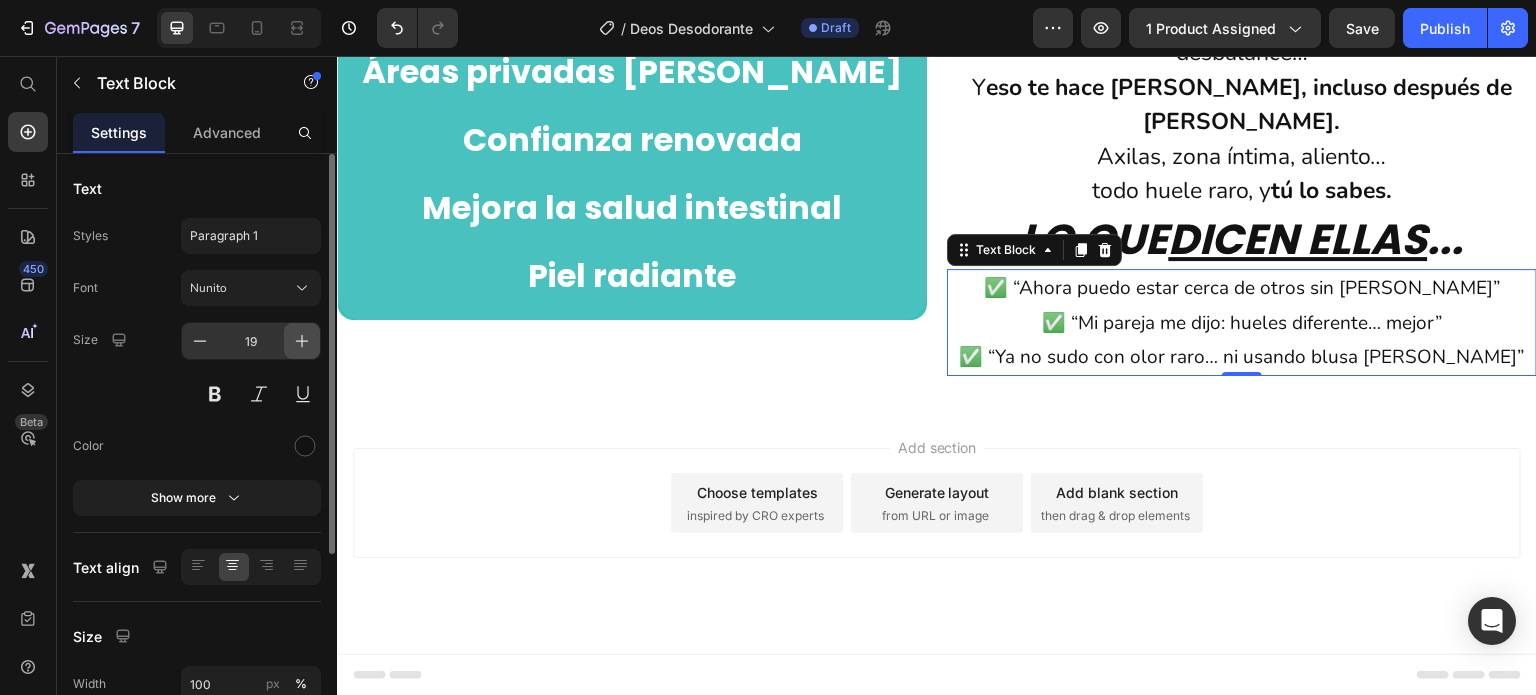 type on "20" 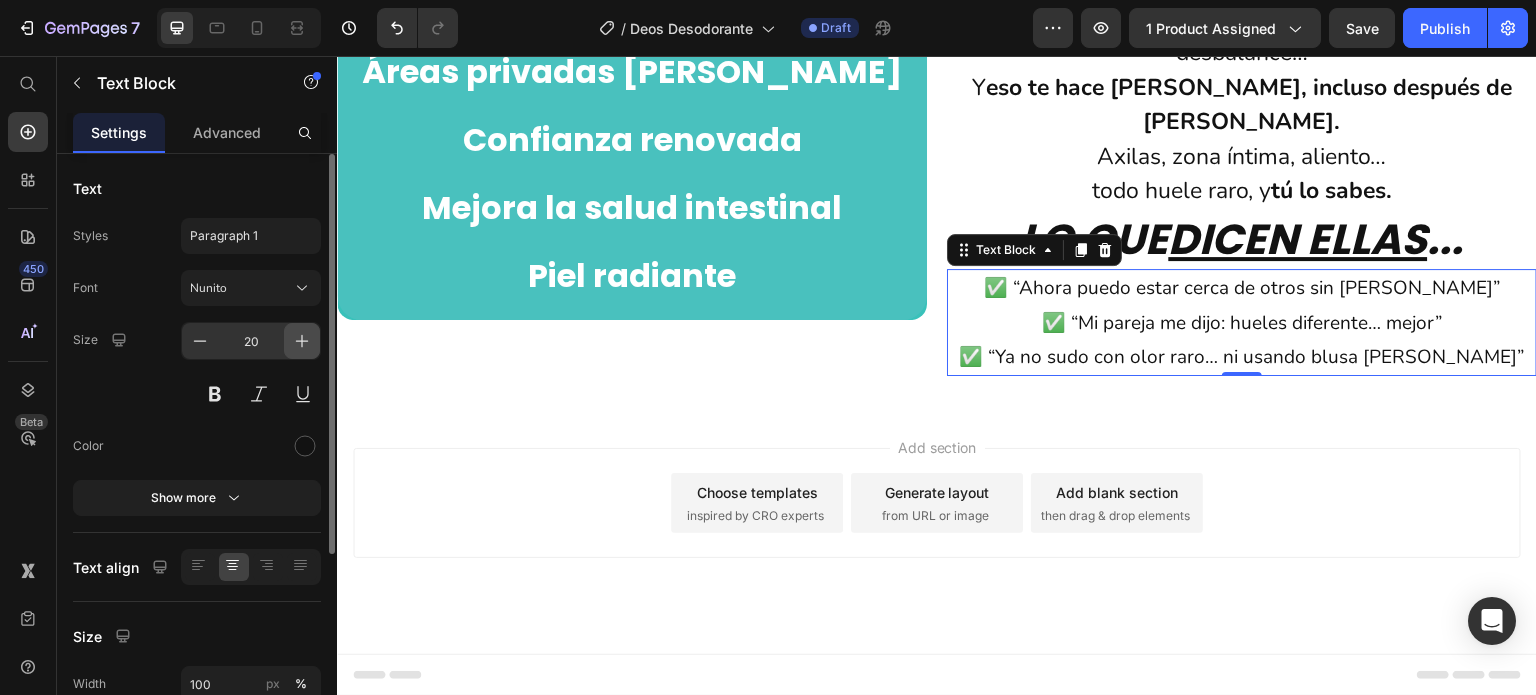 scroll, scrollTop: 1604, scrollLeft: 0, axis: vertical 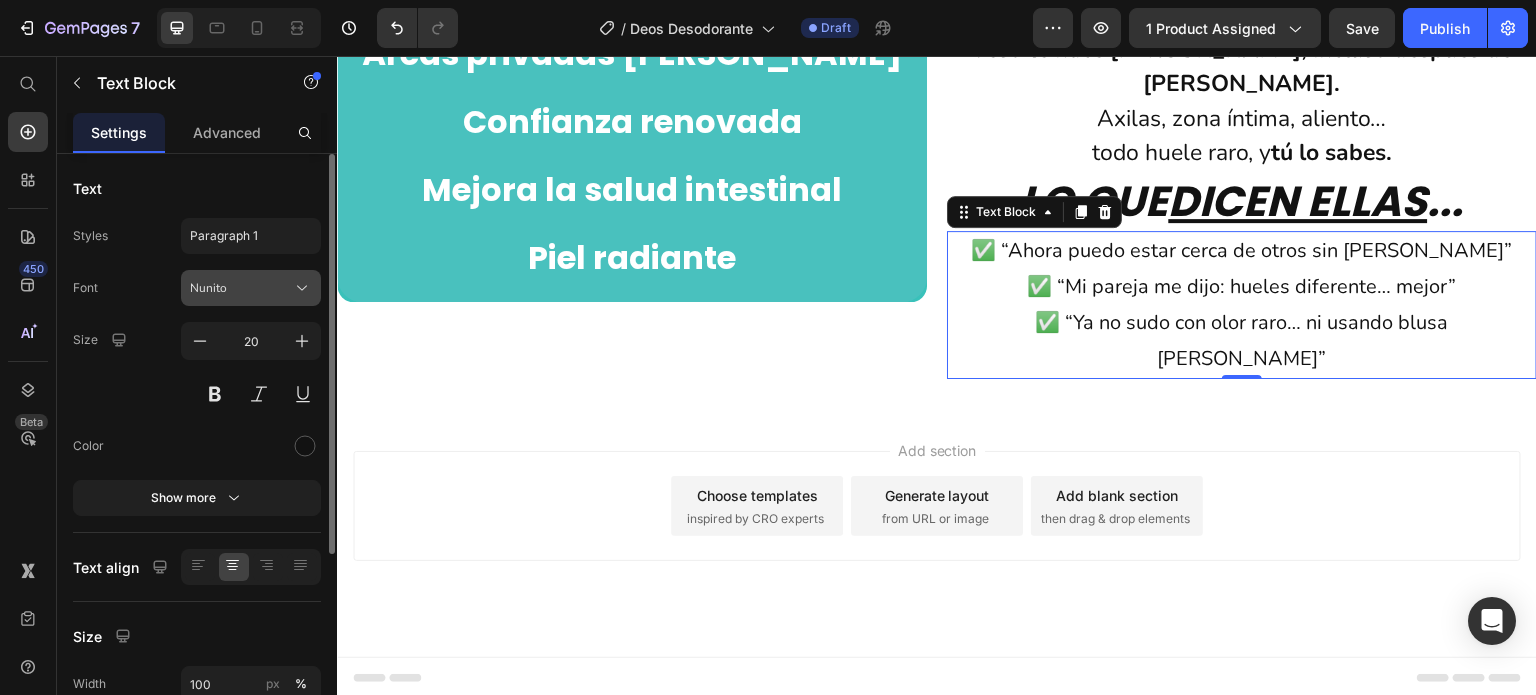 click on "Nunito" at bounding box center [251, 288] 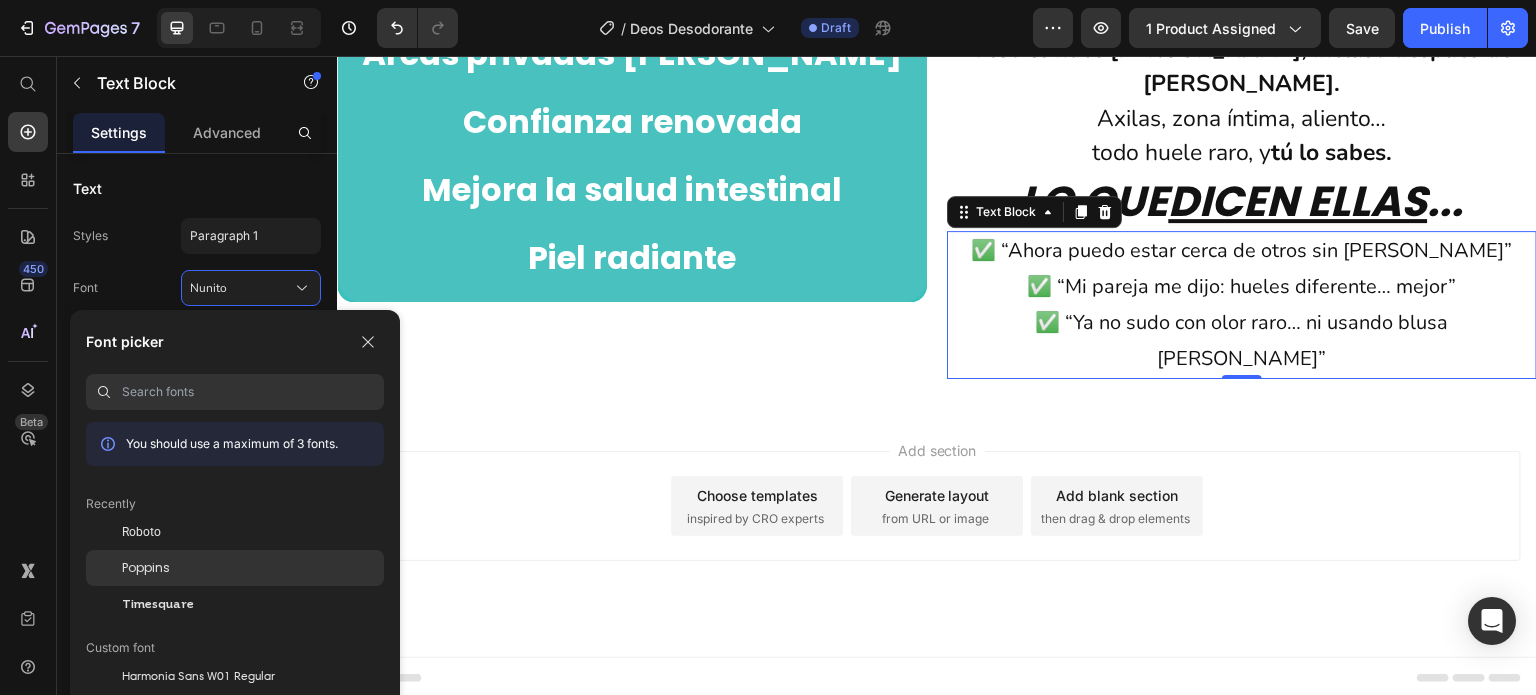 click on "Poppins" 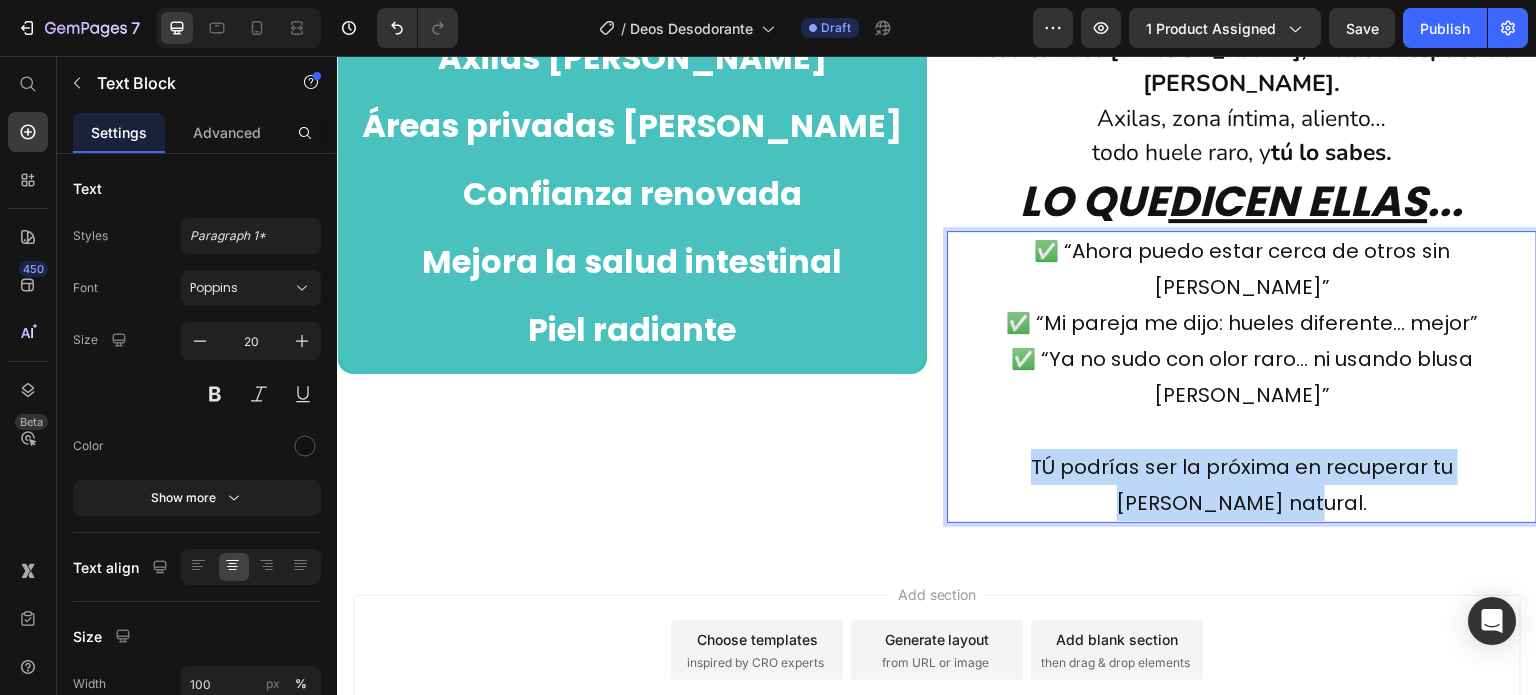 click on "TÚ podrías ser la próxima en recuperar tu frescura natural." at bounding box center [1242, 485] 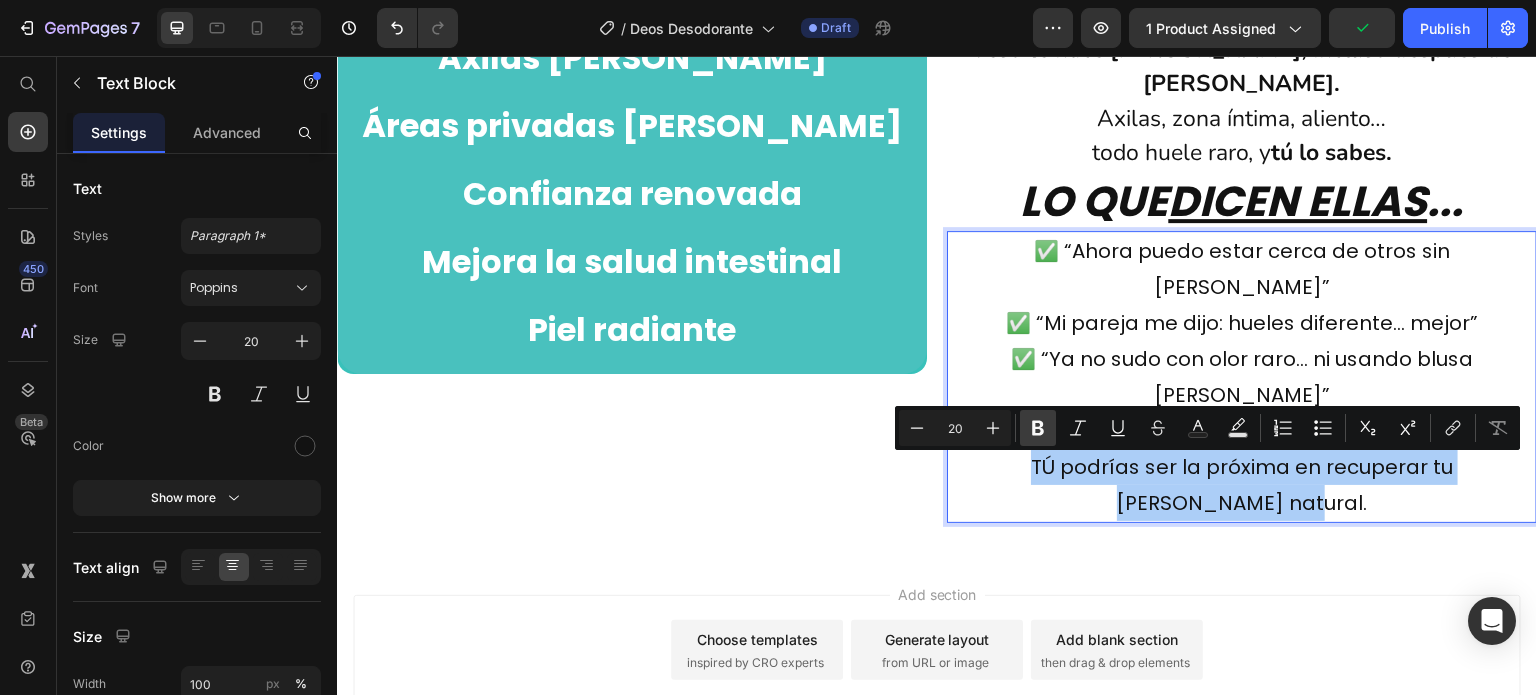 click 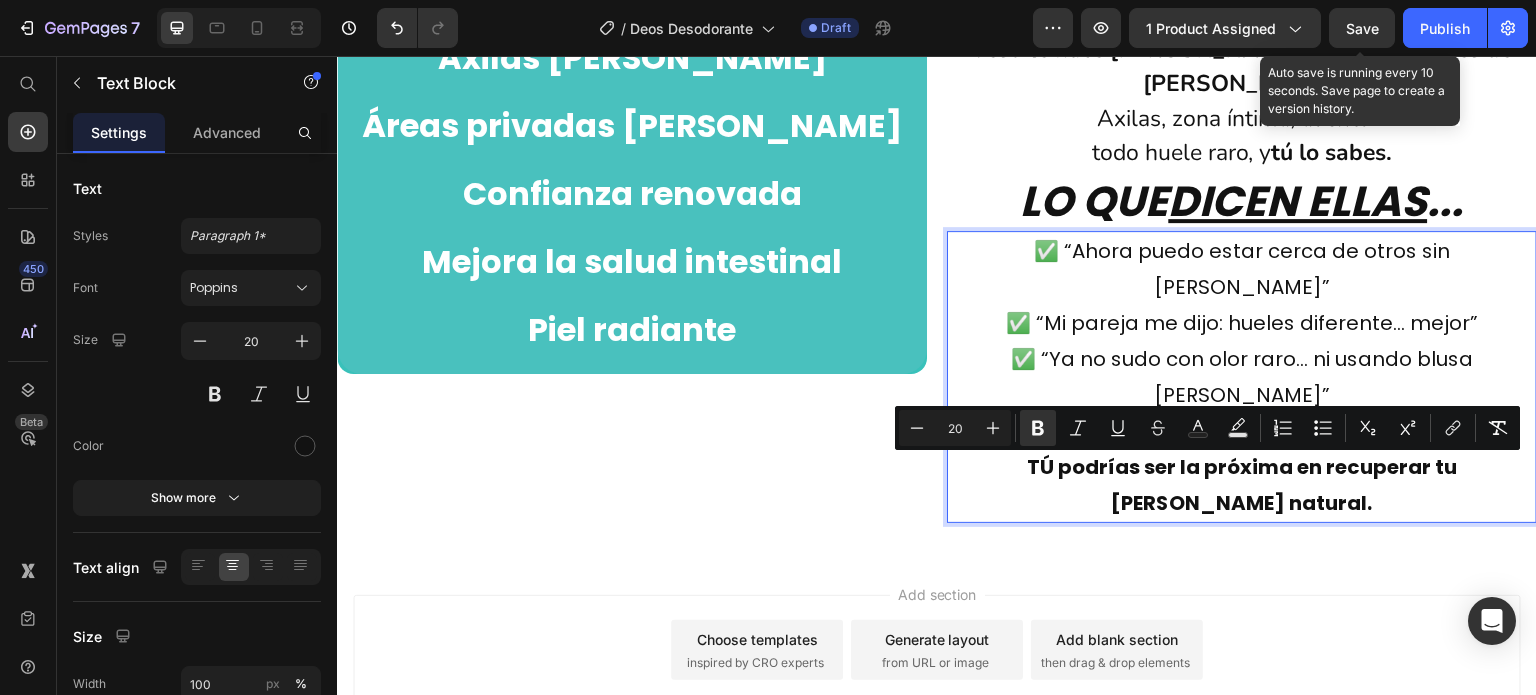 click on "Save" at bounding box center [1362, 28] 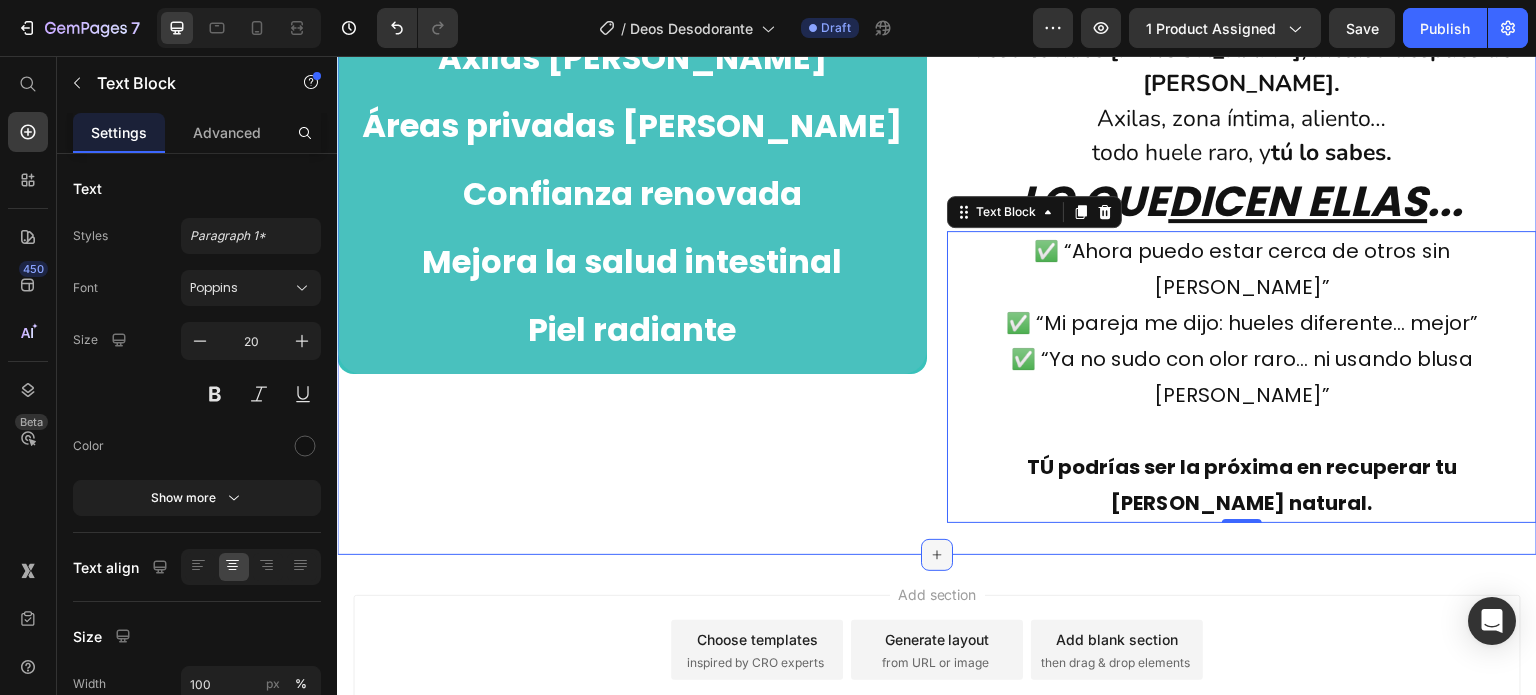 click 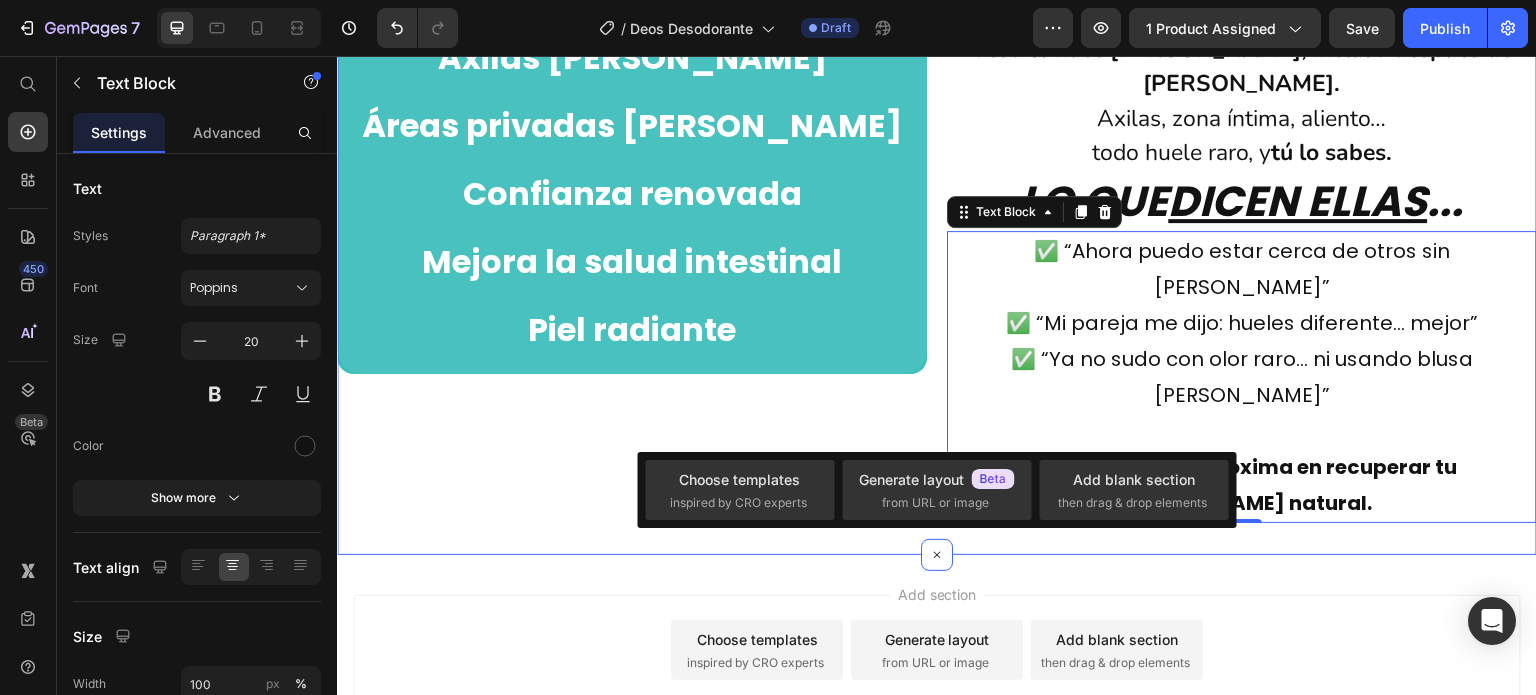 click on "La solución REAL (y rápida) está  aquí: Heading
🧾 ¿cómo funciona?
Instrucciones
envíos y devoluciones Accordion Row Image Row
Axilas frescas
Áreas privadas frescas
Confianza renovada
Mejora la salud intestinal
Piel radiante
Aliento más fresco
Axilas frescas
Áreas privadas frescas
Confianza renovada
Mejora la salud intestinal
Piel radiante
Aliento más fresco
Custom Code ¿El problema? Heading Tu sistema digestivo está lleno de toxinas, bacterias y desbalance… Y  eso te hace oler mal, incluso después de ducharte. Axilas, zona íntima, aliento… todo huele raro, y  tú lo sabes. Text Block lo que  dicen ellas ... Heading ✅ “Ahora puedo estar cerca de otros sin pena” ✅ “Mi pareja me dijo: hueles diferente… mejor” ✅ “Ya no sudo con olor raro… ni usando blusa blanca” Text Block   0" at bounding box center [937, -28] 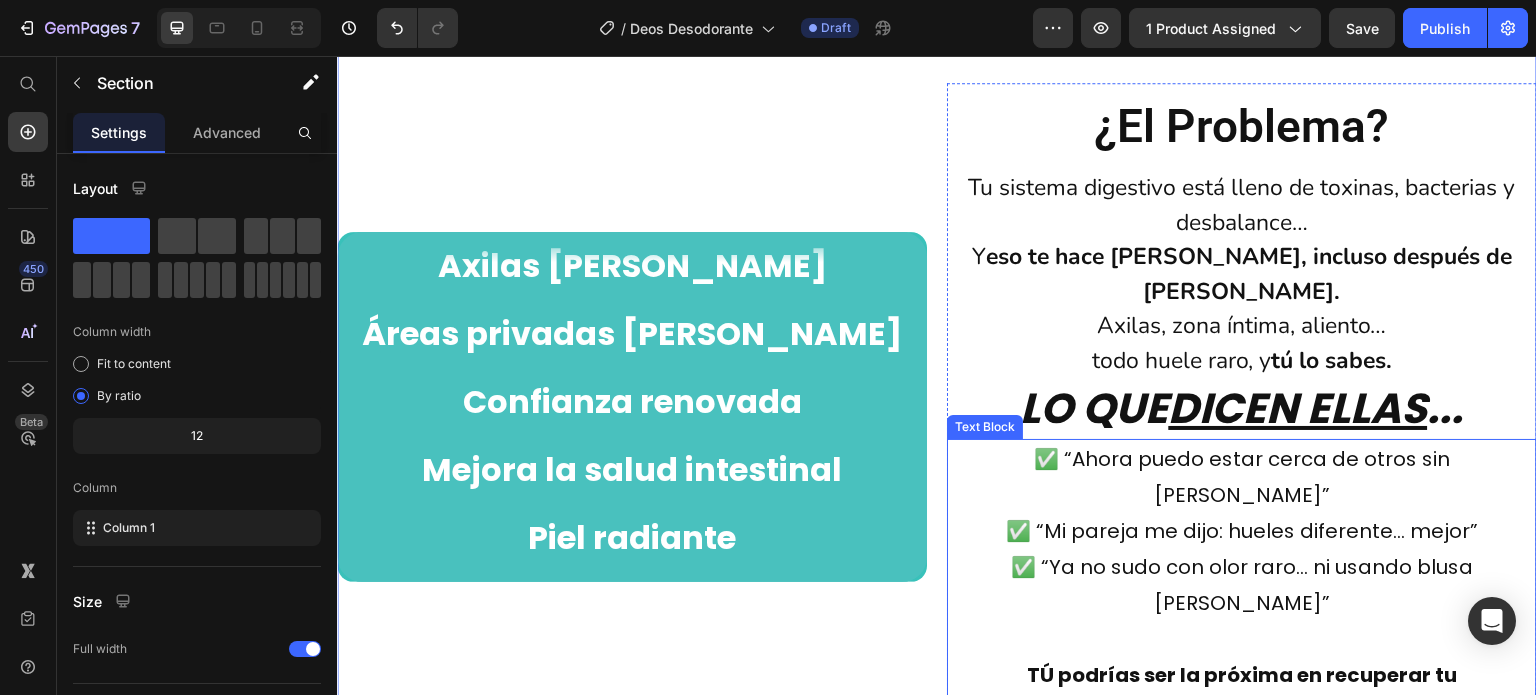scroll, scrollTop: 1204, scrollLeft: 0, axis: vertical 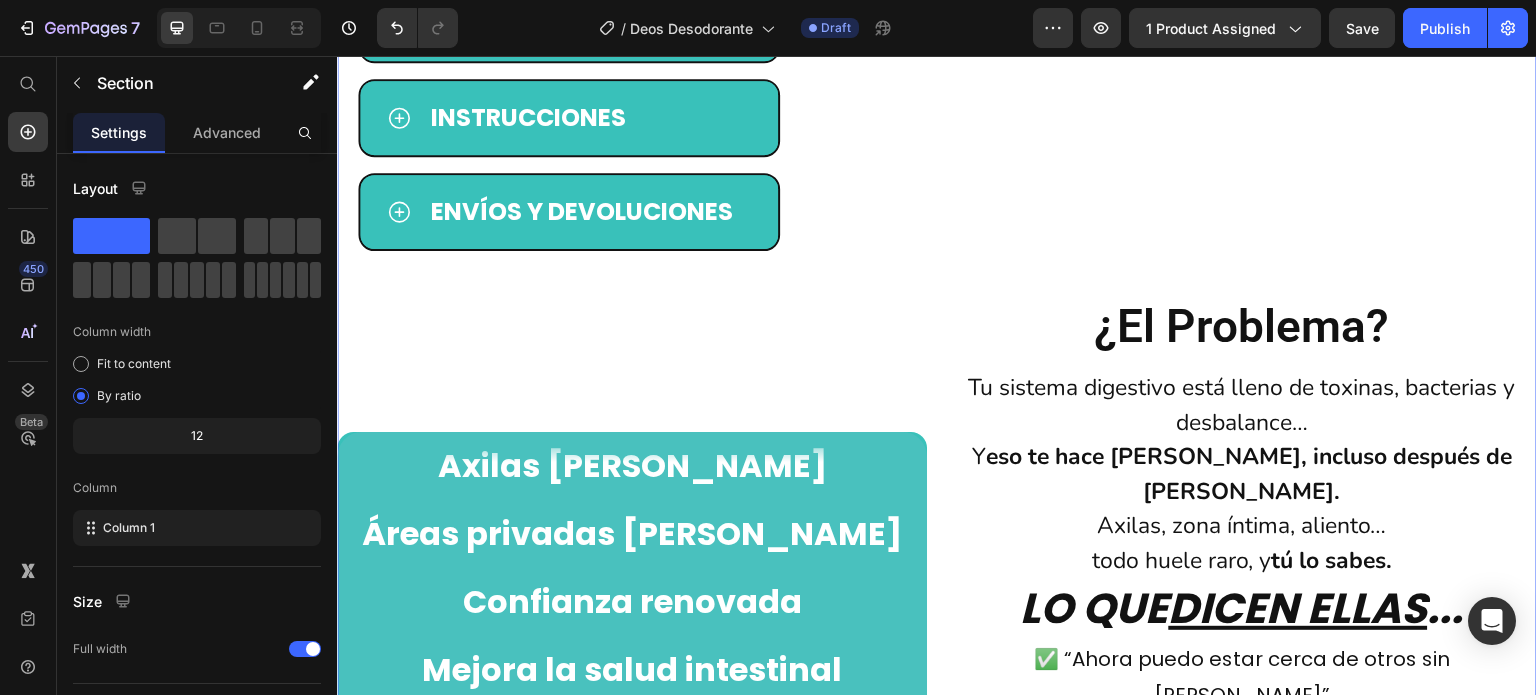click on "La solución REAL (y rápida) está  aquí: Heading
🧾 ¿cómo funciona?
Instrucciones
envíos y devoluciones Accordion Row Image Row
Axilas frescas
Áreas privadas frescas
Confianza renovada
Mejora la salud intestinal
Piel radiante
Aliento más fresco
Axilas frescas
Áreas privadas frescas
Confianza renovada
Mejora la salud intestinal
Piel radiante
Aliento más fresco
Custom Code ¿El problema? Heading Tu sistema digestivo está lleno de toxinas, bacterias y desbalance… Y  eso te hace oler mal, incluso después de ducharte. Axilas, zona íntima, aliento… todo huele raro, y  tú lo sabes. Text Block lo que  dicen ellas ... Heading ✅ “Ahora puedo estar cerca de otros sin pena” ✅ “Mi pareja me dijo: hueles diferente… mejor” ✅ “Ya no sudo con olor raro… ni usando blusa blanca” Text Block Row" at bounding box center (937, 380) 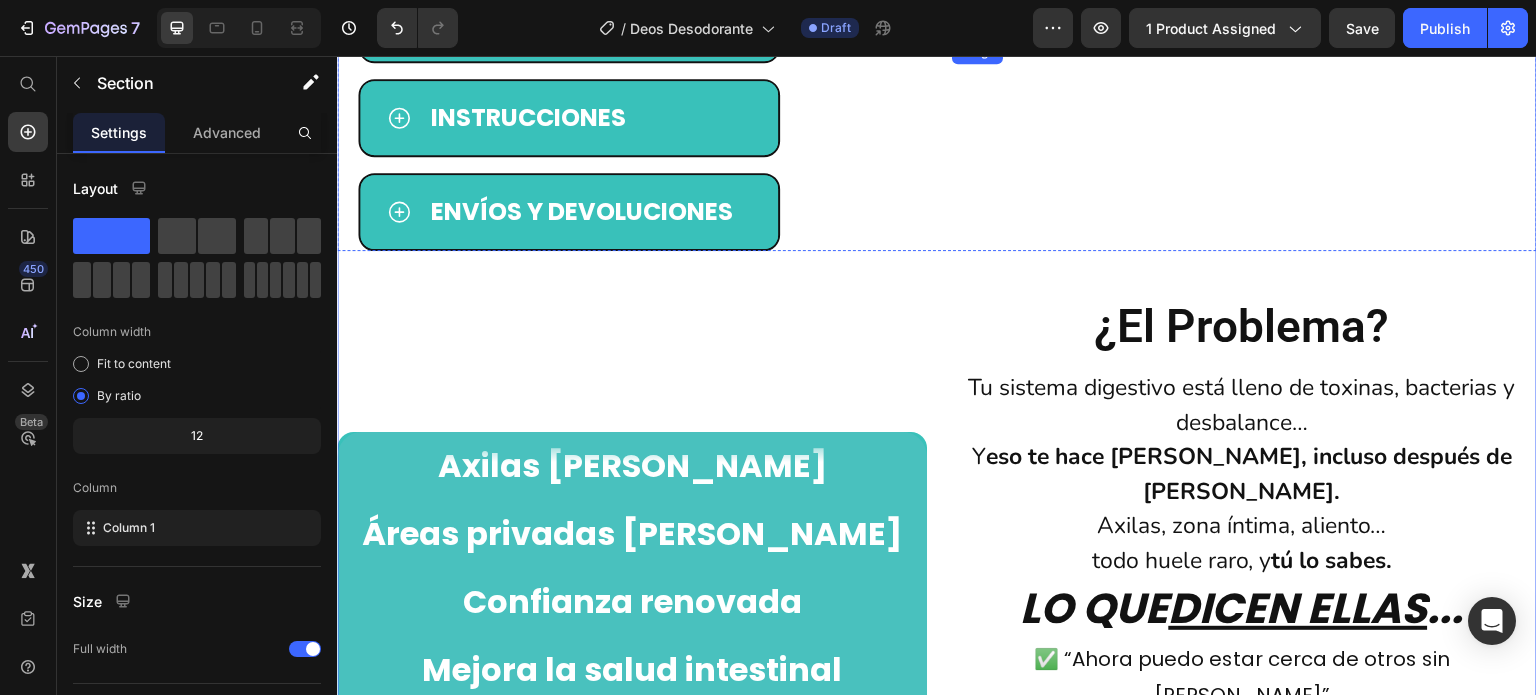 click at bounding box center [1244, 40] 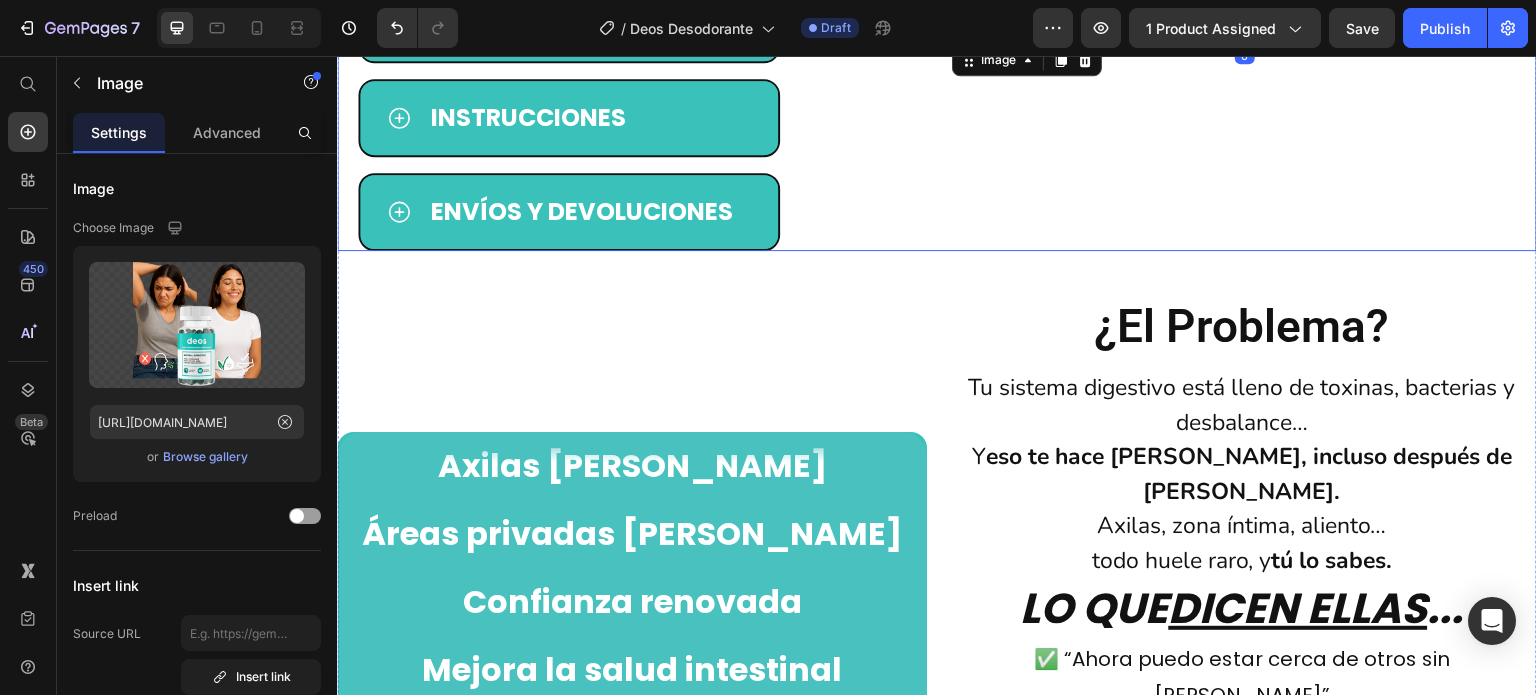 click on "La solución REAL (y rápida) está  aquí: Heading
🧾 ¿cómo funciona?
Instrucciones
envíos y devoluciones Accordion Row Image   0 Row" at bounding box center [937, 40] 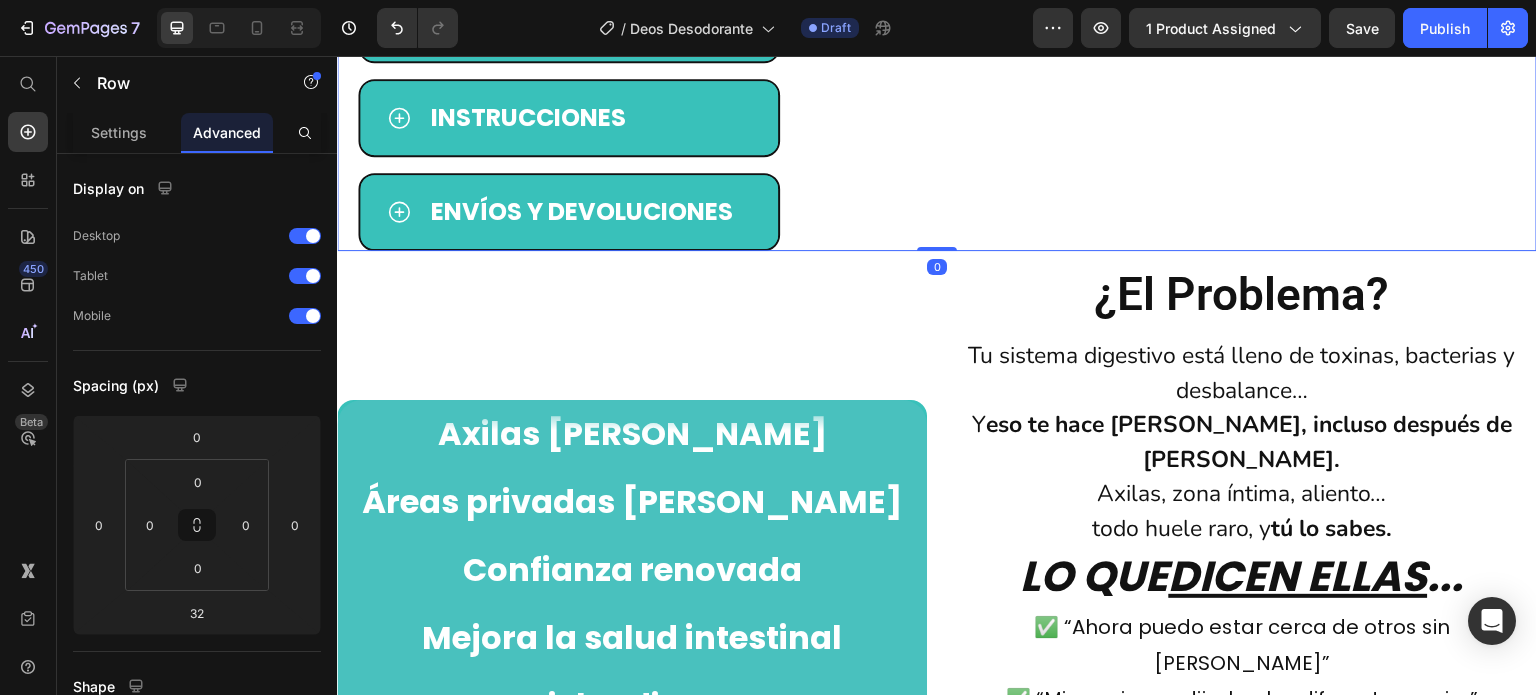 drag, startPoint x: 940, startPoint y: 383, endPoint x: 962, endPoint y: 308, distance: 78.160095 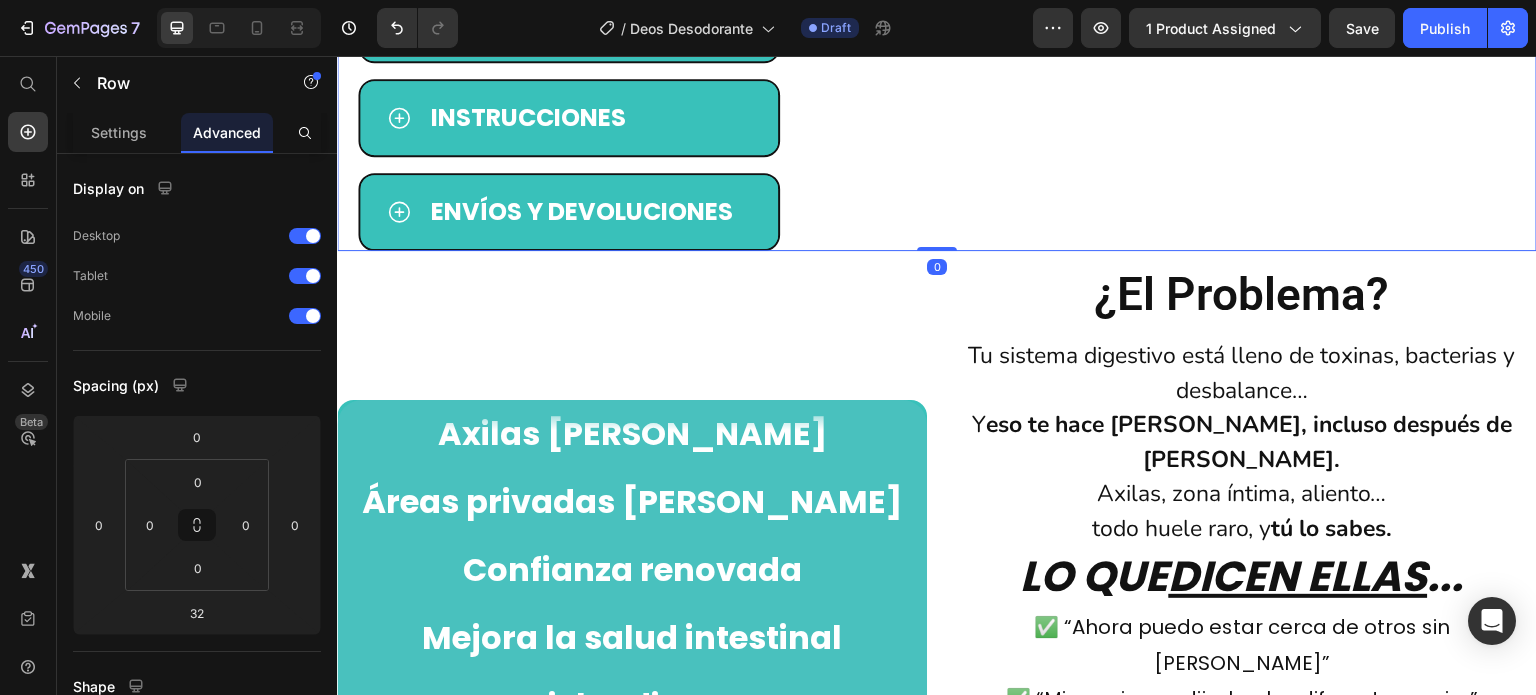 click on "La solución REAL (y rápida) está  aquí: Heading
🧾 ¿cómo funciona?
Instrucciones
envíos y devoluciones Accordion Row Image Row   0" at bounding box center (937, 40) 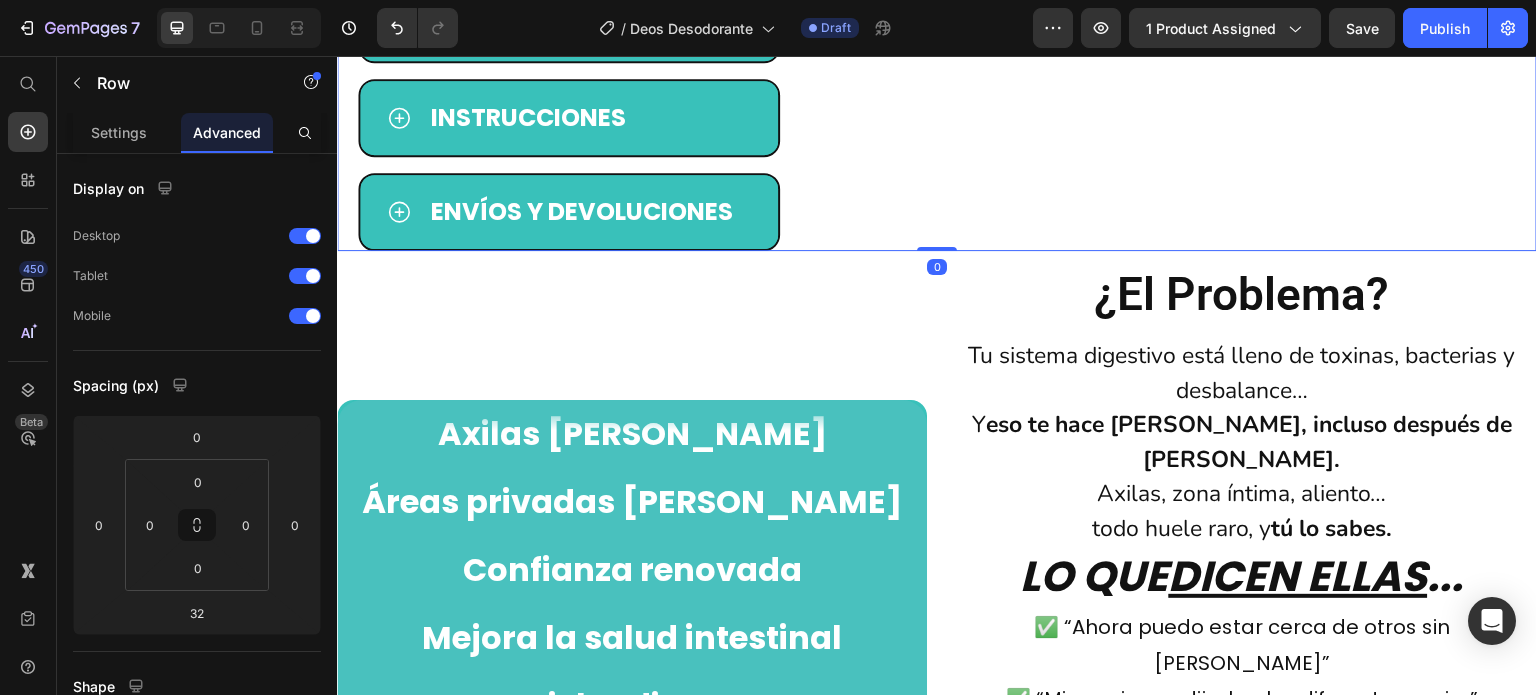 type on "0" 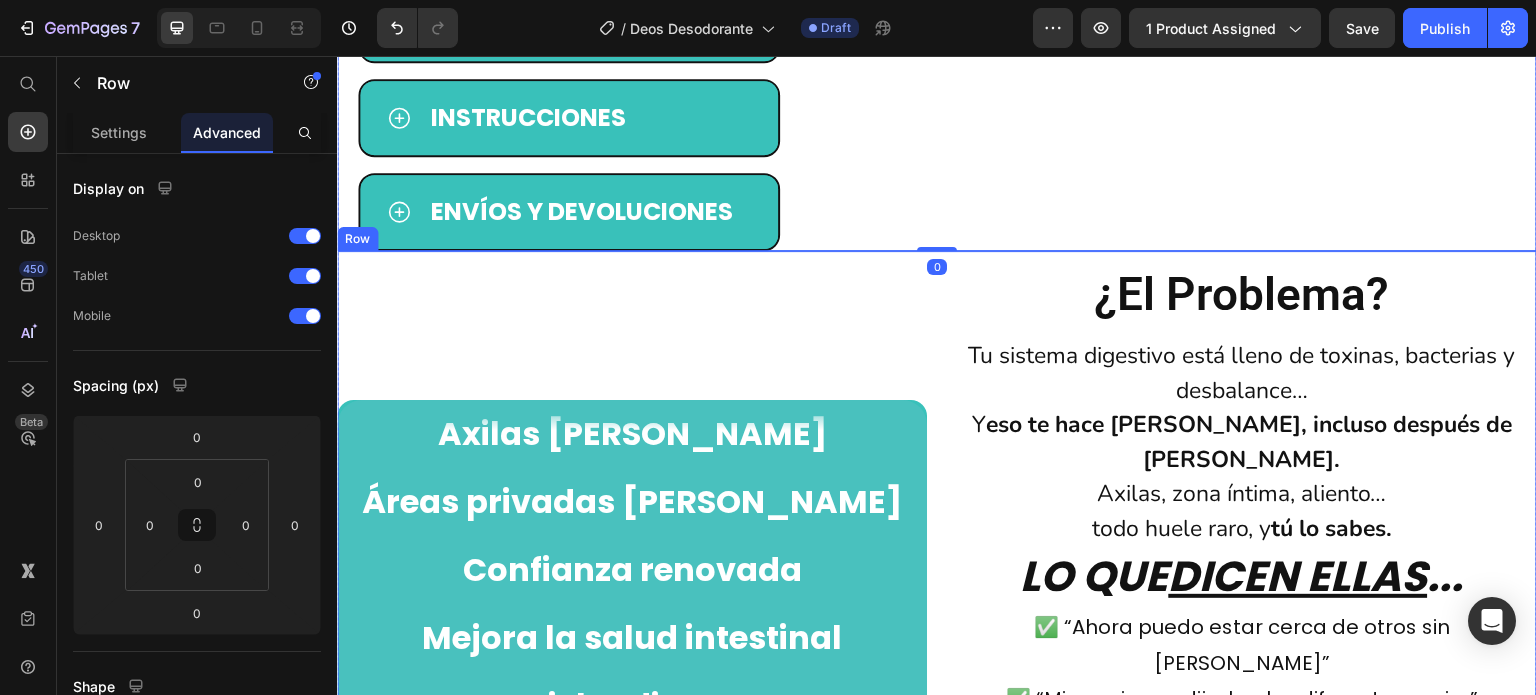 click on "Axilas [PERSON_NAME]
Áreas privadas [PERSON_NAME]
Confianza renovada
Mejora la salud intestinal
Piel radiante
Aliento más fresco
Axilas [PERSON_NAME]
Áreas privadas [PERSON_NAME]
Confianza renovada
Mejora la salud intestinal
Piel radiante
Aliento más fresco
Custom Code" at bounding box center (632, 575) 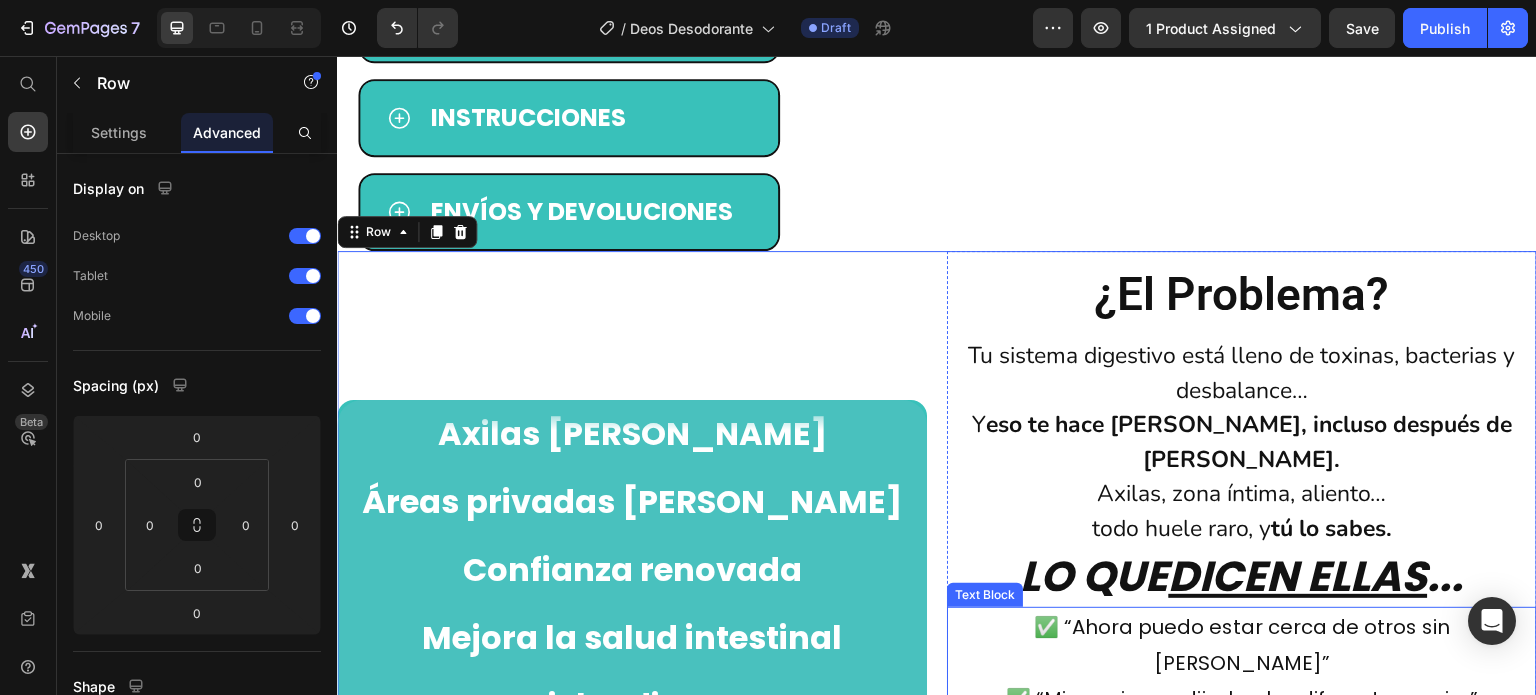 scroll, scrollTop: 1104, scrollLeft: 0, axis: vertical 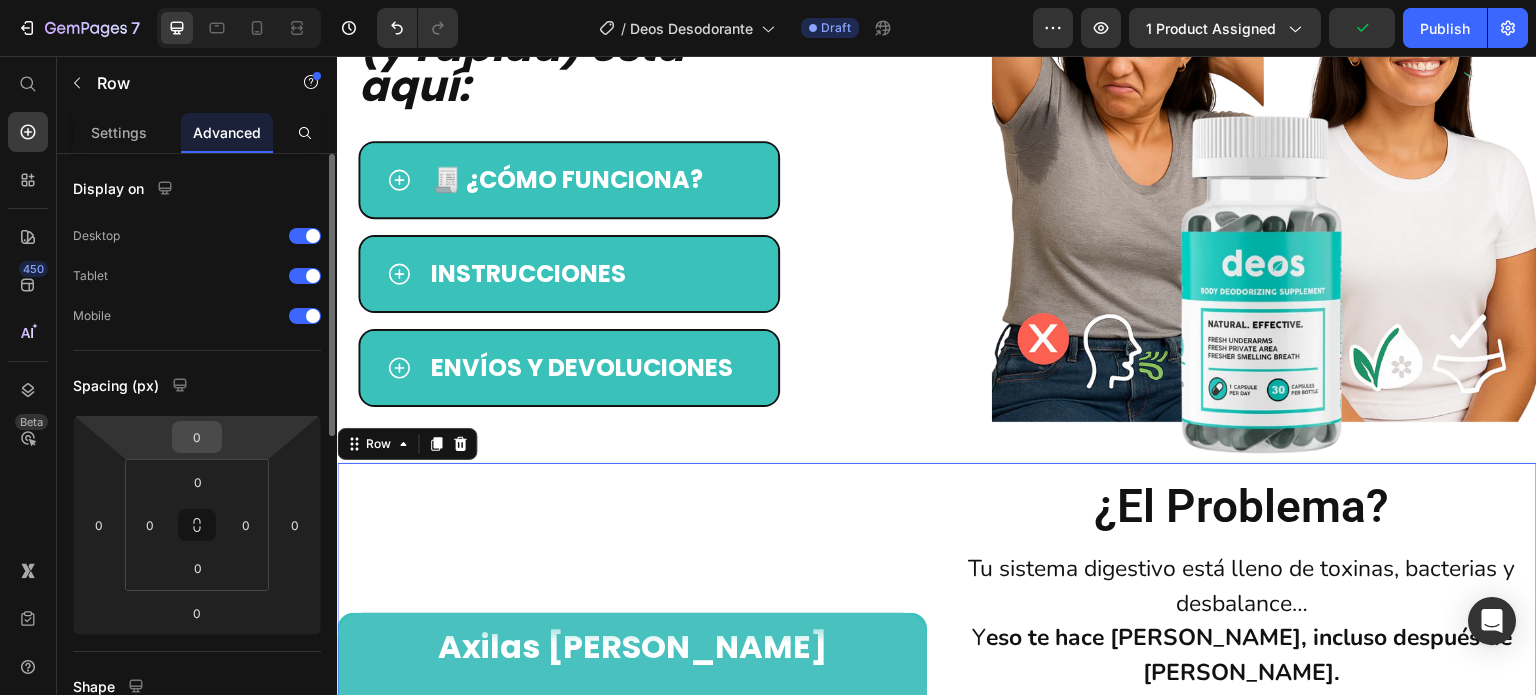 click on "0" at bounding box center [197, 437] 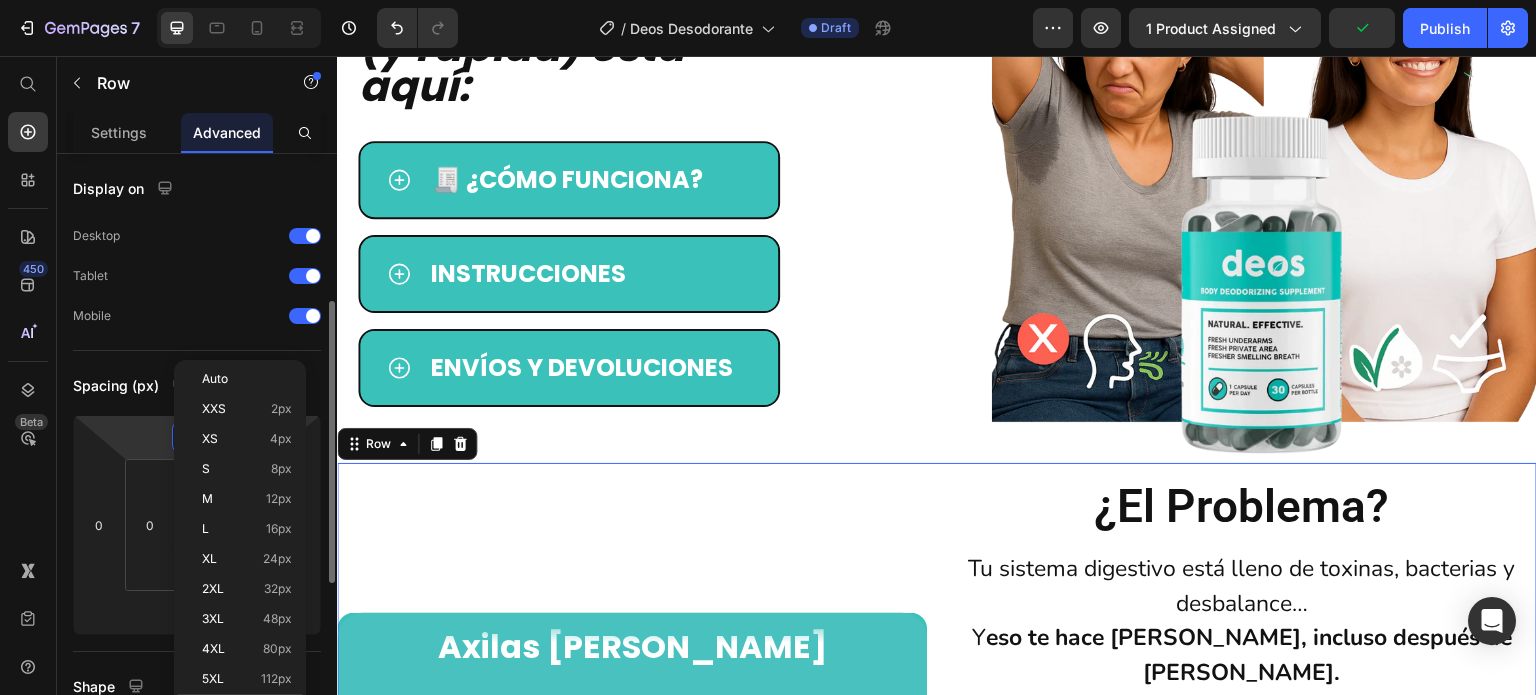 scroll, scrollTop: 100, scrollLeft: 0, axis: vertical 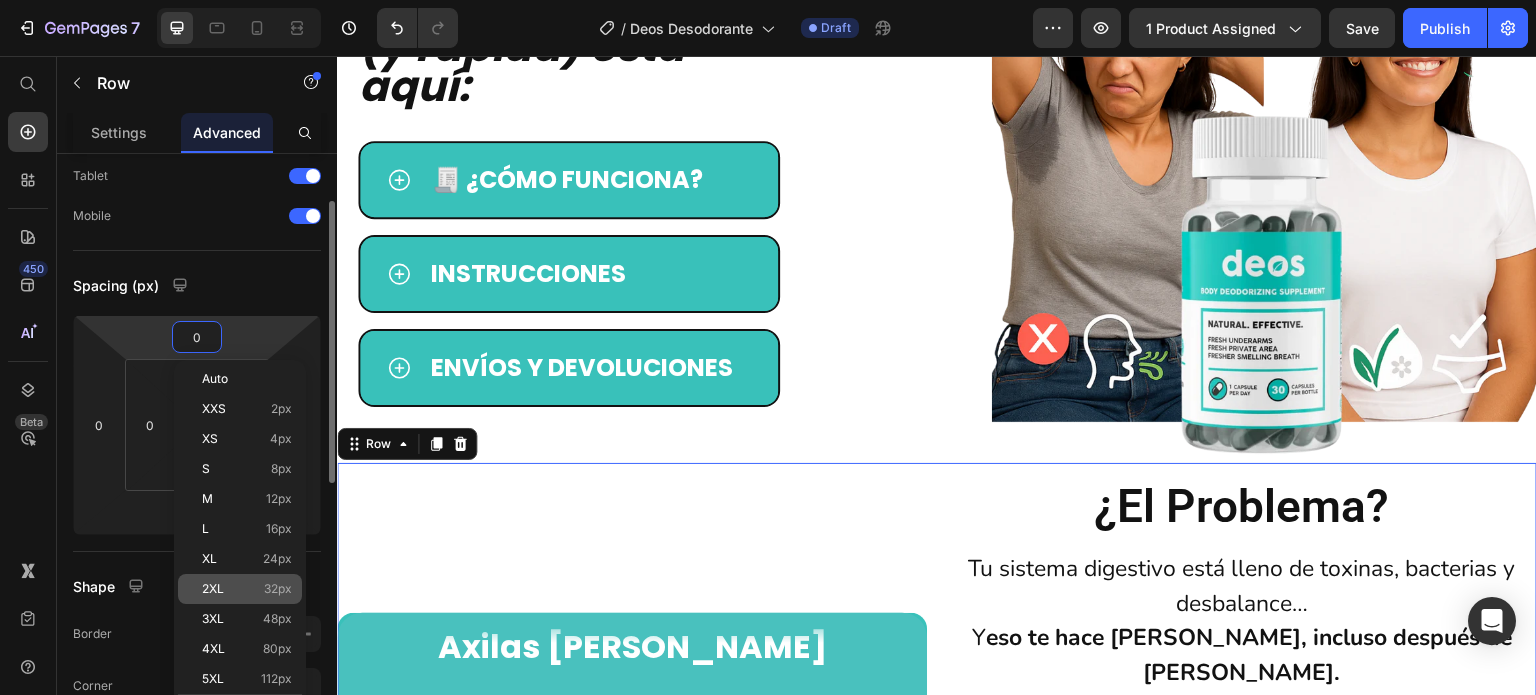 click on "2XL 32px" at bounding box center [247, 589] 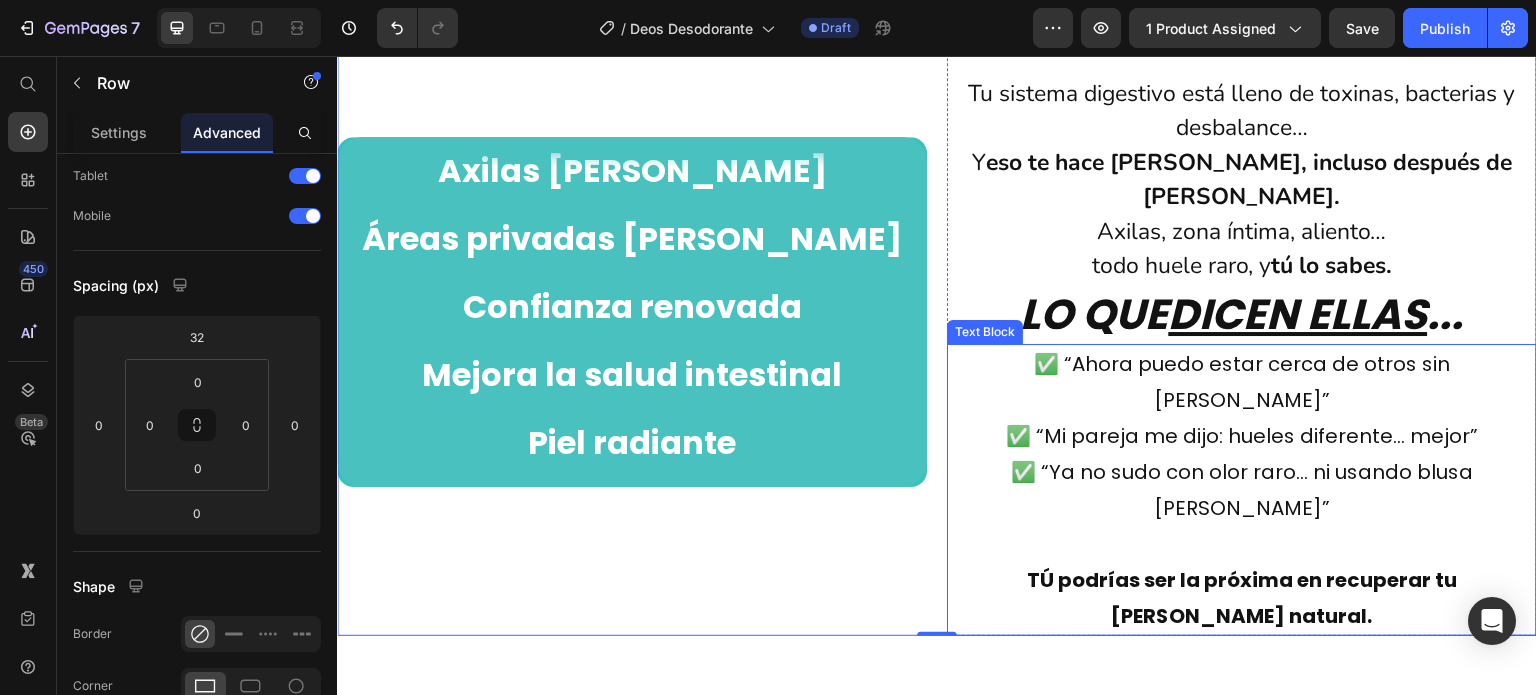 scroll, scrollTop: 1704, scrollLeft: 0, axis: vertical 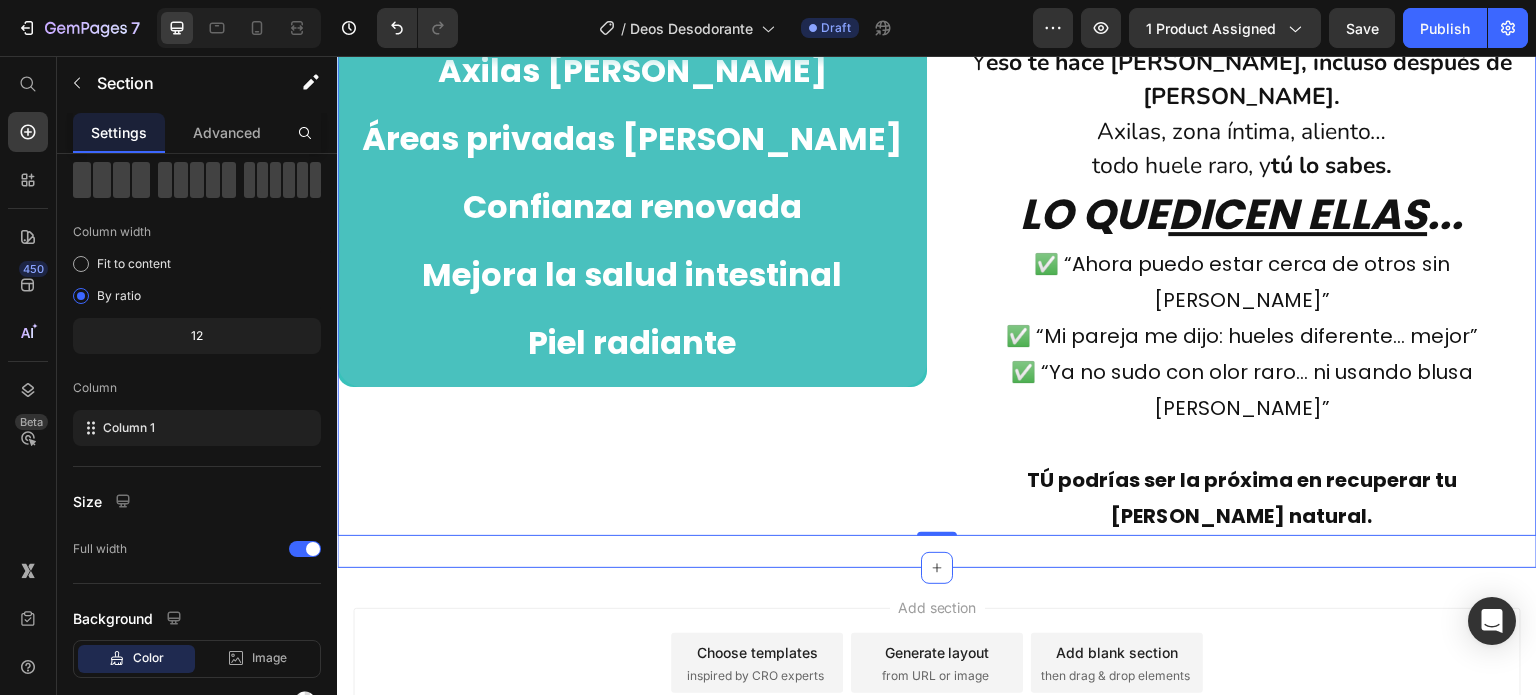 click on "La solución REAL (y rápida) está  aquí: Heading
🧾 ¿cómo funciona?
Instrucciones
envíos y devoluciones Accordion Row Image Row
Axilas frescas
Áreas privadas frescas
Confianza renovada
Mejora la salud intestinal
Piel radiante
Aliento más fresco
Axilas frescas
Áreas privadas frescas
Confianza renovada
Mejora la salud intestinal
Piel radiante
Aliento más fresco
Custom Code ¿El problema? Heading Tu sistema digestivo está lleno de toxinas, bacterias y desbalance… Y  eso te hace oler mal, incluso después de ducharte. Axilas, zona íntima, aliento… todo huele raro, y  tú lo sabes. Text Block lo que  dicen ellas ... Heading ✅ “Ahora puedo estar cerca de otros sin pena” ✅ “Mi pareja me dijo: hueles diferente… mejor” ✅ “Ya no sudo con olor raro… ni usando blusa blanca” Text Block Row" at bounding box center [937, -72] 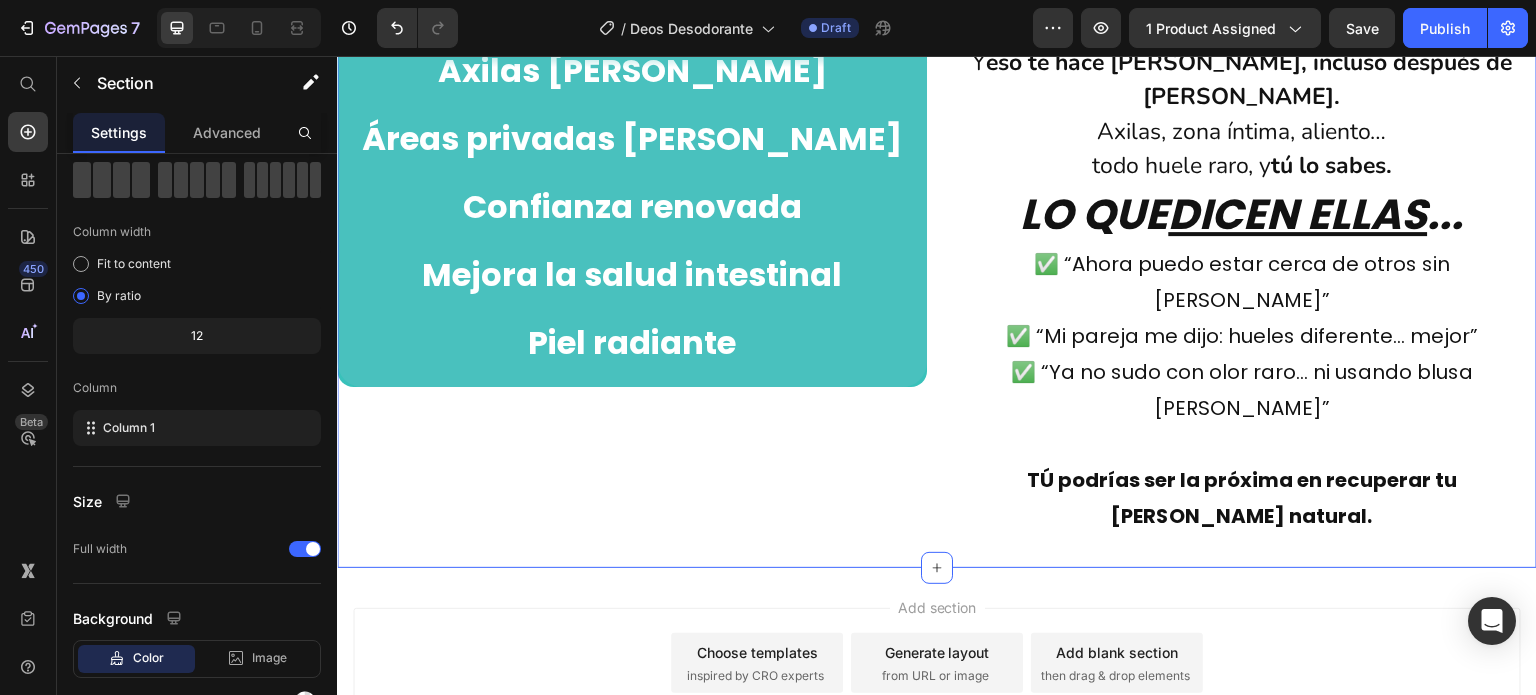 scroll, scrollTop: 0, scrollLeft: 0, axis: both 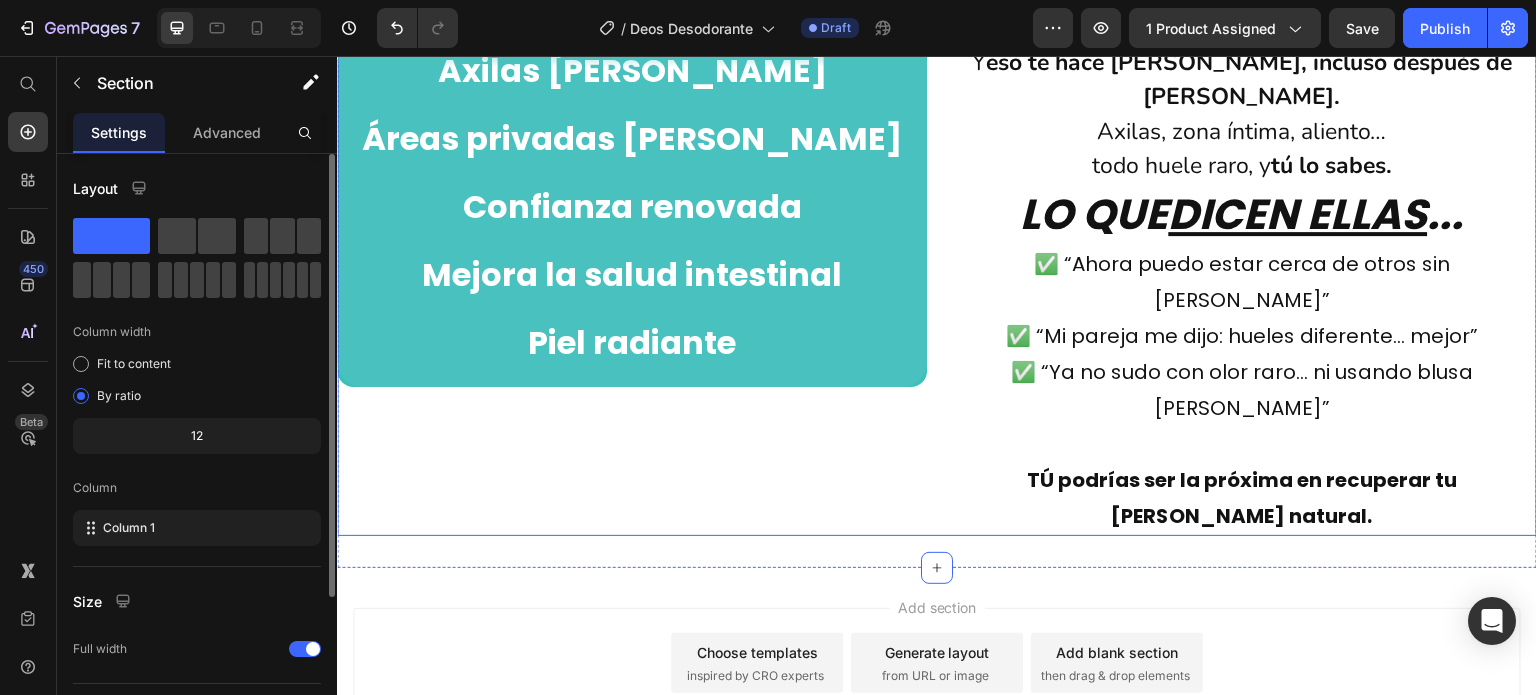 click on "Axilas frescas
Áreas privadas frescas
Confianza renovada
Mejora la salud intestinal
Piel radiante
Aliento más fresco
Axilas frescas
Áreas privadas frescas
Confianza renovada
Mejora la salud intestinal
Piel radiante
Aliento más fresco
Custom Code ¿El problema? Heading Tu sistema digestivo está lleno de toxinas, bacterias y desbalance… Y  eso te hace oler mal, incluso después de ducharte. Axilas, zona íntima, aliento… todo huele raro, y  tú lo sabes. Text Block lo que  dicen ellas ... Heading ✅ “Ahora puedo estar cerca de otros sin pena” ✅ “Mi pareja me dijo: hueles diferente… mejor” ✅ “Ya no sudo con olor raro… ni usando blusa blanca” TÚ podrías ser la próxima en recuperar tu frescura natural. Text Block Row Row" at bounding box center [937, 212] 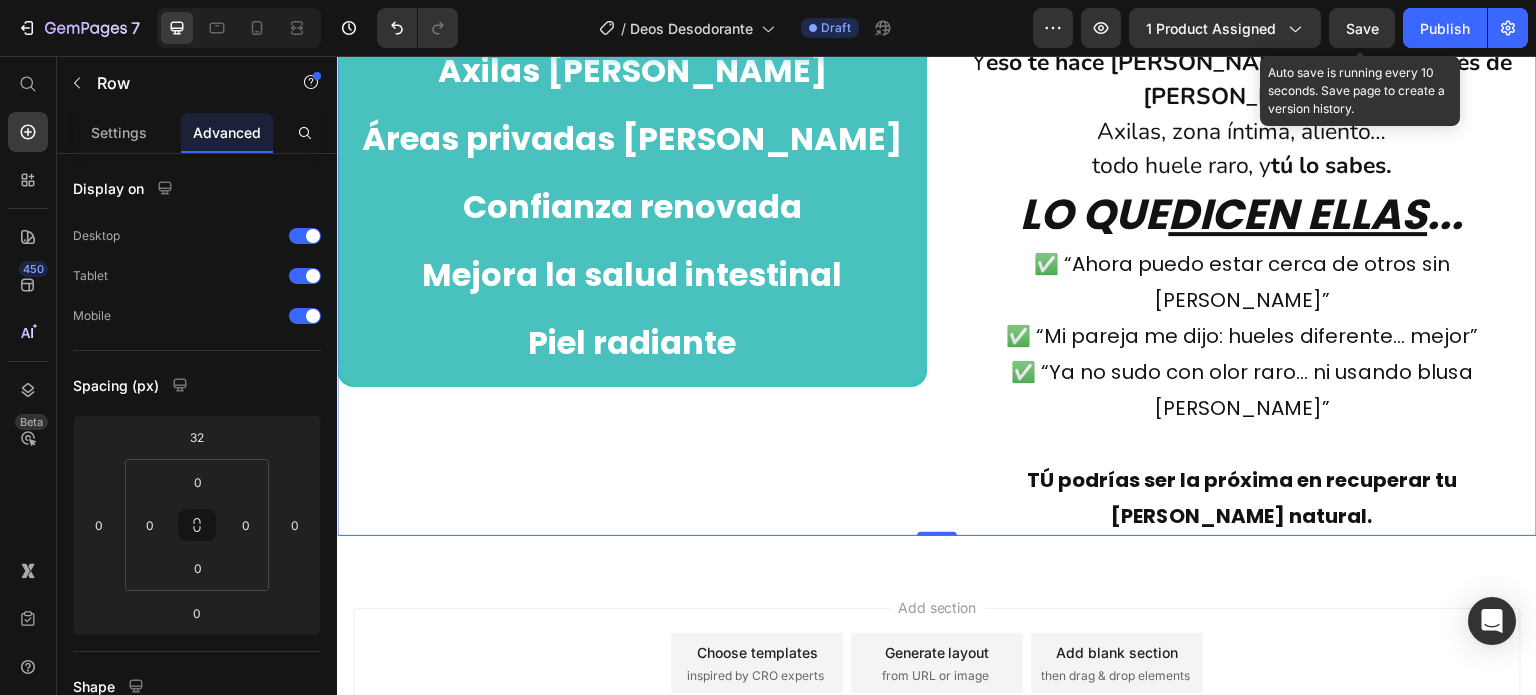 click on "Save" at bounding box center (1362, 28) 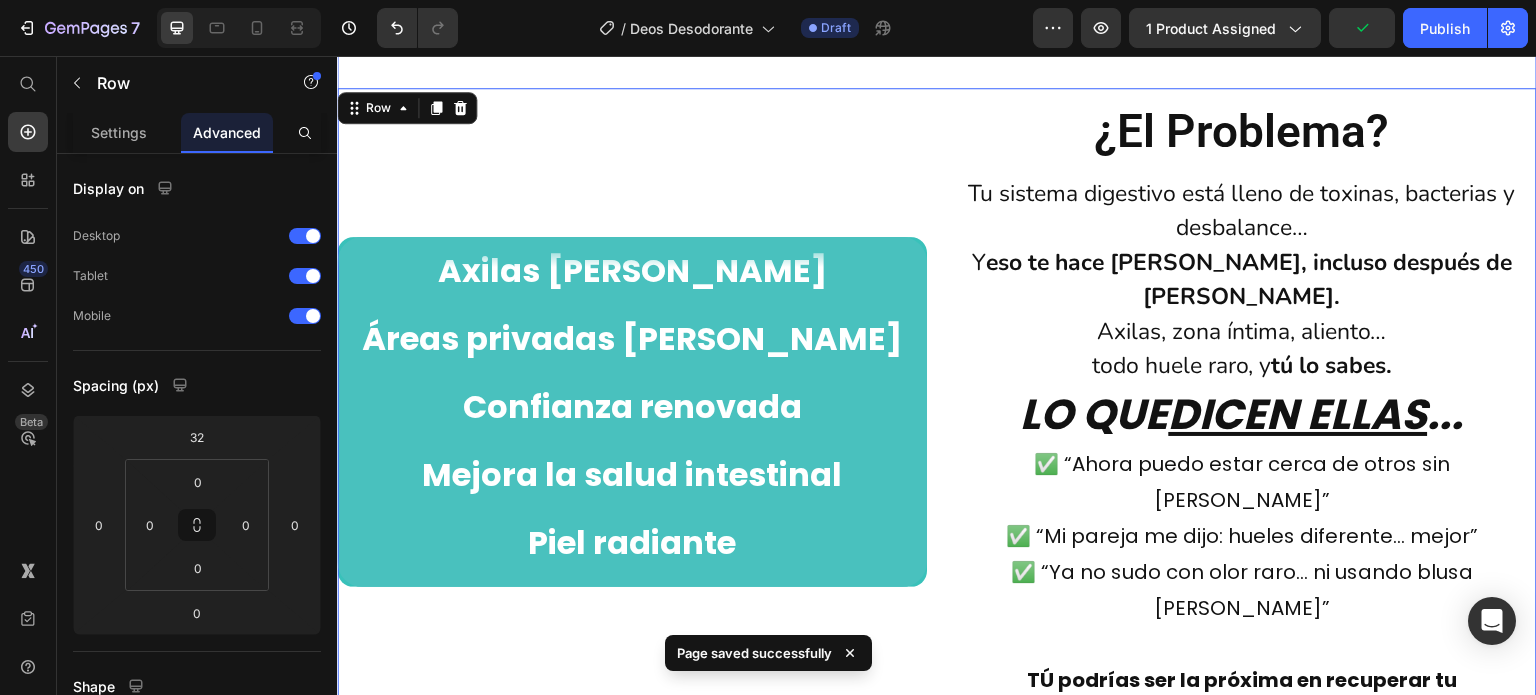 scroll, scrollTop: 1204, scrollLeft: 0, axis: vertical 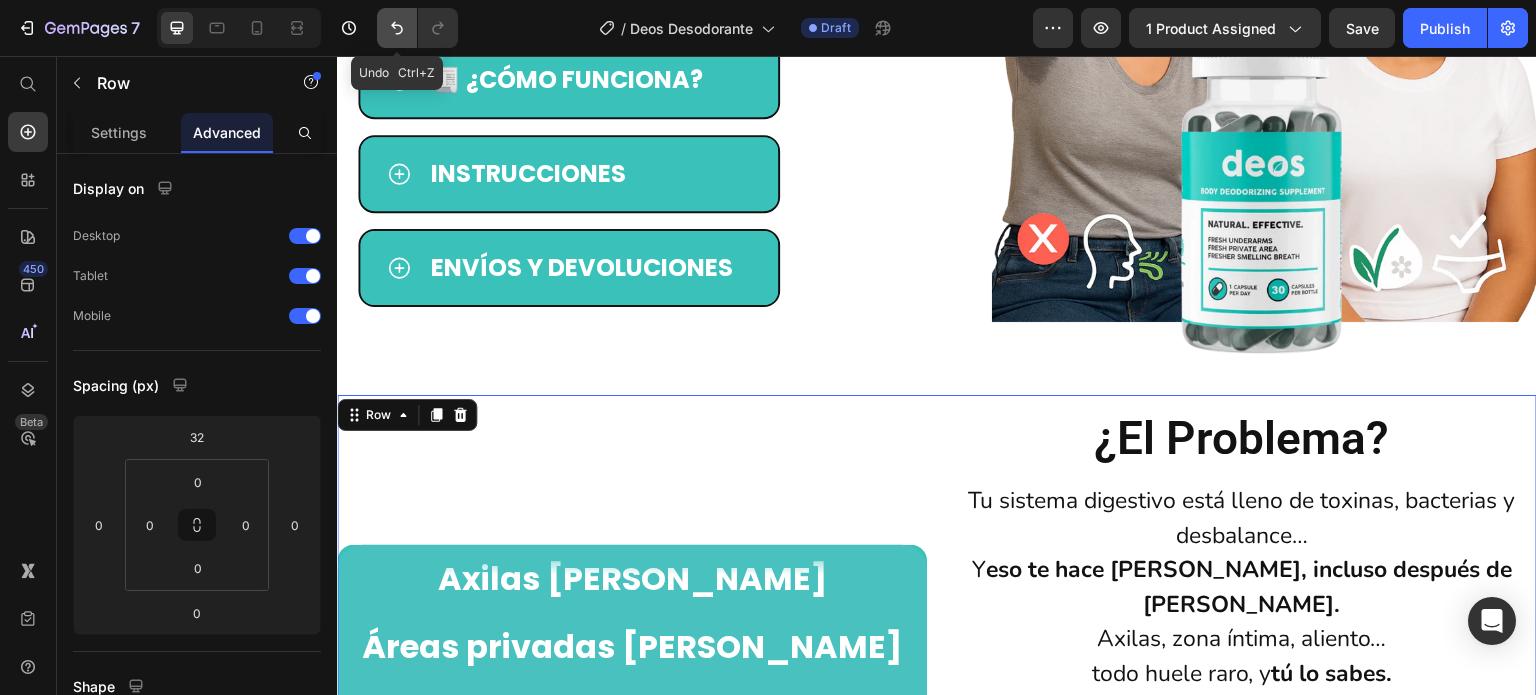 click 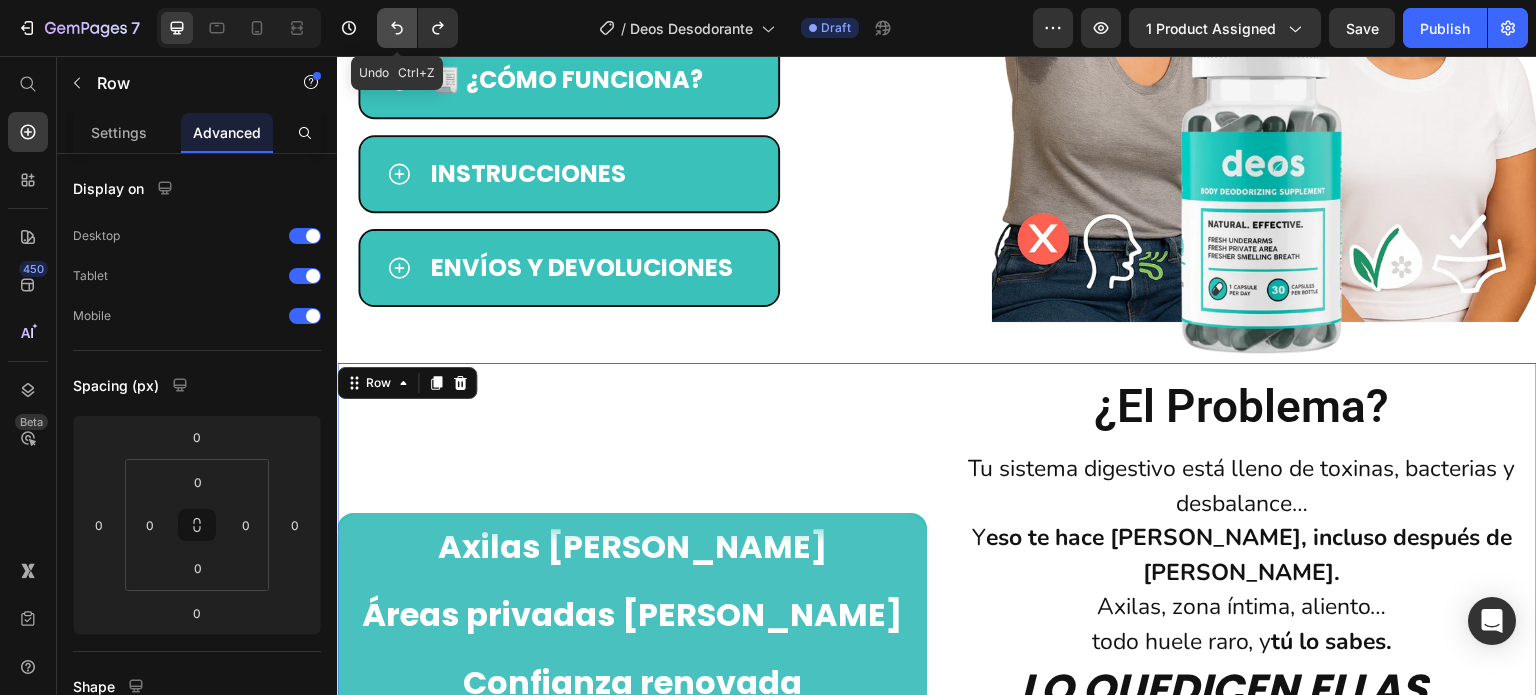 click 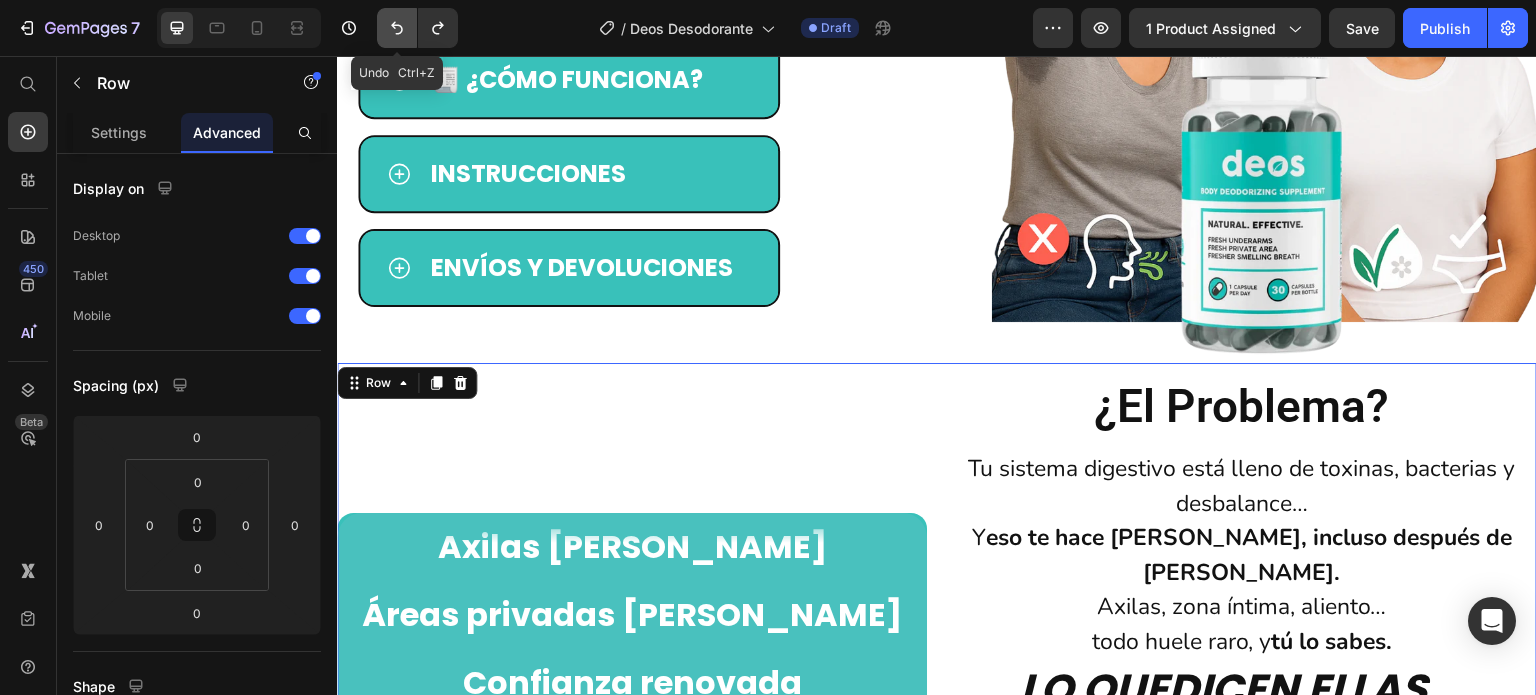 click 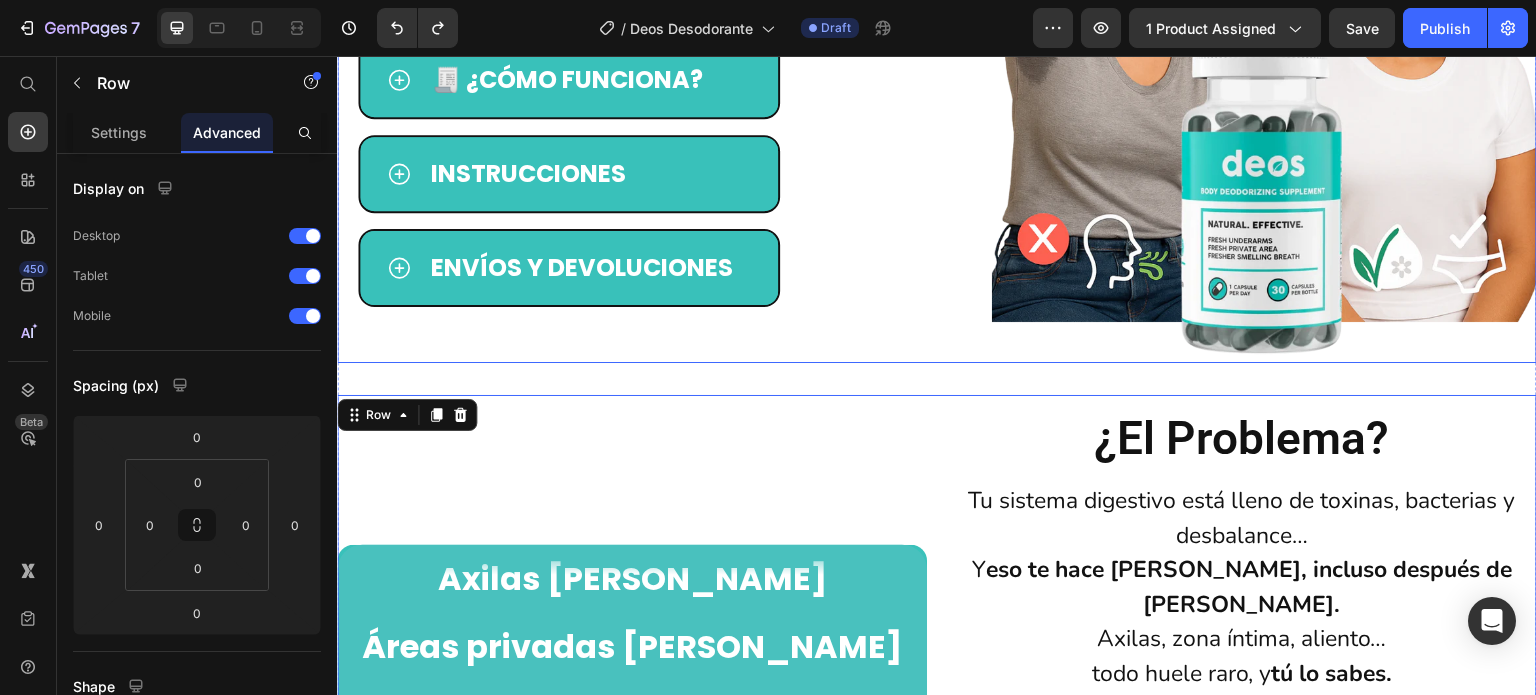 click on "La solución REAL (y rápida) está  aquí: Heading
🧾 ¿cómo funciona?
Instrucciones
envíos y devoluciones Accordion Row" at bounding box center (629, 96) 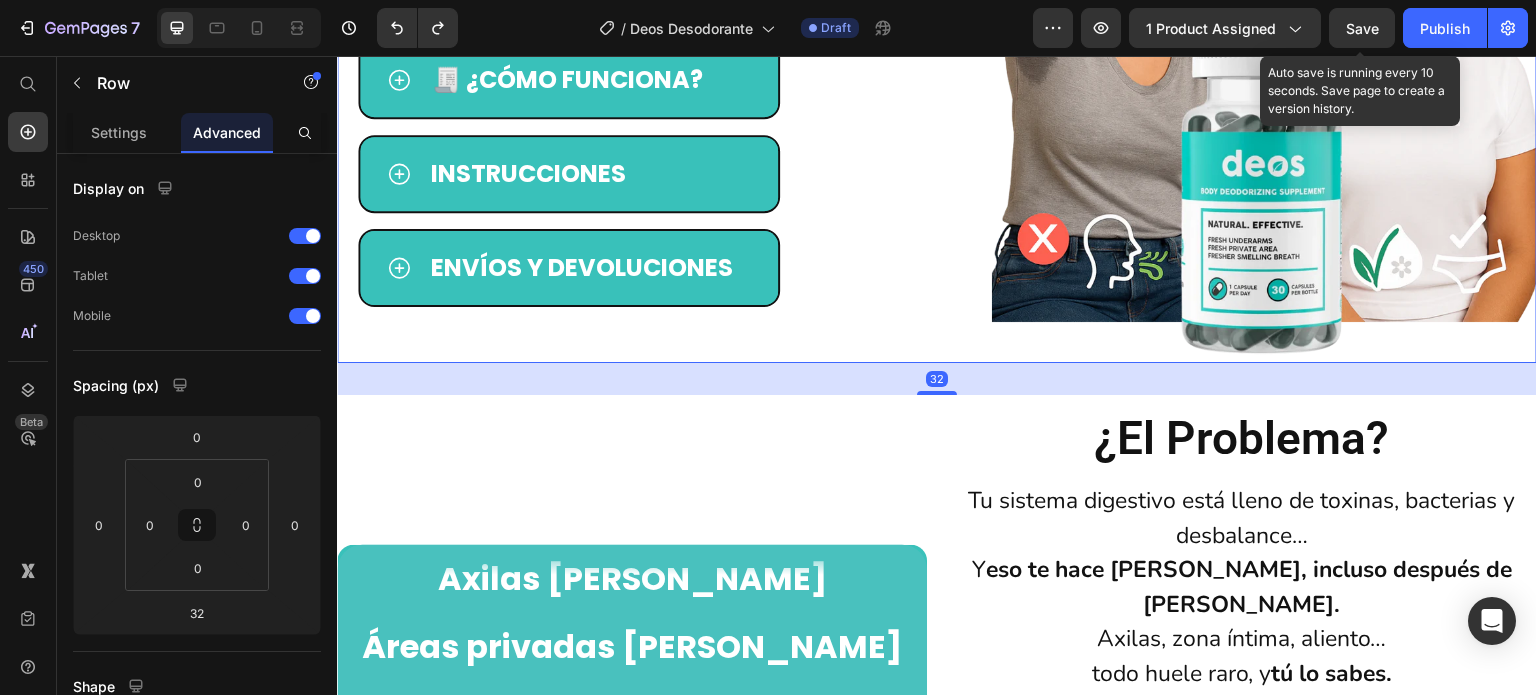 click on "Save" at bounding box center [1362, 28] 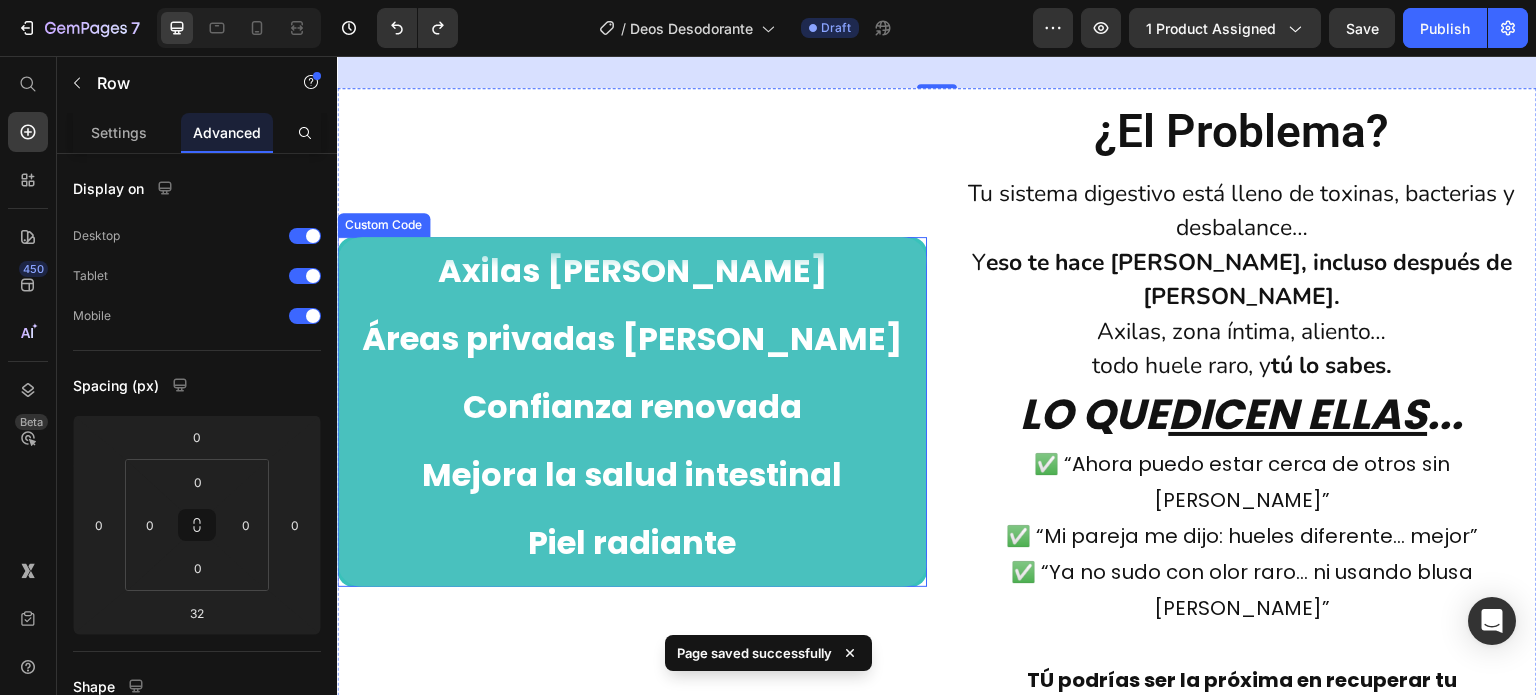 scroll, scrollTop: 1704, scrollLeft: 0, axis: vertical 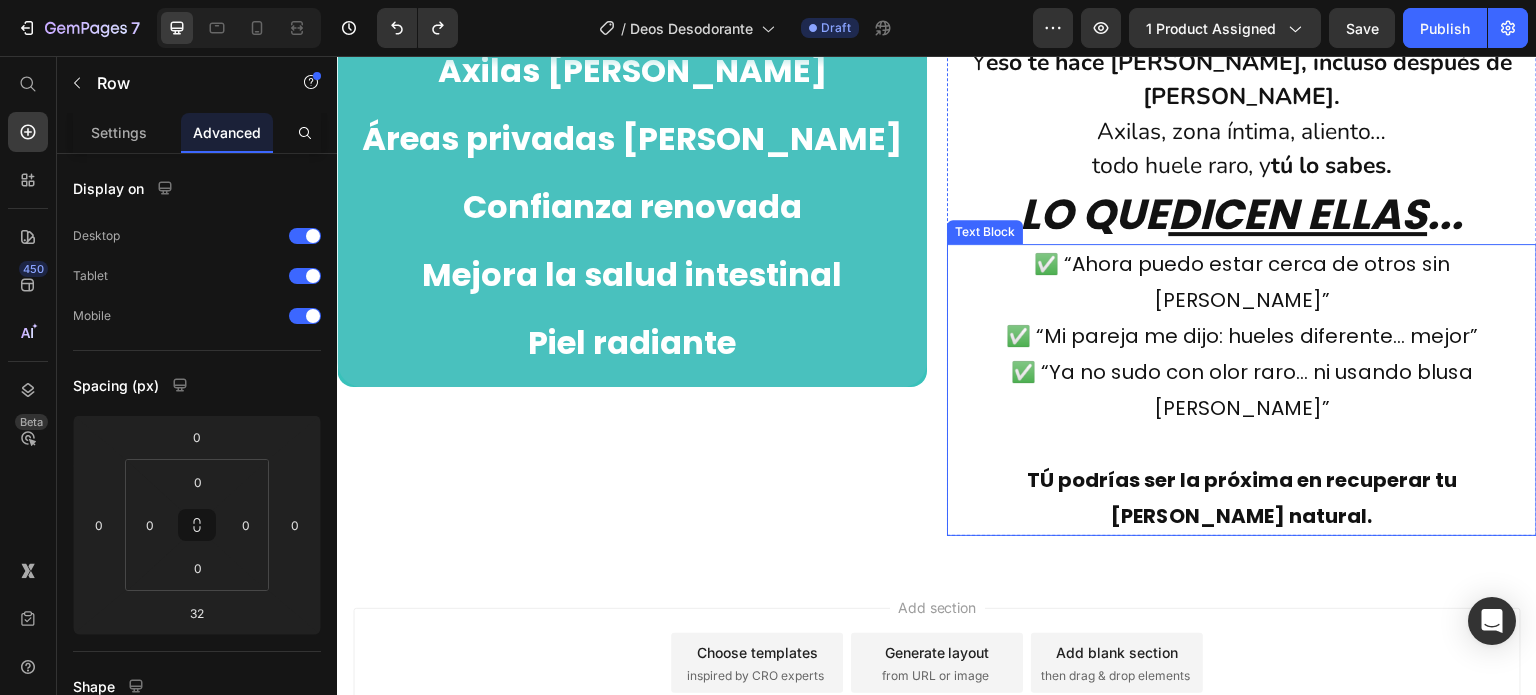 click at bounding box center [1242, 444] 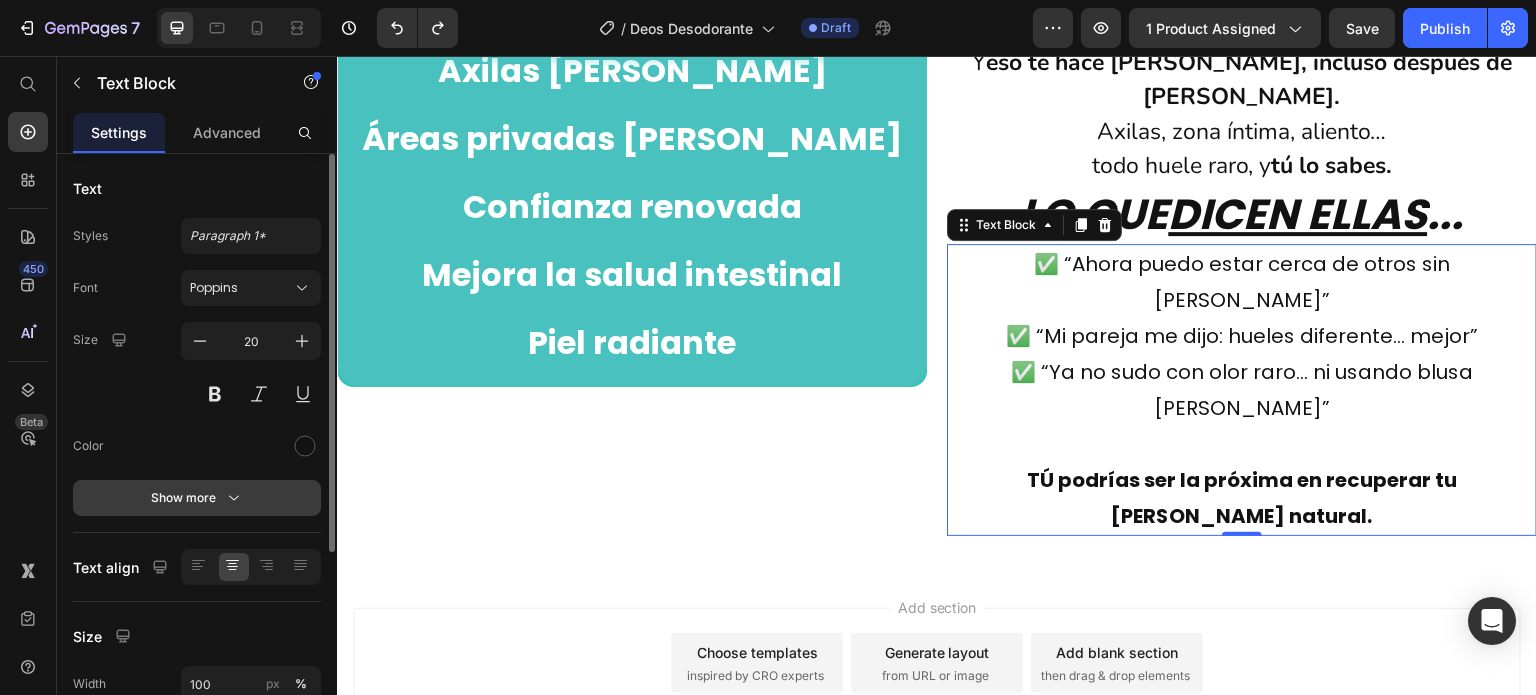 click on "Show more" at bounding box center (197, 498) 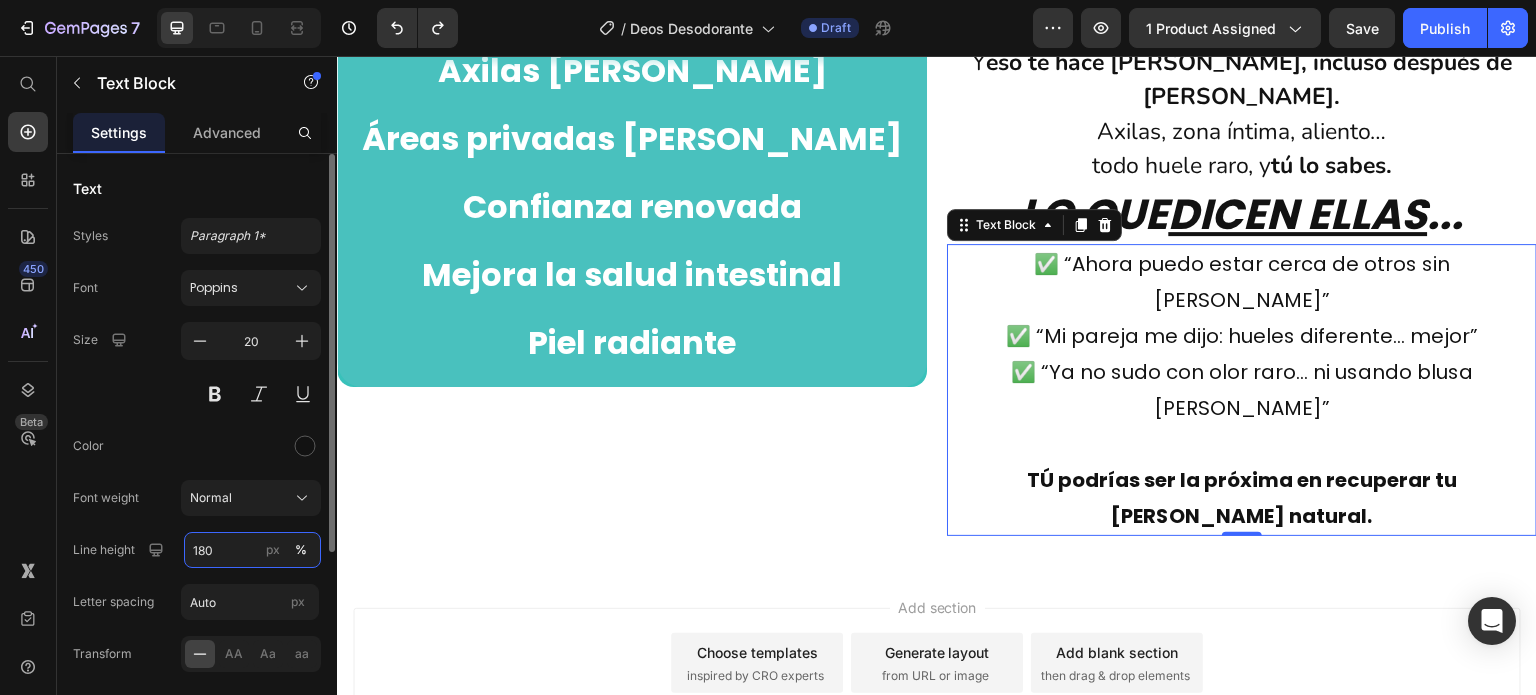click on "180" at bounding box center (252, 550) 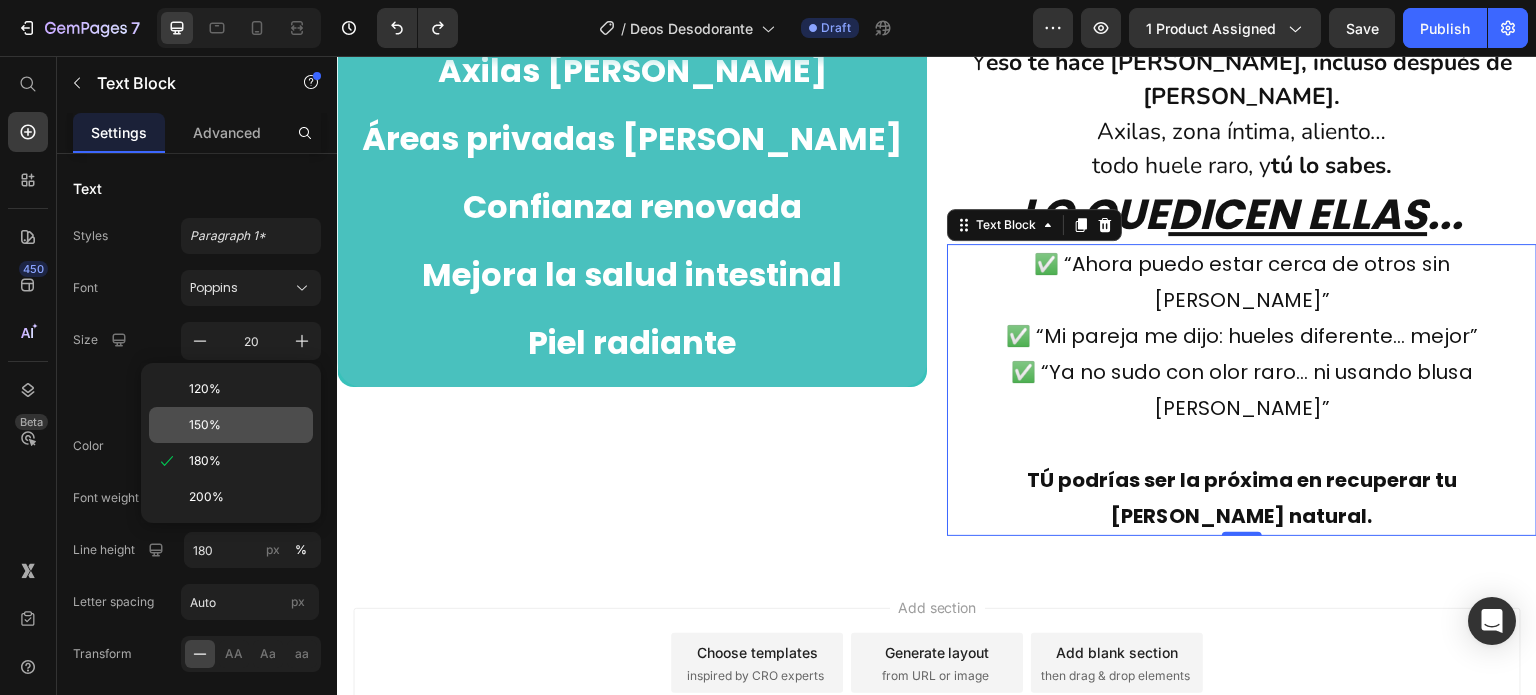 click on "150%" at bounding box center [205, 425] 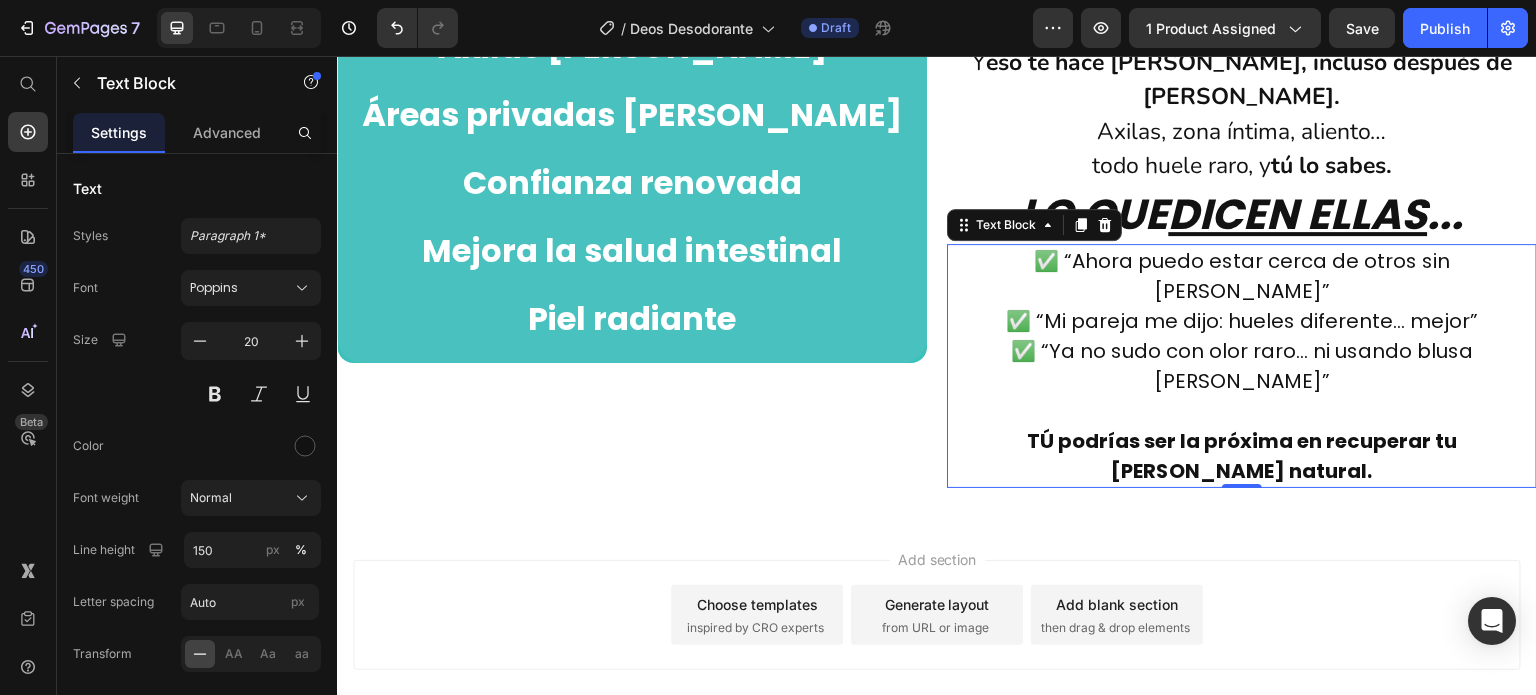click on "Add section Choose templates inspired by CRO experts Generate layout from URL or image Add blank section then drag & drop elements" at bounding box center [937, 643] 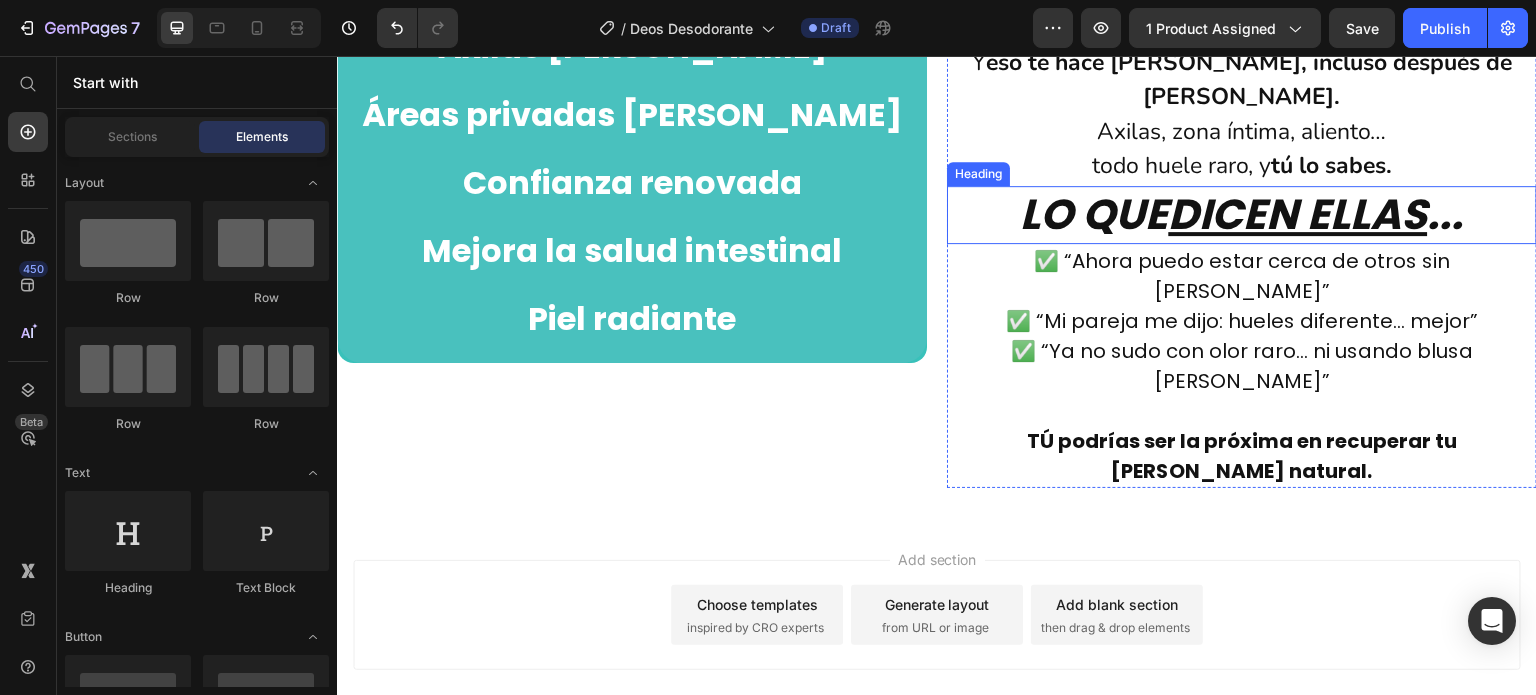 click on "dicen ellas" at bounding box center [1298, 214] 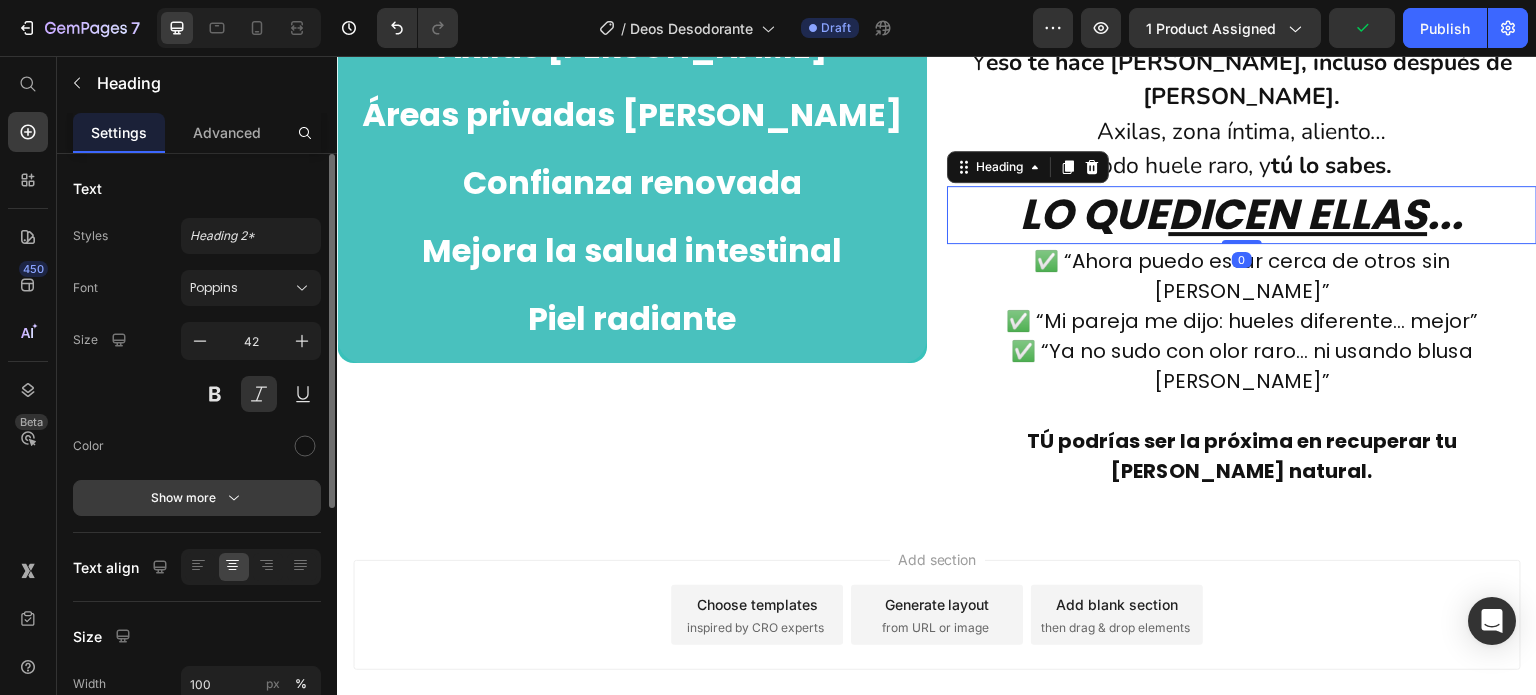 click on "Show more" at bounding box center [197, 498] 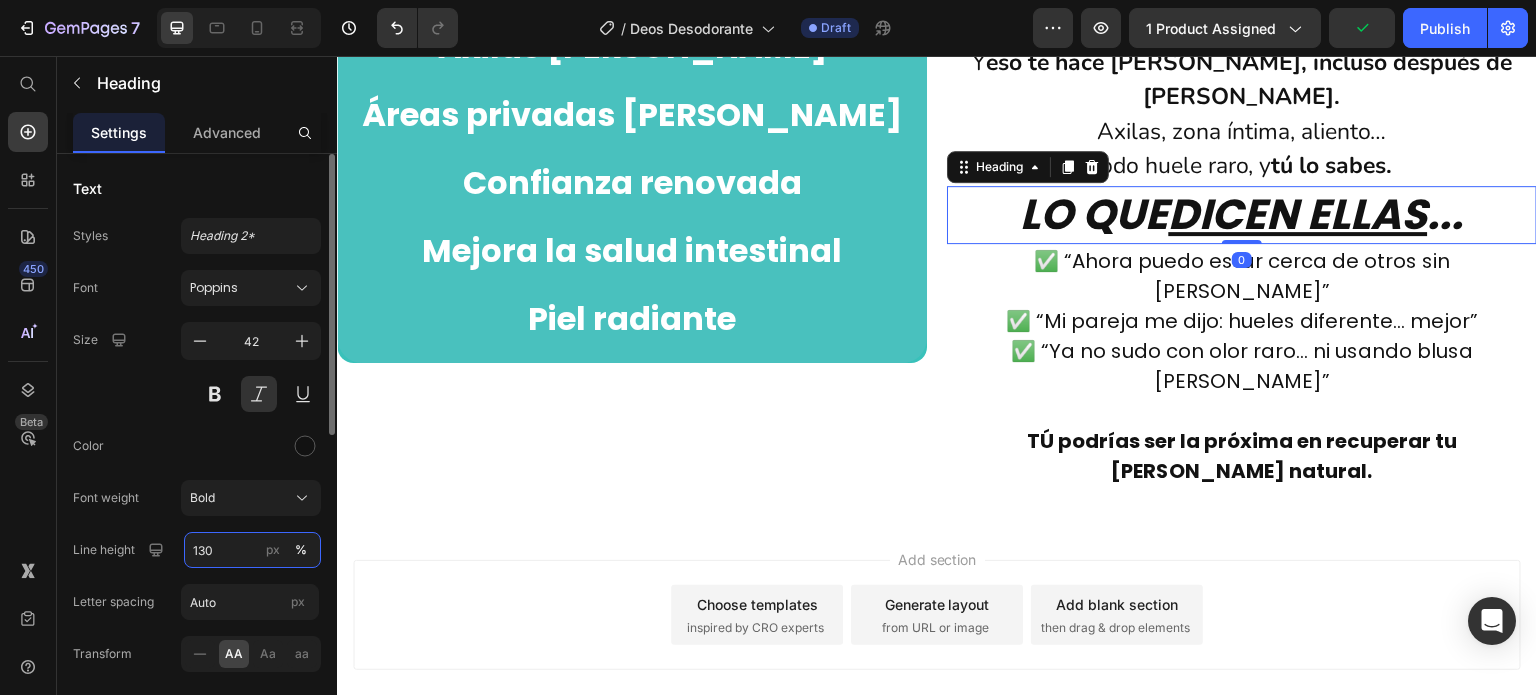 click on "130" at bounding box center [252, 550] 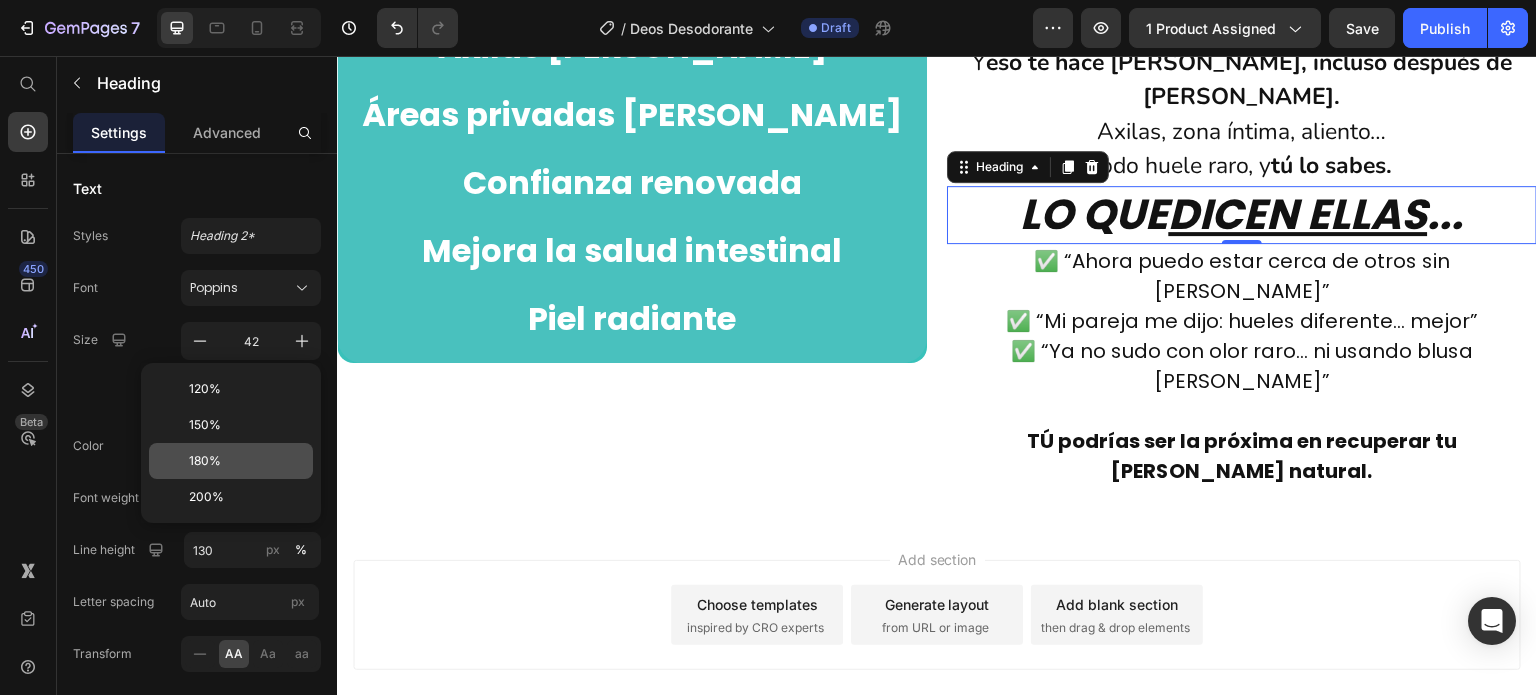 click on "180%" 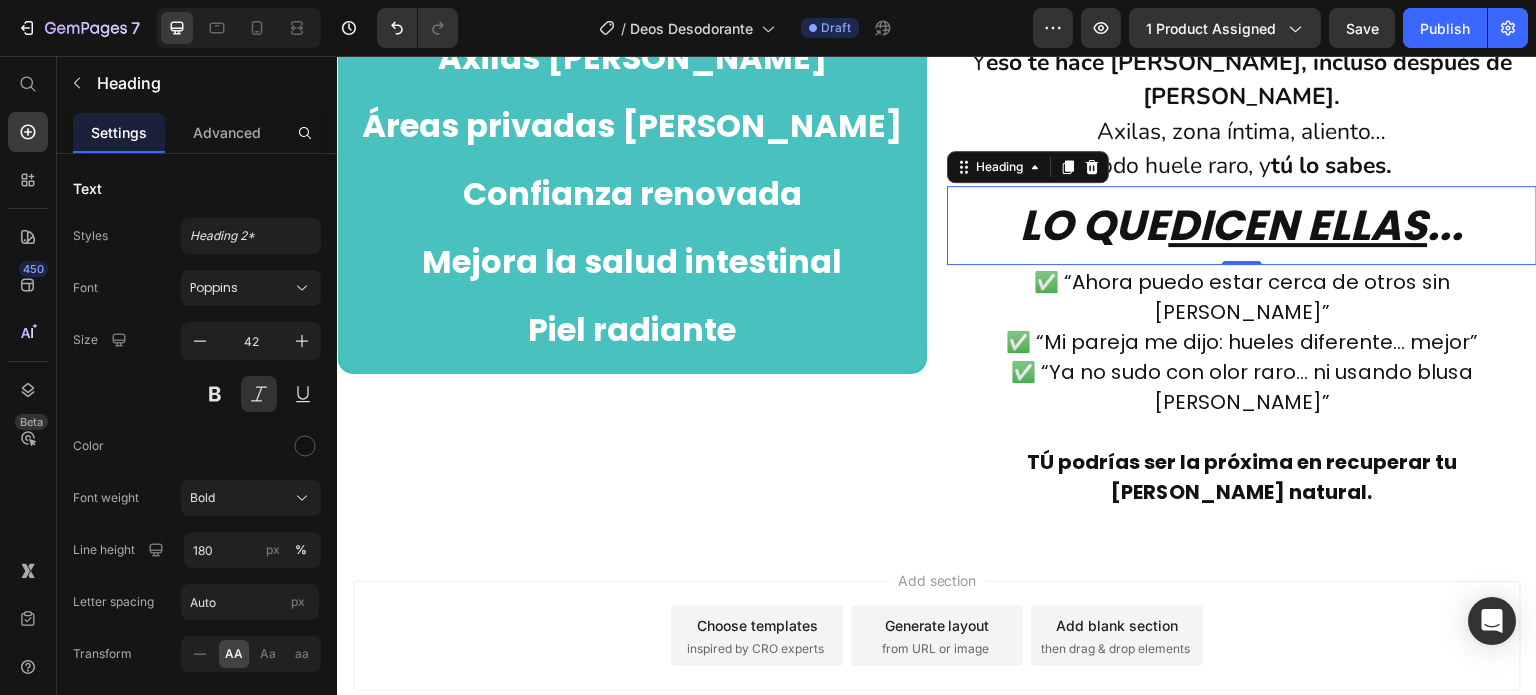 click on "La solución REAL (y rápida) está  aquí: Heading
🧾 ¿cómo funciona?
Instrucciones
envíos y devoluciones Accordion Row Image Row
Axilas frescas
Áreas privadas frescas
Confianza renovada
Mejora la salud intestinal
Piel radiante
Aliento más fresco
Axilas frescas
Áreas privadas frescas
Confianza renovada
Mejora la salud intestinal
Piel radiante
Aliento más fresco
Custom Code ¿El problema? Heading Tu sistema digestivo está lleno de toxinas, bacterias y desbalance… Y  eso te hace oler mal, incluso después de ducharte. Axilas, zona íntima, aliento… todo huele raro, y  tú lo sabes. Text Block lo que  dicen ellas ... Heading   0 ✅ “Ahora puedo estar cerca de otros sin pena” ✅ “Mi pareja me dijo: hueles diferente… mejor” ✅ “Ya no sudo con olor raro… ni usando blusa blanca” Text Block" at bounding box center (937, -85) 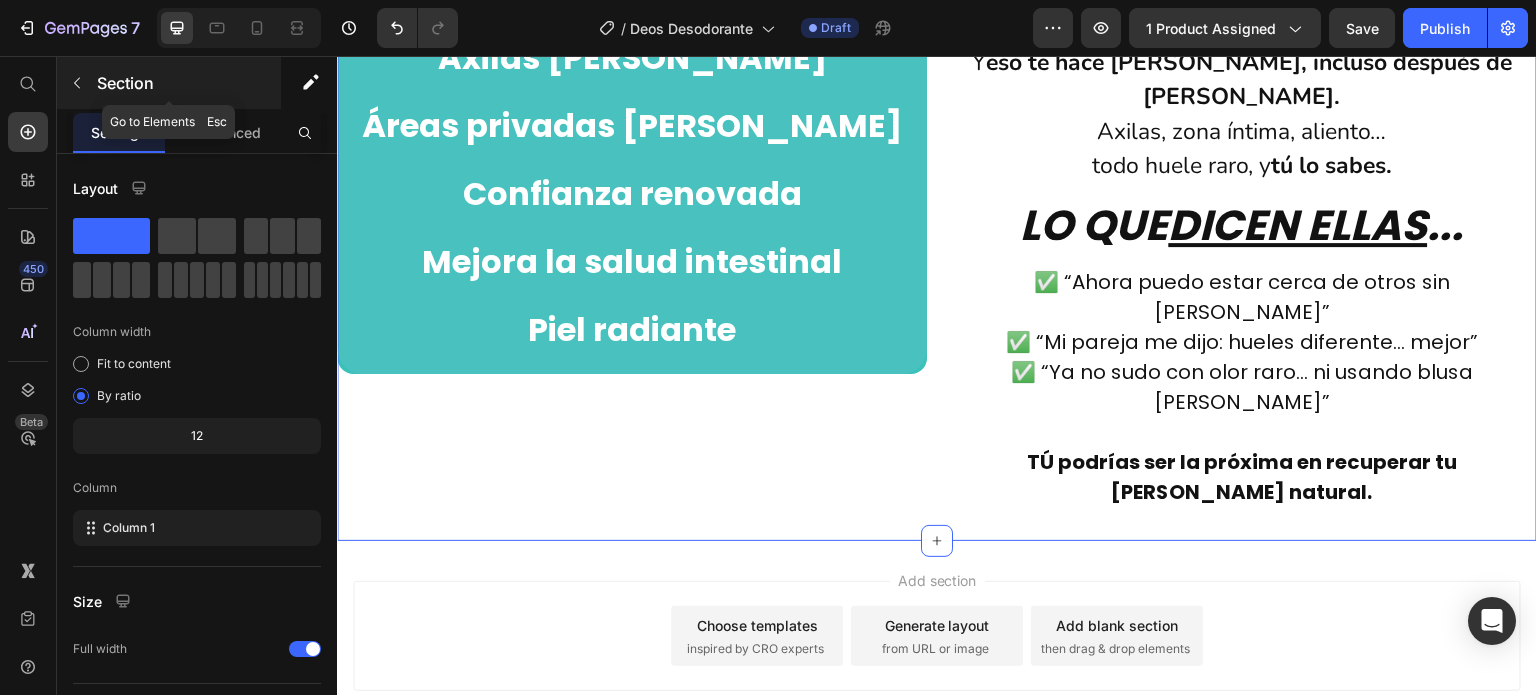 click 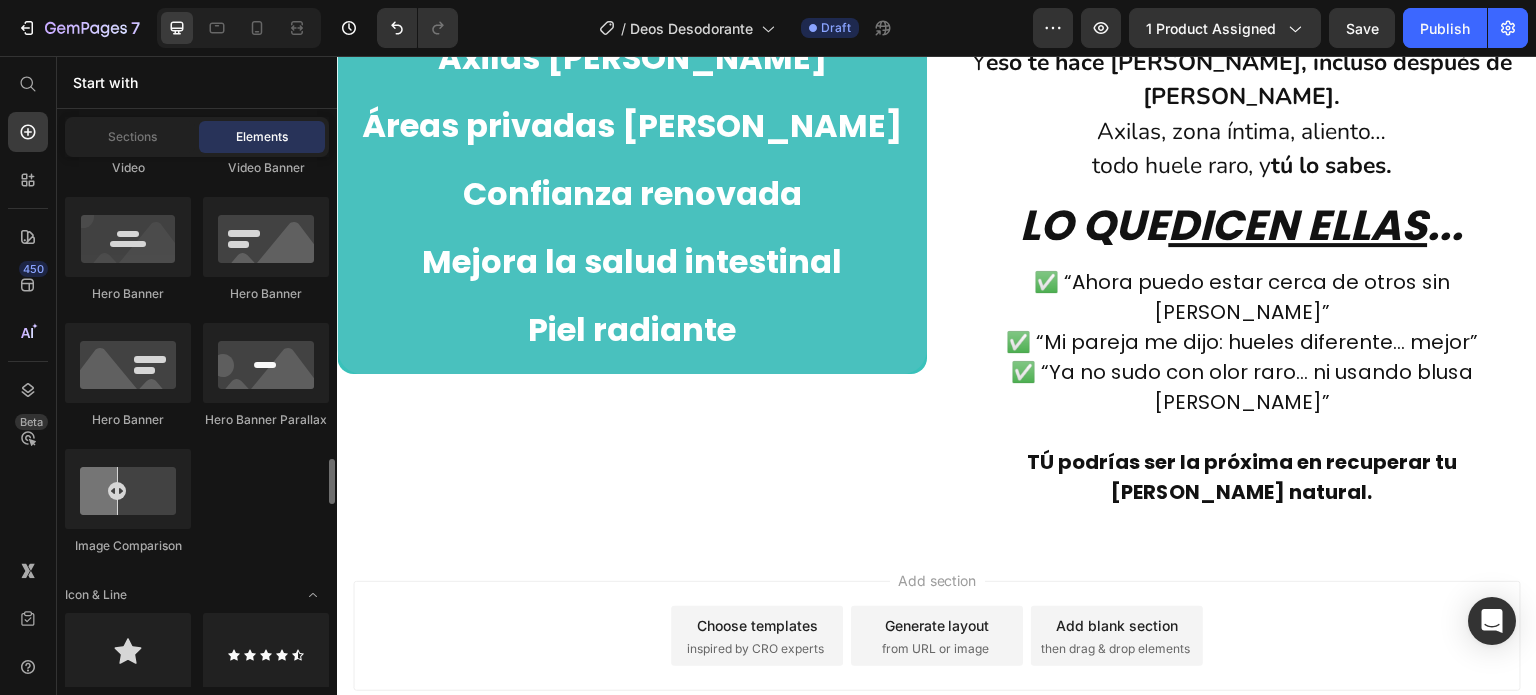 scroll, scrollTop: 1300, scrollLeft: 0, axis: vertical 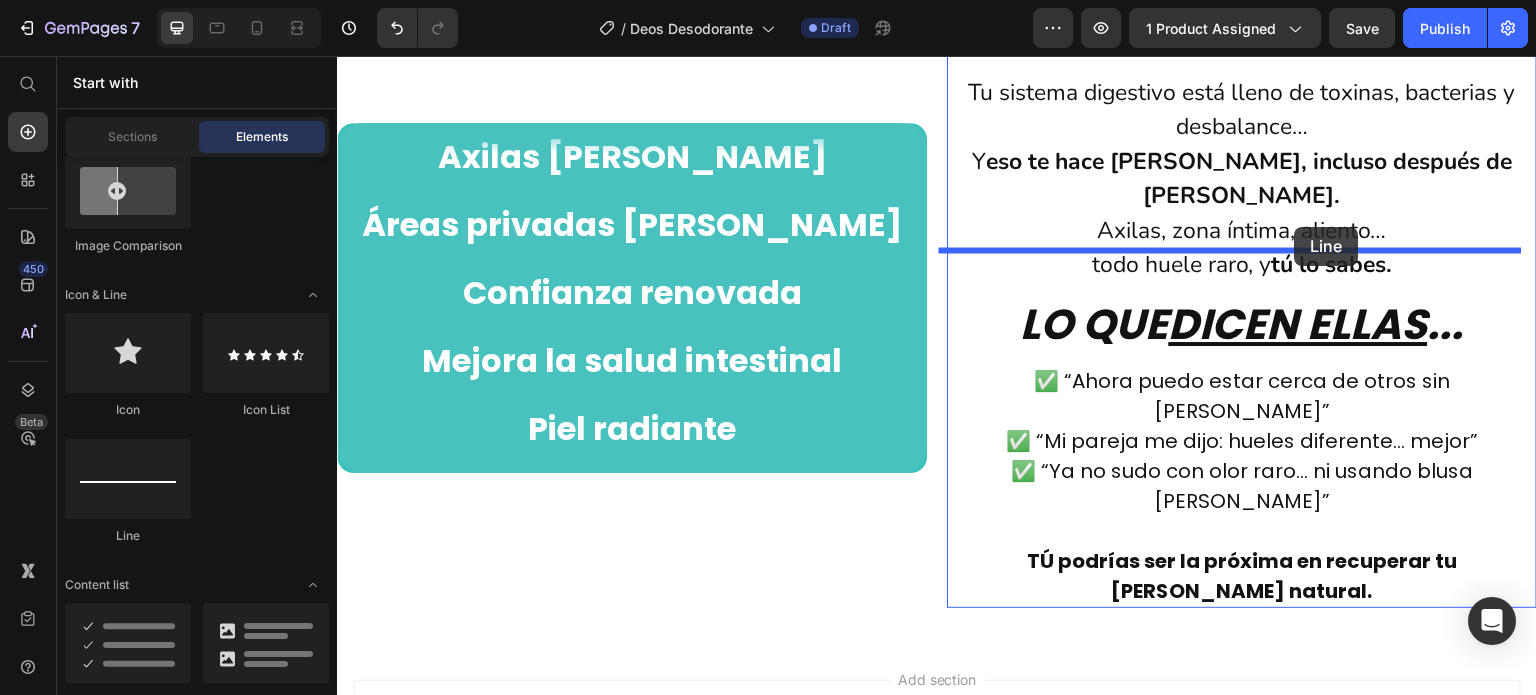 drag, startPoint x: 473, startPoint y: 543, endPoint x: 1295, endPoint y: 227, distance: 880.64746 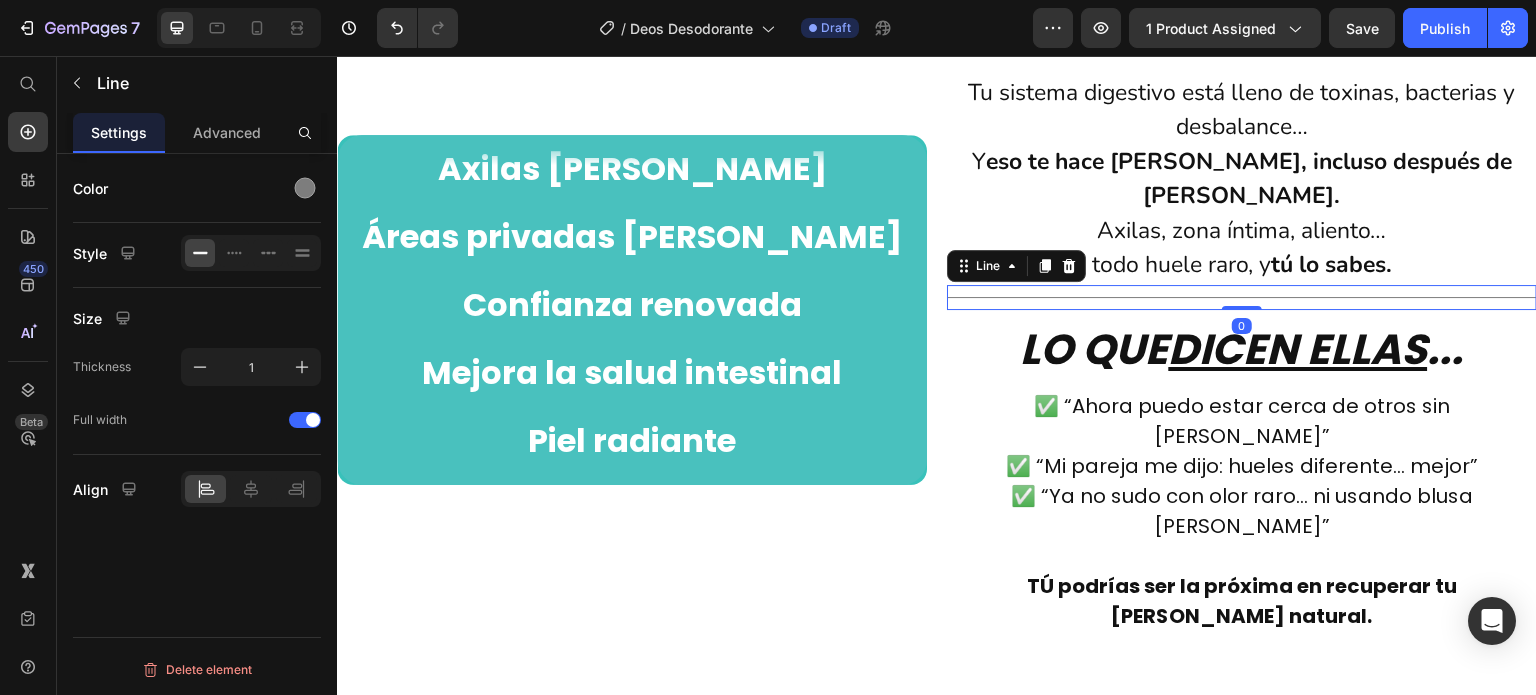 scroll, scrollTop: 1618, scrollLeft: 0, axis: vertical 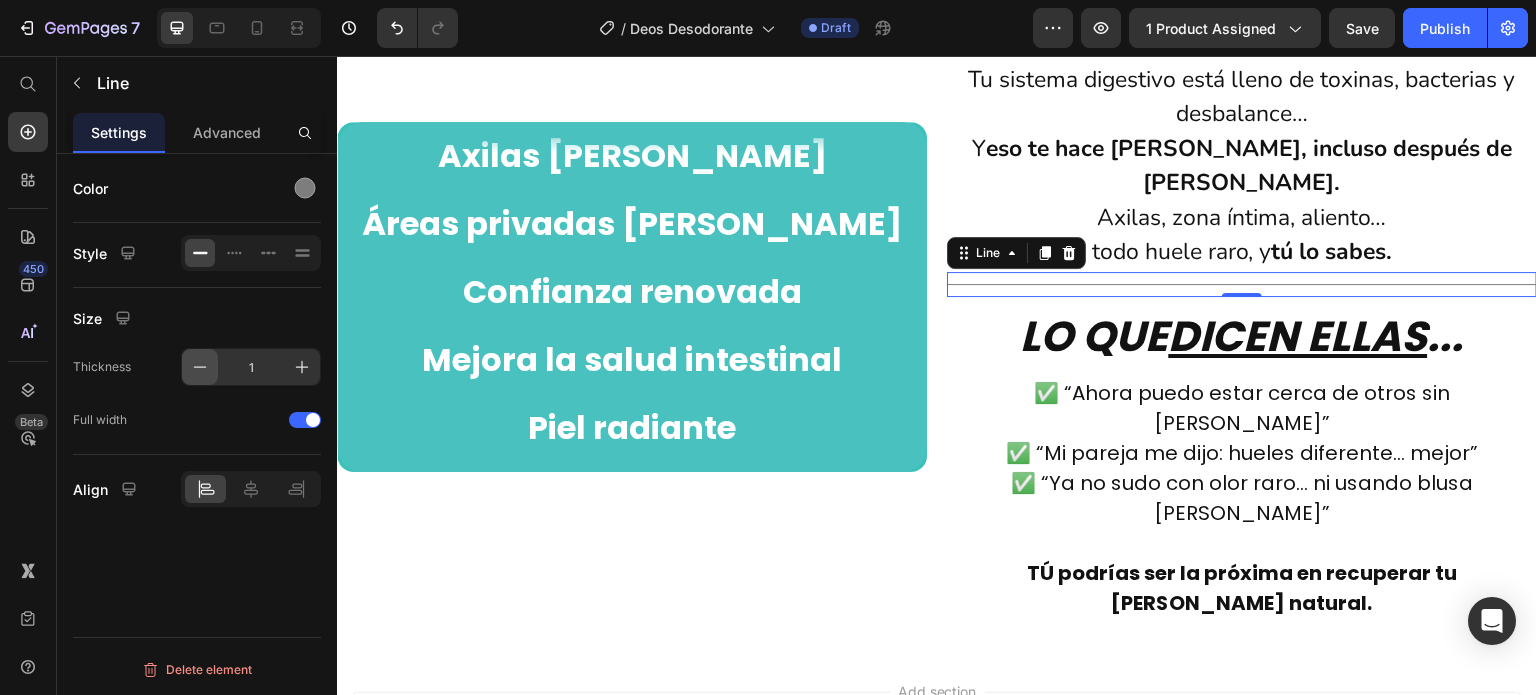 click 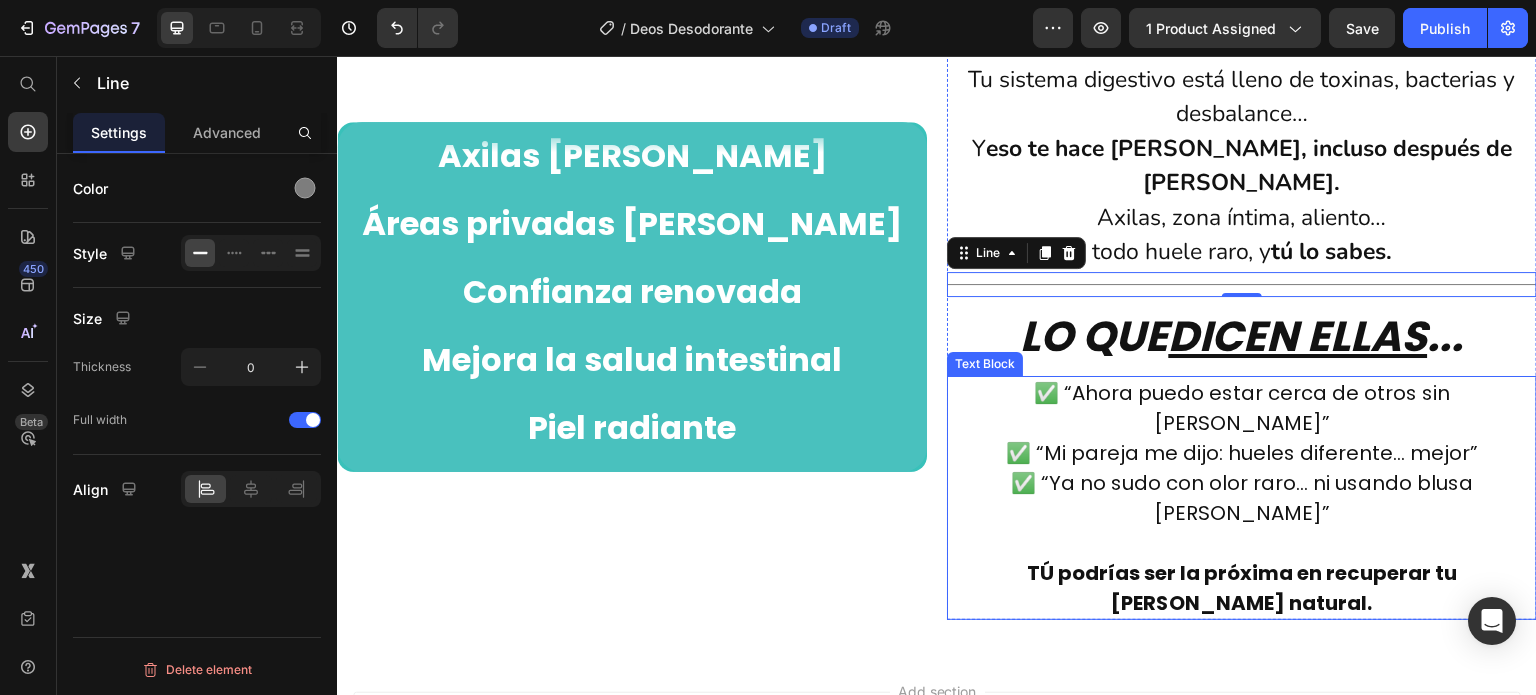 click on "✅ “Ahora puedo estar cerca de otros sin pena” ✅ “Mi pareja me dijo: hueles diferente… mejor” ✅ “Ya no sudo con olor raro… ni usando blusa blanca”" at bounding box center [1242, 453] 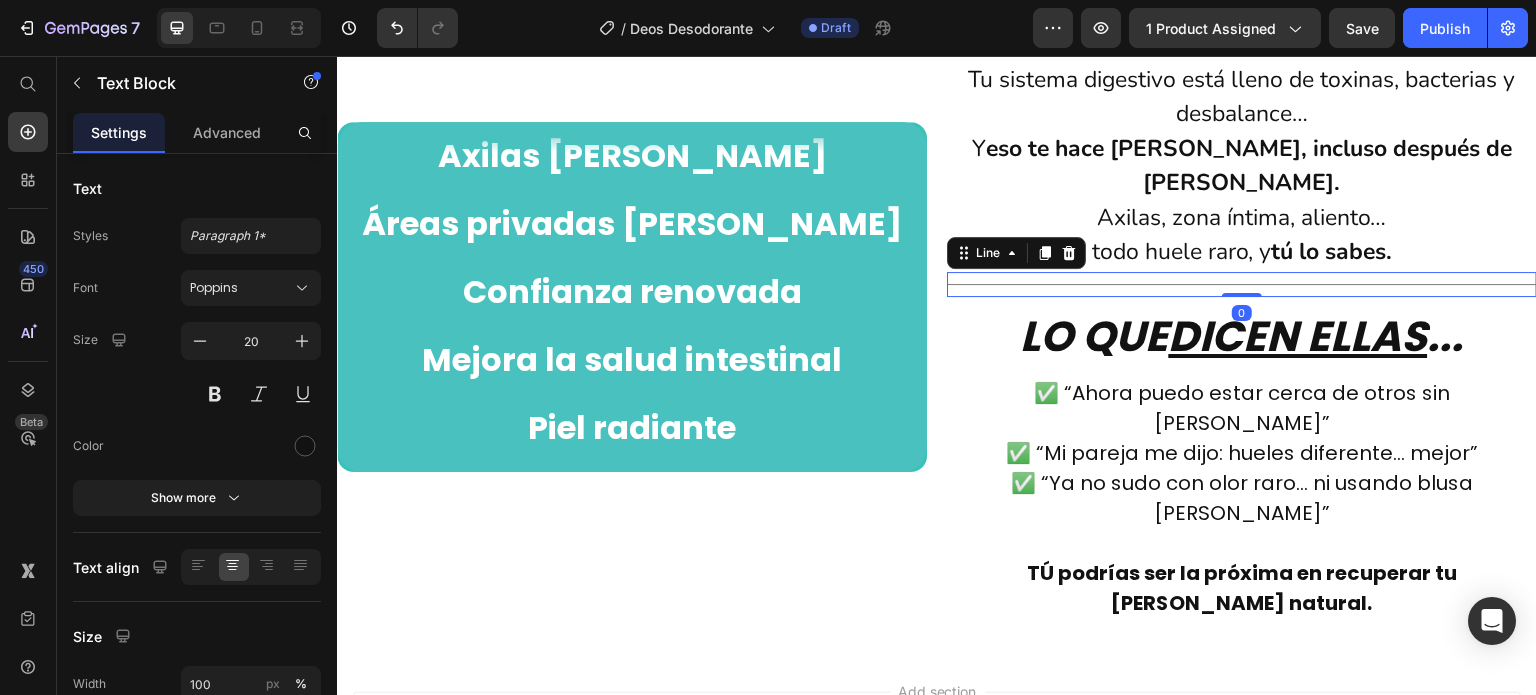 click on "Title Line   0" at bounding box center [1242, 284] 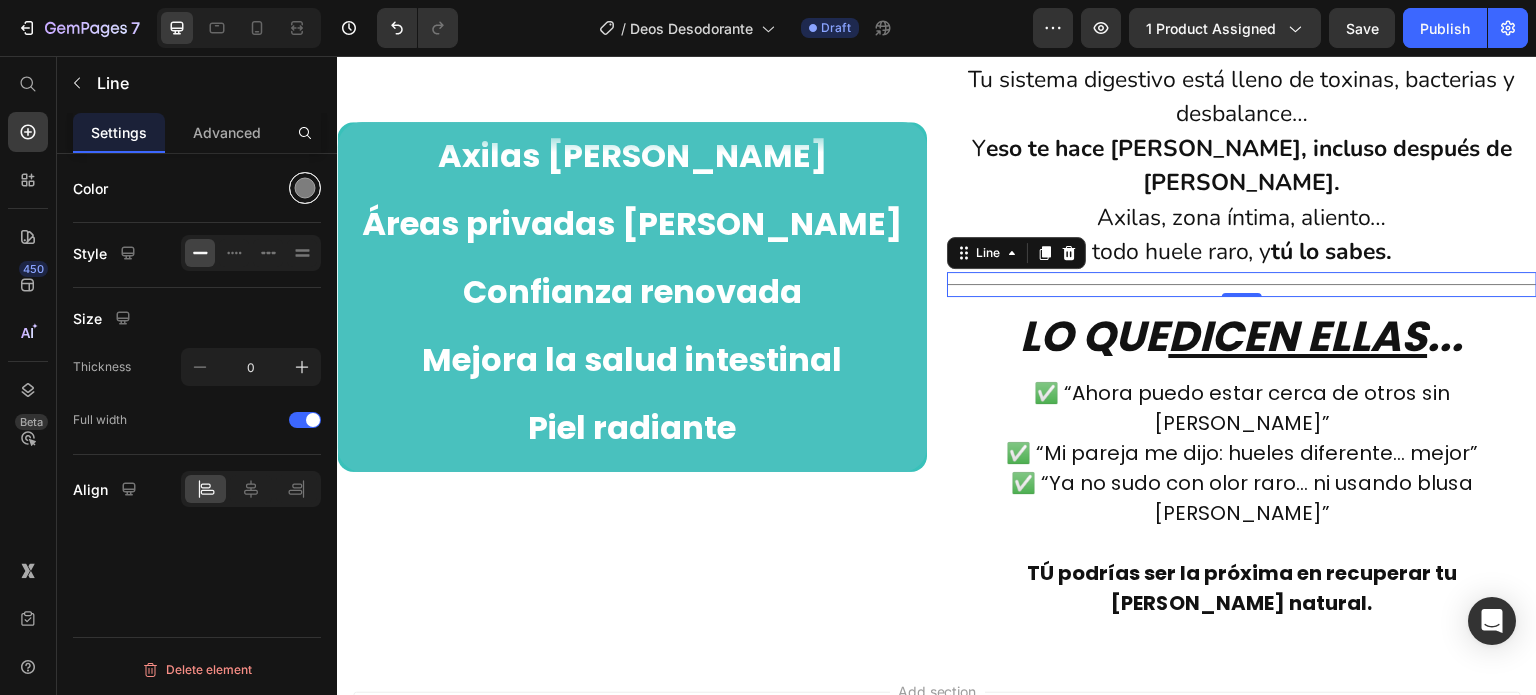 click at bounding box center (305, 188) 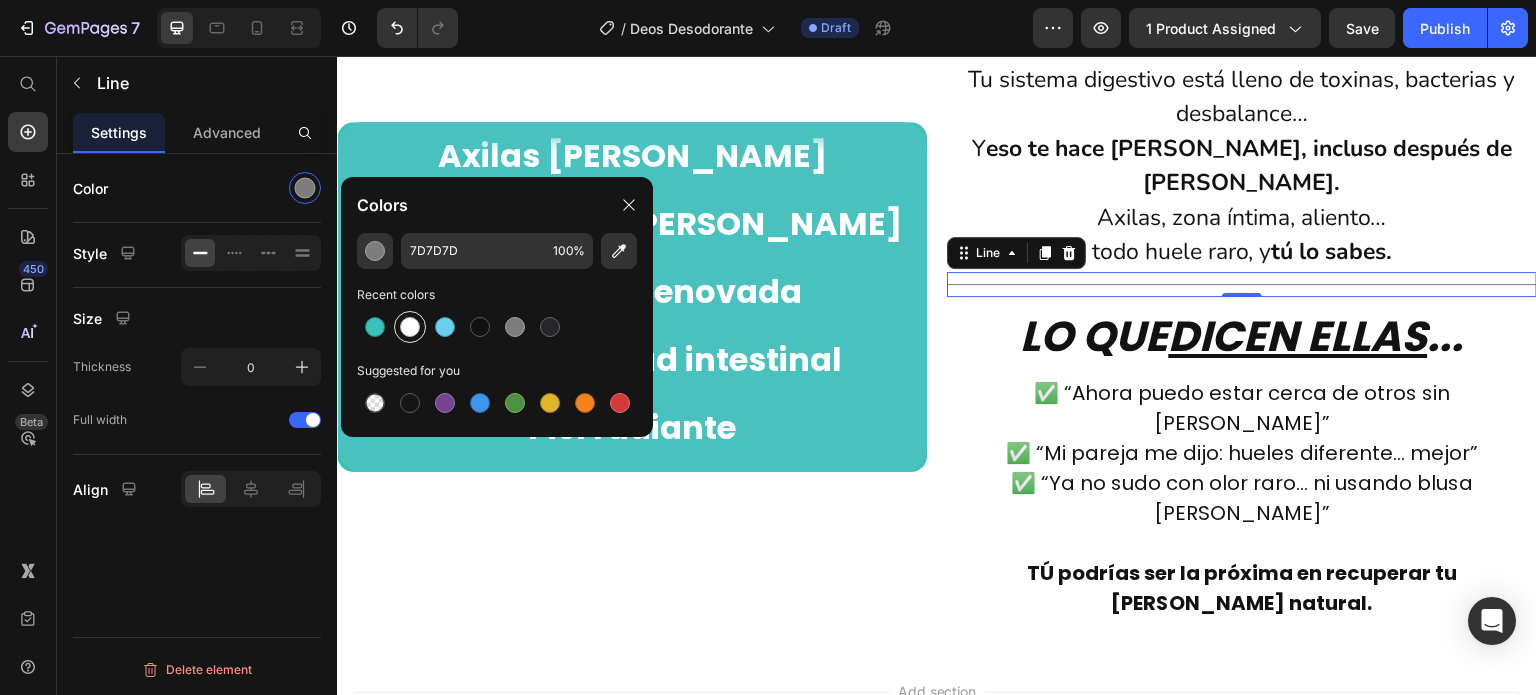 click at bounding box center (410, 327) 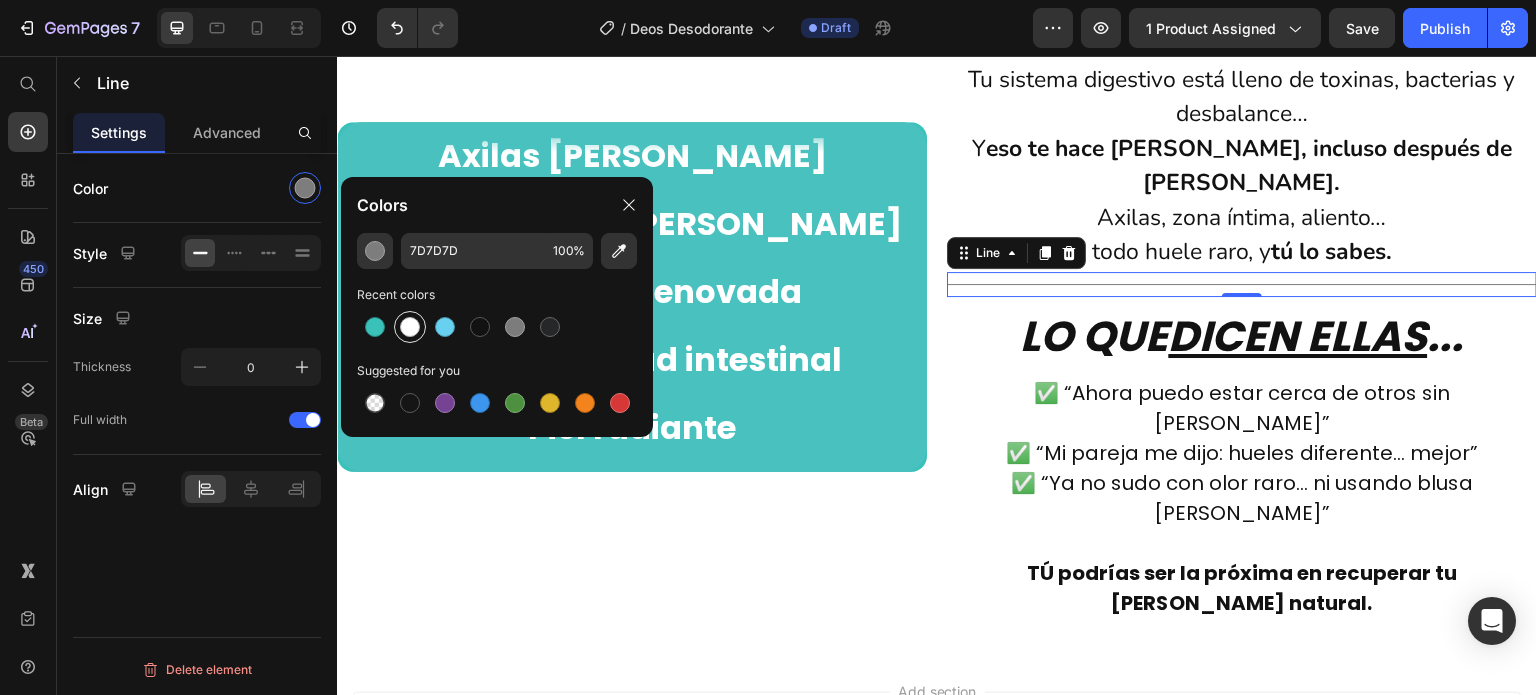 type on "FFFFFF" 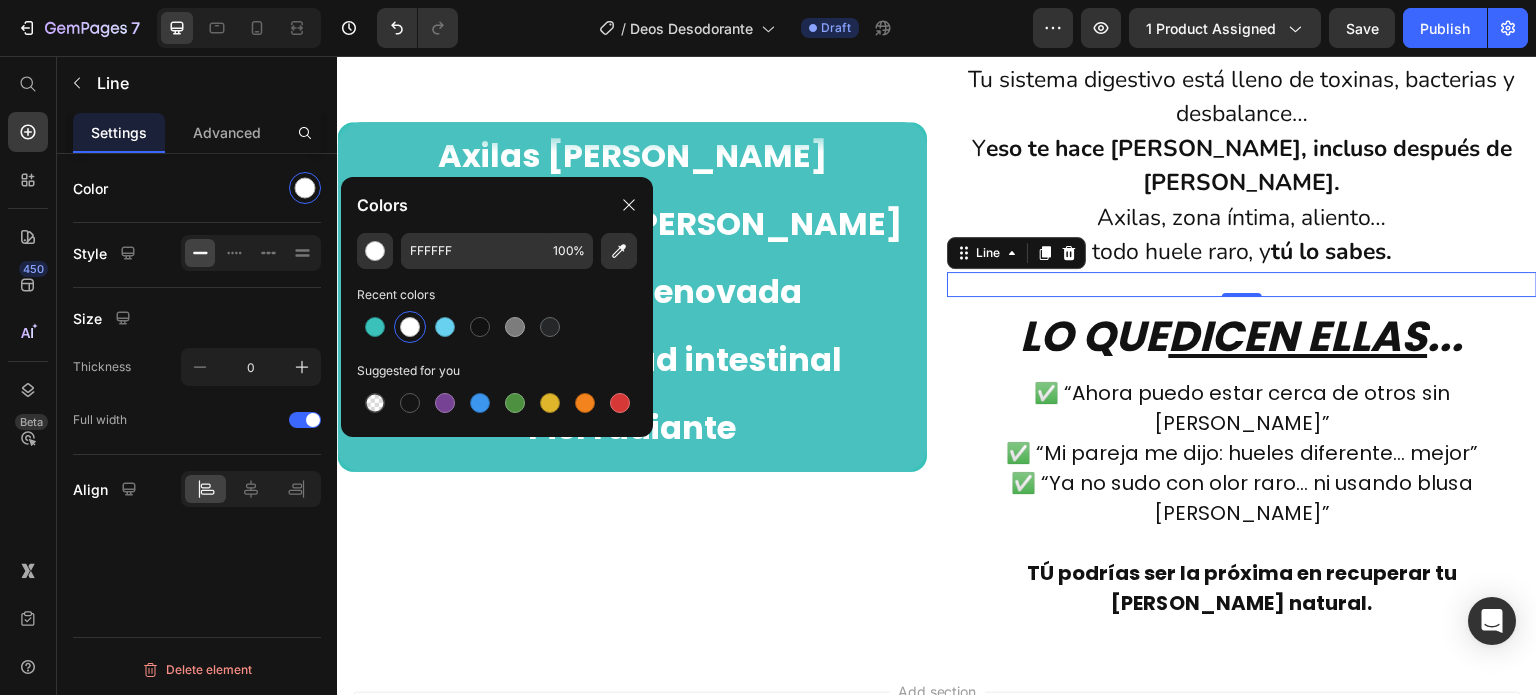 click on "Color" 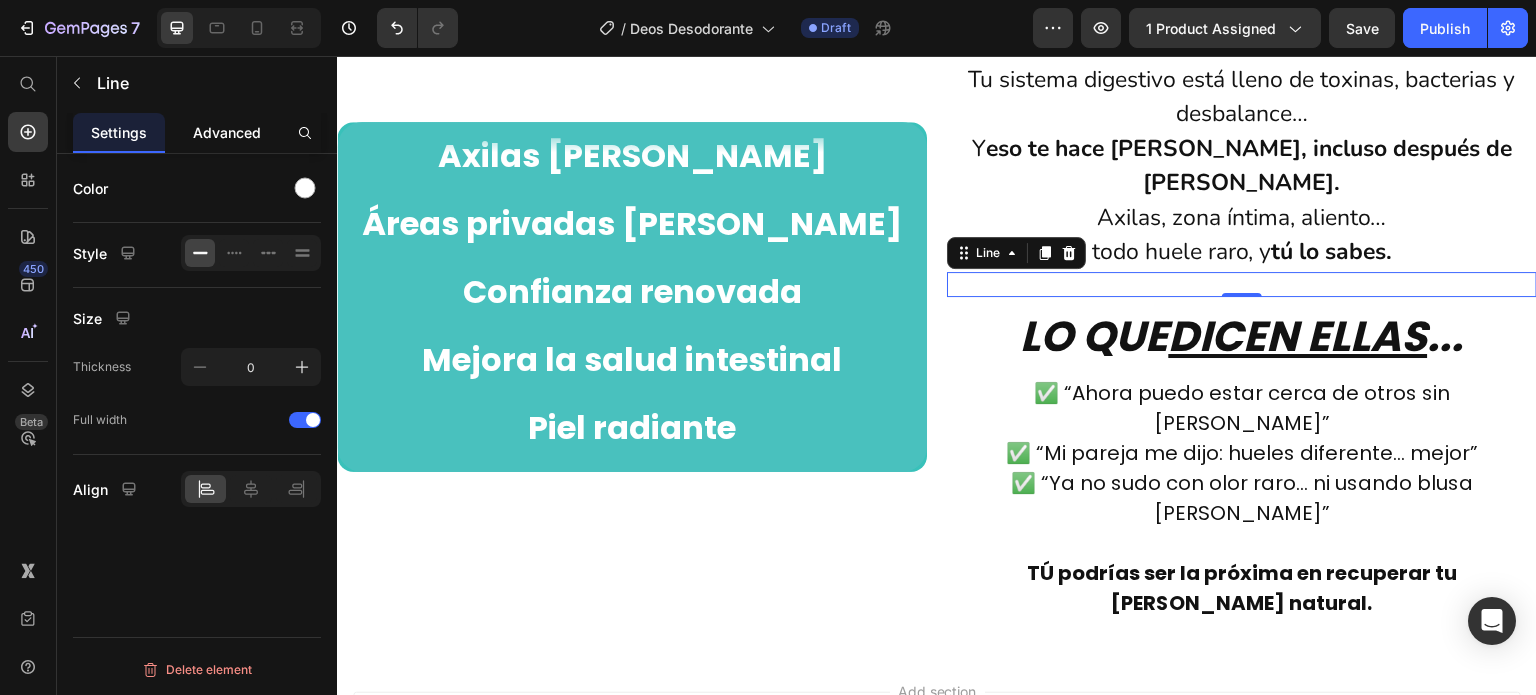 click on "Advanced" at bounding box center [227, 132] 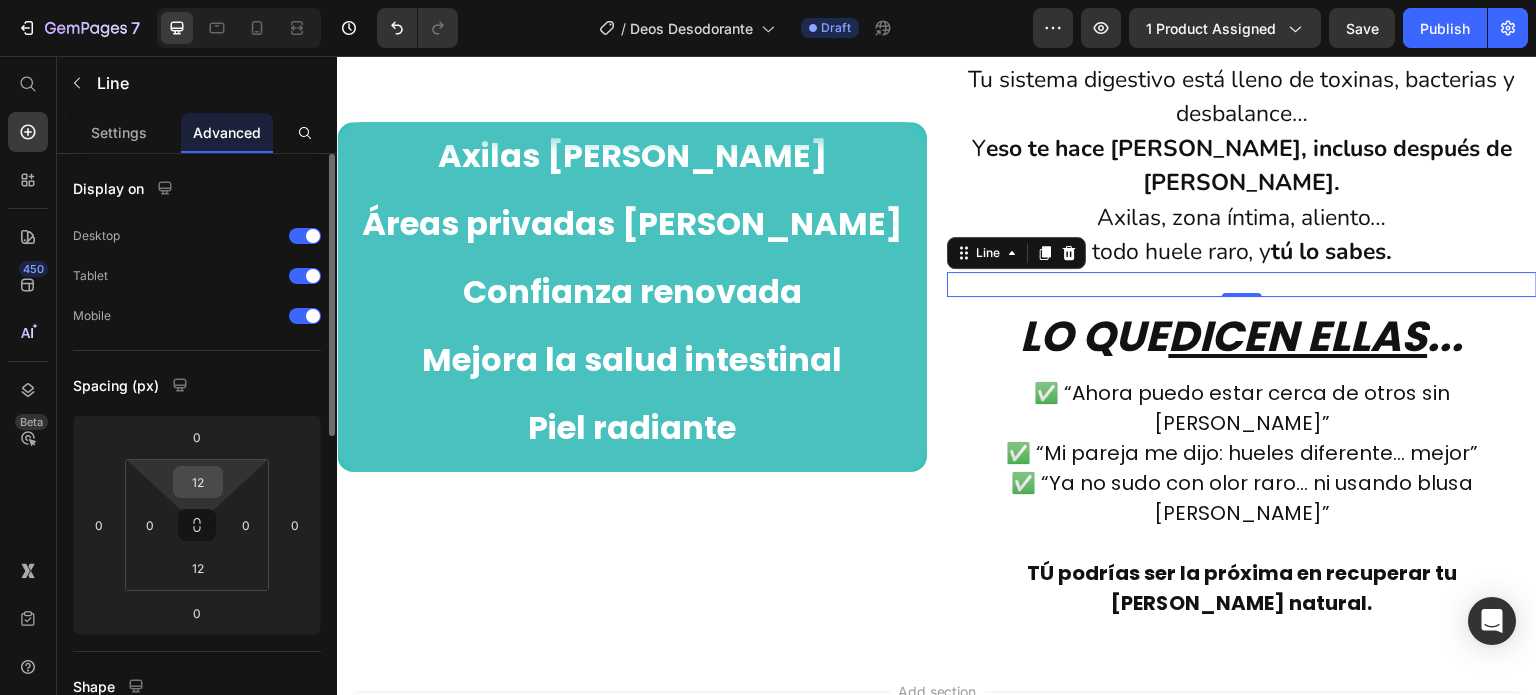 click on "12" at bounding box center [198, 482] 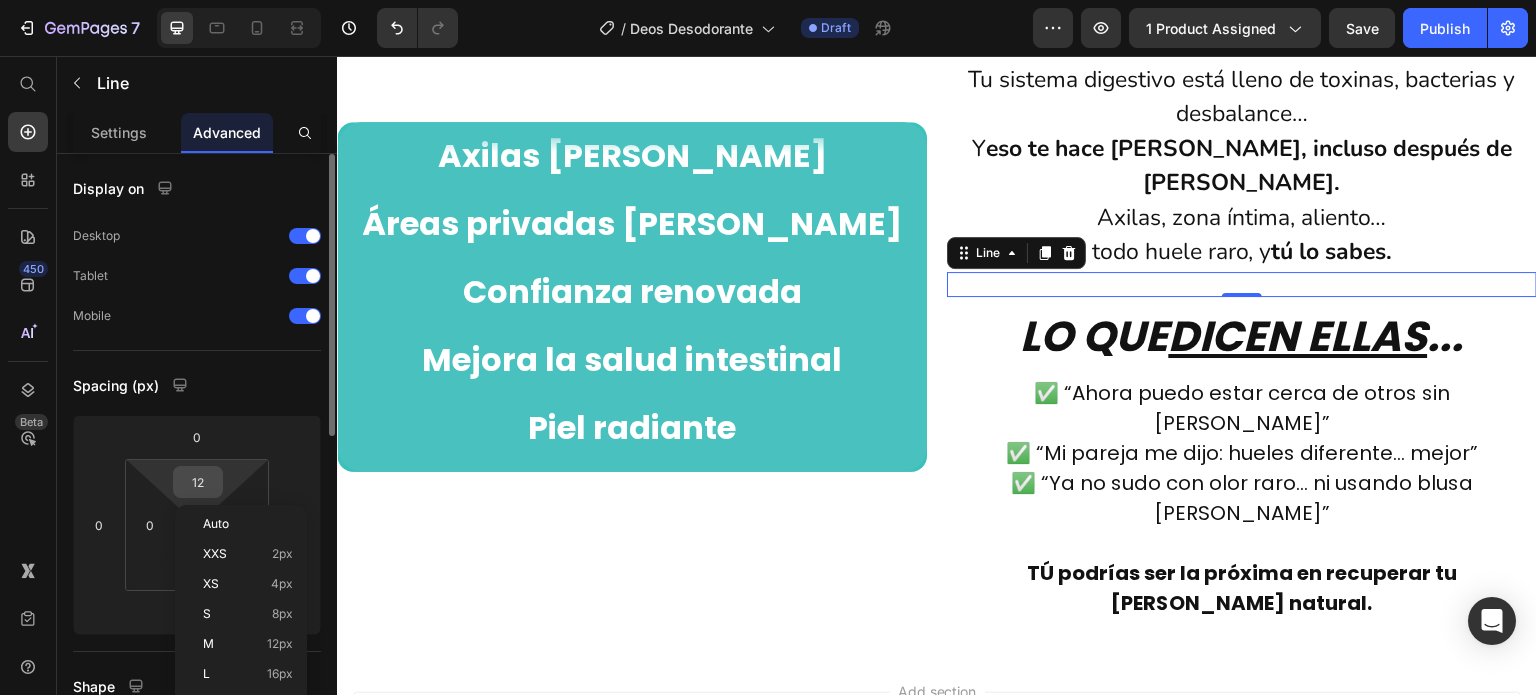 click on "12" at bounding box center [198, 482] 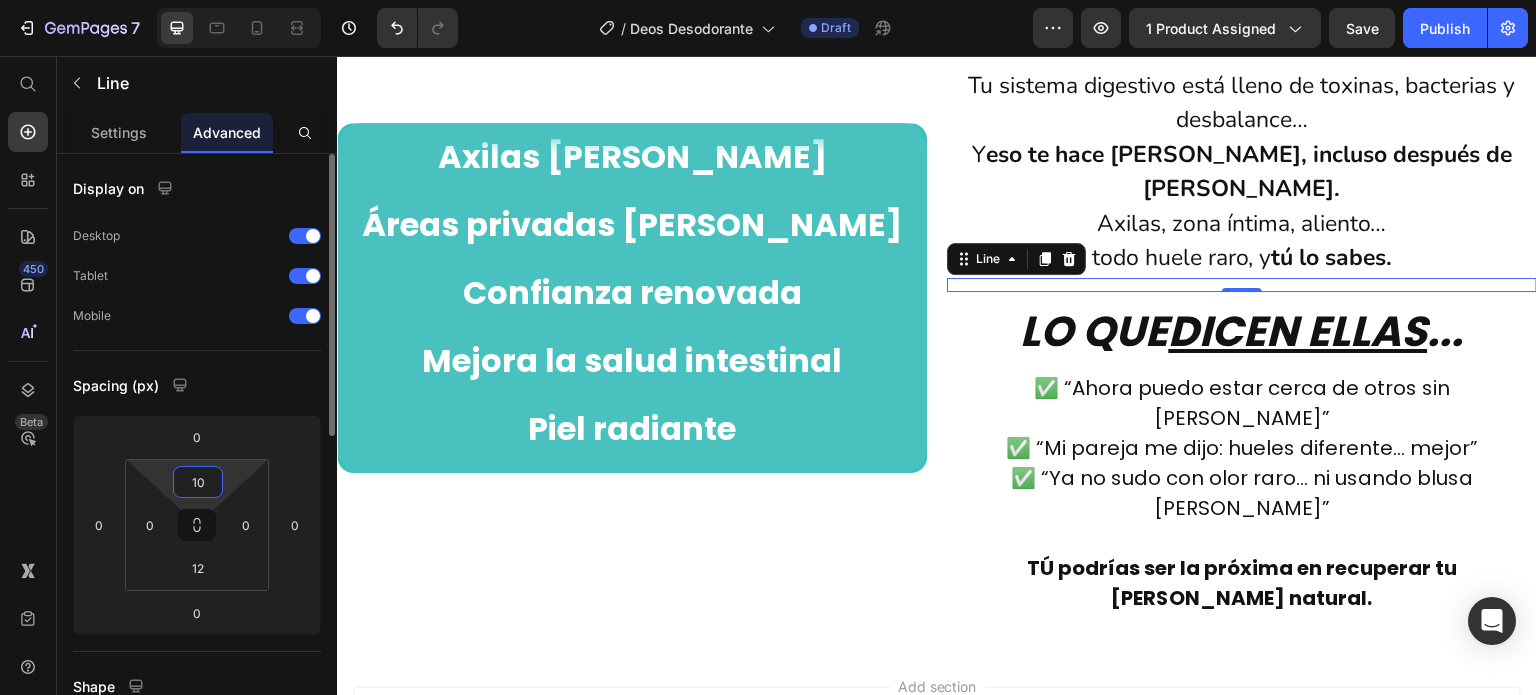 scroll, scrollTop: 1616, scrollLeft: 0, axis: vertical 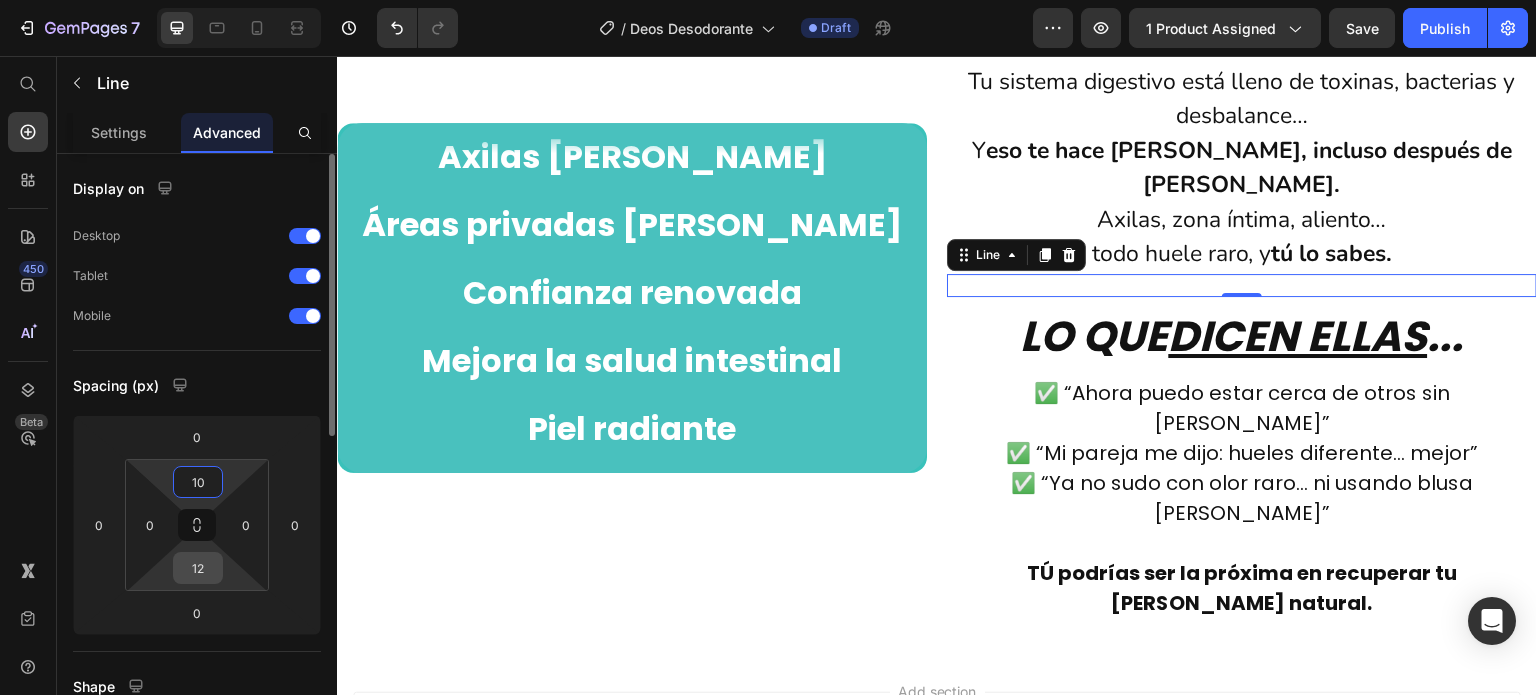 type on "10" 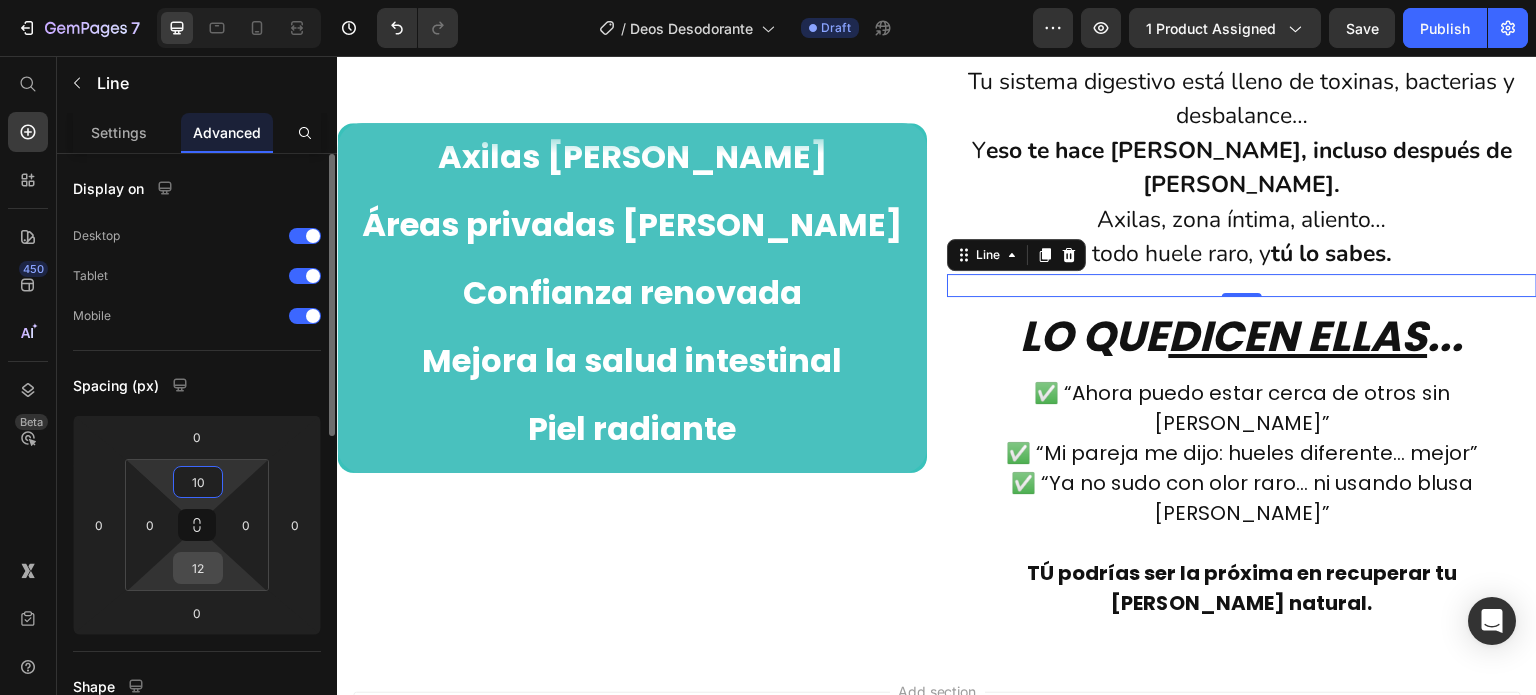 click on "12" at bounding box center [198, 568] 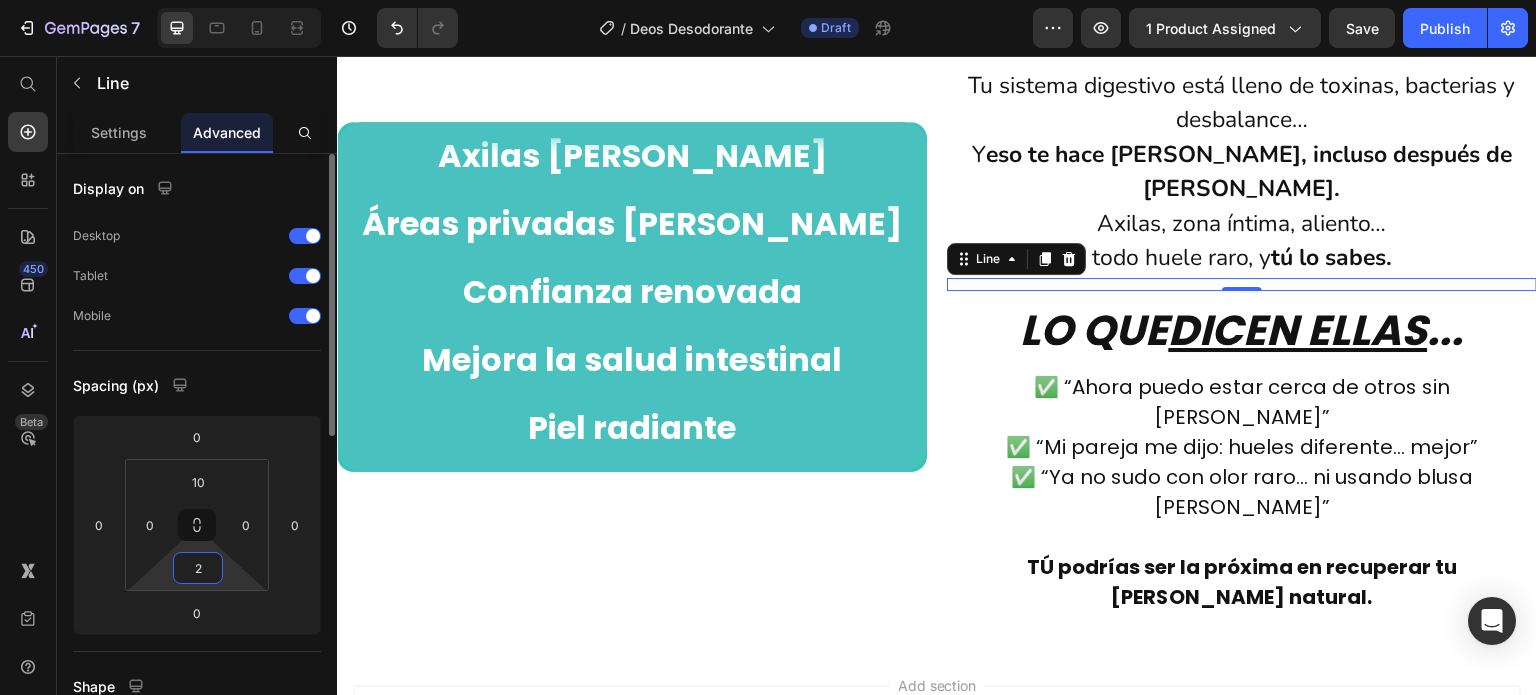 scroll, scrollTop: 1623, scrollLeft: 0, axis: vertical 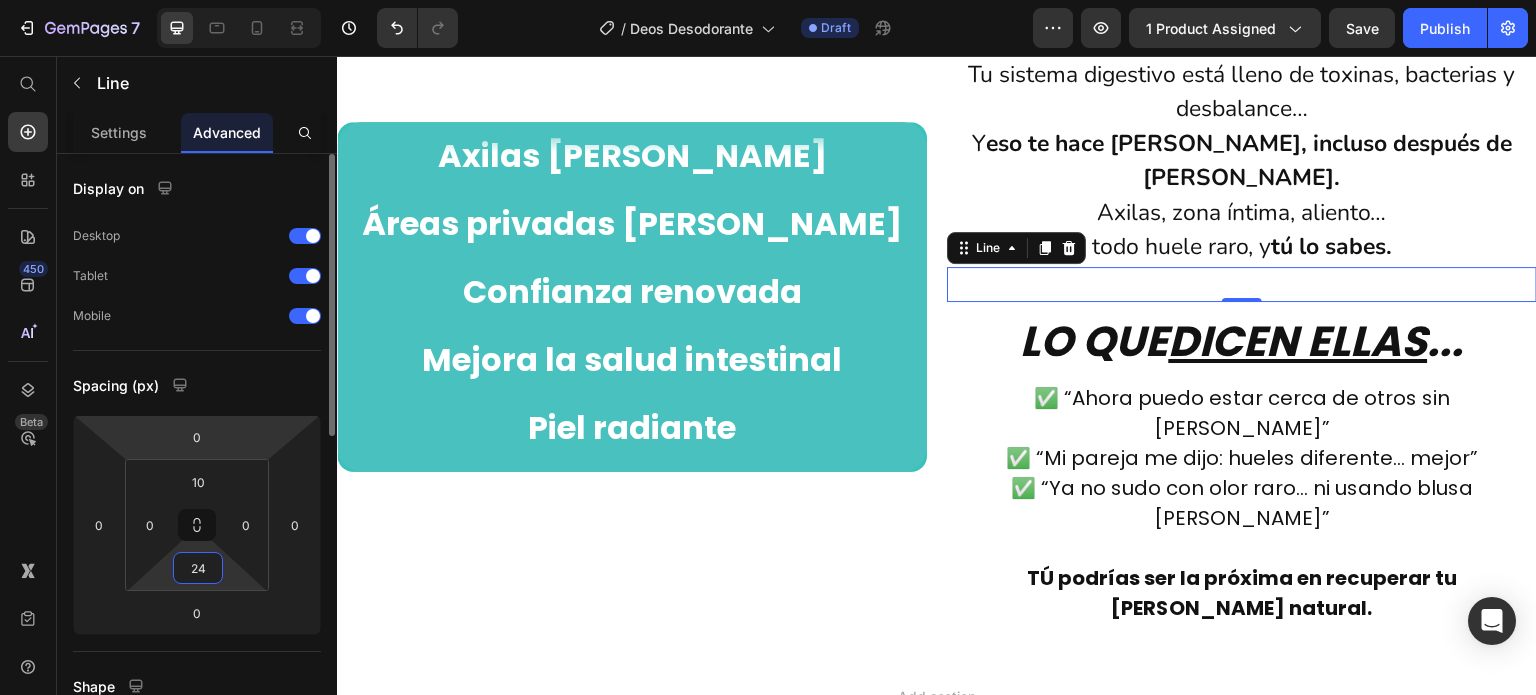 type on "24" 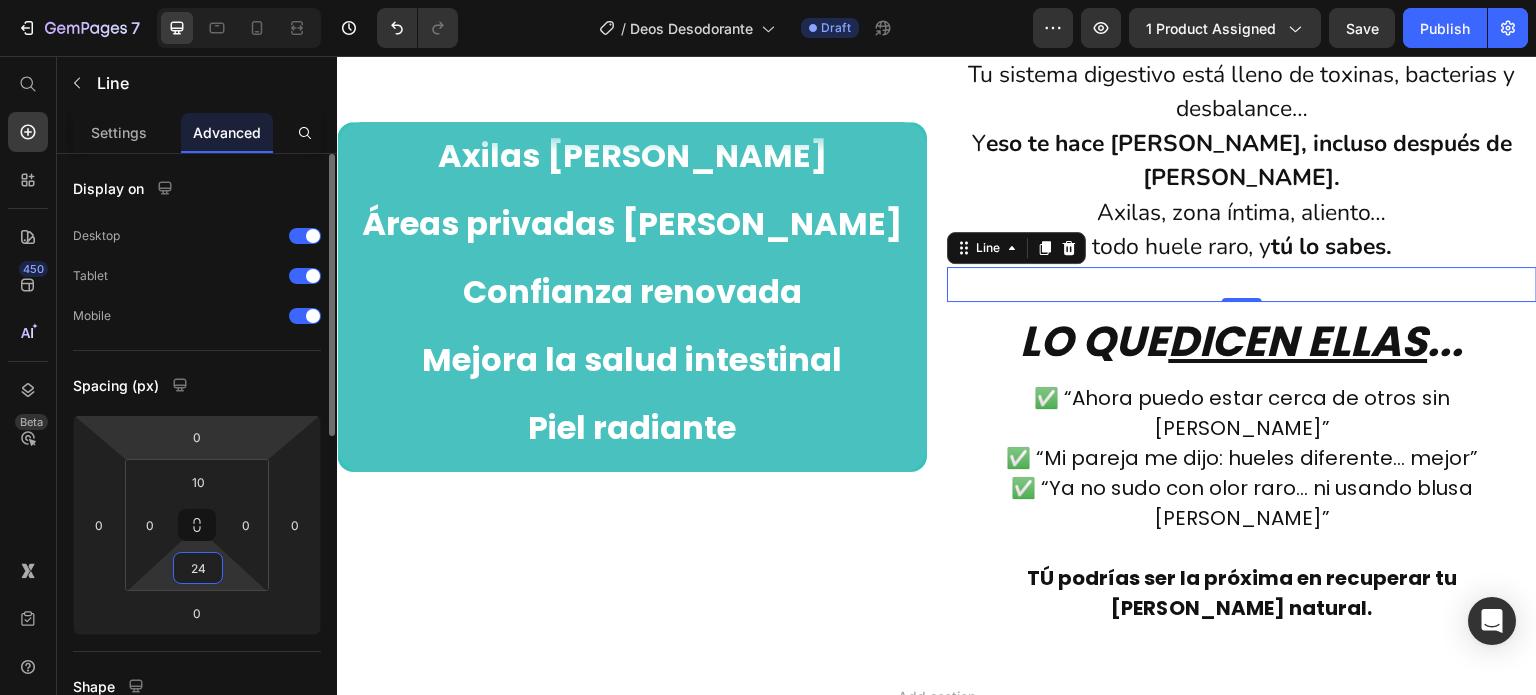 click on "Spacing (px)" at bounding box center [197, 385] 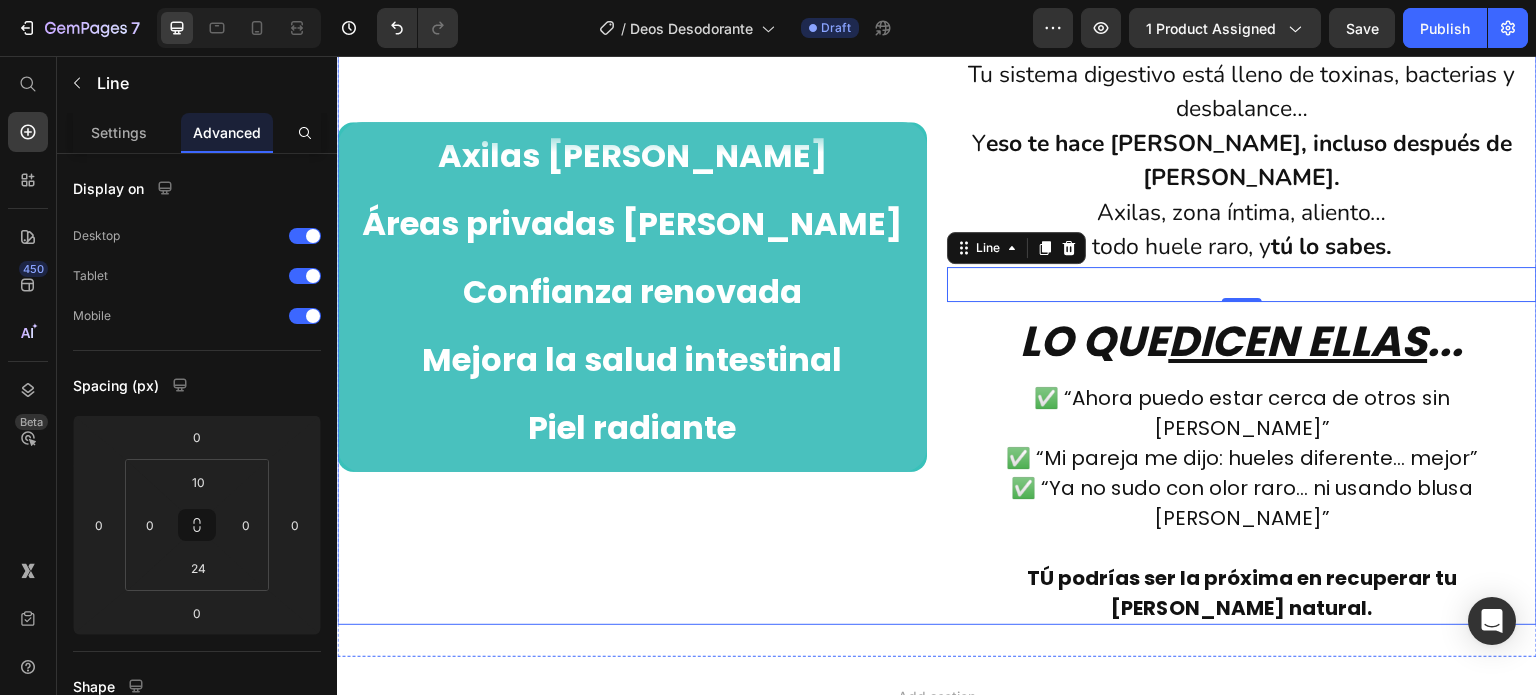 click on "Axilas [PERSON_NAME]
Áreas privadas [PERSON_NAME]
Confianza renovada
Mejora la salud intestinal
Piel radiante
Aliento más fresco
Axilas [PERSON_NAME]
Áreas privadas [PERSON_NAME]
Confianza renovada
Mejora la salud intestinal
Piel radiante
Aliento más fresco
Custom Code" at bounding box center [632, 297] 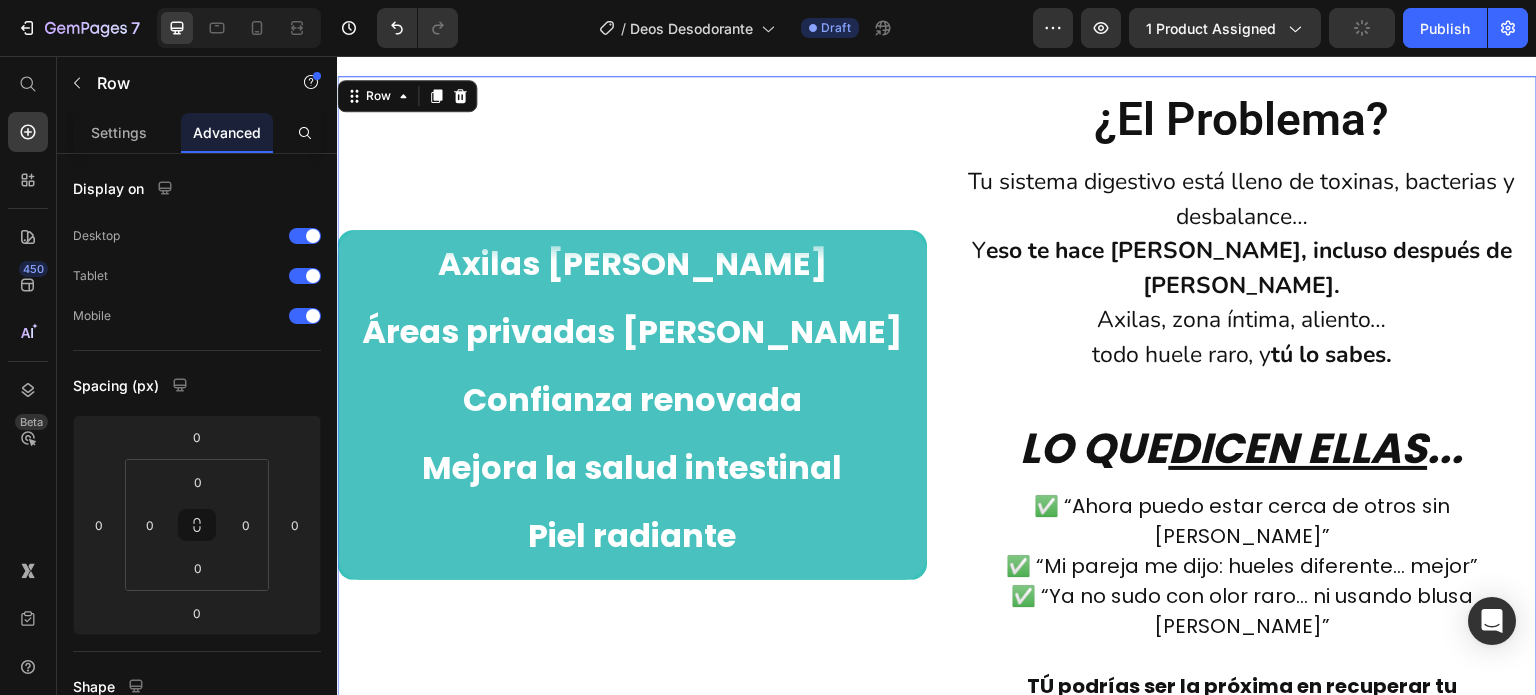 scroll, scrollTop: 1423, scrollLeft: 0, axis: vertical 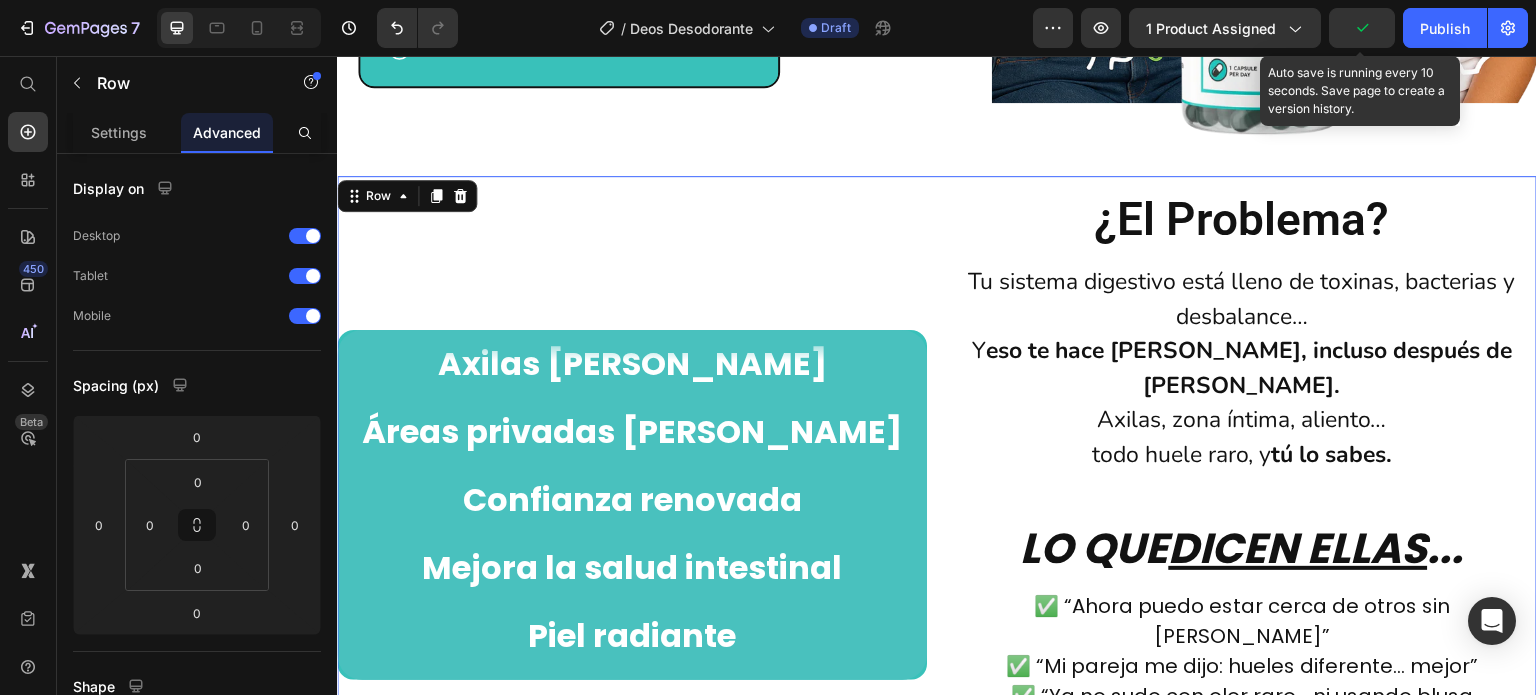 click 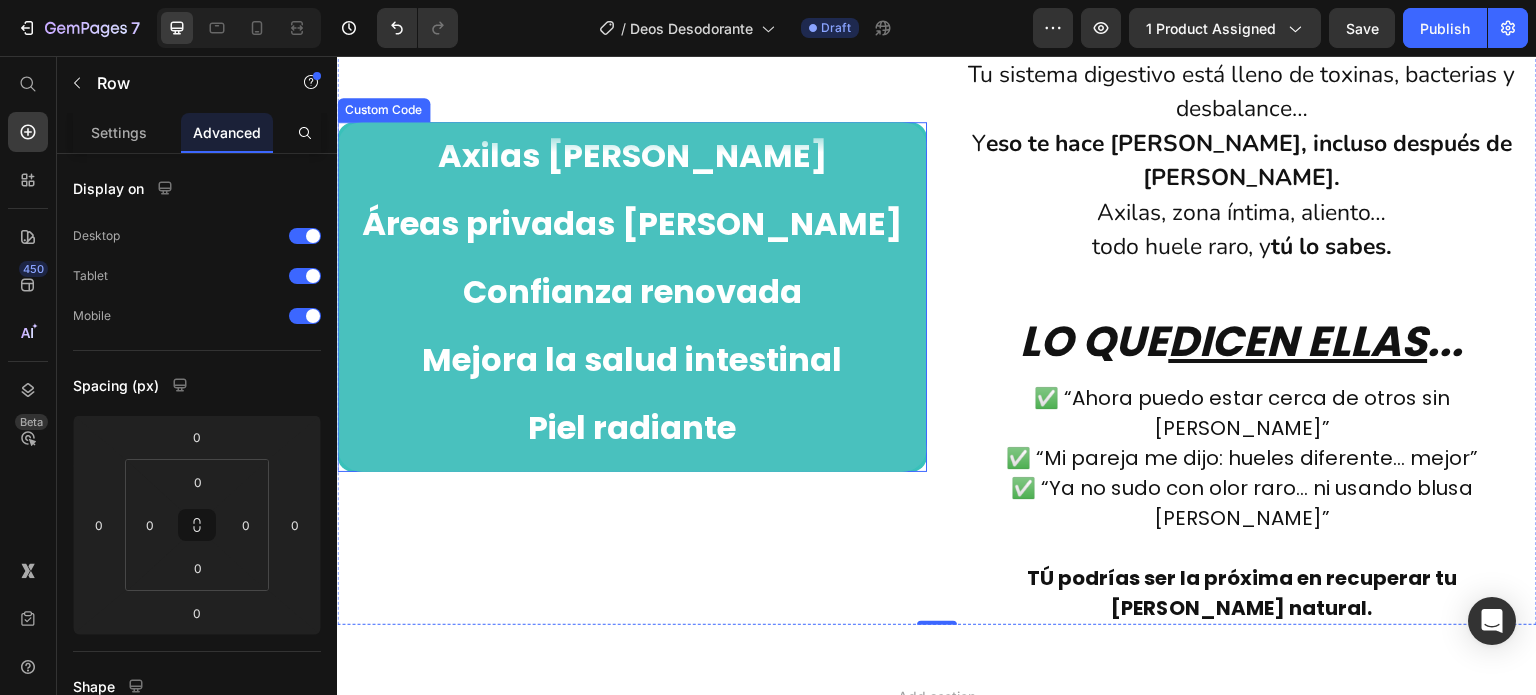 scroll, scrollTop: 1777, scrollLeft: 0, axis: vertical 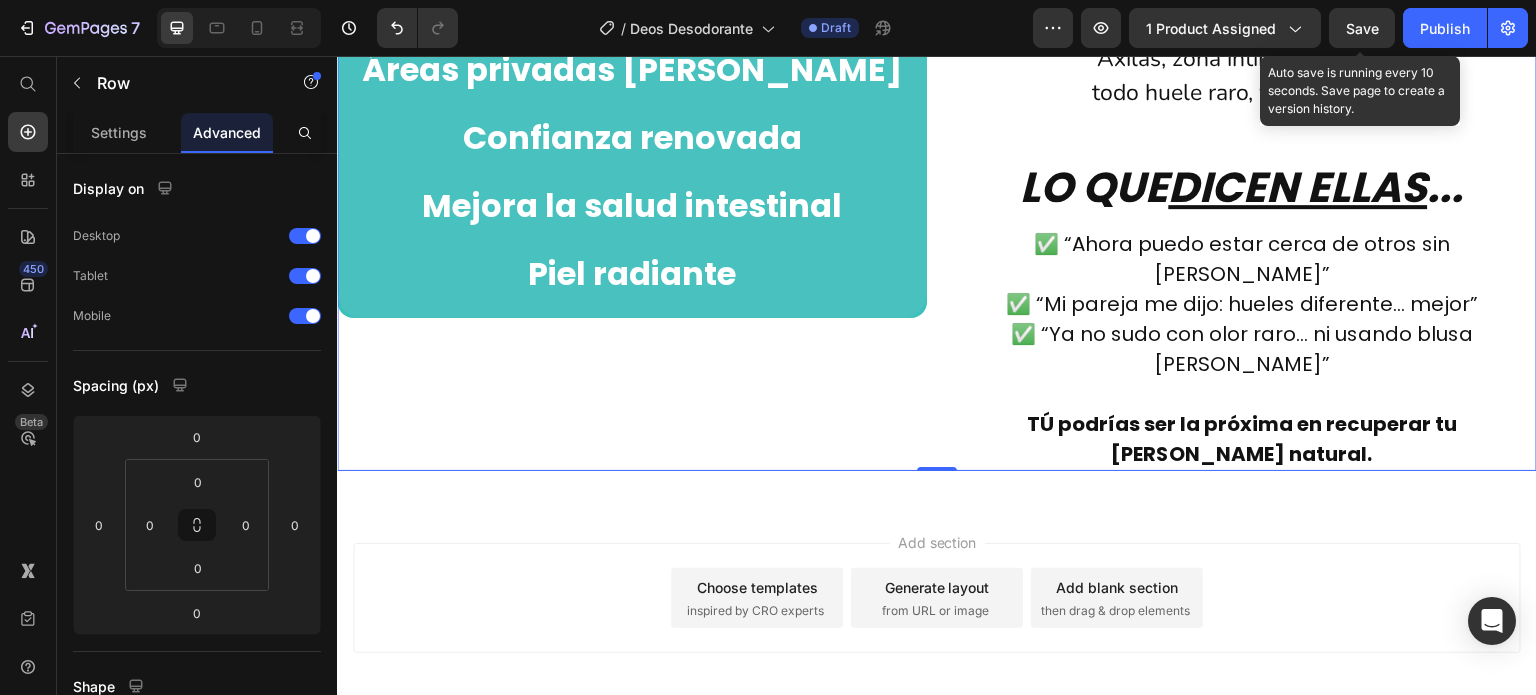 click on "Save" 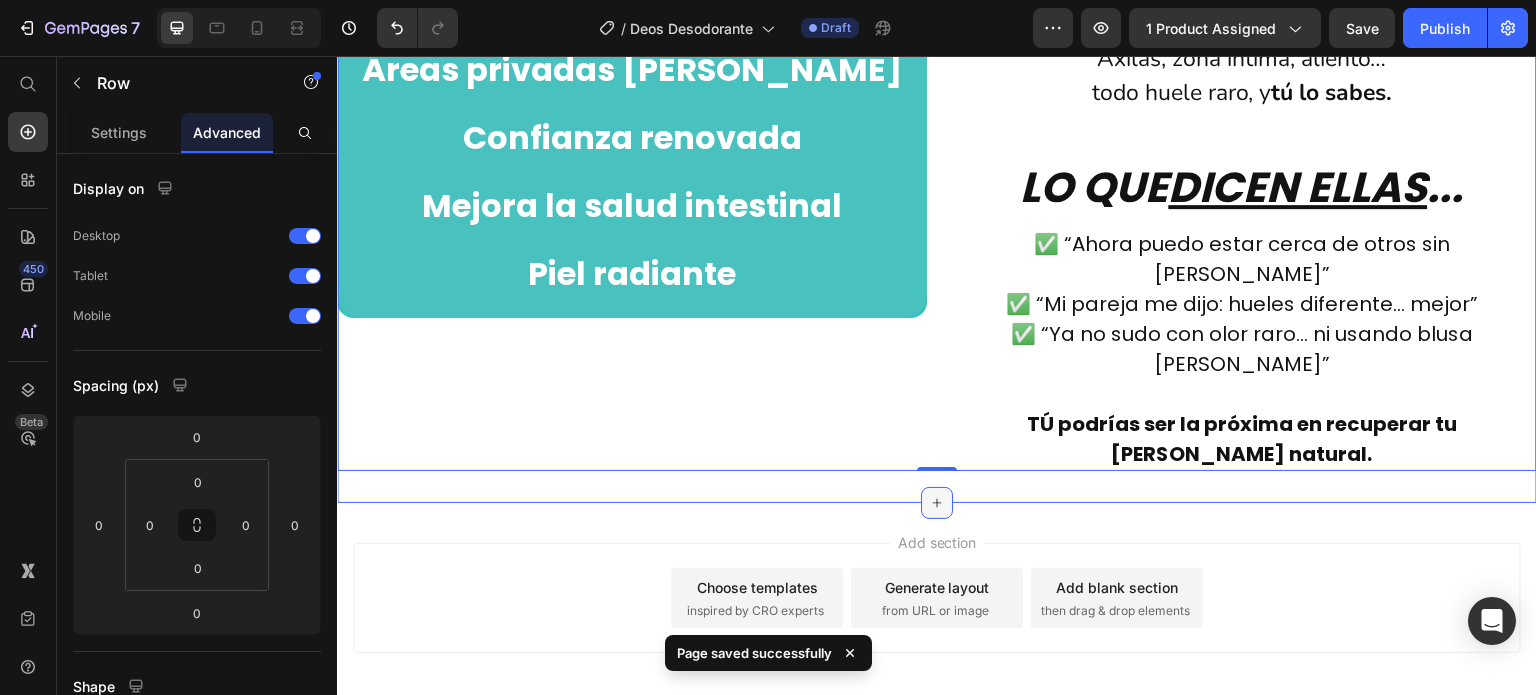 click 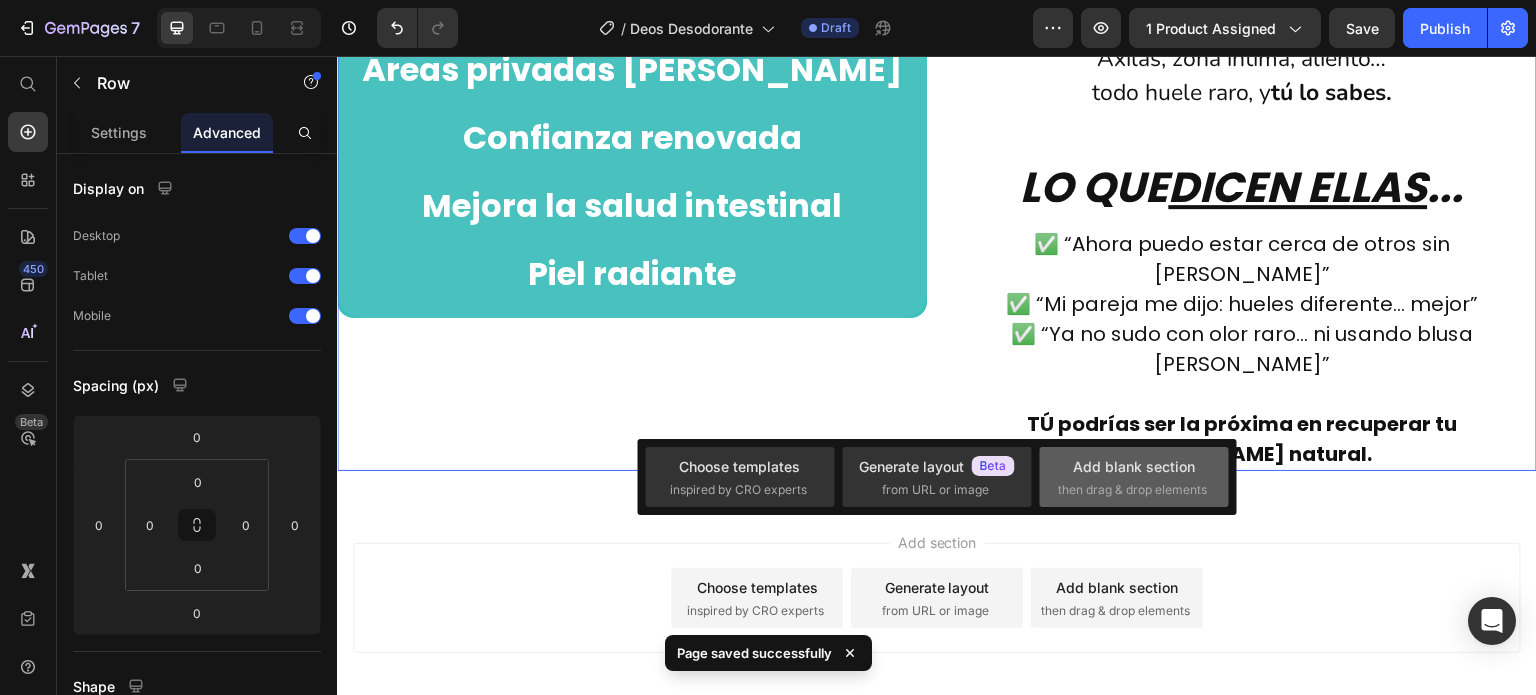 click on "Add blank section" at bounding box center [1134, 466] 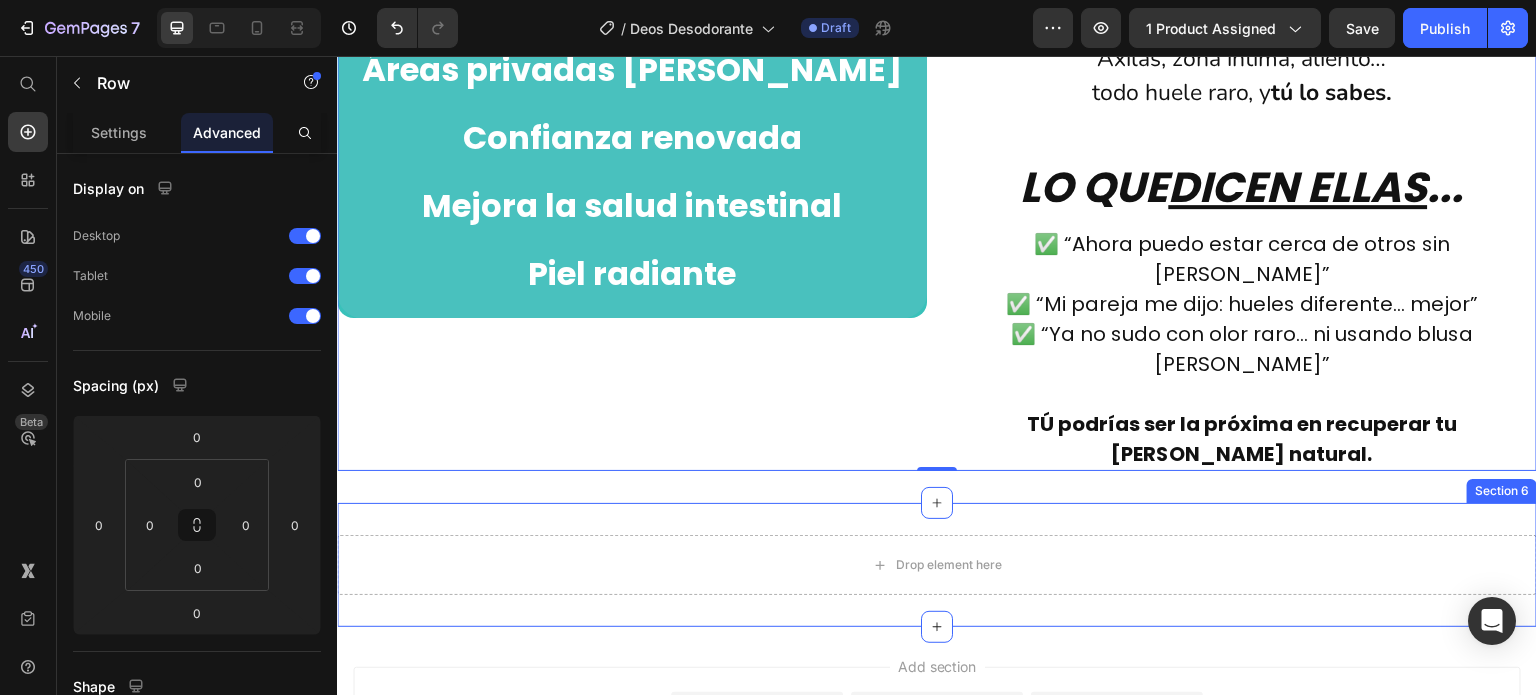 click on "Drop element here Section 6" at bounding box center (937, 565) 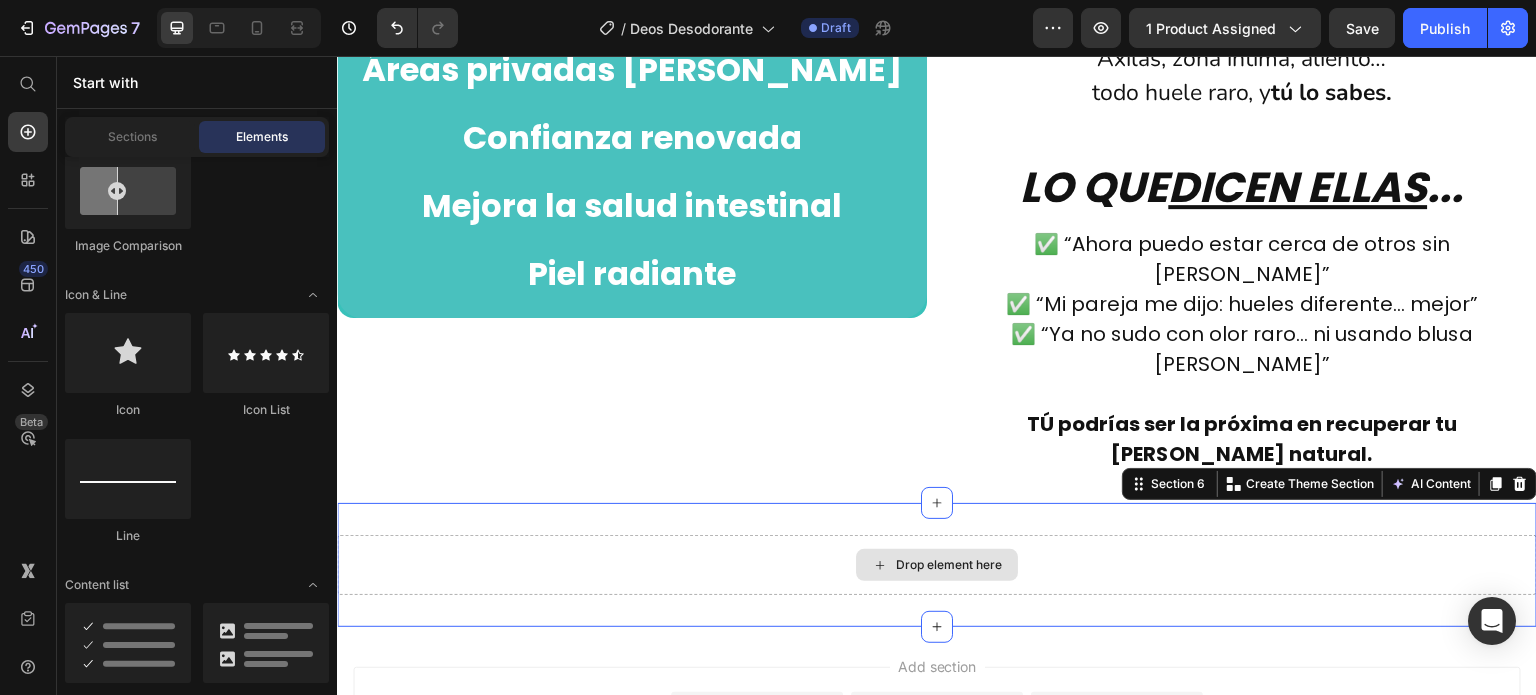 click 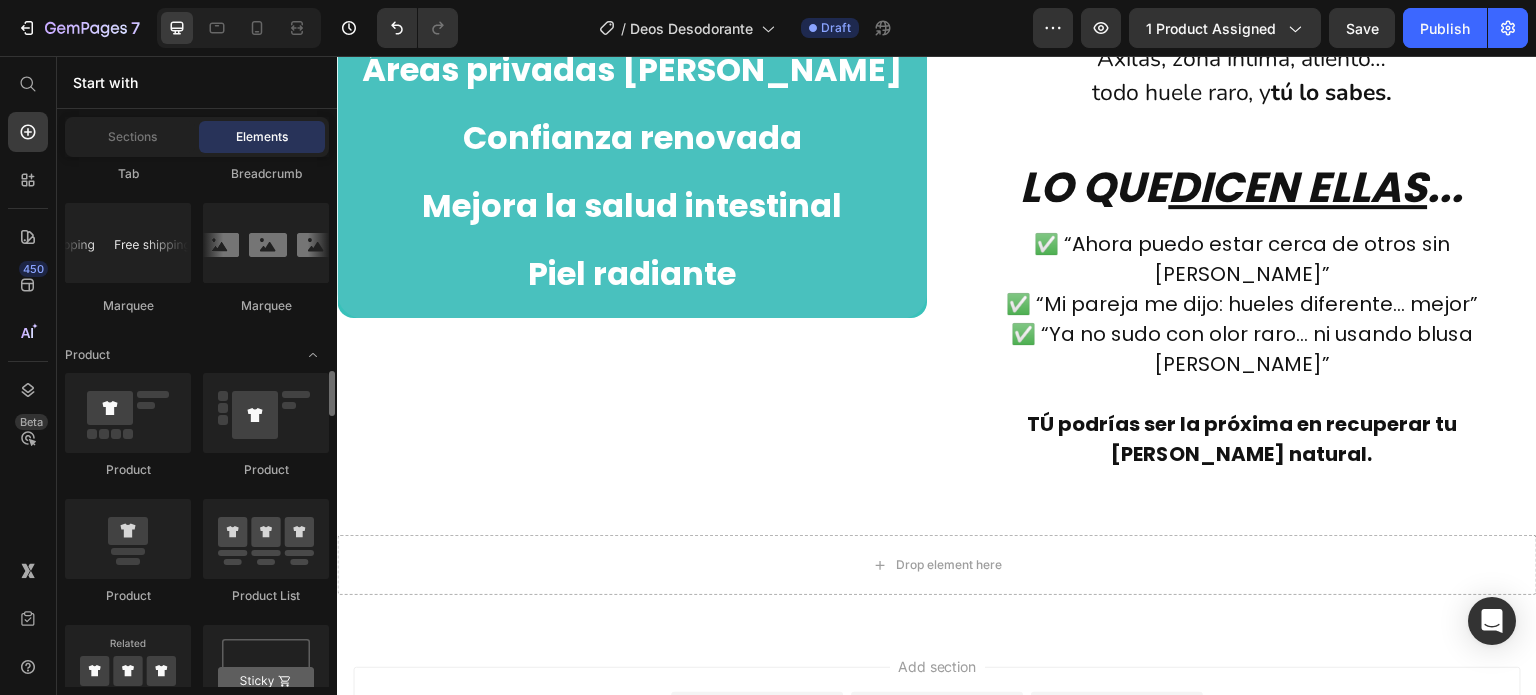 scroll, scrollTop: 2400, scrollLeft: 0, axis: vertical 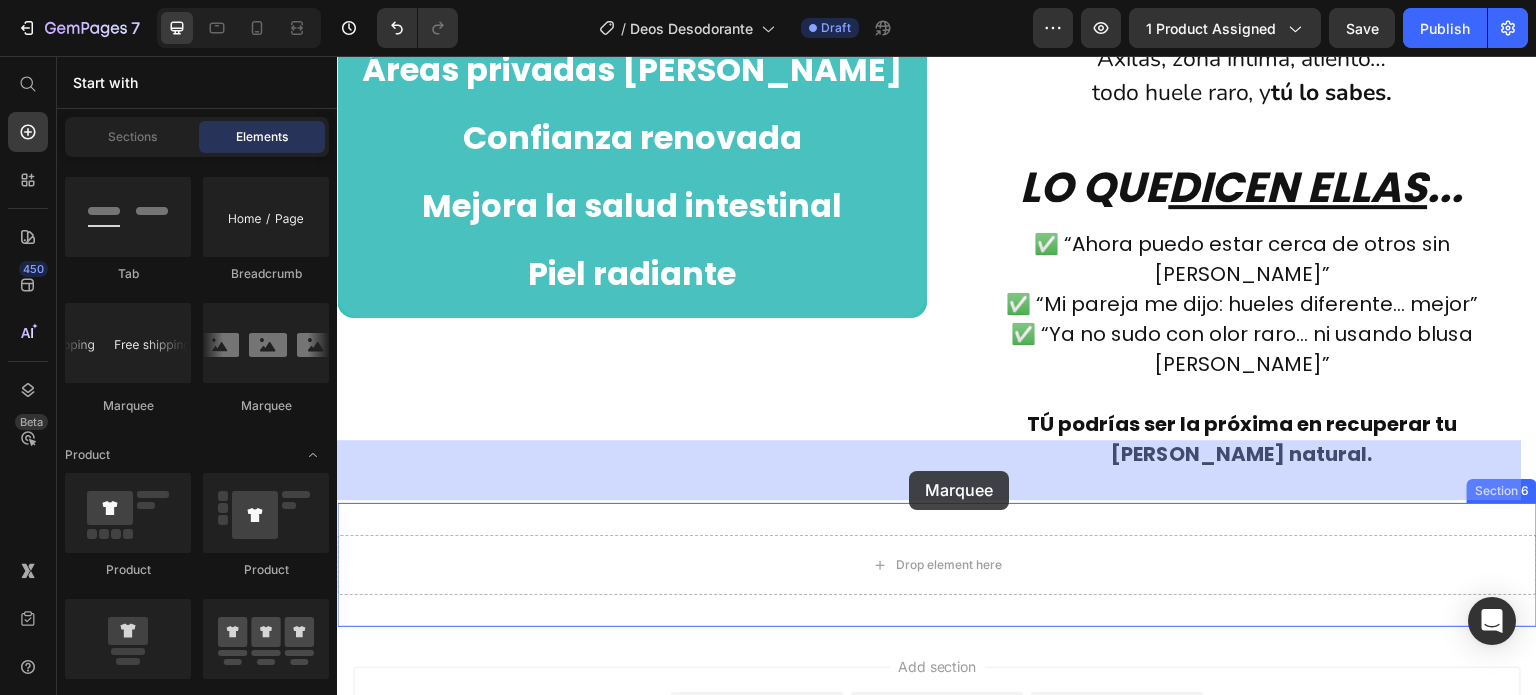 drag, startPoint x: 493, startPoint y: 400, endPoint x: 909, endPoint y: 471, distance: 422.0154 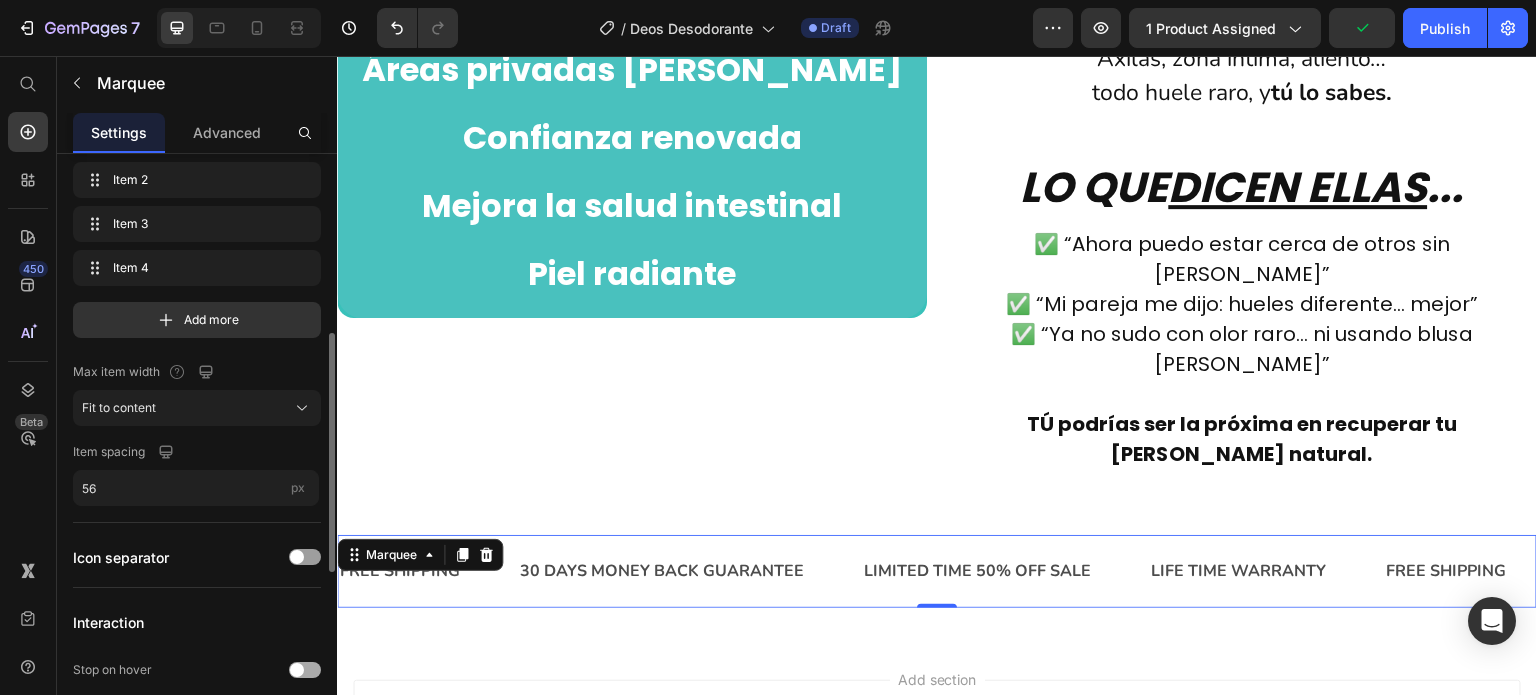scroll, scrollTop: 200, scrollLeft: 0, axis: vertical 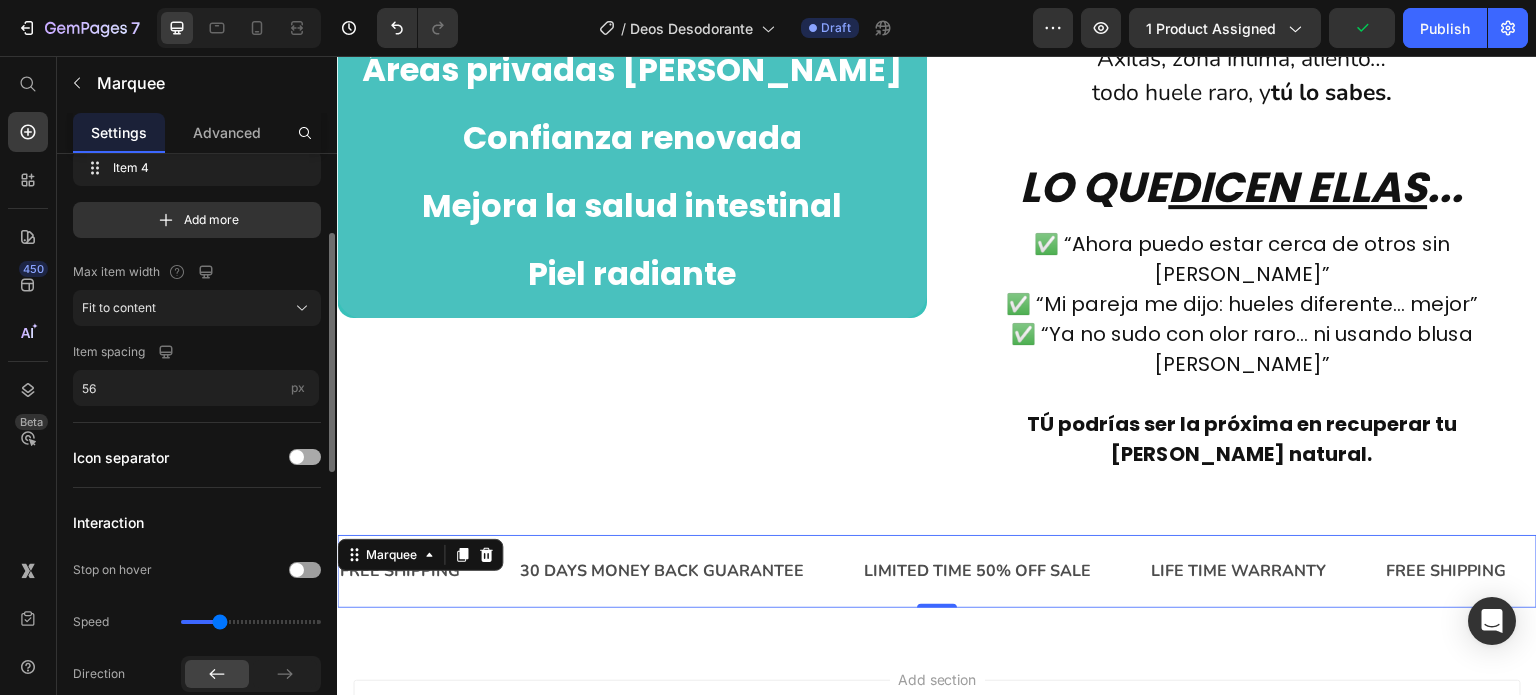click at bounding box center (305, 457) 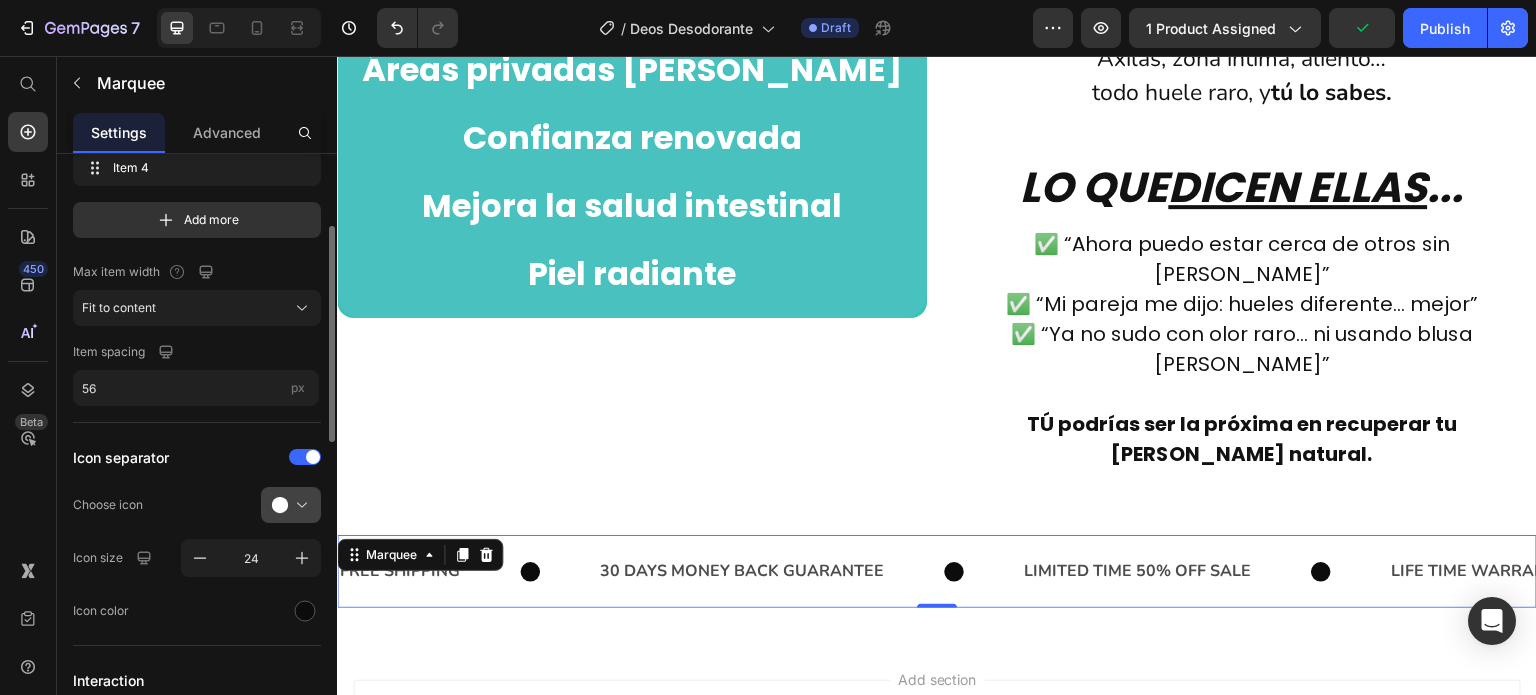 click at bounding box center (299, 505) 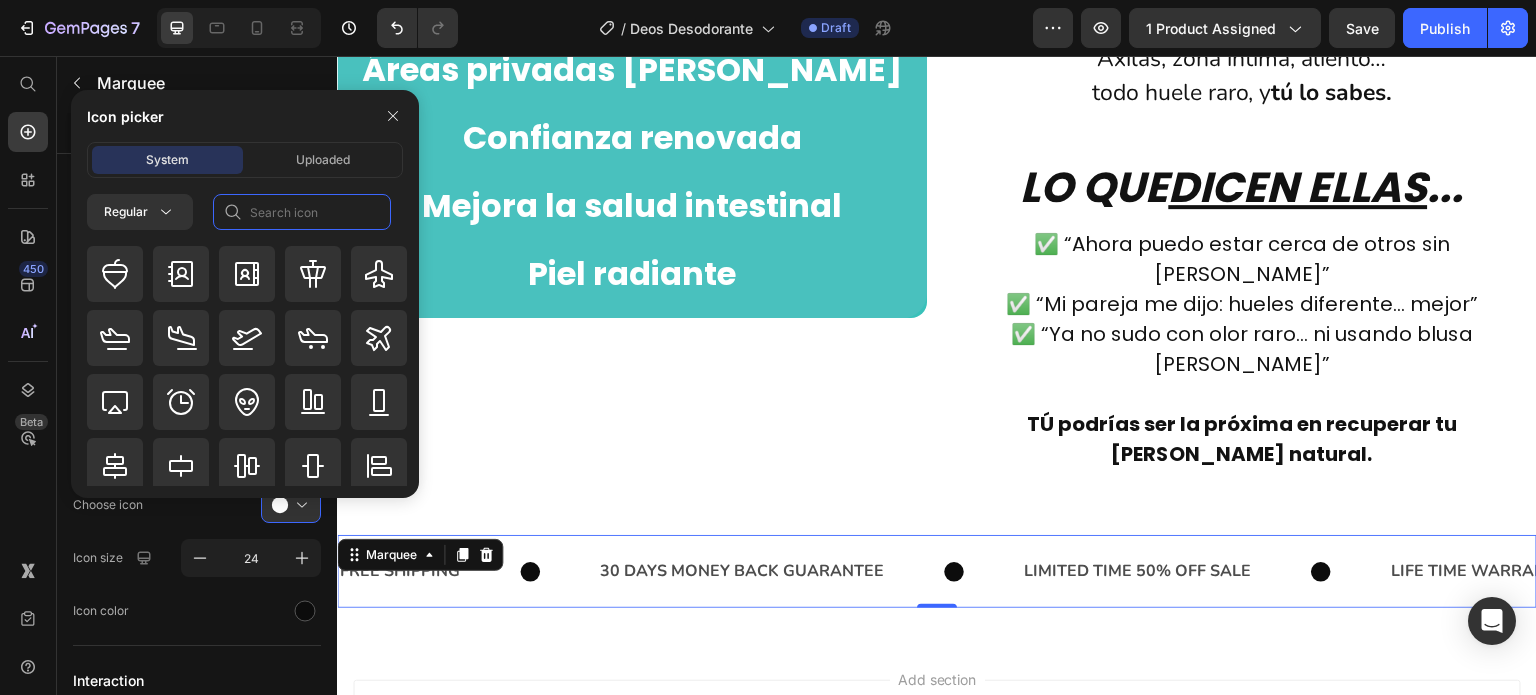 click 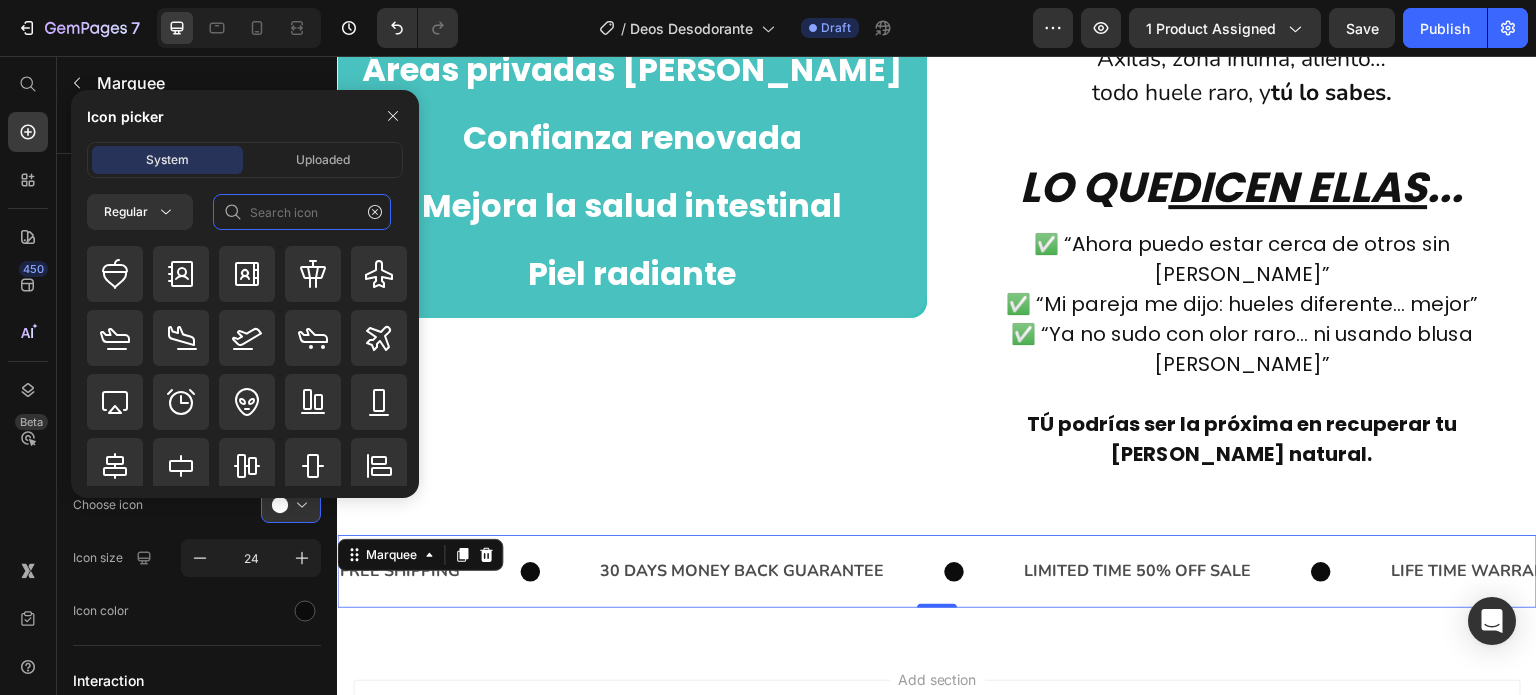 type on "-" 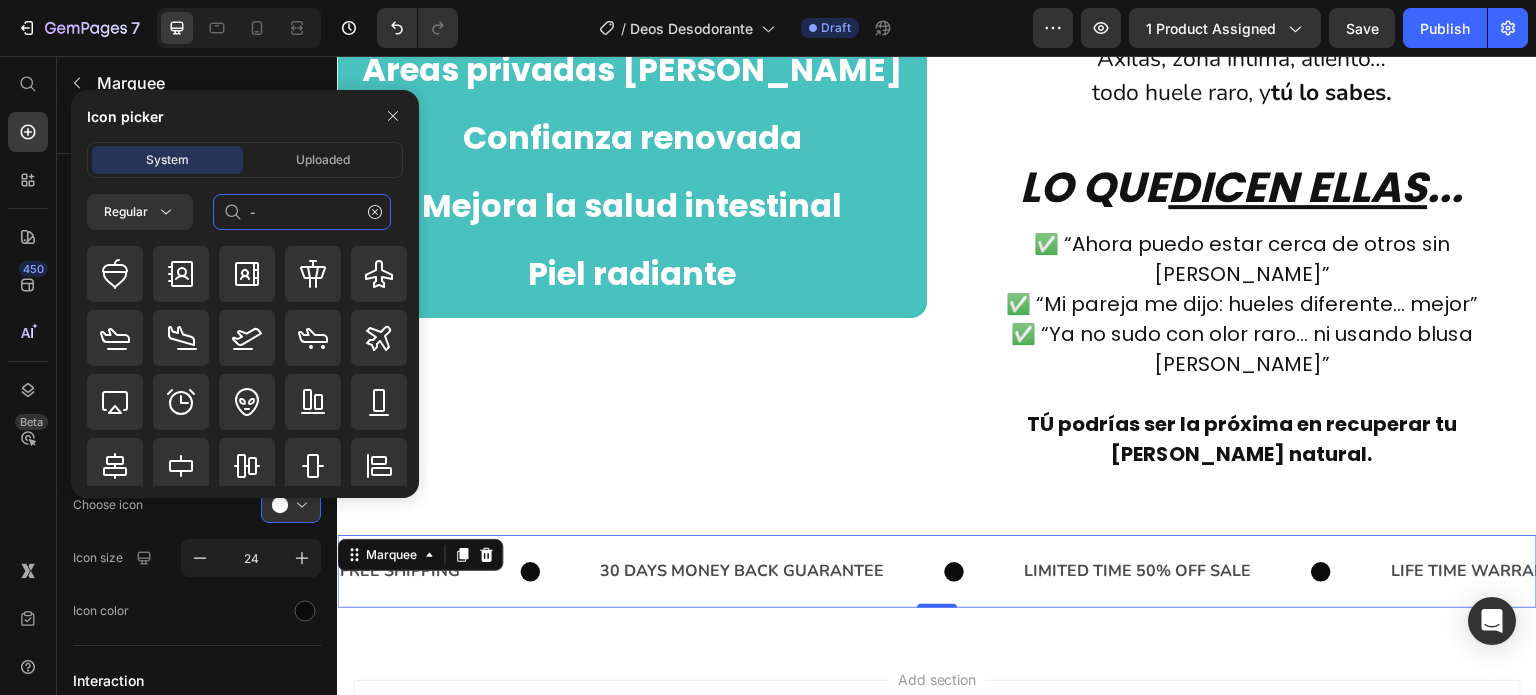 type 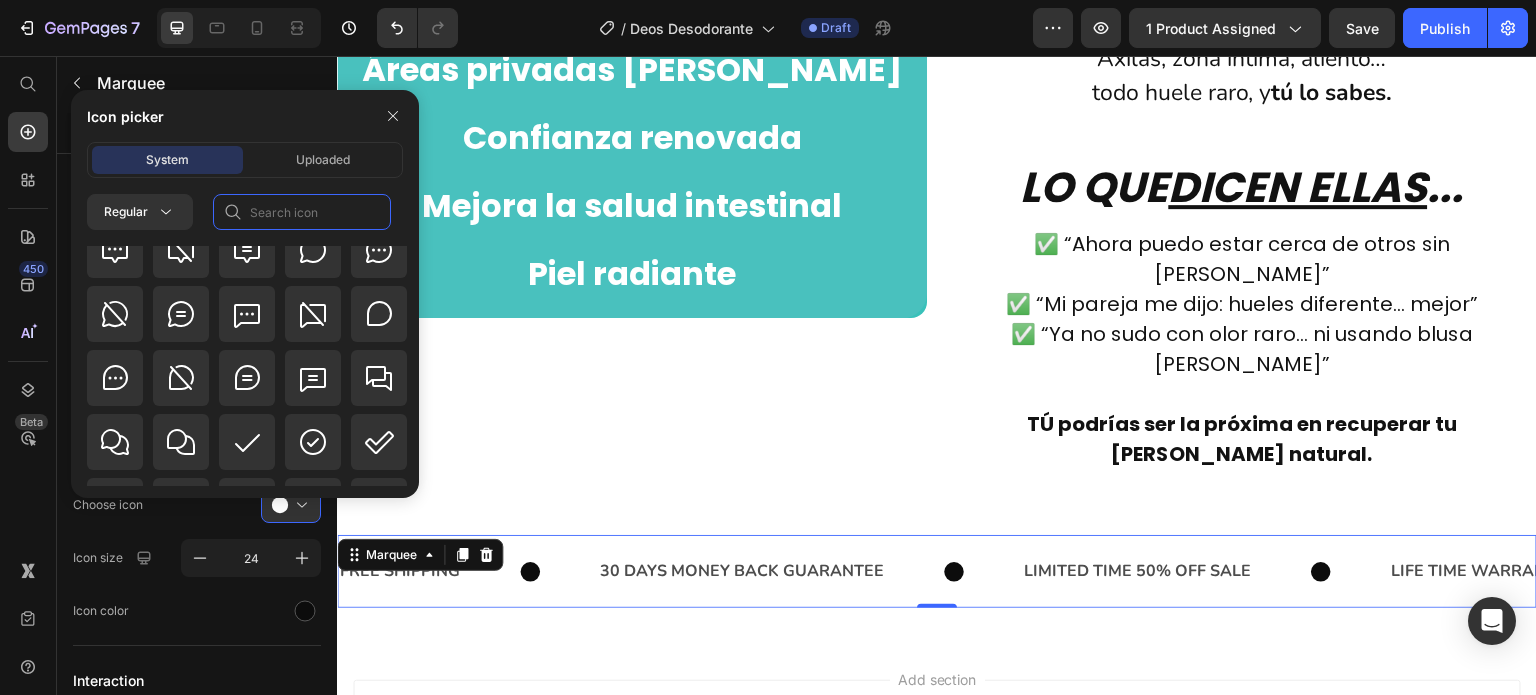 scroll, scrollTop: 3900, scrollLeft: 0, axis: vertical 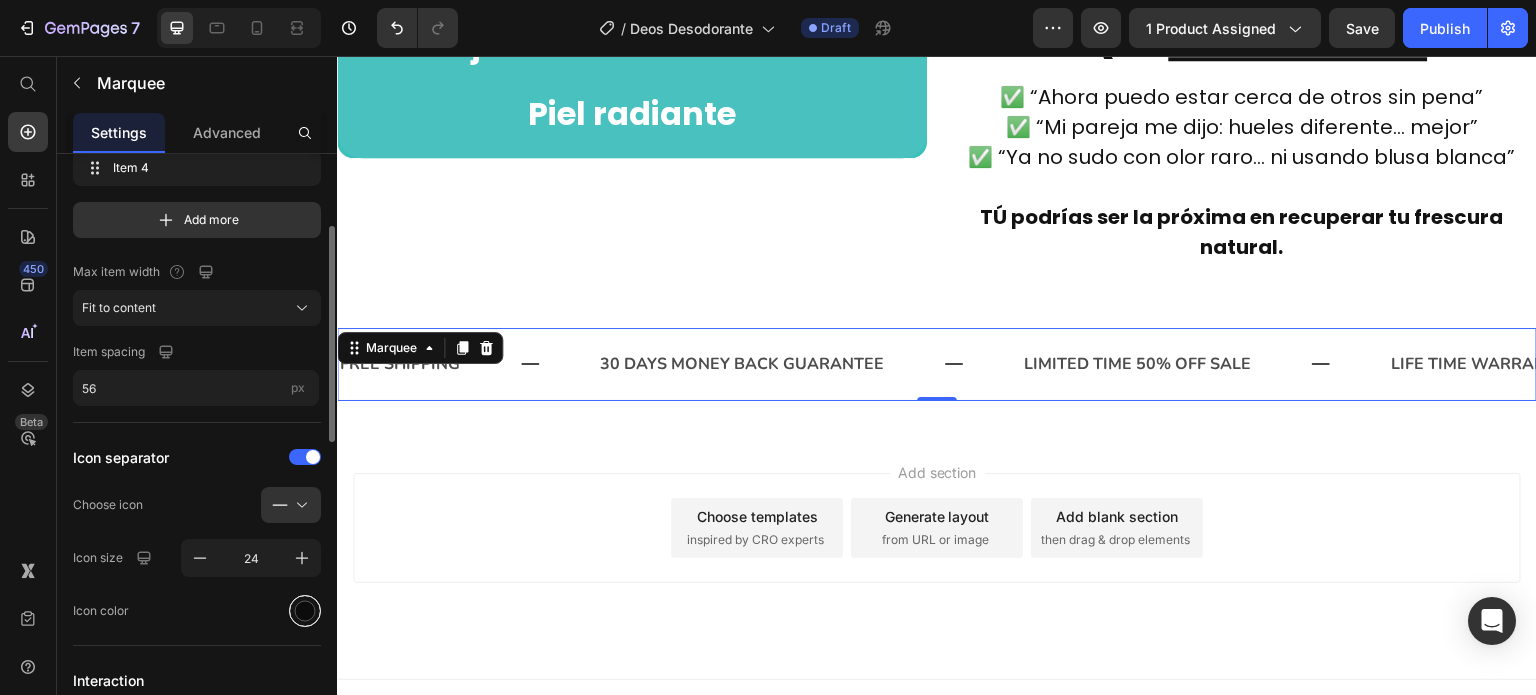 click at bounding box center [305, 611] 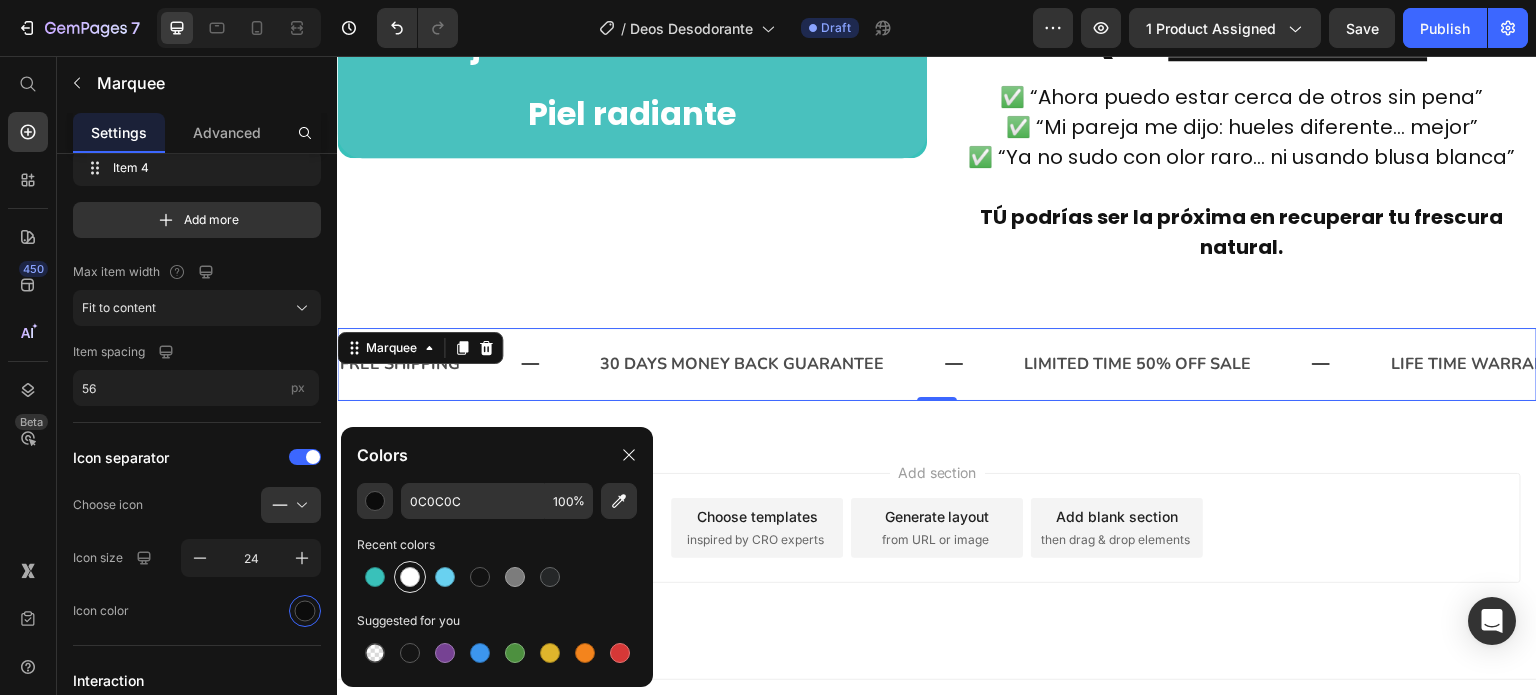 click at bounding box center [410, 577] 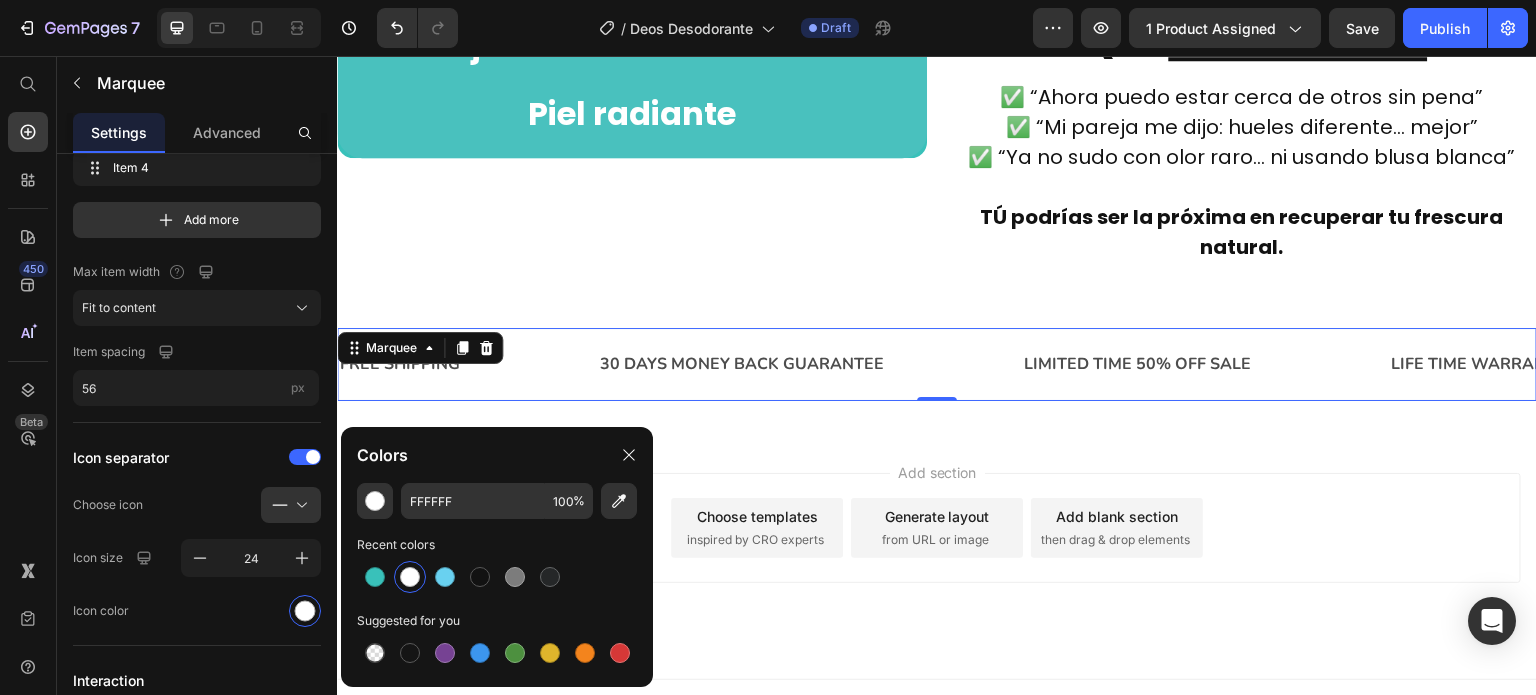 click on "30 DAYS MONEY BACK GUARANTEE Text" at bounding box center [810, 364] 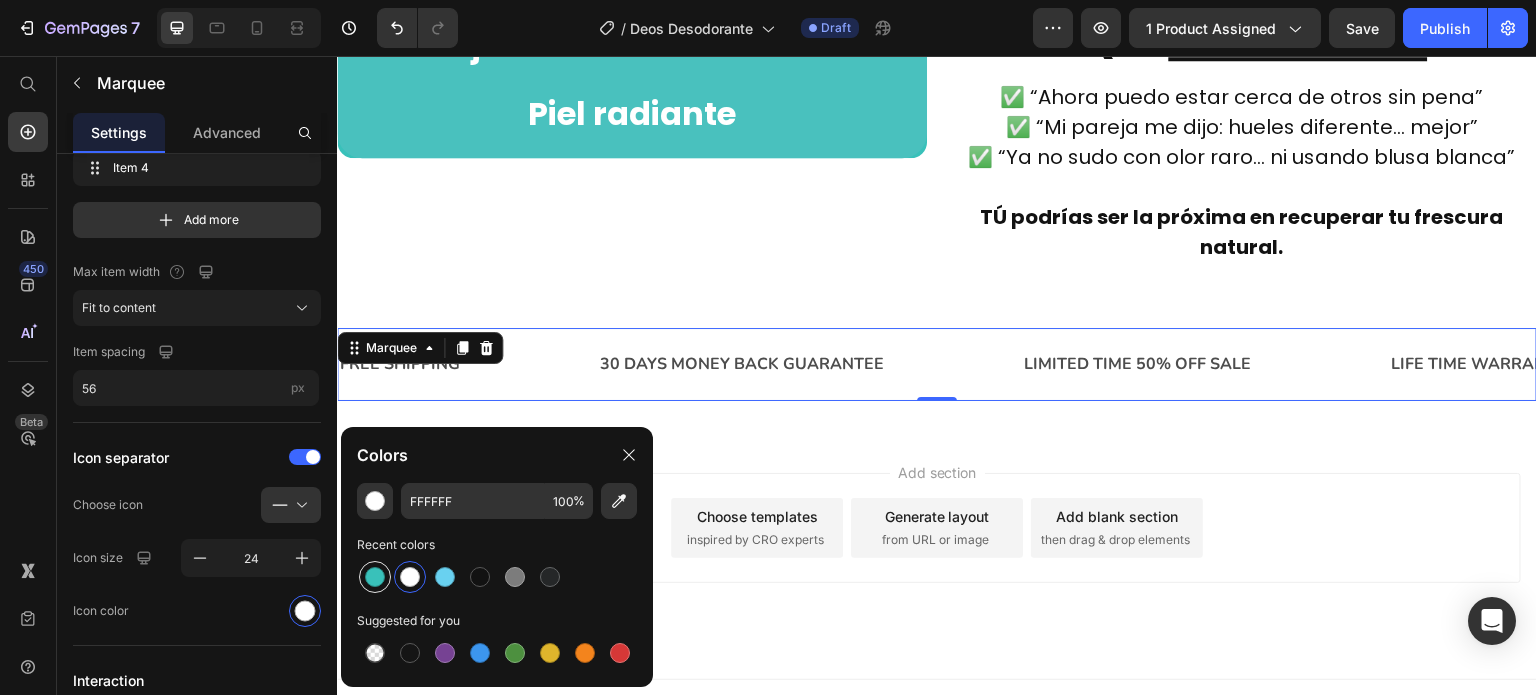 click at bounding box center (375, 577) 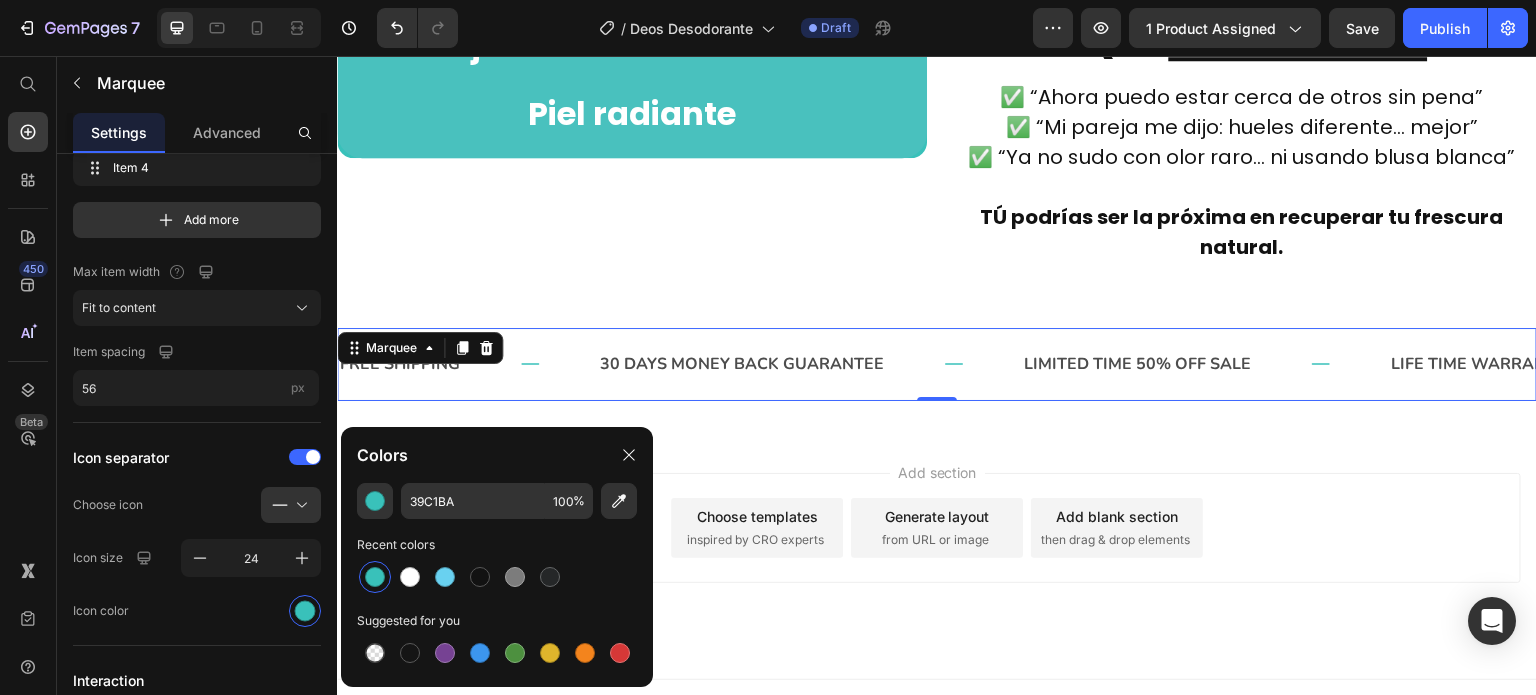 click on "30 DAYS MONEY BACK GUARANTEE Text" at bounding box center [810, 364] 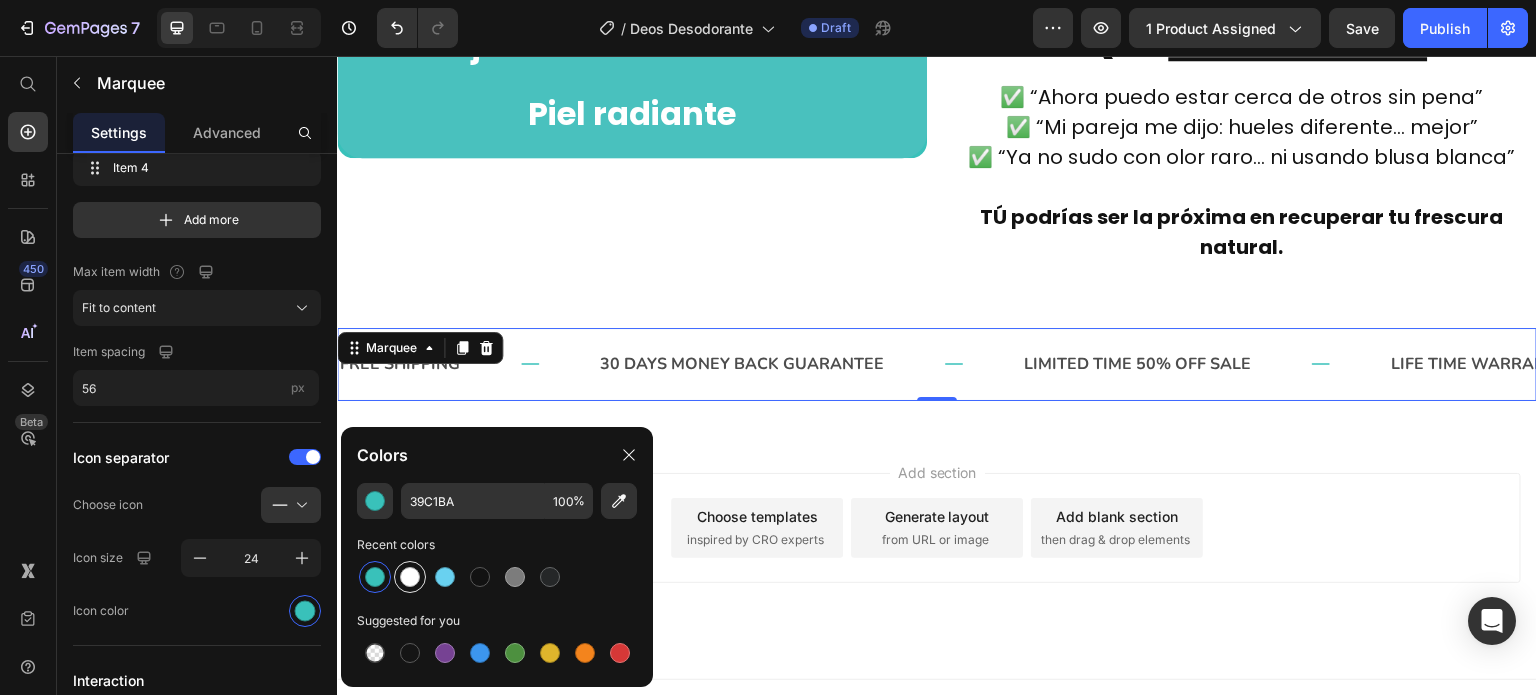 click at bounding box center (410, 577) 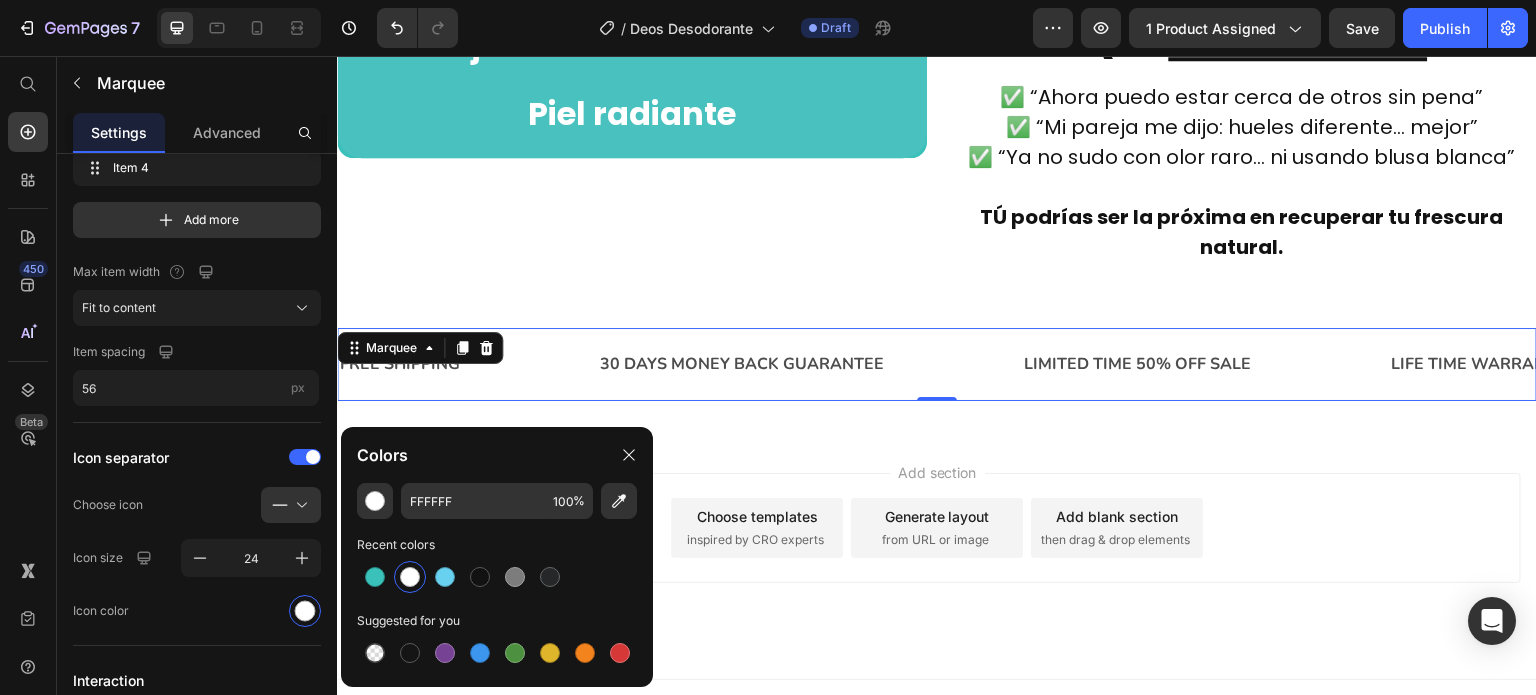 click on "Add section Choose templates inspired by CRO experts Generate layout from URL or image Add blank section then drag & drop elements" at bounding box center [937, 556] 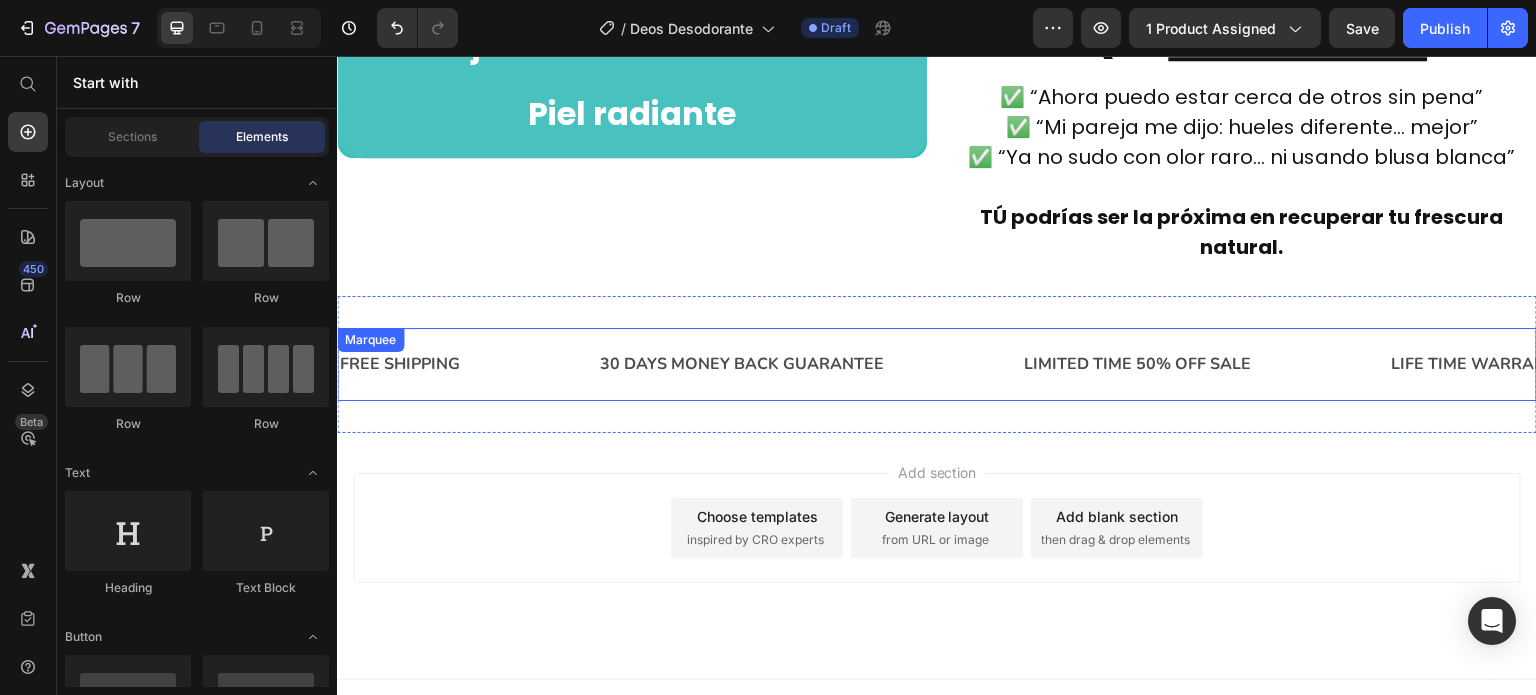 click on "FREE SHIPPING Text
30 DAYS MONEY BACK GUARANTEE Text
LIMITED TIME 50% OFF SALE Text
LIFE TIME WARRANTY Text
FREE SHIPPING Text
30 DAYS MONEY BACK GUARANTEE Text
LIMITED TIME 50% OFF SALE Text
LIFE TIME WARRANTY Text
Marquee" at bounding box center (937, 364) 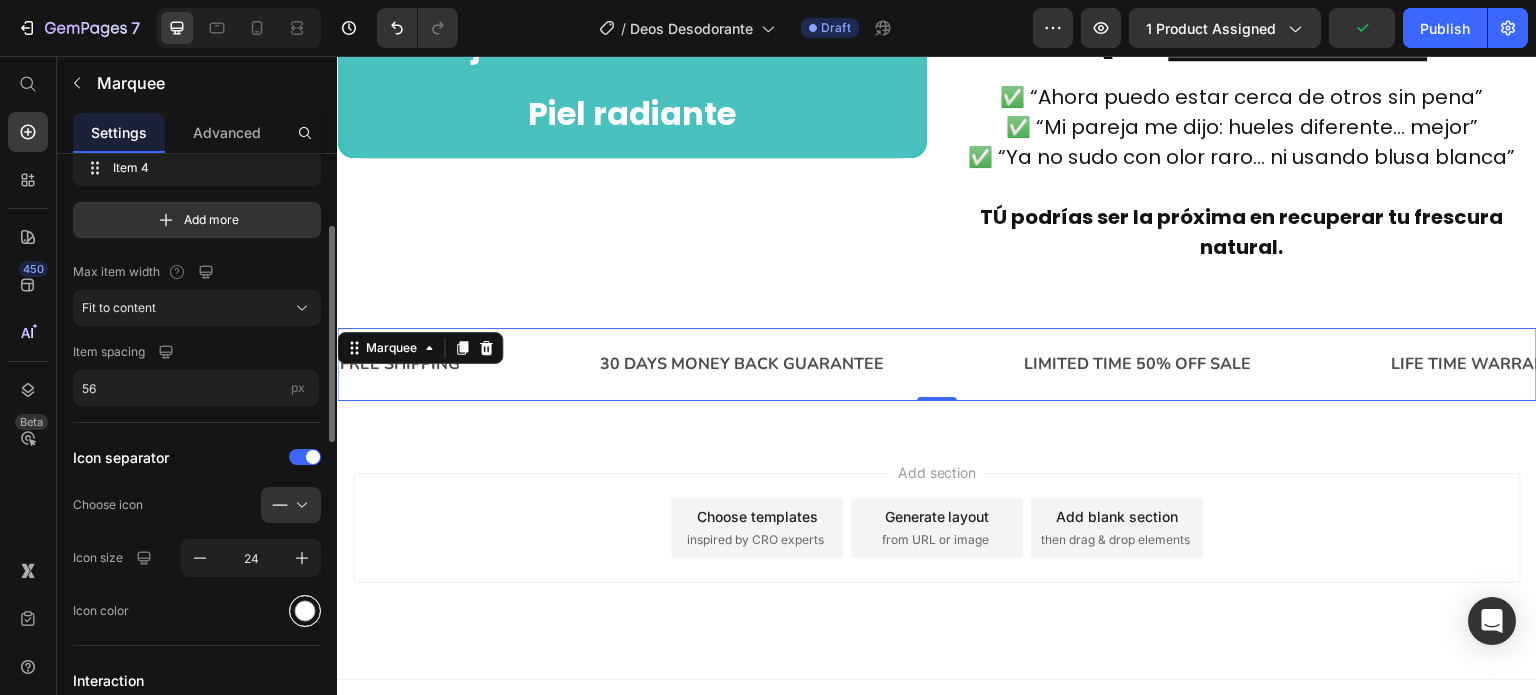 click at bounding box center (305, 611) 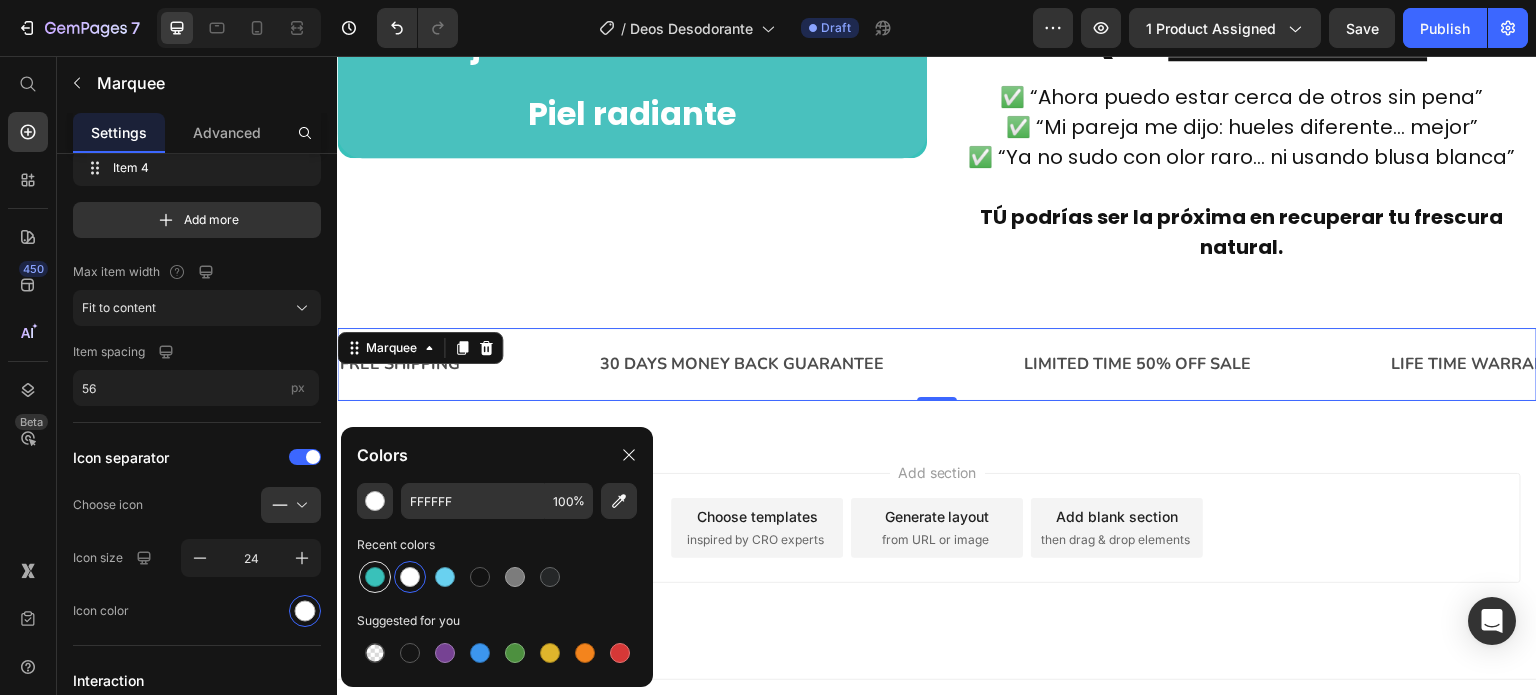 click at bounding box center [375, 577] 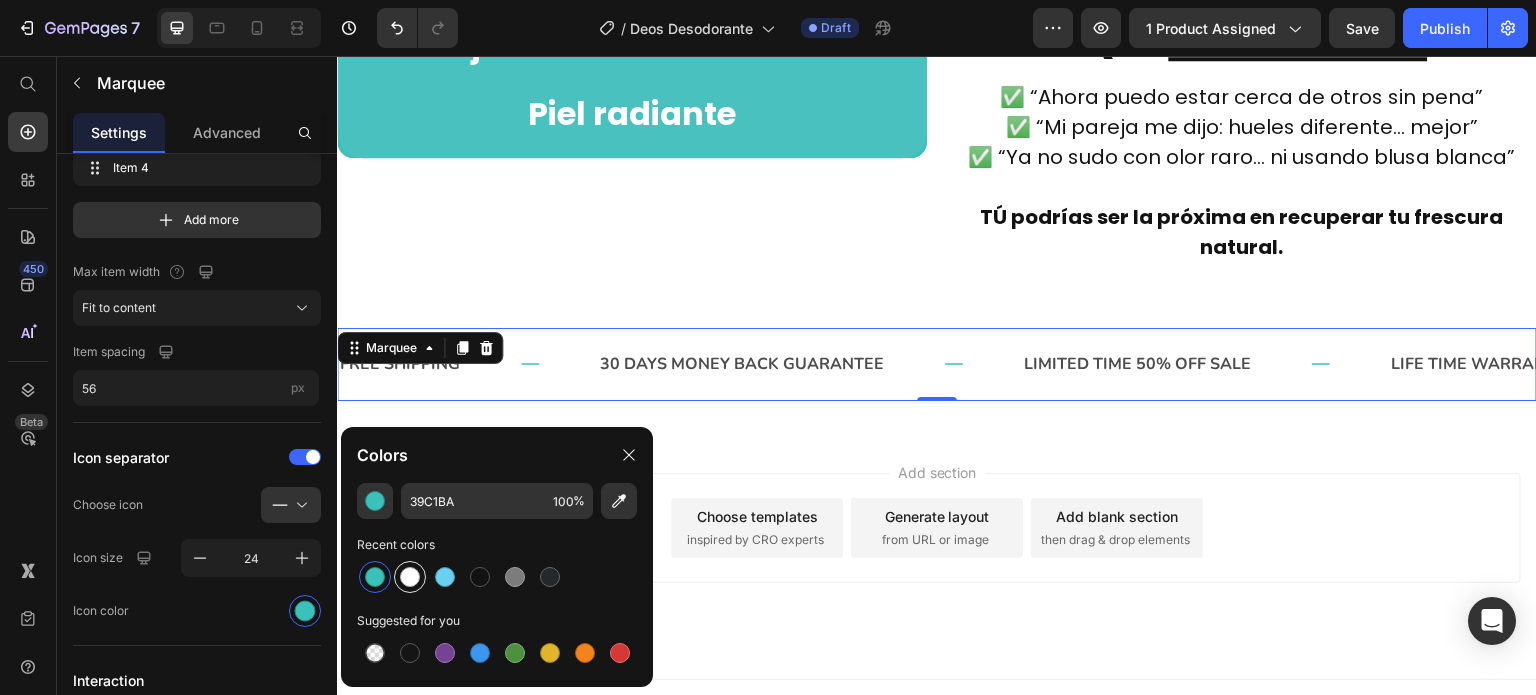 click at bounding box center (410, 577) 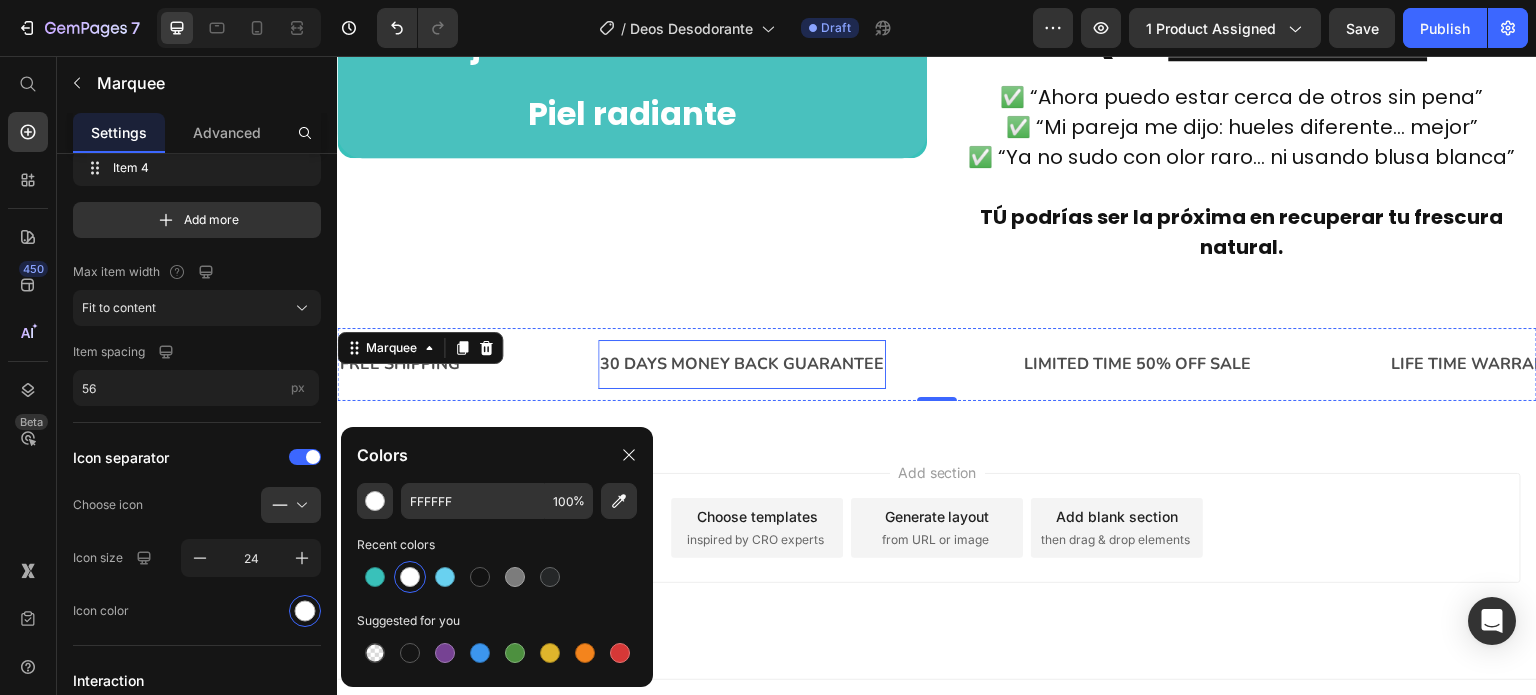click on "30 DAYS MONEY BACK GUARANTEE" at bounding box center [742, 364] 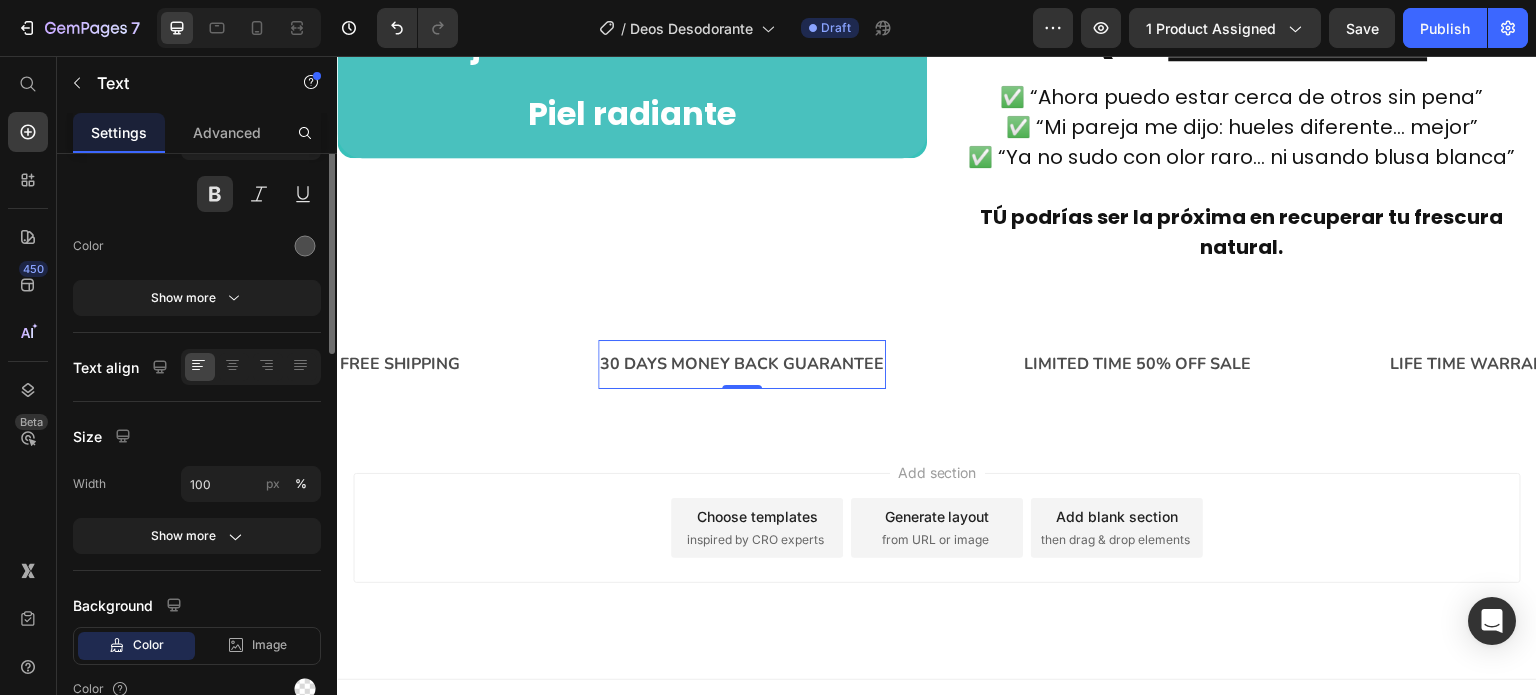 scroll, scrollTop: 0, scrollLeft: 0, axis: both 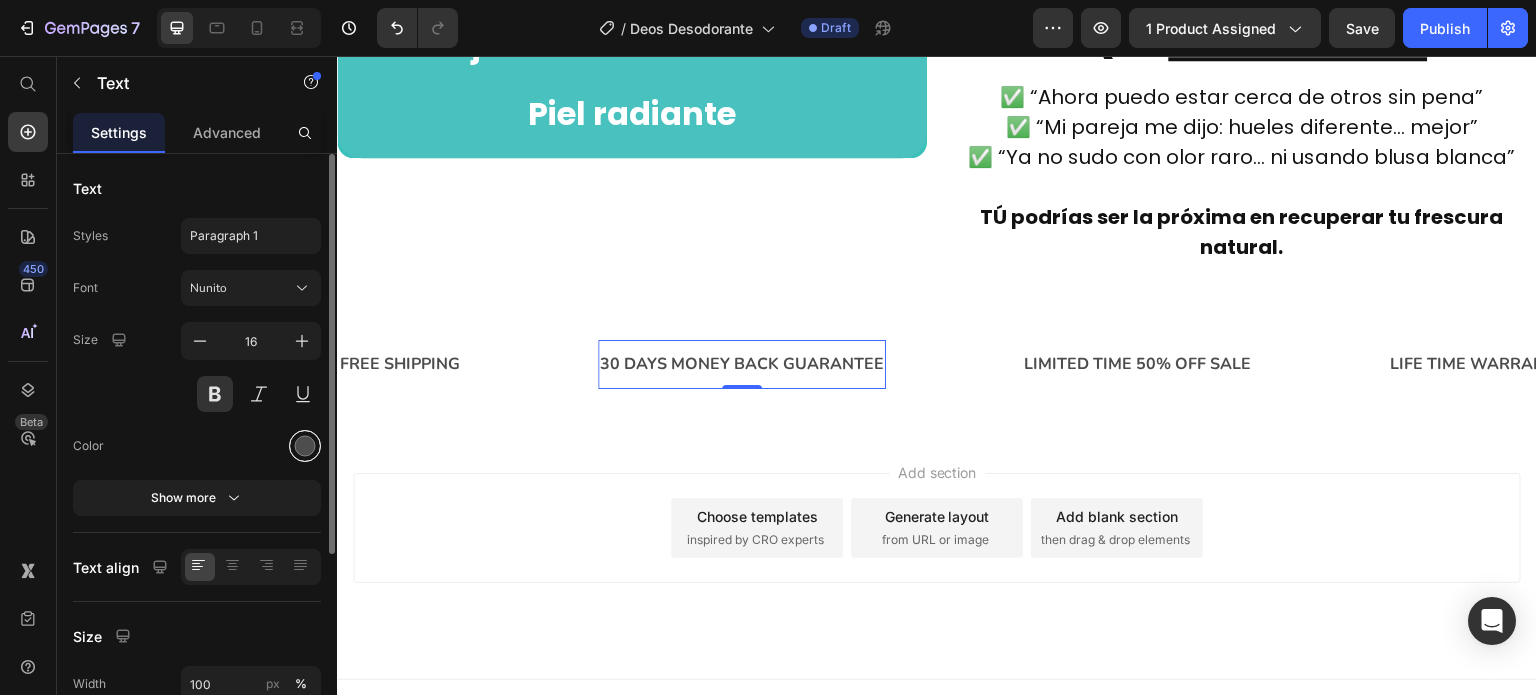 click at bounding box center [305, 446] 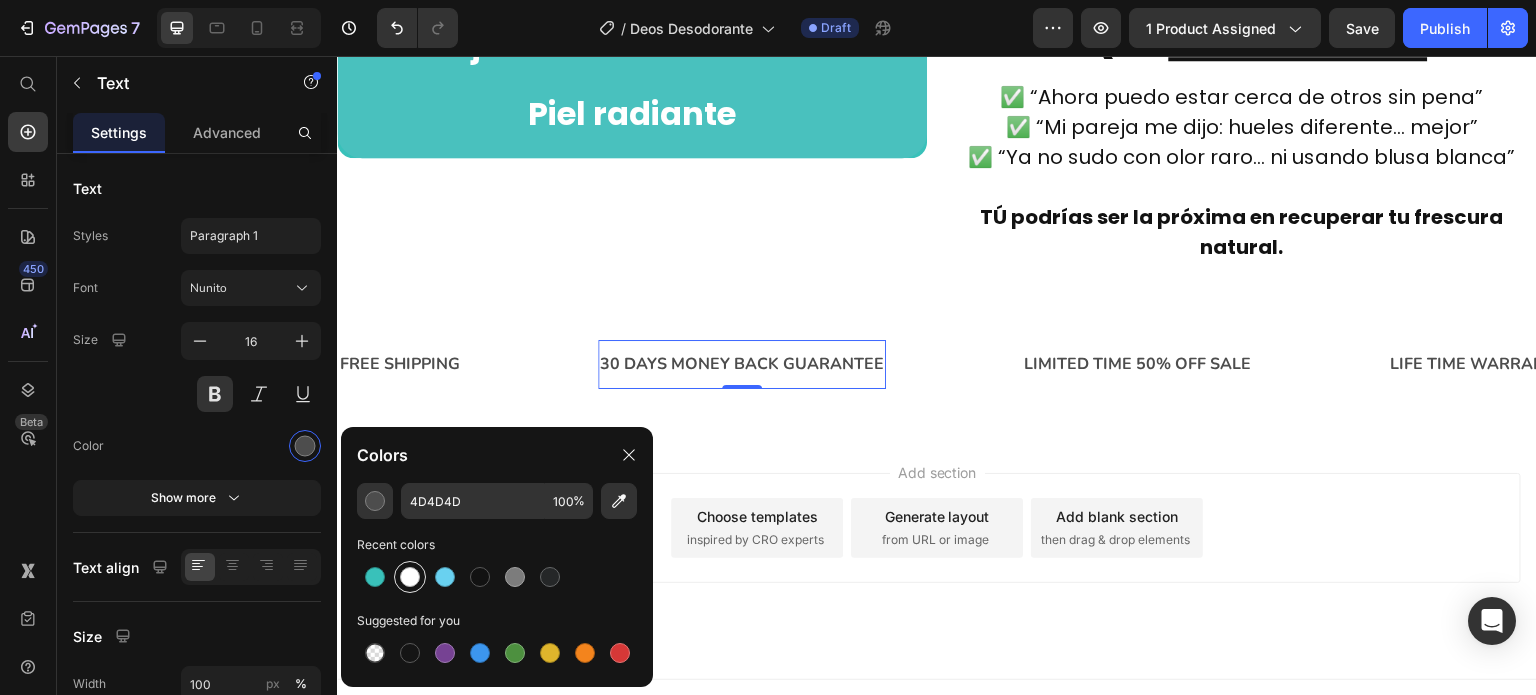 click at bounding box center [410, 577] 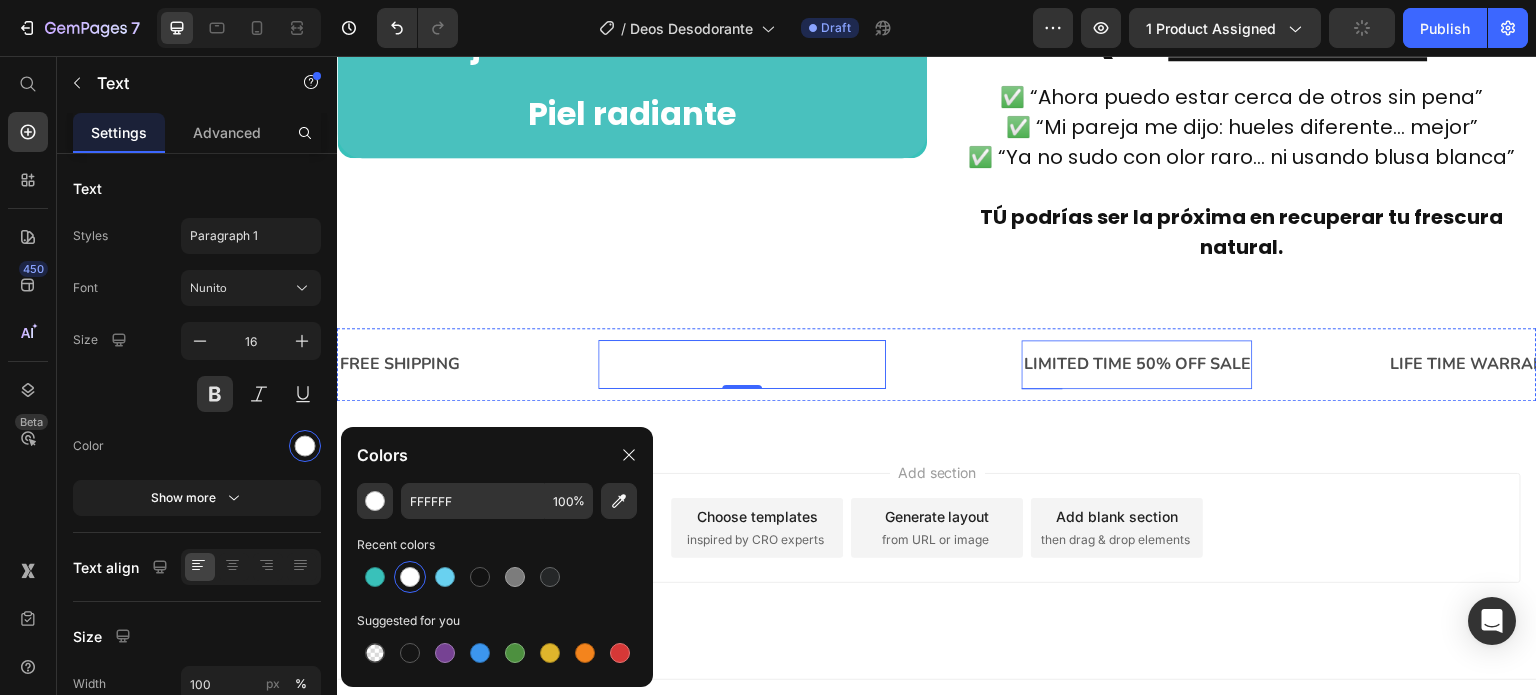 click on "LIMITED TIME 50% OFF SALE" at bounding box center [1137, 364] 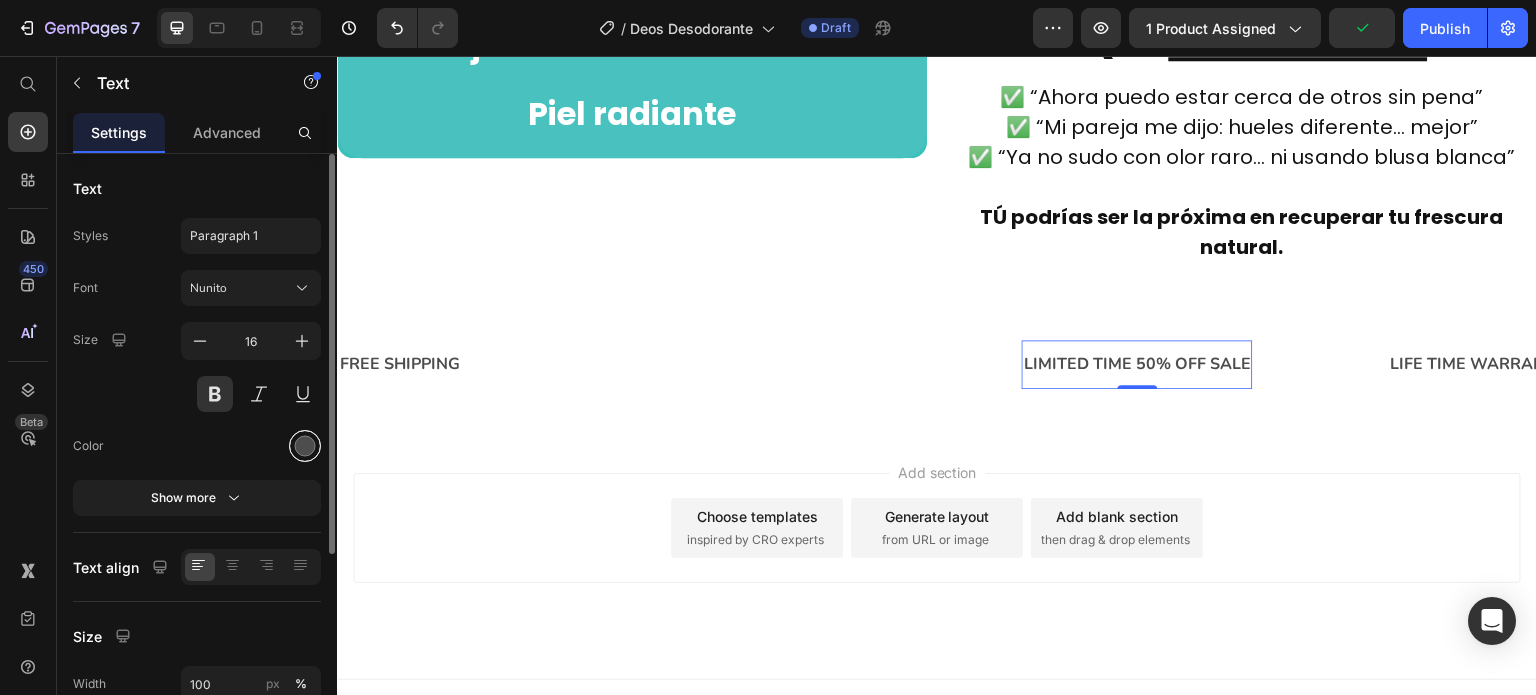 click at bounding box center (305, 446) 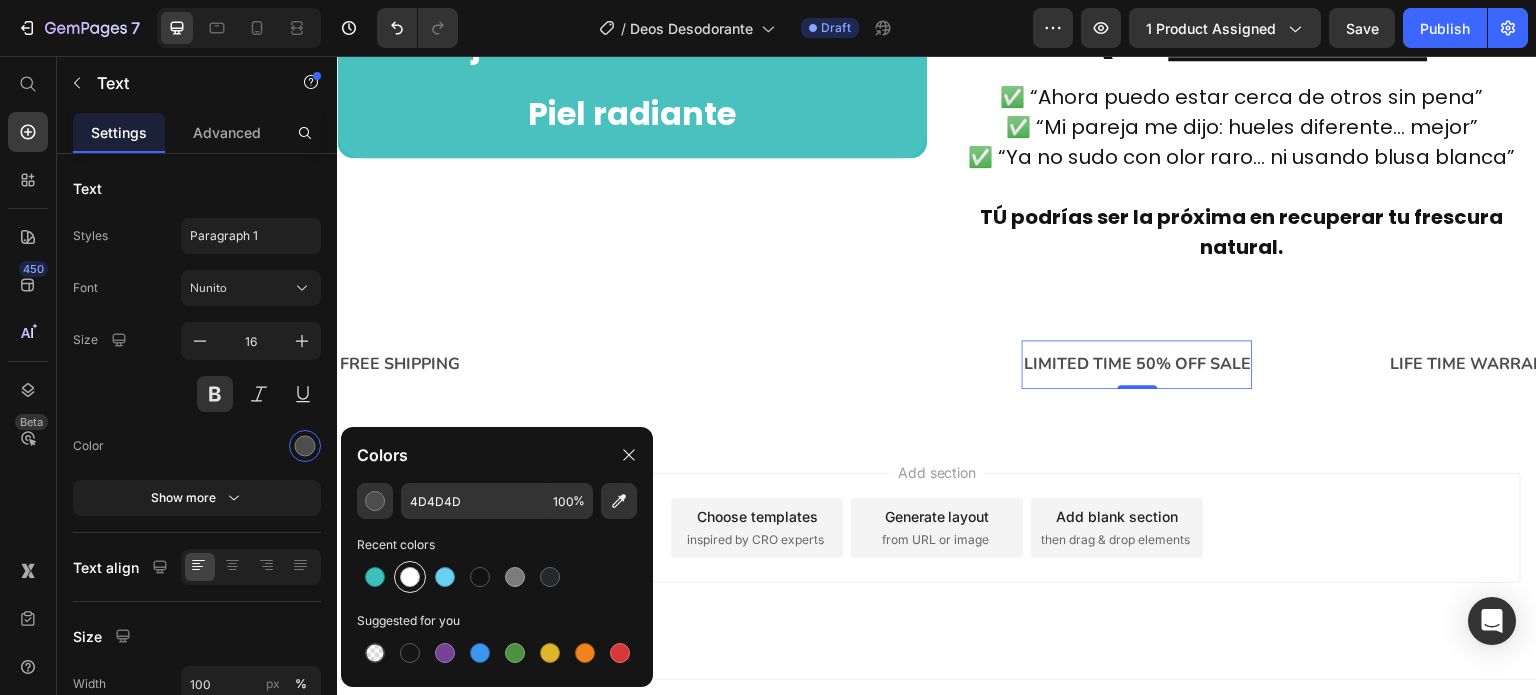 click at bounding box center [410, 577] 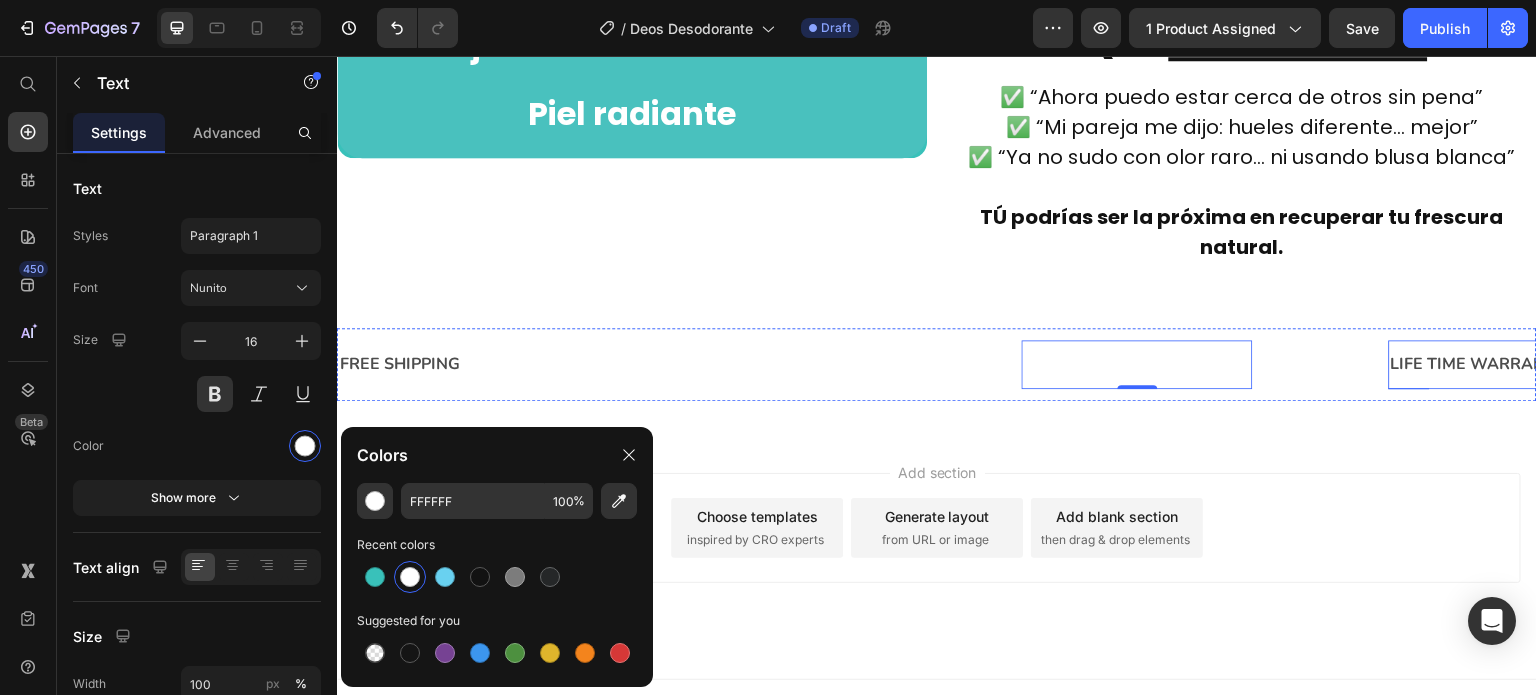 click on "LIFE TIME WARRANTY" at bounding box center (1478, 364) 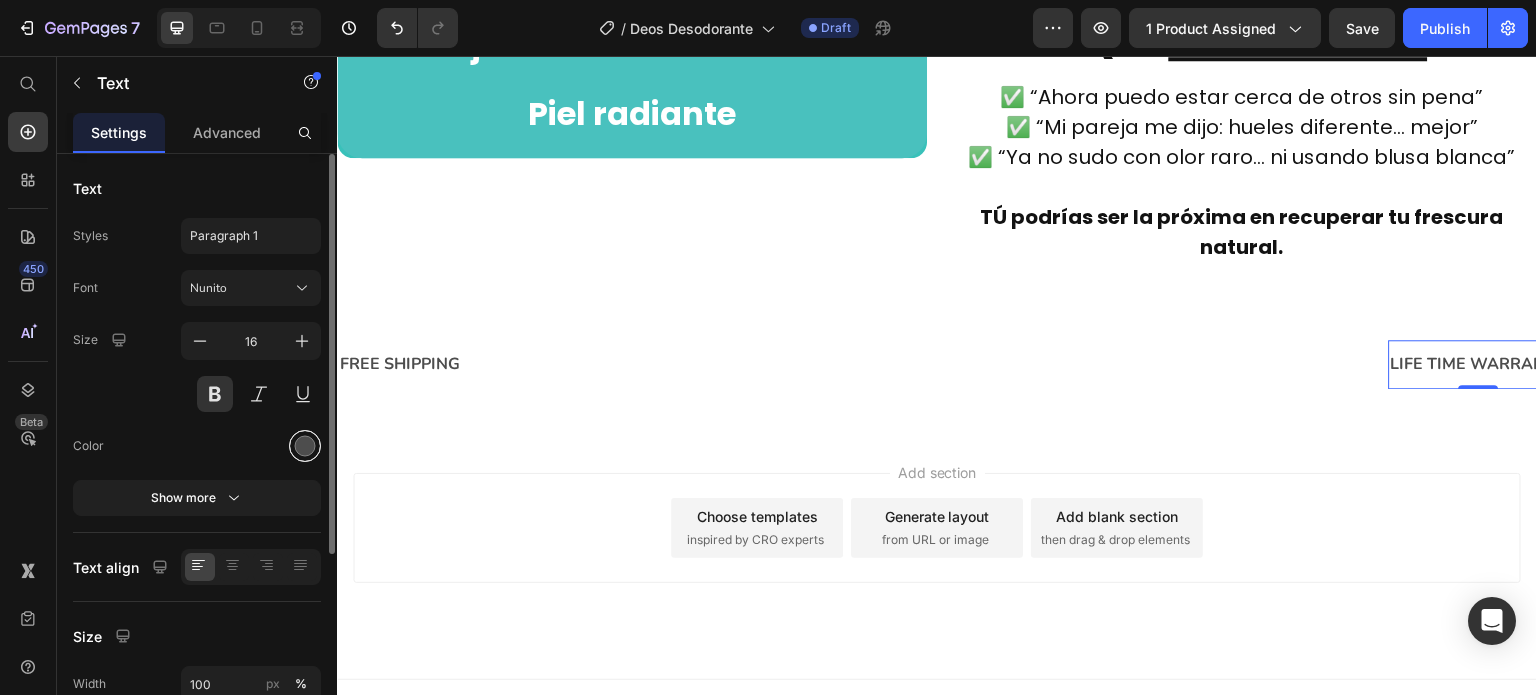 click at bounding box center [305, 446] 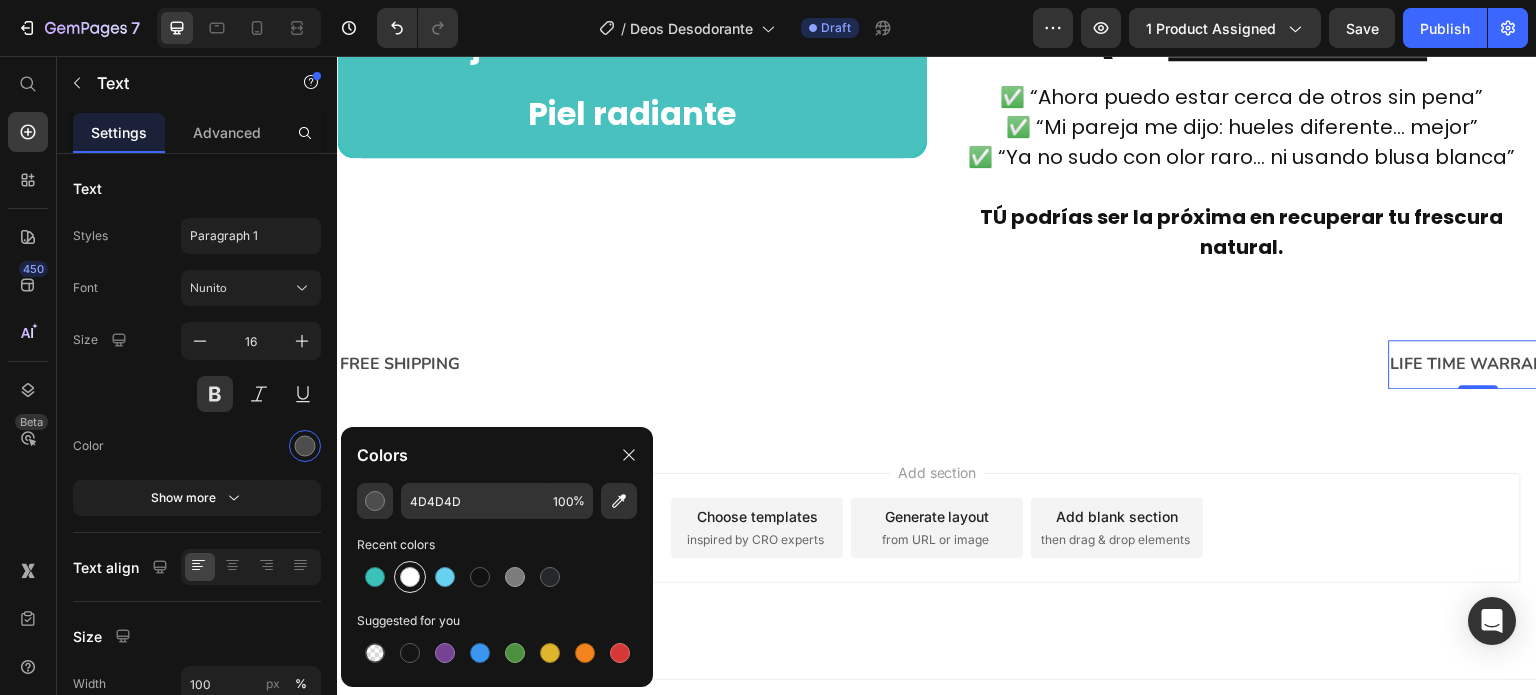 click at bounding box center (410, 577) 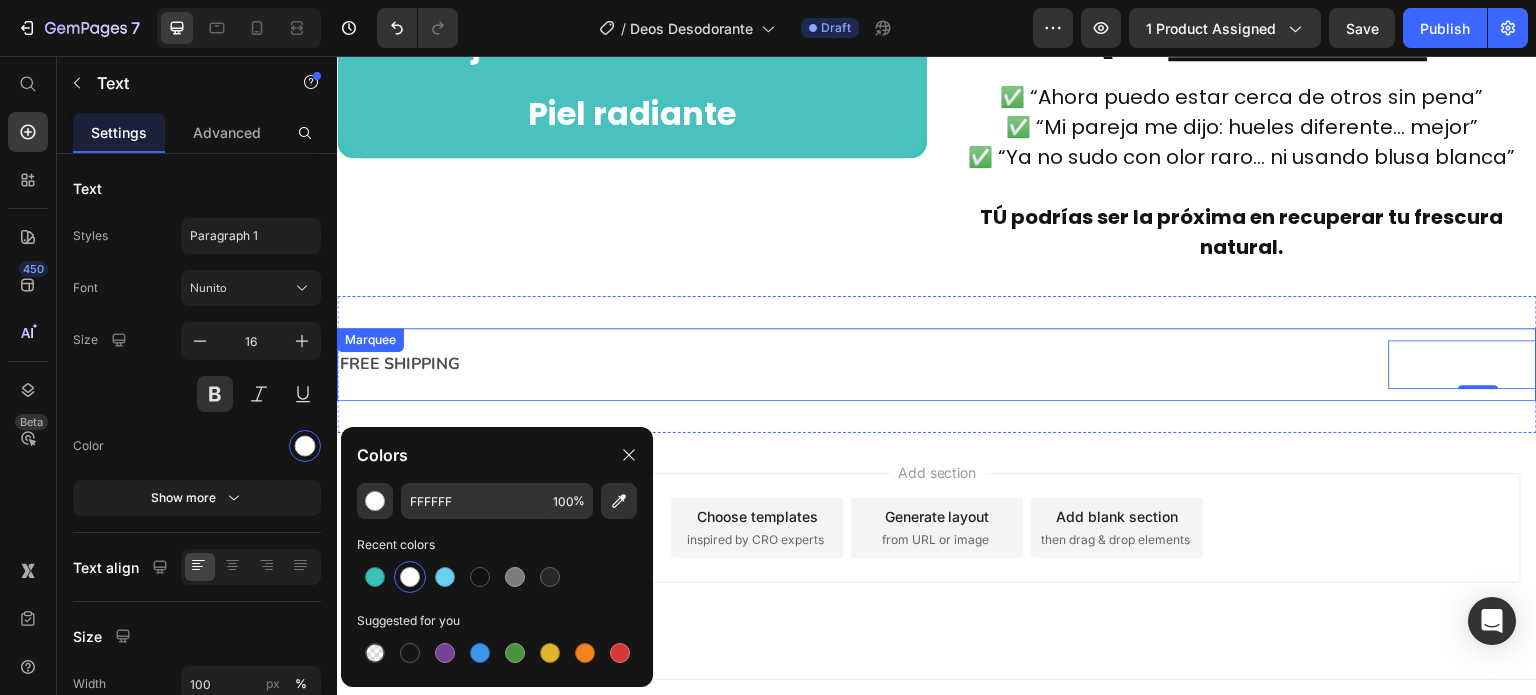 click 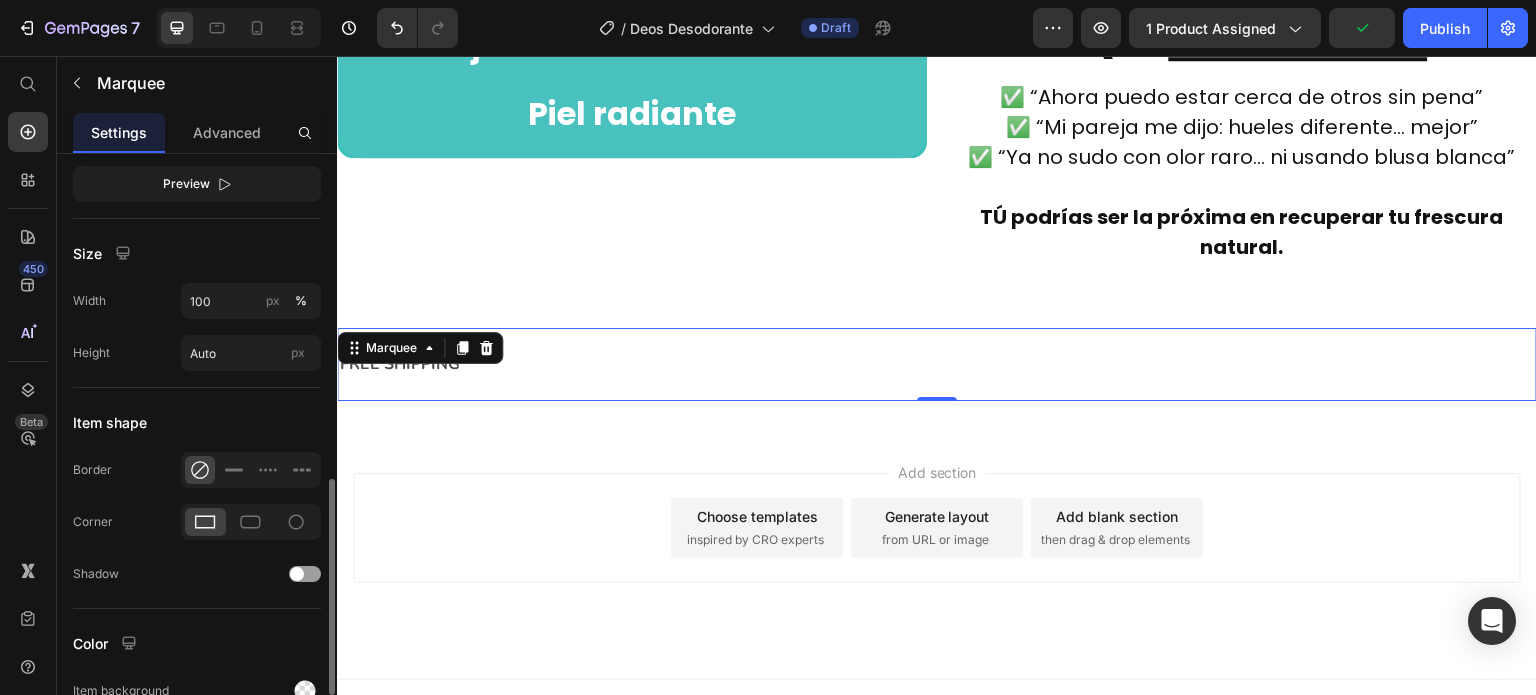 scroll, scrollTop: 1055, scrollLeft: 0, axis: vertical 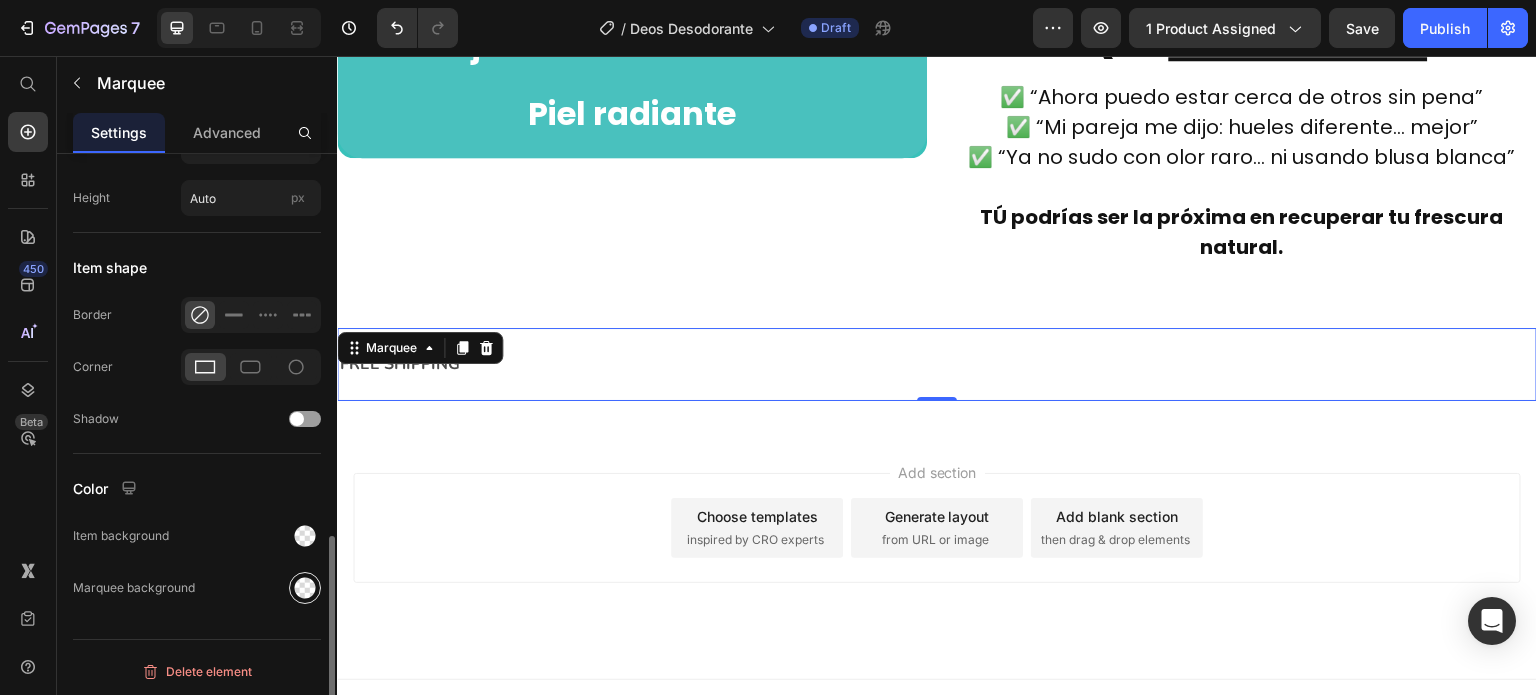 click at bounding box center (305, 588) 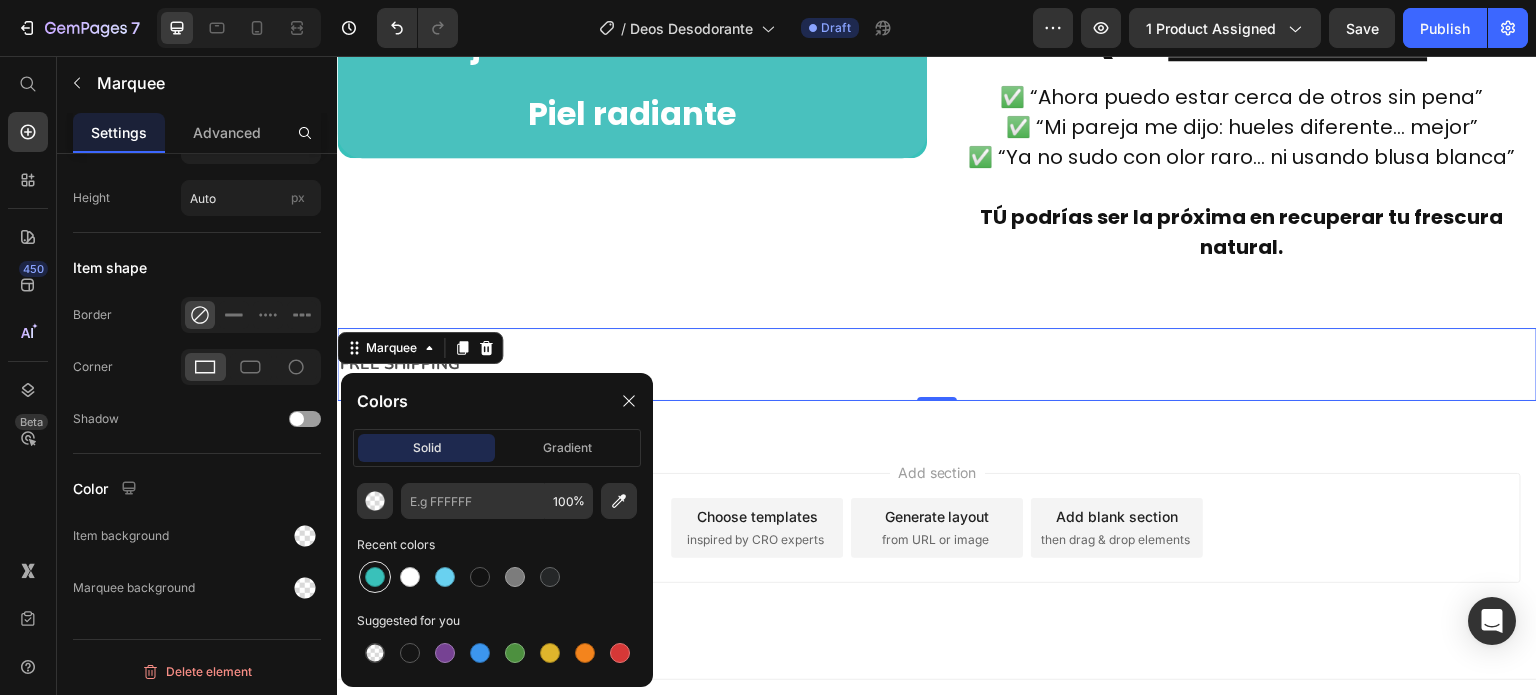 click at bounding box center (375, 577) 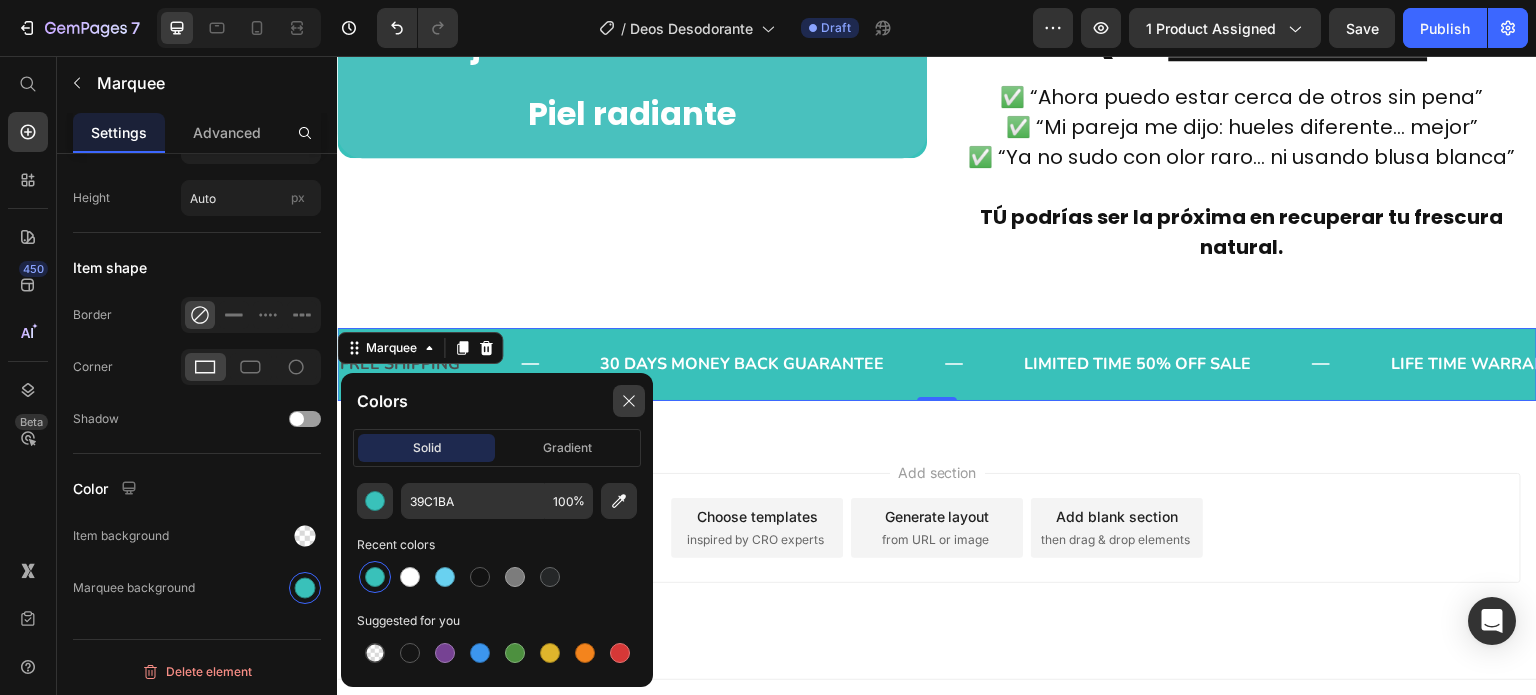 click at bounding box center (629, 401) 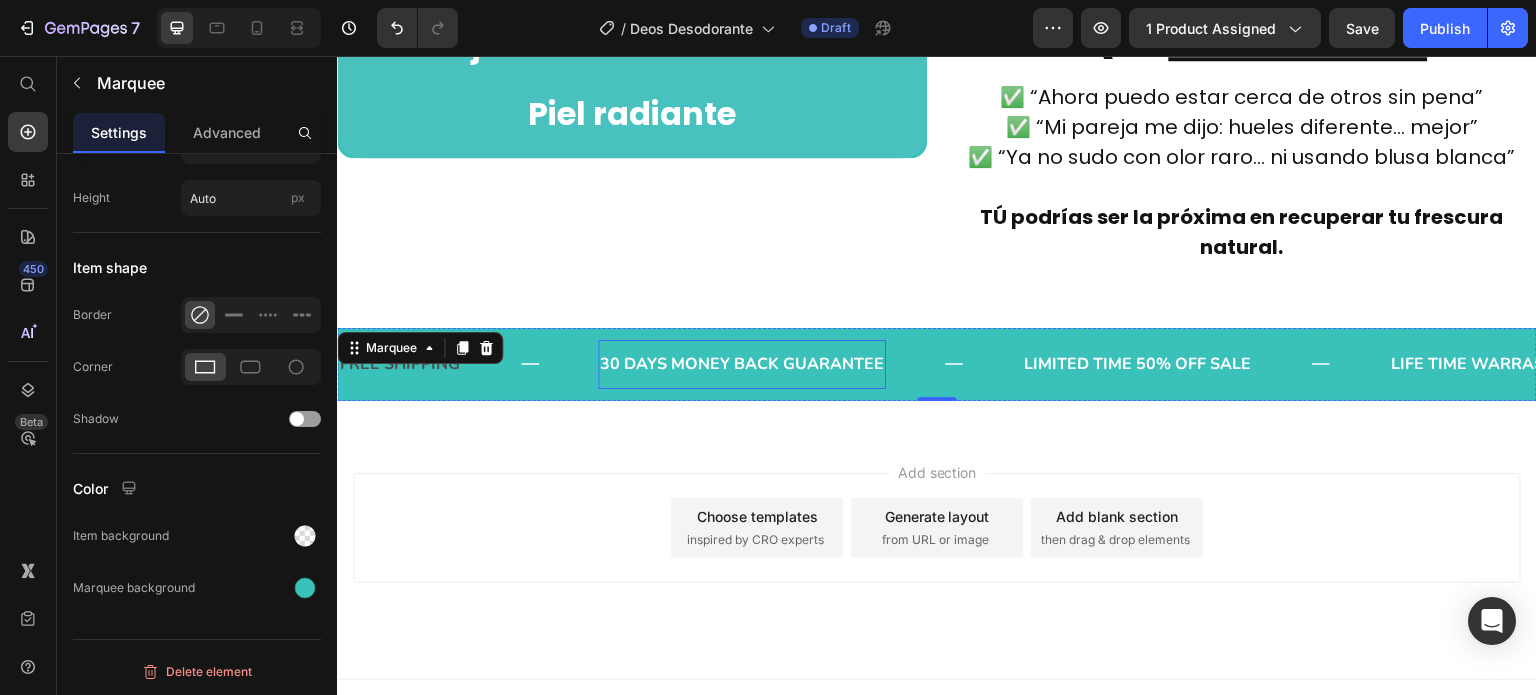 click on "30 DAYS MONEY BACK GUARANTEE" at bounding box center [742, 364] 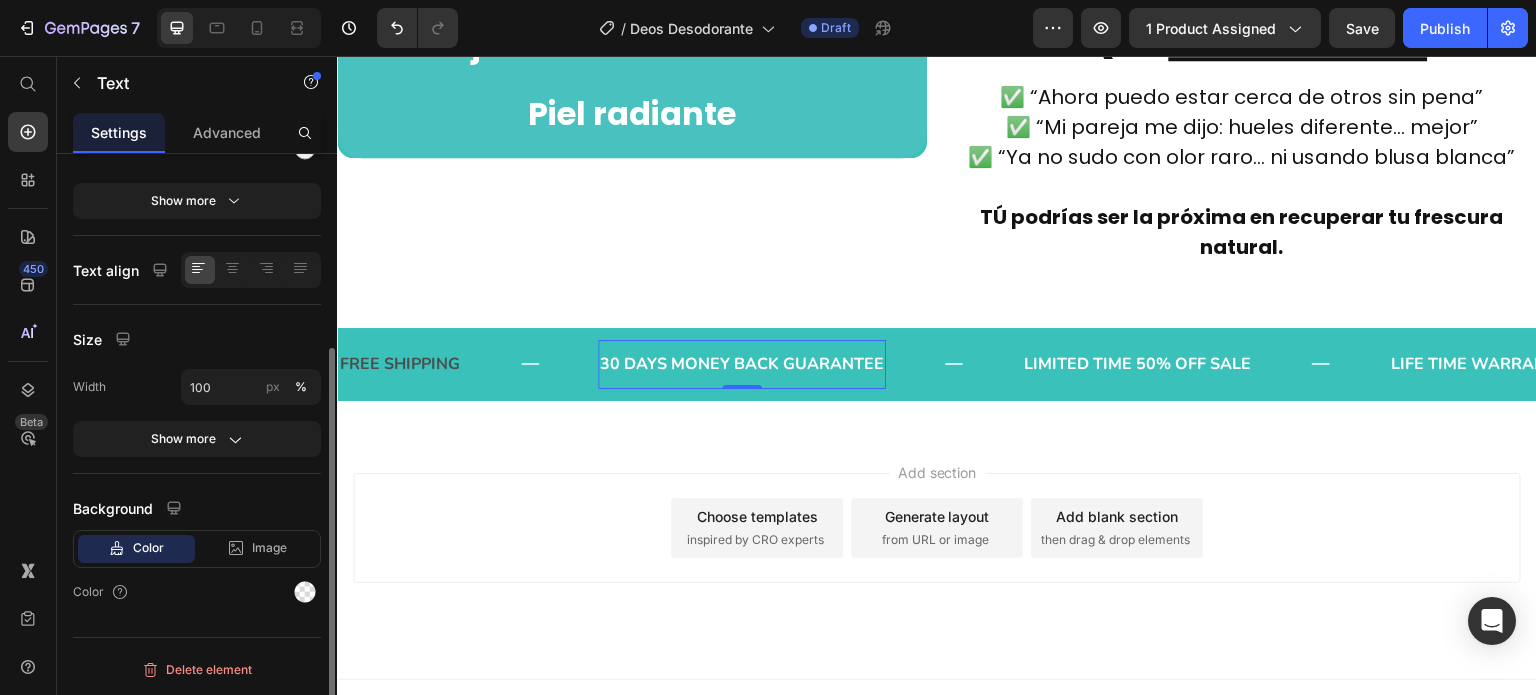 scroll, scrollTop: 0, scrollLeft: 0, axis: both 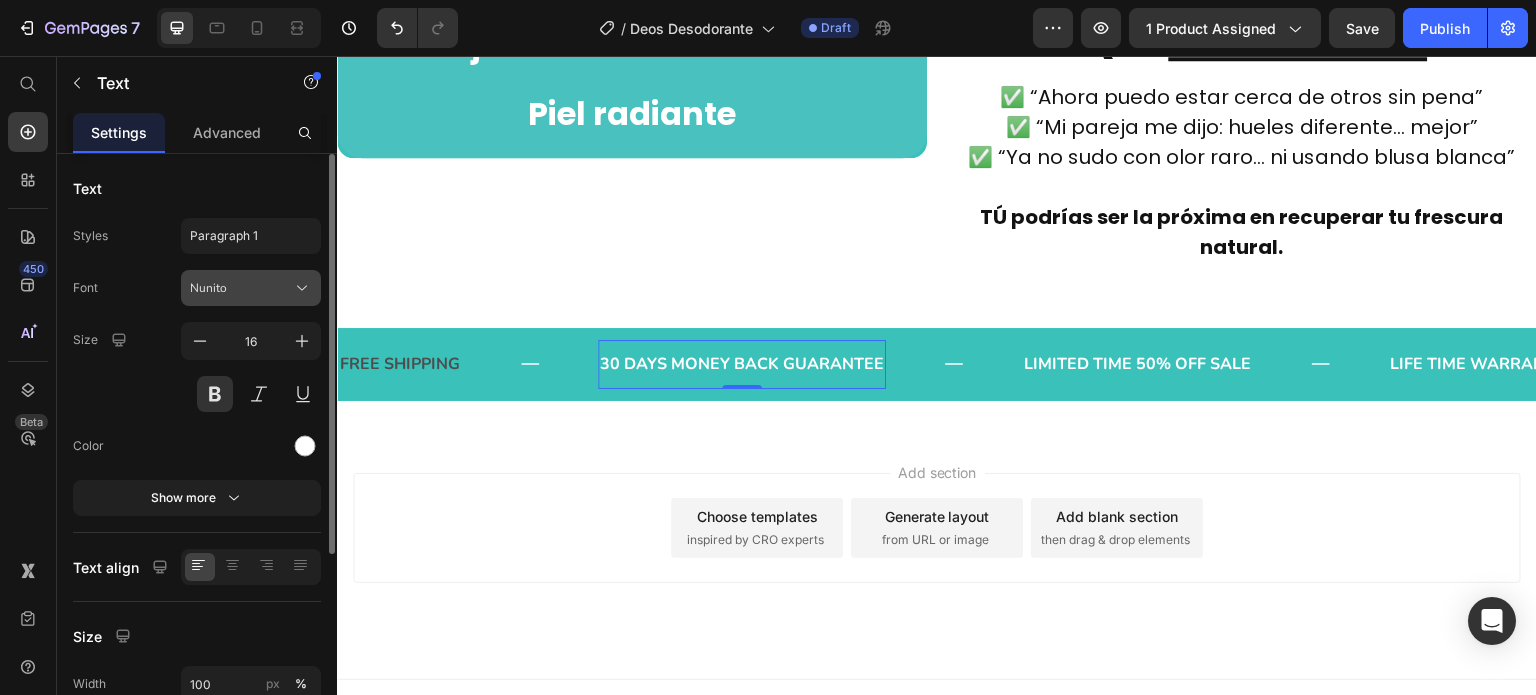click on "Nunito" at bounding box center [241, 288] 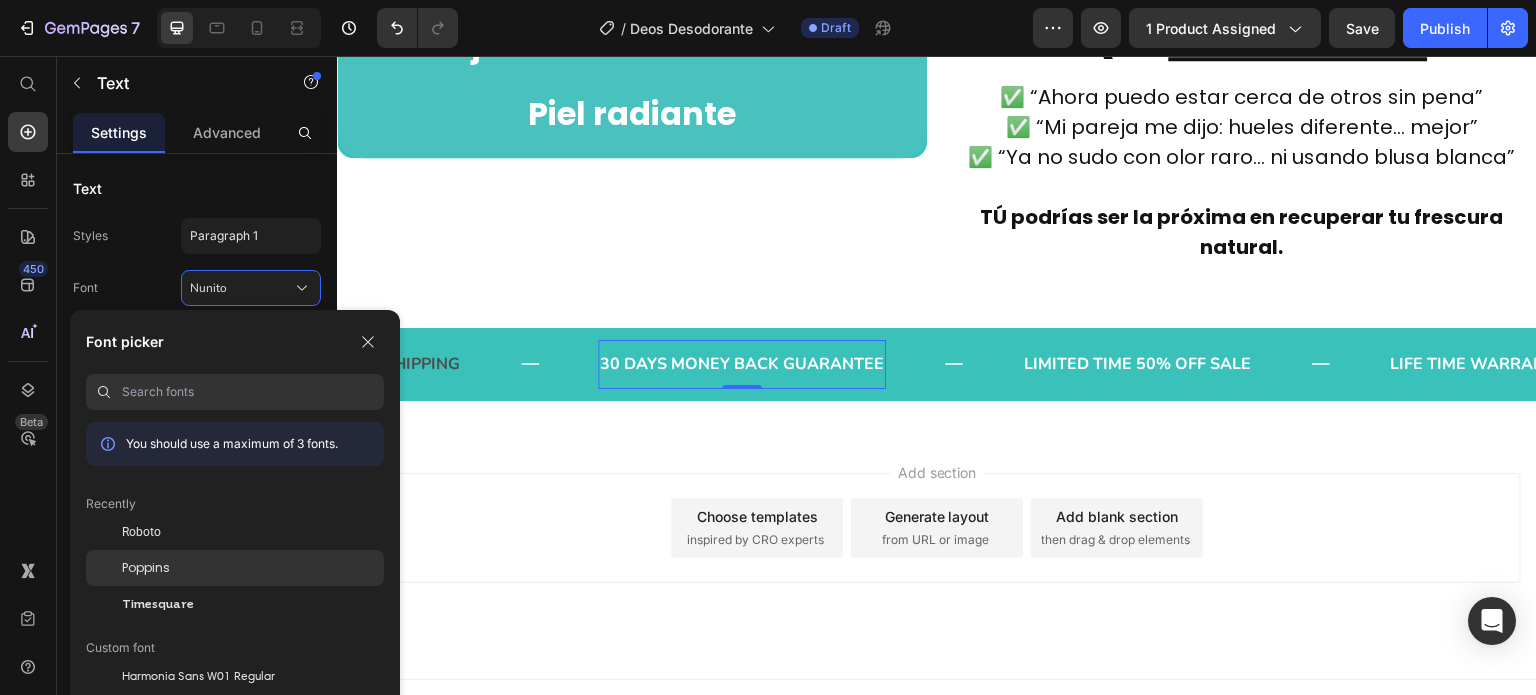 click on "Poppins" 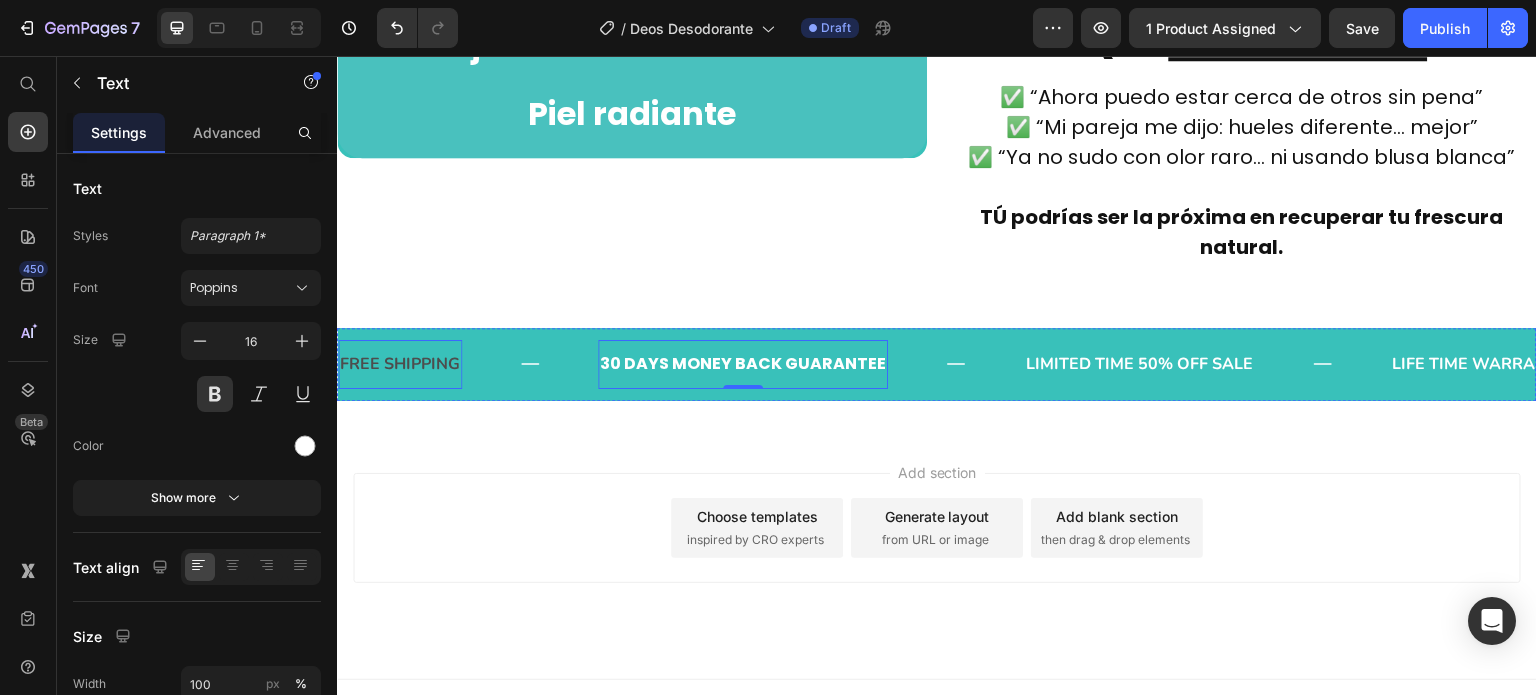 click on "FREE SHIPPING" at bounding box center [400, 364] 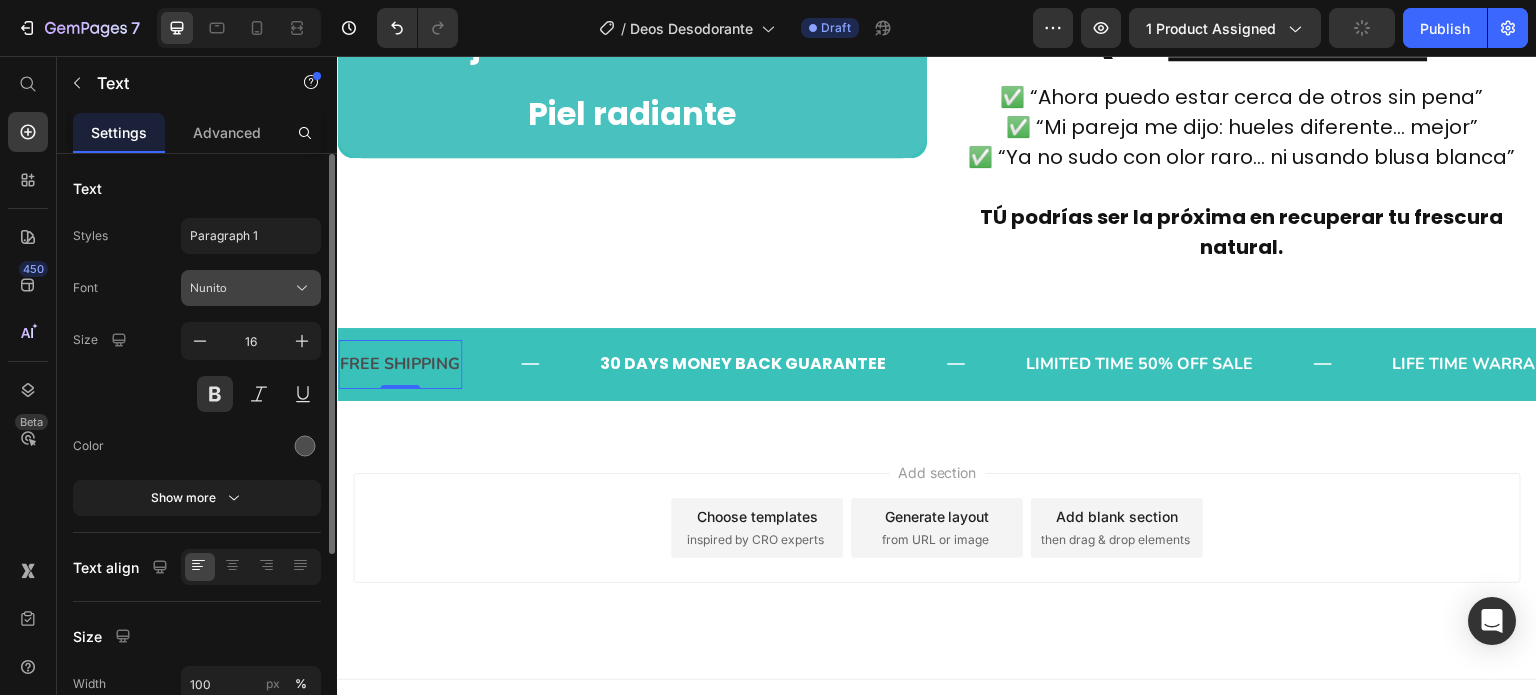 click on "Nunito" at bounding box center (251, 288) 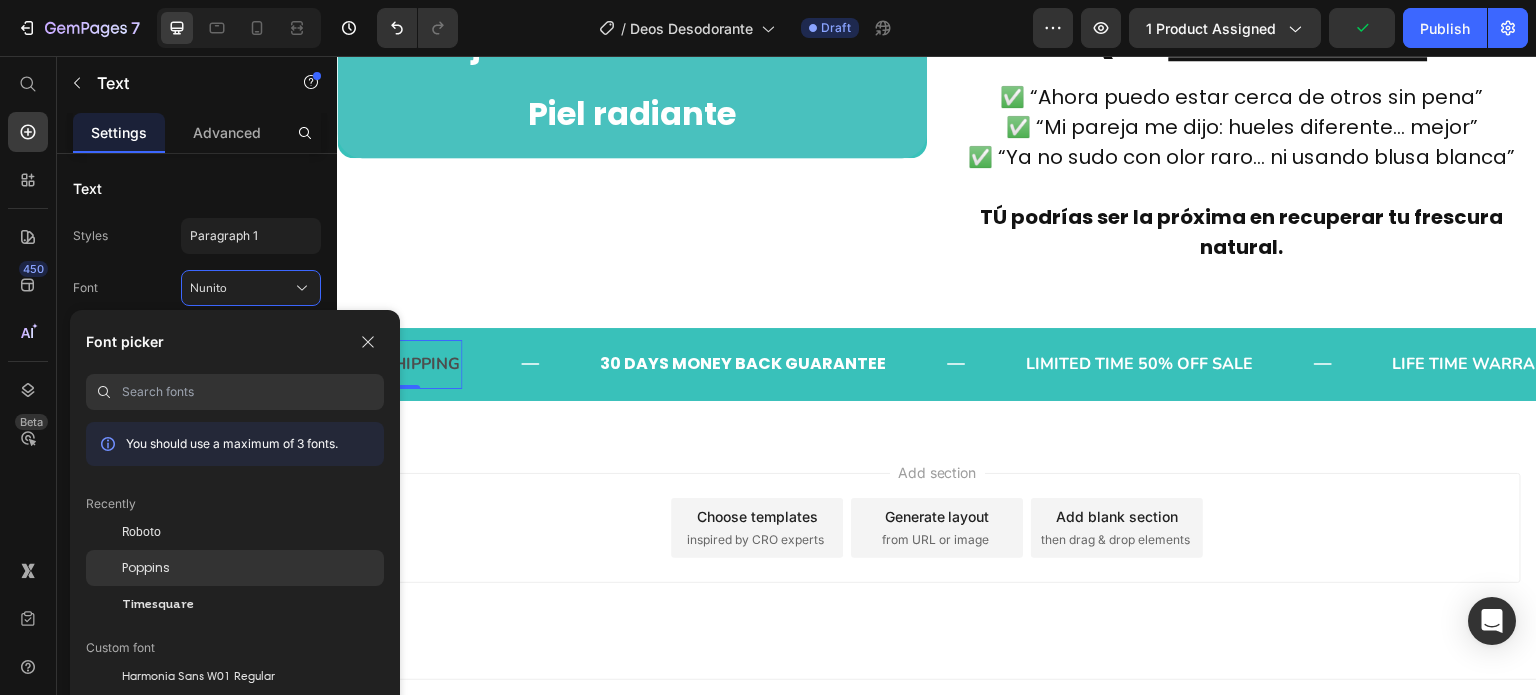 click on "Poppins" 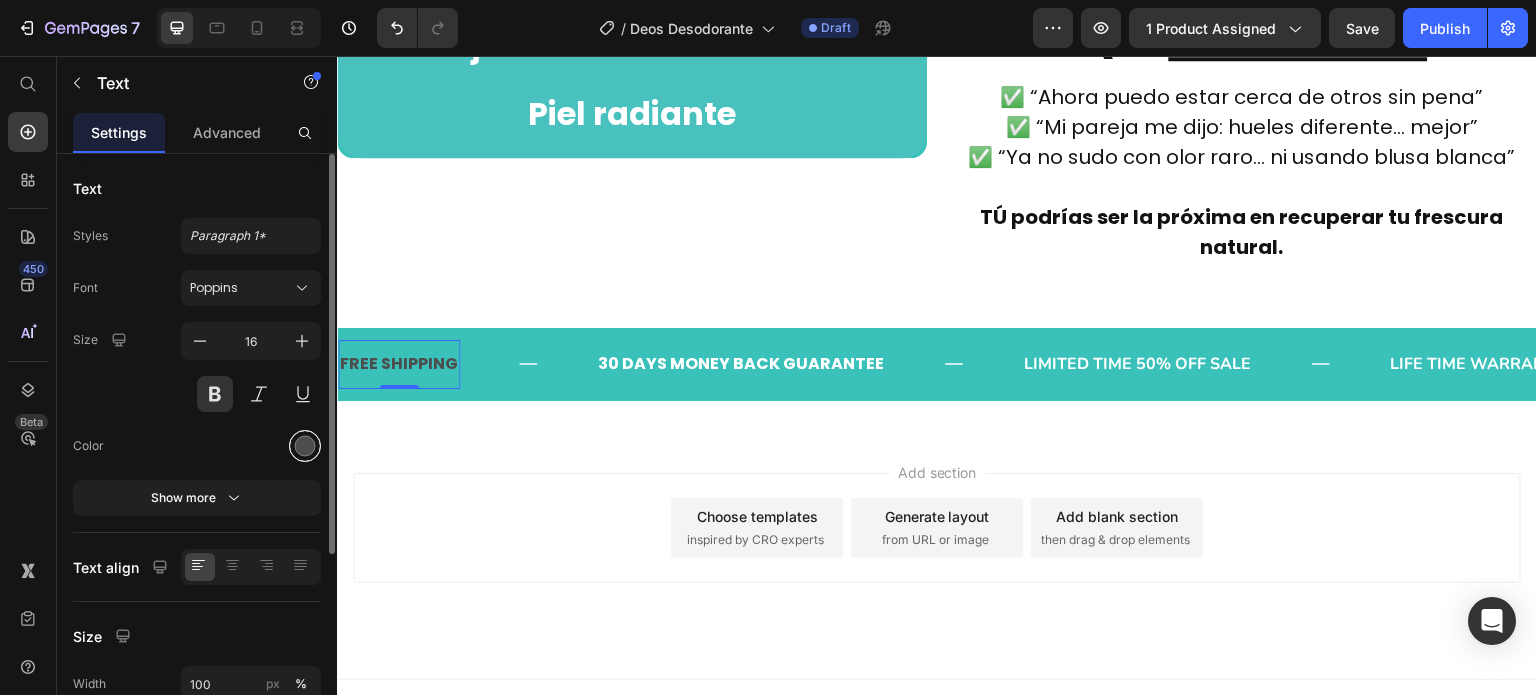 click at bounding box center (305, 446) 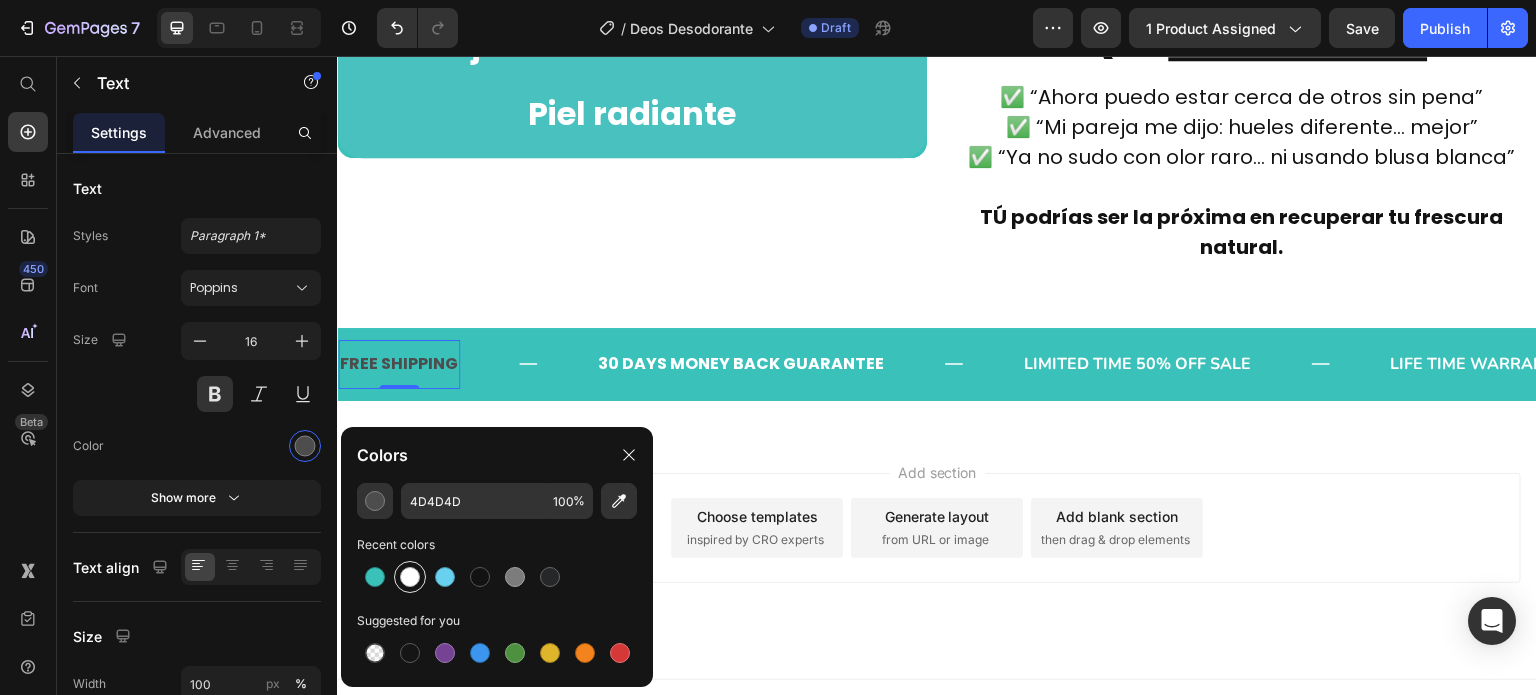 click at bounding box center (410, 577) 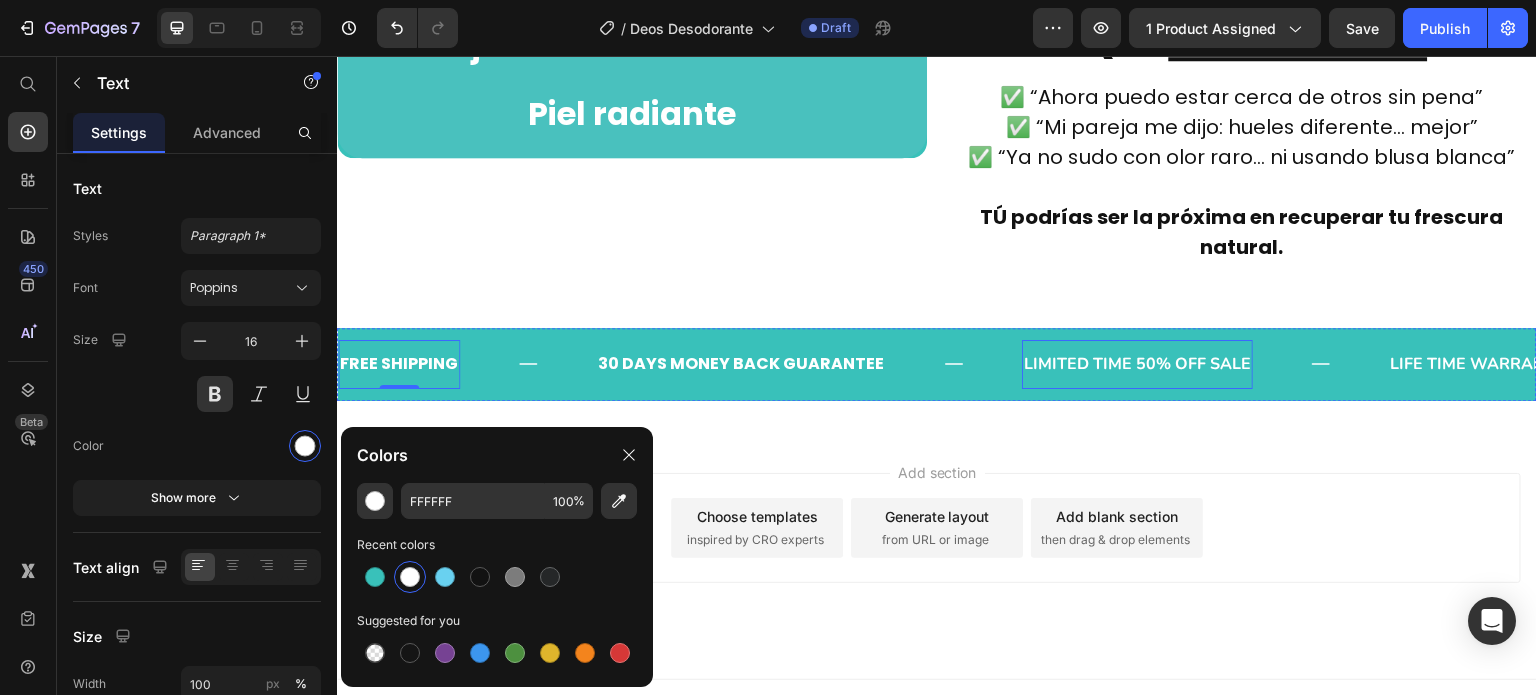click on "LIMITED TIME 50% OFF SALE" at bounding box center [1137, 364] 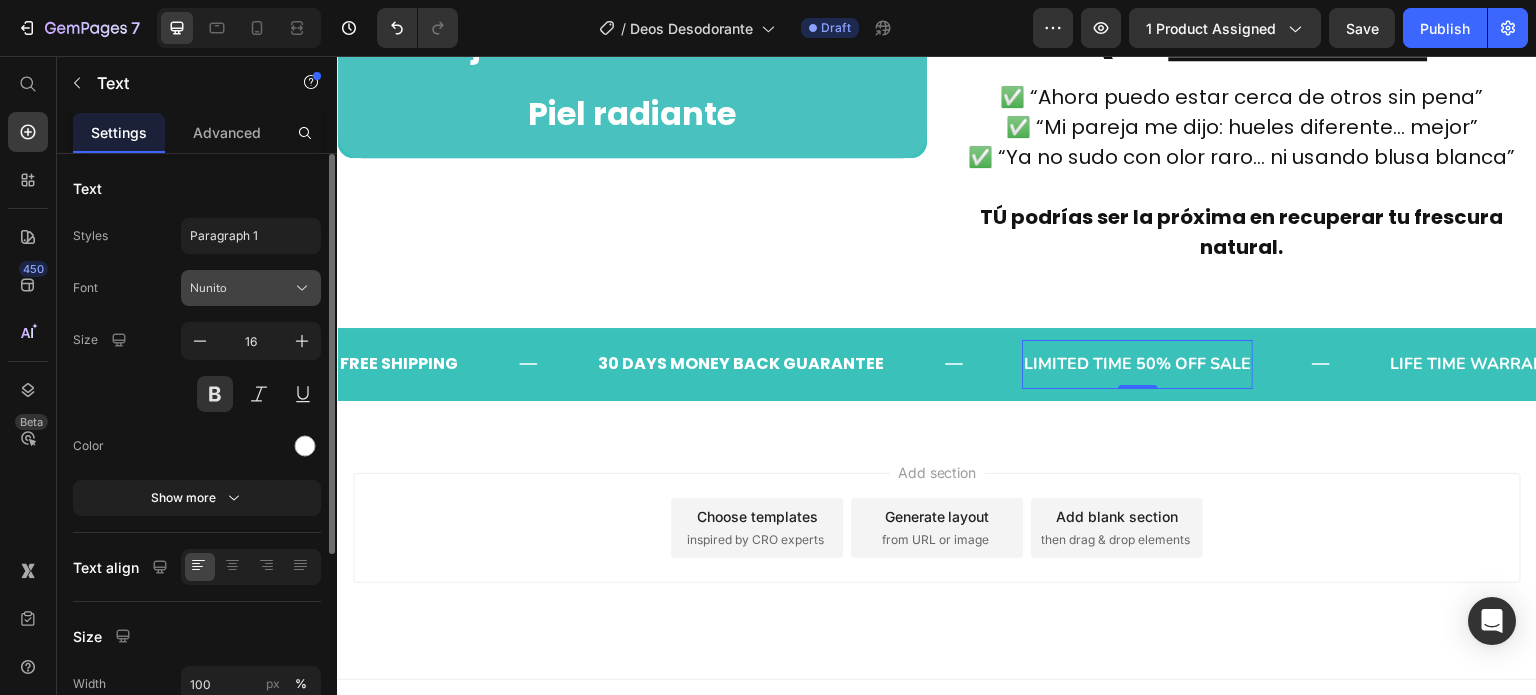 click on "Nunito" at bounding box center [241, 288] 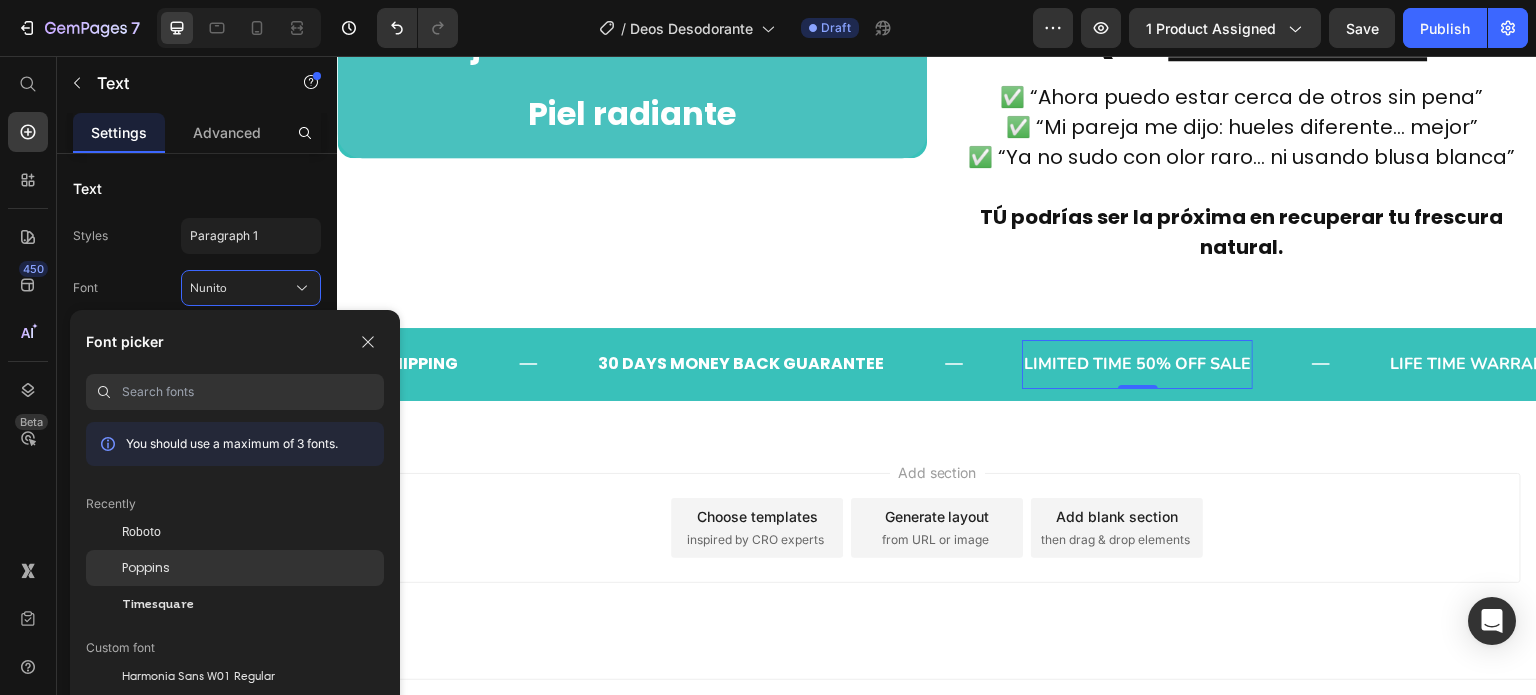 click on "Poppins" 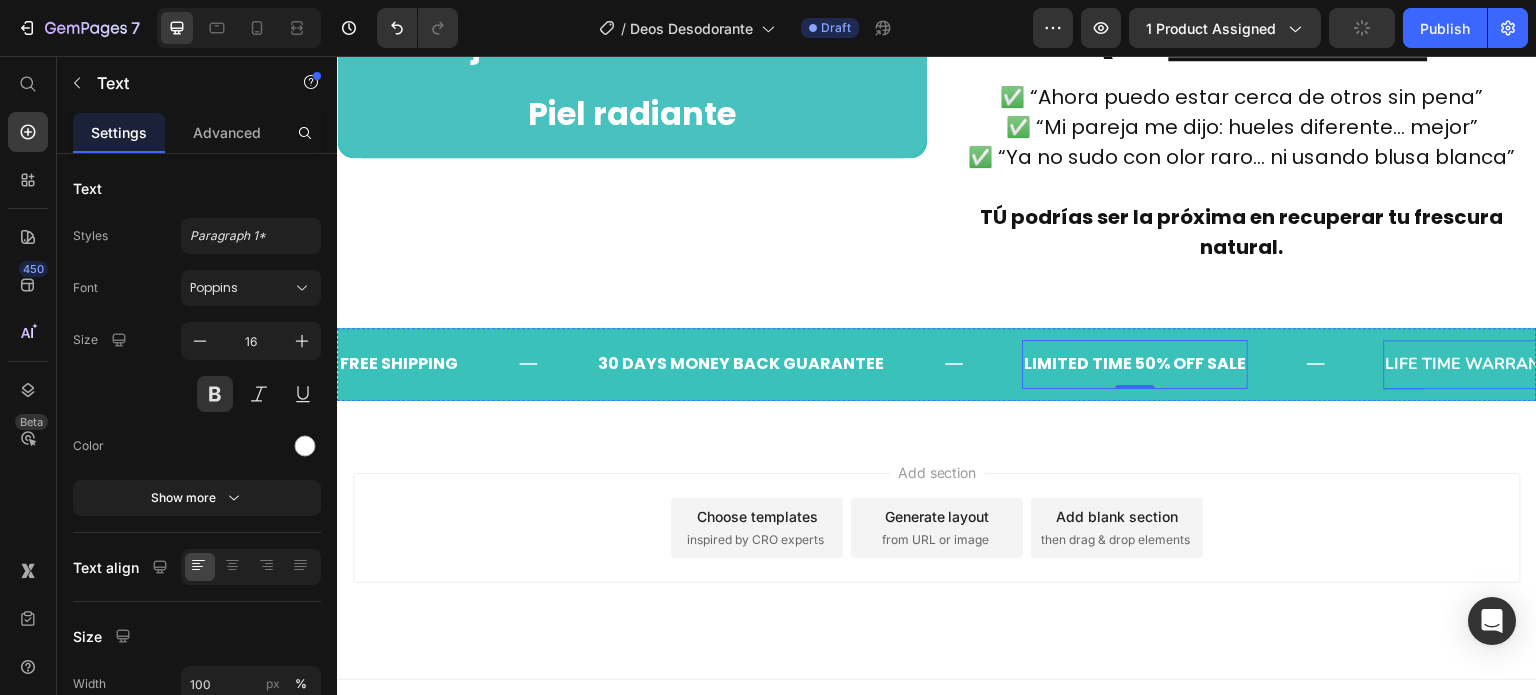 click on "LIFE TIME WARRANTY" at bounding box center (1473, 364) 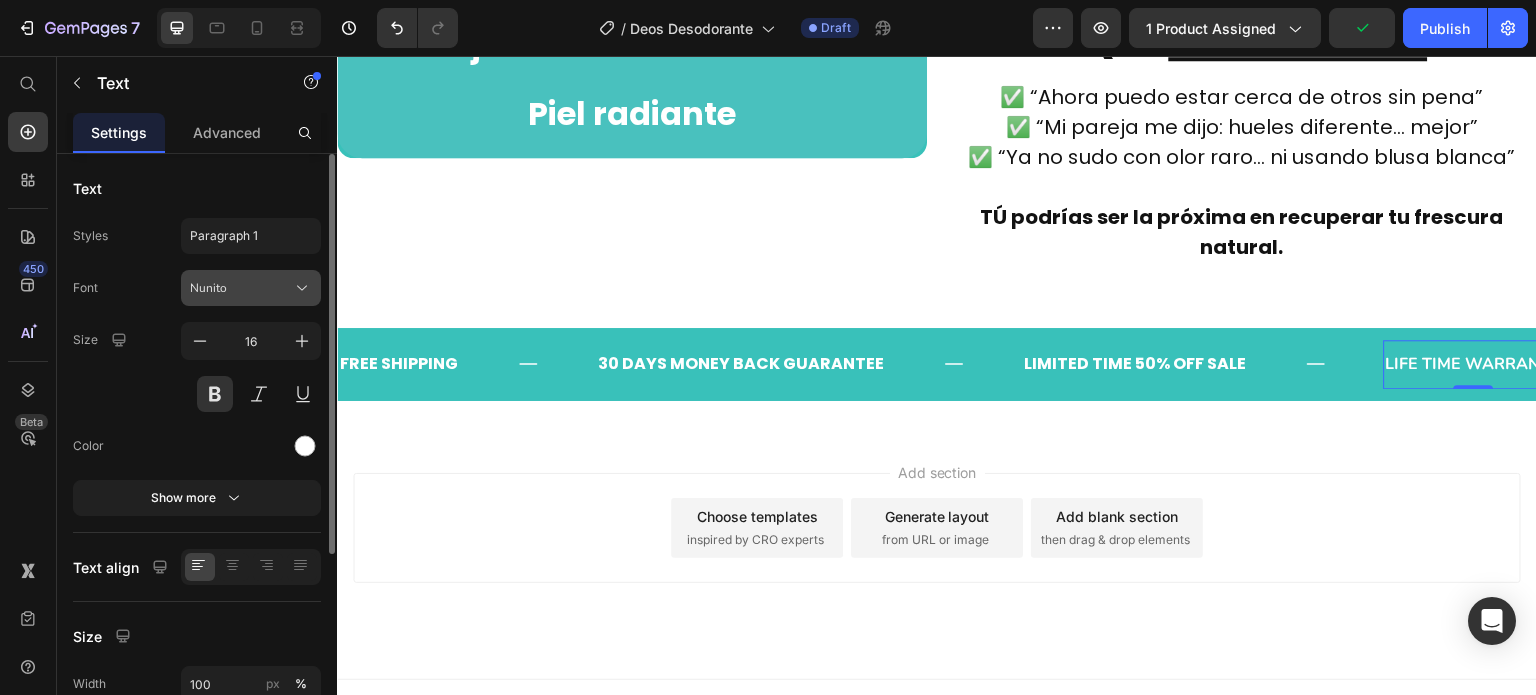 click on "Nunito" at bounding box center [241, 288] 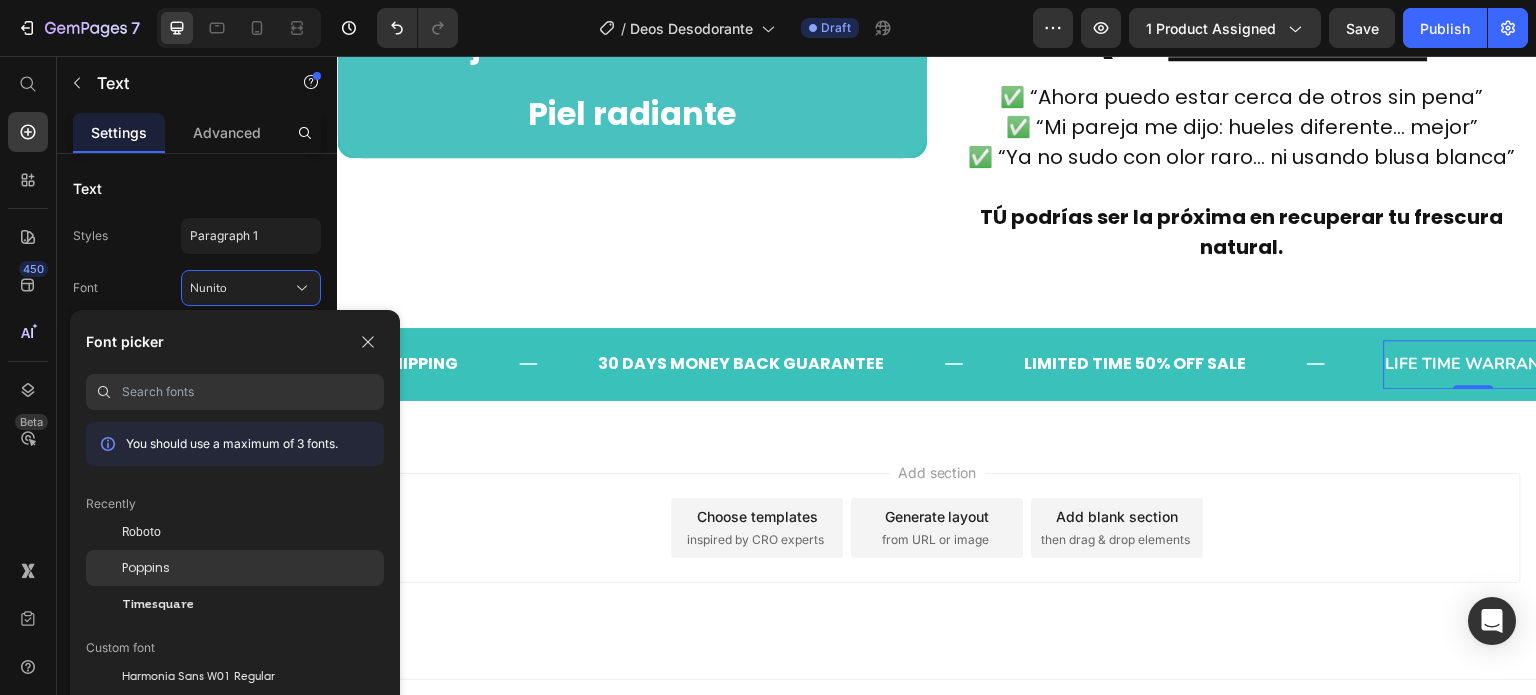click on "Poppins" at bounding box center (146, 568) 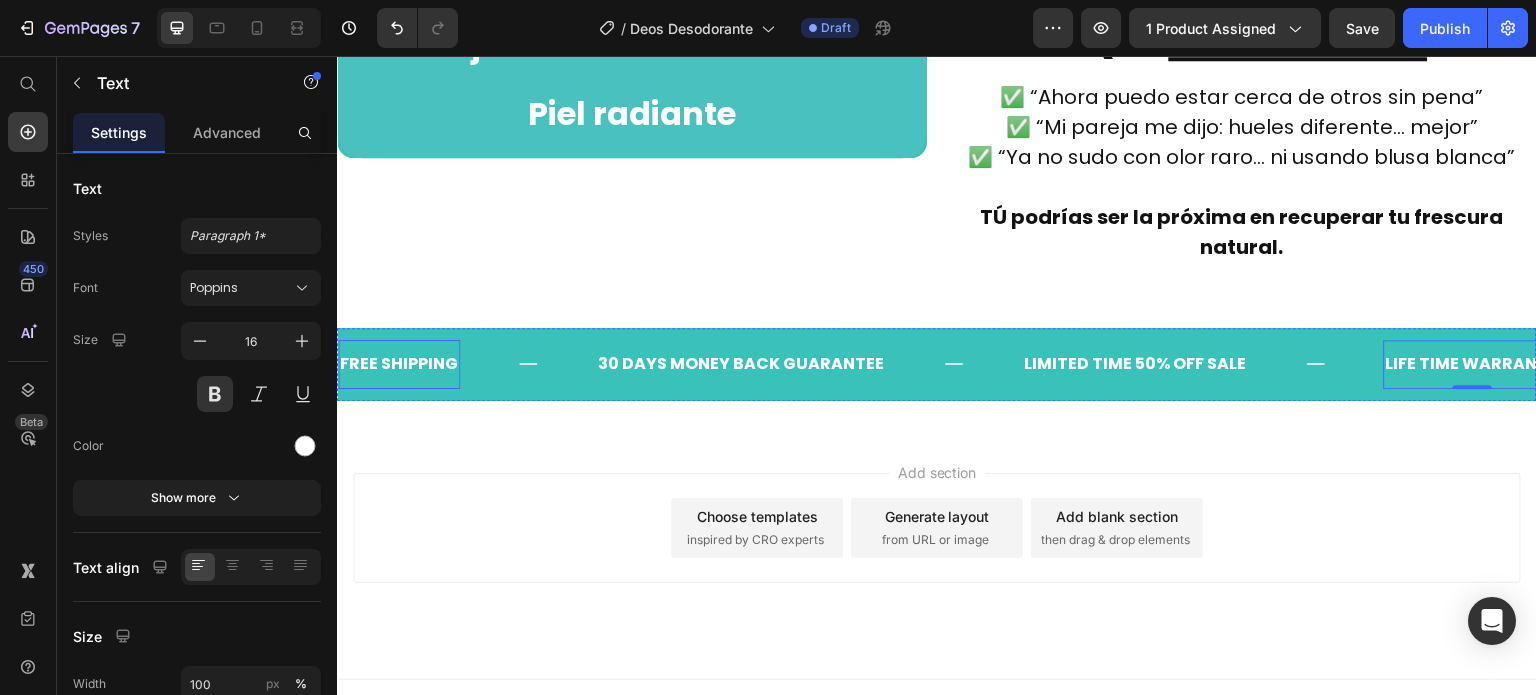 click on "FREE SHIPPING" at bounding box center [399, 364] 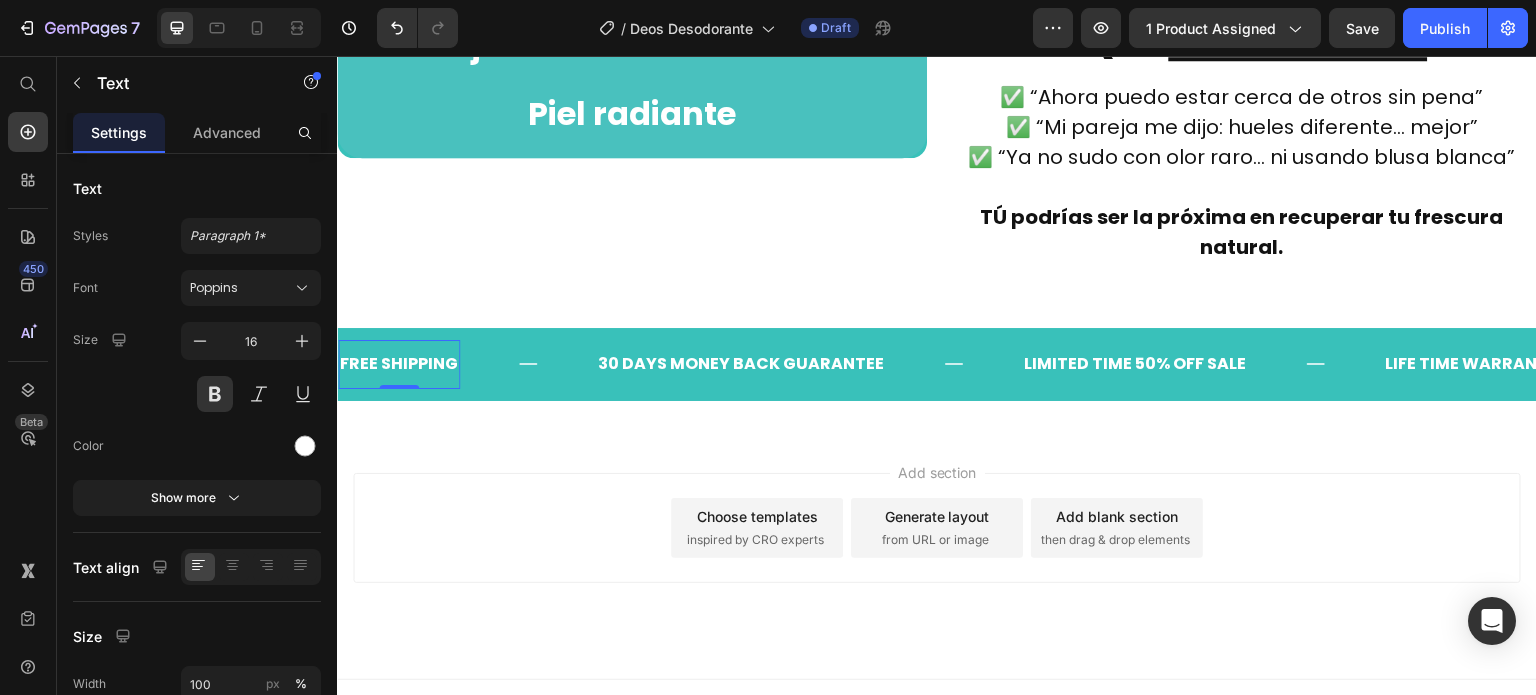 click on "FREE SHIPPING" at bounding box center [399, 364] 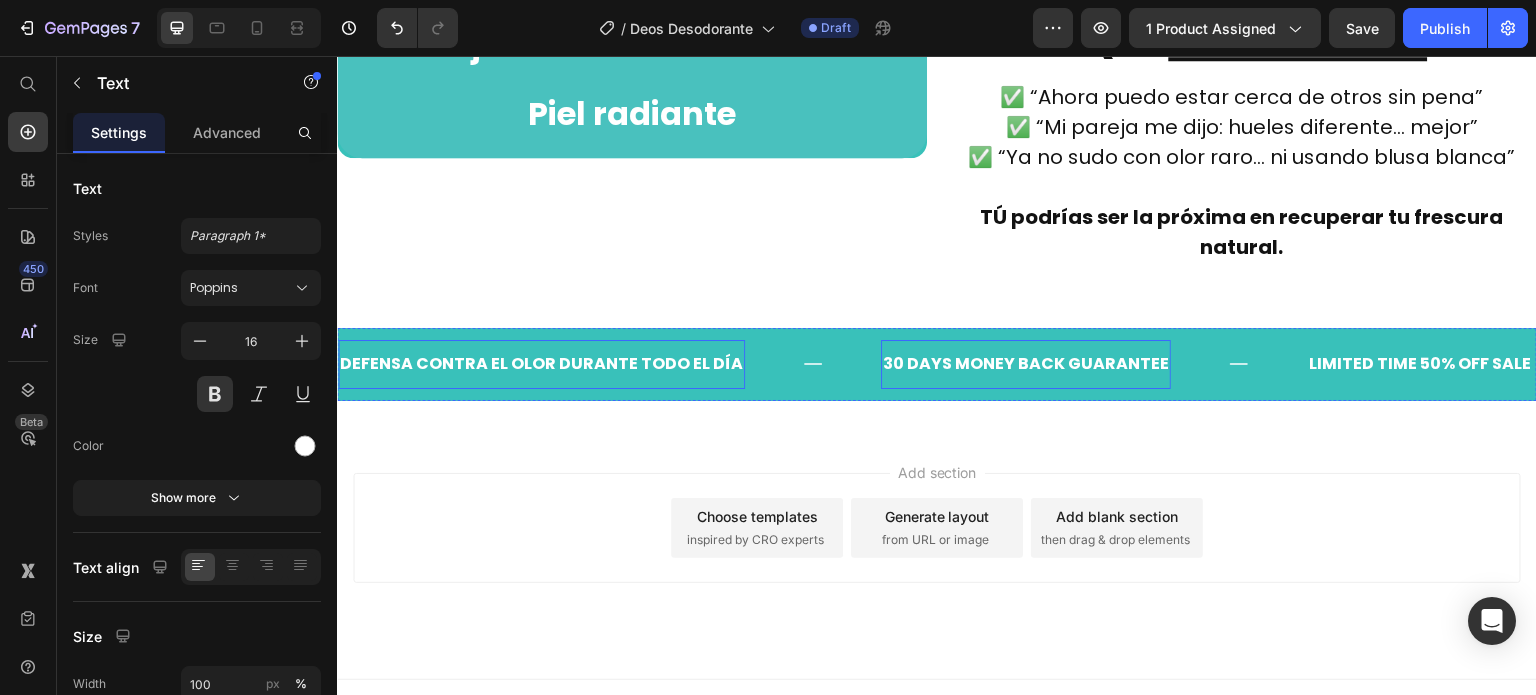 click on "30 DAYS MONEY BACK GUARANTEE" at bounding box center [1026, 364] 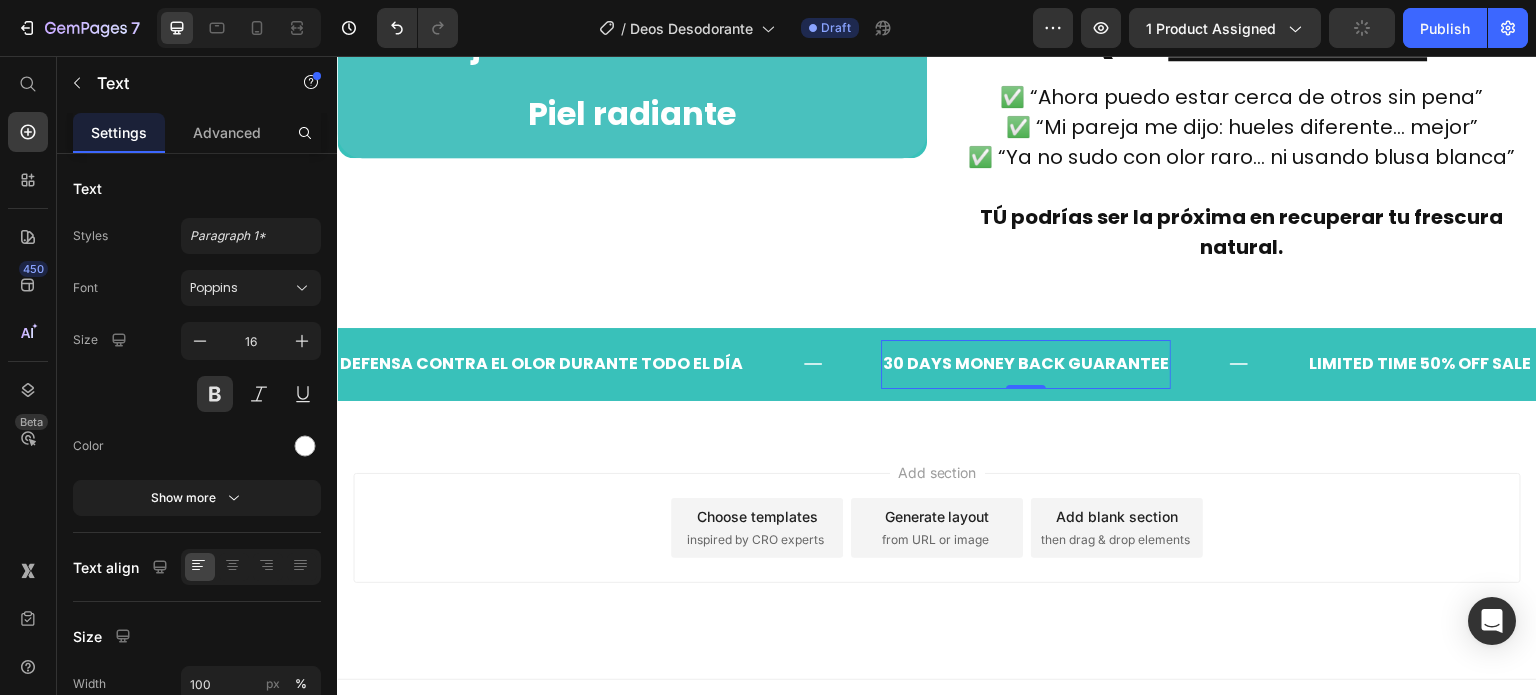 click on "30 DAYS MONEY BACK GUARANTEE" at bounding box center (1026, 364) 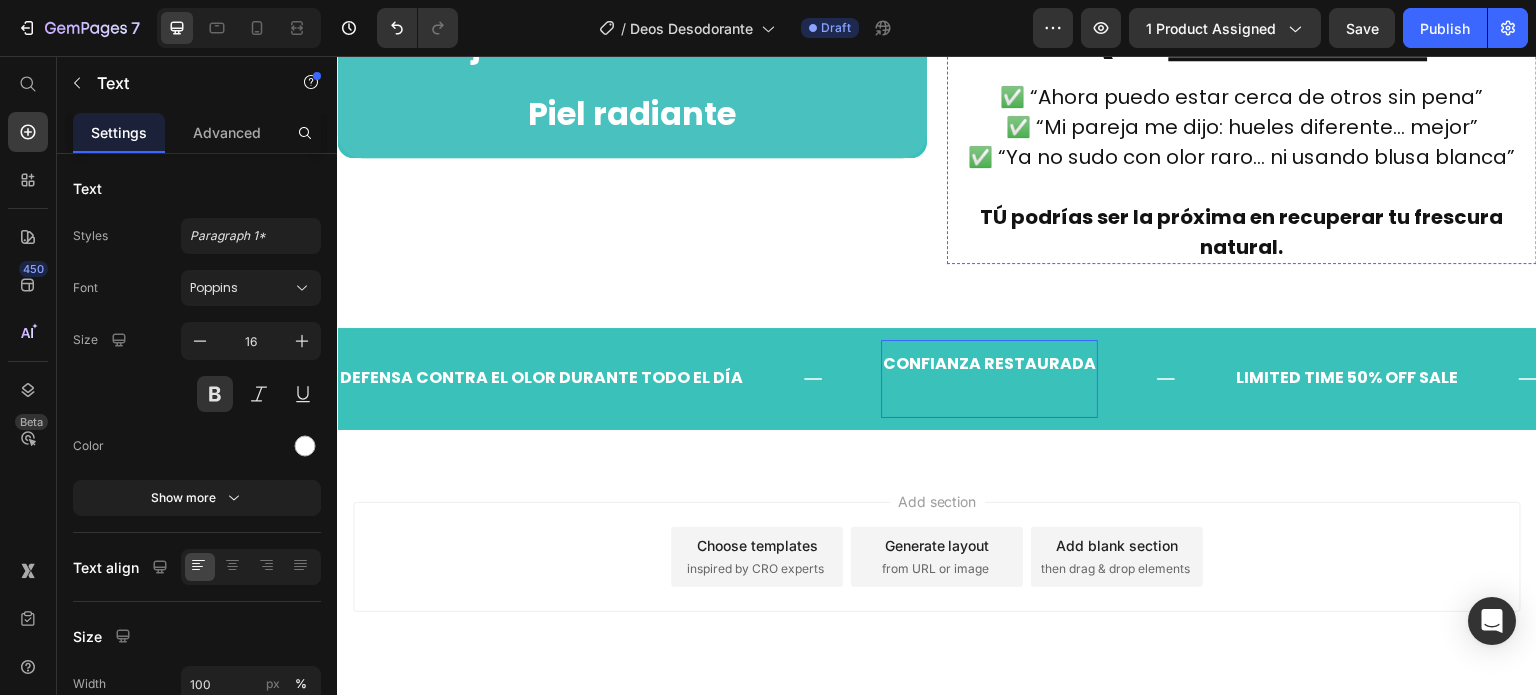 scroll, scrollTop: 1777, scrollLeft: 0, axis: vertical 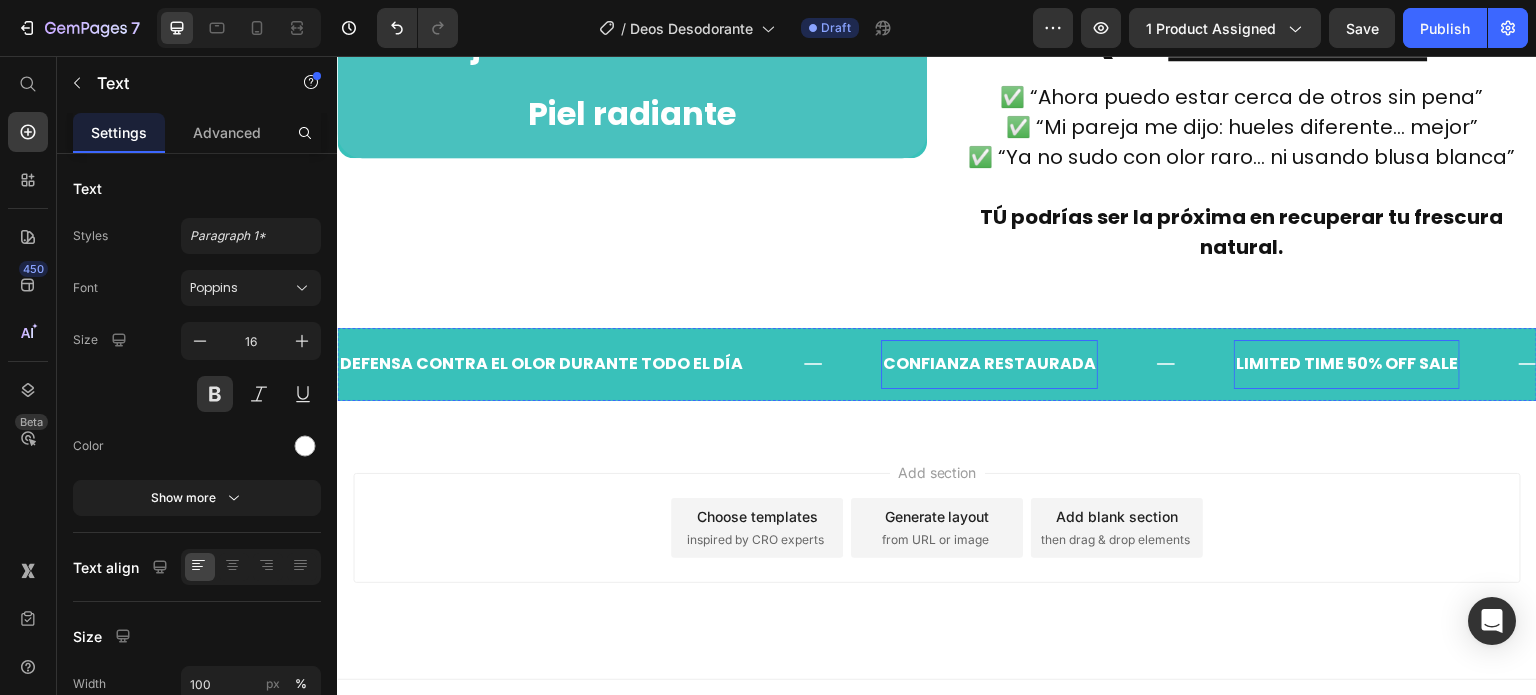 click on "LIMITED TIME 50% OFF SALE" at bounding box center (1347, 364) 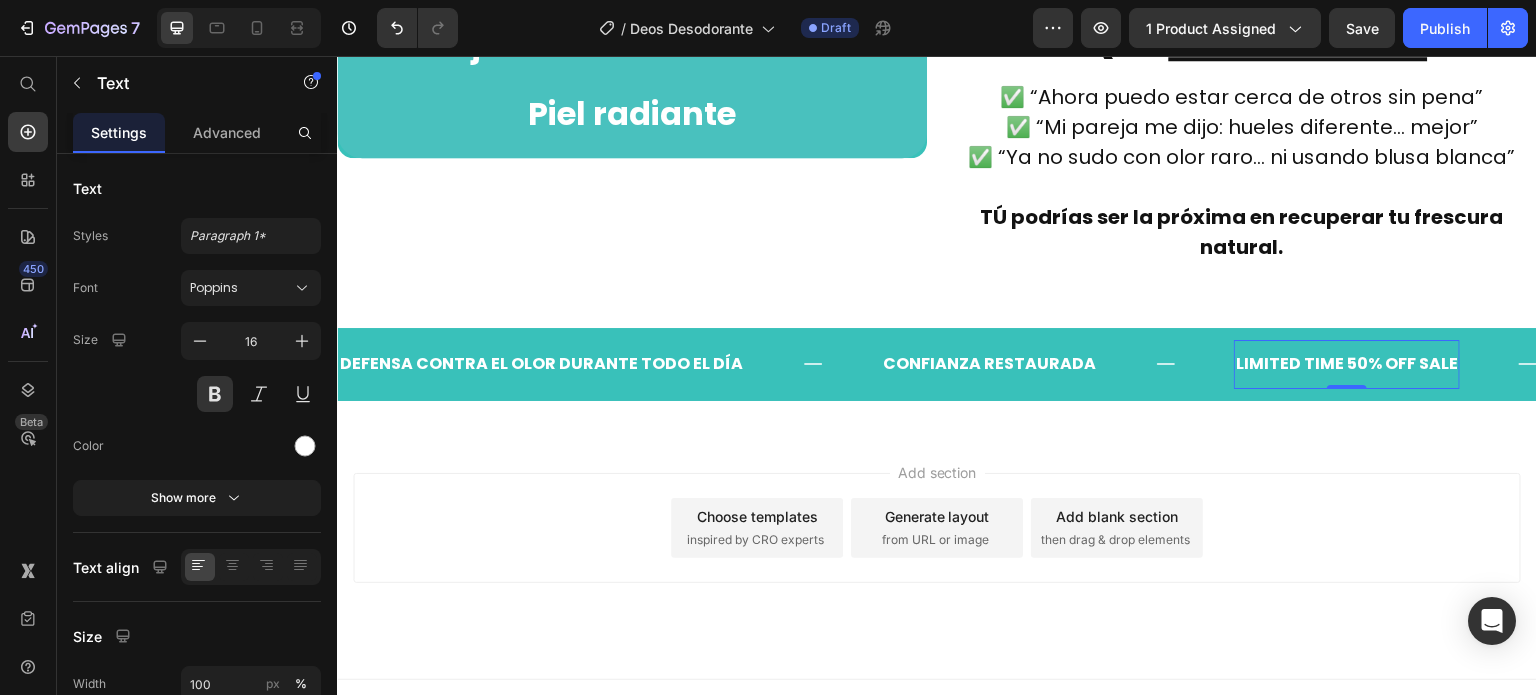 click on "LIMITED TIME 50% OFF SALE" at bounding box center (1347, 364) 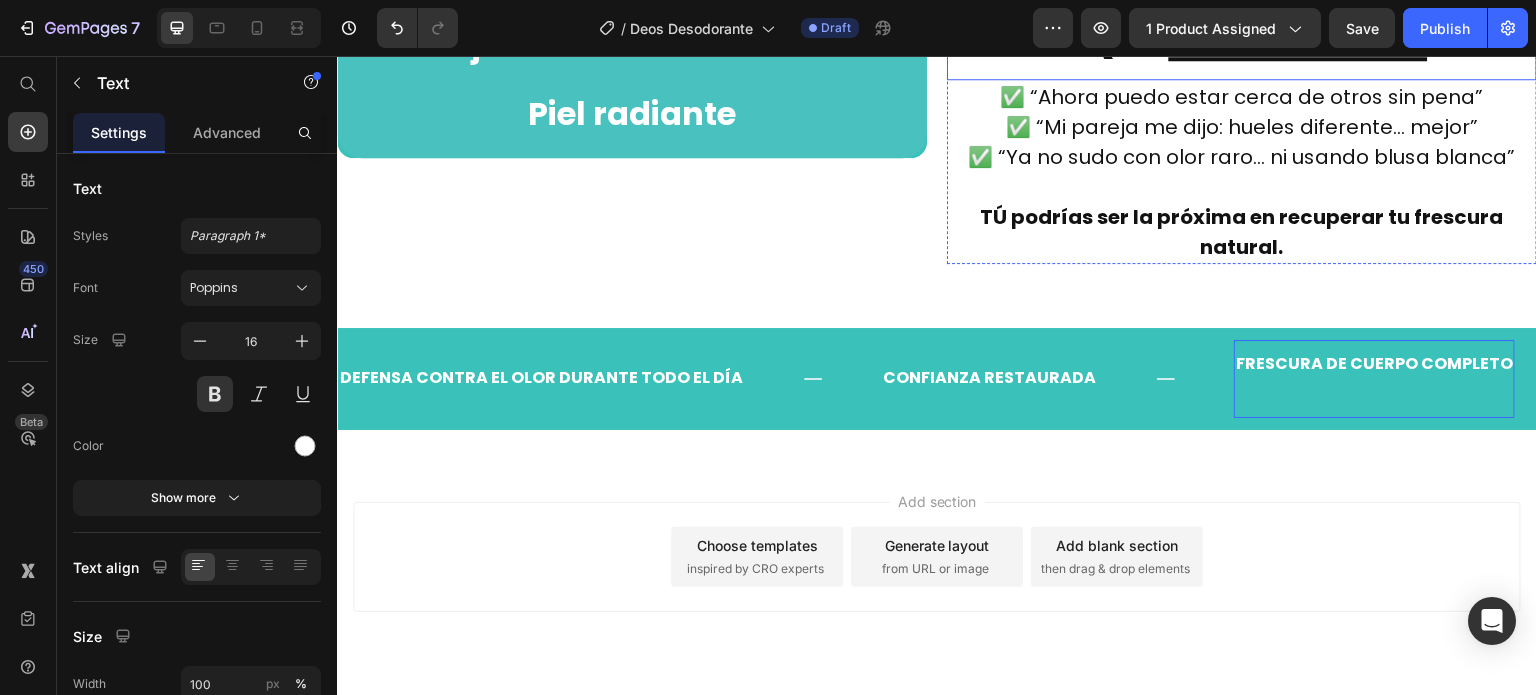 scroll, scrollTop: 1777, scrollLeft: 0, axis: vertical 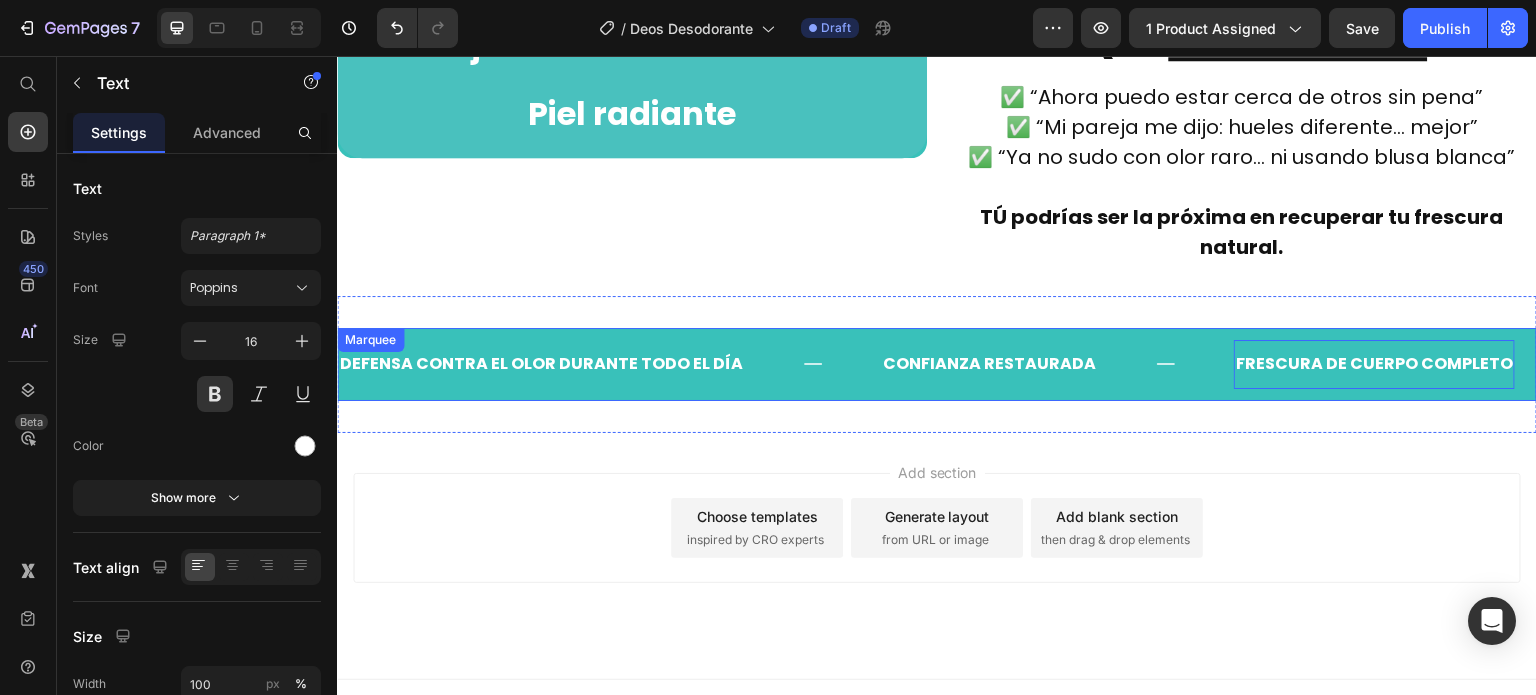 click on "DEFENSA CONTRA EL OLOR DURANTE TODO EL DÍA Text" at bounding box center (609, 364) 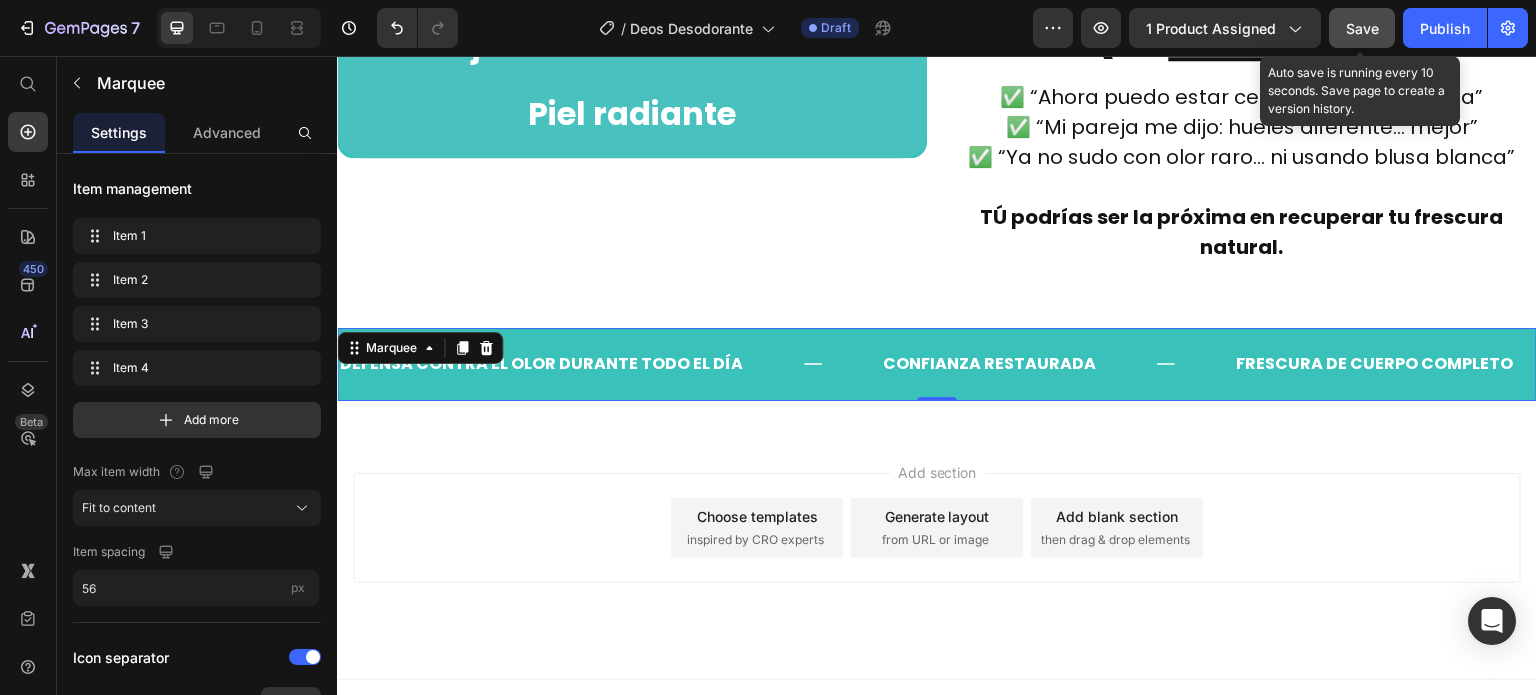 click on "Save" at bounding box center [1362, 28] 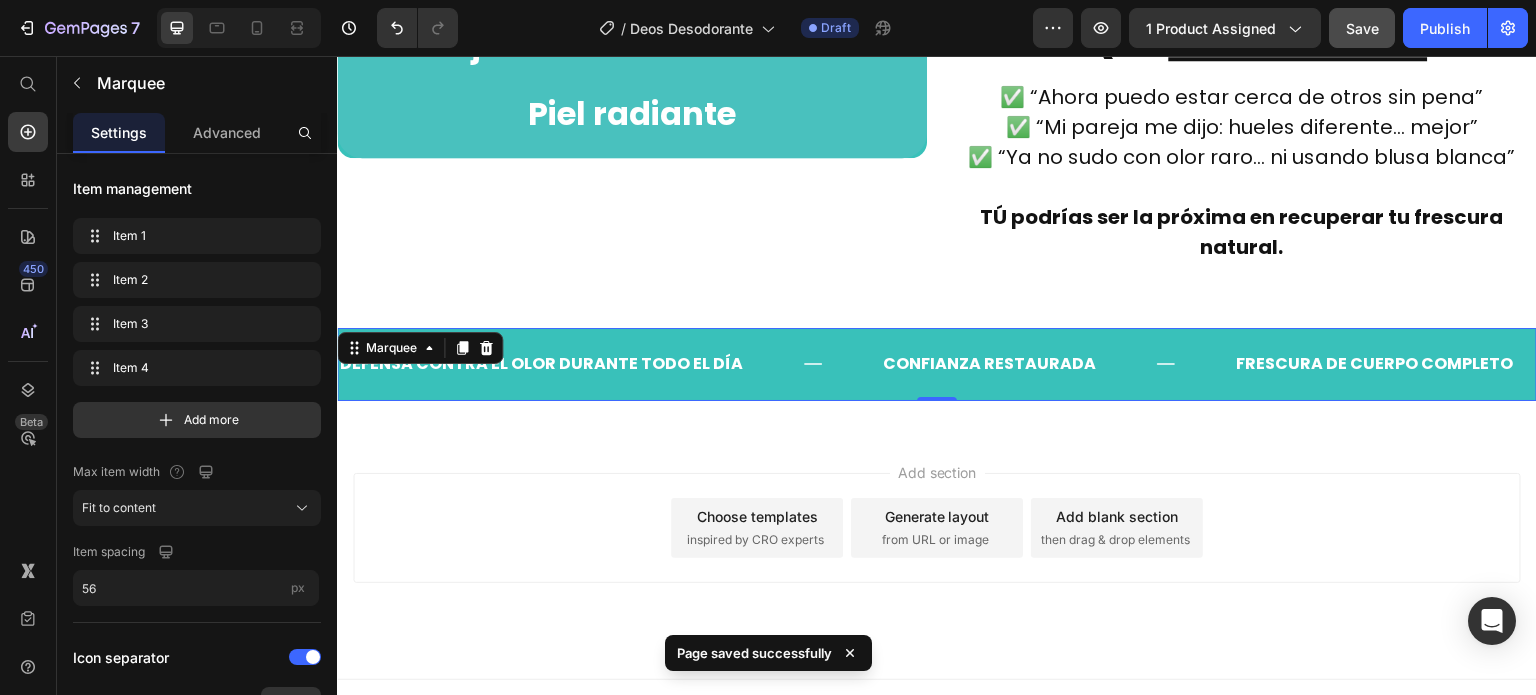 click on "DEFENSA CONTRA EL OLOR DURANTE TODO EL DÍA Text" at bounding box center [609, 364] 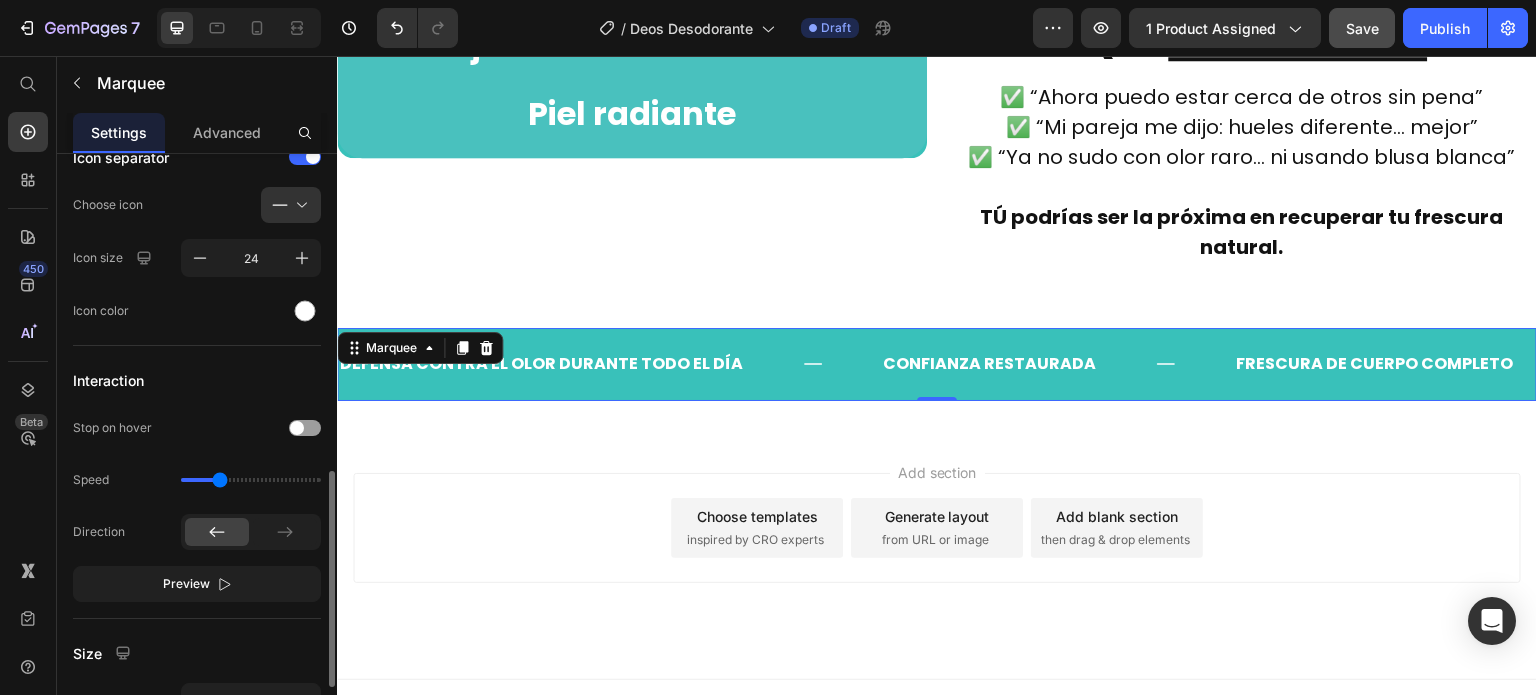 scroll, scrollTop: 600, scrollLeft: 0, axis: vertical 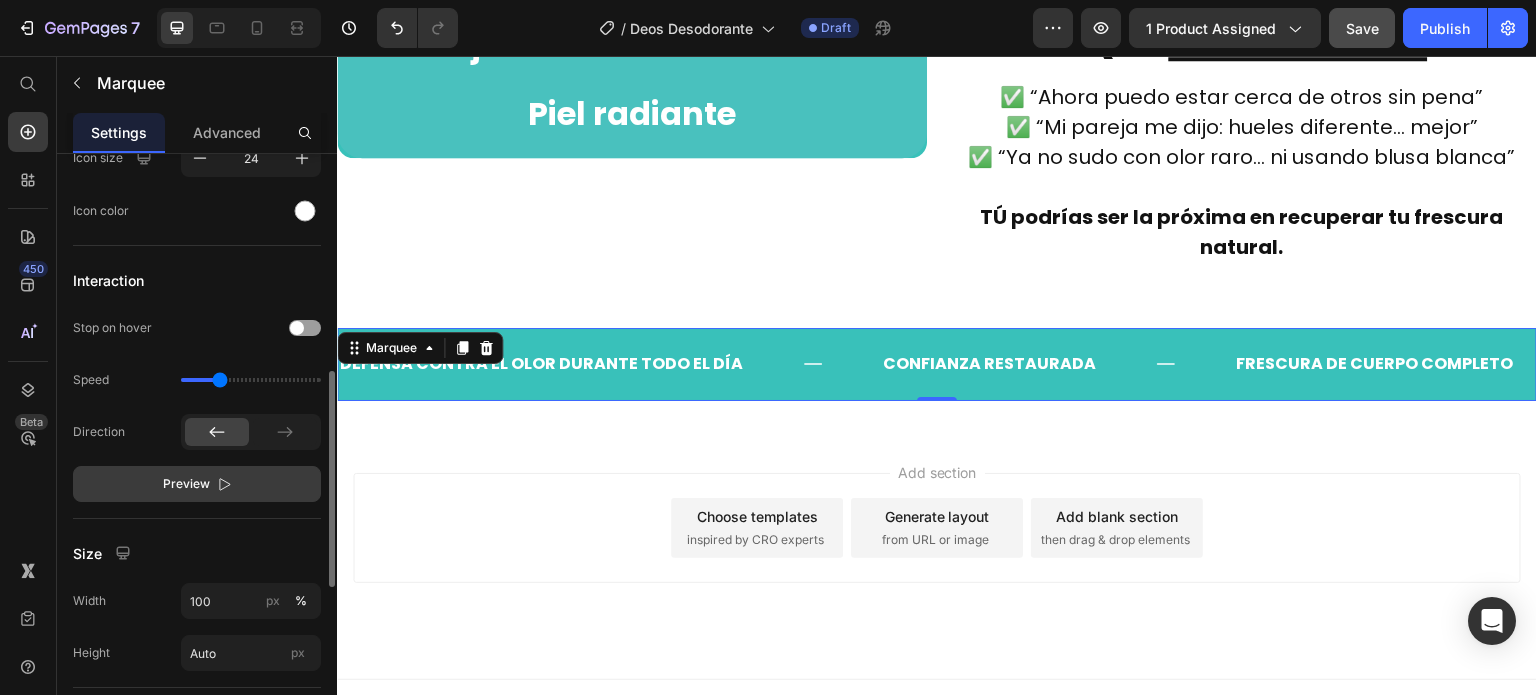 click on "Preview" at bounding box center [197, 484] 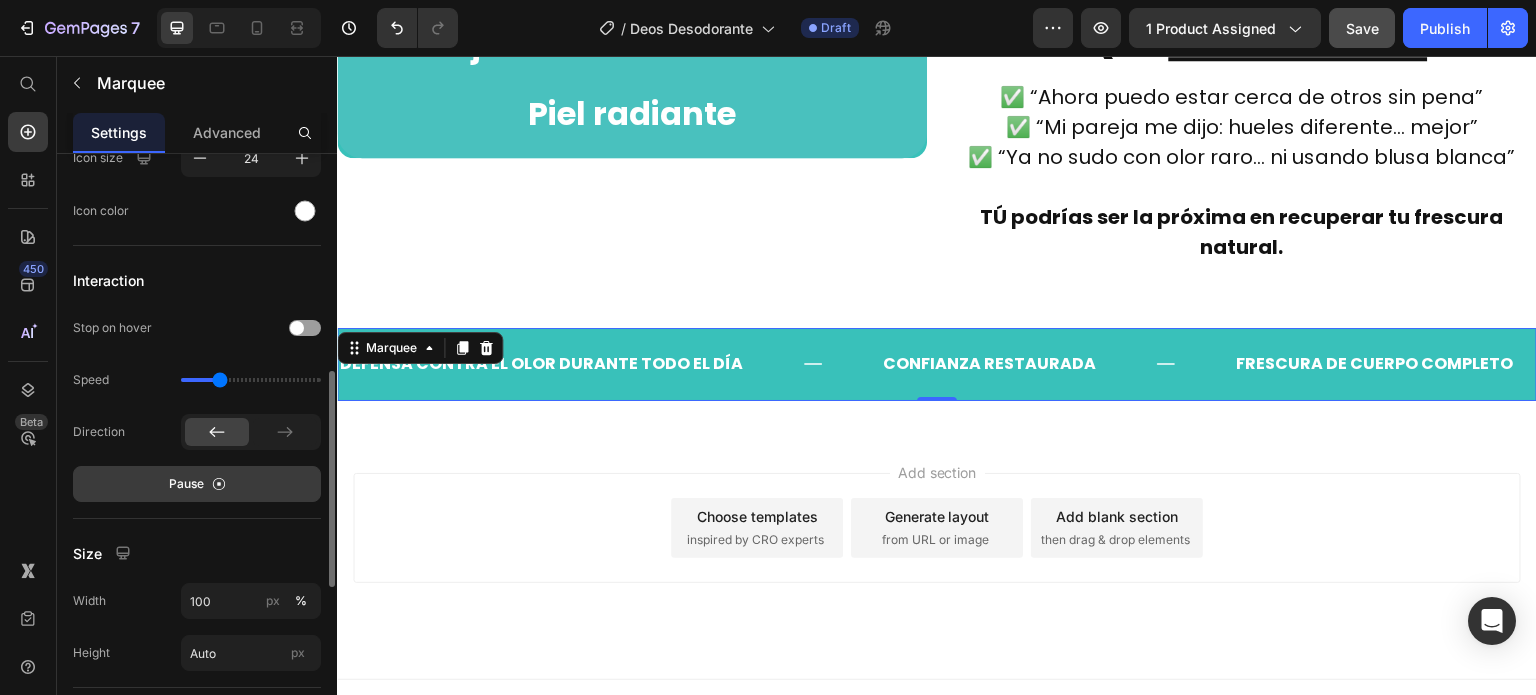 click on "Pause" at bounding box center (197, 484) 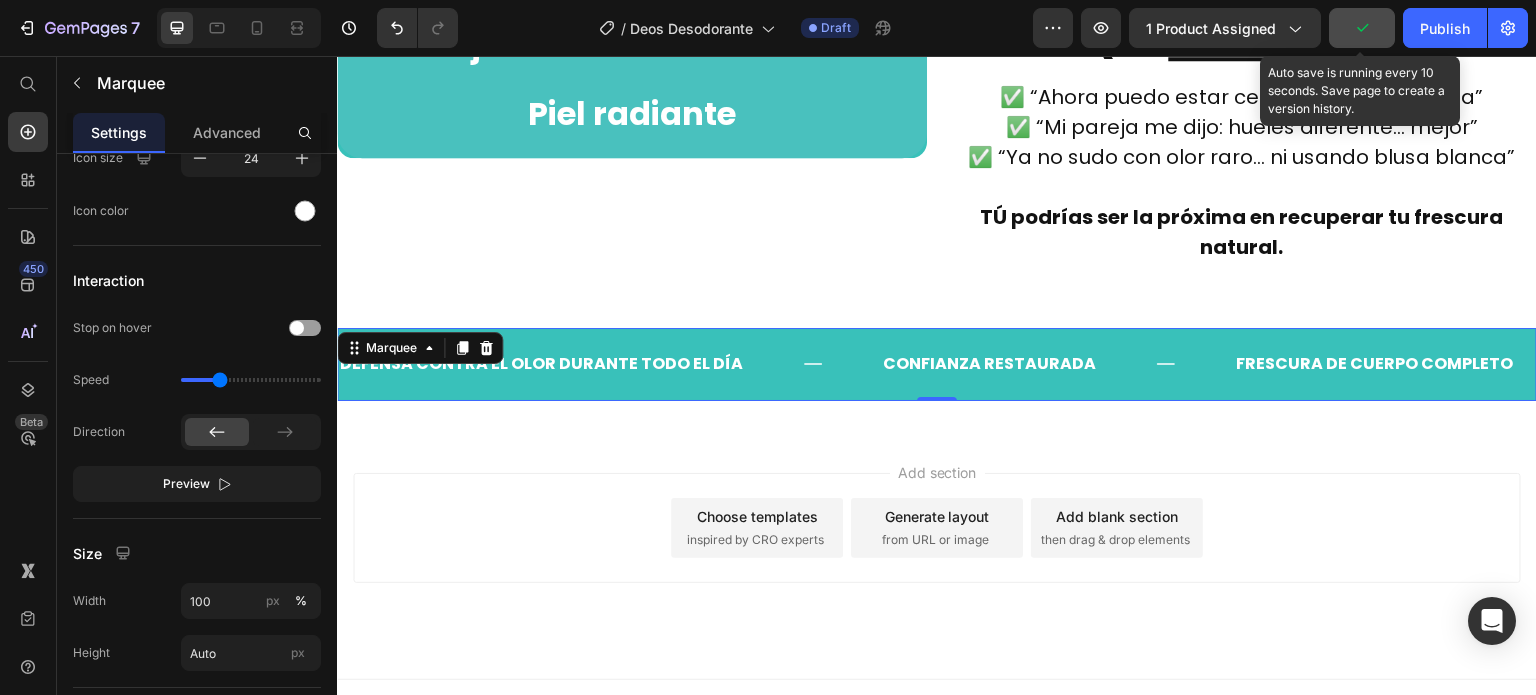click 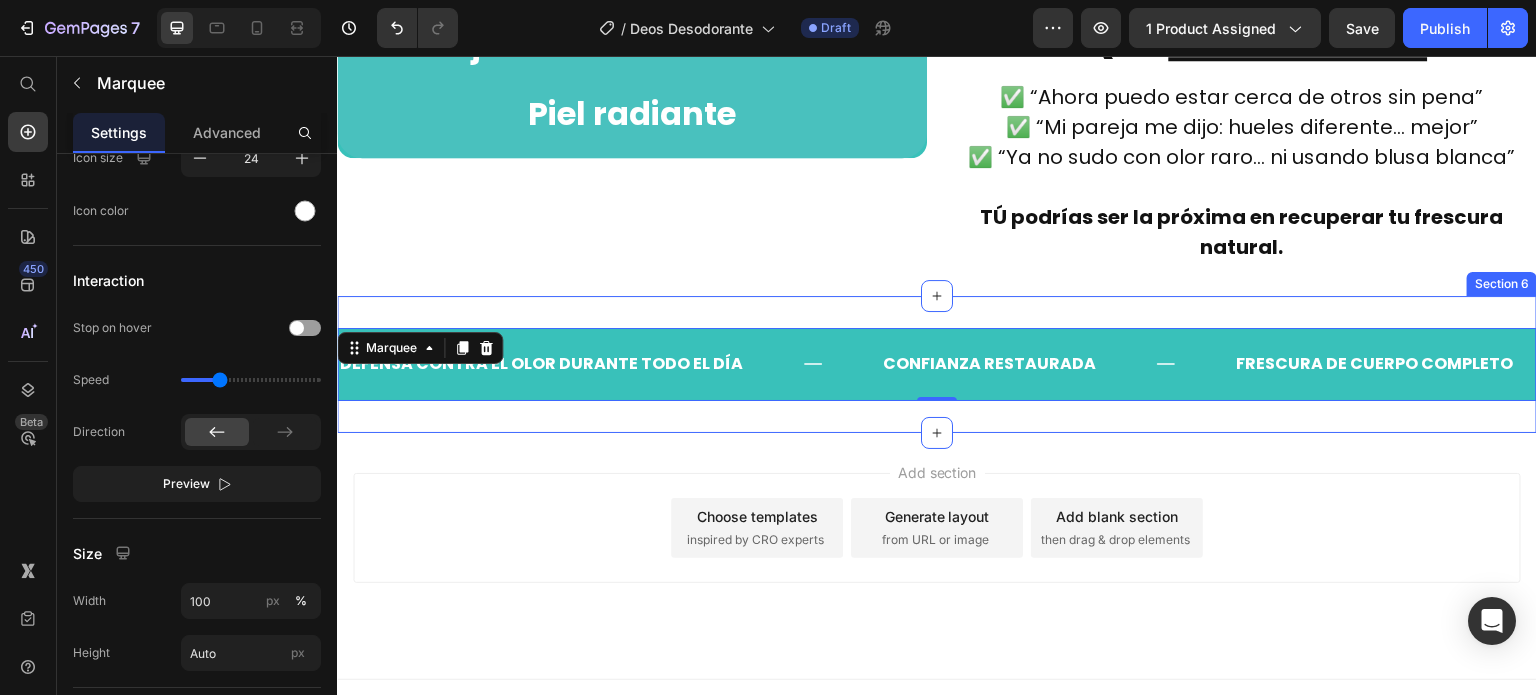 scroll, scrollTop: 1877, scrollLeft: 0, axis: vertical 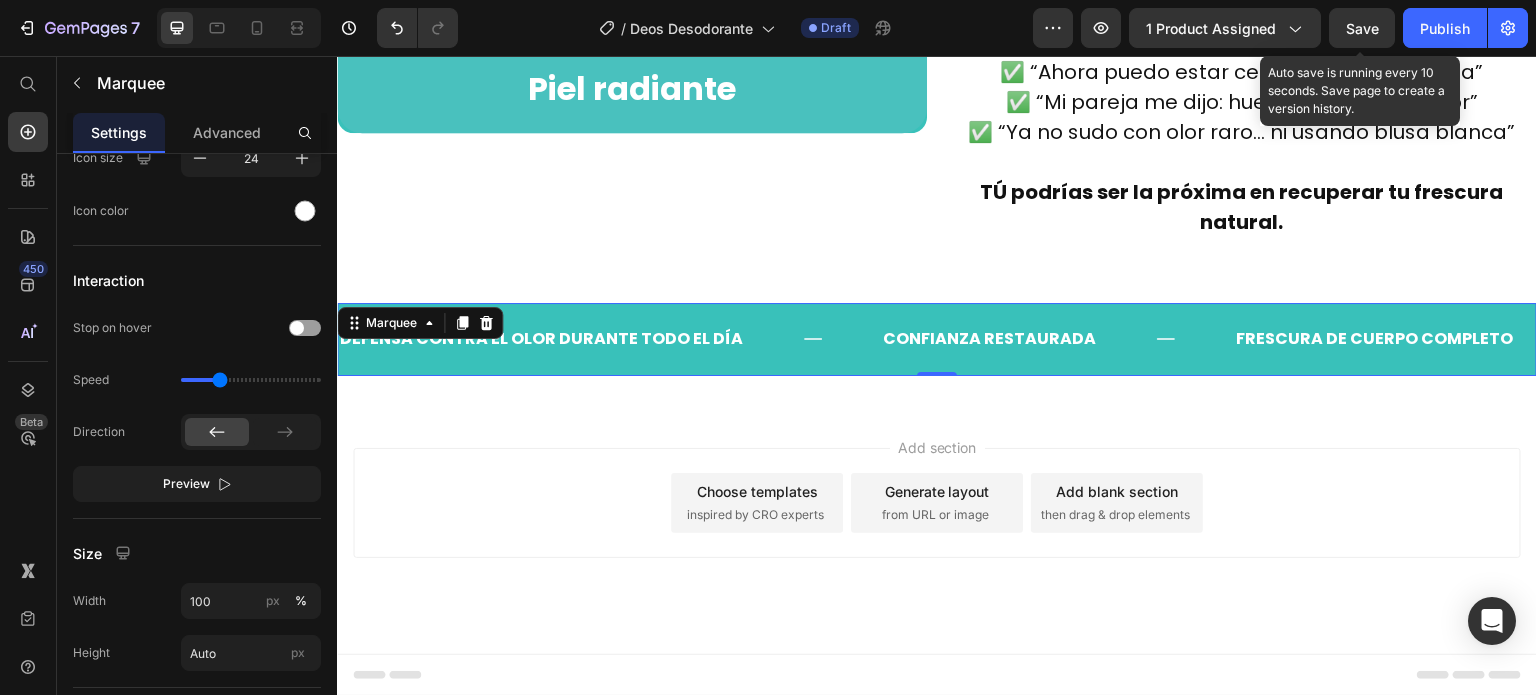 click on "Save" at bounding box center (1362, 28) 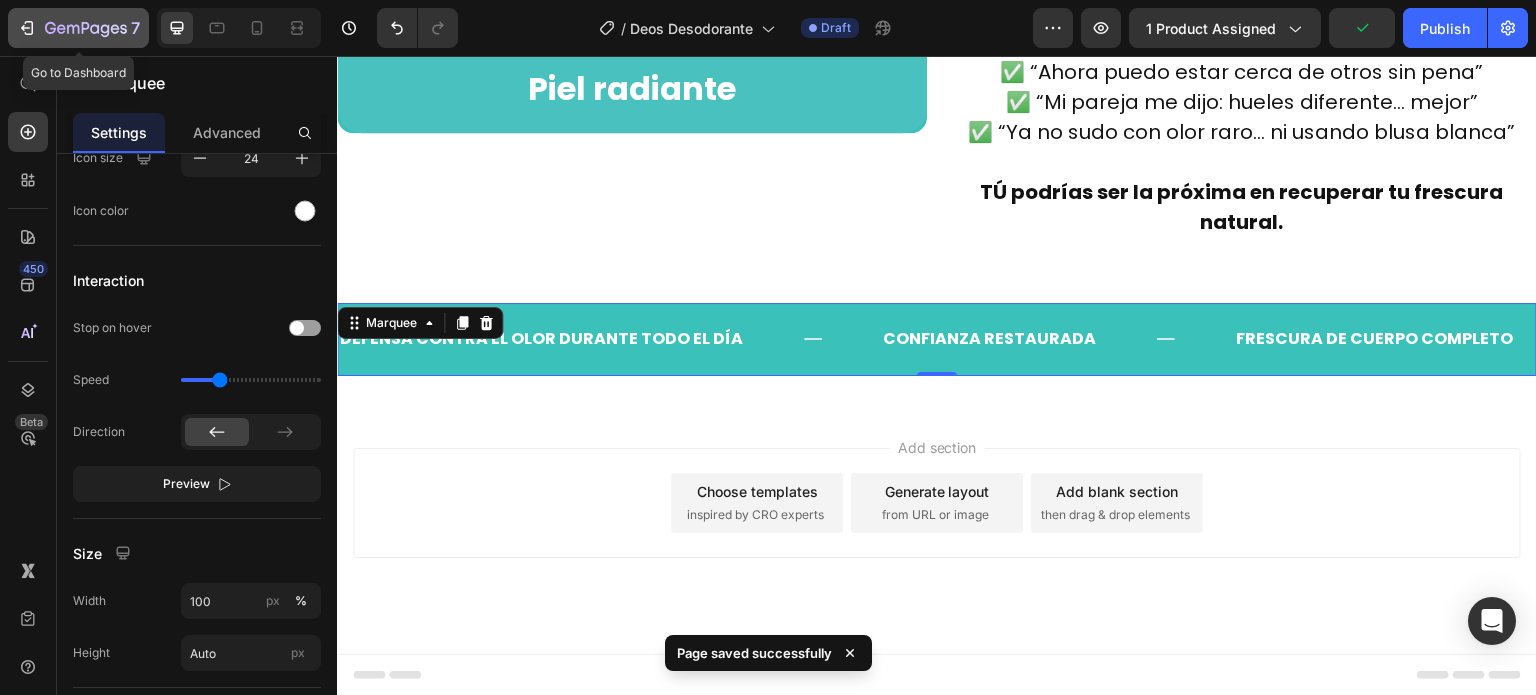 click 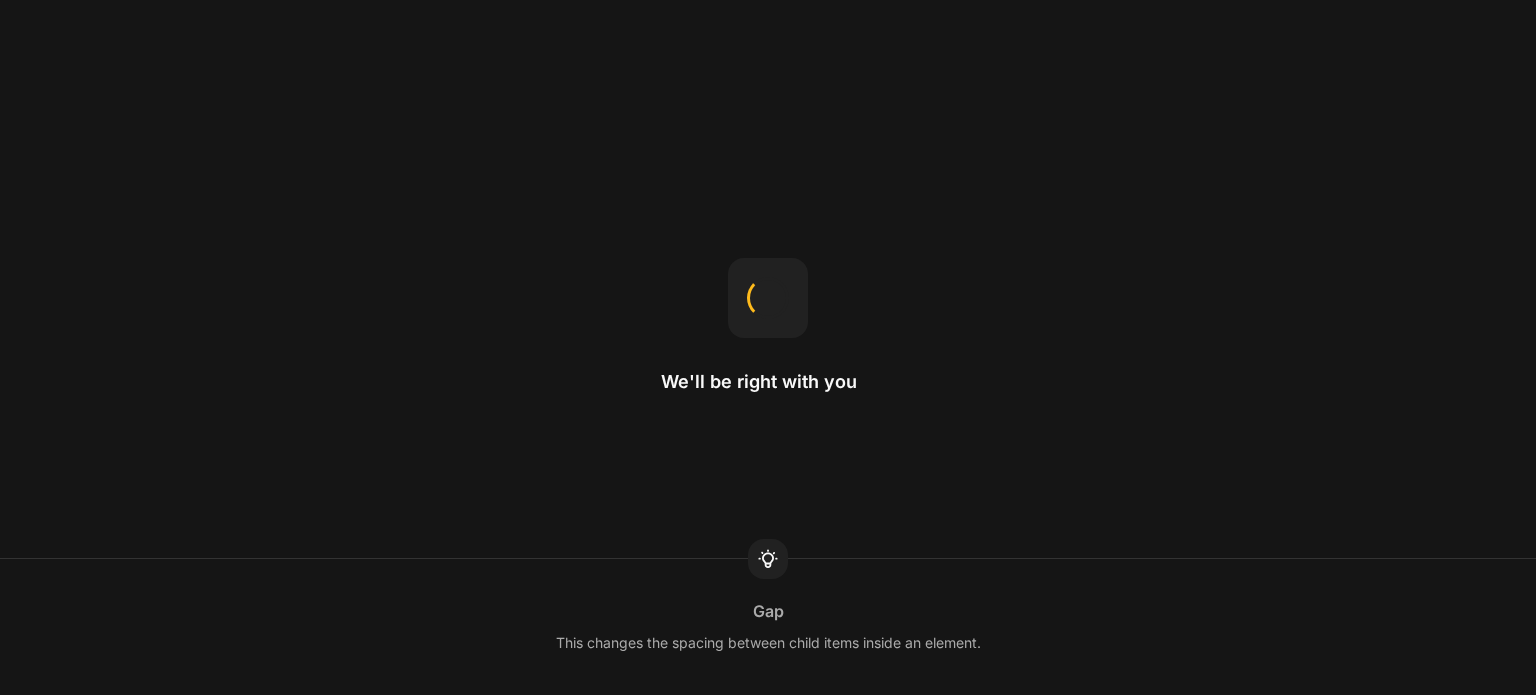 scroll, scrollTop: 0, scrollLeft: 0, axis: both 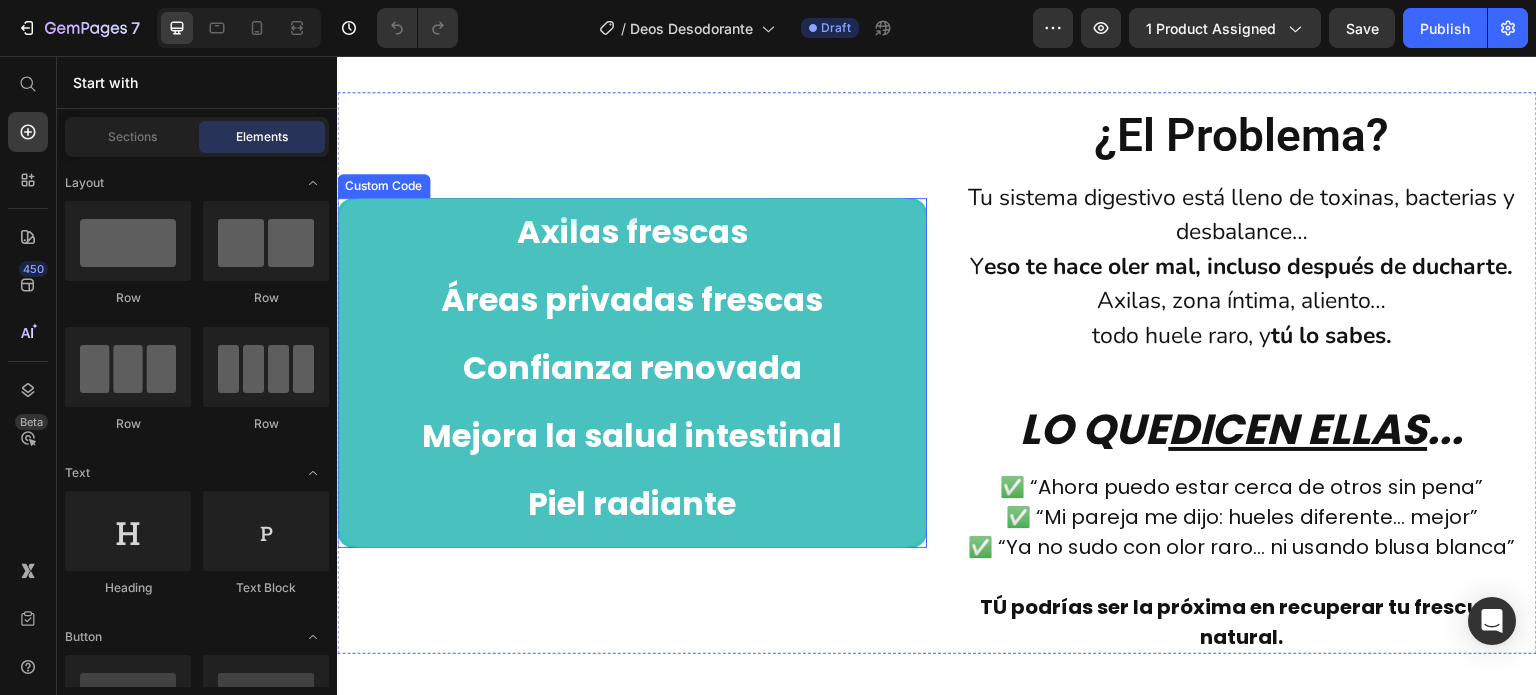 click on "Aliento más fresco" at bounding box center [632, 567] 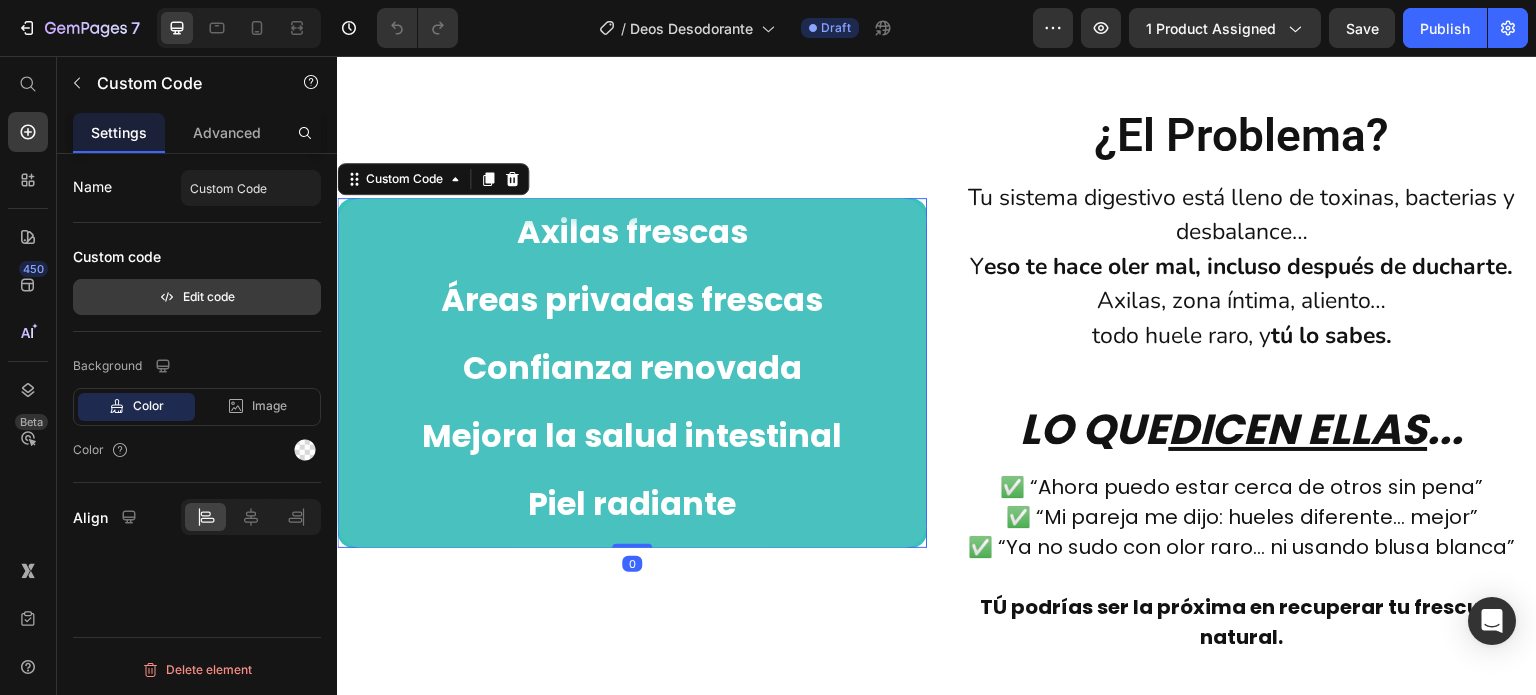 click on "Edit code" at bounding box center [197, 297] 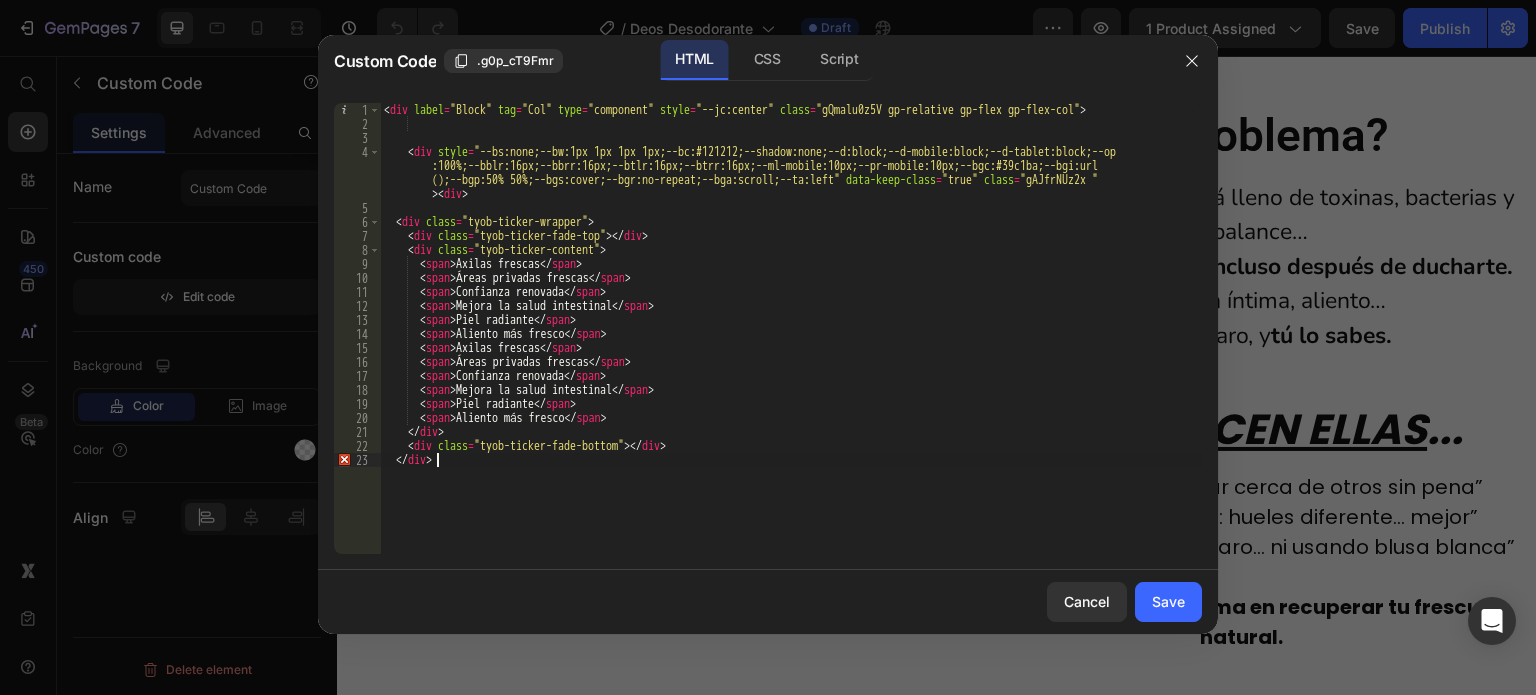 click on "< div   label = "Block"   tag = "Col"   type = "component"   style = "--jc:center"   class = "gQmalu0z5V gp-relative gp-flex gp-flex-col" >                 < div   style = "--bs:none;--bw:1px 1px 1px 1px;--bc:#121212;--shadow:none;--d:block;--d-mobile:block;--d-tablet:block;--op          :100%;--bblr:16px;--bbrr:16px;--btlr:16px;--btrr:16px;--ml-mobile:10px;--pr-mobile:10px;--bgc:#39c1ba;--bgi:url          ();--bgp:50% 50%;--bgs:cover;--bgr:no-repeat;--bga:scroll;--ta:left"   data-keep-class = "true"   class = "gAJfrNUz2x "          > < div >    < div   class = "tyob-ticker-wrapper" >      < div   class = "tyob-ticker-fade-top" > </ div >      < div   class = "tyob-ticker-content" >         < span > Axilas [PERSON_NAME] </ span >         < span > Áreas privadas [PERSON_NAME] </ span >         < span > Confianza renovada </ span >         < span > Mejora la salud intestinal </ span >         < span > Piel radiante </ span >         < span > Aliento más fresco </ span >         < span > </ span >" at bounding box center (791, 342) 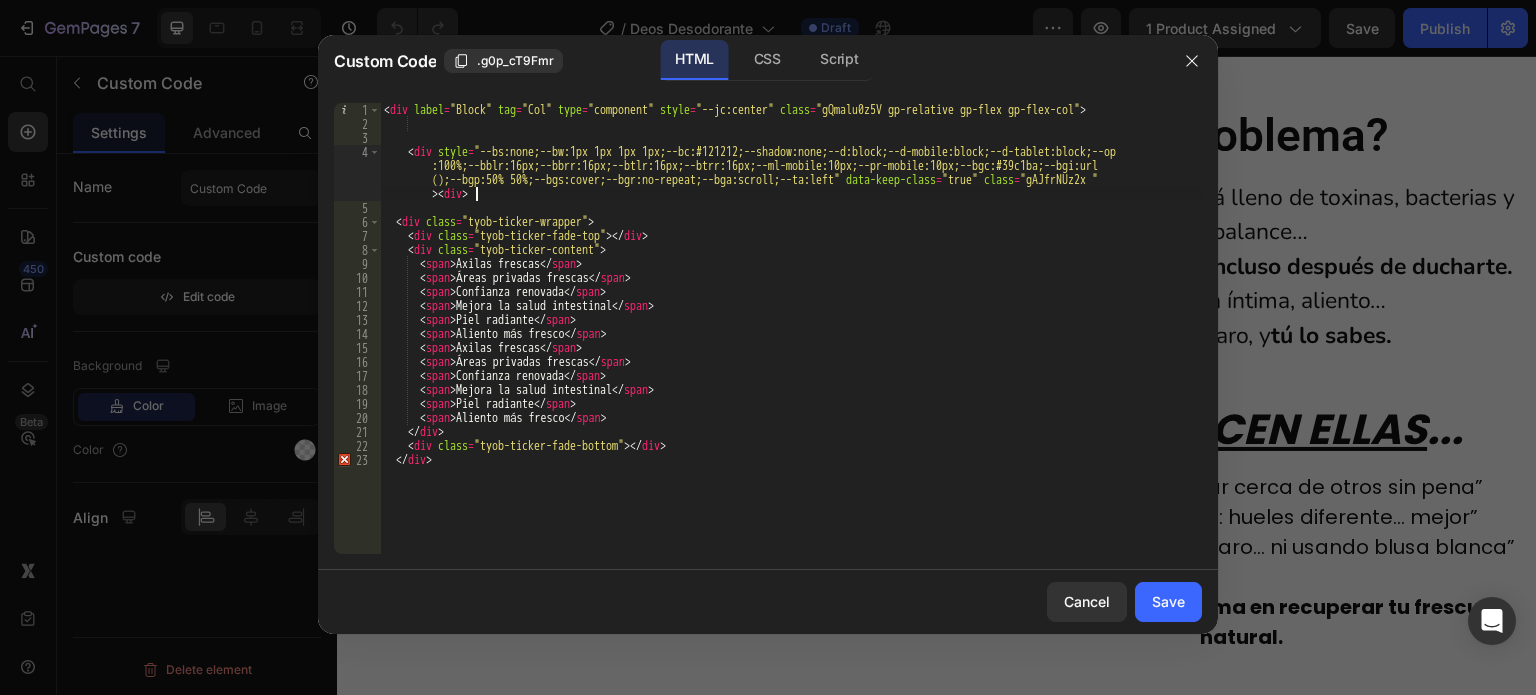 click on "< div   label = "Block"   tag = "Col"   type = "component"   style = "--jc:center"   class = "gQmalu0z5V gp-relative gp-flex gp-flex-col" >                 < div   style = "--bs:none;--bw:1px 1px 1px 1px;--bc:#121212;--shadow:none;--d:block;--d-mobile:block;--d-tablet:block;--op          :100%;--bblr:16px;--bbrr:16px;--btlr:16px;--btrr:16px;--ml-mobile:10px;--pr-mobile:10px;--bgc:#39c1ba;--bgi:url          ();--bgp:50% 50%;--bgs:cover;--bgr:no-repeat;--bga:scroll;--ta:left"   data-keep-class = "true"   class = "gAJfrNUz2x "          > < div >    < div   class = "tyob-ticker-wrapper" >      < div   class = "tyob-ticker-fade-top" > </ div >      < div   class = "tyob-ticker-content" >         < span > Axilas [PERSON_NAME] </ span >         < span > Áreas privadas [PERSON_NAME] </ span >         < span > Confianza renovada </ span >         < span > Mejora la salud intestinal </ span >         < span > Piel radiante </ span >         < span > Aliento más fresco </ span >         < span > </ span >" at bounding box center (791, 342) 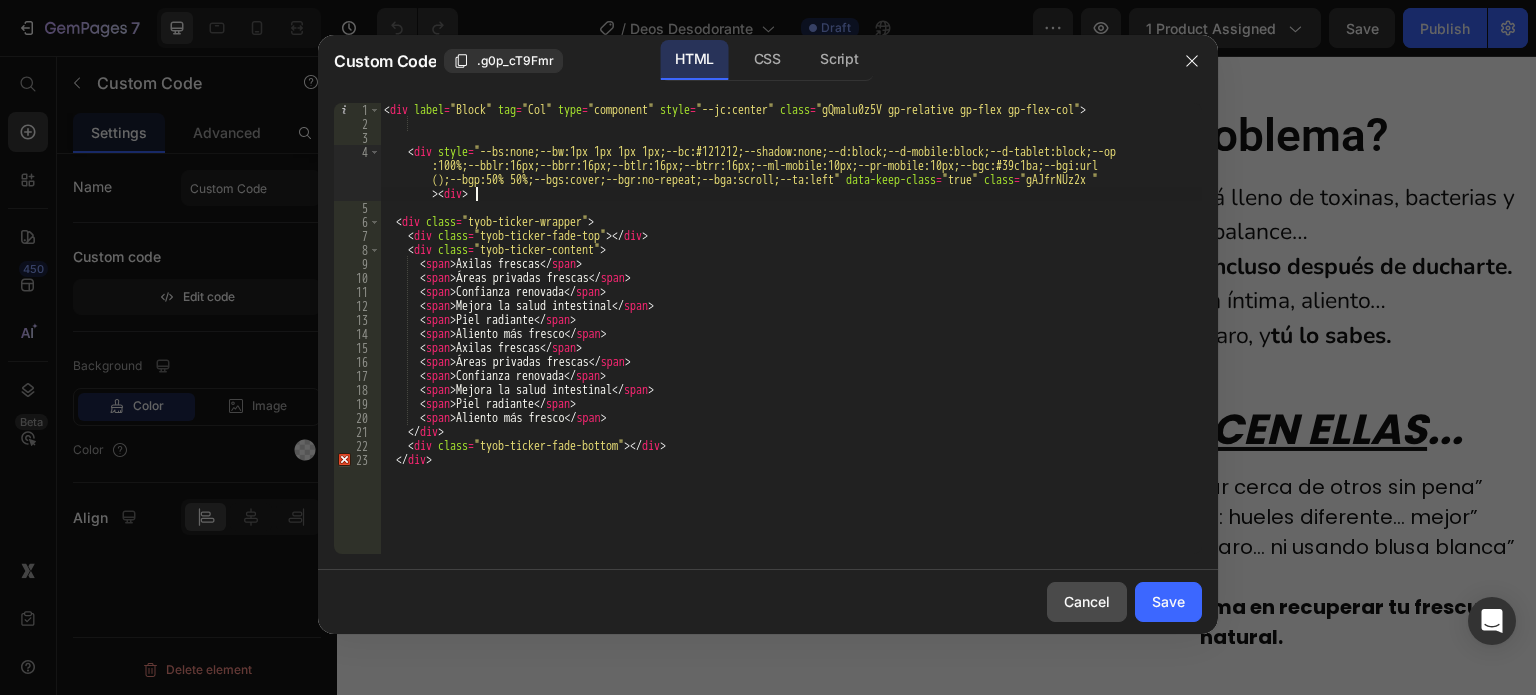 click on "Cancel" 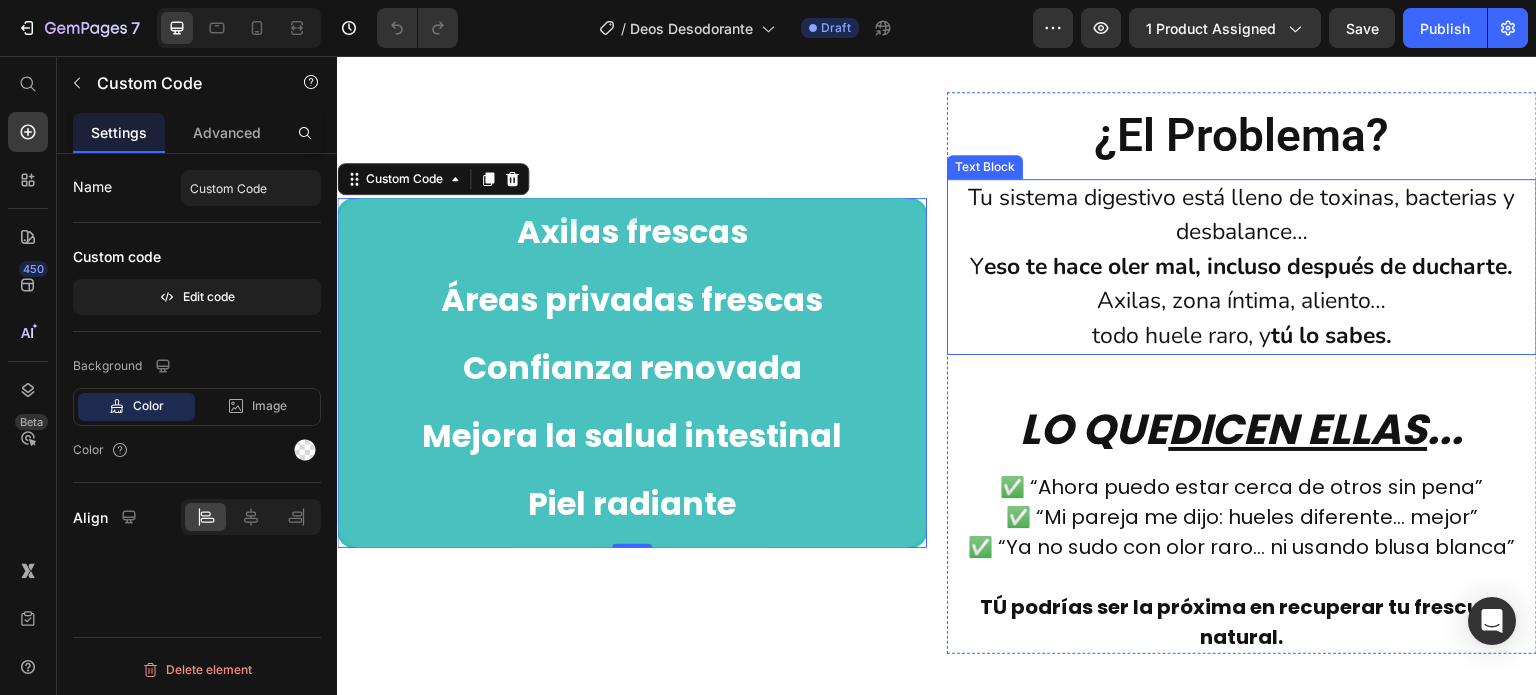 click on "Tu sistema digestivo está lleno de toxinas, bacterias y desbalance… Y  eso te hace [PERSON_NAME], incluso después de [PERSON_NAME]. Axilas, zona íntima, aliento… todo huele raro, y  tú lo sabes." at bounding box center (1242, 267) 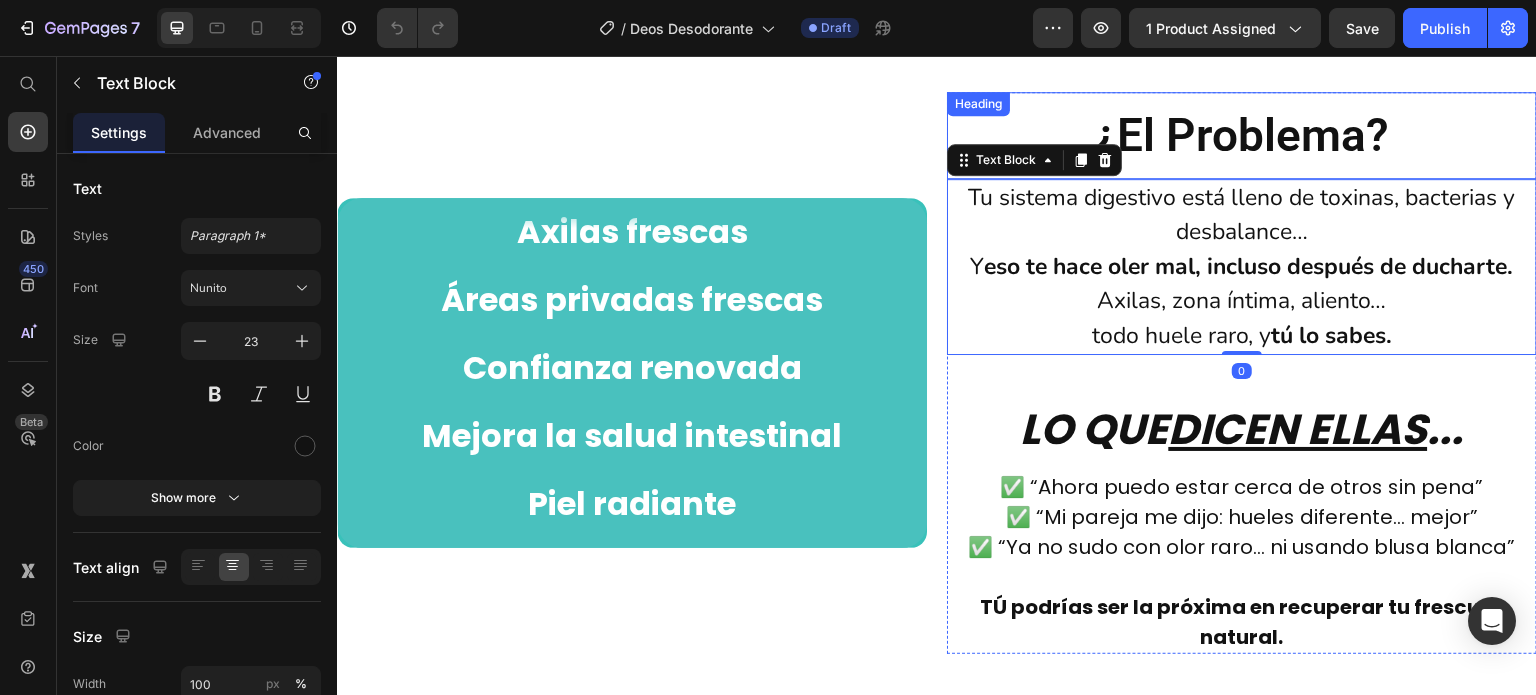 click on "Axilas [PERSON_NAME]
Áreas privadas [PERSON_NAME]
Confianza renovada
Mejora la salud intestinal
Piel radiante
Aliento más fresco
Axilas [PERSON_NAME]
Áreas privadas [PERSON_NAME]
Confianza renovada
Mejora la salud intestinal
Piel radiante
Aliento más fresco
Custom Code" at bounding box center [632, 373] 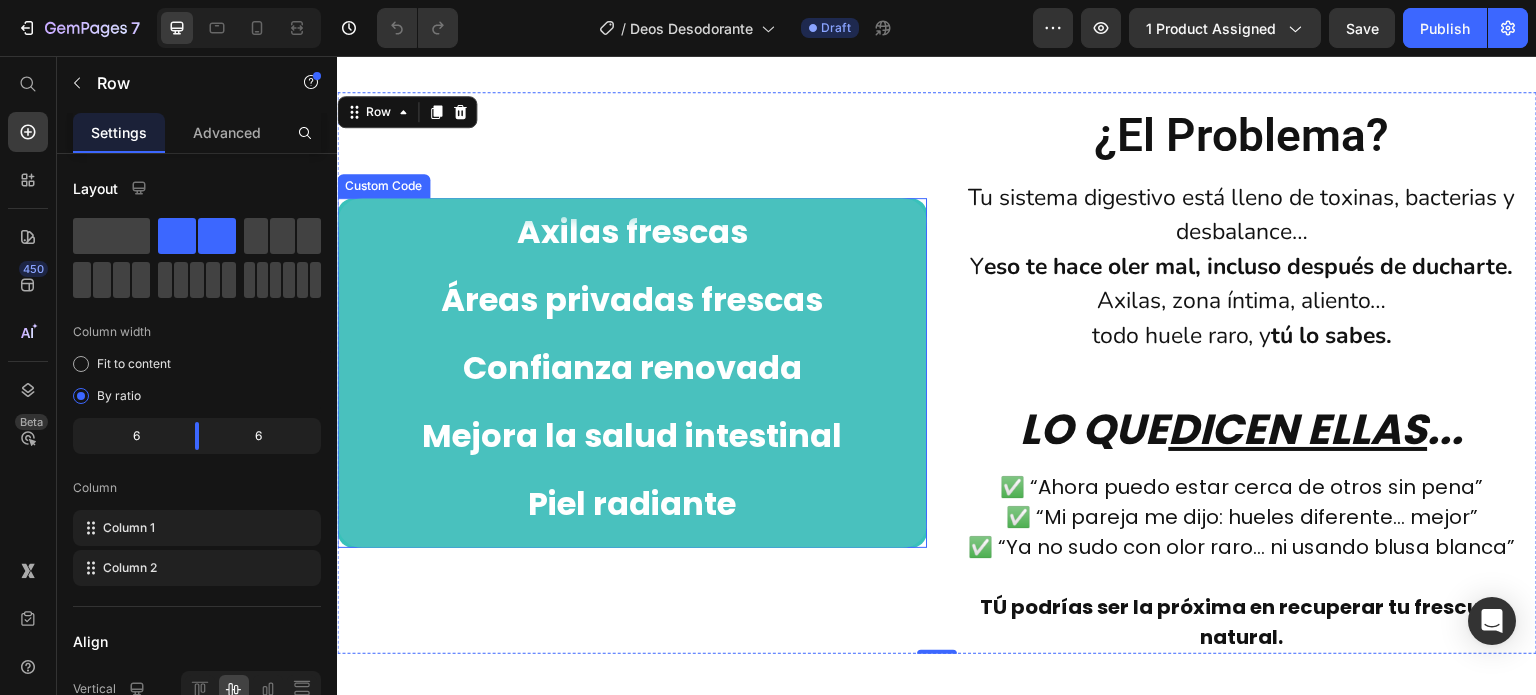 click on "Axilas frescas" at bounding box center (632, 629) 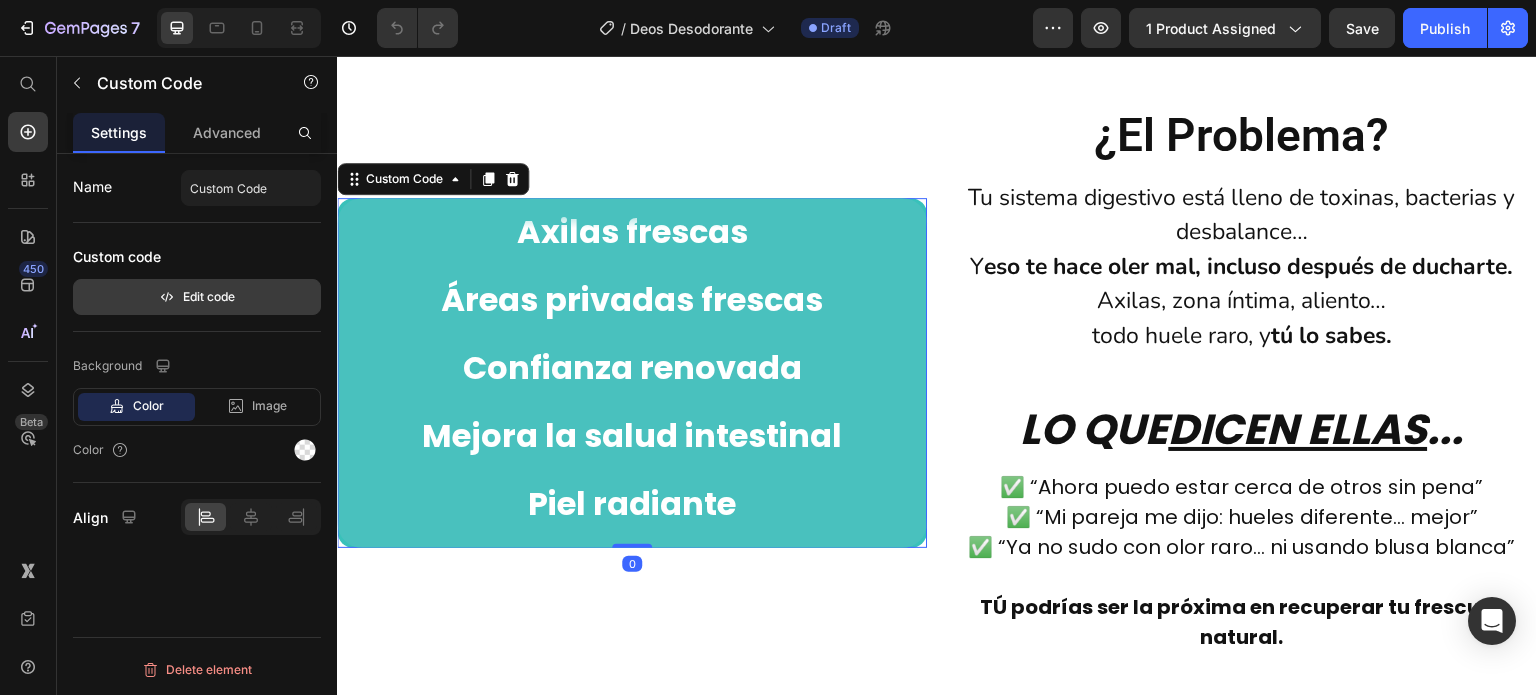 click on "Edit code" at bounding box center (197, 297) 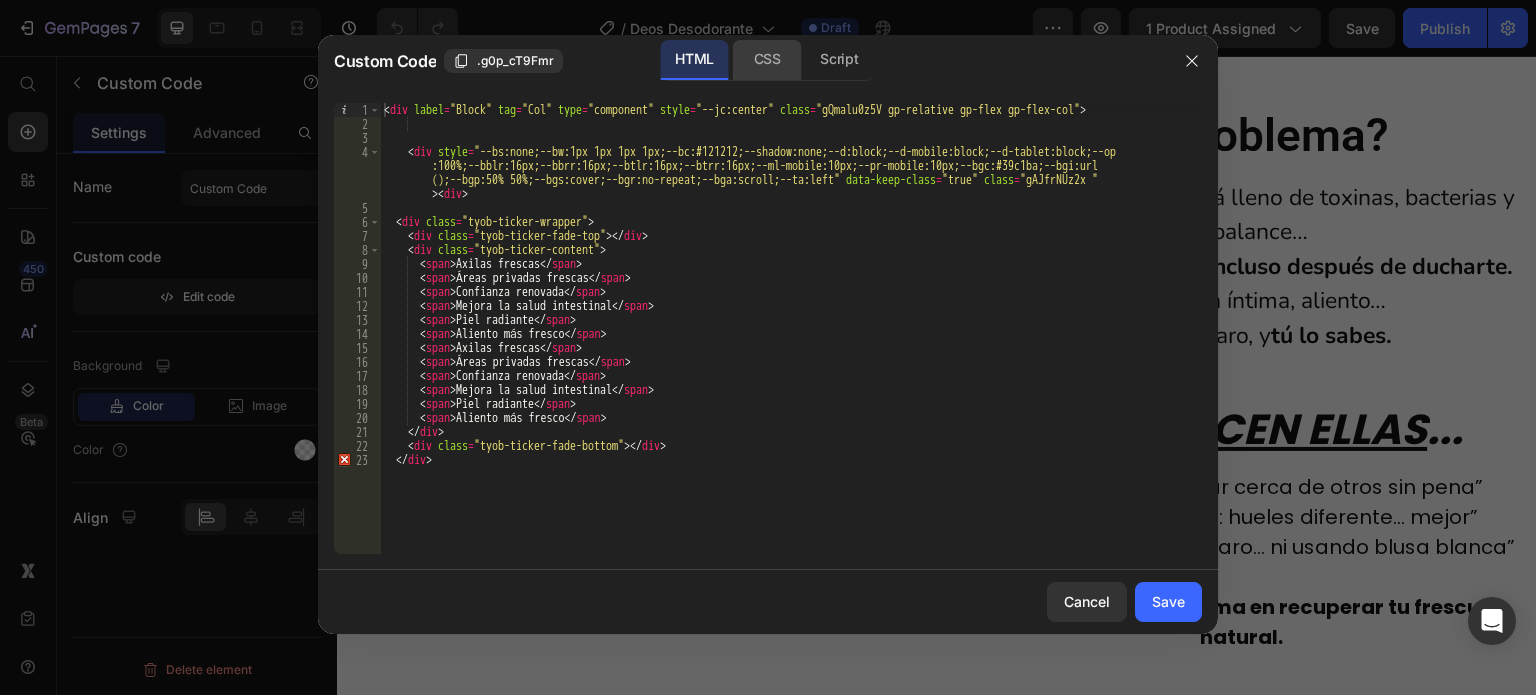 click on "CSS" 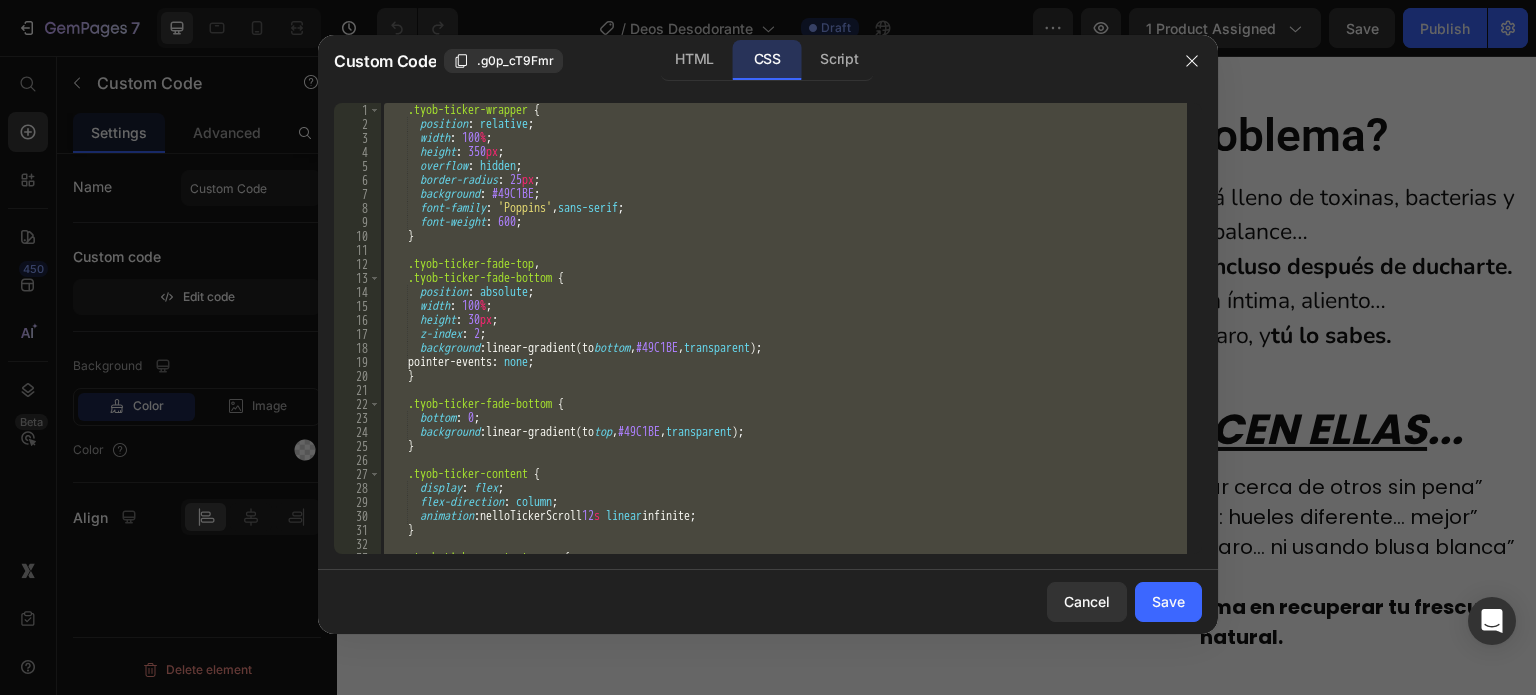 click on ".tyob-ticker-wrapper   {         position :   relative ;         width :   100 % ;         height :   350 px ;         overflow :   hidden ;         border-radius :   25 px ;         background :   #49C1BE ;         font-family :   ' Poppins ' ,  sans-serif ;         font-weight :   600 ;      }      .tyob-ticker-fade-top ,      .tyob-ticker-fade-bottom   {         position :   absolute ;         width :   100 % ;         height :   30 px ;         z-index :   2 ;         background :  linear-gradient(to  bottom ,  #49C1BE ,  transparent ) ;        pointer-events :   none ;      }      .tyob-ticker-fade-bottom   {         bottom :   0 ;         background :  linear-gradient(to  top ,  #49C1BE ,  transparent ) ;      }      .tyob-ticker-content   {         display :   flex ;         flex-direction :   column ;         animation :  nelloTickerScroll  12 s   linear  infinite ;      }      .tyob-ticker-content   span   {         font-size :   2 em ;" at bounding box center [783, 328] 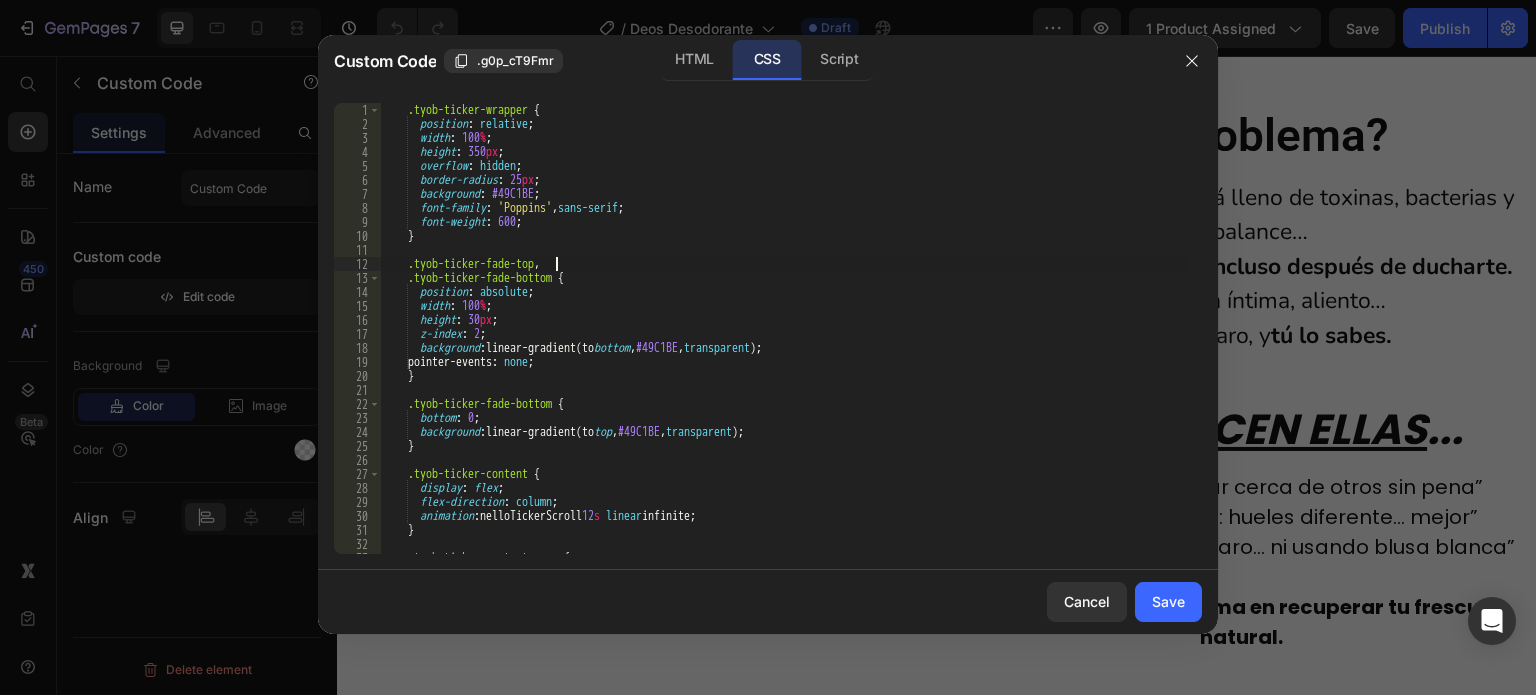 scroll, scrollTop: 0, scrollLeft: 0, axis: both 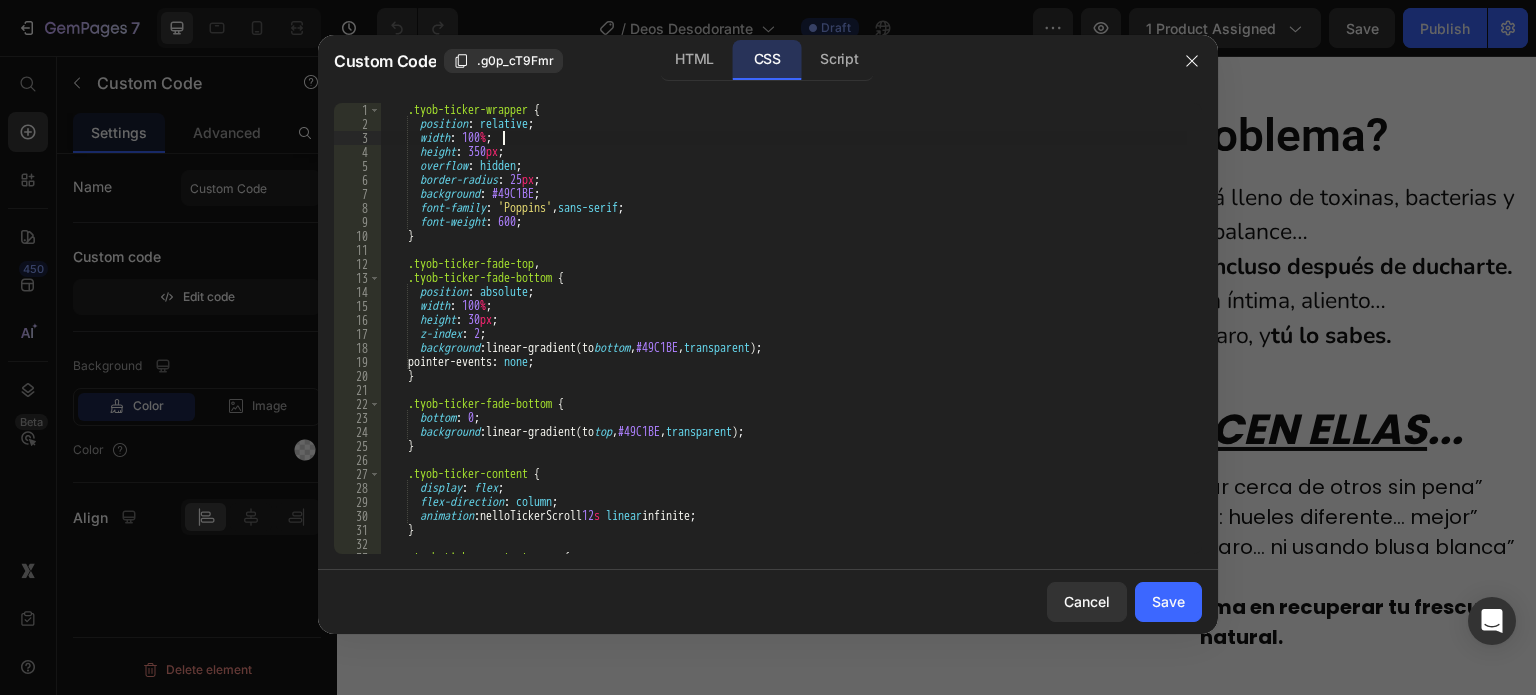 click on ".tyob-ticker-wrapper   {         position :   relative ;         width :   100 % ;         height :   350 px ;         overflow :   hidden ;         border-radius :   25 px ;         background :   #49C1BE ;         font-family :   ' Poppins ' ,  sans-serif ;         font-weight :   600 ;      }      .tyob-ticker-fade-top ,      .tyob-ticker-fade-bottom   {         position :   absolute ;         width :   100 % ;         height :   30 px ;         z-index :   2 ;         background :  linear-gradient(to  bottom ,  #49C1BE ,  transparent ) ;        pointer-events :   none ;      }      .tyob-ticker-fade-bottom   {         bottom :   0 ;         background :  linear-gradient(to  top ,  #49C1BE ,  transparent ) ;      }      .tyob-ticker-content   {         display :   flex ;         flex-direction :   column ;         animation :  nelloTickerScroll  12 s   linear  infinite ;      }      .tyob-ticker-content   span   {         font-size :   2 em ;" at bounding box center [783, 342] 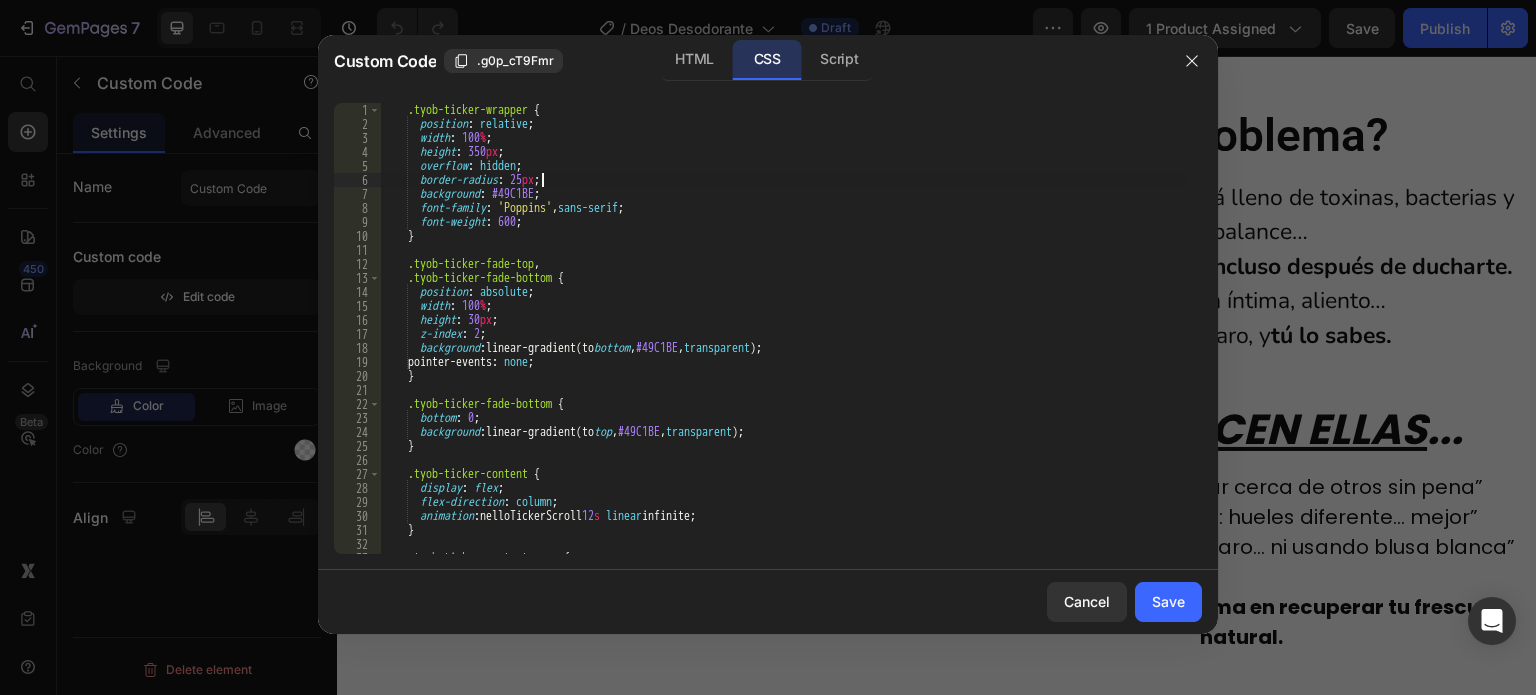 click on ".tyob-ticker-wrapper   {         position :   relative ;         width :   100 % ;         height :   350 px ;         overflow :   hidden ;         border-radius :   25 px ;         background :   #49C1BE ;         font-family :   ' Poppins ' ,  sans-serif ;         font-weight :   600 ;      }      .tyob-ticker-fade-top ,      .tyob-ticker-fade-bottom   {         position :   absolute ;         width :   100 % ;         height :   30 px ;         z-index :   2 ;         background :  linear-gradient(to  bottom ,  #49C1BE ,  transparent ) ;        pointer-events :   none ;      }      .tyob-ticker-fade-bottom   {         bottom :   0 ;         background :  linear-gradient(to  top ,  #49C1BE ,  transparent ) ;      }      .tyob-ticker-content   {         display :   flex ;         flex-direction :   column ;         animation :  nelloTickerScroll  12 s   linear  infinite ;      }      .tyob-ticker-content   span   {         font-size :   2 em ;" at bounding box center (783, 342) 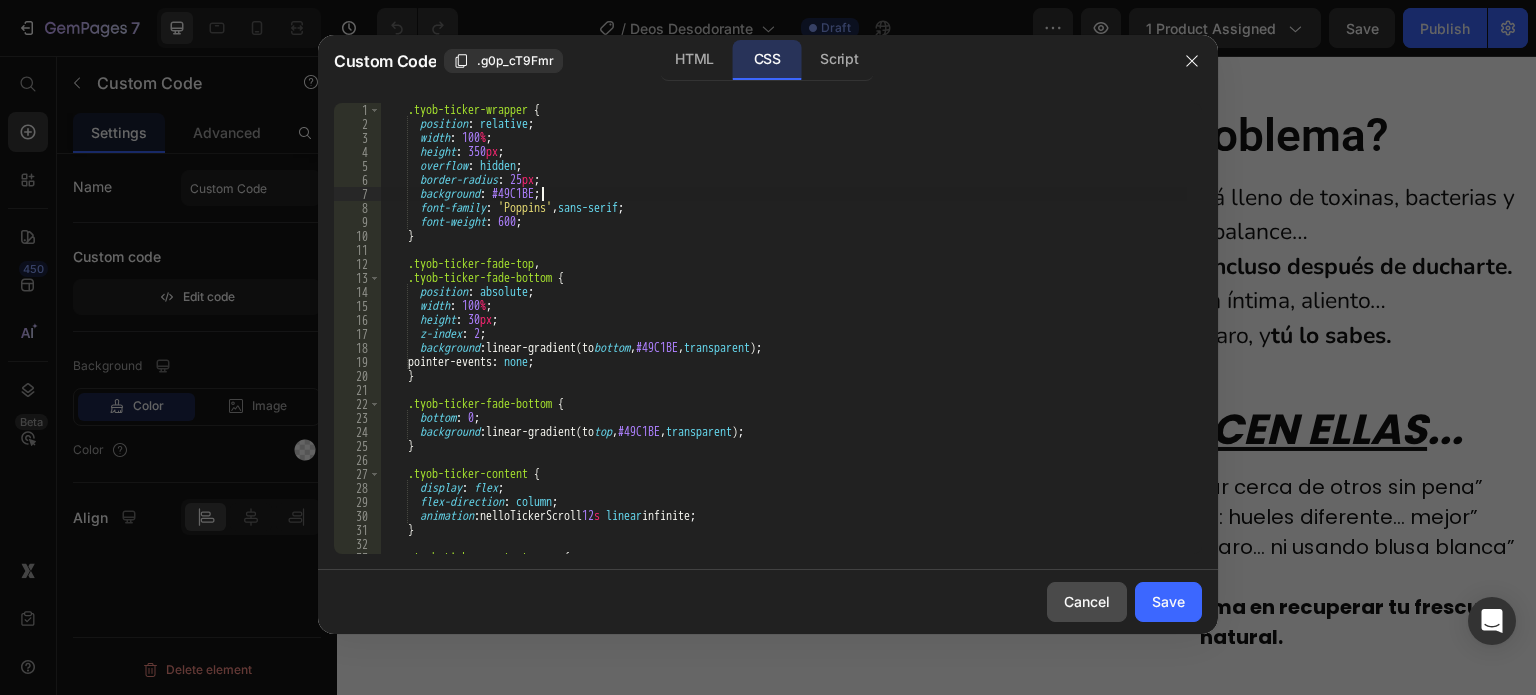click on "Cancel" at bounding box center [1087, 601] 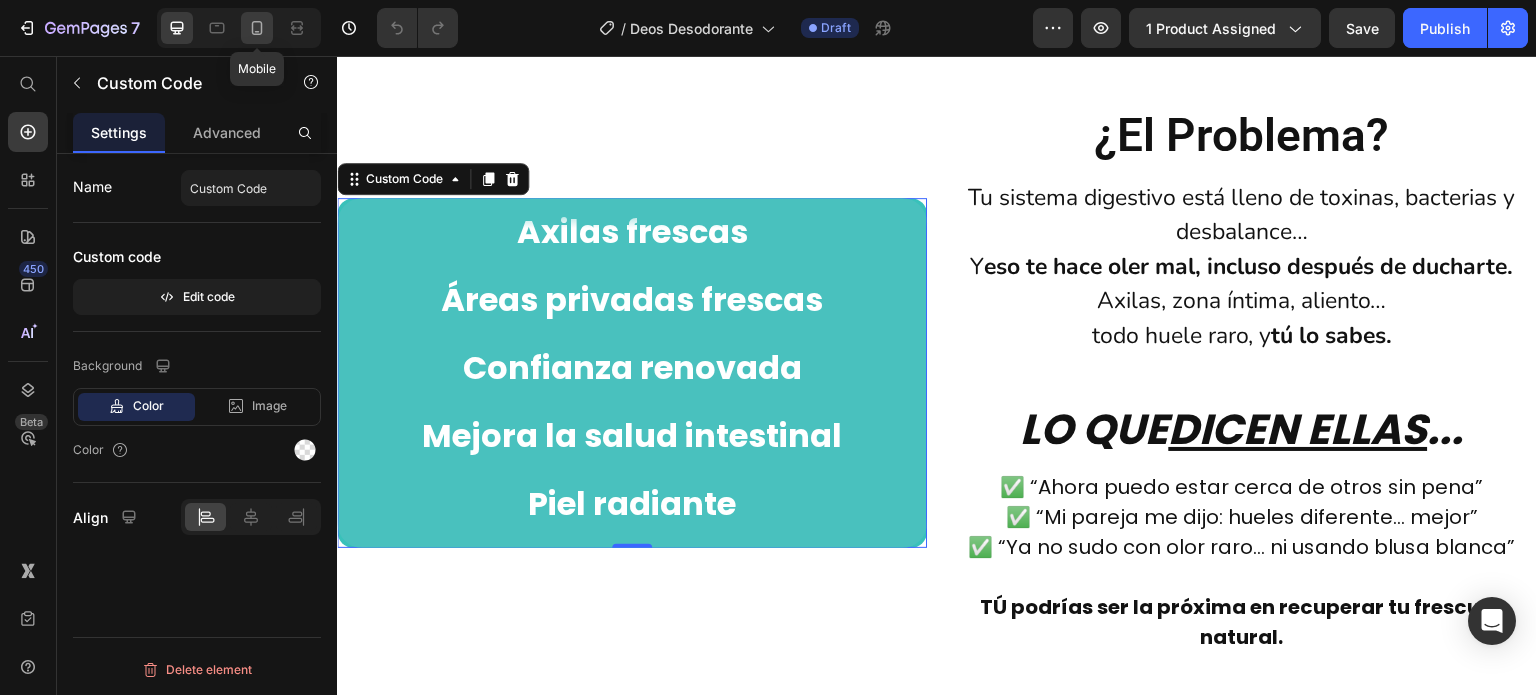 click 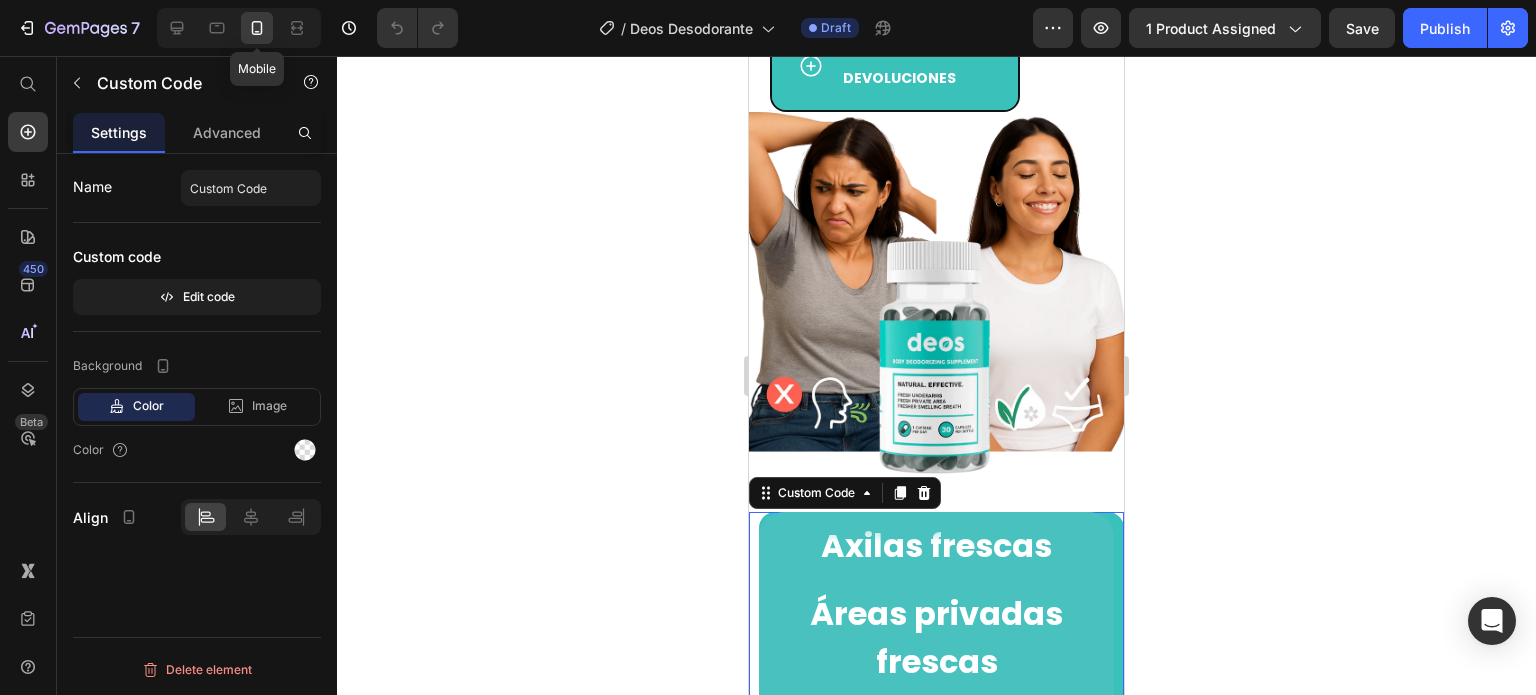 scroll, scrollTop: 1867, scrollLeft: 0, axis: vertical 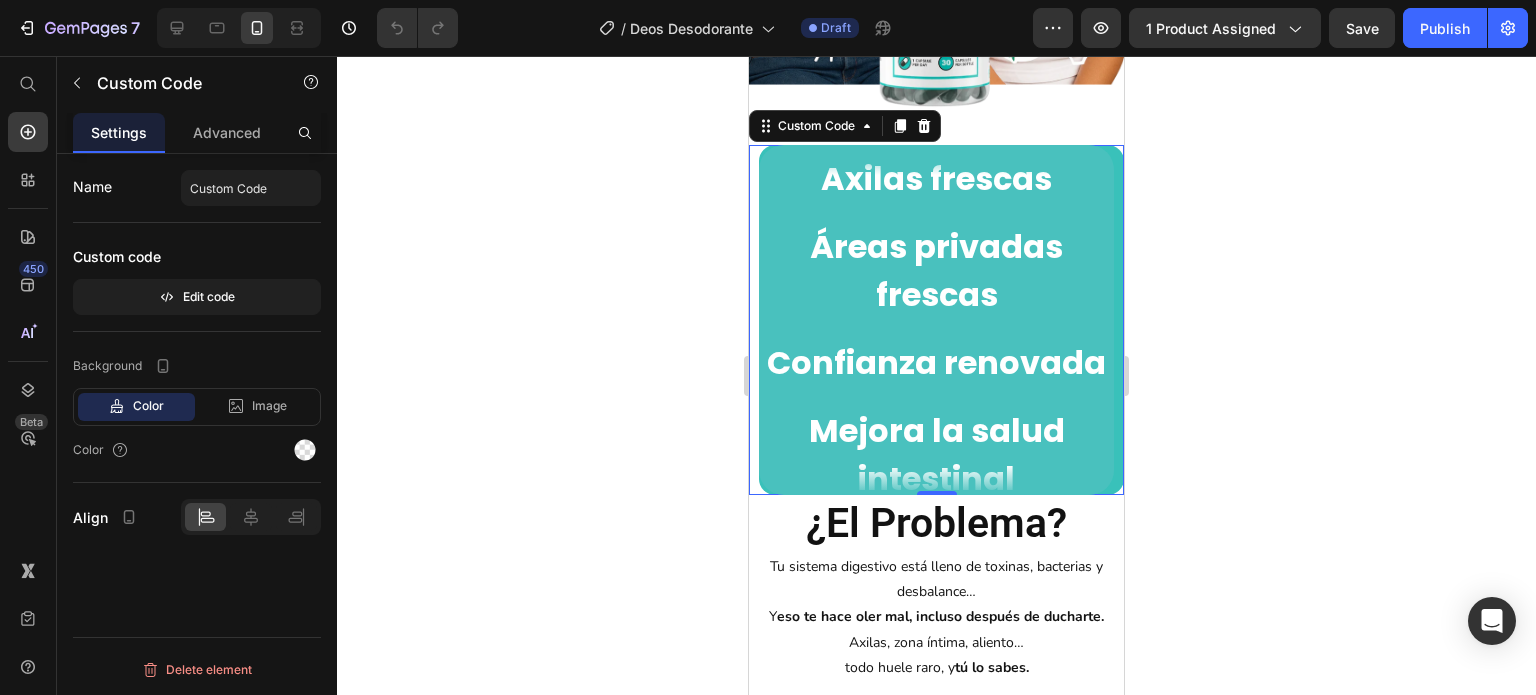 click on "Piel radiante" at bounding box center (936, 533) 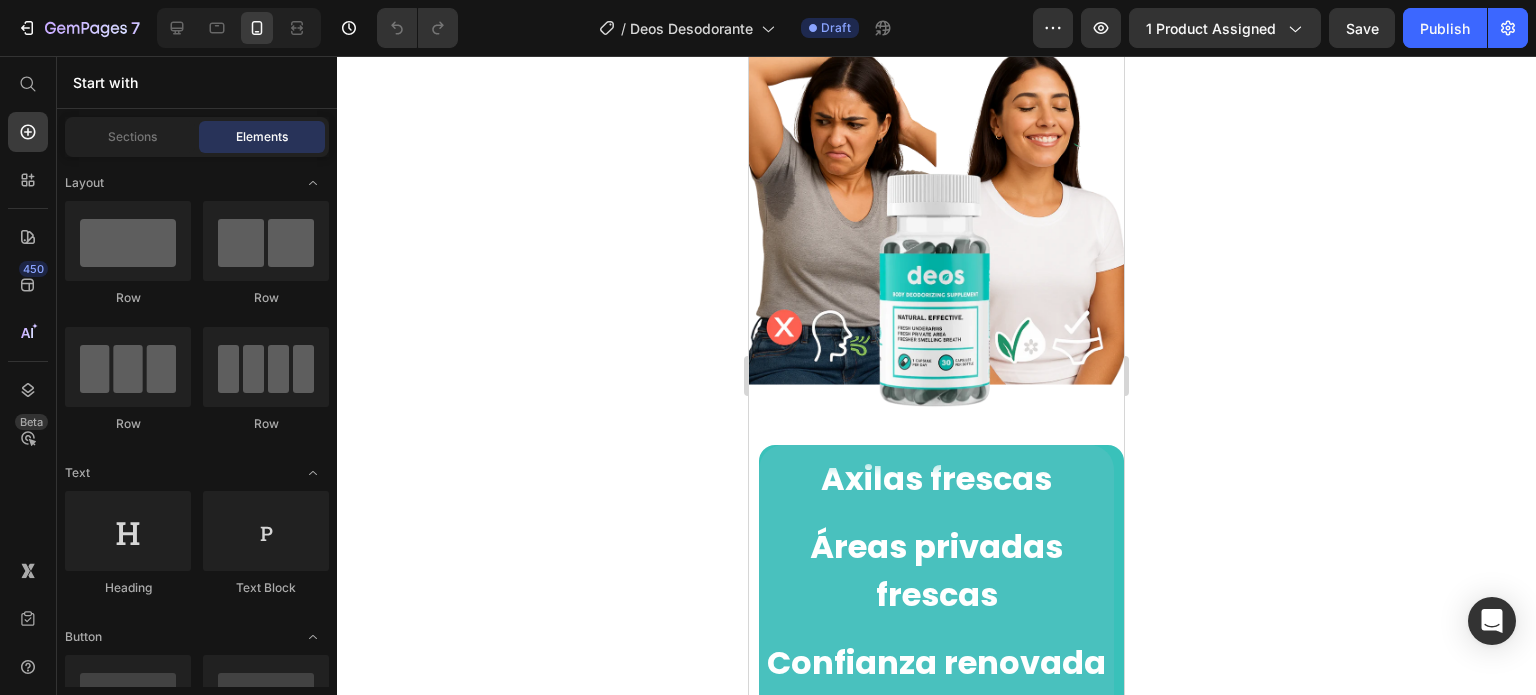 scroll, scrollTop: 1467, scrollLeft: 0, axis: vertical 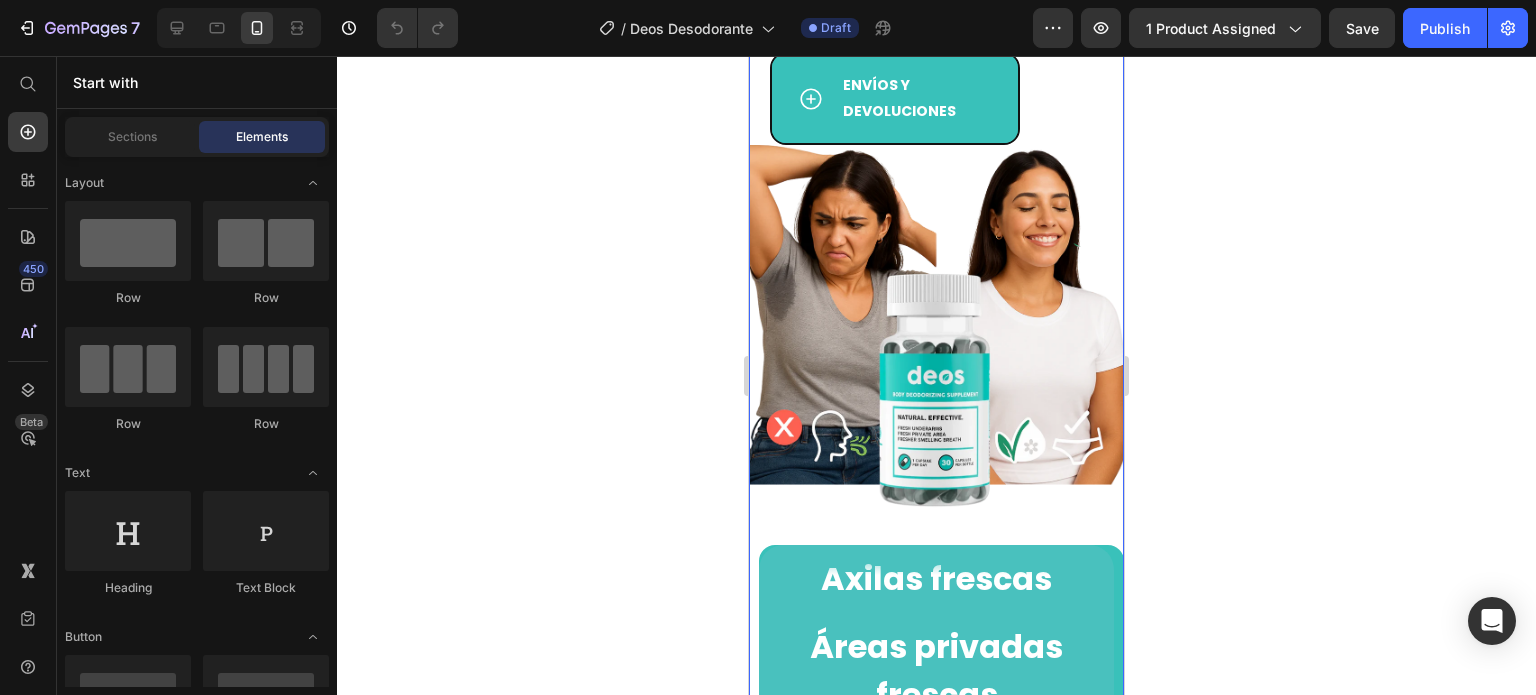 click at bounding box center (936, 329) 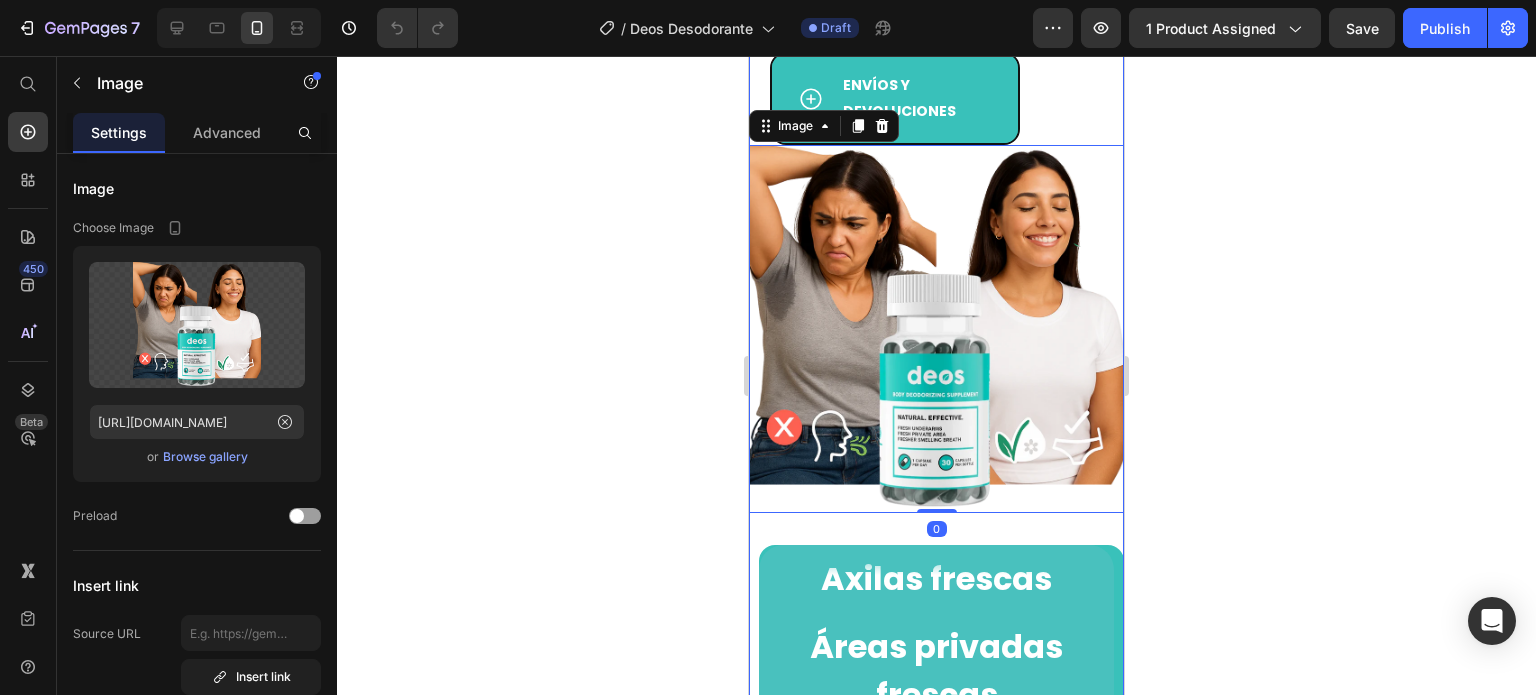 click on "La solución REAL (y rápida) está  aquí: Heading
🧾 ¿cómo funciona?
Instrucciones
envíos y devoluciones Accordion Row Image   0 Row
Axilas [PERSON_NAME]
Áreas privadas [PERSON_NAME]
Confianza renovada
Mejora la salud intestinal
Piel radiante
Aliento más fresco
Axilas [PERSON_NAME]
Áreas privadas [PERSON_NAME]
Confianza renovada
Mejora la salud intestinal
Piel radiante
Aliento más fresco
Custom Code ¿El problema? Heading Tu sistema digestivo está lleno de toxinas, bacterias y desbalance… Y  eso te hace [PERSON_NAME], incluso después de [PERSON_NAME]. Axilas, zona íntima, aliento… todo huele raro, y  tú lo sabes. Text Block                Title Line lo que  dicen ellas ... Heading ✅ “Ahora puedo estar cerca de otros sin [PERSON_NAME]” ✅ “Mi pareja me dijo: hueles diferente… mejor”   Text Block Row Row" at bounding box center [936, 483] 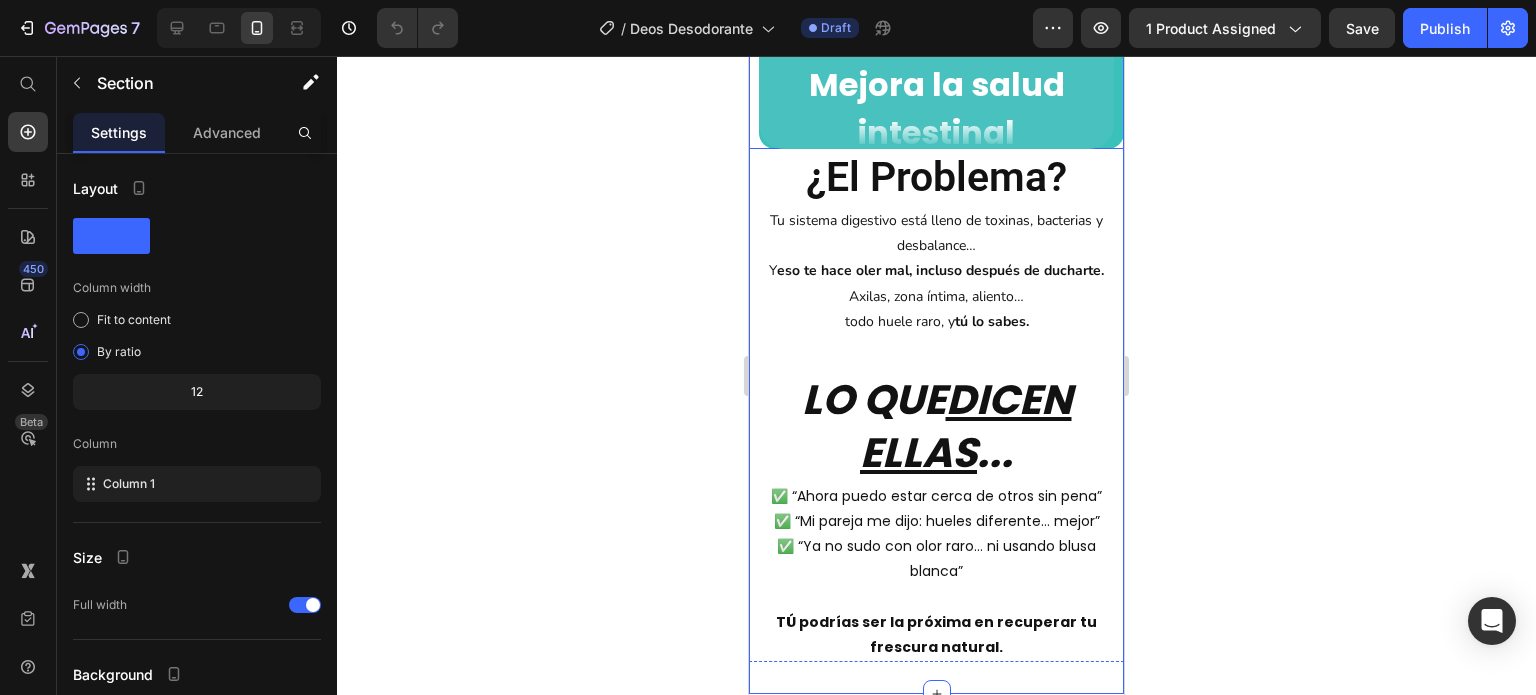 scroll, scrollTop: 2013, scrollLeft: 0, axis: vertical 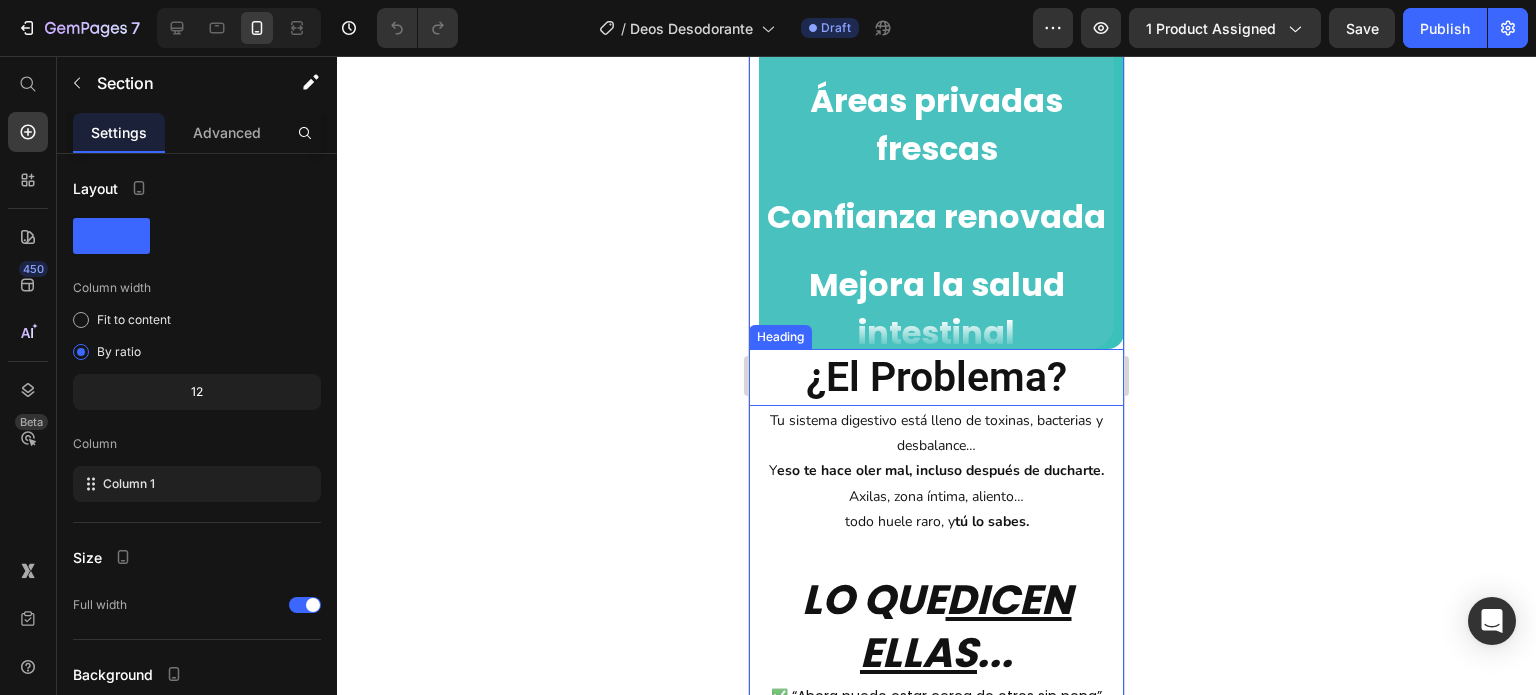 click on "¿El problema?" at bounding box center (936, 377) 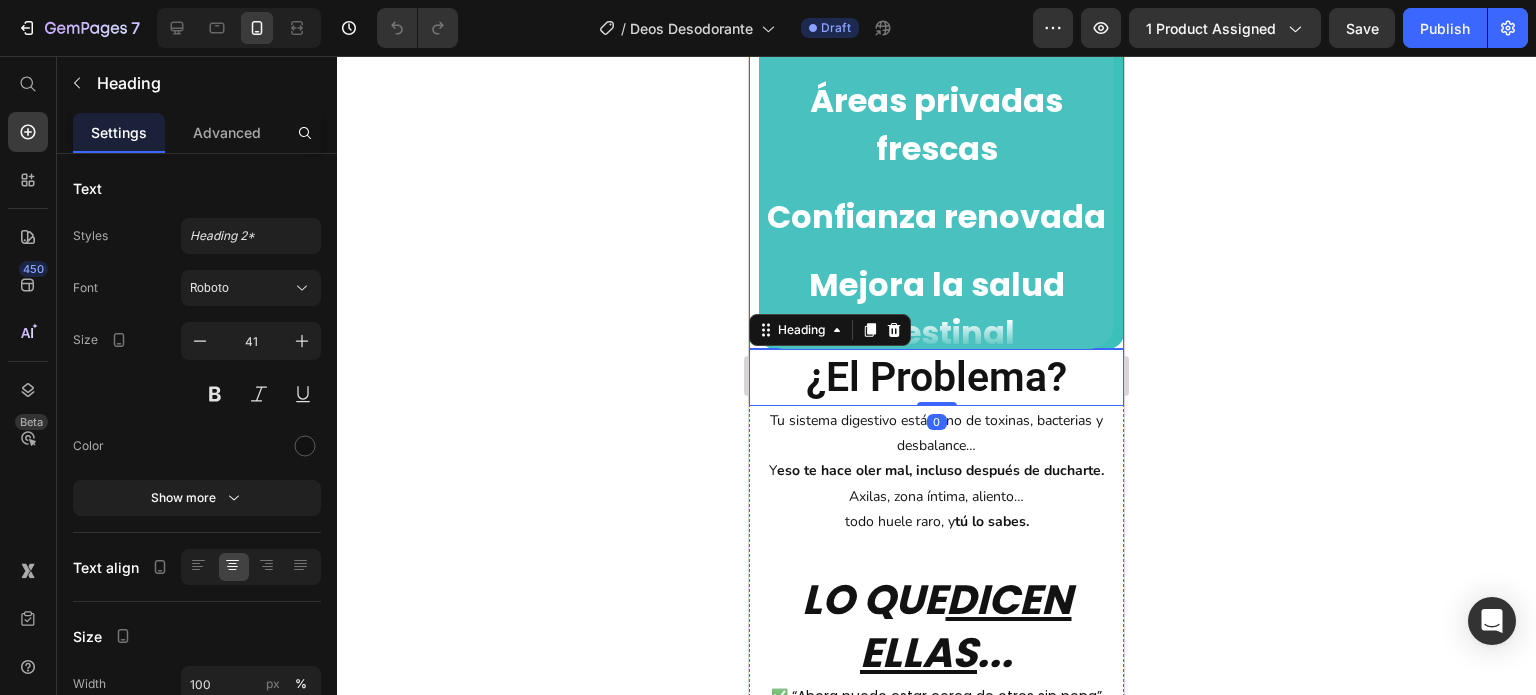 click on "Confianza renovada" at bounding box center [936, 717] 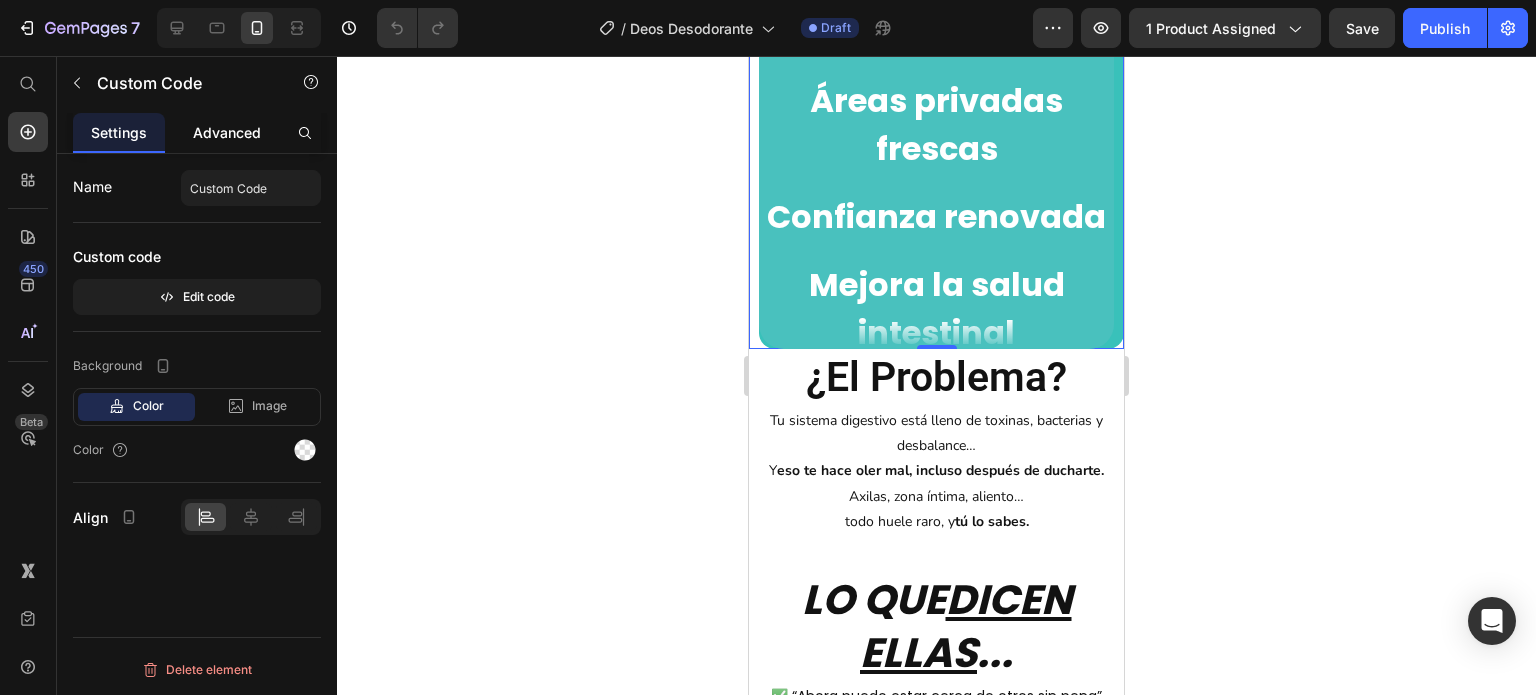 click on "Advanced" at bounding box center (227, 132) 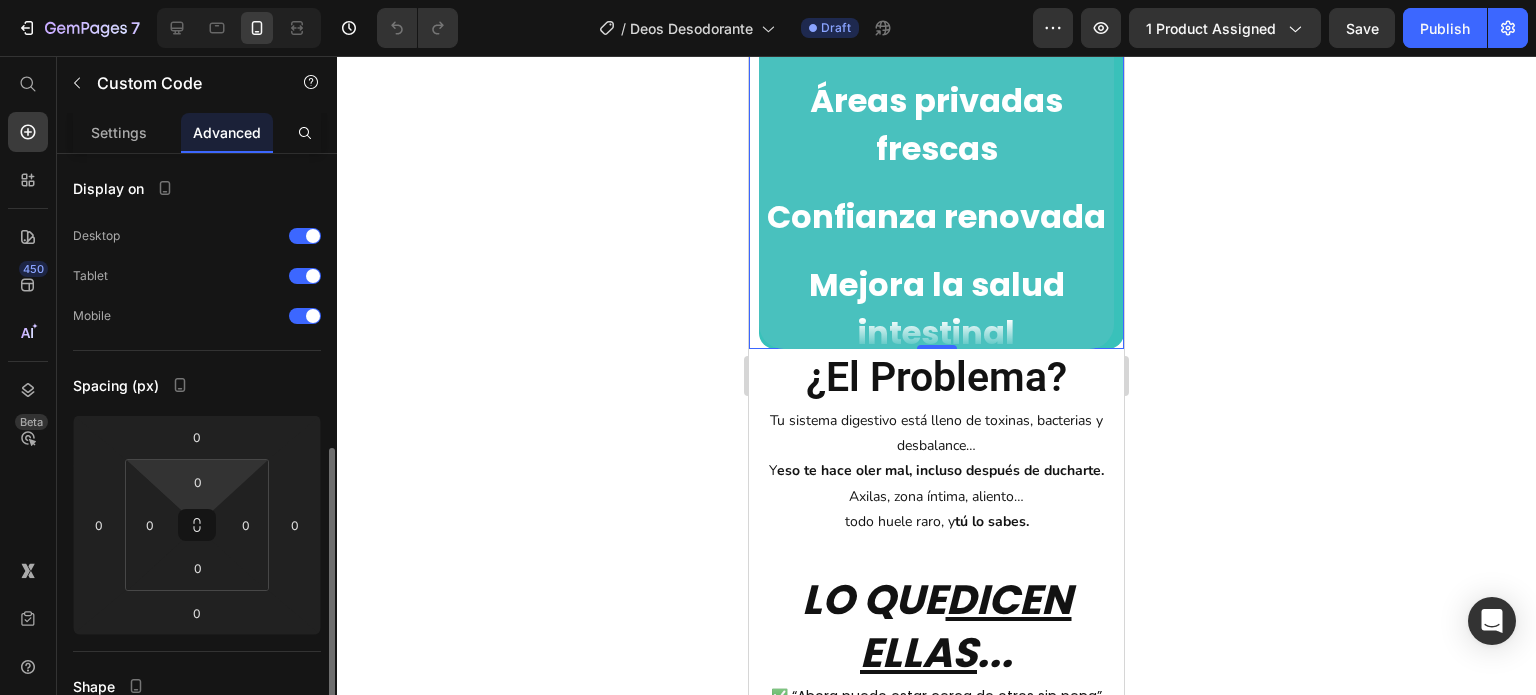 scroll, scrollTop: 300, scrollLeft: 0, axis: vertical 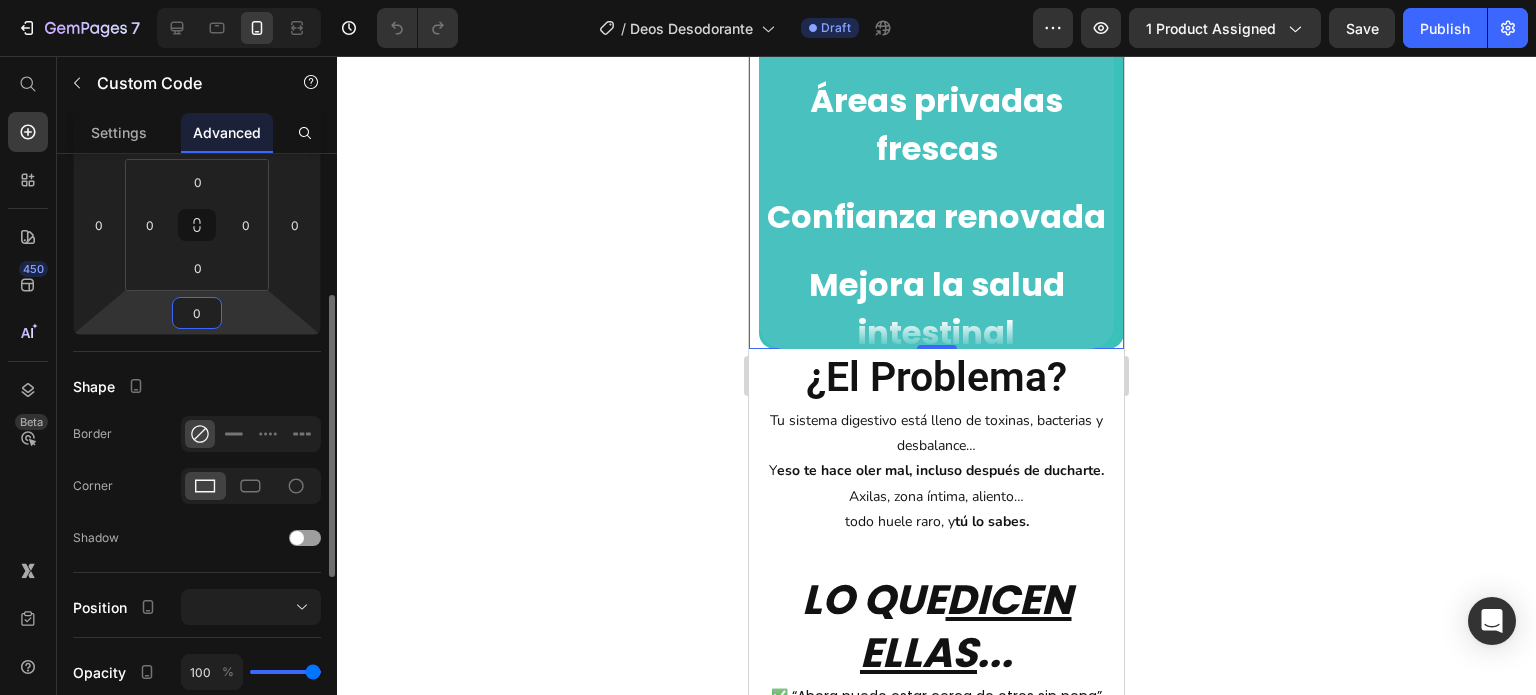 click on "0" at bounding box center [197, 313] 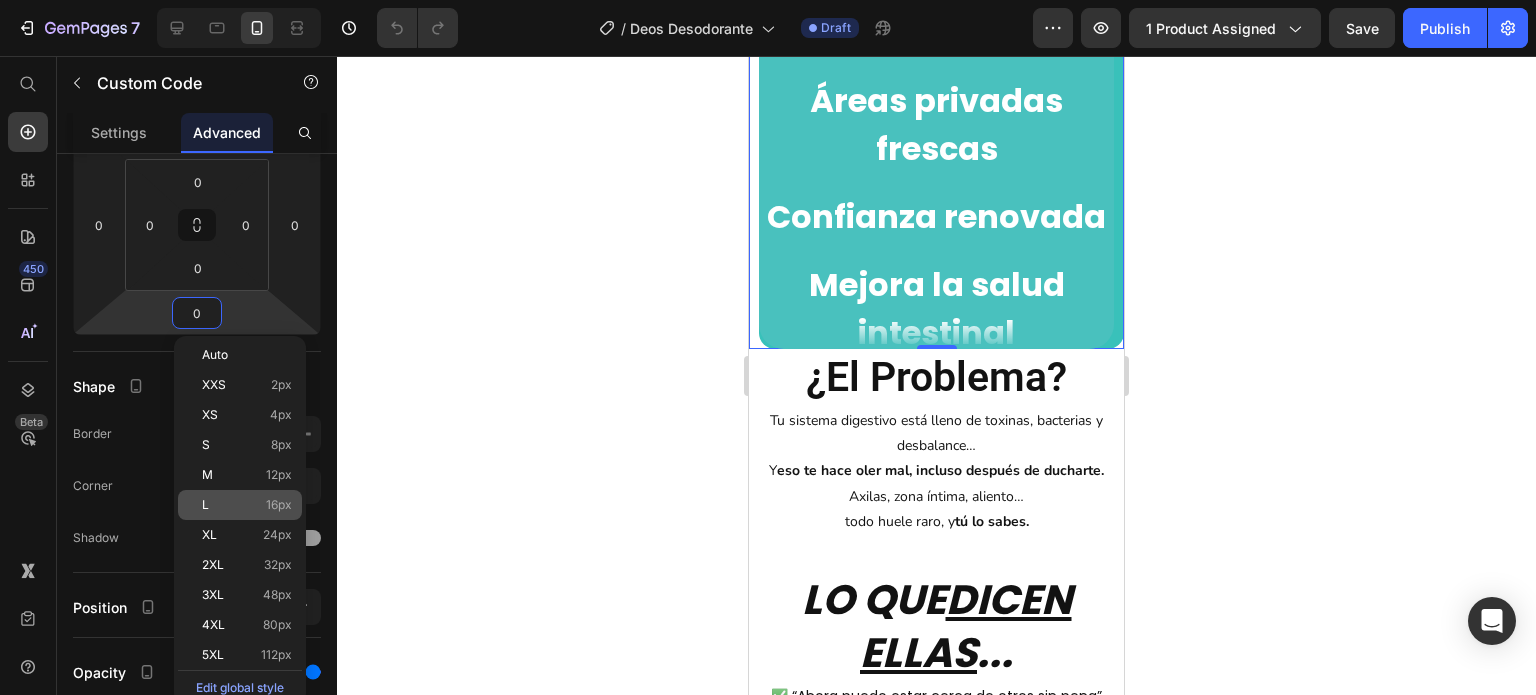 click on "L 16px" at bounding box center (247, 505) 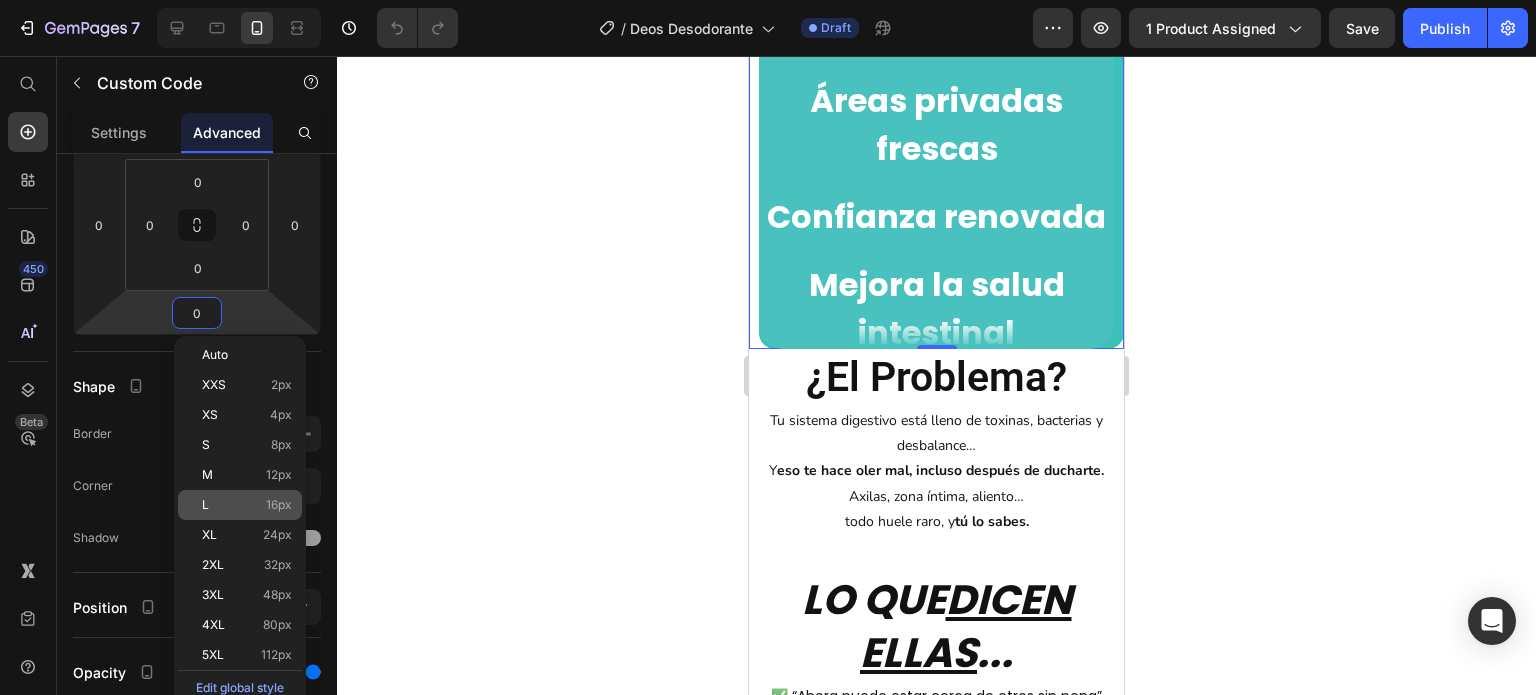 type on "16" 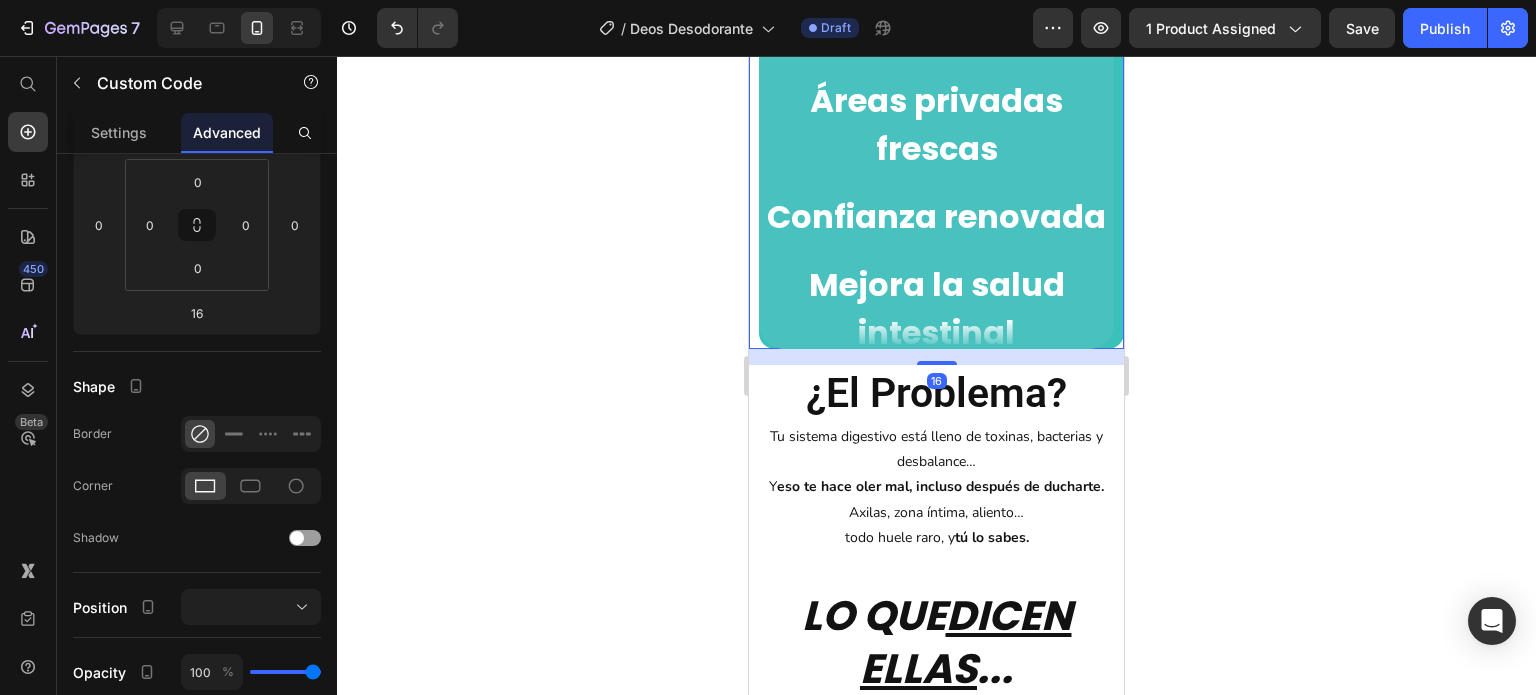 click 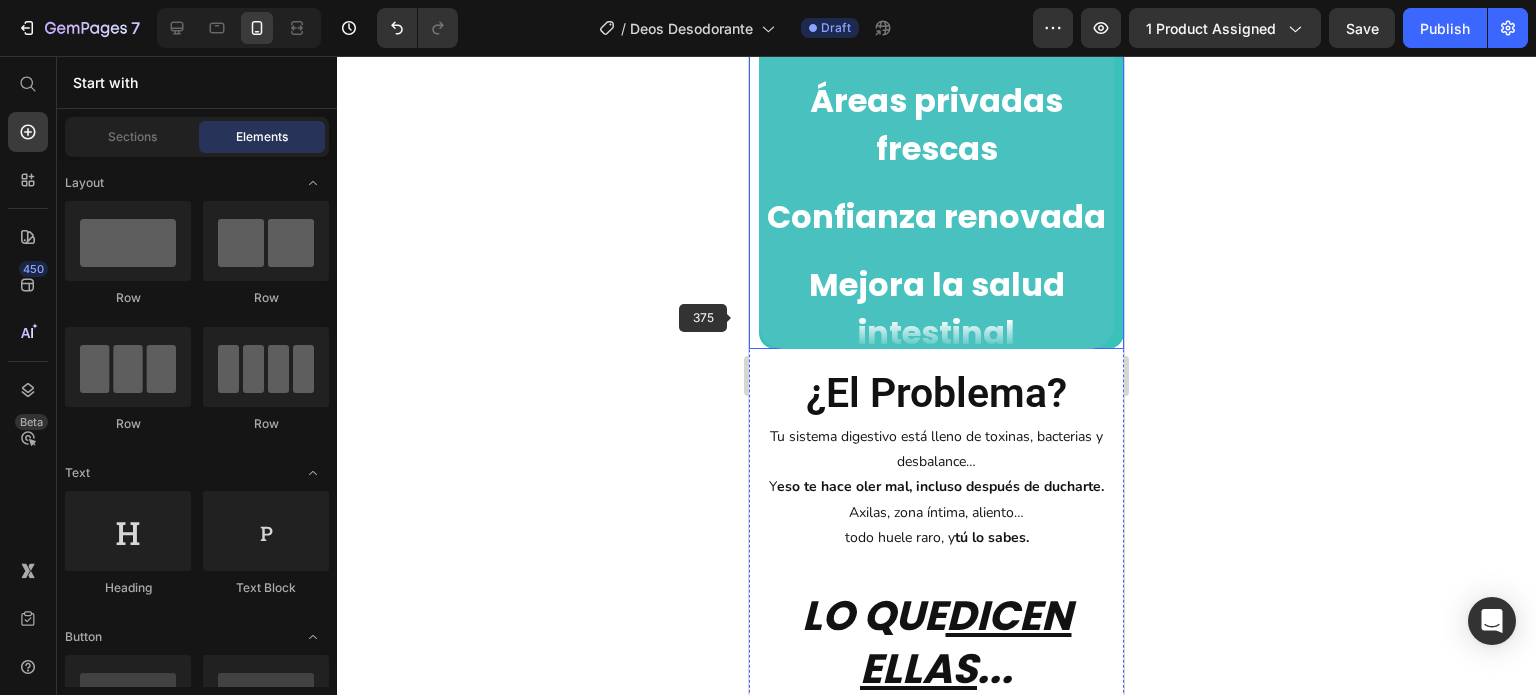 click on "Axilas frescas" at bounding box center [936, 535] 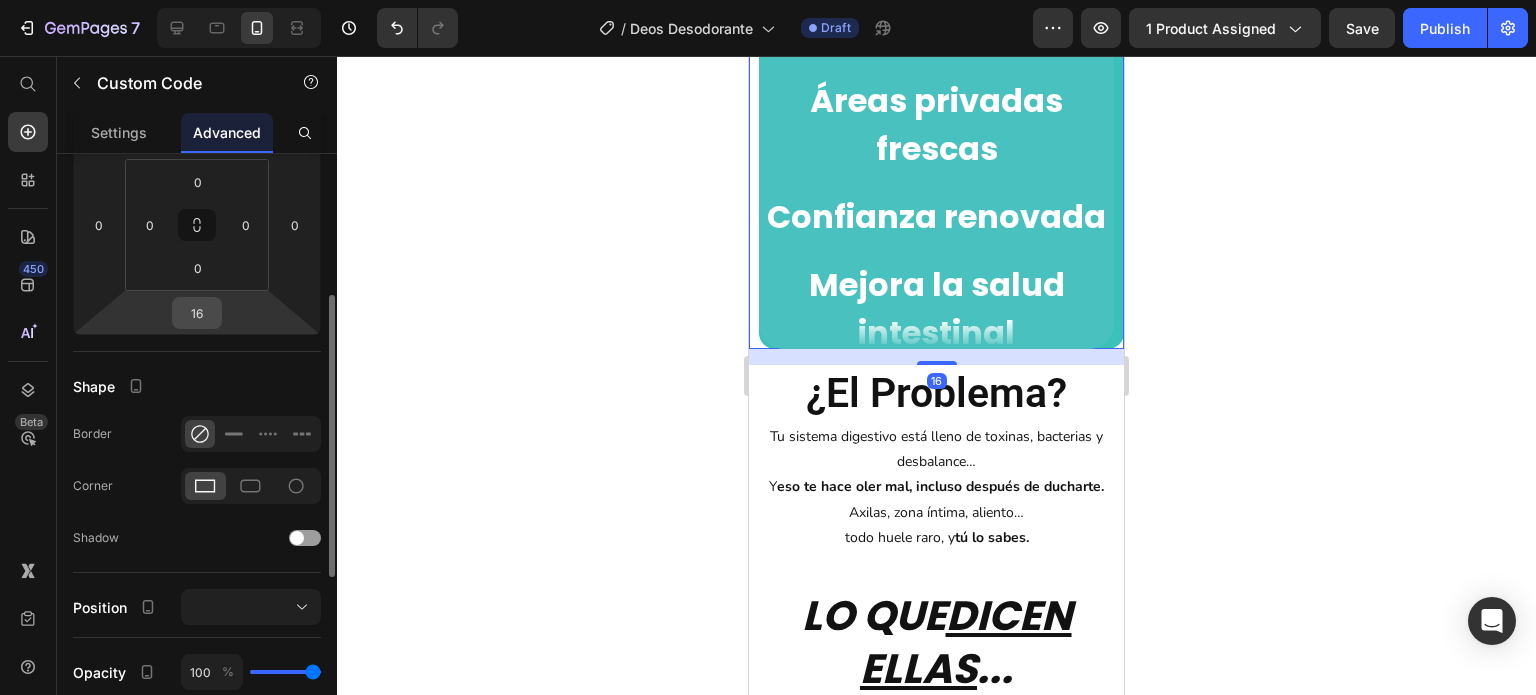 click on "16" at bounding box center (197, 313) 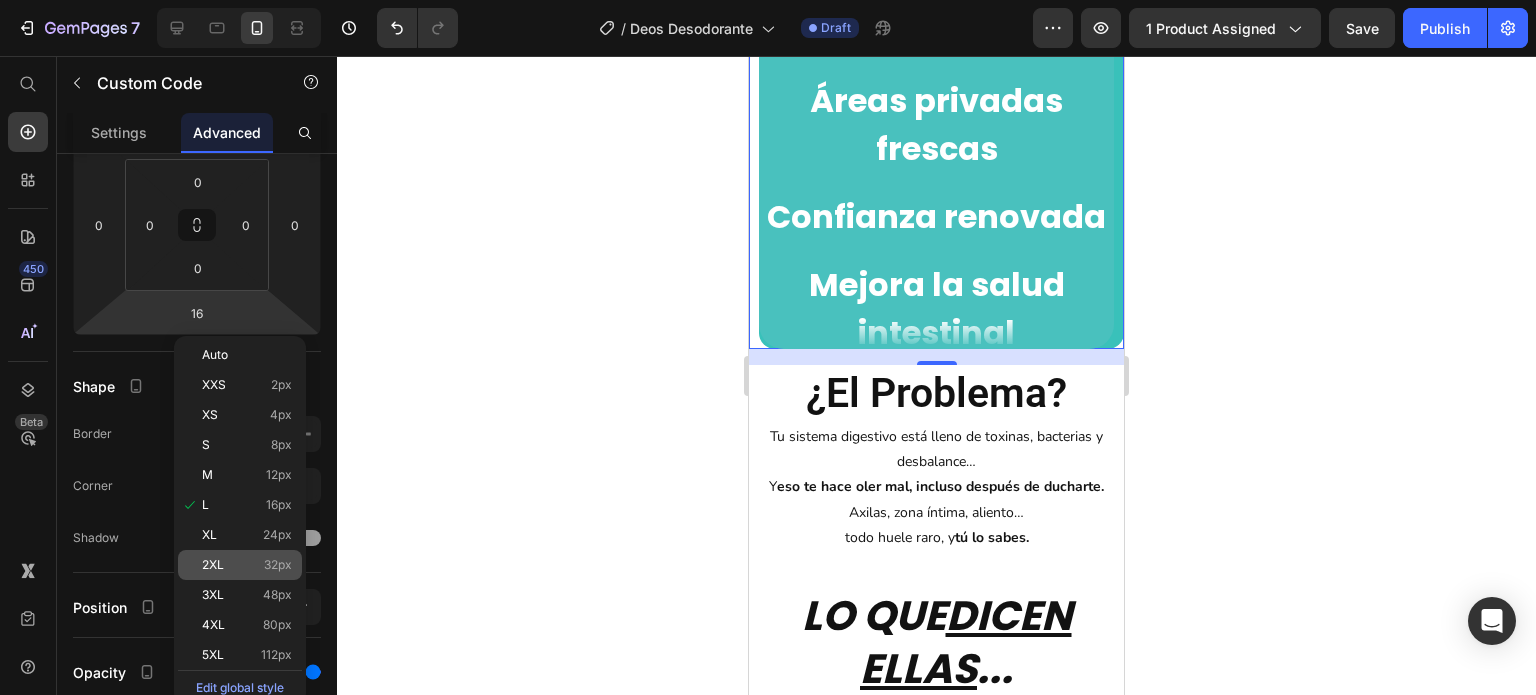 click on "2XL 32px" 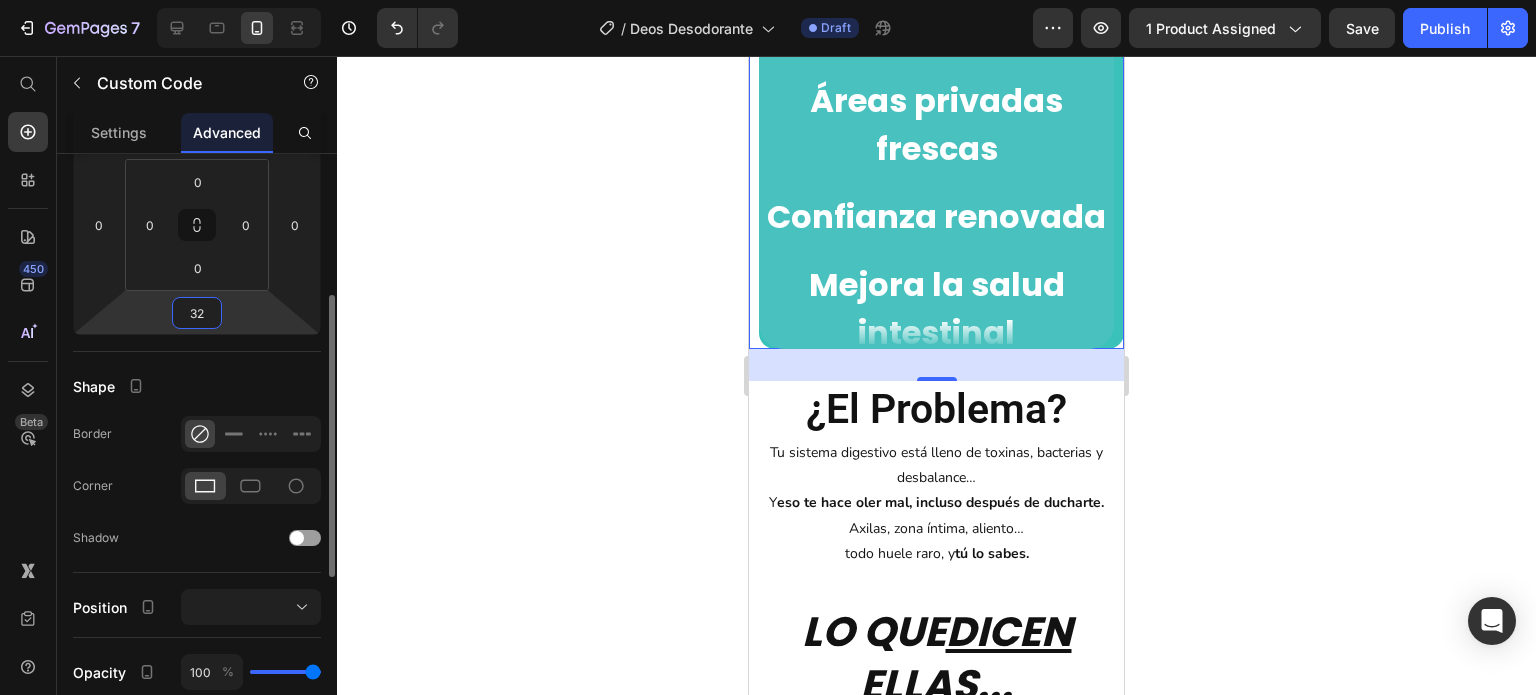 click on "32" at bounding box center (197, 313) 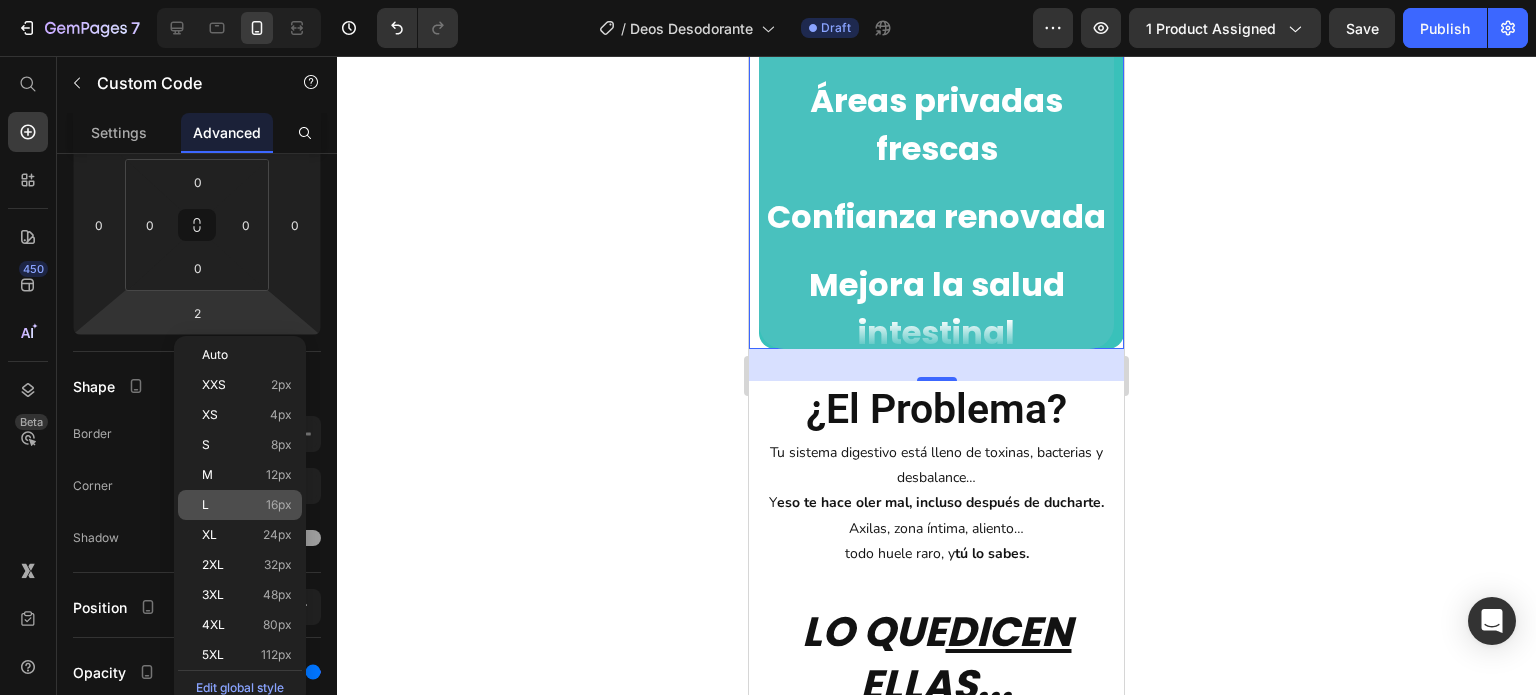 click on "L 16px" 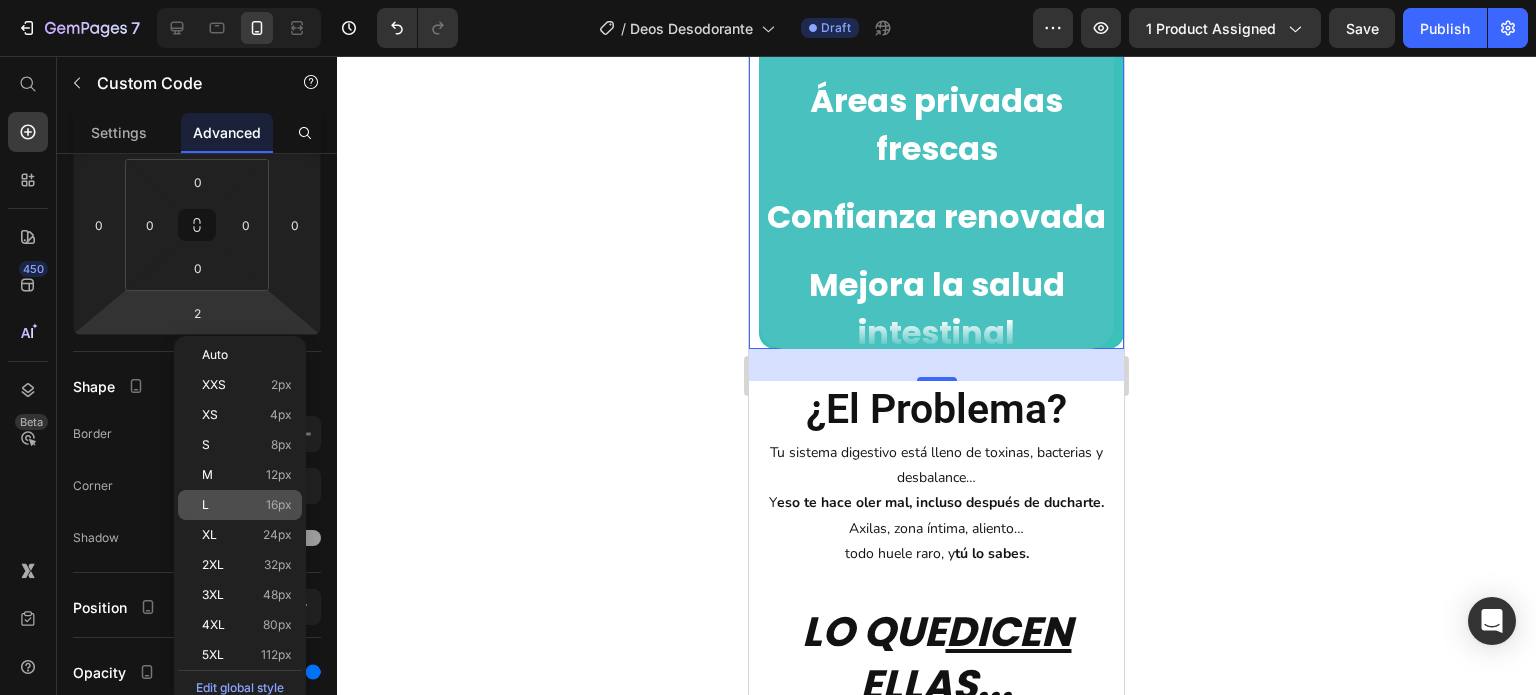 type on "16" 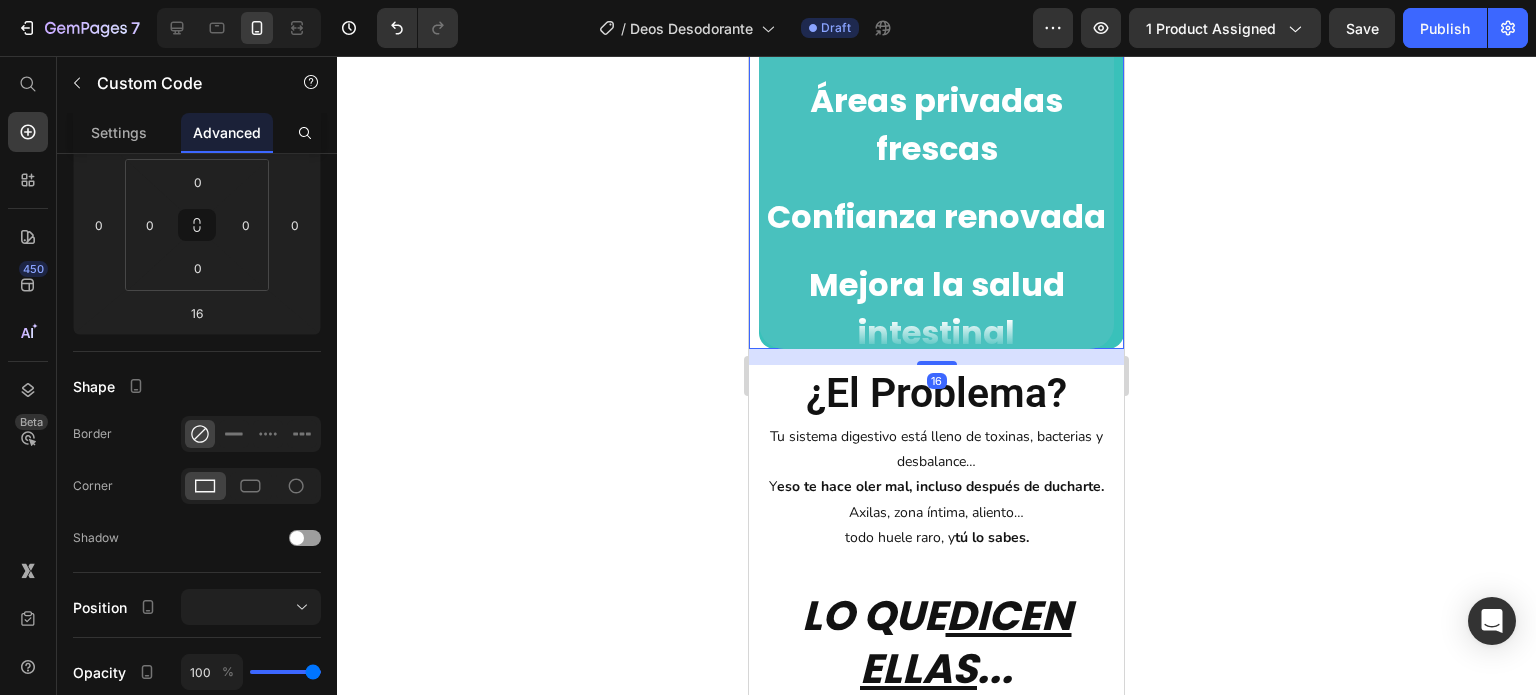 click 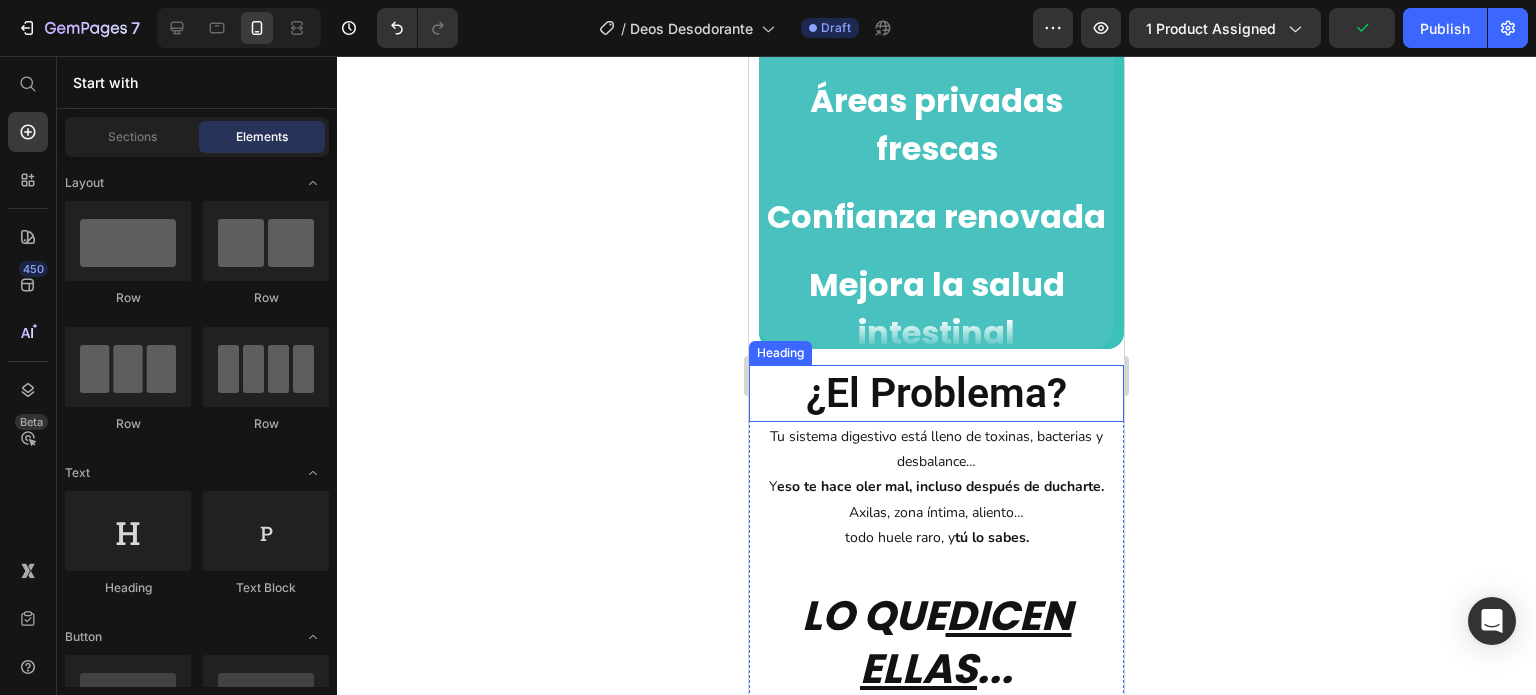 scroll, scrollTop: 1813, scrollLeft: 0, axis: vertical 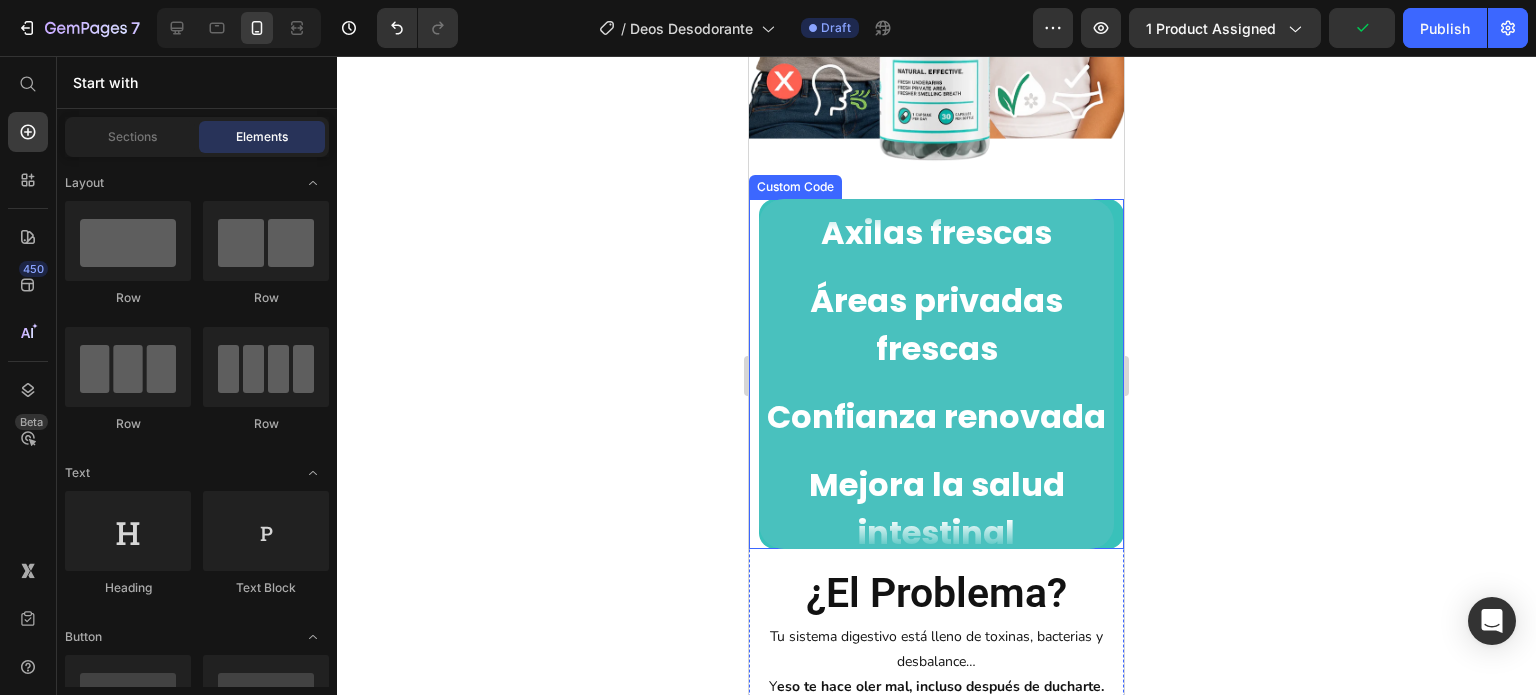 click on "Mejora la salud intestinal" at bounding box center (936, 488) 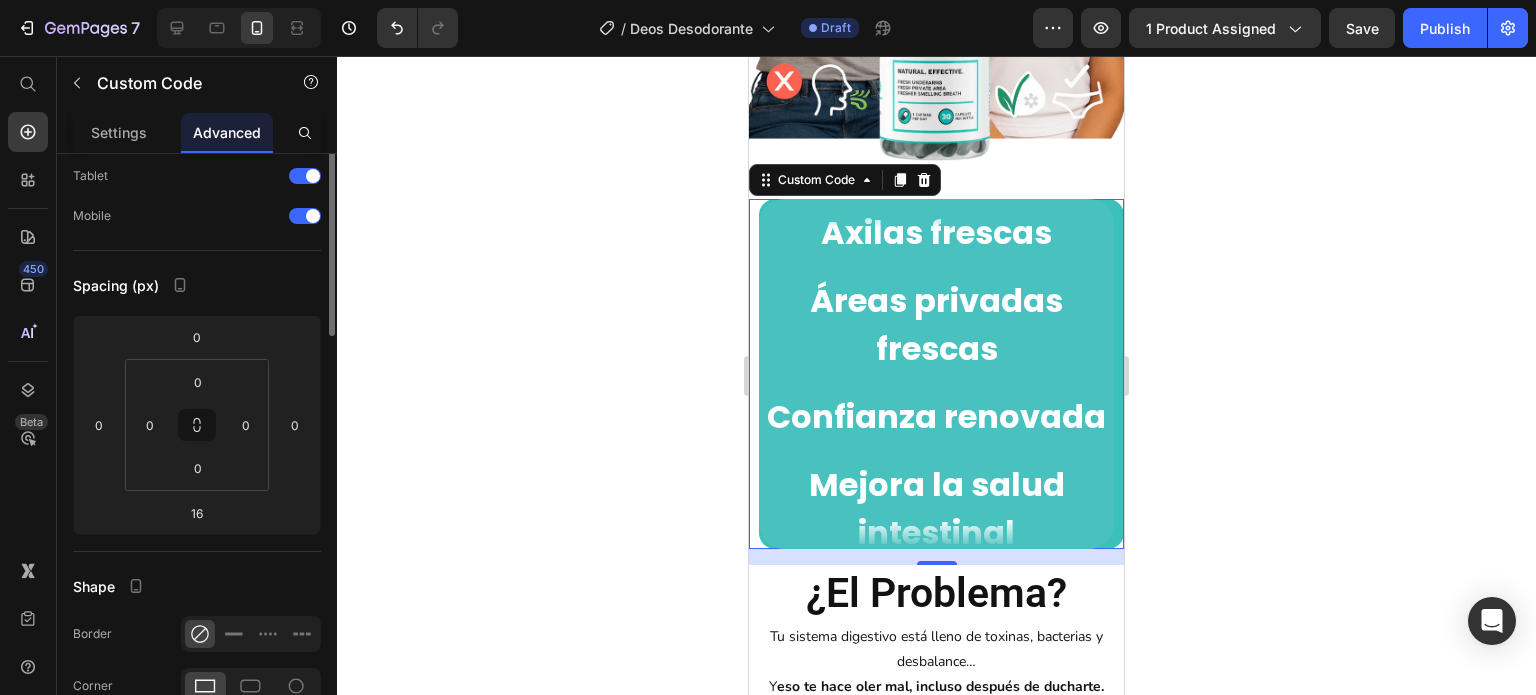 scroll, scrollTop: 0, scrollLeft: 0, axis: both 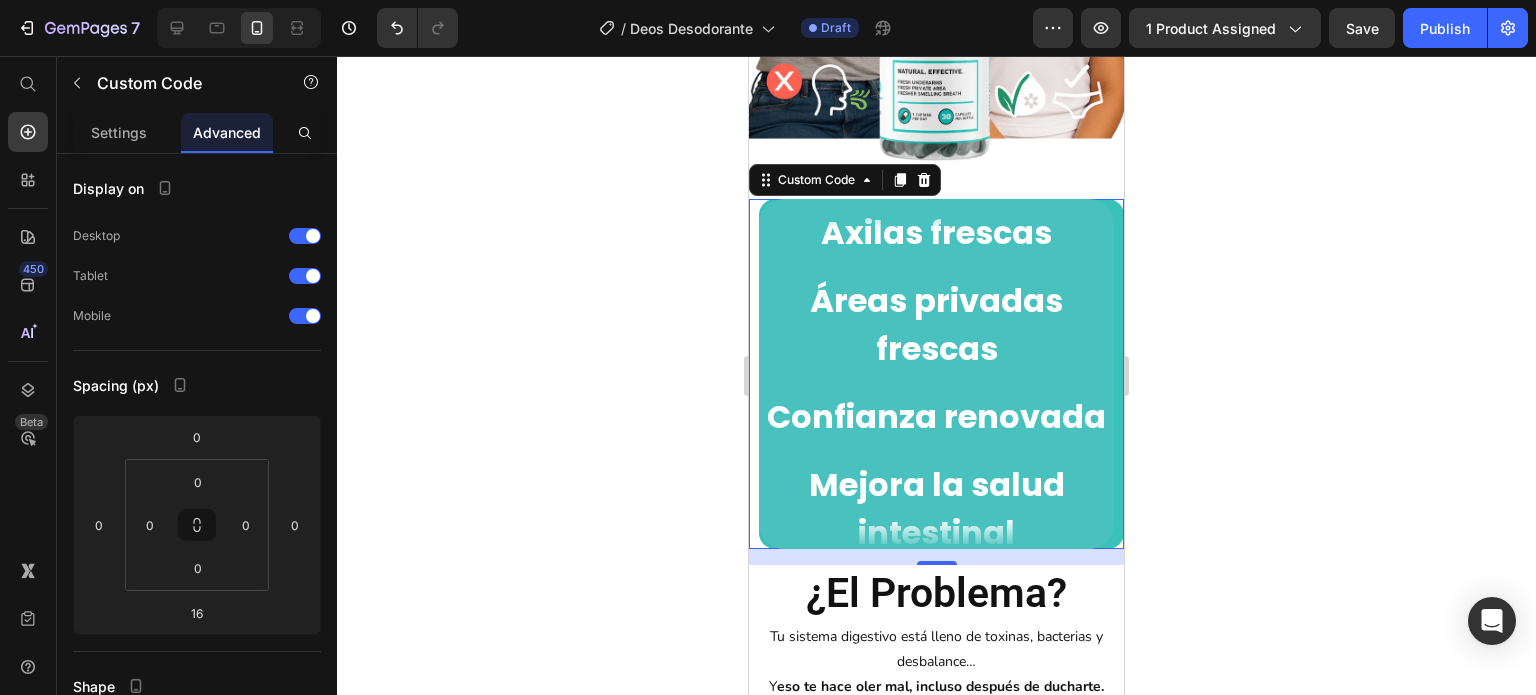click on "Axilas [PERSON_NAME]
Áreas privadas [PERSON_NAME]
Confianza renovada
Mejora la salud intestinal
Piel radiante
Aliento más fresco
Axilas [PERSON_NAME]
Áreas privadas [PERSON_NAME]
Confianza renovada
Mejora la salud intestinal
Piel radiante
Aliento más fresco" at bounding box center [936, 374] 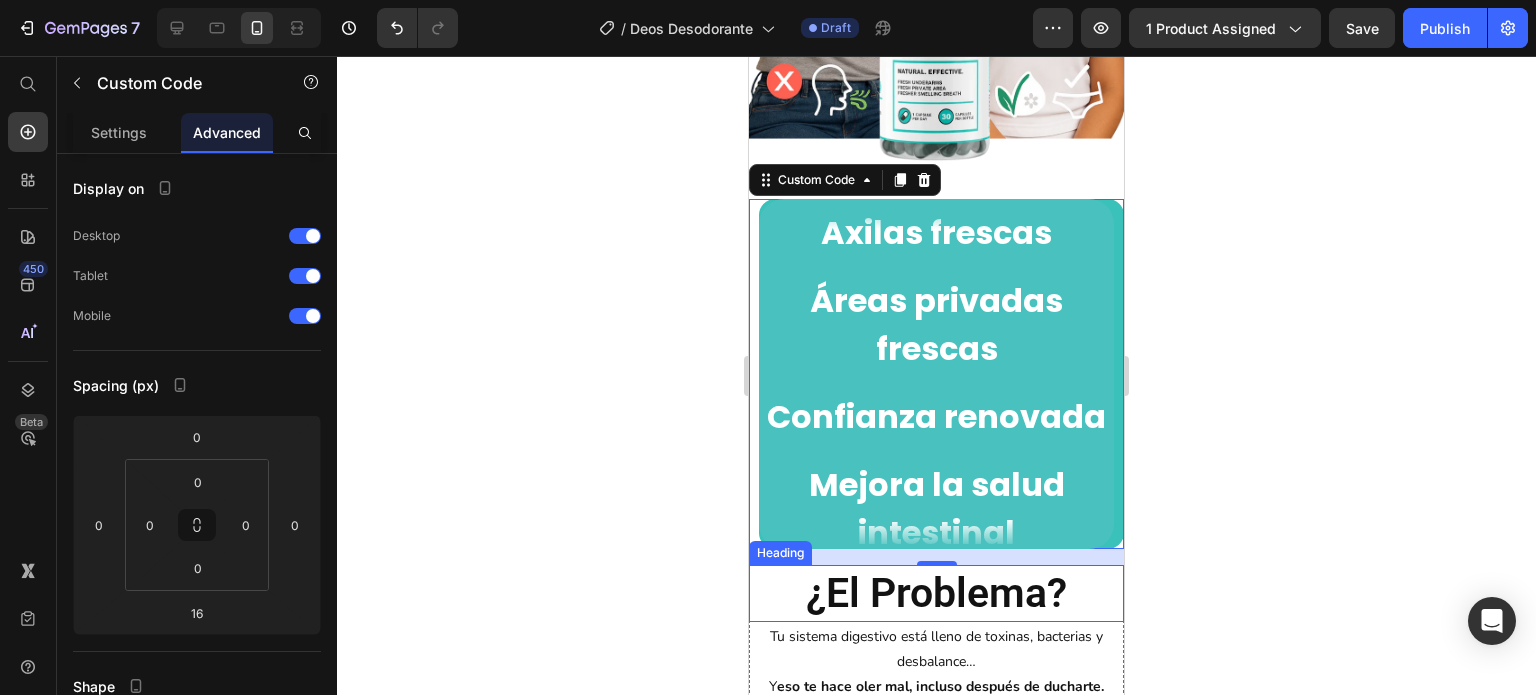 click on "¿El problema?" at bounding box center (936, 593) 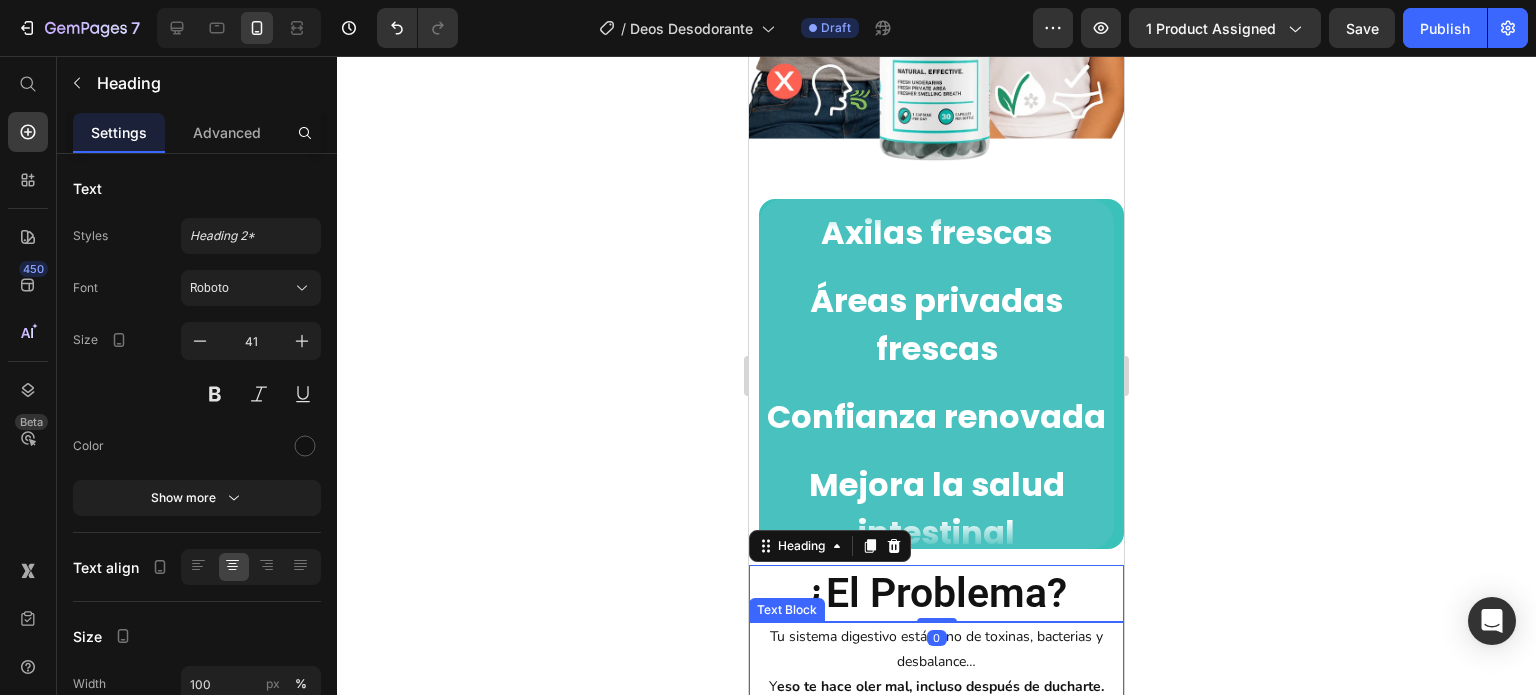 click on "Tu sistema digestivo está lleno de toxinas, bacterias y desbalance… Y  eso te hace [PERSON_NAME], incluso después de [PERSON_NAME]. Axilas, zona íntima, aliento… todo huele raro, y  tú lo sabes." at bounding box center [936, 687] 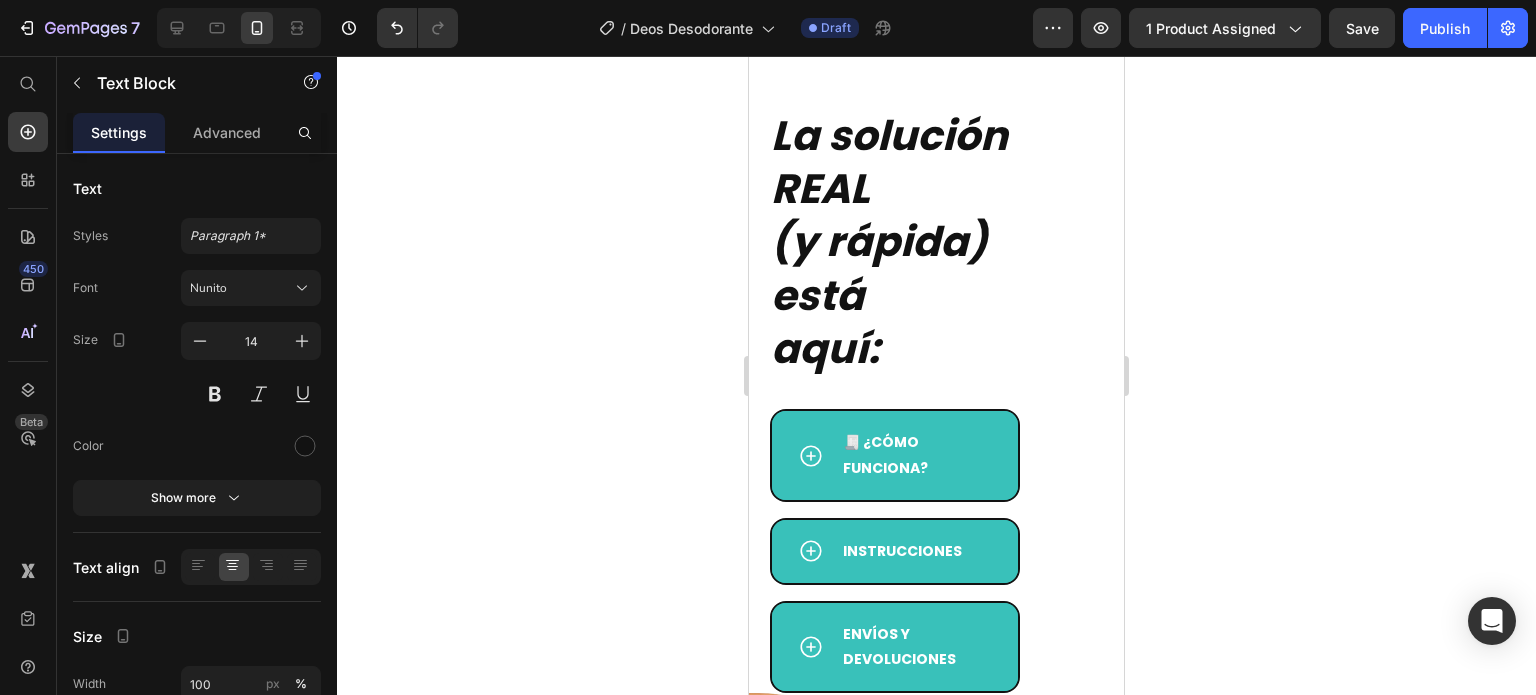 scroll, scrollTop: 1765, scrollLeft: 0, axis: vertical 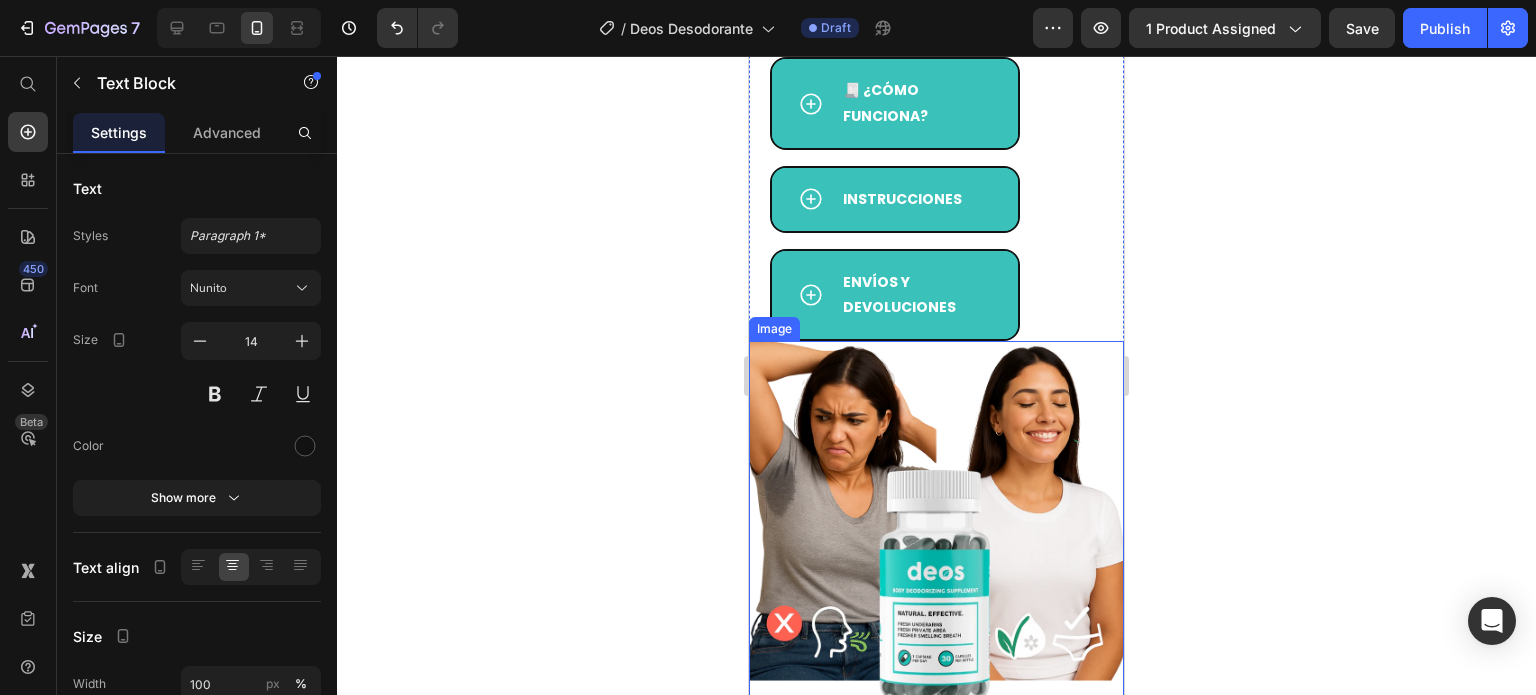 click at bounding box center [936, 525] 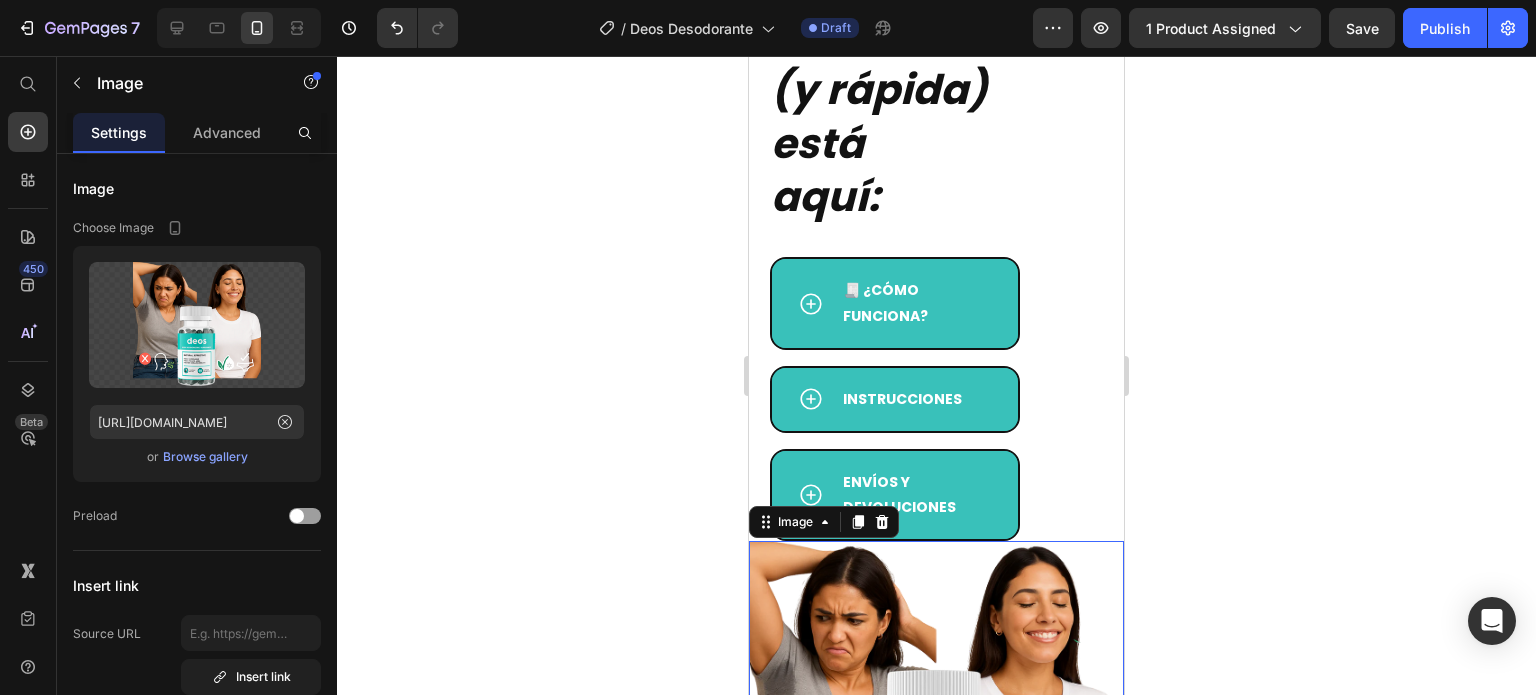 scroll, scrollTop: 1465, scrollLeft: 0, axis: vertical 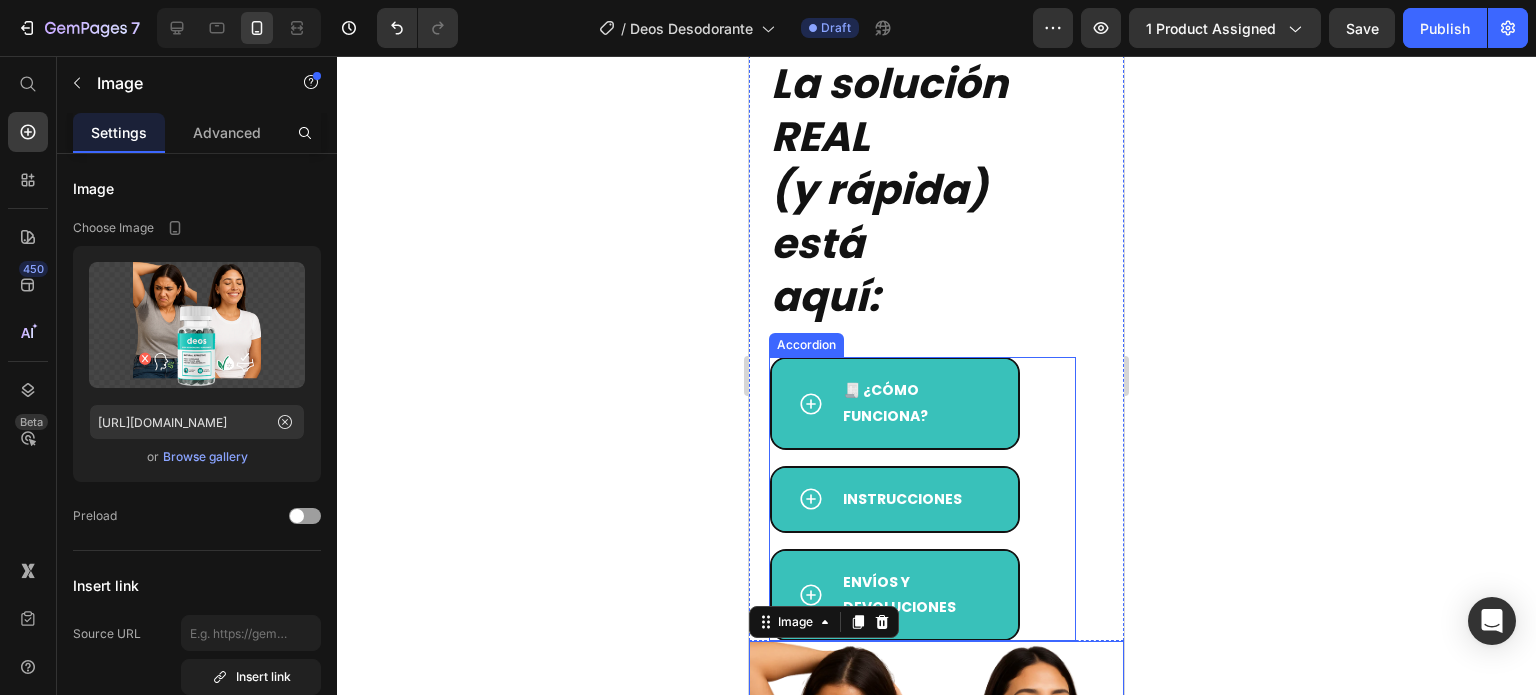 click on "🧾 ¿cómo funciona?" at bounding box center [922, 403] 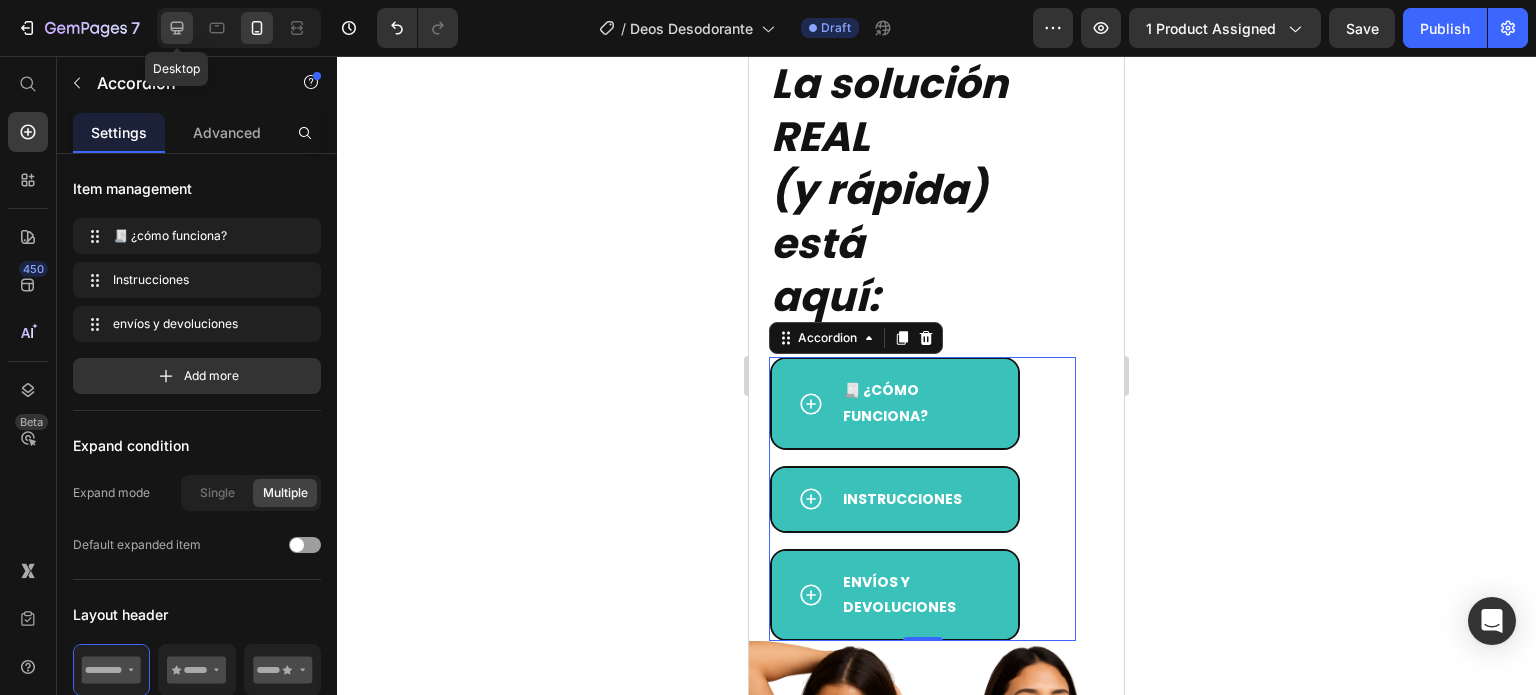 click 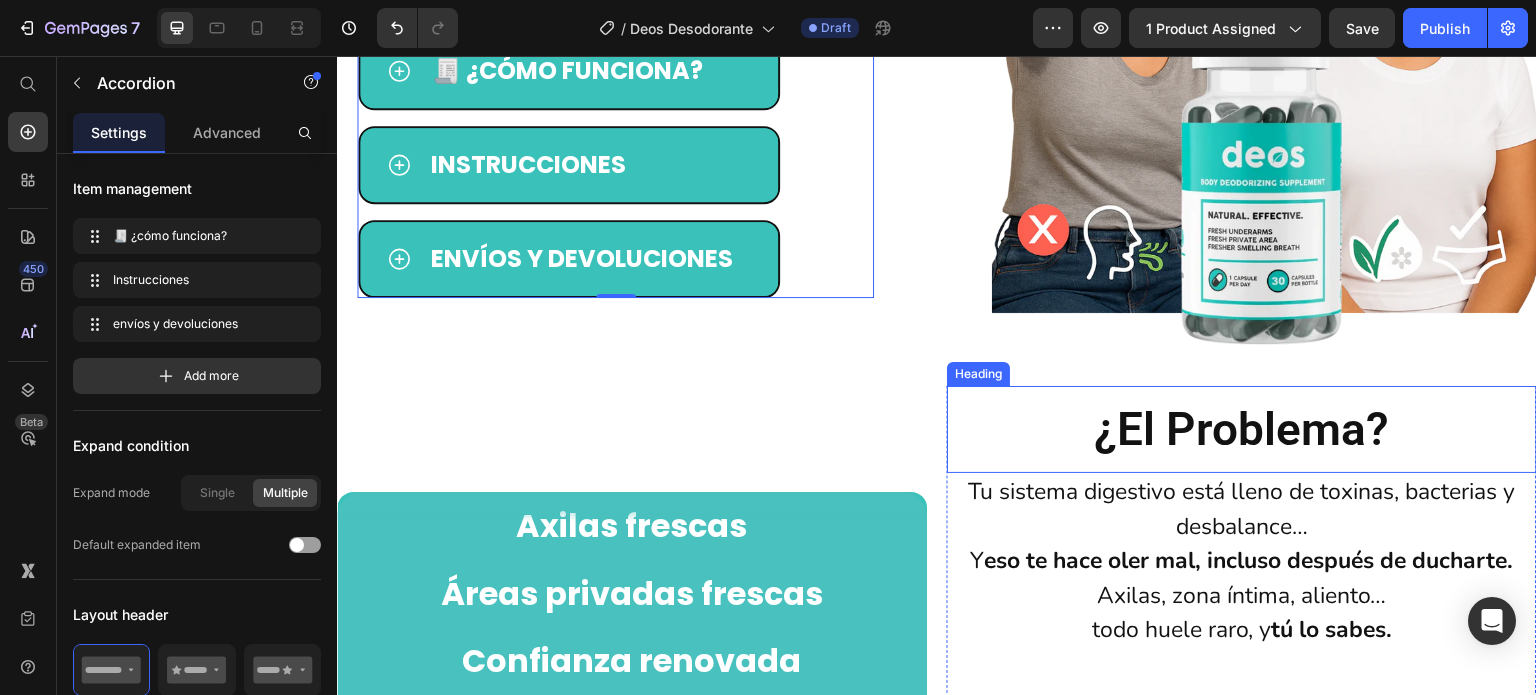 scroll, scrollTop: 1513, scrollLeft: 0, axis: vertical 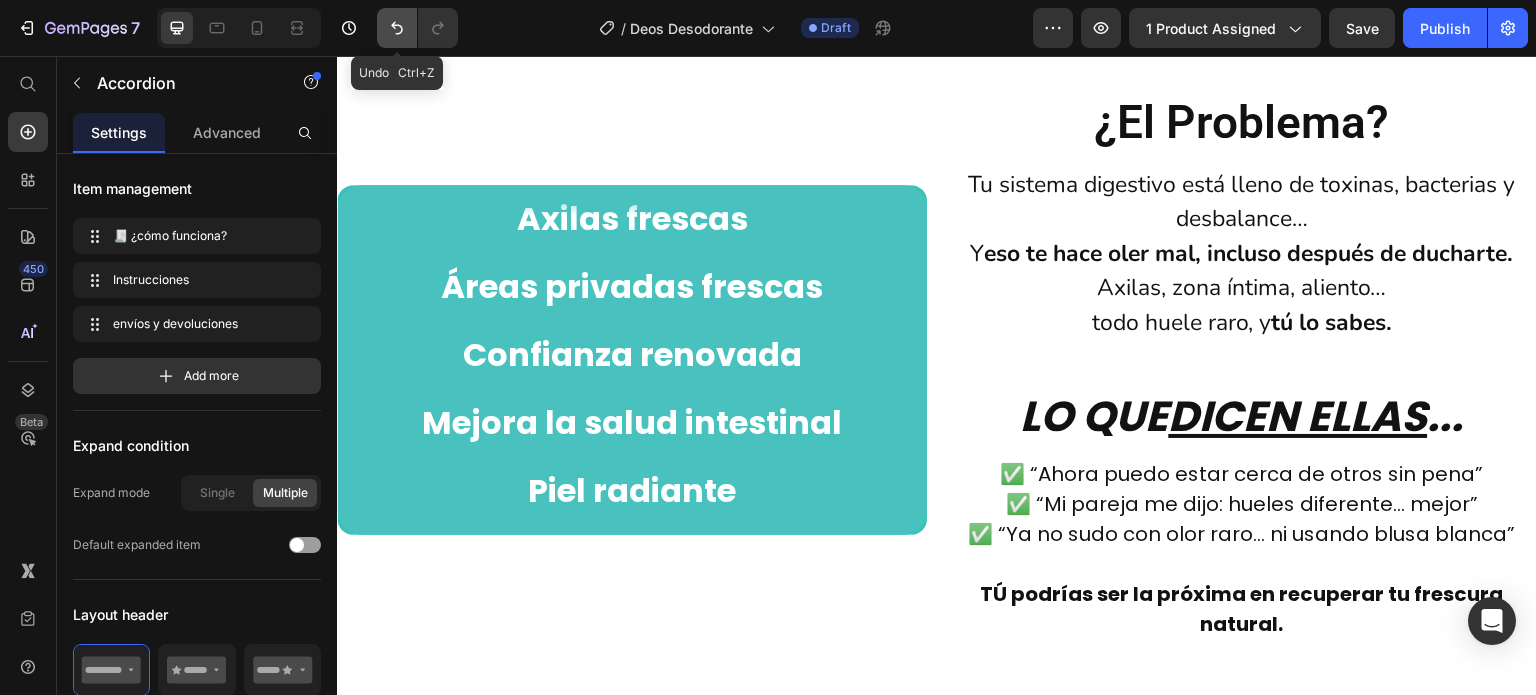 click 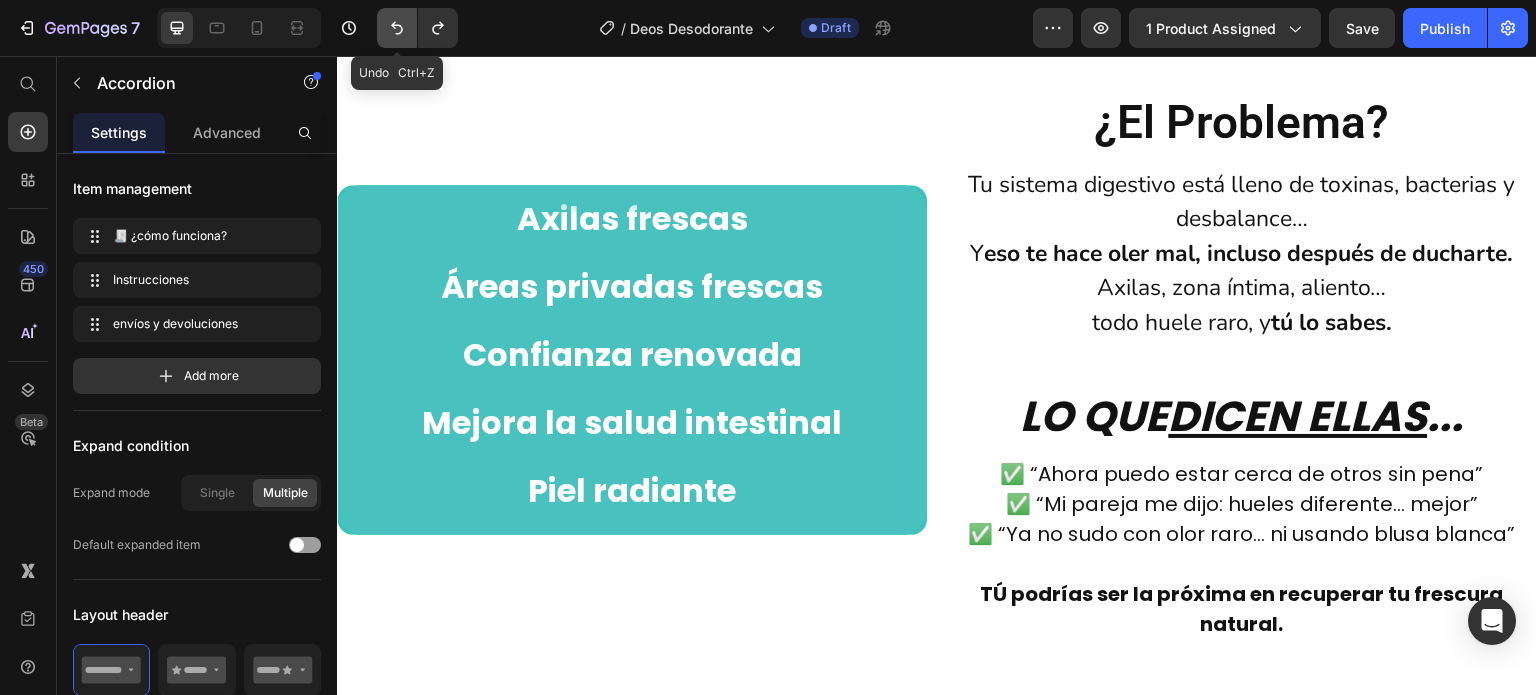 click 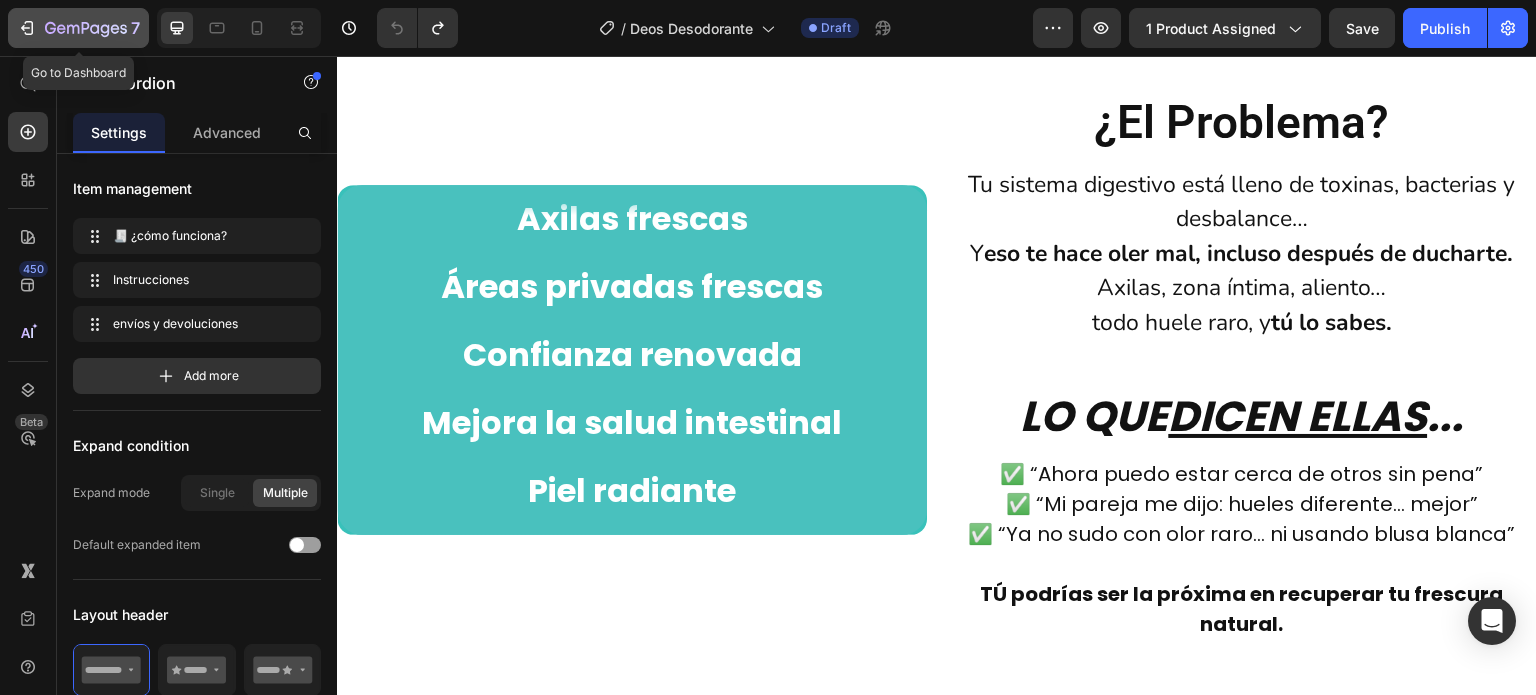 click 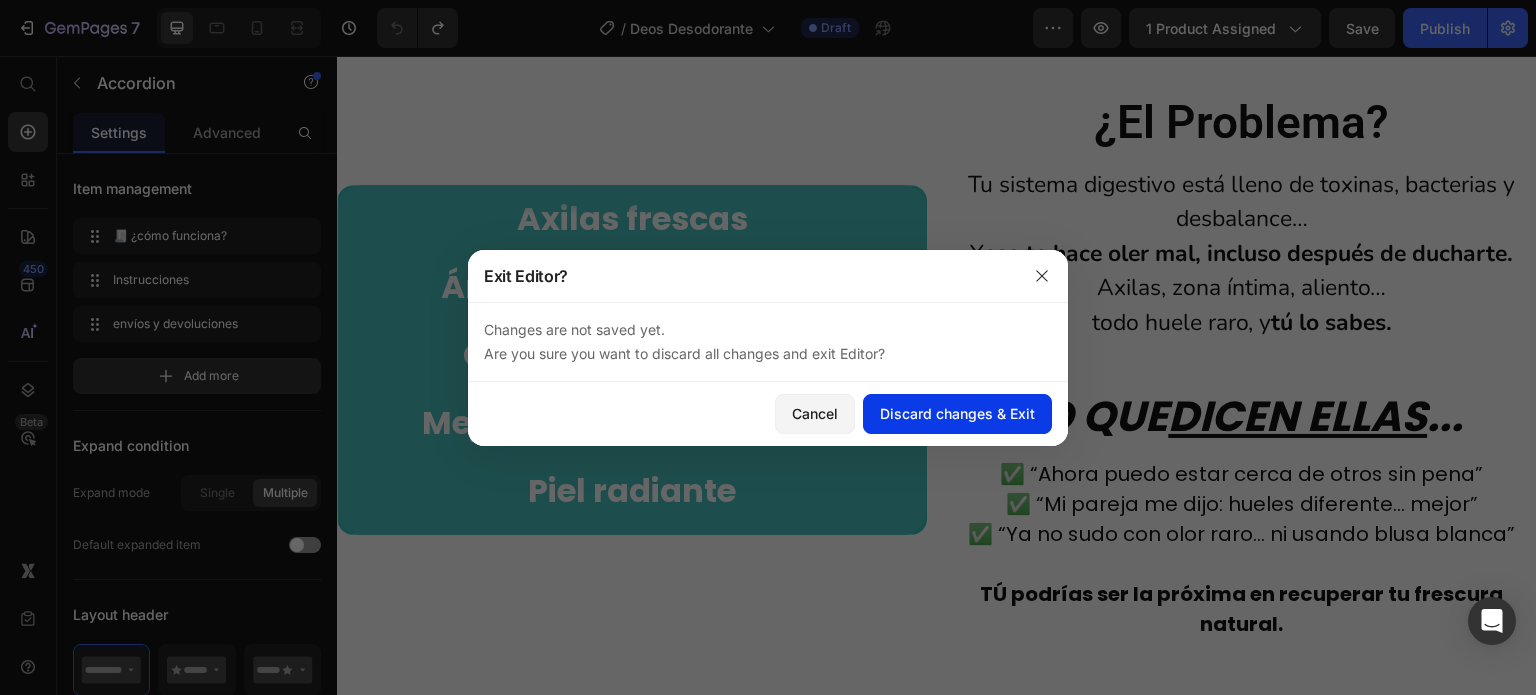 click on "Discard changes & Exit" at bounding box center [957, 413] 